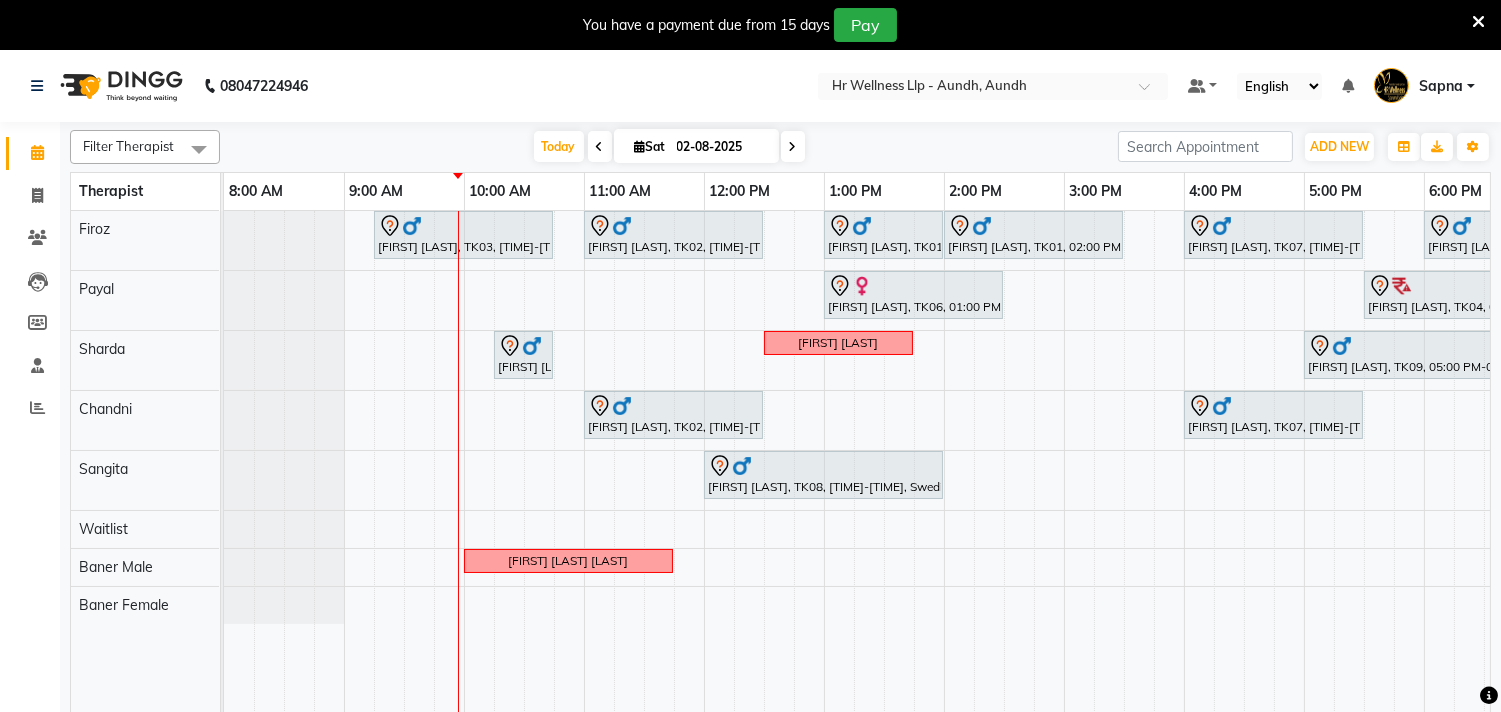 scroll, scrollTop: 50, scrollLeft: 0, axis: vertical 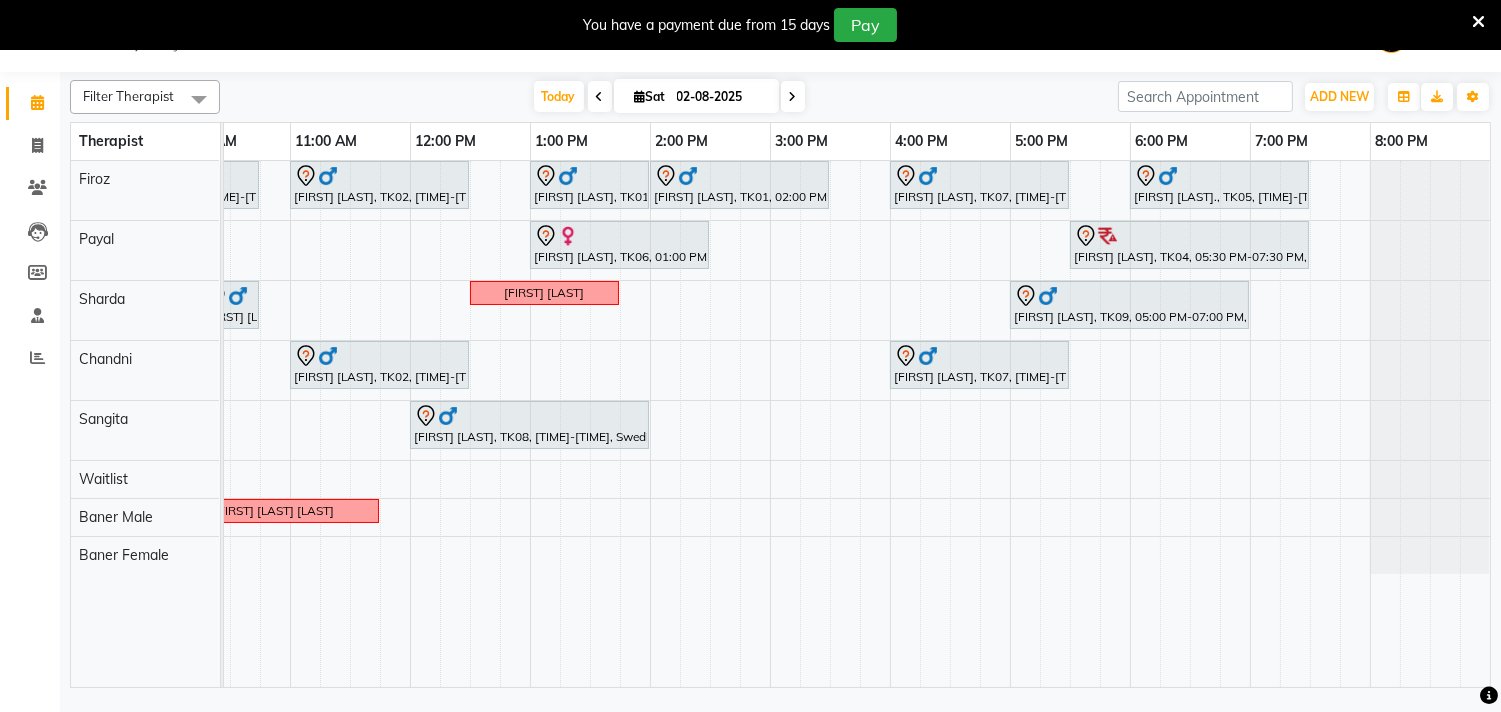 click at bounding box center [793, 96] 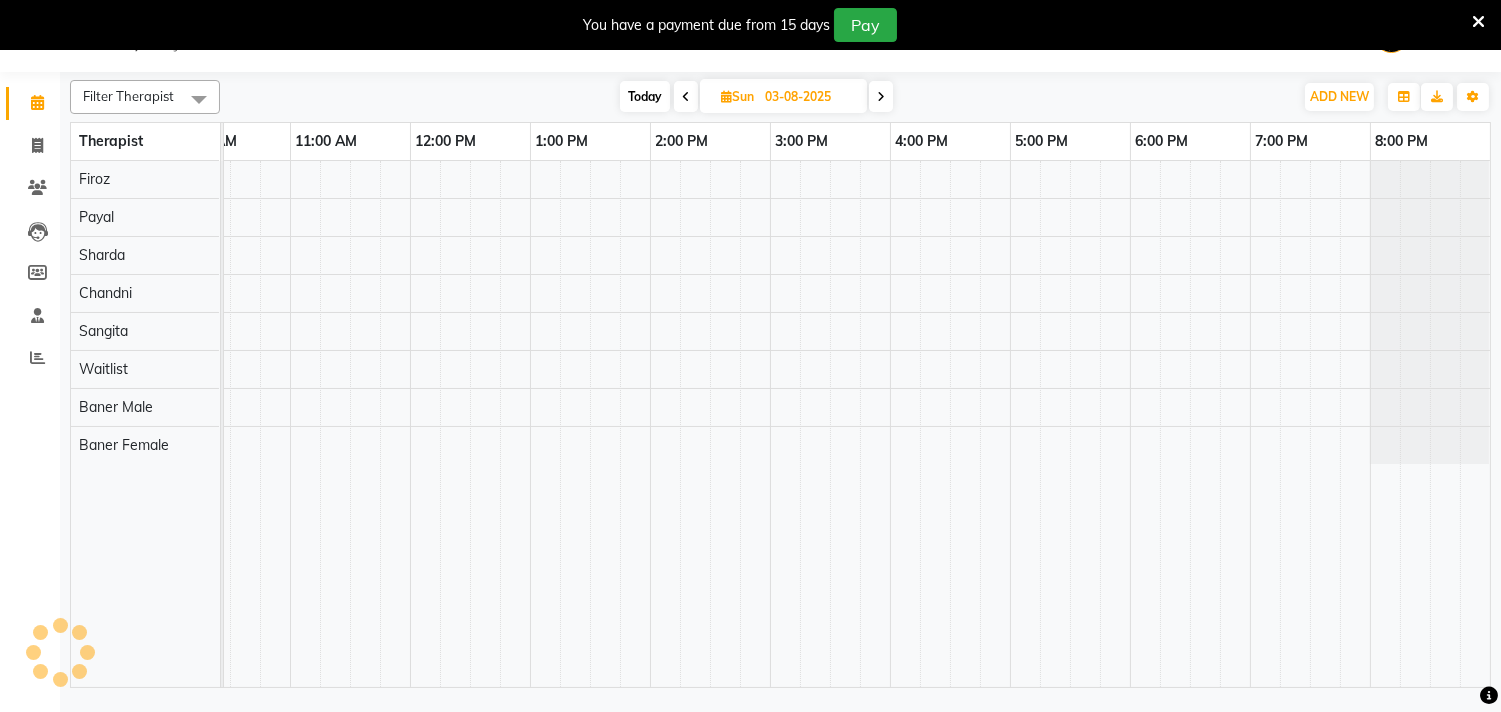 scroll, scrollTop: 0, scrollLeft: 241, axis: horizontal 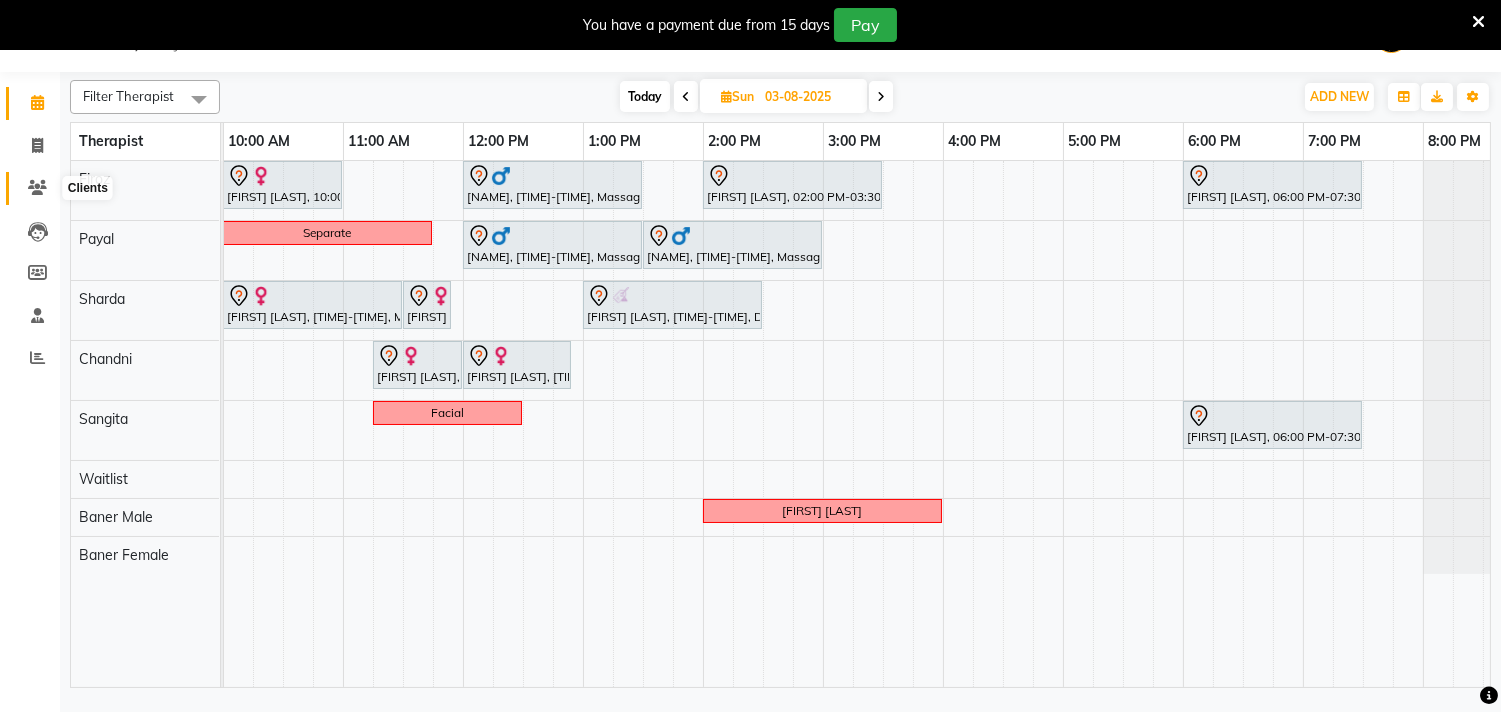 click 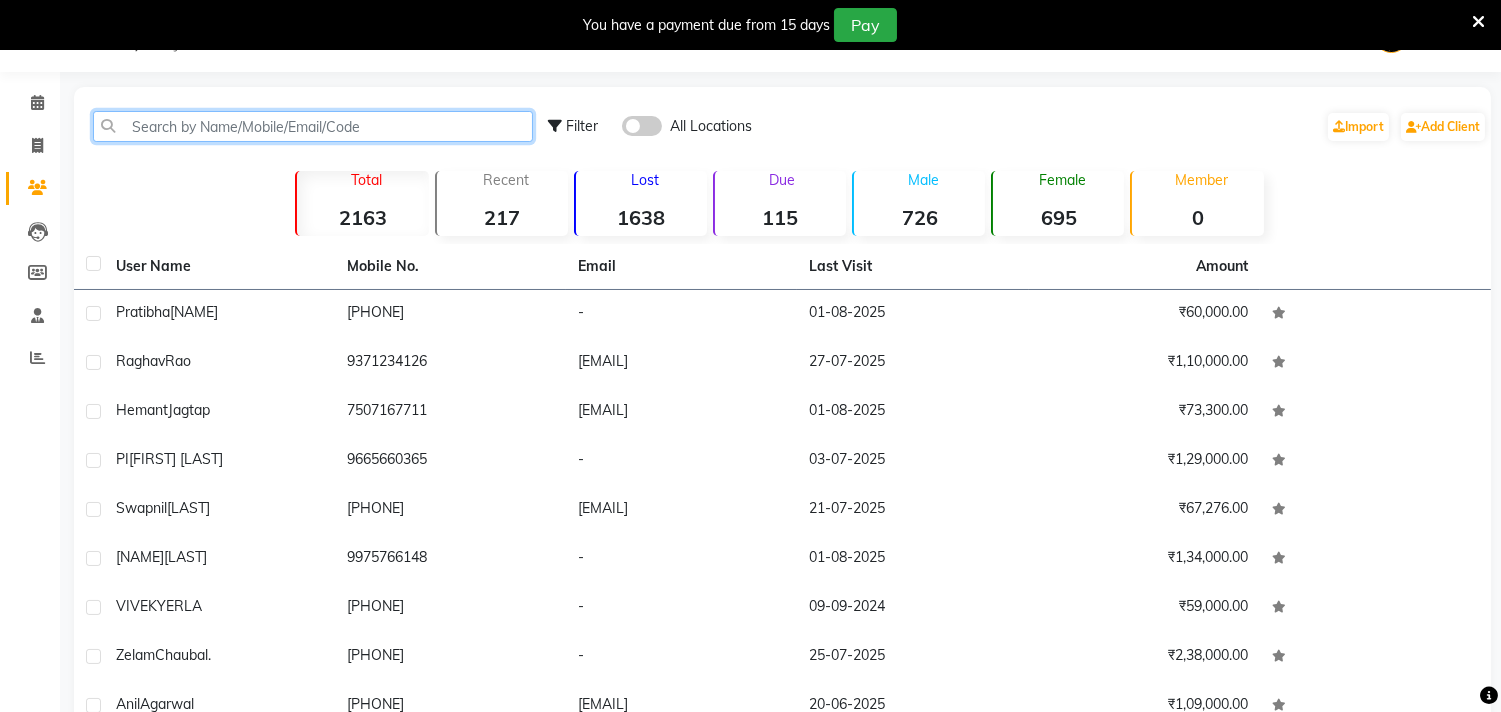 click 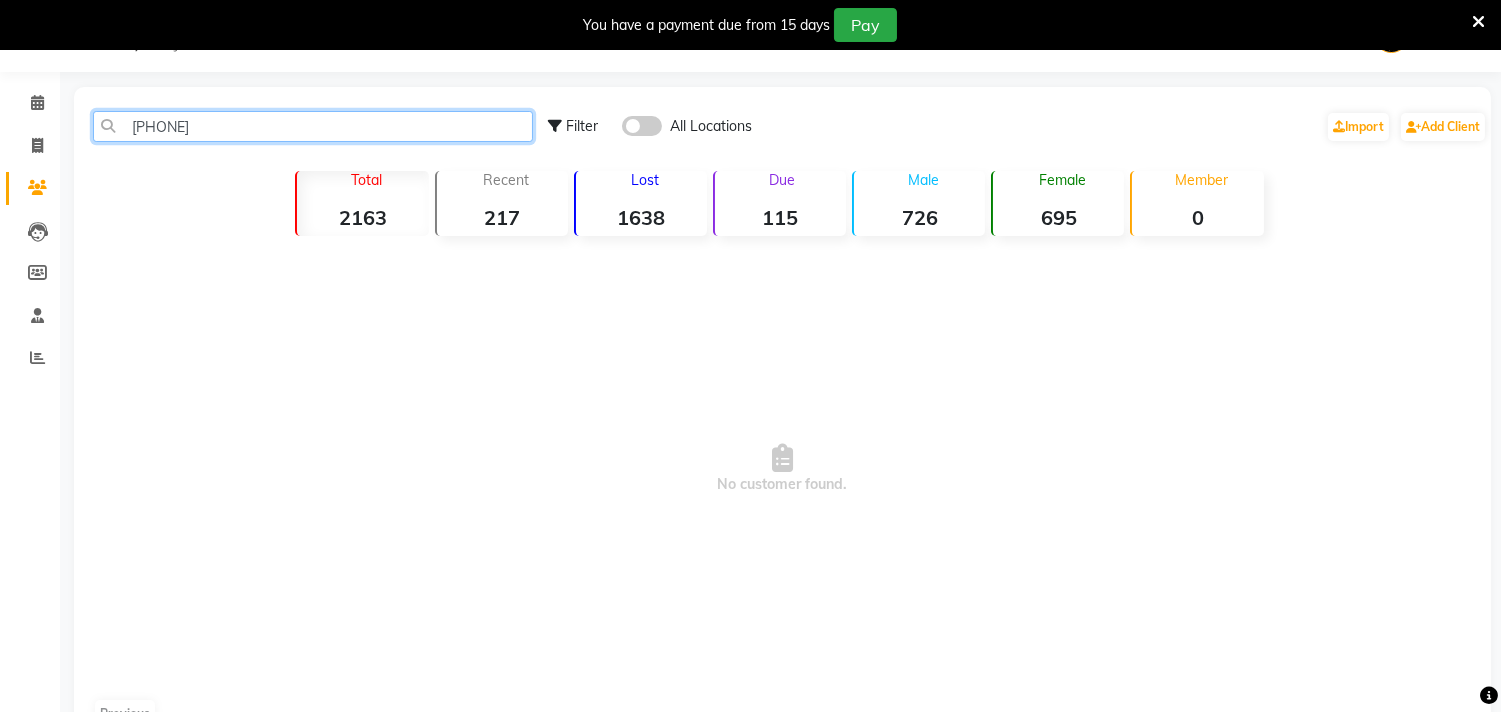 click on "98504 33575" 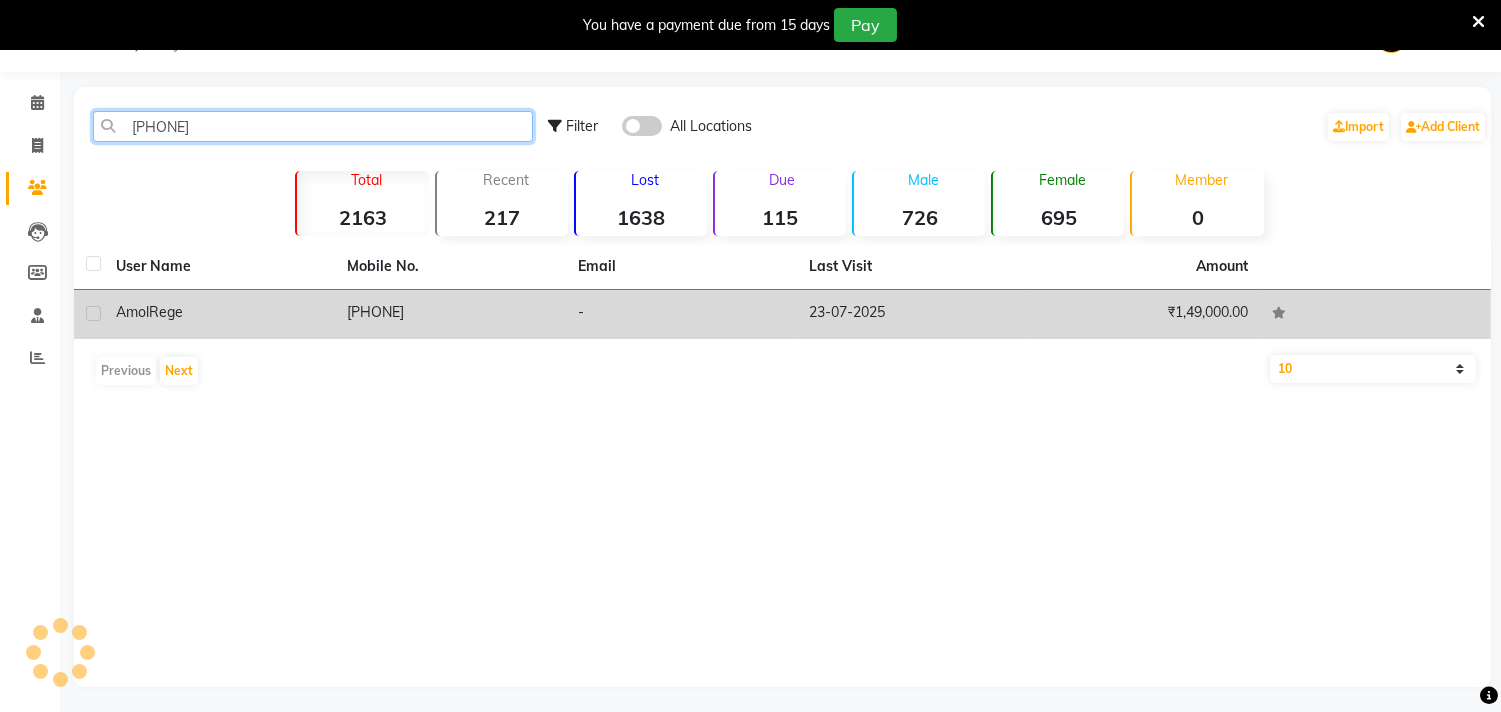 type on "[PHONE]" 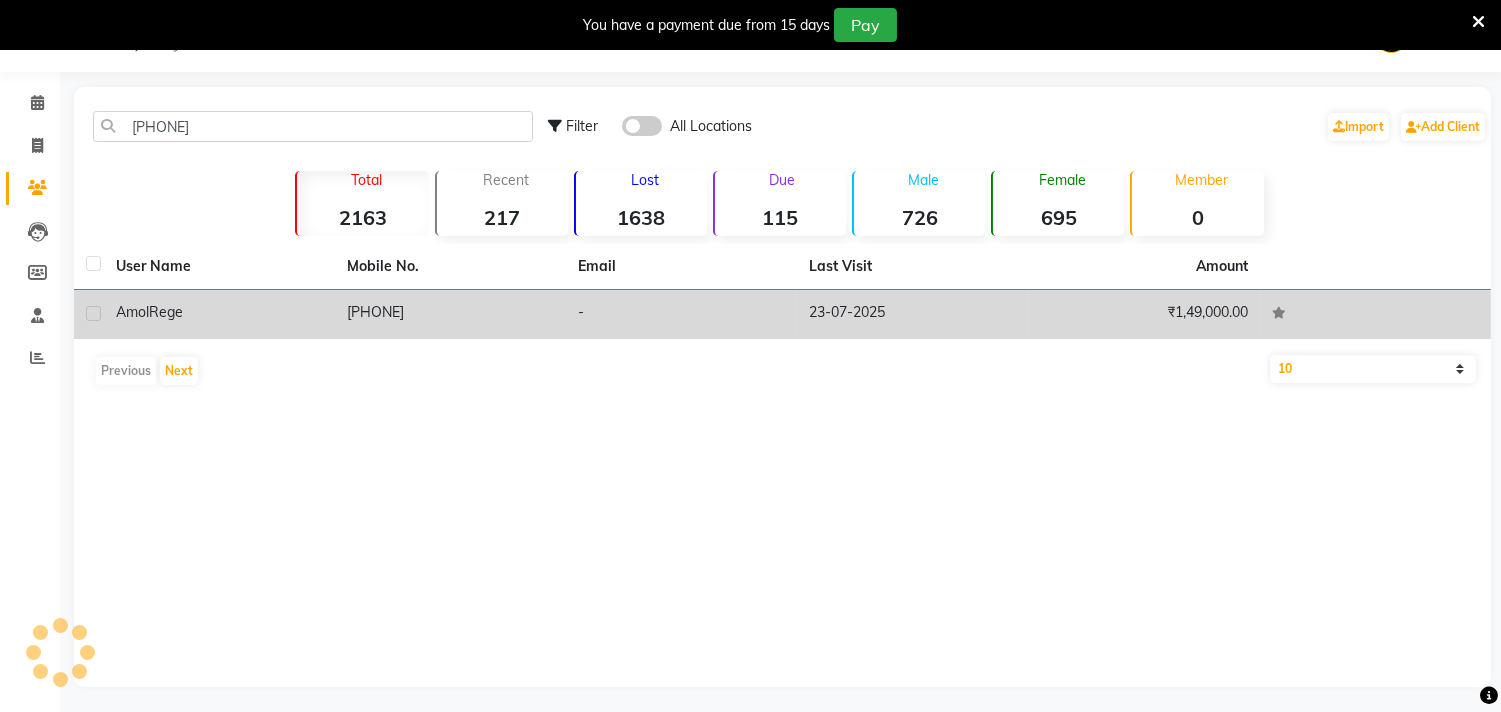 click on "Amol  Rege" 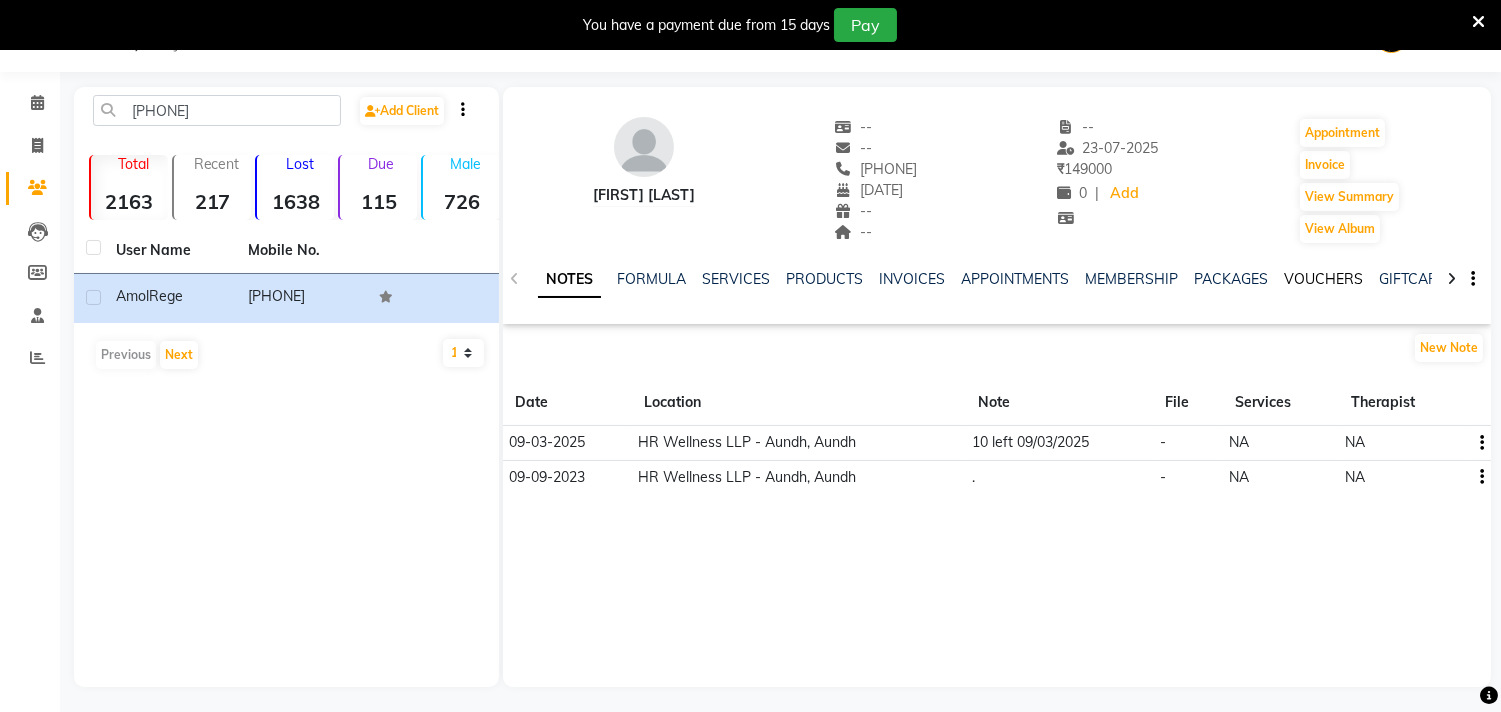 click on "VOUCHERS" 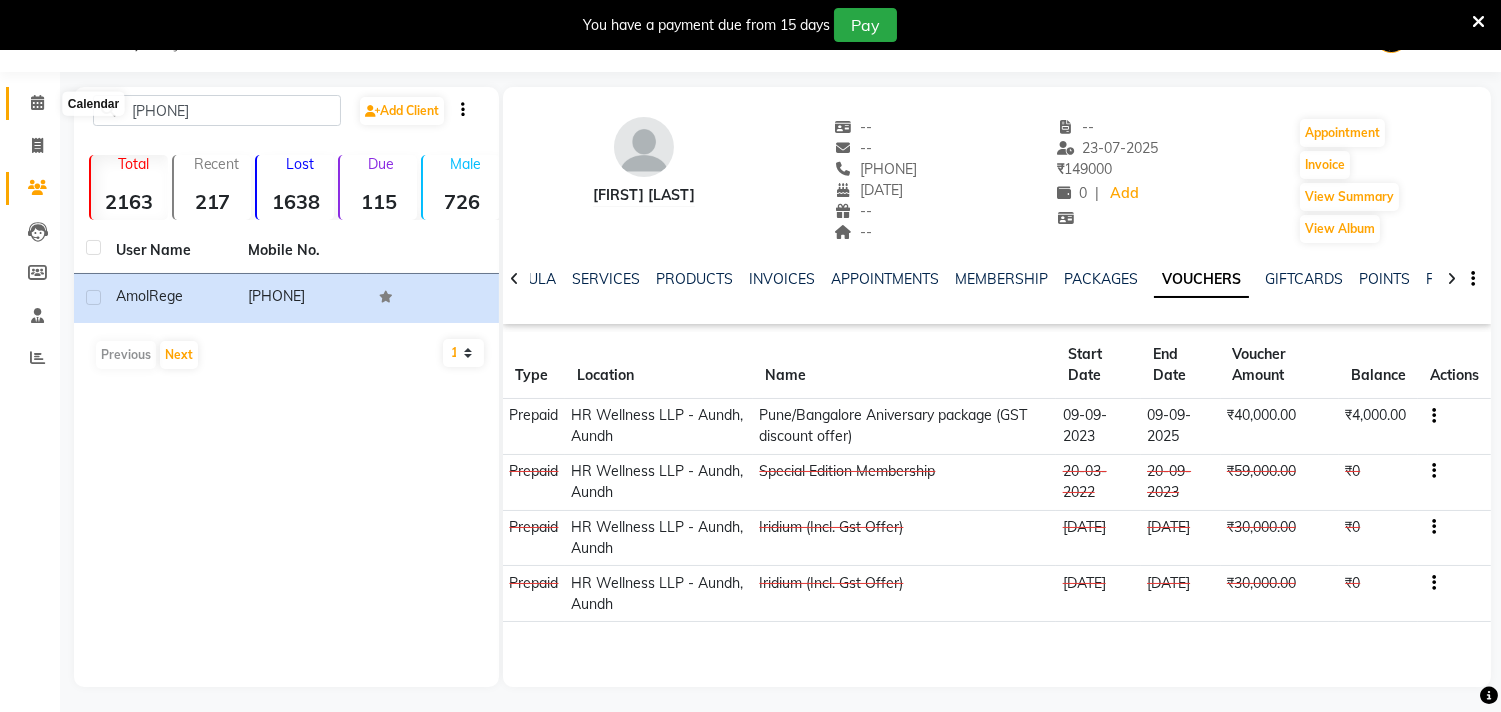 click 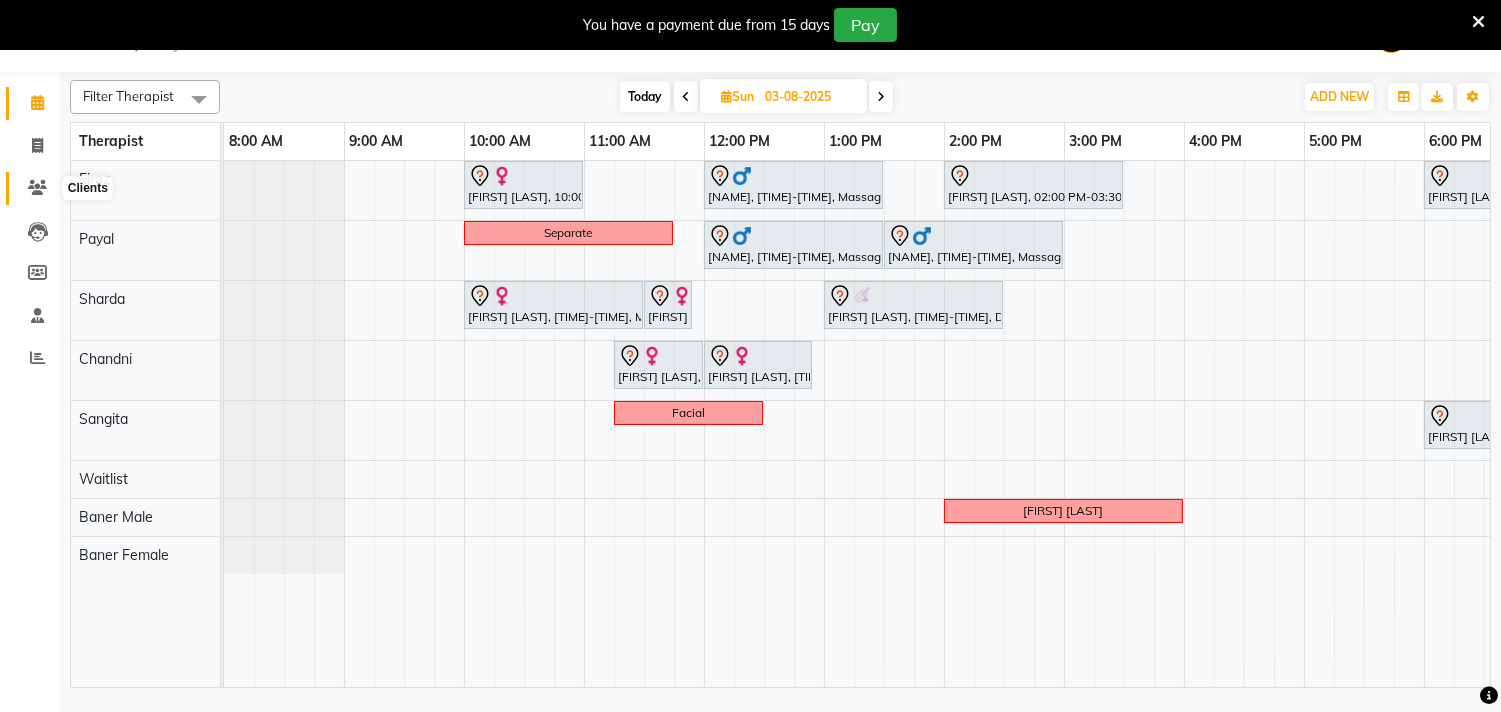 click 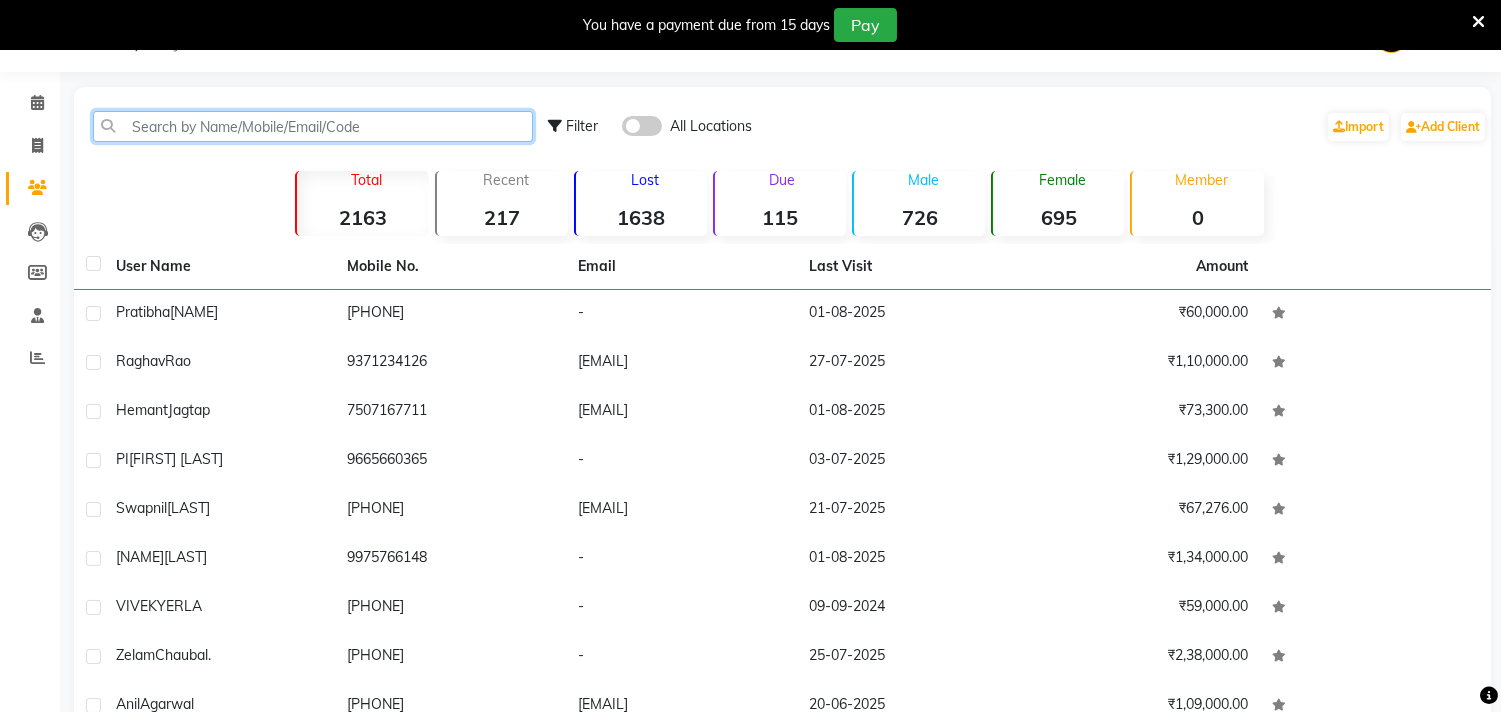 click 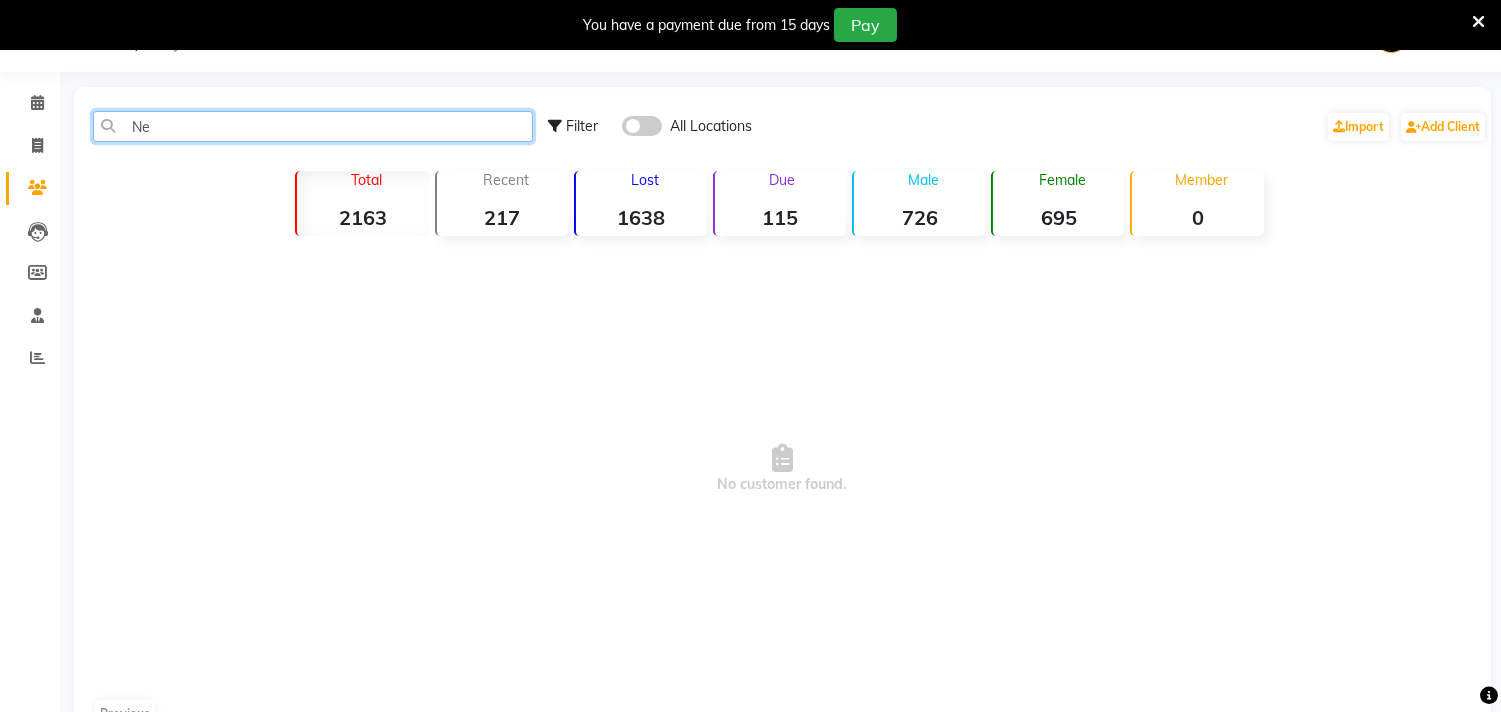 type on "N" 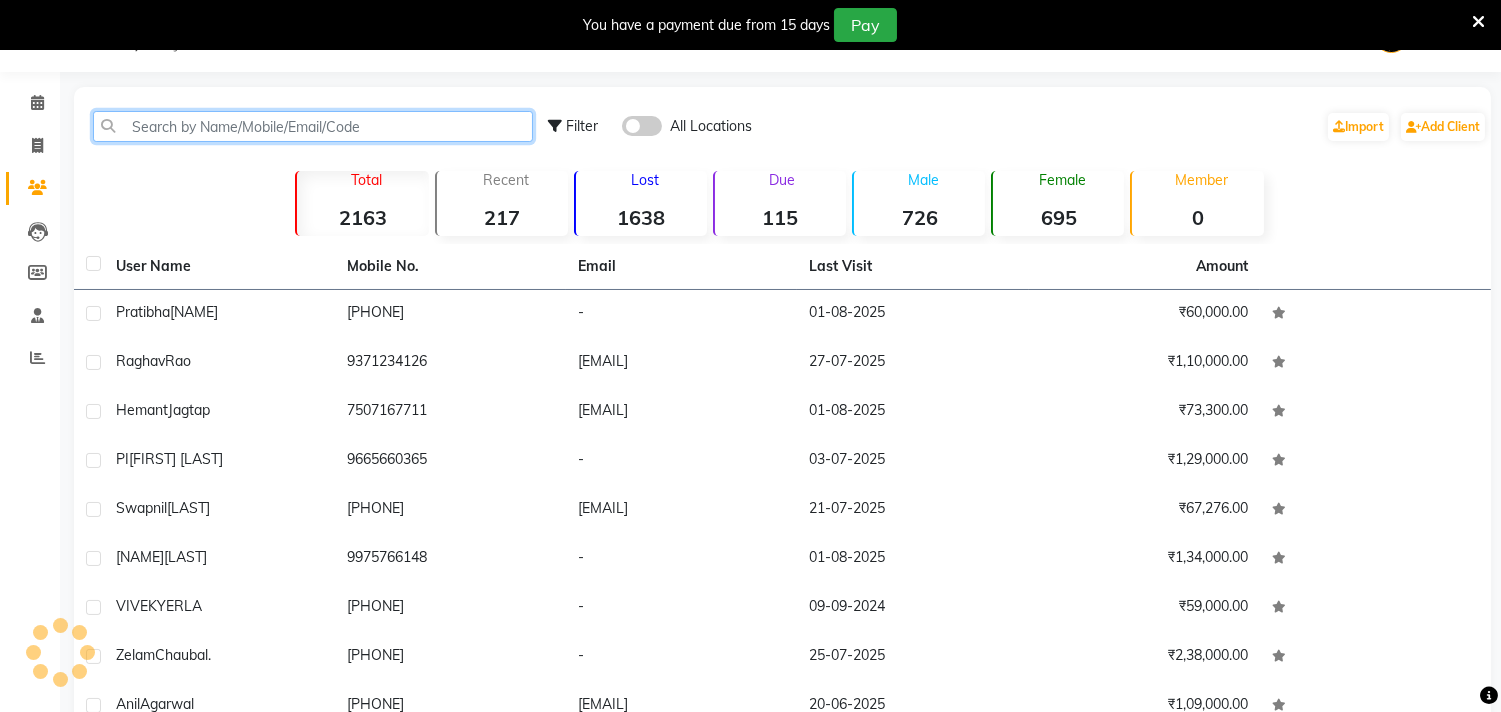 click 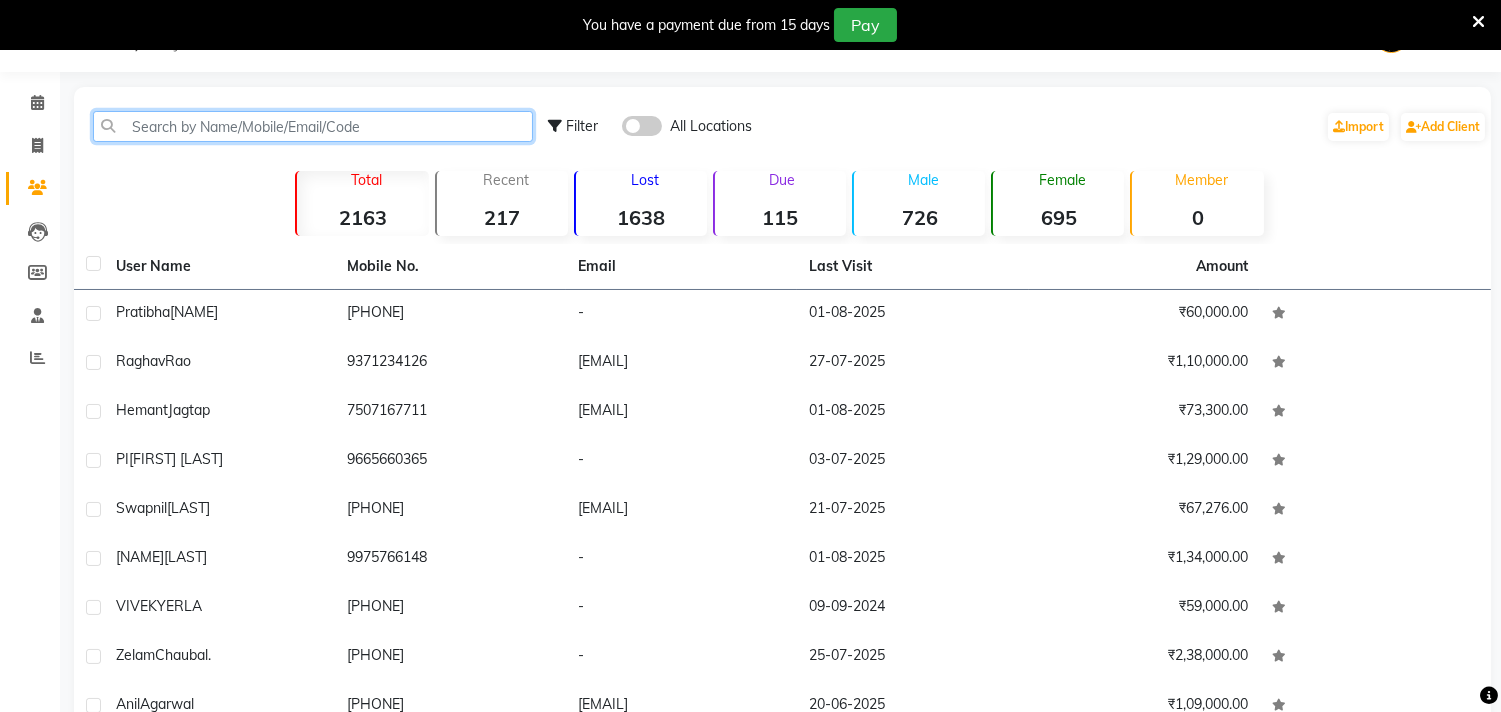 paste on "97670 96493" 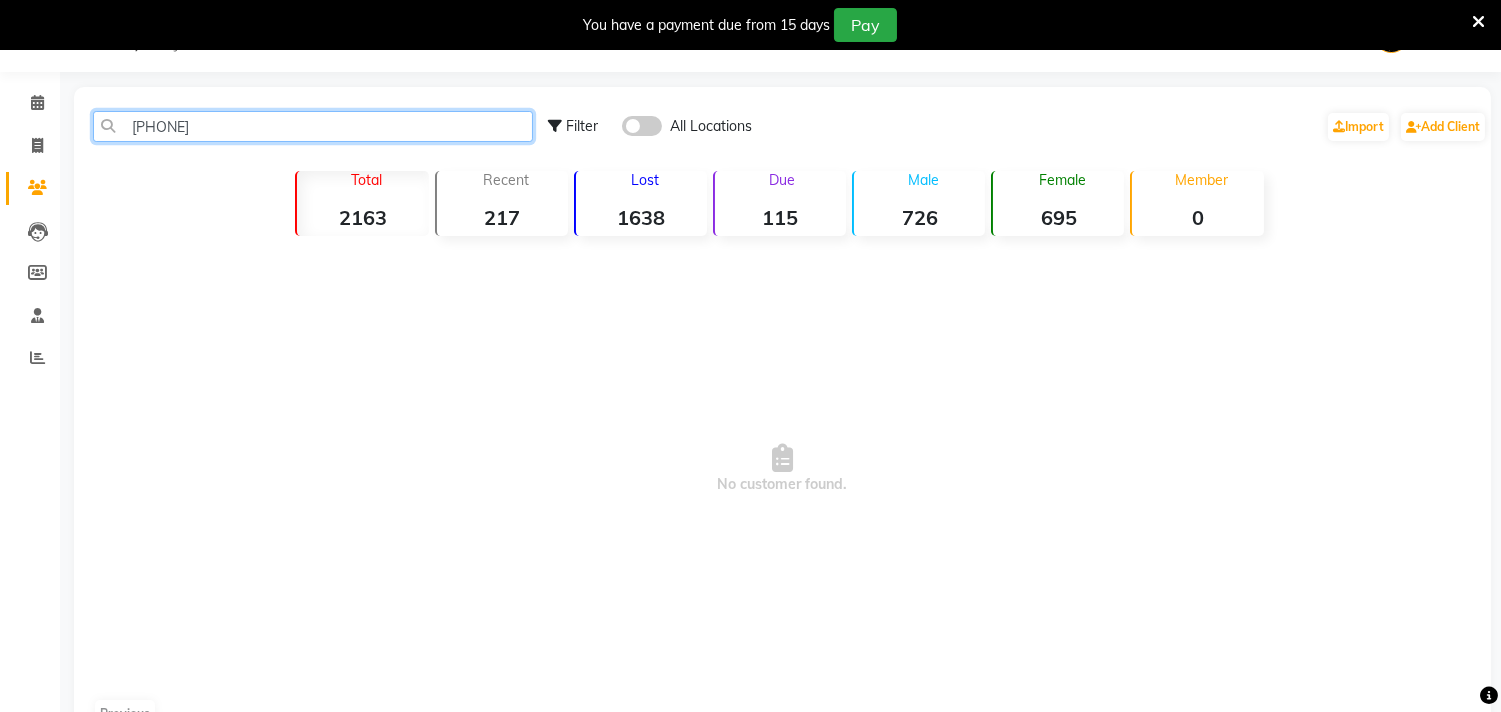 click on "97670 96493" 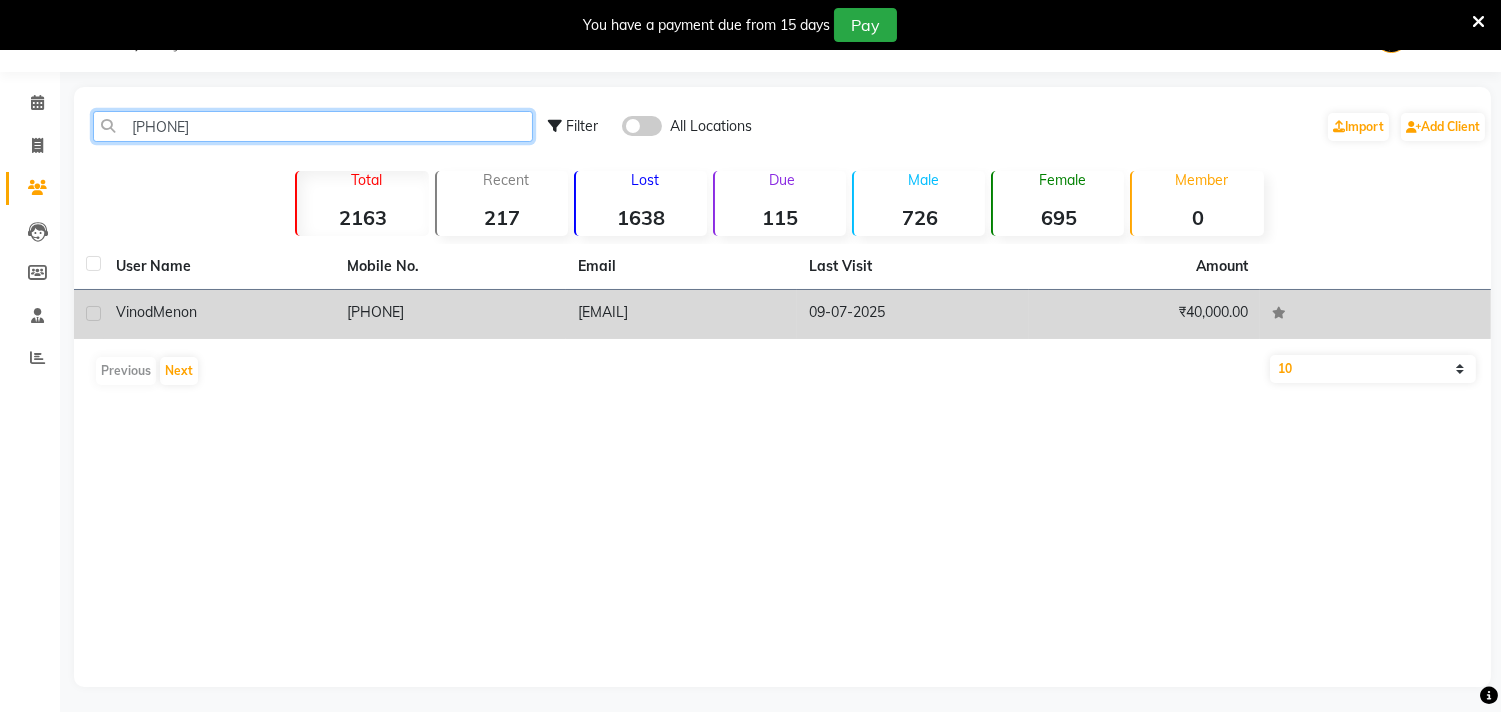 type on "9767096493" 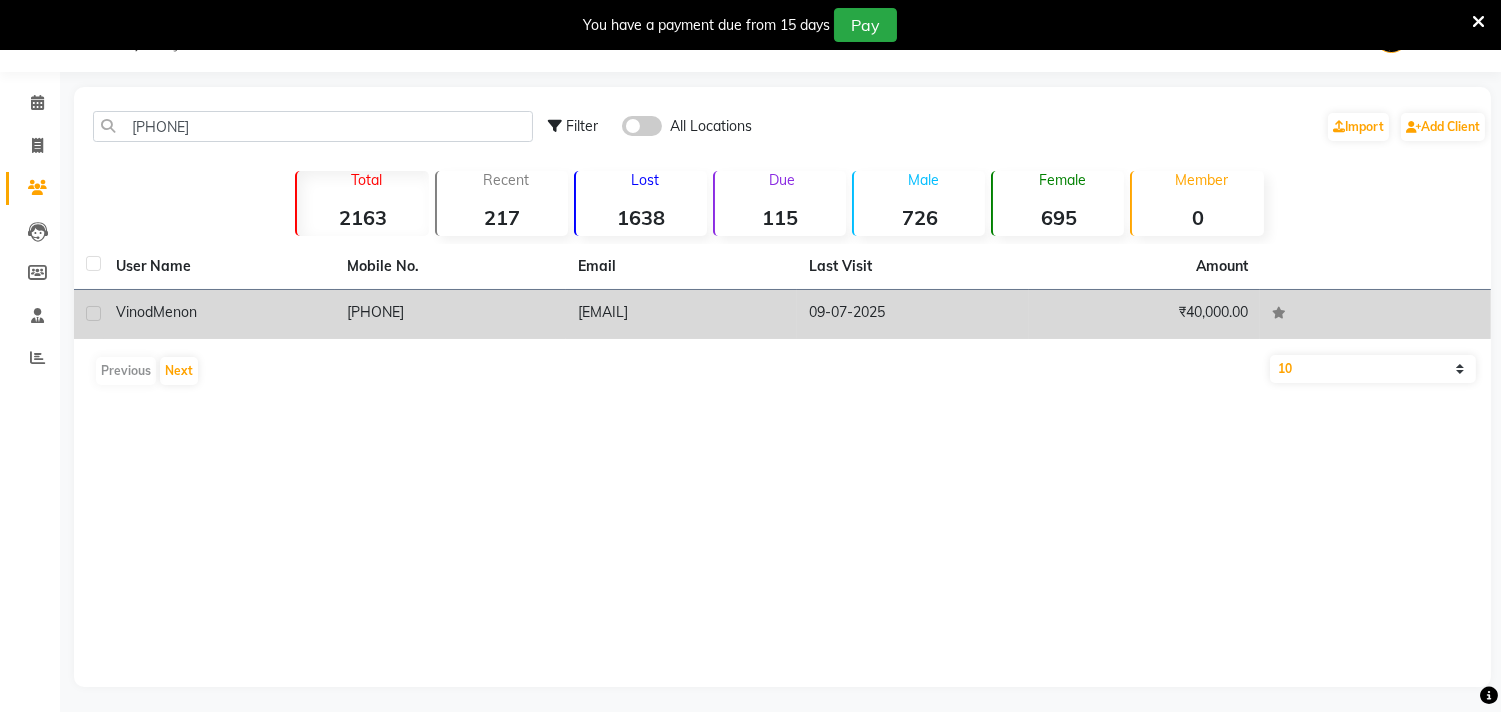 click on "Vinod  Menon" 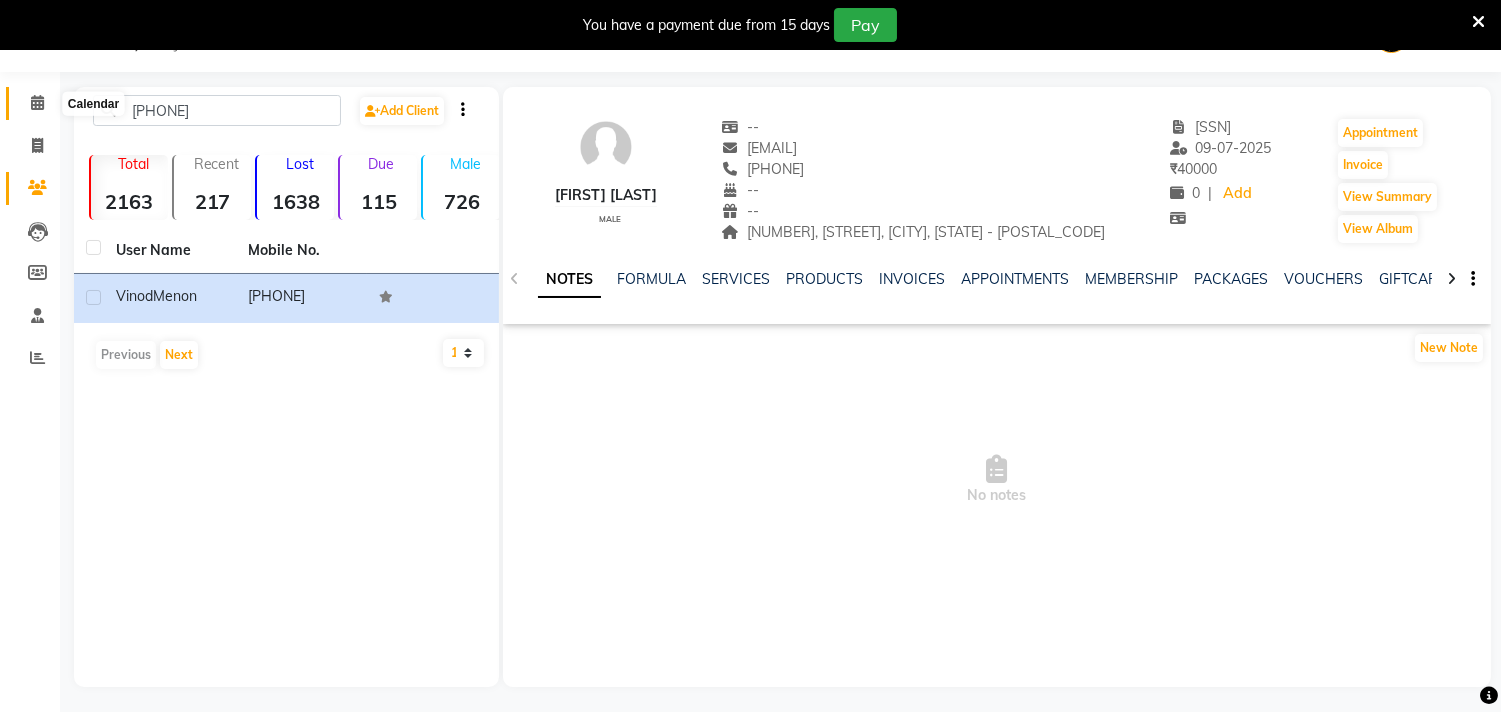click 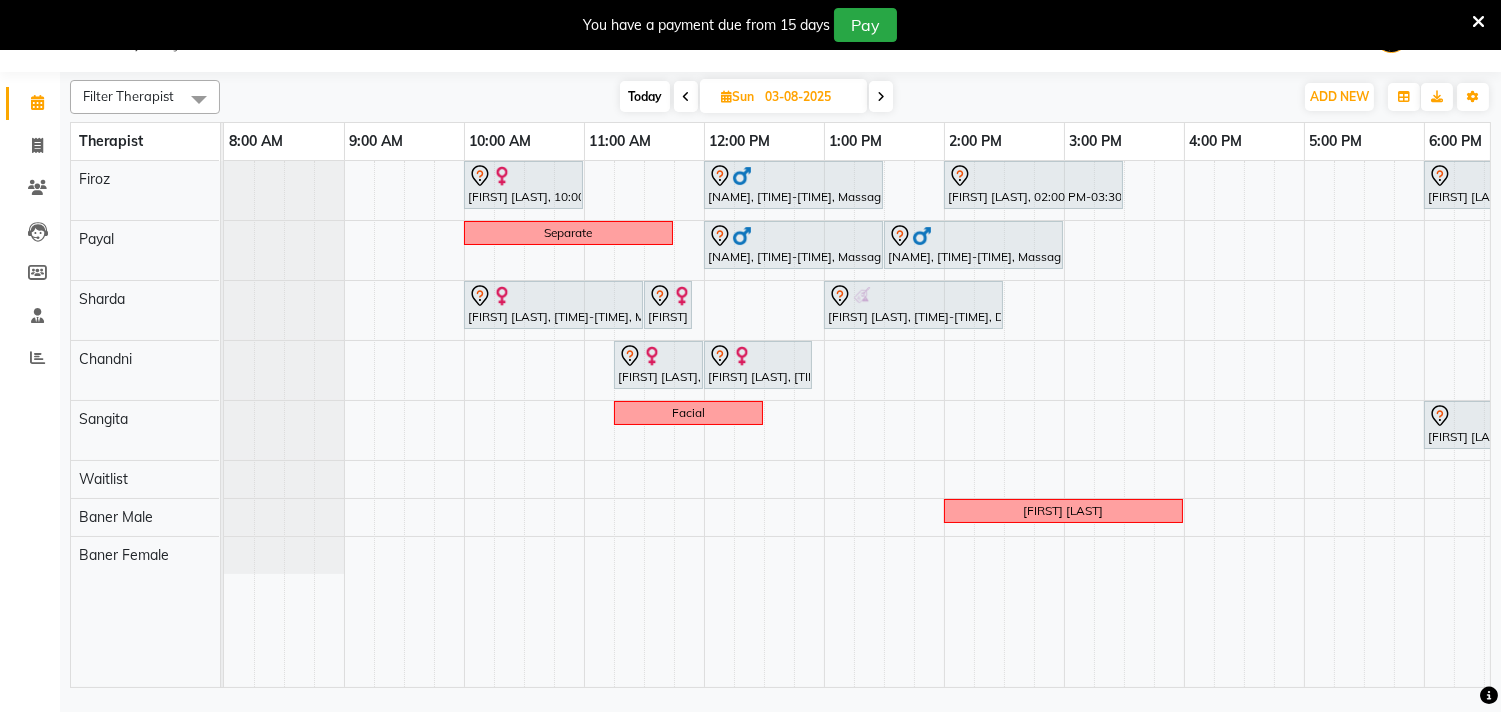 click at bounding box center (881, 96) 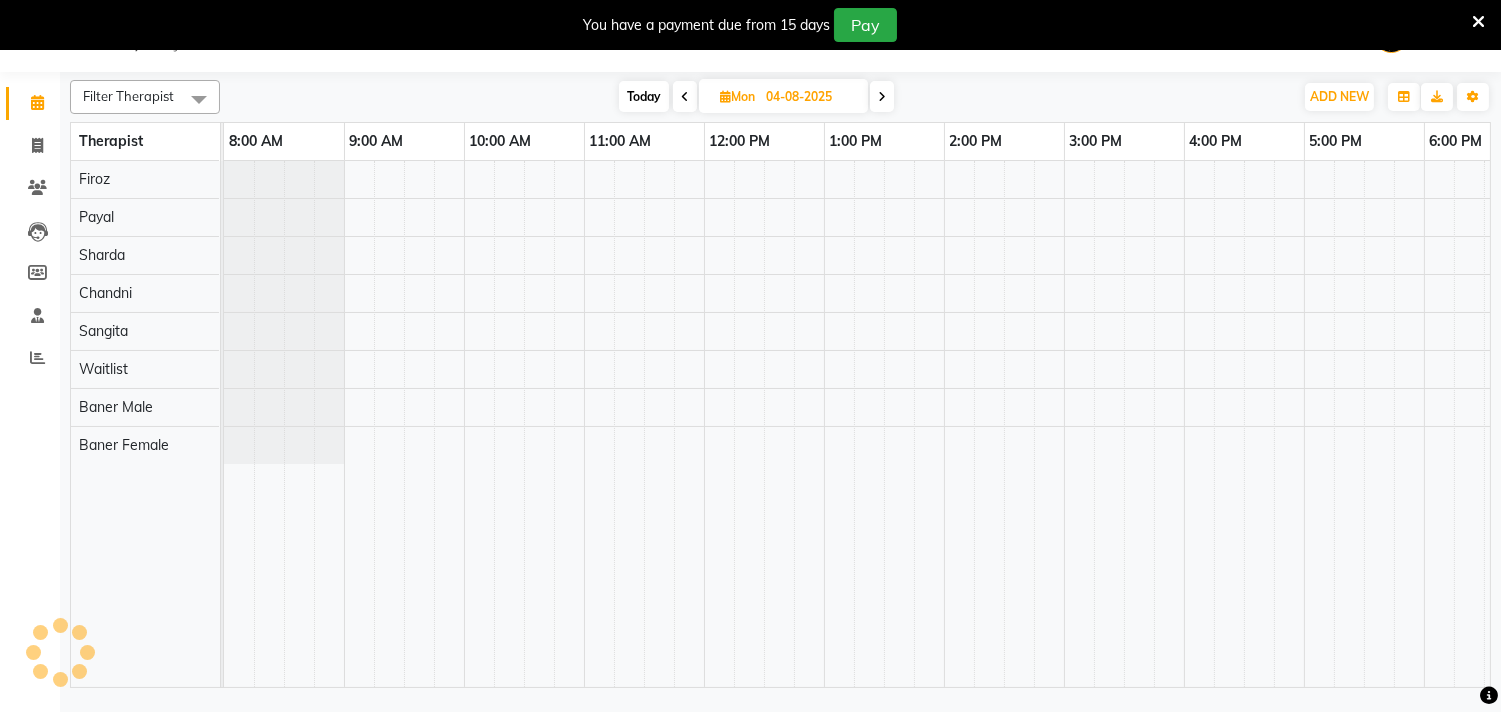 scroll, scrollTop: 0, scrollLeft: 241, axis: horizontal 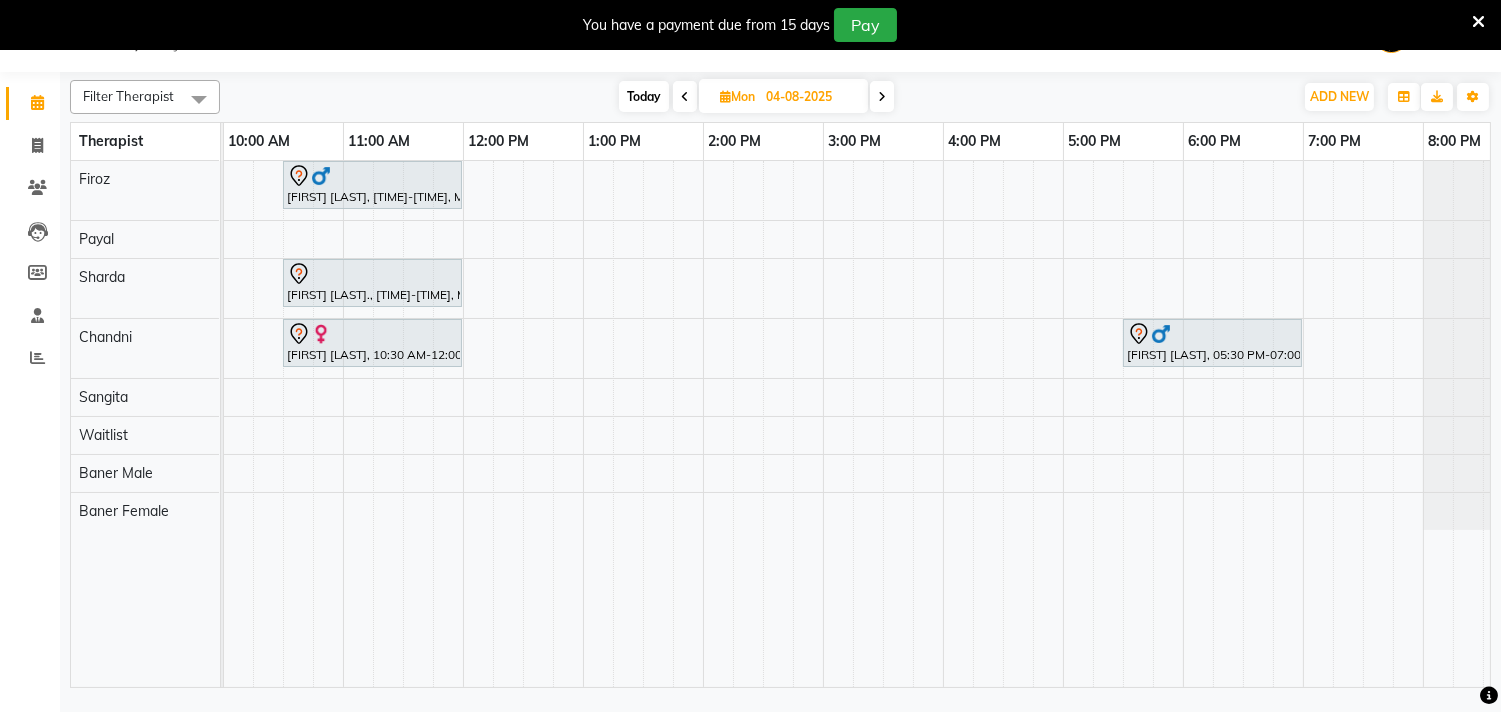 click at bounding box center [882, 97] 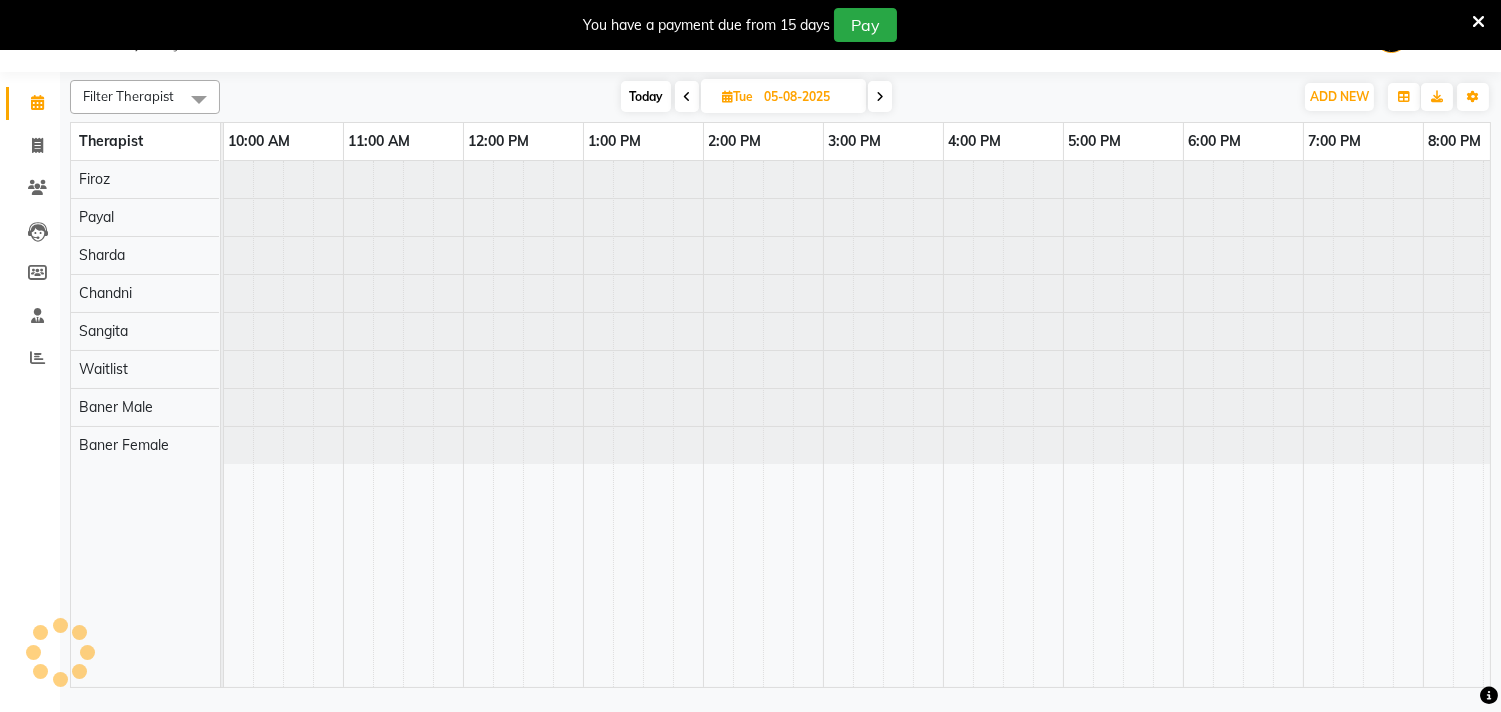 scroll, scrollTop: 0, scrollLeft: 0, axis: both 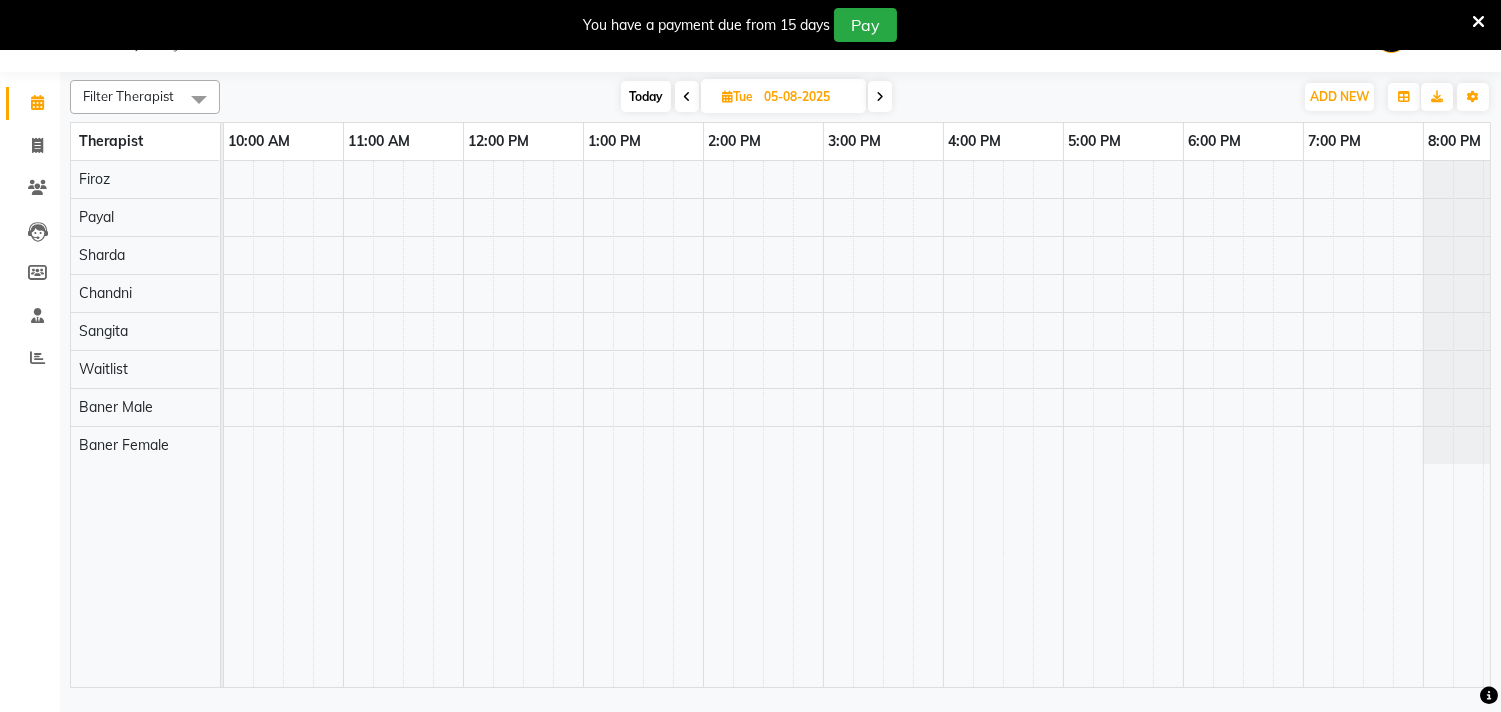 click at bounding box center [880, 96] 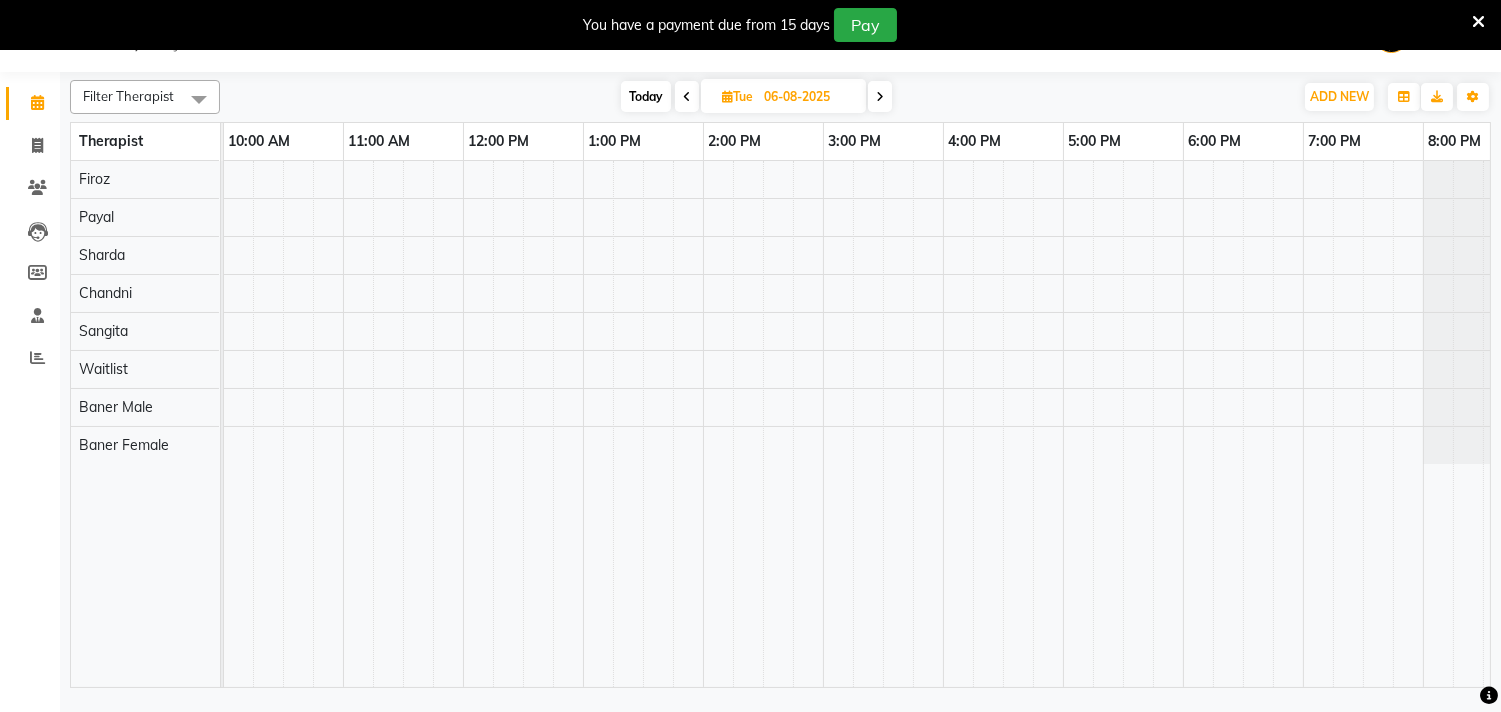 scroll, scrollTop: 0, scrollLeft: 0, axis: both 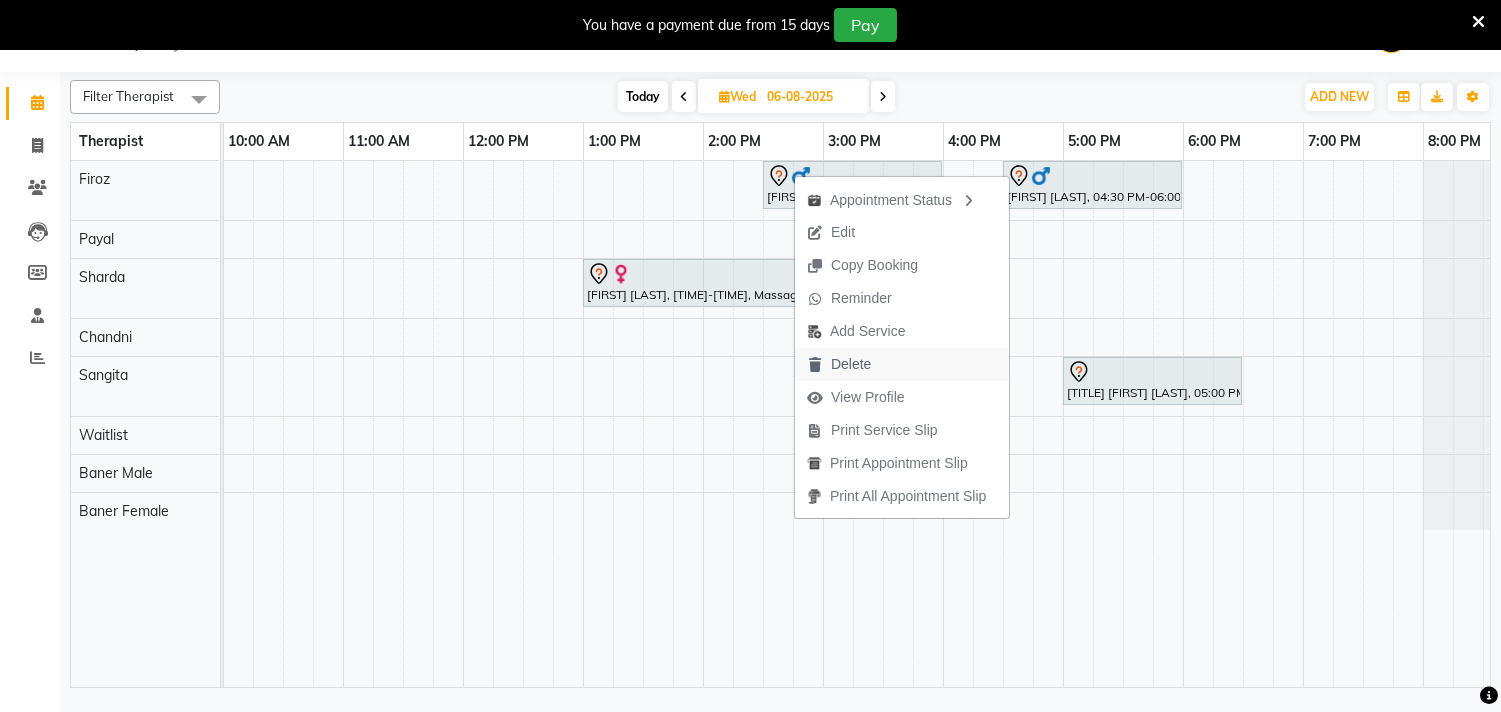 click on "Delete" at bounding box center [902, 364] 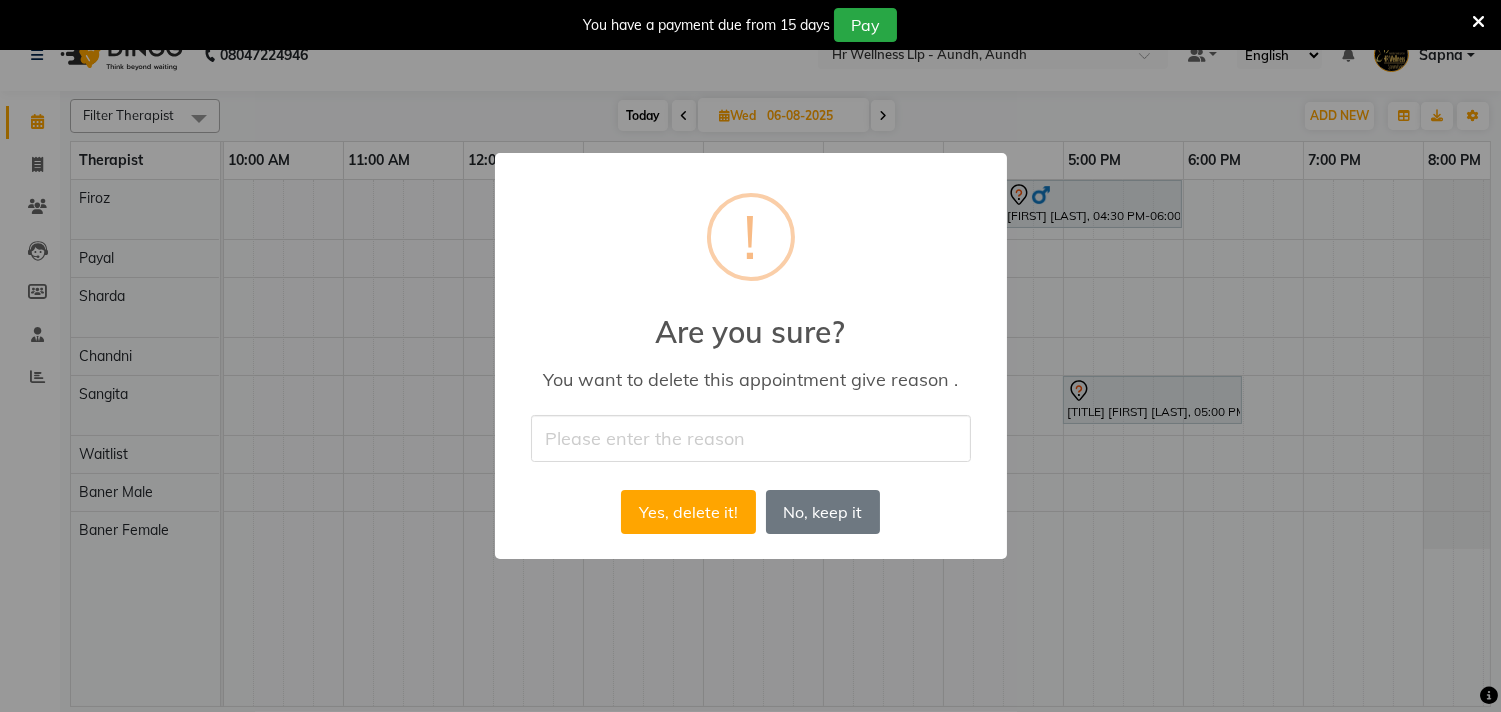scroll, scrollTop: 31, scrollLeft: 0, axis: vertical 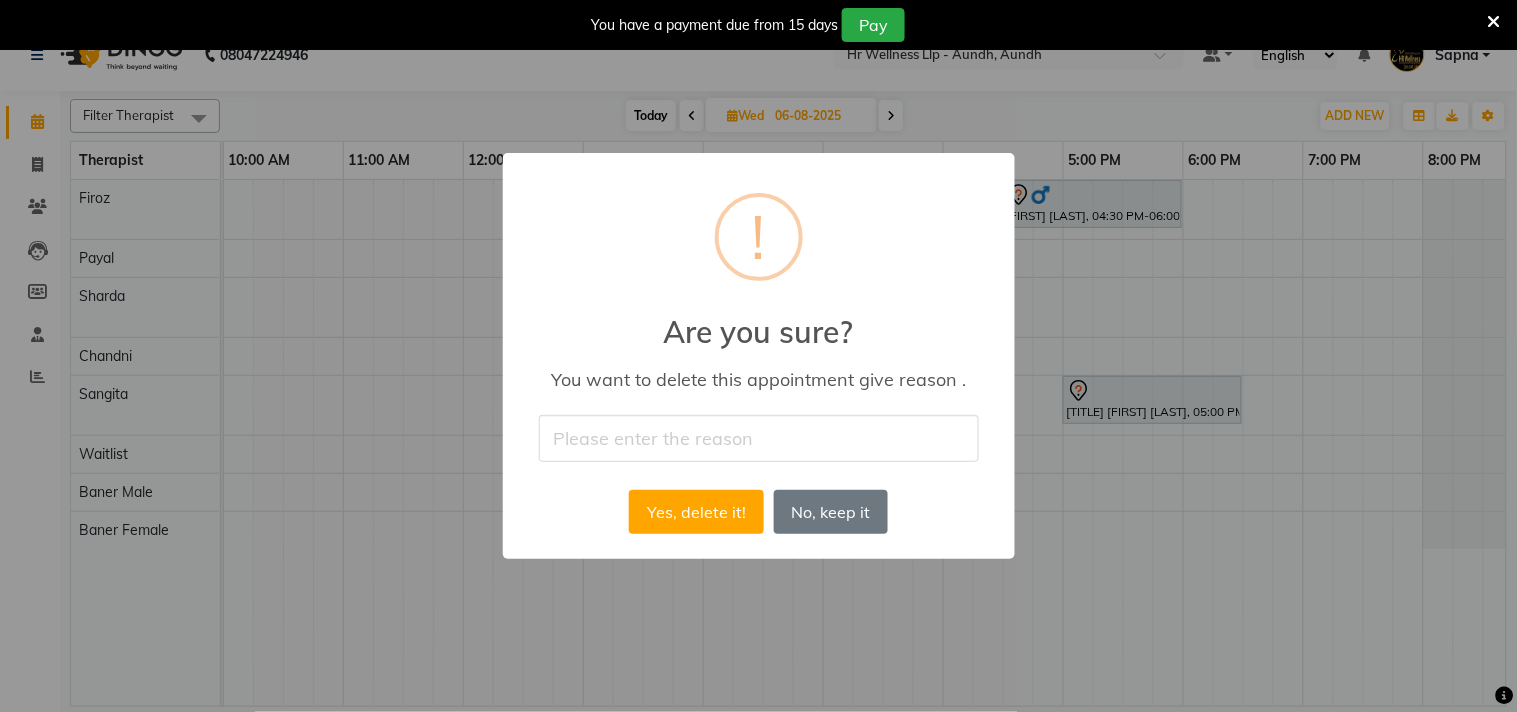 click at bounding box center [759, 438] 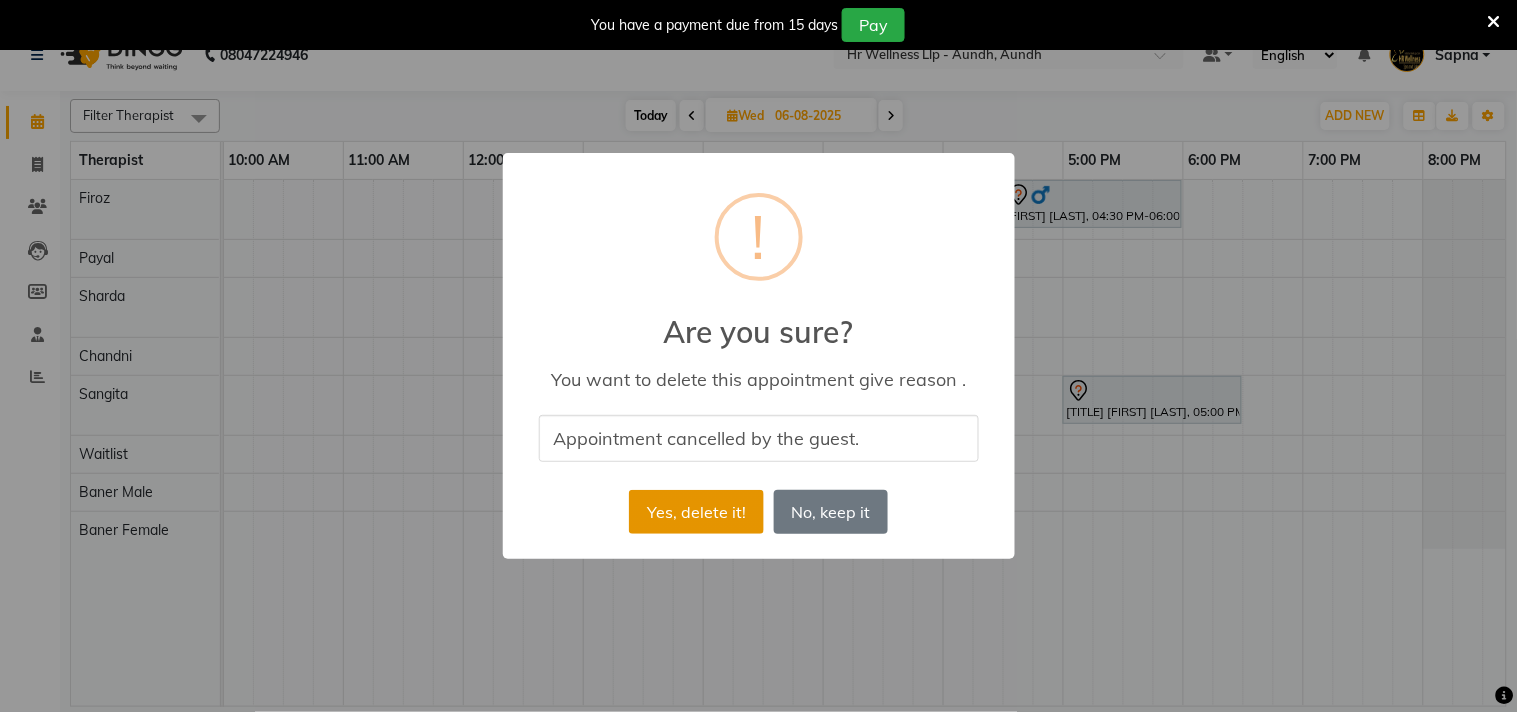 click on "Yes, delete it!" at bounding box center [696, 512] 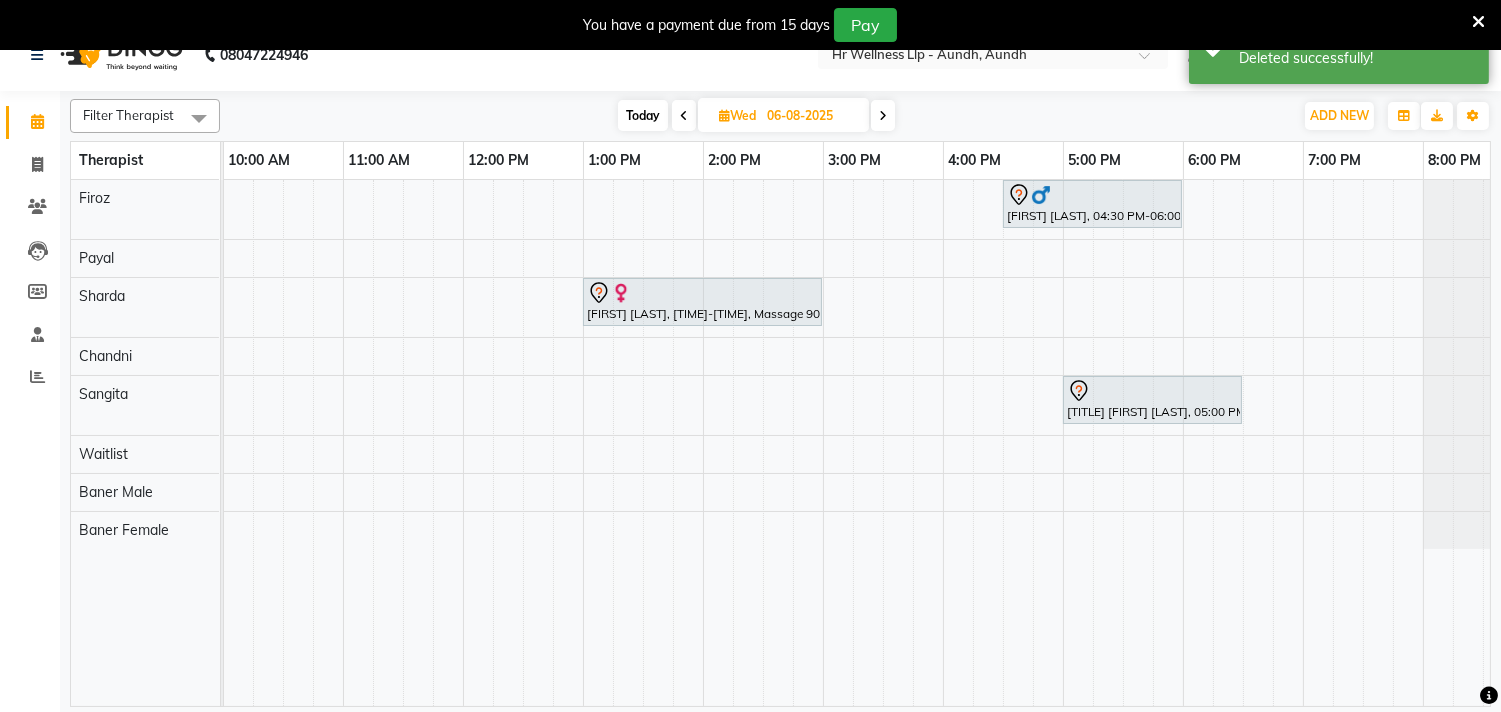 click on "Today" at bounding box center (643, 115) 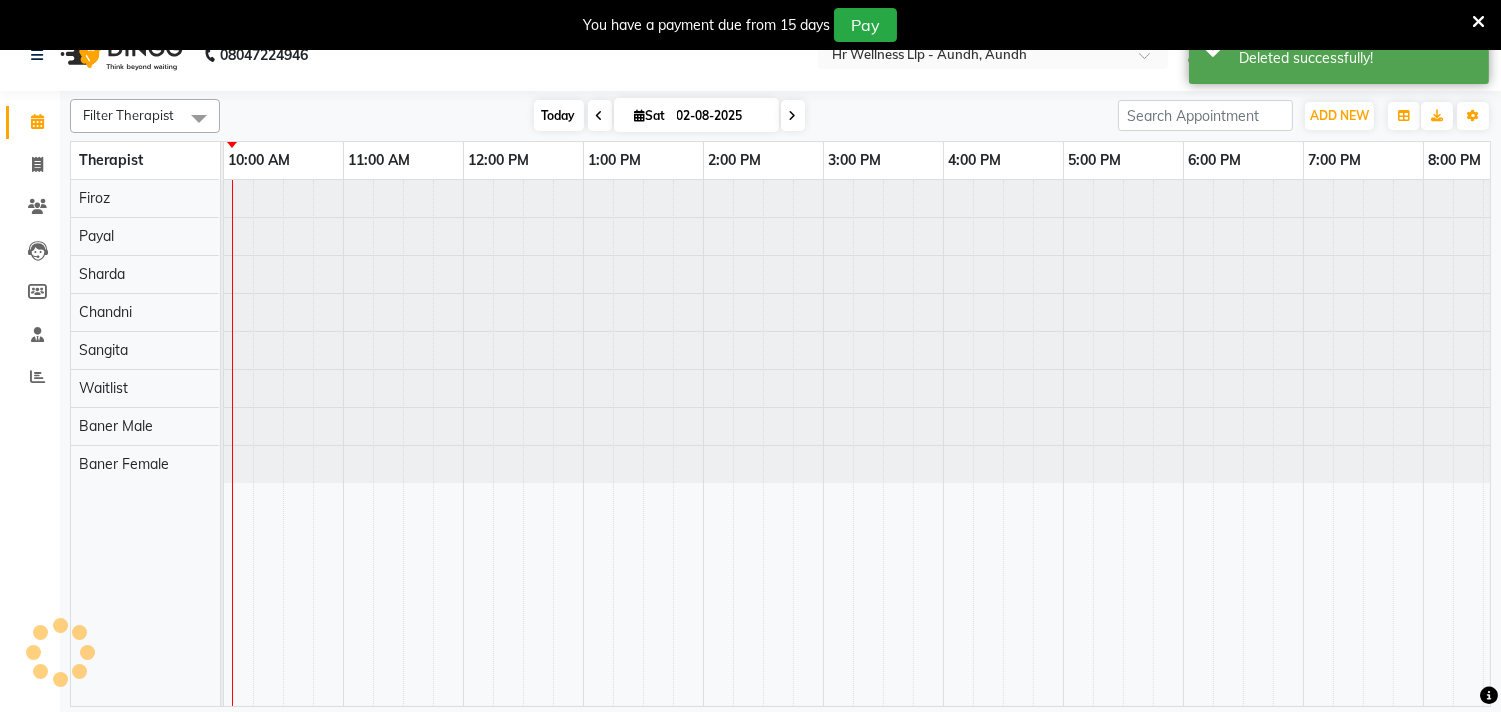 scroll, scrollTop: 0, scrollLeft: 0, axis: both 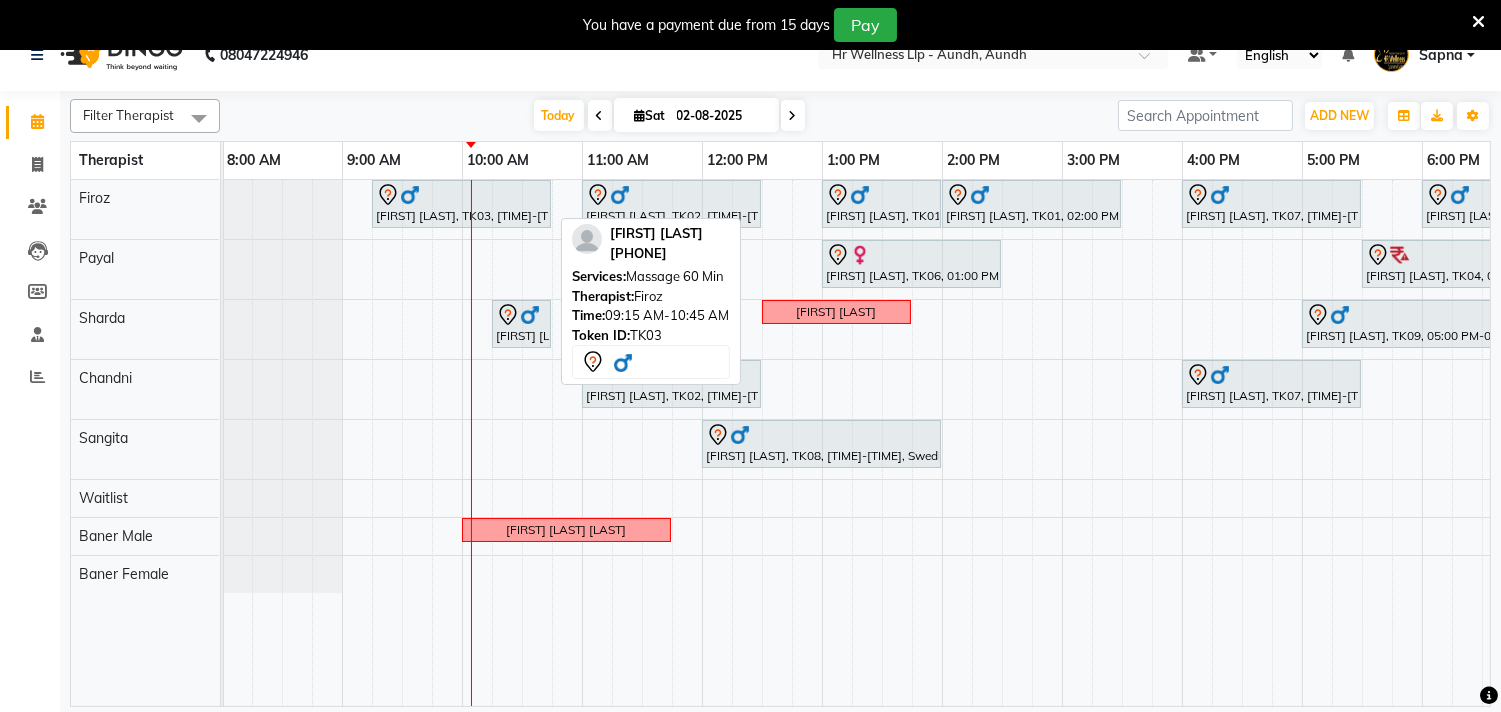 click on "[FIRST] [LAST], TK03, [TIME]-[TIME], Massage 60 Min" at bounding box center (461, 204) 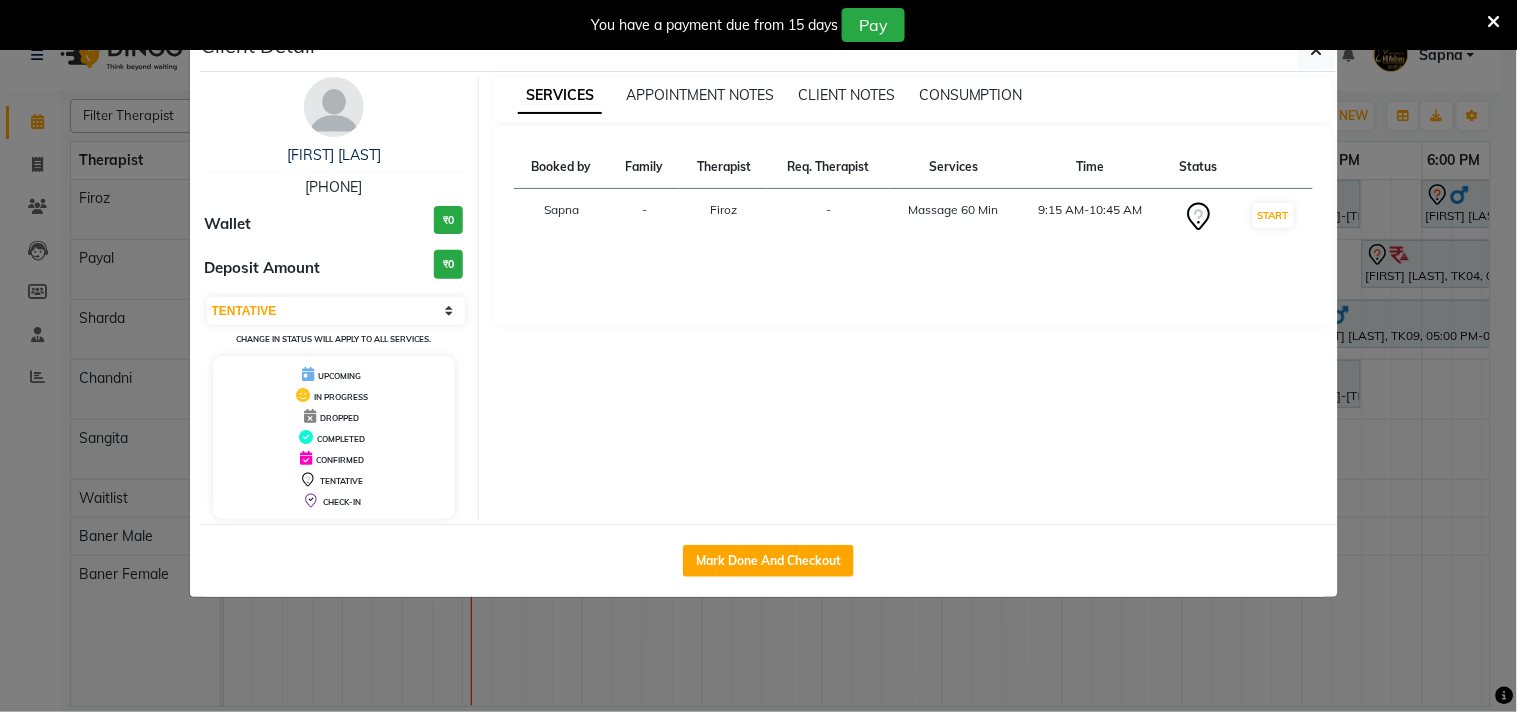 click on "You have a payment due from 15 days   Pay" at bounding box center [758, 25] 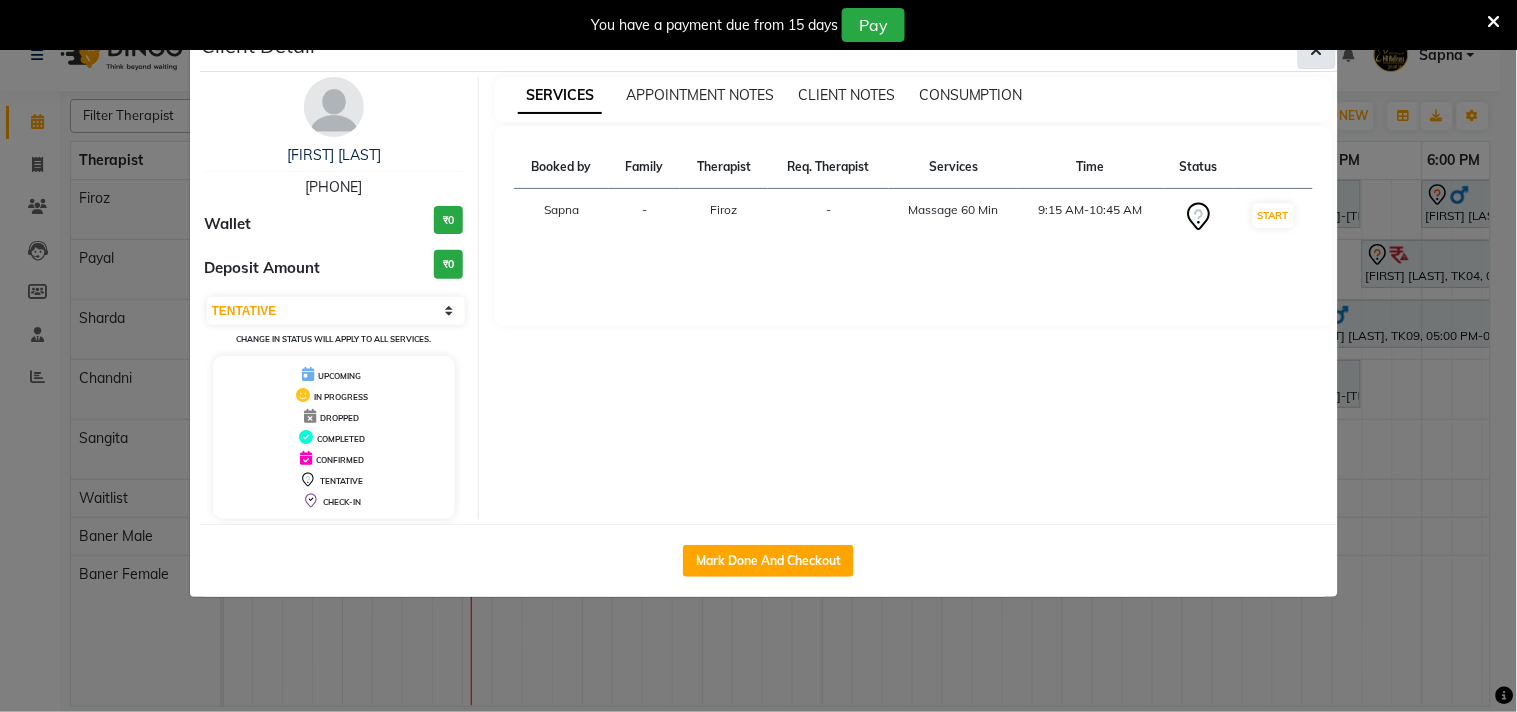 click 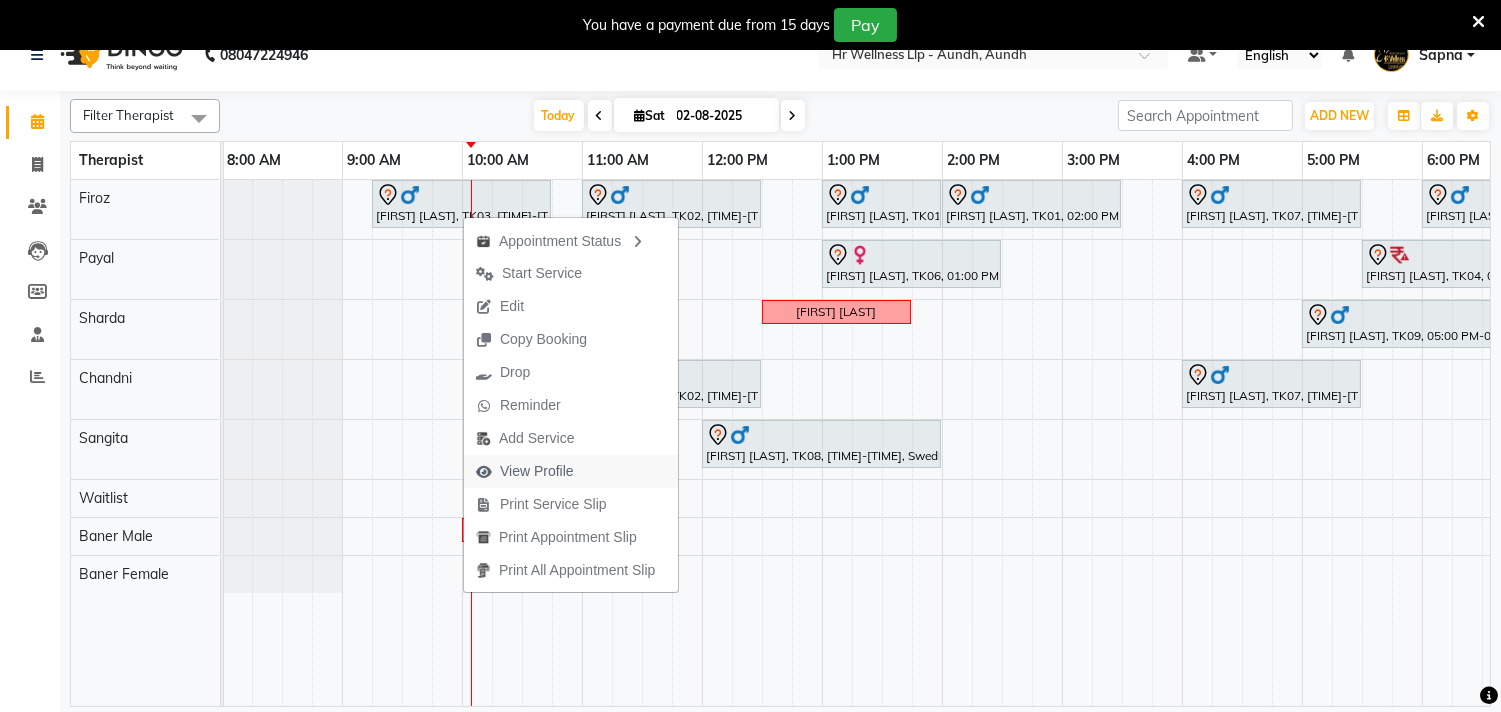 click on "View Profile" at bounding box center [537, 471] 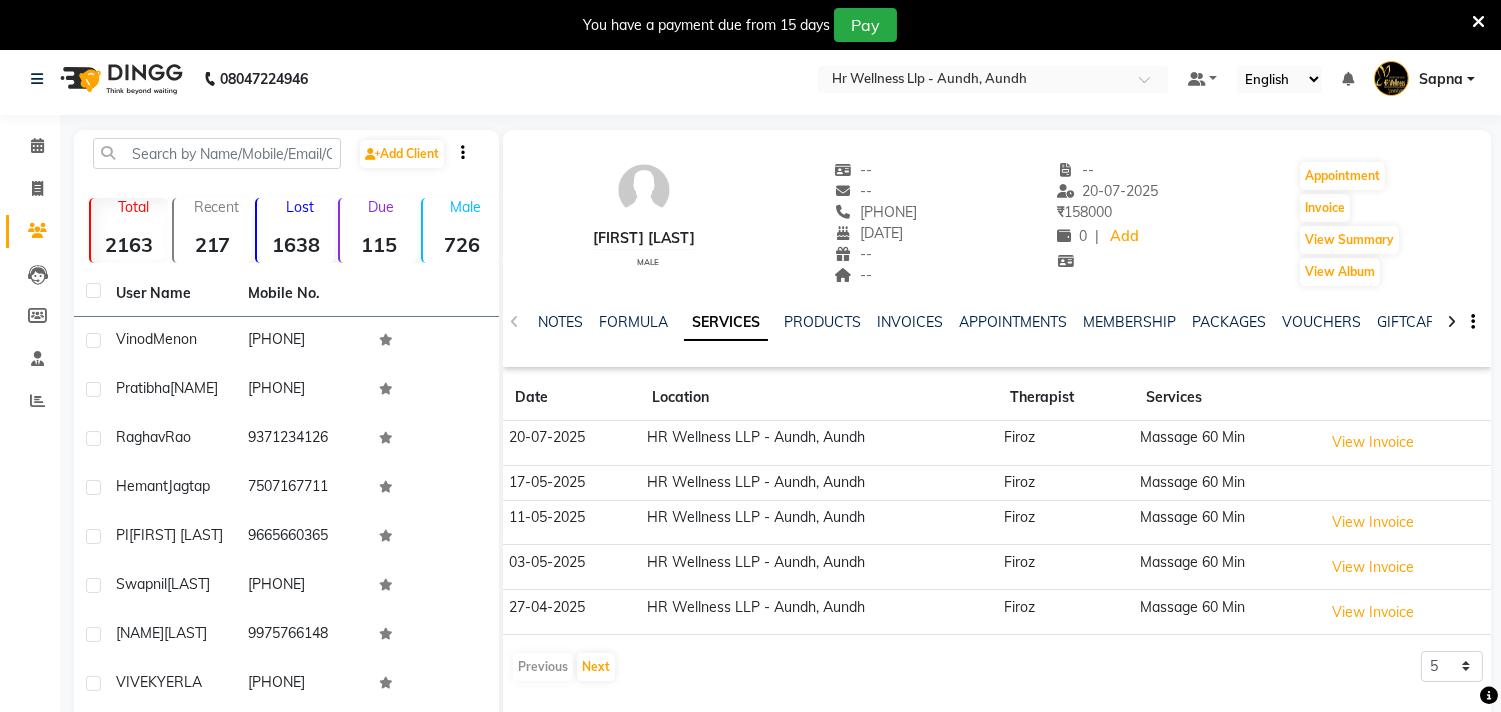 scroll, scrollTop: 0, scrollLeft: 0, axis: both 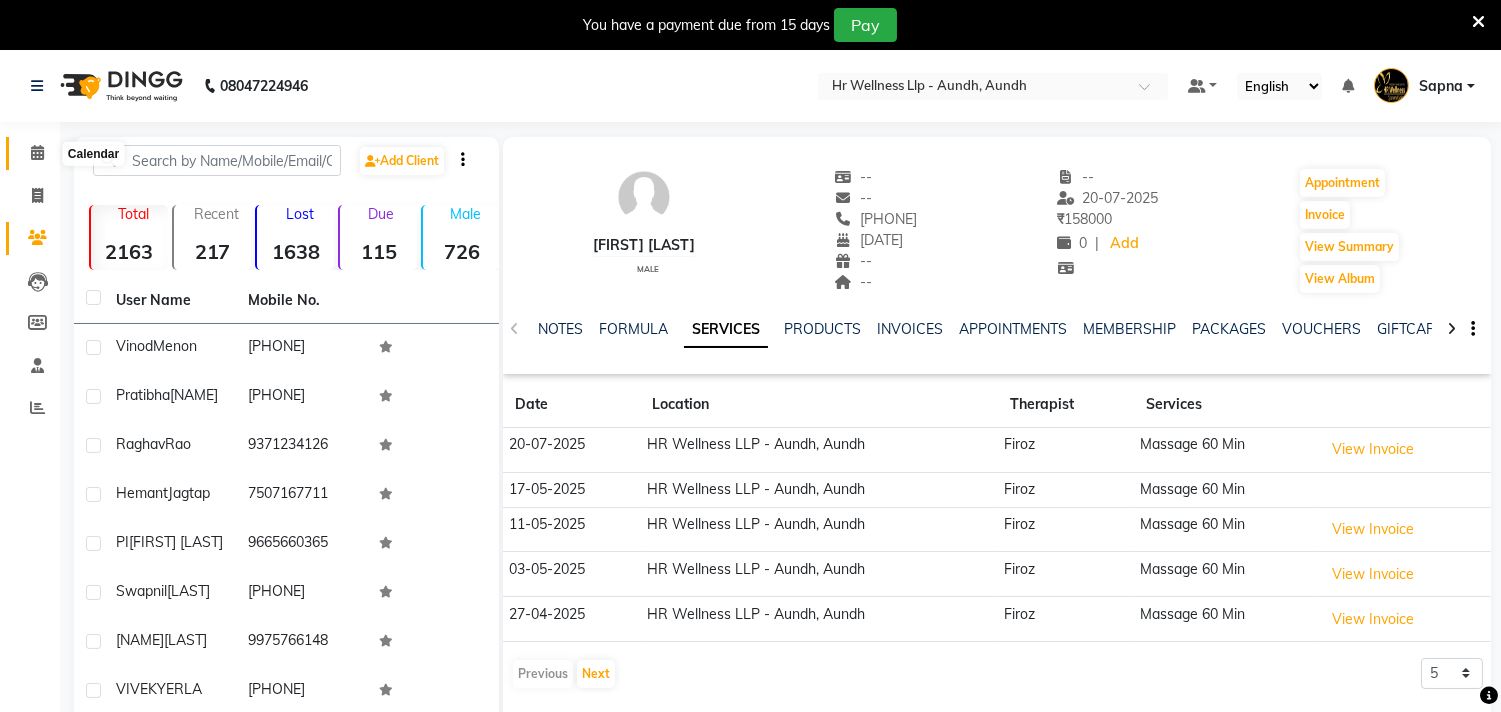 click 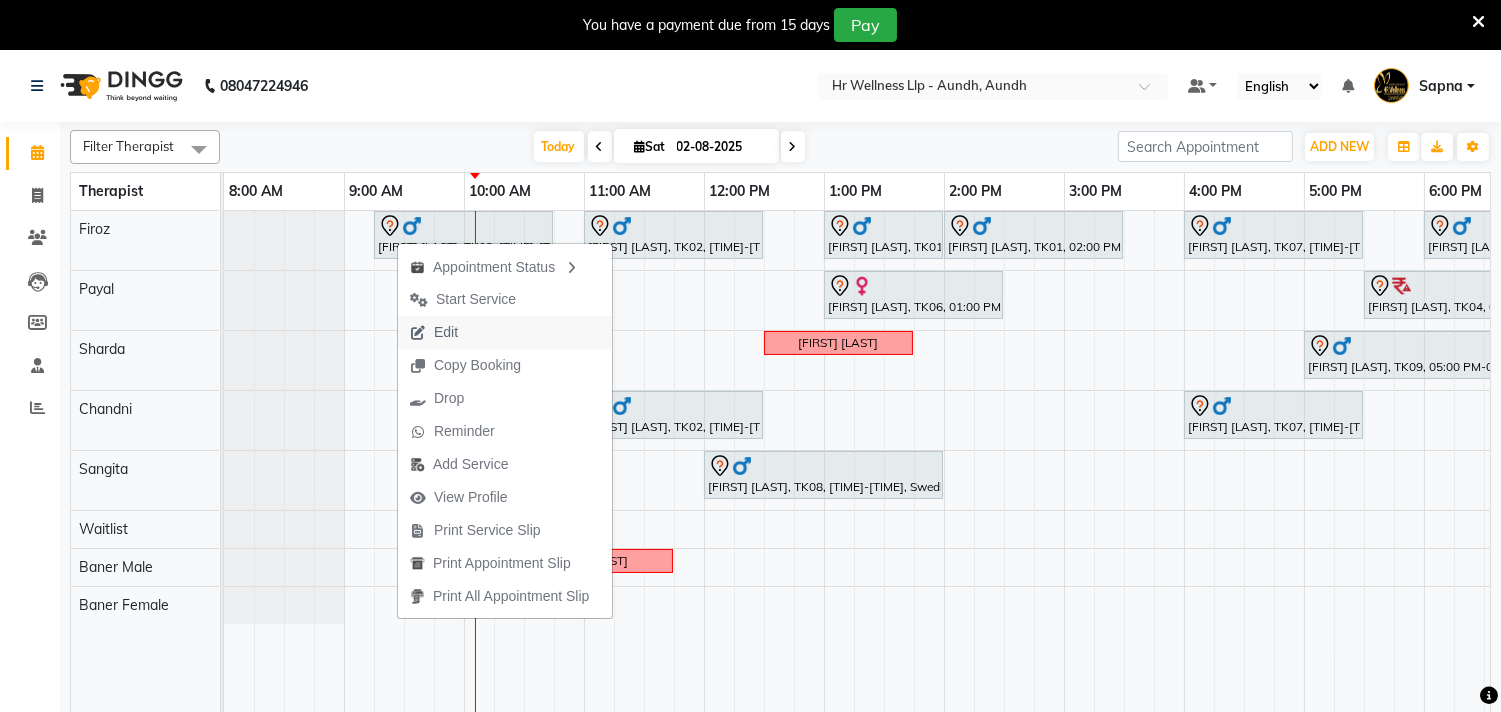 click on "Edit" at bounding box center (505, 332) 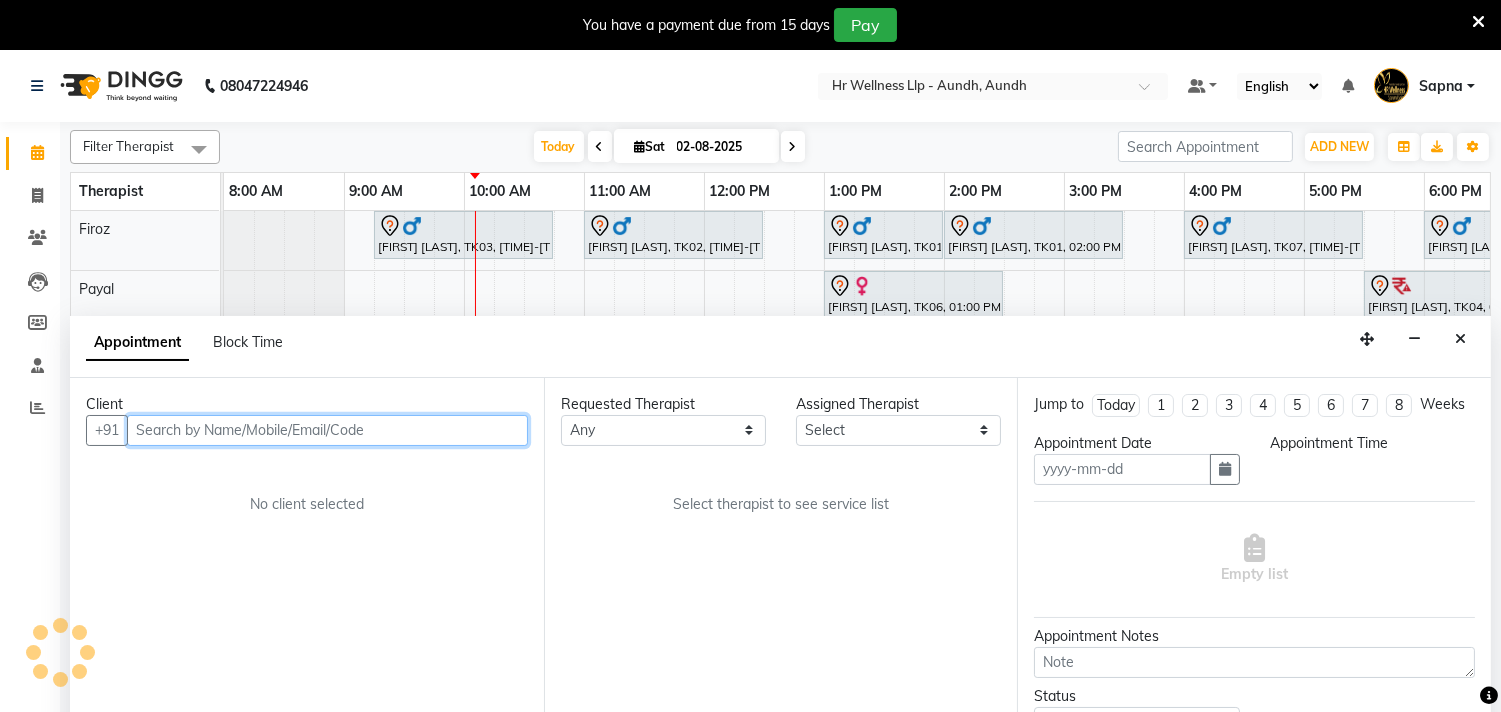 type on "02-08-2025" 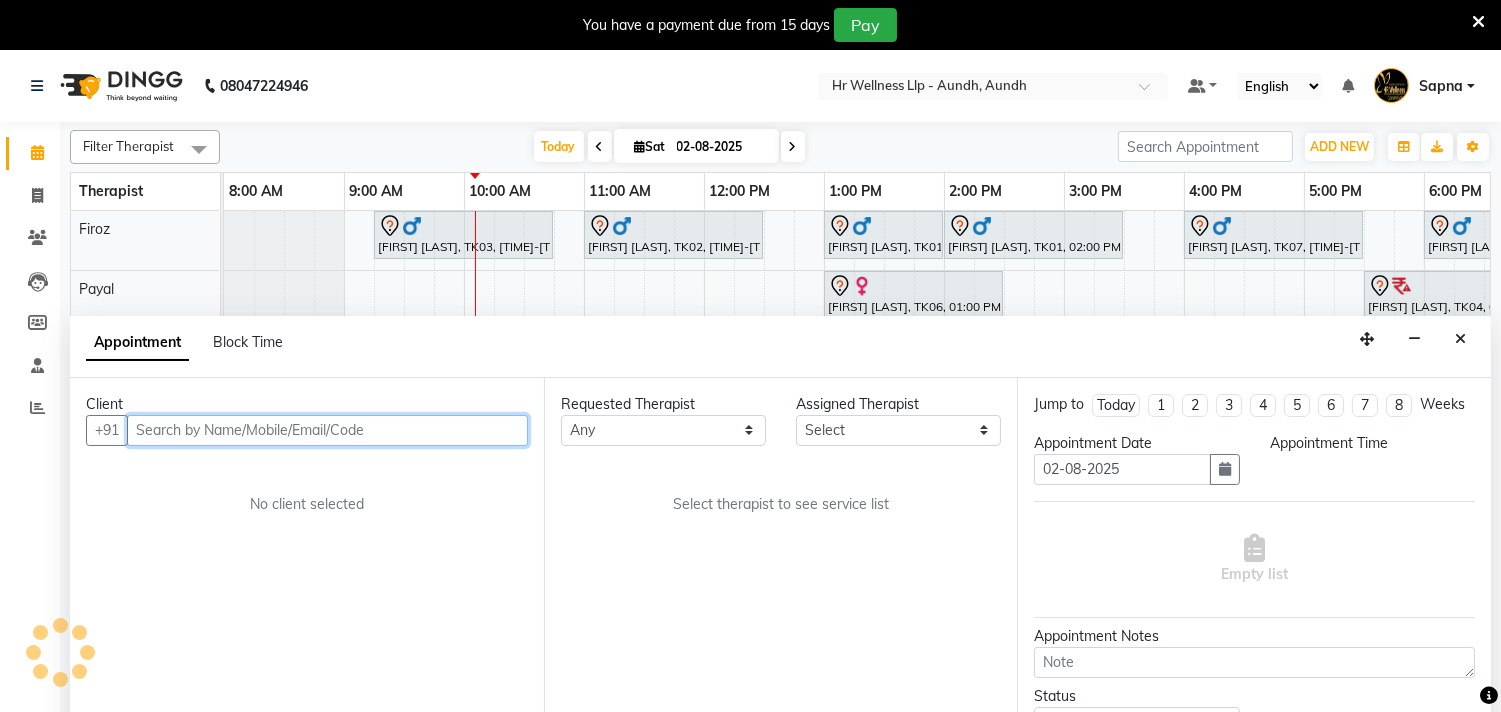 scroll, scrollTop: 50, scrollLeft: 0, axis: vertical 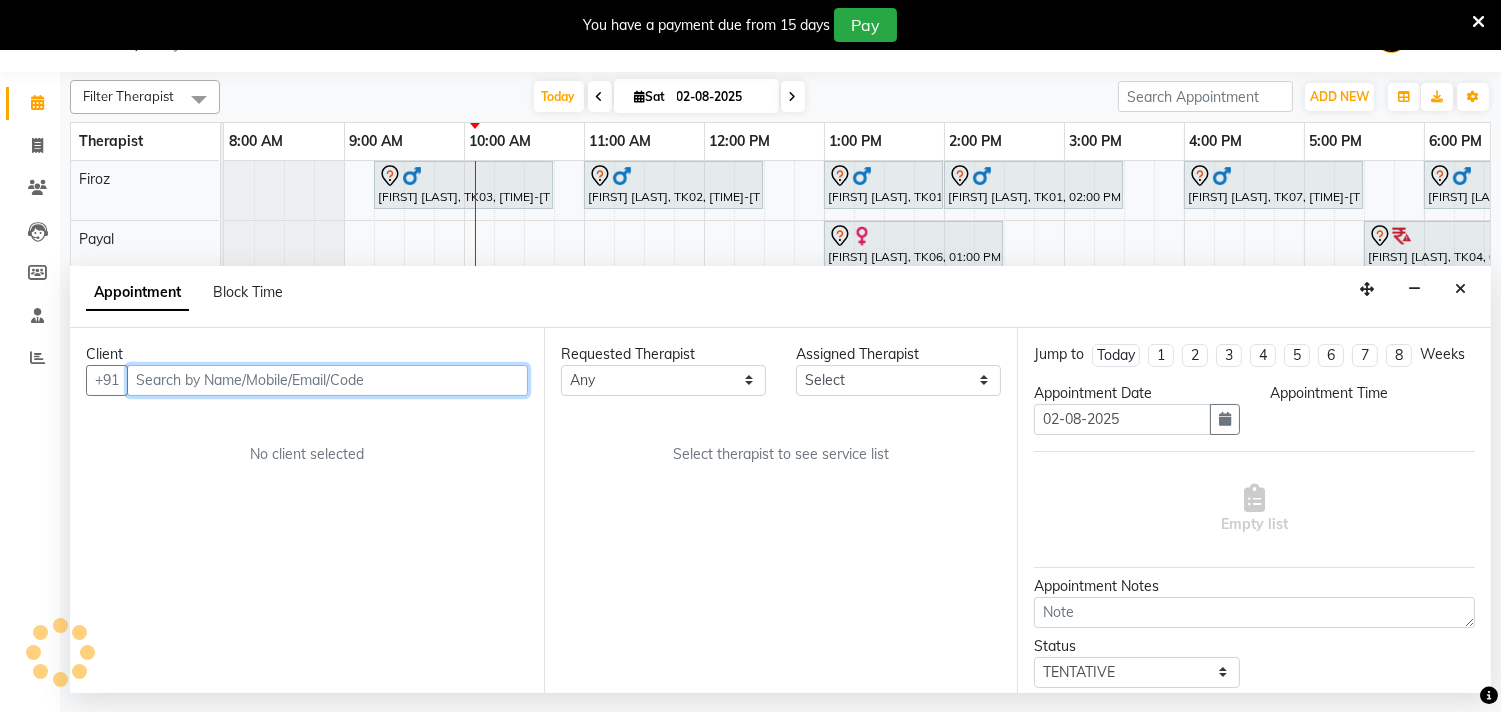 select on "555" 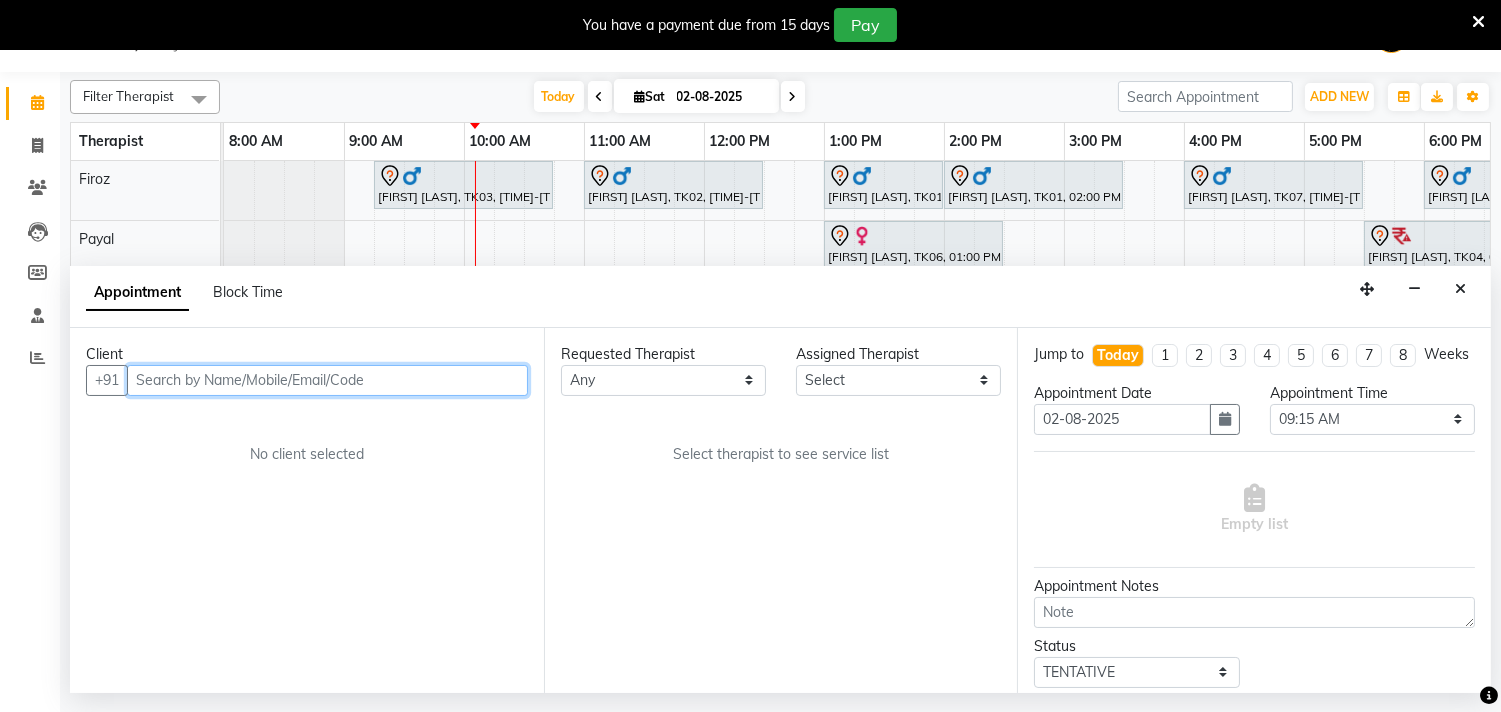 select on "77660" 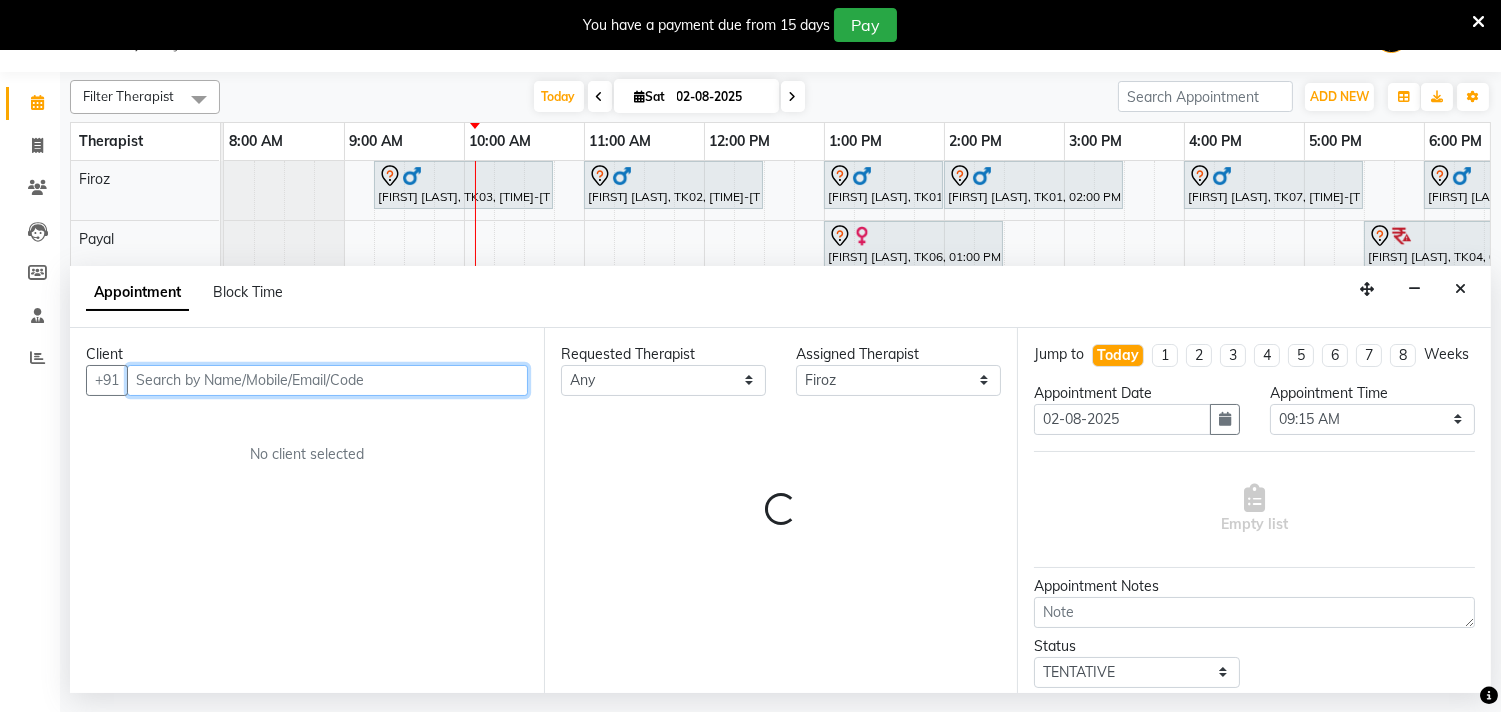 scroll, scrollTop: 0, scrollLeft: 241, axis: horizontal 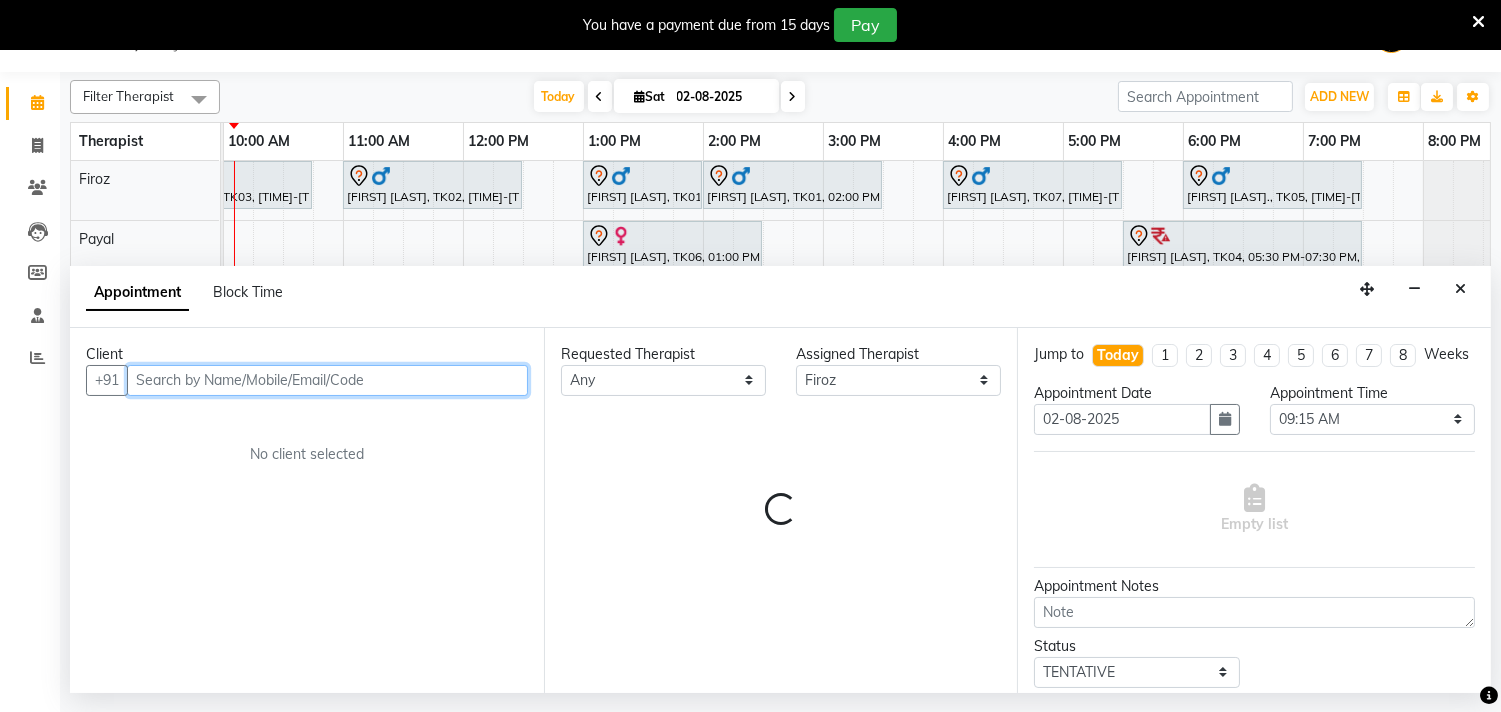 select on "1340" 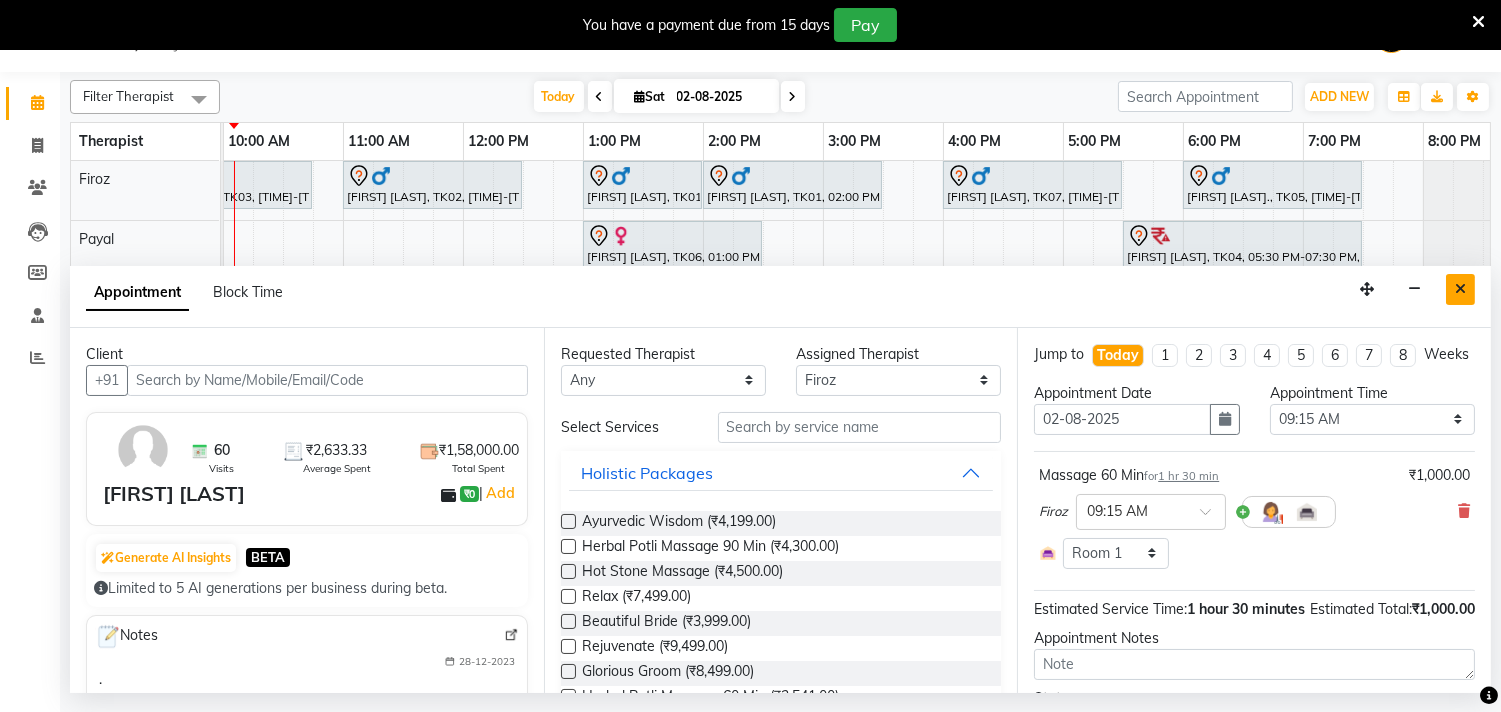 click at bounding box center (1460, 289) 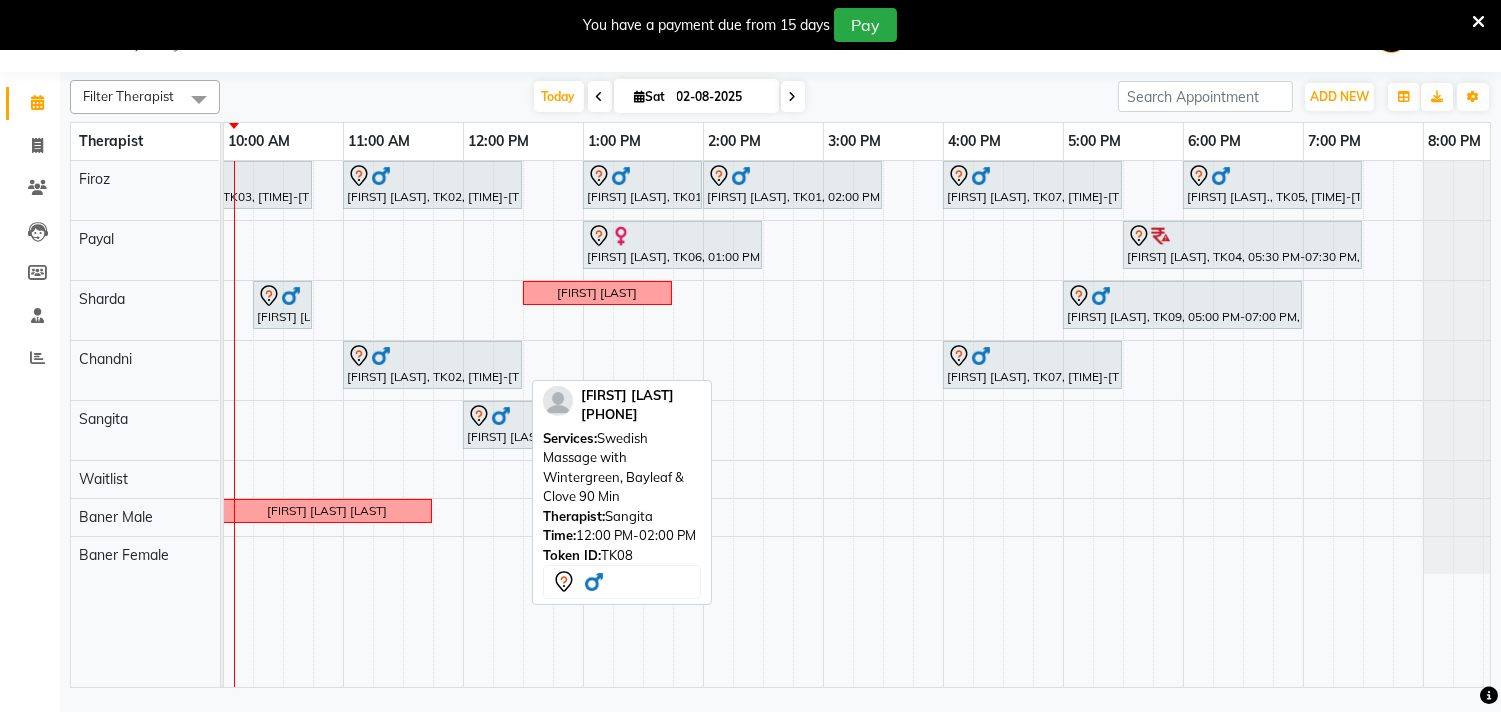 scroll, scrollTop: 0, scrollLeft: 15, axis: horizontal 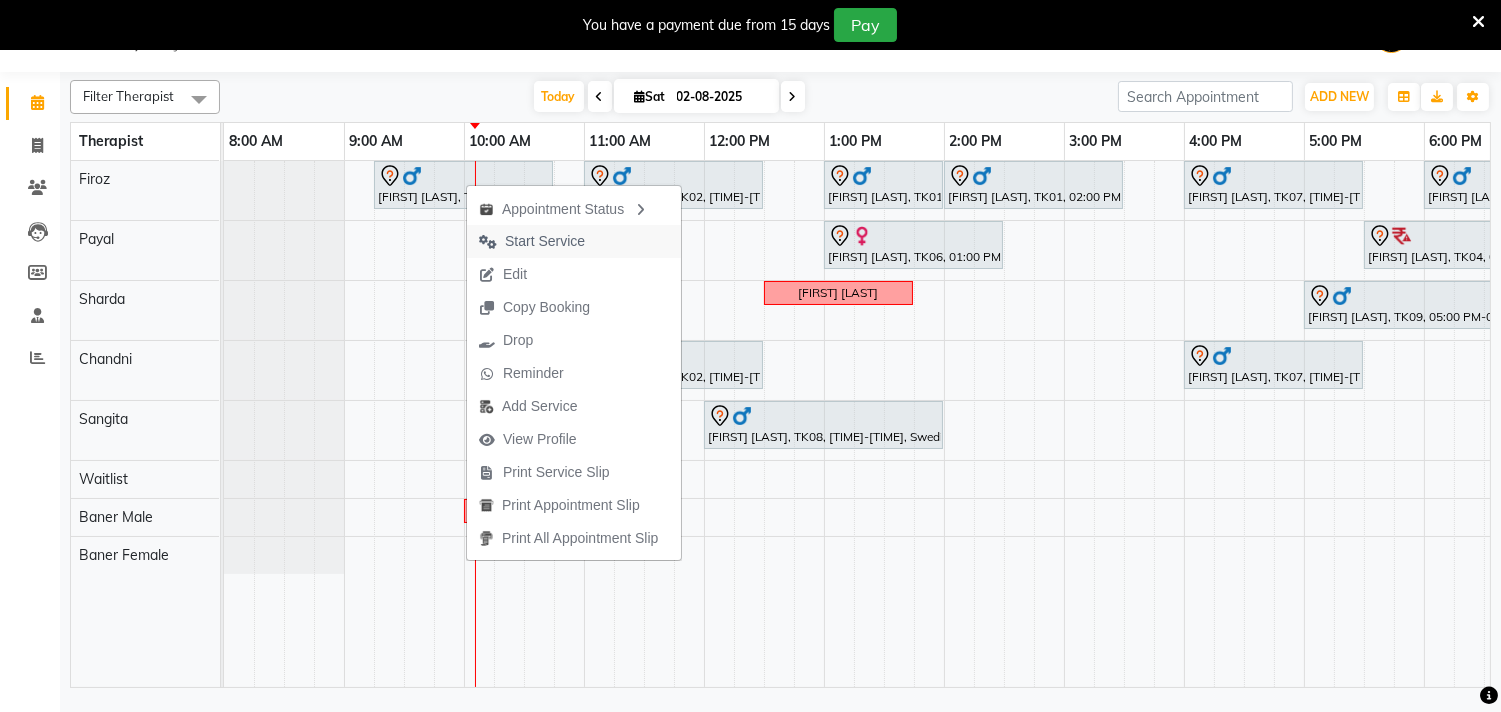 click on "Start Service" at bounding box center [574, 241] 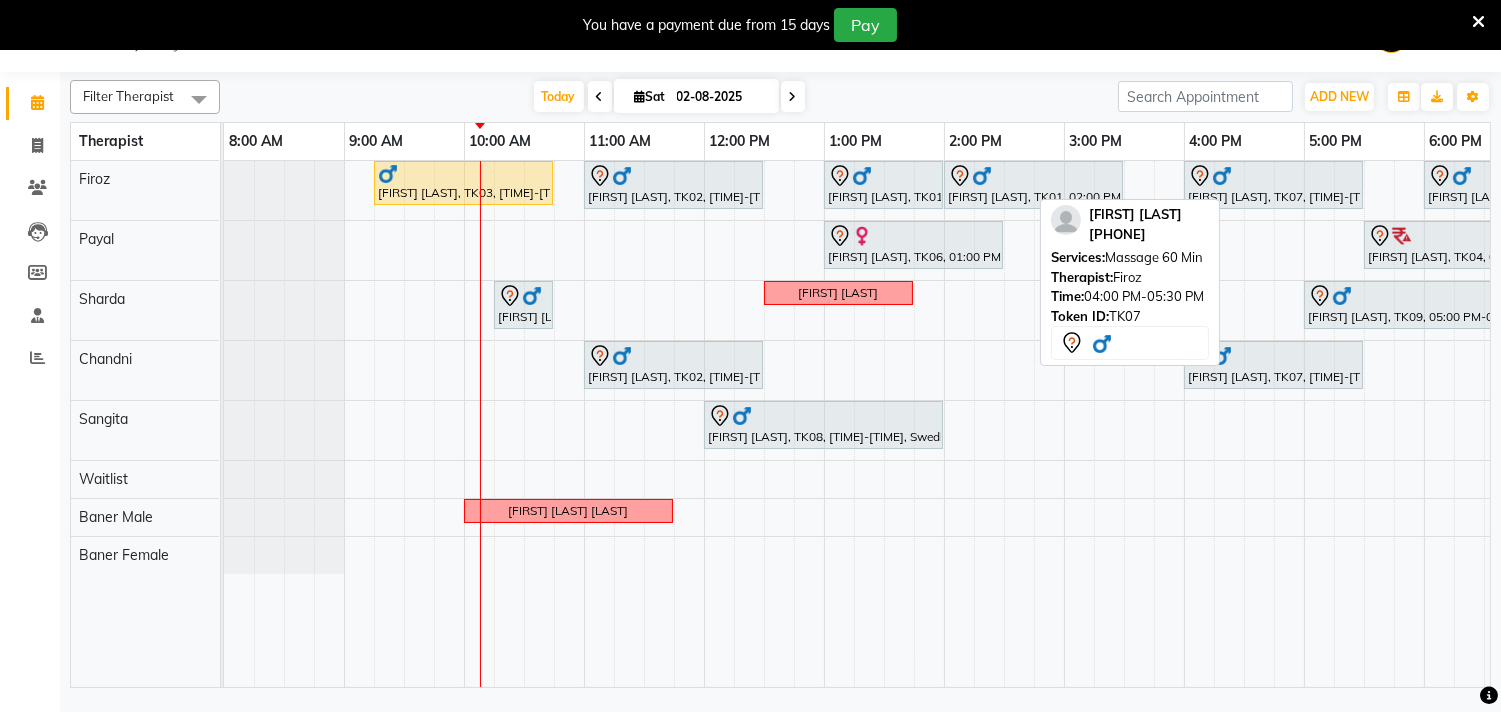 scroll, scrollTop: 0, scrollLeft: 311, axis: horizontal 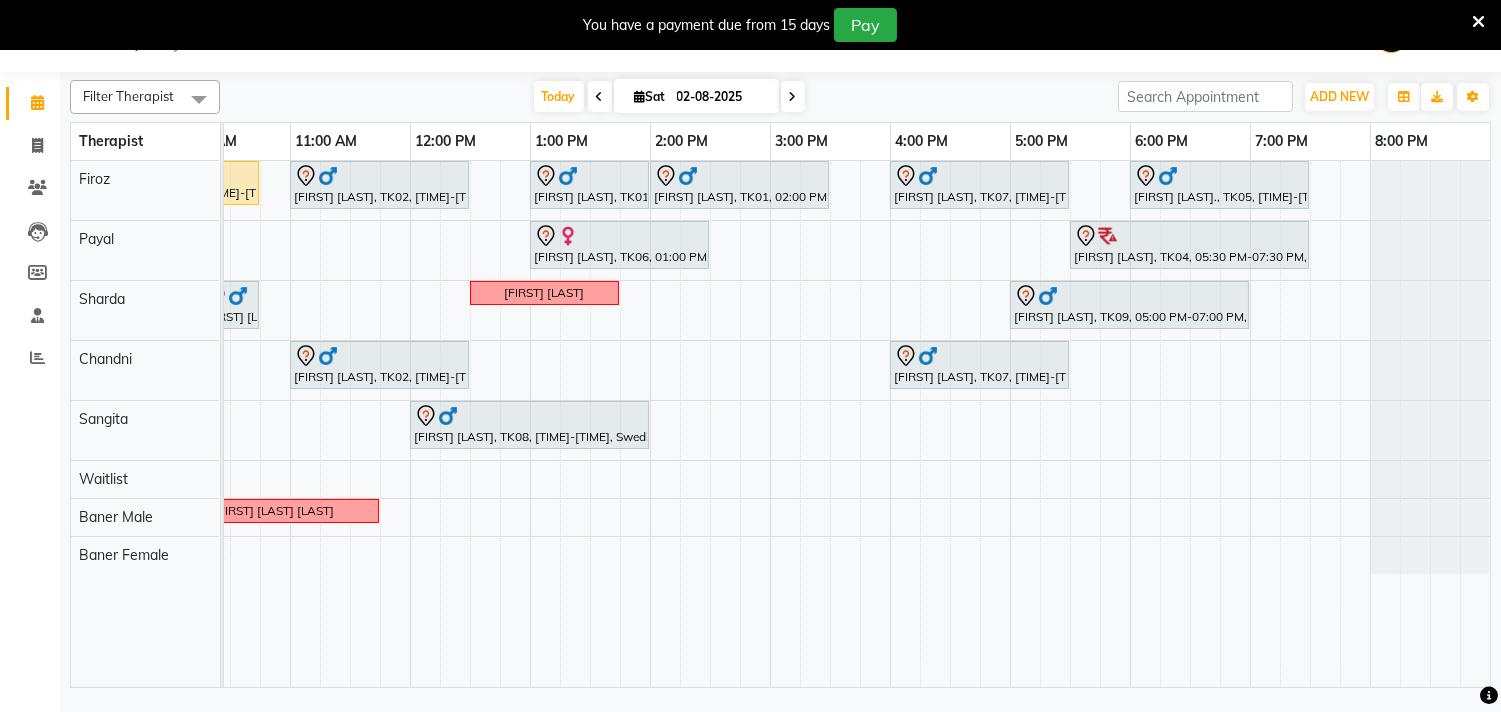 click on "Sanjay Kulkarni, TK03, 09:15 AM-10:45 AM, Massage 60 Min             ABHILASH PILLAI, TK02, 11:00 AM-12:30 PM, Swedish Massage with Wintergreen, Bayleaf & Clove 60 Min             Swapnil Bachal, TK01, 01:00 PM-02:00 PM, Scrubassage 60 Min             Swapnil Bachal, TK01, 02:00 PM-03:30 PM, Swedish Massage with Wintergreen, Bayleaf & Clove 60 Min             Sanjog Tilak, TK07, 04:00 PM-05:30 PM, Massage 60 Min             Ravindra Bendry., TK05, 06:00 PM-07:30 PM, Swedish Massage with Wintergreen, Bayleaf & Clove 60 Min             Madhuri Jamdar, TK06, 01:00 PM-02:30 PM, Massage 60 Min             Amrita moghe, TK04, 05:30 PM-07:30 PM, Massage 90 Min             Raghav Rao, TK10, 10:15 AM-10:45 AM, Refreshing Foot Reflexology  Soniya Mahindrakar              Hemant kapse, TK09, 05:00 PM-07:00 PM, Massage 90 Min             ABHILASH PILLAI, TK02, 11:00 AM-12:30 PM, Swedish Massage with Wintergreen, Bayleaf & Clove 60 Min             Sanjog Tilak, TK07, 04:00 PM-05:30 PM, Massage 60 Min" at bounding box center [710, 424] 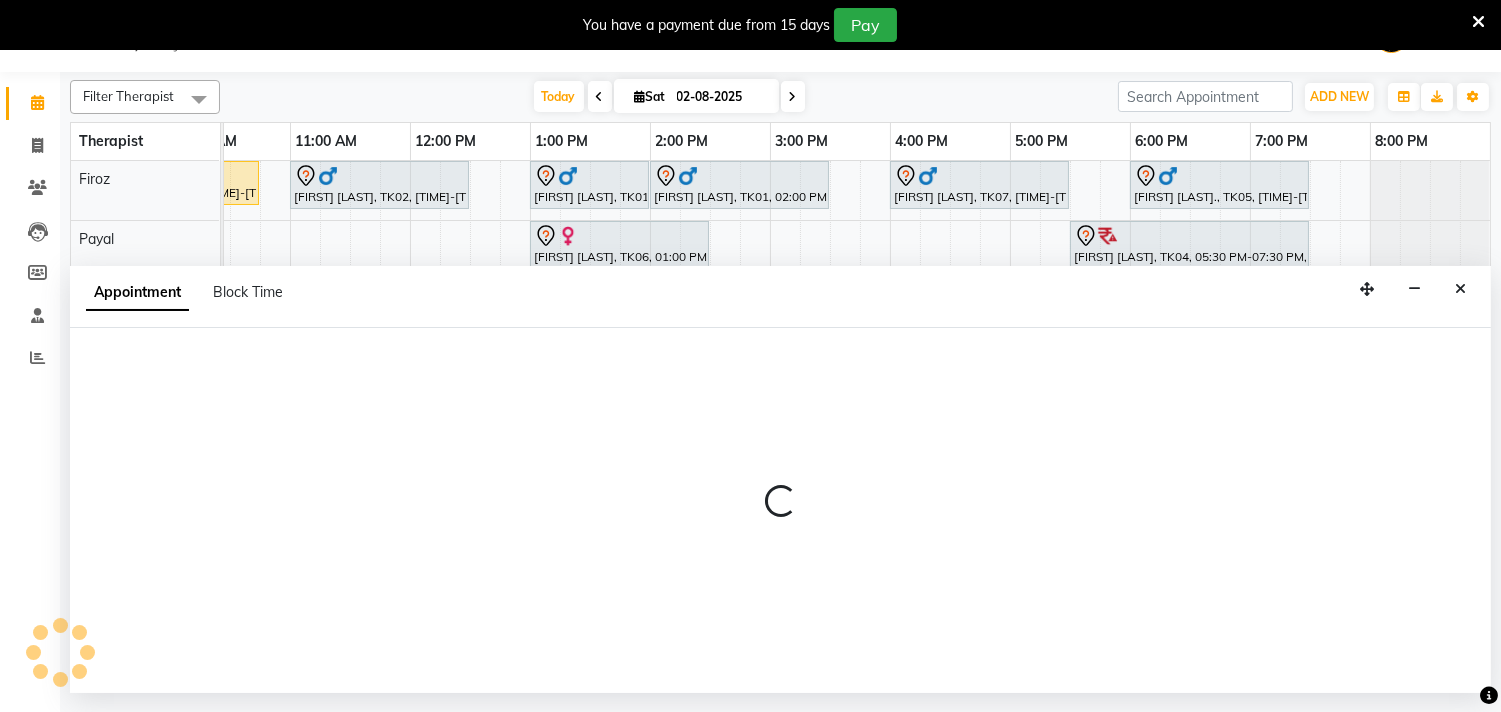 select on "77661" 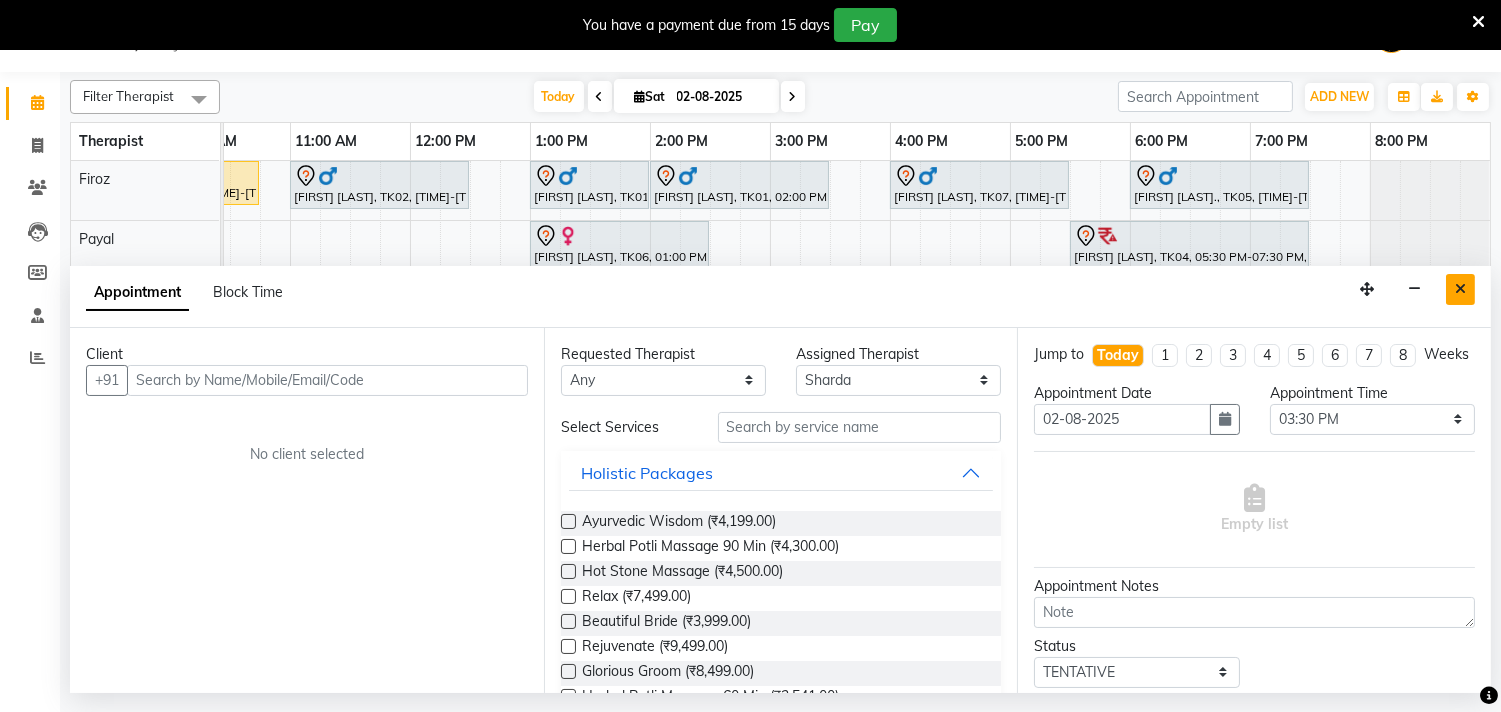 click at bounding box center [1460, 289] 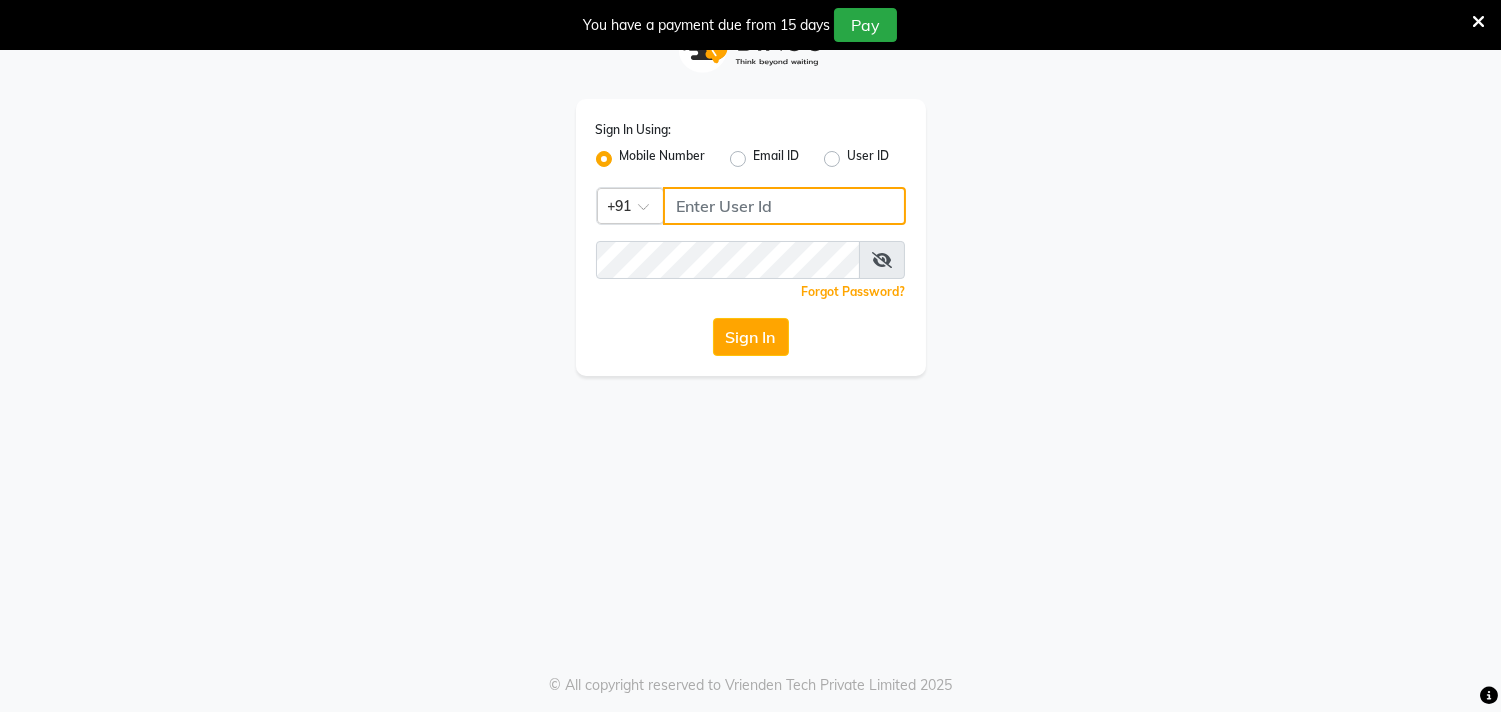 type on "9764362307" 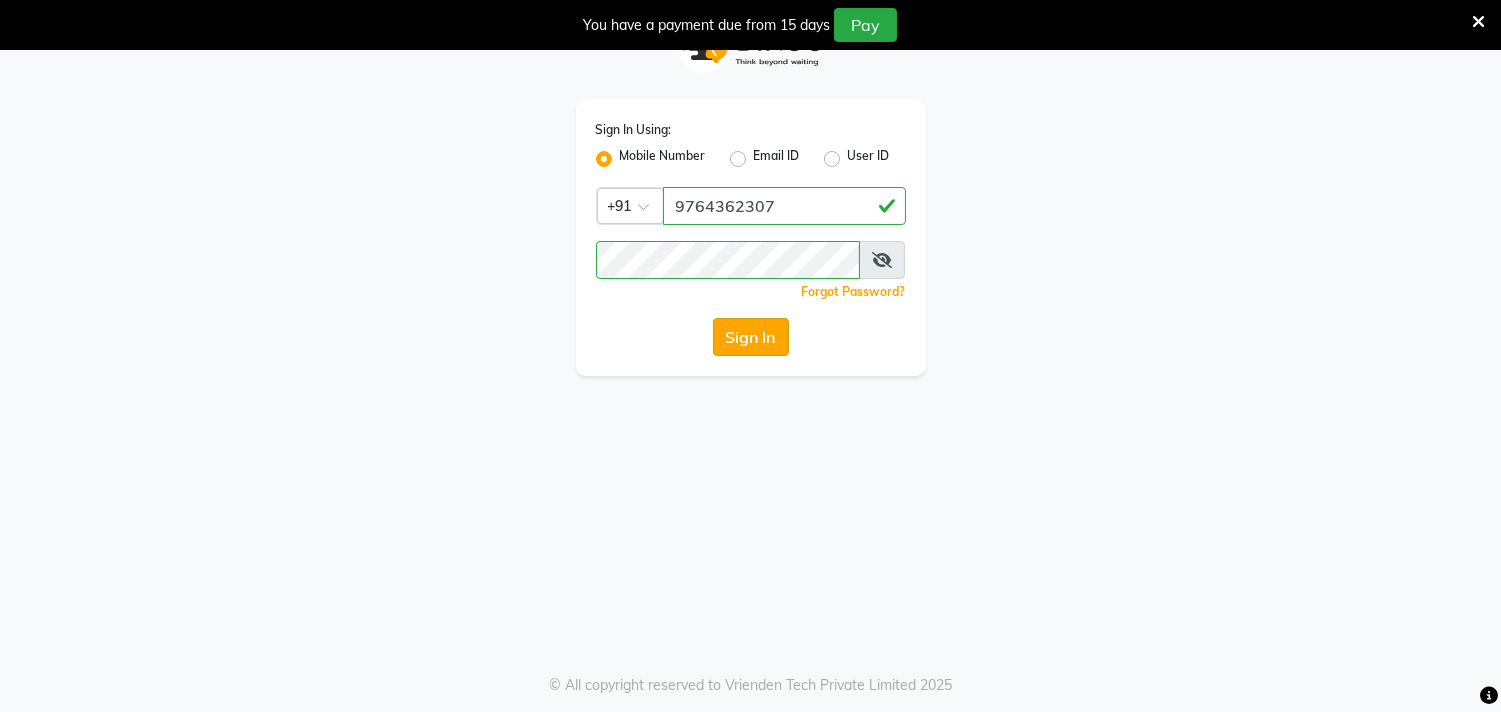 click on "Sign In" 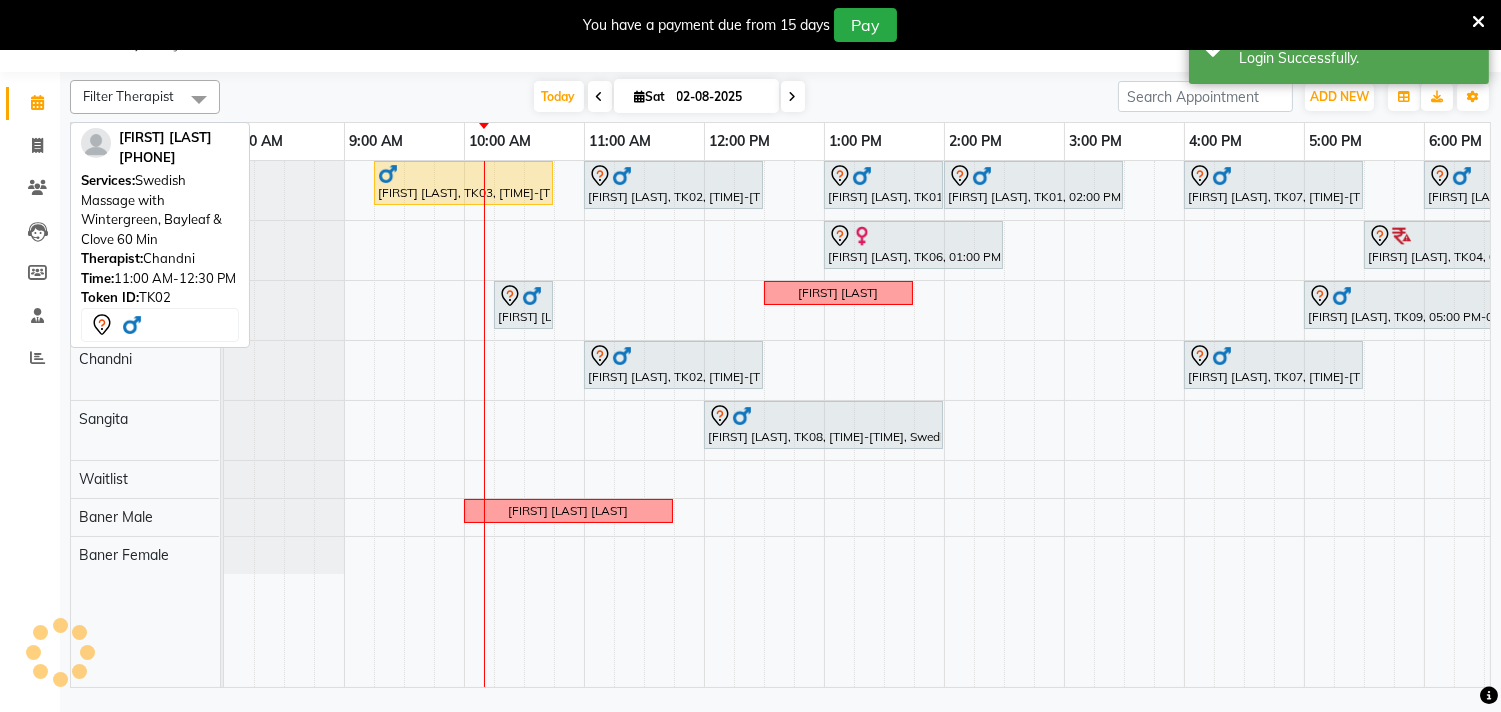 scroll, scrollTop: 0, scrollLeft: 0, axis: both 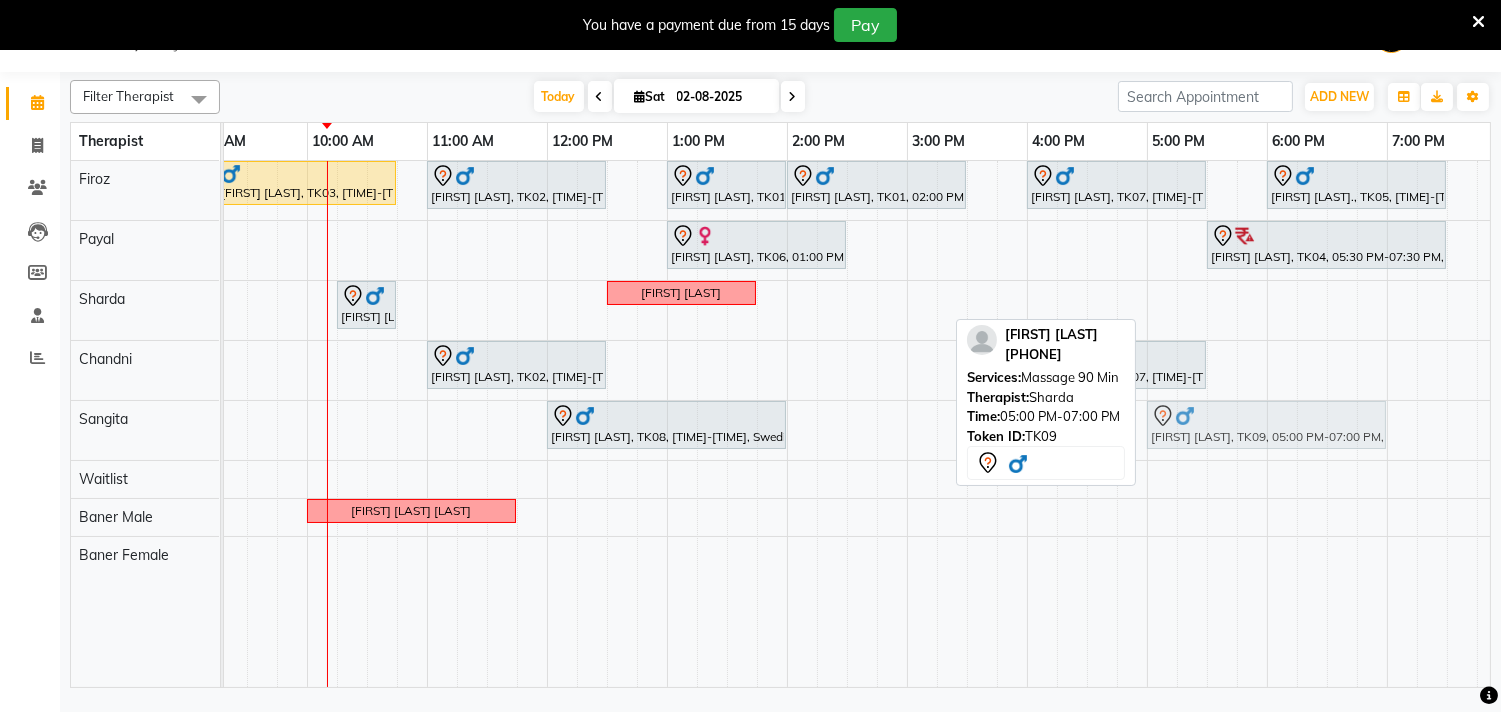 drag, startPoint x: 1250, startPoint y: 316, endPoint x: 1247, endPoint y: 418, distance: 102.044106 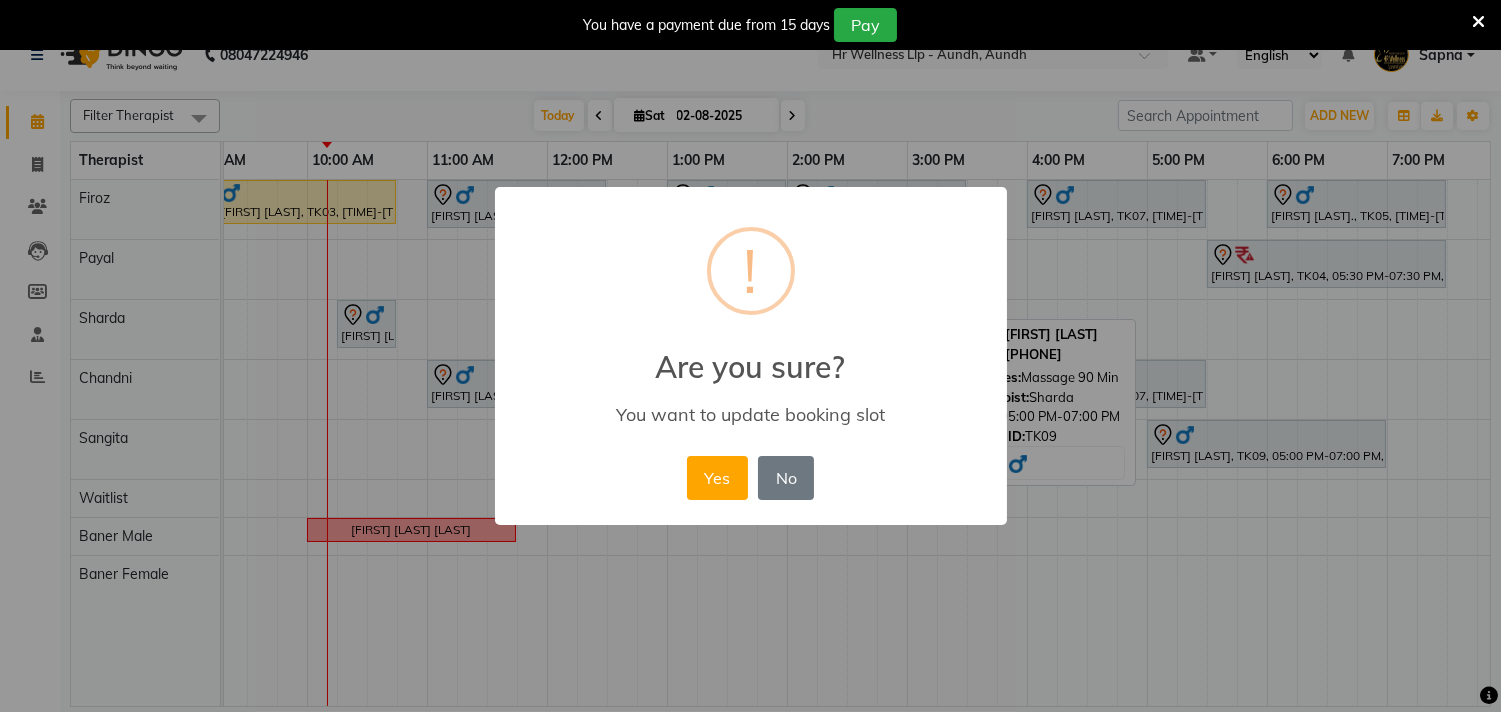 scroll, scrollTop: 31, scrollLeft: 0, axis: vertical 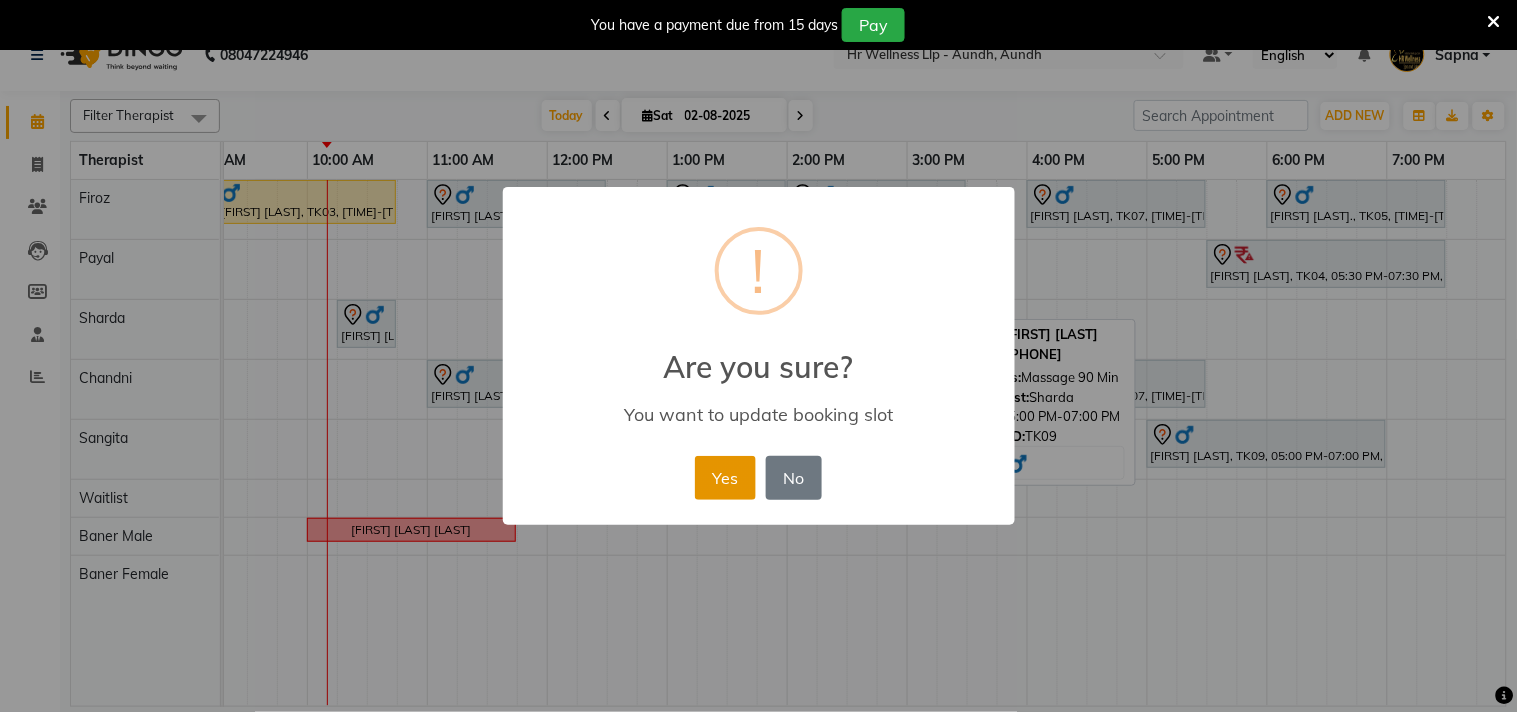 click on "Yes" at bounding box center (725, 478) 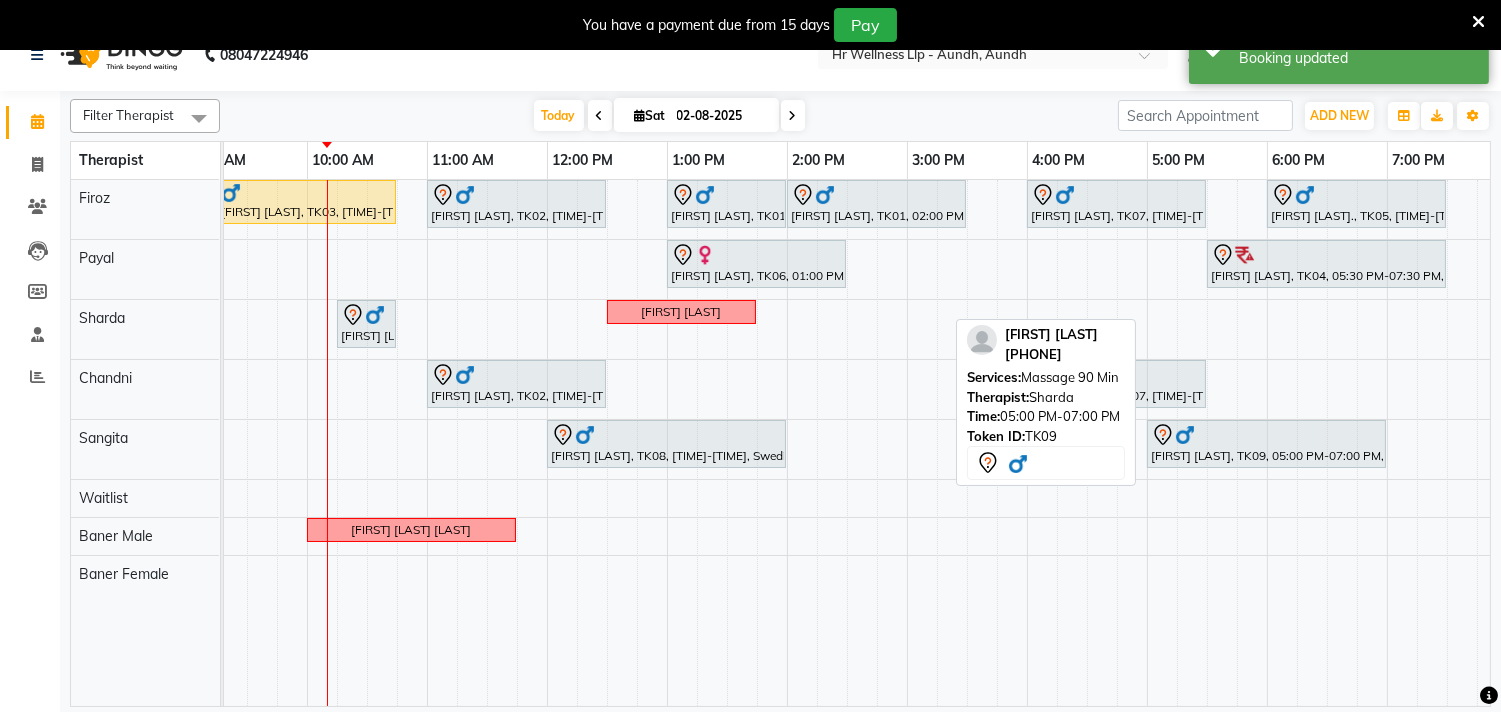 scroll, scrollTop: 0, scrollLeft: 0, axis: both 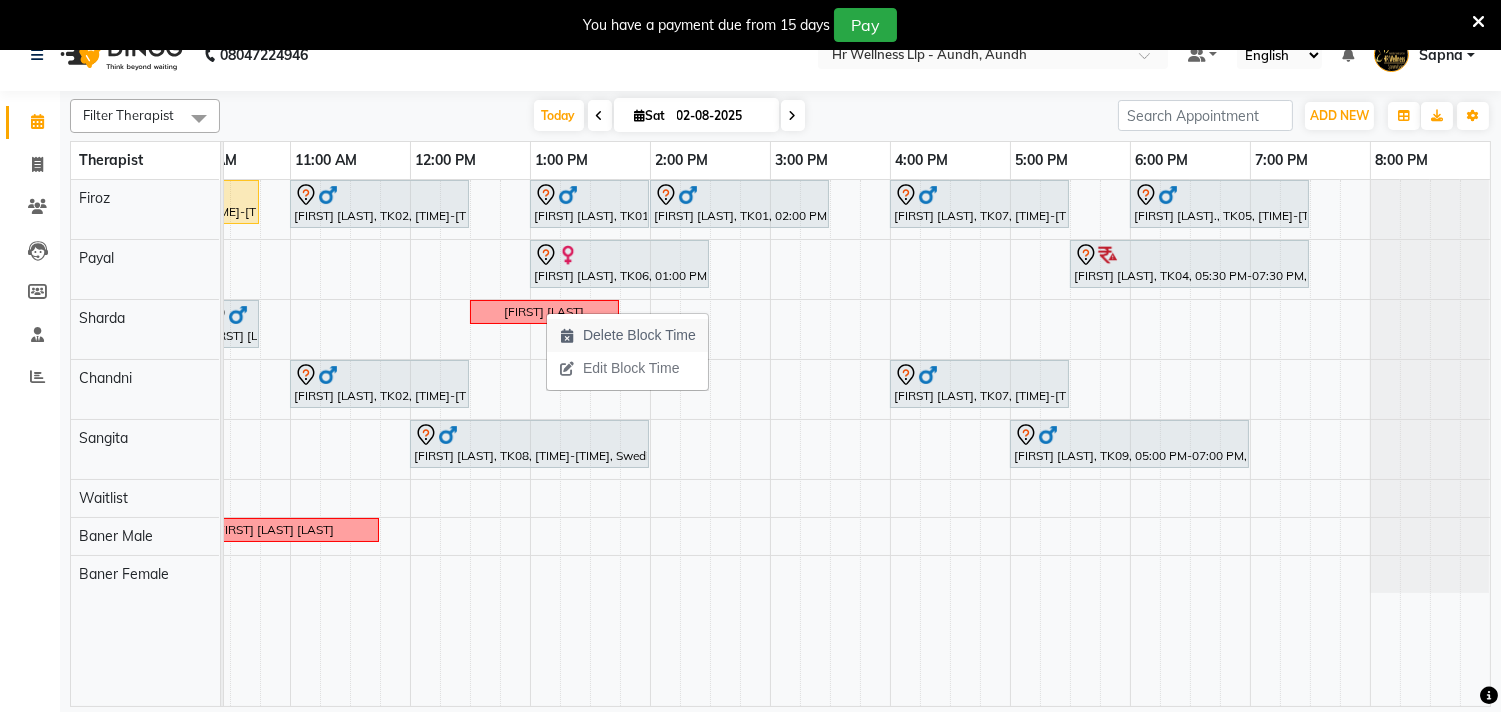 click on "Delete Block Time" at bounding box center [639, 335] 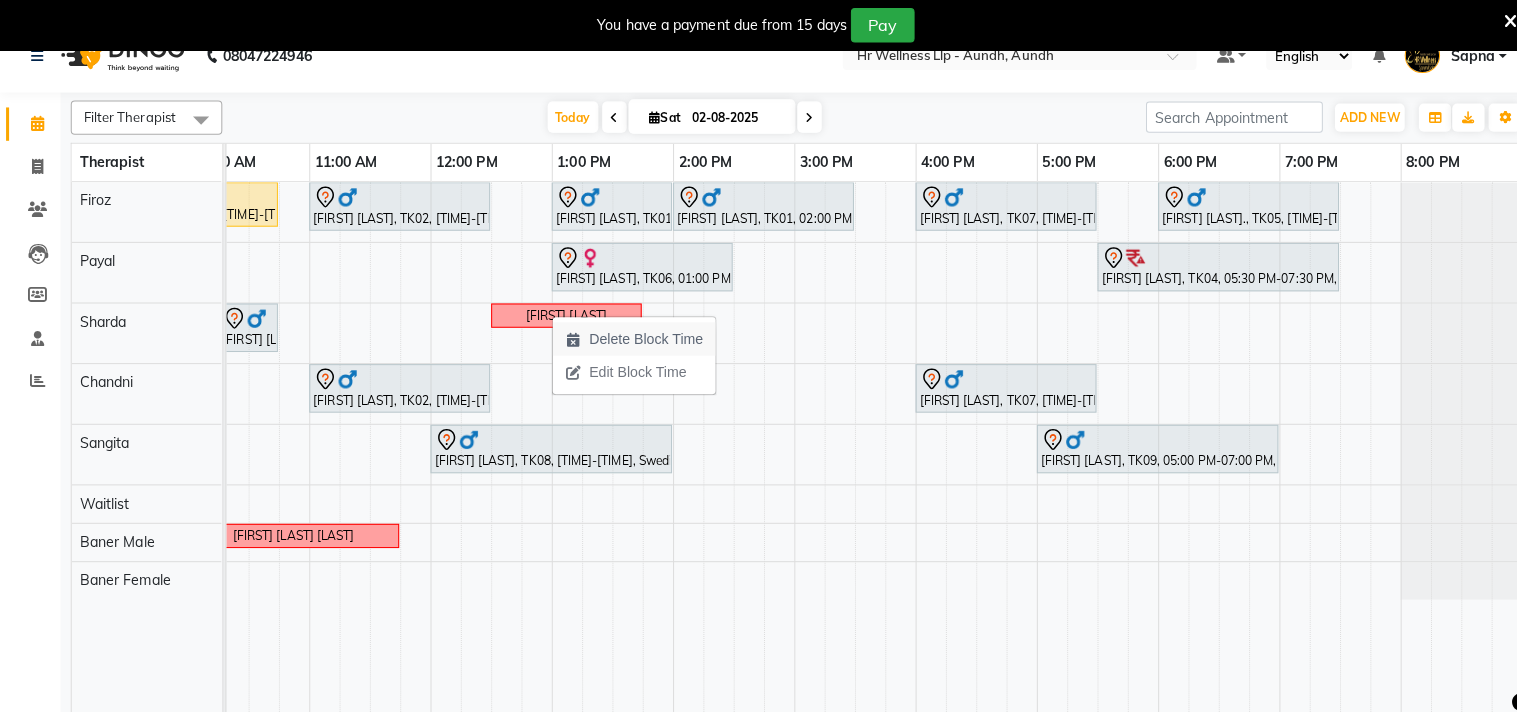 scroll, scrollTop: 0, scrollLeft: 277, axis: horizontal 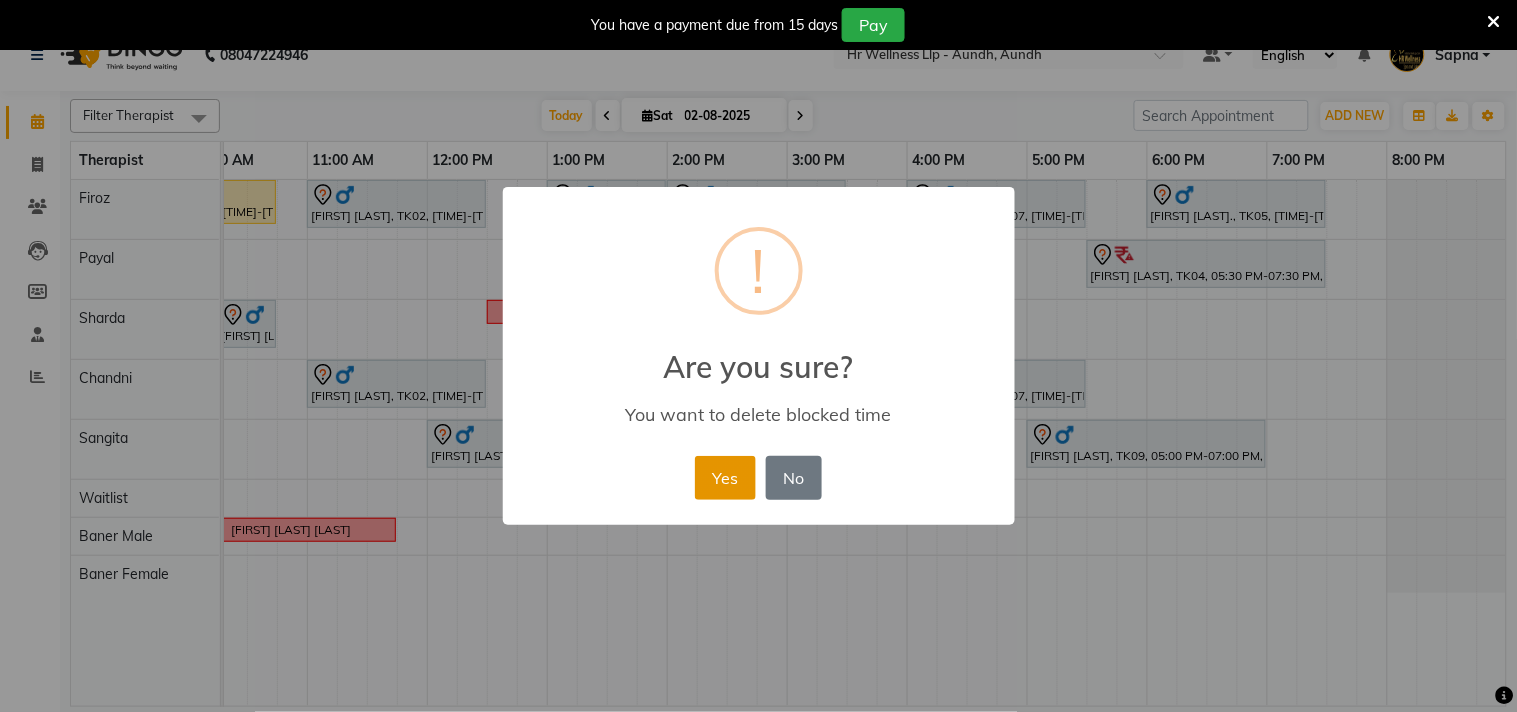 click on "Yes" at bounding box center (725, 478) 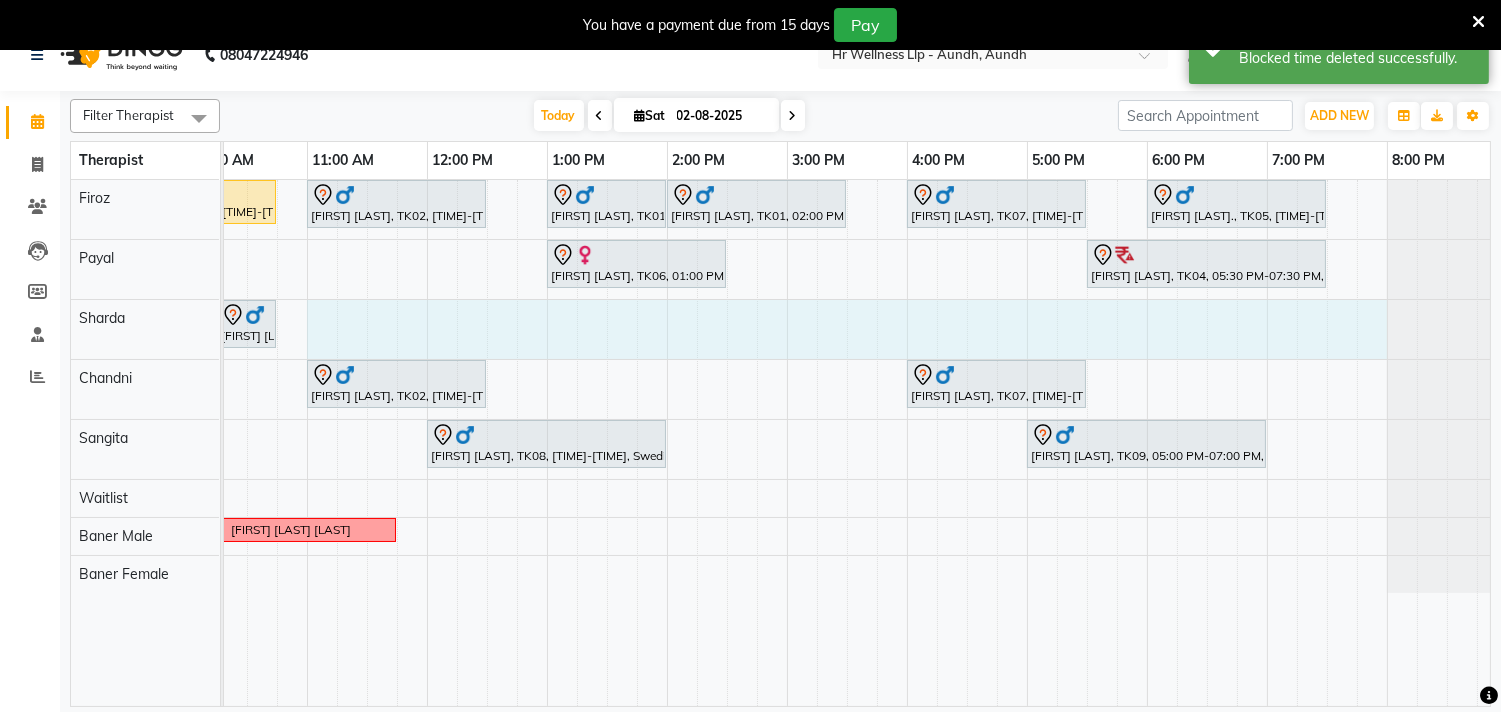 drag, startPoint x: 325, startPoint y: 327, endPoint x: 1365, endPoint y: 330, distance: 1040.0043 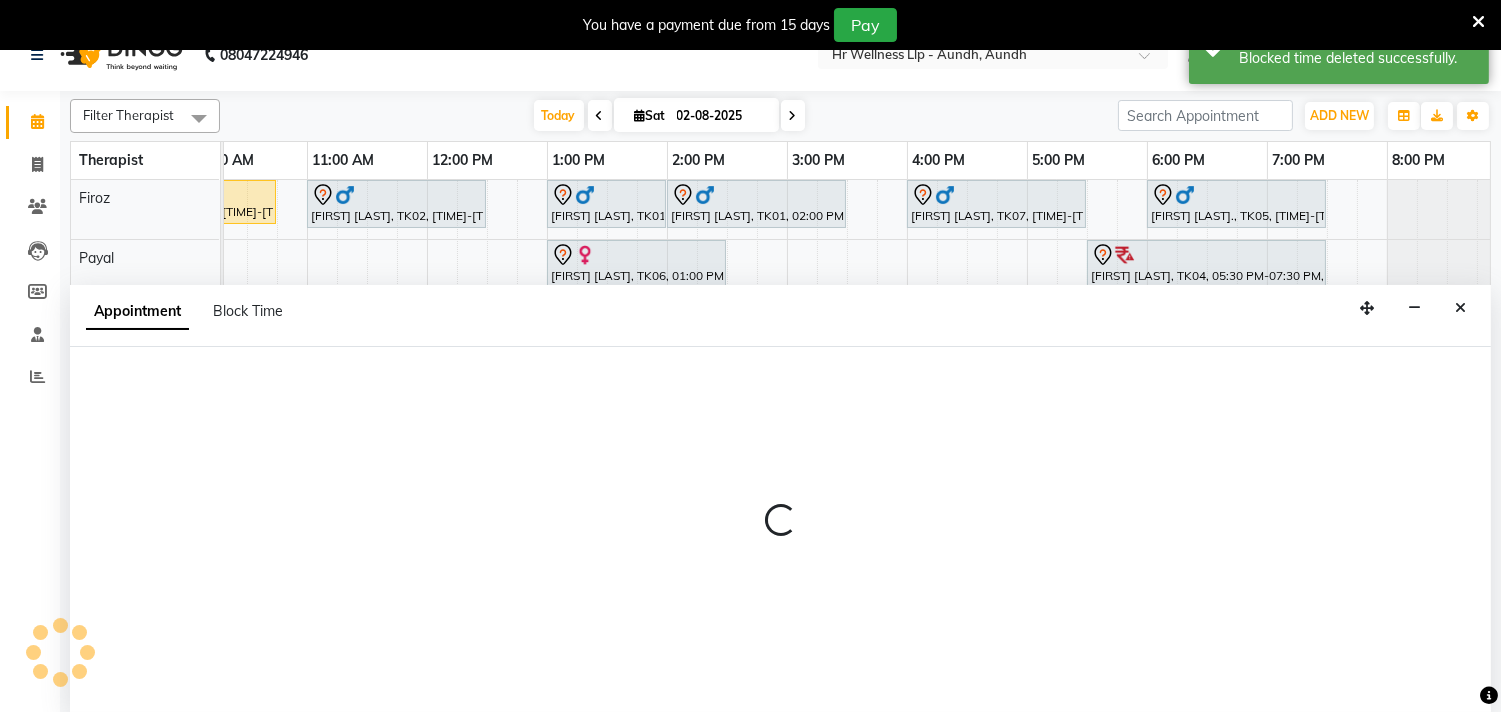 scroll, scrollTop: 50, scrollLeft: 0, axis: vertical 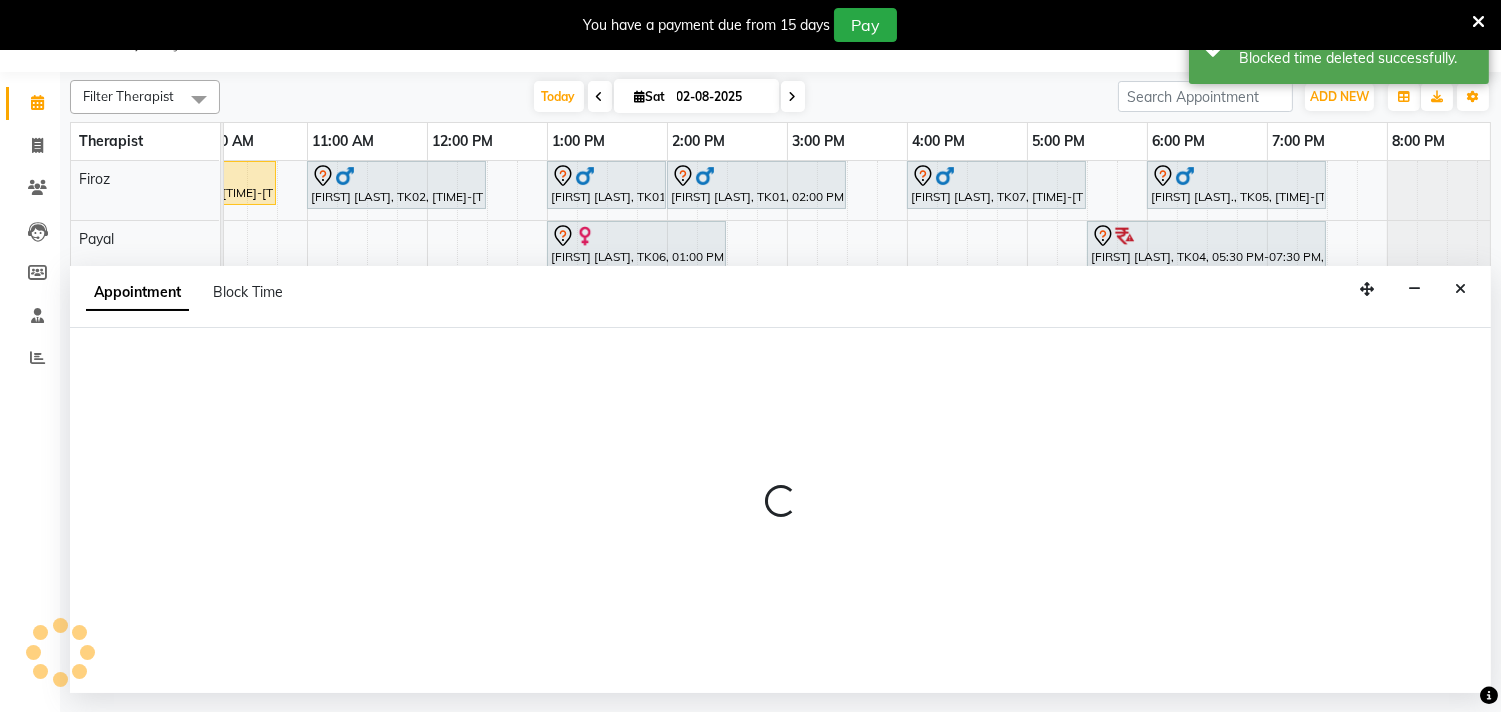 select on "77661" 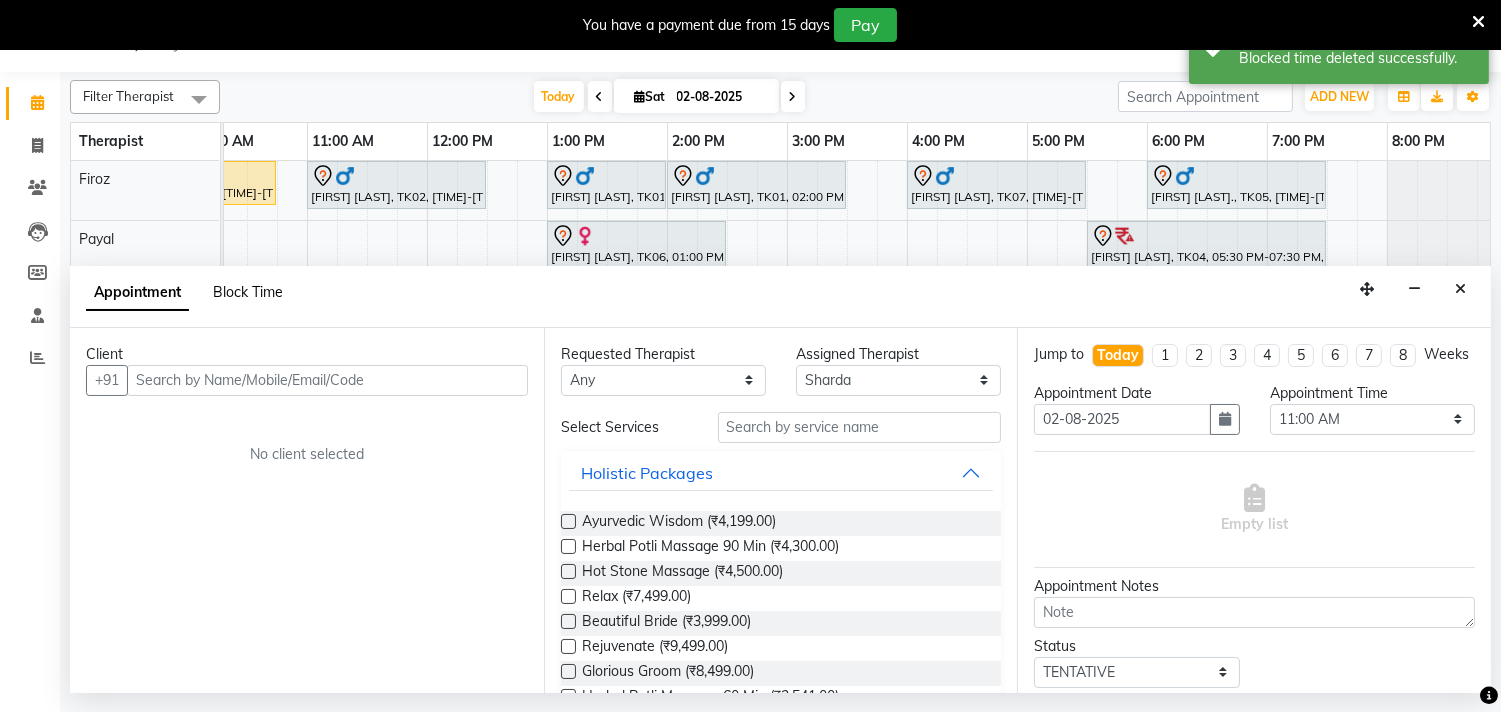 click on "Block Time" at bounding box center (248, 292) 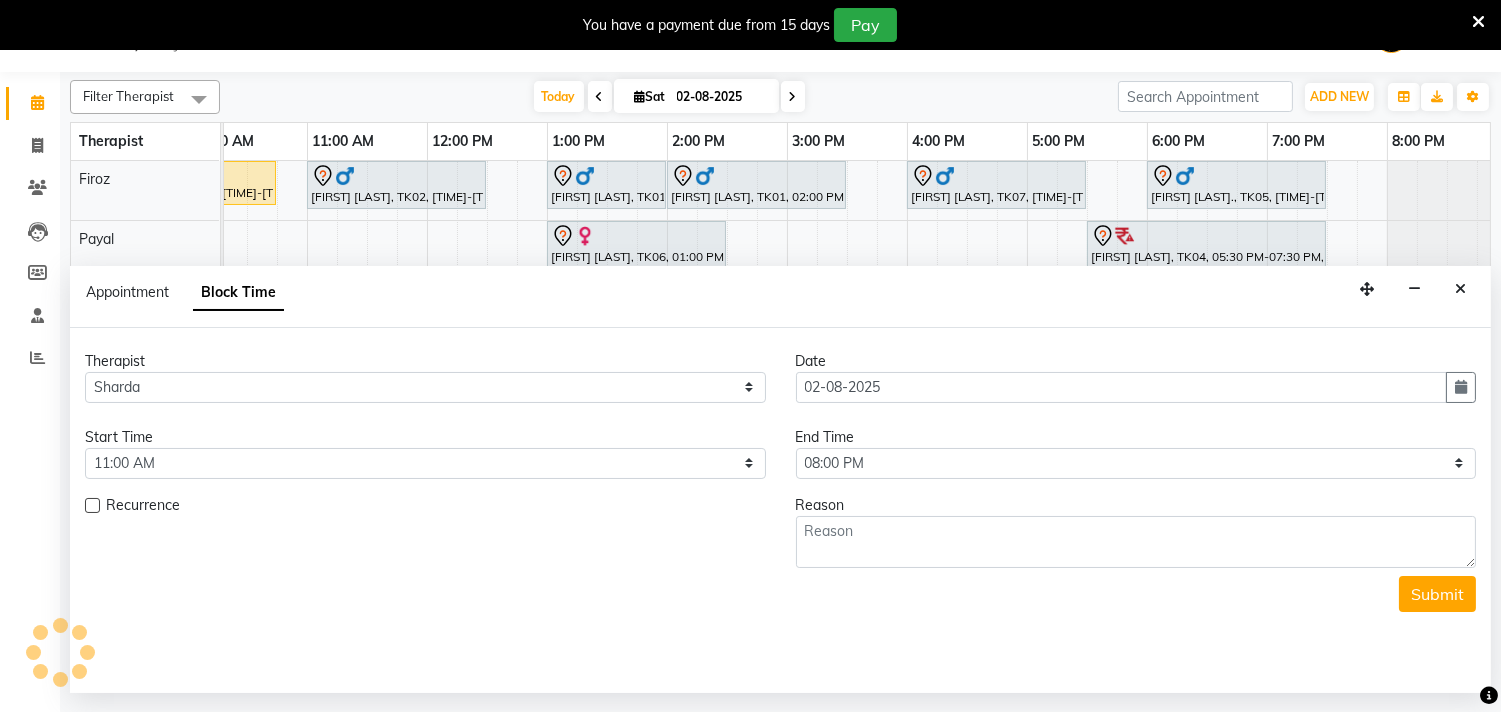 scroll, scrollTop: 0, scrollLeft: 241, axis: horizontal 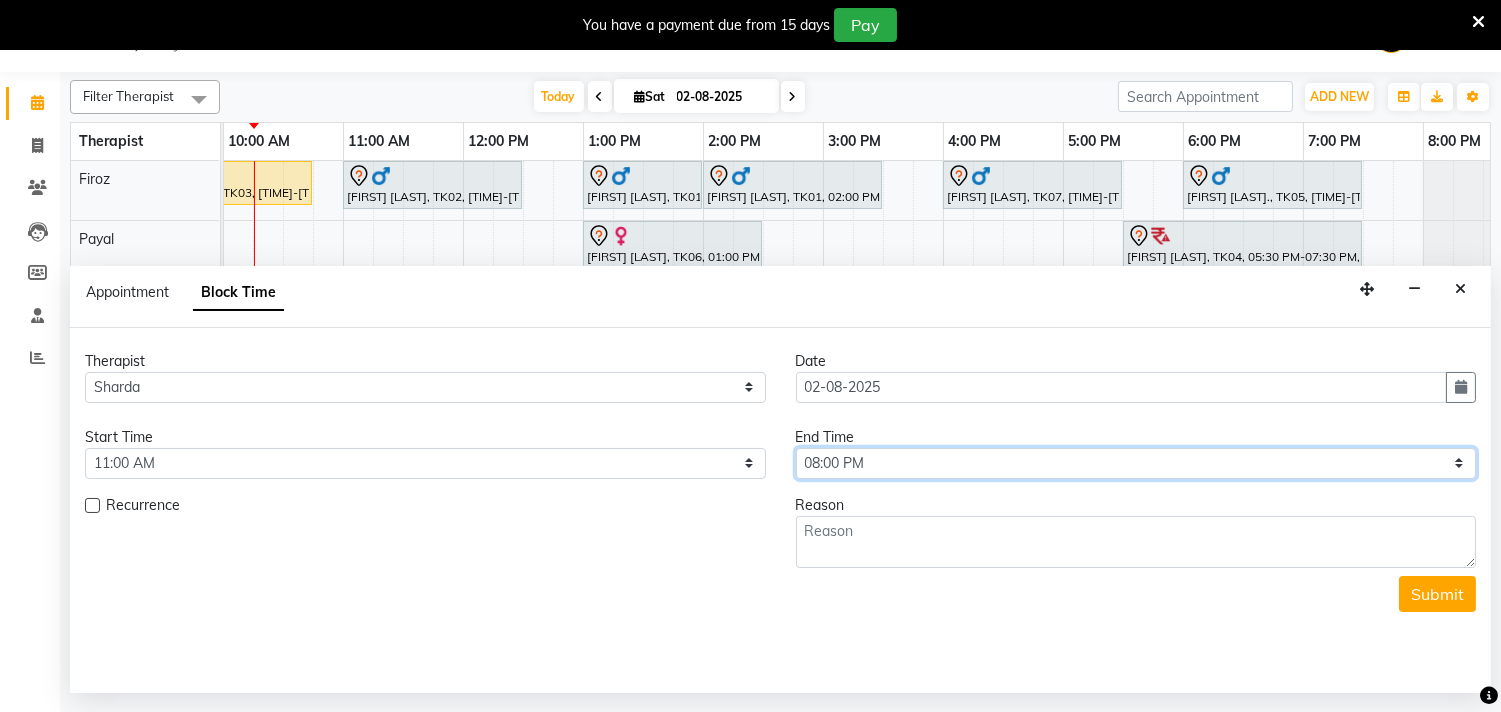 click on "Select 09:00 AM 09:15 AM 09:30 AM 09:45 AM 10:00 AM 10:15 AM 10:30 AM 10:45 AM 11:00 AM 11:15 AM 11:30 AM 11:45 AM 12:00 PM 12:15 PM 12:30 PM 12:45 PM 01:00 PM 01:15 PM 01:30 PM 01:45 PM 02:00 PM 02:15 PM 02:30 PM 02:45 PM 03:00 PM 03:15 PM 03:30 PM 03:45 PM 04:00 PM 04:15 PM 04:30 PM 04:45 PM 05:00 PM 05:15 PM 05:30 PM 05:45 PM 06:00 PM 06:15 PM 06:30 PM 06:45 PM 07:00 PM 07:15 PM 07:30 PM 07:45 PM 08:00 PM" at bounding box center [1136, 463] 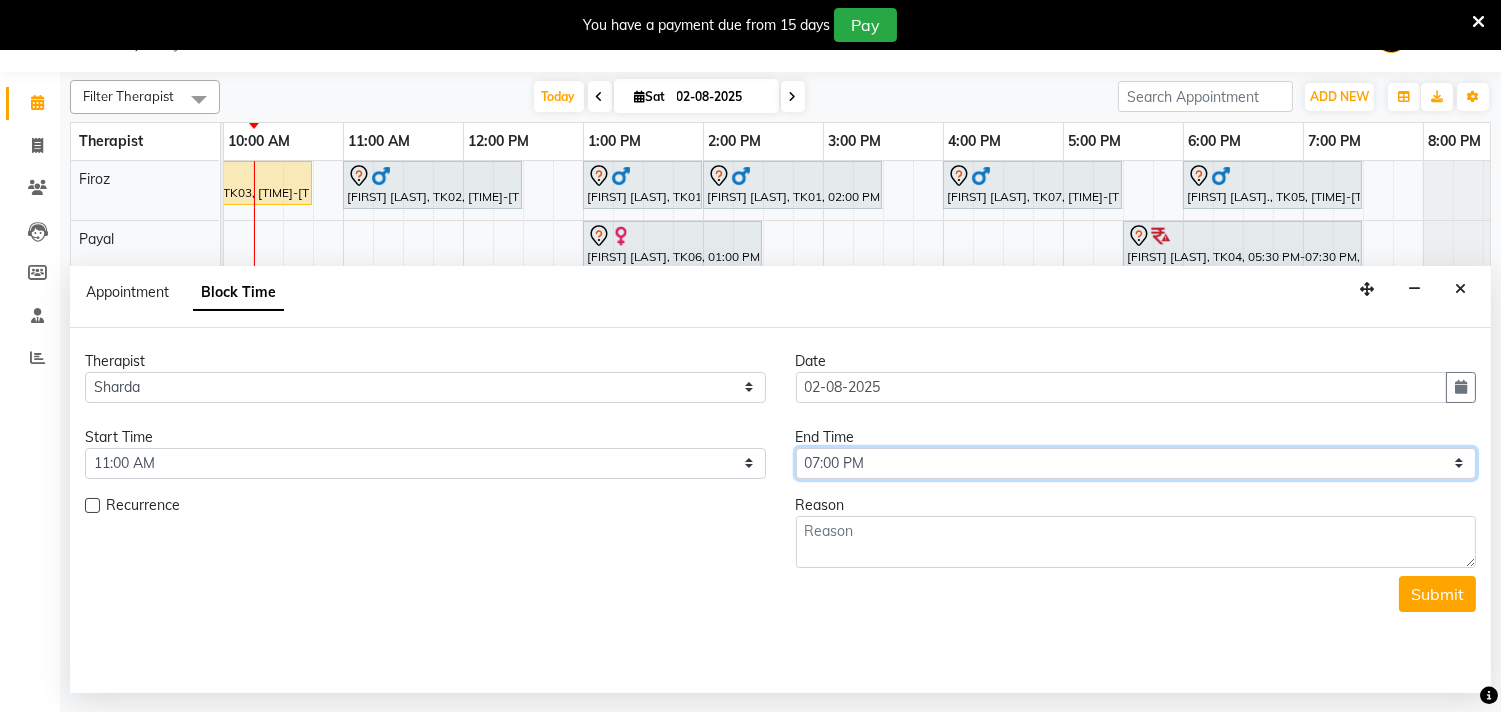 click on "Select 09:00 AM 09:15 AM 09:30 AM 09:45 AM 10:00 AM 10:15 AM 10:30 AM 10:45 AM 11:00 AM 11:15 AM 11:30 AM 11:45 AM 12:00 PM 12:15 PM 12:30 PM 12:45 PM 01:00 PM 01:15 PM 01:30 PM 01:45 PM 02:00 PM 02:15 PM 02:30 PM 02:45 PM 03:00 PM 03:15 PM 03:30 PM 03:45 PM 04:00 PM 04:15 PM 04:30 PM 04:45 PM 05:00 PM 05:15 PM 05:30 PM 05:45 PM 06:00 PM 06:15 PM 06:30 PM 06:45 PM 07:00 PM 07:15 PM 07:30 PM 07:45 PM 08:00 PM" at bounding box center (1136, 463) 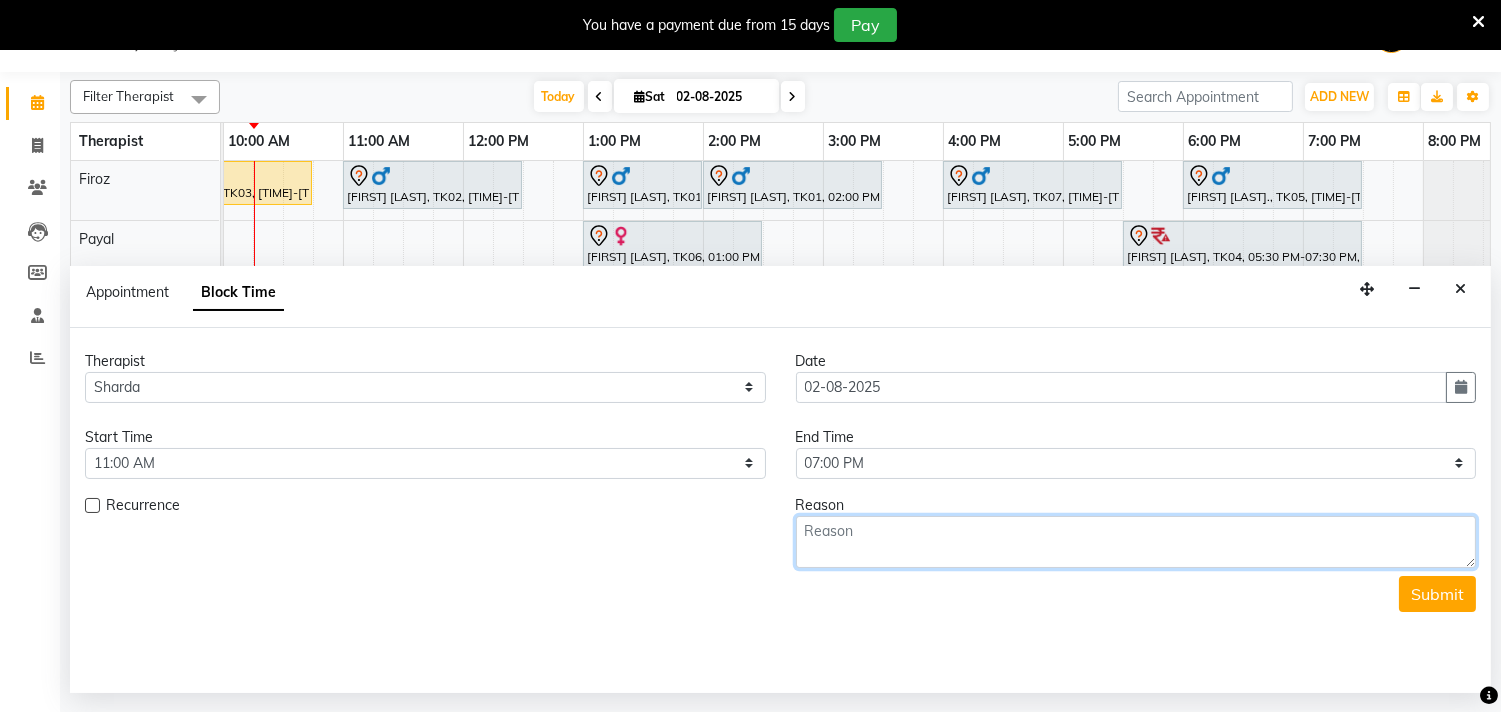 click at bounding box center (1136, 542) 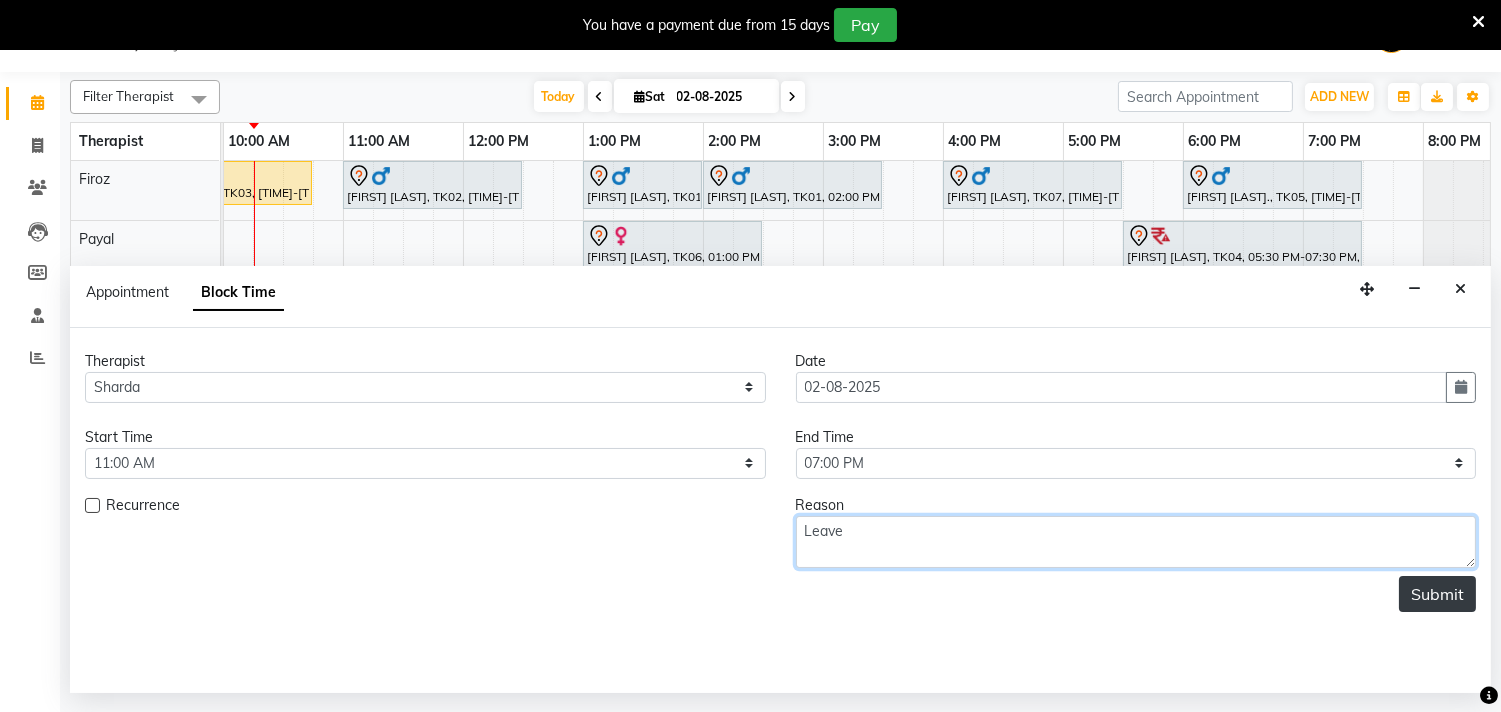 type on "Leave" 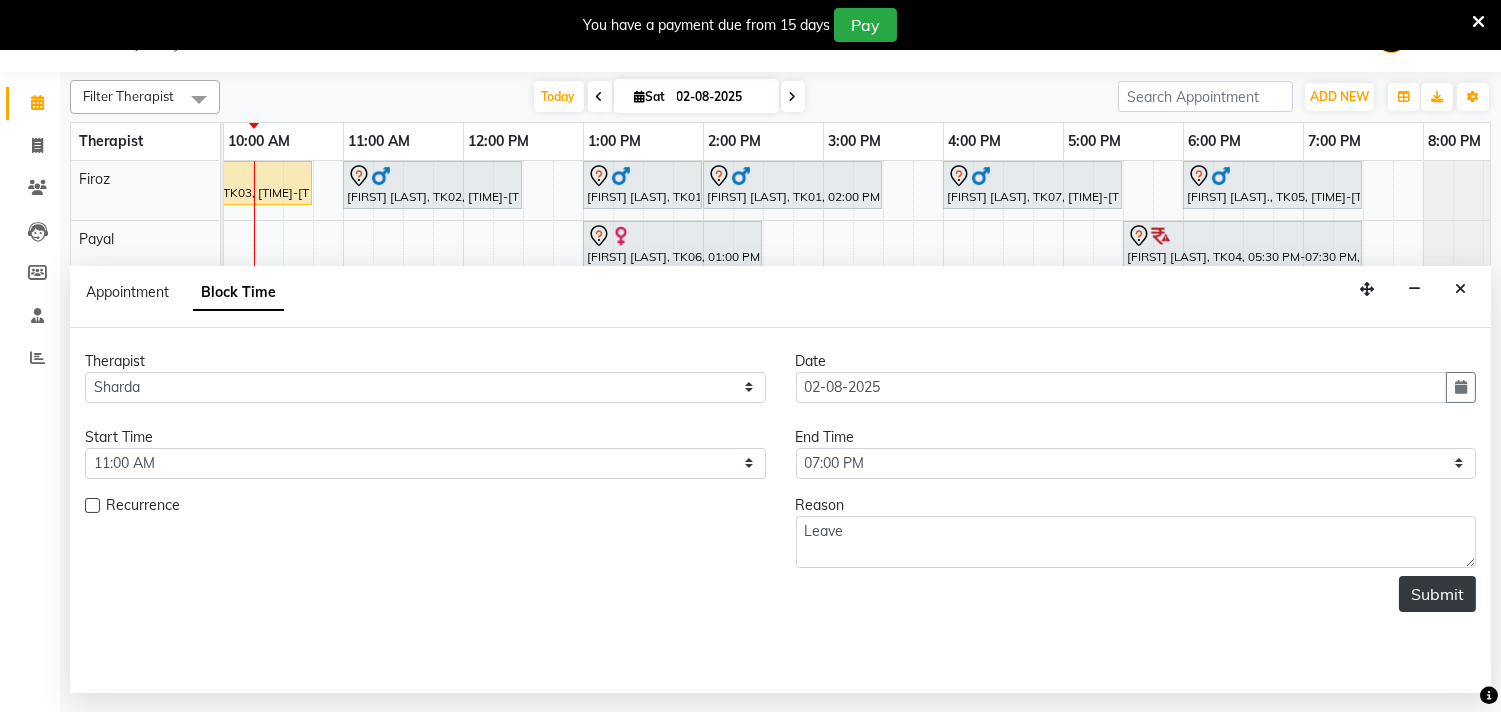 click on "Submit" at bounding box center (1437, 594) 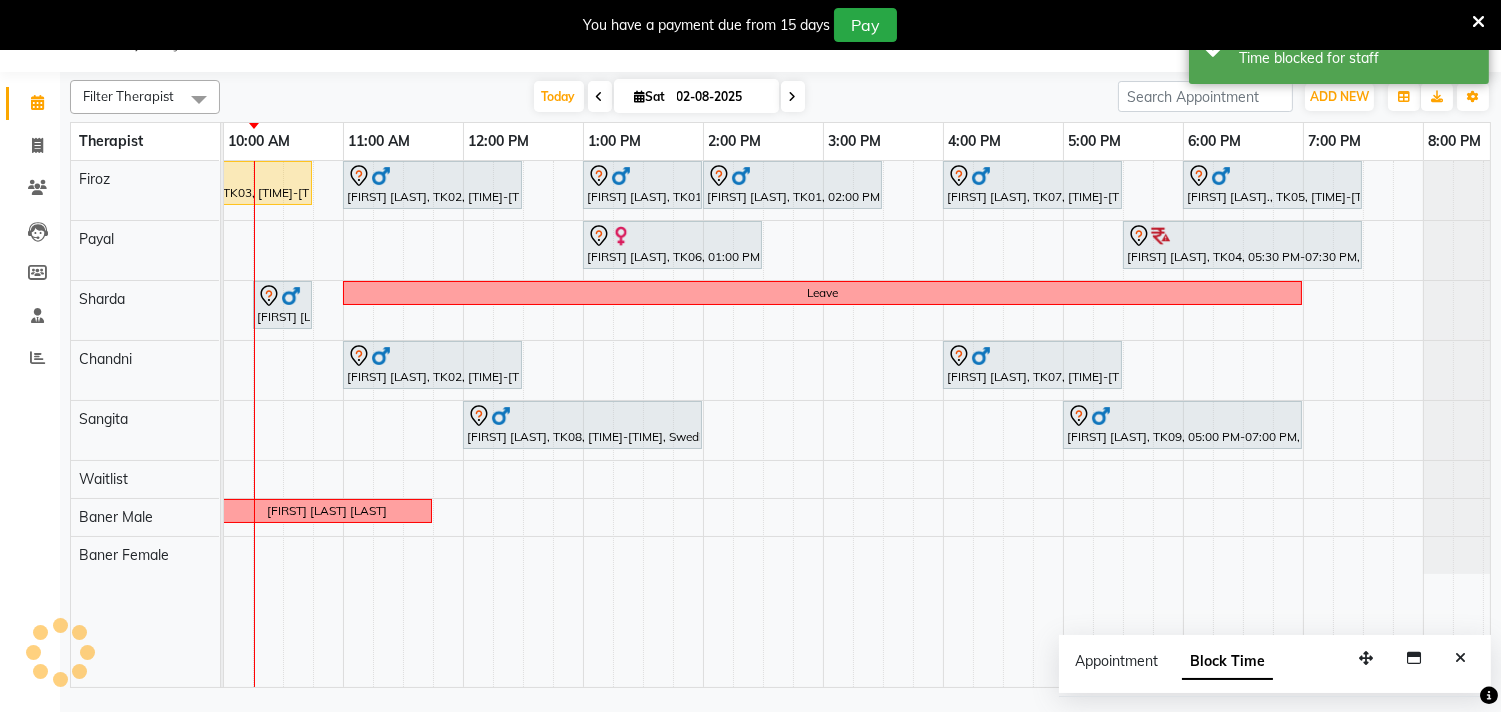 scroll, scrollTop: 0, scrollLeft: 0, axis: both 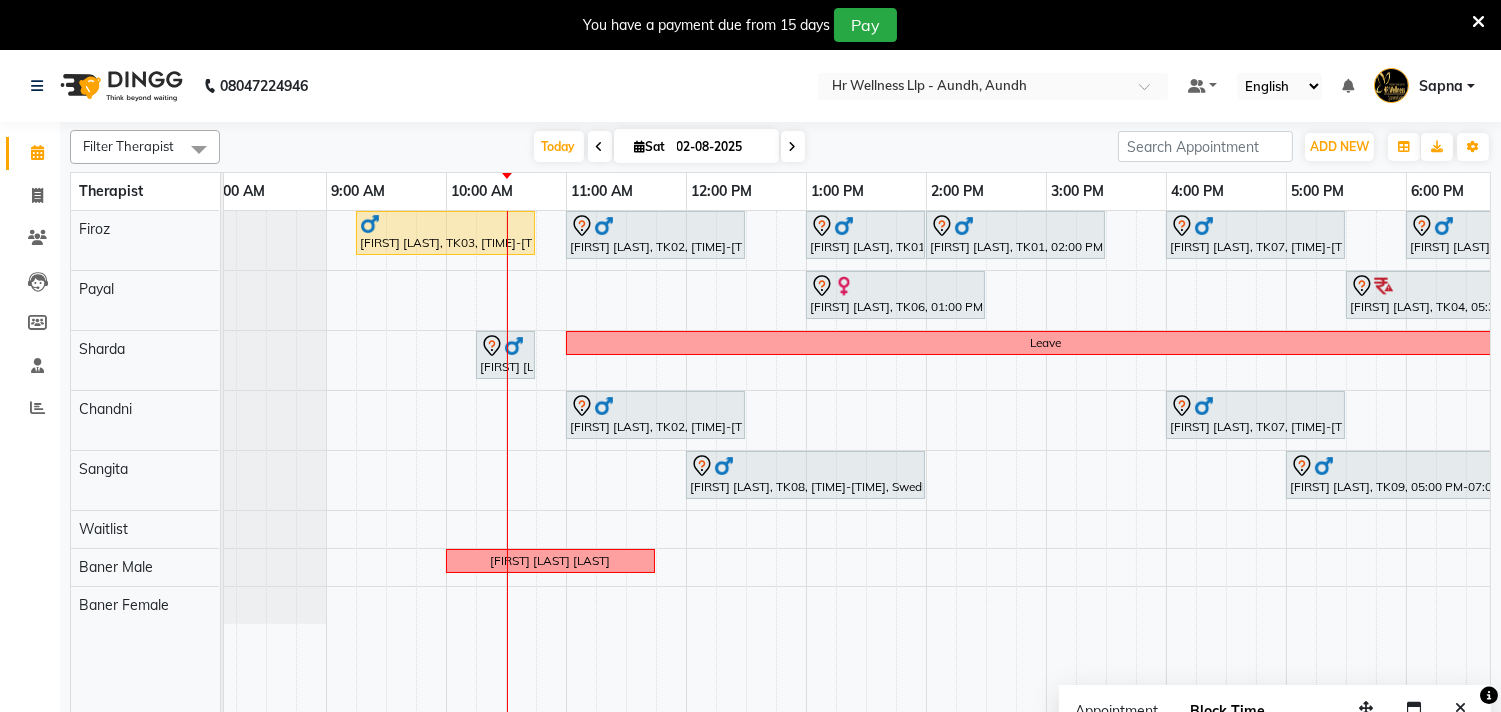 click at bounding box center [793, 147] 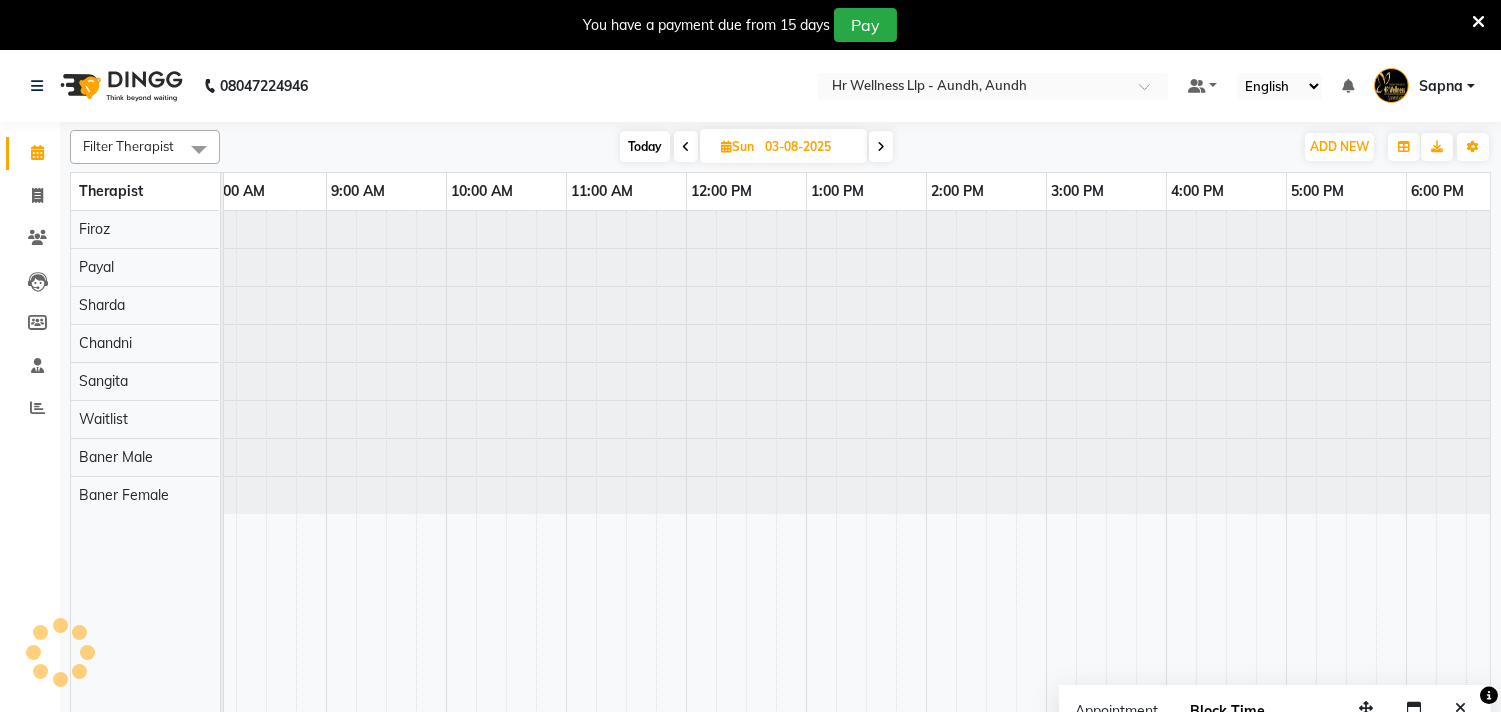 scroll, scrollTop: 0, scrollLeft: 241, axis: horizontal 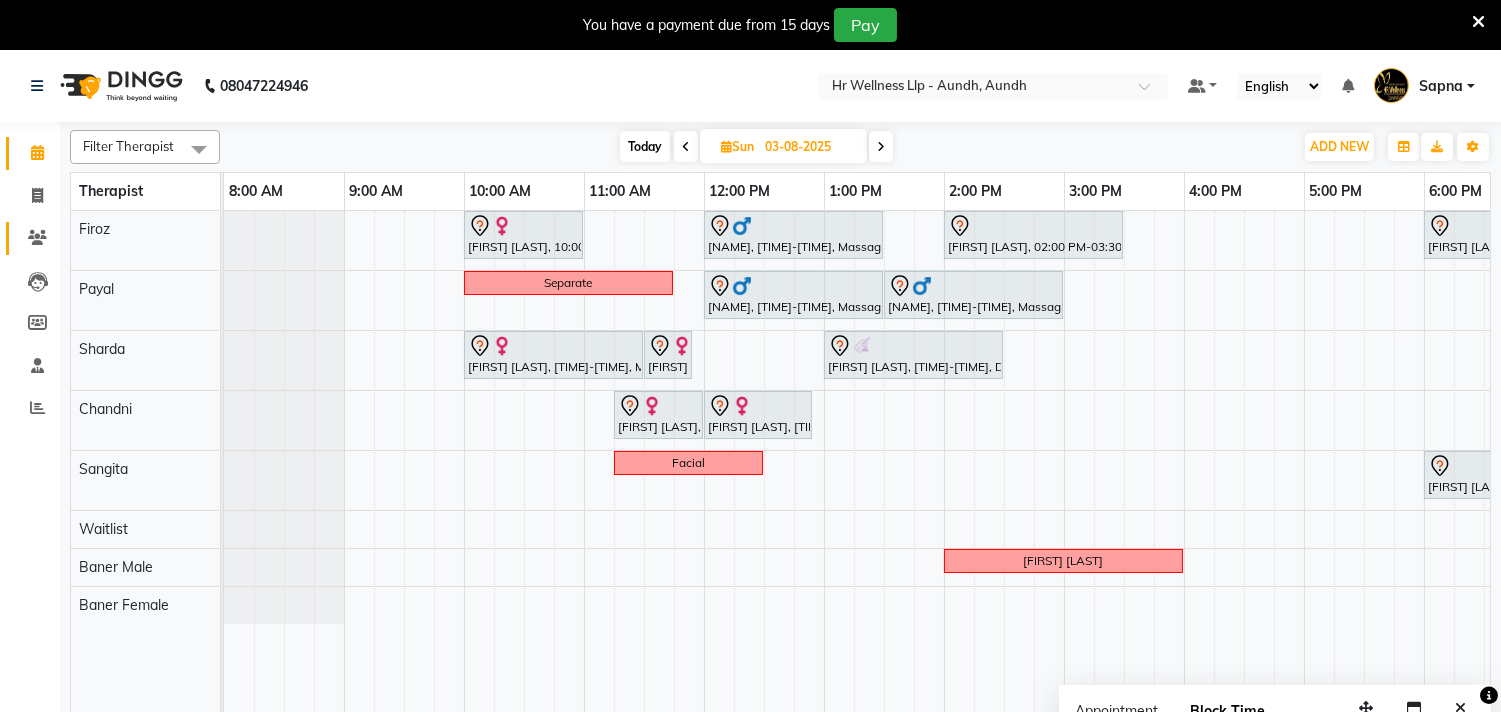 click 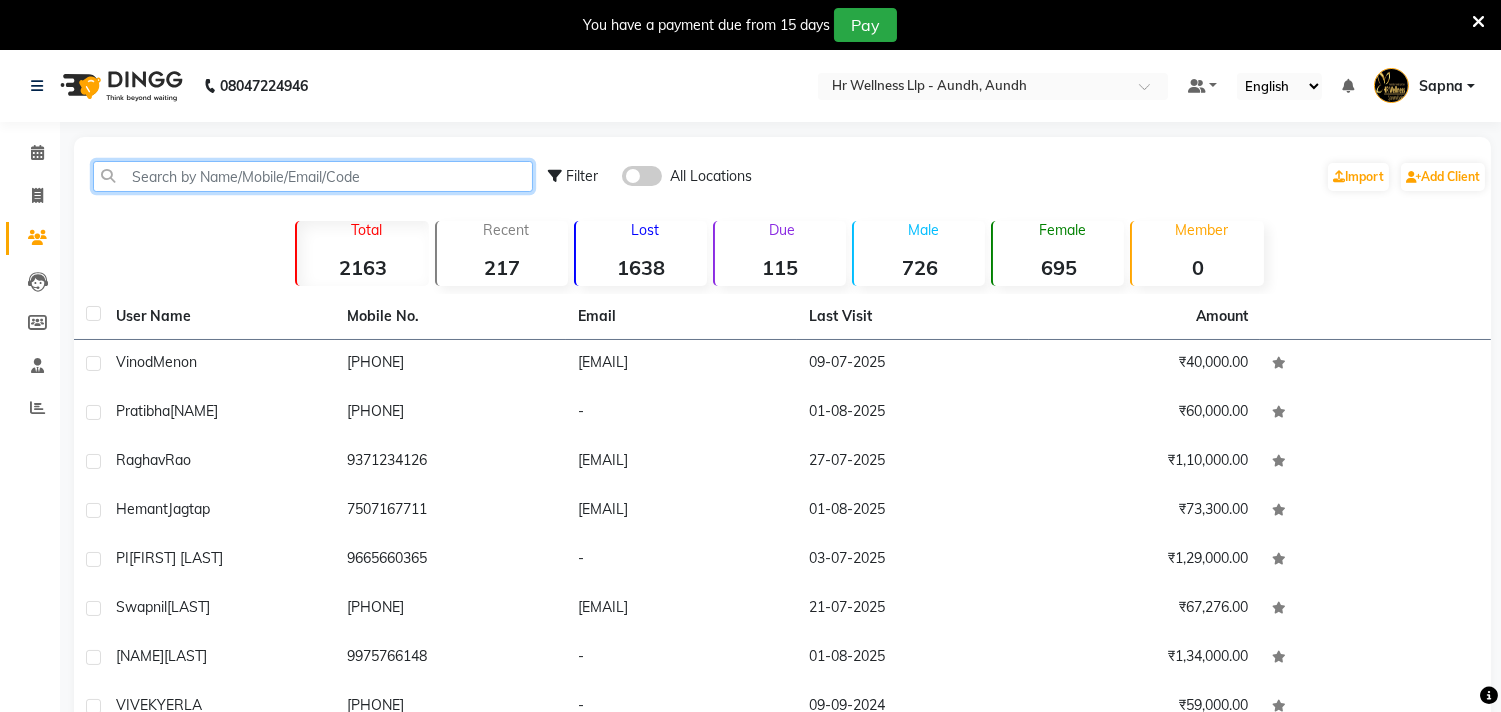 click 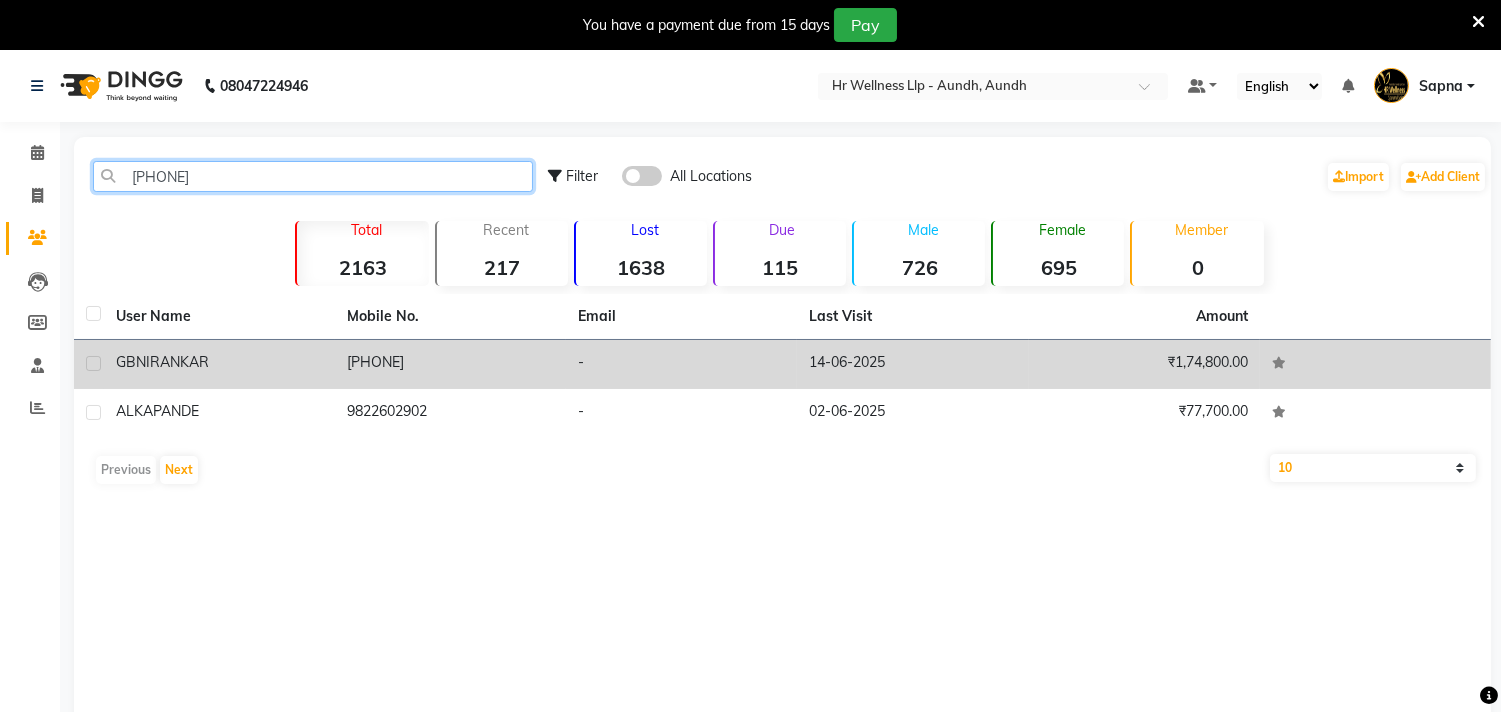 type on "9822602" 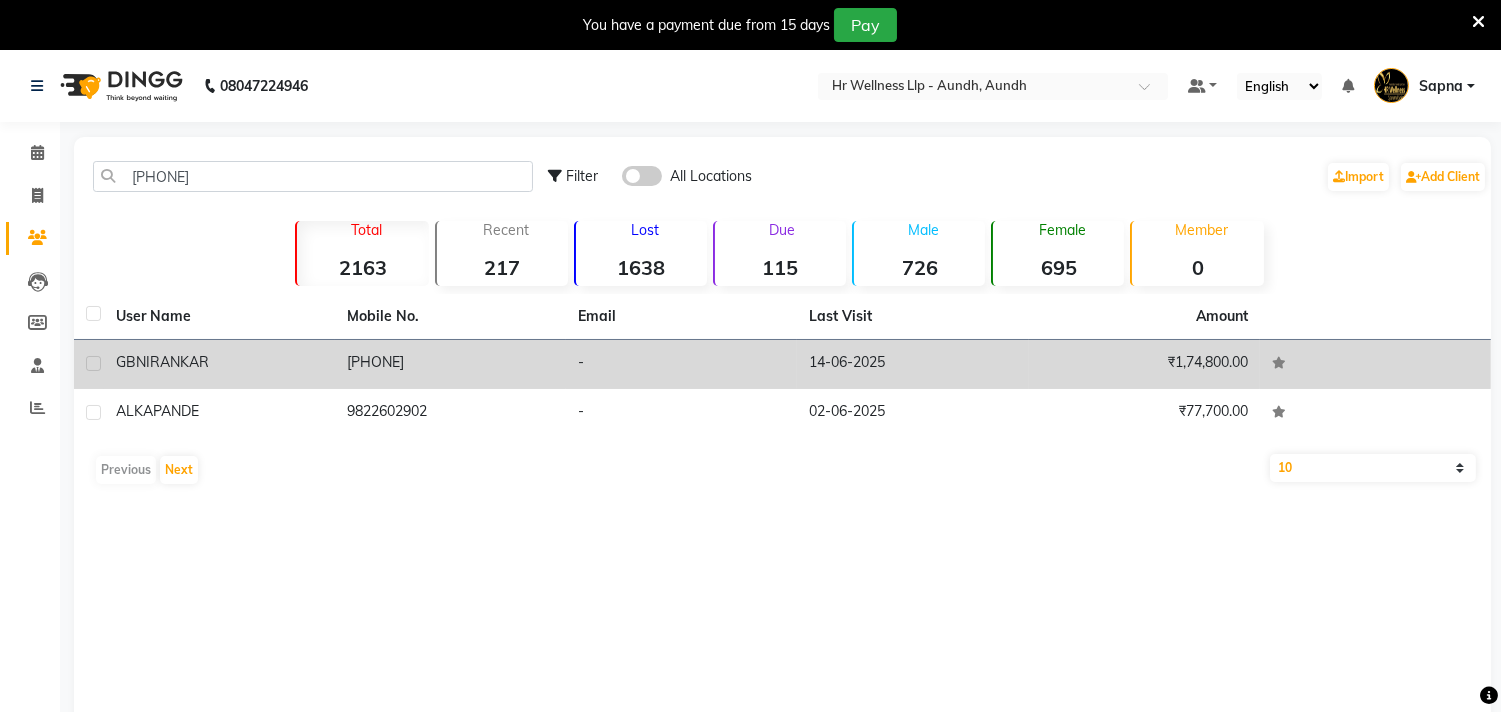 click on "NIRANKAR" 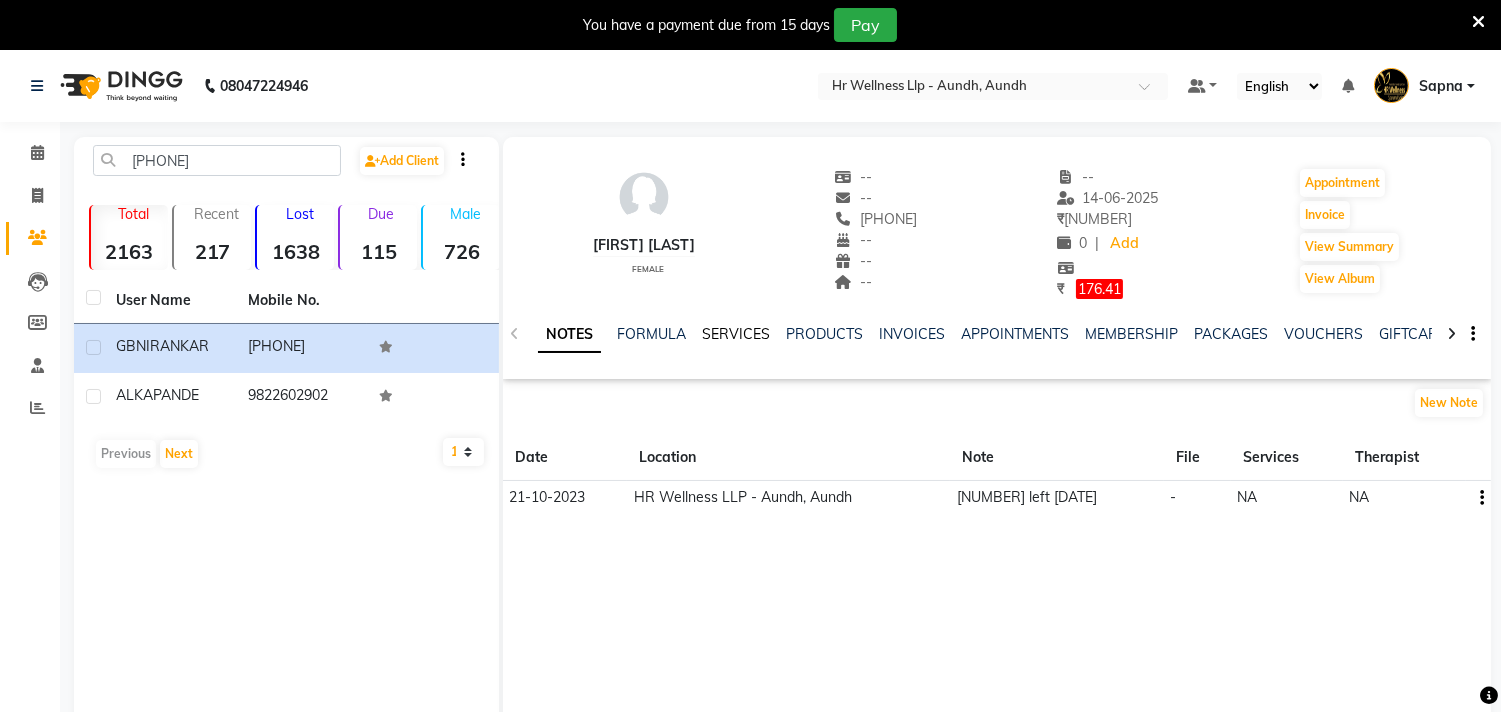 click on "SERVICES" 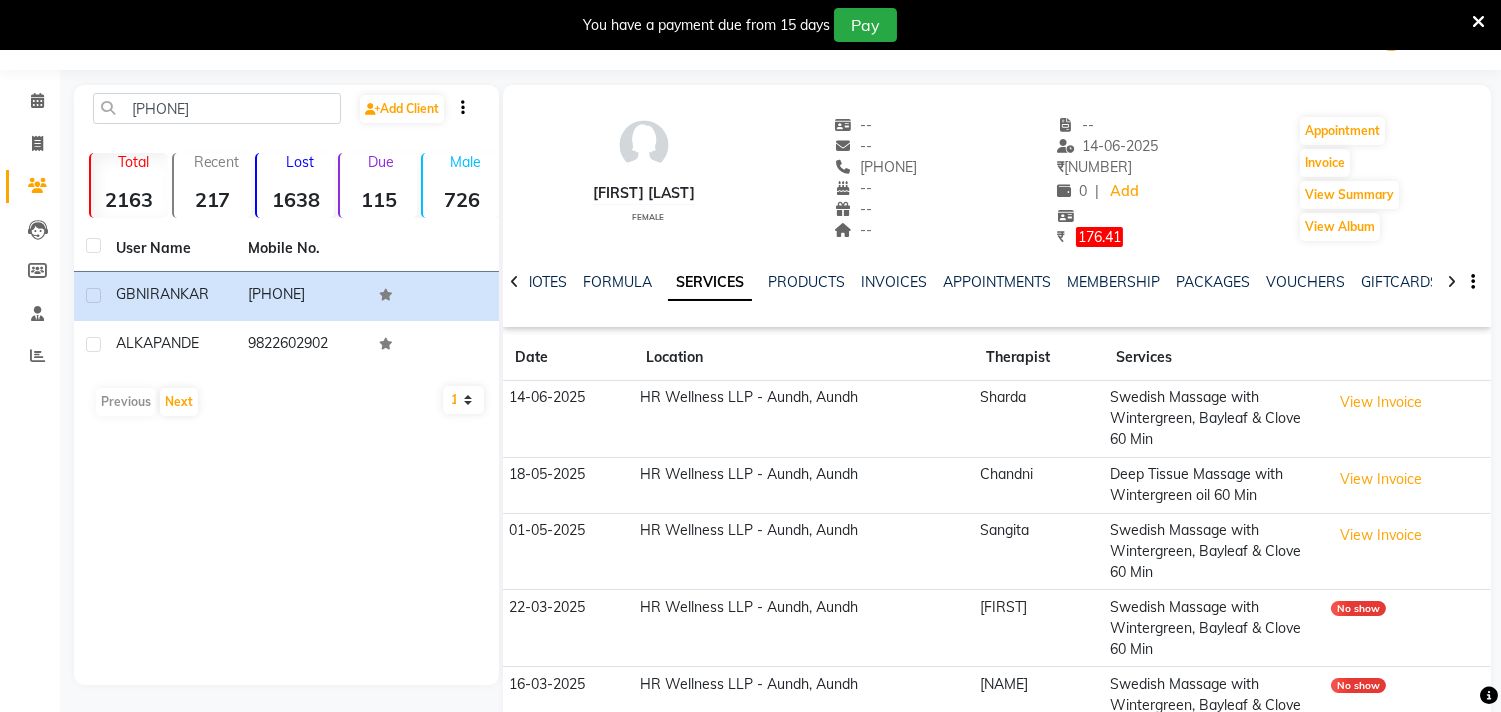 scroll, scrollTop: 0, scrollLeft: 0, axis: both 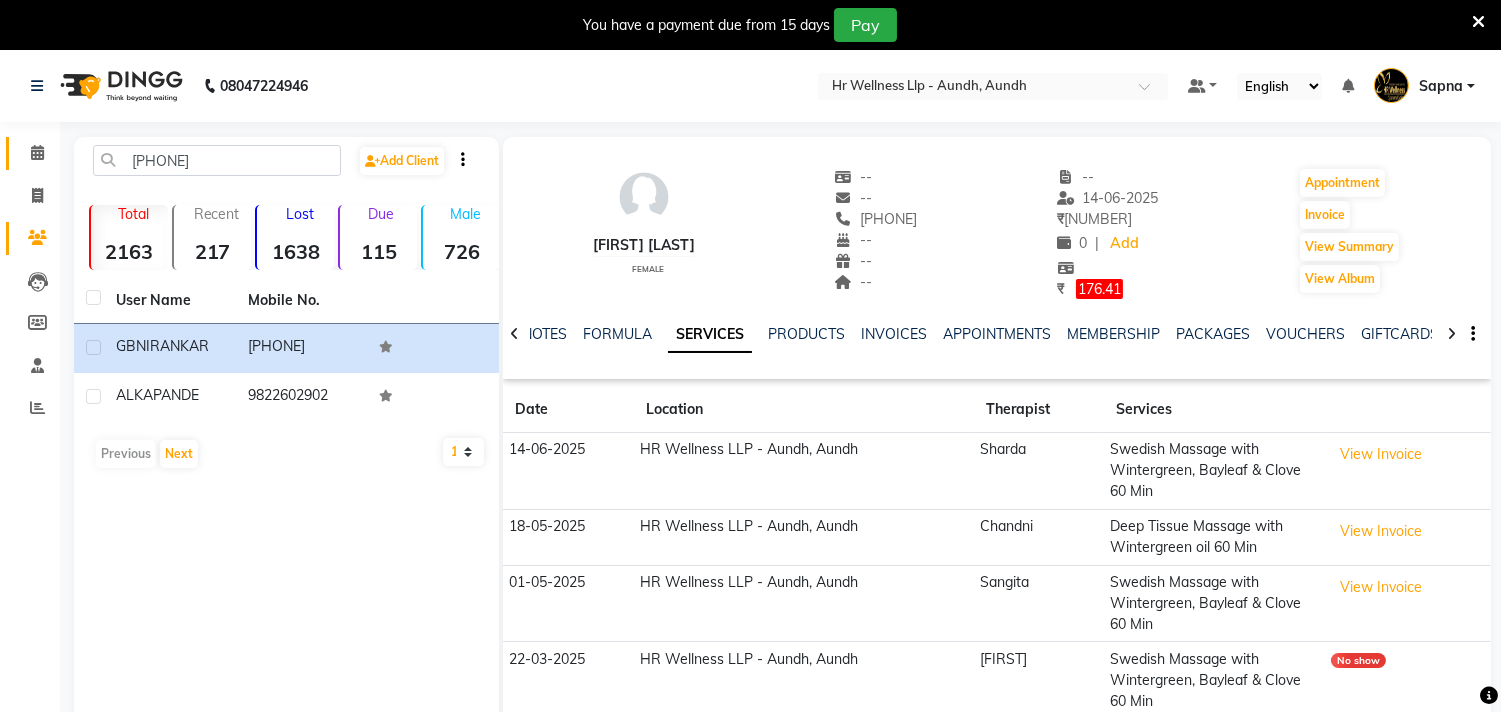 click on "Calendar" 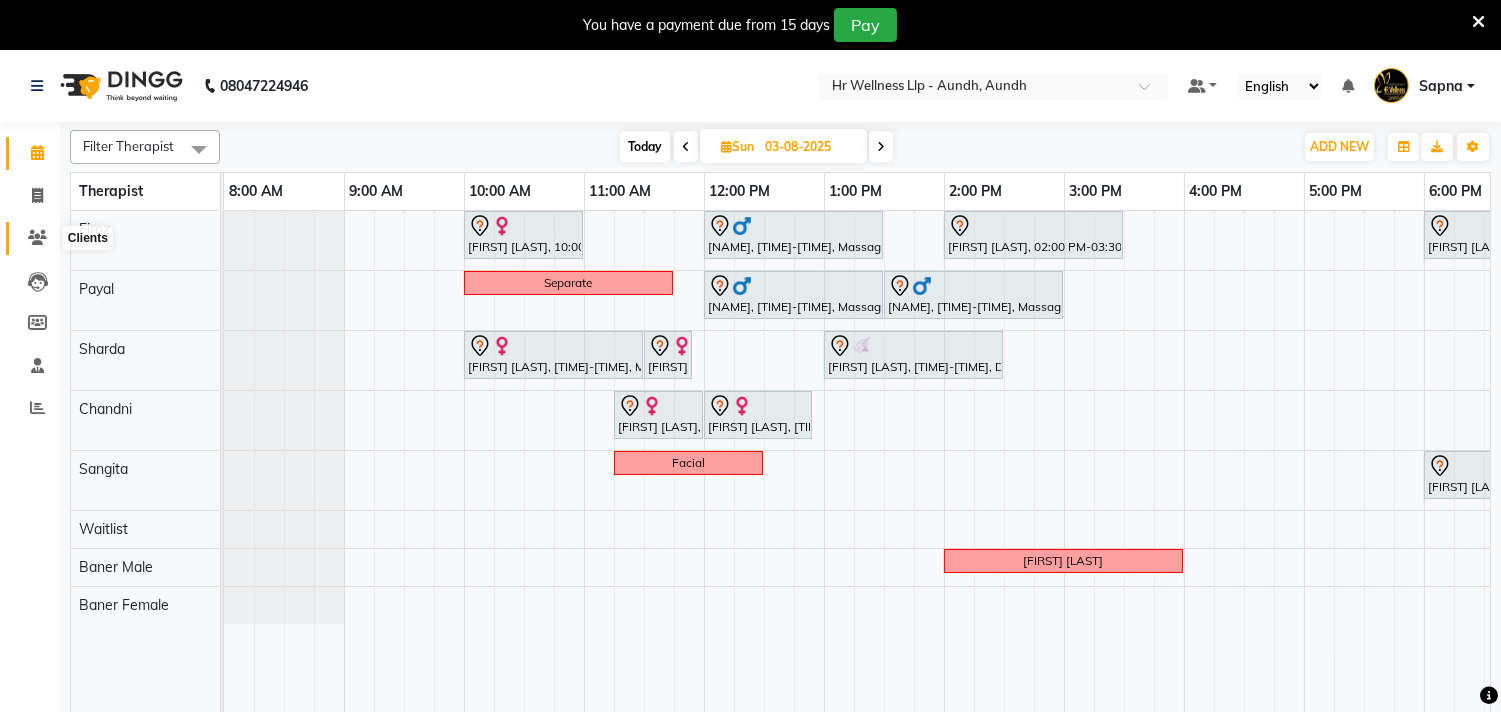 click 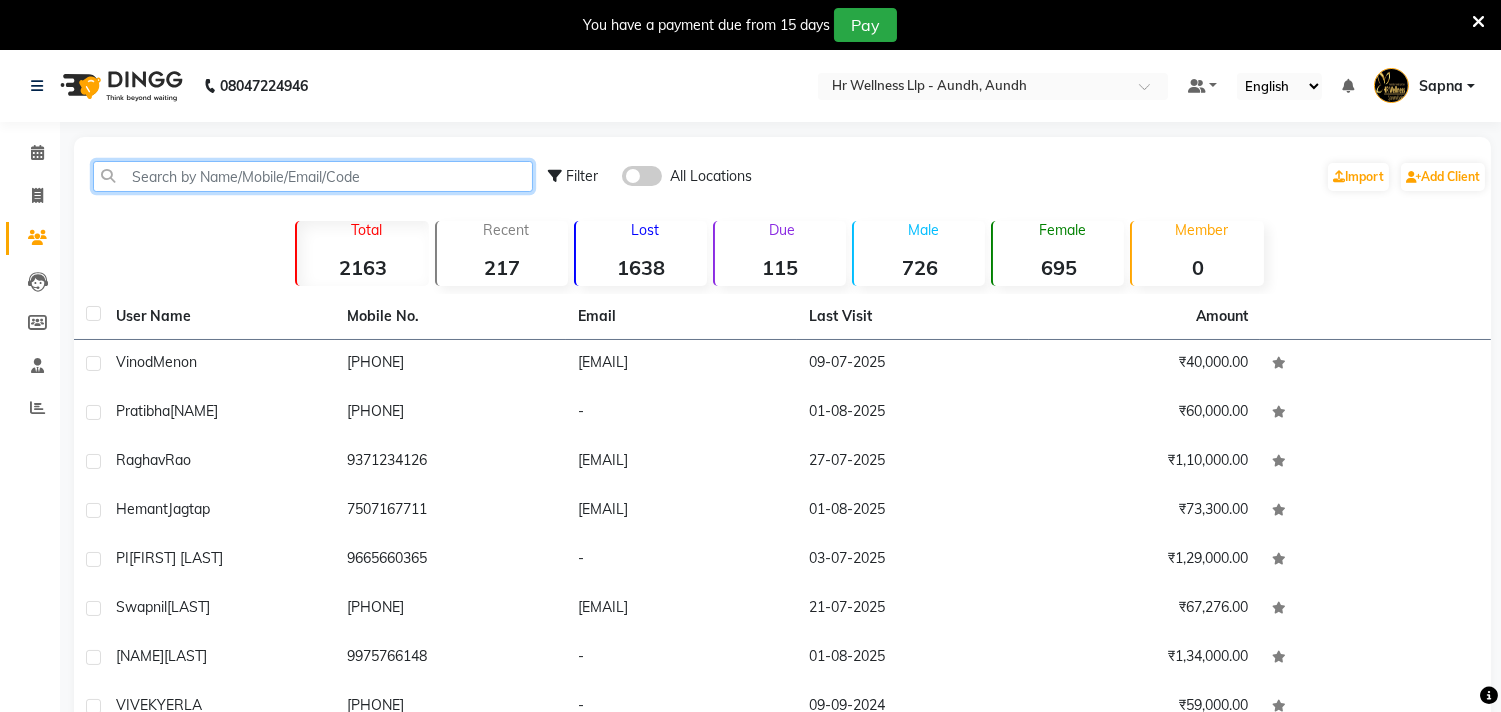 click 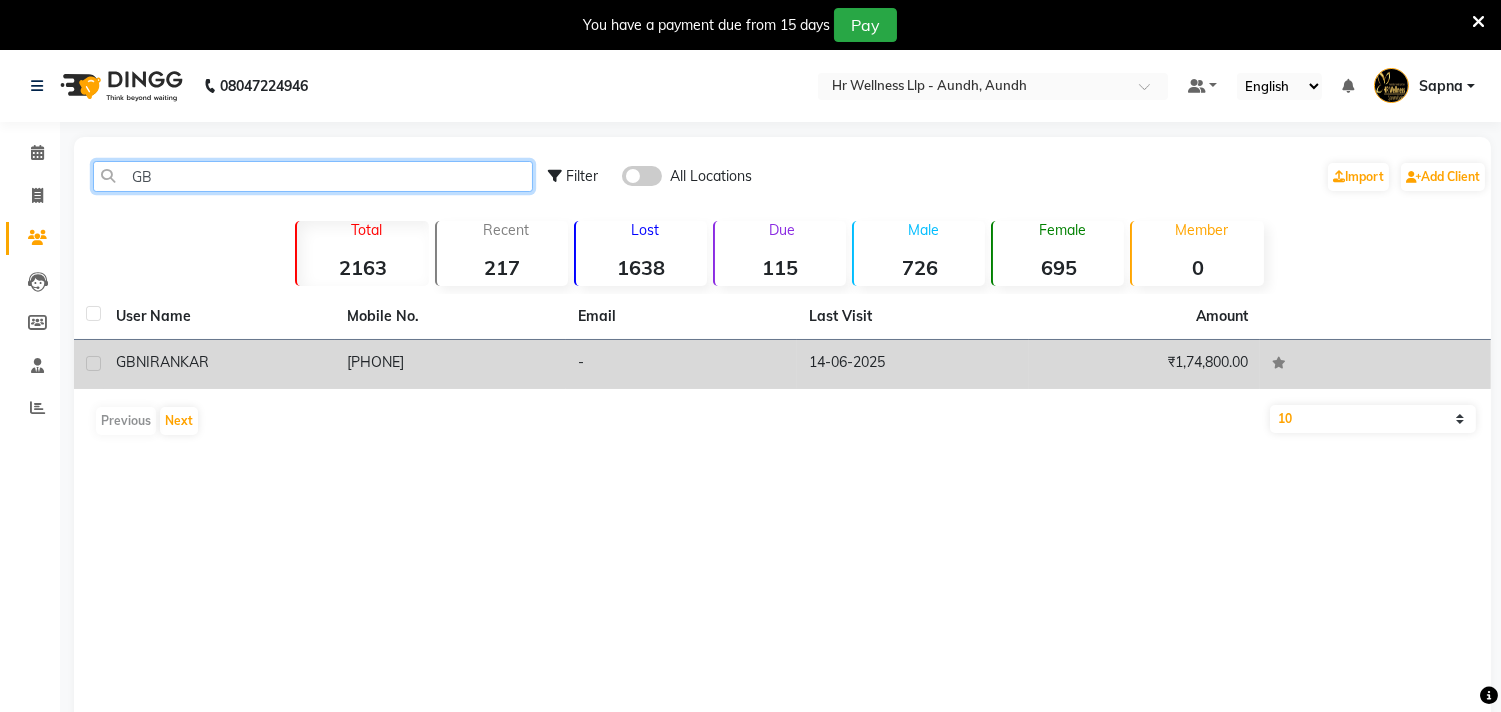 type on "GB" 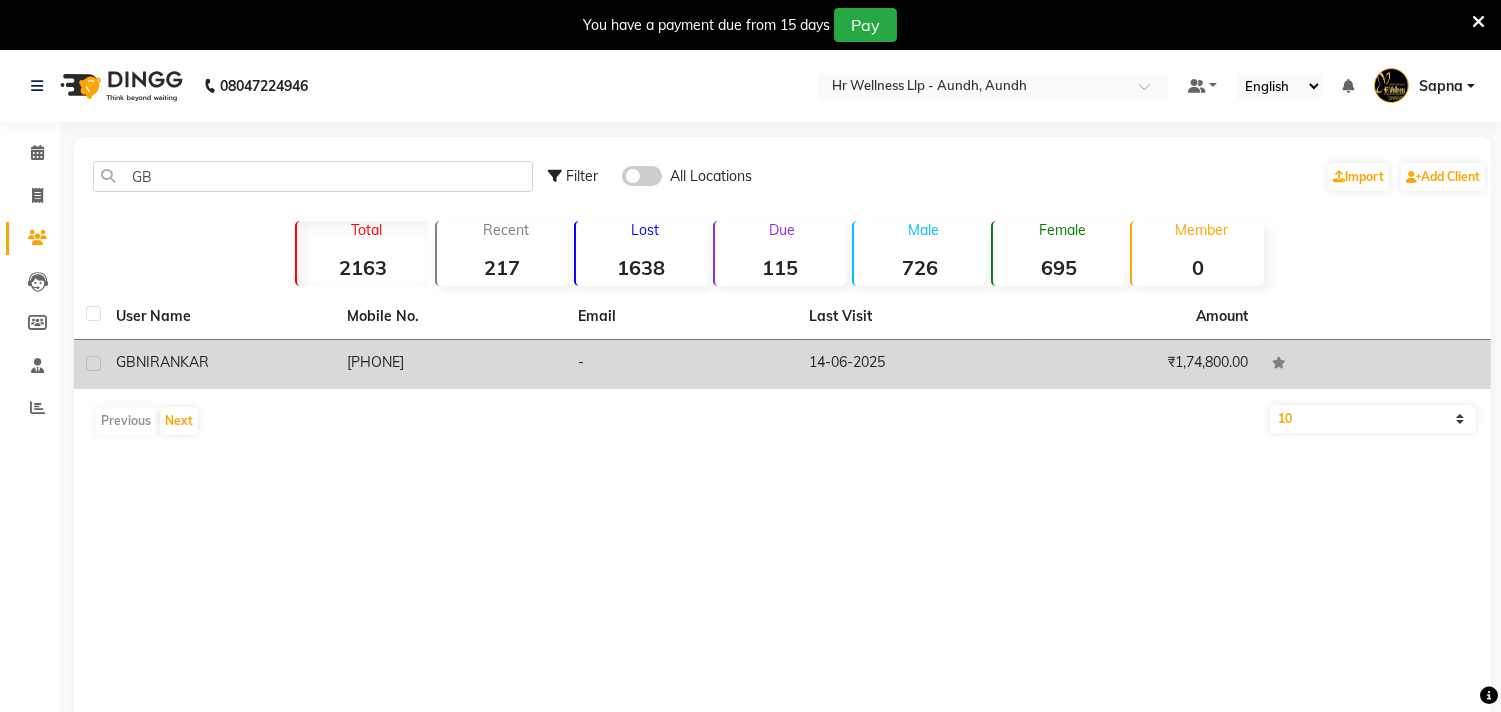 click on "GB  NIRANKAR" 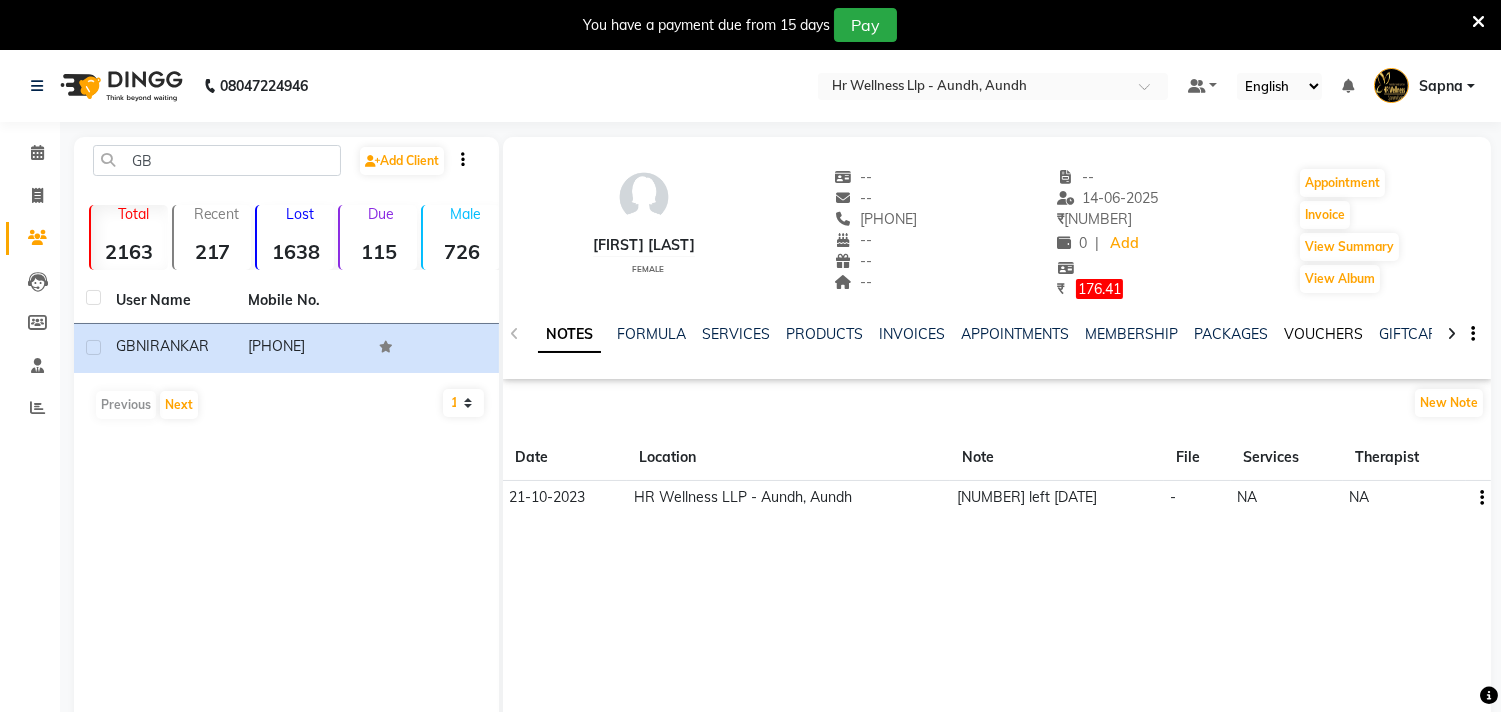 click on "VOUCHERS" 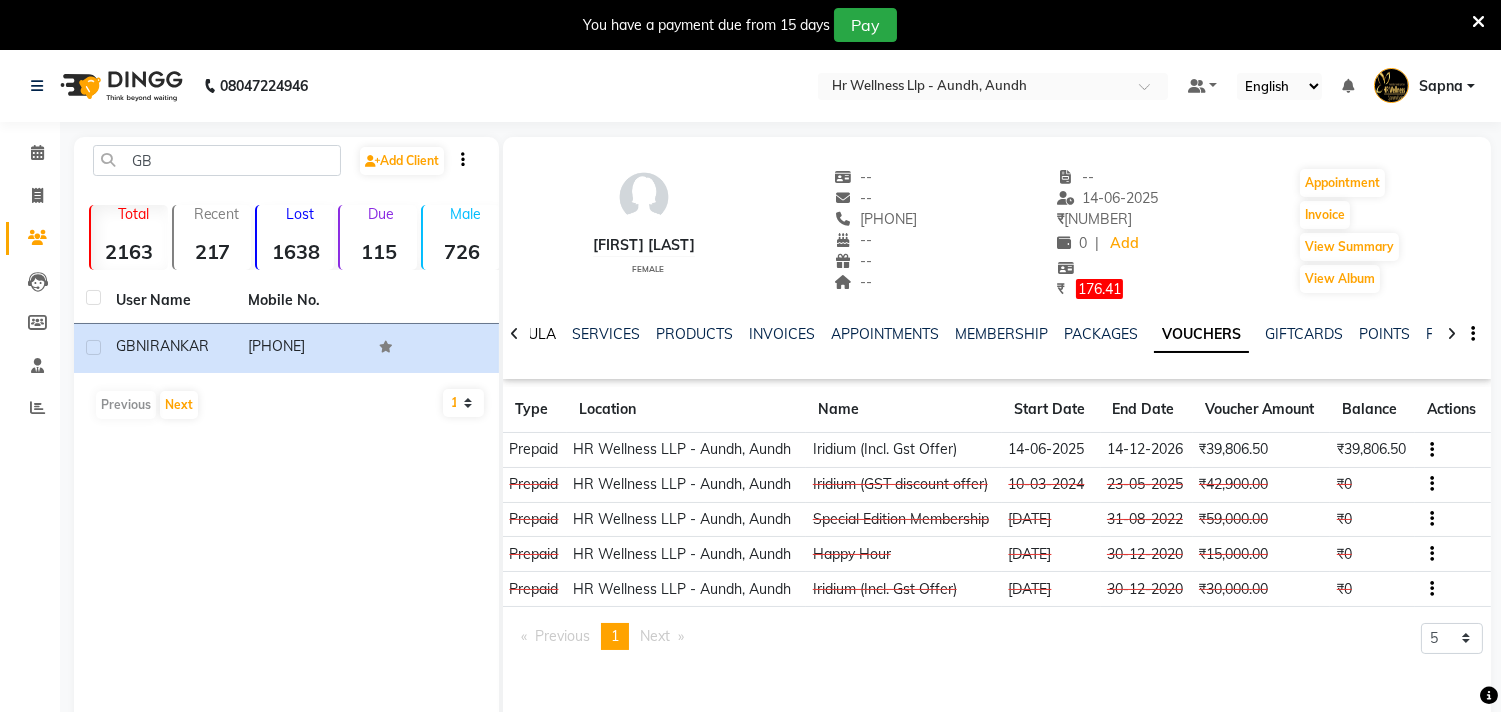 click on "FORMULA" 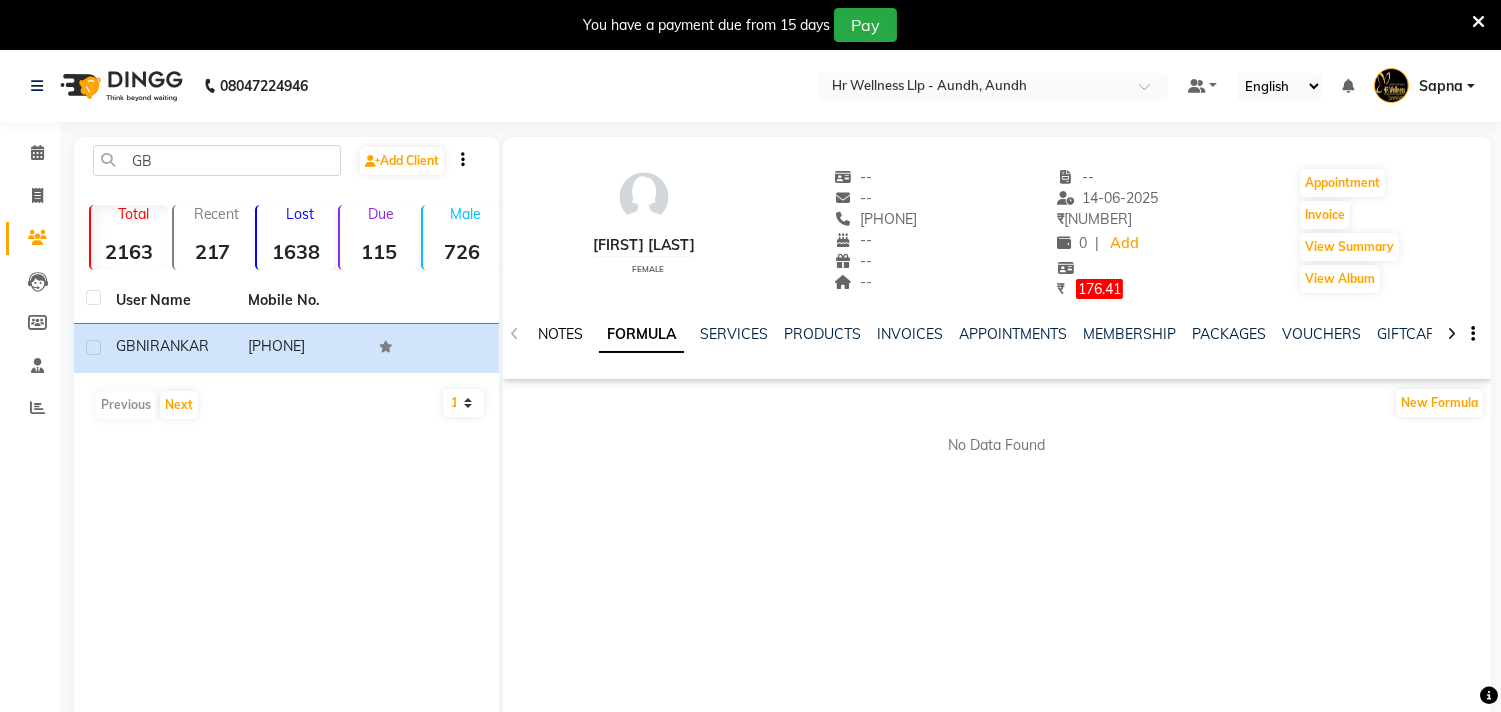 click on "NOTES" 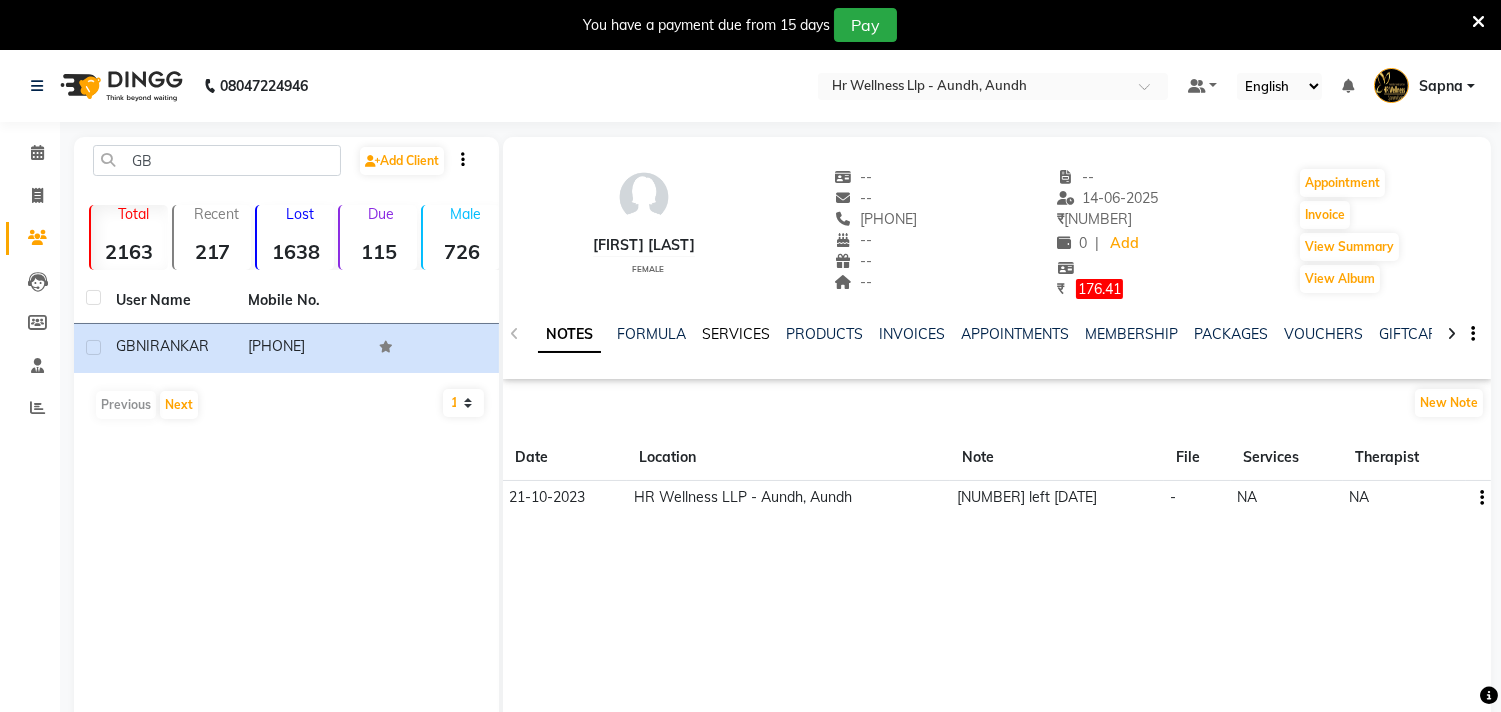 click on "SERVICES" 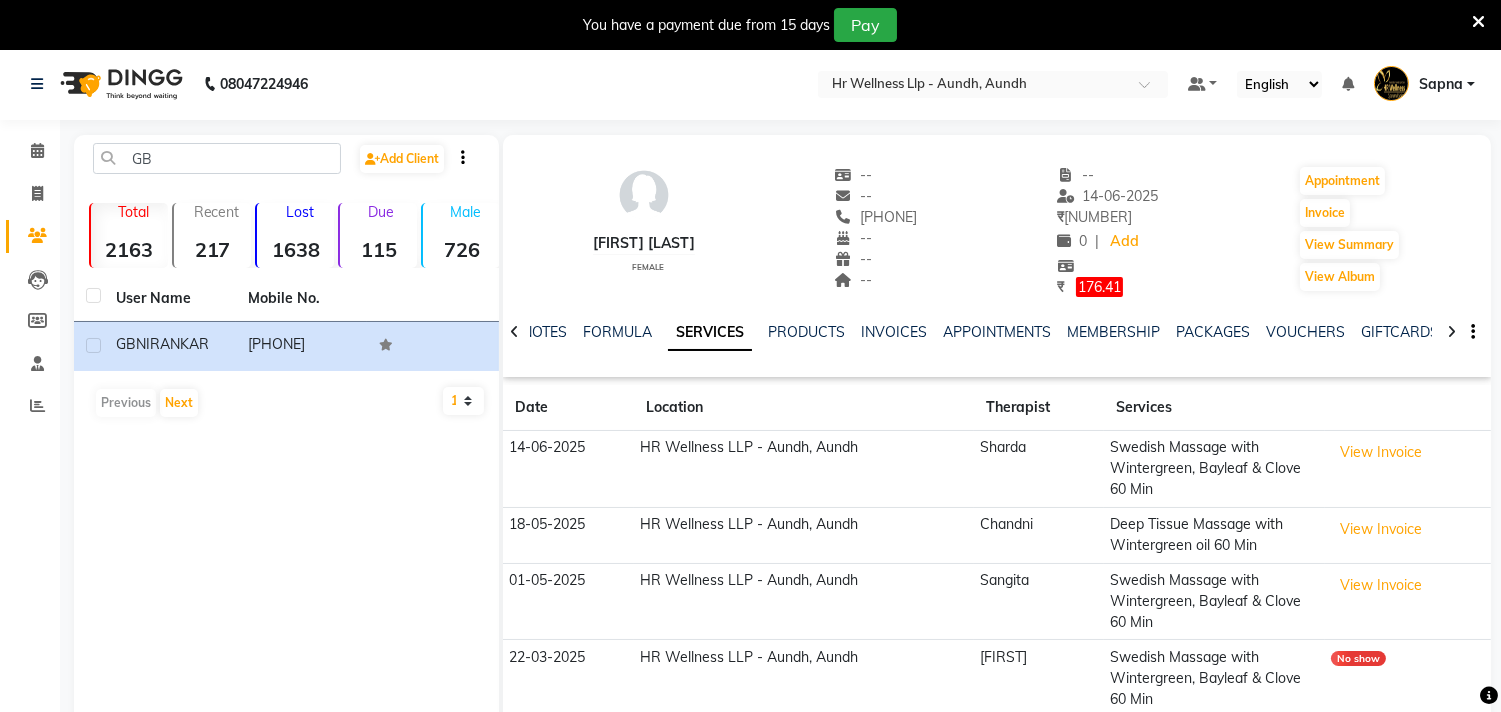 scroll, scrollTop: 0, scrollLeft: 0, axis: both 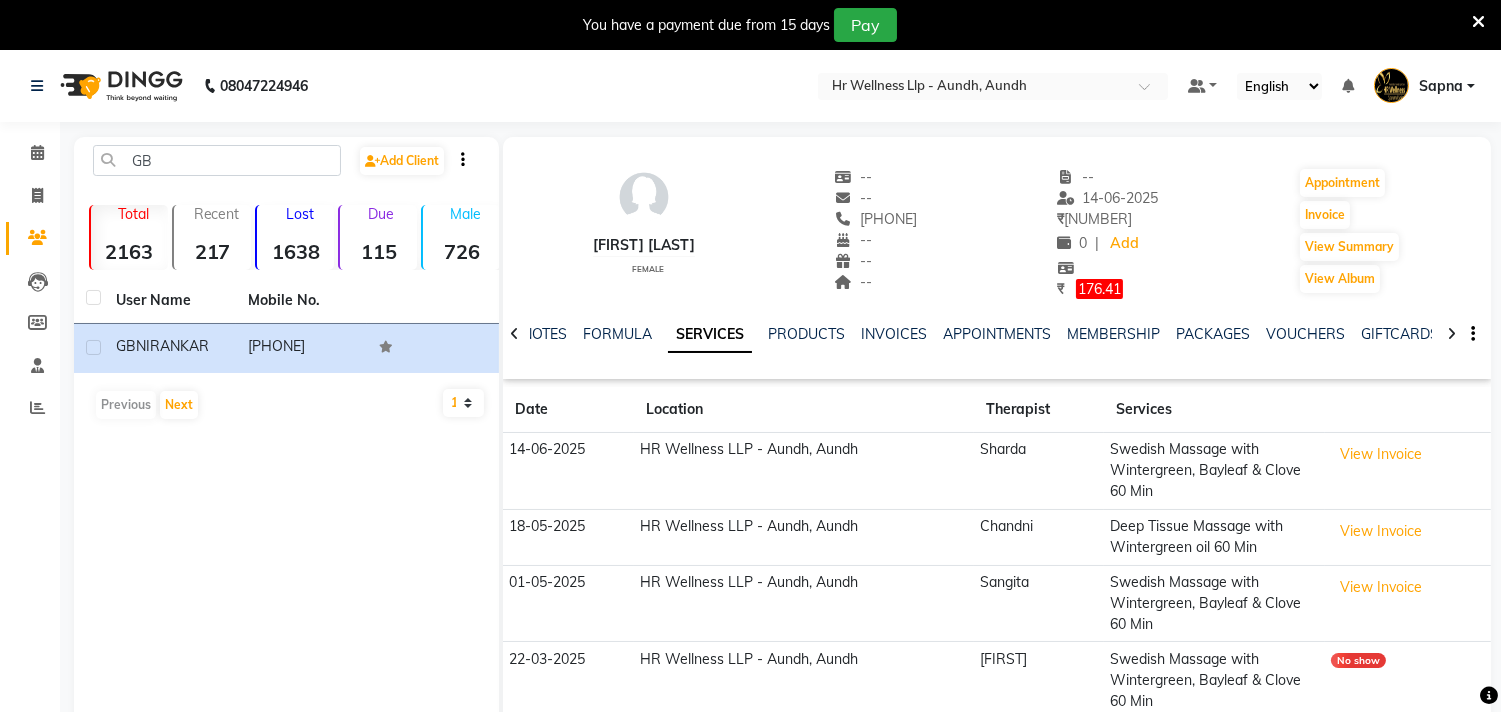 drag, startPoint x: 850, startPoint y: 218, endPoint x: 970, endPoint y: 217, distance: 120.004166 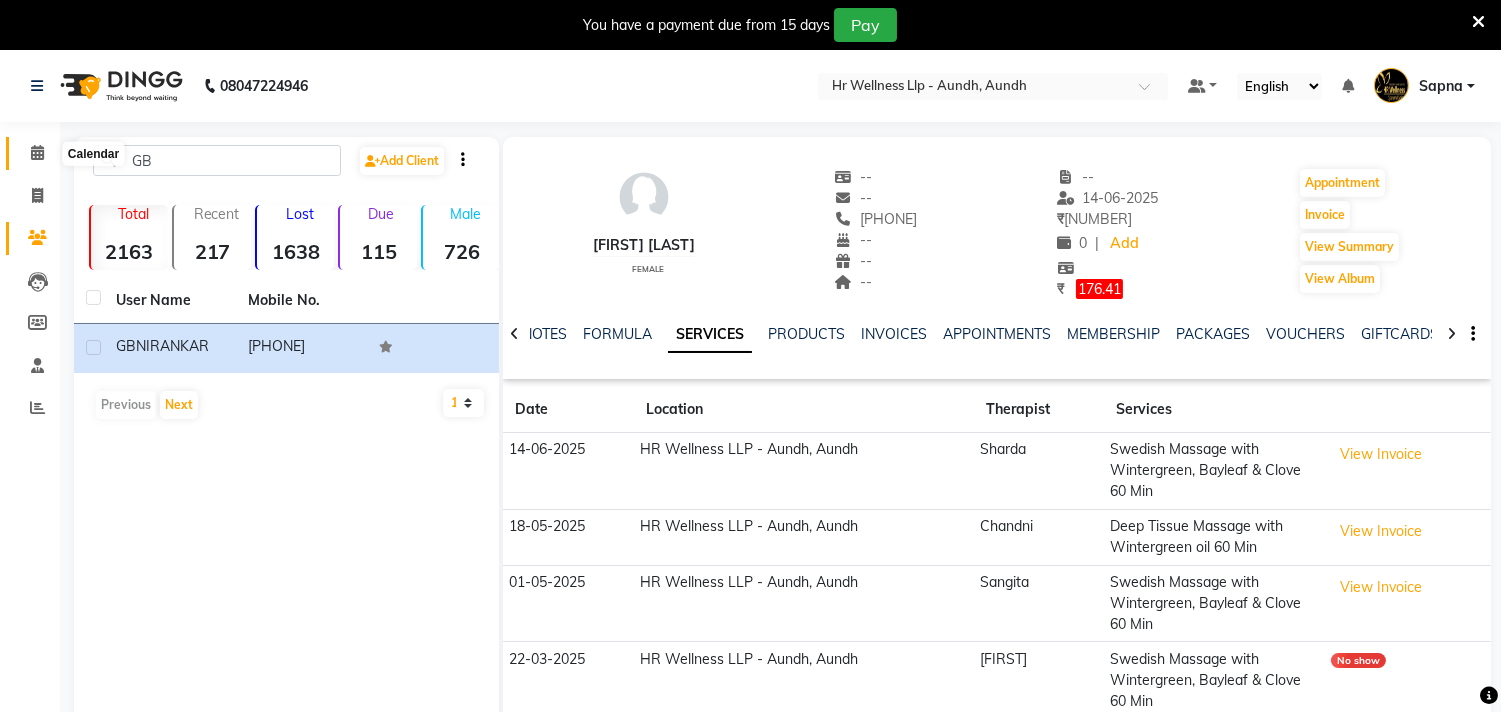 click 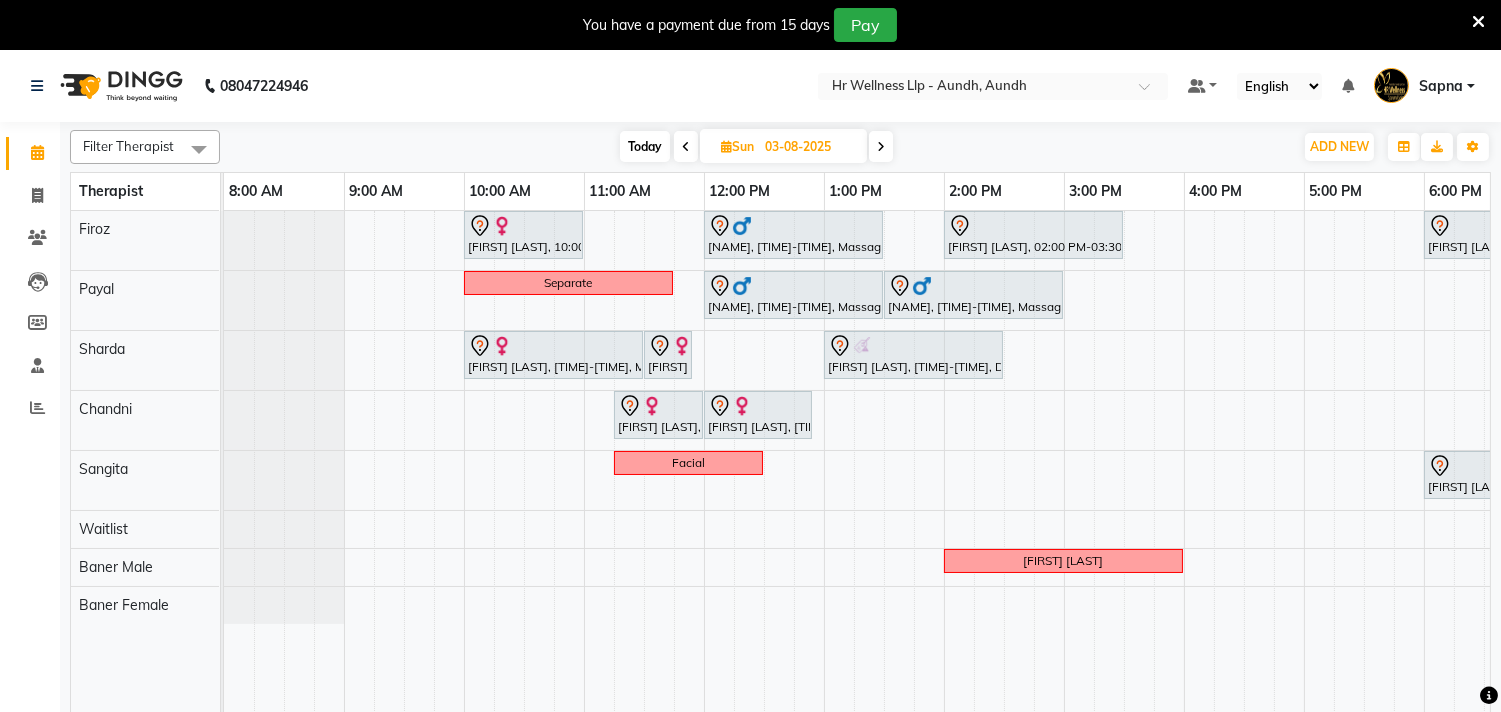 click at bounding box center [686, 146] 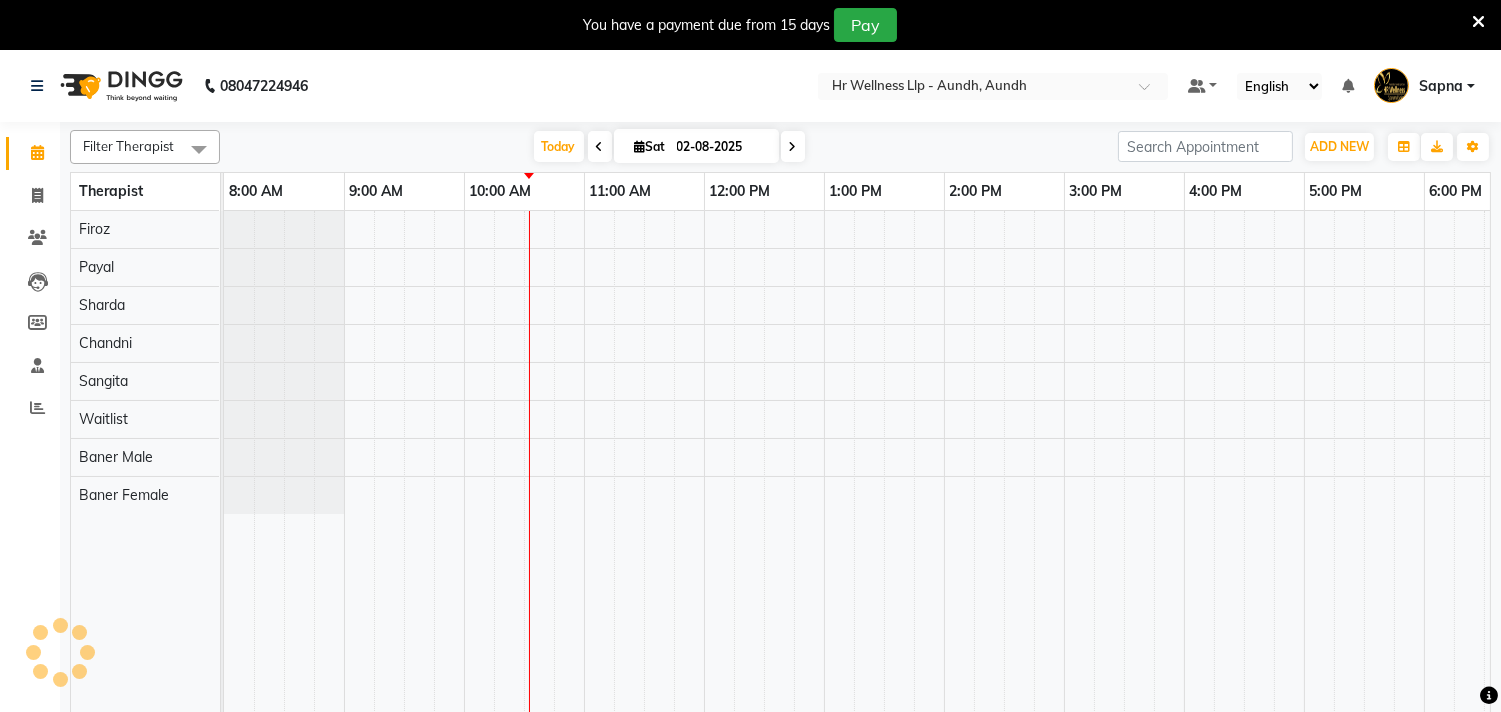 scroll, scrollTop: 0, scrollLeft: 241, axis: horizontal 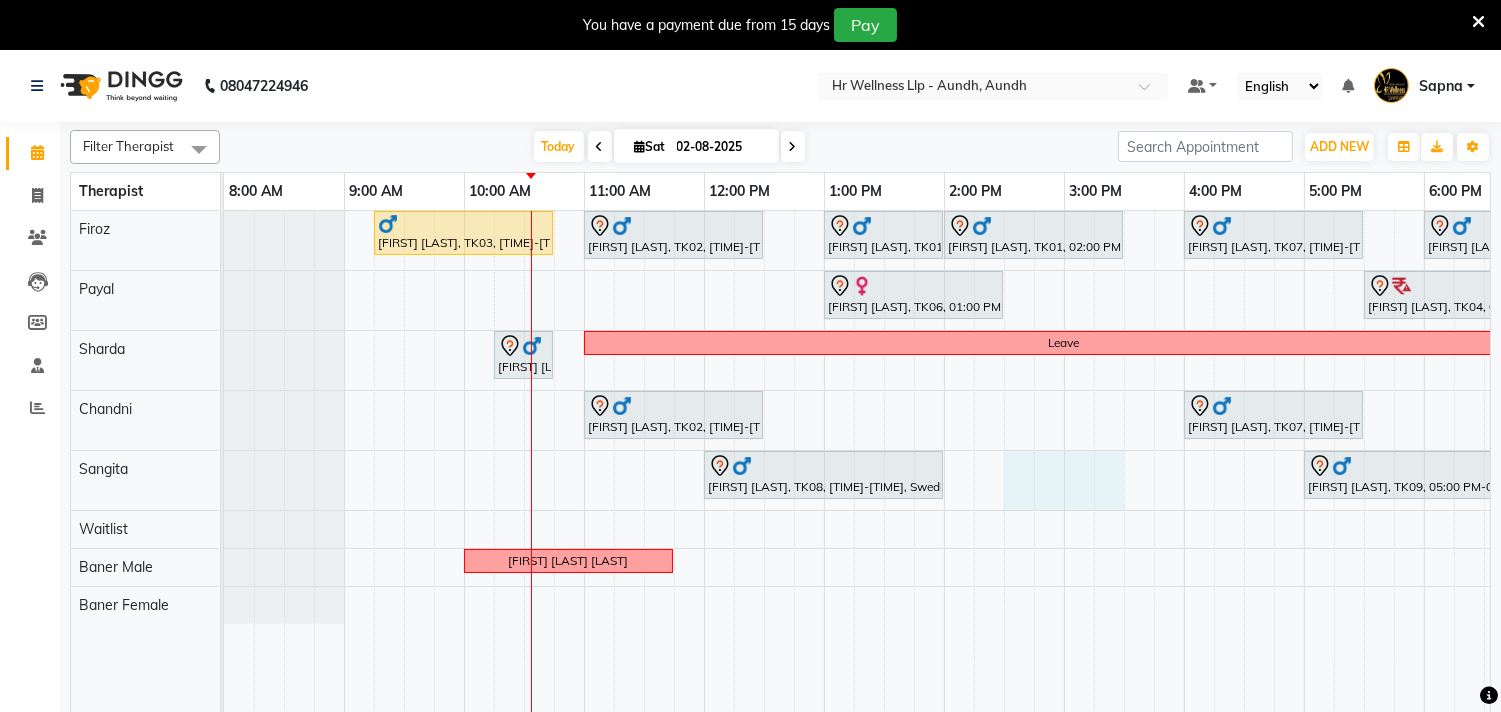 drag, startPoint x: 1025, startPoint y: 481, endPoint x: 1124, endPoint y: 488, distance: 99.24717 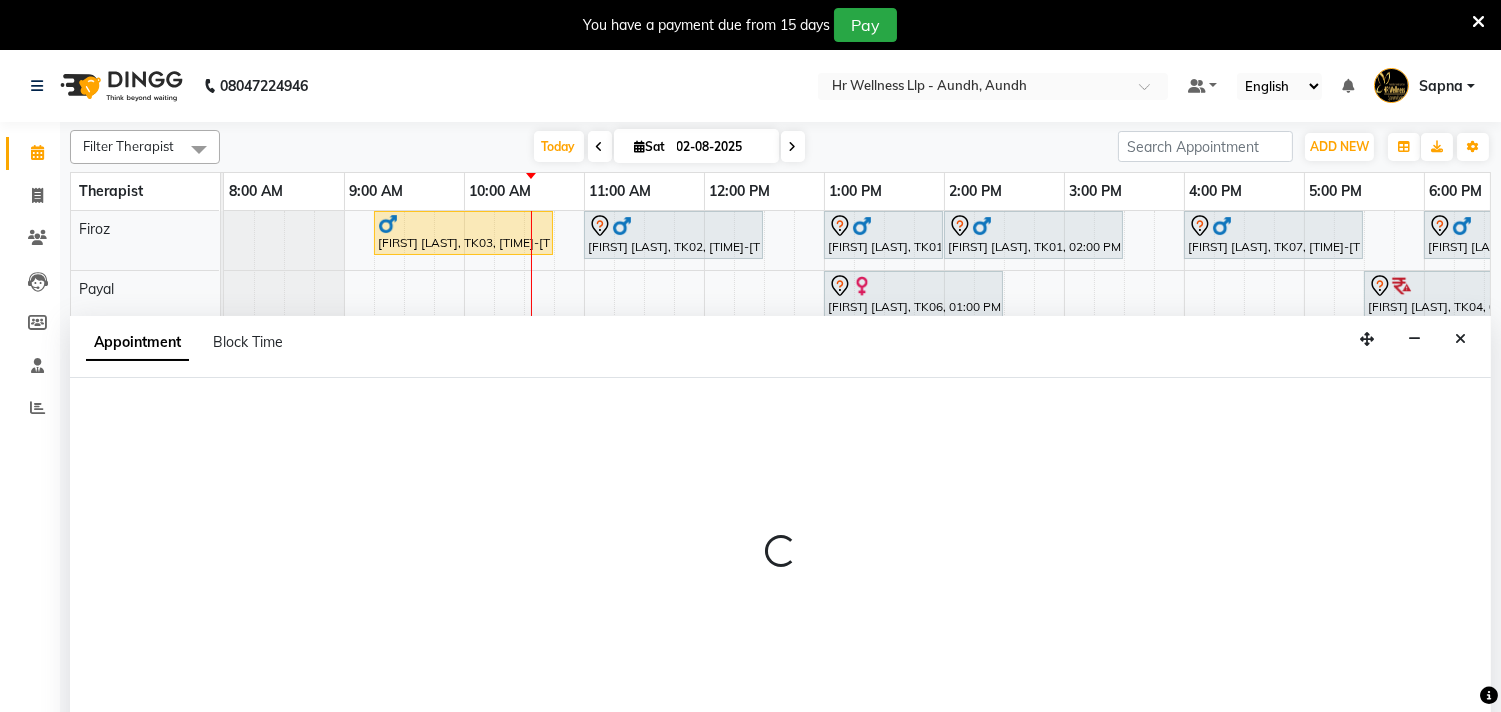 select on "77663" 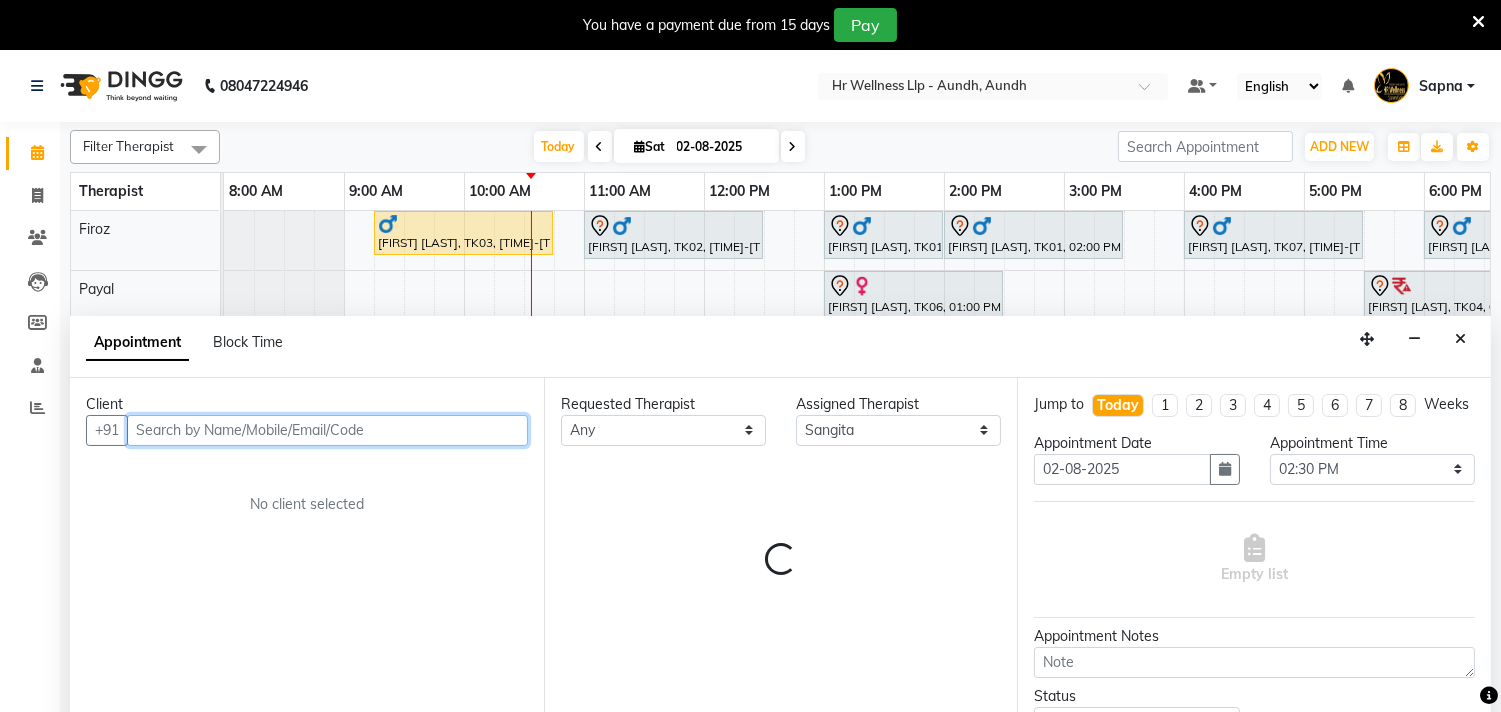 scroll, scrollTop: 50, scrollLeft: 0, axis: vertical 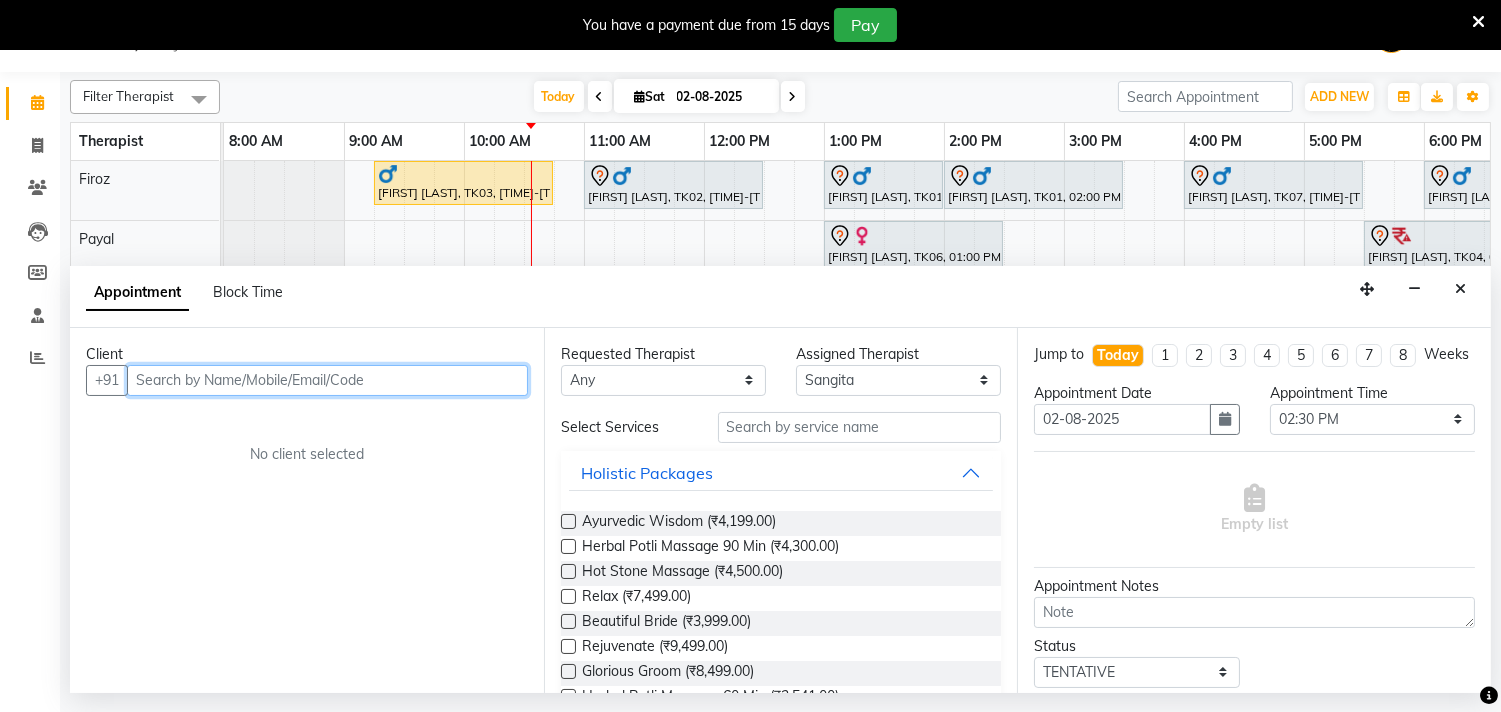 click at bounding box center [327, 380] 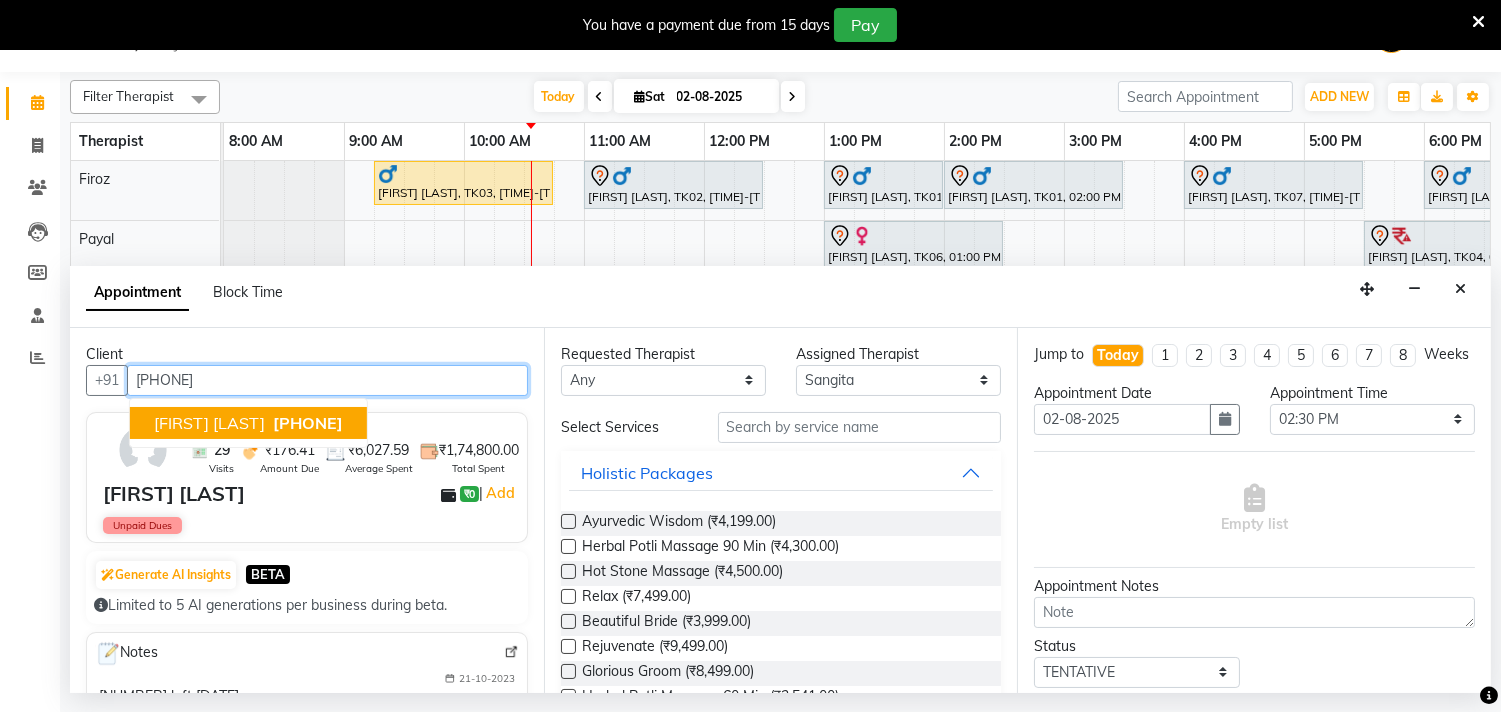 click on "[PHONE]" at bounding box center (308, 423) 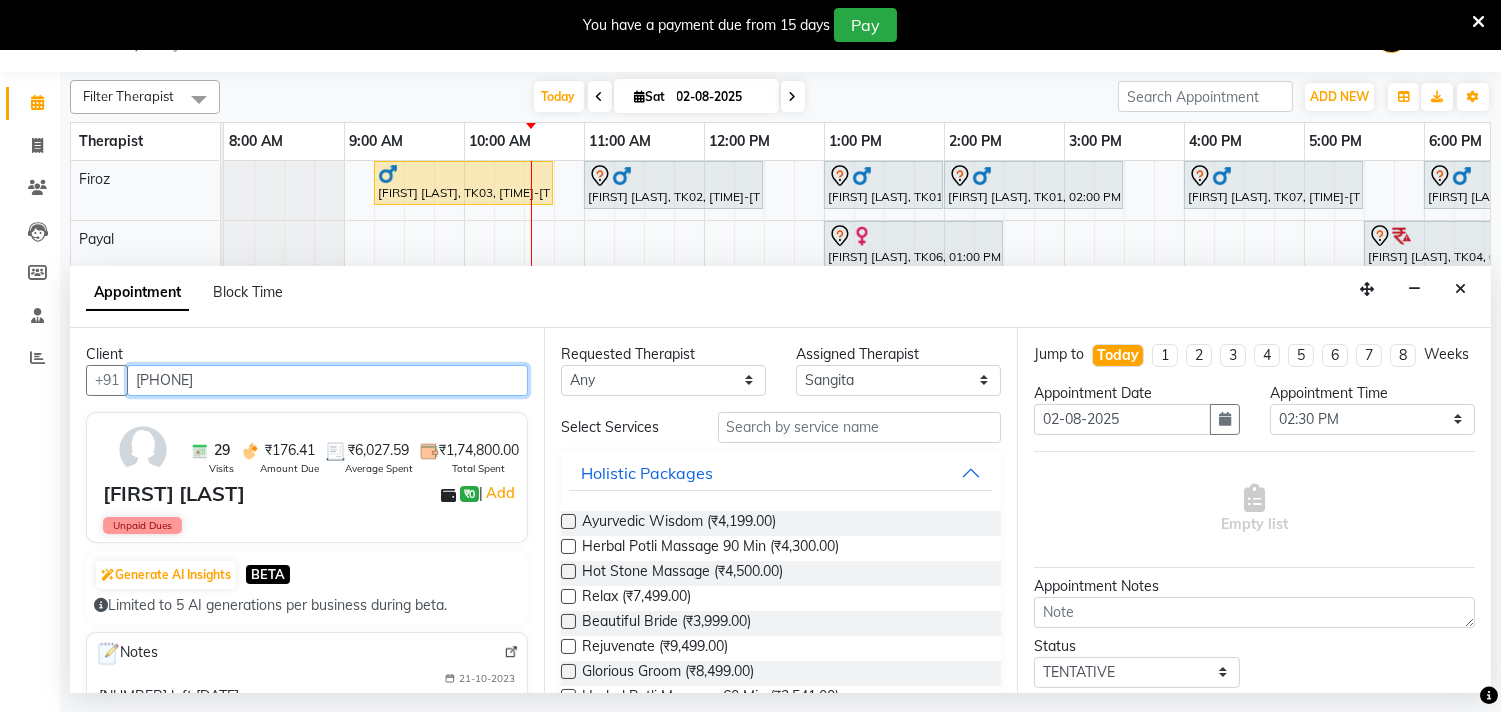 type on "[PHONE]" 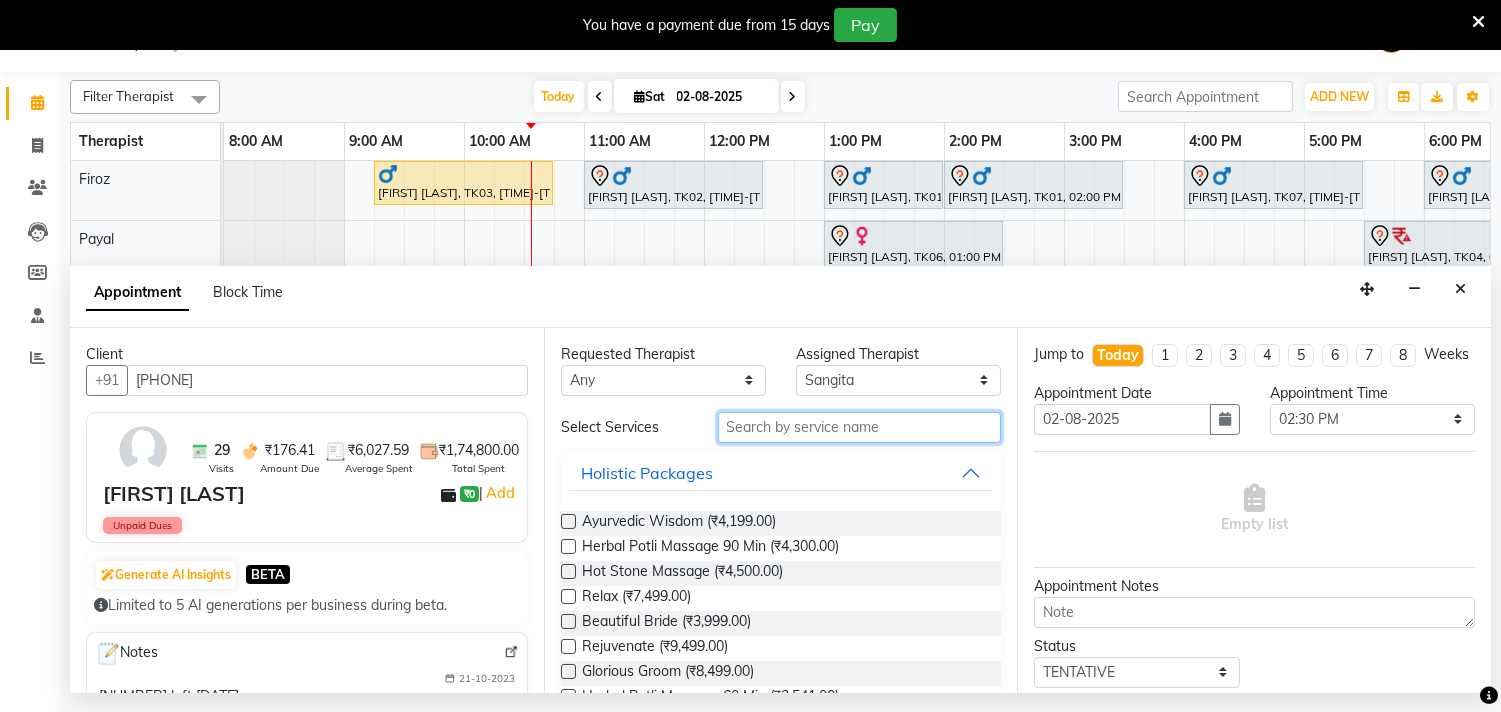 click at bounding box center [860, 427] 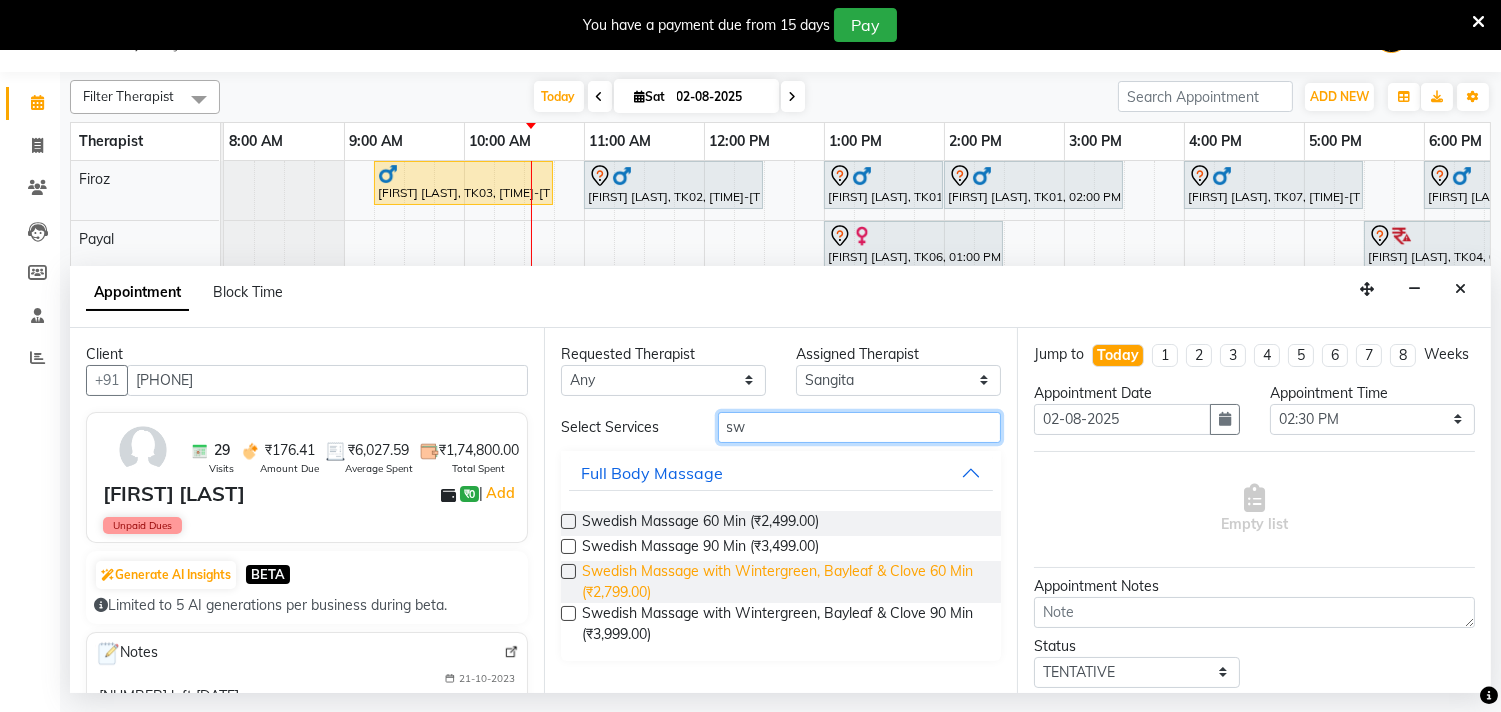 type on "sw" 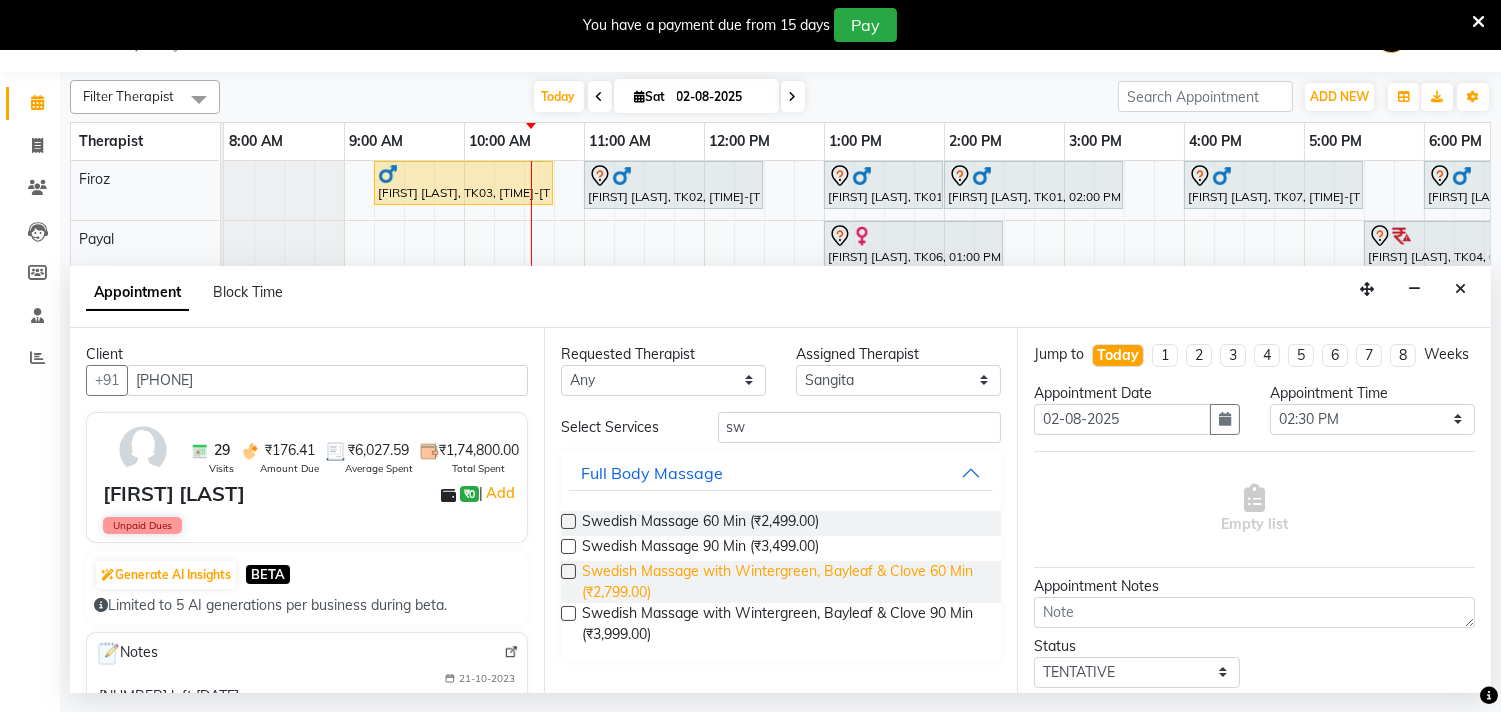 click on "Swedish Massage with Wintergreen, Bayleaf & Clove 60 Min (₹2,799.00)" at bounding box center (784, 582) 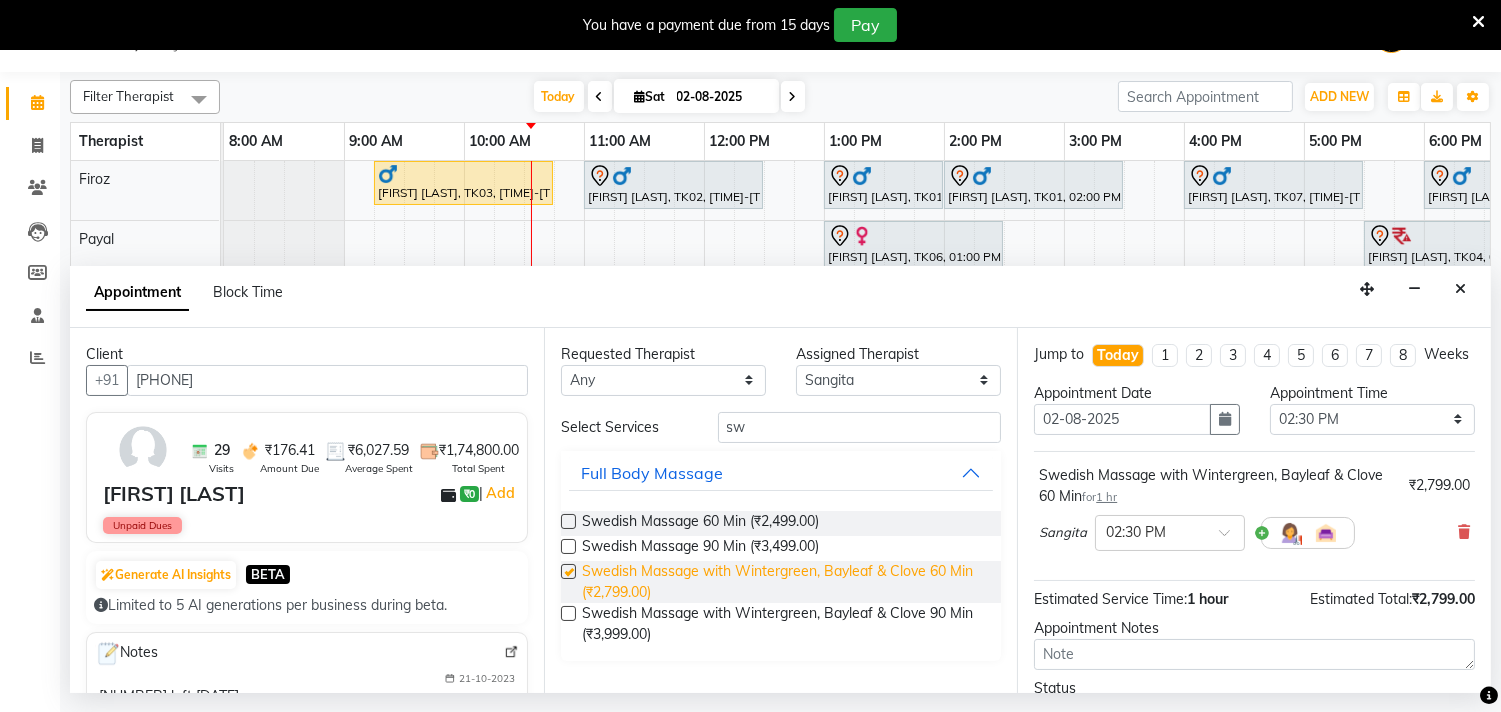 checkbox on "false" 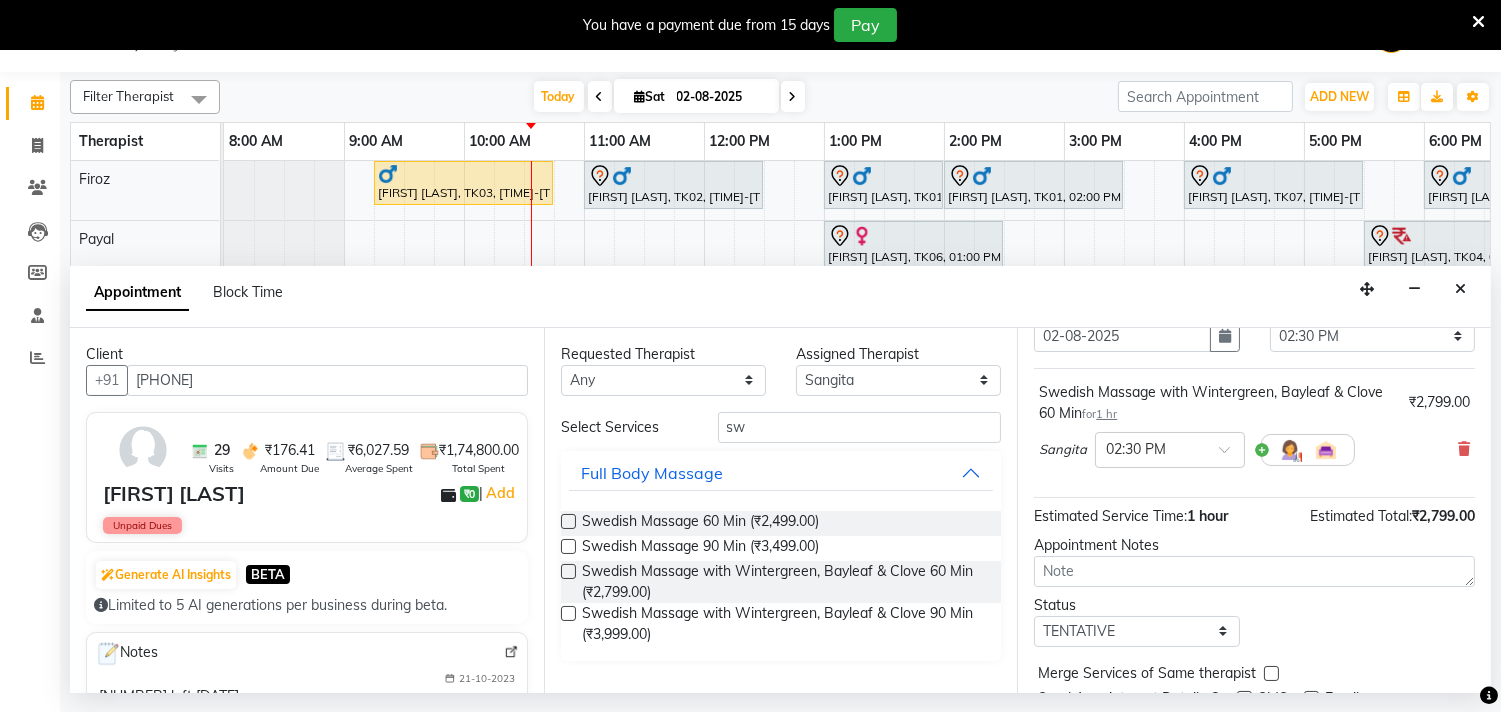 scroll, scrollTop: 181, scrollLeft: 0, axis: vertical 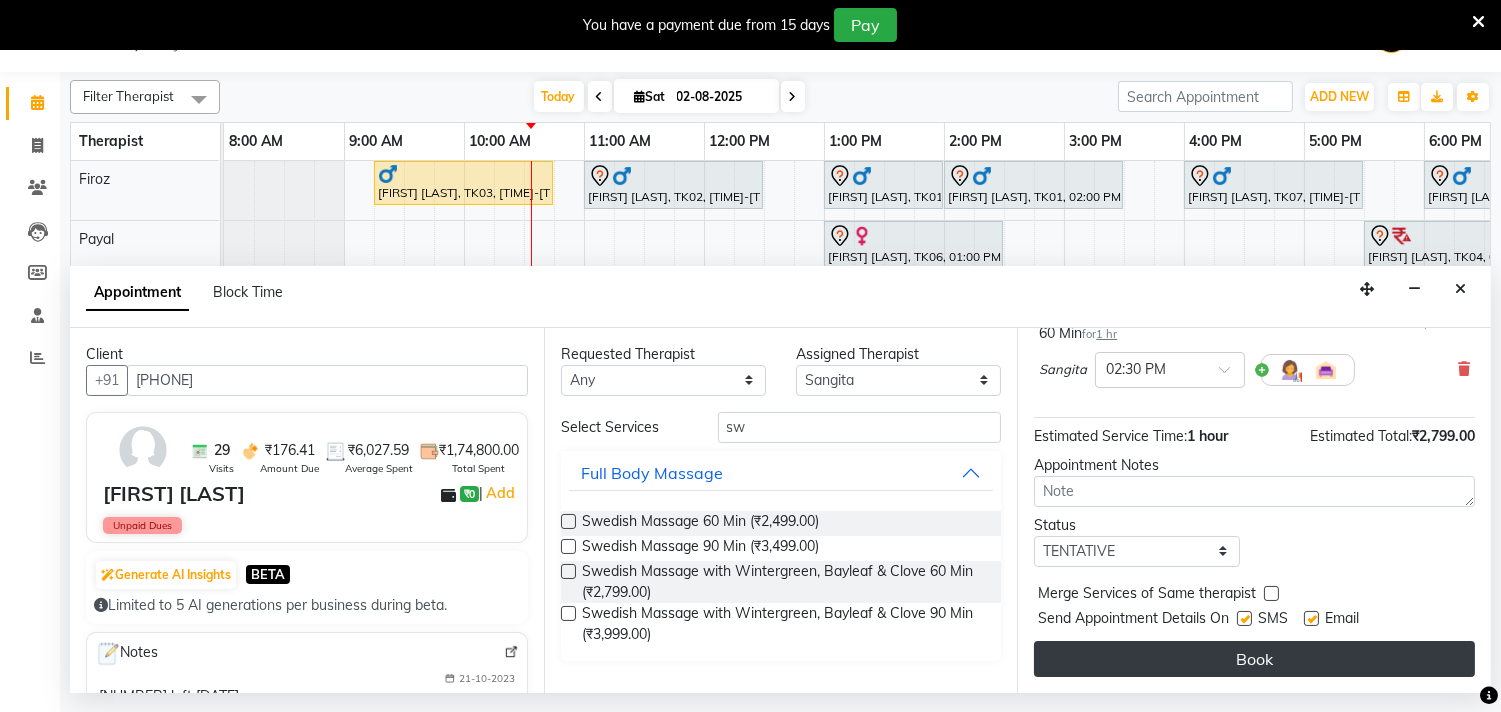 click on "Book" at bounding box center [1254, 659] 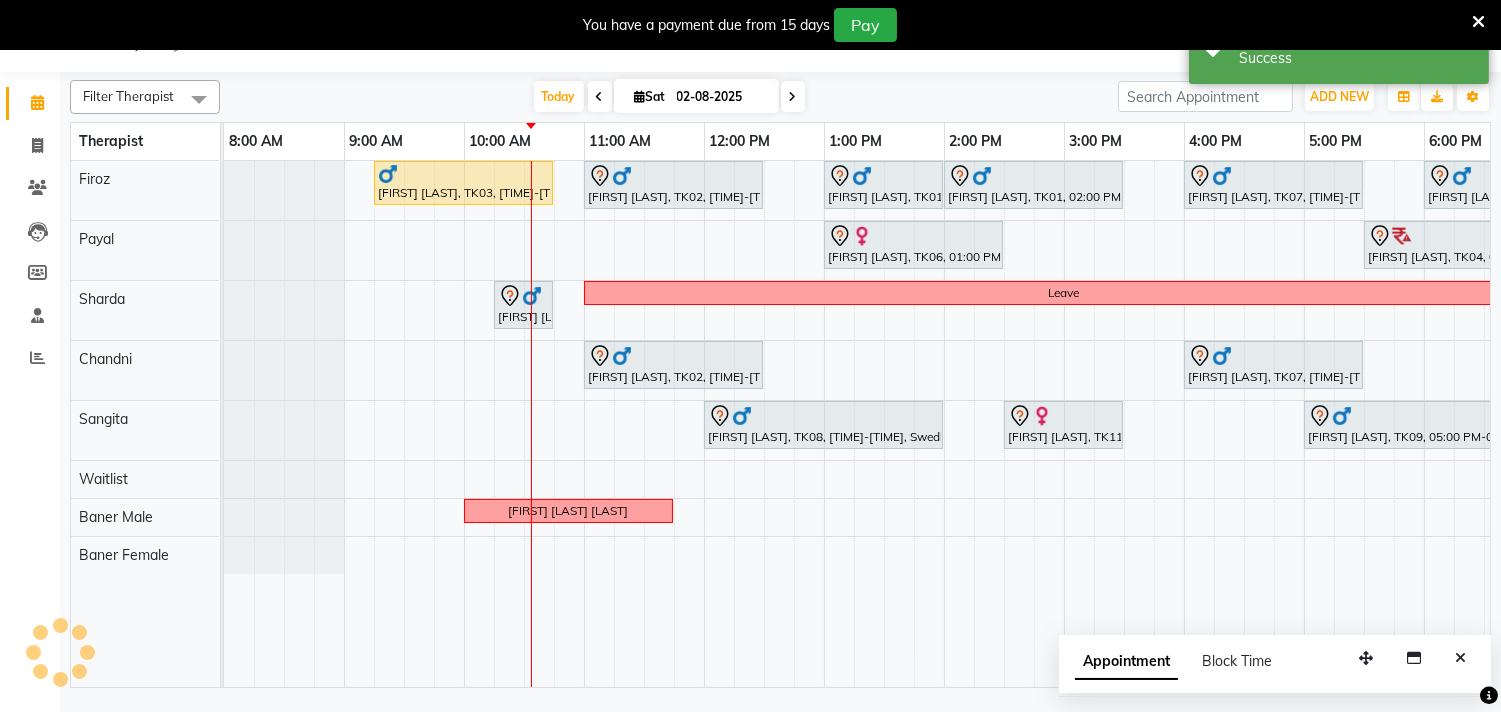 scroll, scrollTop: 0, scrollLeft: 0, axis: both 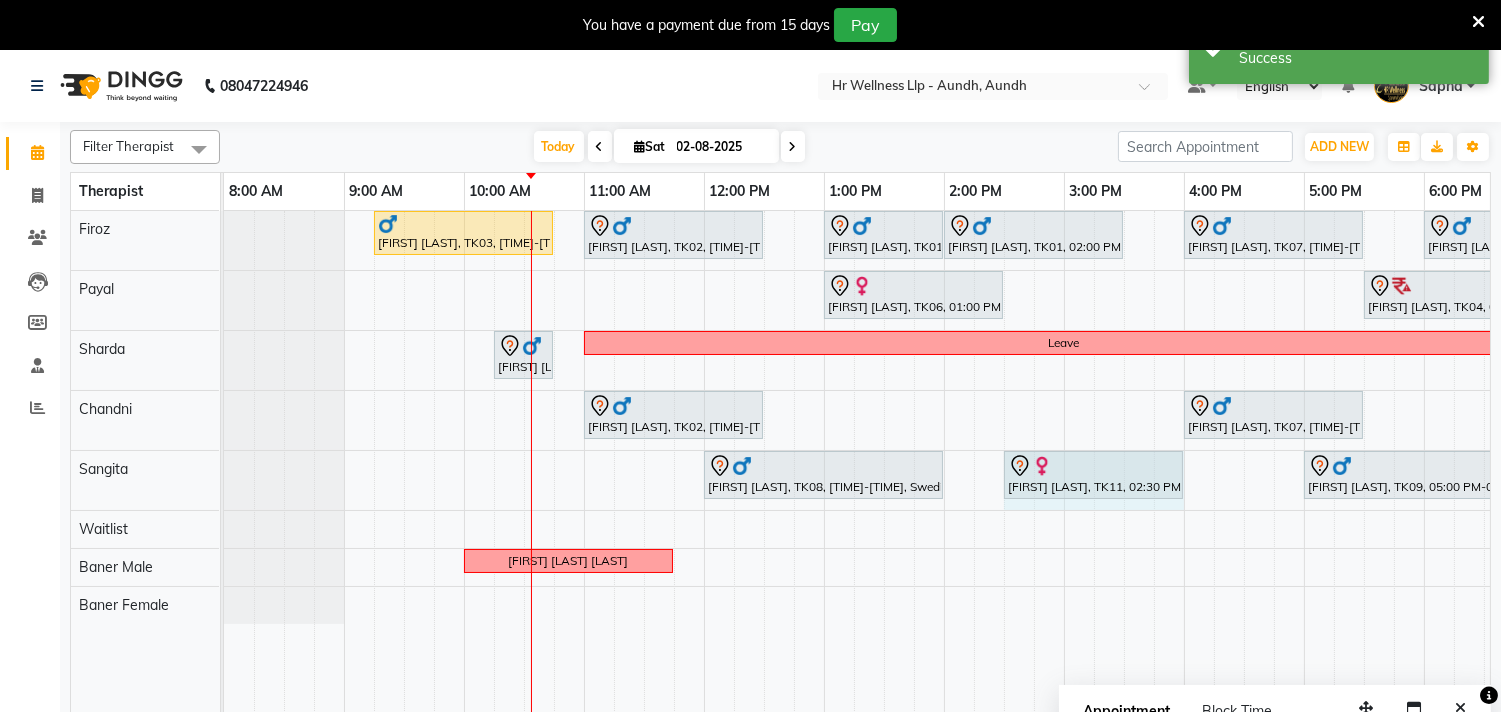 drag, startPoint x: 1122, startPoint y: 474, endPoint x: 1166, endPoint y: 467, distance: 44.553337 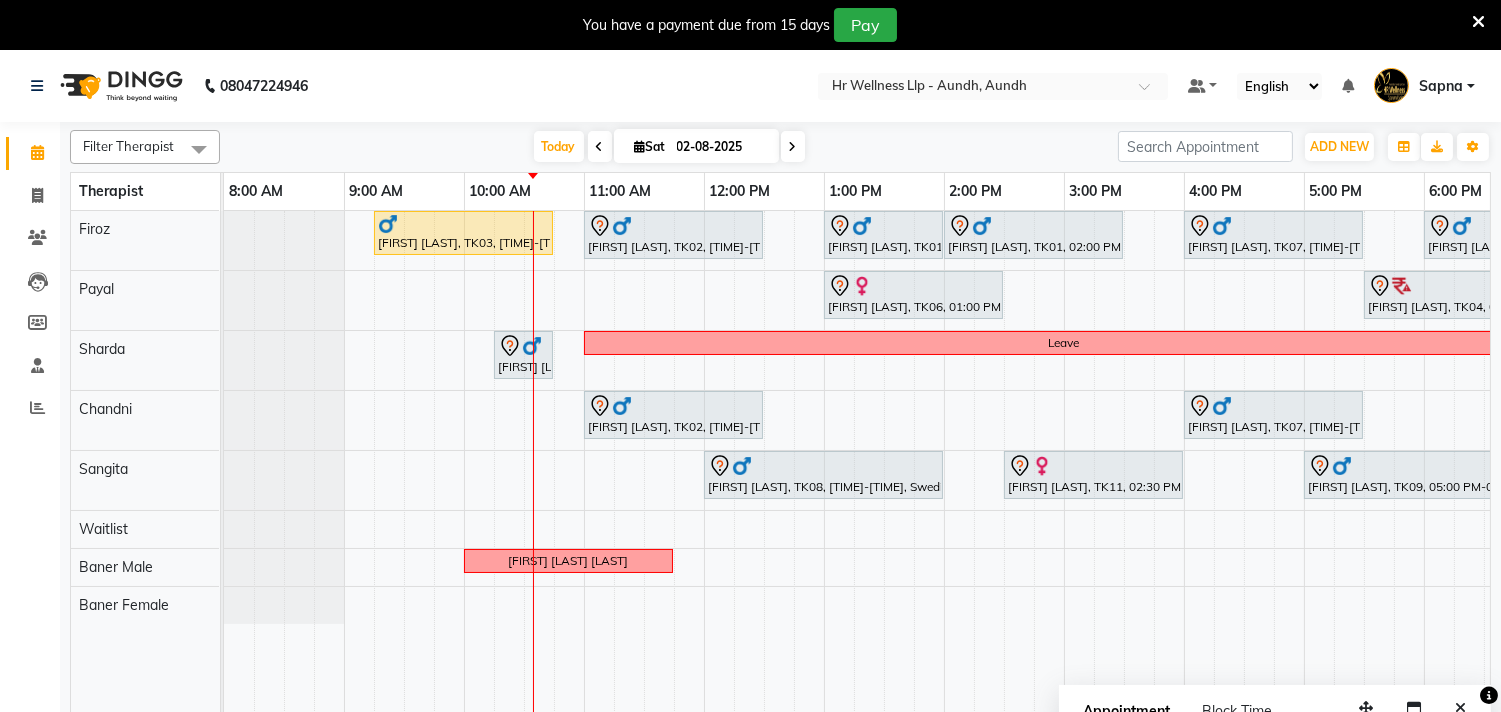 scroll, scrollTop: 0, scrollLeft: 137, axis: horizontal 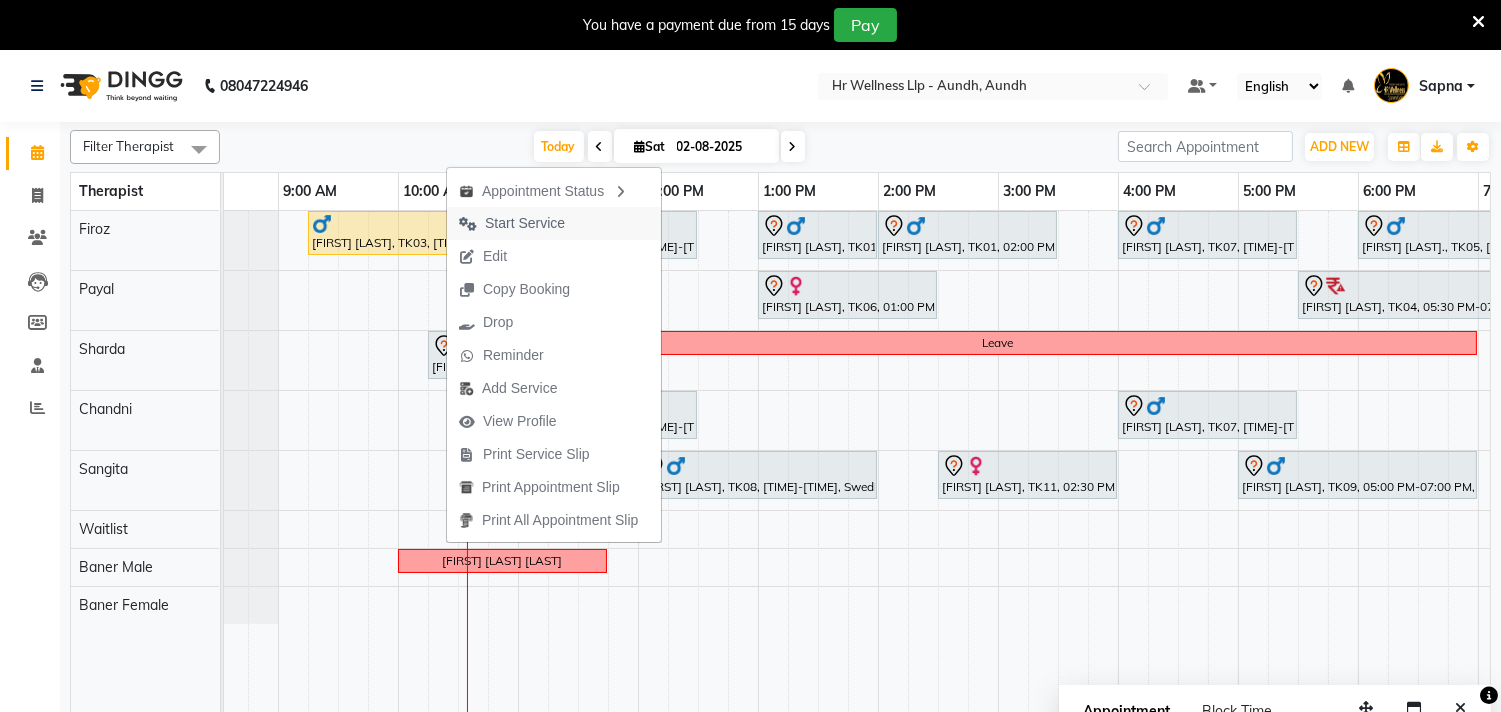 click on "Start Service" at bounding box center [525, 223] 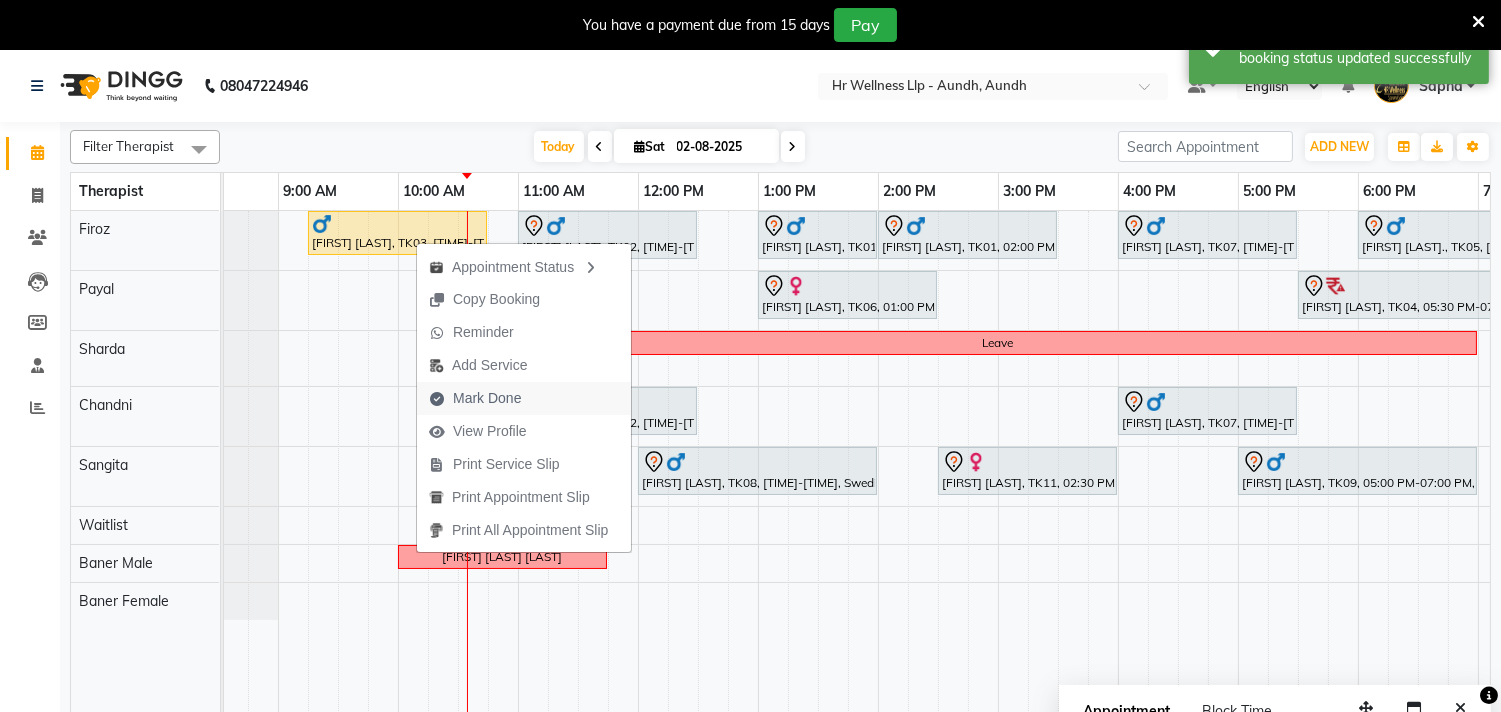 click on "Mark Done" at bounding box center (524, 398) 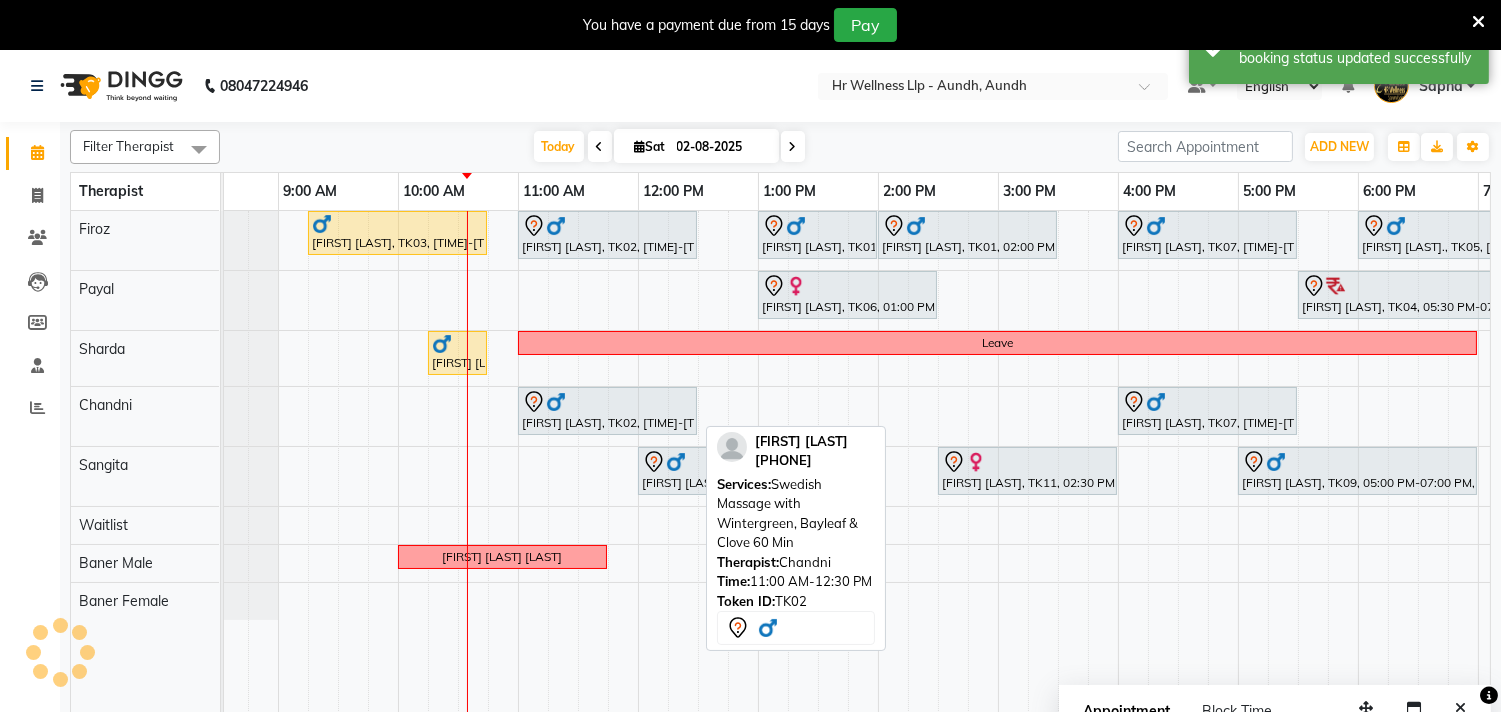 select on "service" 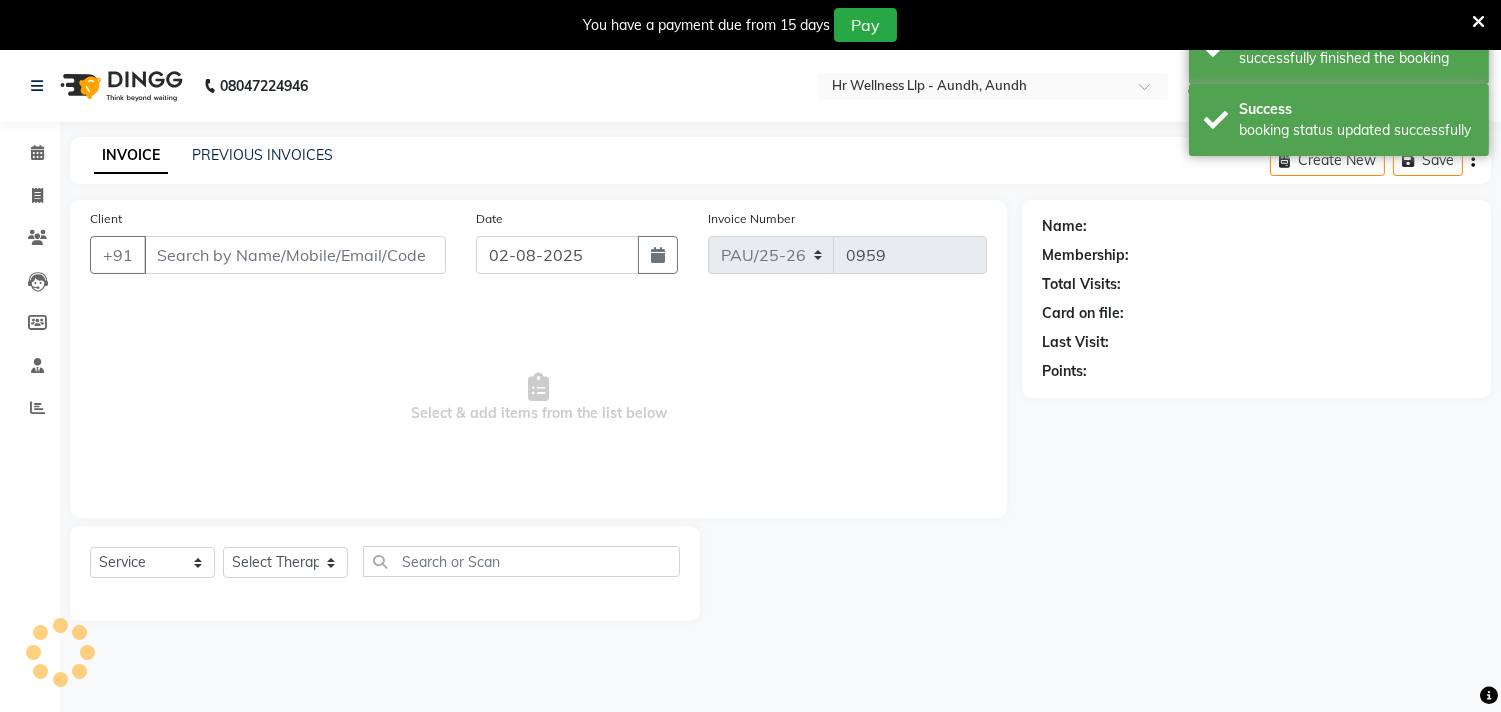 type on "[PHONE]" 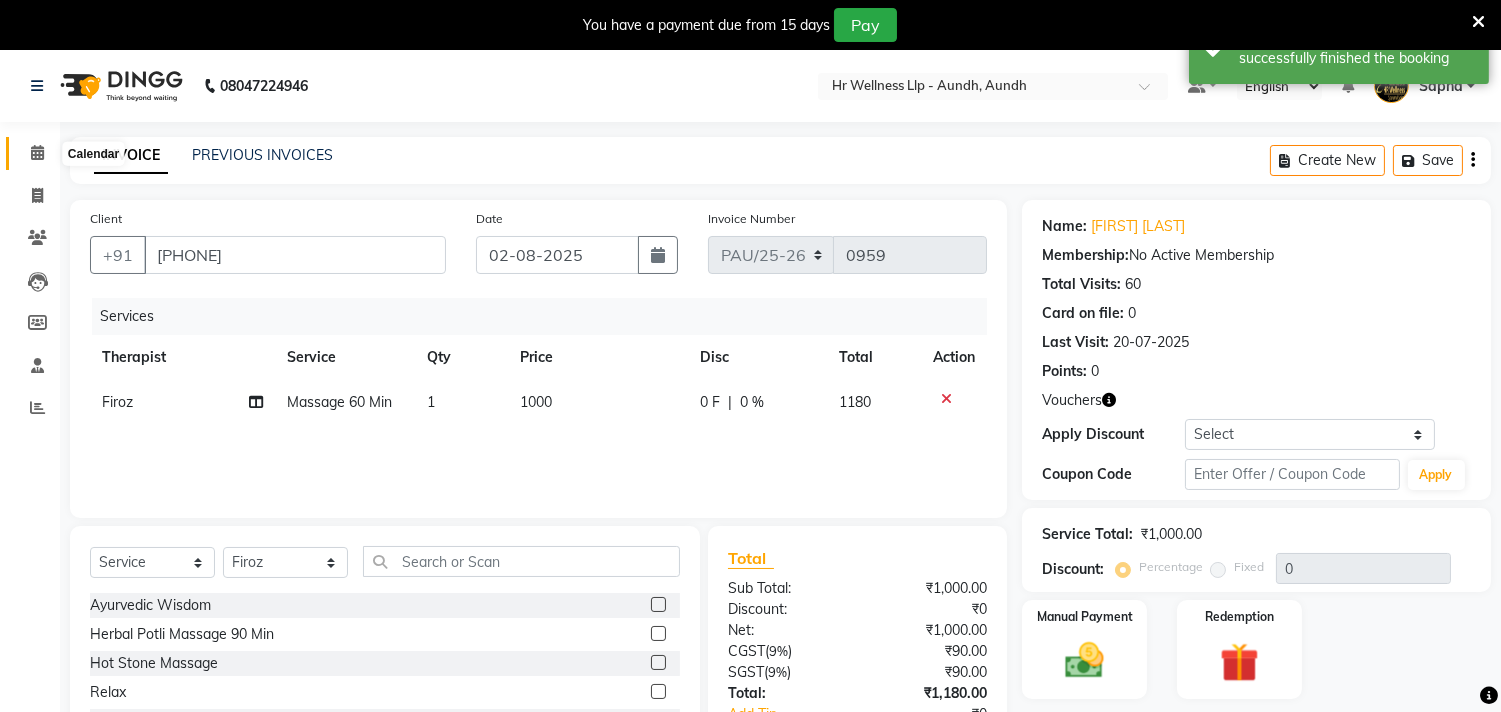 drag, startPoint x: 41, startPoint y: 148, endPoint x: 52, endPoint y: 162, distance: 17.804493 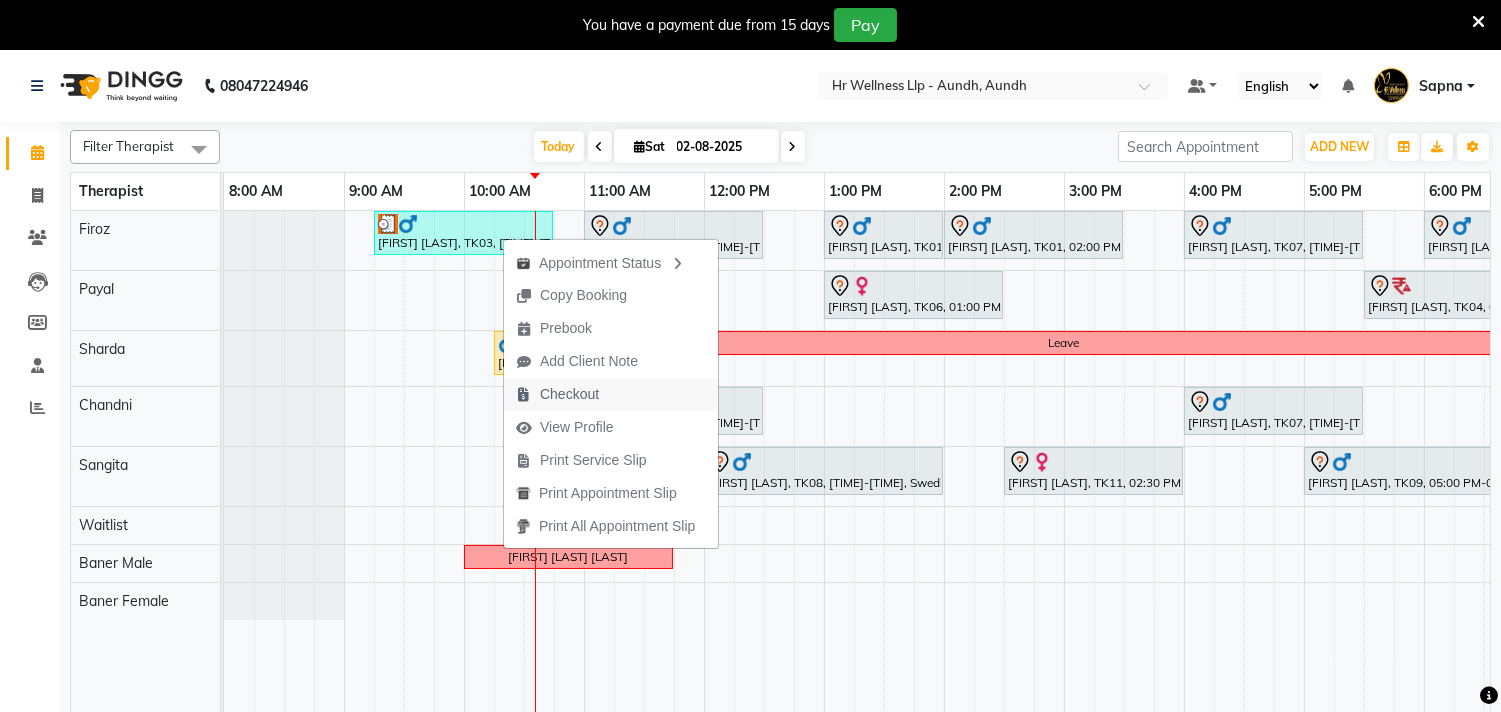click on "Checkout" at bounding box center [557, 394] 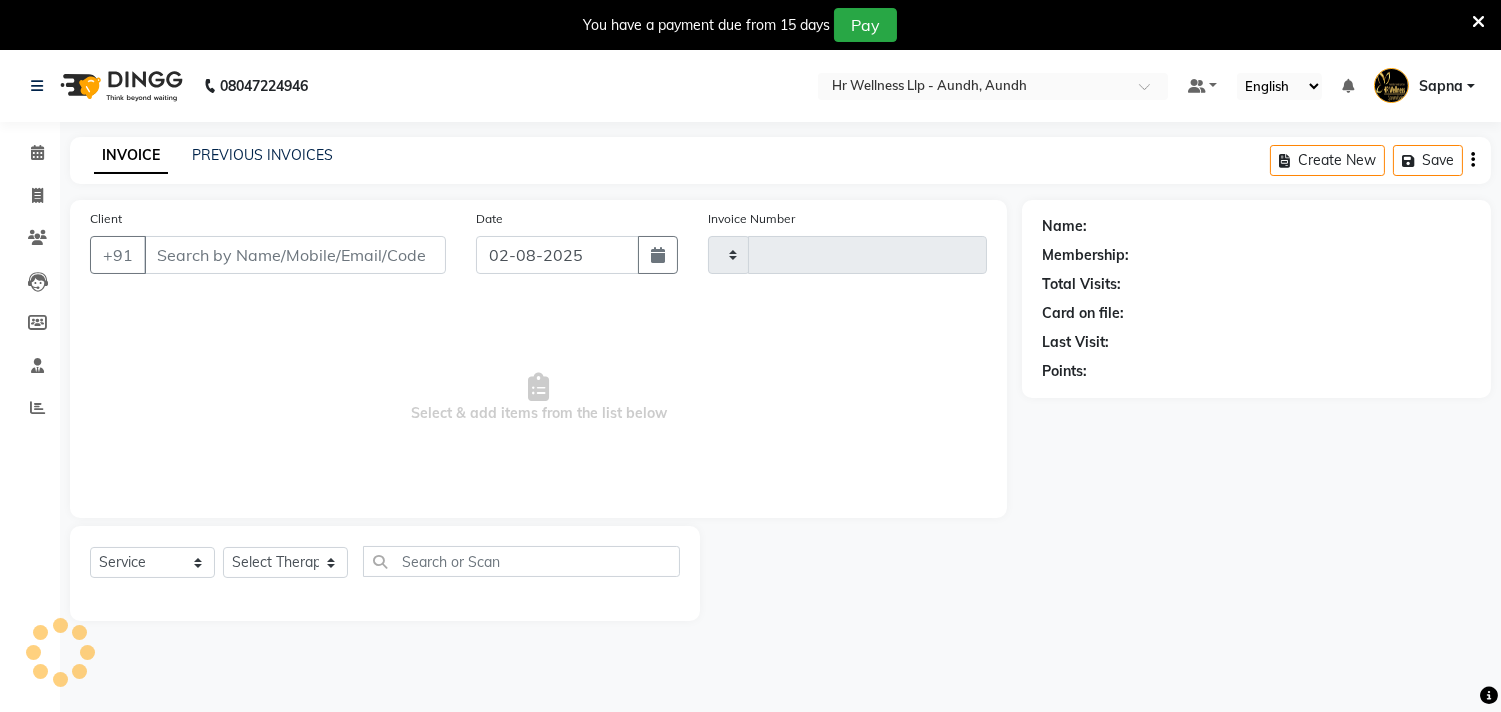 type on "0959" 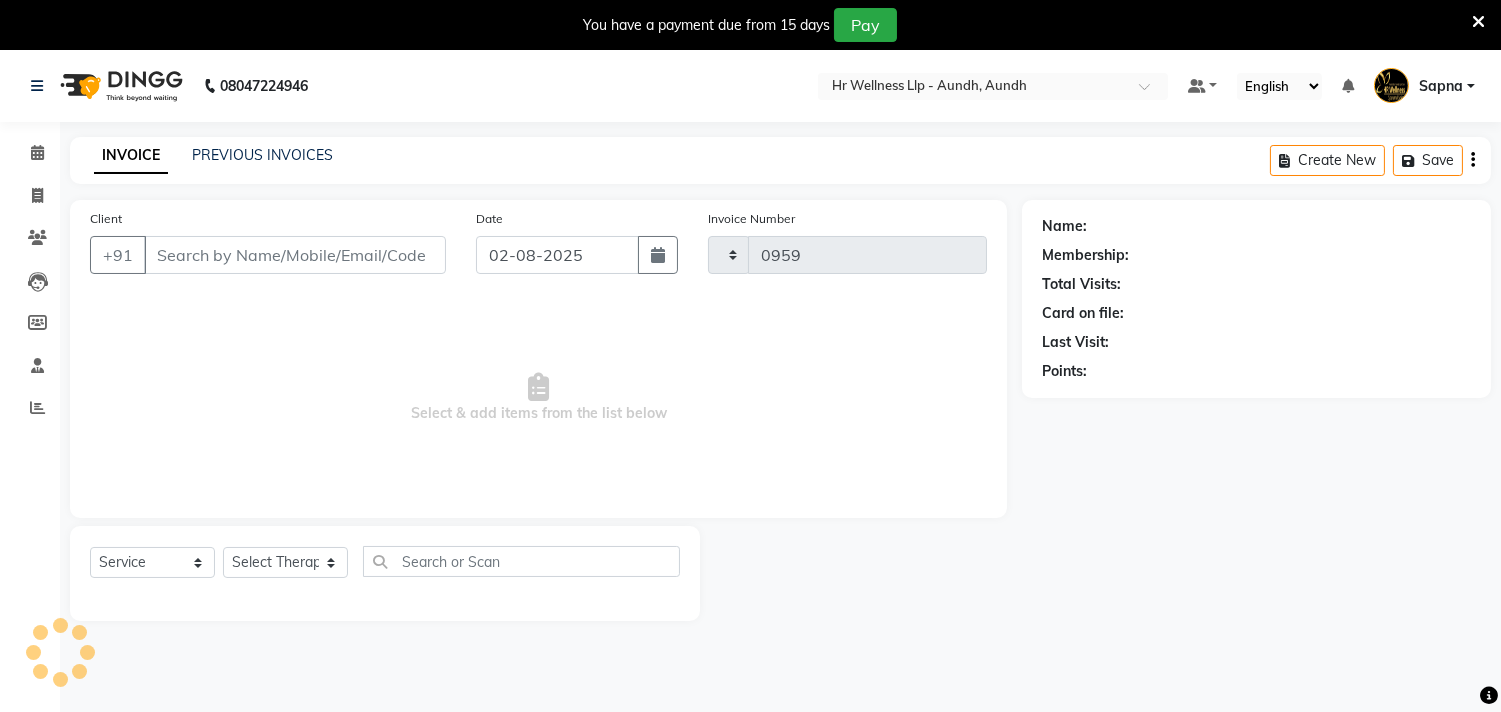 select on "4288" 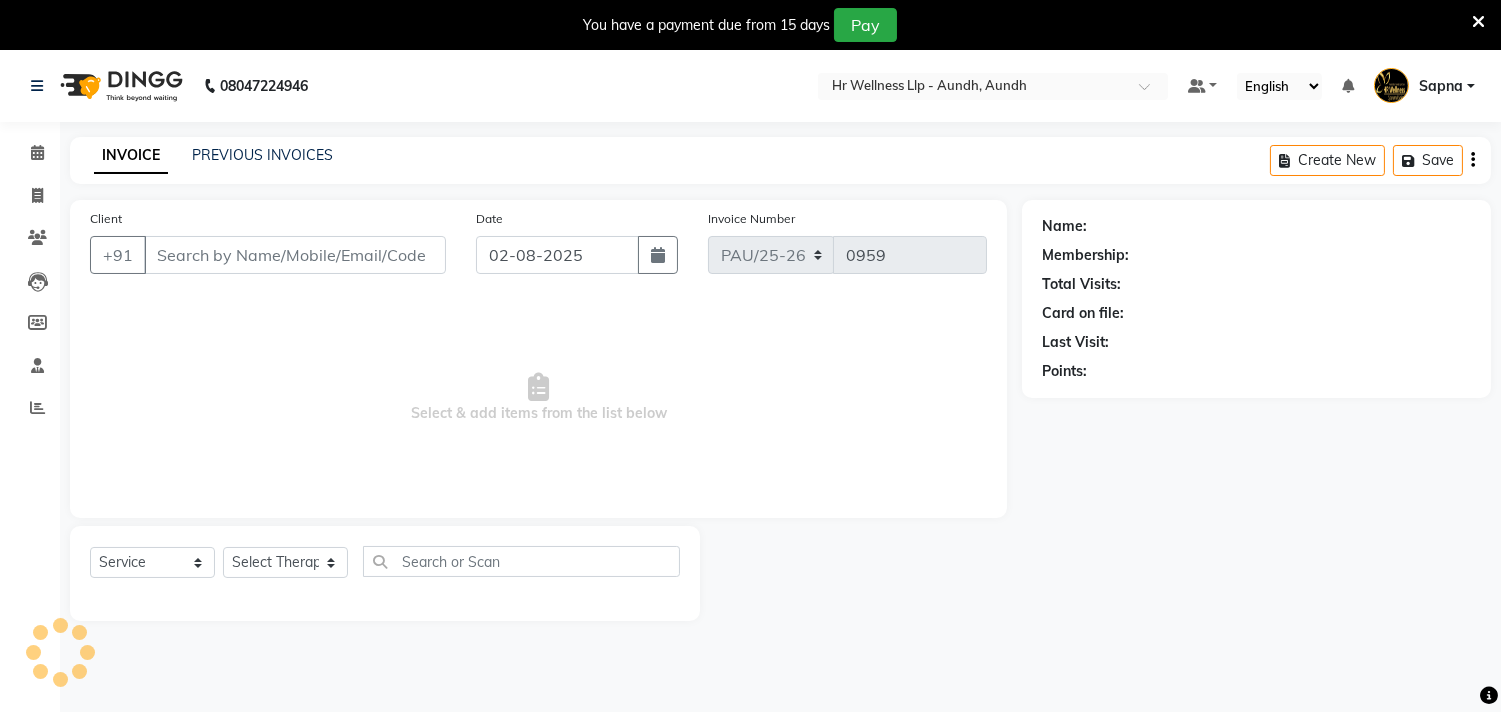 type on "[PHONE]" 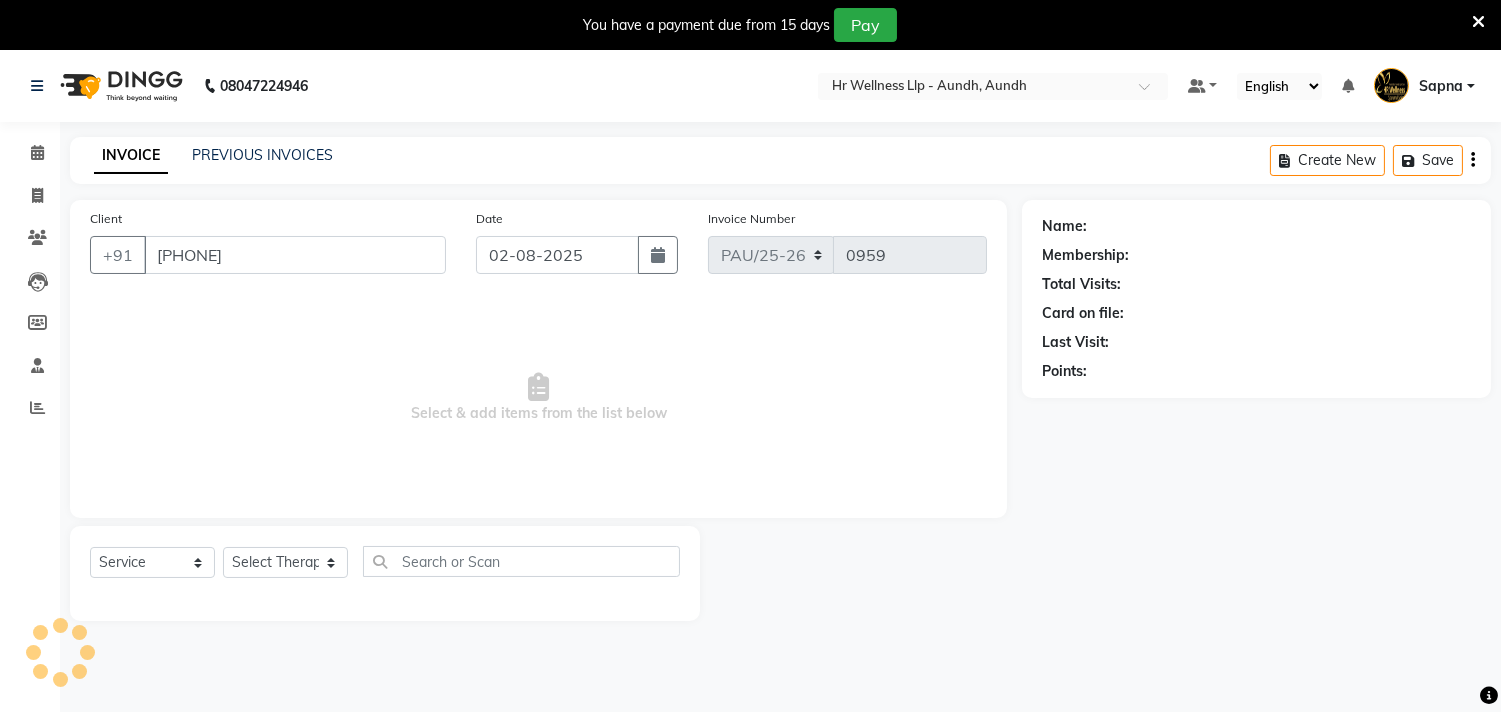 select on "77660" 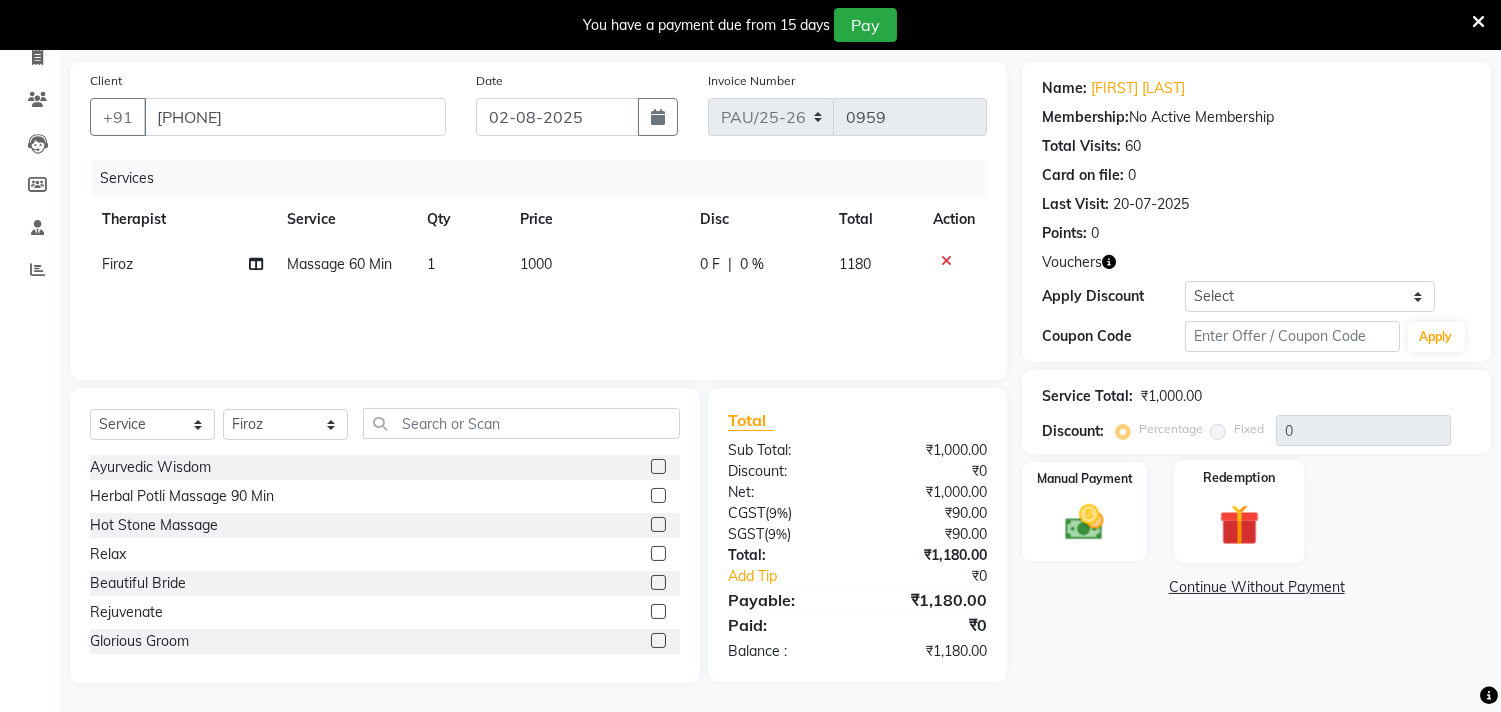 click 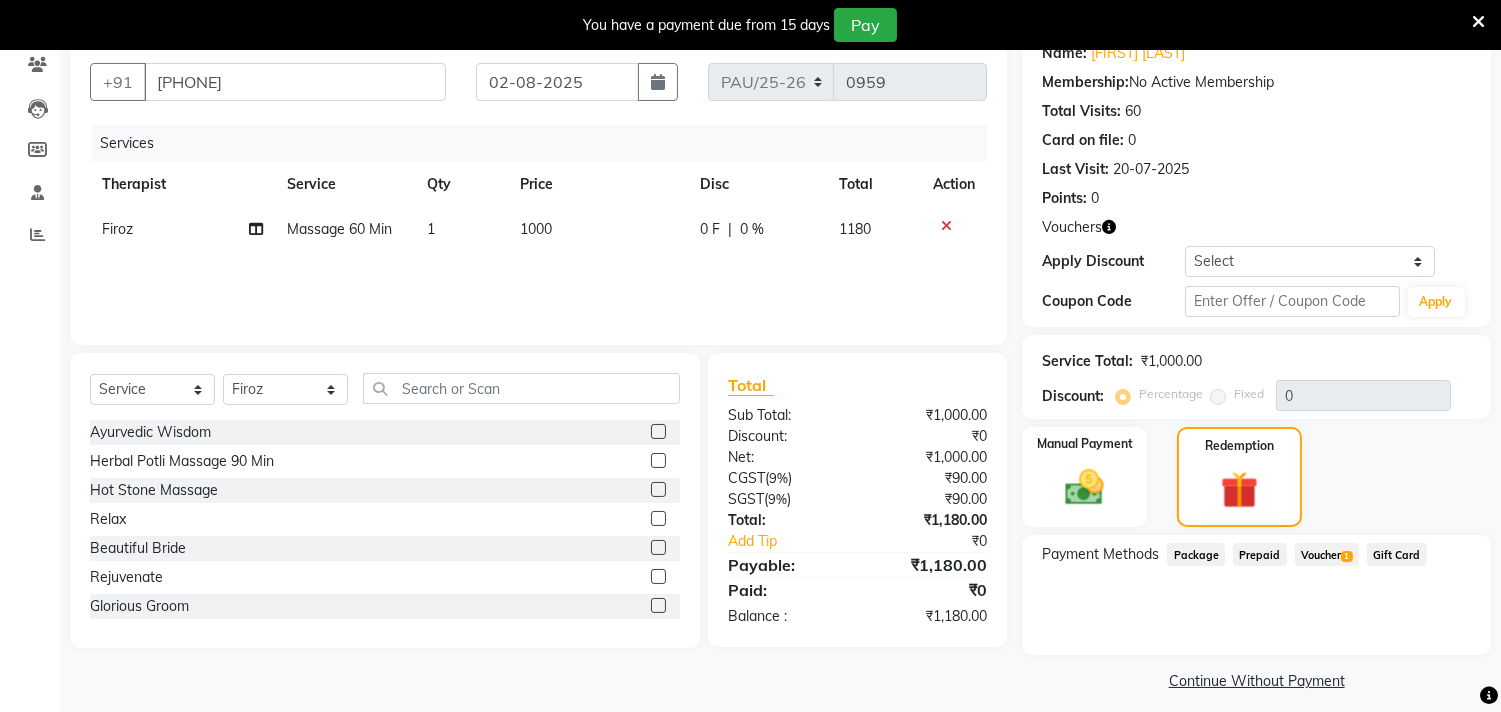 scroll, scrollTop: 185, scrollLeft: 0, axis: vertical 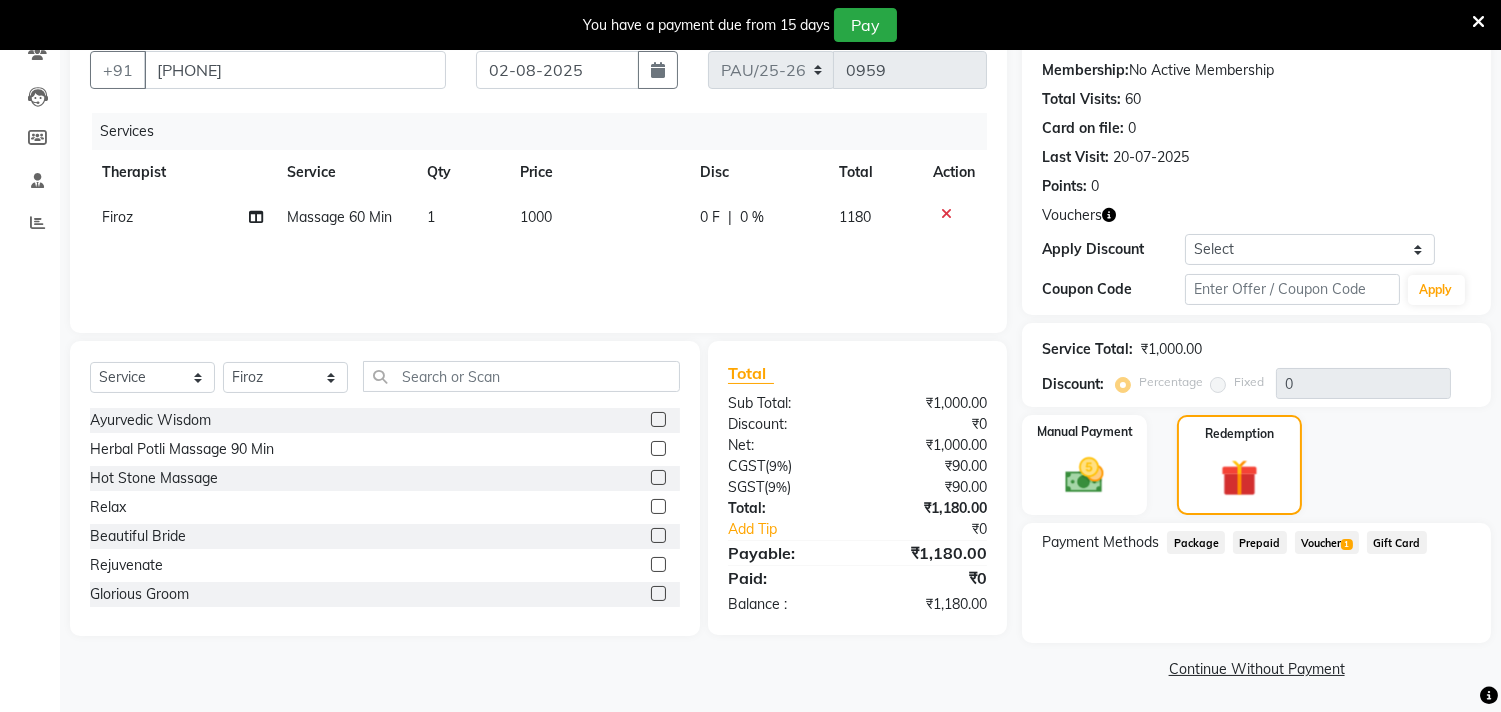 click on "Voucher  1" 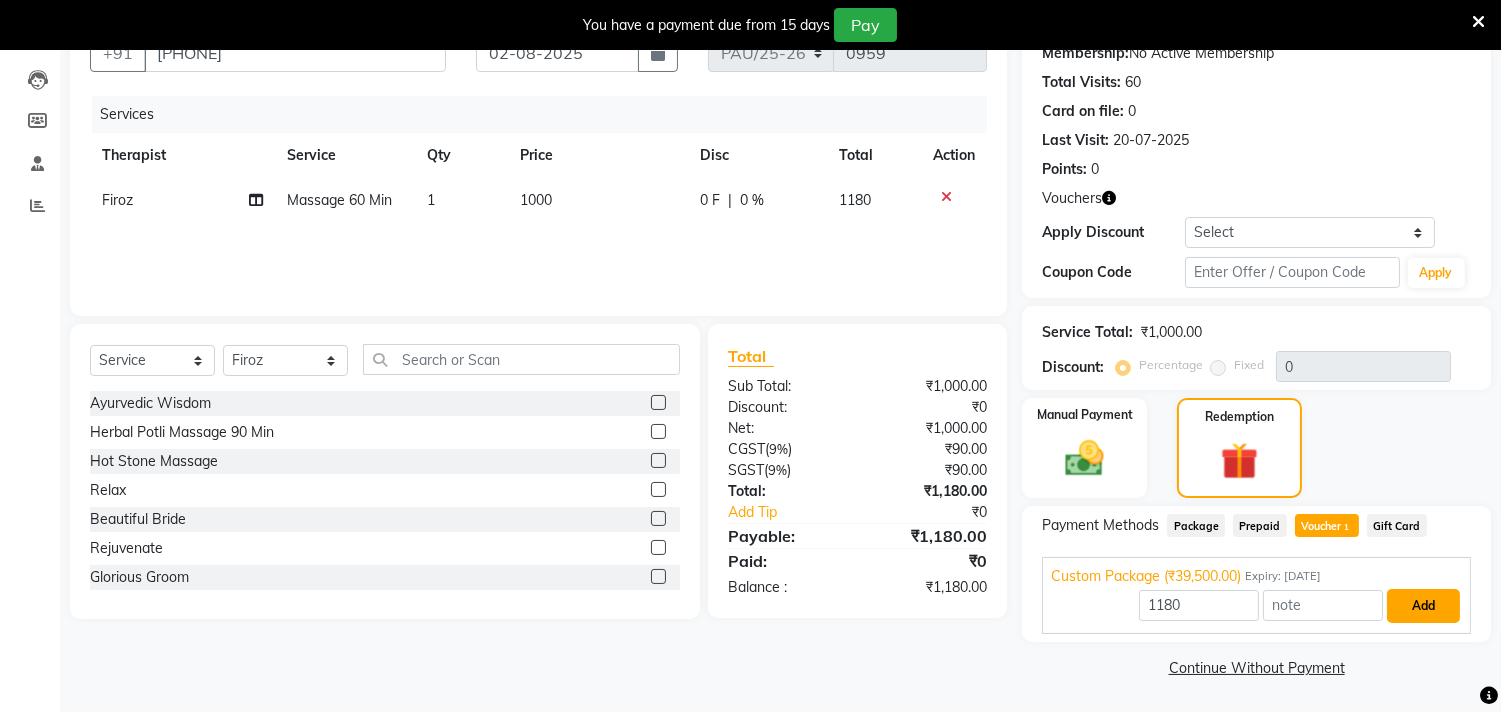 click on "Add" at bounding box center (1423, 606) 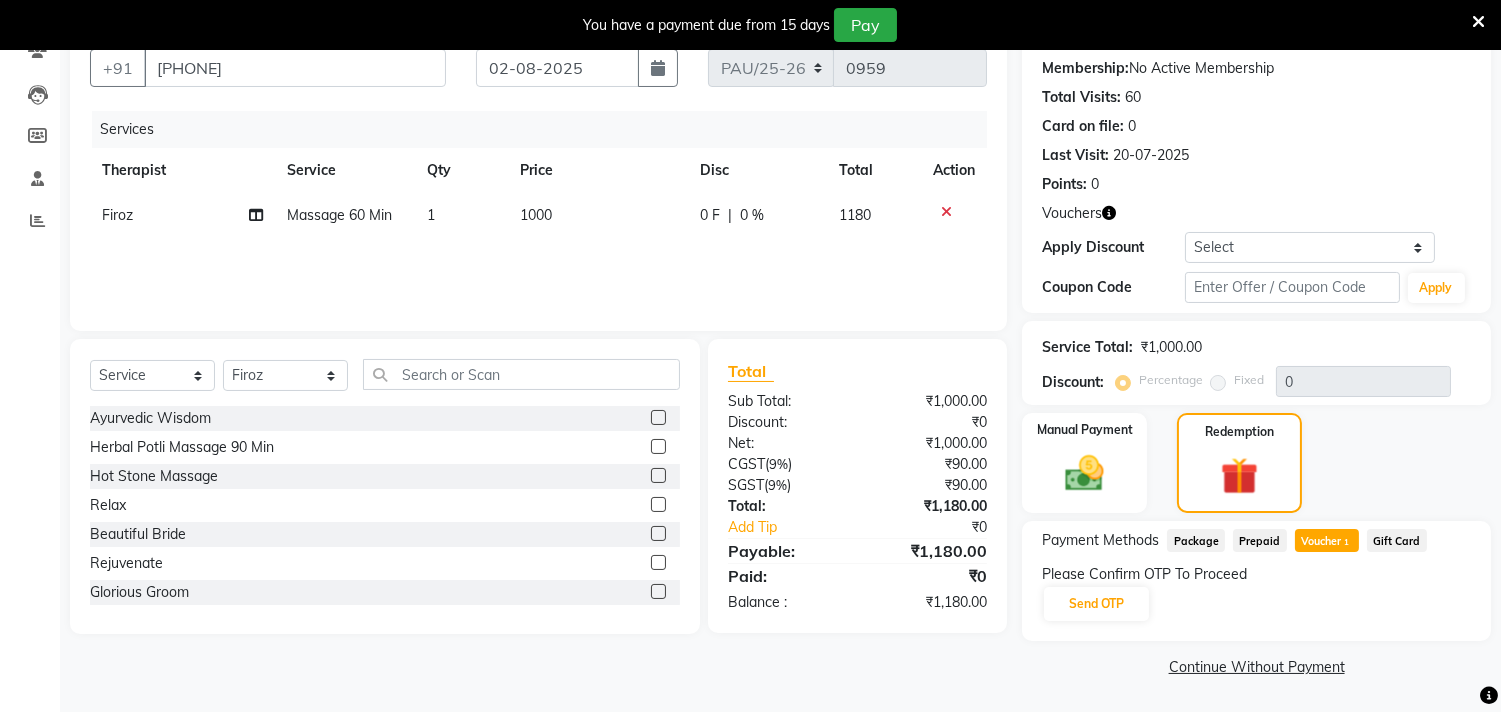 scroll, scrollTop: 185, scrollLeft: 0, axis: vertical 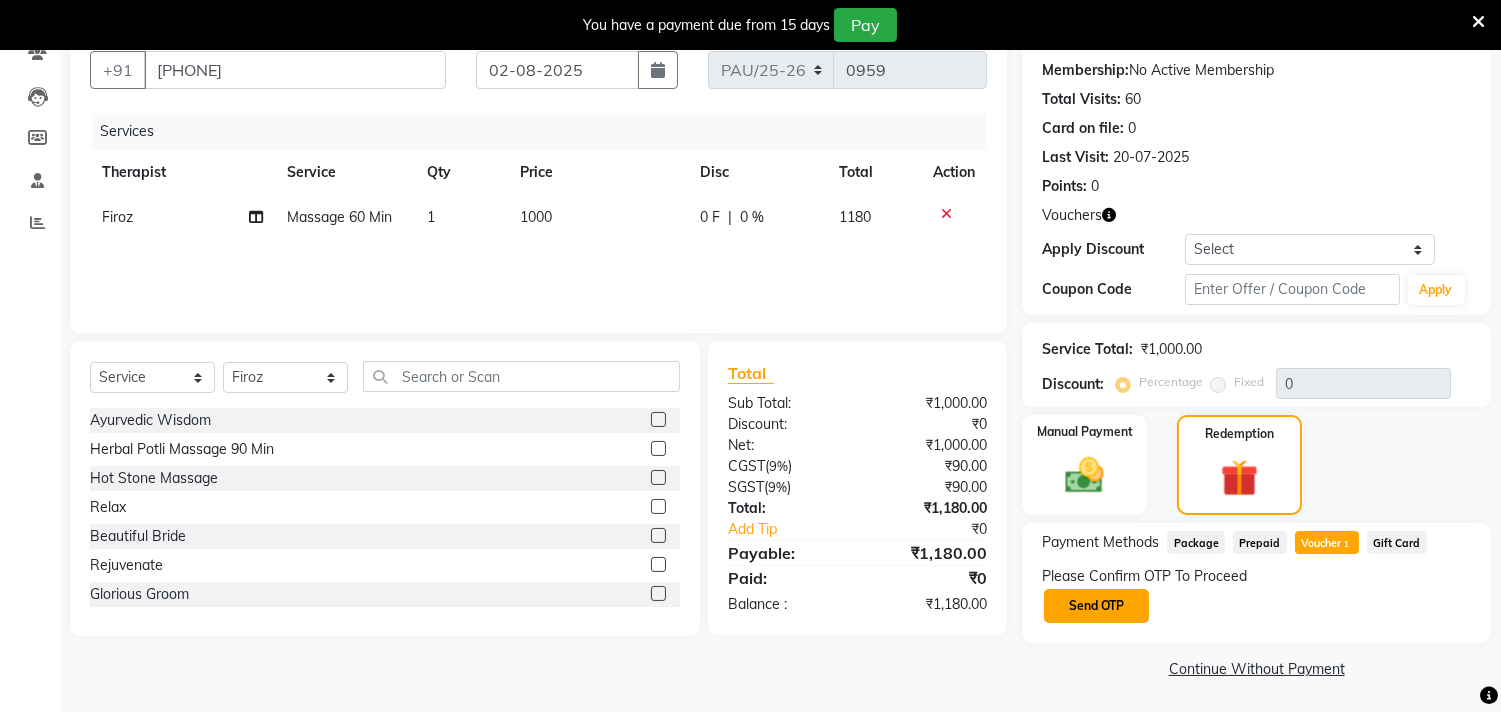click on "Send OTP" 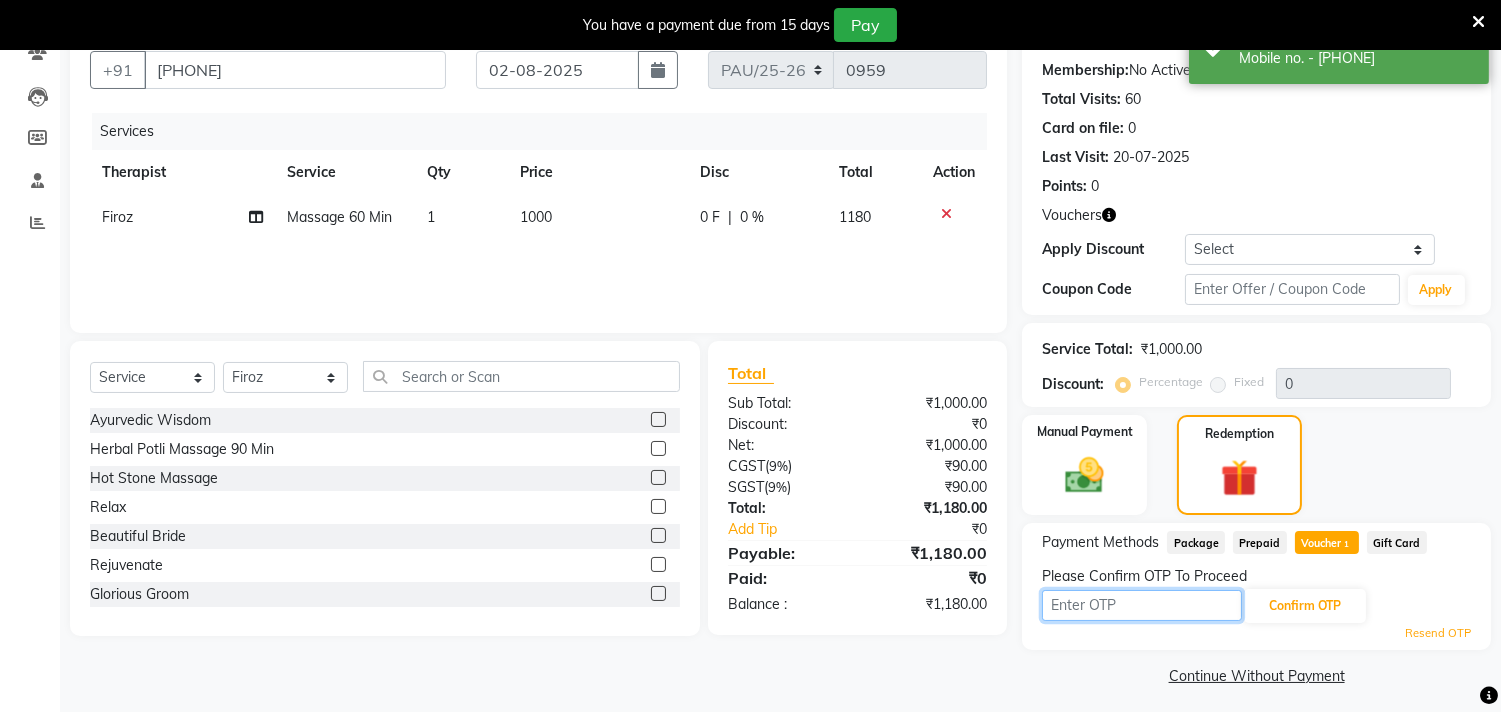 click at bounding box center [1142, 605] 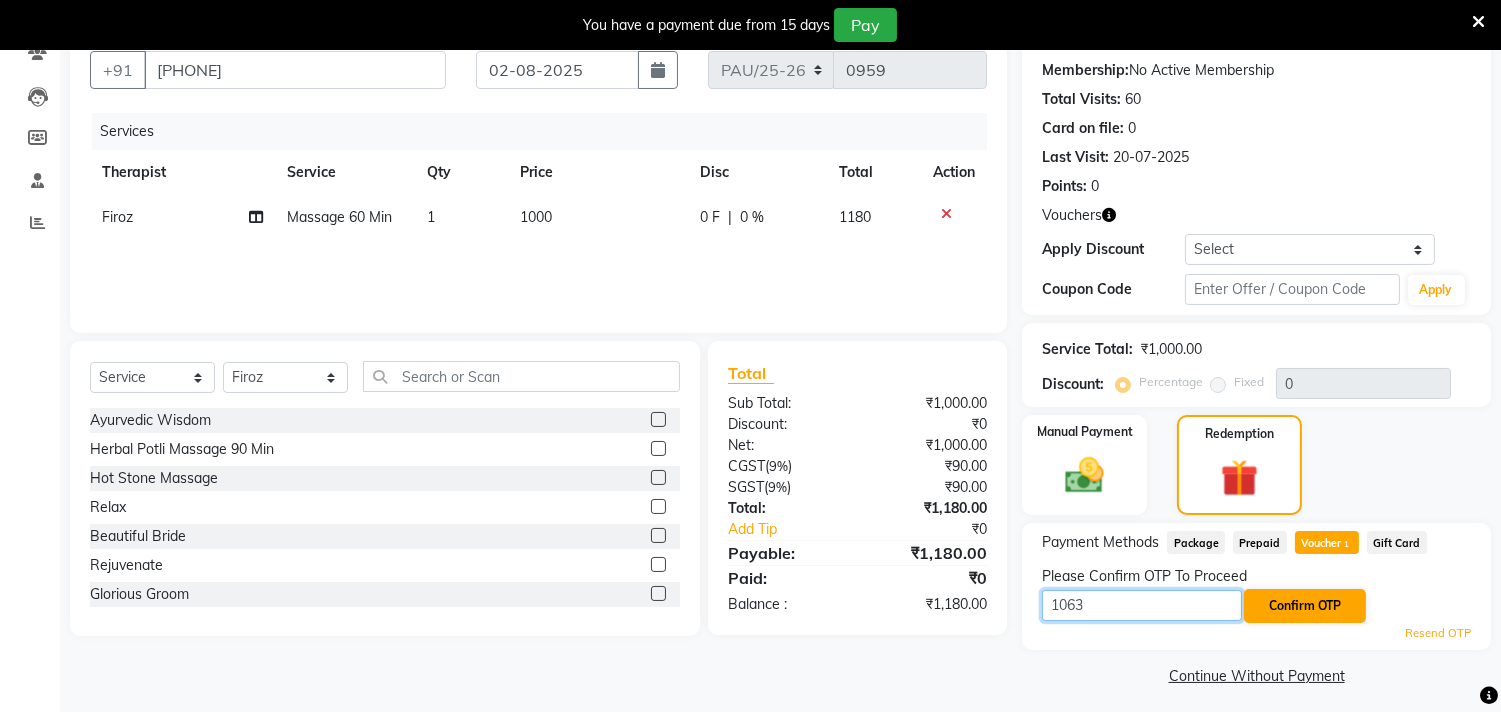 type on "1063" 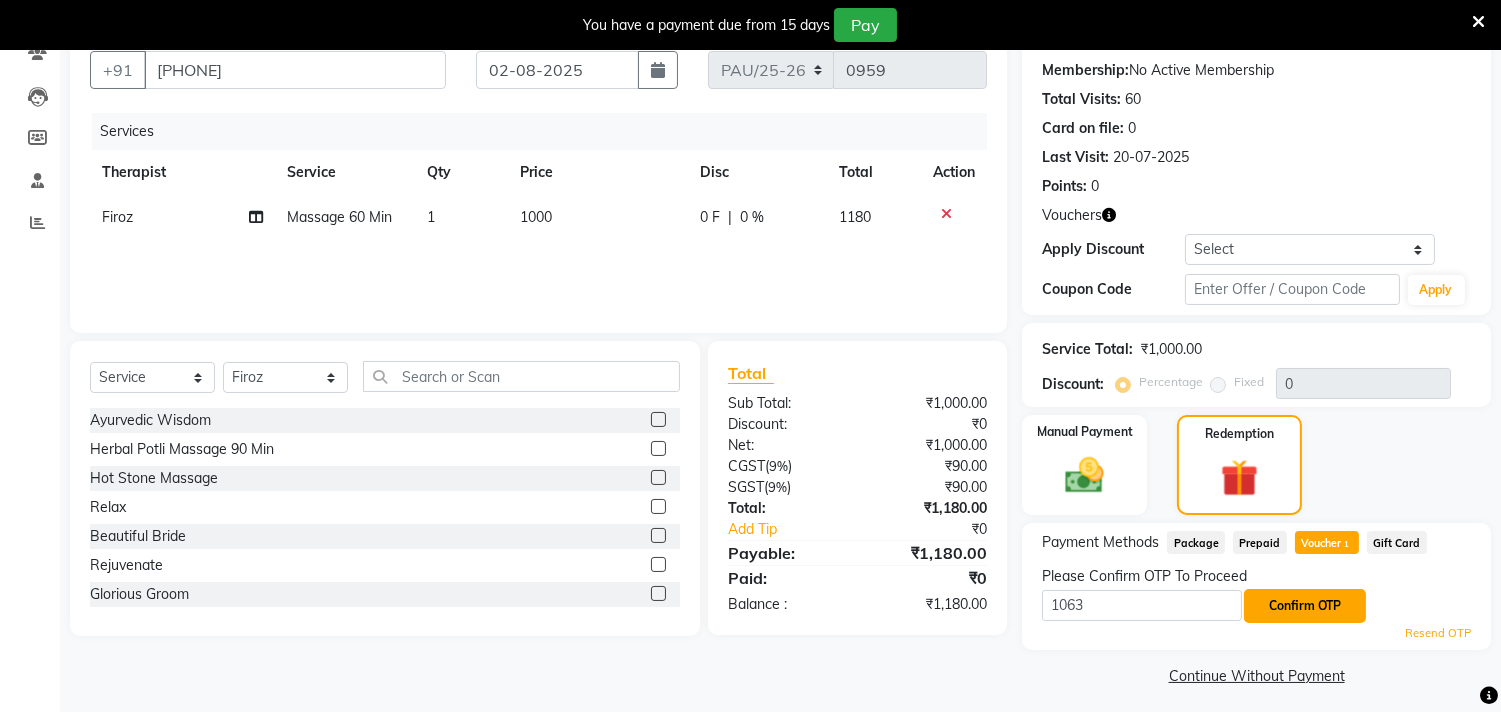 click on "Confirm OTP" 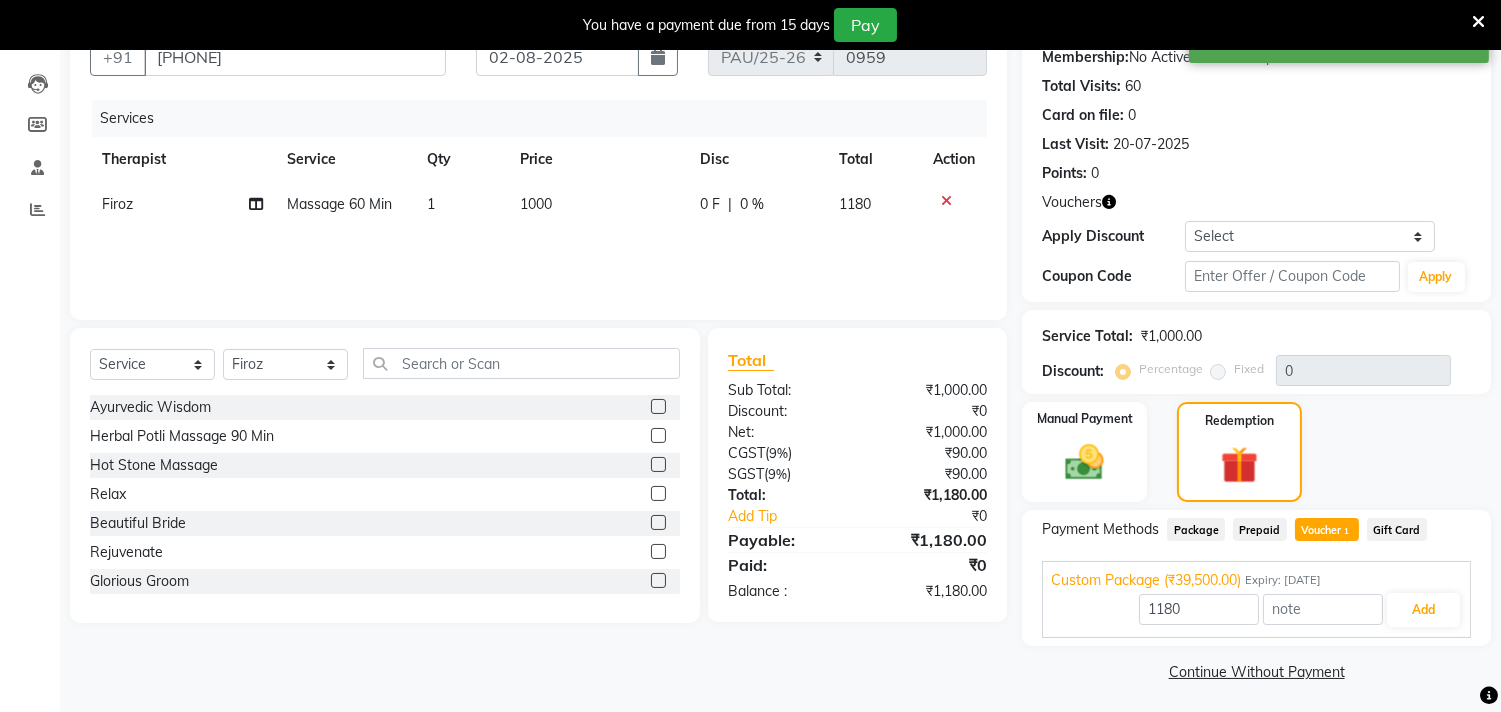 scroll, scrollTop: 202, scrollLeft: 0, axis: vertical 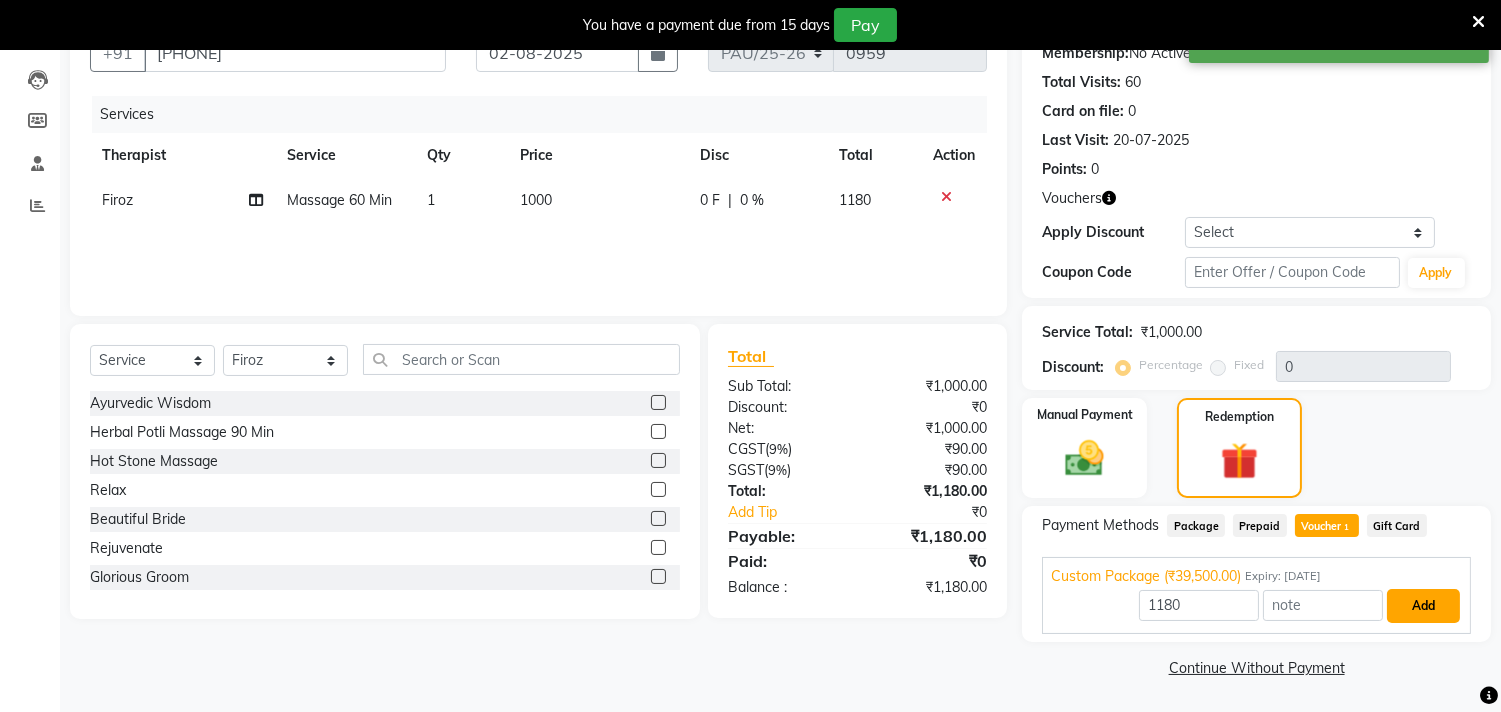 click on "Add" at bounding box center (1423, 606) 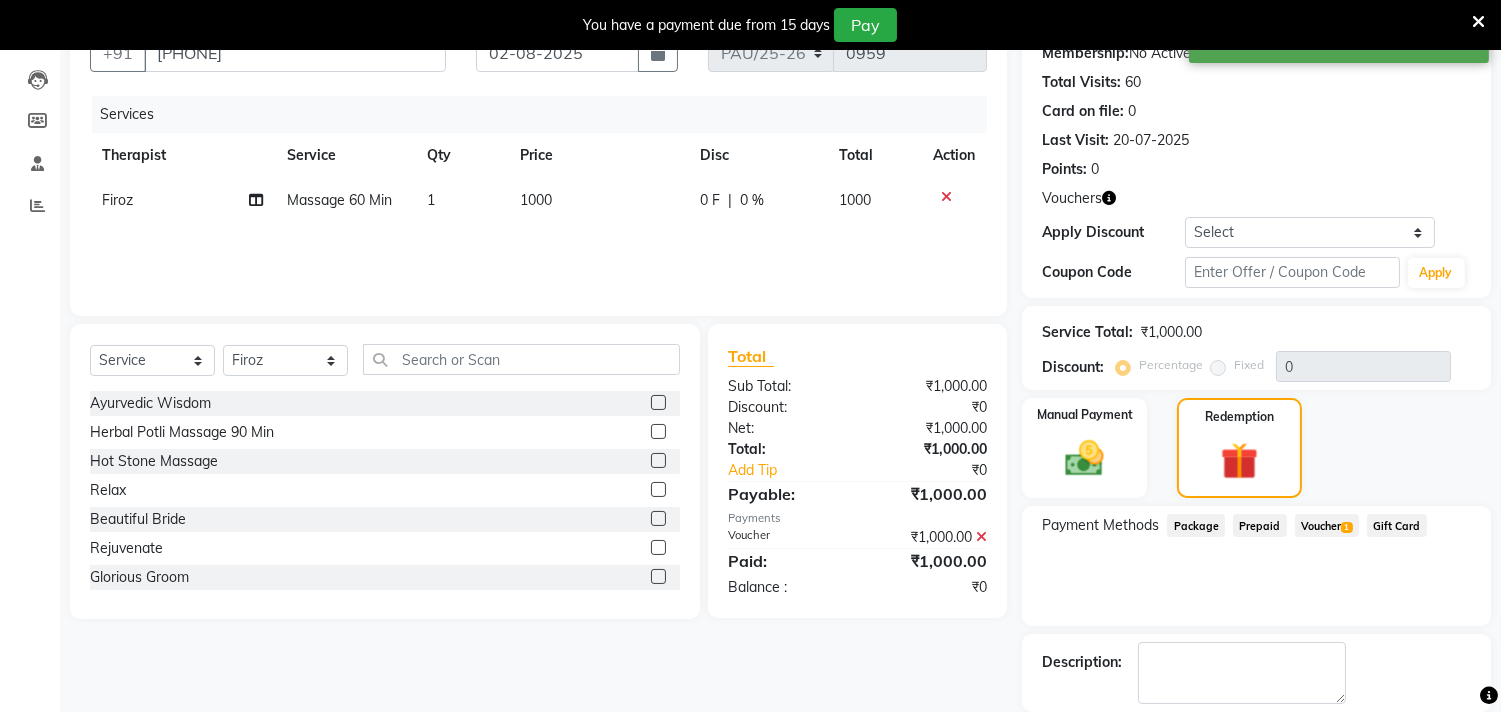 scroll, scrollTop: 298, scrollLeft: 0, axis: vertical 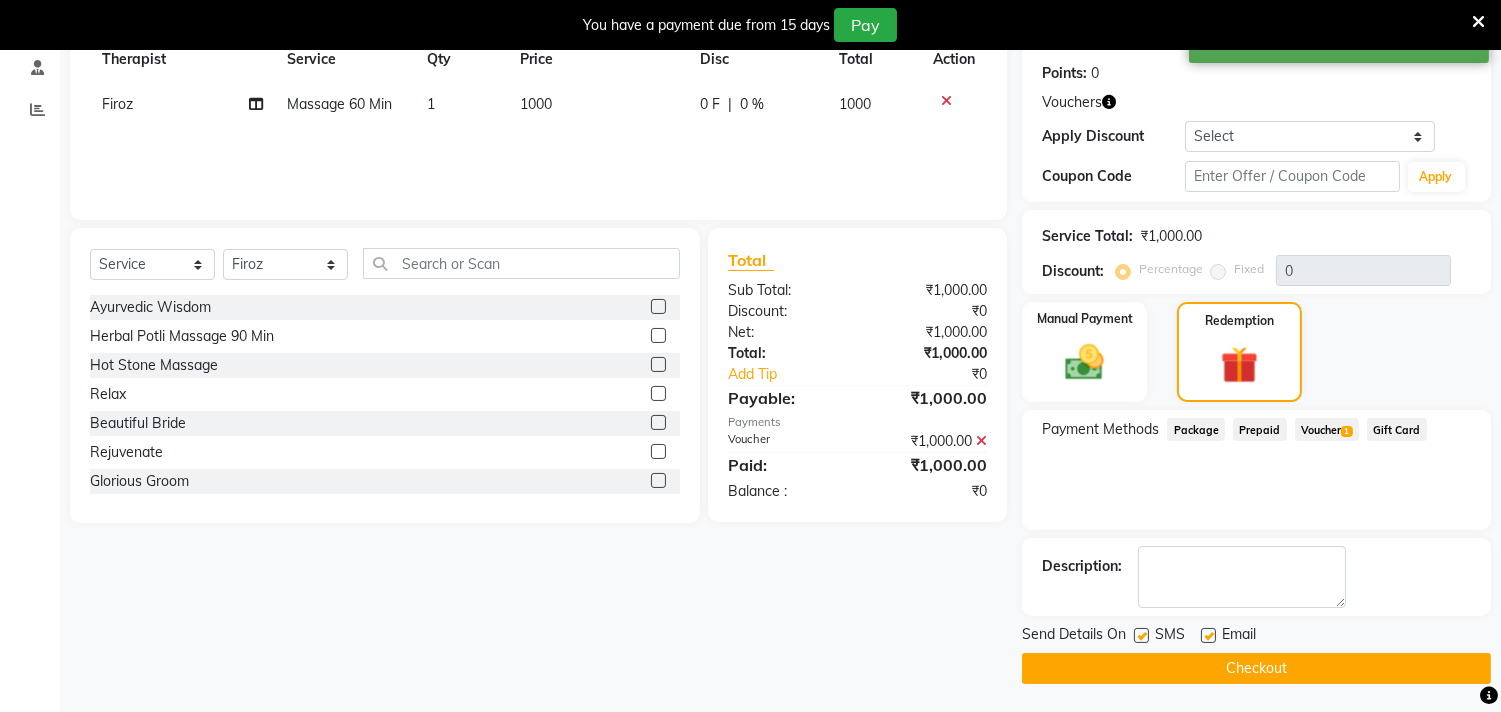 click 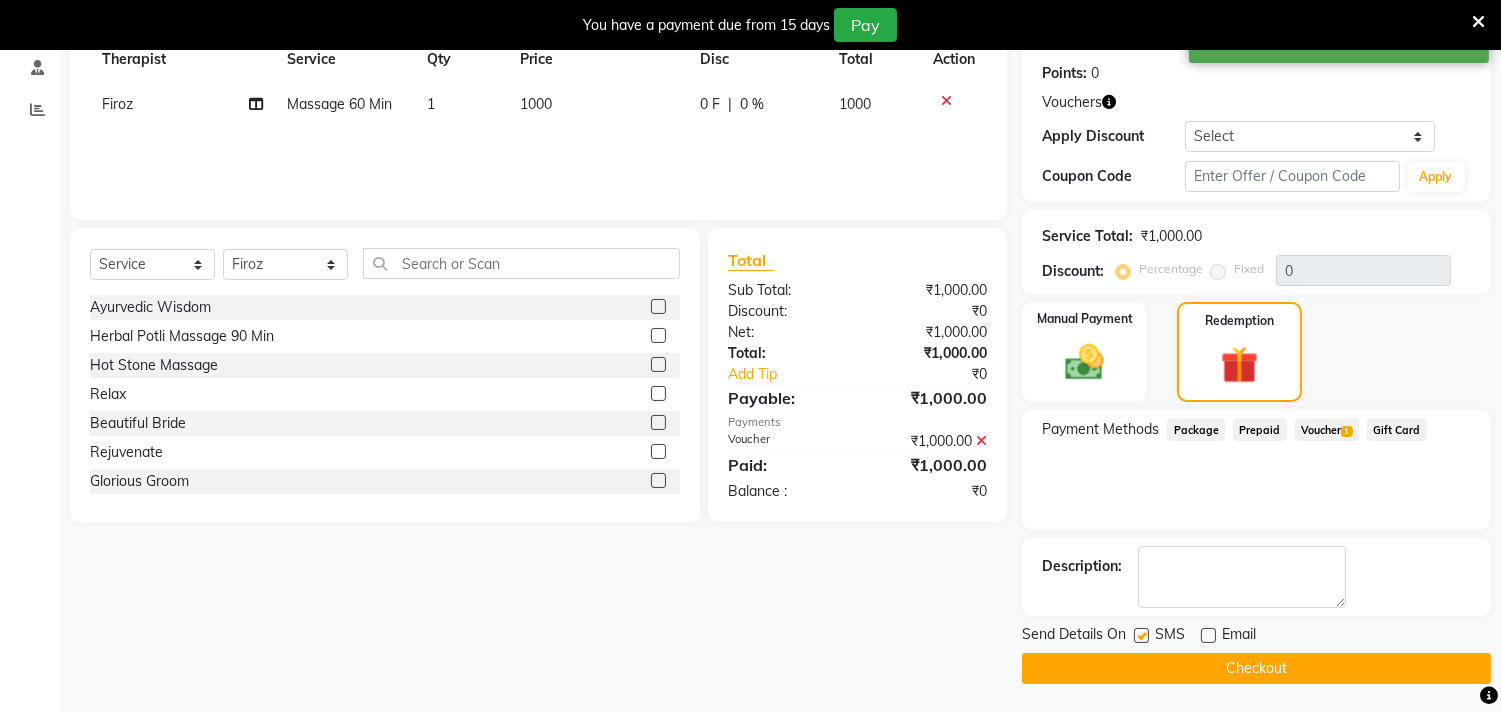 click 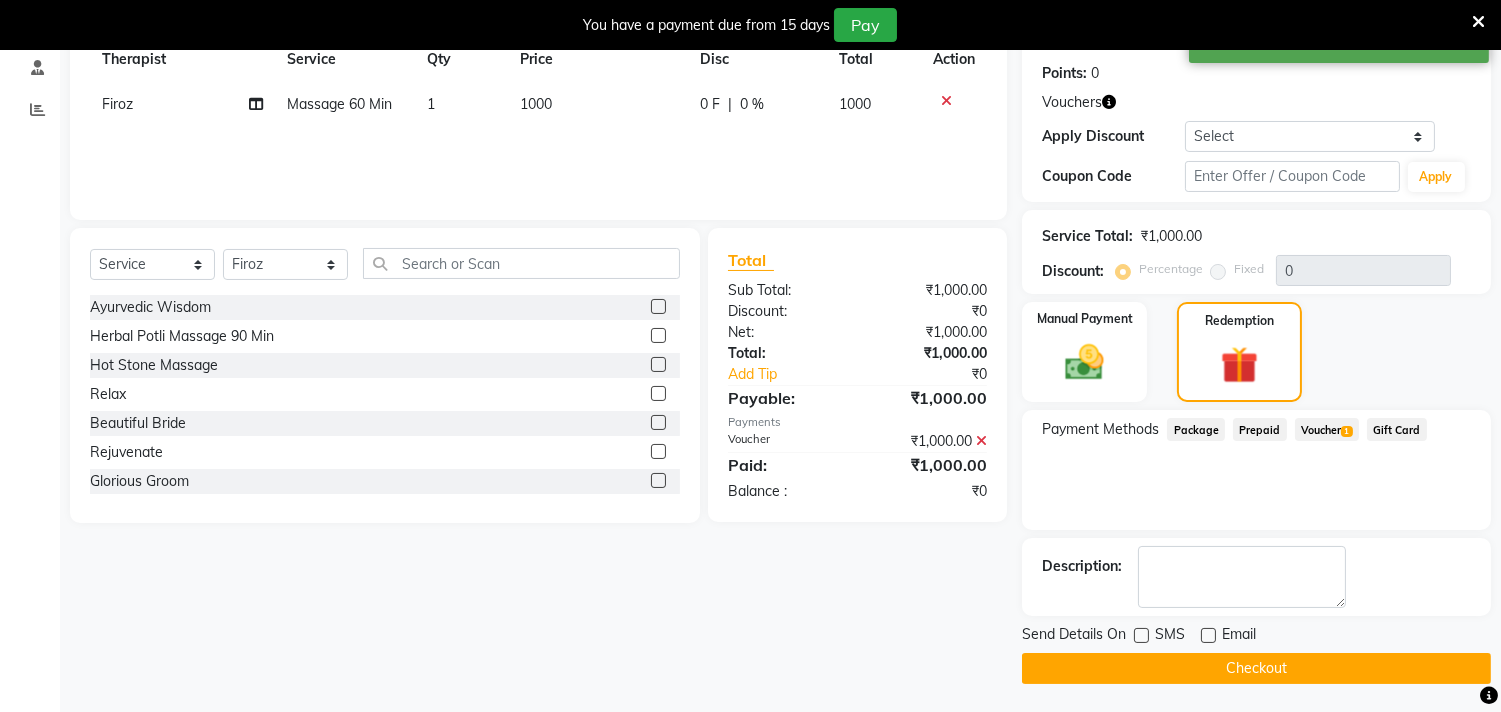 click on "SMS" 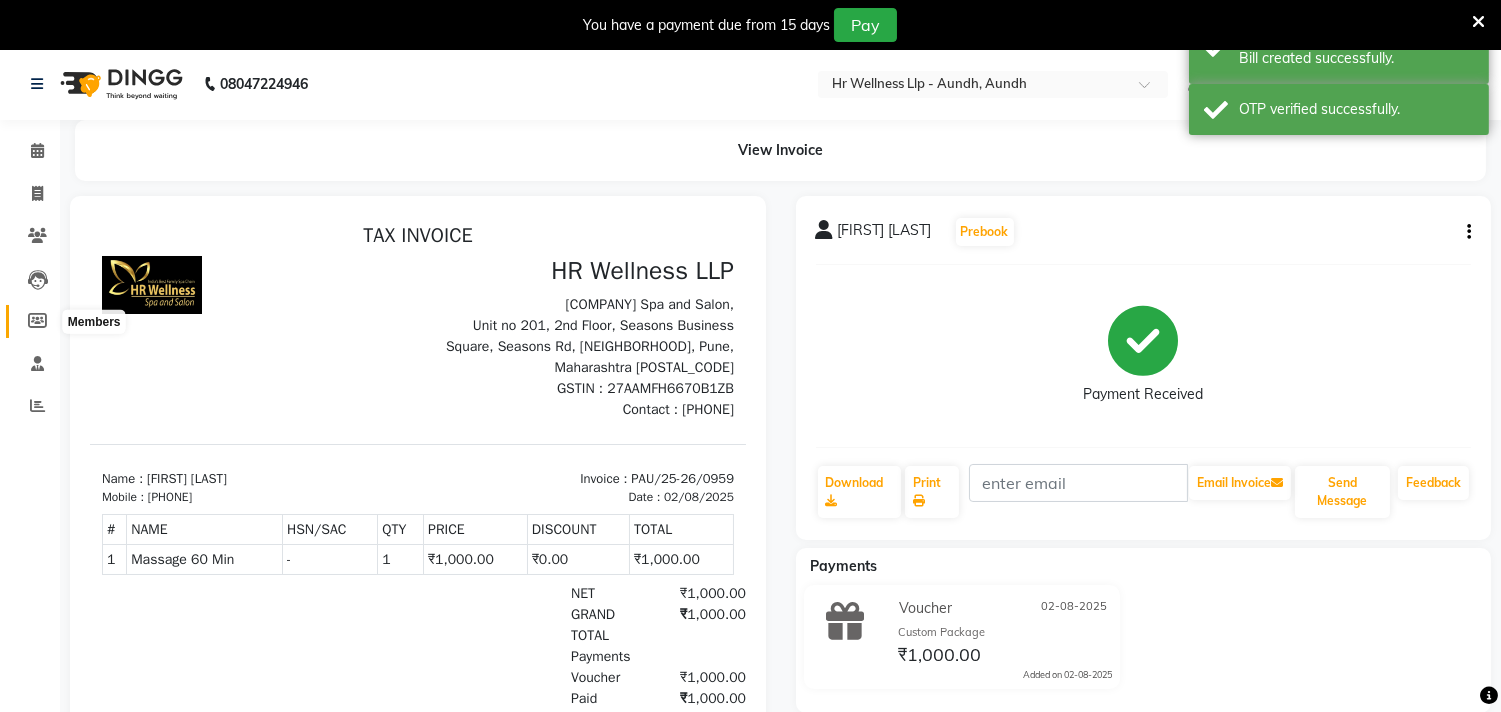 scroll, scrollTop: 0, scrollLeft: 0, axis: both 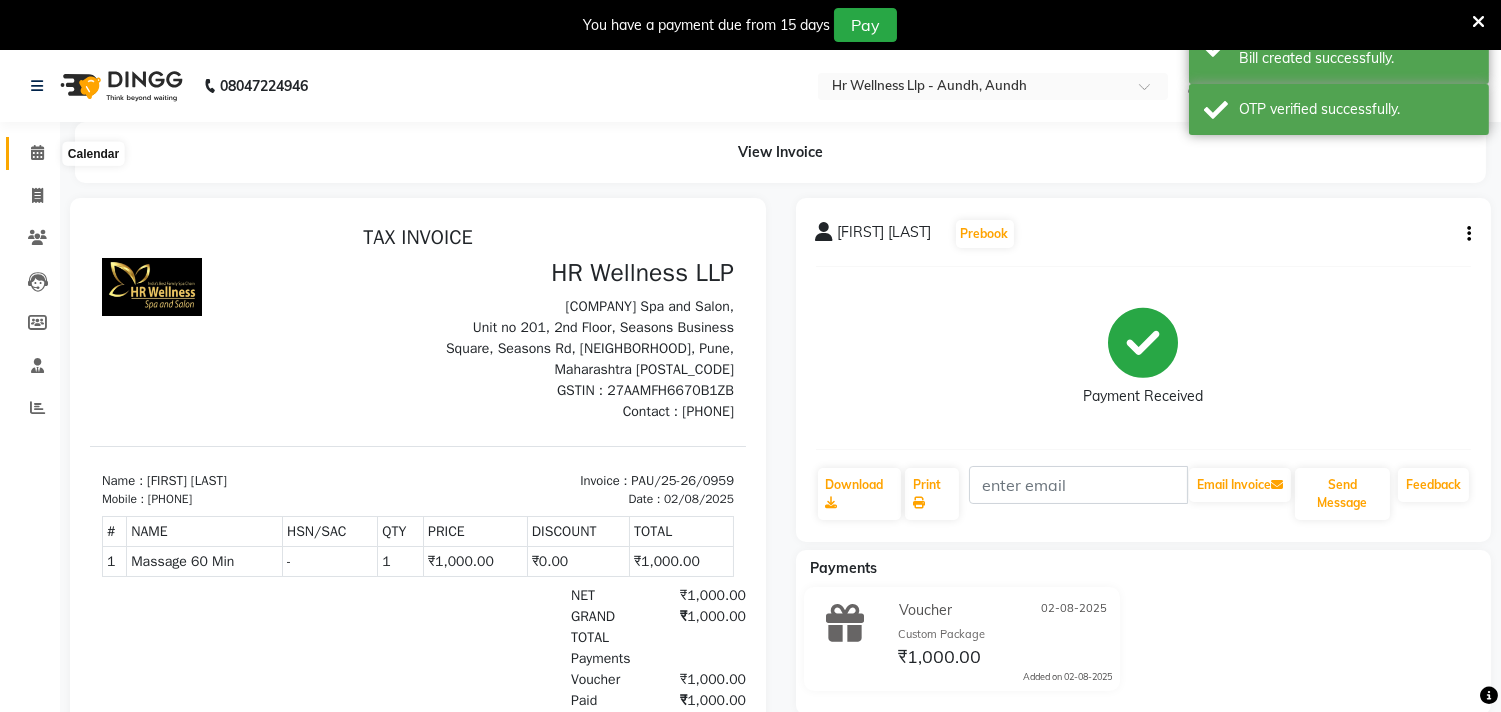 click 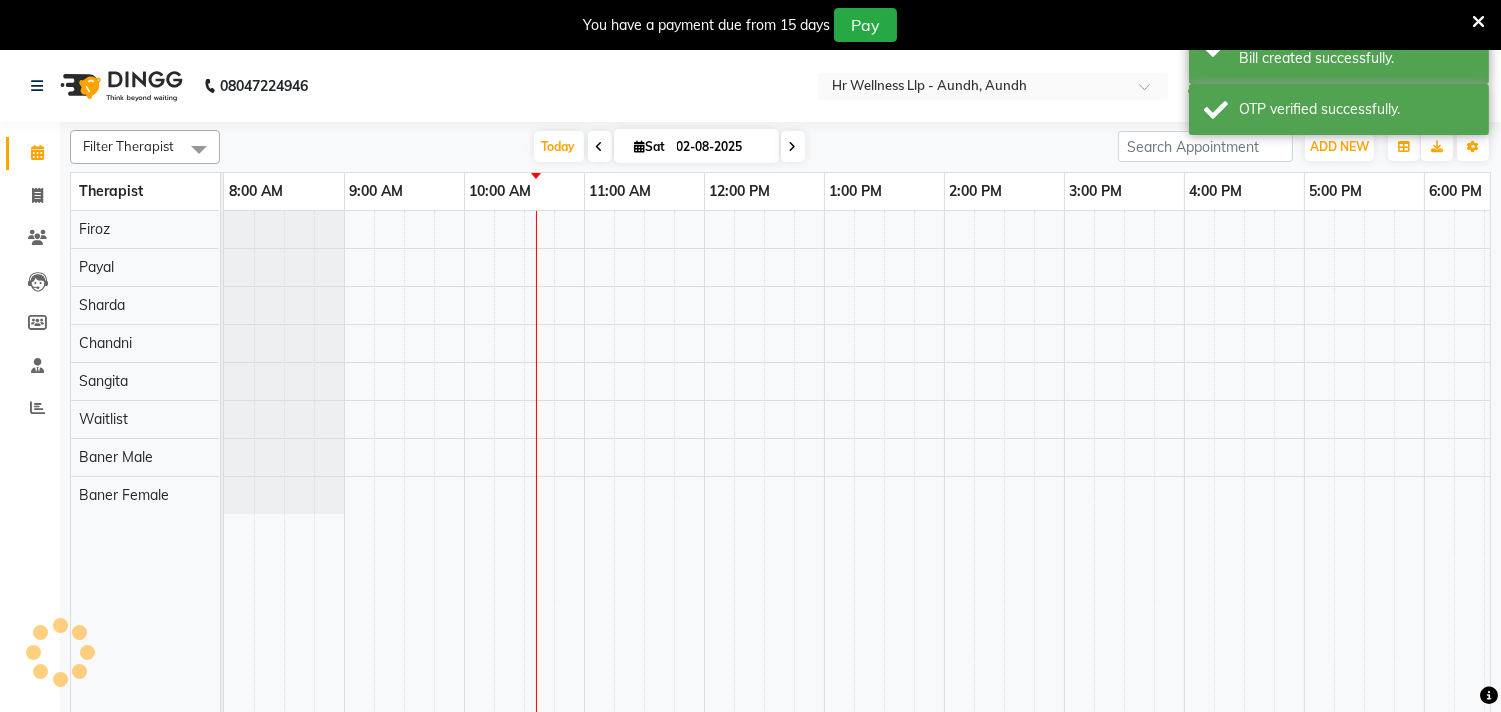 scroll, scrollTop: 0, scrollLeft: 0, axis: both 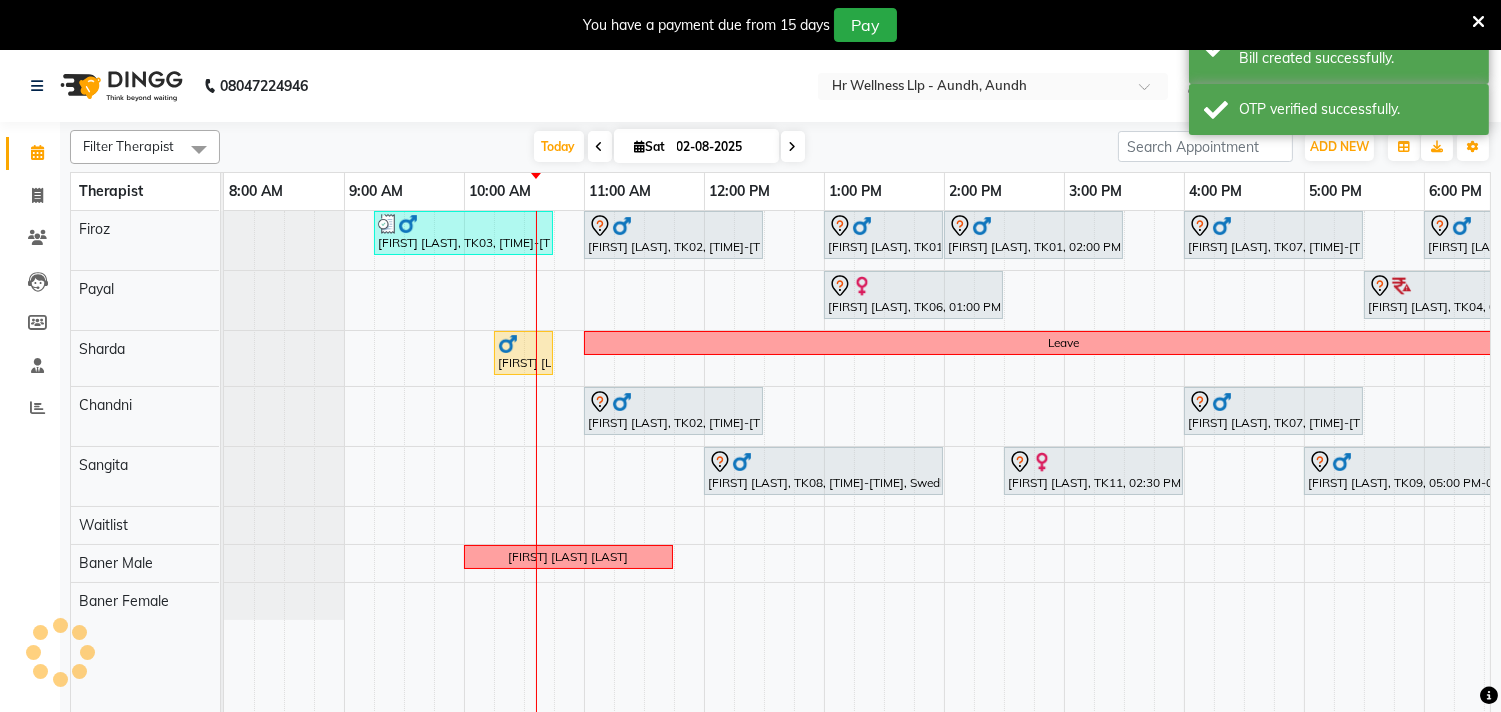 click on "Sat 02-08-2025" at bounding box center [696, 146] 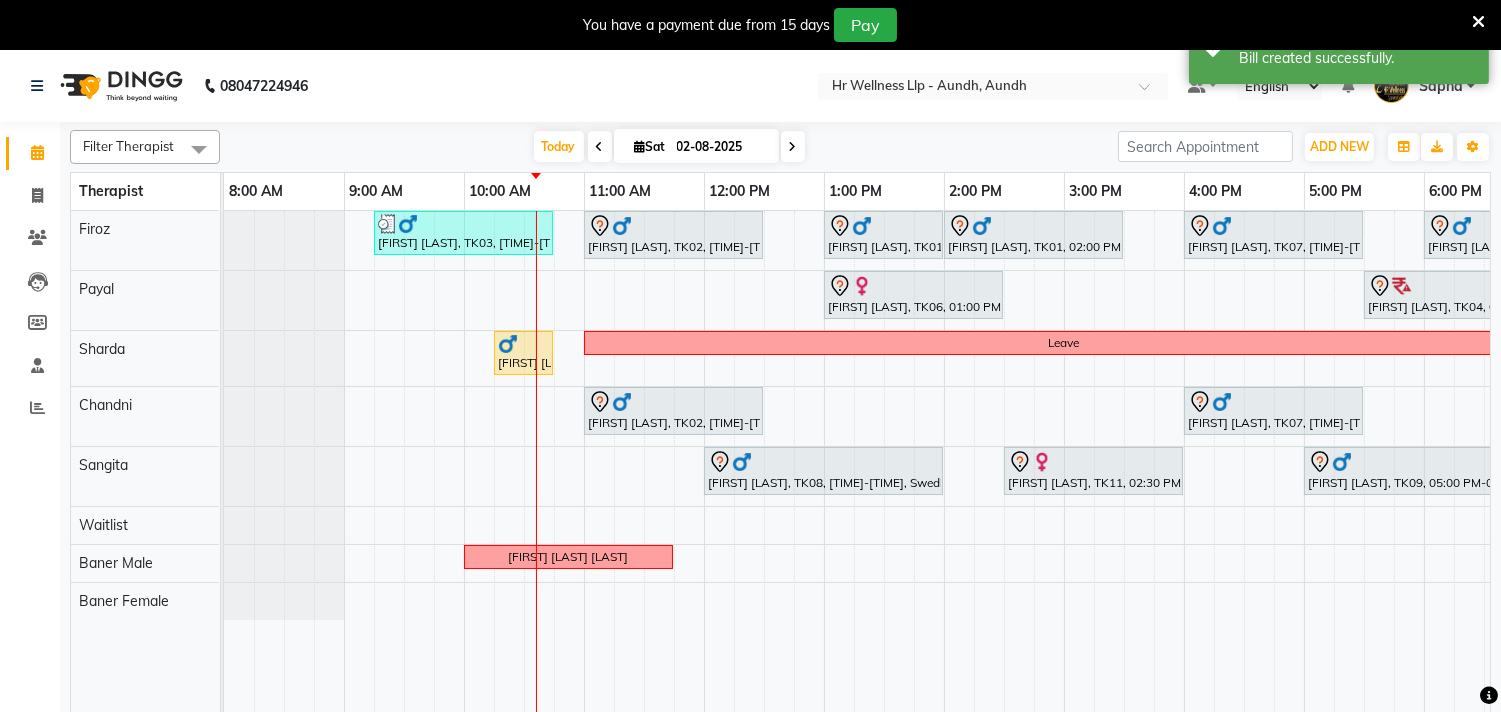 click on "02-08-2025" at bounding box center (721, 147) 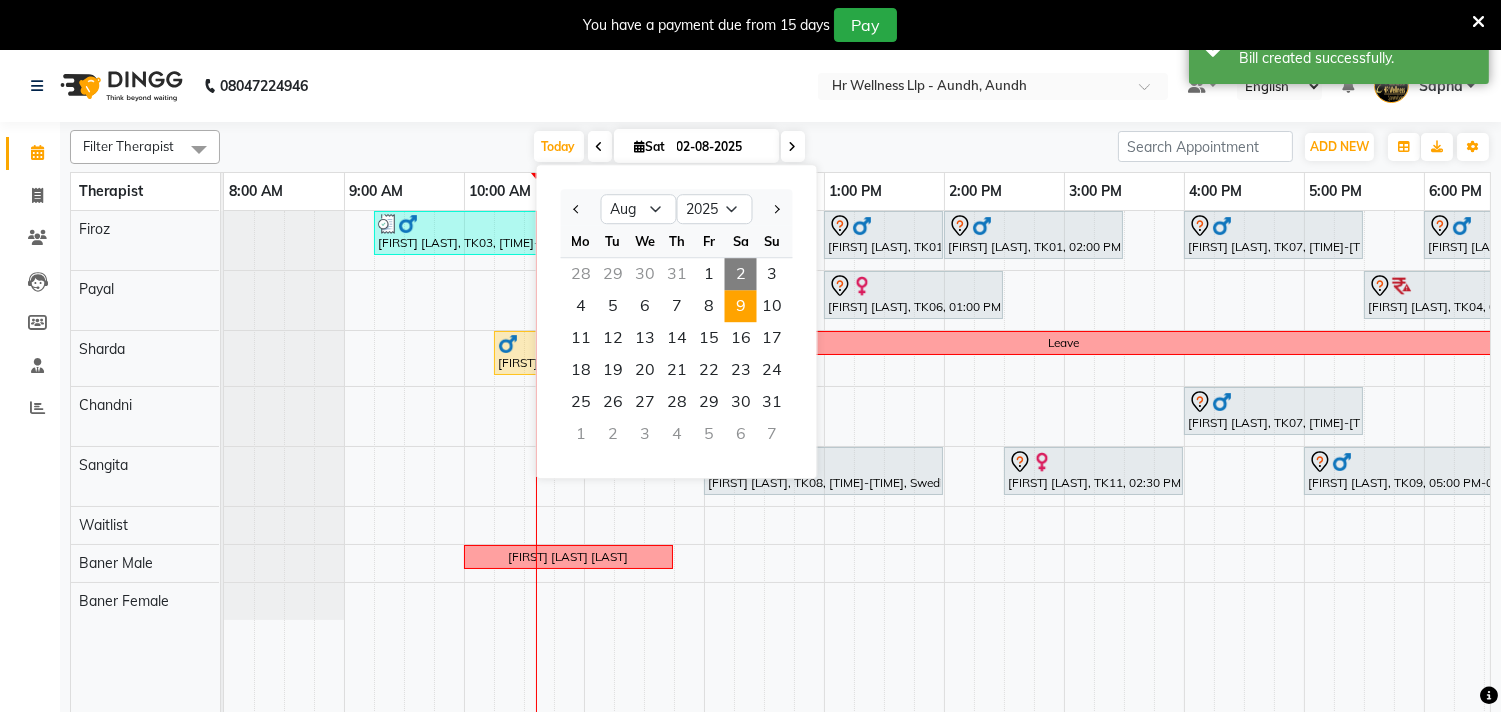 click on "9" at bounding box center (741, 306) 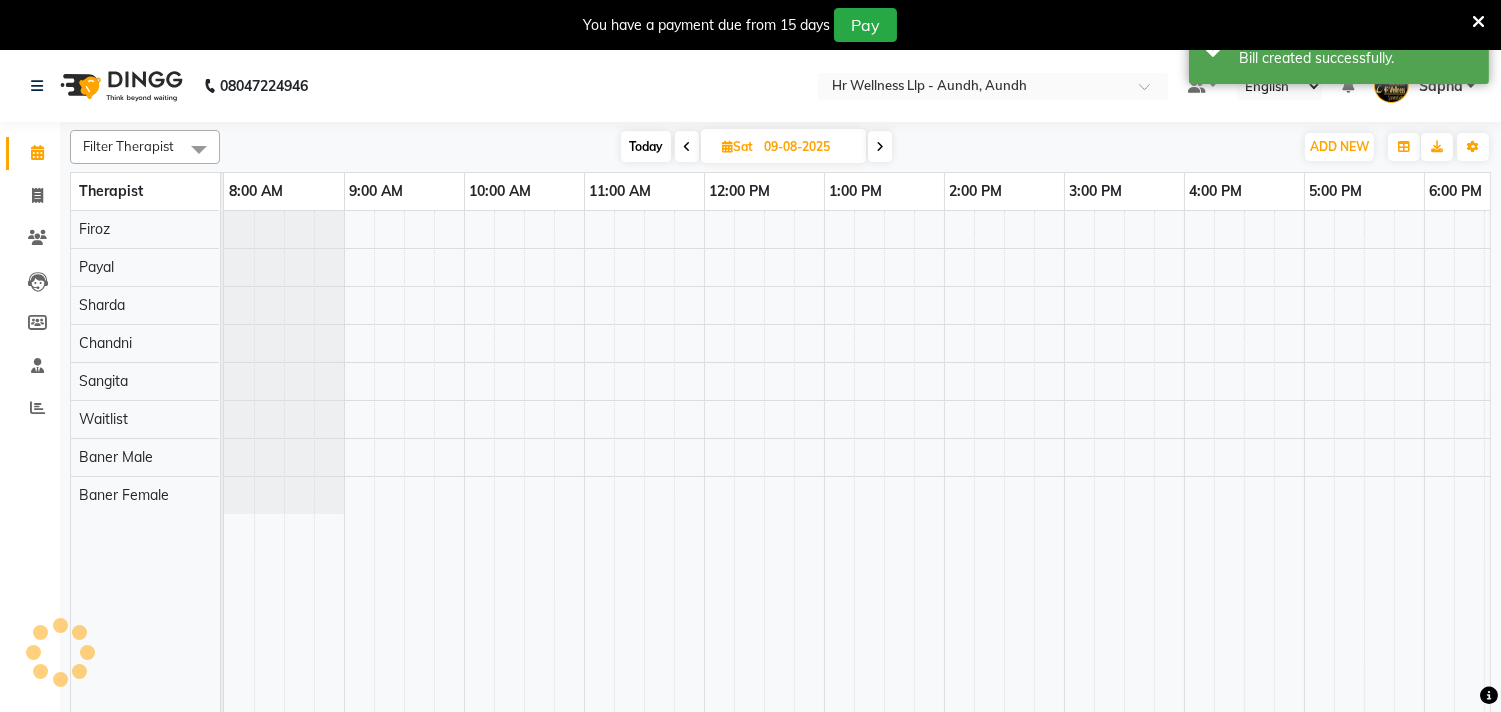 scroll, scrollTop: 0, scrollLeft: 241, axis: horizontal 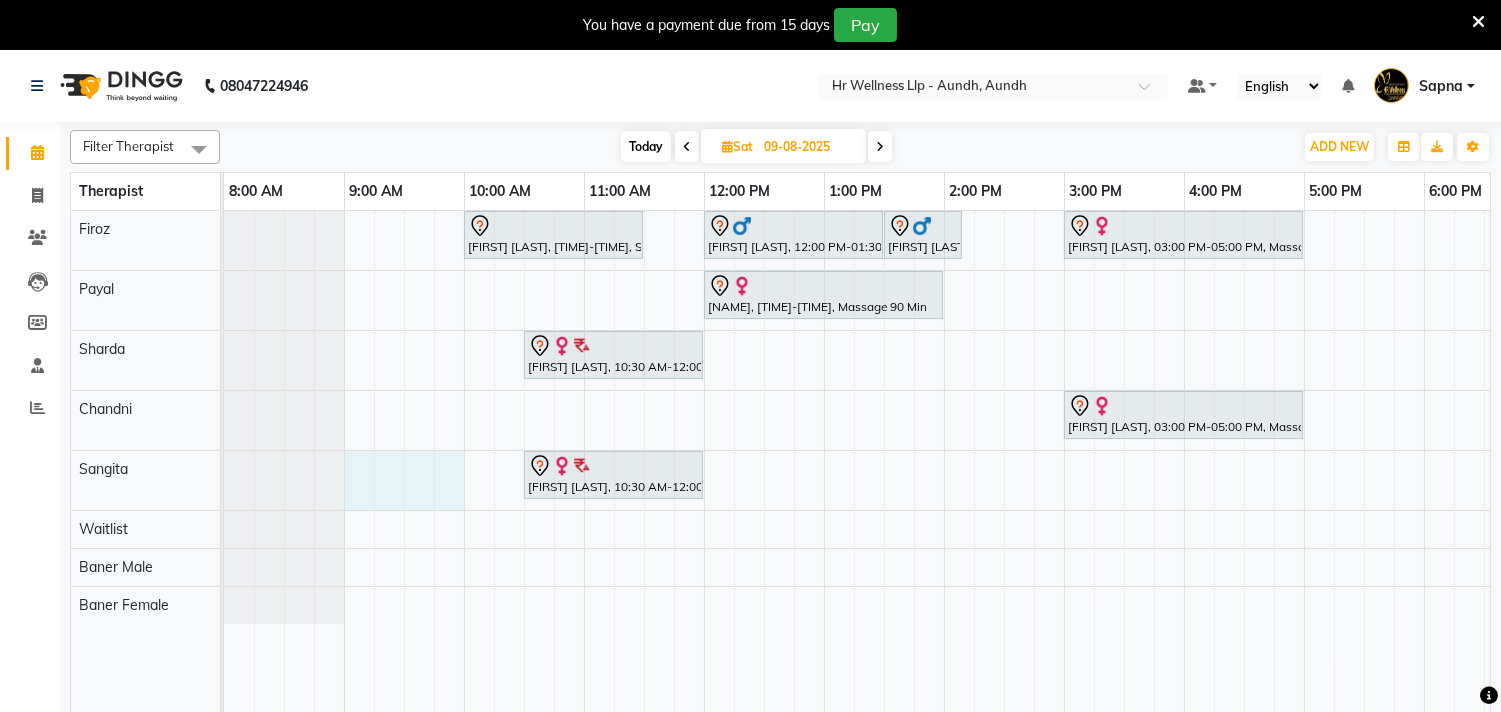 drag, startPoint x: 350, startPoint y: 485, endPoint x: 435, endPoint y: 485, distance: 85 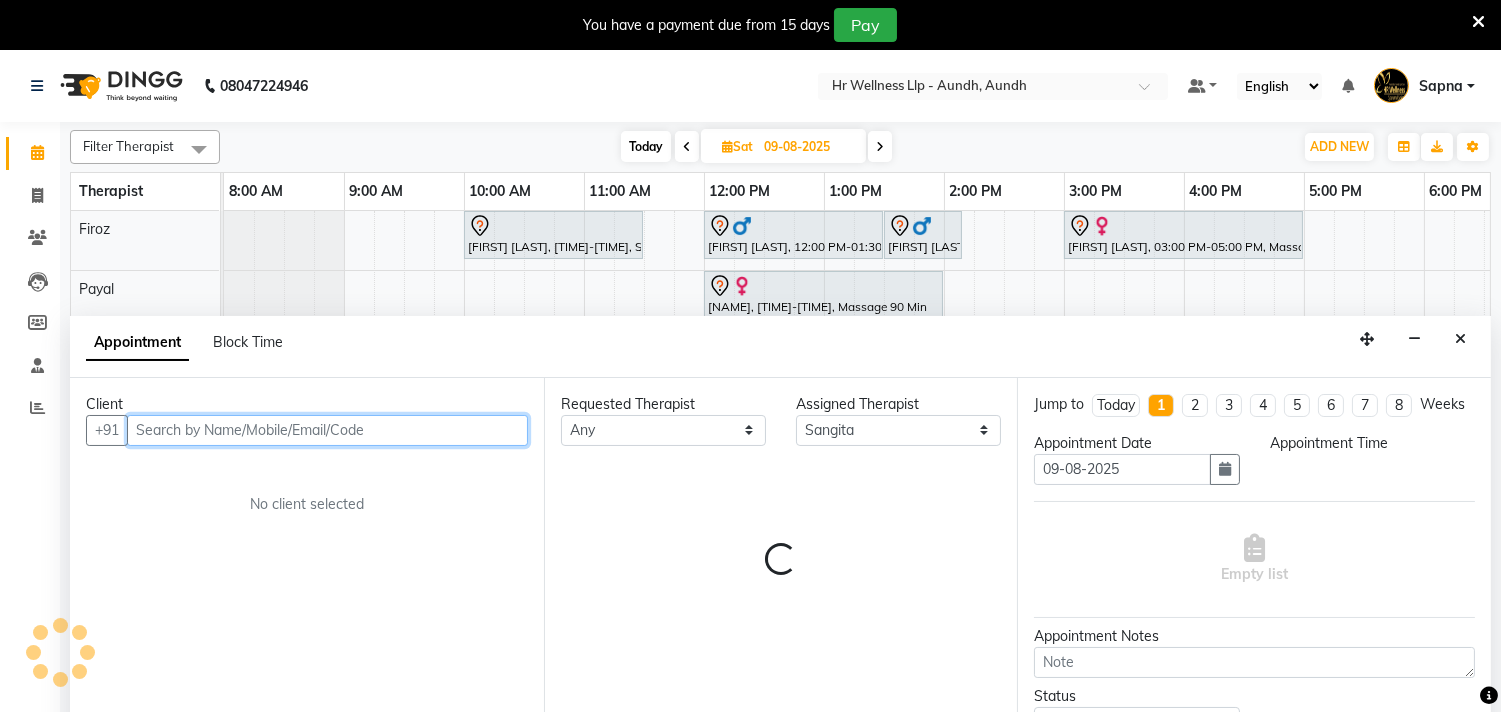 scroll, scrollTop: 50, scrollLeft: 0, axis: vertical 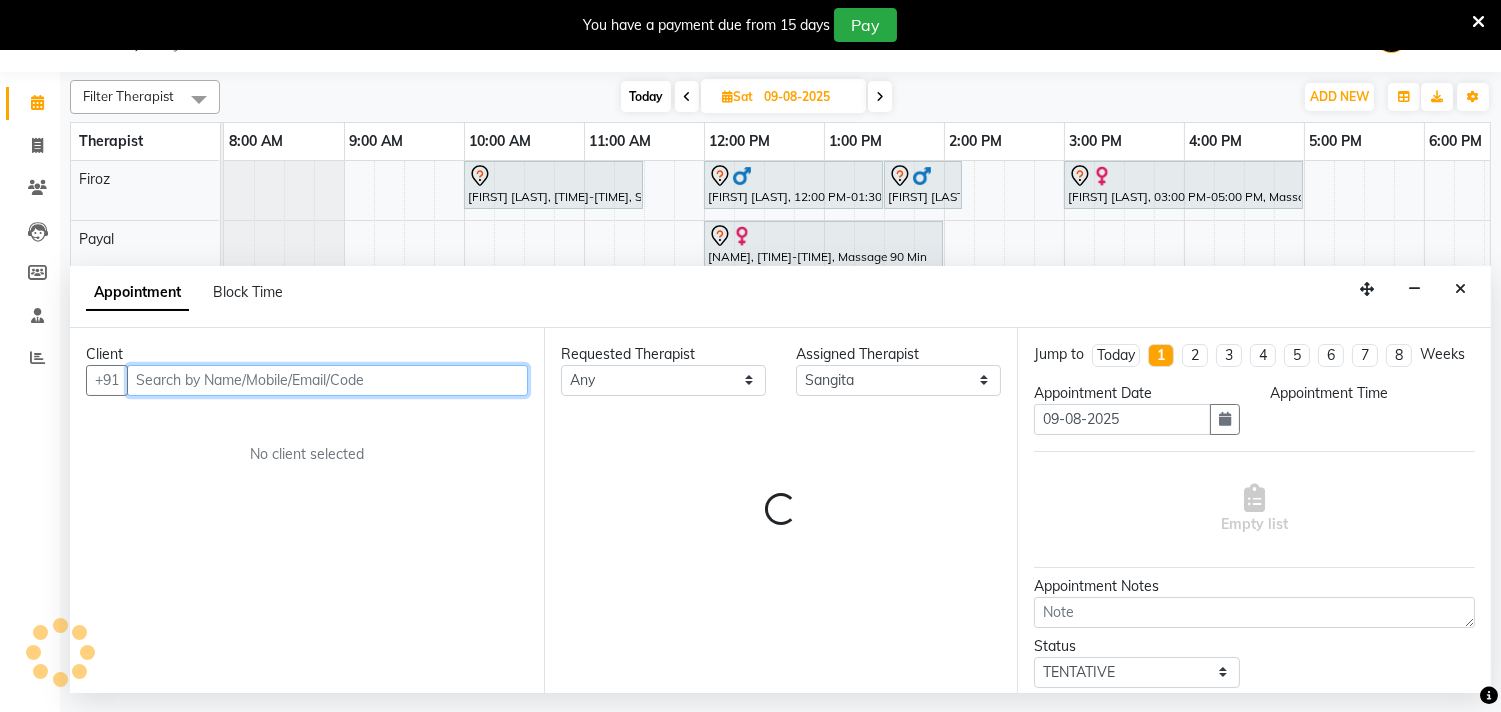 select on "540" 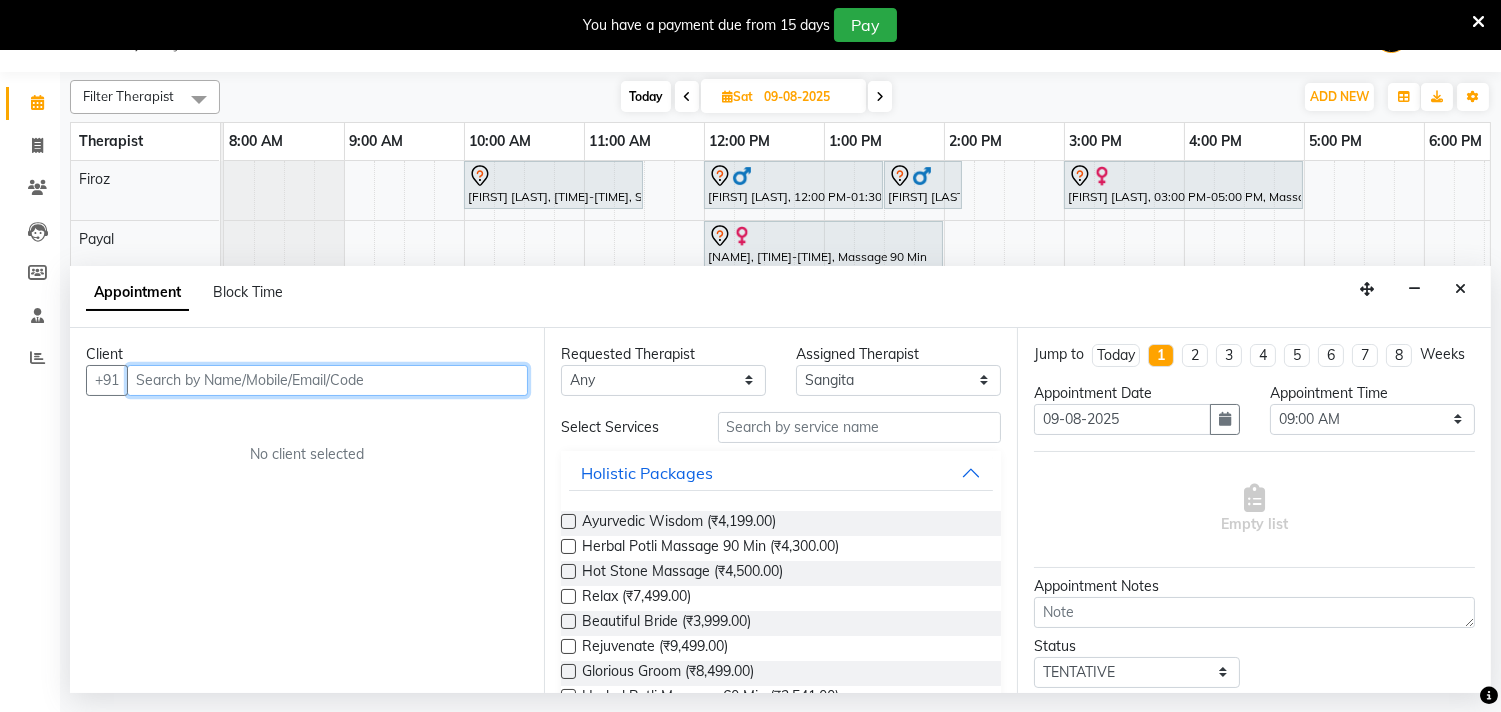 click at bounding box center (327, 380) 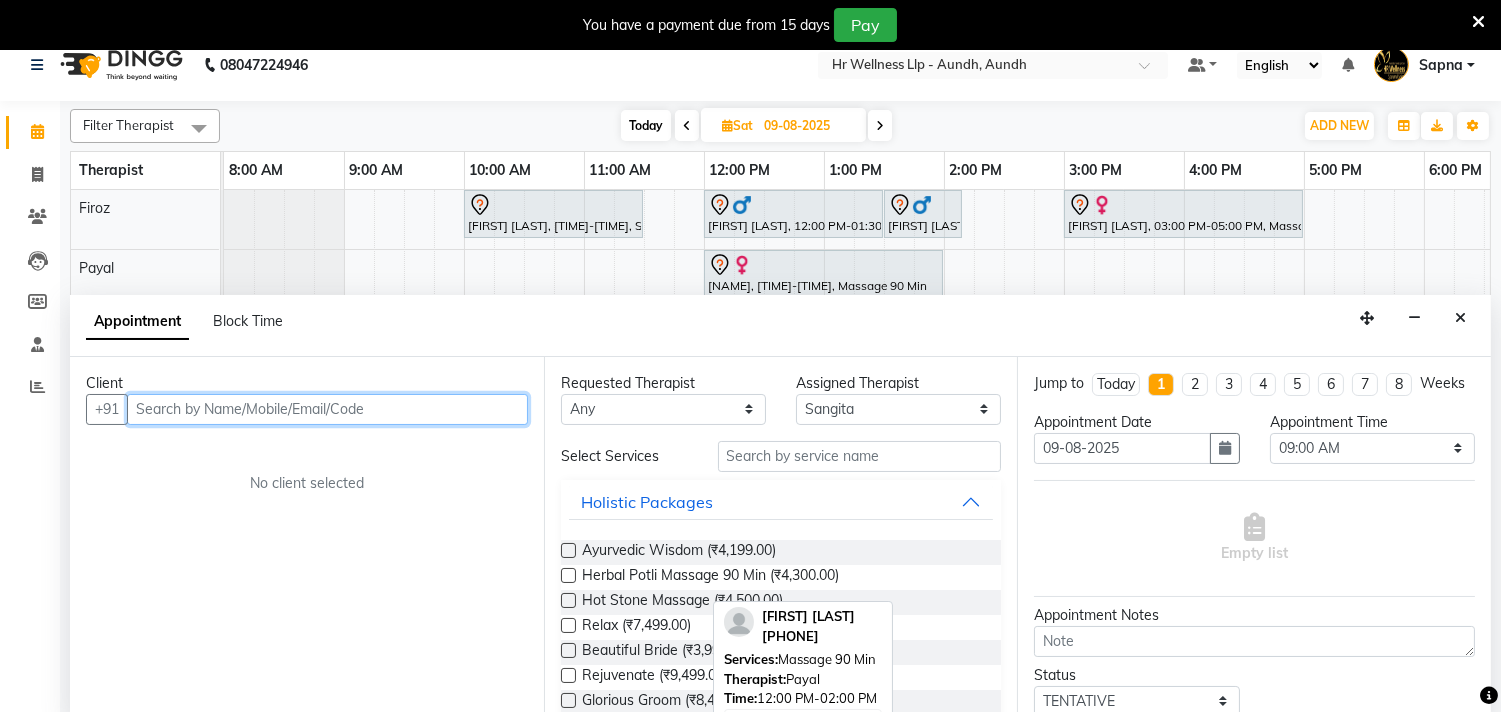 scroll, scrollTop: 0, scrollLeft: 0, axis: both 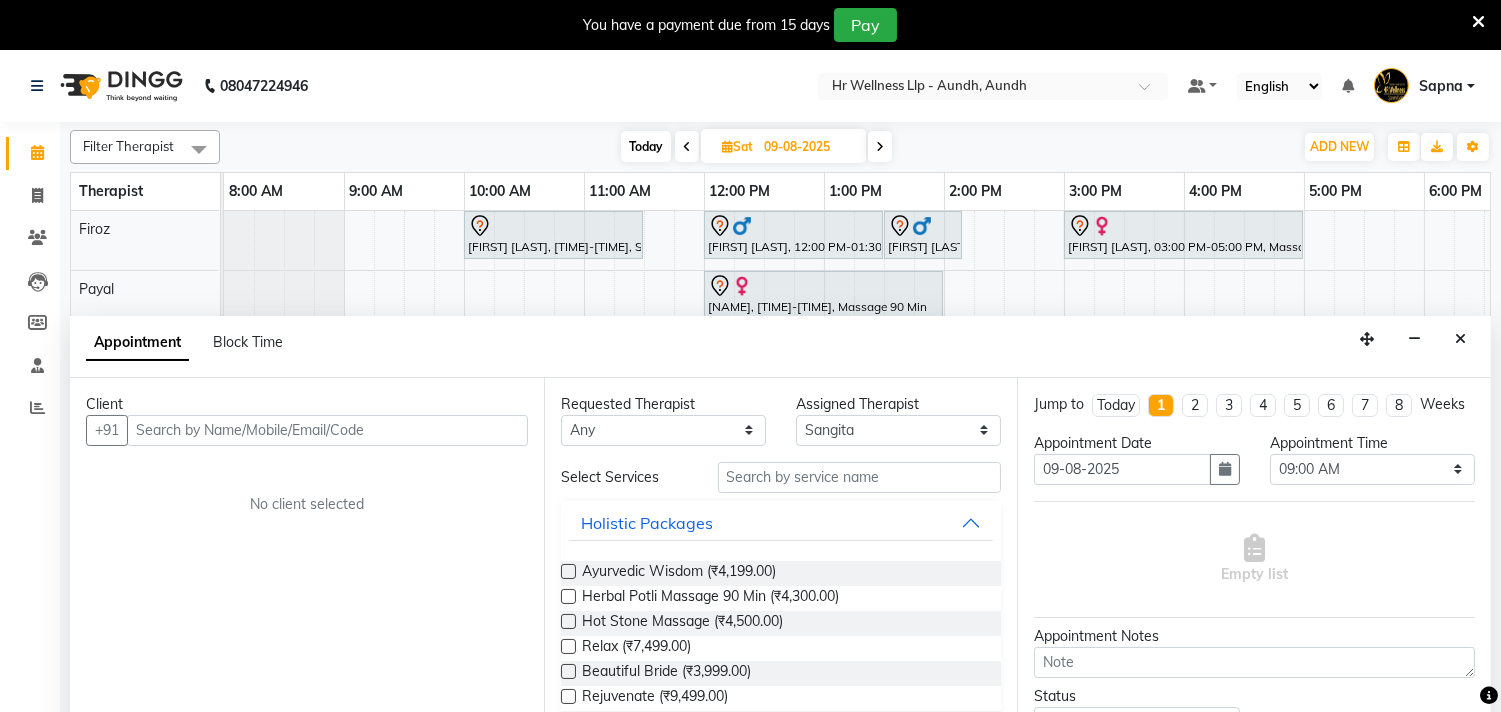 click on "09-08-2025" at bounding box center [808, 147] 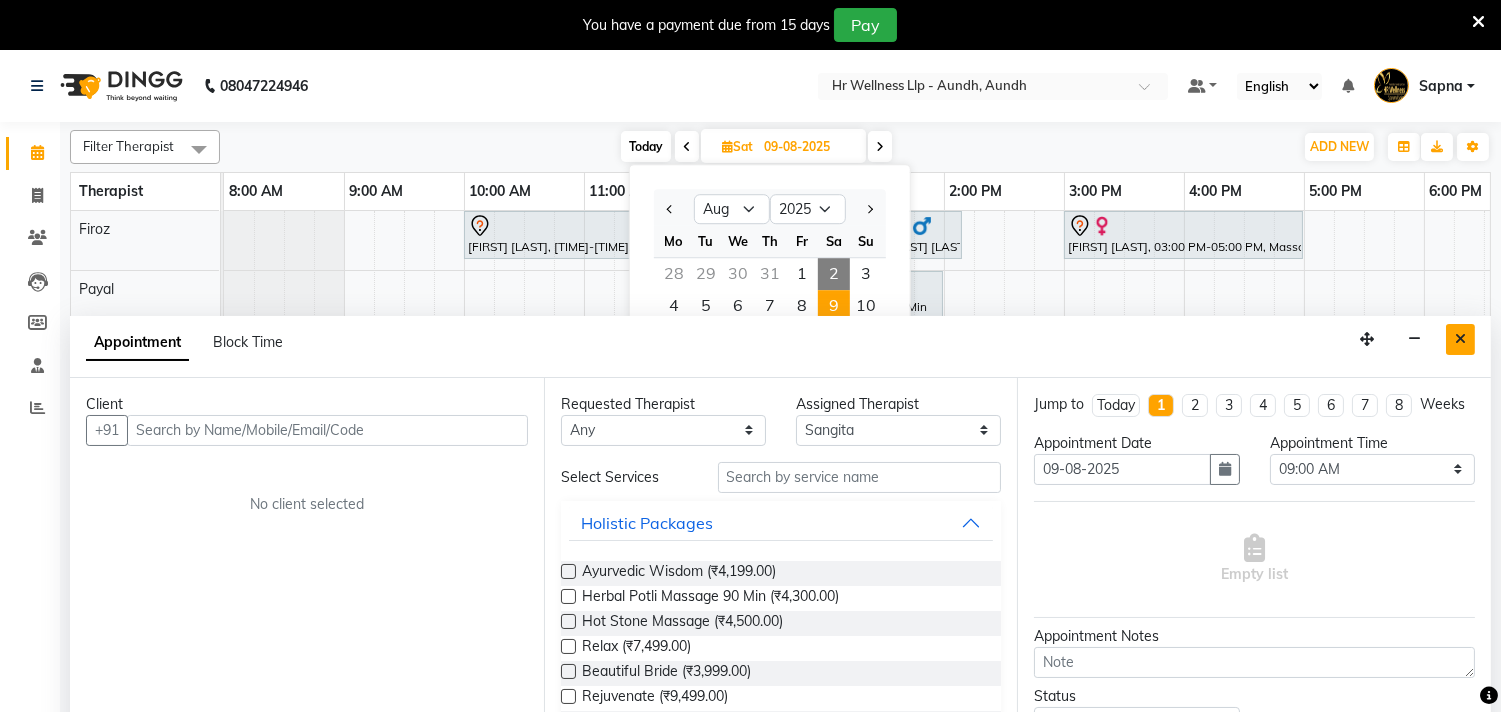 click at bounding box center (1460, 339) 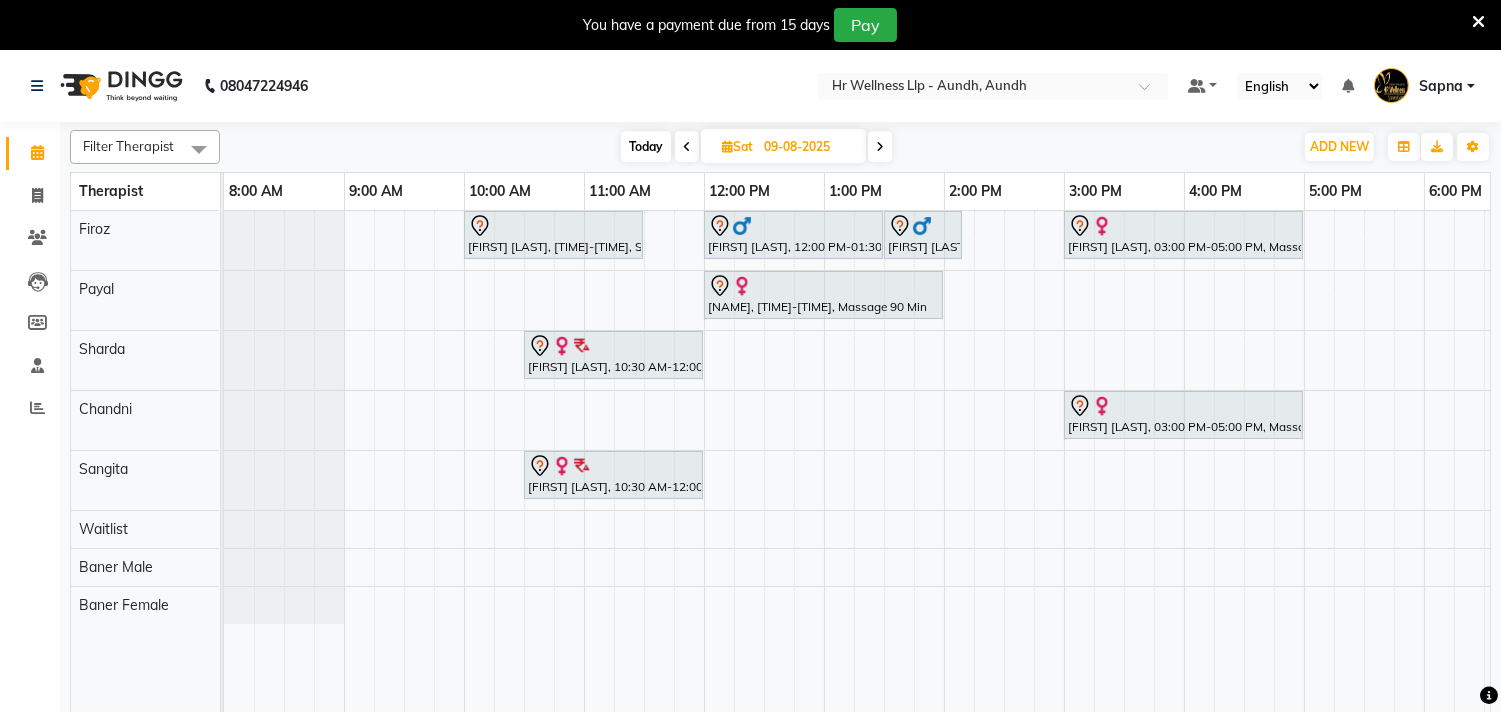 click on "Sat 09-08-2025" at bounding box center (783, 146) 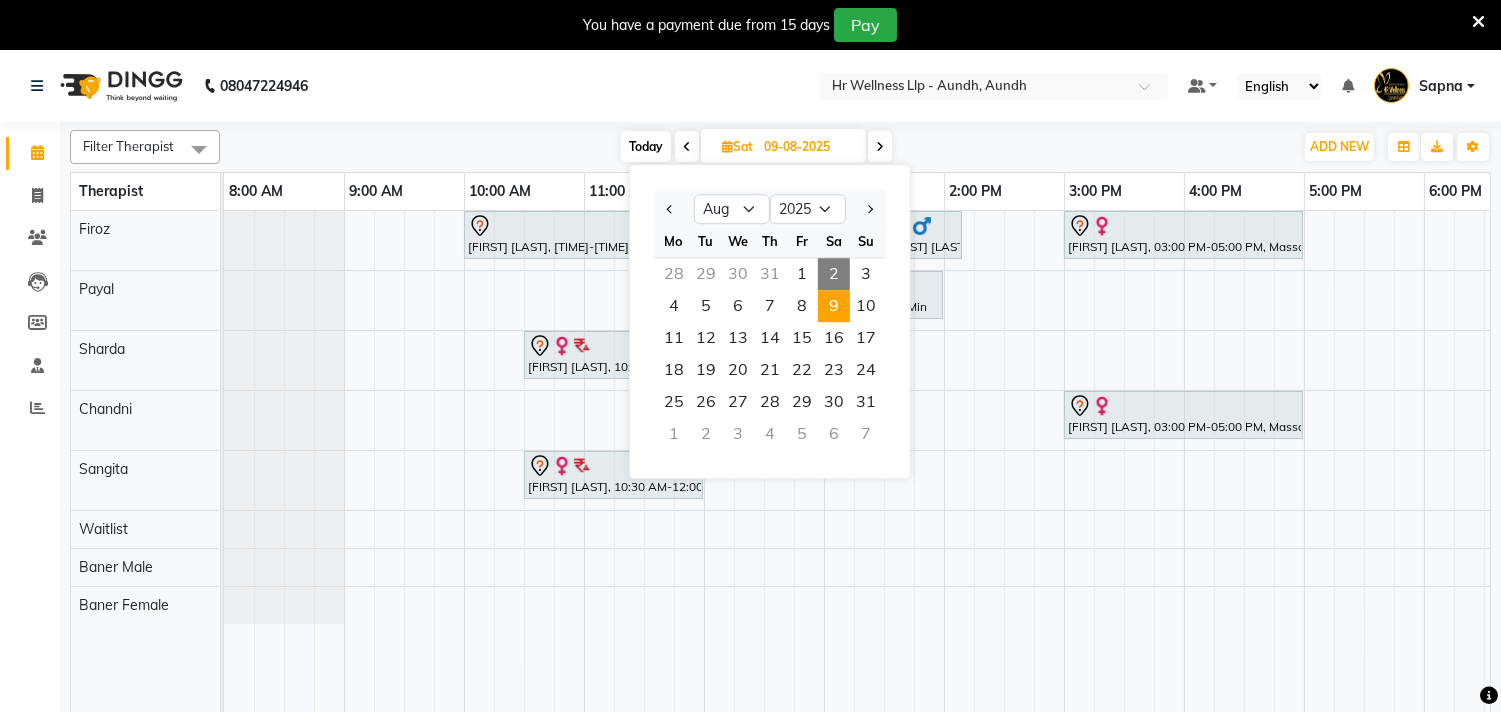 click on "2" at bounding box center (834, 274) 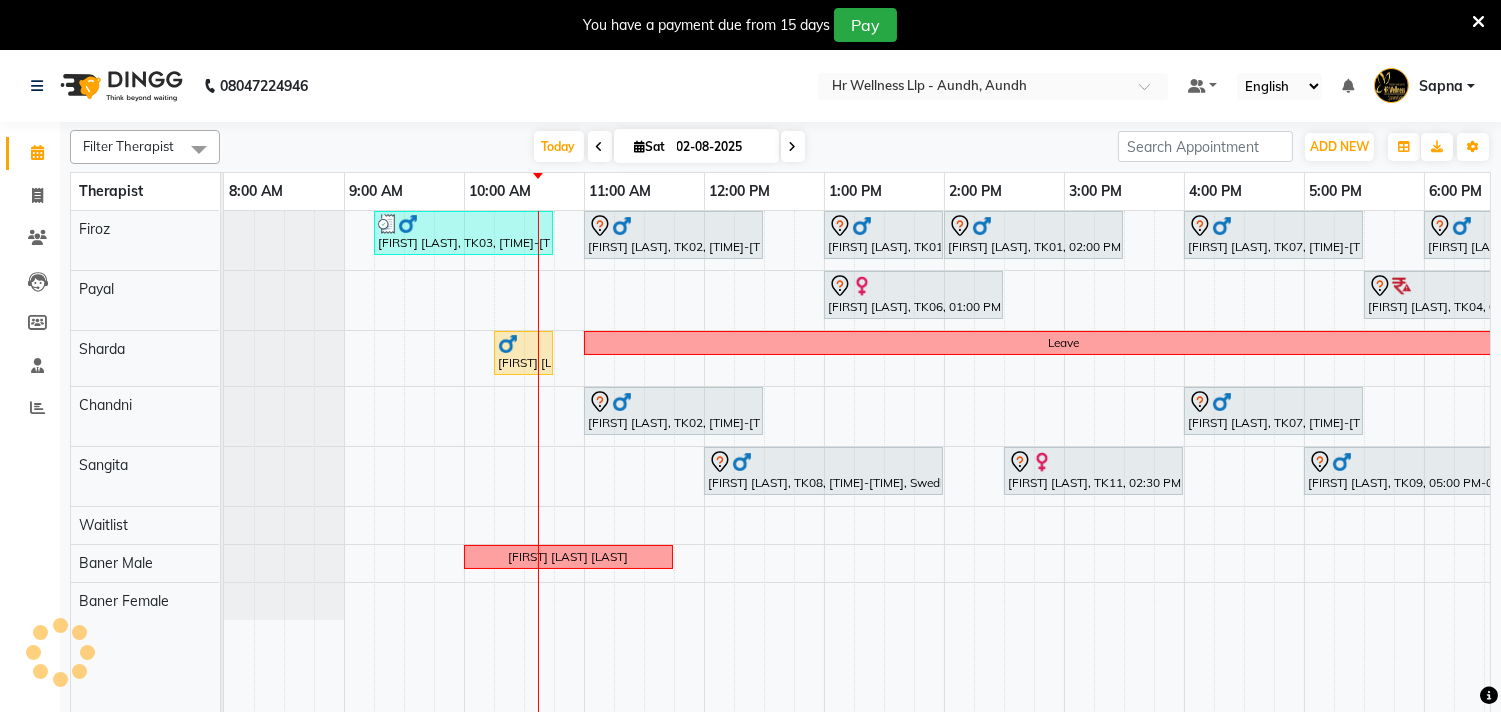 scroll, scrollTop: 0, scrollLeft: 241, axis: horizontal 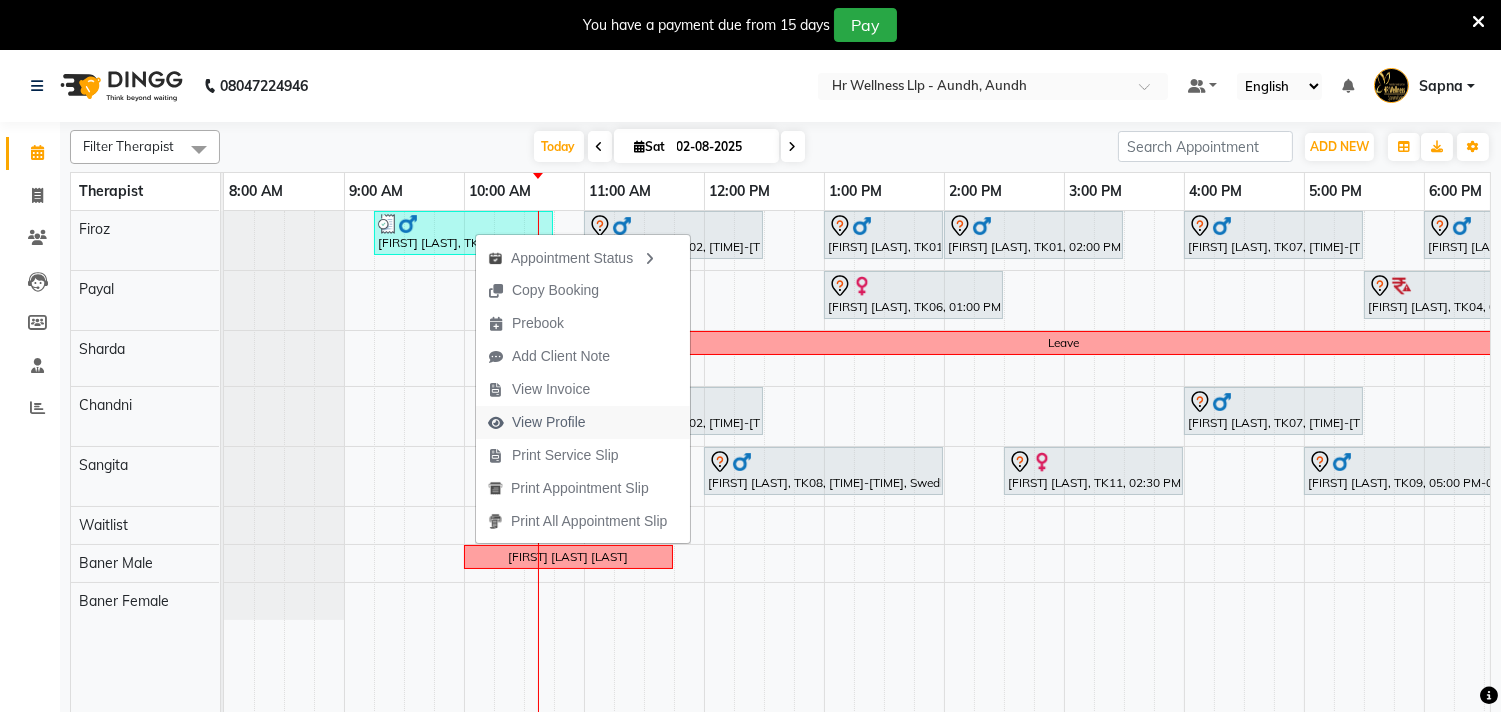 click on "View Profile" at bounding box center (583, 422) 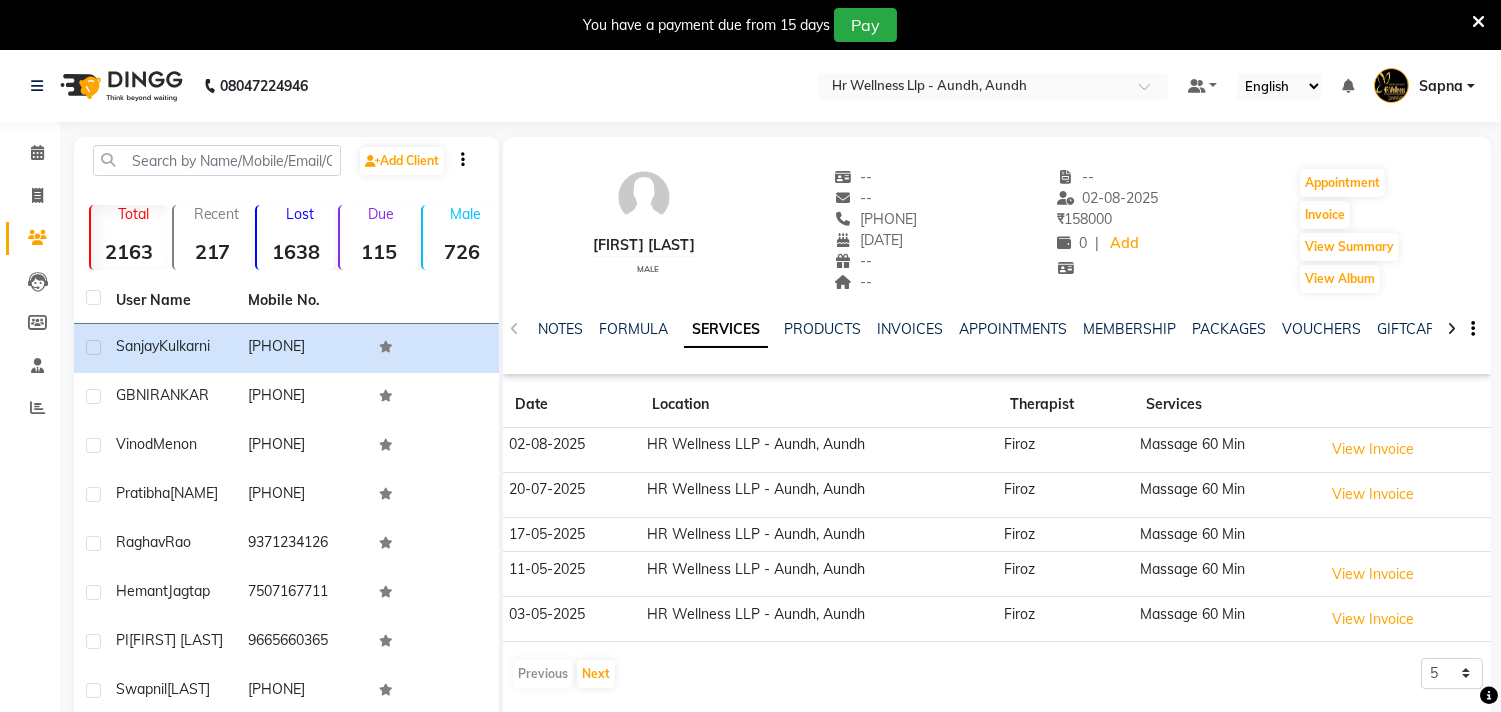 drag, startPoint x: 867, startPoint y: 220, endPoint x: 970, endPoint y: 214, distance: 103.17461 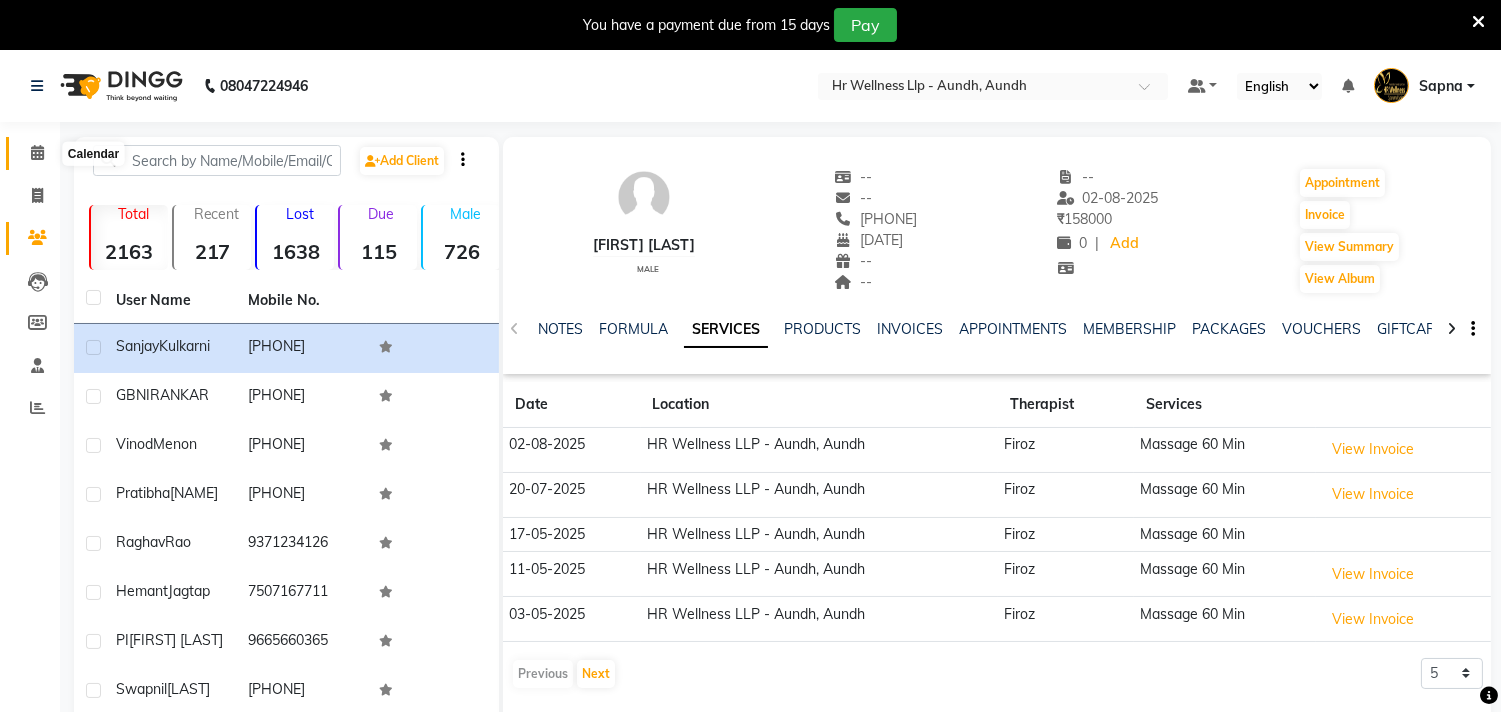 click 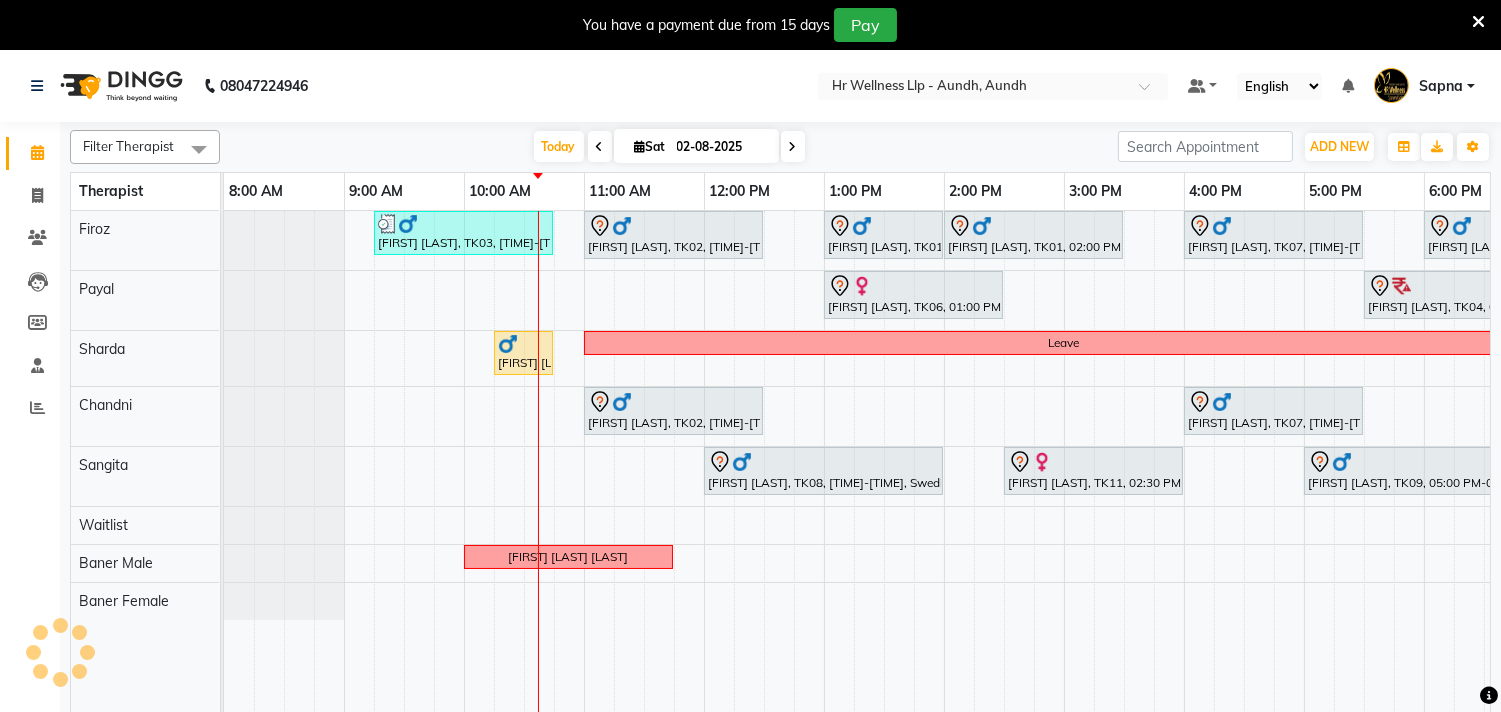 click on "02-08-2025" at bounding box center (721, 147) 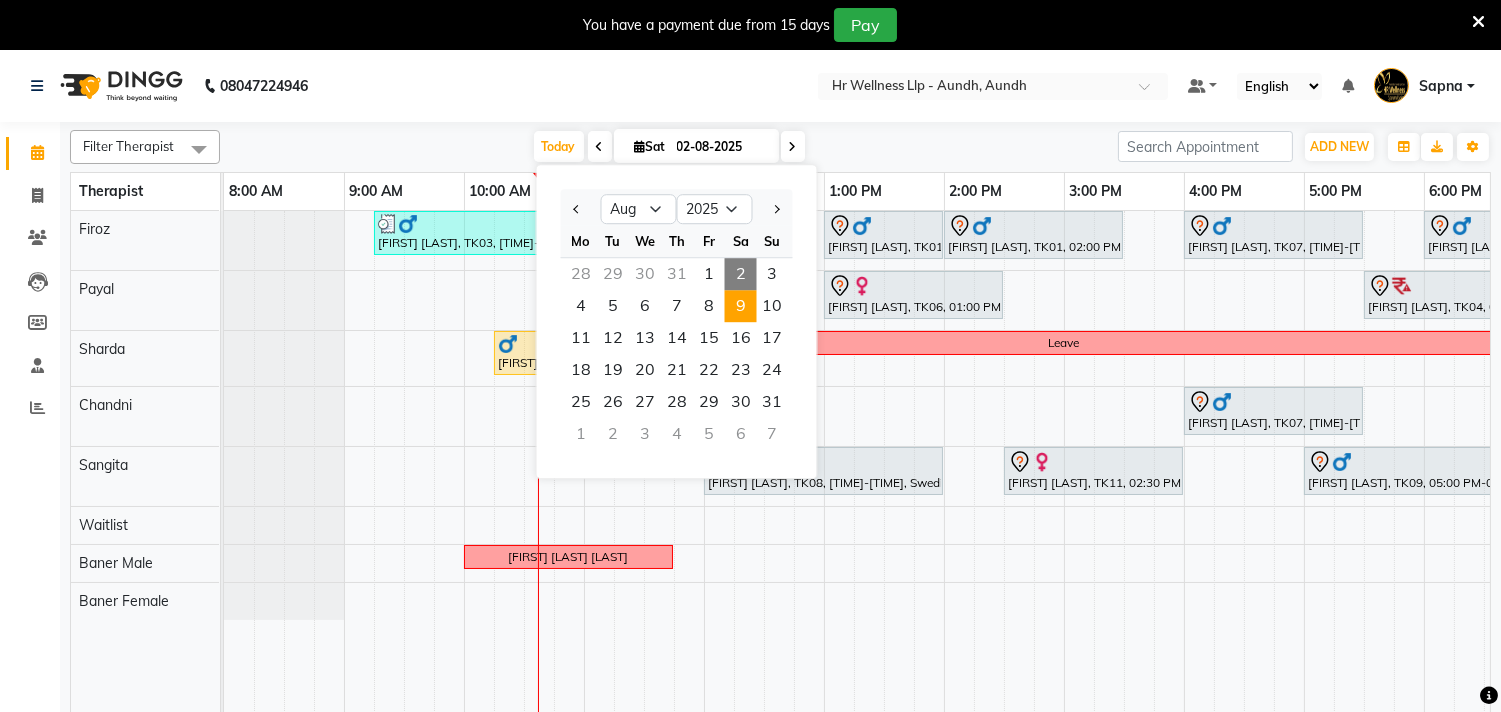 click on "9" at bounding box center [741, 306] 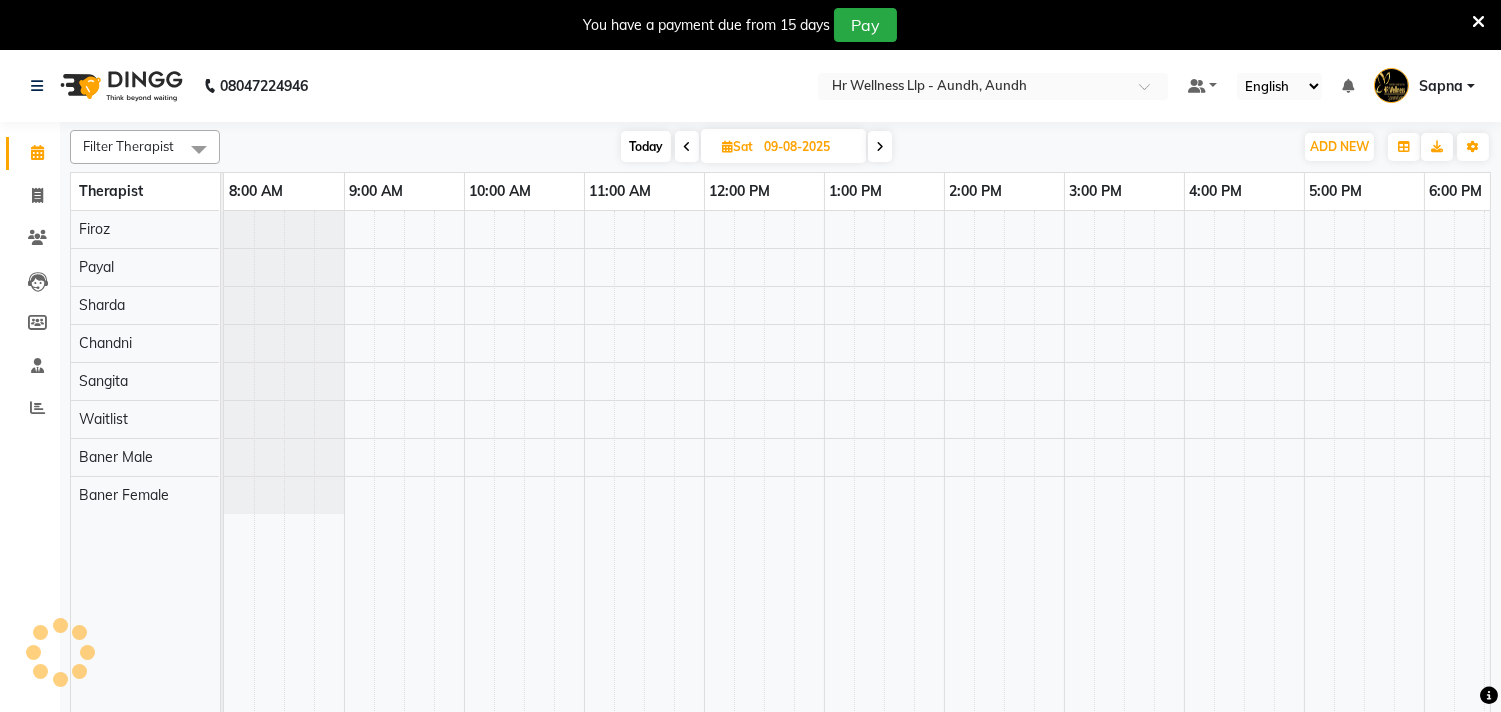 scroll, scrollTop: 0, scrollLeft: 241, axis: horizontal 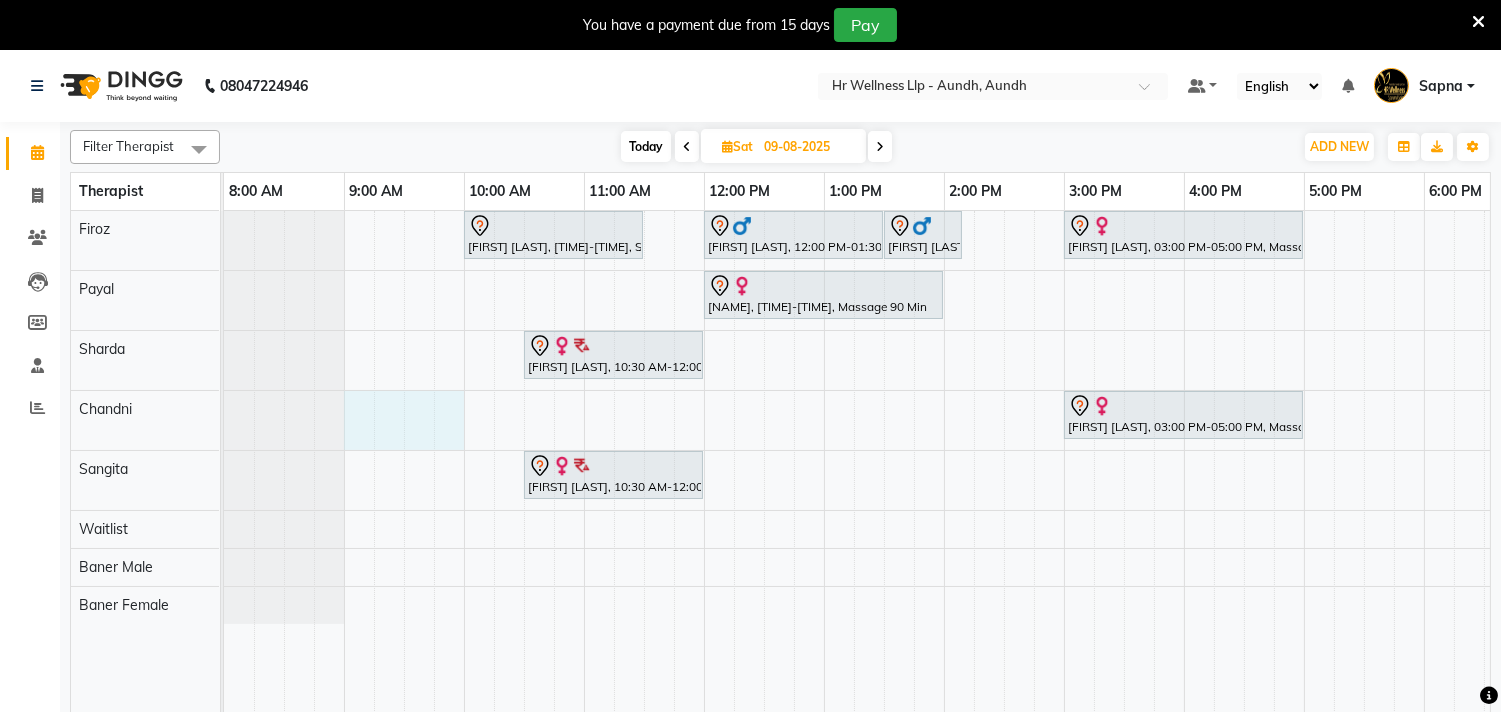 drag, startPoint x: 348, startPoint y: 414, endPoint x: 435, endPoint y: 414, distance: 87 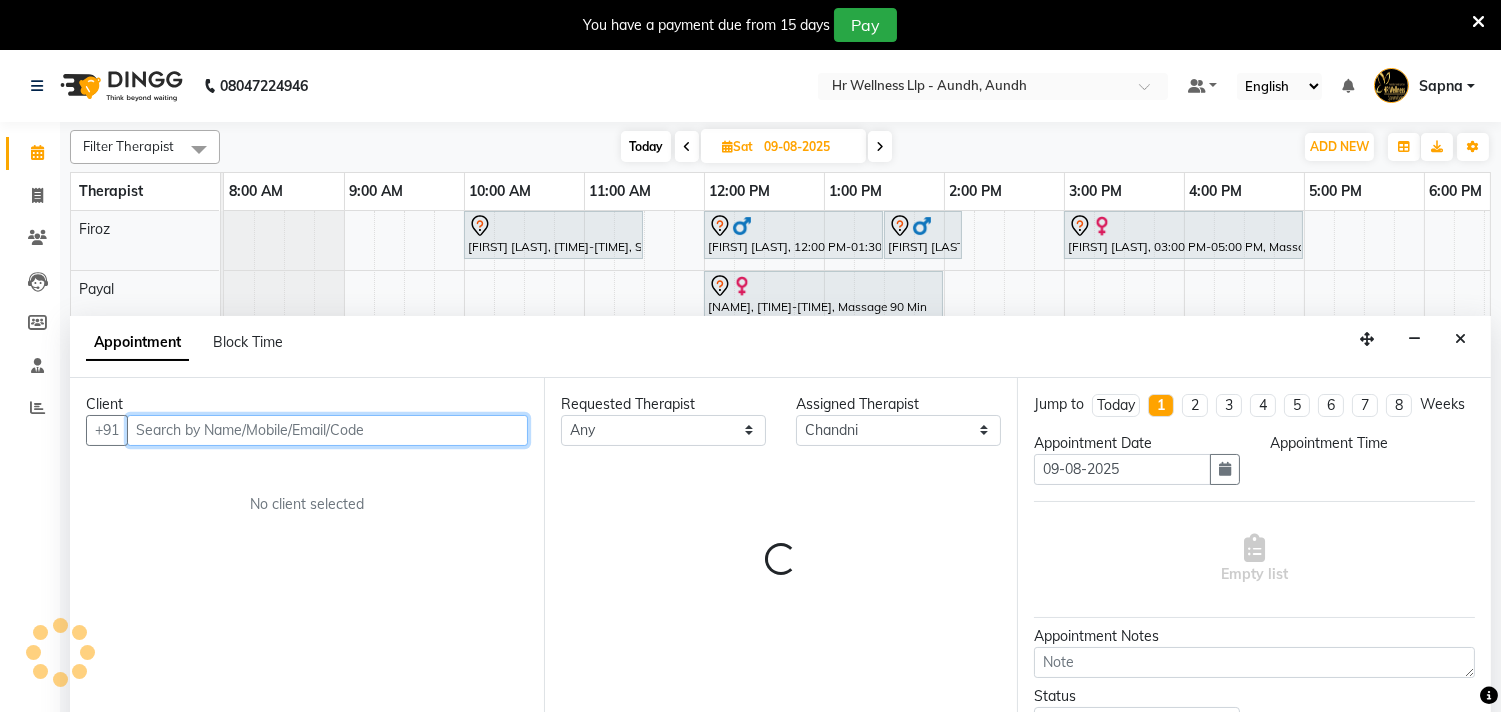 click on "Client +91  No client selected" at bounding box center (307, 560) 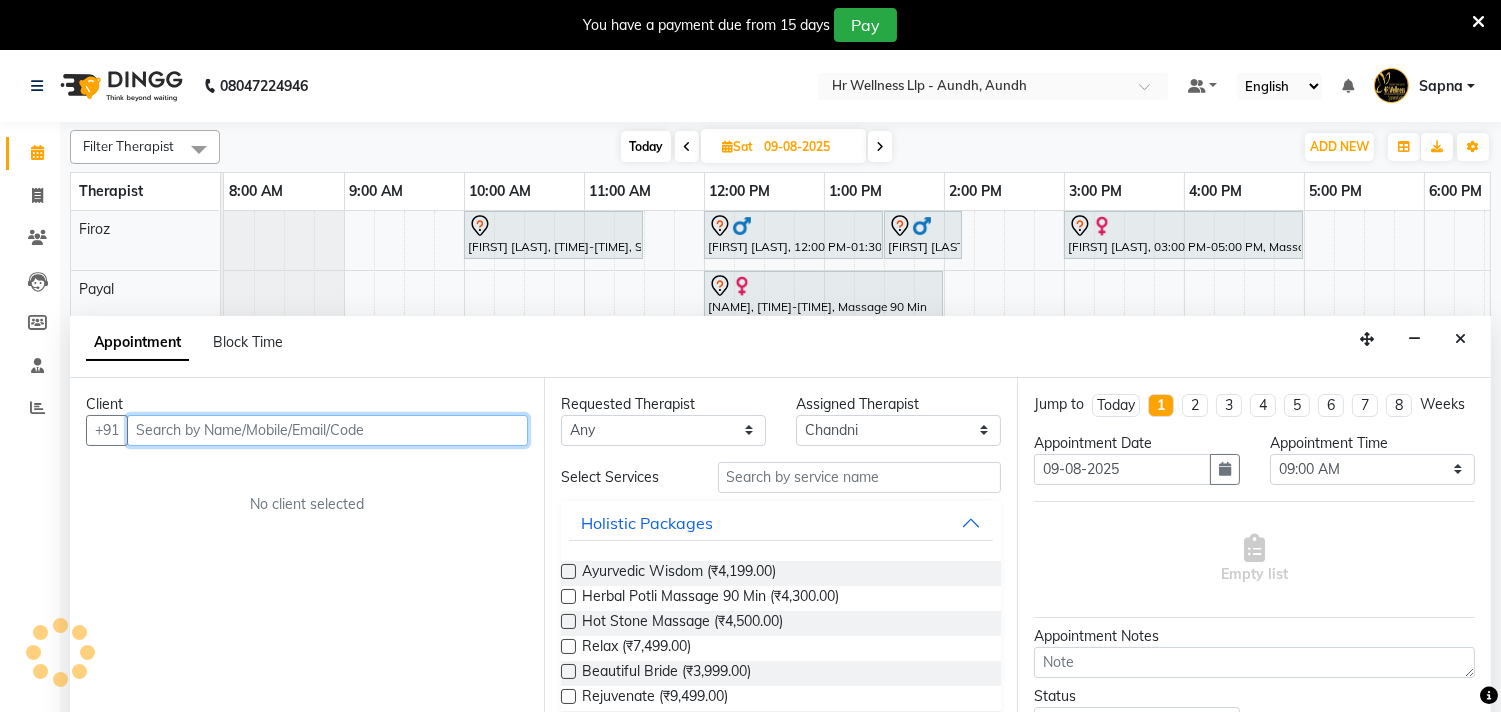 scroll, scrollTop: 50, scrollLeft: 0, axis: vertical 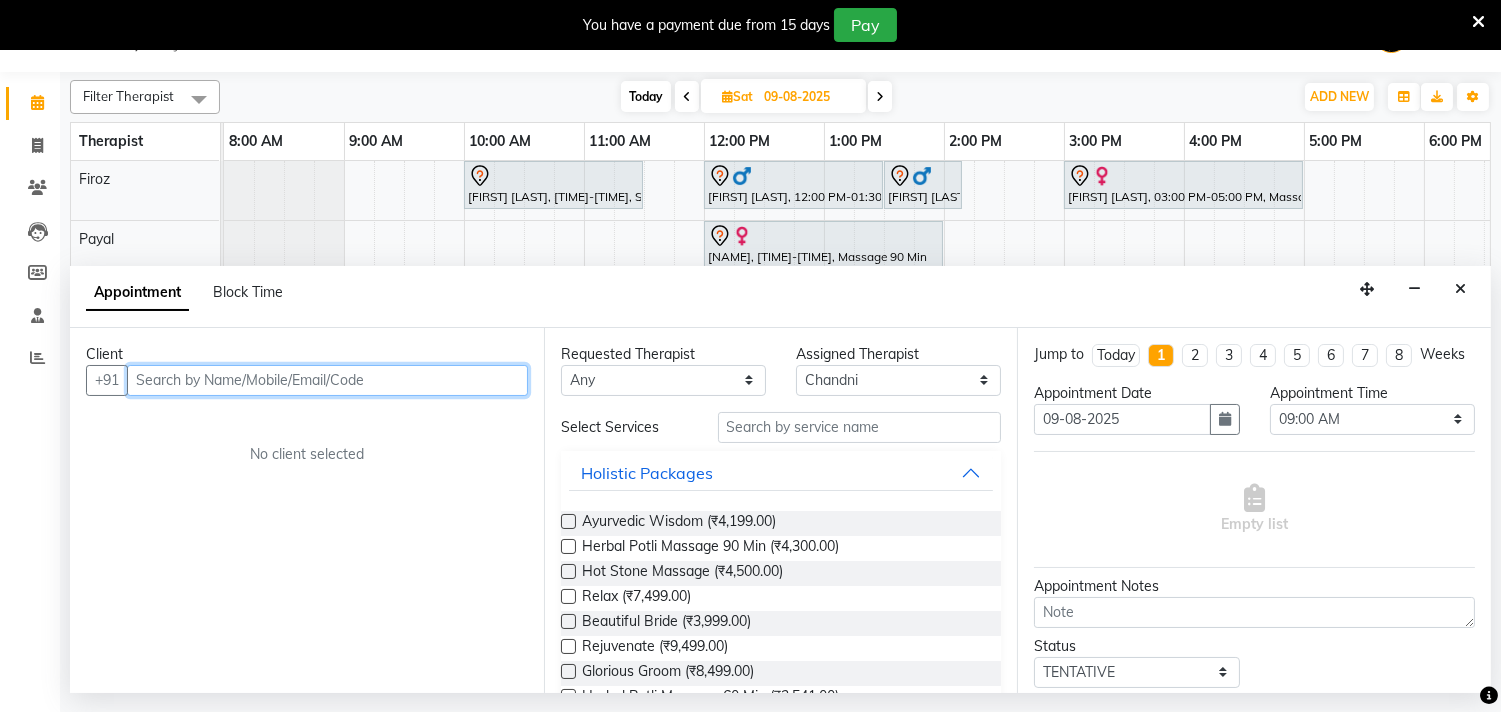 click at bounding box center (327, 380) 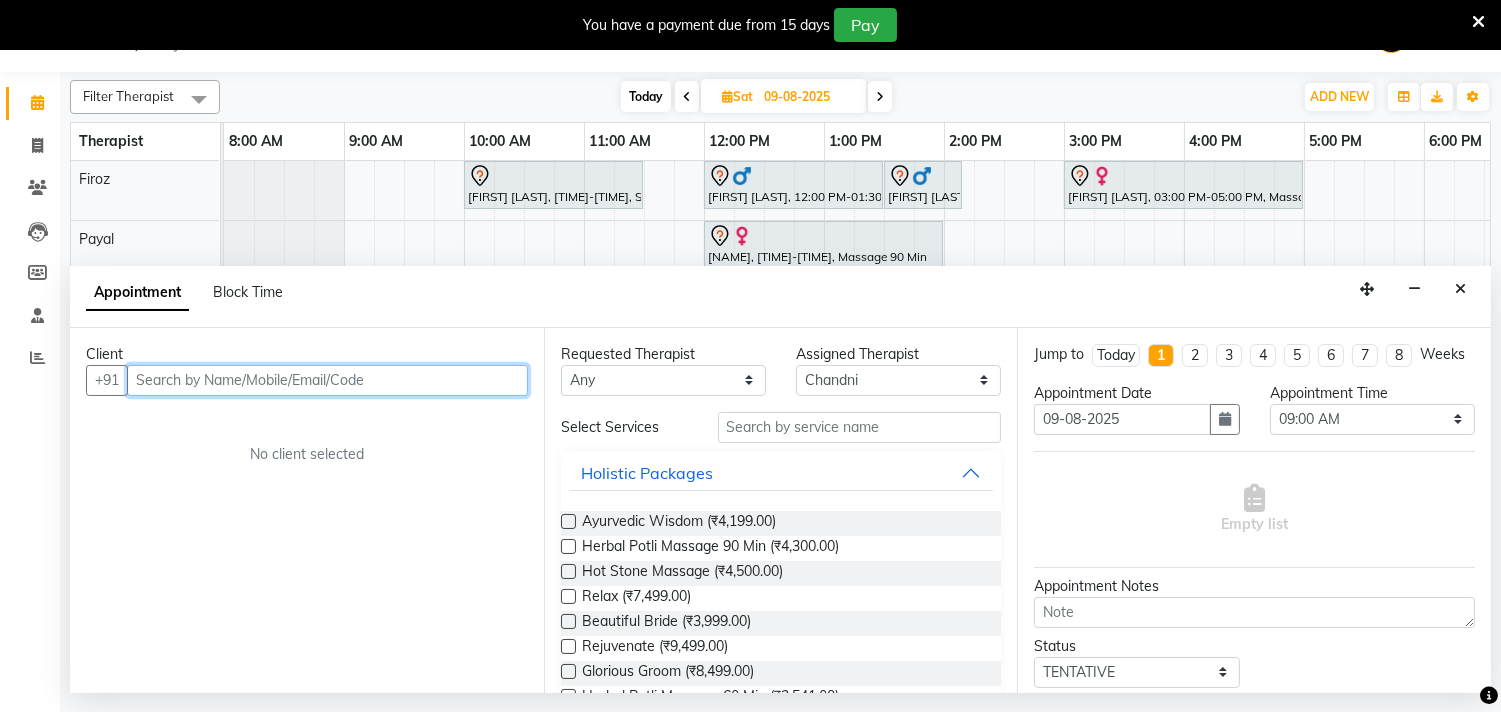 paste on "[PHONE]" 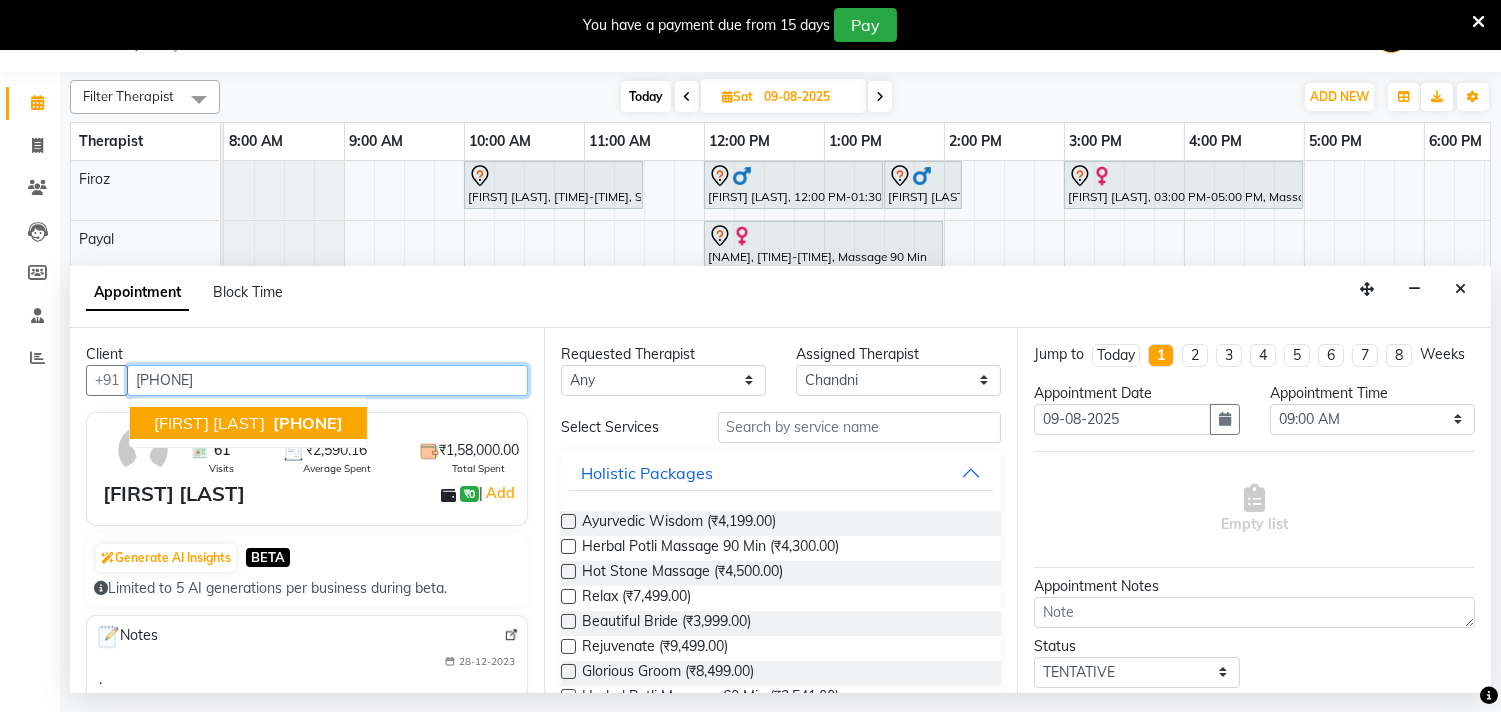 click on "[FIRST] [LAST]" at bounding box center [209, 423] 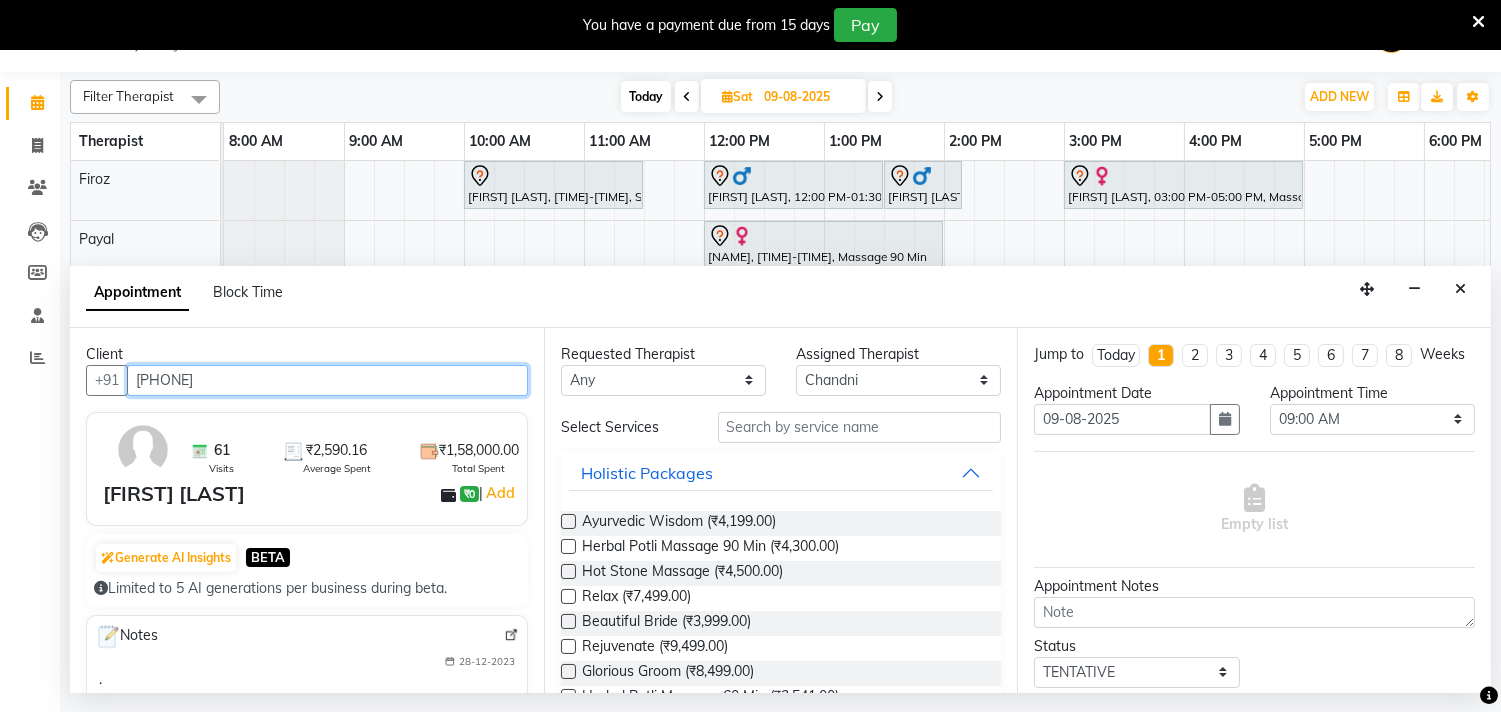type on "[PHONE]" 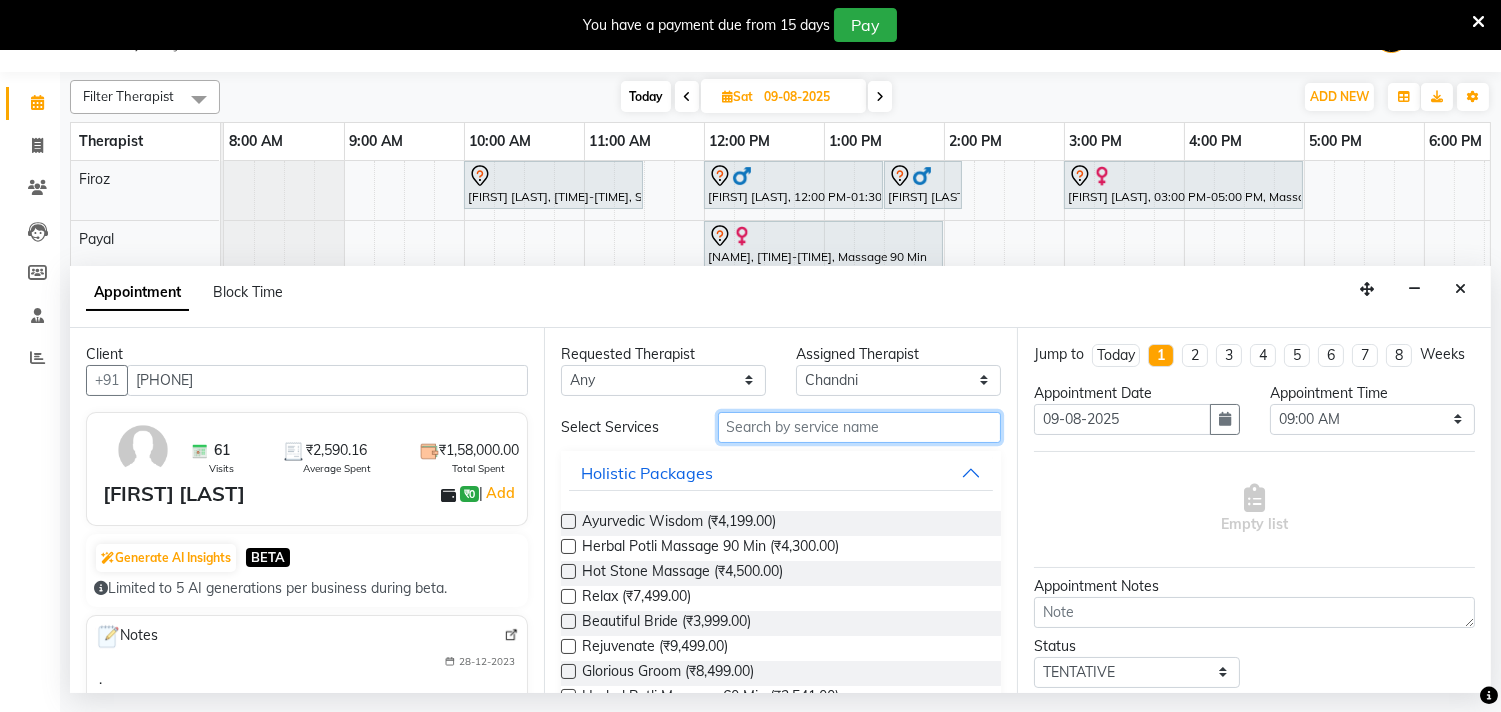 click at bounding box center (860, 427) 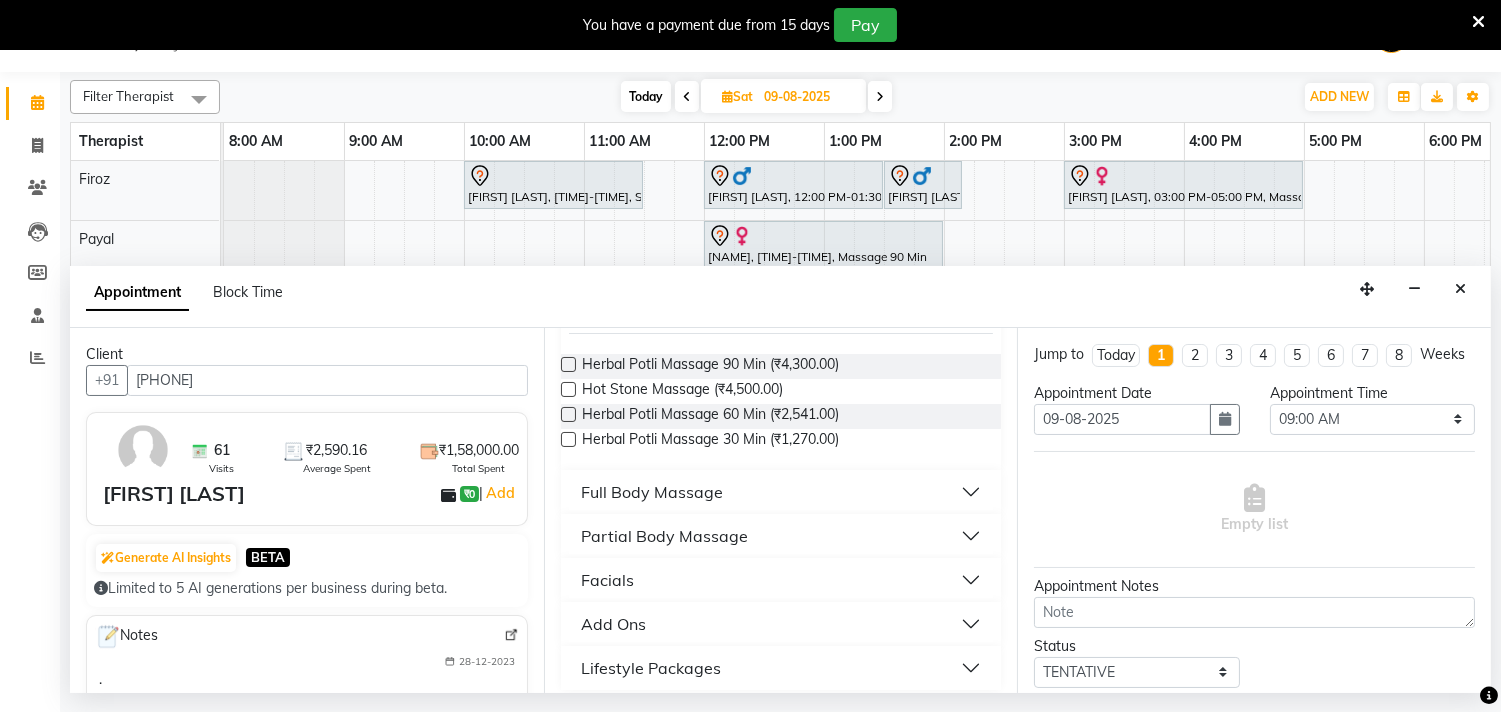 scroll, scrollTop: 168, scrollLeft: 0, axis: vertical 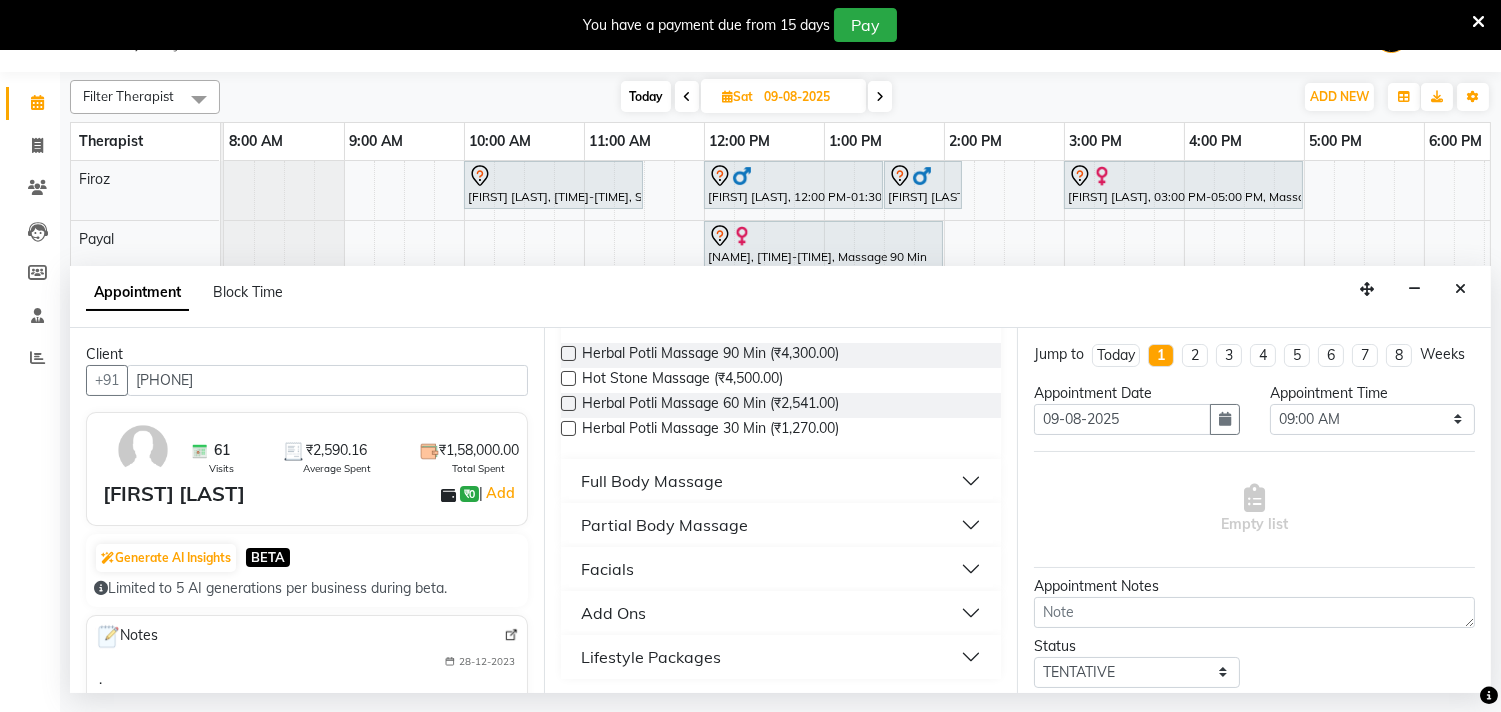 type on "ma" 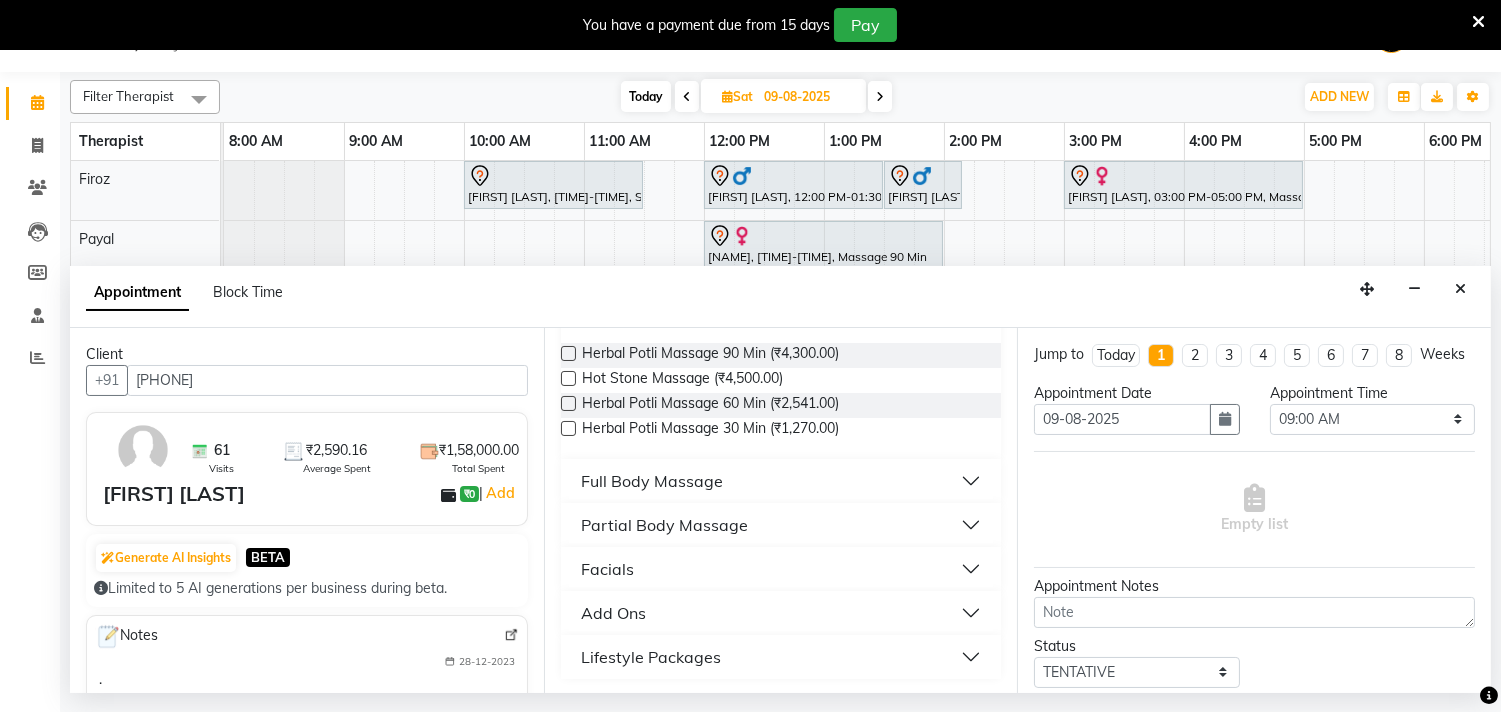 click on "Full Body Massage" at bounding box center [781, 481] 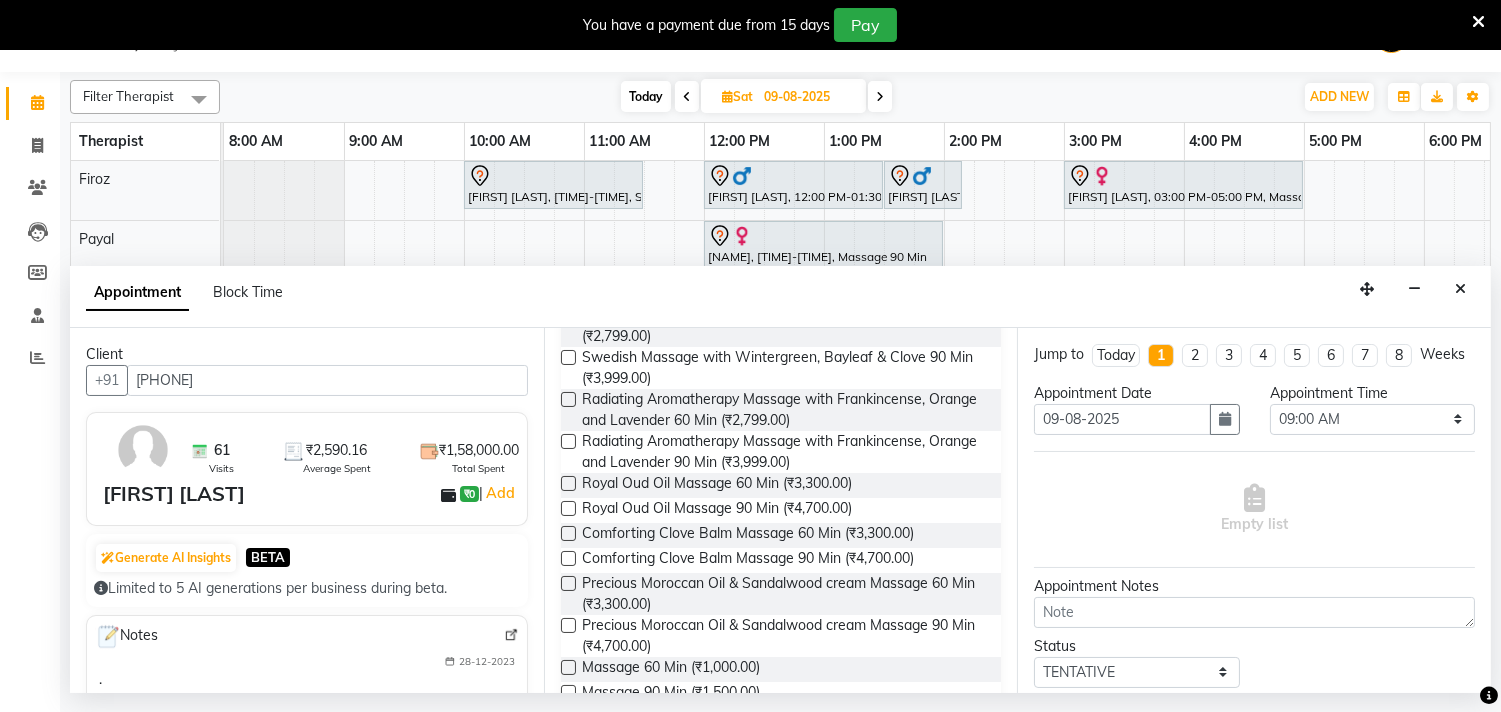 scroll, scrollTop: 1004, scrollLeft: 0, axis: vertical 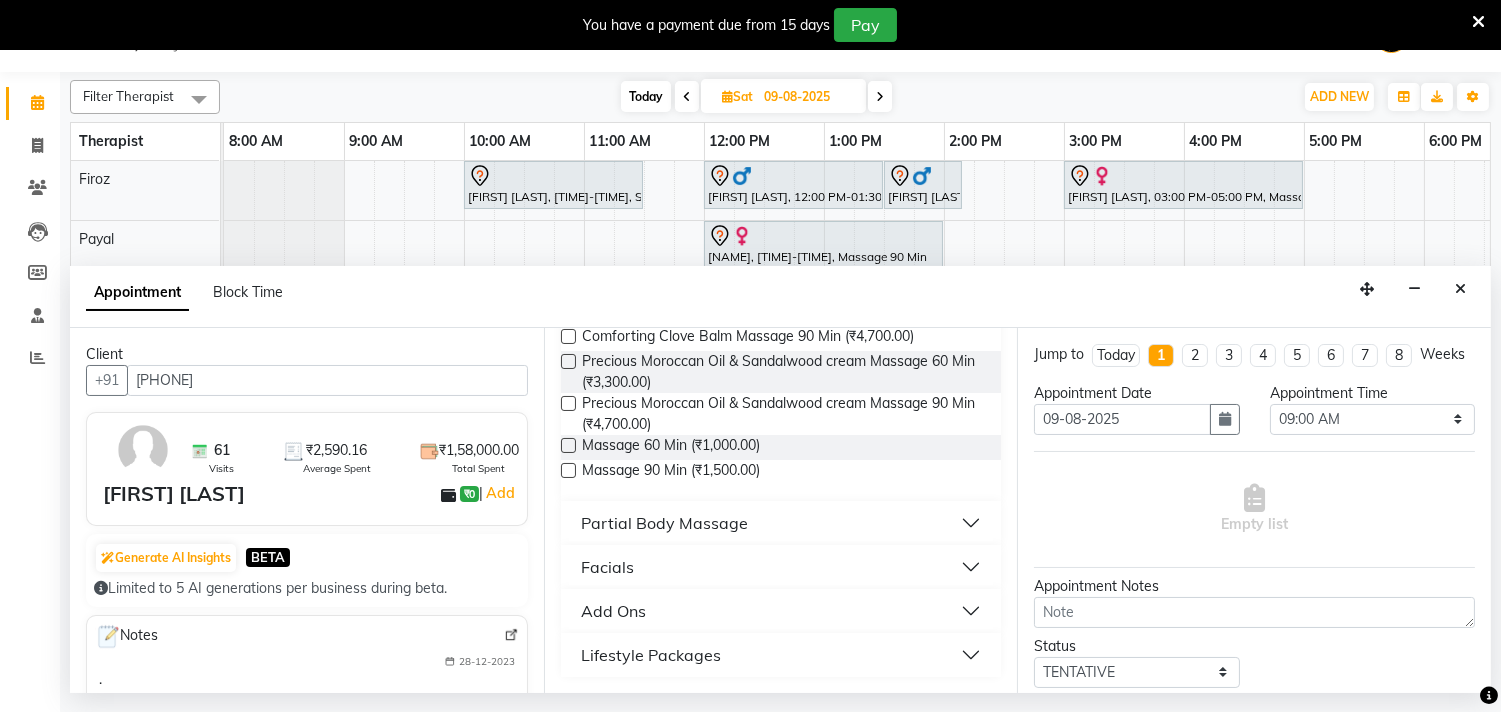 click at bounding box center [568, 445] 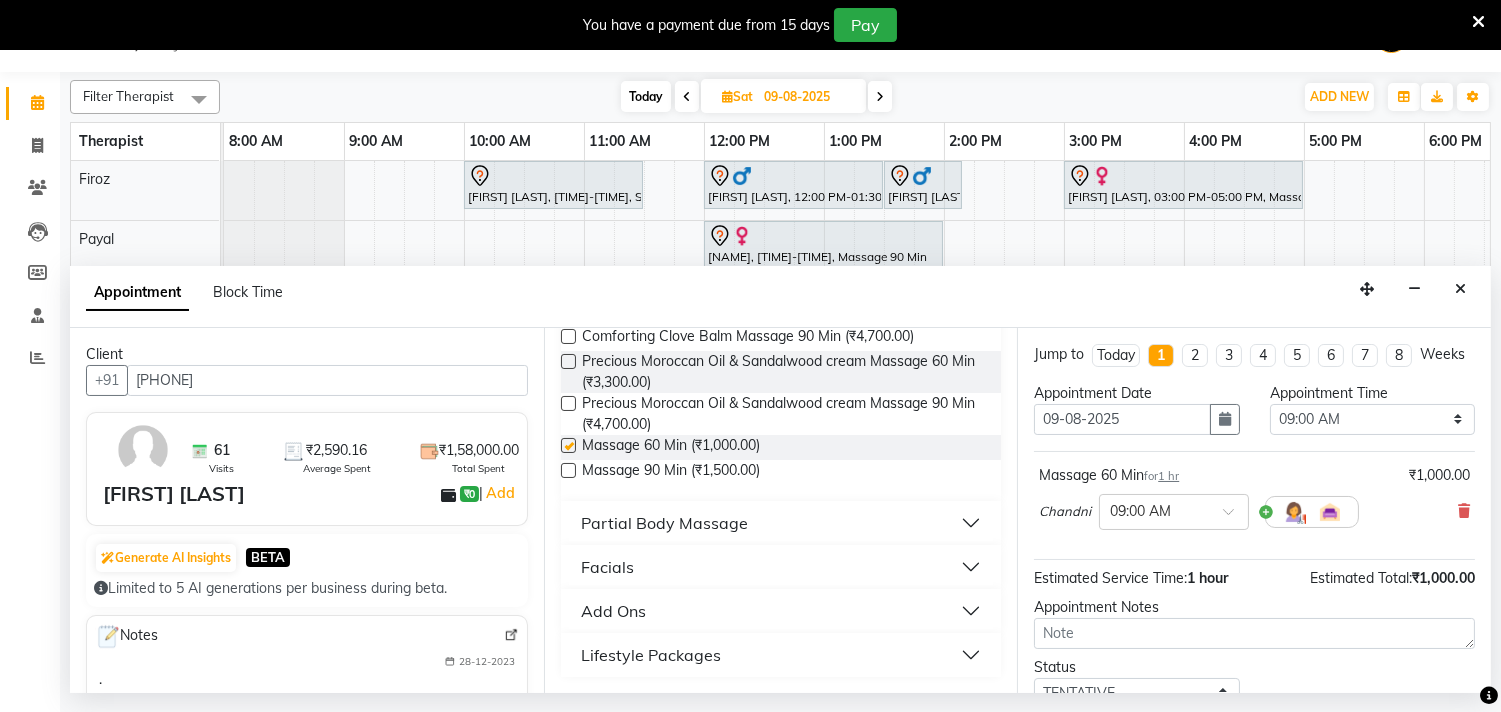 checkbox on "false" 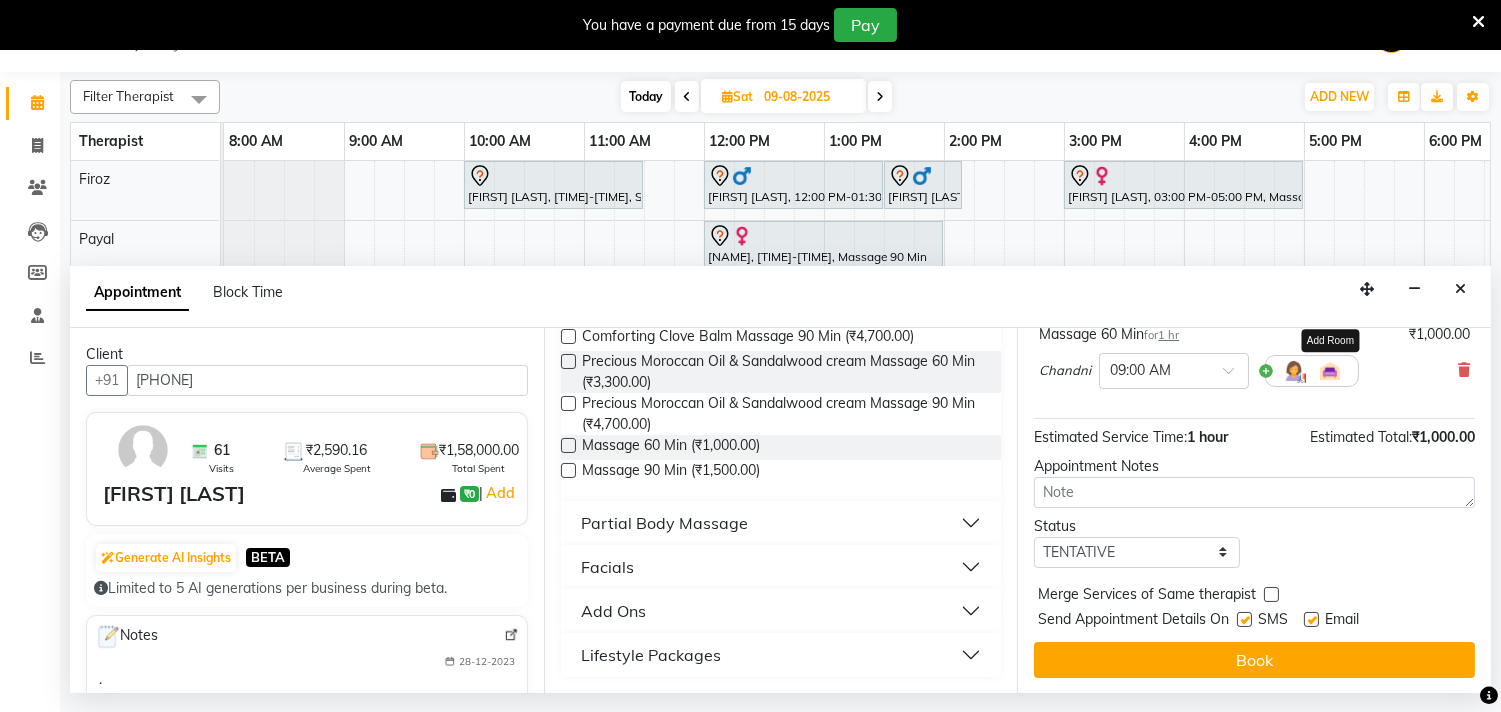 scroll, scrollTop: 161, scrollLeft: 0, axis: vertical 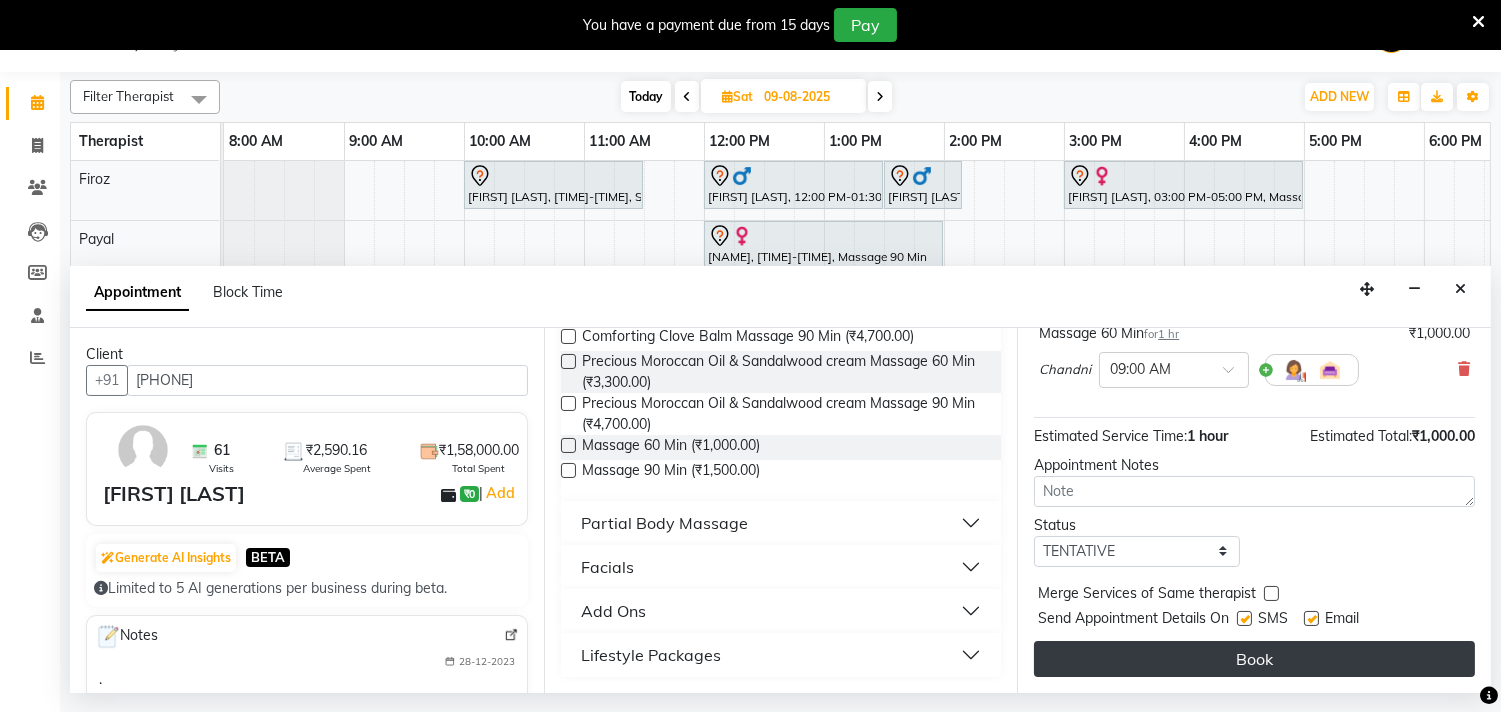 click on "Book" at bounding box center (1254, 659) 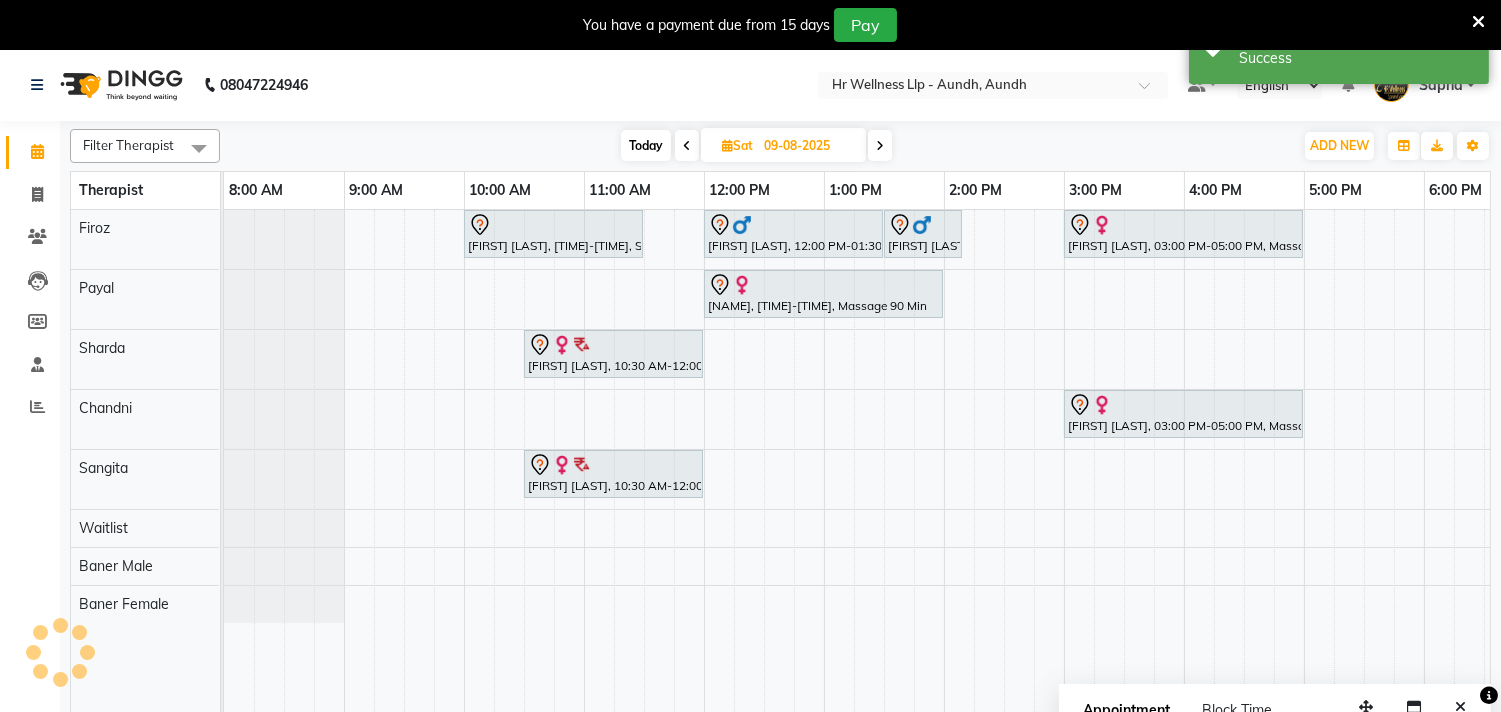 scroll, scrollTop: 0, scrollLeft: 0, axis: both 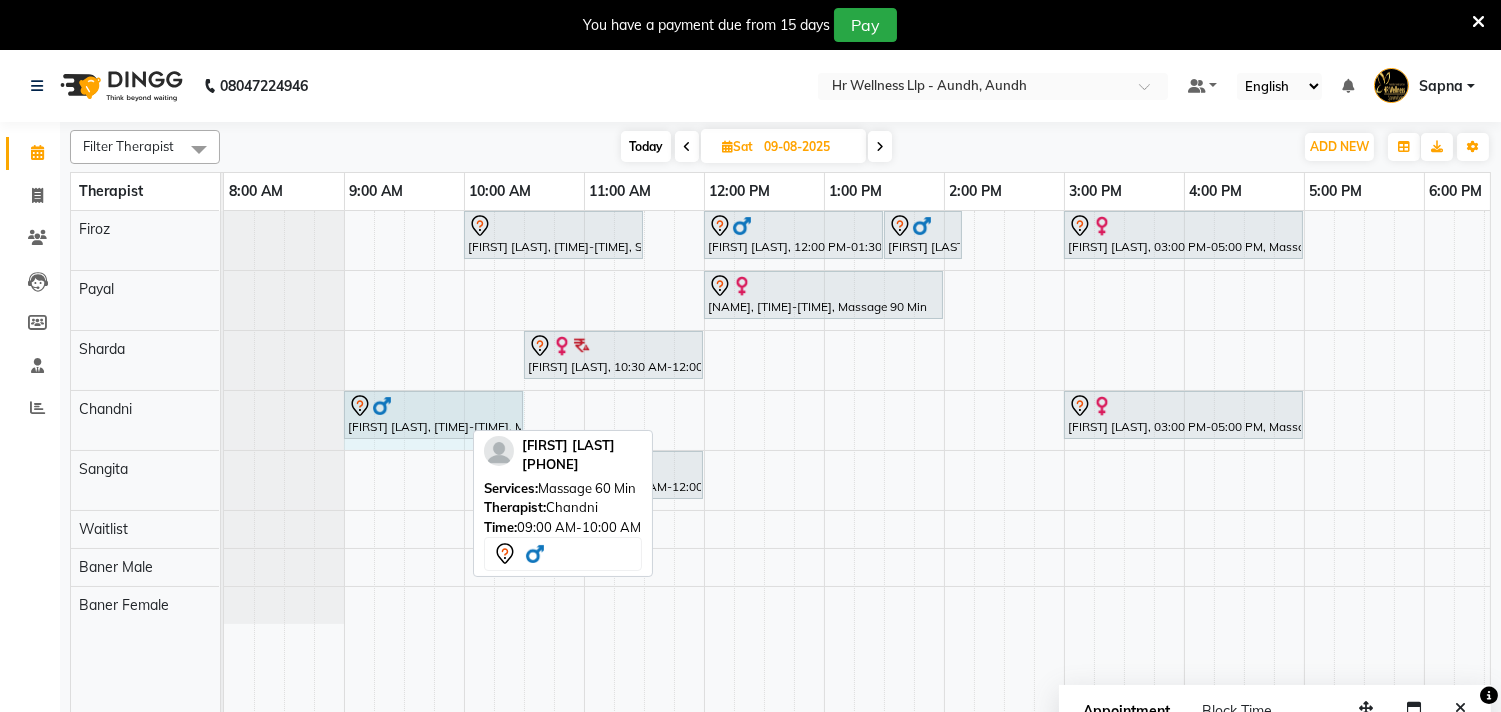 drag, startPoint x: 458, startPoint y: 410, endPoint x: 505, endPoint y: 398, distance: 48.507732 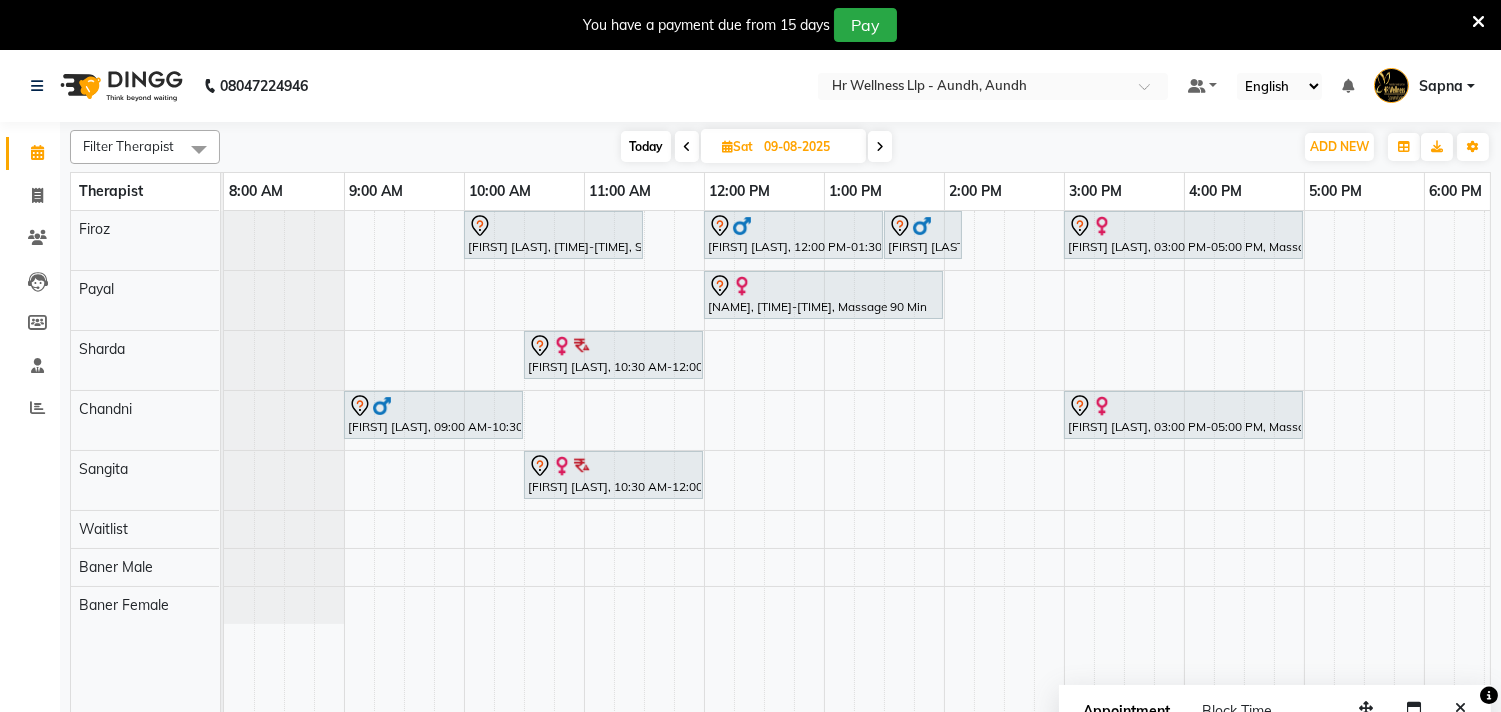 click on "Today" at bounding box center (646, 146) 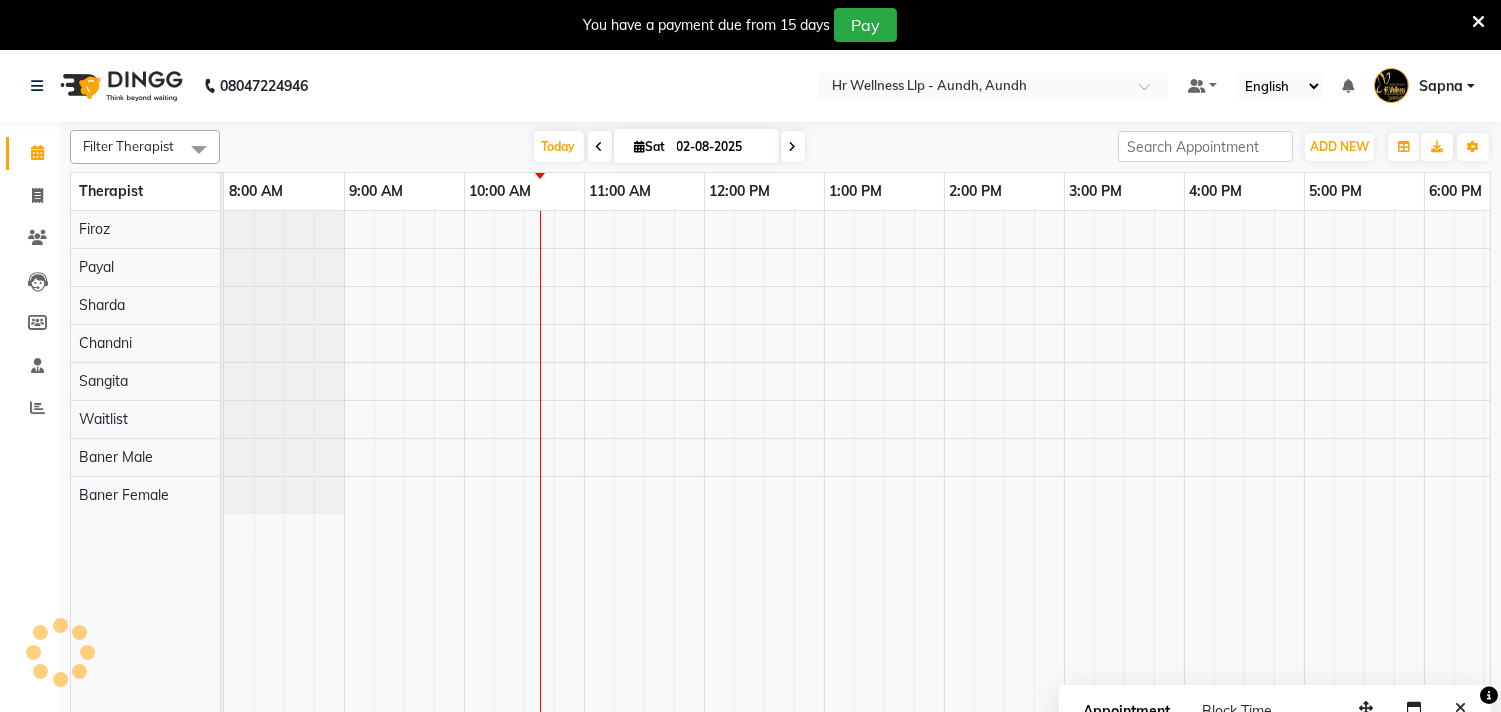 scroll, scrollTop: 0, scrollLeft: 241, axis: horizontal 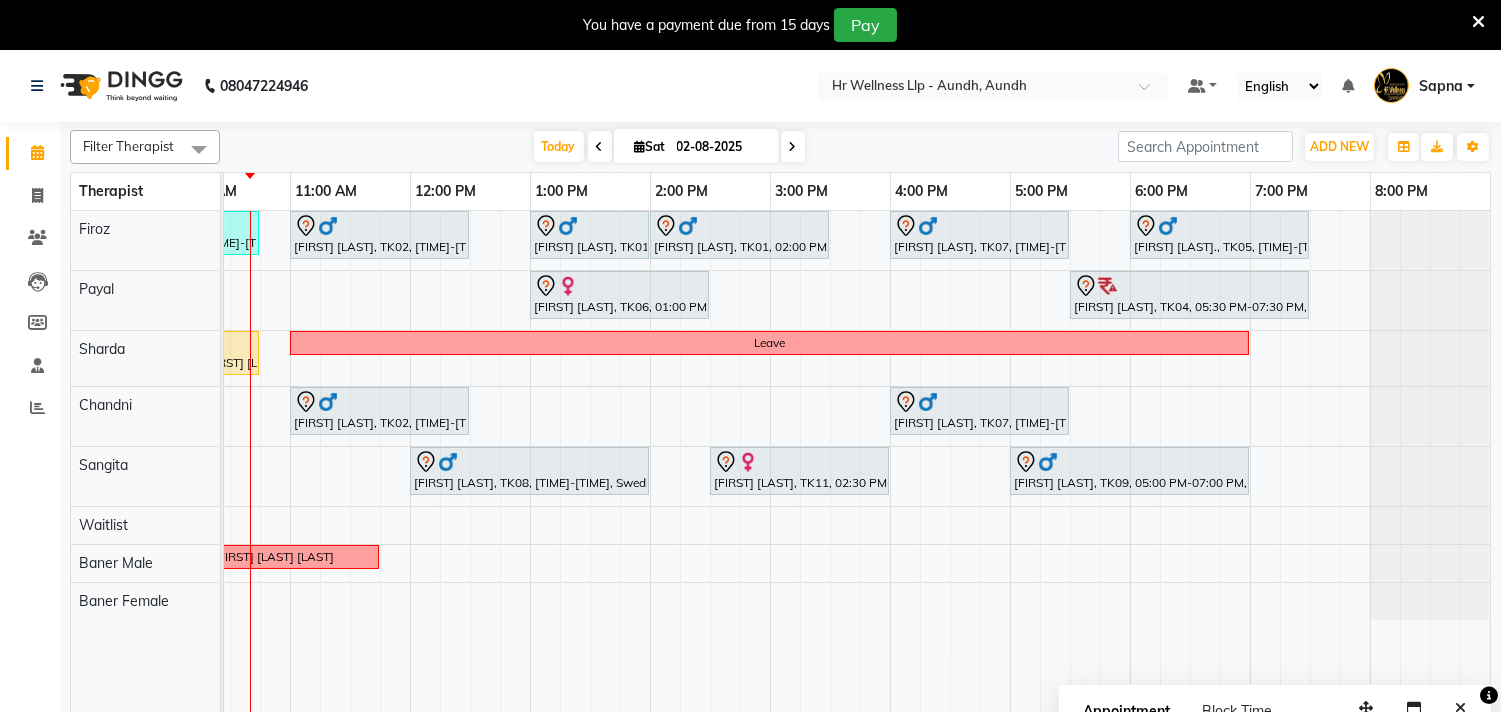 click at bounding box center (793, 146) 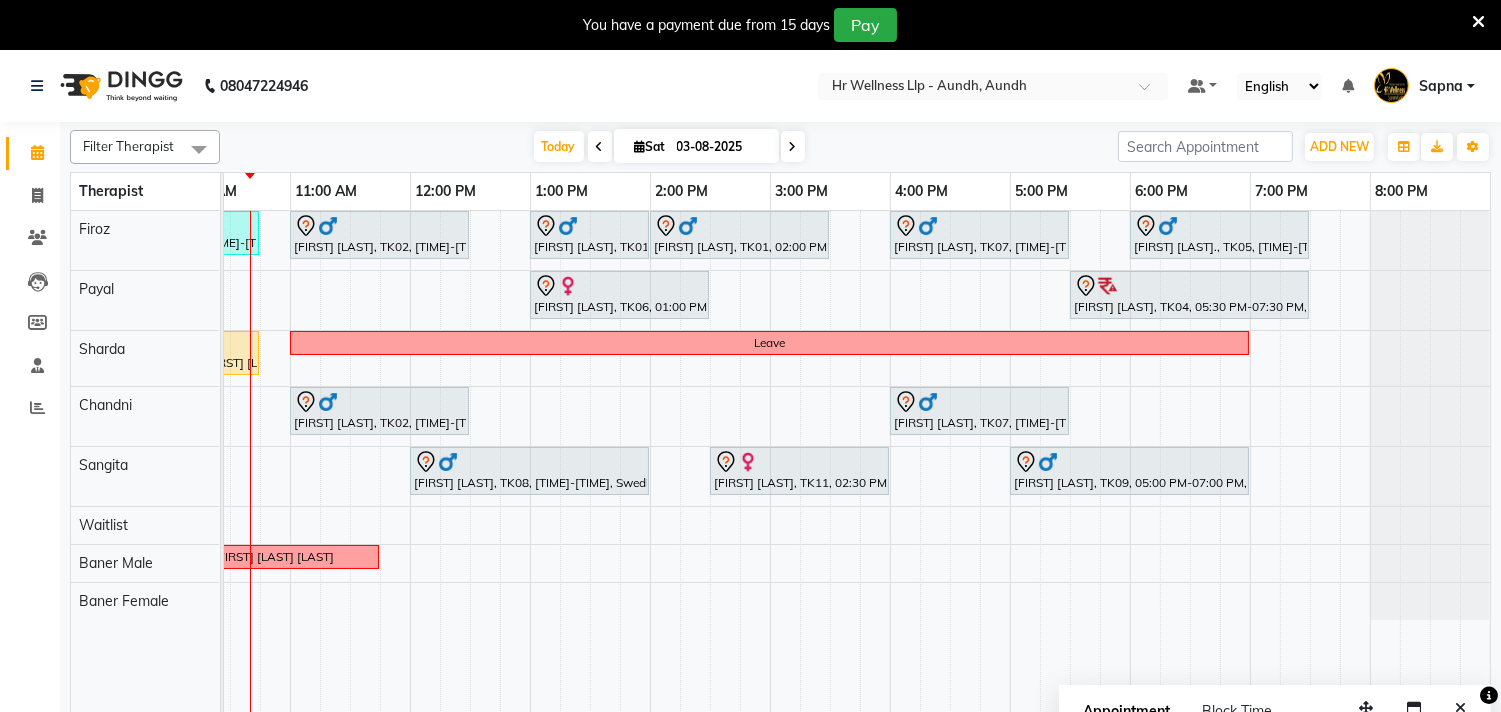 scroll, scrollTop: 0, scrollLeft: 241, axis: horizontal 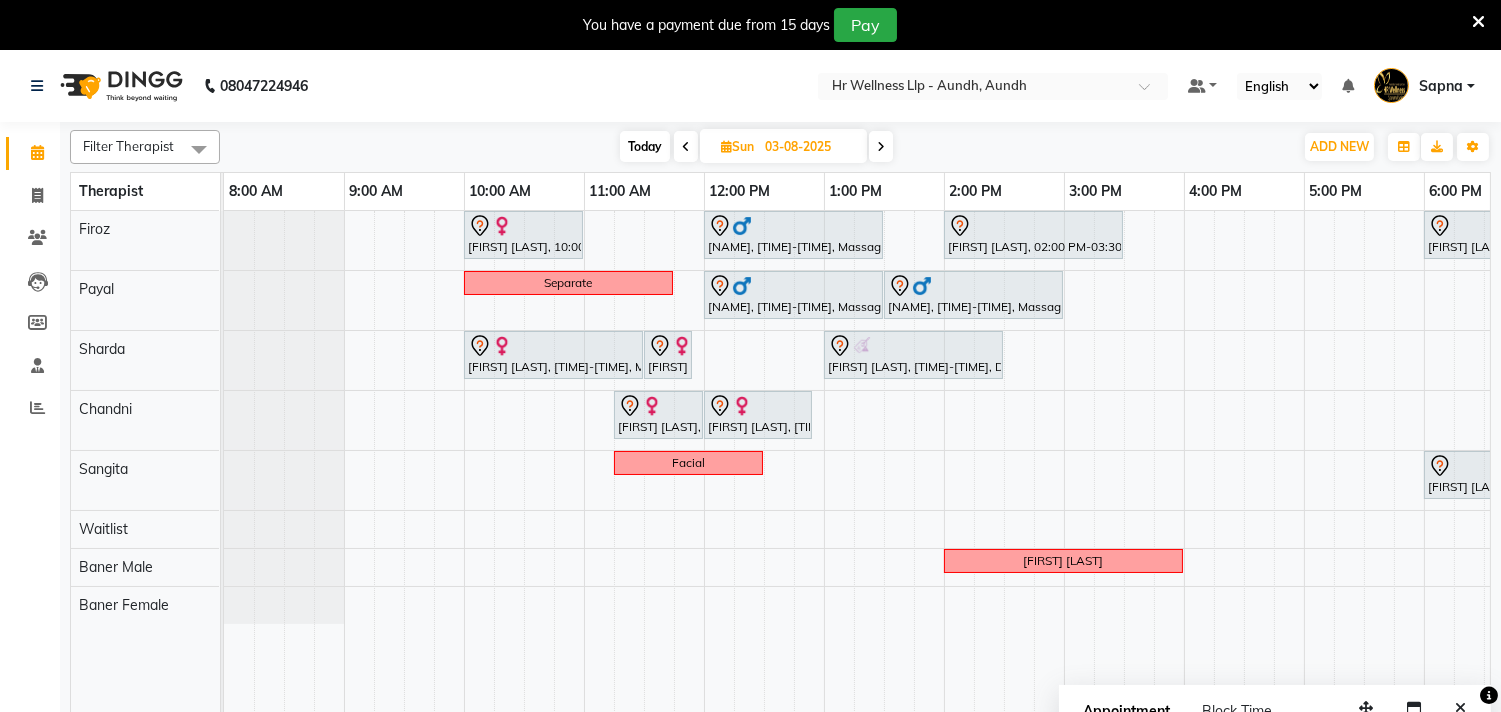 click at bounding box center [881, 147] 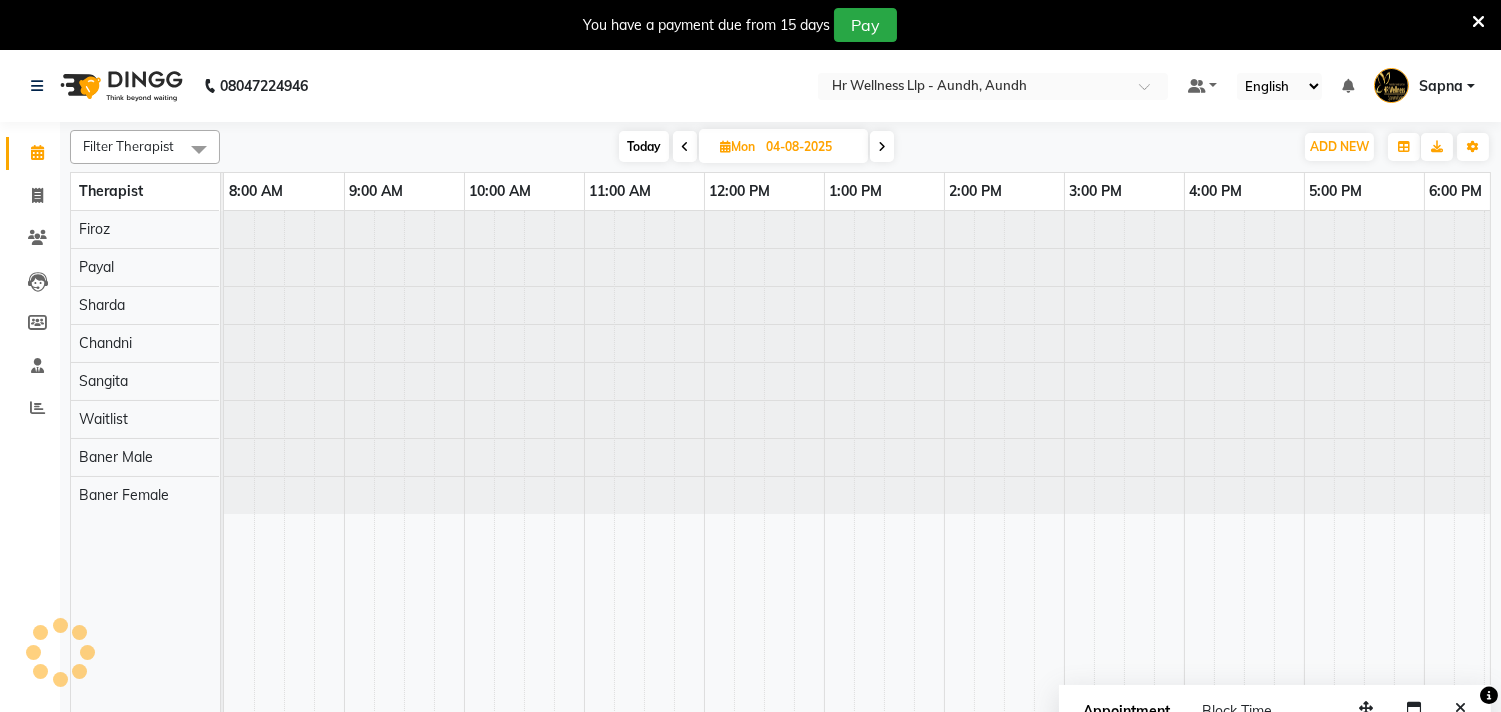 click at bounding box center (882, 147) 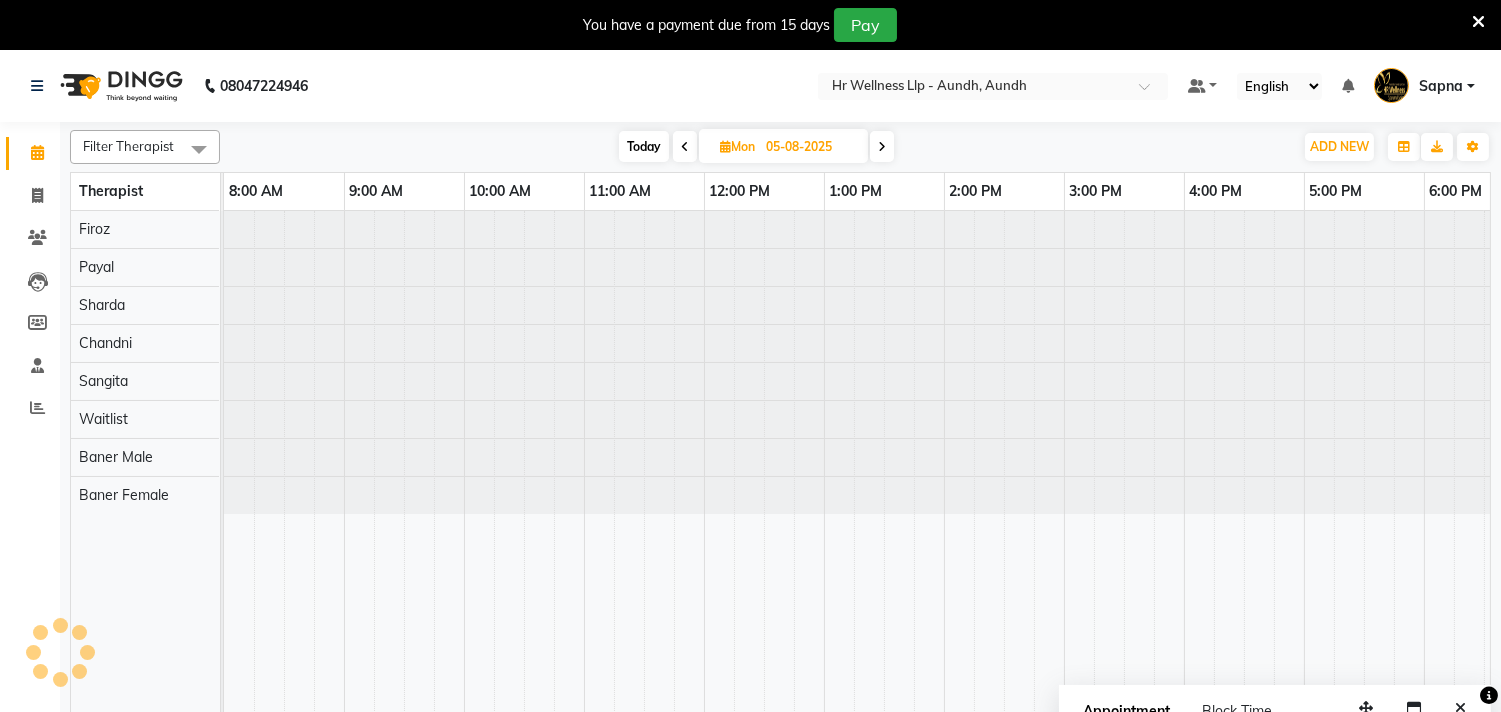scroll, scrollTop: 0, scrollLeft: 0, axis: both 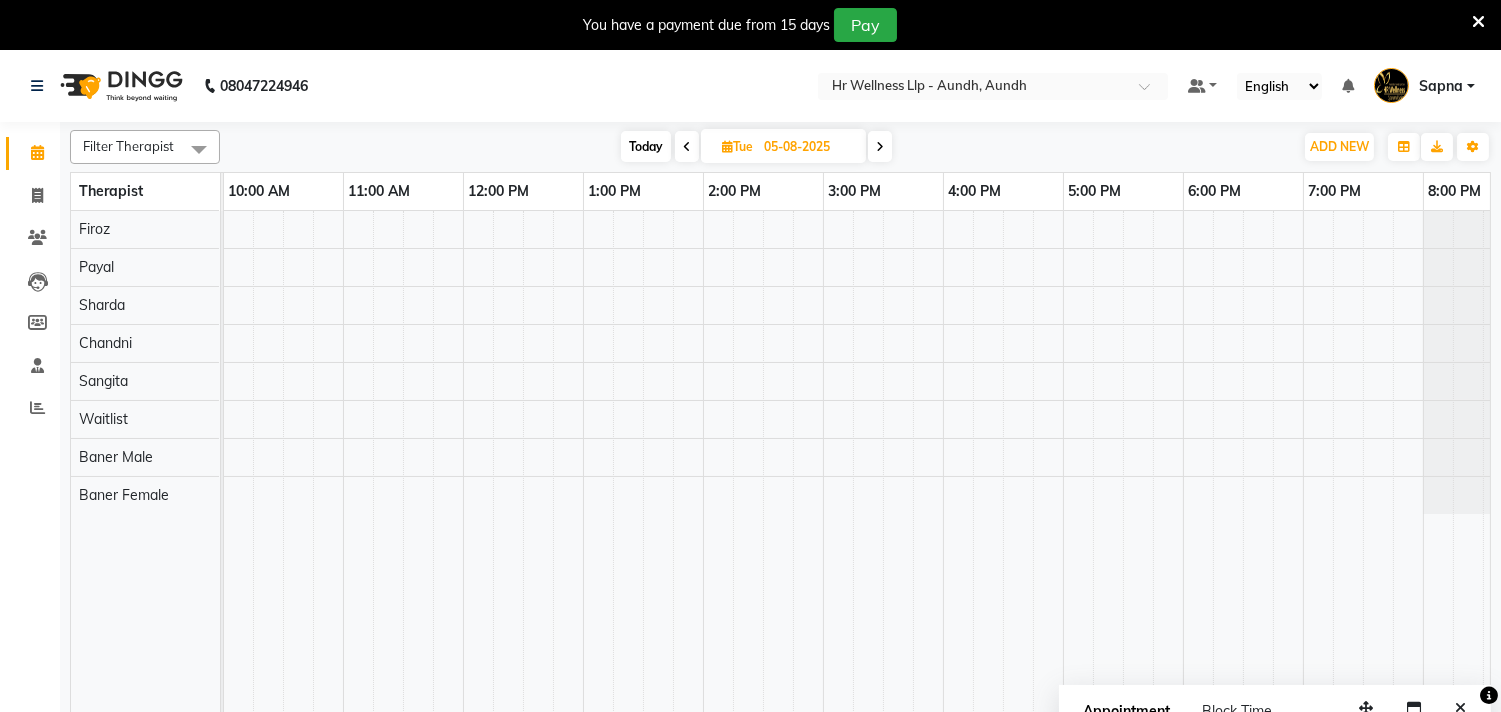 click at bounding box center [880, 147] 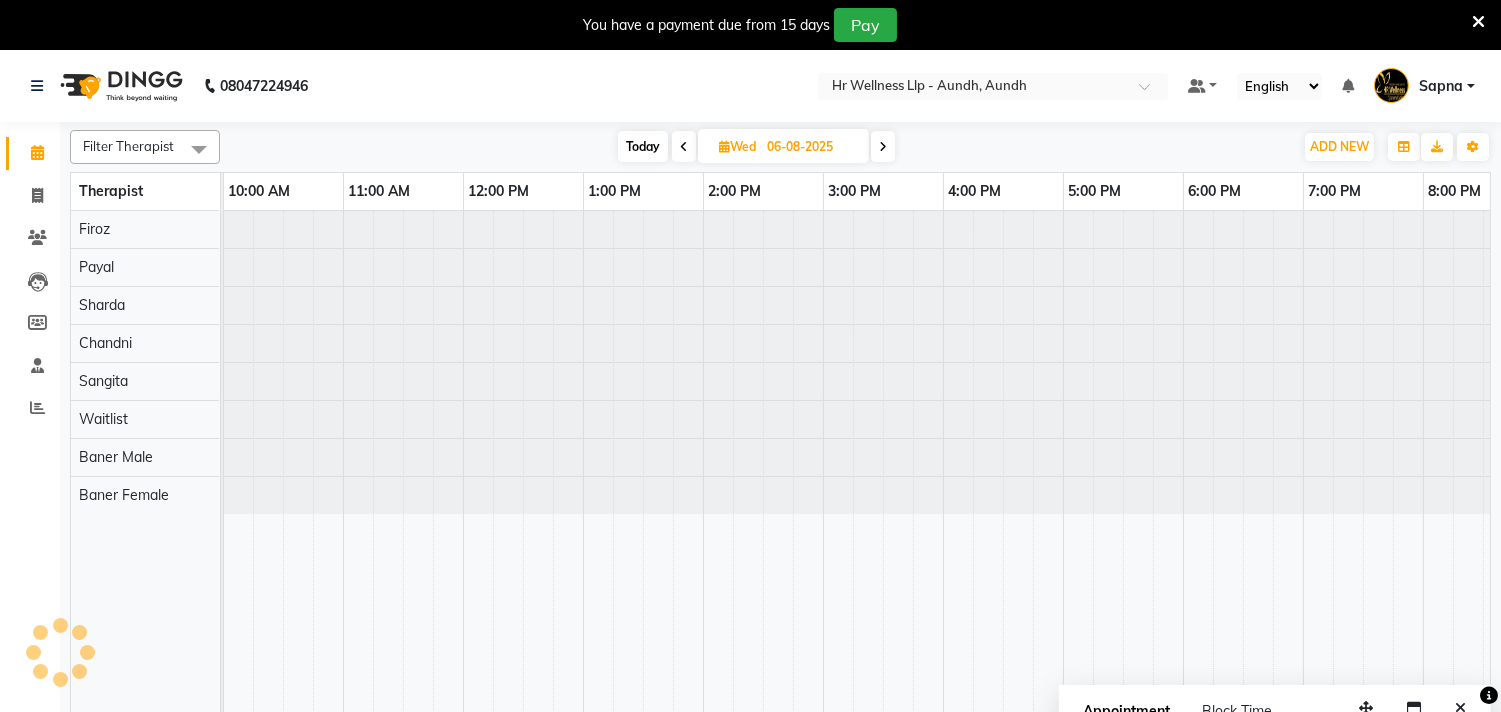 scroll, scrollTop: 0, scrollLeft: 241, axis: horizontal 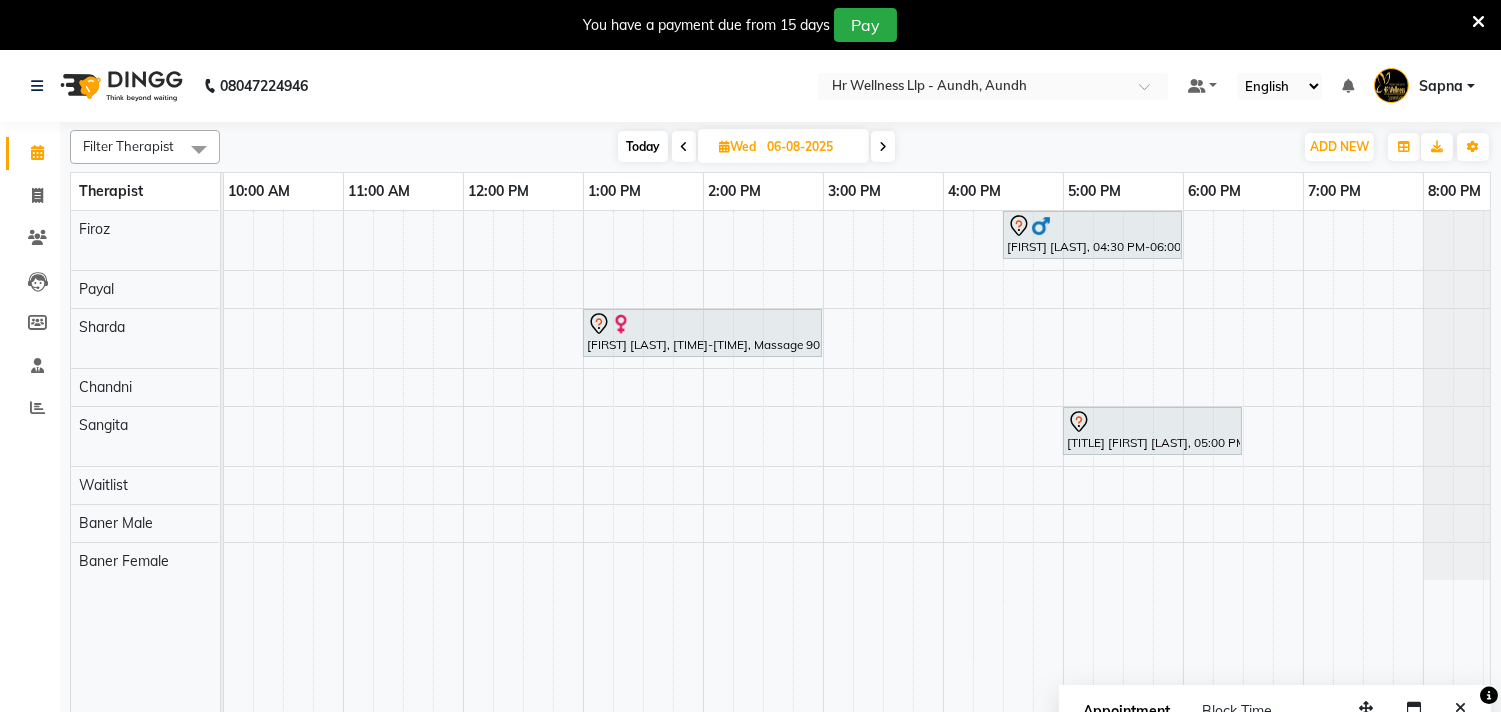 click at bounding box center (684, 147) 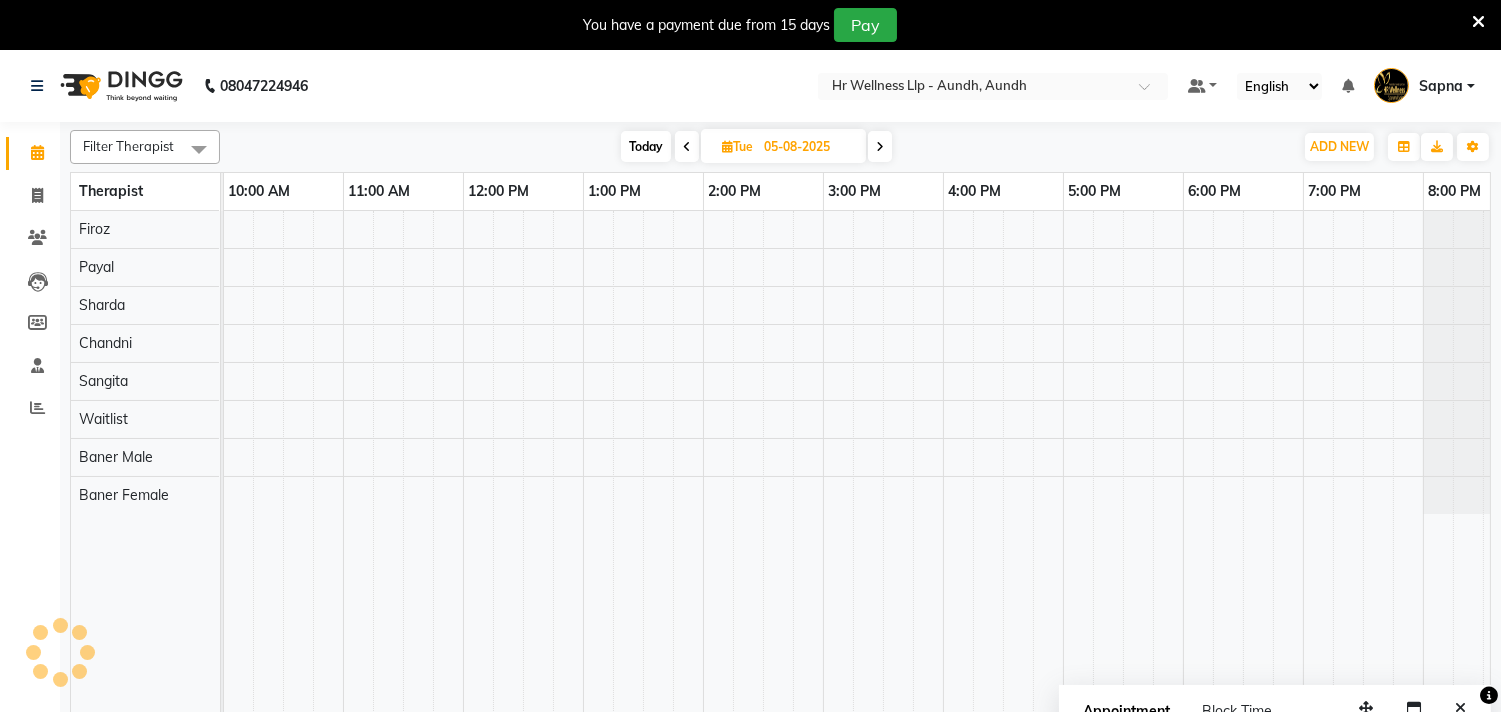 scroll, scrollTop: 0, scrollLeft: 241, axis: horizontal 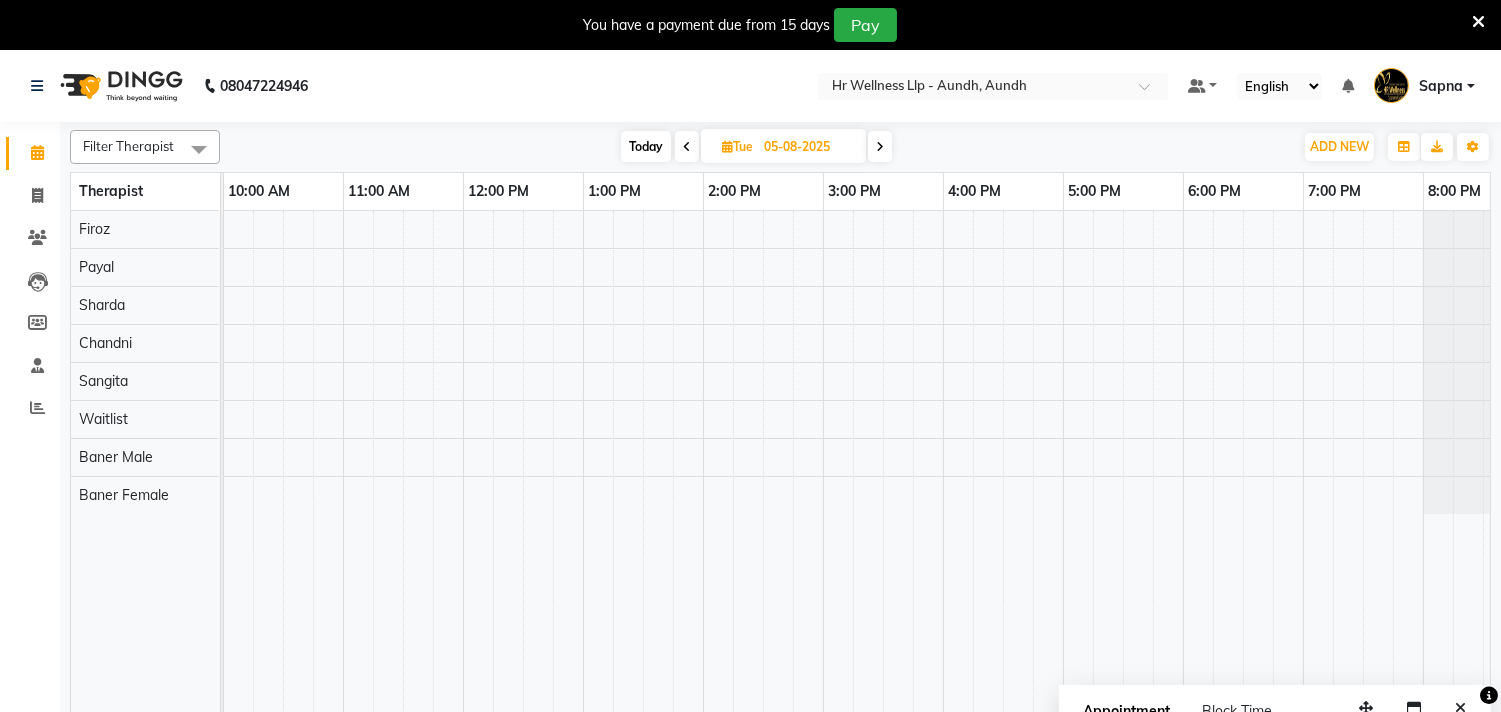 click at bounding box center [687, 146] 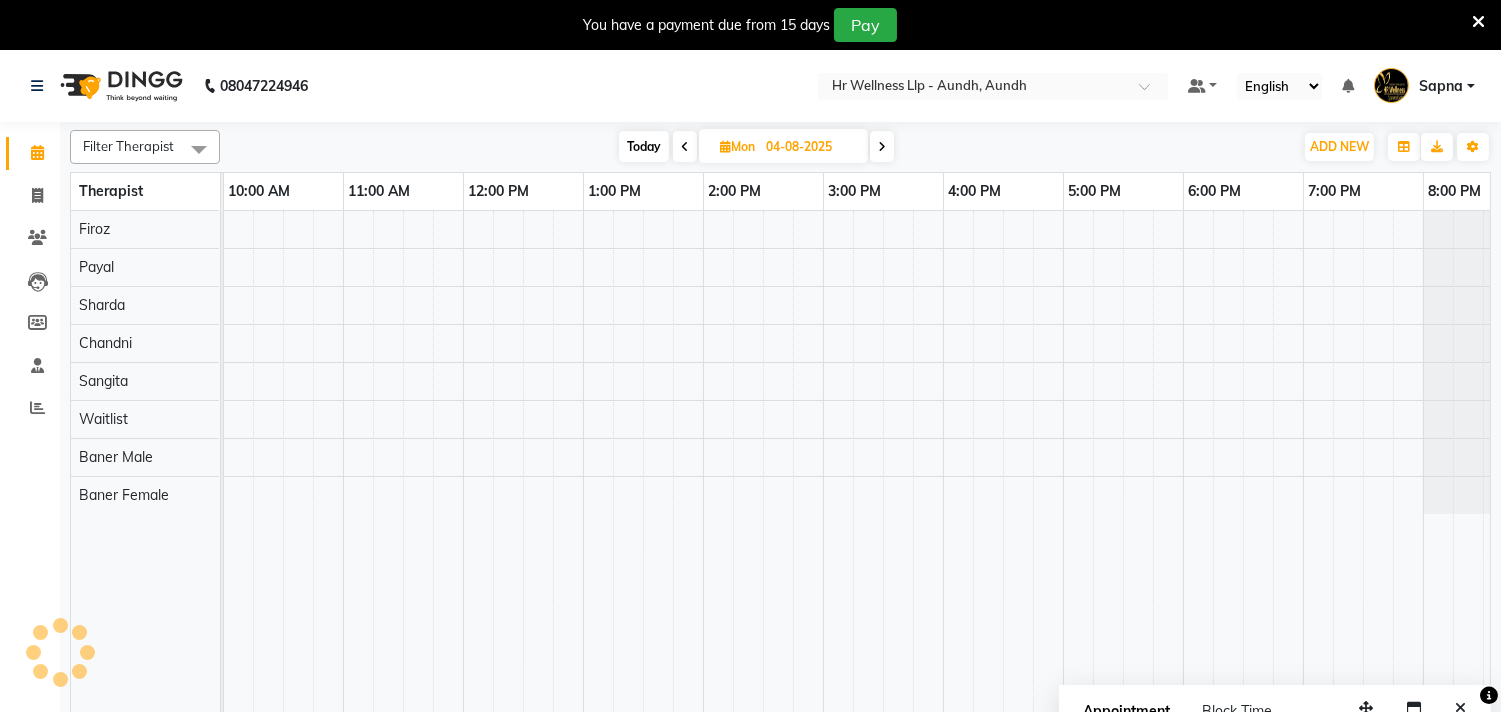 scroll, scrollTop: 0, scrollLeft: 241, axis: horizontal 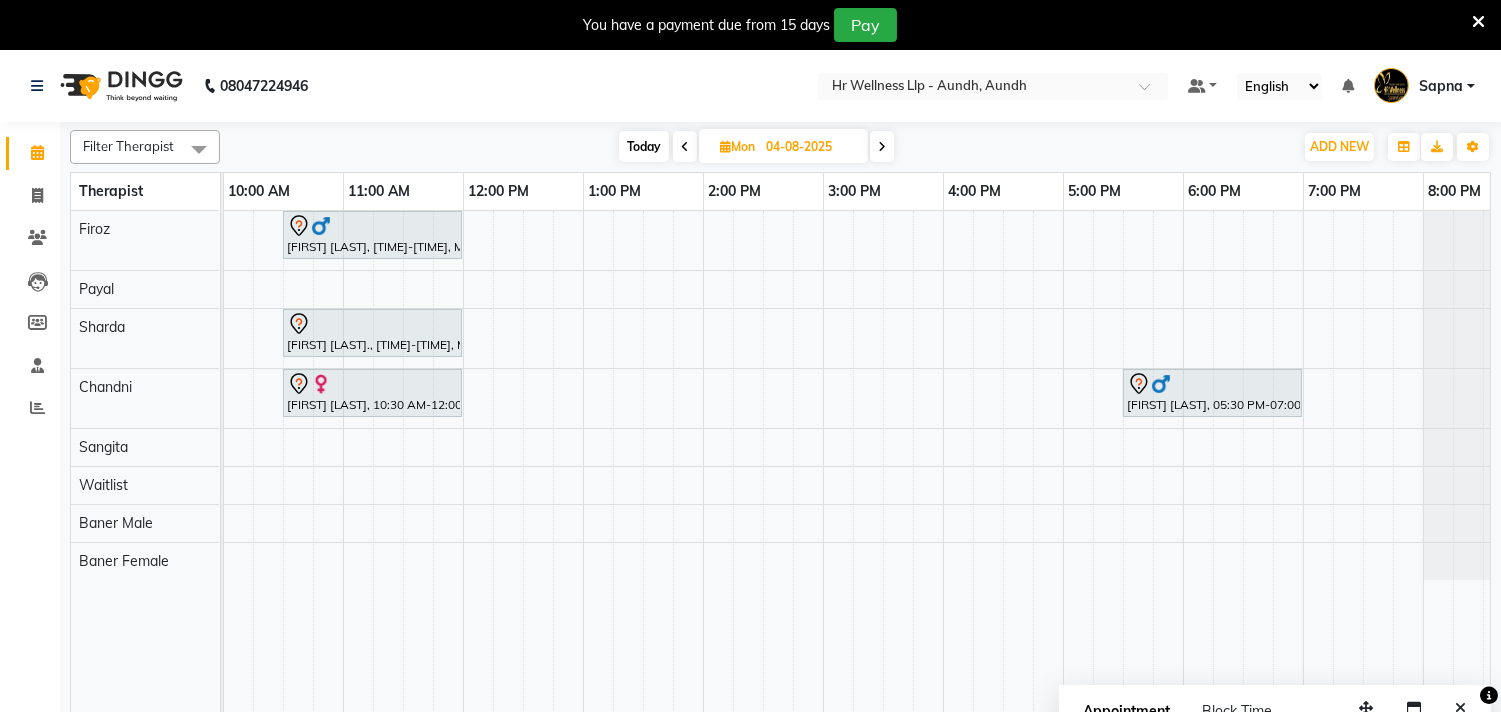 click at bounding box center (685, 147) 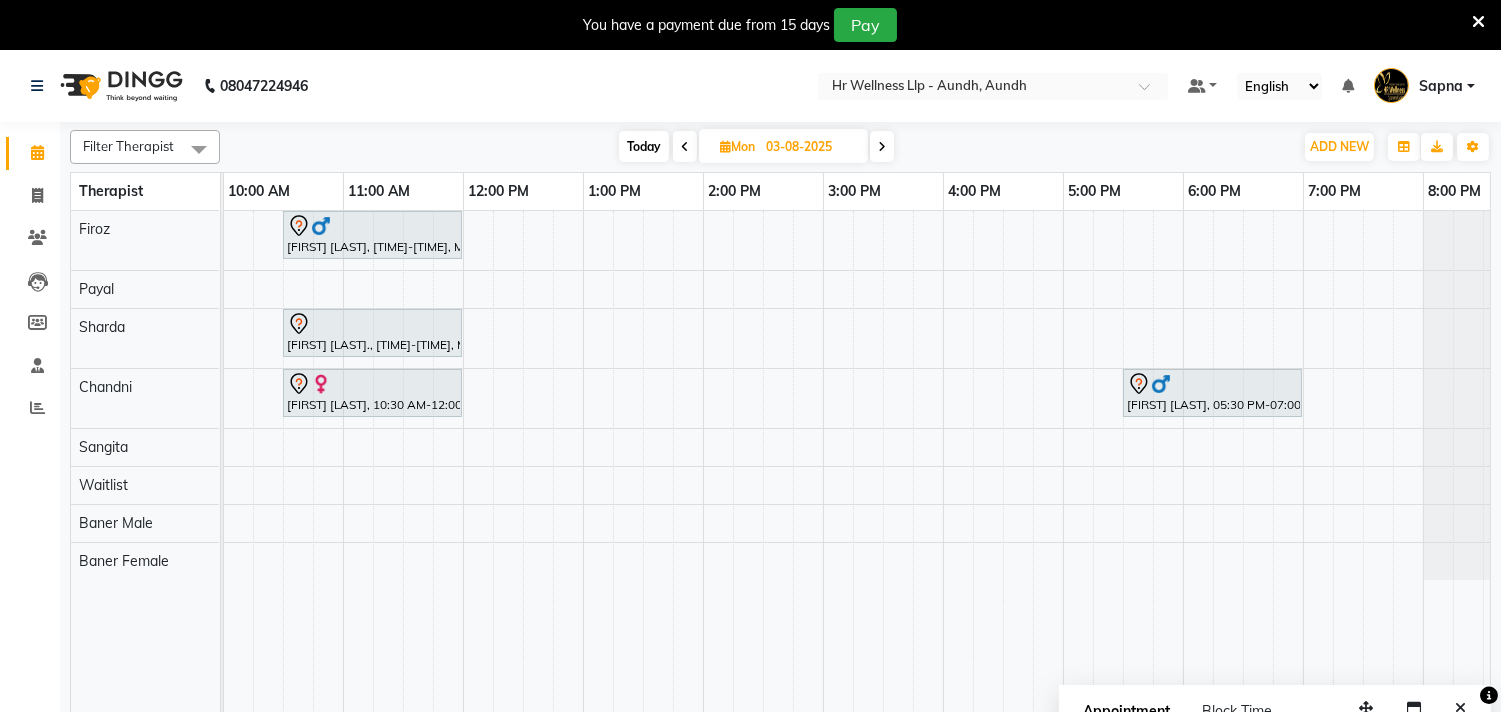 scroll, scrollTop: 0, scrollLeft: 0, axis: both 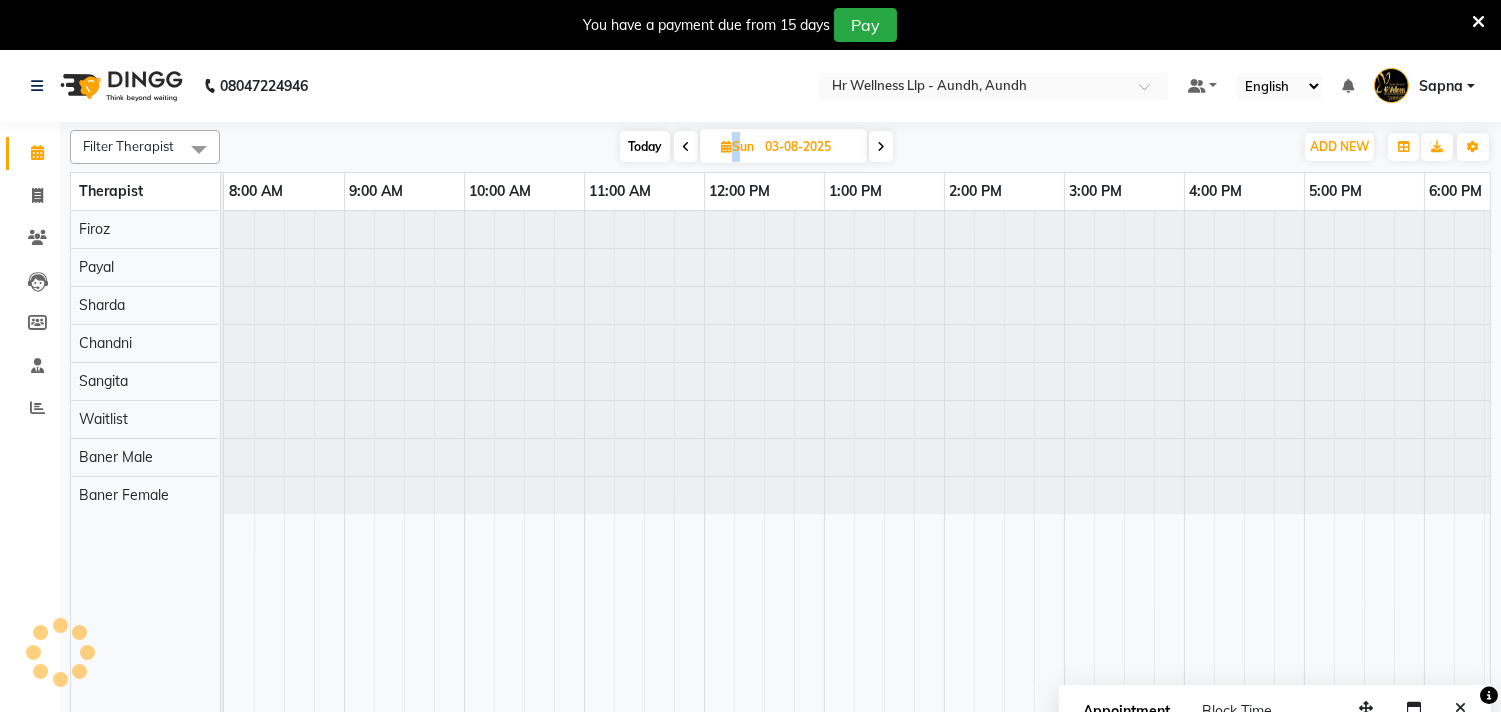 click at bounding box center (686, 147) 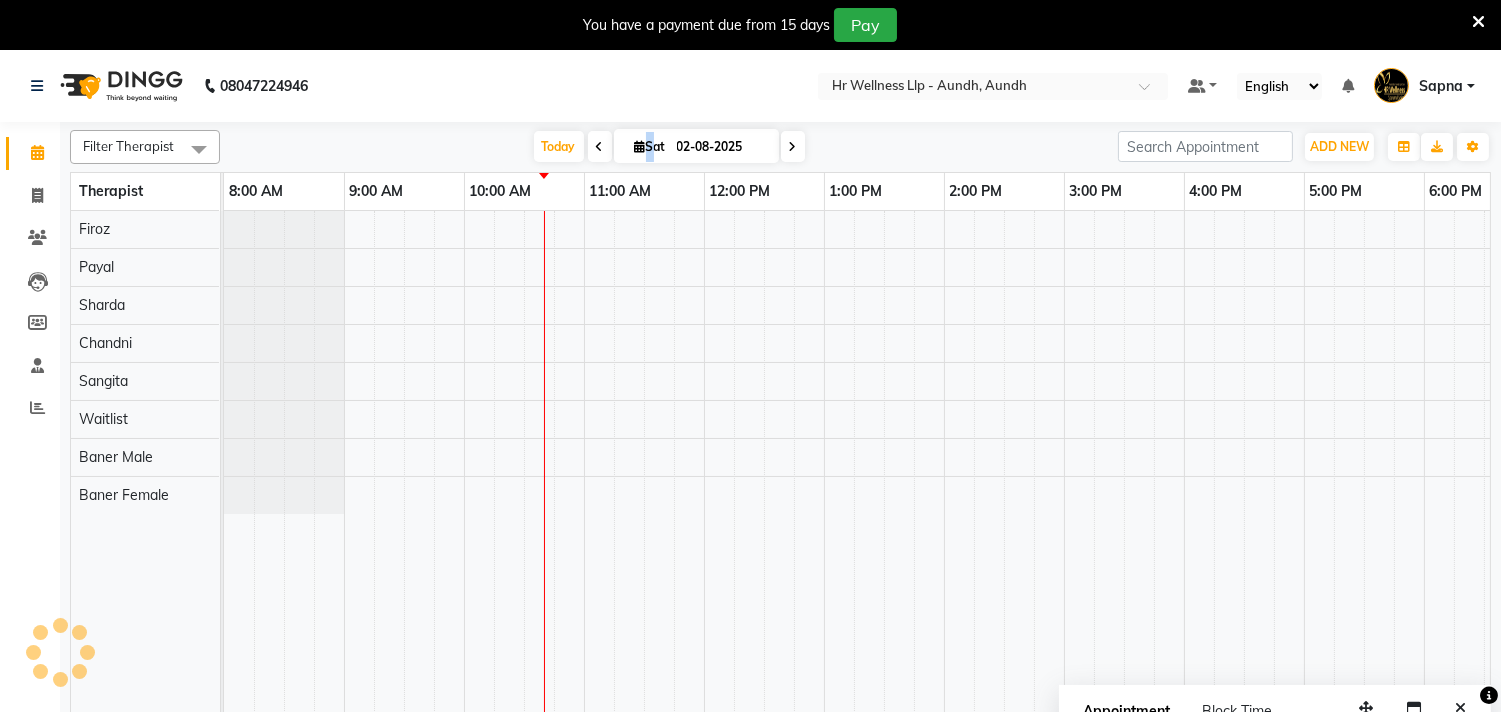 scroll, scrollTop: 0, scrollLeft: 241, axis: horizontal 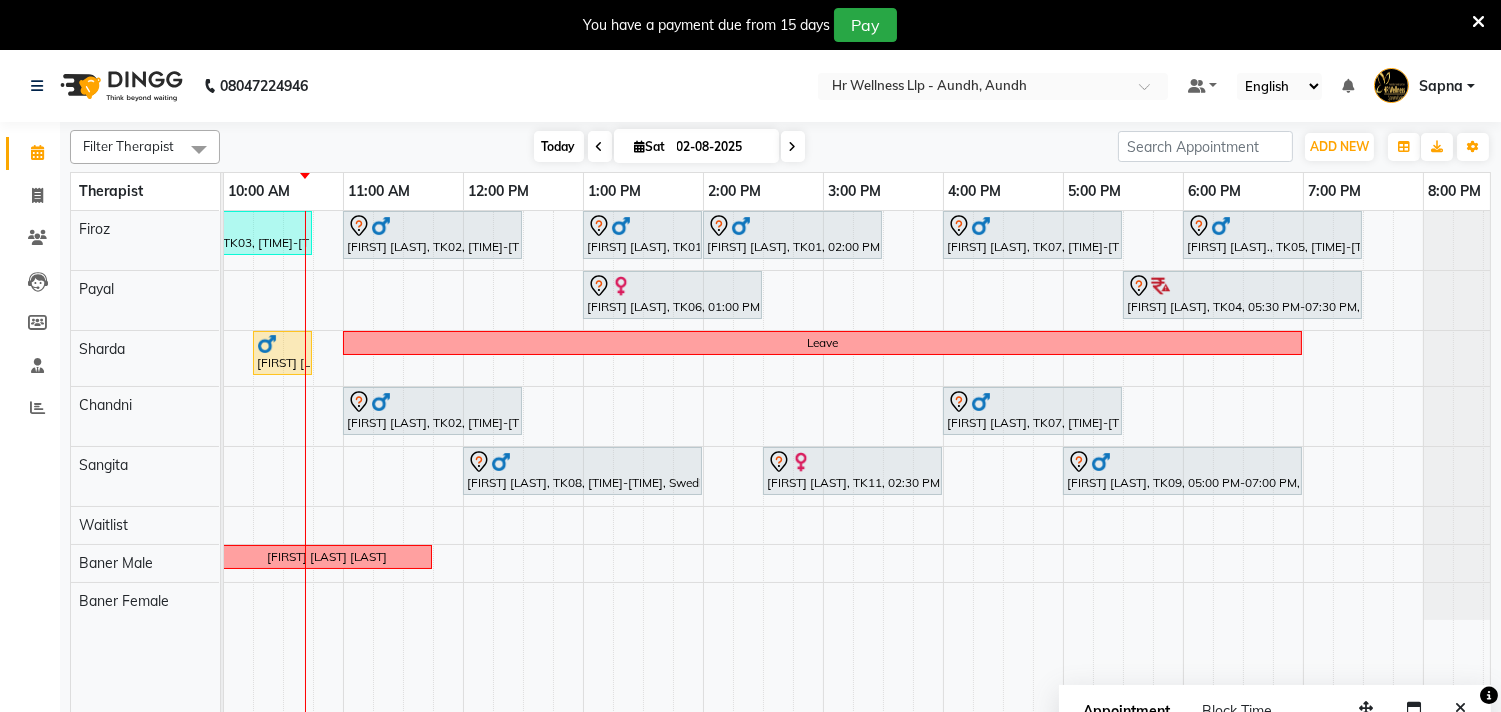 click on "Today" at bounding box center (559, 146) 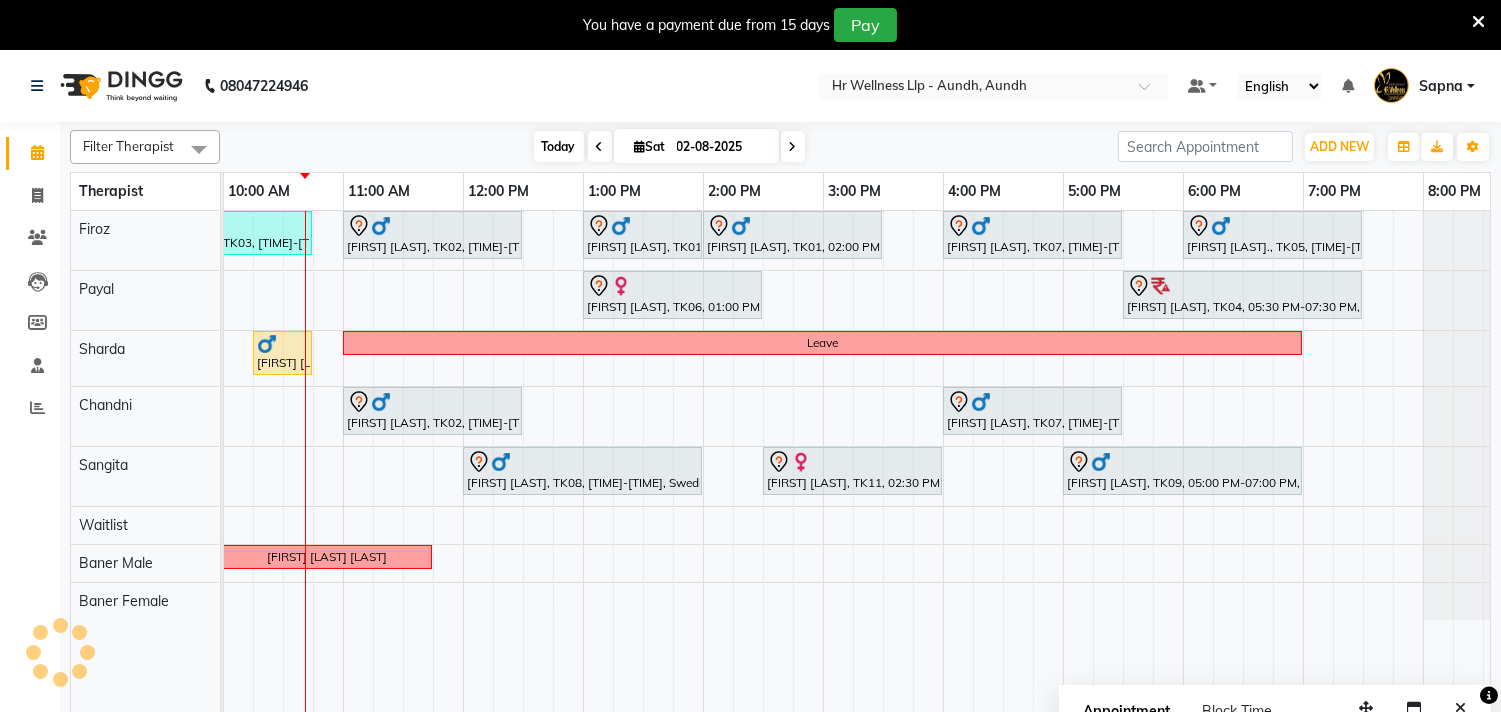 scroll, scrollTop: 0, scrollLeft: 241, axis: horizontal 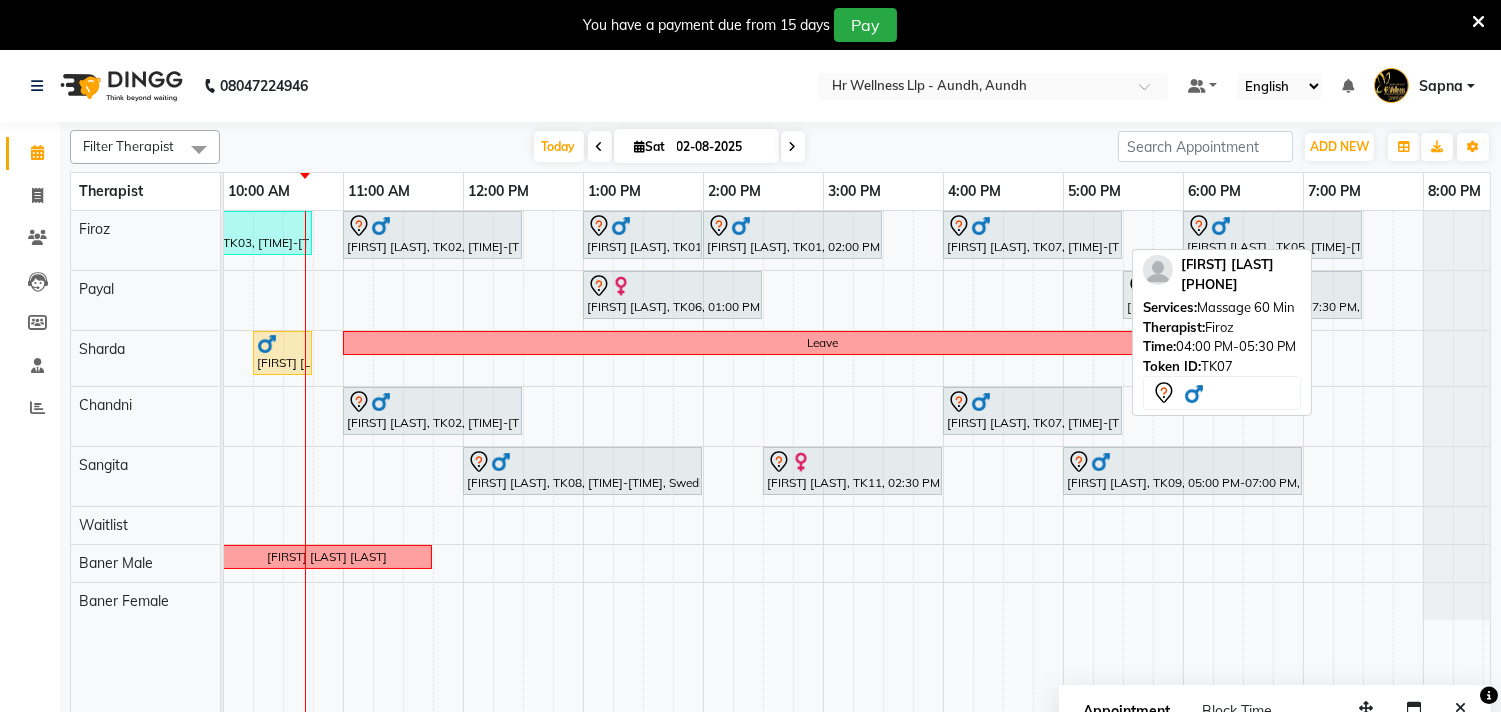 drag, startPoint x: 358, startPoint y: 568, endPoint x: 986, endPoint y: 236, distance: 710.35767 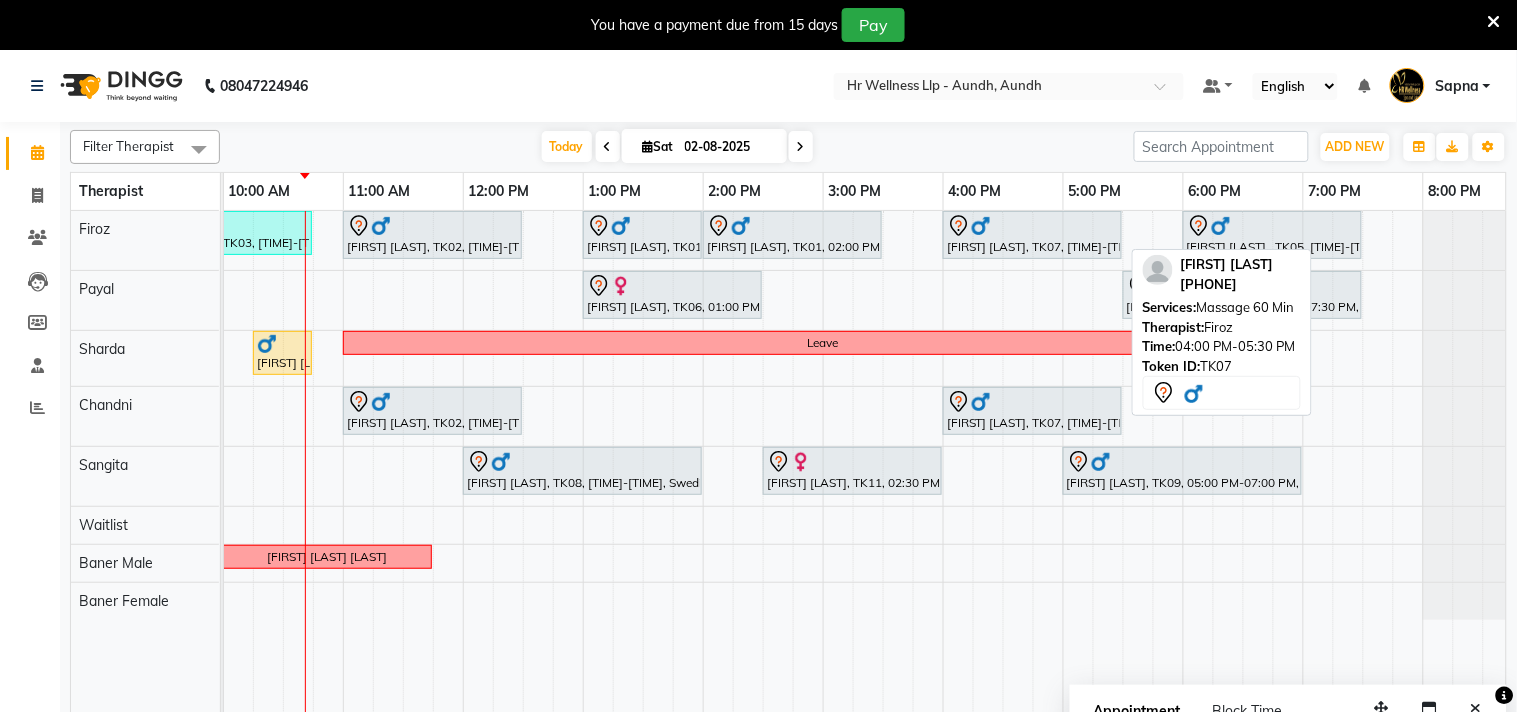 select on "7" 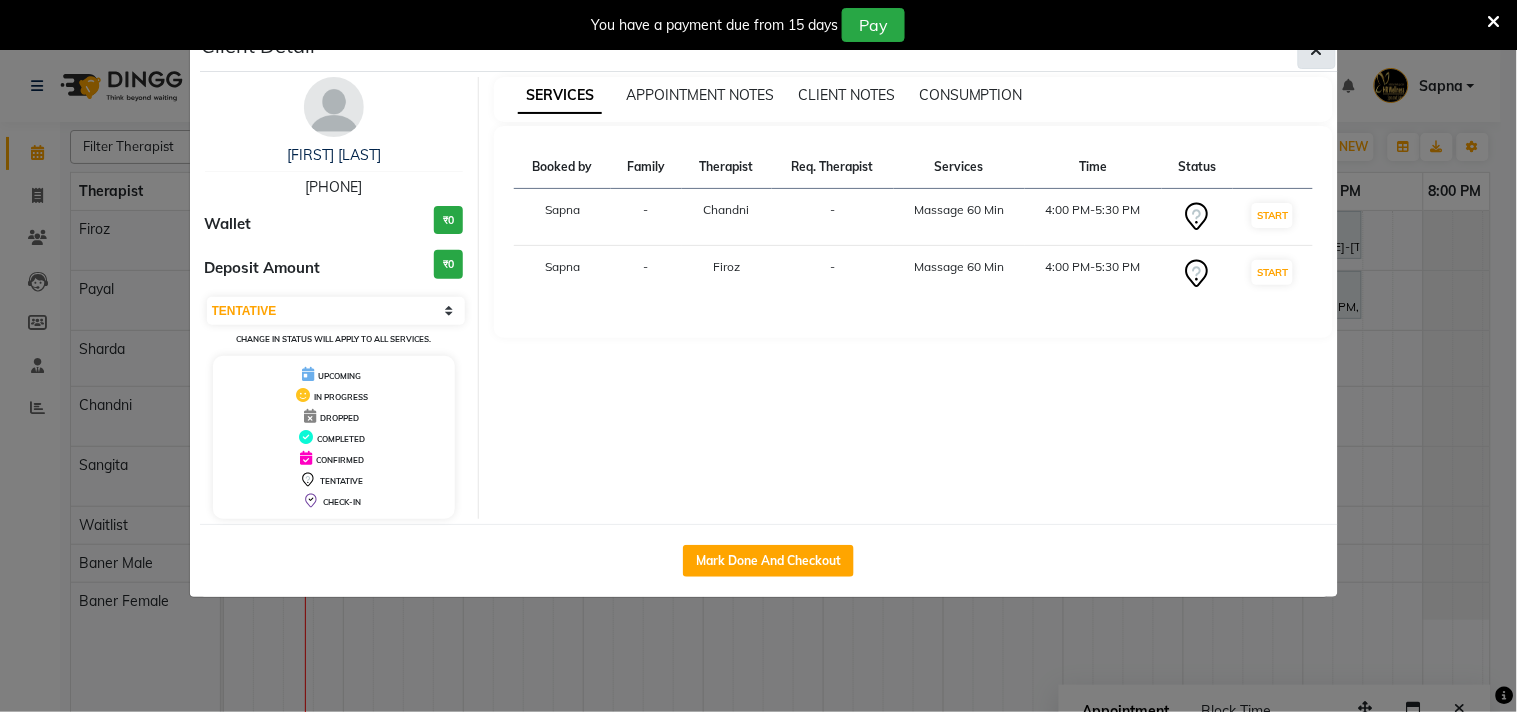click 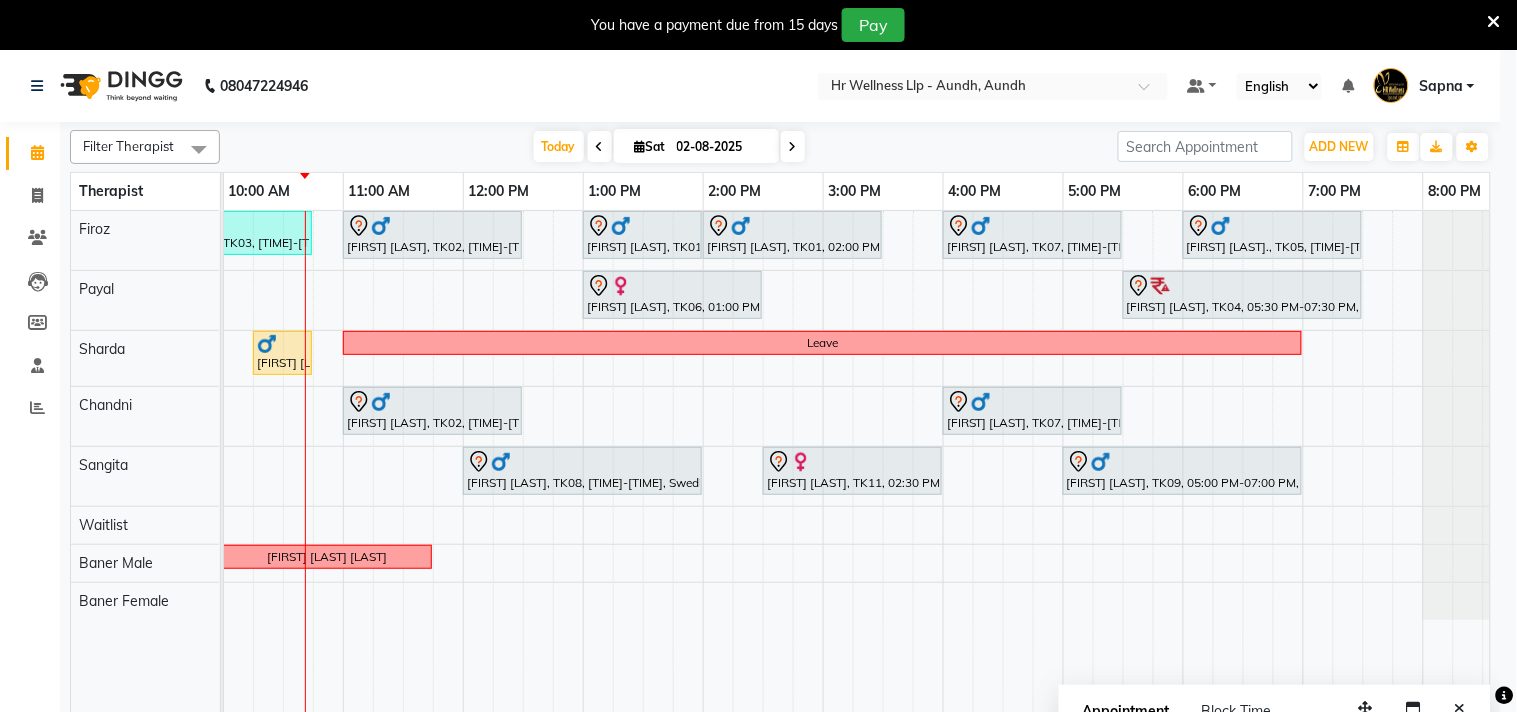 click on "SERVICES APPOINTMENT NOTES CLIENT NOTES CONSUMPTION Booked by Family Therapist Req. Therapist Services Time Status  Sapna  - Chandni -  Massage 60 Min   4:00 PM-5:30 PM   START   Sapna  - Firoz  -  Massage 60 Min   4:00 PM-5:30 PM   START" at bounding box center (913, 198) 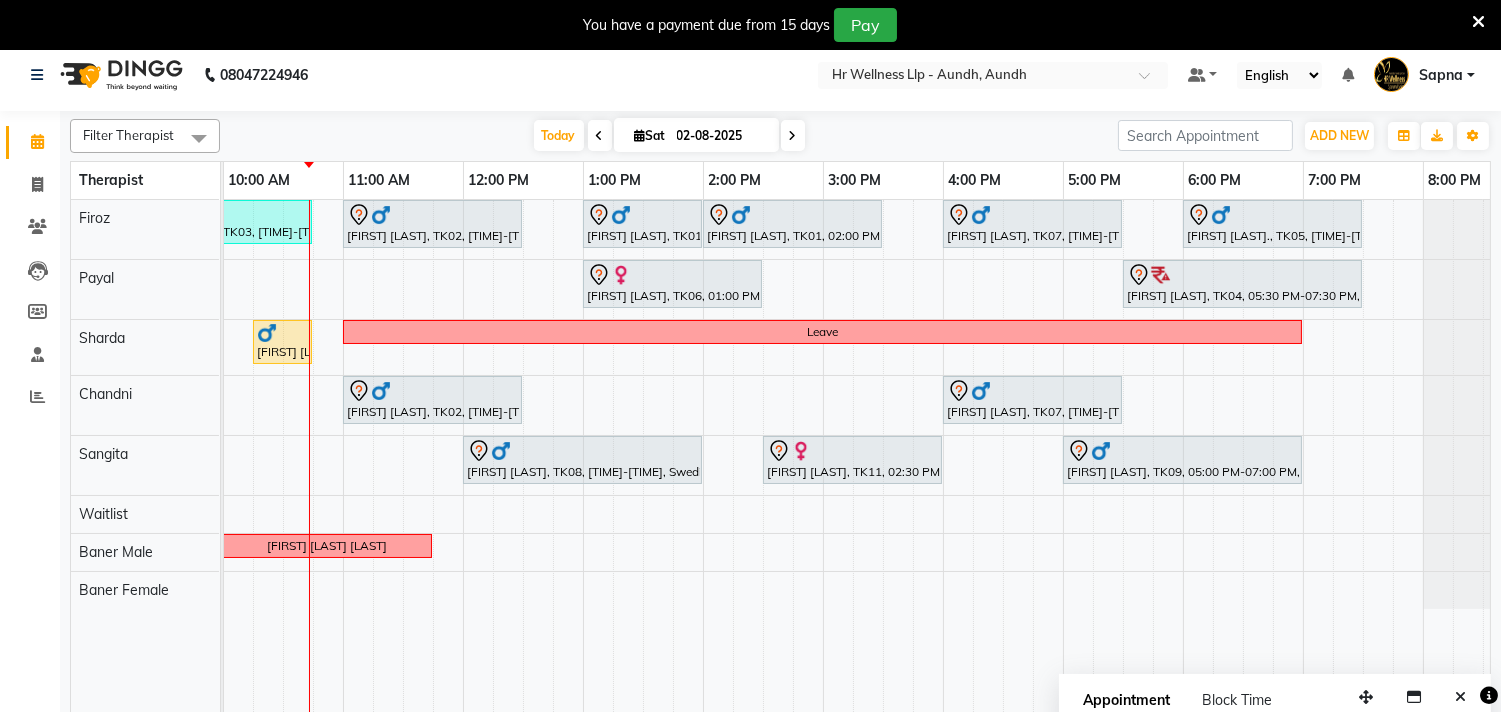 scroll, scrollTop: 0, scrollLeft: 0, axis: both 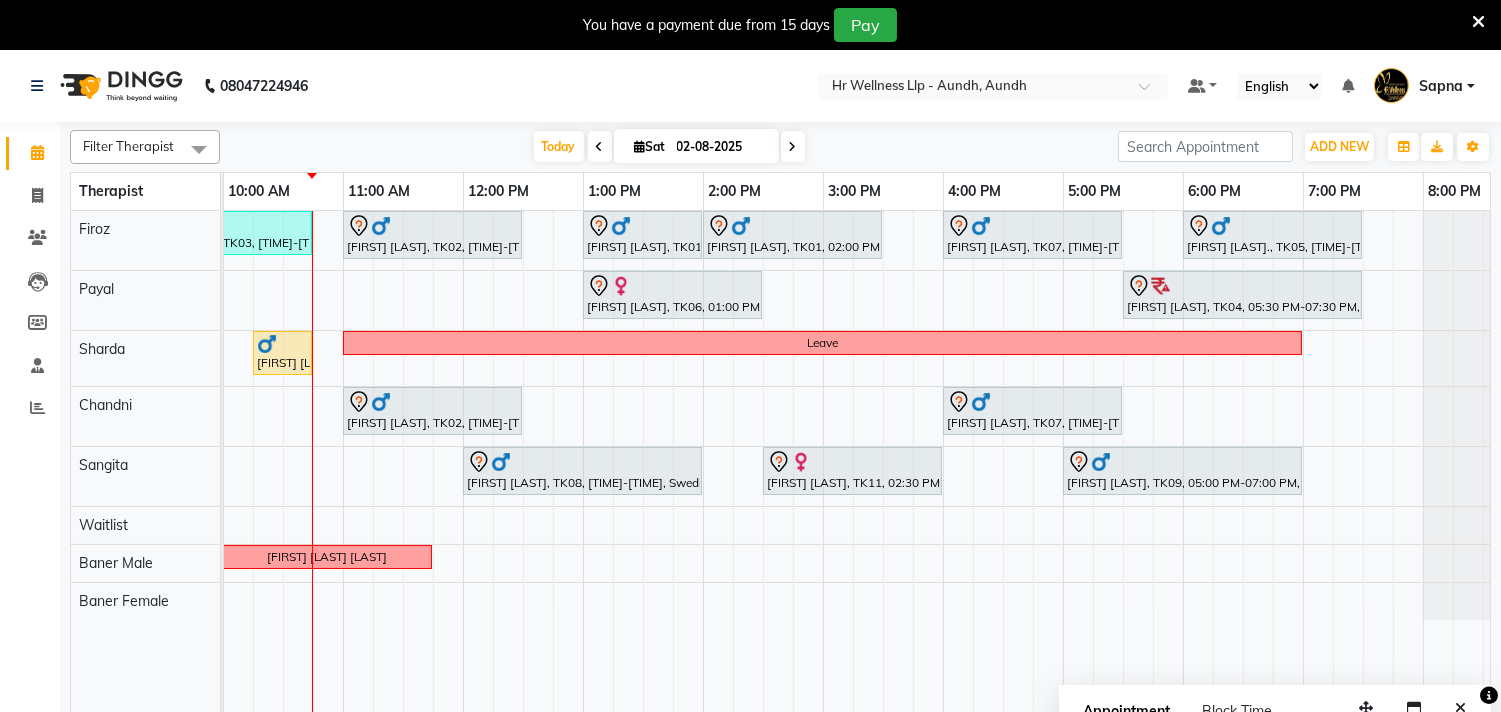 click on "Sanjay Kulkarni, TK03, 09:15 AM-10:45 AM, Massage 60 Min             ABHILASH PILLAI, TK02, 11:00 AM-12:30 PM, Swedish Massage with Wintergreen, Bayleaf & Clove 60 Min             Swapnil Bachal, TK01, 01:00 PM-02:00 PM, Scrubassage 60 Min             Swapnil Bachal, TK01, 02:00 PM-03:30 PM, Swedish Massage with Wintergreen, Bayleaf & Clove 60 Min             Sanjog Tilak, TK07, 04:00 PM-05:30 PM, Massage 60 Min             Ravindra Bendry., TK05, 06:00 PM-07:30 PM, Swedish Massage with Wintergreen, Bayleaf & Clove 60 Min" at bounding box center (-17, 240) 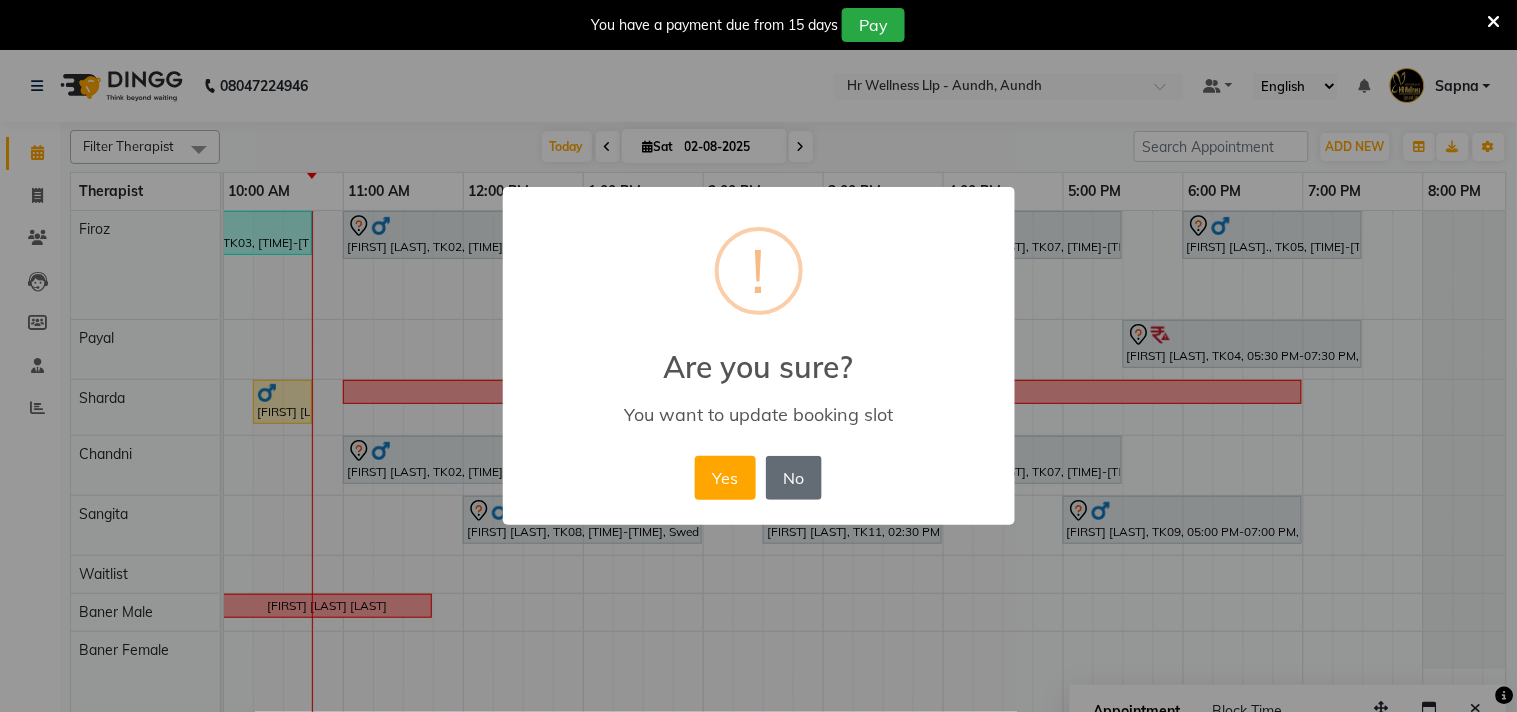 click on "No" at bounding box center [794, 478] 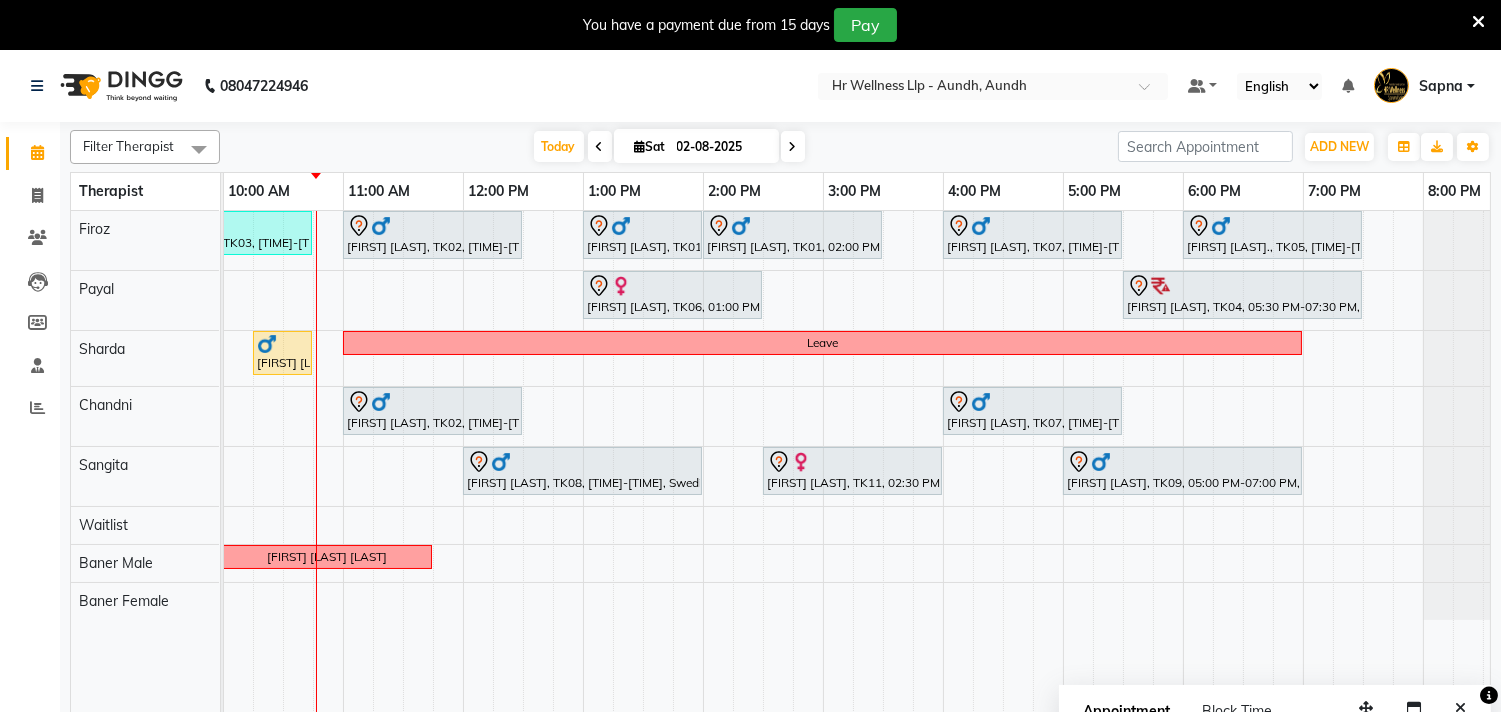 scroll, scrollTop: 0, scrollLeft: 308, axis: horizontal 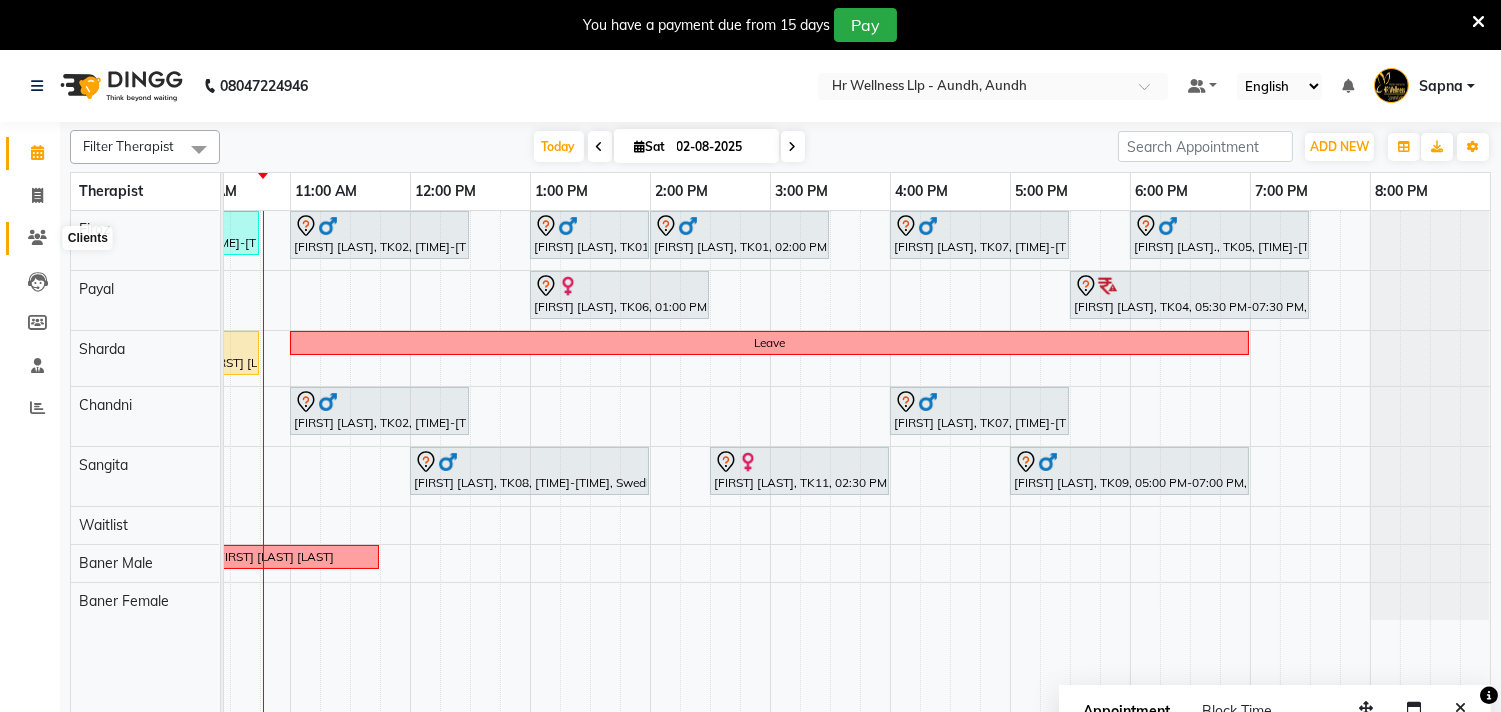 click 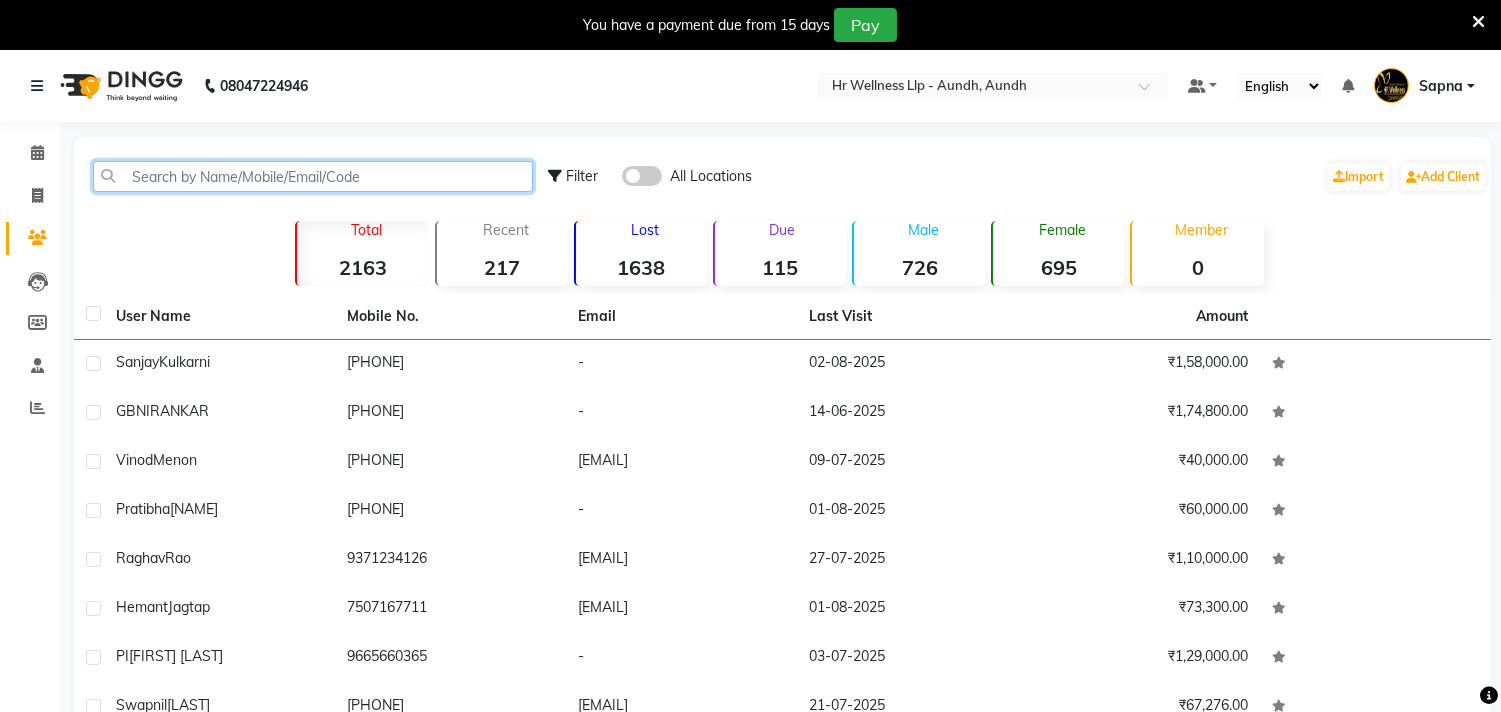 click 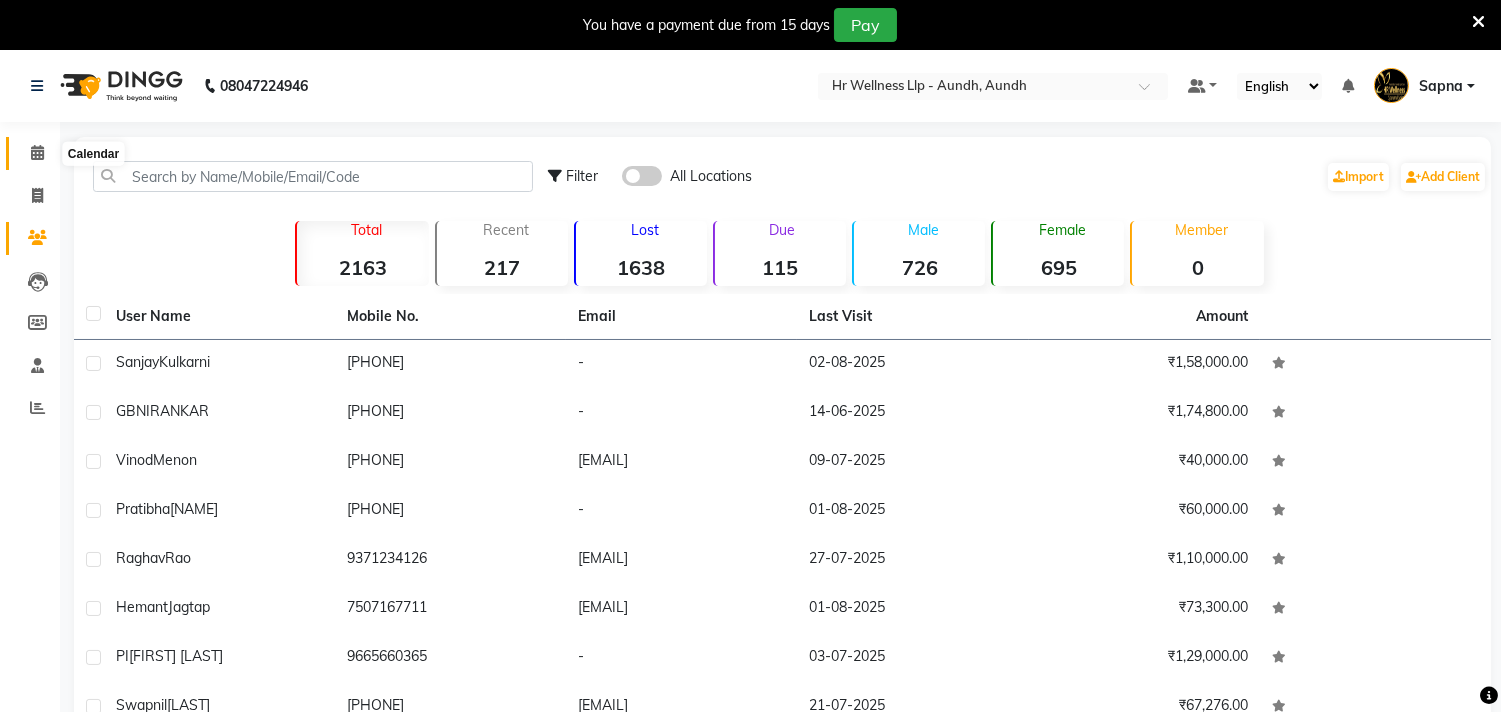 click 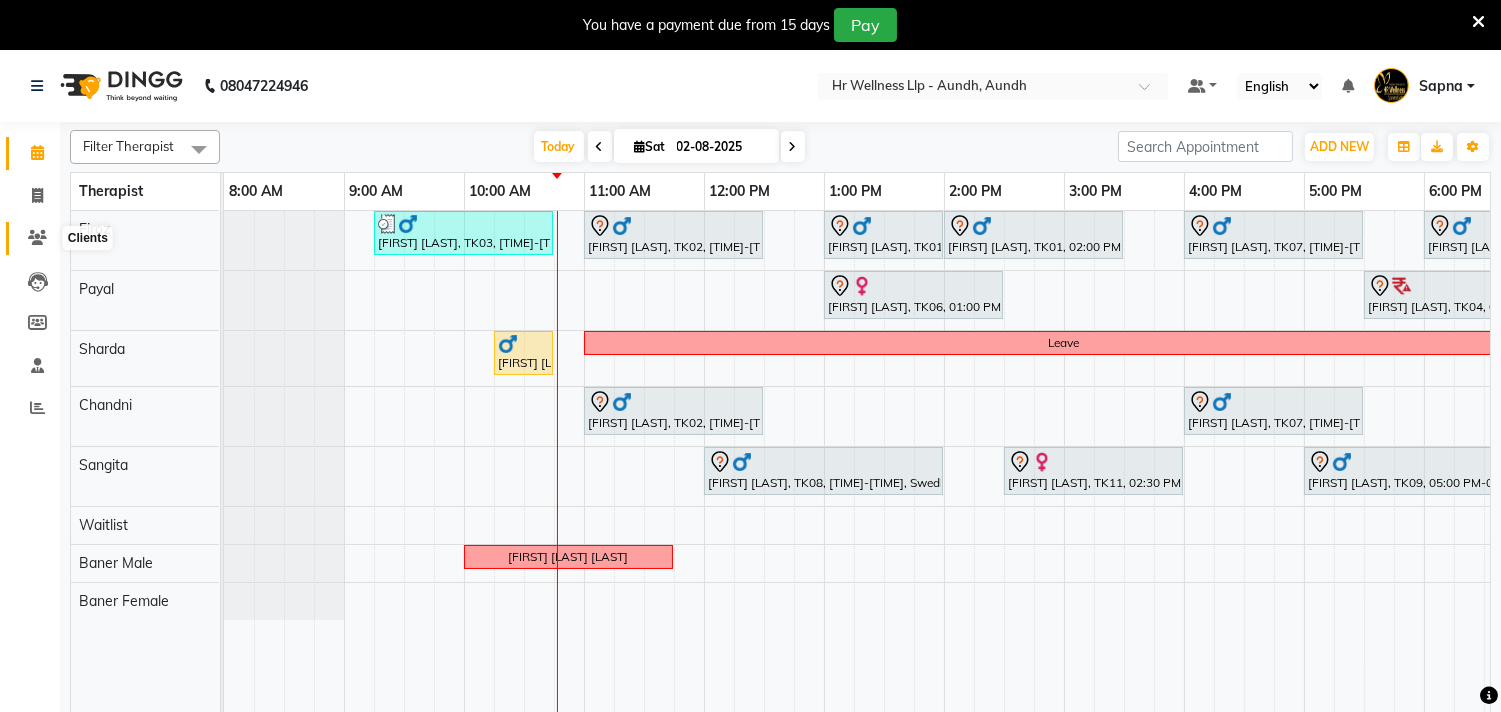 click 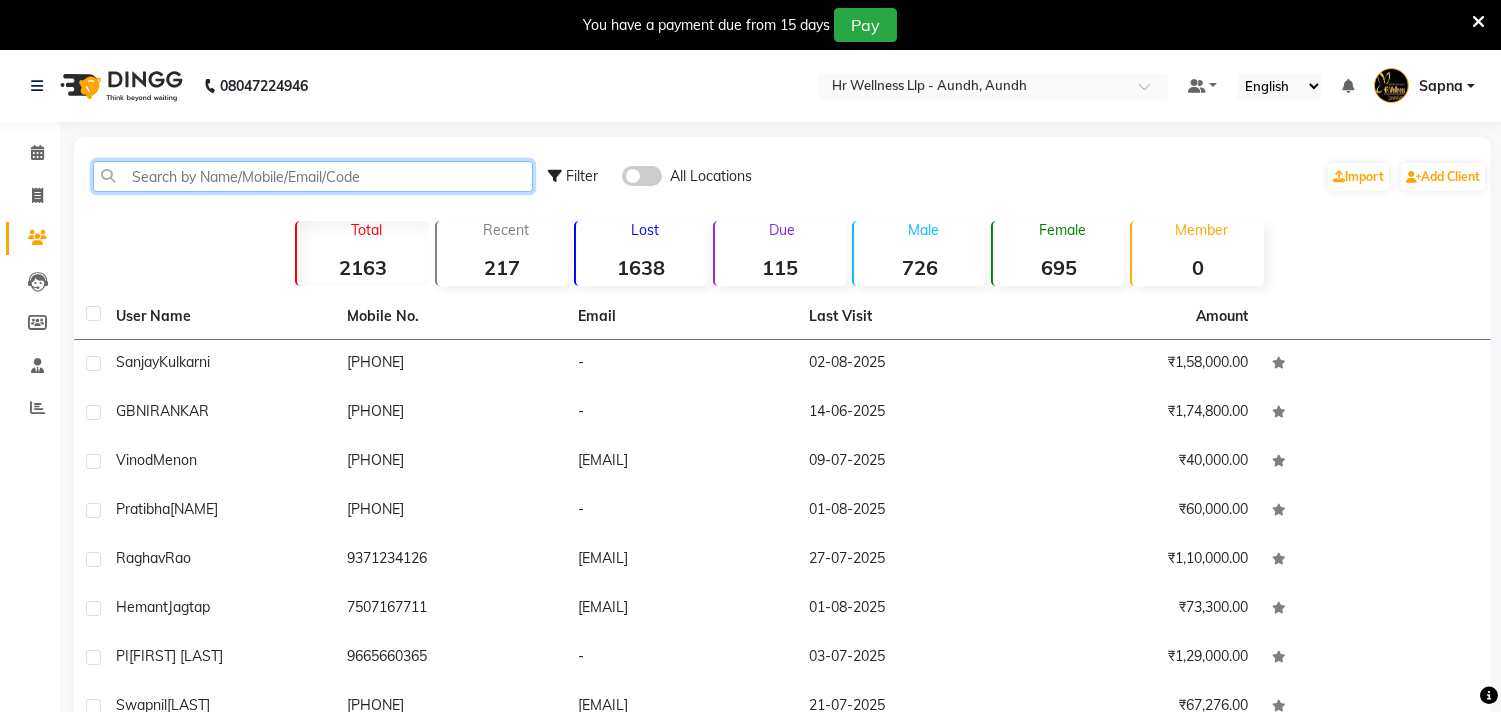 click 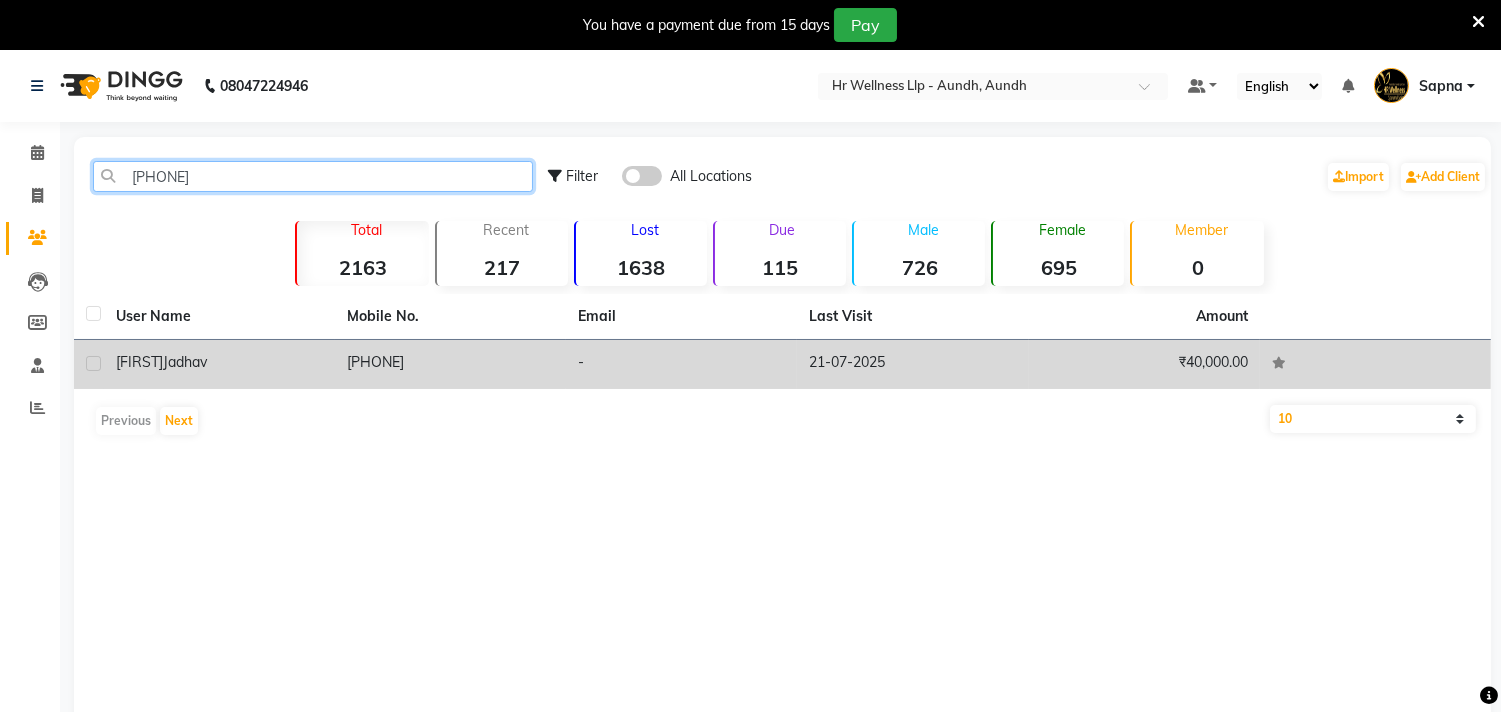 type on "738570" 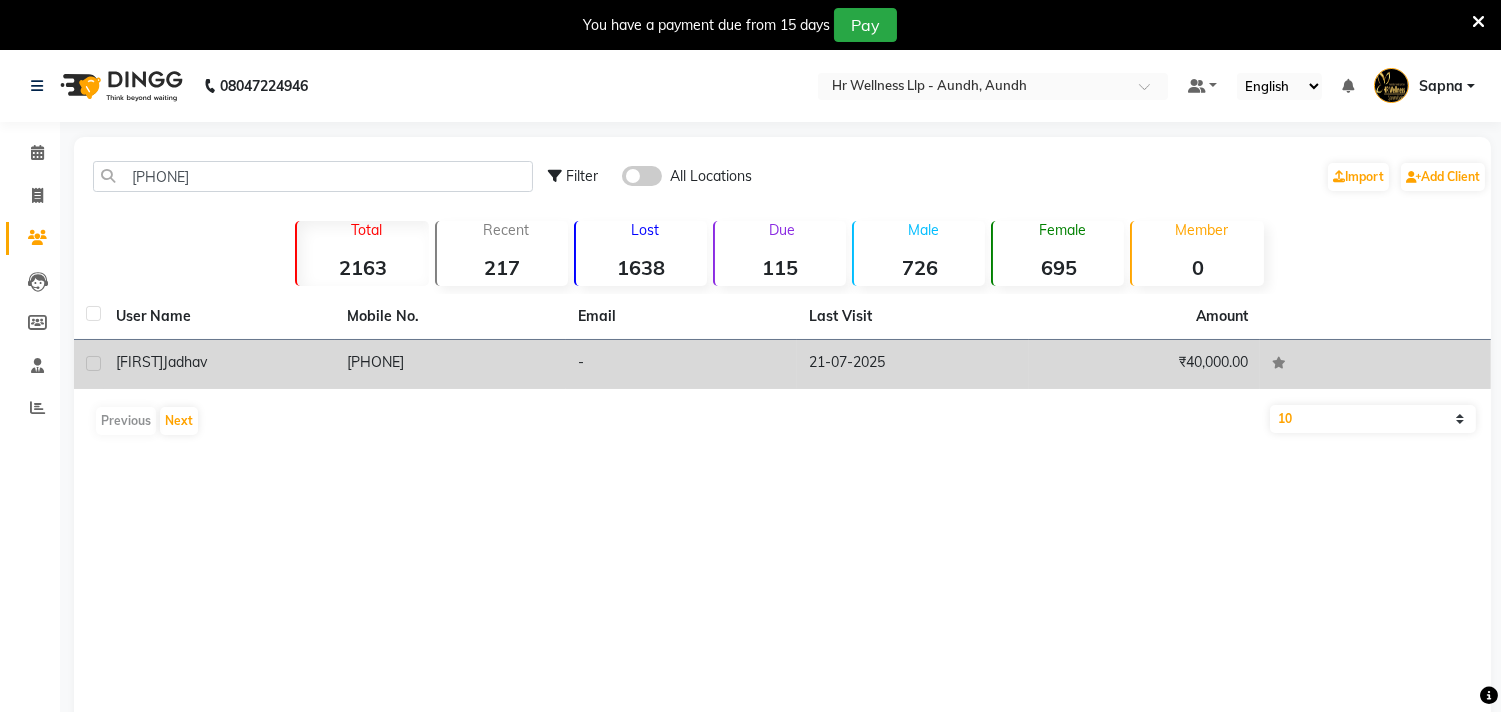 click on "Narharikrushna  jadhav" 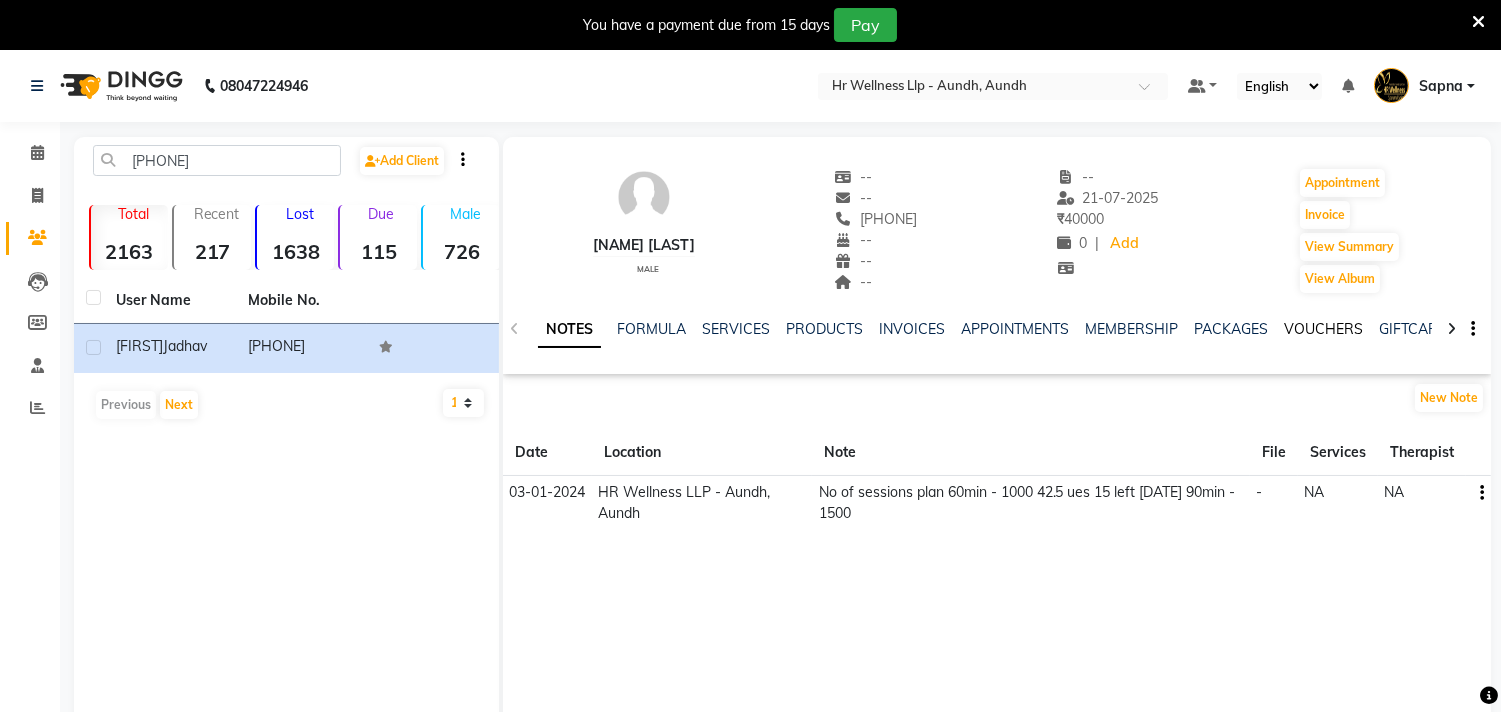 click on "VOUCHERS" 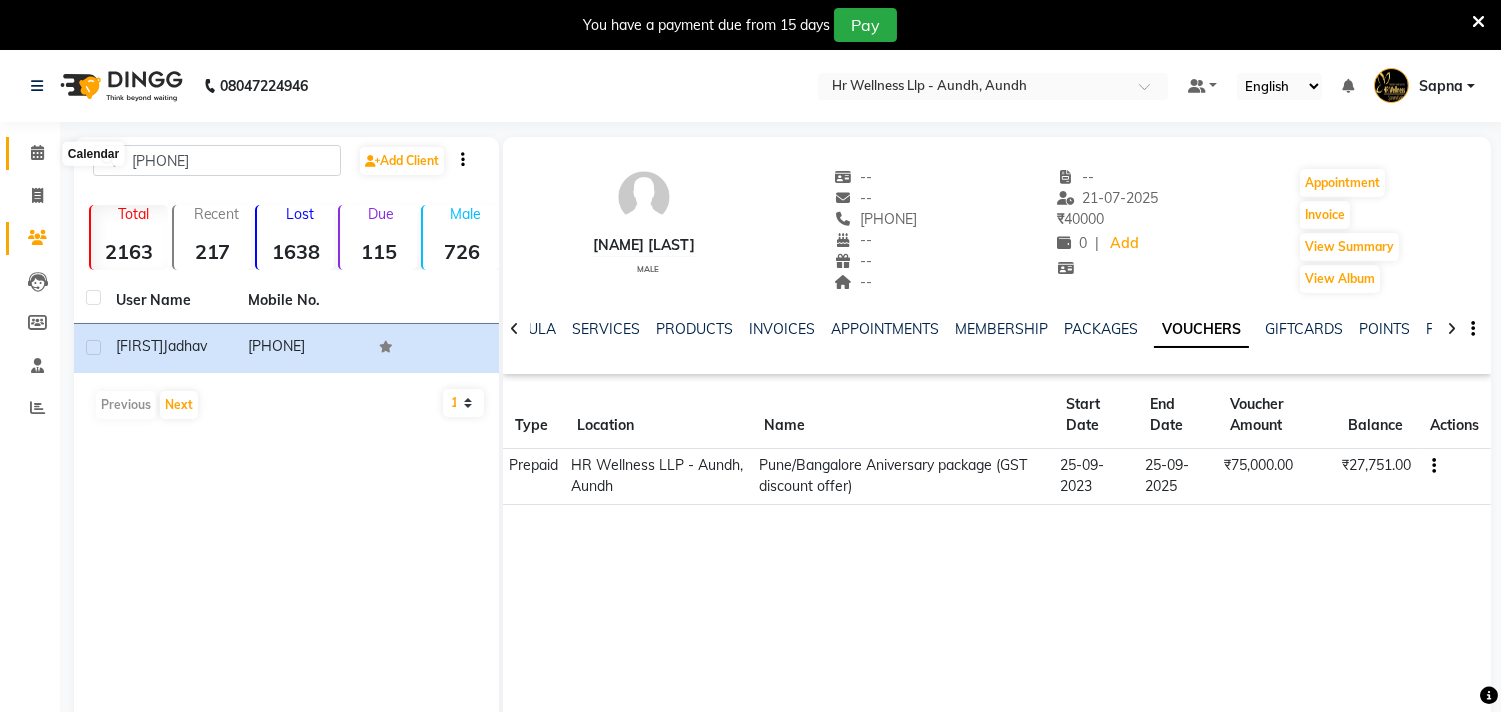 click 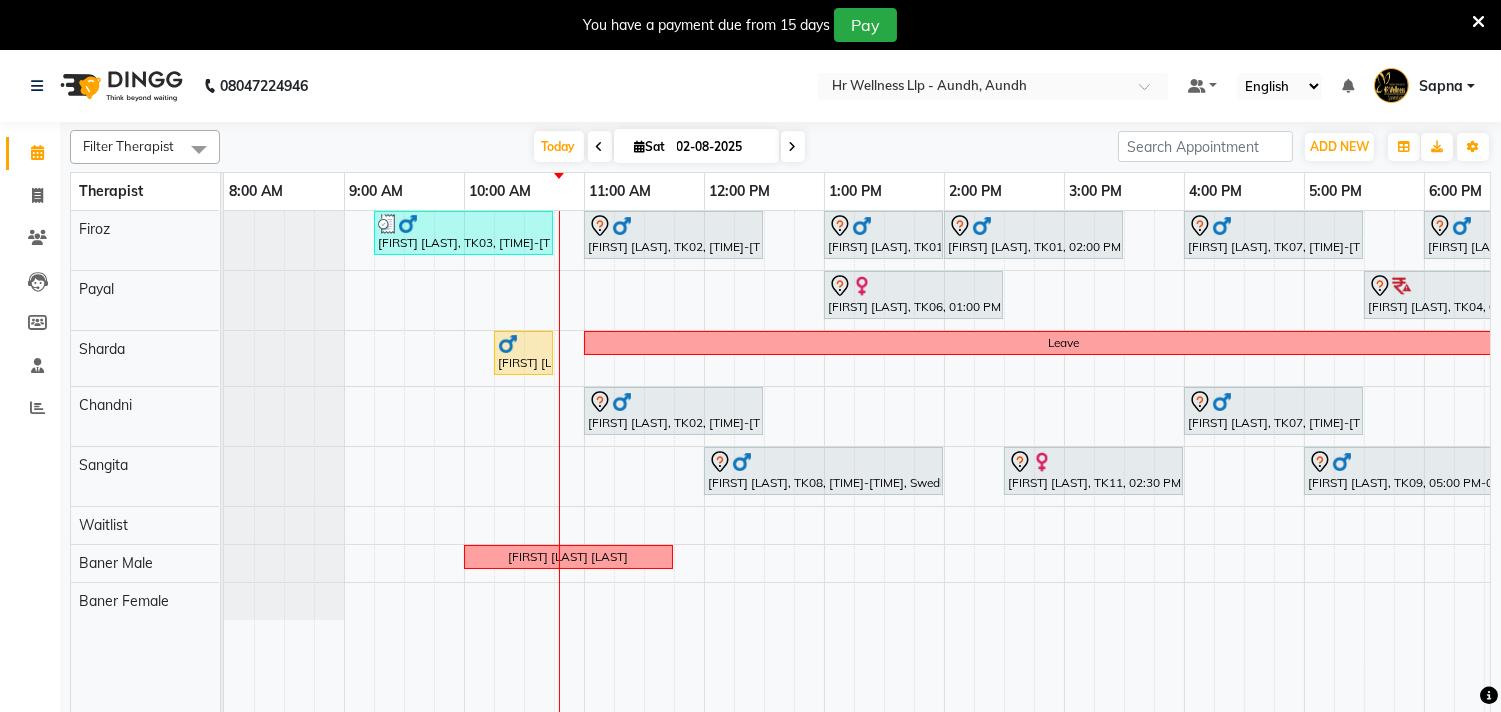 scroll, scrollTop: 0, scrollLeft: 311, axis: horizontal 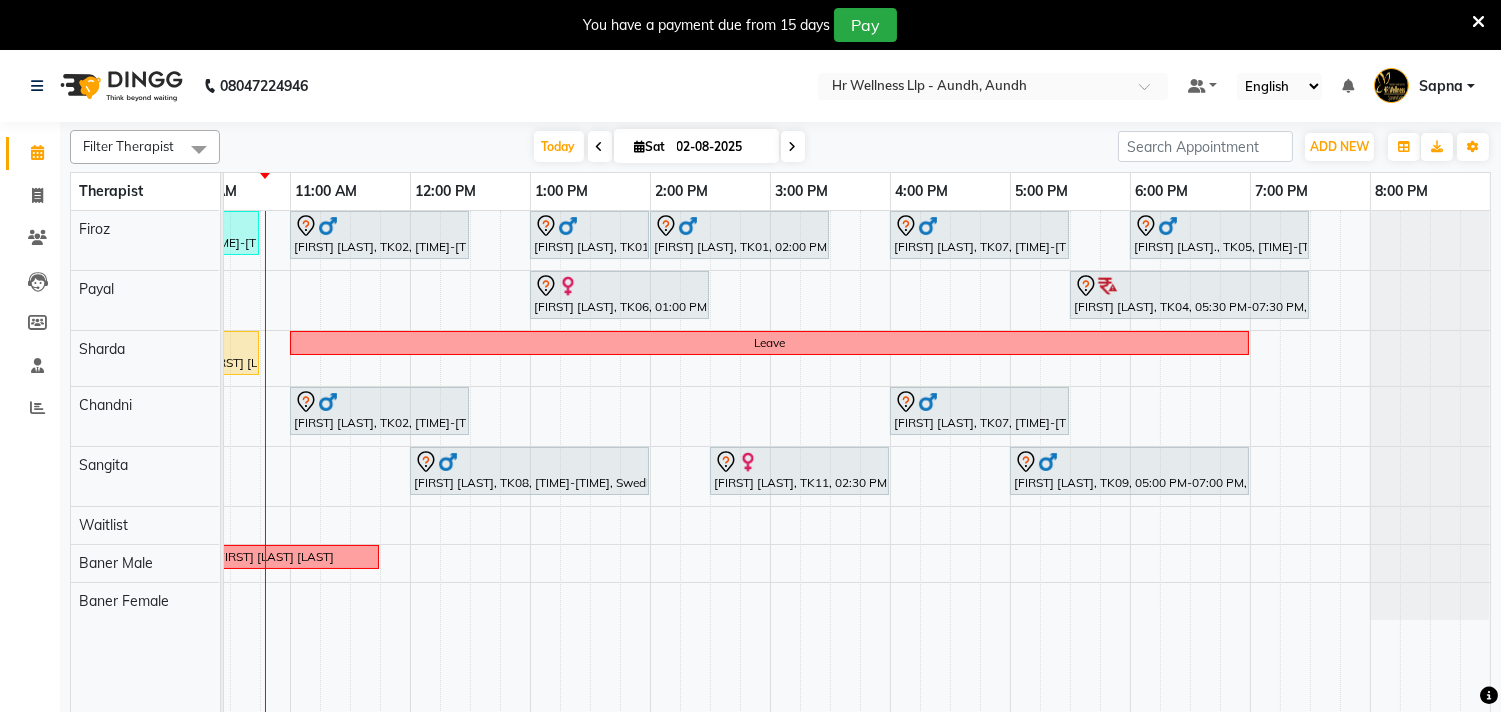 click at bounding box center (793, 147) 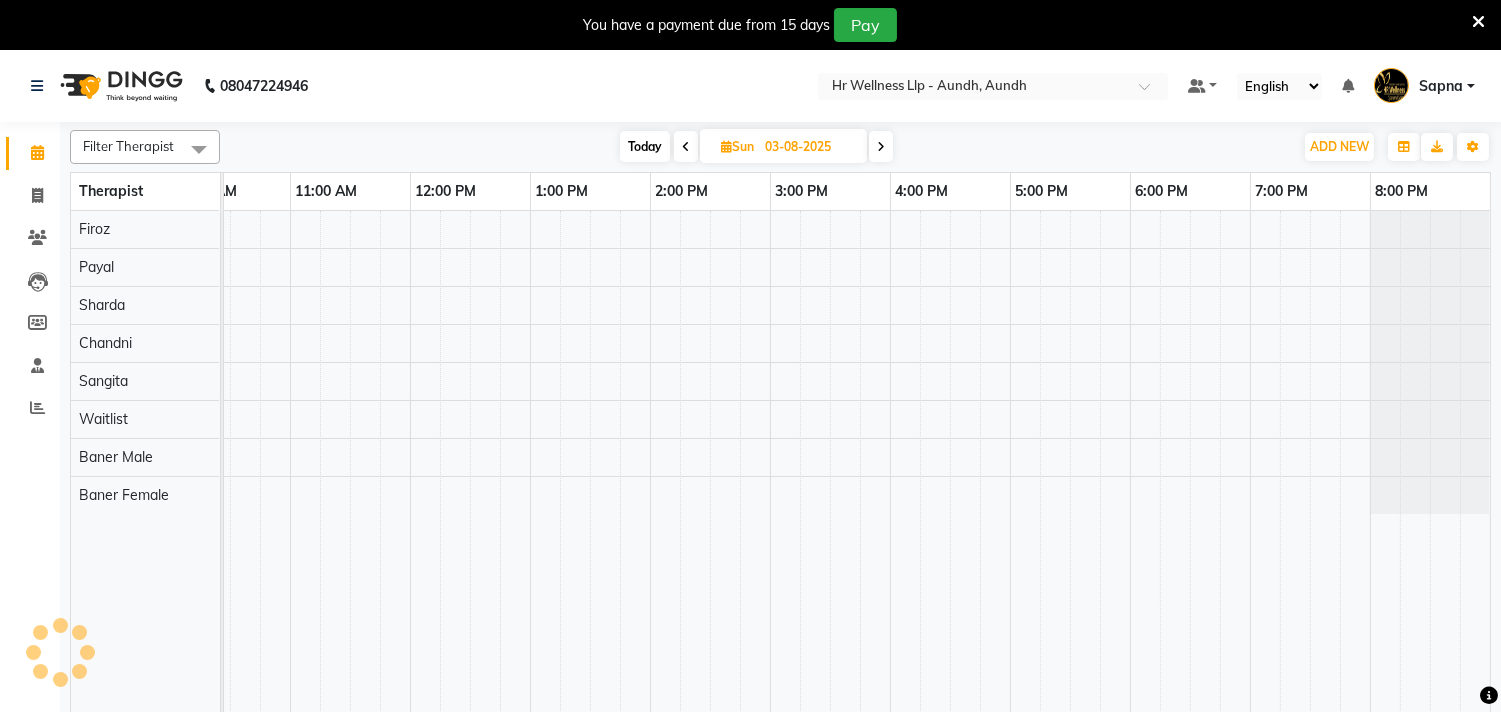 scroll, scrollTop: 0, scrollLeft: 241, axis: horizontal 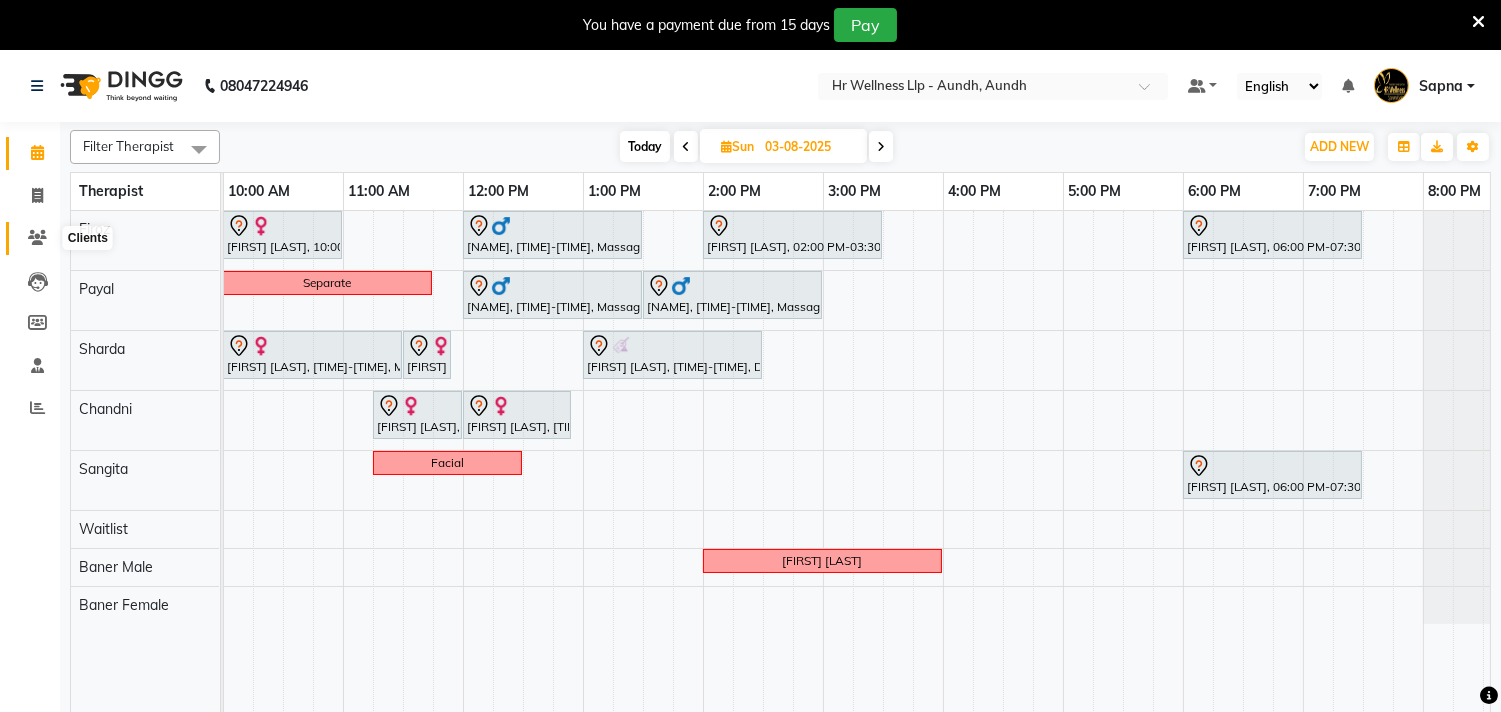 click 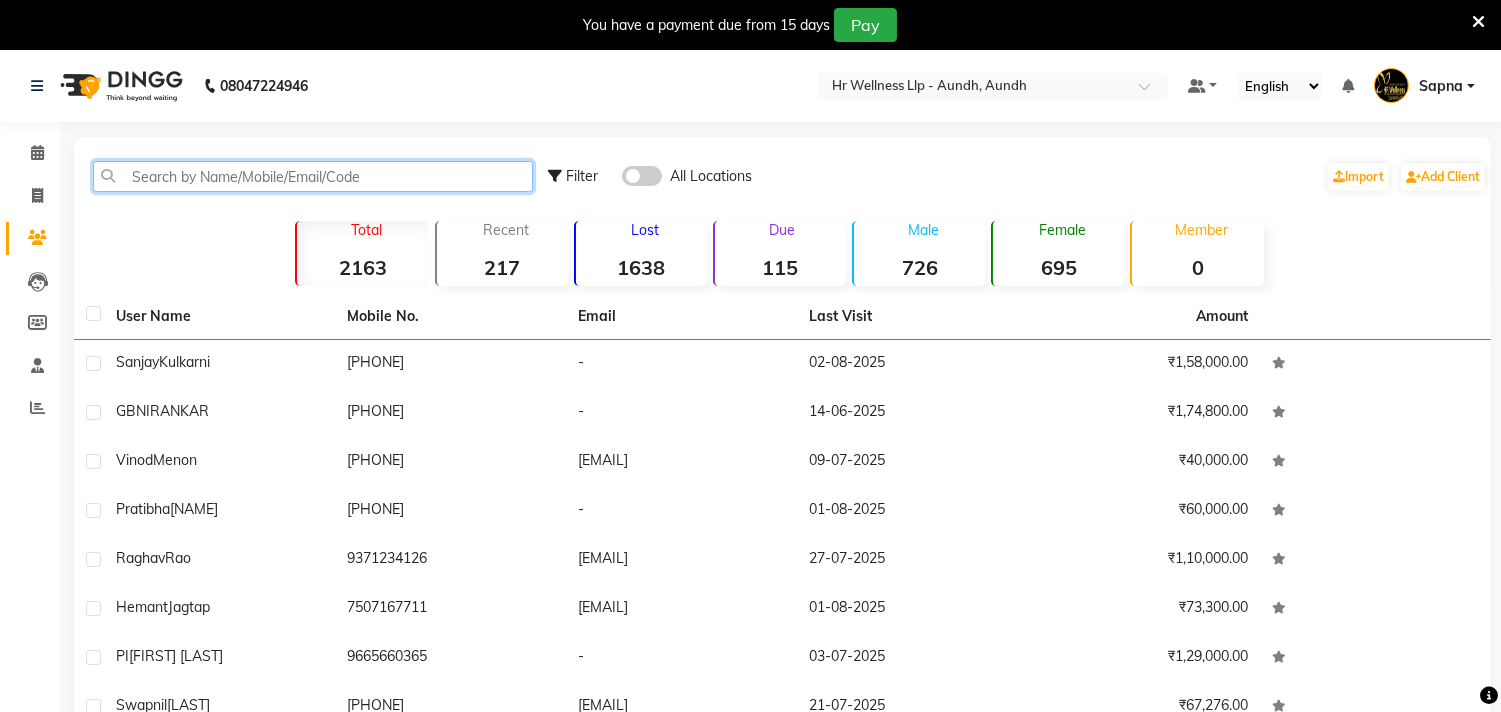 click 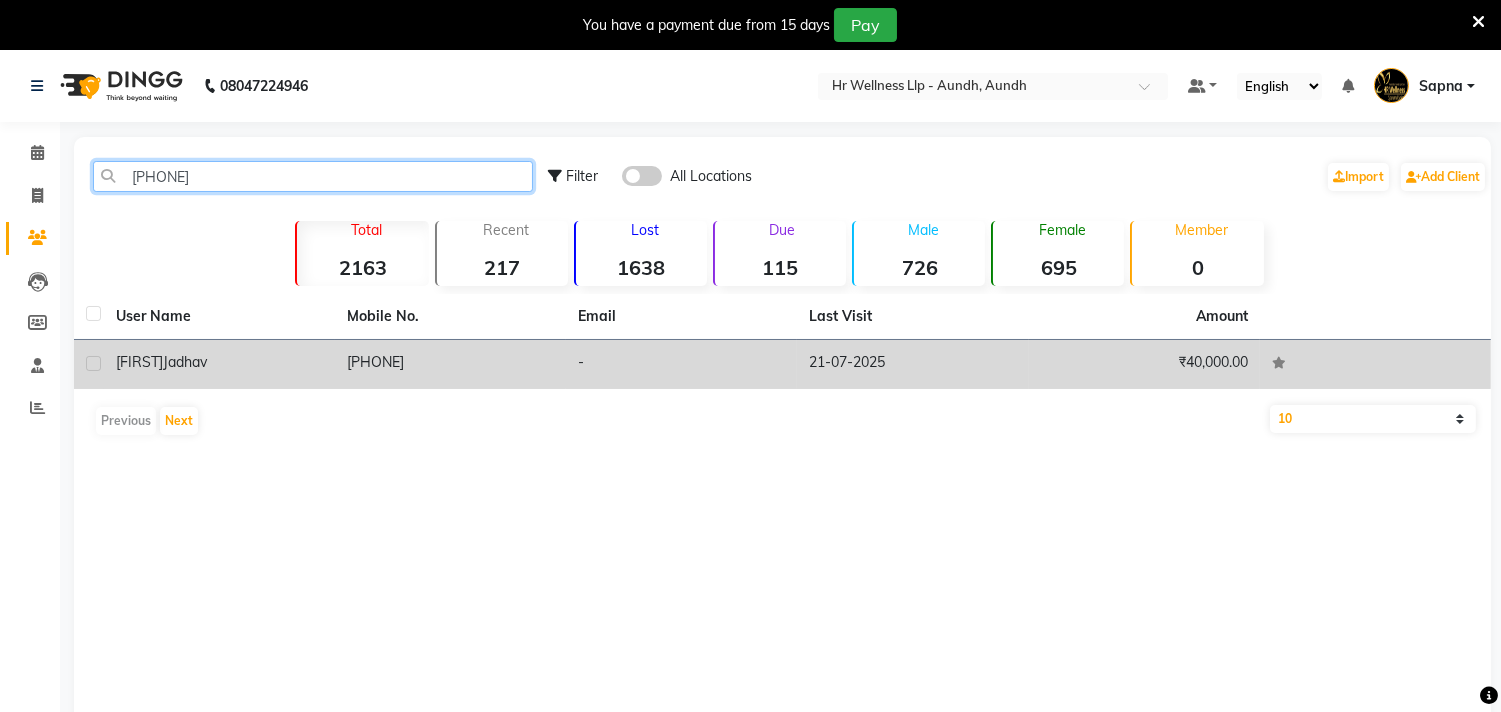 type on "738570" 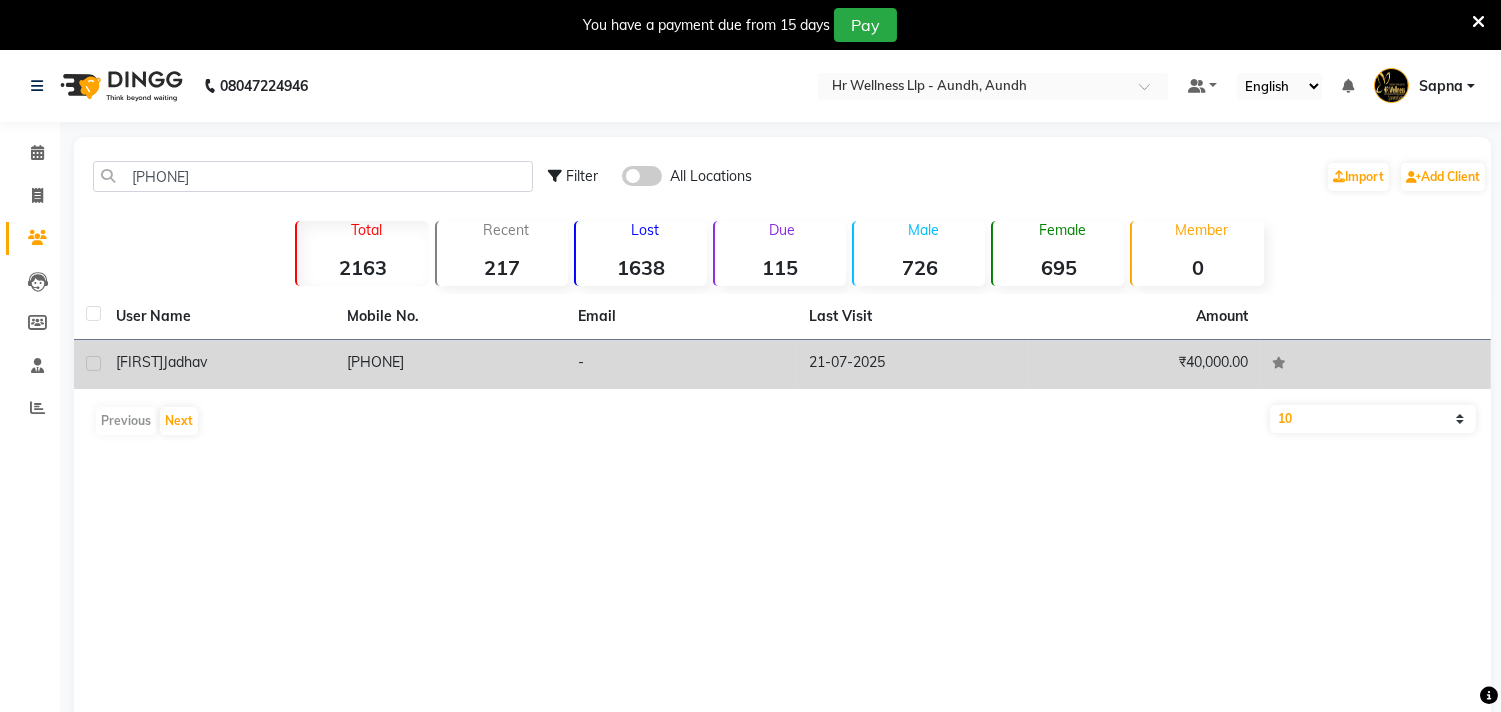 click on "[PHONE]" 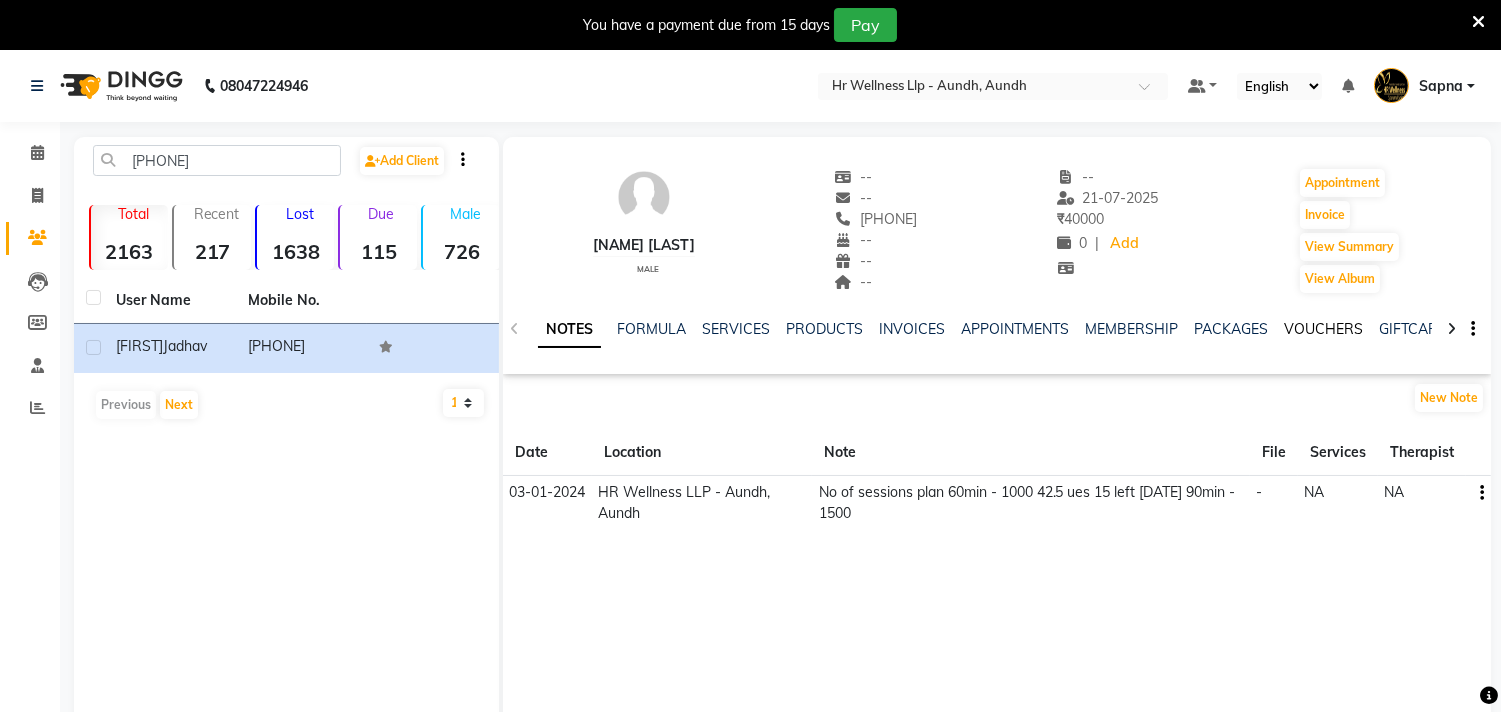 click on "VOUCHERS" 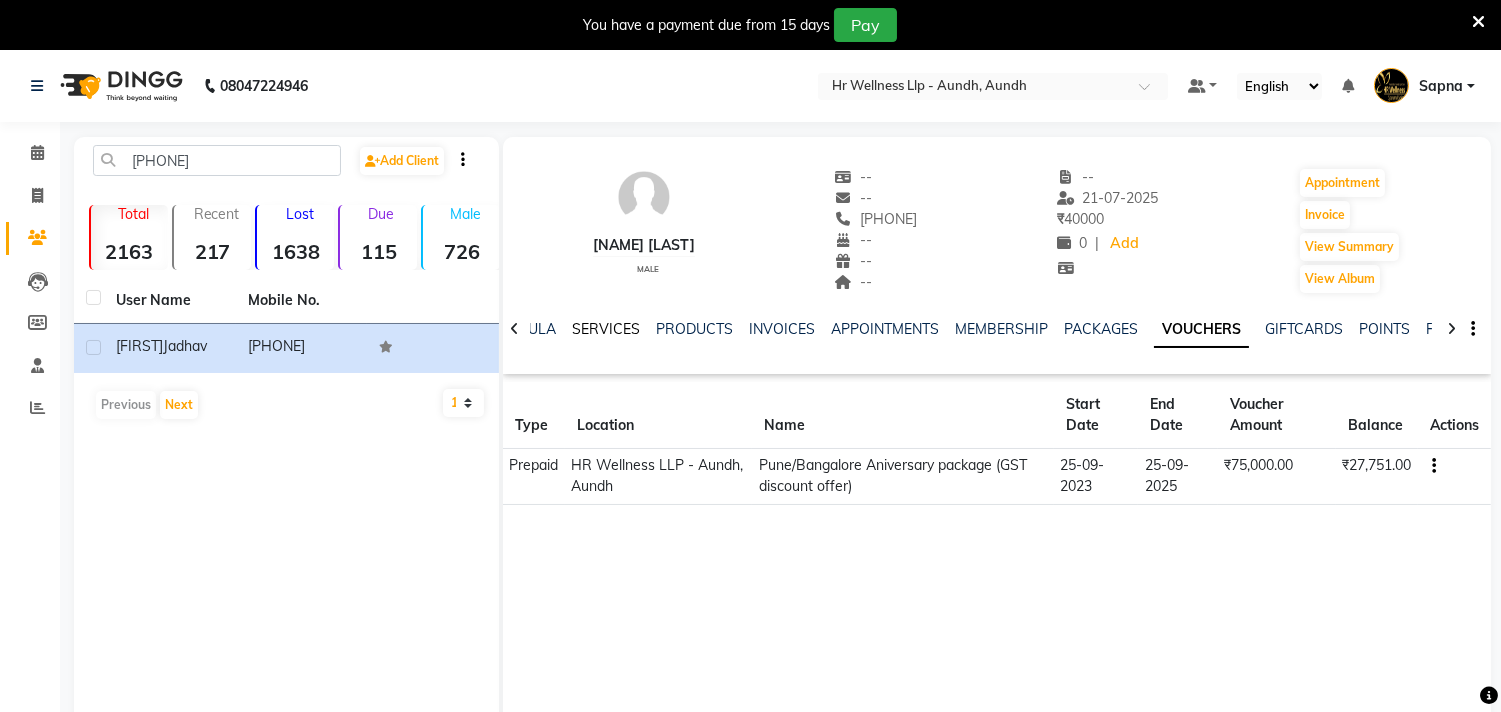 click on "SERVICES" 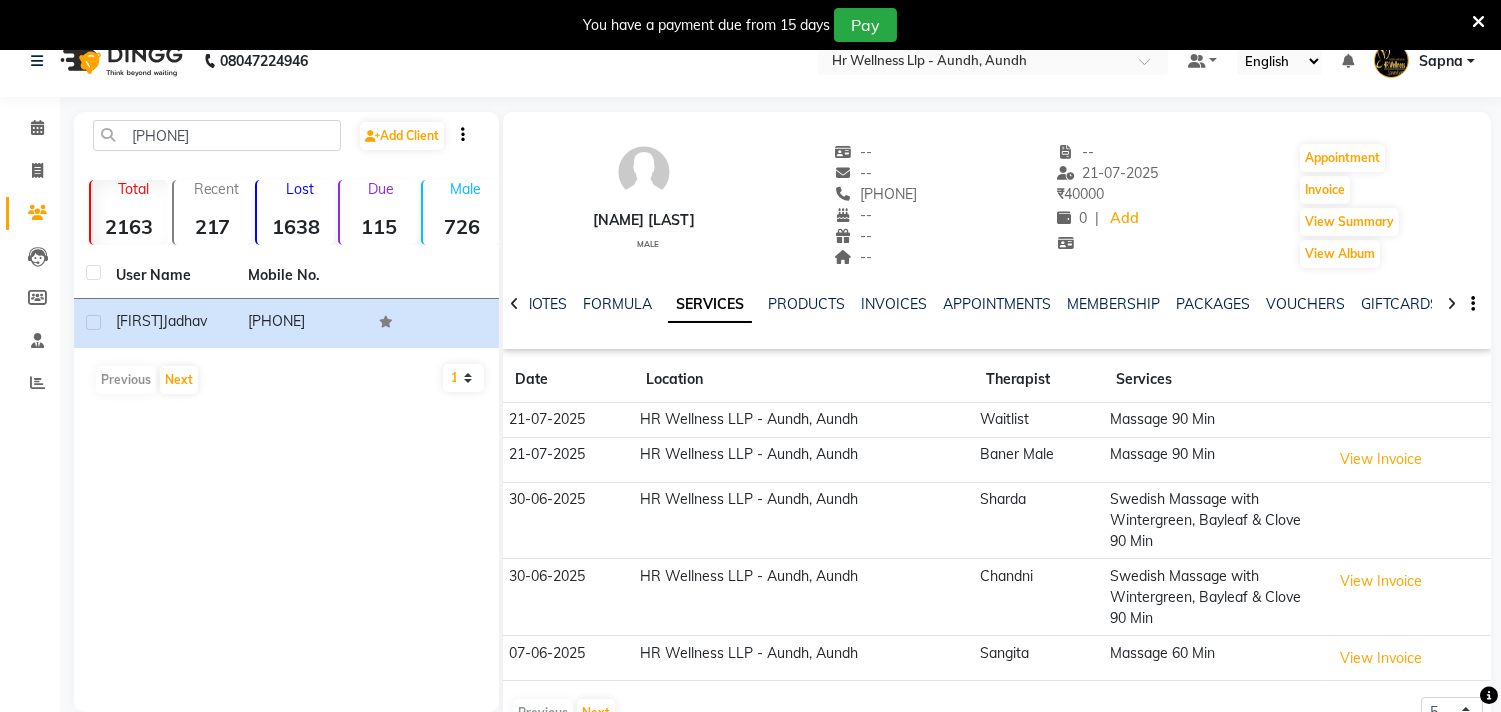 scroll, scrollTop: 0, scrollLeft: 0, axis: both 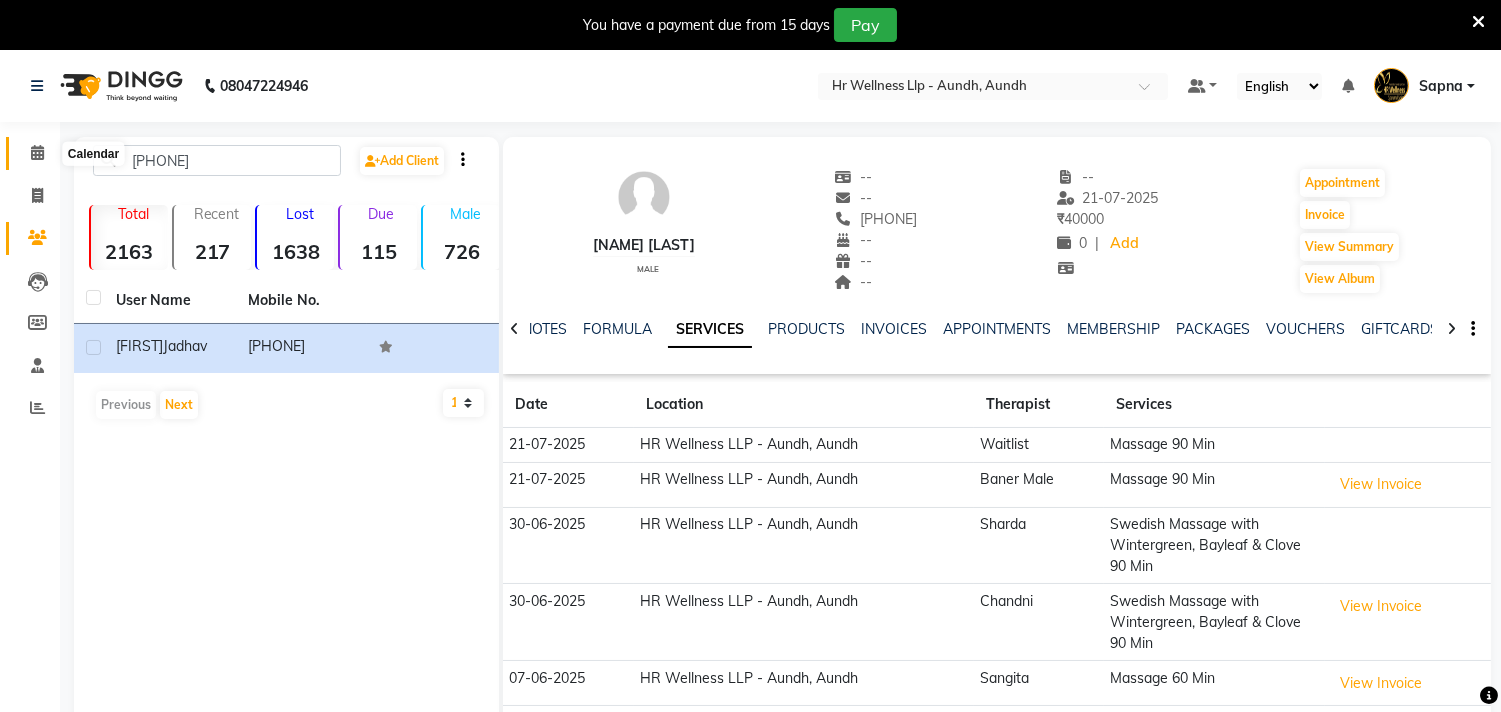 click 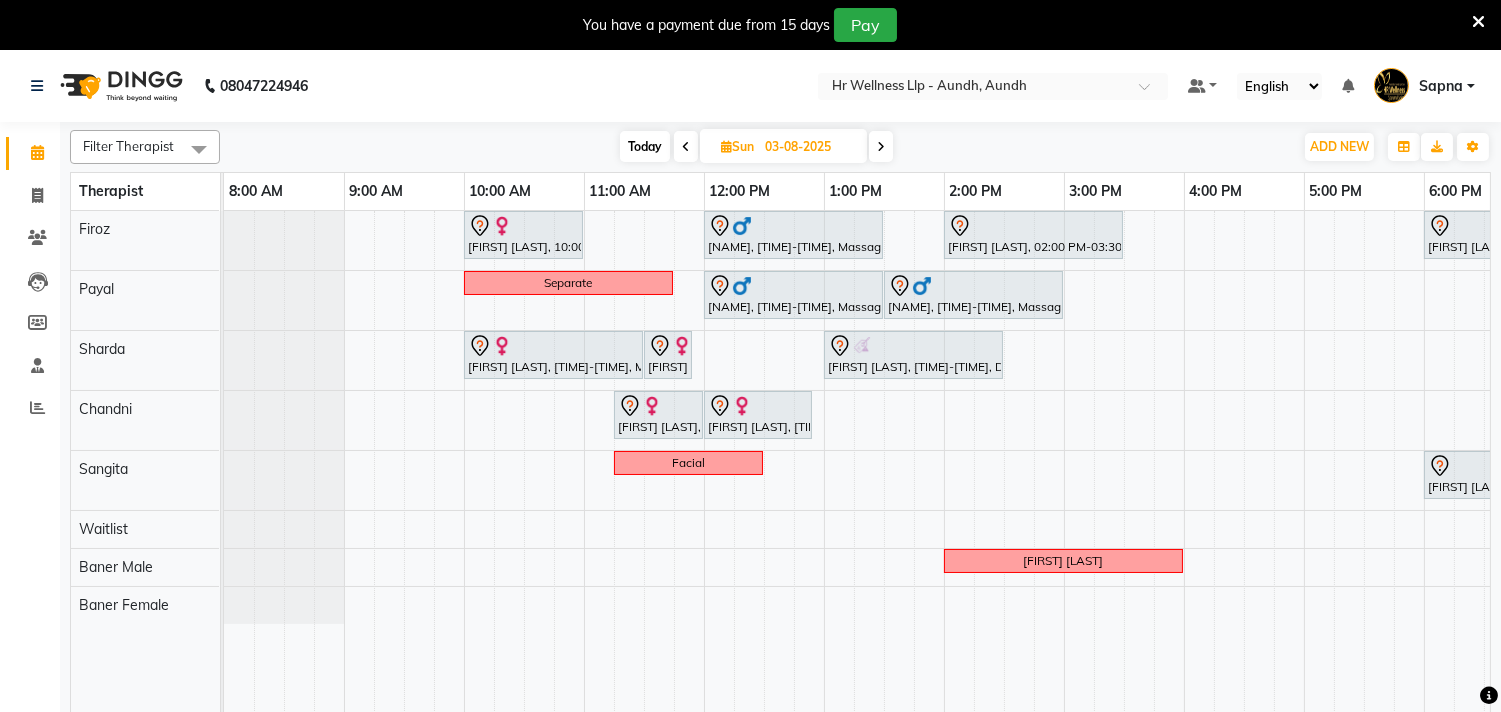 scroll, scrollTop: 0, scrollLeft: 142, axis: horizontal 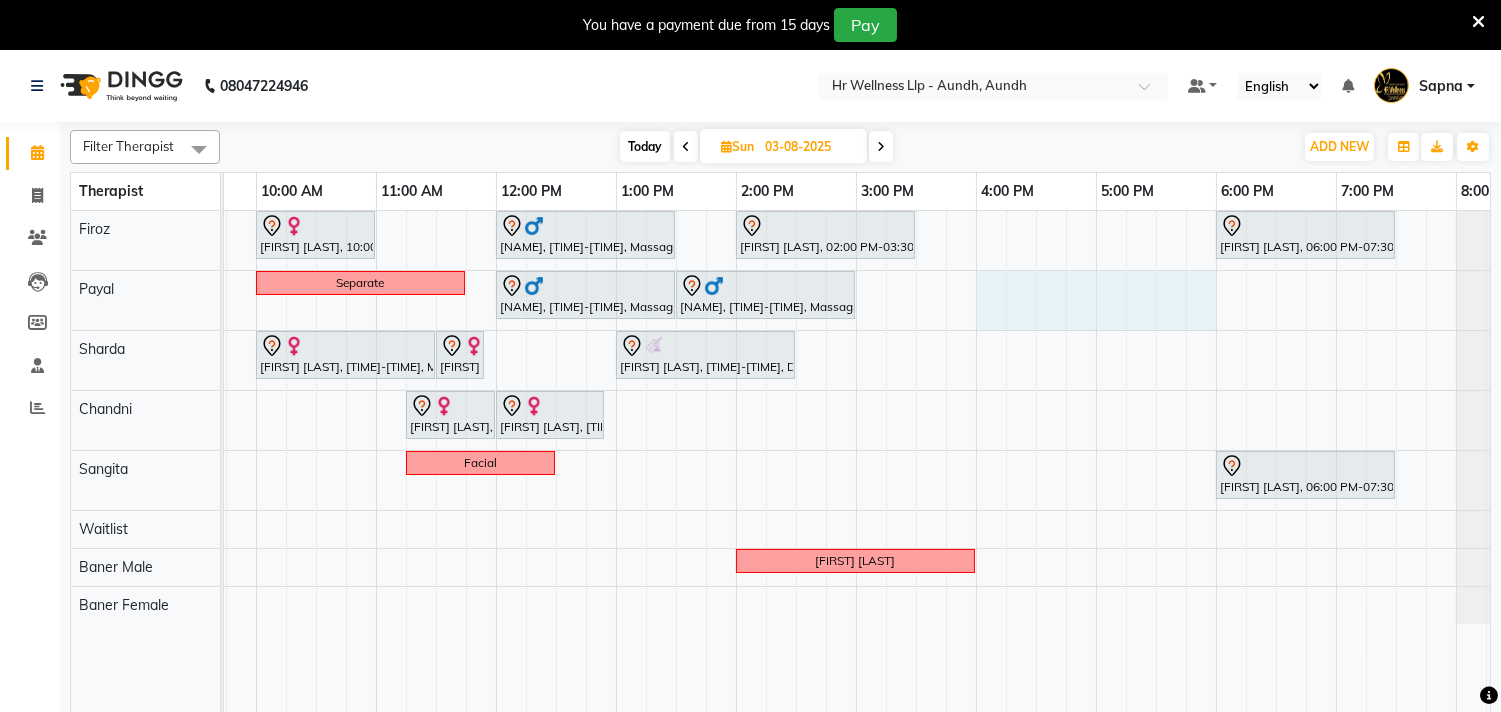 drag, startPoint x: 987, startPoint y: 298, endPoint x: 1197, endPoint y: 313, distance: 210.53503 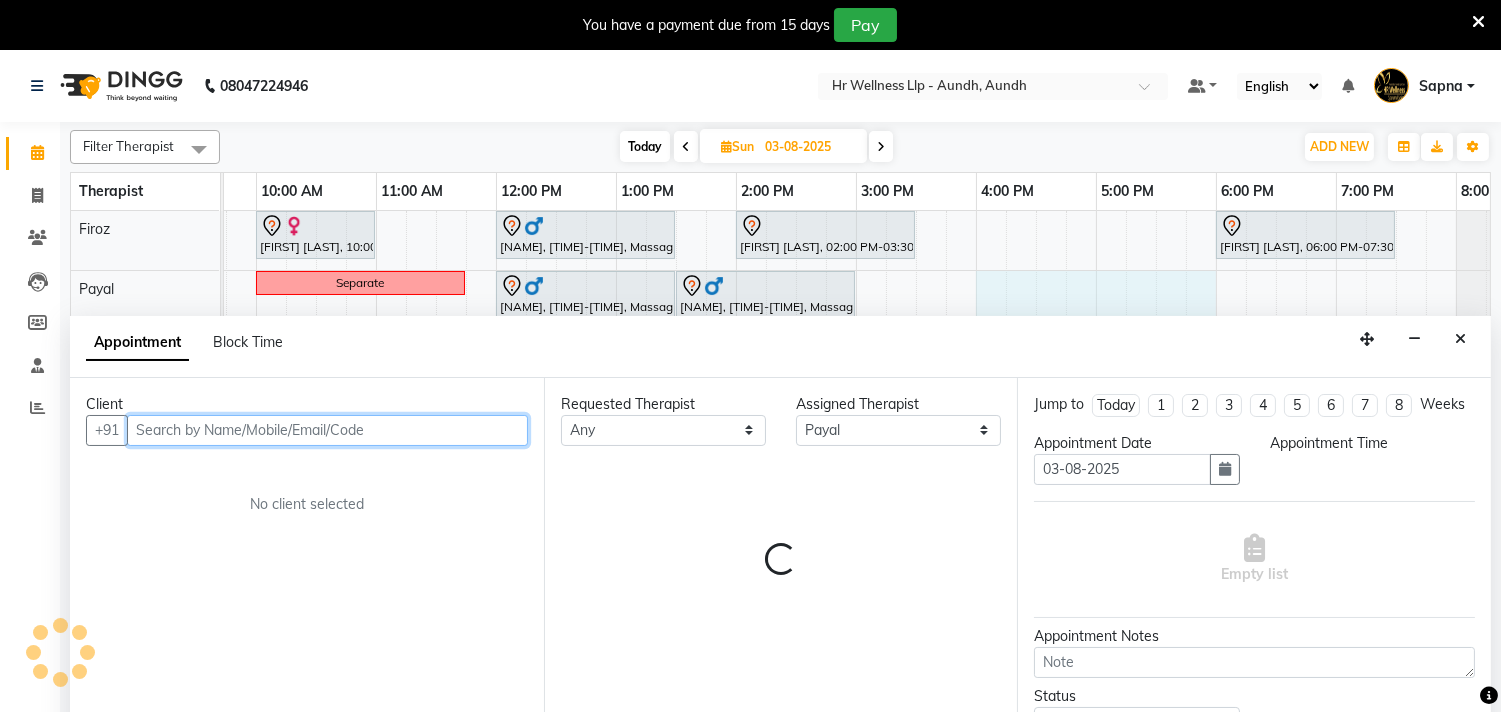select on "960" 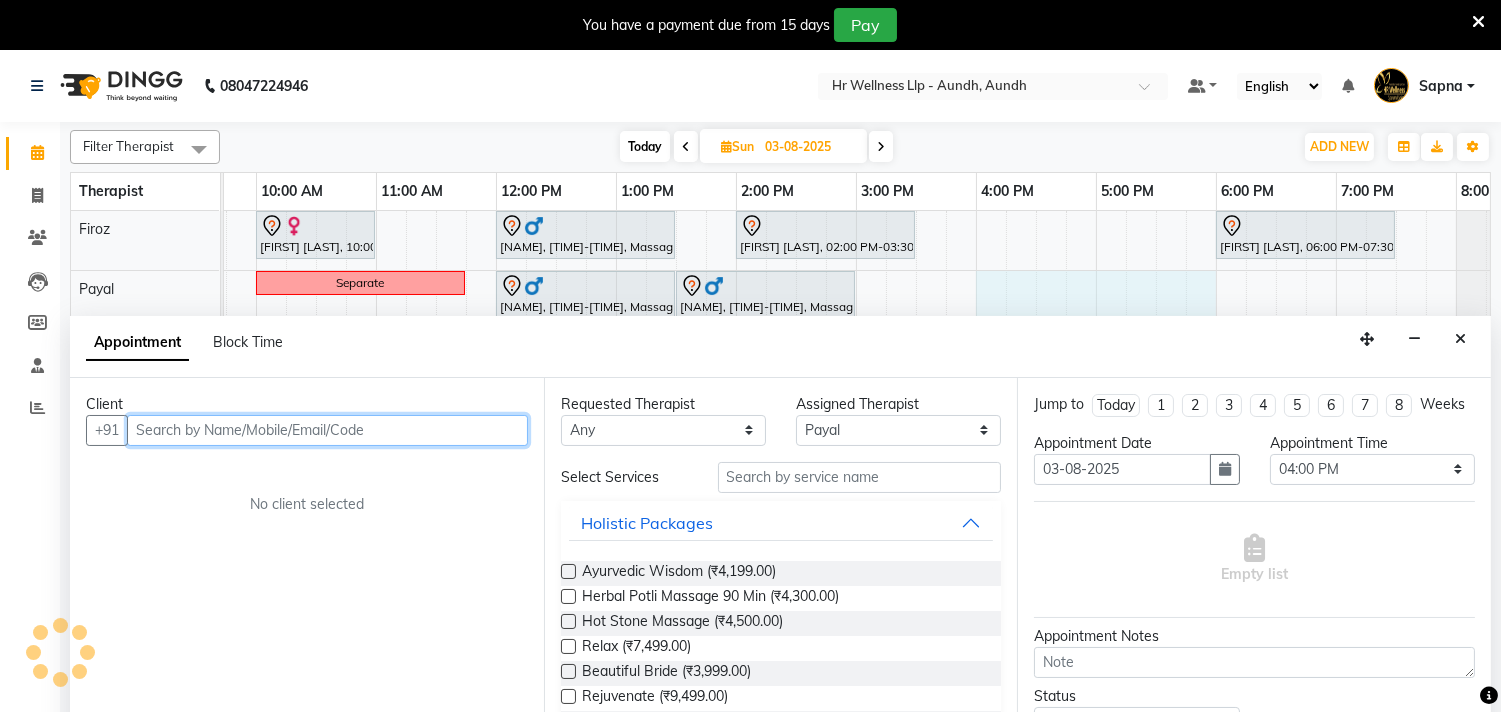 scroll, scrollTop: 50, scrollLeft: 0, axis: vertical 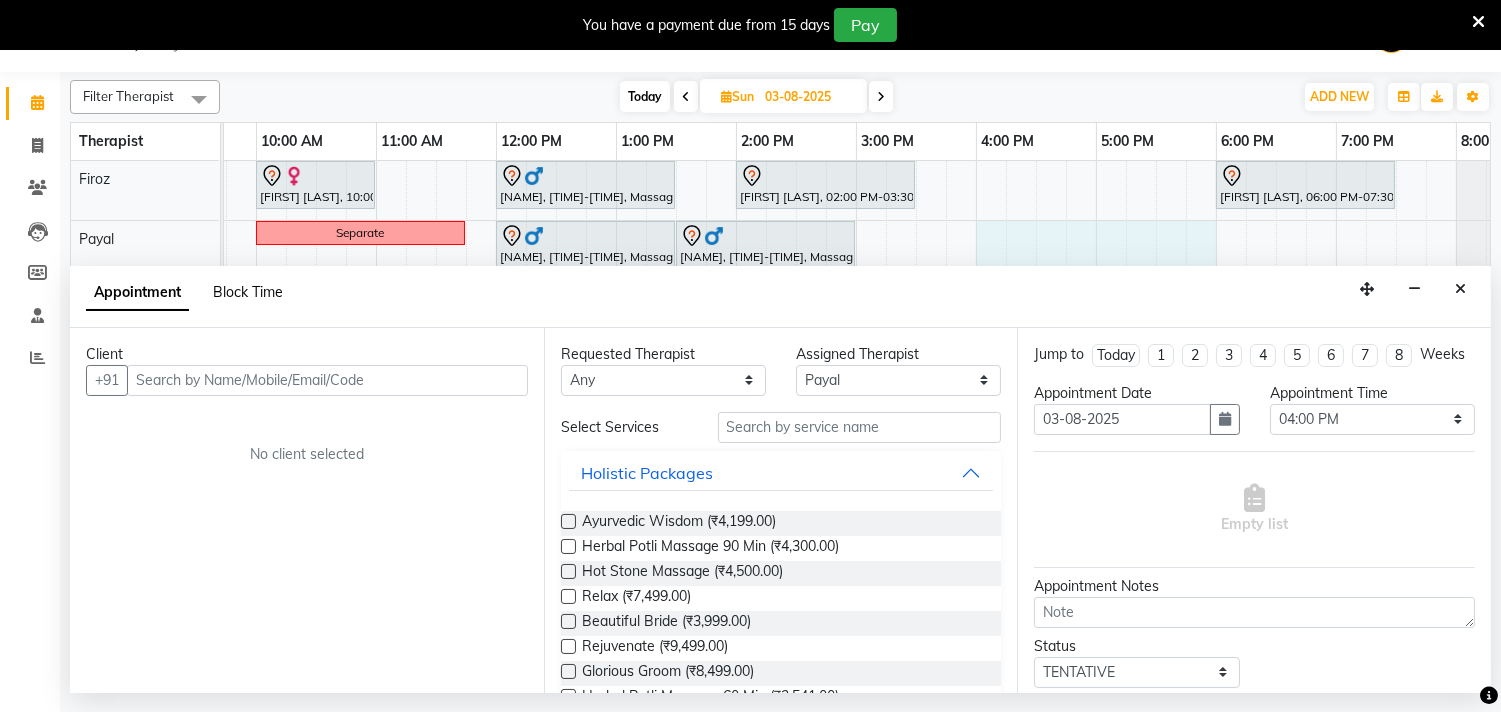 click on "Block Time" at bounding box center (248, 292) 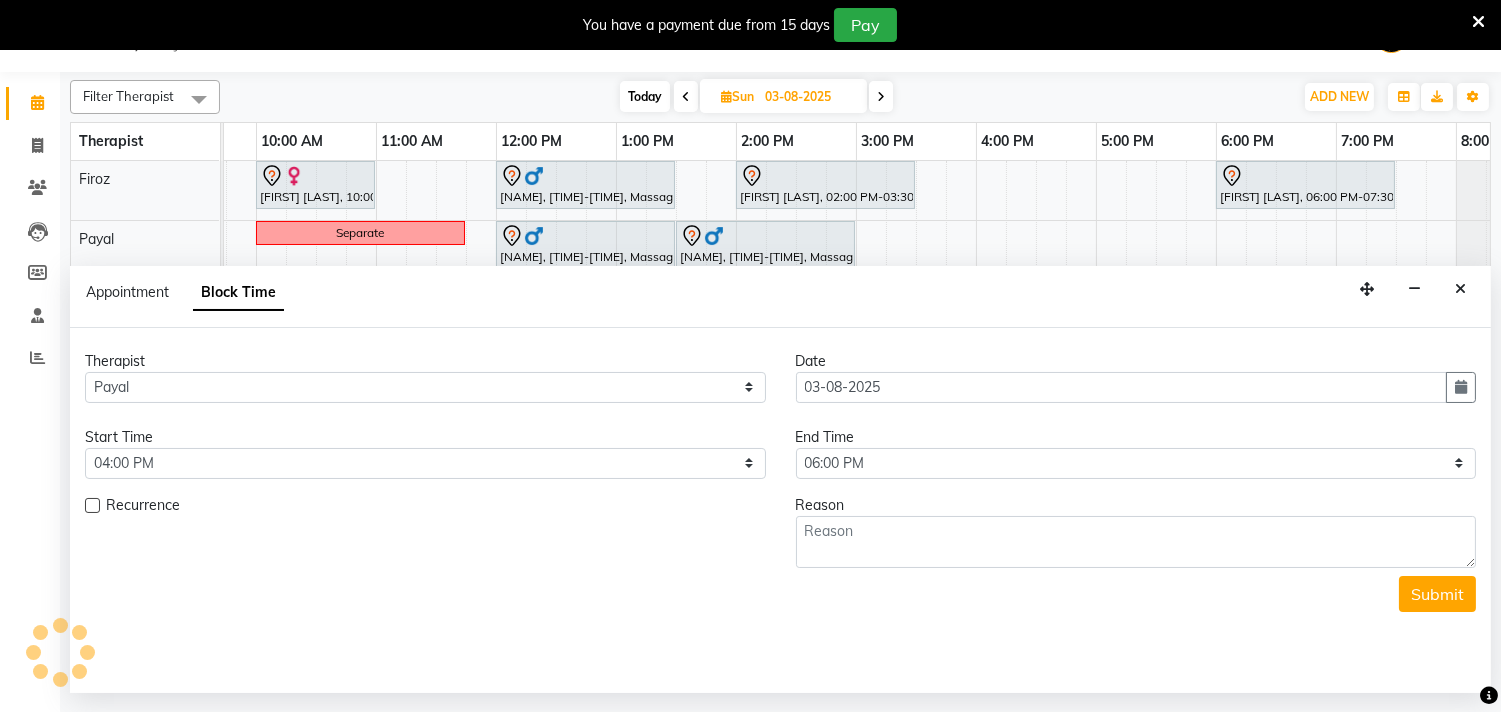 scroll, scrollTop: 0, scrollLeft: 0, axis: both 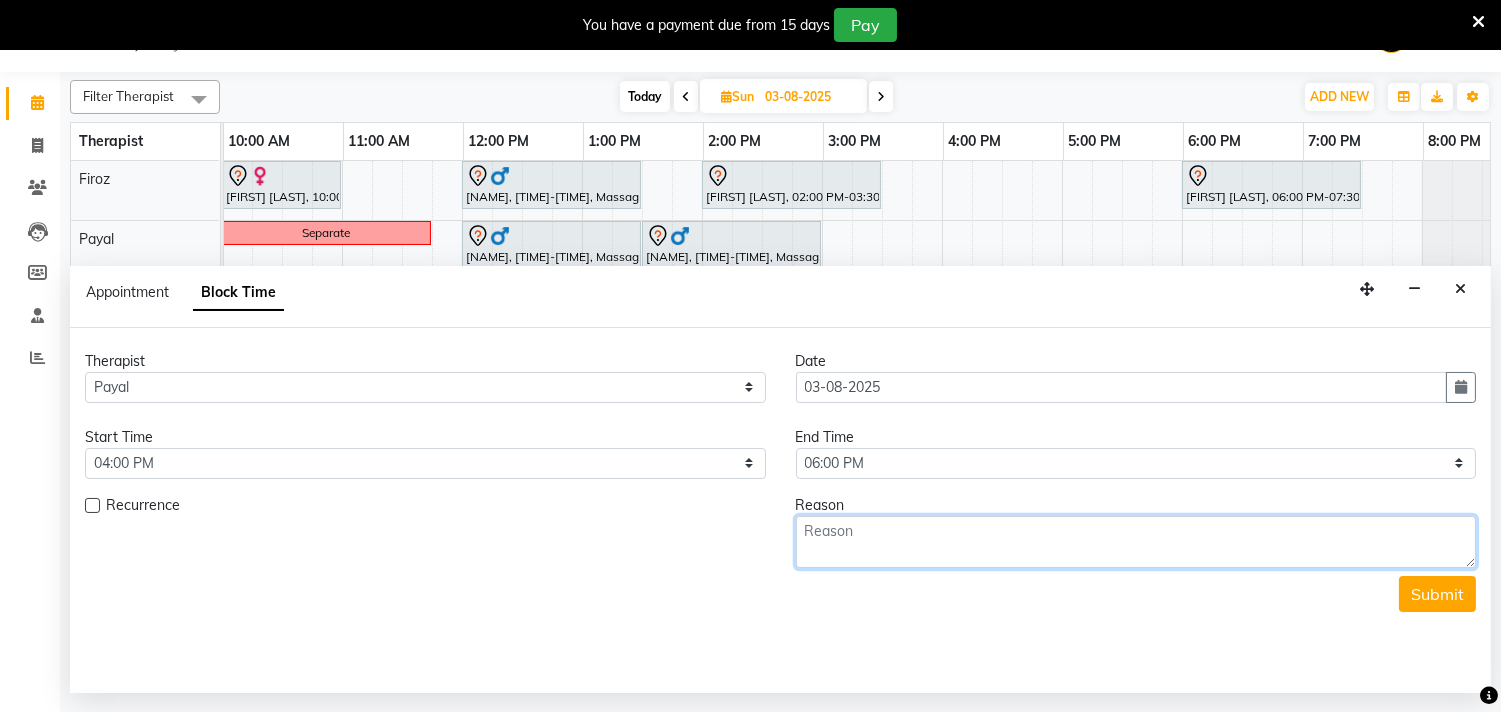 click at bounding box center [1136, 542] 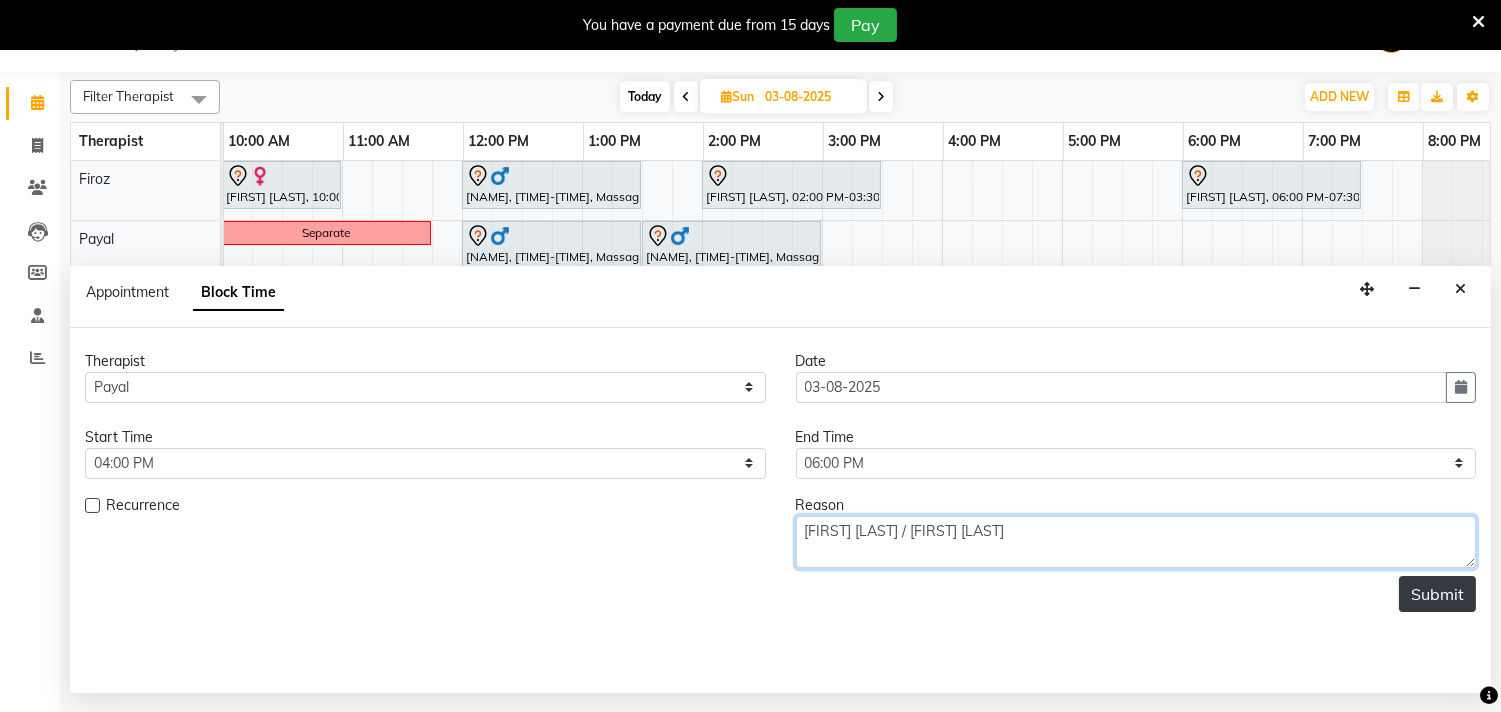 type on "Amol Rege / Narhari jadhav" 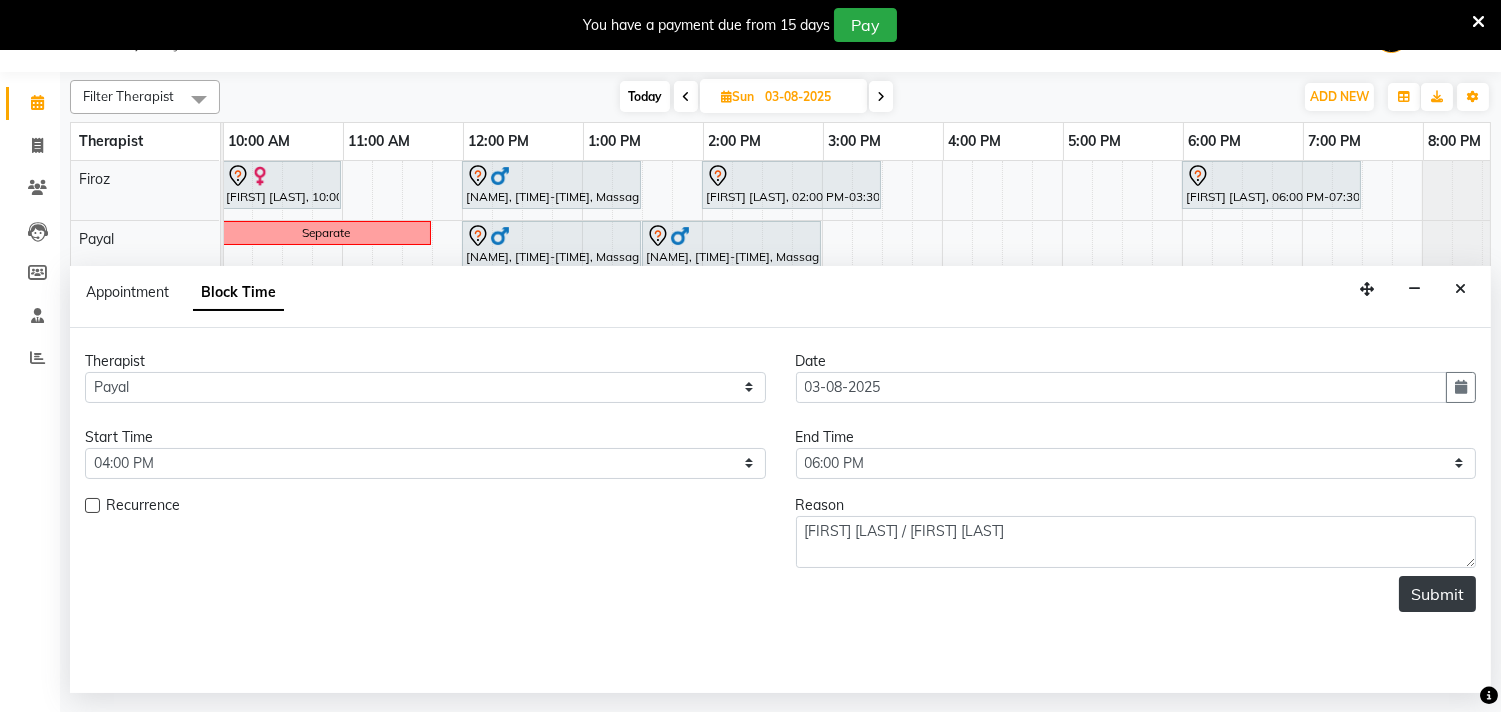 click on "Submit" at bounding box center [1437, 594] 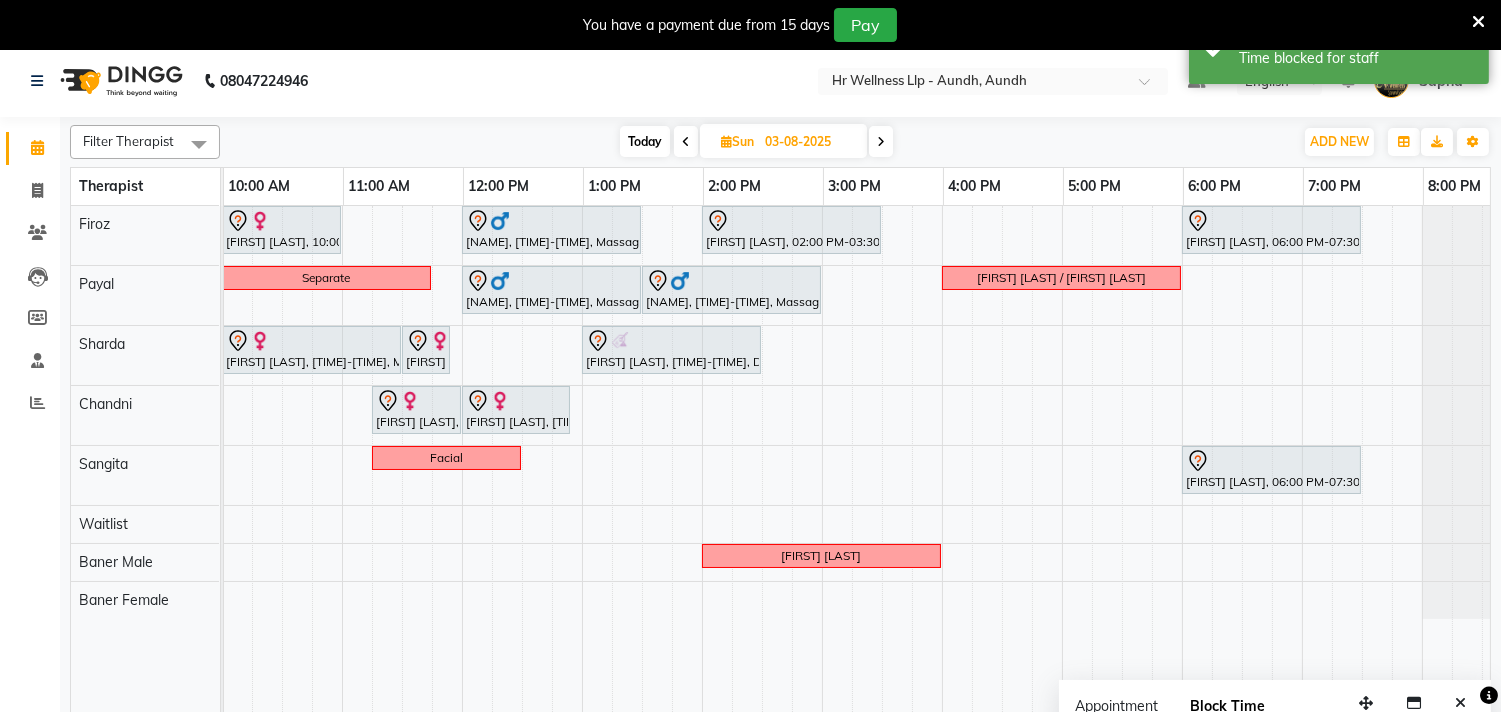 scroll, scrollTop: 7, scrollLeft: 0, axis: vertical 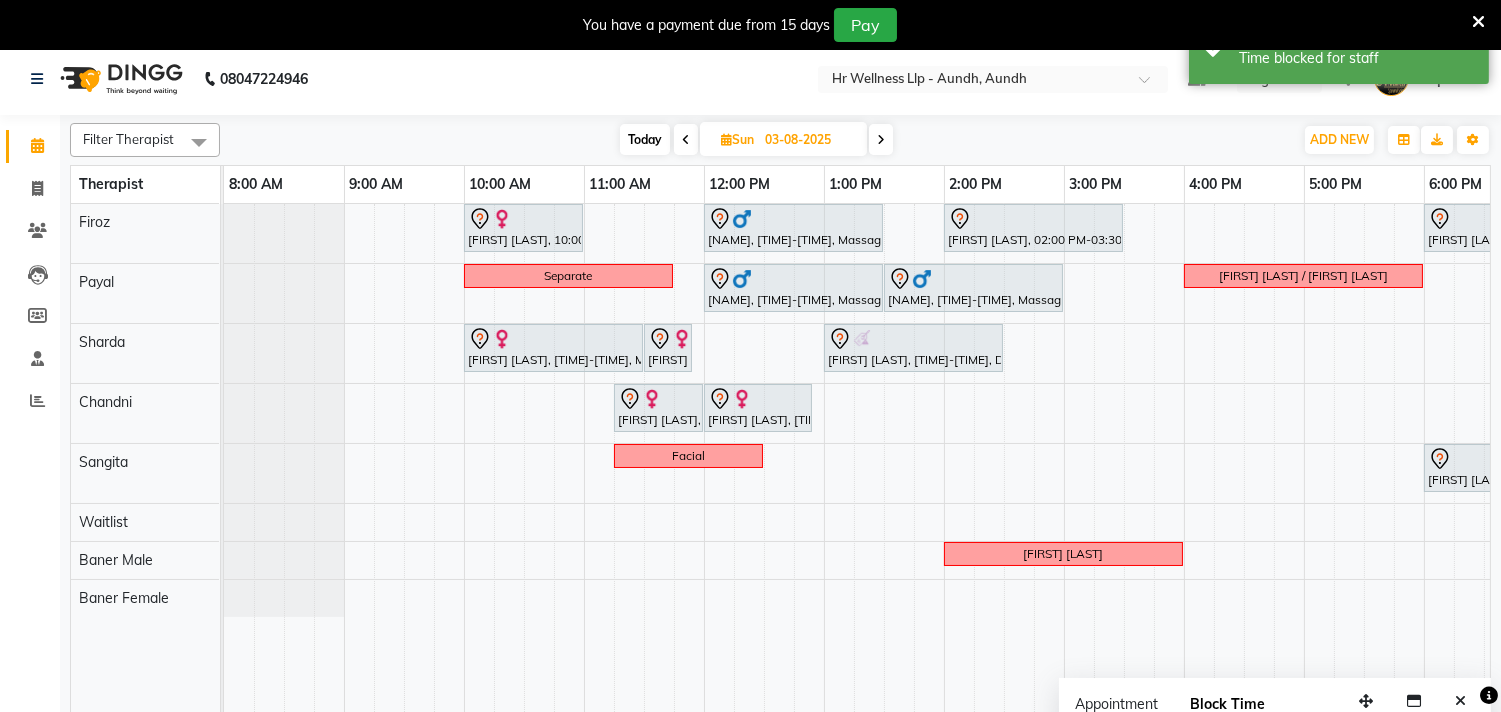 click on "Today" at bounding box center (645, 139) 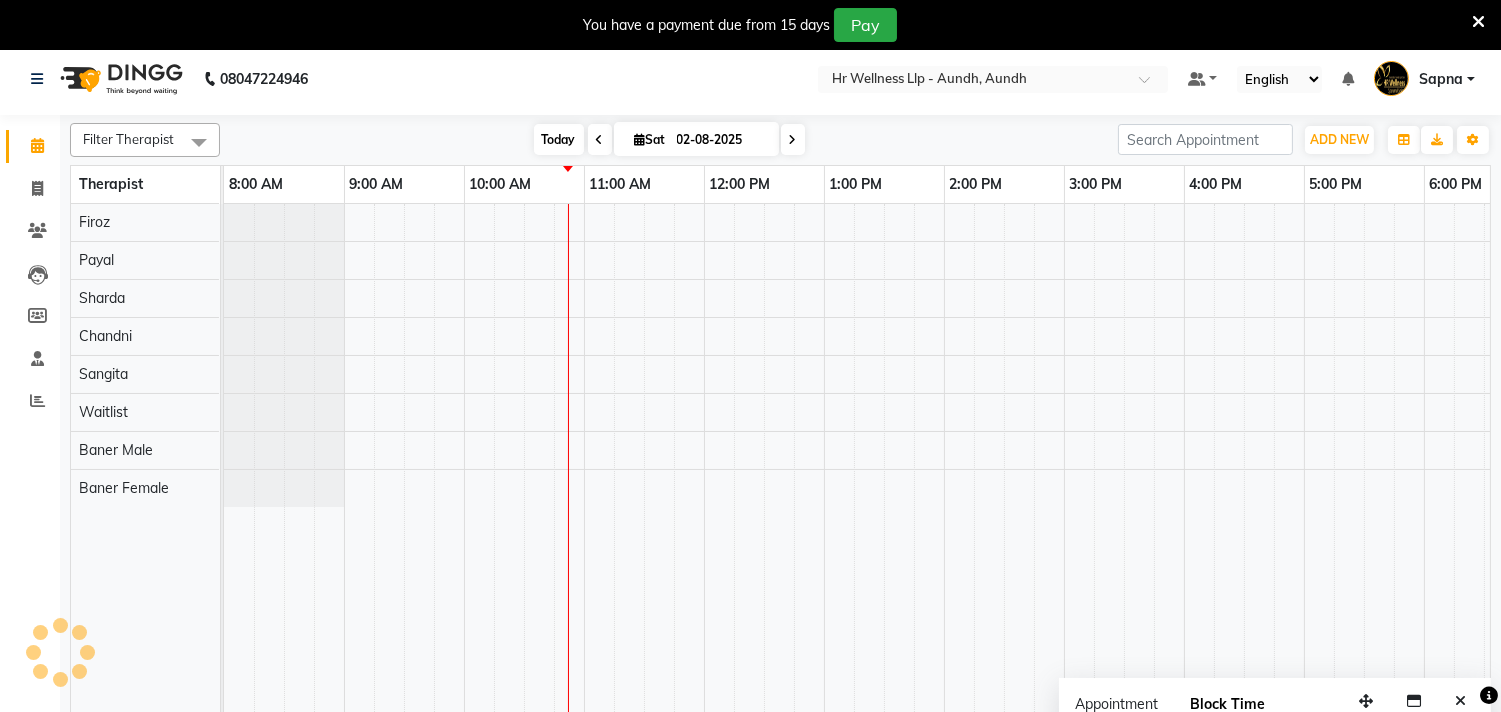 scroll, scrollTop: 0, scrollLeft: 241, axis: horizontal 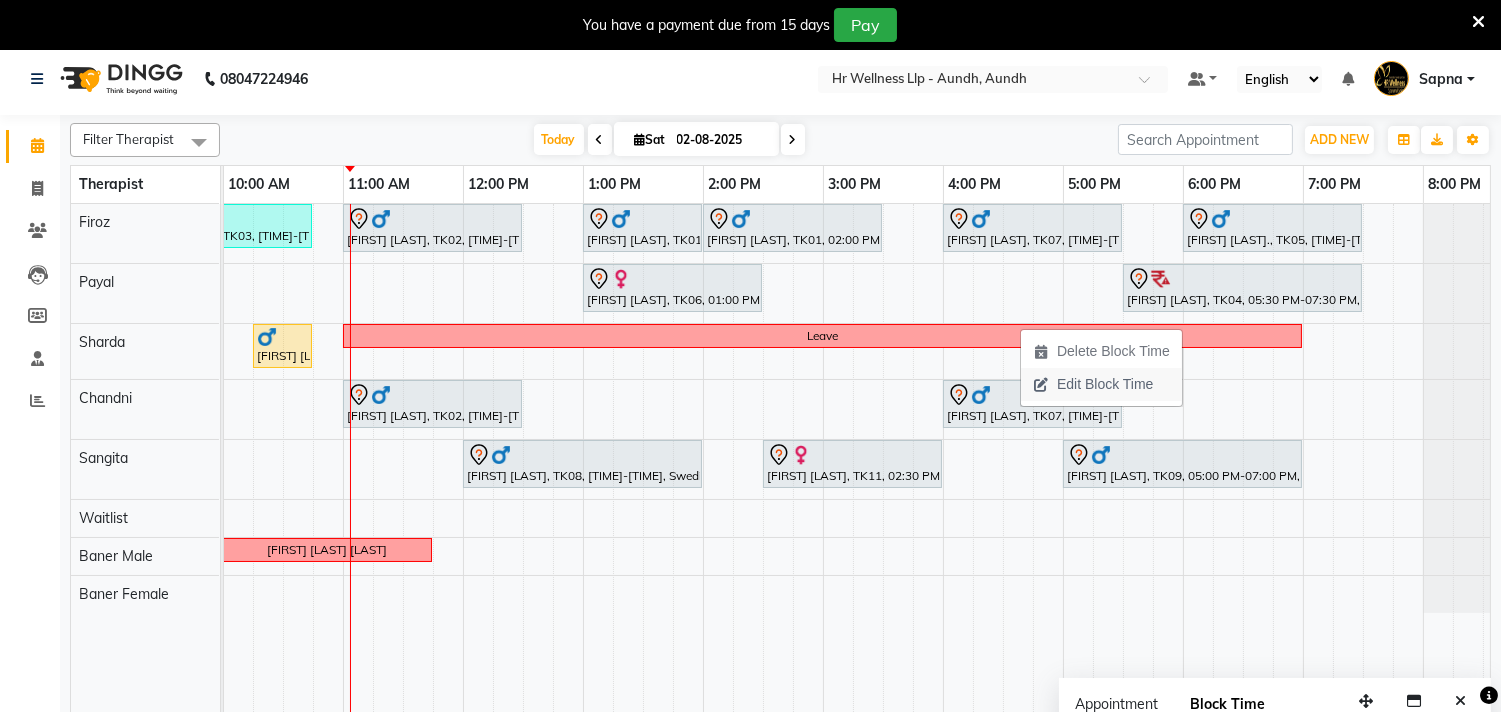 click on "Edit Block Time" at bounding box center [1105, 384] 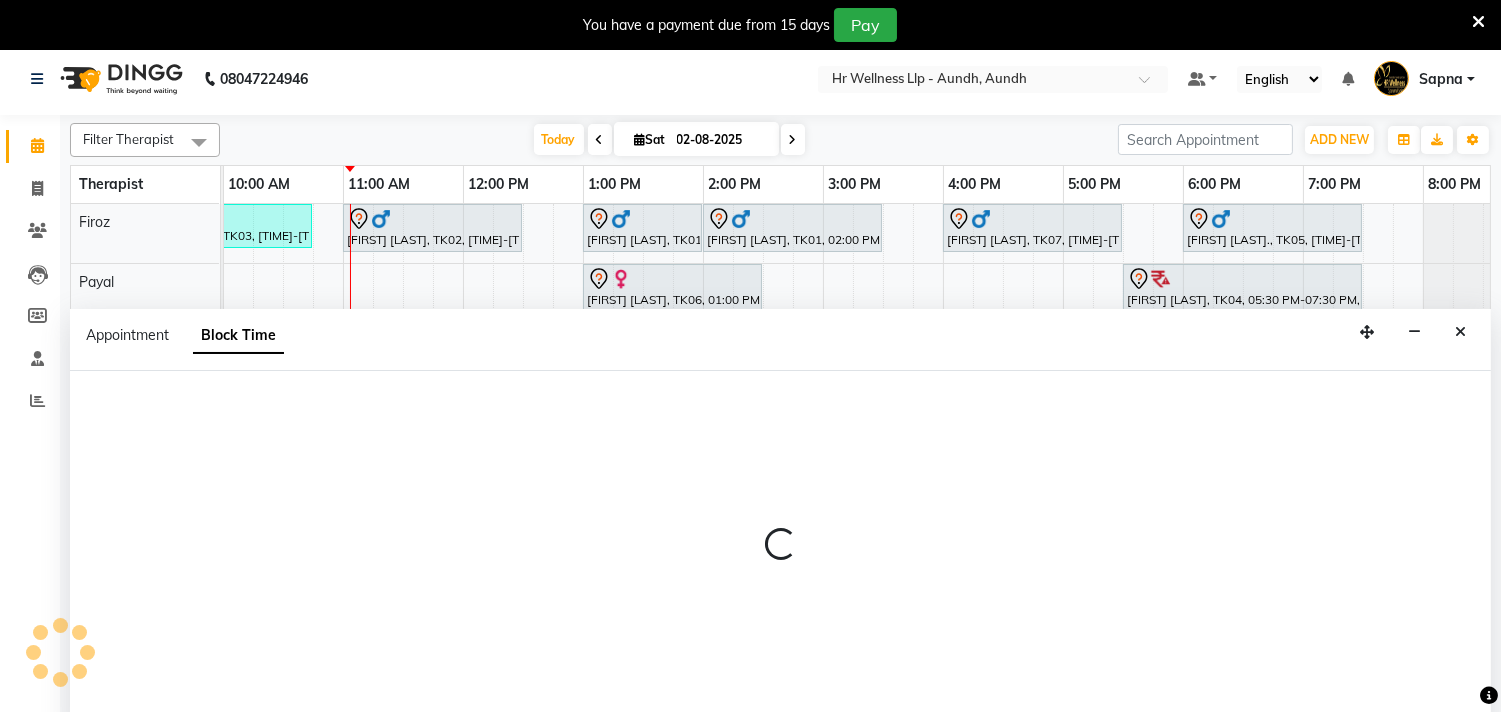 scroll, scrollTop: 50, scrollLeft: 0, axis: vertical 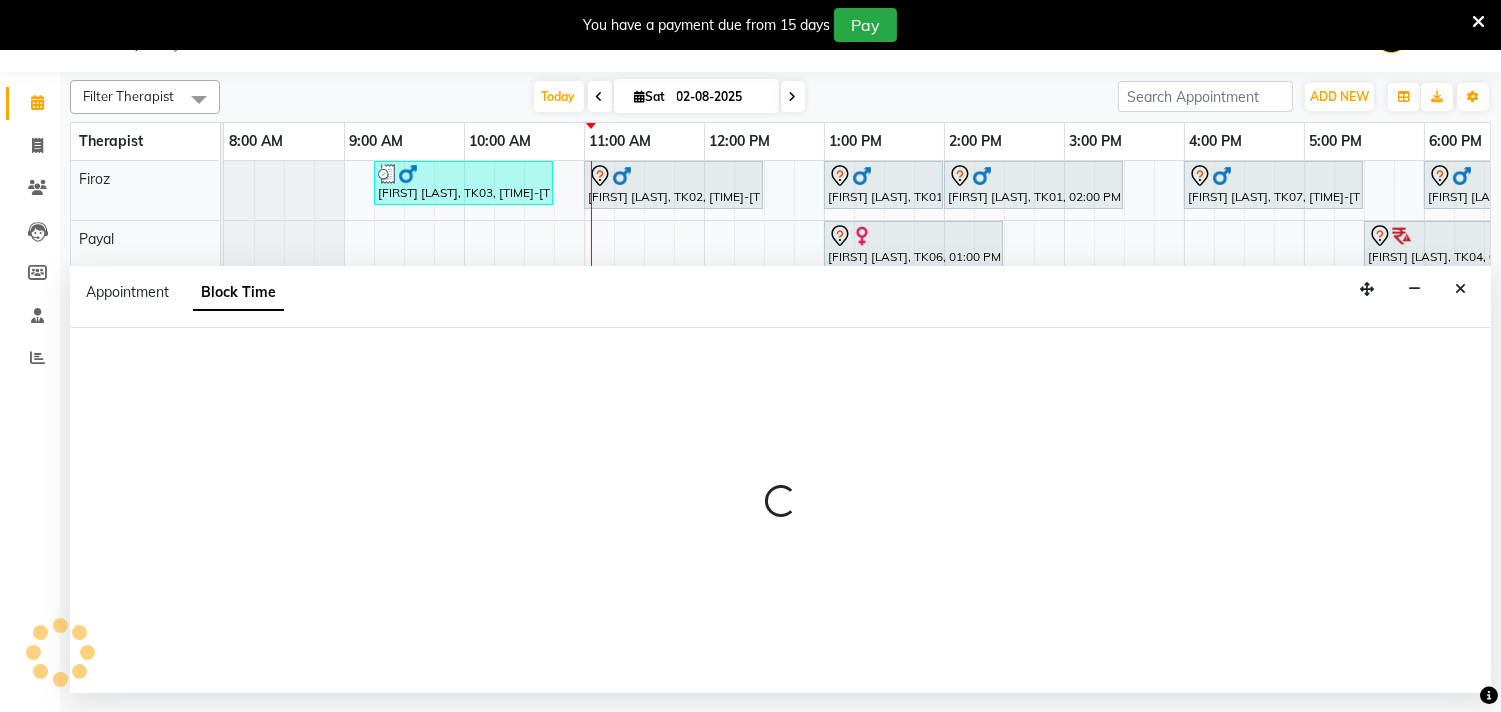 select on "77661" 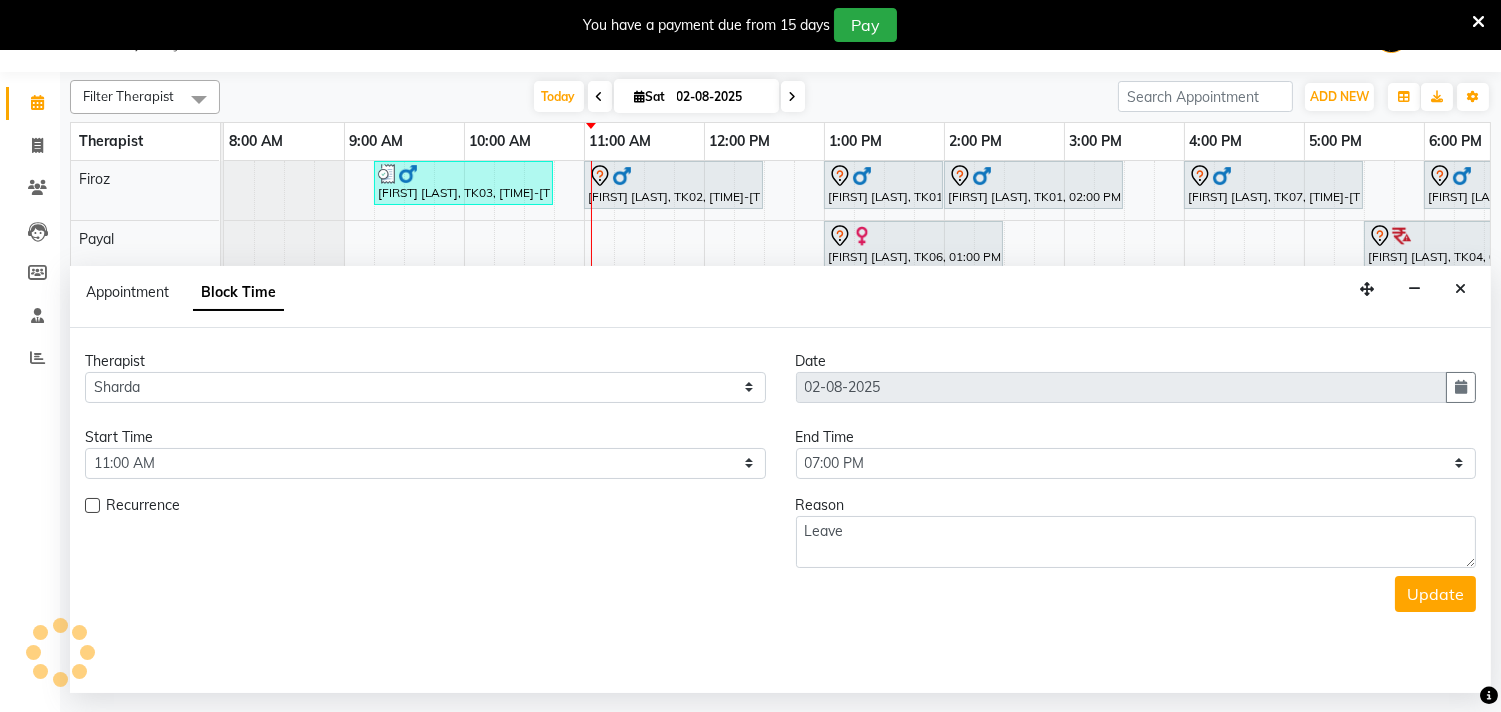 scroll, scrollTop: 0, scrollLeft: 294, axis: horizontal 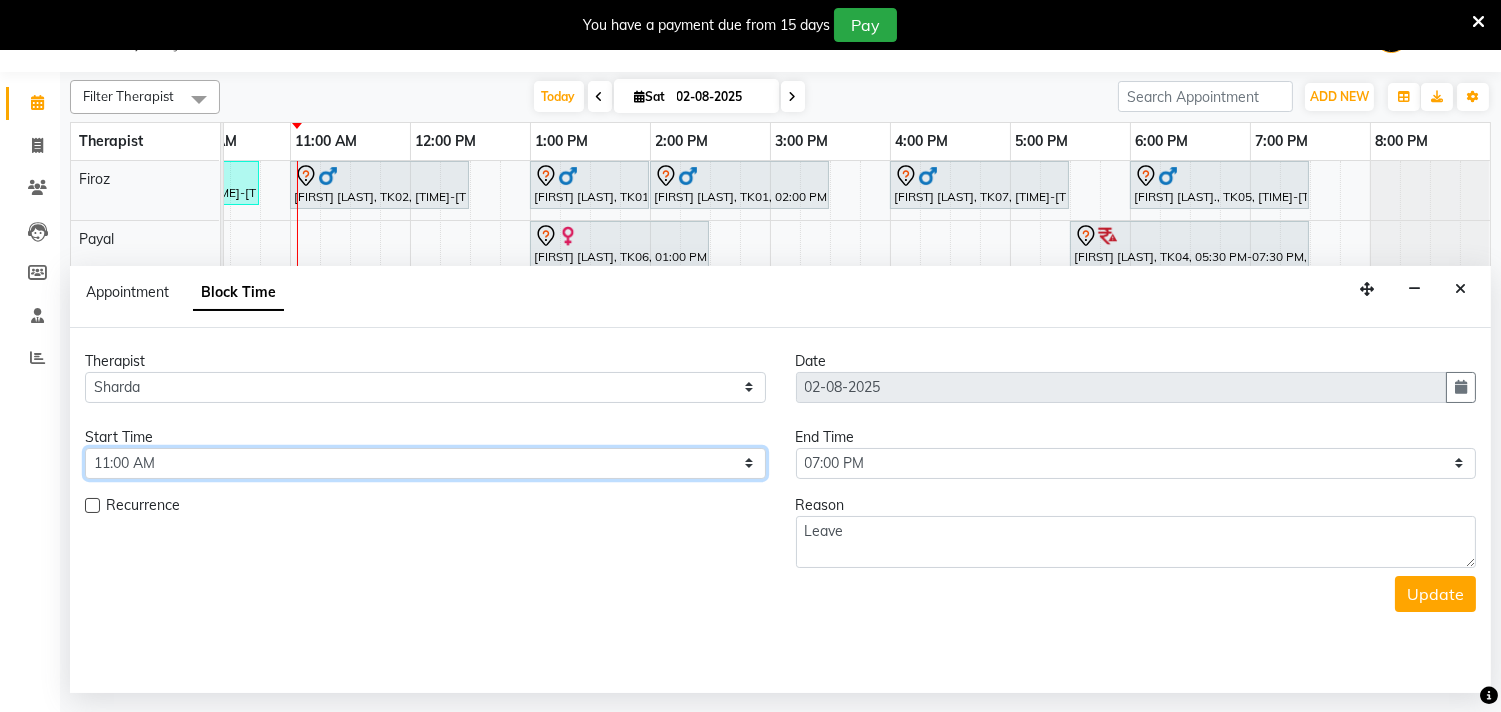 click on "Select 09:00 AM 09:15 AM 09:30 AM 09:45 AM 10:00 AM 10:15 AM 10:30 AM 10:45 AM 11:00 AM 11:15 AM 11:30 AM 11:45 AM 12:00 PM 12:15 PM 12:30 PM 12:45 PM 01:00 PM 01:15 PM 01:30 PM 01:45 PM 02:00 PM 02:15 PM 02:30 PM 02:45 PM 03:00 PM 03:15 PM 03:30 PM 03:45 PM 04:00 PM 04:15 PM 04:30 PM 04:45 PM 05:00 PM 05:15 PM 05:30 PM 05:45 PM 06:00 PM 06:15 PM 06:30 PM 06:45 PM 07:00 PM 07:15 PM 07:30 PM 07:45 PM 08:00 PM" at bounding box center (425, 463) 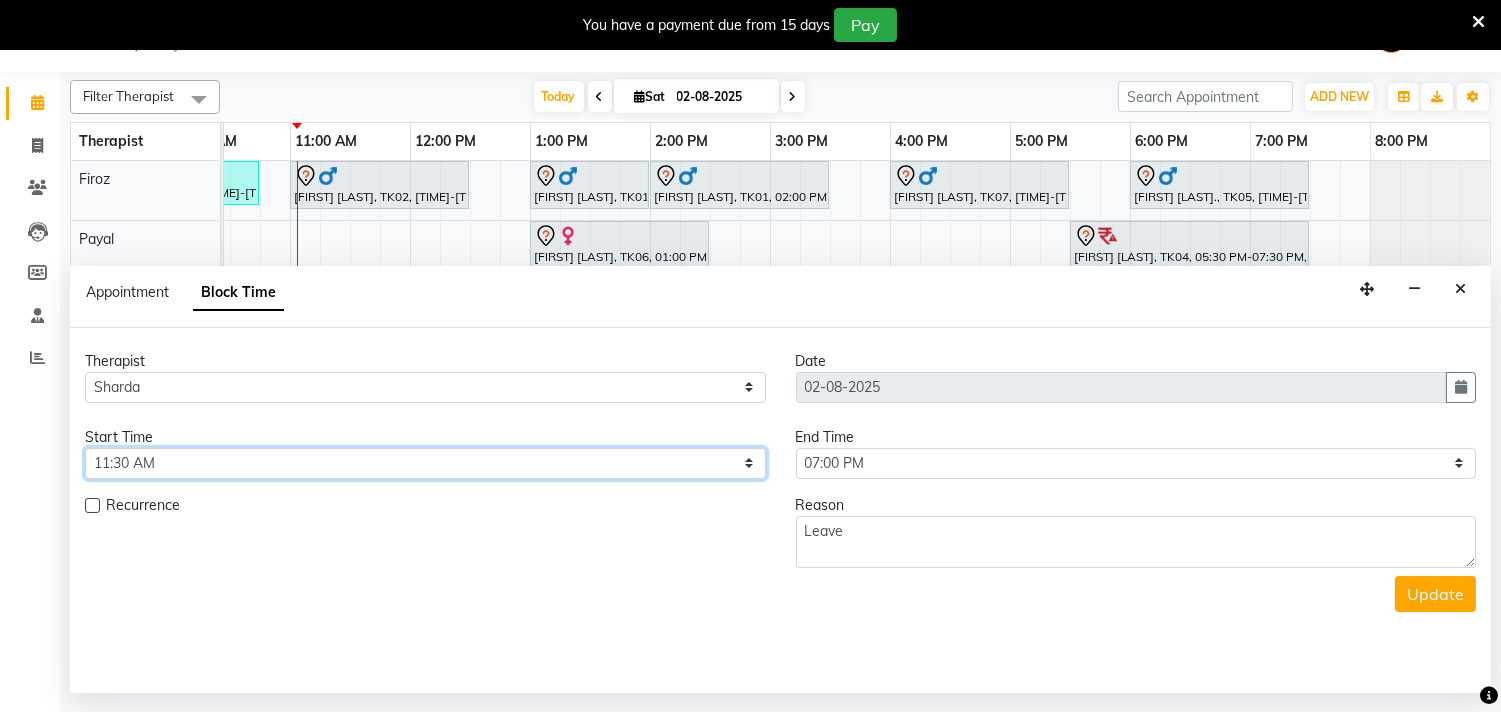 click on "Select 09:00 AM 09:15 AM 09:30 AM 09:45 AM 10:00 AM 10:15 AM 10:30 AM 10:45 AM 11:00 AM 11:15 AM 11:30 AM 11:45 AM 12:00 PM 12:15 PM 12:30 PM 12:45 PM 01:00 PM 01:15 PM 01:30 PM 01:45 PM 02:00 PM 02:15 PM 02:30 PM 02:45 PM 03:00 PM 03:15 PM 03:30 PM 03:45 PM 04:00 PM 04:15 PM 04:30 PM 04:45 PM 05:00 PM 05:15 PM 05:30 PM 05:45 PM 06:00 PM 06:15 PM 06:30 PM 06:45 PM 07:00 PM 07:15 PM 07:30 PM 07:45 PM 08:00 PM" at bounding box center [425, 463] 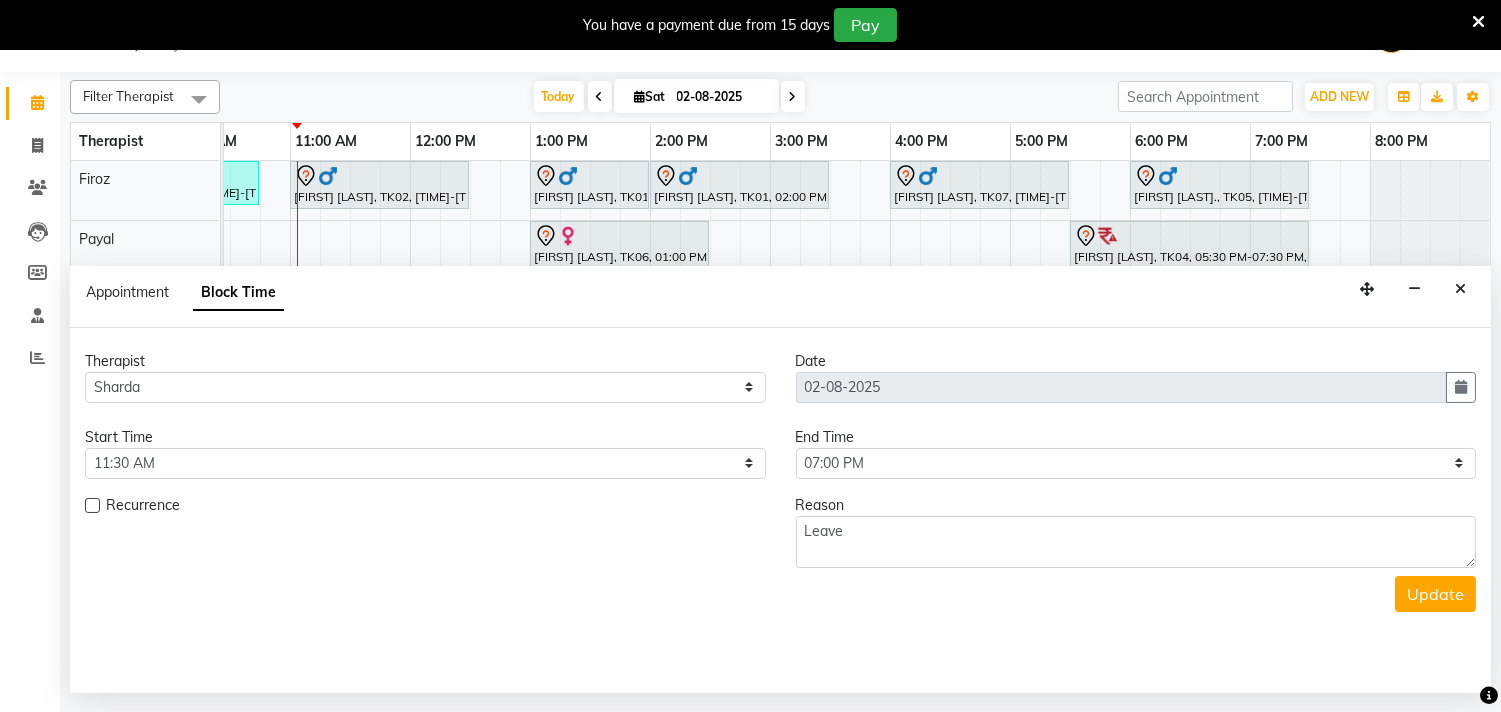 click on "Update" at bounding box center (1435, 594) 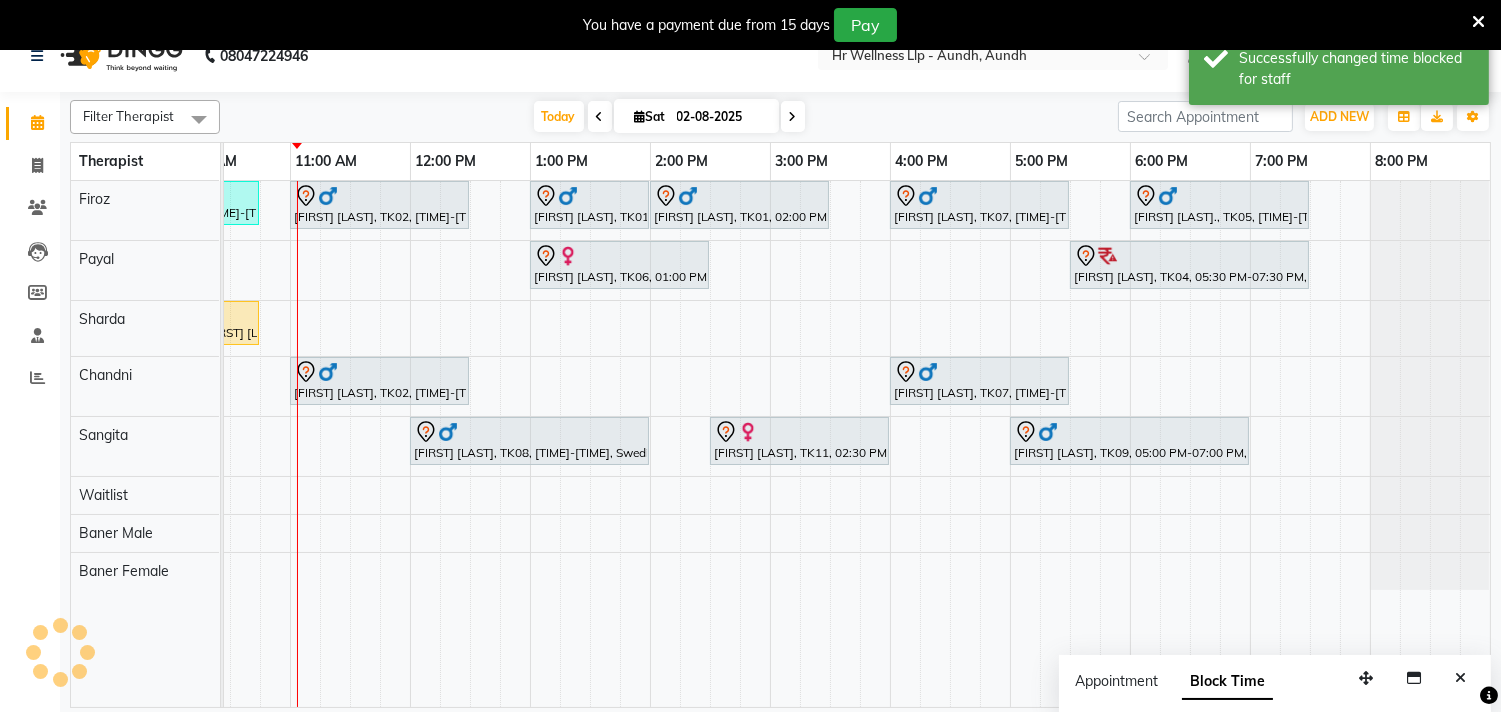 scroll, scrollTop: 0, scrollLeft: 0, axis: both 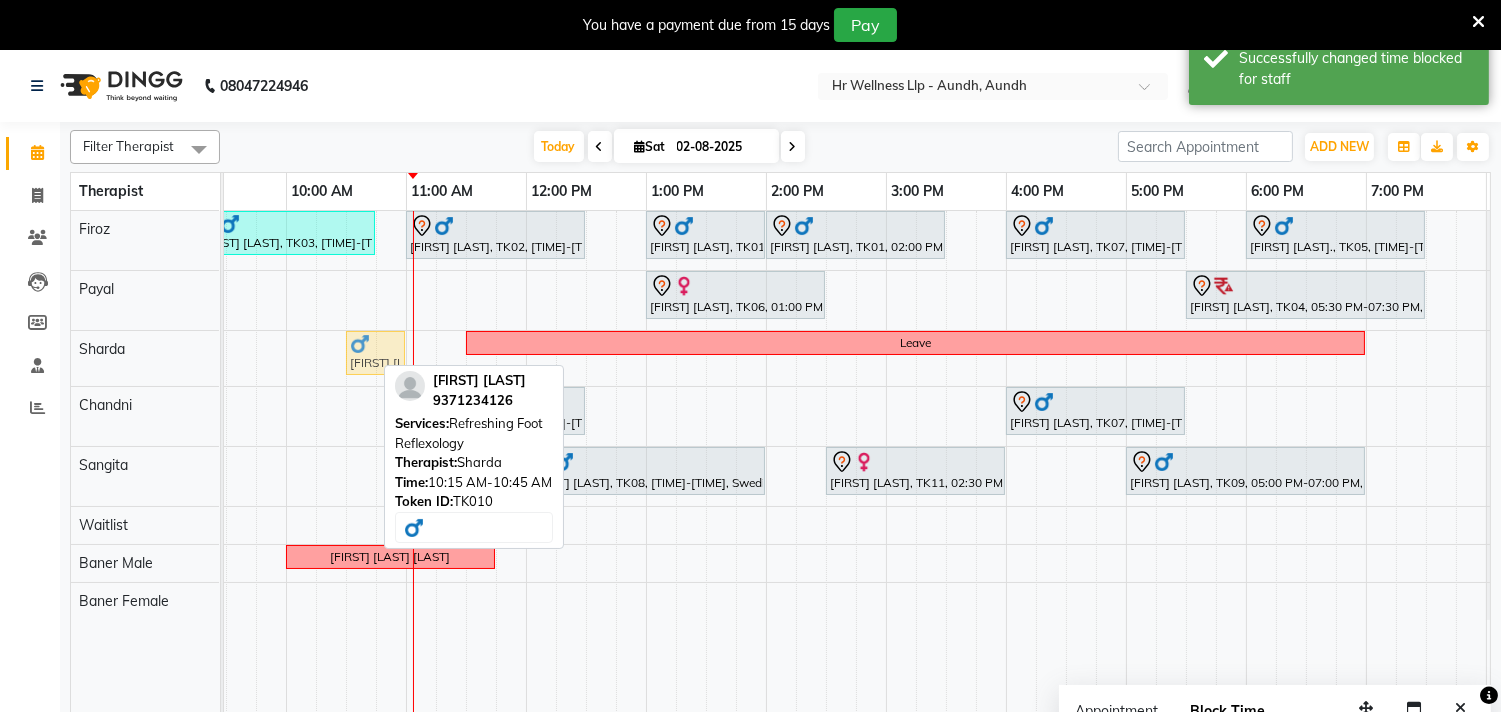 drag, startPoint x: 342, startPoint y: 348, endPoint x: 372, endPoint y: 352, distance: 30.265491 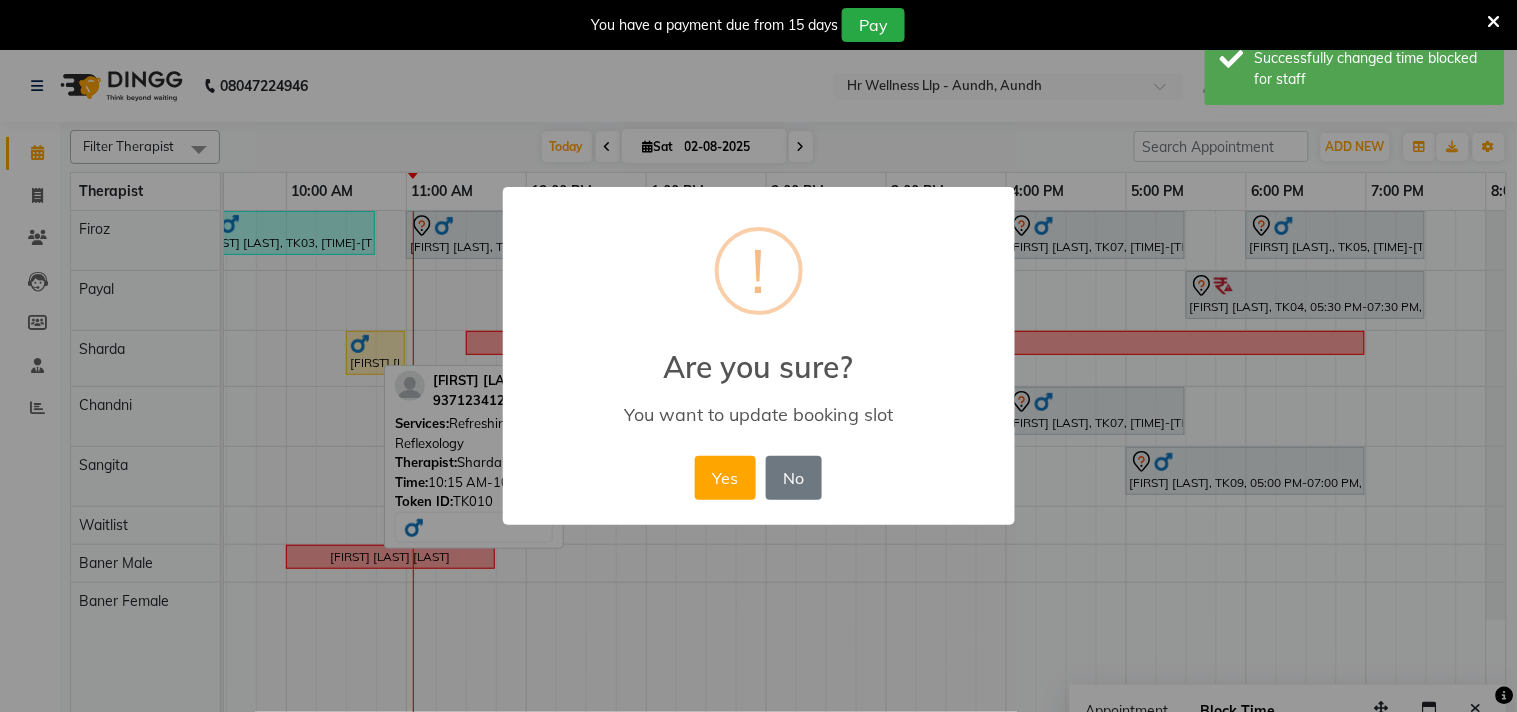 click on "× ! Are you sure? You want to update booking slot Yes No No" at bounding box center [758, 356] 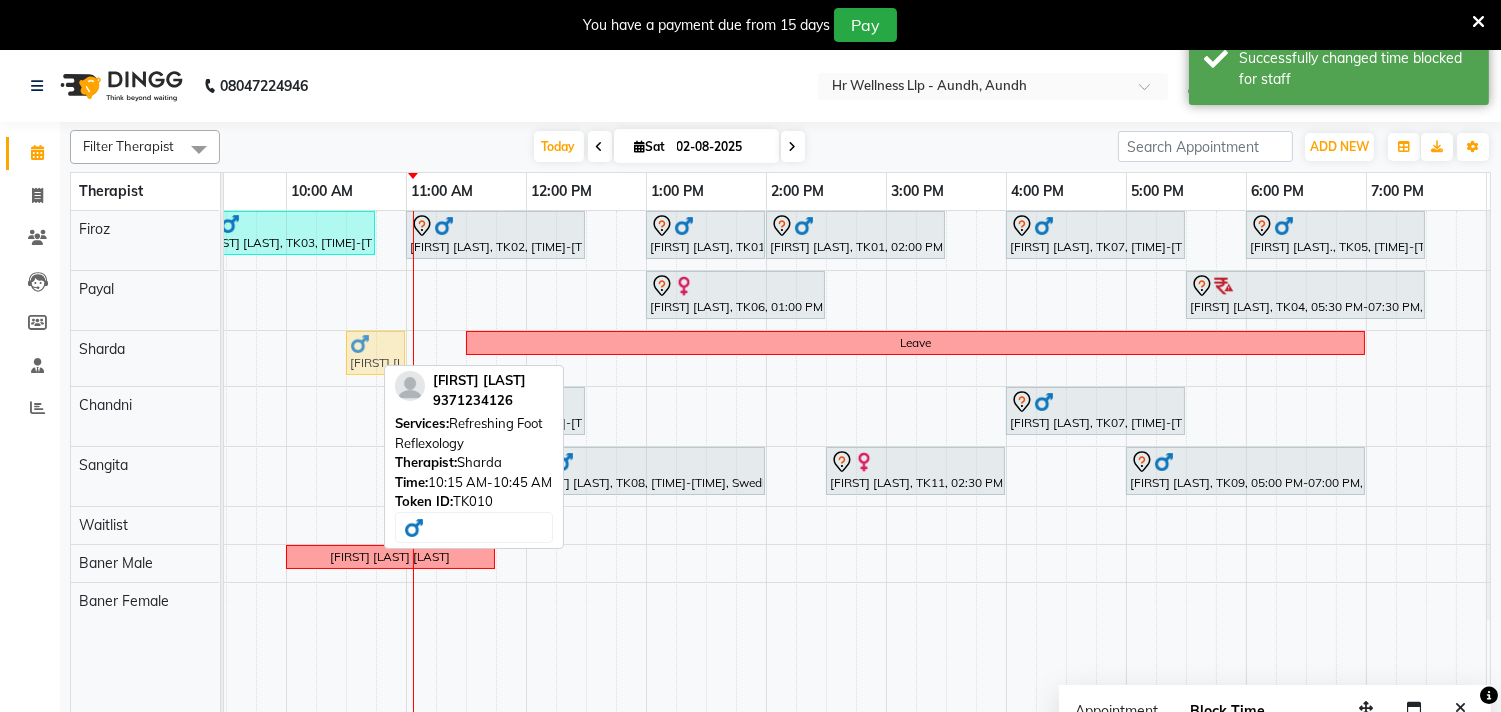 drag, startPoint x: 331, startPoint y: 357, endPoint x: 361, endPoint y: 361, distance: 30.265491 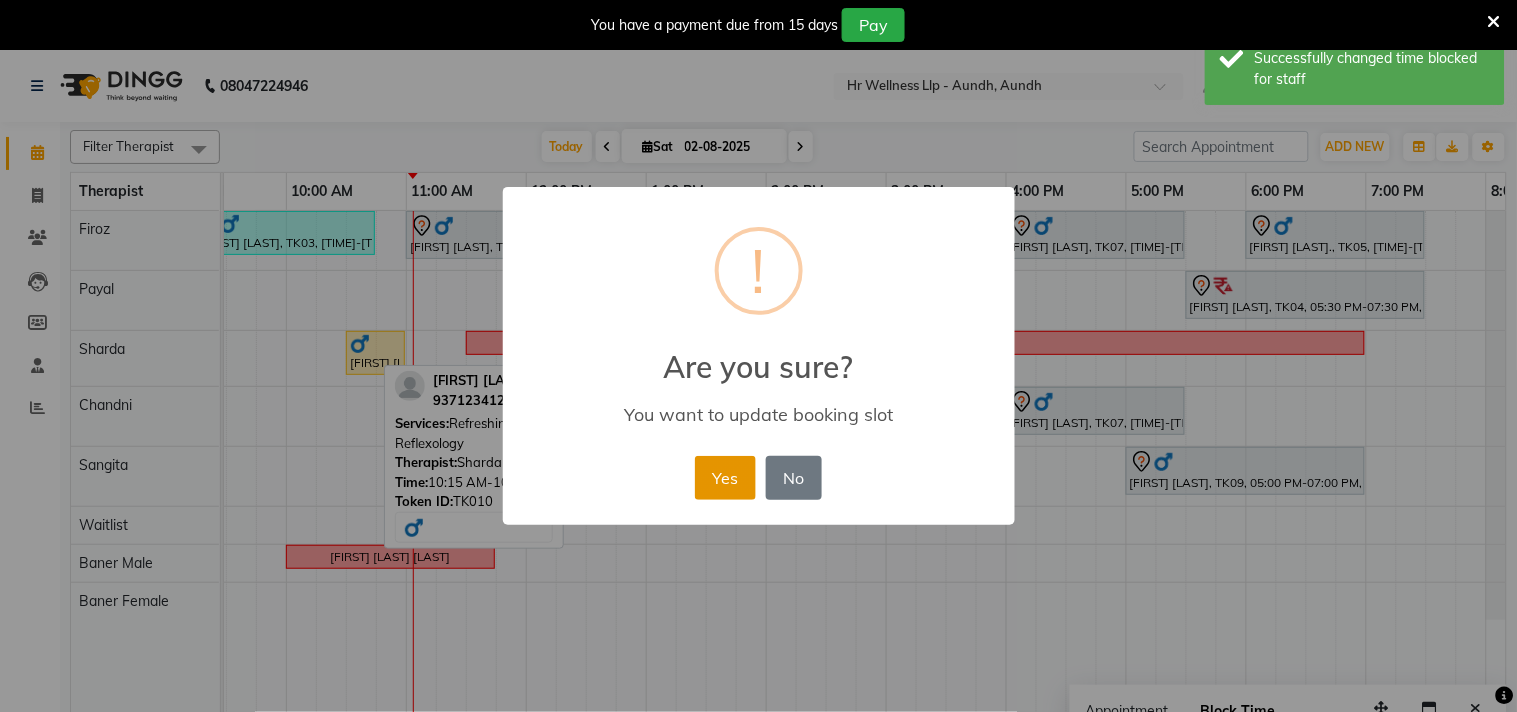 click on "Yes" at bounding box center [725, 478] 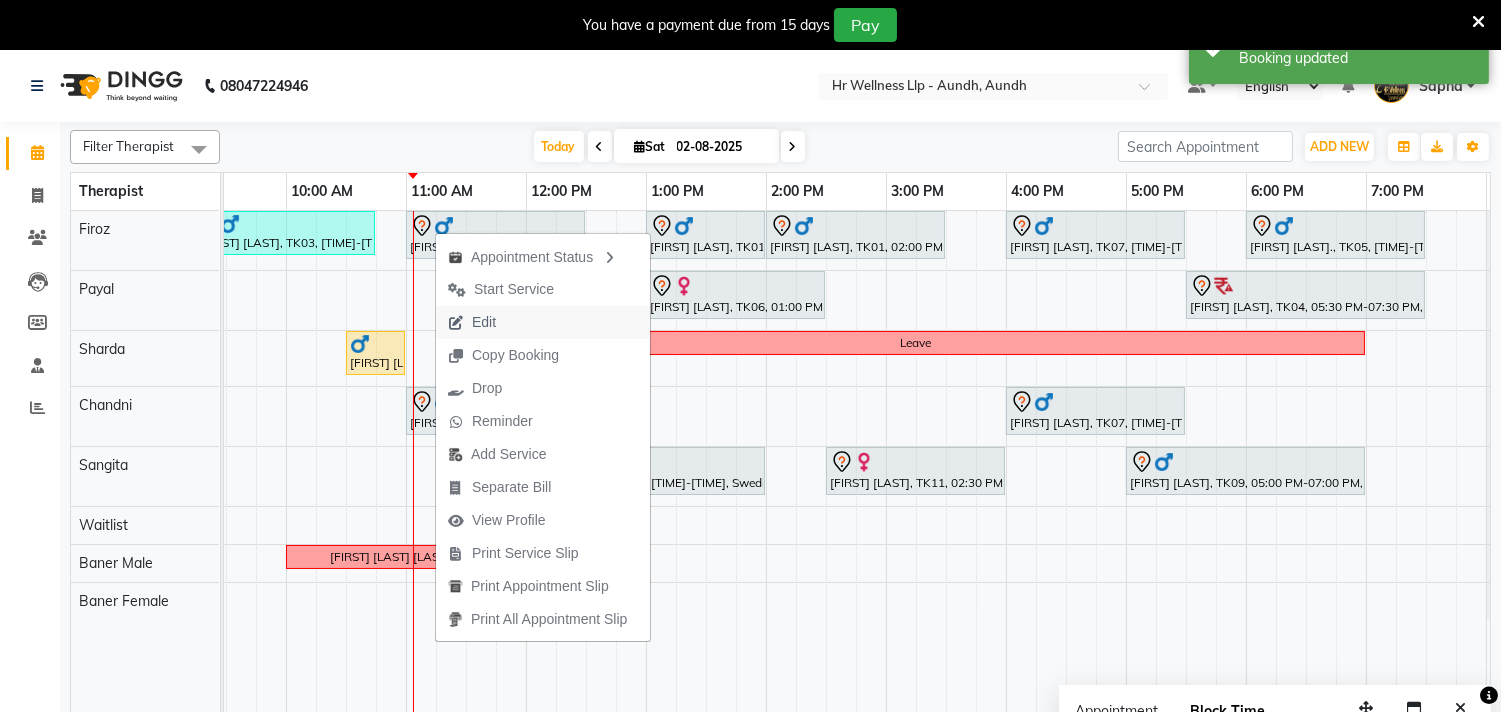 click on "Edit" at bounding box center (472, 322) 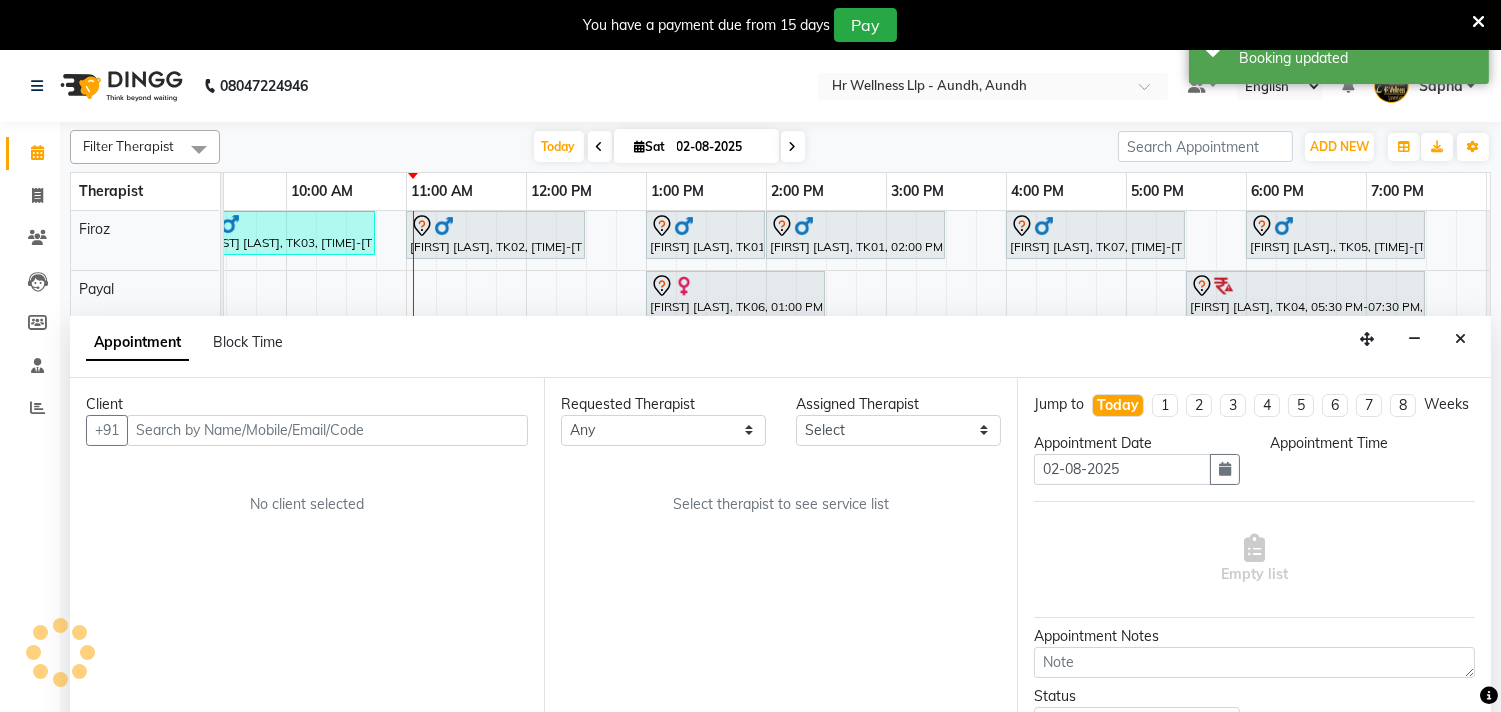 scroll, scrollTop: 50, scrollLeft: 0, axis: vertical 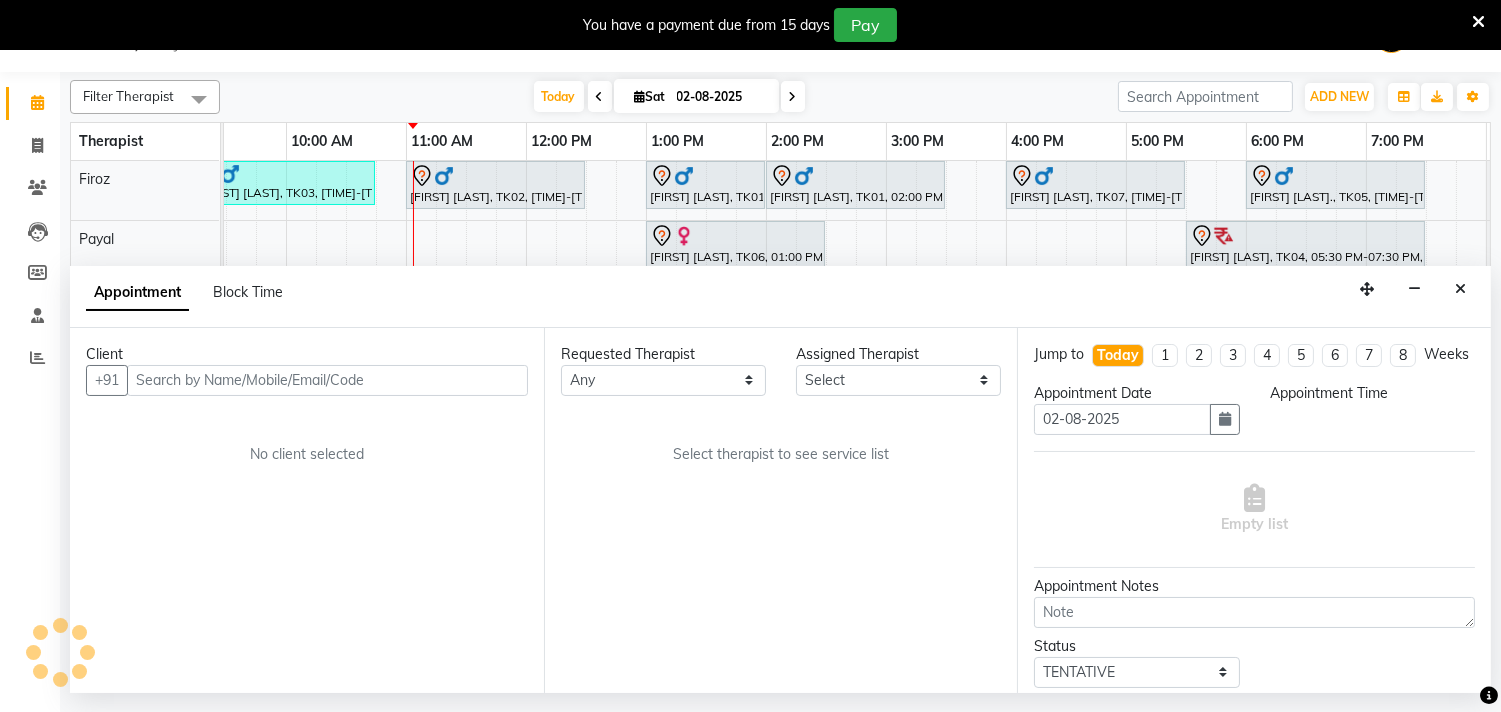 select on "660" 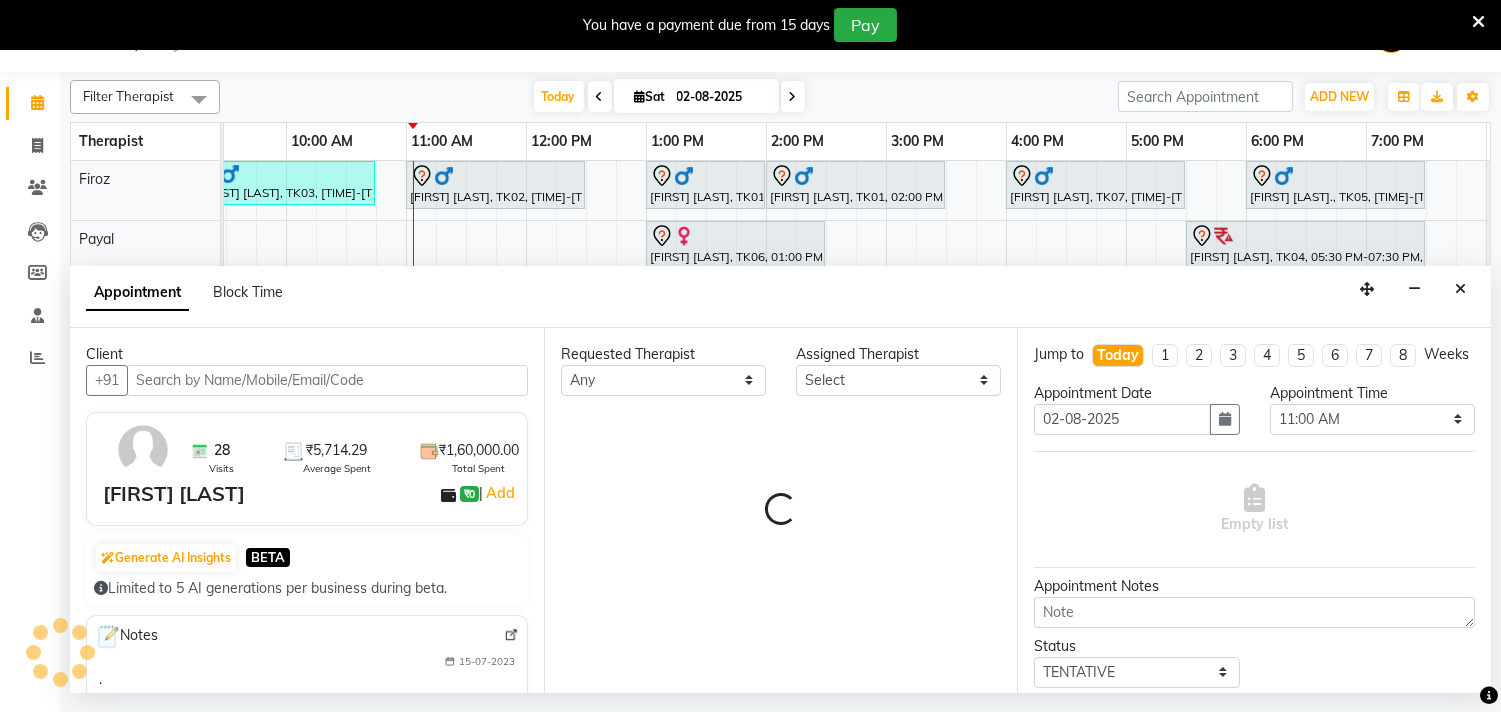 select on "77660" 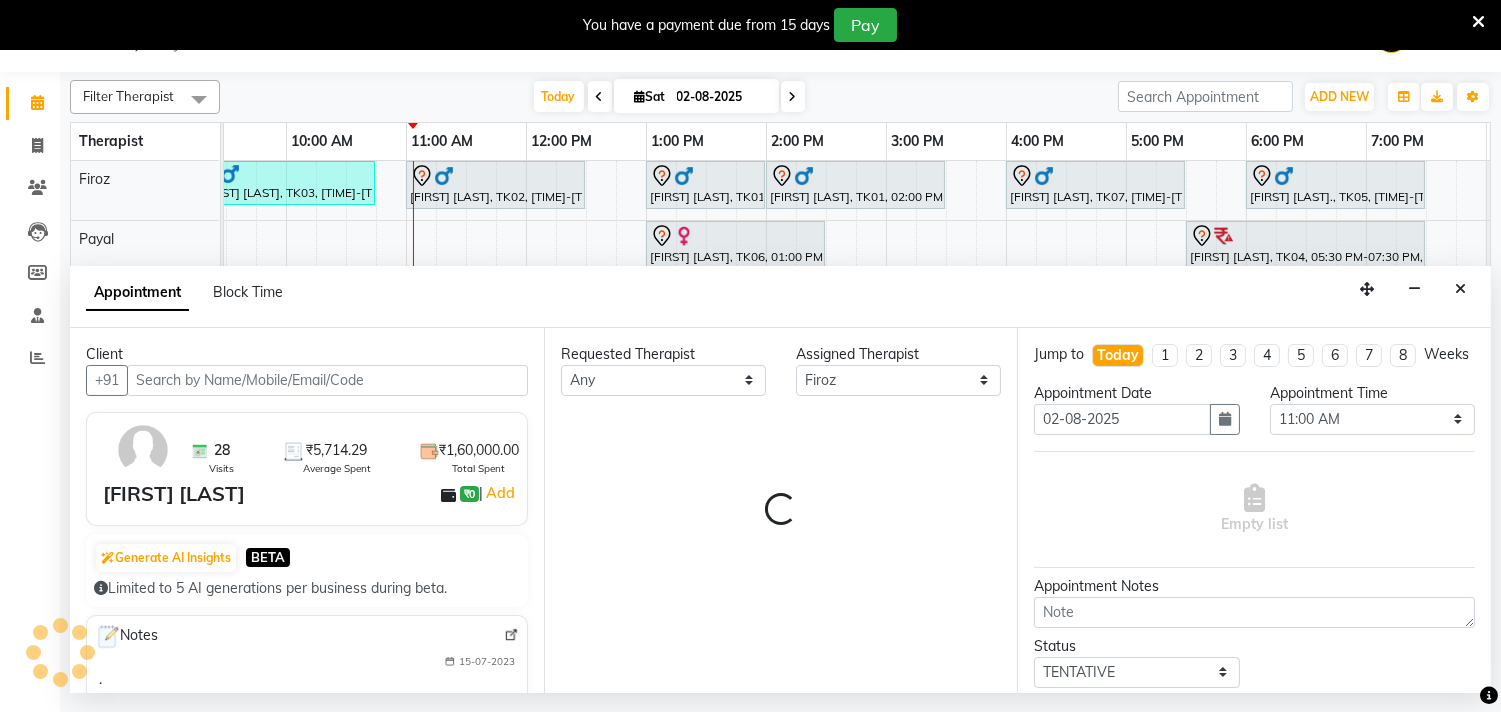 select on "1340" 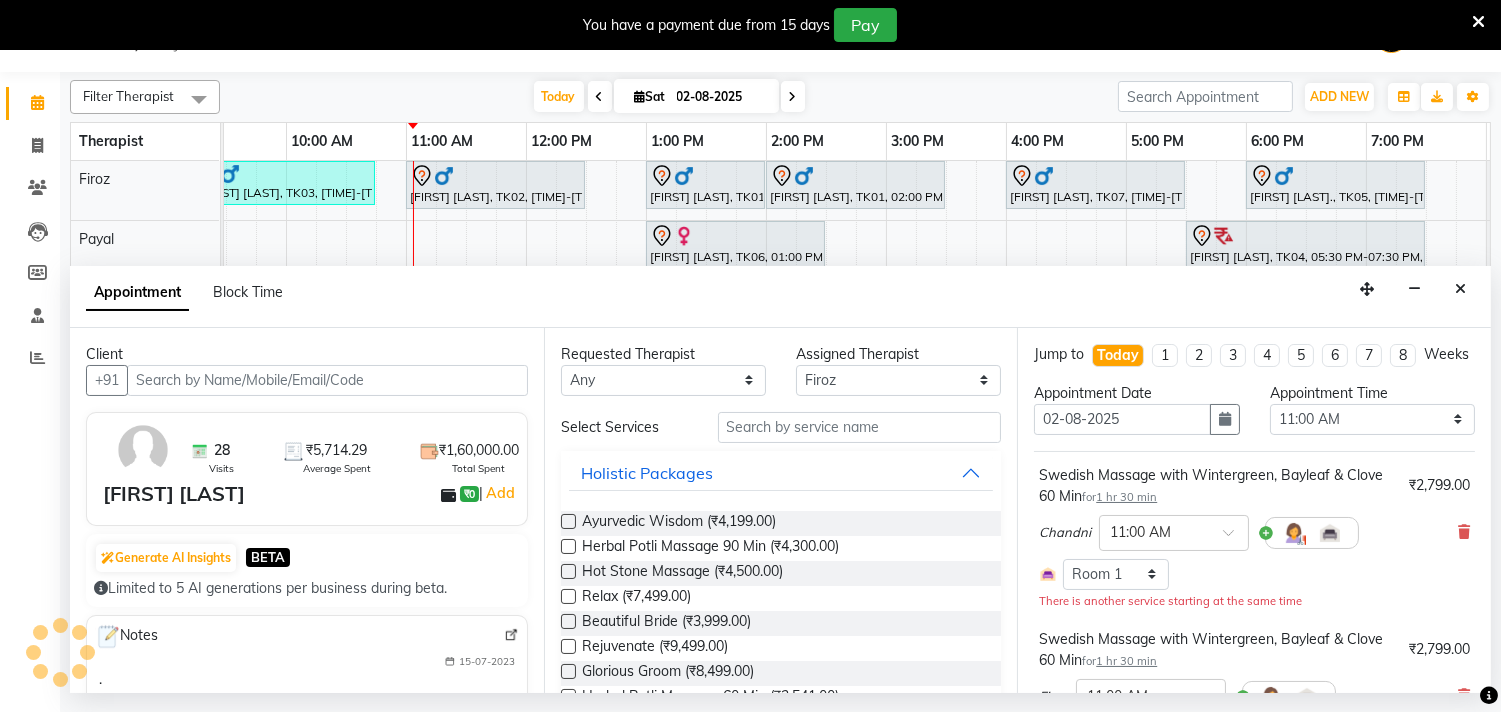 scroll, scrollTop: 0, scrollLeft: 294, axis: horizontal 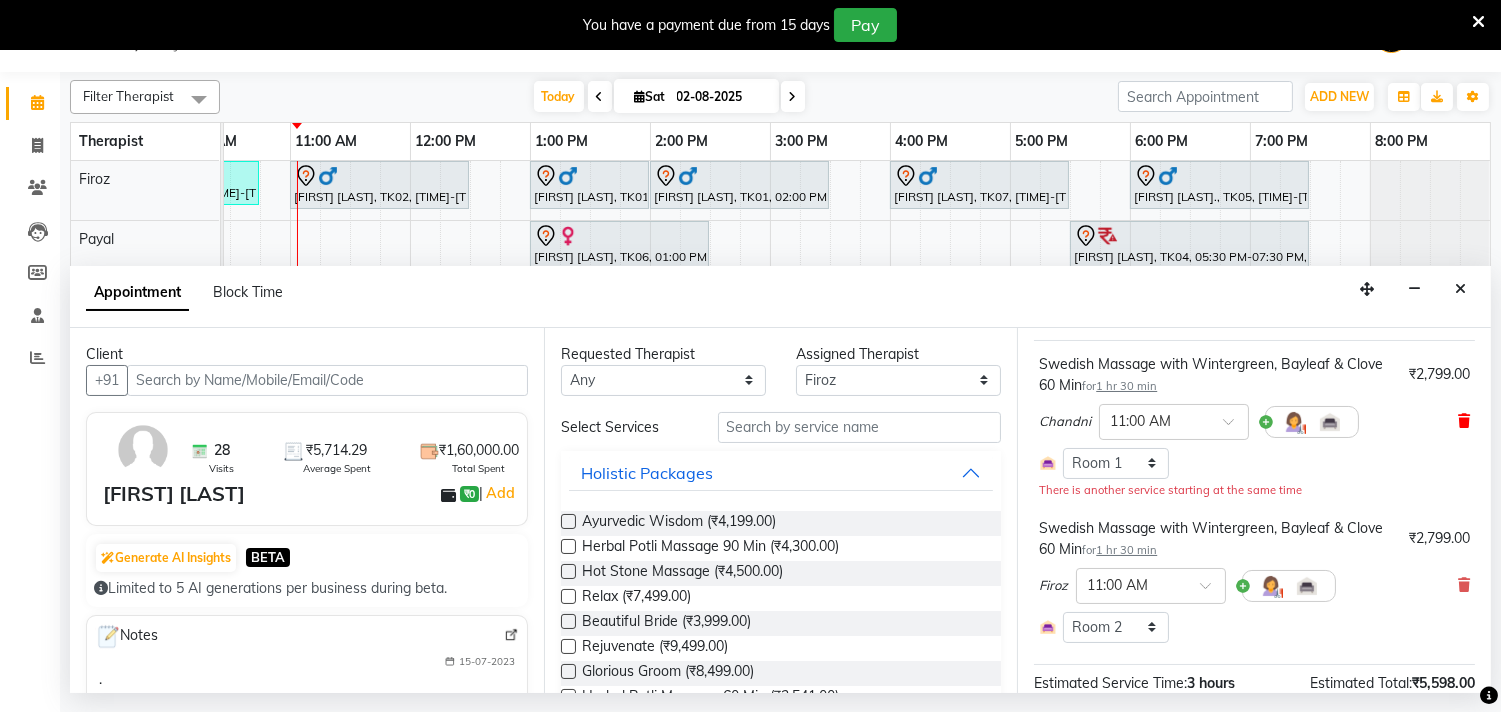 click at bounding box center [1464, 421] 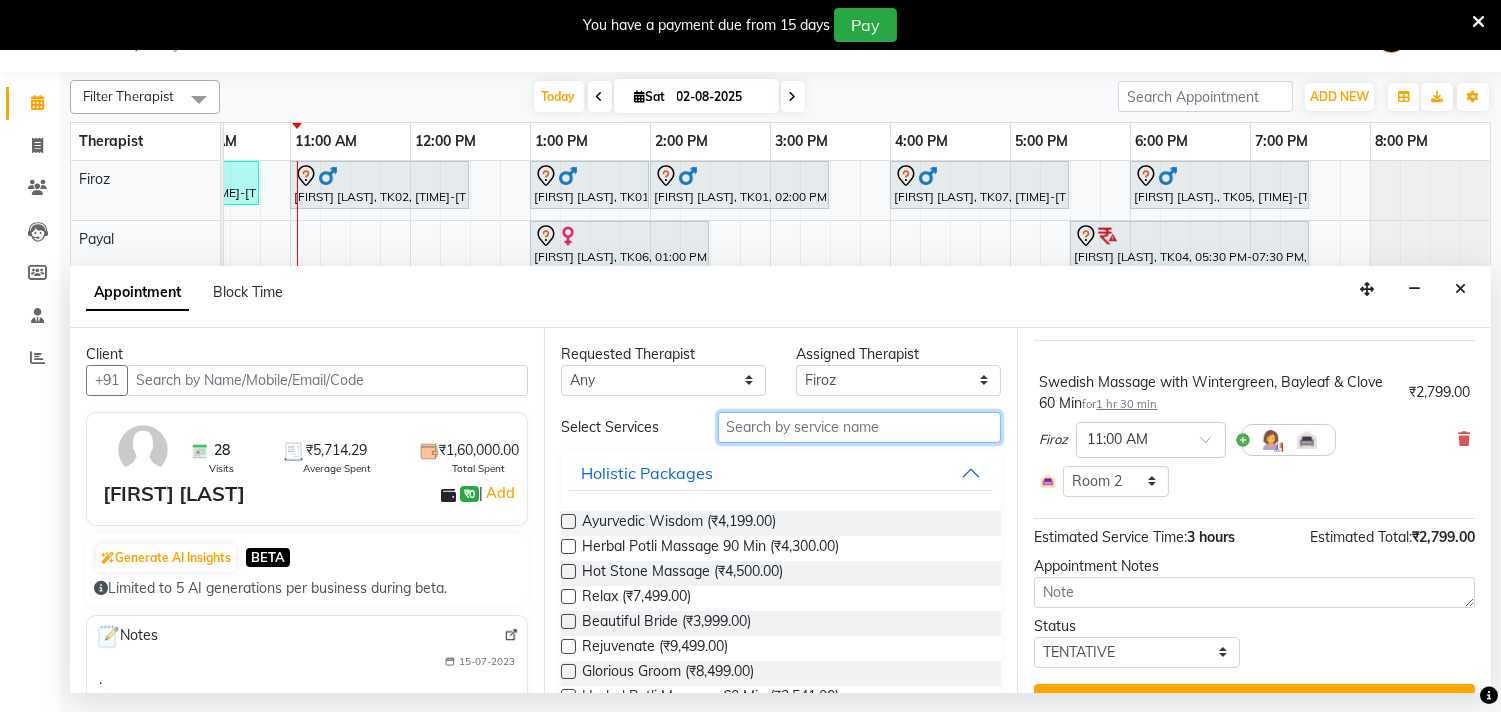 click at bounding box center (860, 427) 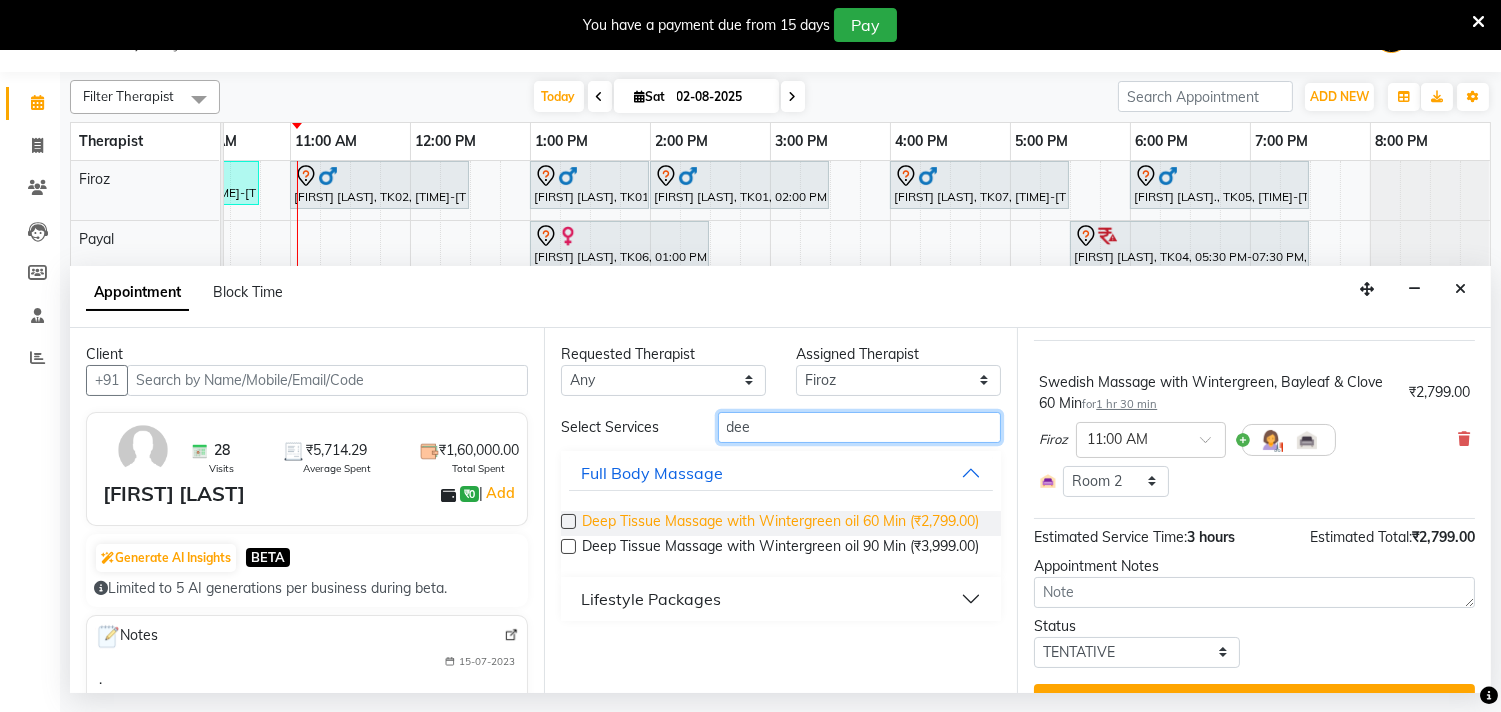type on "dee" 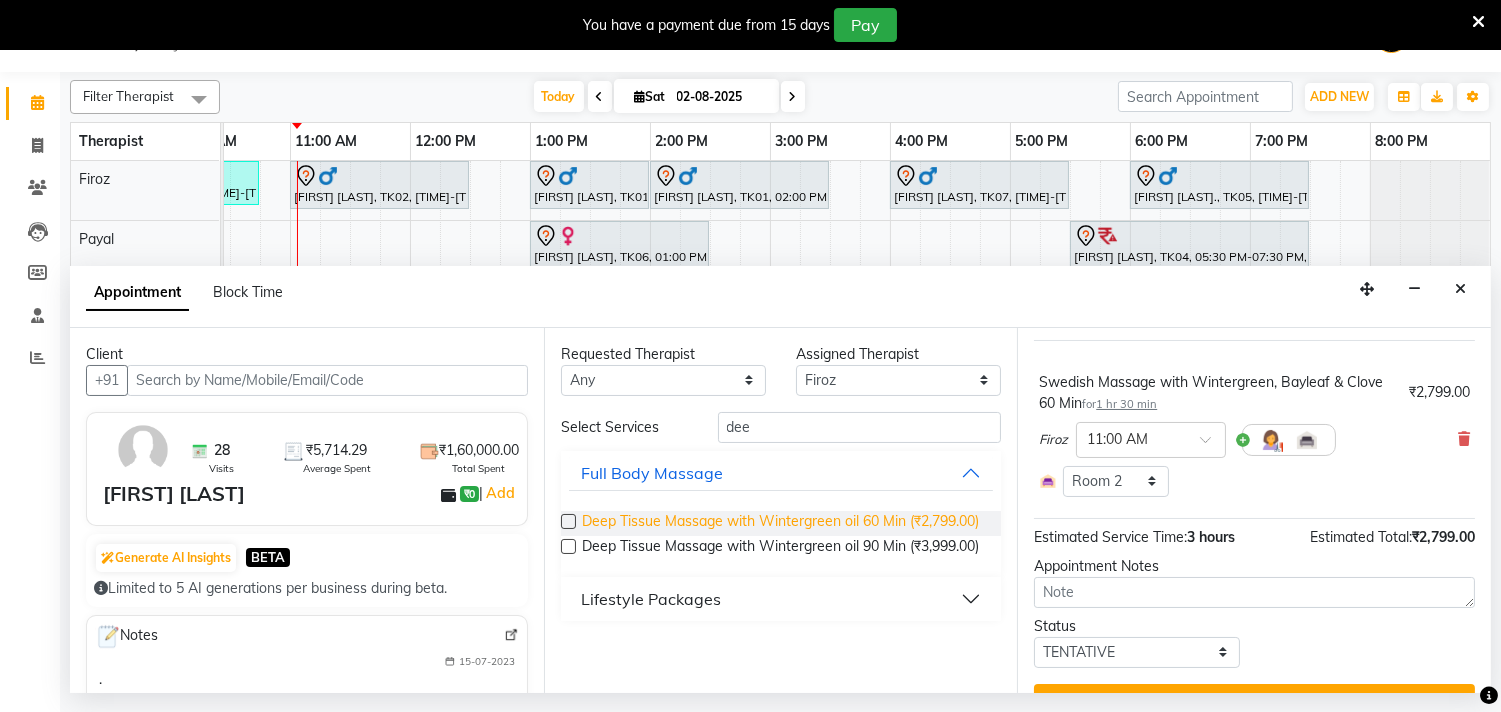 click on "Deep Tissue Massage with Wintergreen oil 60 Min (₹2,799.00)" at bounding box center [780, 523] 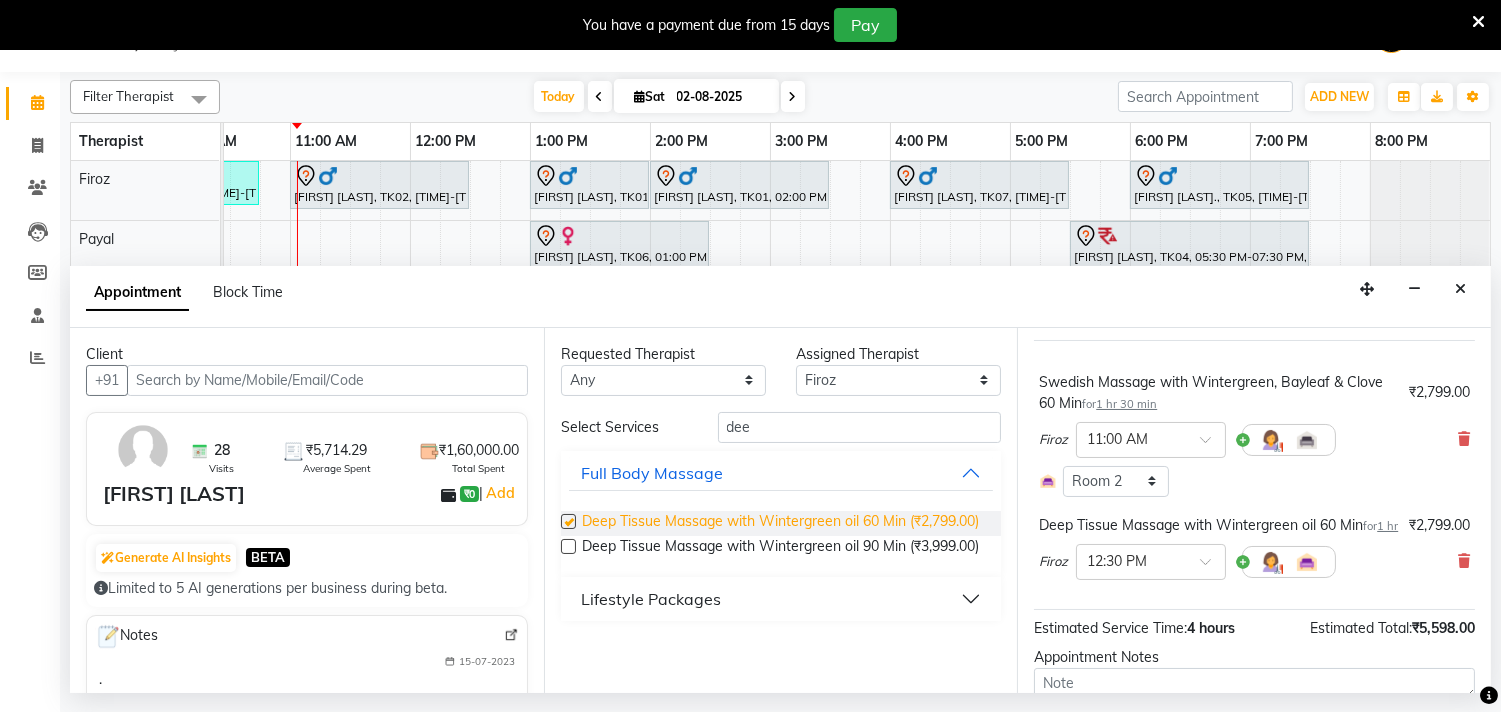 checkbox on "false" 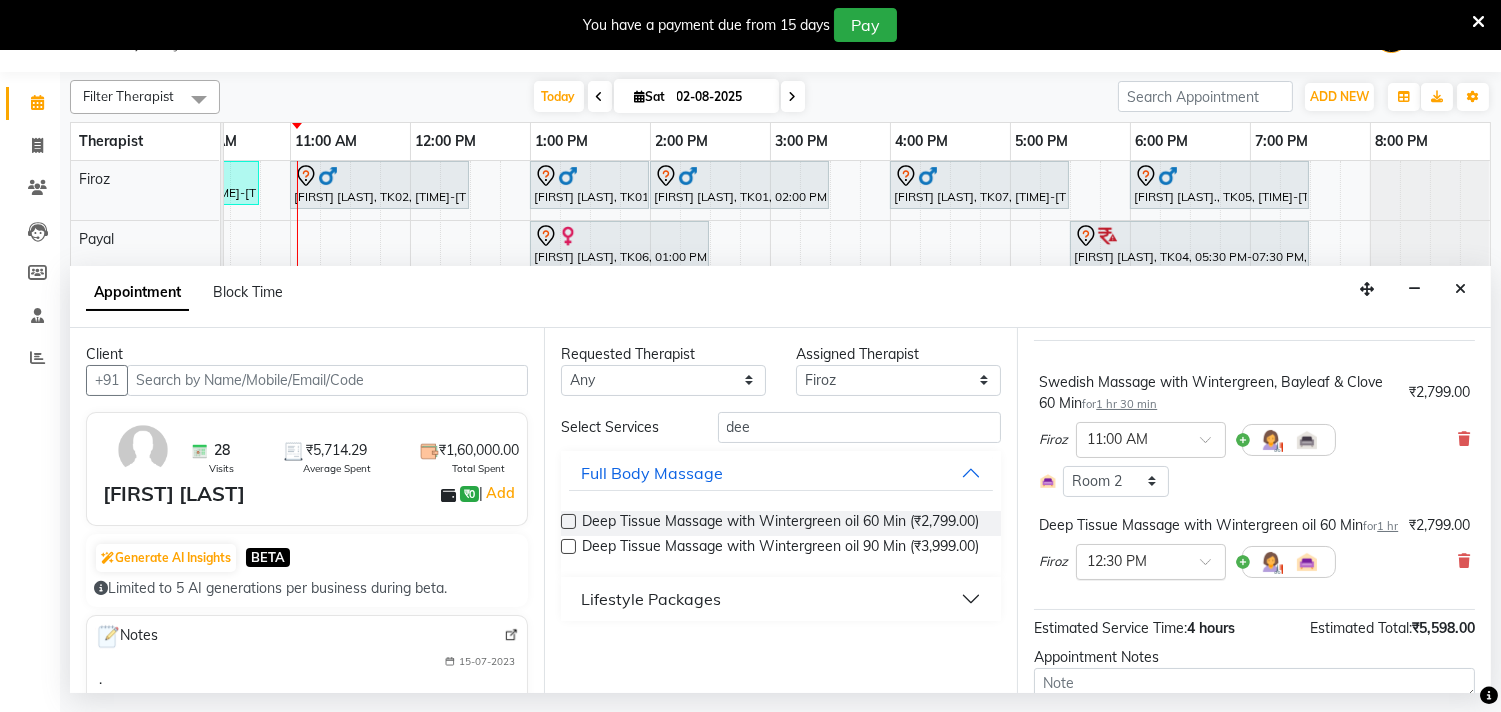 click at bounding box center (1212, 567) 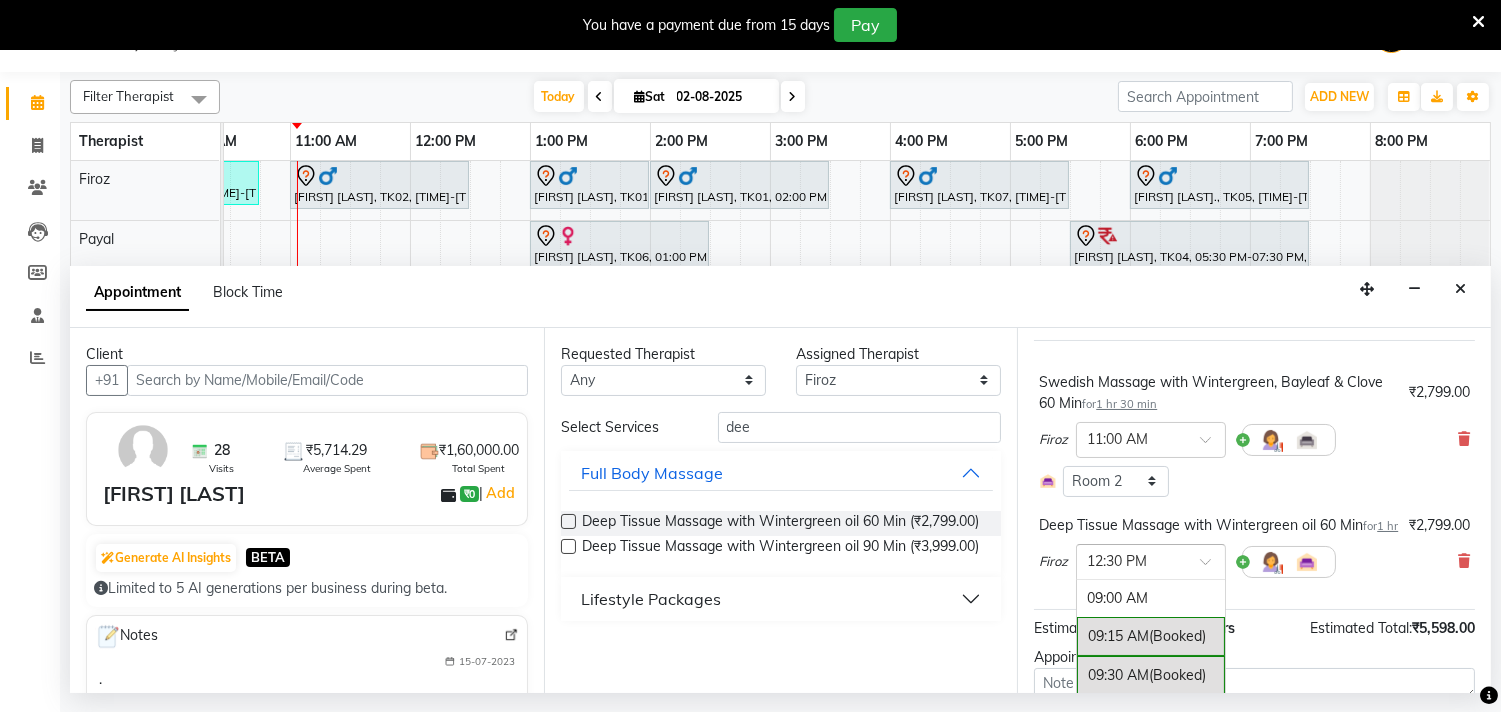 scroll, scrollTop: 531, scrollLeft: 0, axis: vertical 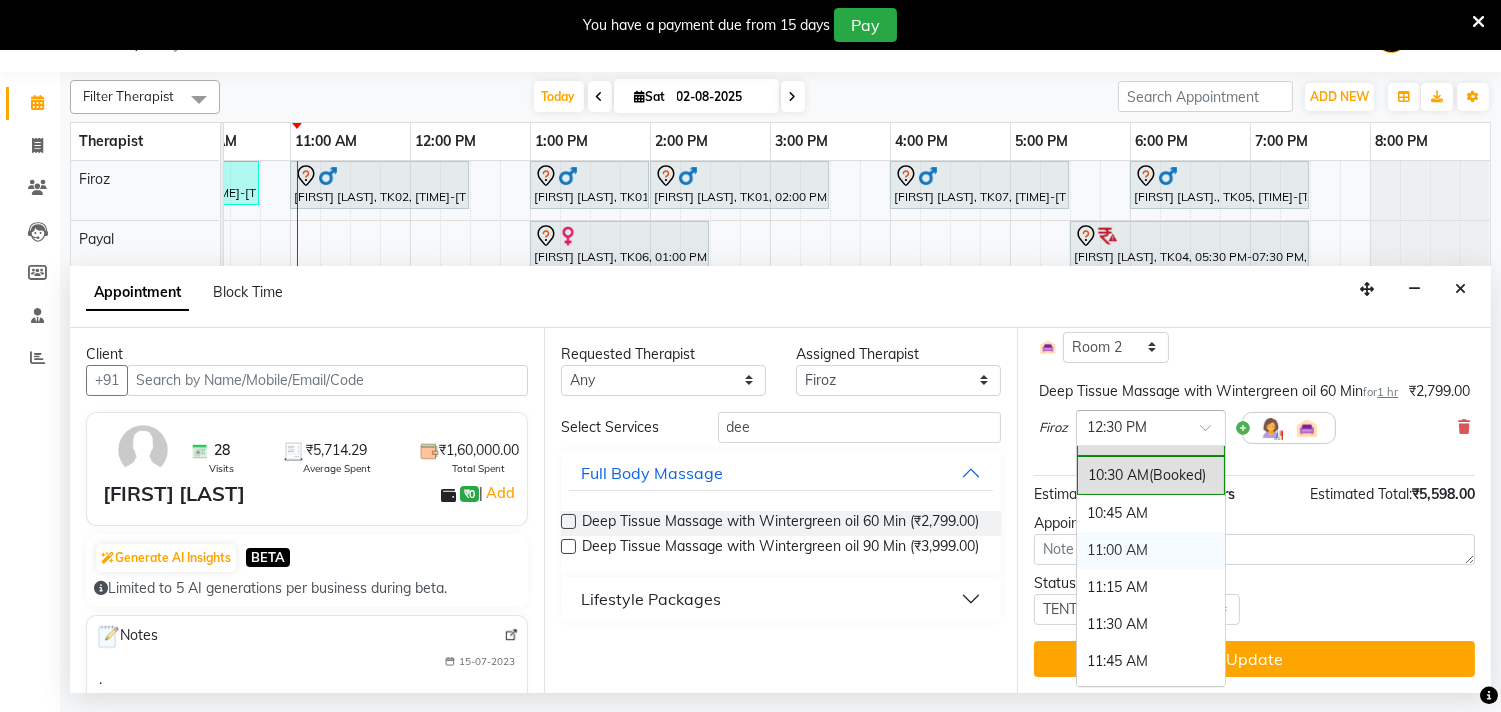click on "11:00 AM" at bounding box center (1151, 550) 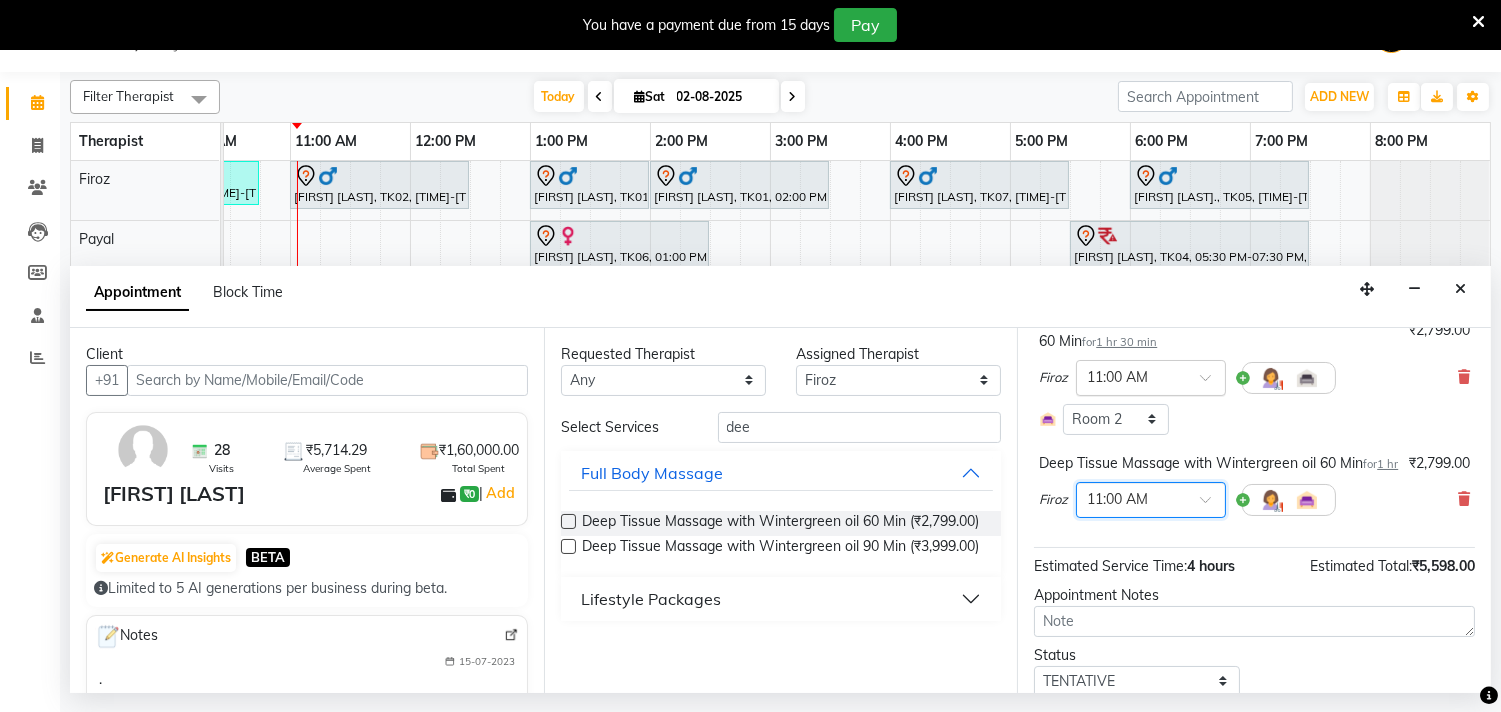 scroll, scrollTop: 62, scrollLeft: 0, axis: vertical 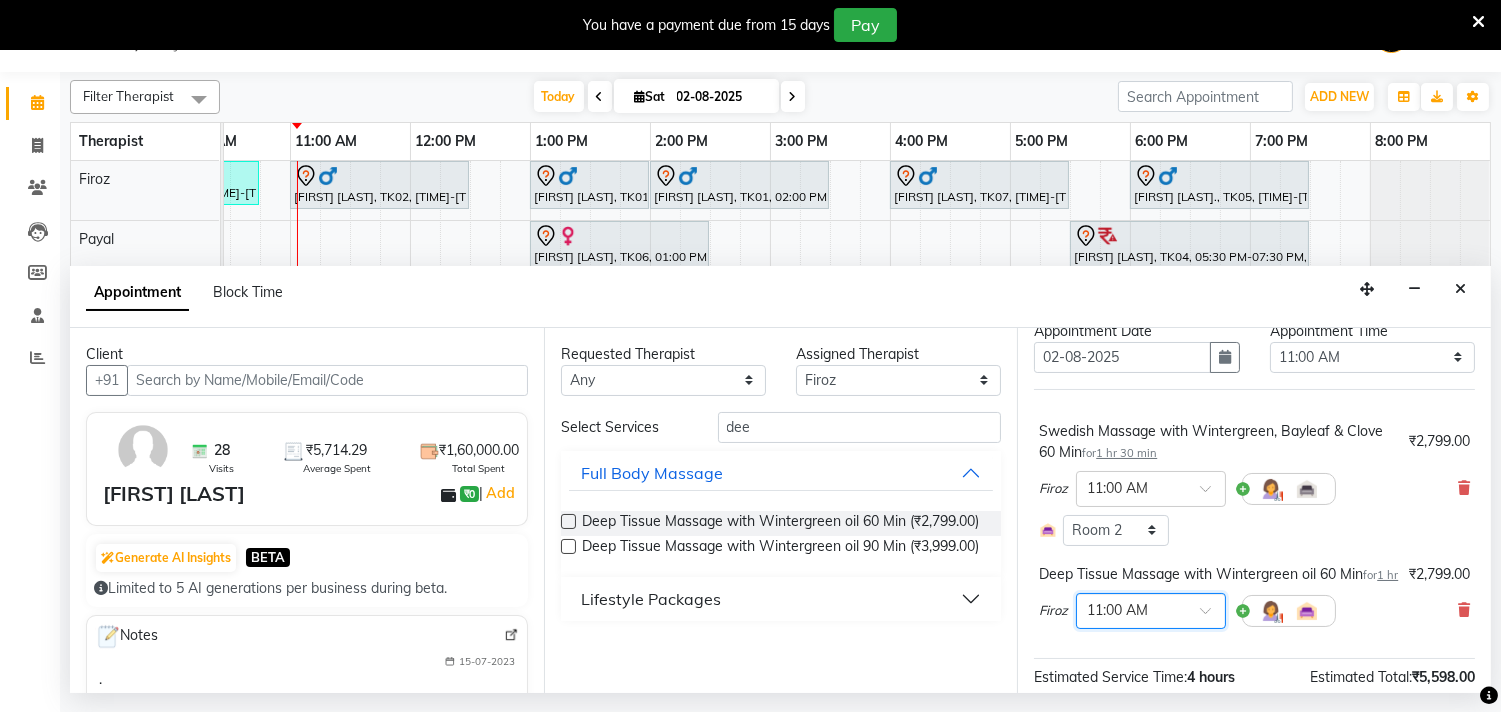 drag, startPoint x: 1447, startPoint y: 510, endPoint x: 1291, endPoint y: 507, distance: 156.02884 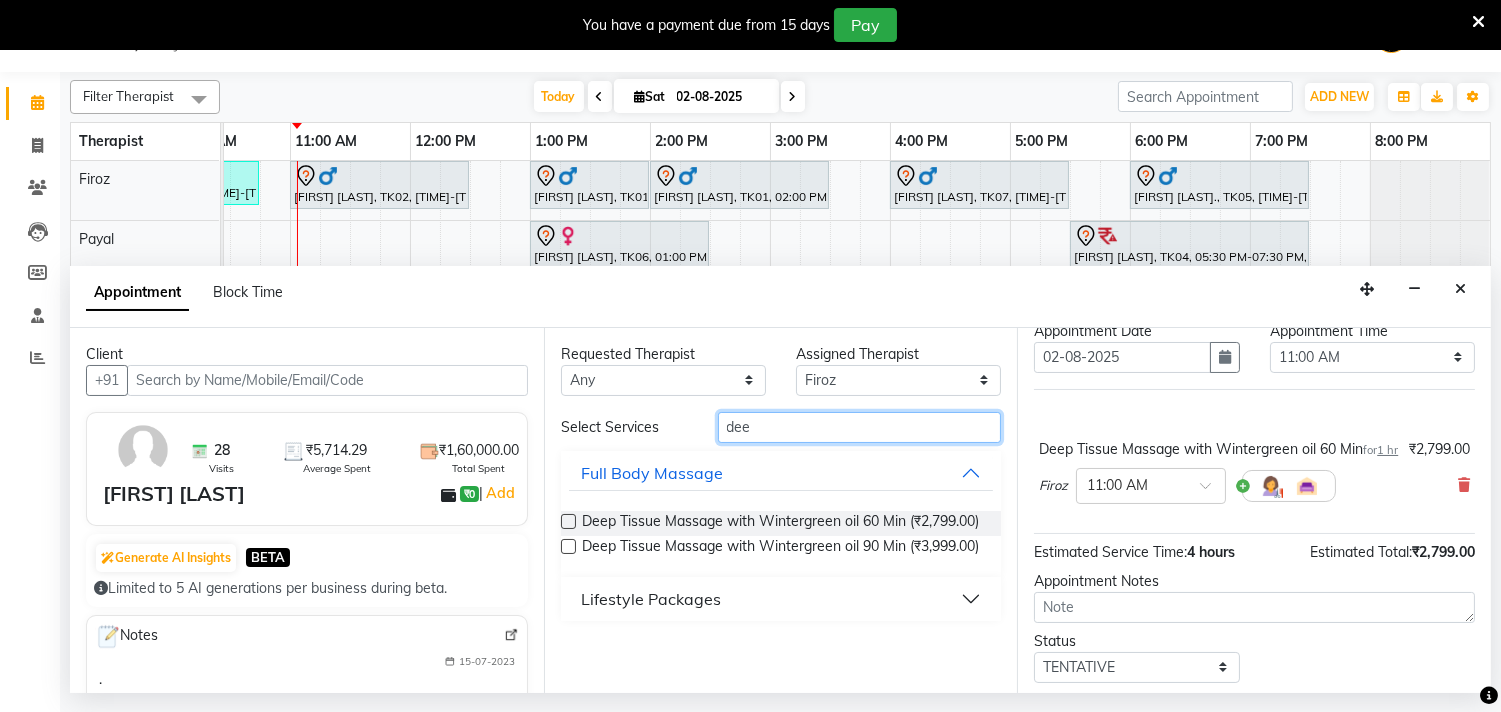 click on "dee" at bounding box center [860, 427] 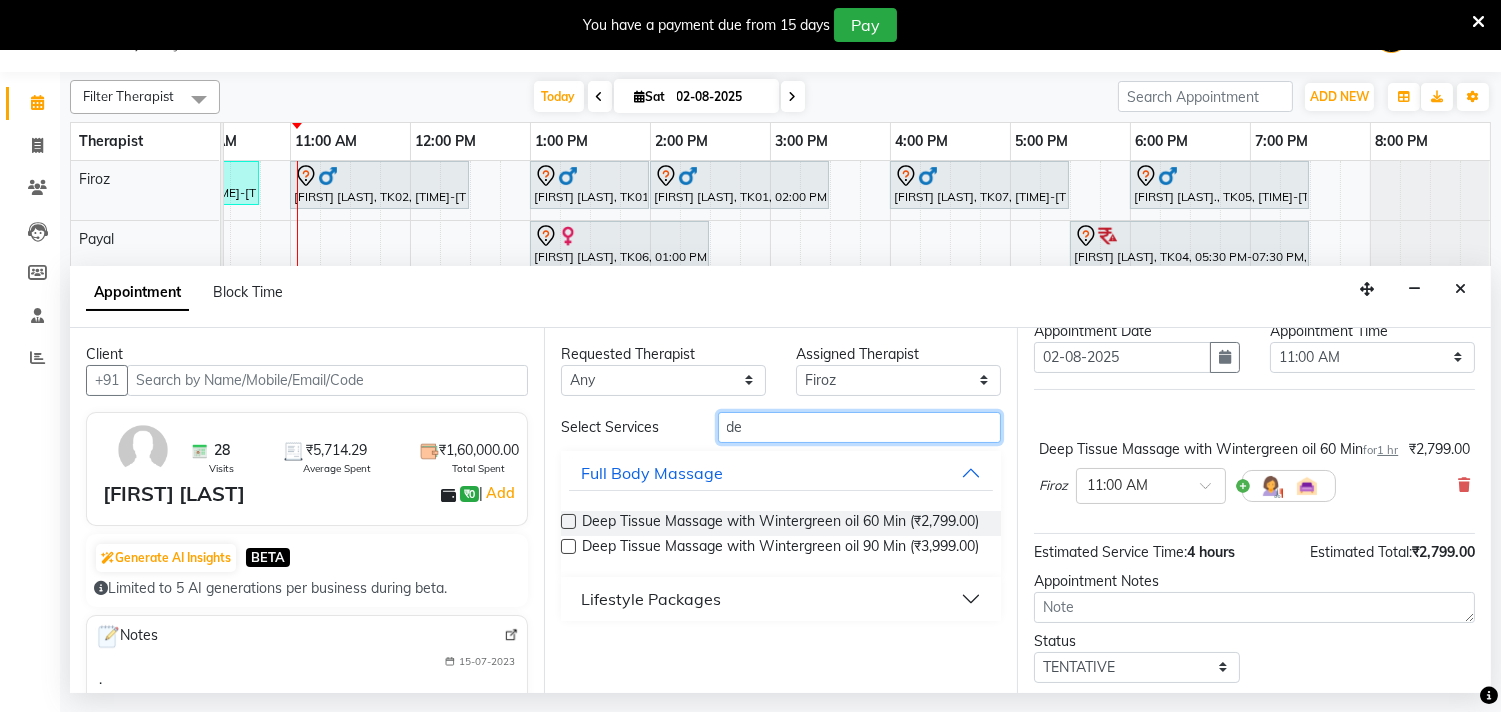 type on "d" 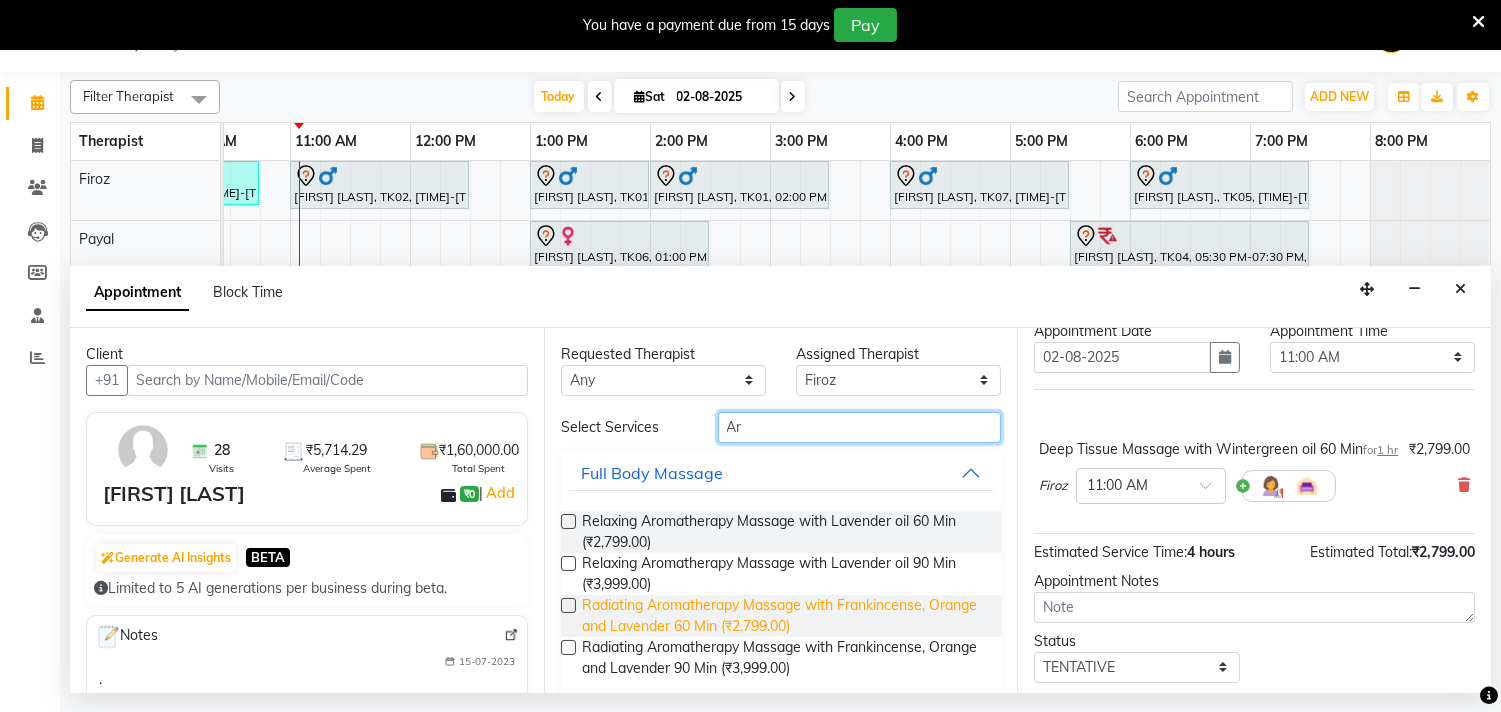 type on "Ar" 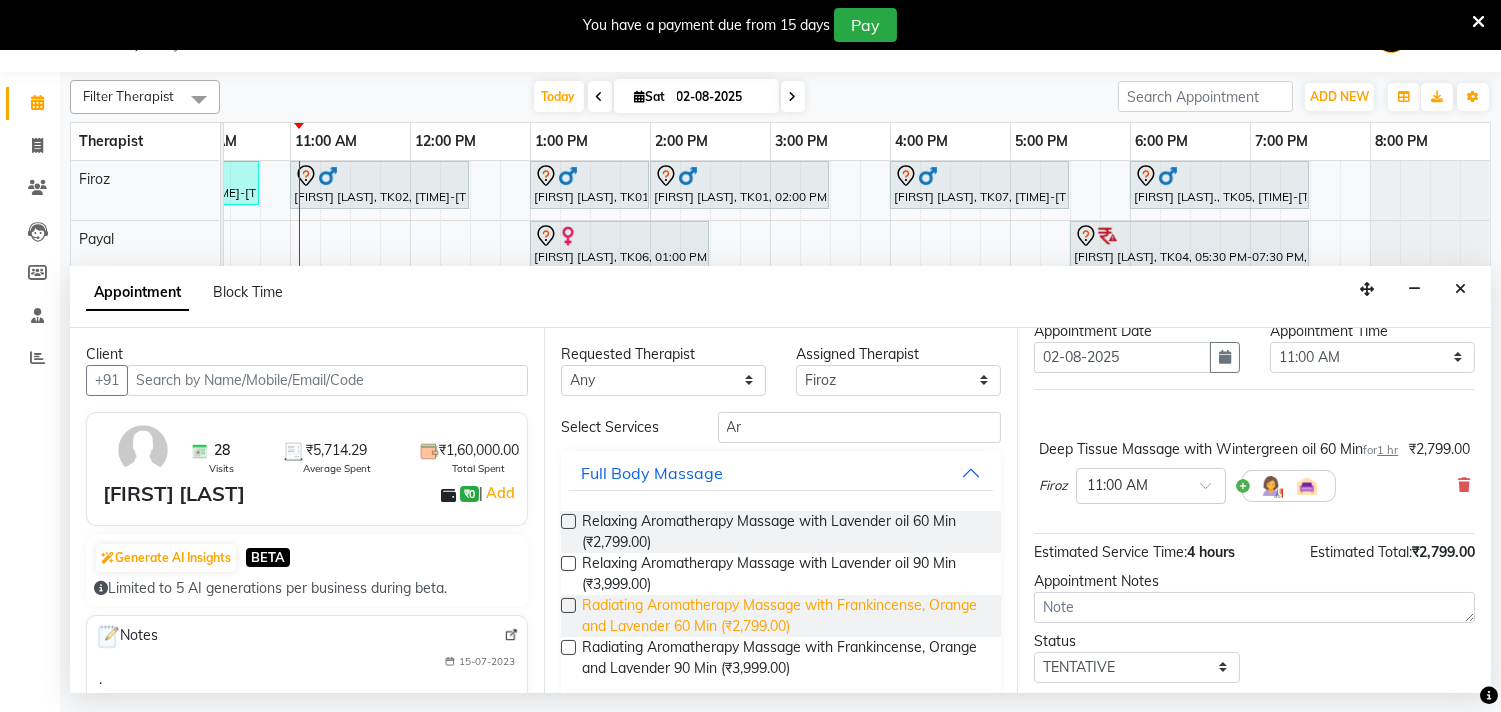 click on "Radiating Aromatherapy Massage with Frankincense, Orange and Lavender 60 Min (₹2,799.00)" at bounding box center (784, 616) 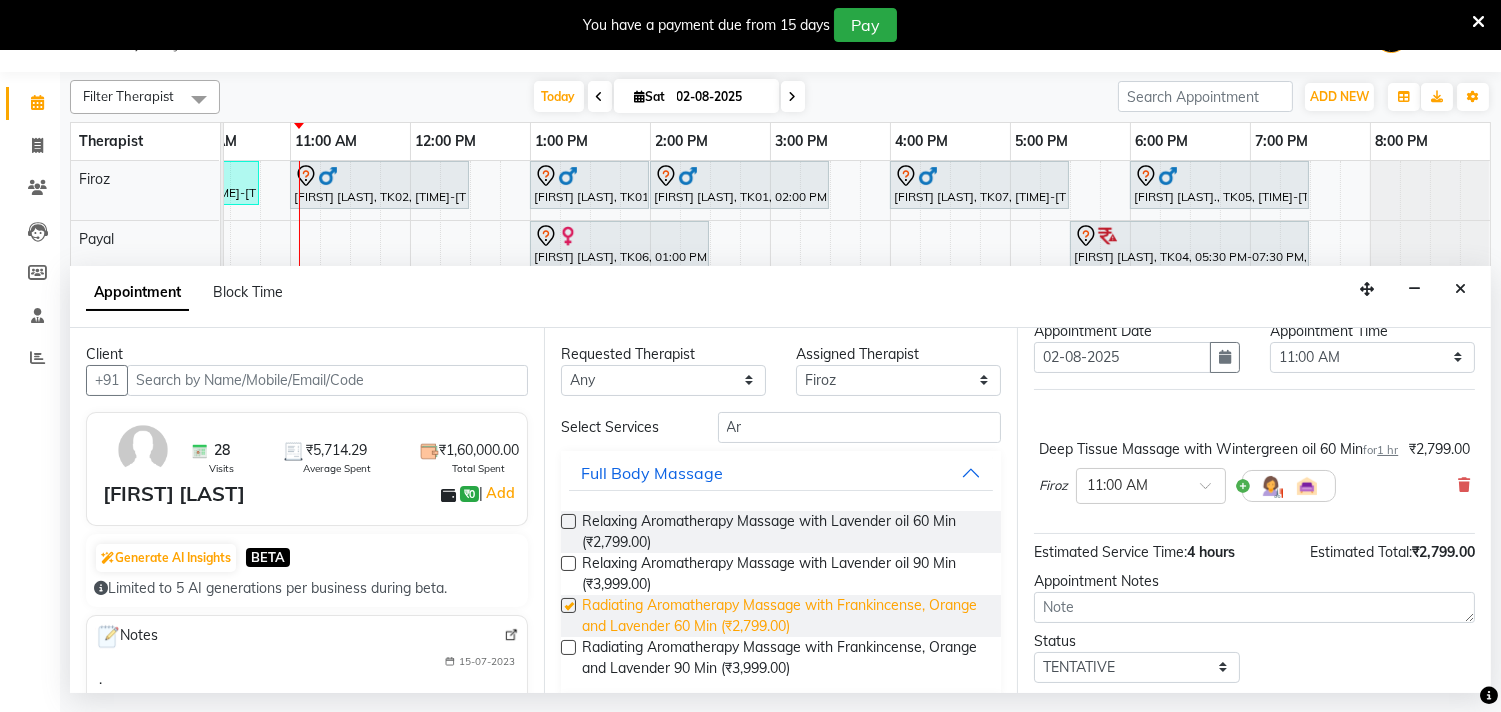 checkbox on "false" 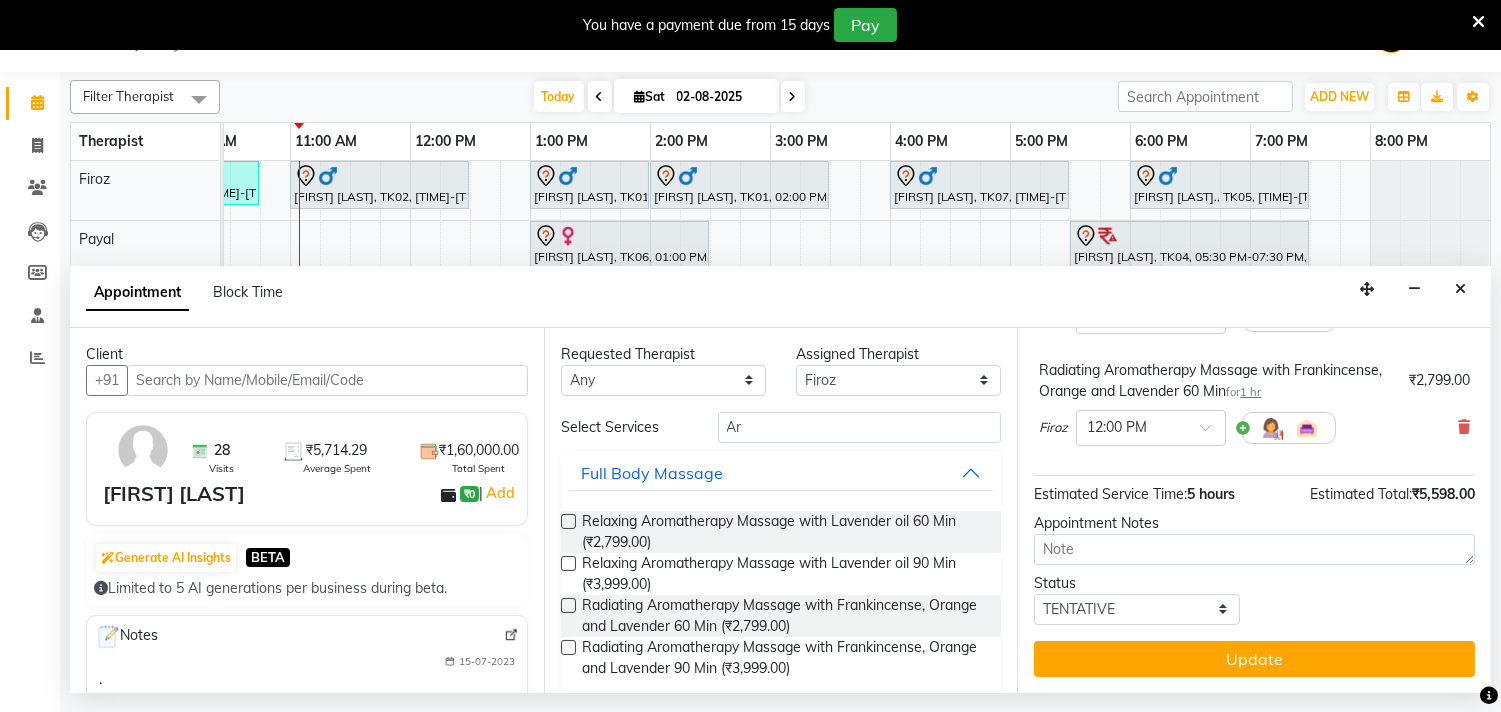 scroll, scrollTop: 271, scrollLeft: 0, axis: vertical 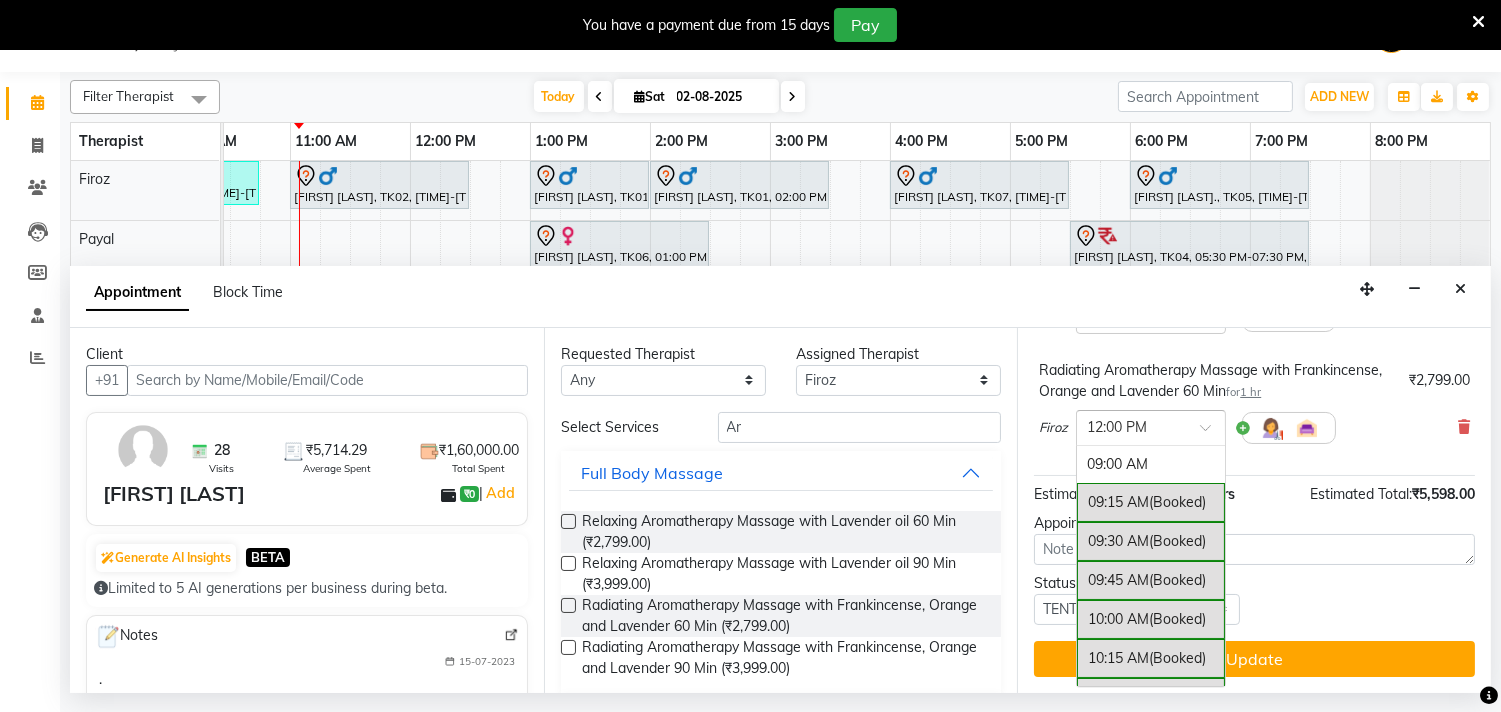 click at bounding box center [1212, 433] 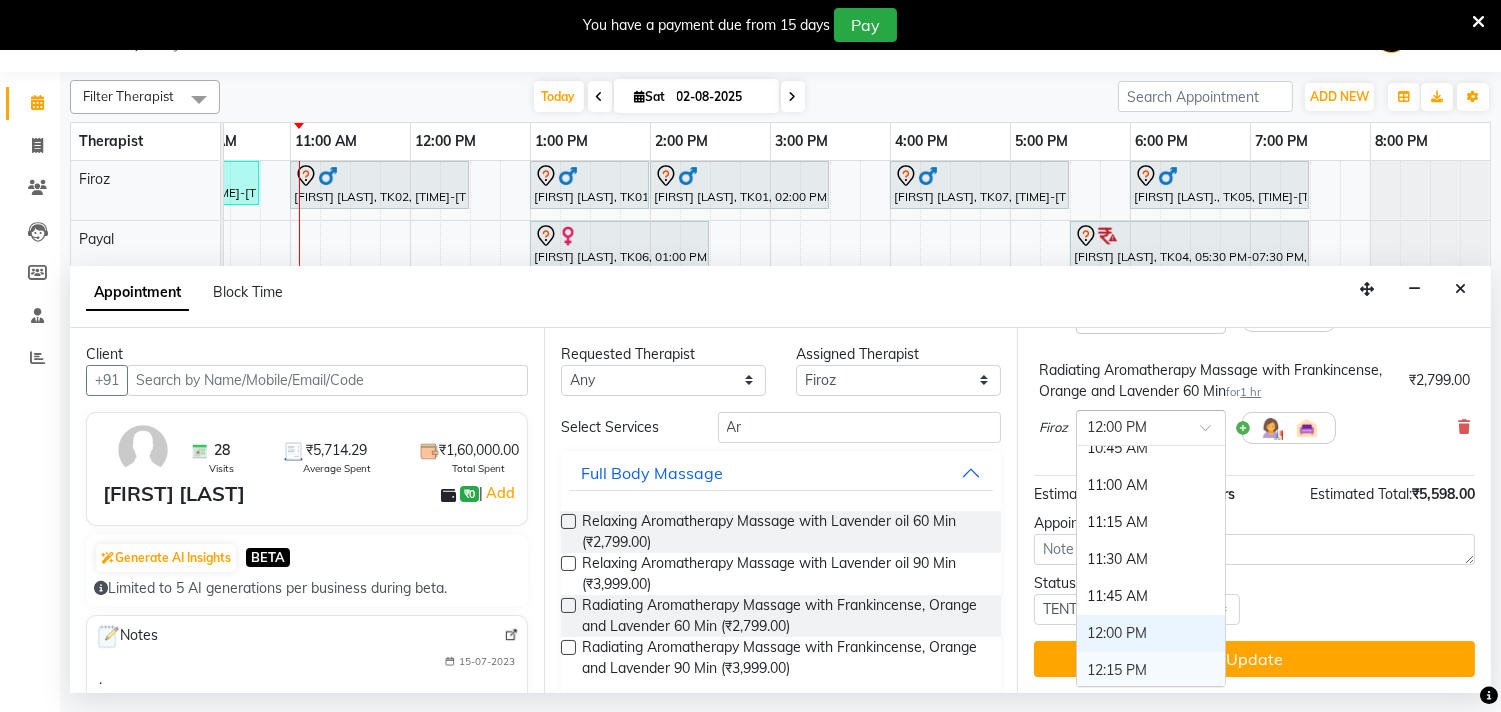 scroll, scrollTop: 234, scrollLeft: 0, axis: vertical 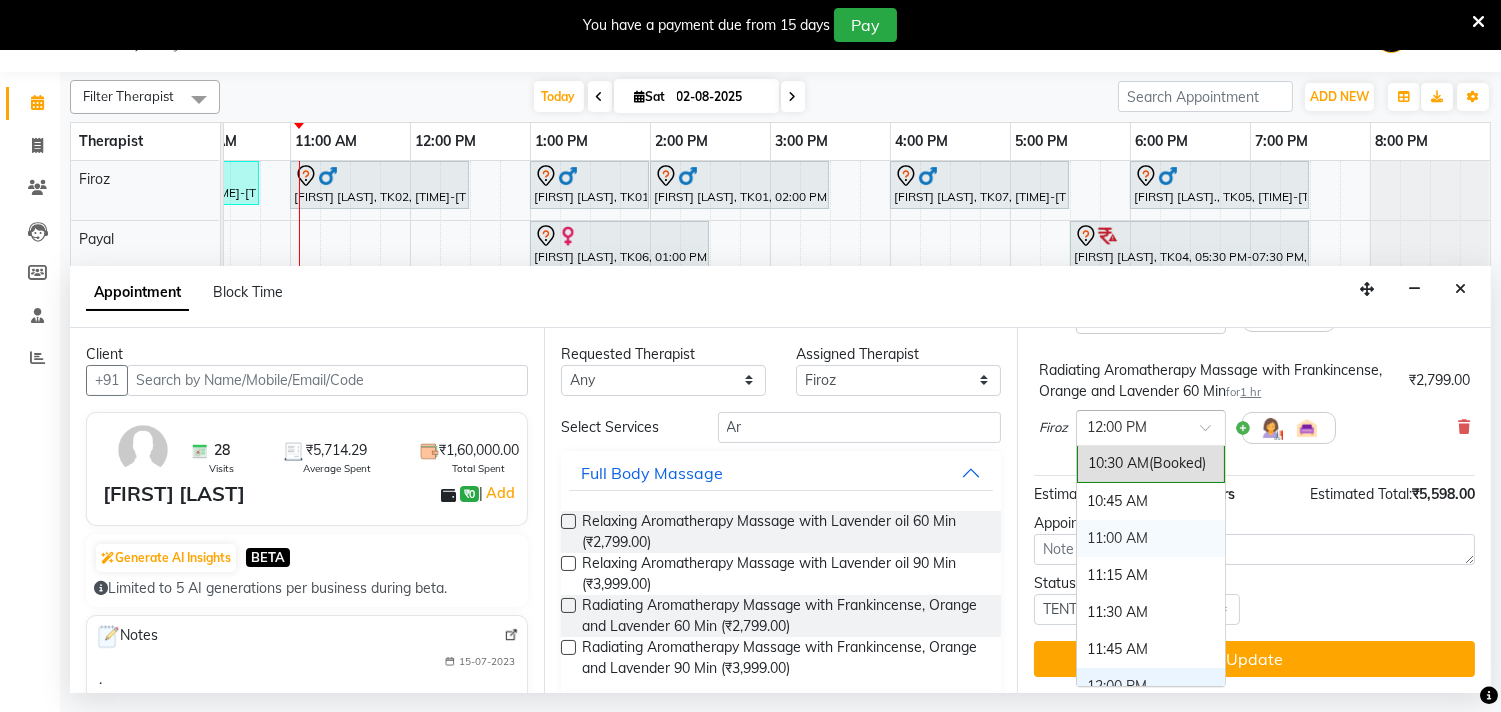 click on "11:00 AM" at bounding box center [1151, 538] 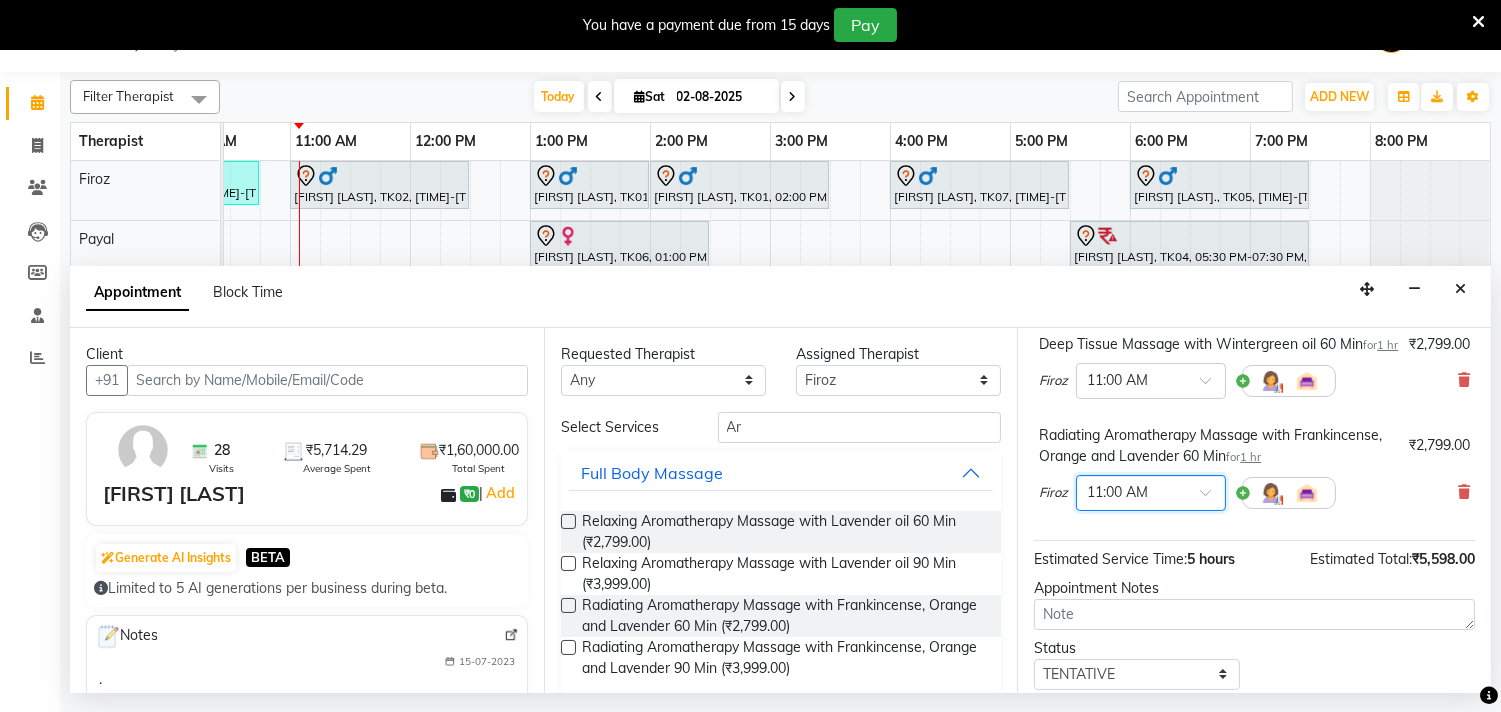 scroll, scrollTop: 271, scrollLeft: 0, axis: vertical 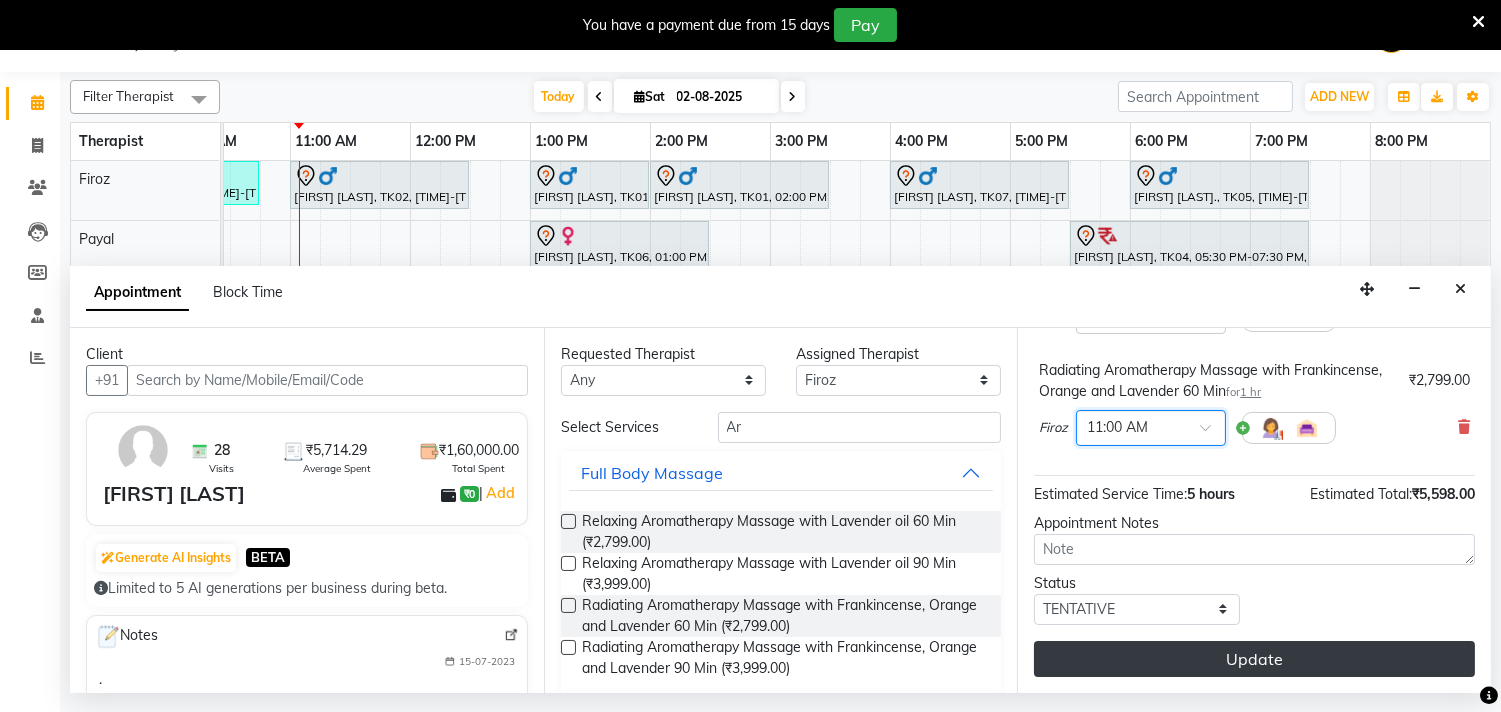 click on "Update" at bounding box center [1254, 659] 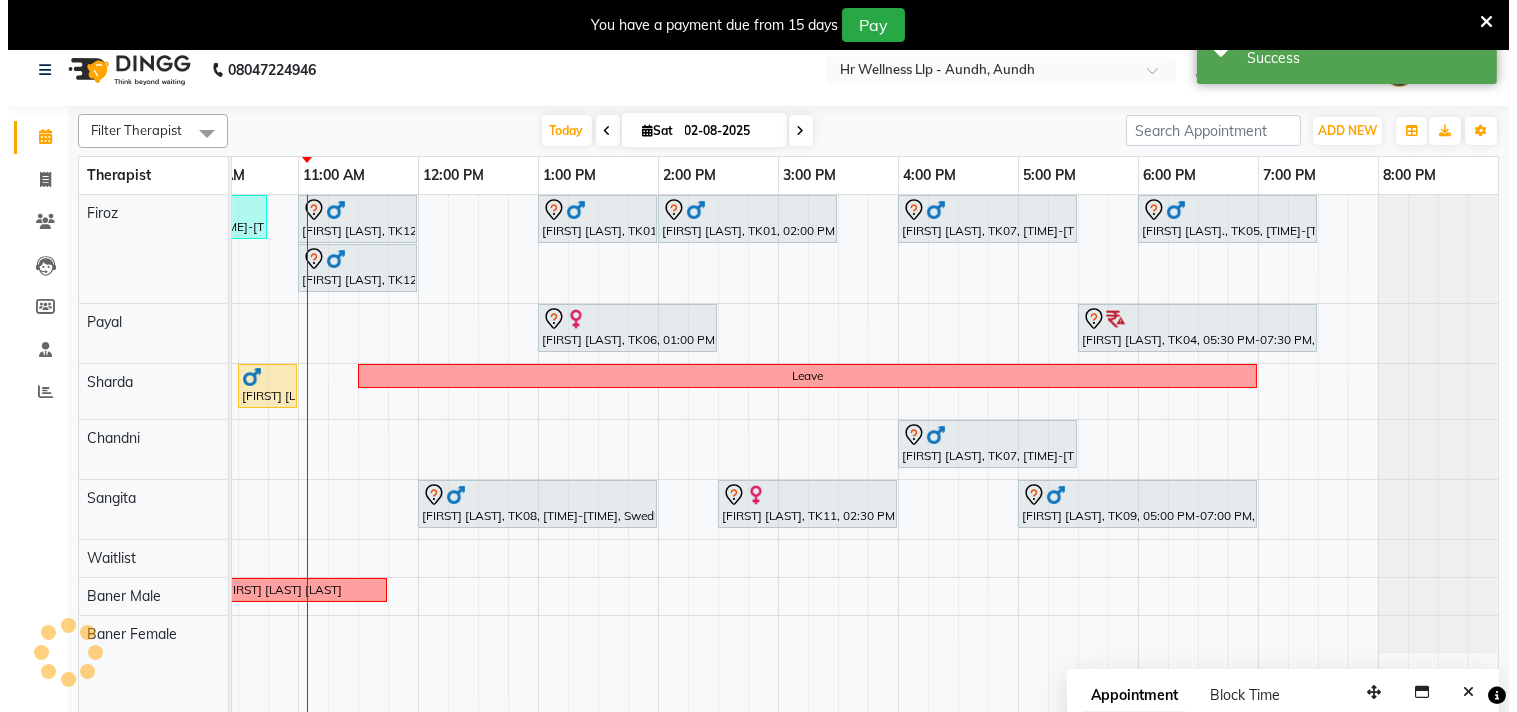 scroll, scrollTop: 0, scrollLeft: 0, axis: both 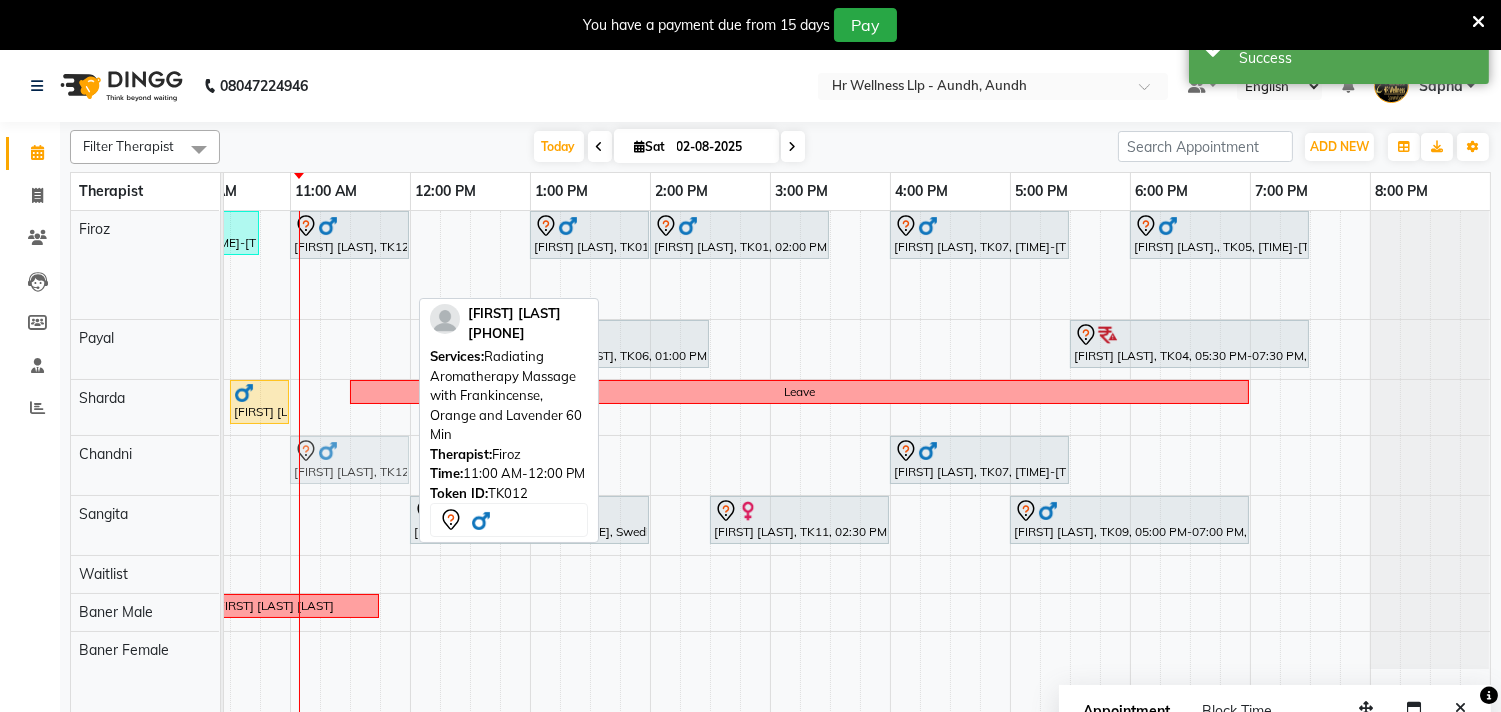 drag, startPoint x: 351, startPoint y: 282, endPoint x: 355, endPoint y: 447, distance: 165.04848 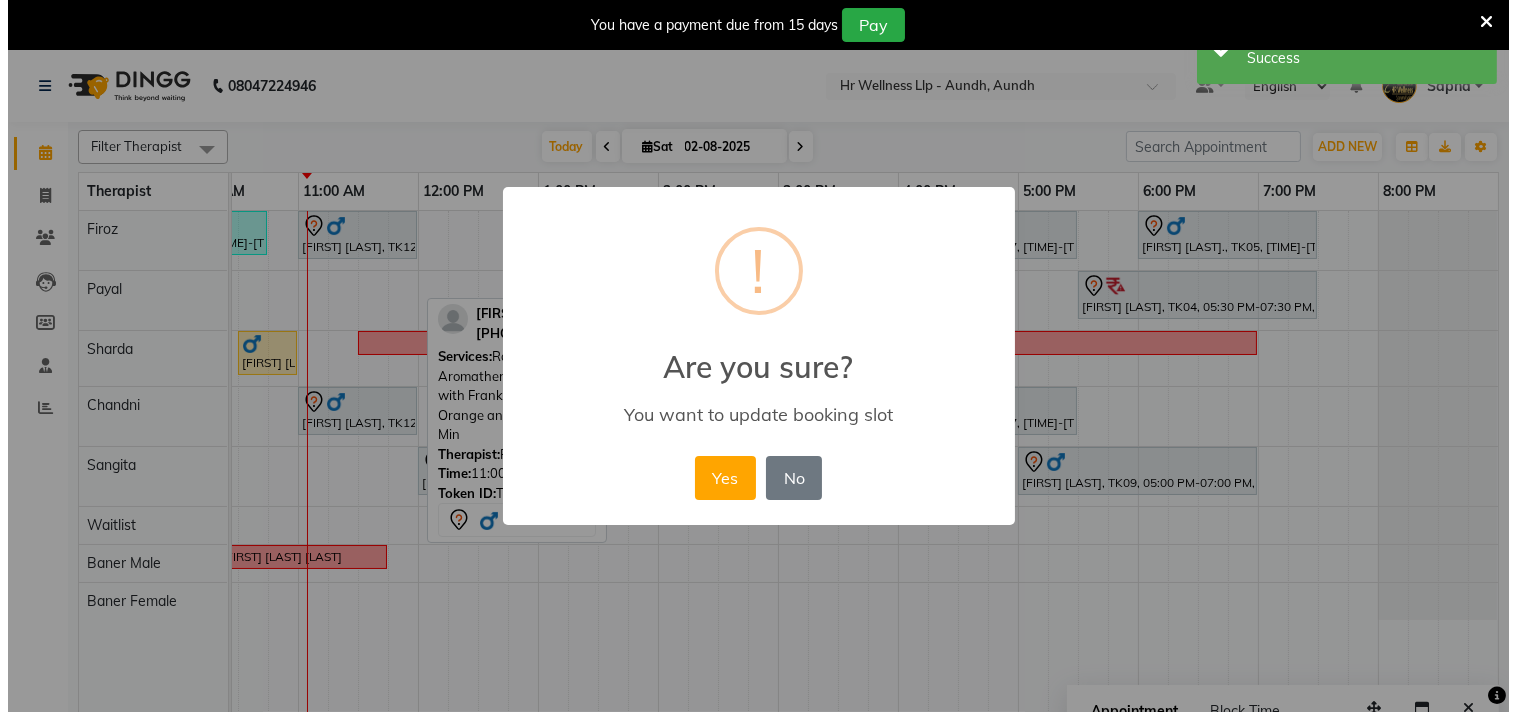 scroll, scrollTop: 0, scrollLeft: 277, axis: horizontal 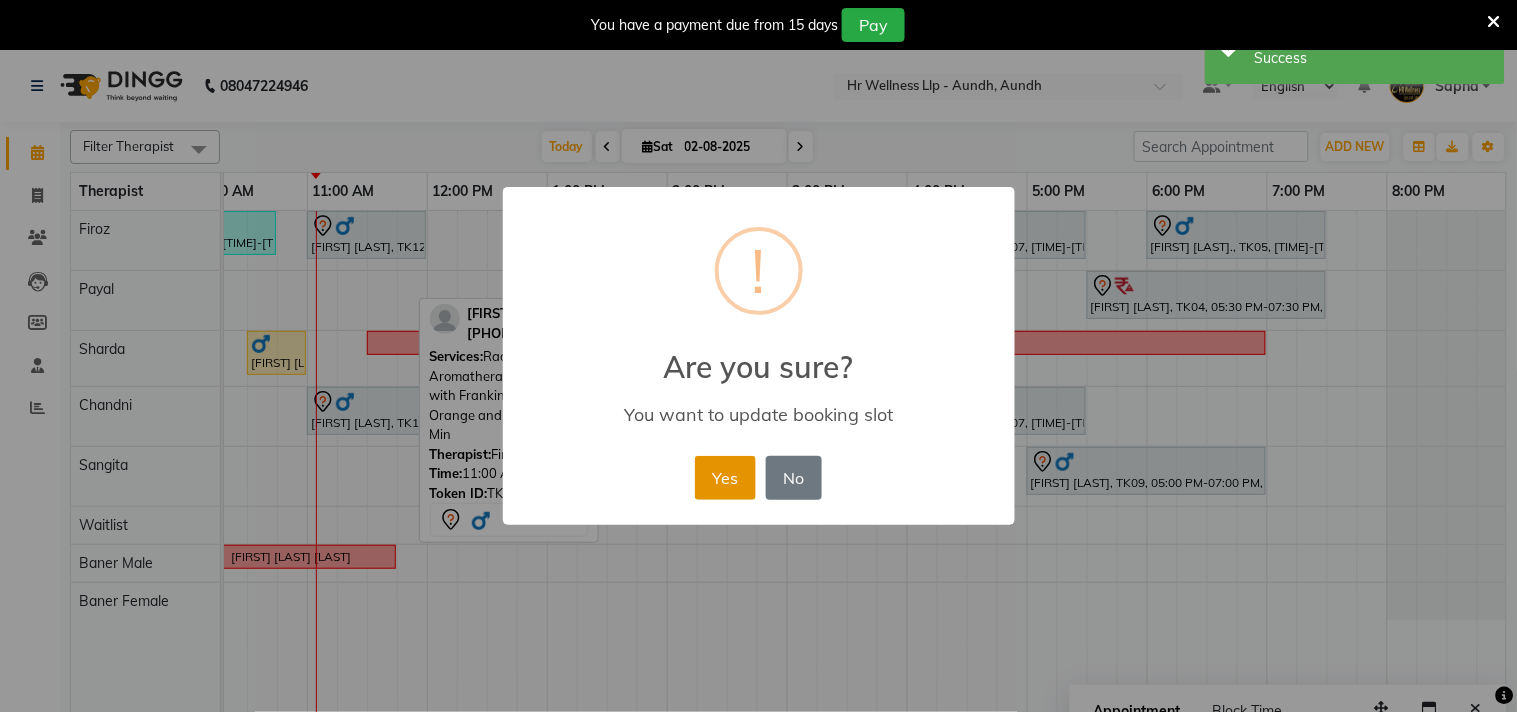 click on "Yes" at bounding box center [725, 478] 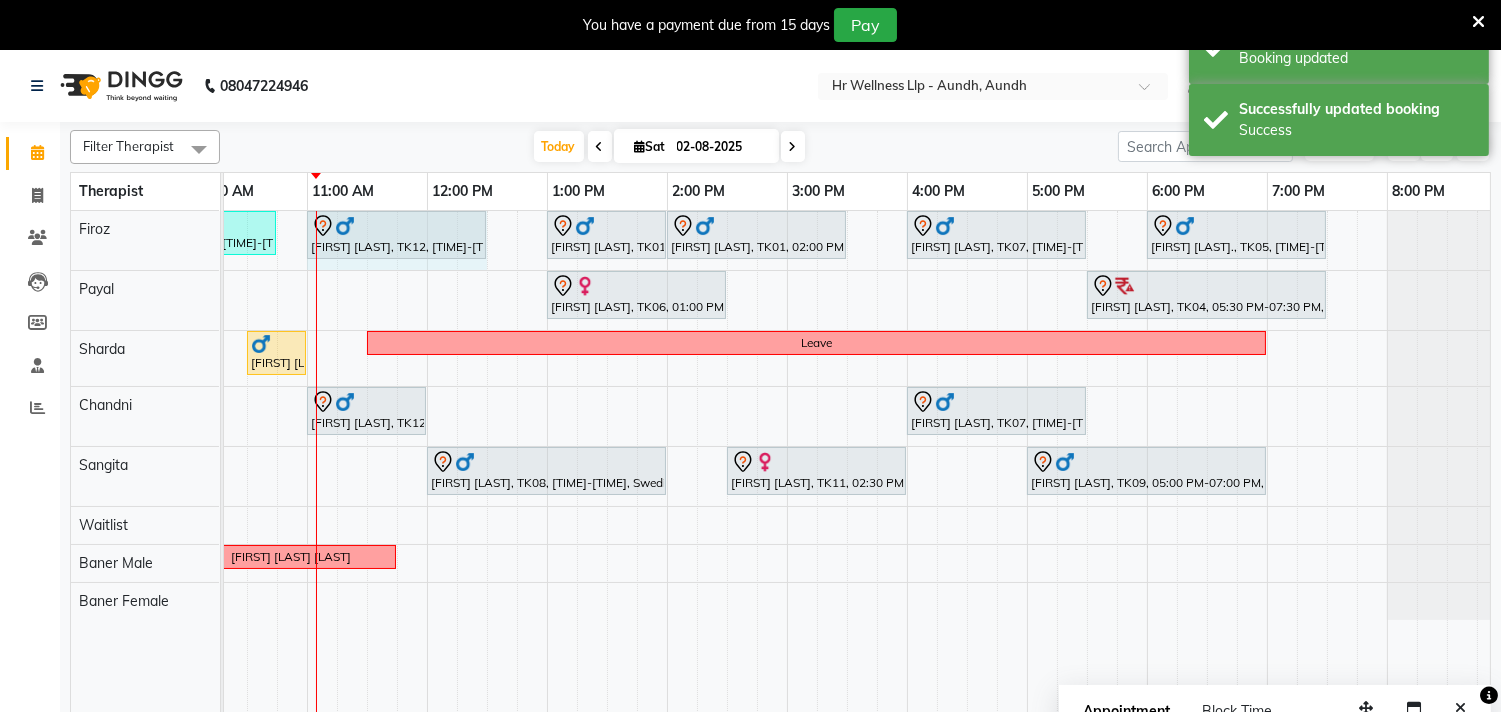 drag, startPoint x: 422, startPoint y: 228, endPoint x: 462, endPoint y: 228, distance: 40 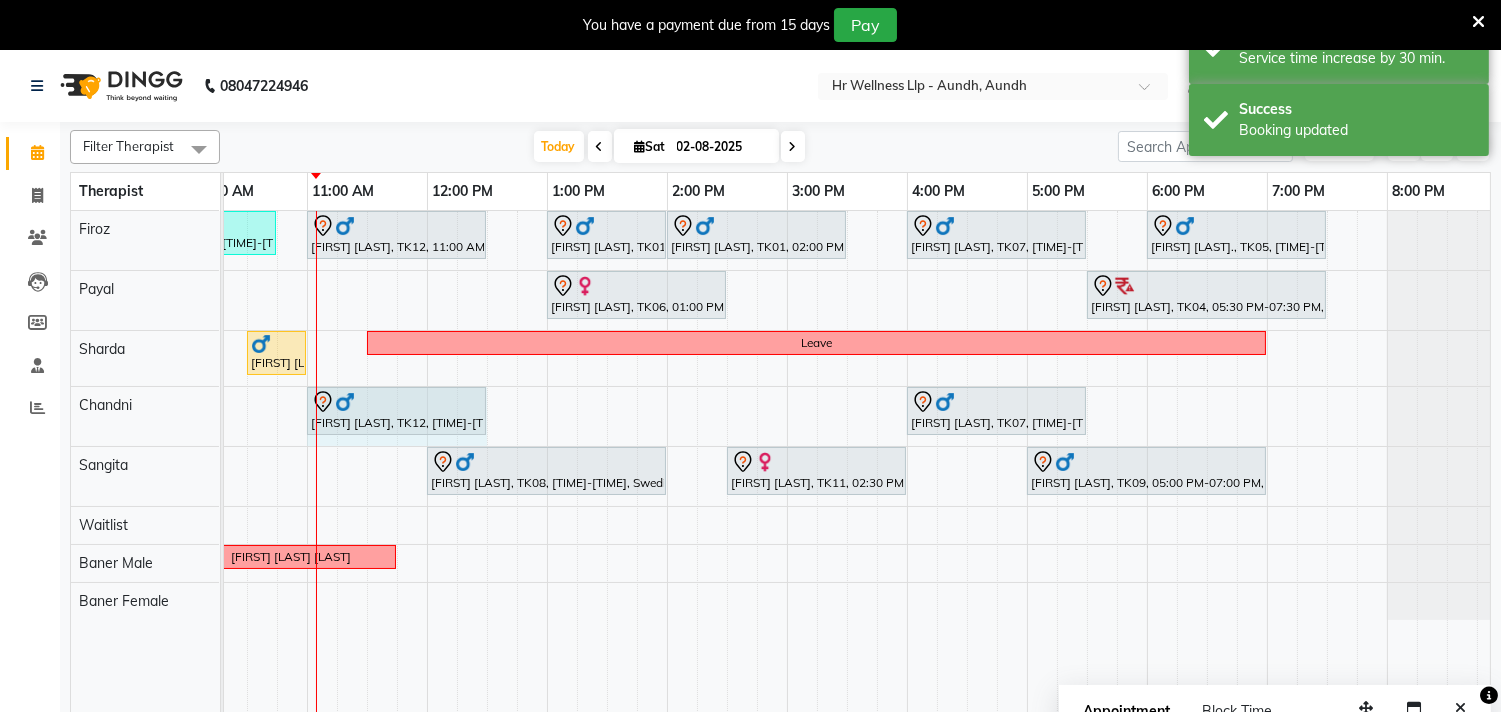 drag, startPoint x: 423, startPoint y: 413, endPoint x: 457, endPoint y: 412, distance: 34.0147 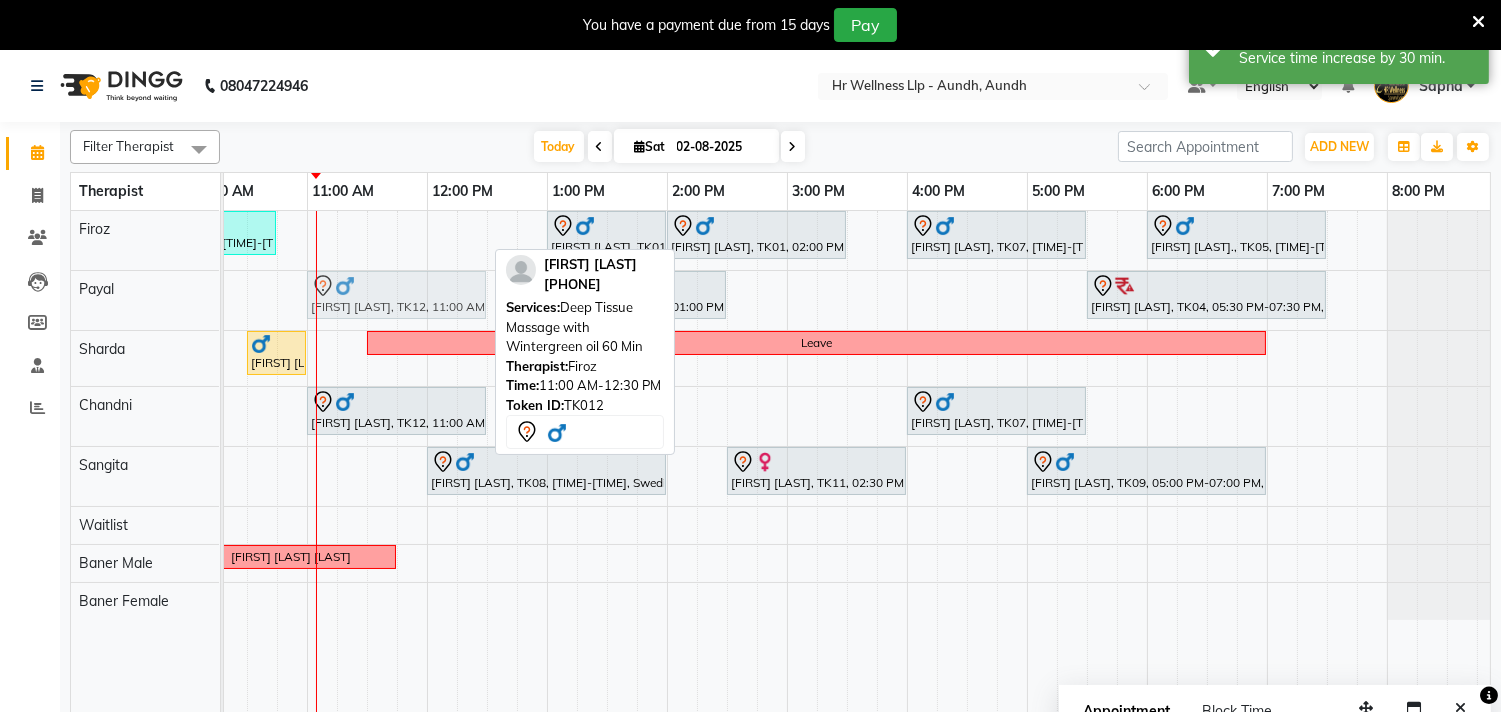 drag, startPoint x: 386, startPoint y: 221, endPoint x: 400, endPoint y: 280, distance: 60.63827 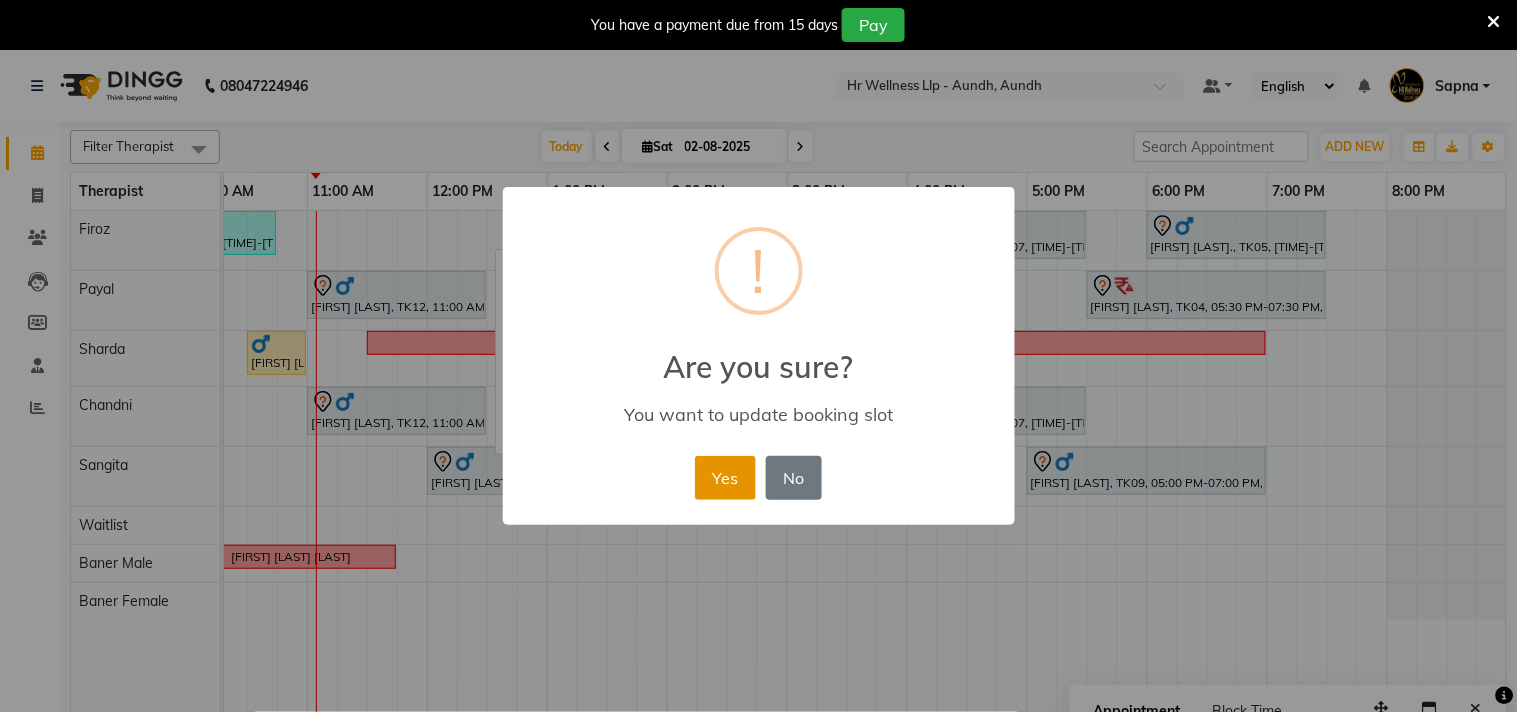 click on "Yes" at bounding box center (725, 478) 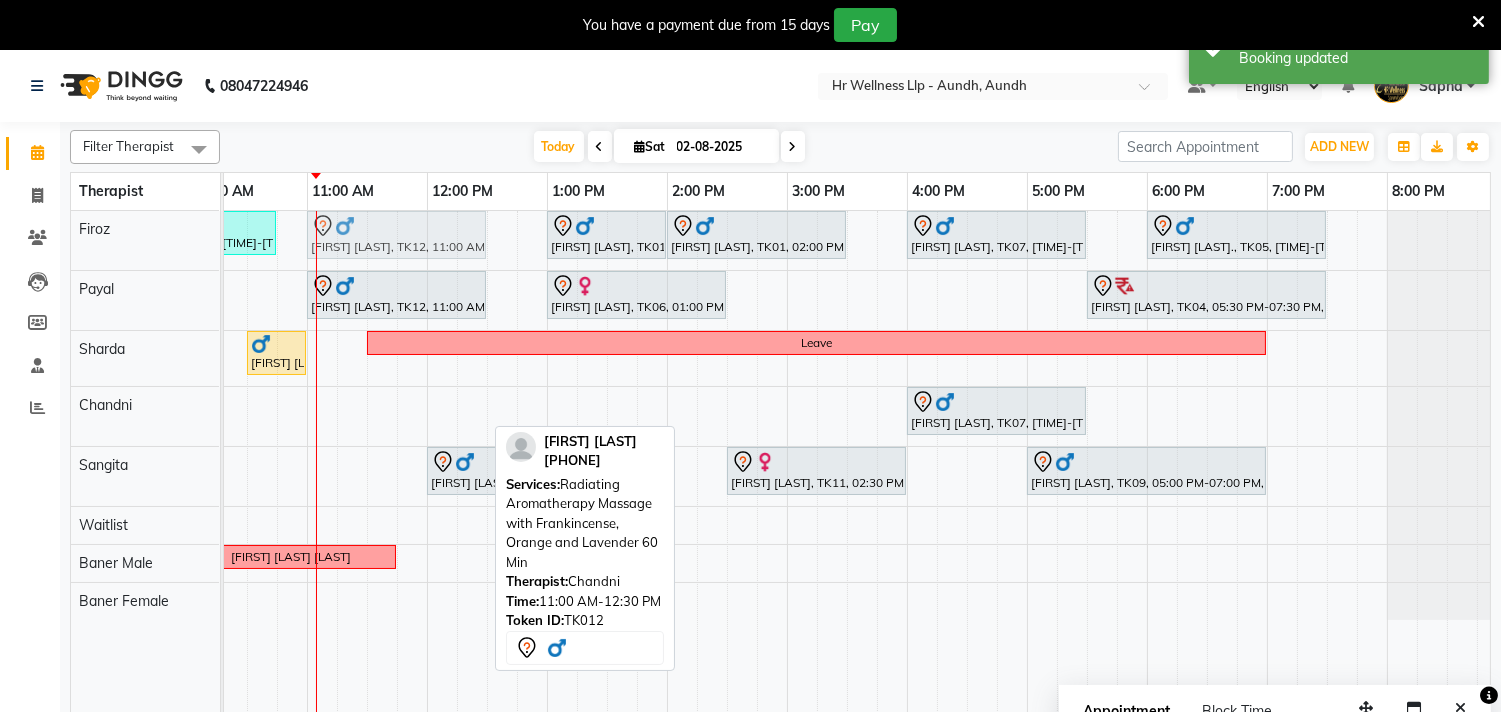 drag, startPoint x: 391, startPoint y: 424, endPoint x: 398, endPoint y: 253, distance: 171.14322 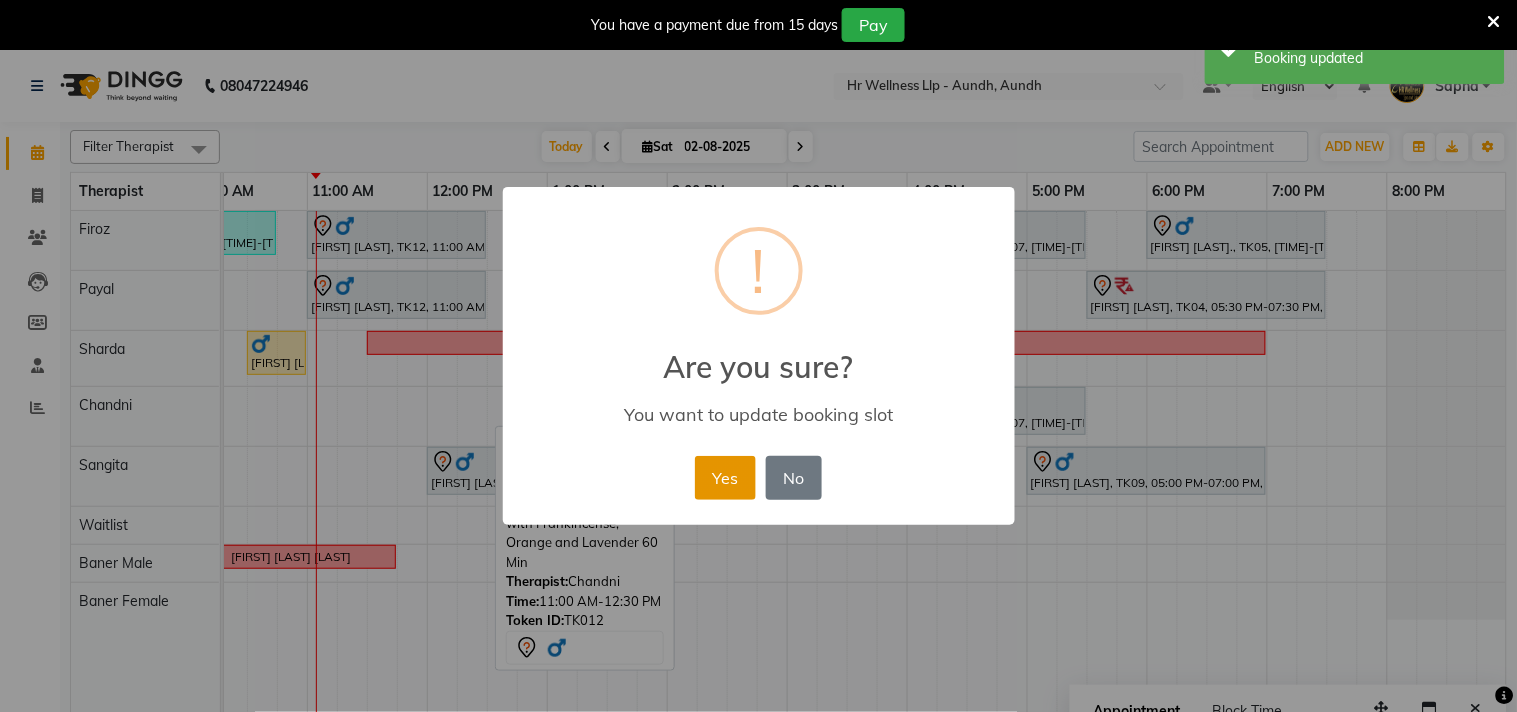 click on "Yes" at bounding box center [725, 478] 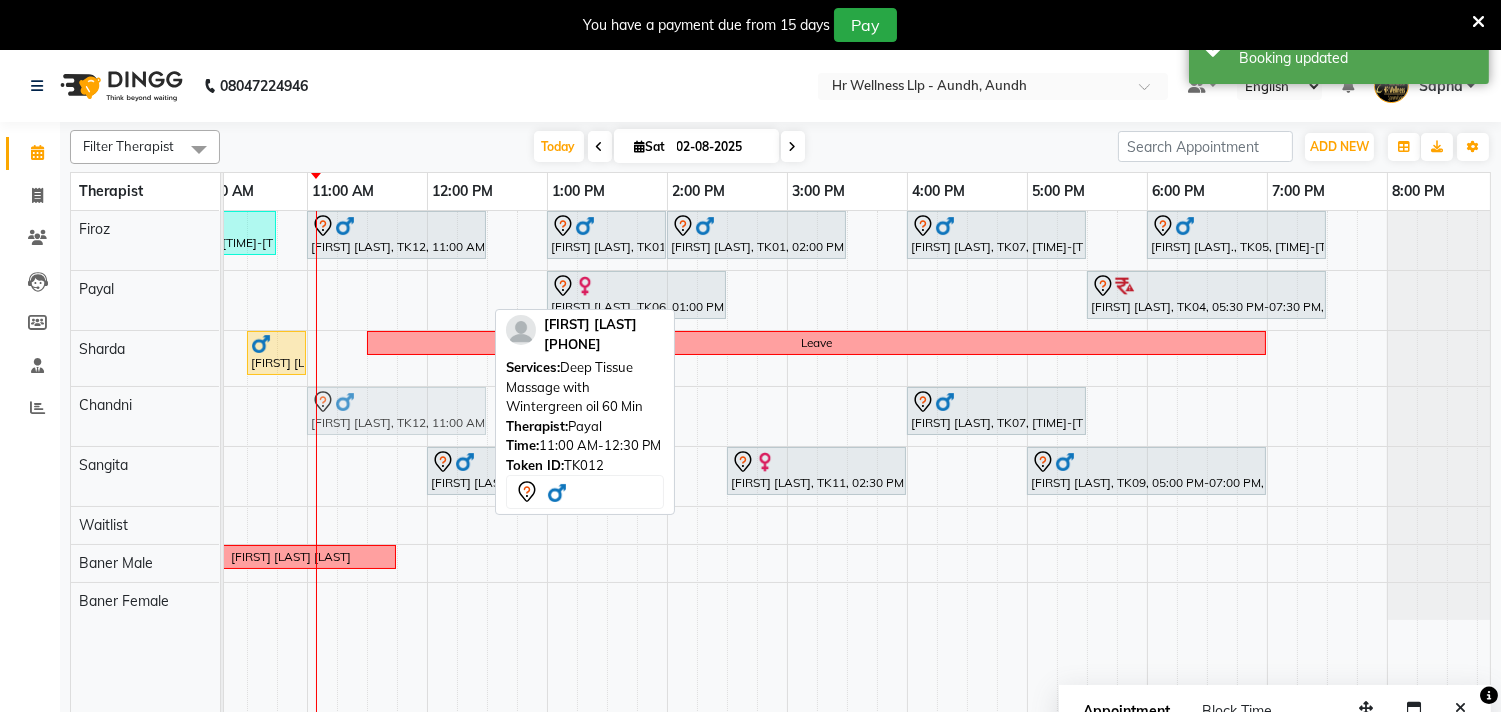 drag, startPoint x: 415, startPoint y: 282, endPoint x: 410, endPoint y: 404, distance: 122.10242 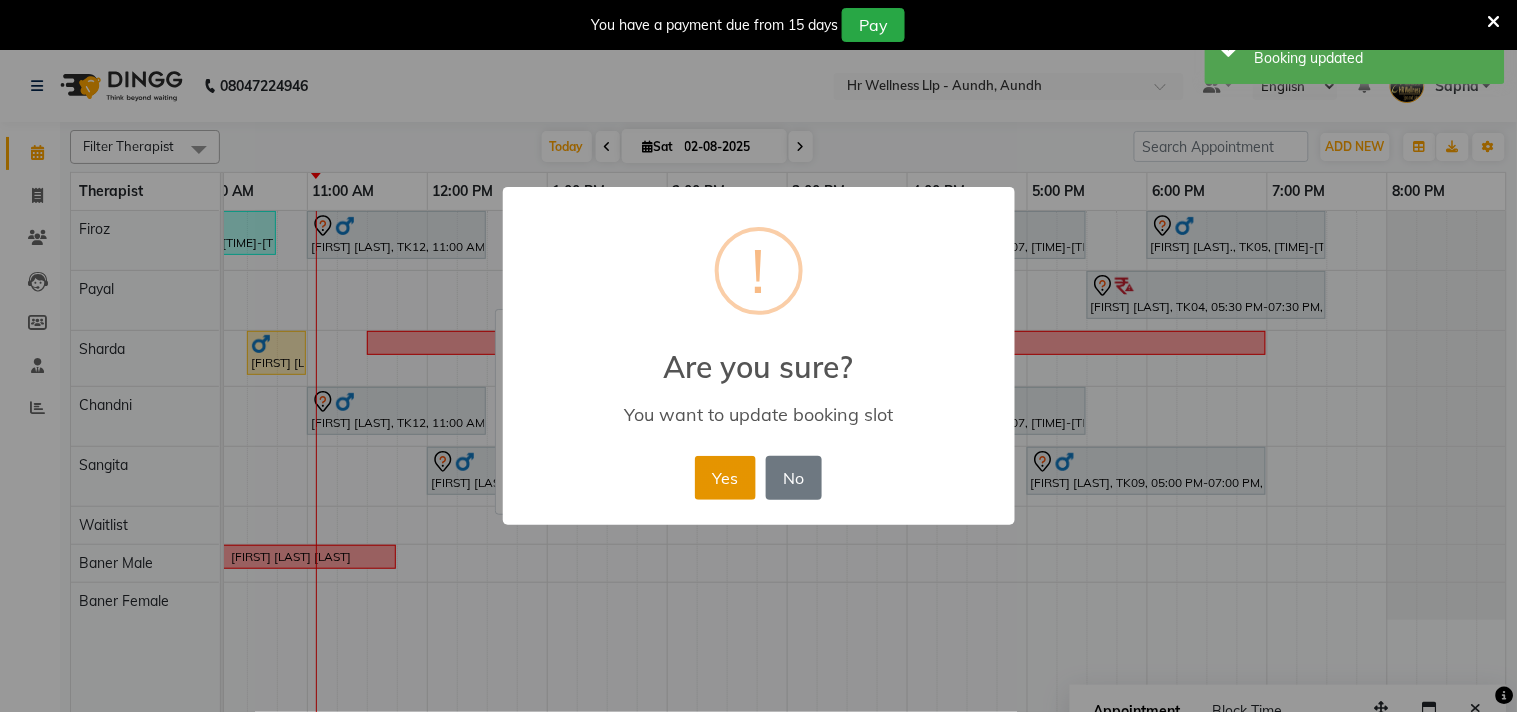 click on "Yes" at bounding box center (725, 478) 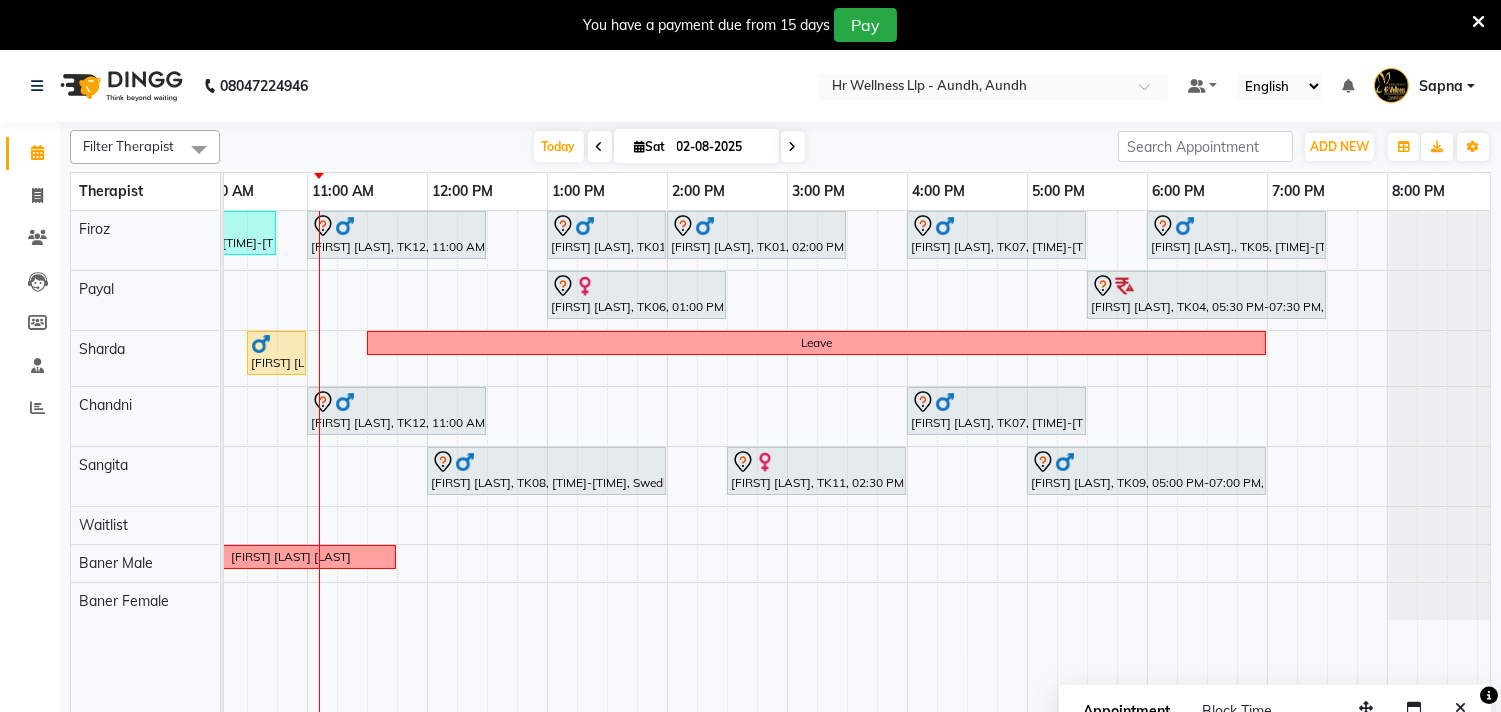click on "Today  Sat 02-08-2025" at bounding box center [669, 147] 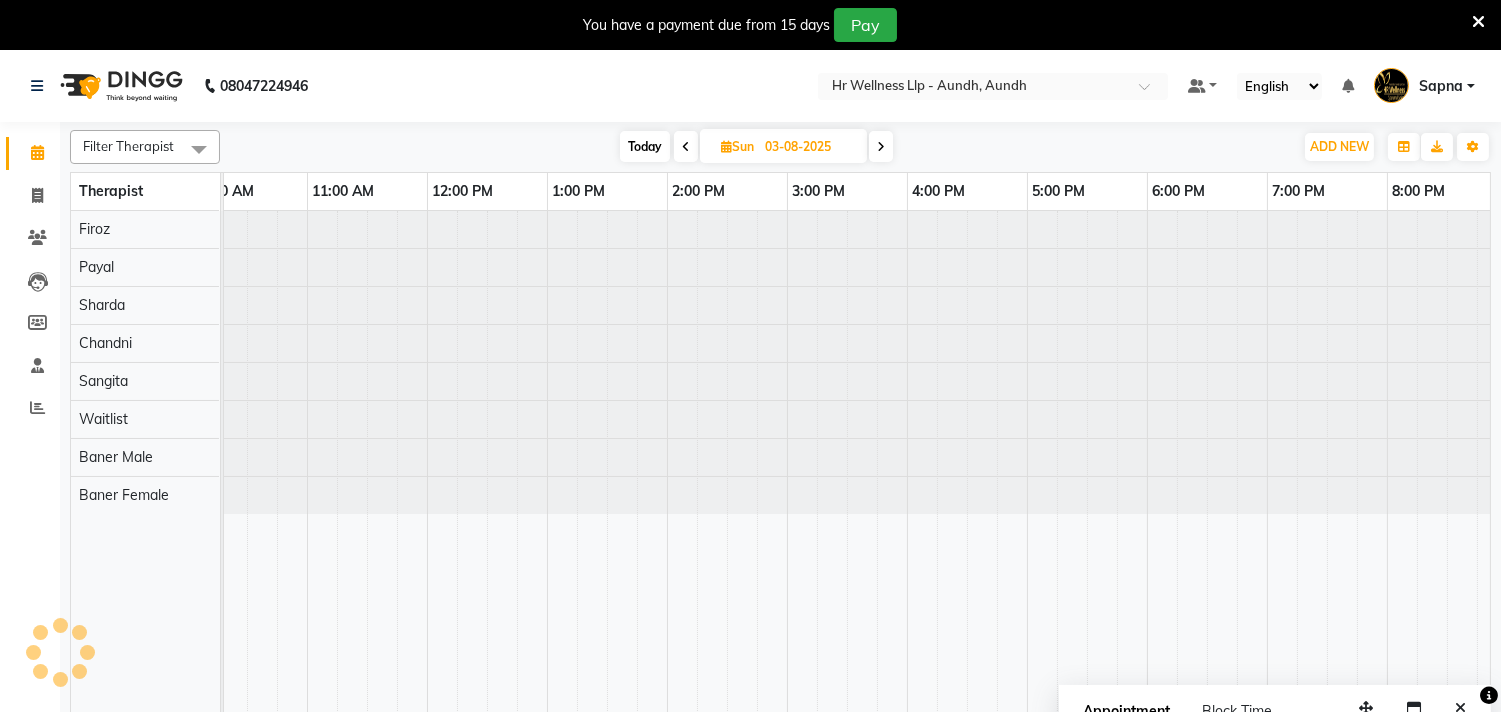 scroll, scrollTop: 0, scrollLeft: 294, axis: horizontal 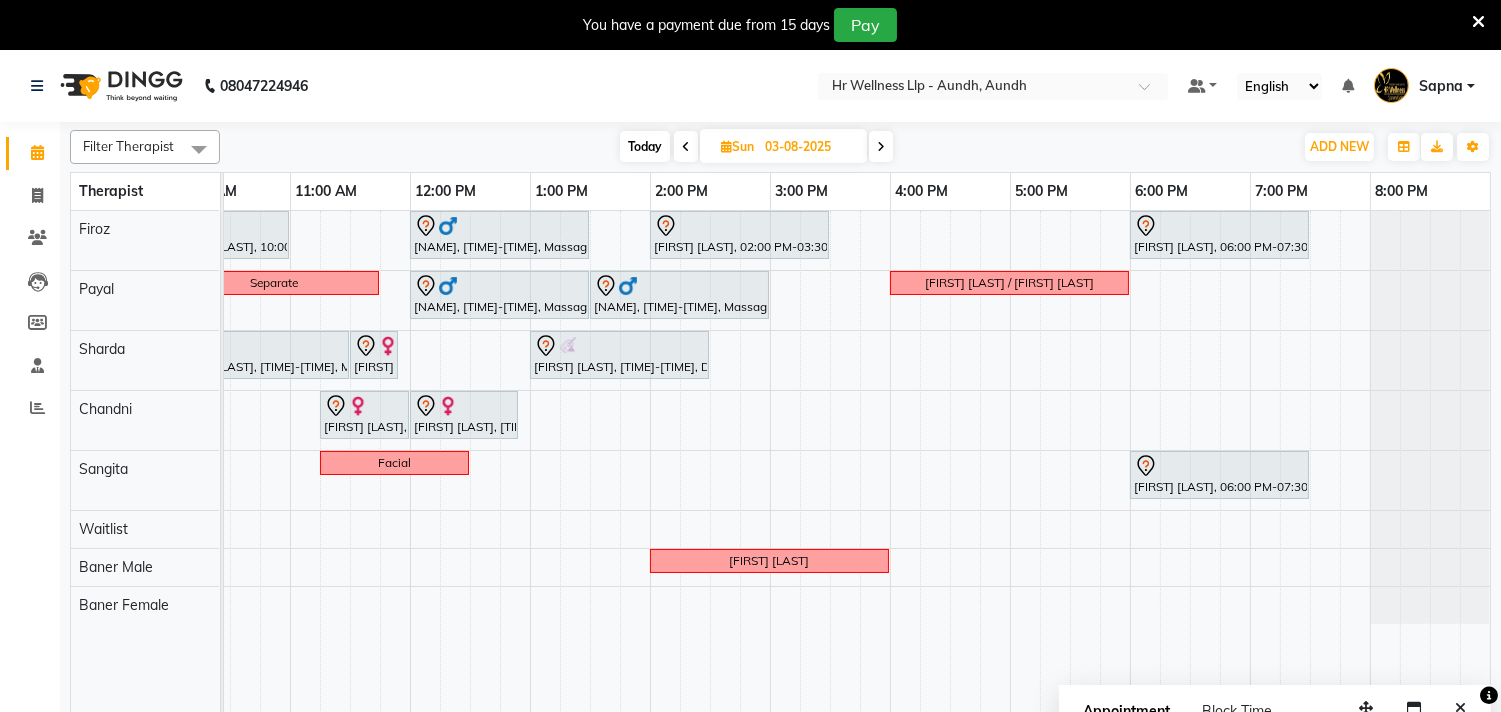 drag, startPoint x: 766, startPoint y: 144, endPoint x: 732, endPoint y: 143, distance: 34.0147 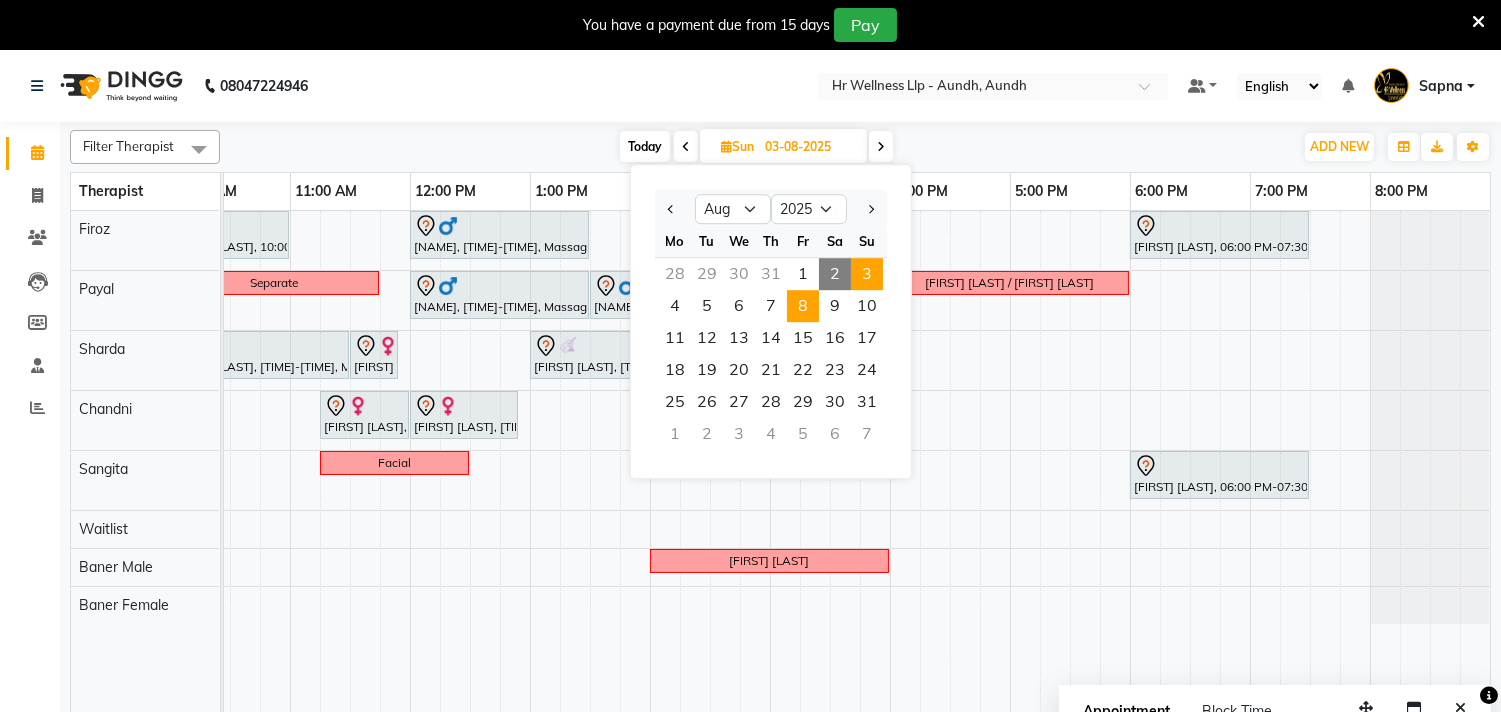 click on "8" at bounding box center [803, 306] 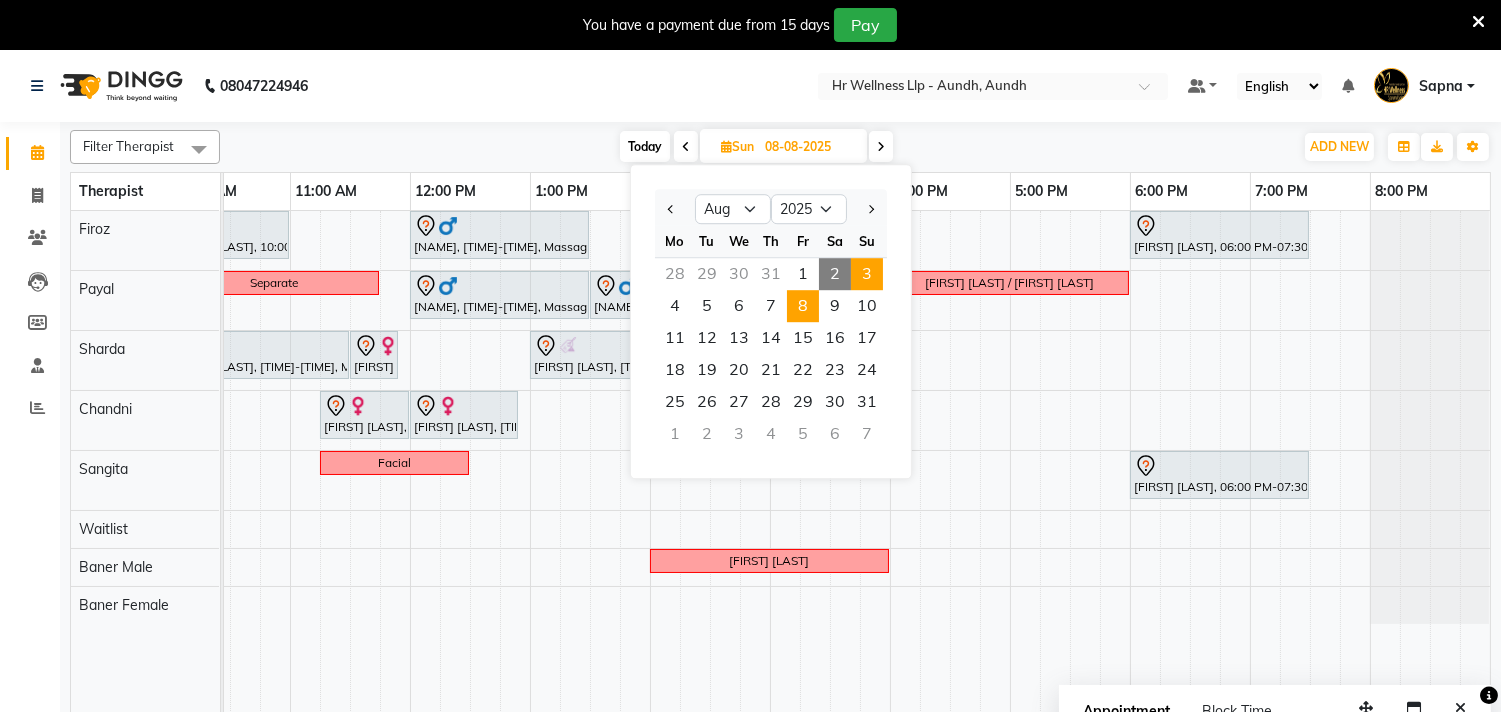 scroll, scrollTop: 0, scrollLeft: 0, axis: both 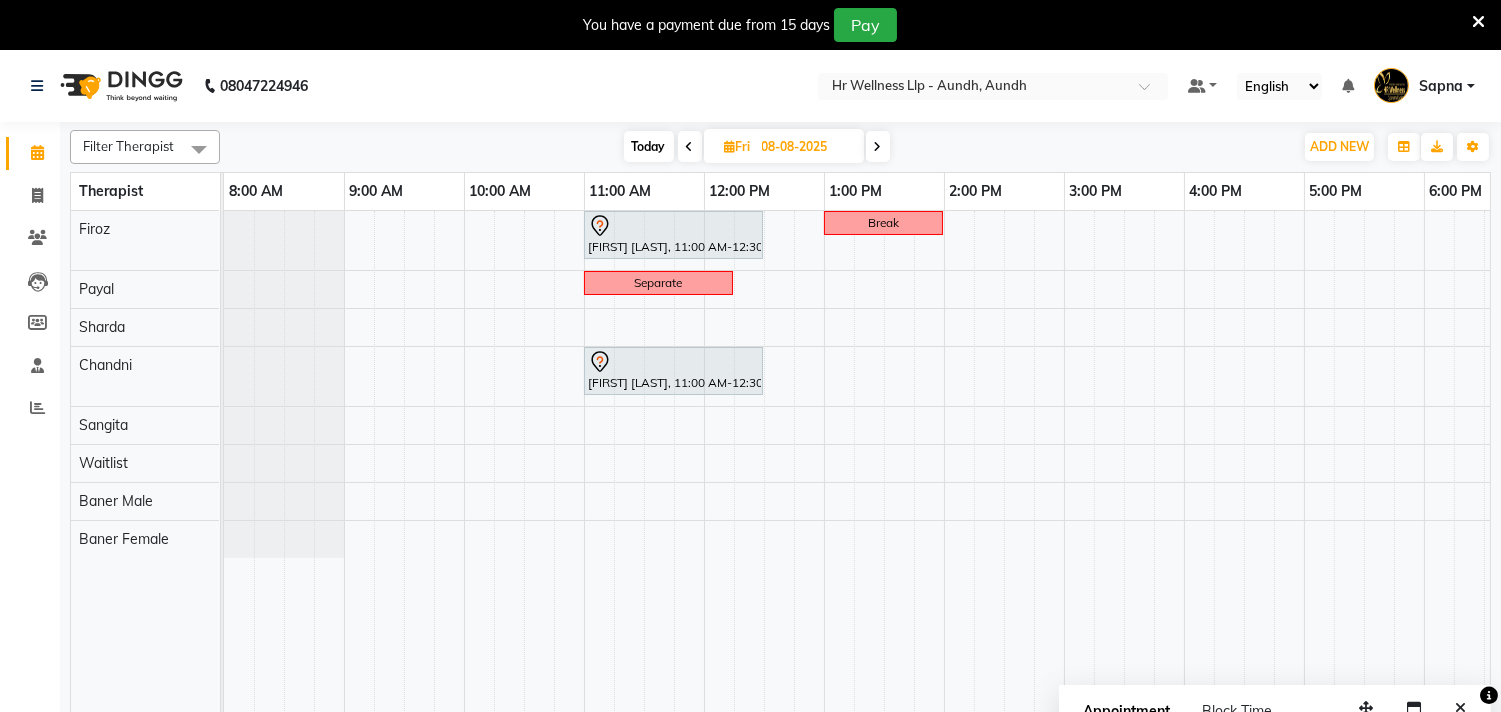 click on "Today" at bounding box center [649, 146] 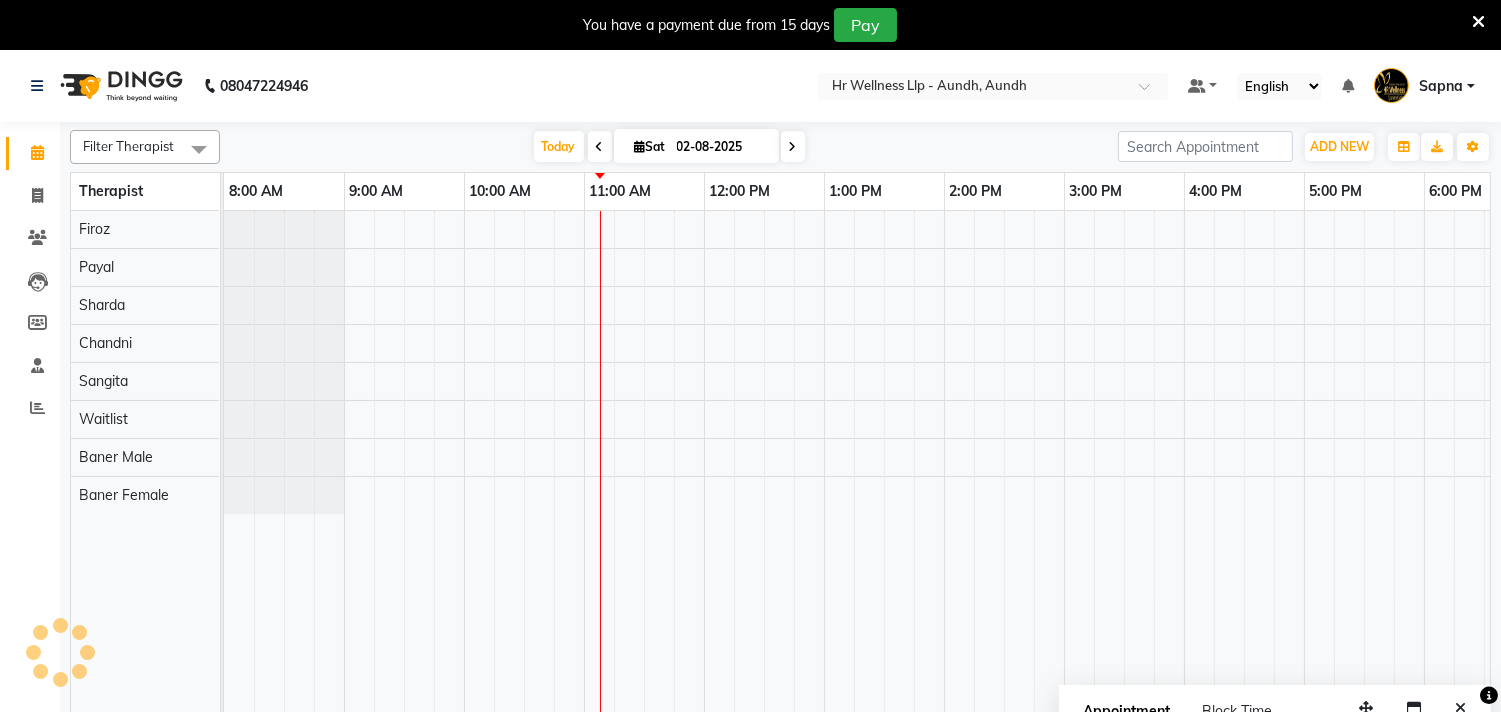 scroll, scrollTop: 0, scrollLeft: 294, axis: horizontal 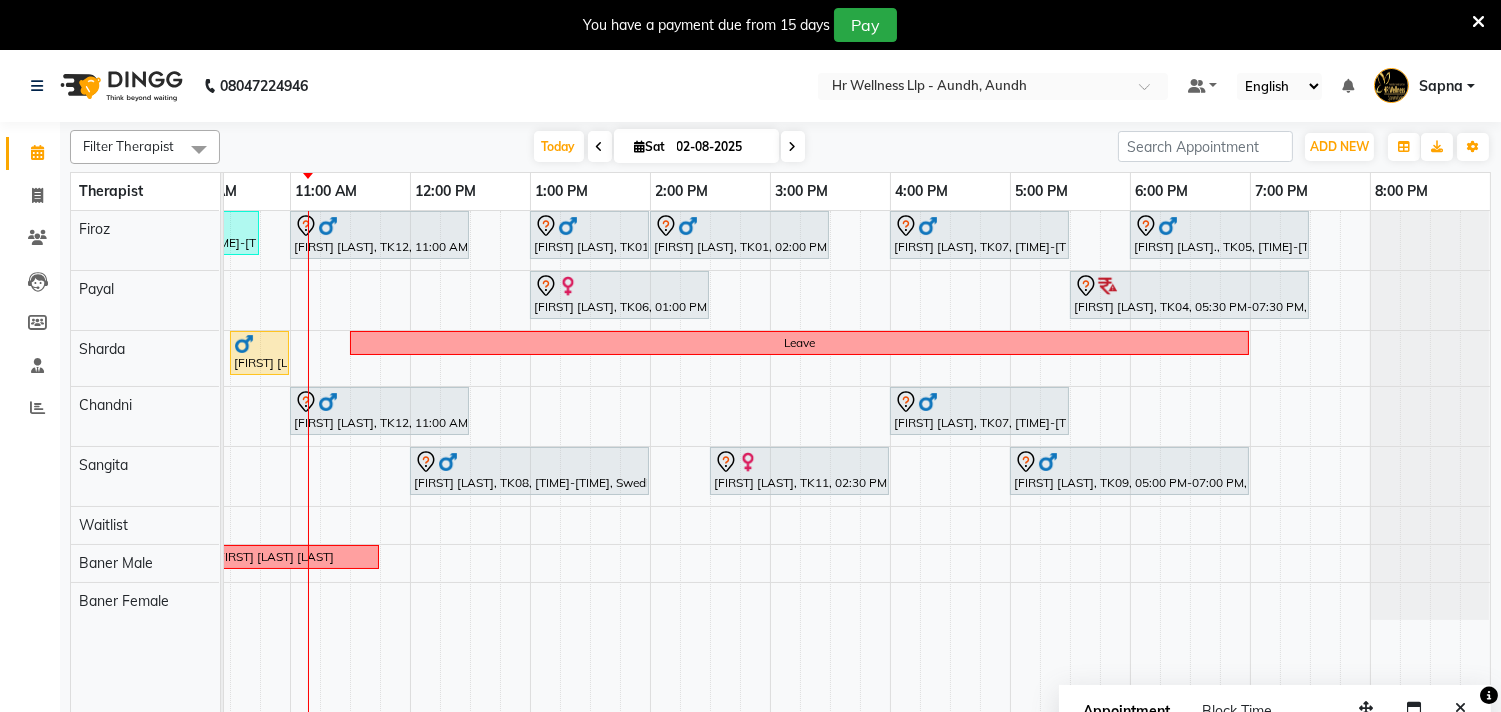 click at bounding box center (793, 146) 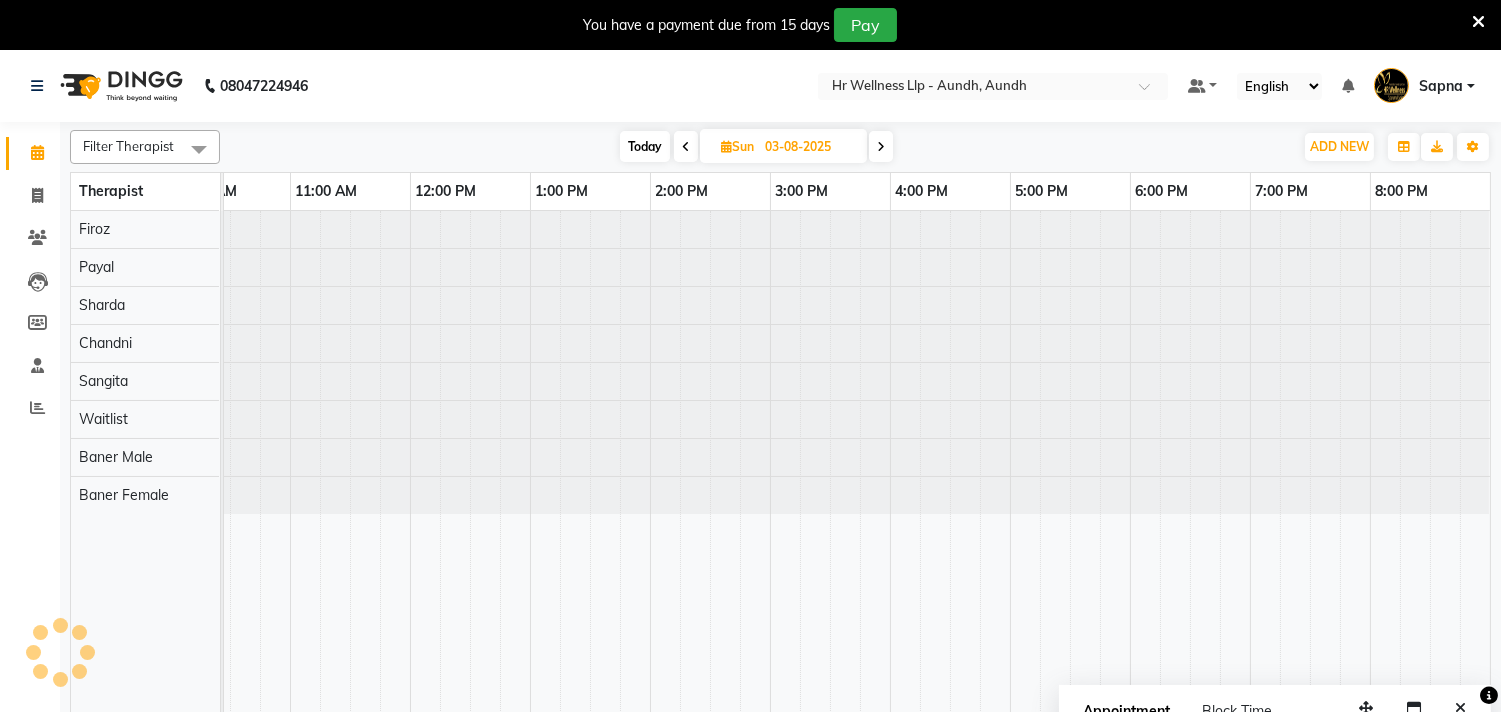 scroll, scrollTop: 0, scrollLeft: 294, axis: horizontal 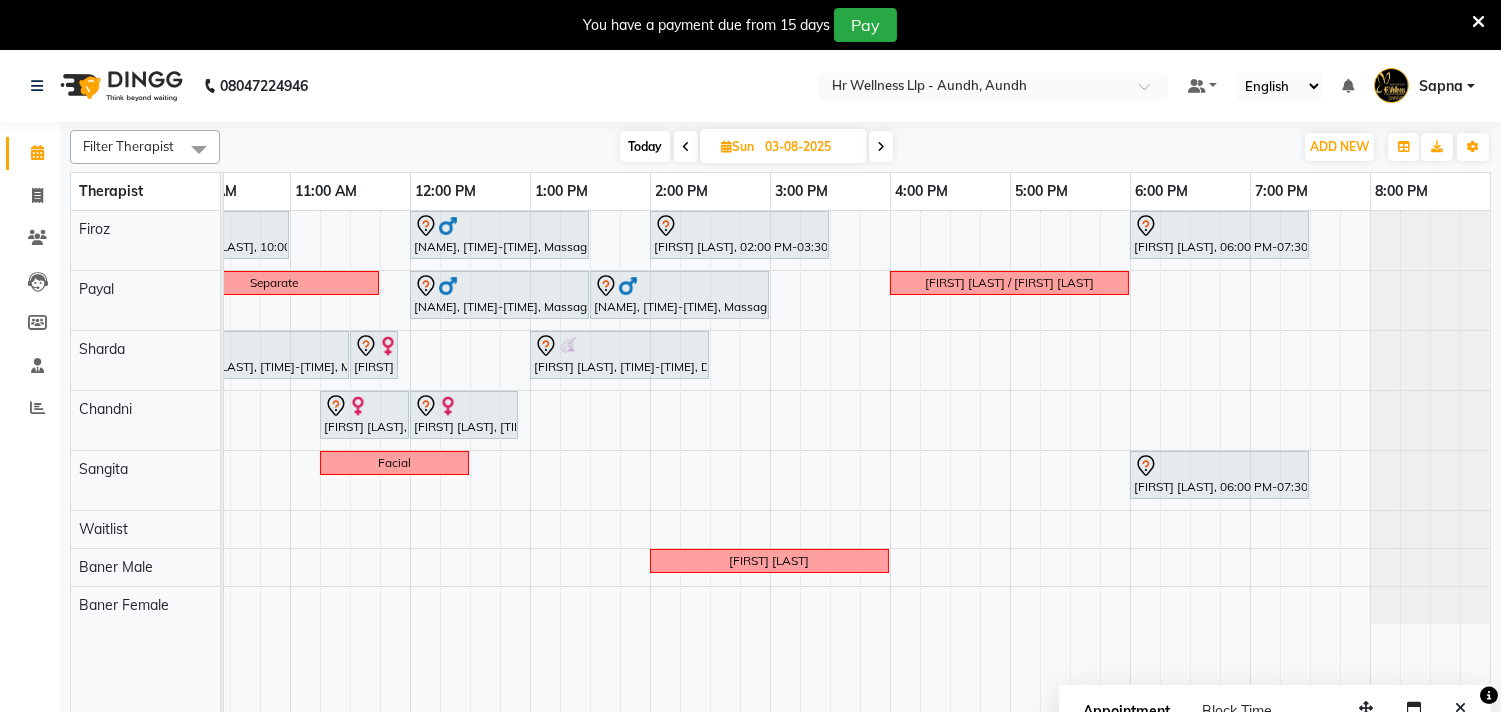 click at bounding box center (686, 147) 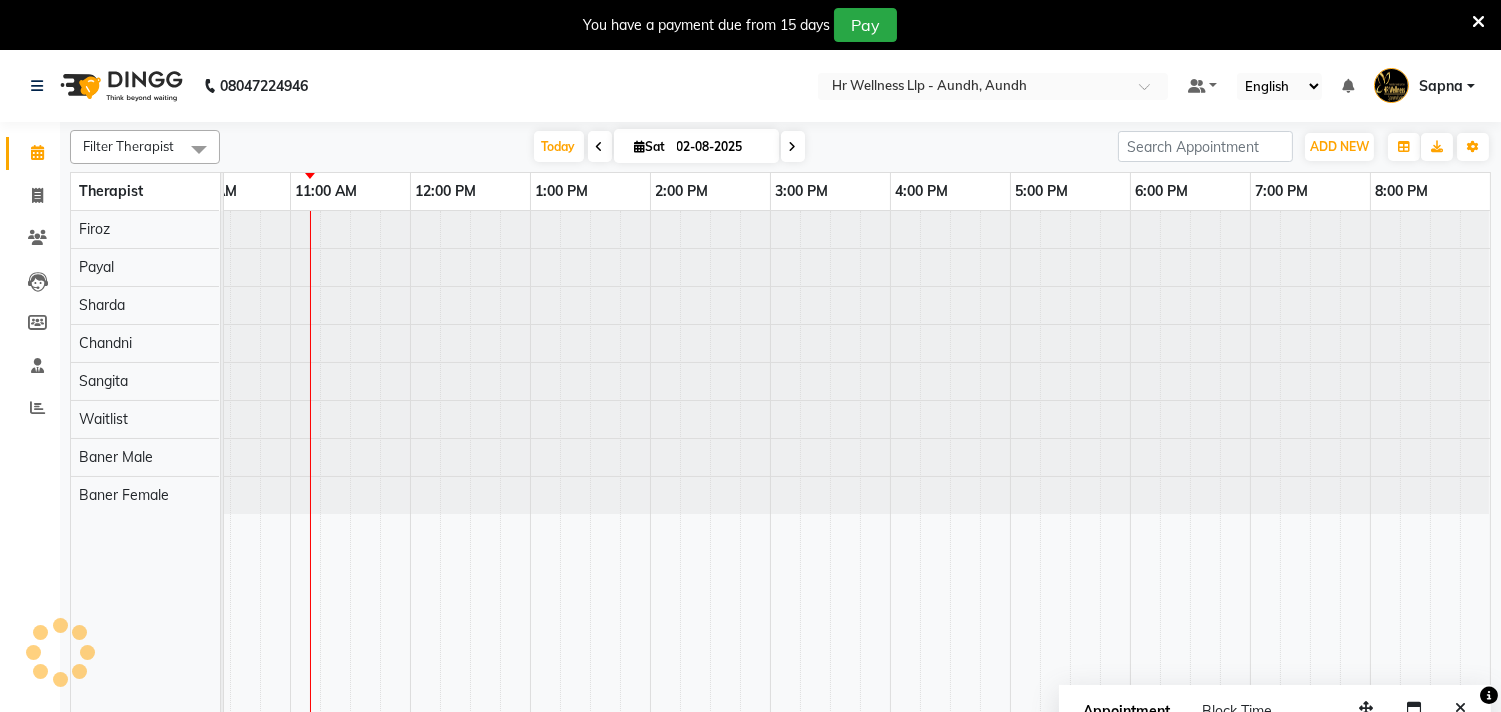 scroll, scrollTop: 0, scrollLeft: 0, axis: both 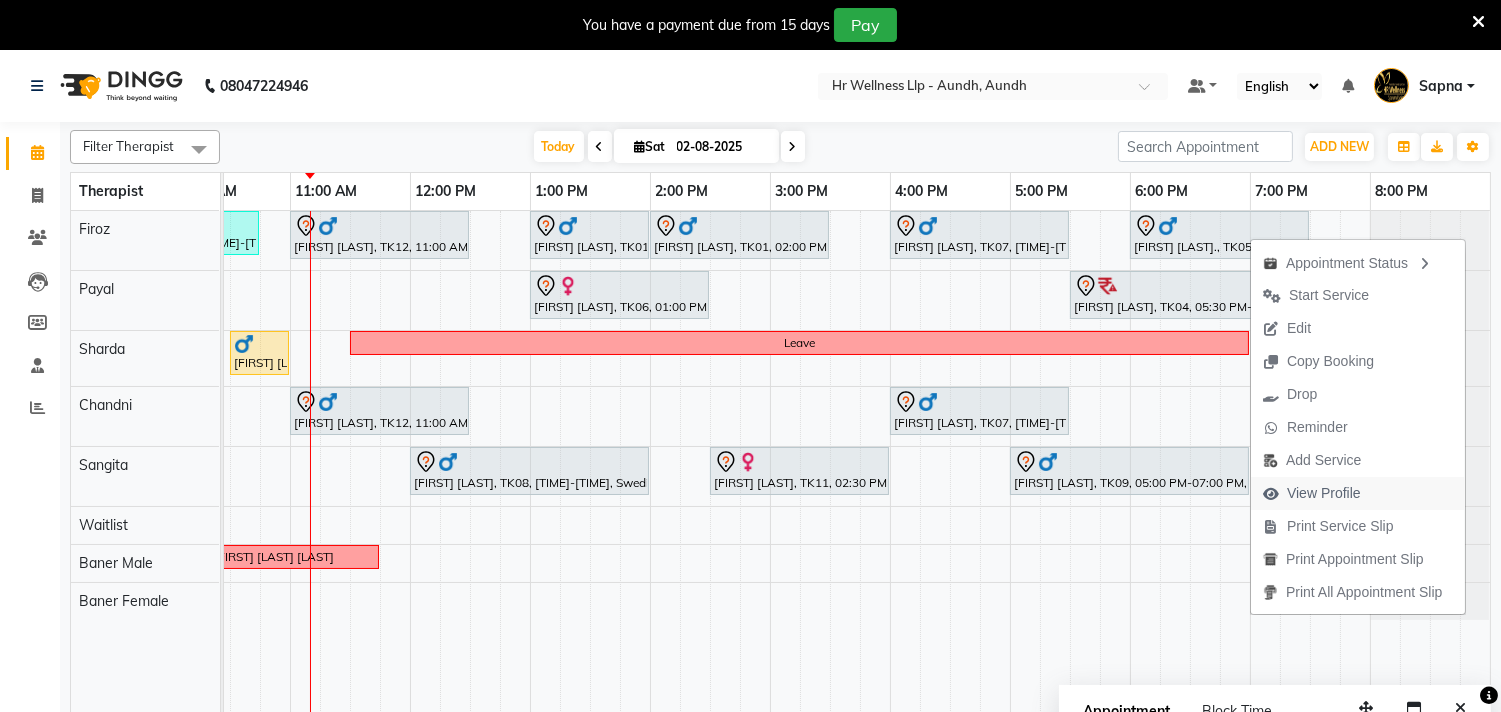 click on "View Profile" at bounding box center [1312, 493] 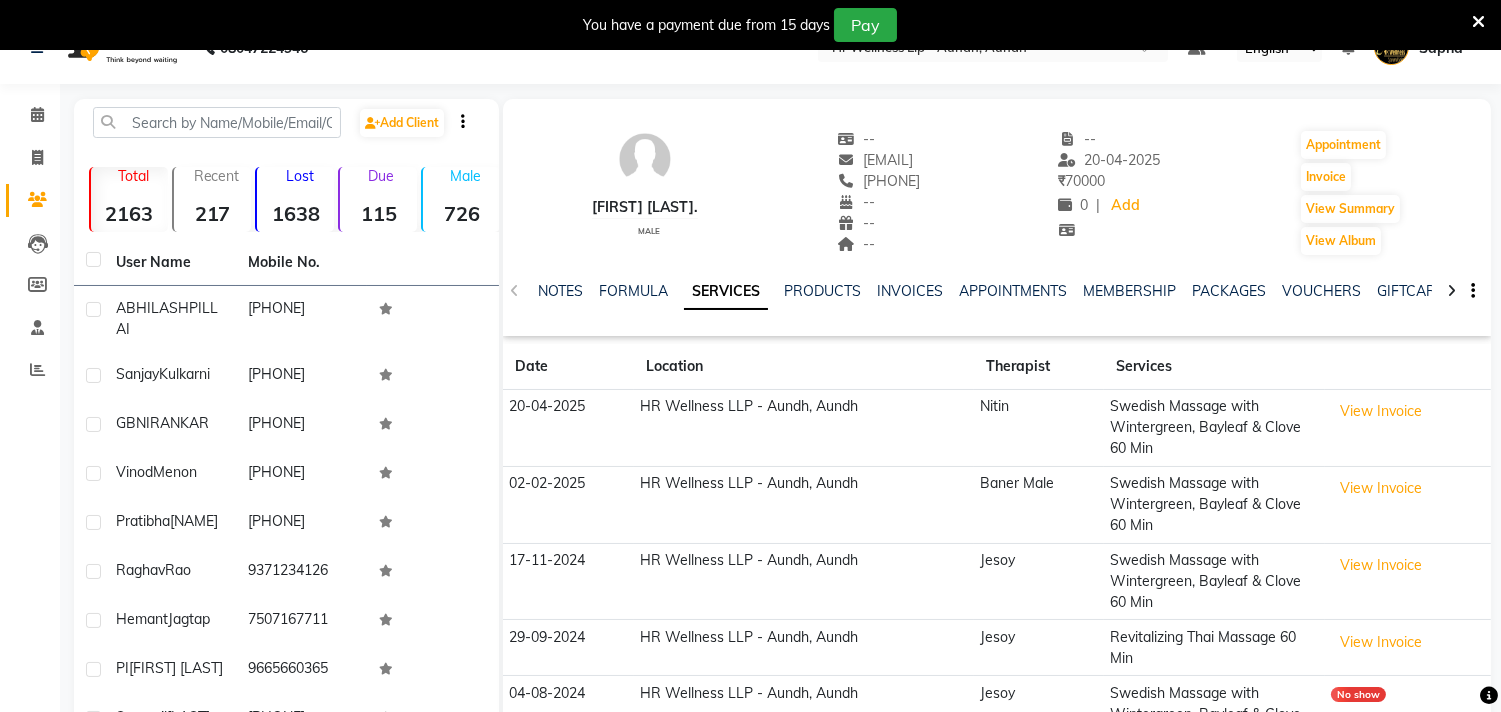 scroll, scrollTop: 0, scrollLeft: 0, axis: both 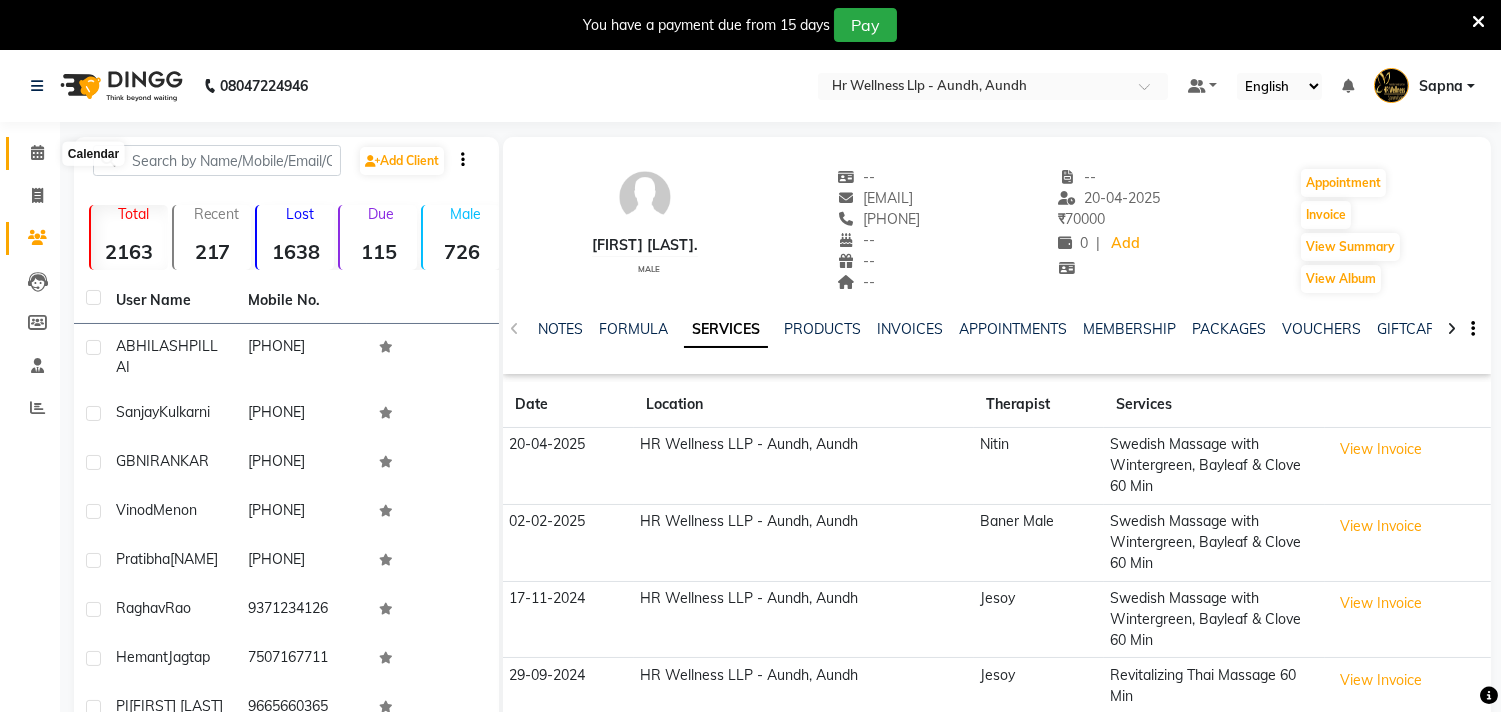 click 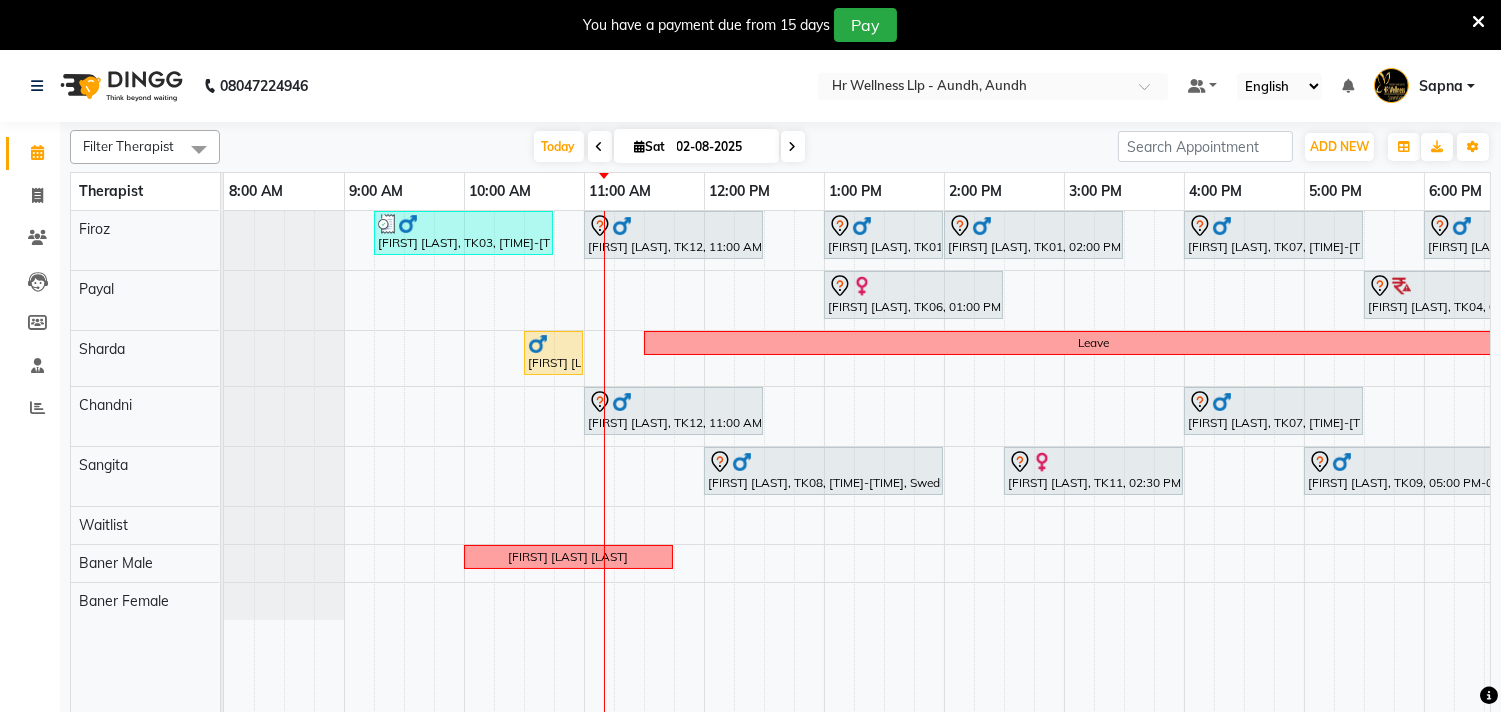 click at bounding box center (793, 146) 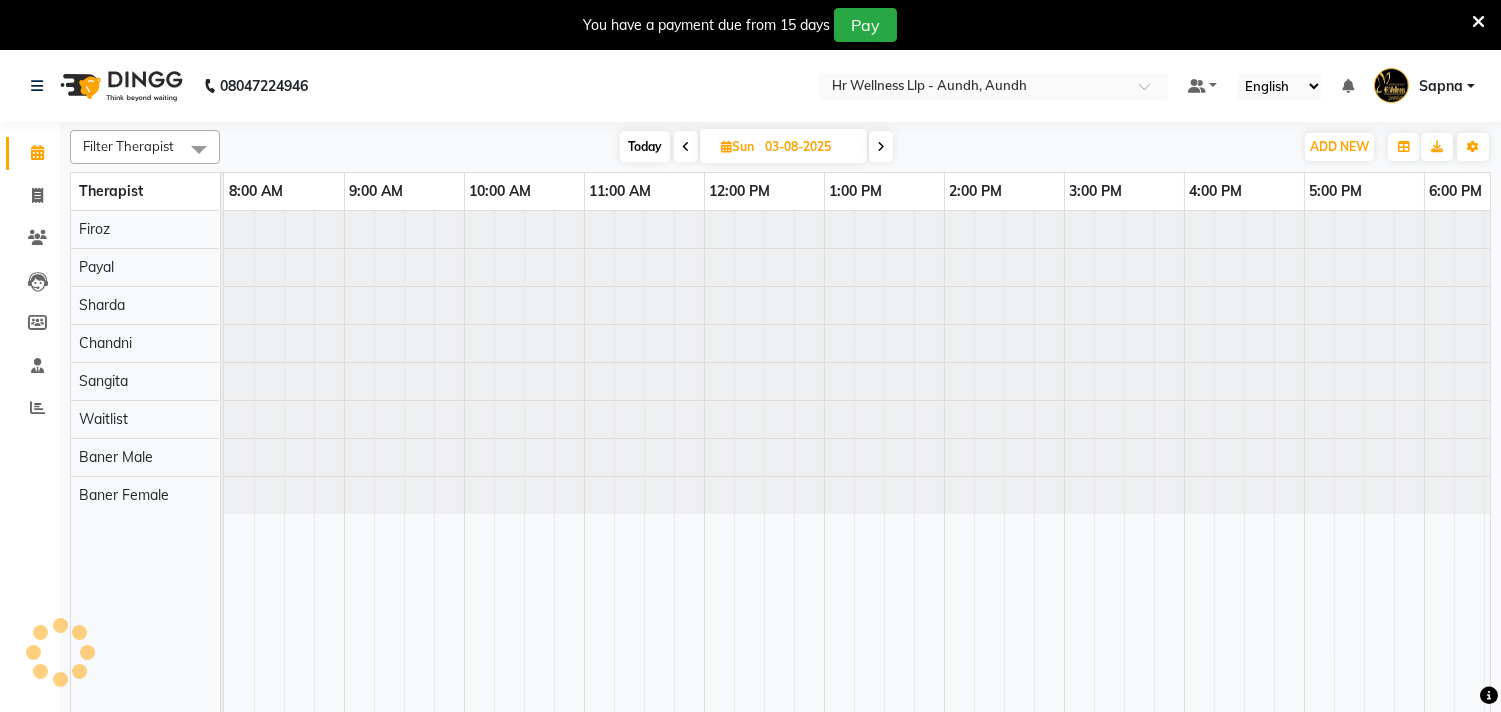 scroll, scrollTop: 0, scrollLeft: 294, axis: horizontal 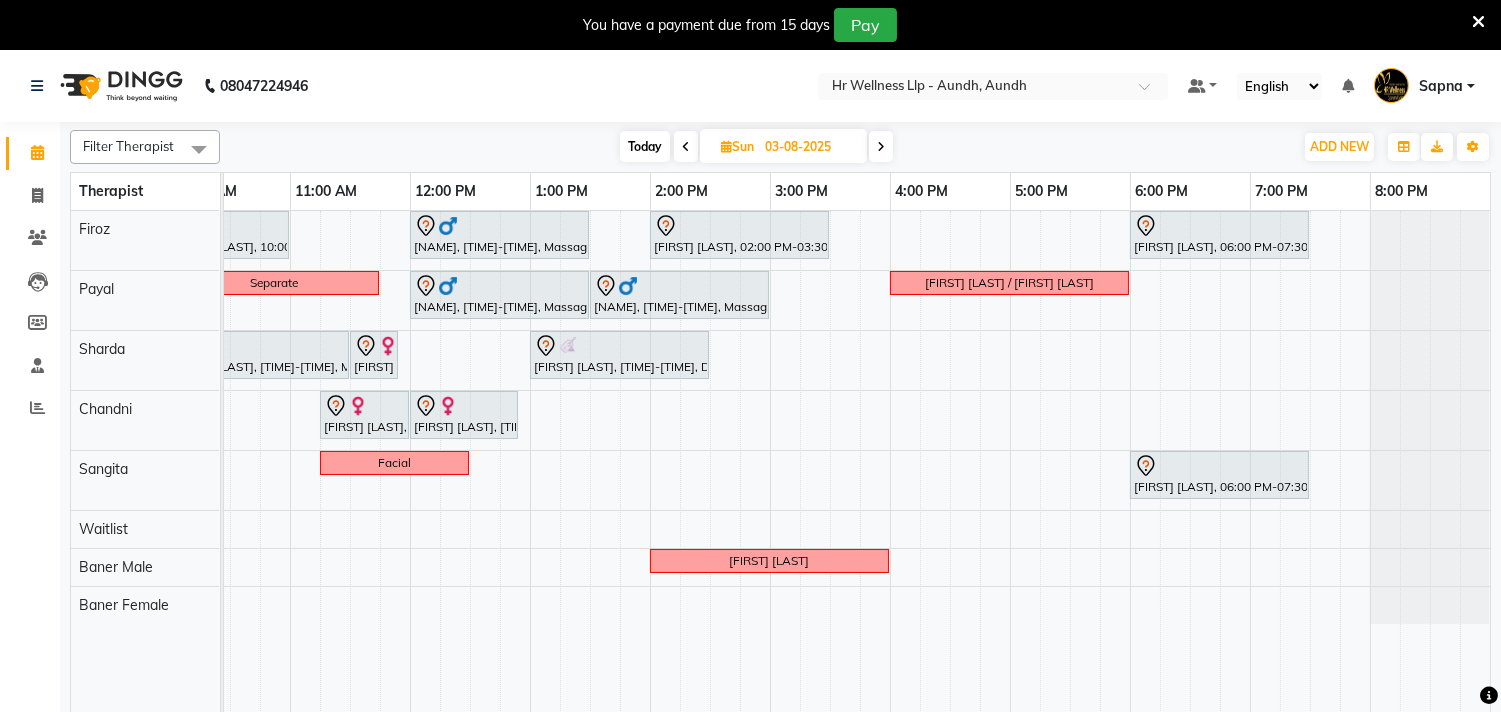 click on "Today" at bounding box center (645, 146) 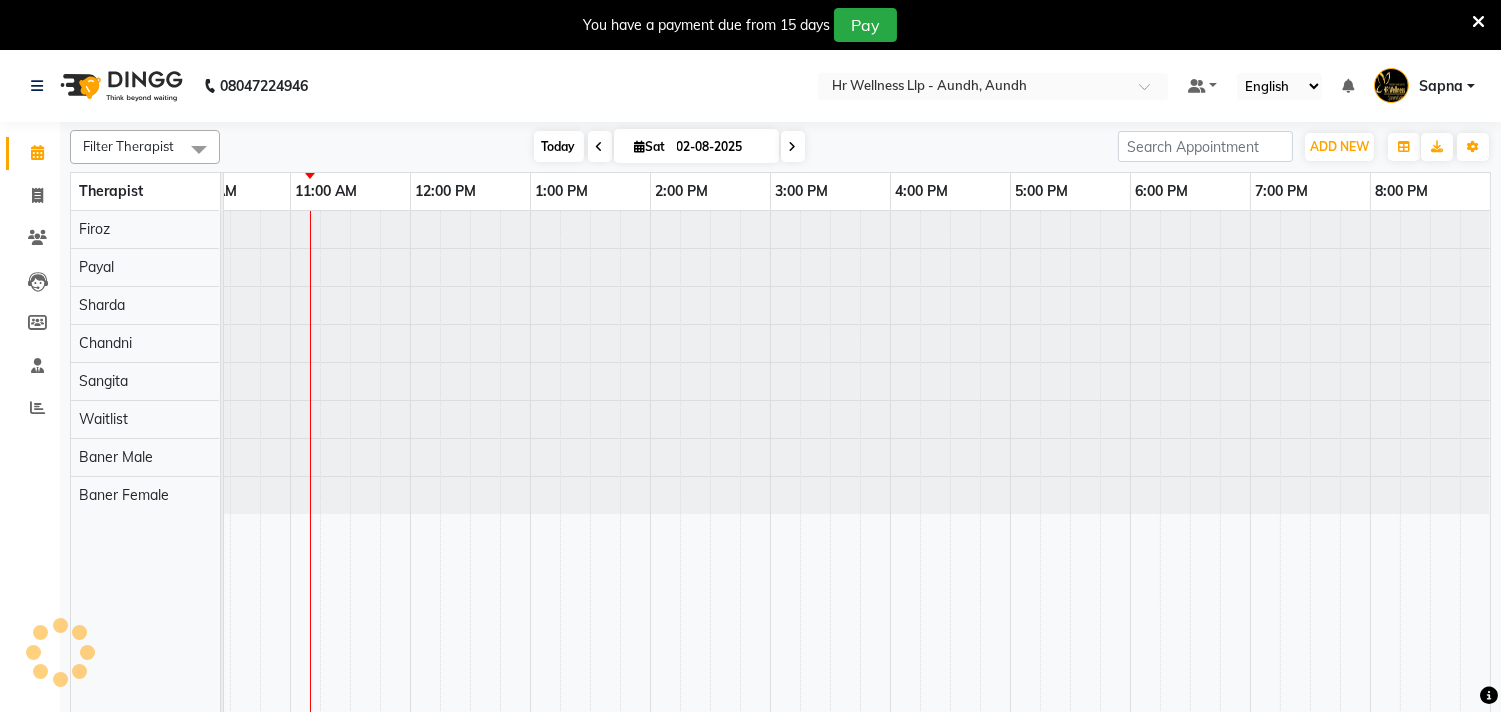 scroll, scrollTop: 0, scrollLeft: 294, axis: horizontal 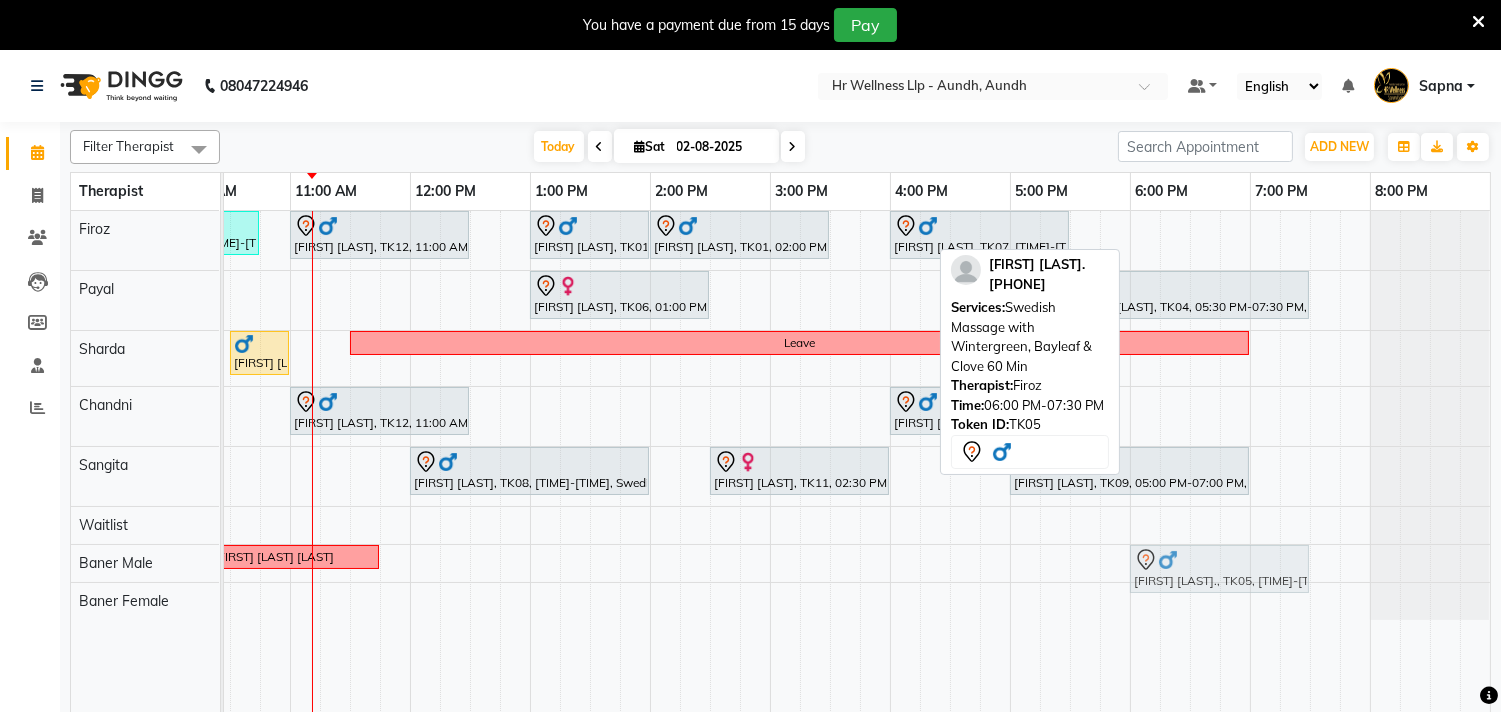 drag, startPoint x: 1260, startPoint y: 236, endPoint x: 1257, endPoint y: 563, distance: 327.01376 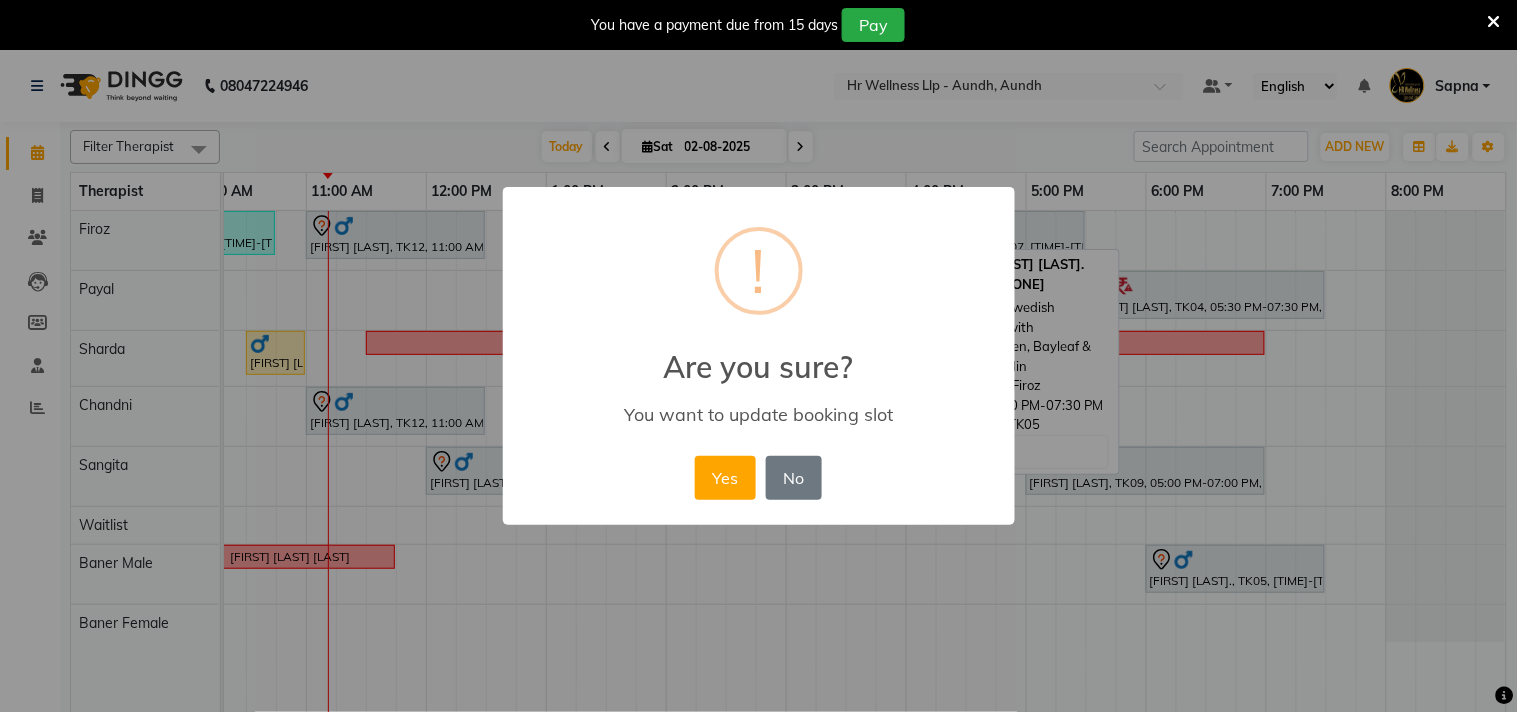 scroll, scrollTop: 0, scrollLeft: 277, axis: horizontal 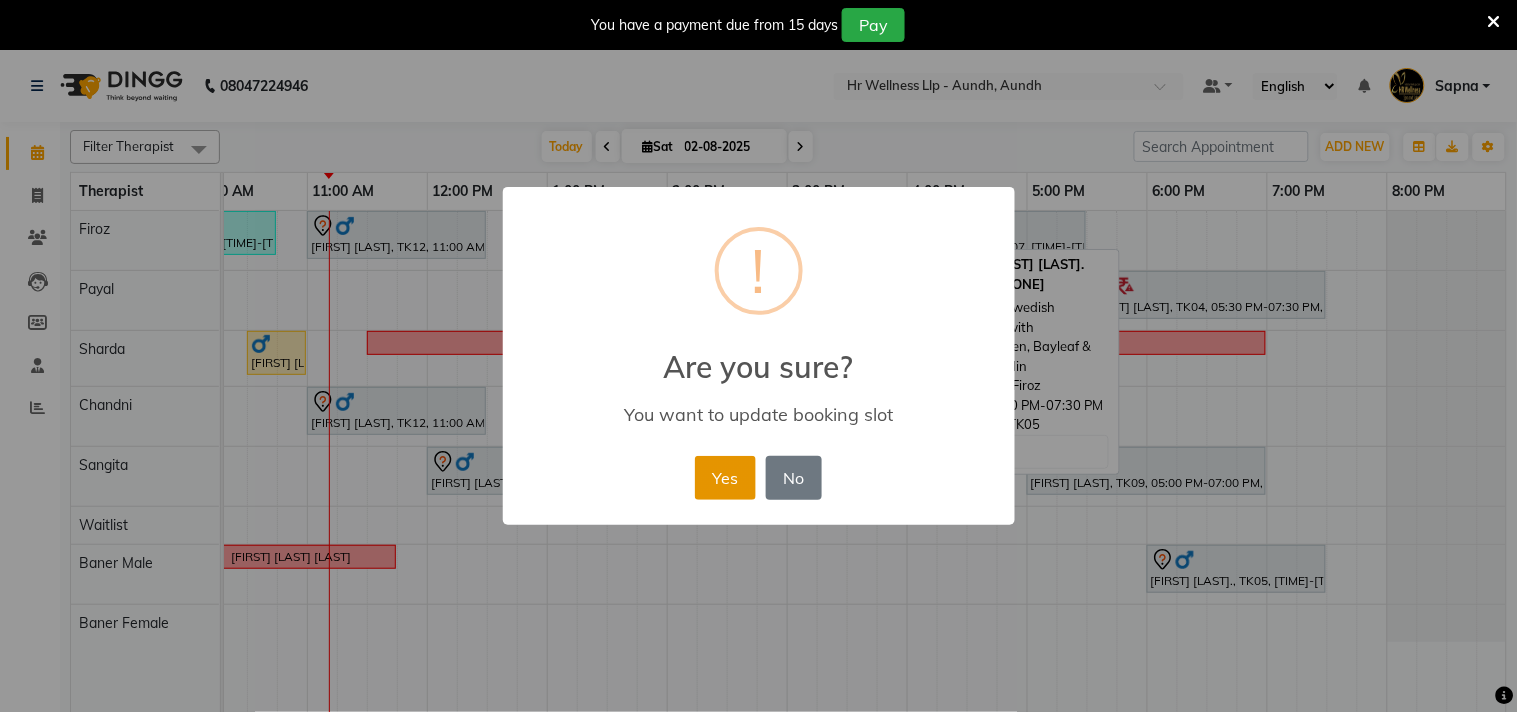 click on "Yes" at bounding box center (725, 478) 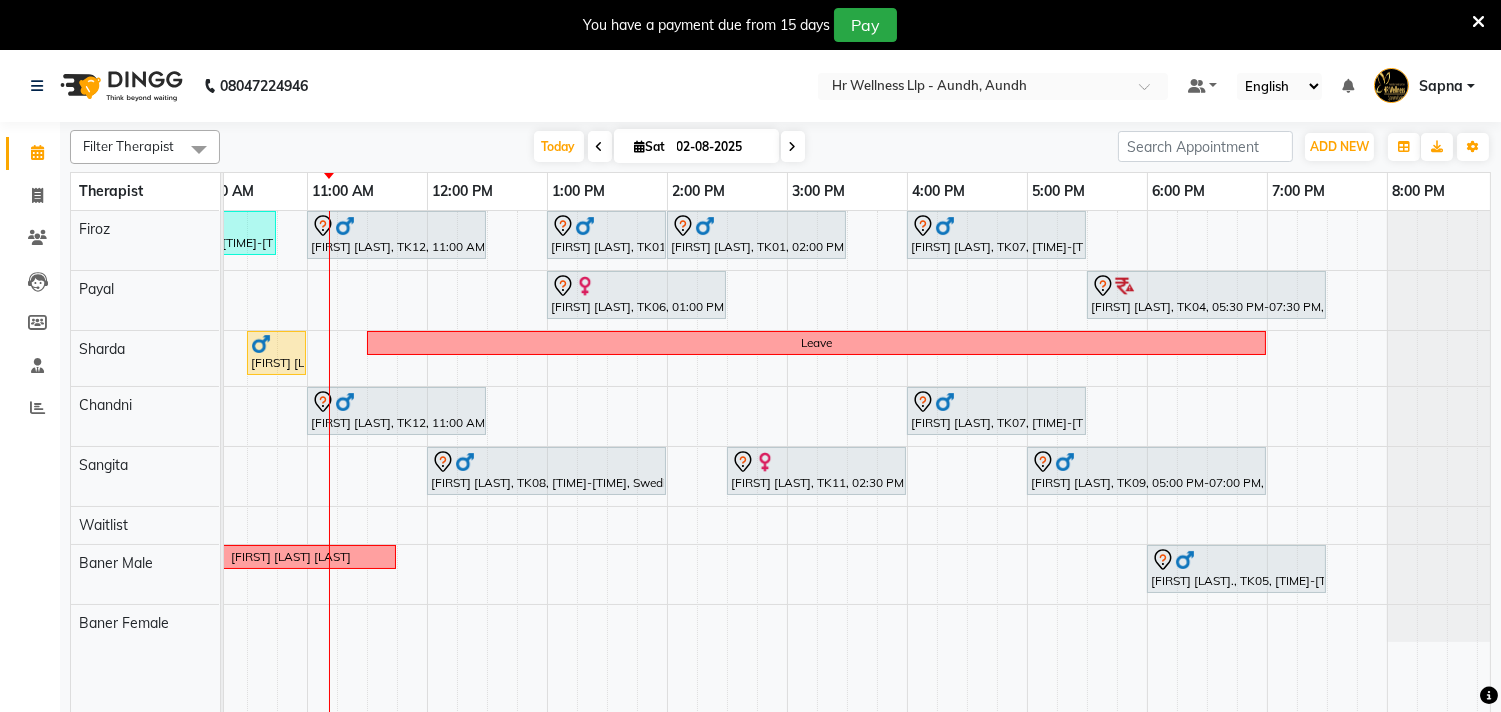 click on "02-08-2025" at bounding box center [721, 147] 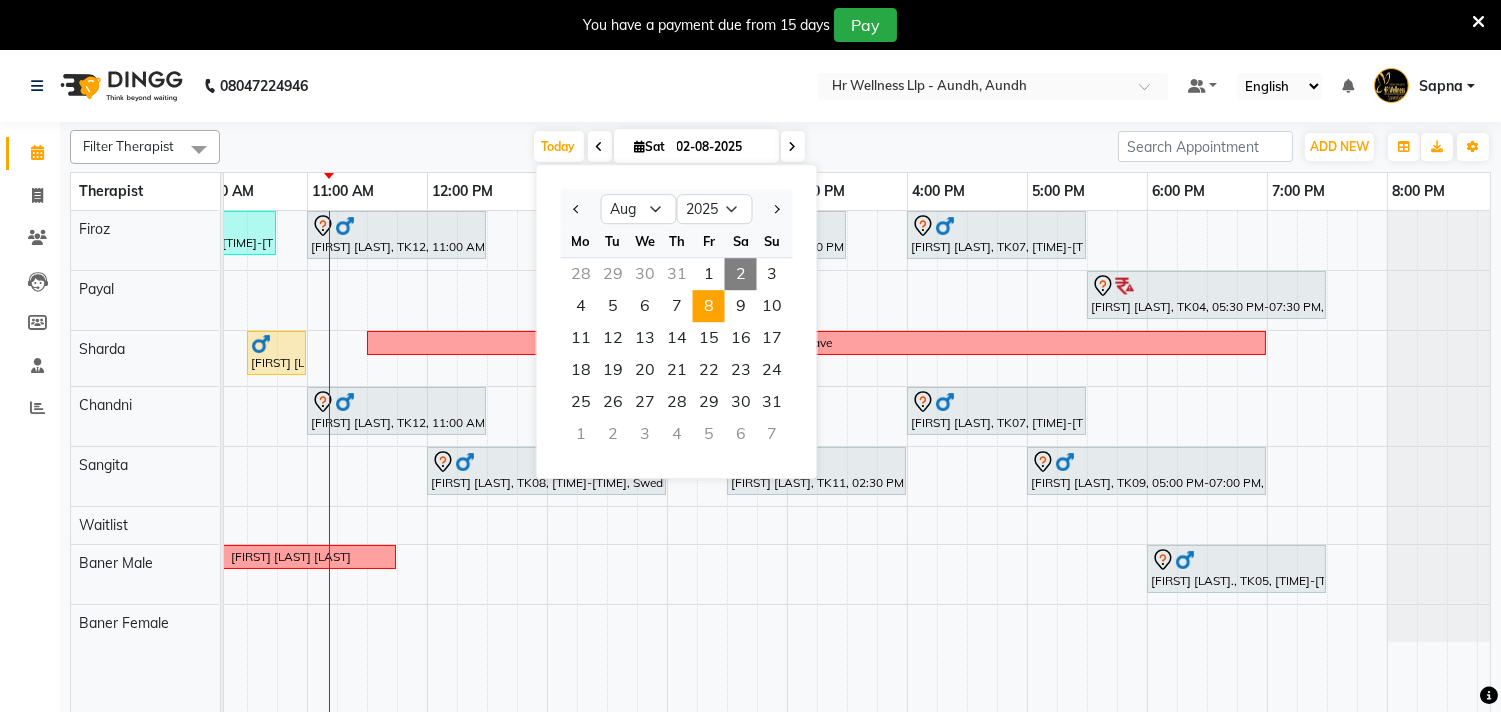 click on "8" at bounding box center [709, 306] 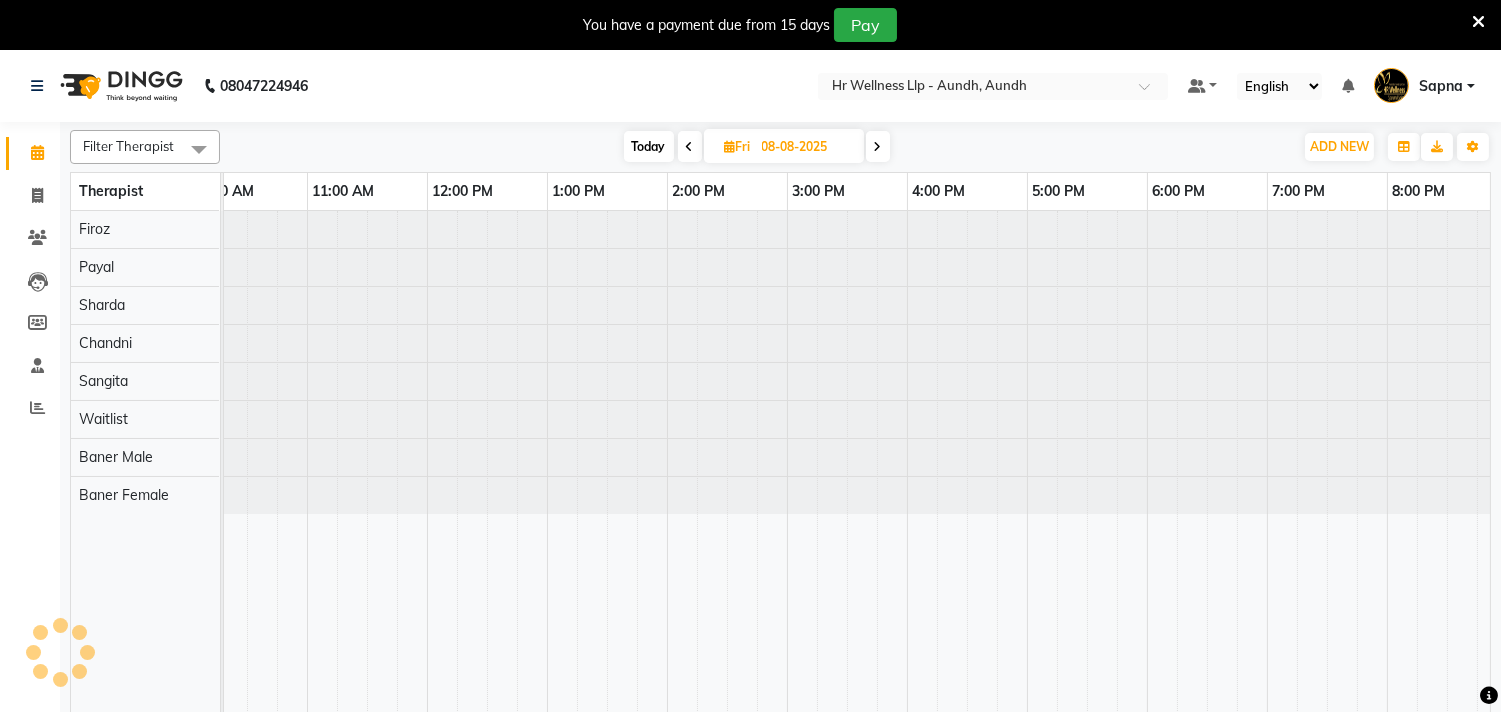 scroll, scrollTop: 0, scrollLeft: 294, axis: horizontal 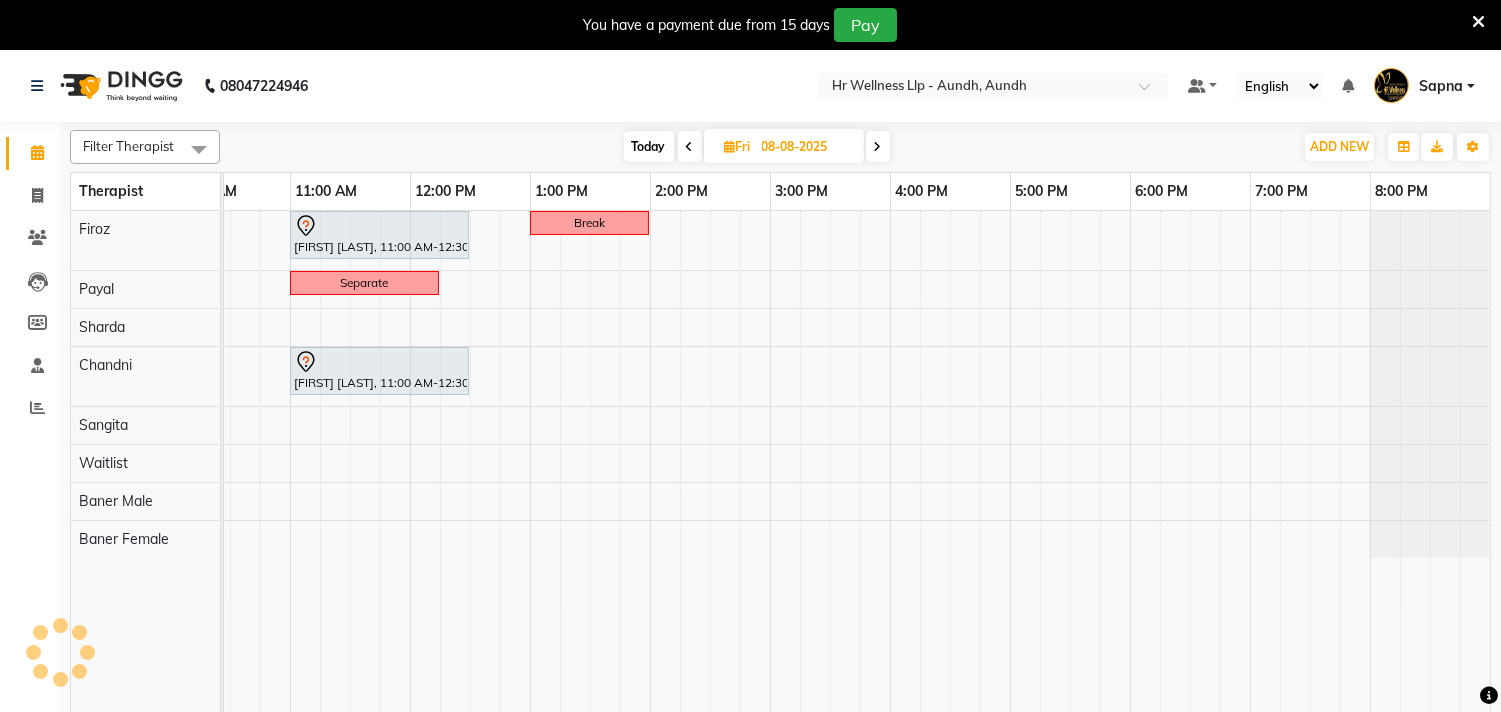 click on "Today" at bounding box center [649, 146] 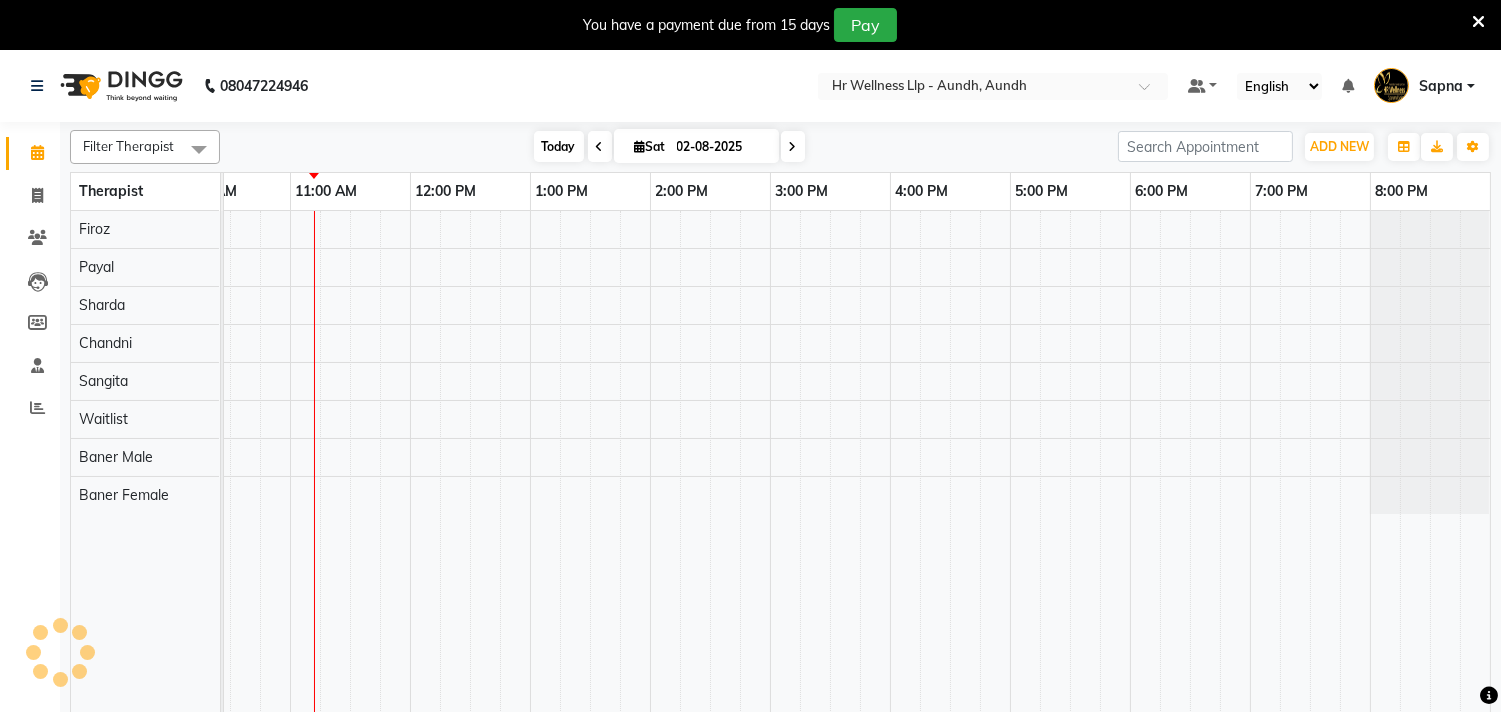 scroll, scrollTop: 0, scrollLeft: 294, axis: horizontal 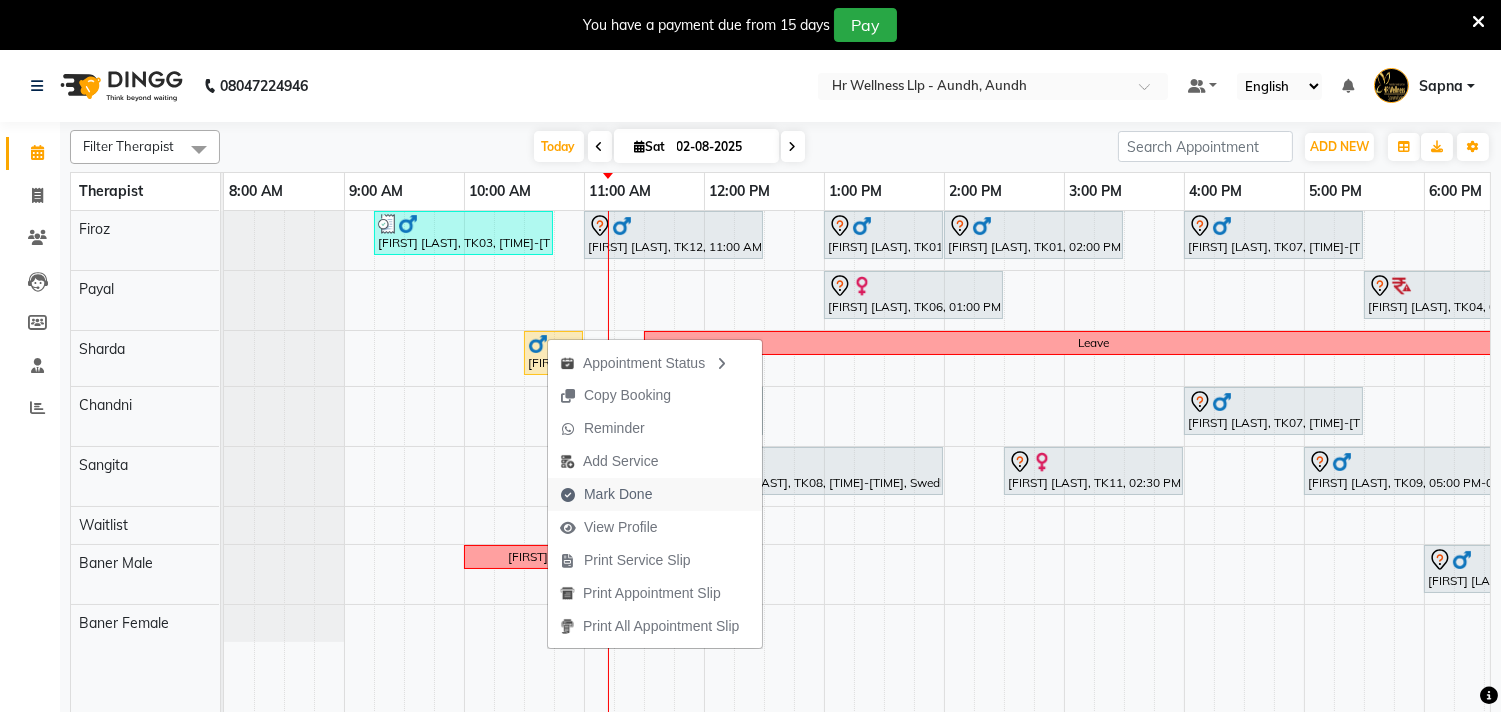 click on "Mark Done" at bounding box center (618, 494) 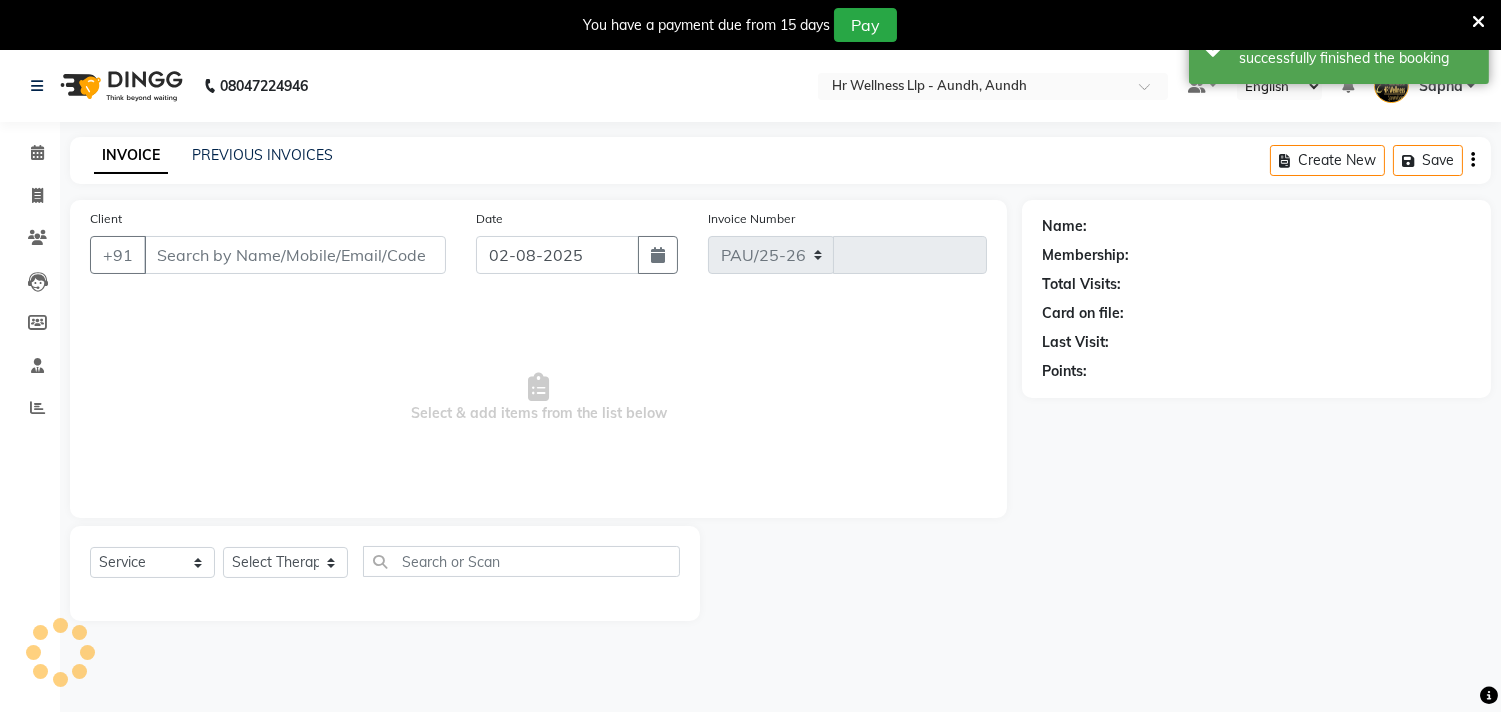 select on "4288" 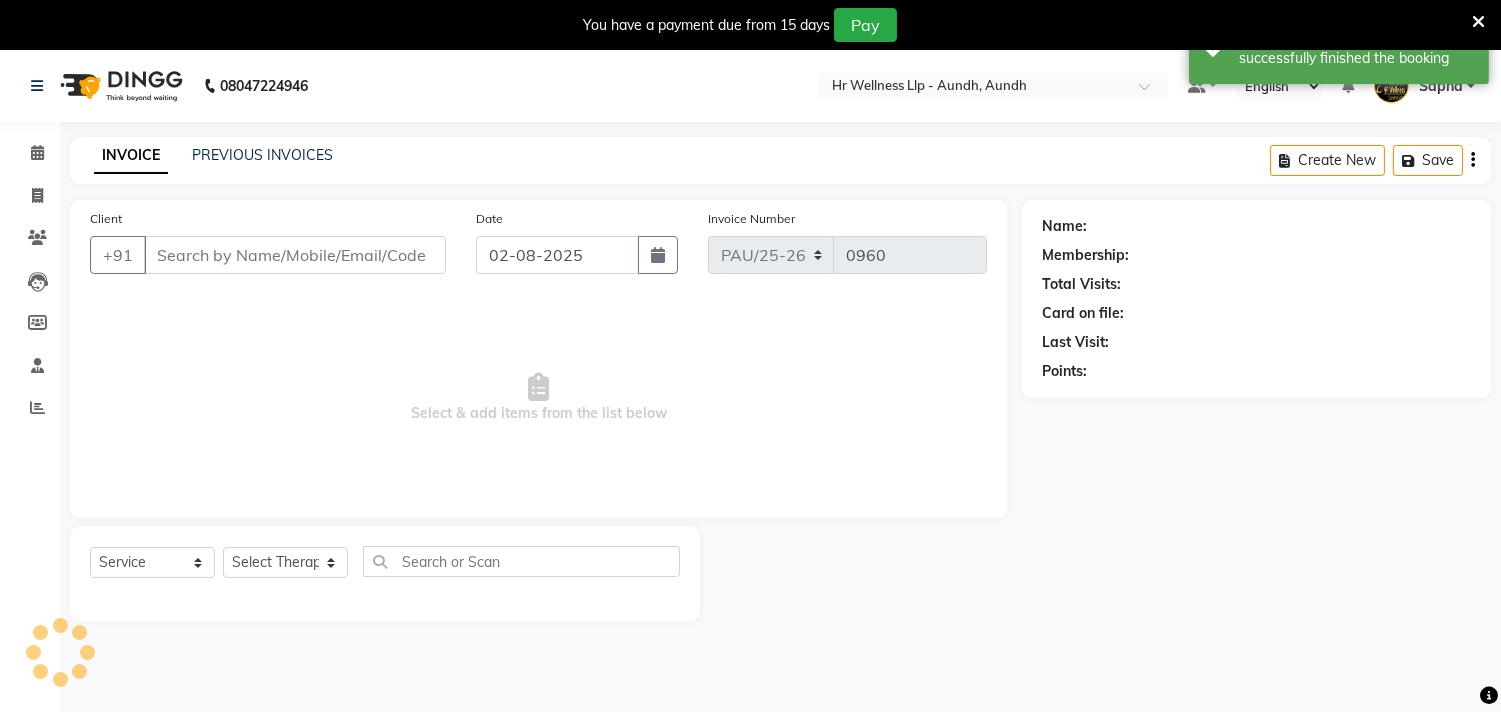 type on "9371234126" 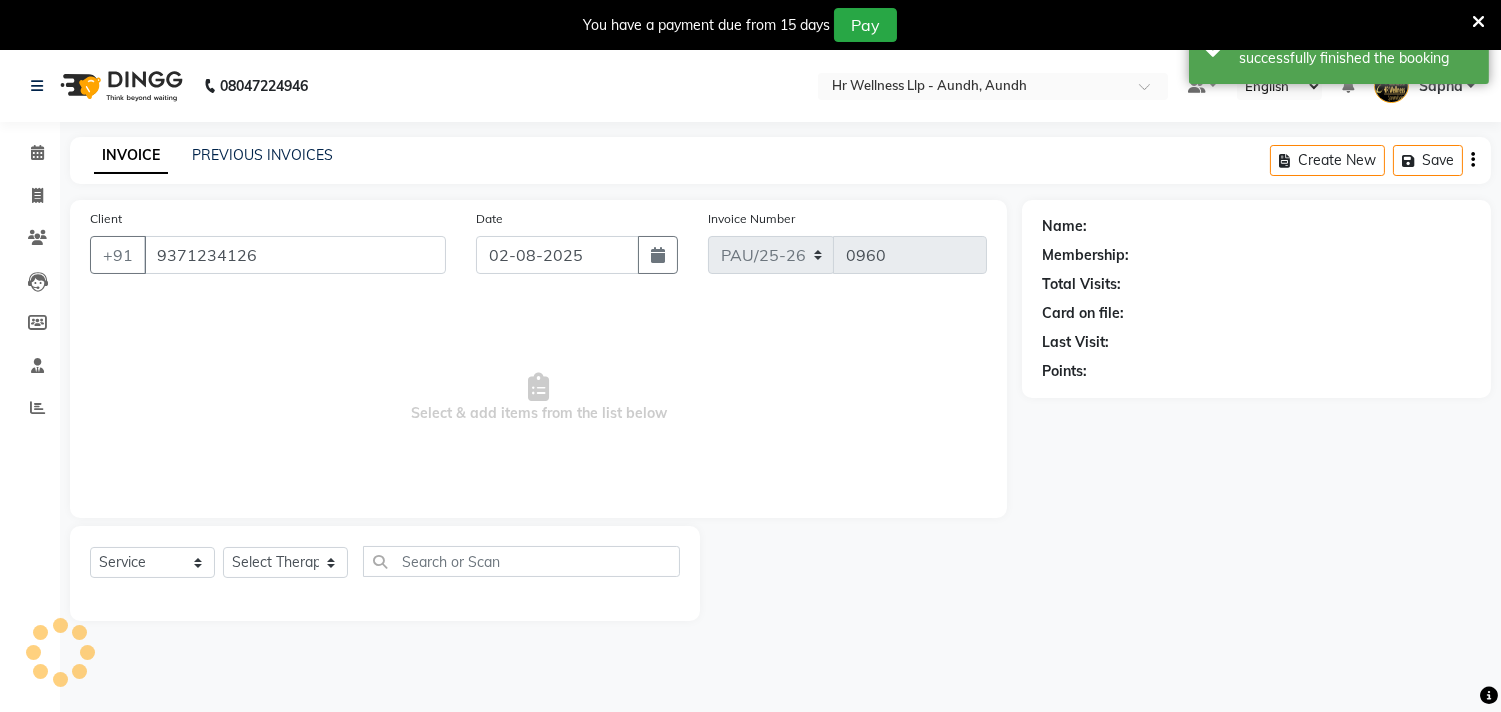 select on "77661" 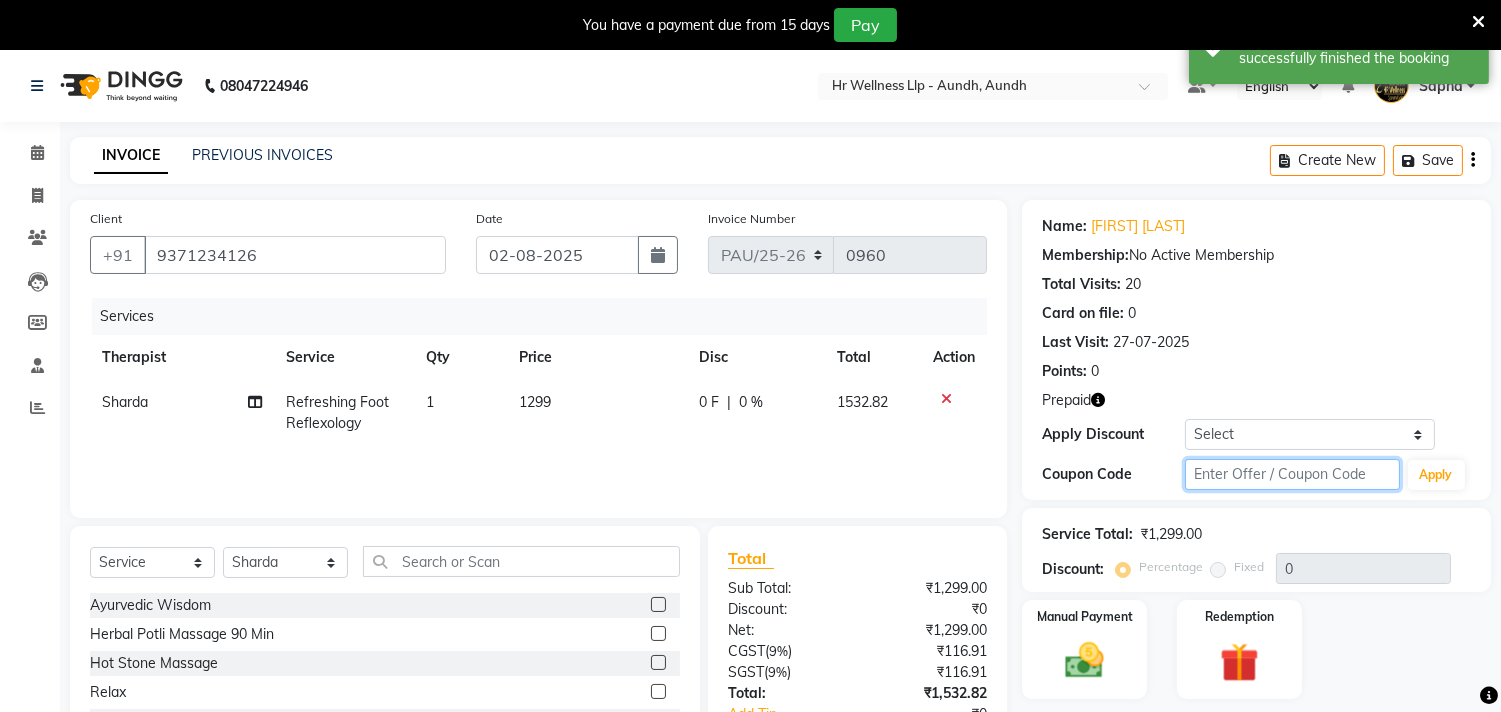click 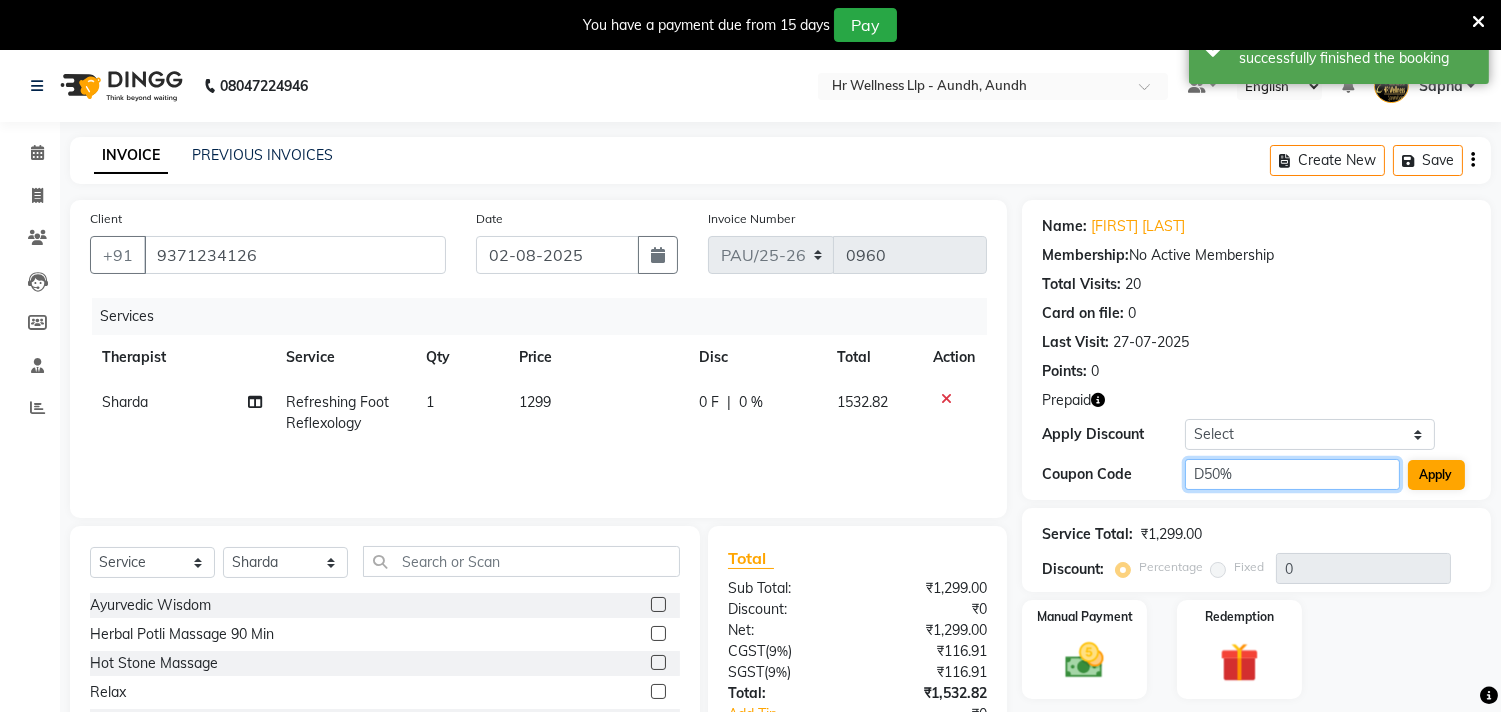 type on "D50%" 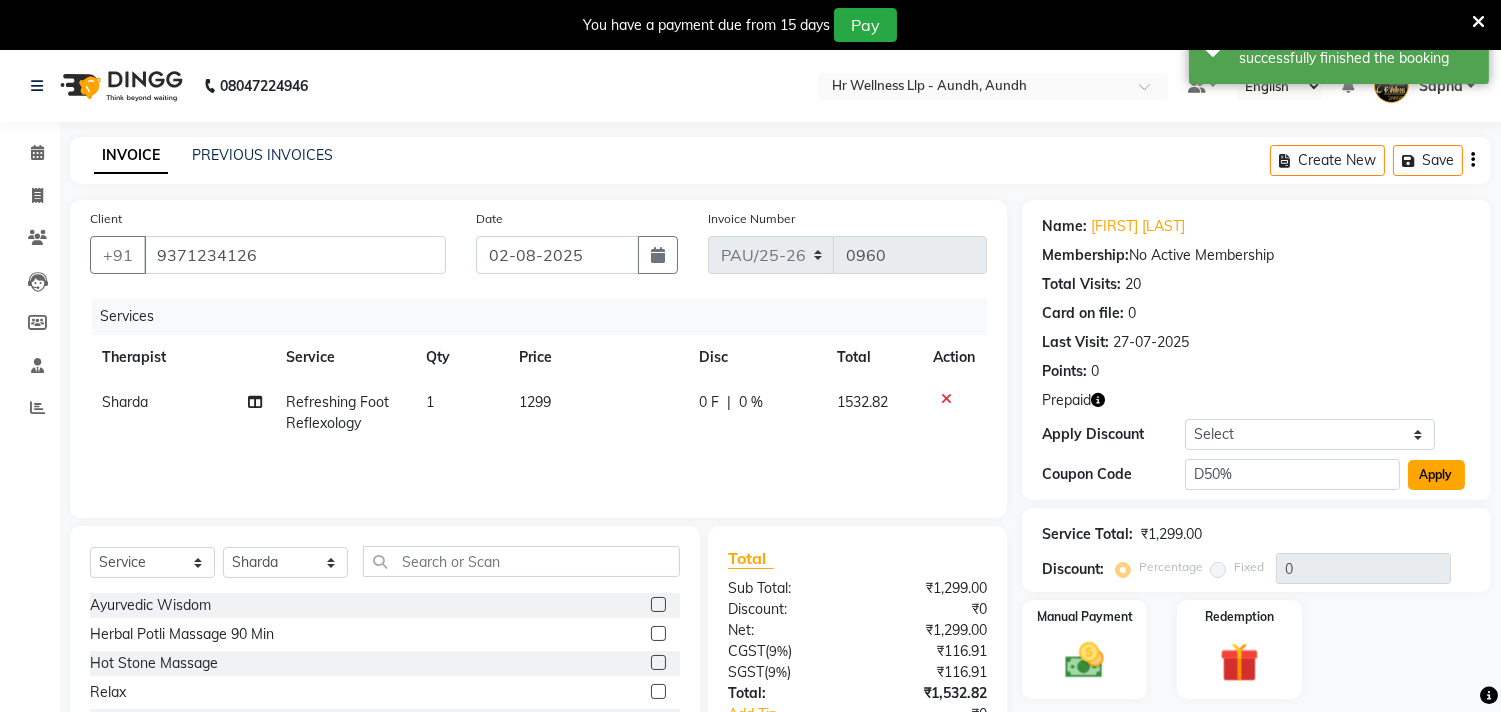 drag, startPoint x: 1435, startPoint y: 475, endPoint x: 1443, endPoint y: 482, distance: 10.630146 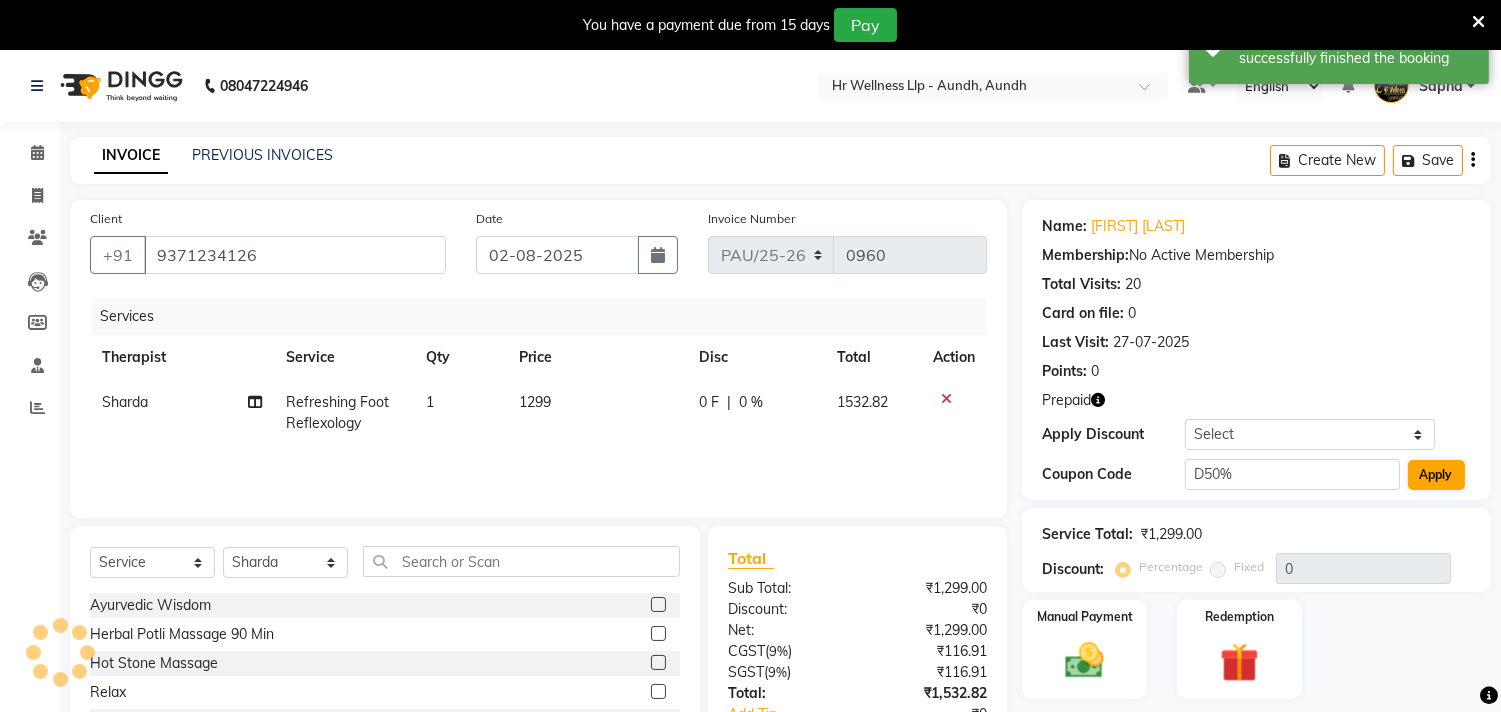 type on "50" 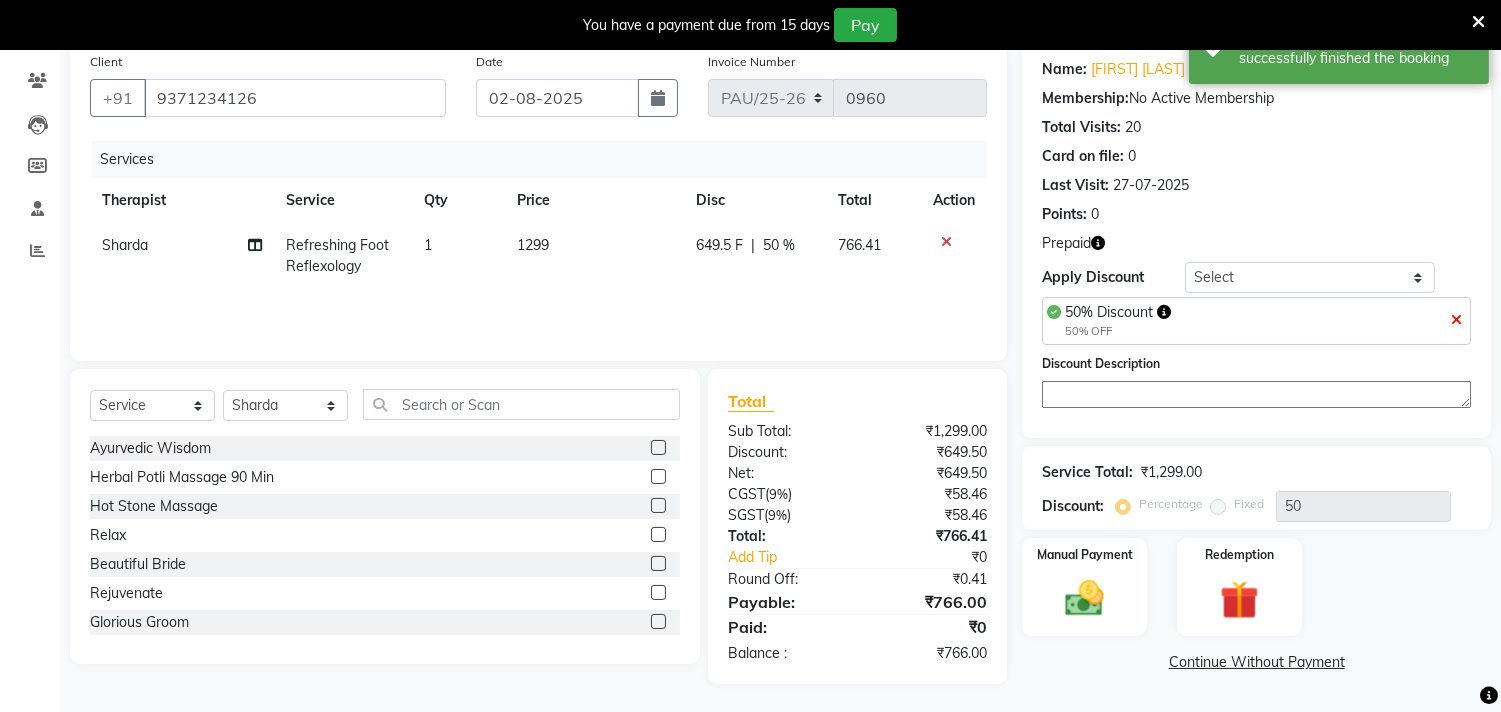scroll, scrollTop: 158, scrollLeft: 0, axis: vertical 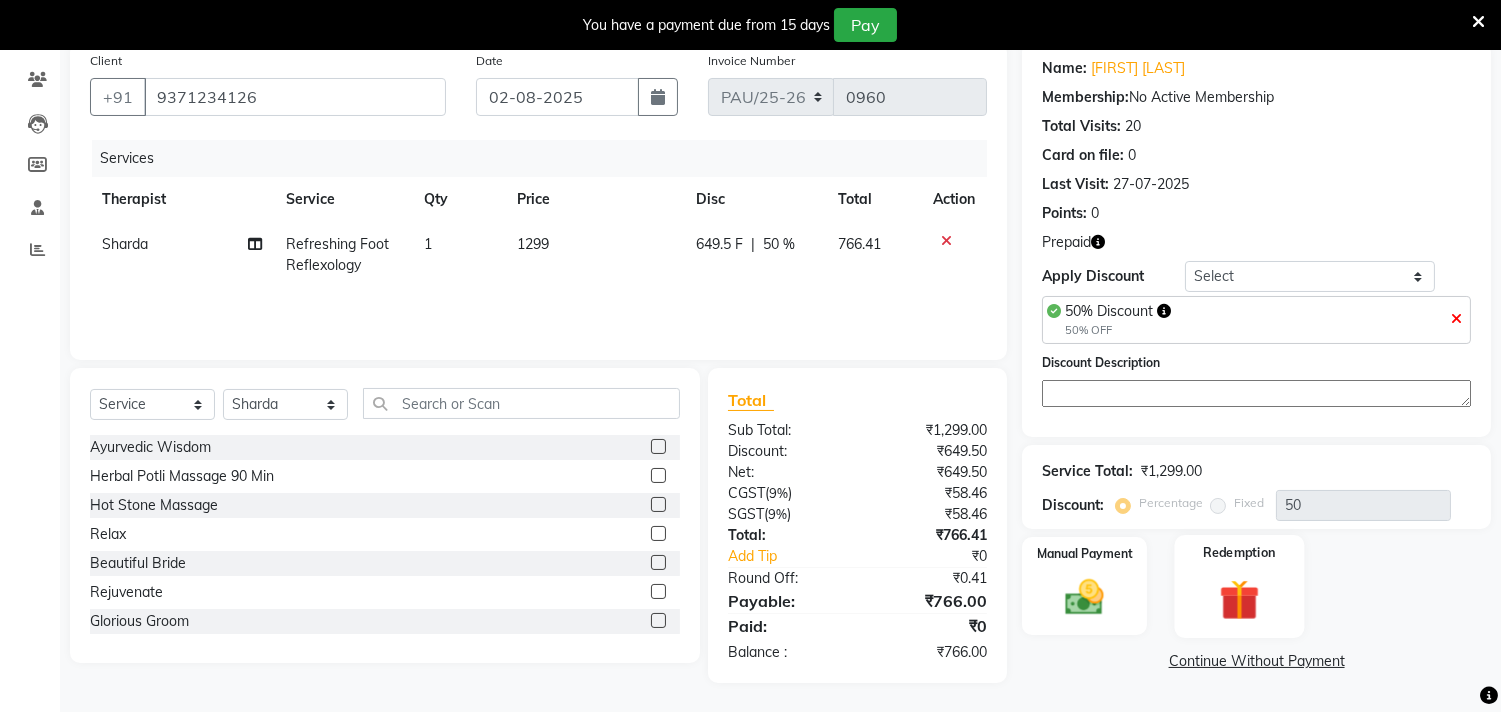 click 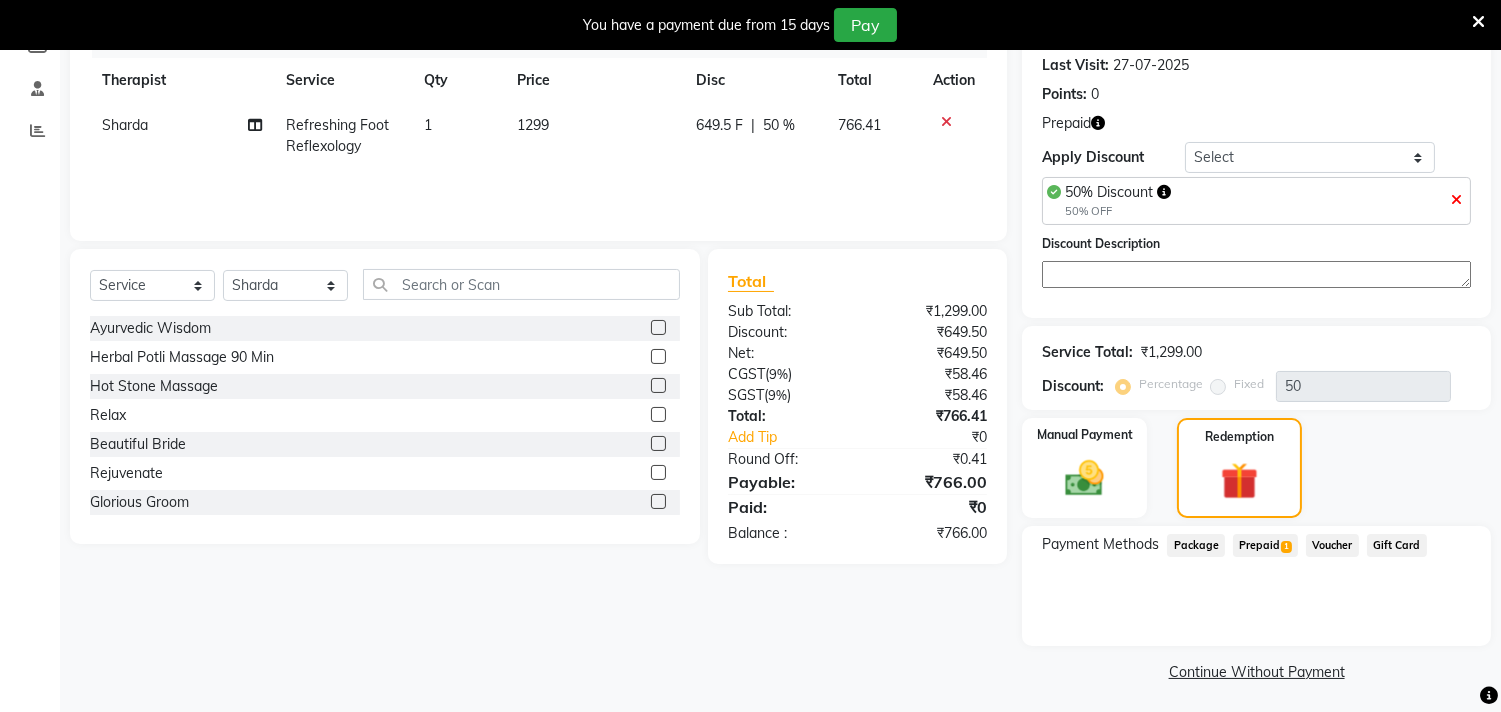 scroll, scrollTop: 281, scrollLeft: 0, axis: vertical 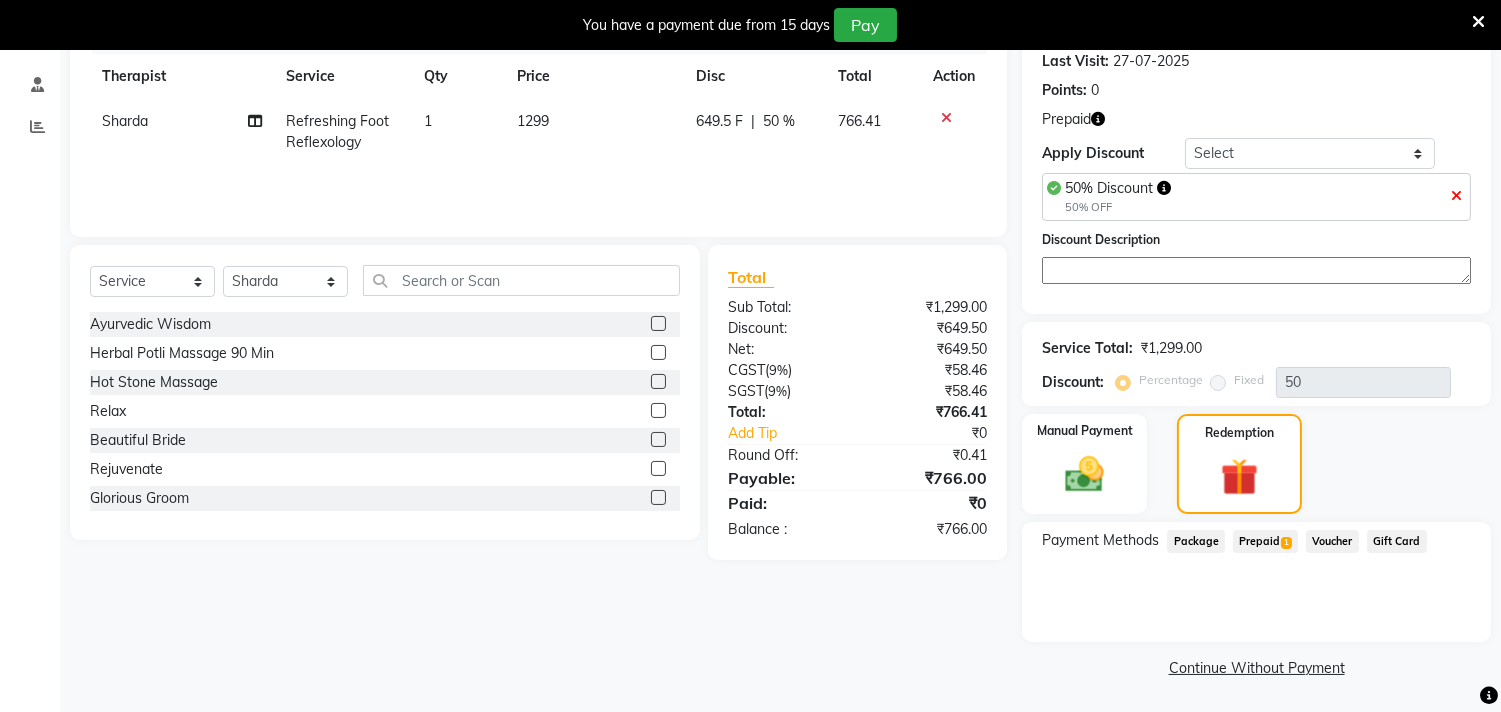click on "Prepaid  1" 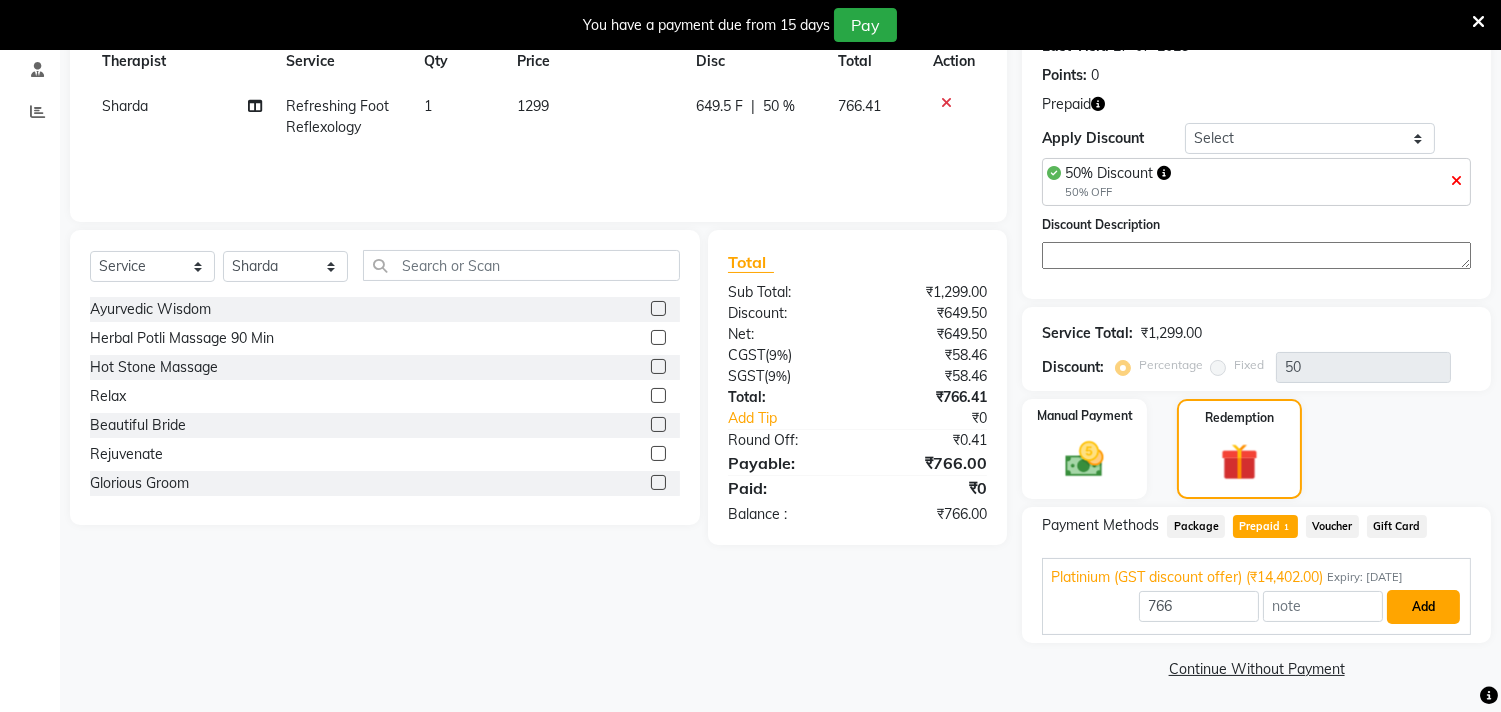 click on "Add" at bounding box center (1423, 607) 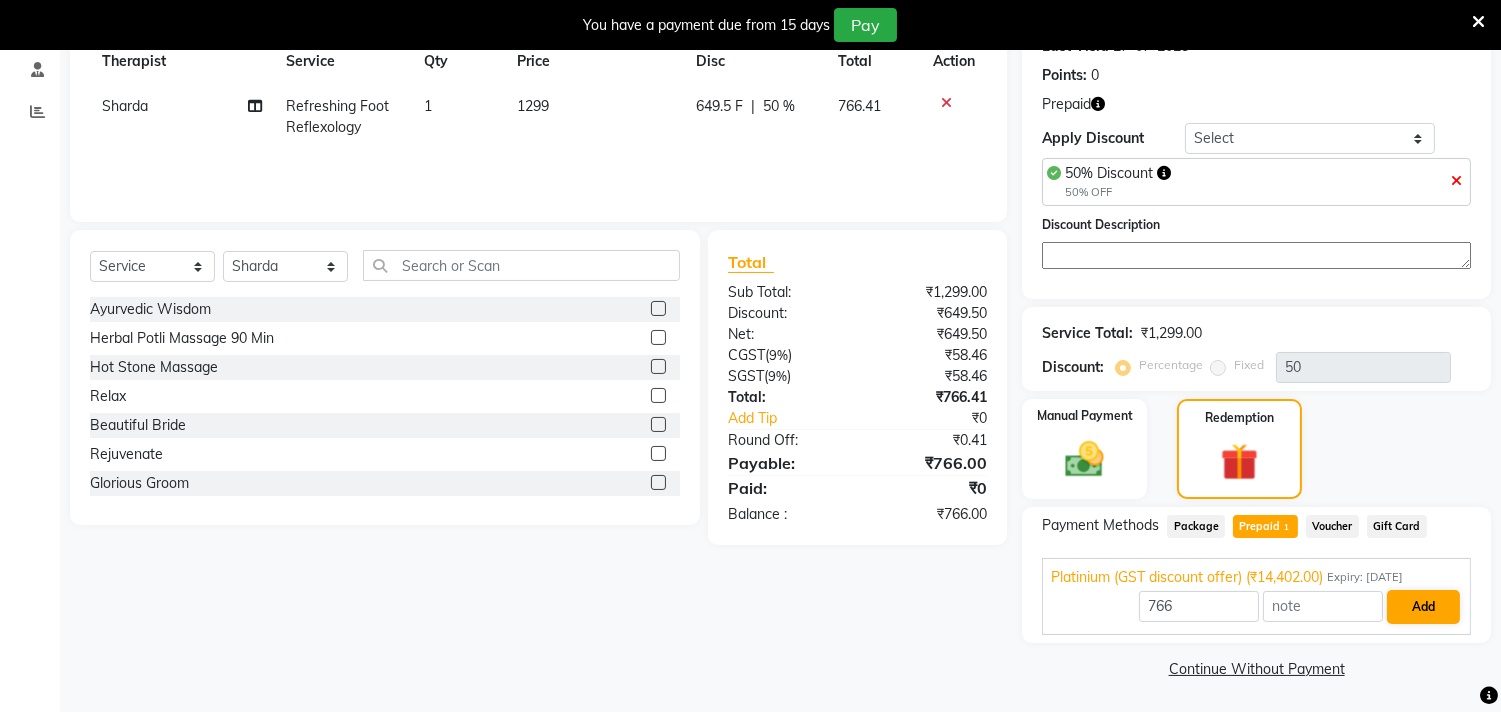 scroll, scrollTop: 281, scrollLeft: 0, axis: vertical 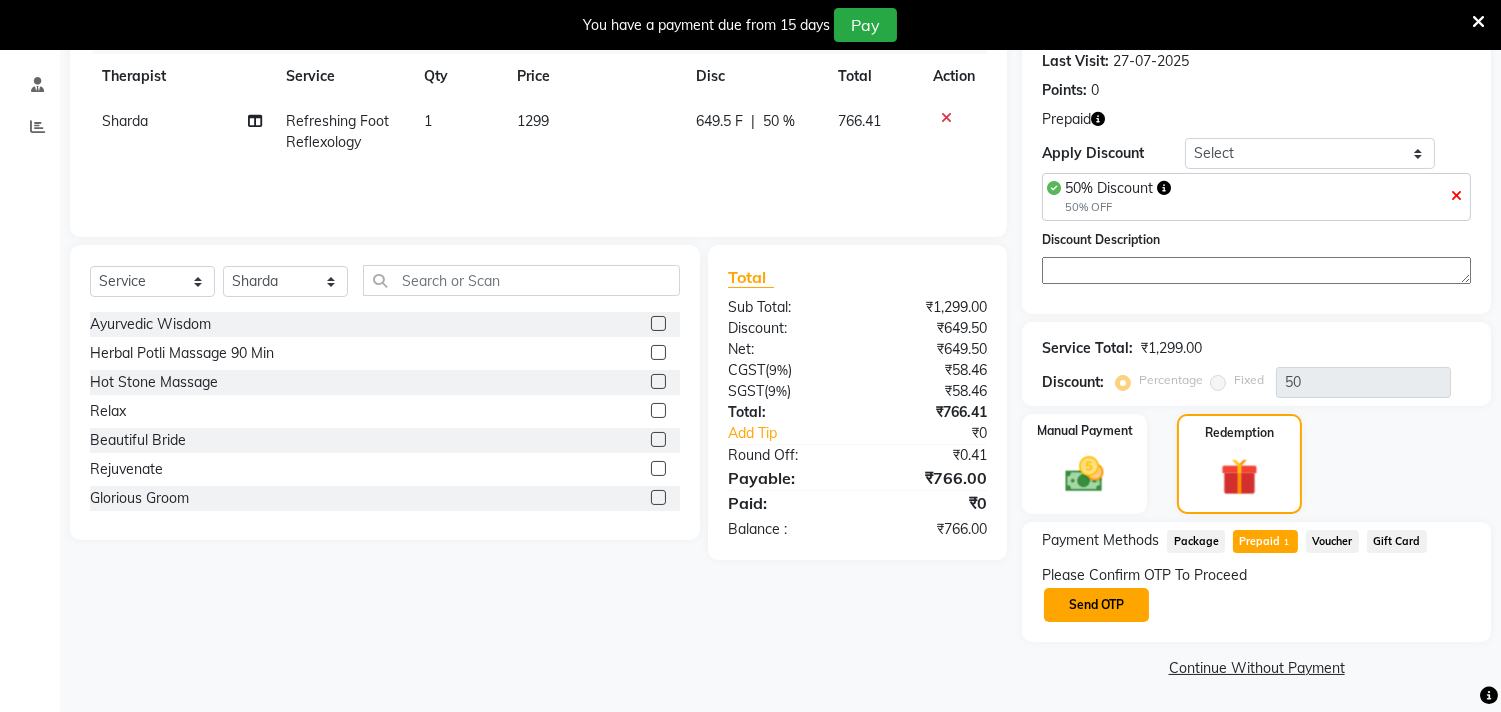 click on "Send OTP" 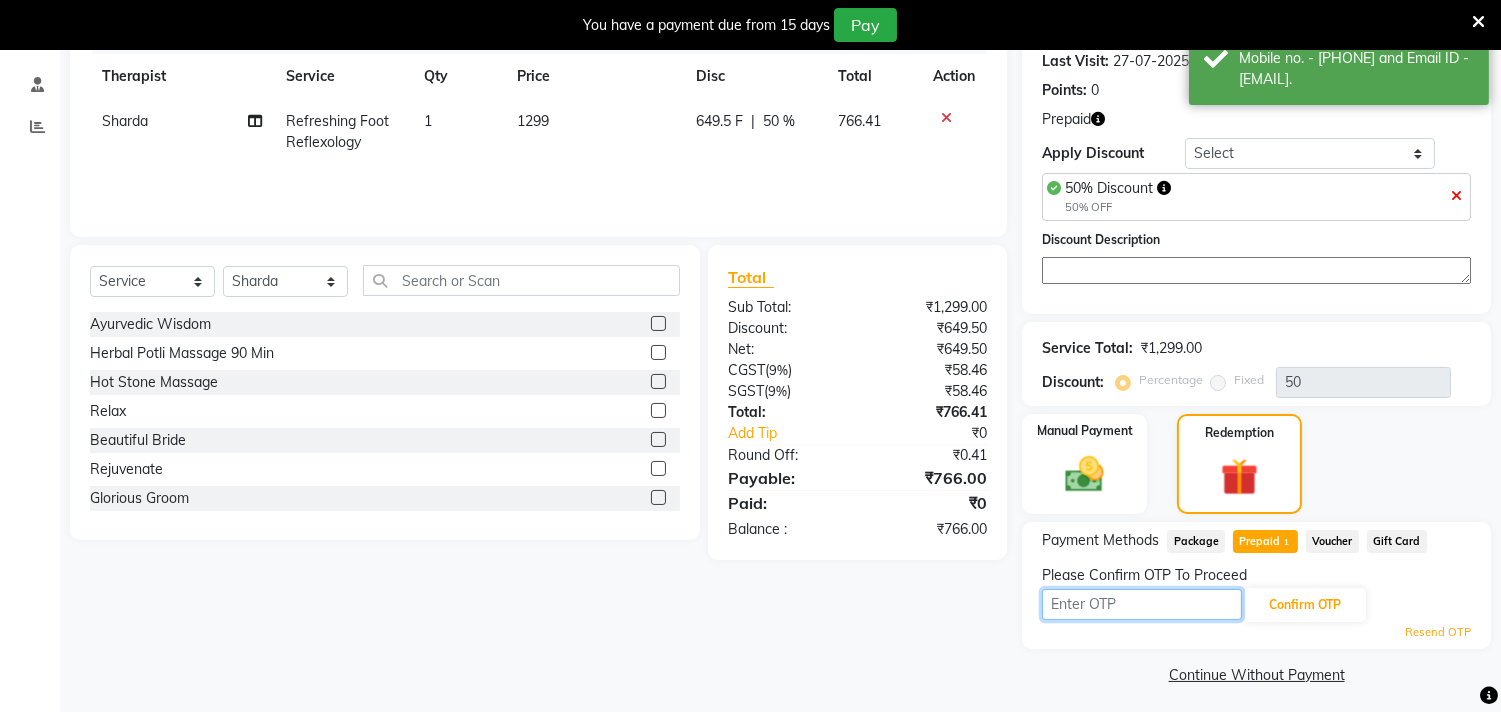 click at bounding box center (1142, 604) 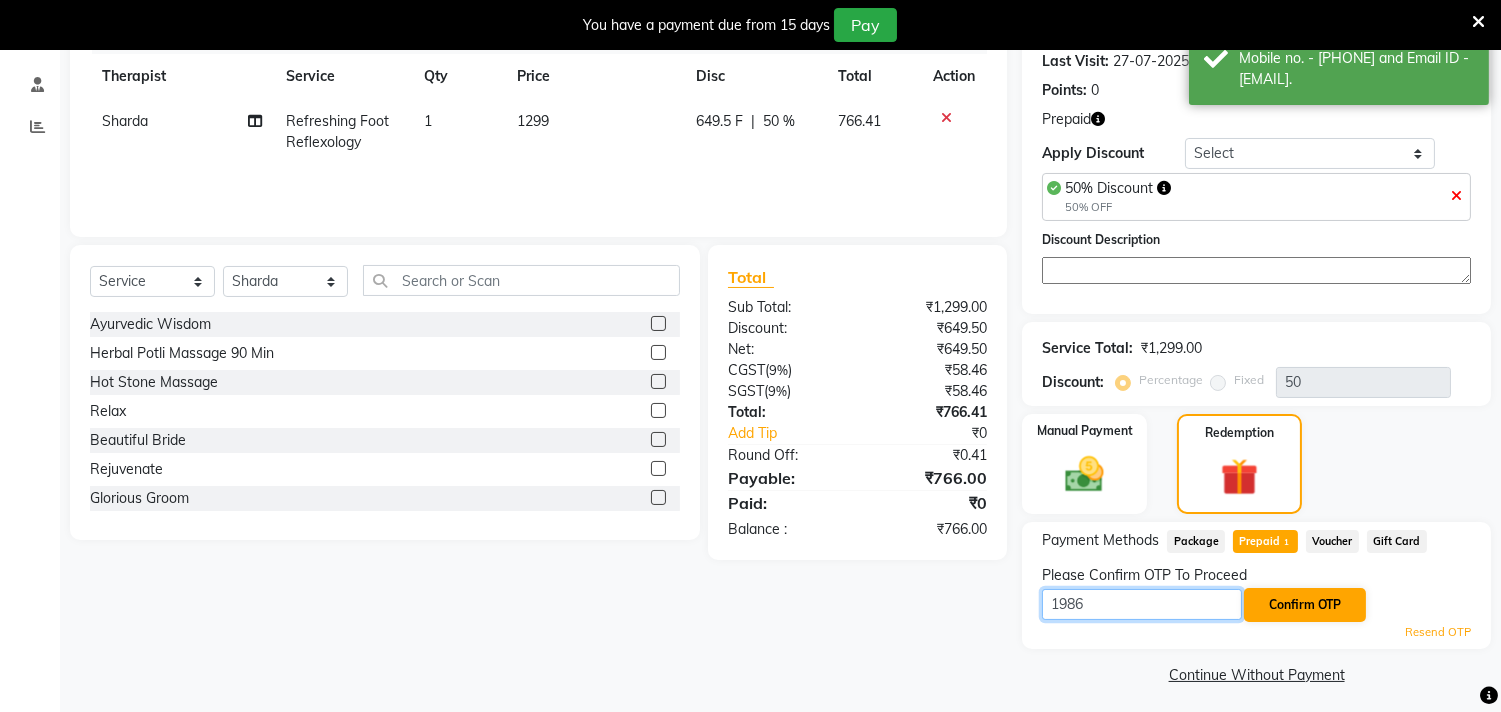type on "1986" 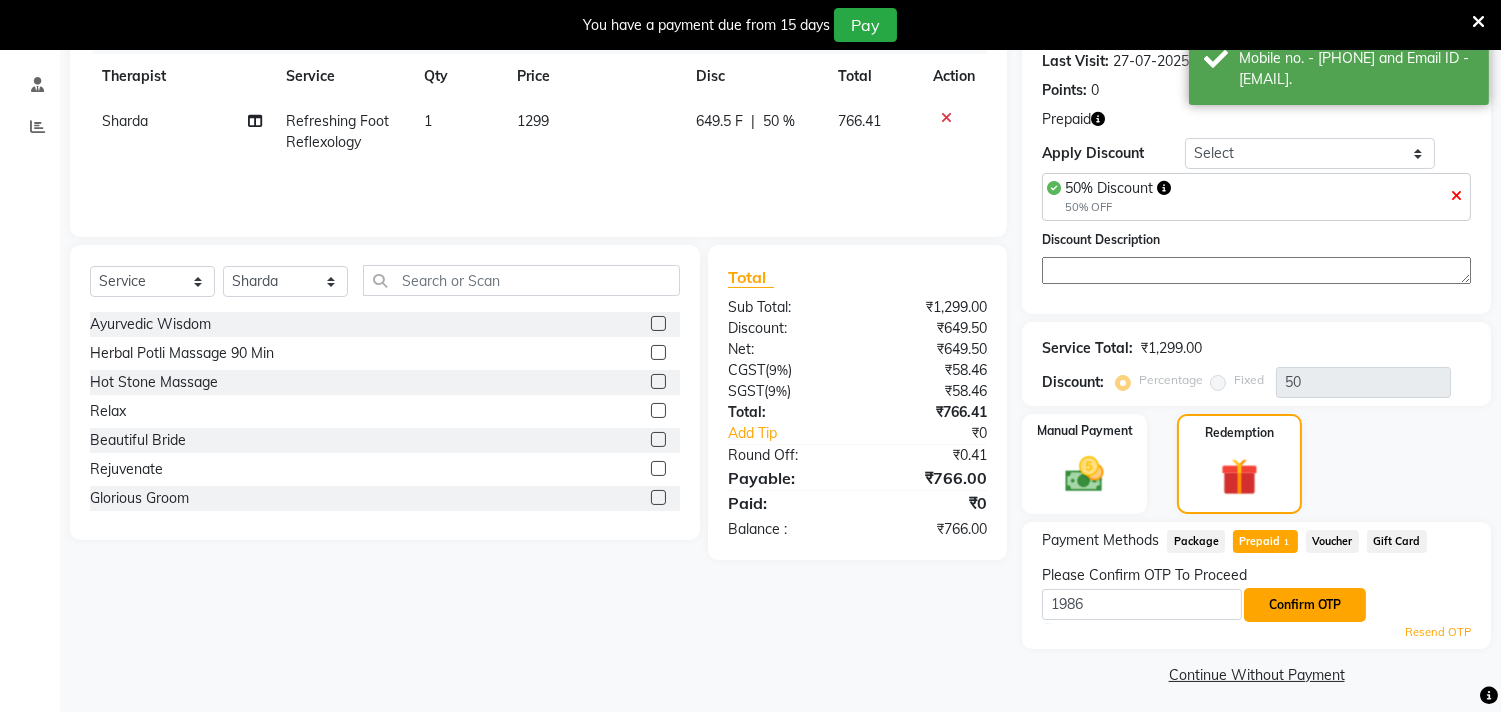 click on "Confirm OTP" 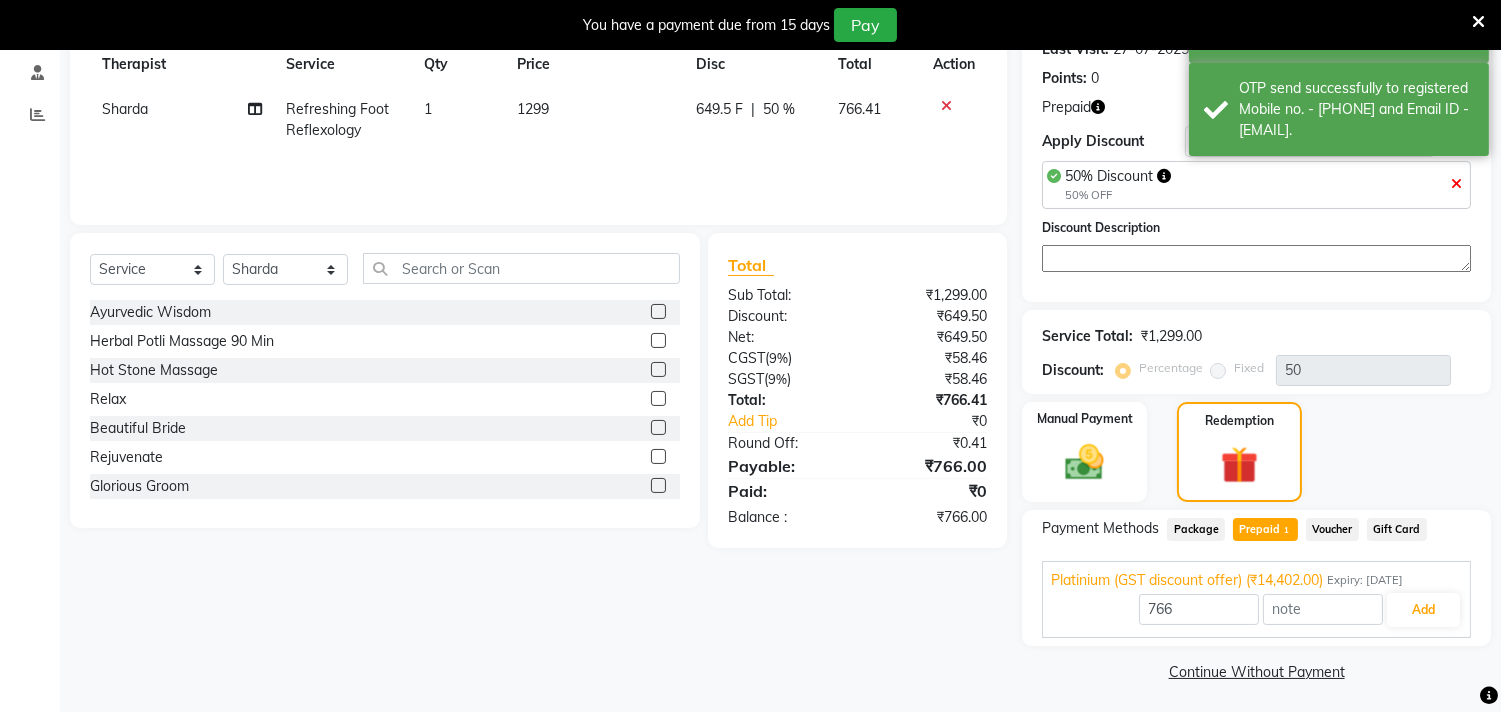 scroll, scrollTop: 296, scrollLeft: 0, axis: vertical 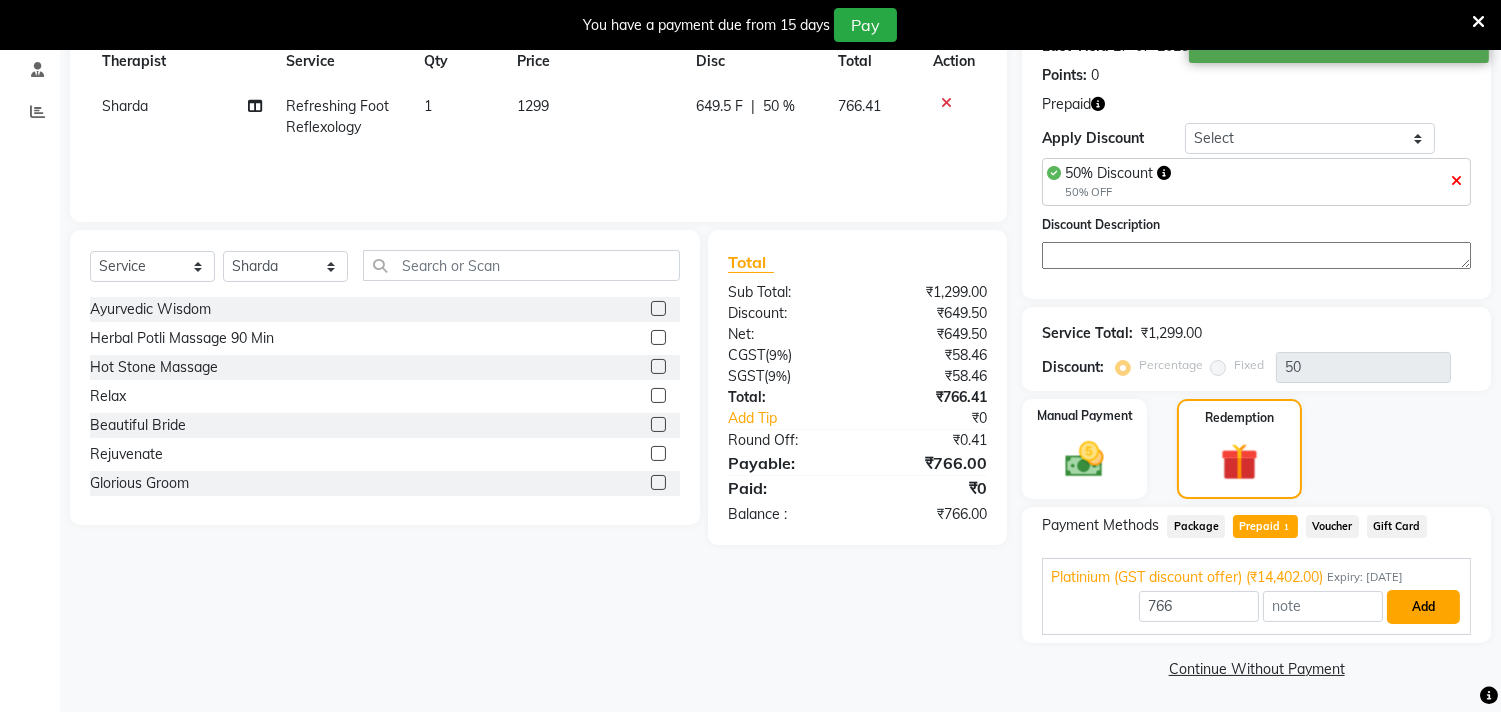 click on "Add" at bounding box center [1423, 607] 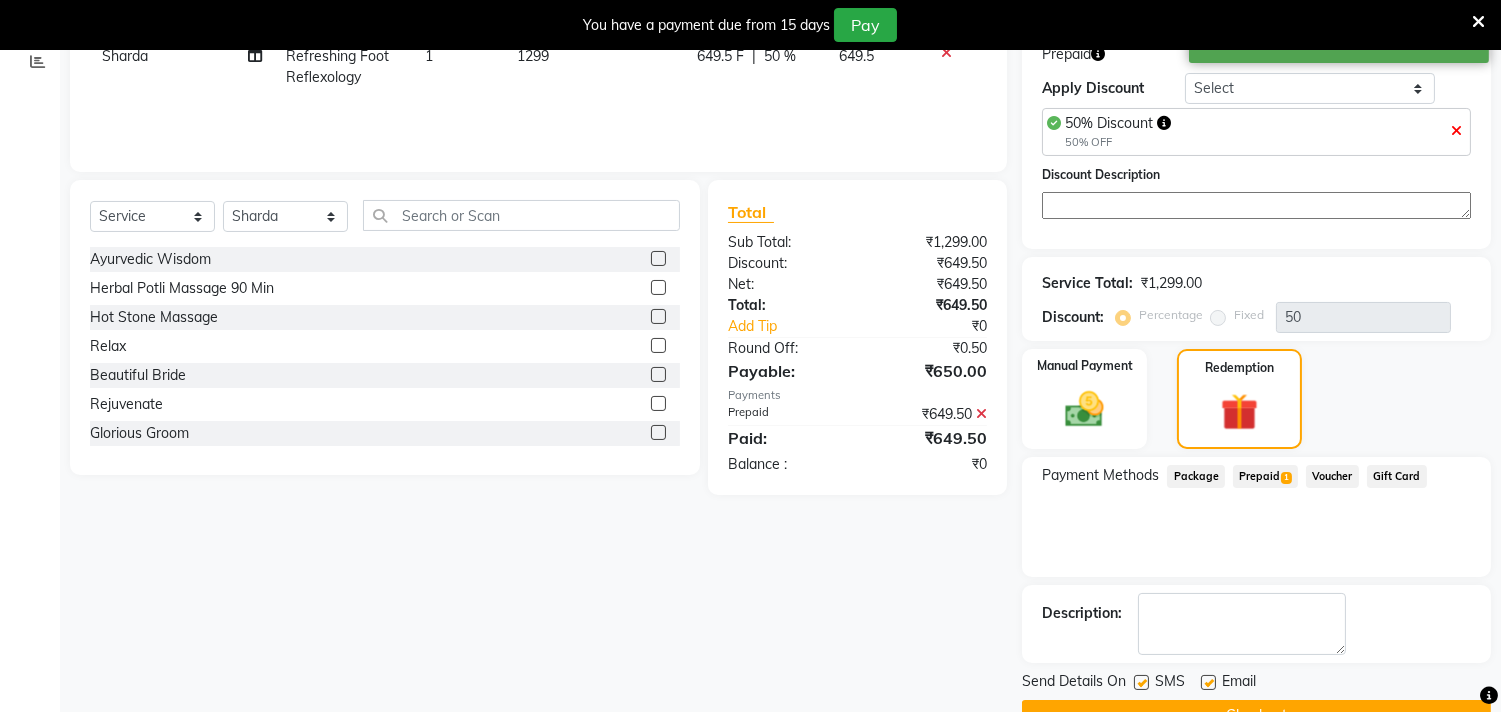 scroll, scrollTop: 394, scrollLeft: 0, axis: vertical 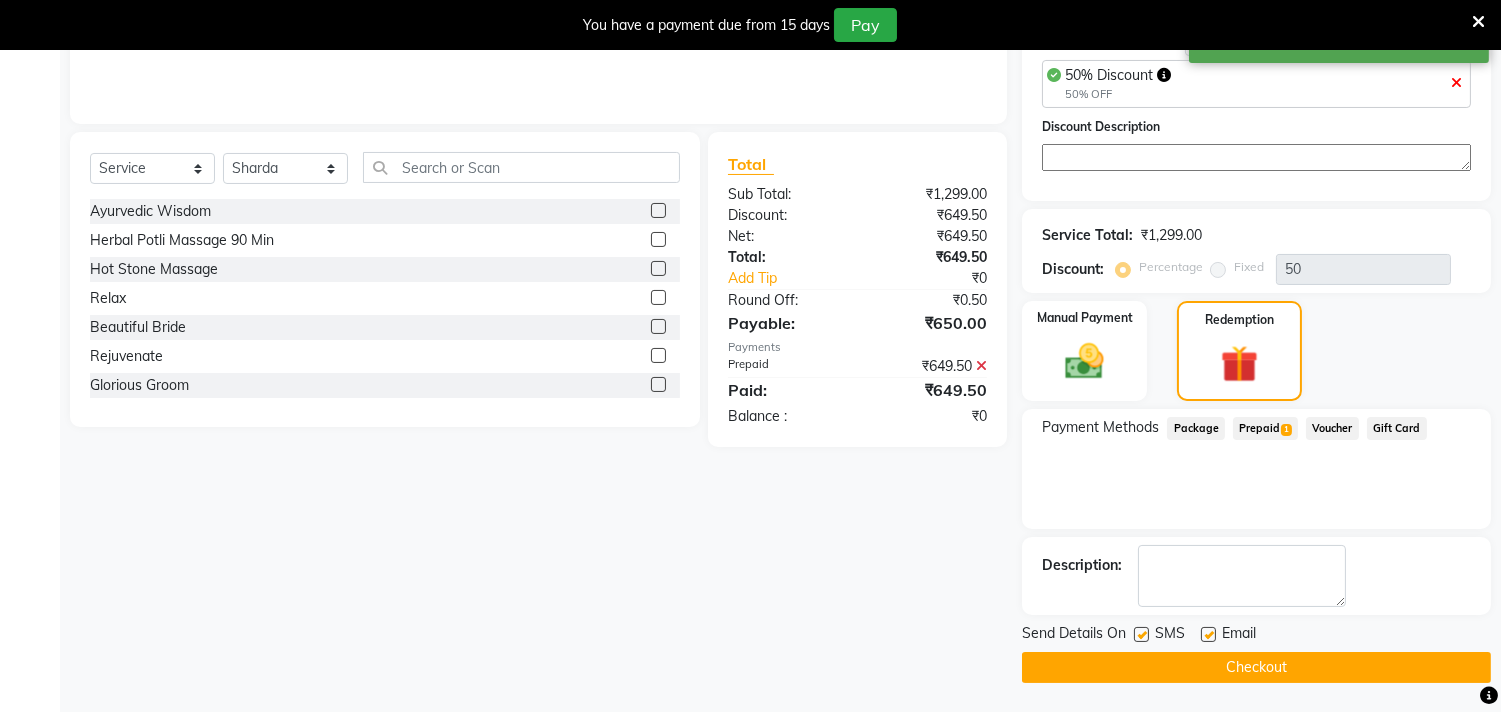 click 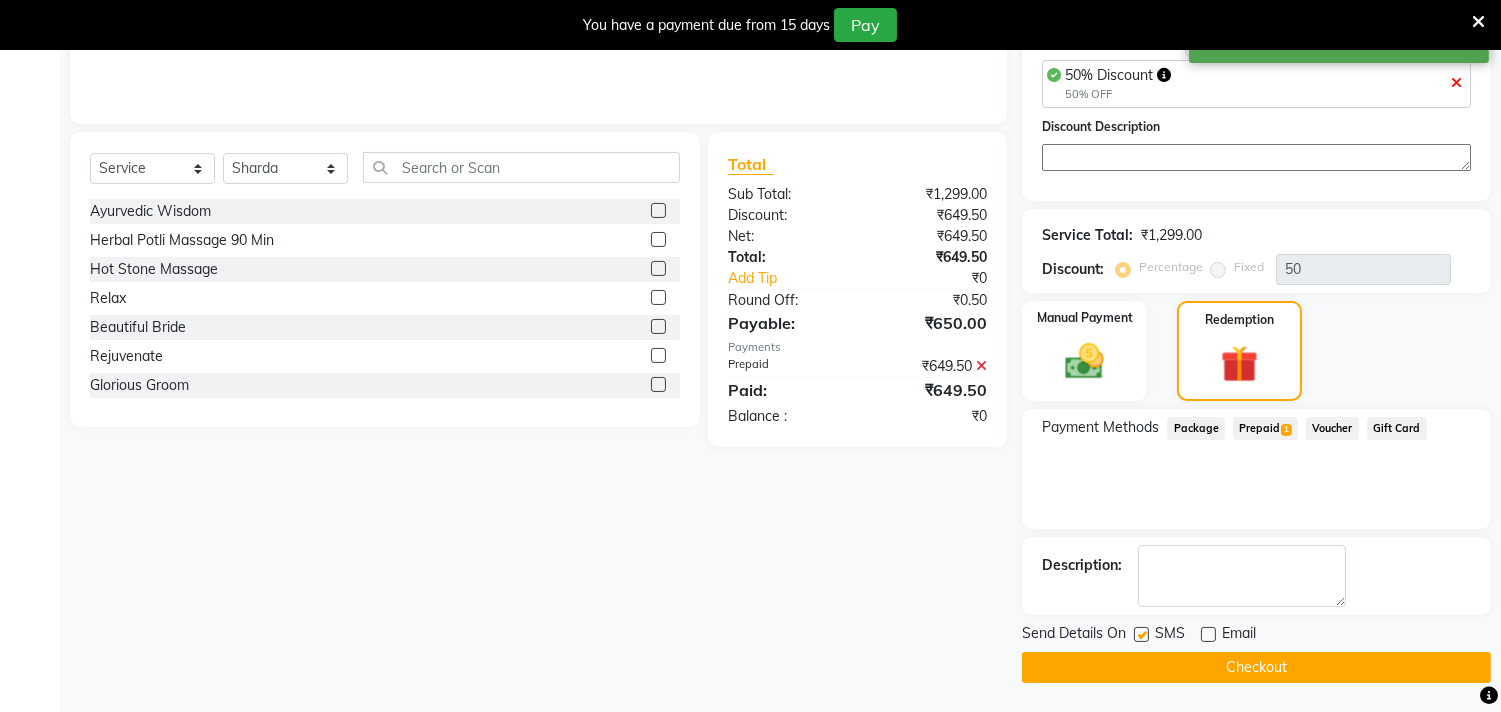 click 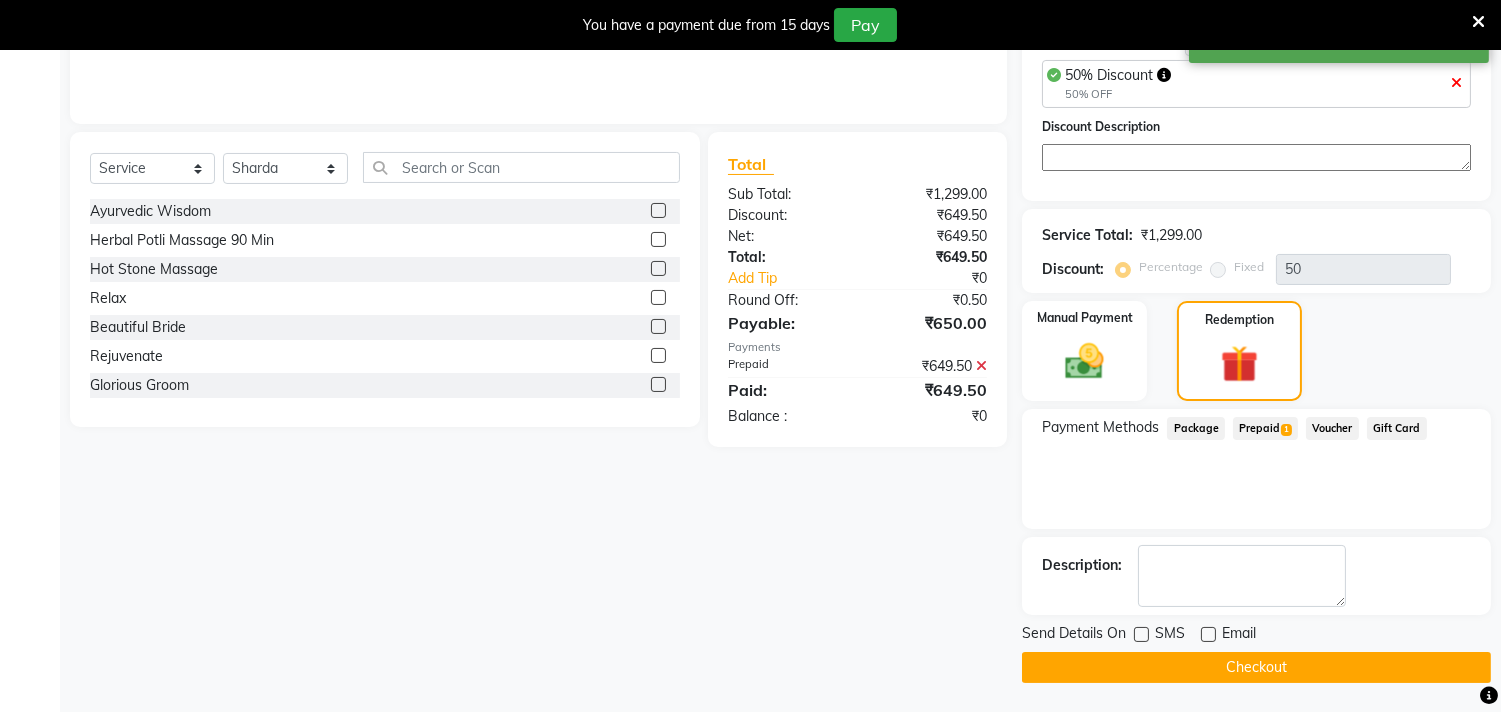 click on "Checkout" 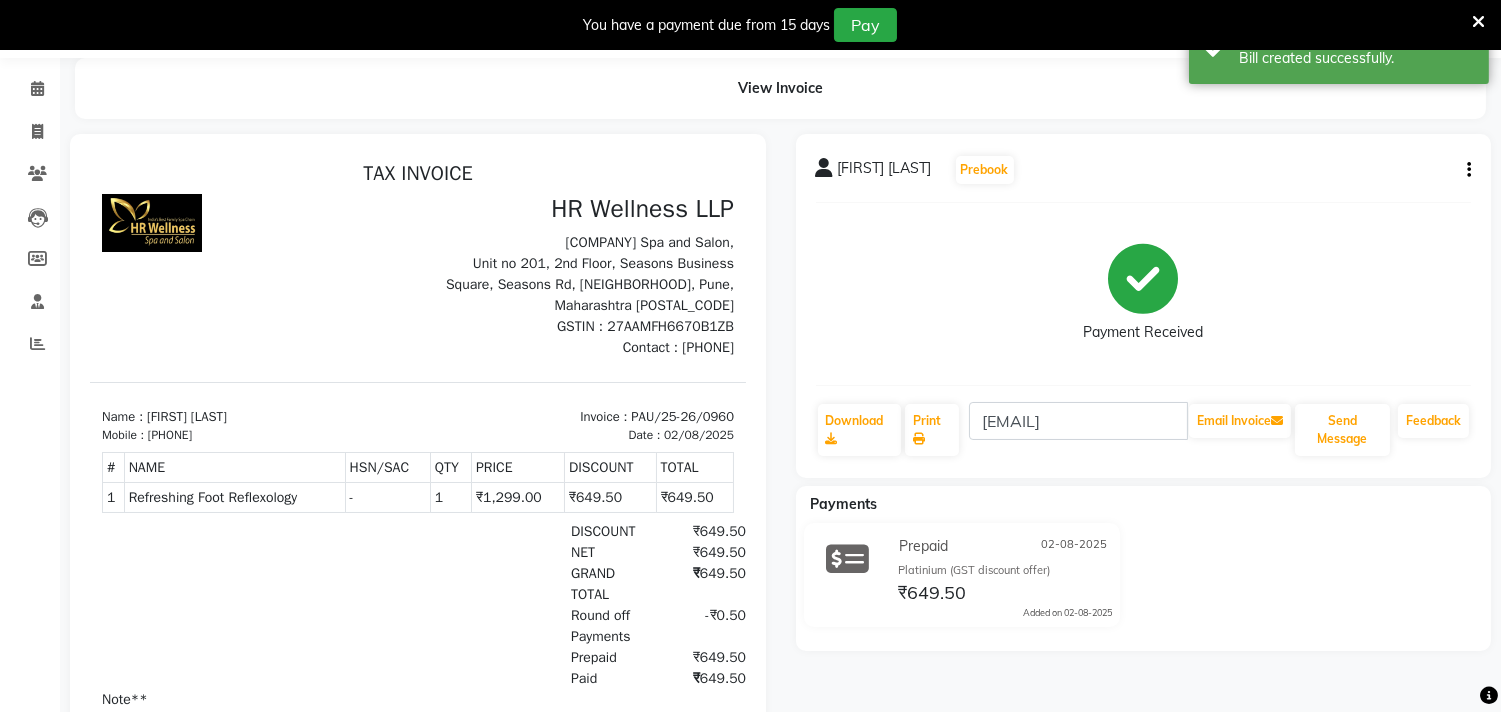 scroll, scrollTop: 0, scrollLeft: 0, axis: both 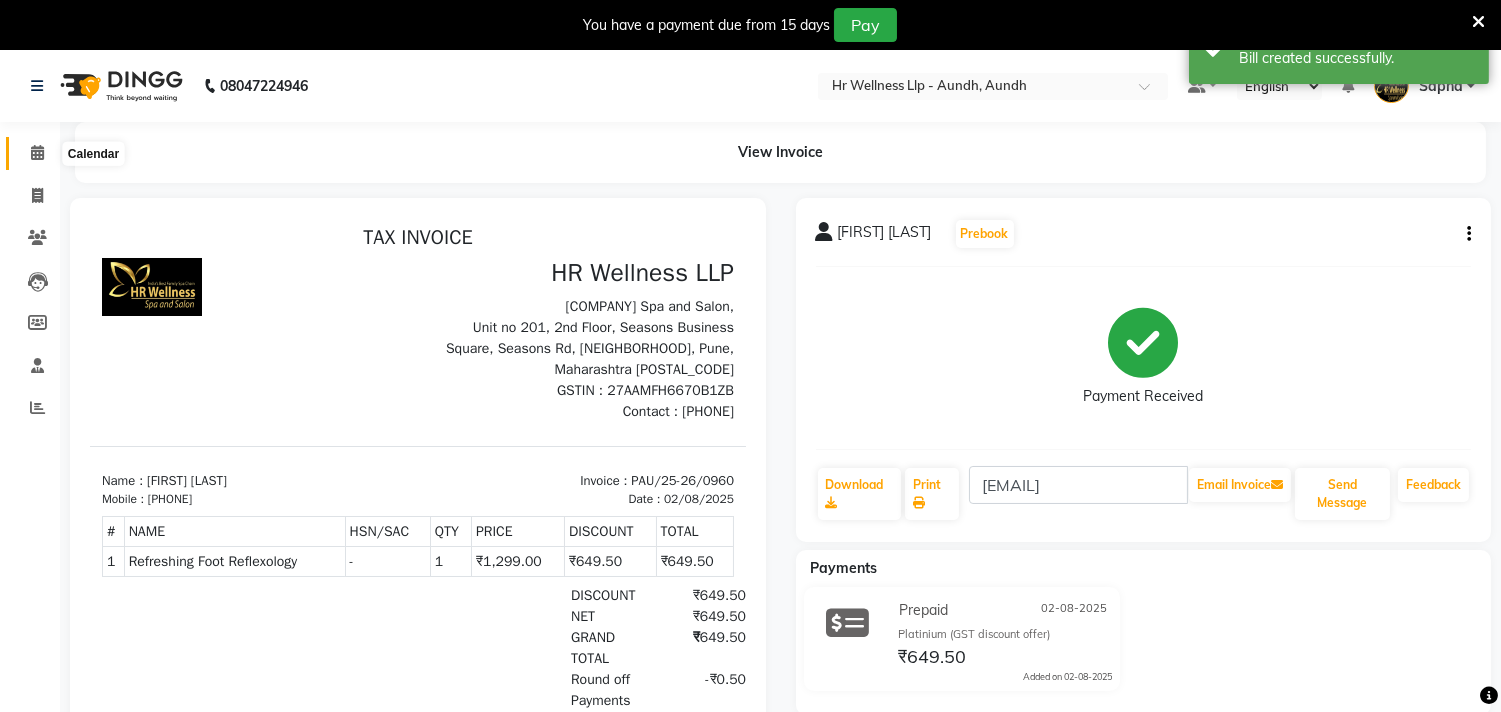 click 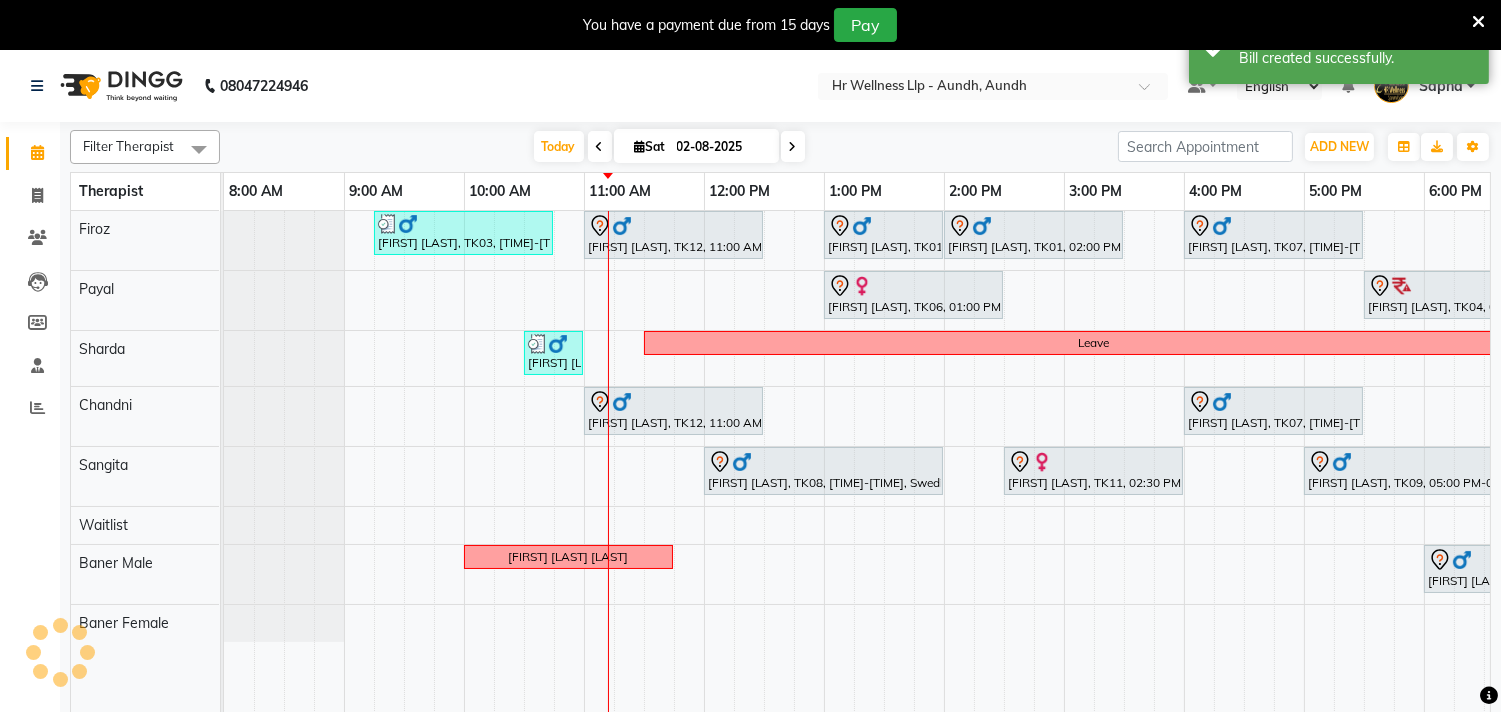 scroll, scrollTop: 0, scrollLeft: 0, axis: both 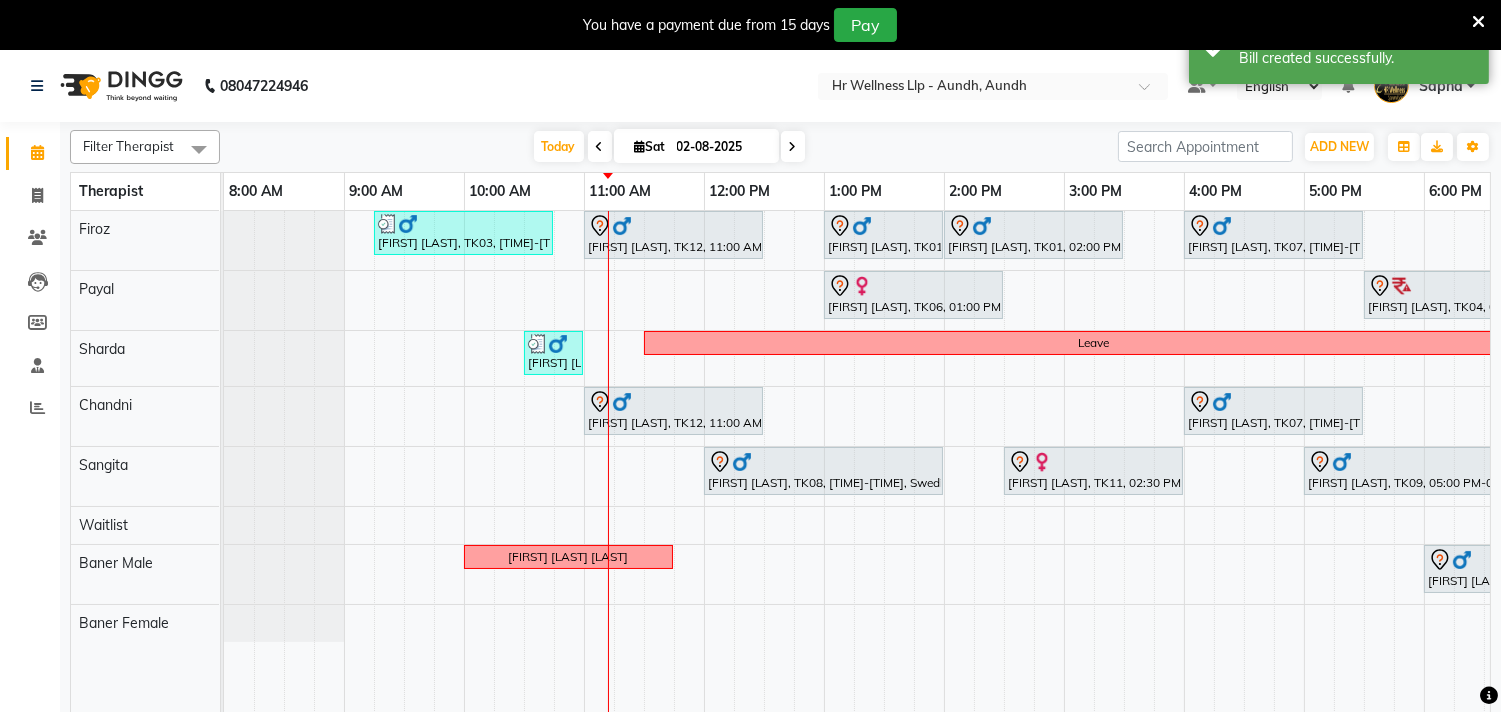 click on "02-08-2025" at bounding box center [721, 147] 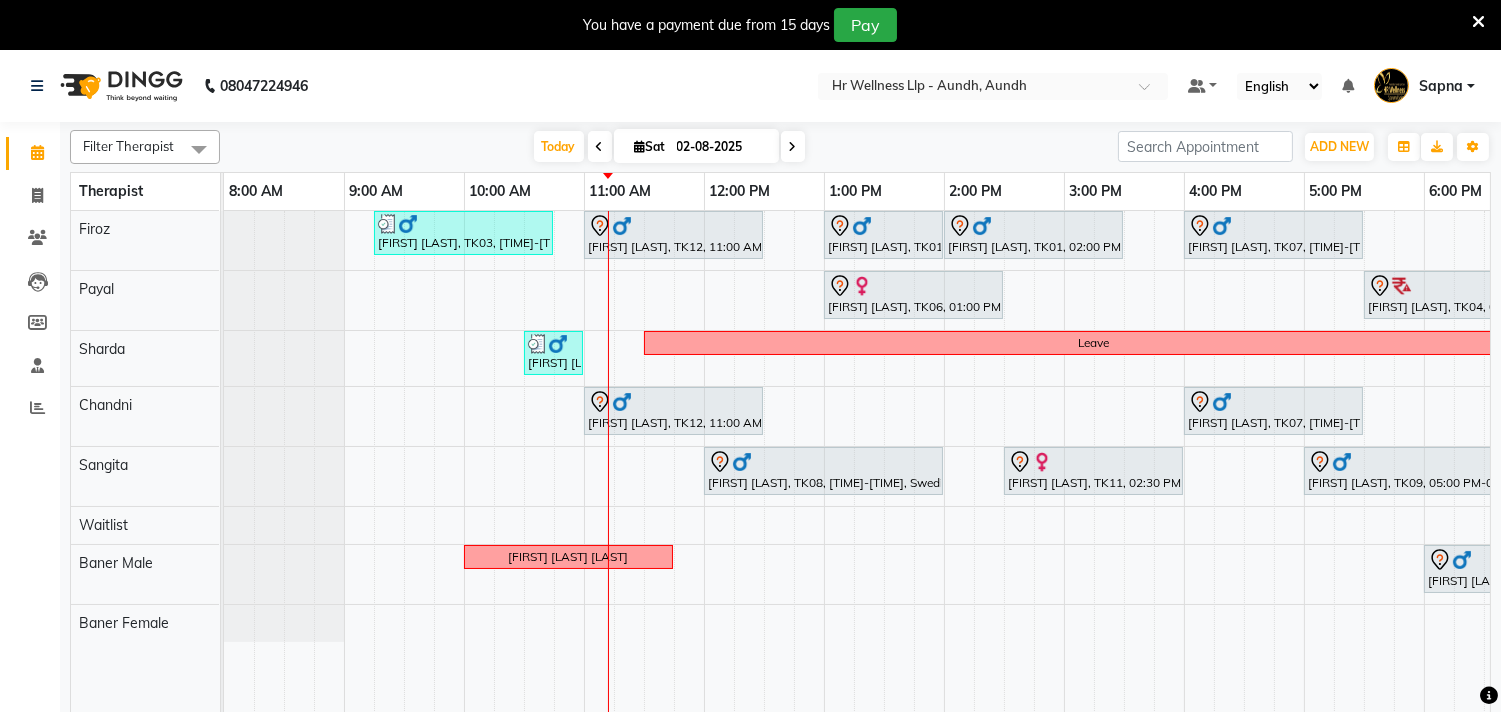 select on "8" 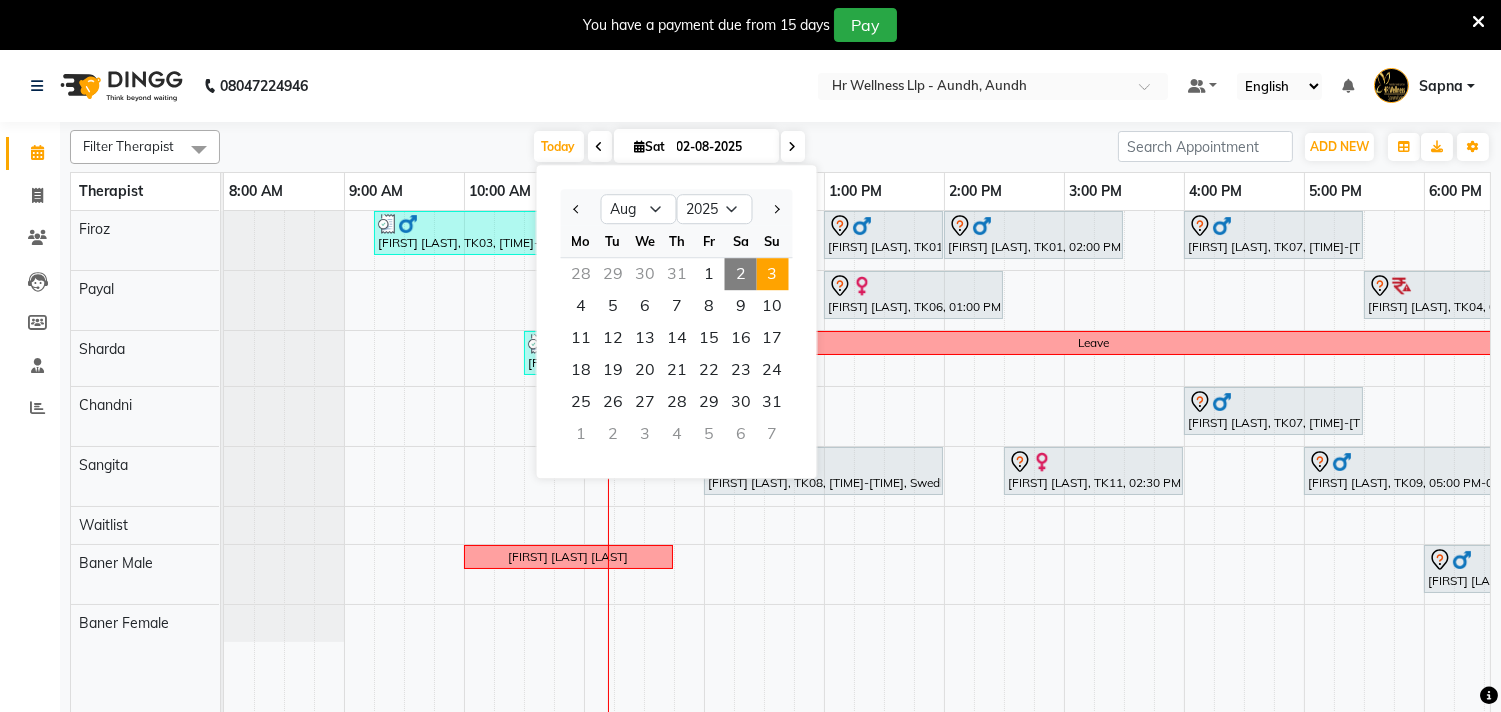 click on "3" at bounding box center [773, 274] 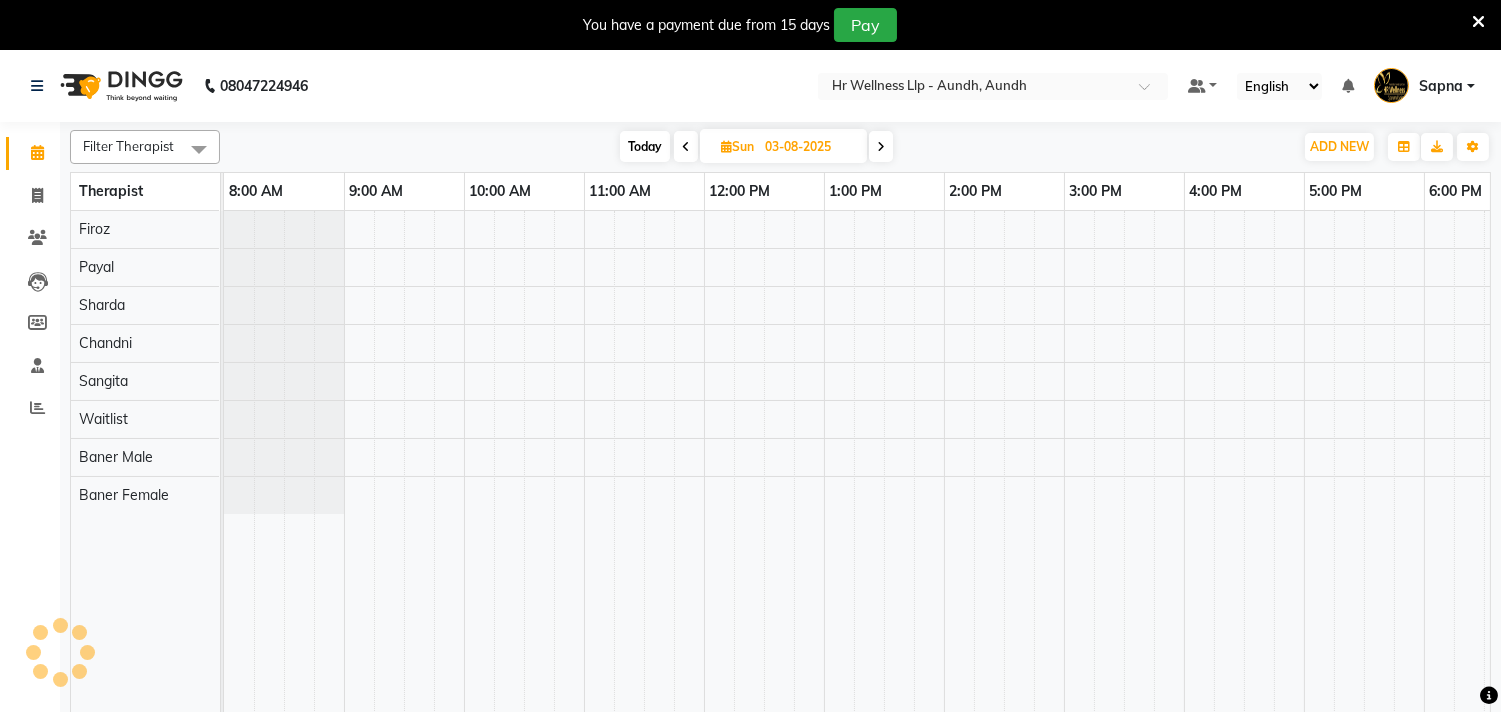 scroll, scrollTop: 0, scrollLeft: 294, axis: horizontal 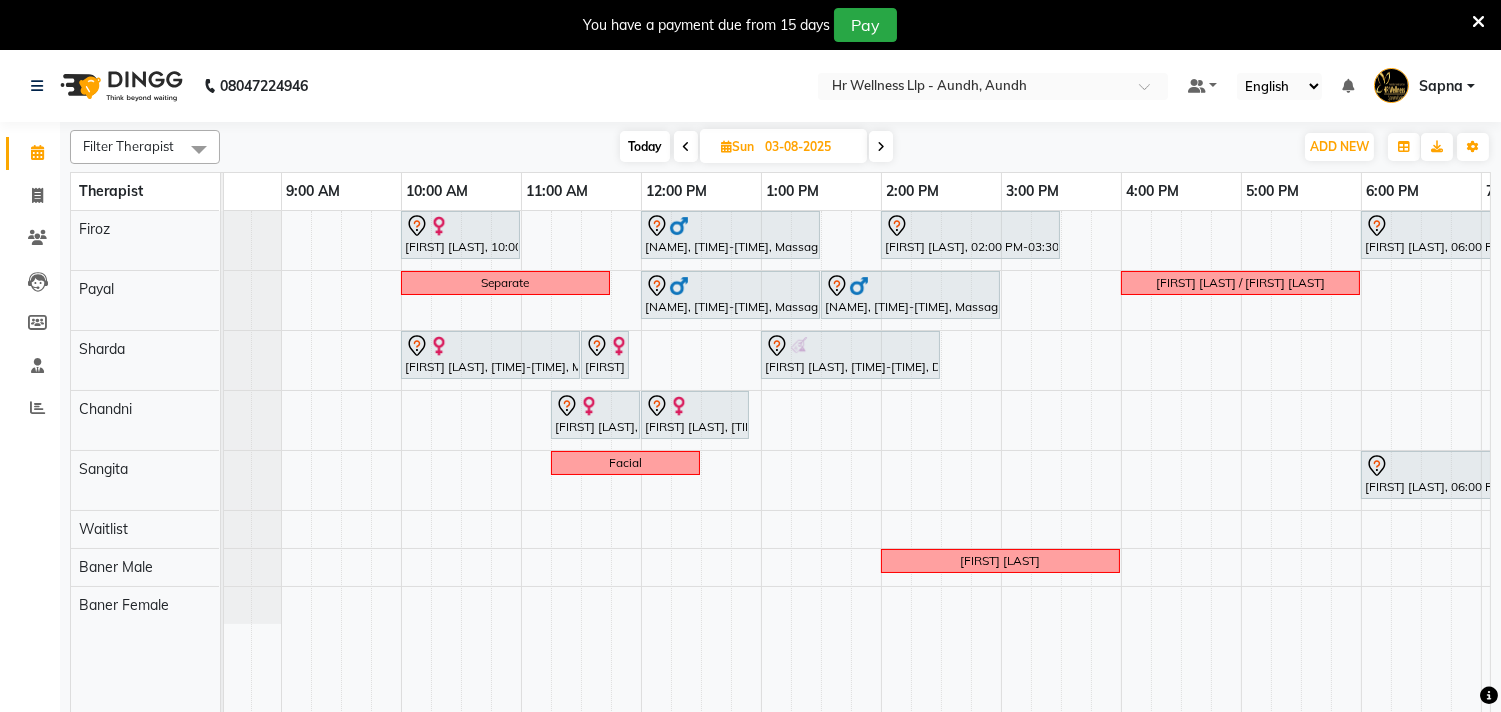 click on "03-08-2025" at bounding box center [809, 147] 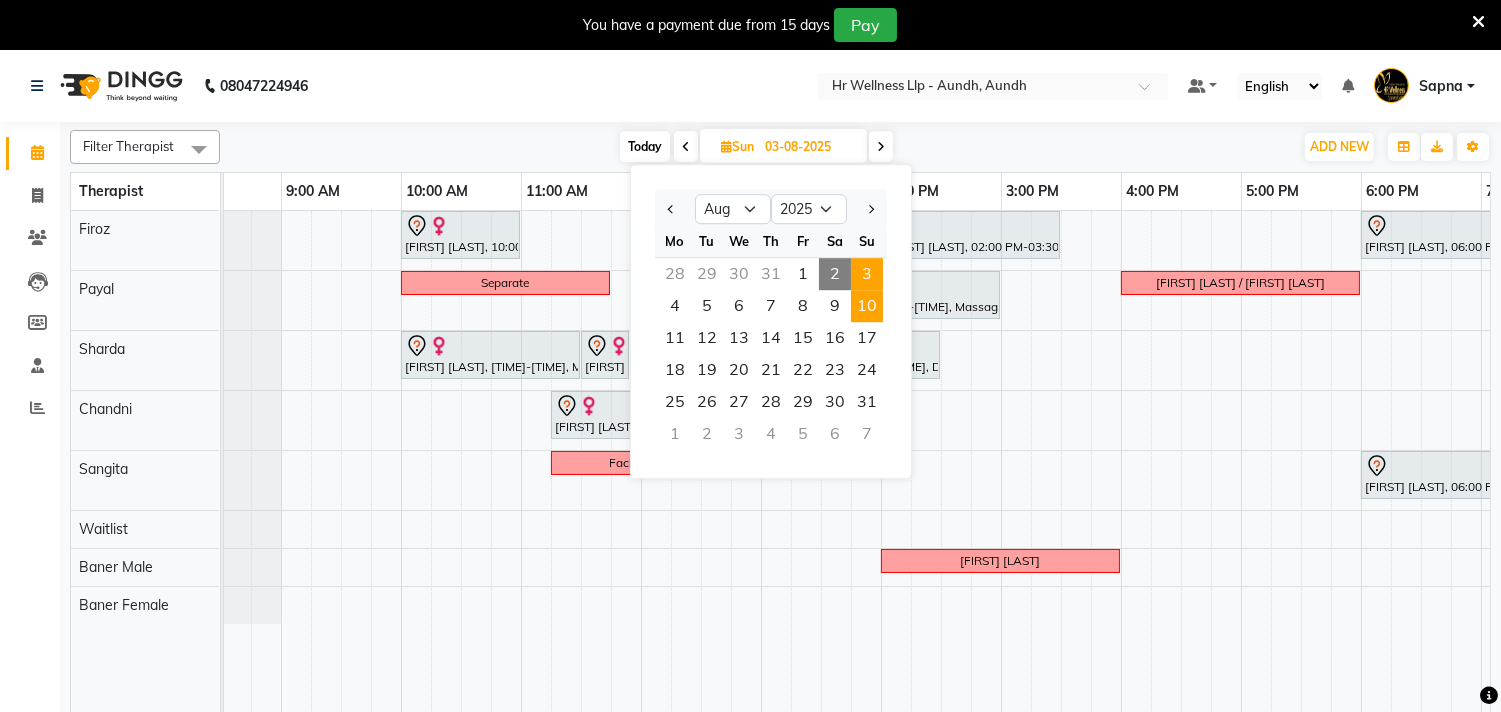 click on "10" at bounding box center (867, 306) 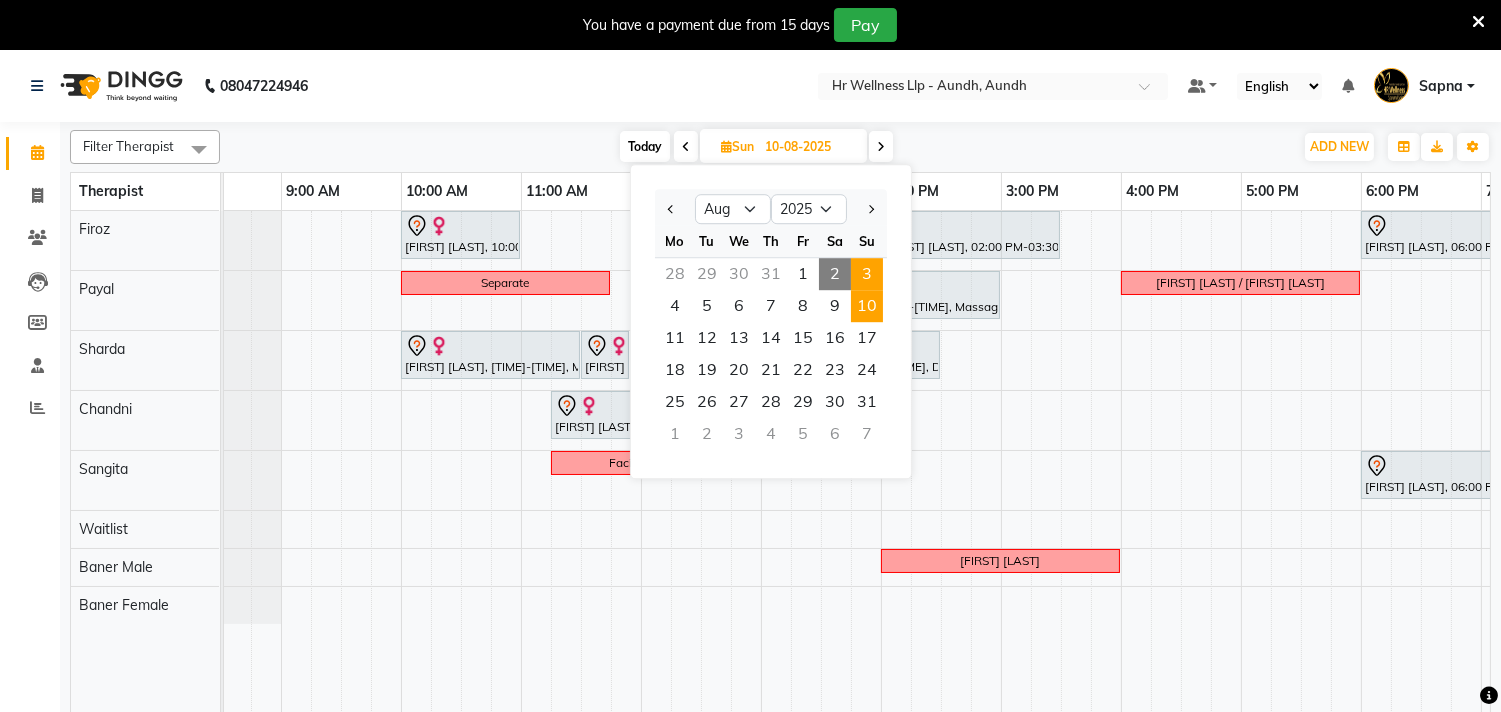 scroll, scrollTop: 0, scrollLeft: 0, axis: both 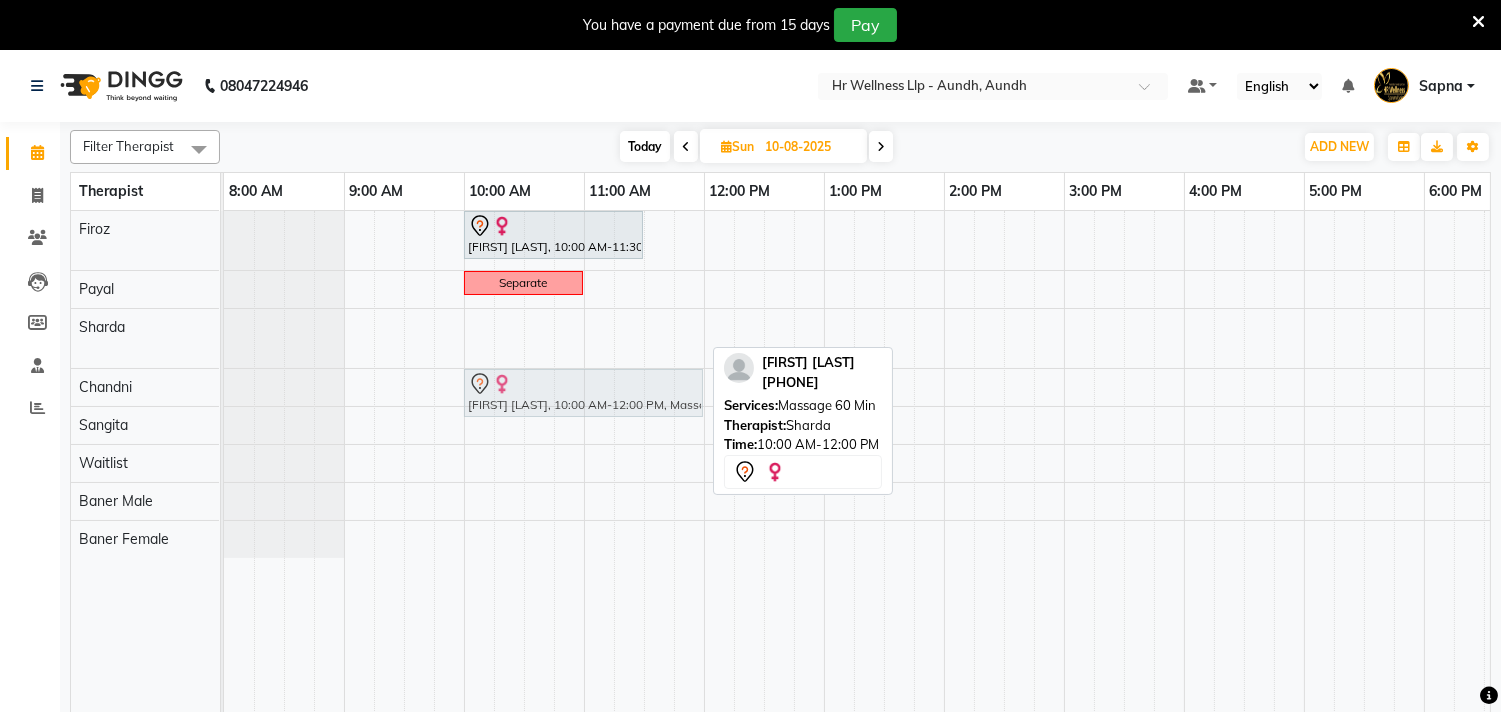 drag, startPoint x: 572, startPoint y: 327, endPoint x: 566, endPoint y: 391, distance: 64.28063 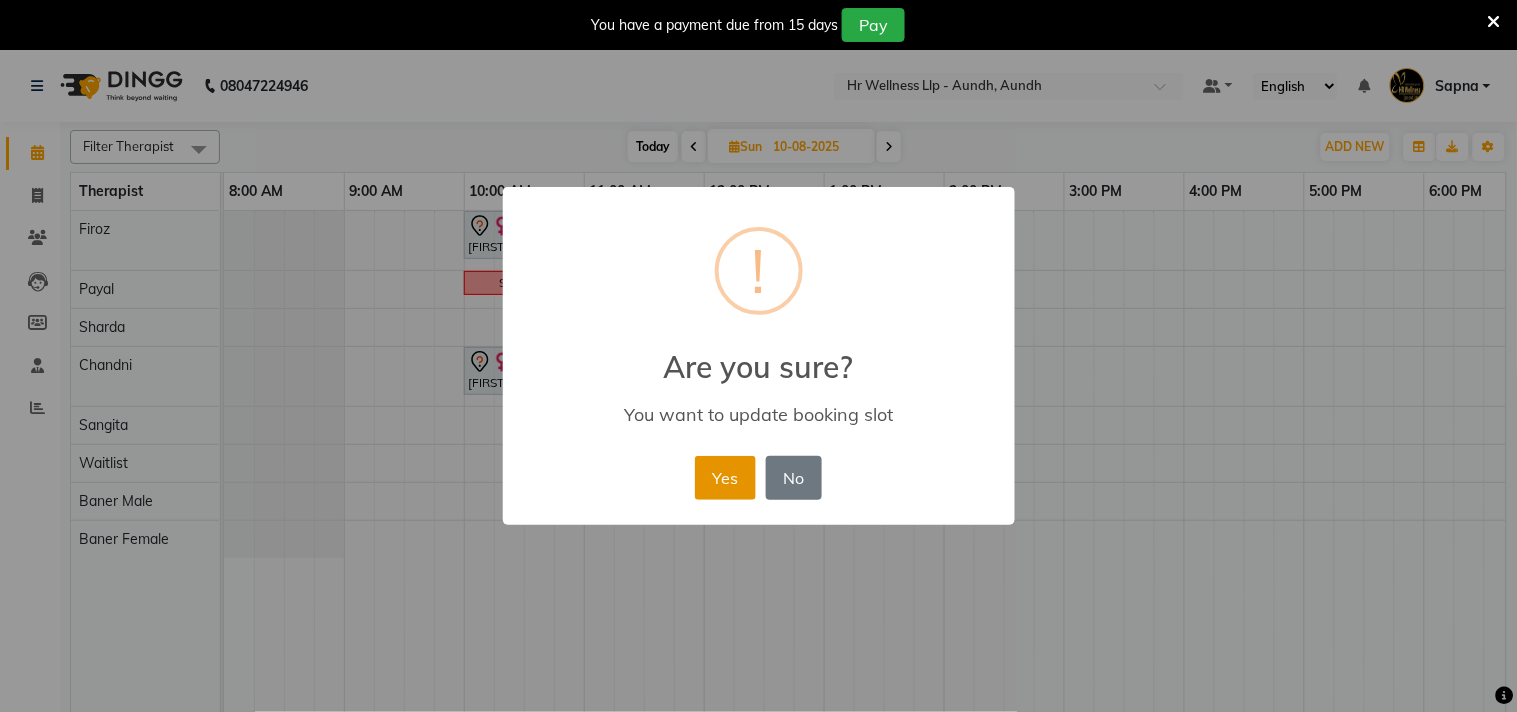 click on "Yes" at bounding box center [725, 478] 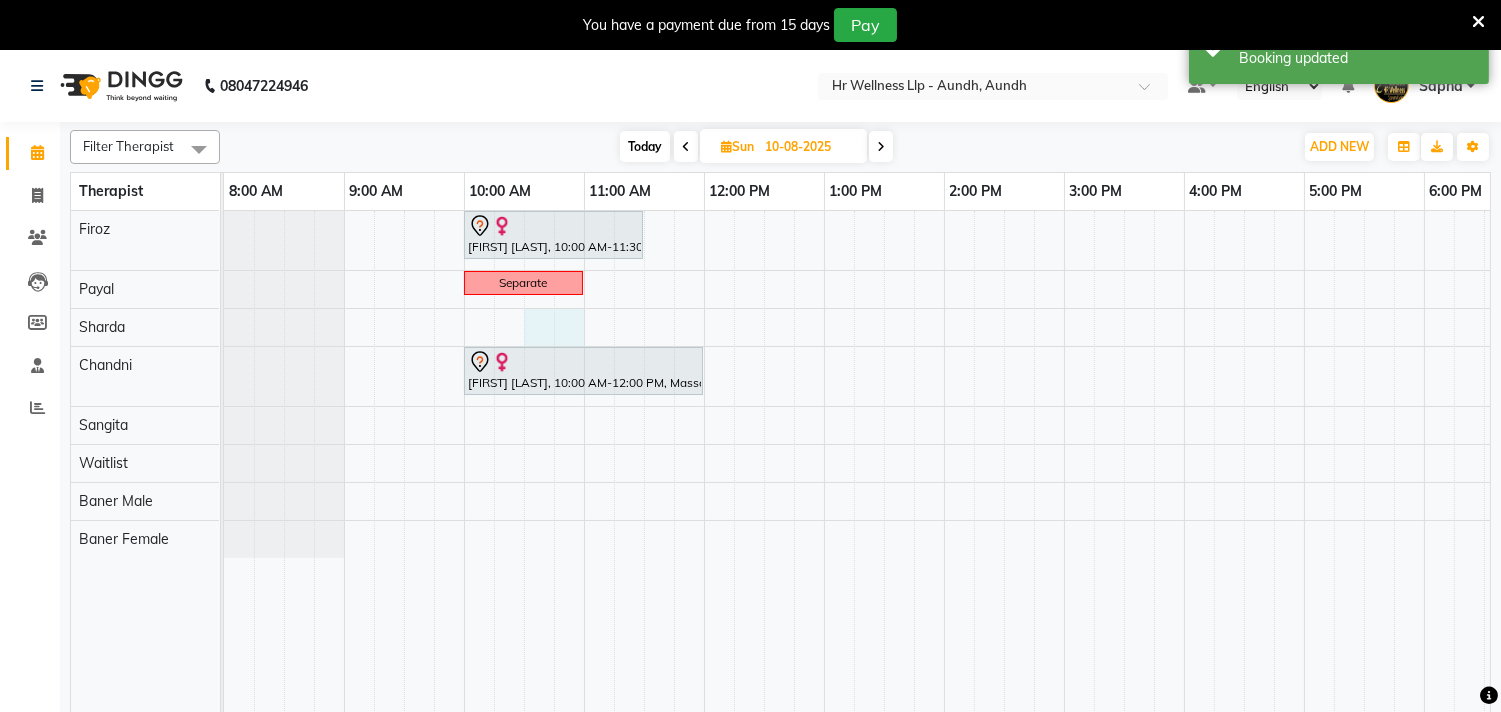 drag, startPoint x: 537, startPoint y: 327, endPoint x: 583, endPoint y: 330, distance: 46.09772 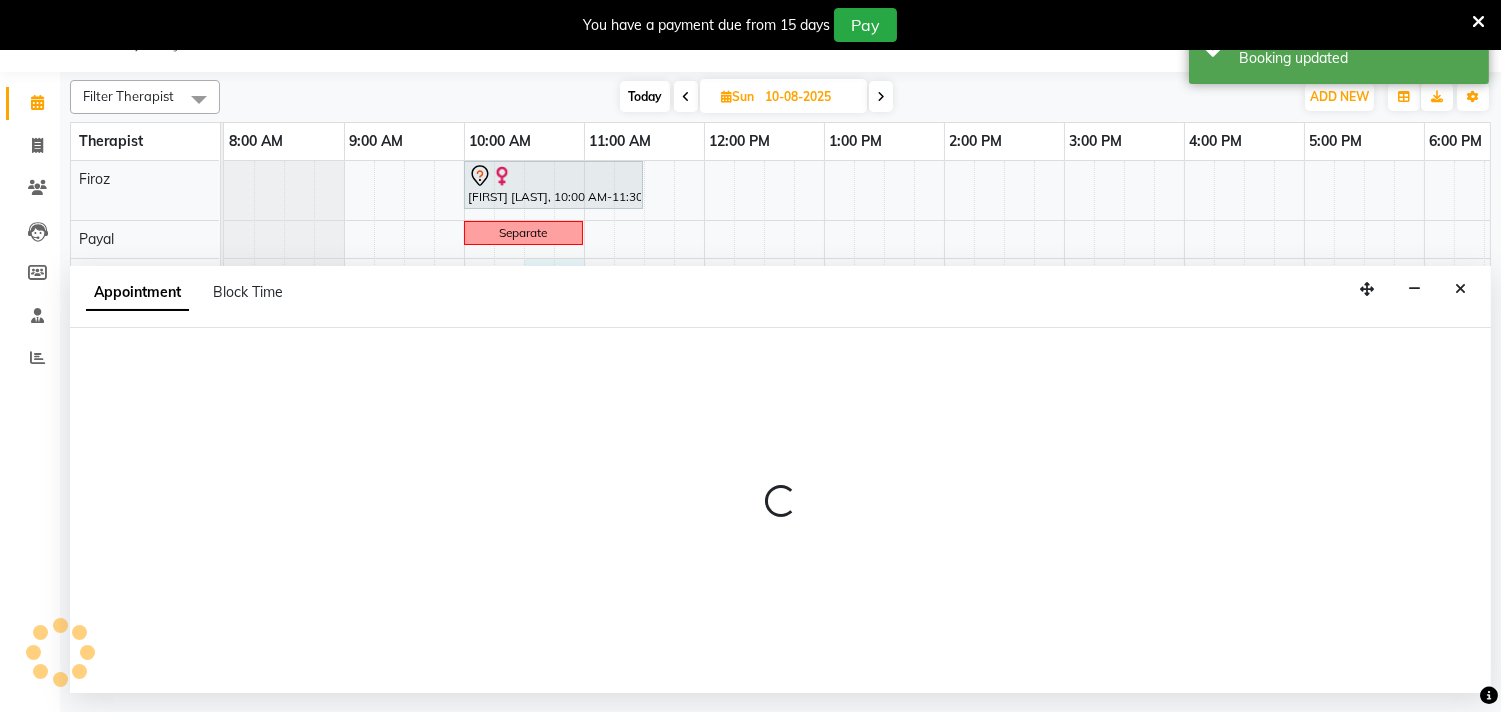 select on "77661" 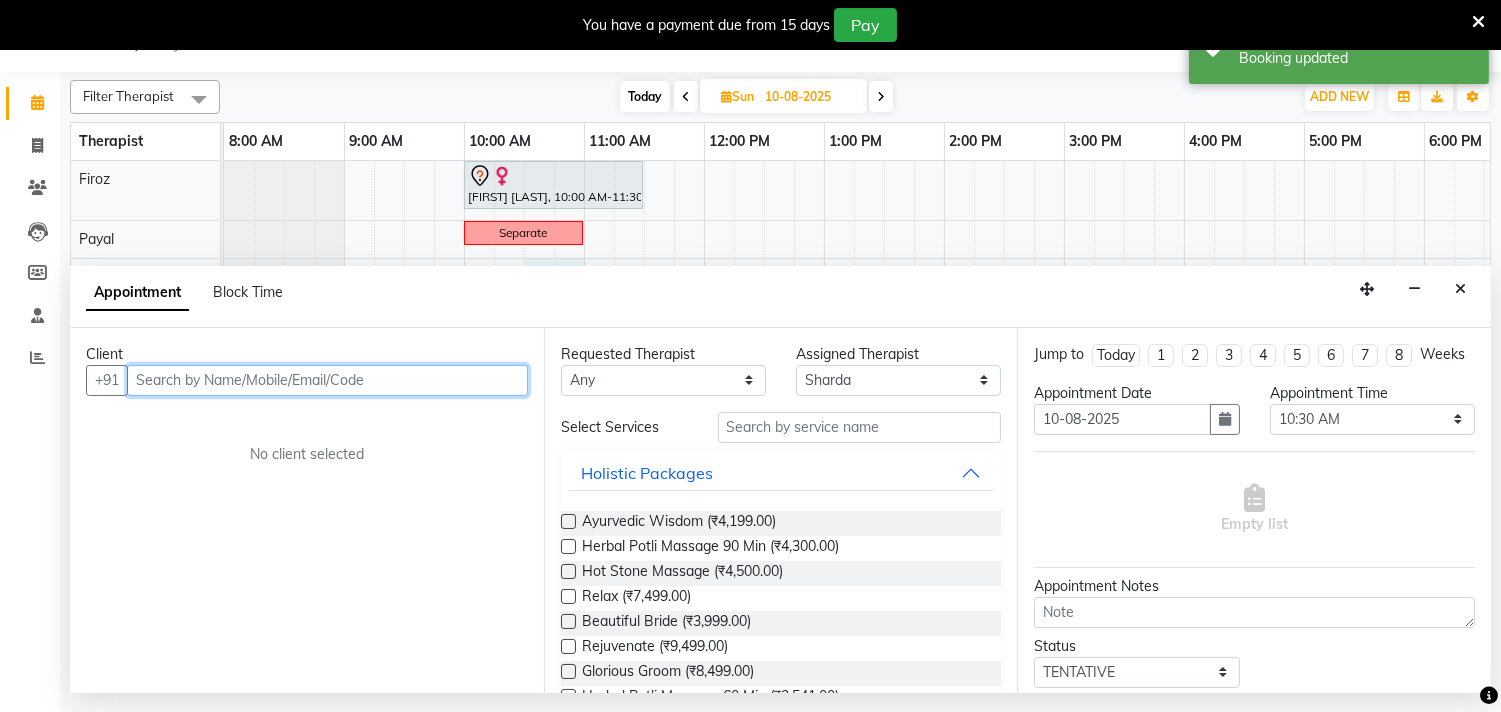 click at bounding box center (327, 380) 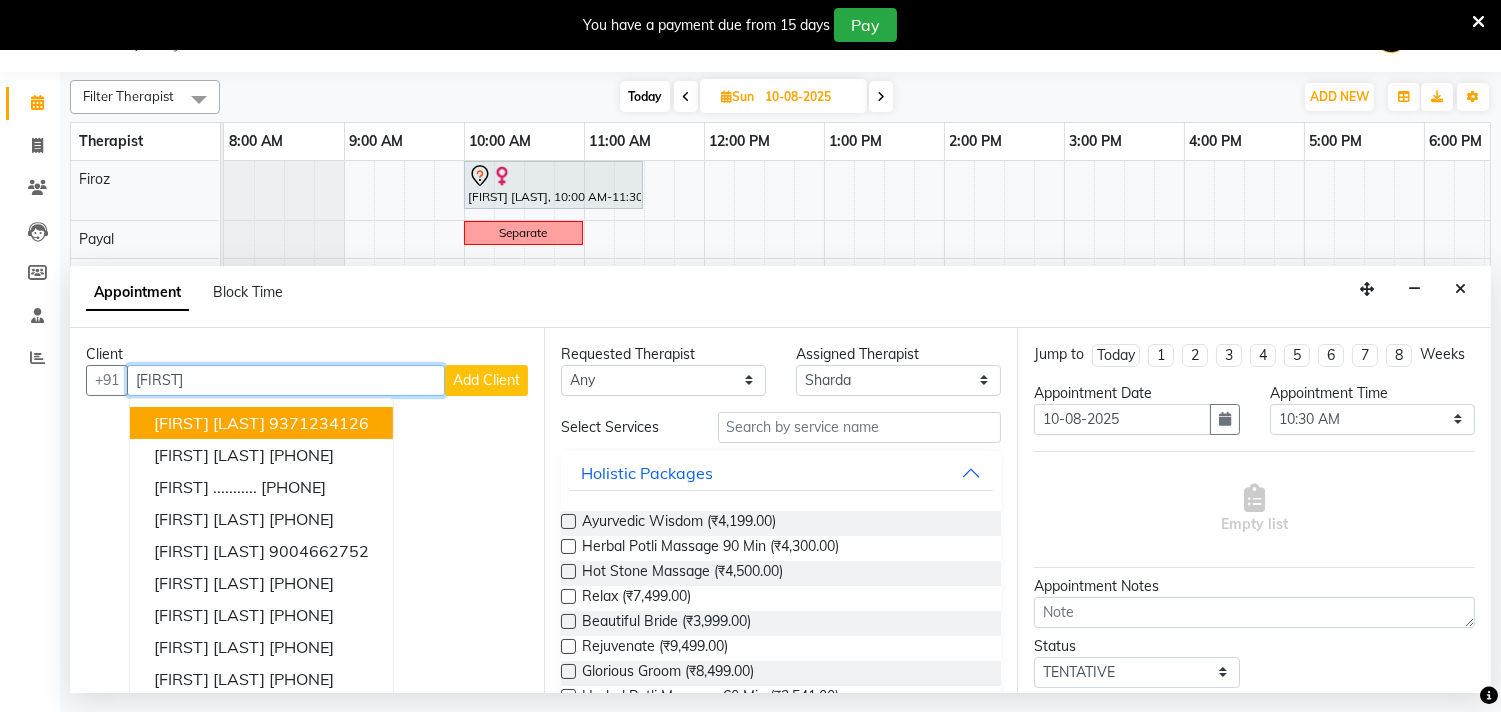 click on "9371234126" at bounding box center [319, 423] 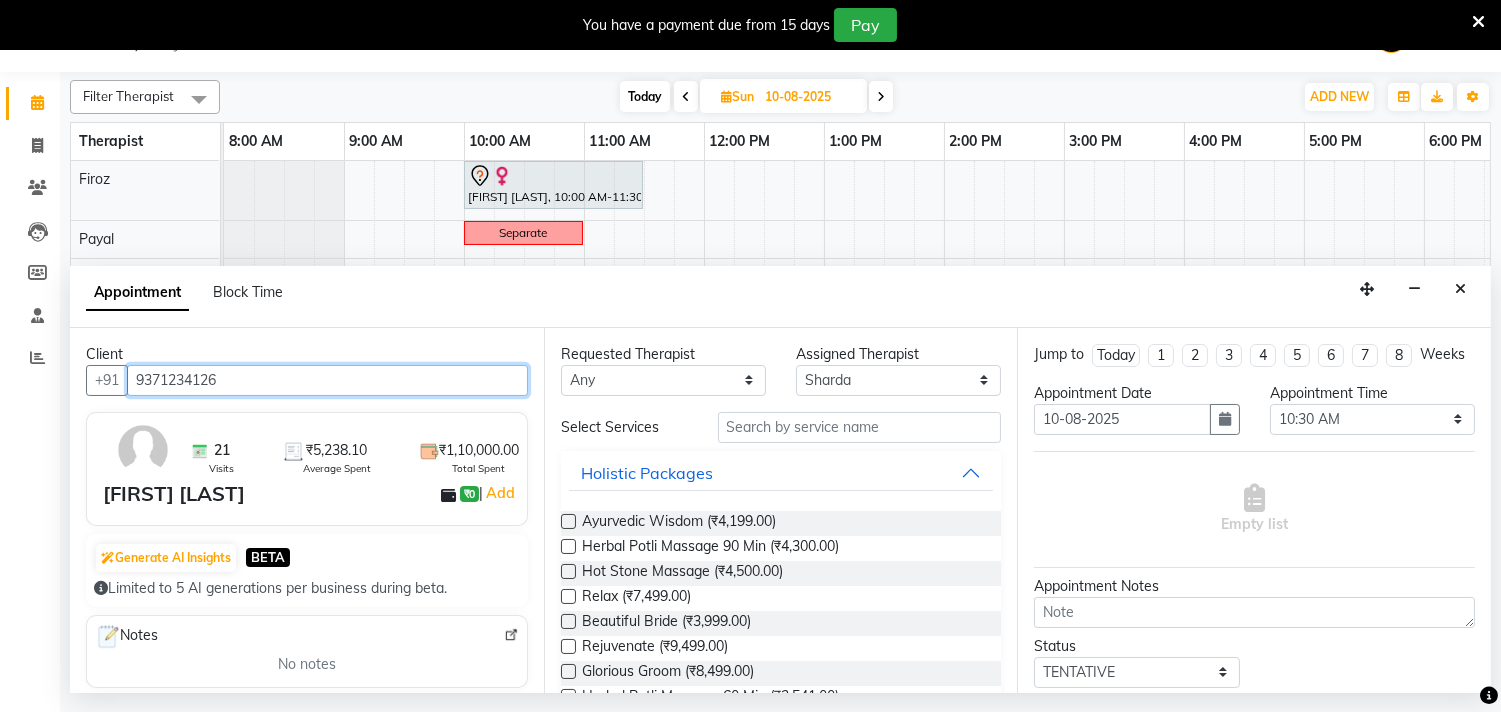 type on "9371234126" 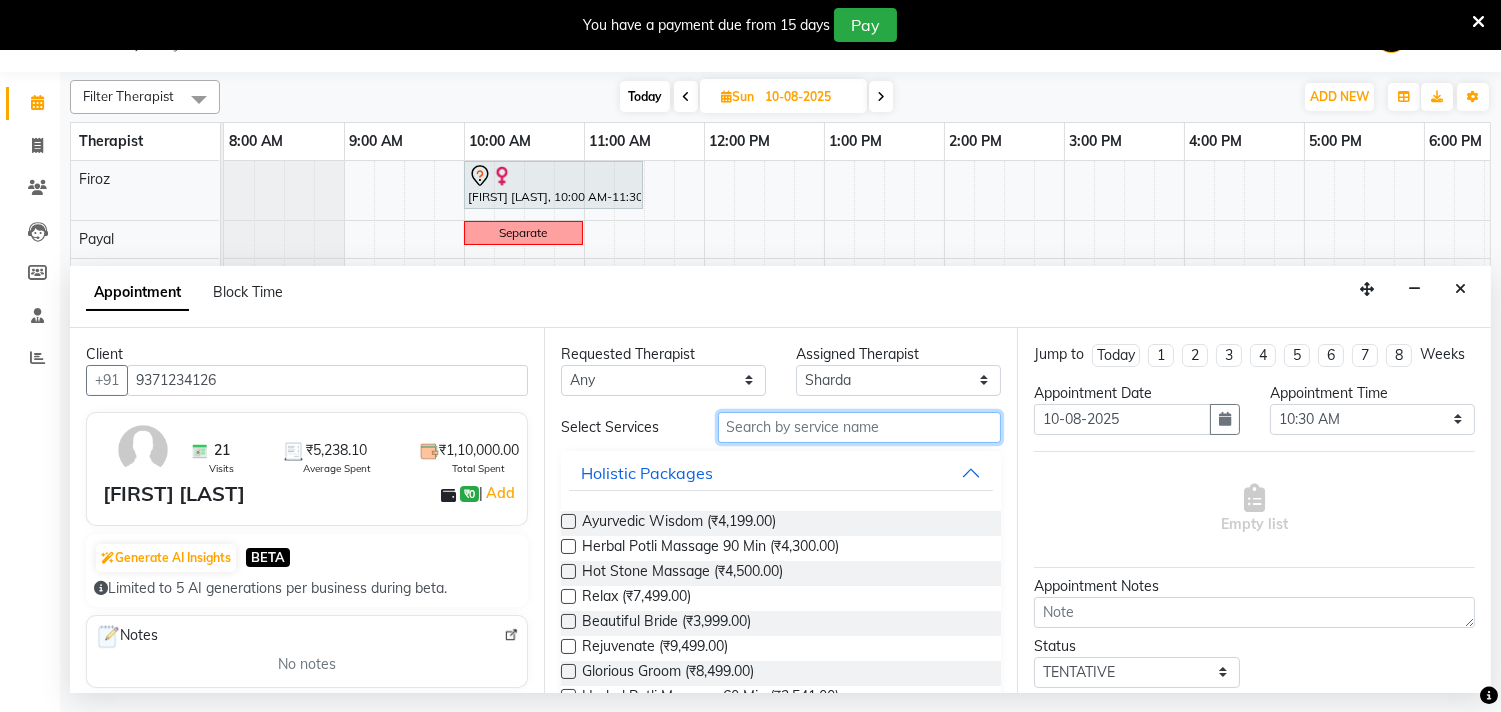 click at bounding box center (860, 427) 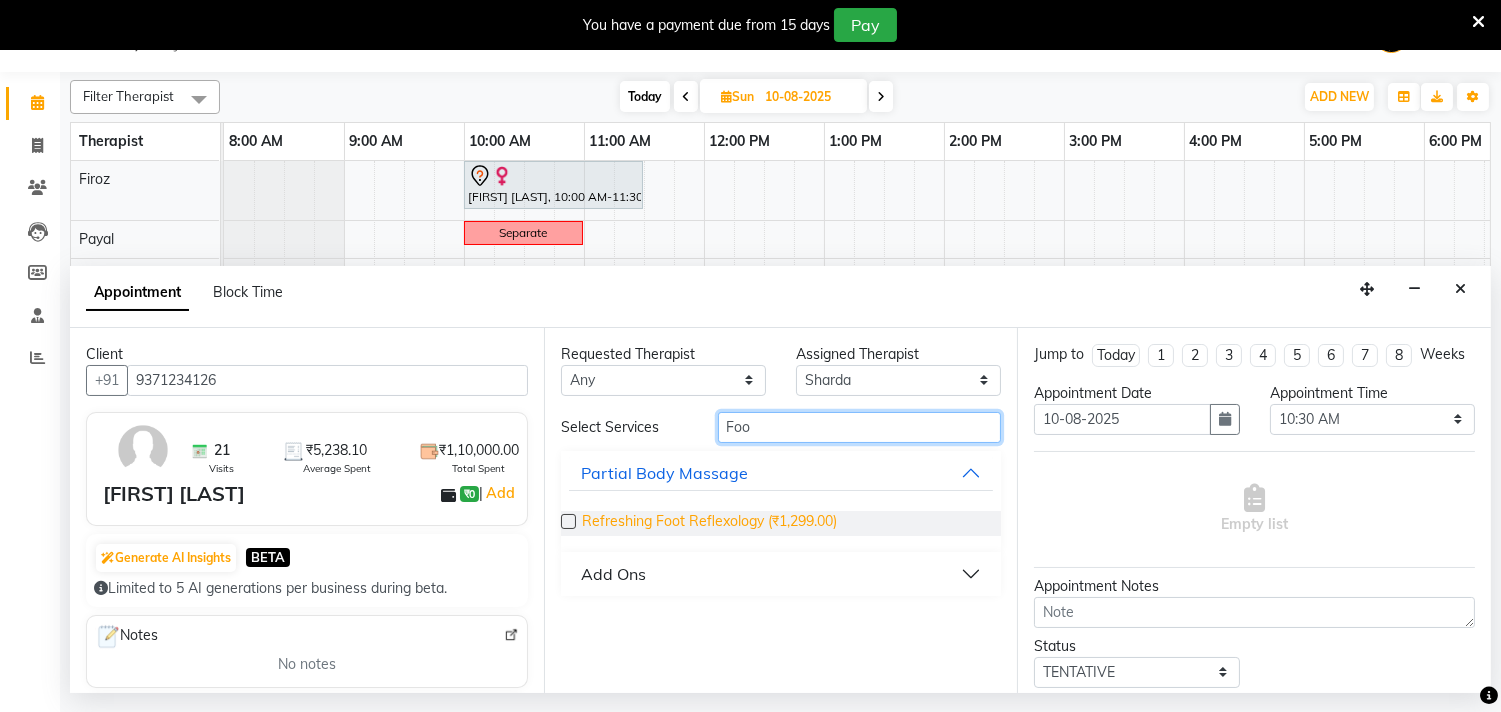 type on "Foo" 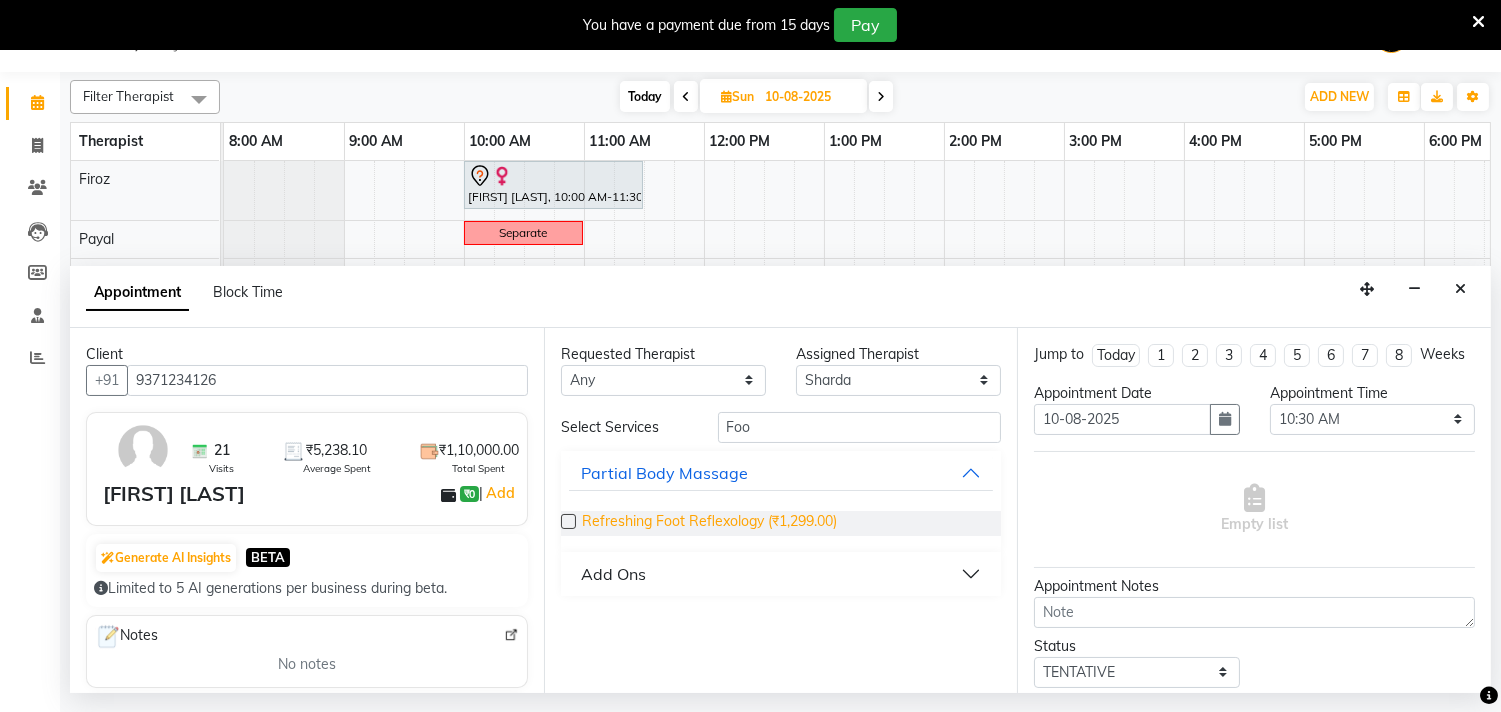 click on "Refreshing Foot Reflexology (₹1,299.00)" at bounding box center [709, 523] 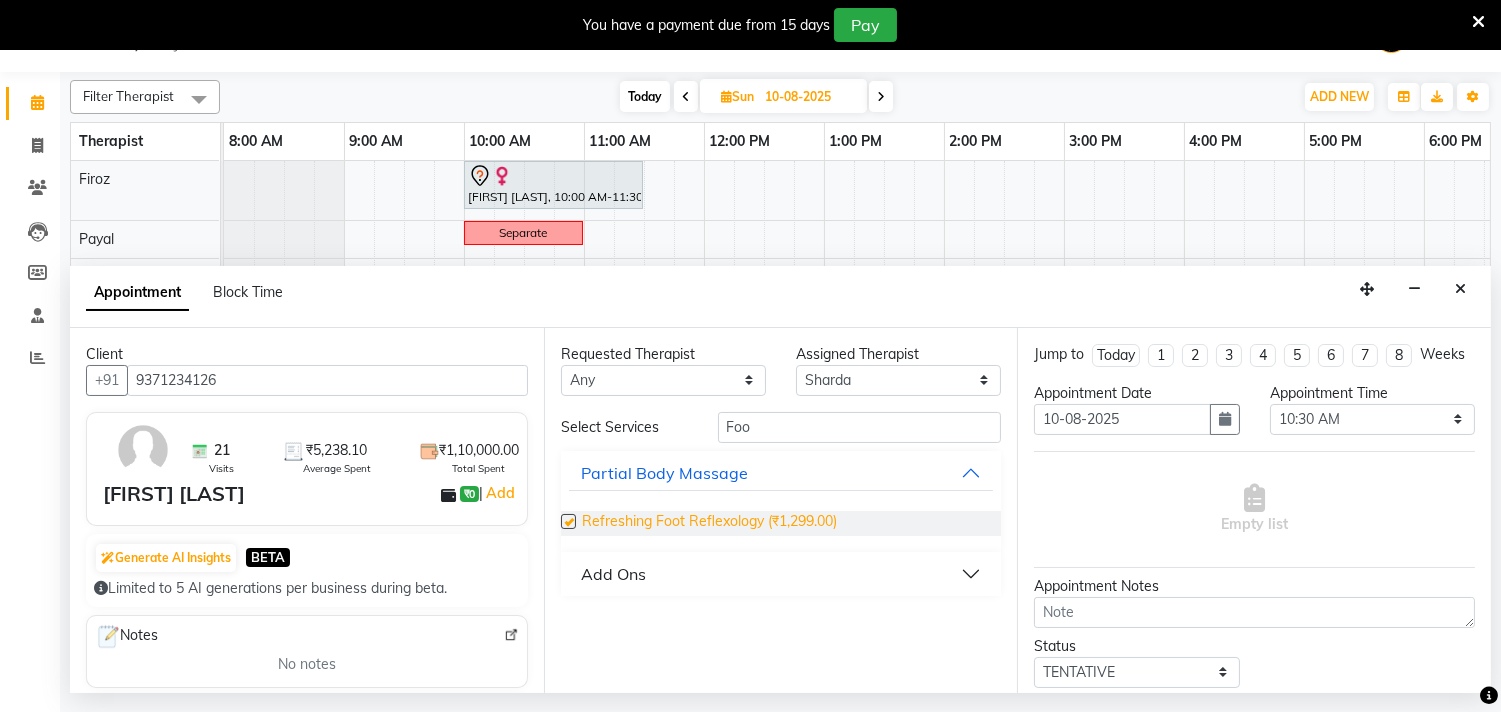 checkbox on "false" 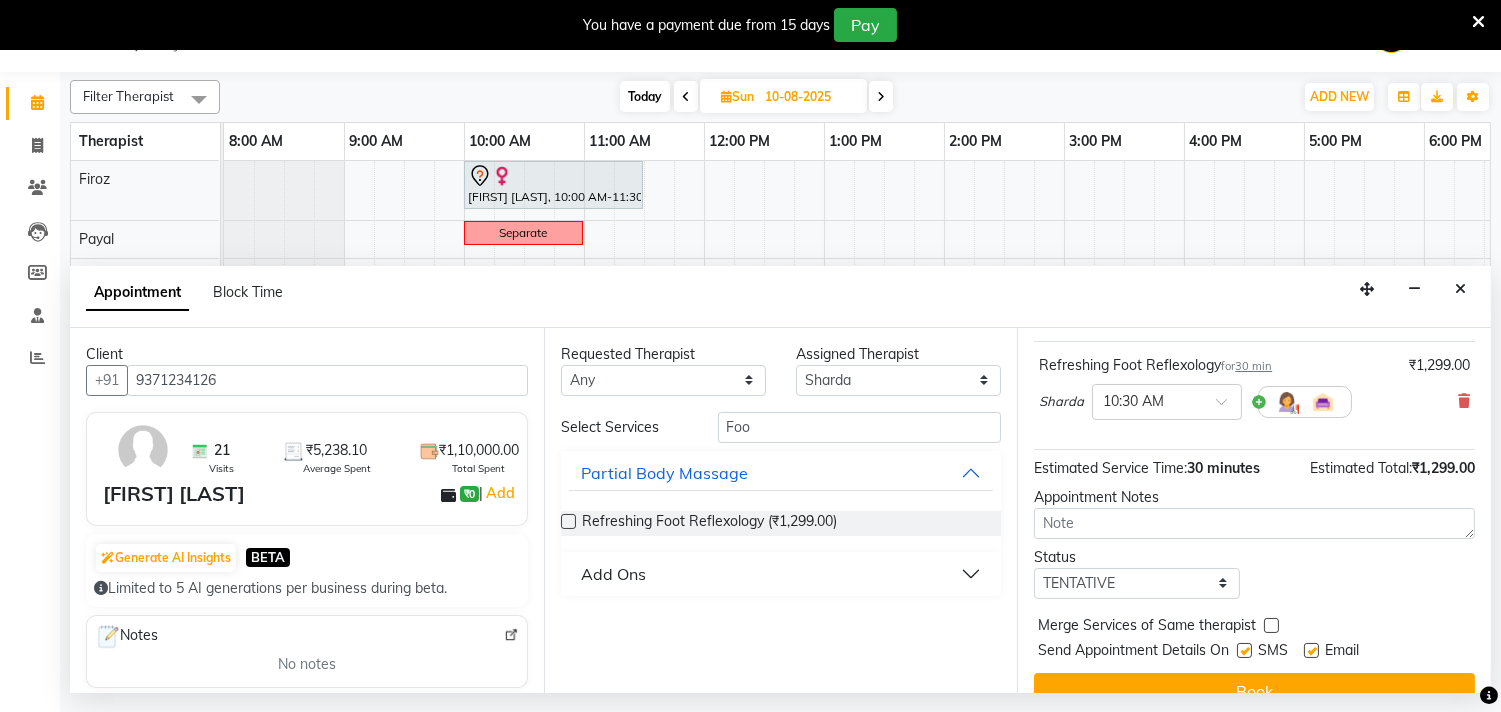 scroll, scrollTop: 161, scrollLeft: 0, axis: vertical 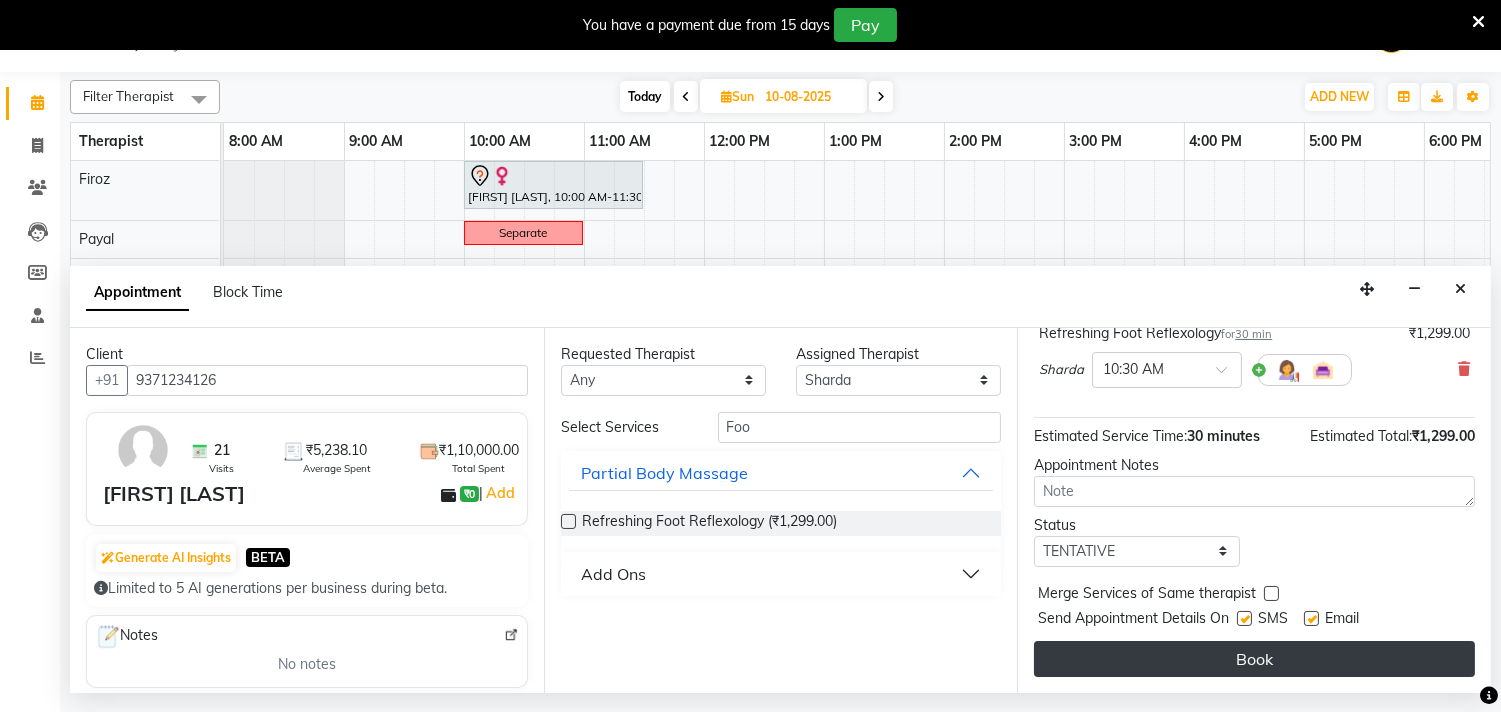 click on "Book" at bounding box center (1254, 659) 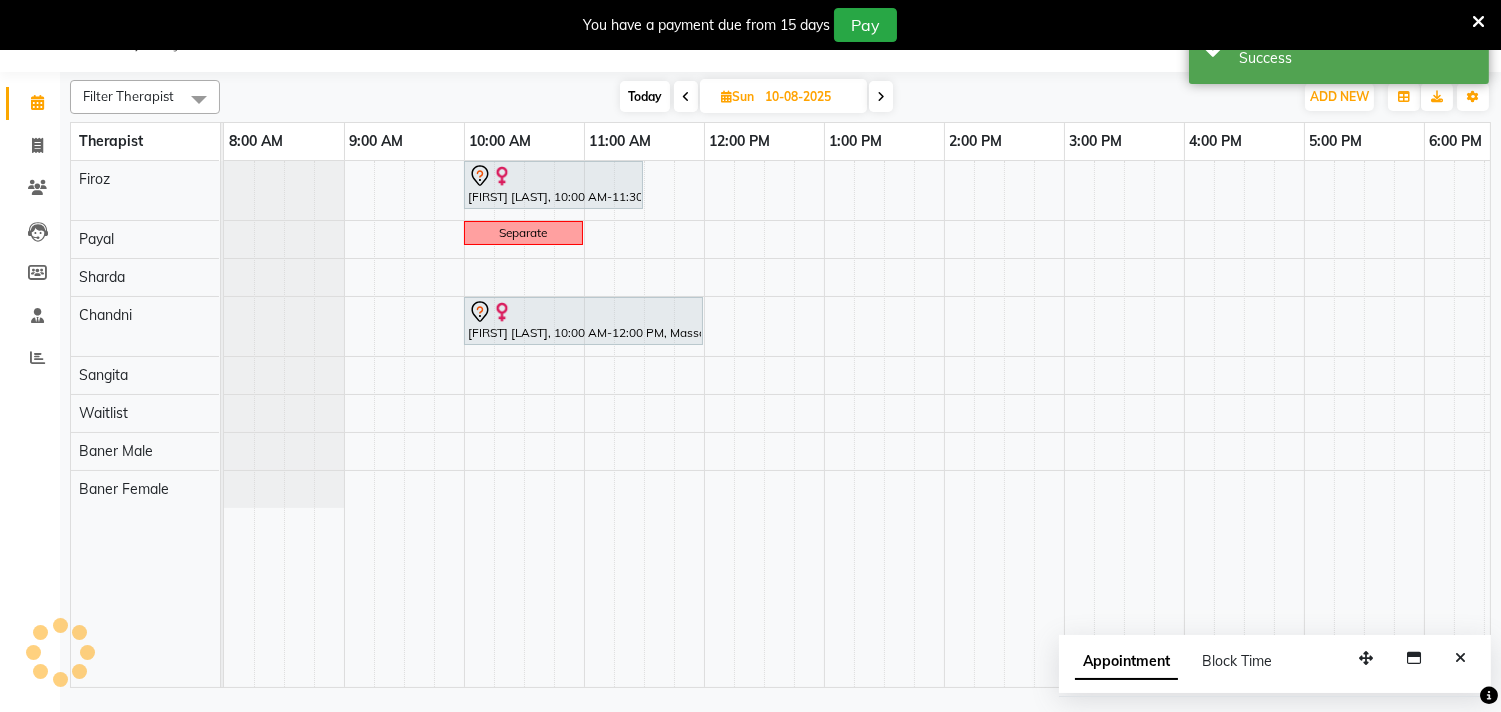 scroll, scrollTop: 0, scrollLeft: 0, axis: both 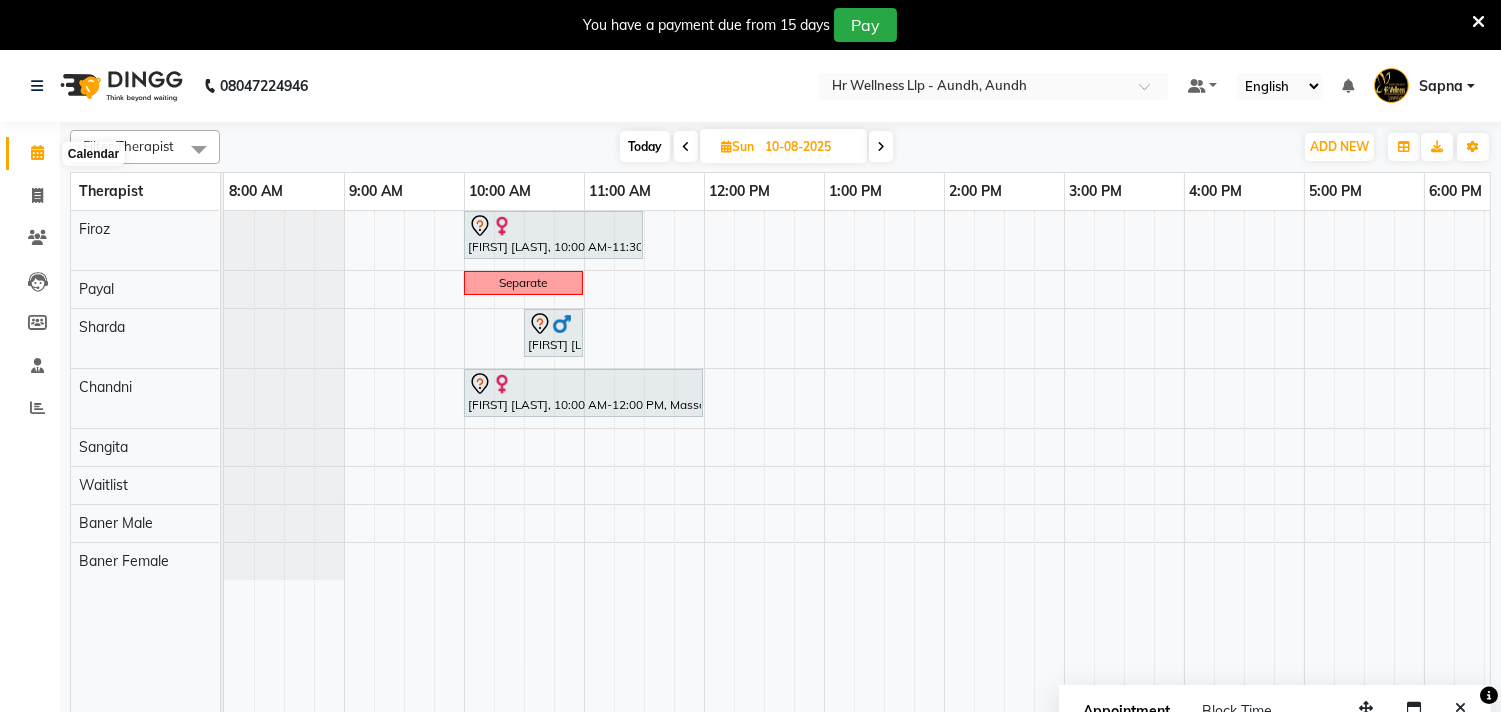 click 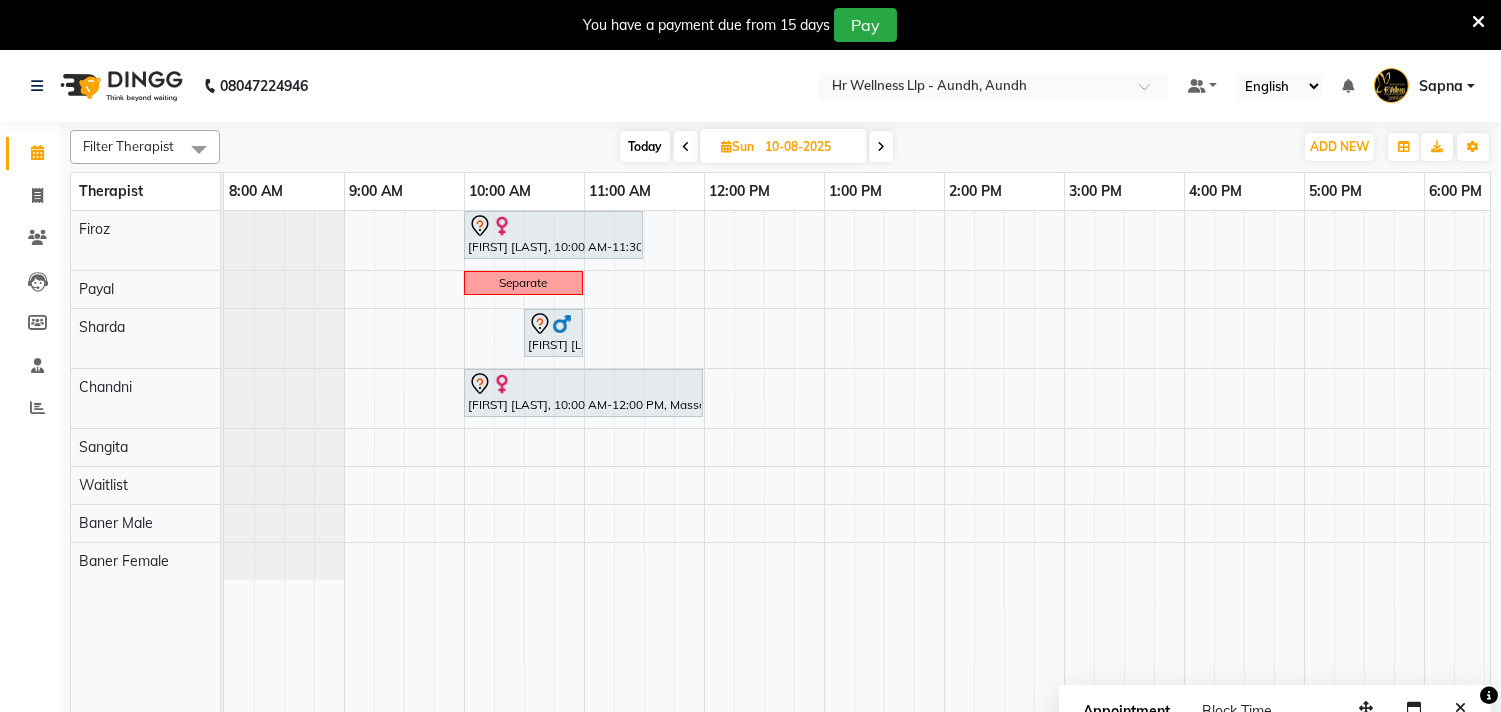 click on "Today" at bounding box center [645, 146] 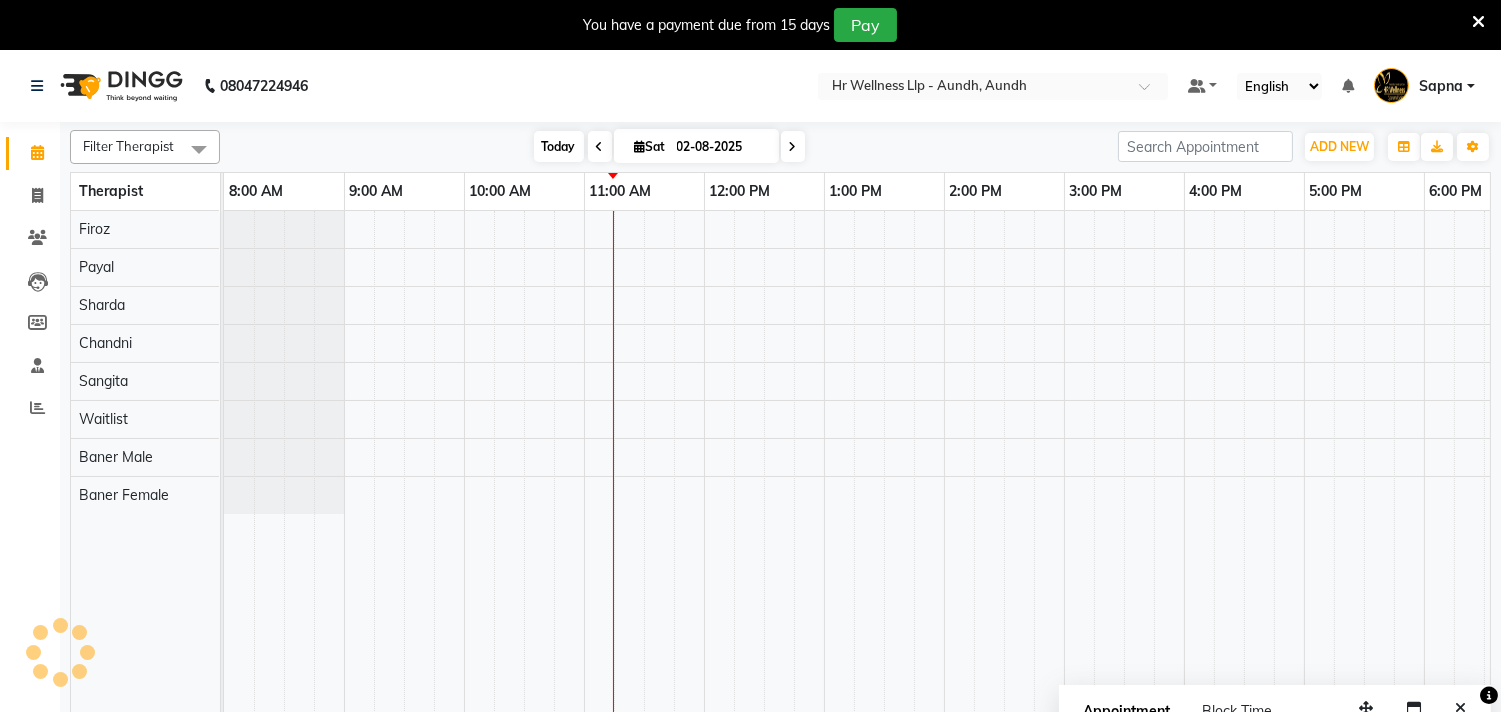 scroll, scrollTop: 0, scrollLeft: 294, axis: horizontal 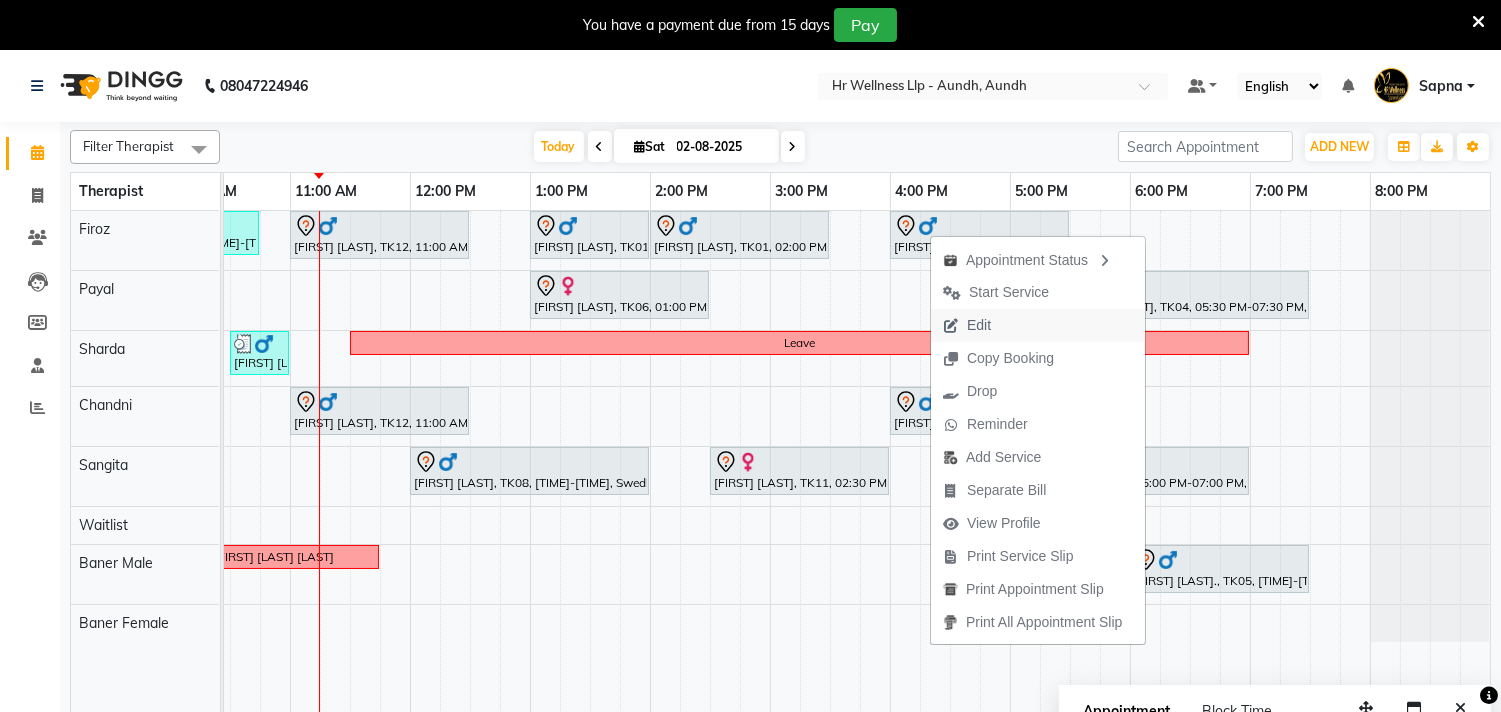 click on "Edit" at bounding box center (1038, 325) 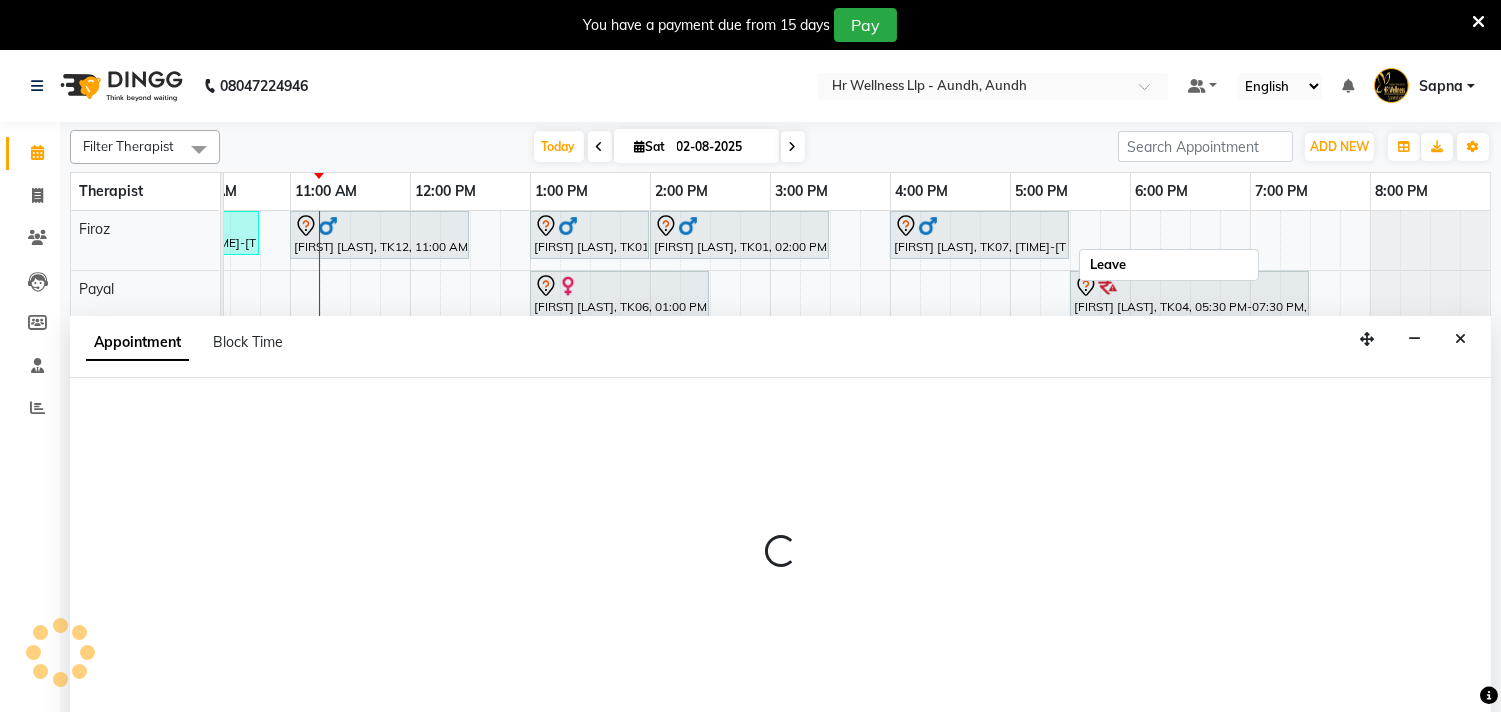 select on "tentative" 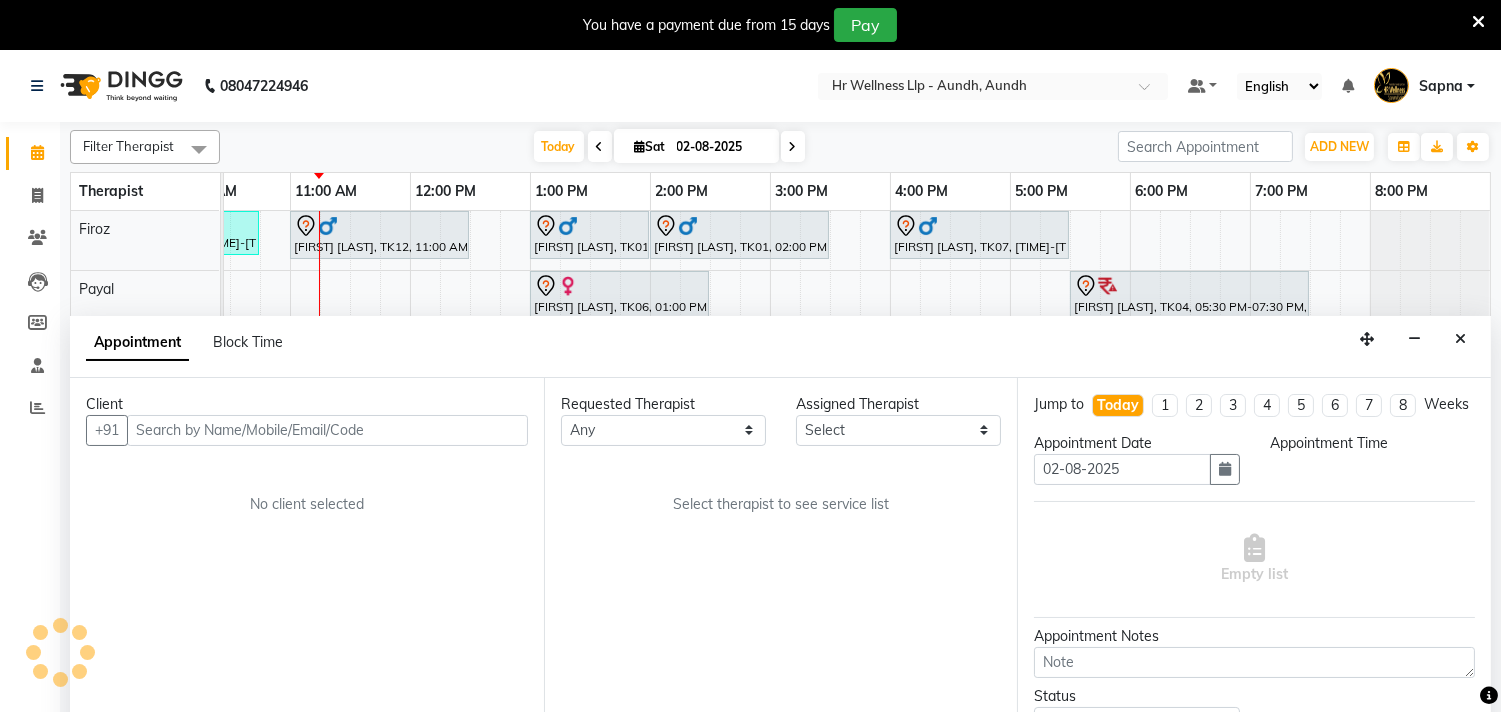 scroll, scrollTop: 50, scrollLeft: 0, axis: vertical 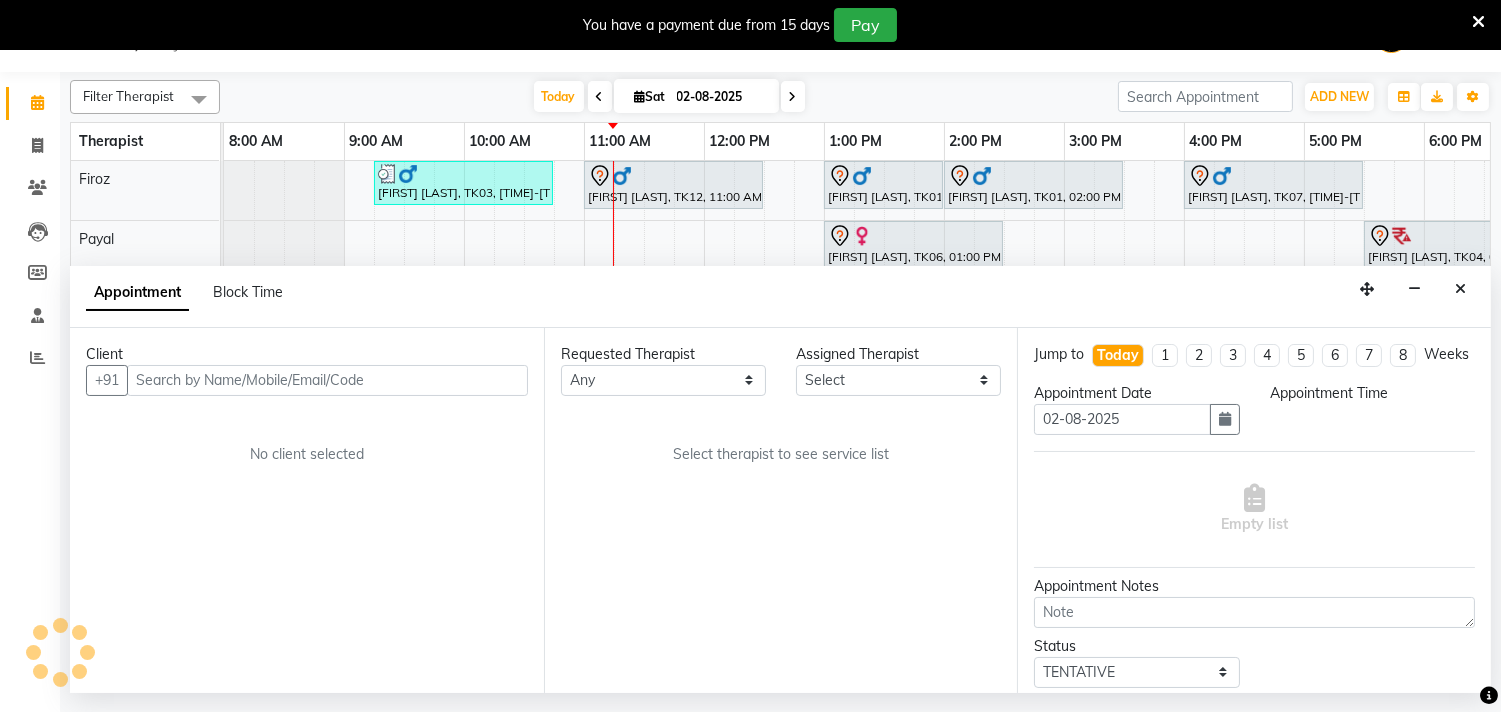 select on "77662" 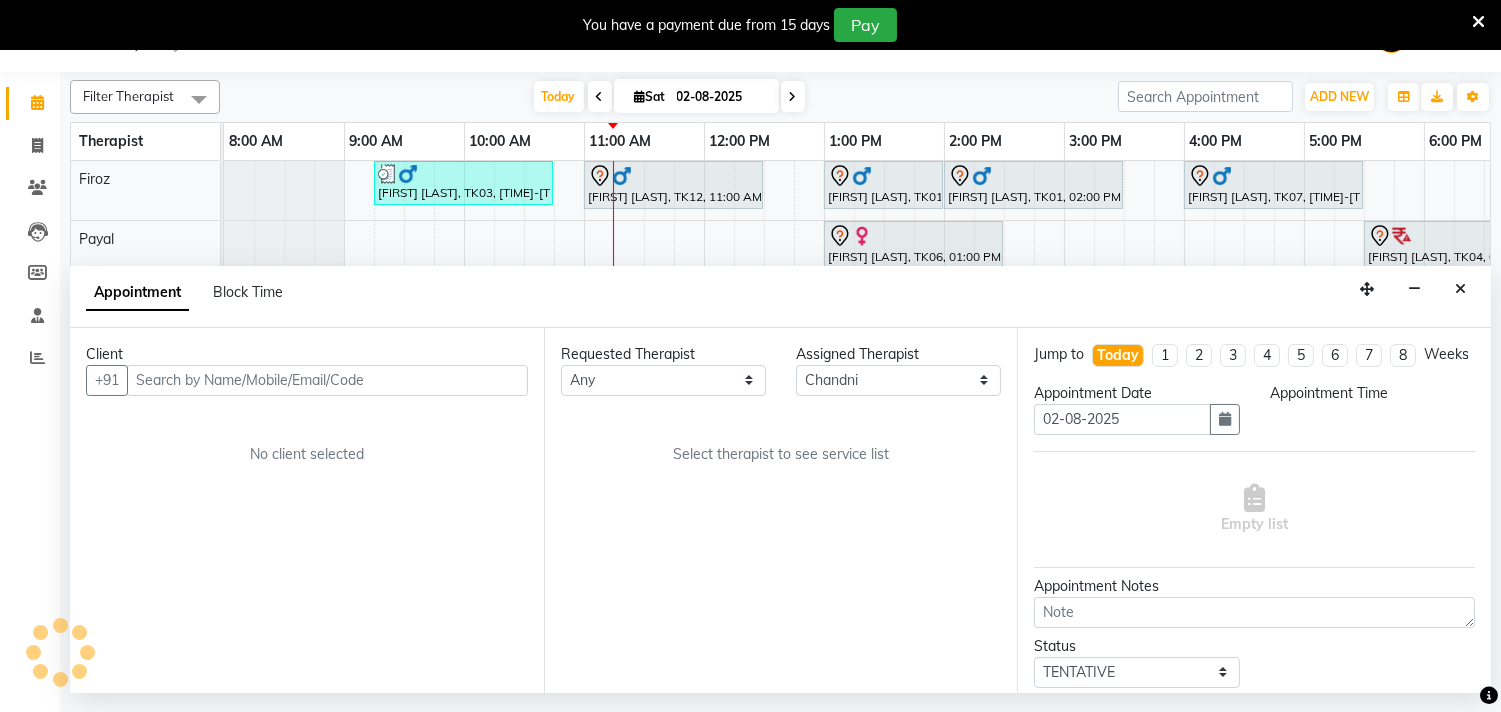 select on "960" 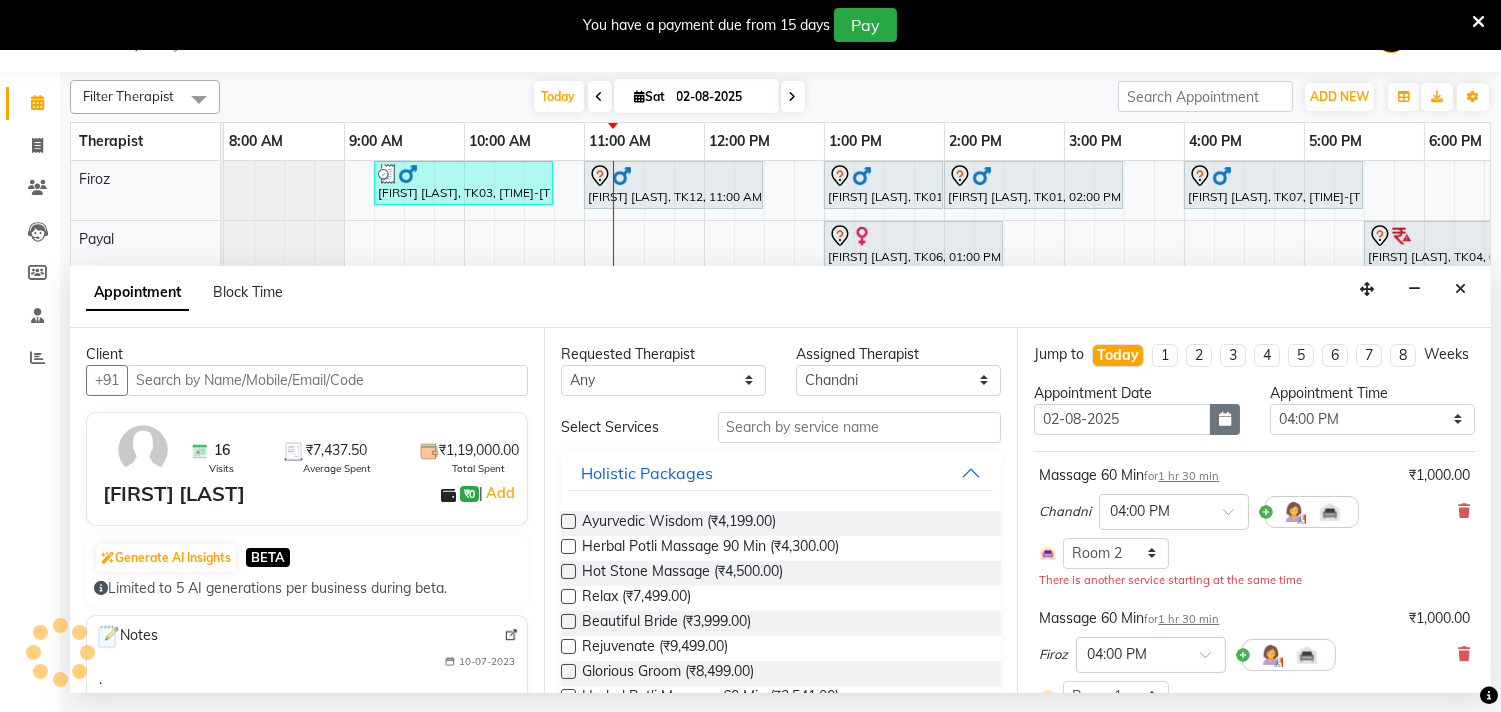 scroll, scrollTop: 0, scrollLeft: 294, axis: horizontal 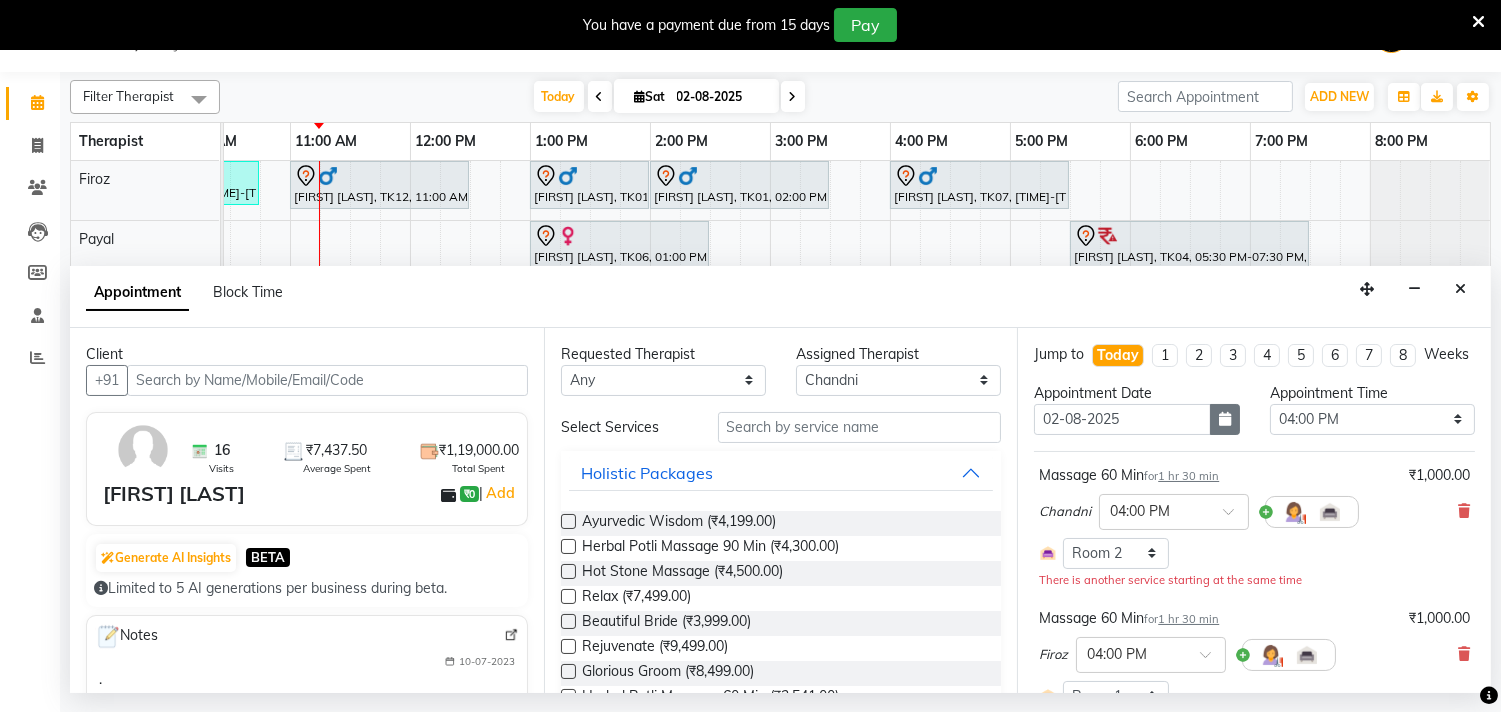 click at bounding box center (1225, 419) 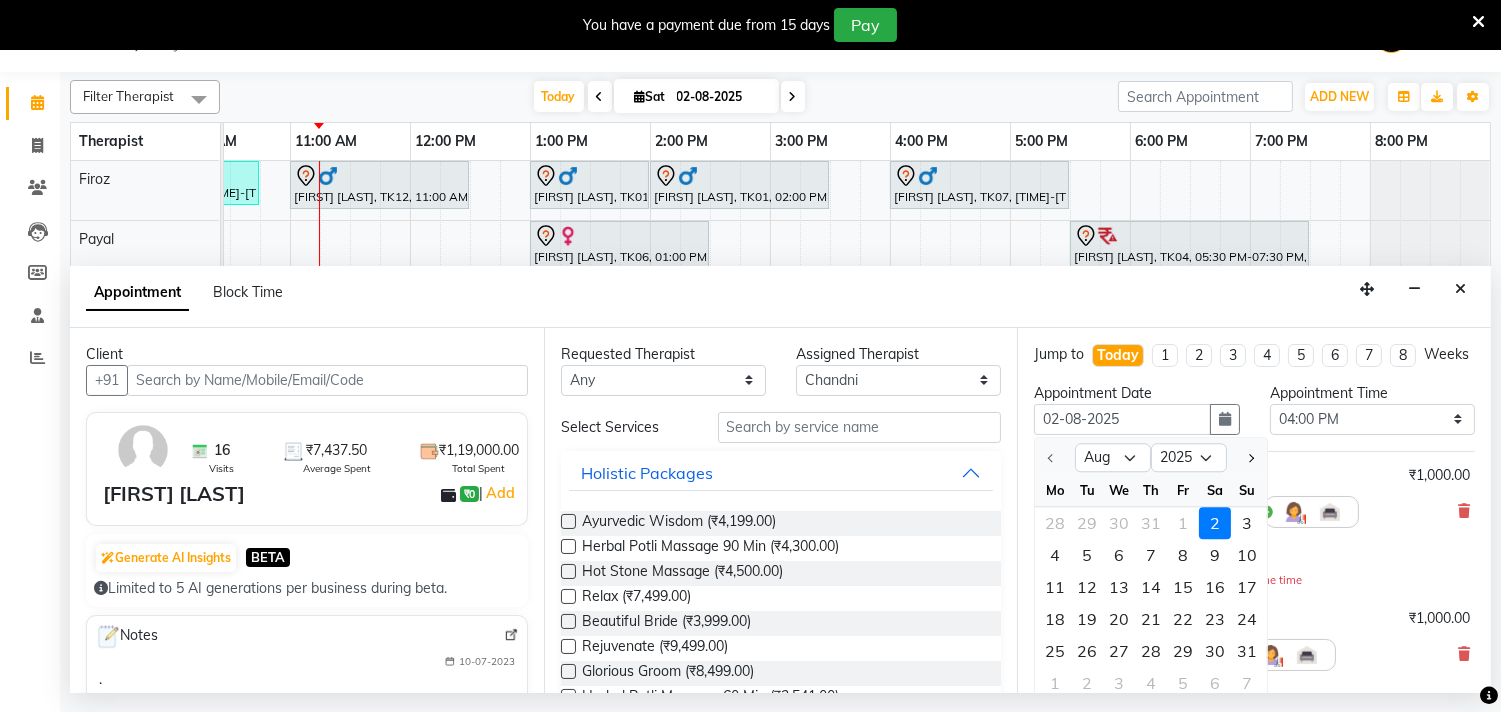 click on "8" at bounding box center [1183, 555] 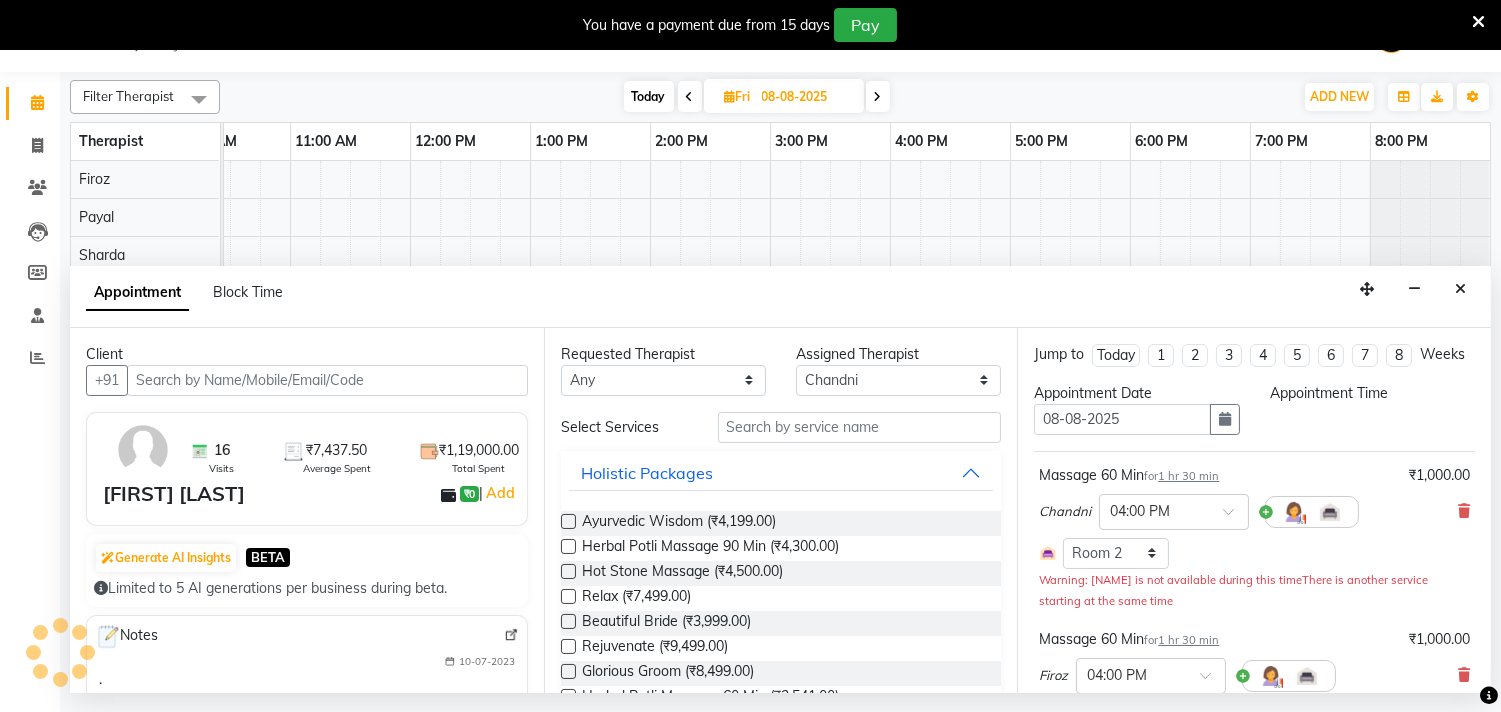 scroll, scrollTop: 0, scrollLeft: 294, axis: horizontal 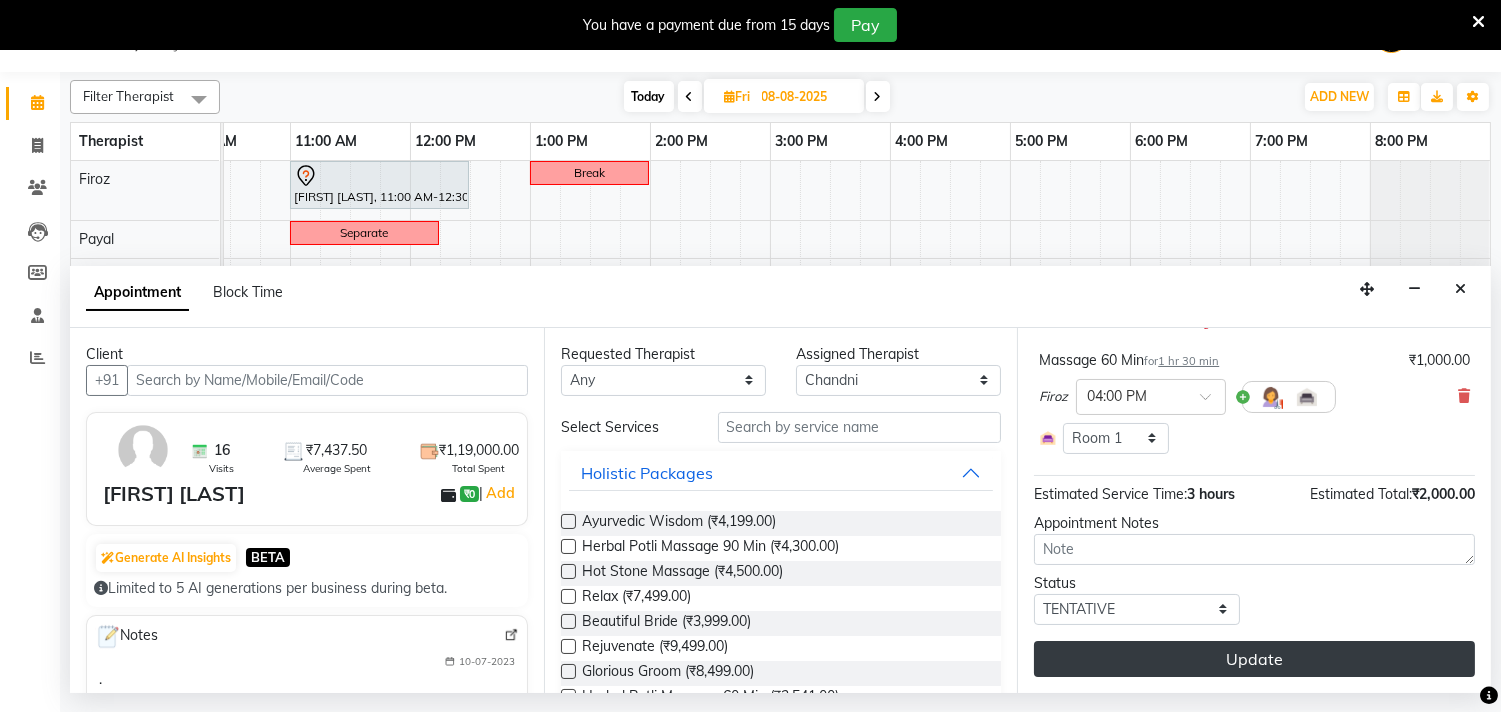 click on "Update" at bounding box center (1254, 659) 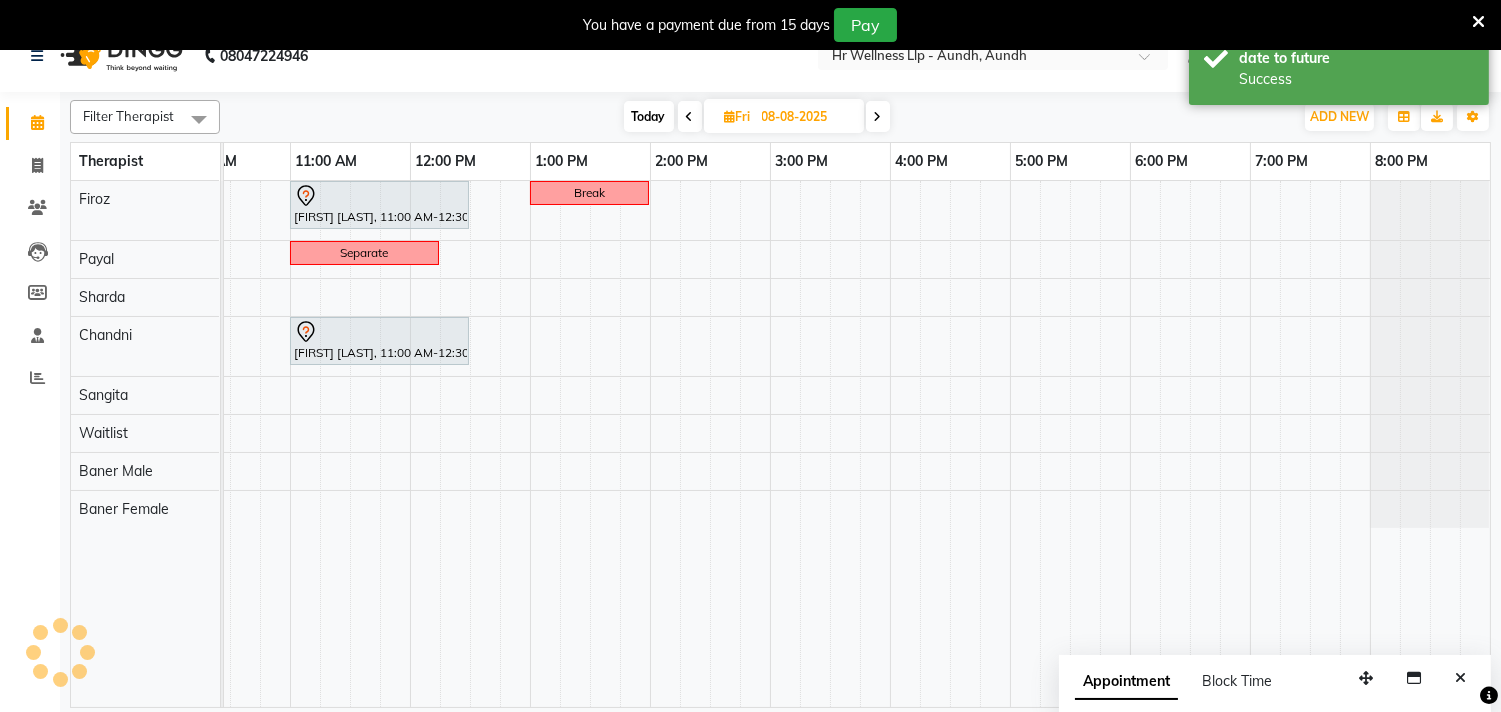 scroll, scrollTop: 0, scrollLeft: 0, axis: both 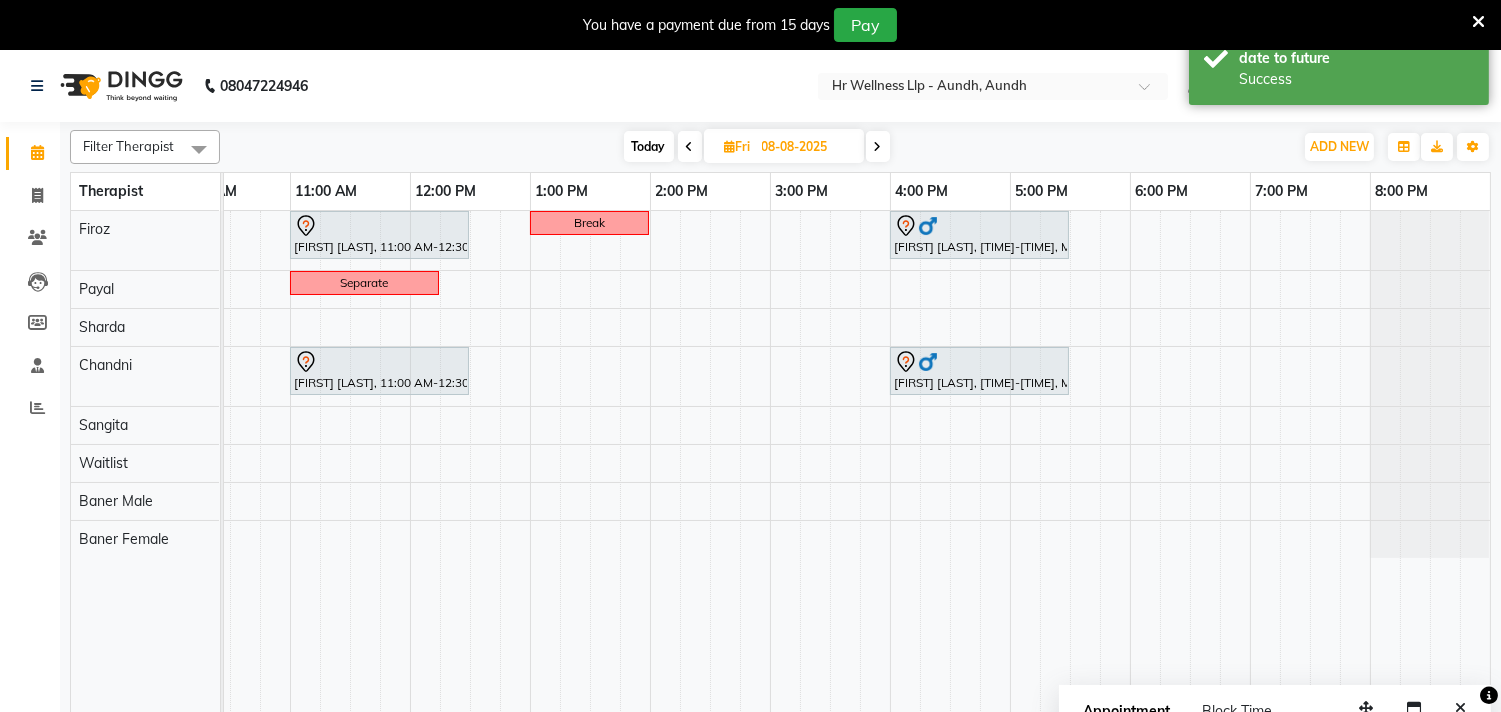 click on "Today" at bounding box center [649, 146] 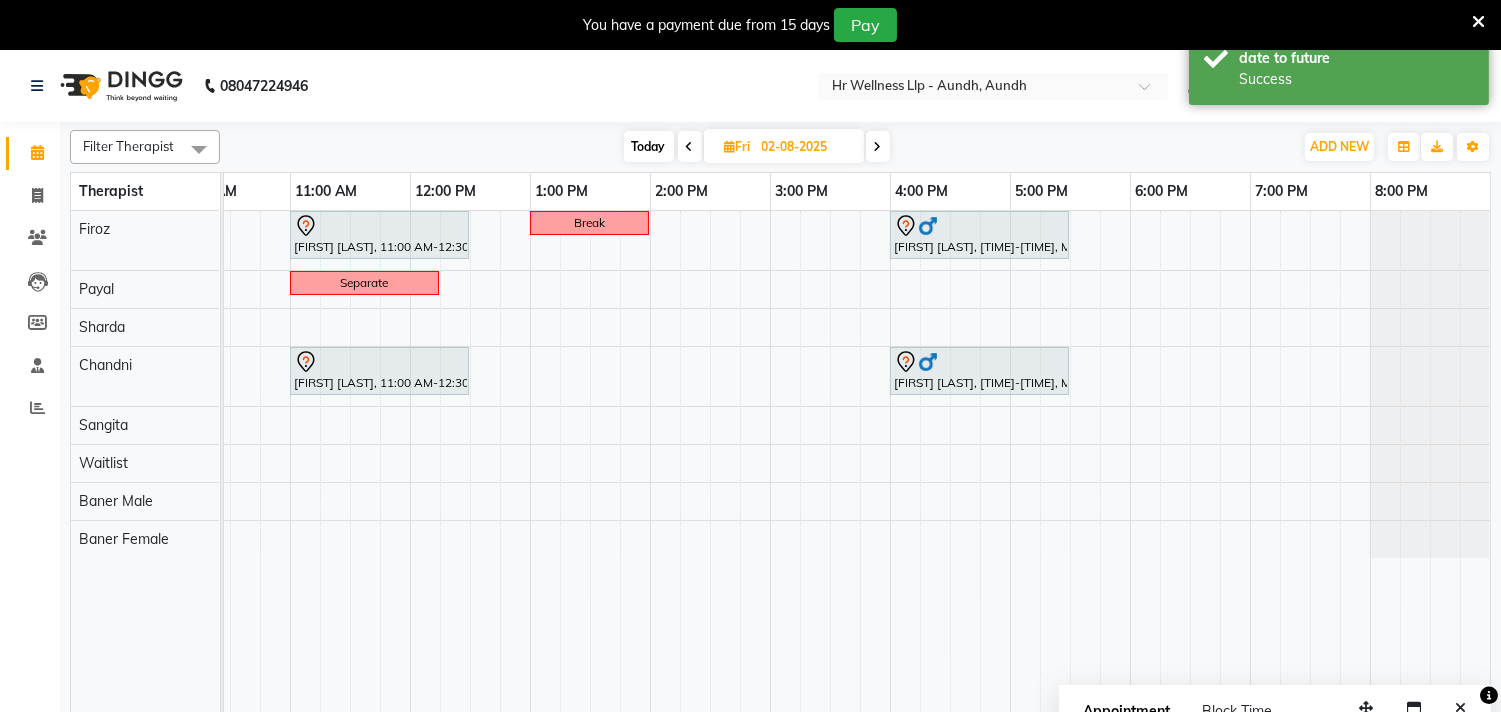 scroll, scrollTop: 0, scrollLeft: 294, axis: horizontal 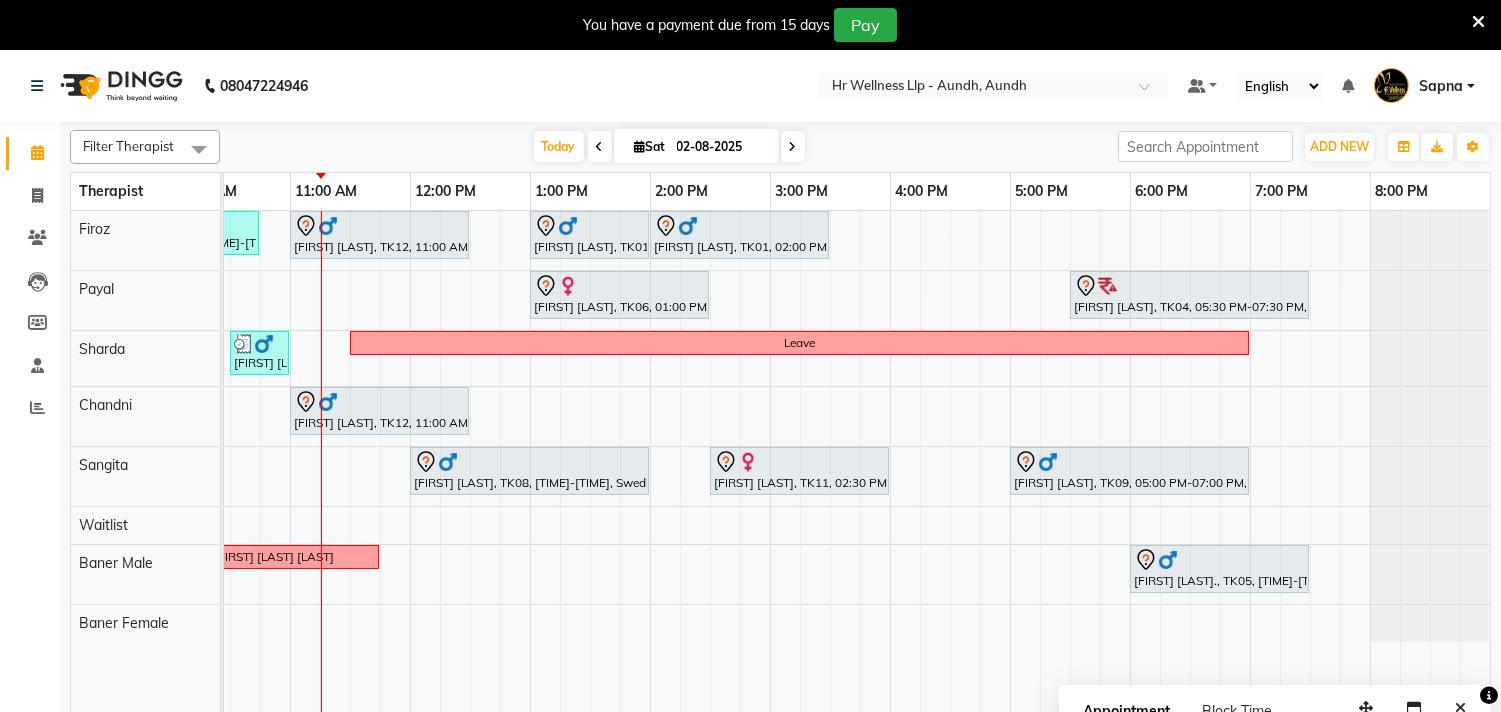 click at bounding box center [793, 147] 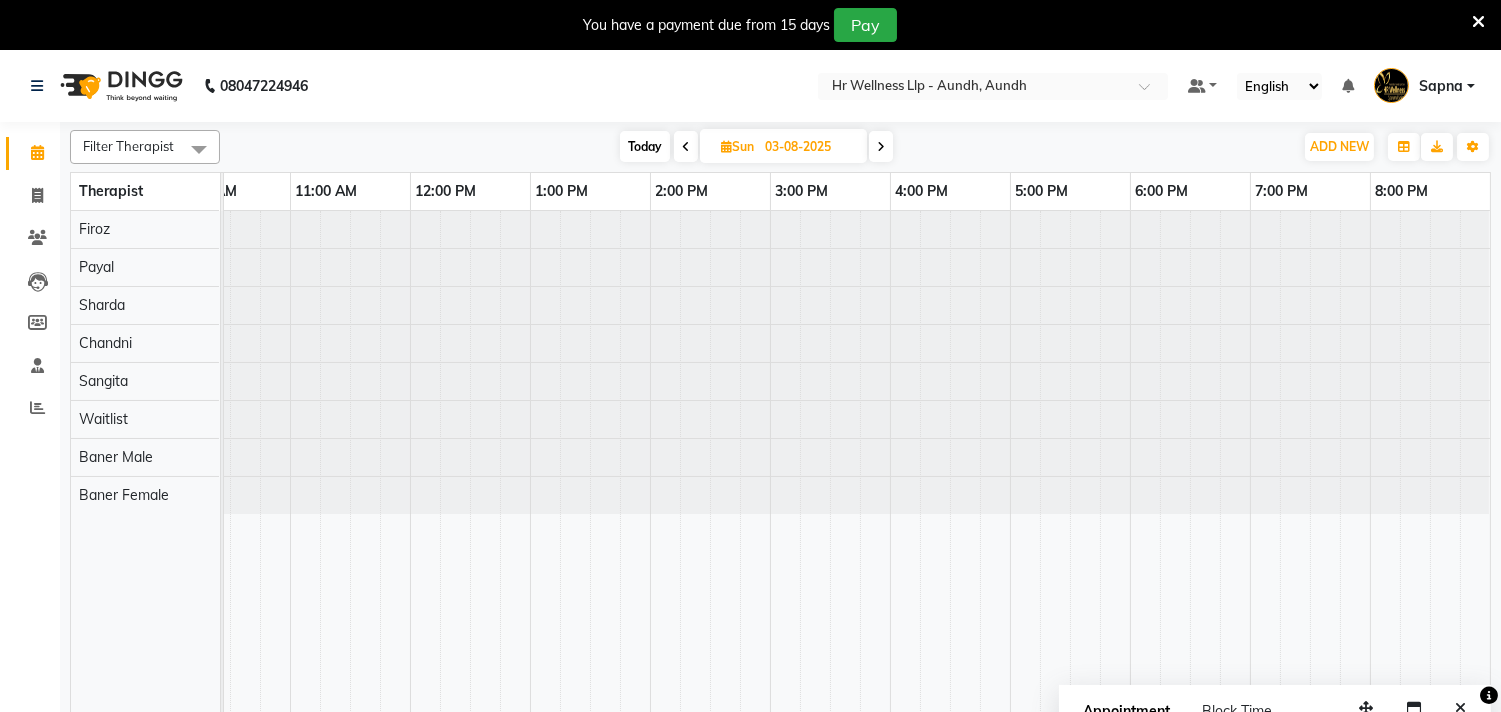 scroll, scrollTop: 0, scrollLeft: 0, axis: both 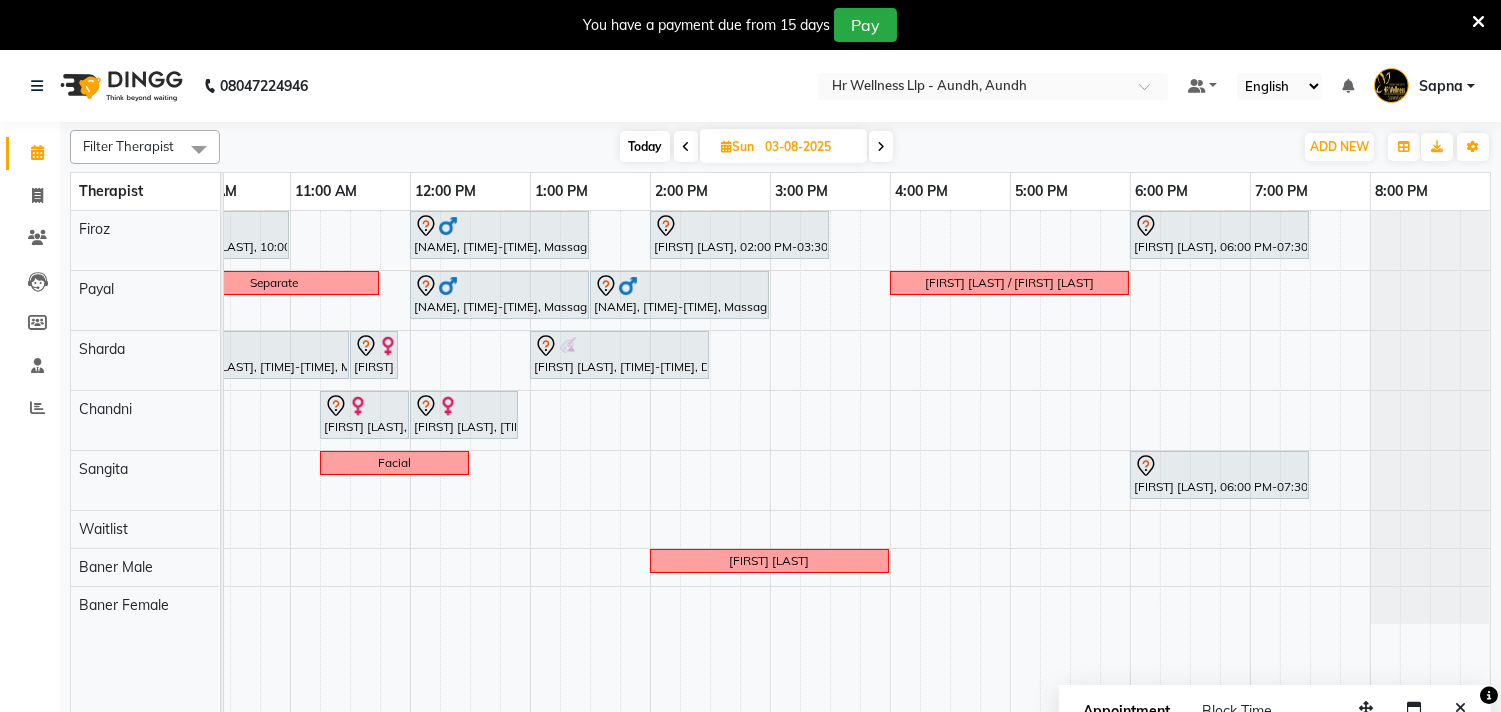 click at bounding box center [686, 147] 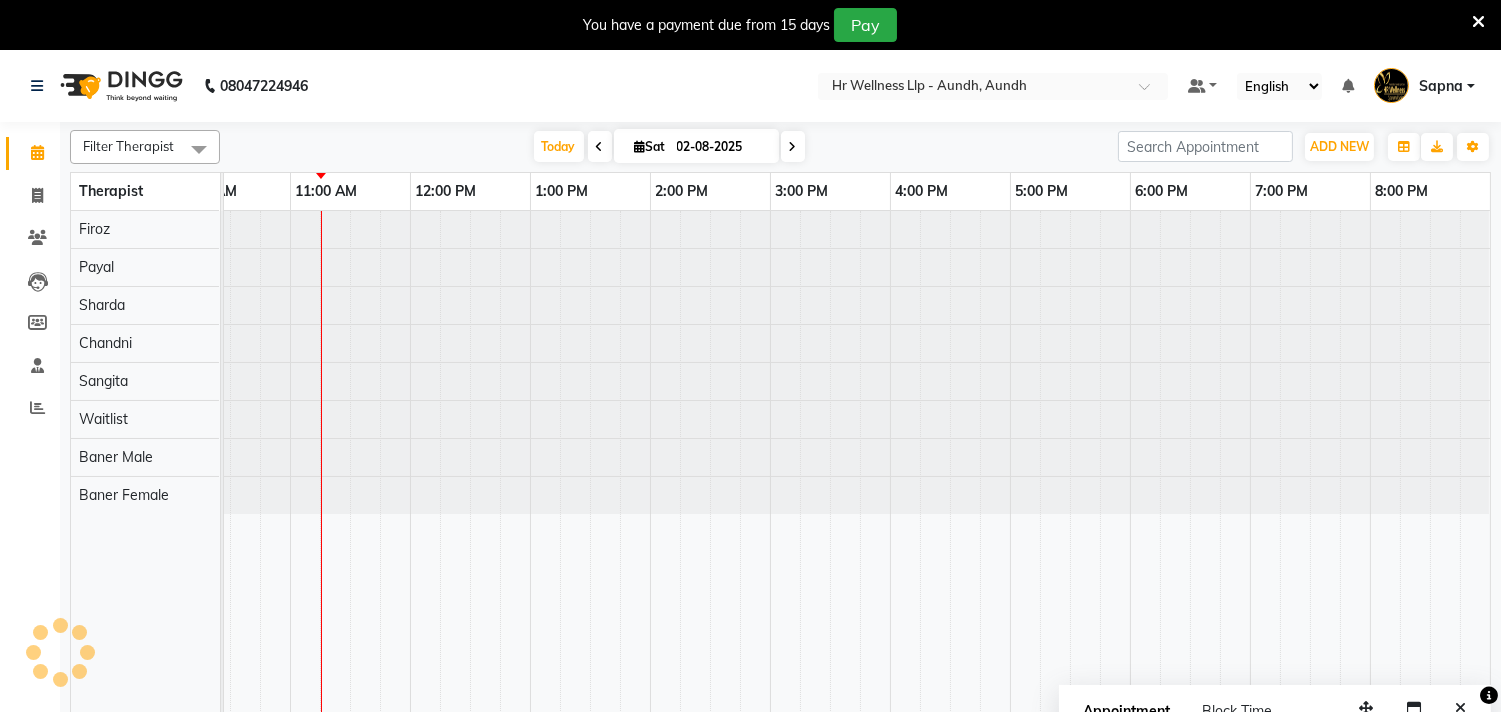 scroll, scrollTop: 0, scrollLeft: 294, axis: horizontal 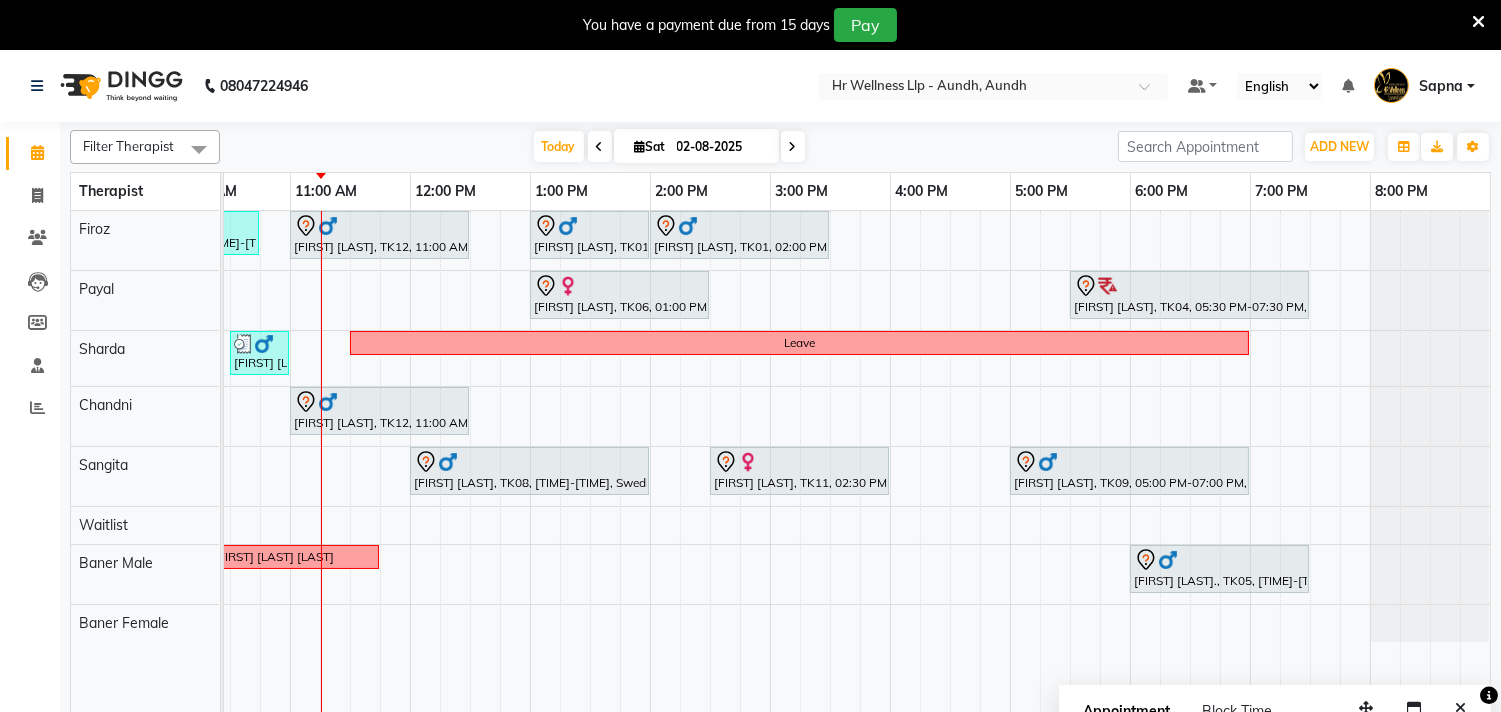 click at bounding box center (793, 147) 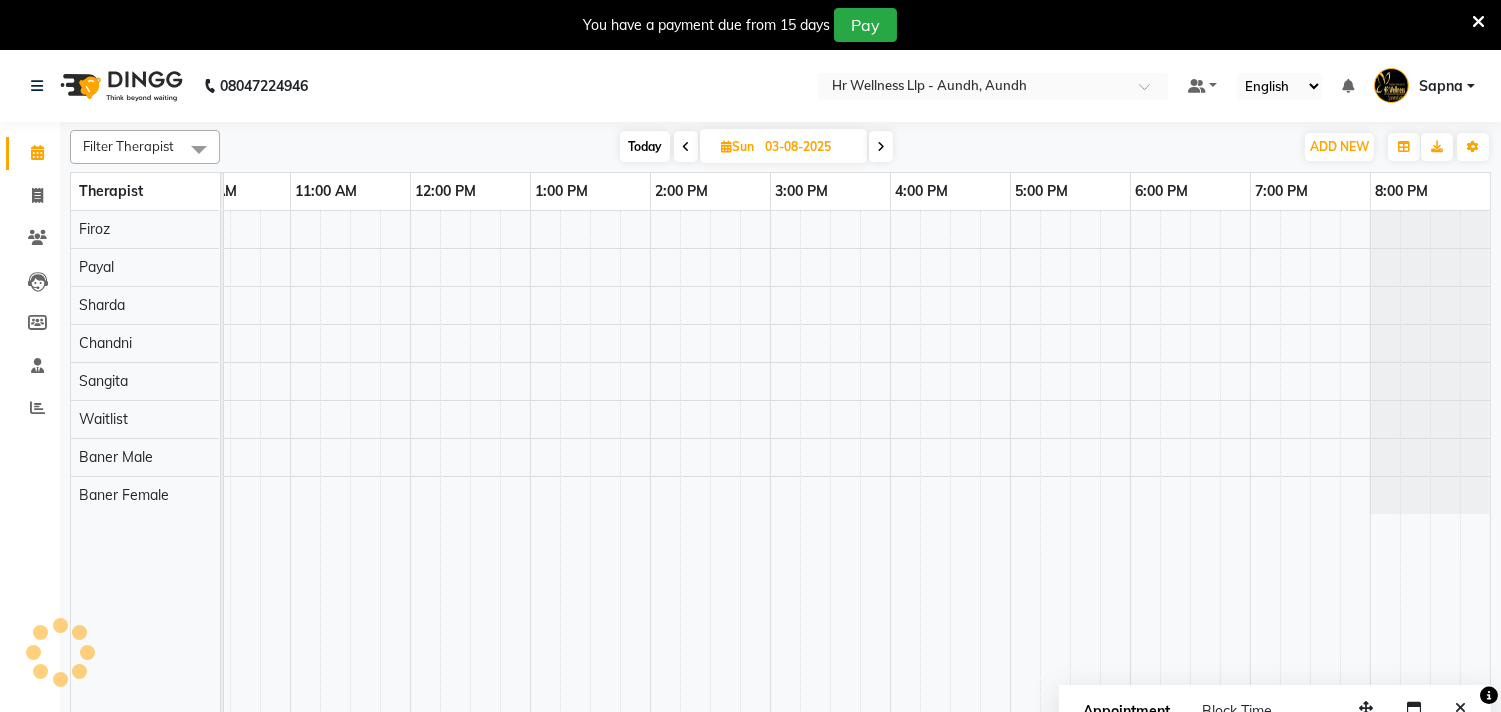 scroll, scrollTop: 0, scrollLeft: 294, axis: horizontal 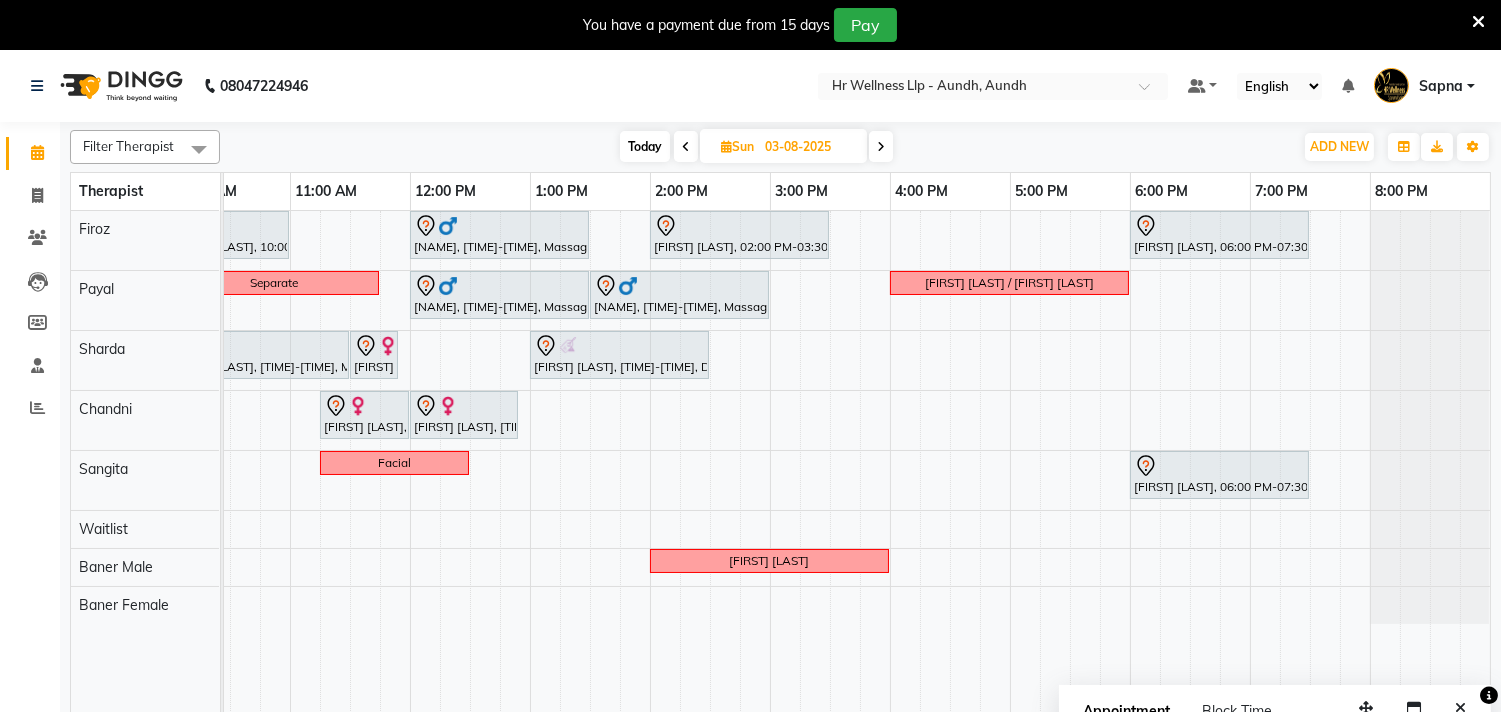 click on "Today" at bounding box center (645, 146) 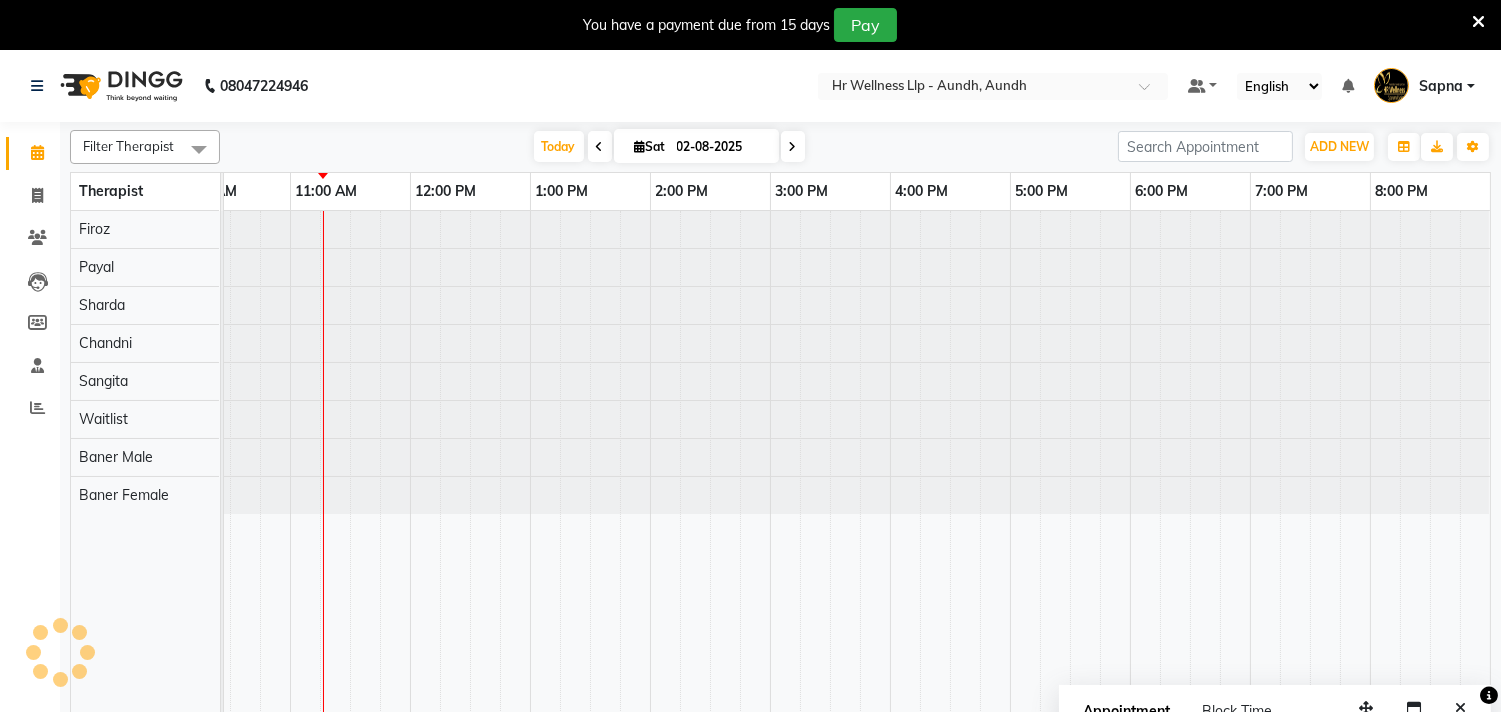 scroll, scrollTop: 0, scrollLeft: 0, axis: both 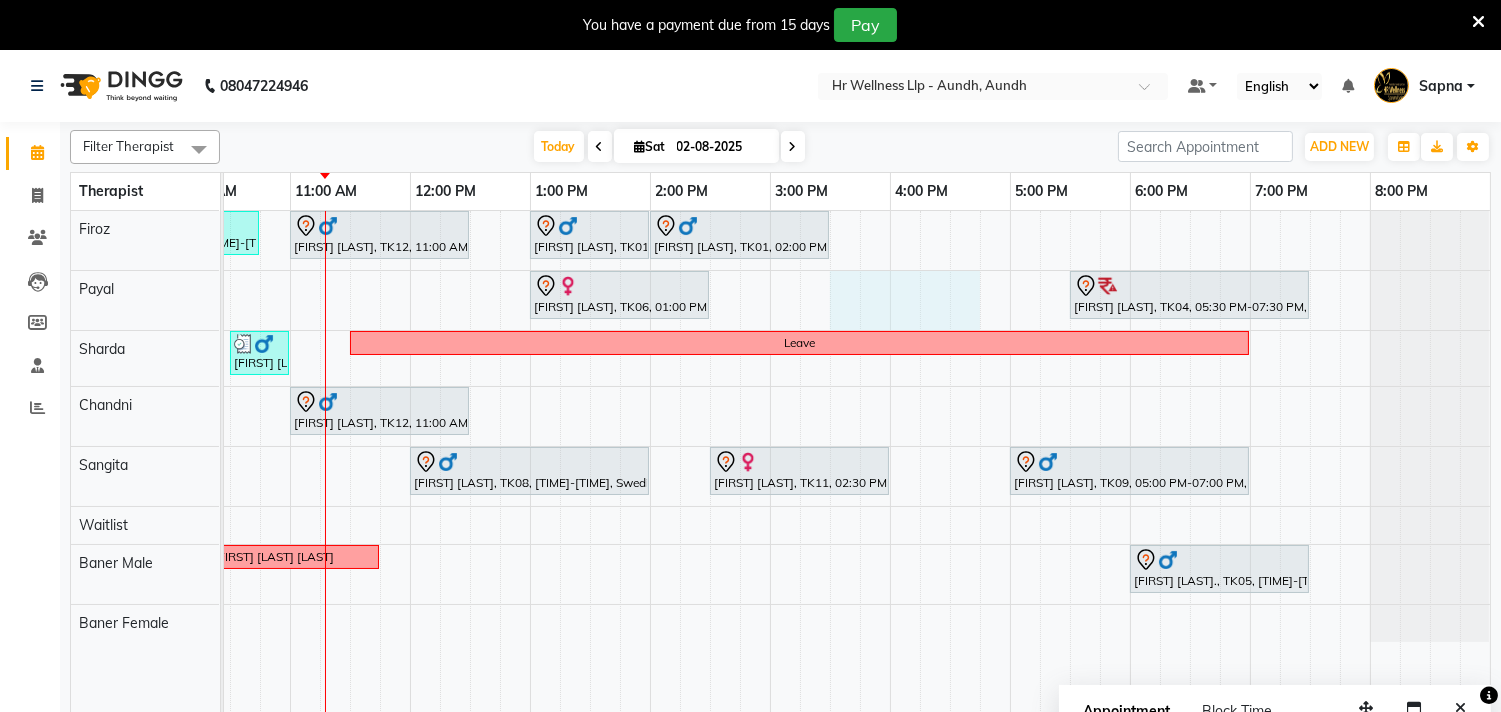 drag, startPoint x: 837, startPoint y: 297, endPoint x: 960, endPoint y: 320, distance: 125.13193 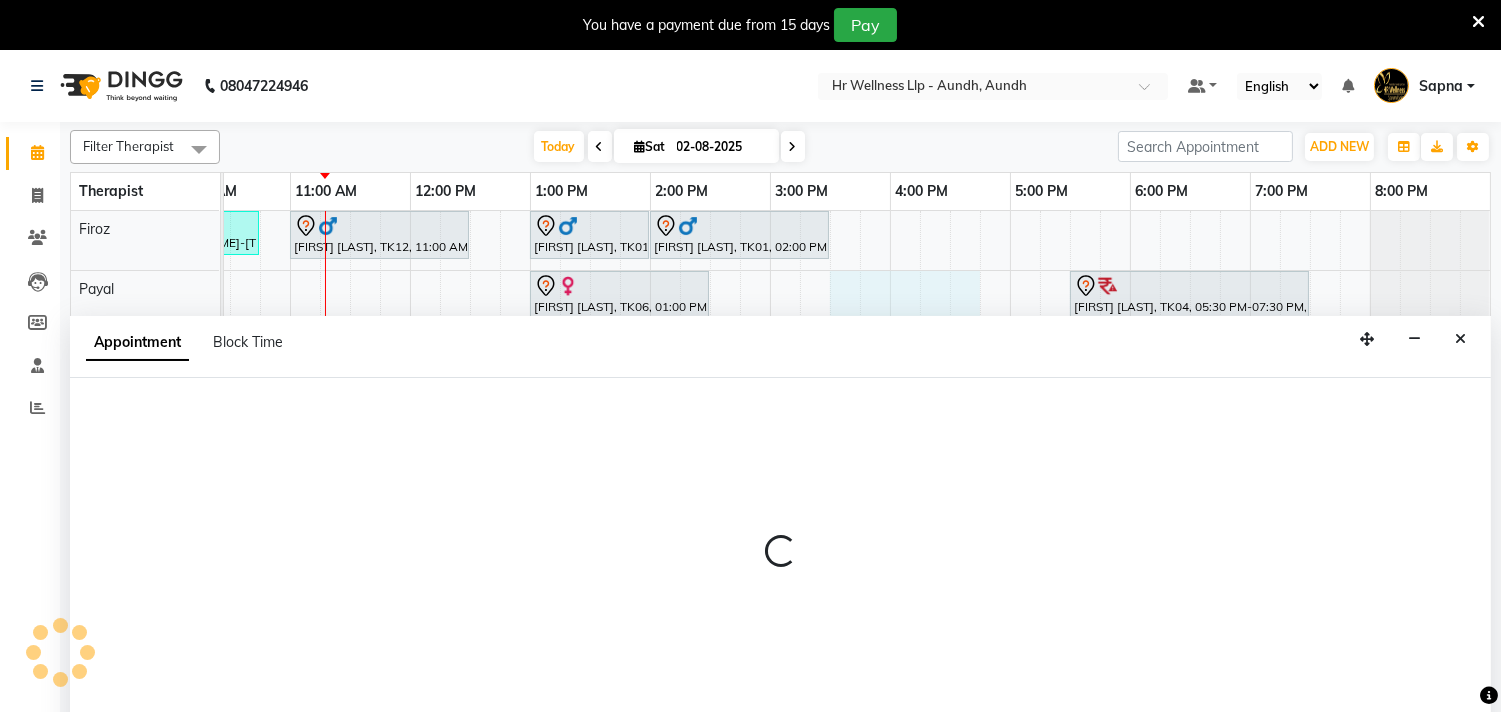 scroll, scrollTop: 50, scrollLeft: 0, axis: vertical 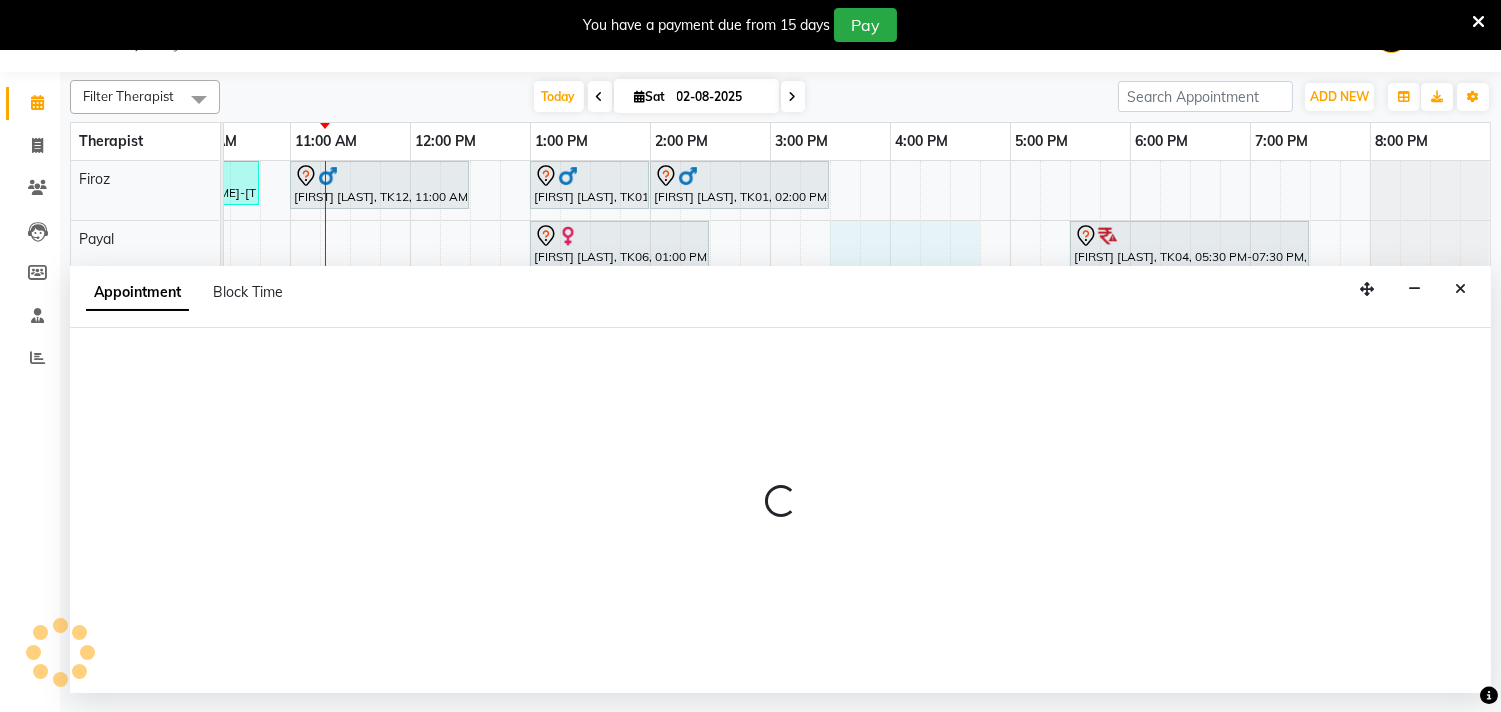 select on "51363" 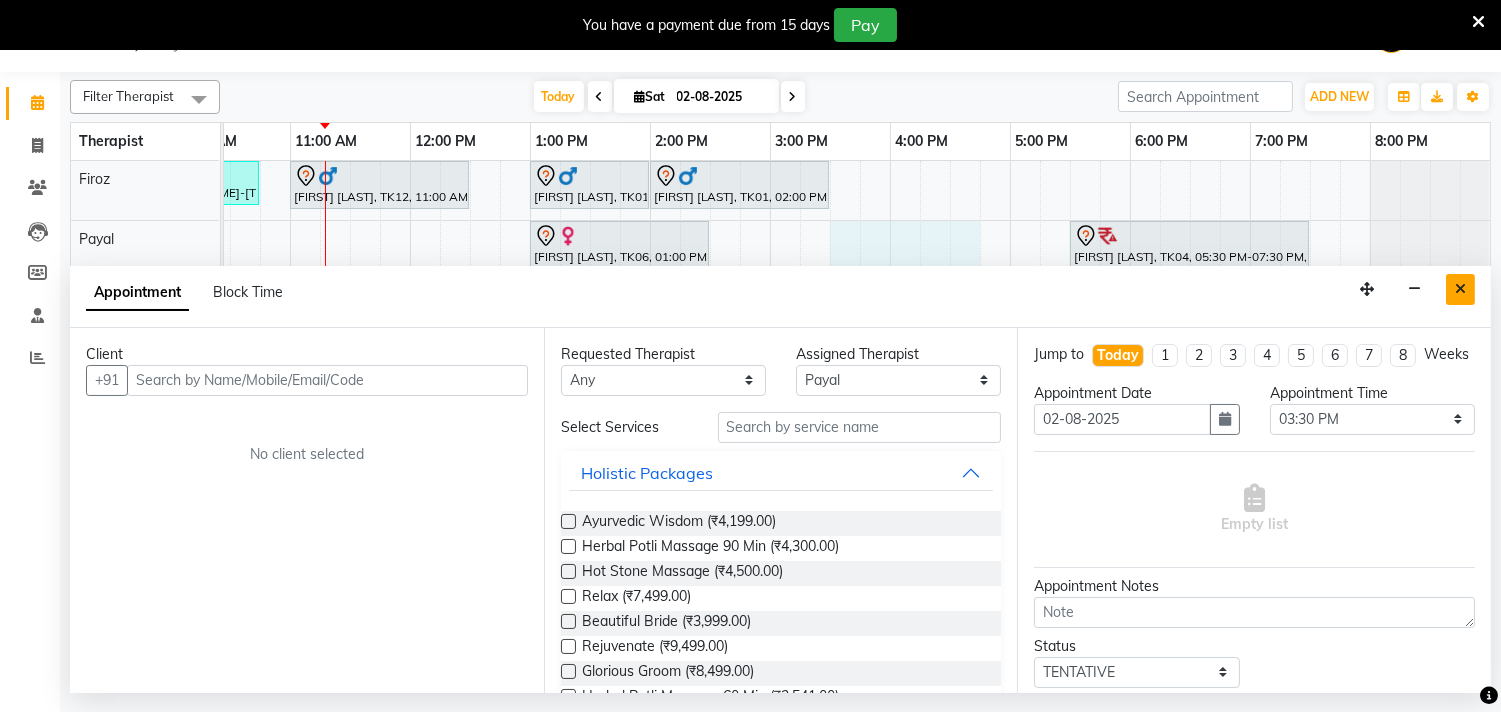 click at bounding box center (1460, 289) 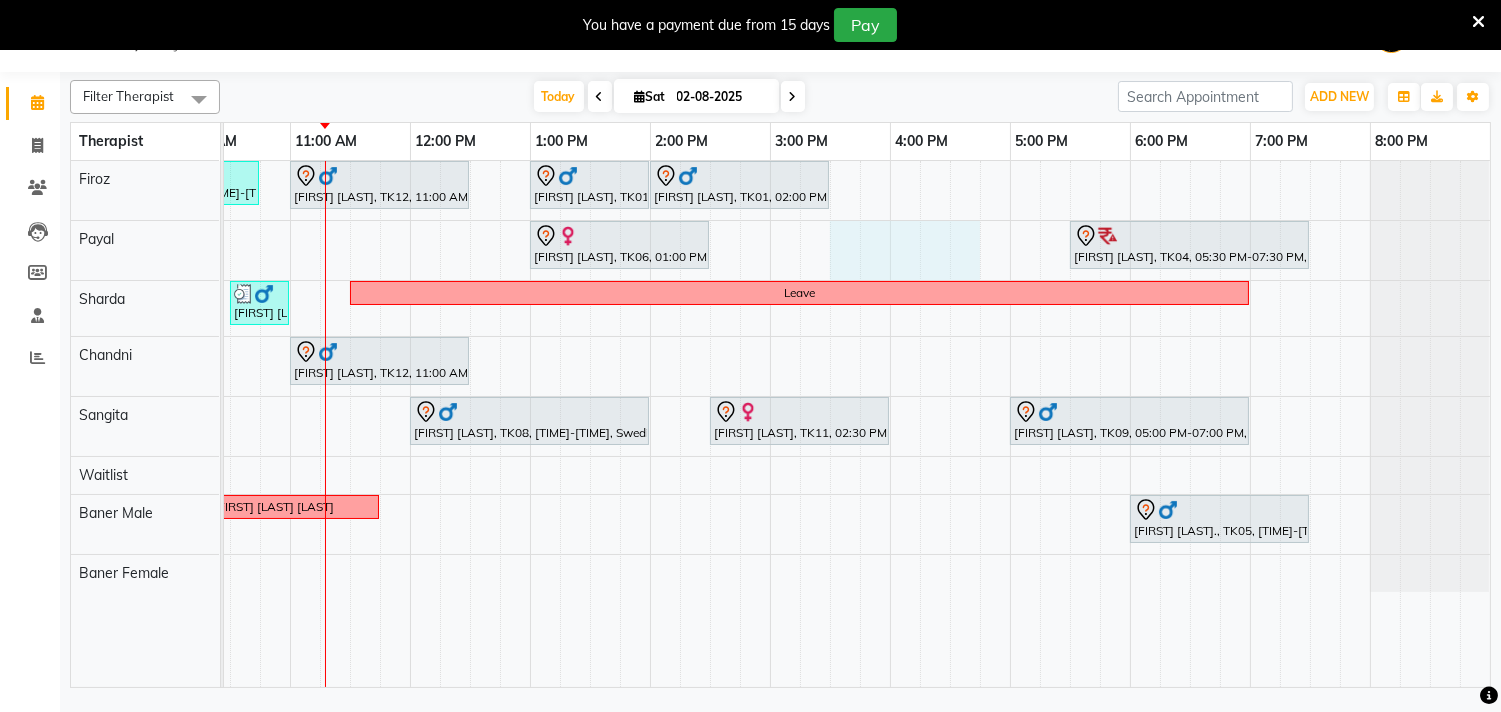 drag, startPoint x: 845, startPoint y: 244, endPoint x: 952, endPoint y: 250, distance: 107.16809 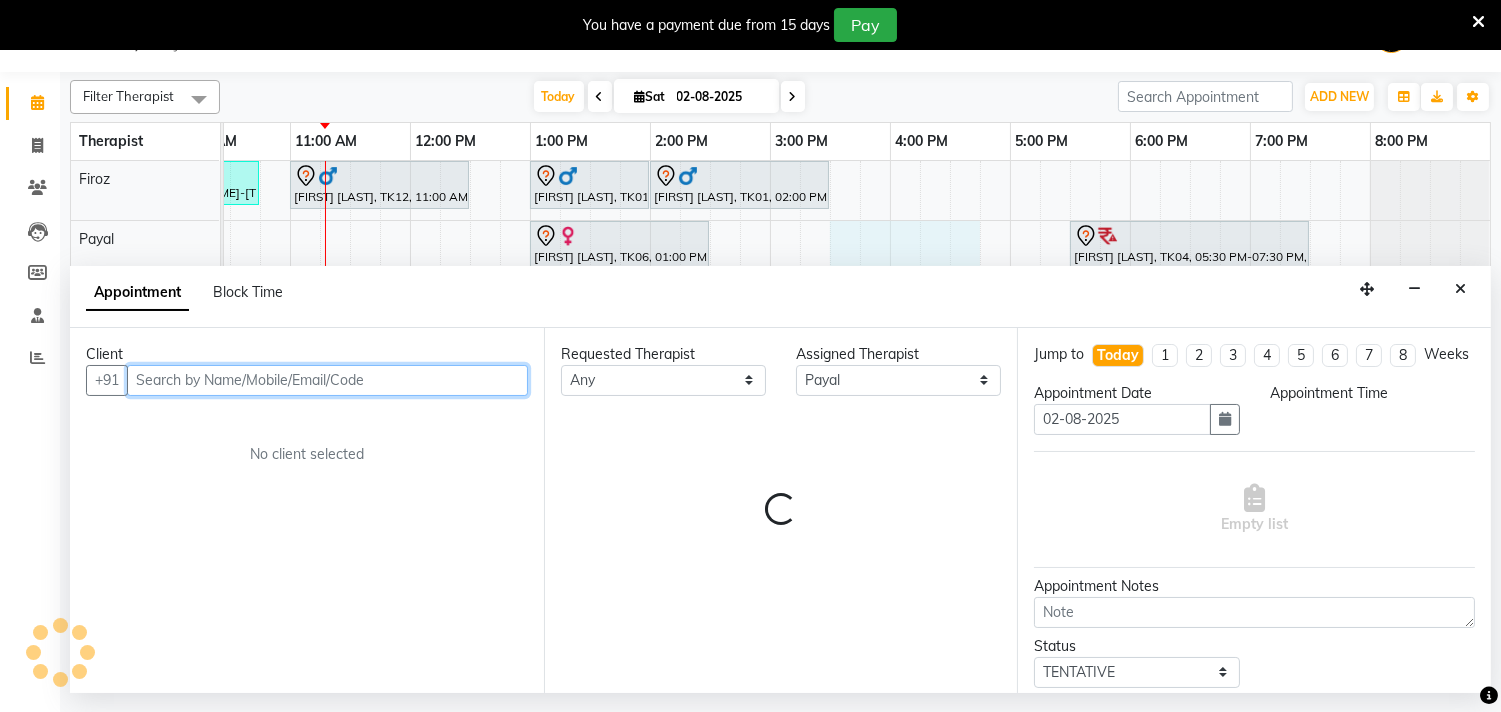 select on "930" 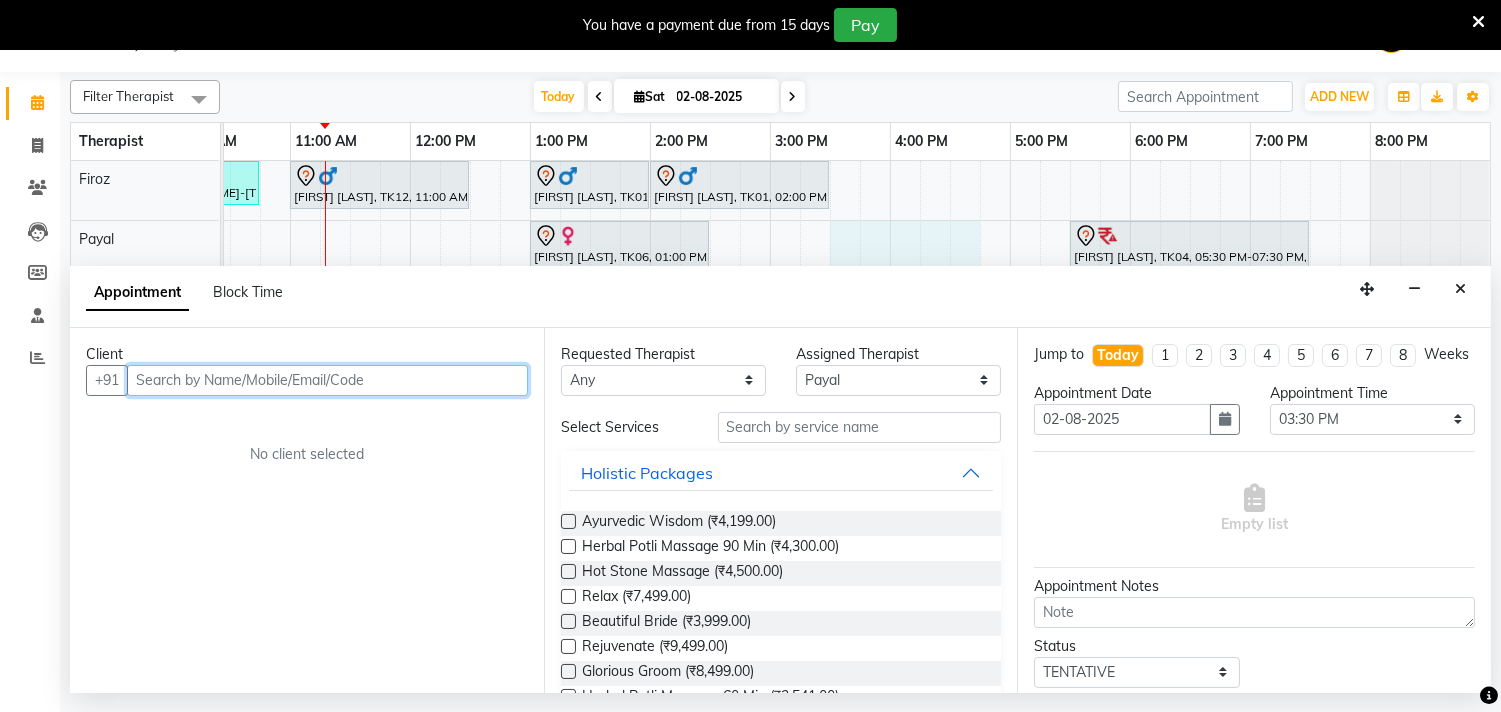 click at bounding box center (327, 380) 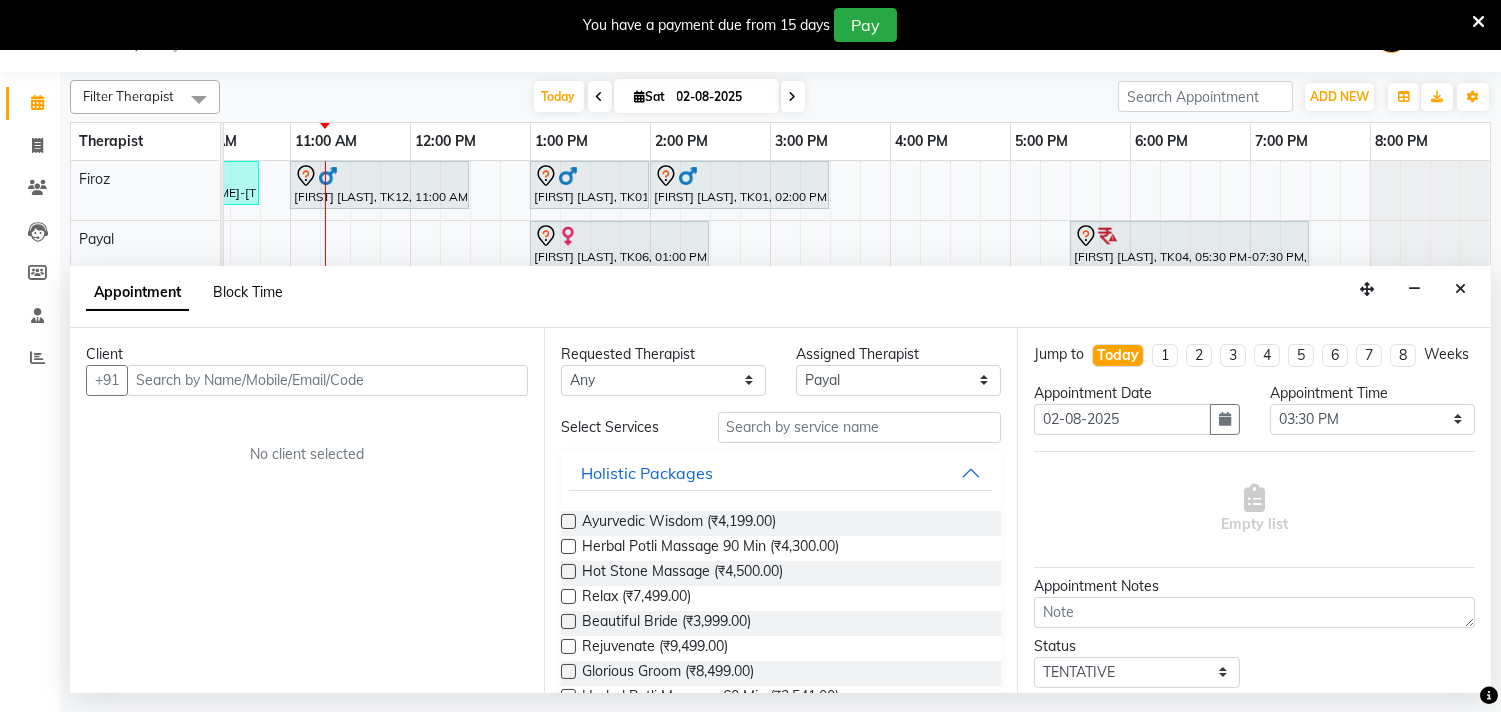 click on "Block Time" at bounding box center (248, 292) 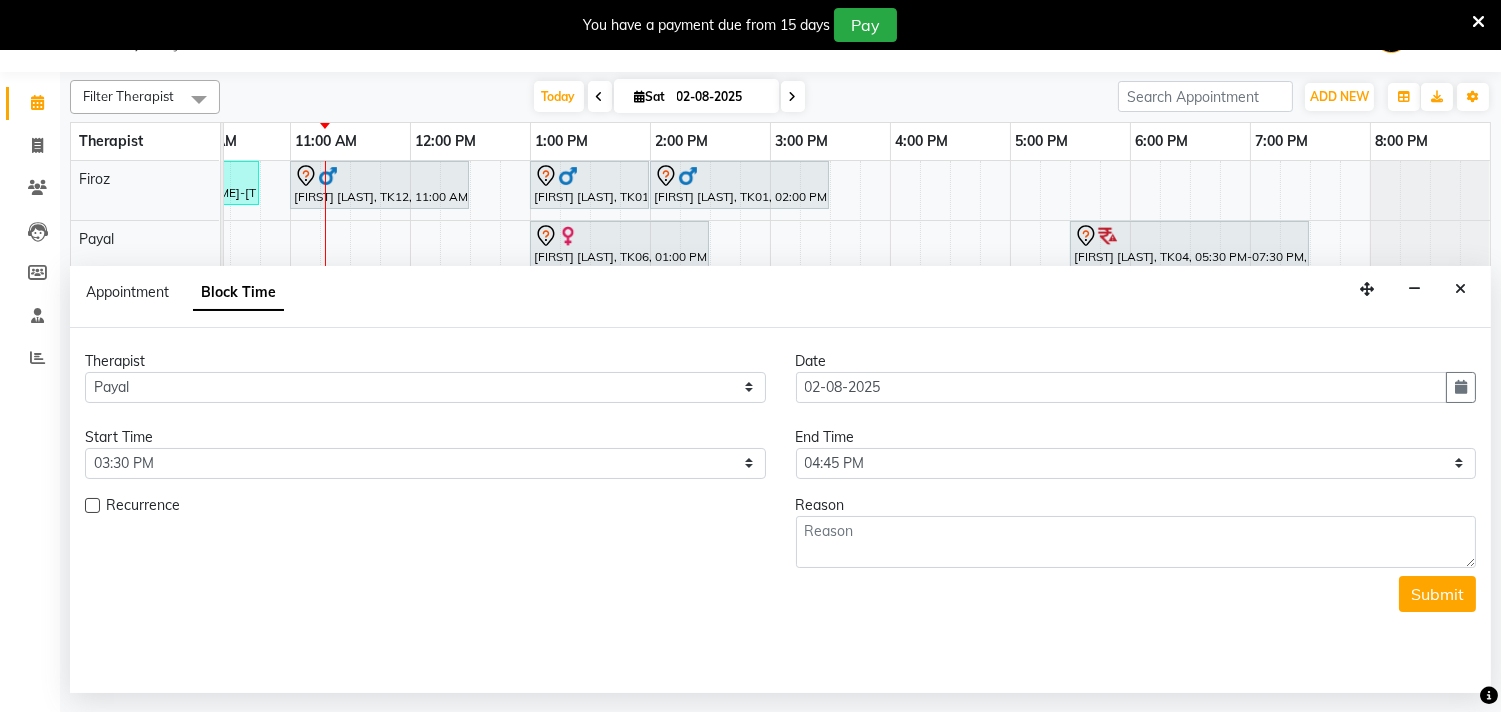 scroll, scrollTop: 0, scrollLeft: 294, axis: horizontal 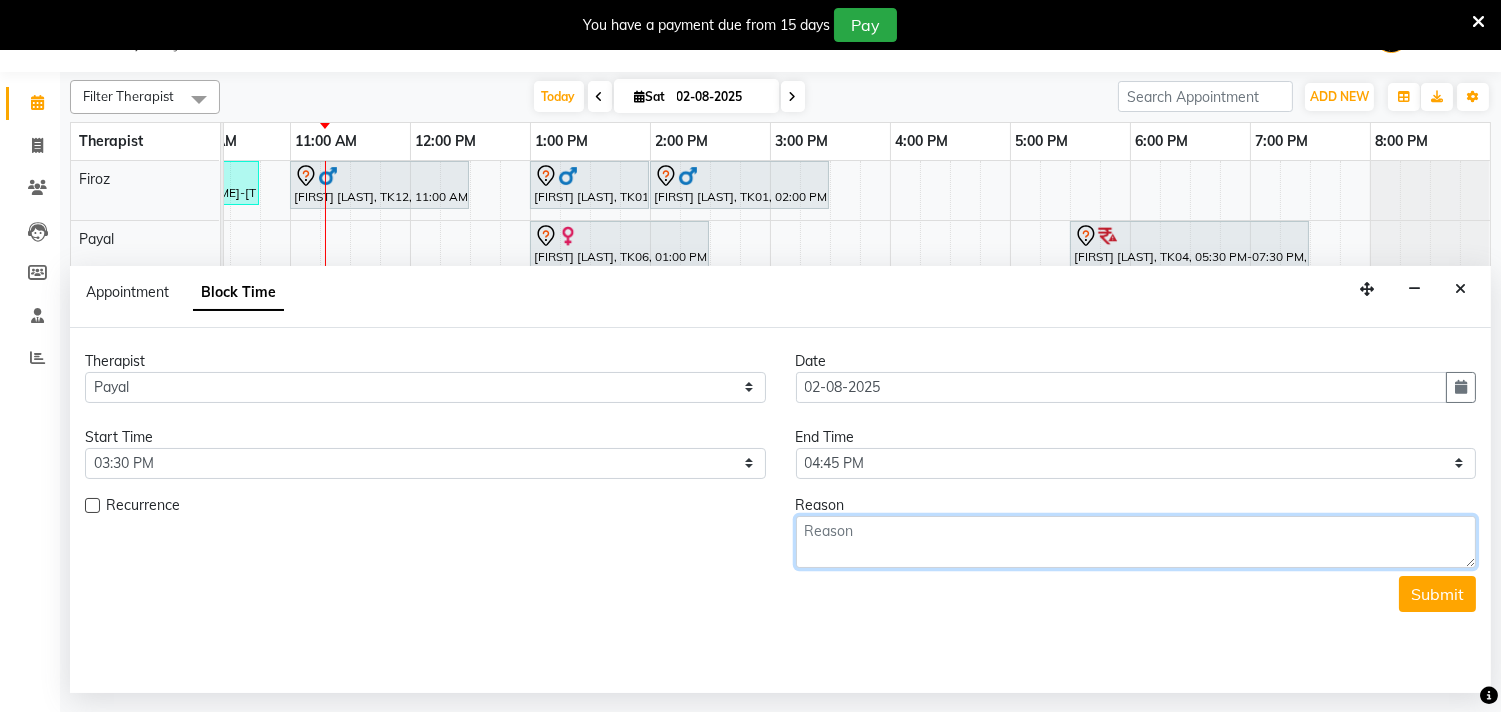 click at bounding box center [1136, 542] 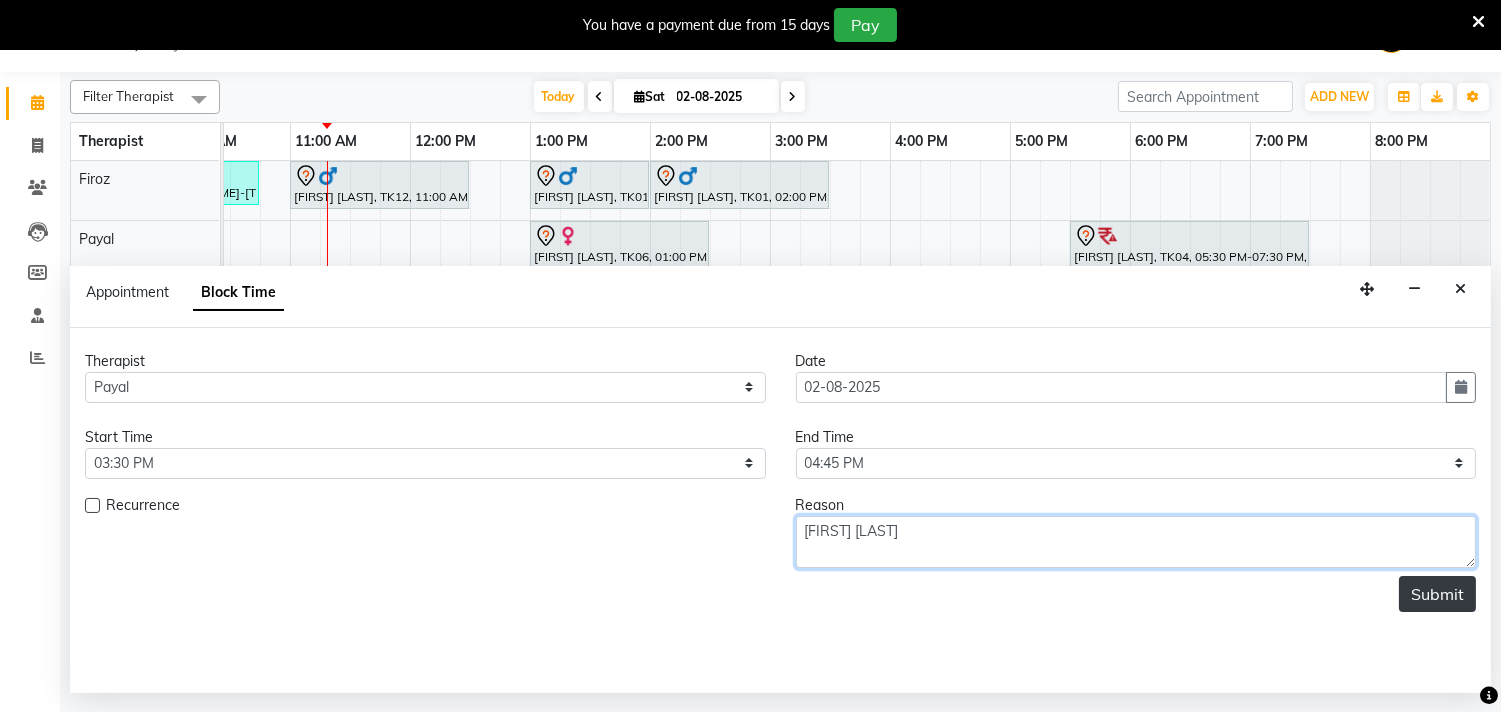 type on "Narhari jadhav" 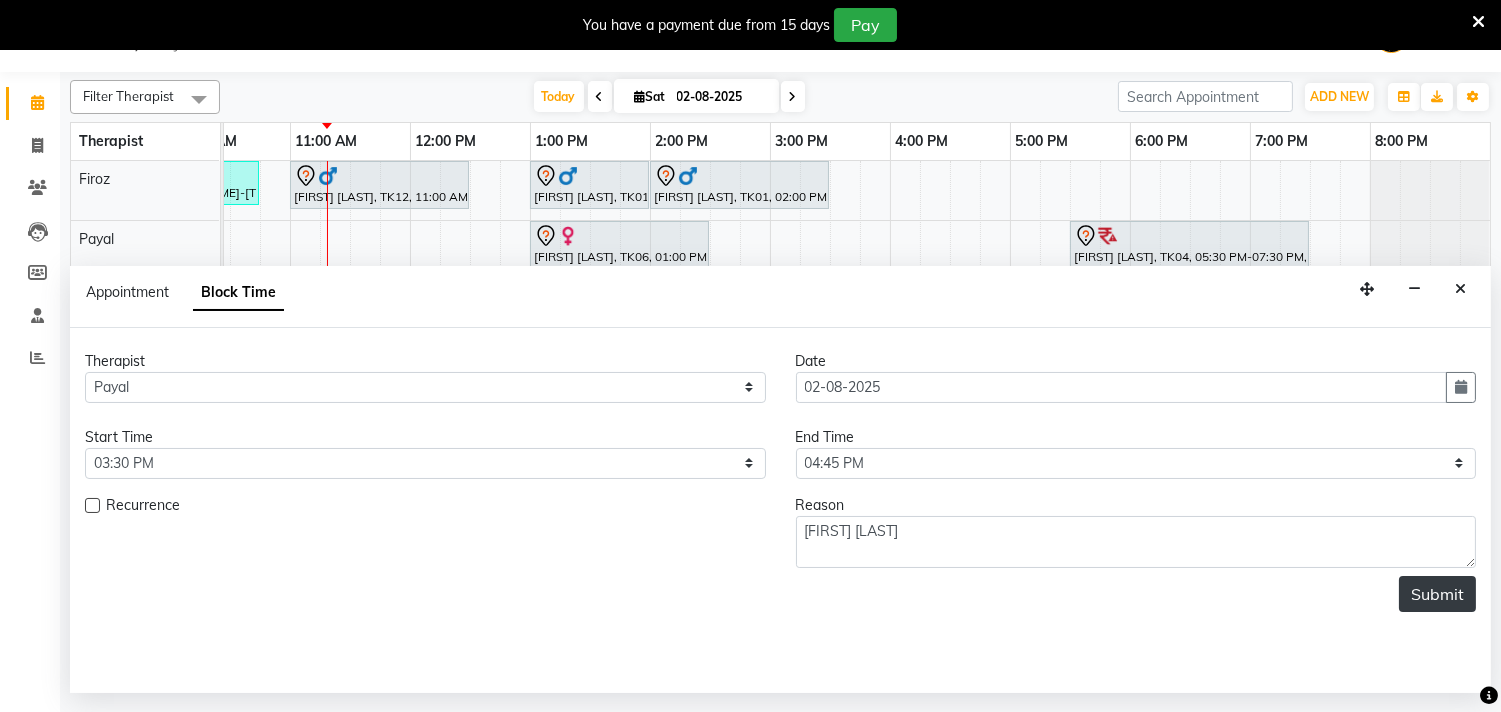 click on "Submit" at bounding box center (1437, 594) 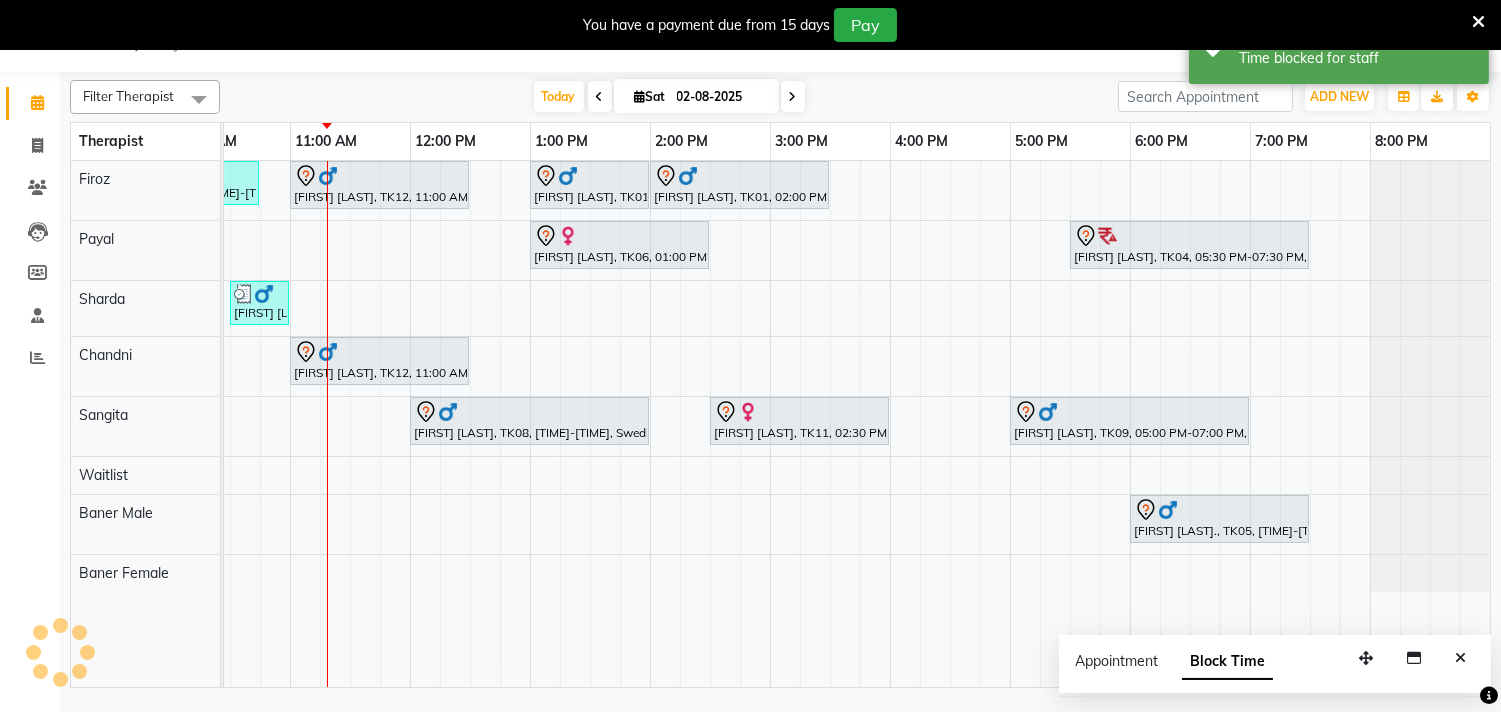 scroll, scrollTop: 0, scrollLeft: 0, axis: both 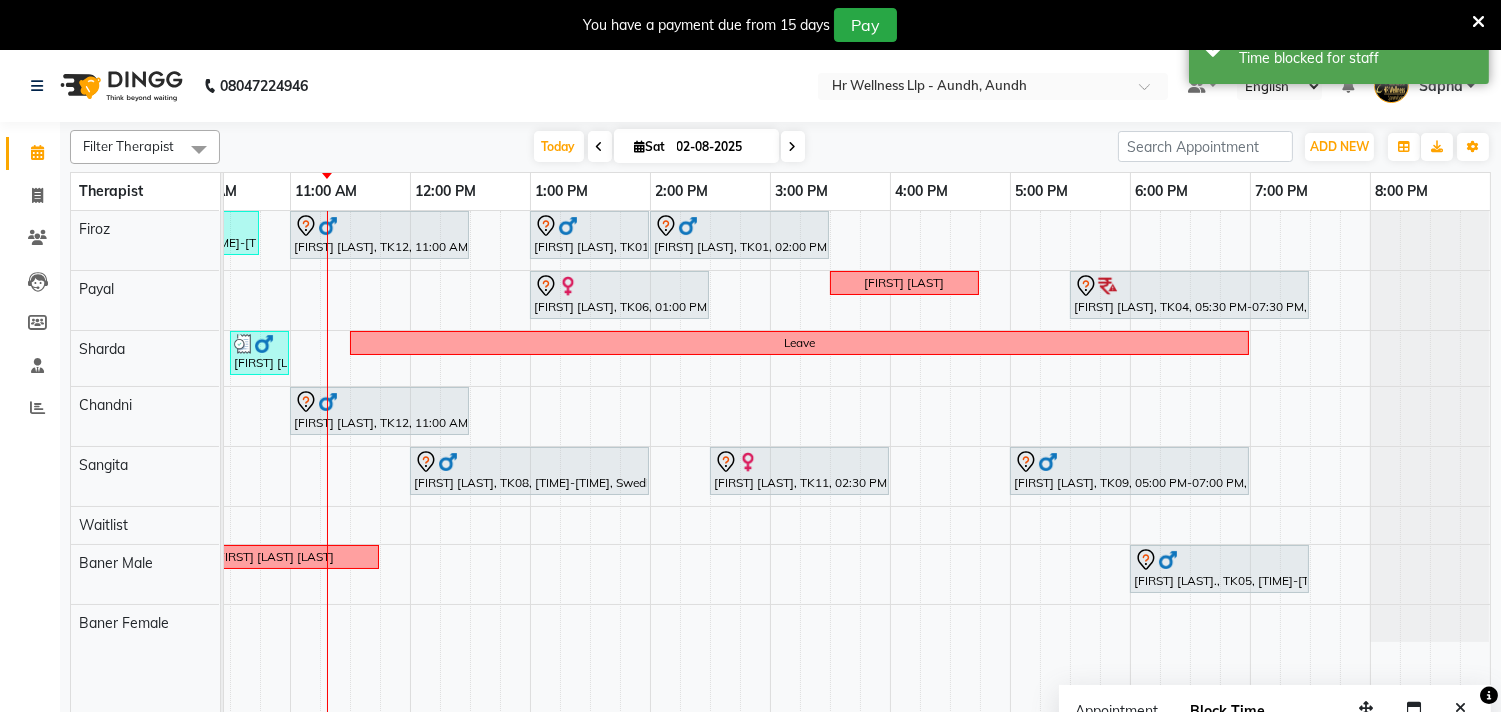 click at bounding box center [793, 146] 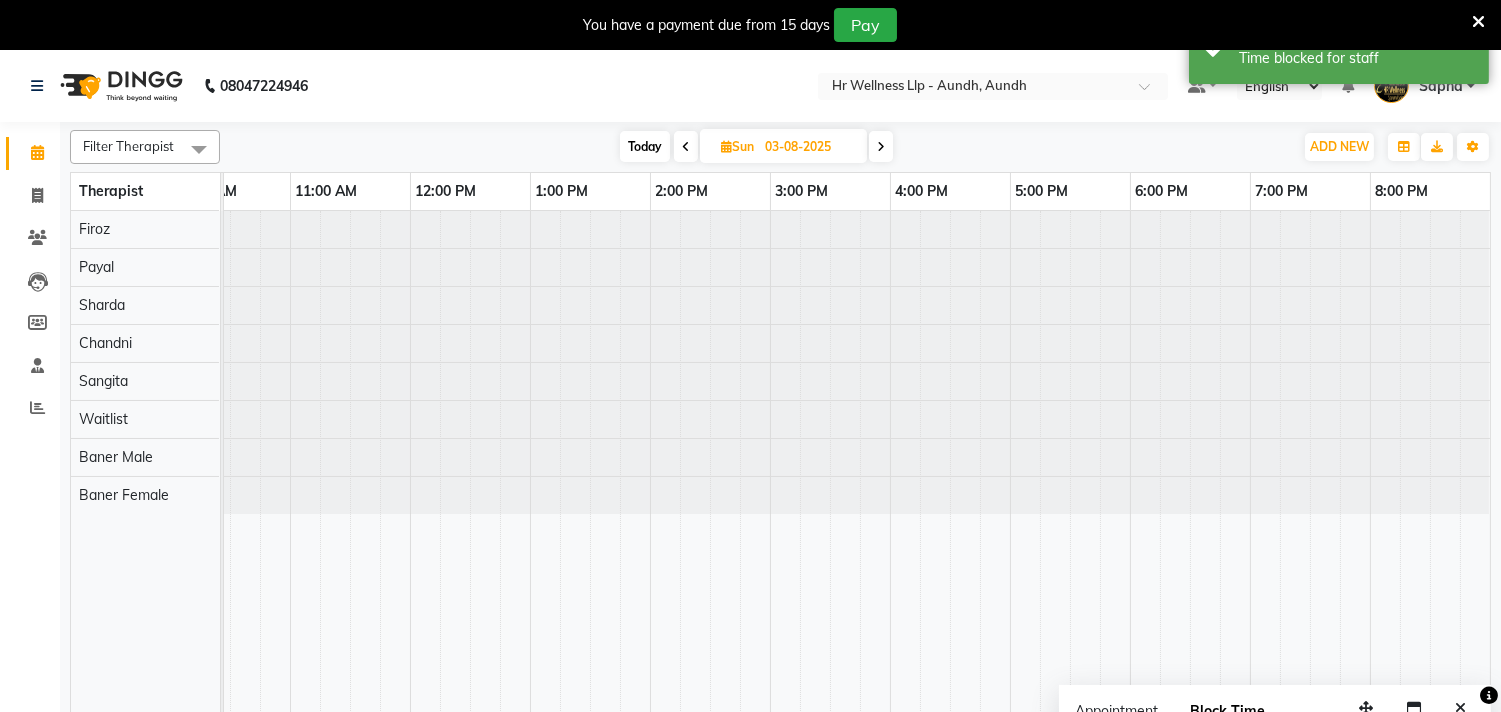 scroll, scrollTop: 0, scrollLeft: 0, axis: both 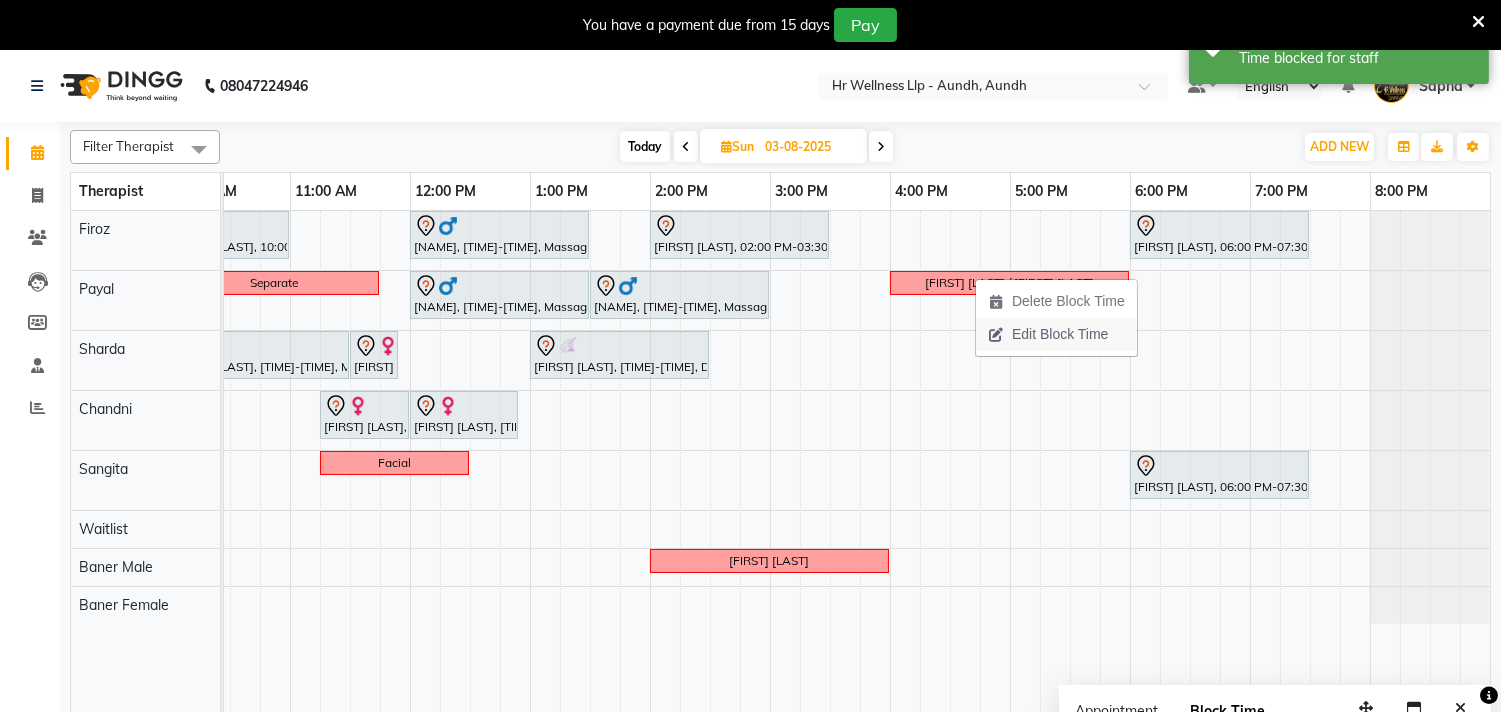 click on "Edit Block Time" at bounding box center [1060, 334] 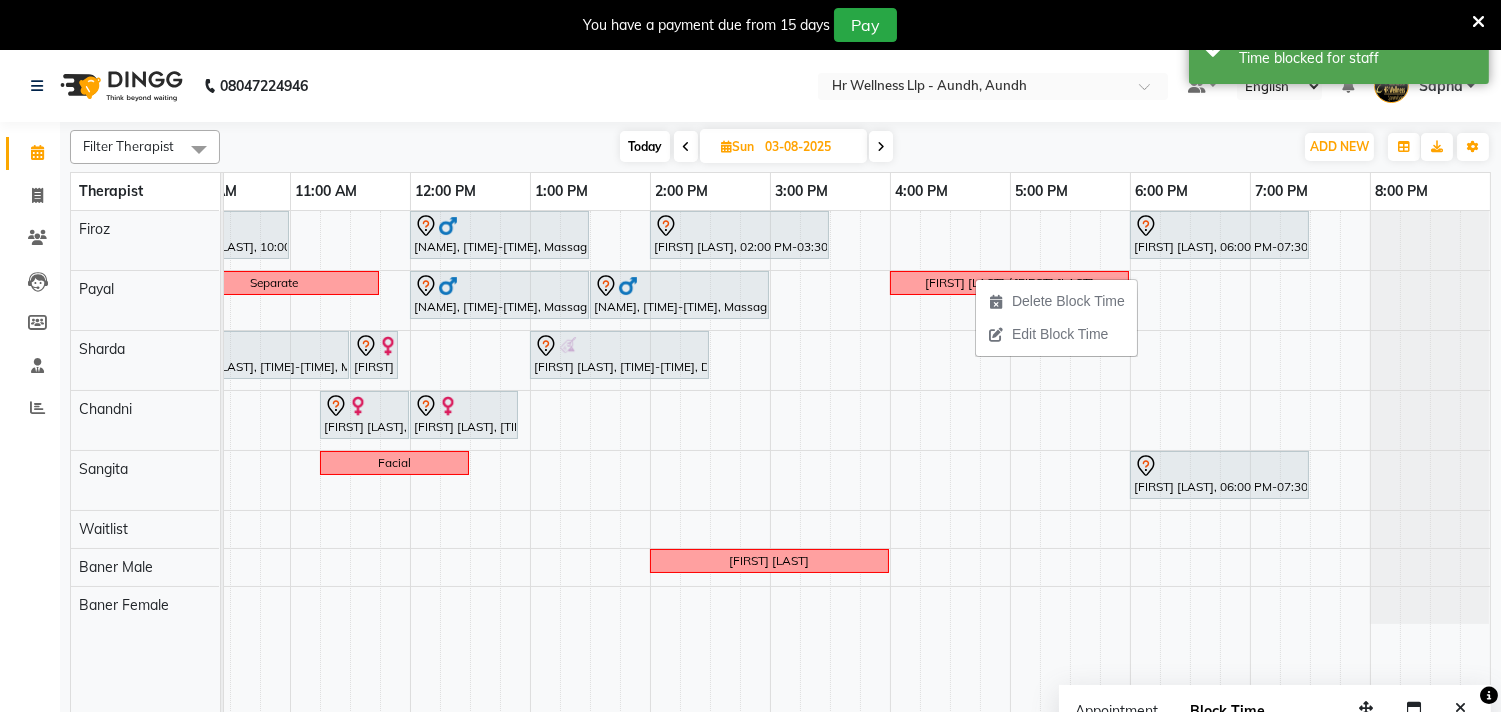 select on "51363" 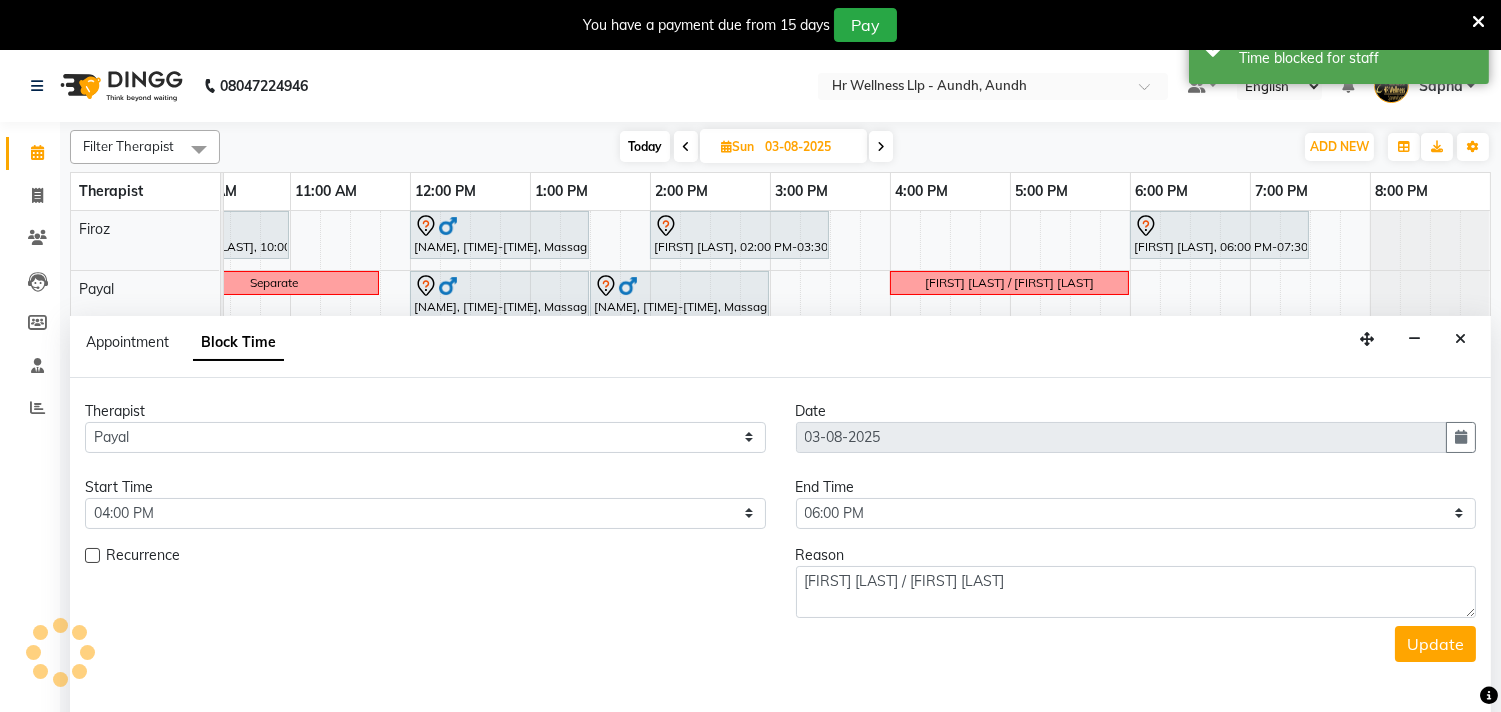 scroll, scrollTop: 0, scrollLeft: 294, axis: horizontal 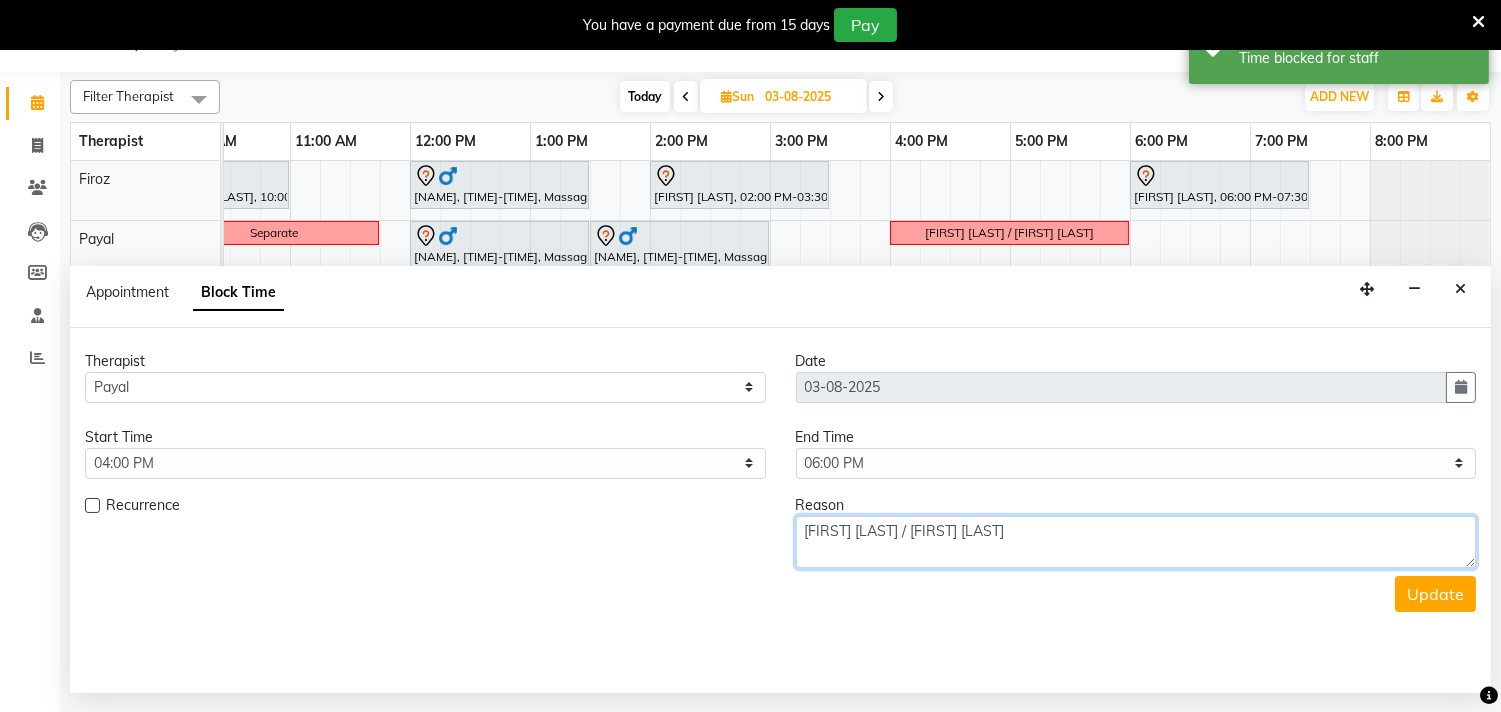 click on "Amol Rege / Narhari jadhav" at bounding box center (1136, 542) 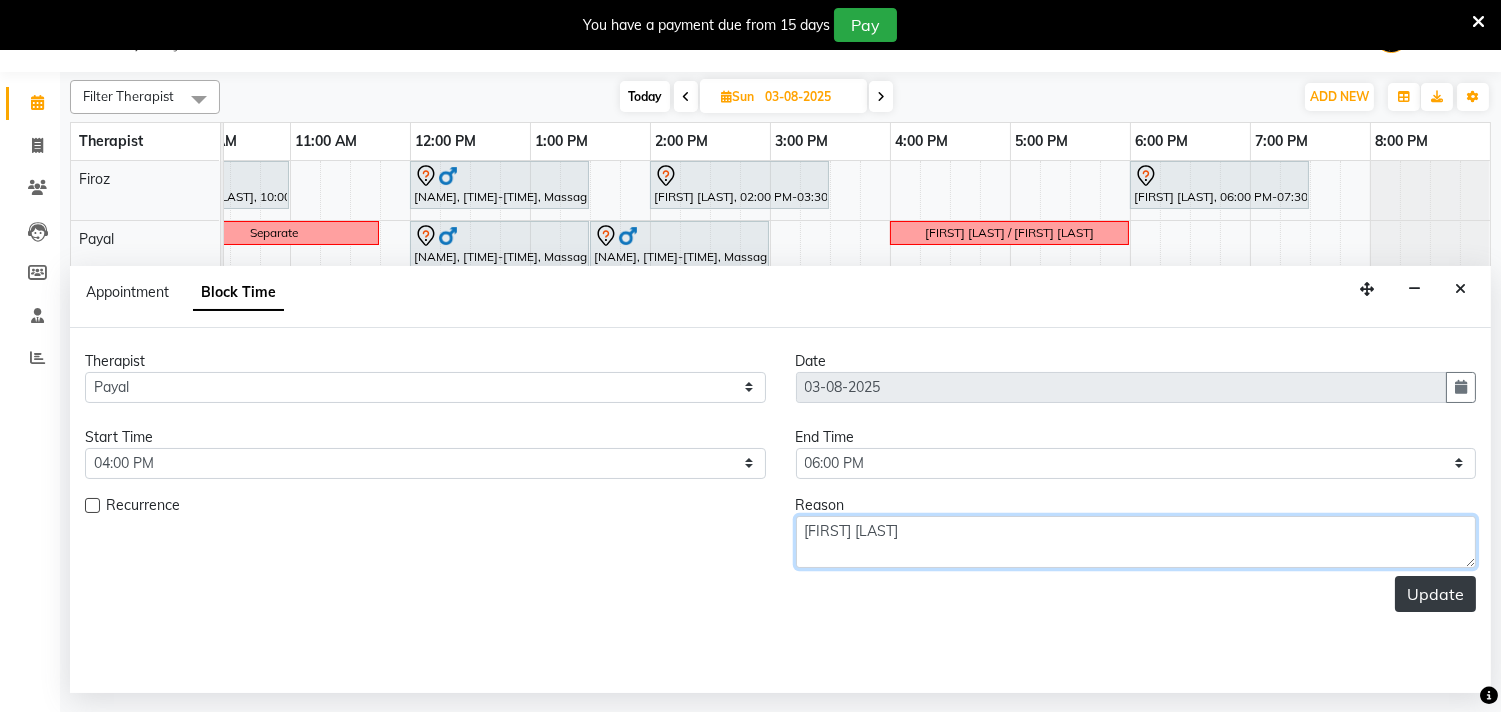 type on "Amol Rege" 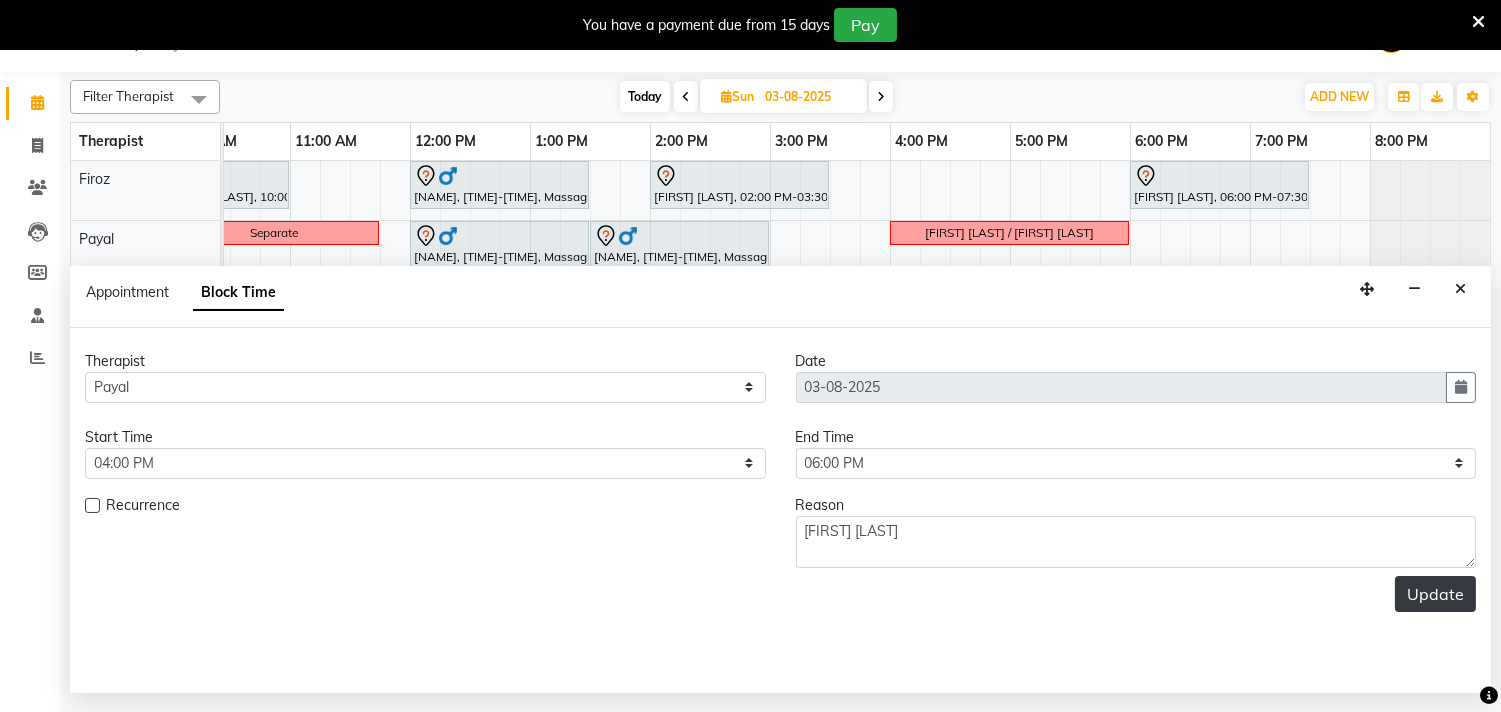 click on "Update" at bounding box center [1435, 594] 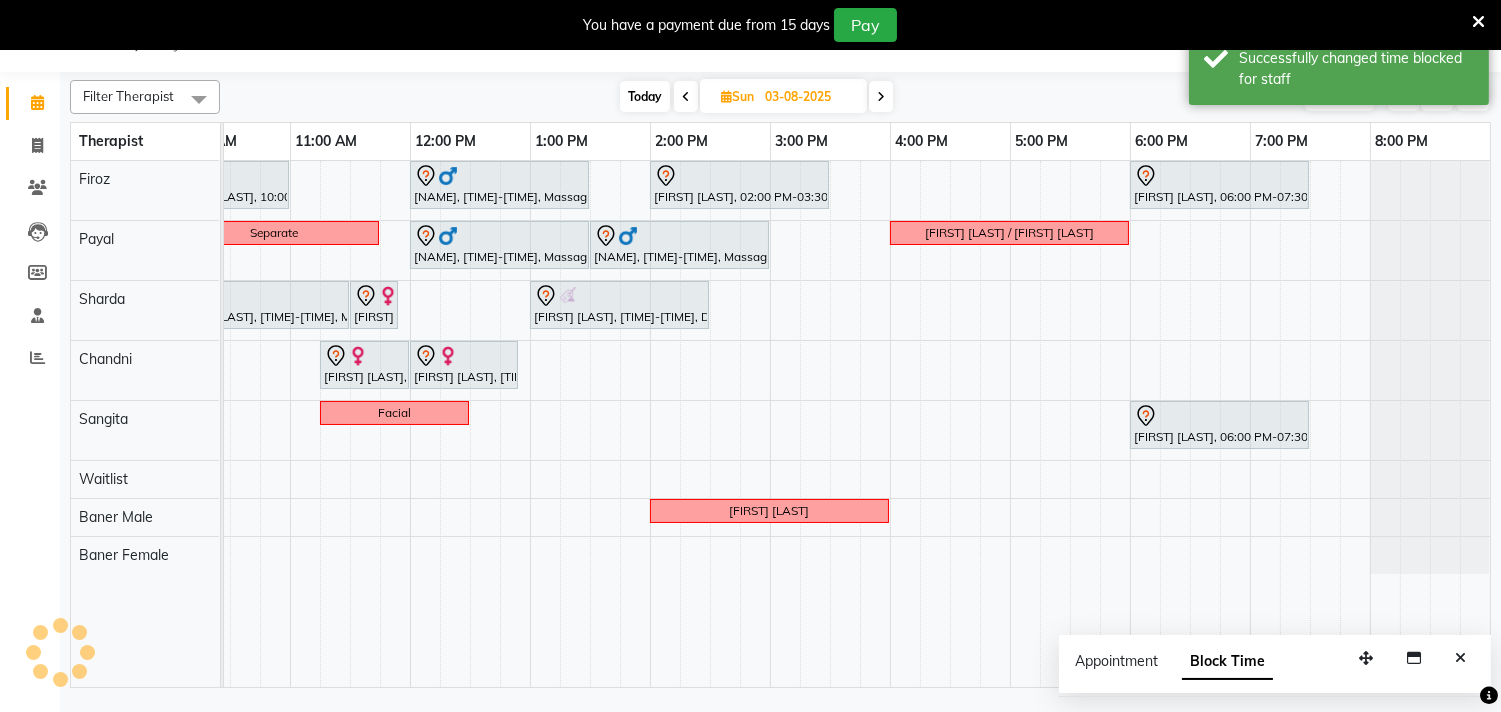 scroll, scrollTop: 0, scrollLeft: 0, axis: both 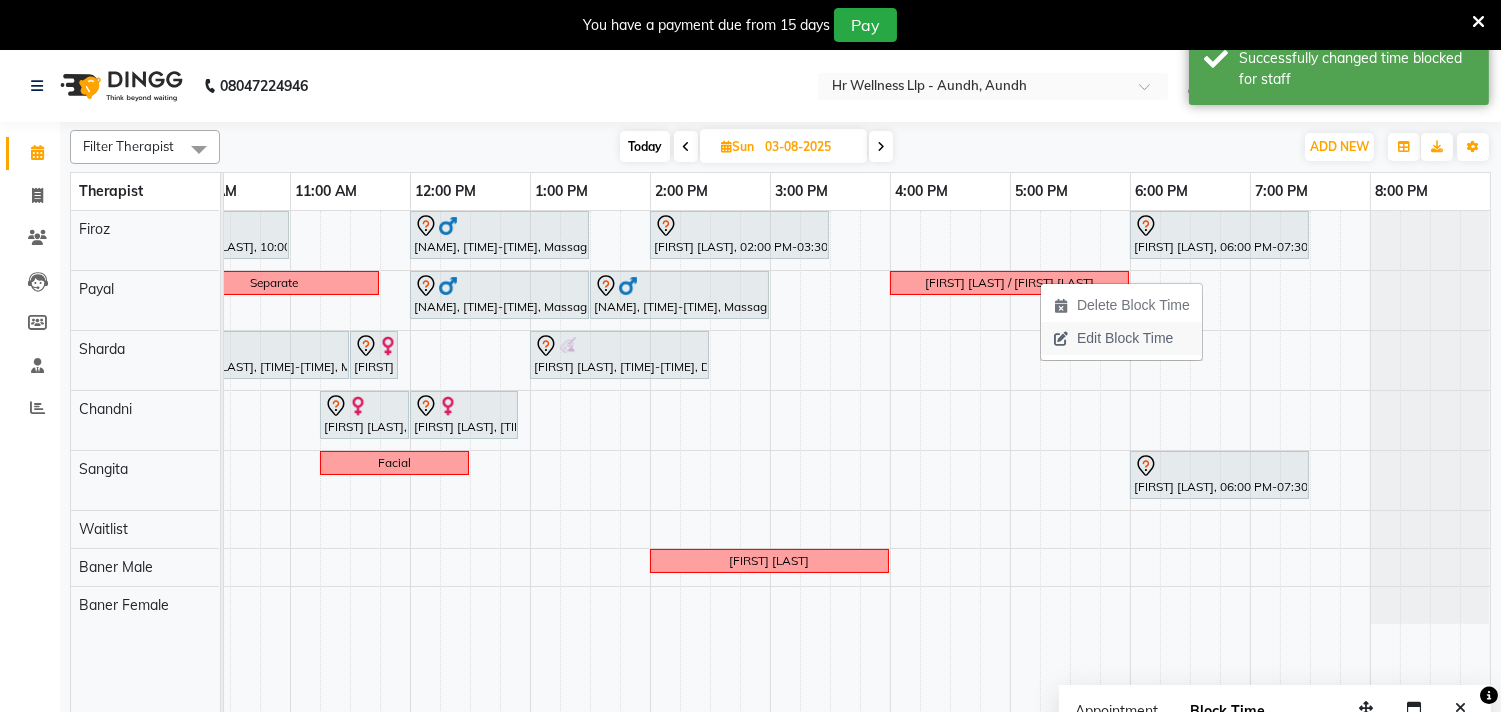 click on "Edit Block Time" at bounding box center [1125, 338] 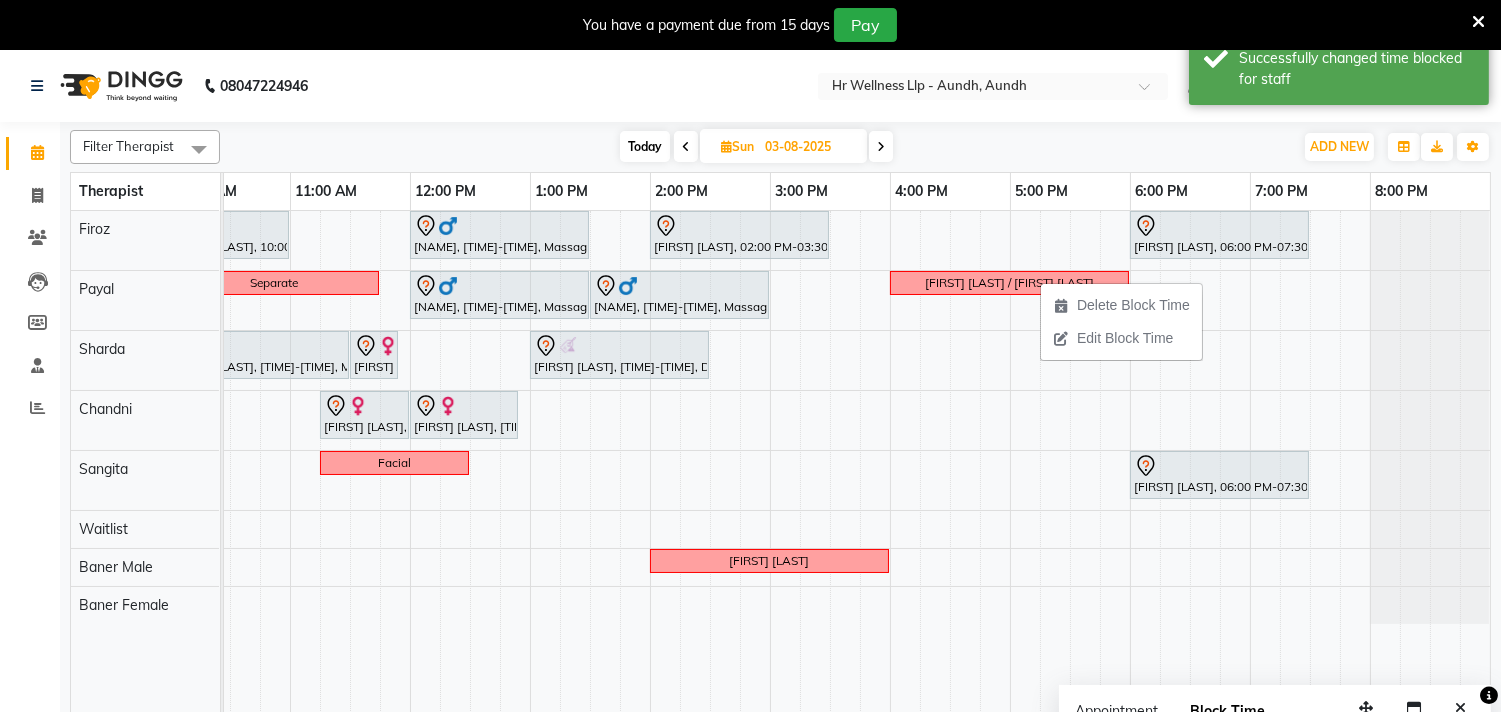 select on "51363" 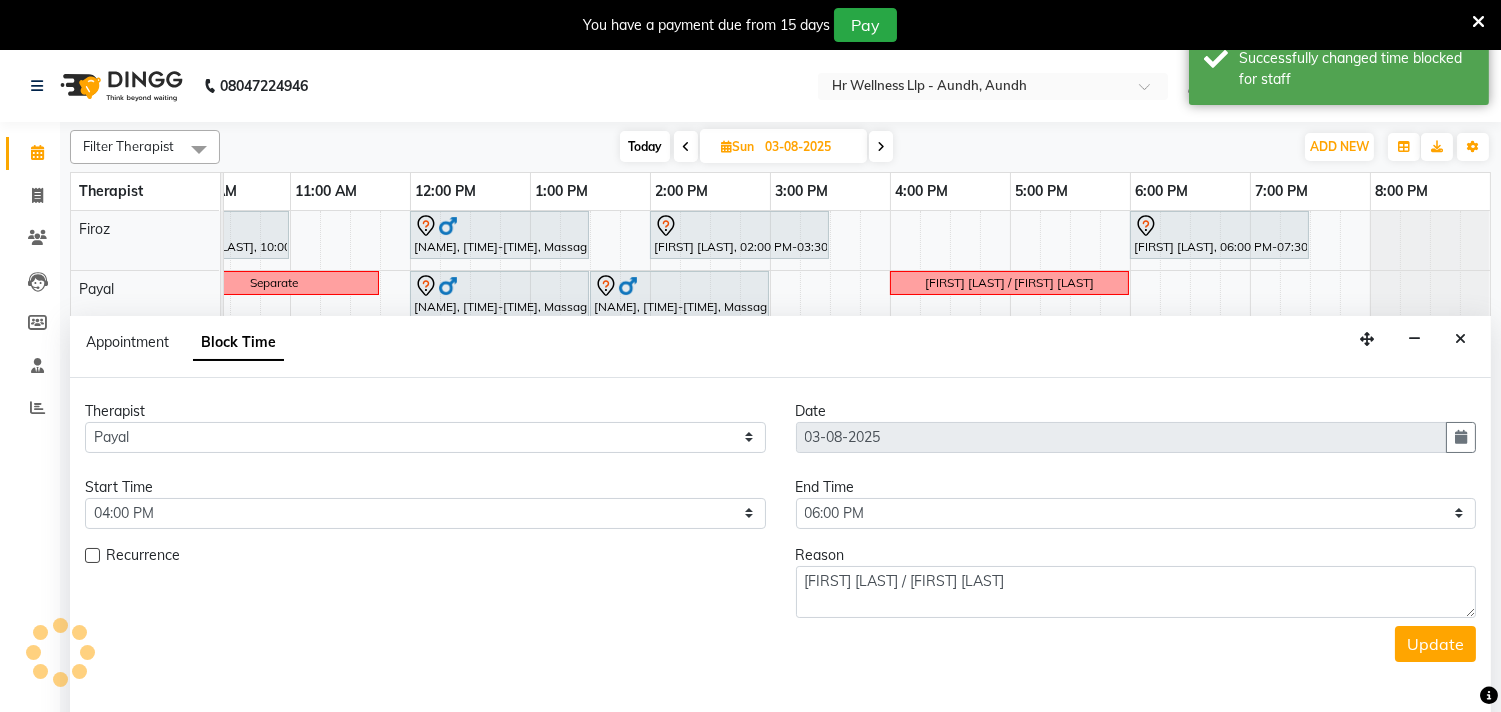 scroll, scrollTop: 0, scrollLeft: 294, axis: horizontal 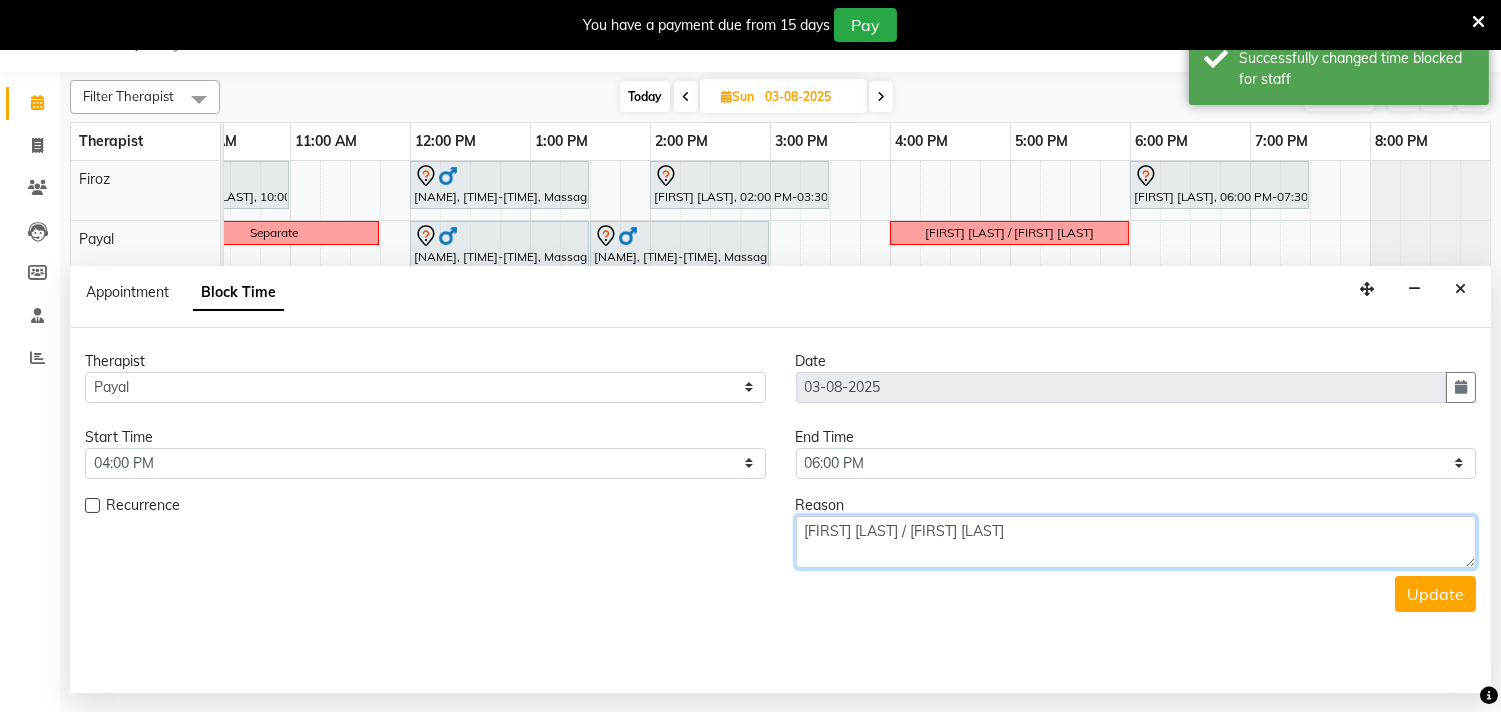 click on "Amol Rege / Narhari jadhav" at bounding box center [1136, 542] 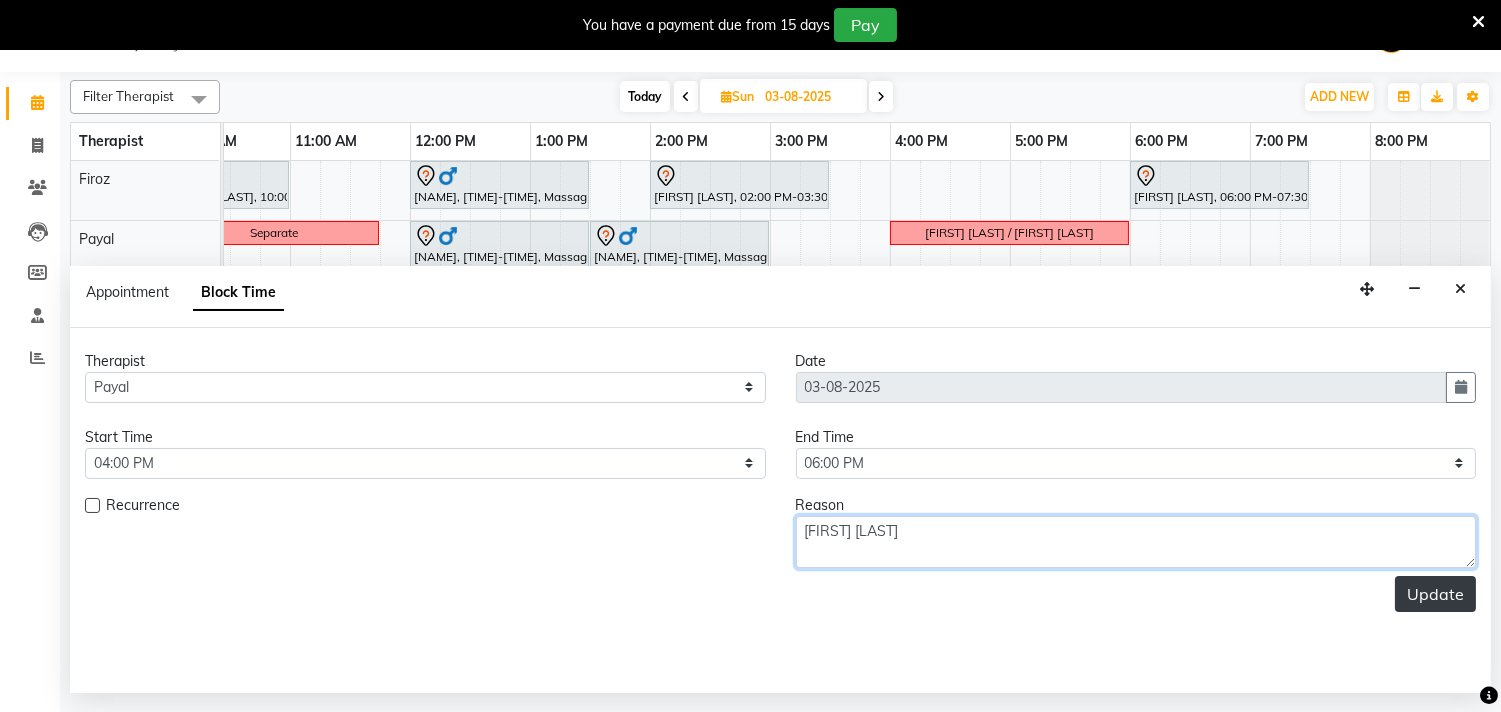type on "Amol Rege" 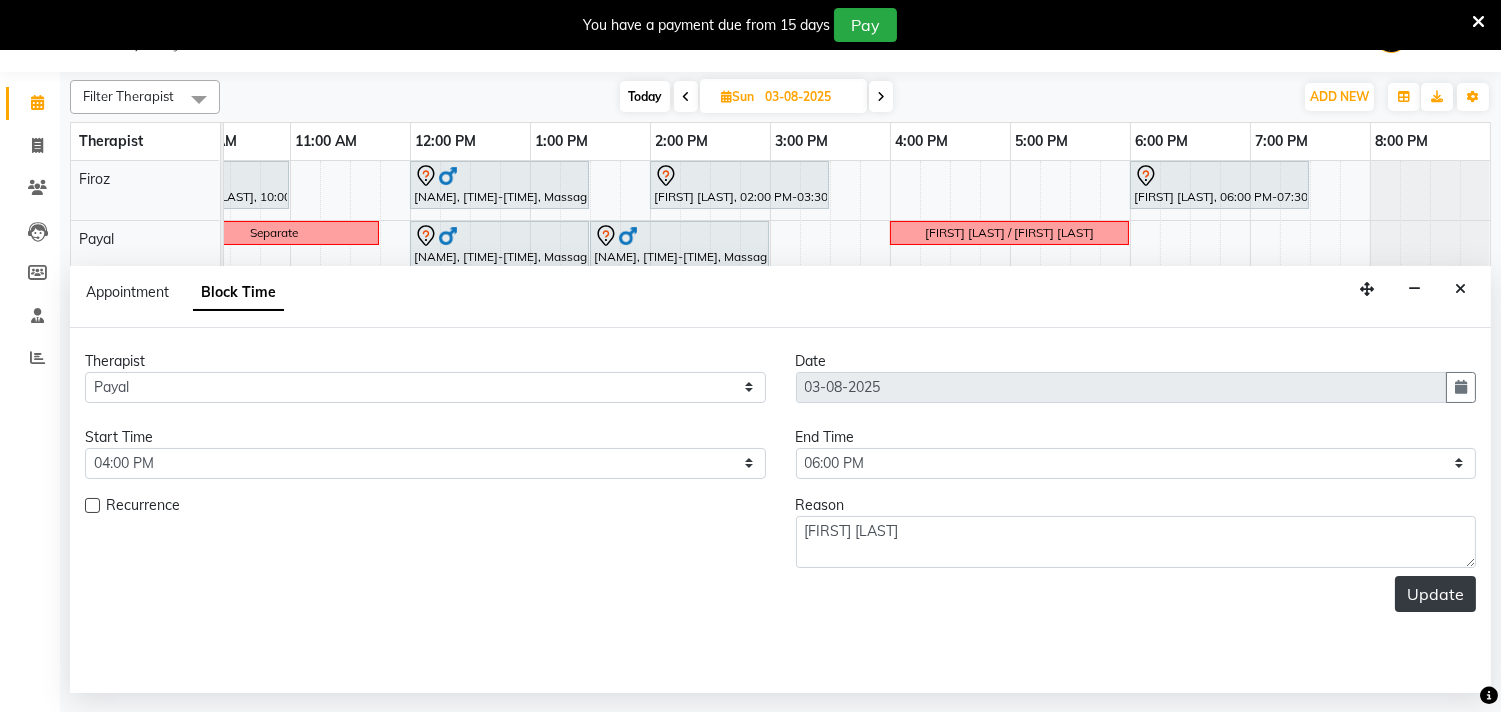 click on "Update" at bounding box center (1435, 594) 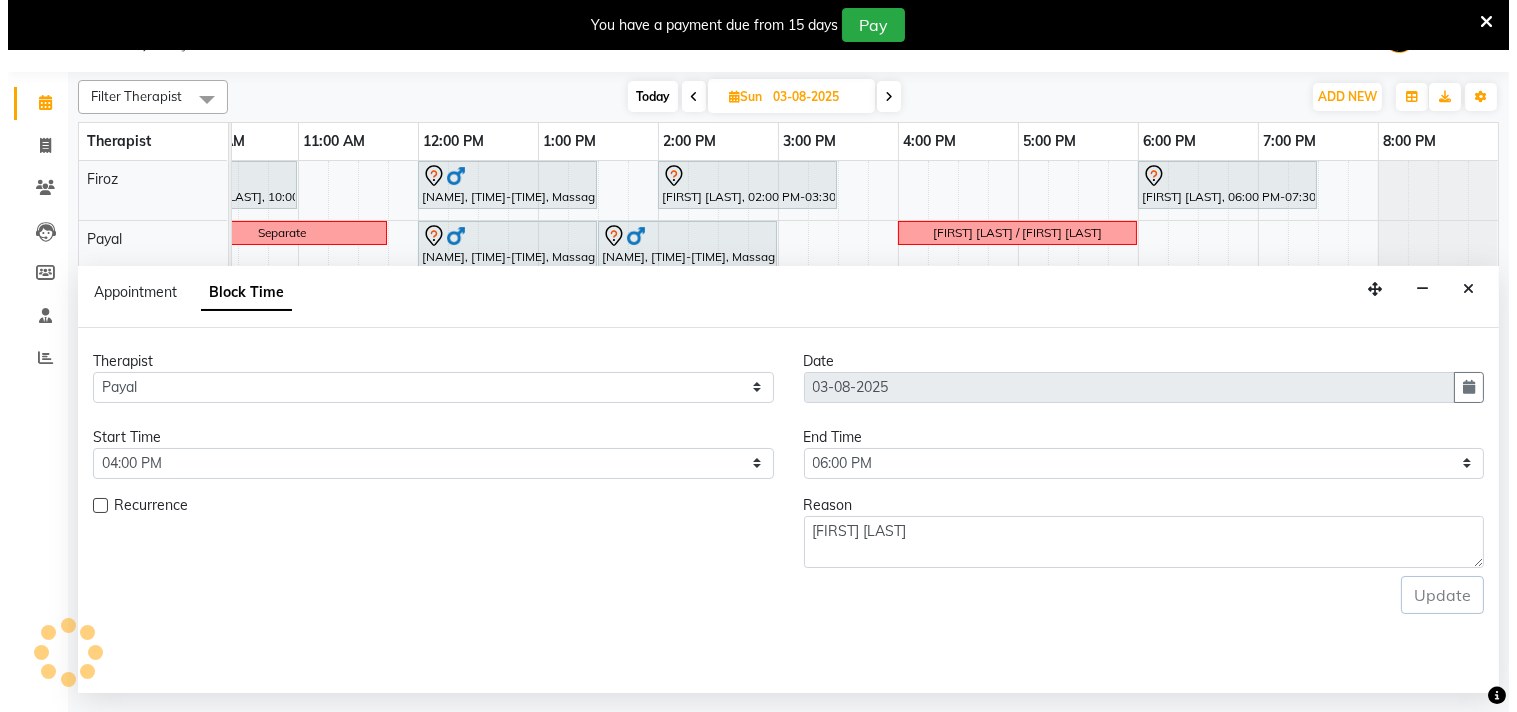 scroll, scrollTop: 0, scrollLeft: 0, axis: both 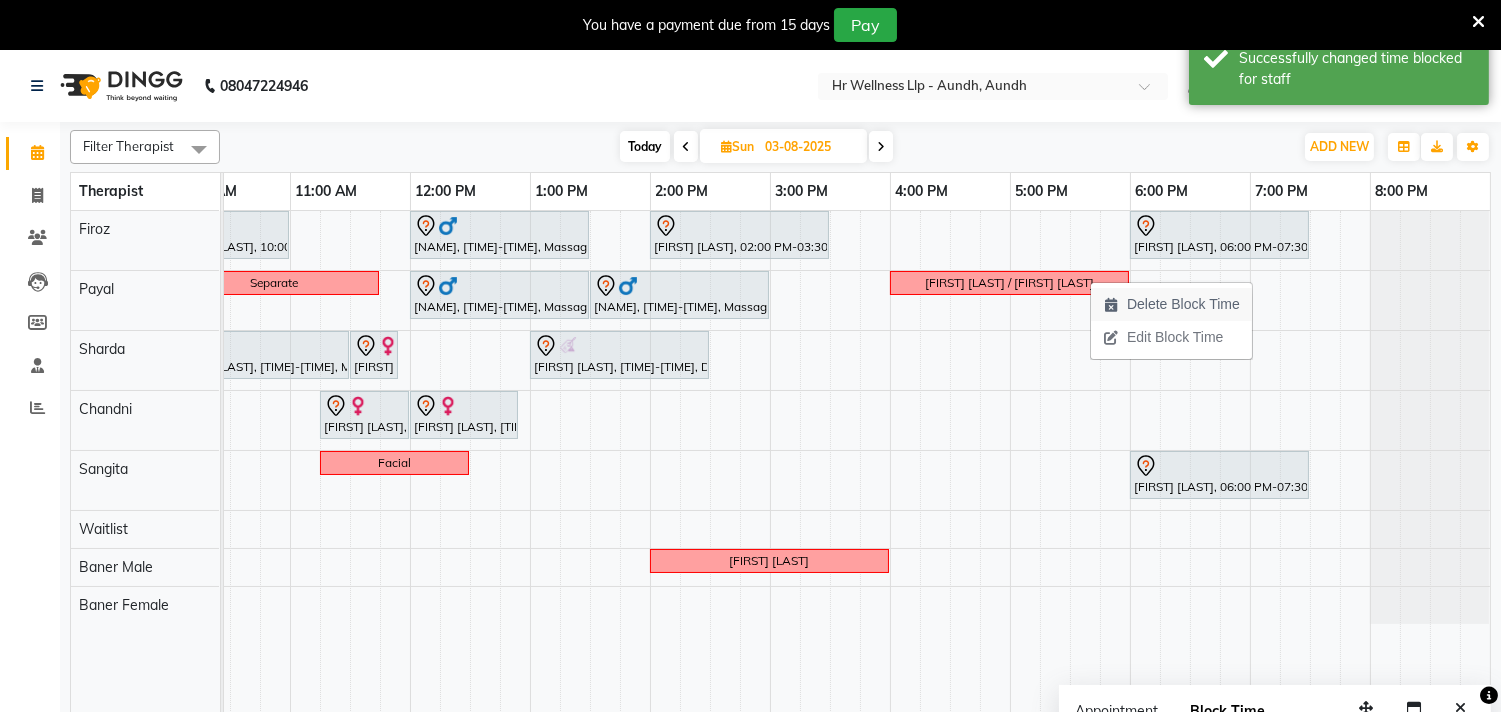 click on "Delete Block Time" at bounding box center (1183, 304) 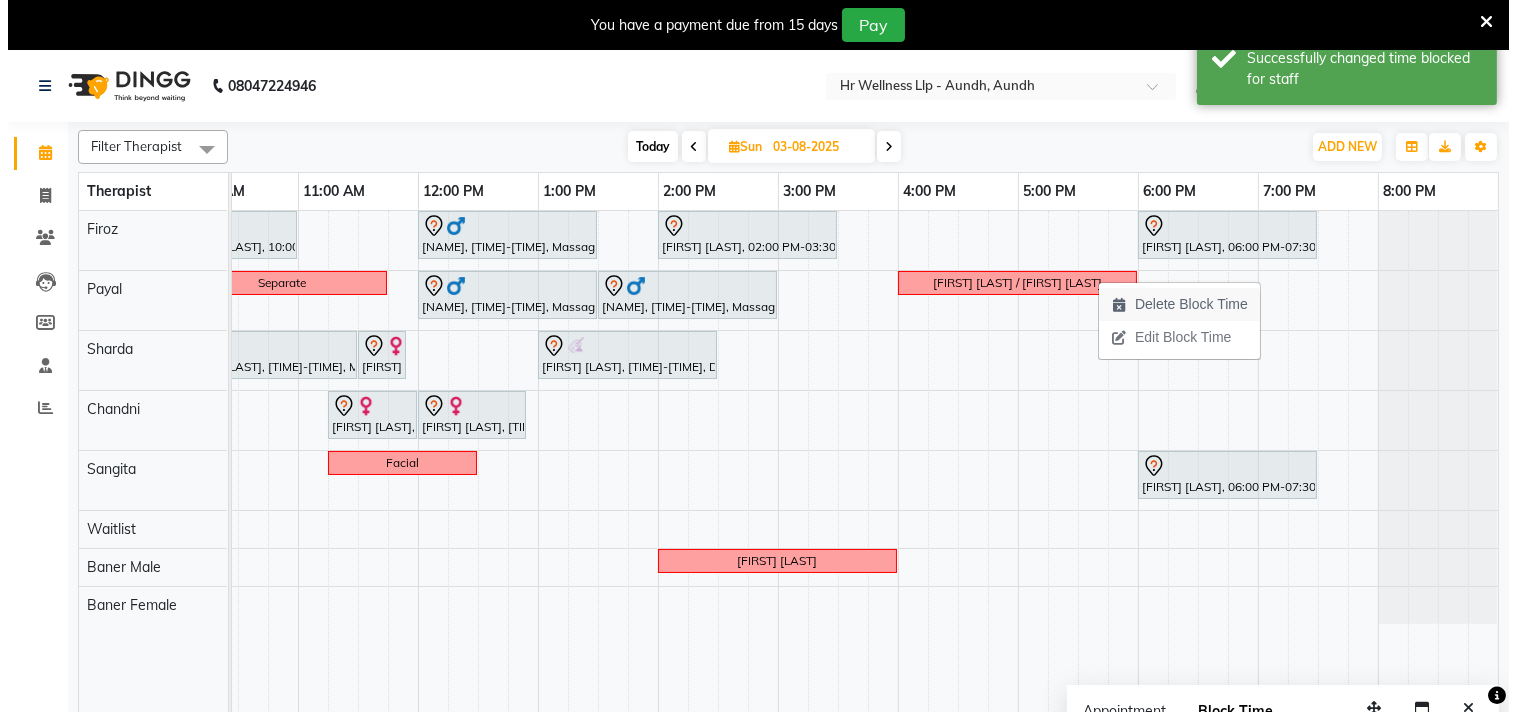 scroll, scrollTop: 0, scrollLeft: 277, axis: horizontal 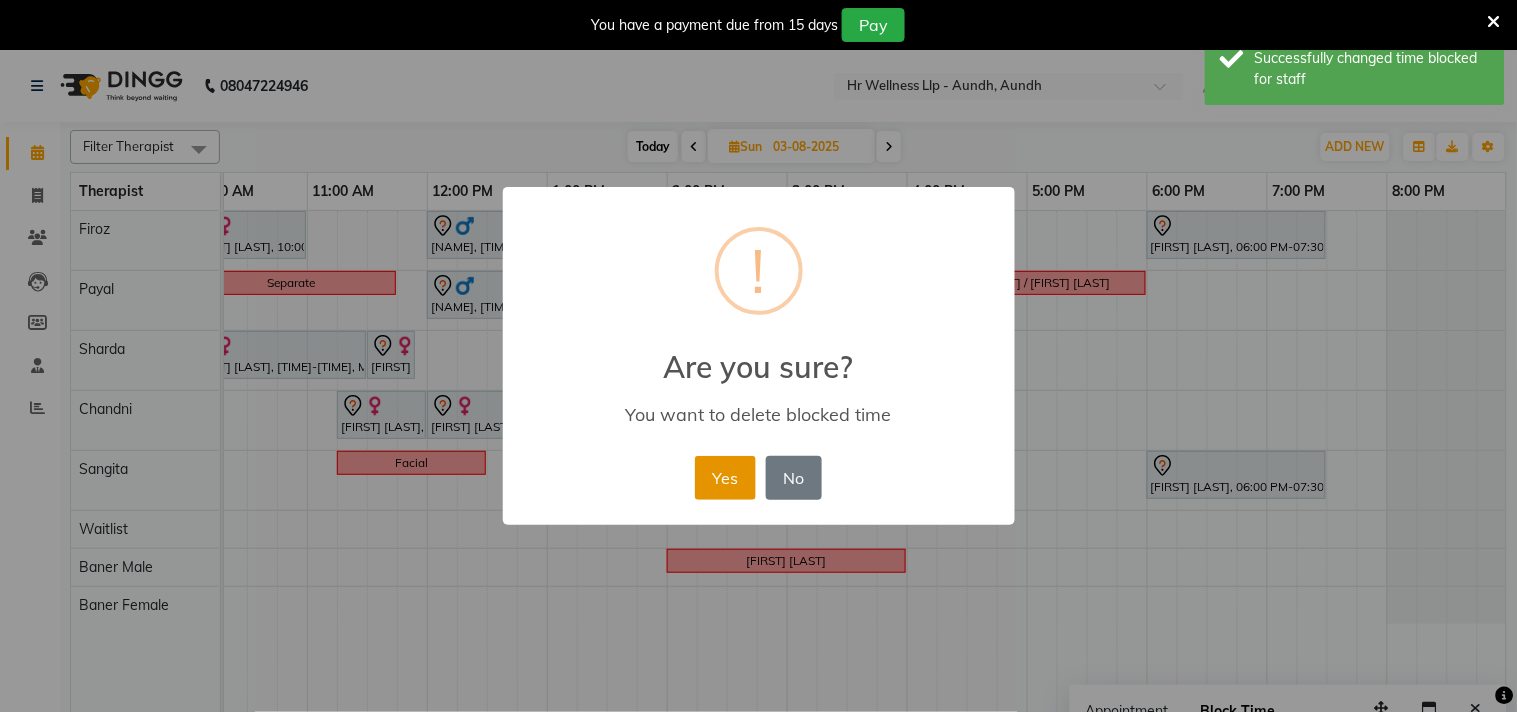 click on "Yes" at bounding box center [725, 478] 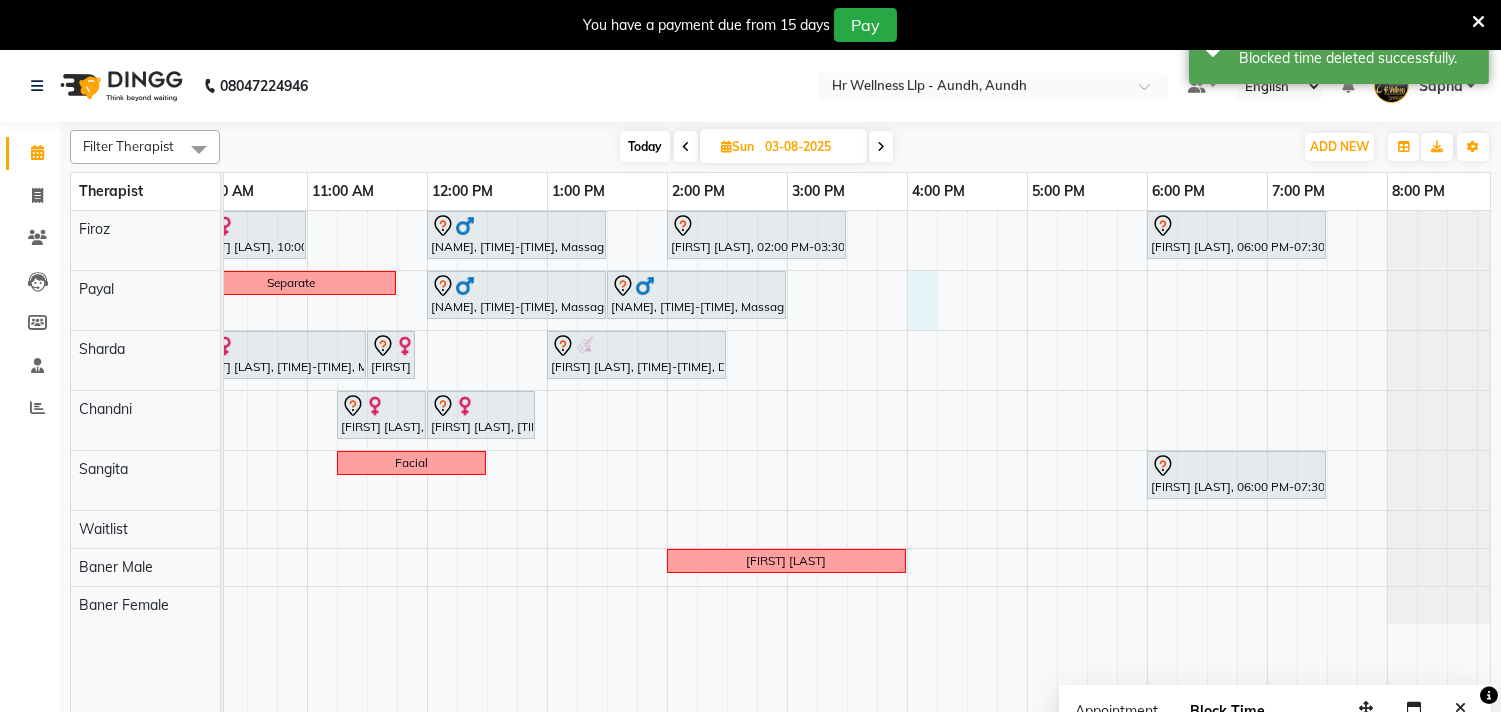 drag, startPoint x: 915, startPoint y: 282, endPoint x: 912, endPoint y: 226, distance: 56.0803 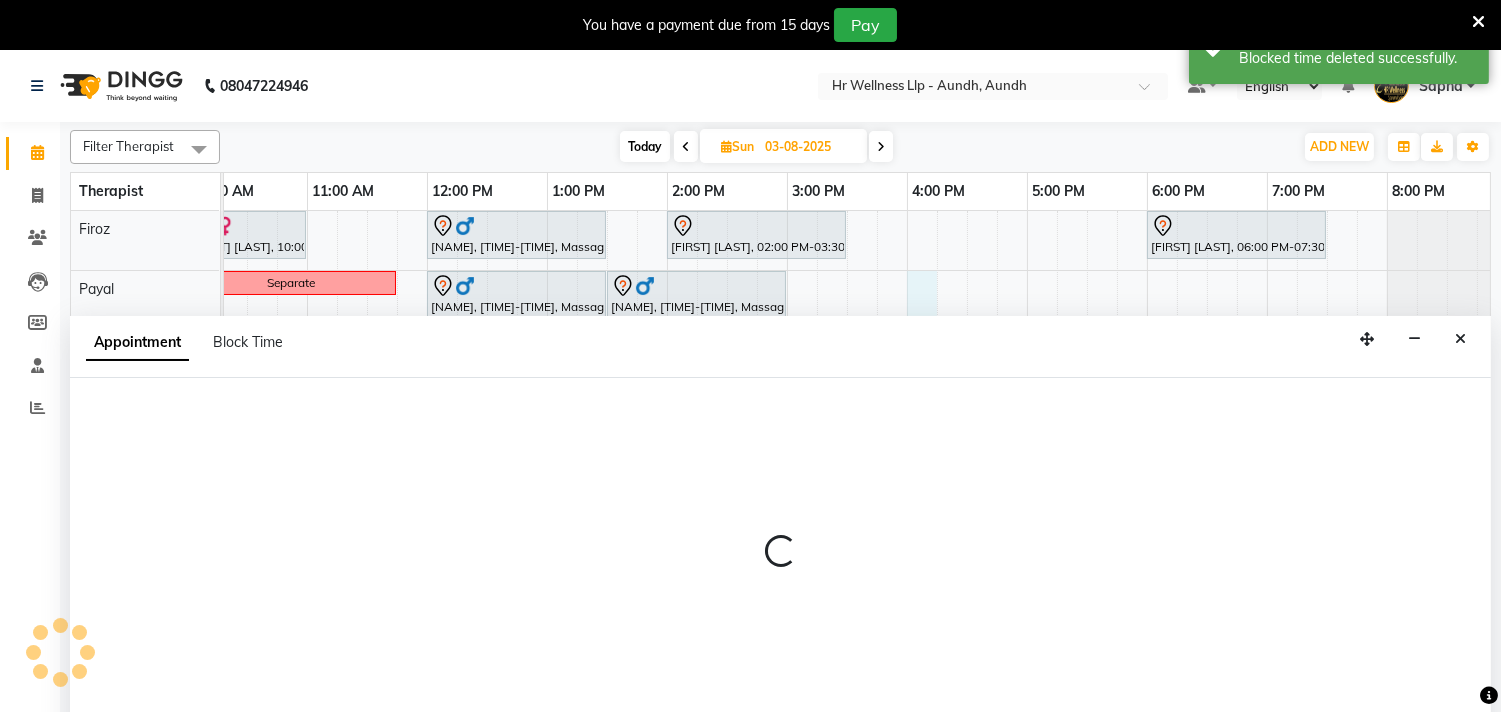scroll, scrollTop: 50, scrollLeft: 0, axis: vertical 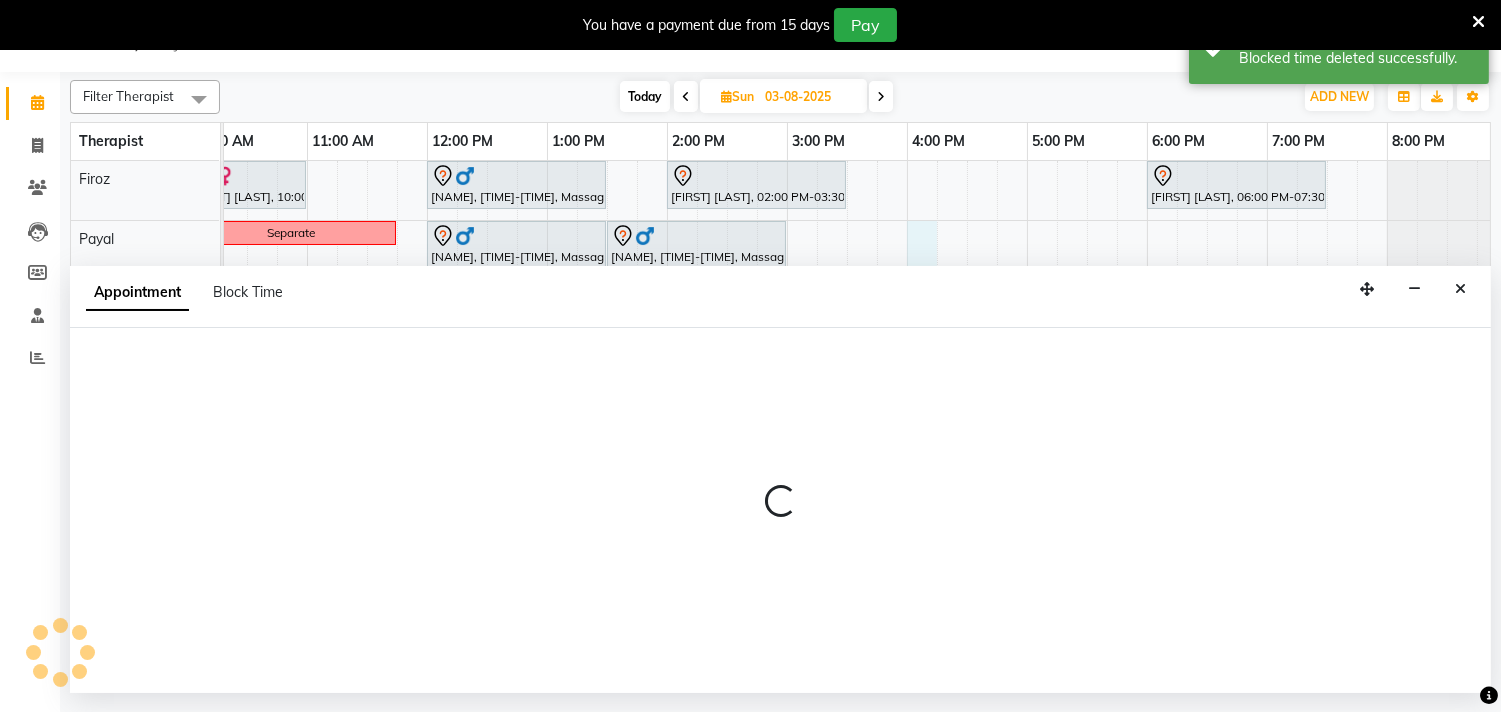 select on "51363" 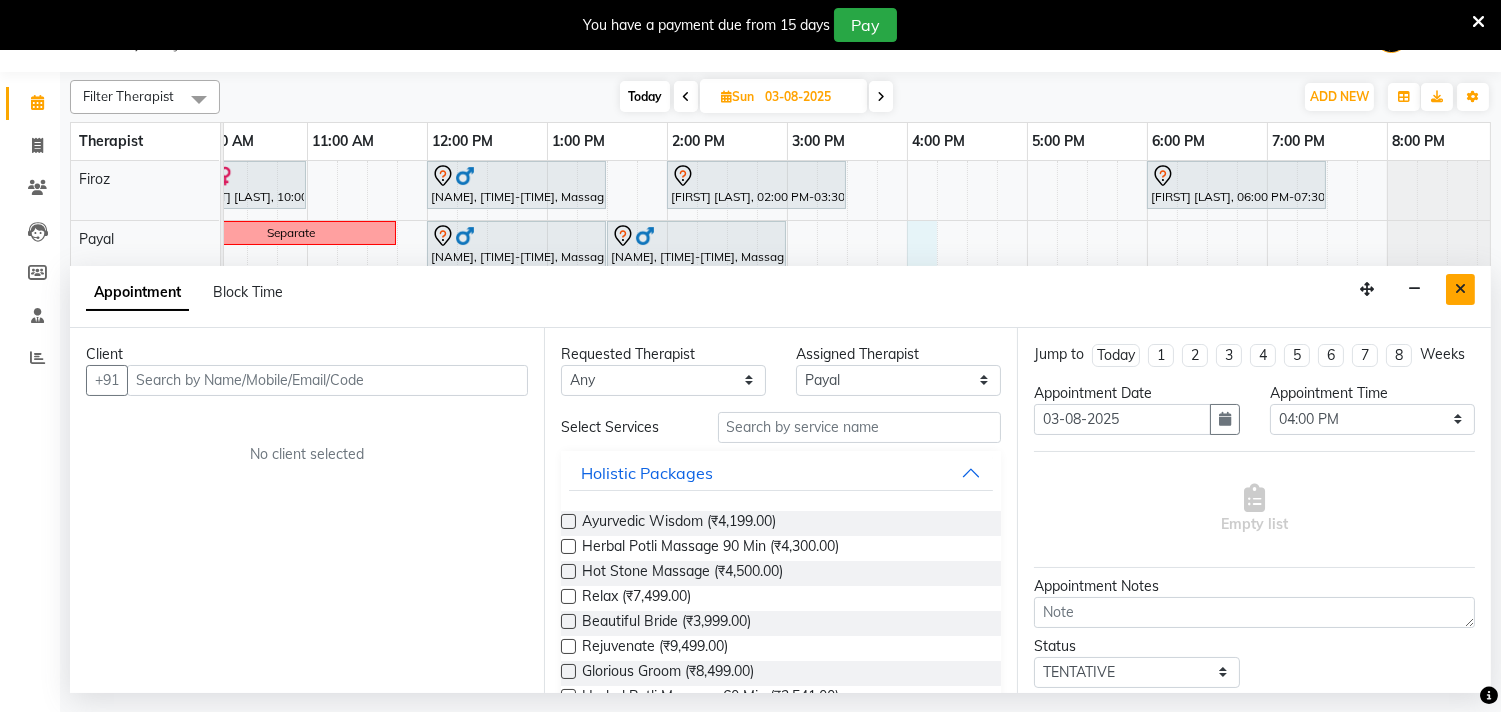click at bounding box center [1460, 289] 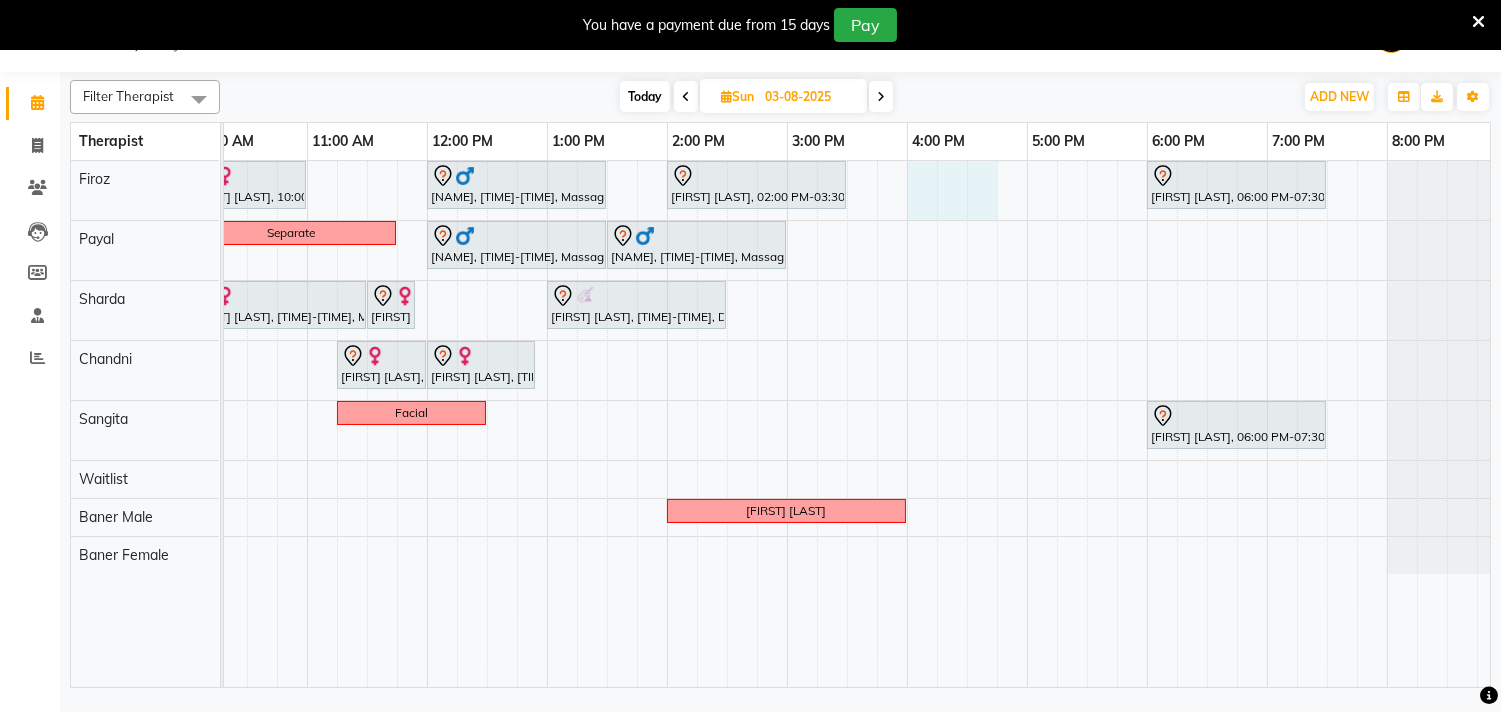 drag, startPoint x: 912, startPoint y: 182, endPoint x: 967, endPoint y: 187, distance: 55.226807 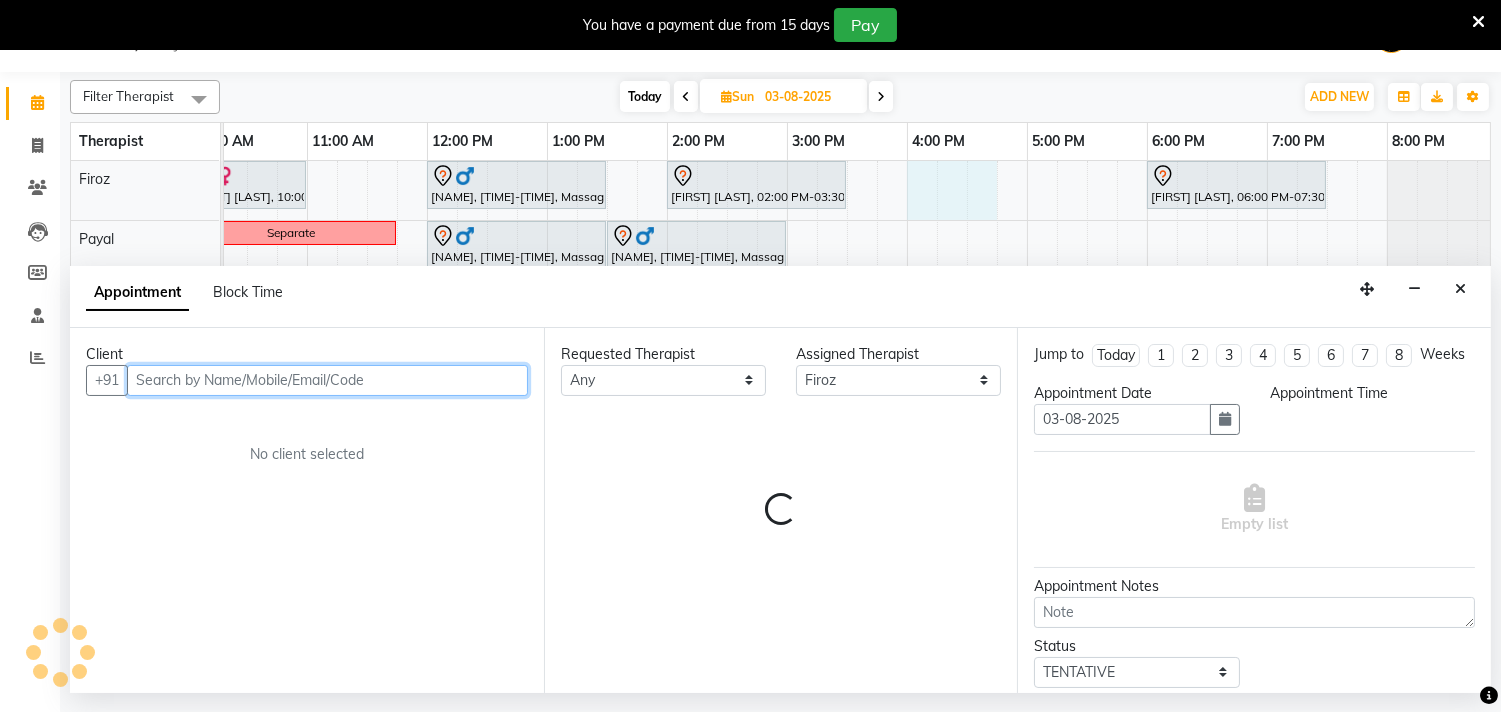 select on "960" 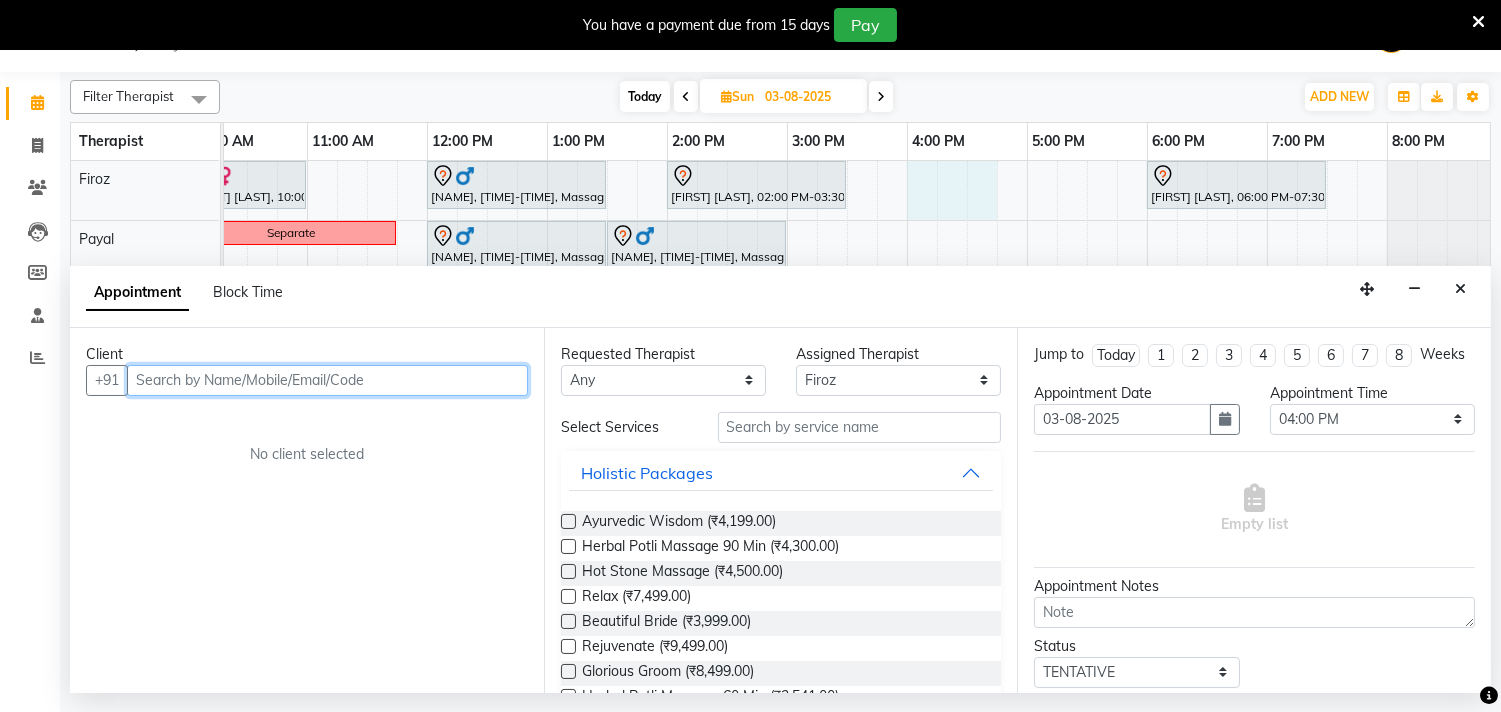 click on "Ashwini Udasin, 10:00 AM-11:00 AM, Massage 60 Min             Seema Chavan, 12:00 PM-01:30 PM, Massage 60 Min             PI Sambhaji Shirke, 02:00 PM-03:30 PM, Massage 60 Min             Zelam Chaubal., 06:00 PM-07:30 PM, Massage 60 Min  Separate              Seema Chavan, 12:00 PM-01:30 PM, Massage 60 Min             Bharat .., 01:30 PM-03:00 PM, Massage 60 Min             Sapna Jairam, 10:00 AM-11:30 AM, Massage 90 Min             Sapna Jairam, 11:30 AM-11:55 AM, 10 mins complimentary Service             JIGNASH VYAS, 01:00 PM-02:30 PM, Deep Tissue Massage with Wintergreen oil 60 Min             Ashwini Udasin, 11:15 AM-12:00 PM, Massage 60 Min             Ashwini Udasin, 12:00 PM-12:55 PM, 10 mins complimentary Service  Facial              Zelam Chaubal., 06:00 PM-07:30 PM, Massage 60 Min  Raeha sandalwala" at bounding box center (727, 424) 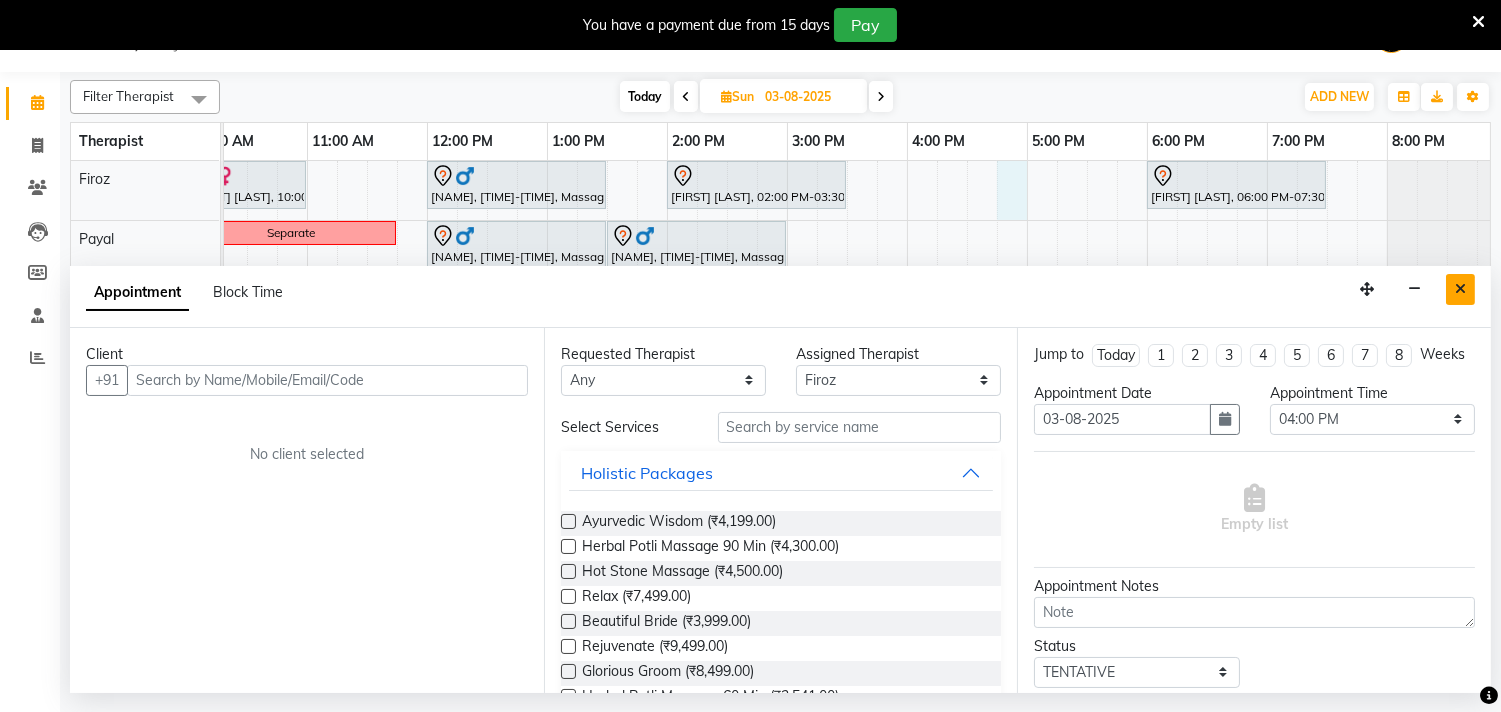 click at bounding box center (1460, 289) 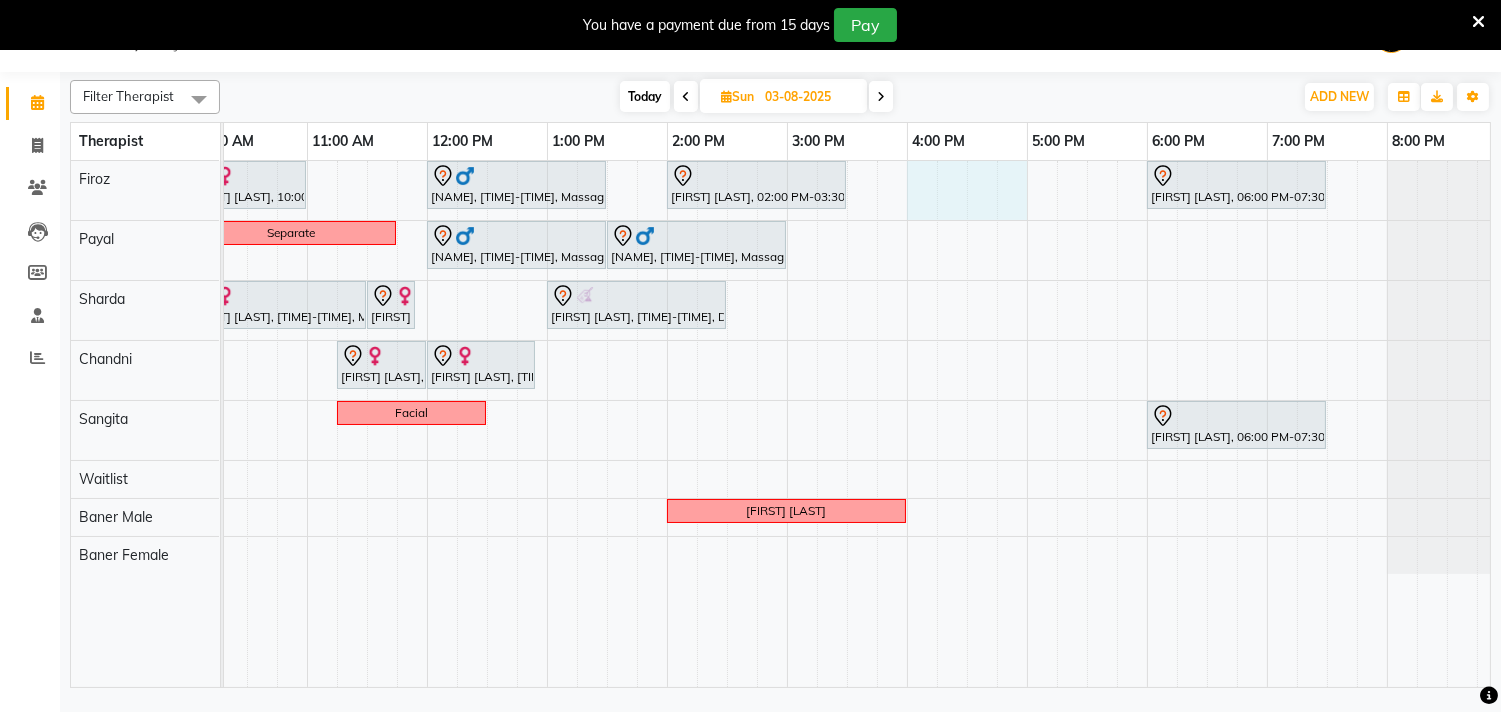 drag, startPoint x: 914, startPoint y: 192, endPoint x: 1010, endPoint y: 186, distance: 96.18732 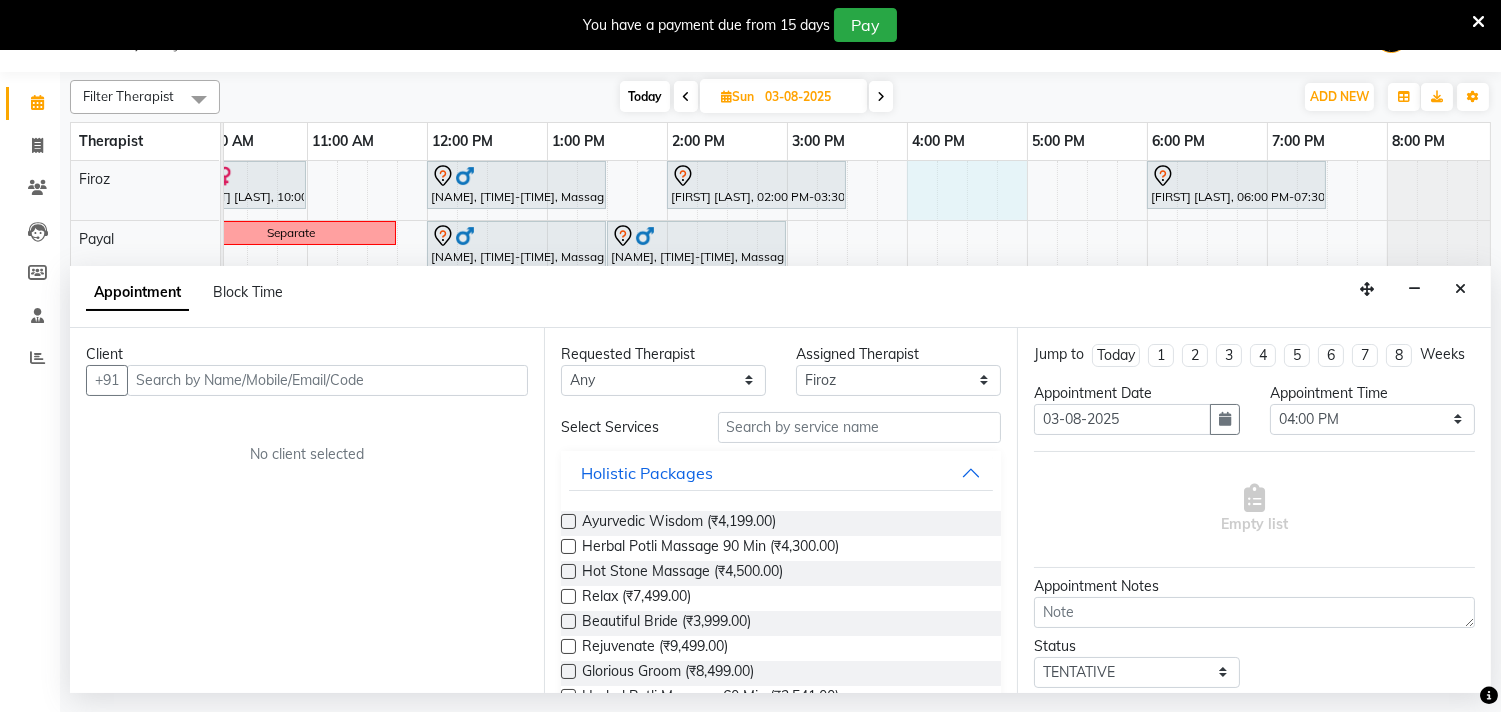 click at bounding box center (327, 380) 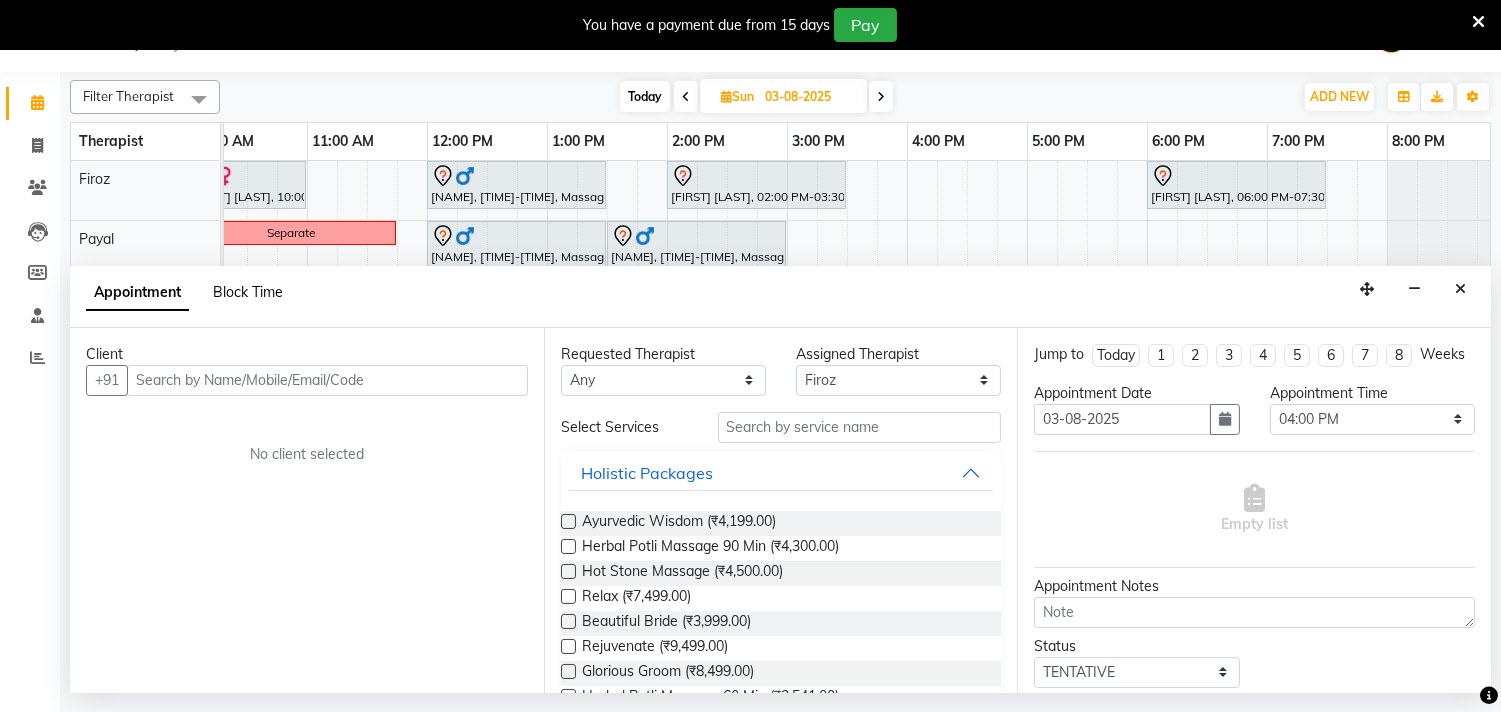 click on "Block Time" at bounding box center (248, 292) 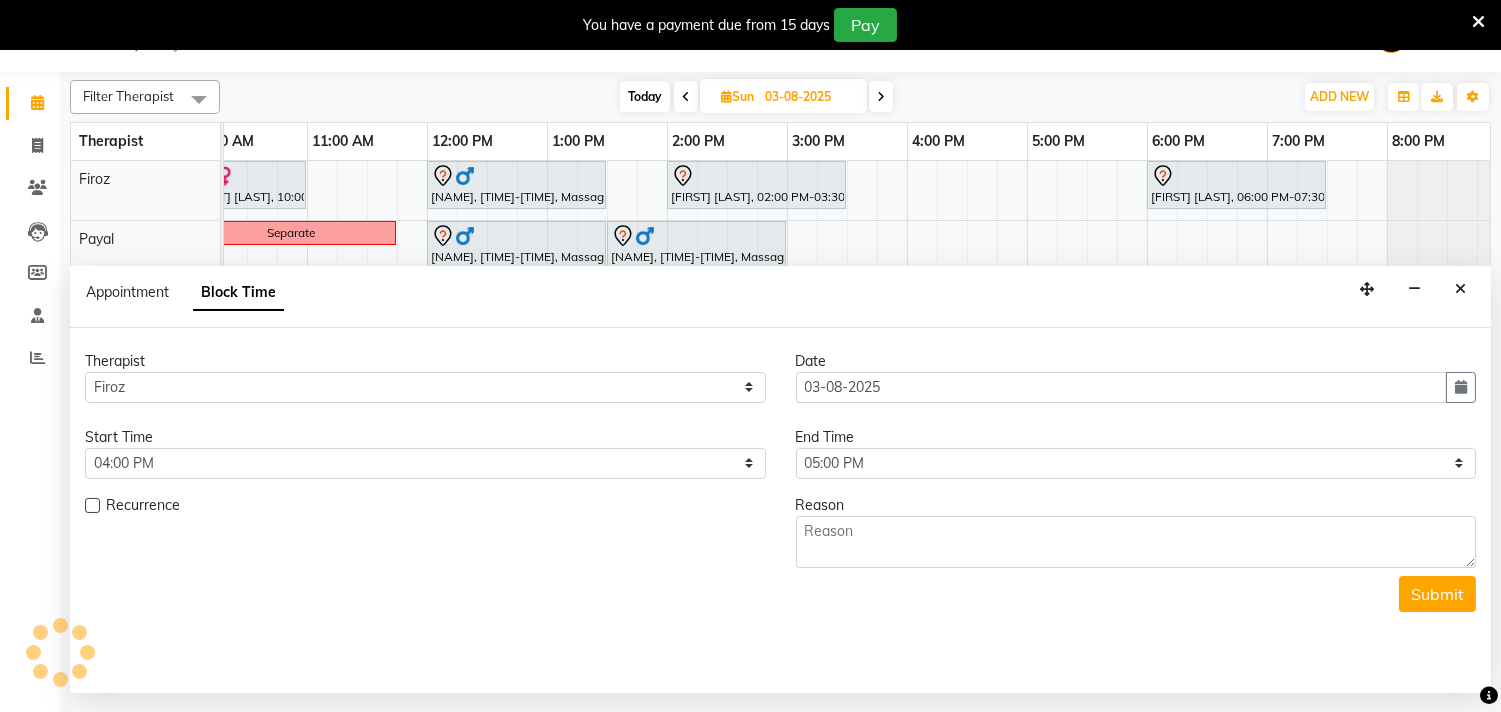 scroll, scrollTop: 0, scrollLeft: 294, axis: horizontal 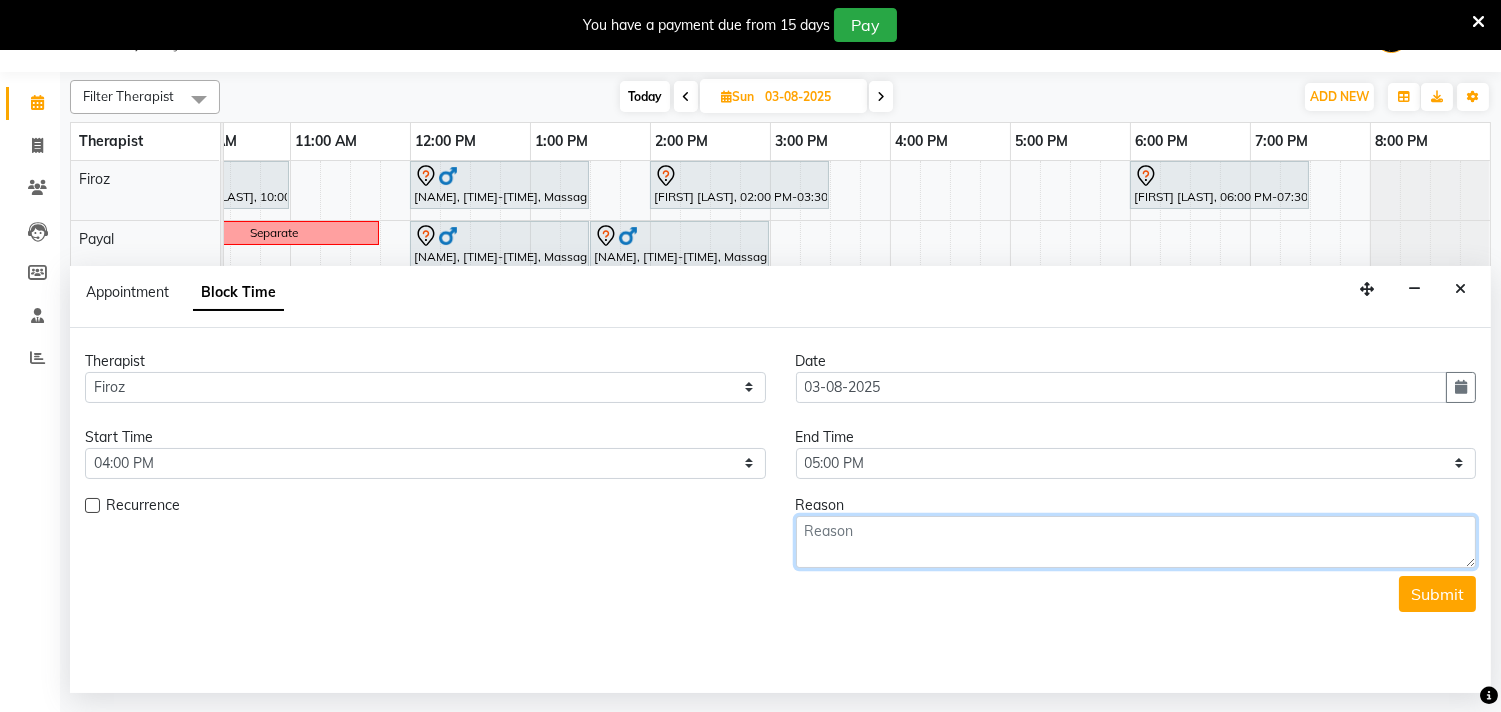 click at bounding box center [1136, 542] 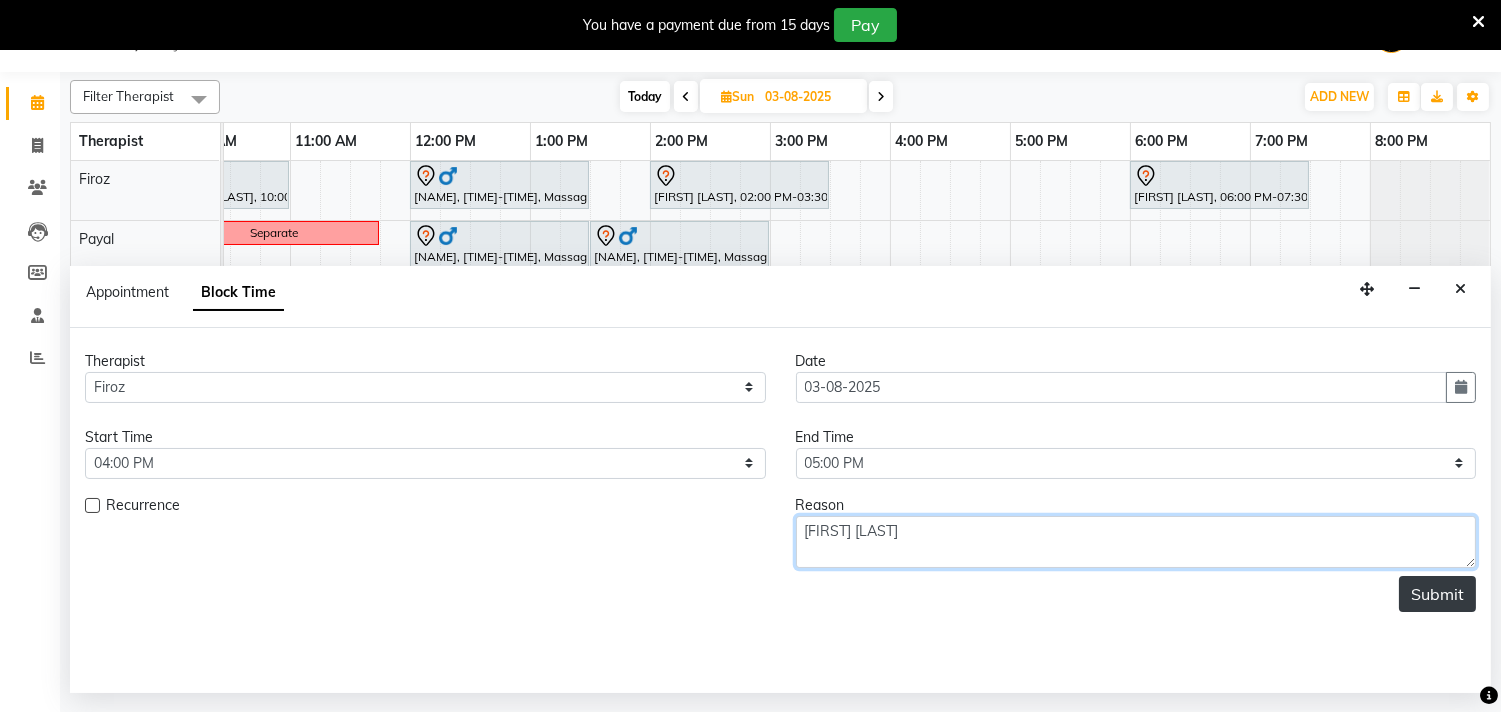 type on "Amol rege" 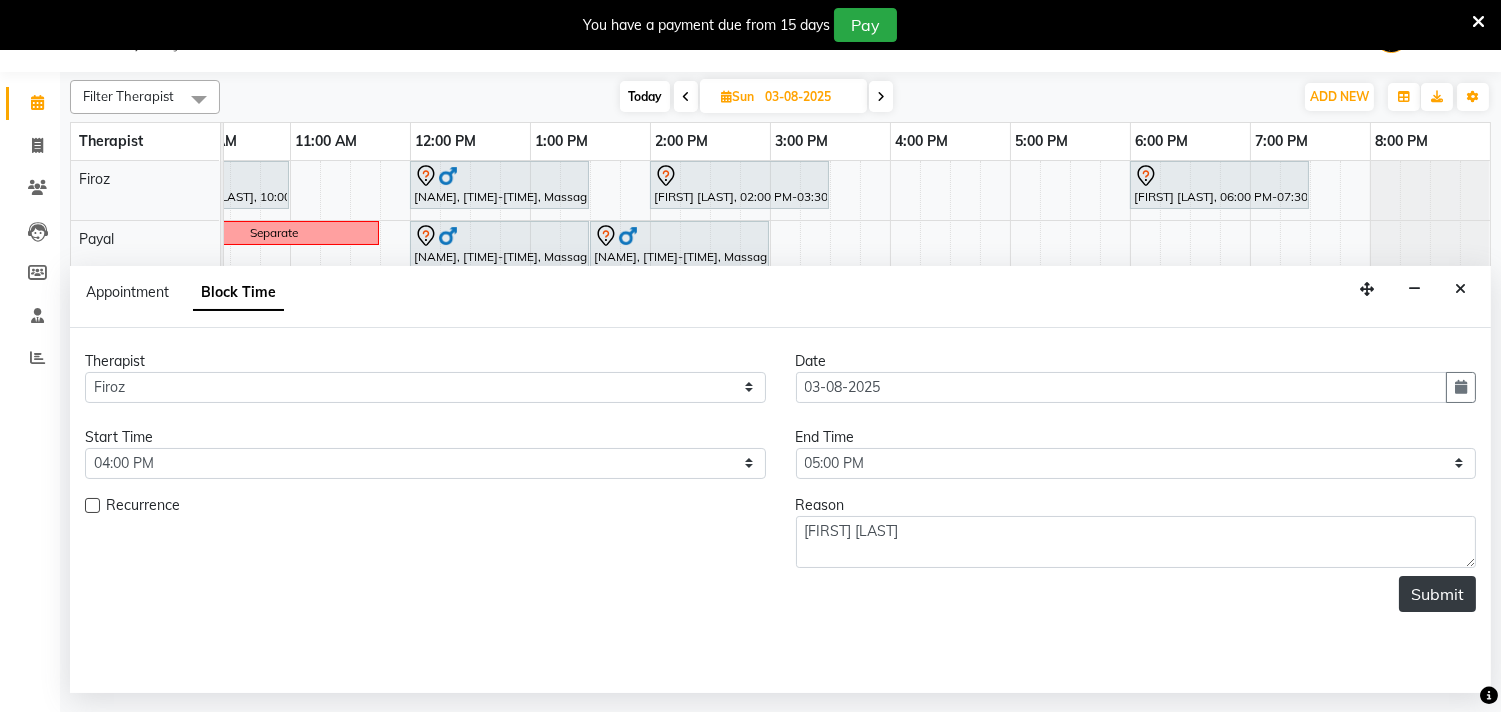 click on "Submit" at bounding box center (1437, 594) 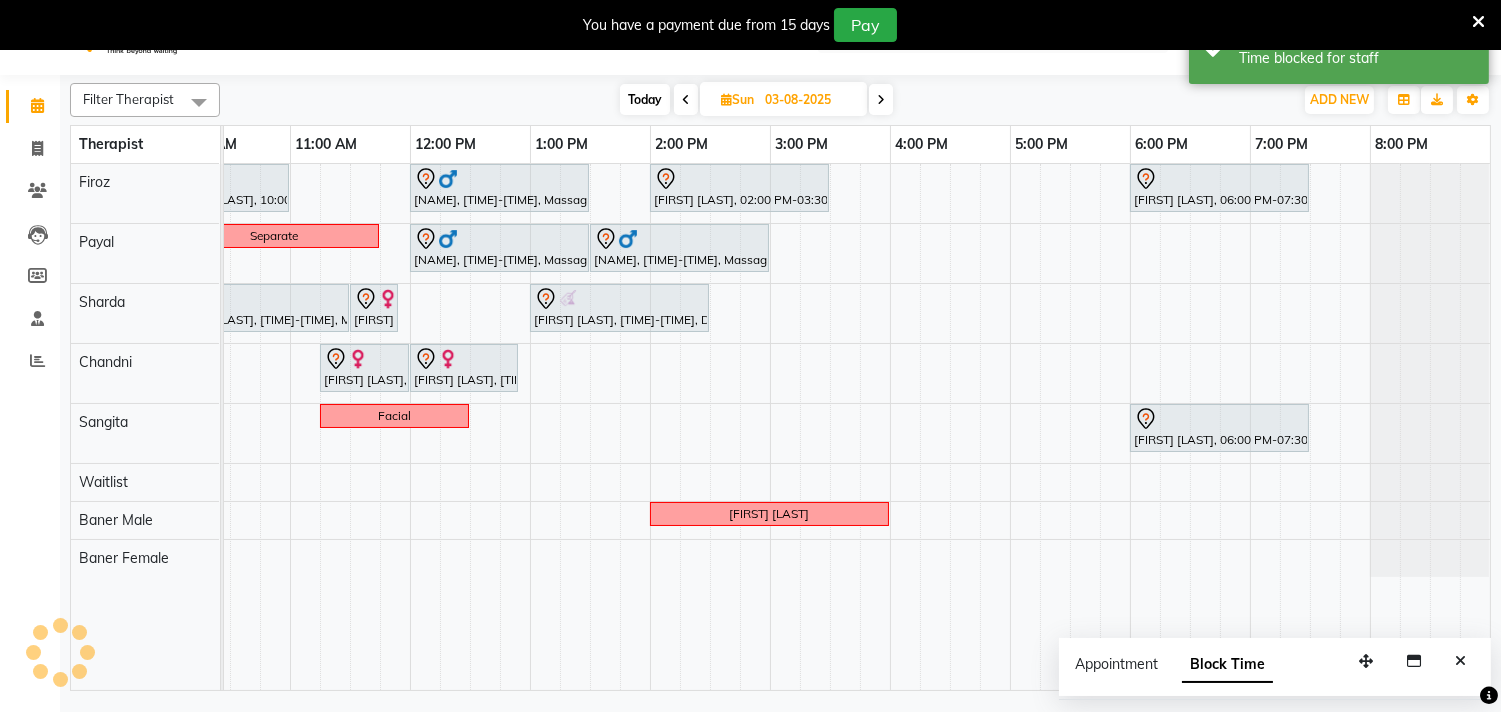 scroll, scrollTop: 0, scrollLeft: 0, axis: both 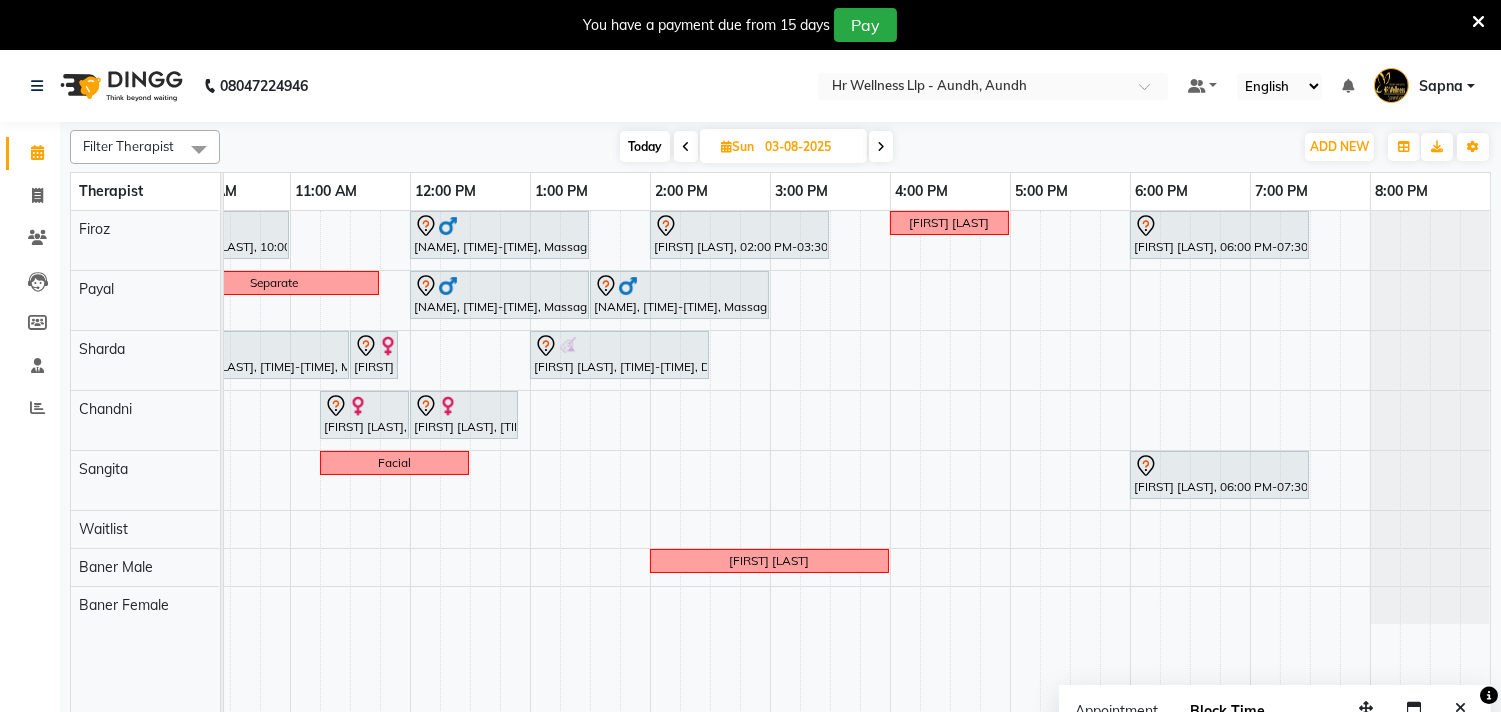 click on "03-08-2025" at bounding box center (809, 147) 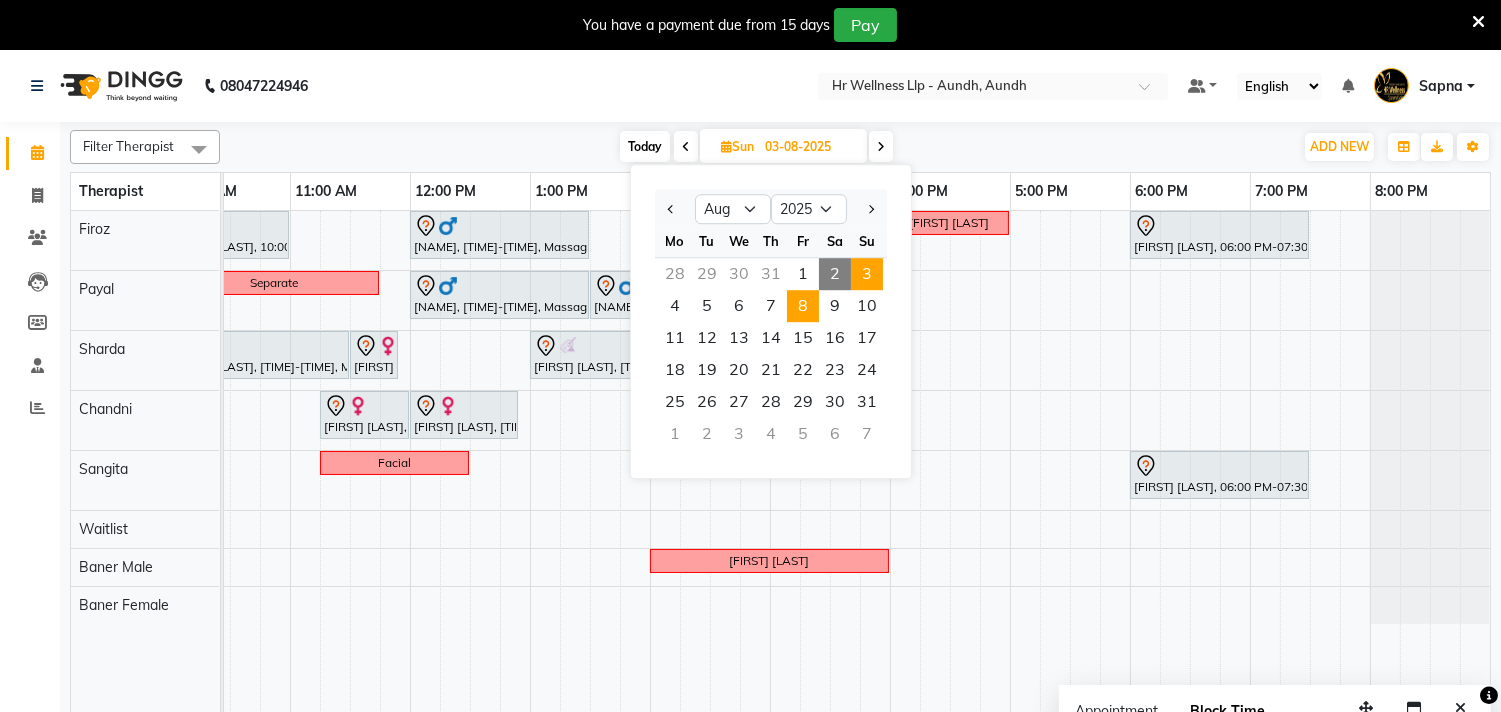click on "8" at bounding box center (803, 306) 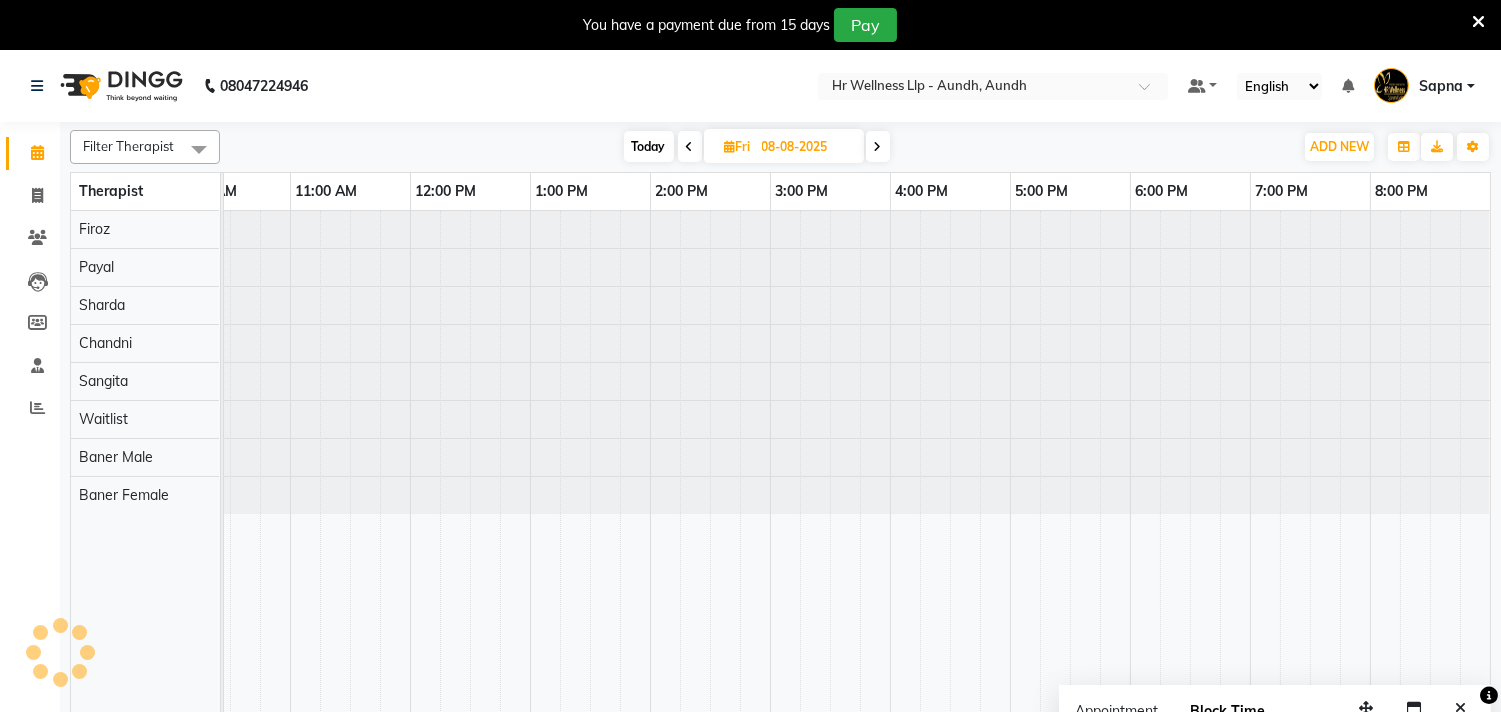 scroll, scrollTop: 0, scrollLeft: 294, axis: horizontal 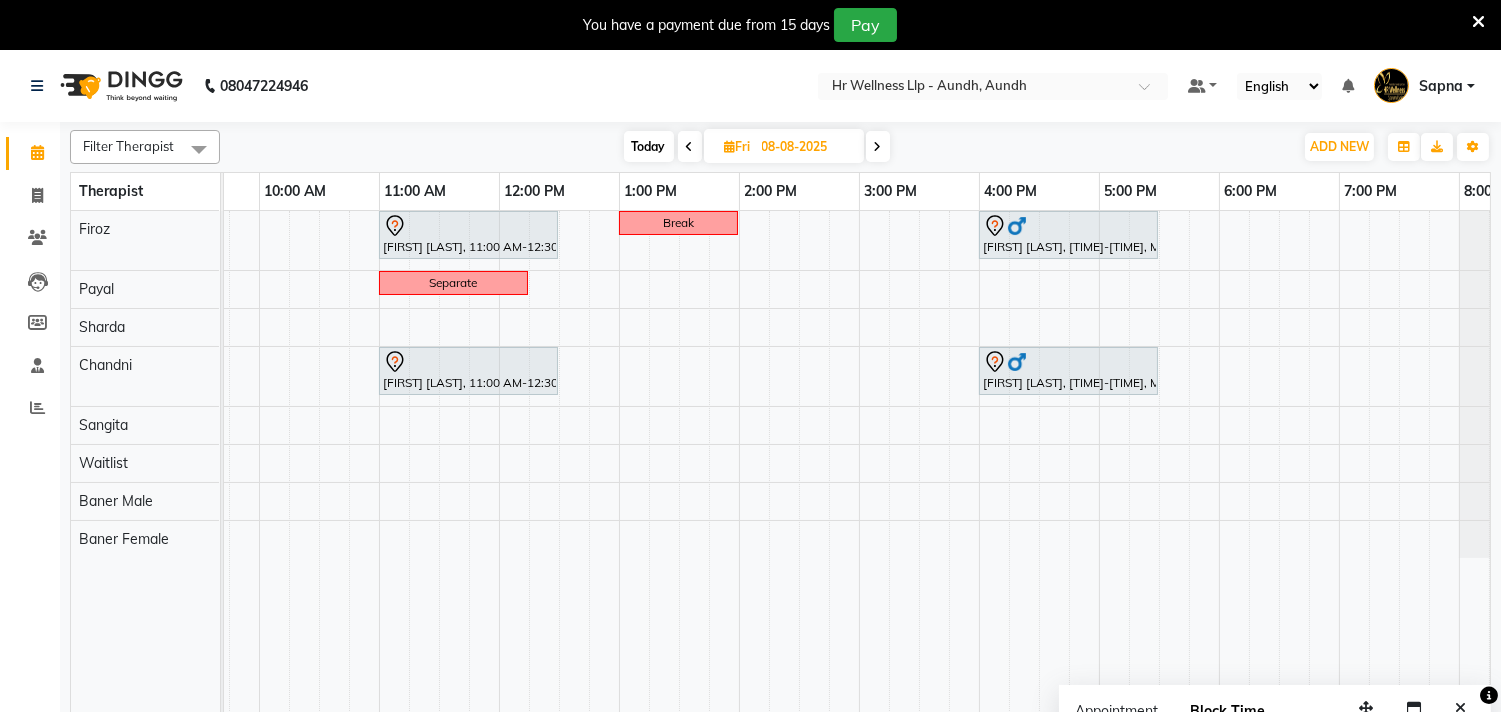 click on "Today" at bounding box center [649, 146] 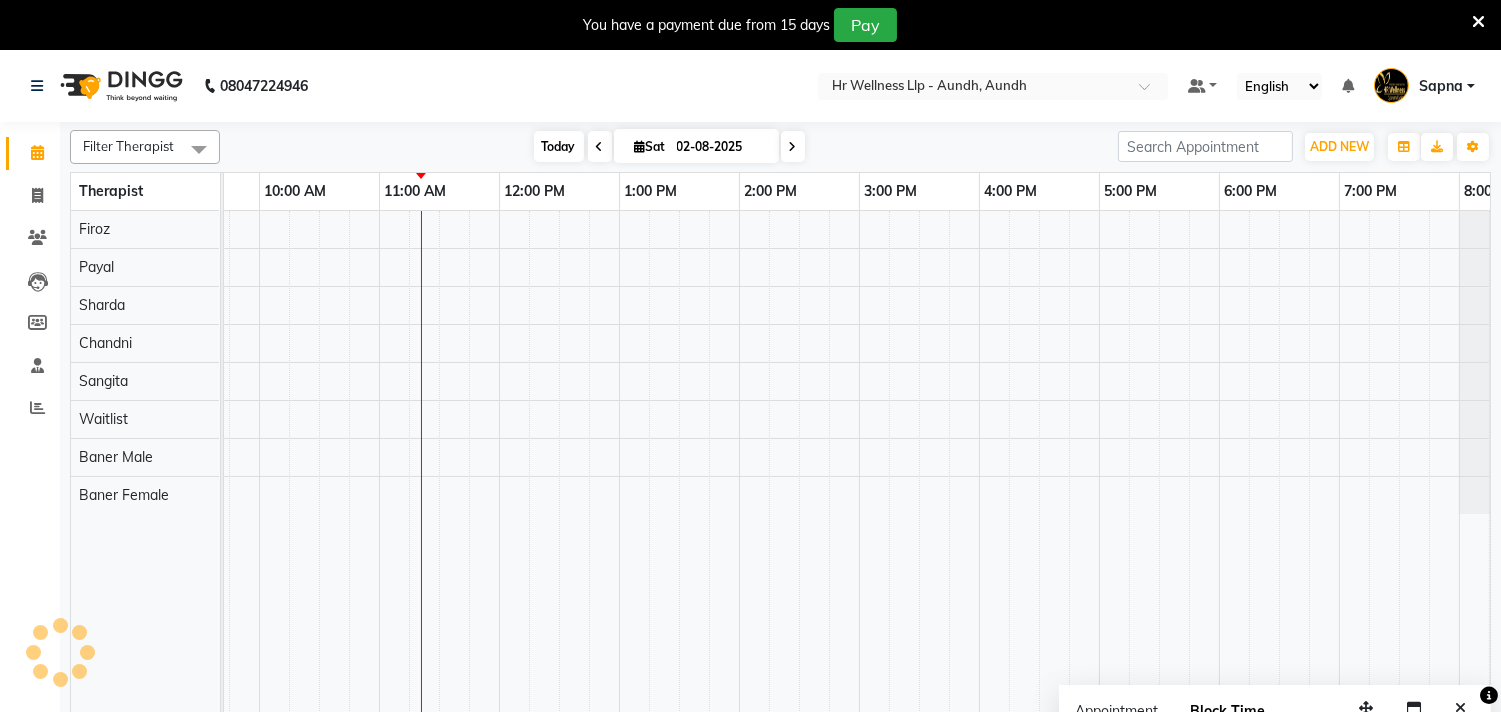 scroll, scrollTop: 0, scrollLeft: 294, axis: horizontal 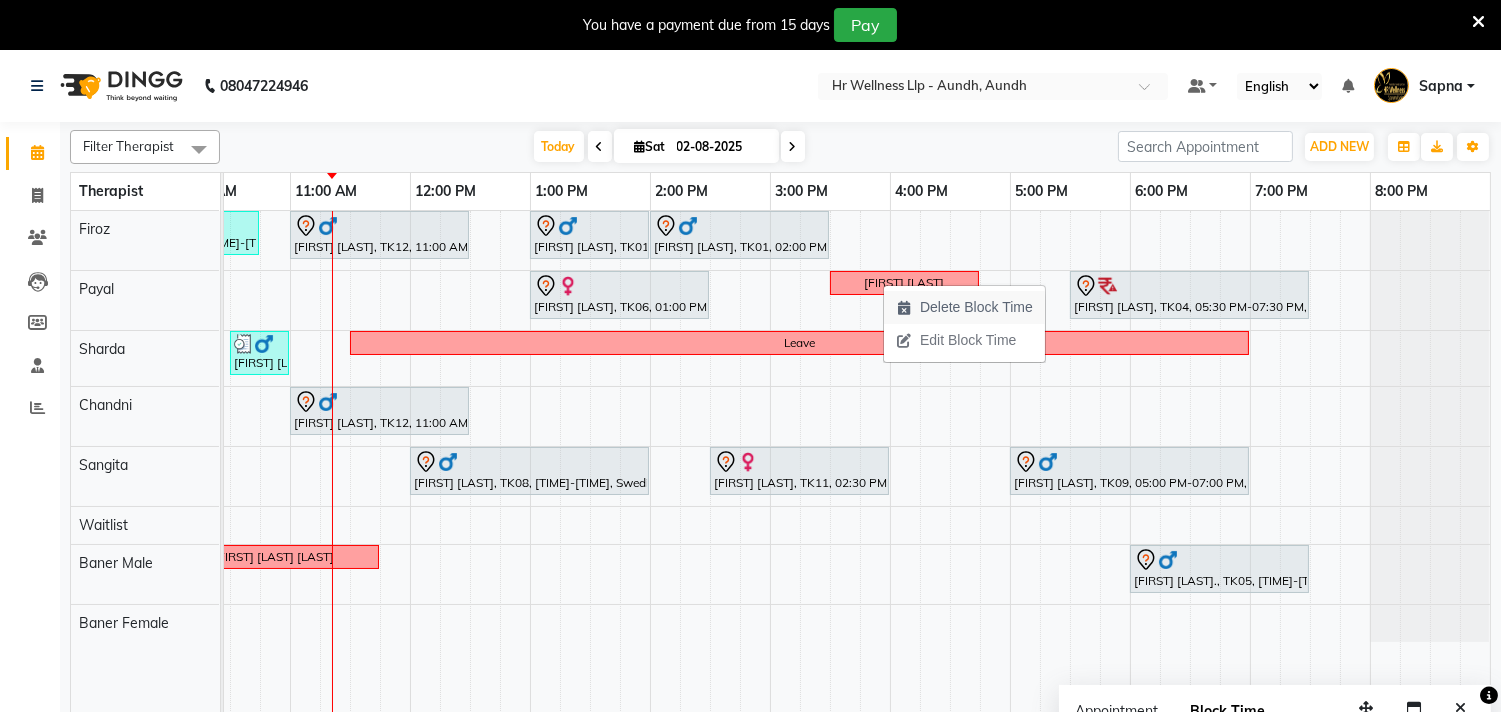 click on "Delete Block Time" at bounding box center [976, 307] 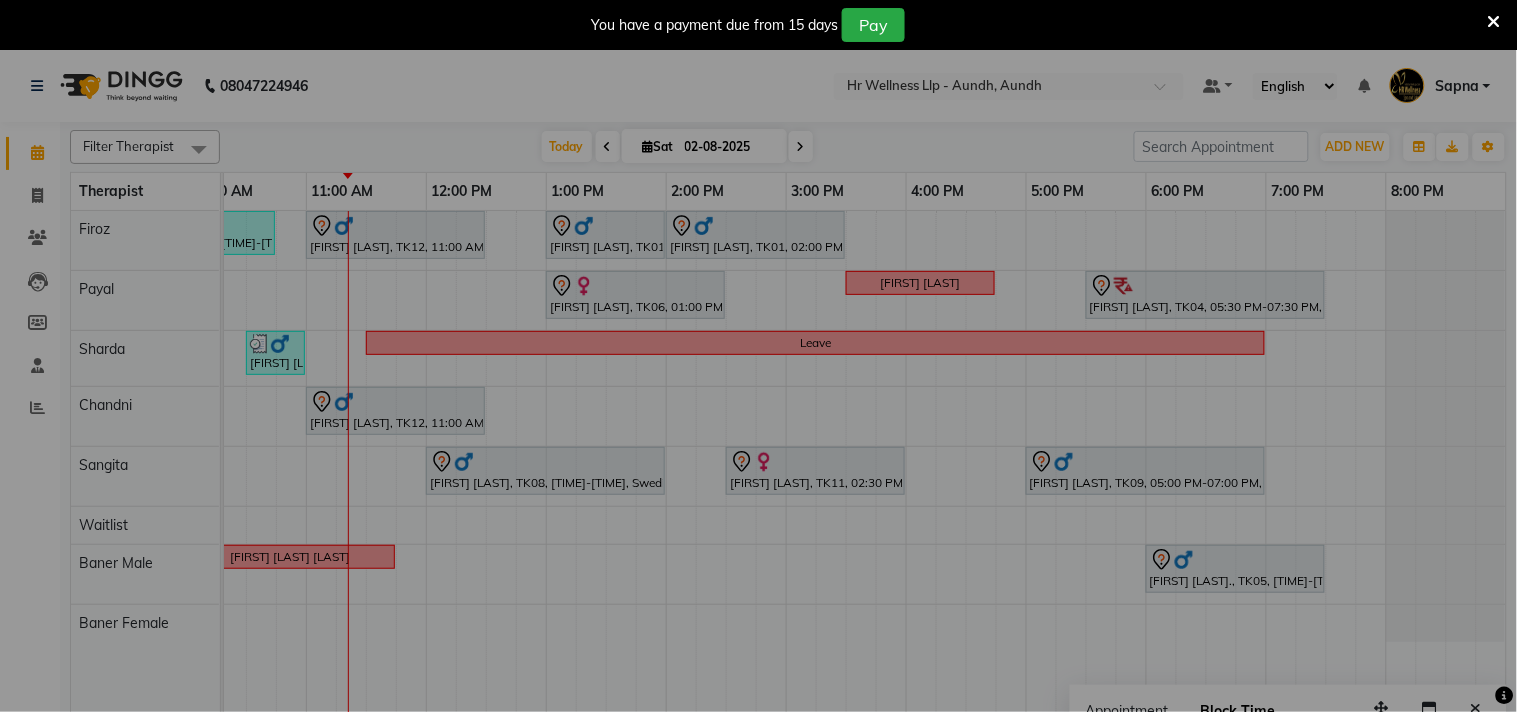 scroll, scrollTop: 0, scrollLeft: 277, axis: horizontal 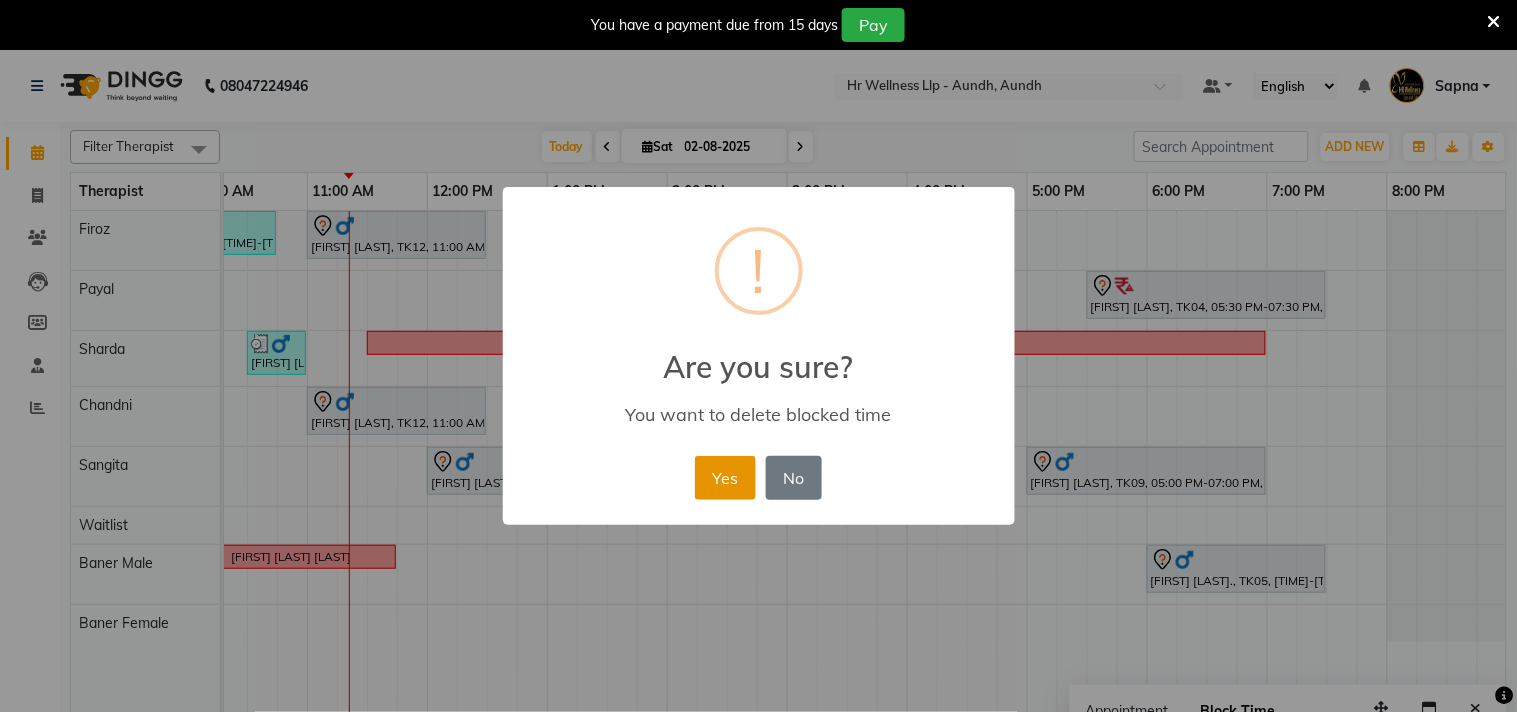 click on "Yes" at bounding box center (725, 478) 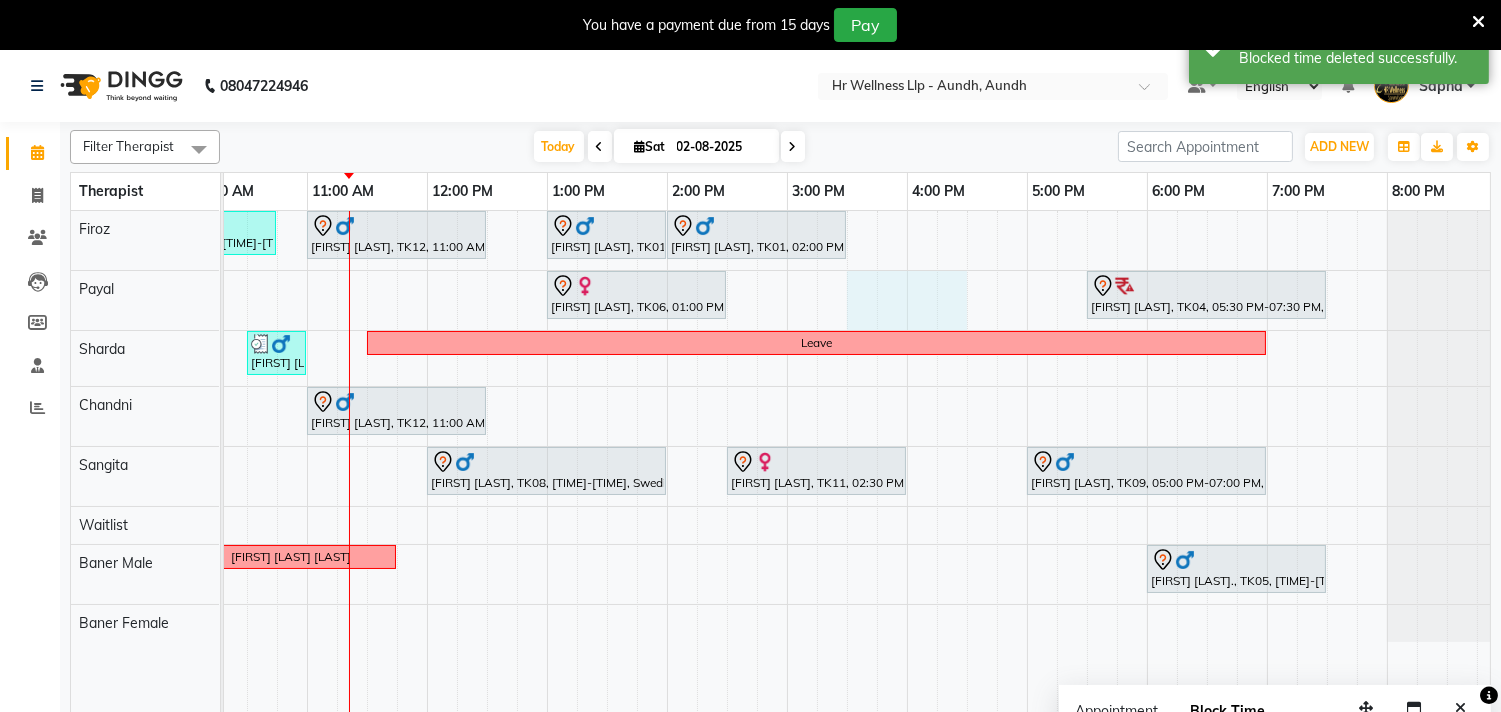 drag, startPoint x: 857, startPoint y: 293, endPoint x: 942, endPoint y: 297, distance: 85.09406 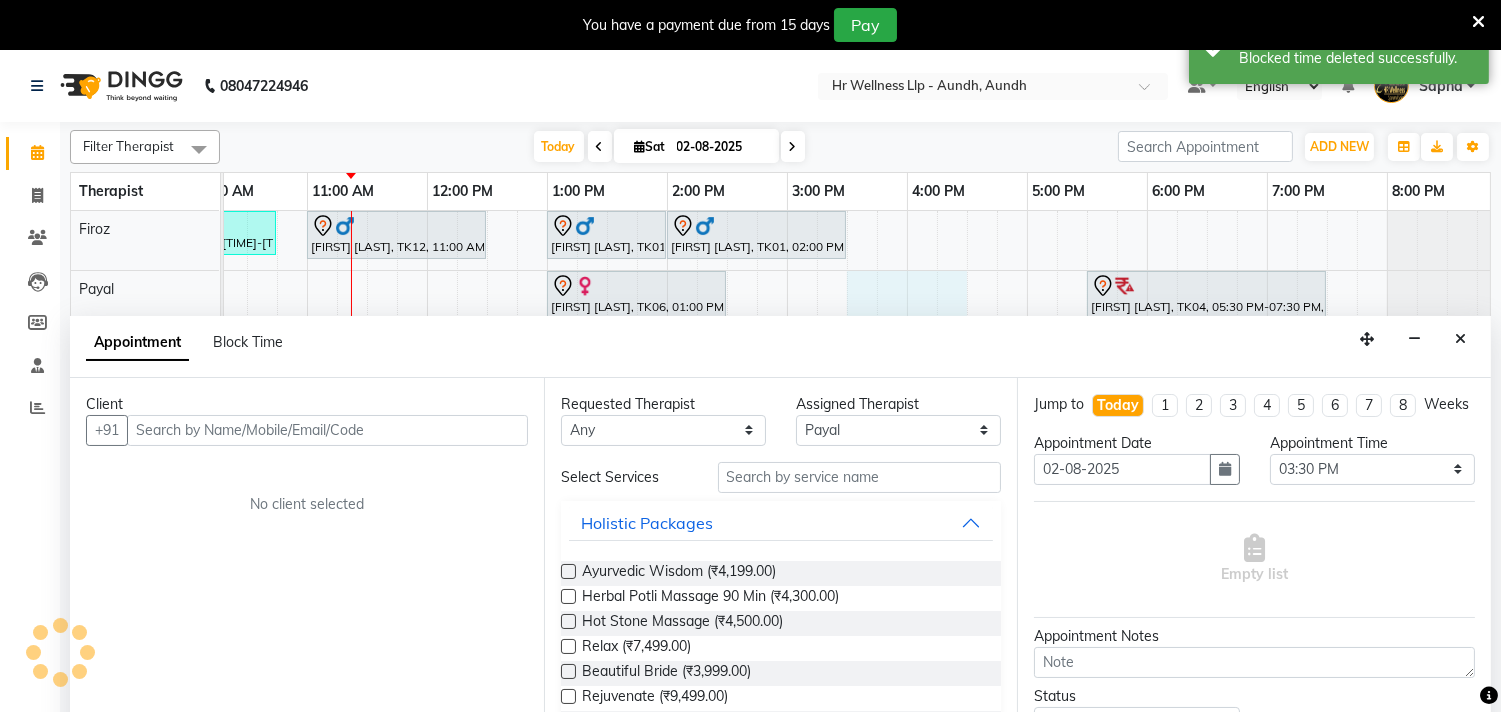 scroll, scrollTop: 50, scrollLeft: 0, axis: vertical 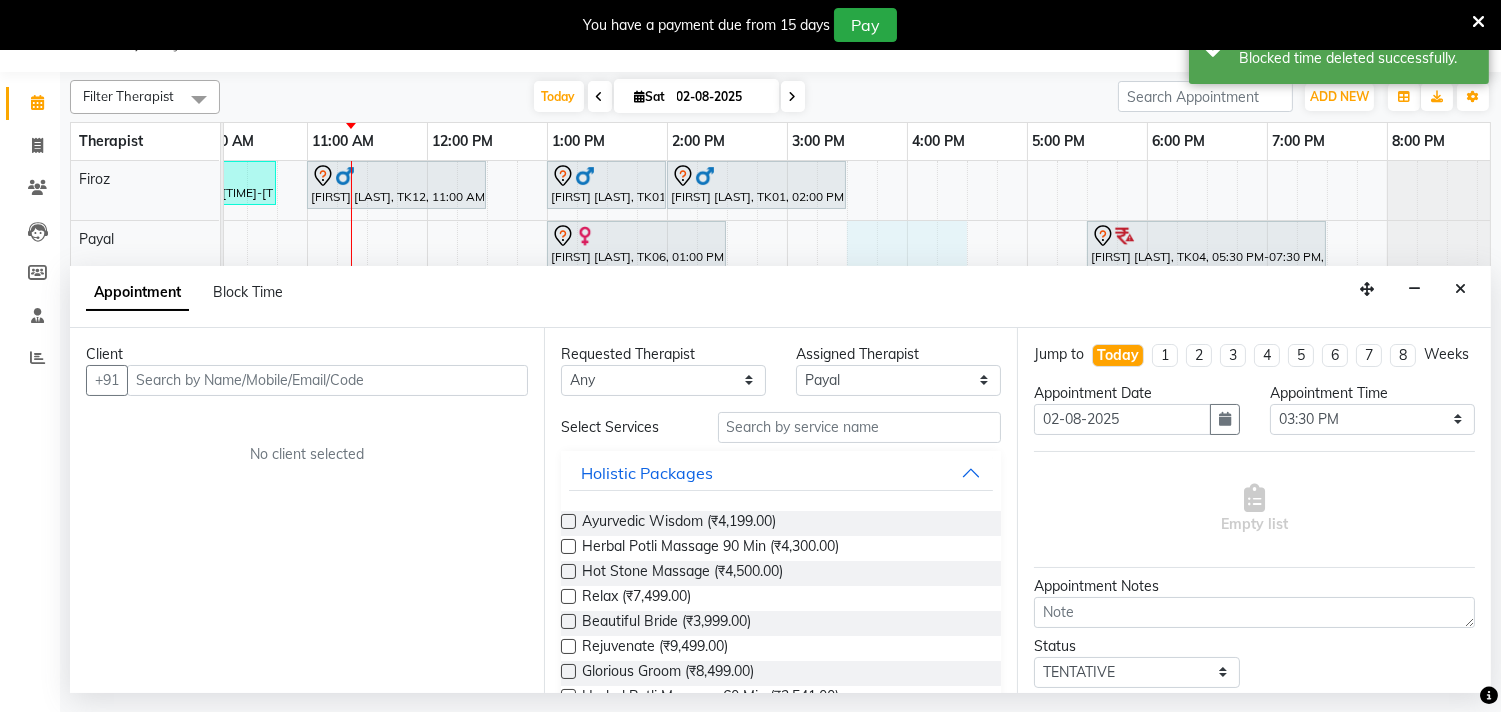 click at bounding box center [327, 380] 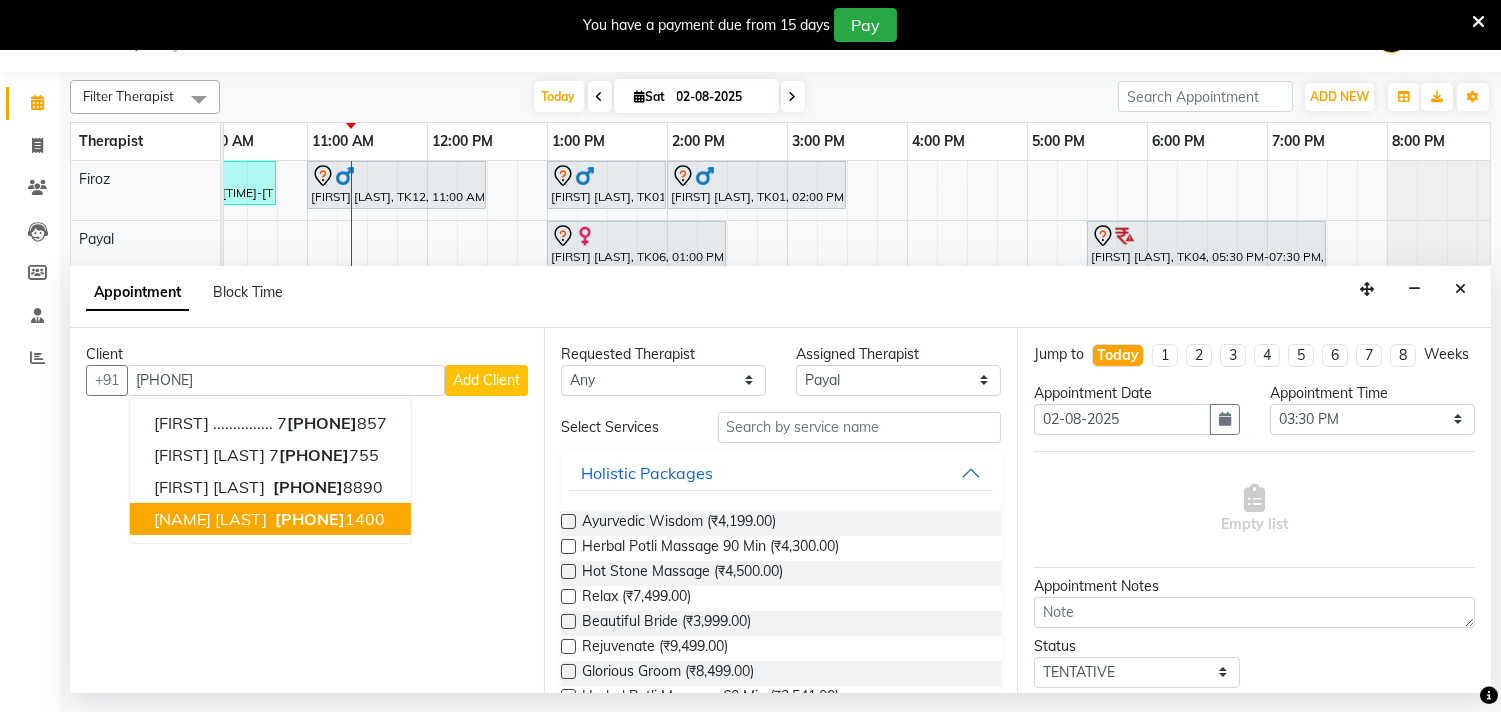 click on "738570" at bounding box center (310, 519) 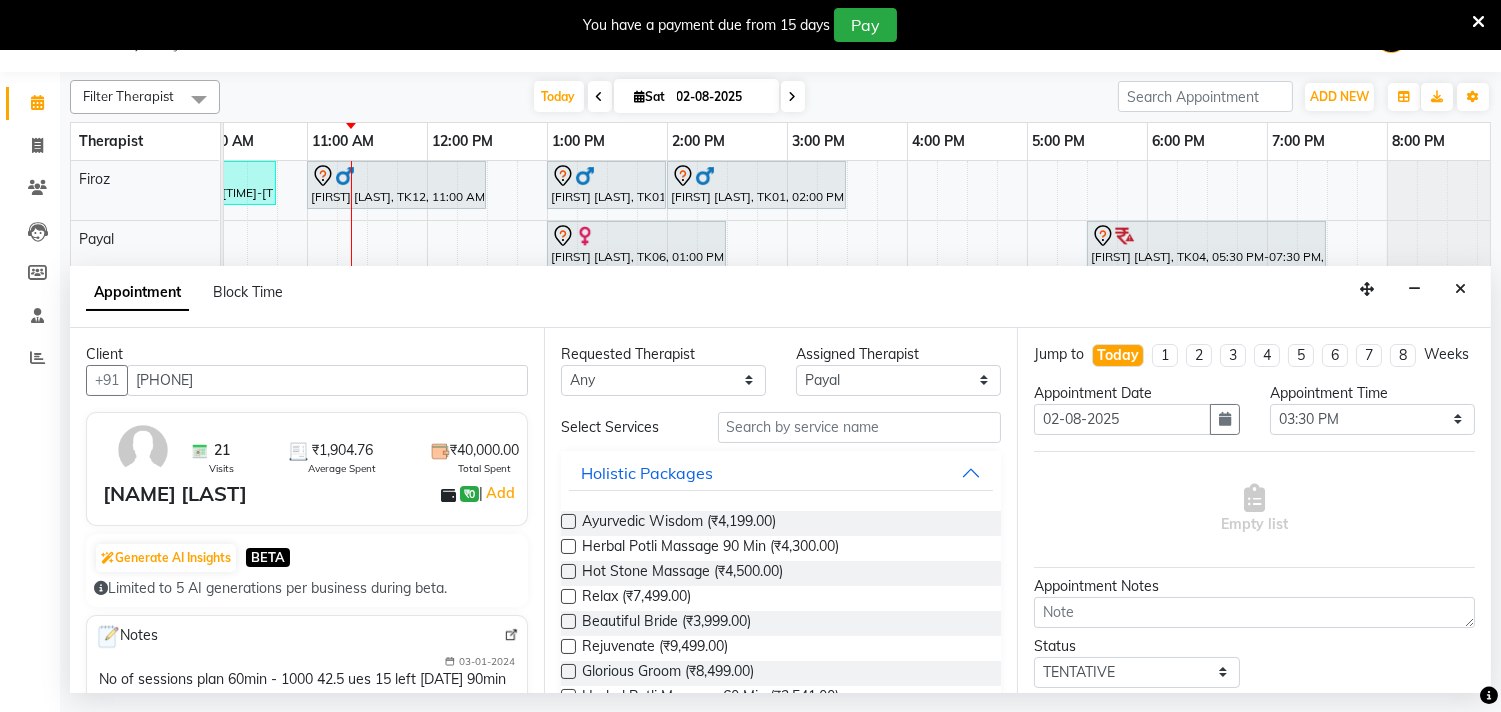 type on "[PHONE]" 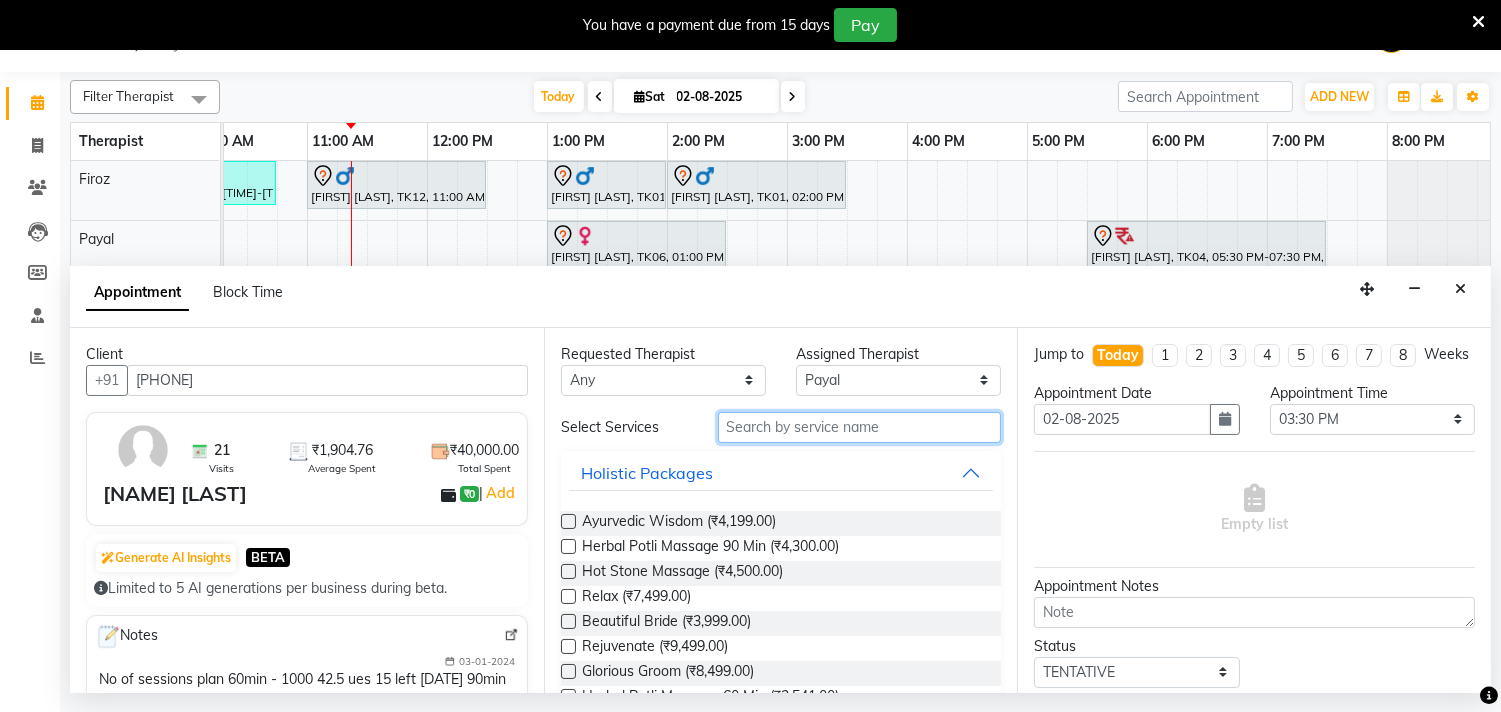 click at bounding box center [860, 427] 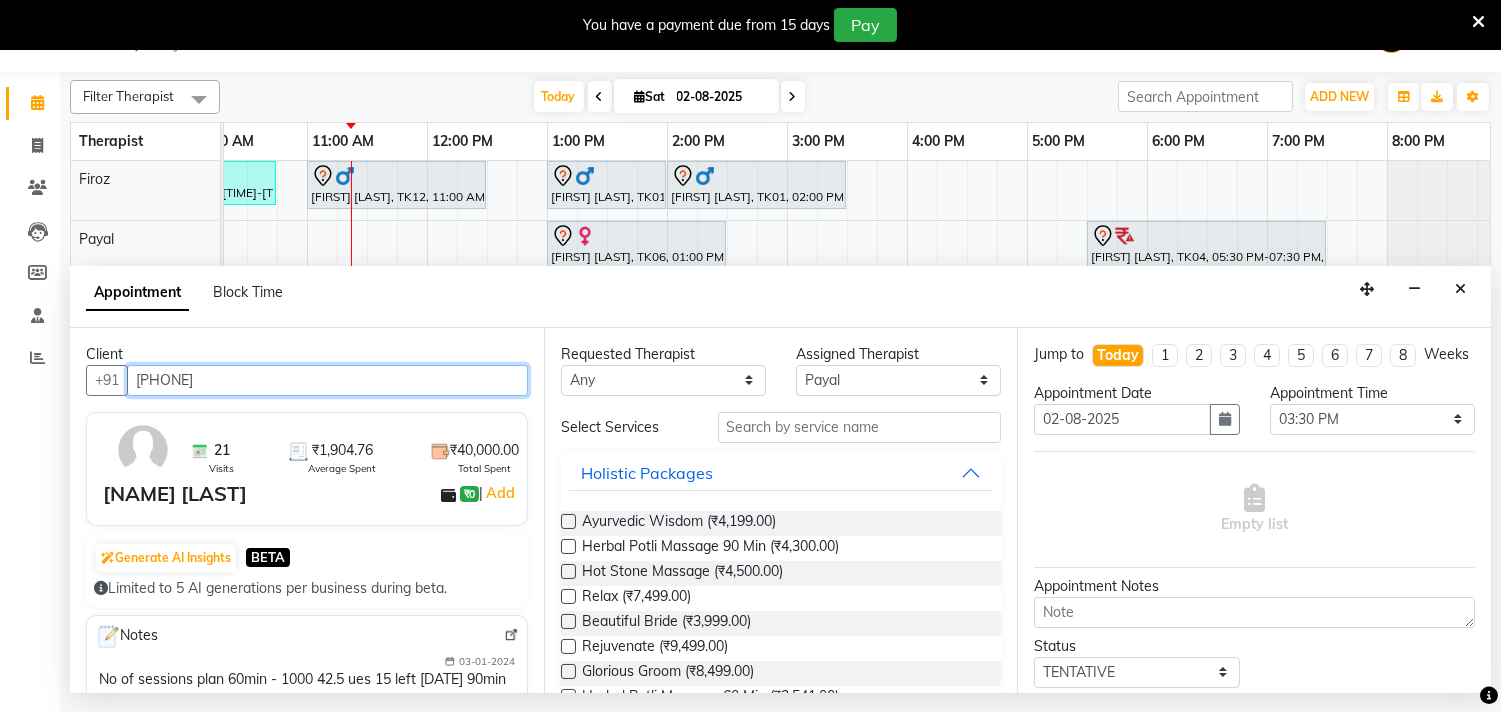 drag, startPoint x: 135, startPoint y: 382, endPoint x: 235, endPoint y: 382, distance: 100 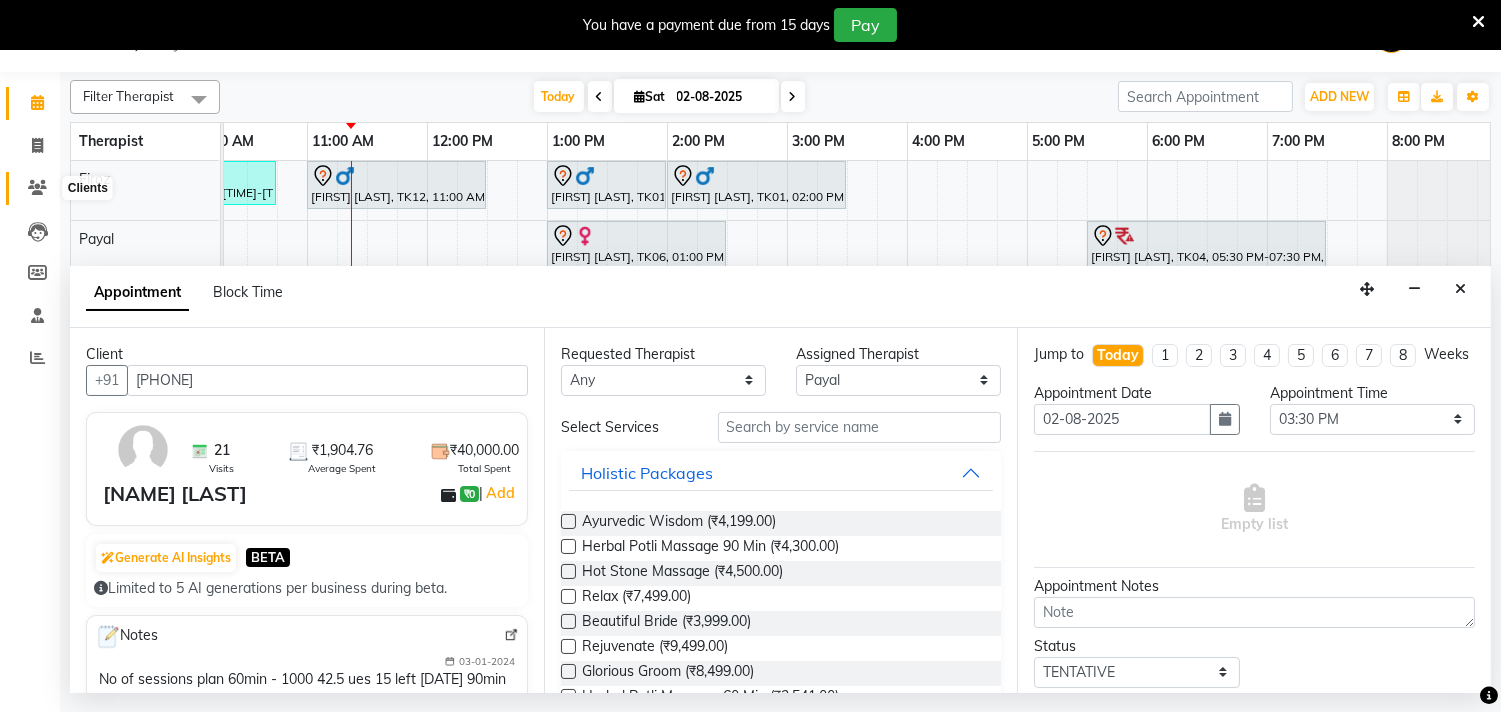 click 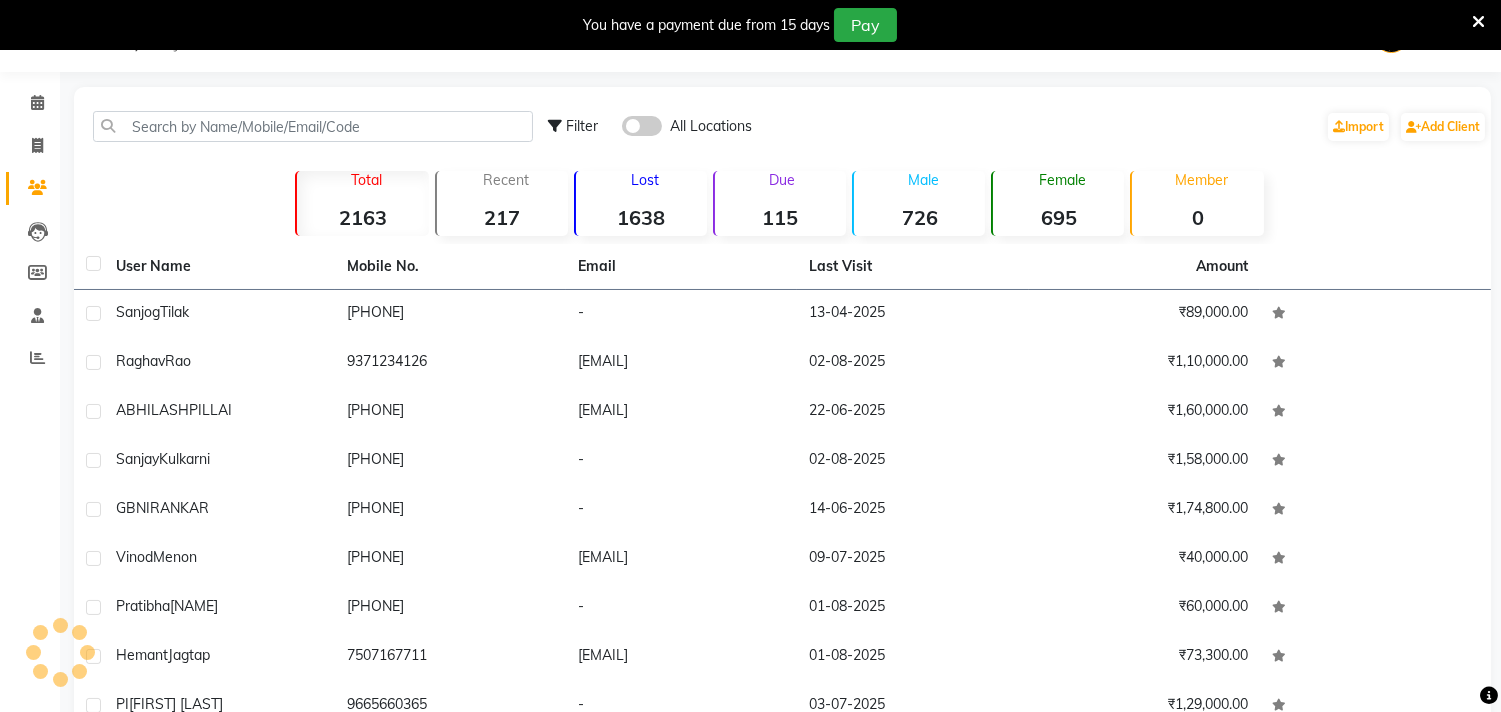scroll, scrollTop: 0, scrollLeft: 0, axis: both 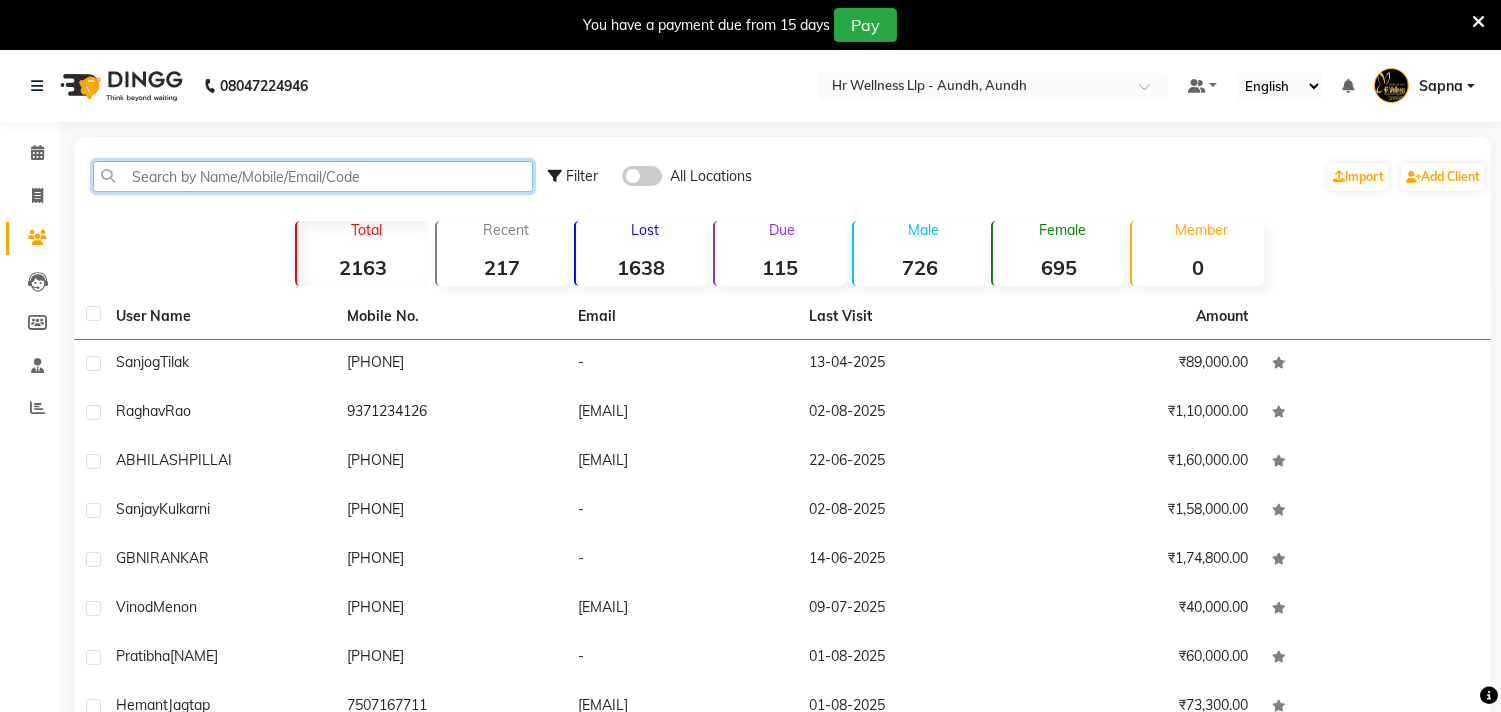 click 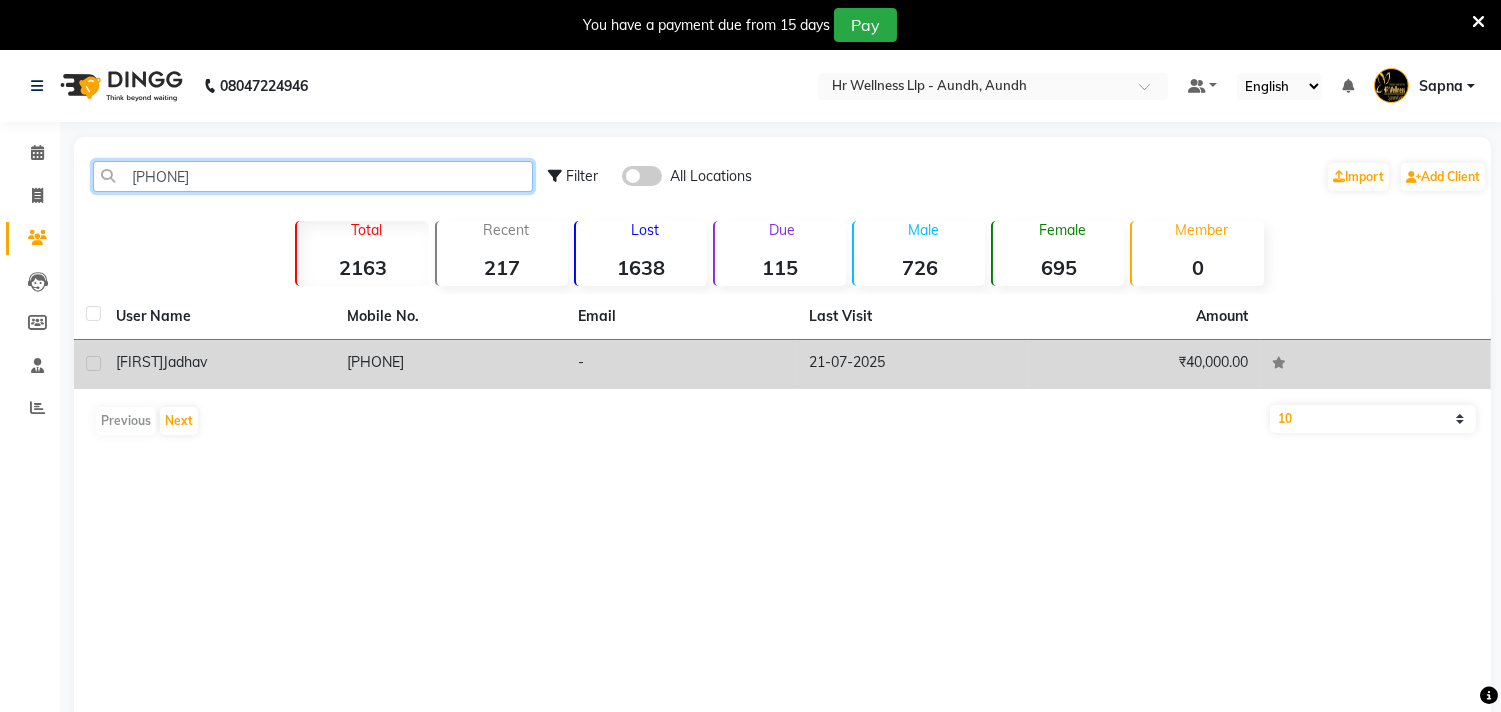 type on "[PHONE]" 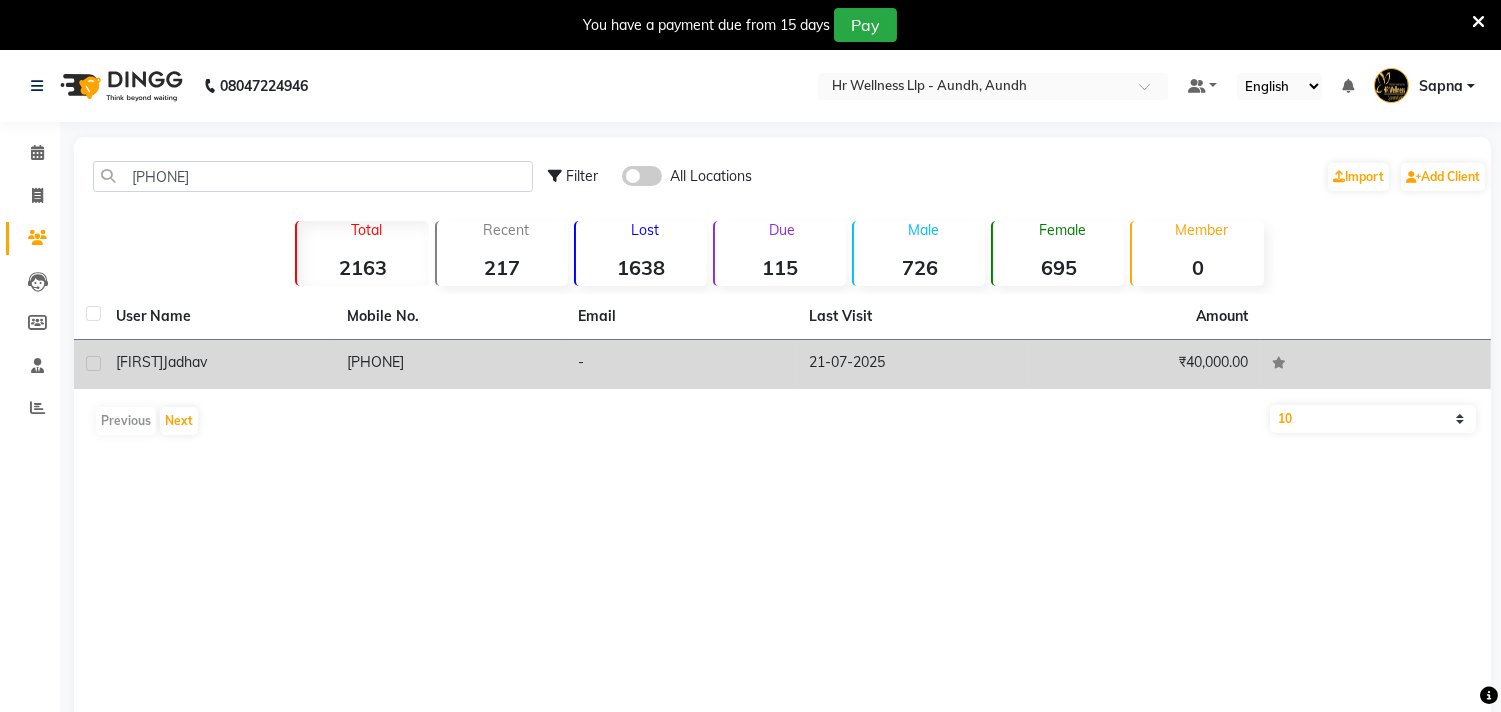 drag, startPoint x: 230, startPoint y: 367, endPoint x: 335, endPoint y: 362, distance: 105.11898 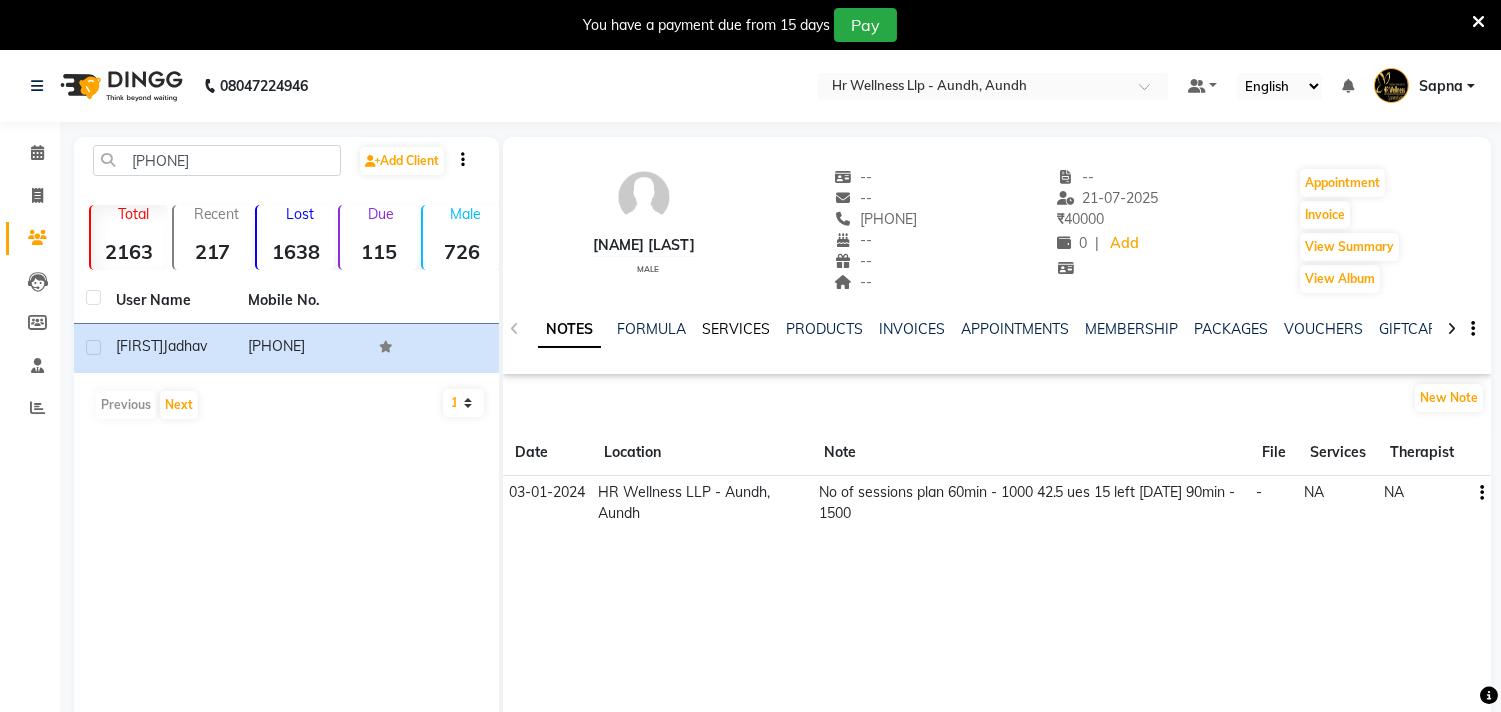 click on "SERVICES" 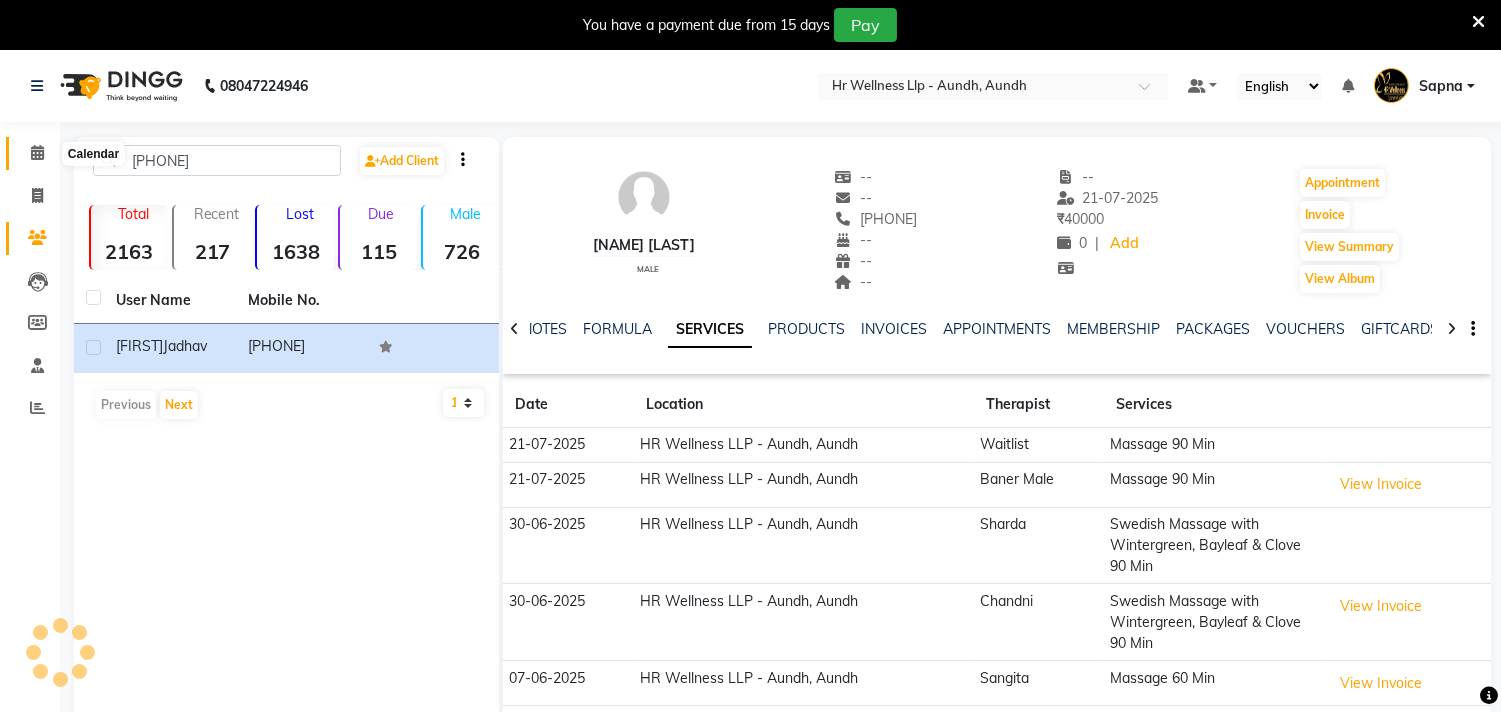 click 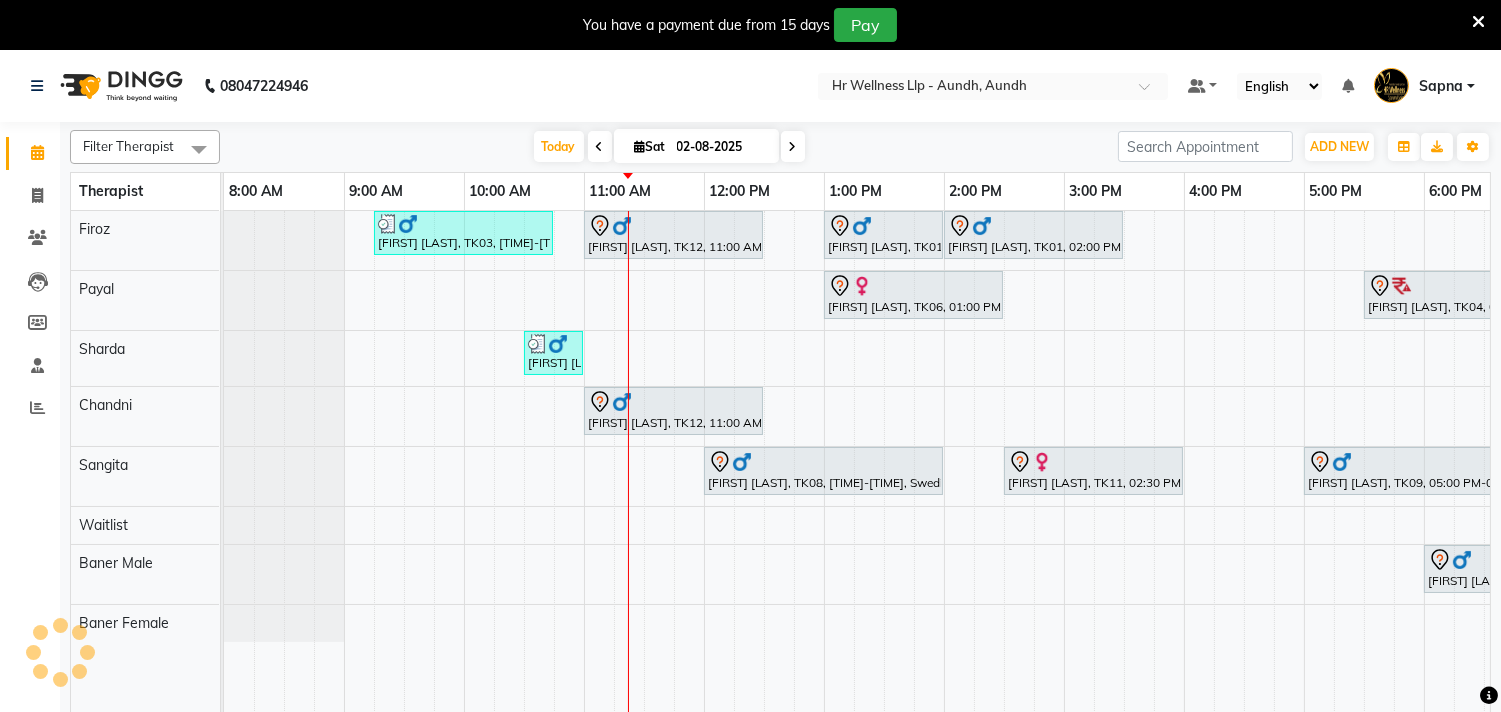 scroll, scrollTop: 0, scrollLeft: 0, axis: both 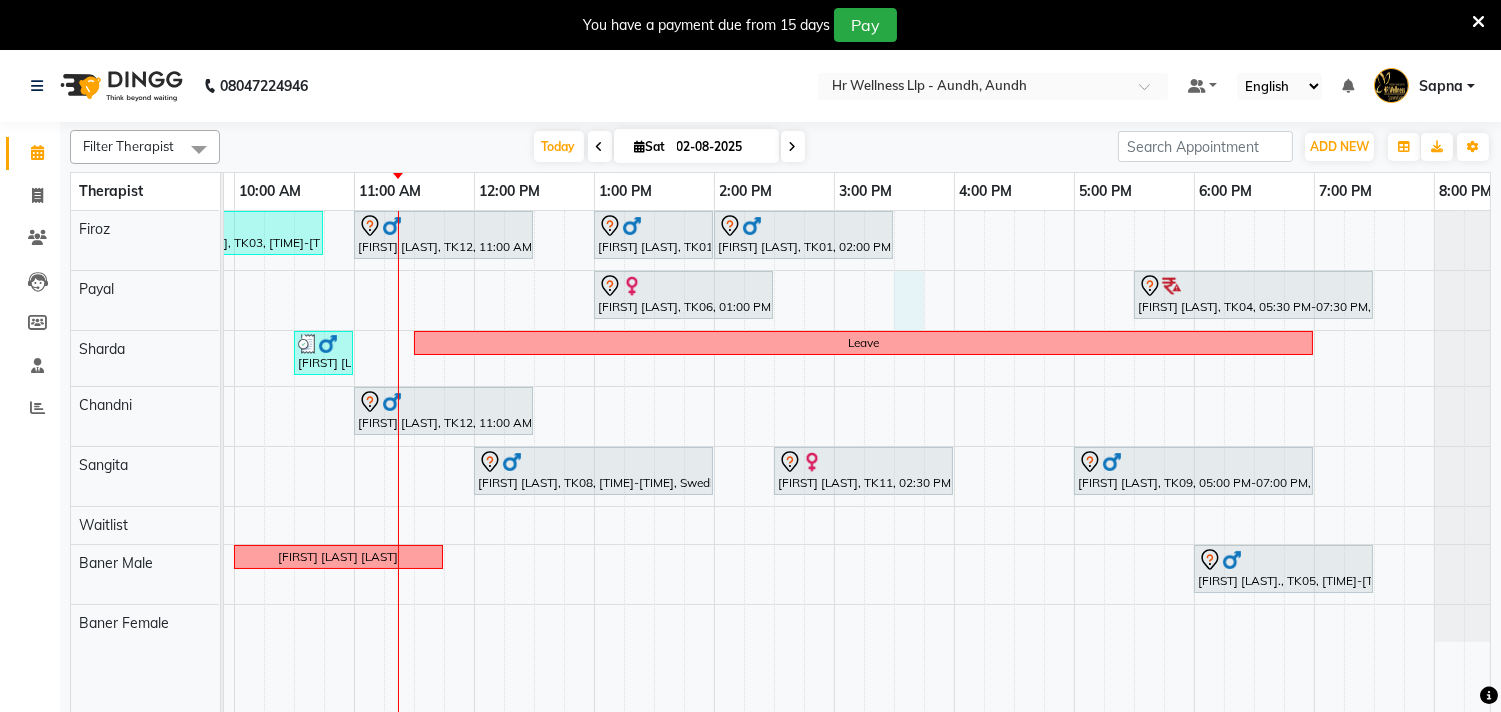 click on "Sanjay Kulkarni, TK03, 09:15 AM-10:45 AM, Massage 60 Min             ABHILASH PILLAI, TK12, 11:00 AM-12:30 PM, Radiating Aromatherapy Massage with Frankincense, Orange and Lavender 60 Min             Swapnil Bachal, TK01, 01:00 PM-02:00 PM, Scrubassage 60 Min             Swapnil Bachal, TK01, 02:00 PM-03:30 PM, Swedish Massage with Wintergreen, Bayleaf & Clove 60 Min             Madhuri Jamdar, TK06, 01:00 PM-02:30 PM, Massage 60 Min             Amrita moghe, TK04, 05:30 PM-07:30 PM, Massage 90 Min     Raghav Rao, TK10, 10:30 AM-11:00 AM, Refreshing Foot Reflexology  Leave              ABHILASH PILLAI, TK12, 11:00 AM-12:30 PM, Deep Tissue Massage with Wintergreen oil 60 Min             AJAY JHAVERI, TK08, 12:00 PM-02:00 PM, Swedish Massage with Wintergreen, Bayleaf & Clove 90 Min             GB NIRANKAR, TK11, 02:30 PM-04:00 PM, Swedish Massage with Wintergreen, Bayleaf & Clove 60 Min             Hemant kapse, TK09, 05:00 PM-07:00 PM, Massage 90 Min  Kamakshi Z . M" at bounding box center (774, 474) 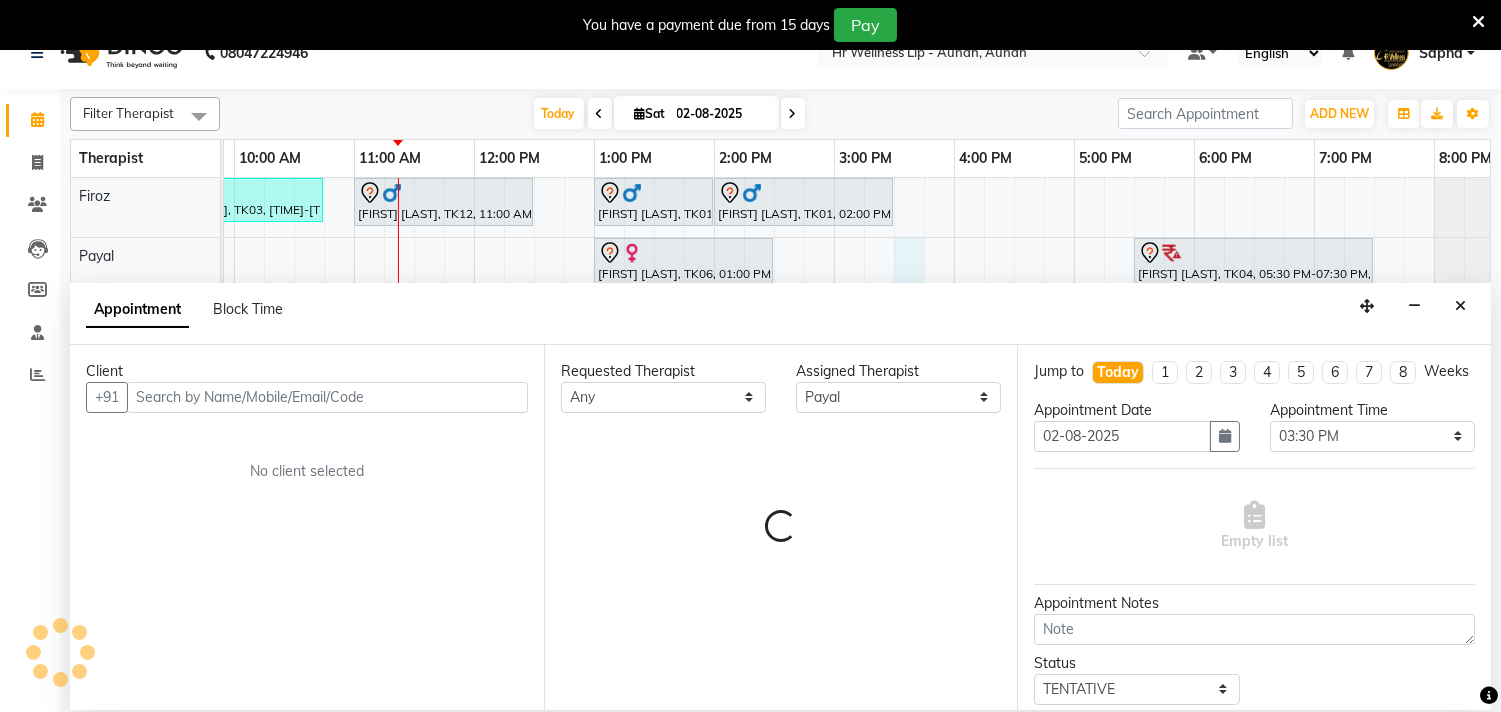 scroll, scrollTop: 50, scrollLeft: 0, axis: vertical 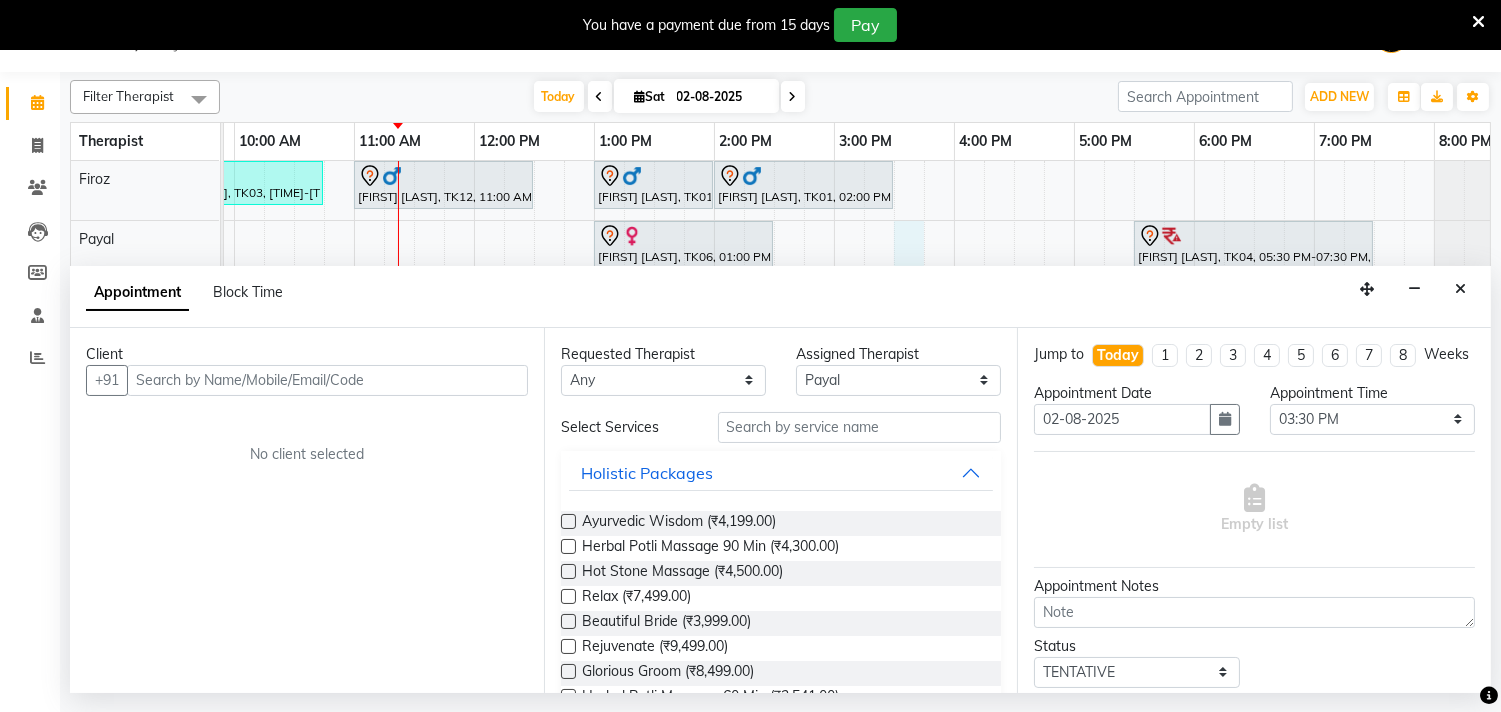 click at bounding box center (327, 380) 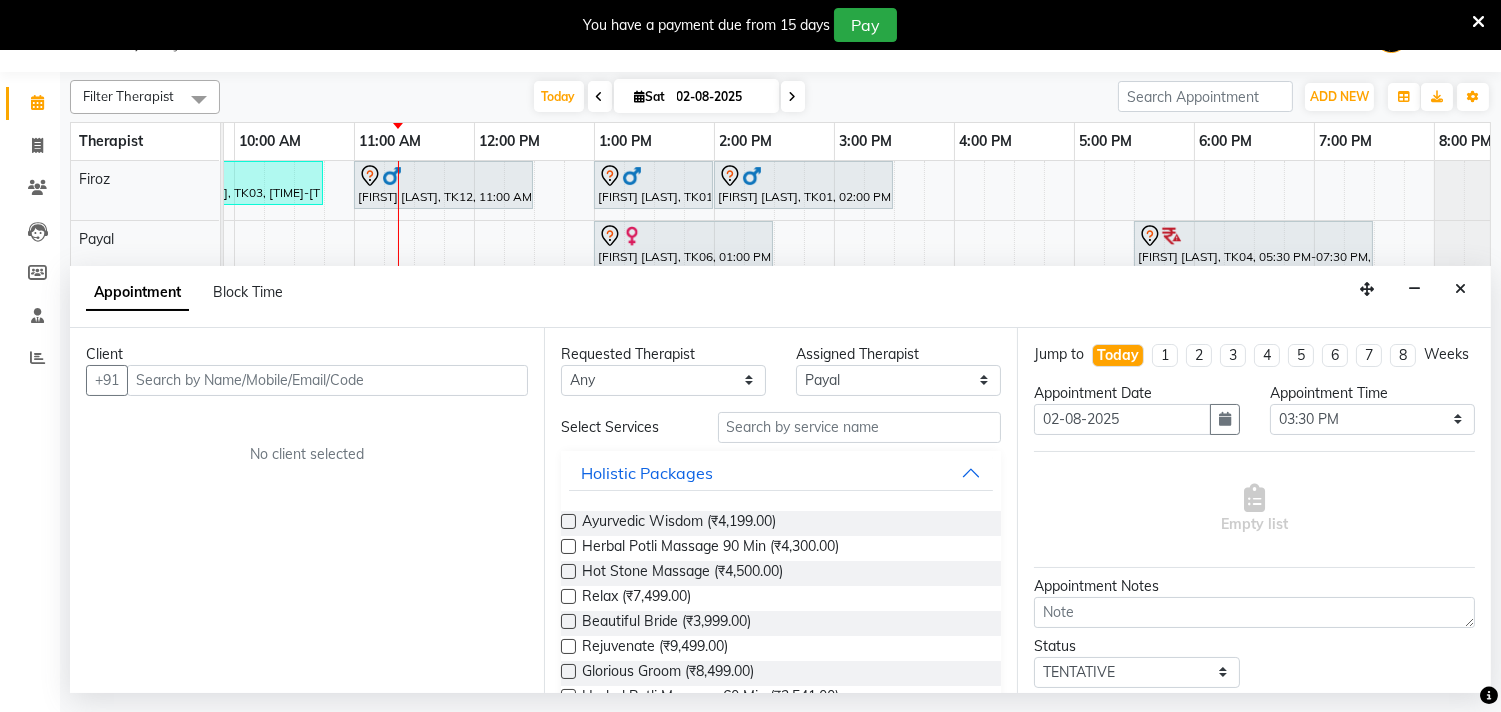 click at bounding box center [327, 380] 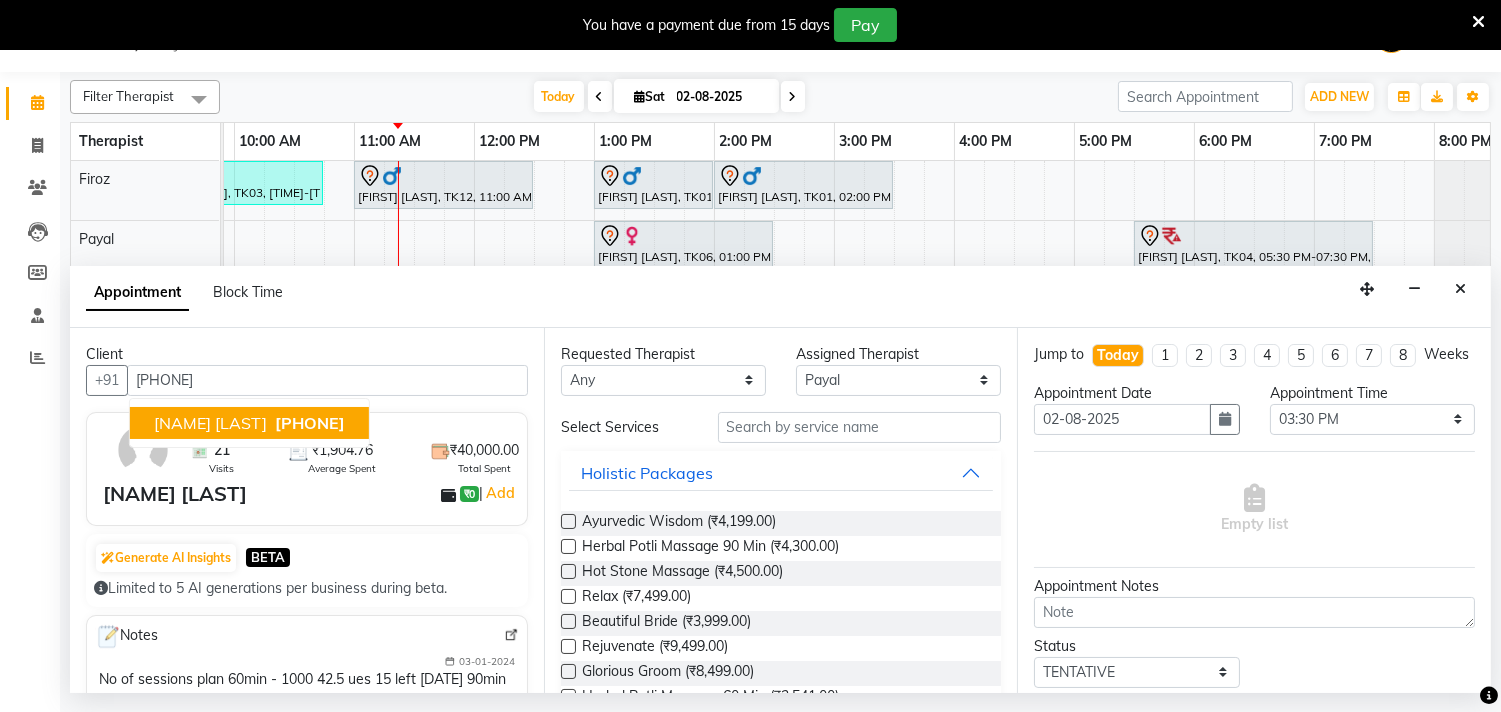 click on "[FIRST] [LAST]" at bounding box center [210, 423] 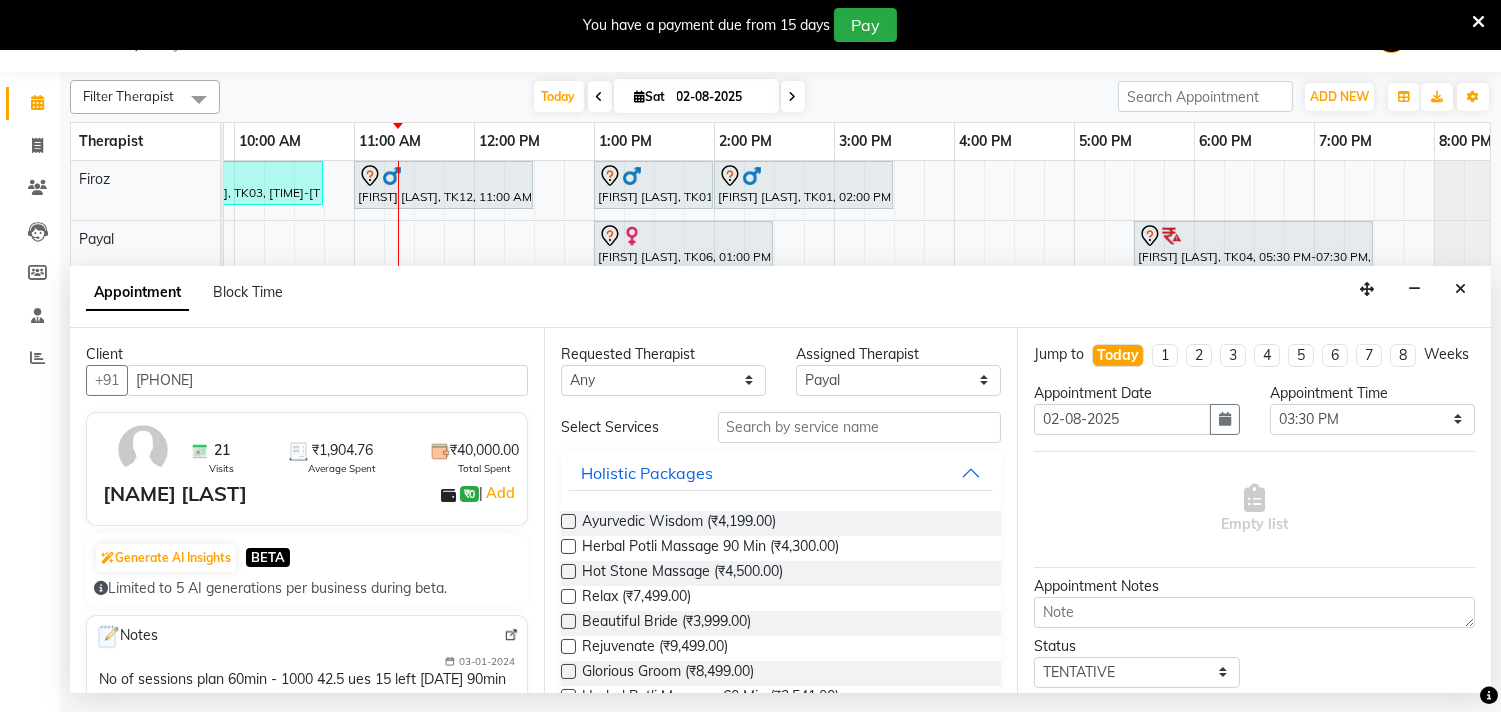 type on "[PHONE]" 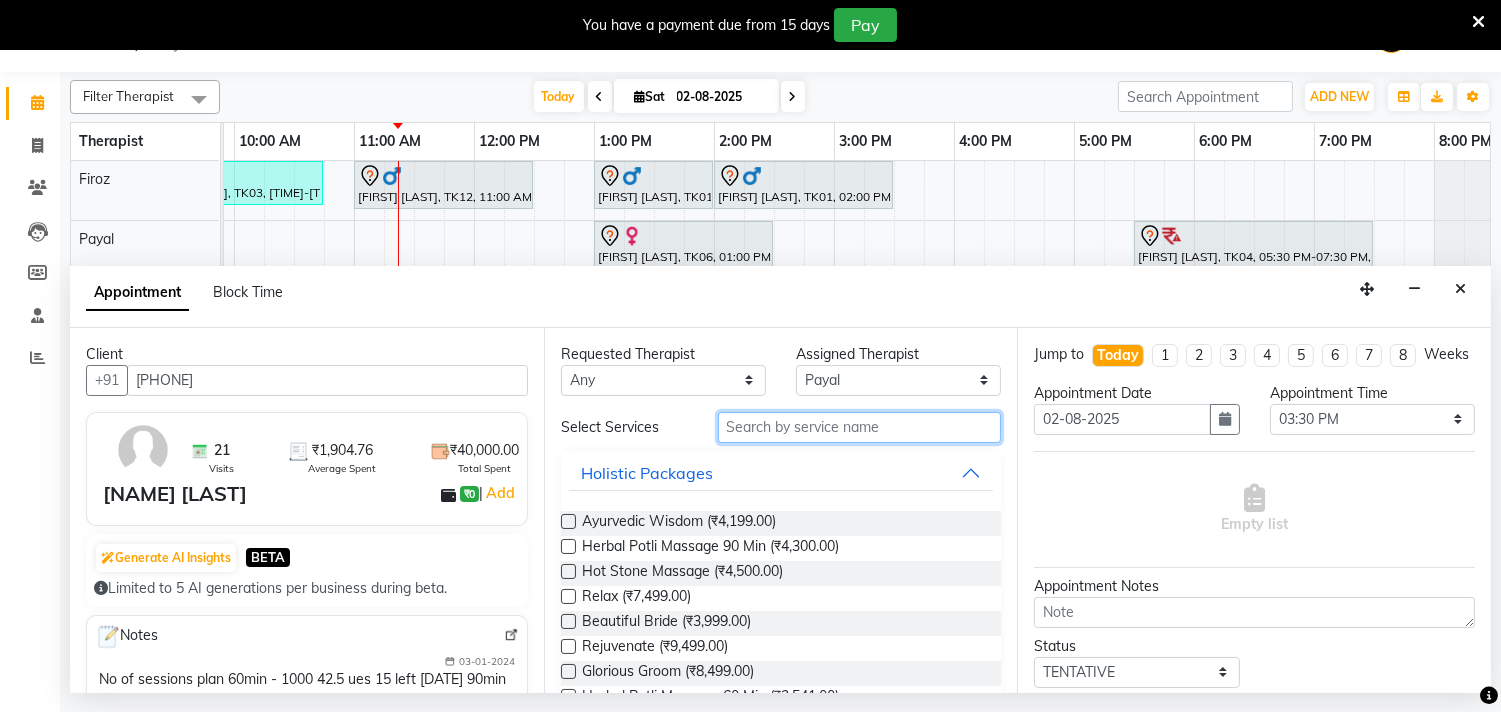 click at bounding box center [860, 427] 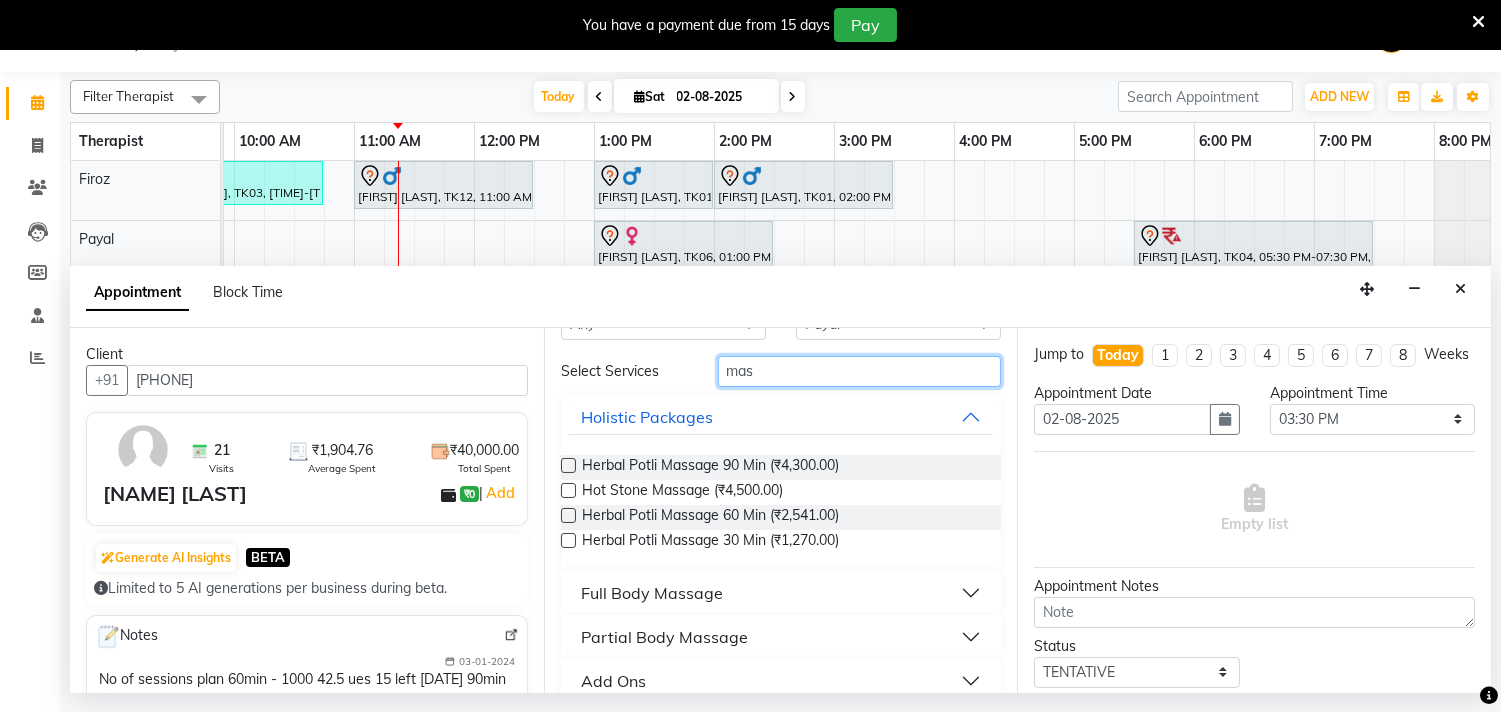 scroll, scrollTop: 81, scrollLeft: 0, axis: vertical 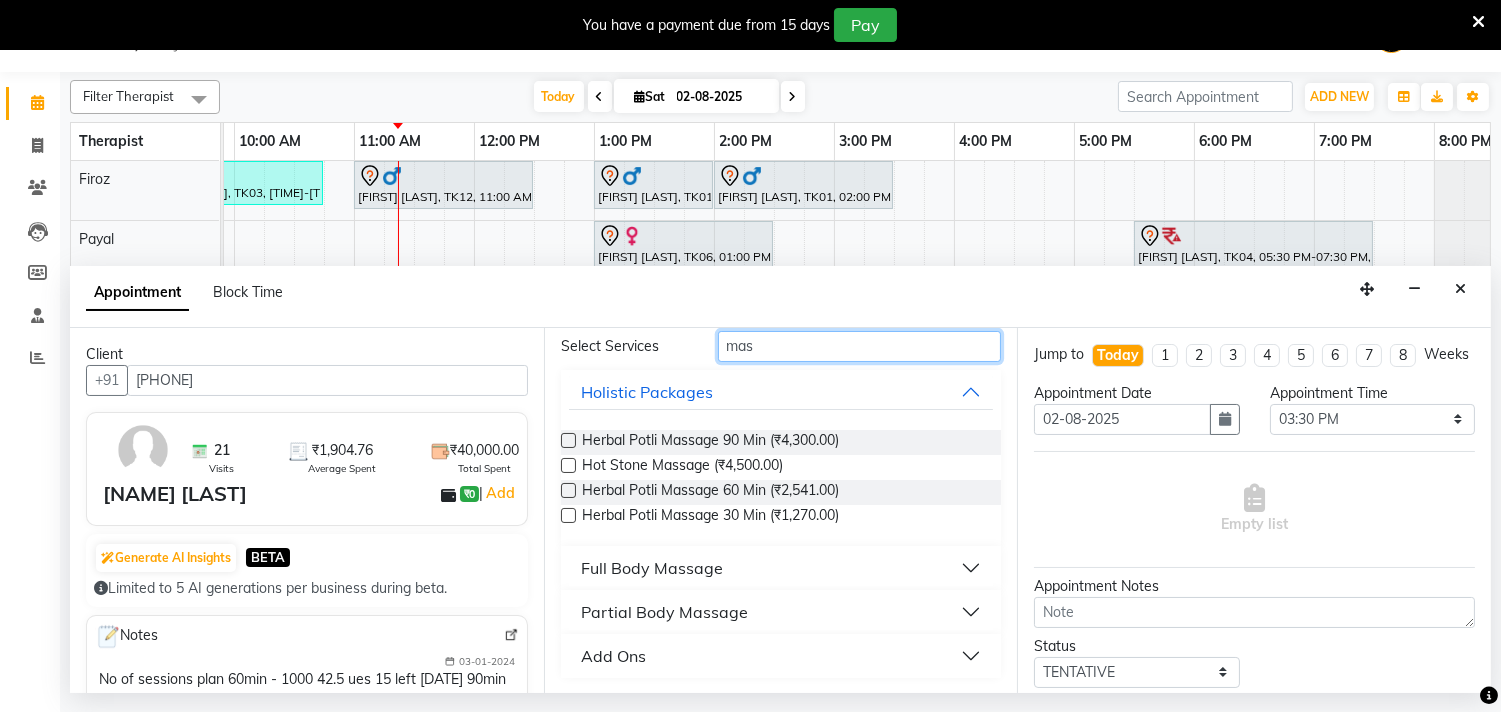 type on "mas" 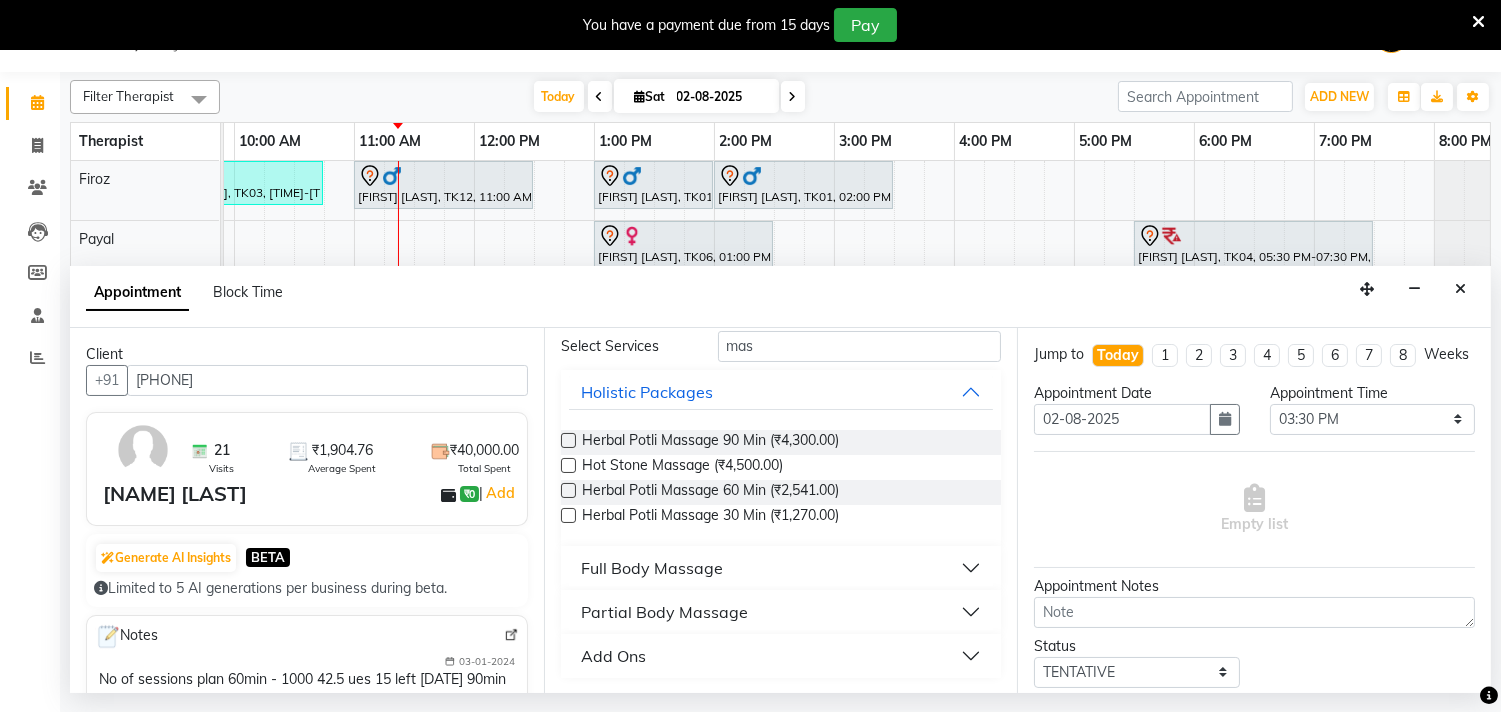 click on "Full Body Massage" at bounding box center [781, 568] 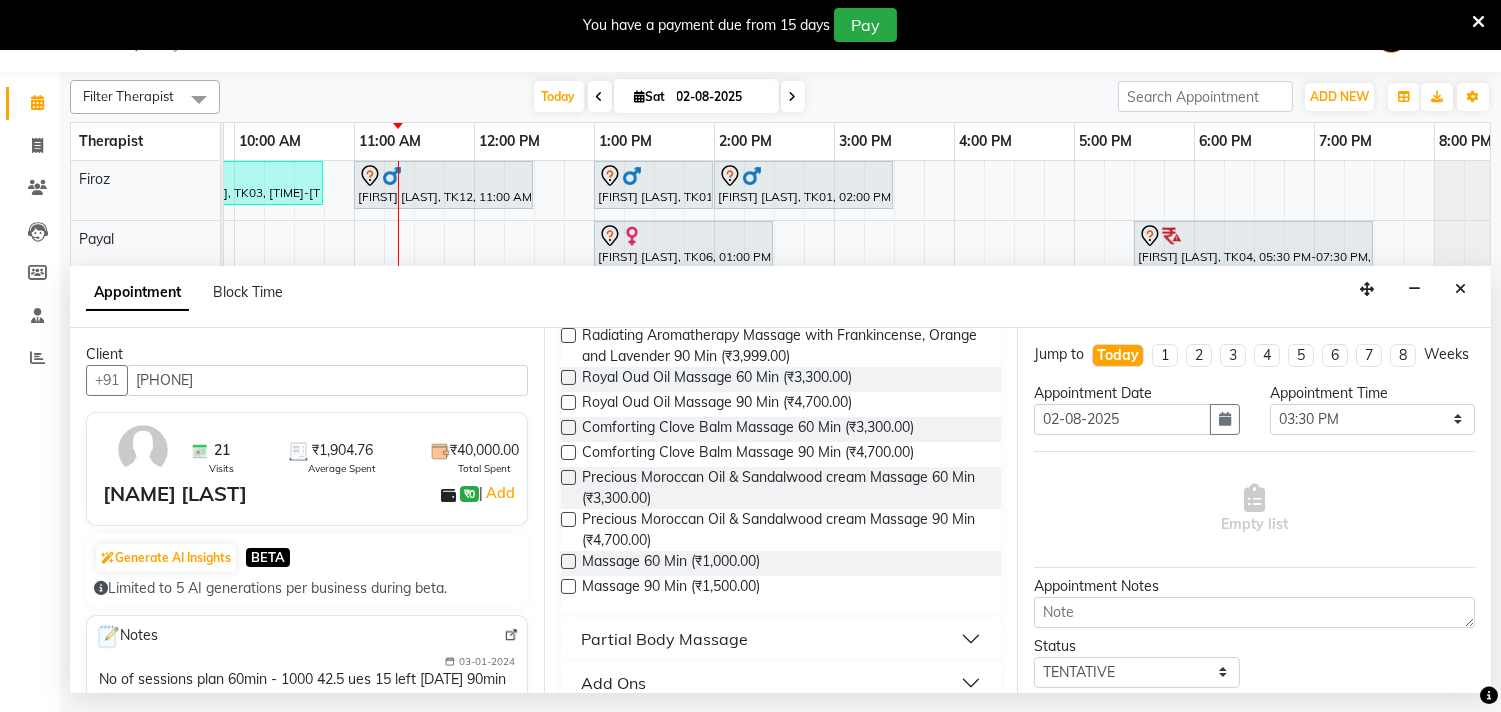 scroll, scrollTop: 858, scrollLeft: 0, axis: vertical 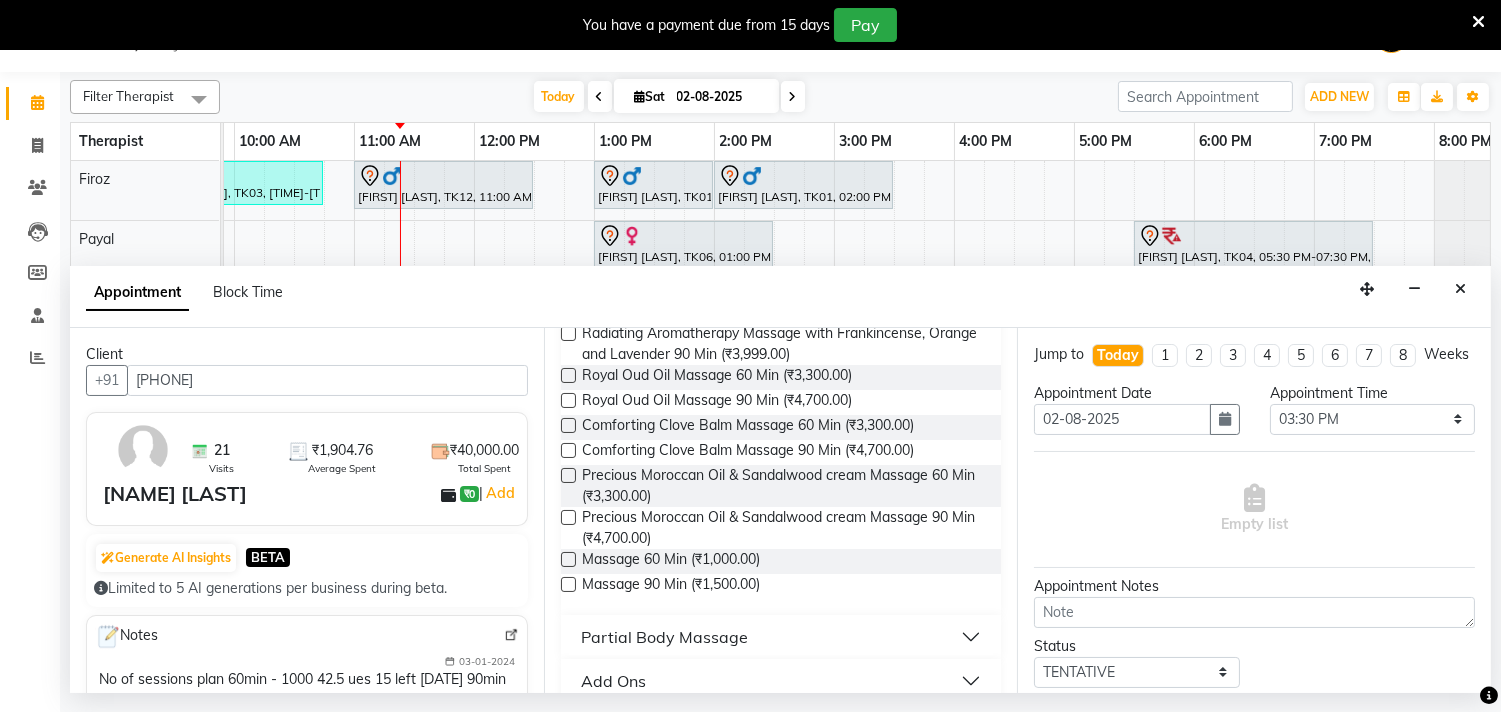 click at bounding box center (568, 559) 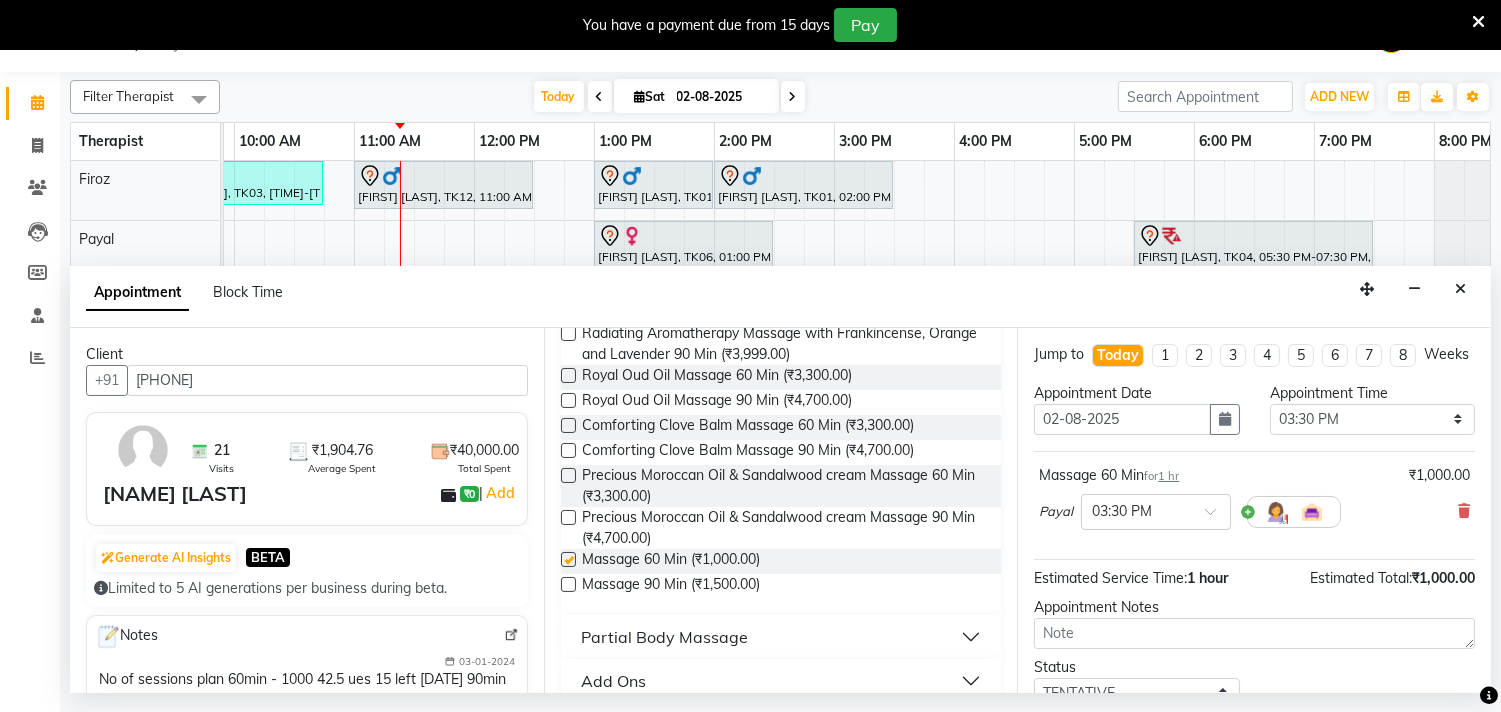 checkbox on "false" 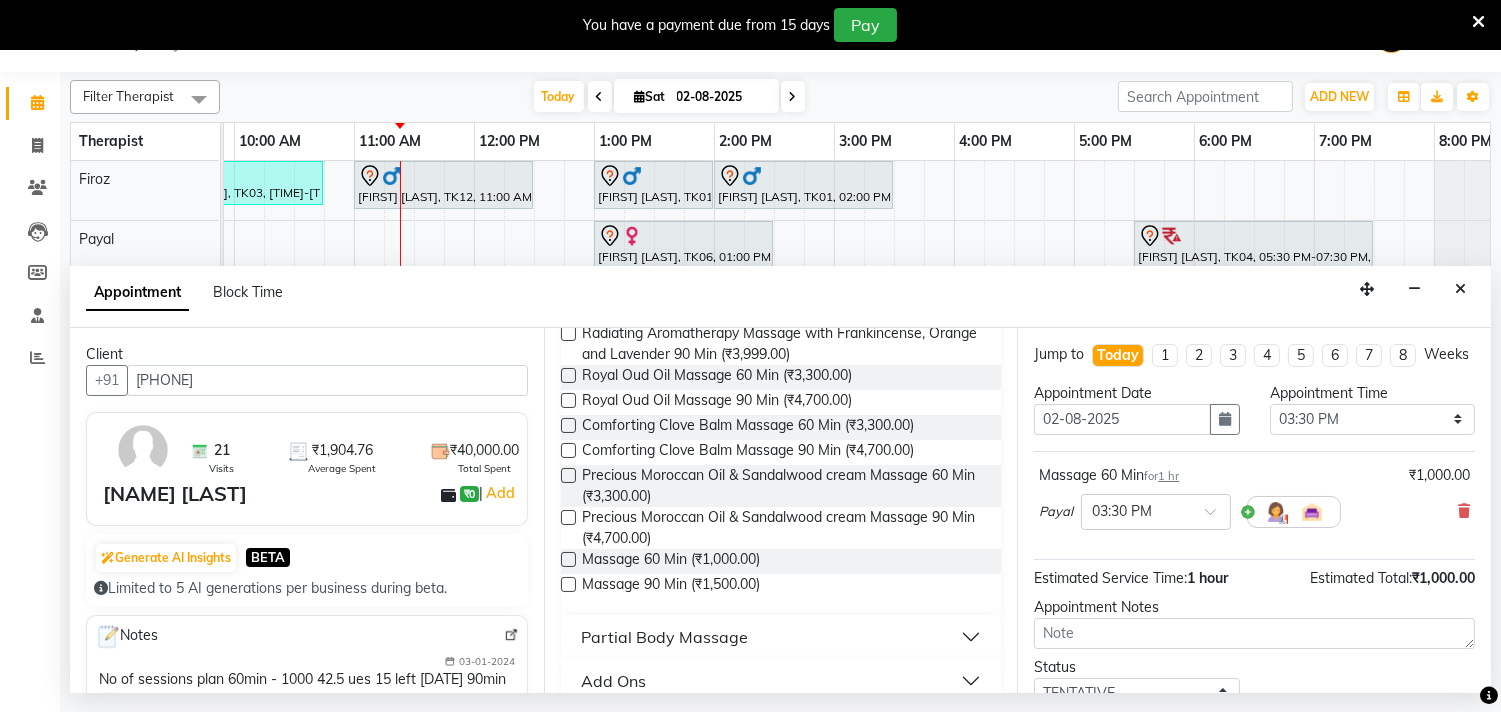 scroll, scrollTop: 0, scrollLeft: 0, axis: both 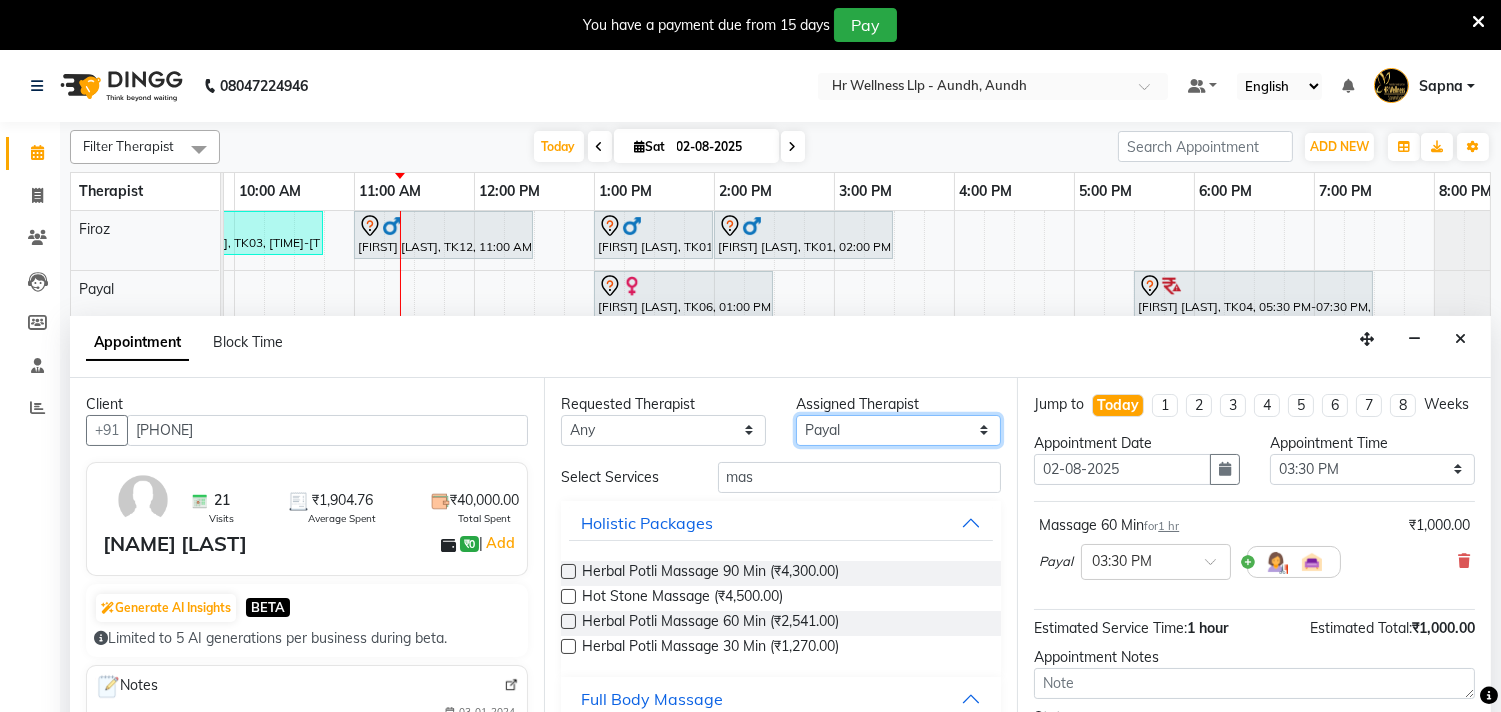click on "Select Baner Female Baner Male [FIRST] [FIRST] [FIRST] [FIRST] Waitlist" at bounding box center [898, 430] 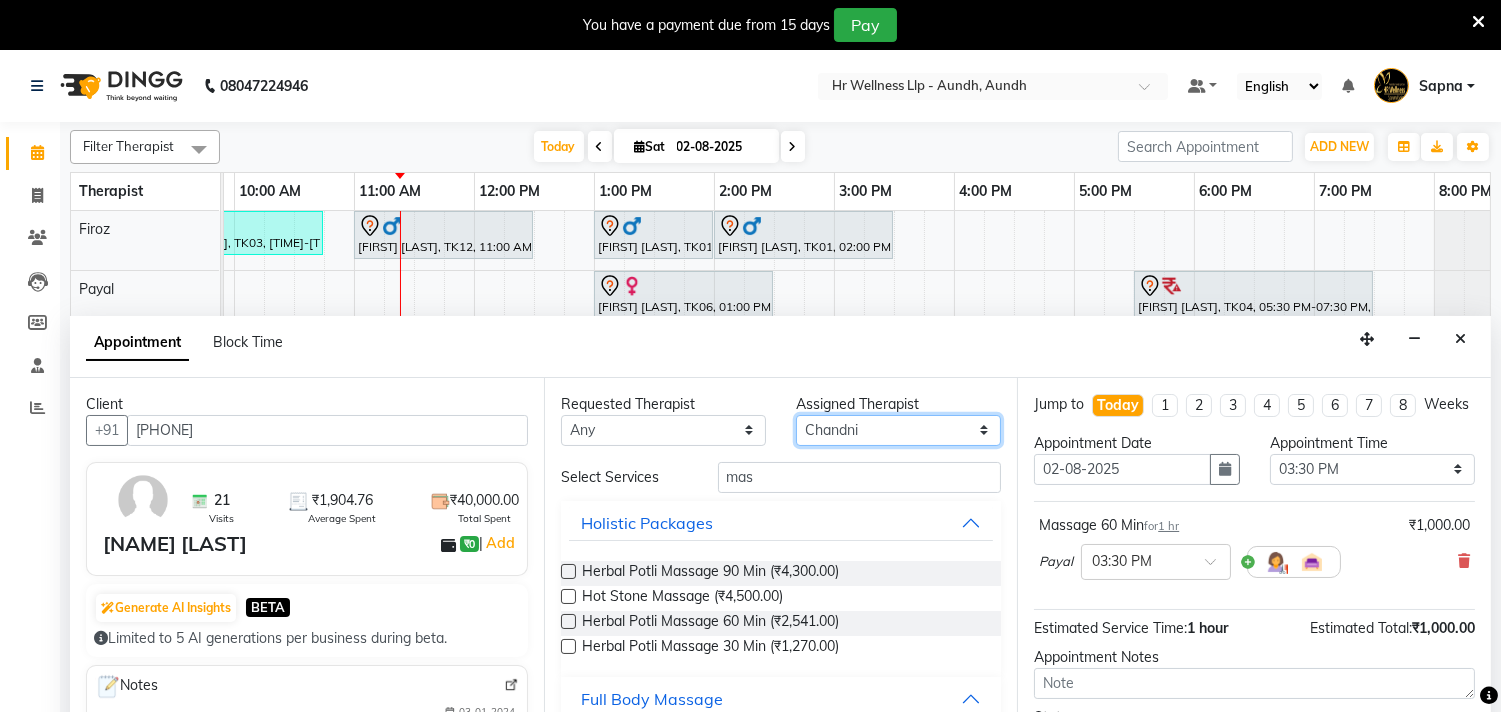 click on "Select Baner Female Baner Male [FIRST] [FIRST] [FIRST] [FIRST] Waitlist" at bounding box center [898, 430] 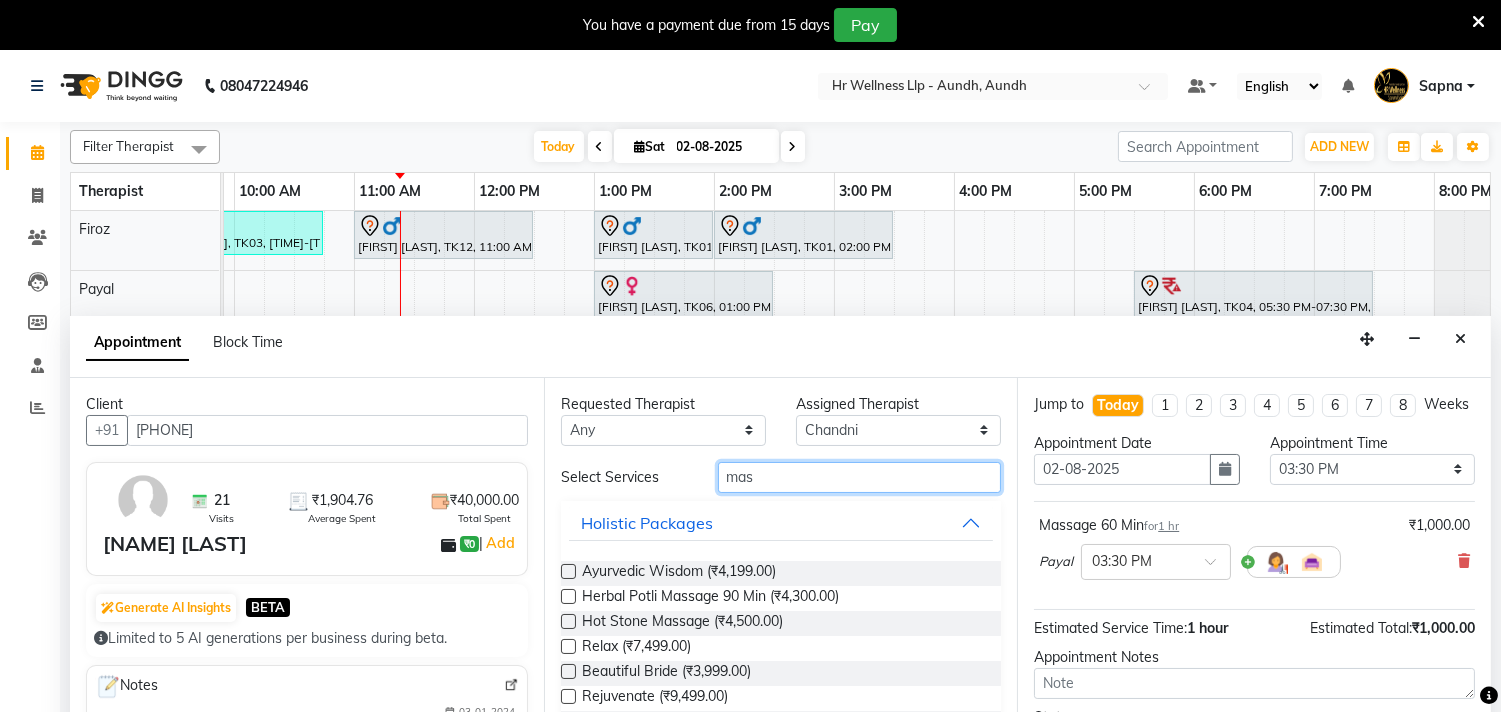 click on "mas" at bounding box center [860, 477] 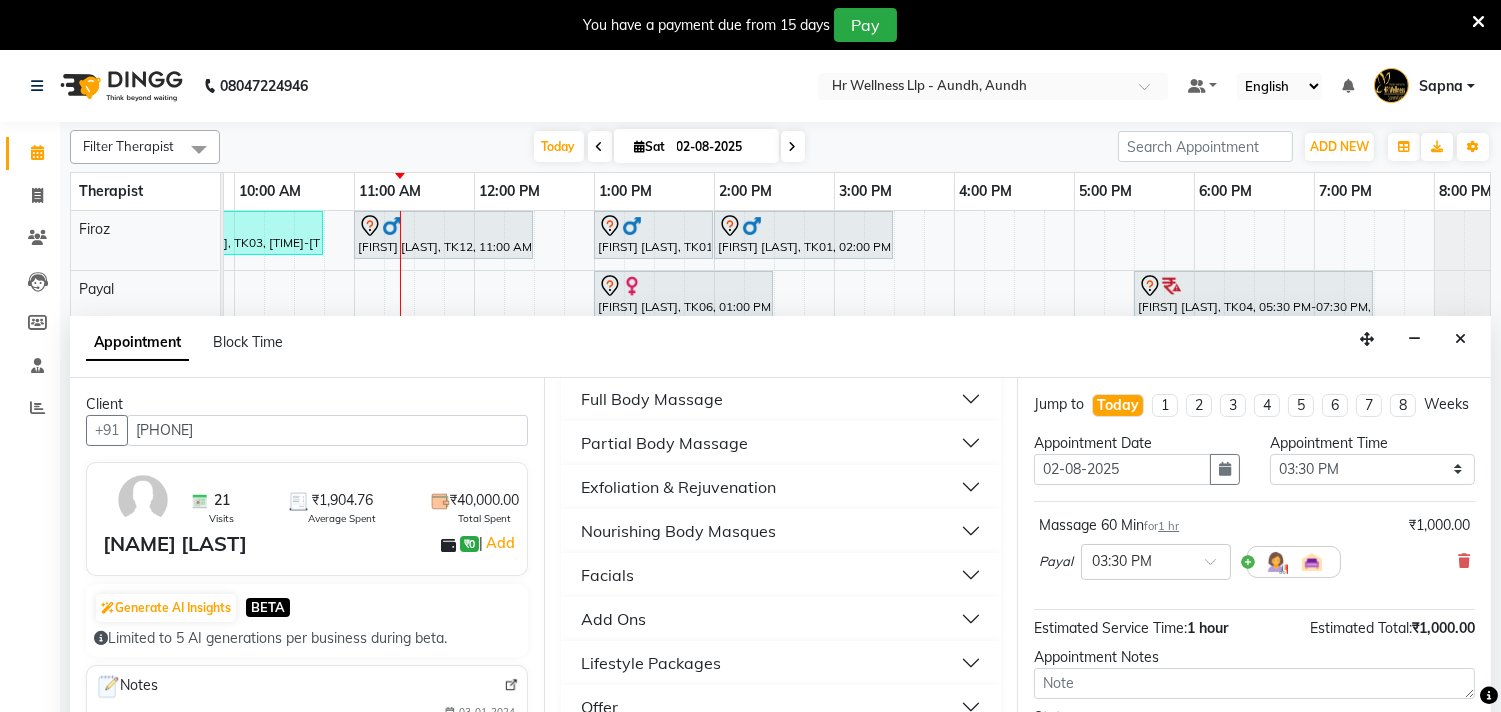 scroll, scrollTop: 314, scrollLeft: 0, axis: vertical 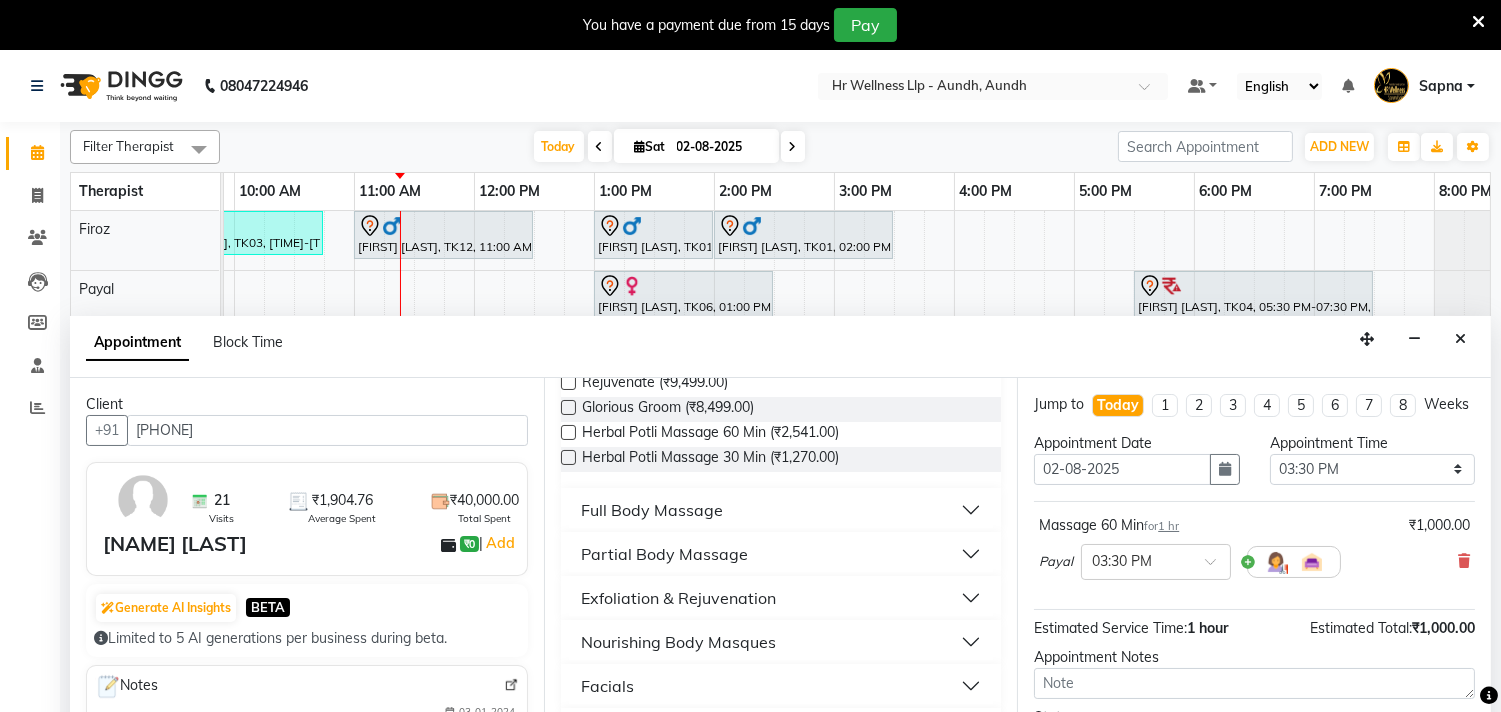 click on "Full Body Massage" at bounding box center (781, 510) 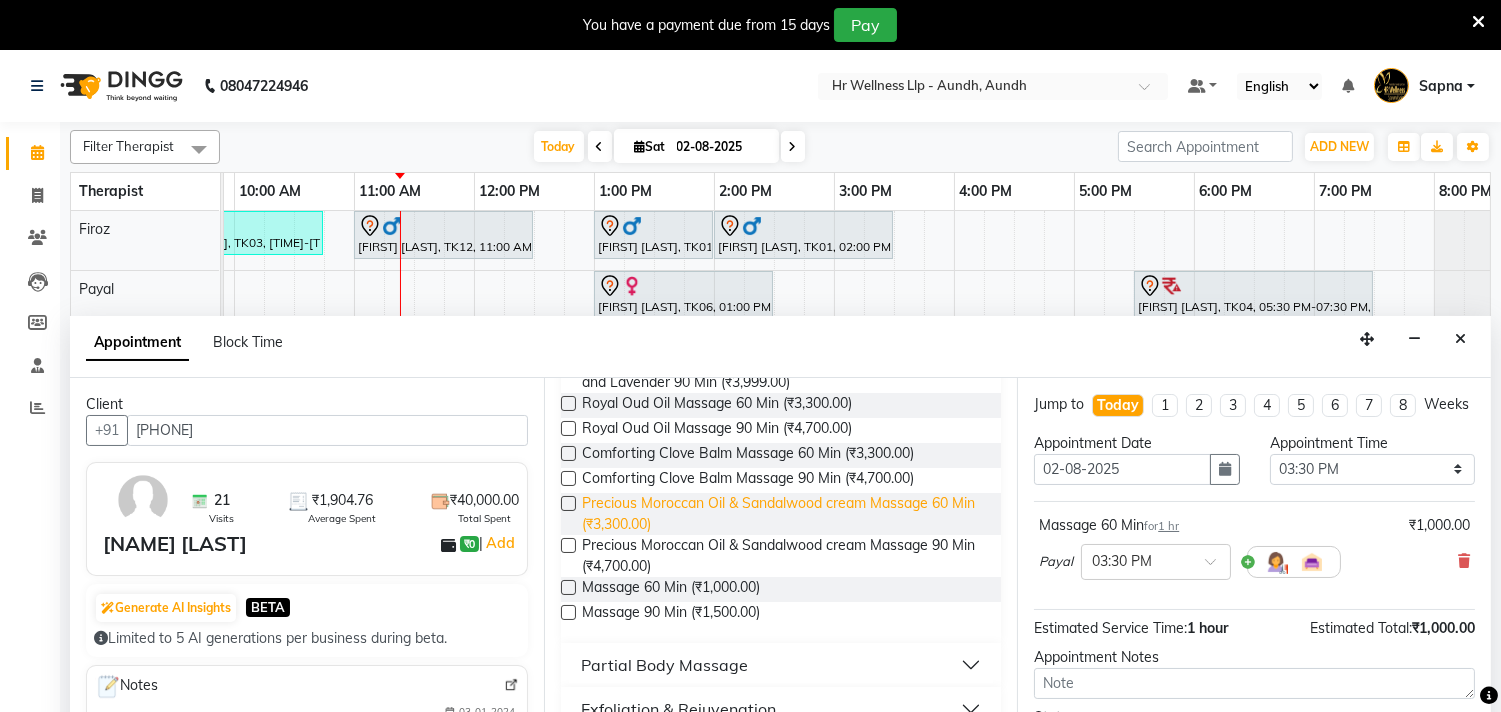 scroll, scrollTop: 1088, scrollLeft: 0, axis: vertical 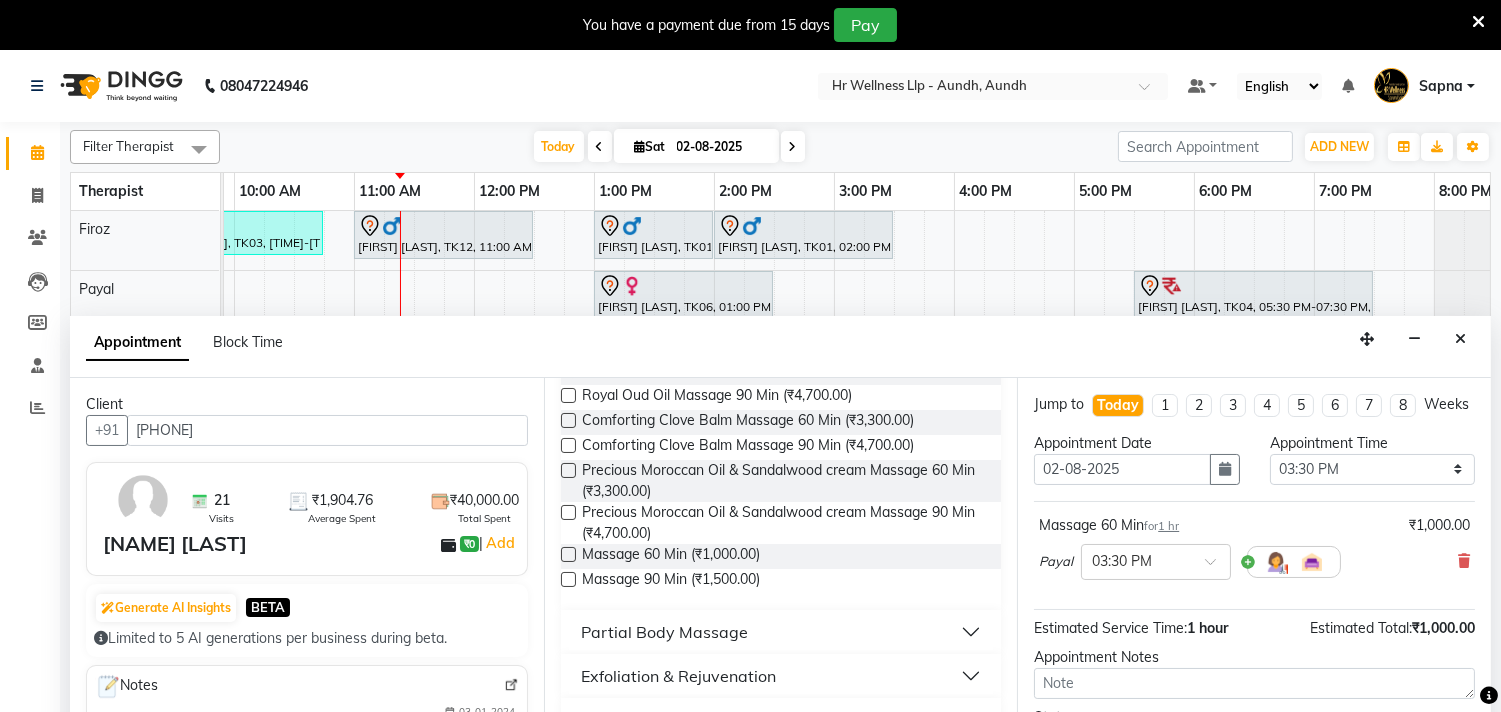 click at bounding box center [568, 554] 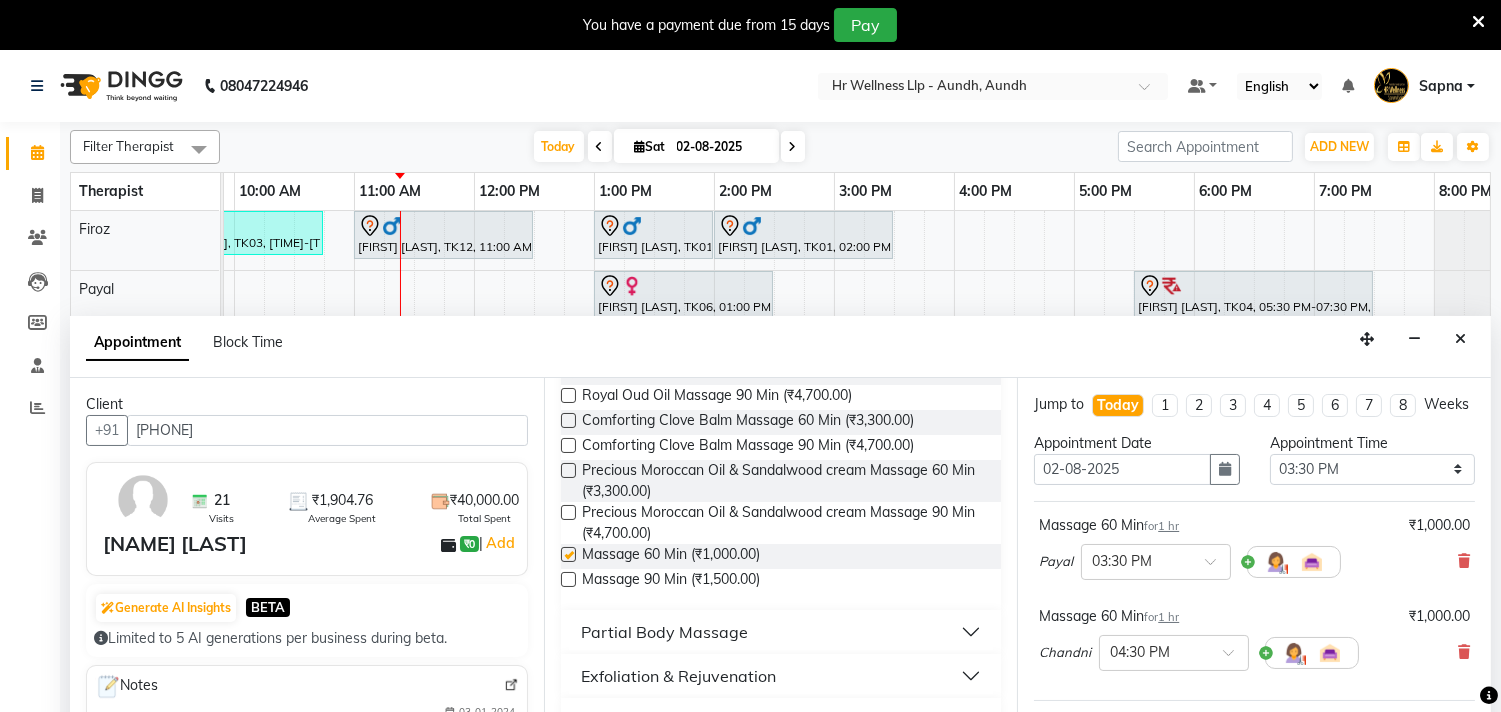checkbox on "false" 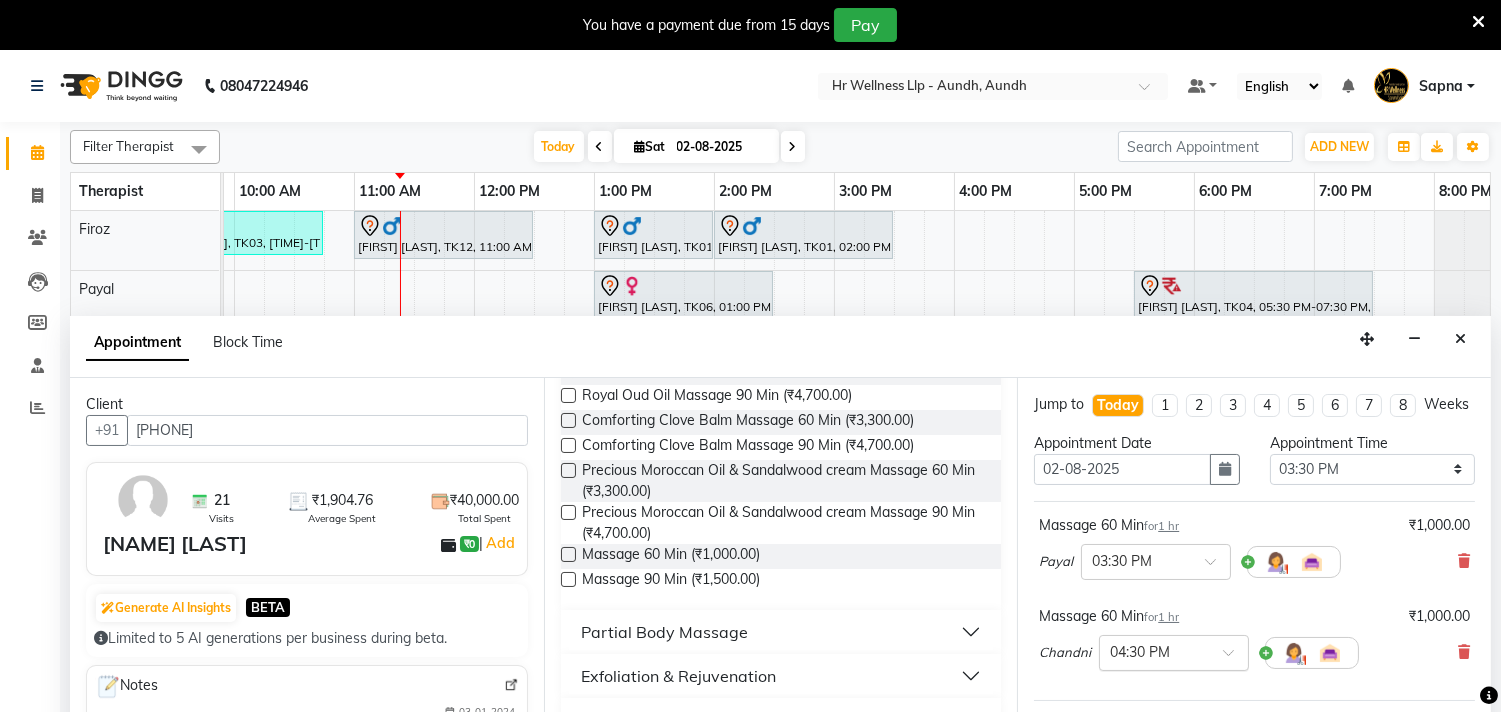click at bounding box center (1235, 658) 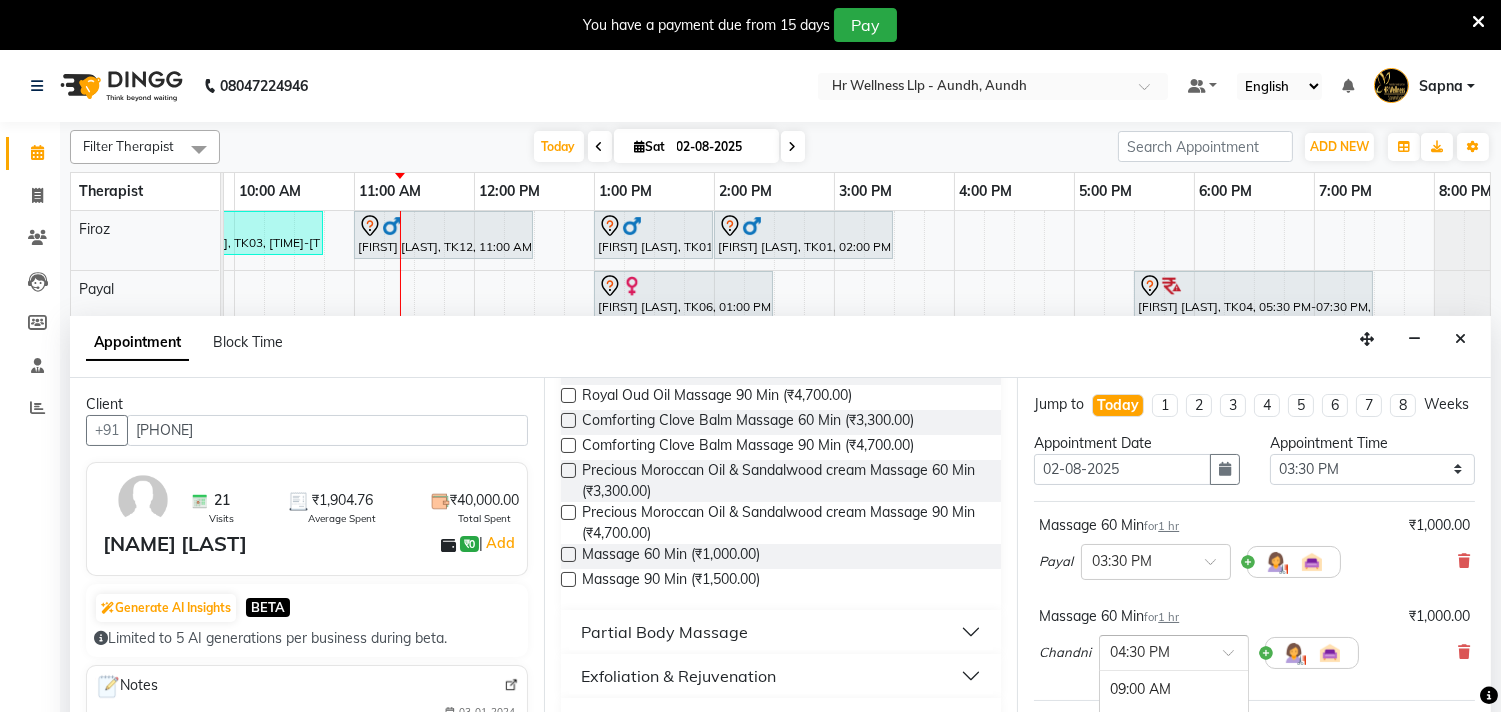 scroll, scrollTop: 1122, scrollLeft: 0, axis: vertical 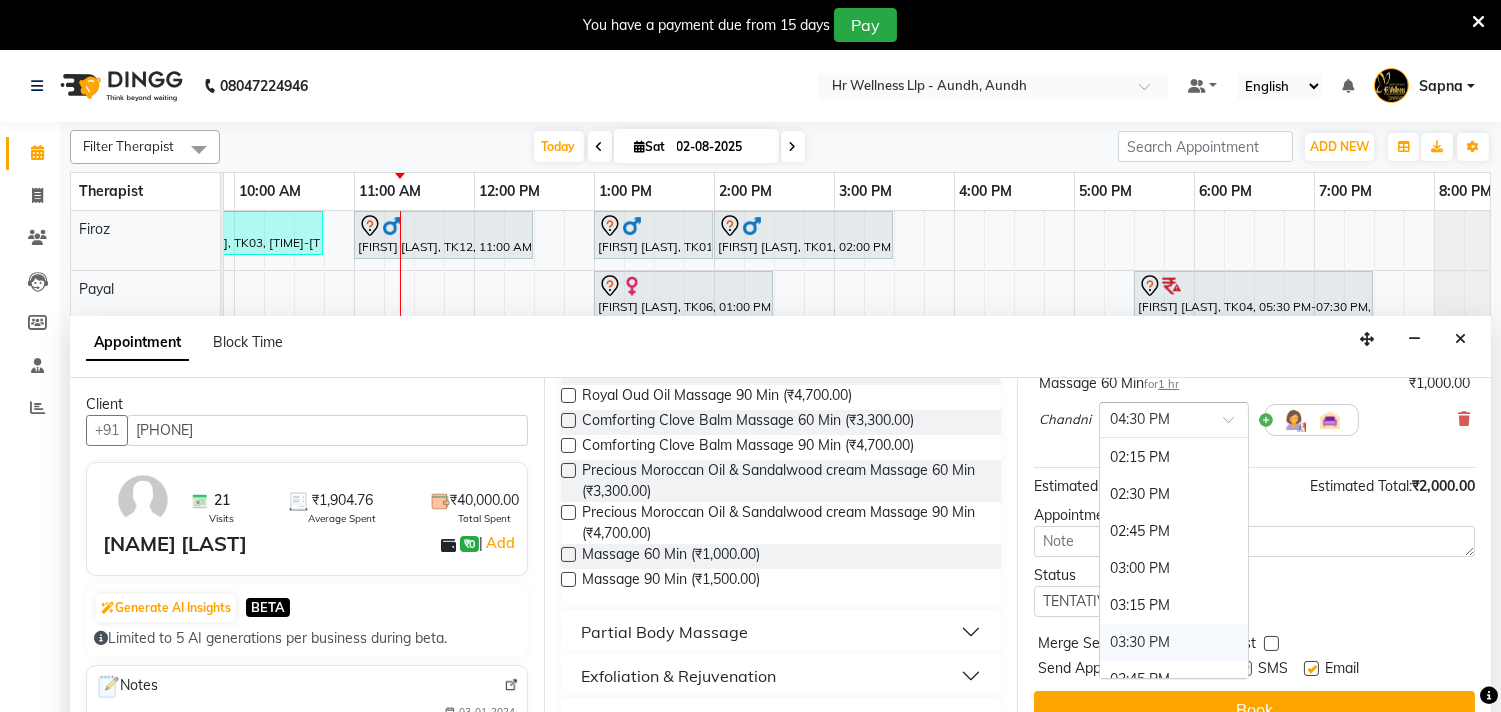 click on "03:30 PM" at bounding box center (1174, 642) 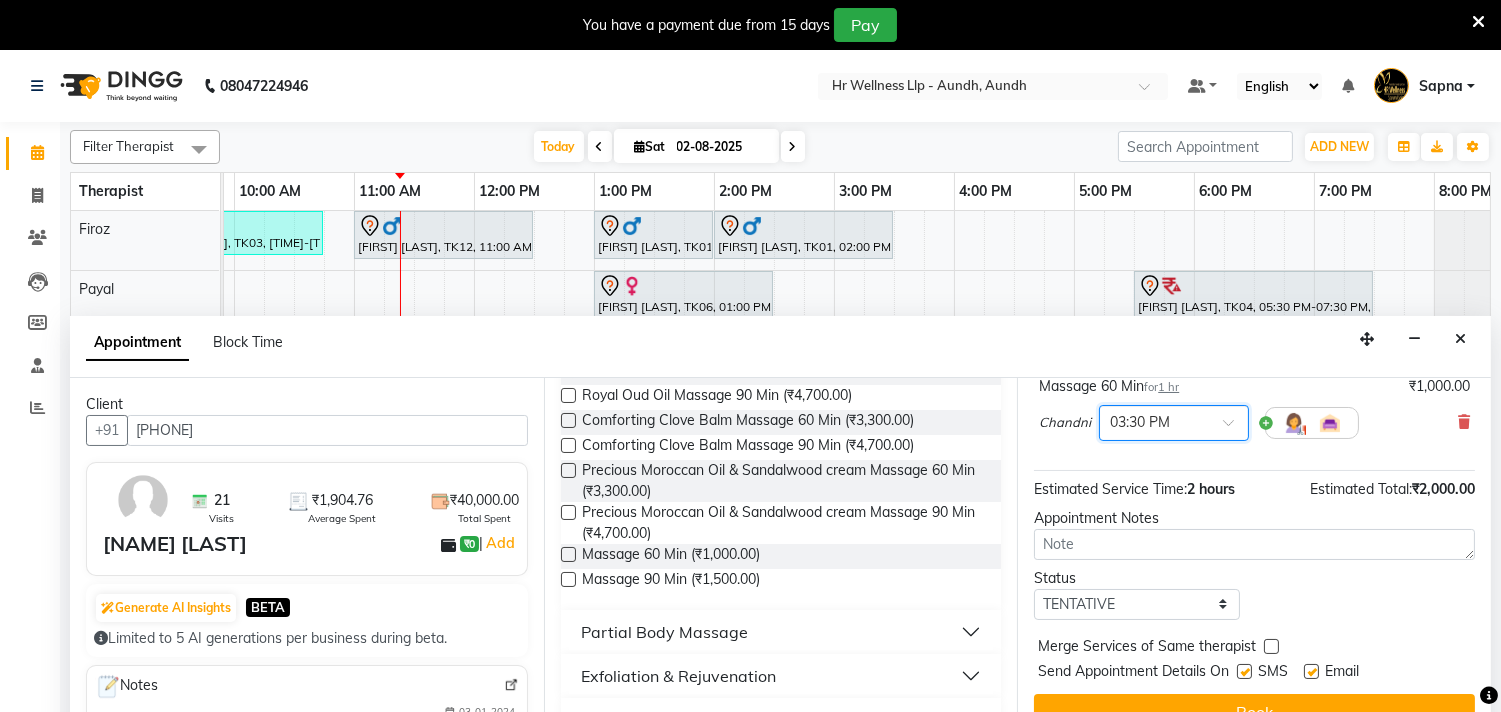 scroll, scrollTop: 272, scrollLeft: 0, axis: vertical 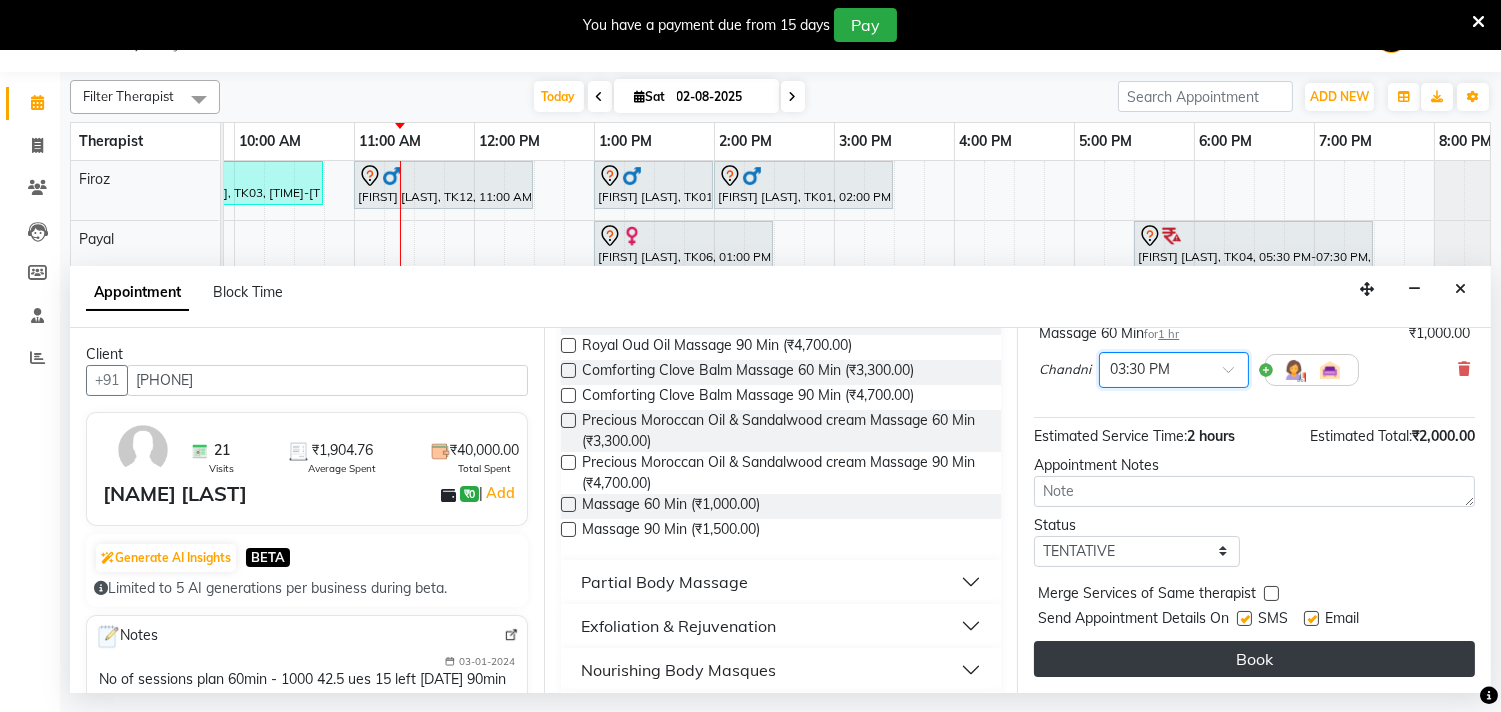 click on "Book" at bounding box center (1254, 659) 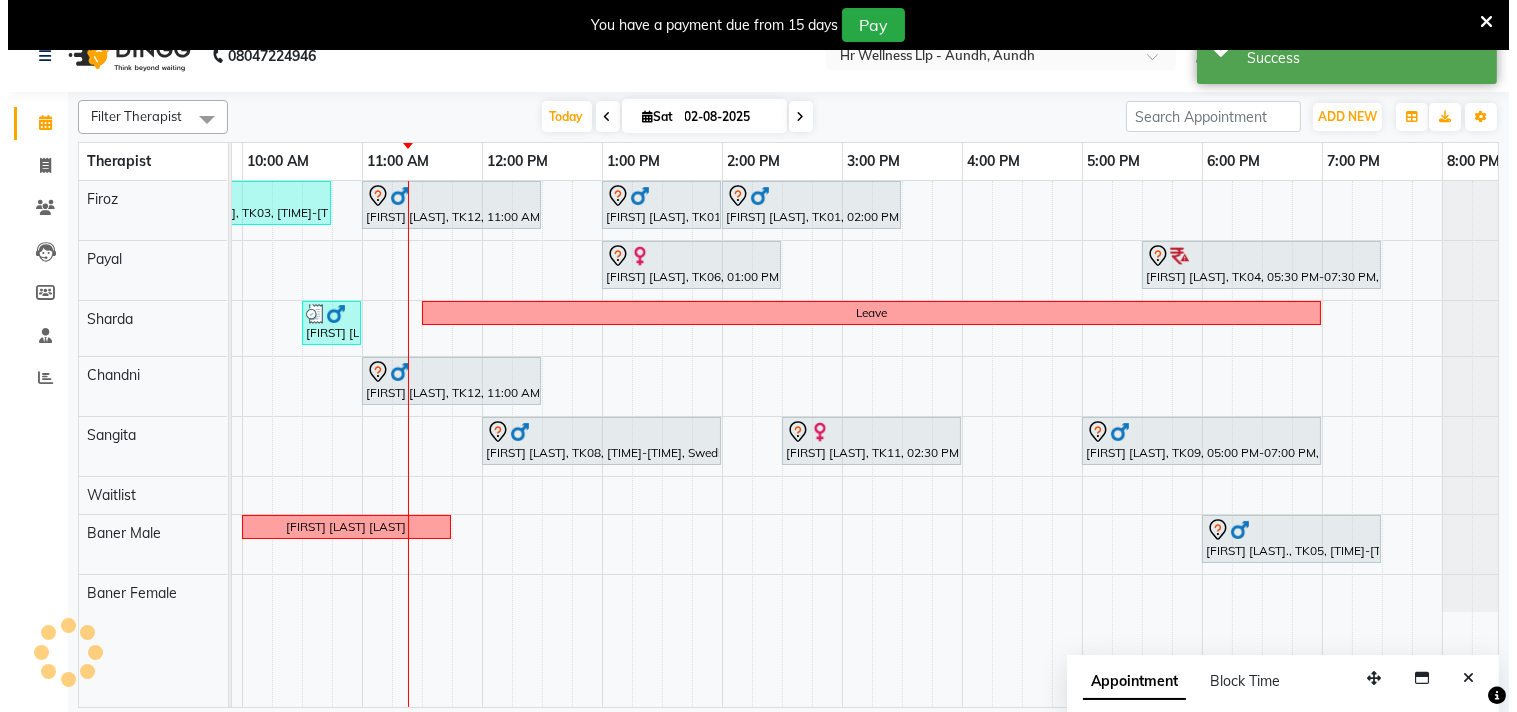 scroll, scrollTop: 0, scrollLeft: 0, axis: both 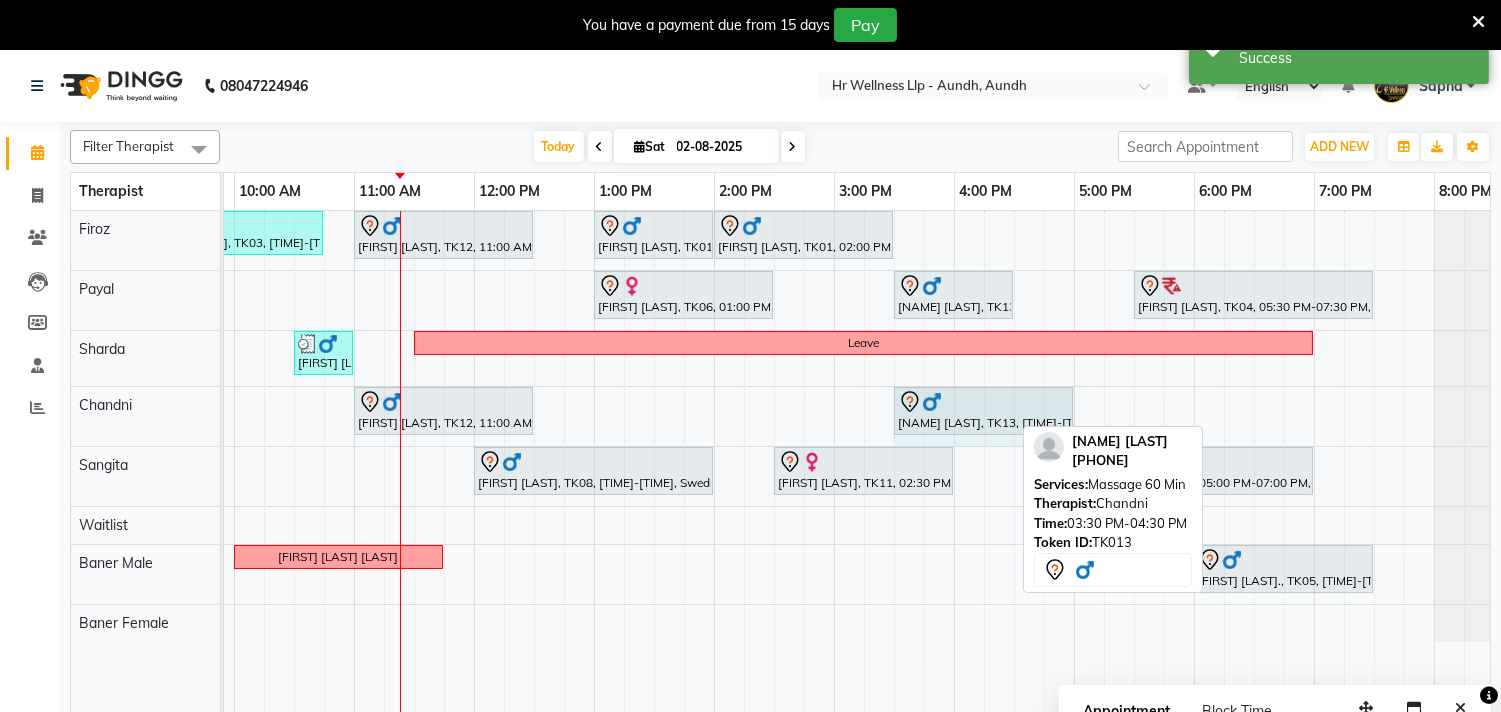 drag, startPoint x: 1008, startPoint y: 401, endPoint x: 1066, endPoint y: 352, distance: 75.9276 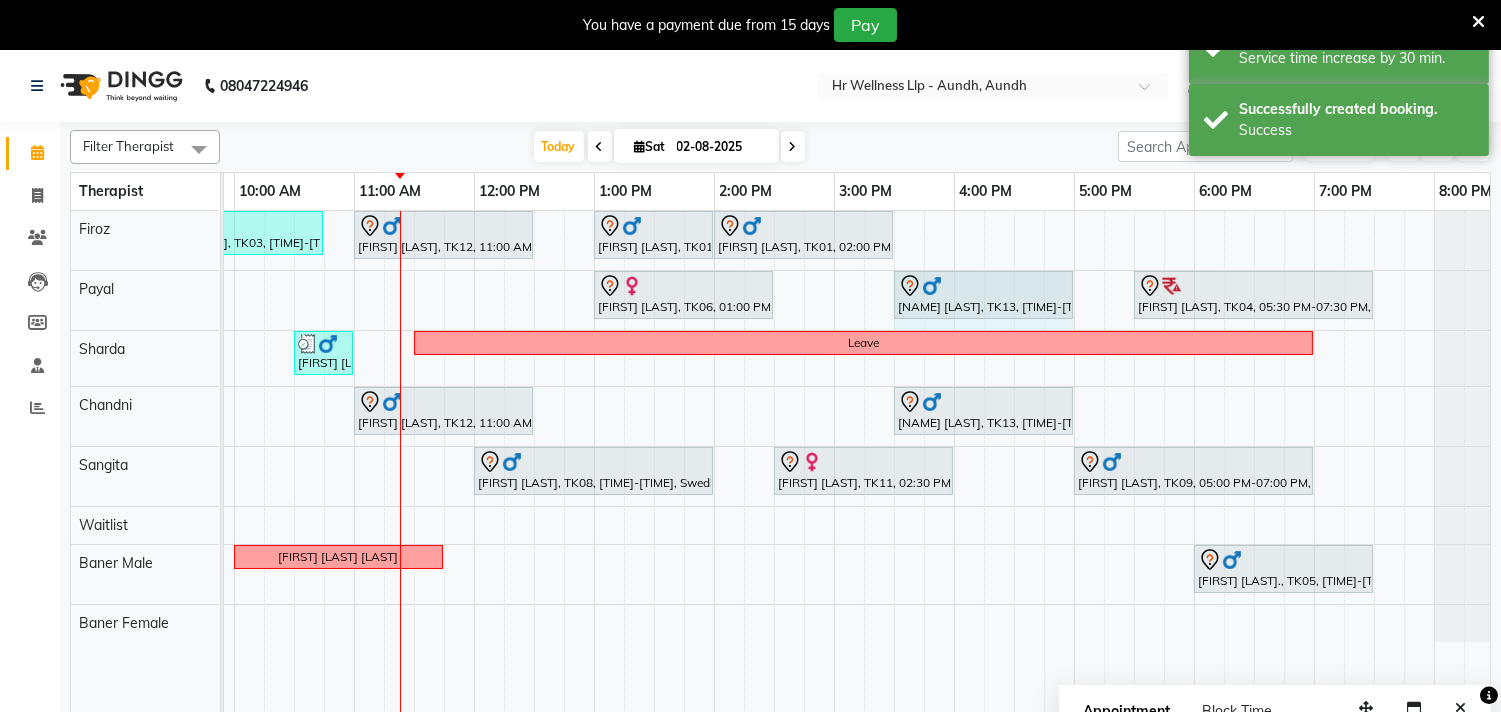 drag, startPoint x: 1010, startPoint y: 298, endPoint x: 1047, endPoint y: 294, distance: 37.215588 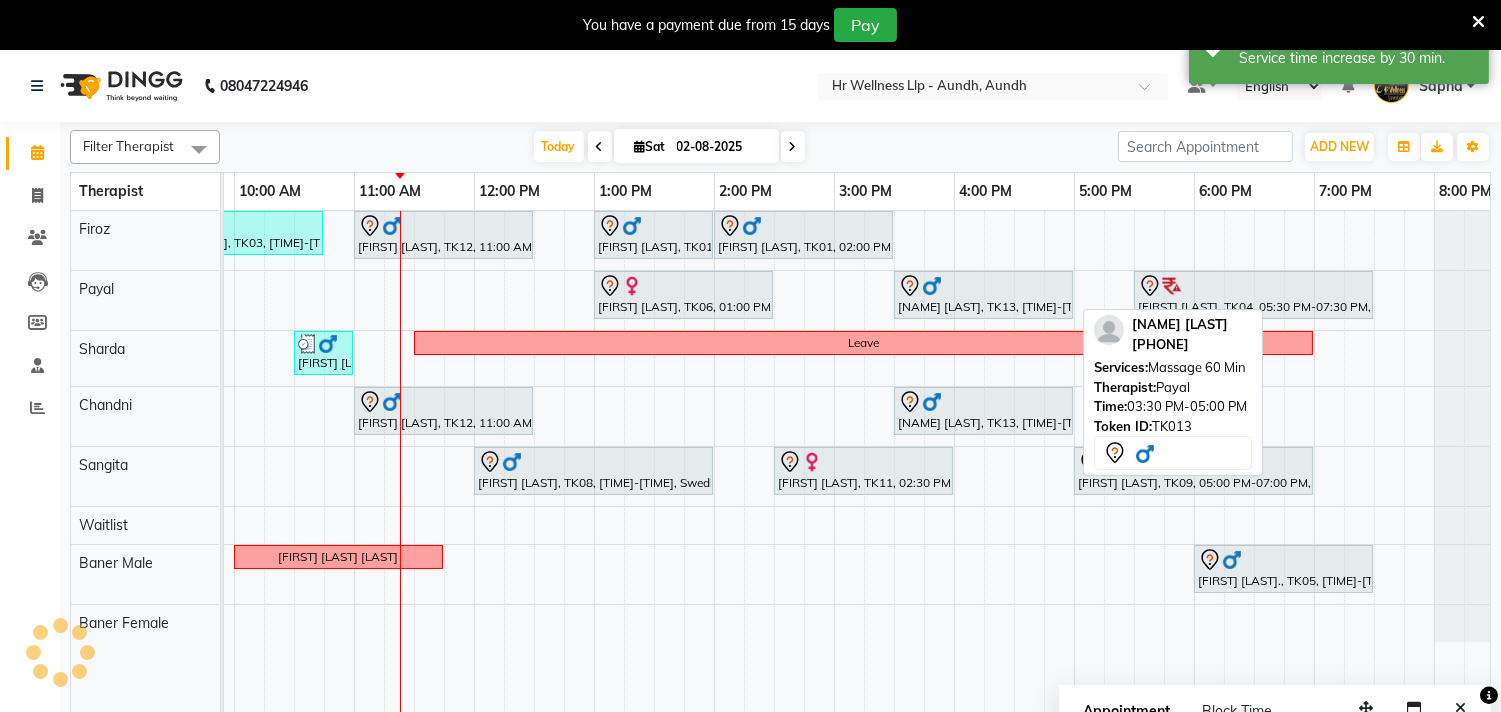 click at bounding box center (983, 286) 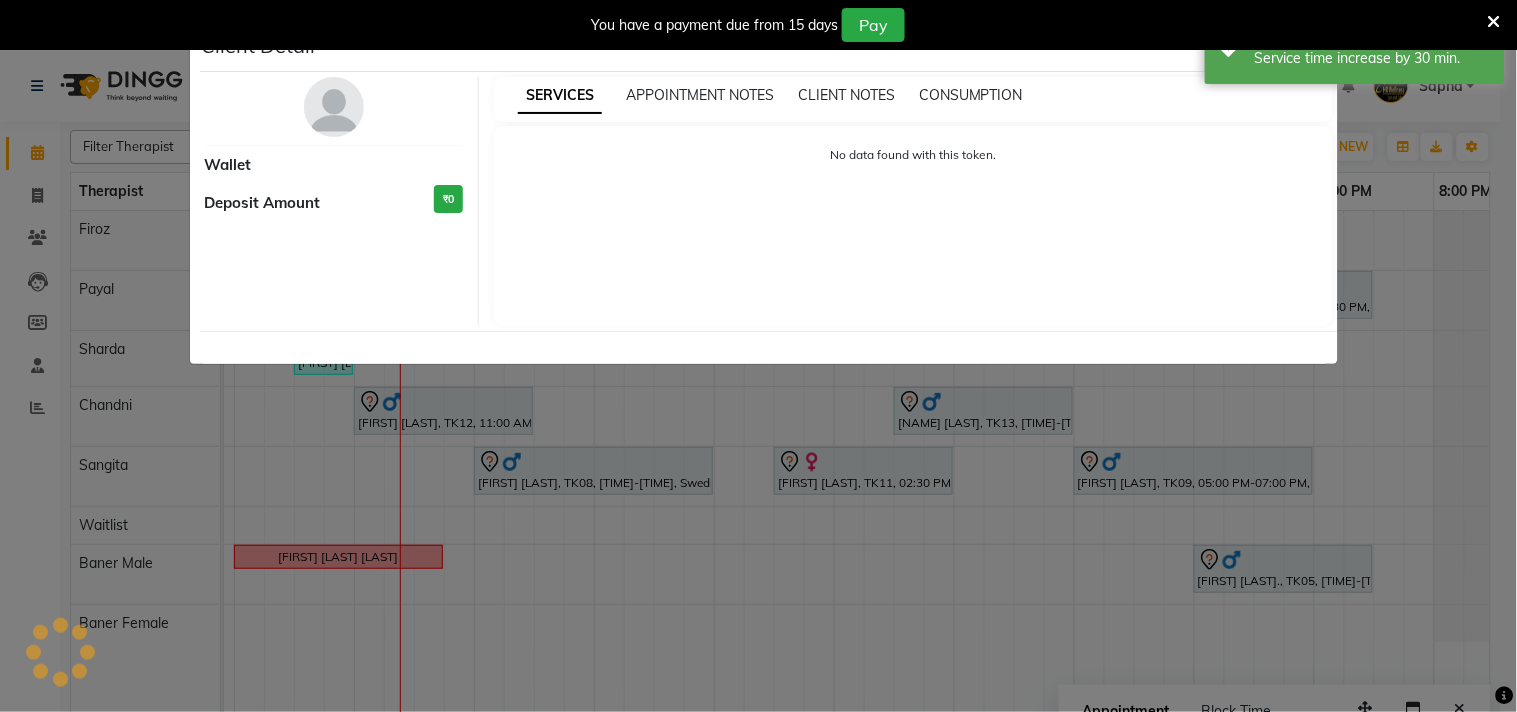 select on "7" 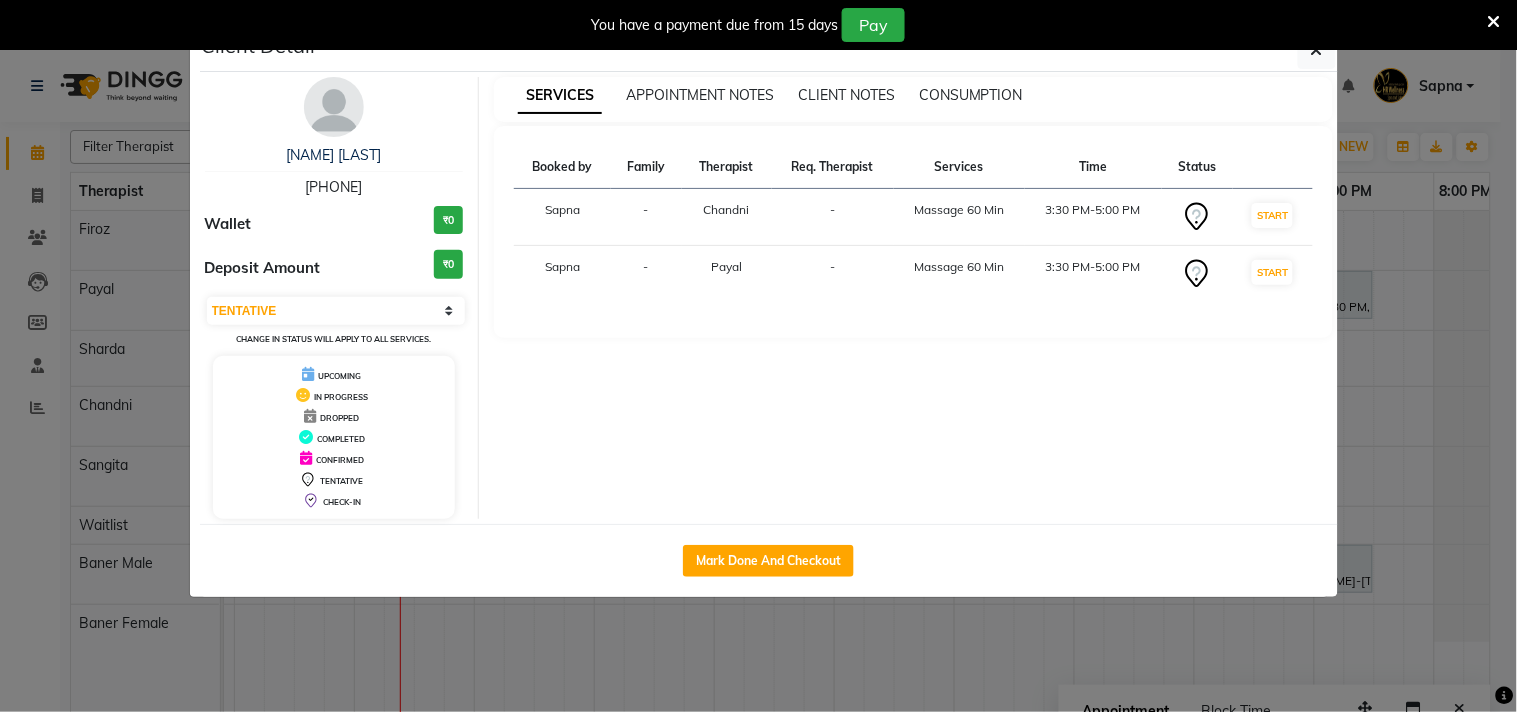 click at bounding box center [1494, 22] 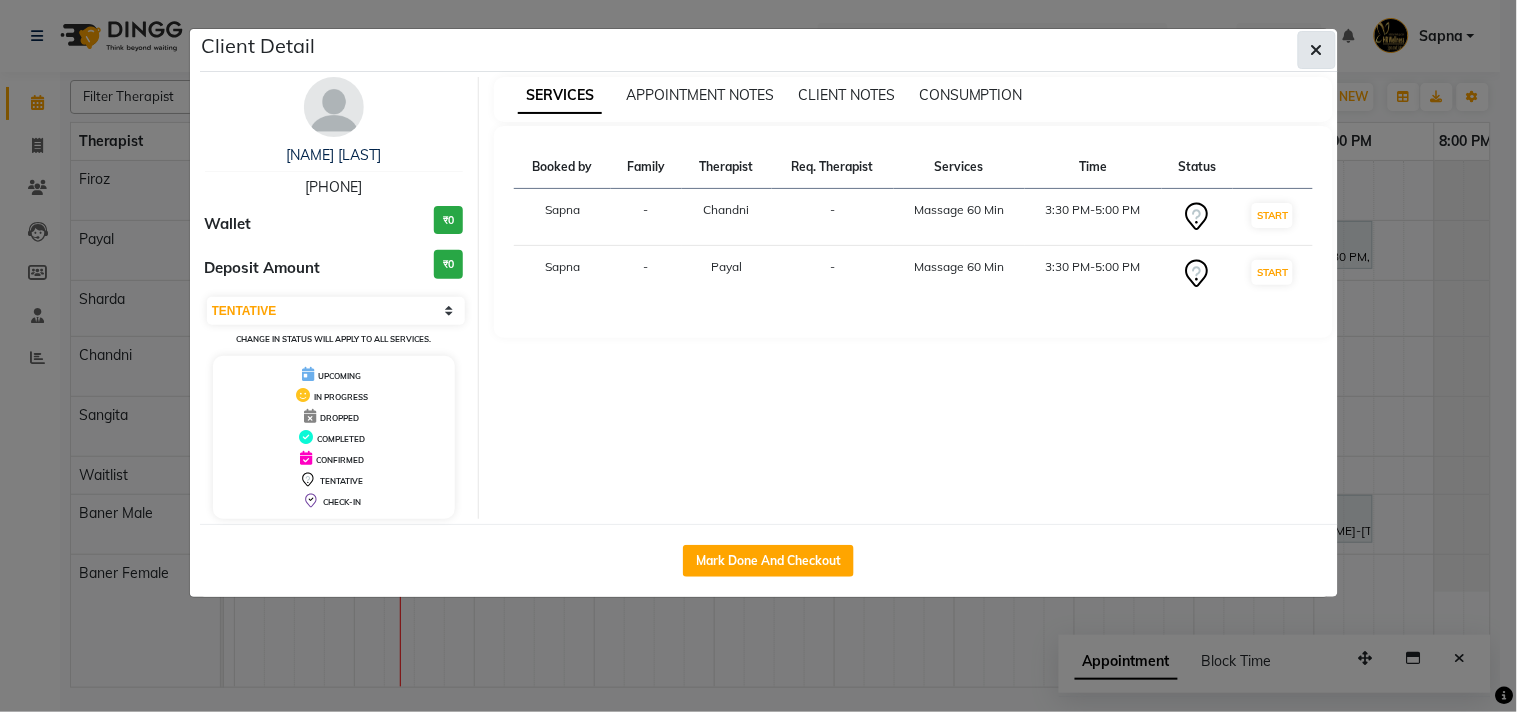click 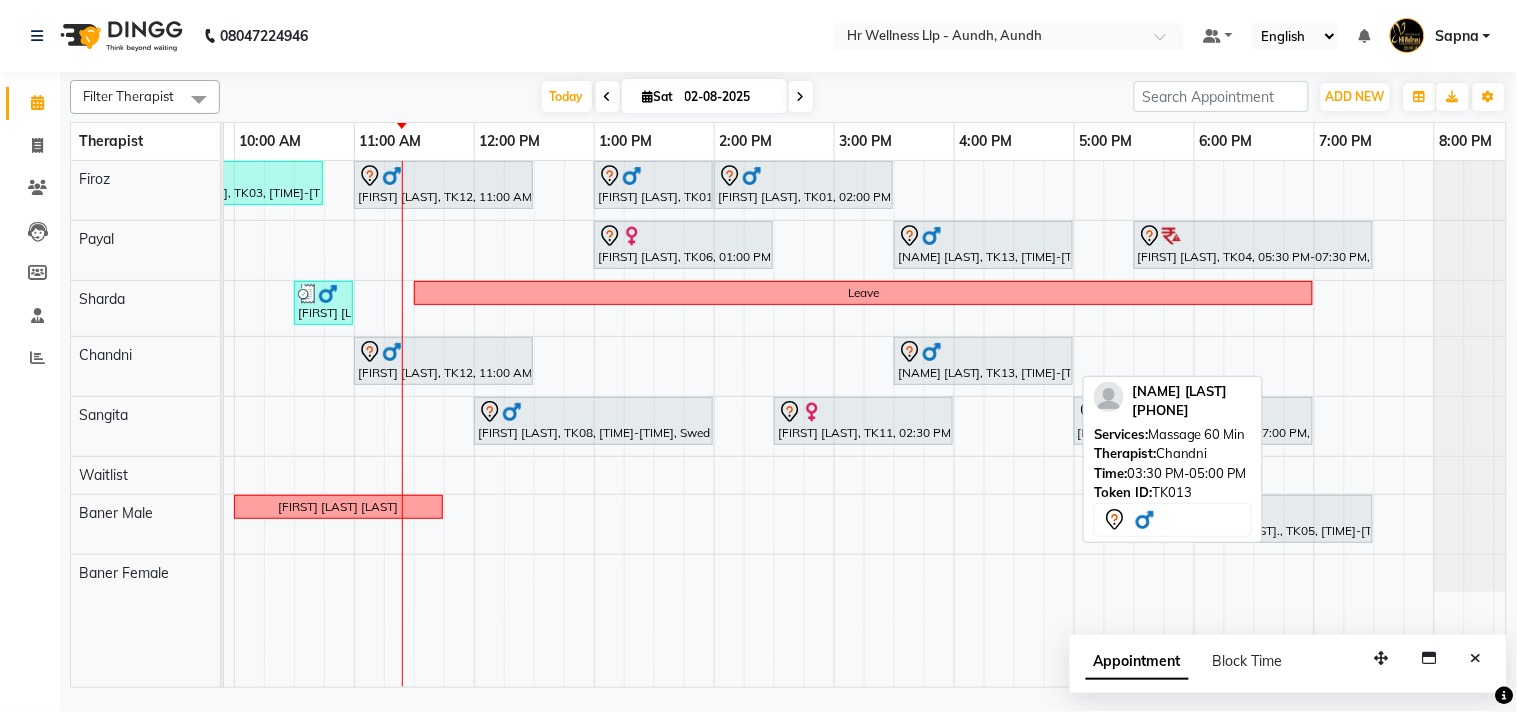 scroll, scrollTop: 0, scrollLeft: 294, axis: horizontal 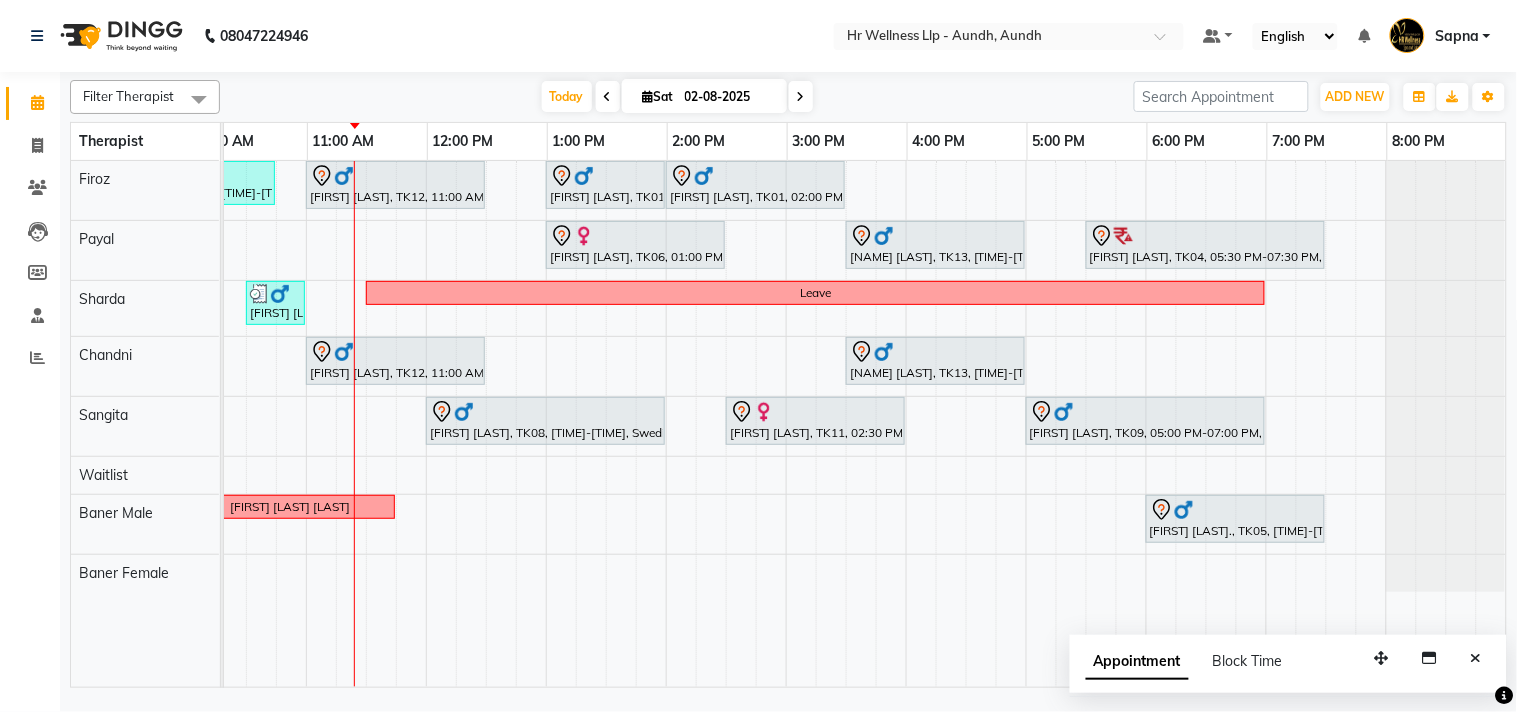 click on "02-08-2025" at bounding box center (729, 97) 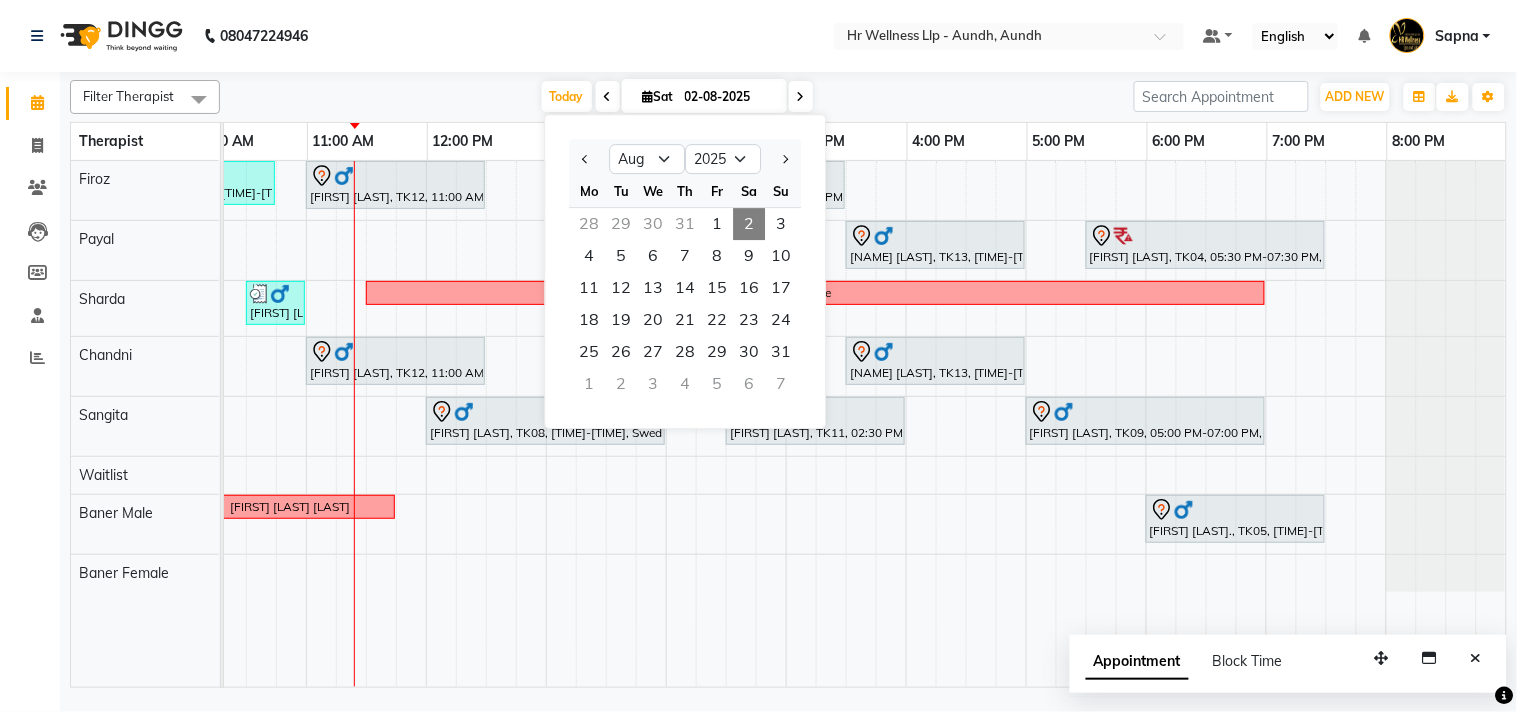 click on "02-08-2025" at bounding box center [729, 97] 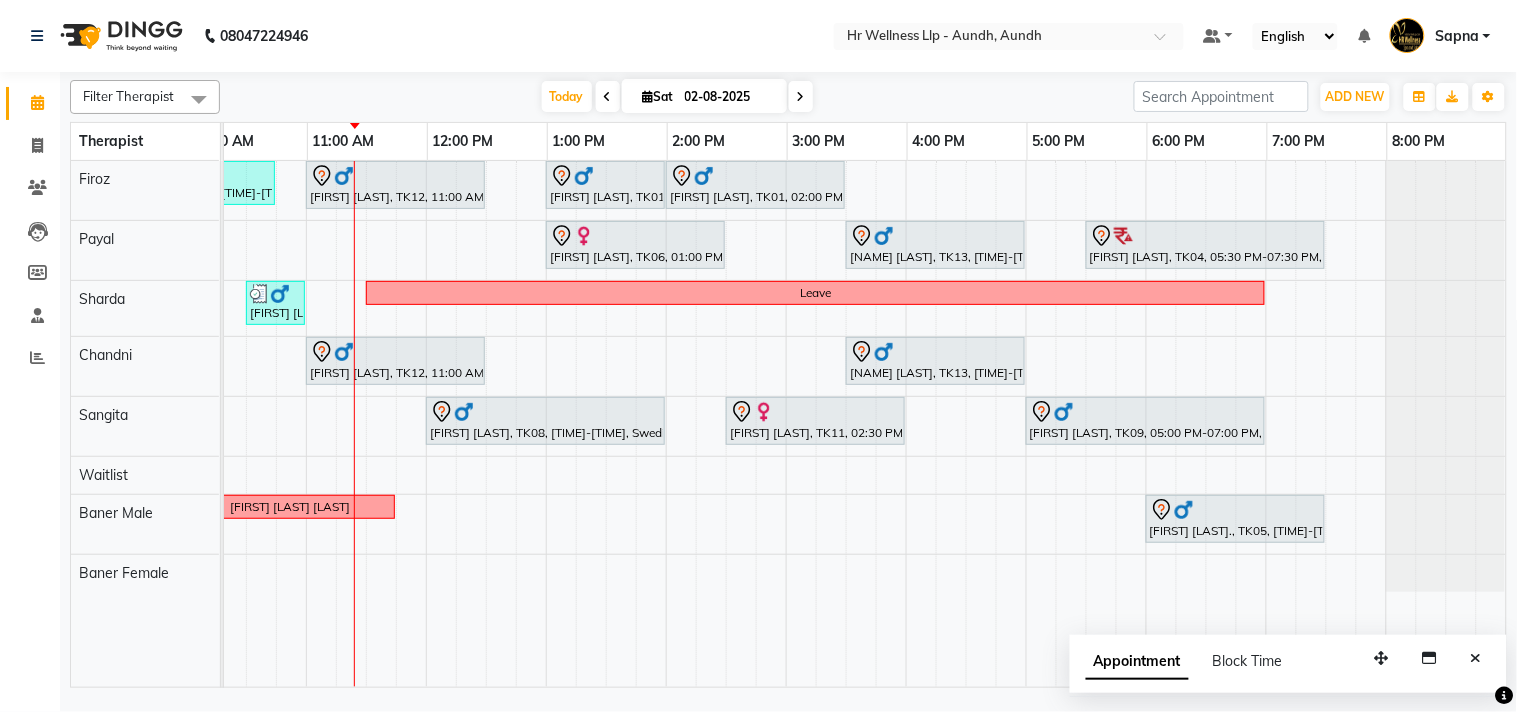 click at bounding box center (801, 97) 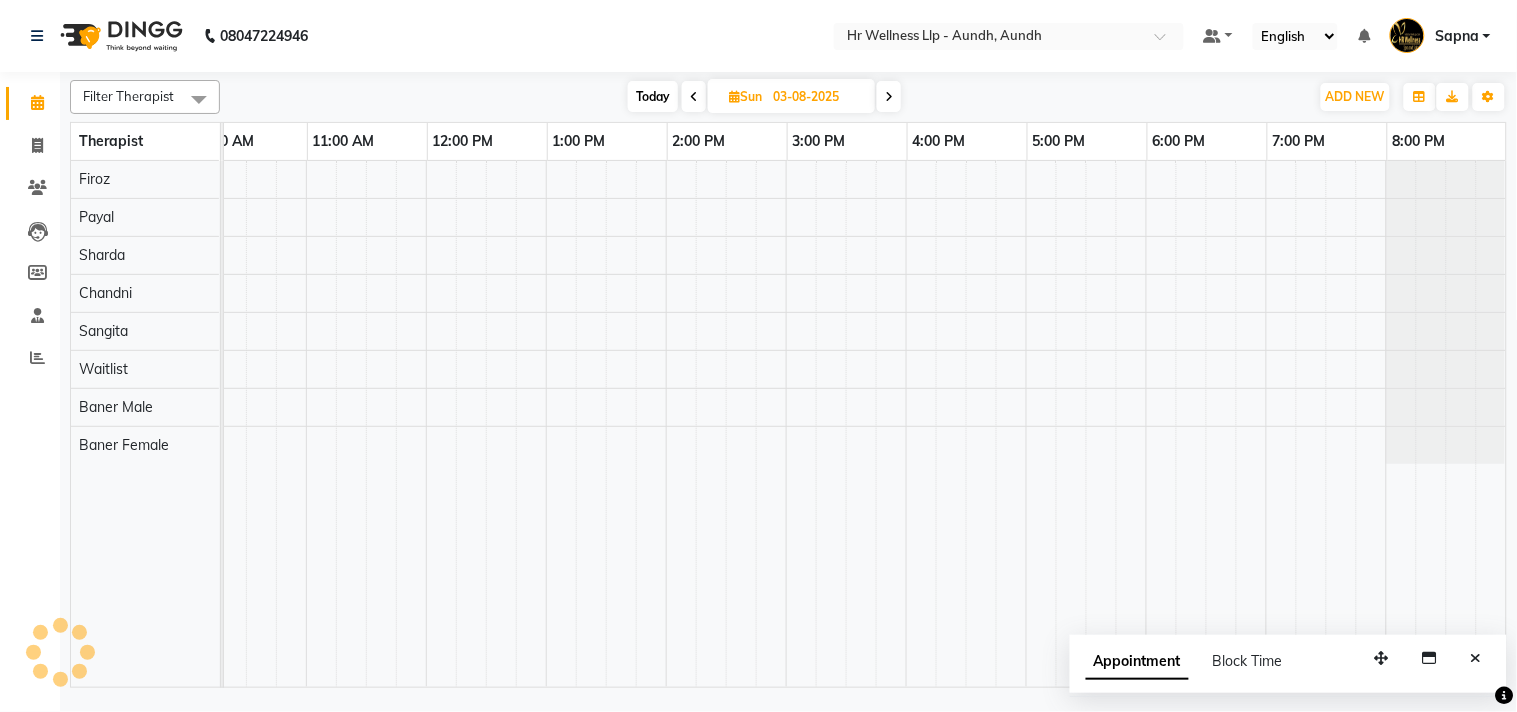 scroll, scrollTop: 0, scrollLeft: 277, axis: horizontal 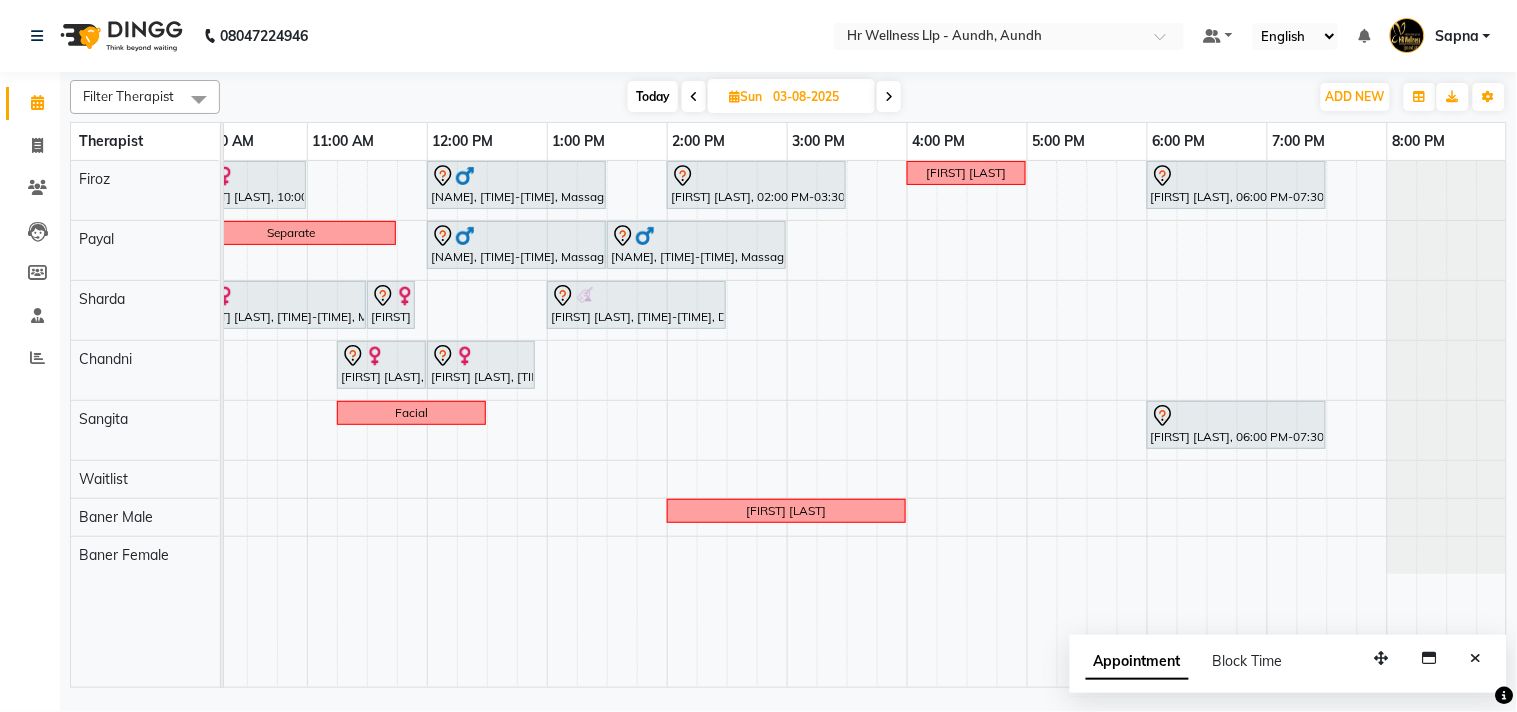 click on "Today" at bounding box center (653, 96) 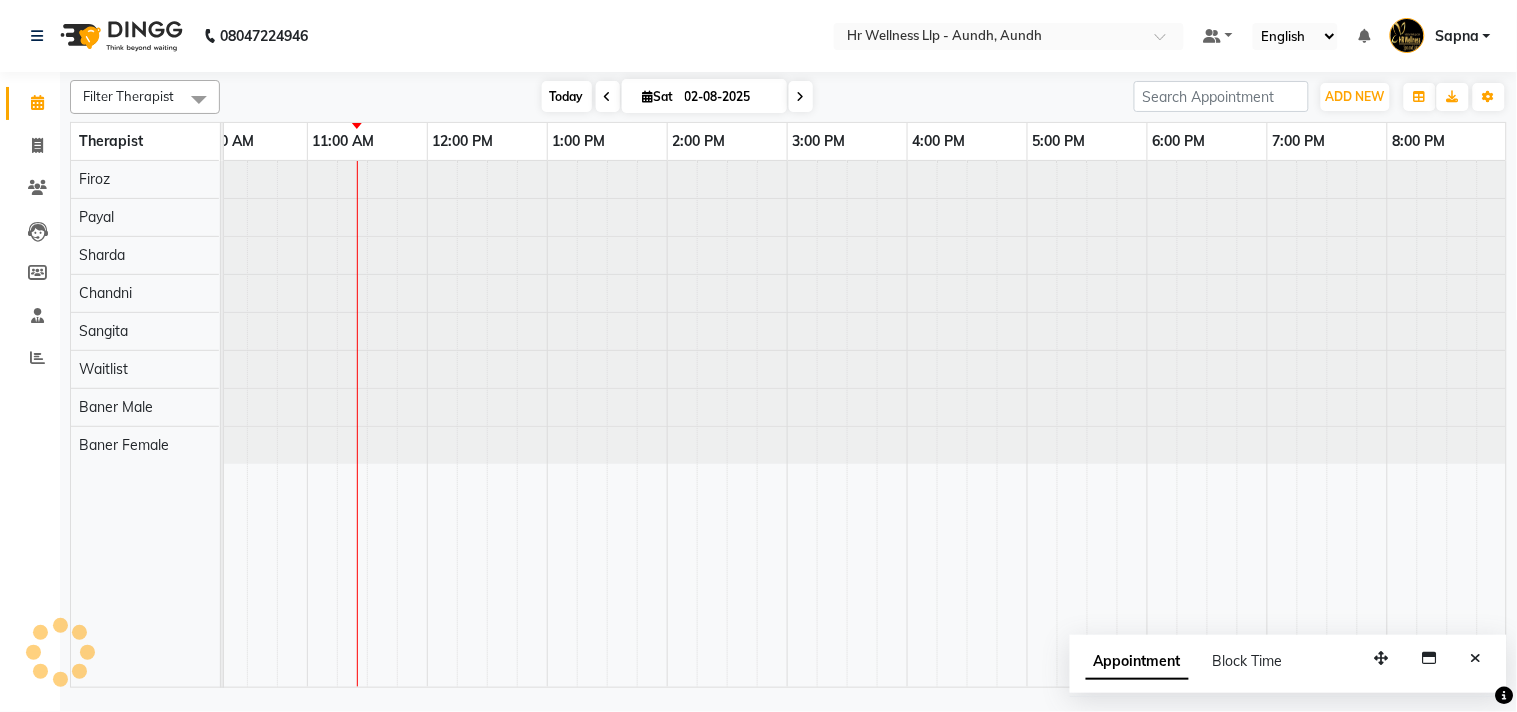 scroll, scrollTop: 0, scrollLeft: 277, axis: horizontal 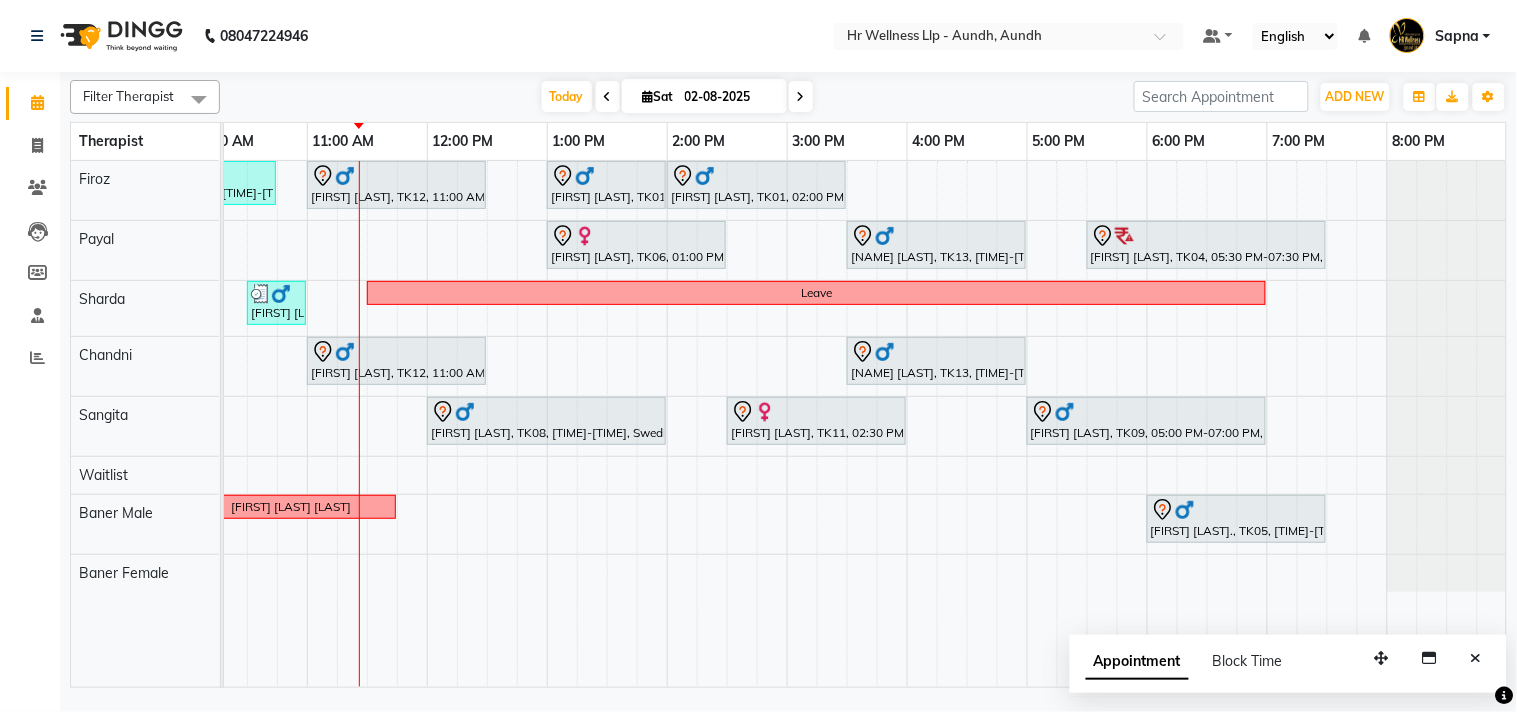 click at bounding box center [801, 96] 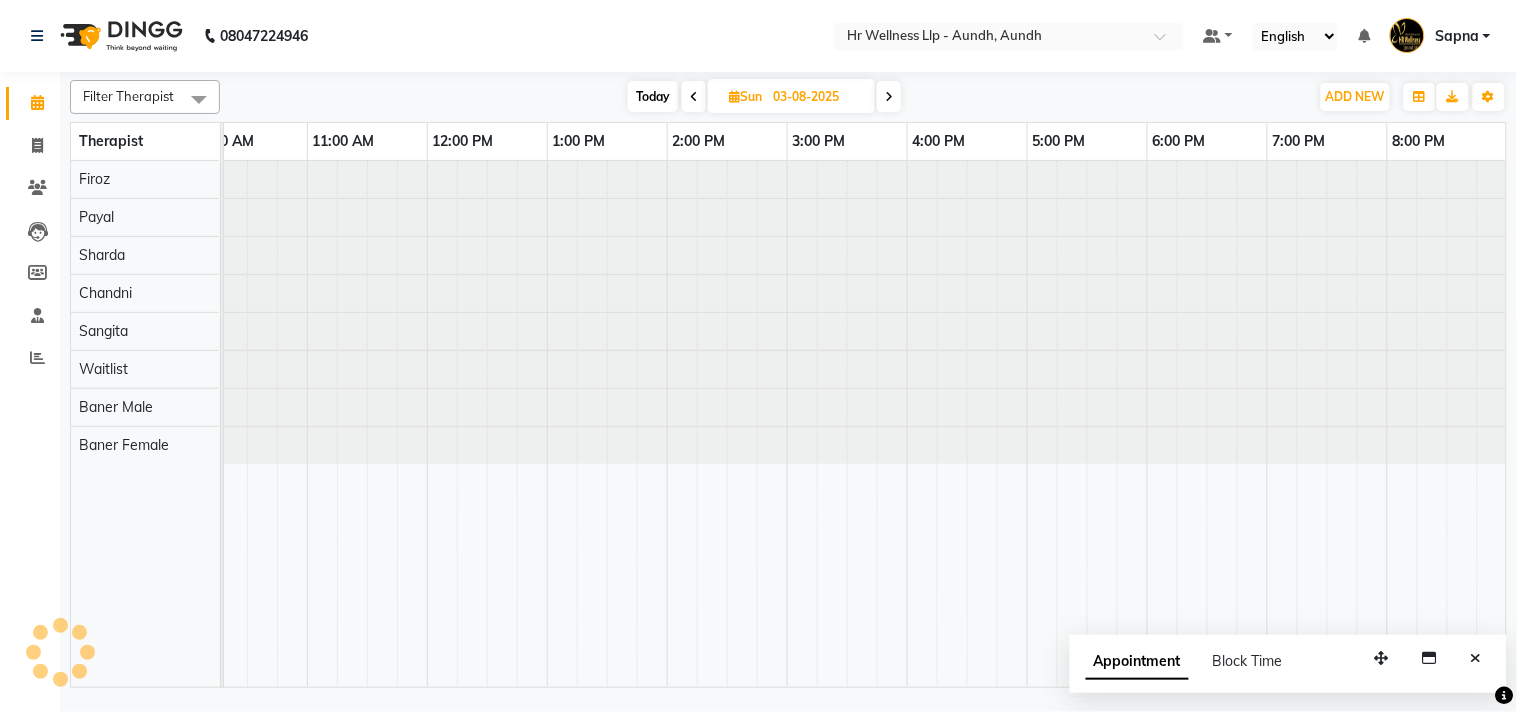 scroll, scrollTop: 0, scrollLeft: 0, axis: both 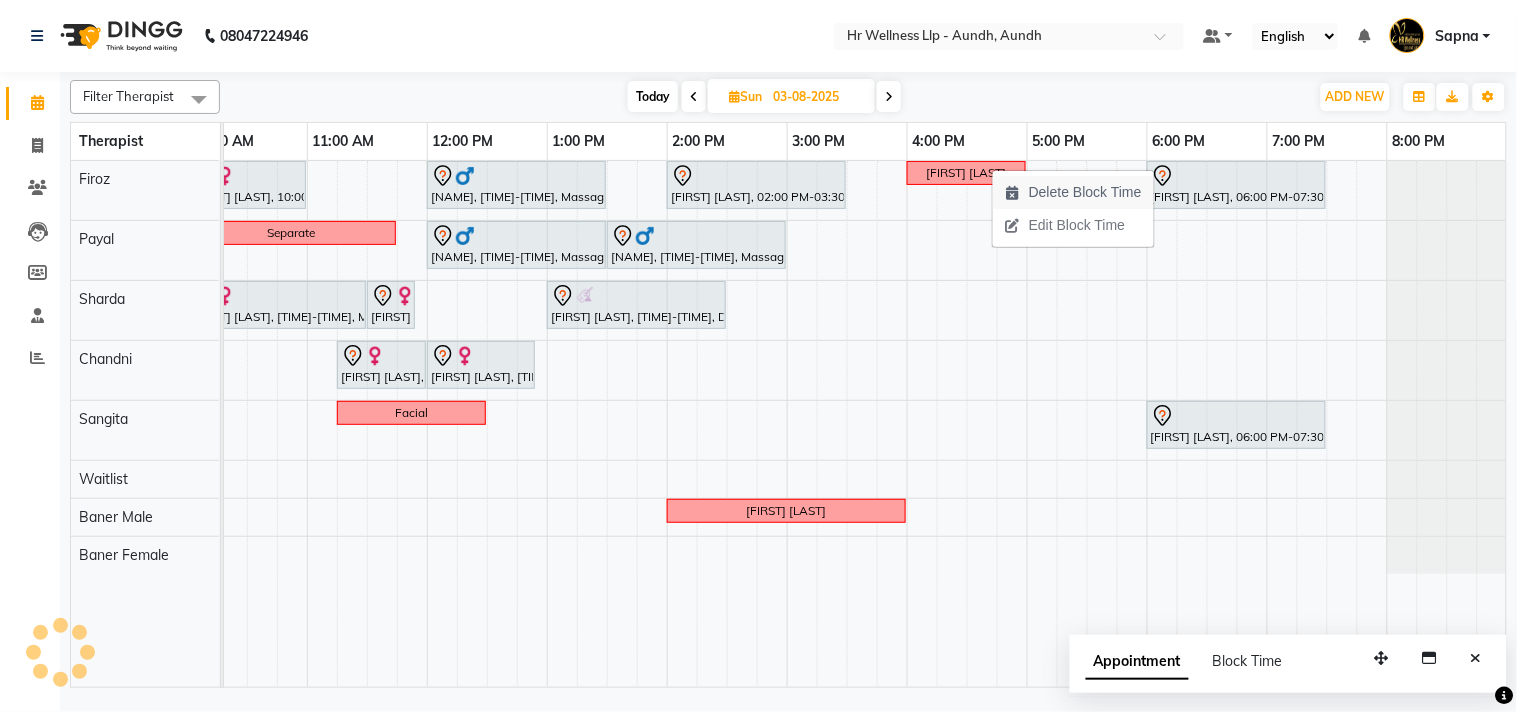 click on "Delete Block Time" at bounding box center (1085, 192) 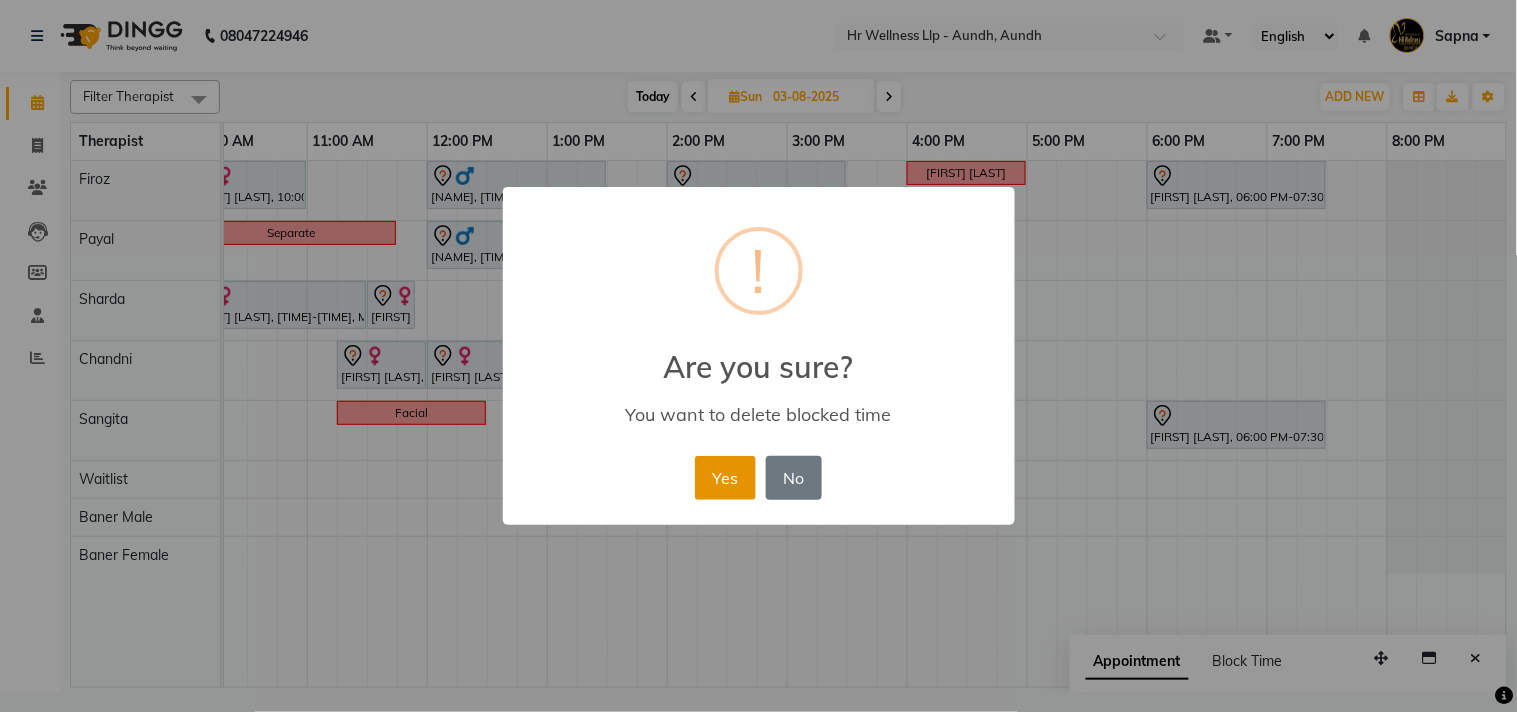 click on "Yes" at bounding box center (725, 478) 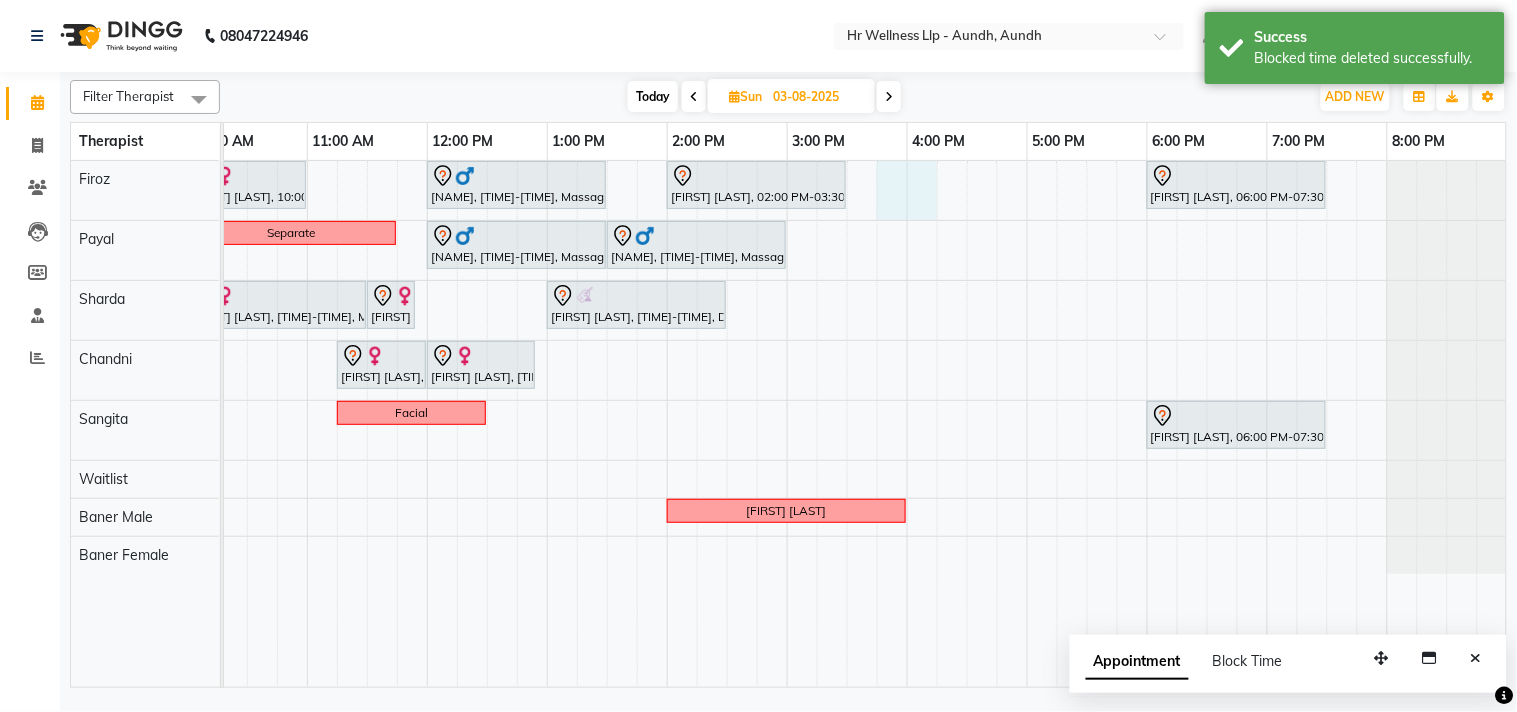 click on "Ashwini Udasin, 10:00 AM-11:00 AM, Massage 60 Min             Seema Chavan, 12:00 PM-01:30 PM, Massage 60 Min             PI Sambhaji Shirke, 02:00 PM-03:30 PM, Massage 60 Min             Zelam Chaubal., 06:00 PM-07:30 PM, Massage 60 Min  Separate              Seema Chavan, 12:00 PM-01:30 PM, Massage 60 Min             Bharat .., 01:30 PM-03:00 PM, Massage 60 Min             Sapna Jairam, 10:00 AM-11:30 AM, Massage 90 Min             Sapna Jairam, 11:30 AM-11:55 AM, 10 mins complimentary Service             JIGNASH VYAS, 01:00 PM-02:30 PM, Deep Tissue Massage with Wintergreen oil 60 Min             Ashwini Udasin, 11:15 AM-12:00 PM, Massage 60 Min             Ashwini Udasin, 12:00 PM-12:55 PM, 10 mins complimentary Service  Facial              Zelam Chaubal., 06:00 PM-07:30 PM, Massage 60 Min  Raeha sandalwala" at bounding box center (727, 424) 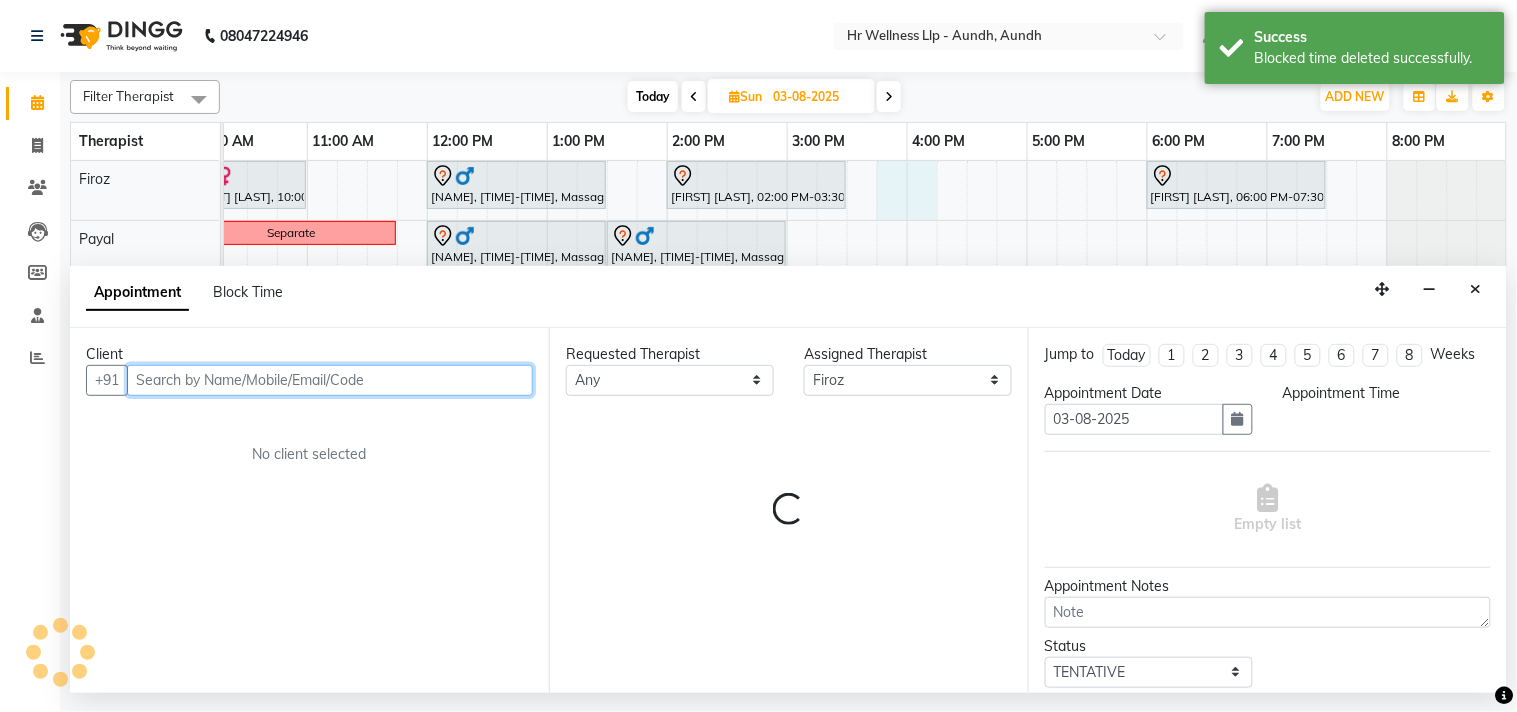 select on "945" 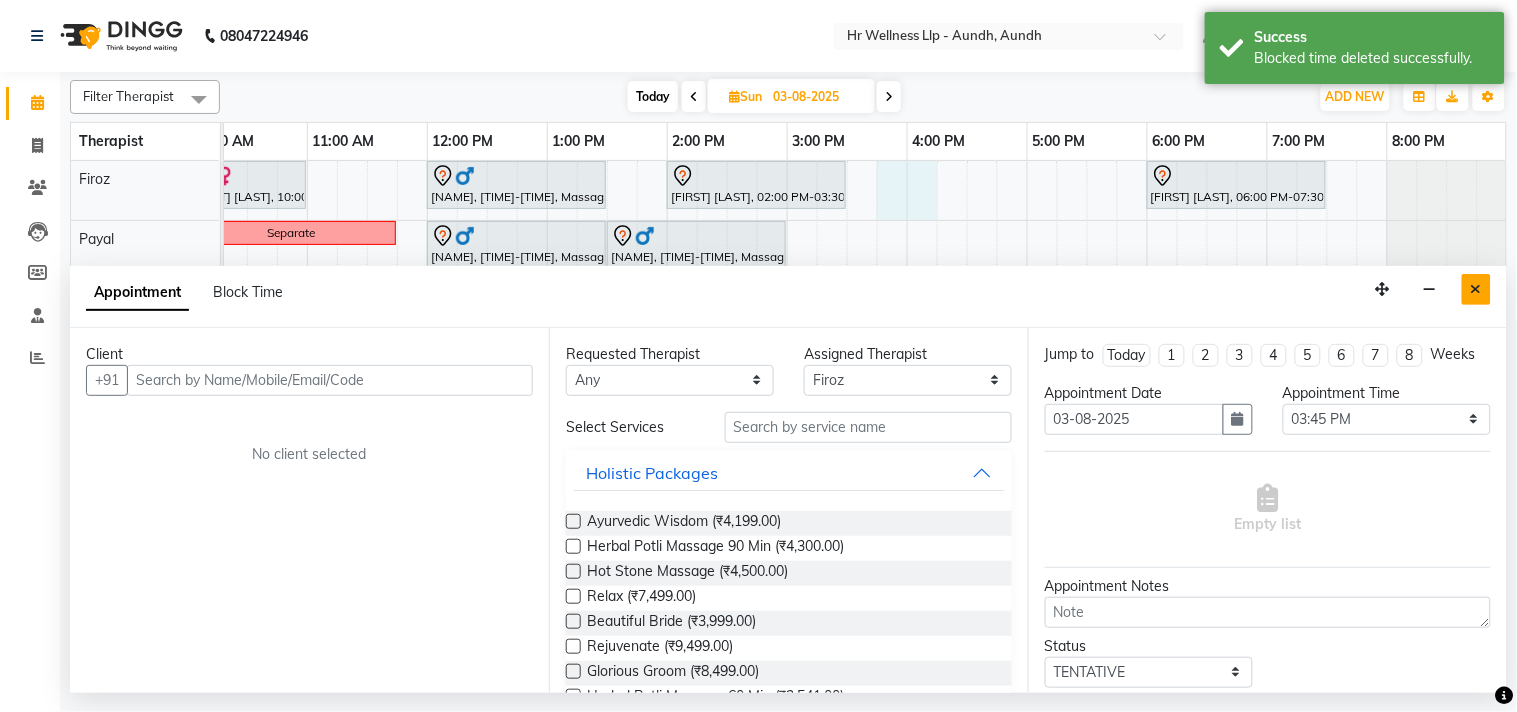 click at bounding box center [1476, 289] 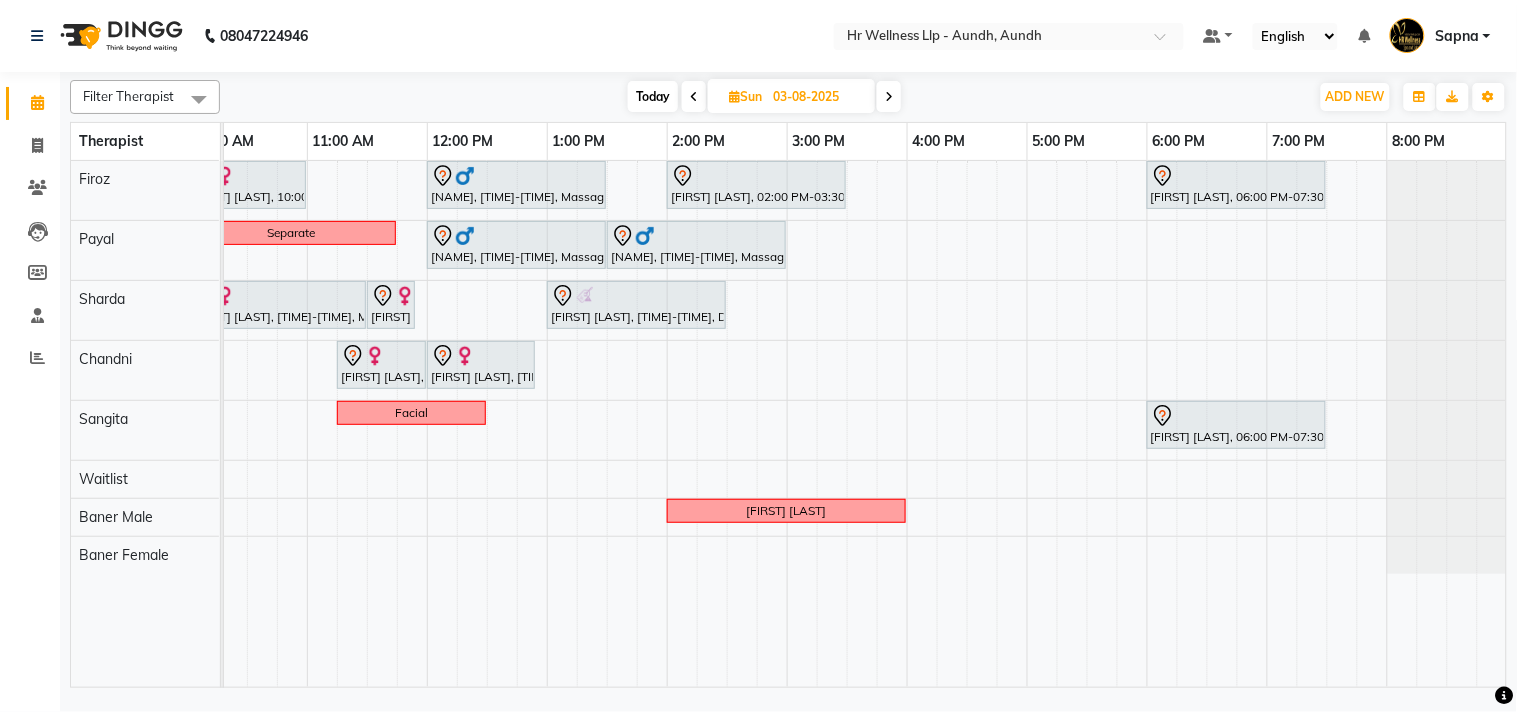 click on "Ashwini Udasin, 10:00 AM-11:00 AM, Massage 60 Min             Seema Chavan, 12:00 PM-01:30 PM, Massage 60 Min             PI Sambhaji Shirke, 02:00 PM-03:30 PM, Massage 60 Min             Zelam Chaubal., 06:00 PM-07:30 PM, Massage 60 Min  Separate              Seema Chavan, 12:00 PM-01:30 PM, Massage 60 Min             Bharat .., 01:30 PM-03:00 PM, Massage 60 Min             Sapna Jairam, 10:00 AM-11:30 AM, Massage 90 Min             Sapna Jairam, 11:30 AM-11:55 AM, 10 mins complimentary Service             JIGNASH VYAS, 01:00 PM-02:30 PM, Deep Tissue Massage with Wintergreen oil 60 Min             Ashwini Udasin, 11:15 AM-12:00 PM, Massage 60 Min             Ashwini Udasin, 12:00 PM-12:55 PM, 10 mins complimentary Service  Facial              Zelam Chaubal., 06:00 PM-07:30 PM, Massage 60 Min  Raeha sandalwala" at bounding box center [727, 424] 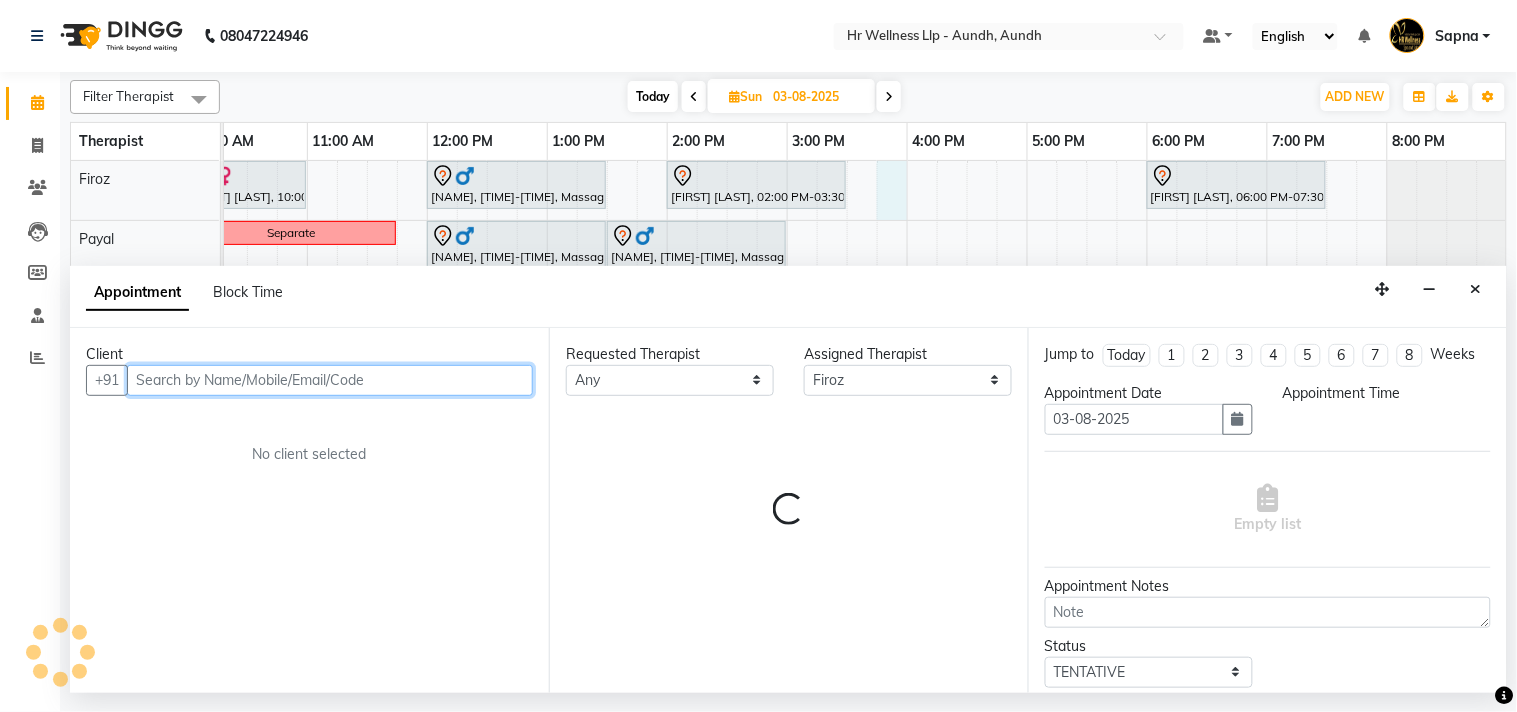 select on "945" 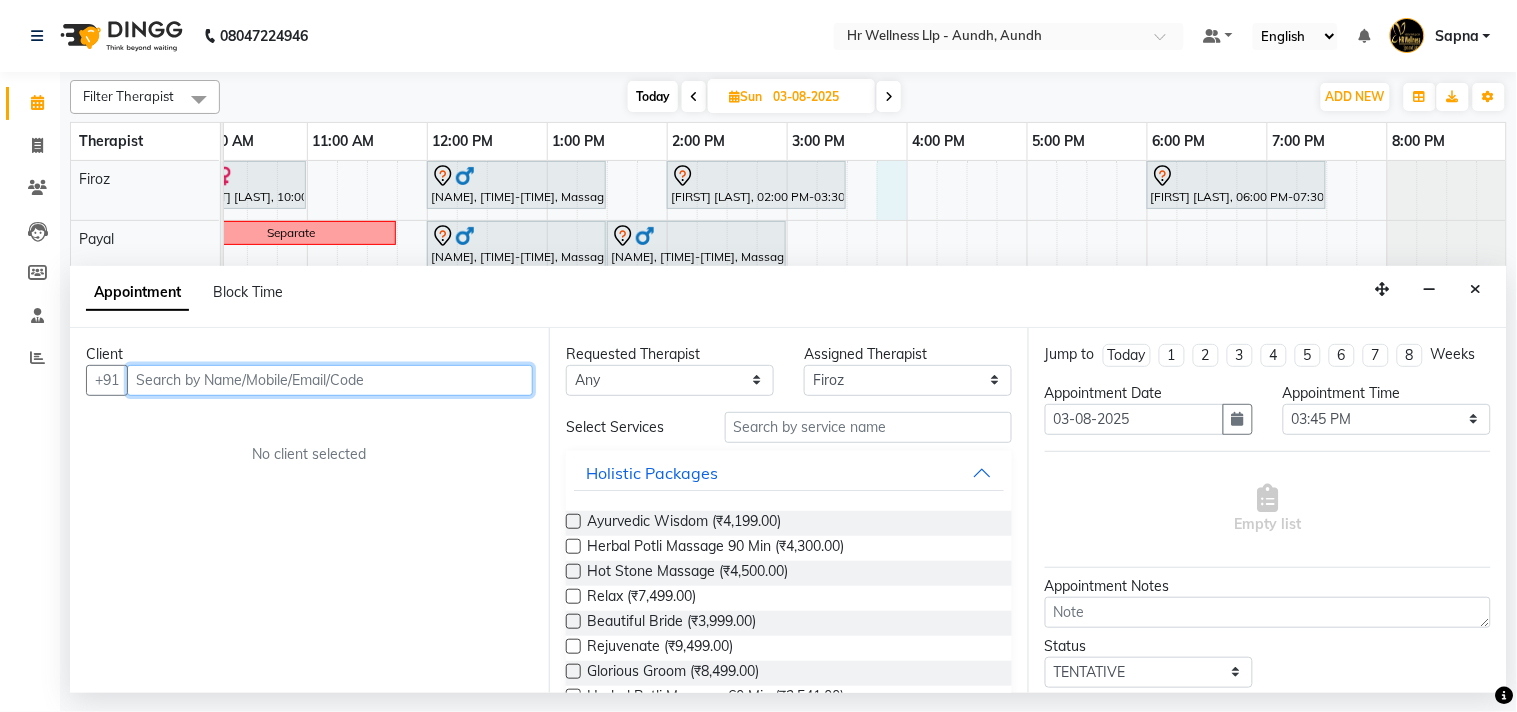 click at bounding box center [330, 380] 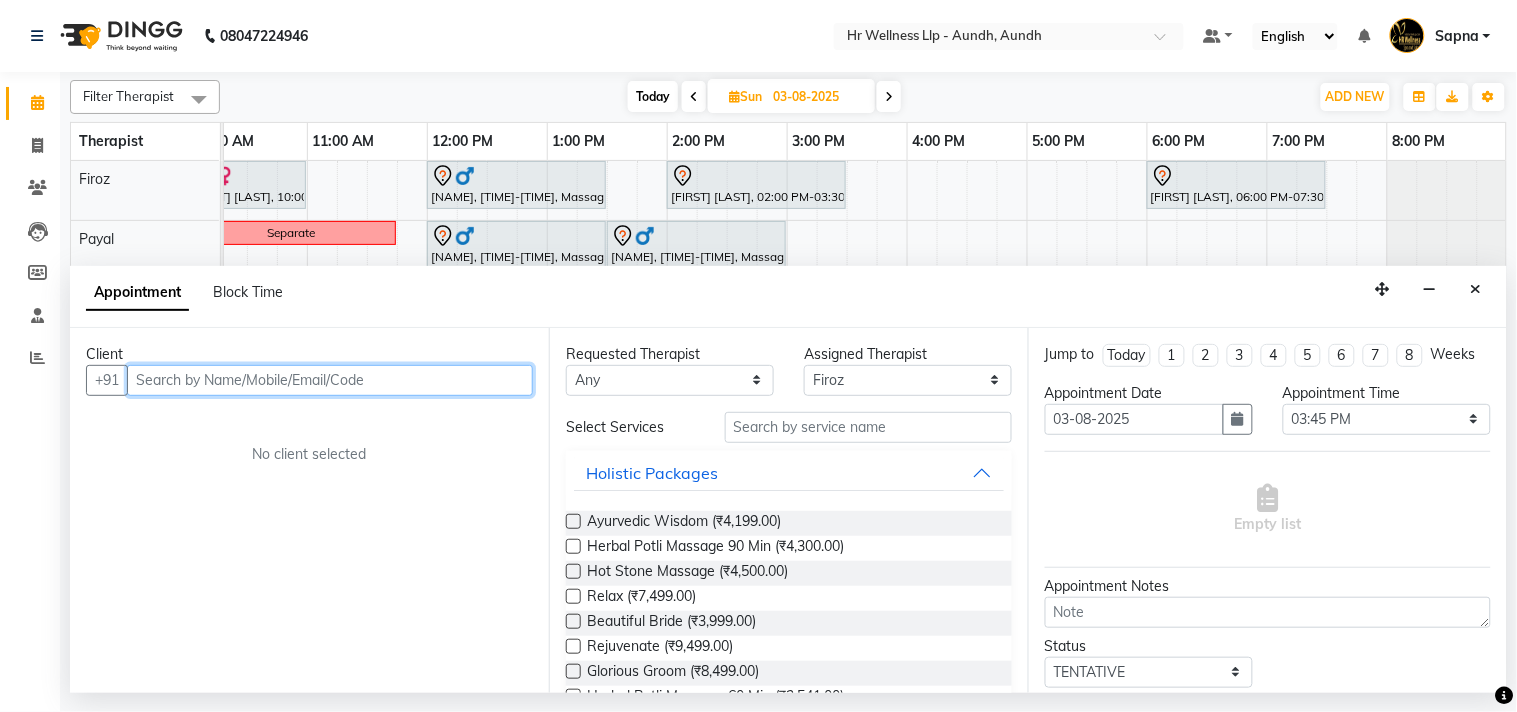 click at bounding box center [330, 380] 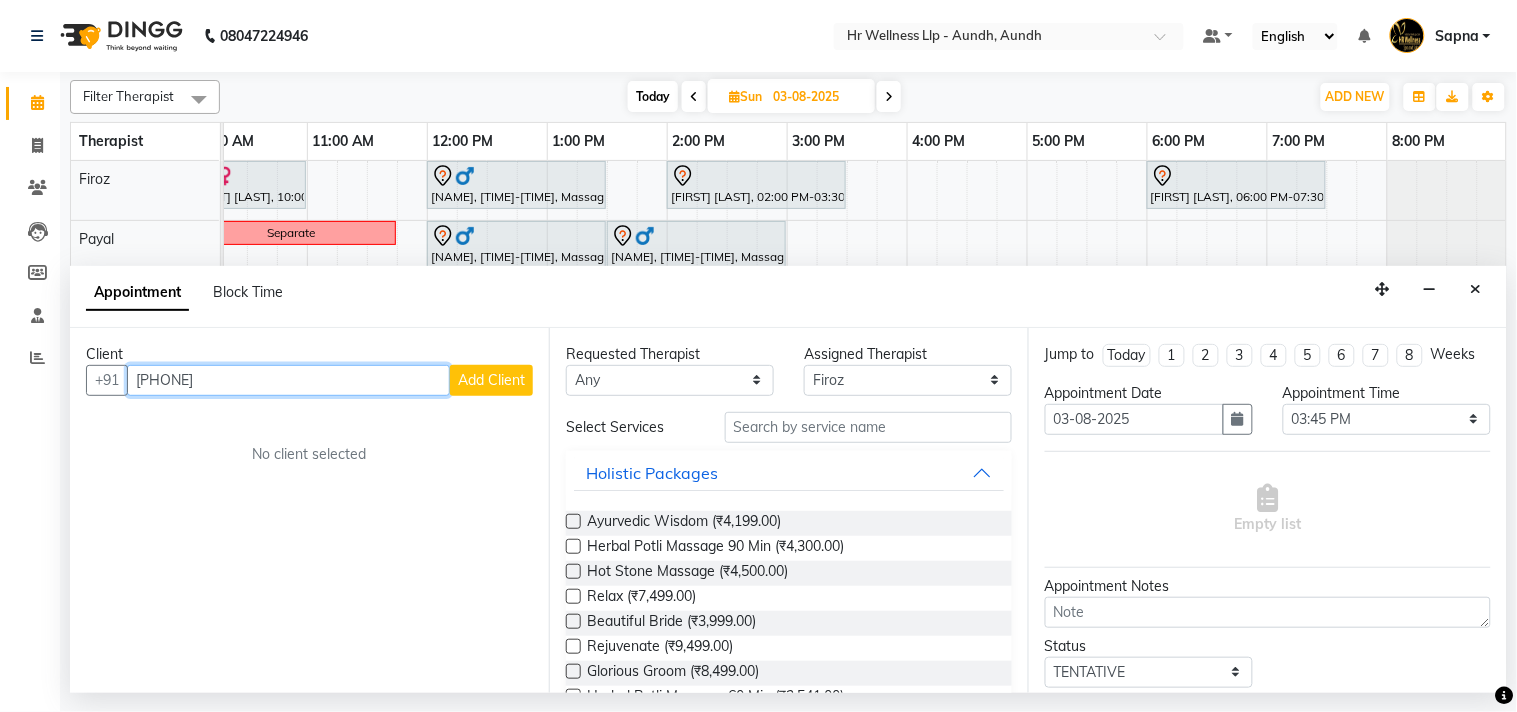 click on "98504 33575" at bounding box center (288, 380) 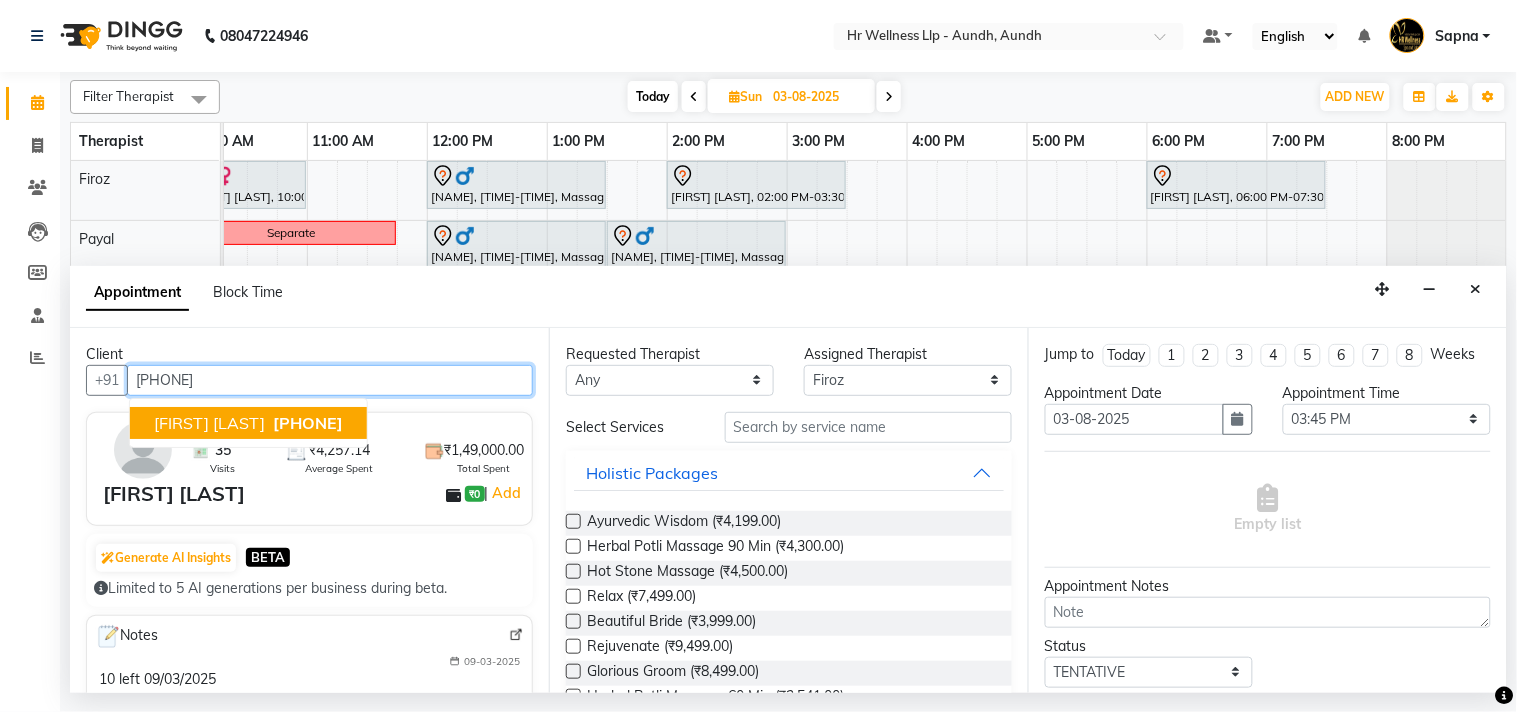 click on "Amol Rege   9850433575" at bounding box center [248, 423] 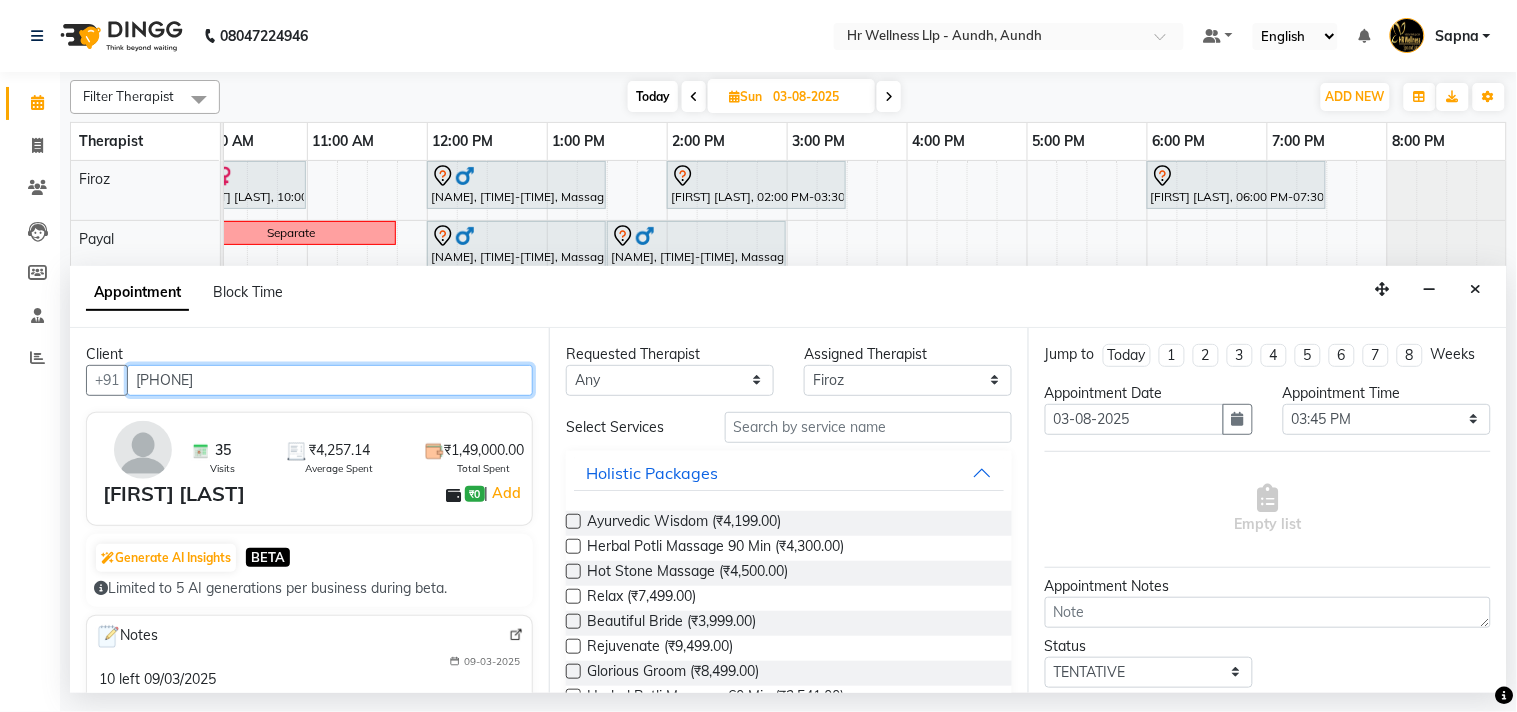 type on "[PHONE]" 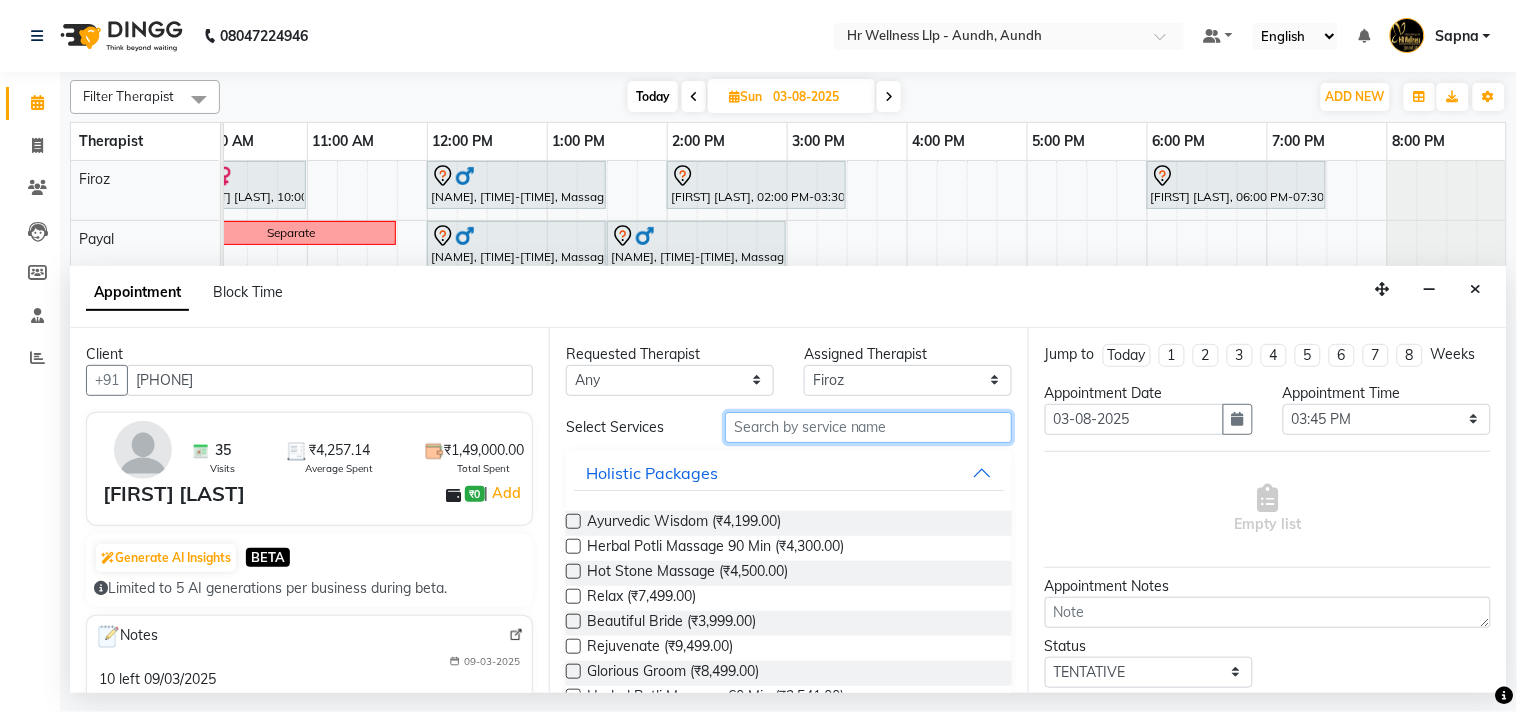 click at bounding box center [868, 427] 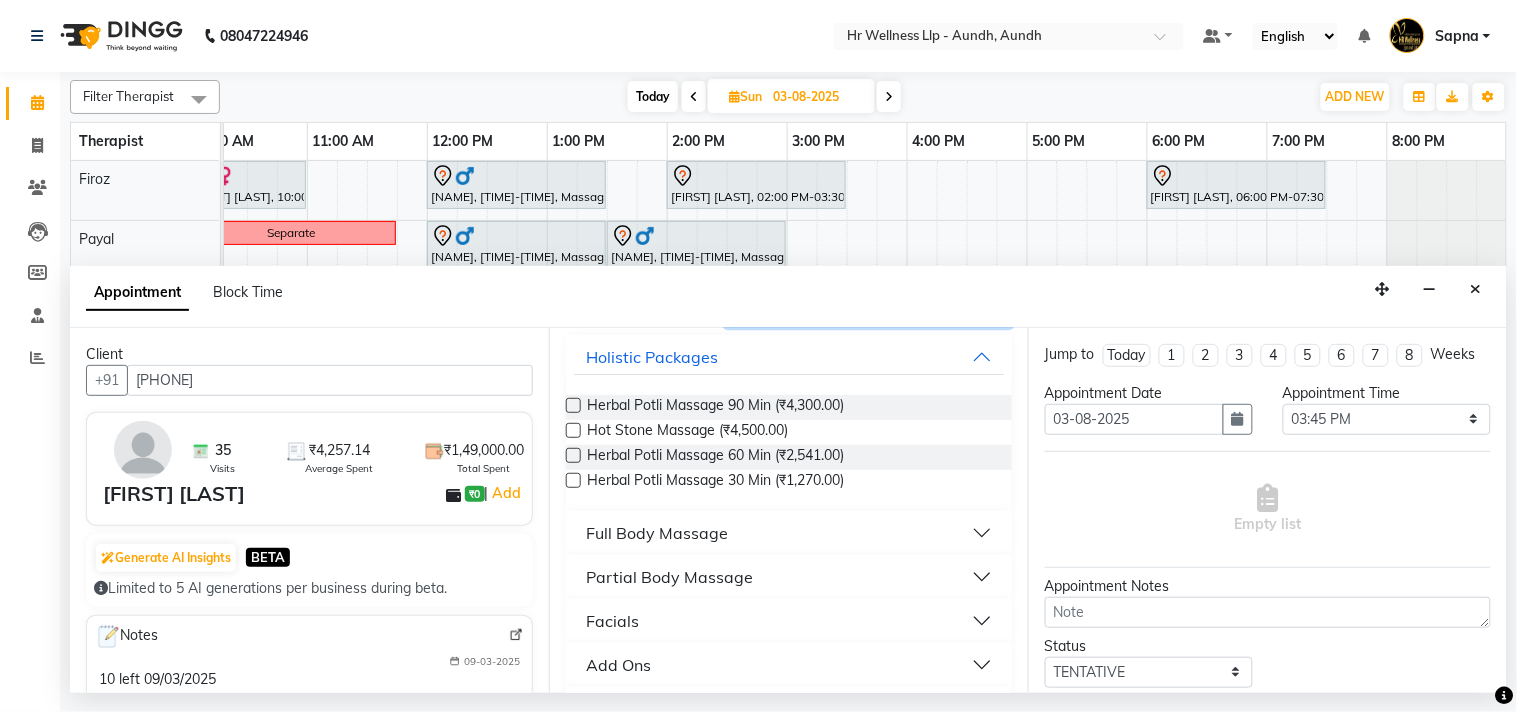 scroll, scrollTop: 168, scrollLeft: 0, axis: vertical 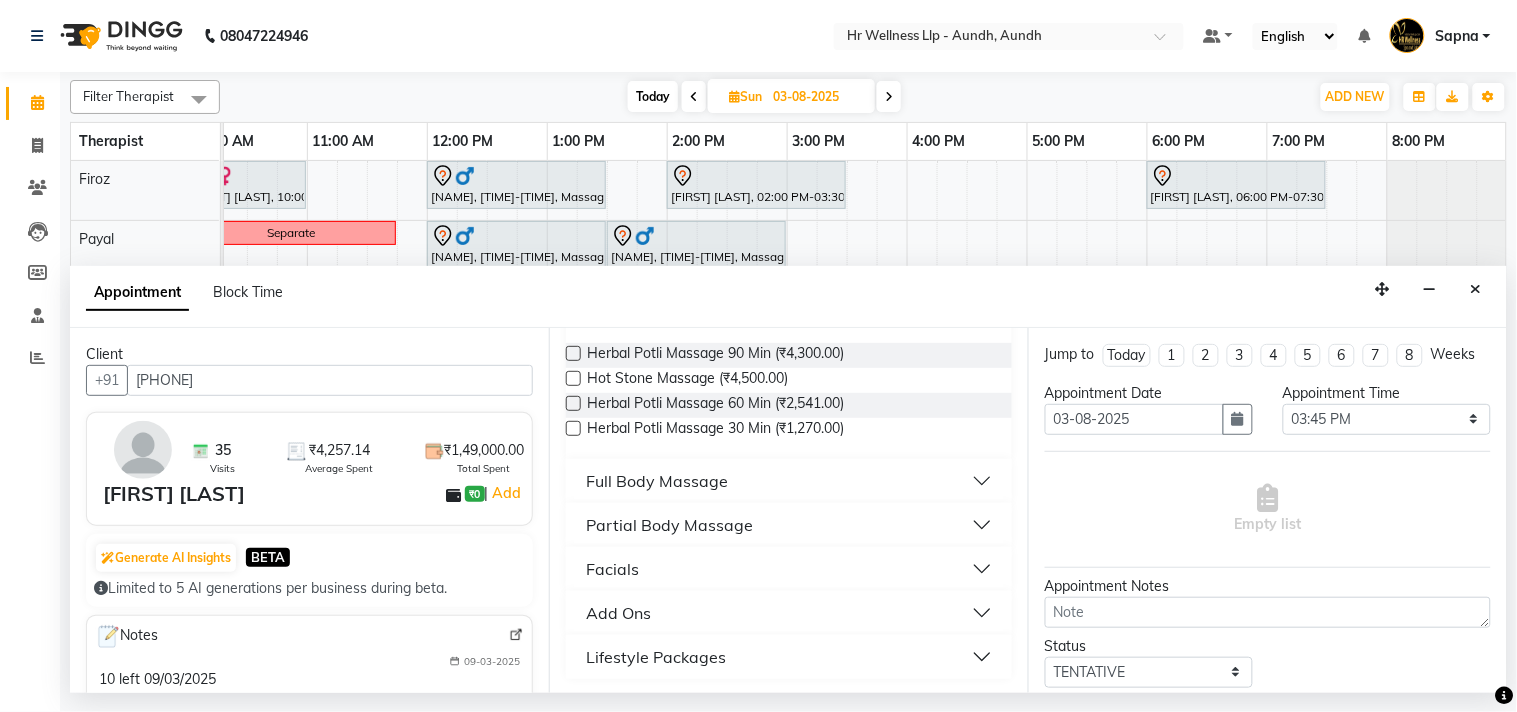 type on "ma" 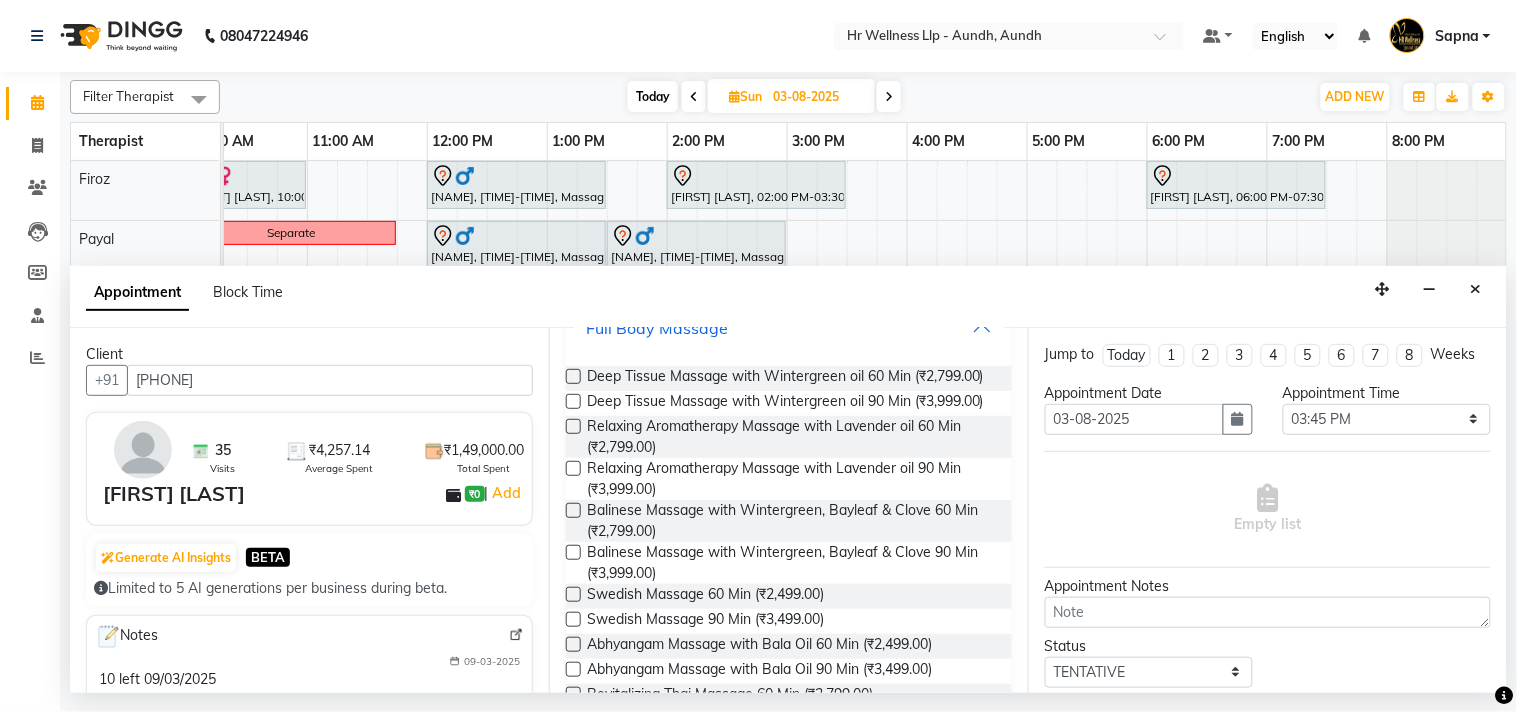 scroll, scrollTop: 835, scrollLeft: 0, axis: vertical 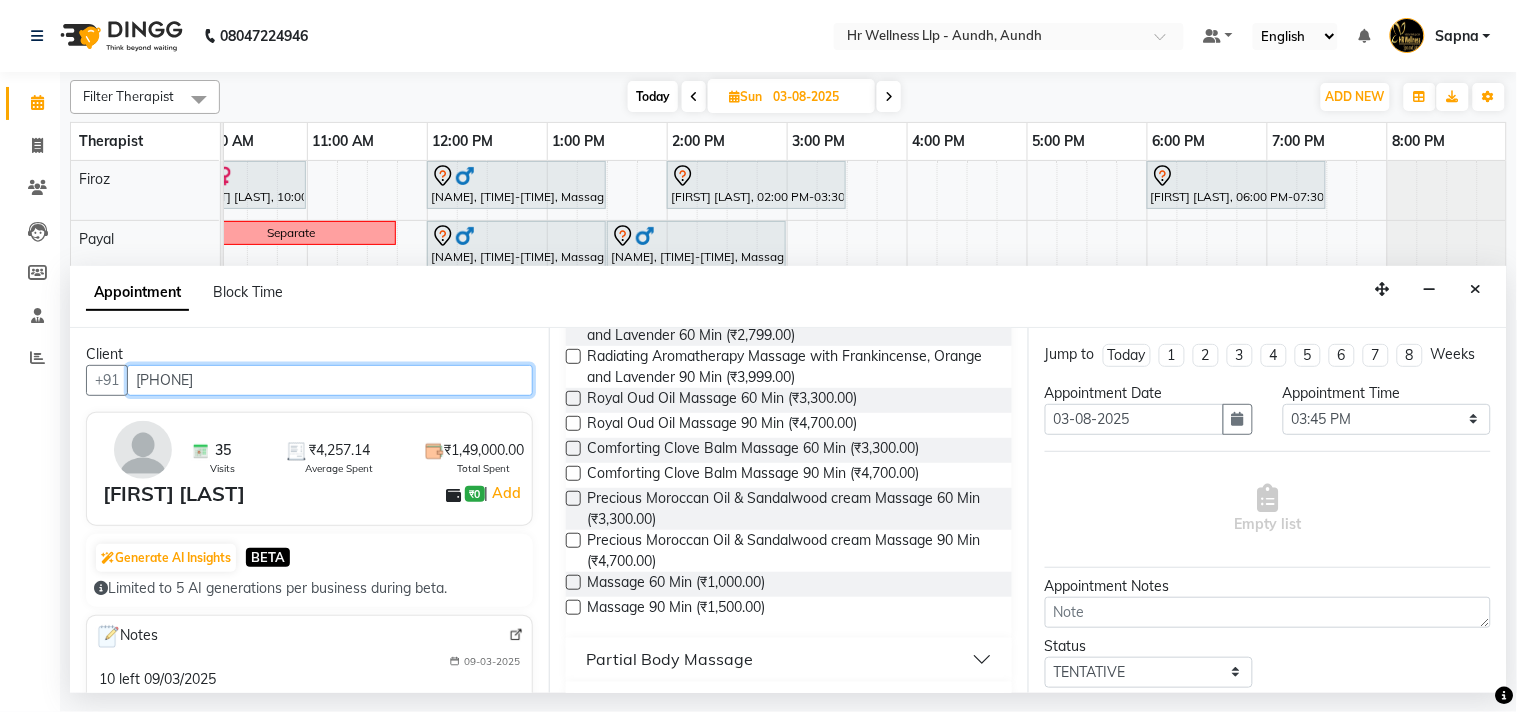 drag, startPoint x: 140, startPoint y: 380, endPoint x: 233, endPoint y: 384, distance: 93.08598 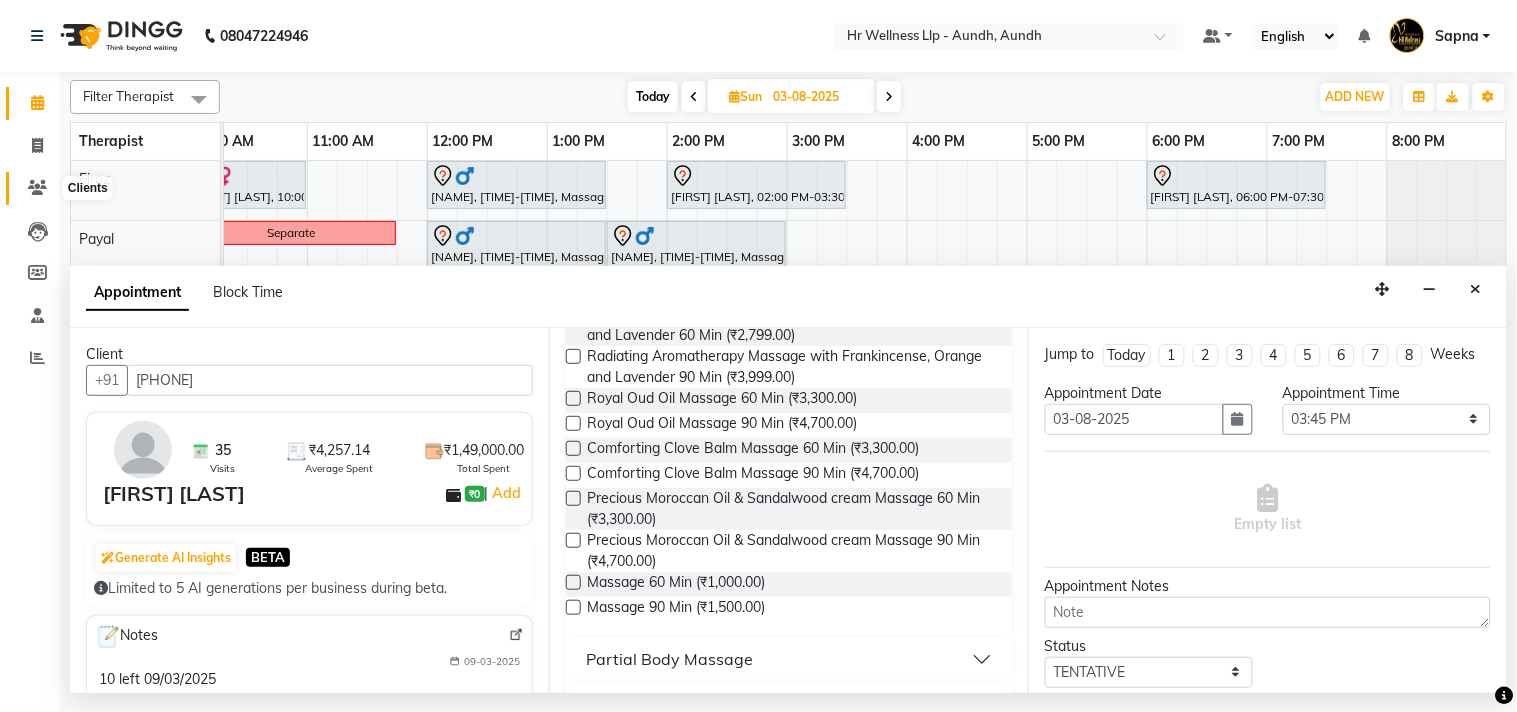 click 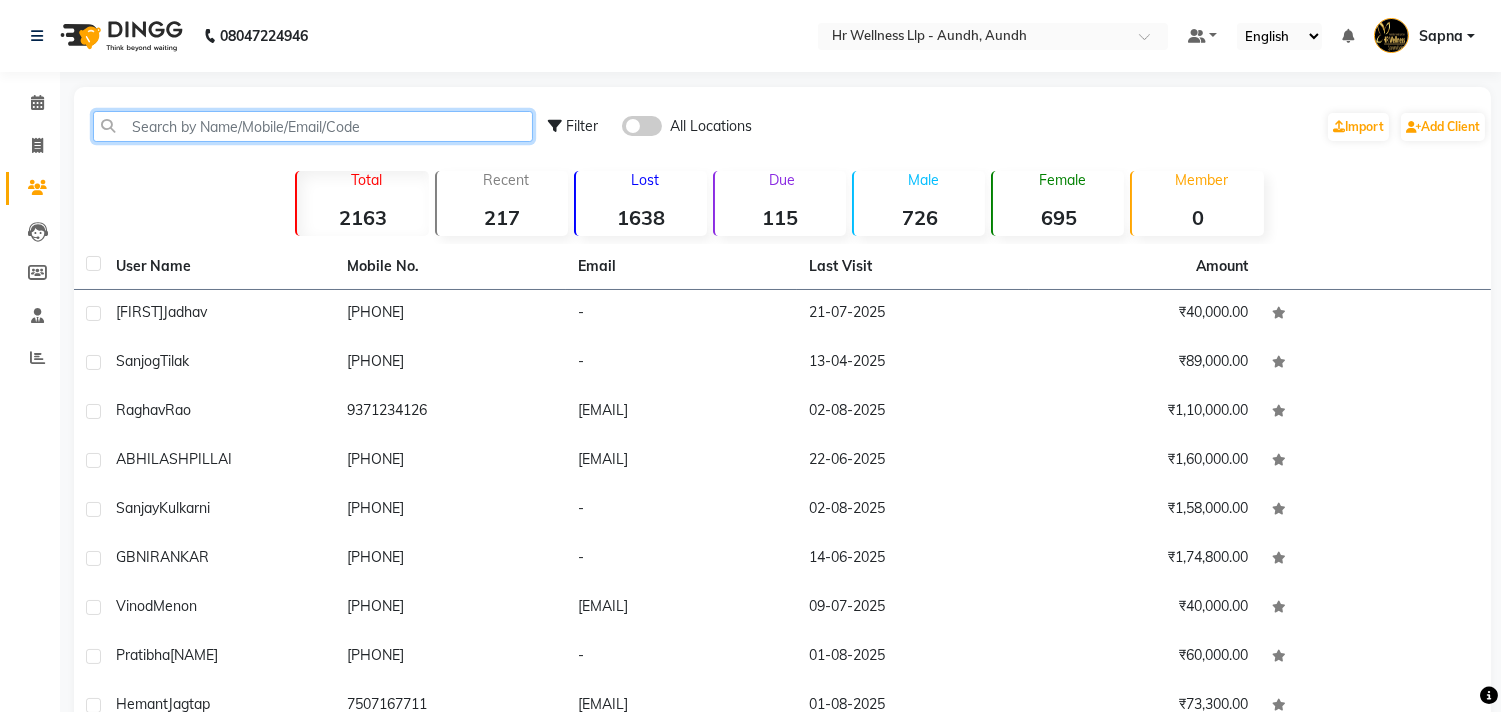 click 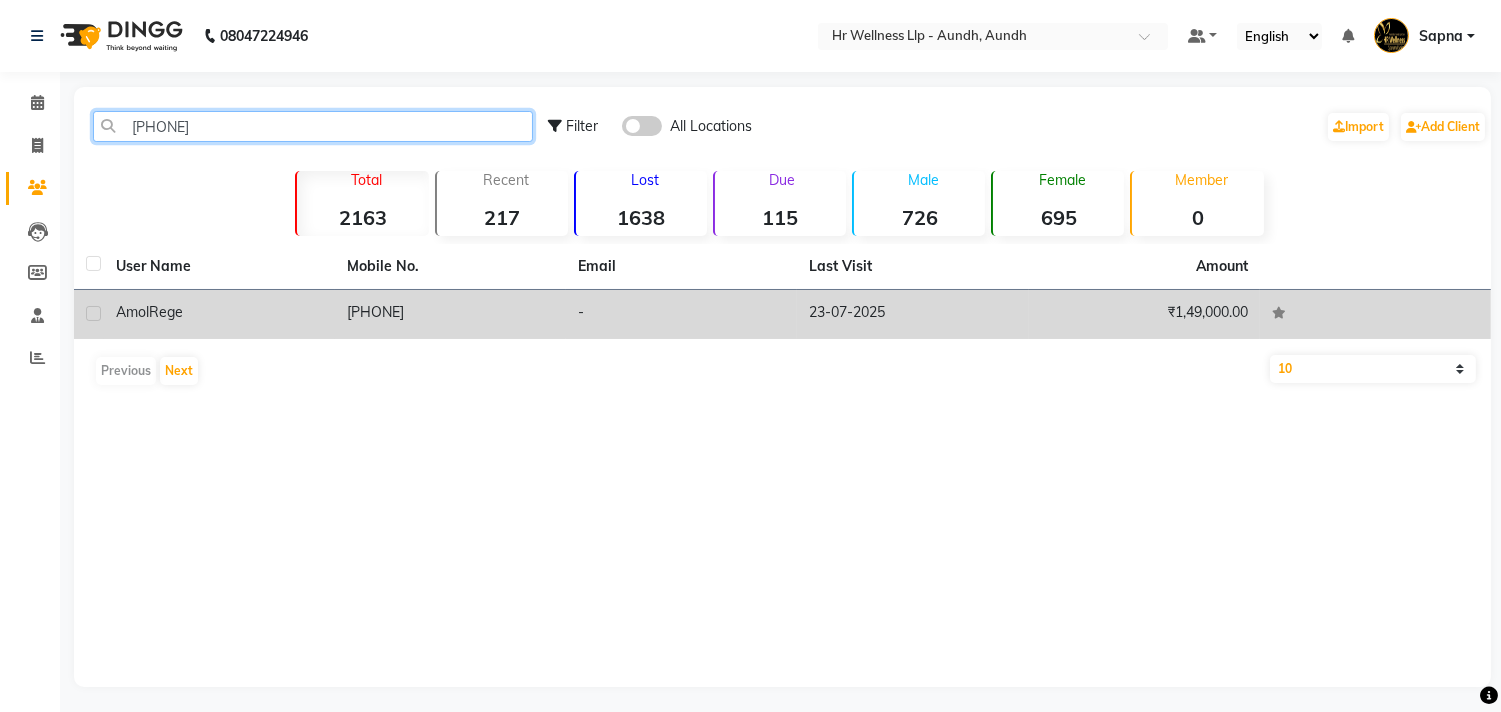type on "[PHONE]" 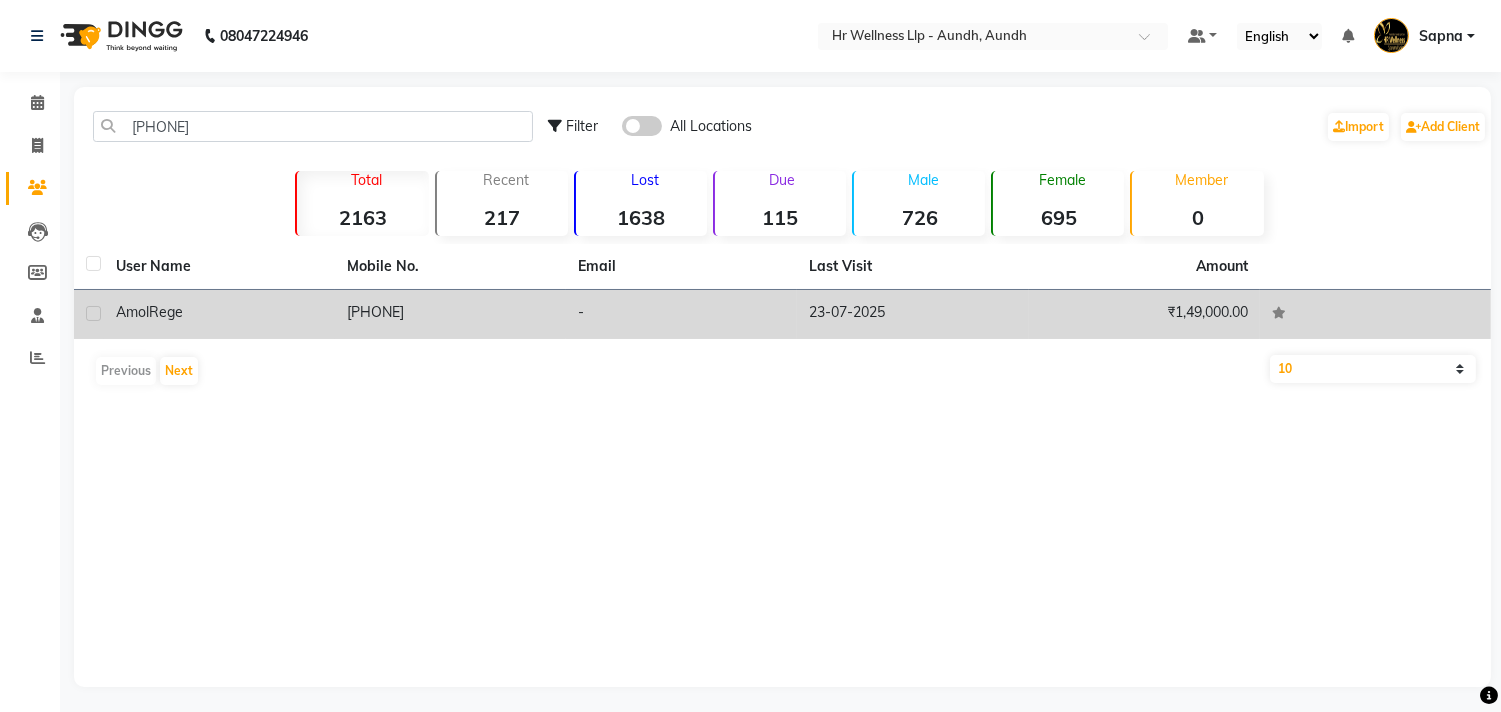 click on "Amol  Rege" 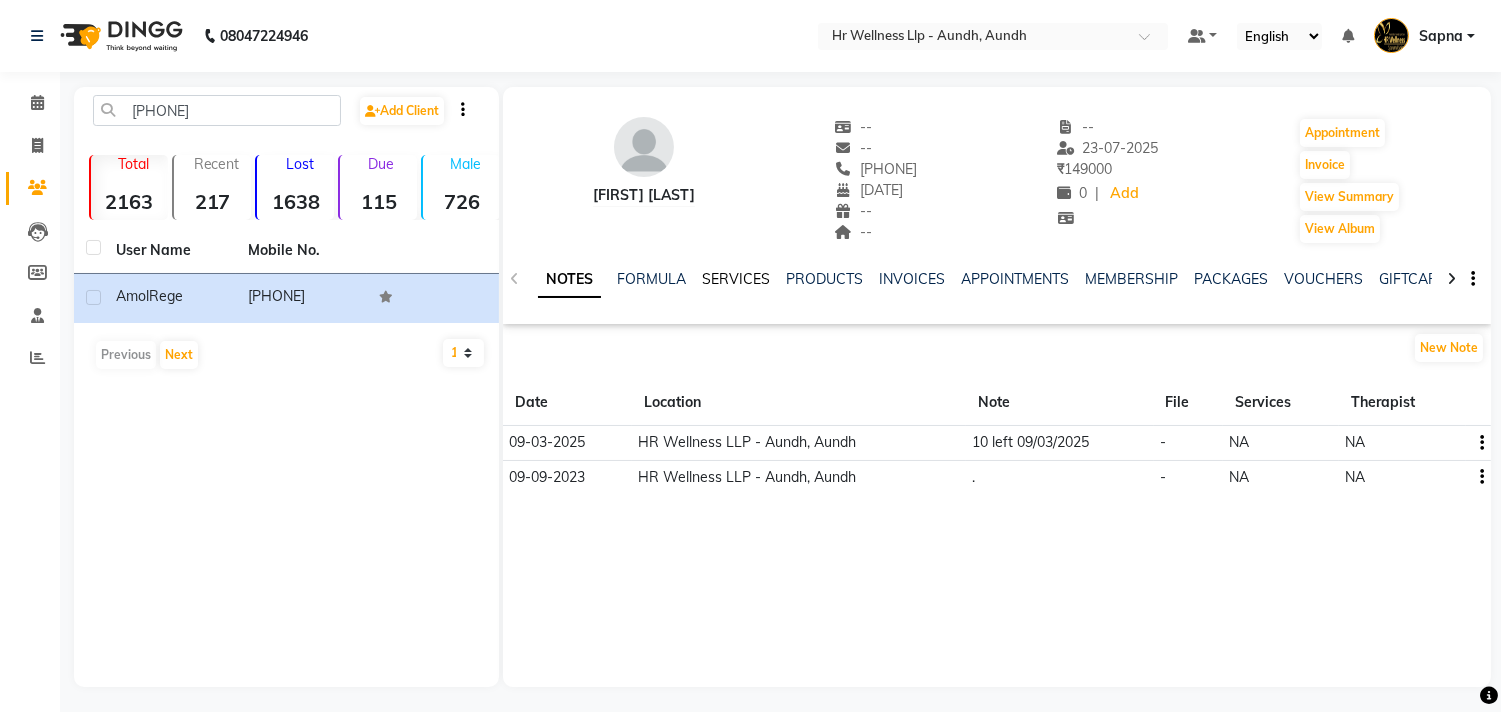 click on "SERVICES" 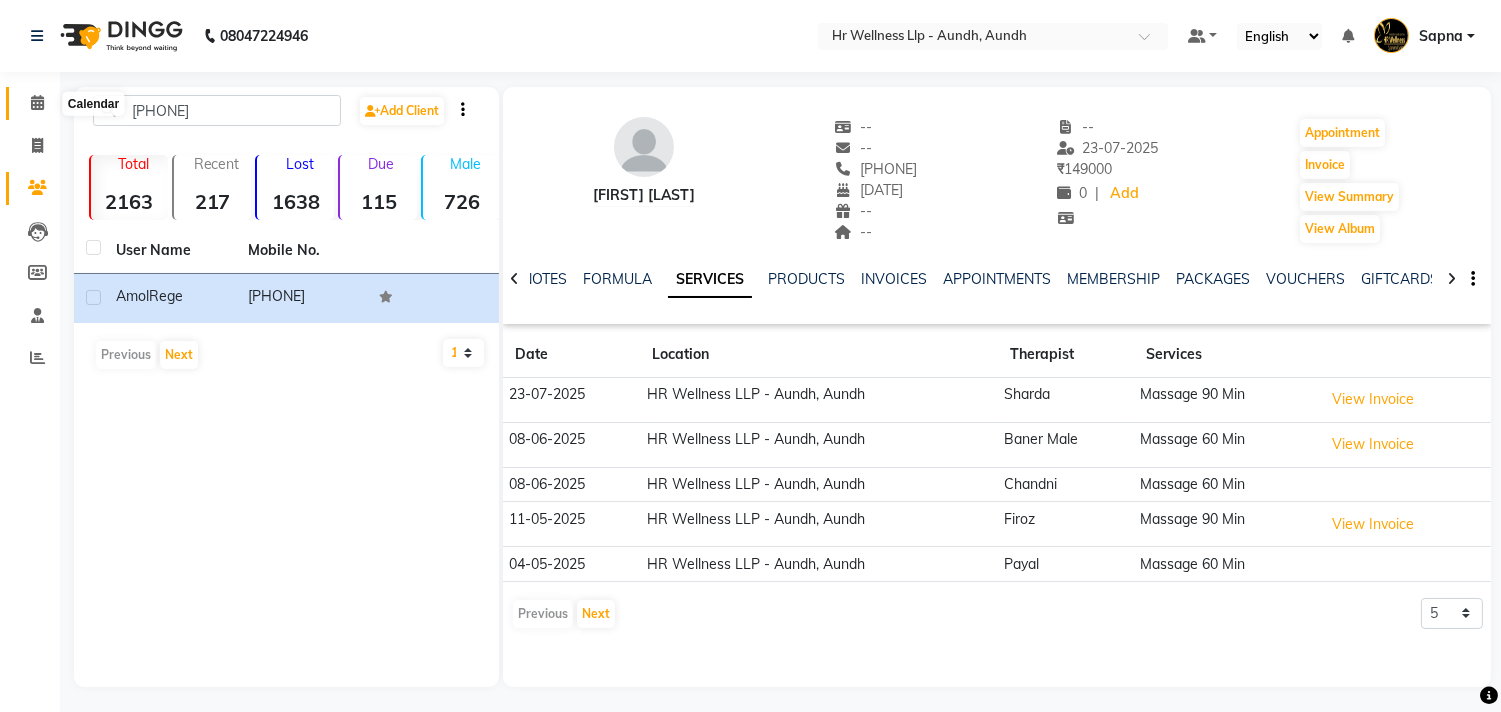 click 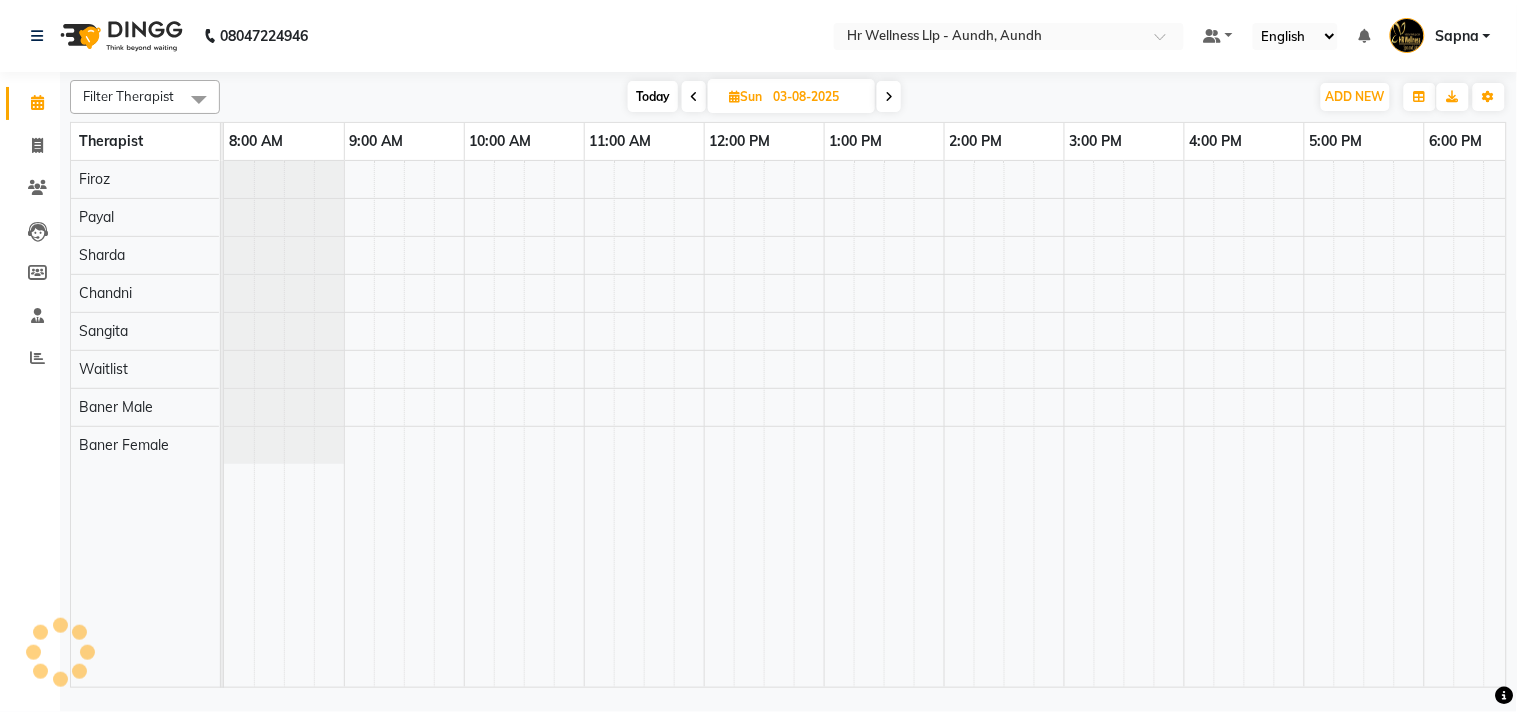scroll, scrollTop: 0, scrollLeft: 277, axis: horizontal 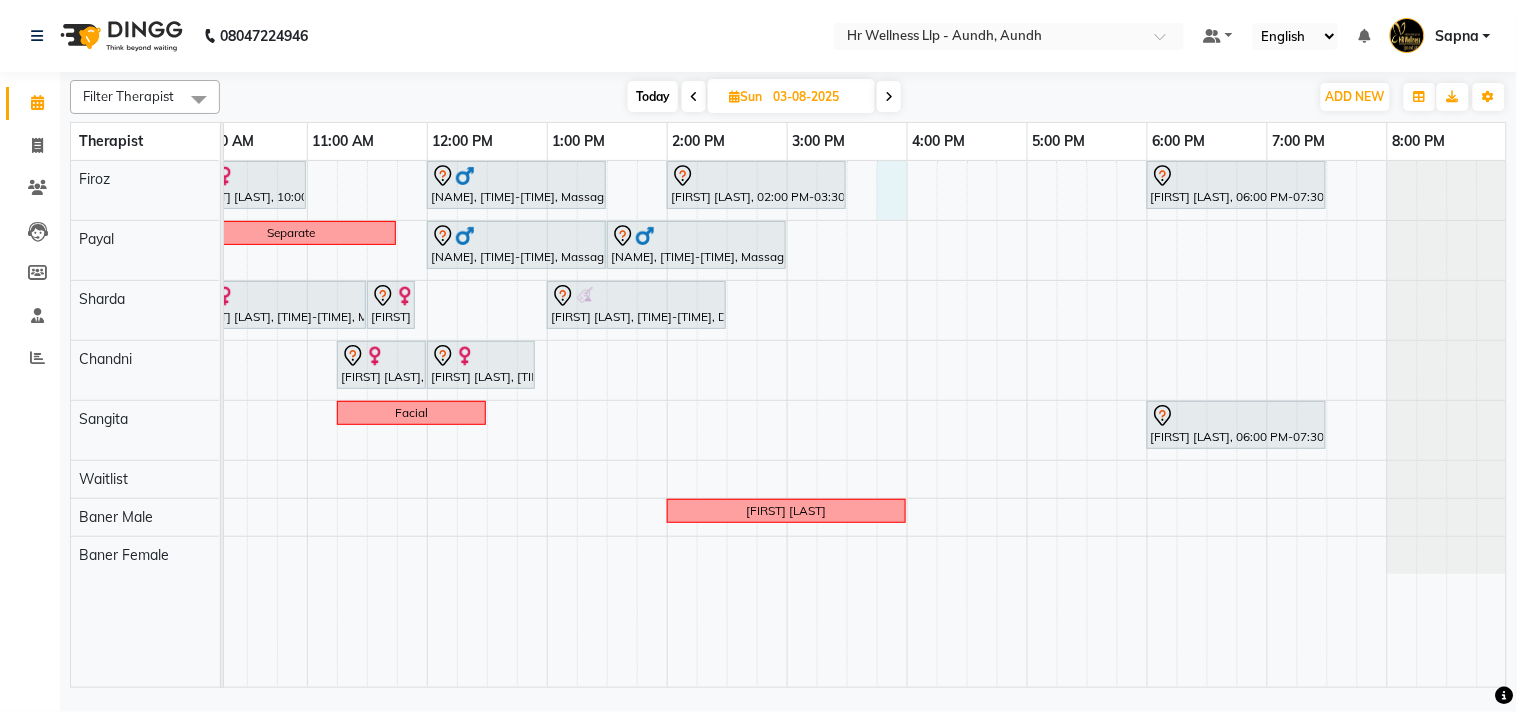 click on "Ashwini Udasin, 10:00 AM-11:00 AM, Massage 60 Min             Seema Chavan, 12:00 PM-01:30 PM, Massage 60 Min             PI Sambhaji Shirke, 02:00 PM-03:30 PM, Massage 60 Min             Zelam Chaubal., 06:00 PM-07:30 PM, Massage 60 Min  Separate              Seema Chavan, 12:00 PM-01:30 PM, Massage 60 Min             Bharat .., 01:30 PM-03:00 PM, Massage 60 Min             Sapna Jairam, 10:00 AM-11:30 AM, Massage 90 Min             Sapna Jairam, 11:30 AM-11:55 AM, 10 mins complimentary Service             JIGNASH VYAS, 01:00 PM-02:30 PM, Deep Tissue Massage with Wintergreen oil 60 Min             Ashwini Udasin, 11:15 AM-12:00 PM, Massage 60 Min             Ashwini Udasin, 12:00 PM-12:55 PM, 10 mins complimentary Service  Facial              Zelam Chaubal., 06:00 PM-07:30 PM, Massage 60 Min  Raeha sandalwala" at bounding box center (727, 424) 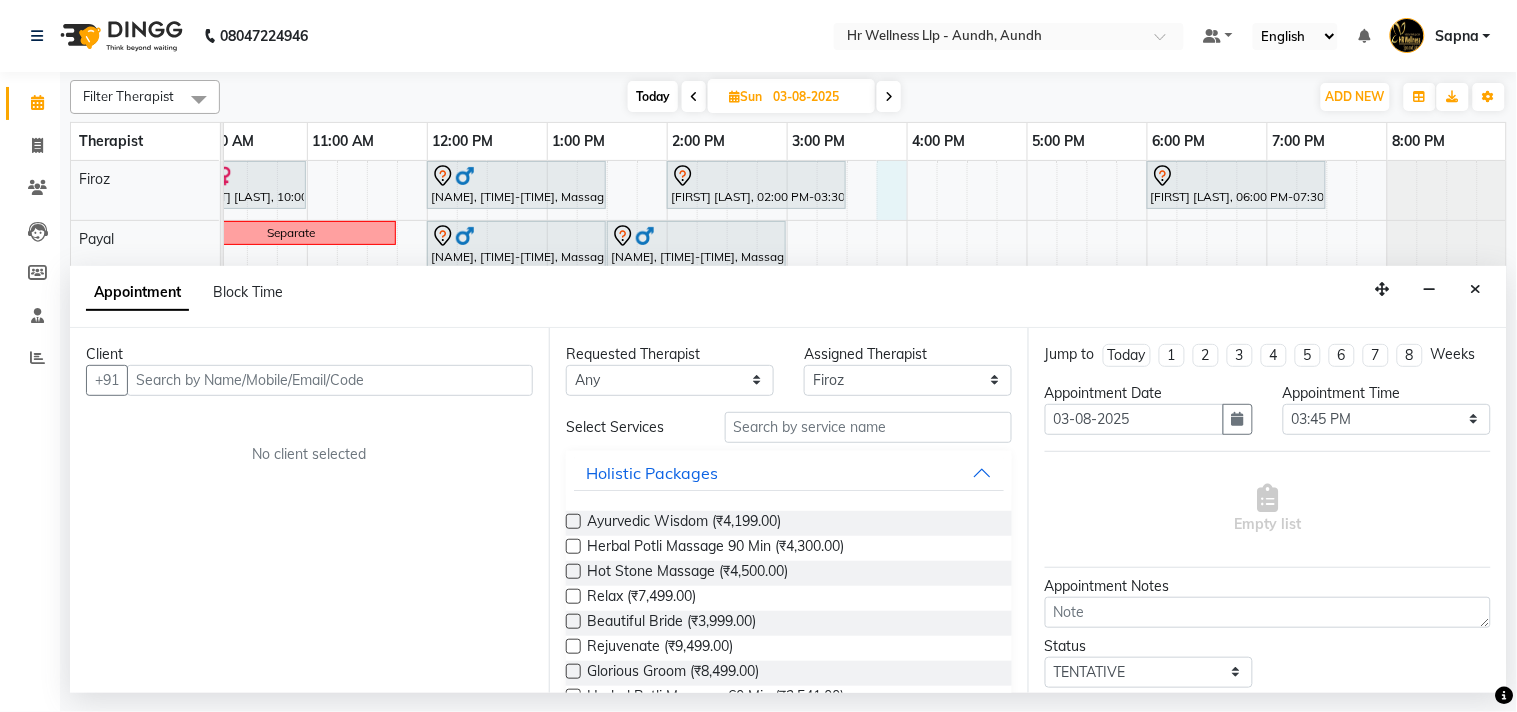 click at bounding box center [330, 380] 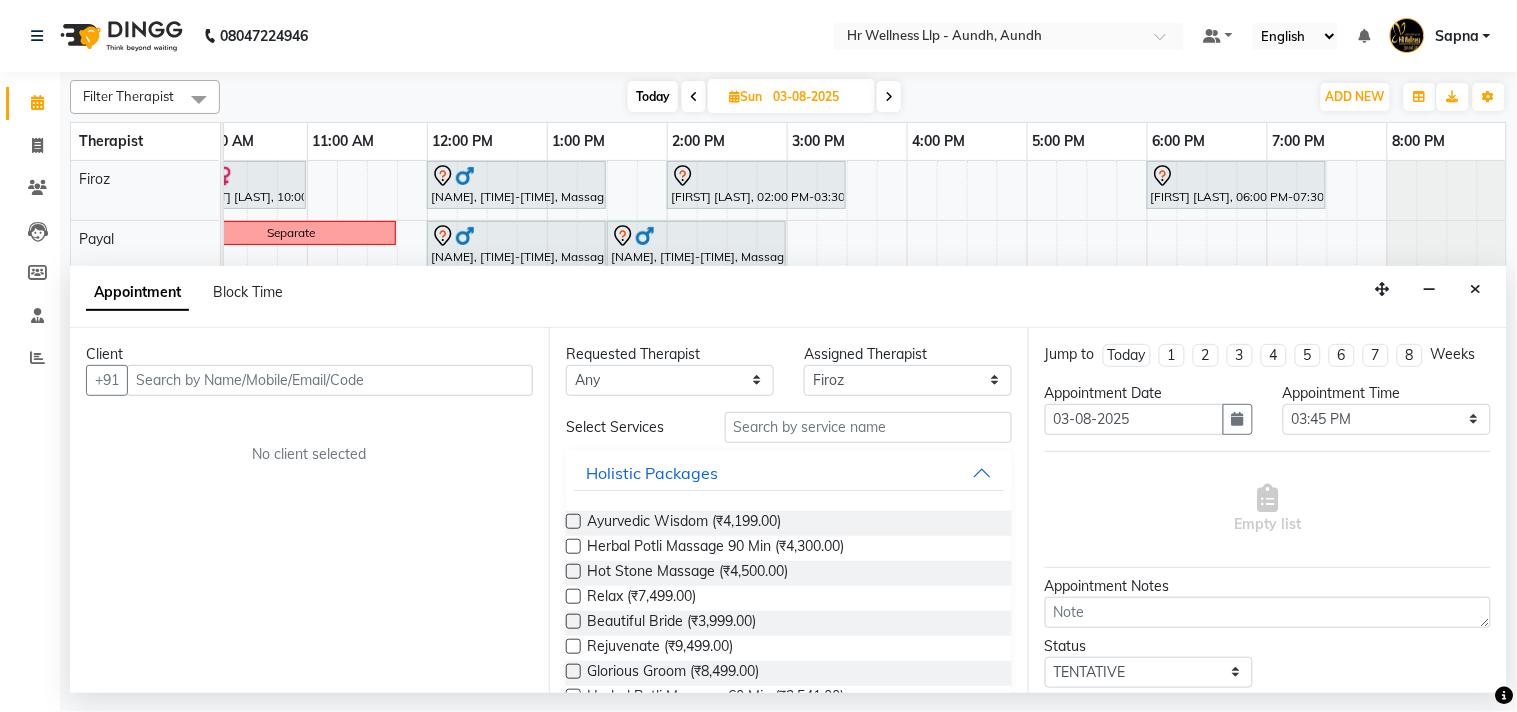 click at bounding box center [330, 380] 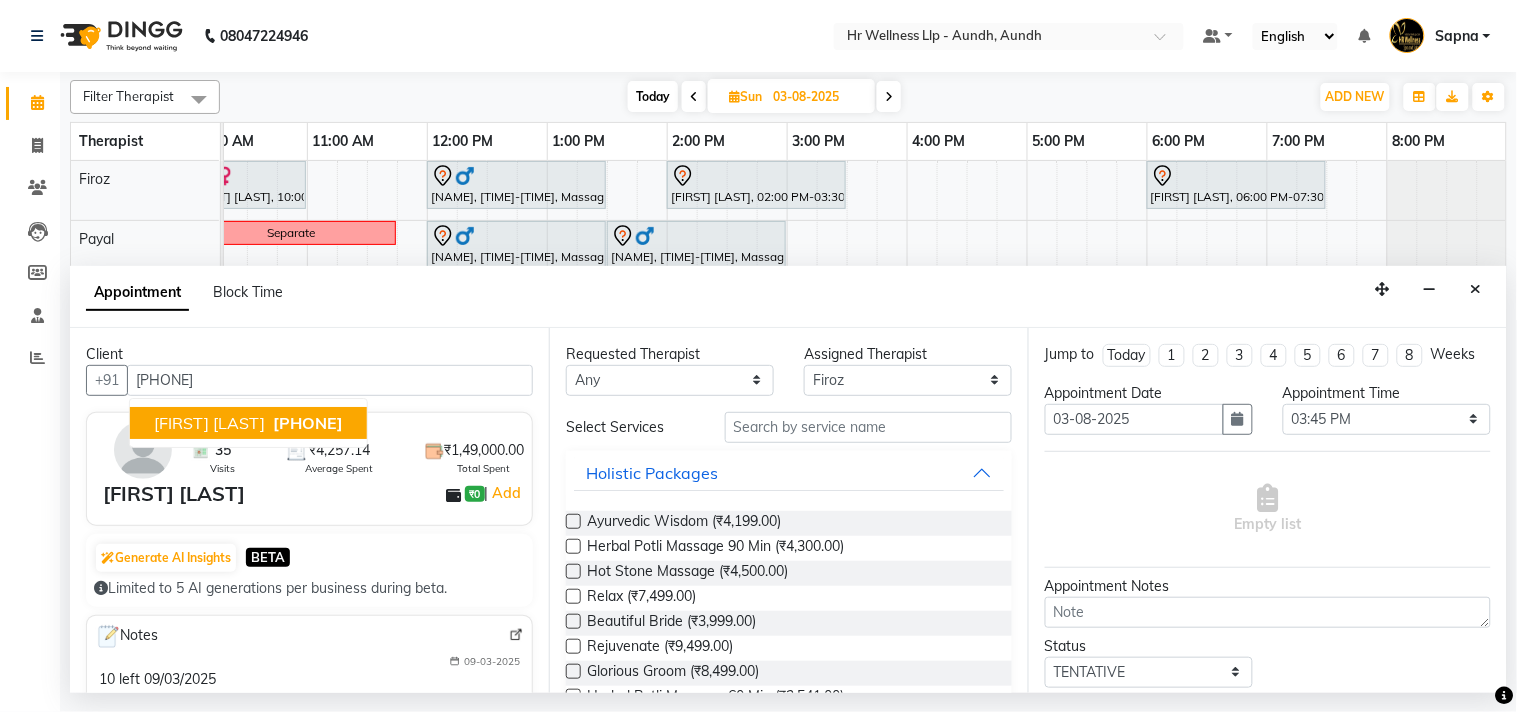 click on "Amol Rege   9850433575" at bounding box center [248, 423] 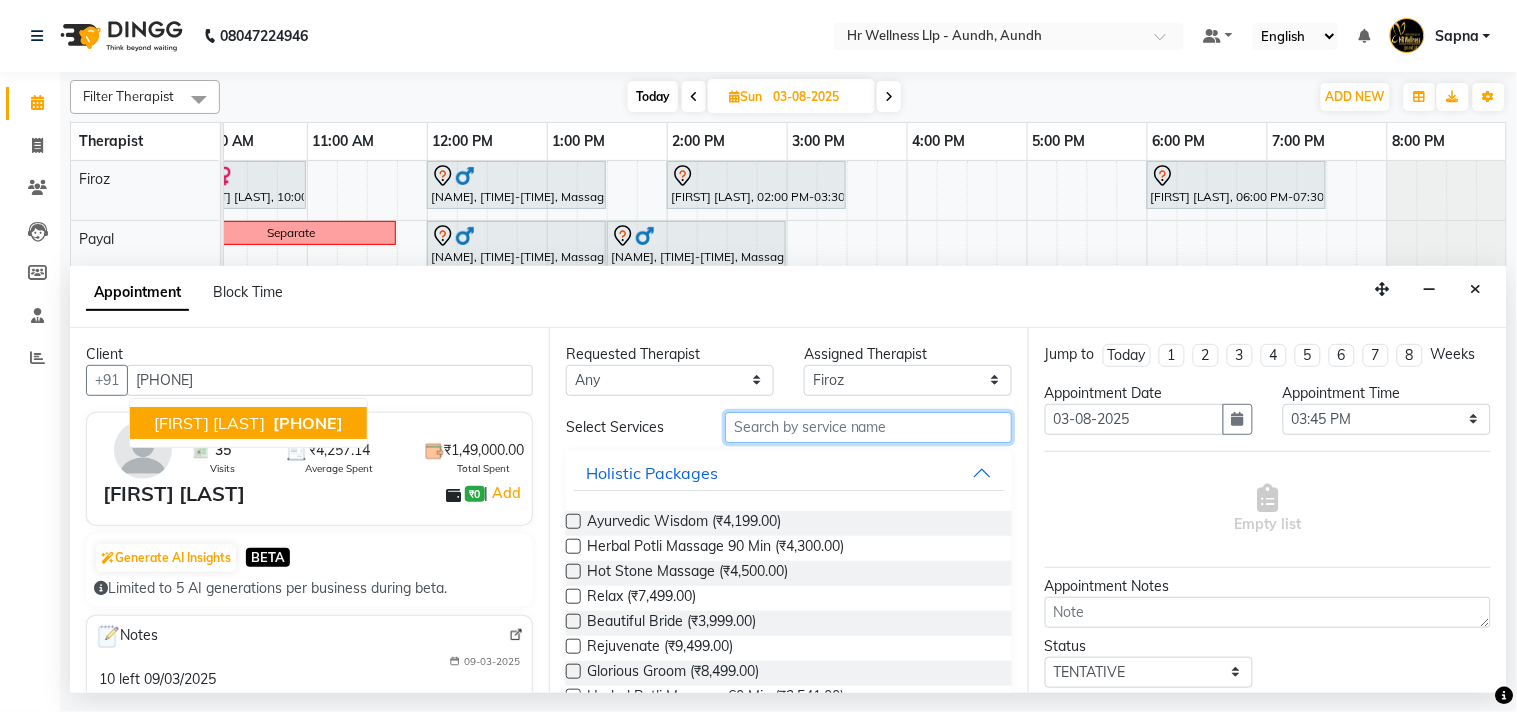 click at bounding box center [868, 427] 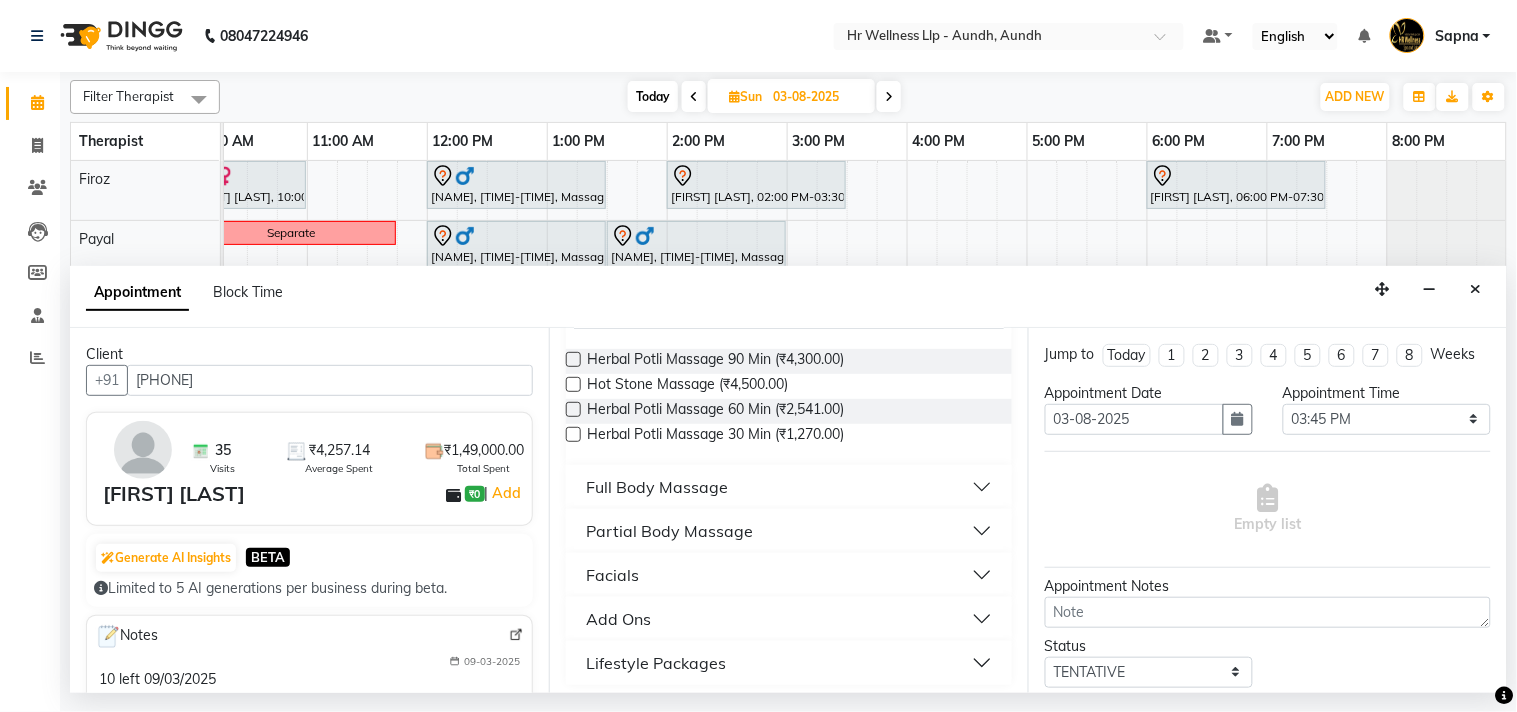 scroll, scrollTop: 168, scrollLeft: 0, axis: vertical 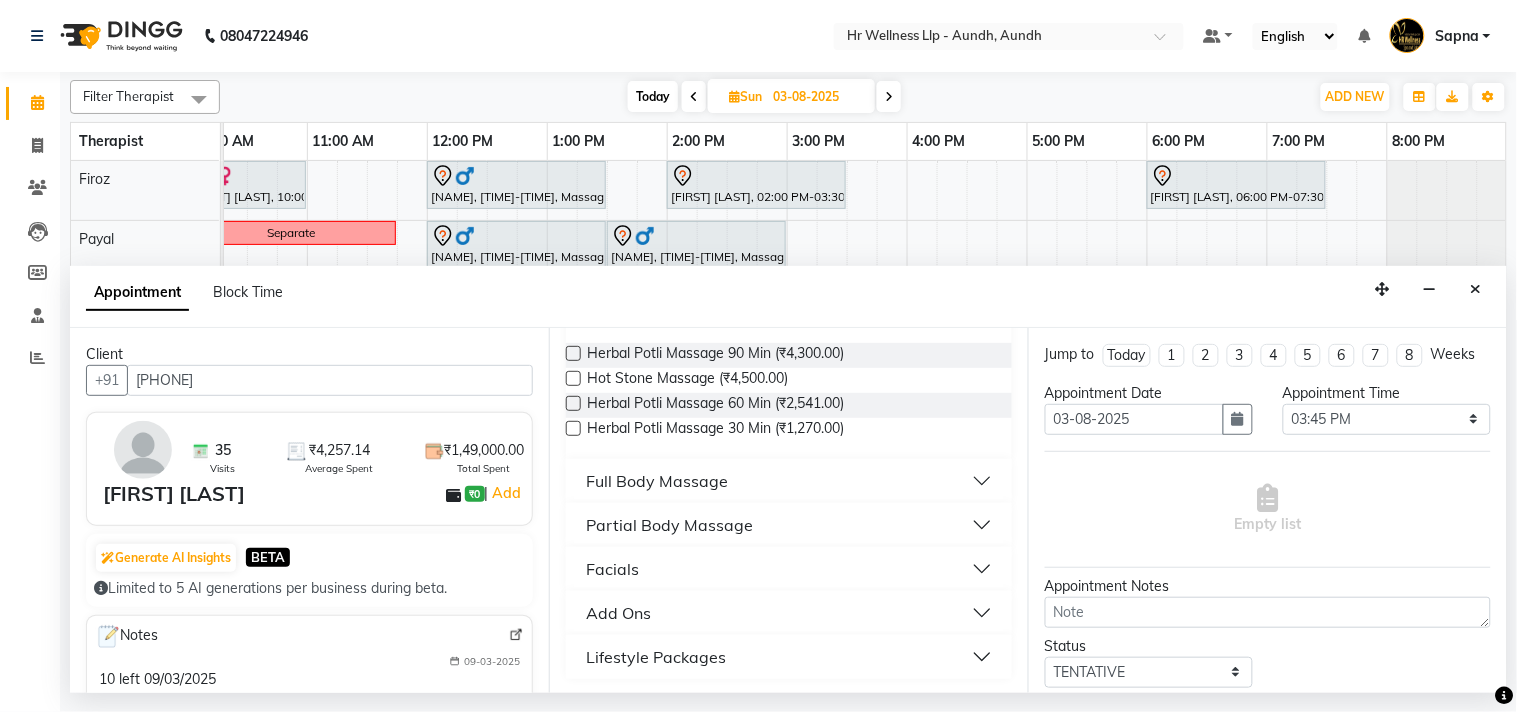 type on "ma" 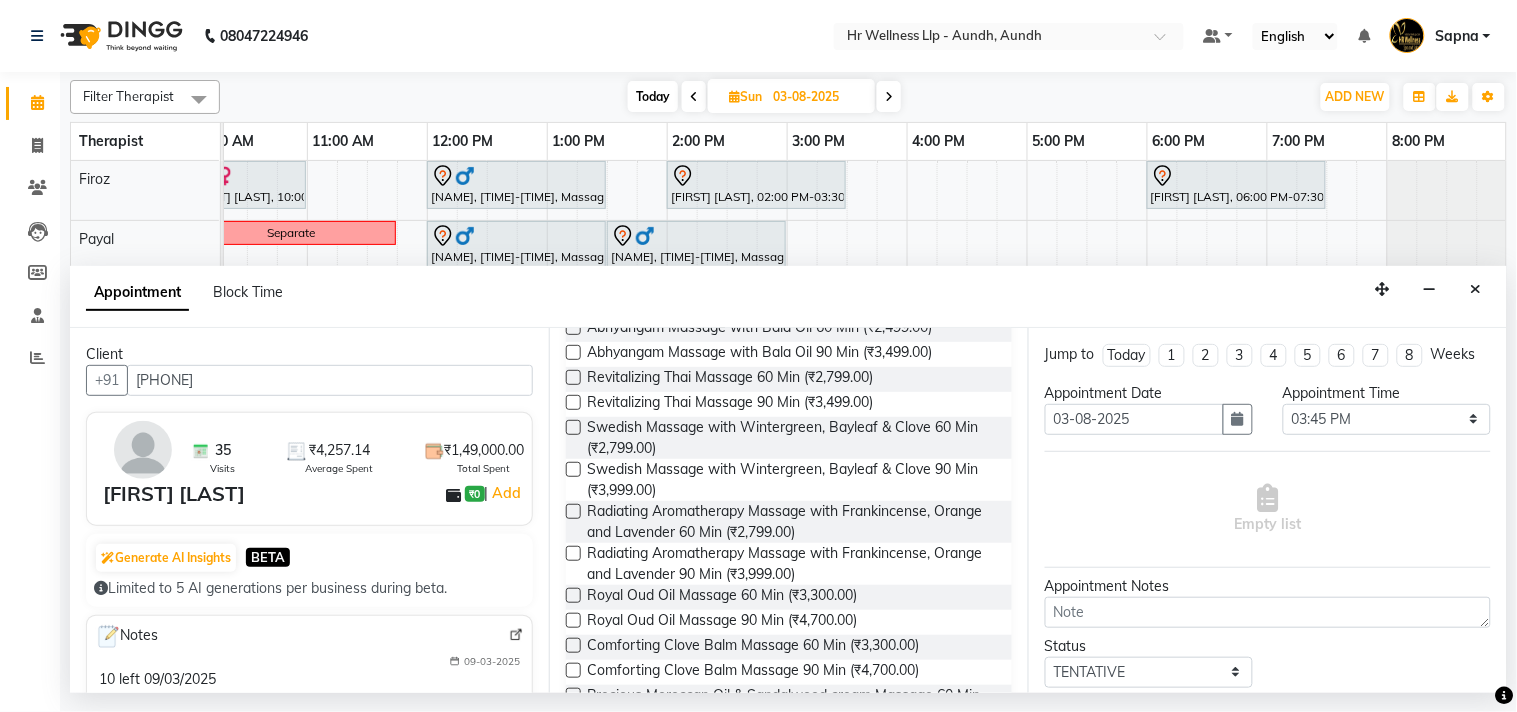 scroll, scrollTop: 946, scrollLeft: 0, axis: vertical 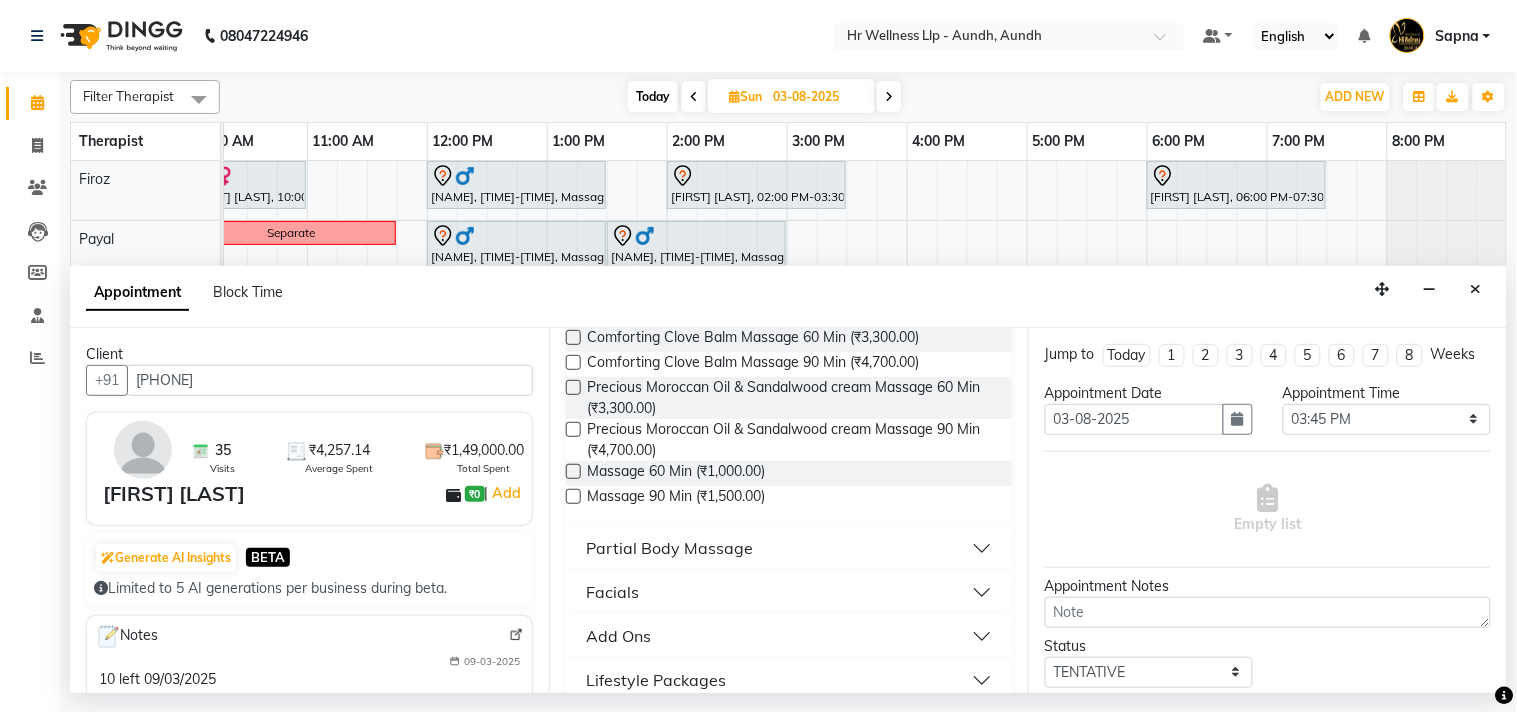 click on "Massage 90 Min (₹1,500.00)" at bounding box center (789, 498) 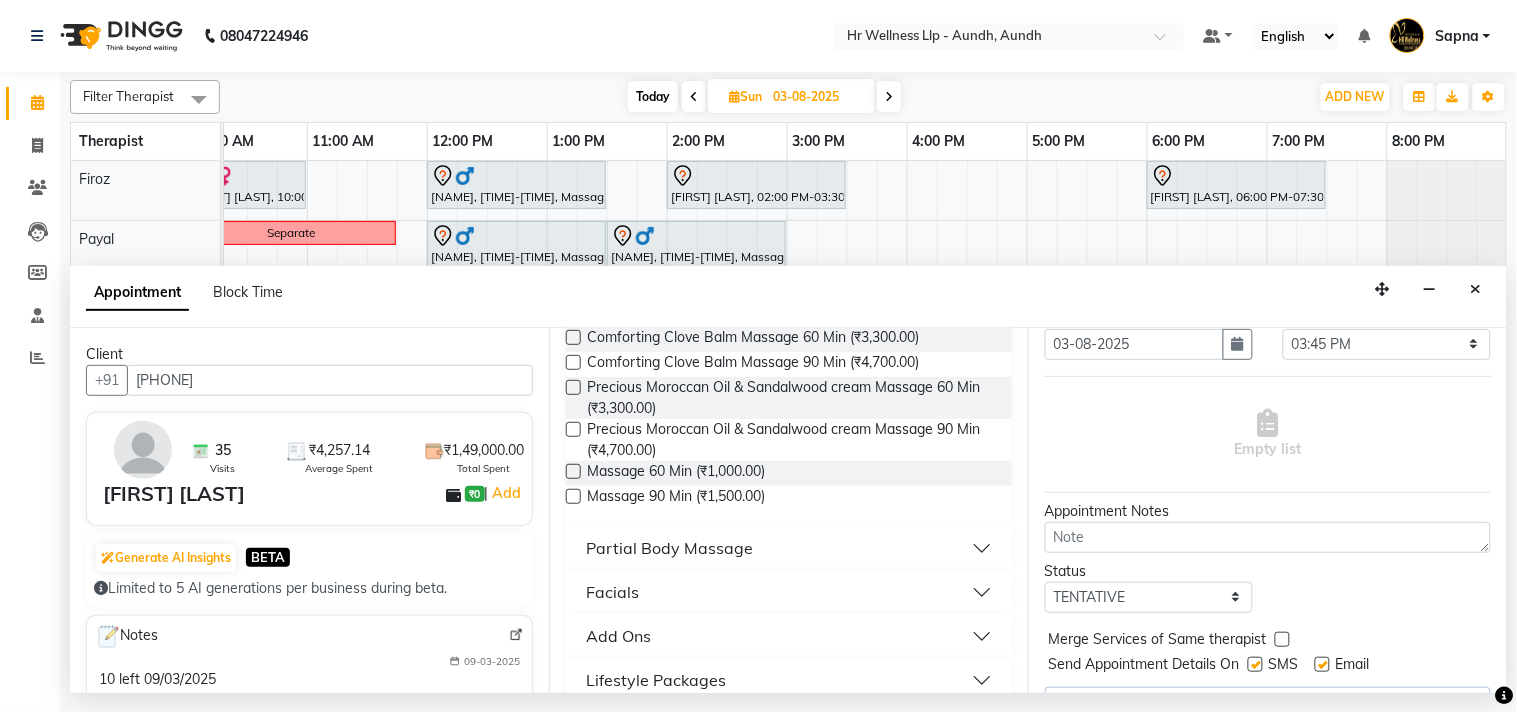scroll, scrollTop: 142, scrollLeft: 0, axis: vertical 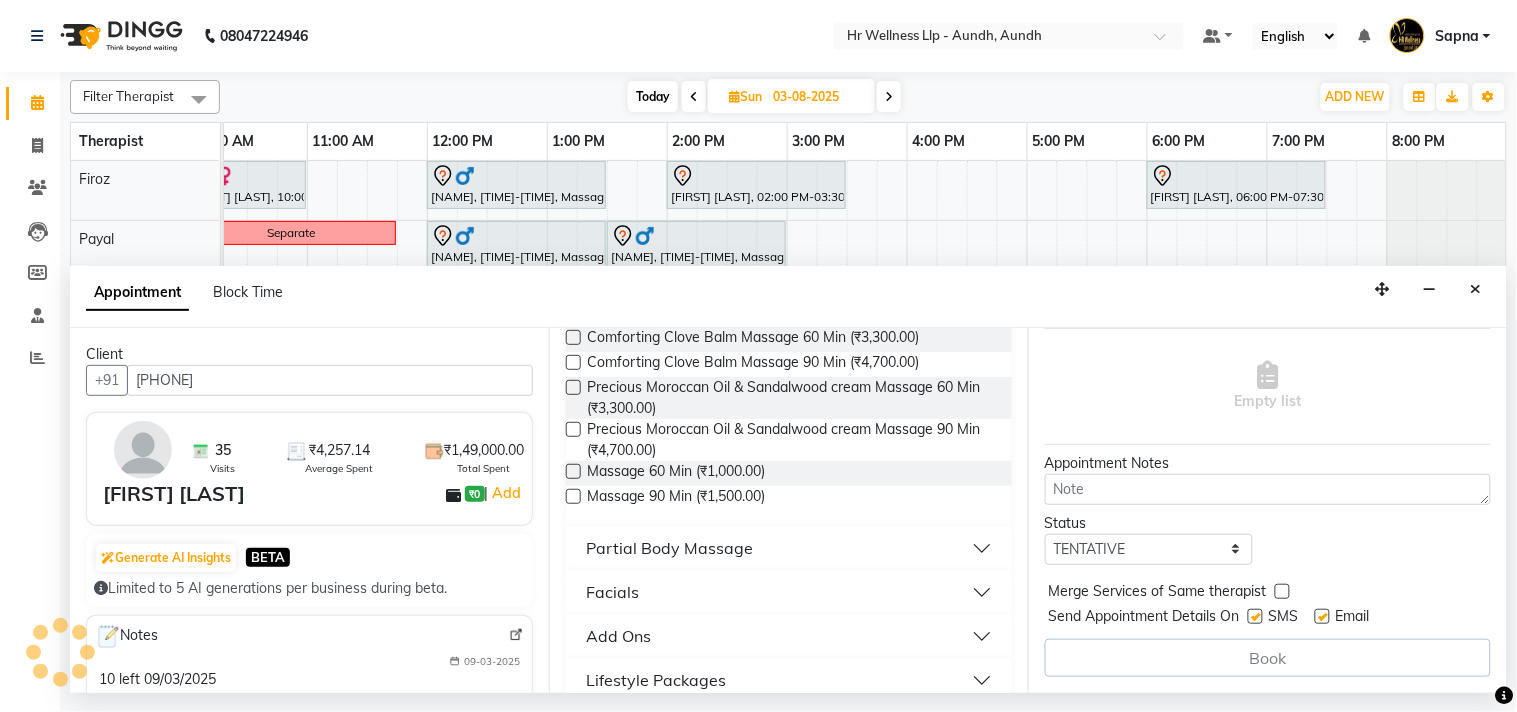 click at bounding box center (573, 496) 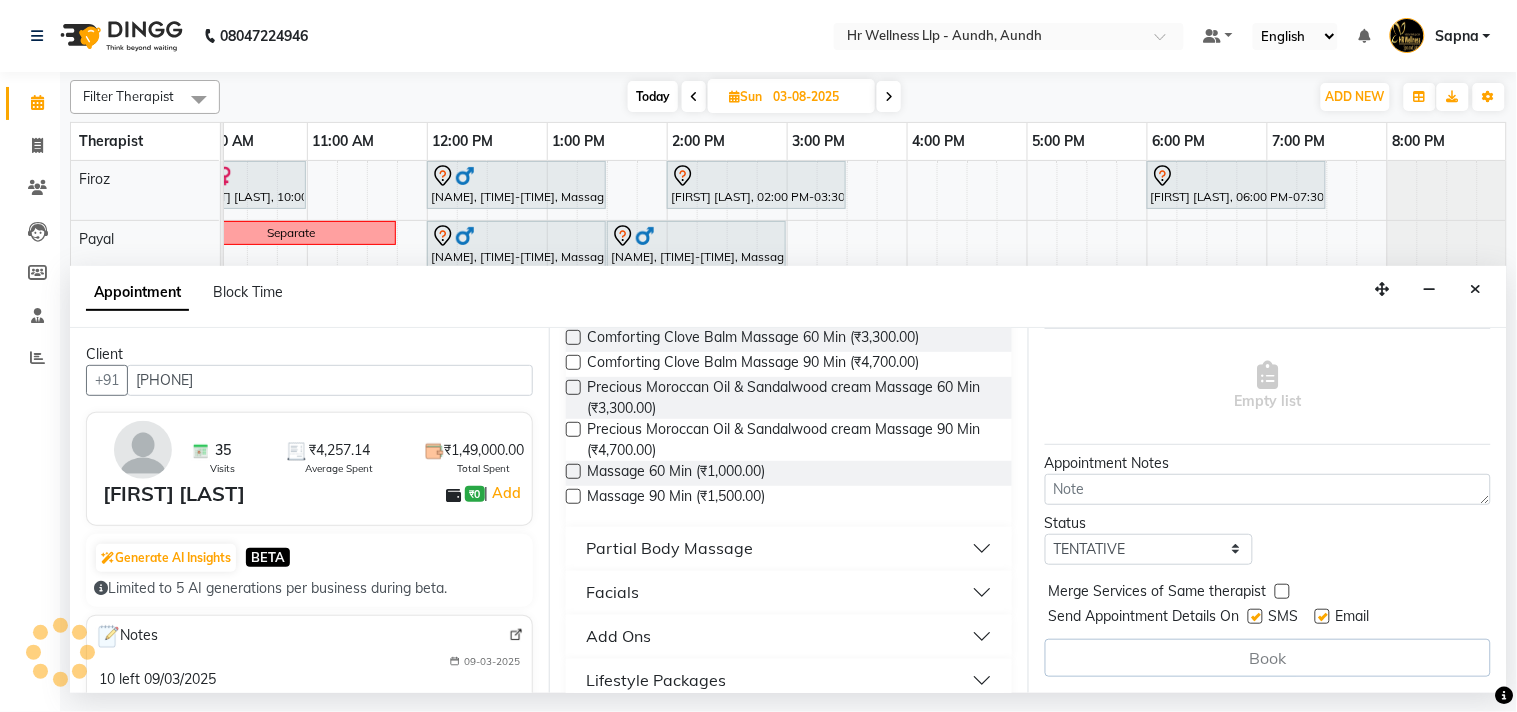 click at bounding box center (572, 498) 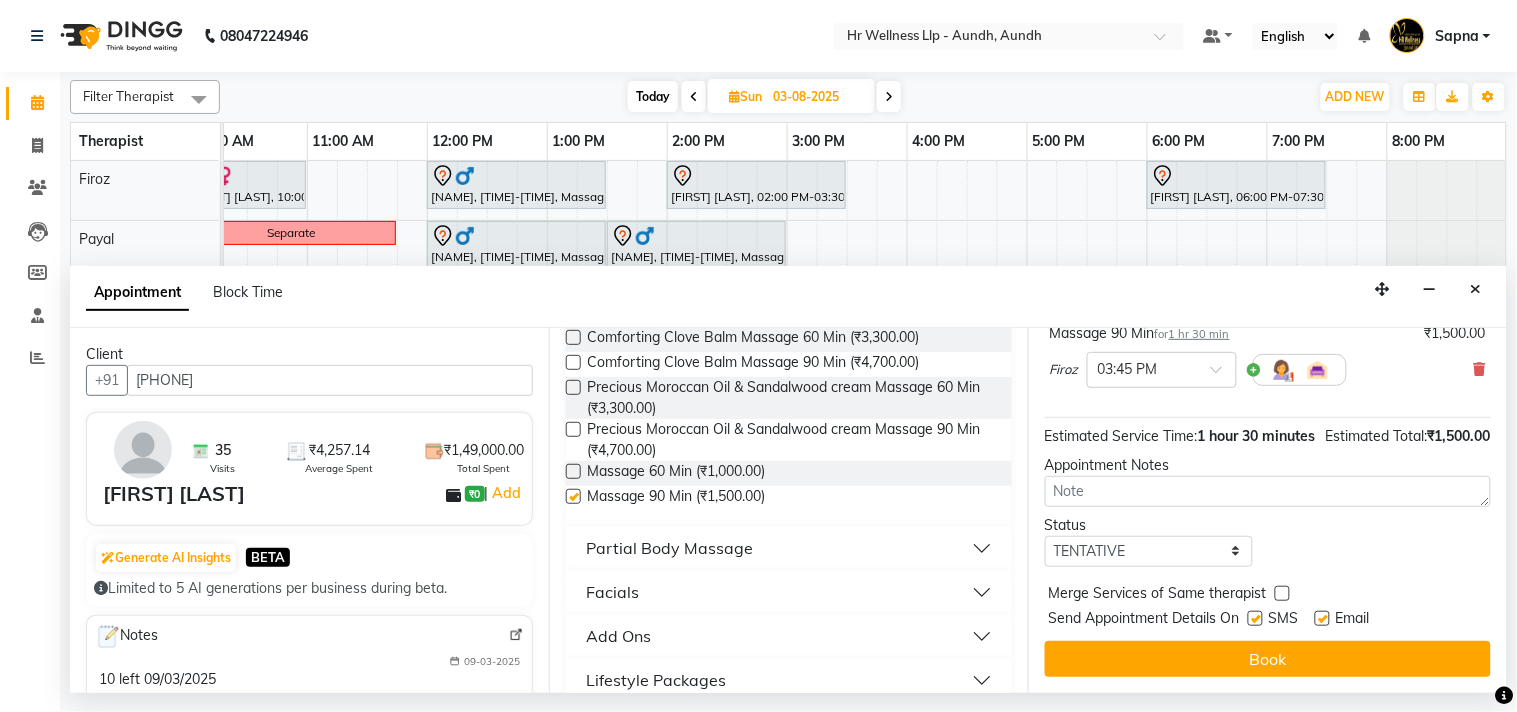 checkbox on "false" 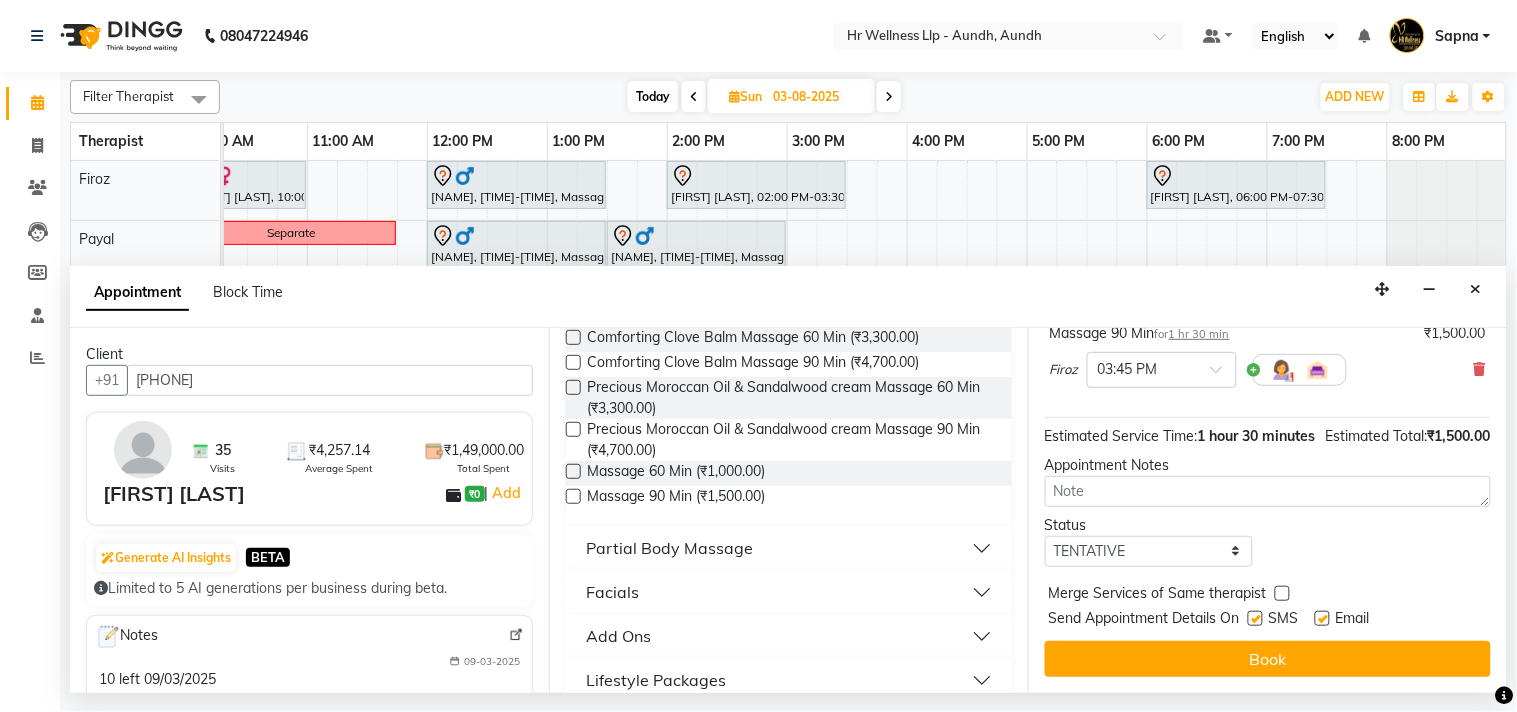scroll, scrollTop: 181, scrollLeft: 0, axis: vertical 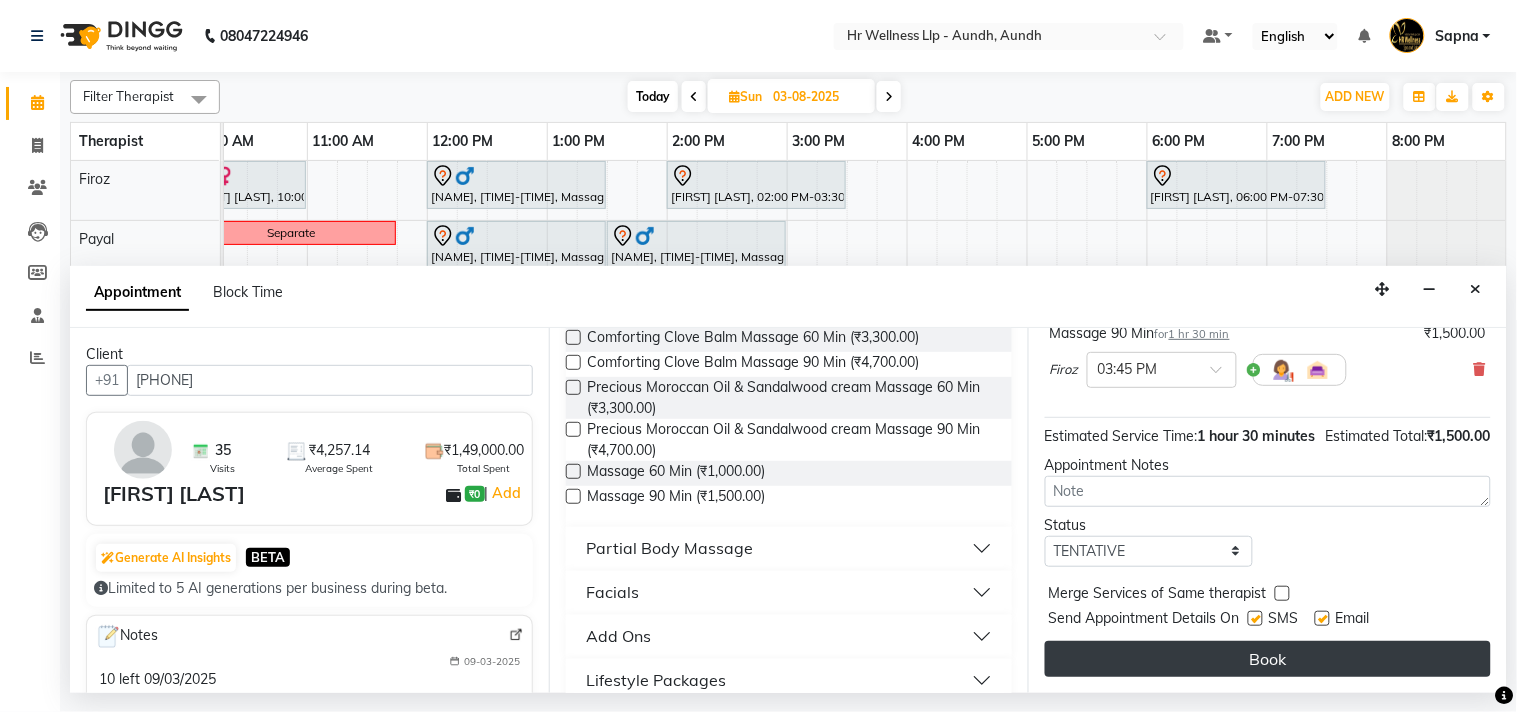 click on "Book" at bounding box center [1268, 659] 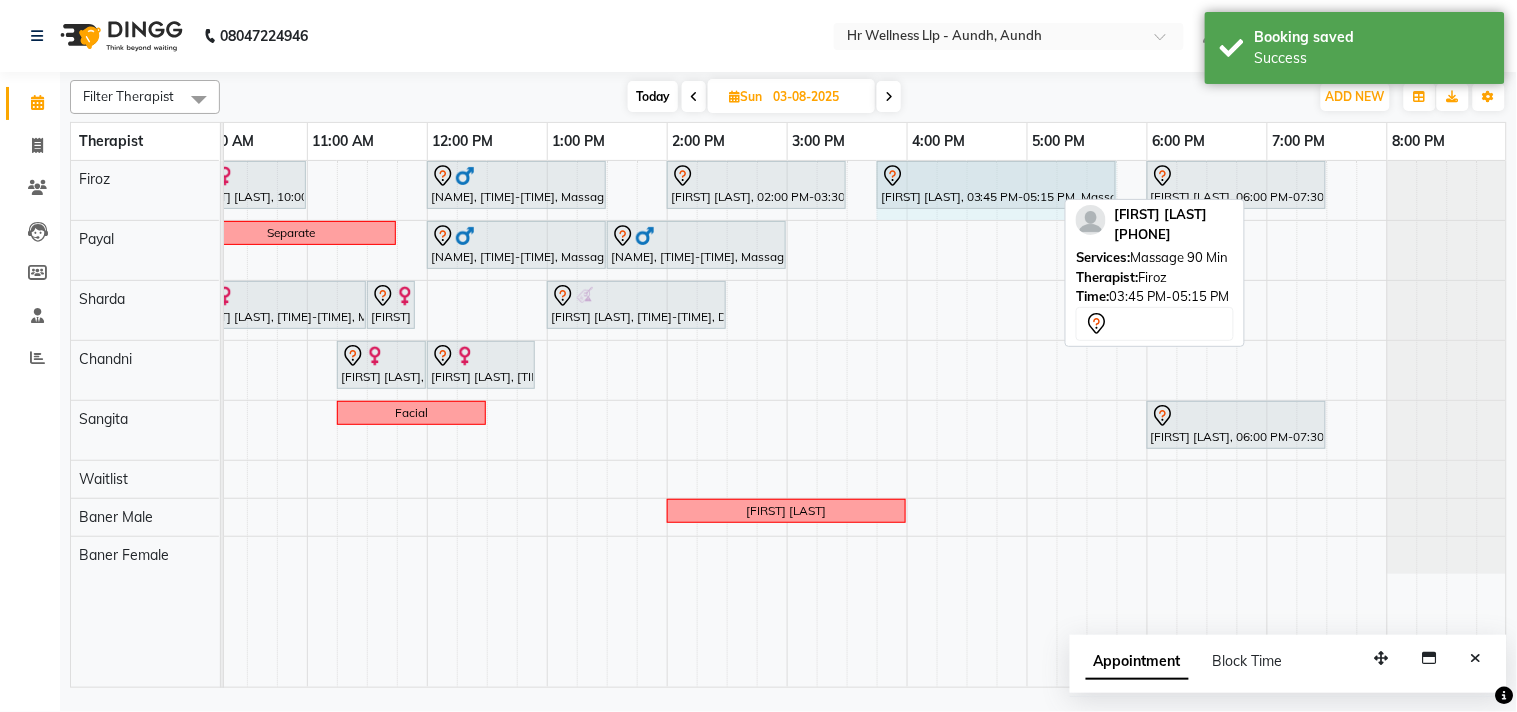 drag, startPoint x: 1051, startPoint y: 192, endPoint x: 1093, endPoint y: 192, distance: 42 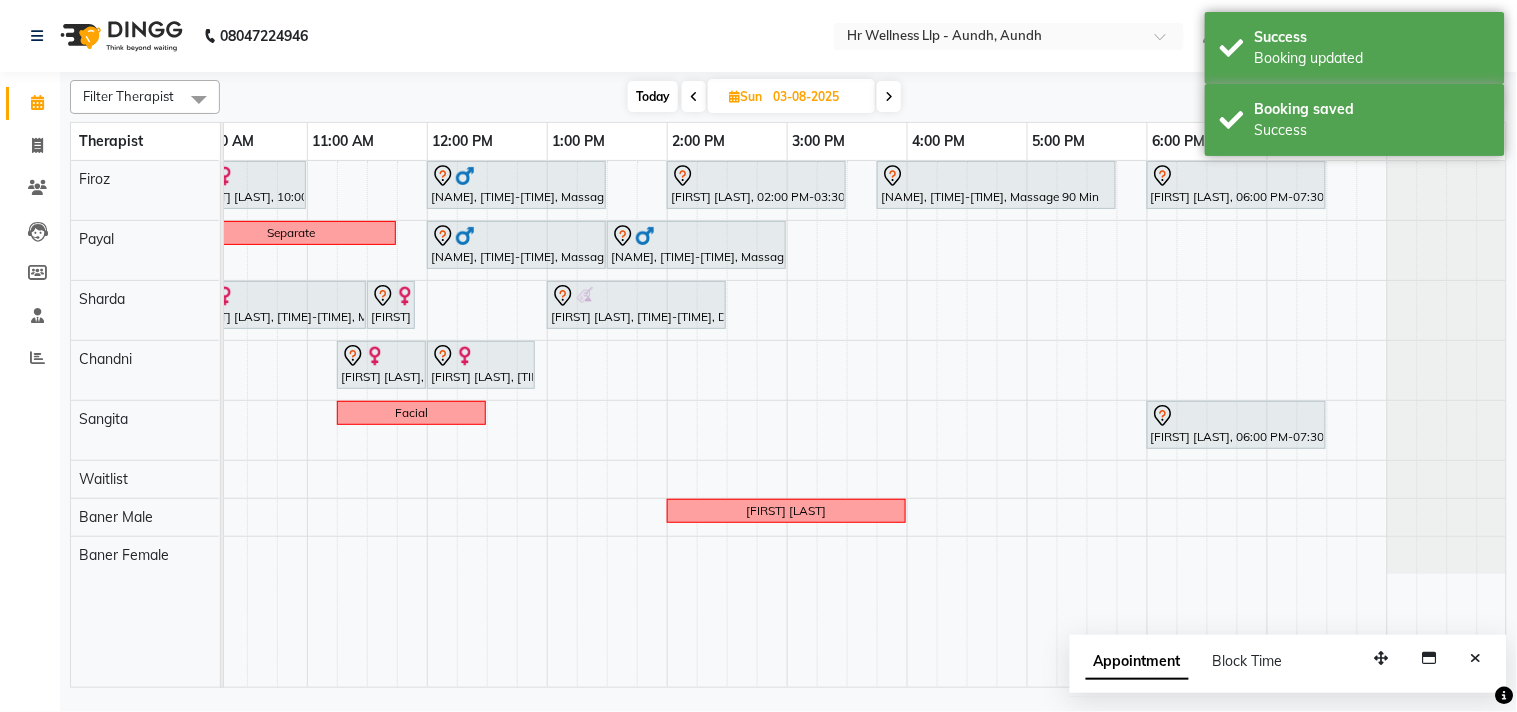 scroll, scrollTop: 0, scrollLeft: 220, axis: horizontal 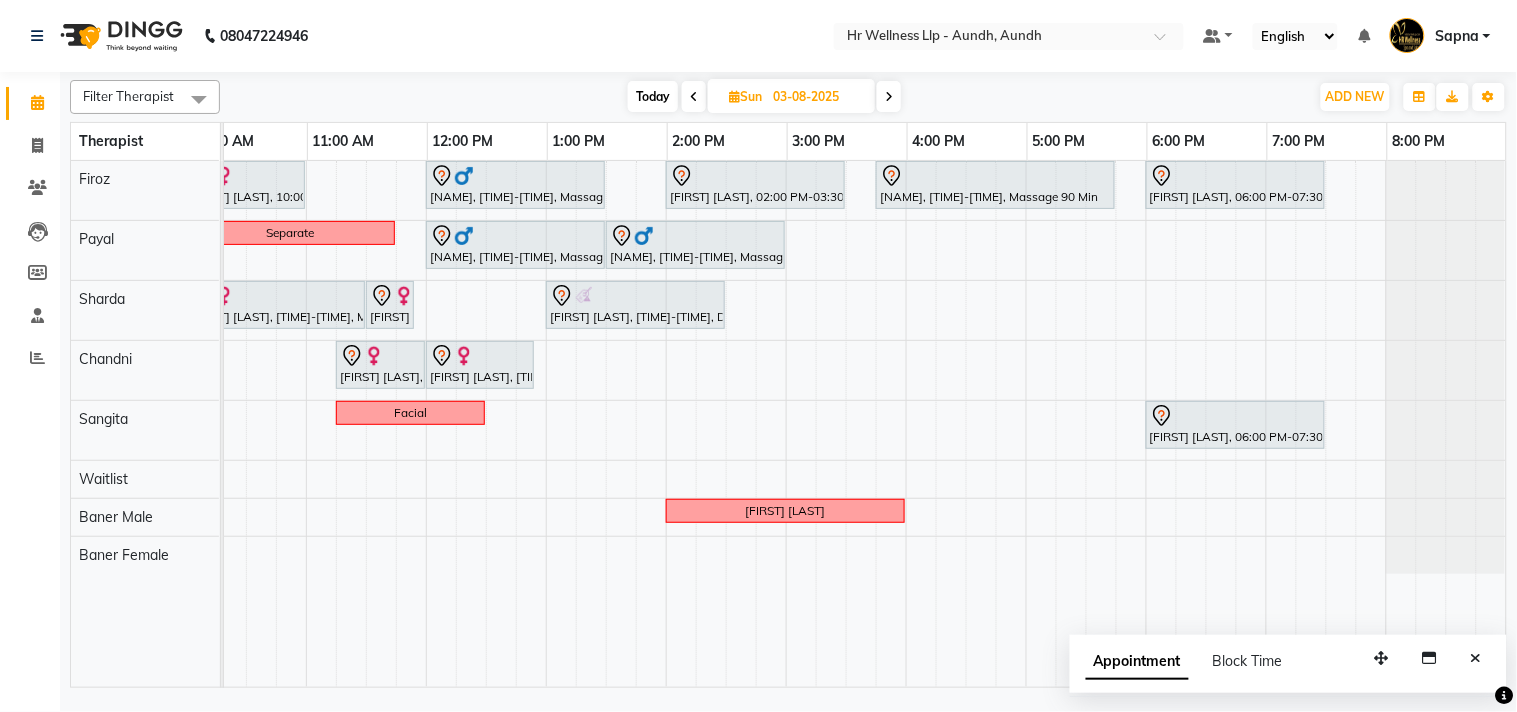 click on "Today" at bounding box center (653, 96) 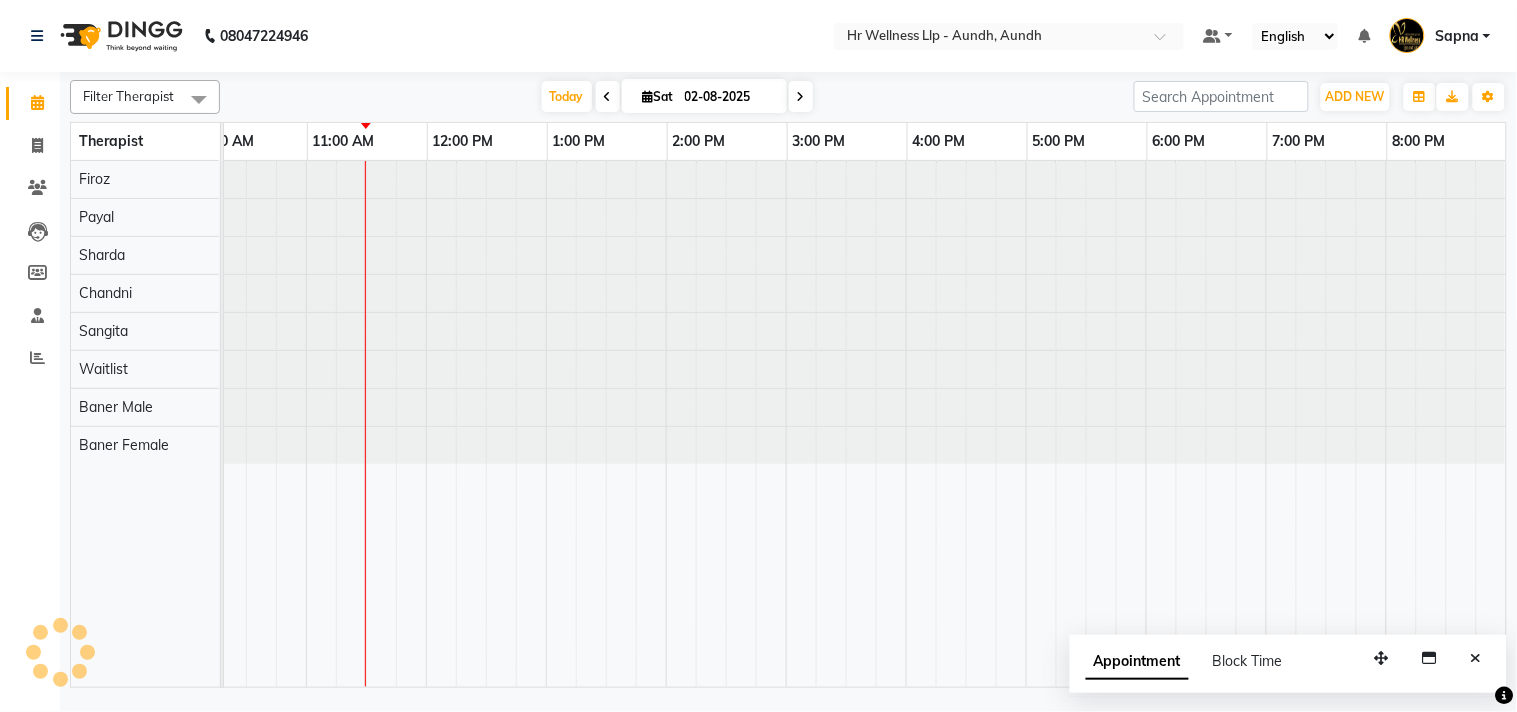 scroll, scrollTop: 0, scrollLeft: 0, axis: both 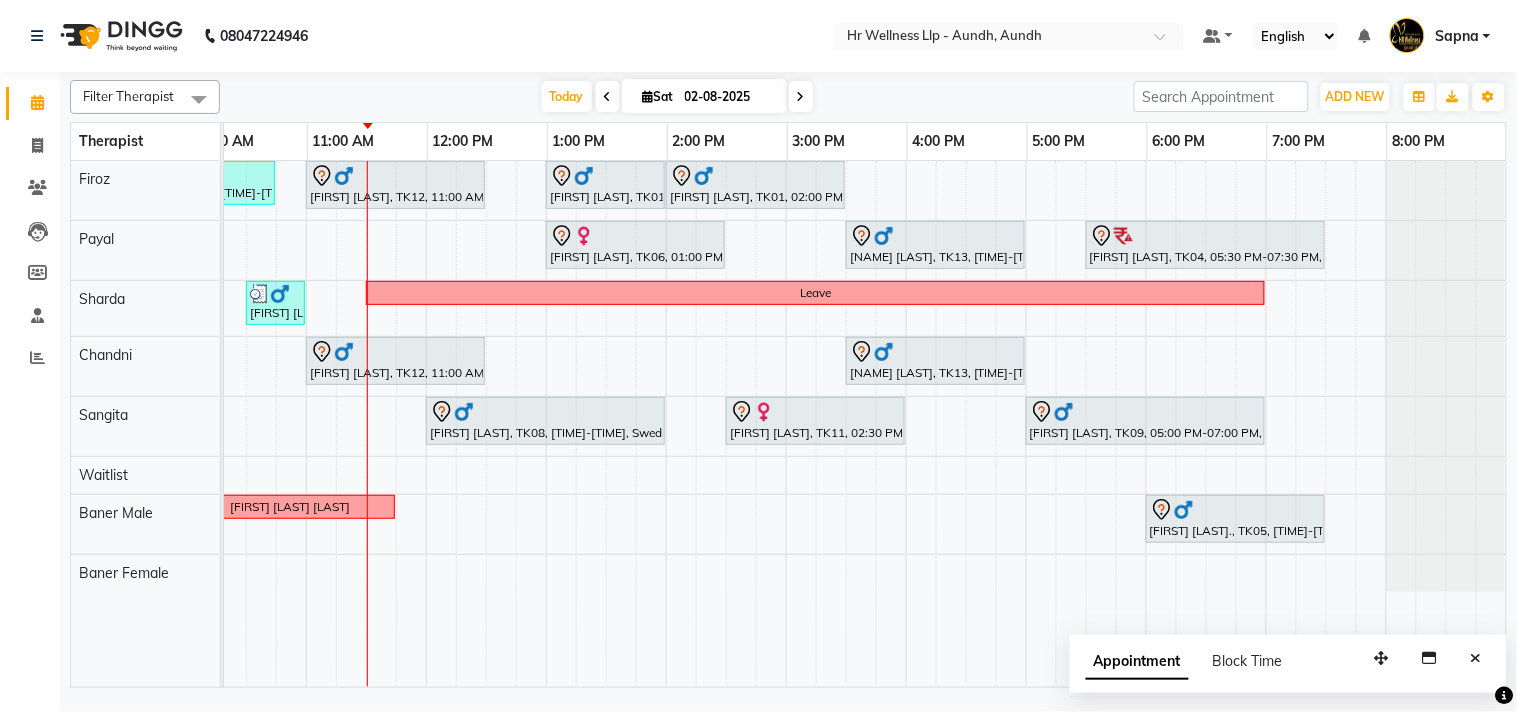 click at bounding box center [801, 96] 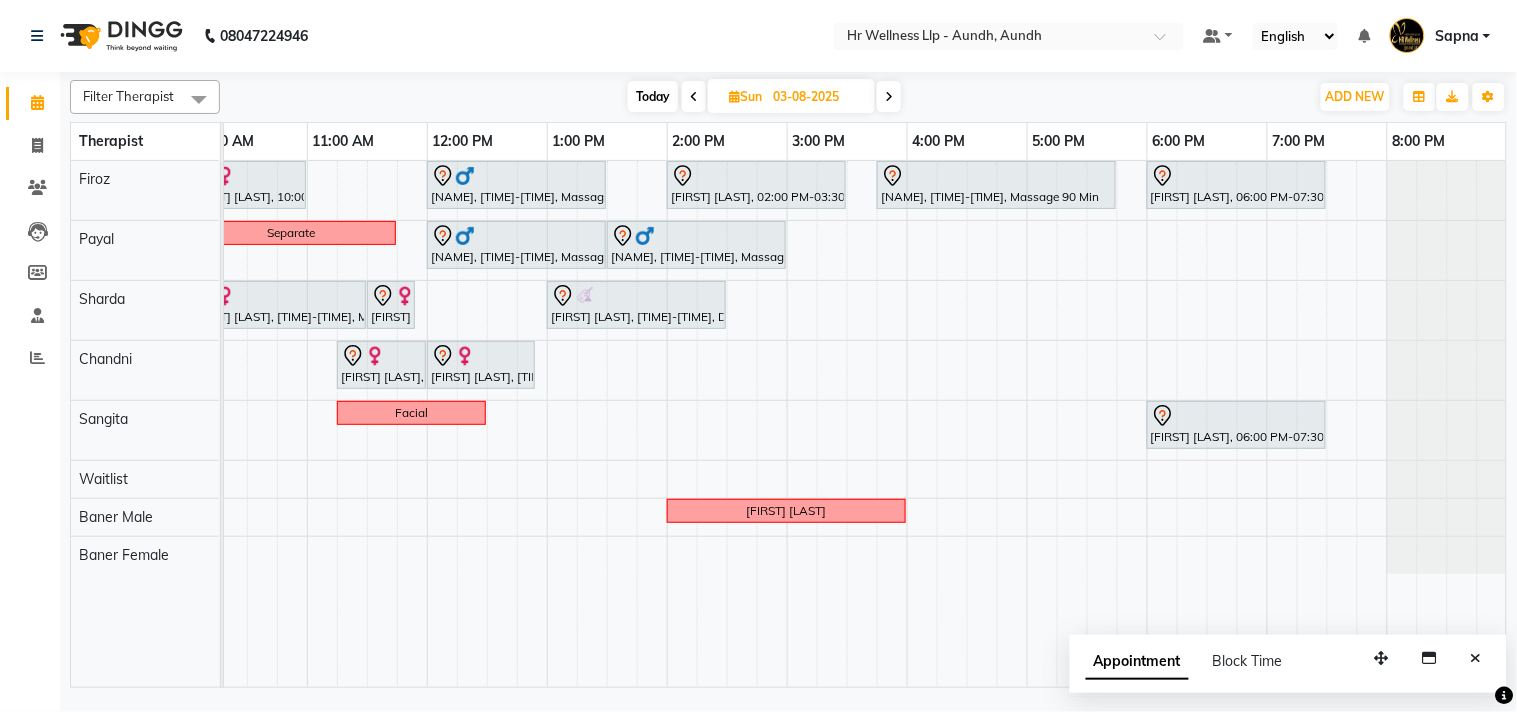 click on "Today" at bounding box center (653, 96) 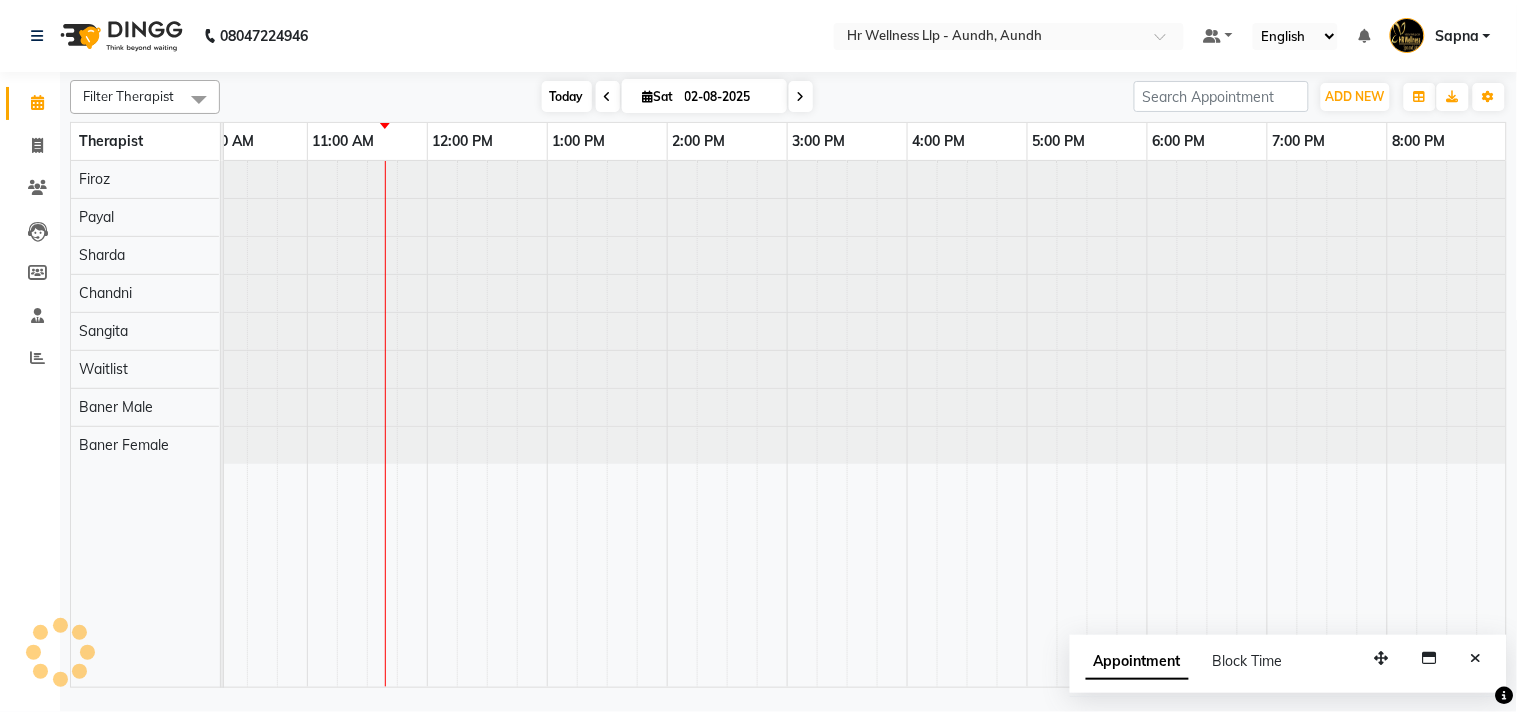 scroll, scrollTop: 0, scrollLeft: 0, axis: both 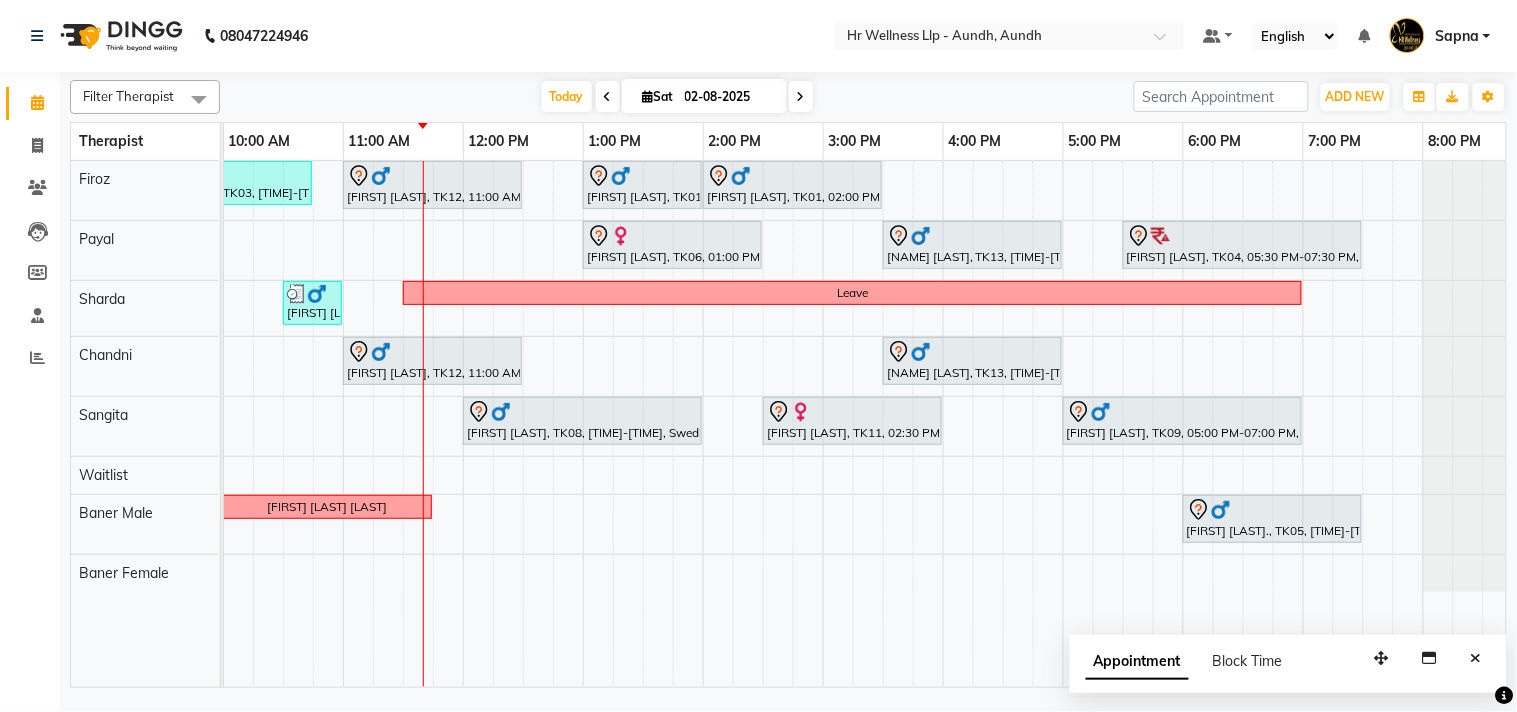 click at bounding box center (801, 97) 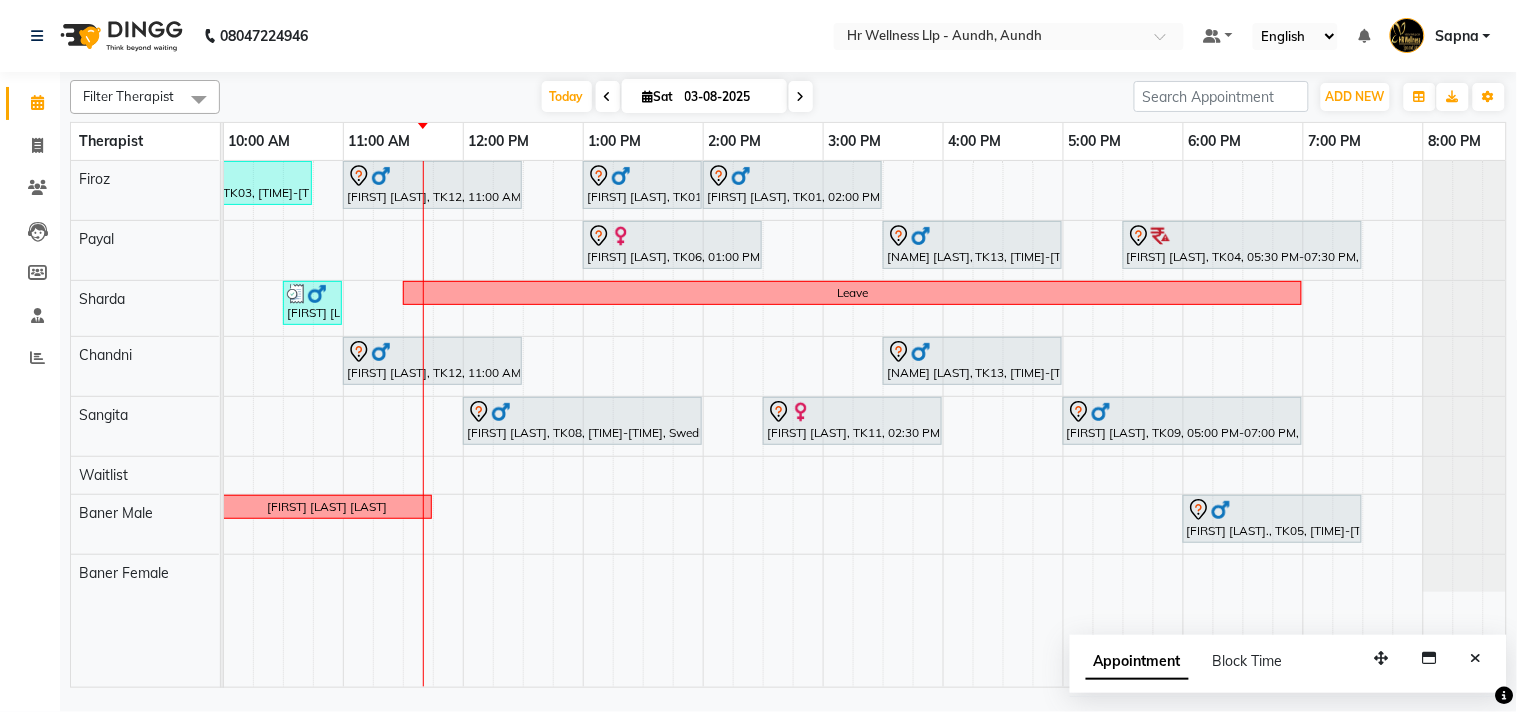 scroll, scrollTop: 0, scrollLeft: 0, axis: both 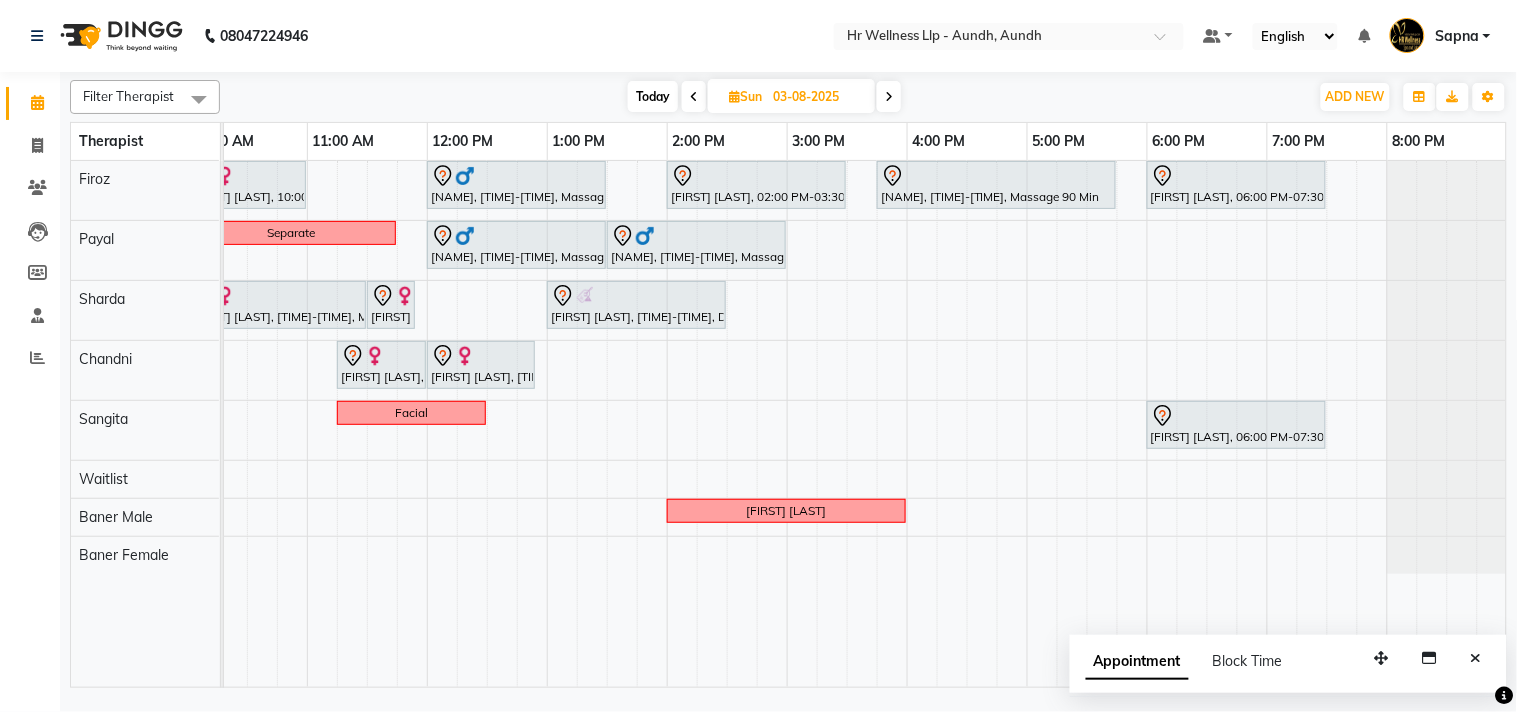 click on "Today" at bounding box center (653, 96) 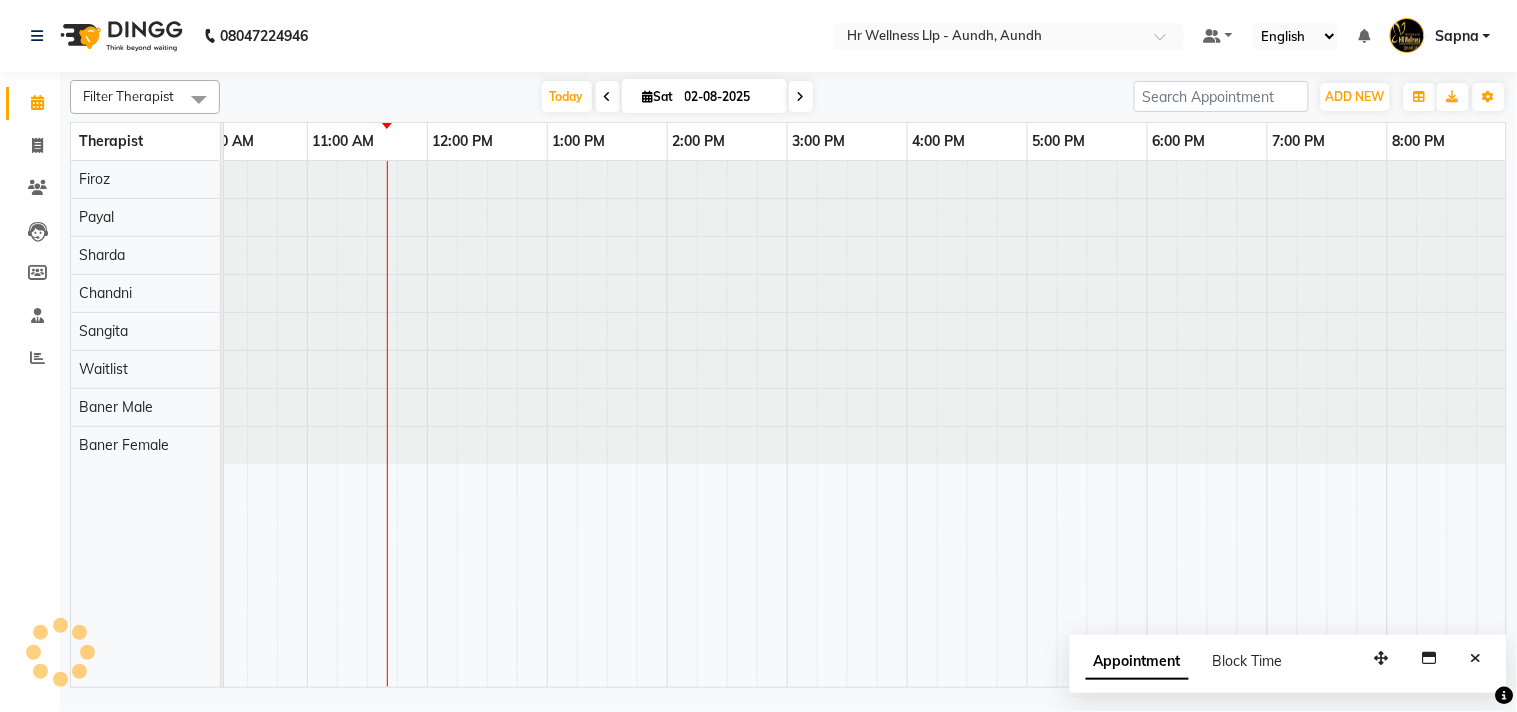 scroll, scrollTop: 0, scrollLeft: 0, axis: both 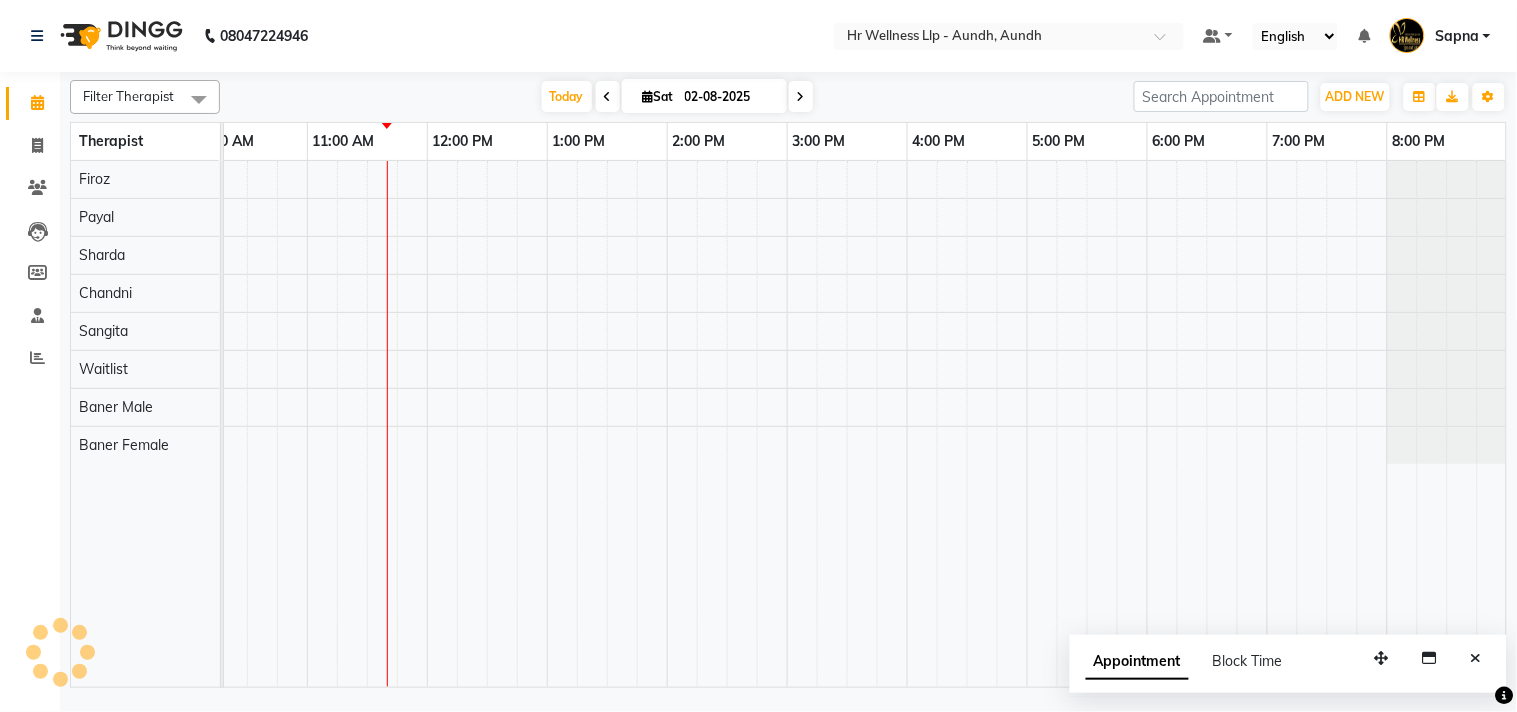 click on "02-08-2025" at bounding box center (729, 97) 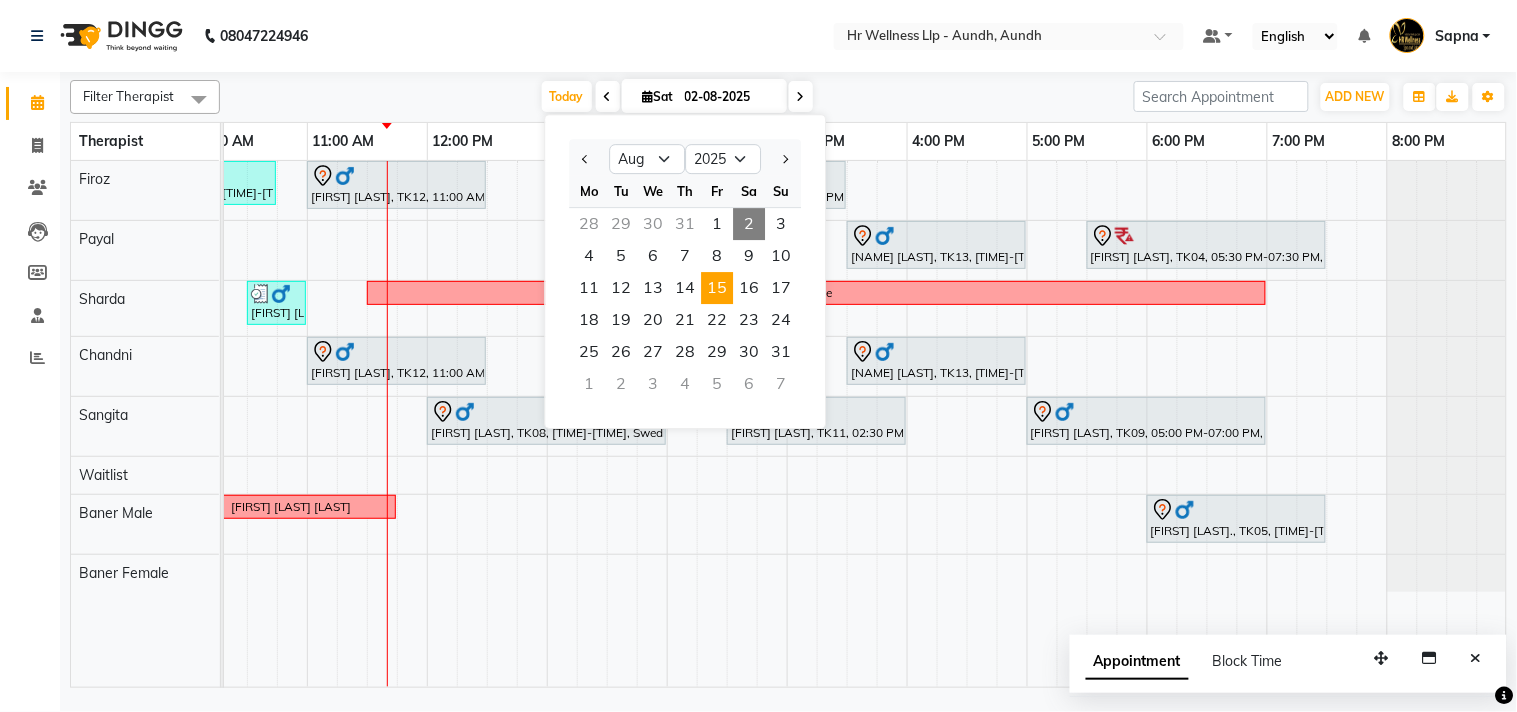 click on "15" at bounding box center (717, 288) 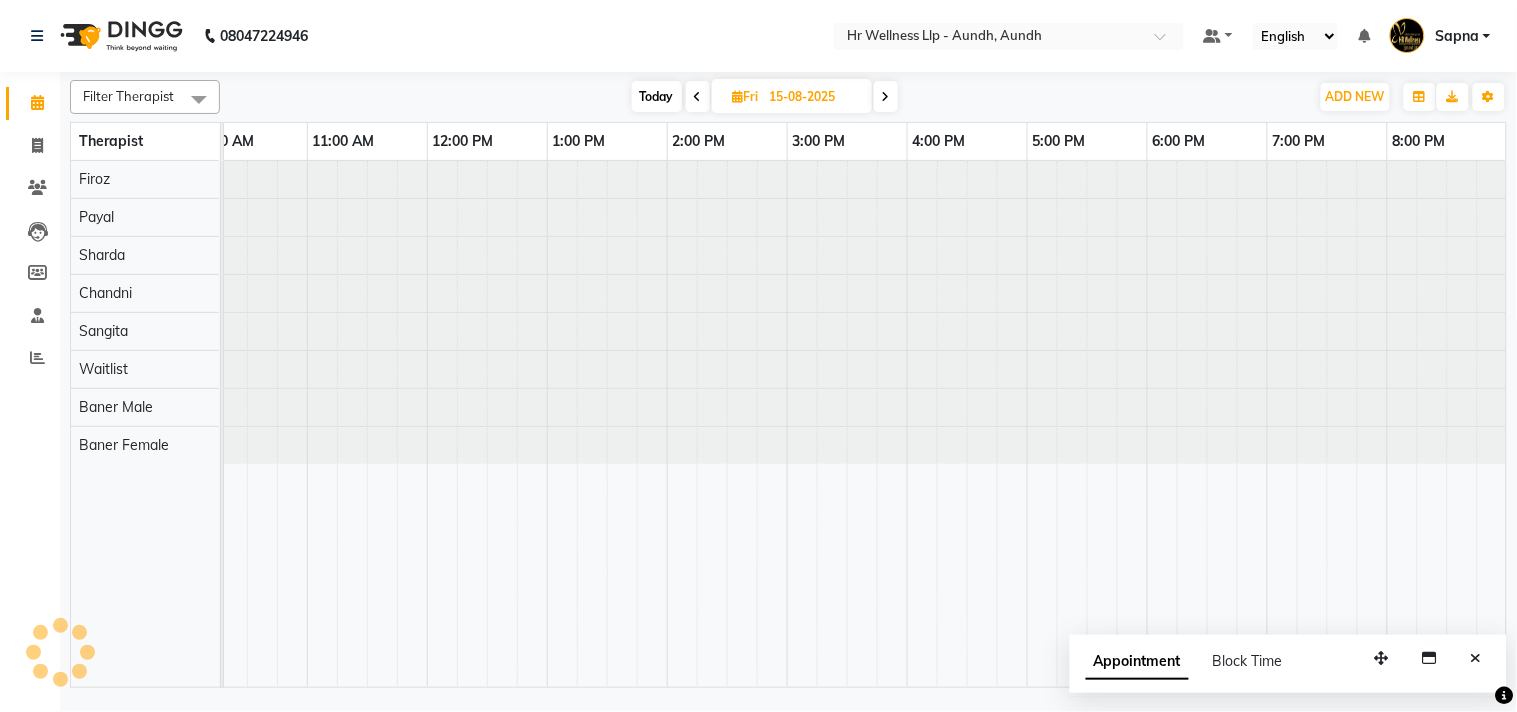 scroll, scrollTop: 0, scrollLeft: 277, axis: horizontal 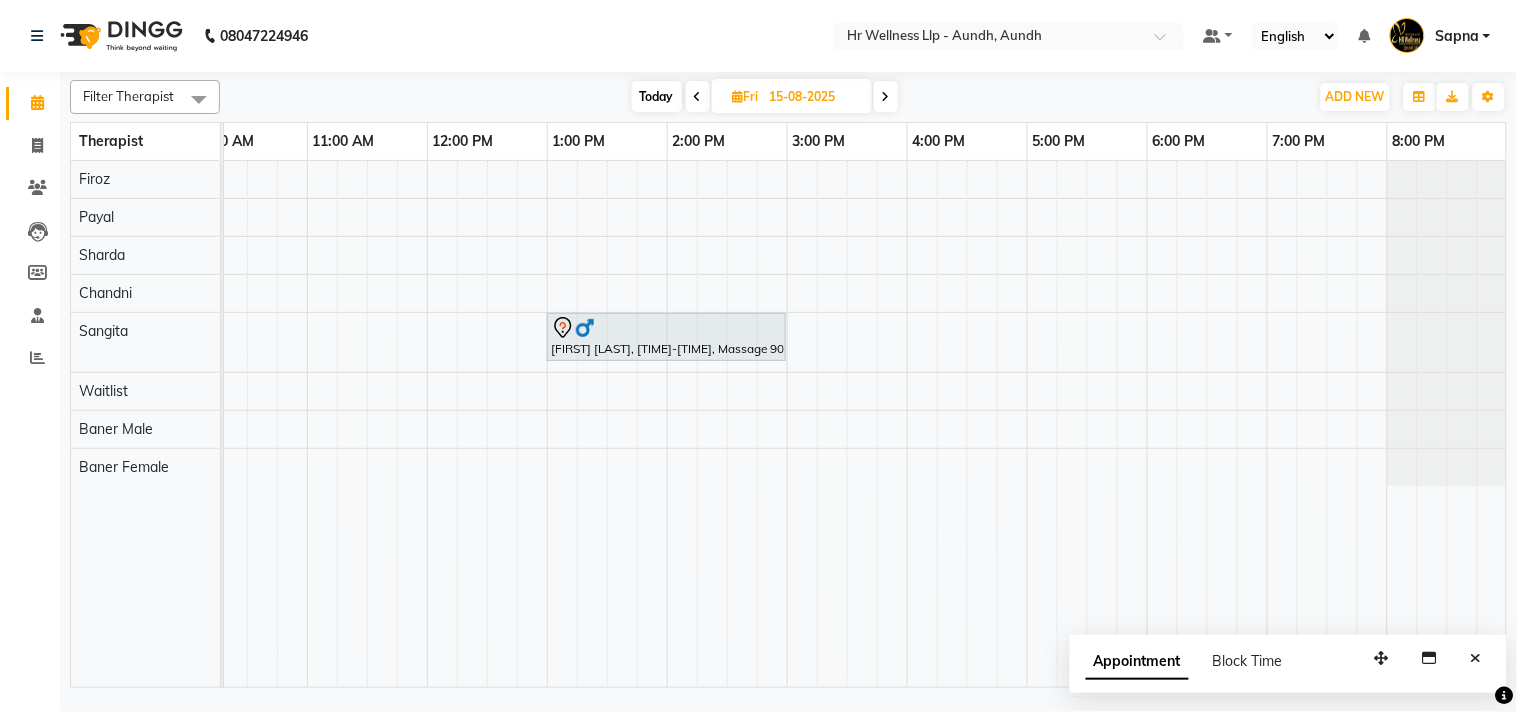 click on "Fri" at bounding box center [746, 96] 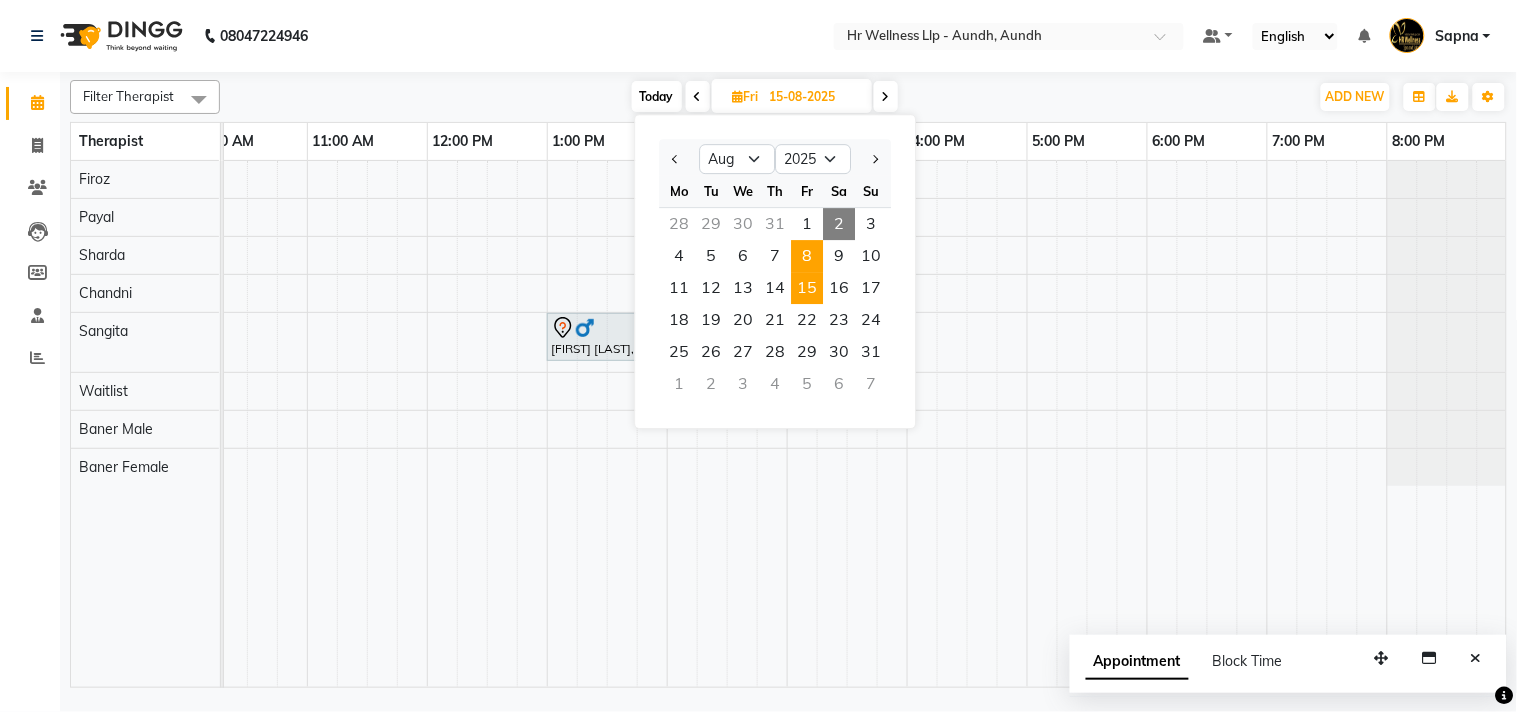 click on "8" at bounding box center [807, 256] 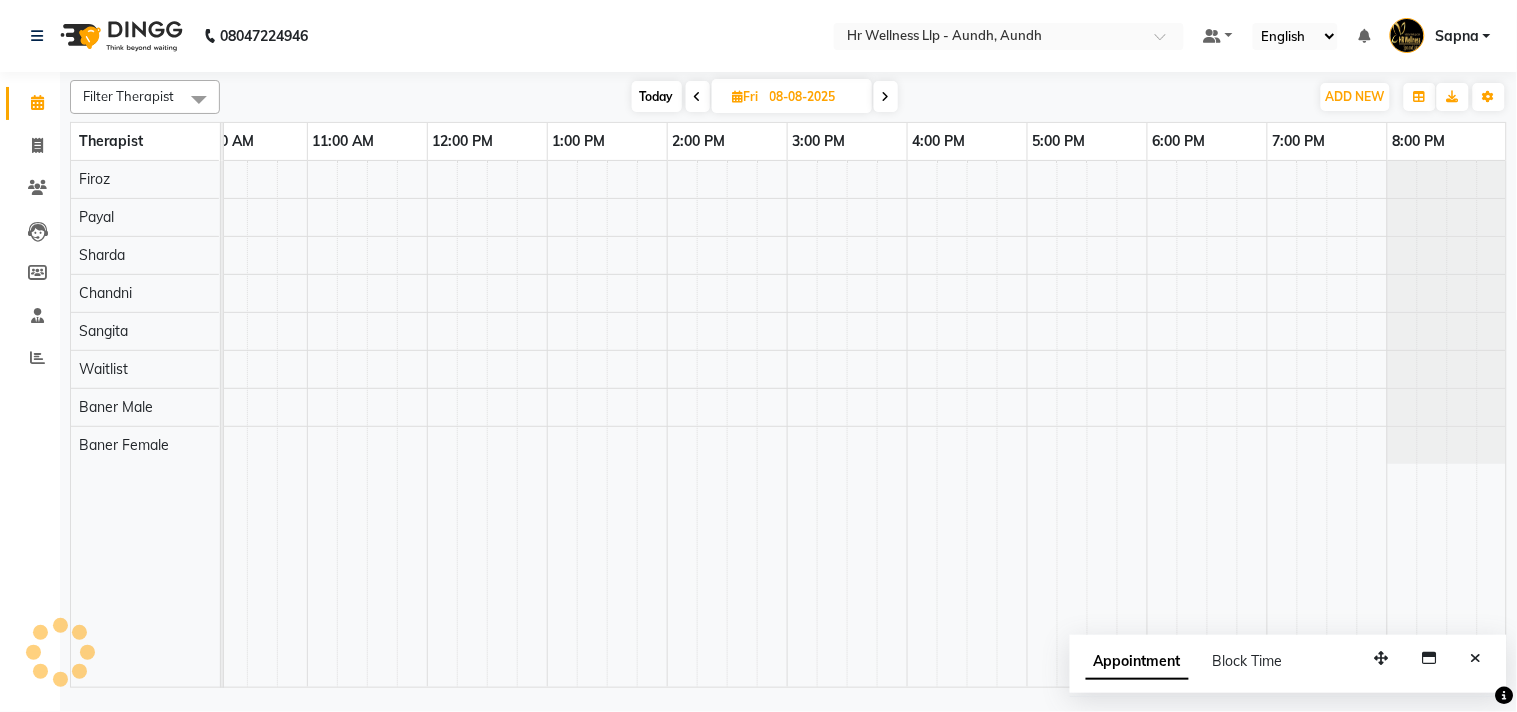 scroll, scrollTop: 0, scrollLeft: 277, axis: horizontal 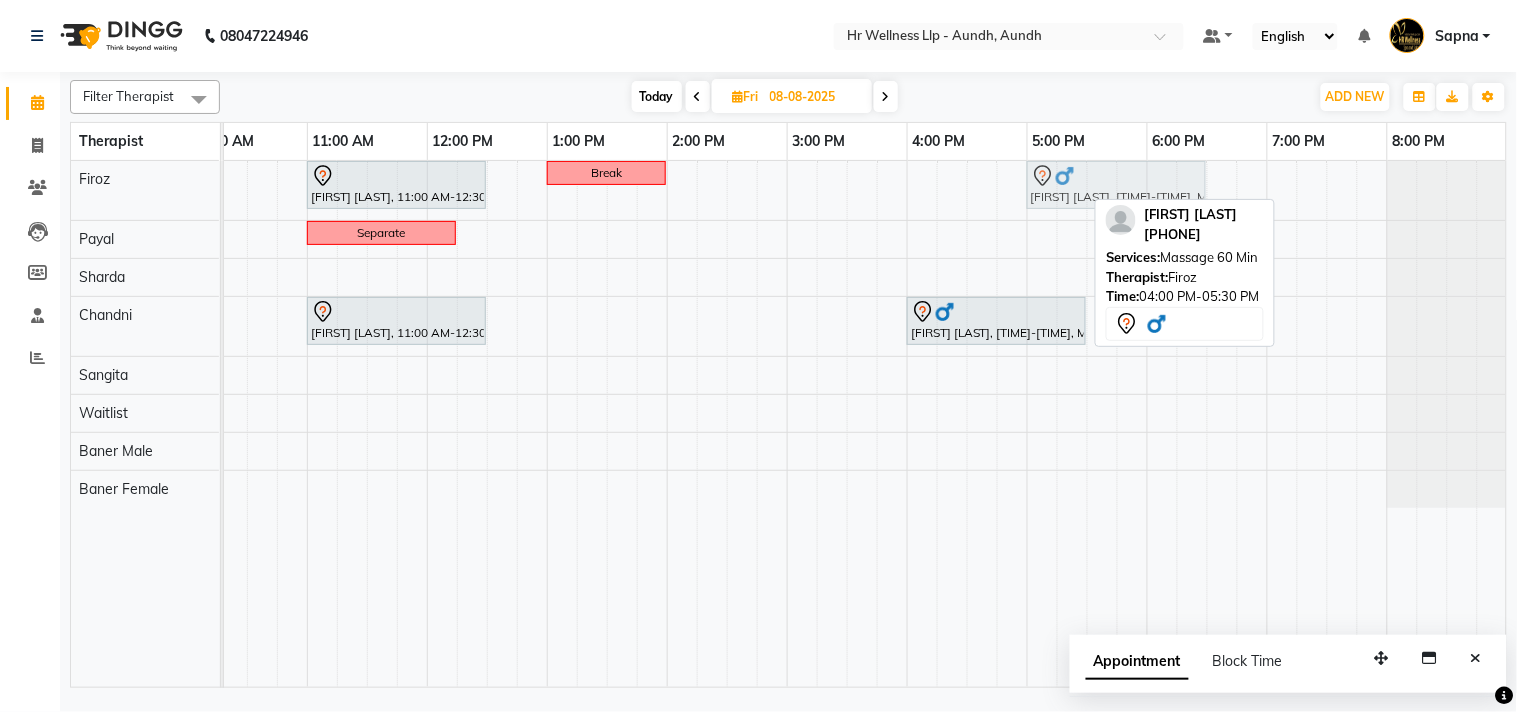 drag, startPoint x: 987, startPoint y: 197, endPoint x: 1098, endPoint y: 194, distance: 111.040535 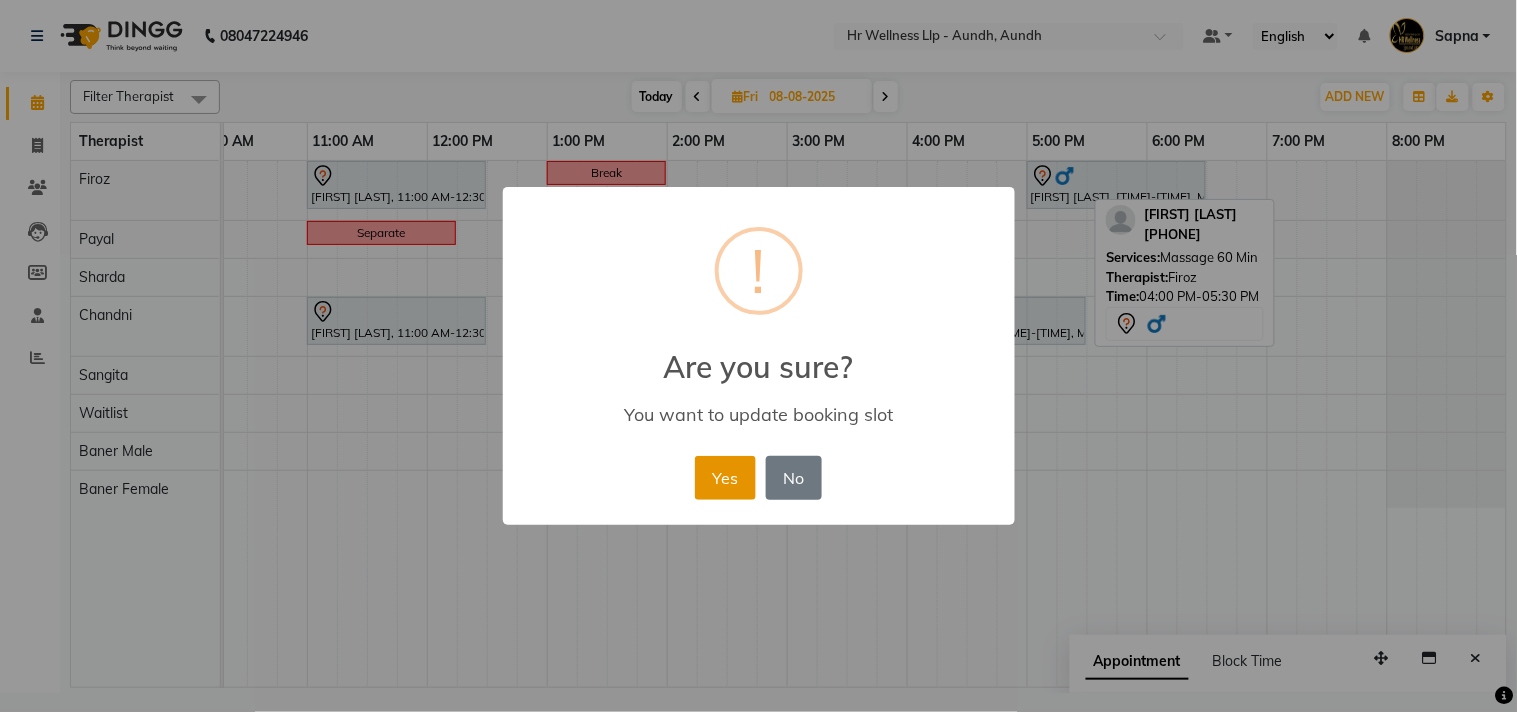 click on "Yes" at bounding box center (725, 478) 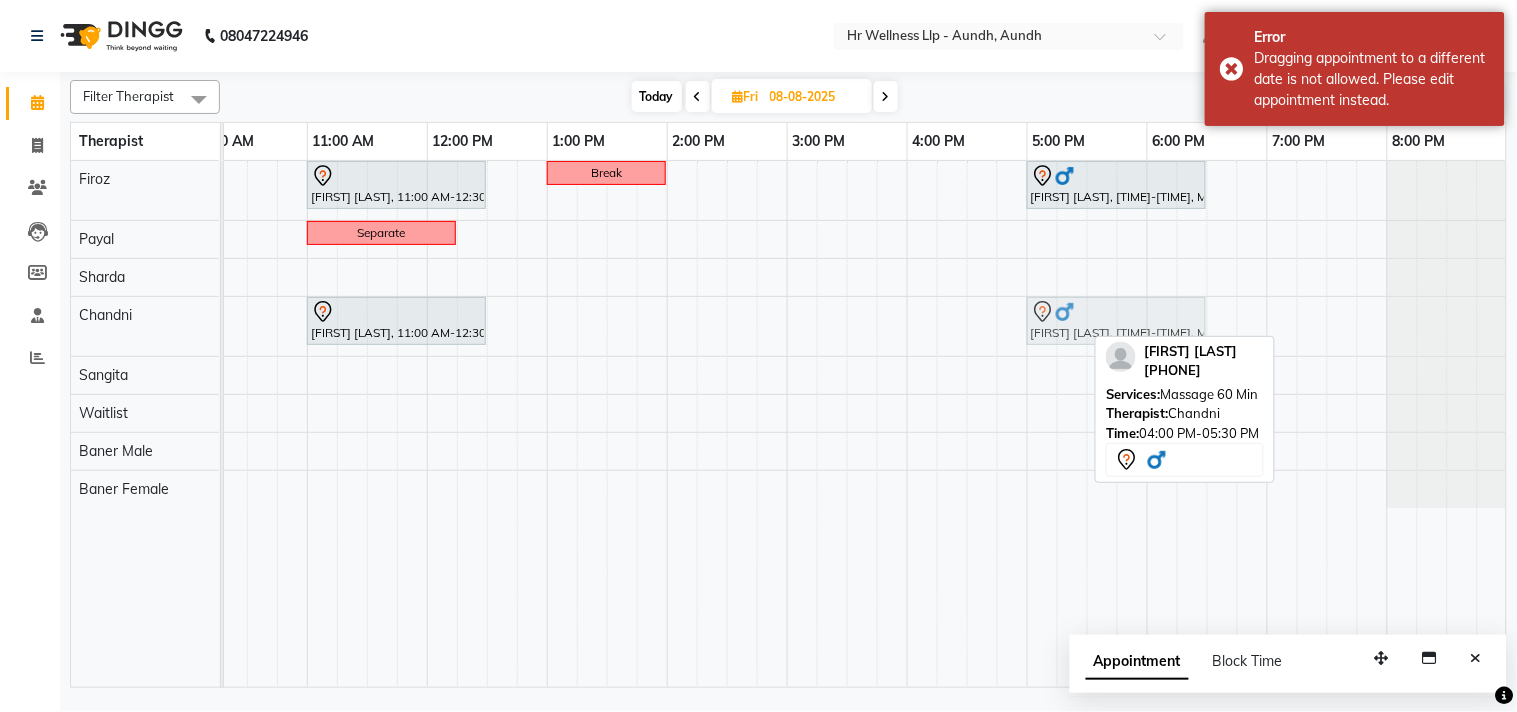 drag, startPoint x: 1008, startPoint y: 321, endPoint x: 1124, endPoint y: 315, distance: 116.15507 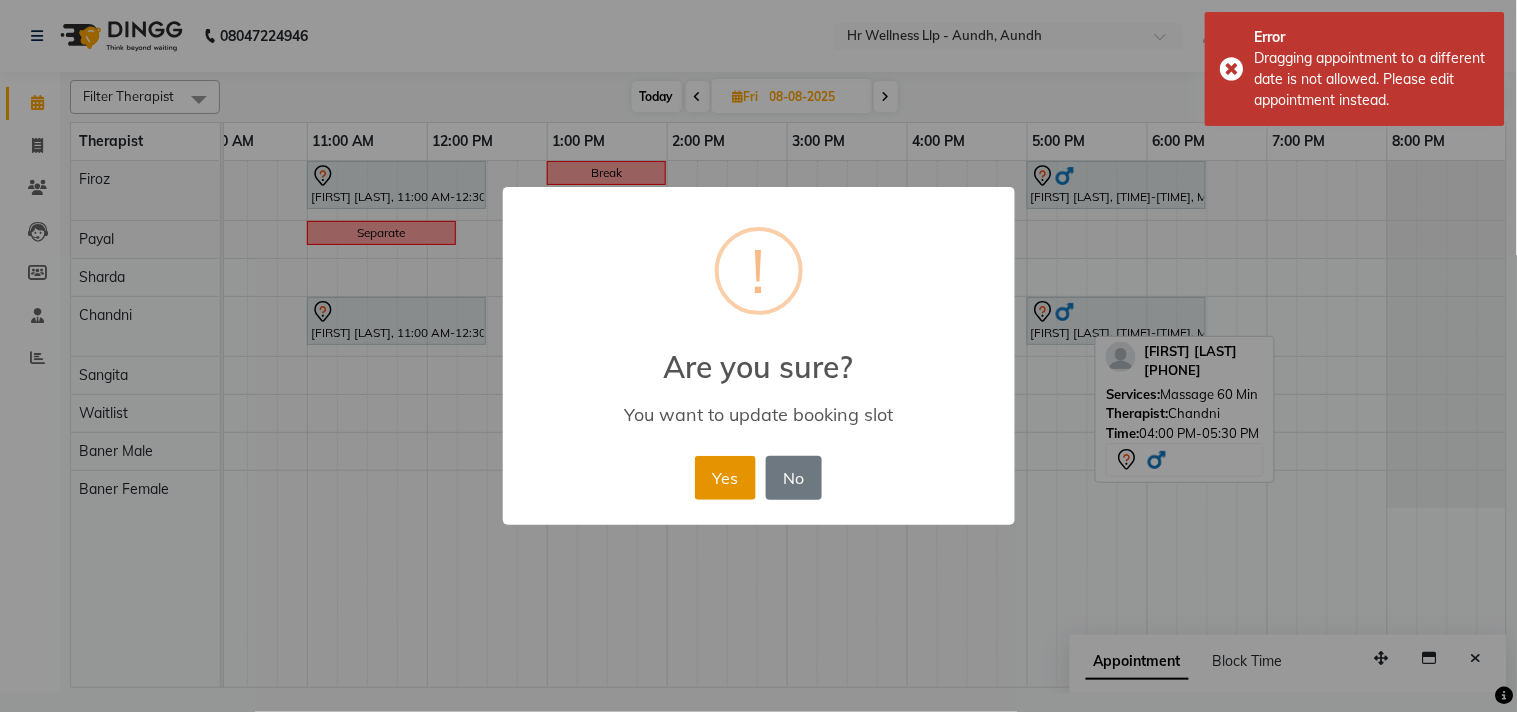 click on "Yes" at bounding box center (725, 478) 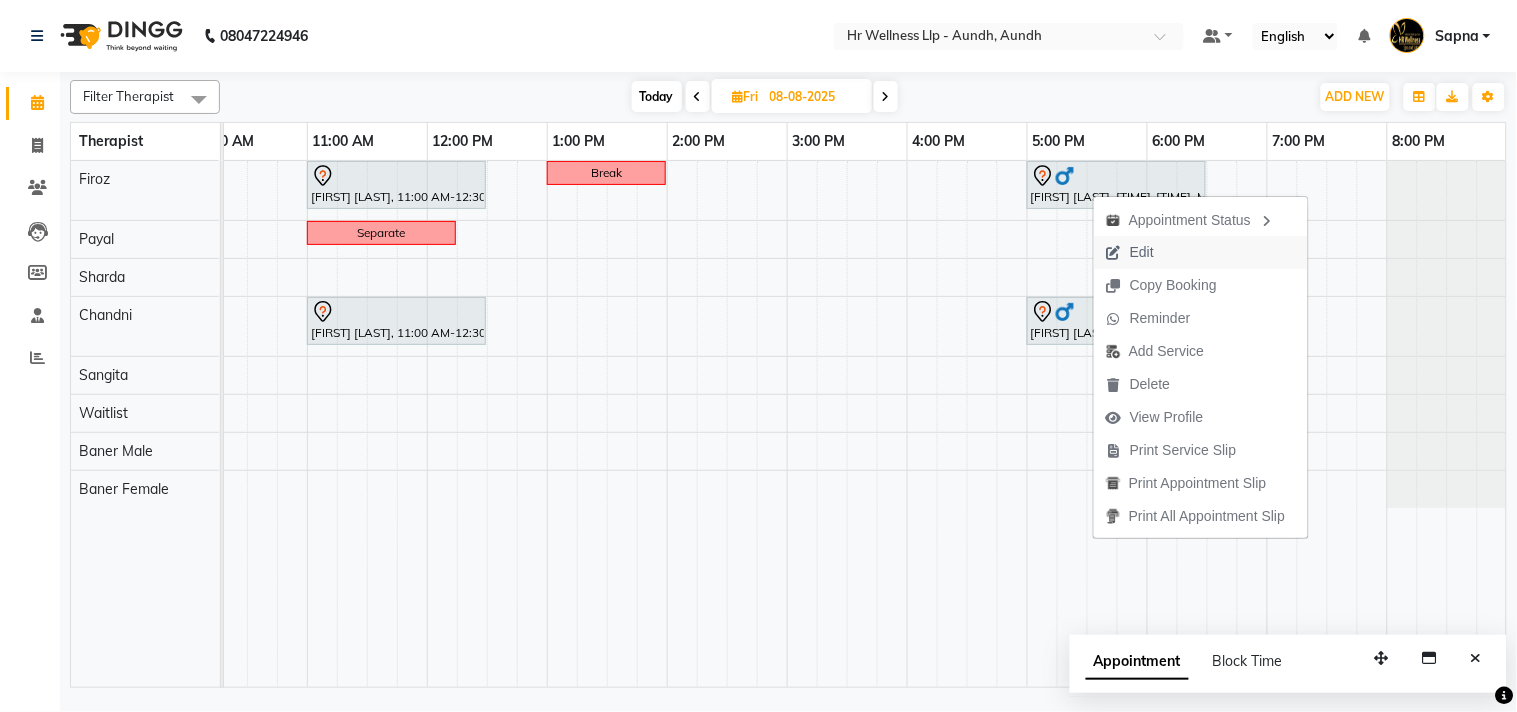 click on "Edit" at bounding box center [1201, 252] 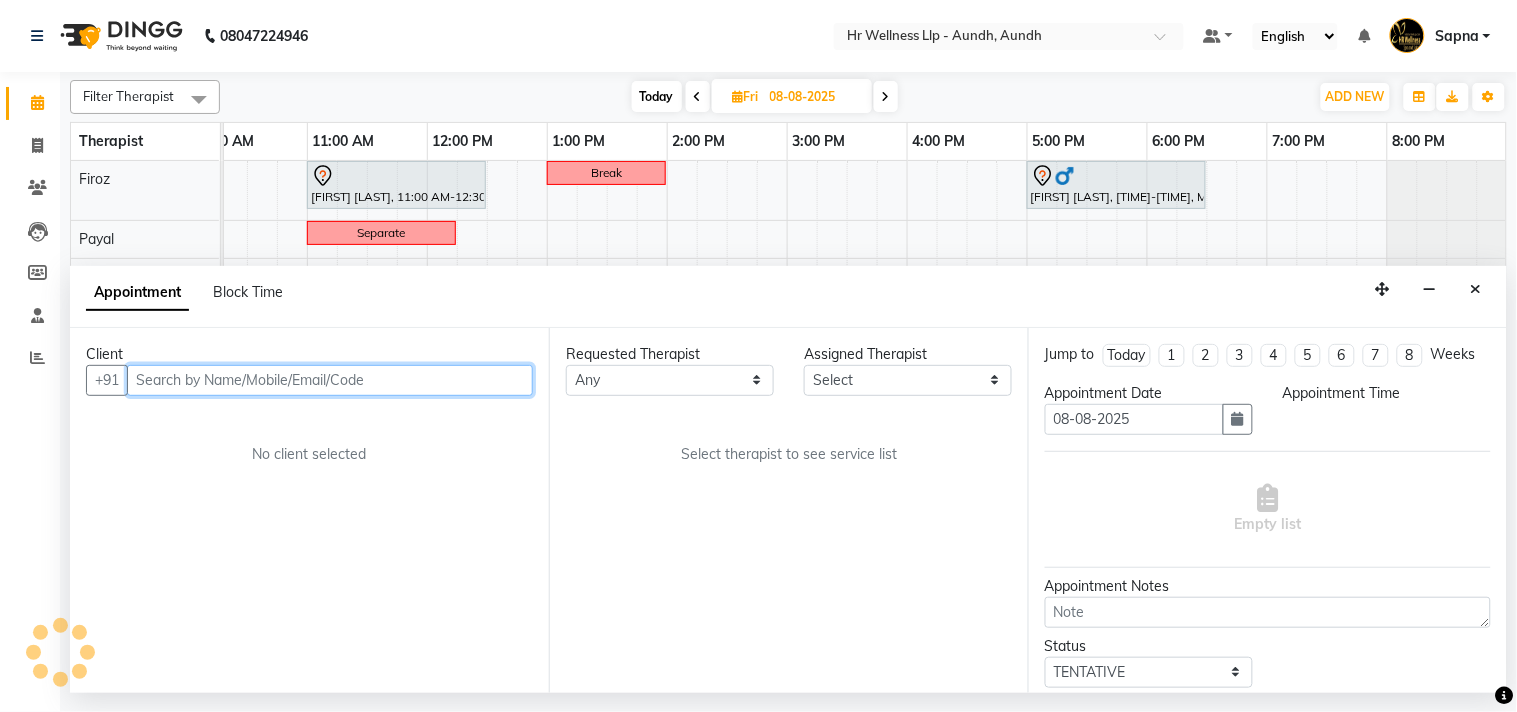 scroll, scrollTop: 0, scrollLeft: 0, axis: both 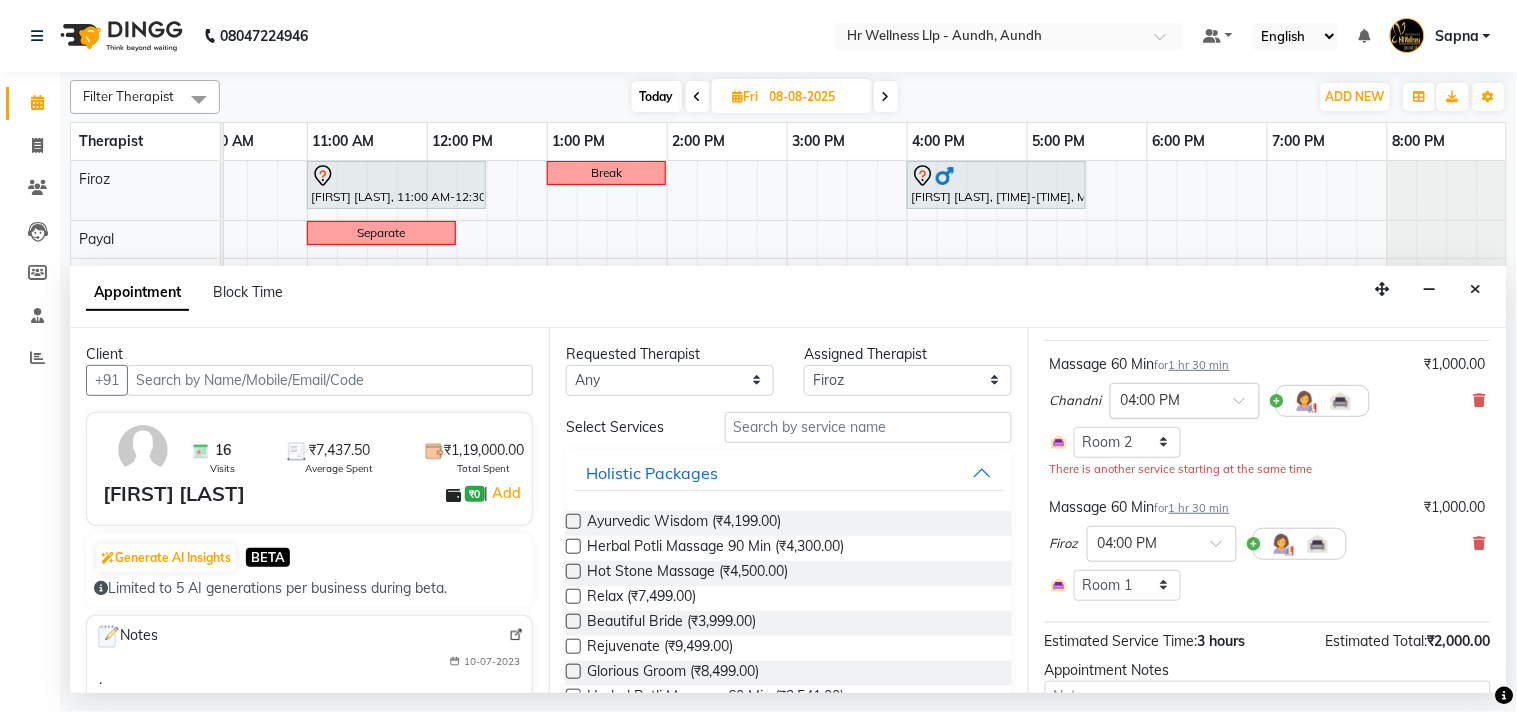 click at bounding box center [1246, 406] 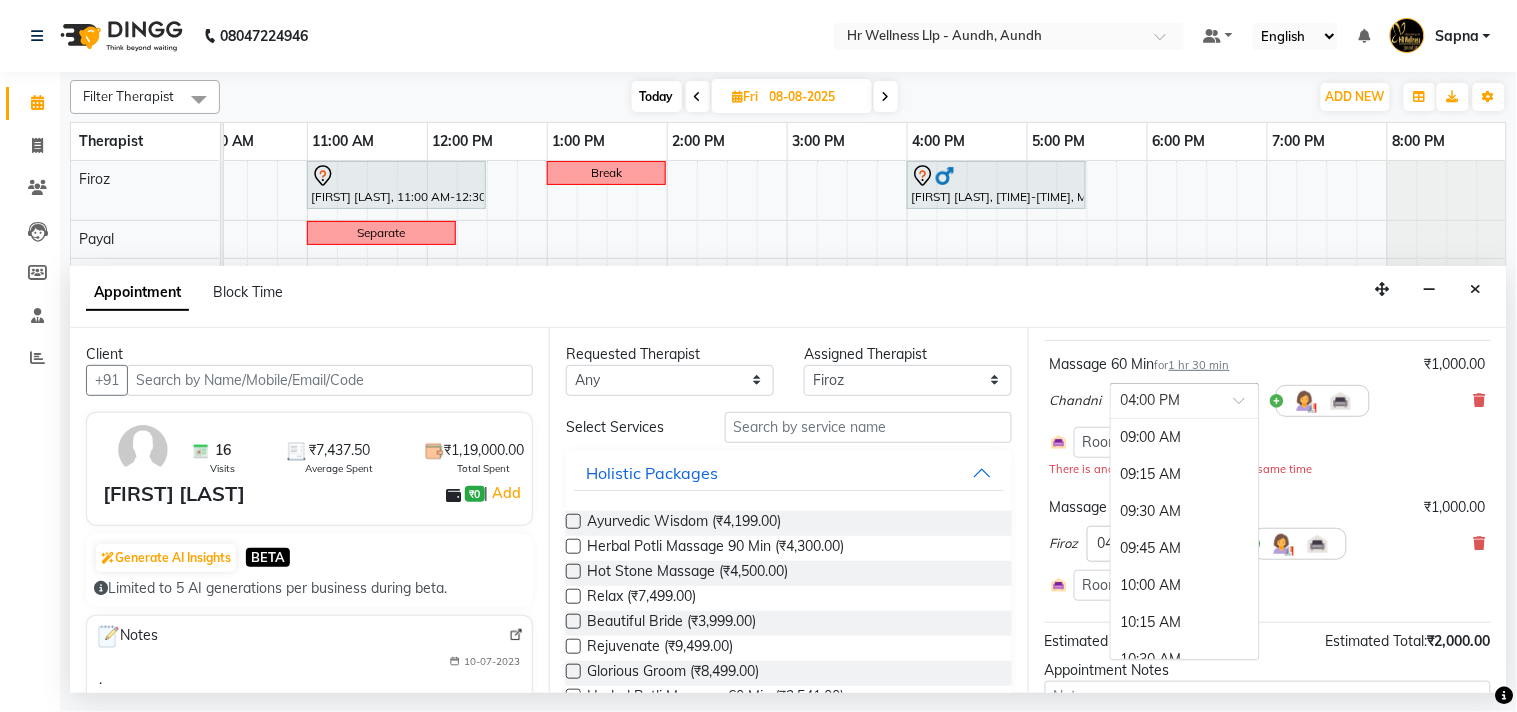scroll, scrollTop: 1047, scrollLeft: 0, axis: vertical 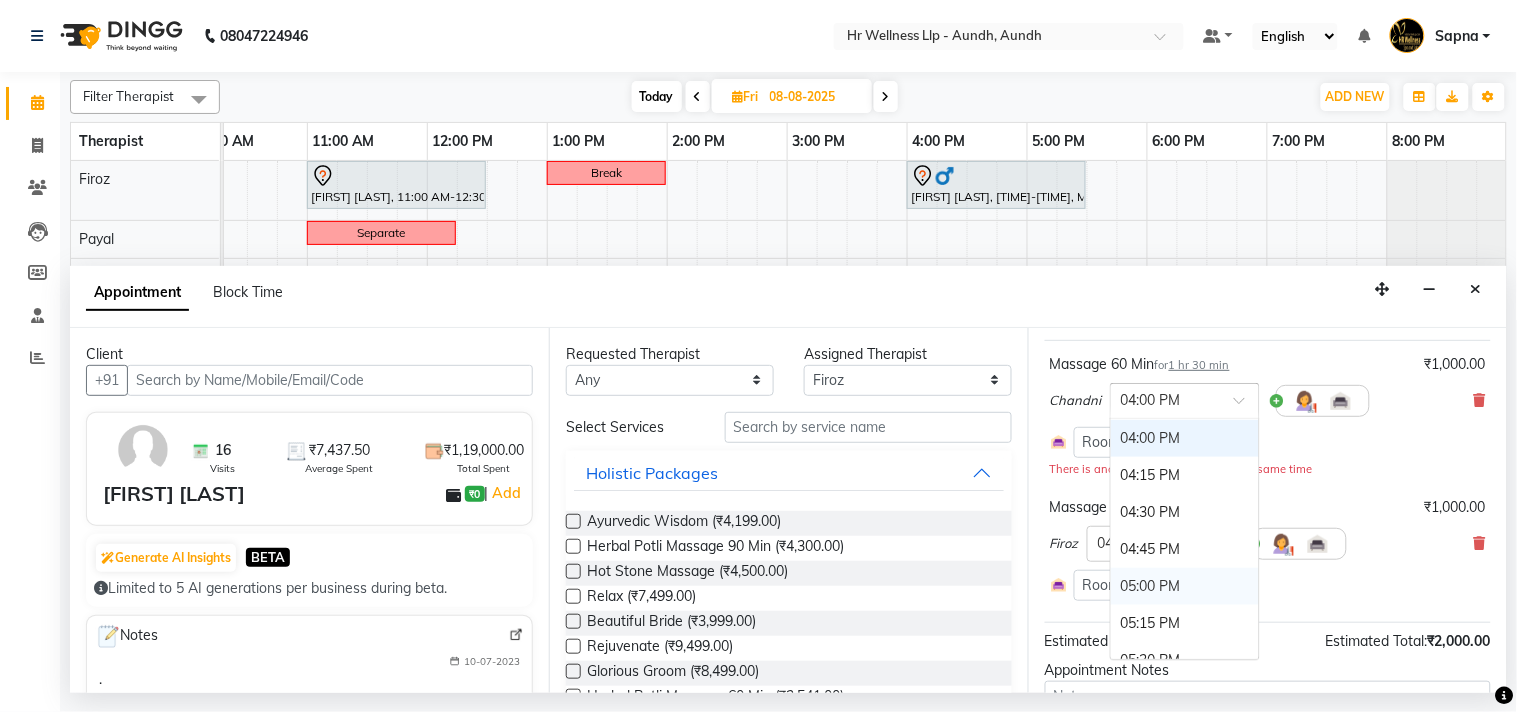 click on "05:00 PM" at bounding box center (1185, 586) 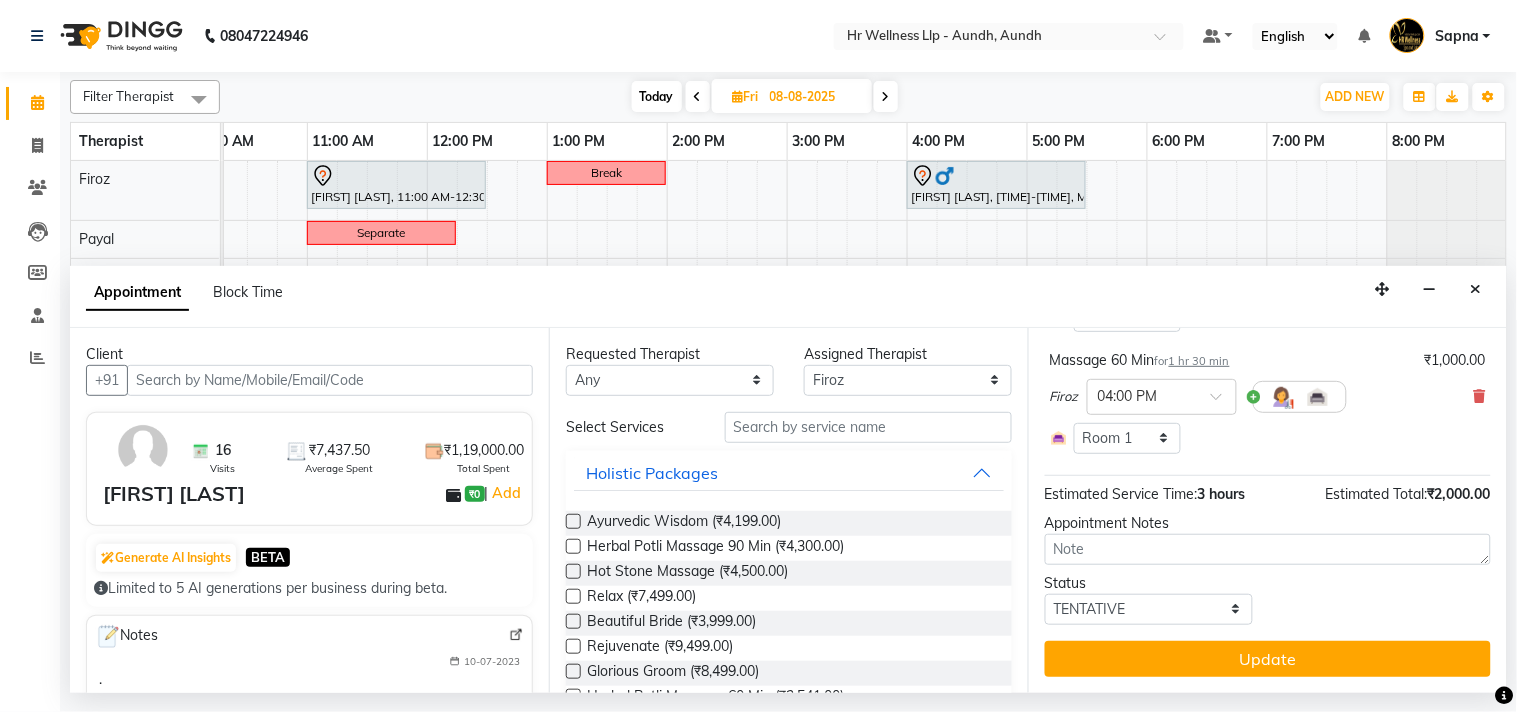 scroll, scrollTop: 255, scrollLeft: 0, axis: vertical 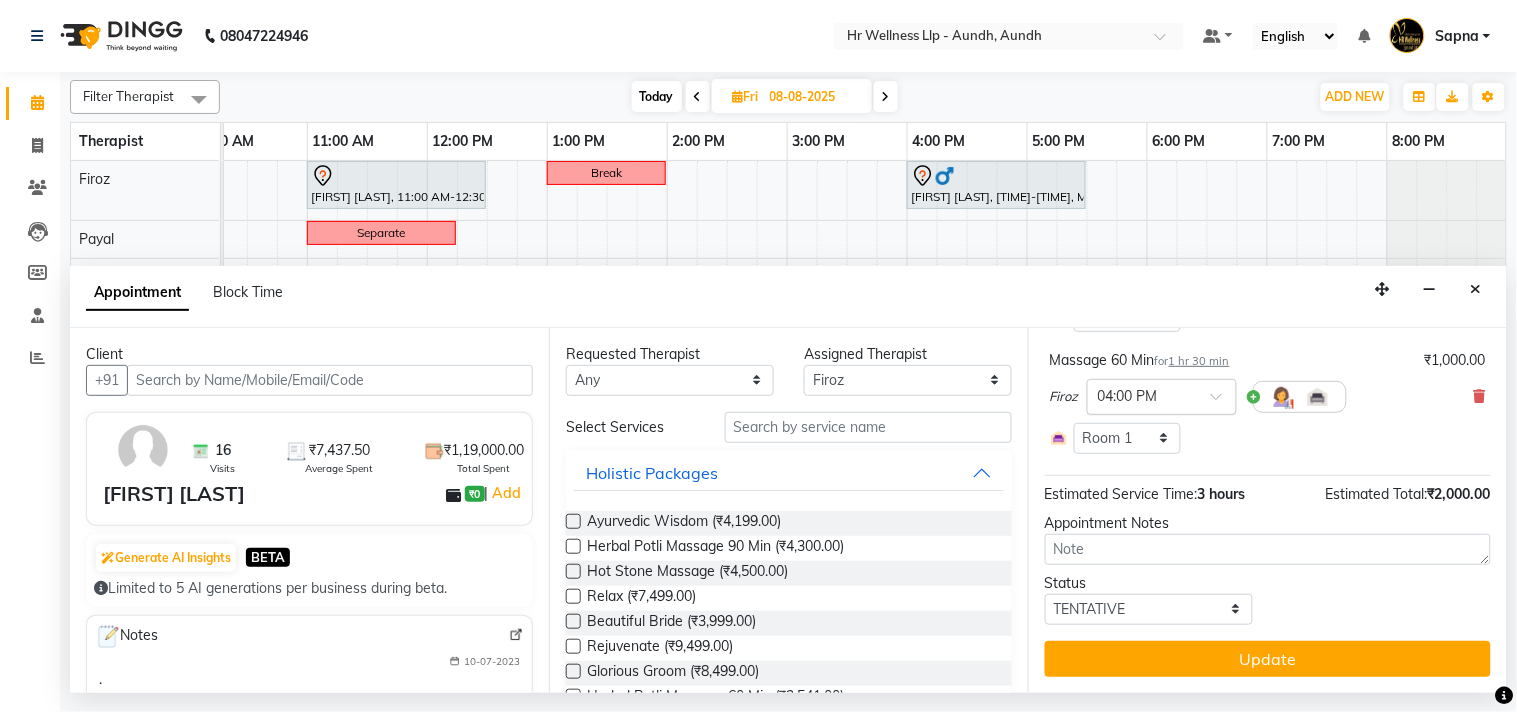 click at bounding box center [1223, 402] 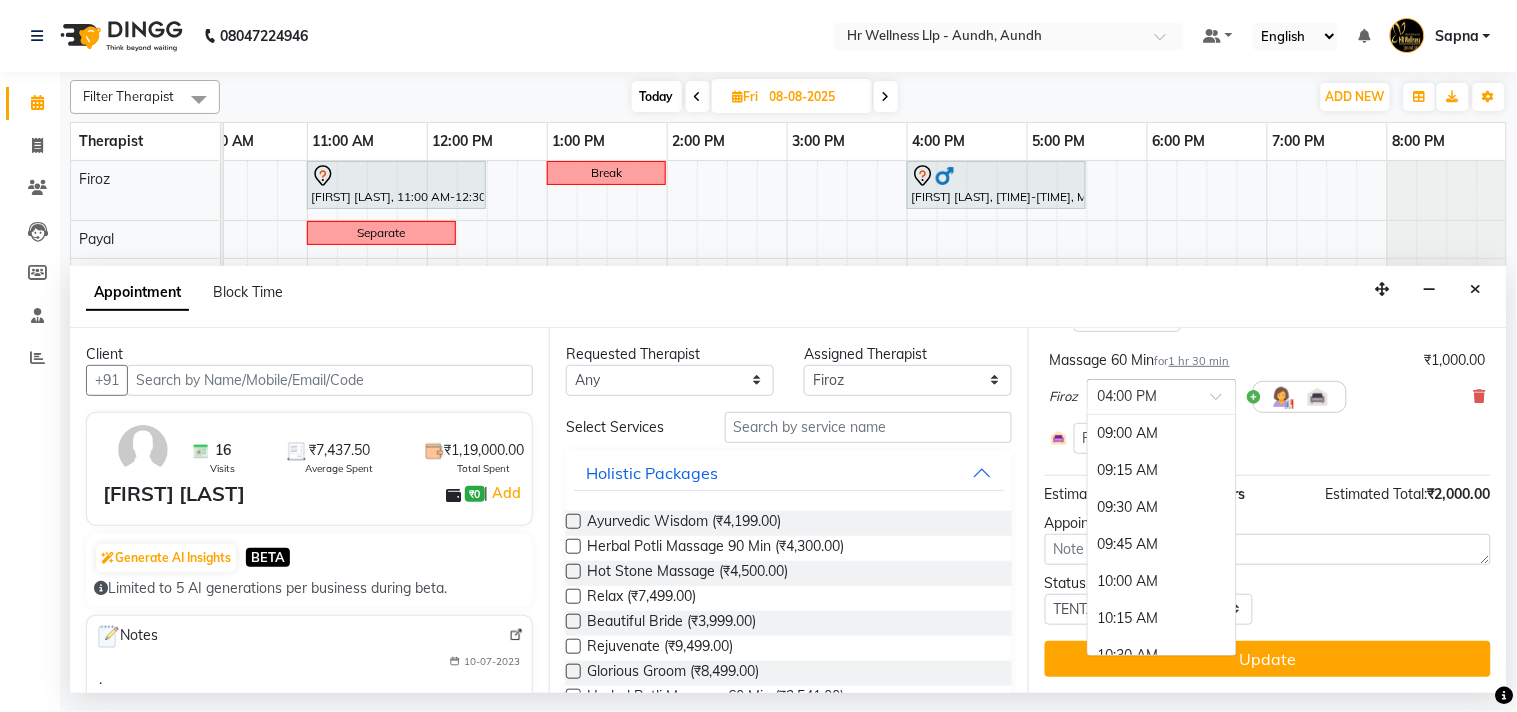 scroll, scrollTop: 1056, scrollLeft: 0, axis: vertical 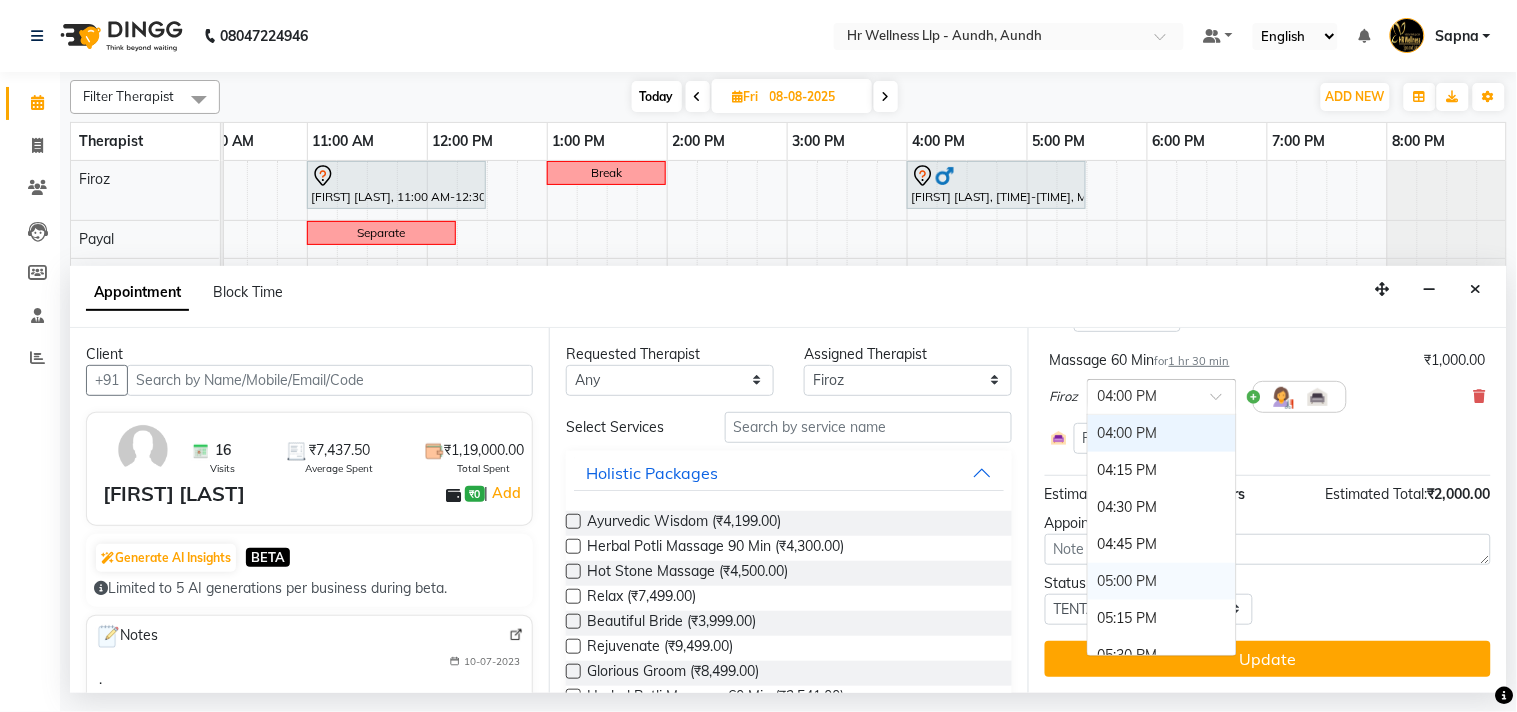 click on "05:00 PM" at bounding box center [1162, 581] 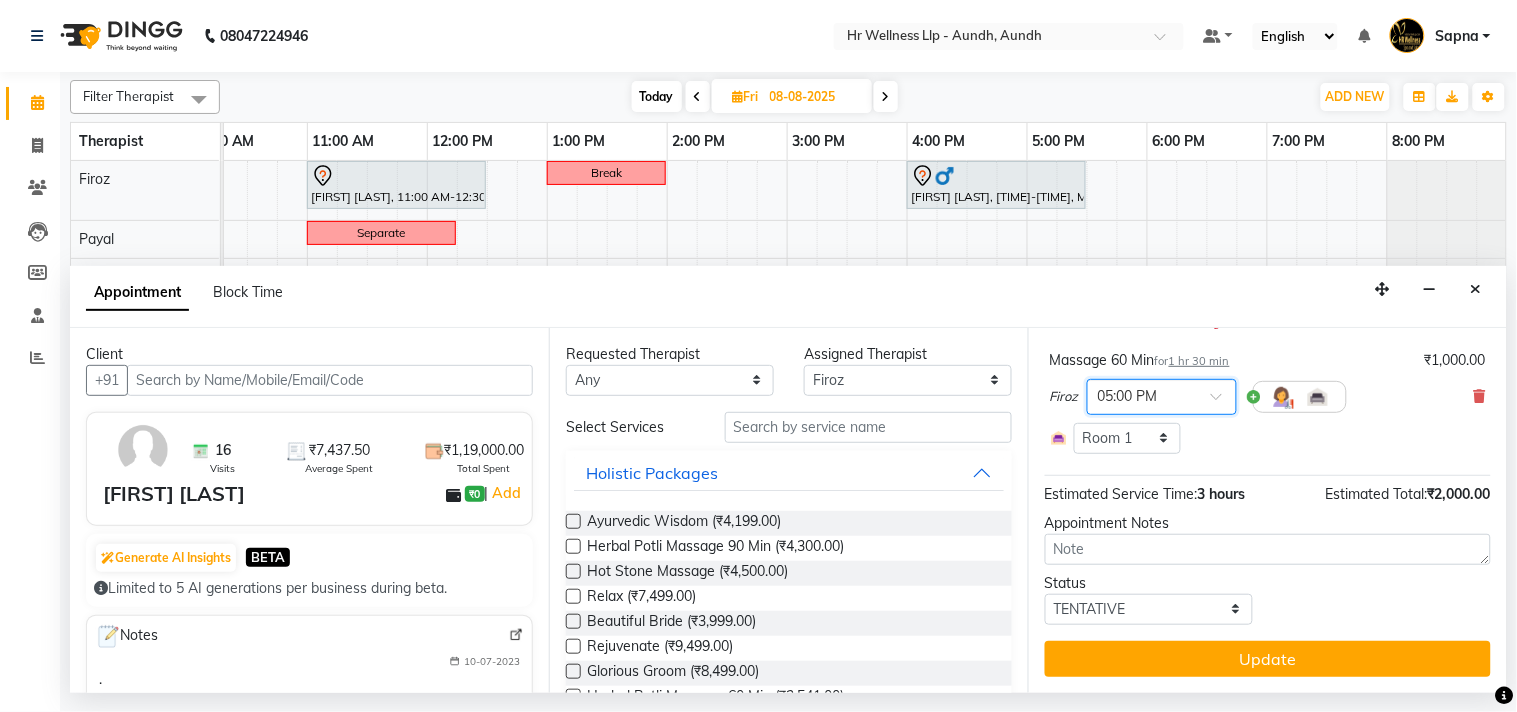 scroll, scrollTop: 276, scrollLeft: 0, axis: vertical 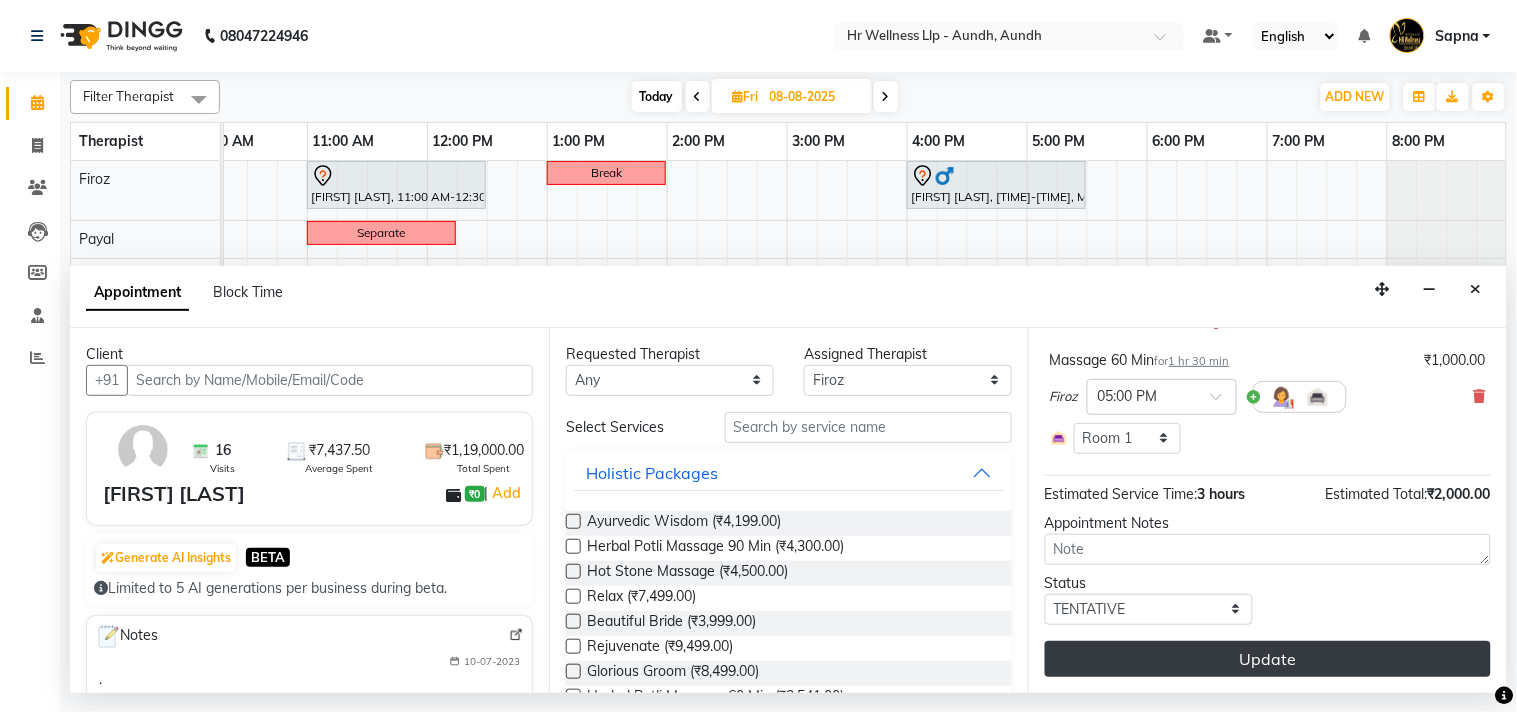 click on "Update" at bounding box center [1268, 659] 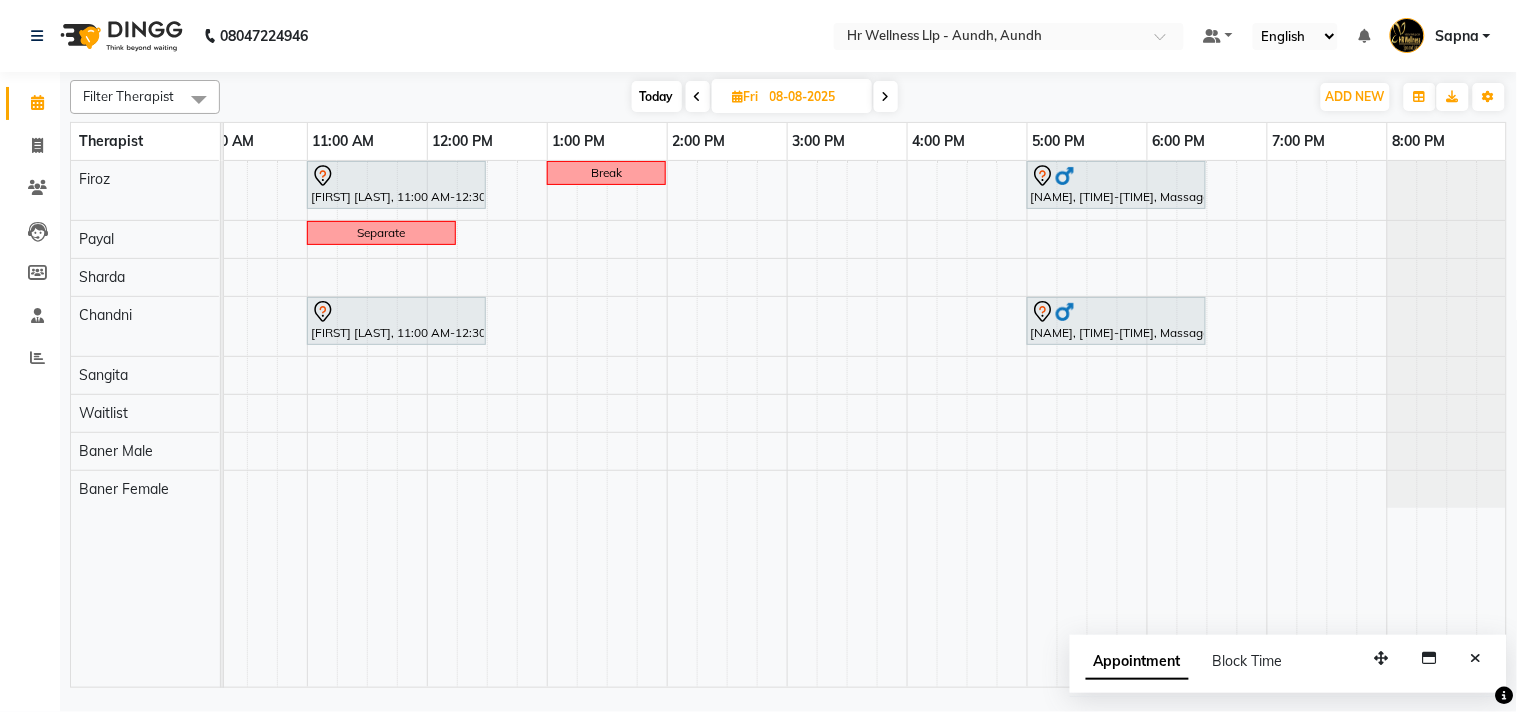 click on "Today" at bounding box center [657, 96] 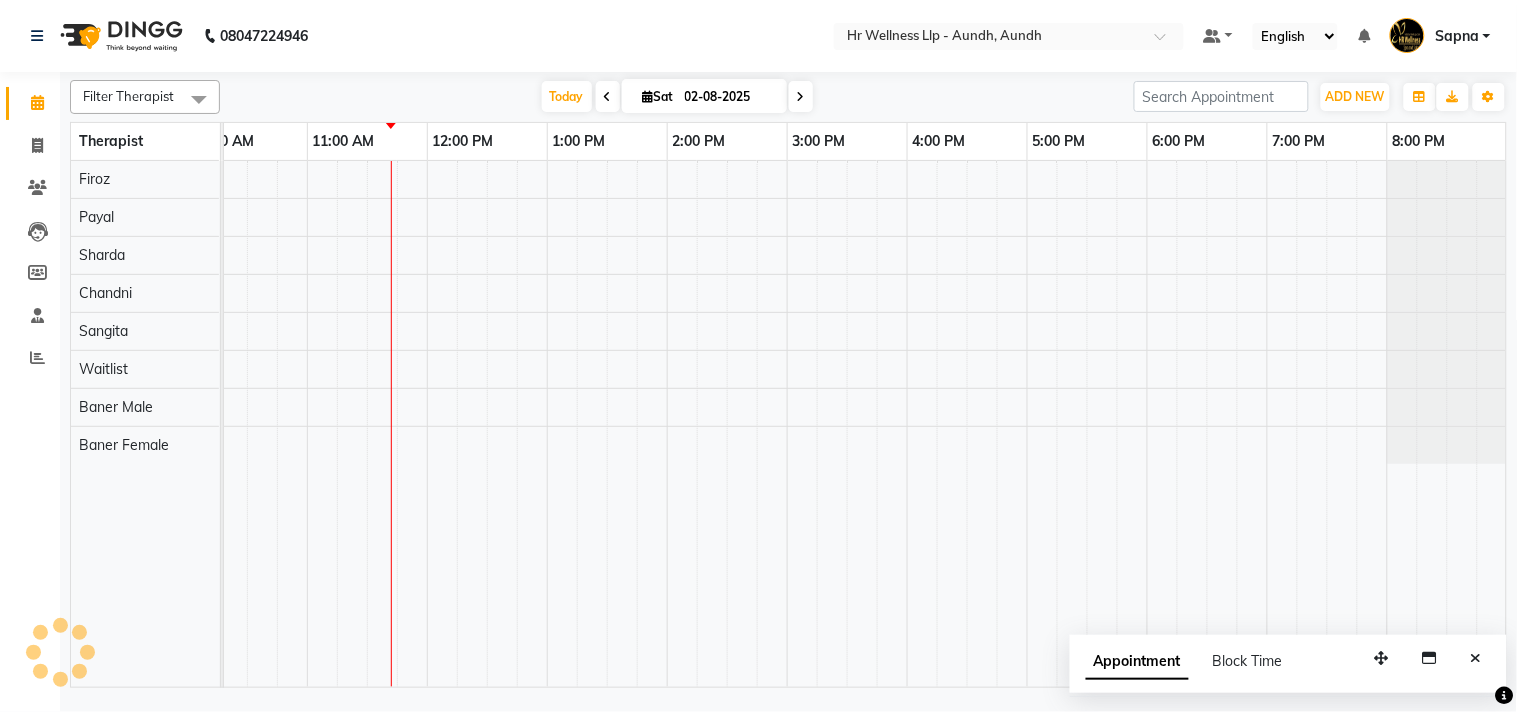 scroll, scrollTop: 0, scrollLeft: 277, axis: horizontal 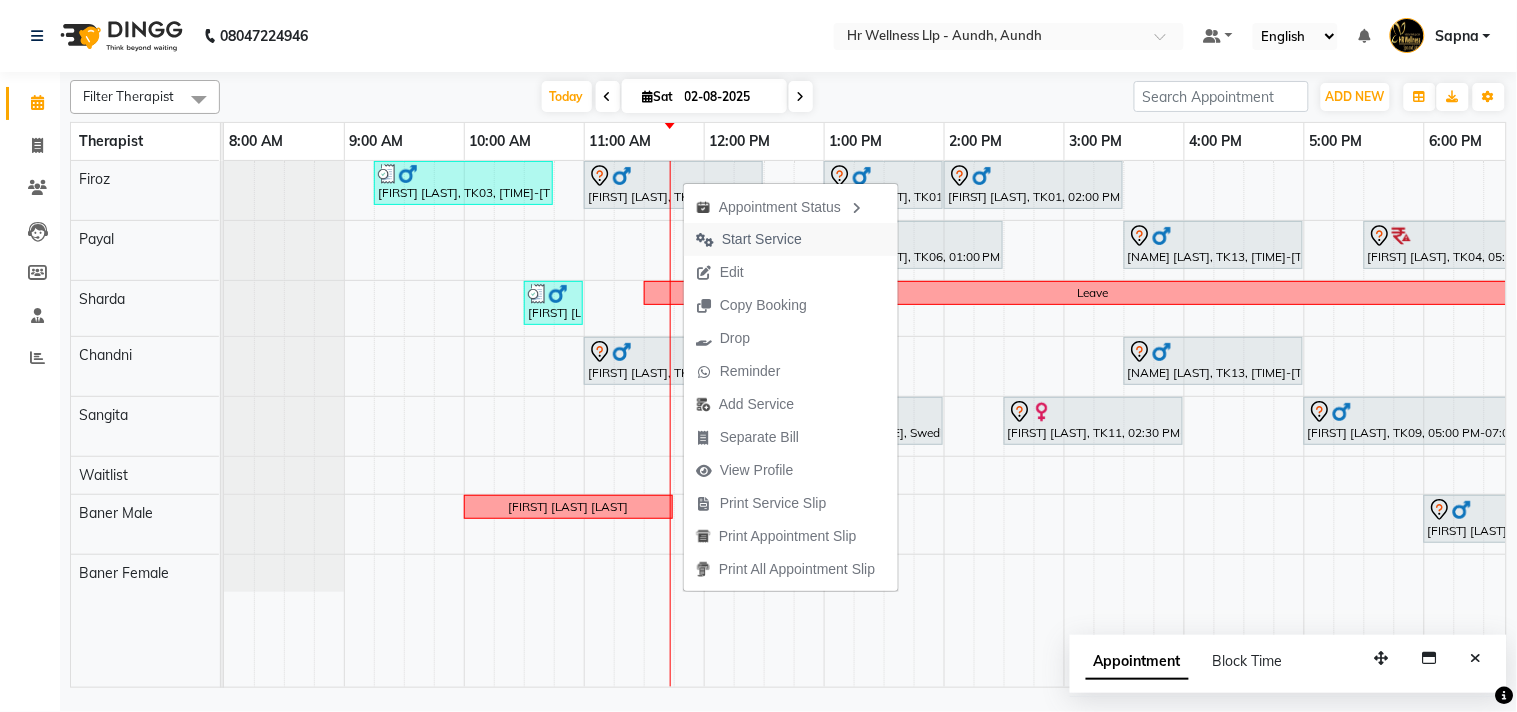 click on "Start Service" at bounding box center (749, 239) 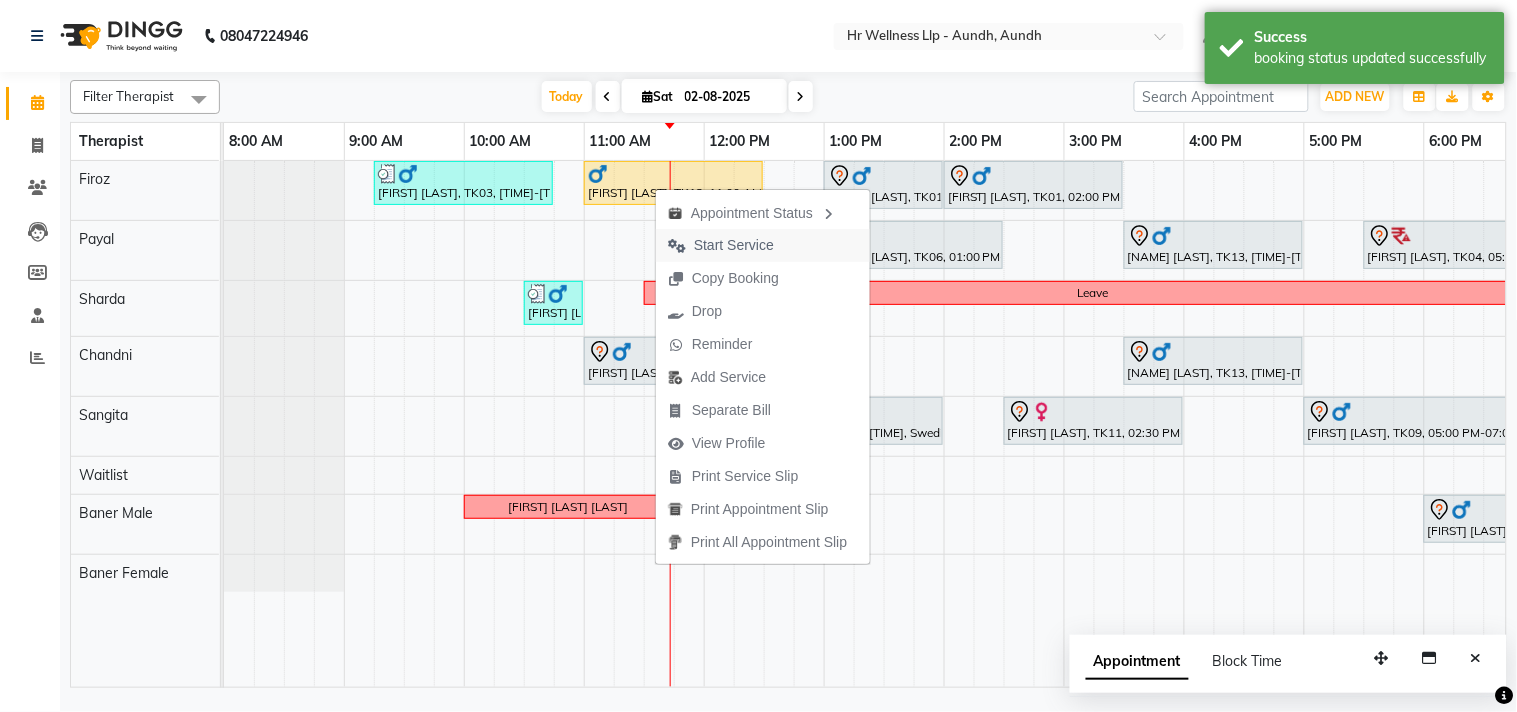 click on "Start Service" at bounding box center (721, 245) 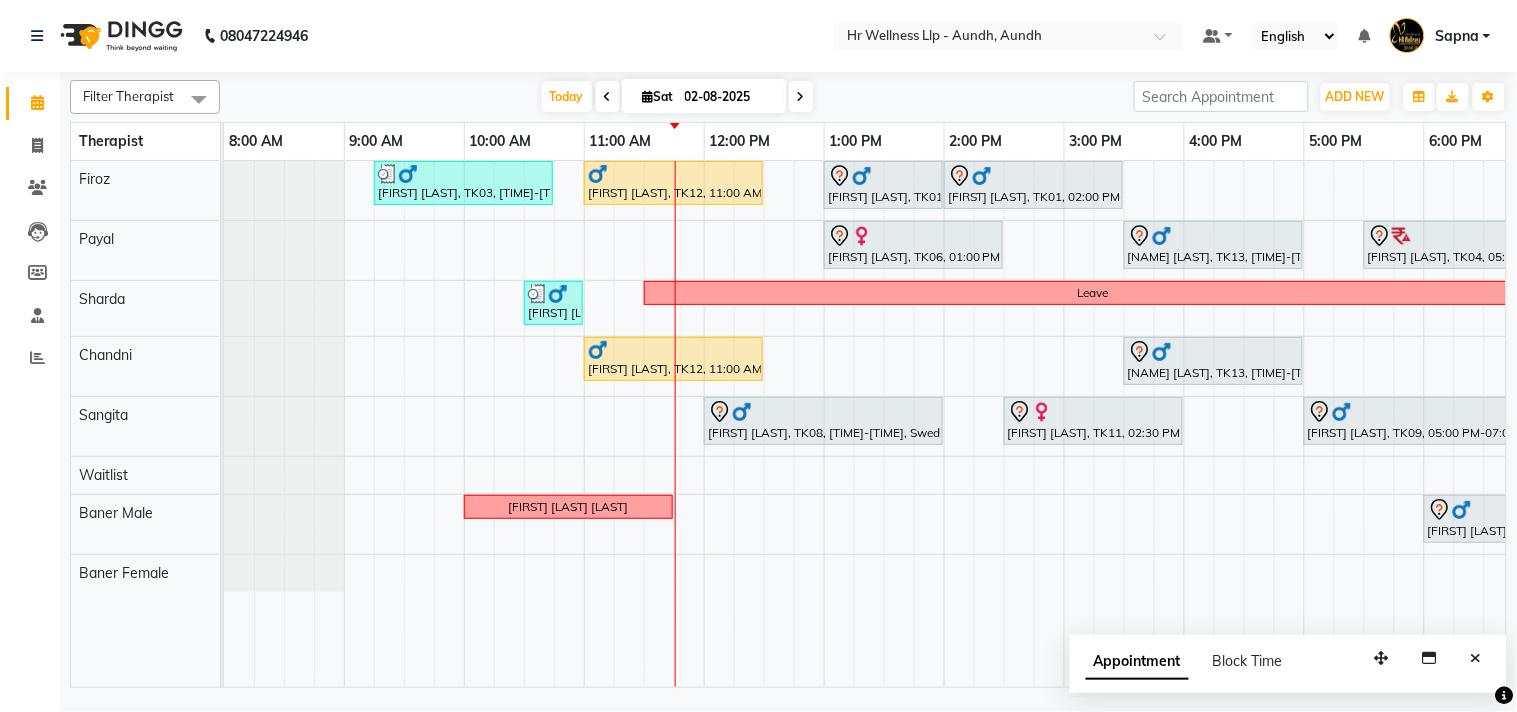 scroll, scrollTop: 0, scrollLeft: 212, axis: horizontal 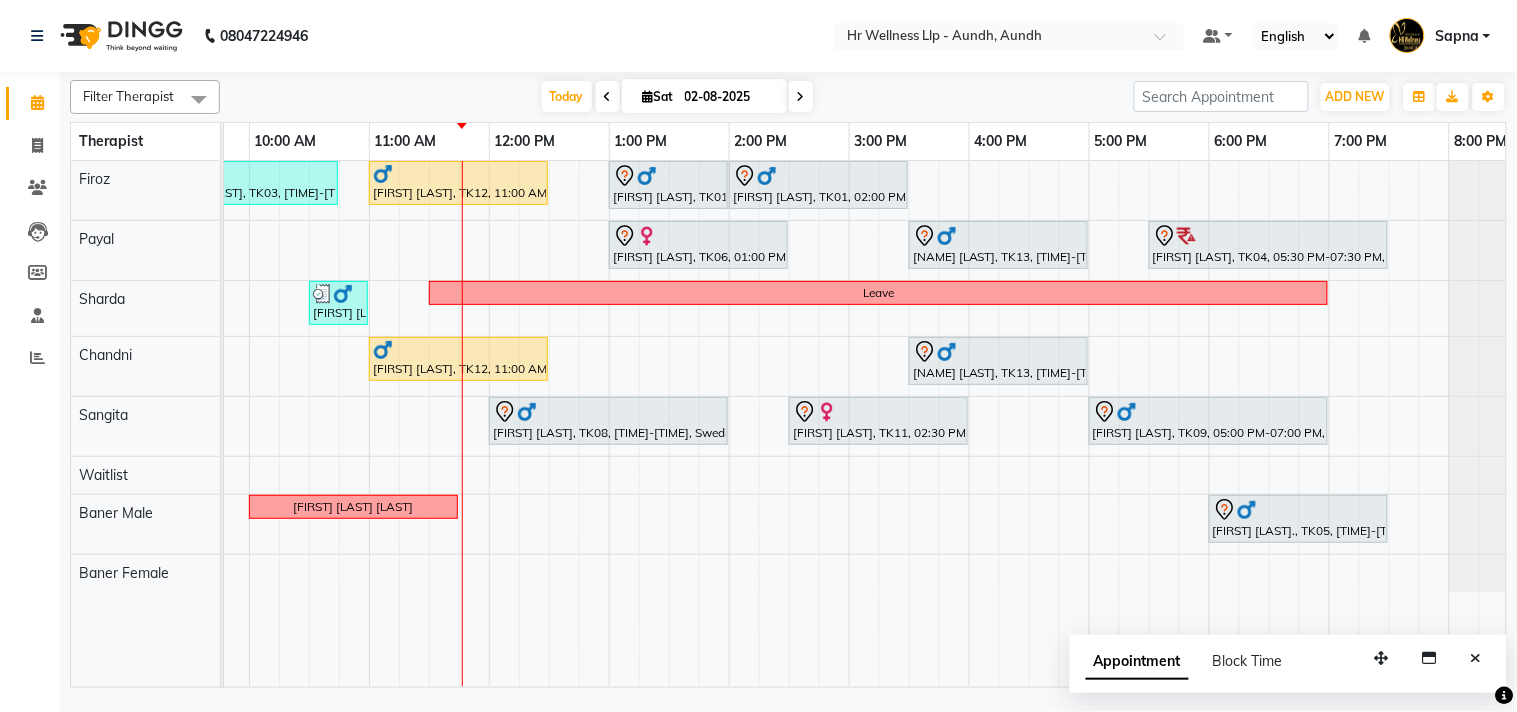 click on "Filter Therapist Select All Firoz  Payal Sharda Chandni Sangita Waitlist Baner Male Baner Female Today  Sat 02-08-2025 Toggle Dropdown Add Appointment Add Invoice Add Expense Add Attendance Add Client Toggle Dropdown Add Appointment Add Invoice Add Expense Add Attendance Add Client ADD NEW Toggle Dropdown Add Appointment Add Invoice Add Expense Add Attendance Add Client Filter Therapist Select All Firoz  Payal Sharda Chandni Sangita Waitlist Baner Male Baner Female Group By  Staff View   Room View  View as Vertical  Vertical - Week View  Horizontal  Horizontal - Week View  List  Toggle Dropdown Calendar Settings Manage Tags   Arrange Therapists   Reset Therapists  Full Screen  Show Available Stylist  Appointment Form Zoom 100%" at bounding box center (788, 97) 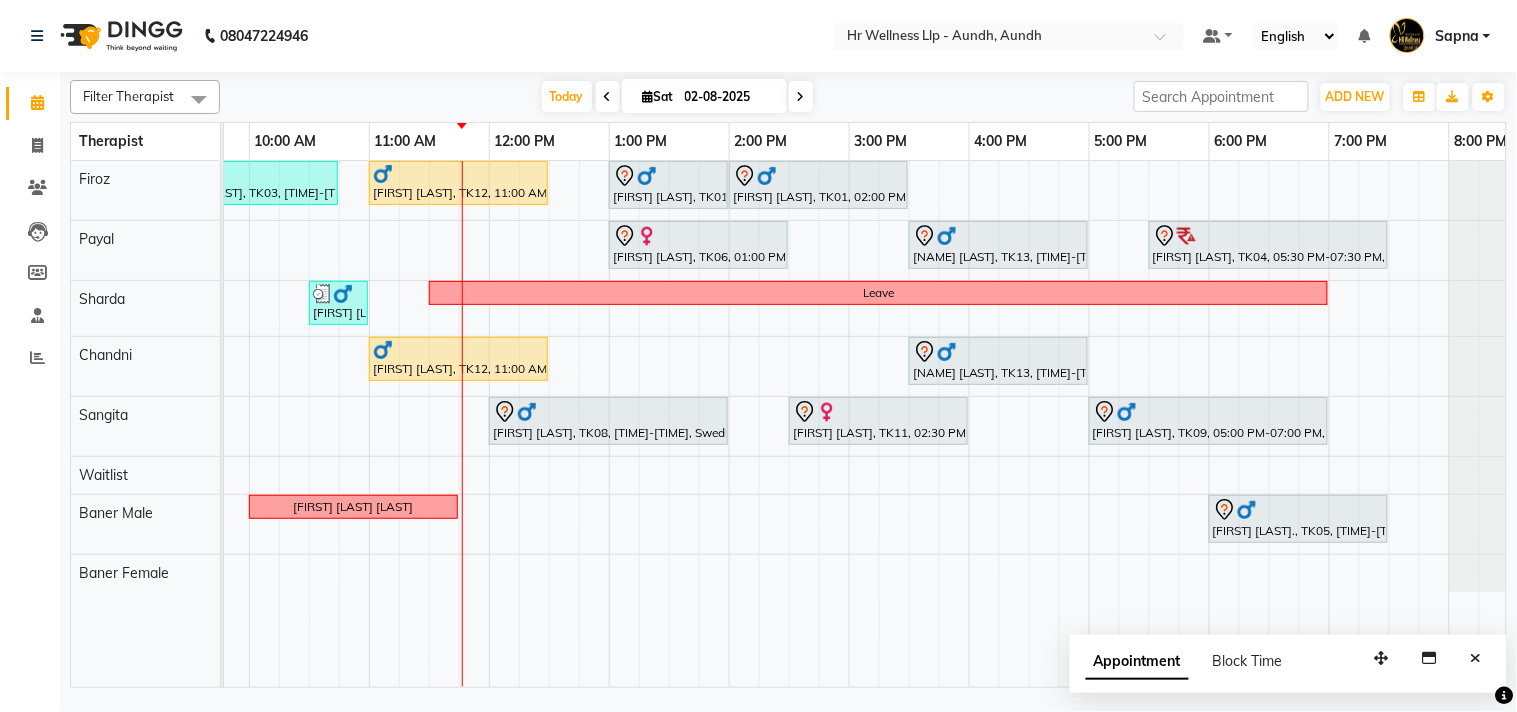 click at bounding box center (801, 96) 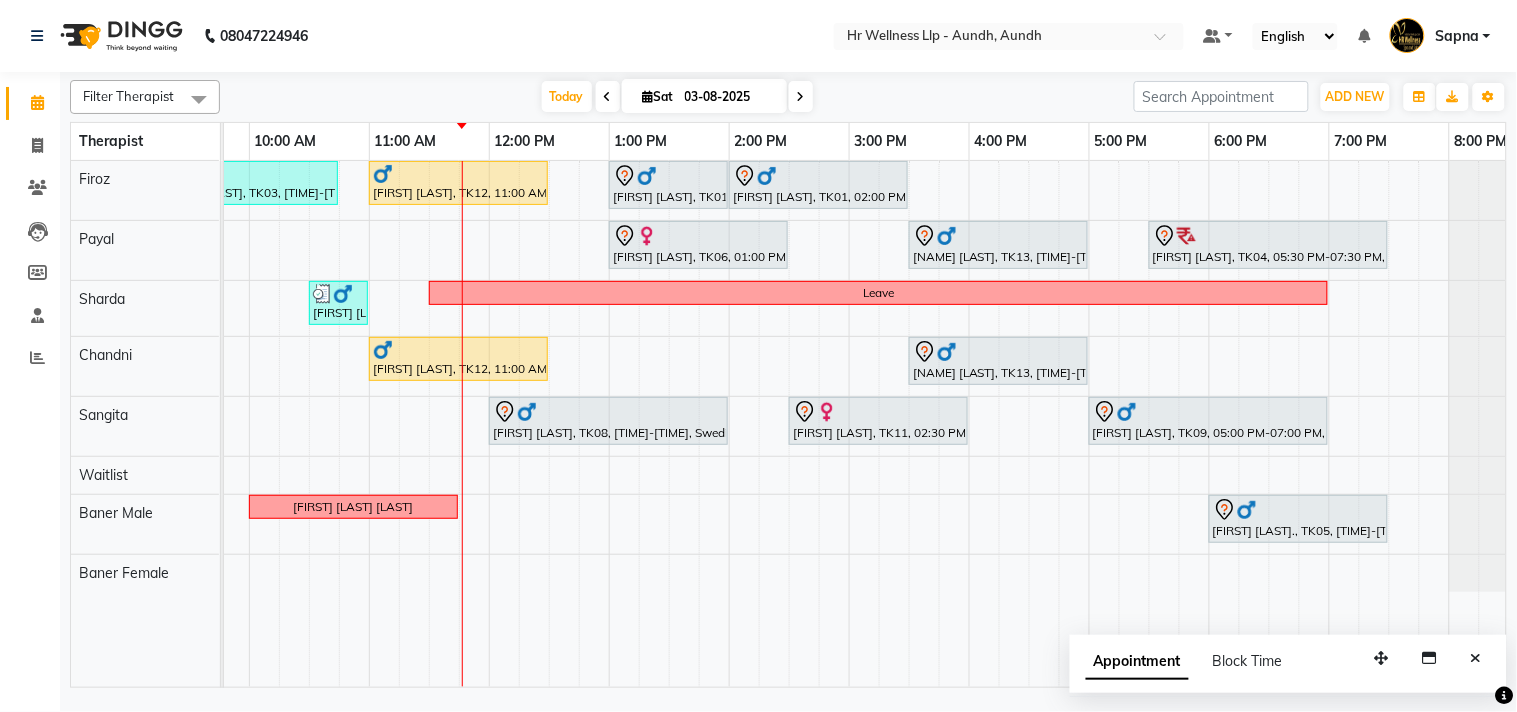 scroll, scrollTop: 0, scrollLeft: 0, axis: both 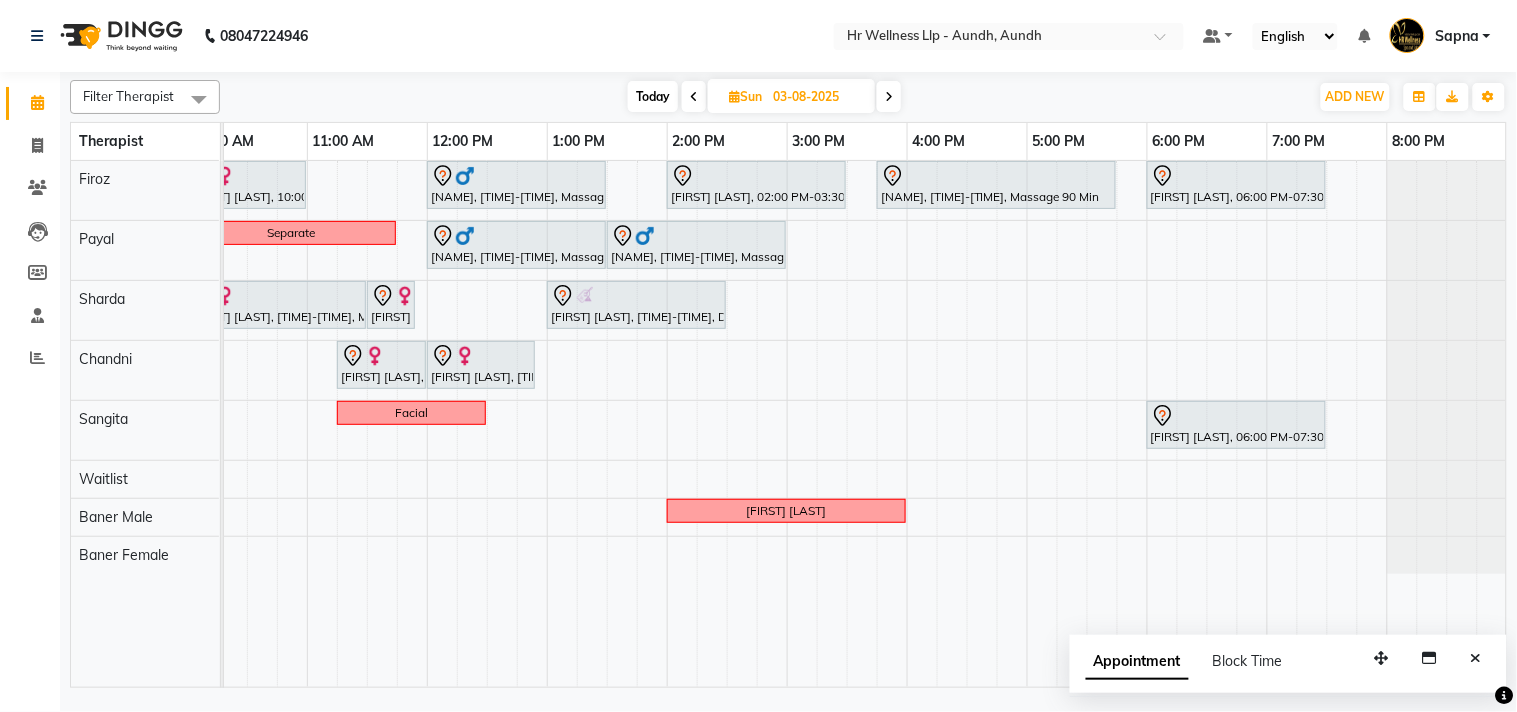click at bounding box center [694, 97] 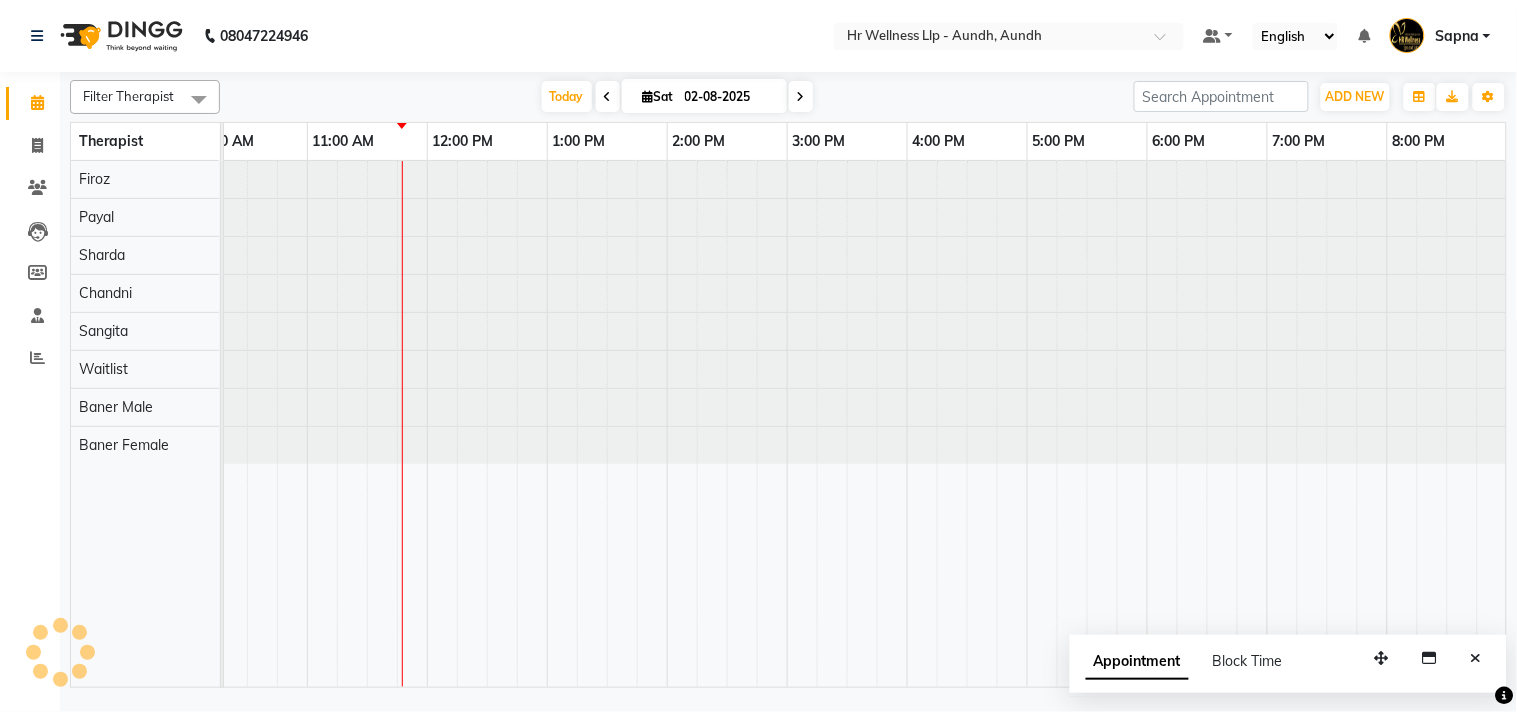 scroll, scrollTop: 0, scrollLeft: 0, axis: both 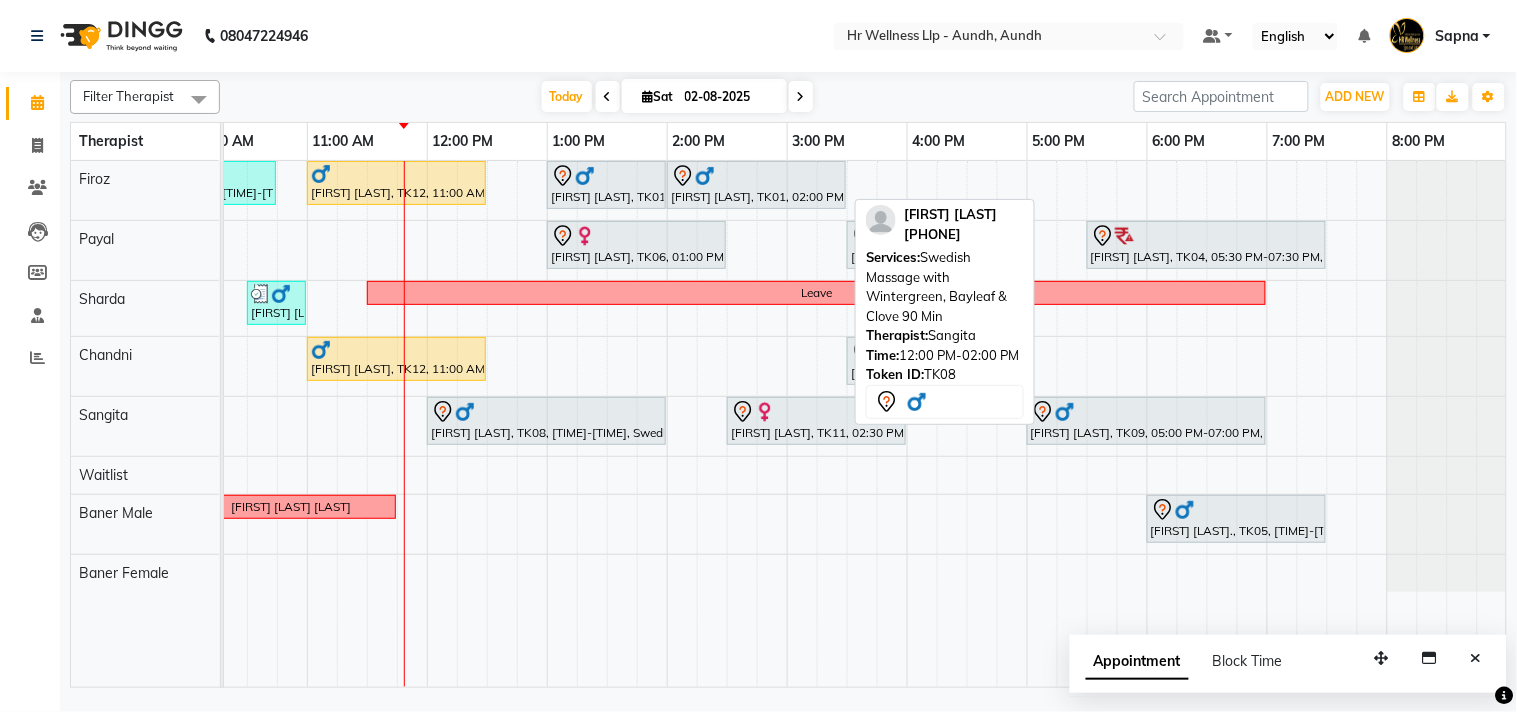 drag, startPoint x: 710, startPoint y: 116, endPoint x: 562, endPoint y: 425, distance: 342.61493 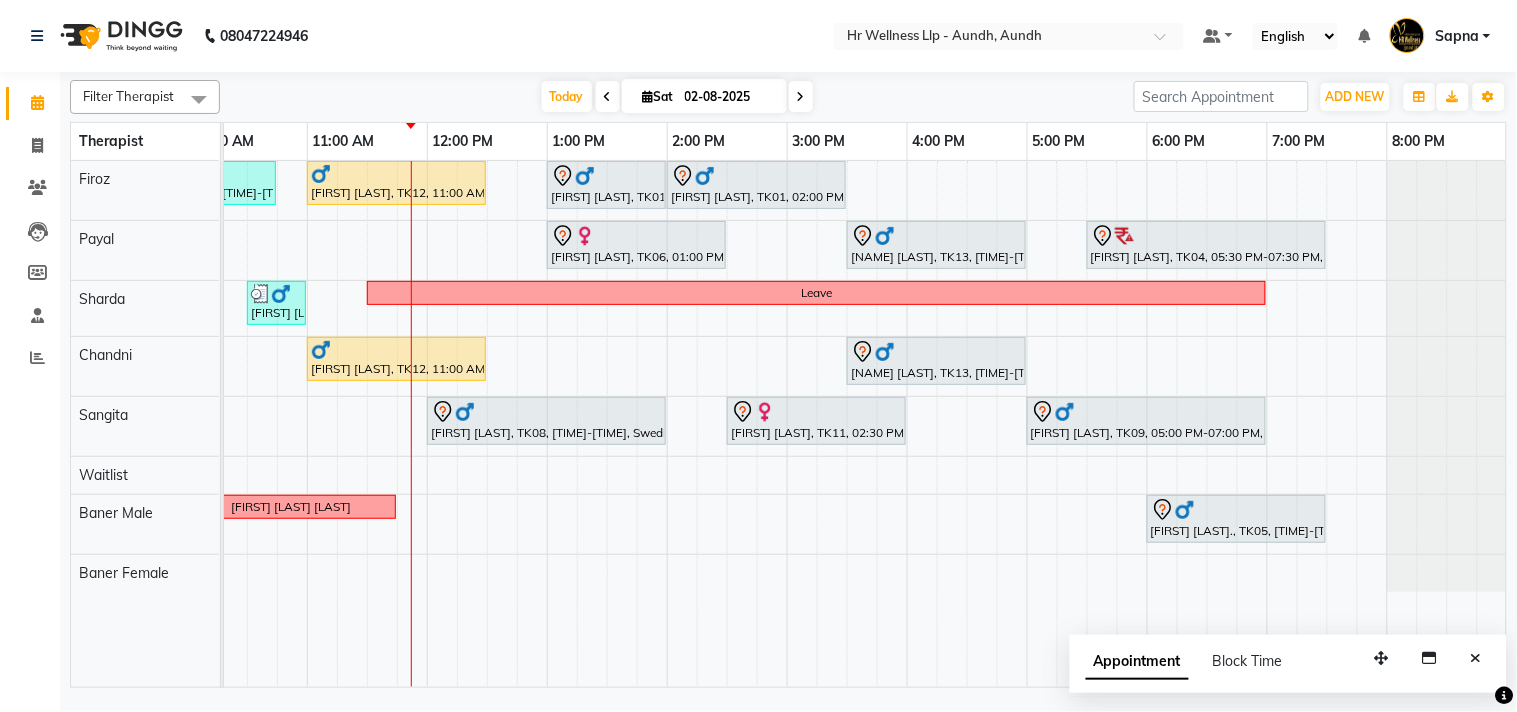 click at bounding box center [801, 97] 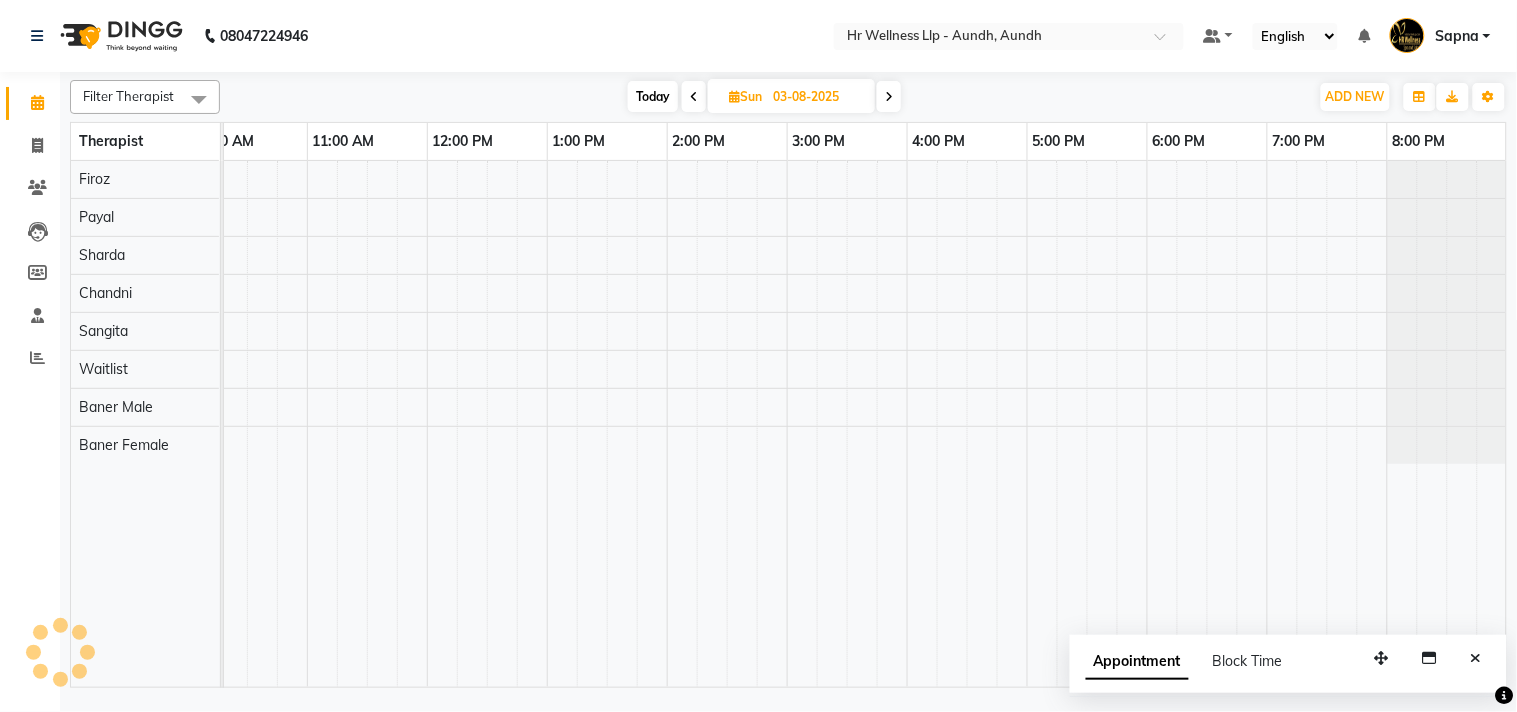scroll, scrollTop: 0, scrollLeft: 277, axis: horizontal 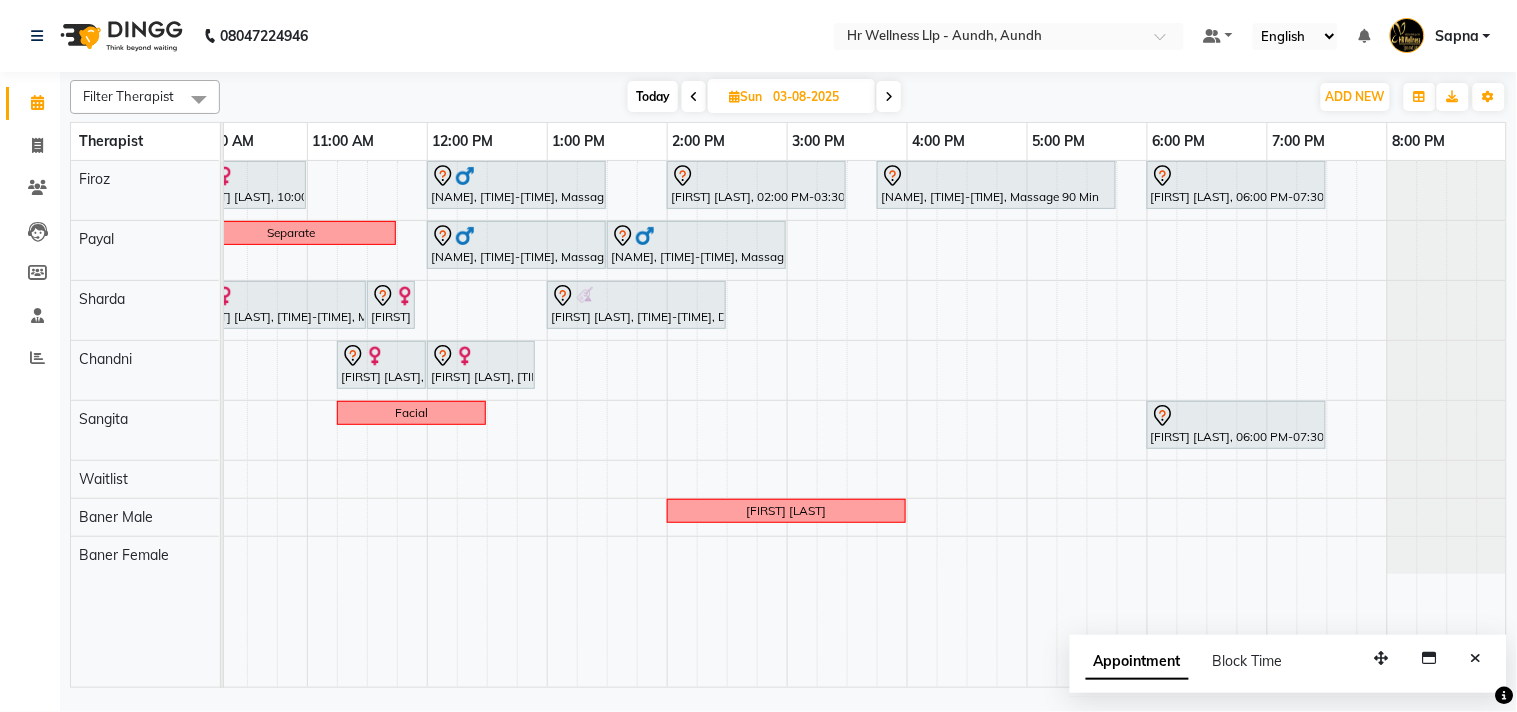 click on "Today" at bounding box center [653, 96] 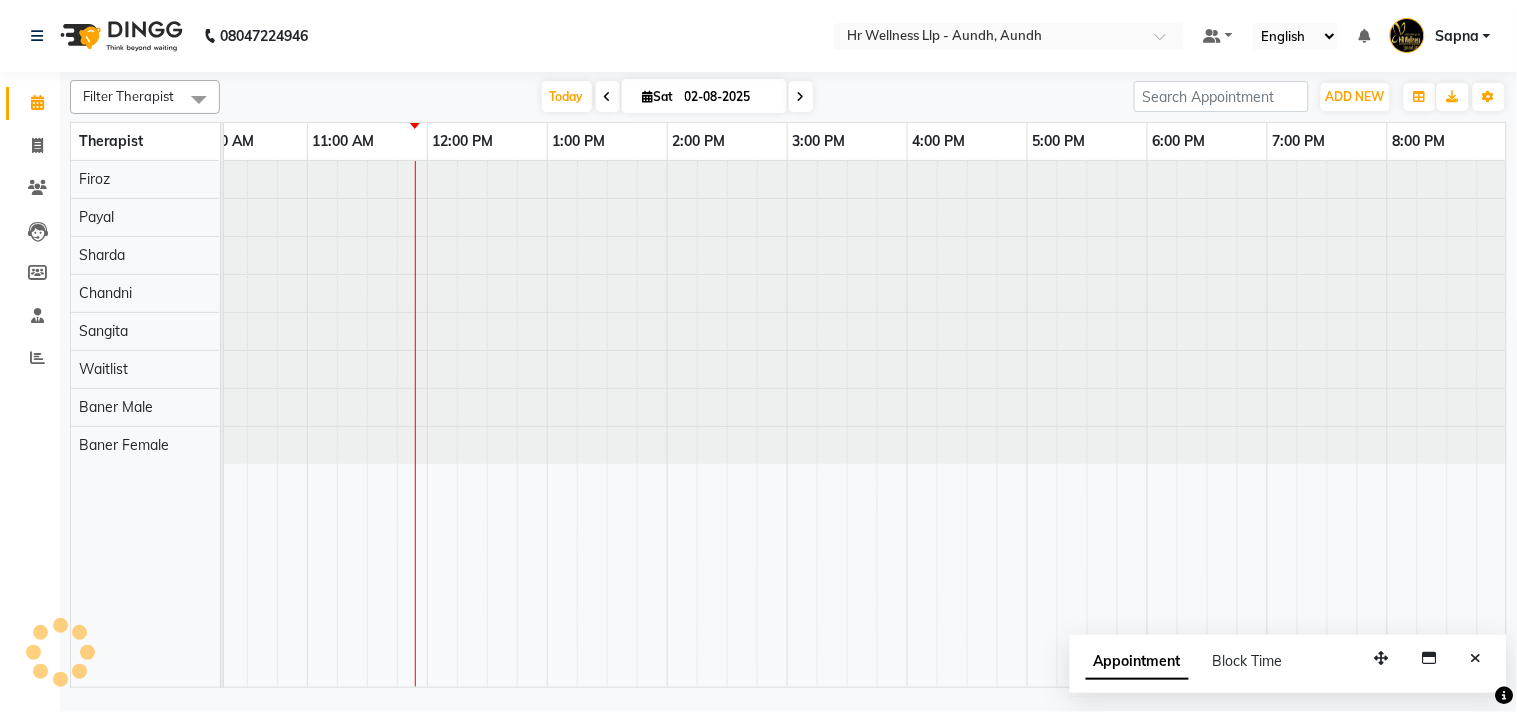 scroll, scrollTop: 0, scrollLeft: 277, axis: horizontal 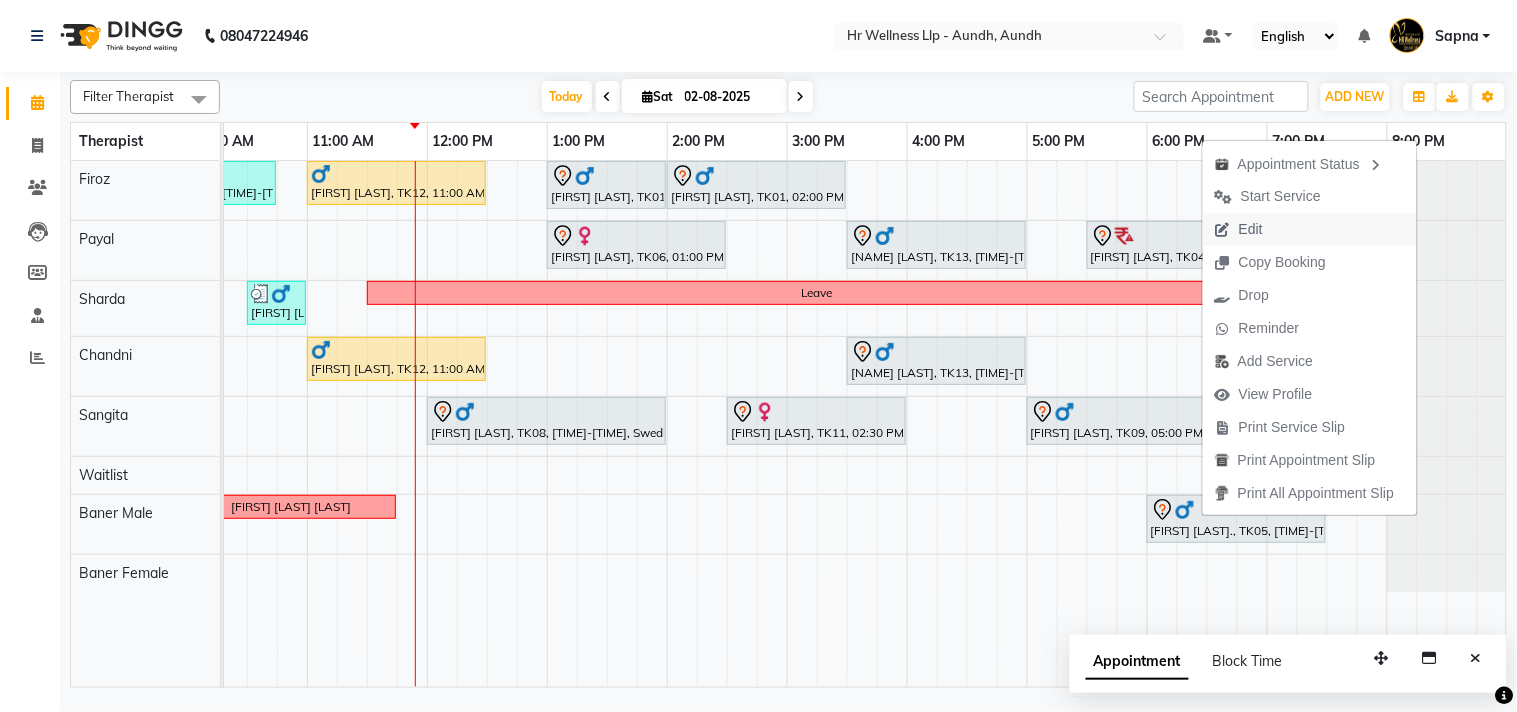 click on "Edit" at bounding box center [1251, 229] 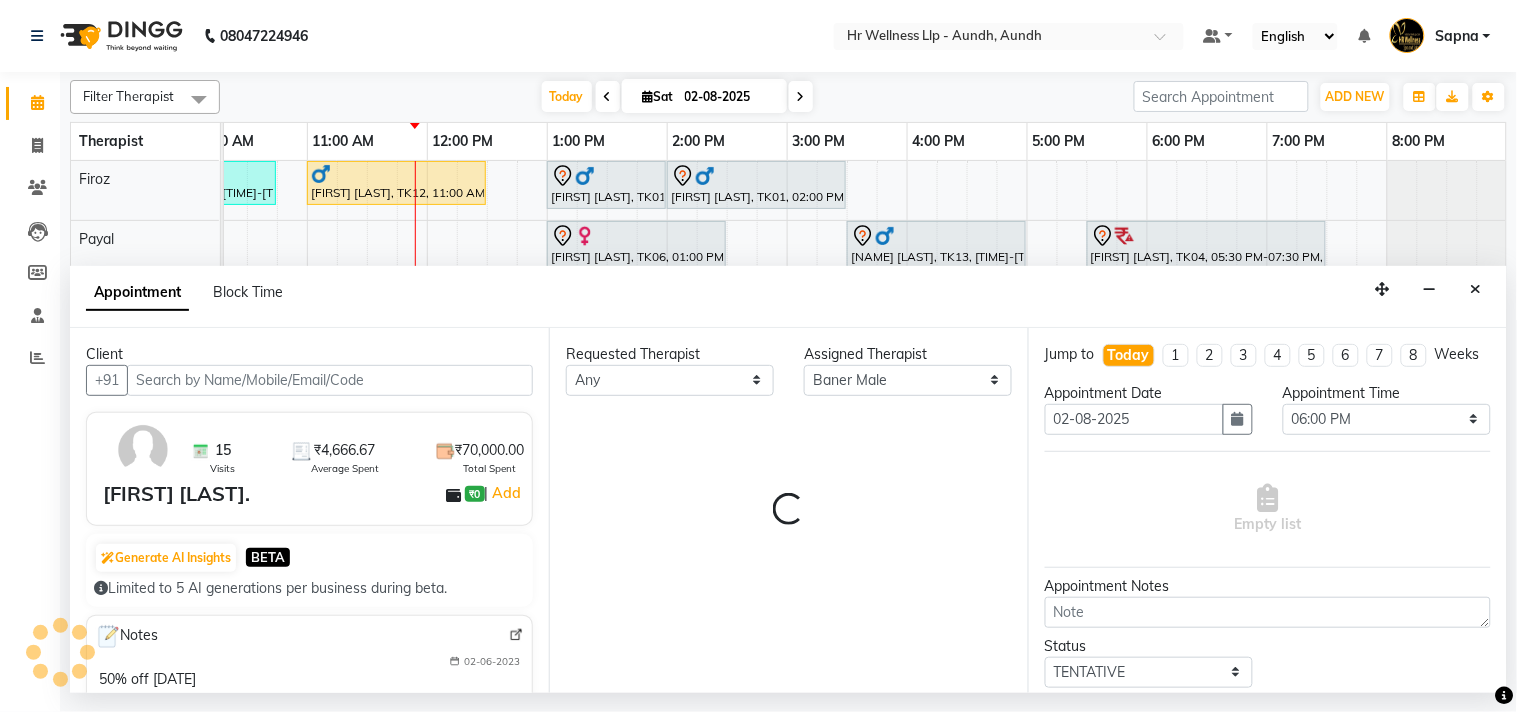 scroll, scrollTop: 0, scrollLeft: 277, axis: horizontal 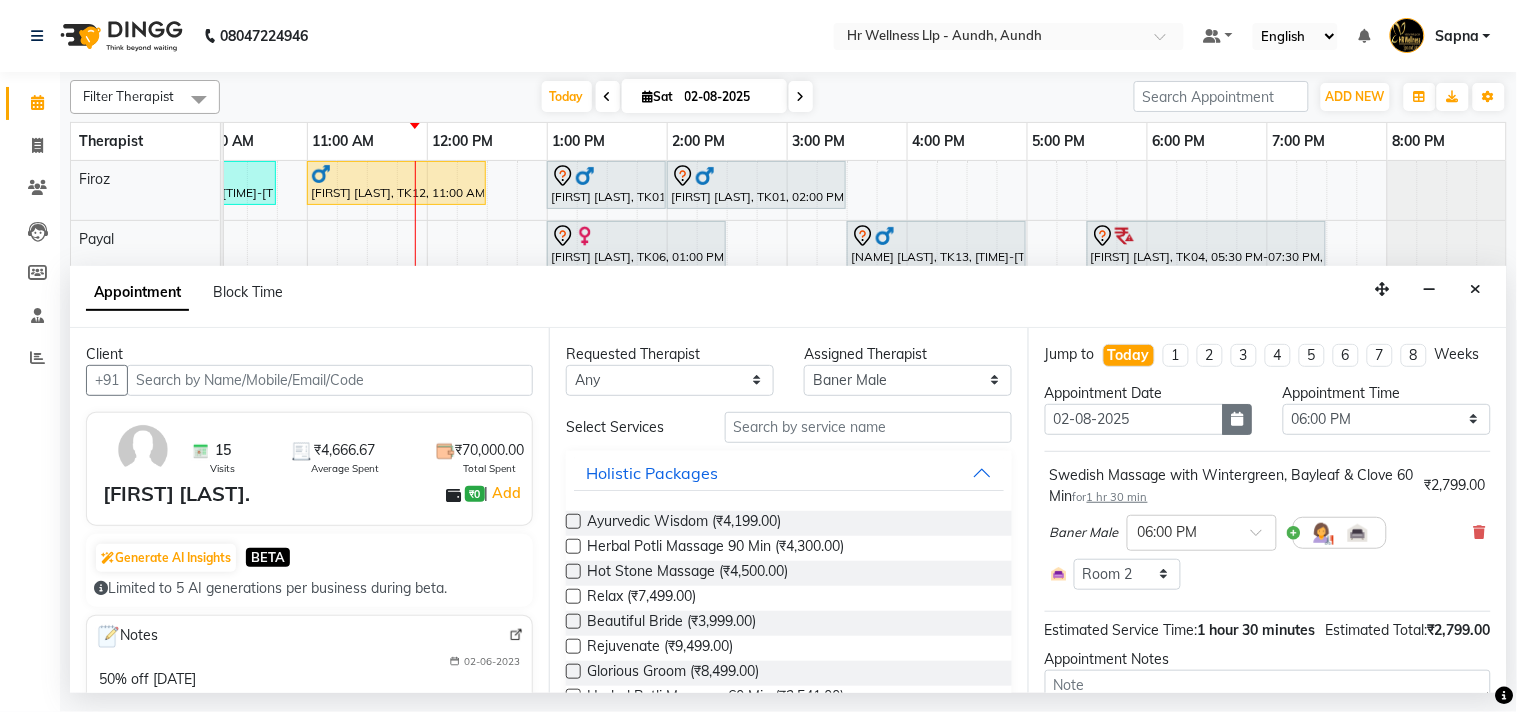 click at bounding box center (1238, 419) 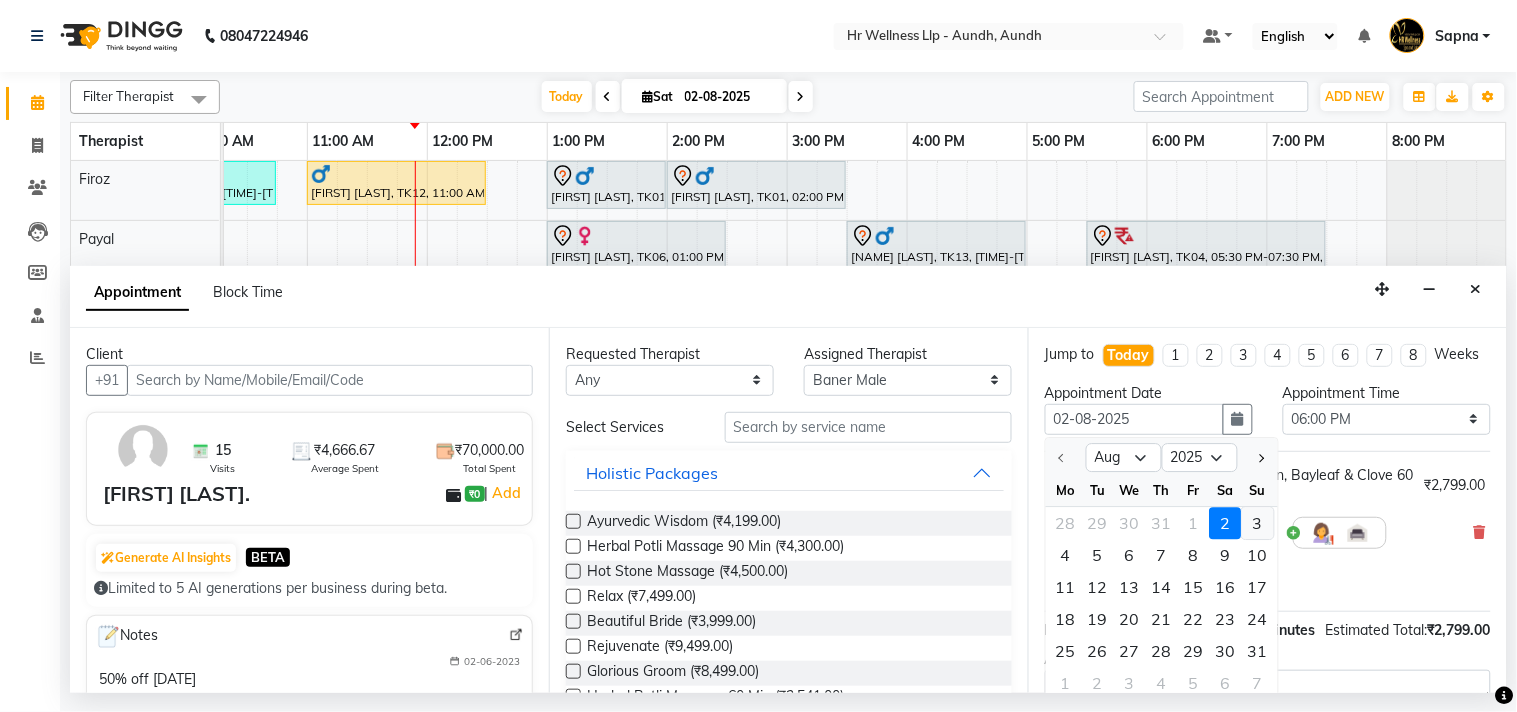 click on "3" at bounding box center [1258, 523] 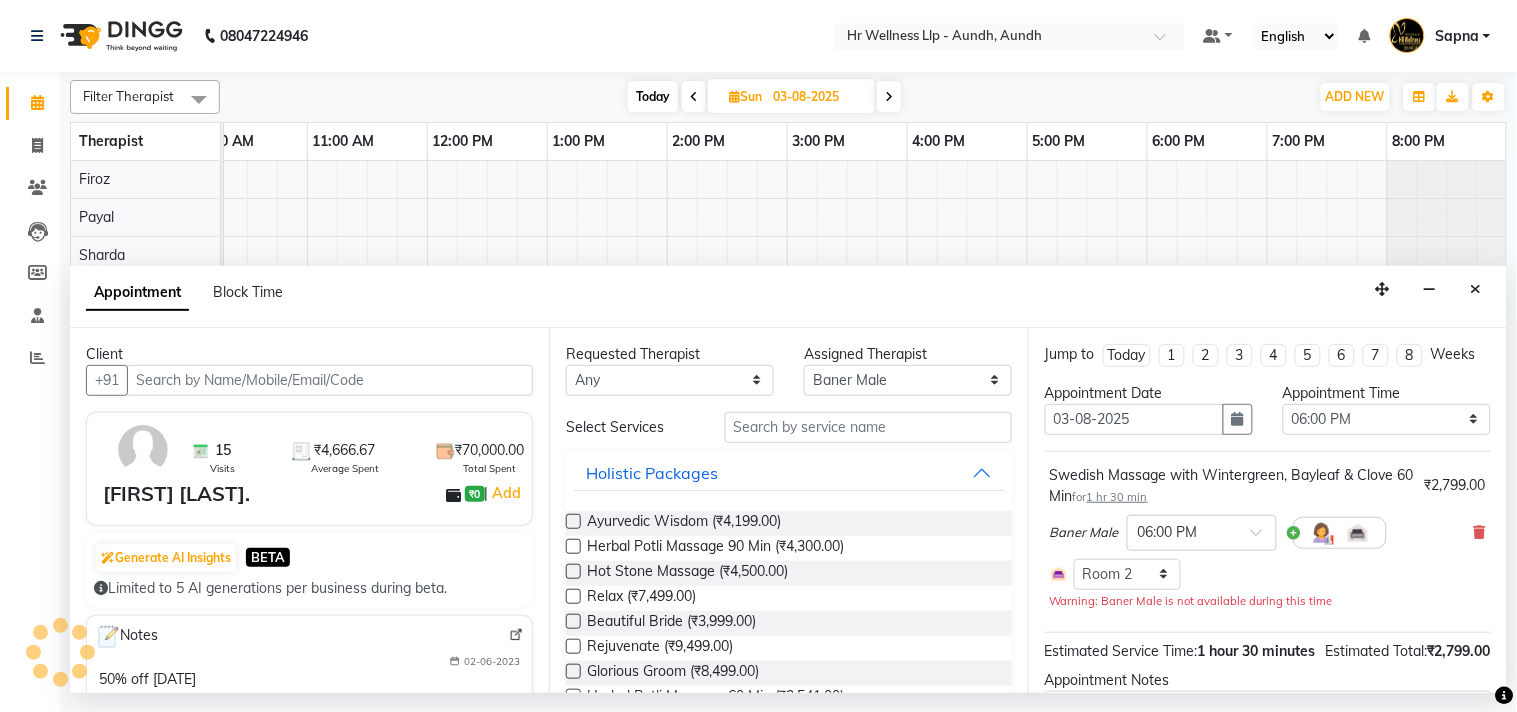 scroll, scrollTop: 0, scrollLeft: 277, axis: horizontal 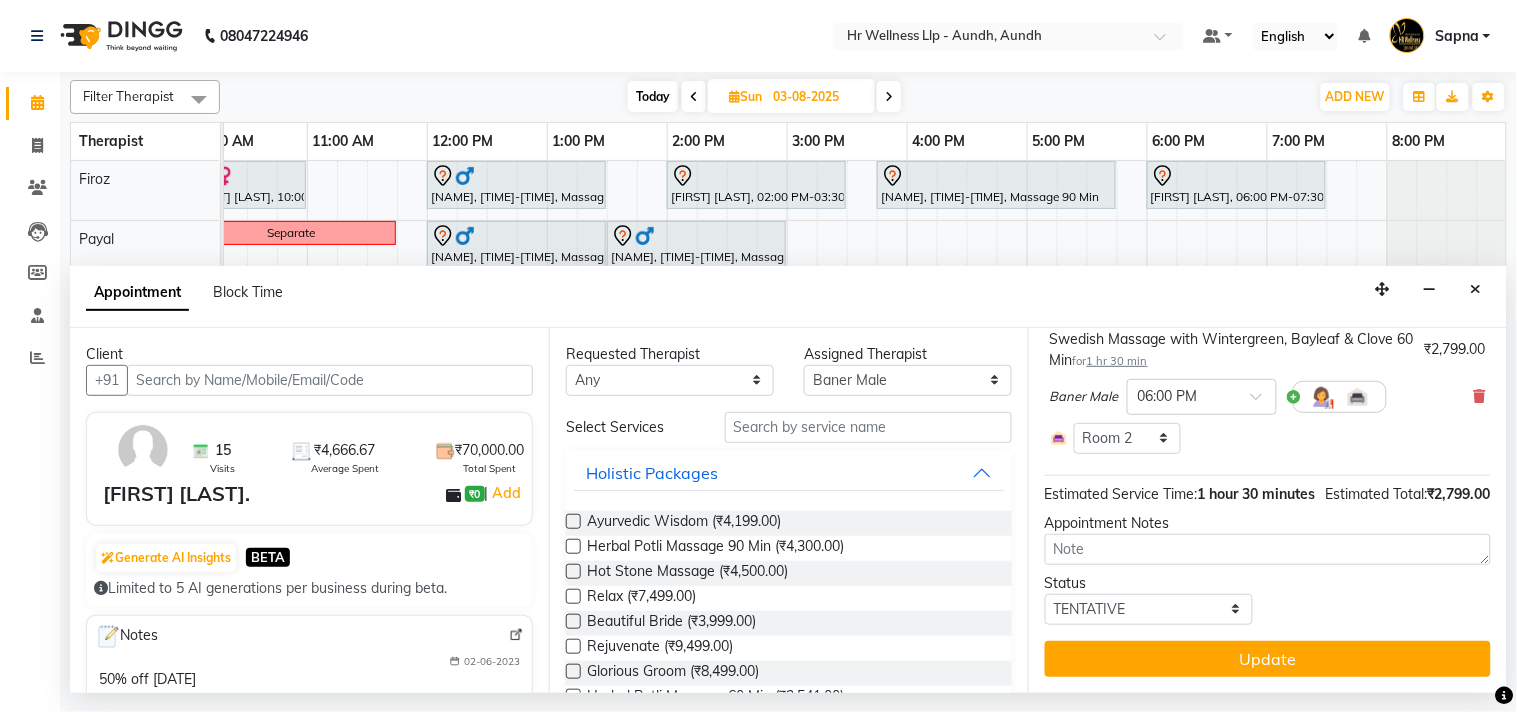 click on "Update" at bounding box center (1268, 659) 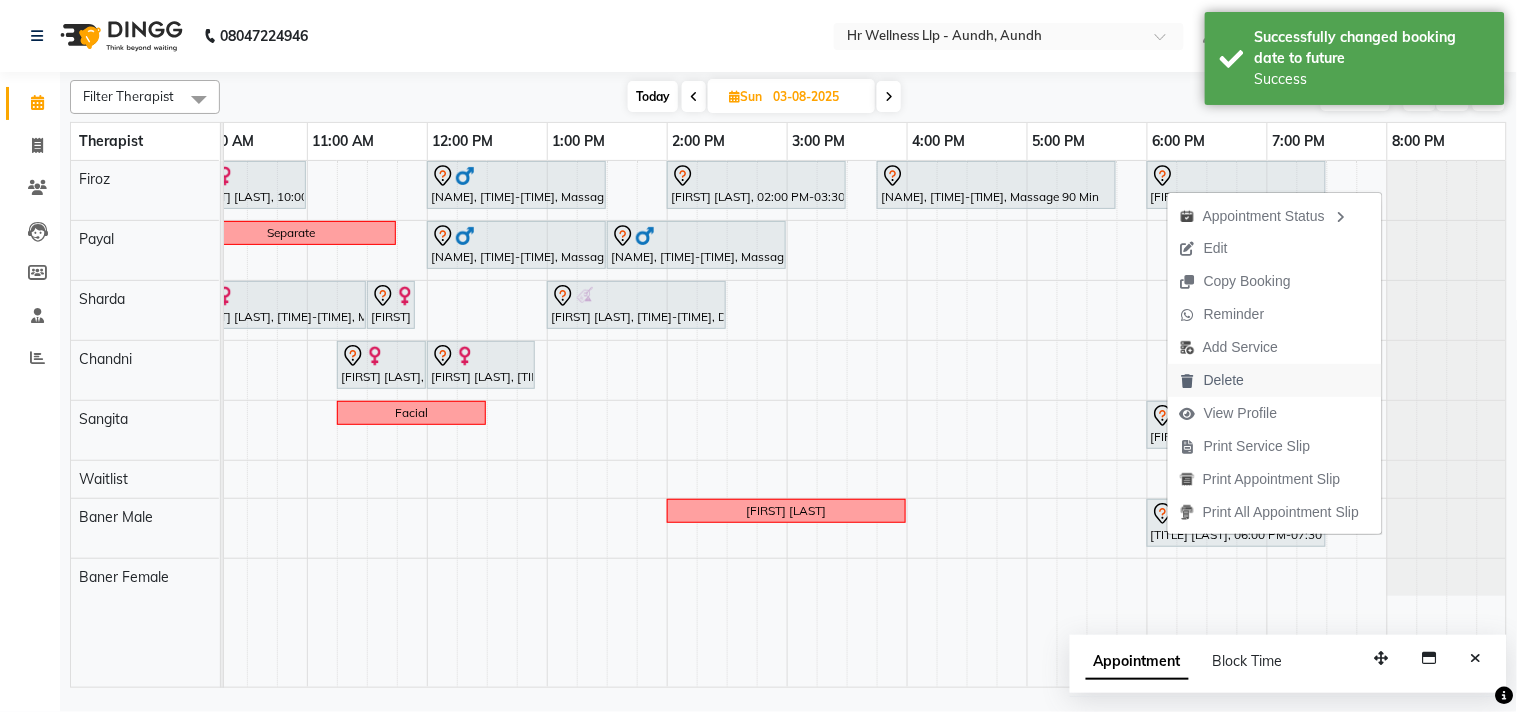 click on "Delete" at bounding box center [1275, 380] 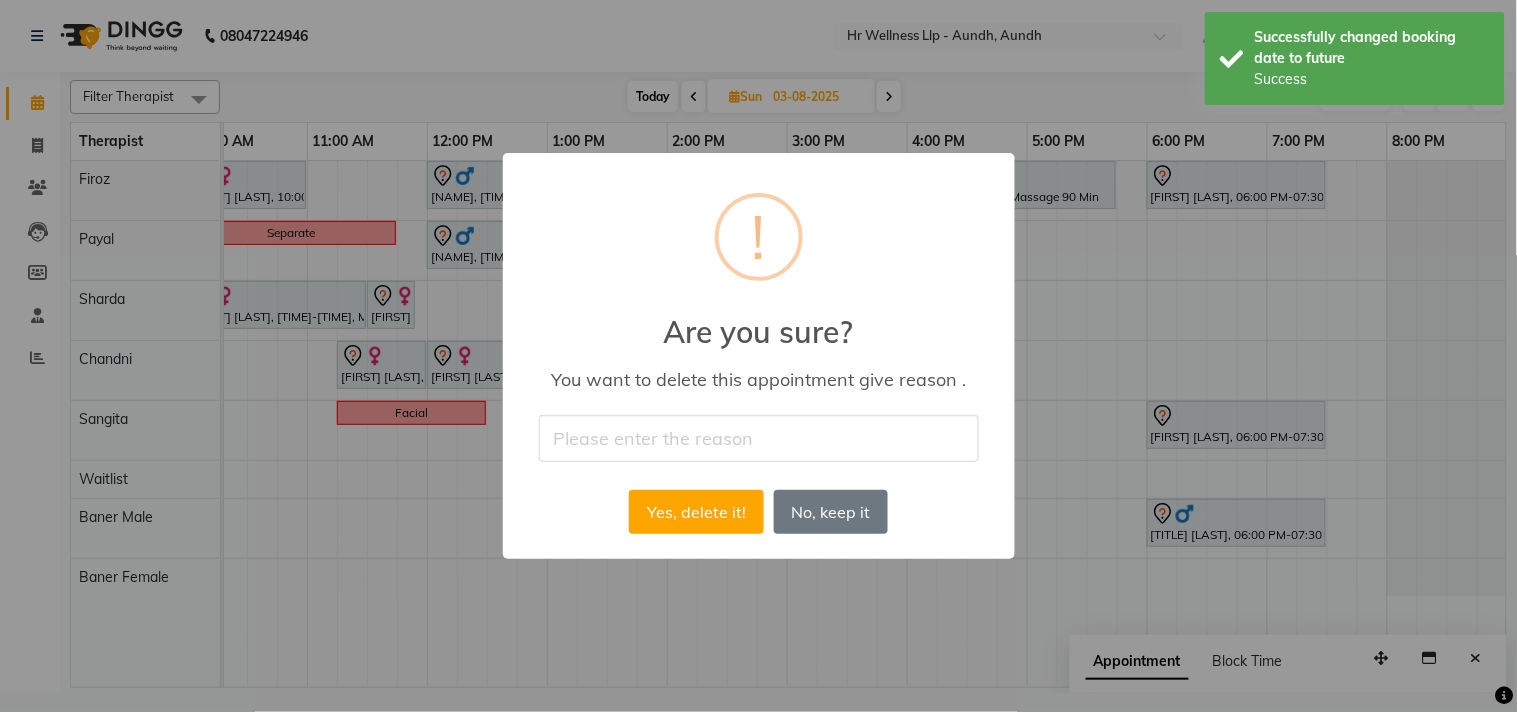 click at bounding box center (759, 438) 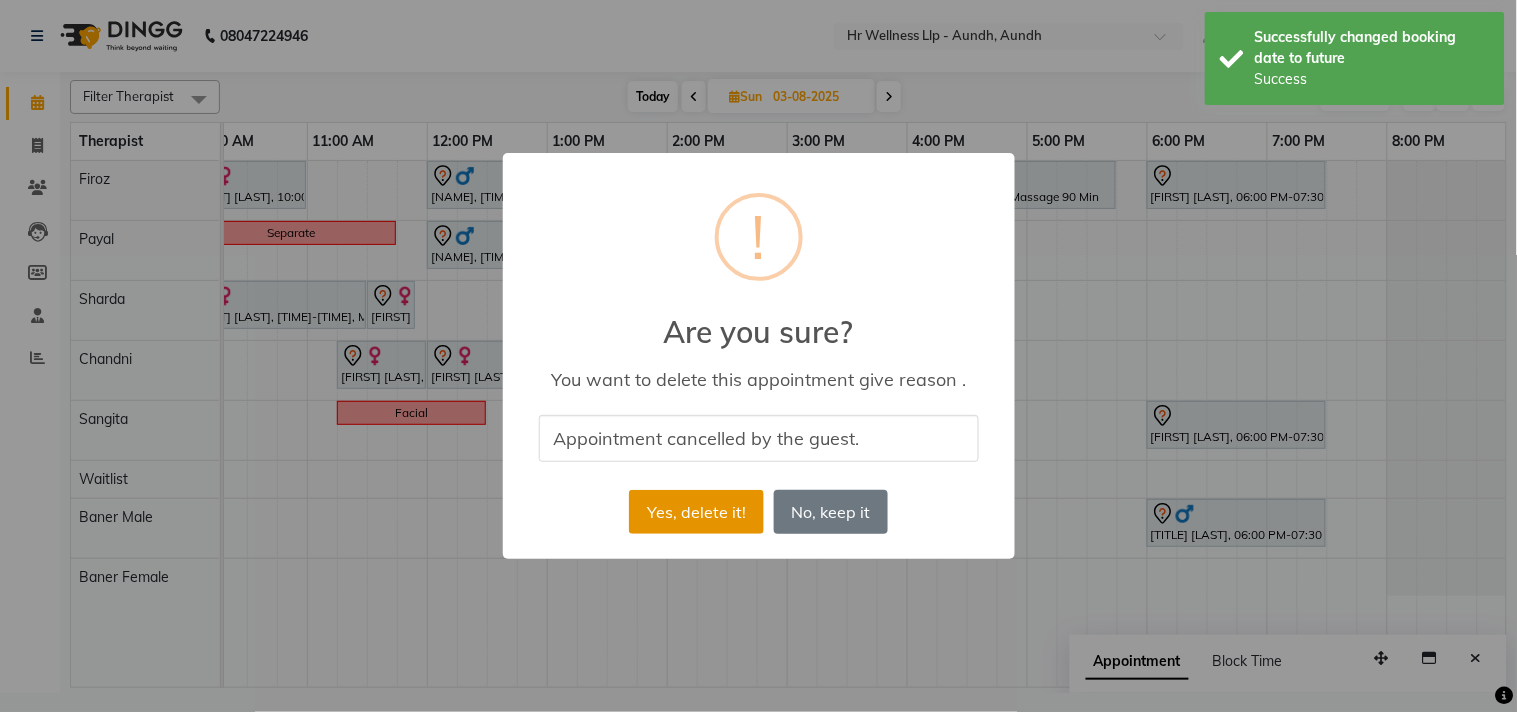 click on "Yes, delete it!" at bounding box center [696, 512] 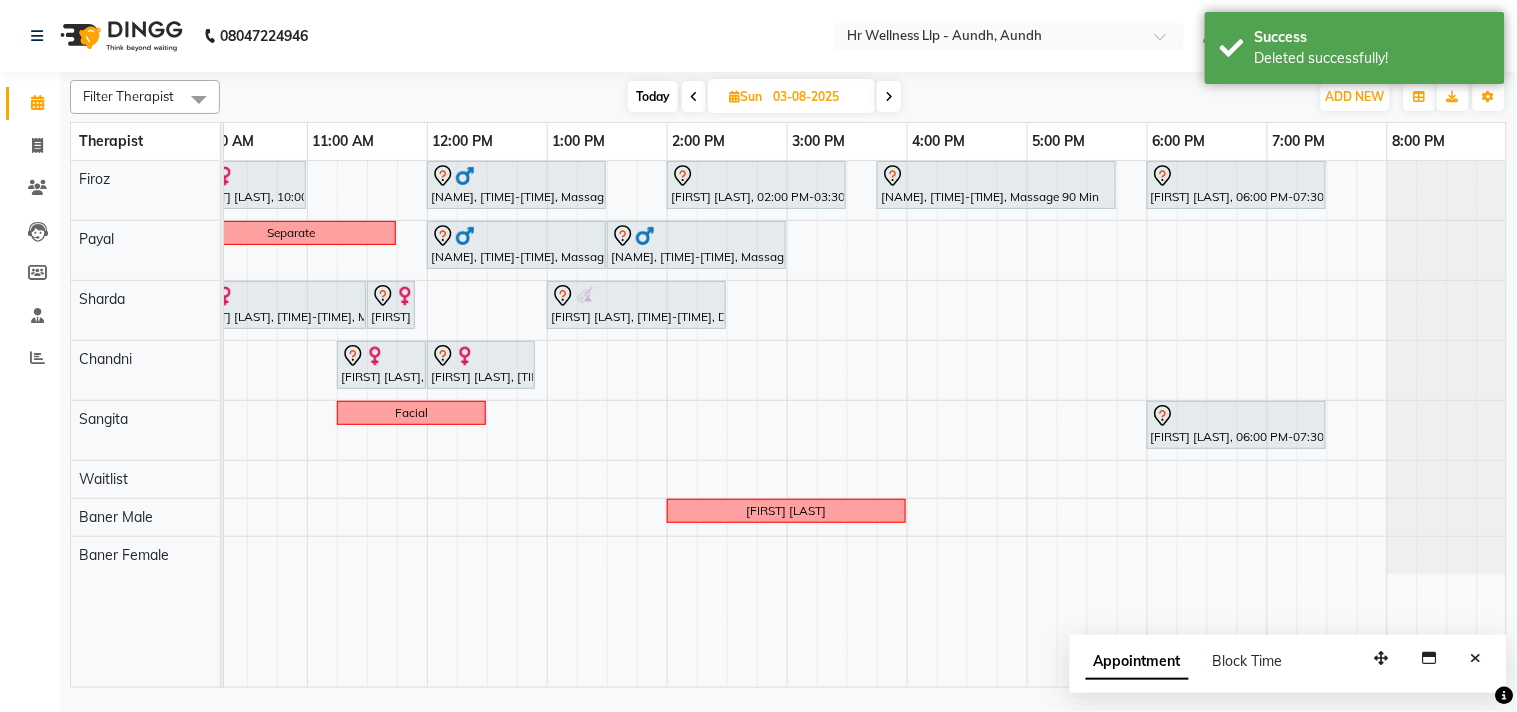 click on "Today" at bounding box center [653, 96] 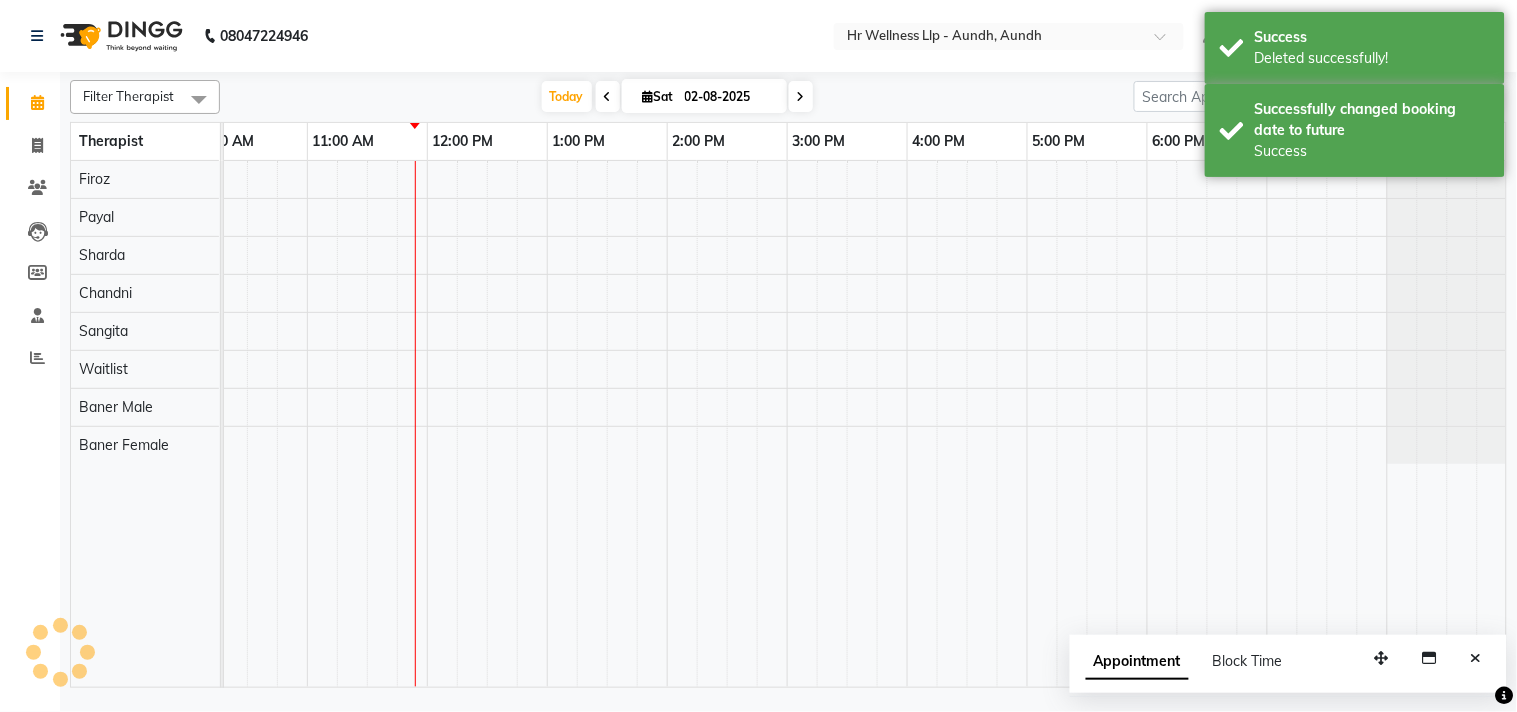 scroll, scrollTop: 0, scrollLeft: 277, axis: horizontal 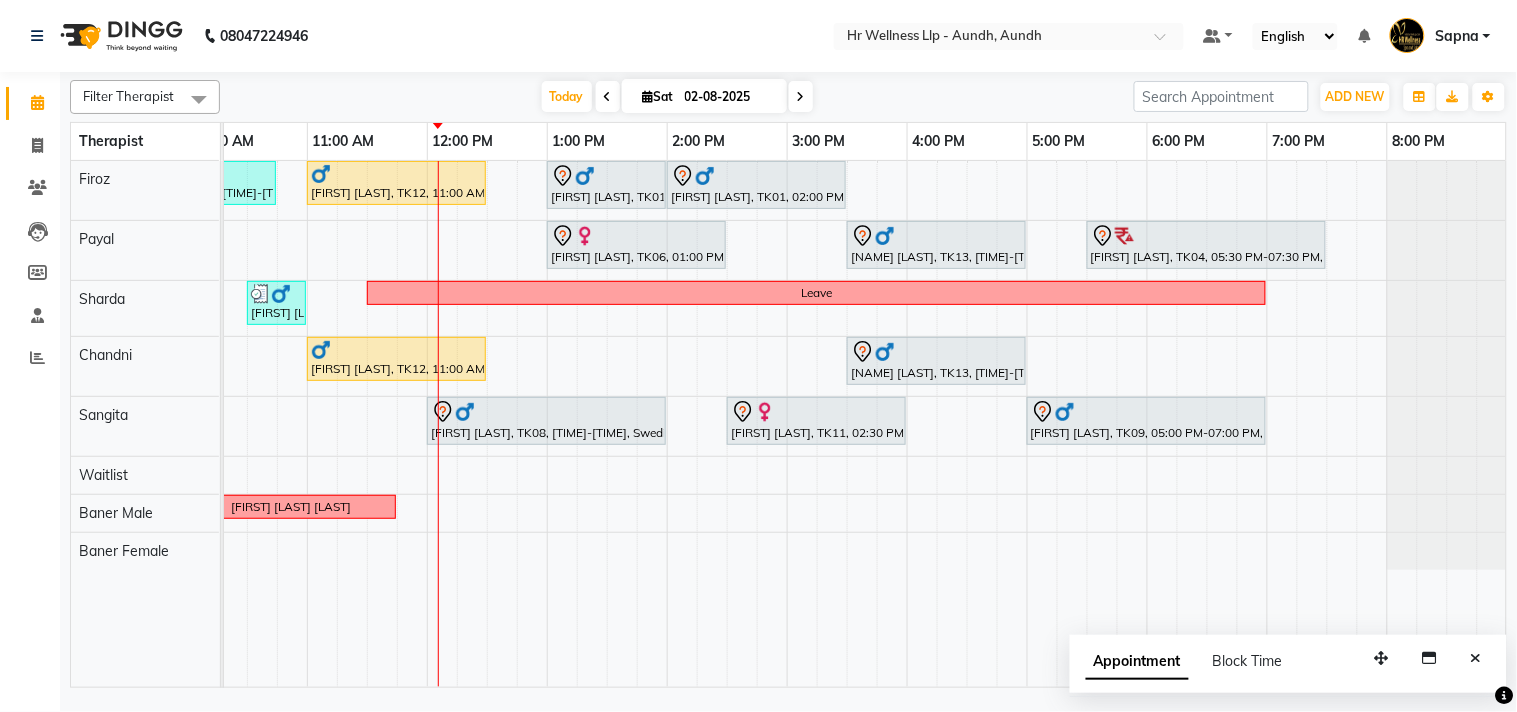 click on "02-08-2025" at bounding box center (729, 97) 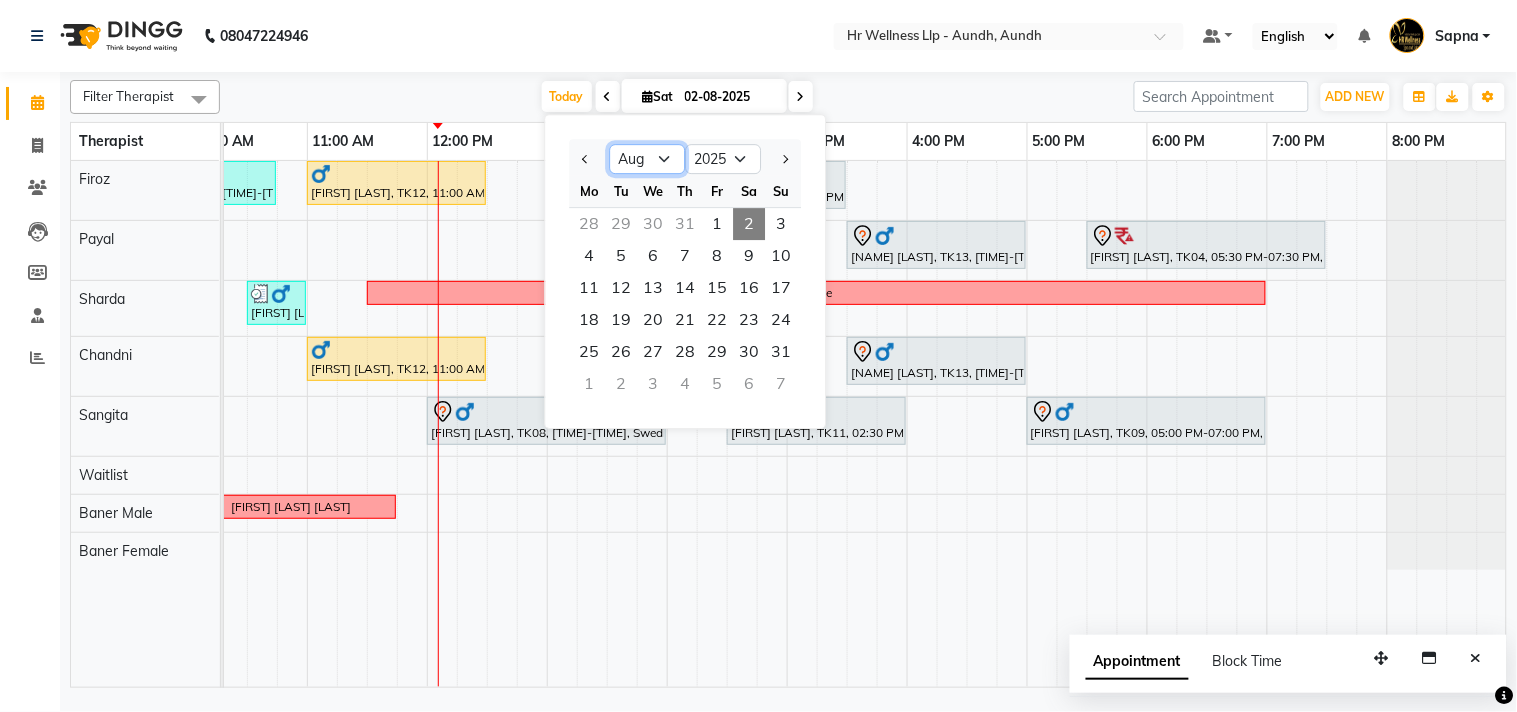 click on "Jan Feb Mar Apr May Jun Jul Aug Sep Oct Nov Dec" at bounding box center [647, 159] 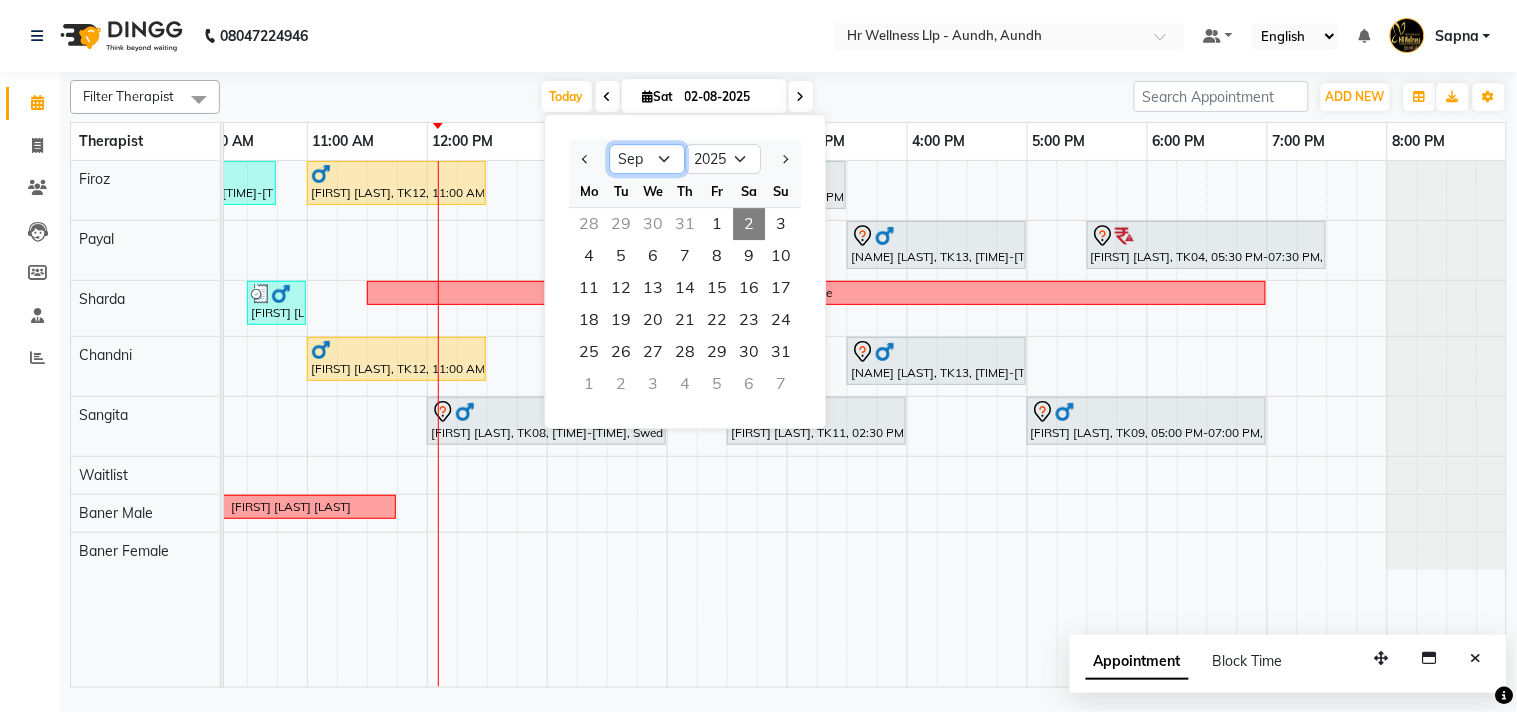click on "Jan Feb Mar Apr May Jun Jul Aug Sep Oct Nov Dec" at bounding box center (647, 159) 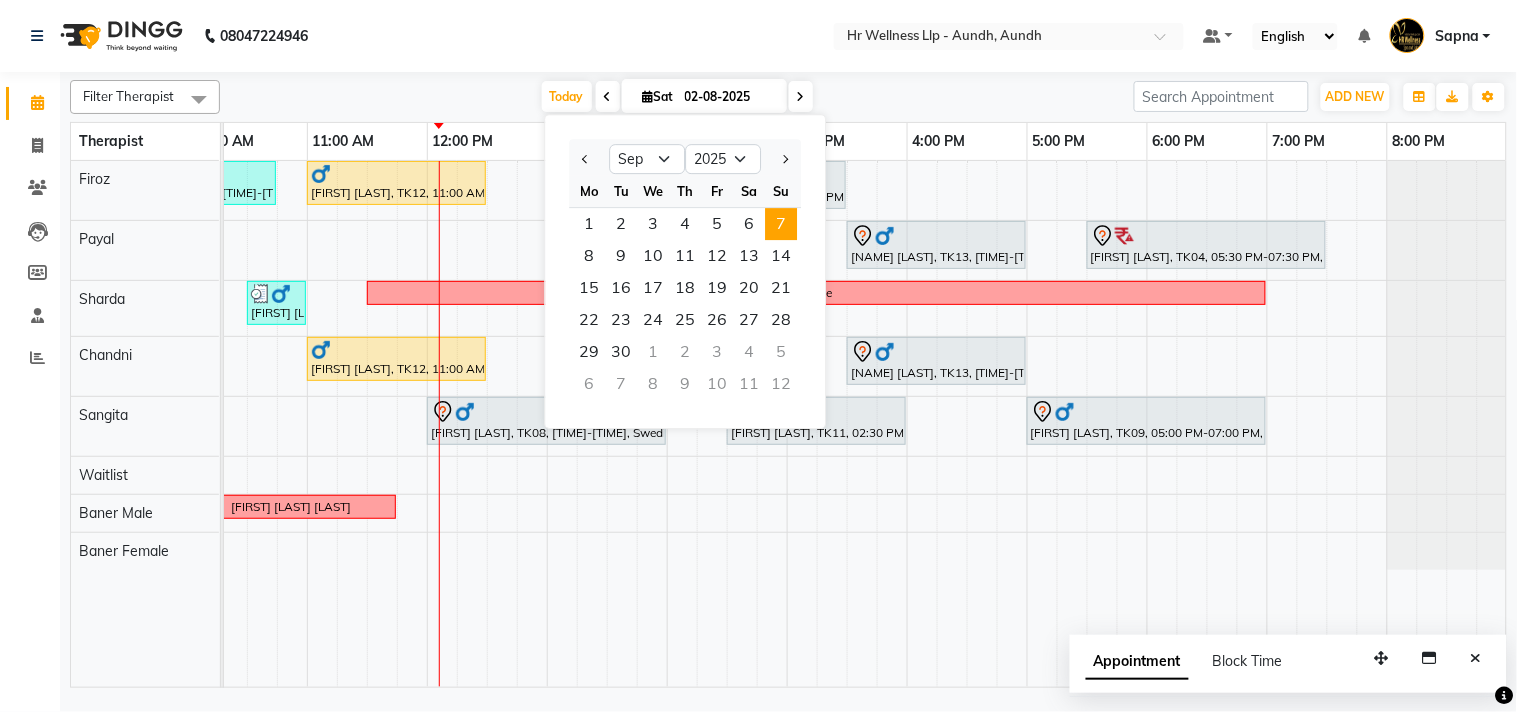 click on "7" at bounding box center [781, 224] 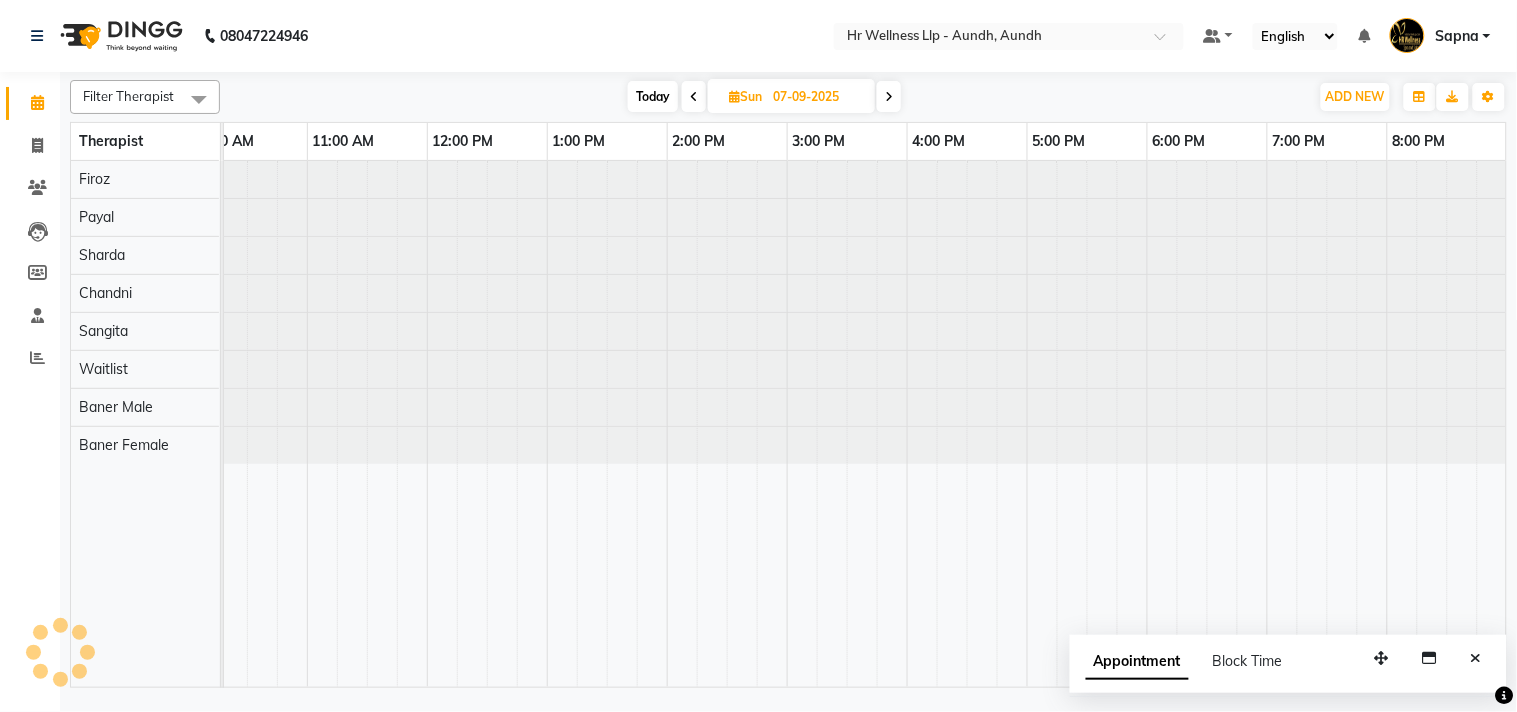 scroll, scrollTop: 0, scrollLeft: 277, axis: horizontal 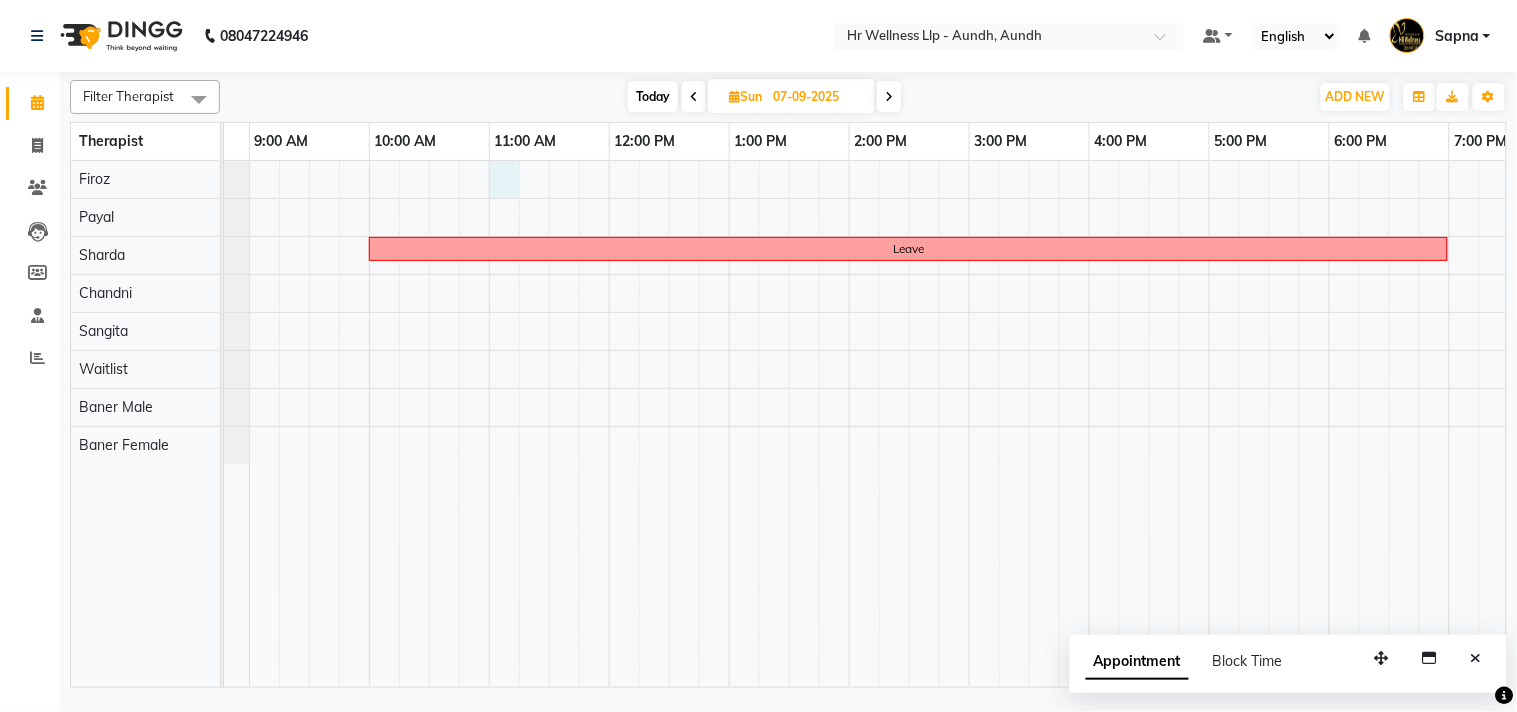 click on "Leave" at bounding box center (909, 424) 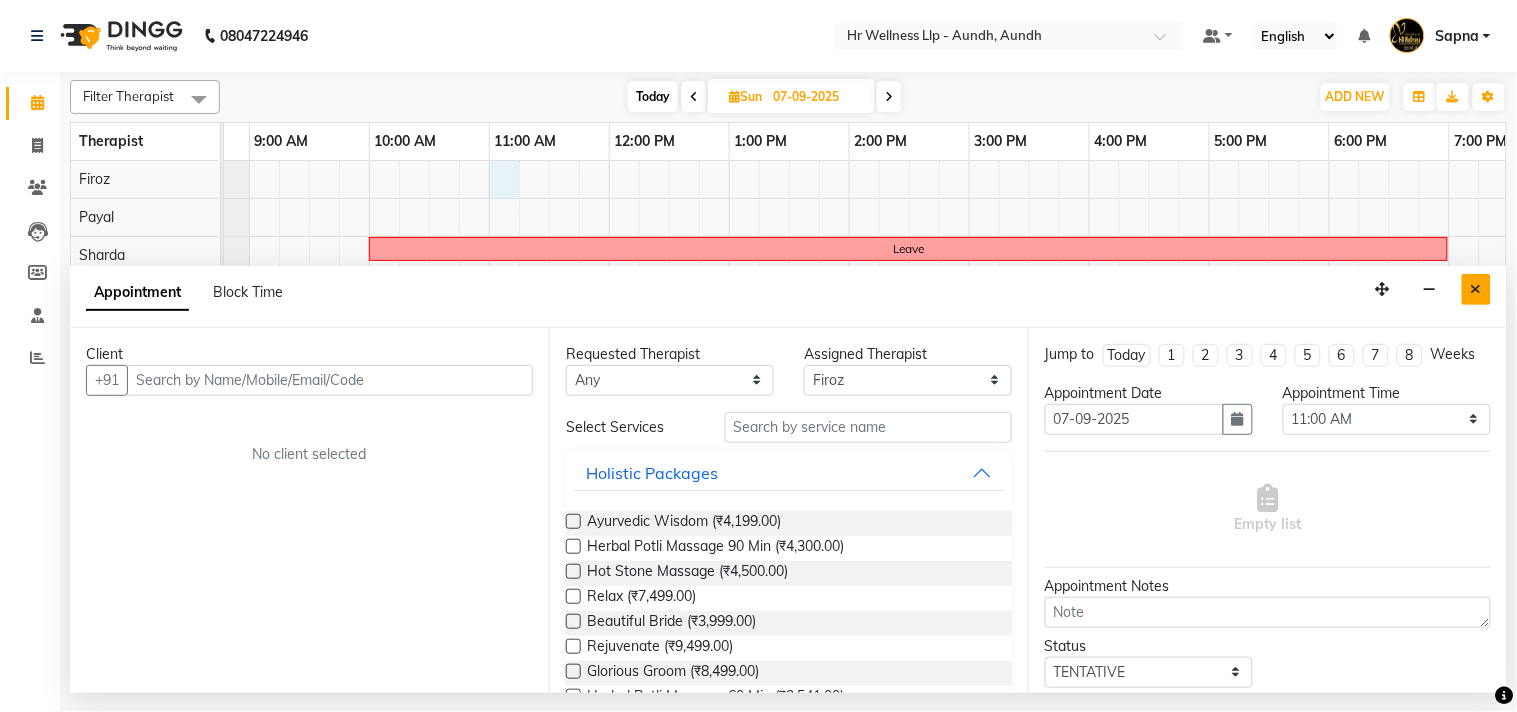 click at bounding box center [1476, 289] 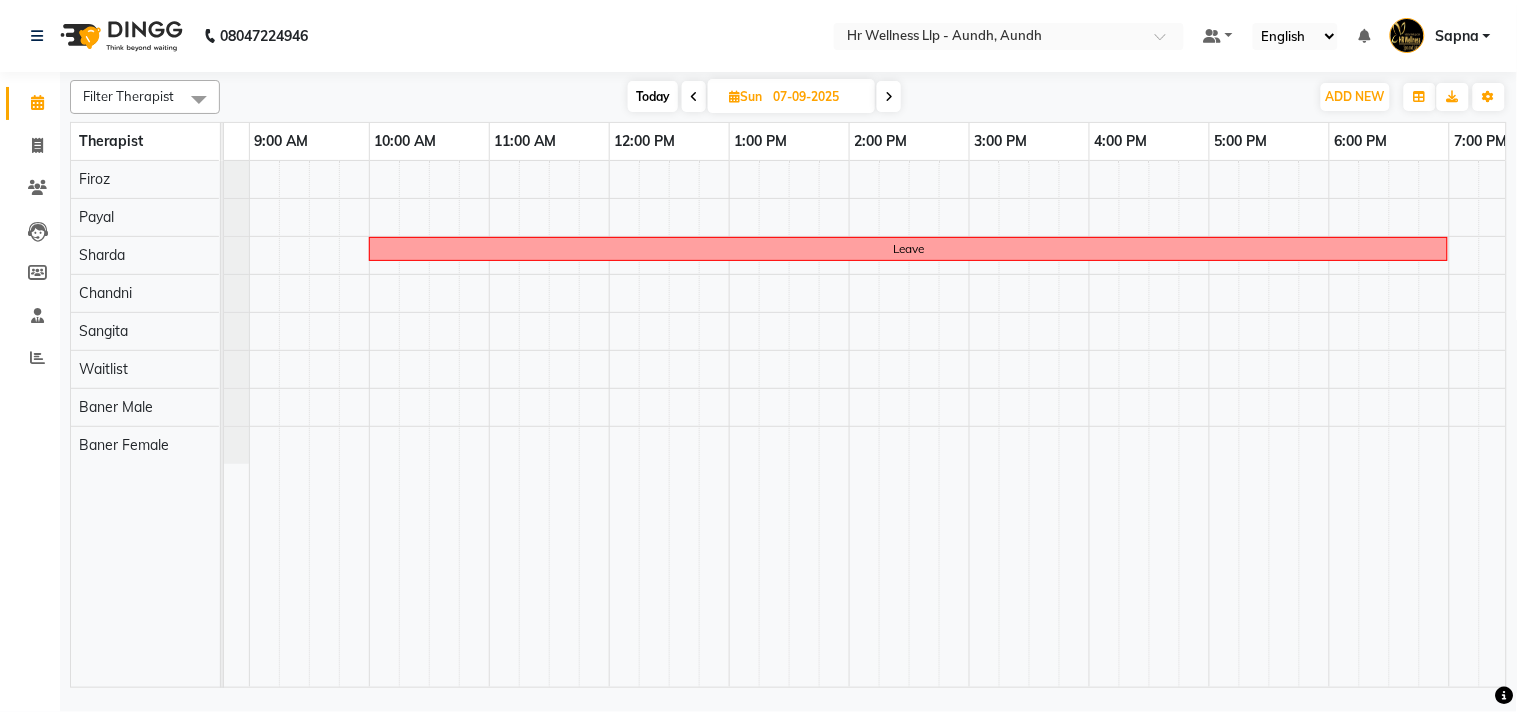 scroll, scrollTop: 0, scrollLeft: 280, axis: horizontal 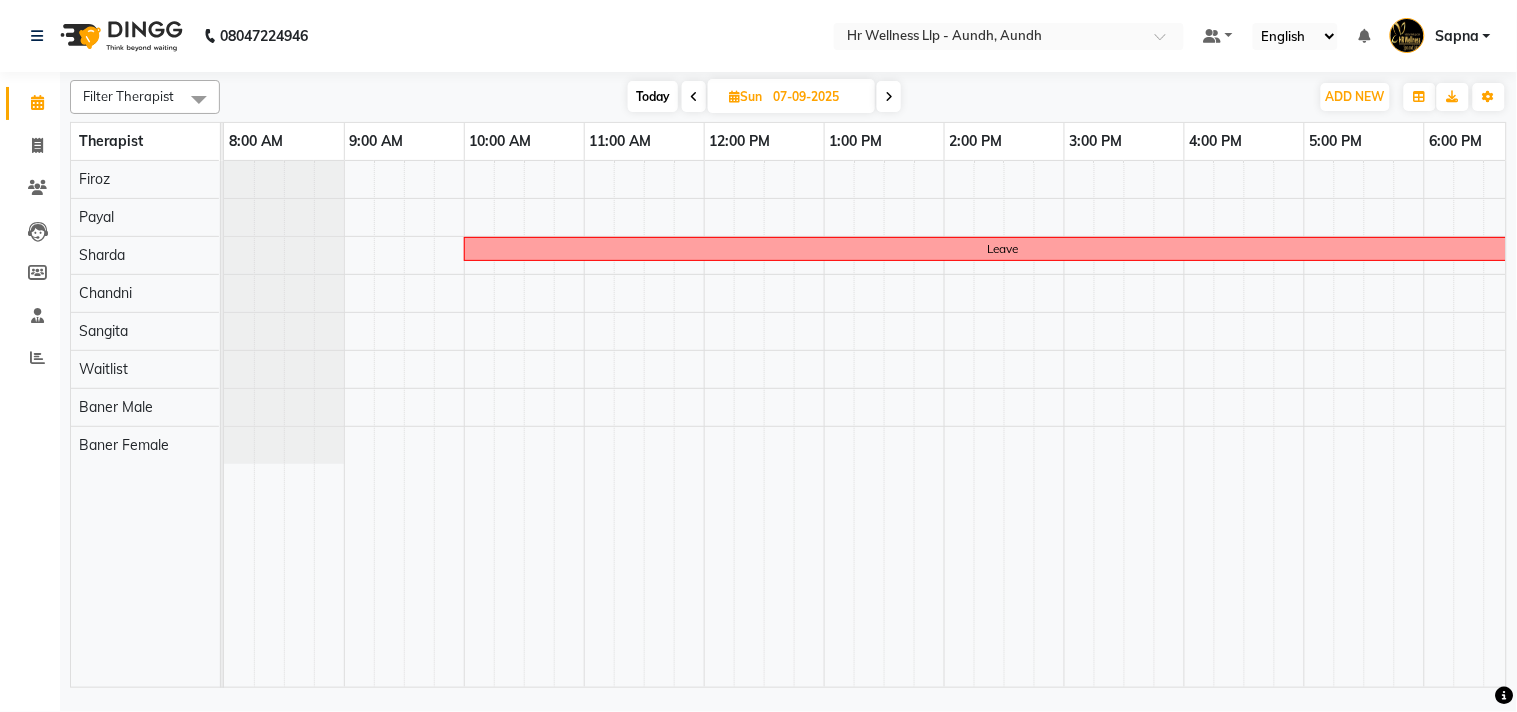 click on "Today" at bounding box center [653, 96] 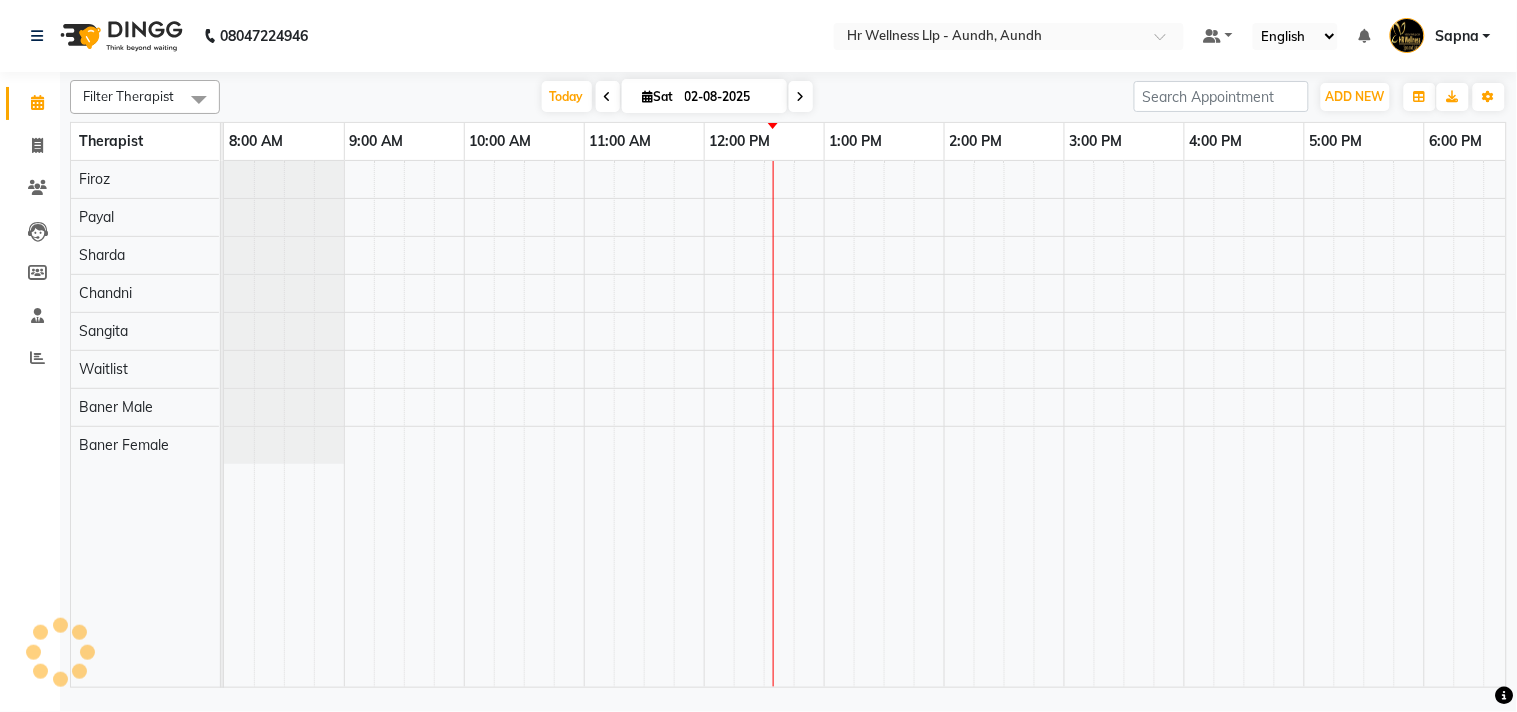 scroll, scrollTop: 0, scrollLeft: 277, axis: horizontal 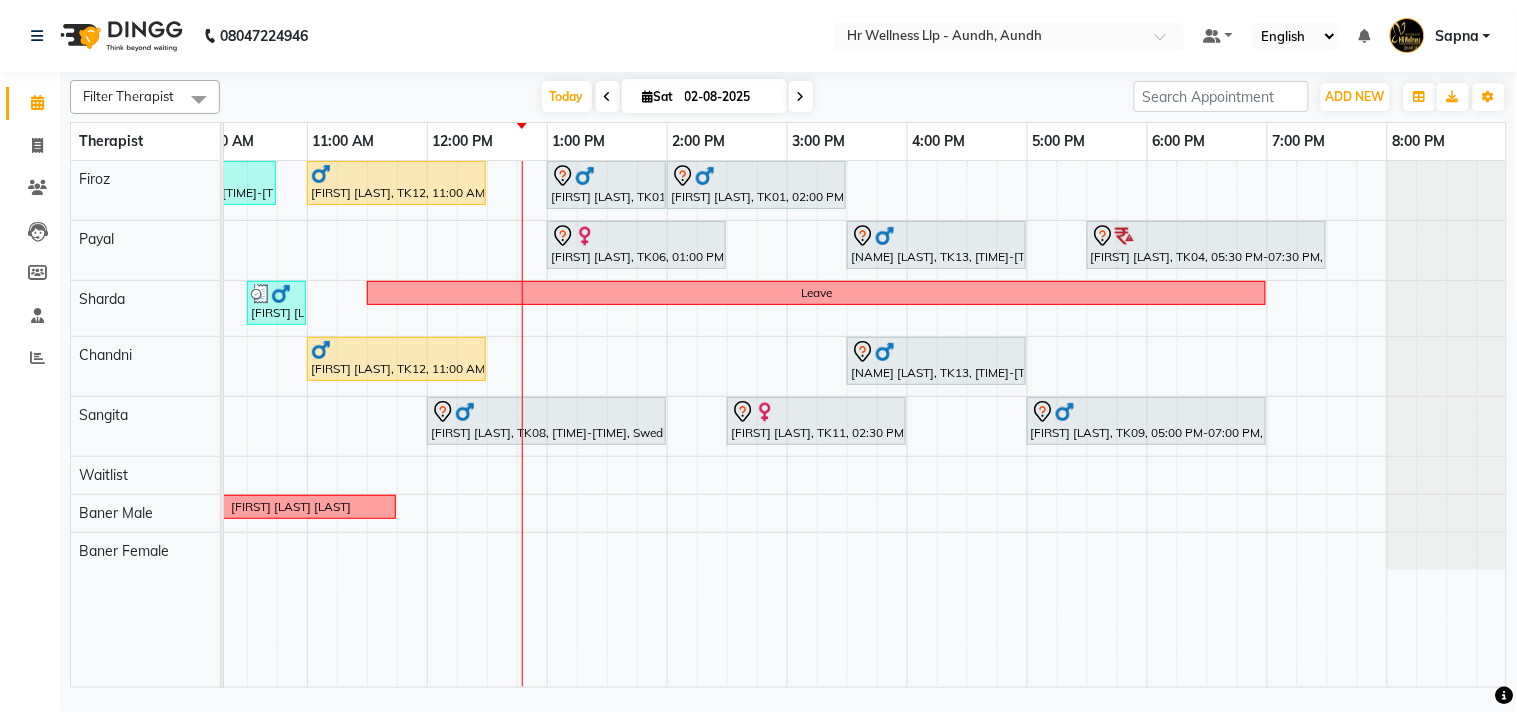 click on "Sanjay Kulkarni, TK03, 09:15 AM-10:45 AM, Massage 60 Min     ABHILASH PILLAI, TK12, 11:00 AM-12:30 PM, Radiating Aromatherapy Massage with Frankincense, Orange and Lavender 60 Min             Swapnil Bachal, TK01, 01:00 PM-02:00 PM, Scrubassage 60 Min             Swapnil Bachal, TK01, 02:00 PM-03:30 PM, Swedish Massage with Wintergreen, Bayleaf & Clove 60 Min             Madhuri Jamdar, TK06, 01:00 PM-02:30 PM, Massage 60 Min             Narharikrushna jadhav, TK13, 03:30 PM-05:00 PM, Massage 60 Min             Amrita moghe, TK04, 05:30 PM-07:30 PM, Massage 90 Min     Raghav Rao, TK10, 10:30 AM-11:00 AM, Refreshing Foot Reflexology  Leave      ABHILASH PILLAI, TK12, 11:00 AM-12:30 PM, Deep Tissue Massage with Wintergreen oil 60 Min             Narharikrushna jadhav, TK13, 03:30 PM-05:00 PM, Massage 60 Min             AJAY JHAVERI, TK08, 12:00 PM-02:00 PM, Swedish Massage with Wintergreen, Bayleaf & Clove 90 Min                         Hemant kapse, TK09, 05:00 PM-07:00 PM, Massage 90 Min  Kamakshi Z . M" at bounding box center (727, 424) 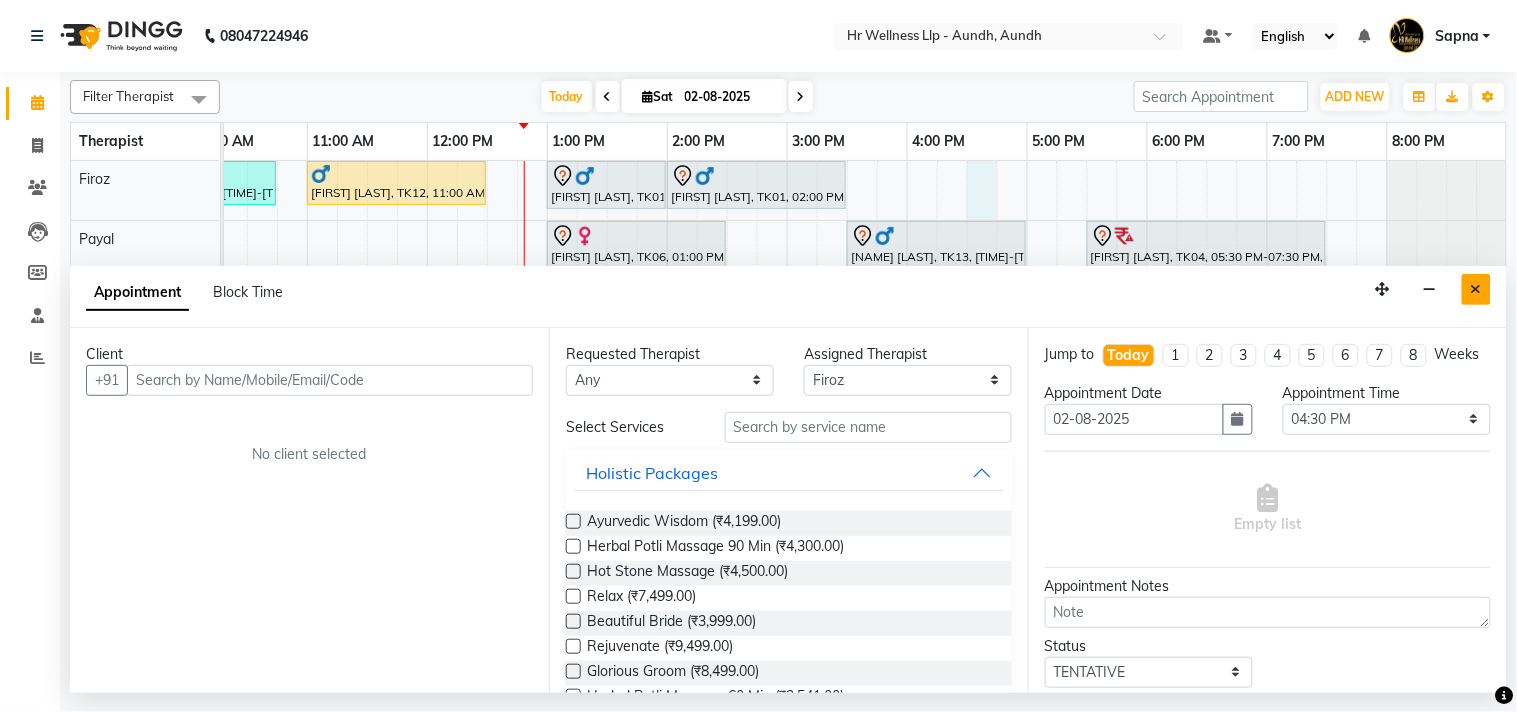 click at bounding box center [1476, 289] 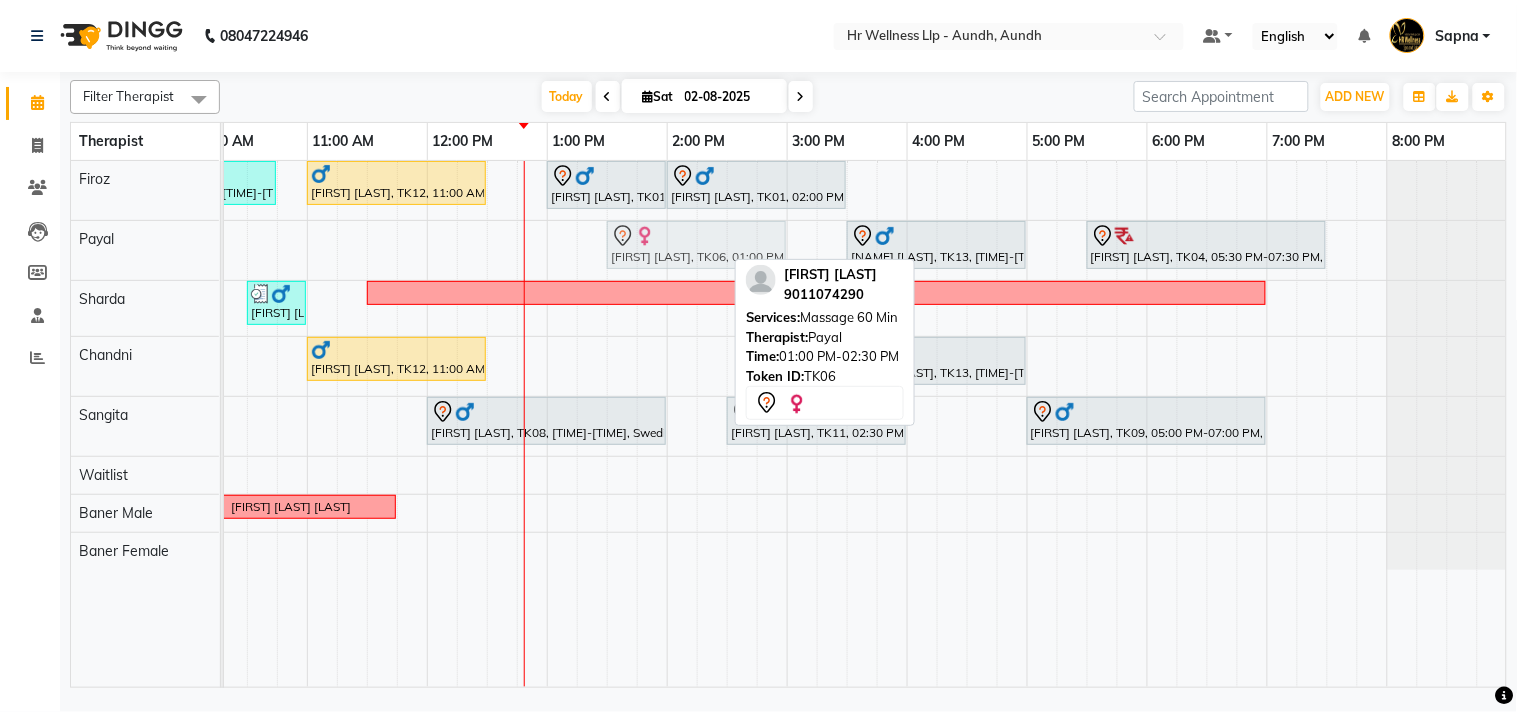 drag, startPoint x: 618, startPoint y: 241, endPoint x: 674, endPoint y: 263, distance: 60.166435 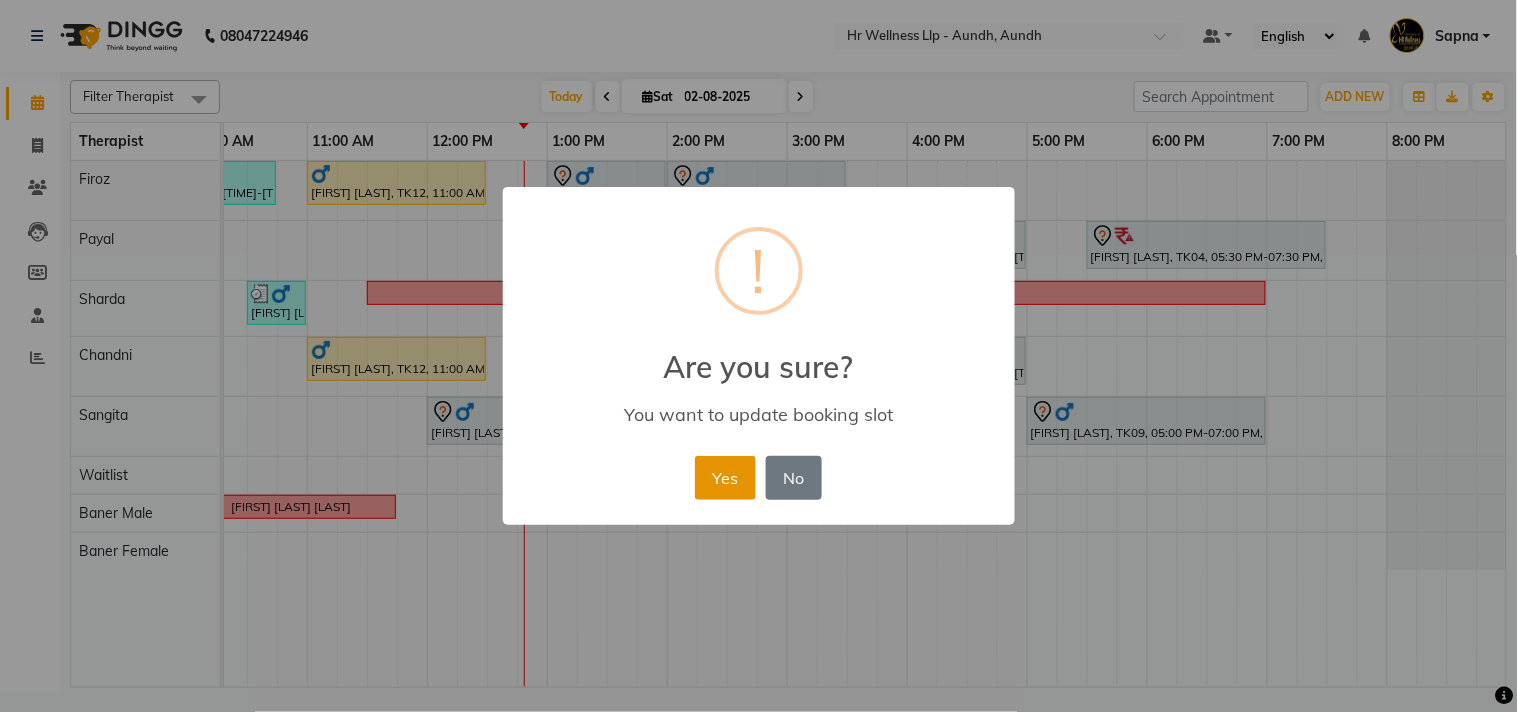 click on "Yes" at bounding box center (725, 478) 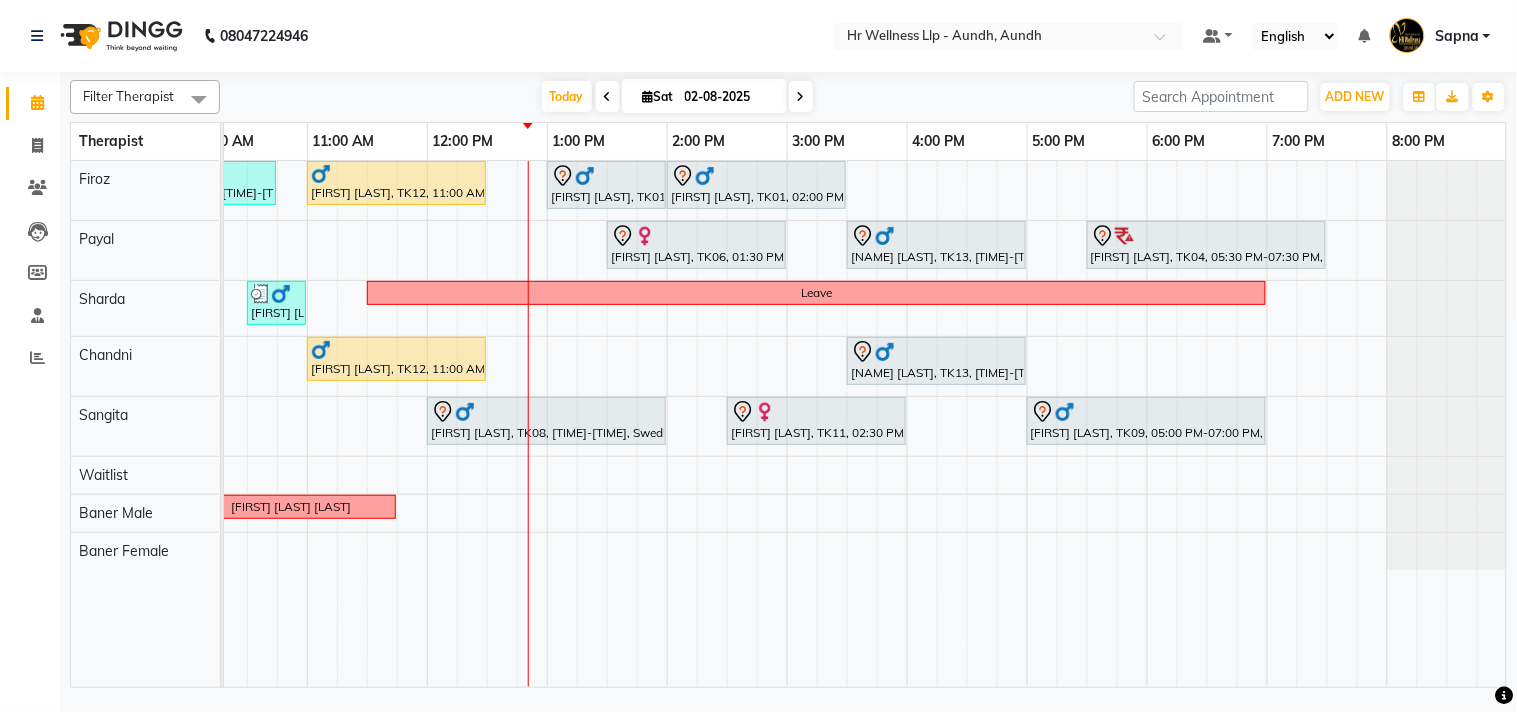 click on "Sanjay Kulkarni, TK03, 09:15 AM-10:45 AM, Massage 60 Min     ABHILASH PILLAI, TK12, 11:00 AM-12:30 PM, Radiating Aromatherapy Massage with Frankincense, Orange and Lavender 60 Min             Swapnil Bachal, TK01, 01:00 PM-02:00 PM, Scrubassage 60 Min             Swapnil Bachal, TK01, 02:00 PM-03:30 PM, Swedish Massage with Wintergreen, Bayleaf & Clove 60 Min             Madhuri Jamdar, TK06, 01:30 PM-03:00 PM, Massage 60 Min             Narharikrushna jadhav, TK13, 03:30 PM-05:00 PM, Massage 60 Min             Amrita moghe, TK04, 05:30 PM-07:30 PM, Massage 90 Min     Raghav Rao, TK10, 10:30 AM-11:00 AM, Refreshing Foot Reflexology  Leave      ABHILASH PILLAI, TK12, 11:00 AM-12:30 PM, Deep Tissue Massage with Wintergreen oil 60 Min             Narharikrushna jadhav, TK13, 03:30 PM-05:00 PM, Massage 60 Min             AJAY JHAVERI, TK08, 12:00 PM-02:00 PM, Swedish Massage with Wintergreen, Bayleaf & Clove 90 Min                         Hemant kapse, TK09, 05:00 PM-07:00 PM, Massage 90 Min  Kamakshi Z . M" at bounding box center (727, 424) 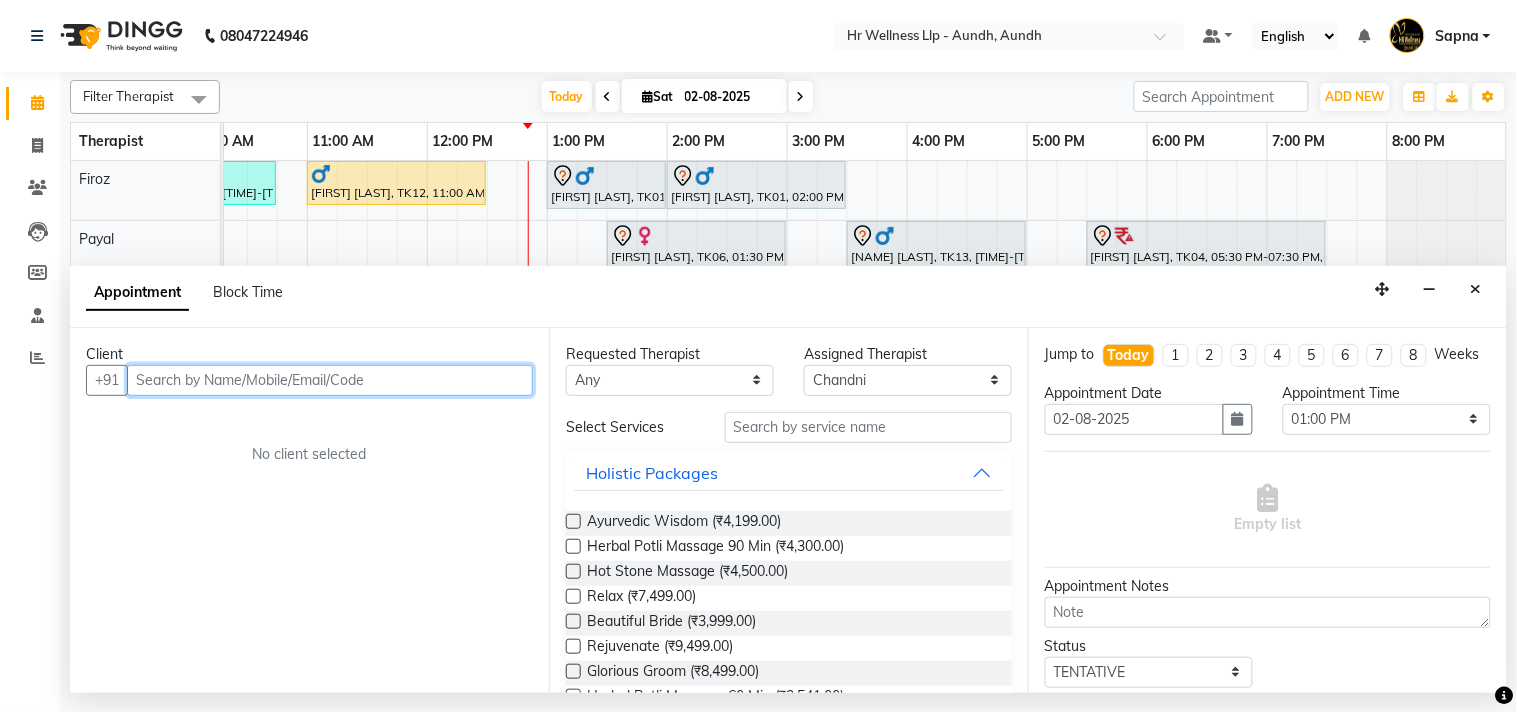 click at bounding box center (330, 380) 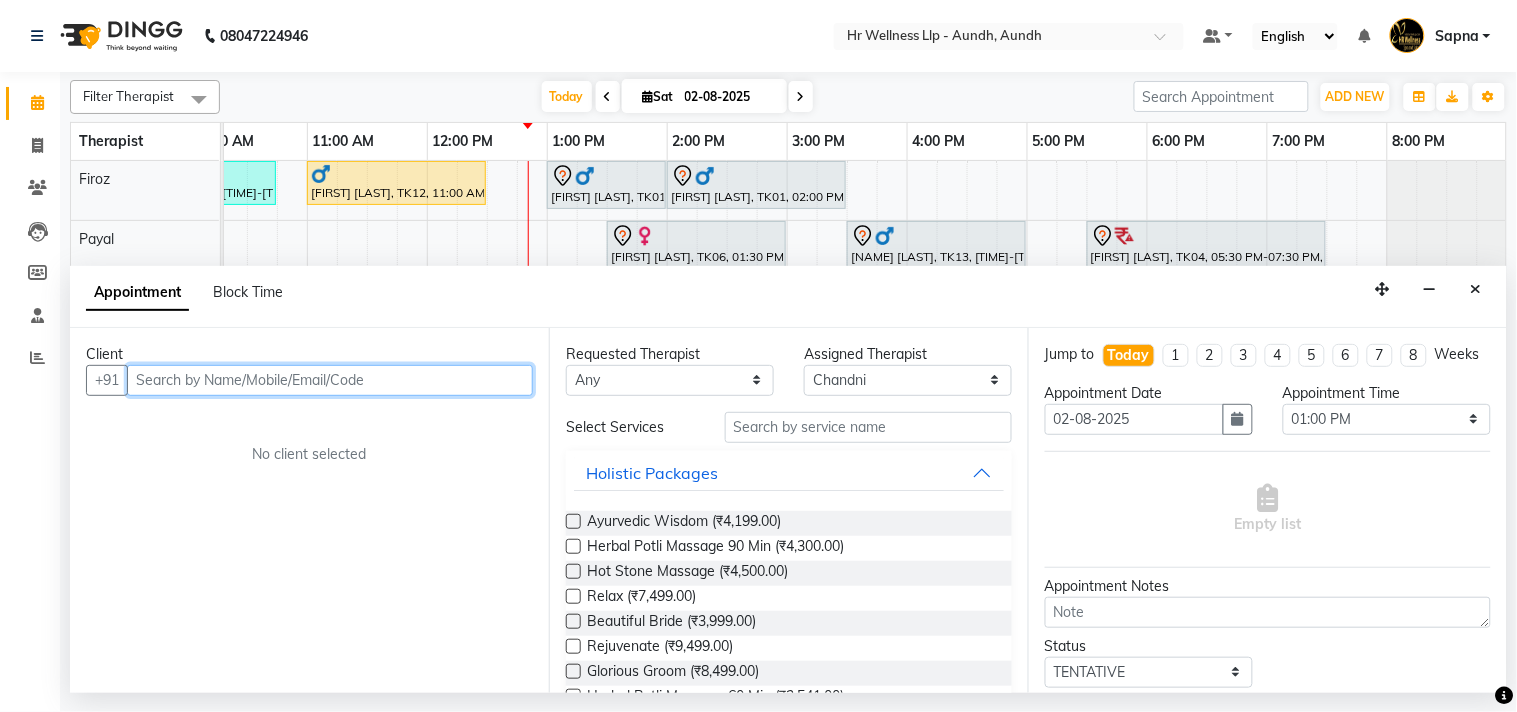 click at bounding box center (330, 380) 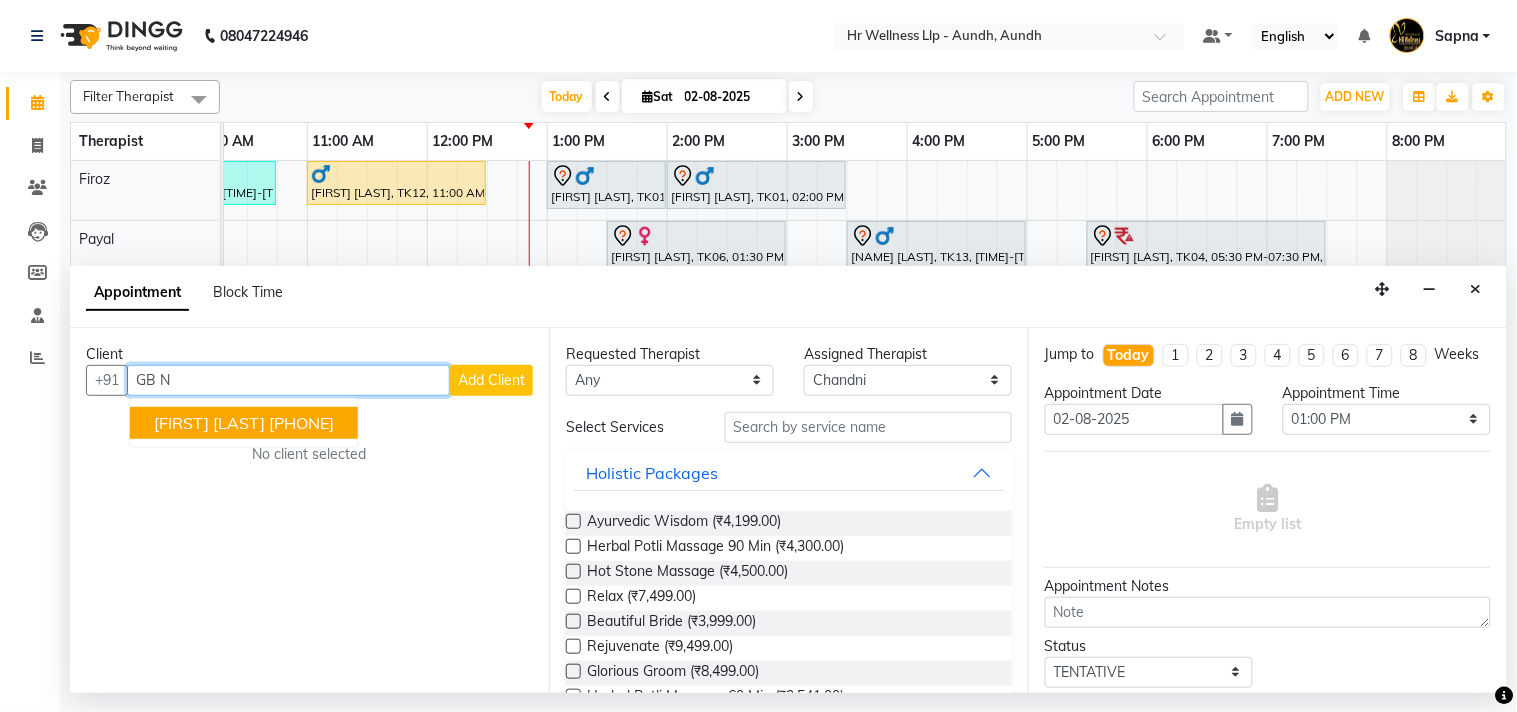 click on "[FIRST] [LAST]" at bounding box center (209, 423) 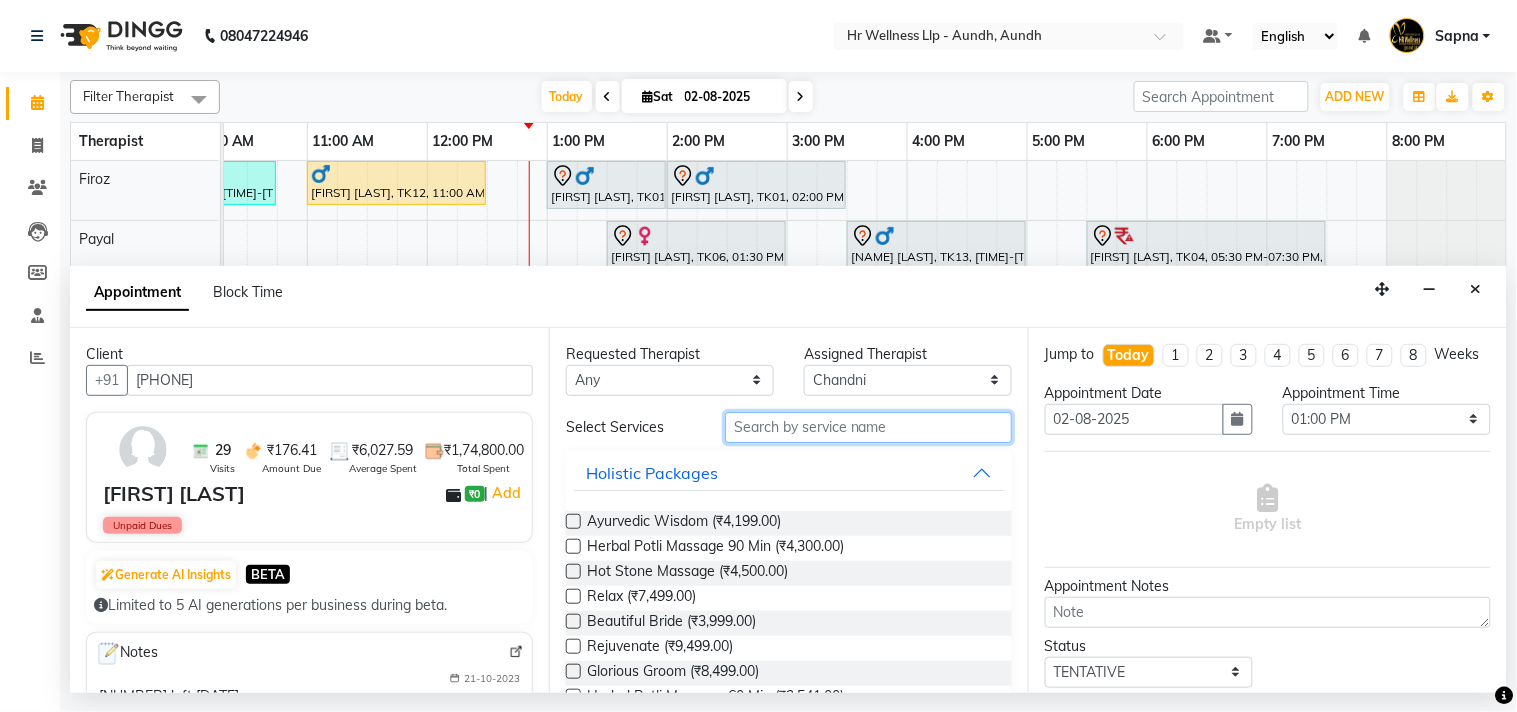 click at bounding box center (868, 427) 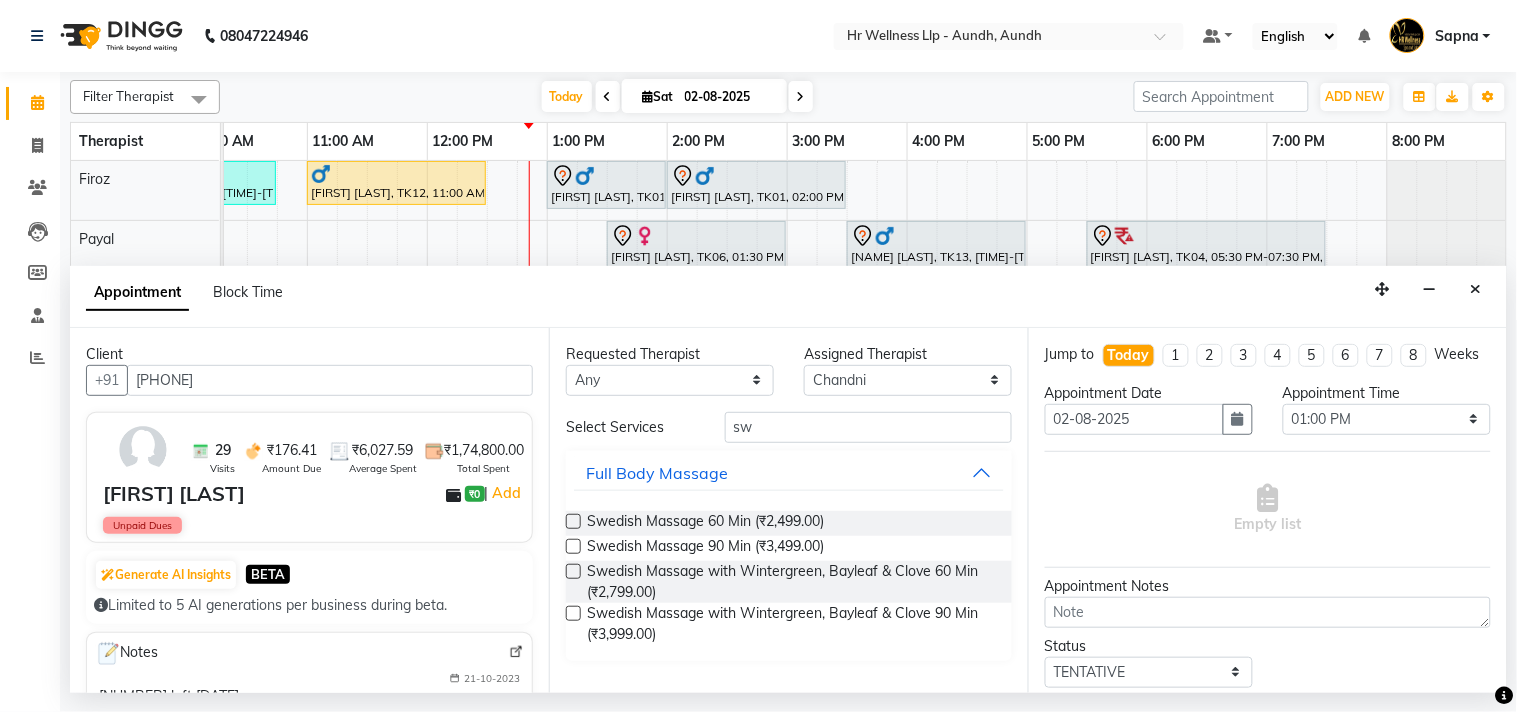 click at bounding box center [573, 571] 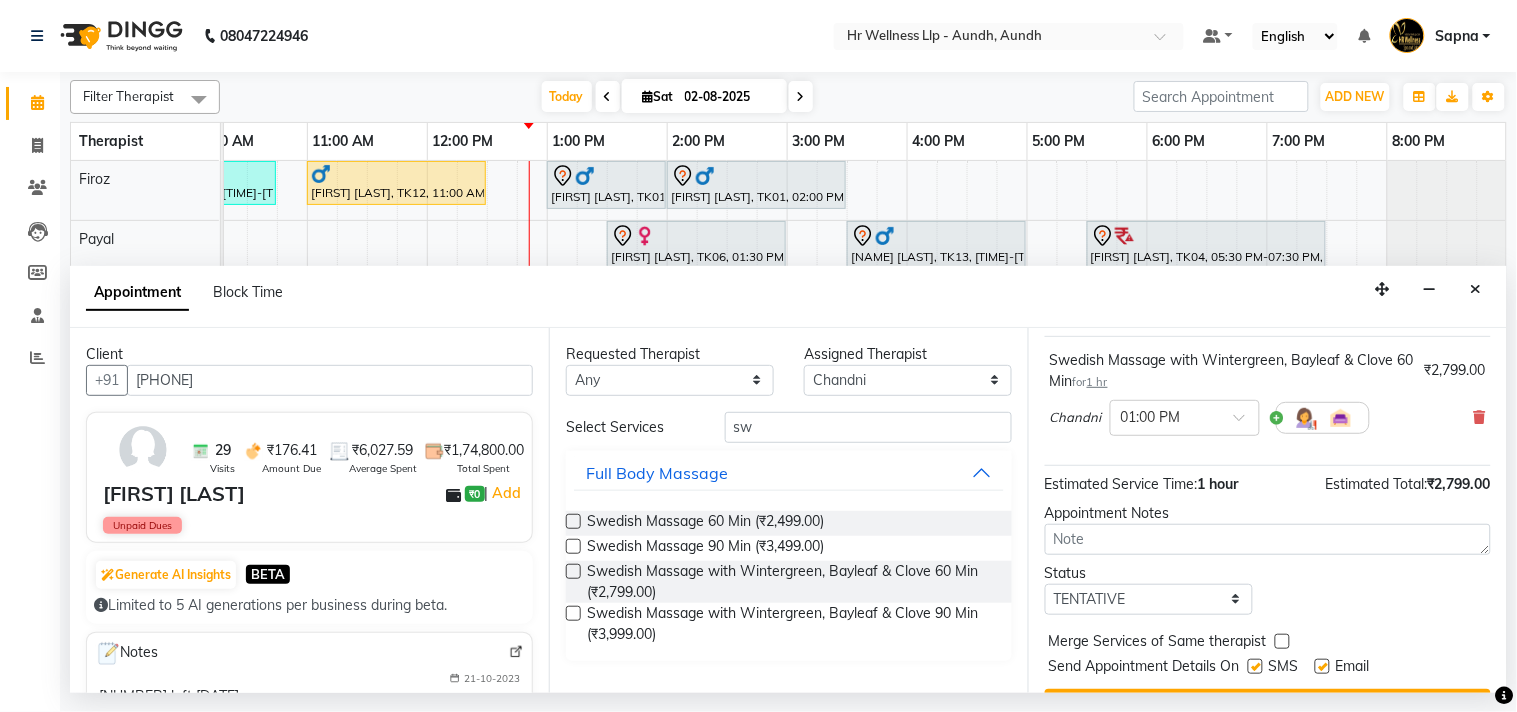 scroll, scrollTop: 181, scrollLeft: 0, axis: vertical 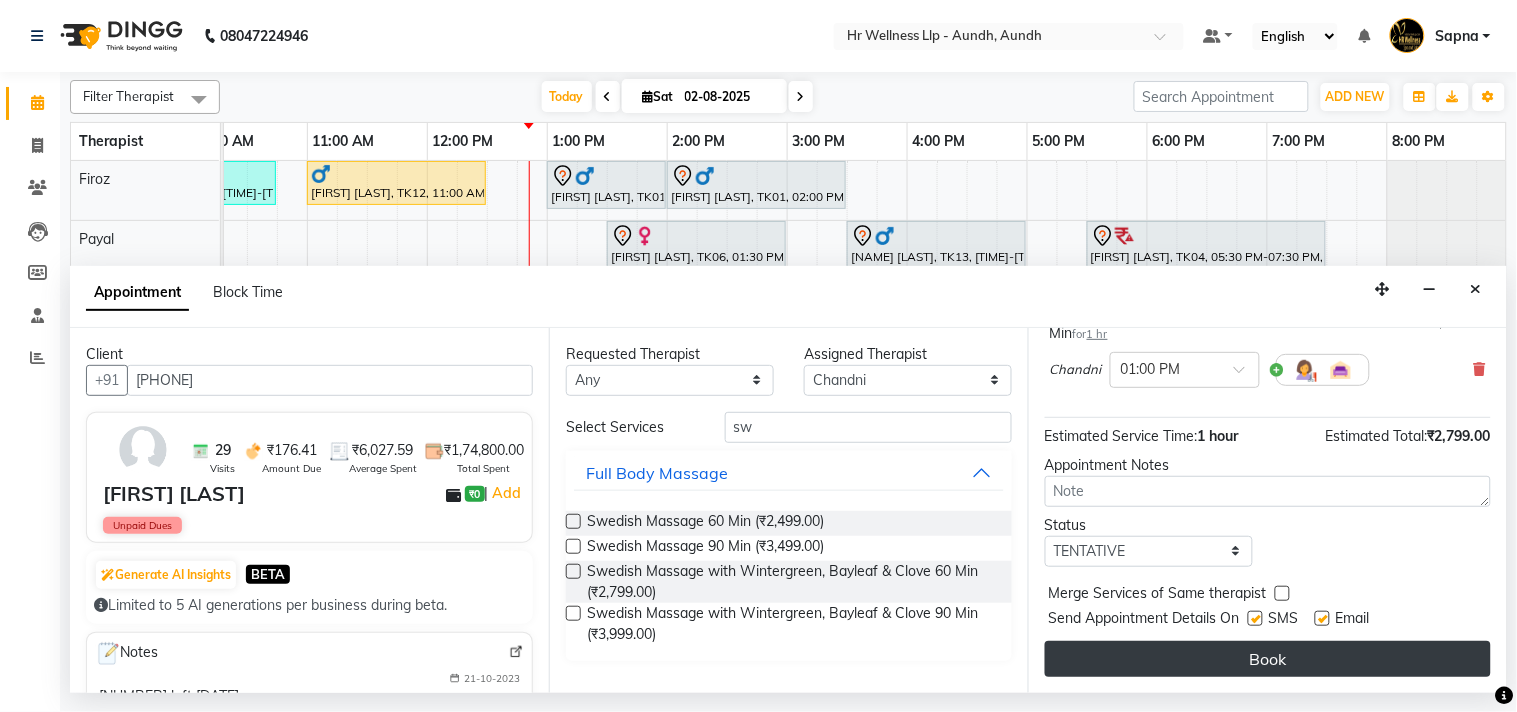 click on "Book" at bounding box center (1268, 659) 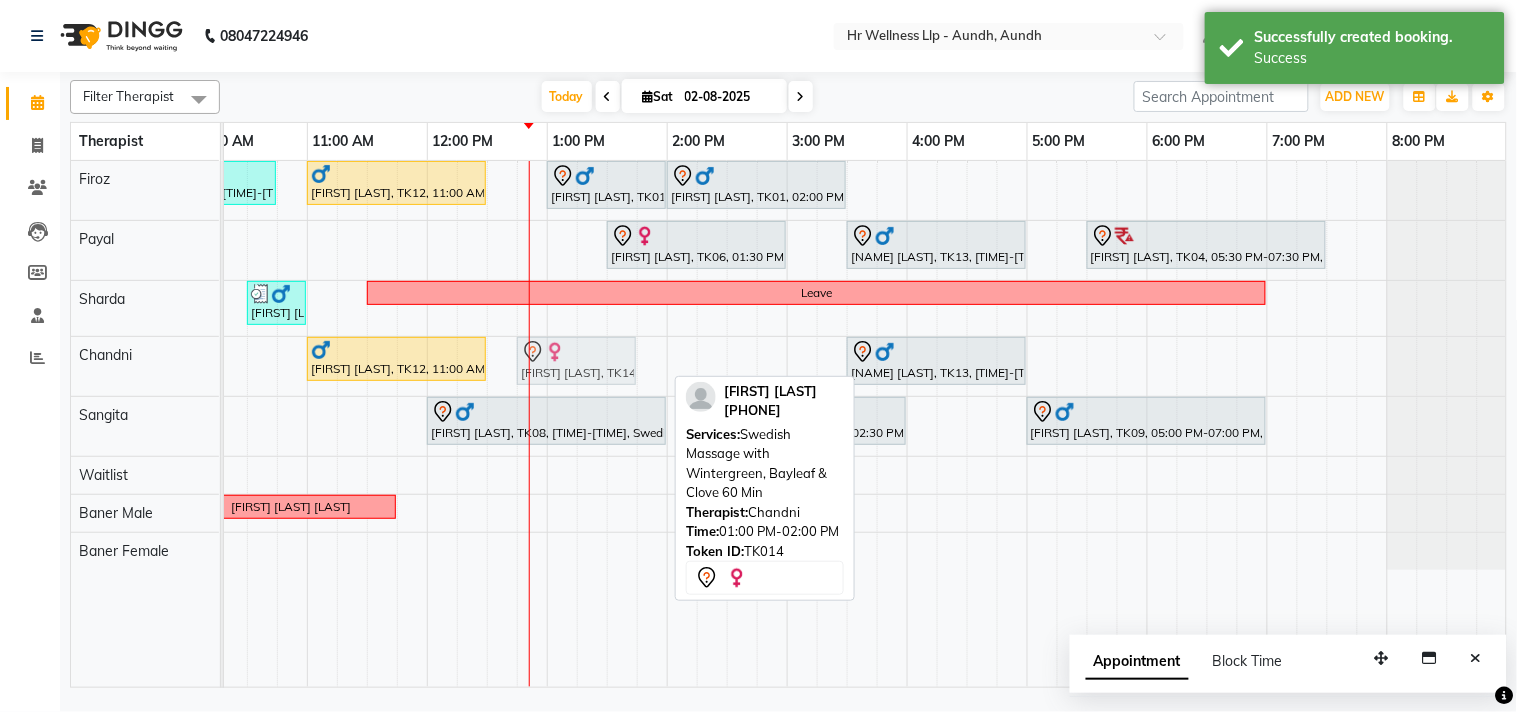 drag, startPoint x: 582, startPoint y: 355, endPoint x: 543, endPoint y: 360, distance: 39.319206 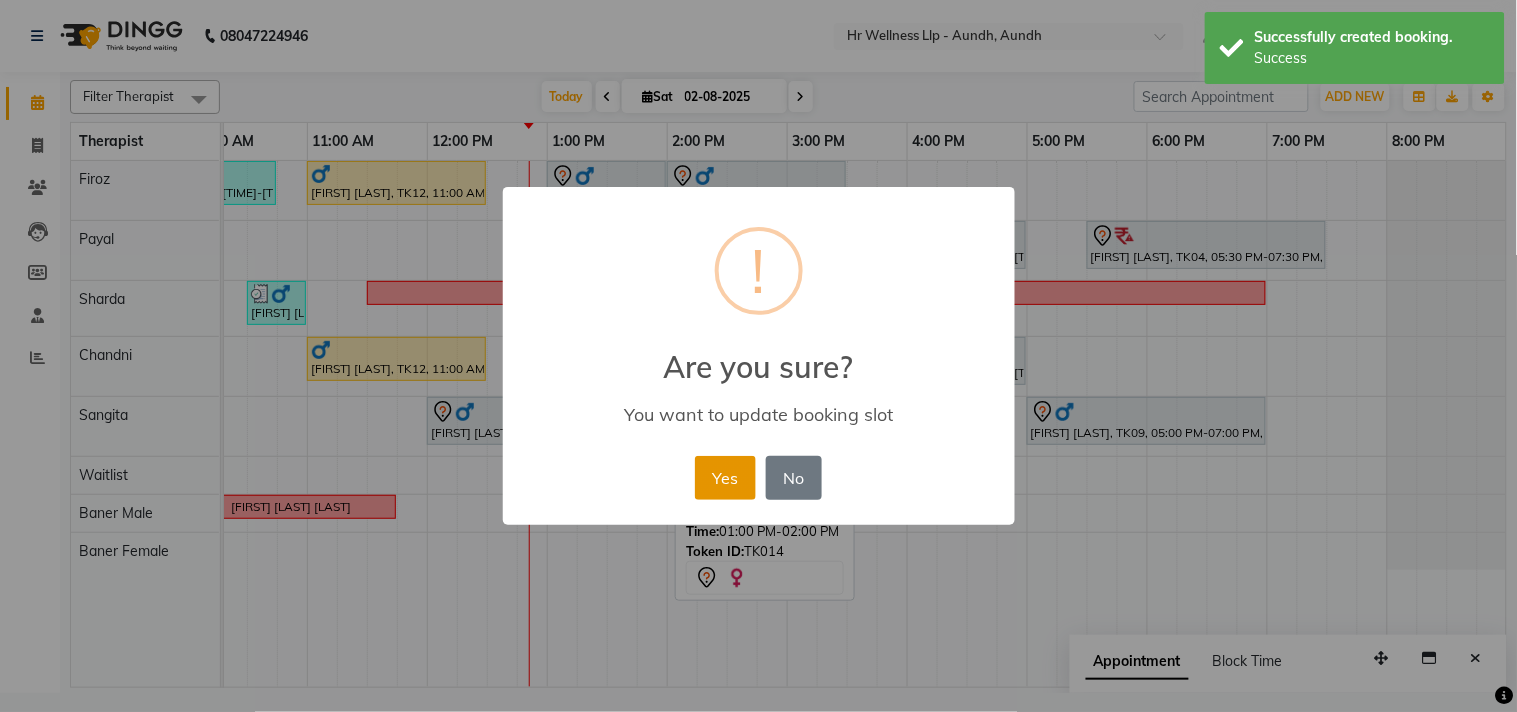 click on "Yes" at bounding box center (725, 478) 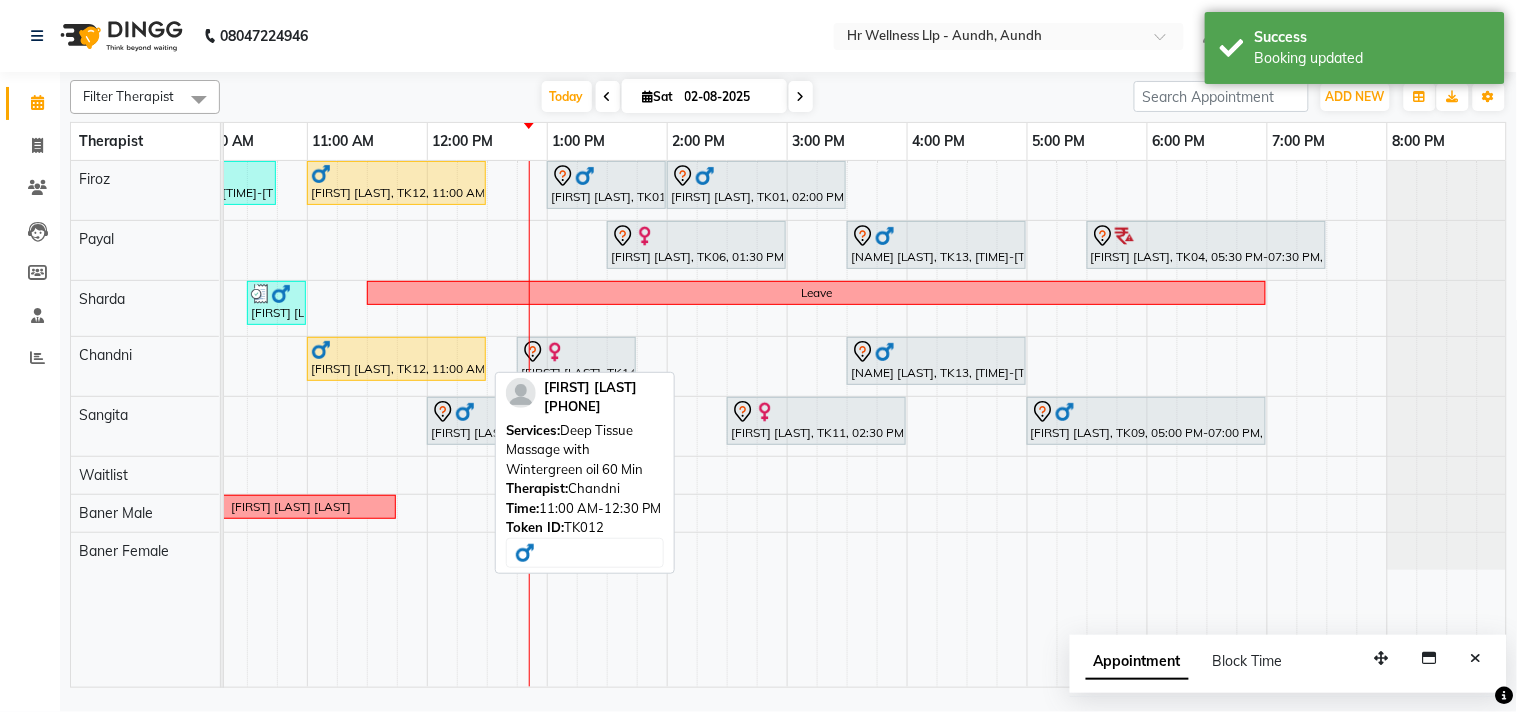 click at bounding box center (396, 350) 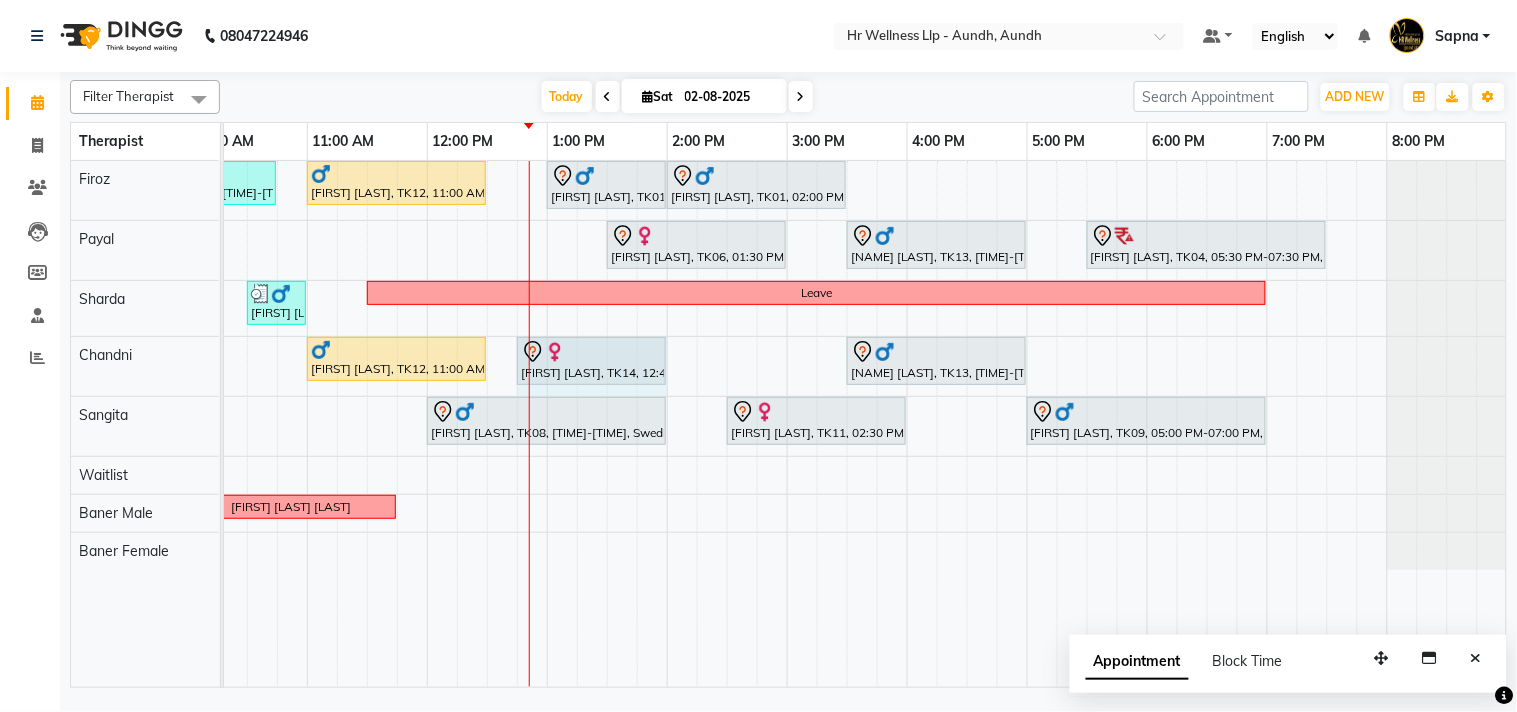 drag, startPoint x: 632, startPoint y: 348, endPoint x: 642, endPoint y: 352, distance: 10.770329 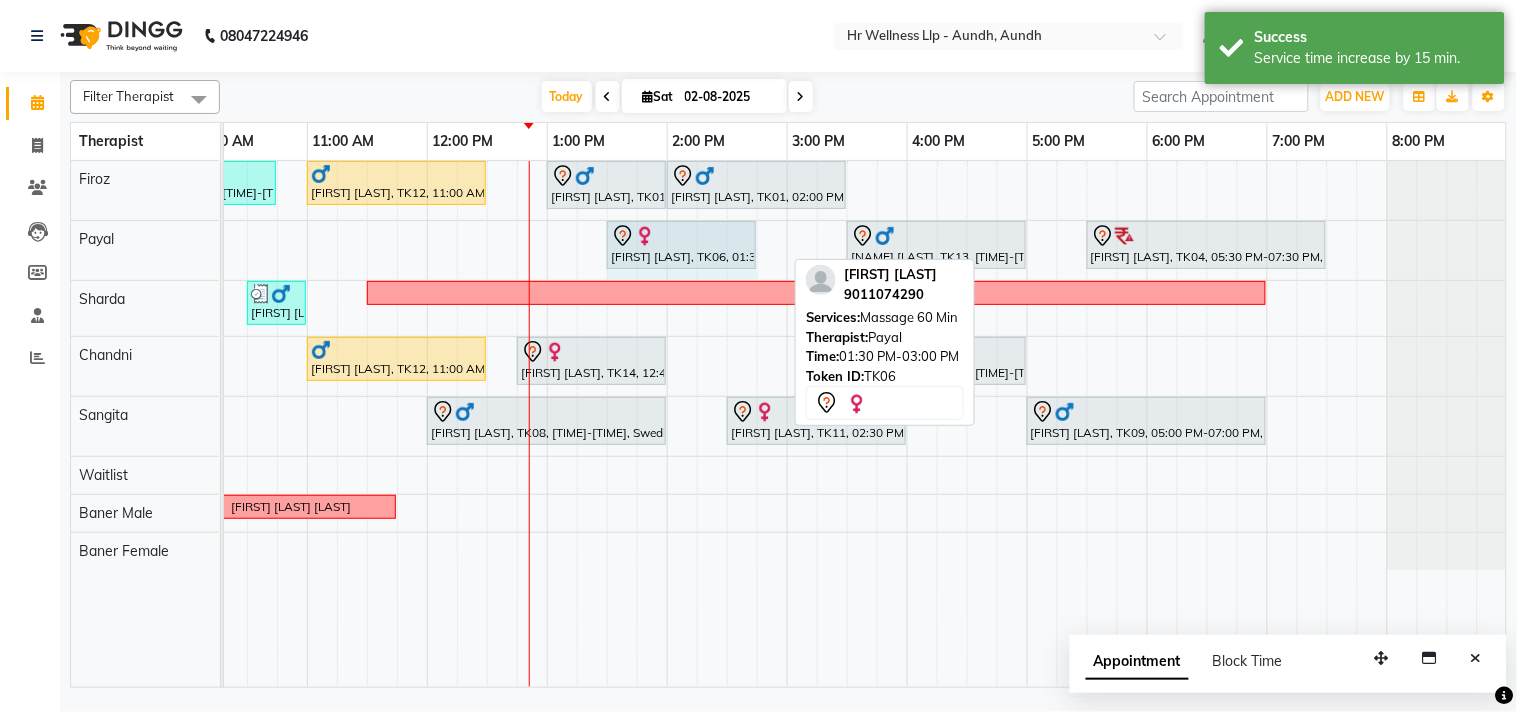 click on "Madhuri Jamdar, TK06, 01:30 PM-03:00 PM, Massage 60 Min             Narharikrushna jadhav, TK13, 03:30 PM-05:00 PM, Massage 60 Min             Amrita moghe, TK04, 05:30 PM-07:30 PM, Massage 90 Min             Madhuri Jamdar, TK06, 01:30 PM-03:00 PM, Massage 60 Min" at bounding box center (-53, 250) 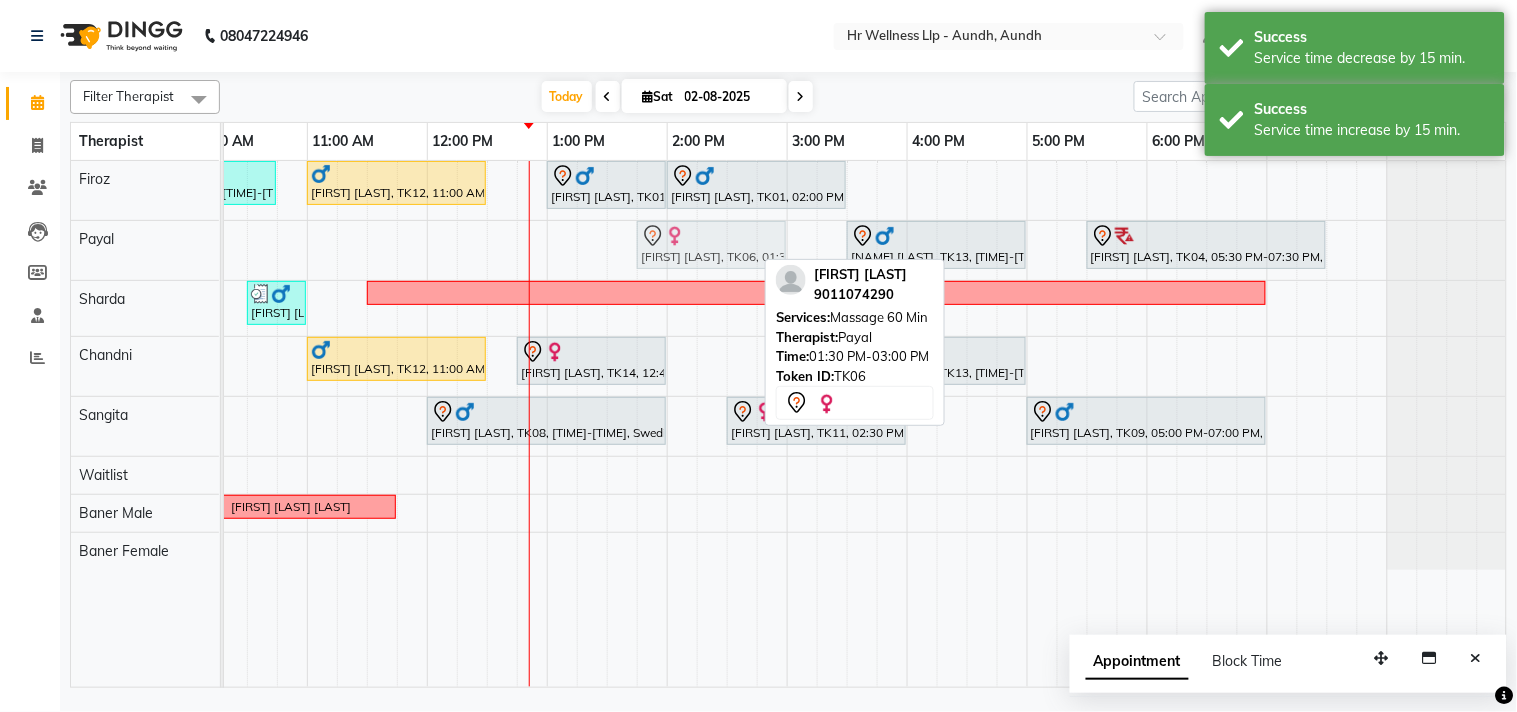 click on "[FIRST] [LAST], TK06, 01:30 PM-02:45 PM, Massage 60 Min             [FIRST] [LAST], TK13, 03:30 PM-05:00 PM, Massage 60 Min             [FIRST] [LAST], TK04, 05:30 PM-07:30 PM, Massage 90 Min             [FIRST] [LAST], TK06, 01:30 PM-02:45 PM, Massage 60 Min" at bounding box center (-53, 250) 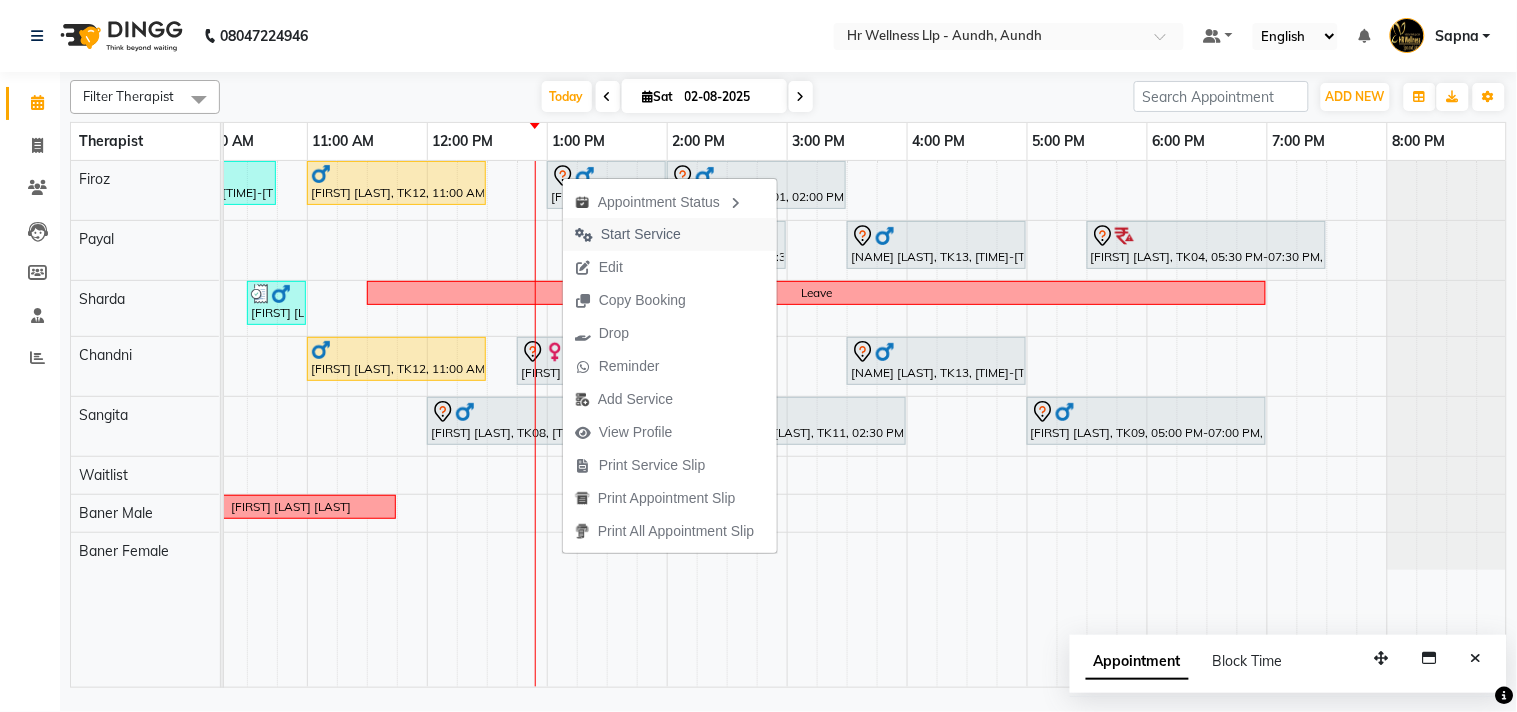 click on "Start Service" at bounding box center (641, 234) 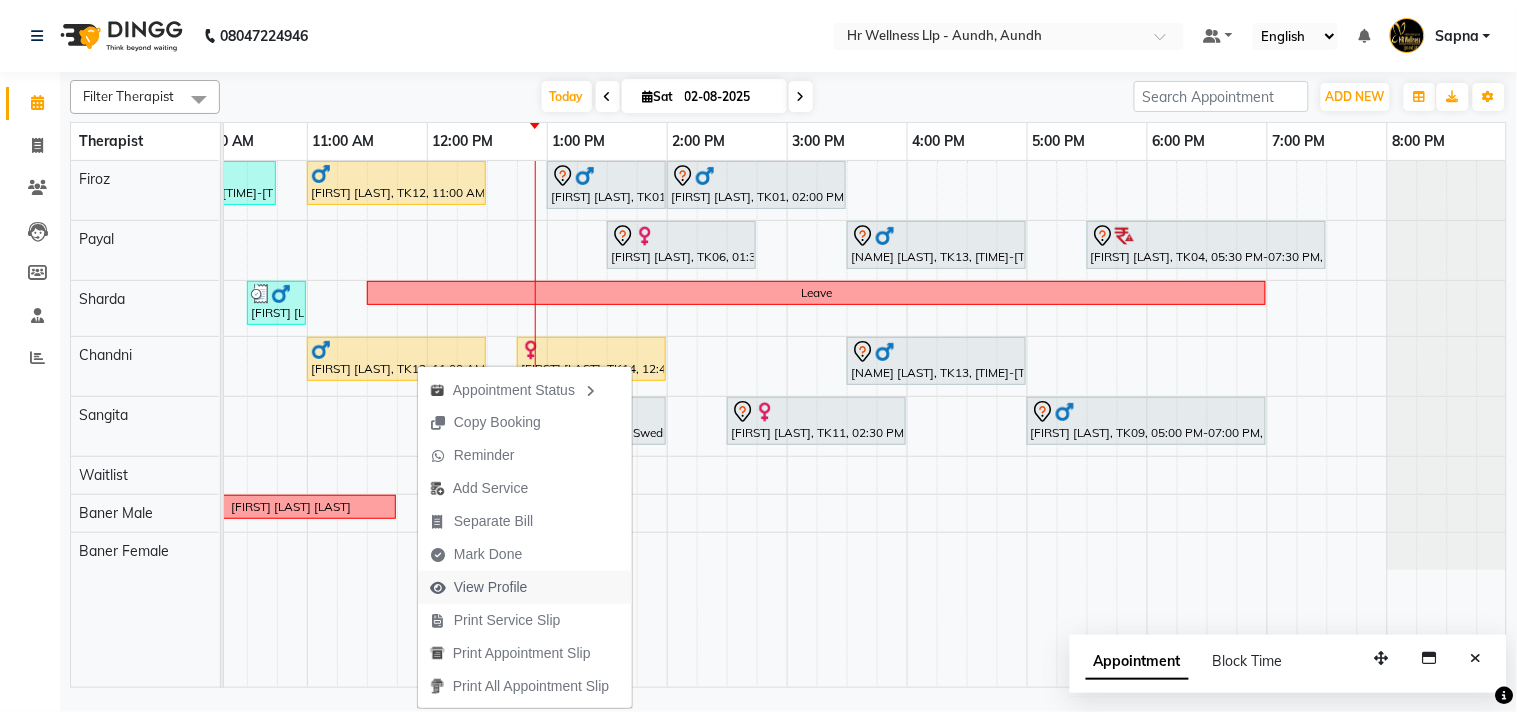 click on "View Profile" at bounding box center (491, 587) 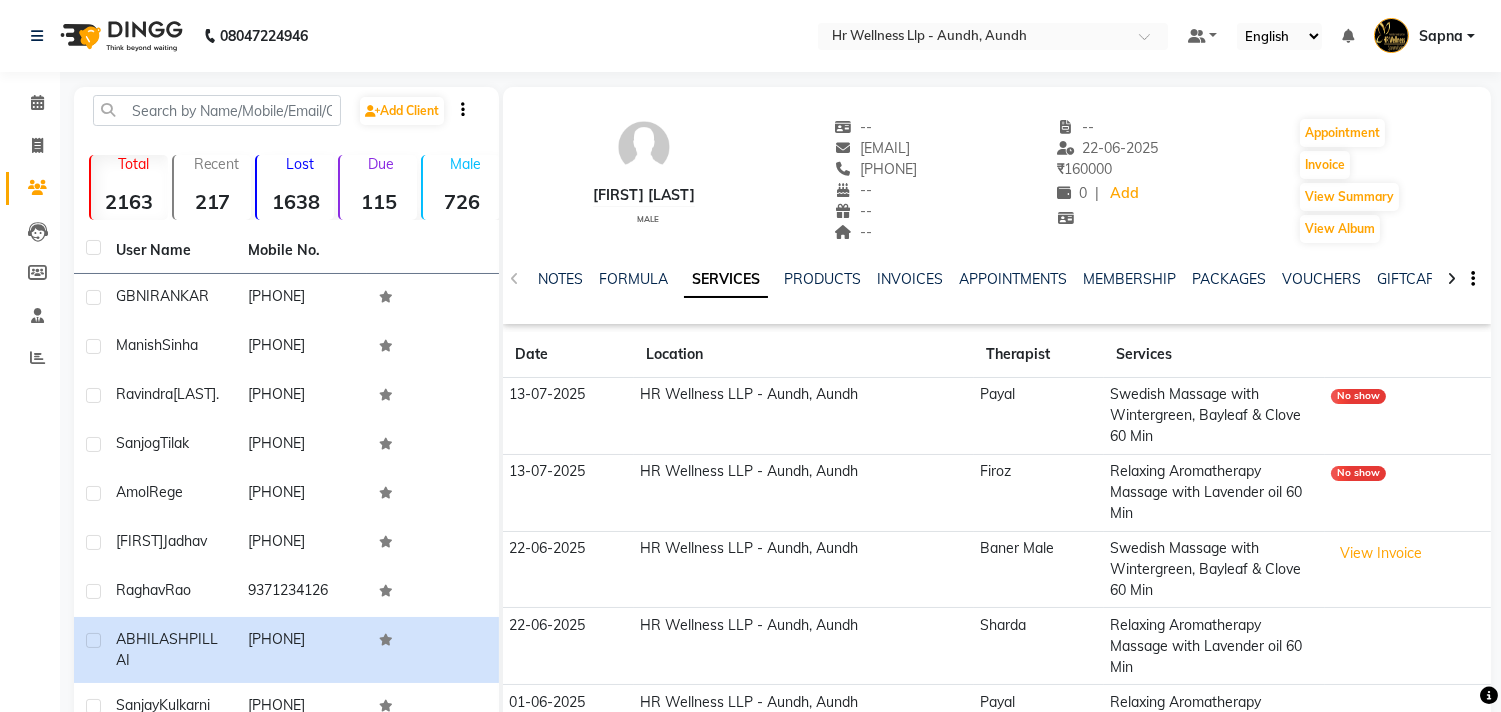 copy on "[PHONE]" 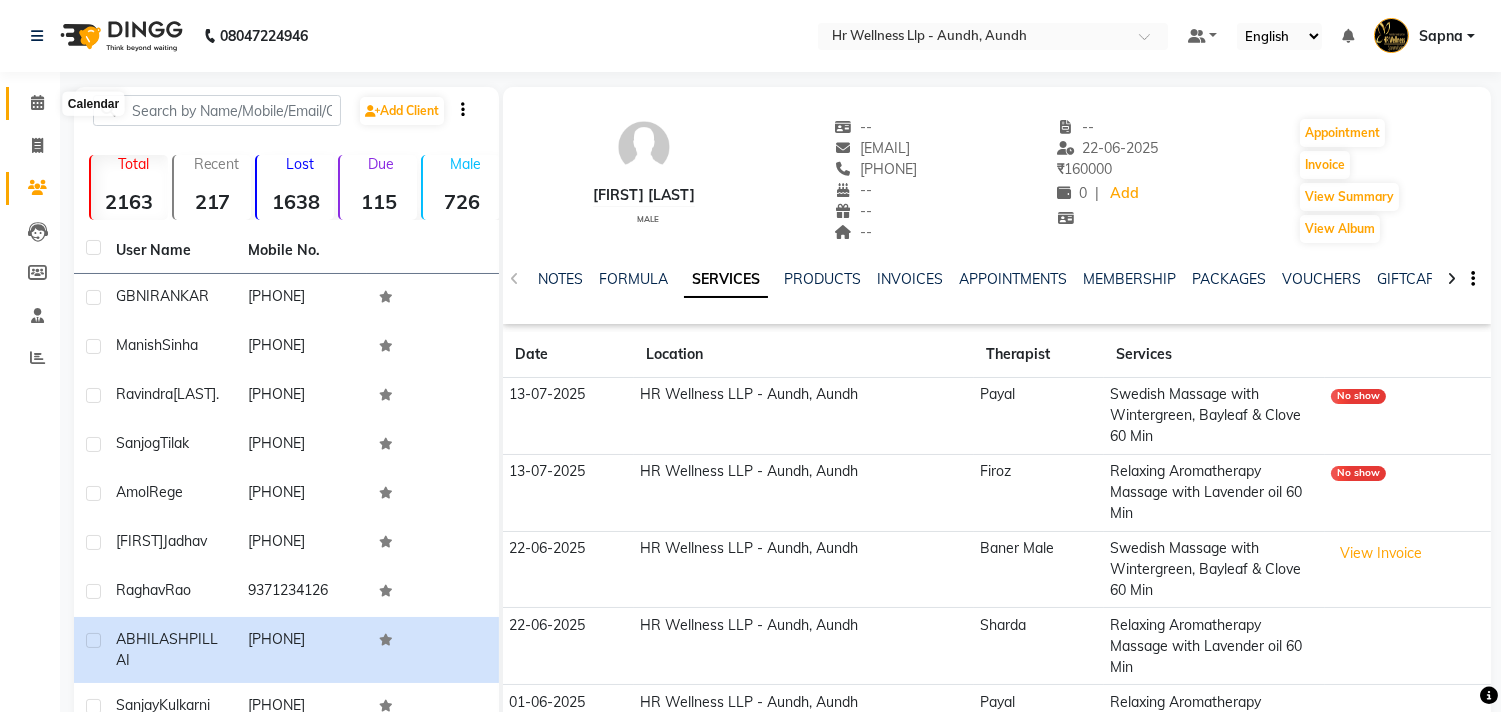 click 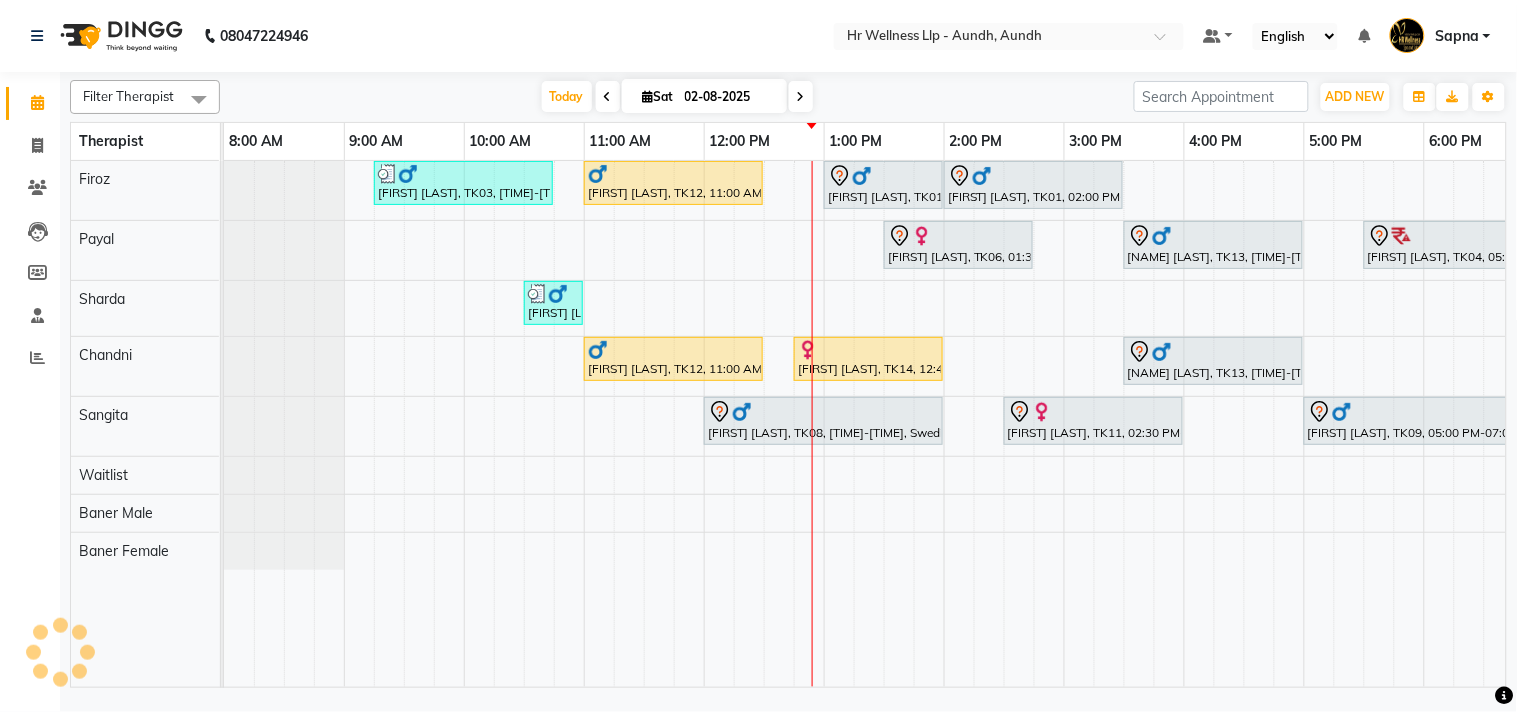 scroll, scrollTop: 0, scrollLeft: 0, axis: both 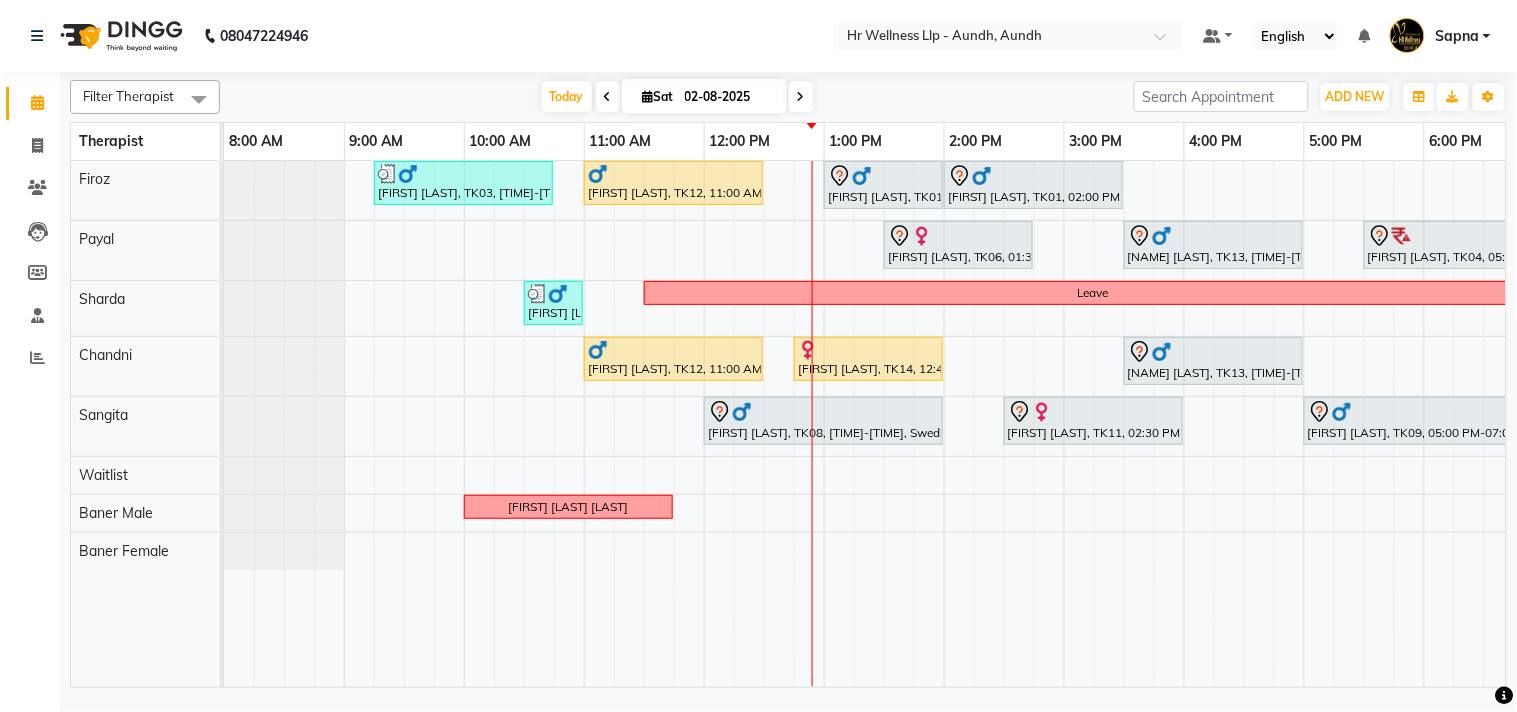 click on "Sat" at bounding box center [658, 96] 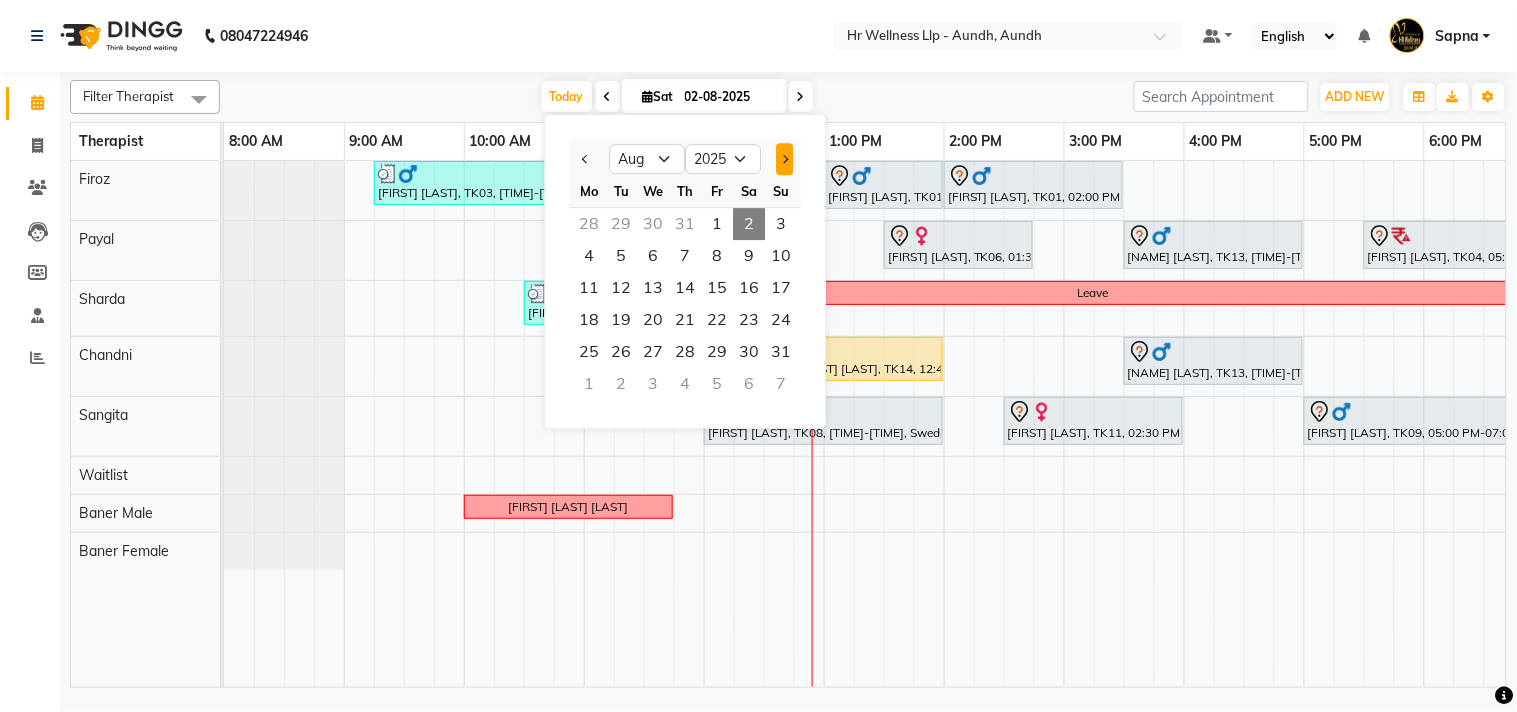 click at bounding box center [784, 159] 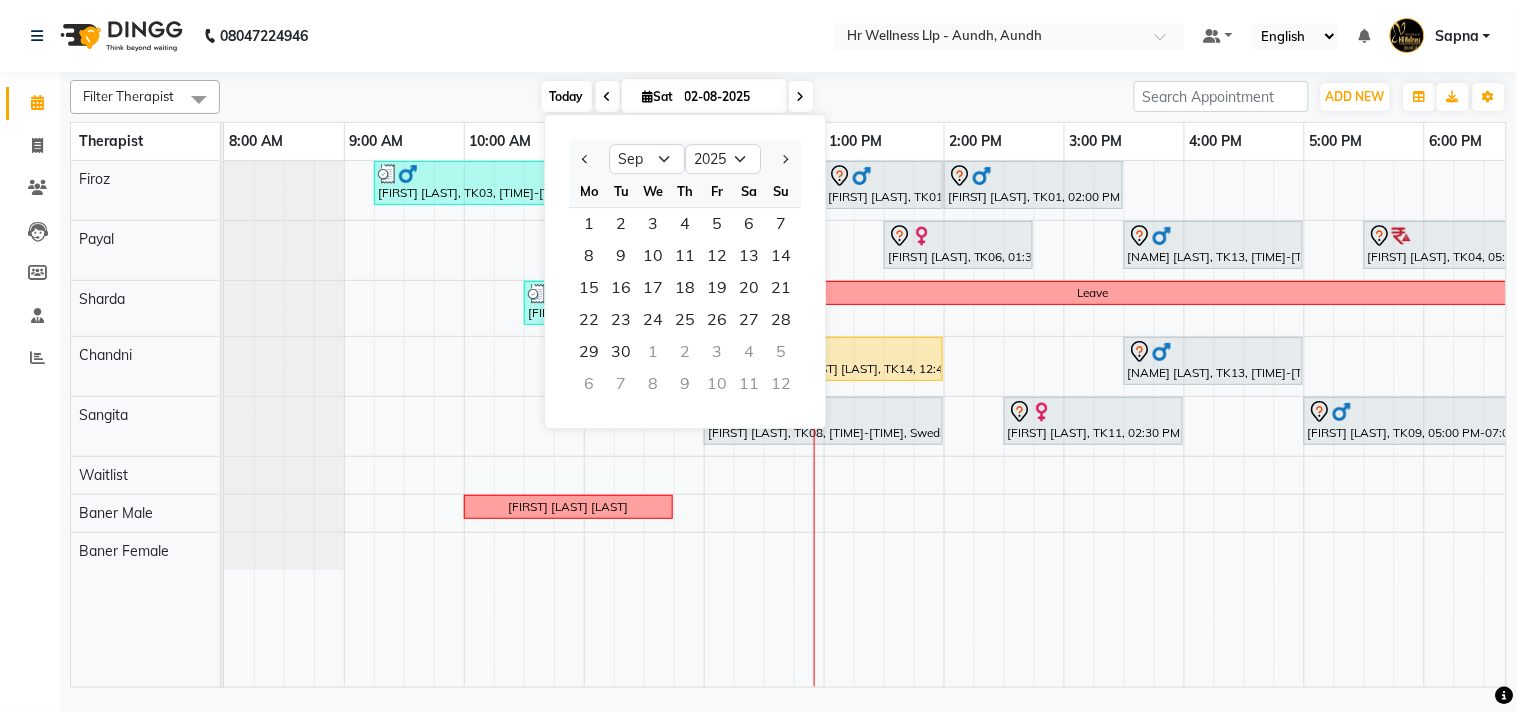 click on "Today" at bounding box center (567, 96) 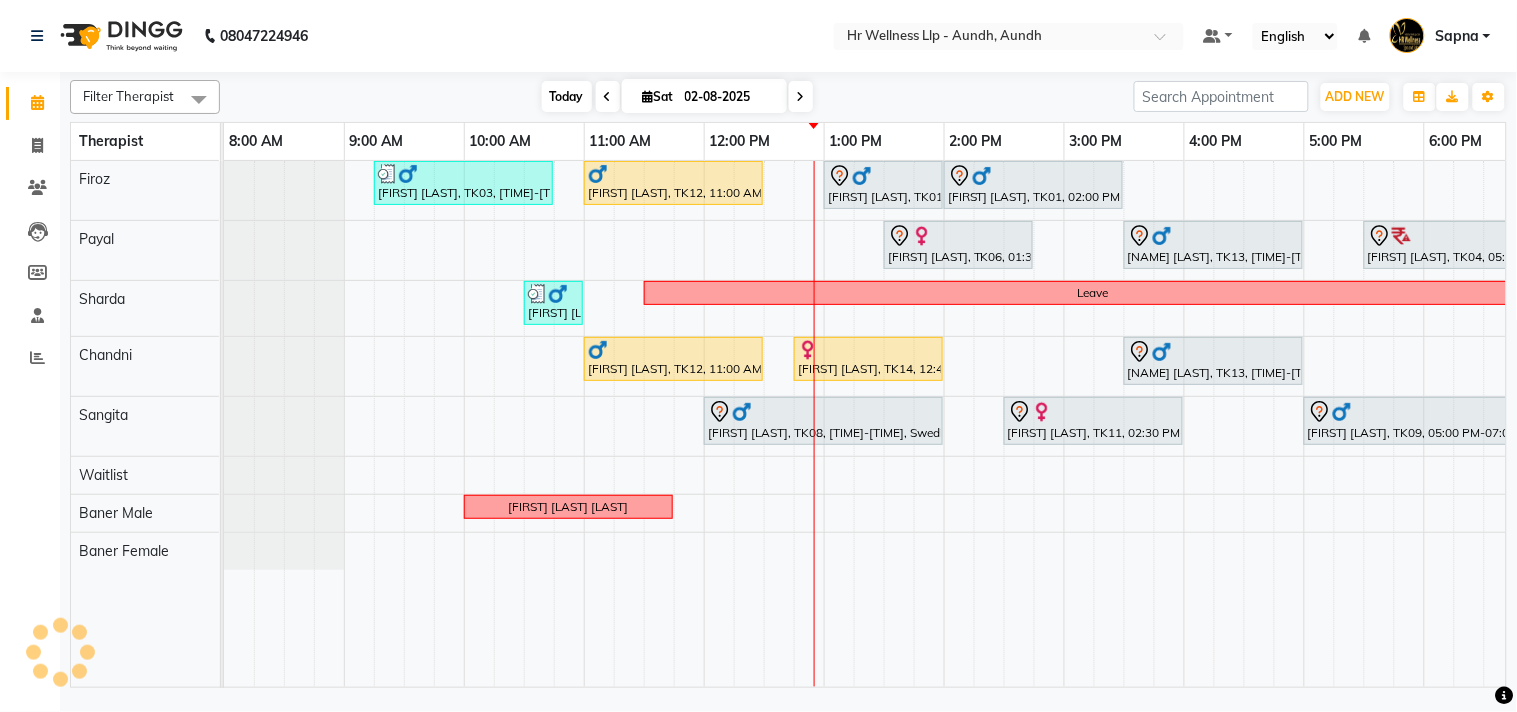 scroll, scrollTop: 0, scrollLeft: 277, axis: horizontal 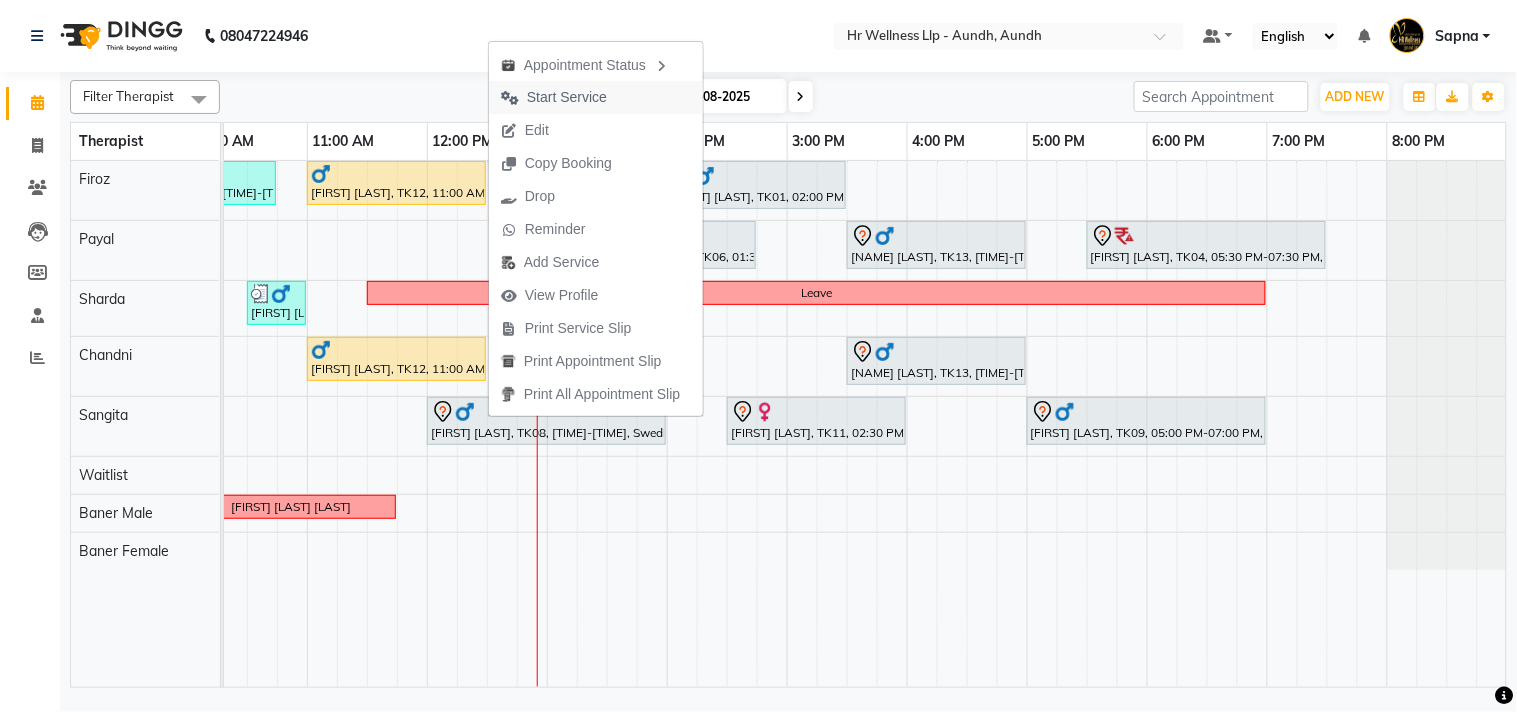 click on "Start Service" at bounding box center [567, 97] 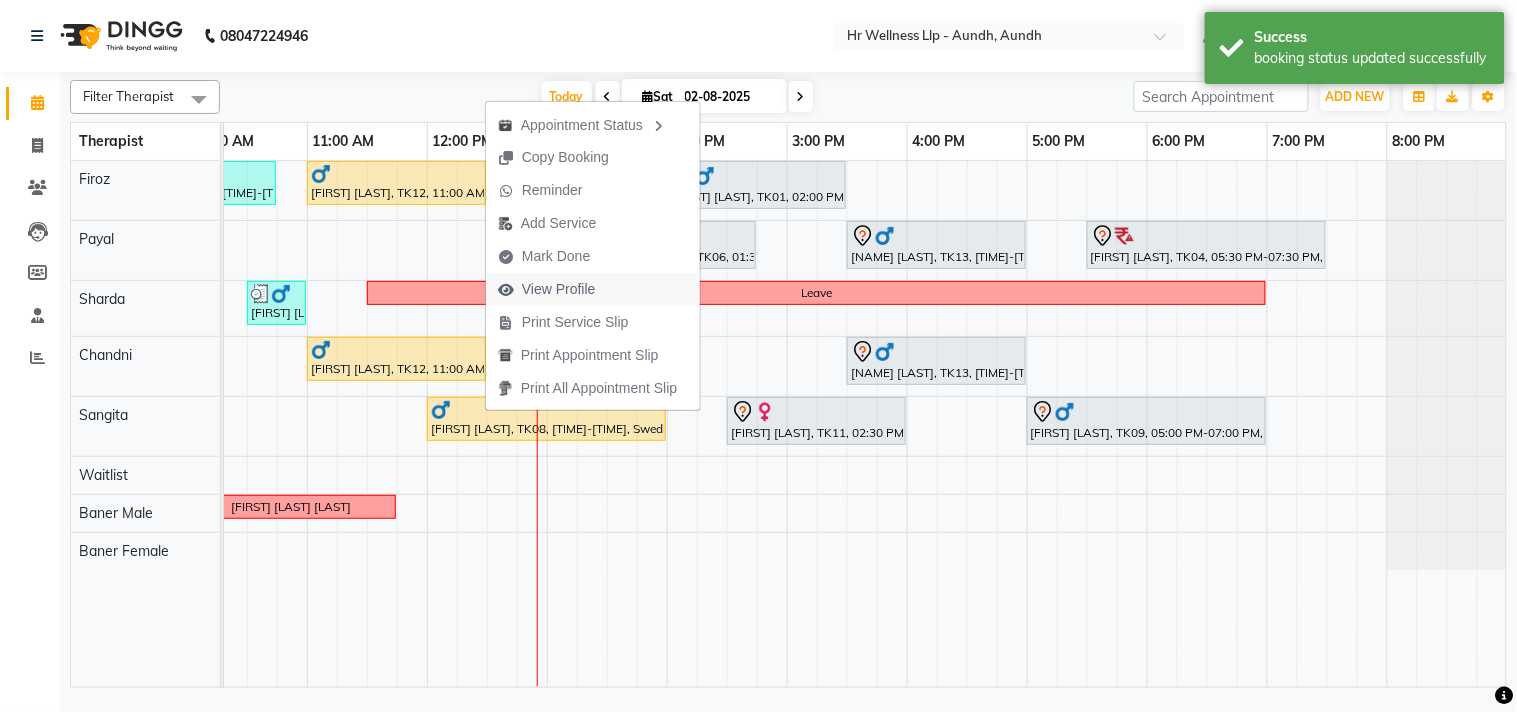 click on "View Profile" at bounding box center (559, 289) 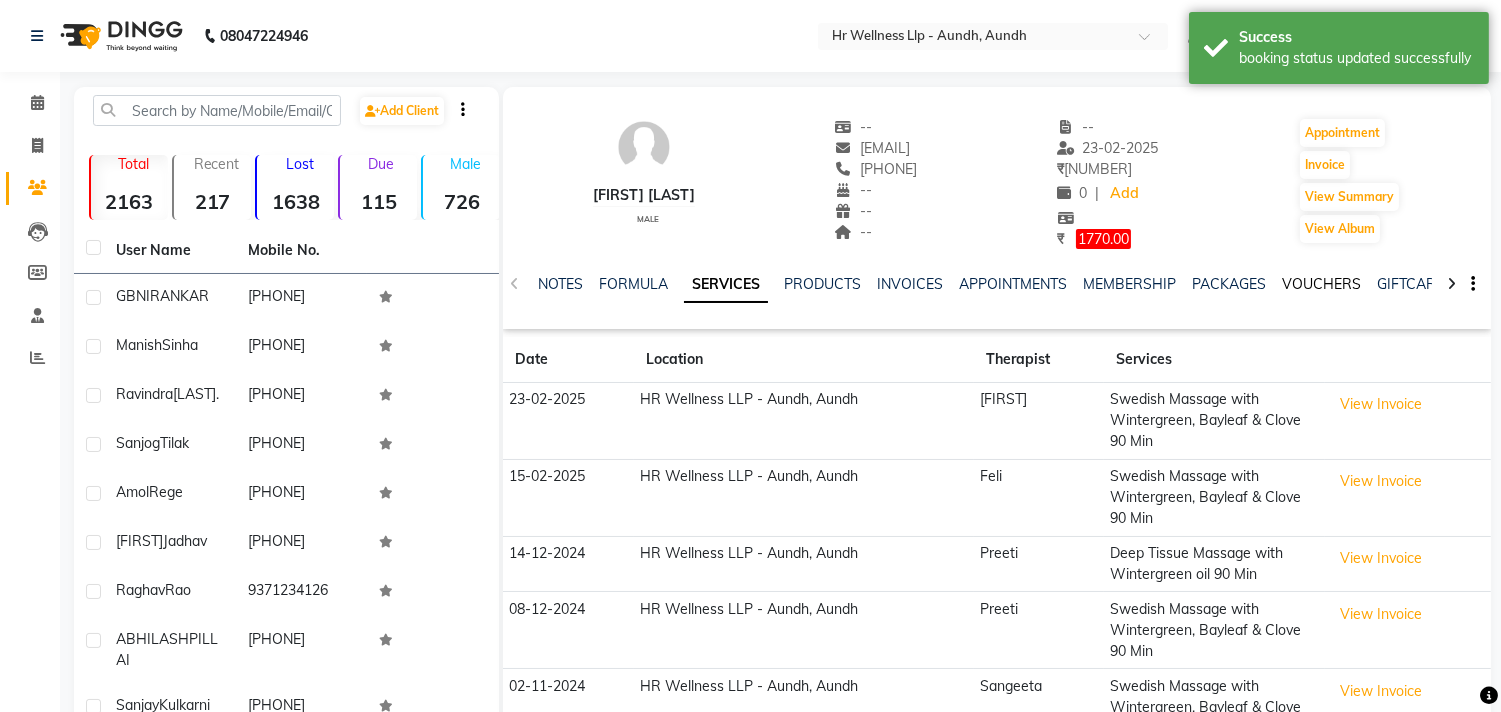 click on "VOUCHERS" 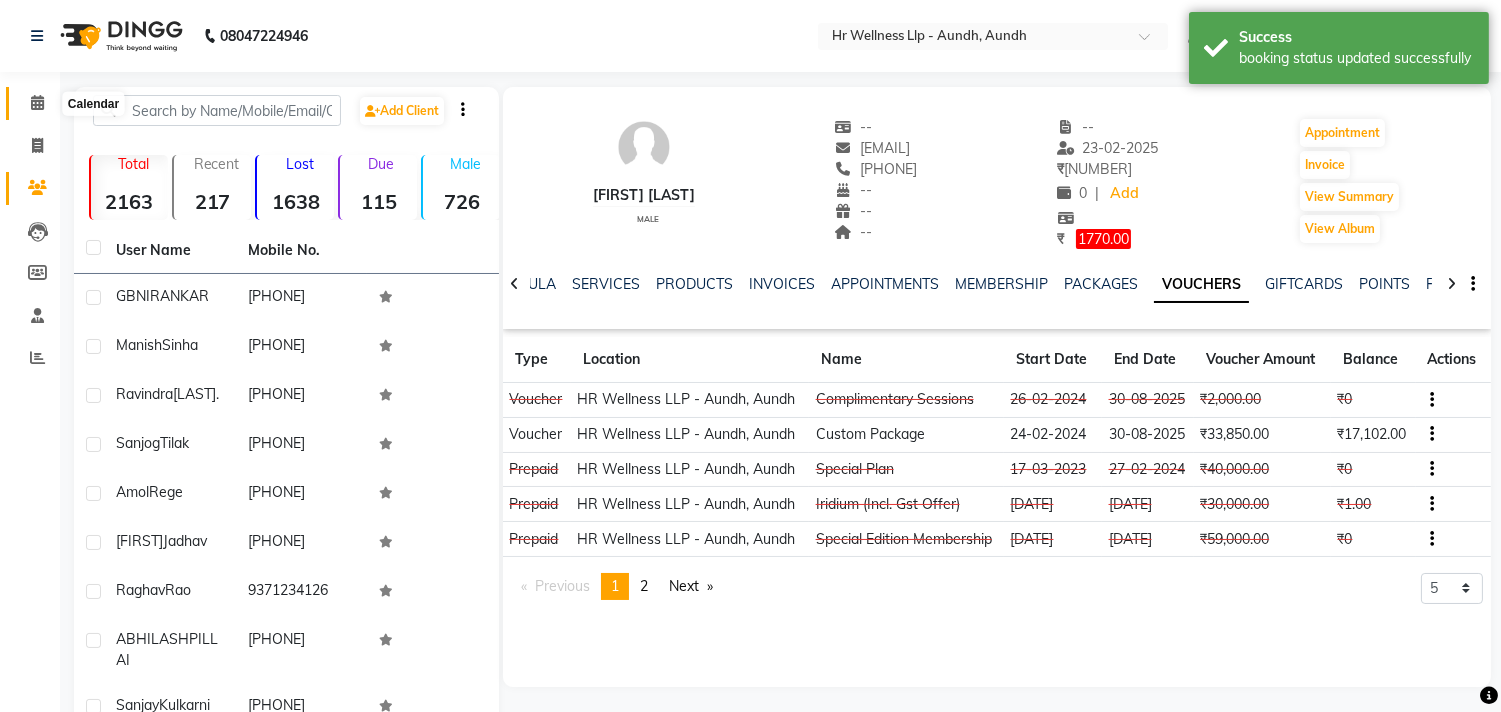 click 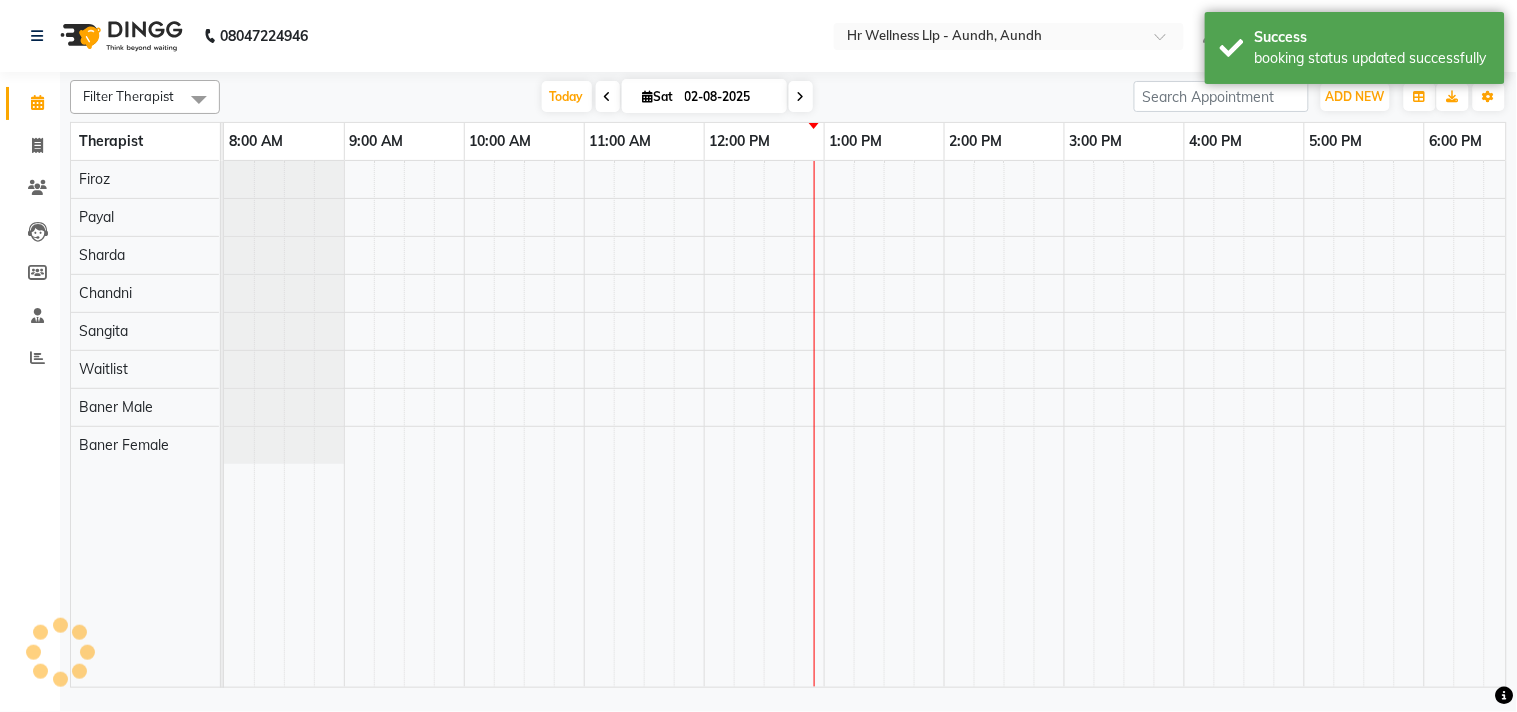 scroll, scrollTop: 0, scrollLeft: 157, axis: horizontal 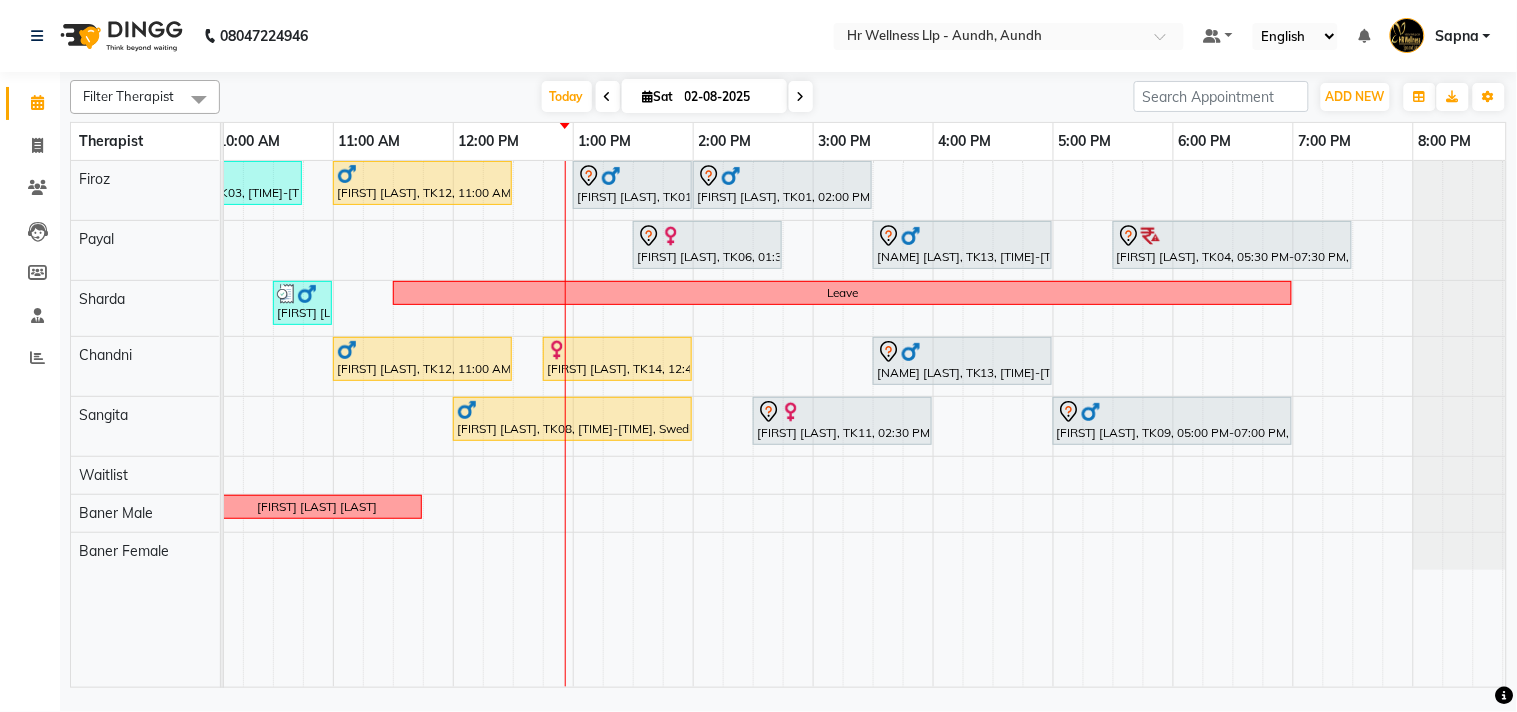 click at bounding box center [801, 96] 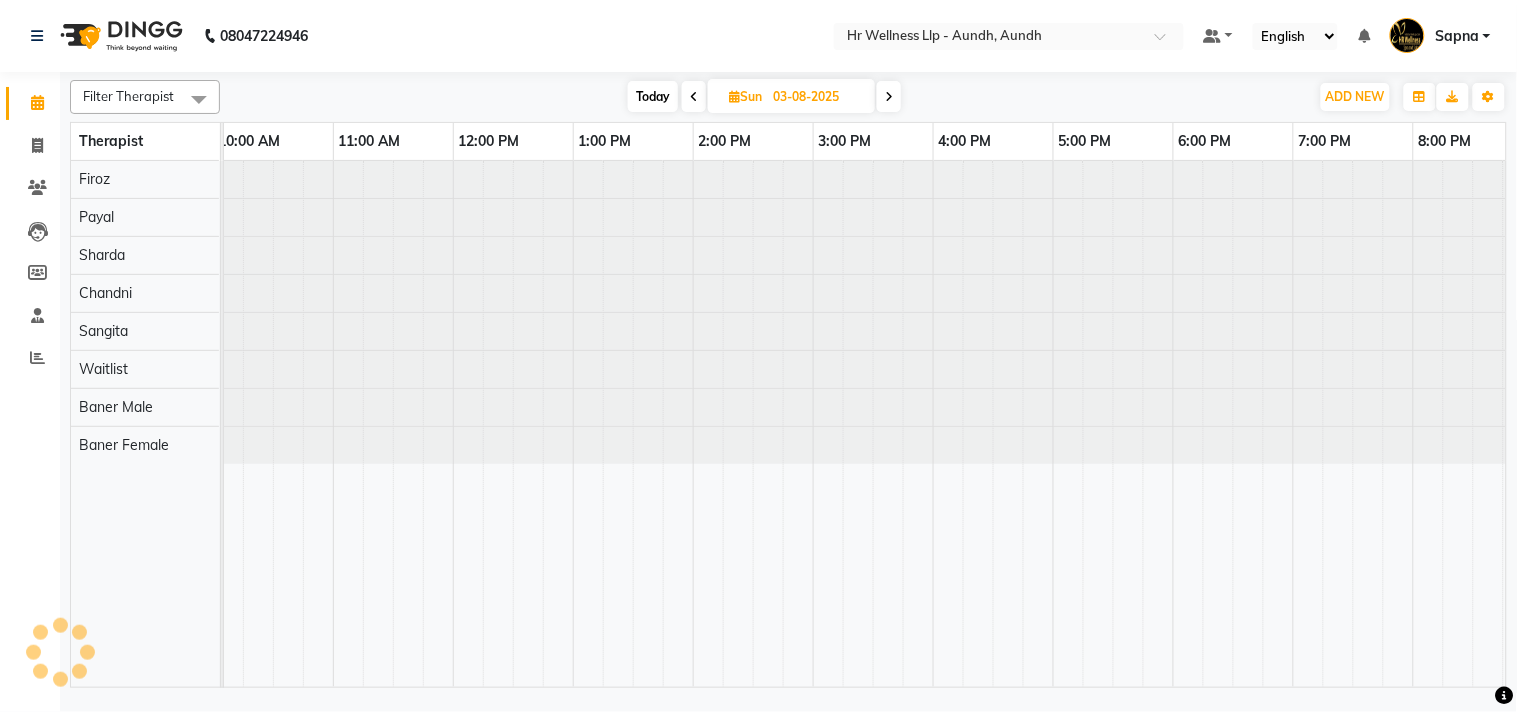 scroll, scrollTop: 0, scrollLeft: 0, axis: both 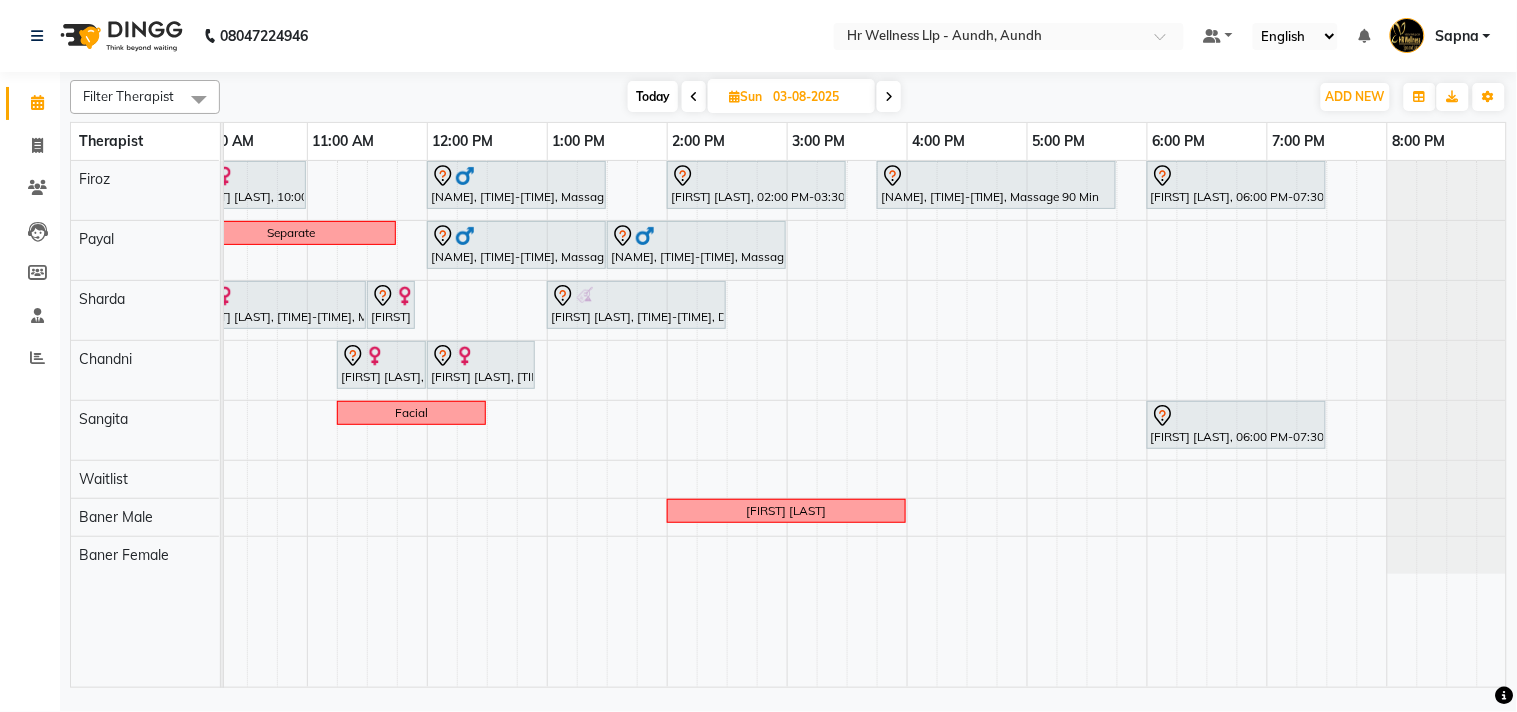 click at bounding box center [694, 97] 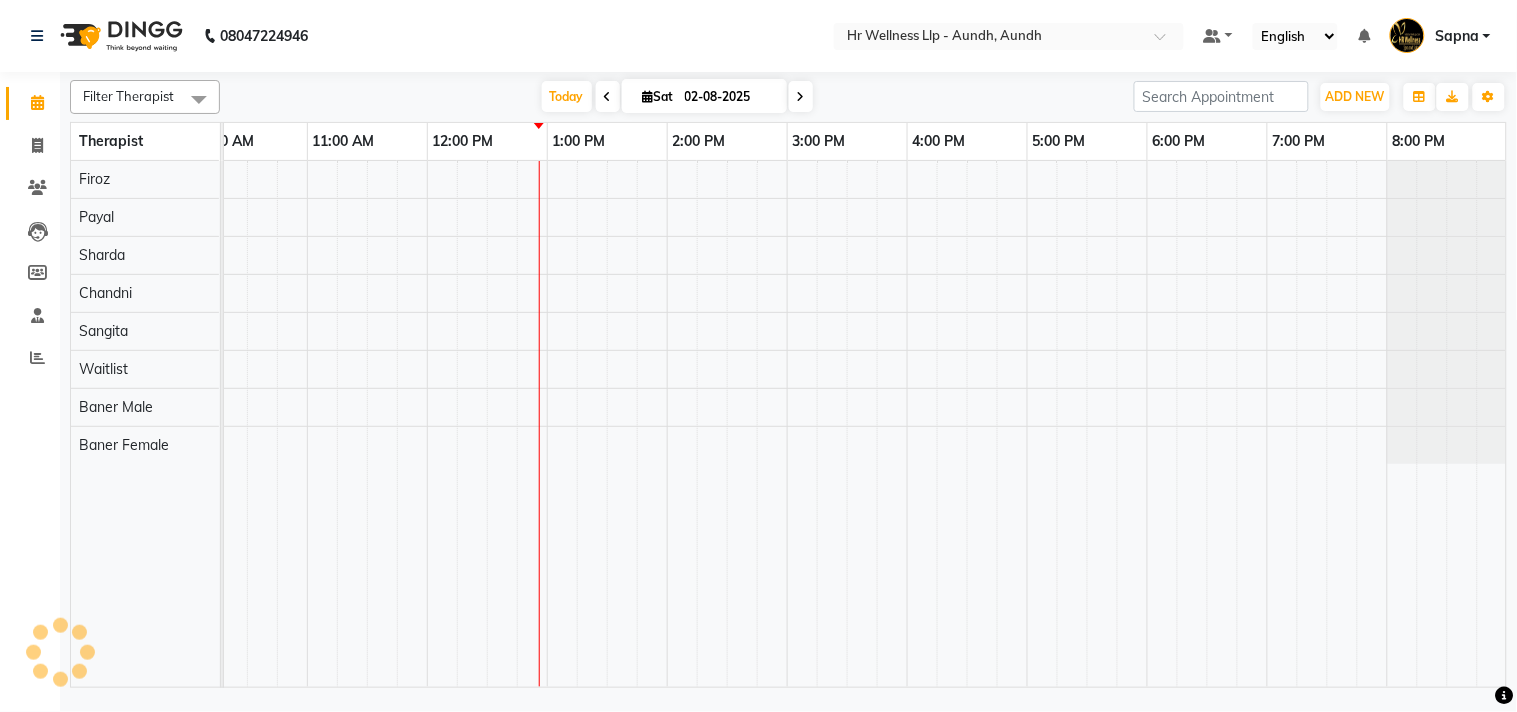 scroll, scrollTop: 0, scrollLeft: 277, axis: horizontal 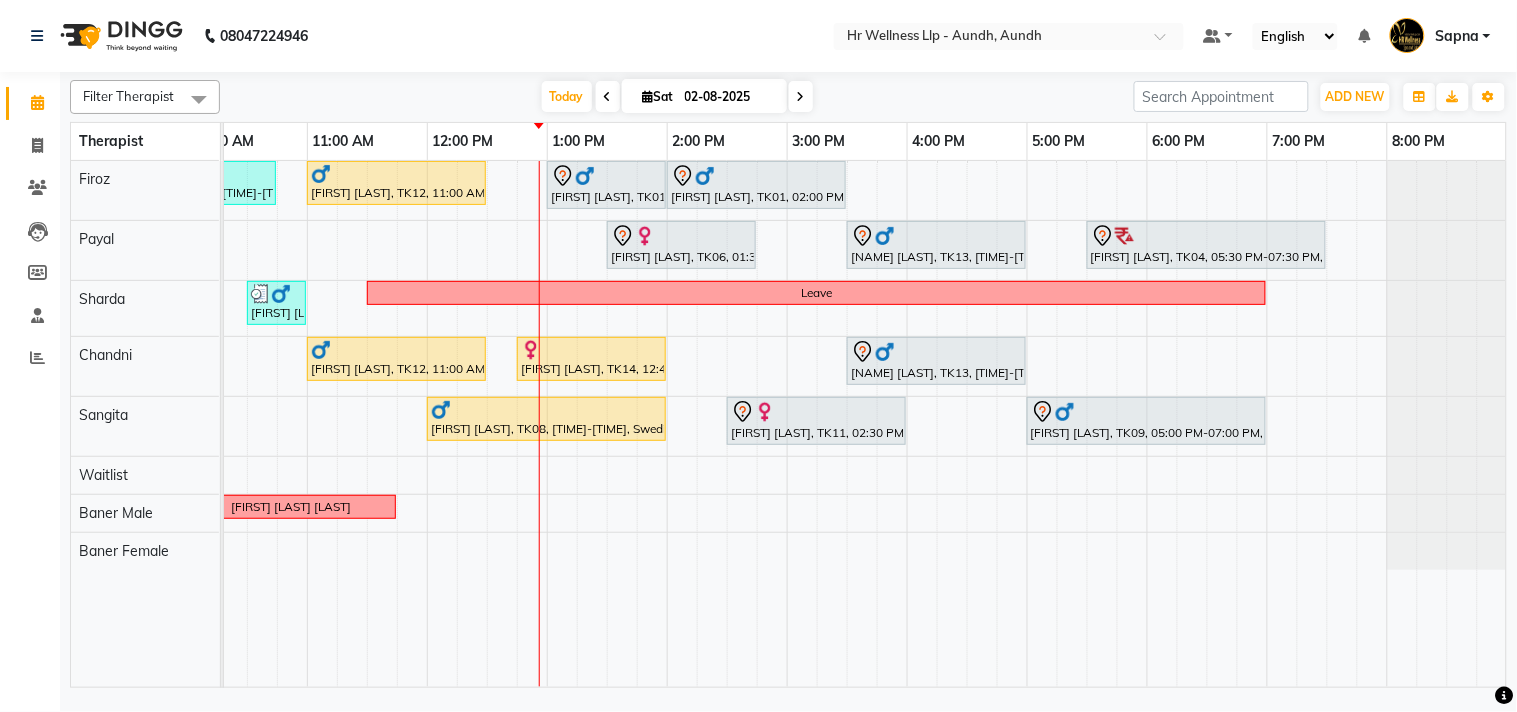 click at bounding box center (801, 96) 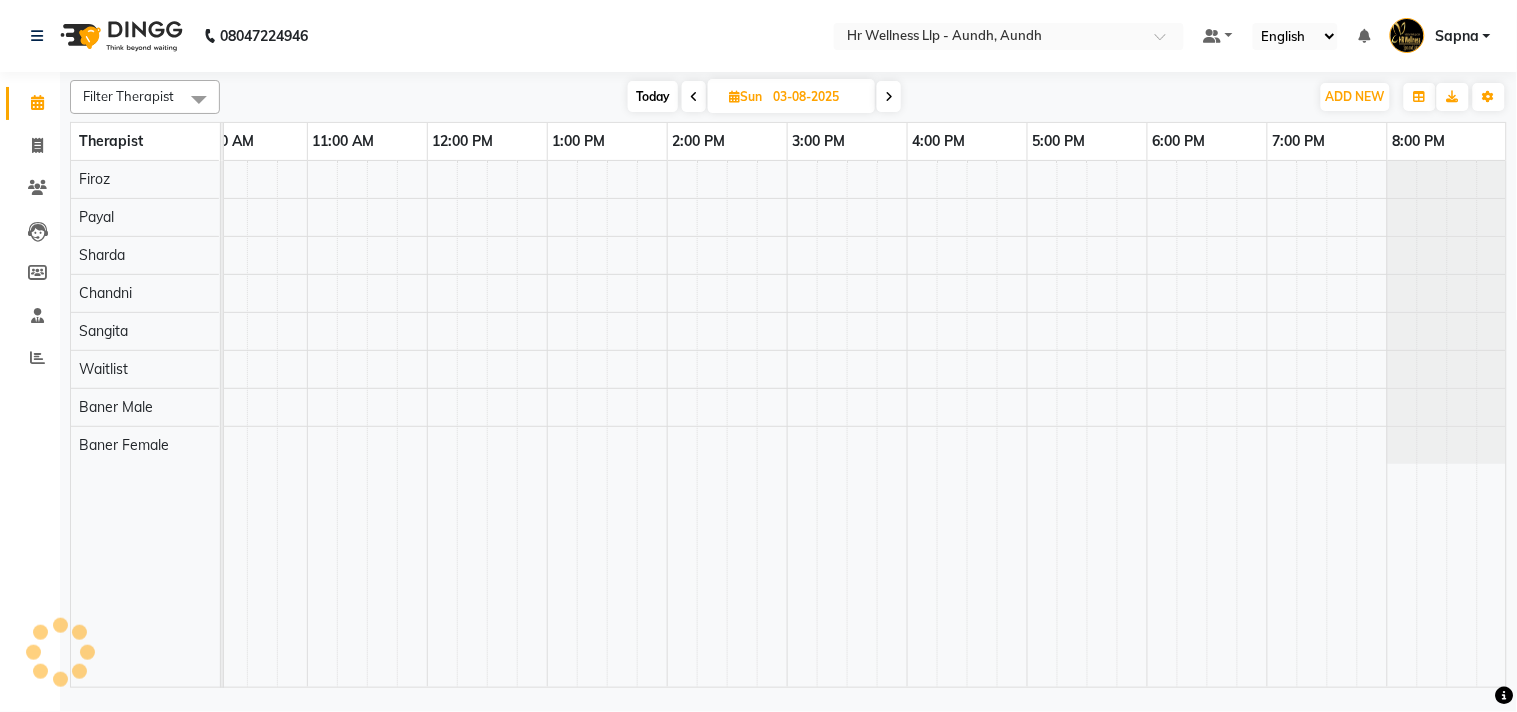 scroll, scrollTop: 0, scrollLeft: 277, axis: horizontal 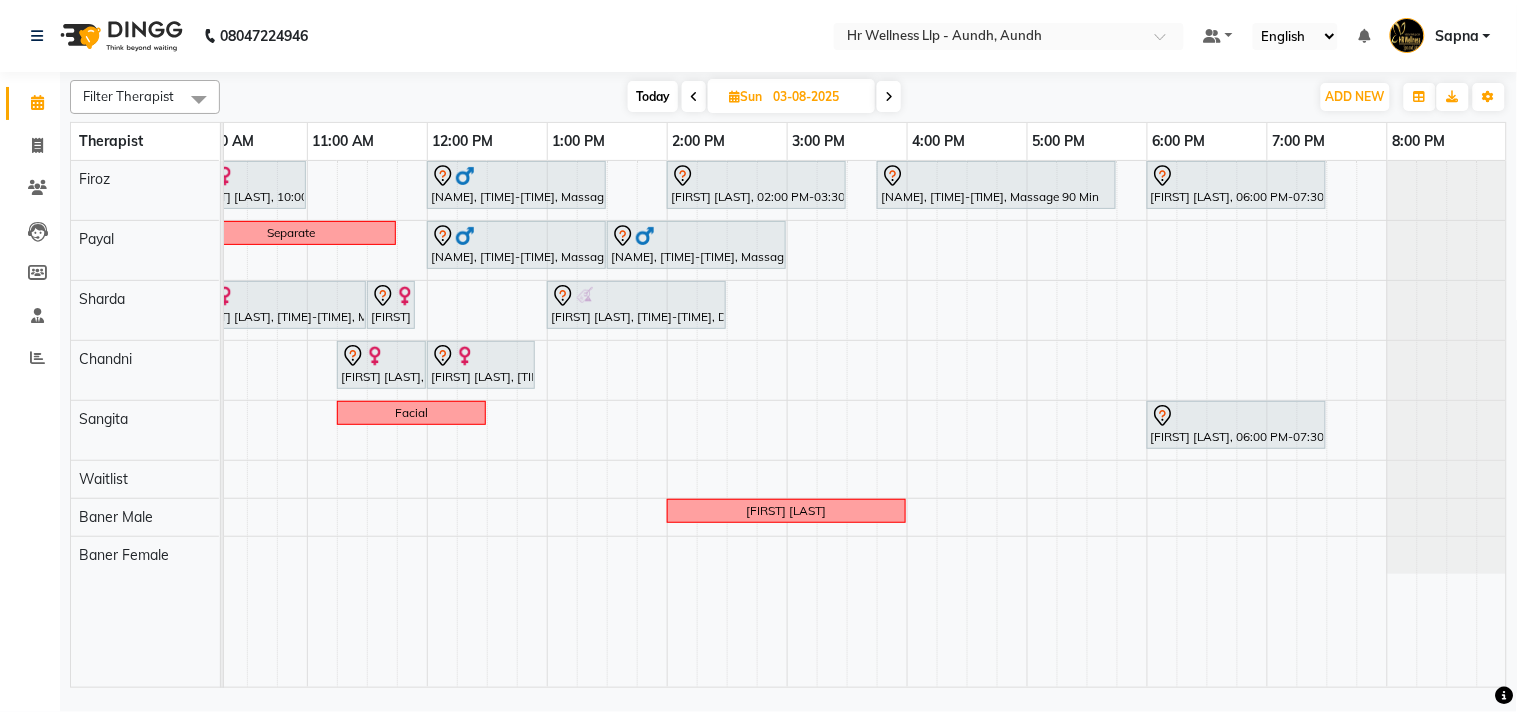 click at bounding box center [889, 97] 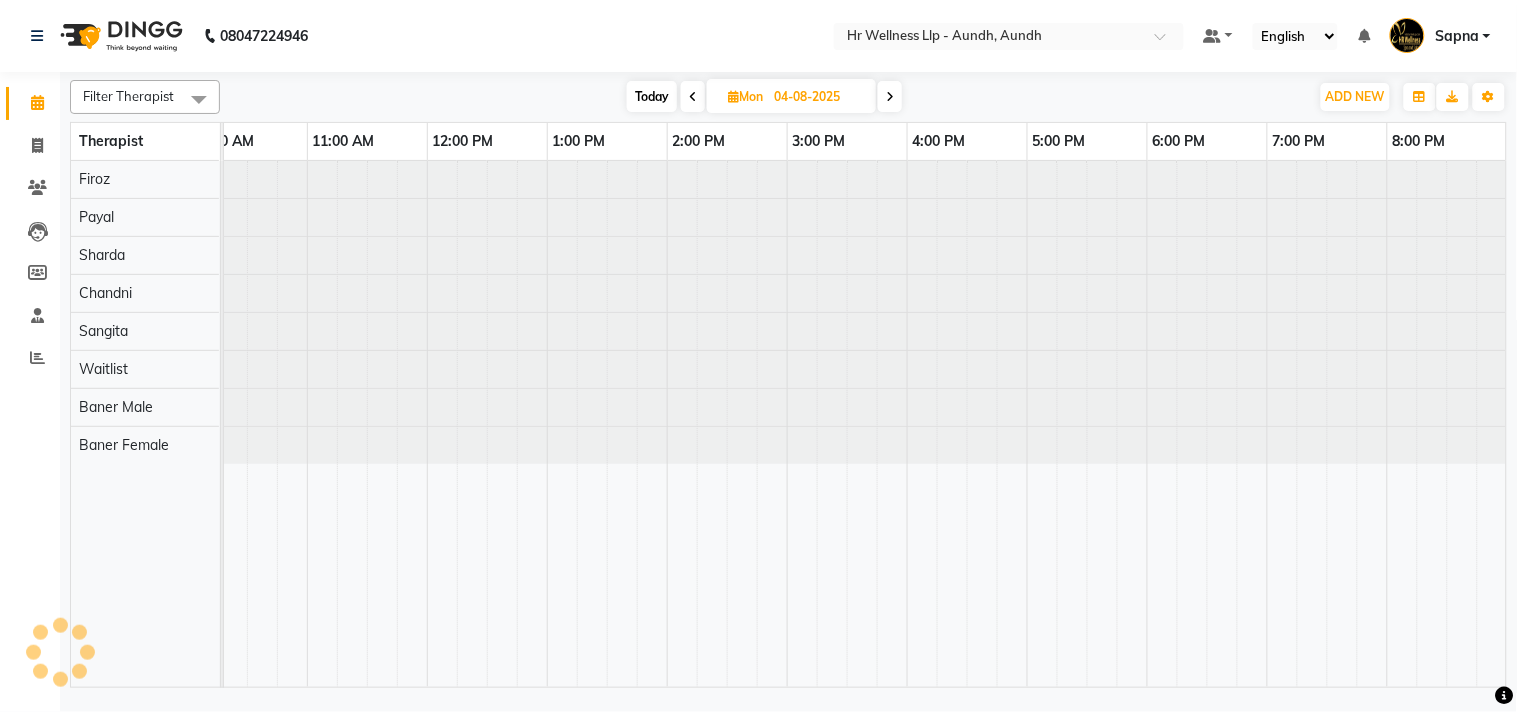 scroll, scrollTop: 0, scrollLeft: 0, axis: both 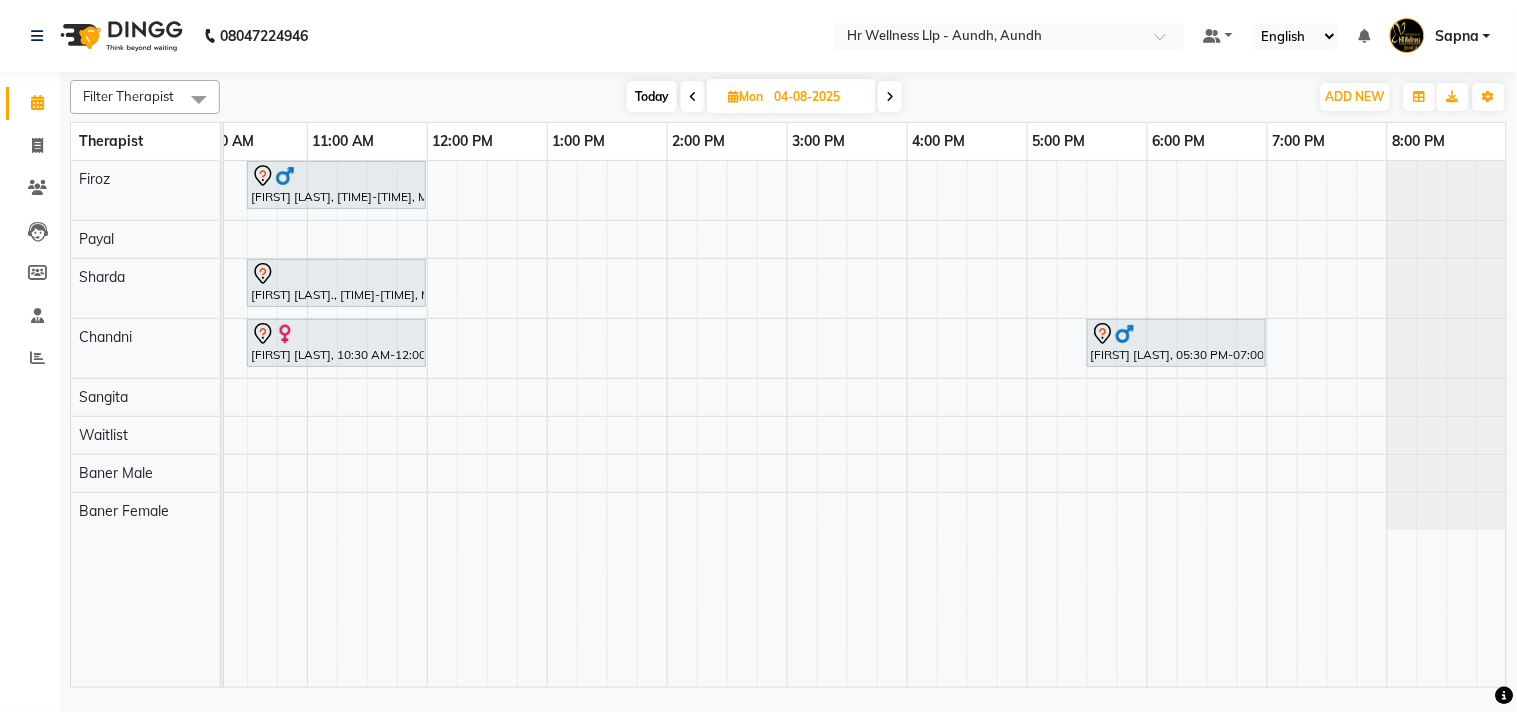 click at bounding box center [693, 96] 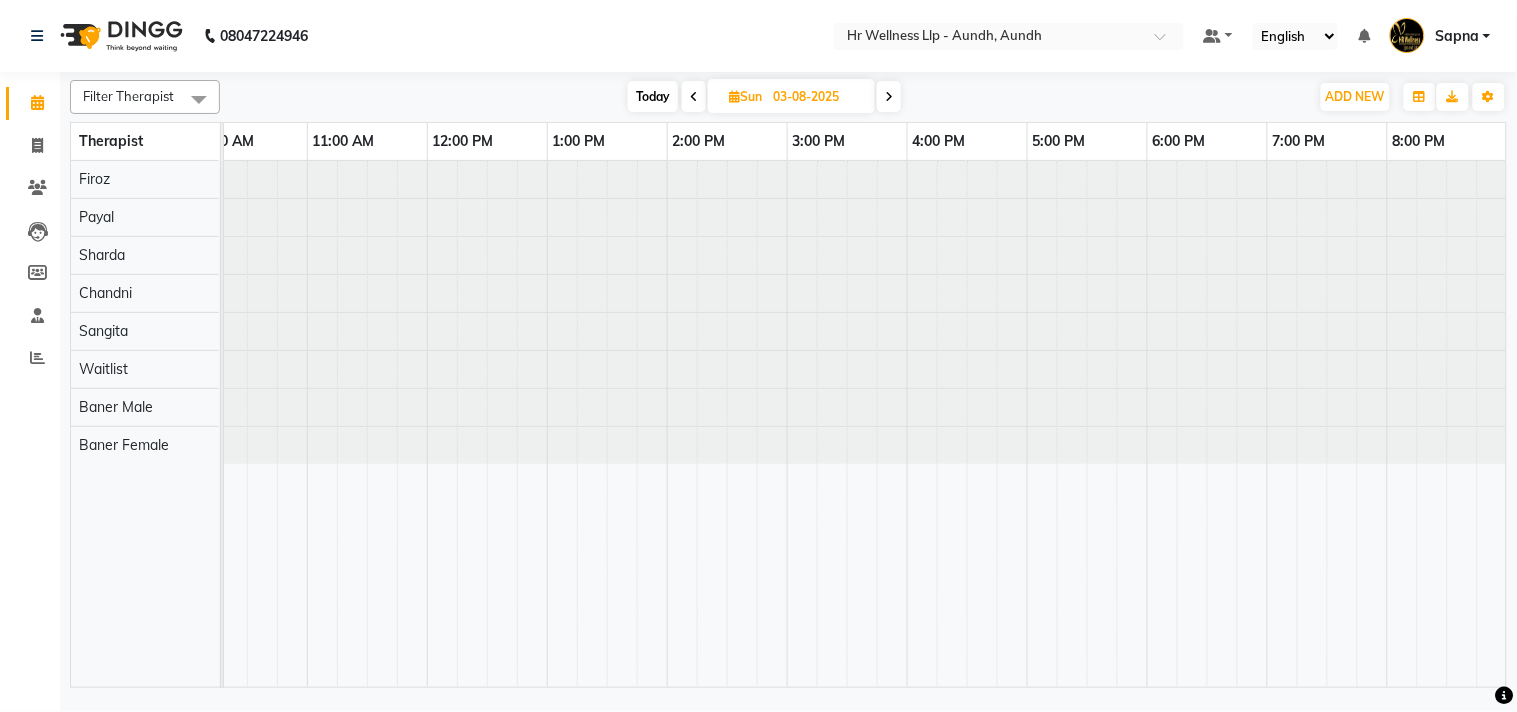 scroll, scrollTop: 0, scrollLeft: 277, axis: horizontal 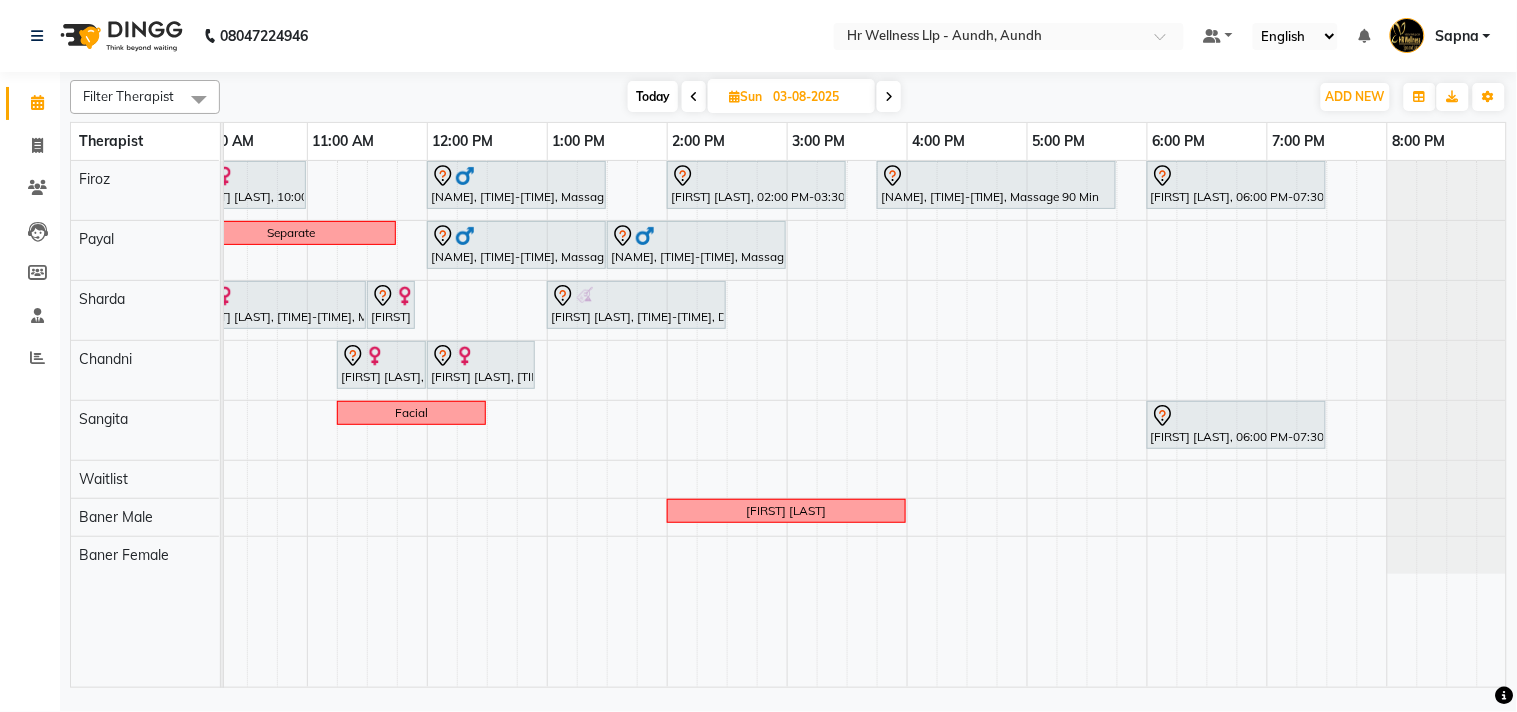 click at bounding box center (889, 97) 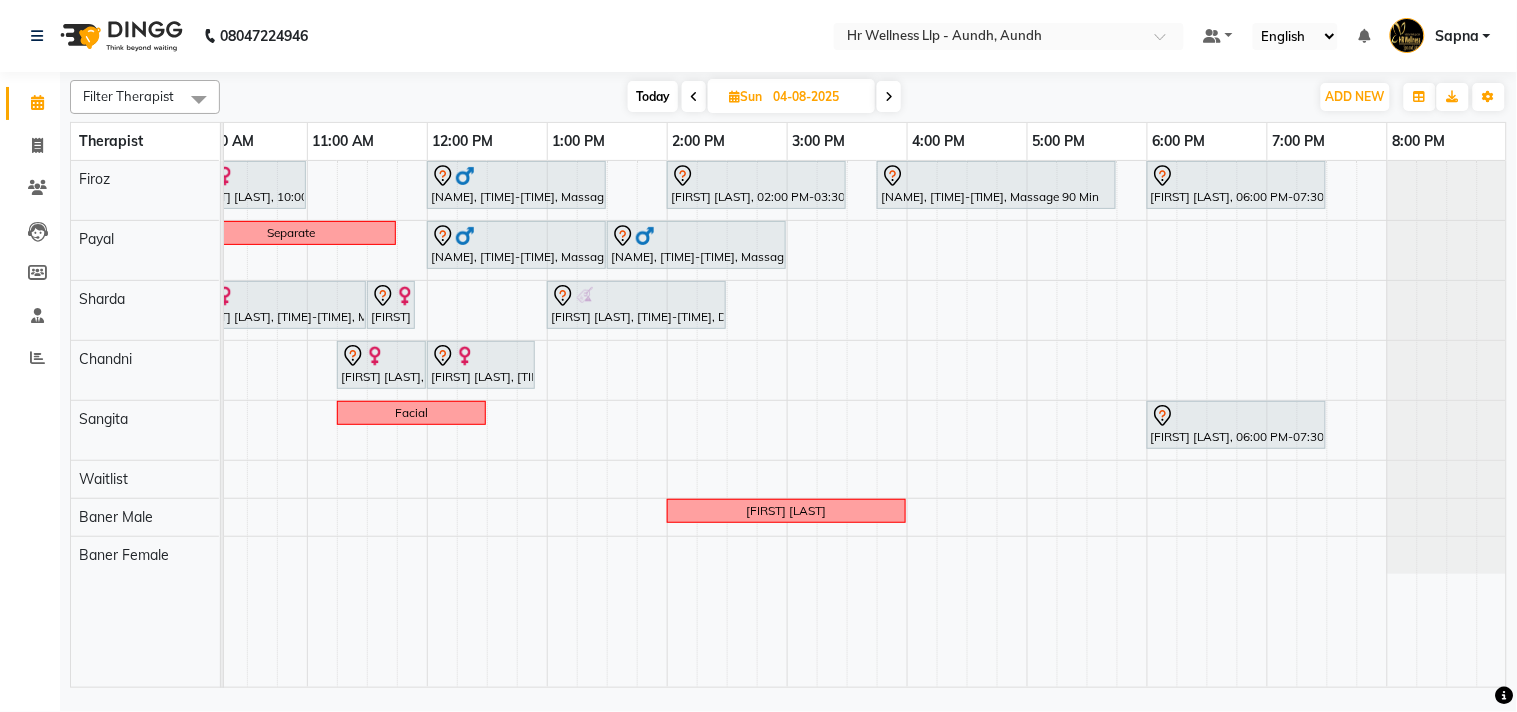 scroll, scrollTop: 0, scrollLeft: 0, axis: both 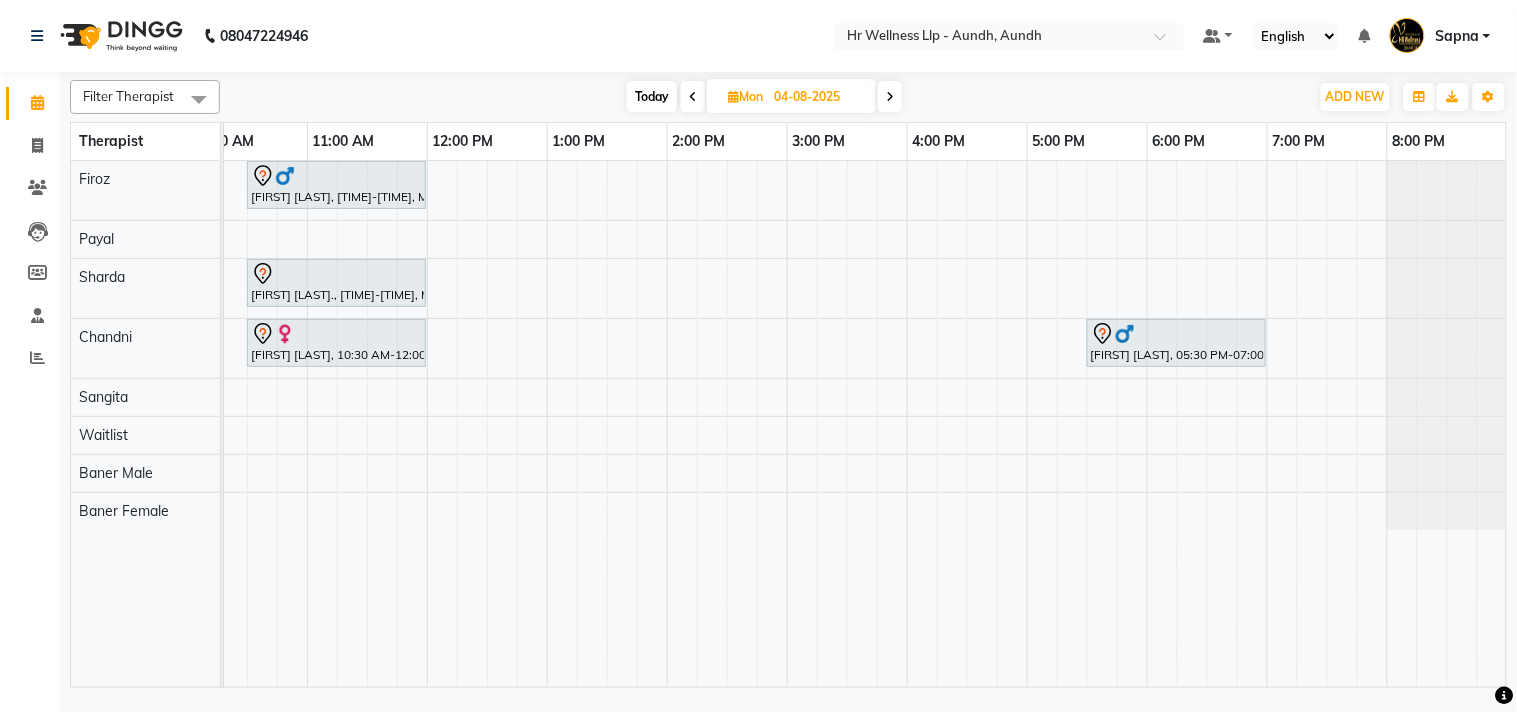 click at bounding box center (693, 97) 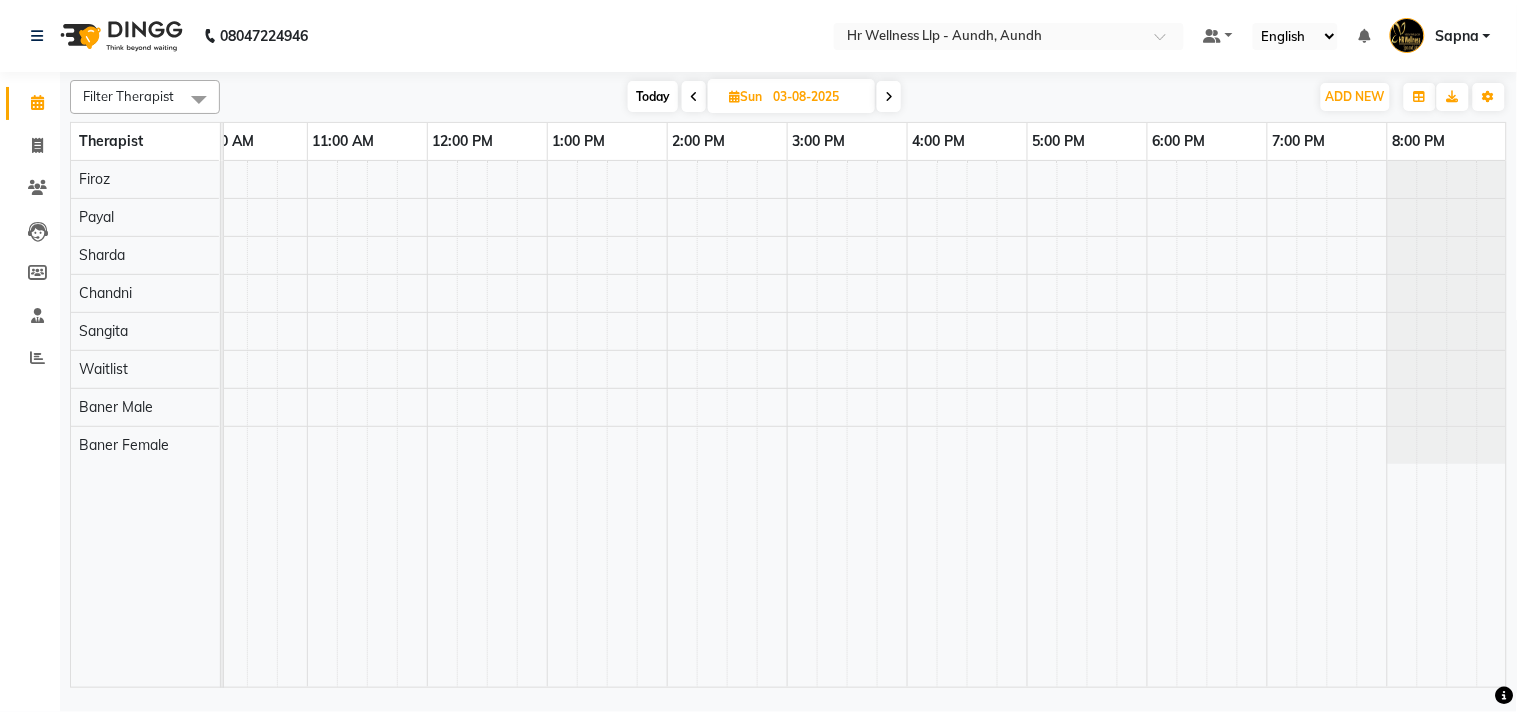 scroll, scrollTop: 0, scrollLeft: 277, axis: horizontal 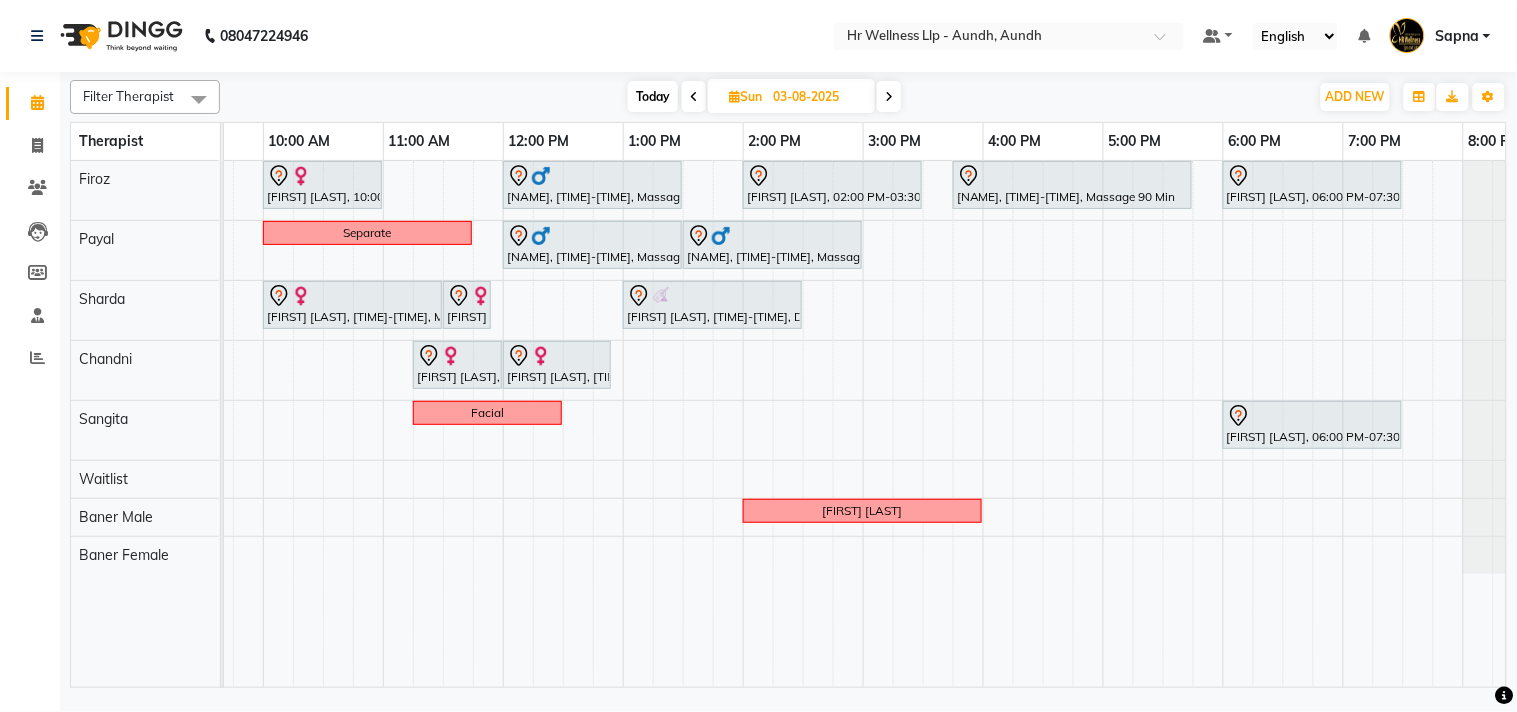 click on "Today" at bounding box center [653, 96] 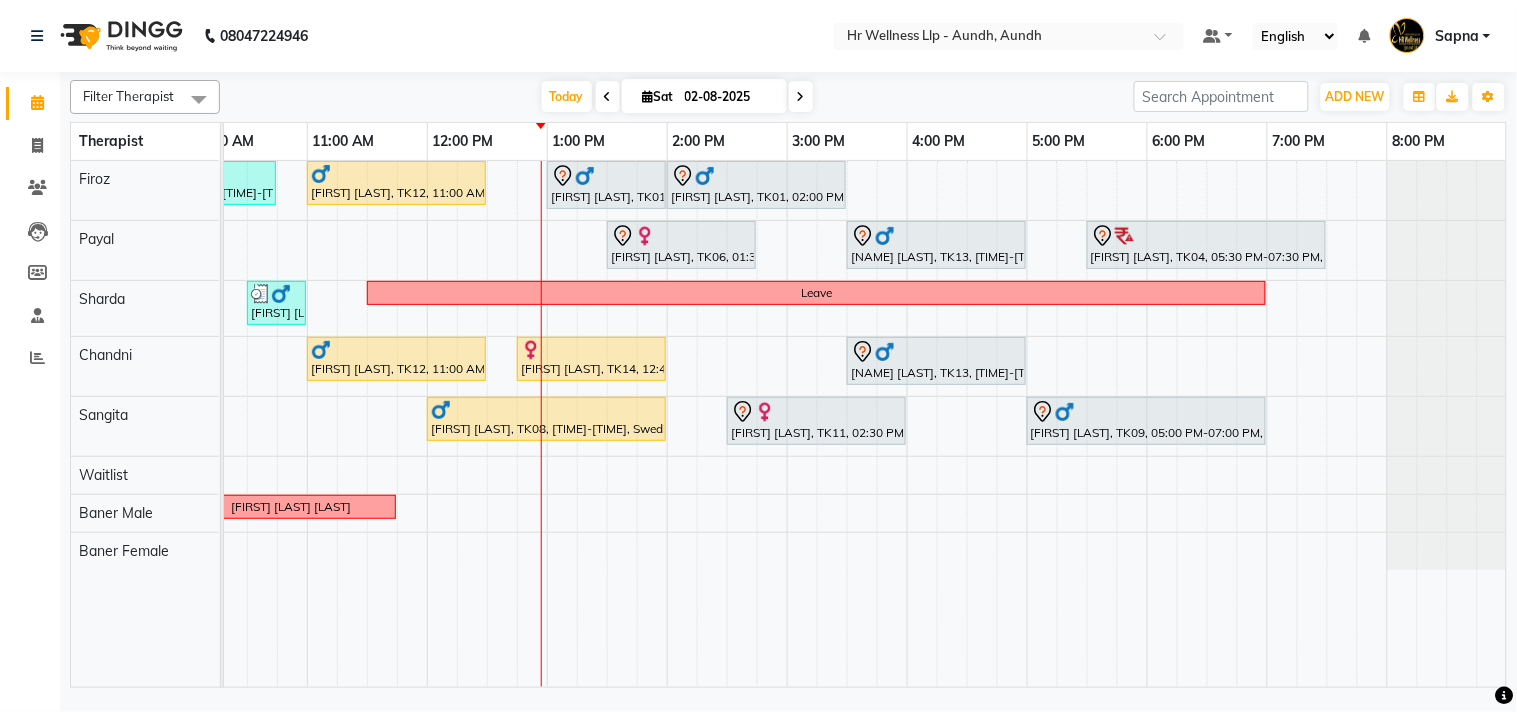 click at bounding box center [801, 97] 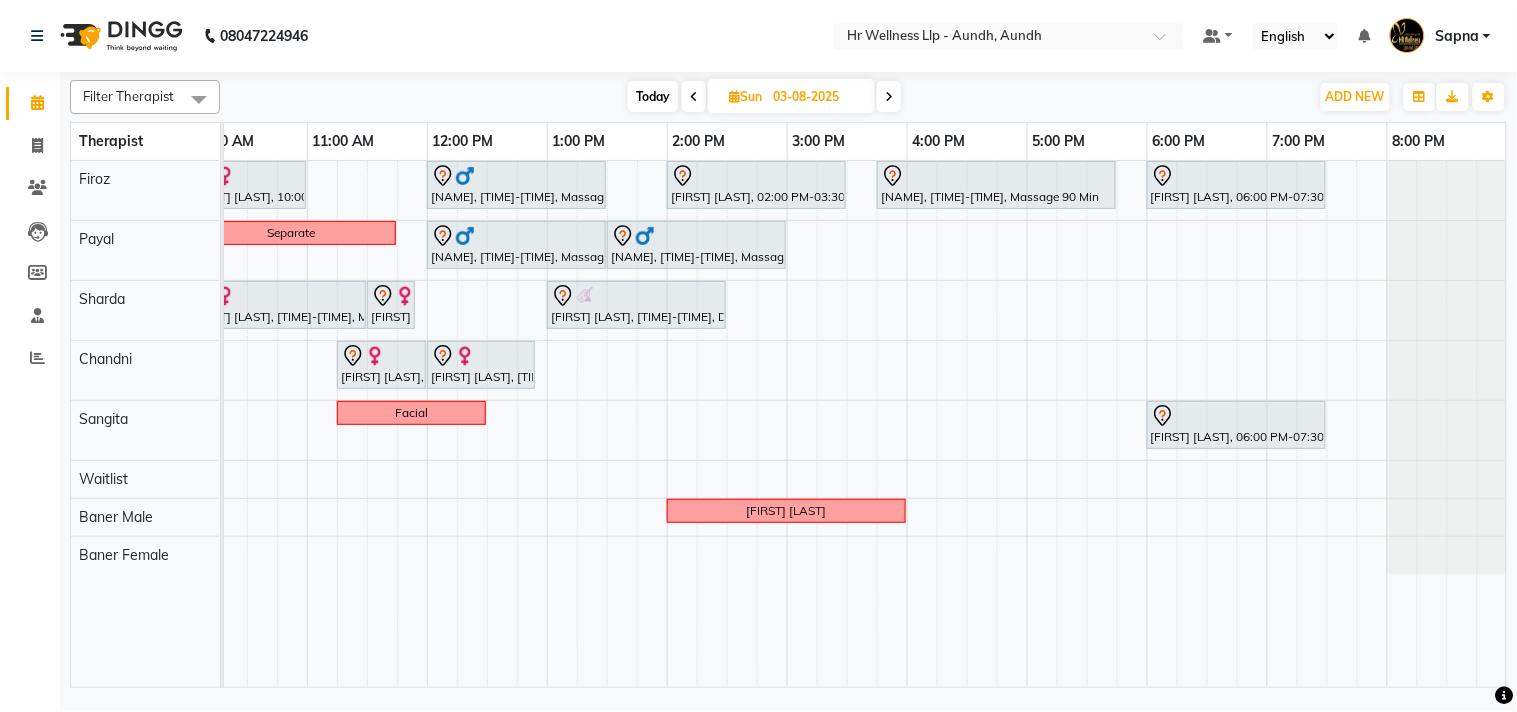 click at bounding box center [694, 96] 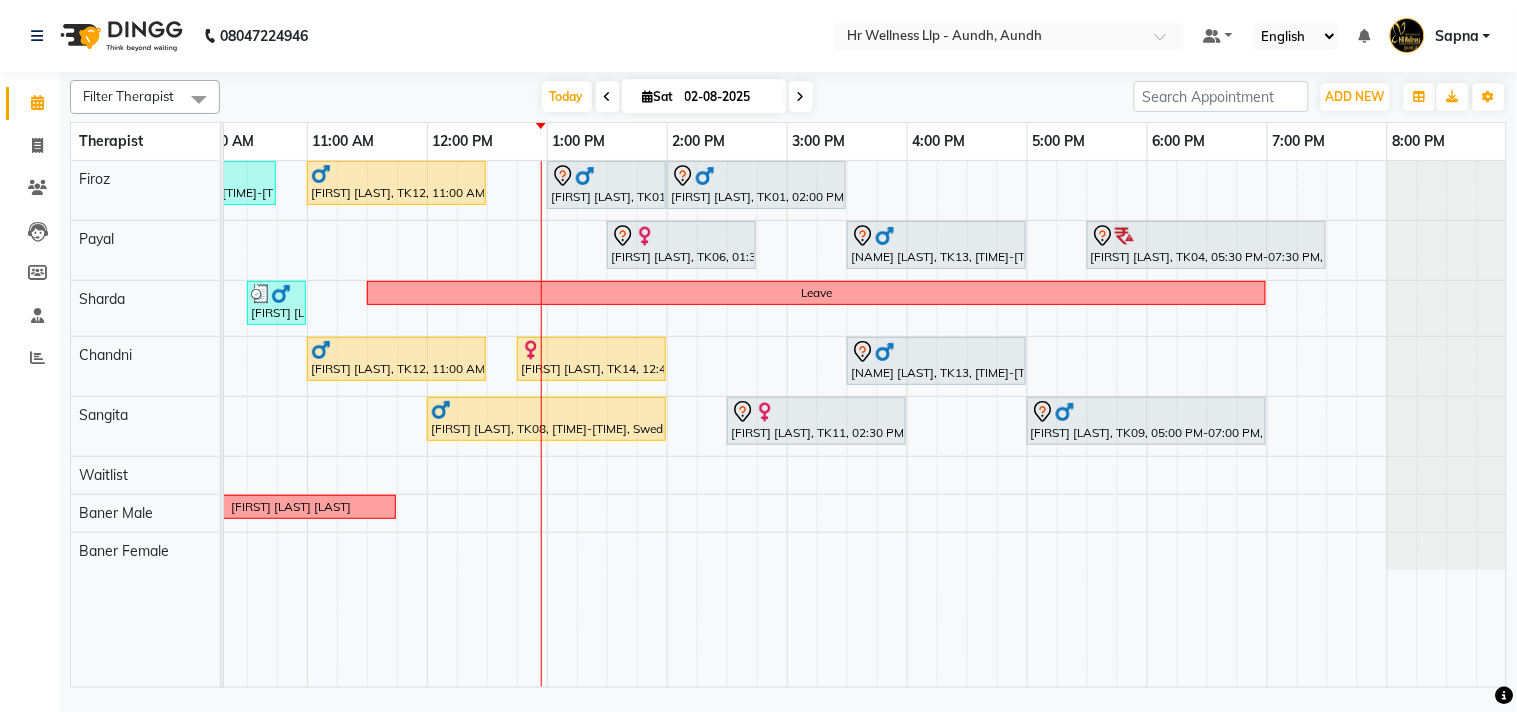 click at bounding box center (801, 97) 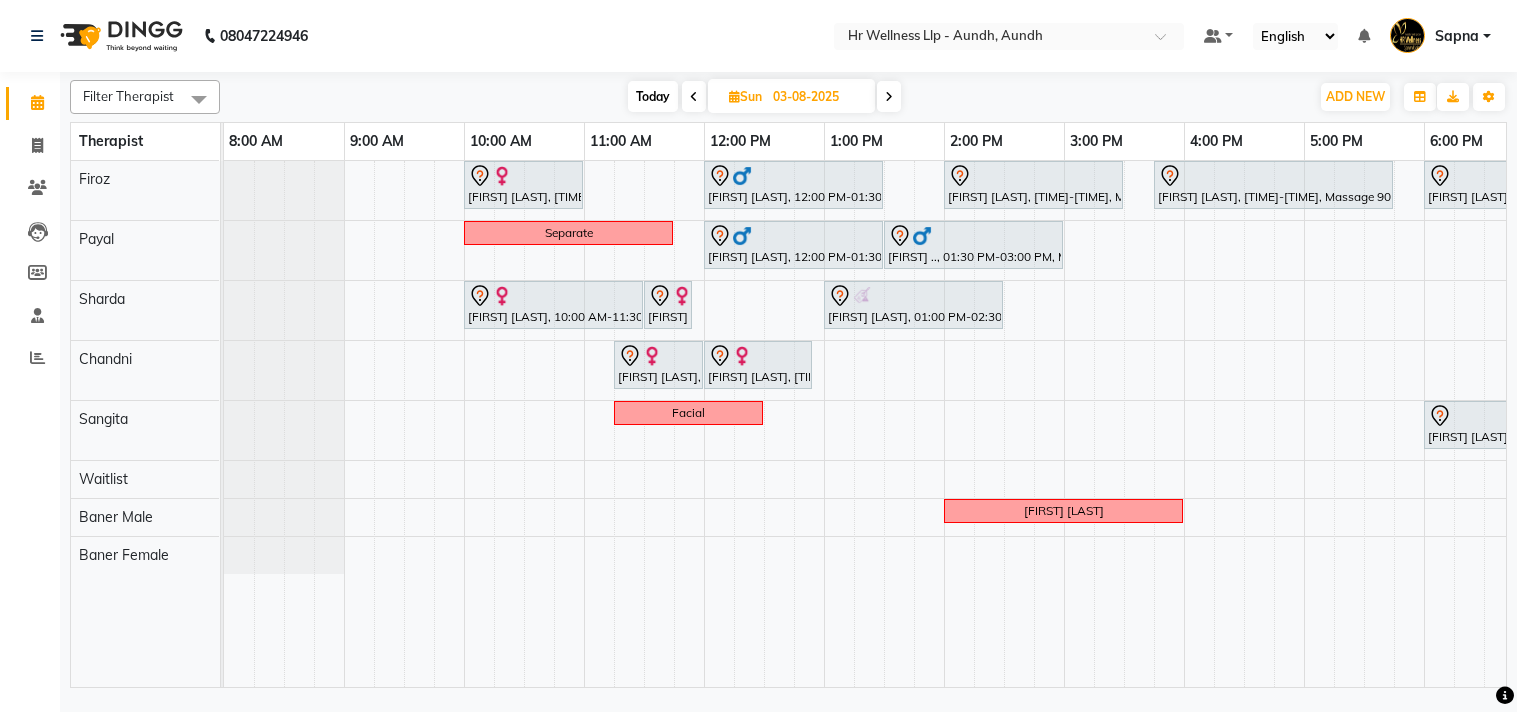 scroll, scrollTop: 0, scrollLeft: 0, axis: both 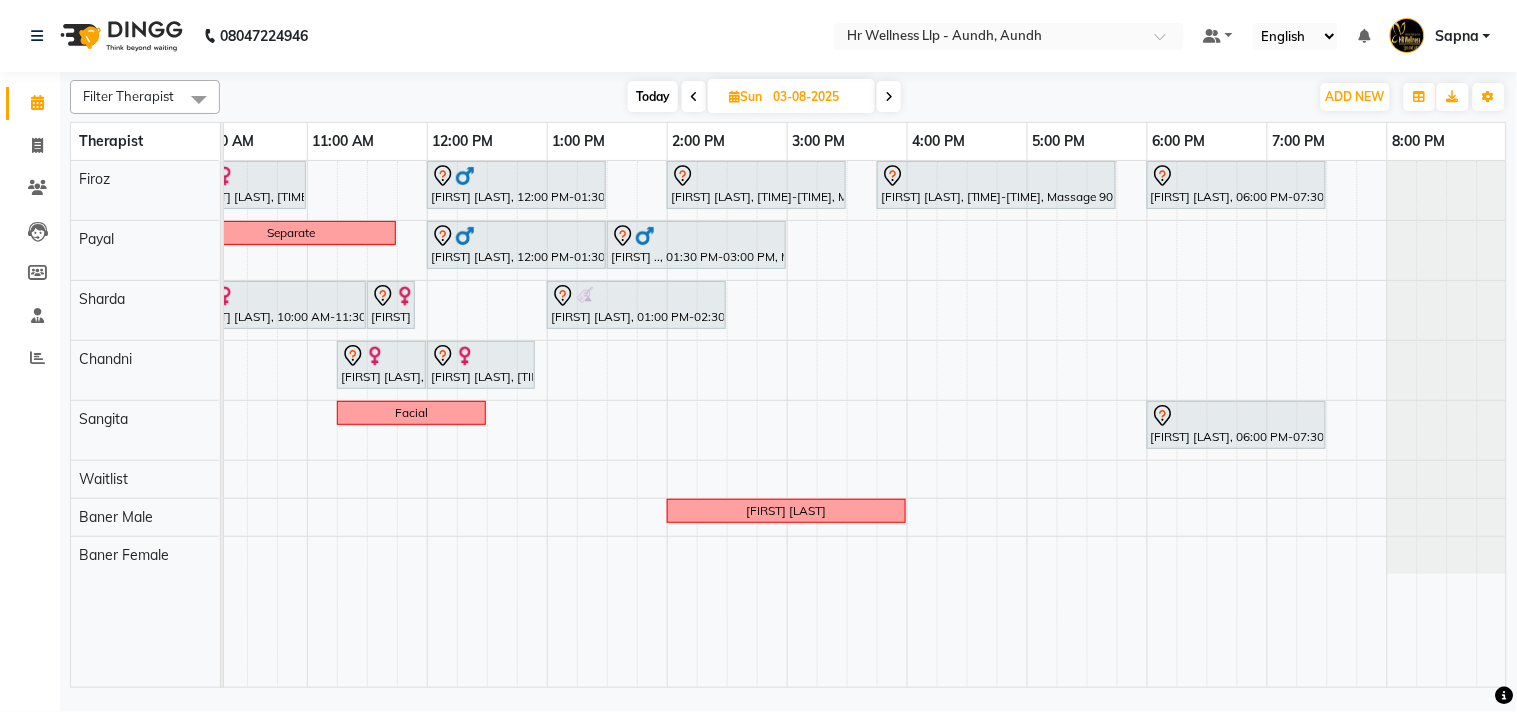 click at bounding box center [889, 96] 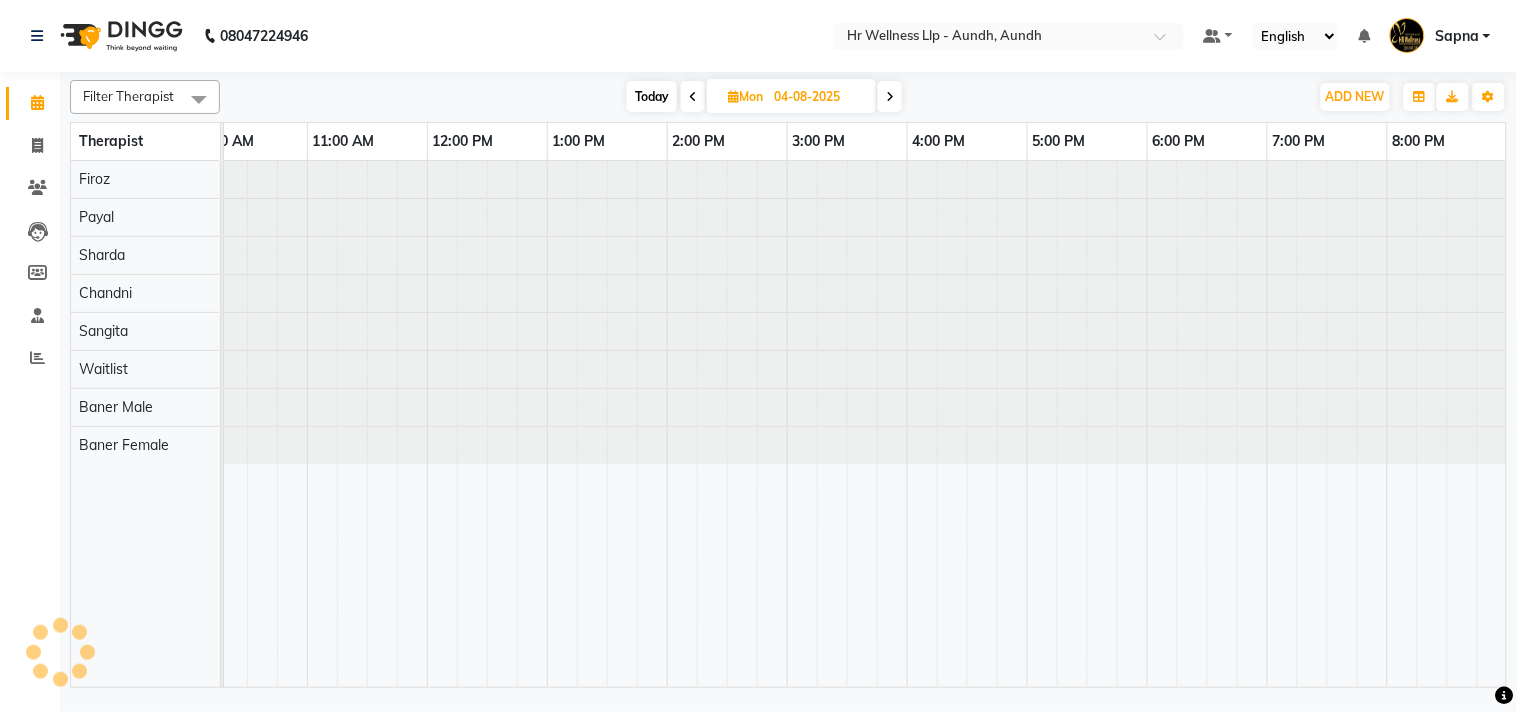 scroll, scrollTop: 0, scrollLeft: 0, axis: both 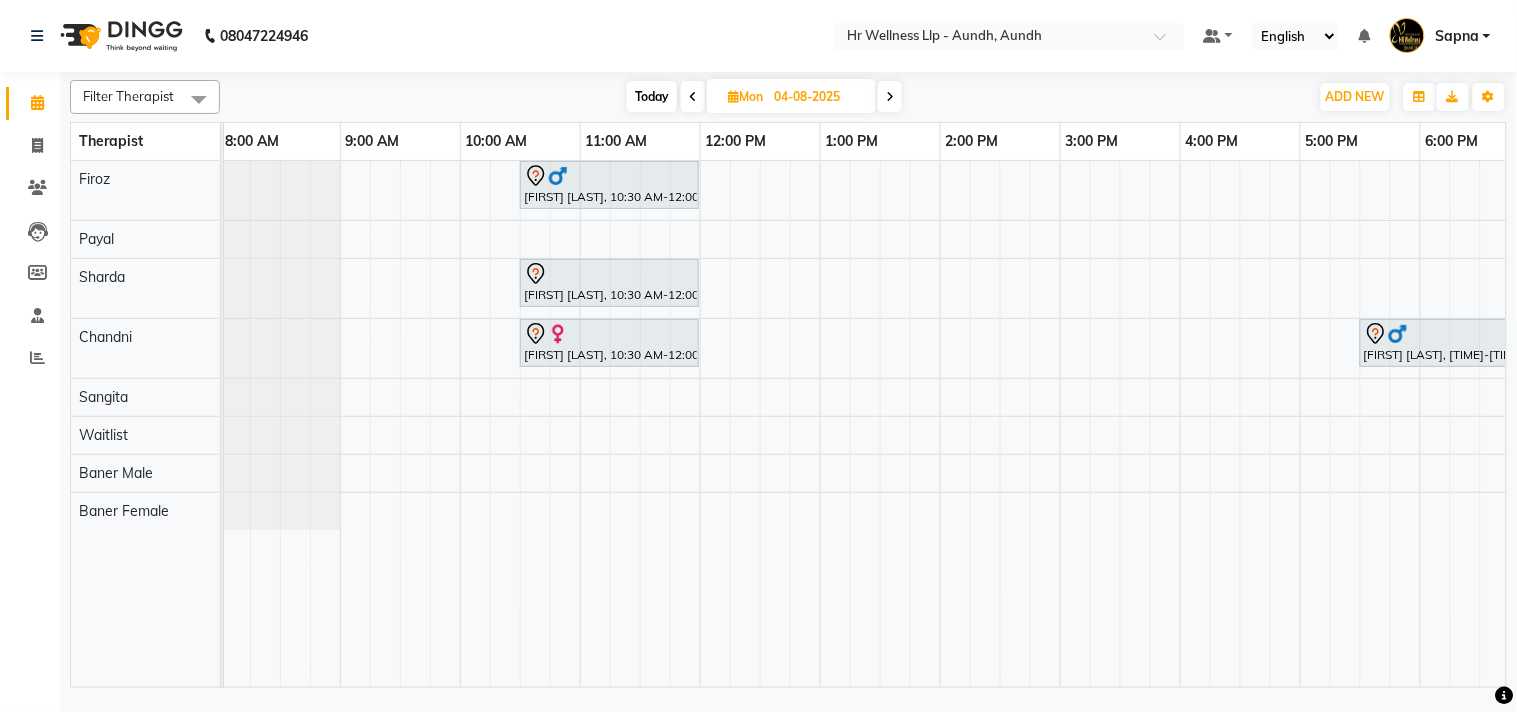 click at bounding box center [693, 96] 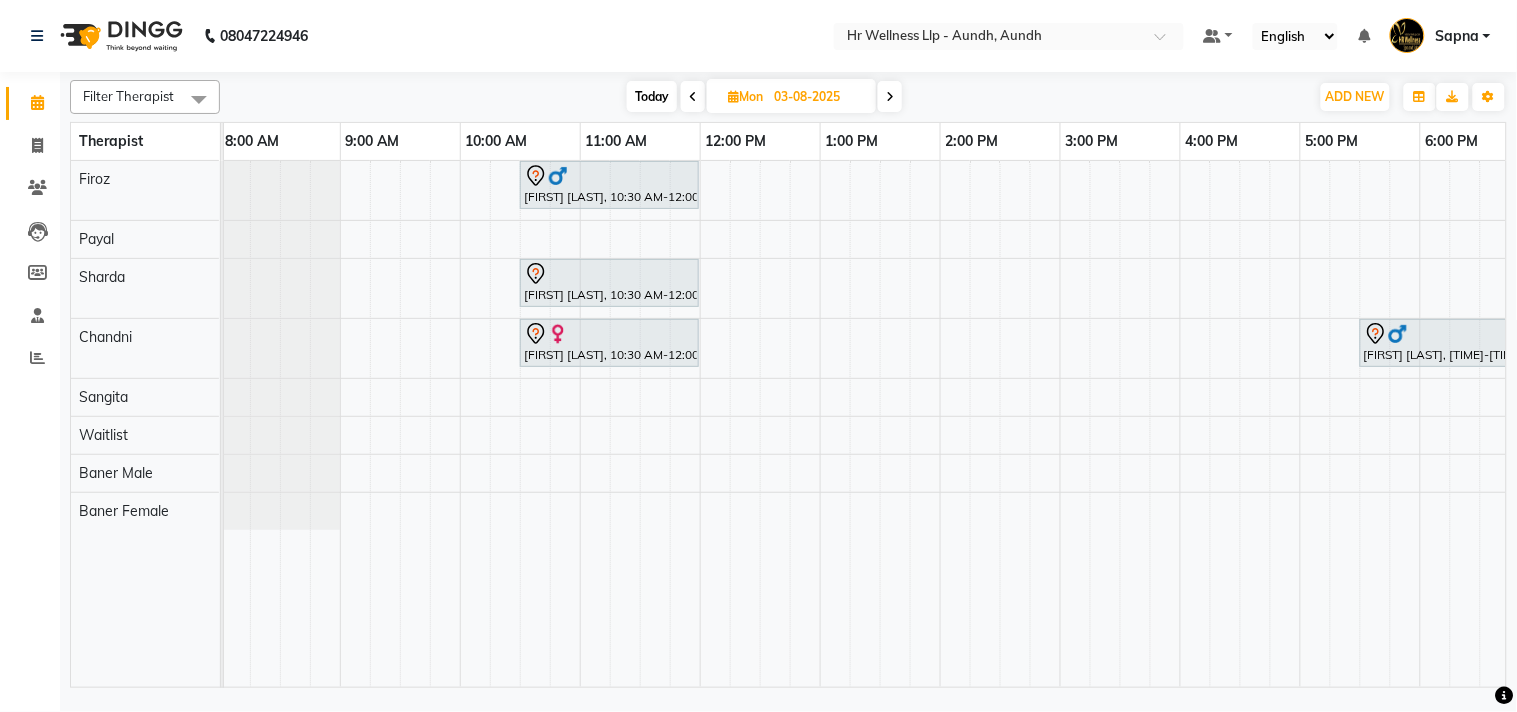scroll, scrollTop: 0, scrollLeft: 0, axis: both 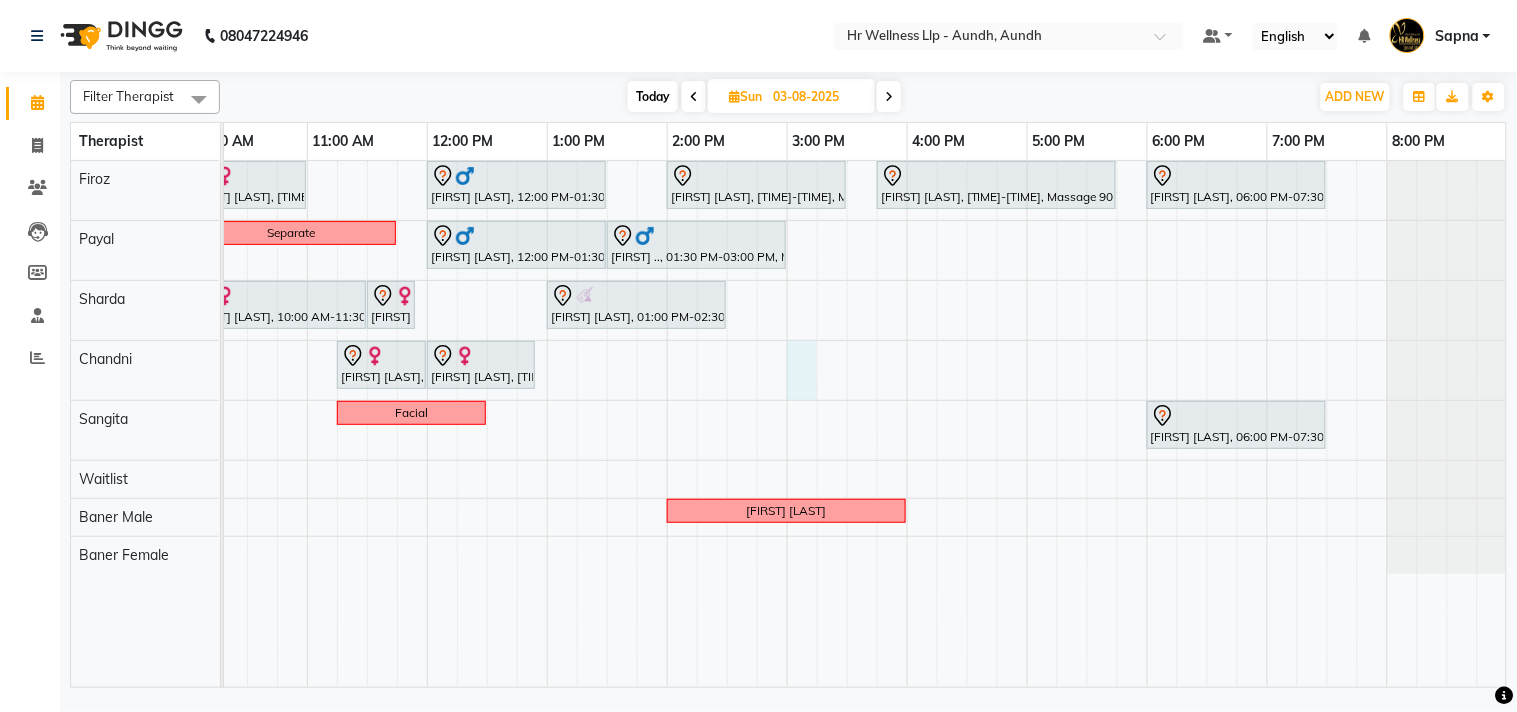 click on "[FIRST] [LAST], [TIME]-[TIME], Massage 60 Min             [FIRST] [LAST], [TIME]-[TIME], Massage 60 Min             [FIRST] [LAST], [TIME]-[TIME], Massage 60 Min             [FIRST] [LAST], [TIME]-[TIME], Massage 90 Min             [FIRST] [LAST]., [TIME]-[TIME], Massage 60 Min  Separate              [FIRST] [LAST], [TIME]-[TIME], Massage 60 Min             [FIRST] .., [TIME]-[TIME], Massage 60 Min             [FIRST] [LAST], [TIME]-[TIME], Massage 90 Min             [FIRST] [LAST], [TIME]-[TIME], 10 mins complimentary Service             [FIRST] [LAST], [TIME]-[TIME], Deep Tissue Massage with Wintergreen oil 60 Min             [FIRST] [LAST], [TIME]-[TIME], Massage 60 Min             [FIRST] [LAST], [TIME]-[TIME], 10 mins complimentary Service  Facial              [FIRST] [LAST]., [TIME]-[TIME], Massage 60 Min  [FIRST] [LAST]" at bounding box center (727, 424) 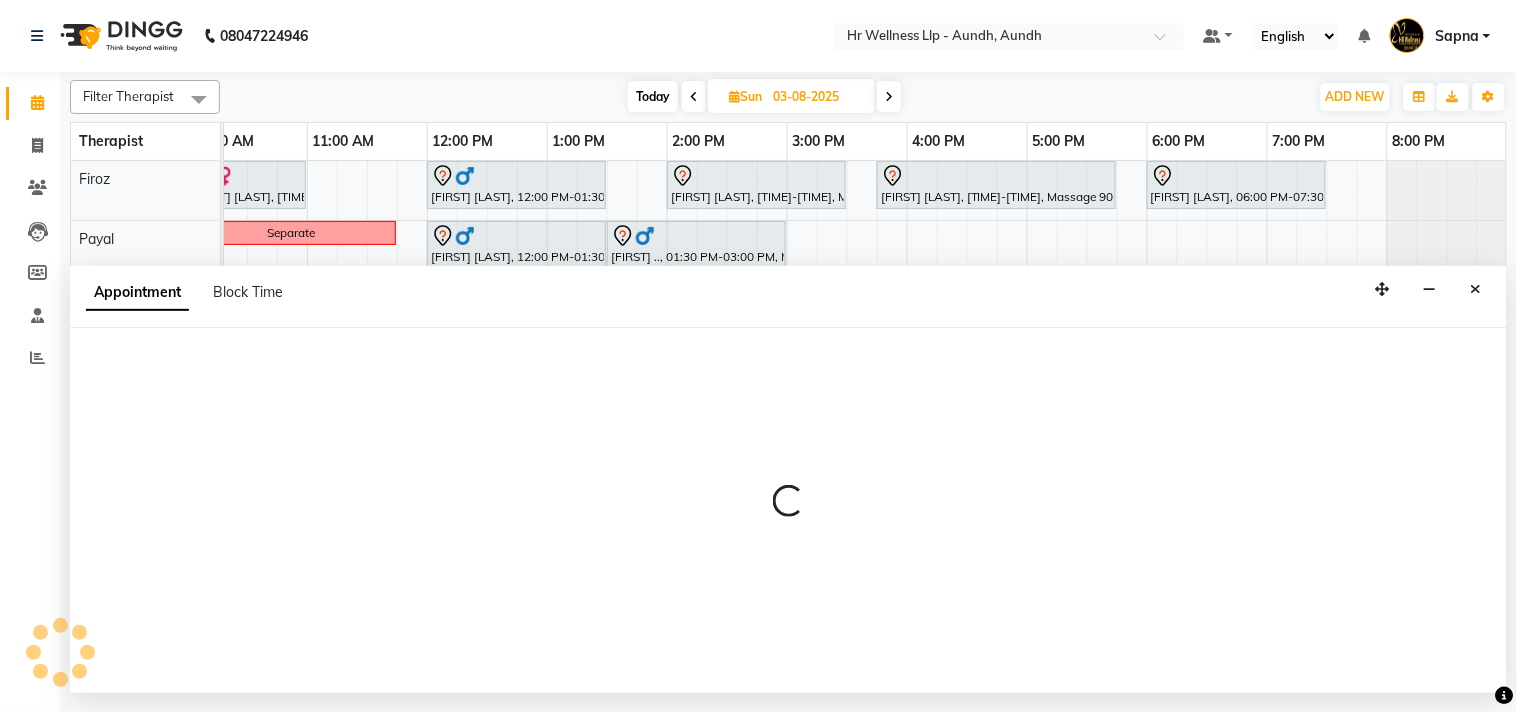 select on "77662" 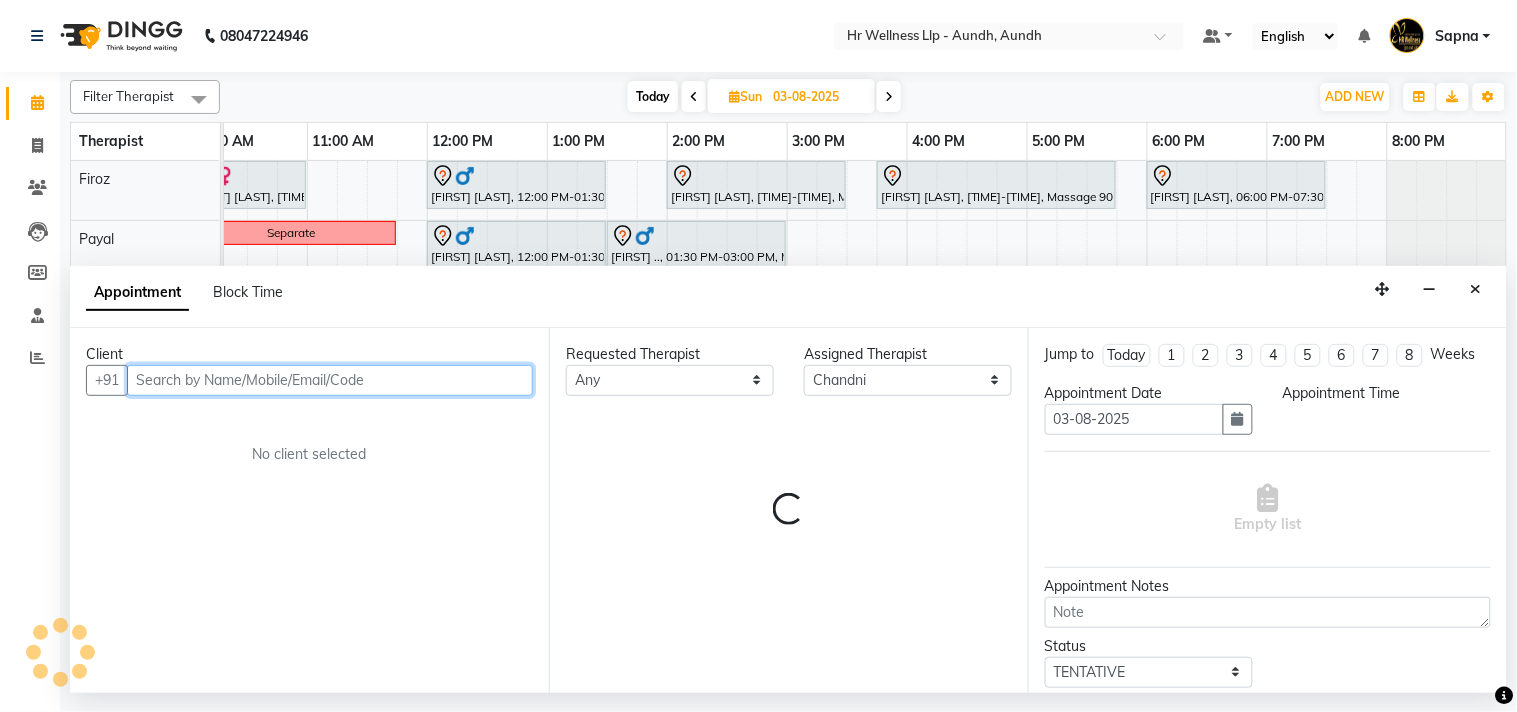 select on "900" 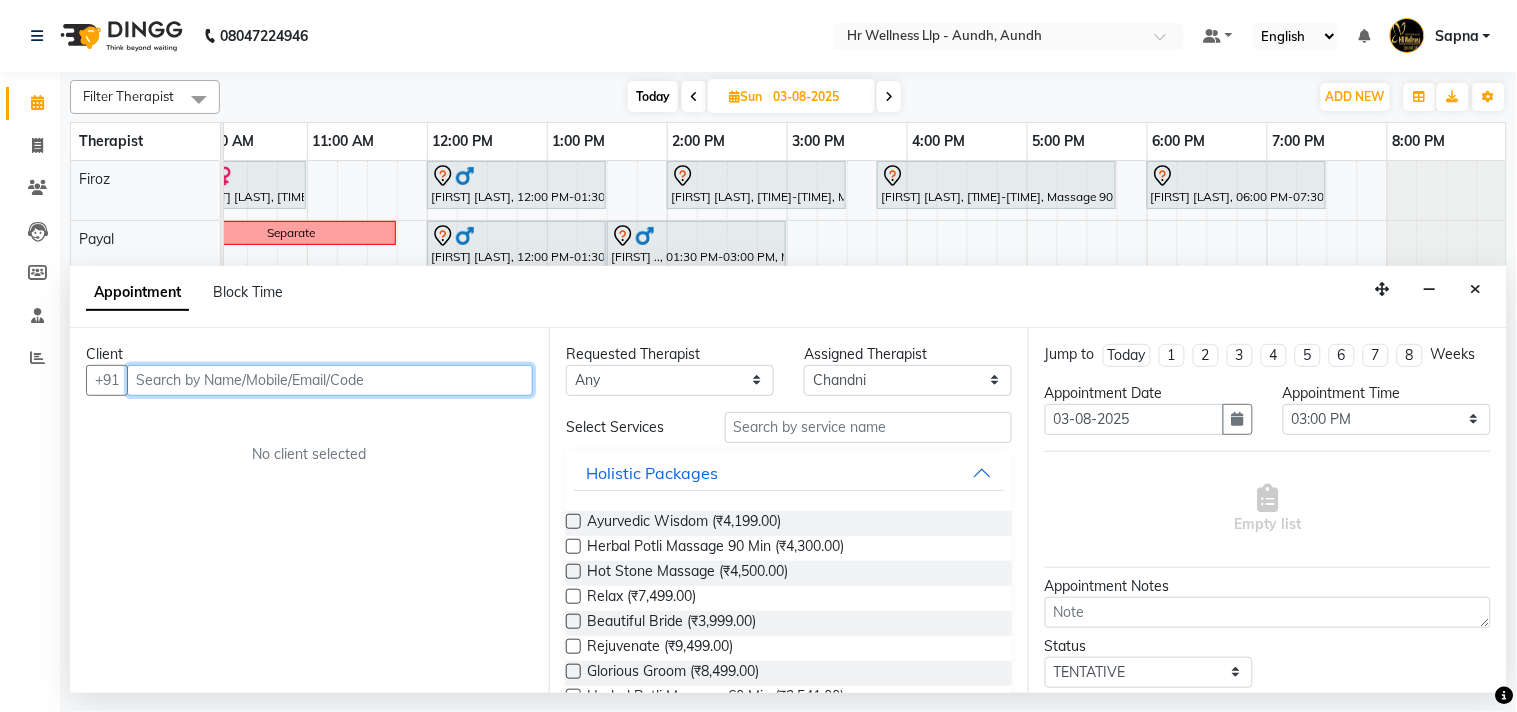 click at bounding box center (330, 380) 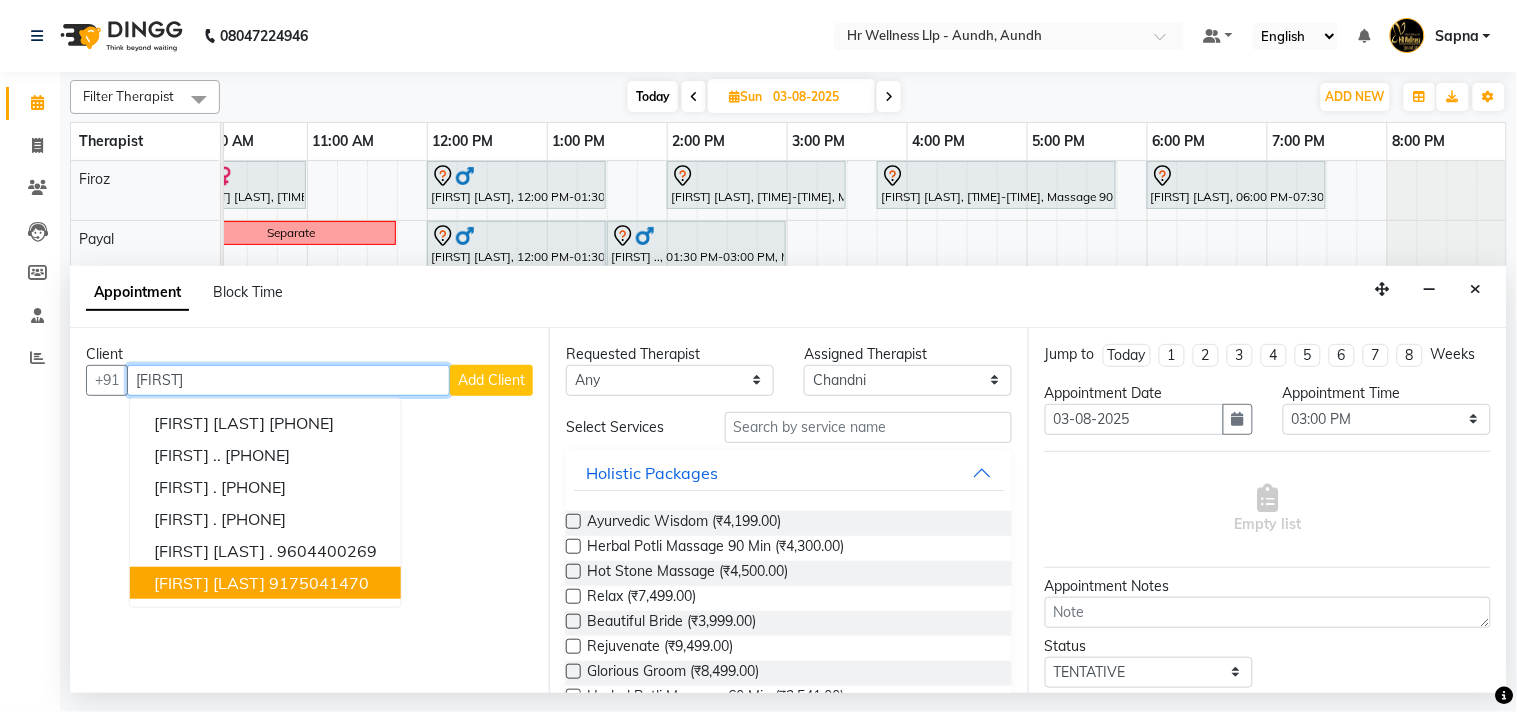 click on "9175041470" at bounding box center [319, 583] 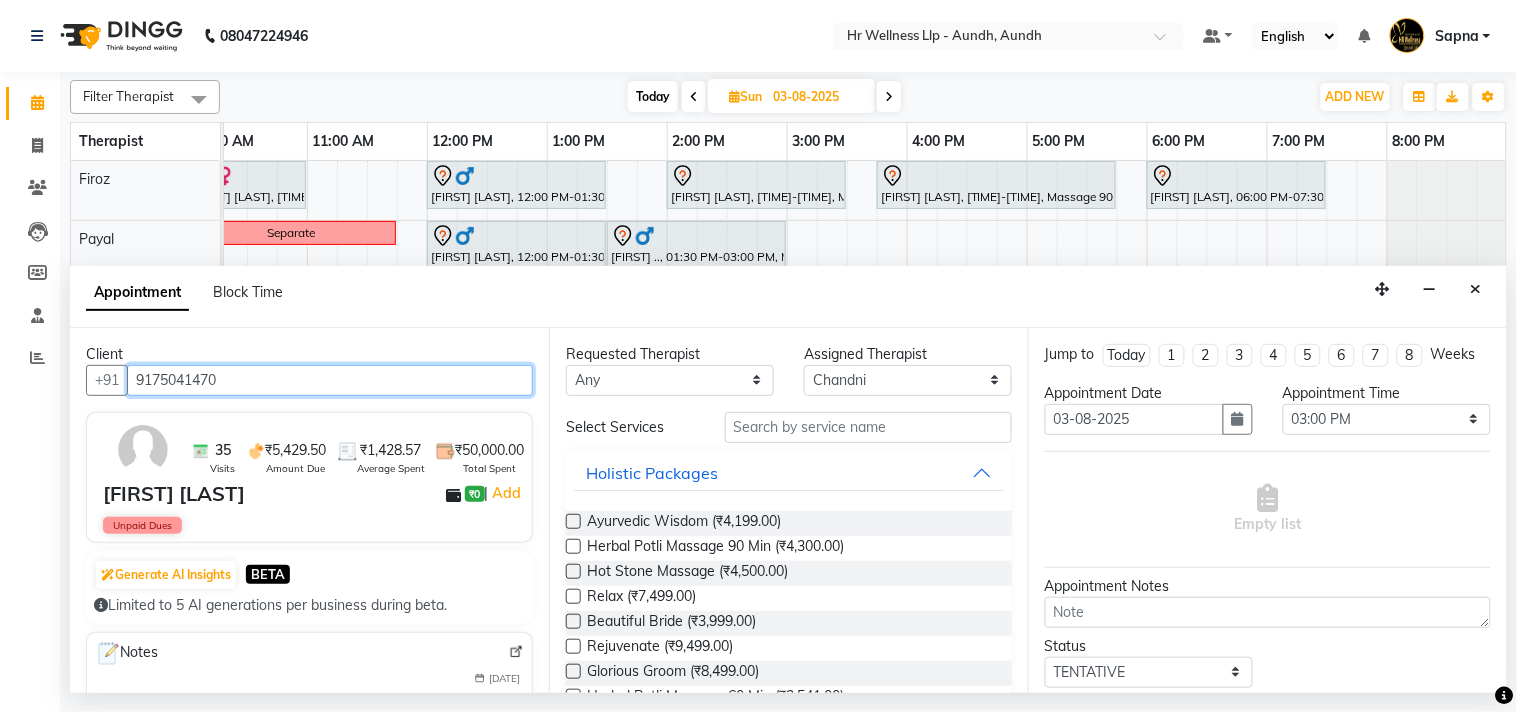 type on "9175041470" 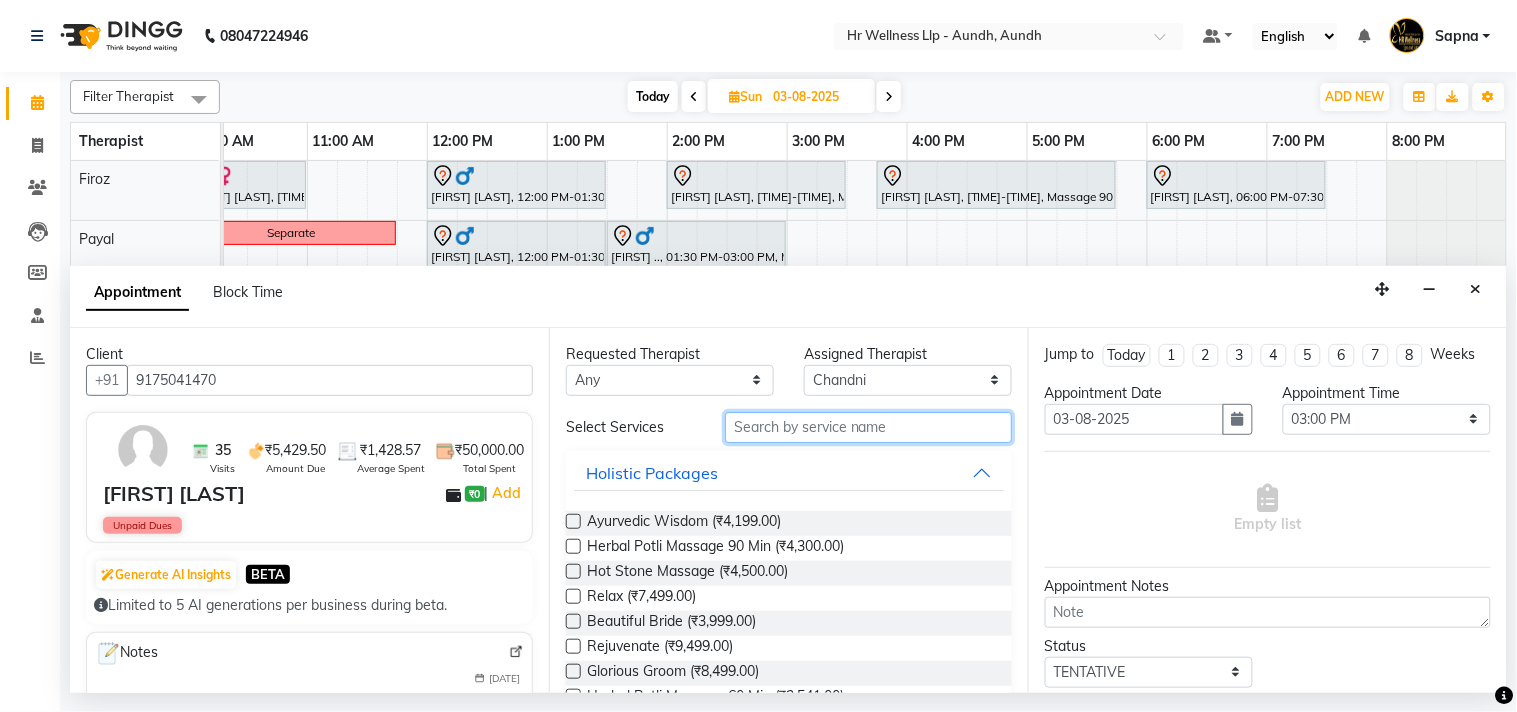 click at bounding box center [868, 427] 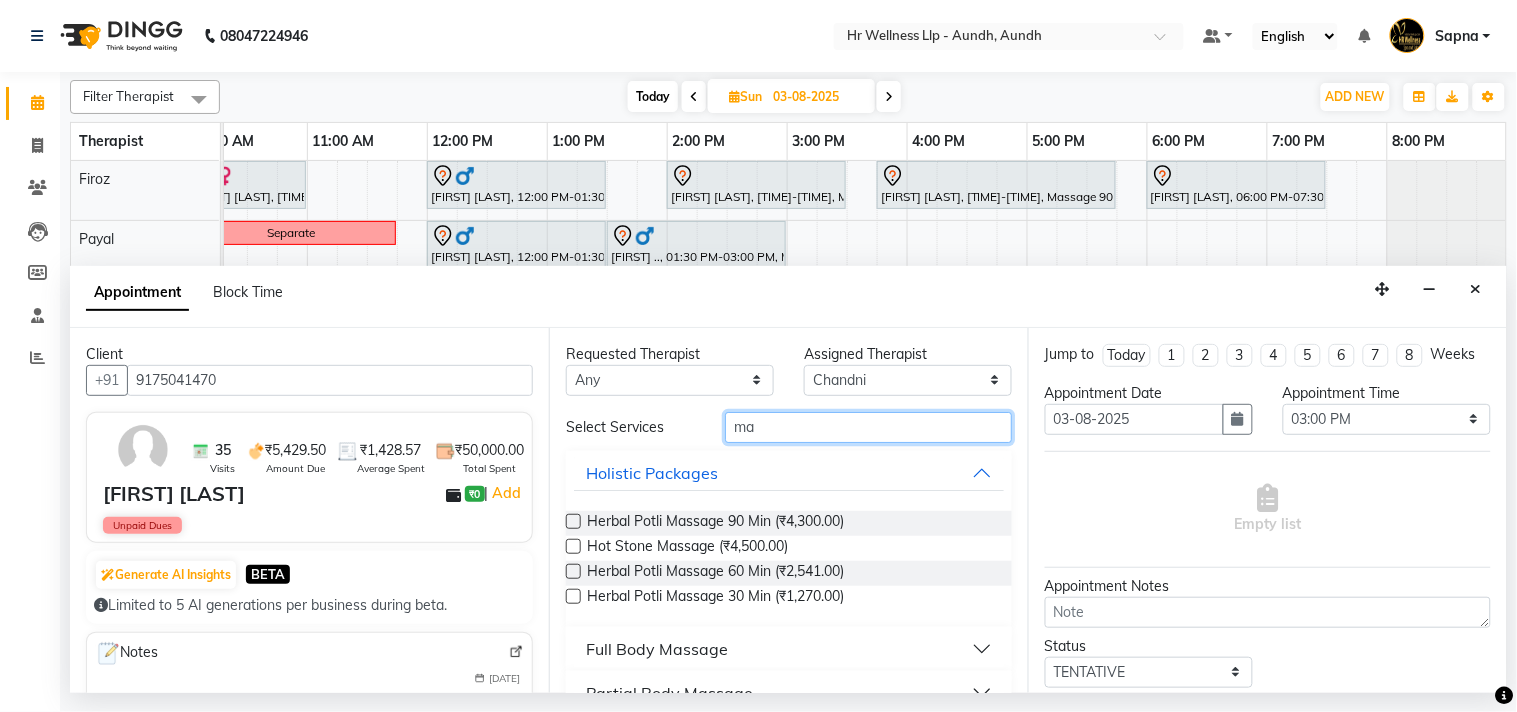 type on "ma" 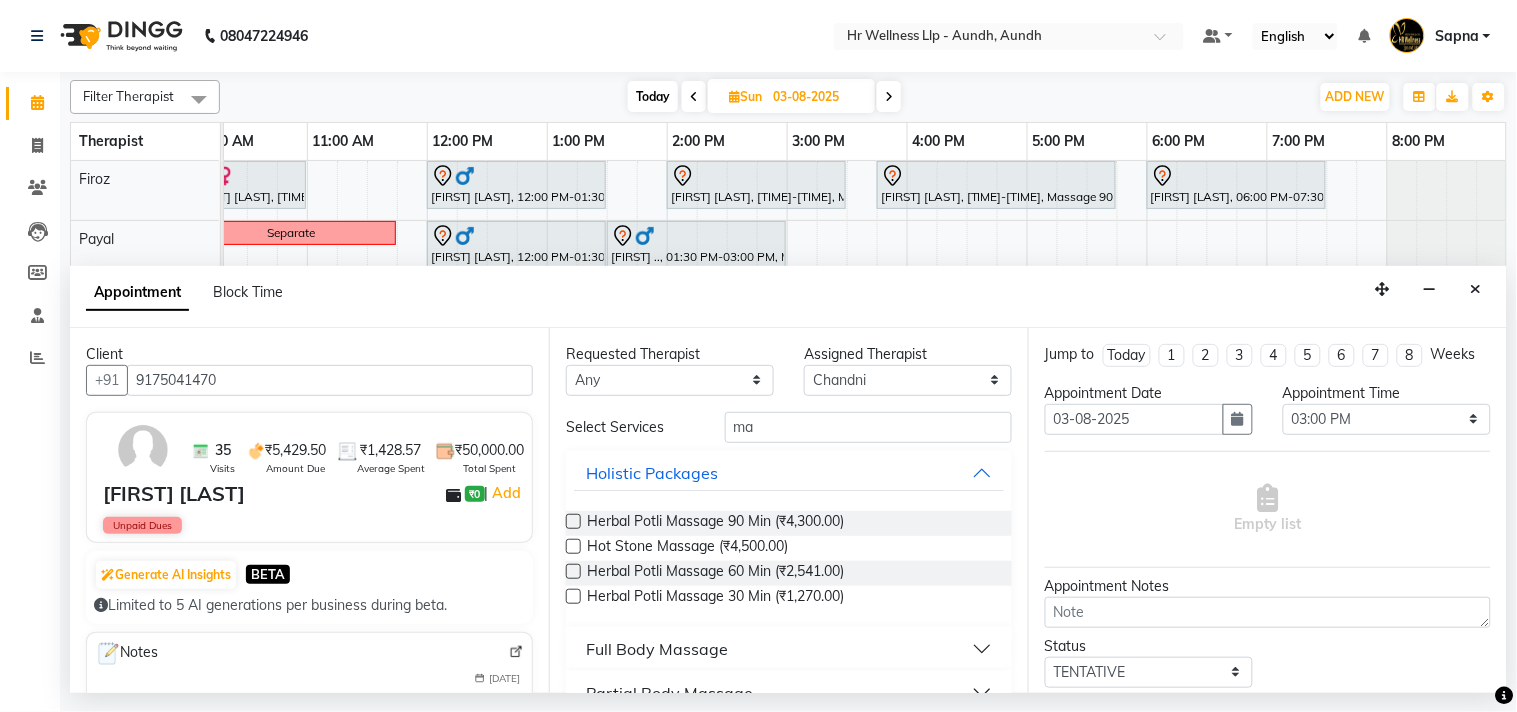 click on "Full Body Massage" at bounding box center (657, 649) 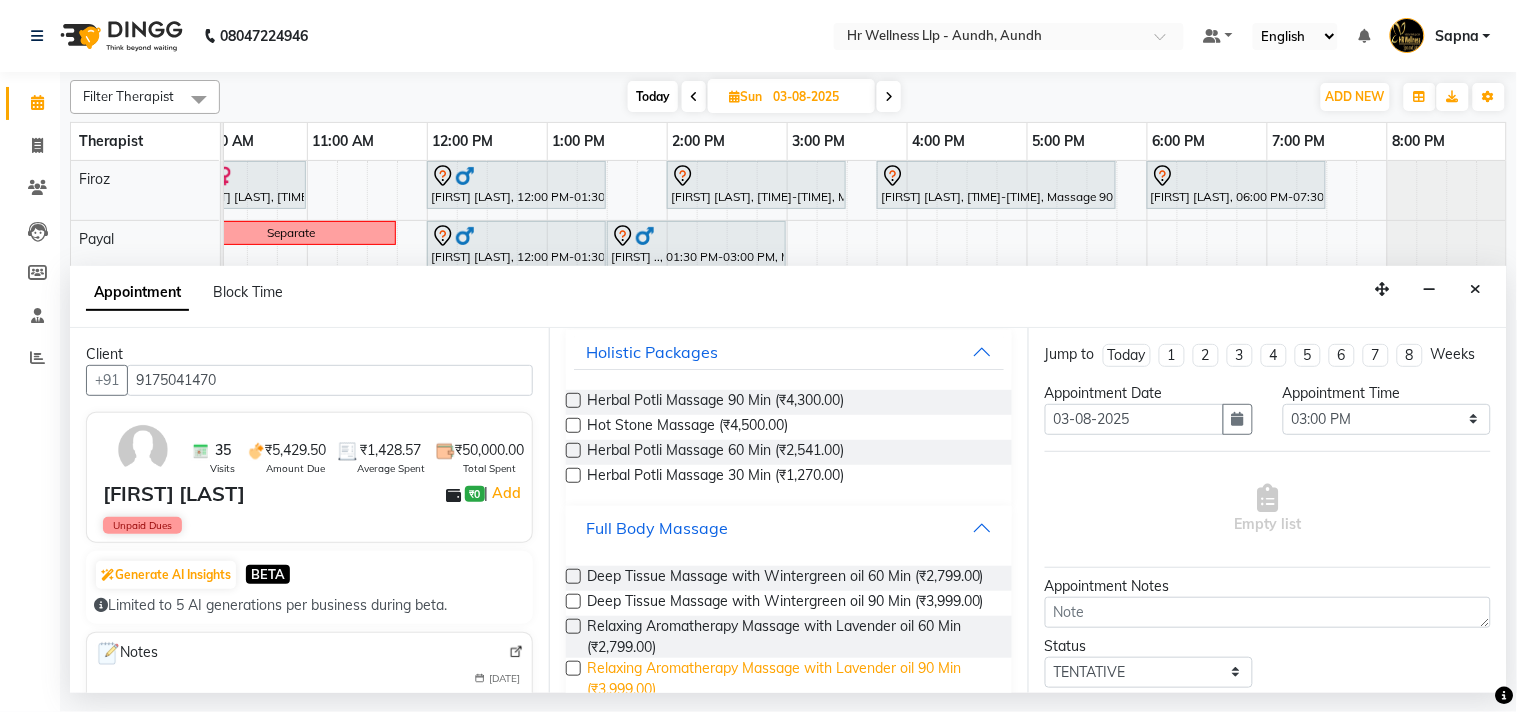 scroll, scrollTop: 111, scrollLeft: 0, axis: vertical 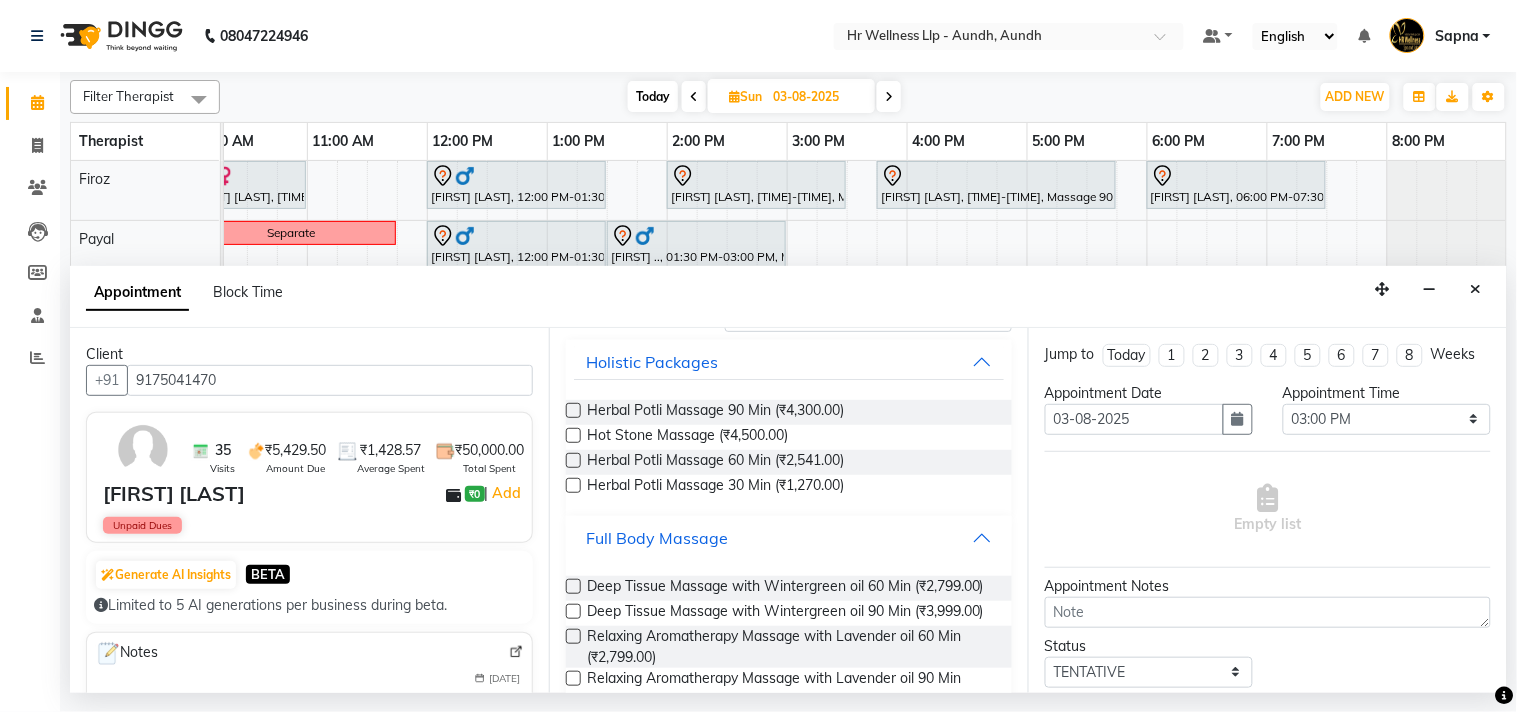 click on "Full Body Massage" at bounding box center [657, 538] 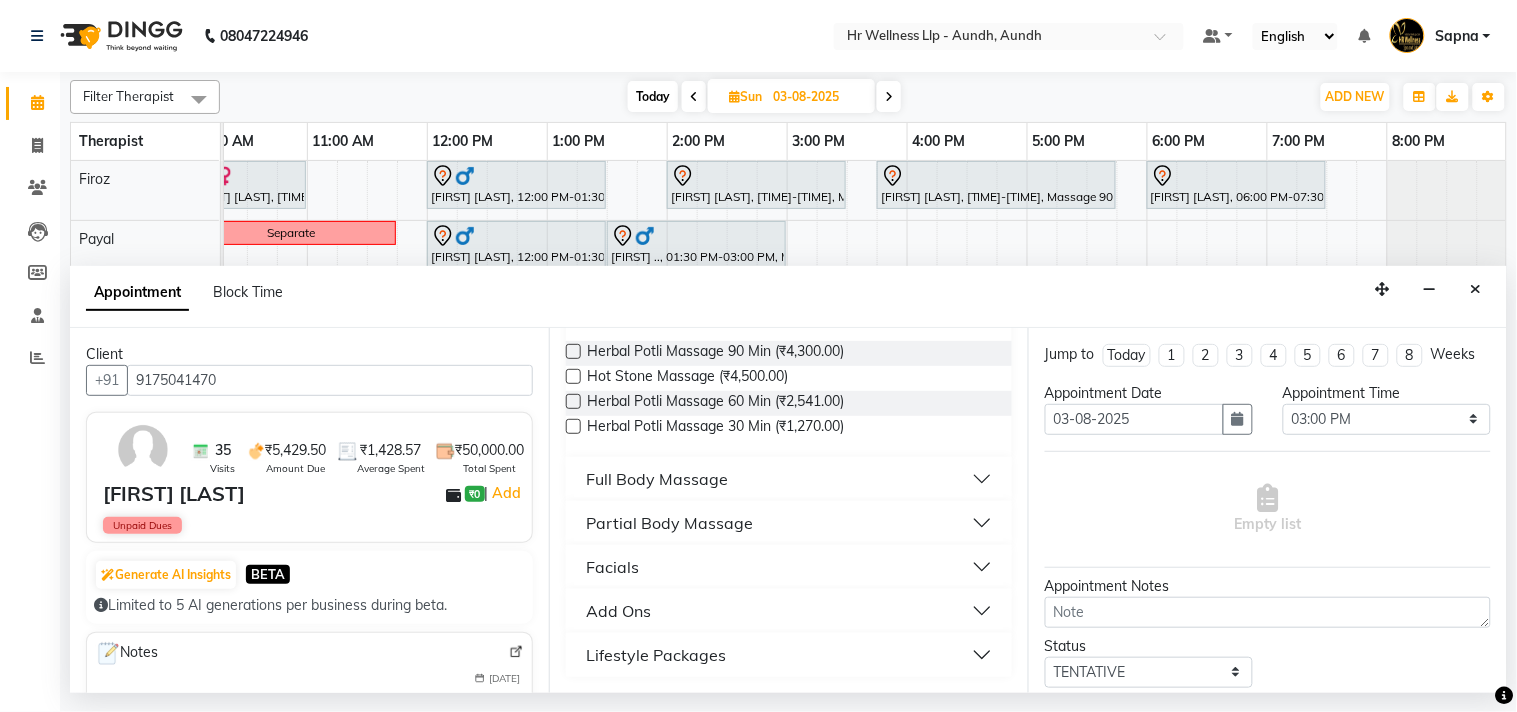 scroll, scrollTop: 168, scrollLeft: 0, axis: vertical 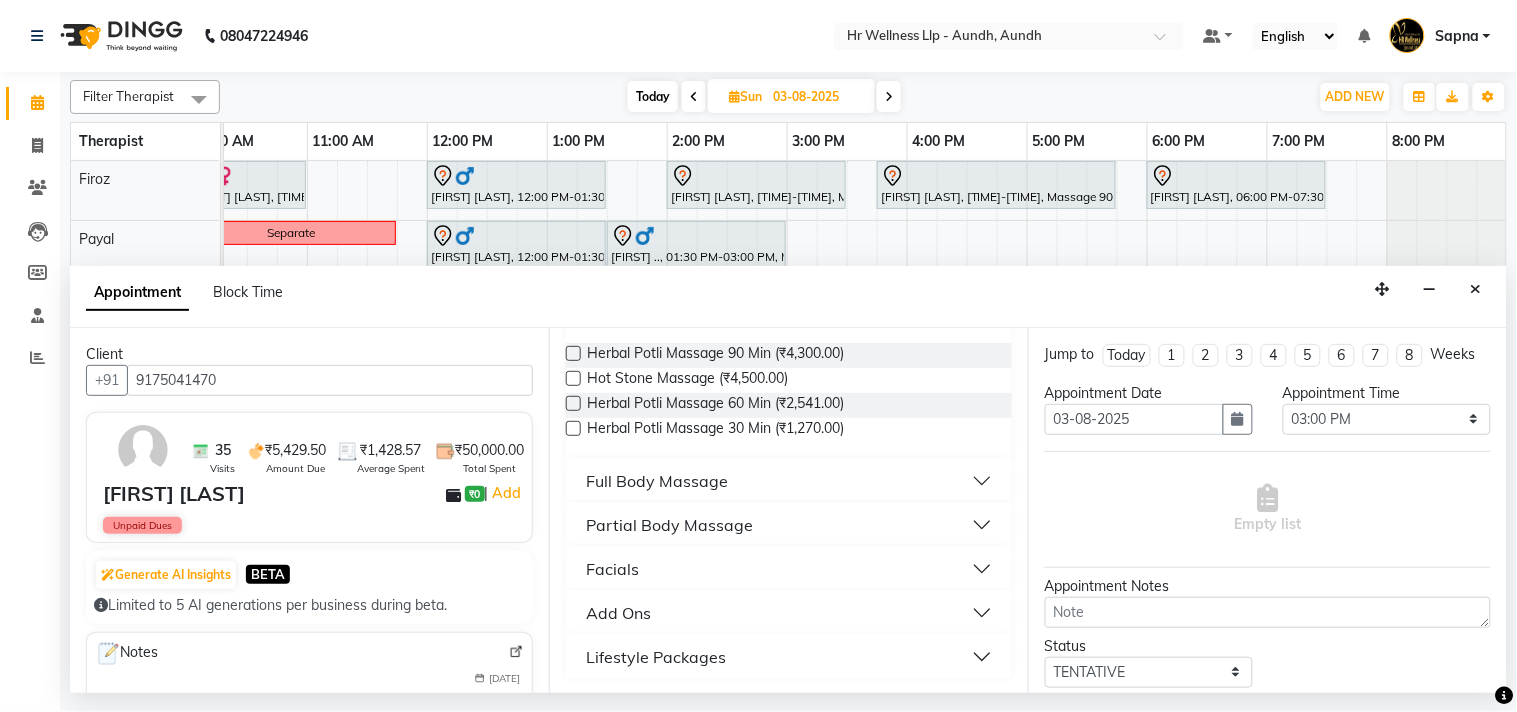 click on "Full Body Massage" at bounding box center [657, 481] 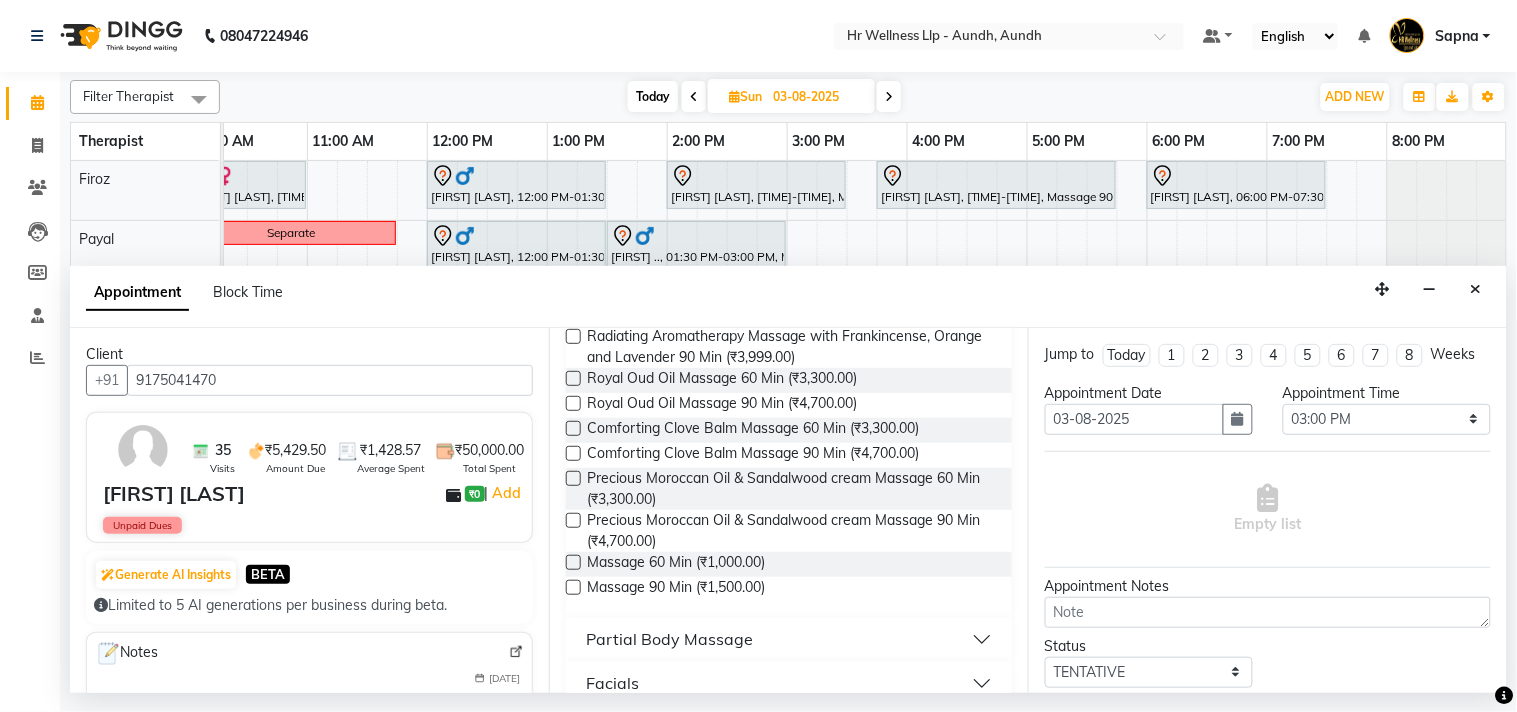 scroll, scrollTop: 1004, scrollLeft: 0, axis: vertical 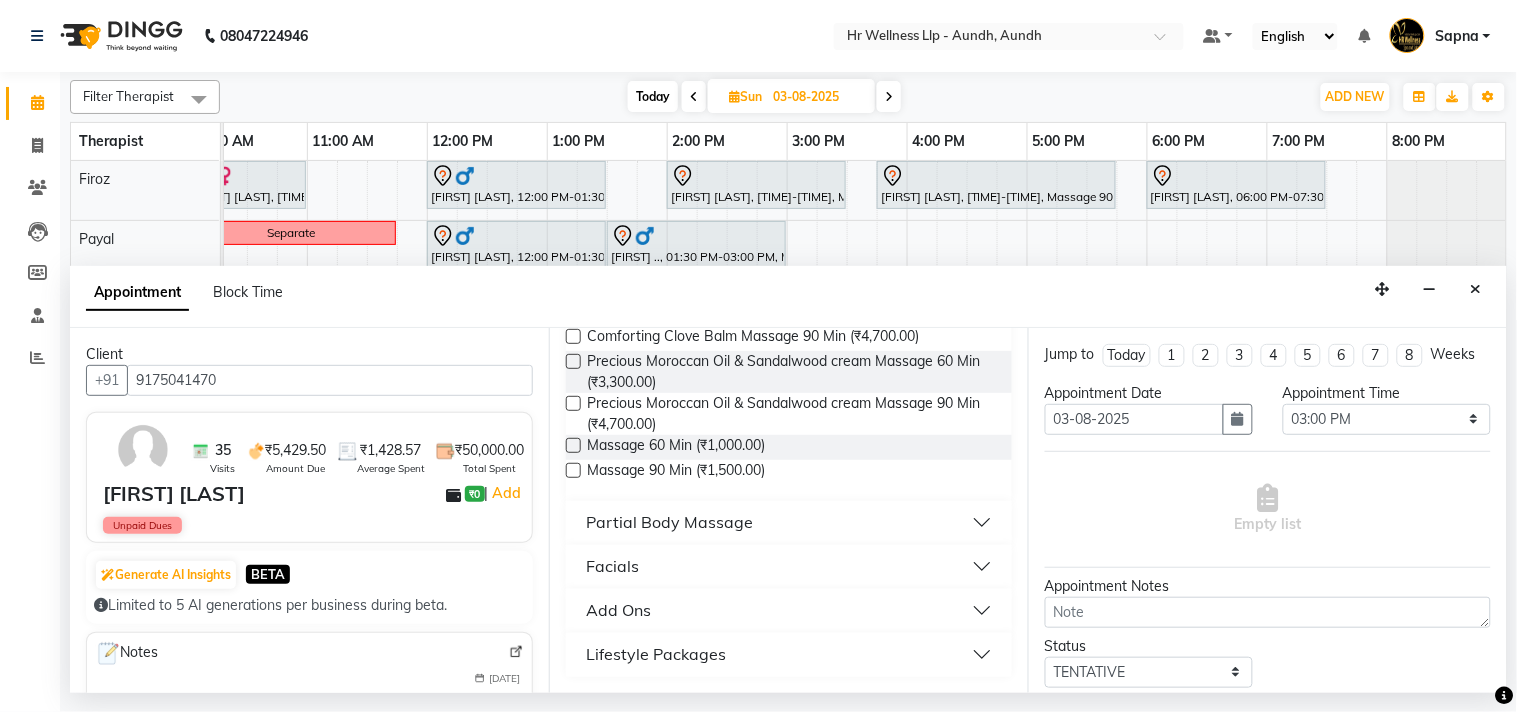 click at bounding box center [573, 445] 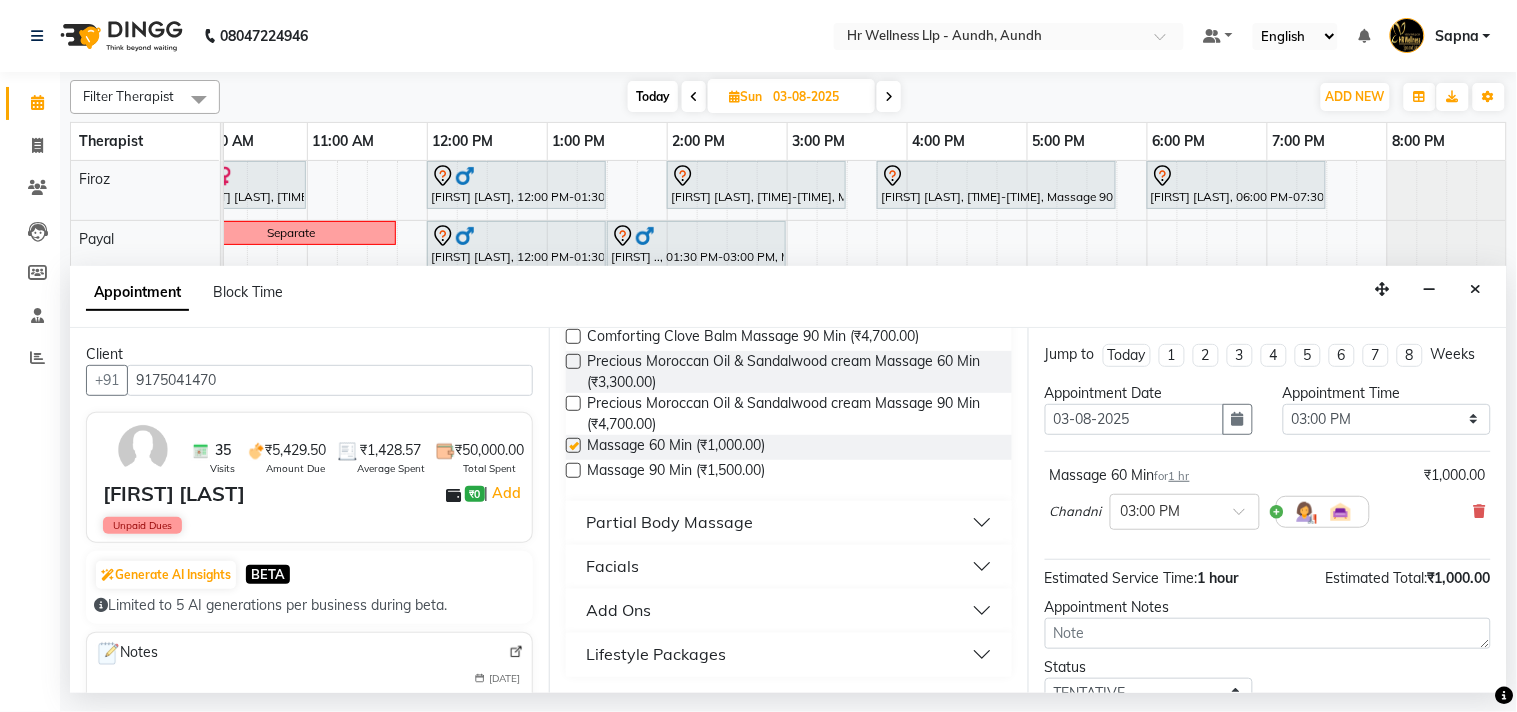 checkbox on "false" 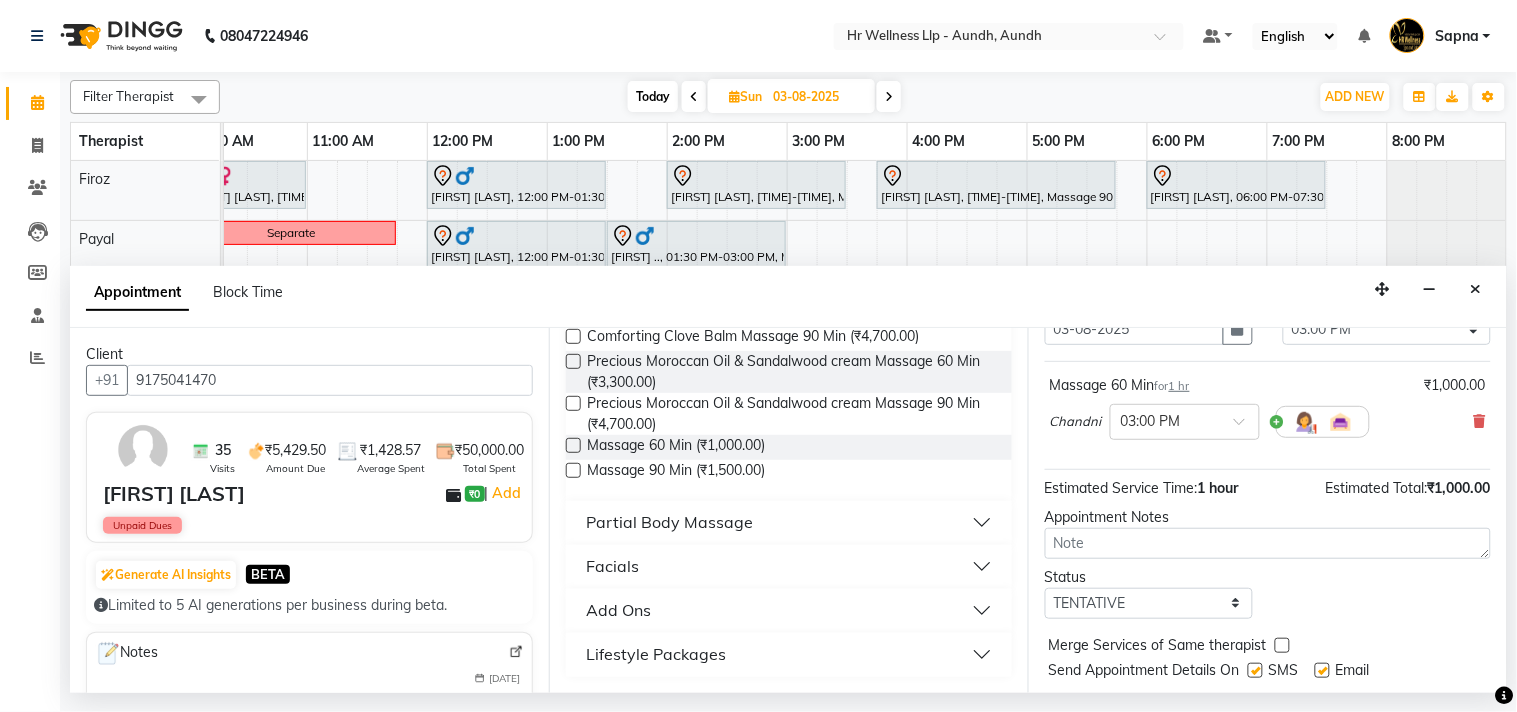 scroll, scrollTop: 161, scrollLeft: 0, axis: vertical 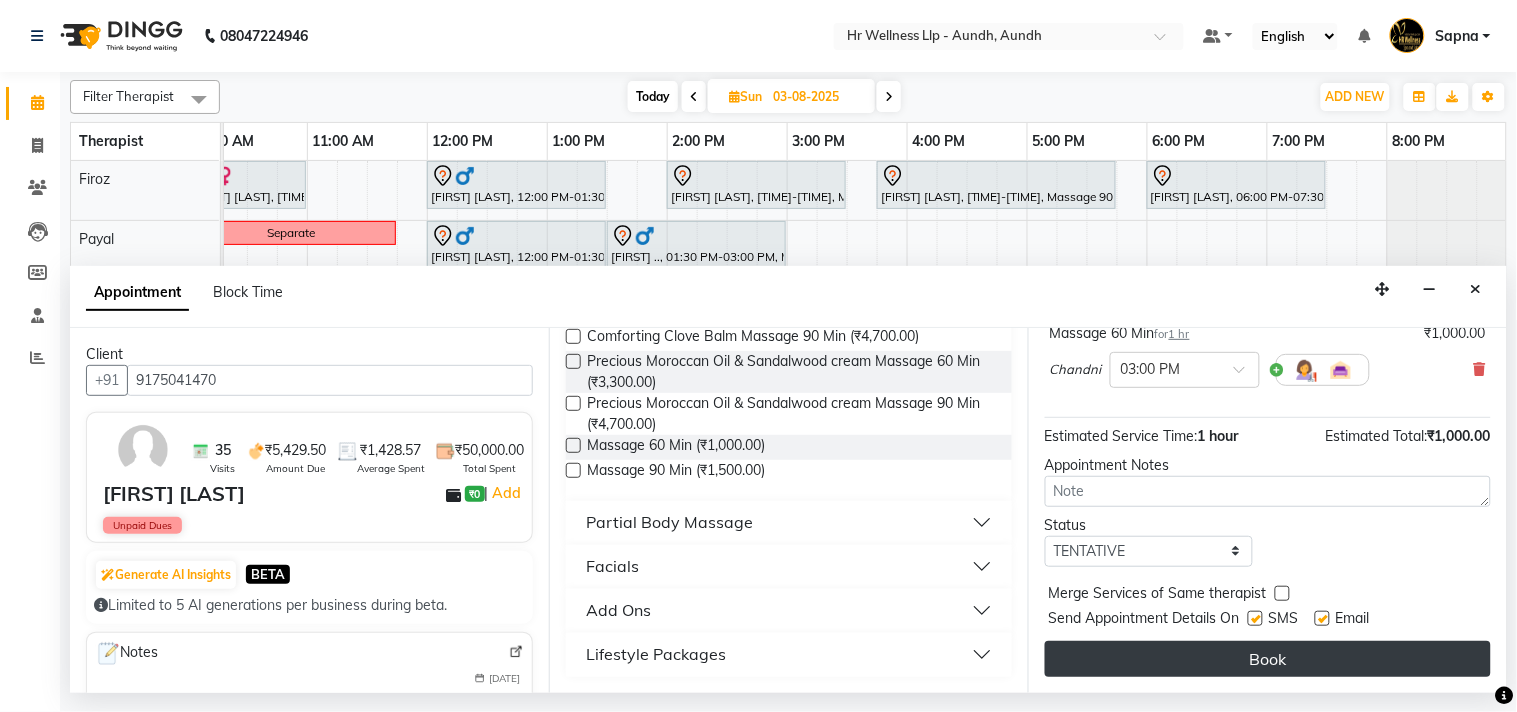 click on "Book" at bounding box center (1268, 659) 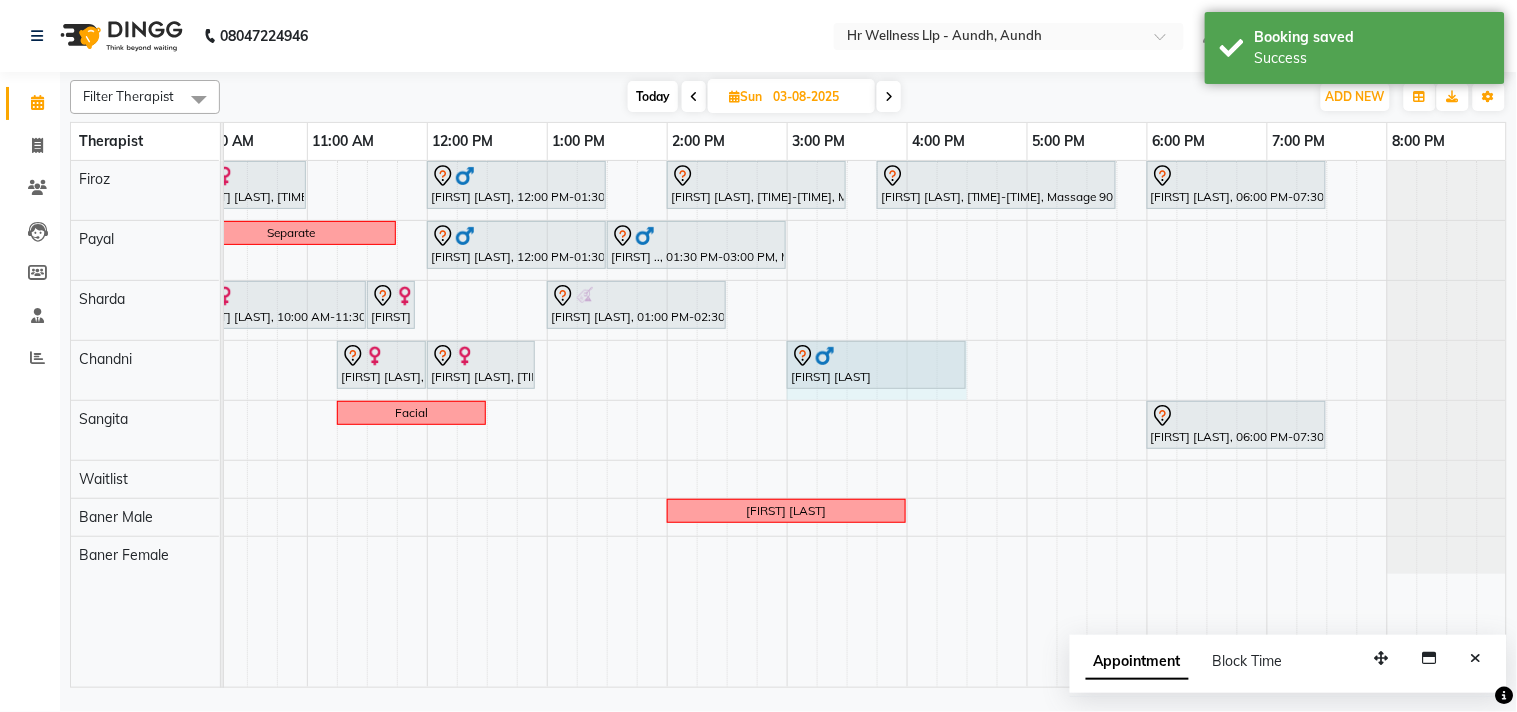 drag, startPoint x: 905, startPoint y: 360, endPoint x: 944, endPoint y: 376, distance: 42.154476 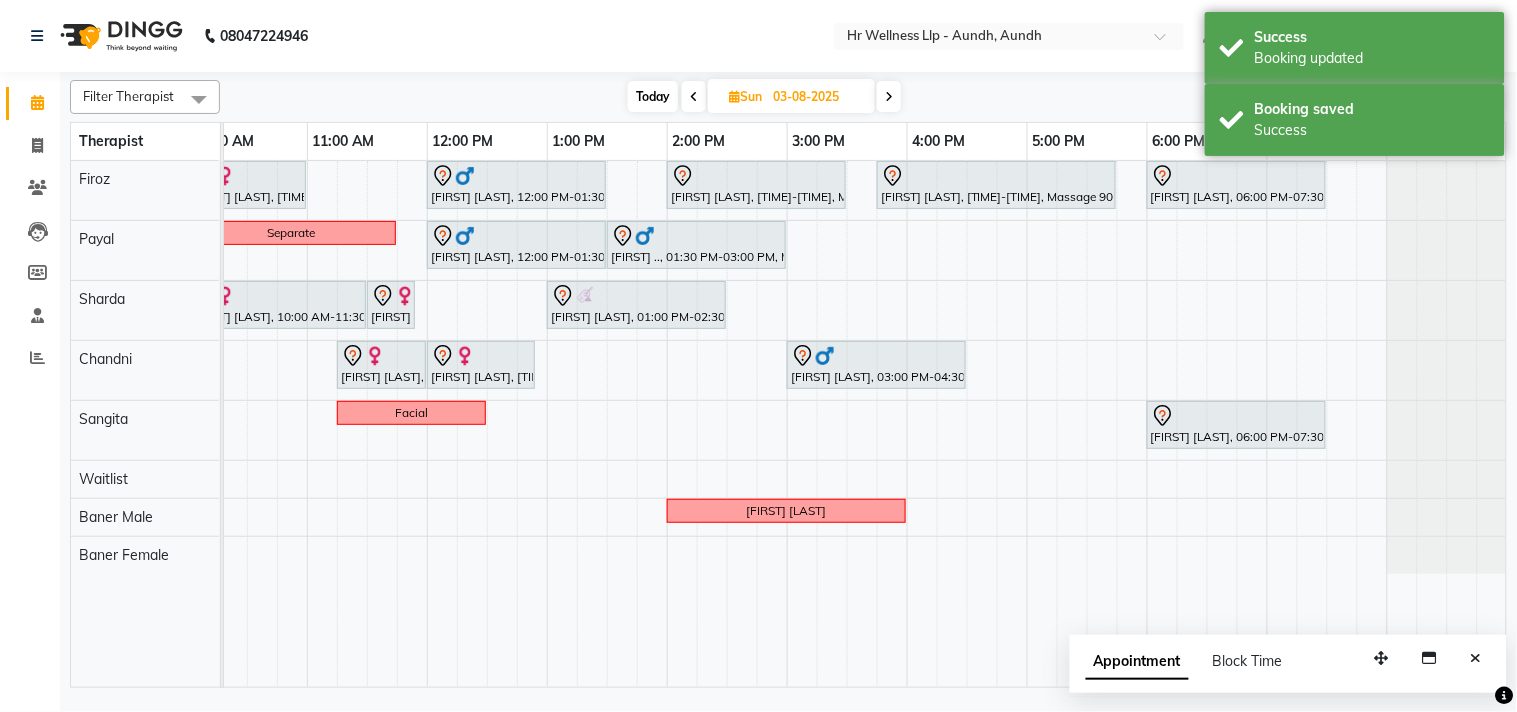 click on "Today" at bounding box center (653, 96) 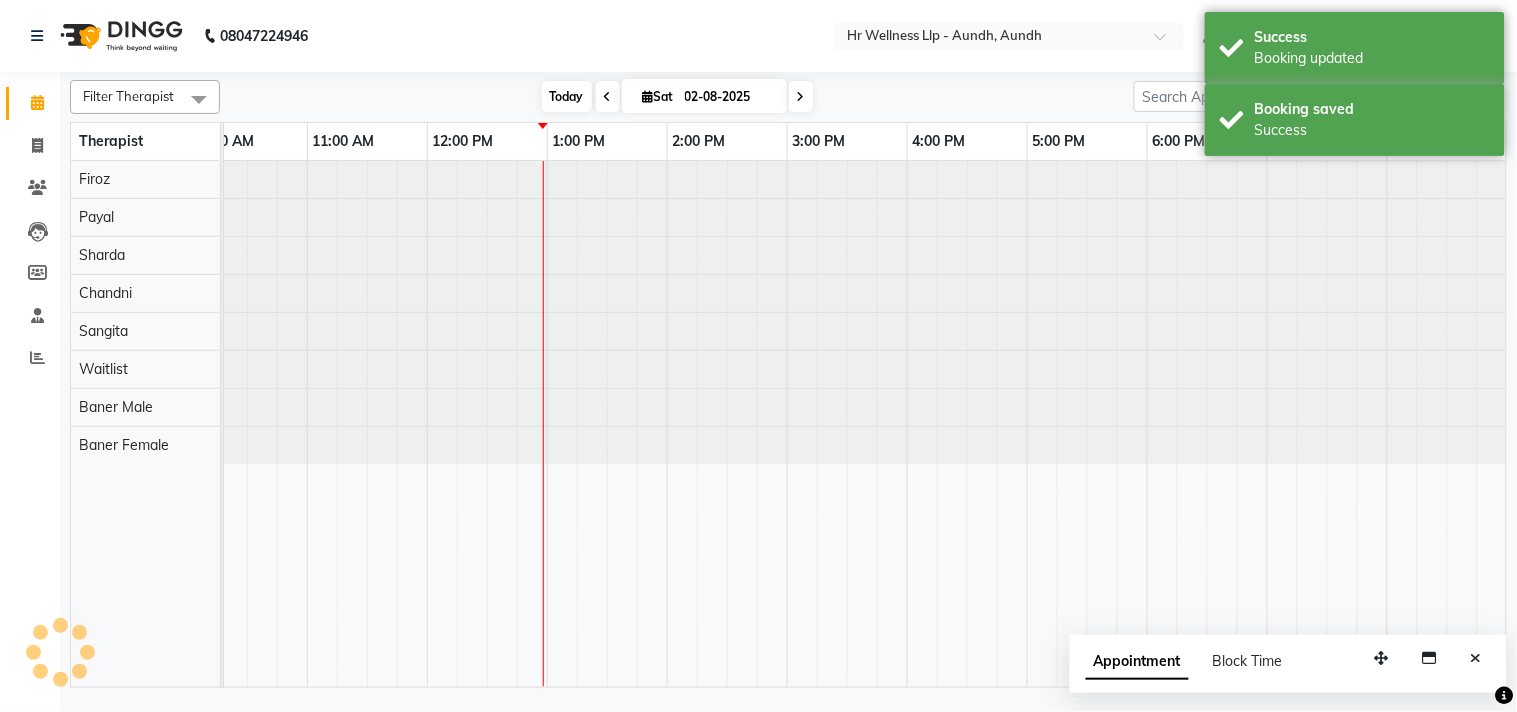 scroll, scrollTop: 0, scrollLeft: 0, axis: both 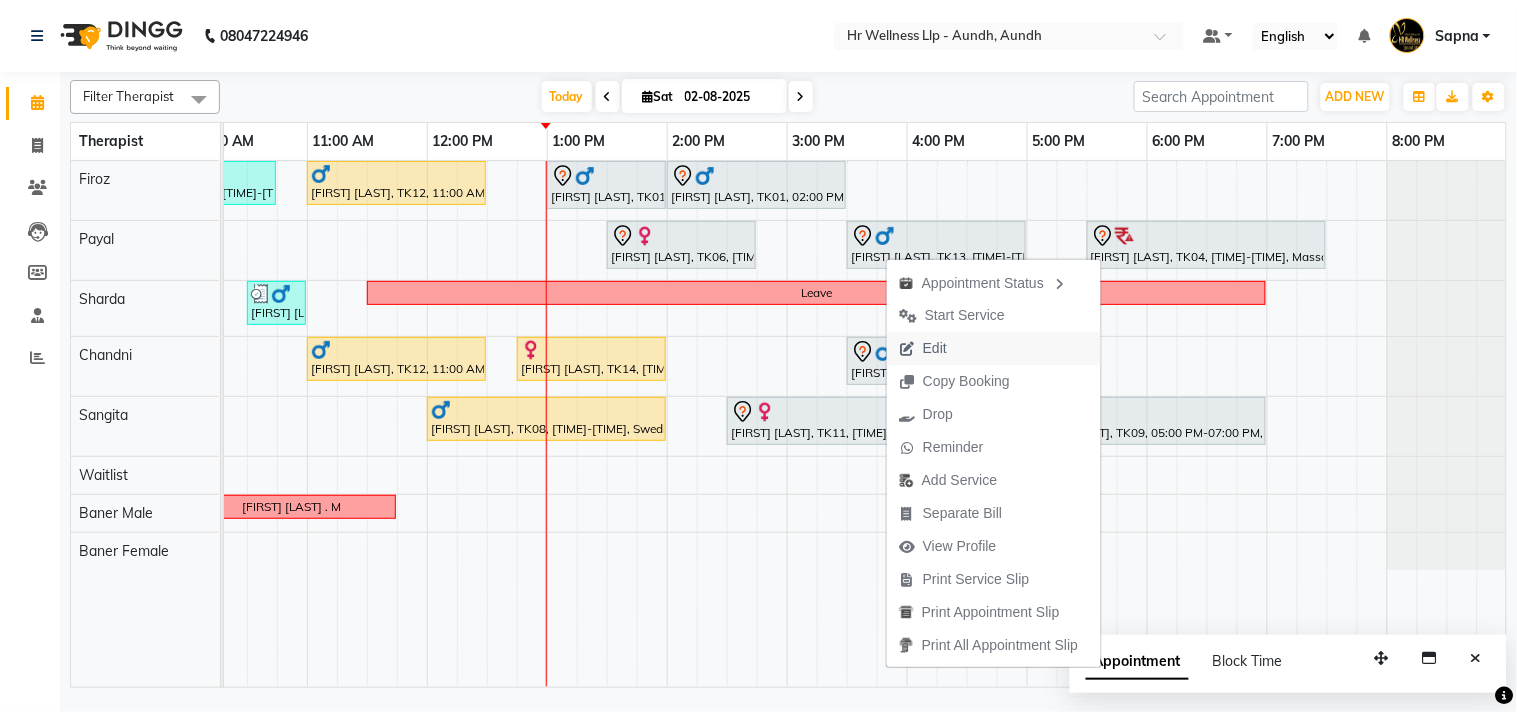 click on "Edit" at bounding box center [935, 348] 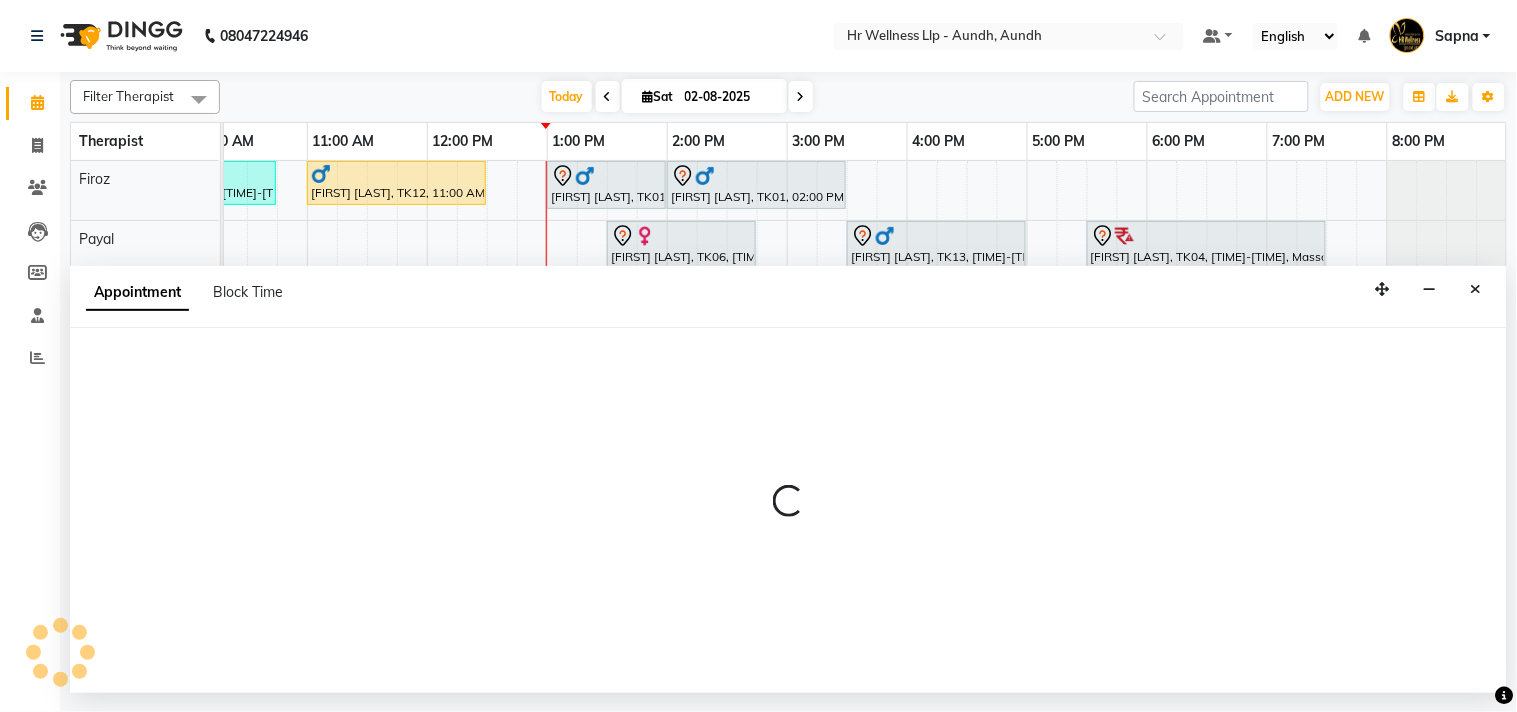 select on "tentative" 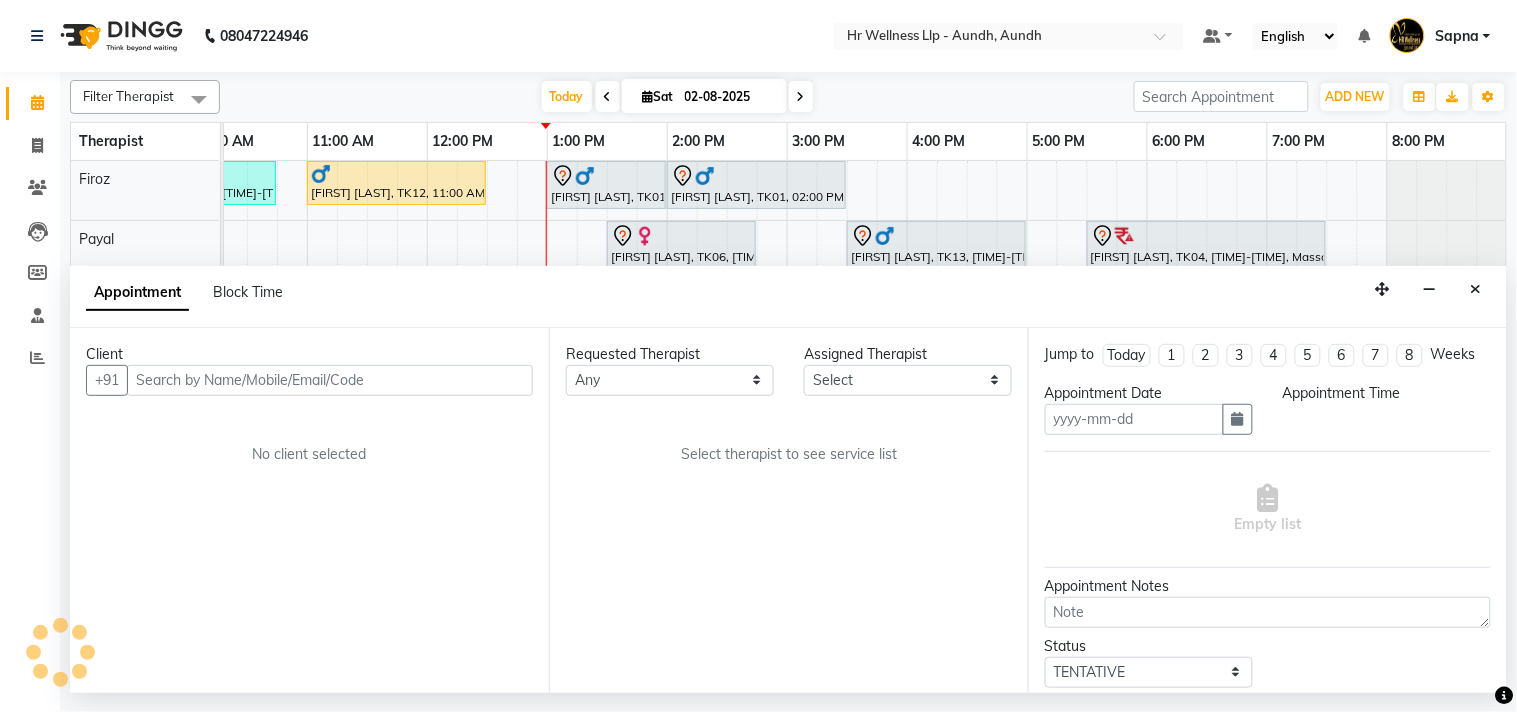 type on "02-08-2025" 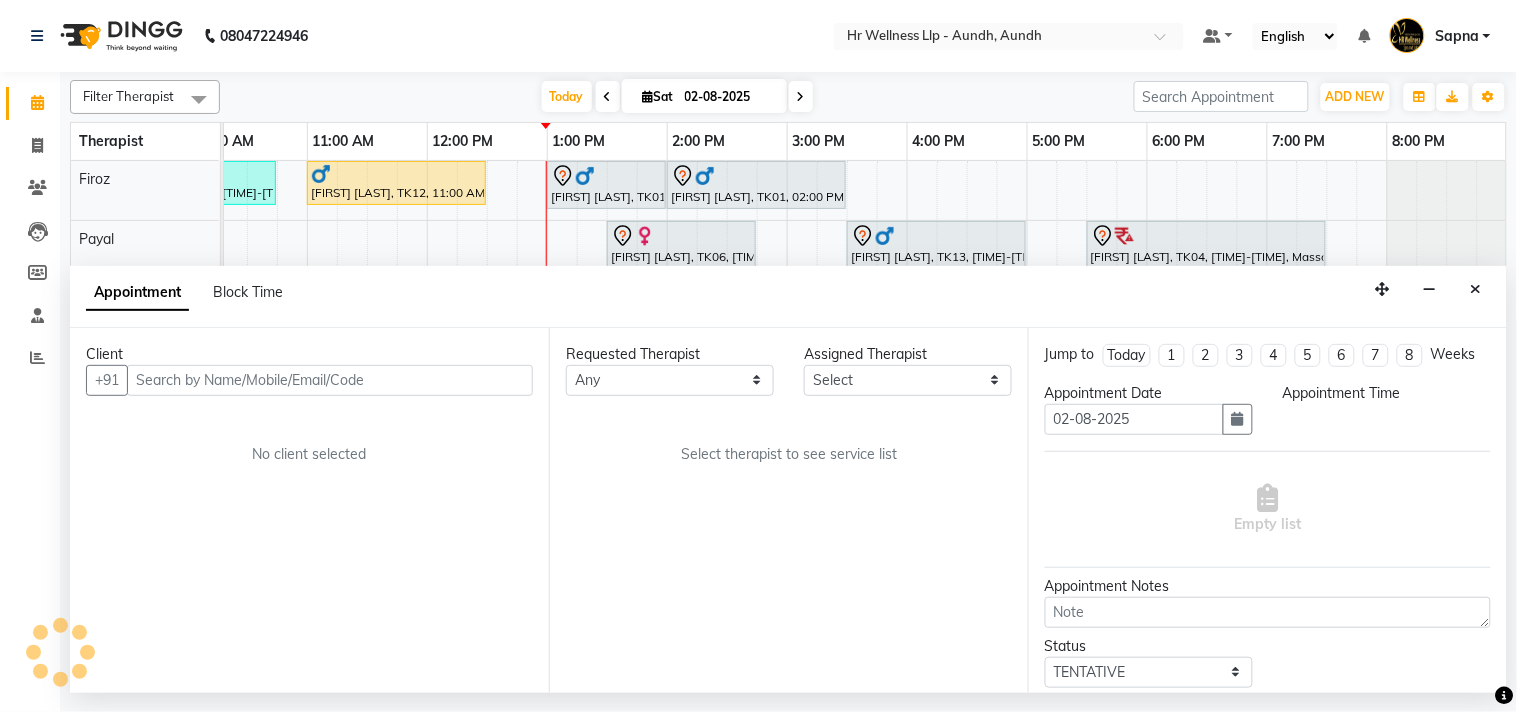 select on "930" 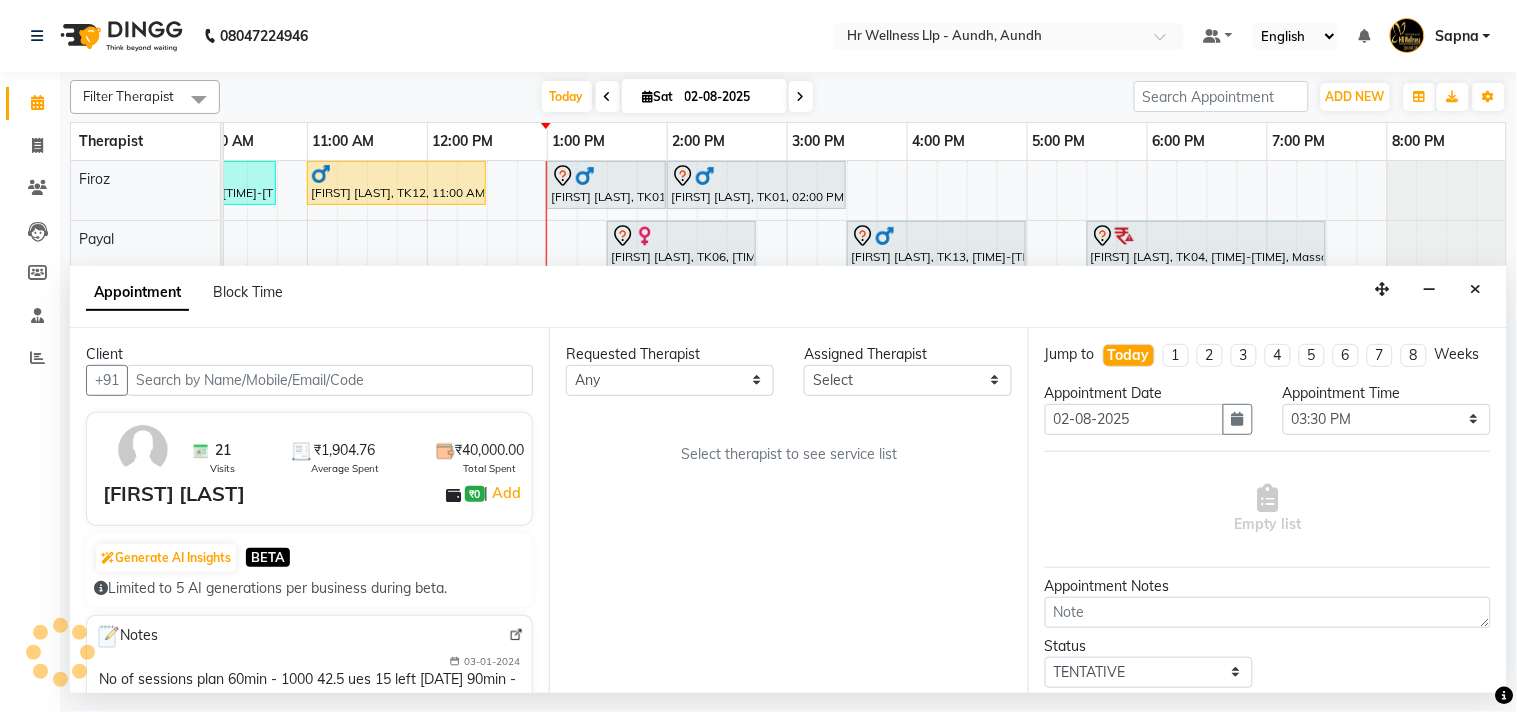 scroll, scrollTop: 0, scrollLeft: 277, axis: horizontal 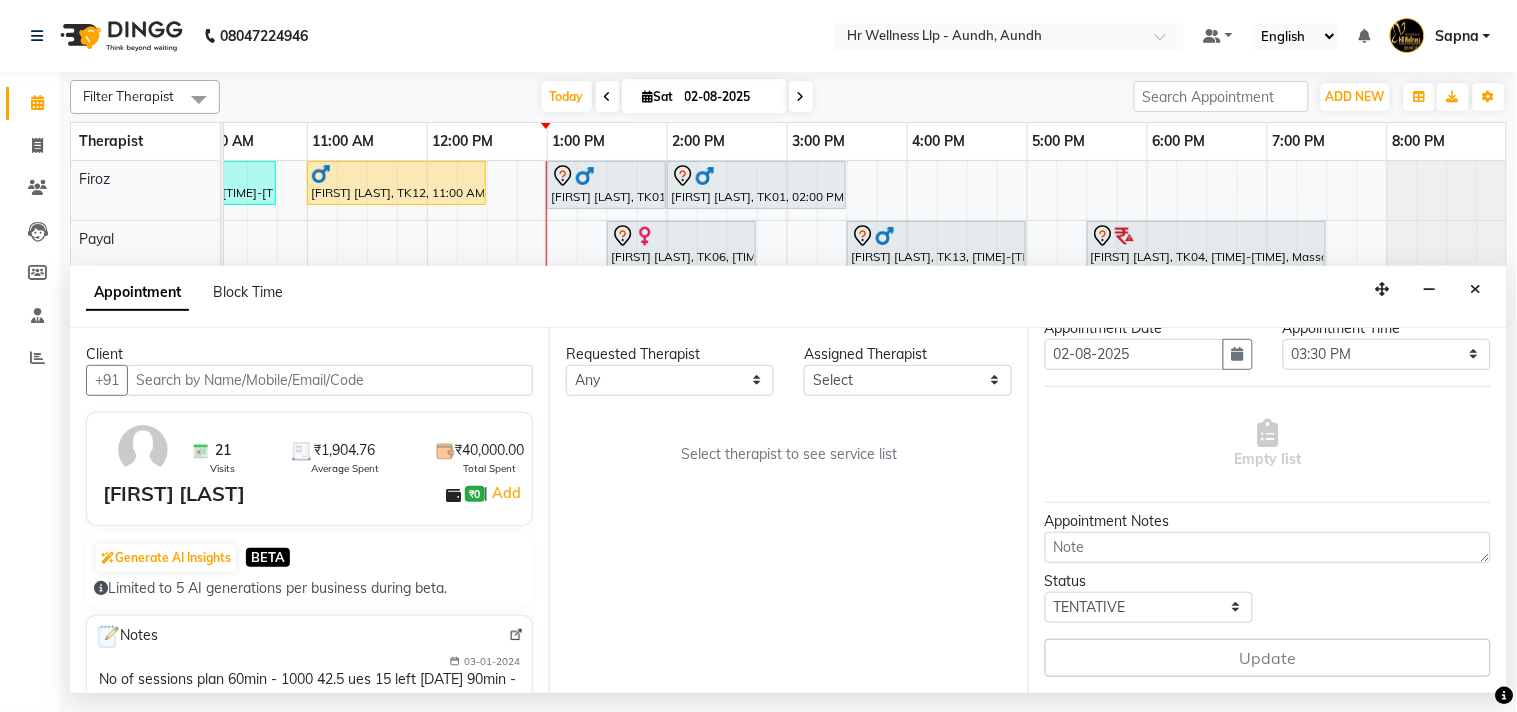 select on "51363" 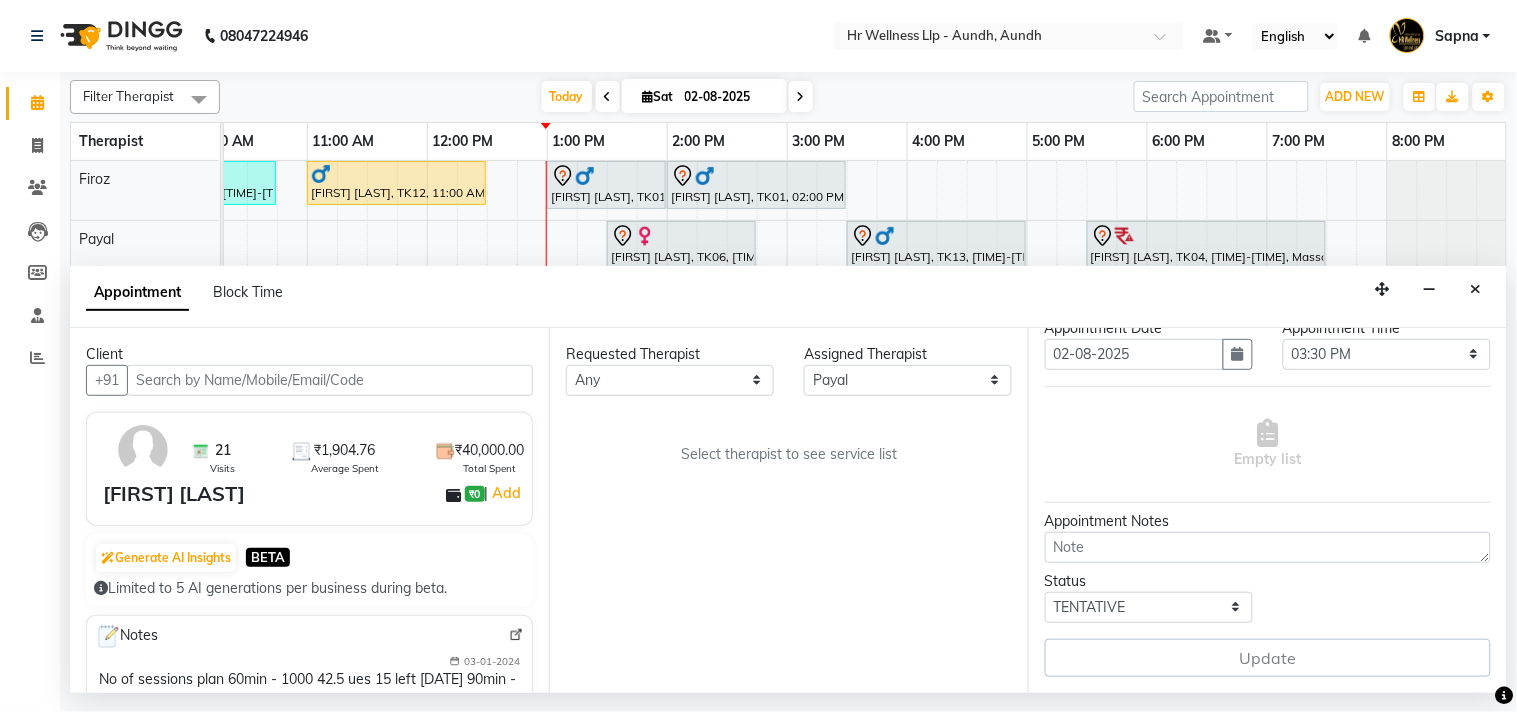 select on "1340" 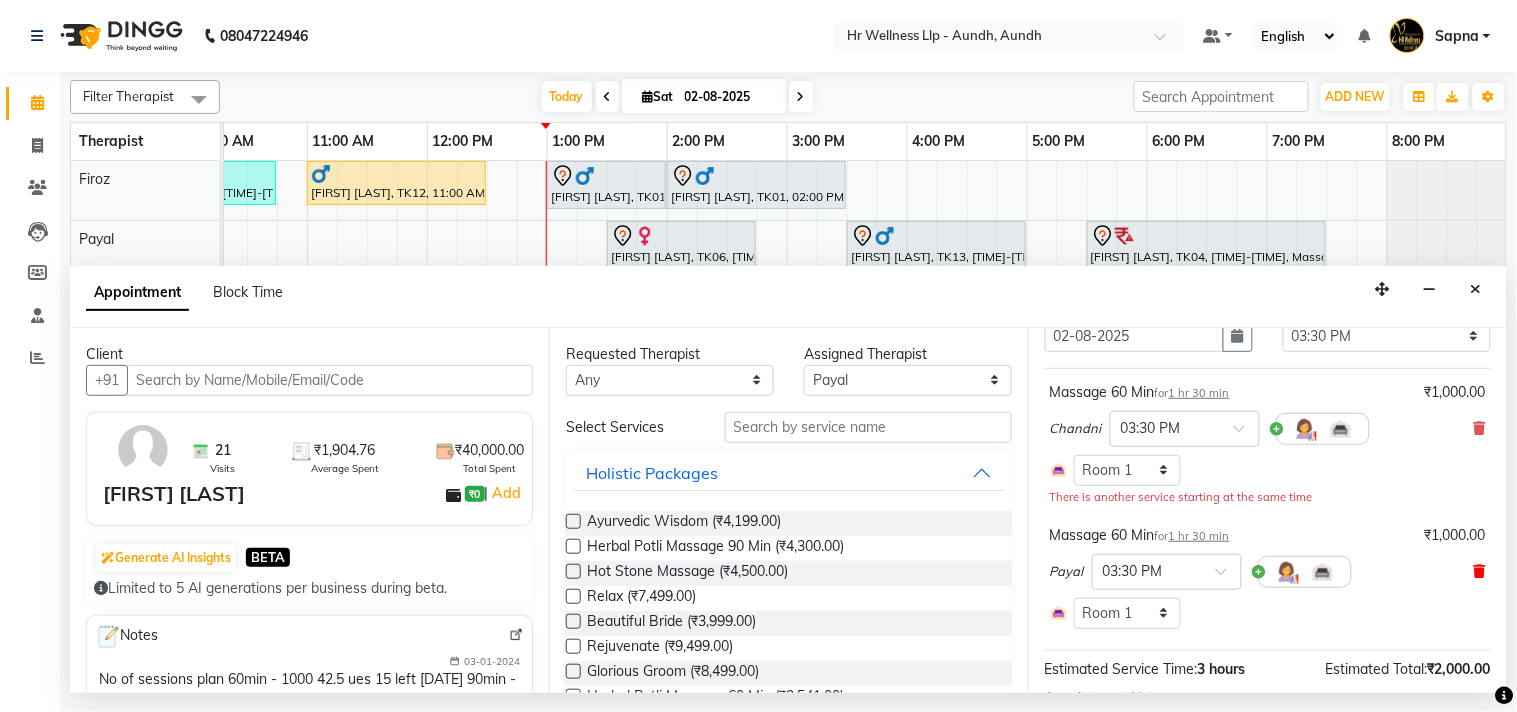 click at bounding box center (1480, 571) 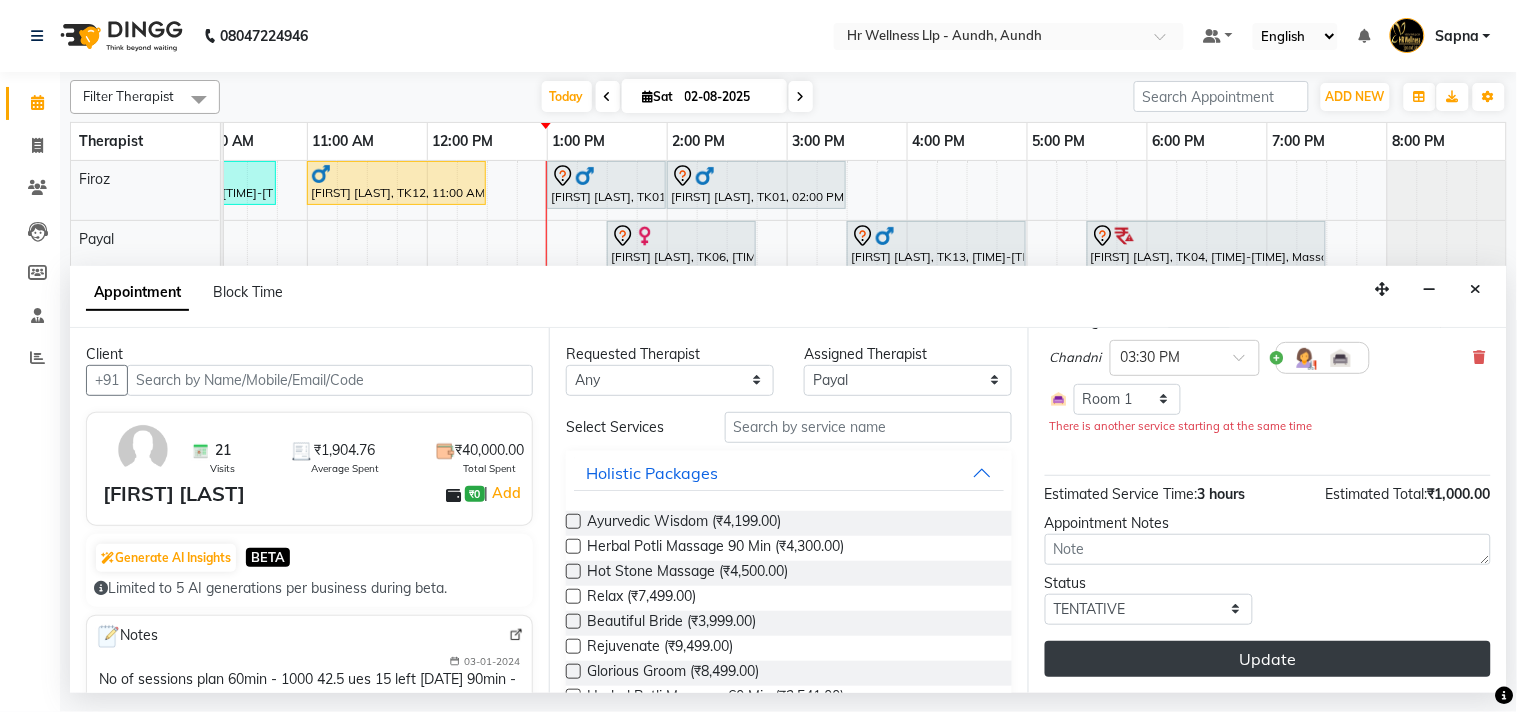scroll, scrollTop: 172, scrollLeft: 0, axis: vertical 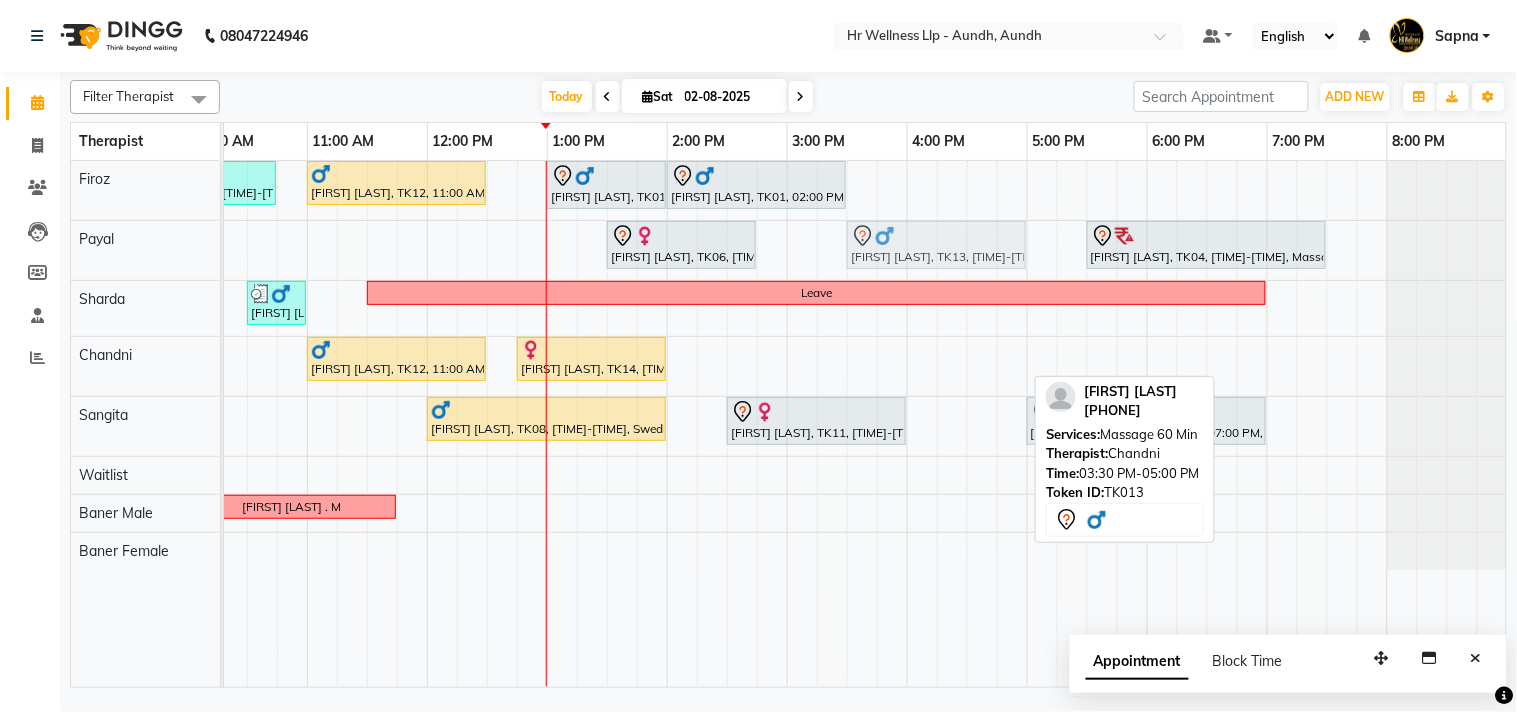 drag, startPoint x: 872, startPoint y: 374, endPoint x: 878, endPoint y: 262, distance: 112.1606 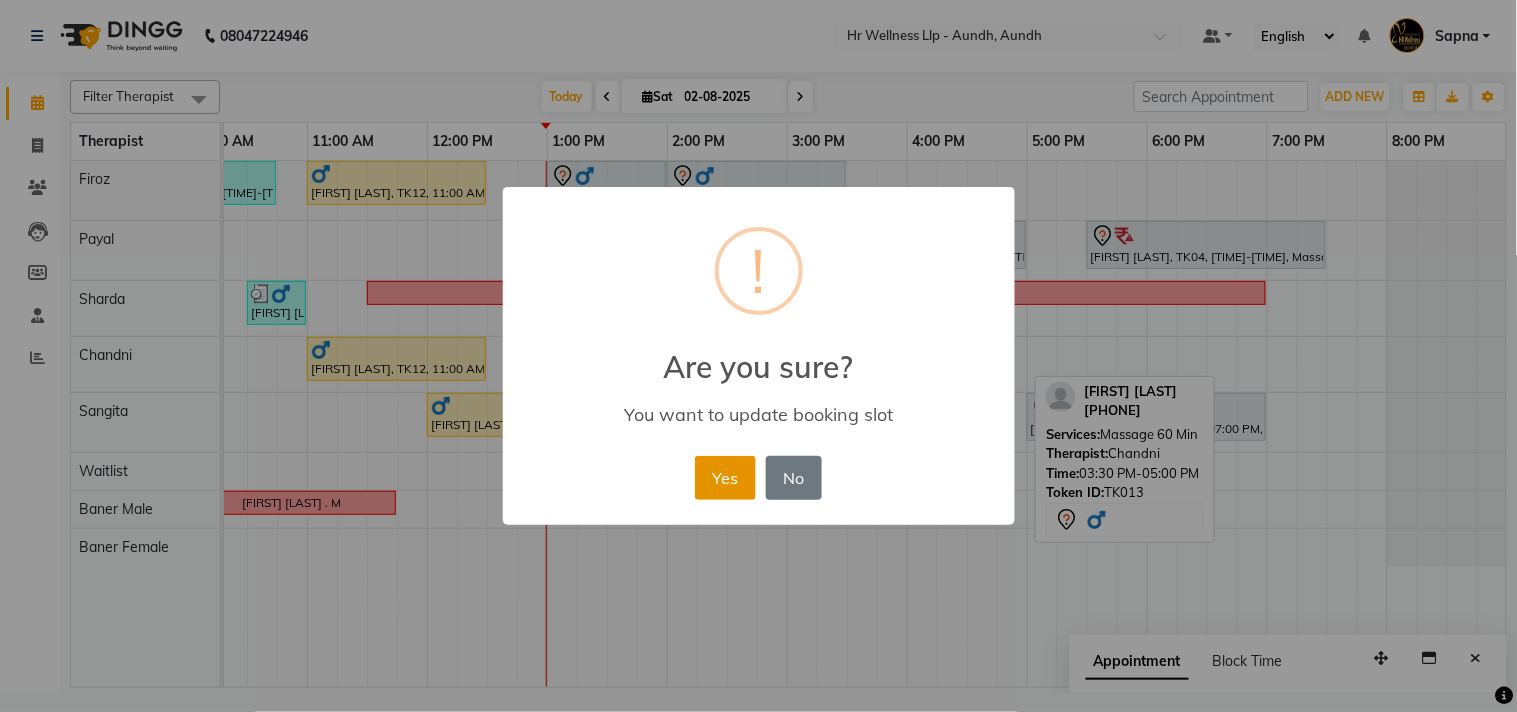 click on "Yes" at bounding box center (725, 478) 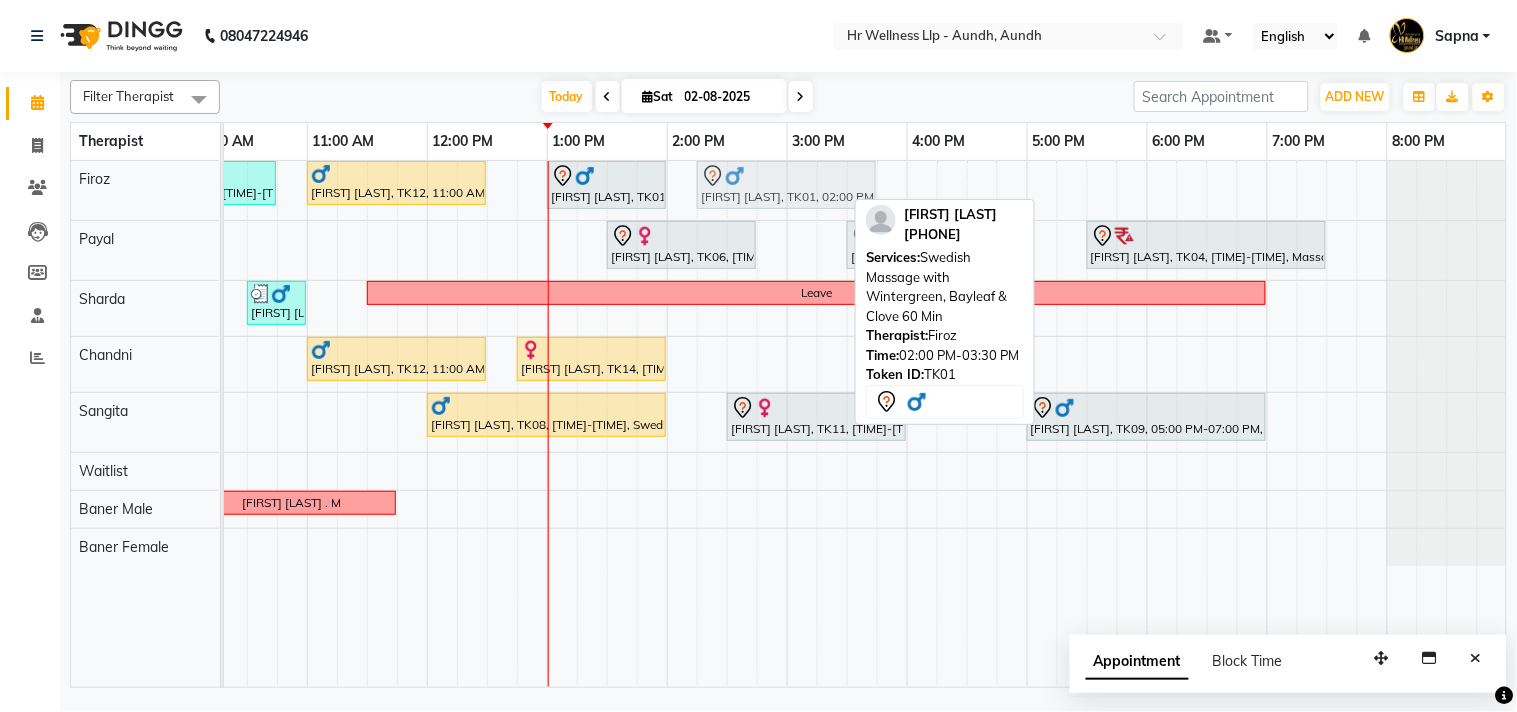click on "[FIRST] [LAST], TK03, [TIME]-[TIME], Massage 60 Min     [FIRST] [LAST], TK12, [TIME]-[TIME], Radiating Aromatherapy Massage with Frankincense, Orange and Lavender 60 Min             [FIRST] [LAST], TK01, [TIME]-[TIME], Scrubassage 60 Min             [FIRST] [LAST], TK01, [TIME]-[TIME], Swedish Massage with Wintergreen, Bayleaf & Clove 60 Min             [FIRST] [LAST], TK01, [TIME]-[TIME], Swedish Massage with Wintergreen, Bayleaf & Clove 60 Min" at bounding box center [-53, 190] 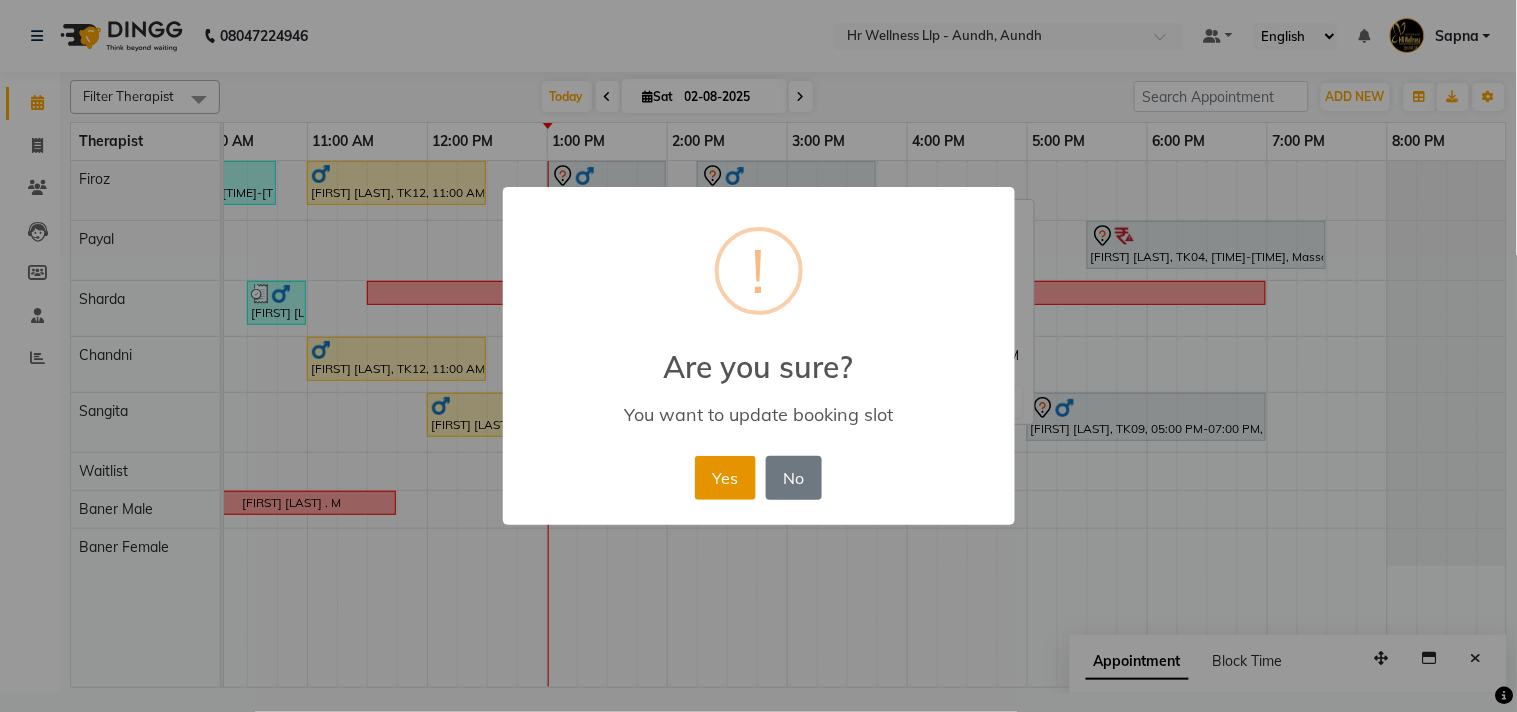 click on "Yes" at bounding box center [725, 478] 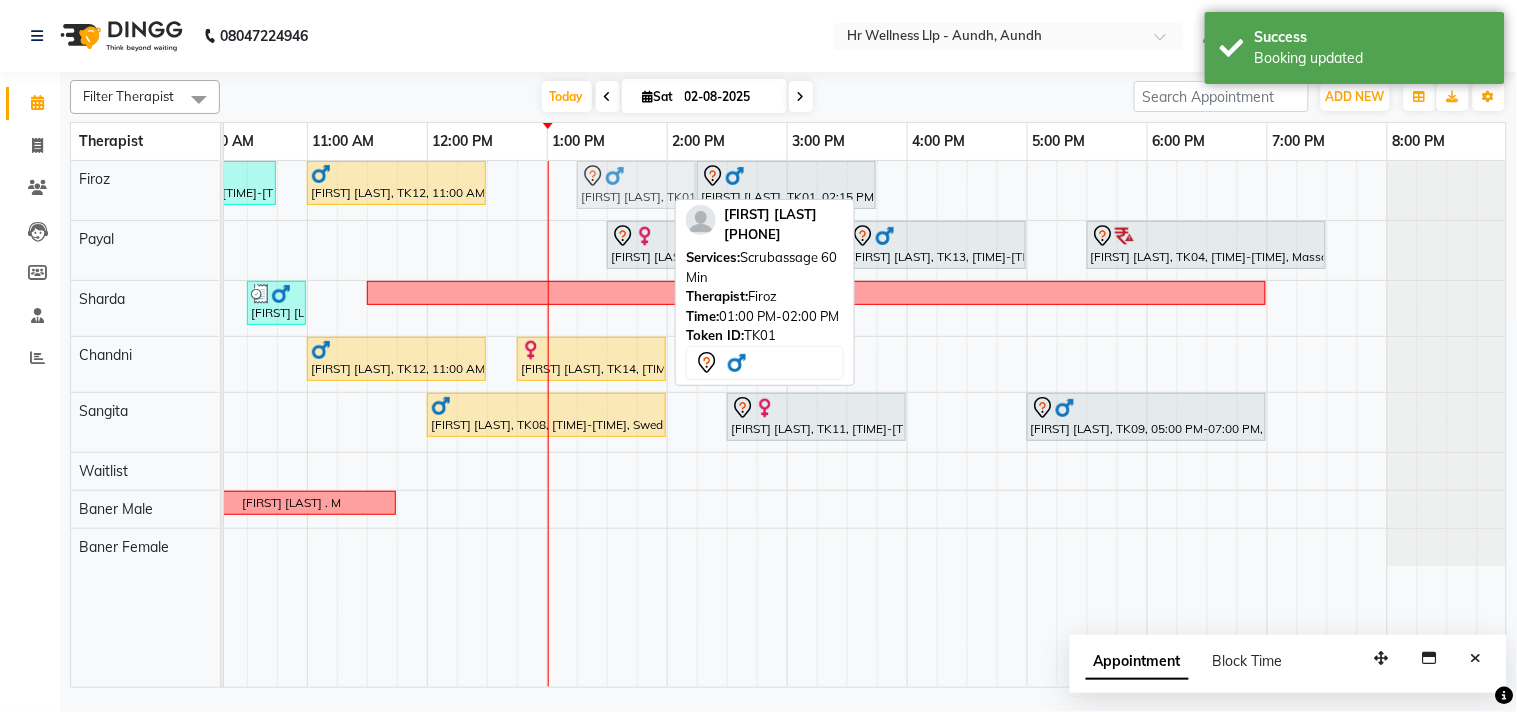 click on "[FIRST] [LAST], TK03, 09:15 AM-10:45 AM, Massage 60 Min     [FIRST] [LAST], TK12, 11:00 AM-12:30 PM, Radiating Aromatherapy Massage with Frankincense, Orange and Lavender 60 Min     [FIRST] [LAST], TK01, 01:00 PM-02:00 PM, Scrubassage 60 Min             [FIRST] [LAST], TK01, 02:15 PM-03:45 PM, Swedish Massage with Wintergreen, Bayleaf & Clove 60 Min             [FIRST] [LAST], TK01, 01:00 PM-02:00 PM, Scrubassage 60 Min" at bounding box center (-53, 190) 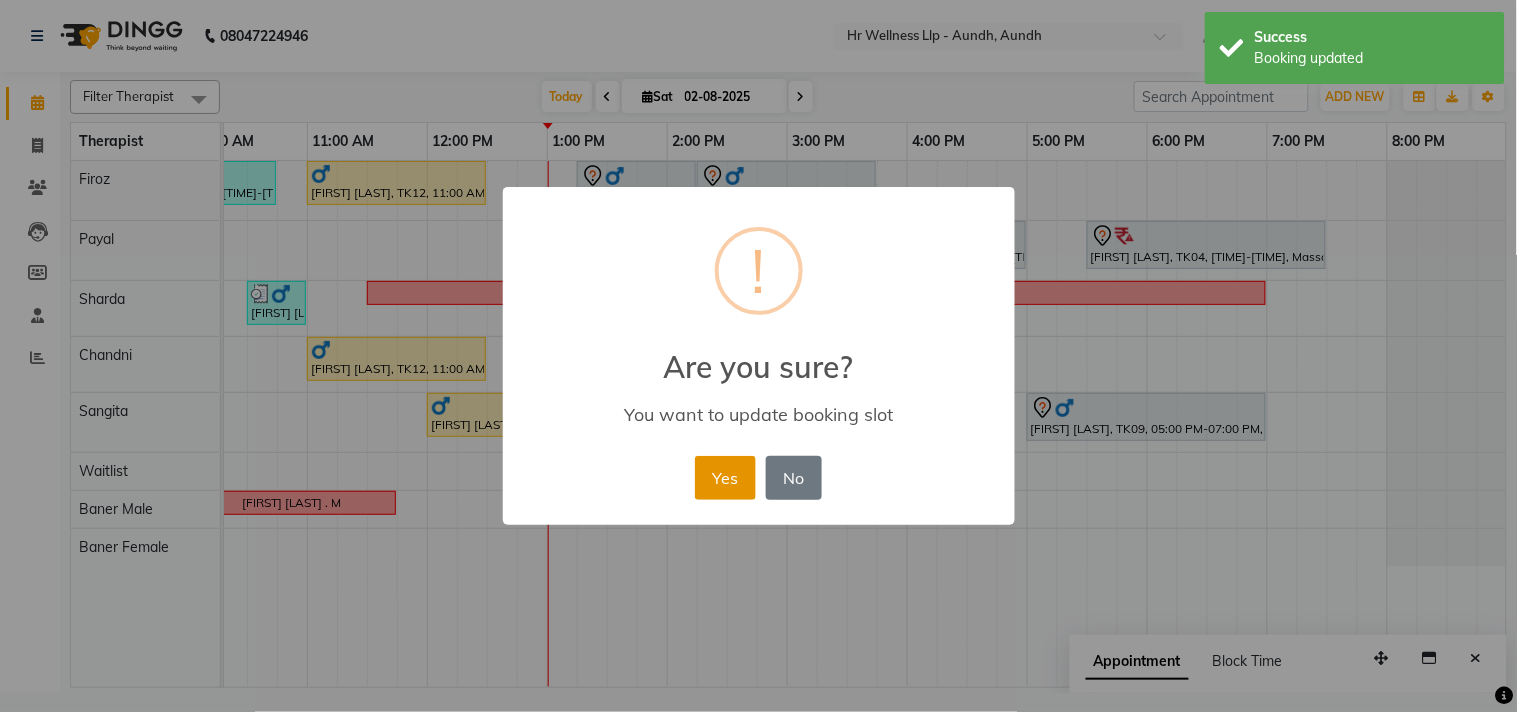 click on "Yes" at bounding box center (725, 478) 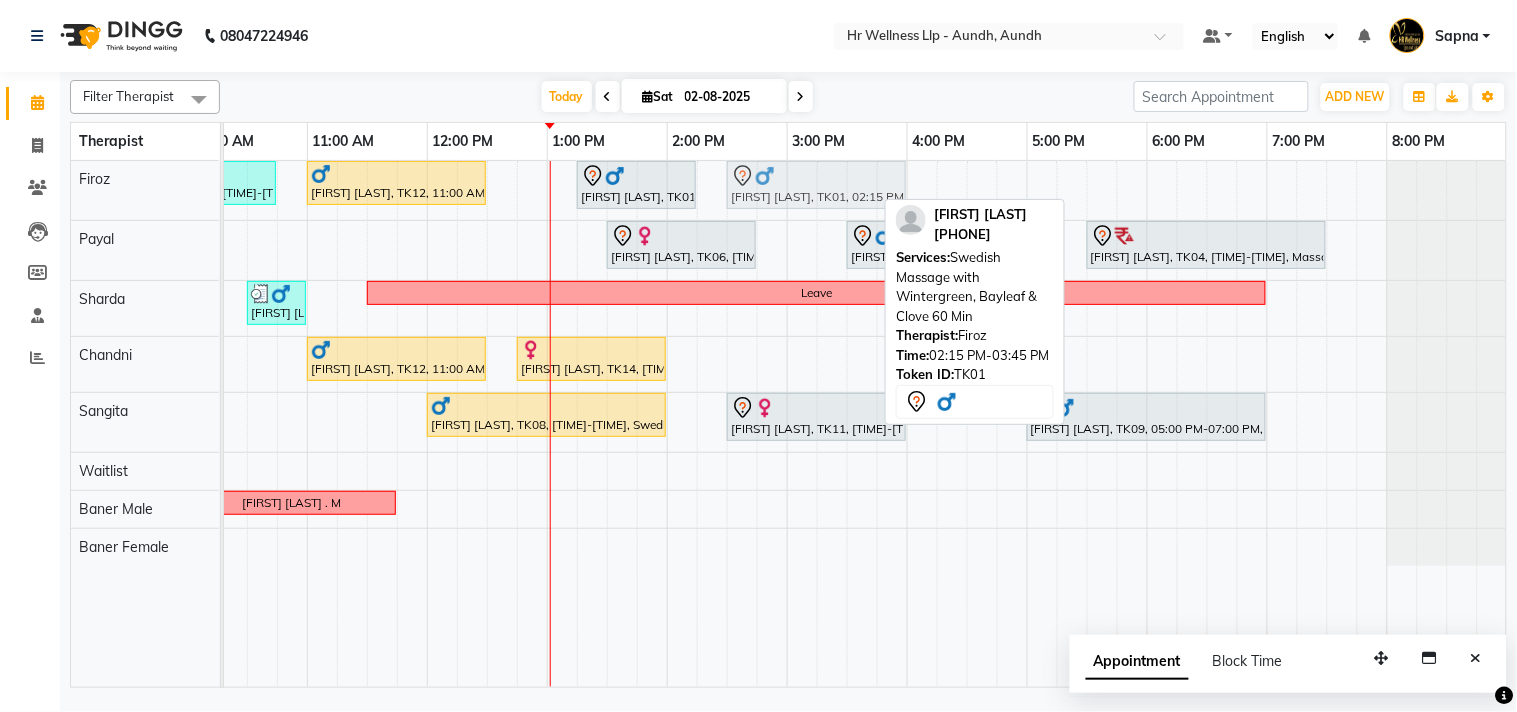 click on "[FIRST] [LAST], TK03, [TIME]-[TIME], Massage 60 Min     [FIRST] [LAST], TK12, [TIME]-[TIME], Radiating Aromatherapy Massage with Frankincense, Orange and Lavender 60 Min             [FIRST] [LAST], TK01, [TIME]-[TIME], Scrubassage 60 Min             [FIRST] [LAST], TK01, [TIME]-[TIME], Swedish Massage with Wintergreen, Bayleaf & Clove 60 Min             [FIRST] [LAST], TK01, [TIME]-[TIME], Swedish Massage with Wintergreen, Bayleaf & Clove 60 Min" at bounding box center (-53, 190) 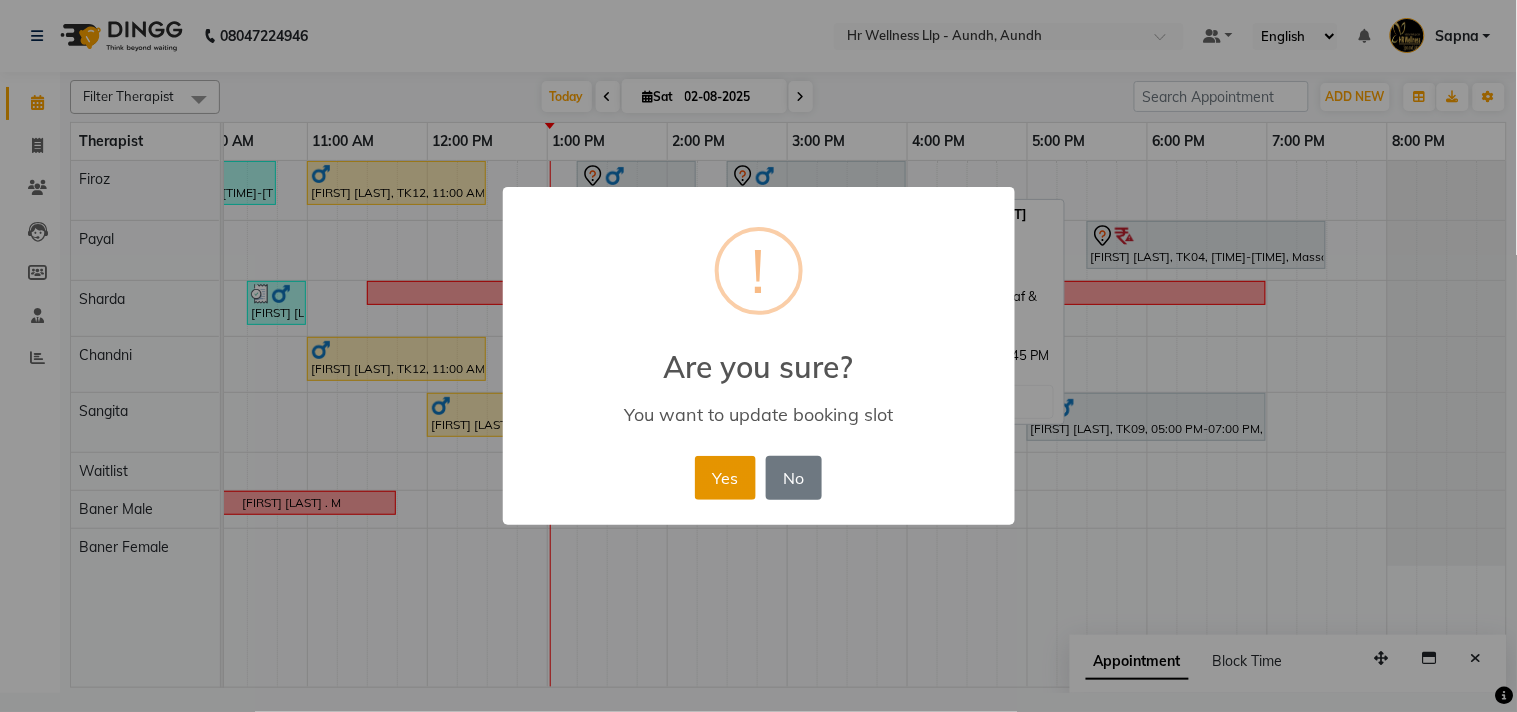 click on "Yes" at bounding box center [725, 478] 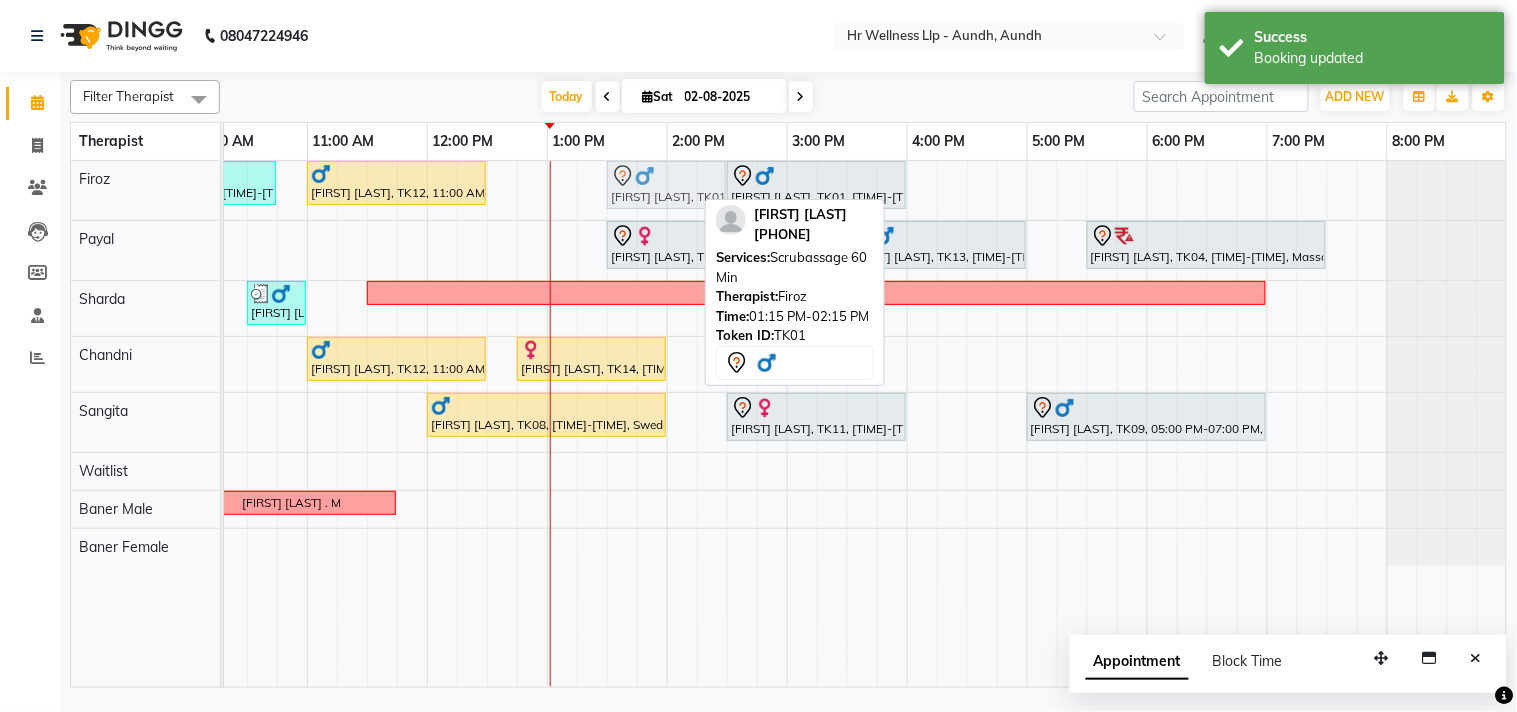 drag, startPoint x: 608, startPoint y: 183, endPoint x: 631, endPoint y: 193, distance: 25.079872 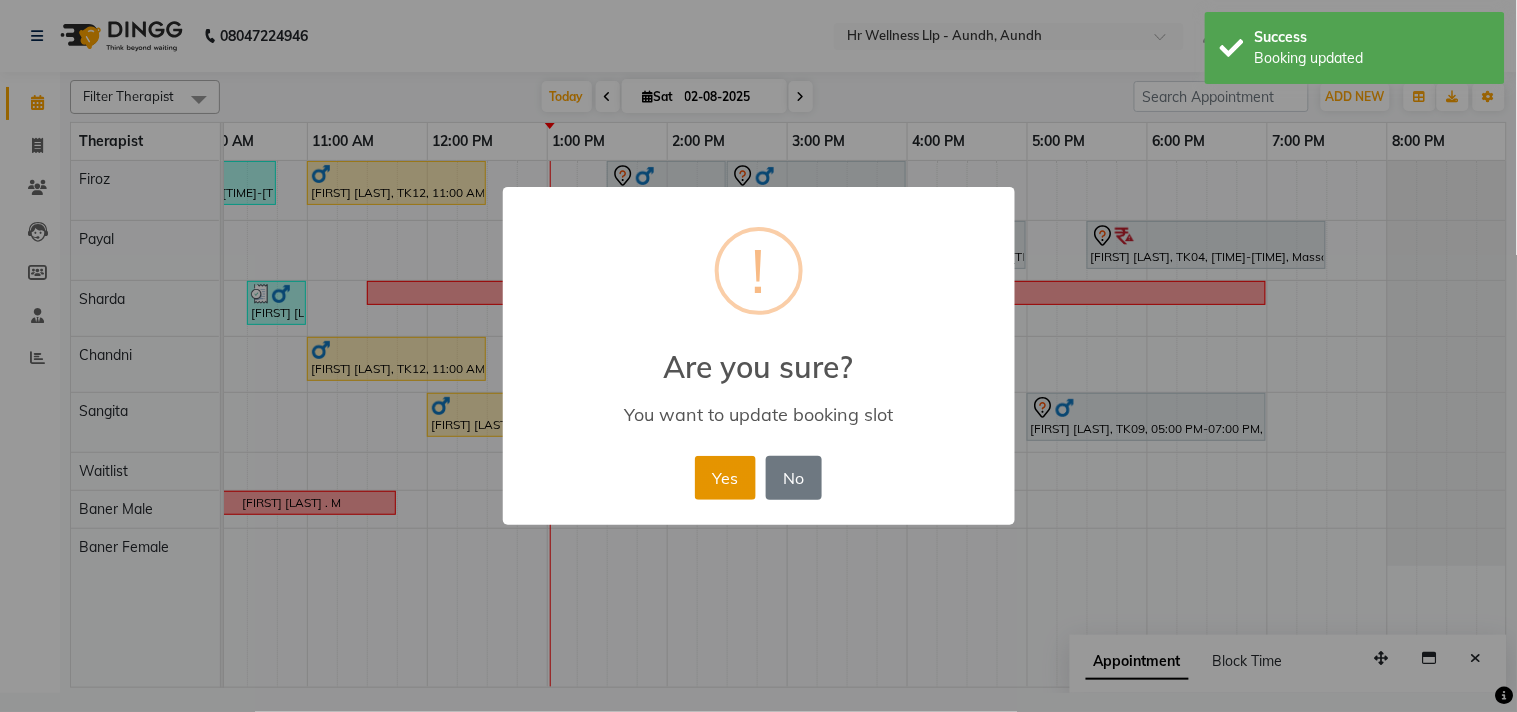 click on "Yes" at bounding box center (725, 478) 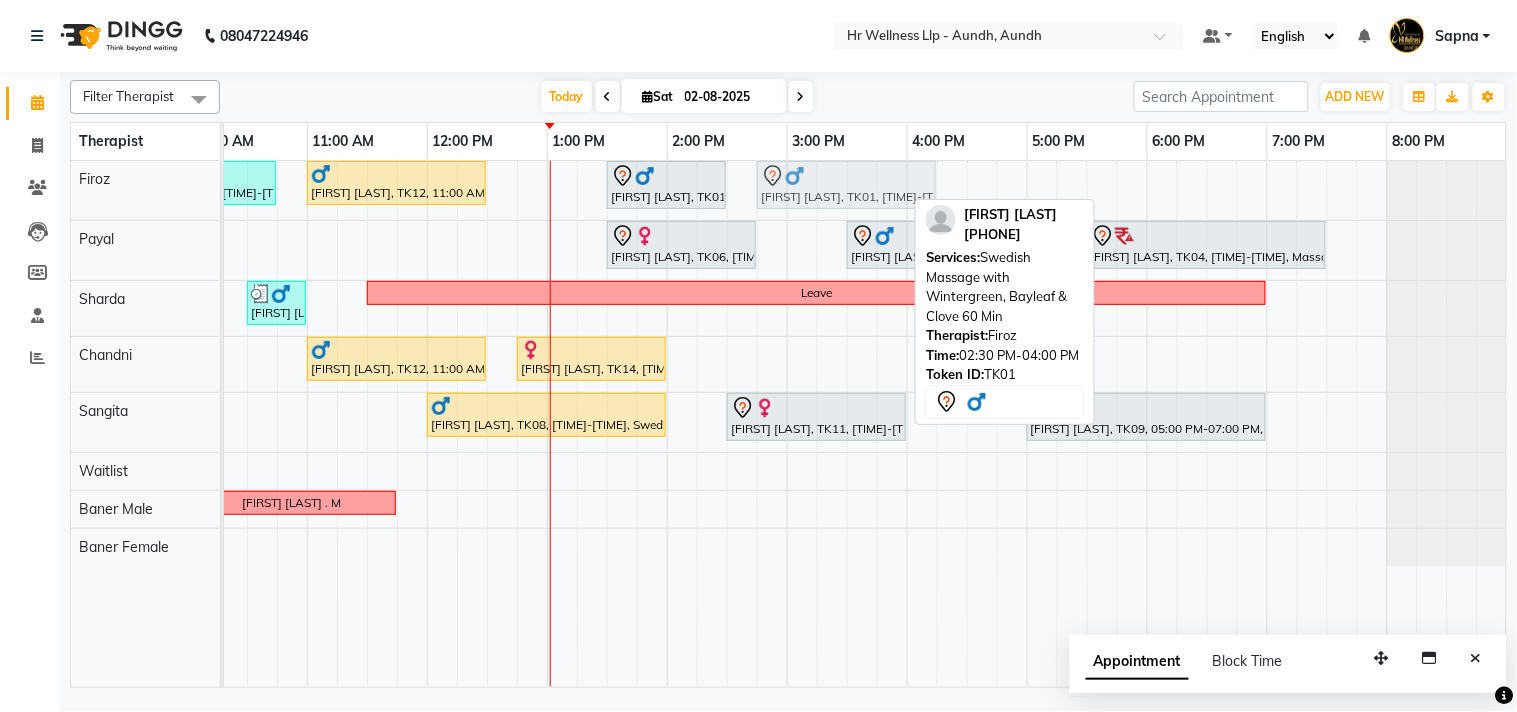 drag, startPoint x: 765, startPoint y: 192, endPoint x: 786, endPoint y: 201, distance: 22.847319 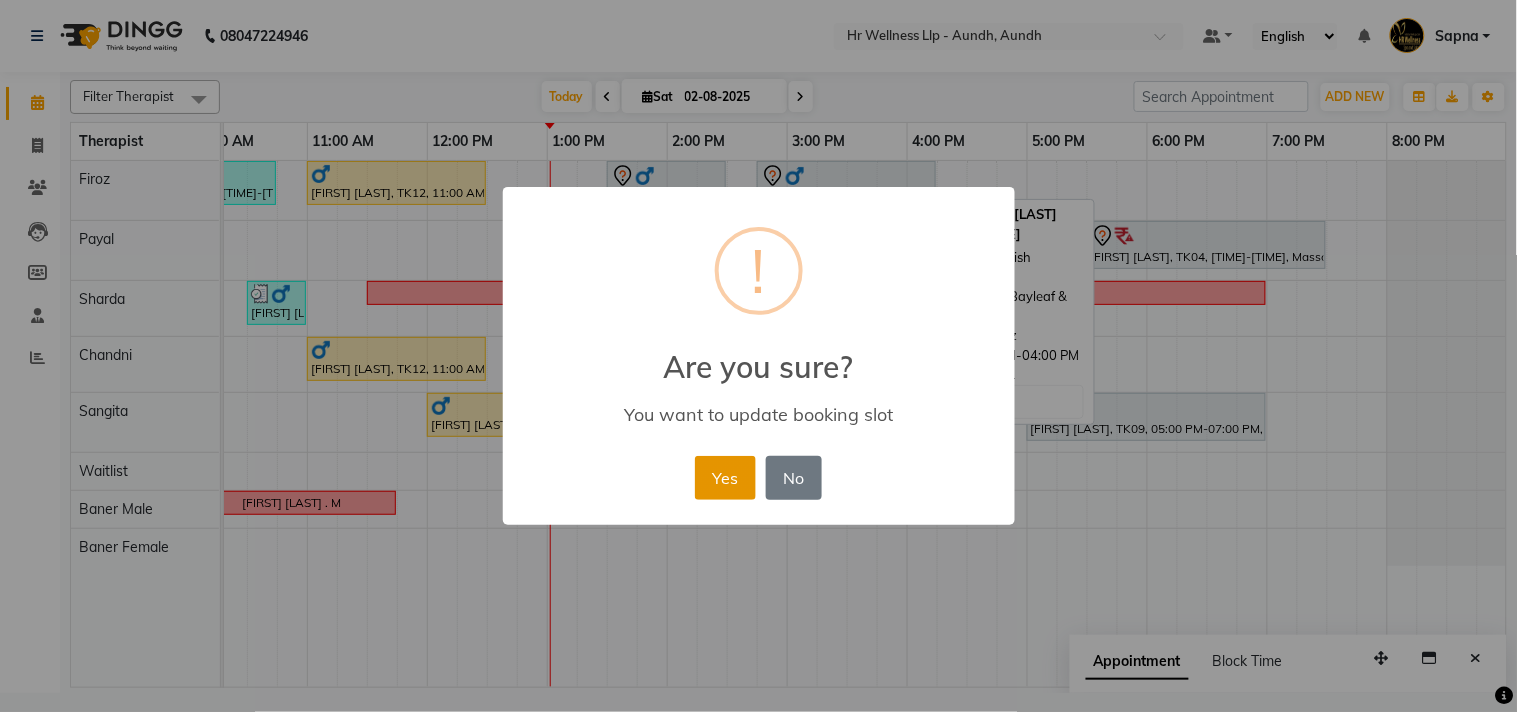 click on "Yes" at bounding box center [725, 478] 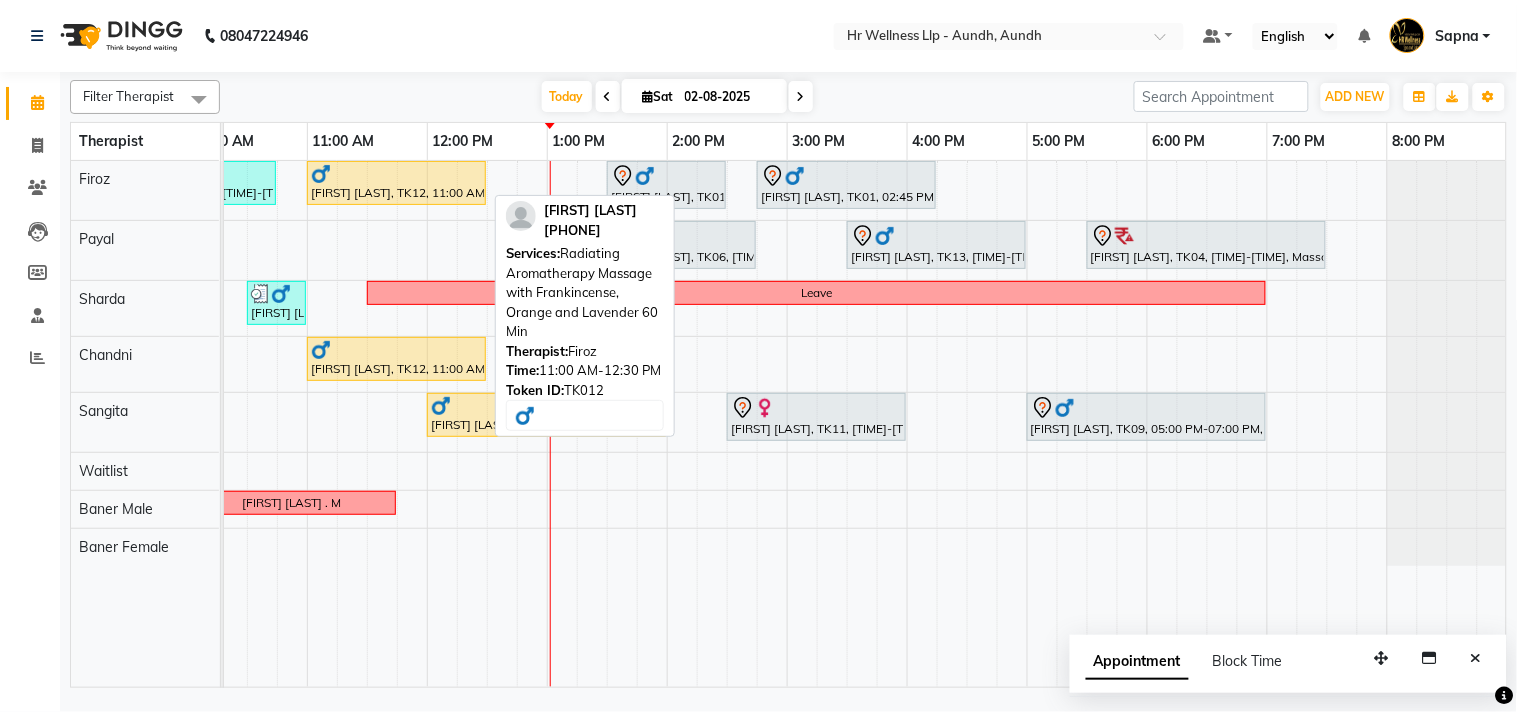click on "[FIRST] [LAST], TK12, 11:00 AM-12:30 PM, Radiating Aromatherapy Massage with Frankincense, Orange and Lavender 60 Min" at bounding box center (396, 183) 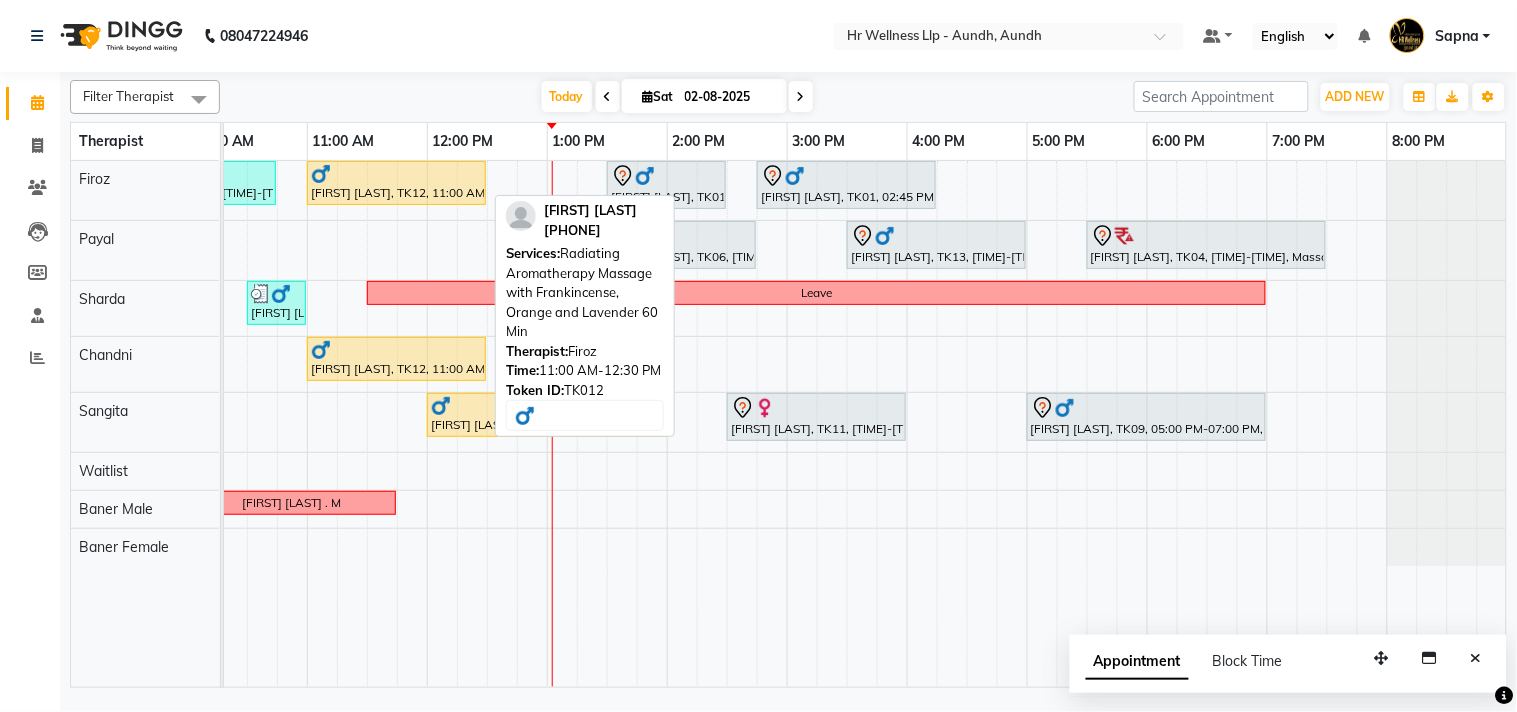 click on "[FIRST] [LAST], TK12, 11:00 AM-12:30 PM, Radiating Aromatherapy Massage with Frankincense, Orange and Lavender 60 Min" at bounding box center (396, 183) 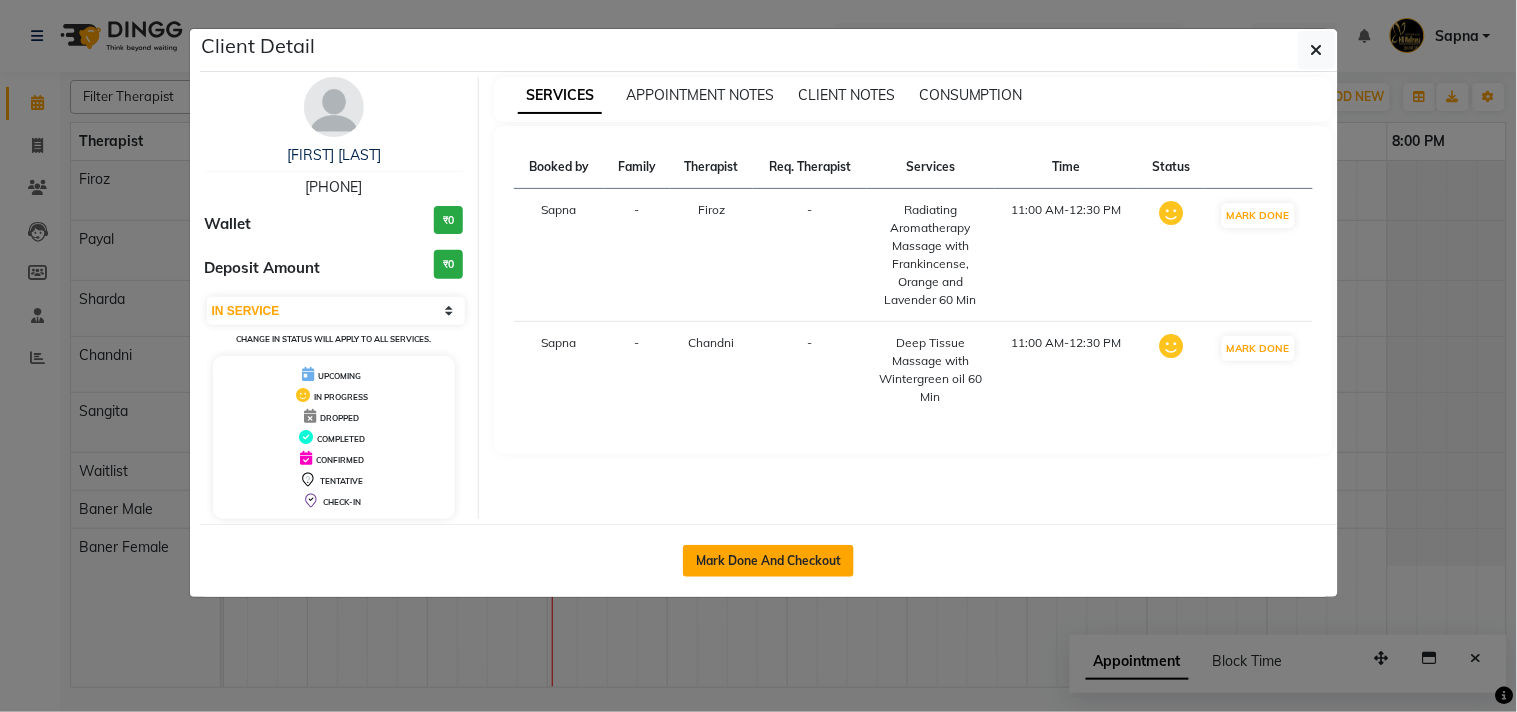 click on "Mark Done And Checkout" 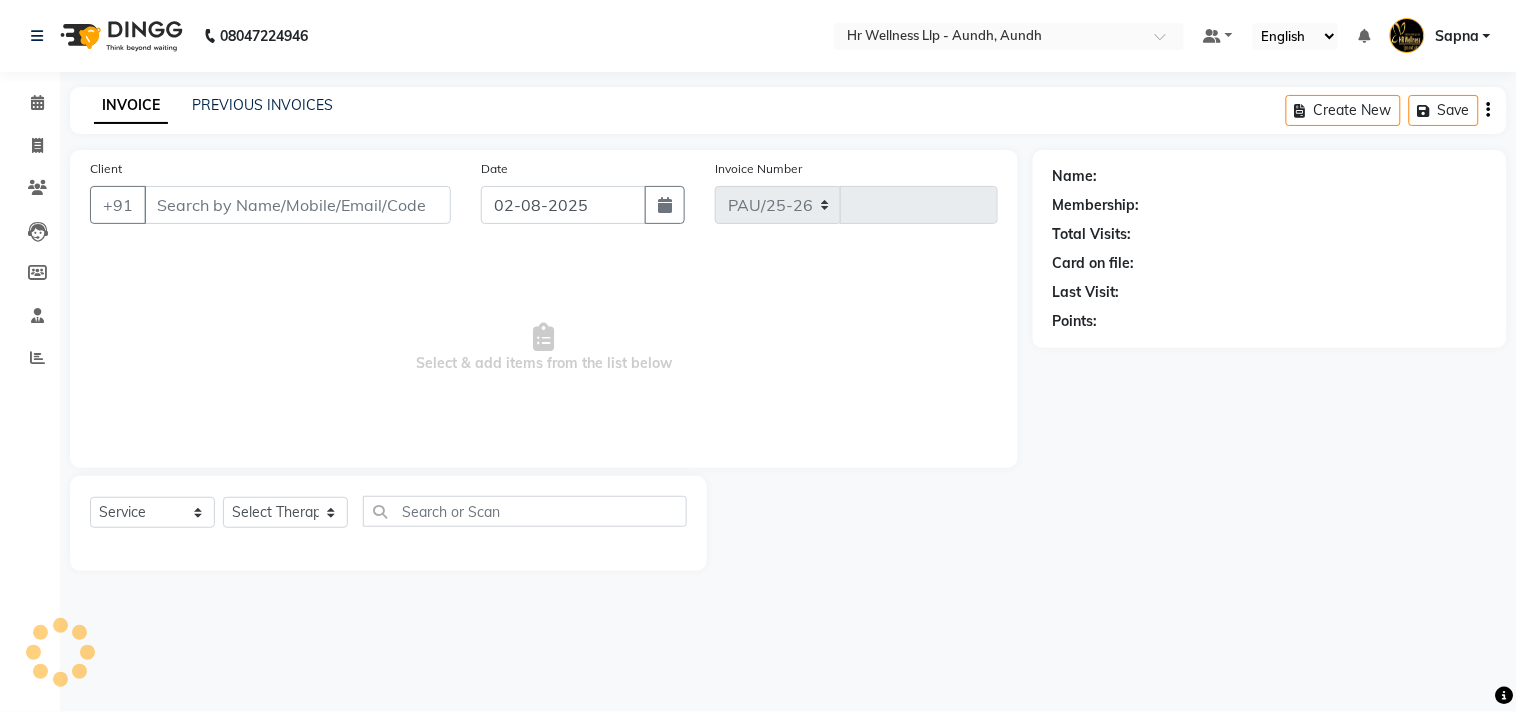 select on "4288" 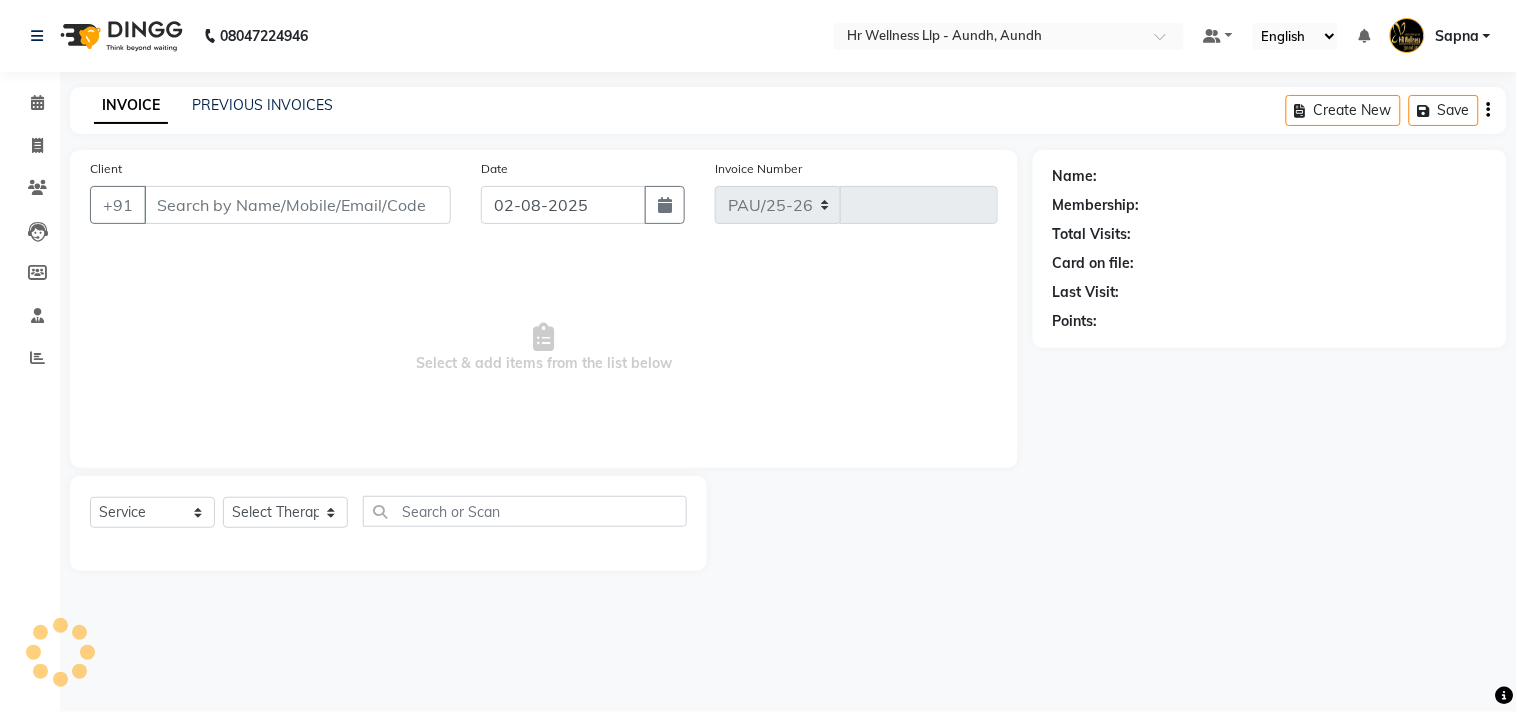 type on "0961" 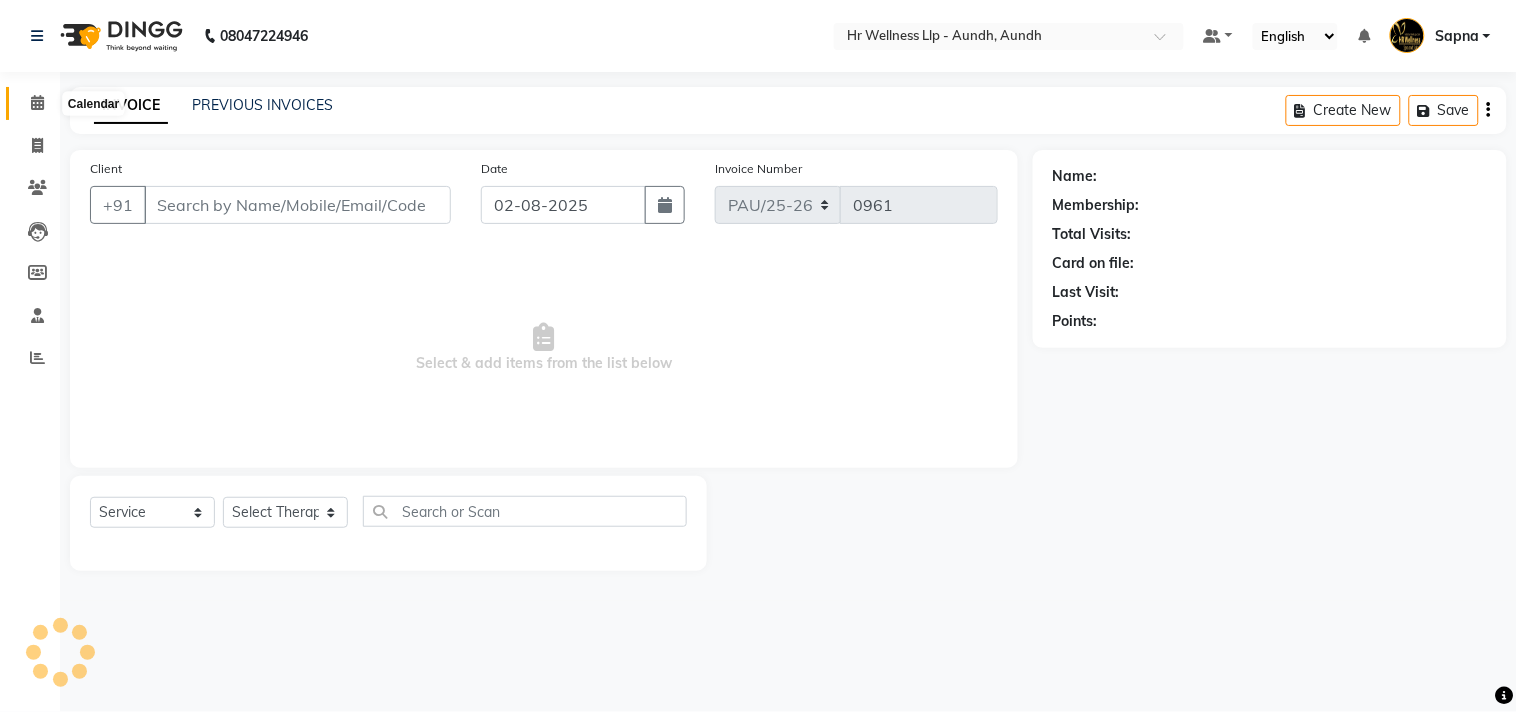 click 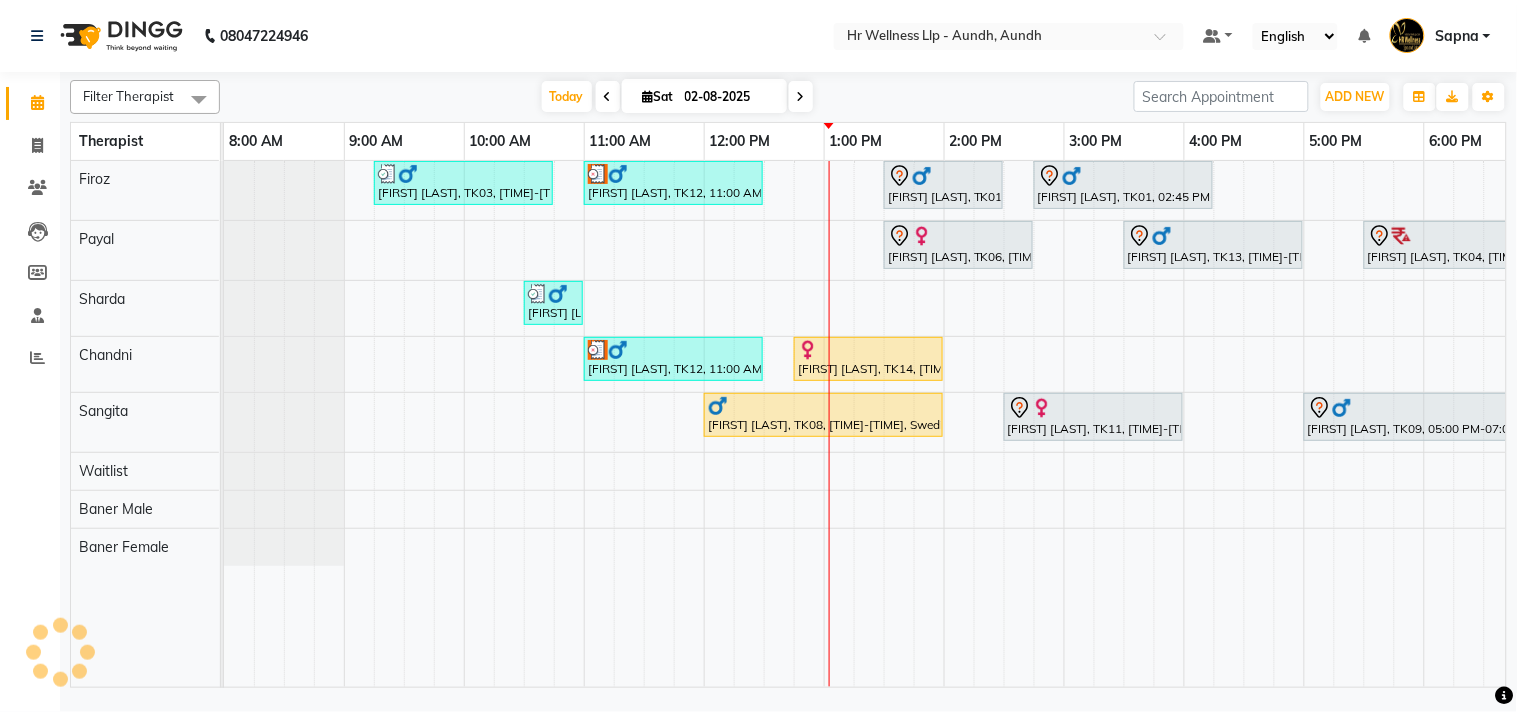 scroll, scrollTop: 0, scrollLeft: 0, axis: both 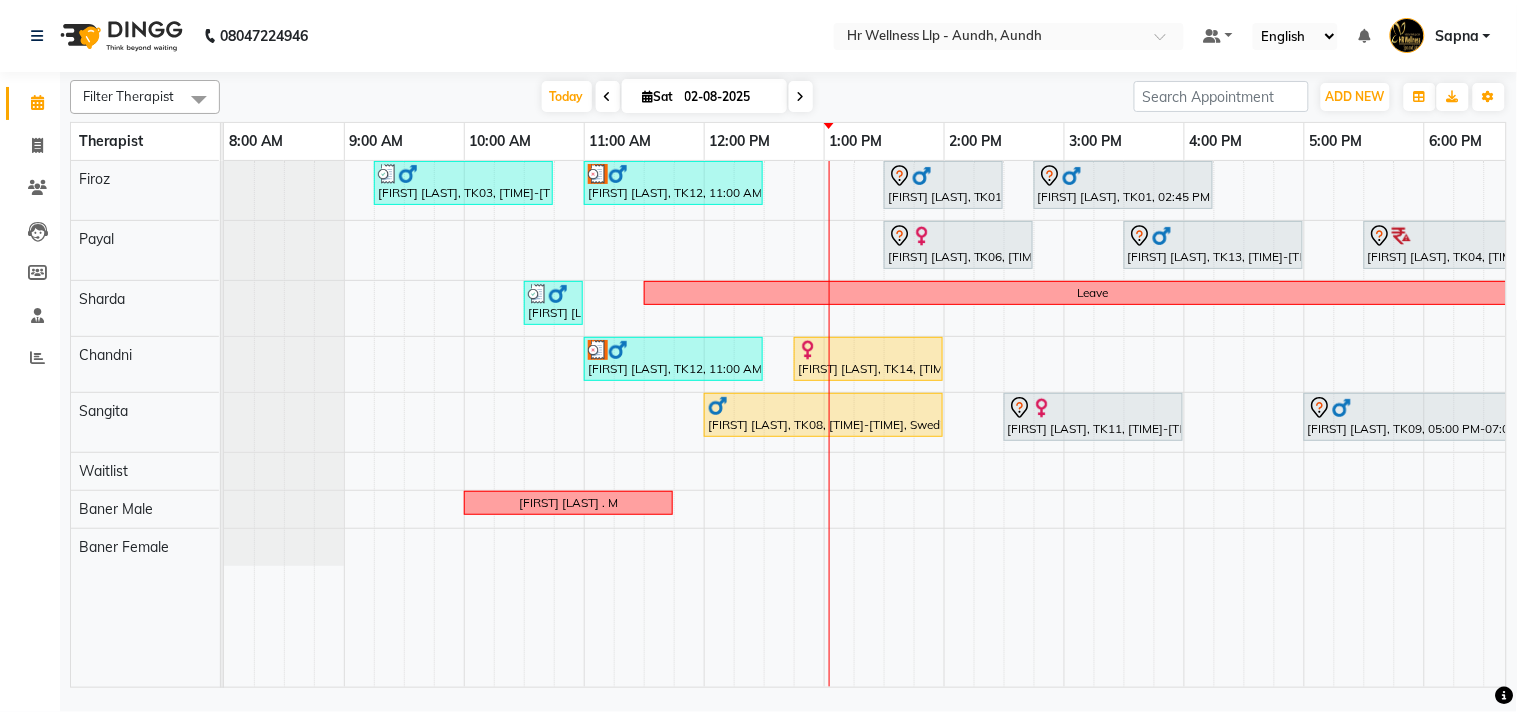 click at bounding box center (801, 96) 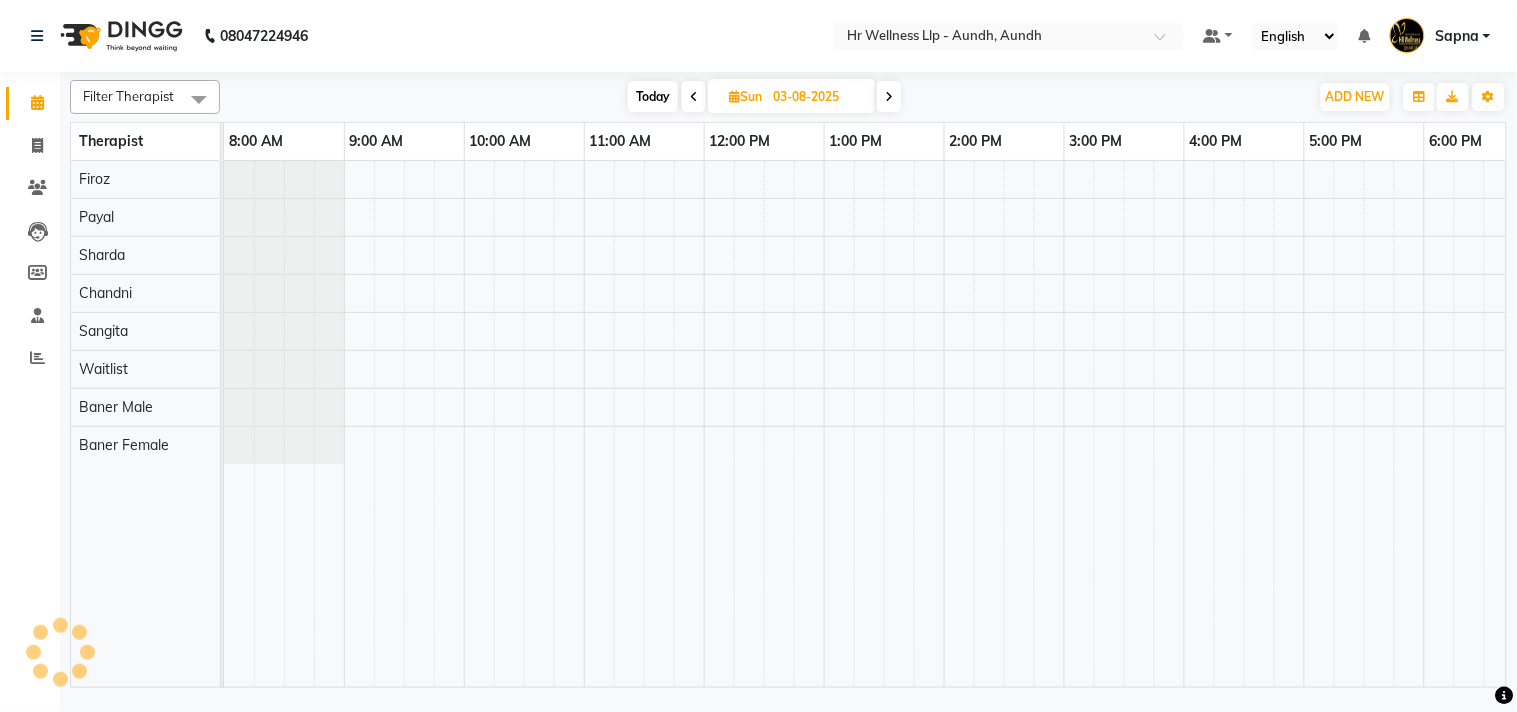 scroll, scrollTop: 0, scrollLeft: 277, axis: horizontal 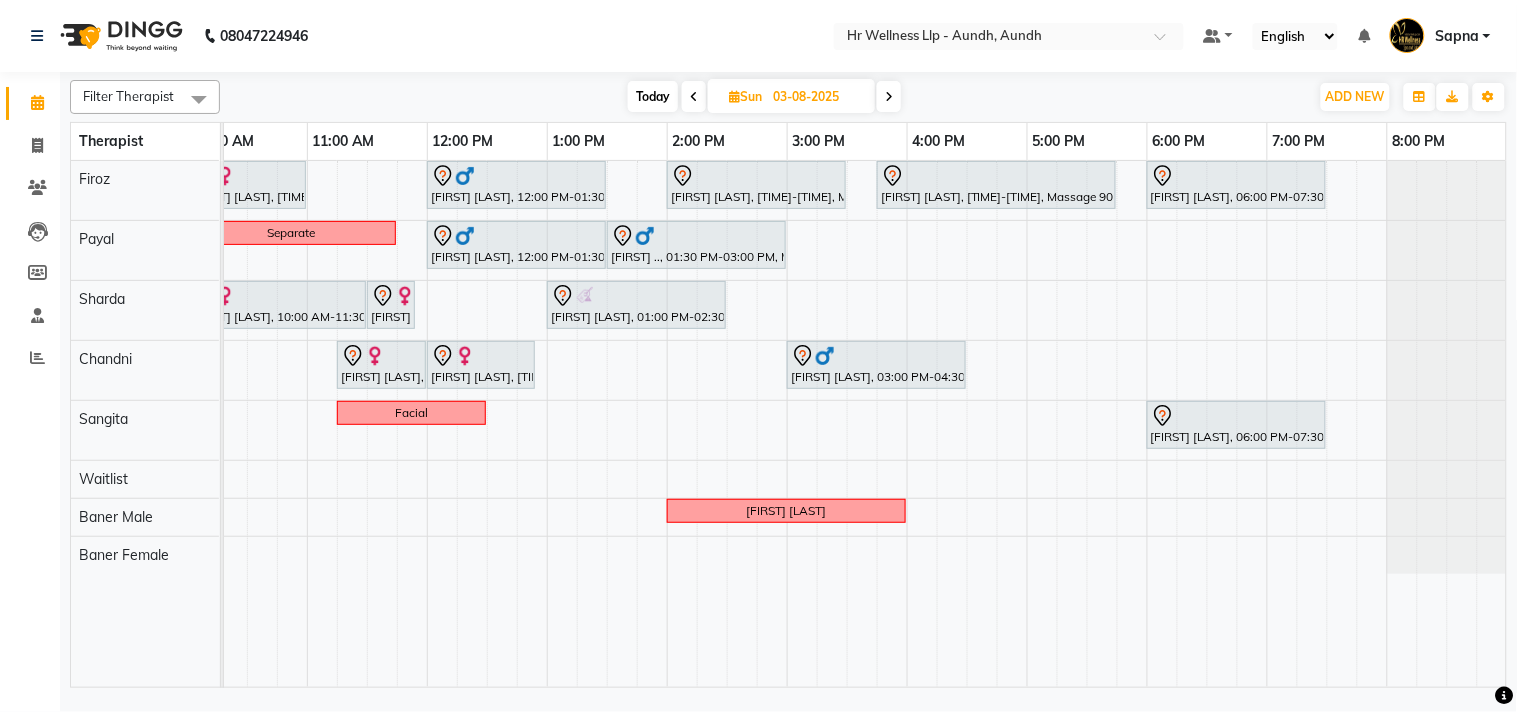 click on "Today" at bounding box center (653, 96) 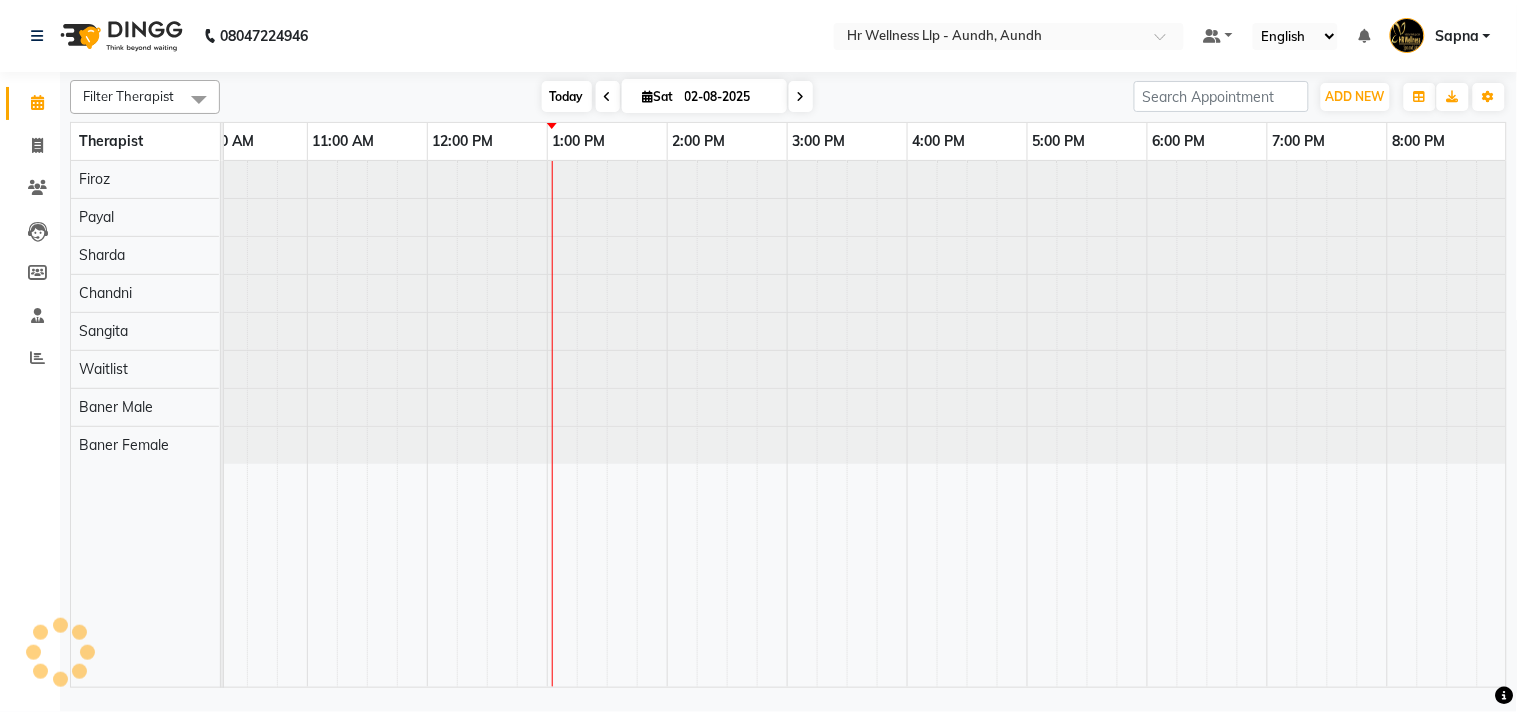 scroll, scrollTop: 0, scrollLeft: 0, axis: both 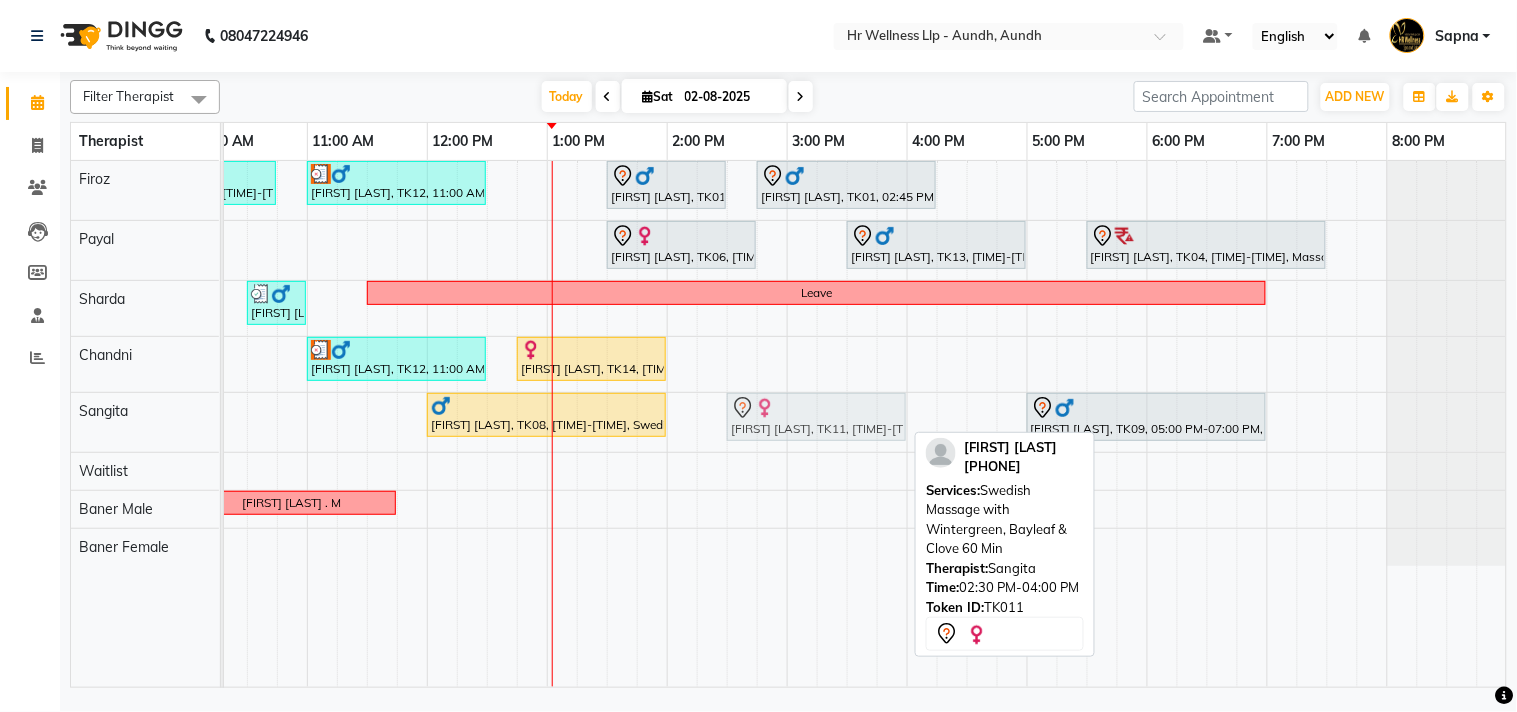drag, startPoint x: 763, startPoint y: 423, endPoint x: 765, endPoint y: 455, distance: 32.06244 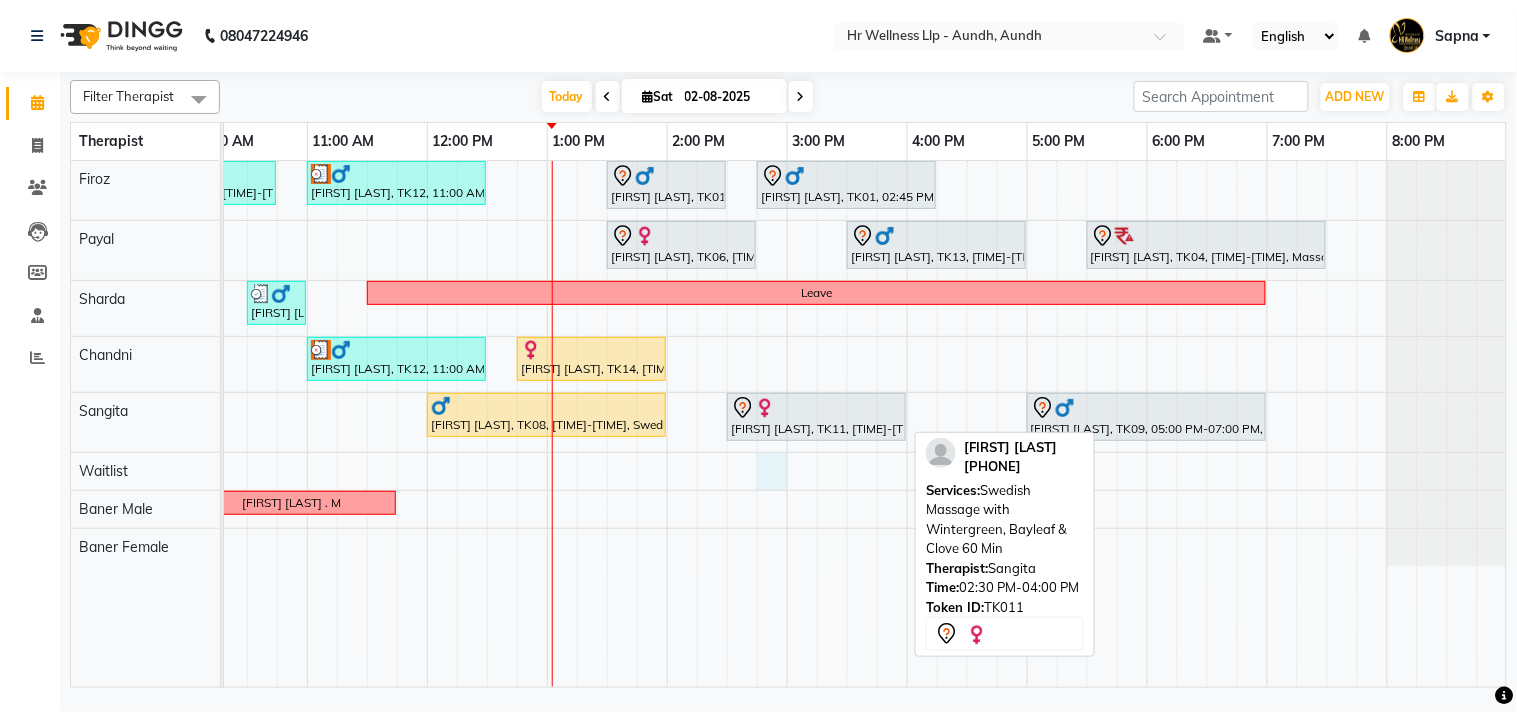 click on "[FIRST] [LAST], TK03, 09:15 AM-10:45 AM, Massage 60 Min     [FIRST] [LAST], TK12, 11:00 AM-12:30 PM, Radiating Aromatherapy Massage with Frankincense, Orange and Lavender 60 Min             [FIRST] [LAST], TK01, 01:30 PM-02:30 PM, Scrubassage 60 Min             [FIRST] [LAST], TK01, 02:45 PM-04:15 PM, Swedish Massage with Wintergreen, Bayleaf & Clove 60 Min             [FIRST] [LAST], TK06, 01:30 PM-02:45 PM, Massage 60 Min             [FIRST] [LAST], TK13, 03:30 PM-05:00 PM, Massage 60 Min             [FIRST] [LAST], TK04, 05:30 PM-07:30 PM, Massage 90 Min     [FIRST] [LAST], TK10, 10:30 AM-11:00 AM, Refreshing Foot Reflexology  Leave      [FIRST] [LAST], TK12, 11:00 AM-12:30 PM, Deep Tissue Massage with Wintergreen oil 60 Min     [FIRST] [LAST], TK14, 12:45 PM-02:00 PM, Swedish Massage with Wintergreen, Bayleaf & Clove 60 Min     [FIRST] [LAST], TK08, 12:00 PM-02:00 PM, Swedish Massage with Wintergreen, Bayleaf & Clove 90 Min                         [FIRST] [LAST], TK09, 05:00 PM-07:00 PM, Massage 90 Min" at bounding box center (727, 424) 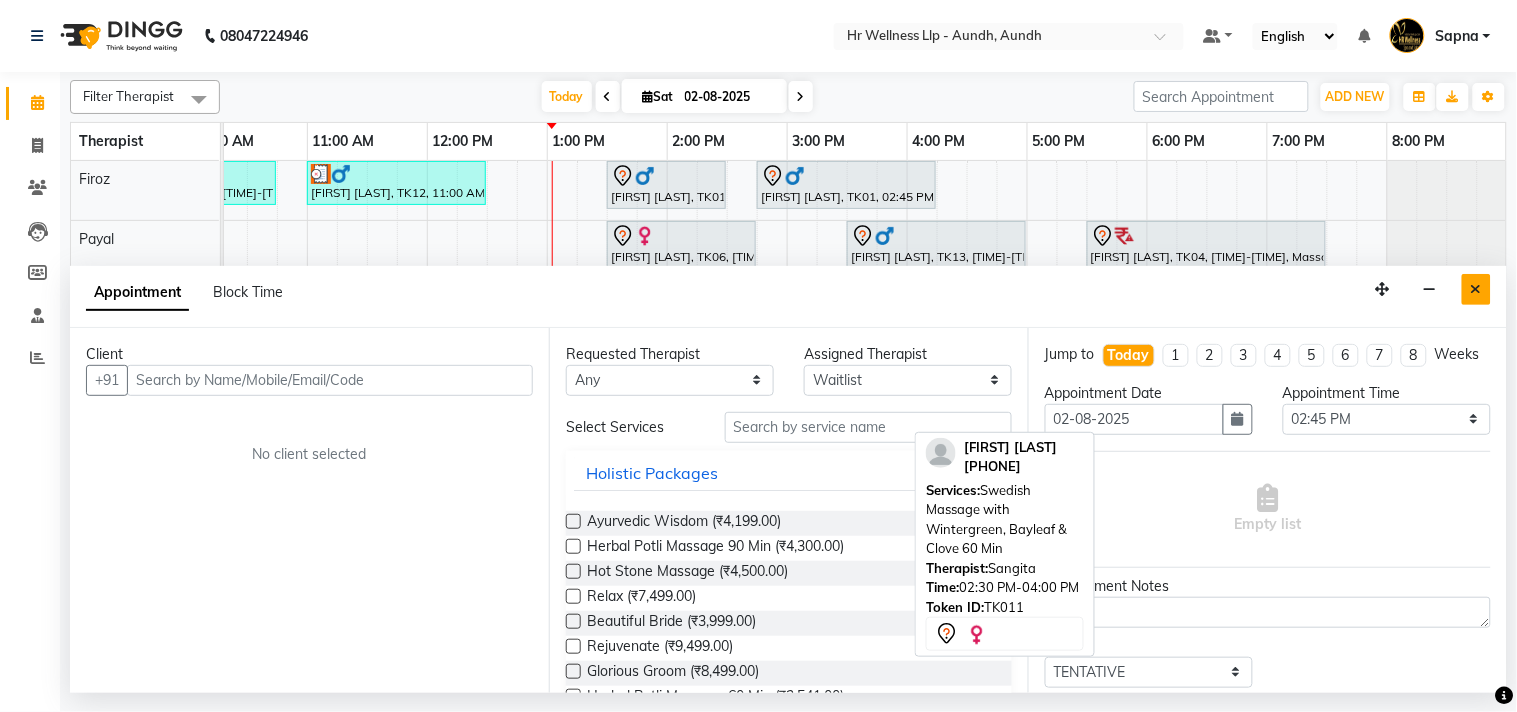 click at bounding box center [1476, 289] 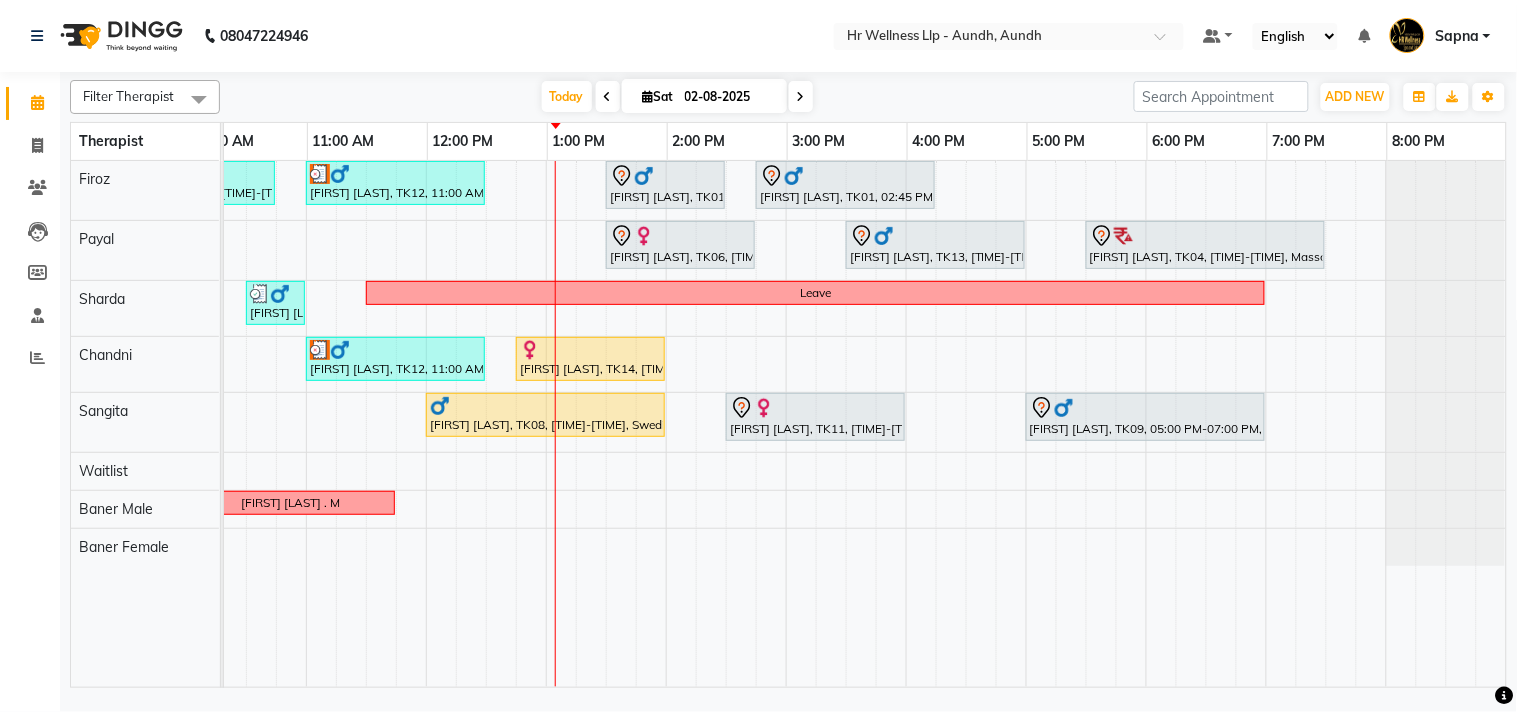 scroll, scrollTop: 0, scrollLeft: 270, axis: horizontal 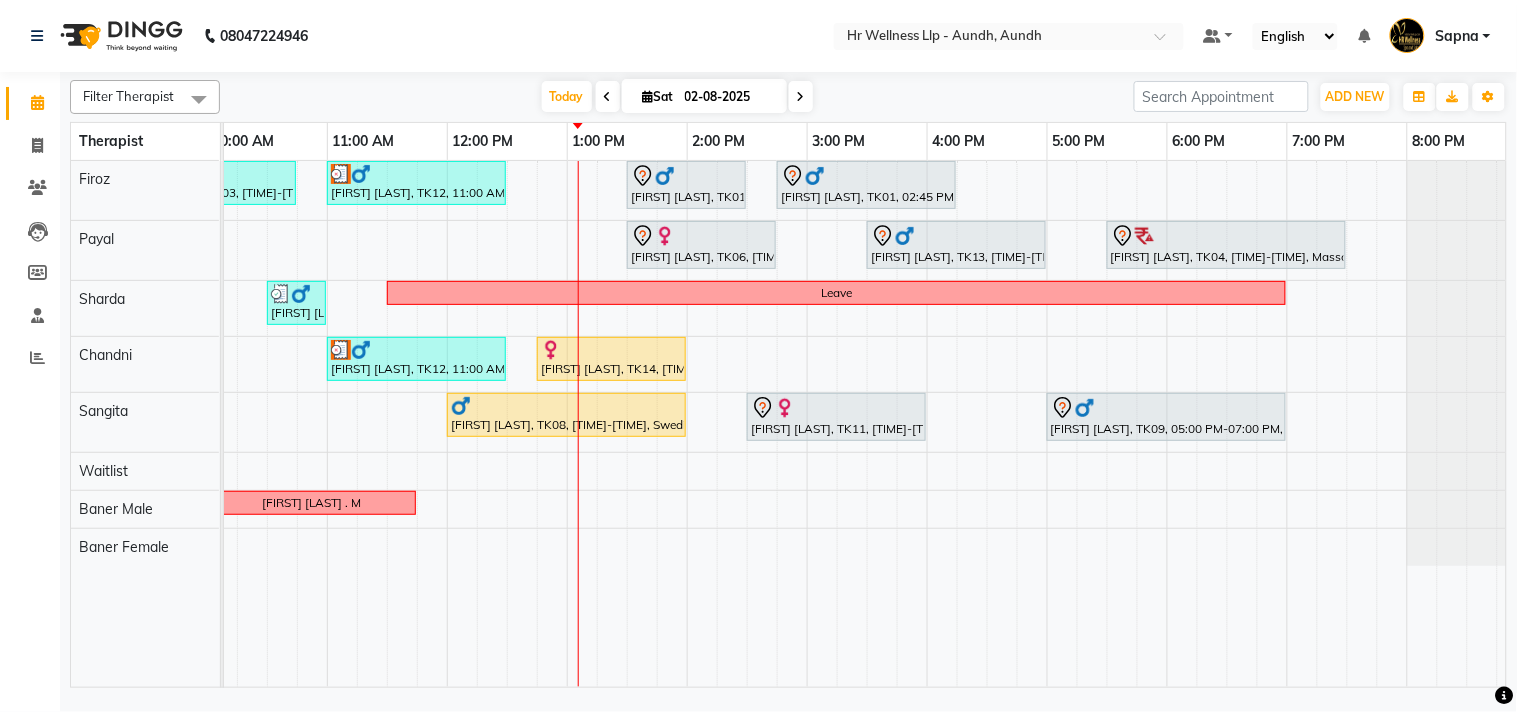 click at bounding box center [801, 96] 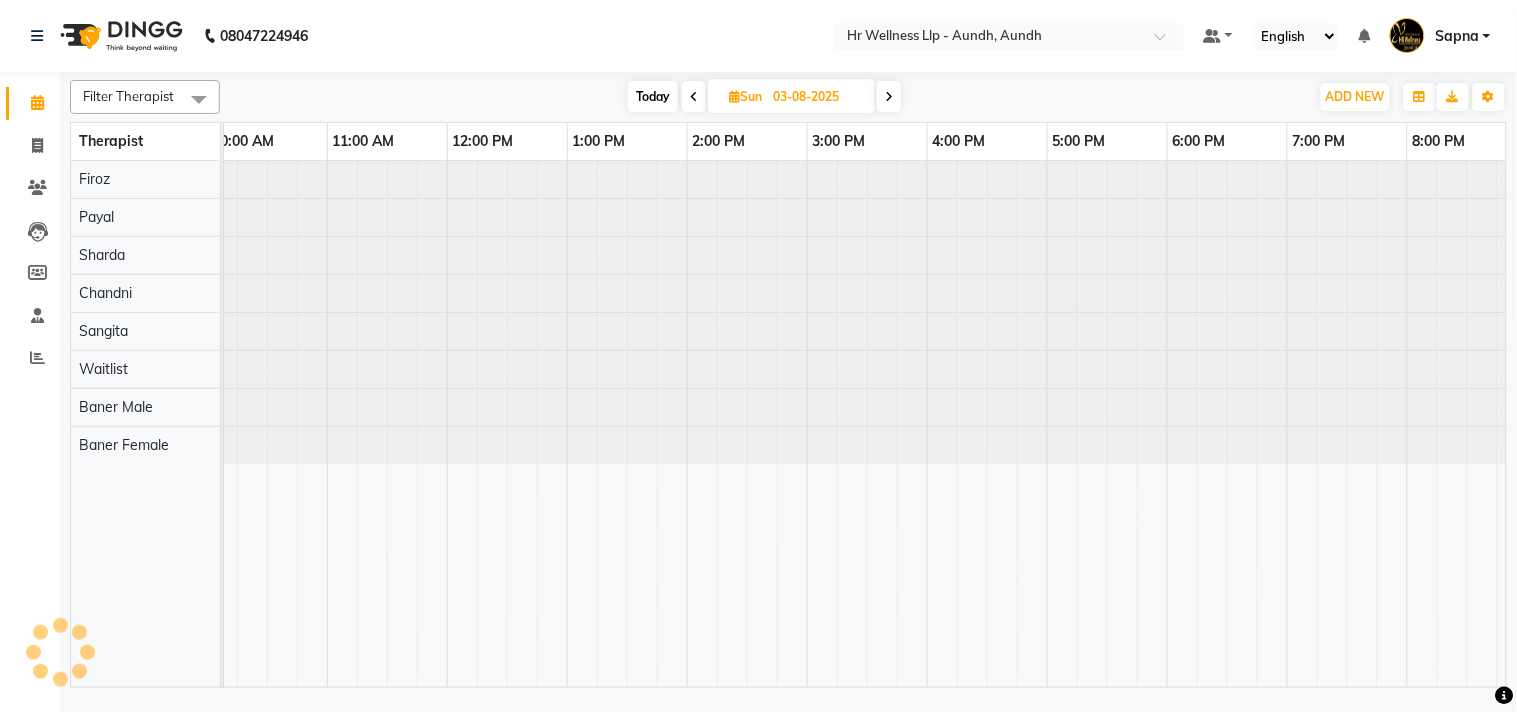 scroll, scrollTop: 0, scrollLeft: 277, axis: horizontal 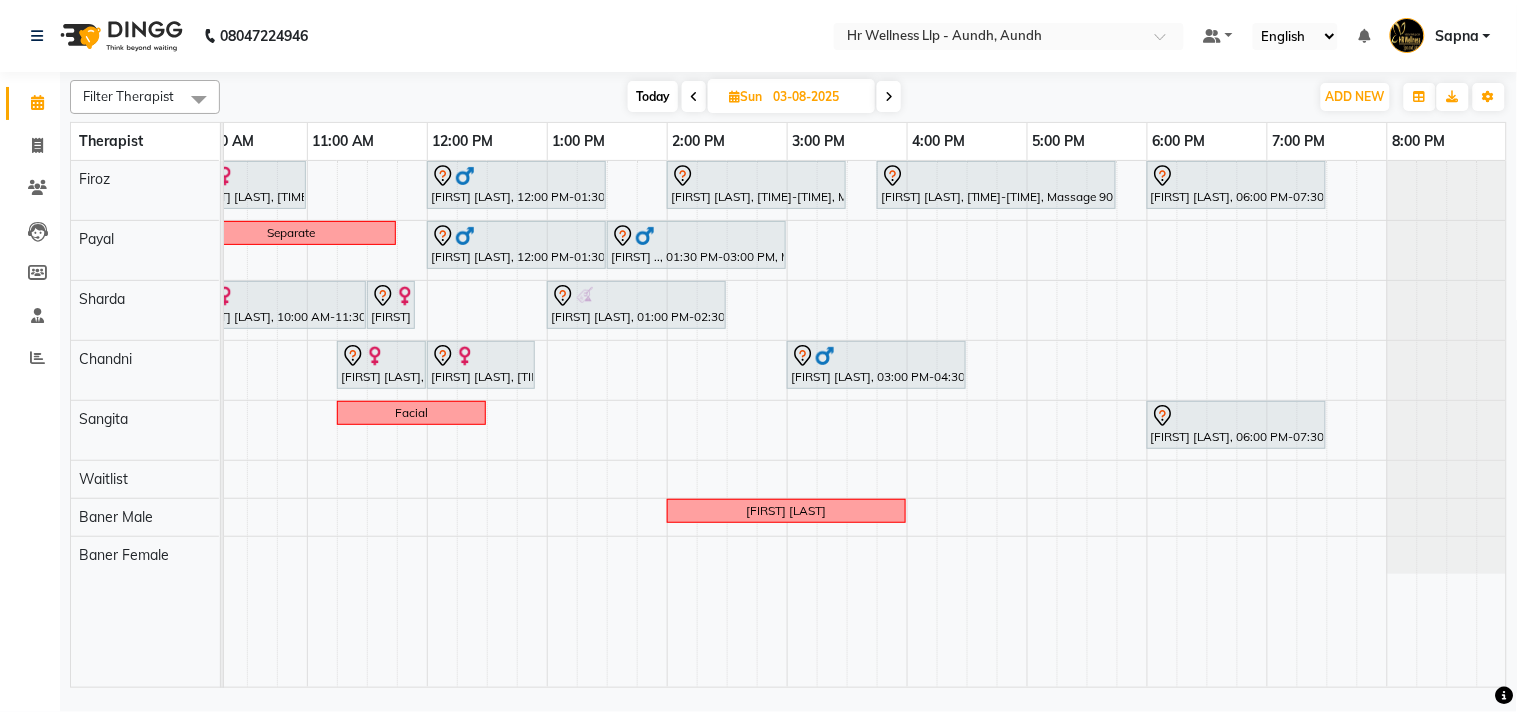 click on "Today" at bounding box center (653, 96) 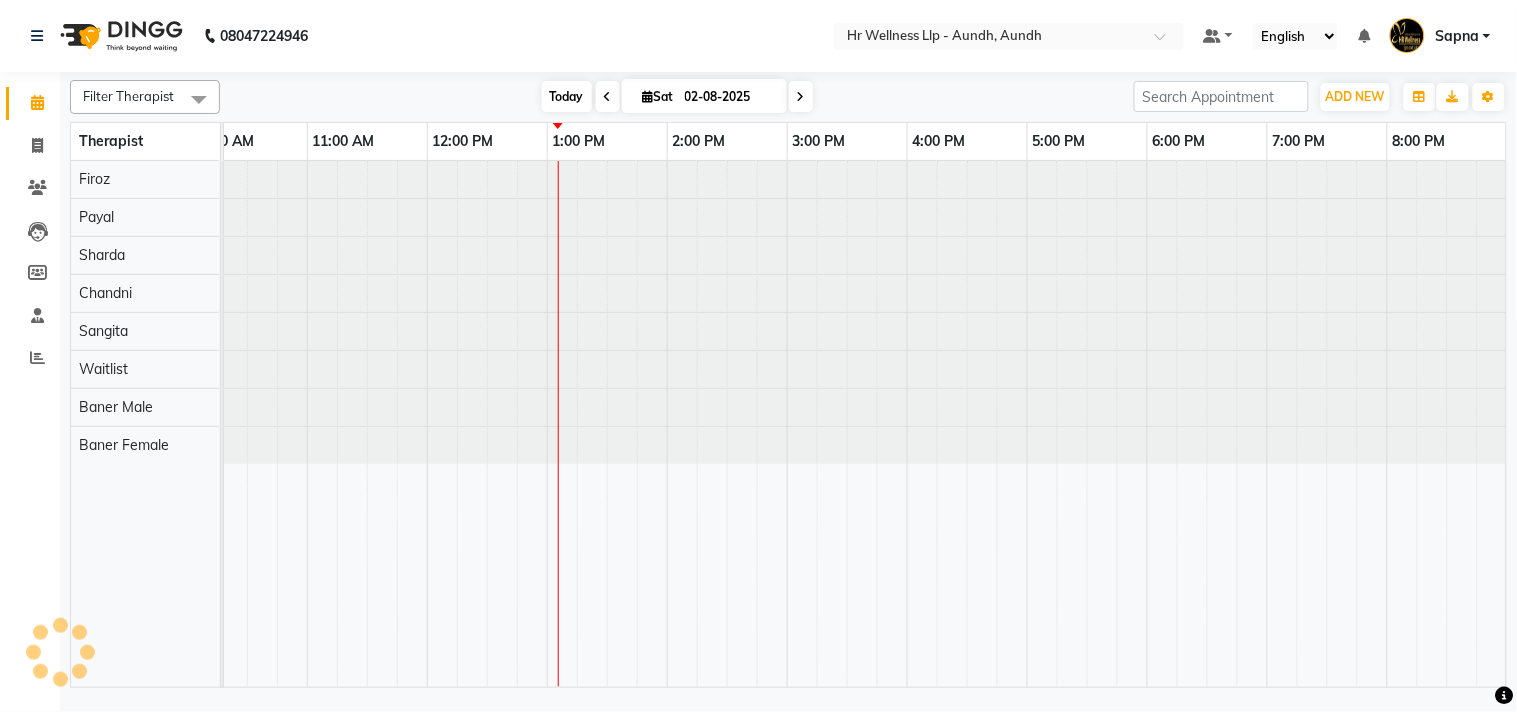 scroll, scrollTop: 0, scrollLeft: 0, axis: both 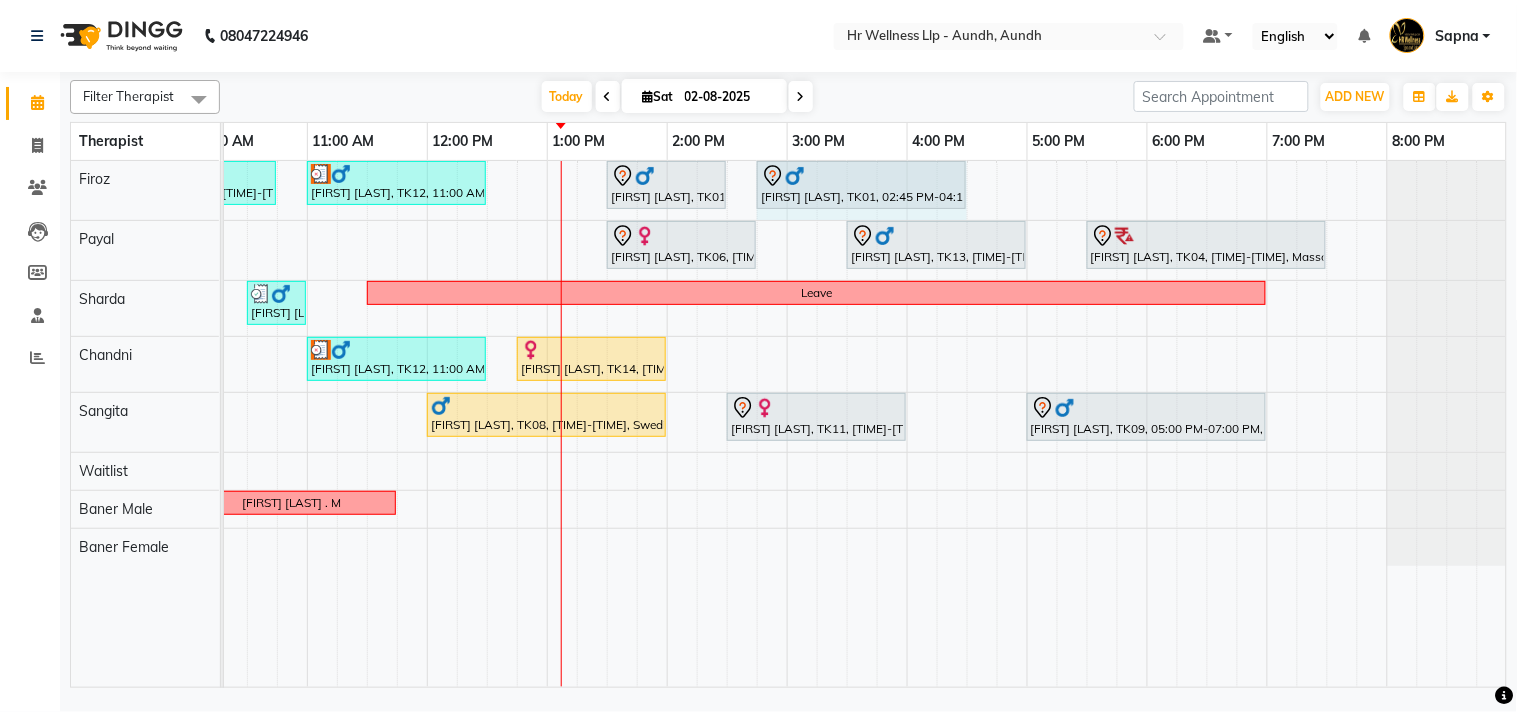drag, startPoint x: 934, startPoint y: 178, endPoint x: 952, endPoint y: 182, distance: 18.439089 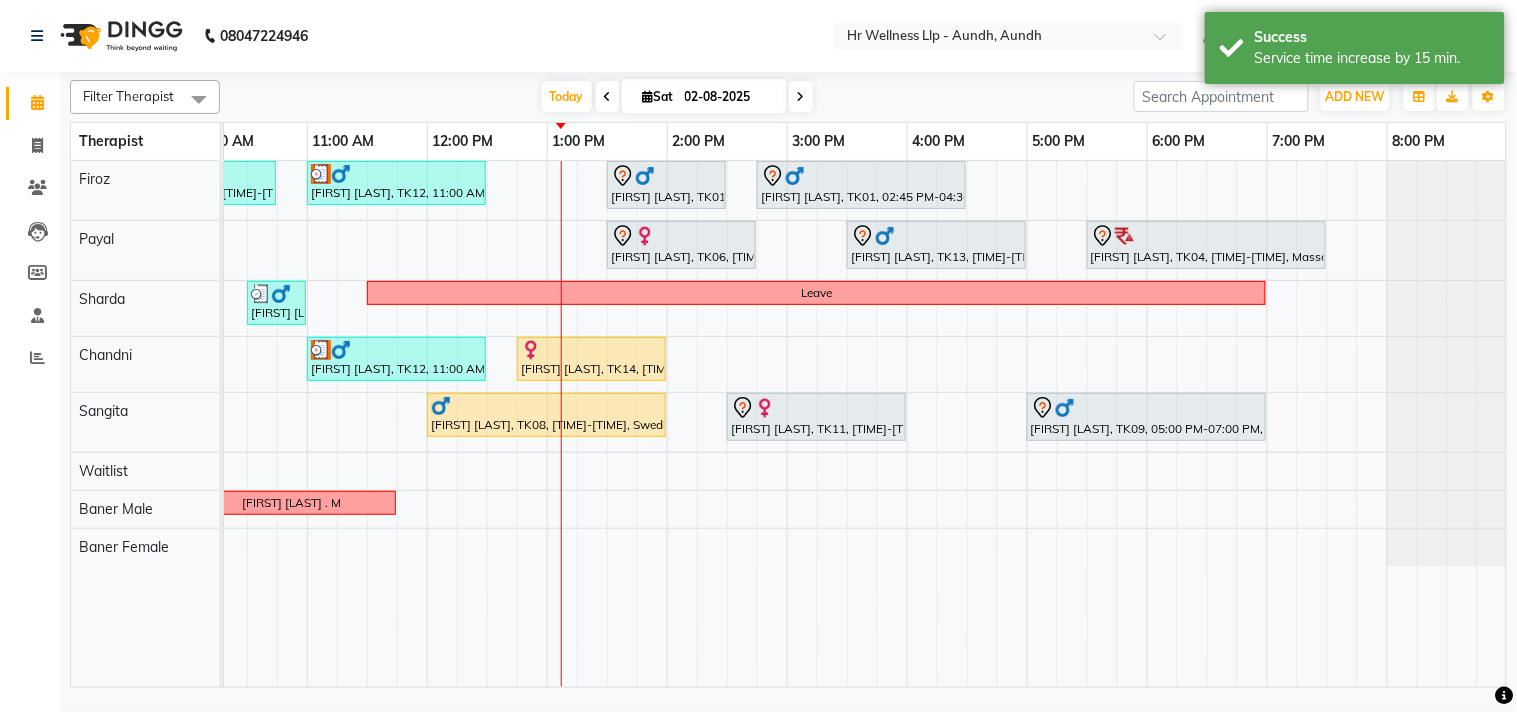click on "[FIRST] [LAST], TK03, 09:15 AM-10:45 AM, Massage 60 Min     [FIRST] [LAST], TK12, 11:00 AM-12:30 PM, Radiating Aromatherapy Massage with Frankincense, Orange and Lavender 60 Min             [FIRST] [LAST], TK01, 01:30 PM-02:30 PM, Scrubassage 60 Min             [FIRST] [LAST], TK01, 02:45 PM-04:30 PM, Swedish Massage with Wintergreen, Bayleaf & Clove 60 Min             [FIRST] [LAST], TK06, 01:30 PM-02:45 PM, Massage 60 Min             [FIRST] [LAST], TK13, 03:30 PM-05:00 PM, Massage 60 Min             [FIRST] [LAST], TK04, 05:30 PM-07:30 PM, Massage 90 Min     [FIRST] [LAST], TK10, 10:30 AM-11:00 AM, Refreshing Foot Reflexology  Leave      [FIRST] [LAST], TK12, 11:00 AM-12:30 PM, Deep Tissue Massage with Wintergreen oil 60 Min     [FIRST] [LAST], TK14, 12:45 PM-02:00 PM, Swedish Massage with Wintergreen, Bayleaf & Clove 60 Min     [FIRST] [LAST], TK08, 12:00 PM-02:00 PM, Swedish Massage with Wintergreen, Bayleaf & Clove 90 Min                         [FIRST] [LAST], TK09, 05:00 PM-07:00 PM, Massage 90 Min" at bounding box center [727, 424] 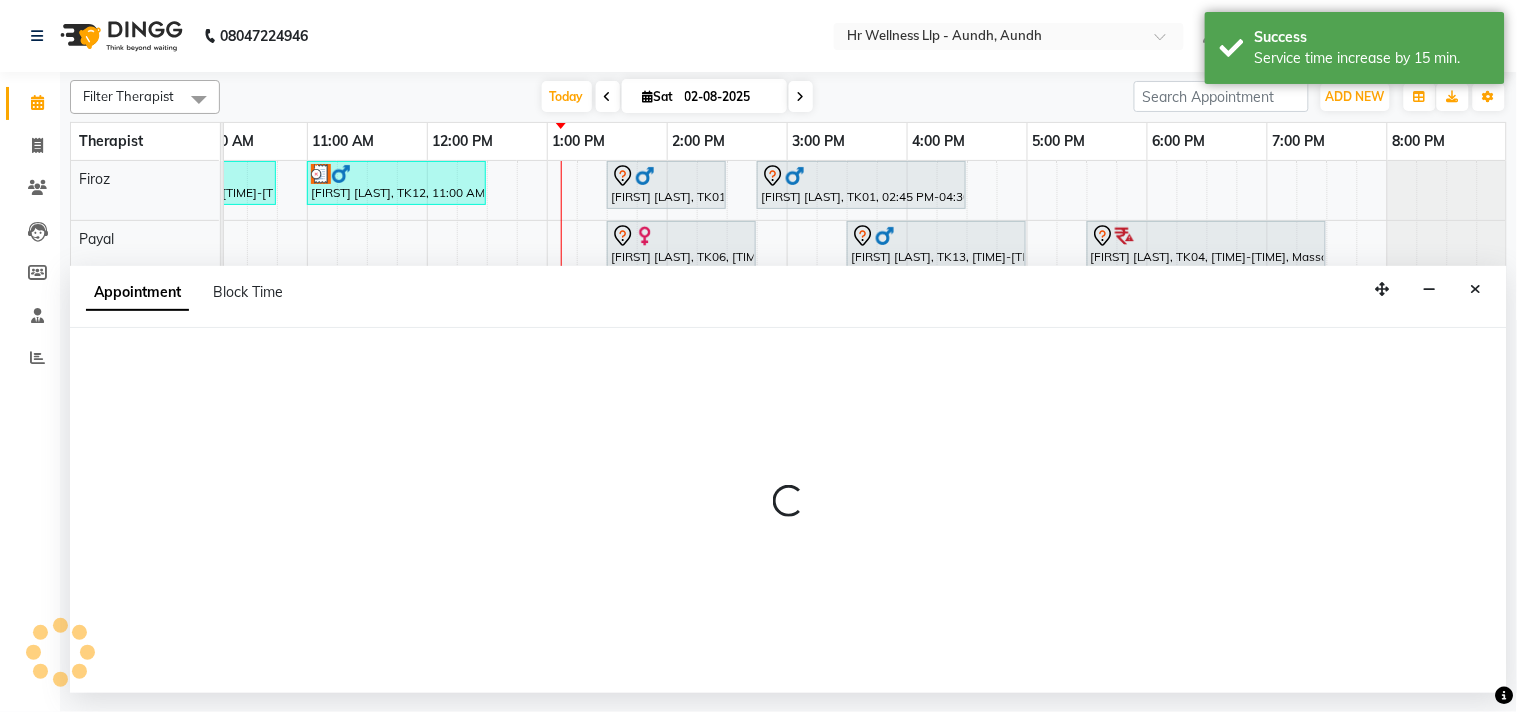 select on "77662" 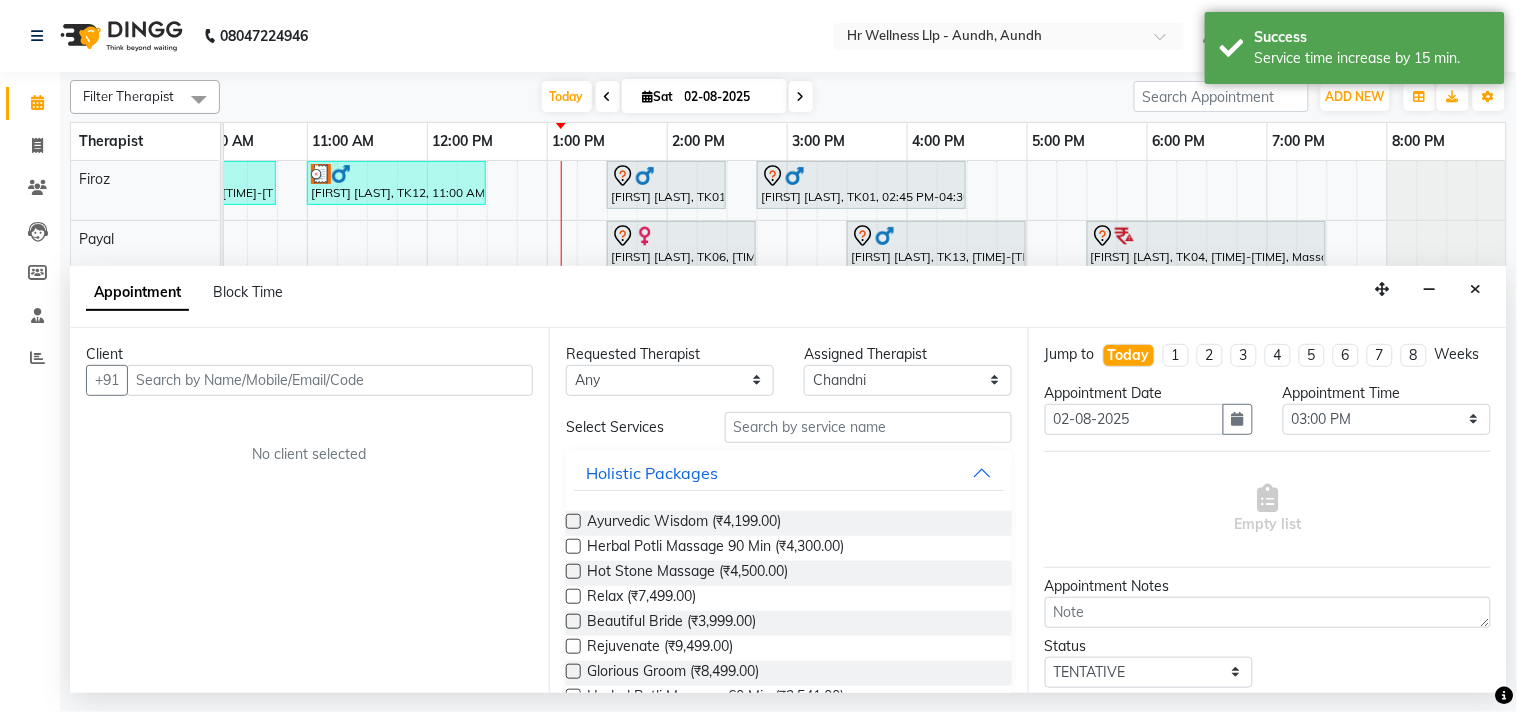 click at bounding box center [330, 380] 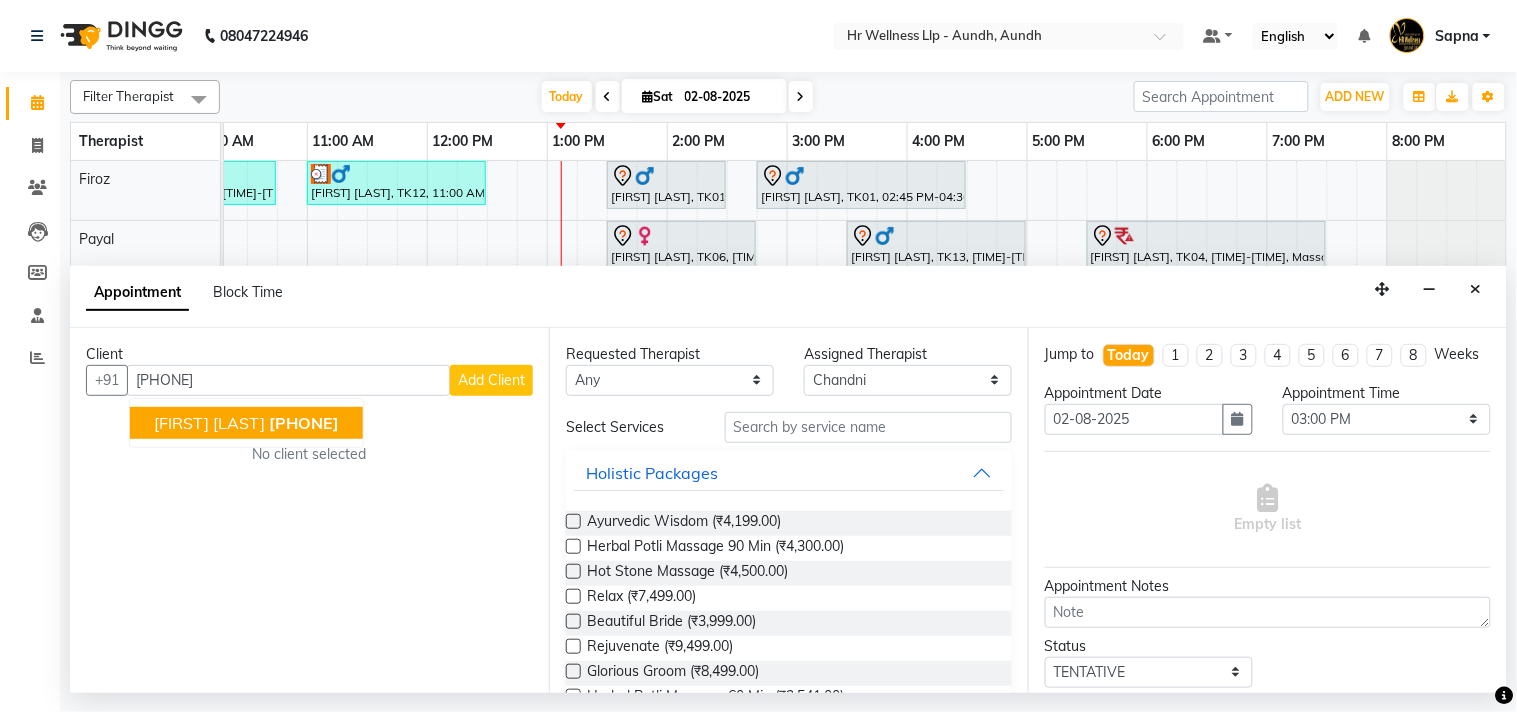 click on "Client" at bounding box center (309, 354) 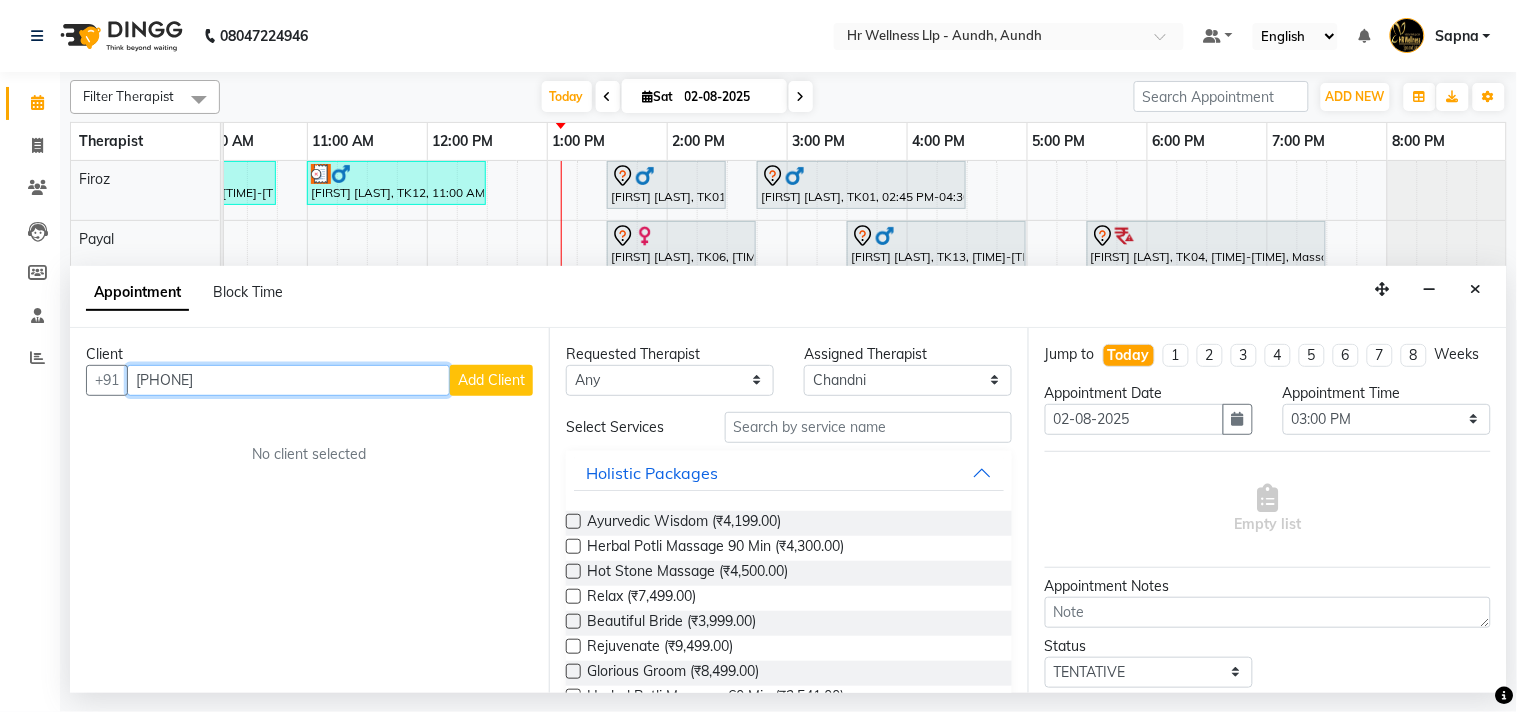 click on "[PHONE]" at bounding box center (288, 380) 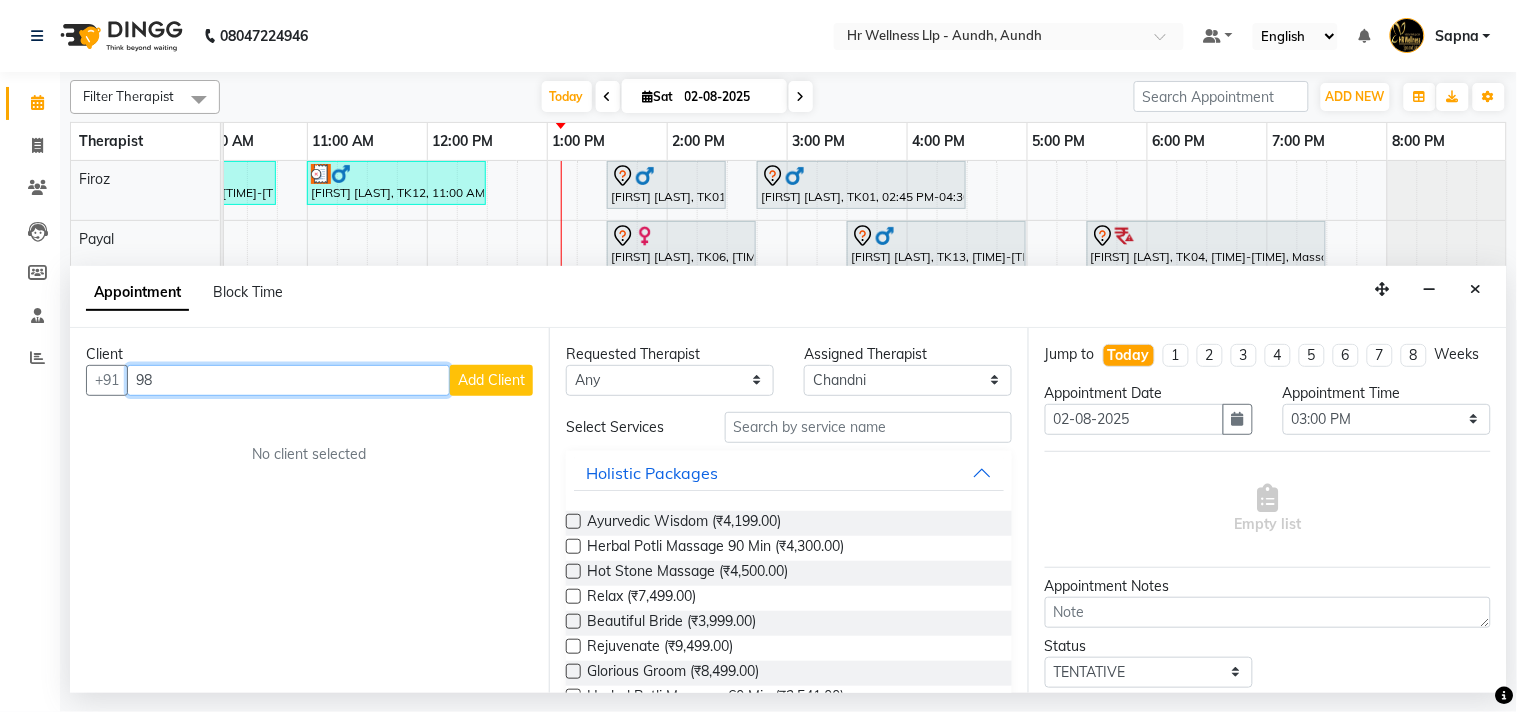type on "9" 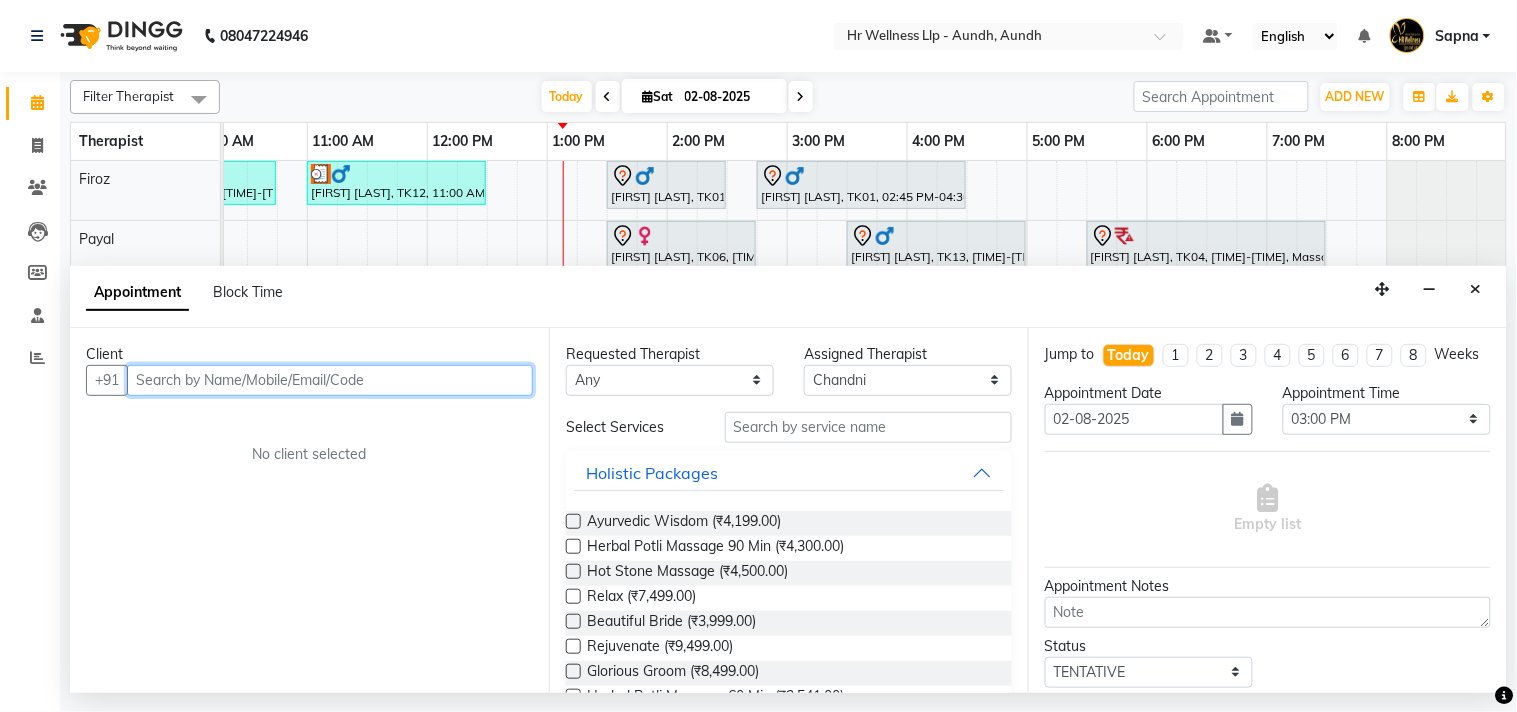 paste on "[PHONE]" 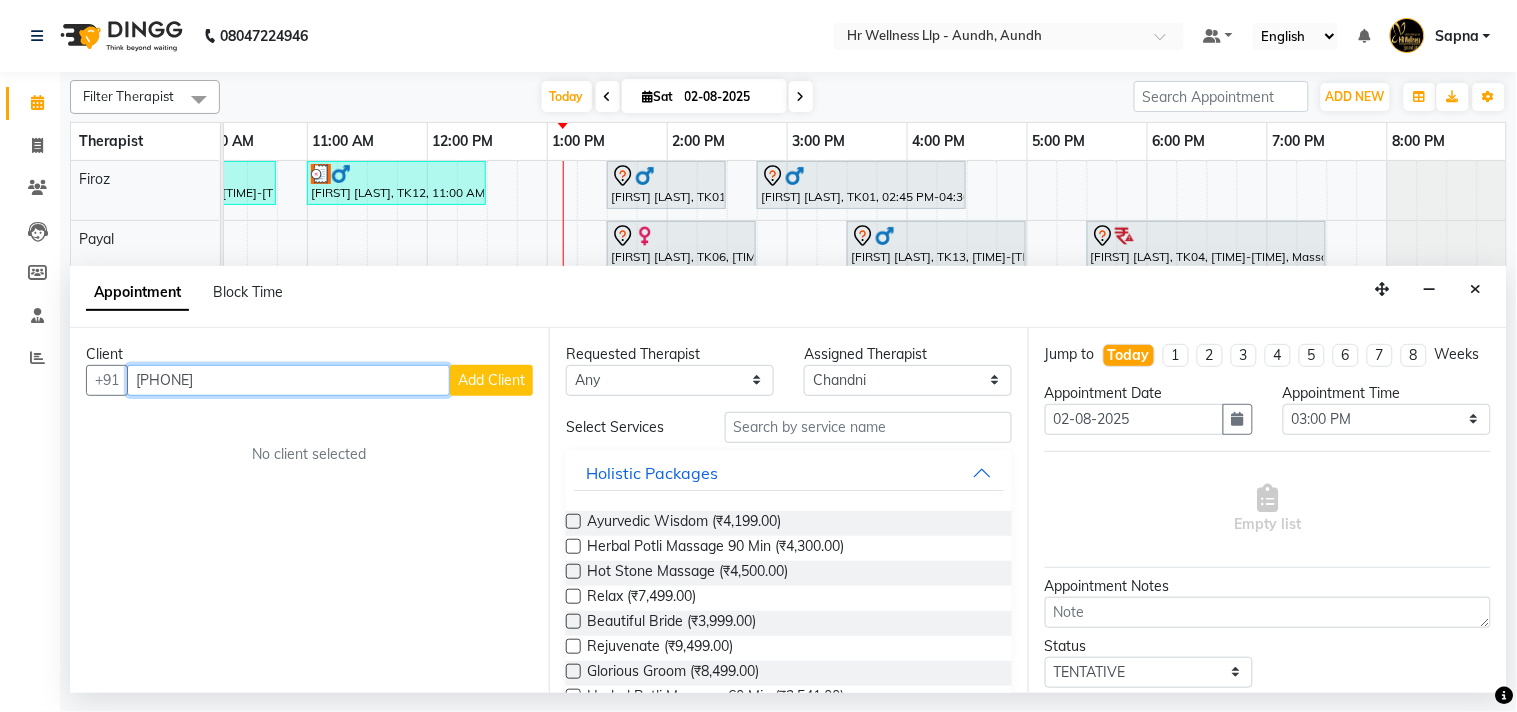 click on "[PHONE]" at bounding box center [288, 380] 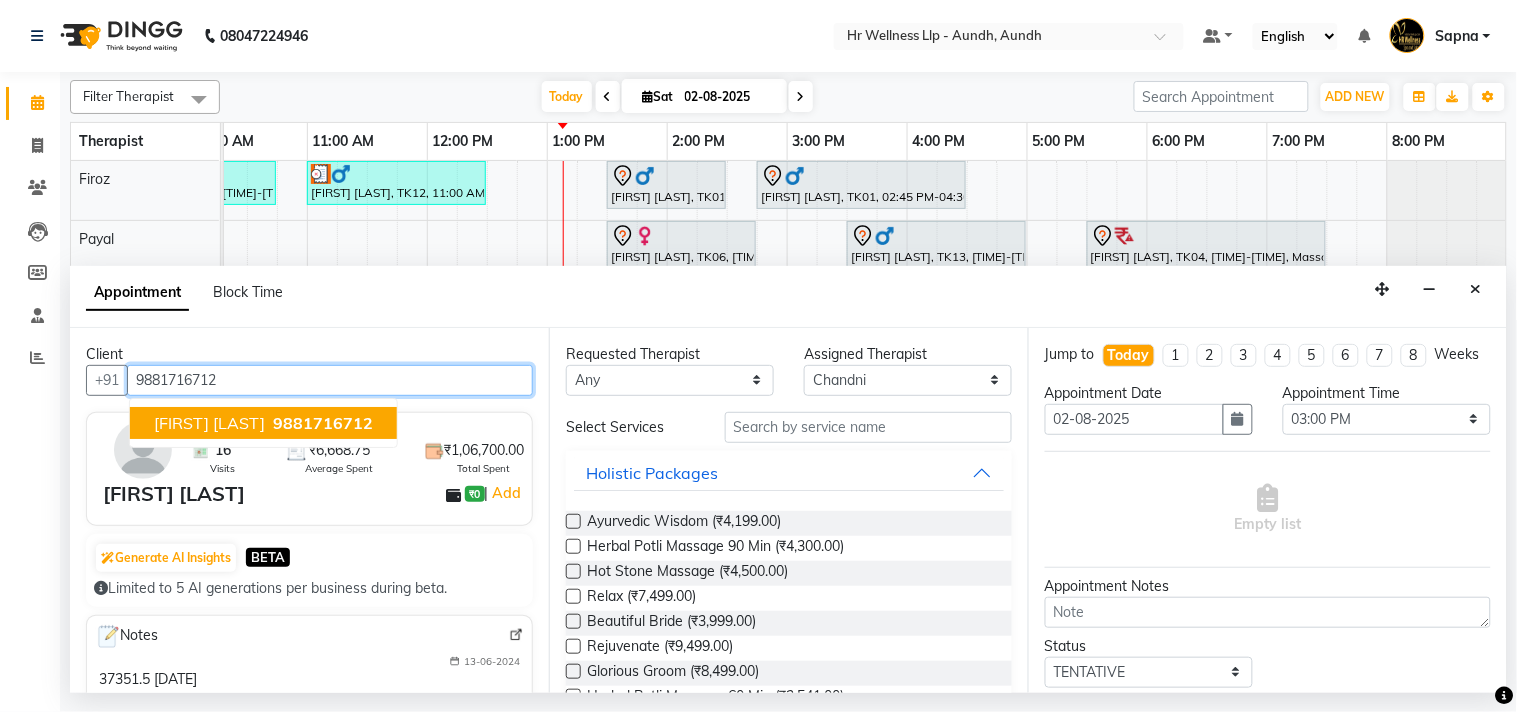 click on "[FIRST] [LAST]" at bounding box center (209, 423) 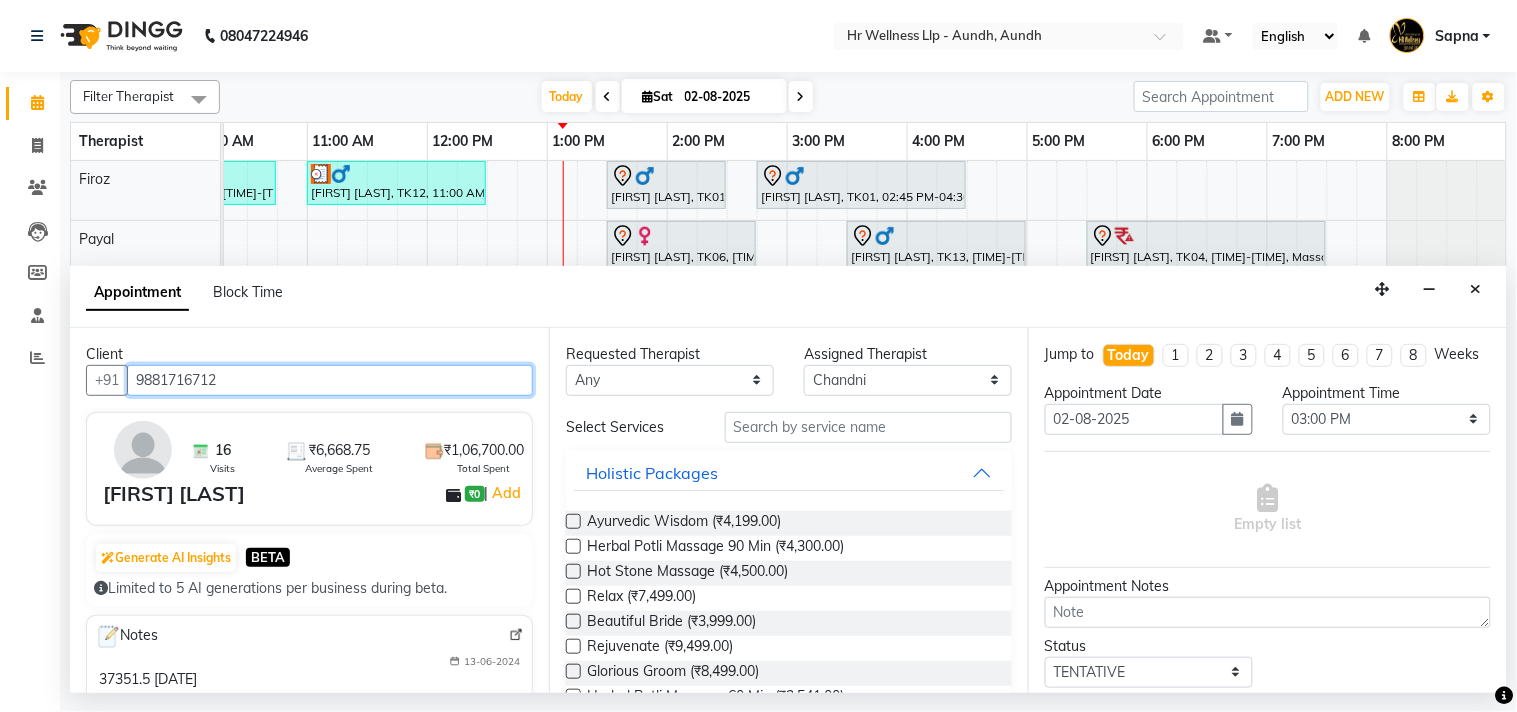 type on "9881716712" 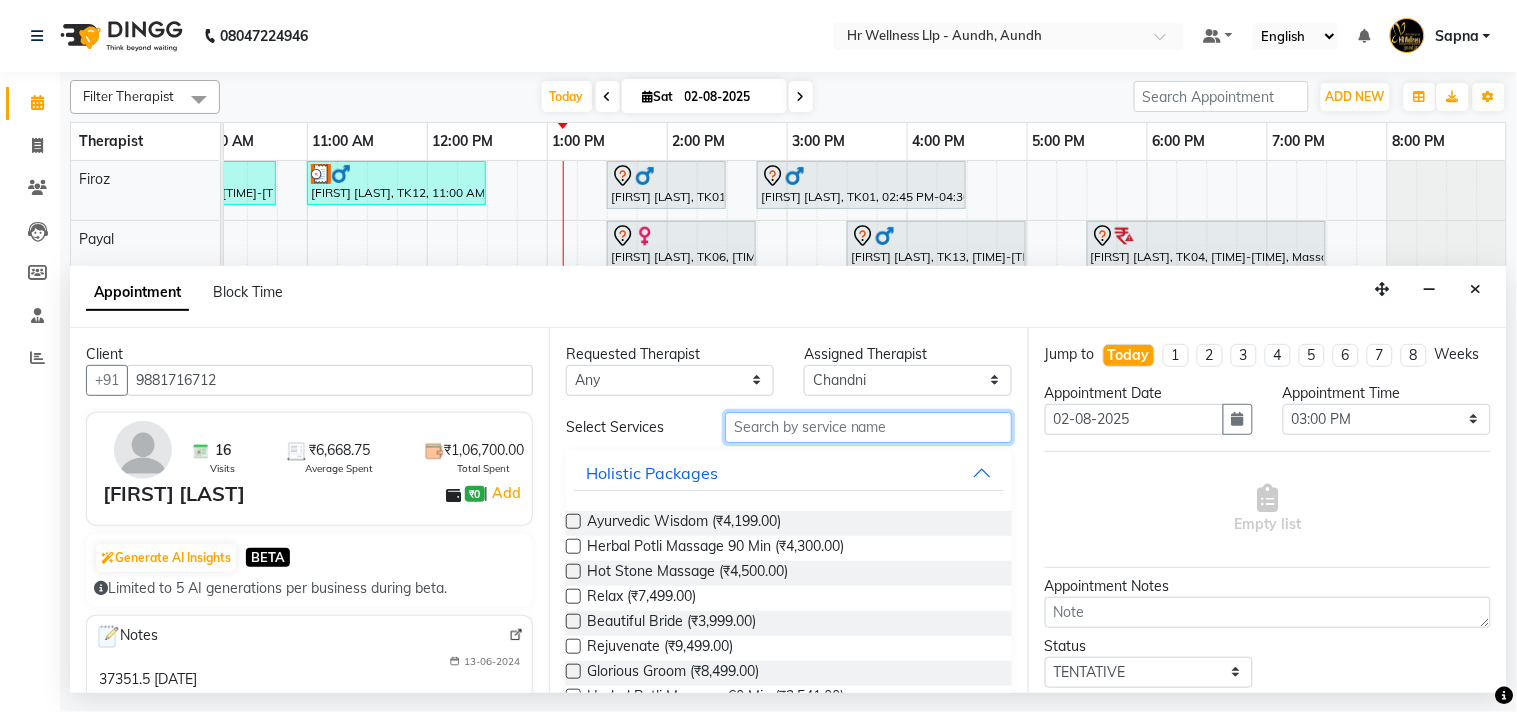 click at bounding box center (868, 427) 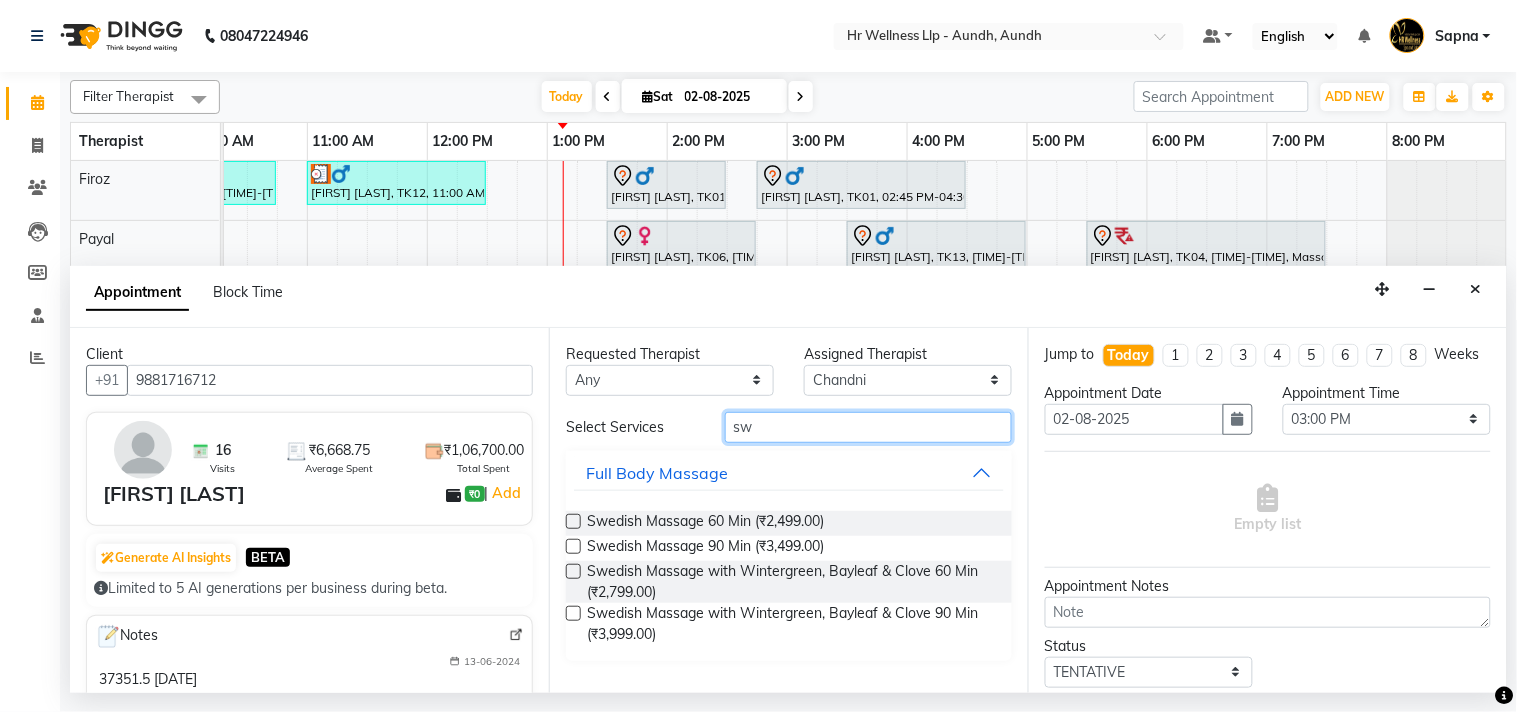 type on "sw" 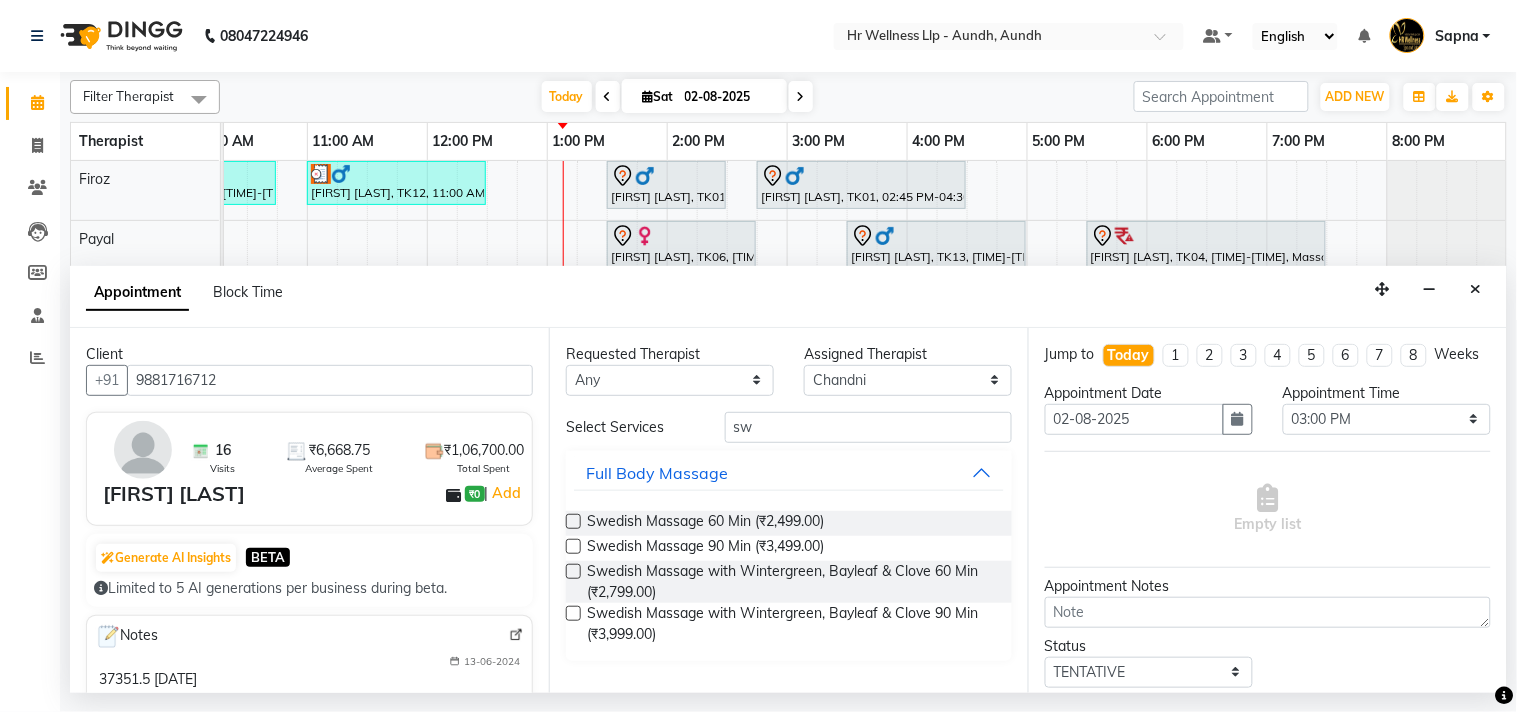 click at bounding box center (573, 613) 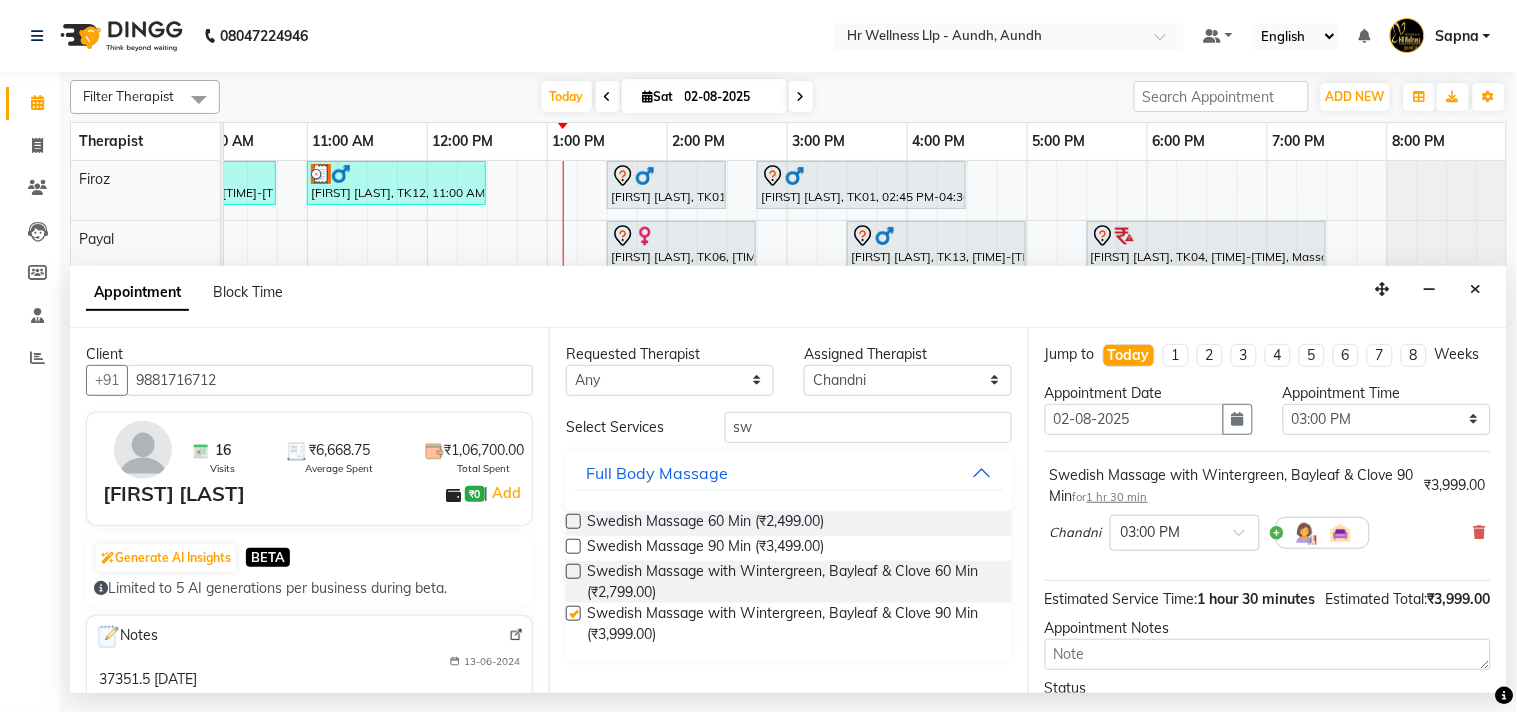 checkbox on "false" 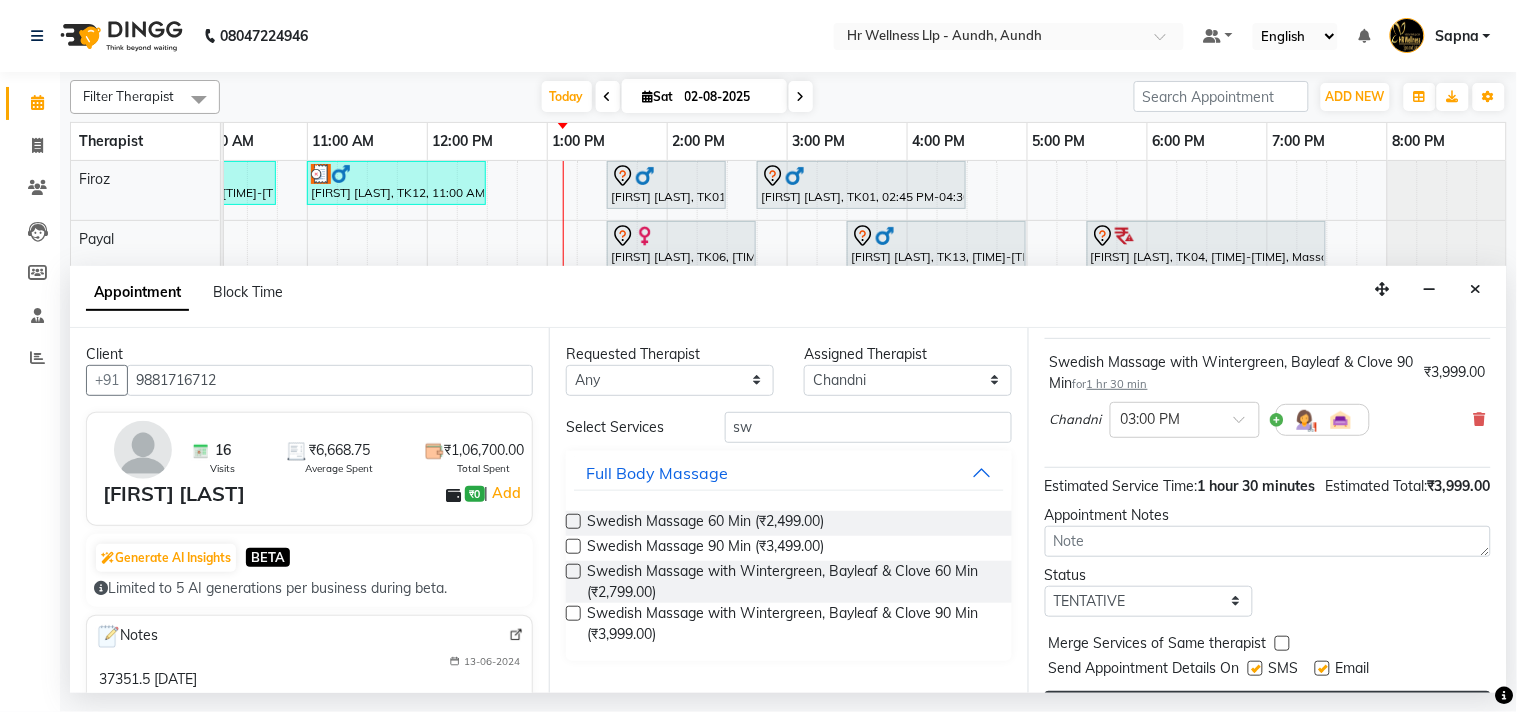 scroll, scrollTop: 202, scrollLeft: 0, axis: vertical 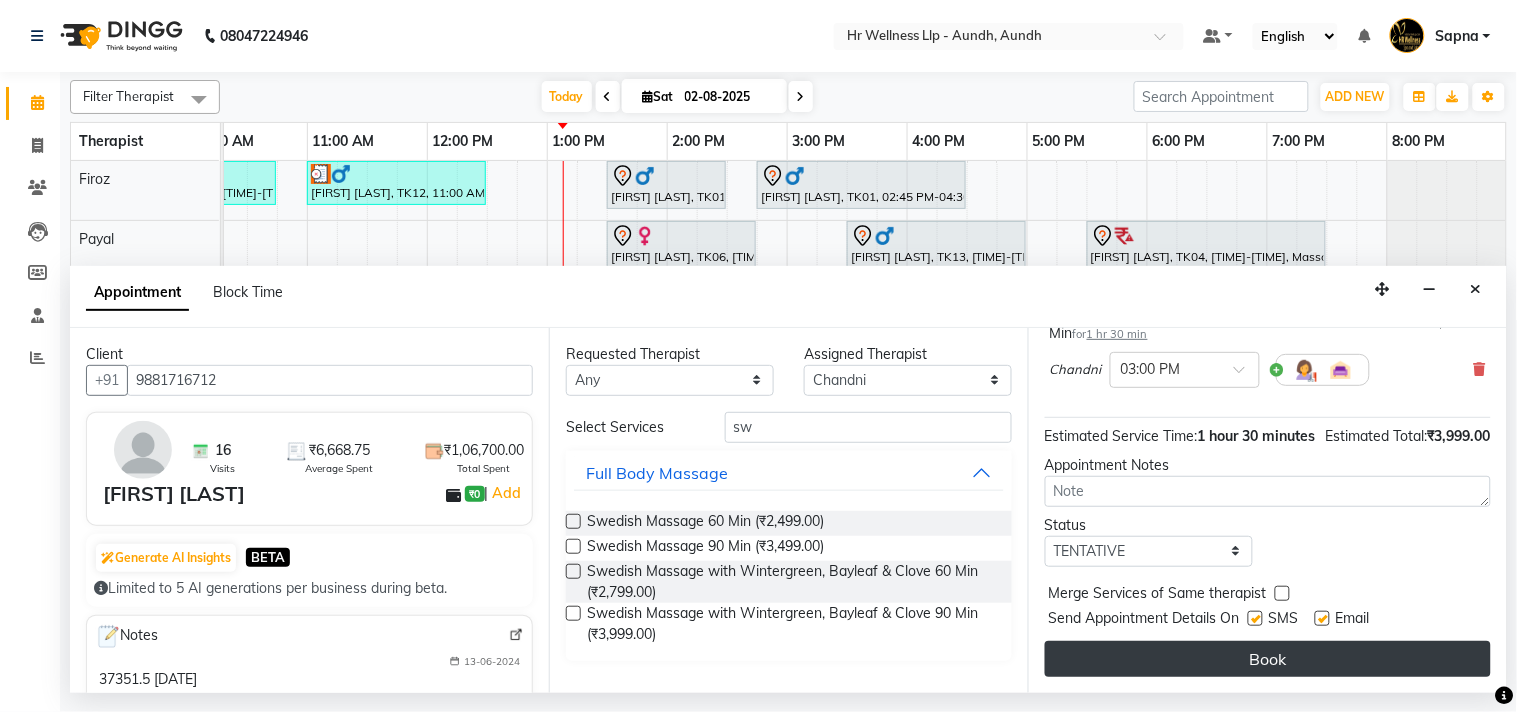 click on "Book" at bounding box center [1268, 659] 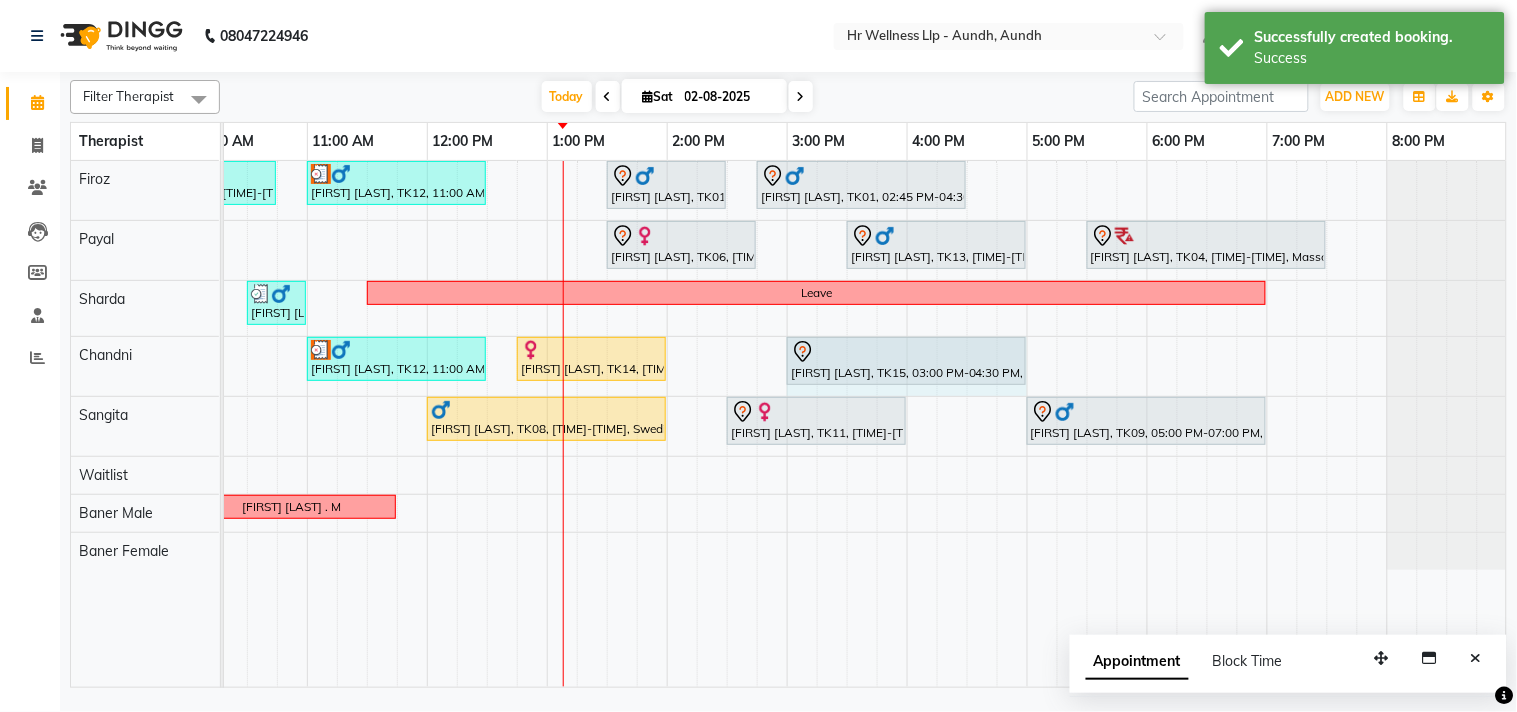 drag, startPoint x: 964, startPoint y: 353, endPoint x: 1002, endPoint y: 364, distance: 39.56008 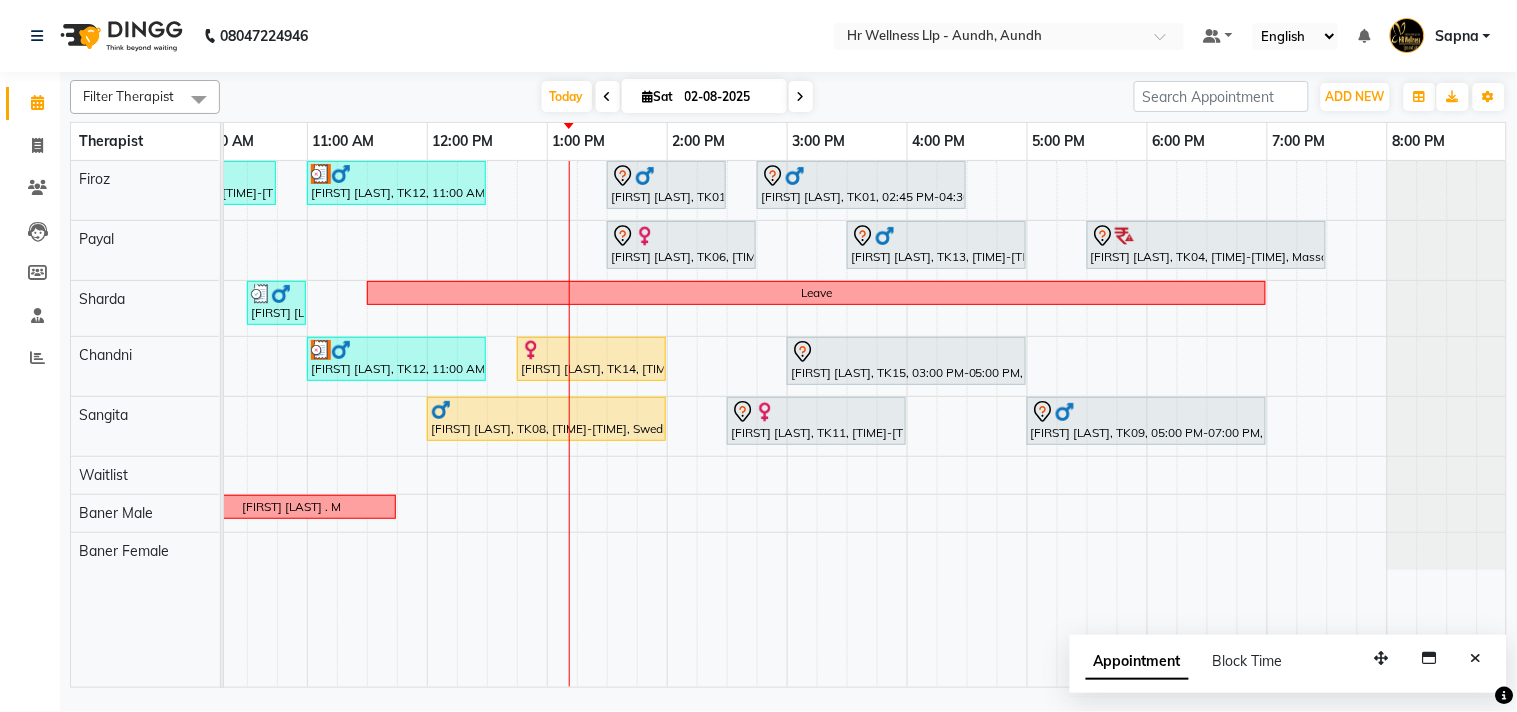 click at bounding box center [801, 96] 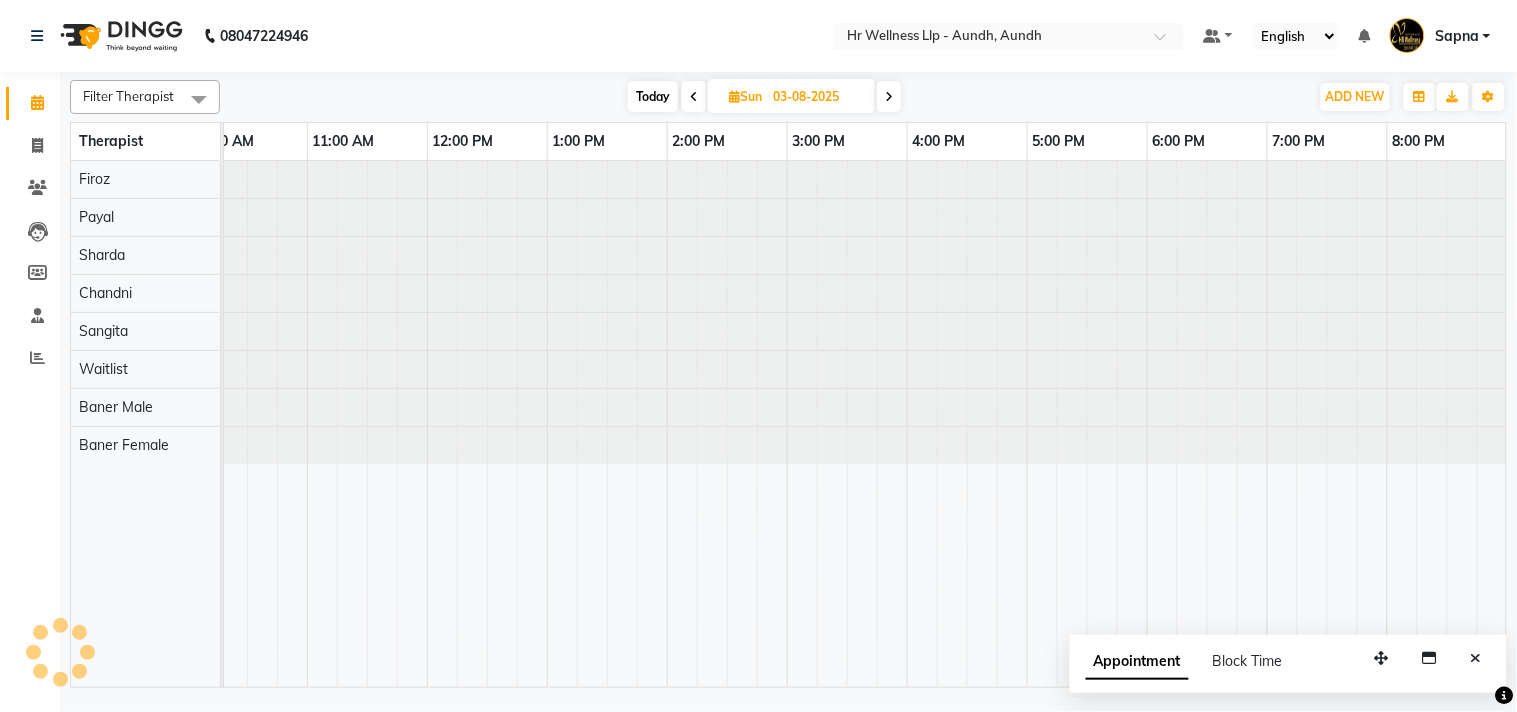 scroll, scrollTop: 0, scrollLeft: 277, axis: horizontal 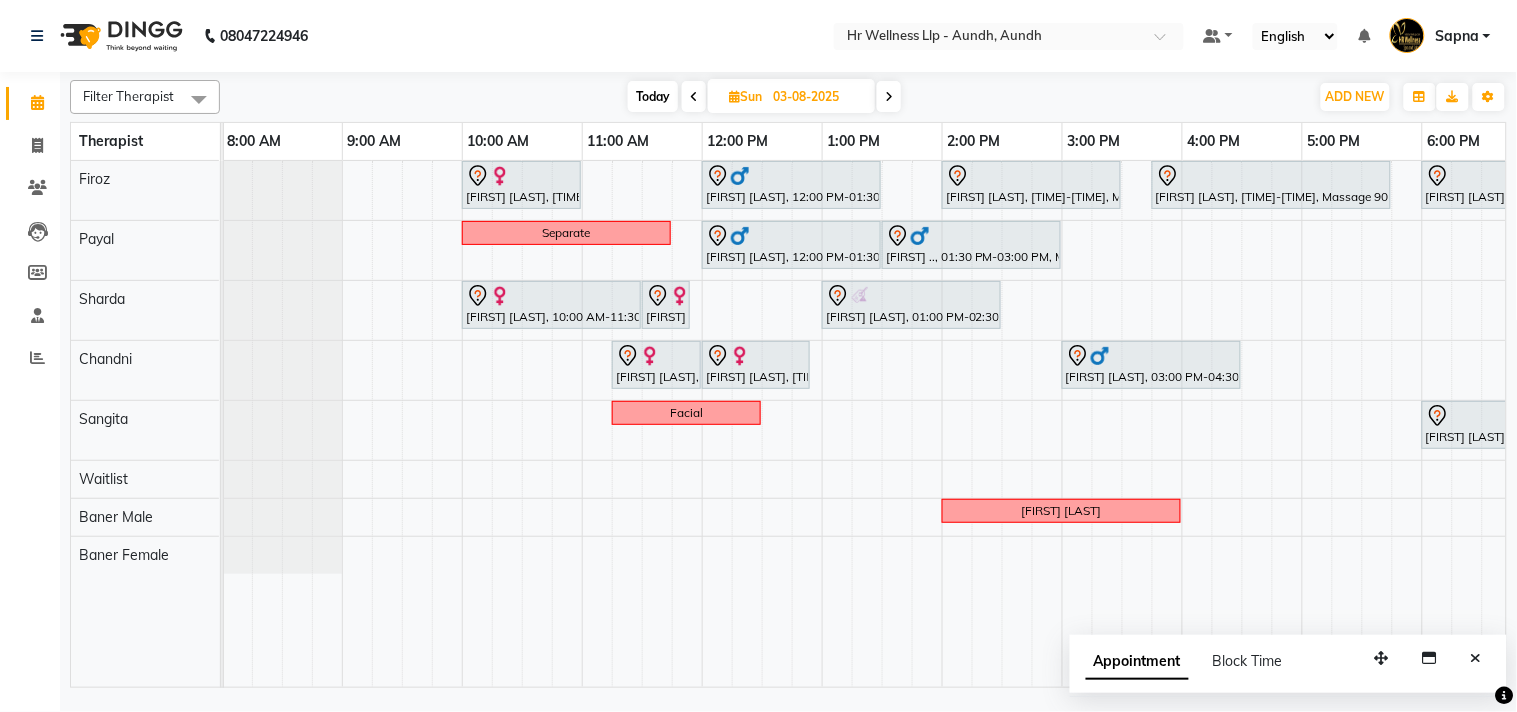 click on "Today" at bounding box center (653, 96) 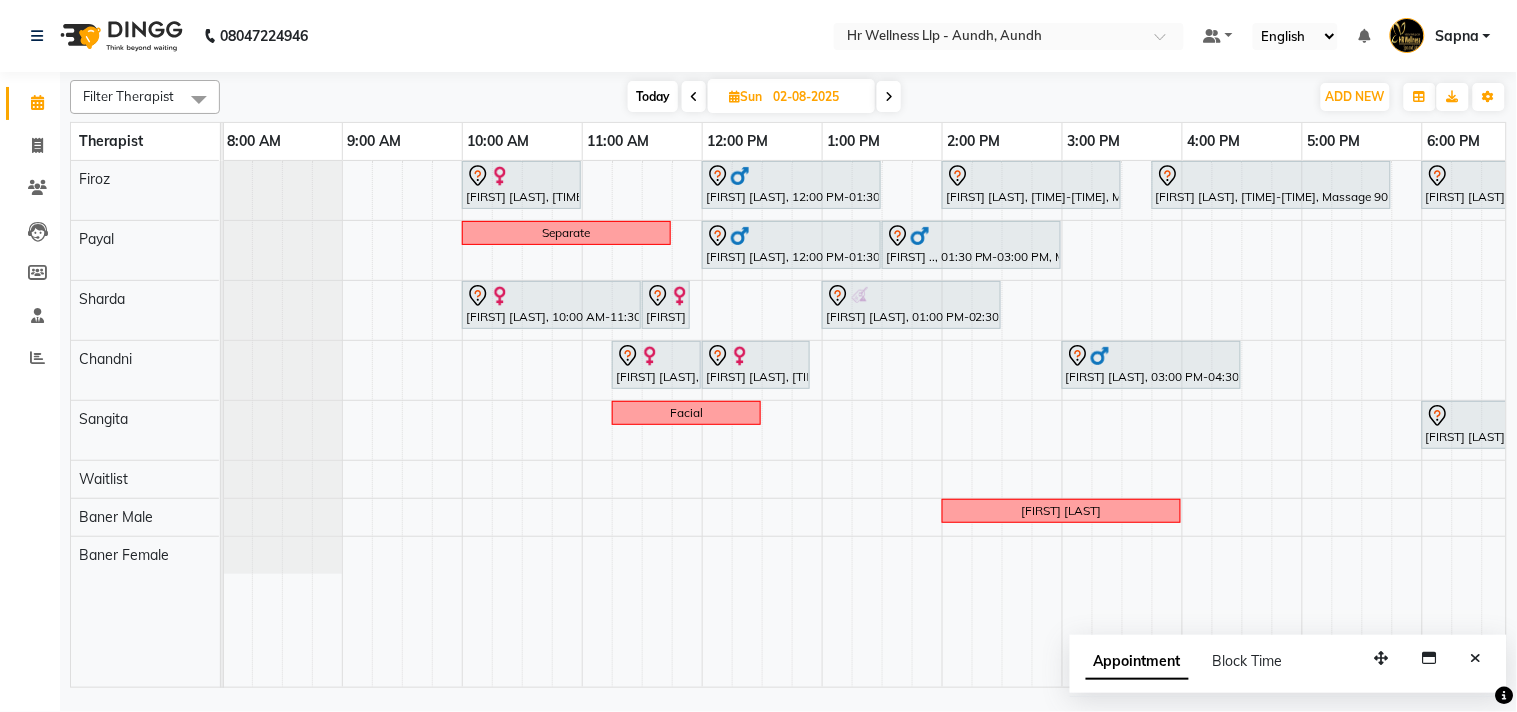scroll, scrollTop: 0, scrollLeft: 277, axis: horizontal 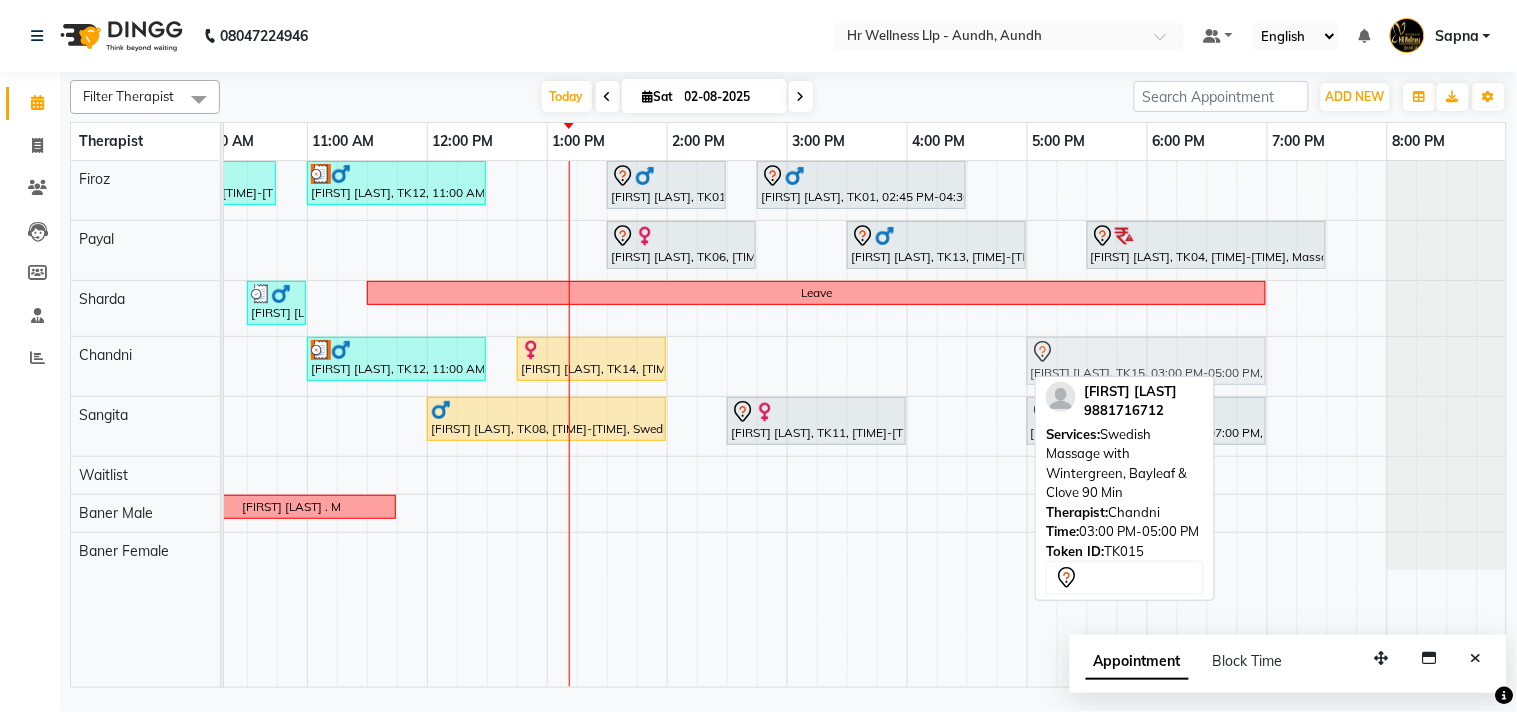 drag, startPoint x: 803, startPoint y: 364, endPoint x: 1047, endPoint y: 371, distance: 244.10039 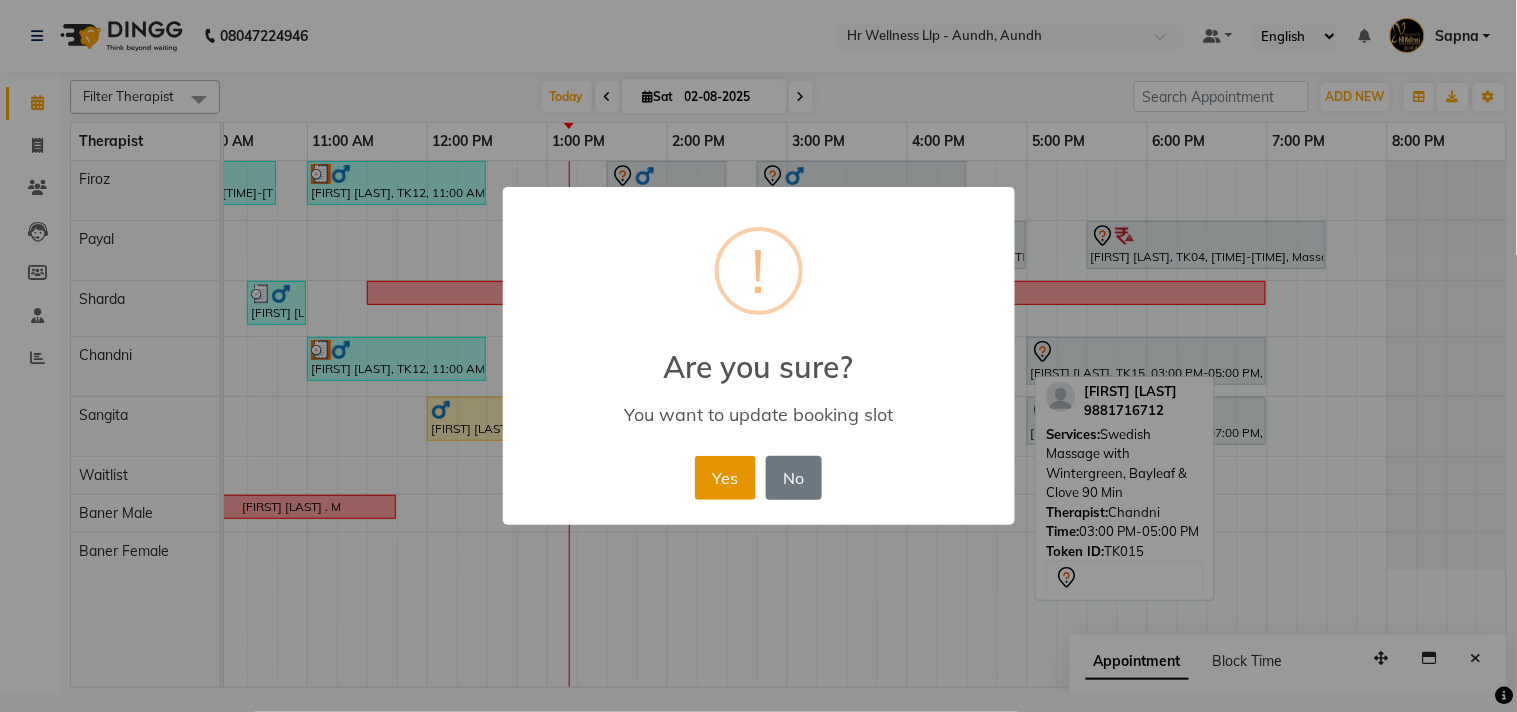 click on "Yes" at bounding box center (725, 478) 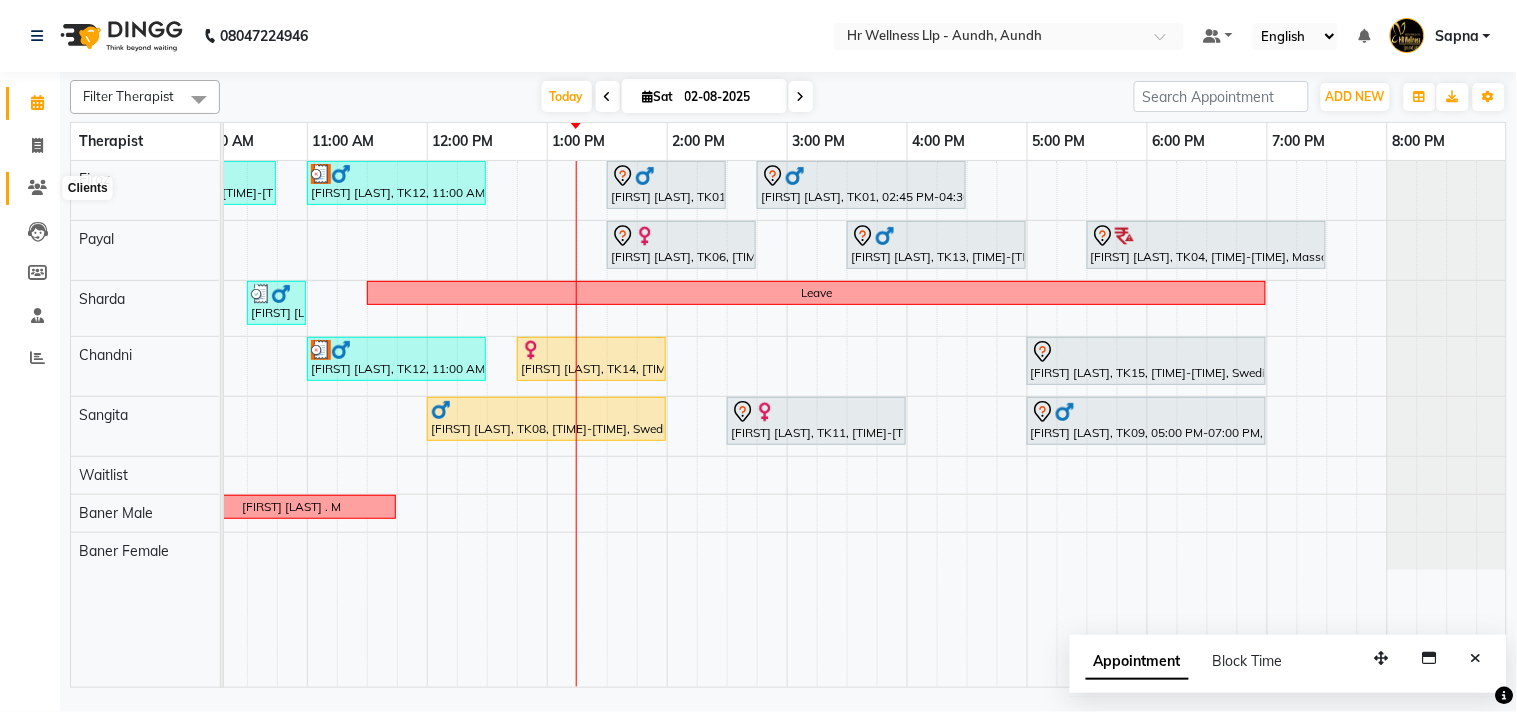 click 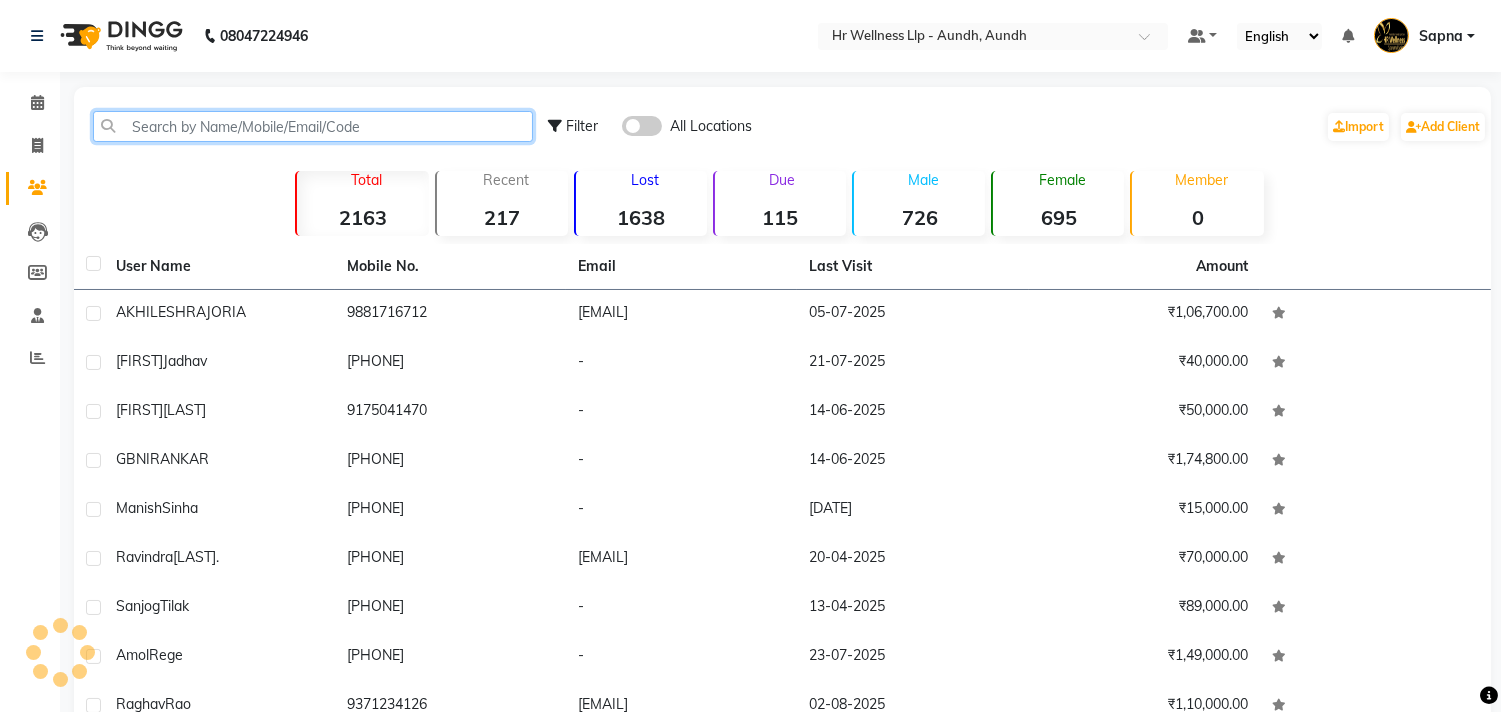 click 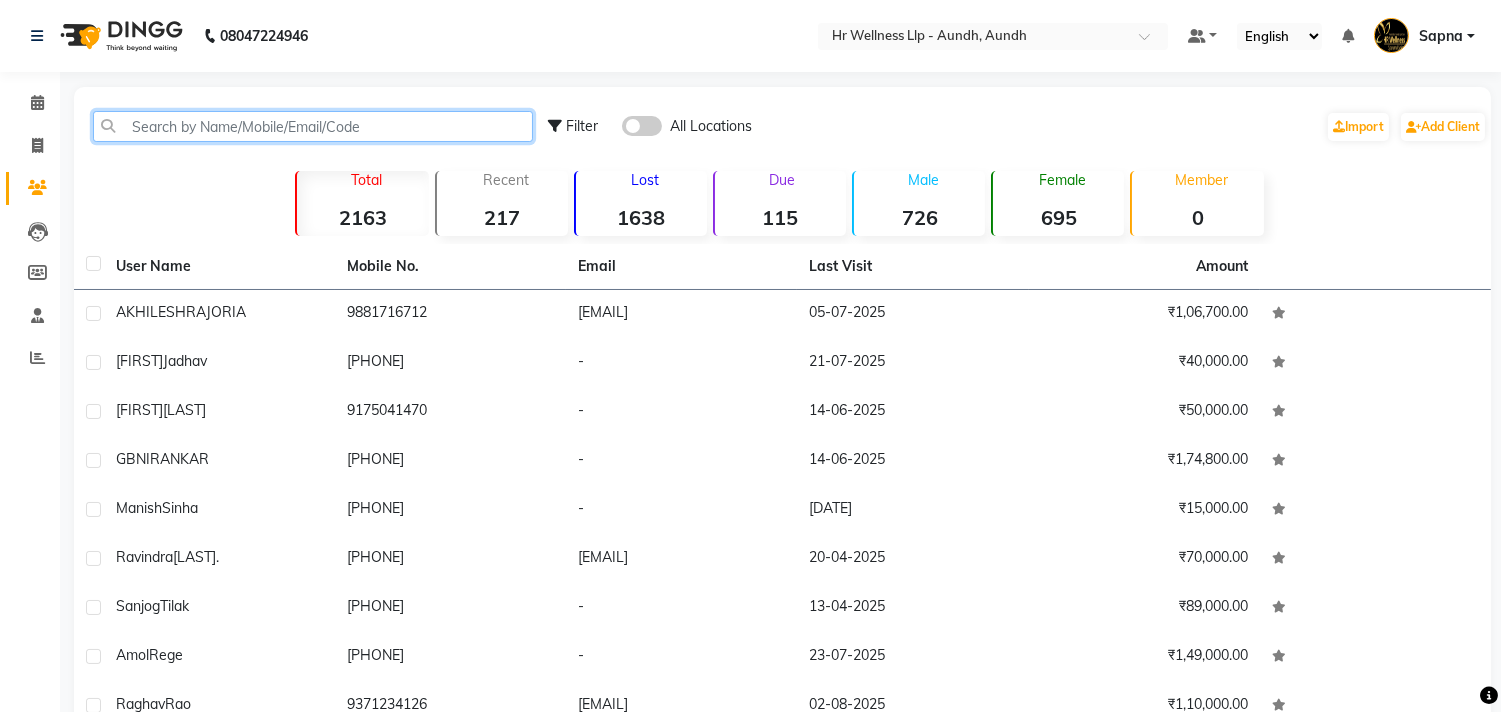 paste on "[PHONE]" 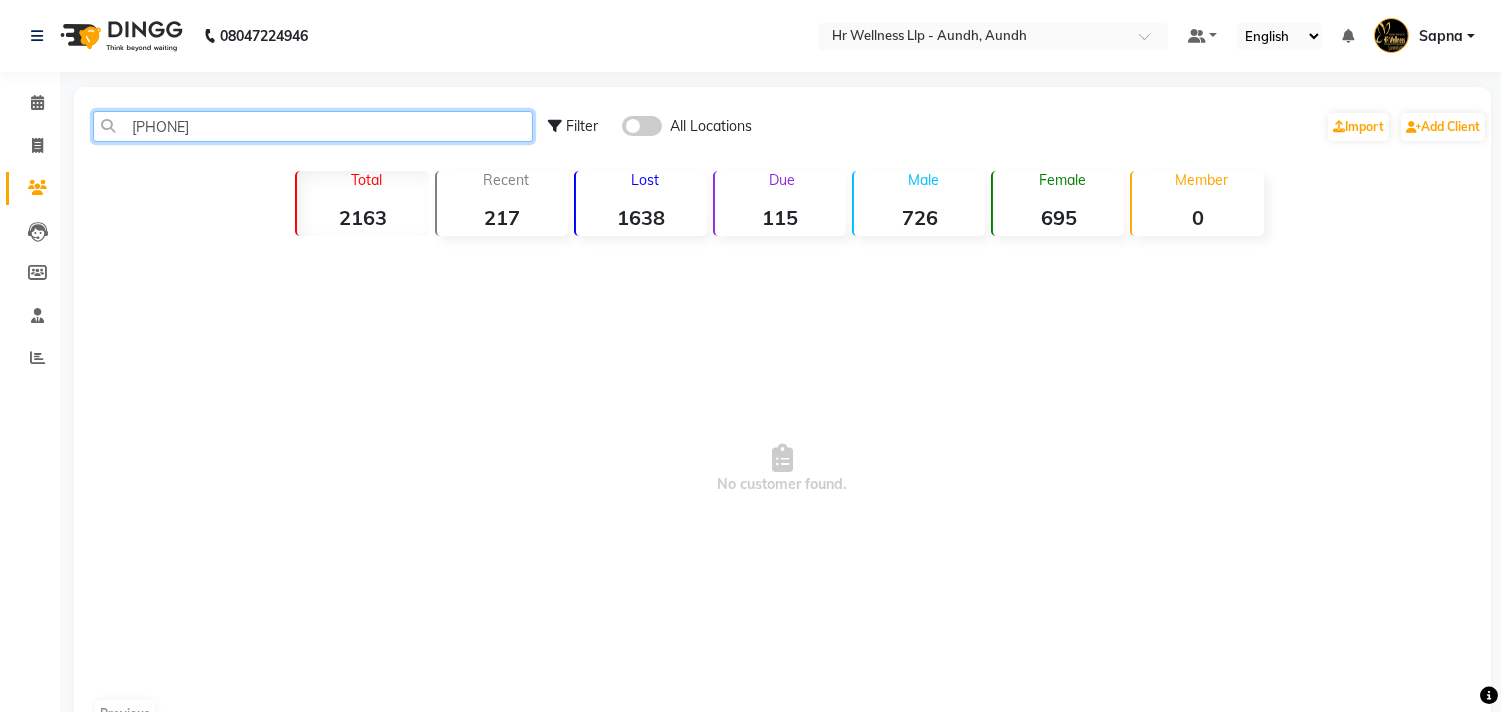 click on "[PHONE]" 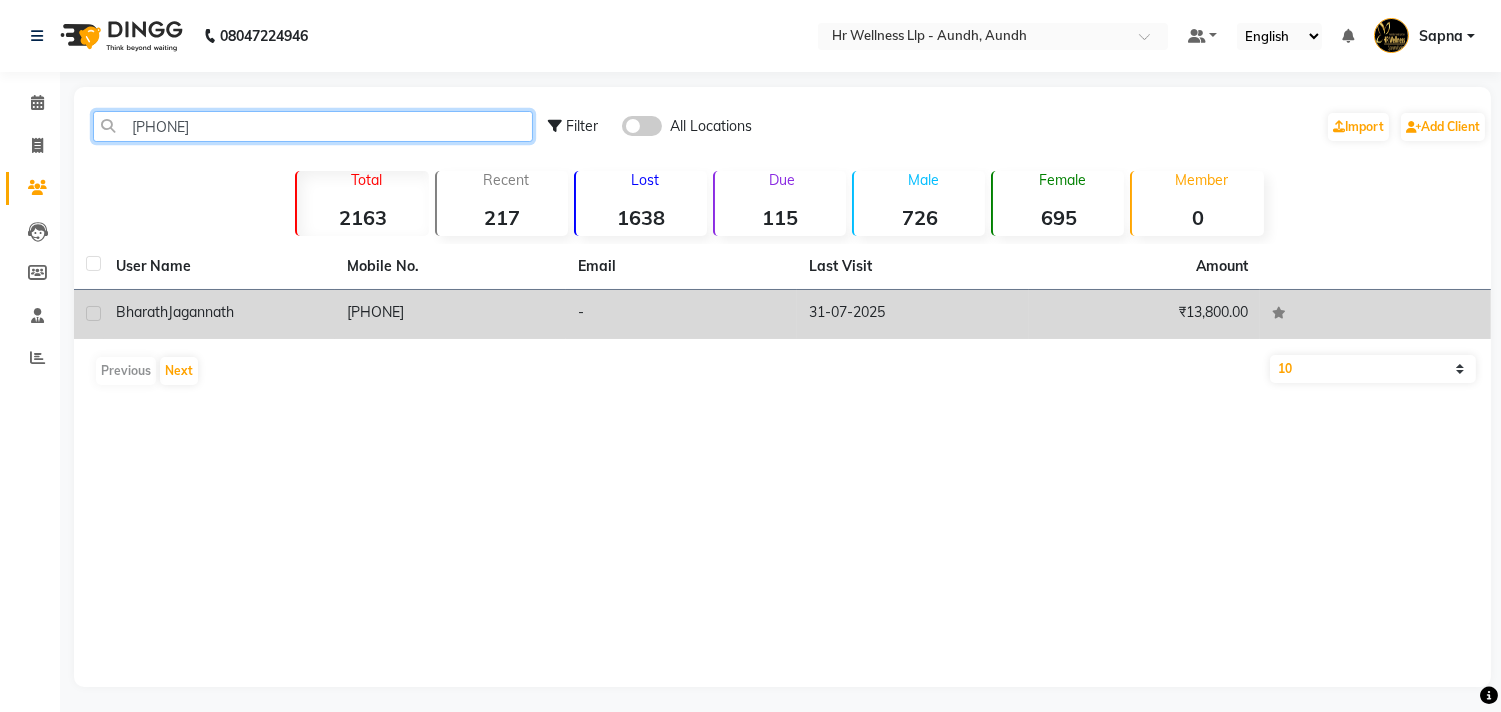 type on "[PHONE]" 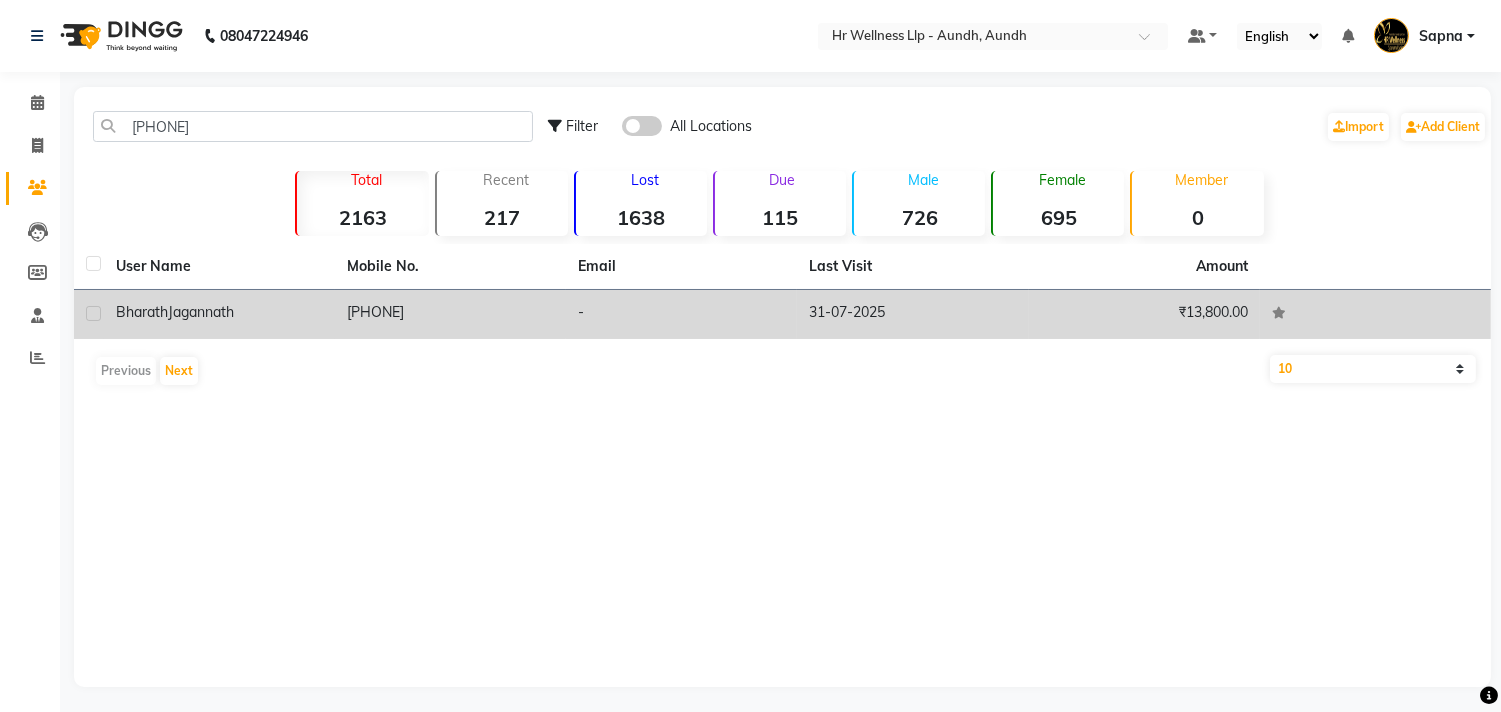click on "Jagannath" 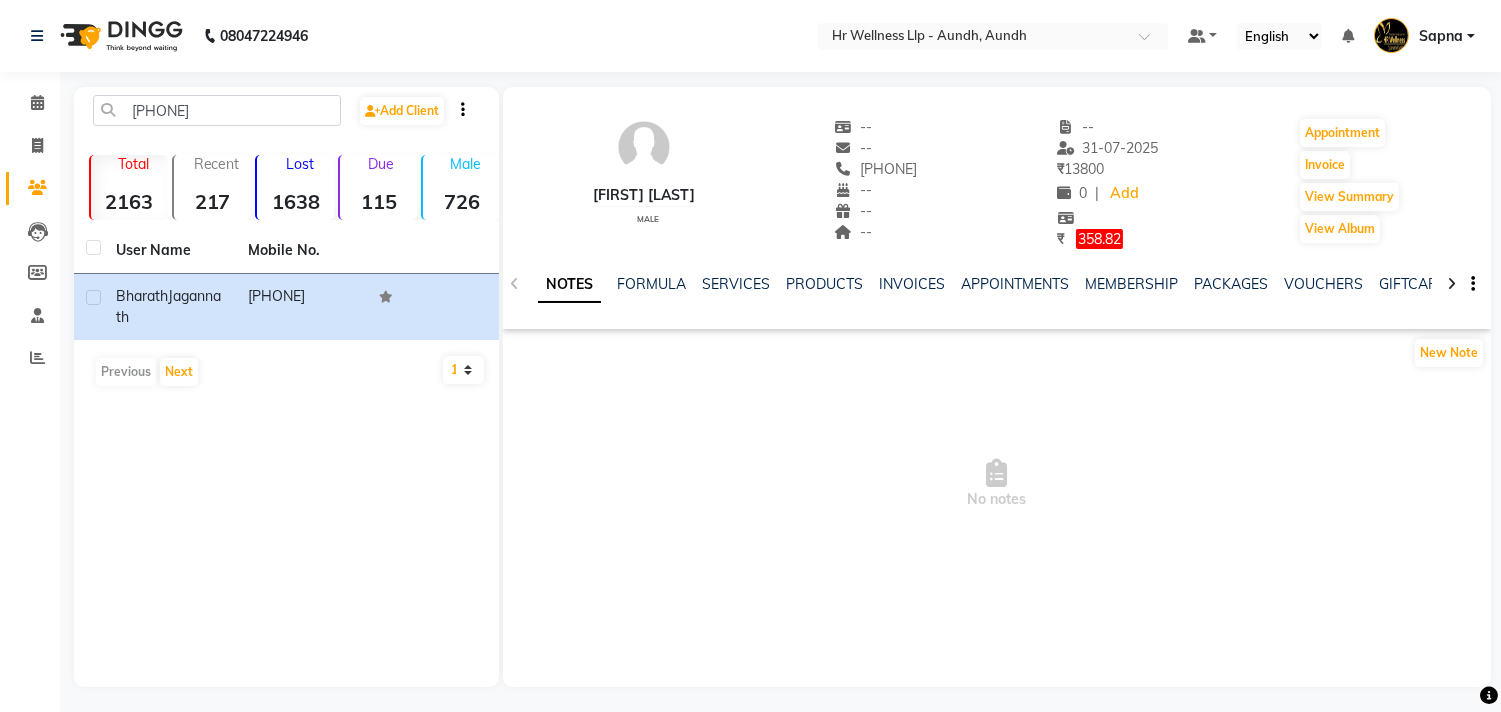 copy on "[PHONE]" 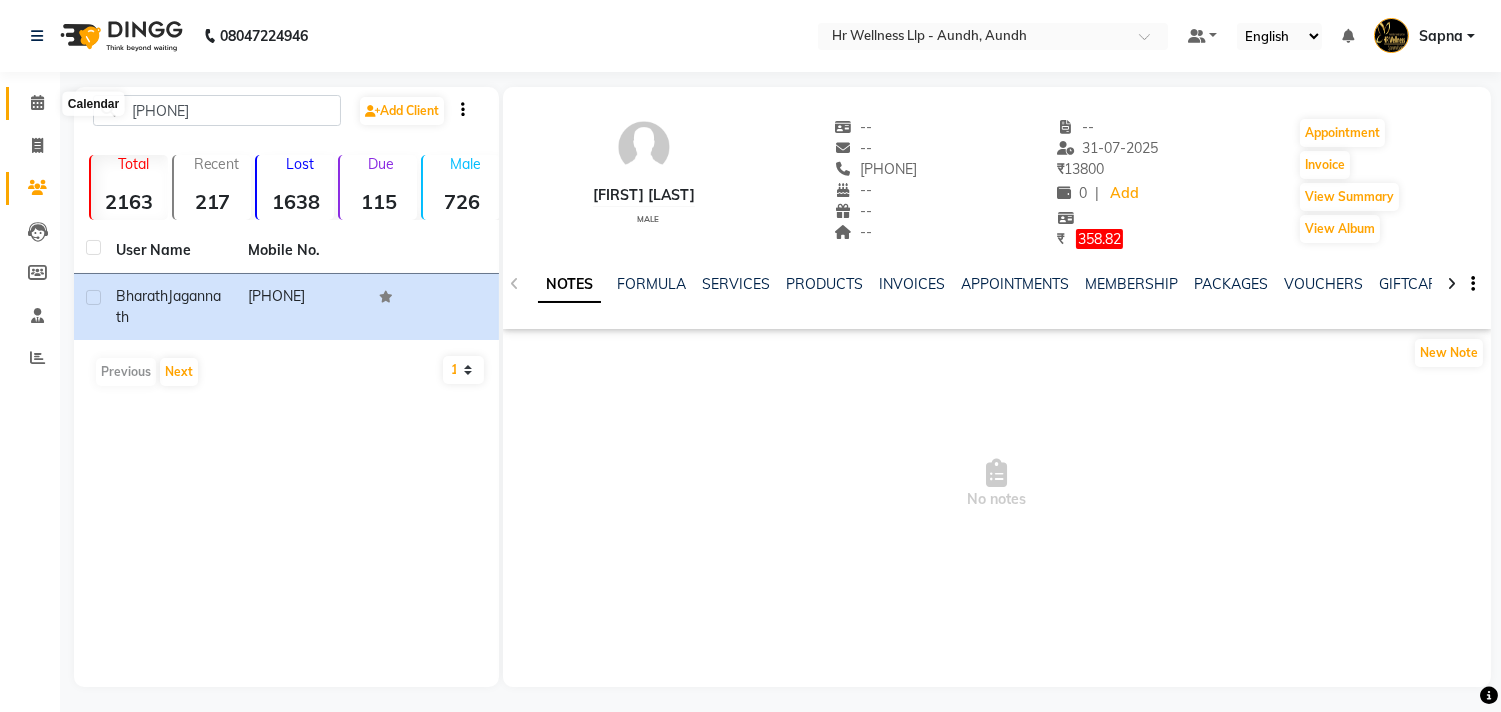 click 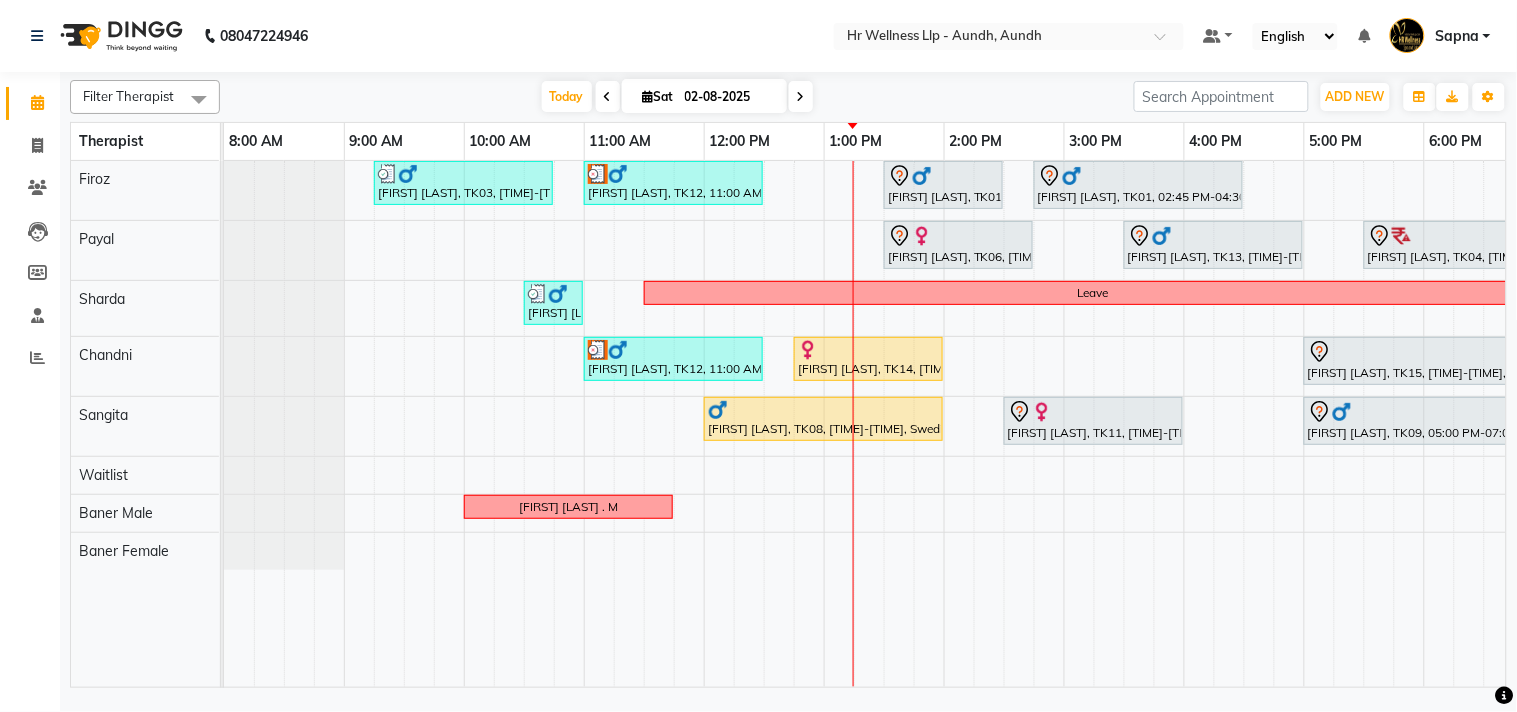 scroll, scrollTop: 0, scrollLeft: 0, axis: both 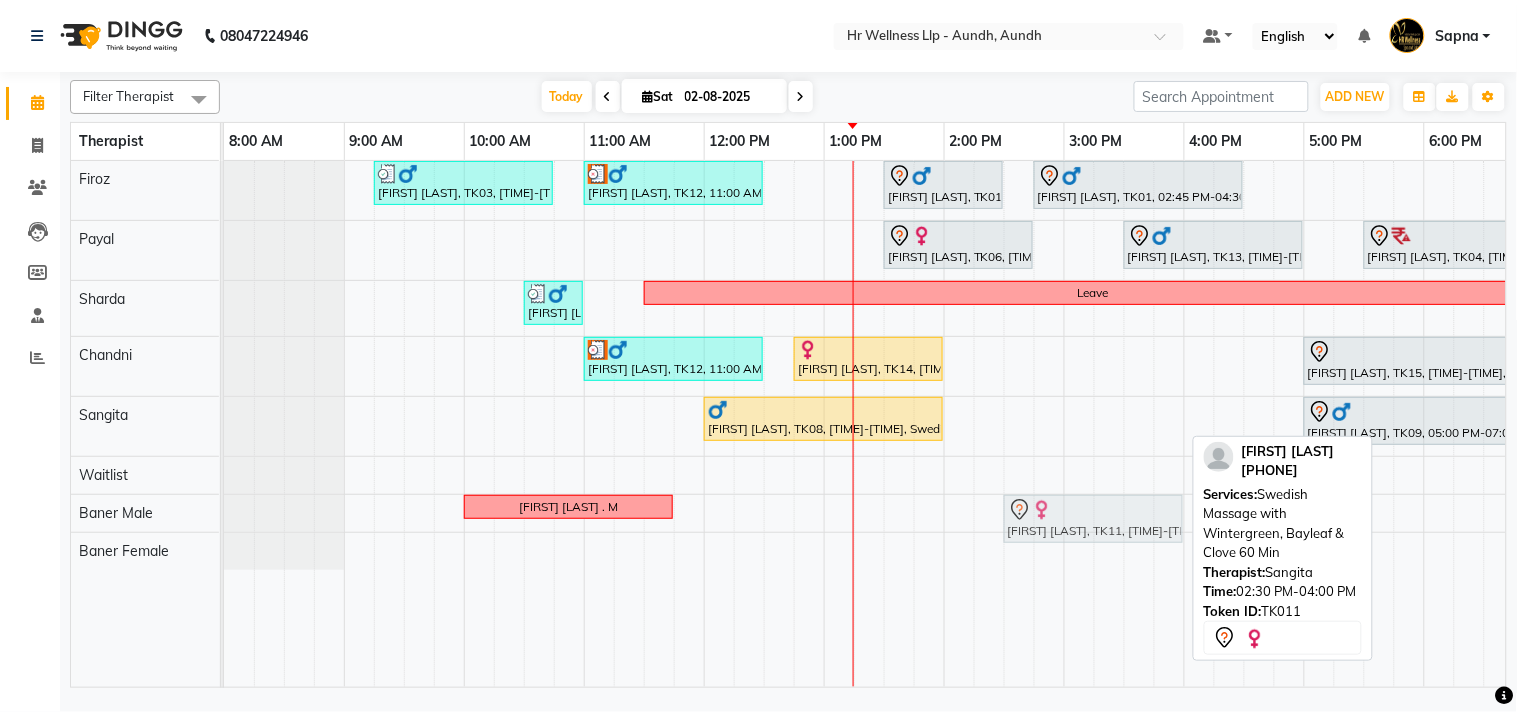 drag, startPoint x: 1045, startPoint y: 423, endPoint x: 1053, endPoint y: 511, distance: 88.362885 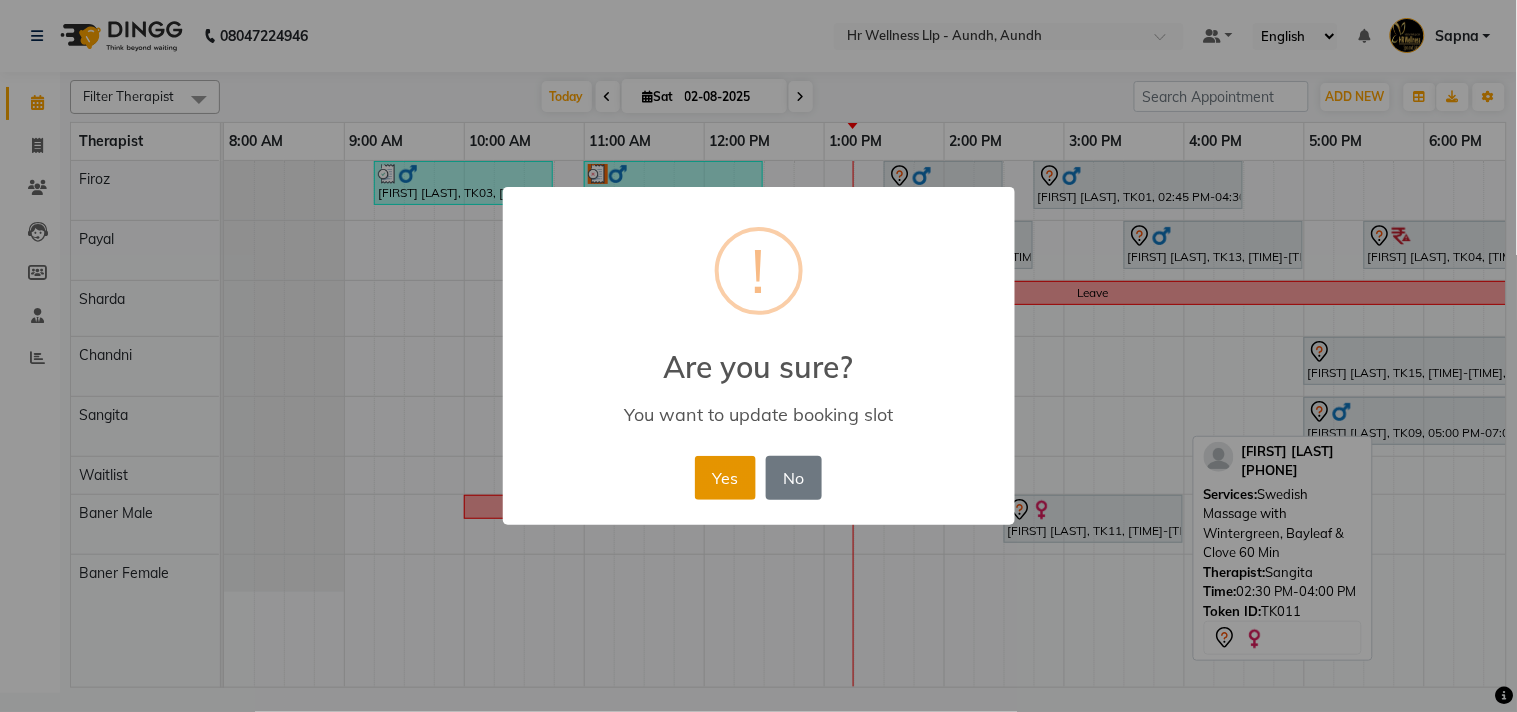 click on "Yes" at bounding box center (725, 478) 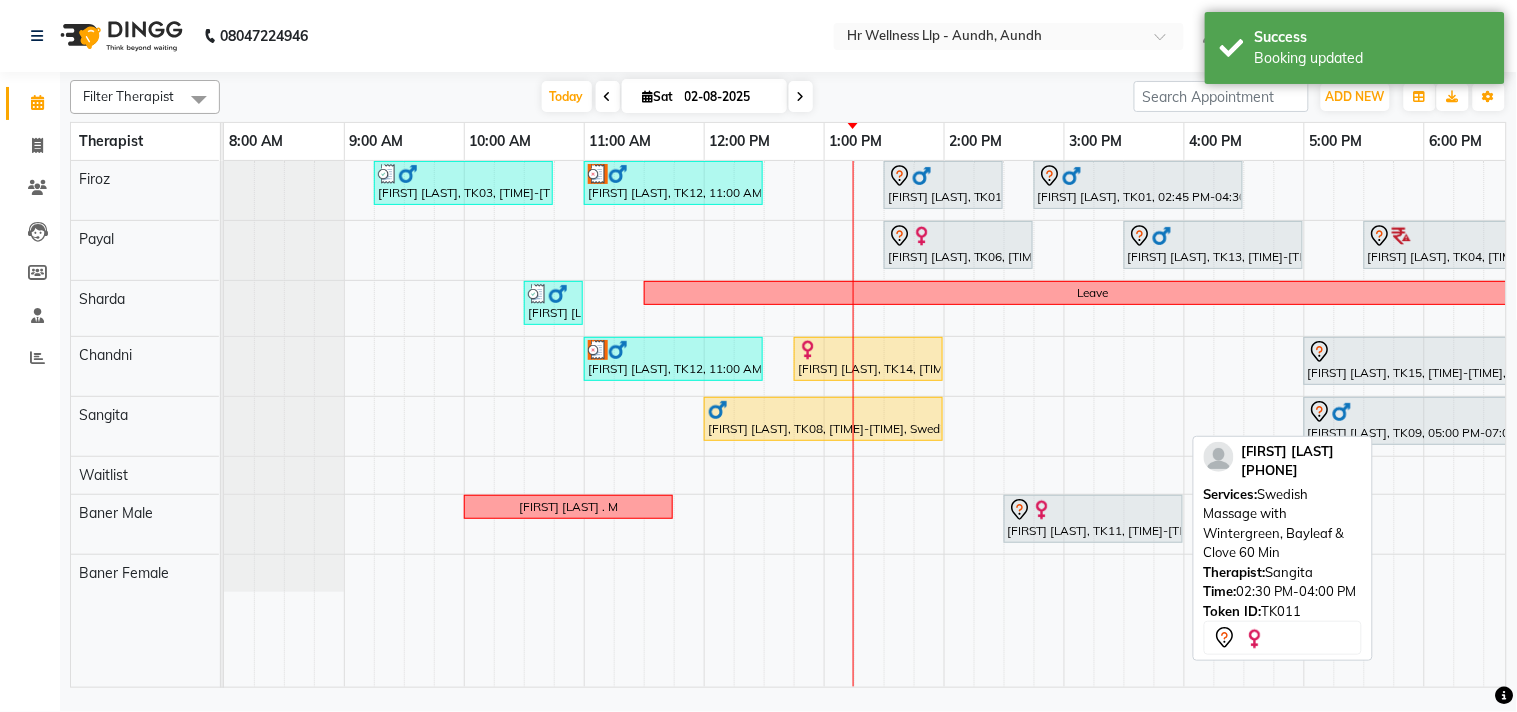 scroll, scrollTop: 0, scrollLeft: 254, axis: horizontal 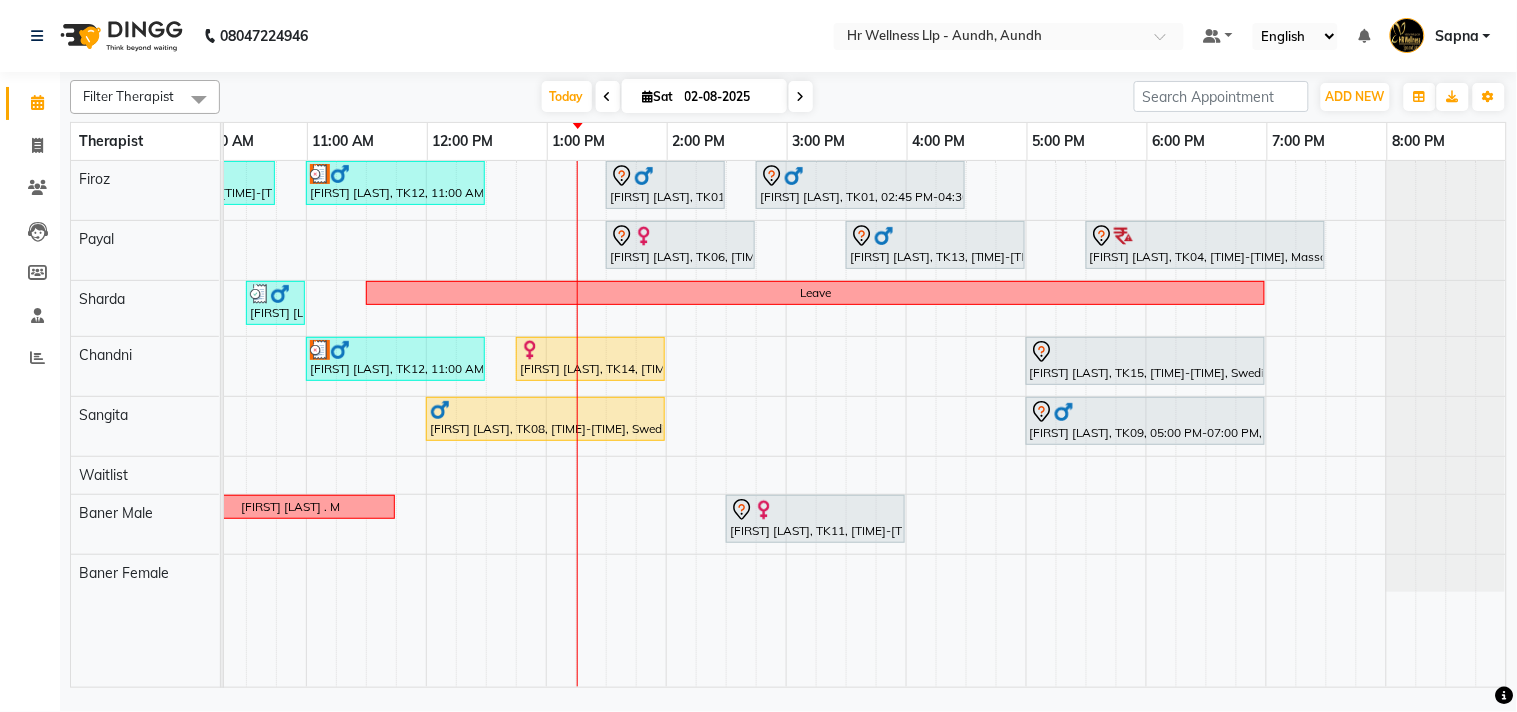 click on "[FIRST] [LAST], TK03, [TIME]-[TIME], Massage 60 Min     [FIRST] [LAST], TK12, [TIME]-[TIME], Radiating Aromatherapy Massage with Frankincense, Orange and Lavender 60 Min             [FIRST] [LAST], TK01, [TIME]-[TIME], Scrubassage 60 Min             [FIRST] [LAST], TK01, [TIME]-[TIME], Swedish Massage with Wintergreen, Bayleaf & Clove 60 Min             [FIRST] [LAST], TK06, [TIME]-[TIME], Massage 60 Min             [FIRST] [LAST], TK13, [TIME]-[TIME], Massage 60 Min             [FIRST] [LAST], TK04, [TIME]-[TIME], Massage 90 Min     [FIRST] [LAST], TK10, [TIME]-[TIME], Refreshing Foot Reflexology  Leave      [FIRST] [LAST], TK12, [TIME]-[TIME], Deep Tissue Massage with Wintergreen oil 60 Min     [FIRST] [LAST], TK14, [TIME]-[TIME], Swedish Massage with Wintergreen, Bayleaf & Clove 60 Min             [FIRST] [LAST], TK15, [TIME]-[TIME], Swedish Massage with Wintergreen, Bayleaf & Clove 90 Min                  [FIRST] [LAST] . M" at bounding box center (726, 424) 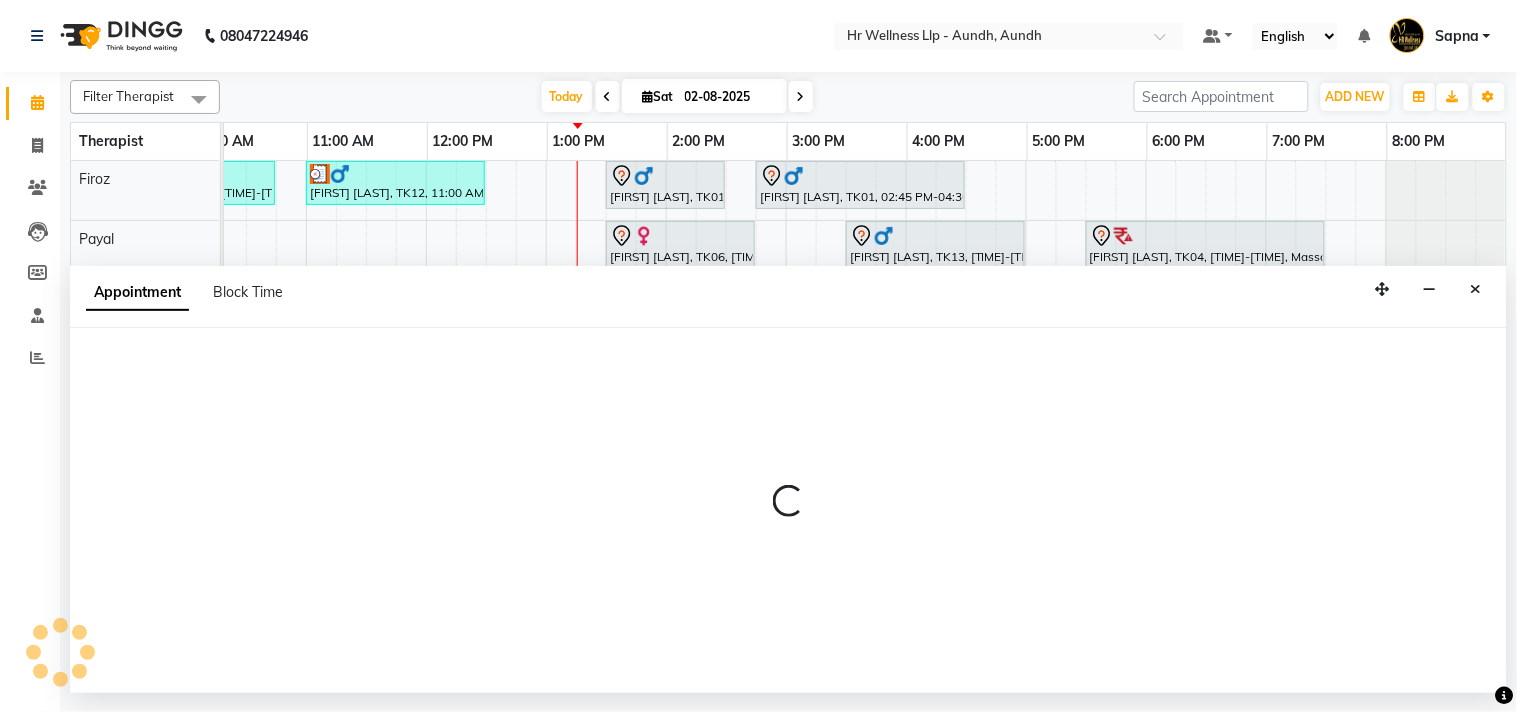 select on "77663" 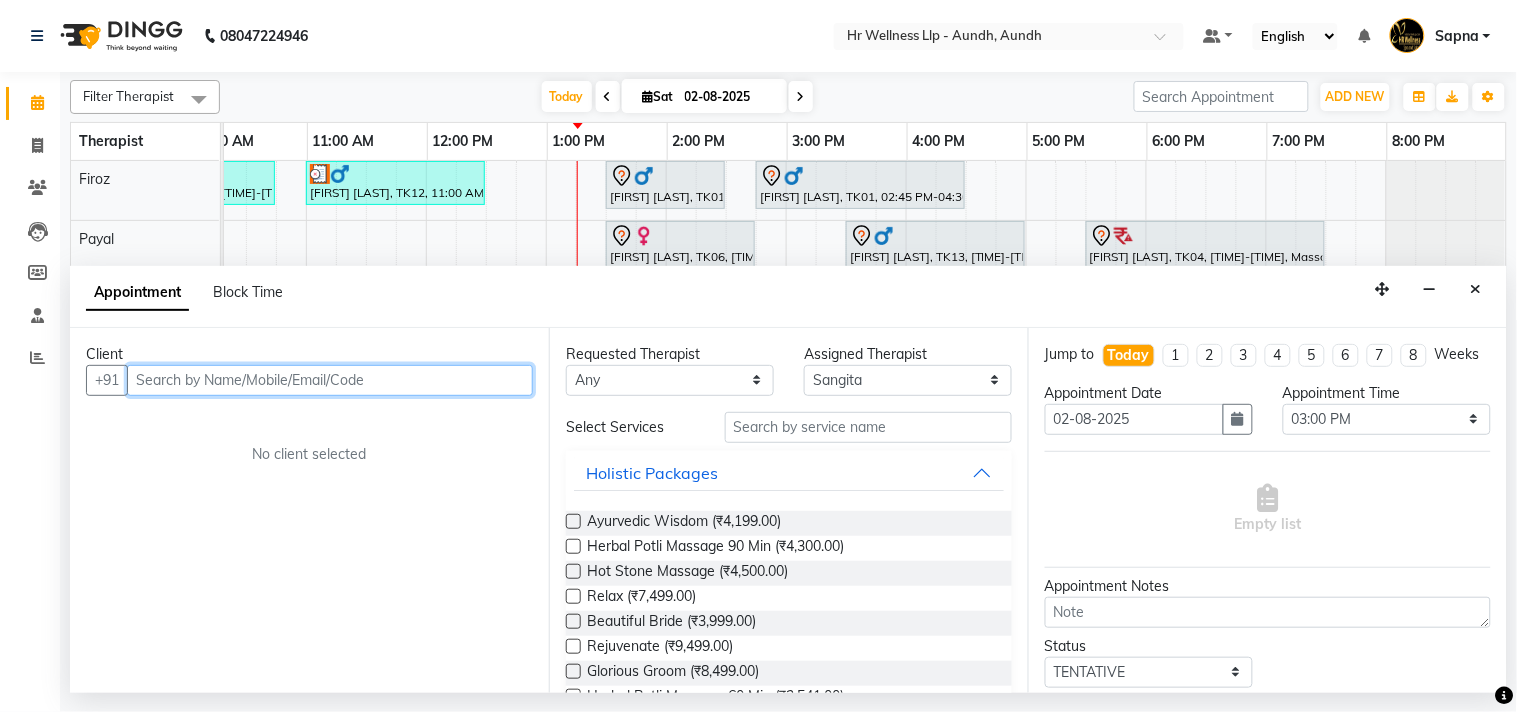 click at bounding box center (330, 380) 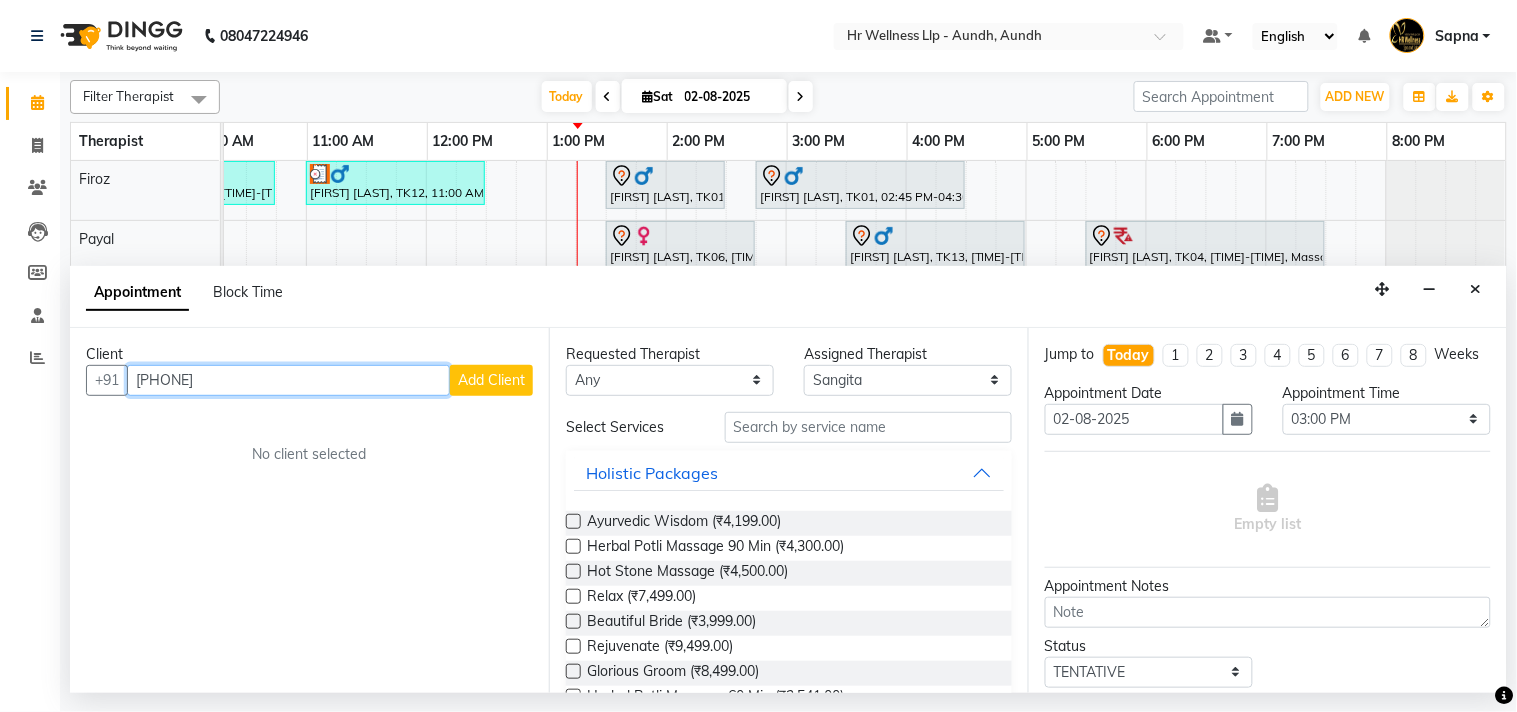 click on "[PHONE]" at bounding box center (288, 380) 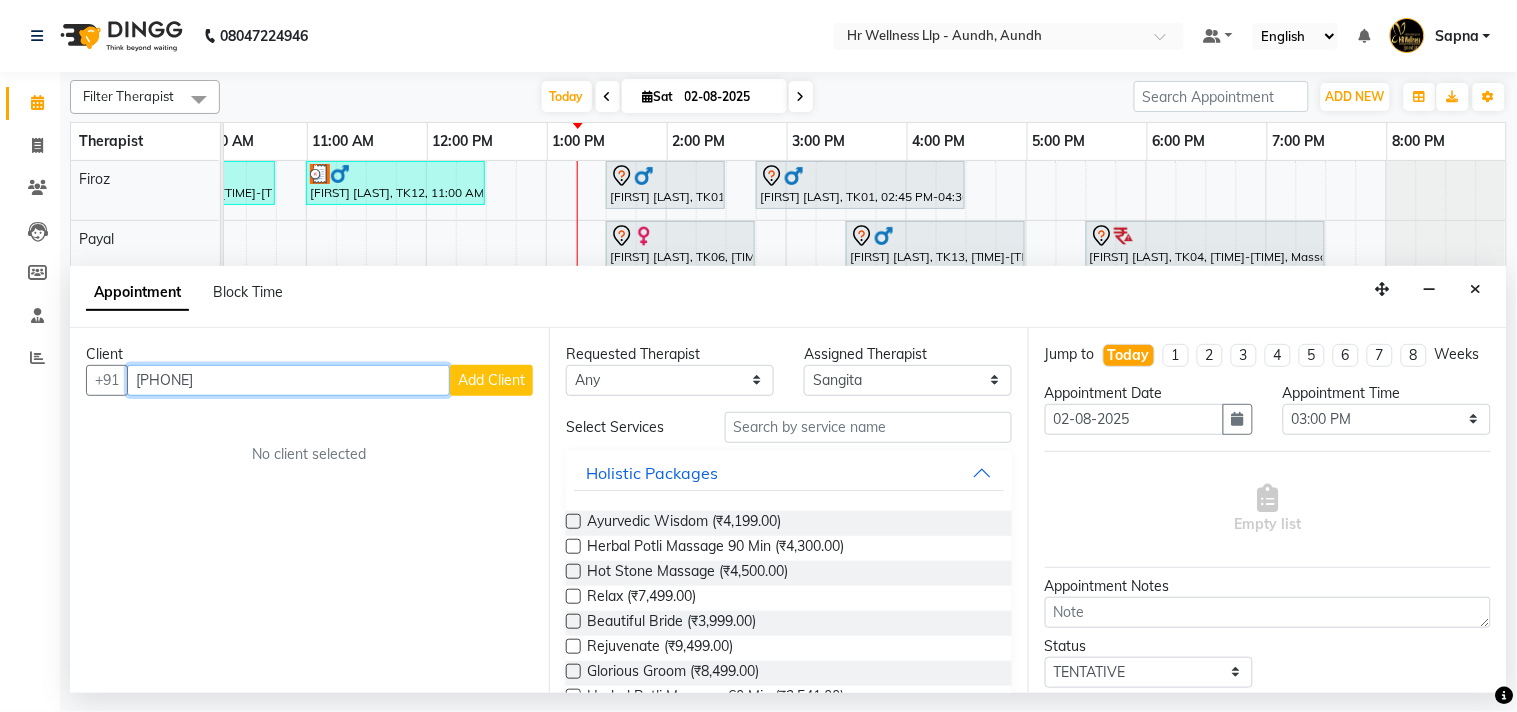 click on "[PHONE]" at bounding box center [288, 380] 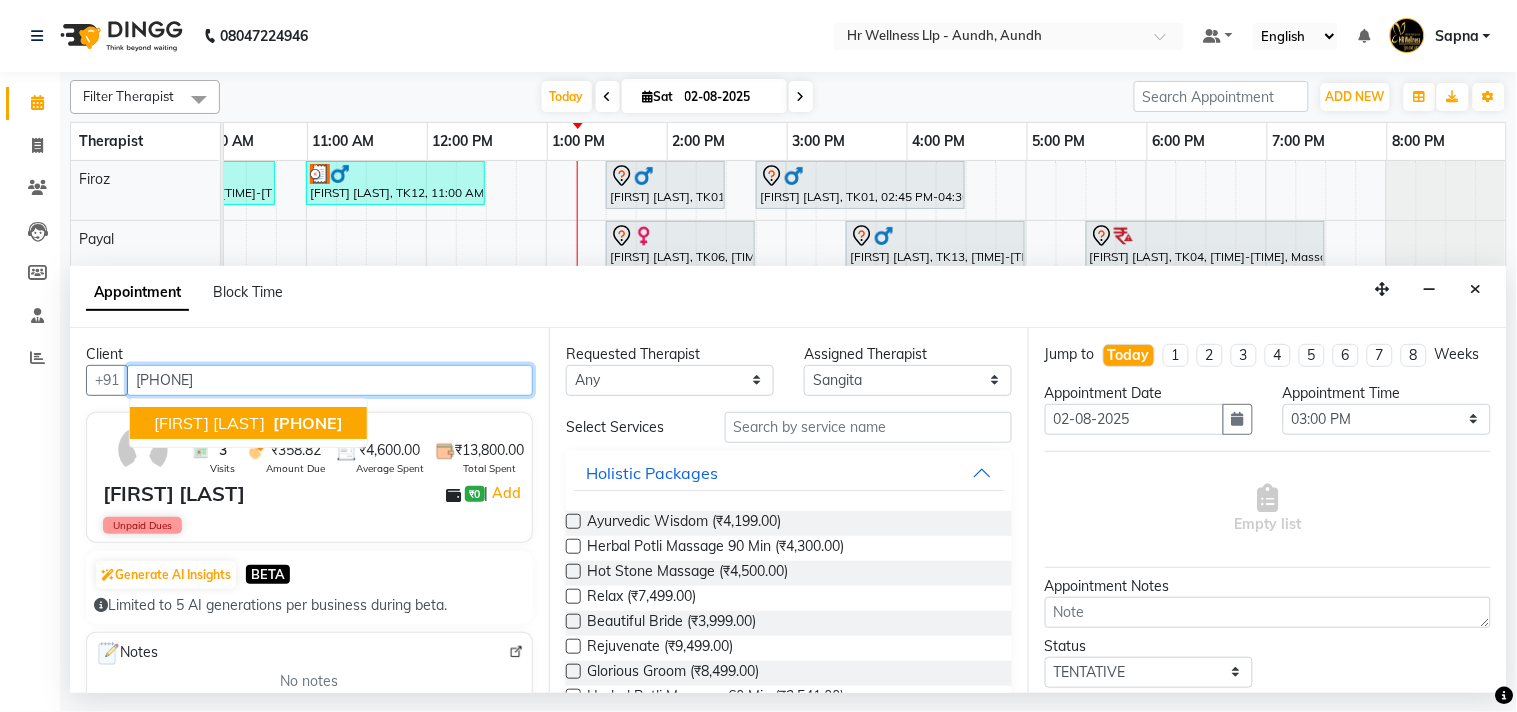 click on "[FIRST] [LAST]" at bounding box center (209, 423) 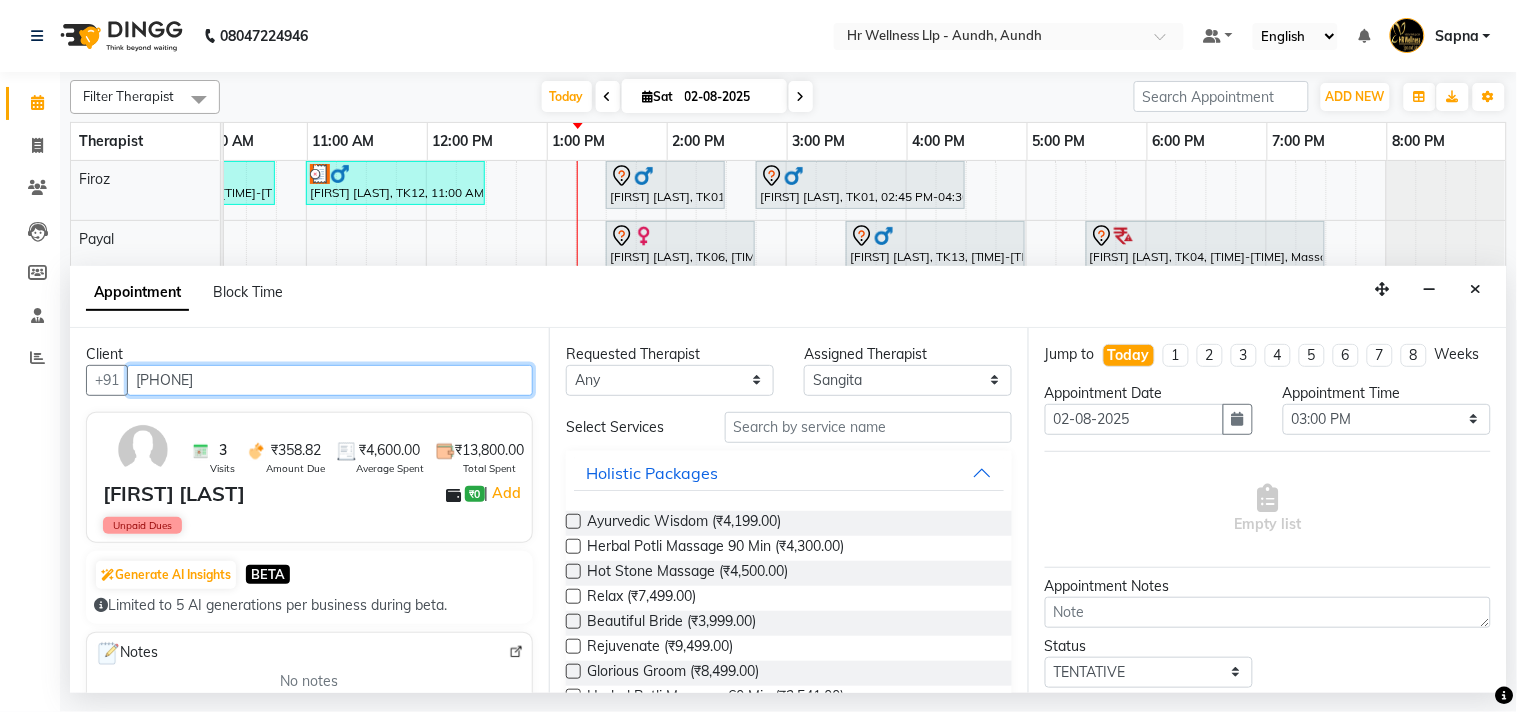 type on "[PHONE]" 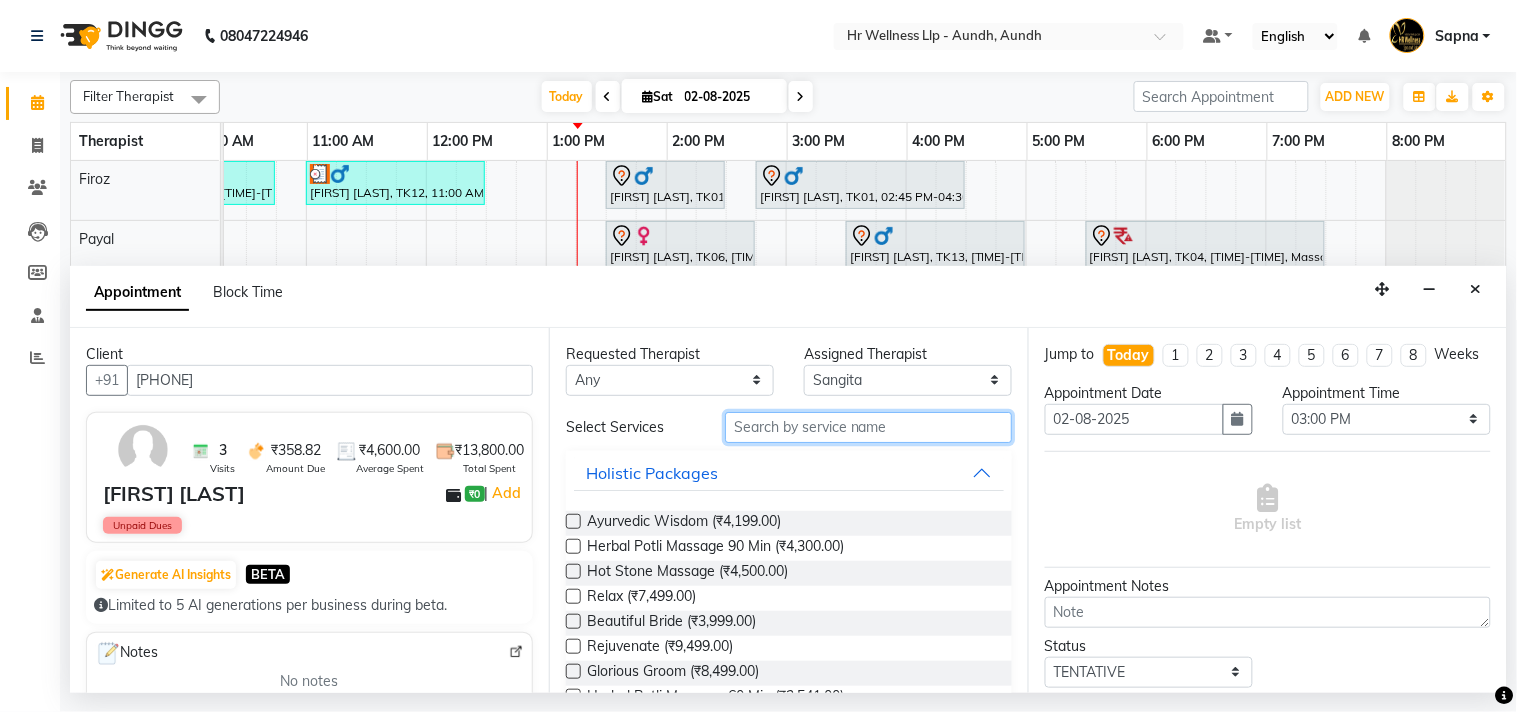 click at bounding box center [868, 427] 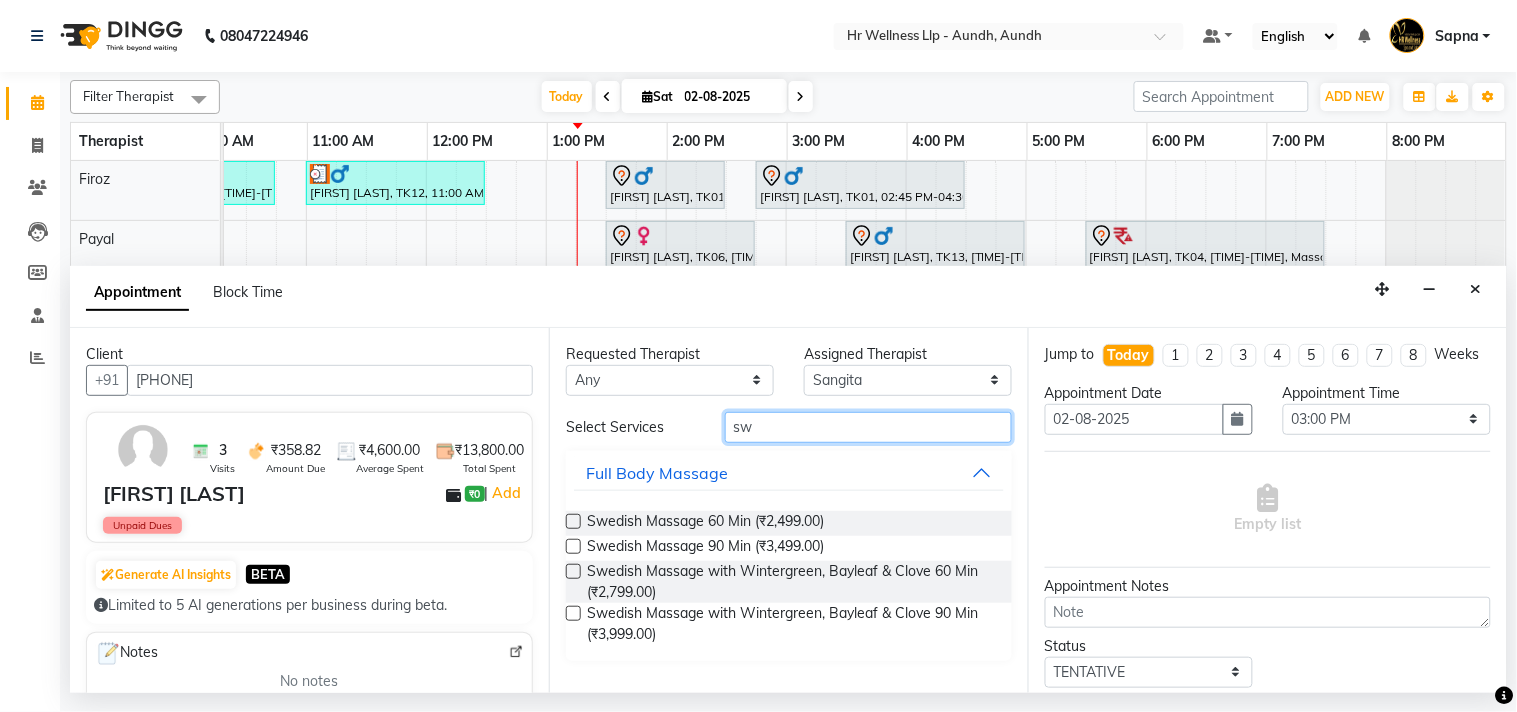type on "sw" 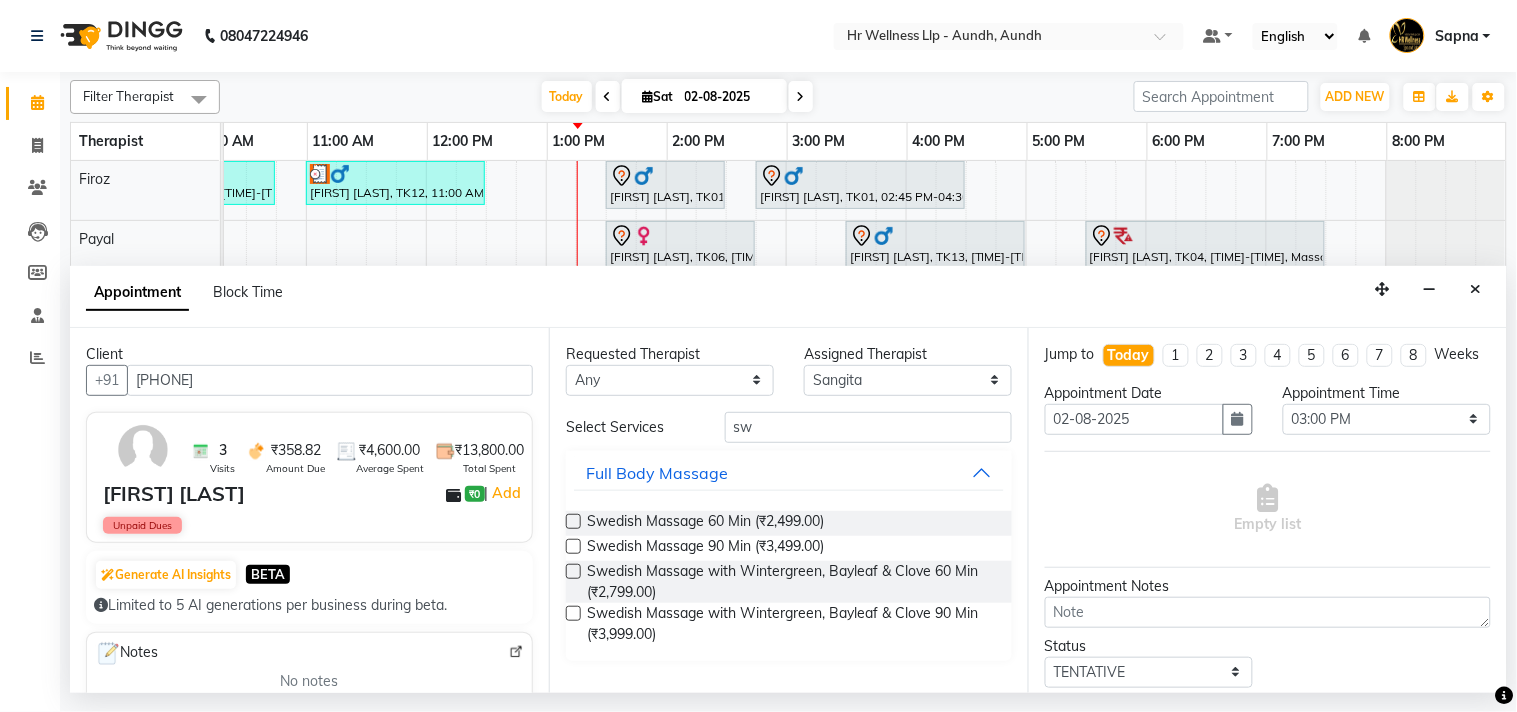 click at bounding box center (573, 571) 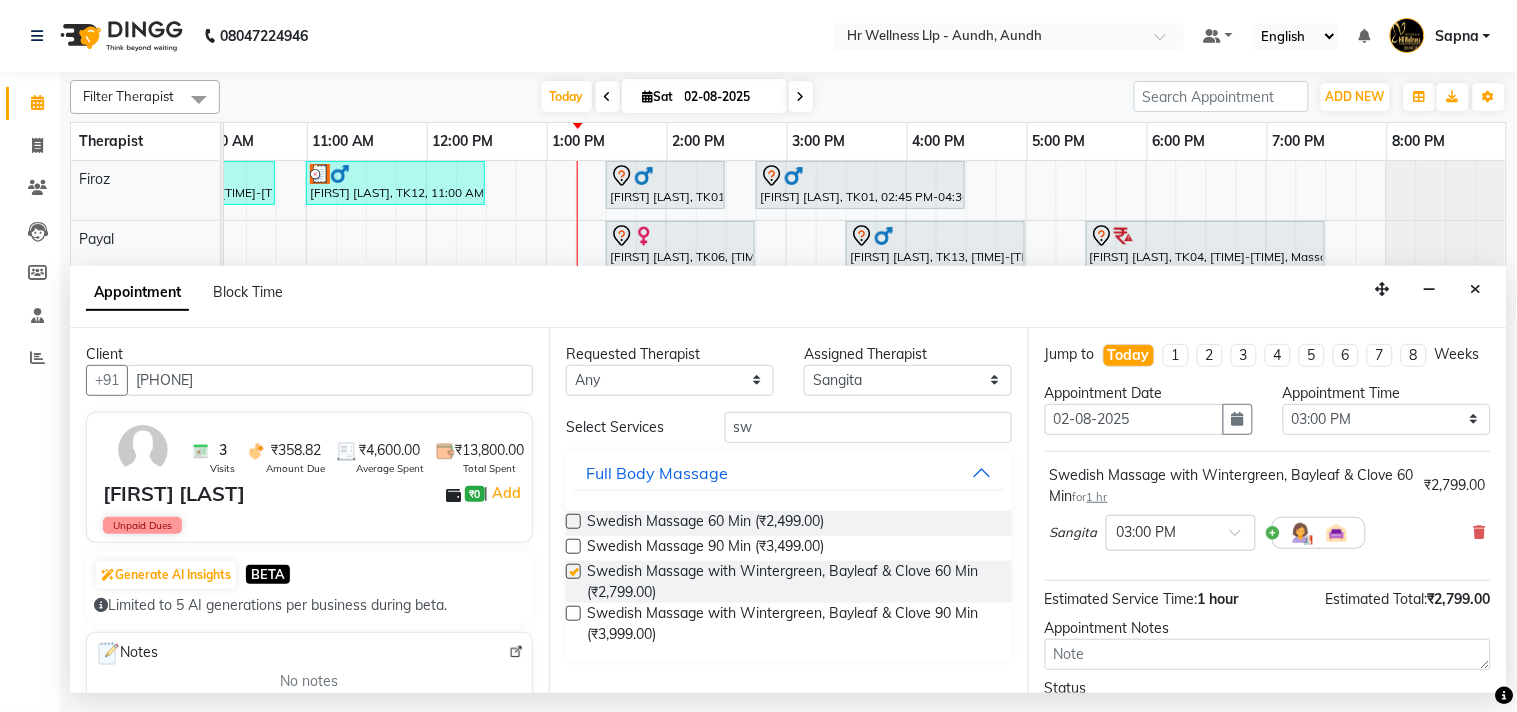 checkbox on "false" 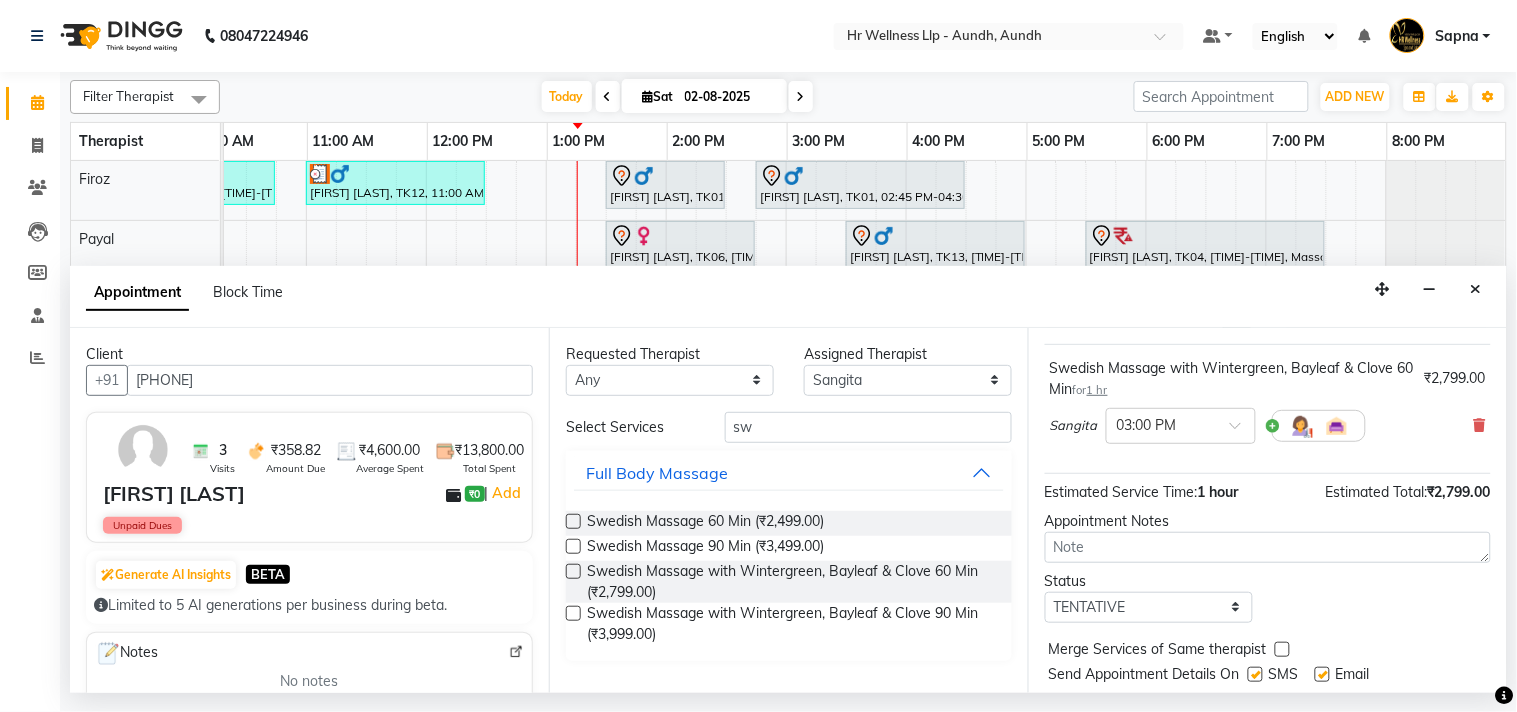 scroll, scrollTop: 181, scrollLeft: 0, axis: vertical 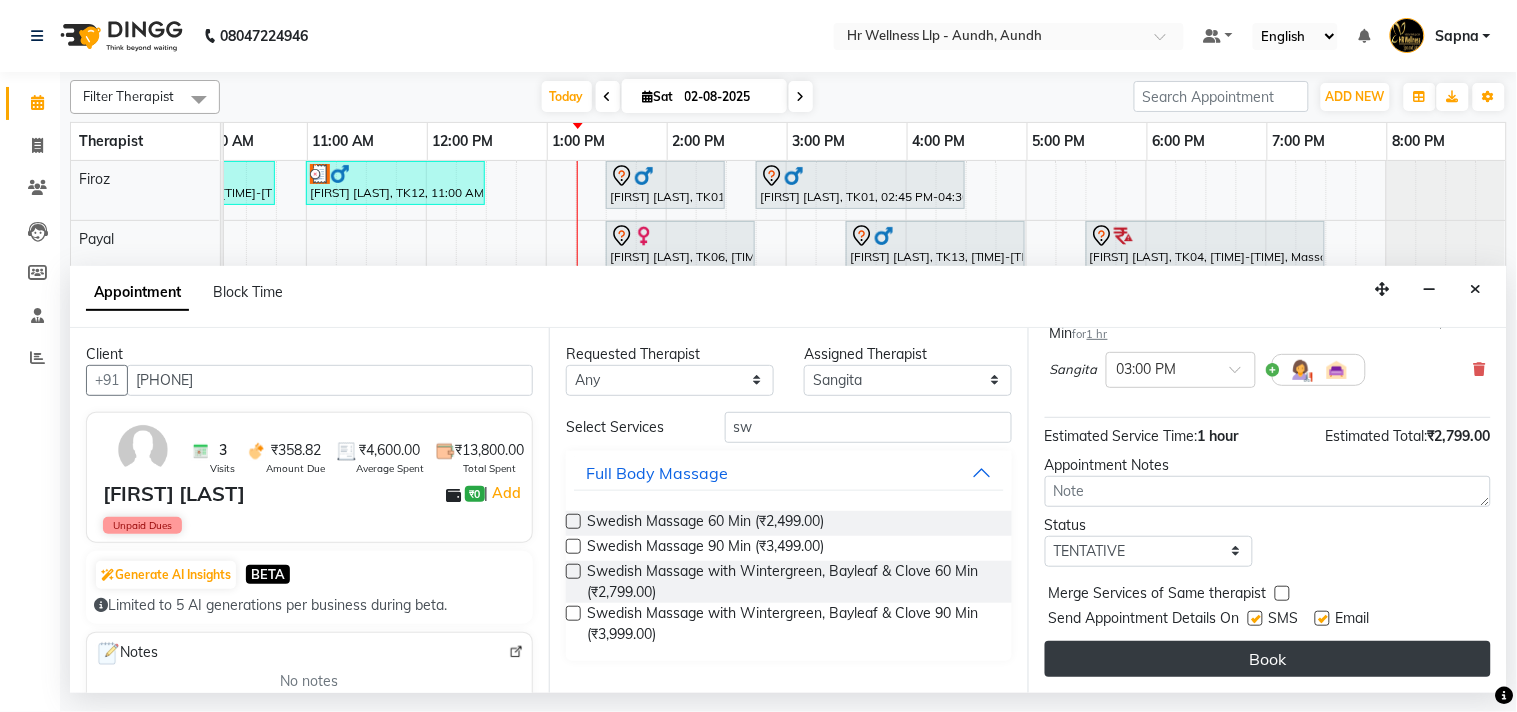 click on "Book" at bounding box center [1268, 659] 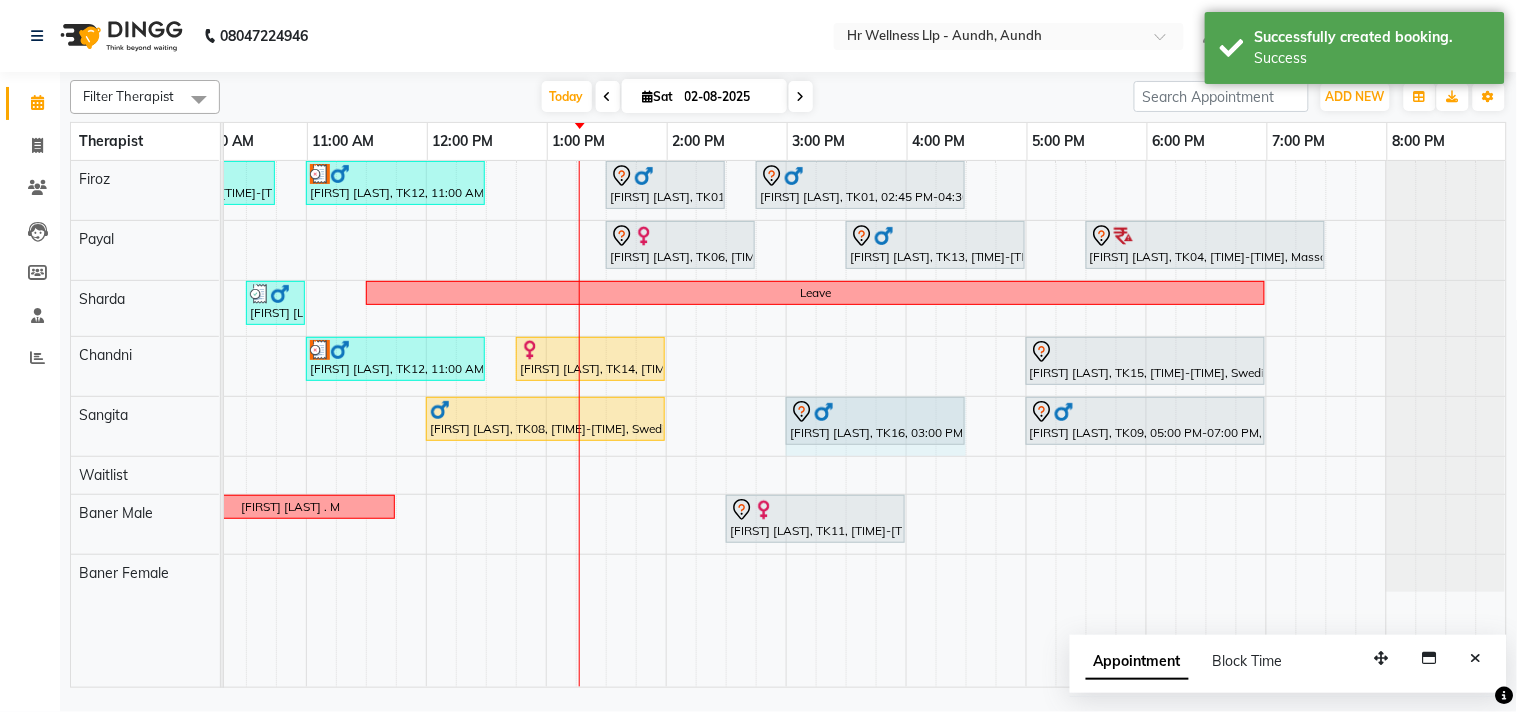 drag, startPoint x: 883, startPoint y: 415, endPoint x: 925, endPoint y: 432, distance: 45.310043 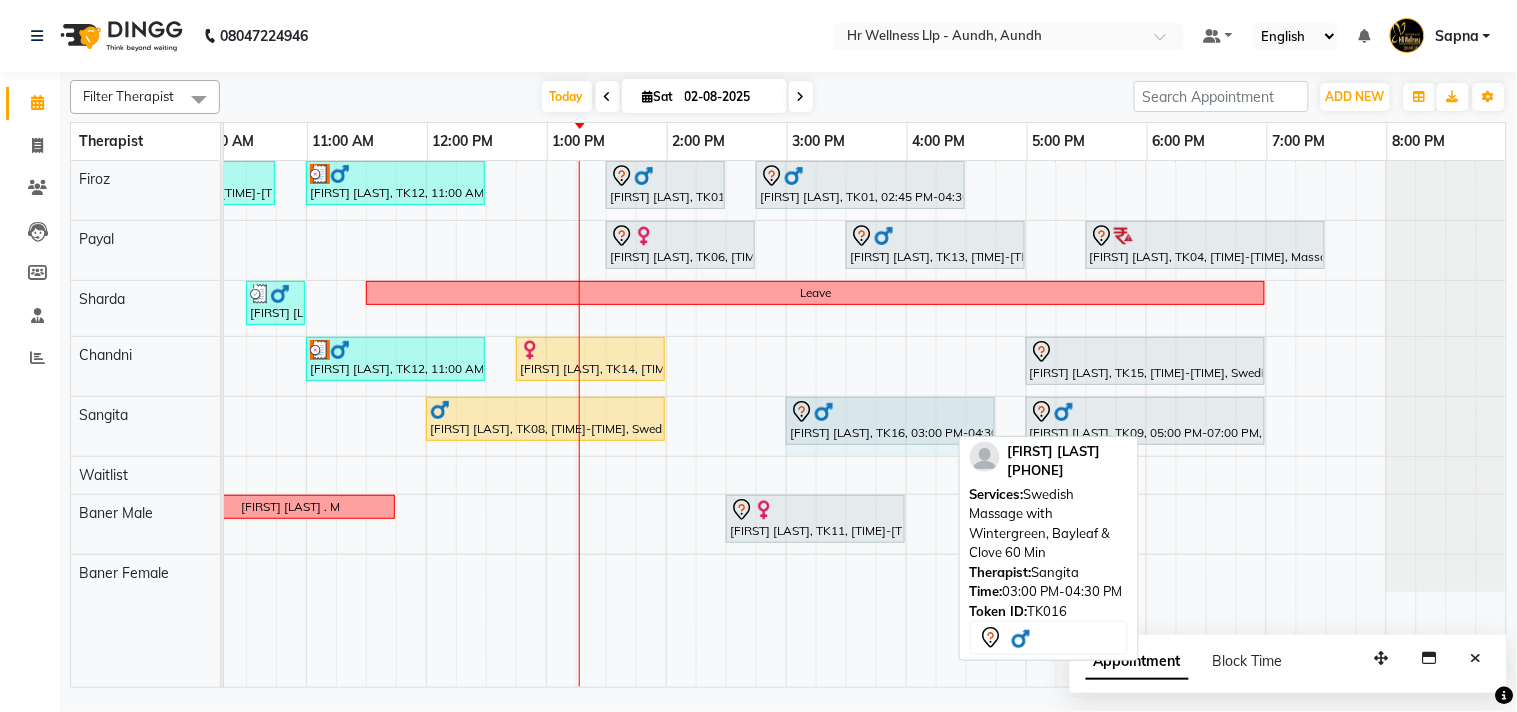 drag, startPoint x: 944, startPoint y: 412, endPoint x: 958, endPoint y: 415, distance: 14.3178215 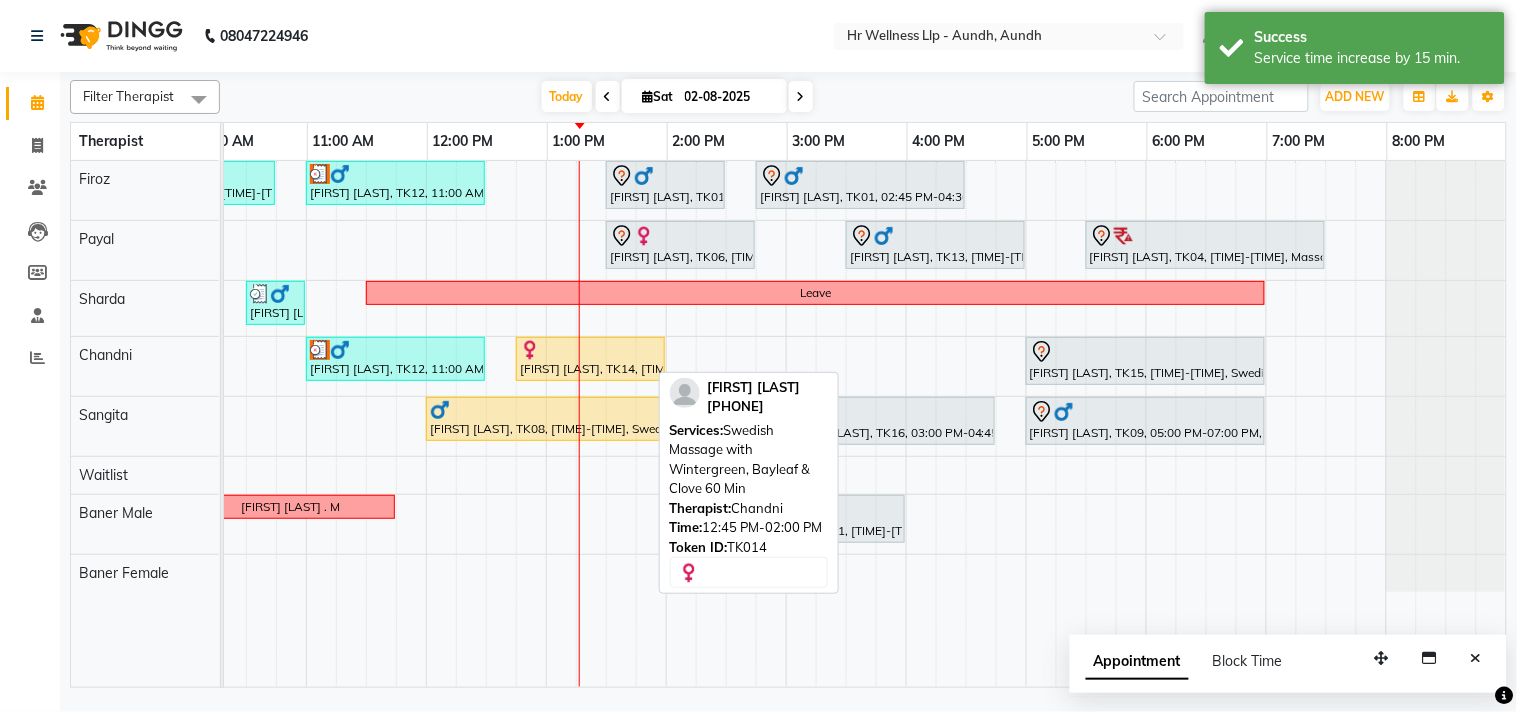 click on "[FIRST] [LAST], TK14, [TIME]-[TIME], Swedish Massage with Wintergreen, Bayleaf & Clove 60 Min" at bounding box center [590, 359] 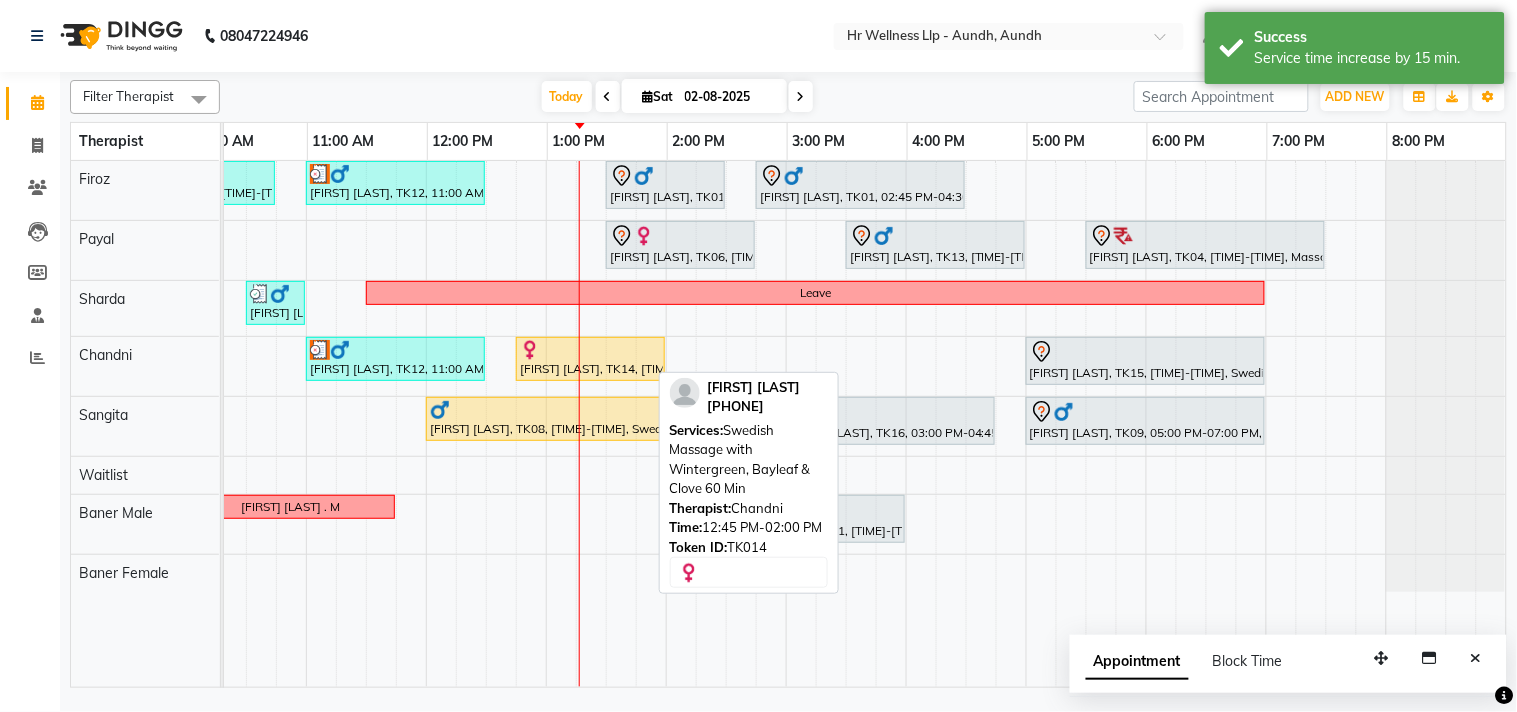 click on "[FIRST] [LAST], TK14, [TIME]-[TIME], Swedish Massage with Wintergreen, Bayleaf & Clove 60 Min" at bounding box center (590, 359) 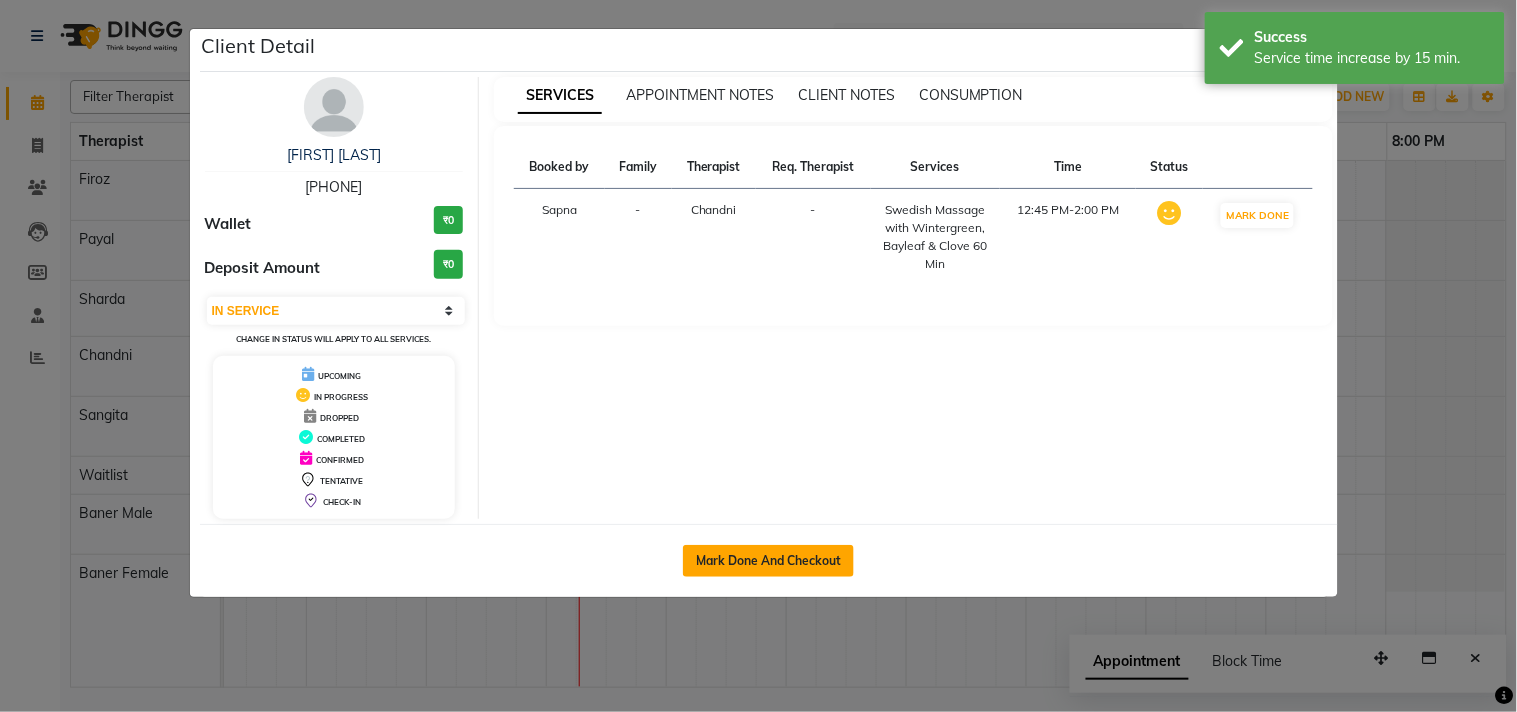 click on "Mark Done And Checkout" 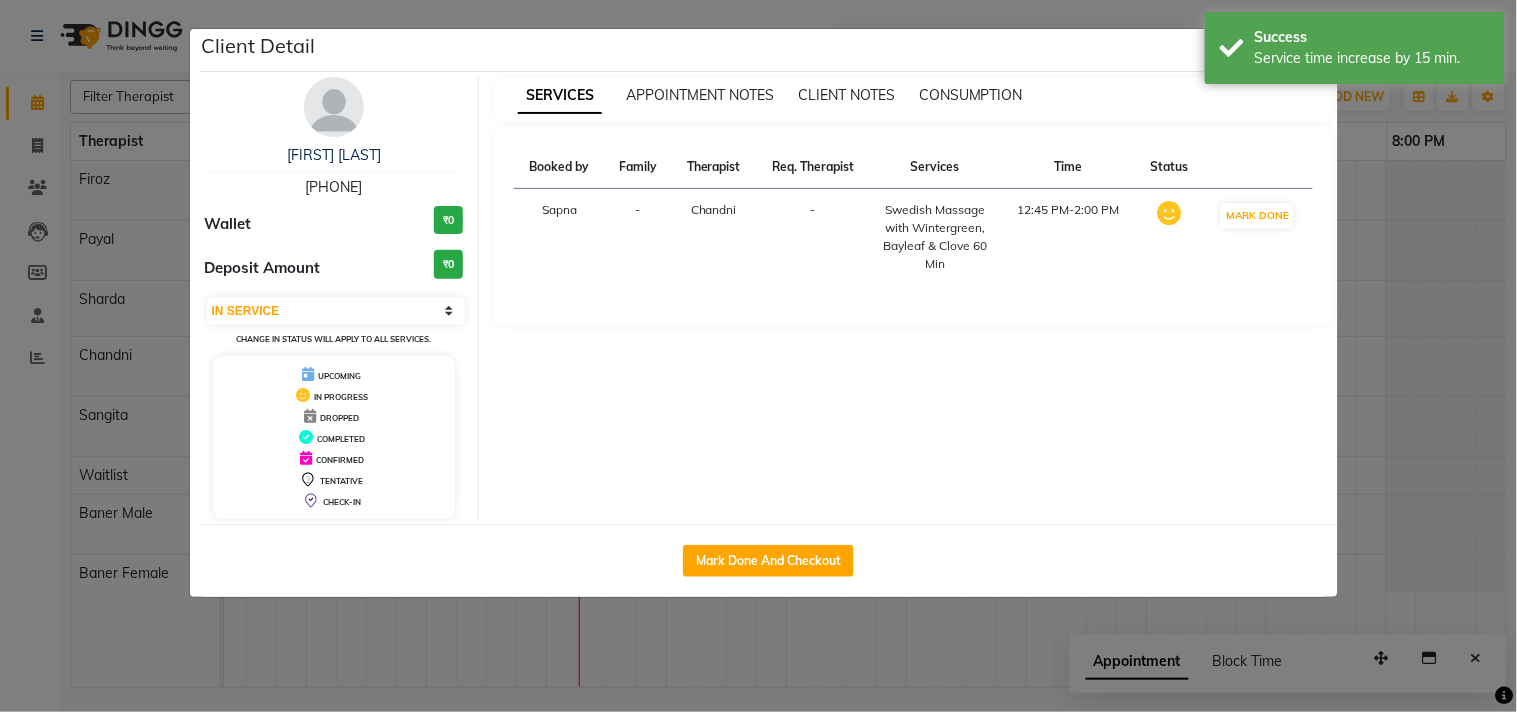 select on "service" 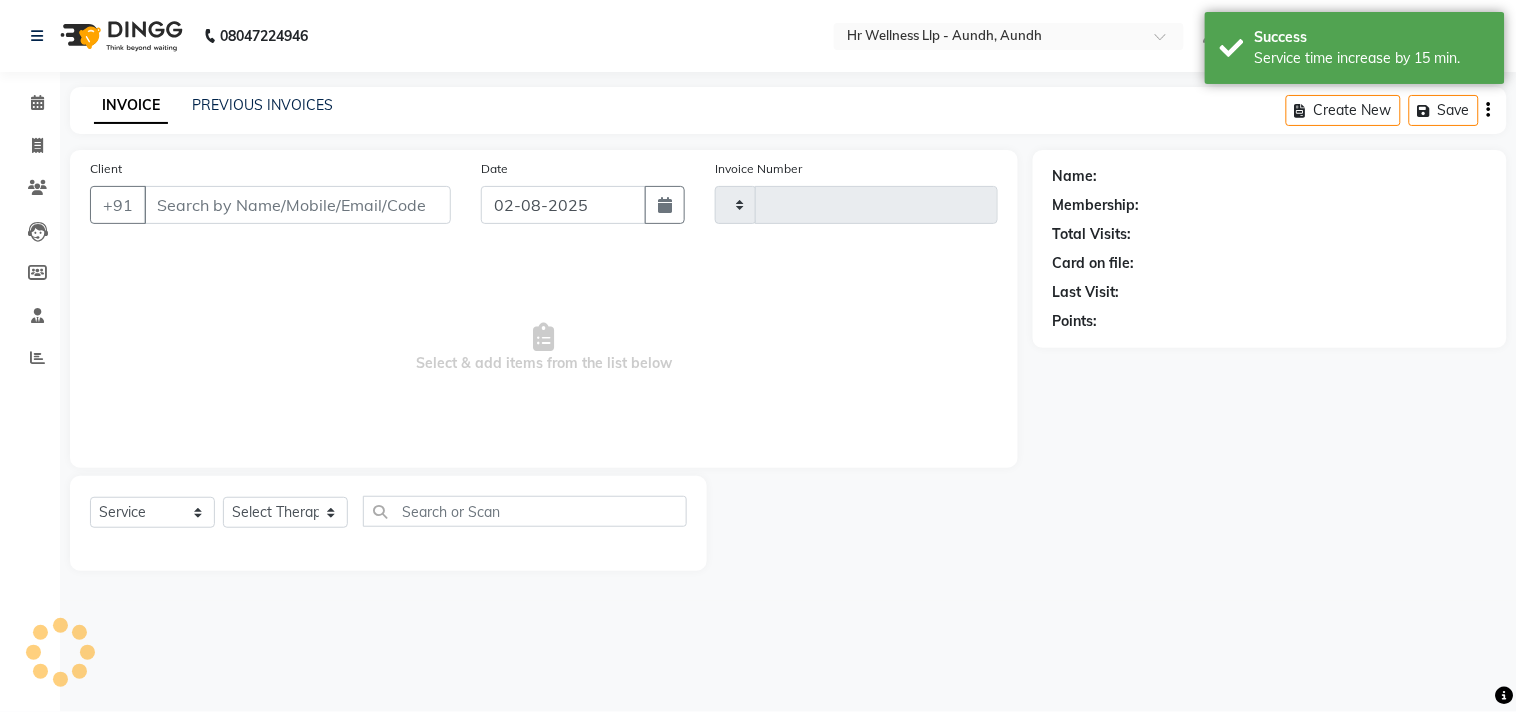 type on "0961" 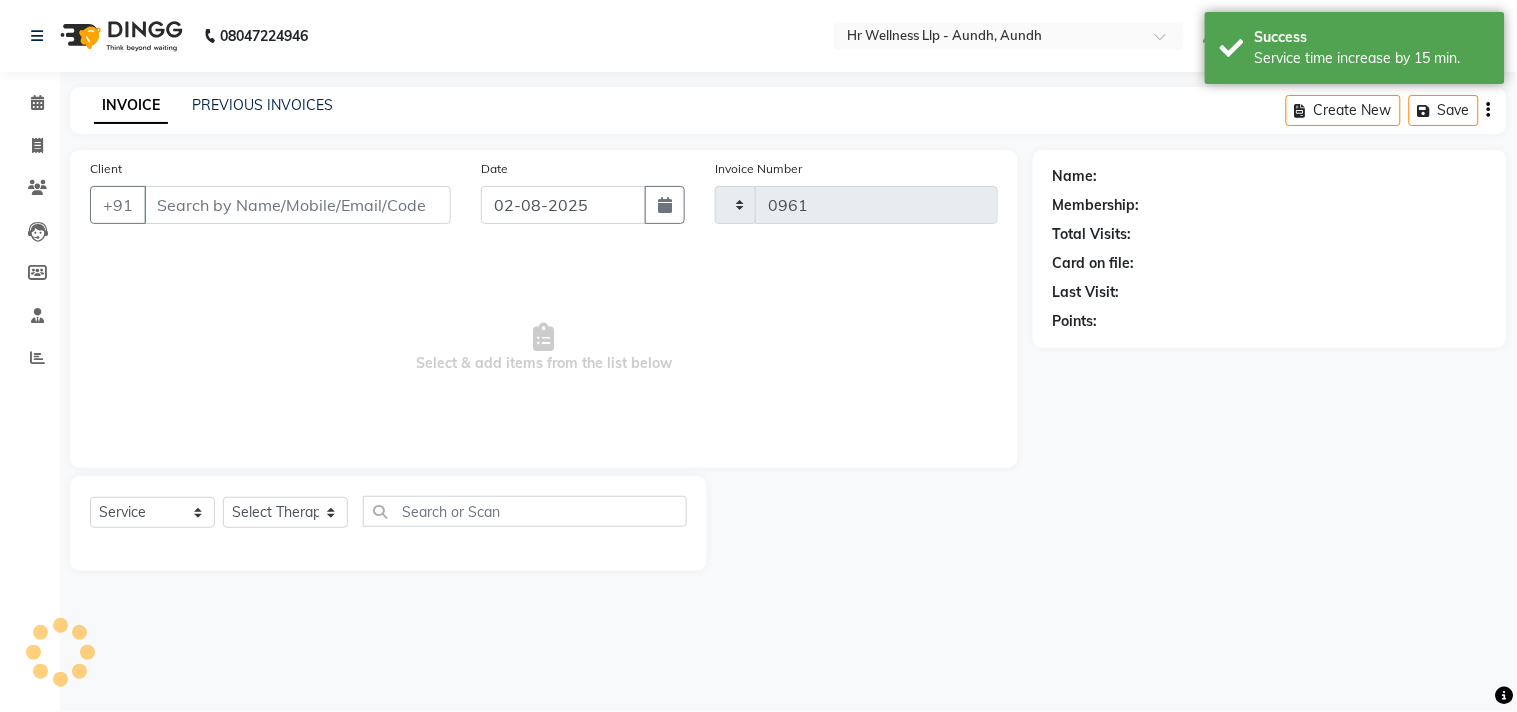 select on "4288" 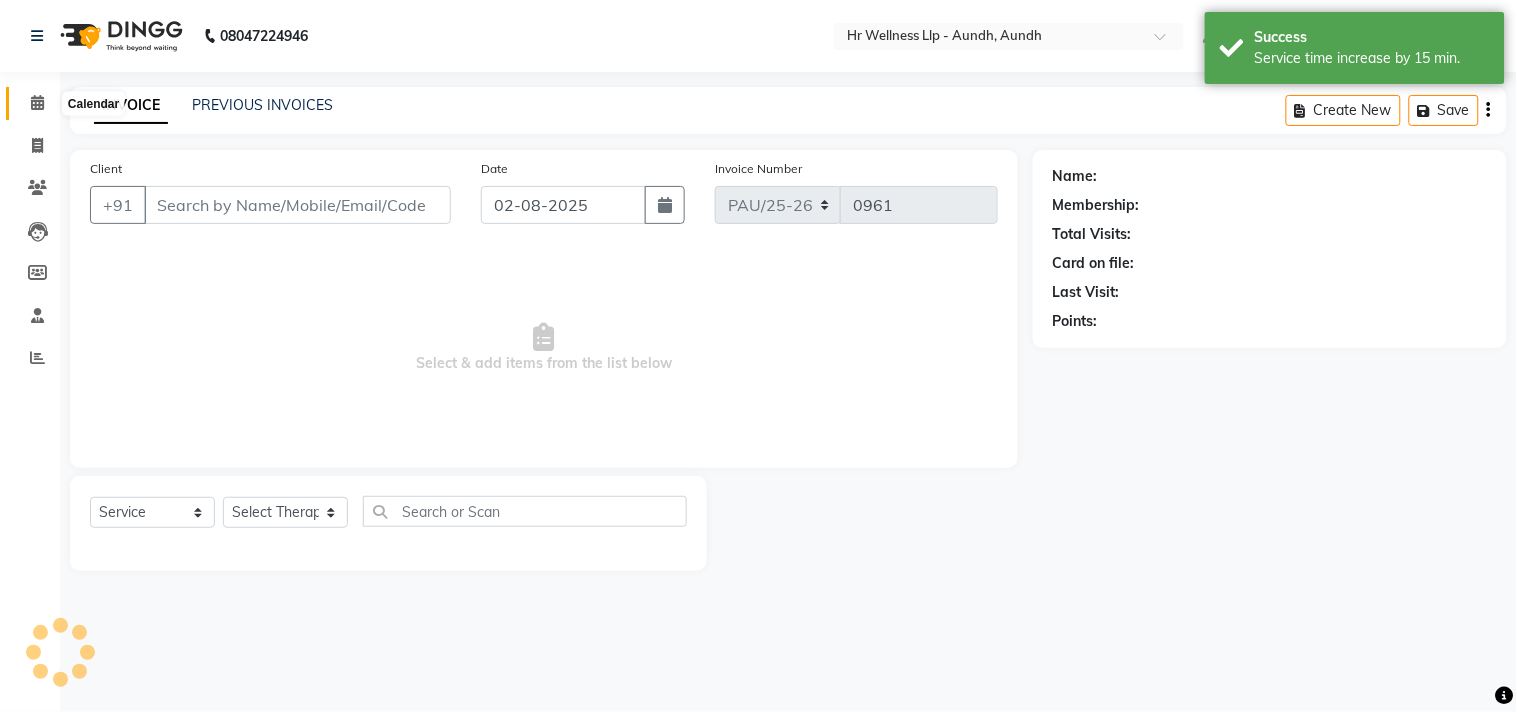 click 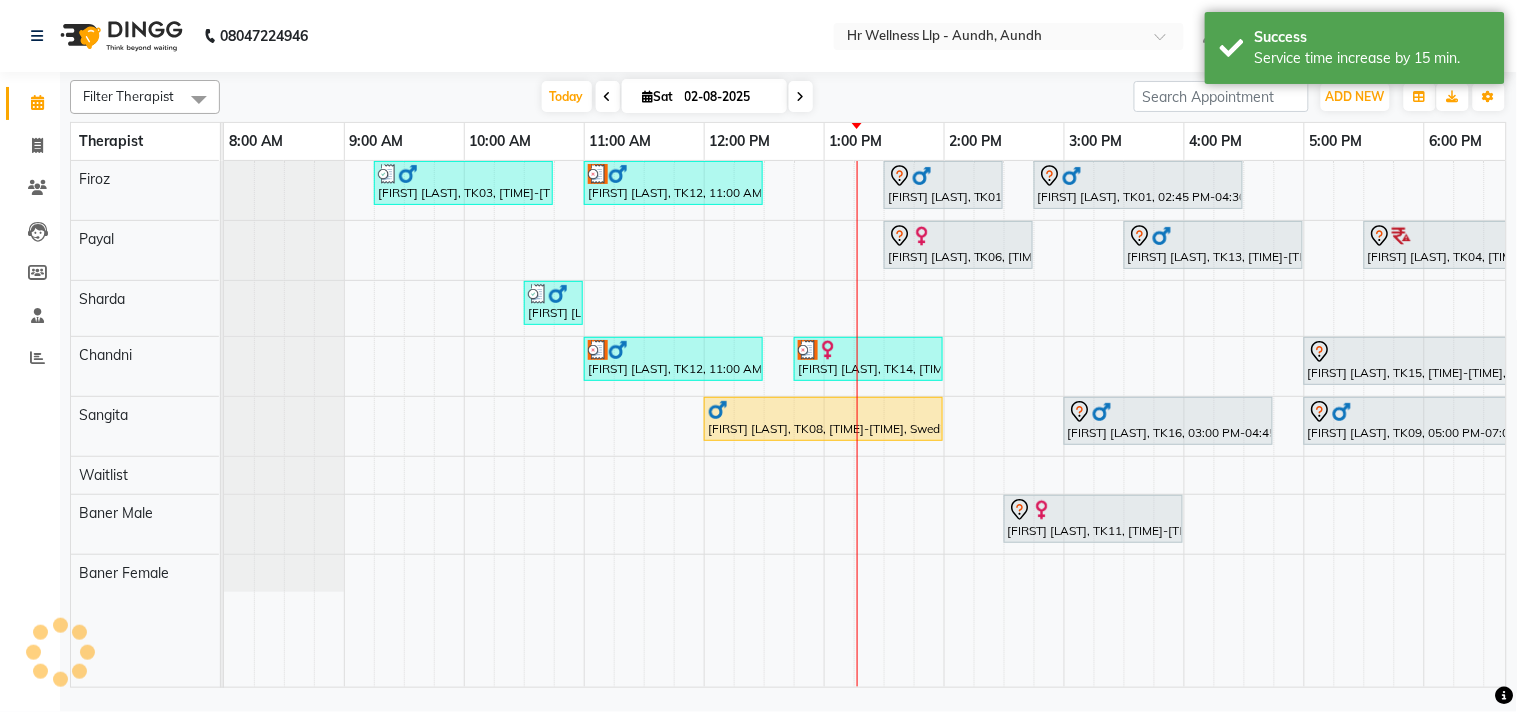 scroll, scrollTop: 0, scrollLeft: 0, axis: both 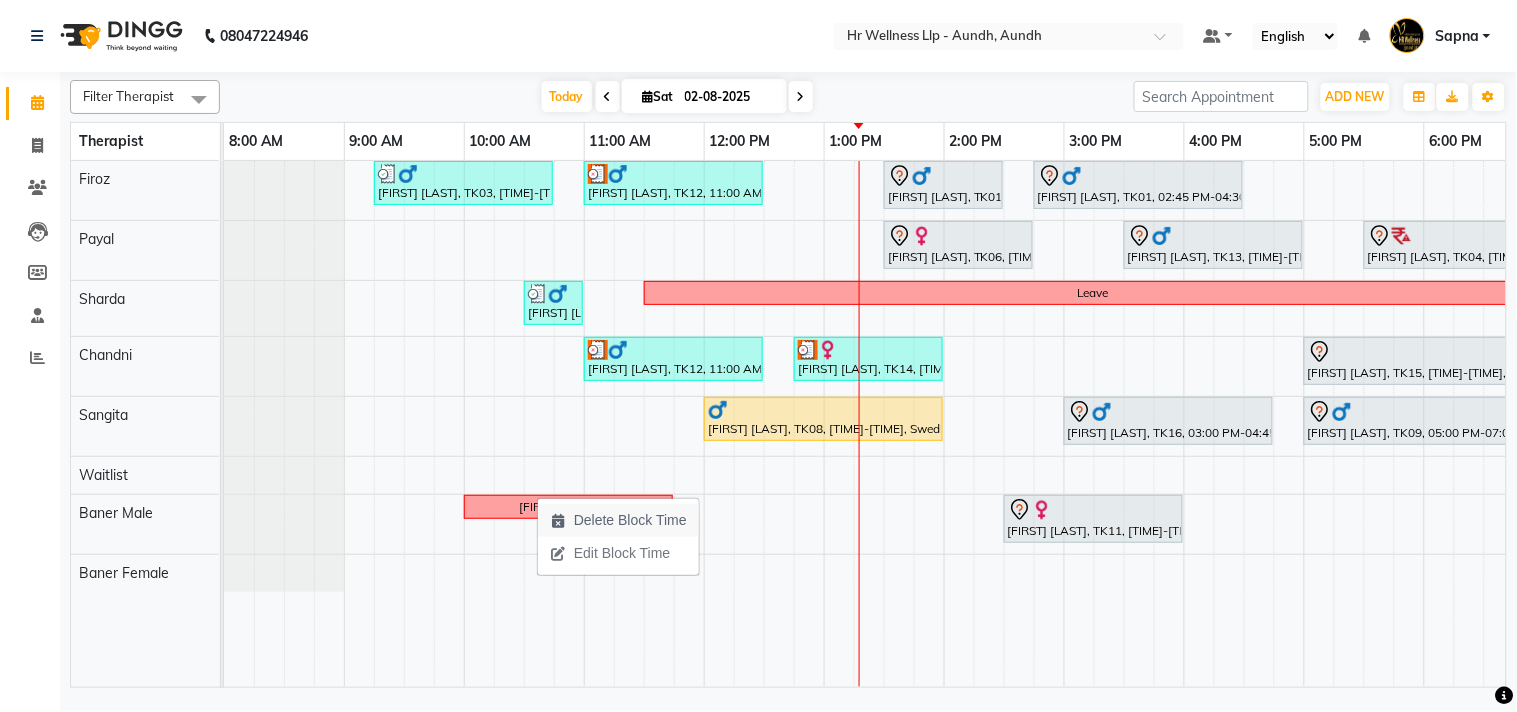 click on "Delete Block Time" at bounding box center [630, 520] 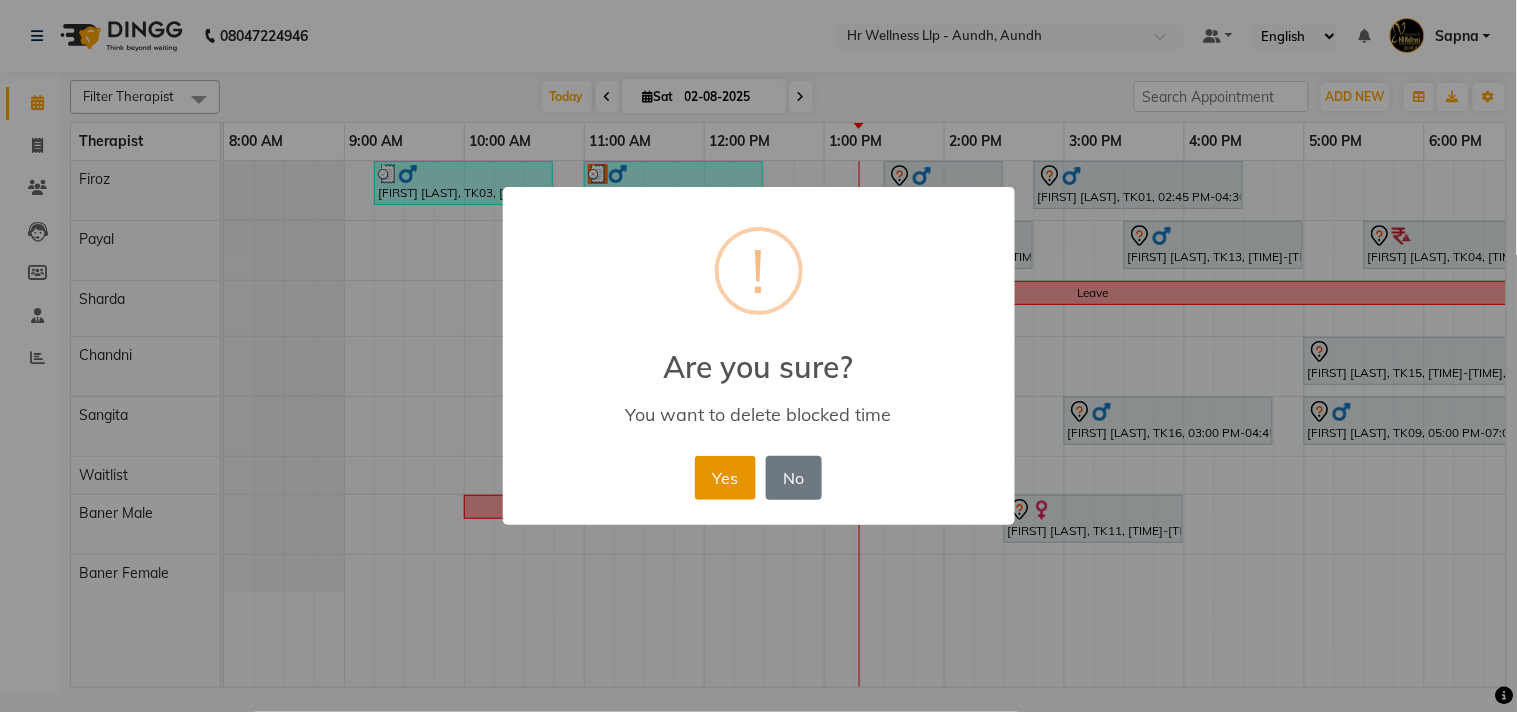 click on "Yes" at bounding box center [725, 478] 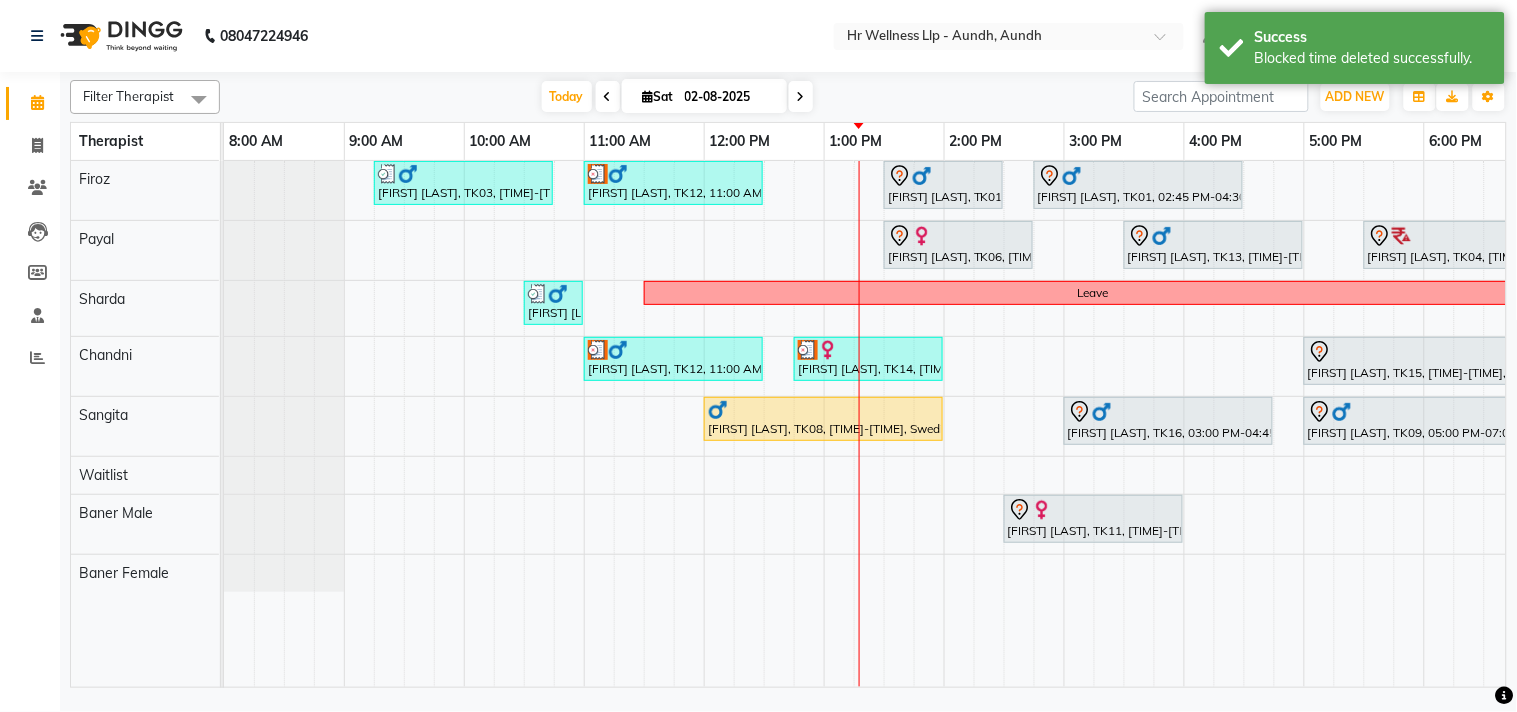 scroll, scrollTop: 0, scrollLeft: 124, axis: horizontal 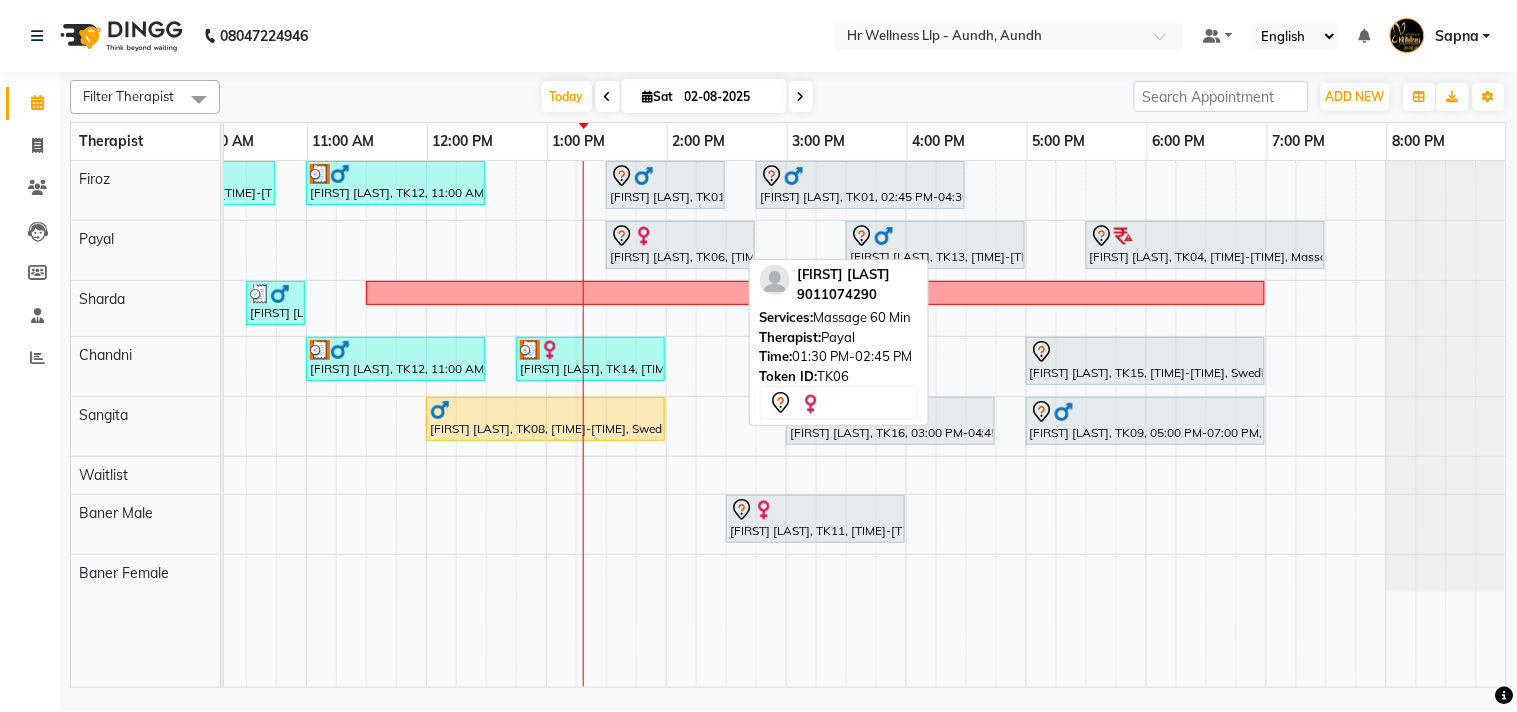 click on "[FIRST] [LAST], TK06, [TIME]-[TIME], Massage 60 Min" at bounding box center [680, 245] 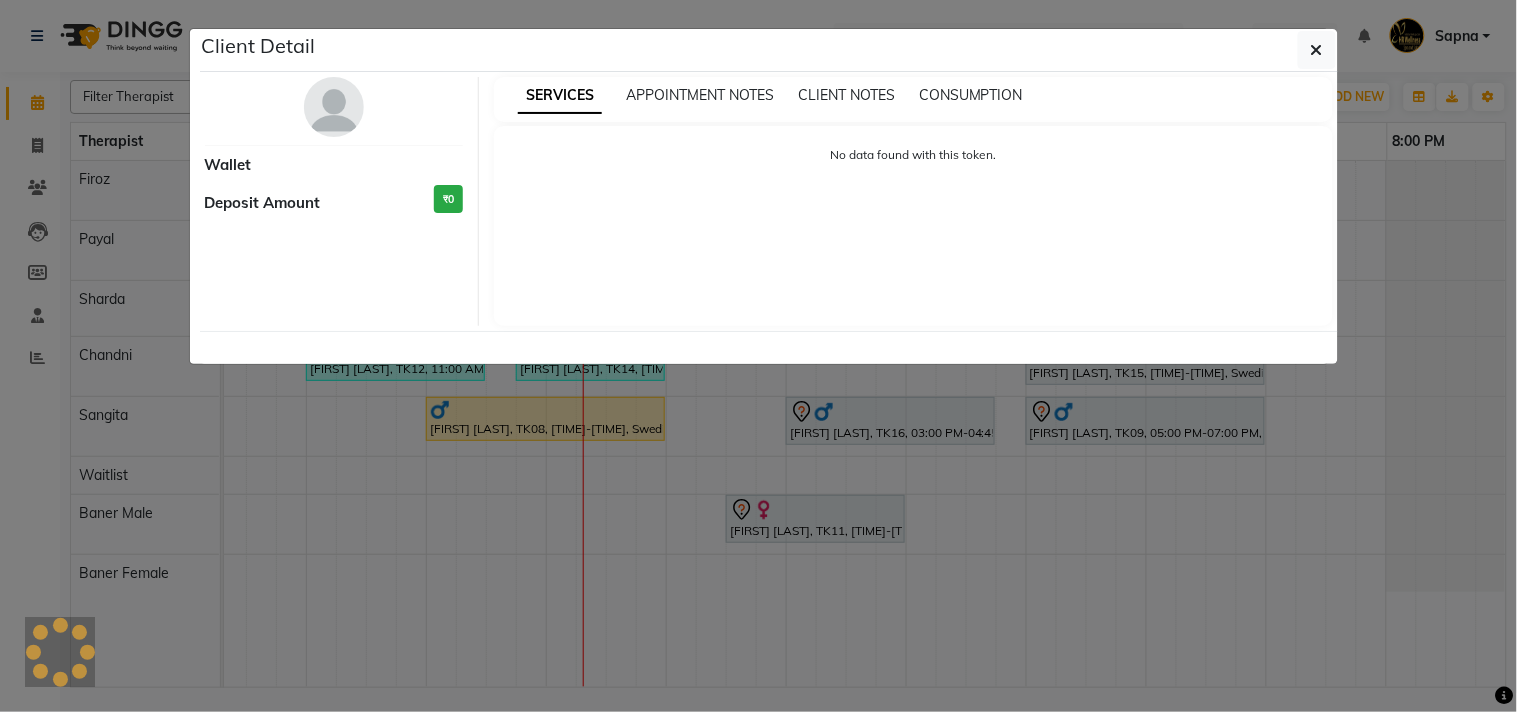 select on "7" 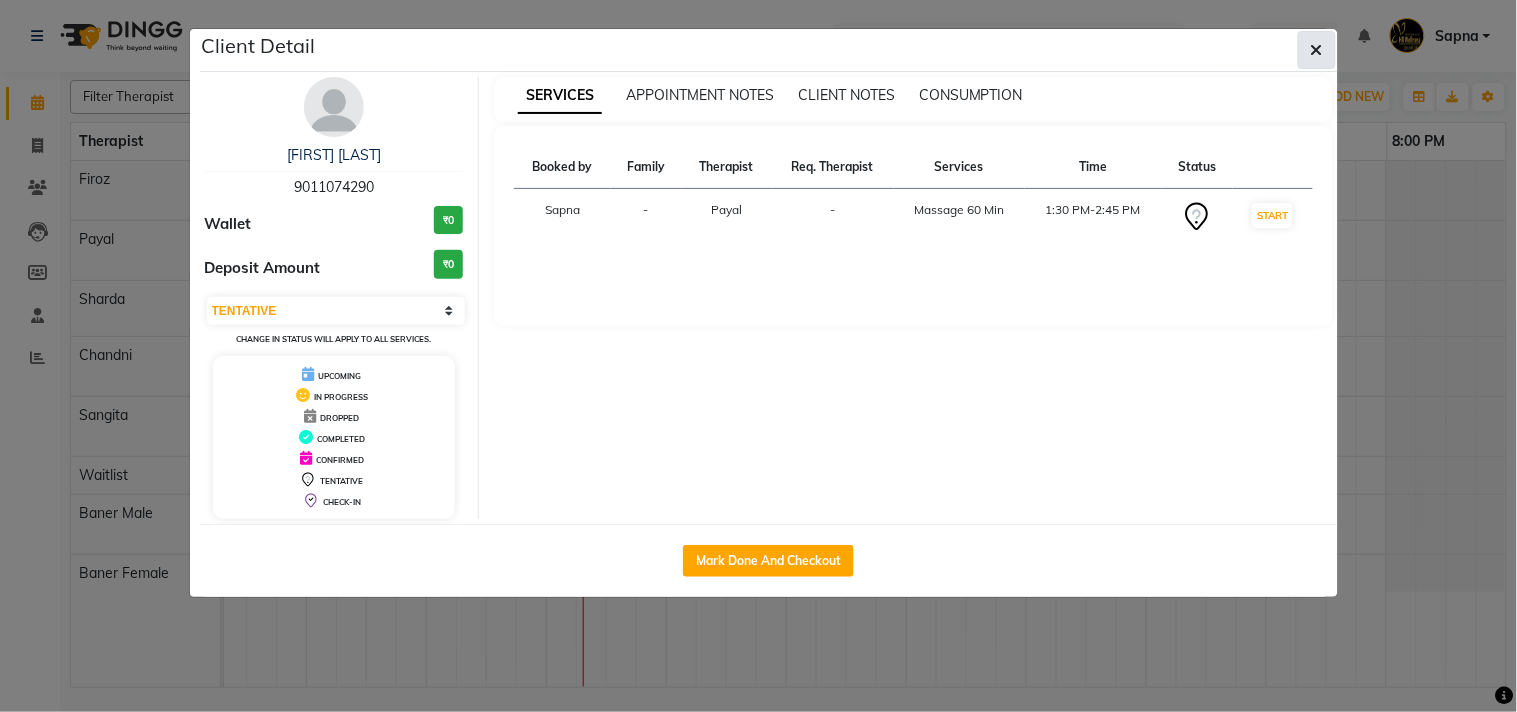 click 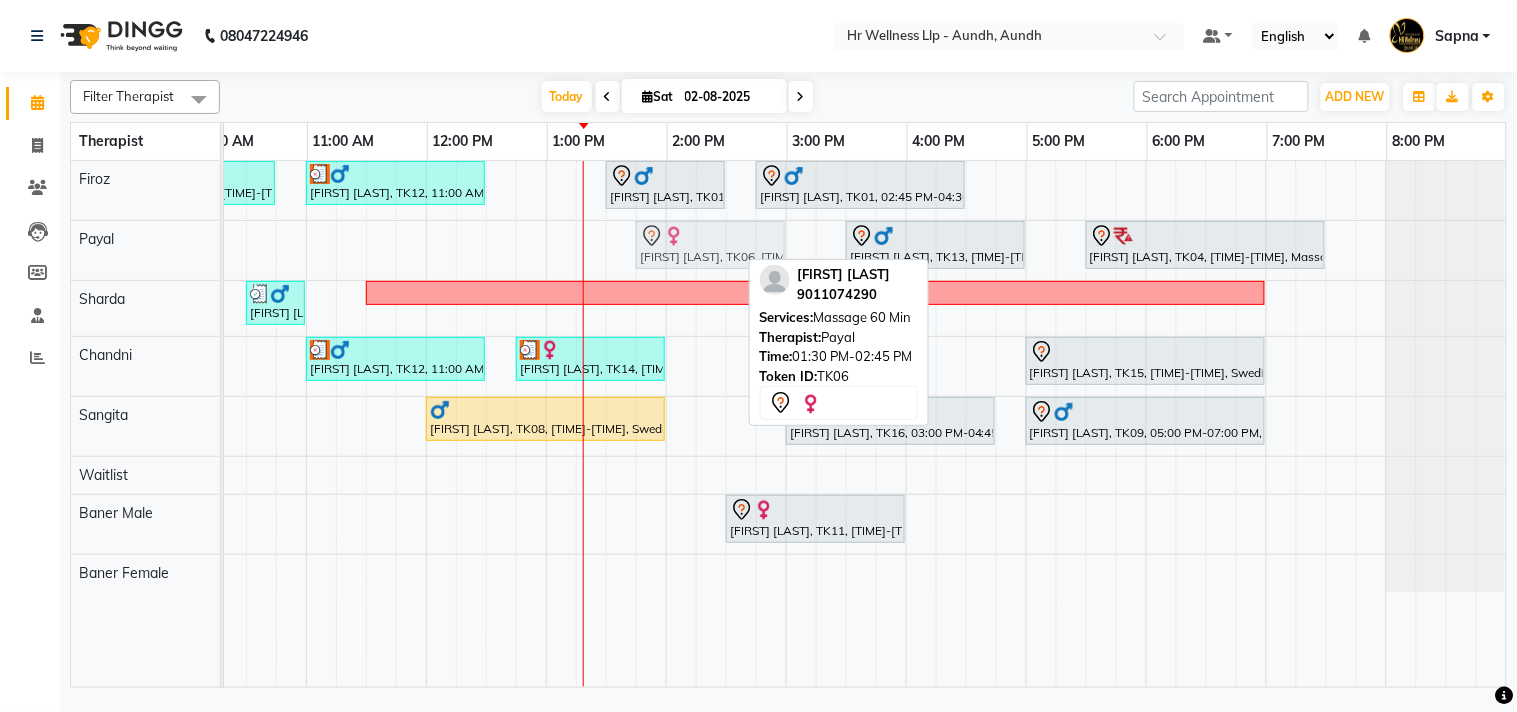 click on "[FIRST] [LAST], TK06, 01:30 PM-02:45 PM, Massage 60 Min             [FIRST] [LAST], TK13, 03:30 PM-05:00 PM, Massage 60 Min             [FIRST] [LAST], TK04, 05:30 PM-07:30 PM, Massage 90 Min             [FIRST] [LAST], TK06, 01:30 PM-02:45 PM, Massage 60 Min" at bounding box center [-54, 250] 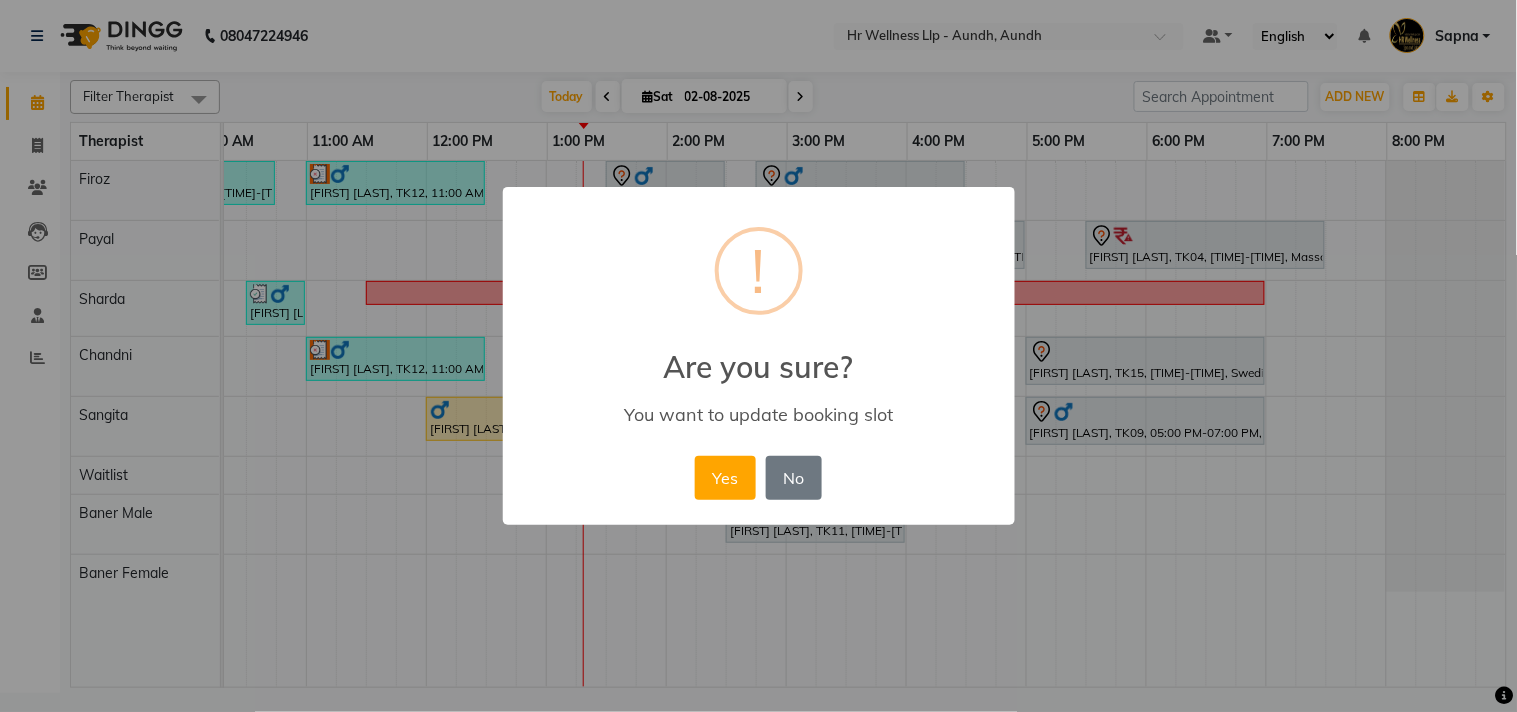 click on "× ! Are you sure? You want to update booking slot Yes No No" at bounding box center [758, 356] 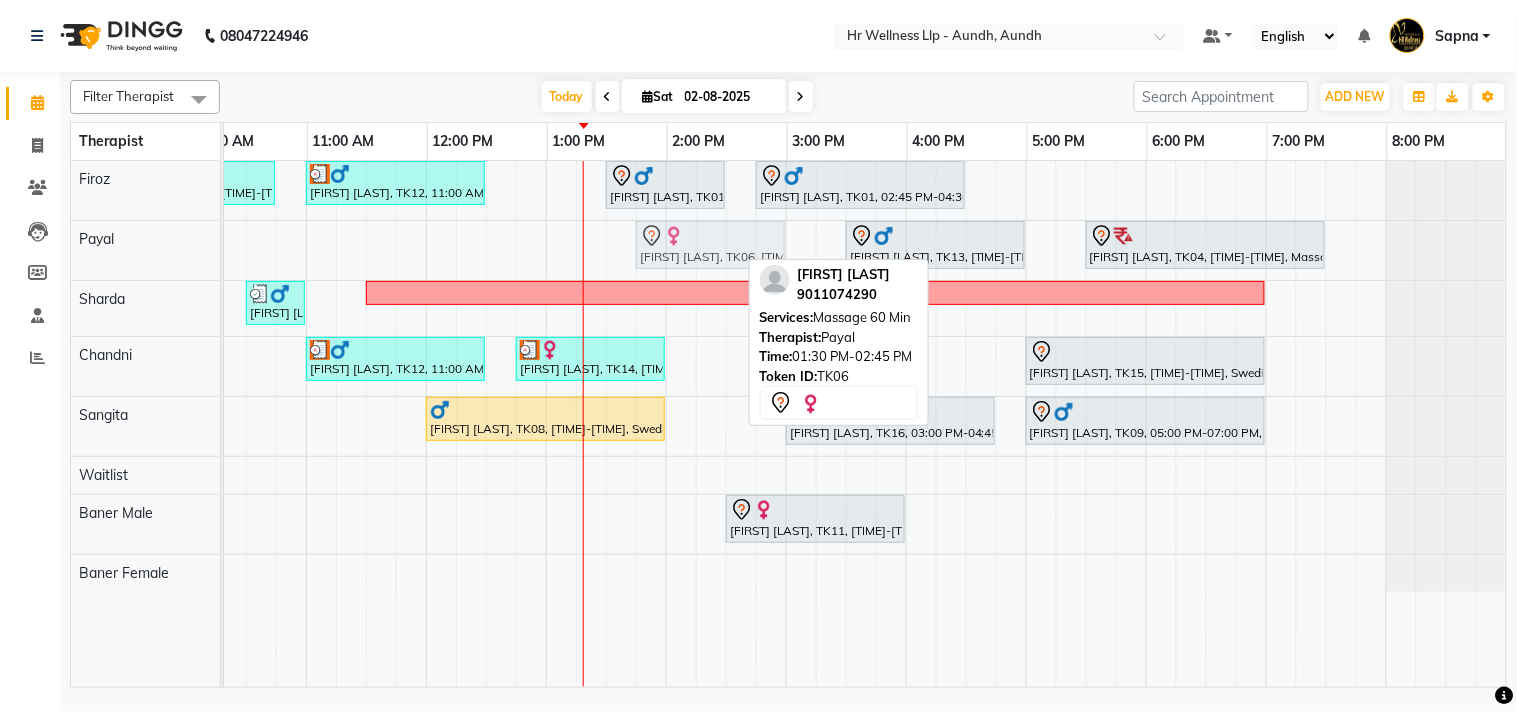 drag, startPoint x: 622, startPoint y: 255, endPoint x: 632, endPoint y: 256, distance: 10.049875 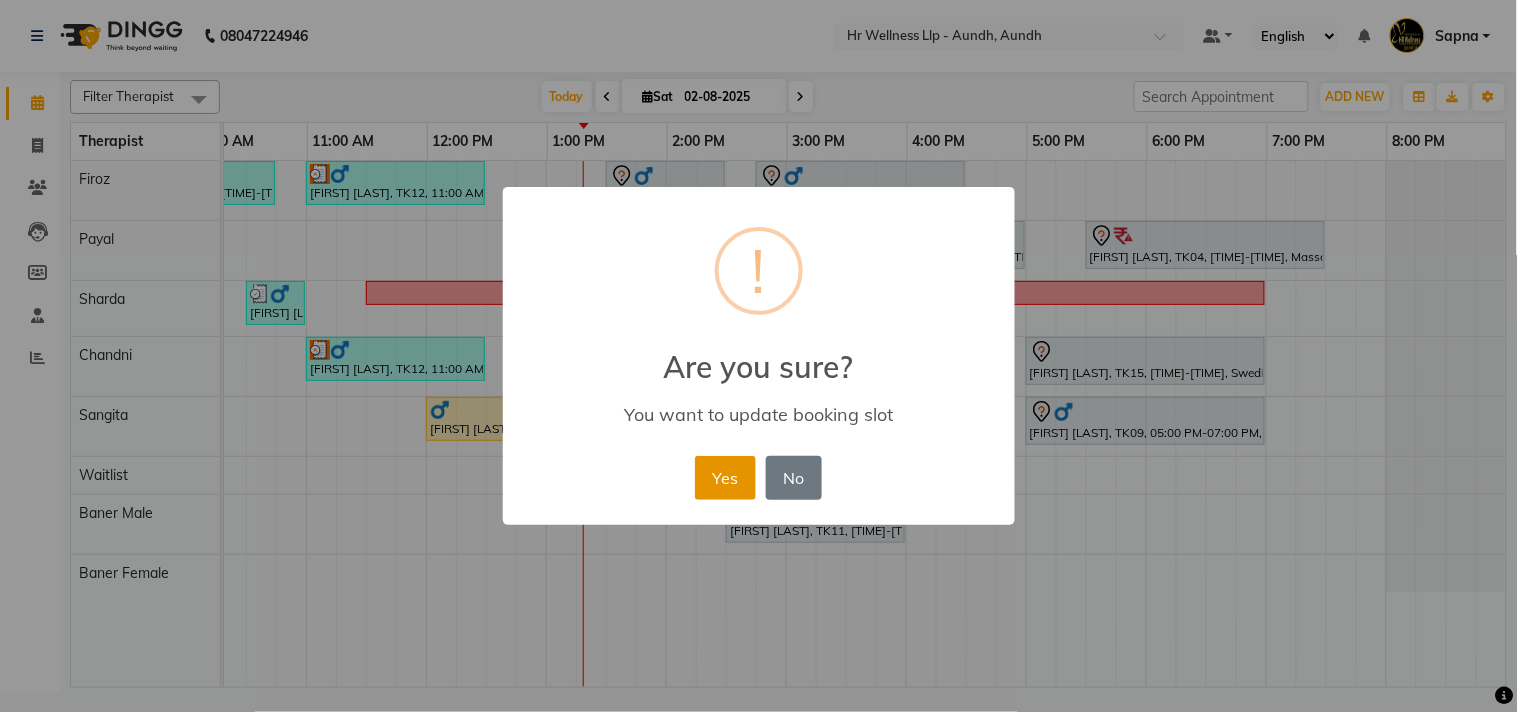 click on "Yes" at bounding box center [725, 478] 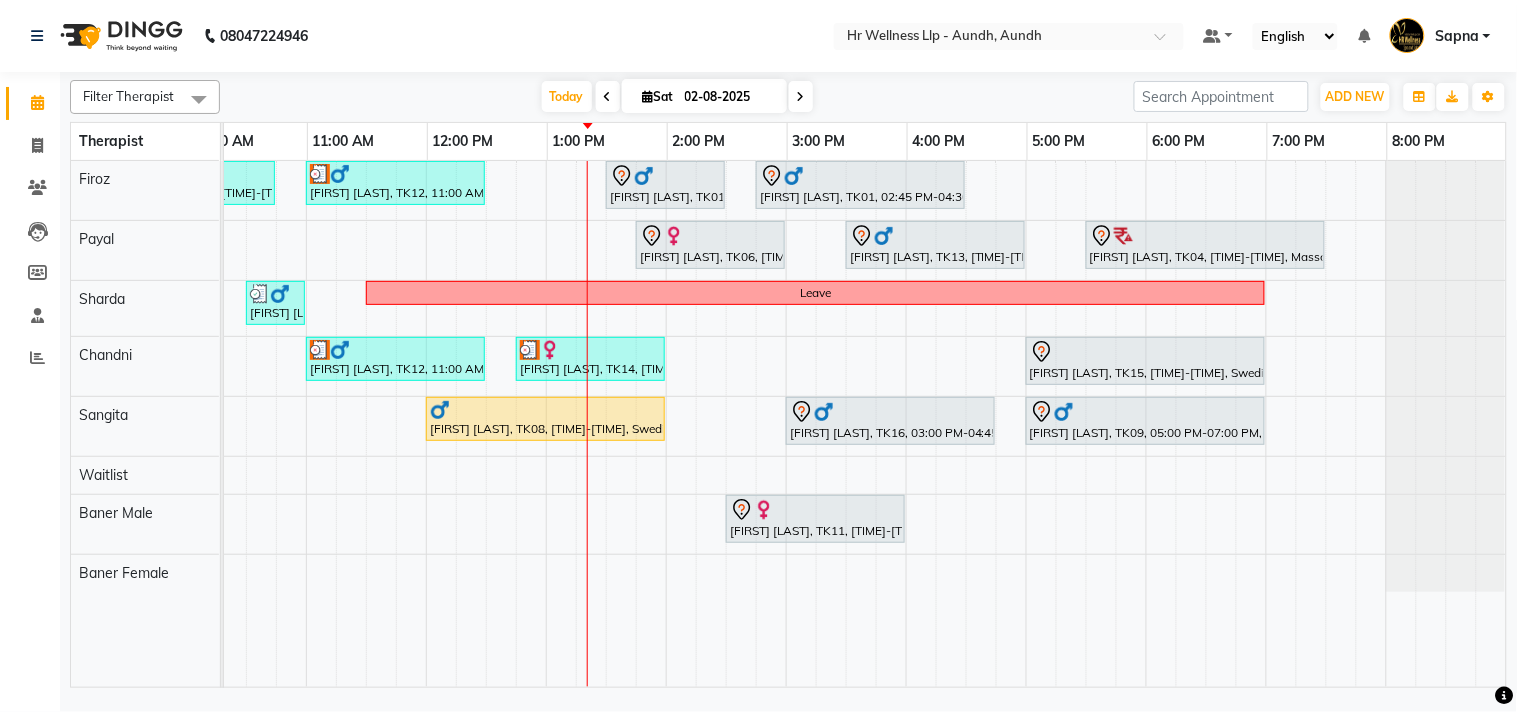 click at bounding box center (801, 96) 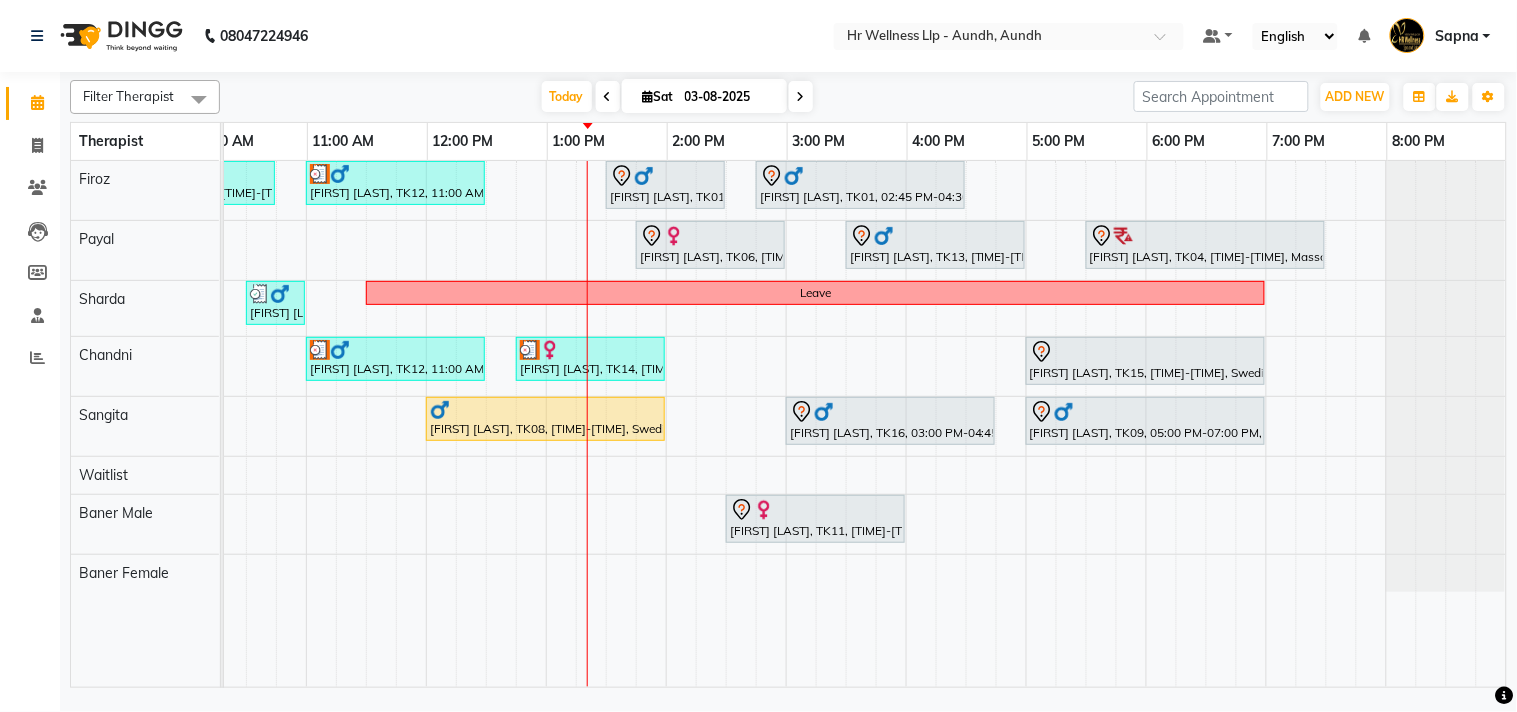 scroll, scrollTop: 0, scrollLeft: 0, axis: both 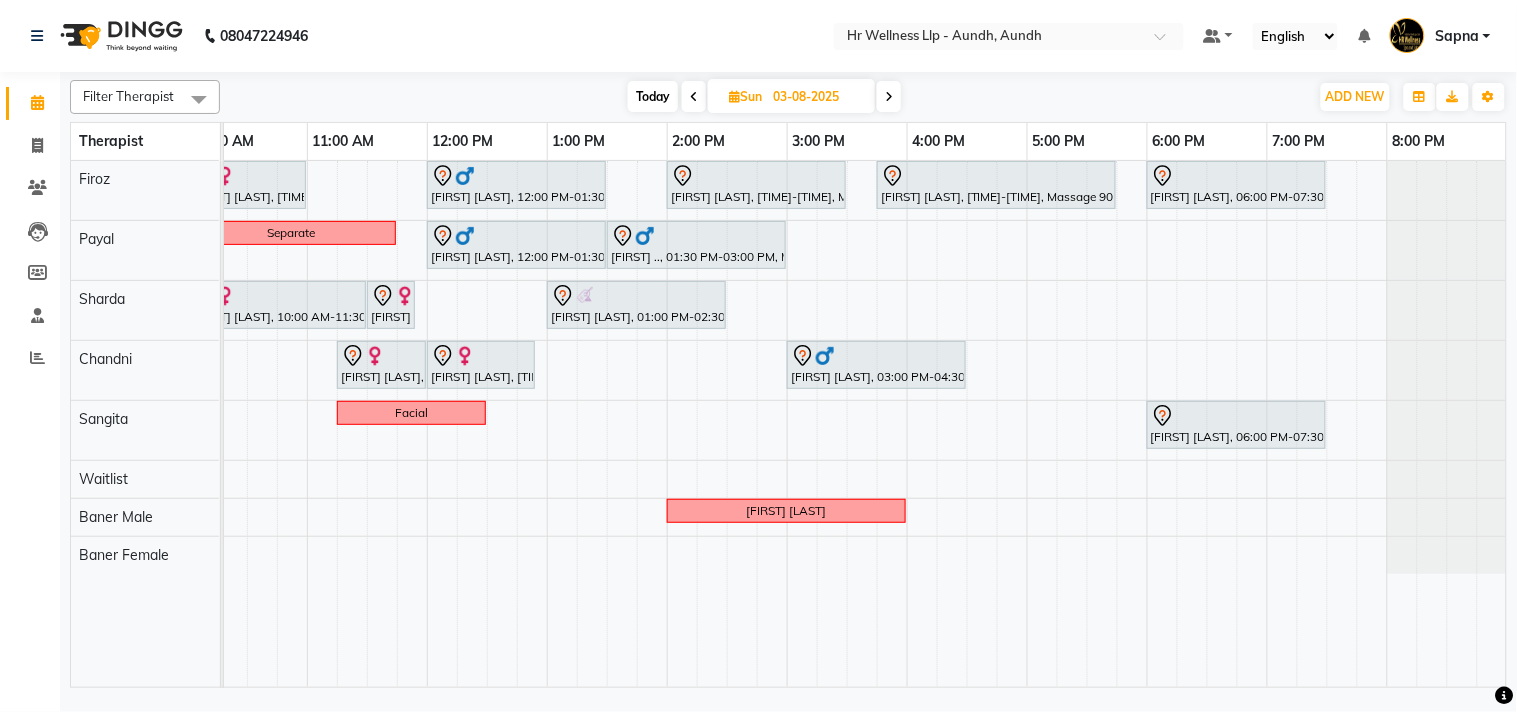 click at bounding box center (694, 97) 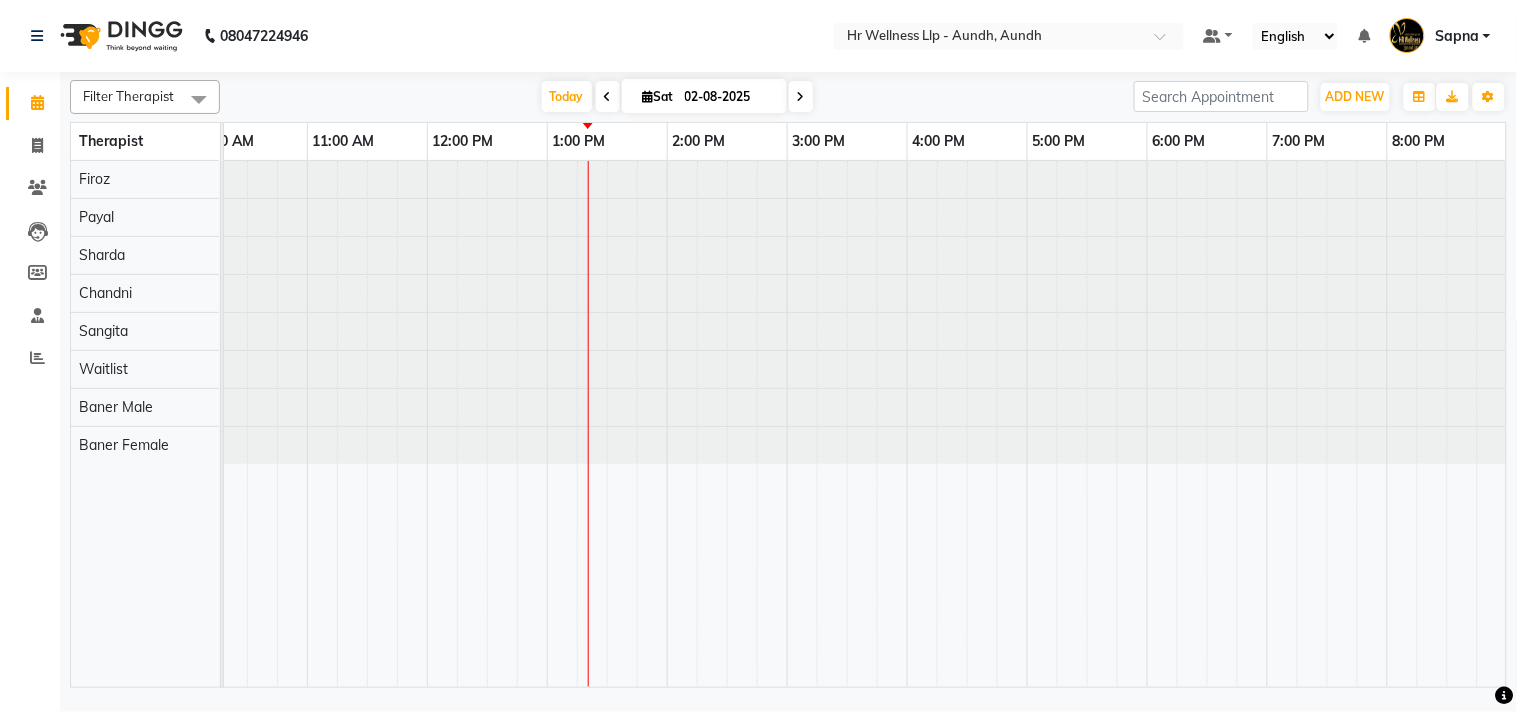 scroll, scrollTop: 0, scrollLeft: 277, axis: horizontal 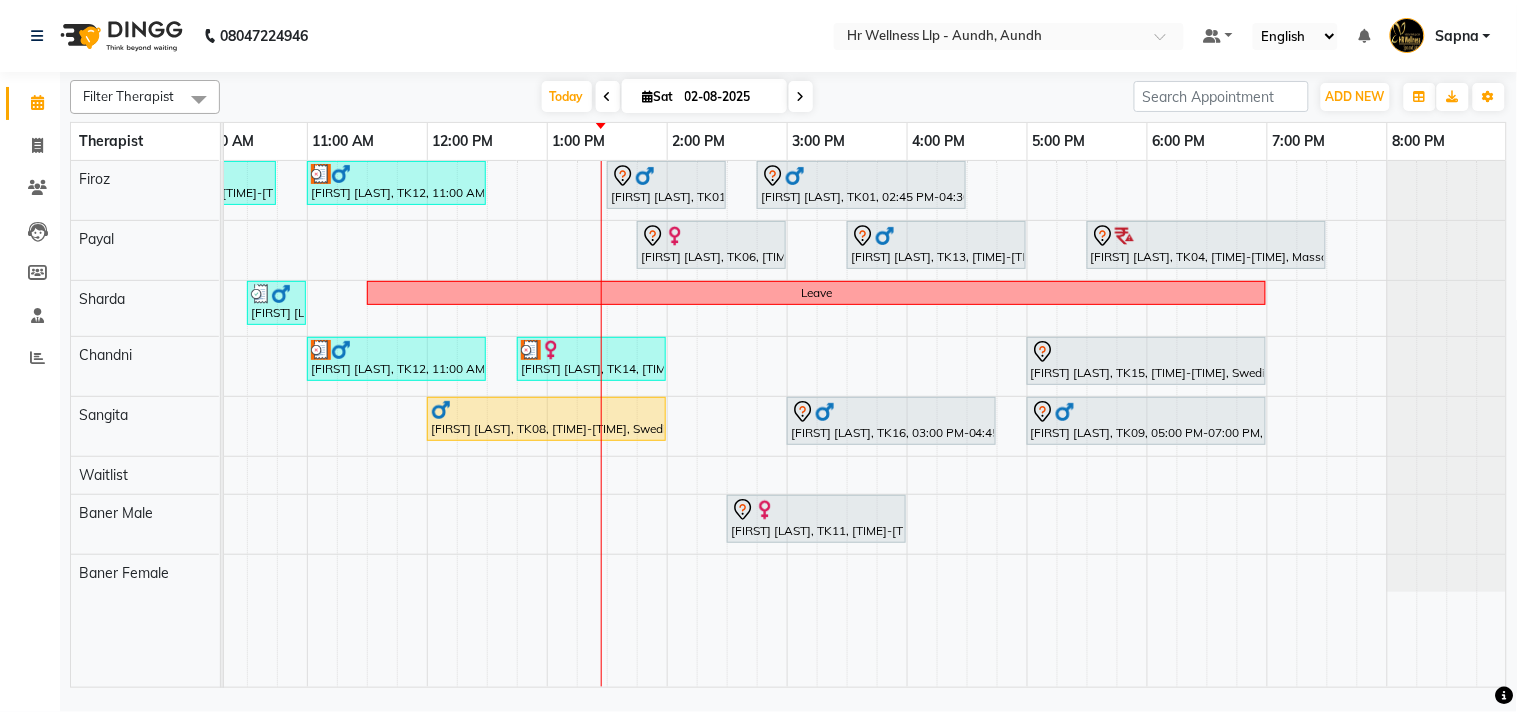 click at bounding box center [801, 96] 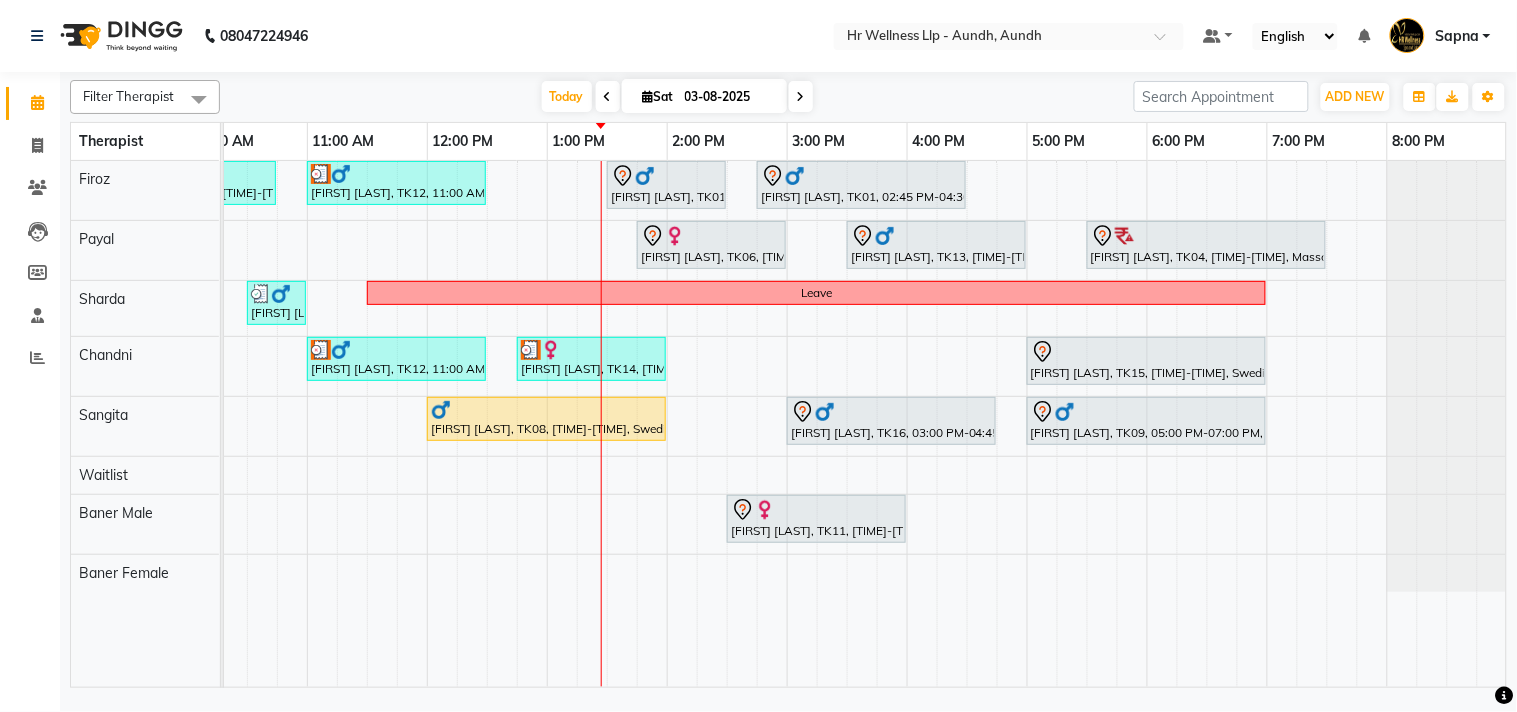 scroll, scrollTop: 0, scrollLeft: 0, axis: both 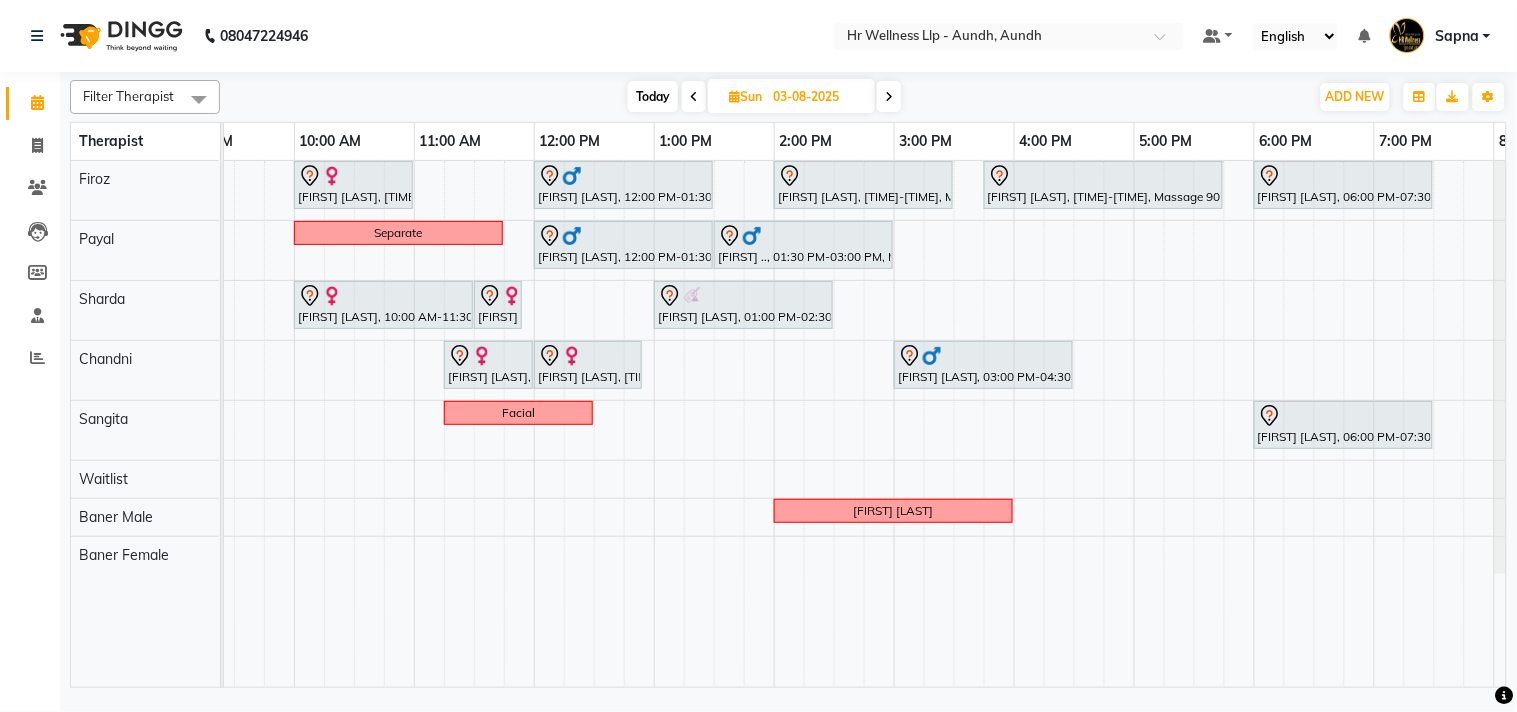 click at bounding box center (889, 96) 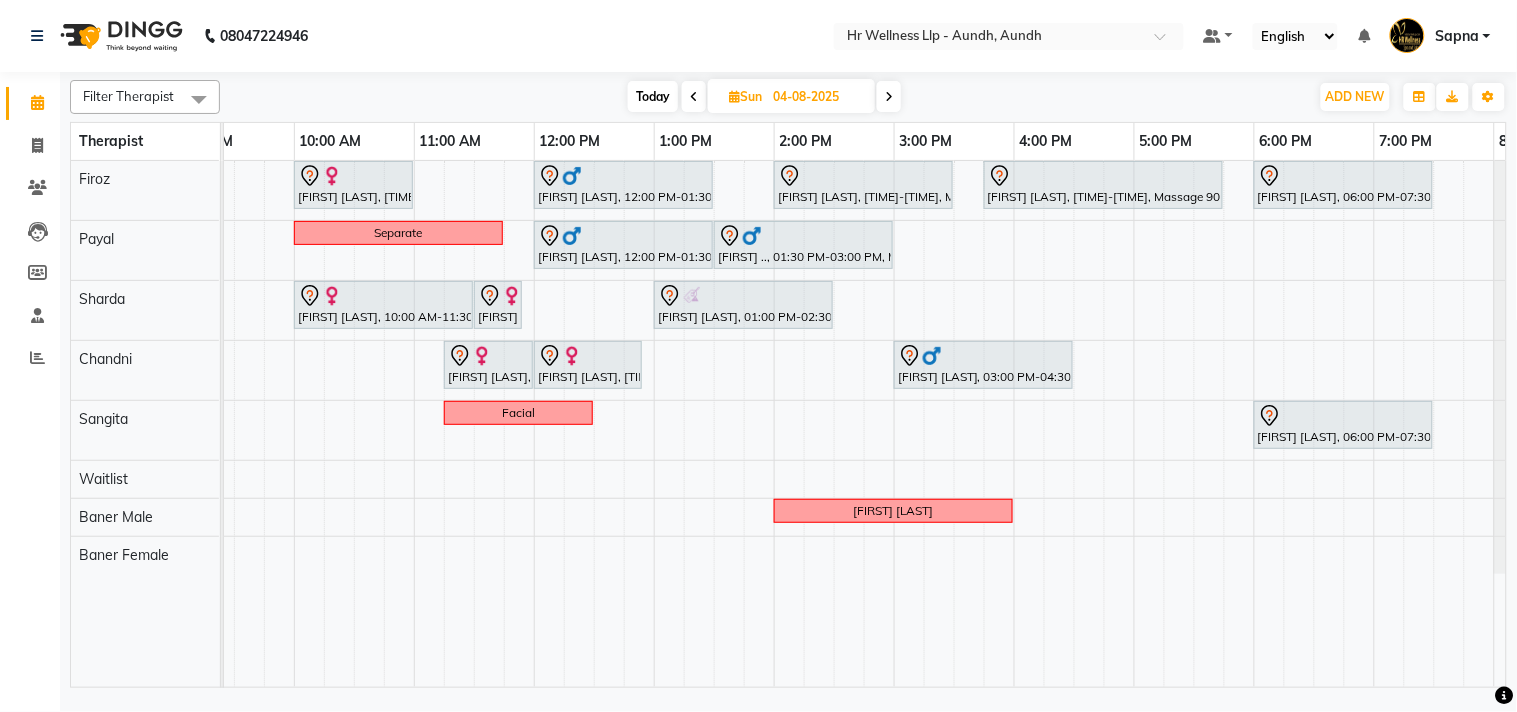 scroll, scrollTop: 0, scrollLeft: 277, axis: horizontal 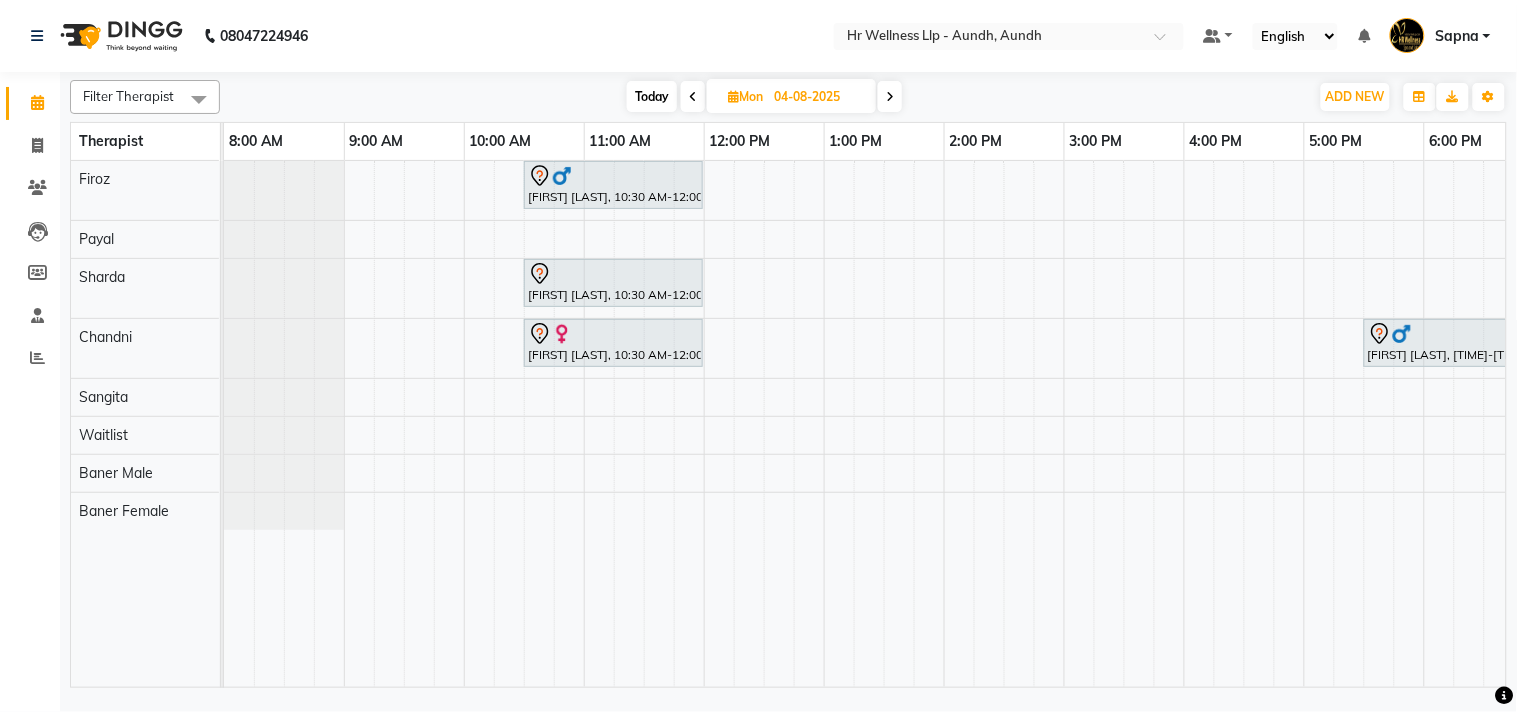 click on "Today" at bounding box center [652, 96] 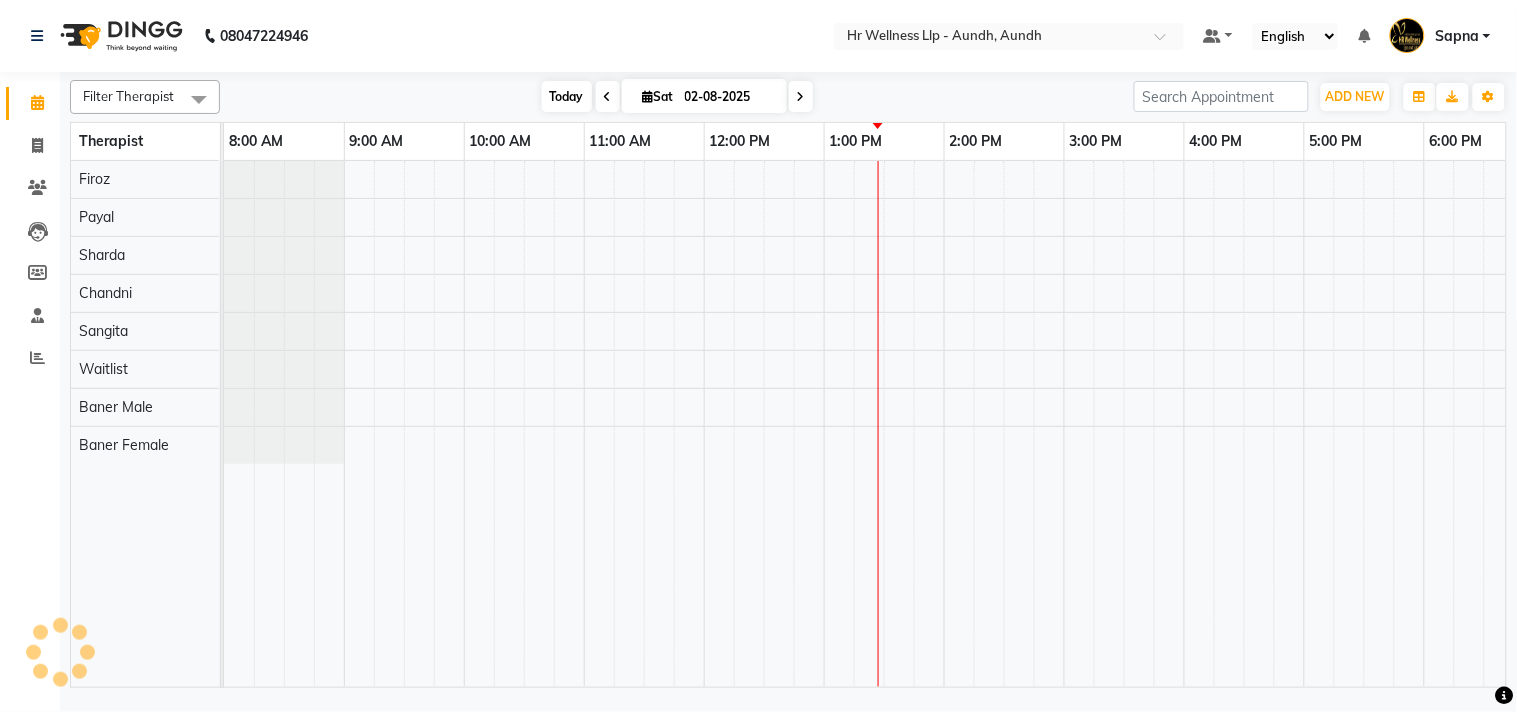 scroll, scrollTop: 0, scrollLeft: 277, axis: horizontal 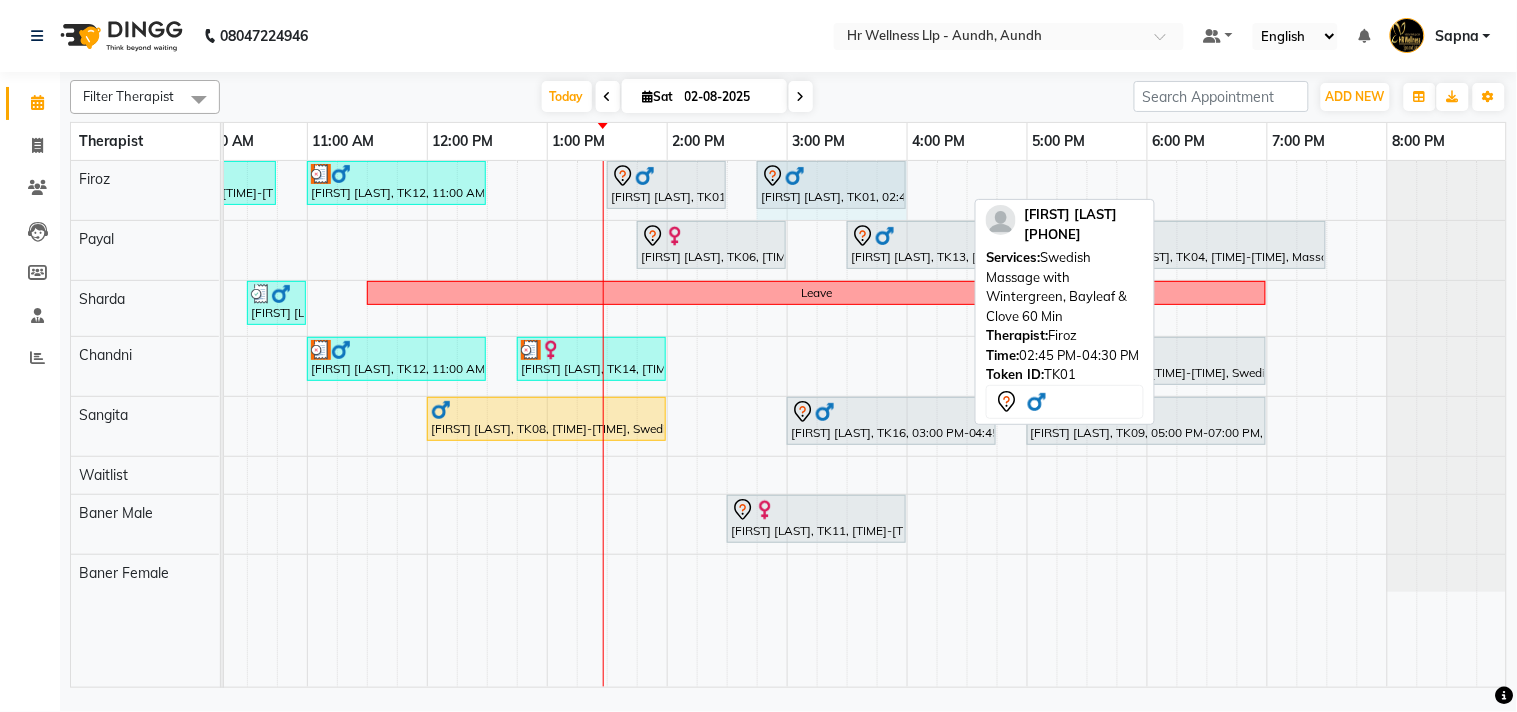 drag, startPoint x: 962, startPoint y: 173, endPoint x: 902, endPoint y: 197, distance: 64.62198 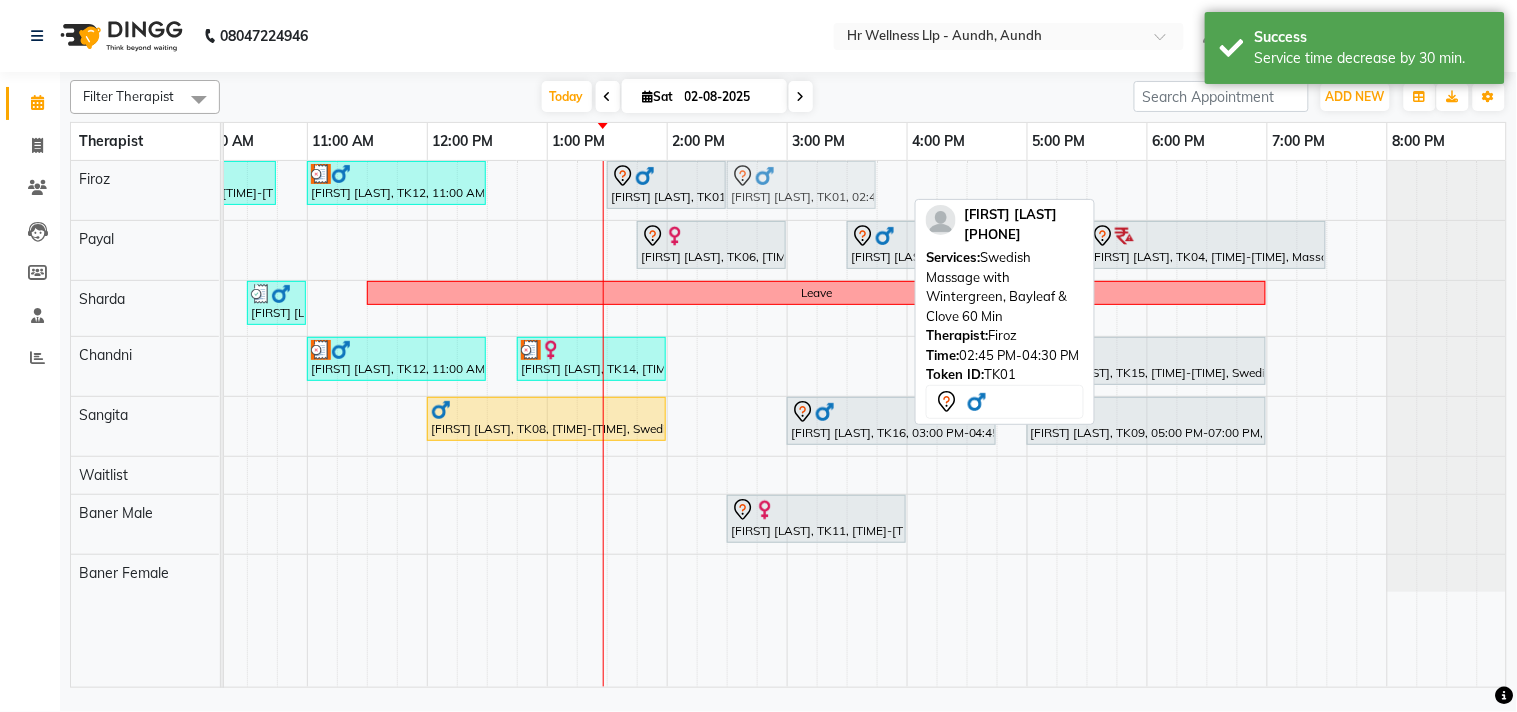 drag, startPoint x: 774, startPoint y: 180, endPoint x: 755, endPoint y: 175, distance: 19.646883 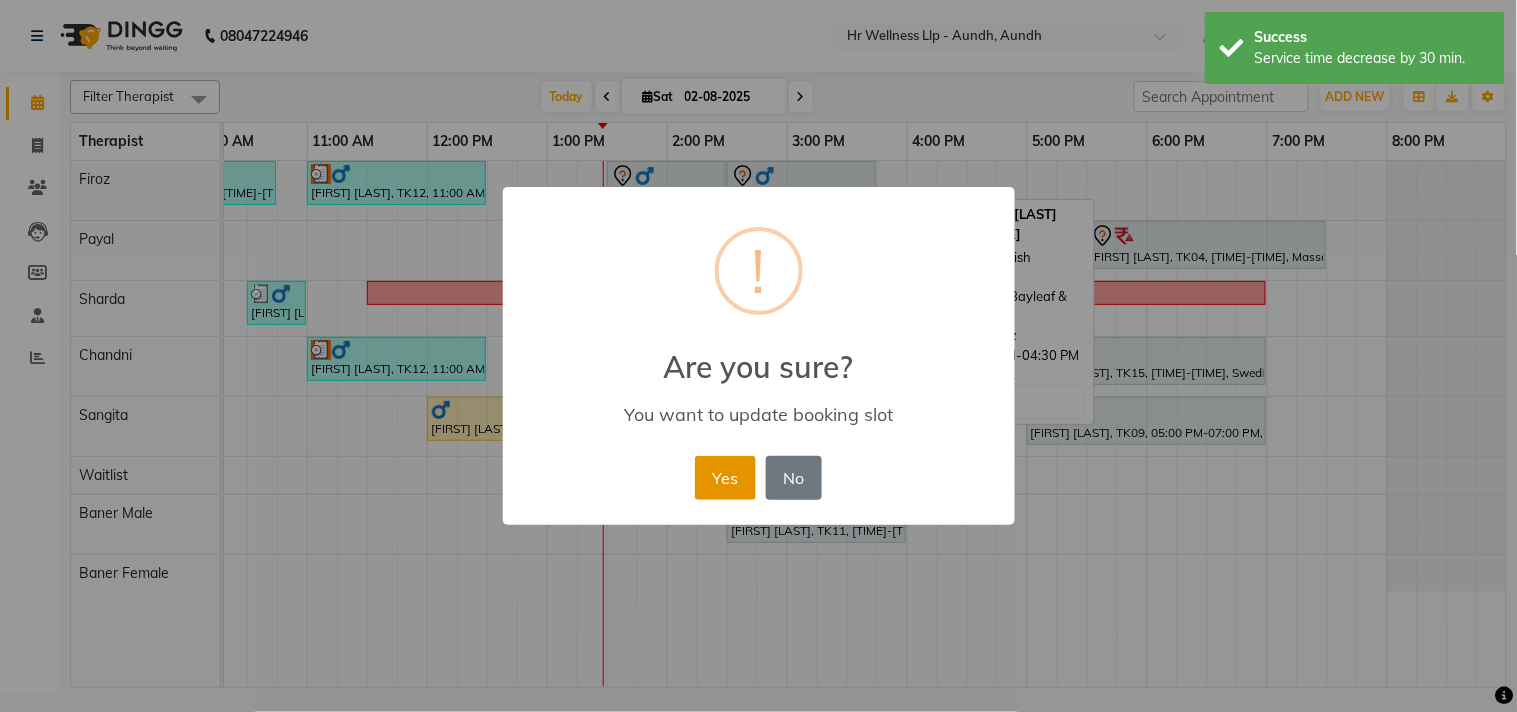 click on "Yes" at bounding box center [725, 478] 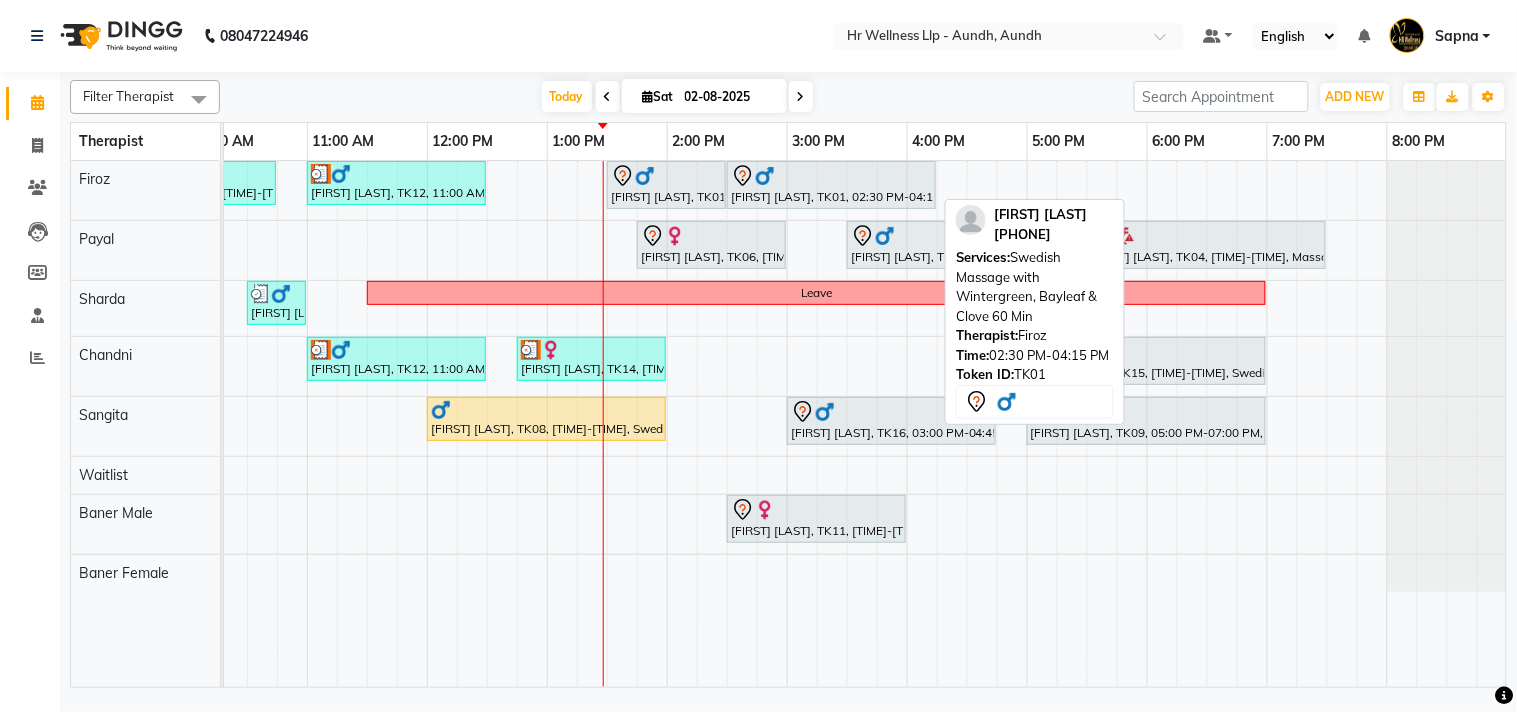 click at bounding box center [765, 176] 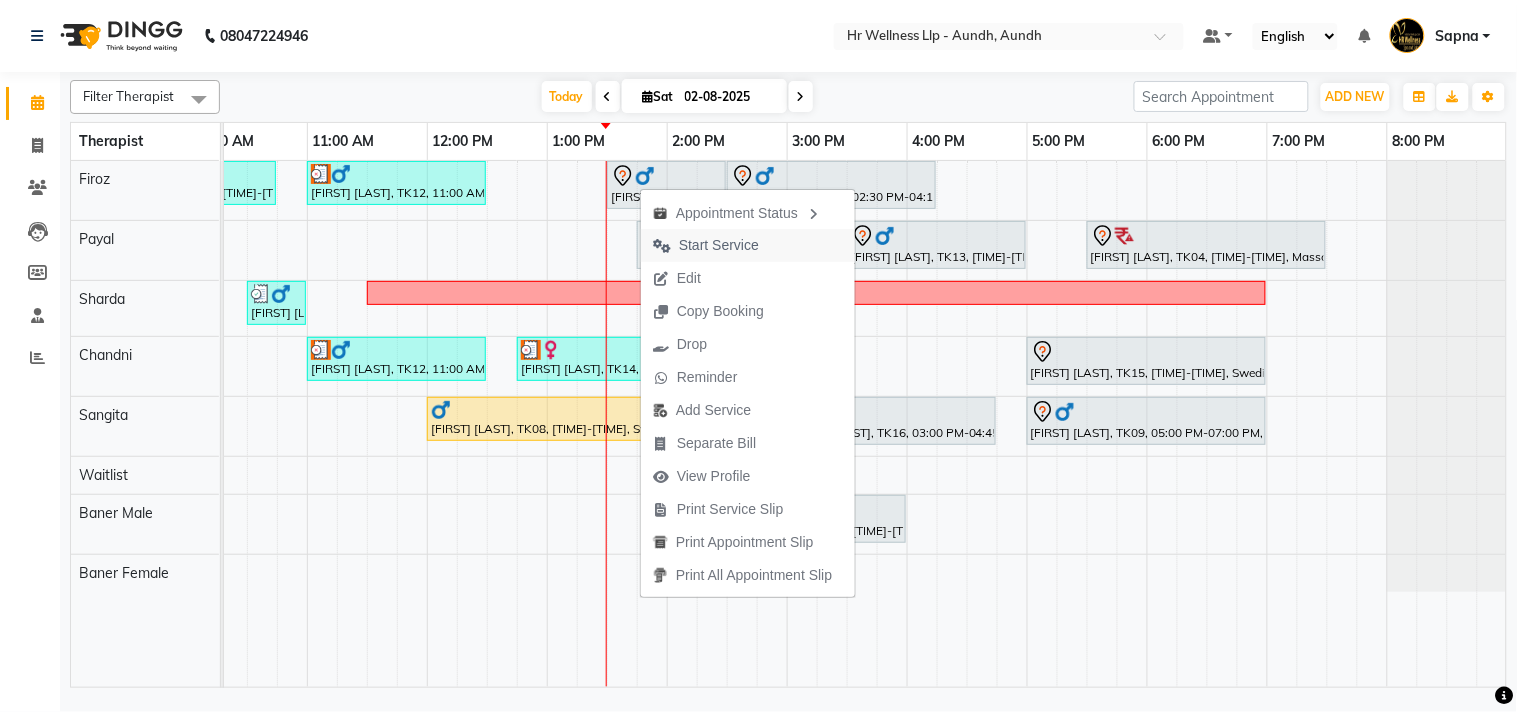 click on "Start Service" at bounding box center [719, 245] 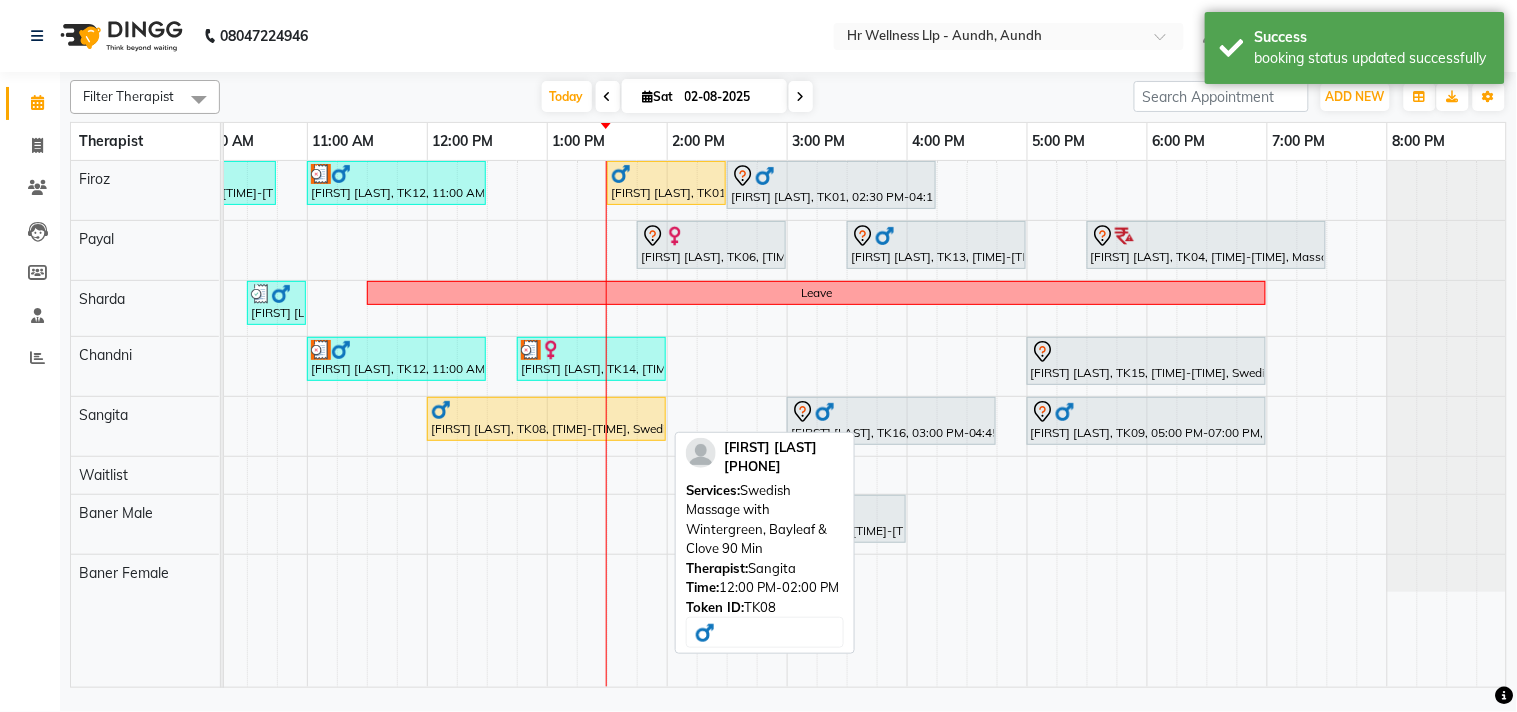click at bounding box center [546, 410] 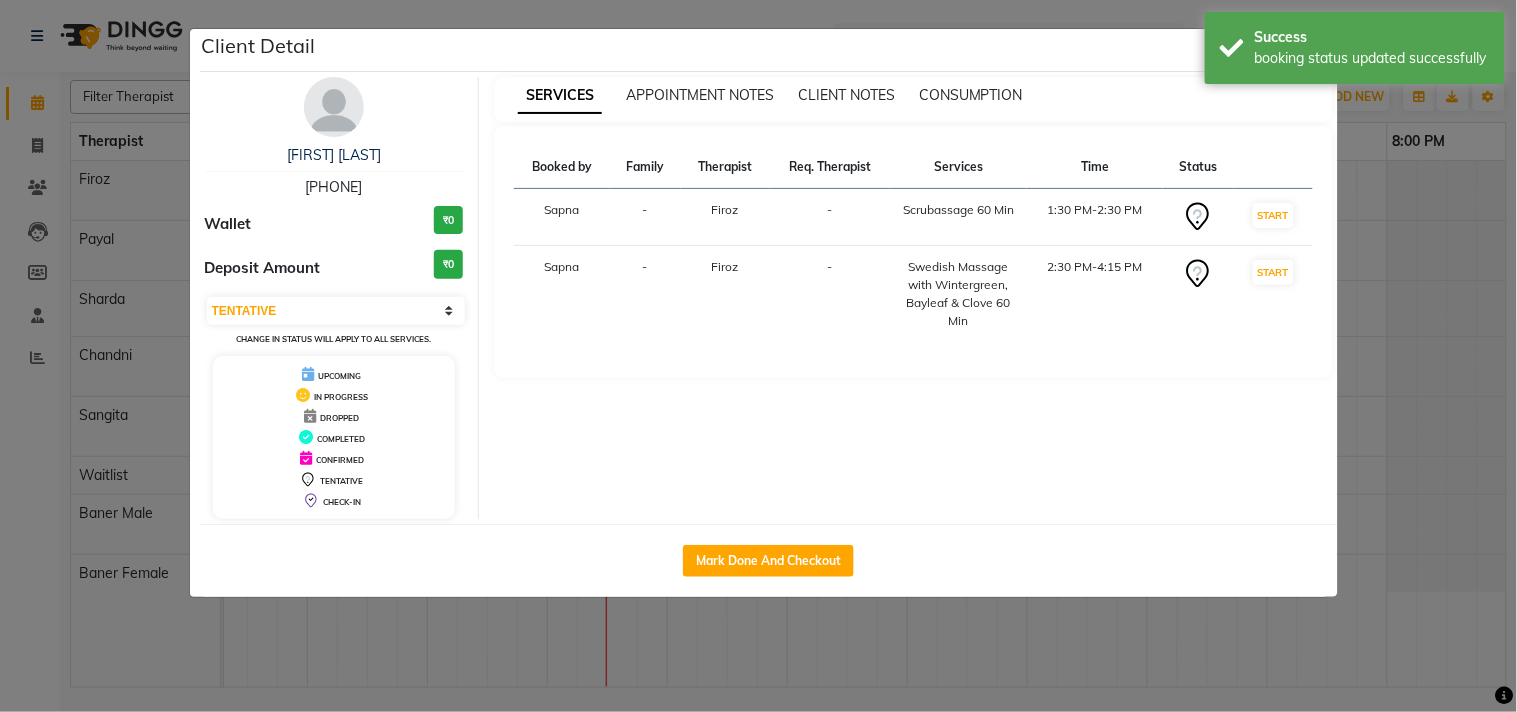 select on "1" 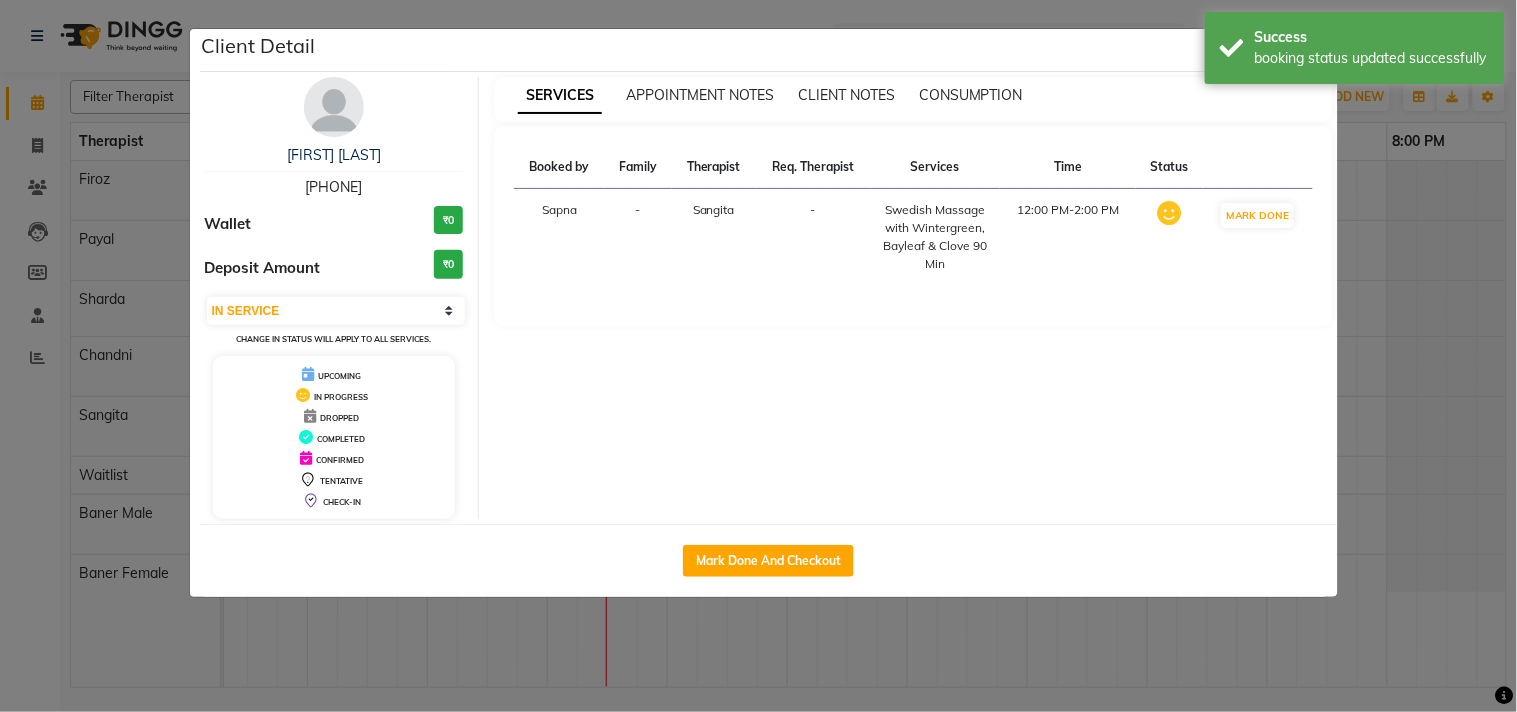 click on "Client Detail  [FIRST] [LAST]   [PHONE] Wallet ₹0 Deposit Amount  ₹0  Select IN SERVICE CONFIRMED TENTATIVE CHECK IN MARK DONE DROPPED UPCOMING Change in status will apply to all services. UPCOMING IN PROGRESS DROPPED COMPLETED CONFIRMED TENTATIVE CHECK-IN SERVICES APPOINTMENT NOTES CLIENT NOTES CONSUMPTION Booked by Family Therapist Req. Therapist Services Time Status  [FIRST]  - [FIRST] -  Swedish Massage with Wintergreen, Bayleaf & Clove 90 Min   [TIME]   MARK DONE   Mark Done And Checkout" 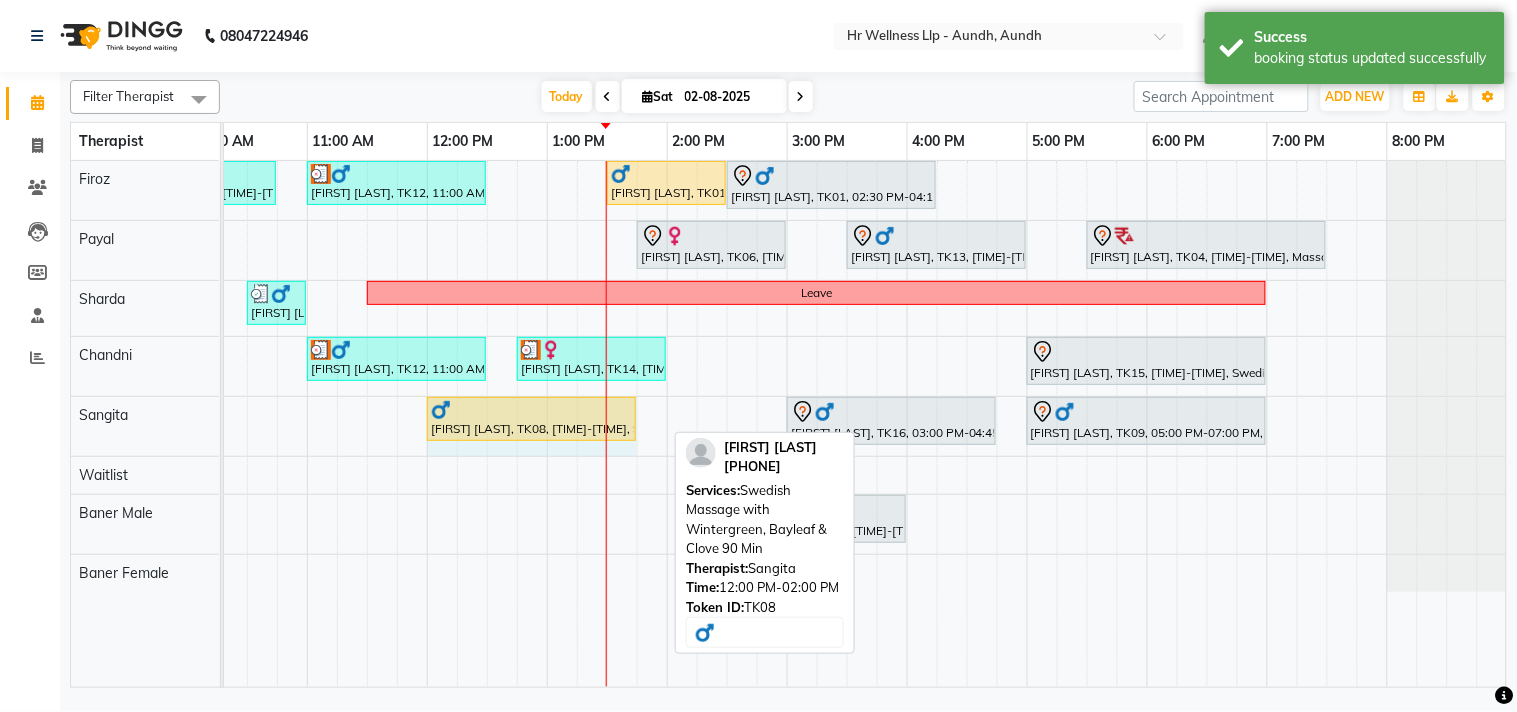 drag, startPoint x: 661, startPoint y: 414, endPoint x: 630, endPoint y: 420, distance: 31.575306 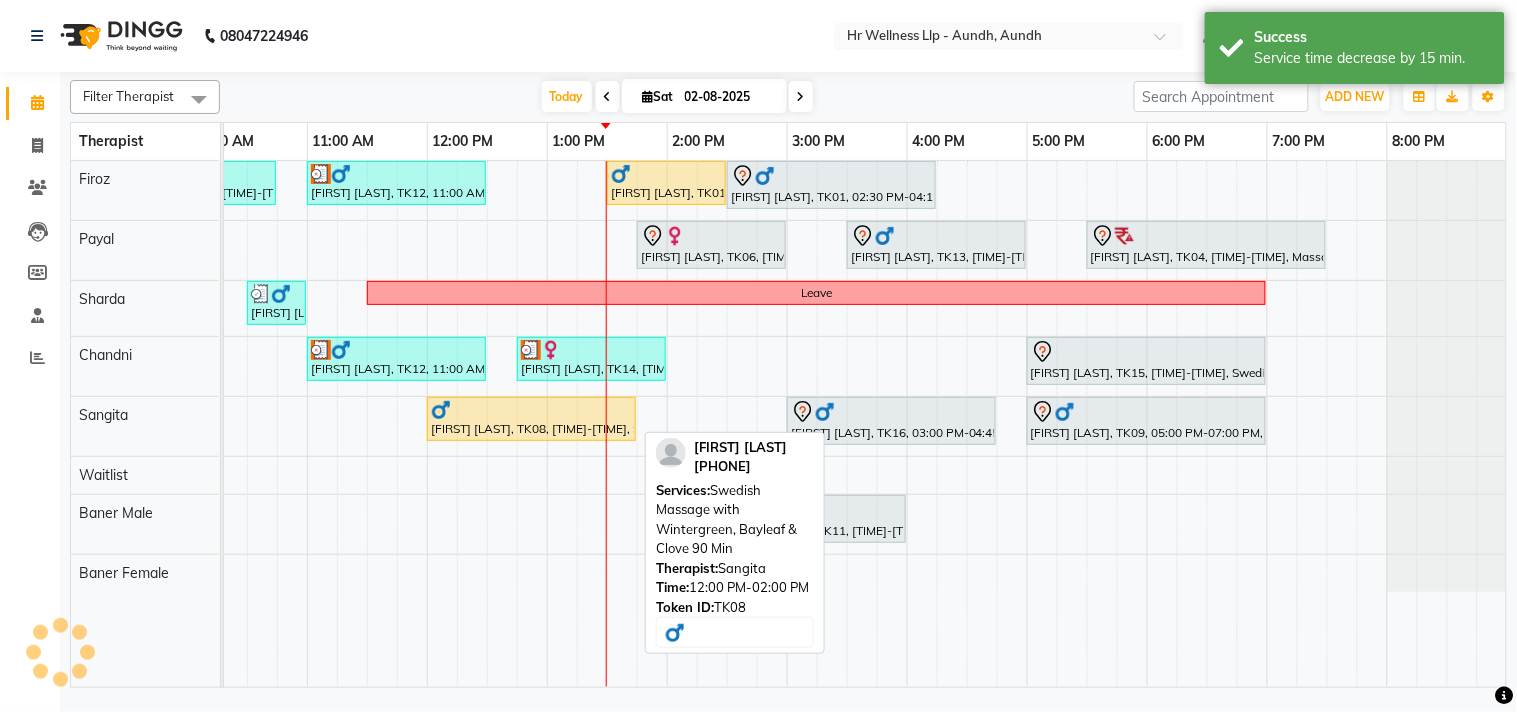 click on "[FIRST] [LAST], TK08, [TIME]-[TIME], Swedish Massage with Wintergreen, Bayleaf & Clove 90 Min" at bounding box center (531, 419) 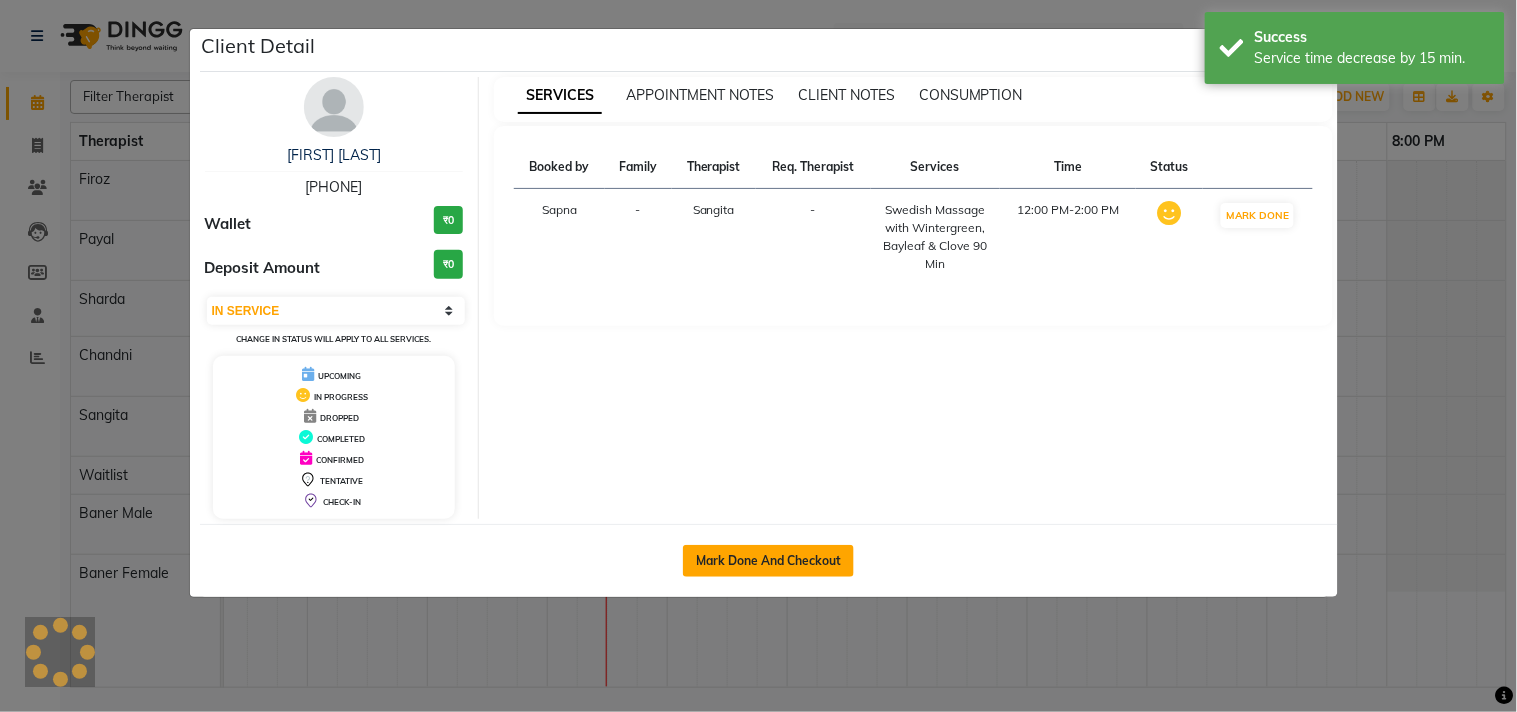 click on "Mark Done And Checkout" 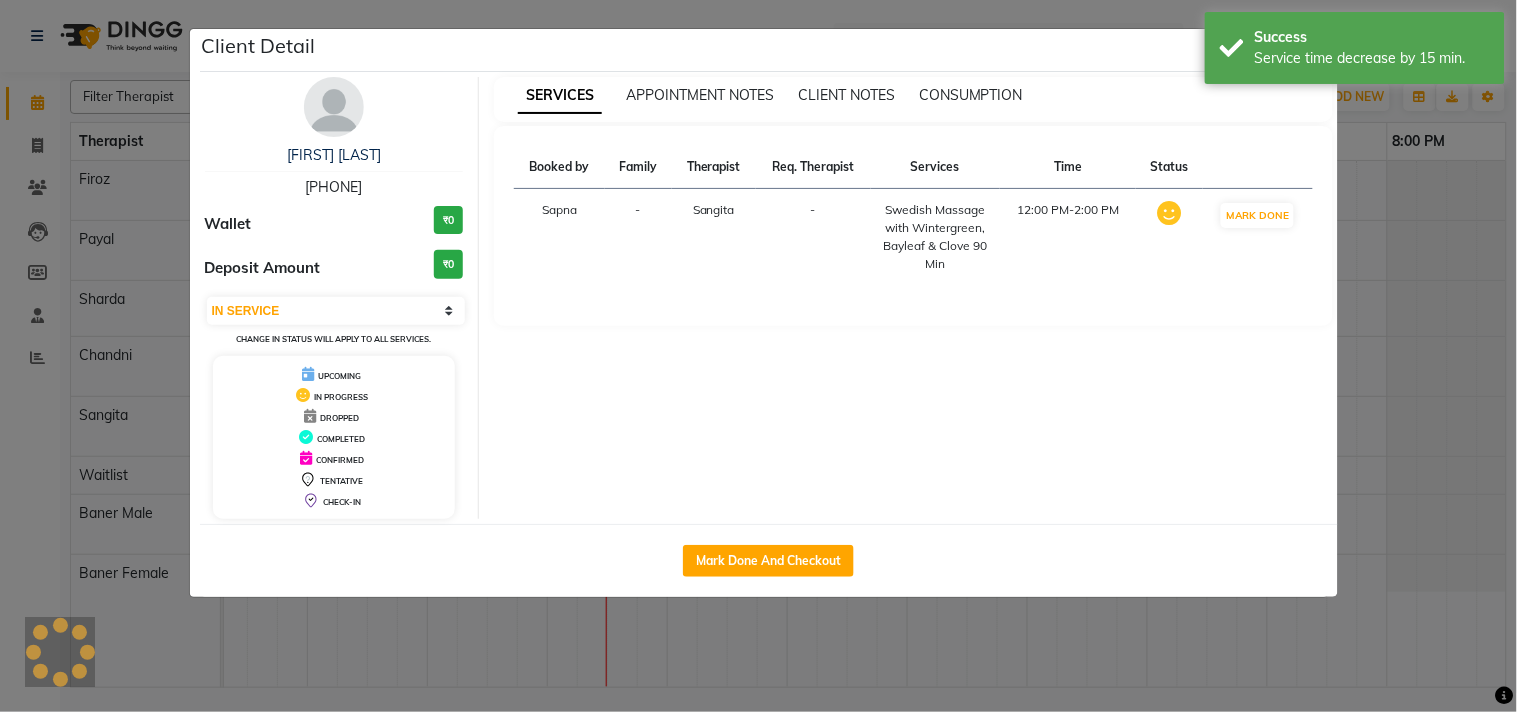 select on "service" 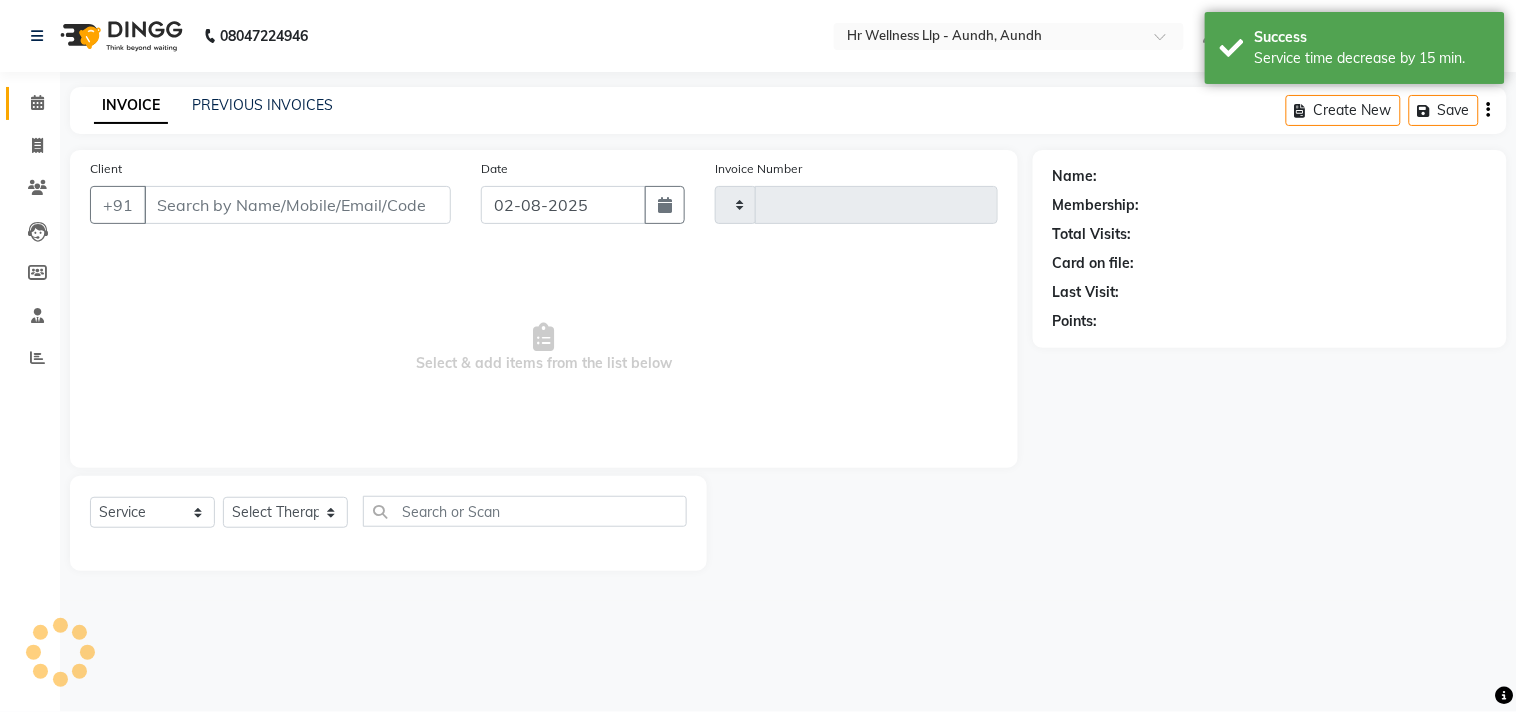 type on "0961" 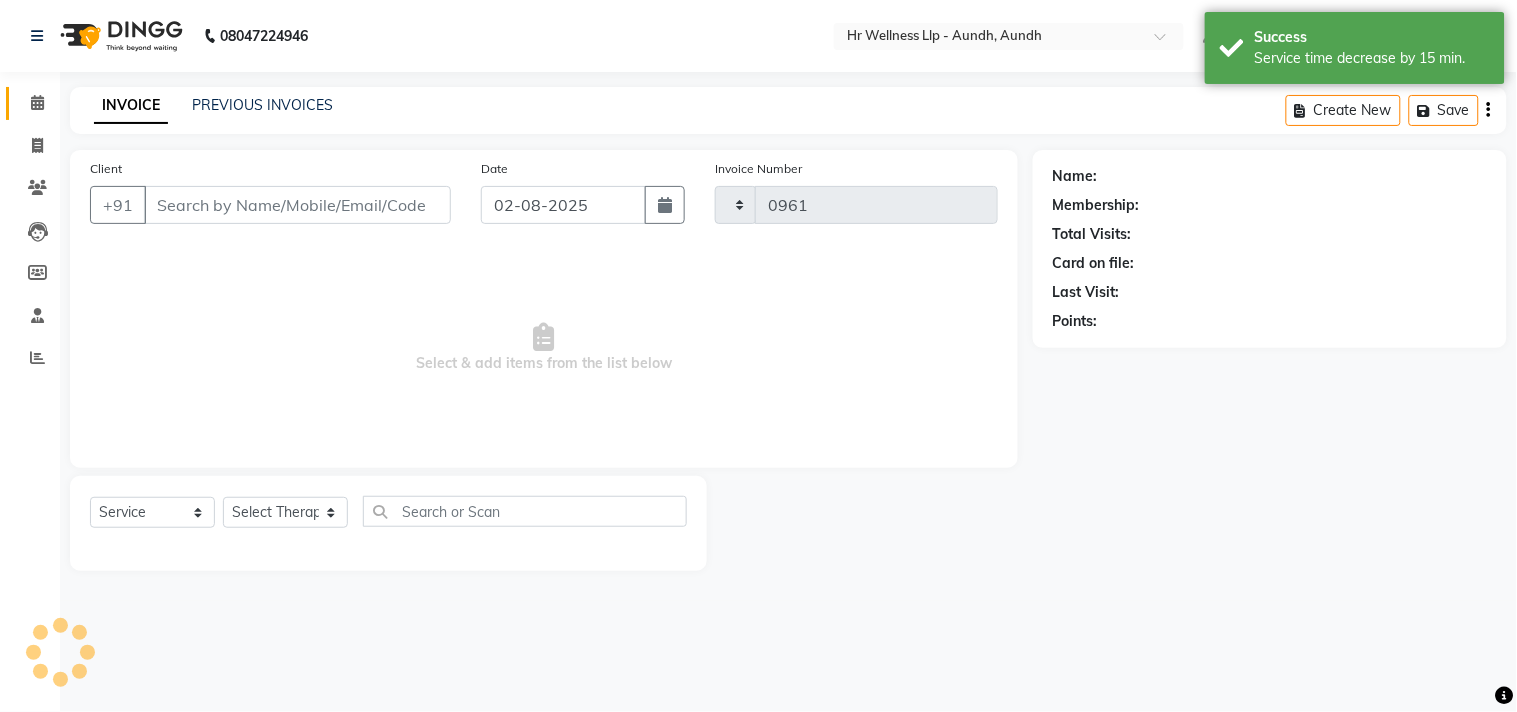 select on "4288" 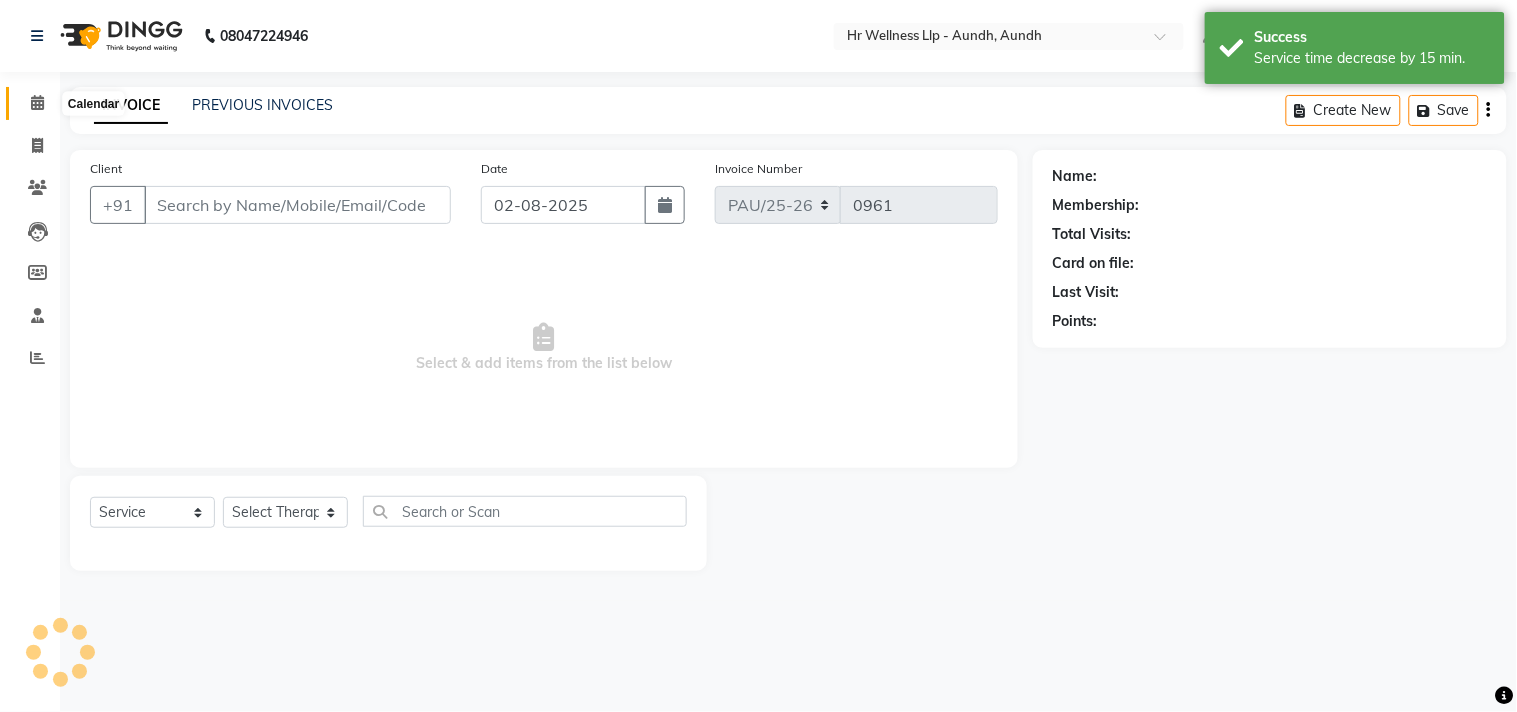 click 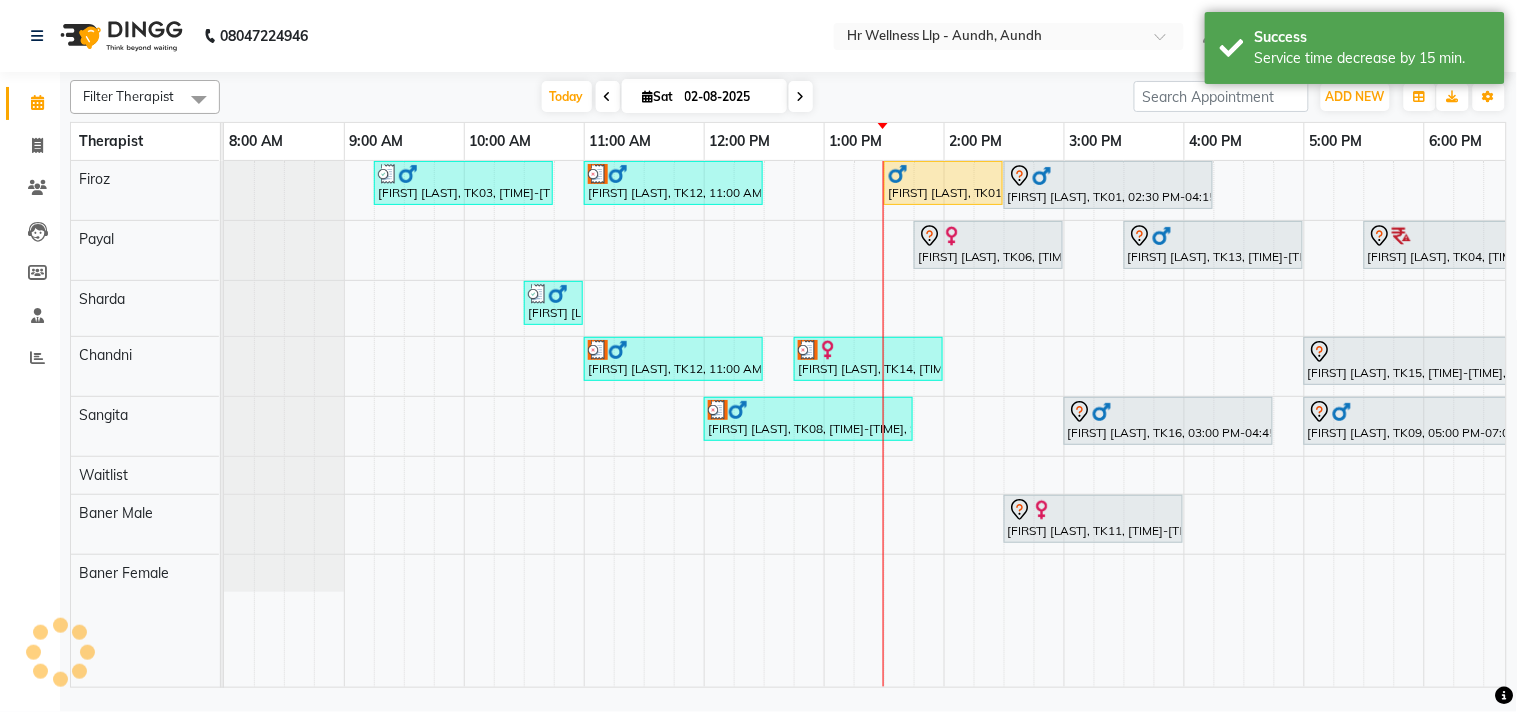 scroll, scrollTop: 0, scrollLeft: 0, axis: both 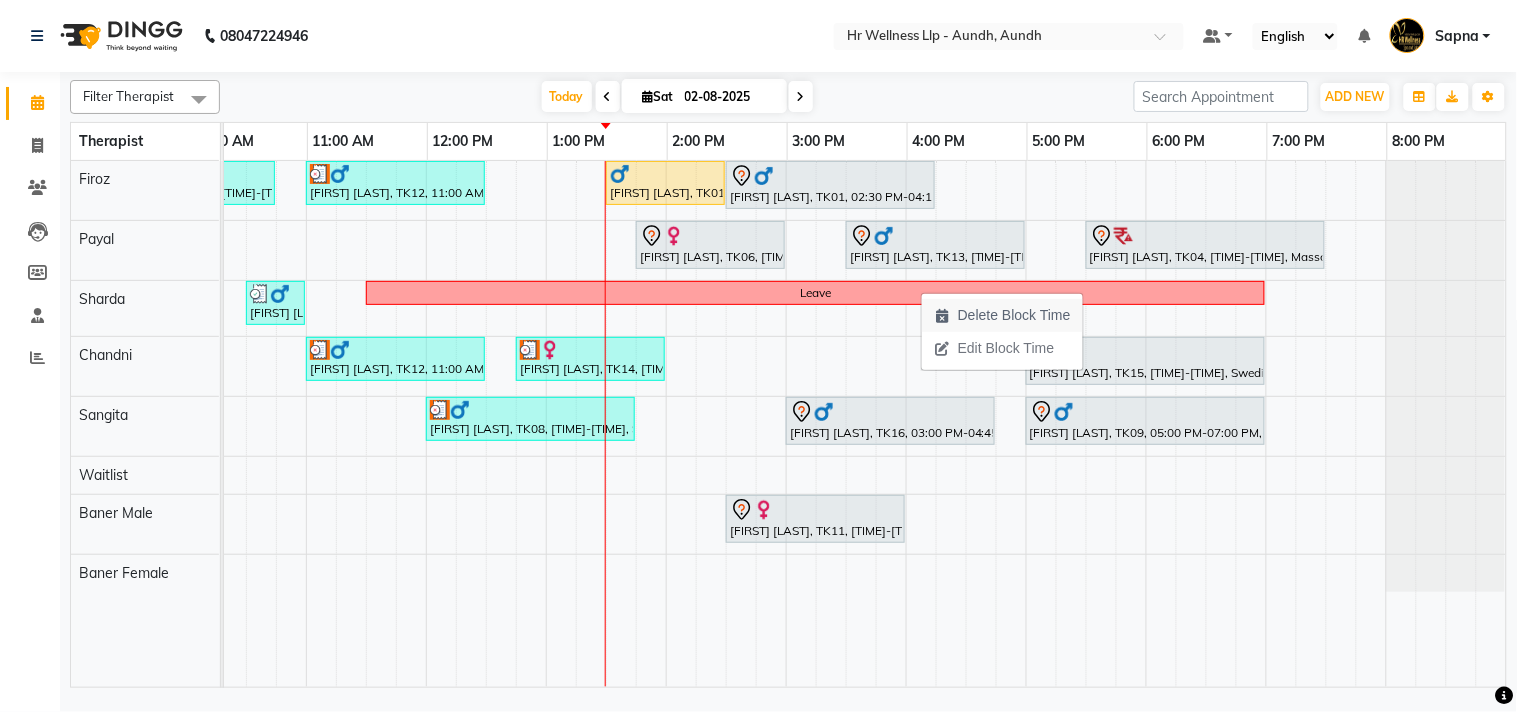 click on "Delete Block Time" at bounding box center (1014, 315) 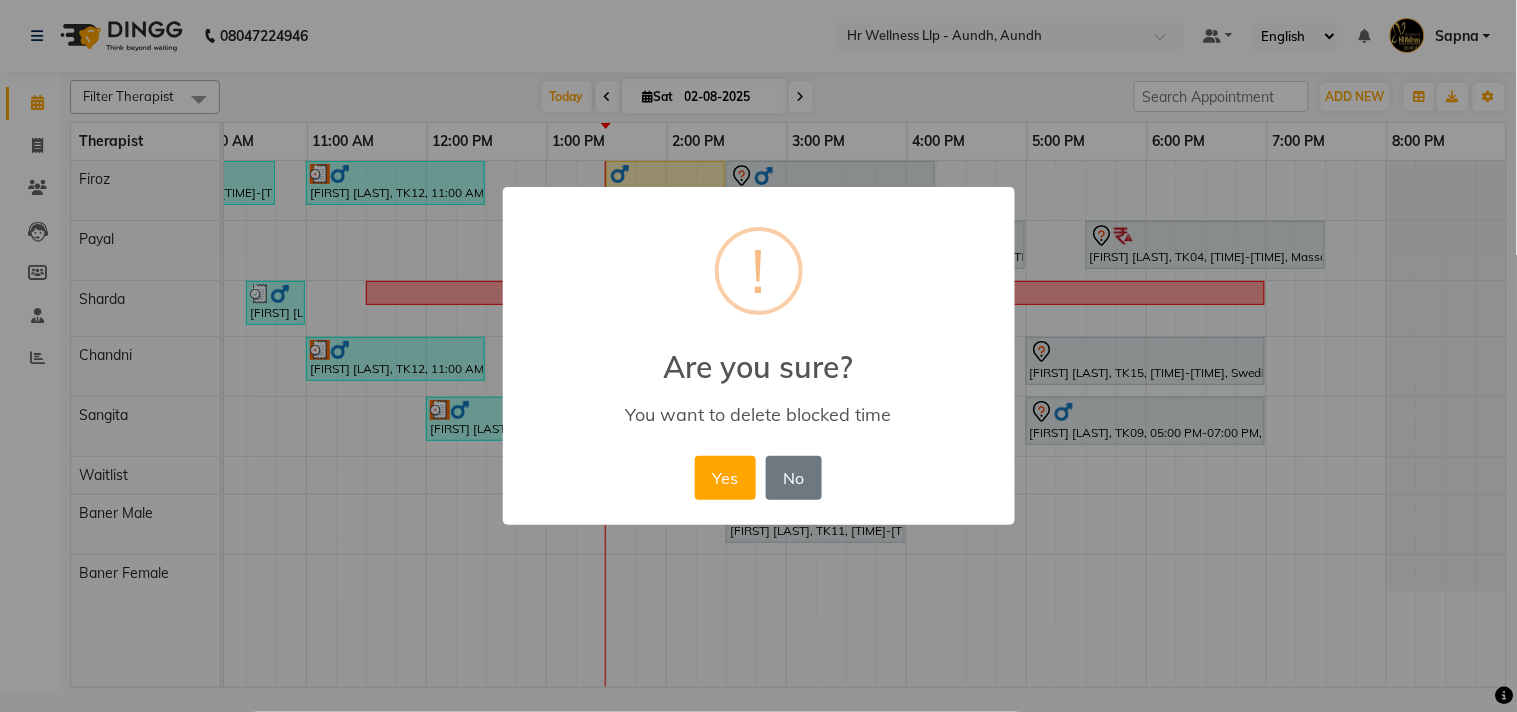 click on "Yes No No" at bounding box center [758, 478] 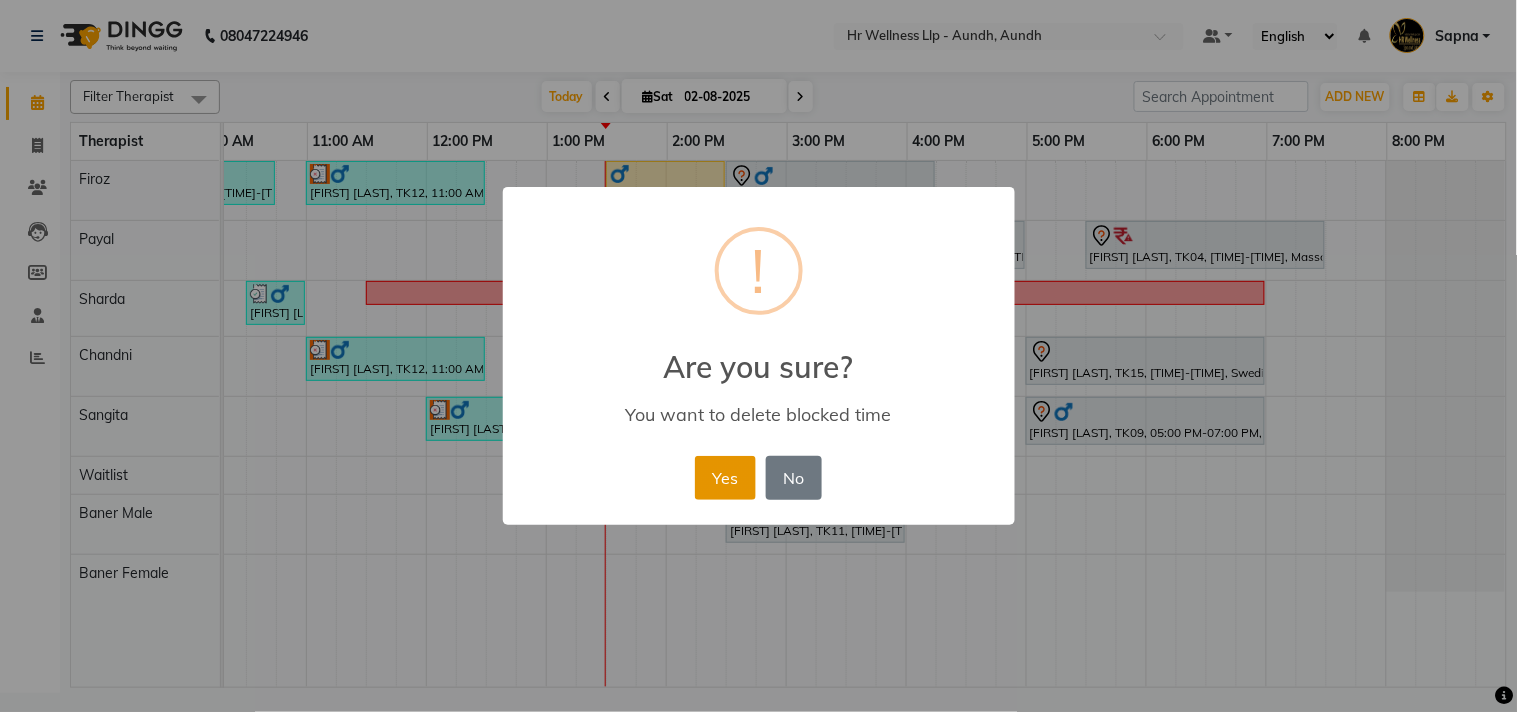 click on "Yes" at bounding box center (725, 478) 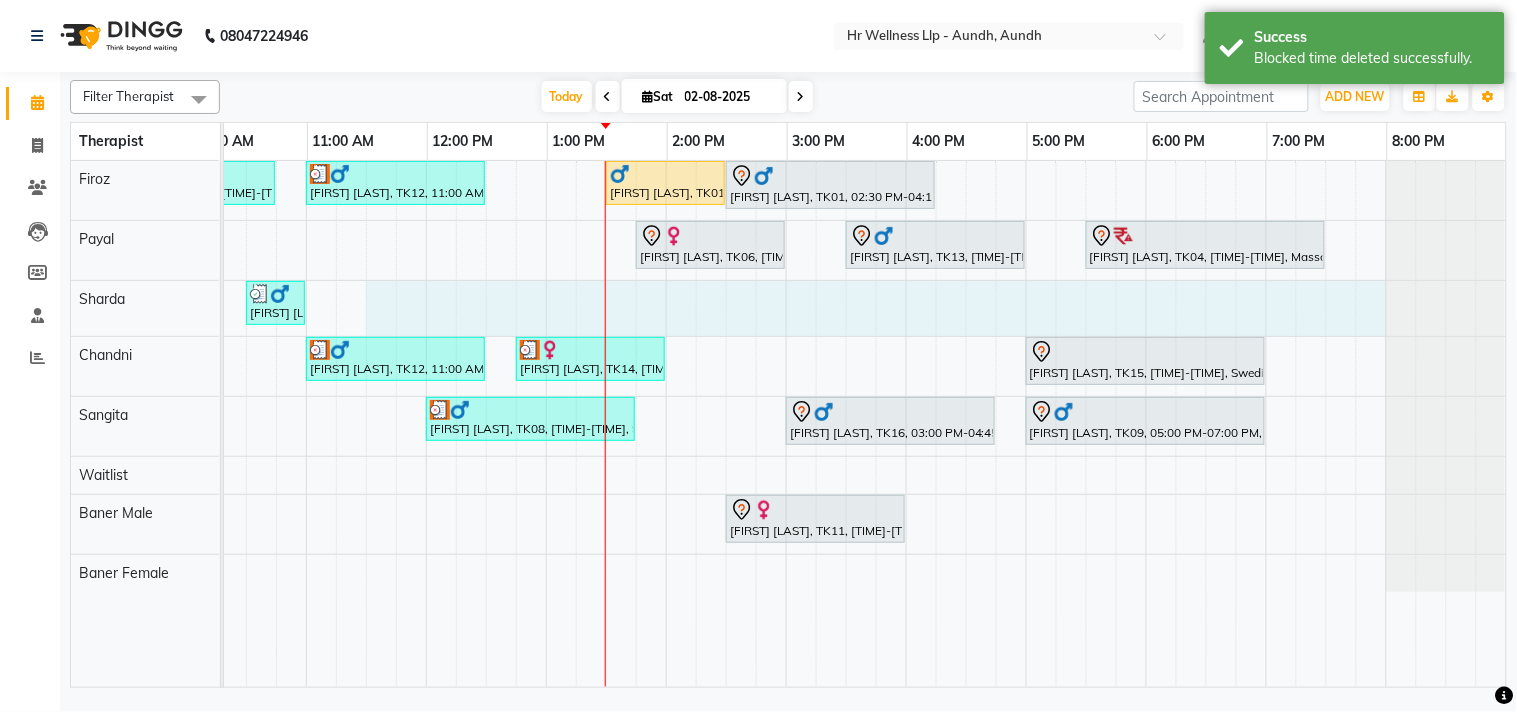 drag, startPoint x: 355, startPoint y: 288, endPoint x: 1346, endPoint y: 313, distance: 991.3153 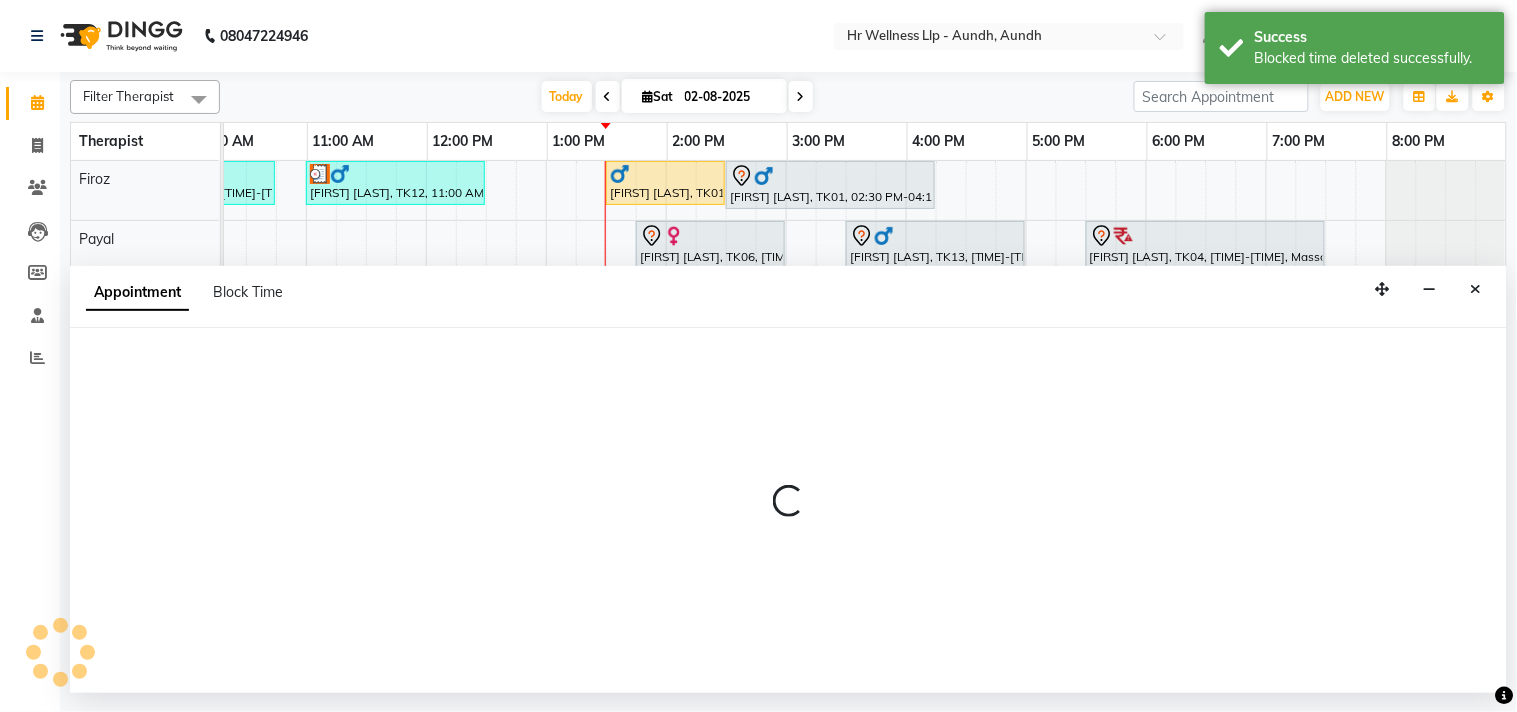 select on "77661" 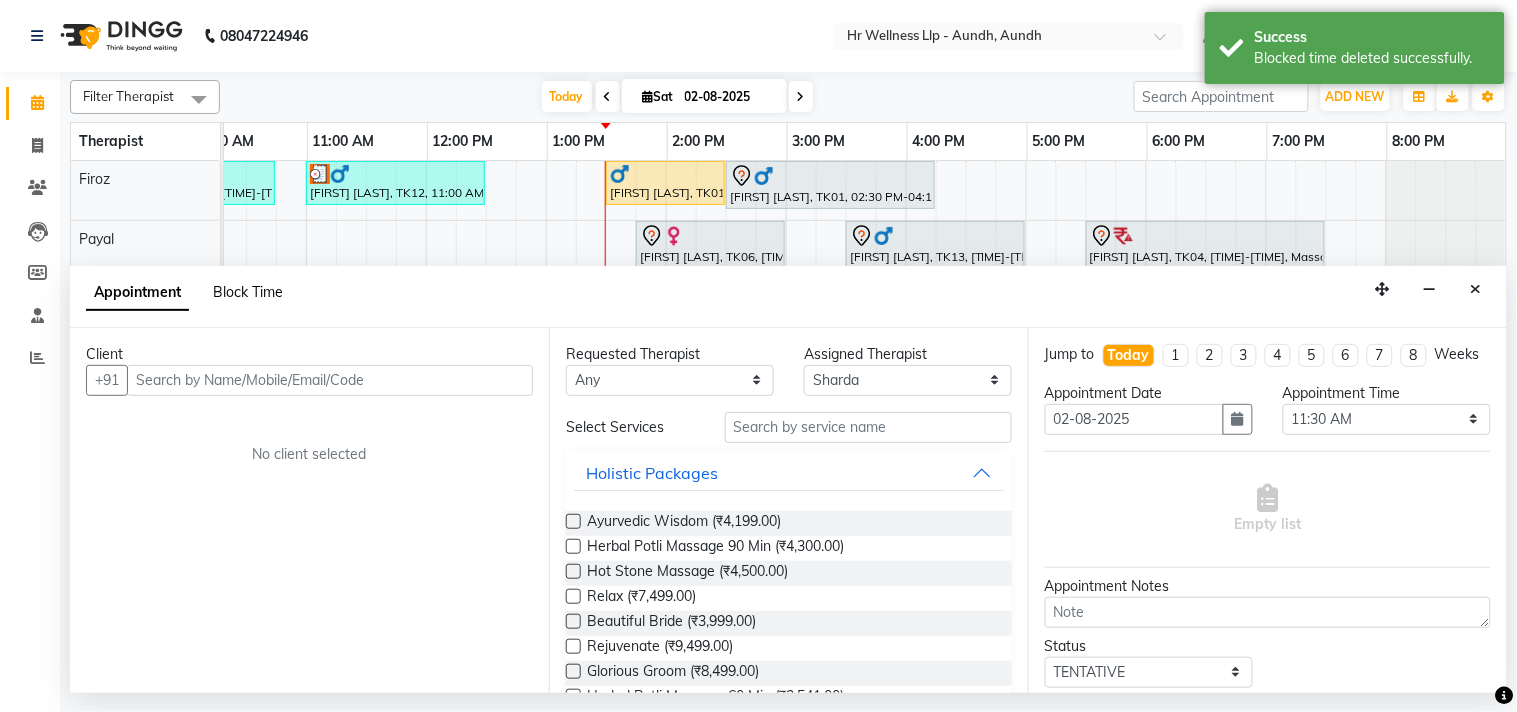 click on "Block Time" at bounding box center [248, 292] 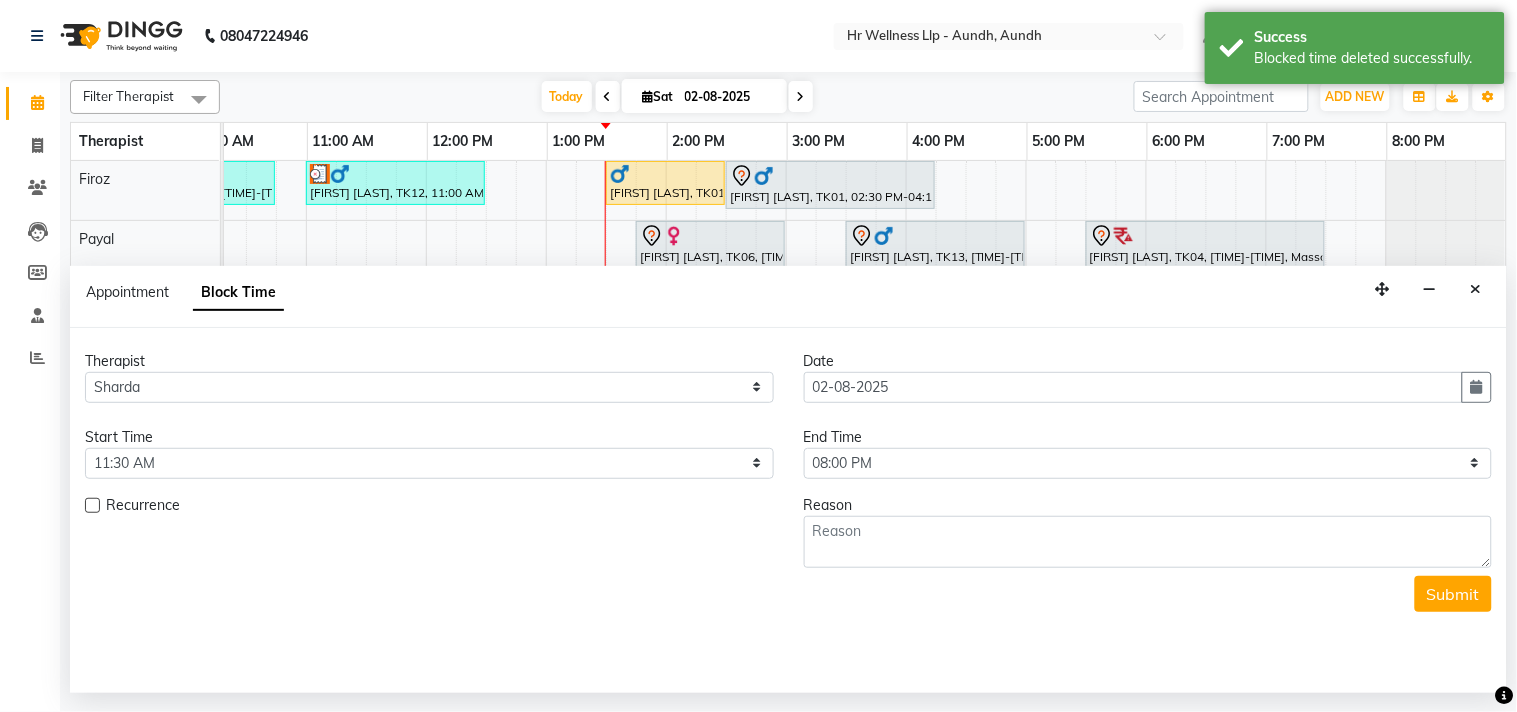 scroll, scrollTop: 0, scrollLeft: 277, axis: horizontal 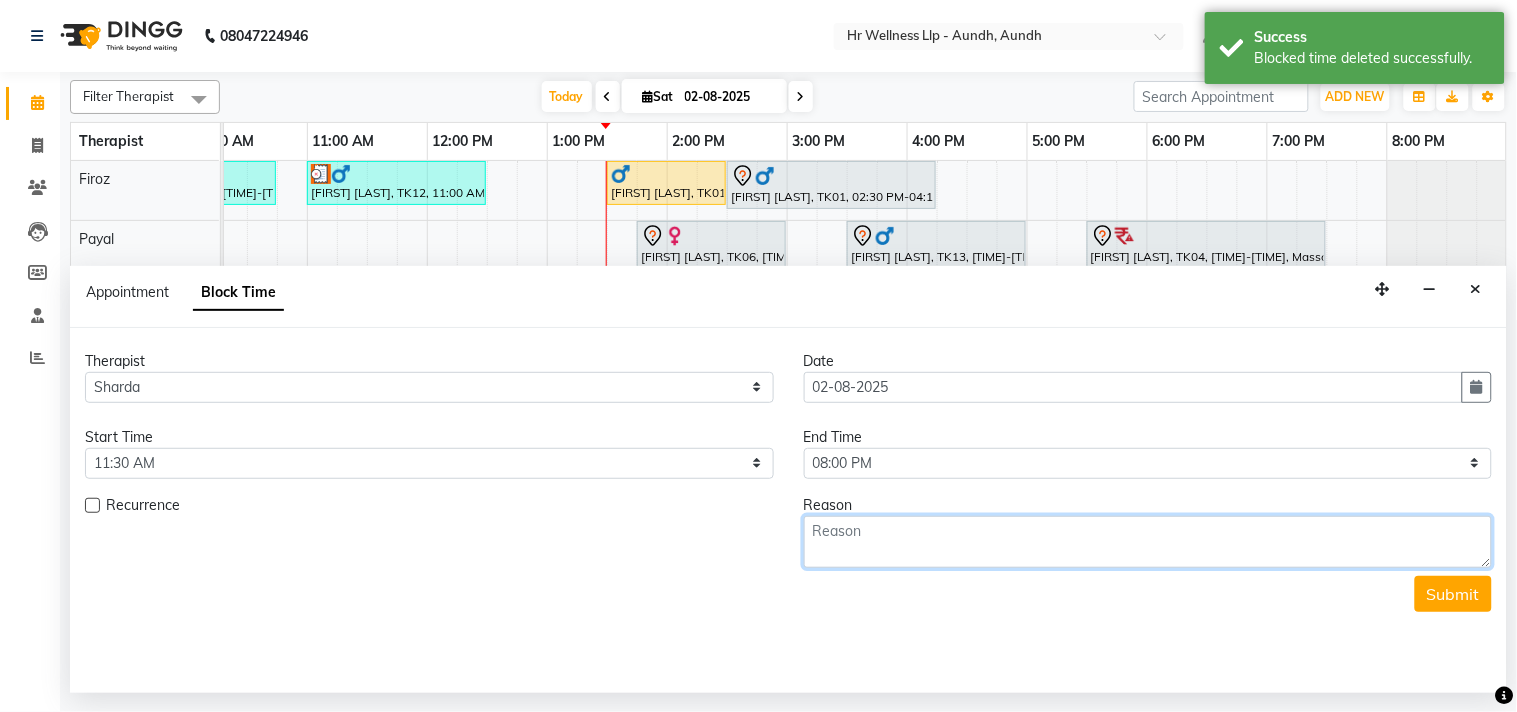 click at bounding box center (1148, 542) 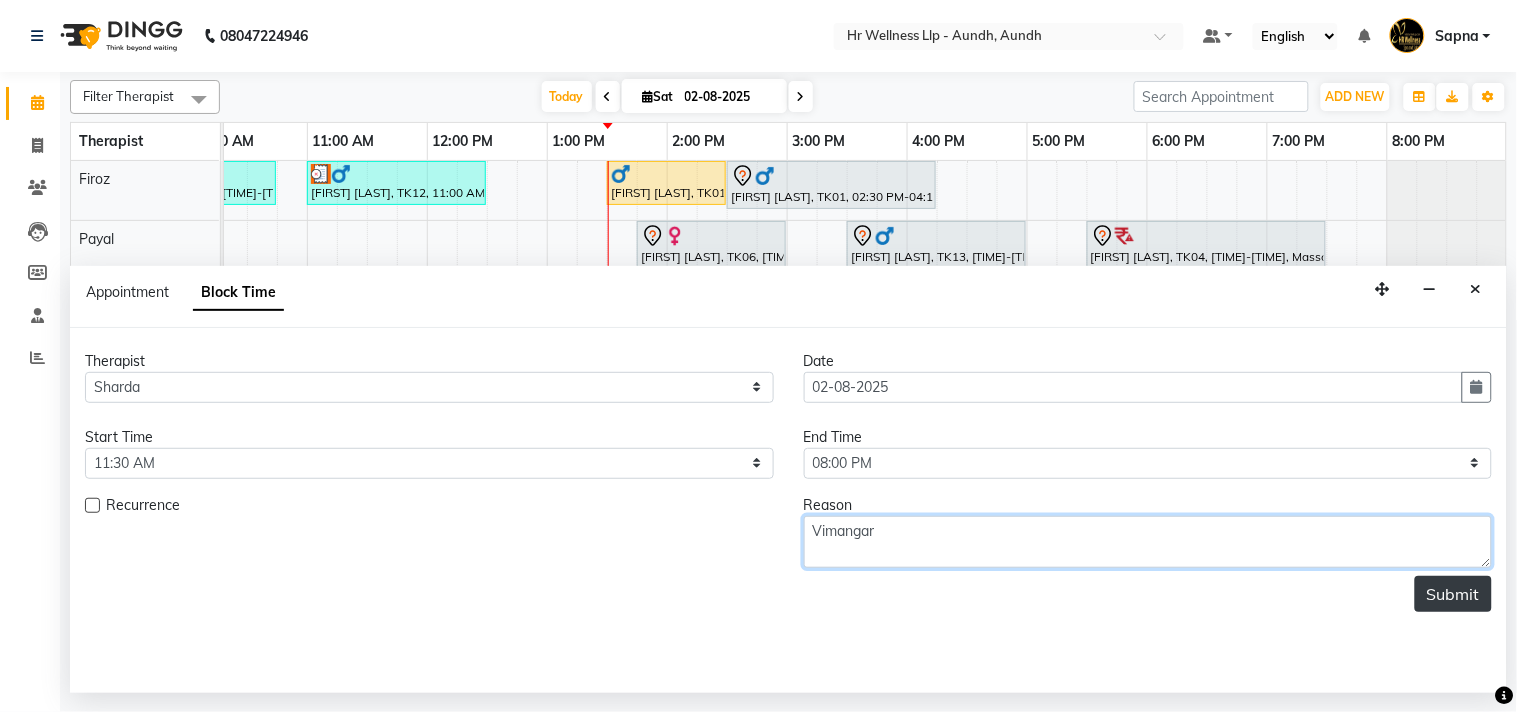 type on "Vimangar" 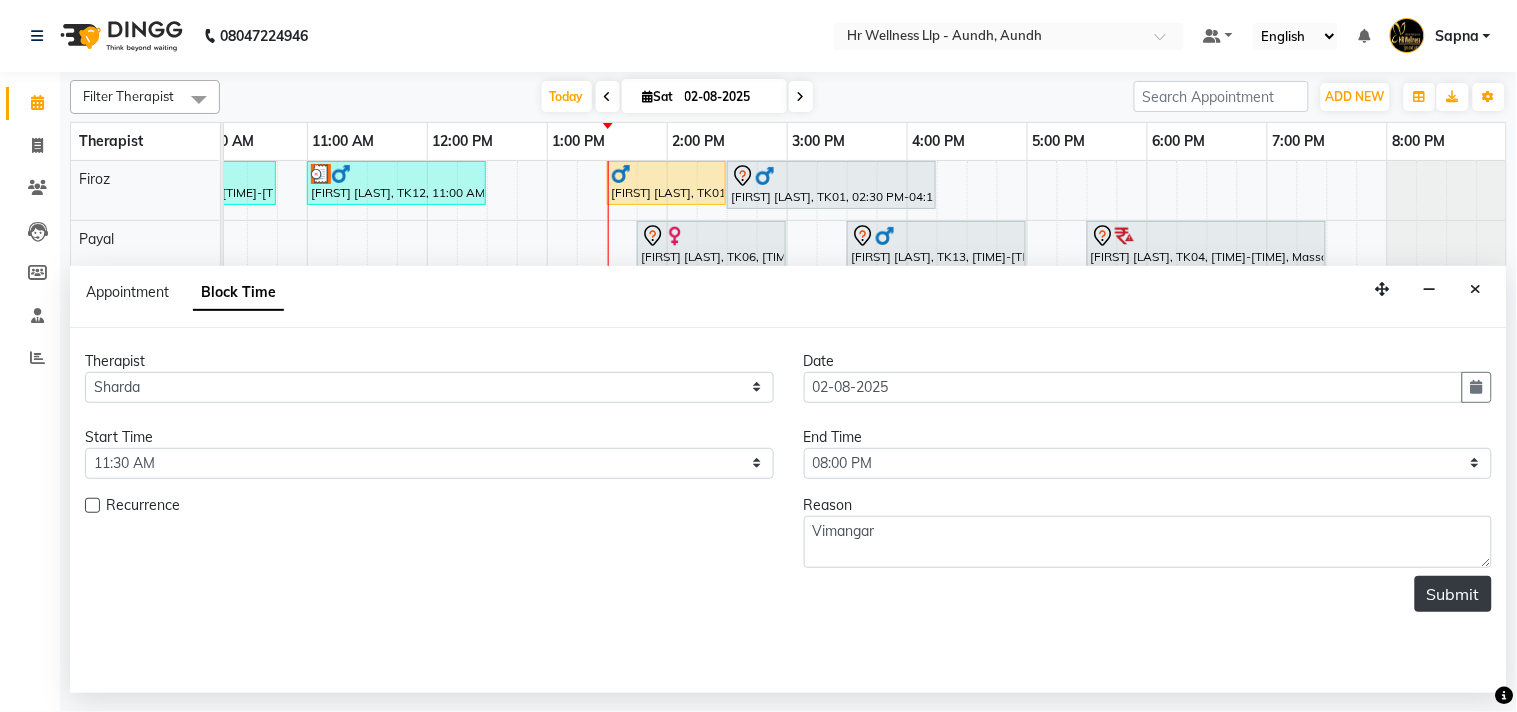 click on "Submit" at bounding box center (1453, 594) 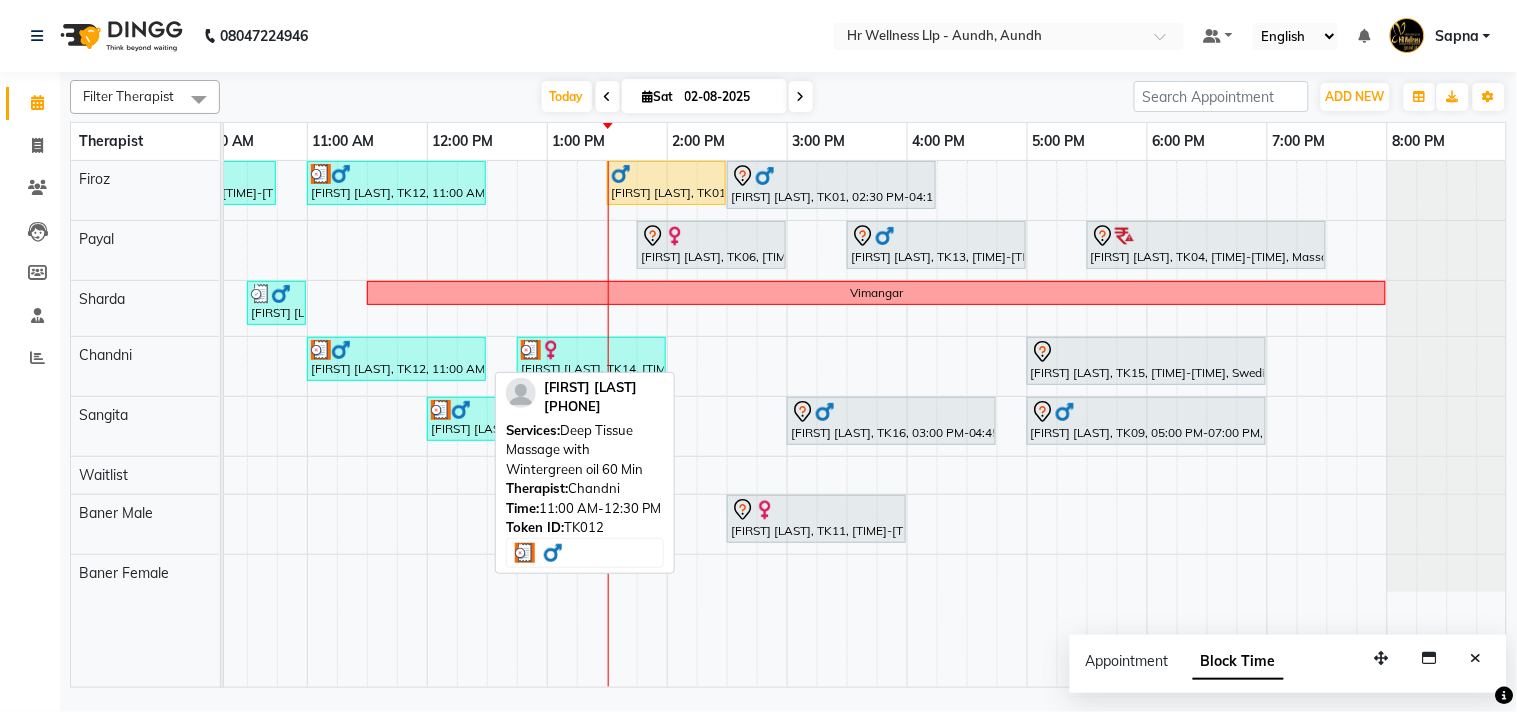click on "[FIRST] [LAST], TK12, 11:00 AM-12:30 PM, Deep Tissue Massage with Wintergreen oil 60 Min" at bounding box center [396, 359] 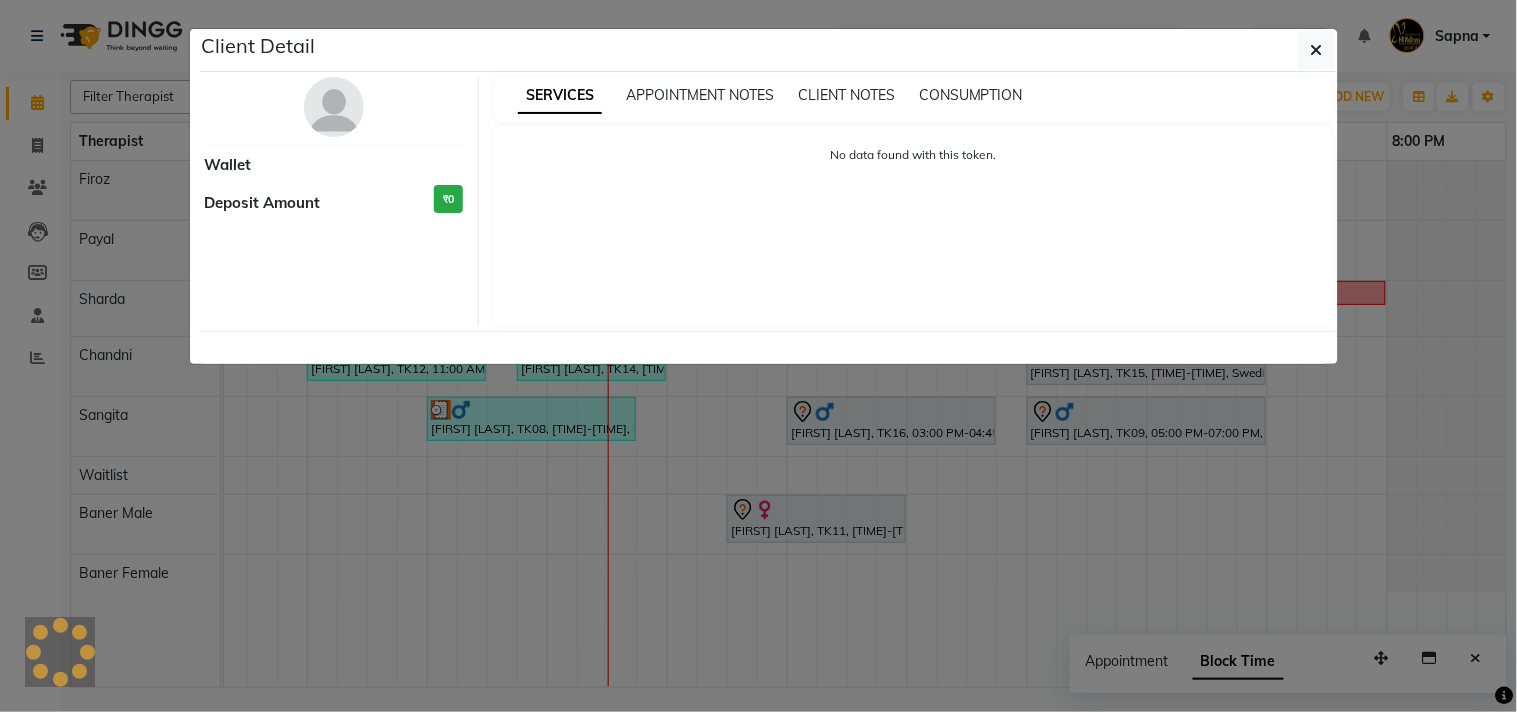 select on "3" 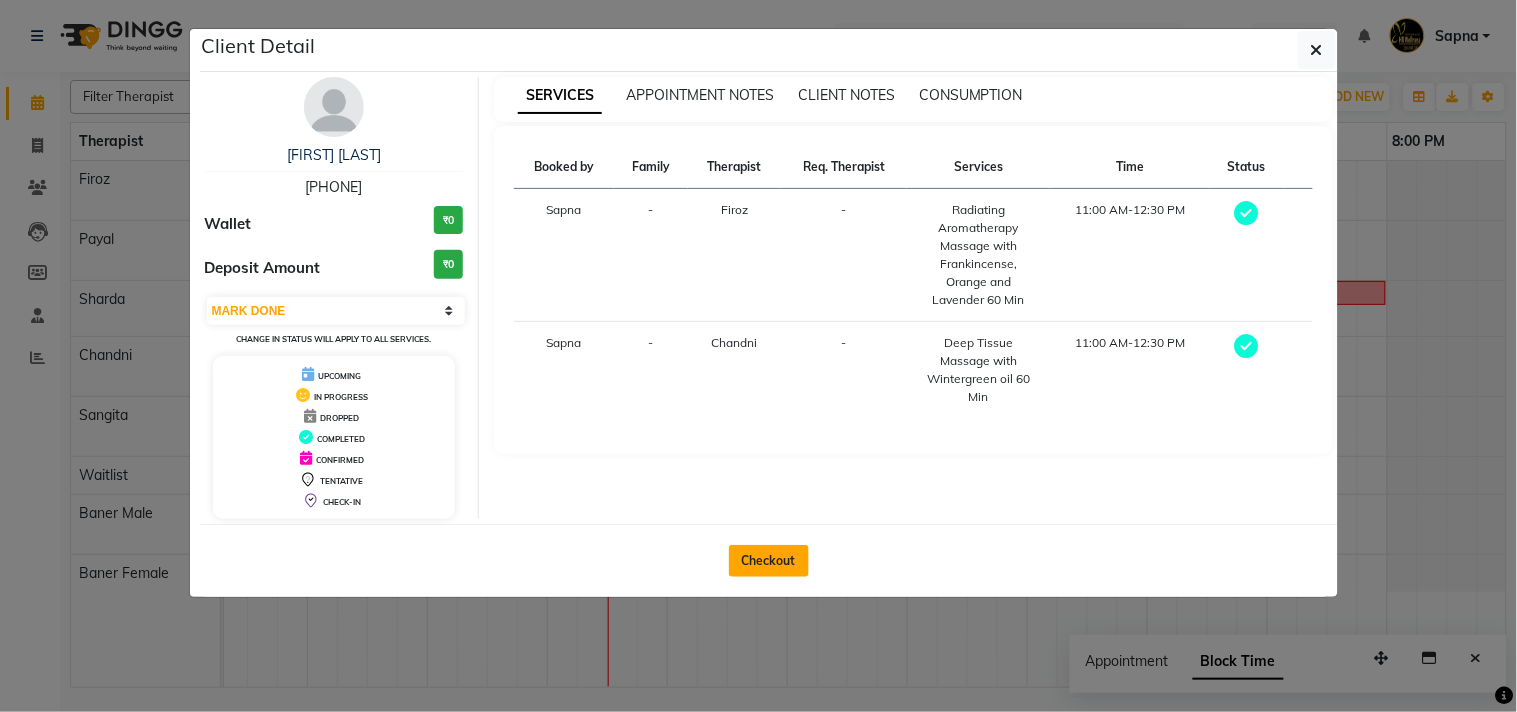 click on "Checkout" 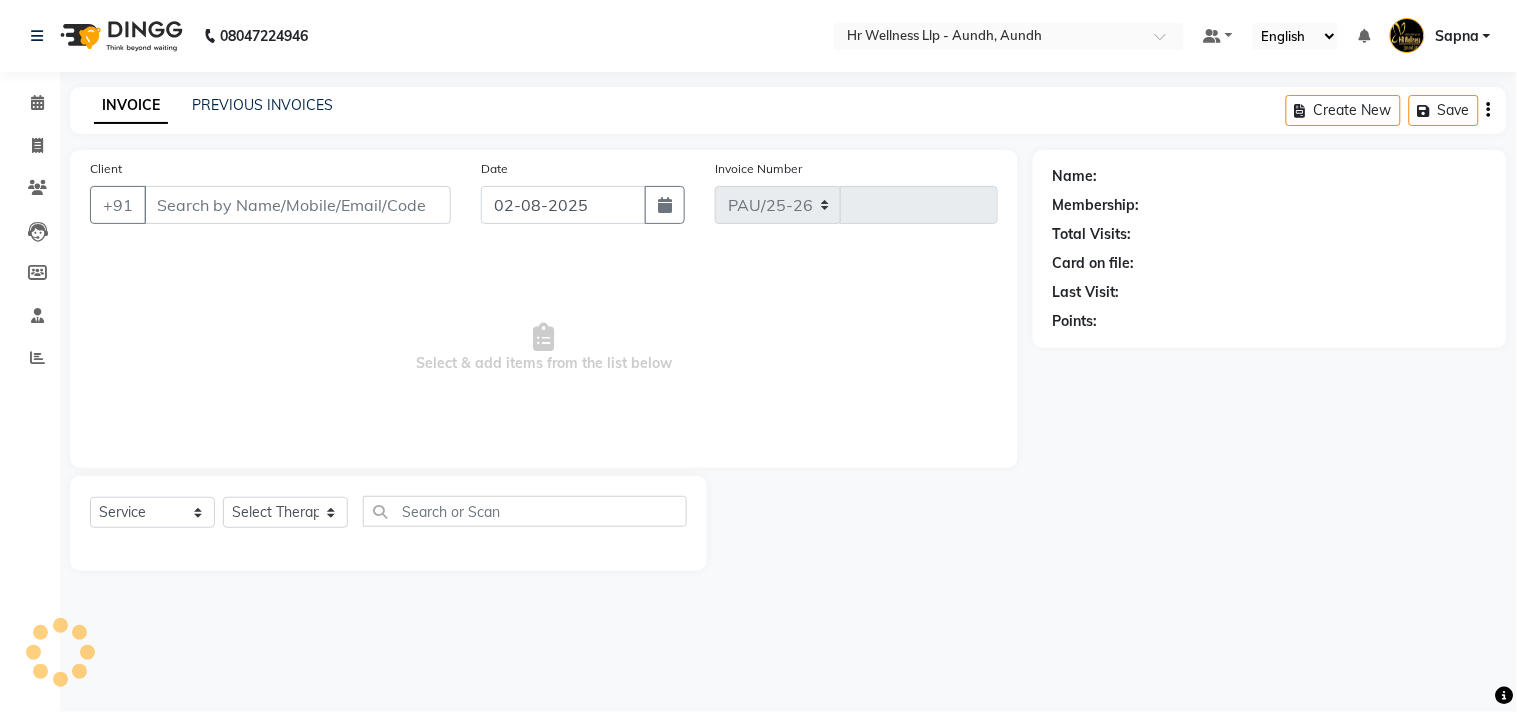 select on "4288" 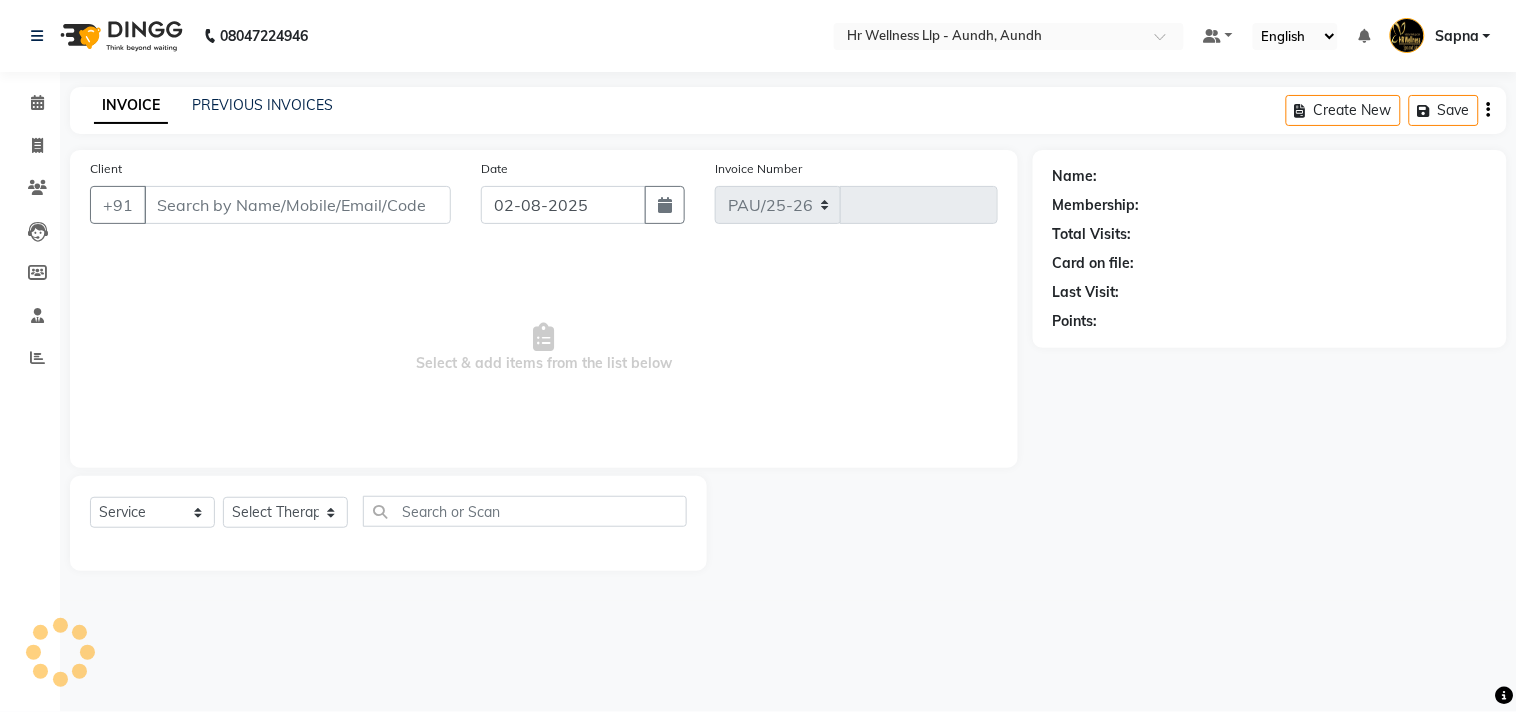 type on "0961" 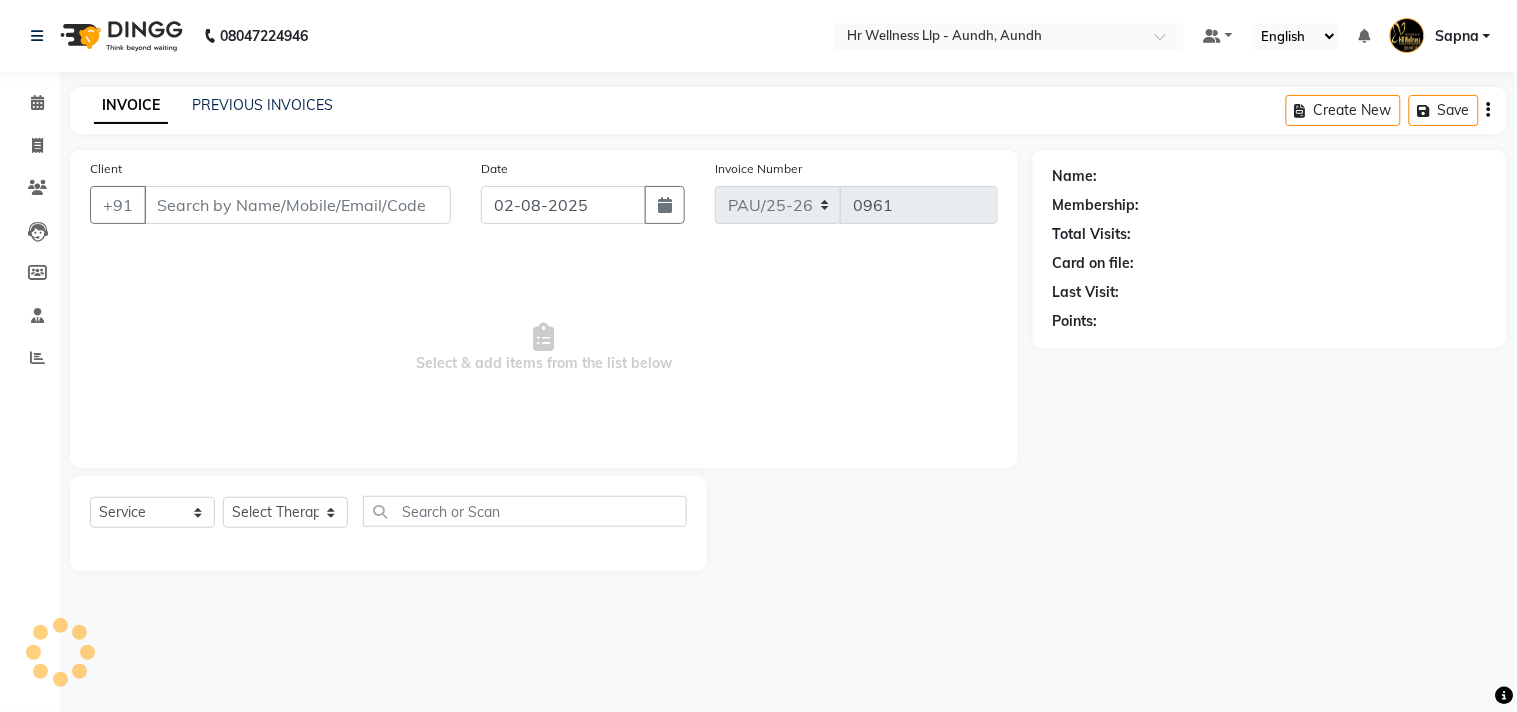 type on "[PHONE]" 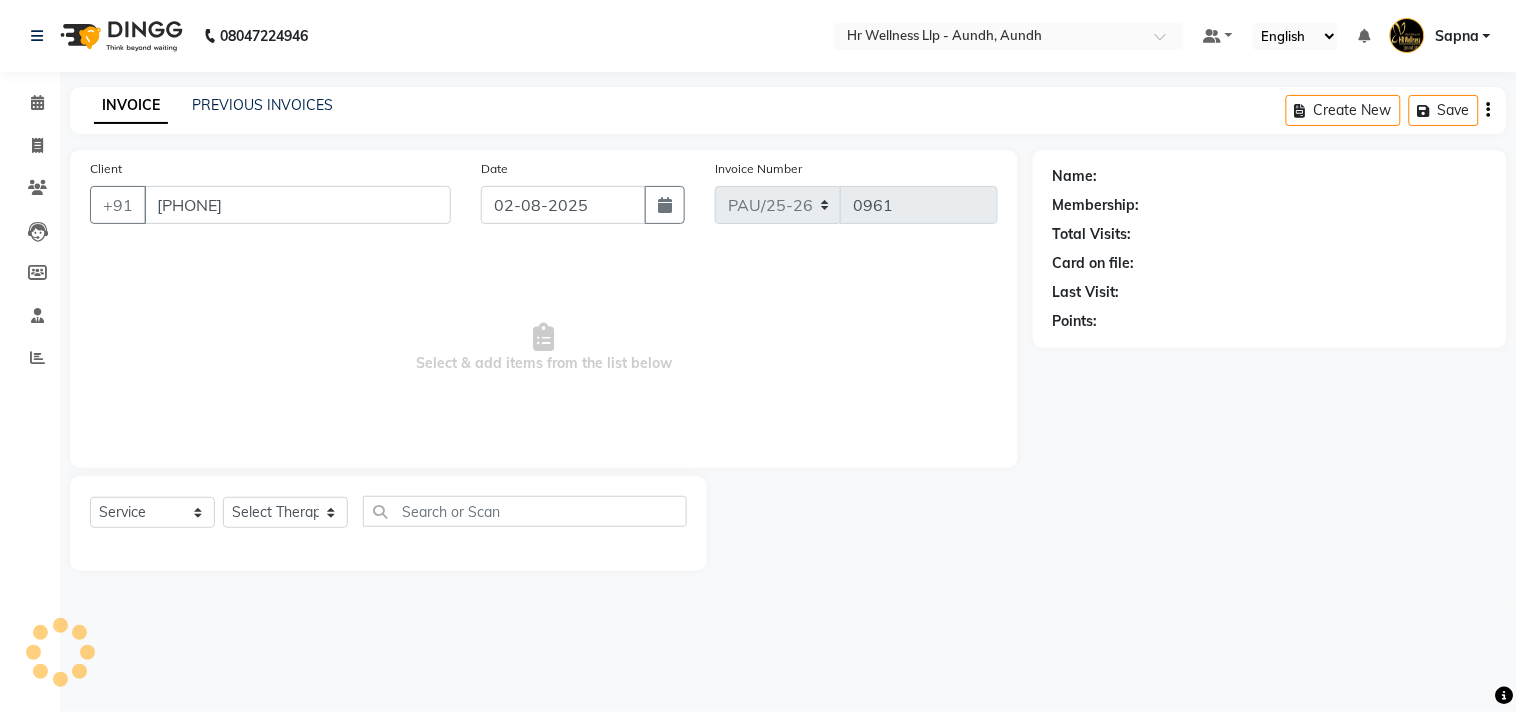select on "77660" 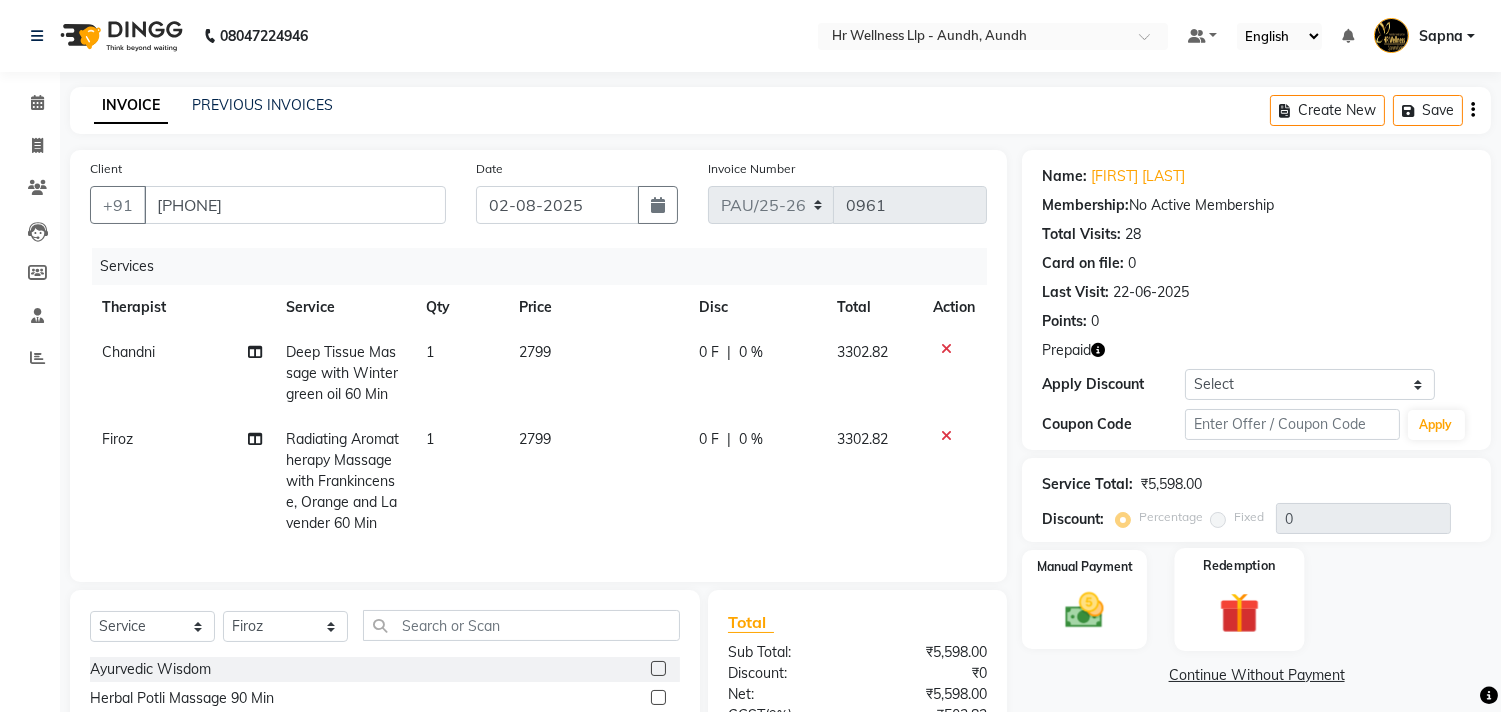 click 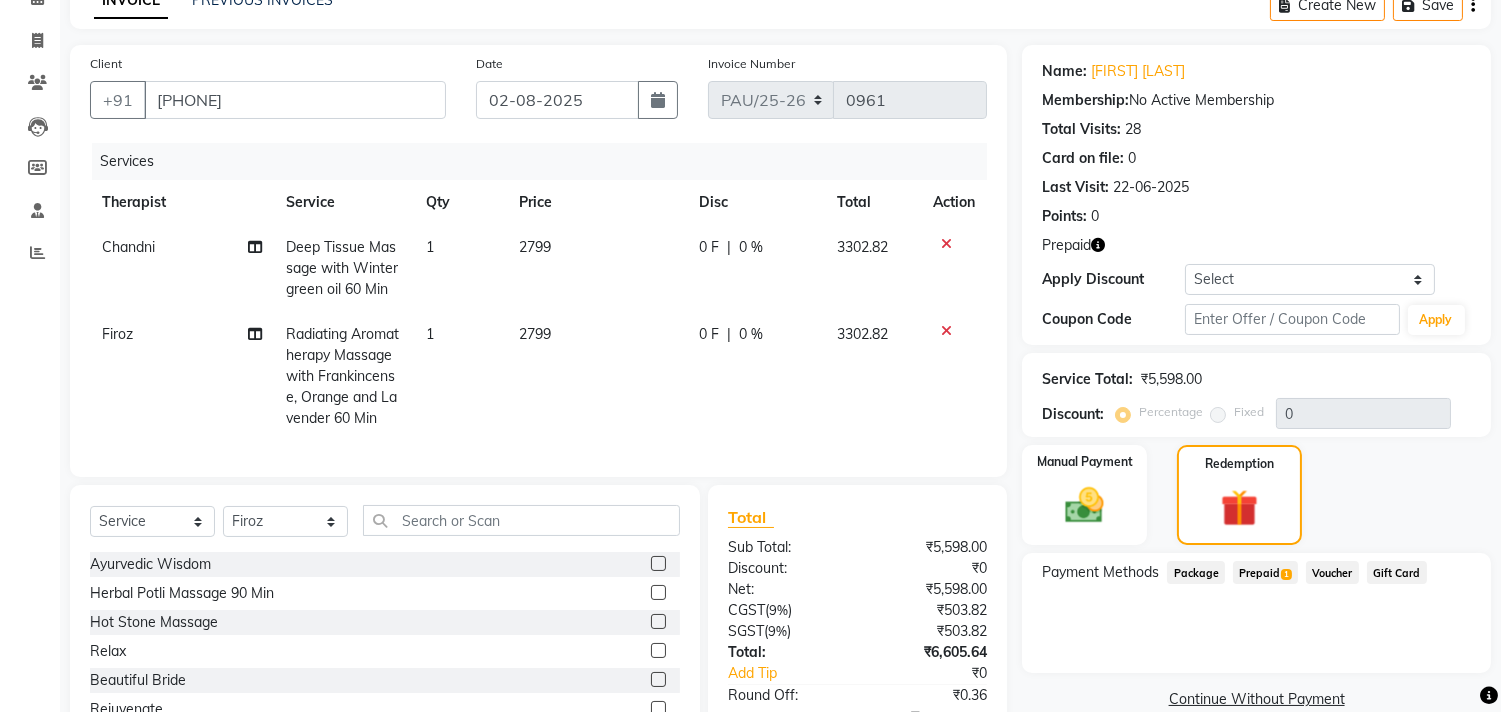 scroll, scrollTop: 240, scrollLeft: 0, axis: vertical 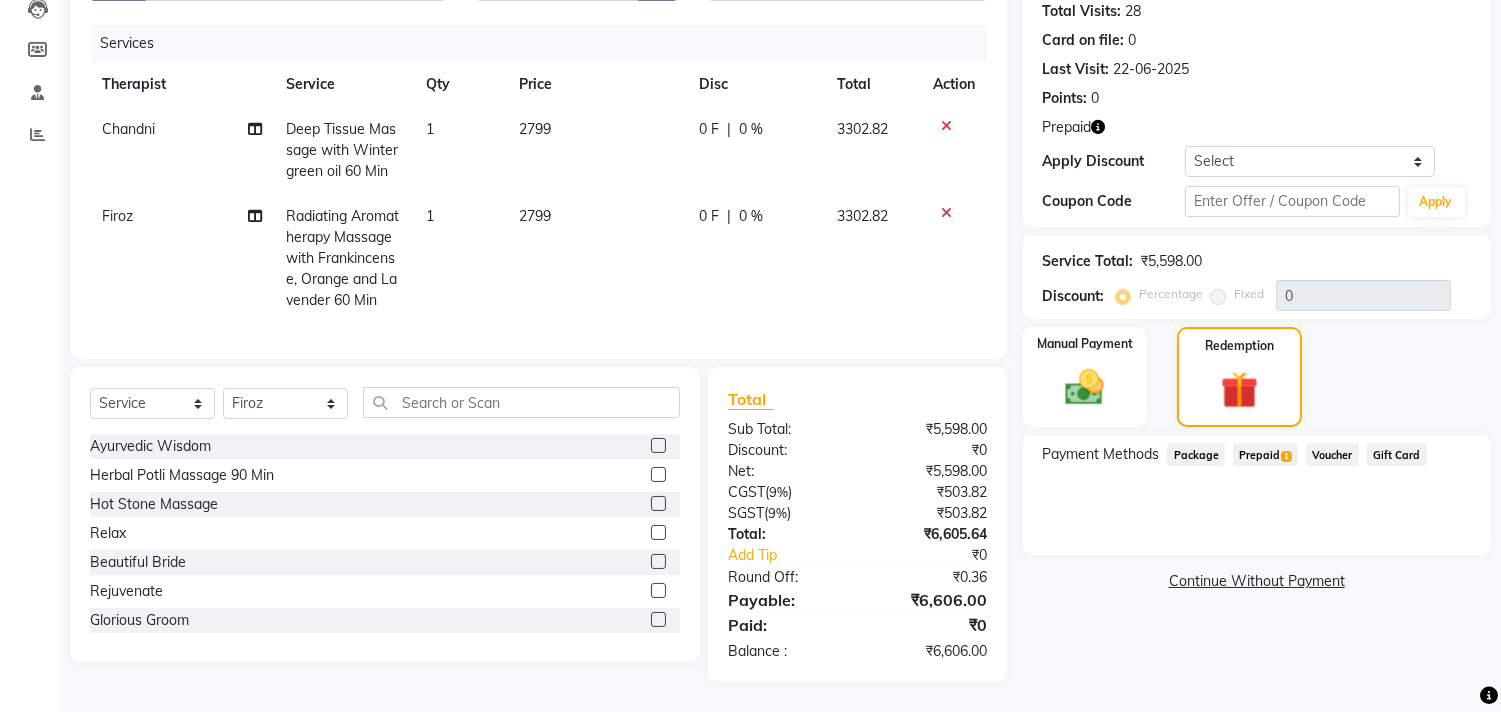 click on "Prepaid  1" 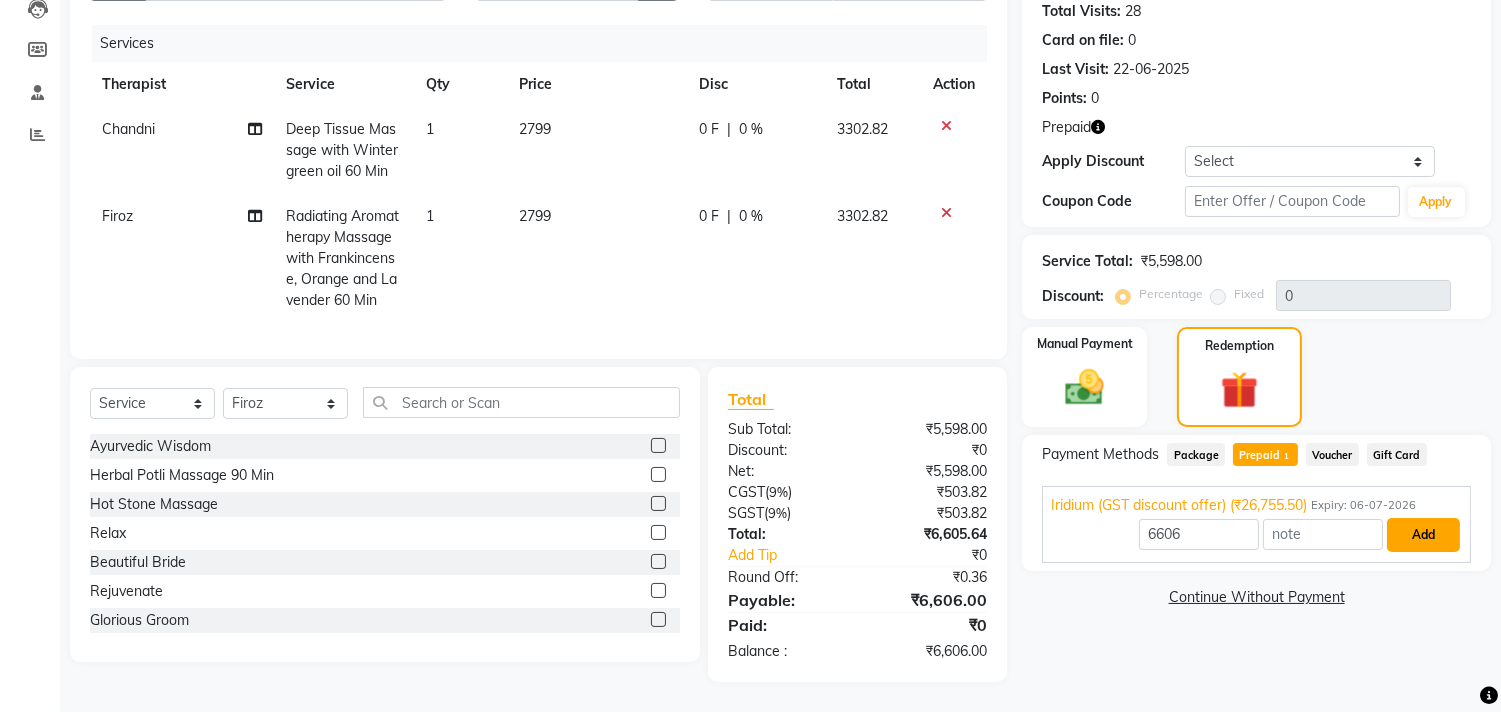 click on "Add" at bounding box center (1423, 535) 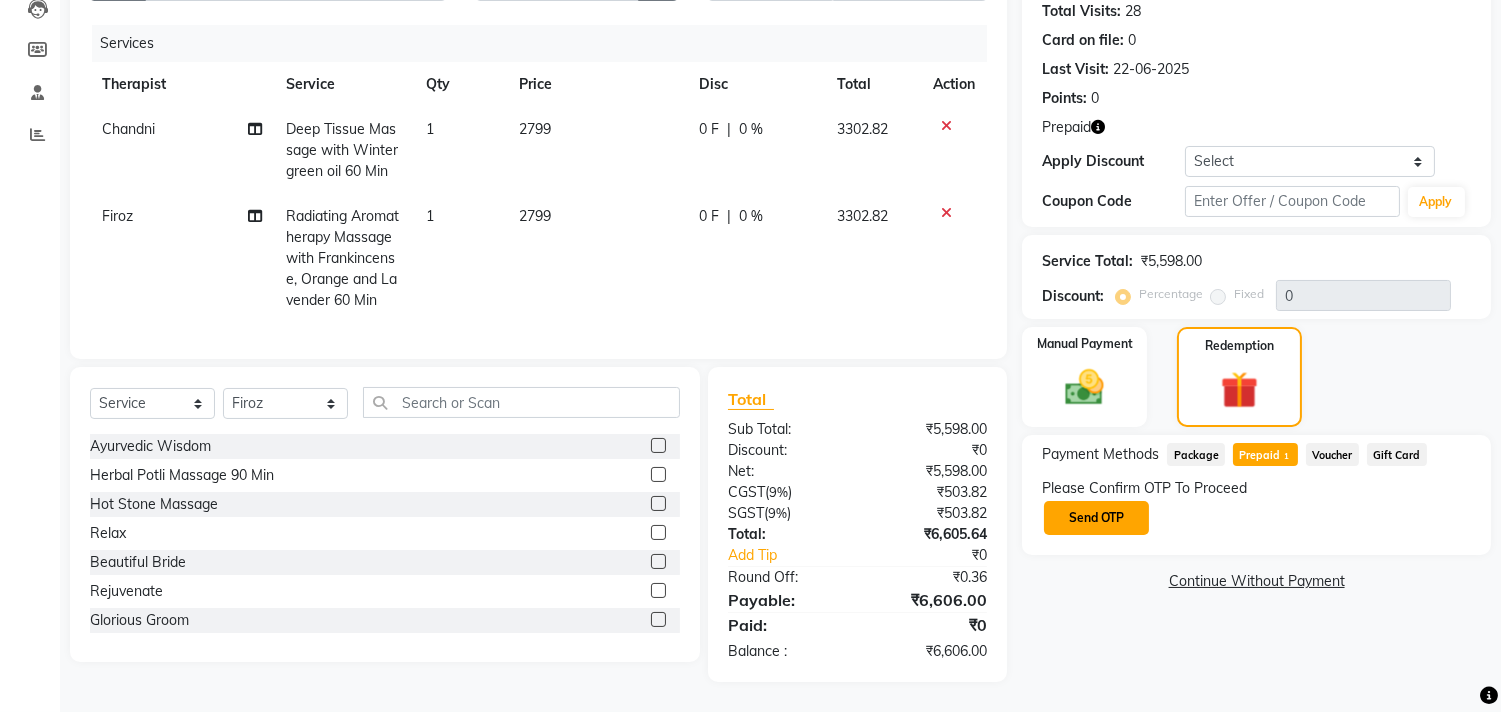 click on "Send OTP" 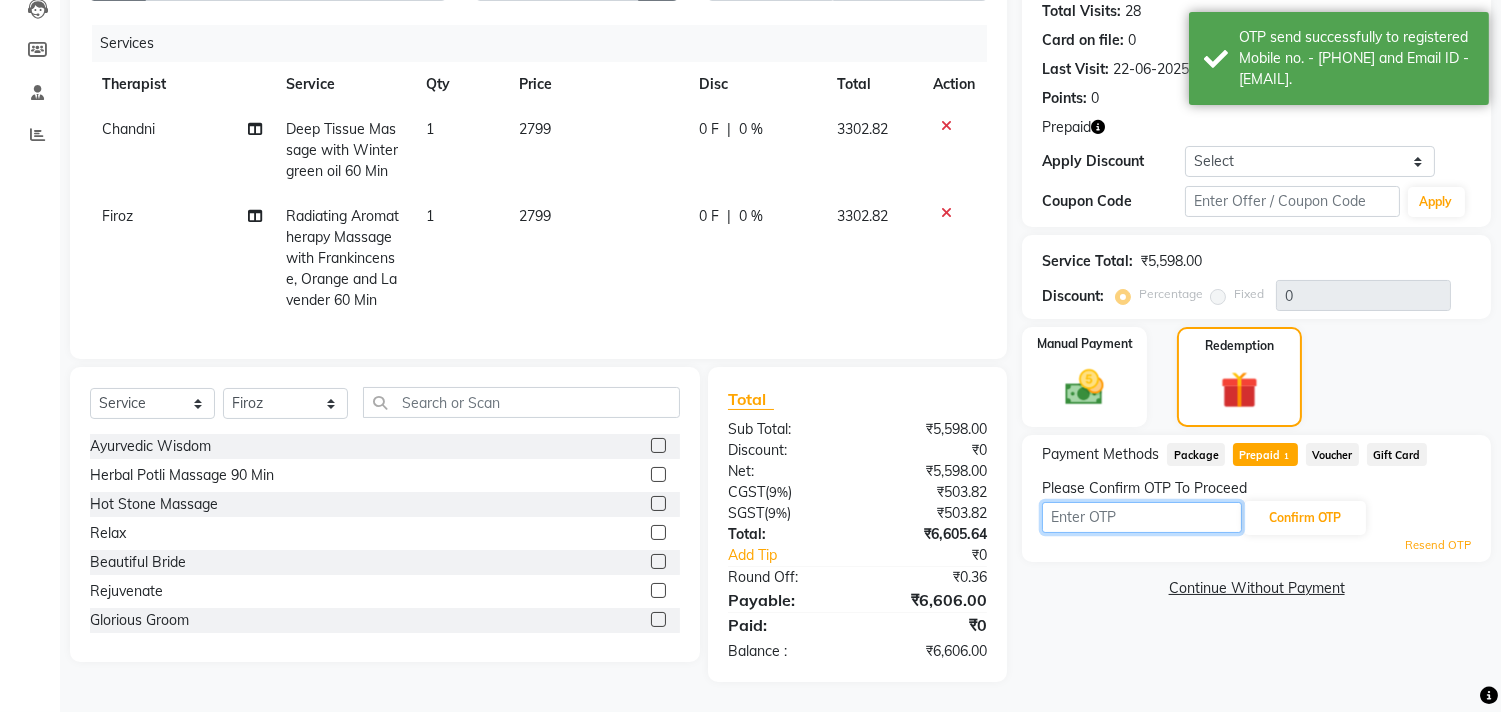 click at bounding box center [1142, 517] 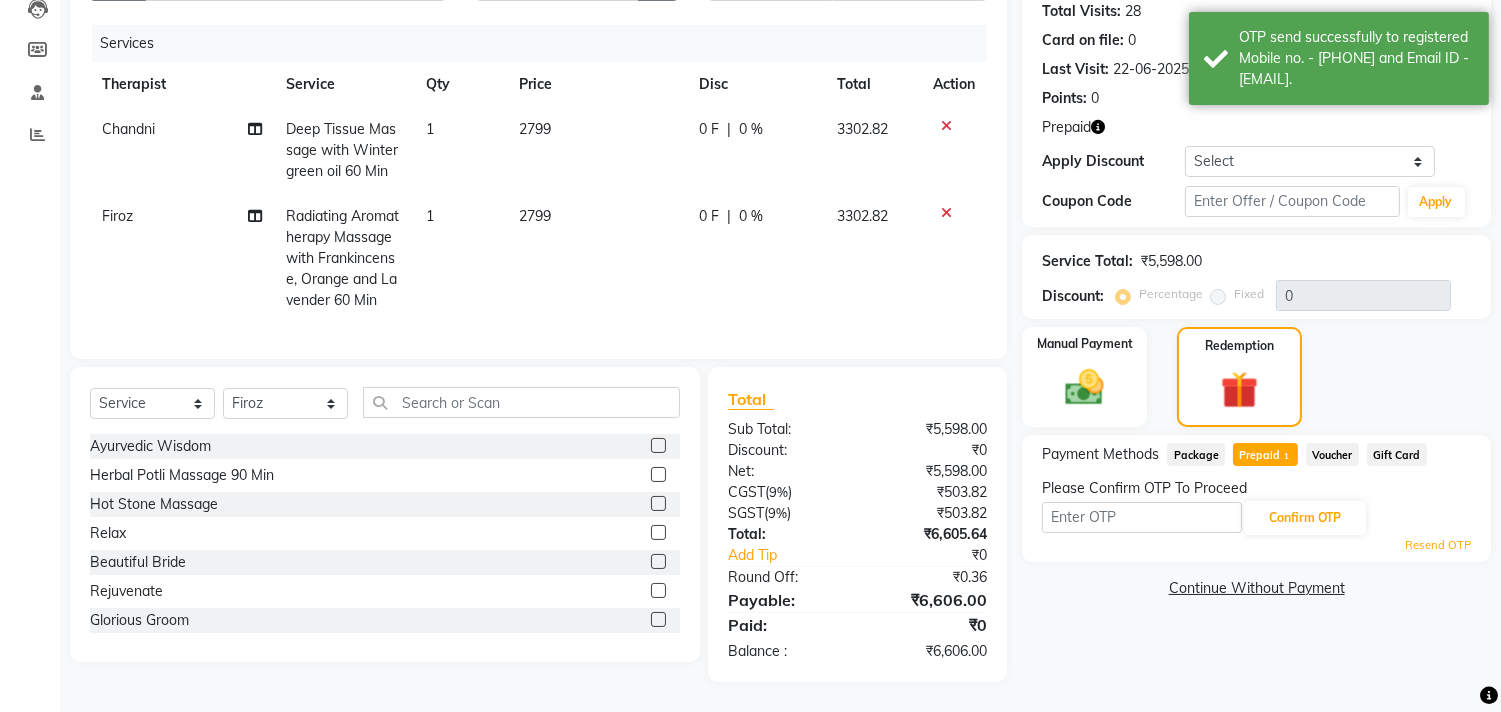 click on "Name: [FIRST] [LAST] Membership:  No Active Membership  Total Visits:  28 Card on file:  0 Last Visit:   [DATE] Points:   0  Prepaid Apply Discount Select Coupon → Rs.100 Discount   Coupon Code Apply" 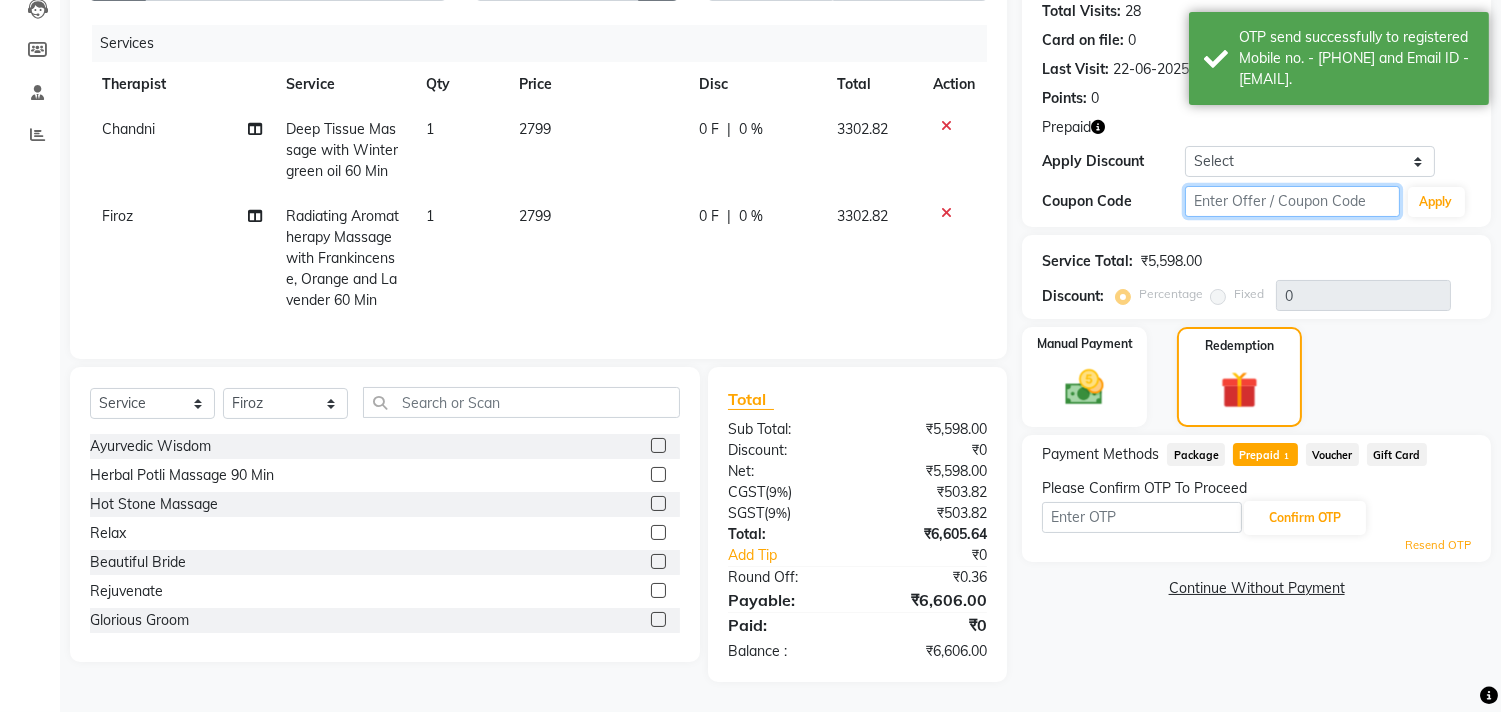 click 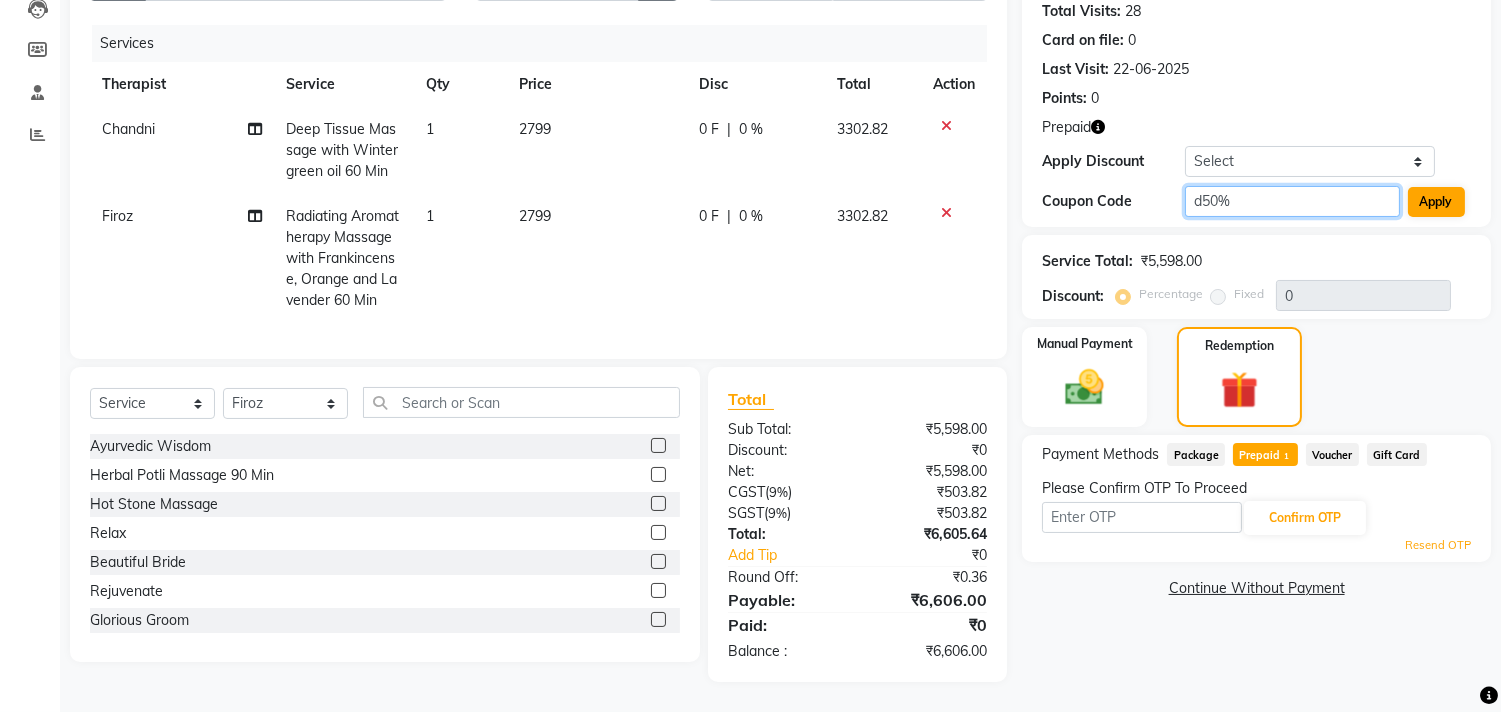 type on "d50%" 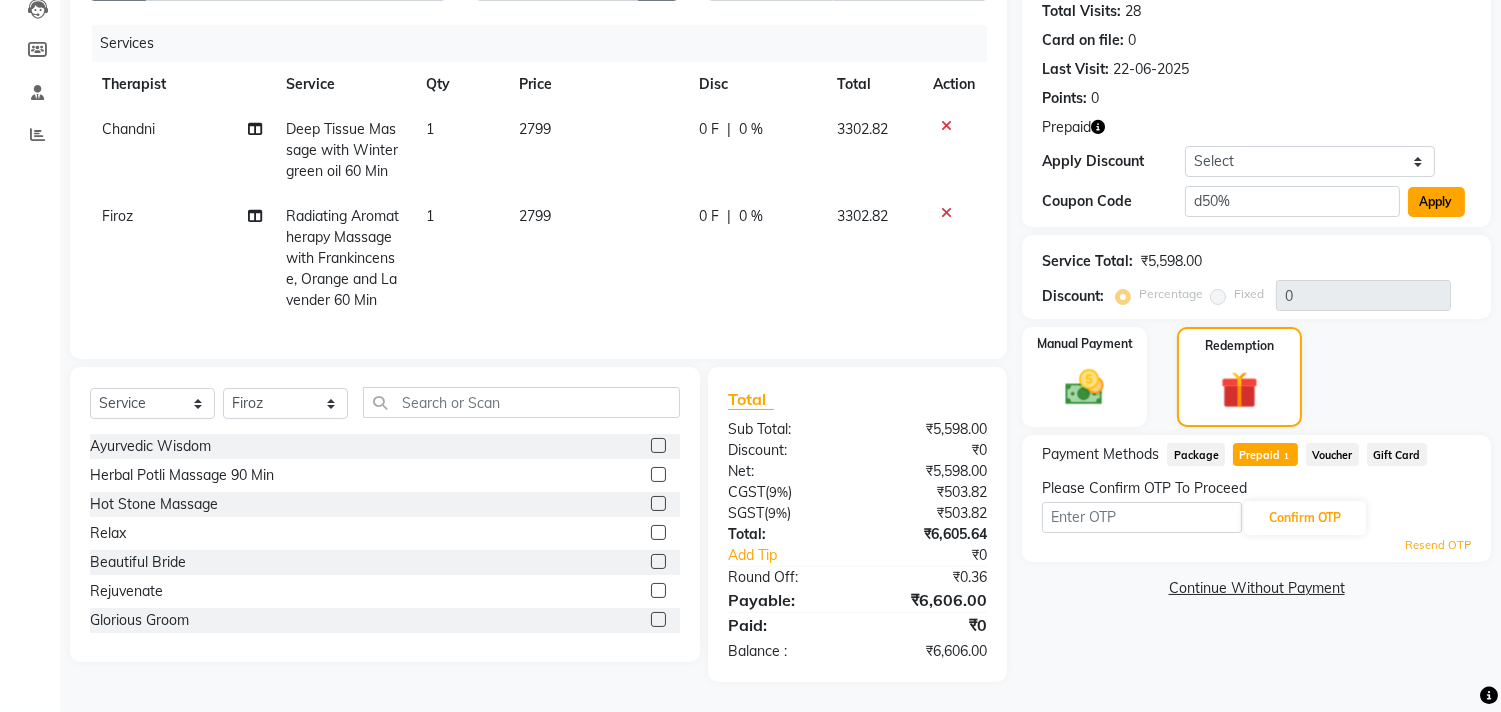 click on "Apply" 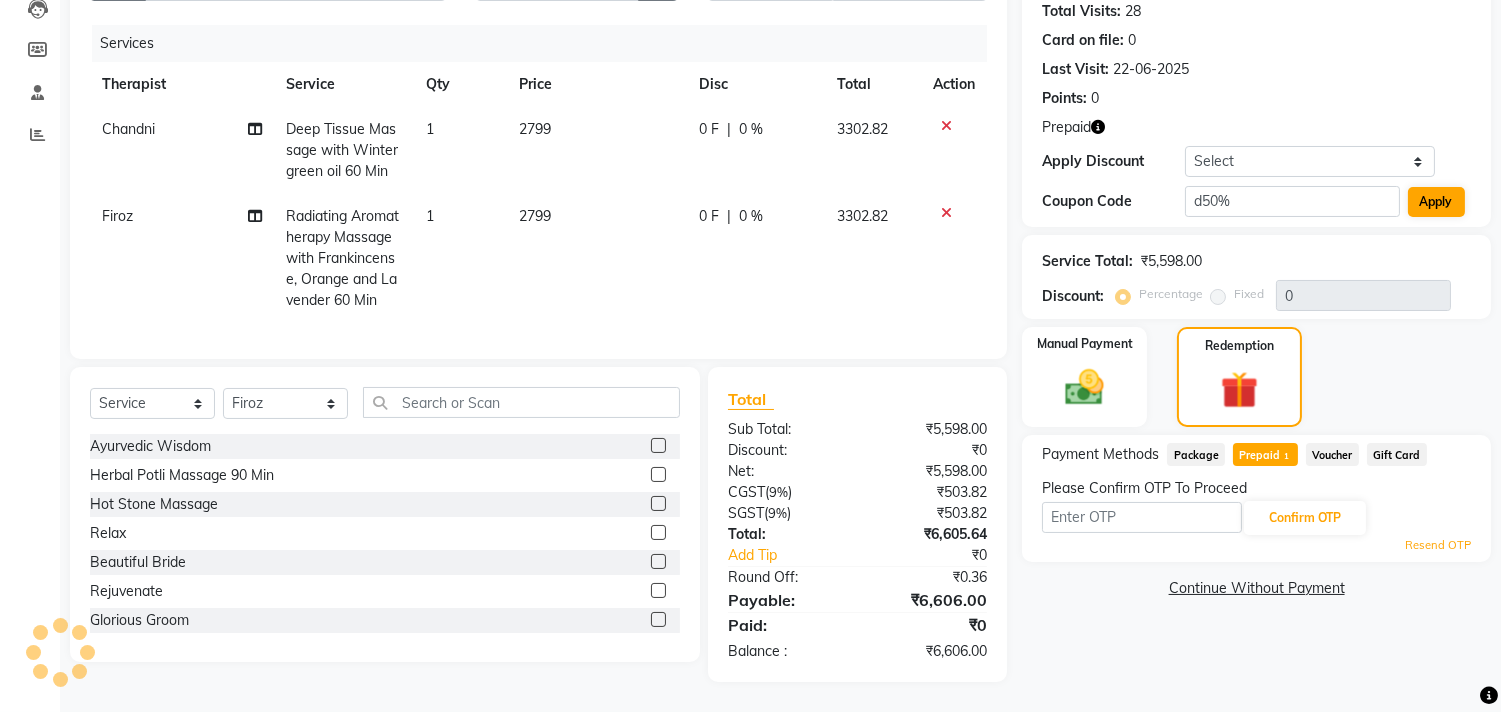 type on "50" 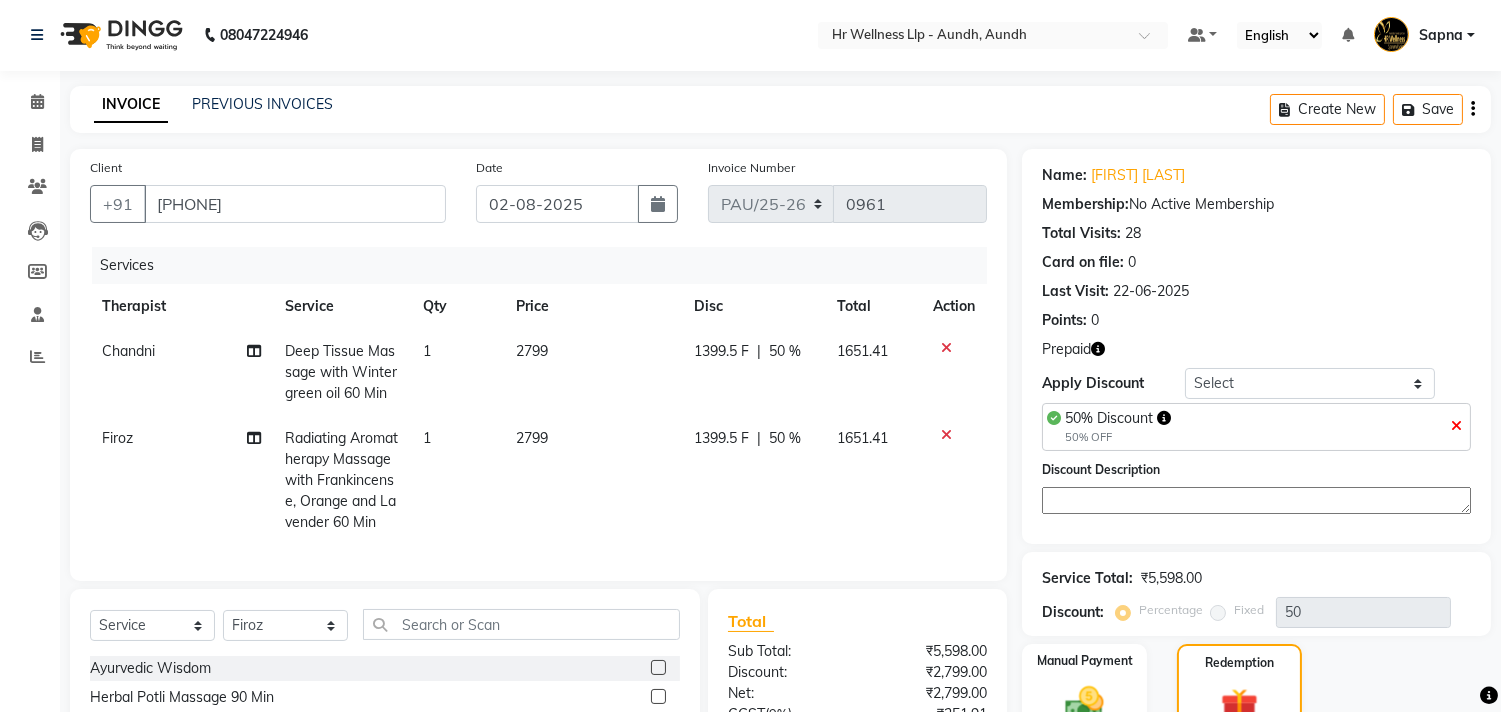 scroll, scrollTop: 0, scrollLeft: 0, axis: both 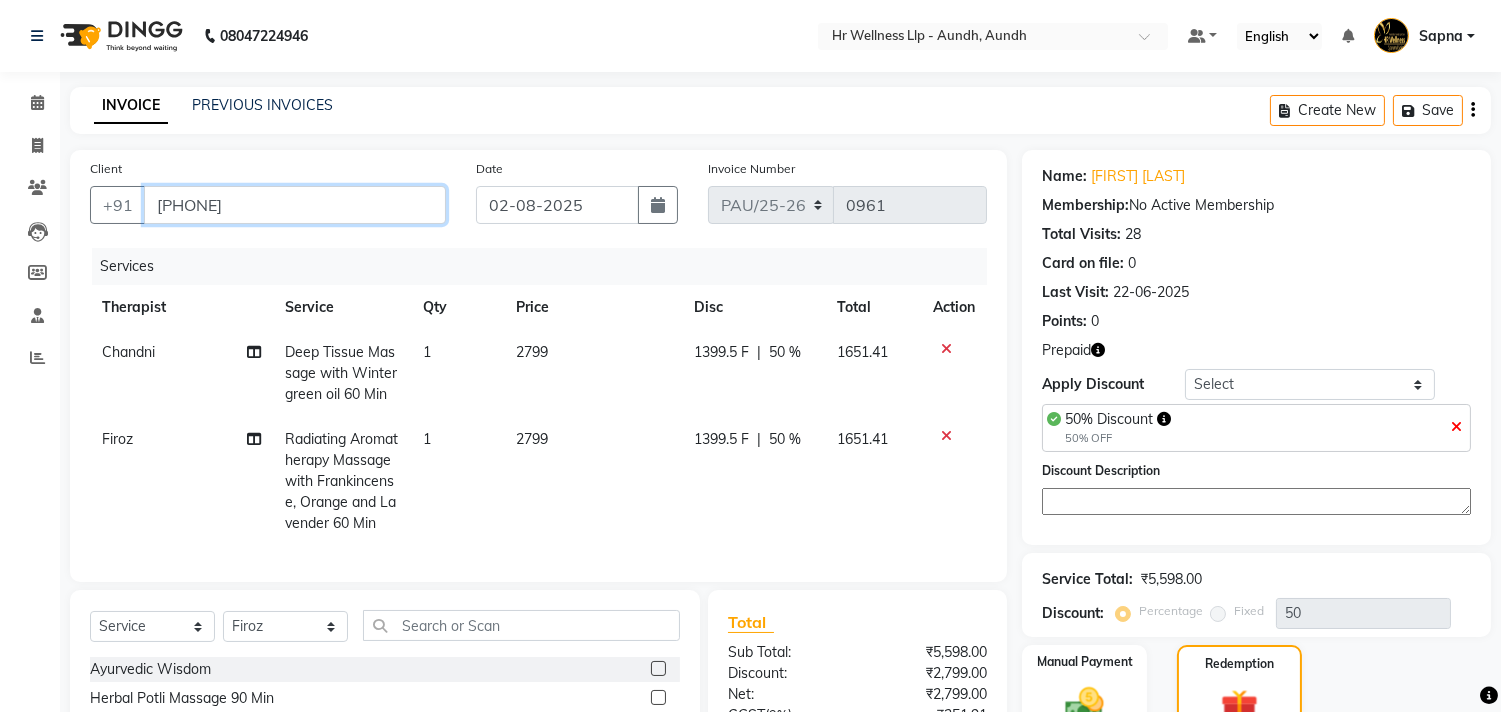 drag, startPoint x: 154, startPoint y: 202, endPoint x: 273, endPoint y: 211, distance: 119.33985 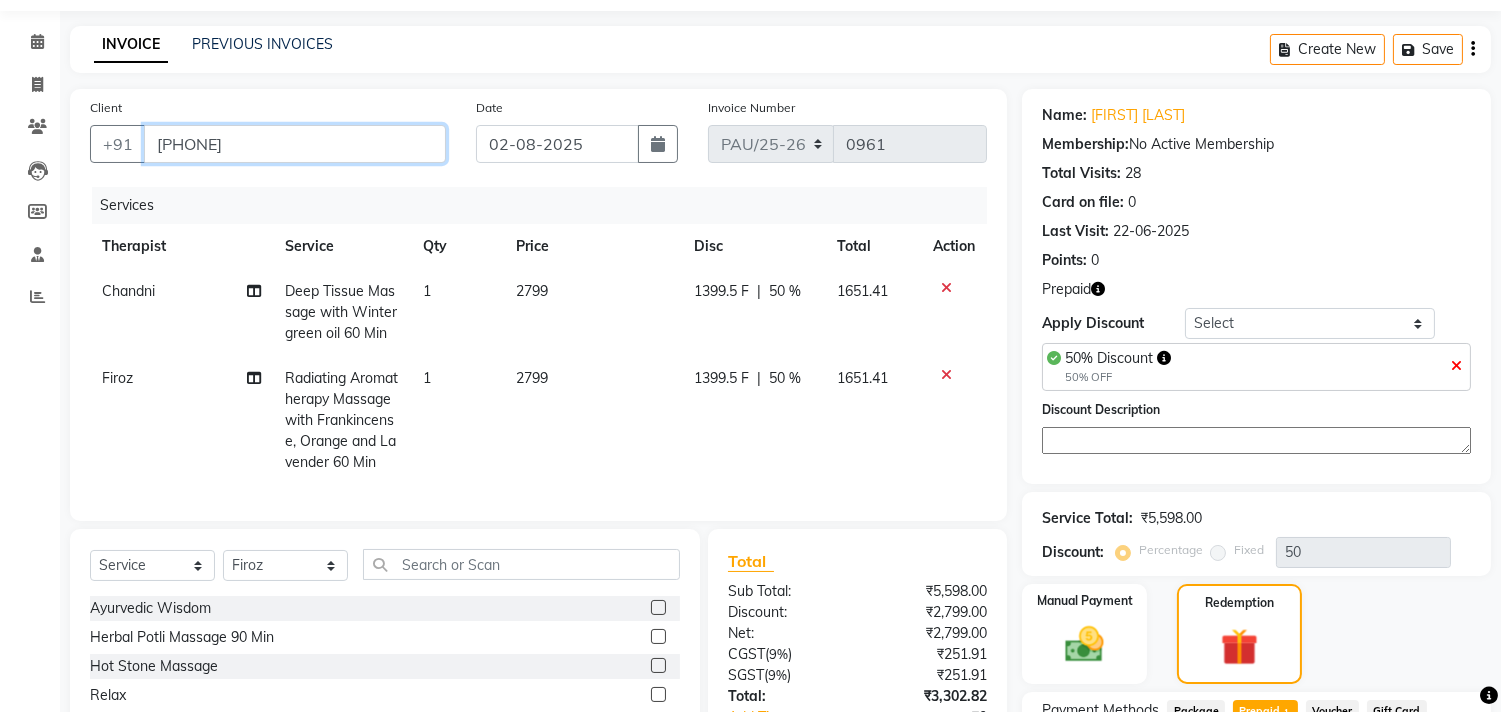 scroll, scrollTop: 222, scrollLeft: 0, axis: vertical 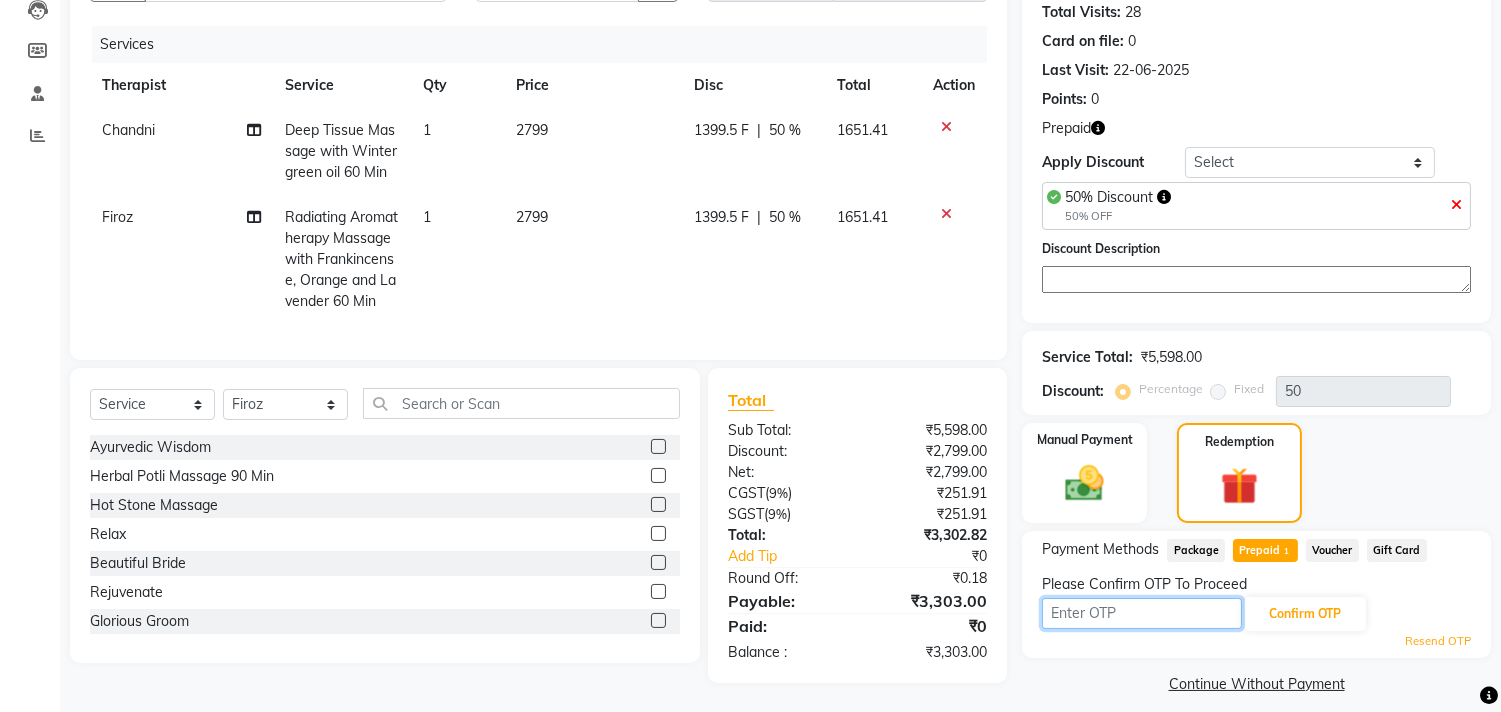 click at bounding box center (1142, 613) 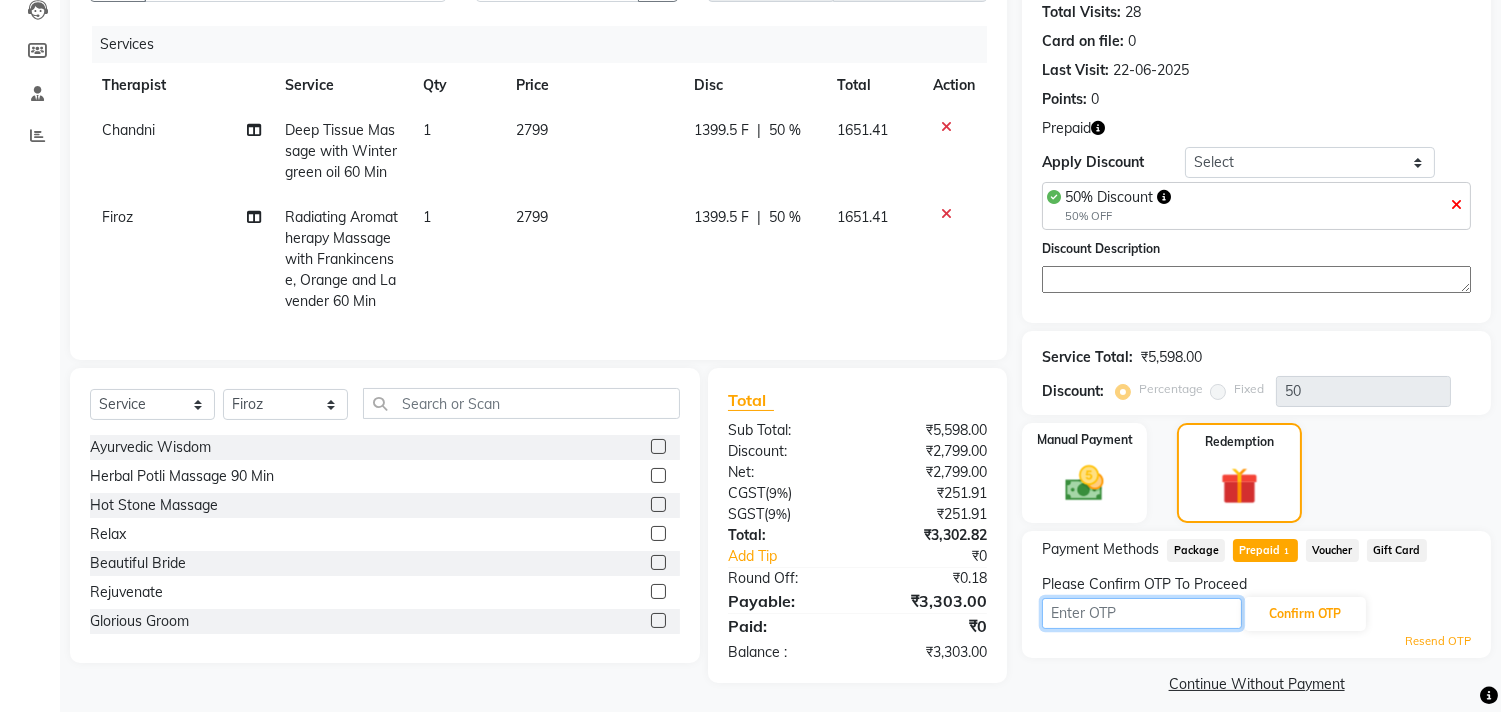 type on "6827" 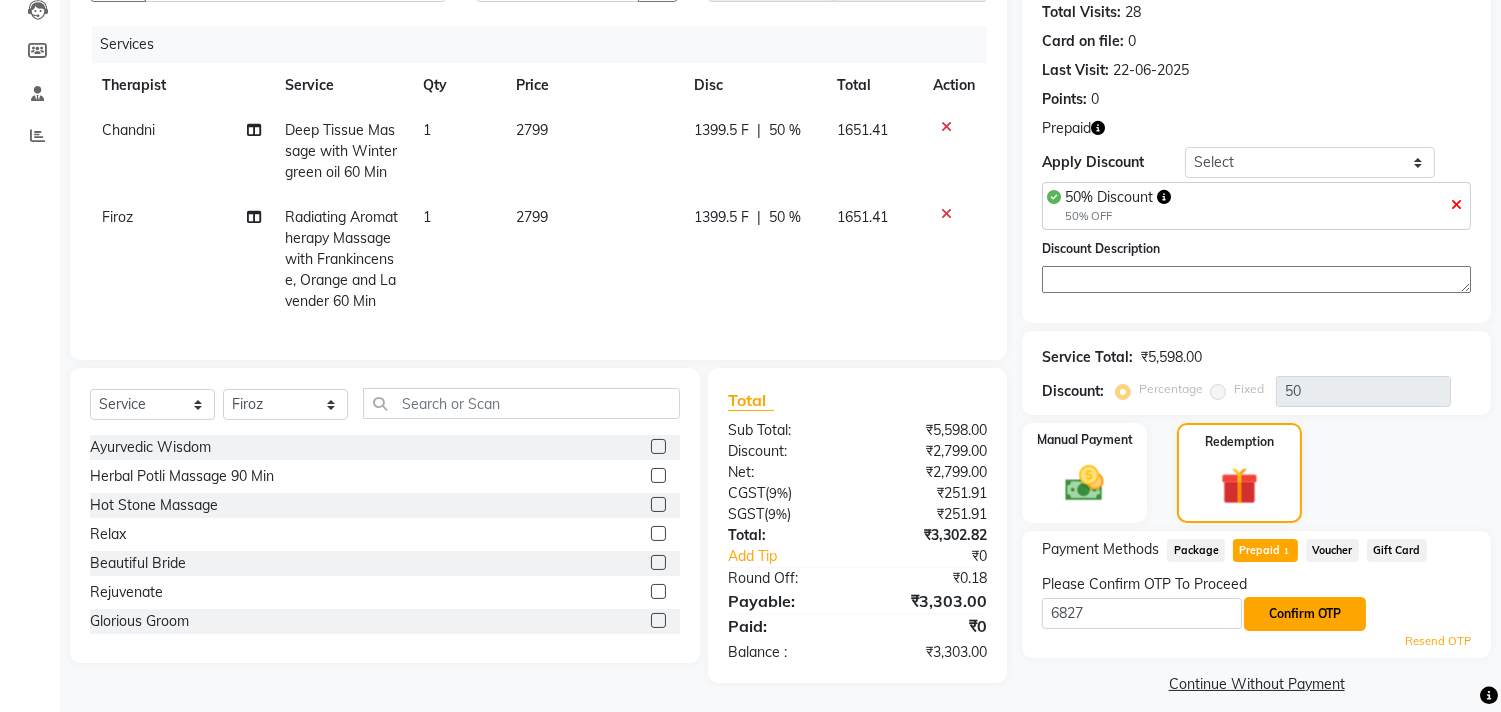 click on "Confirm OTP" 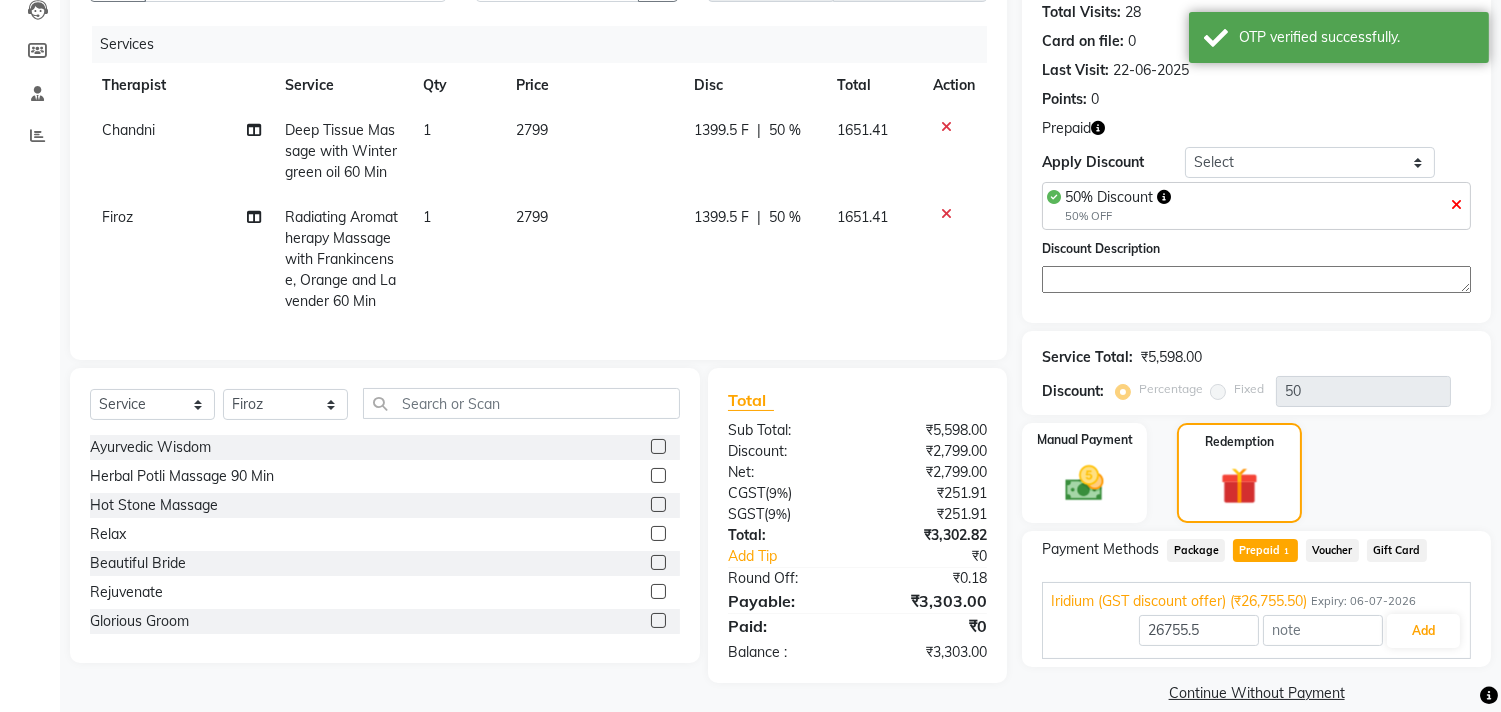 click on "Voucher" 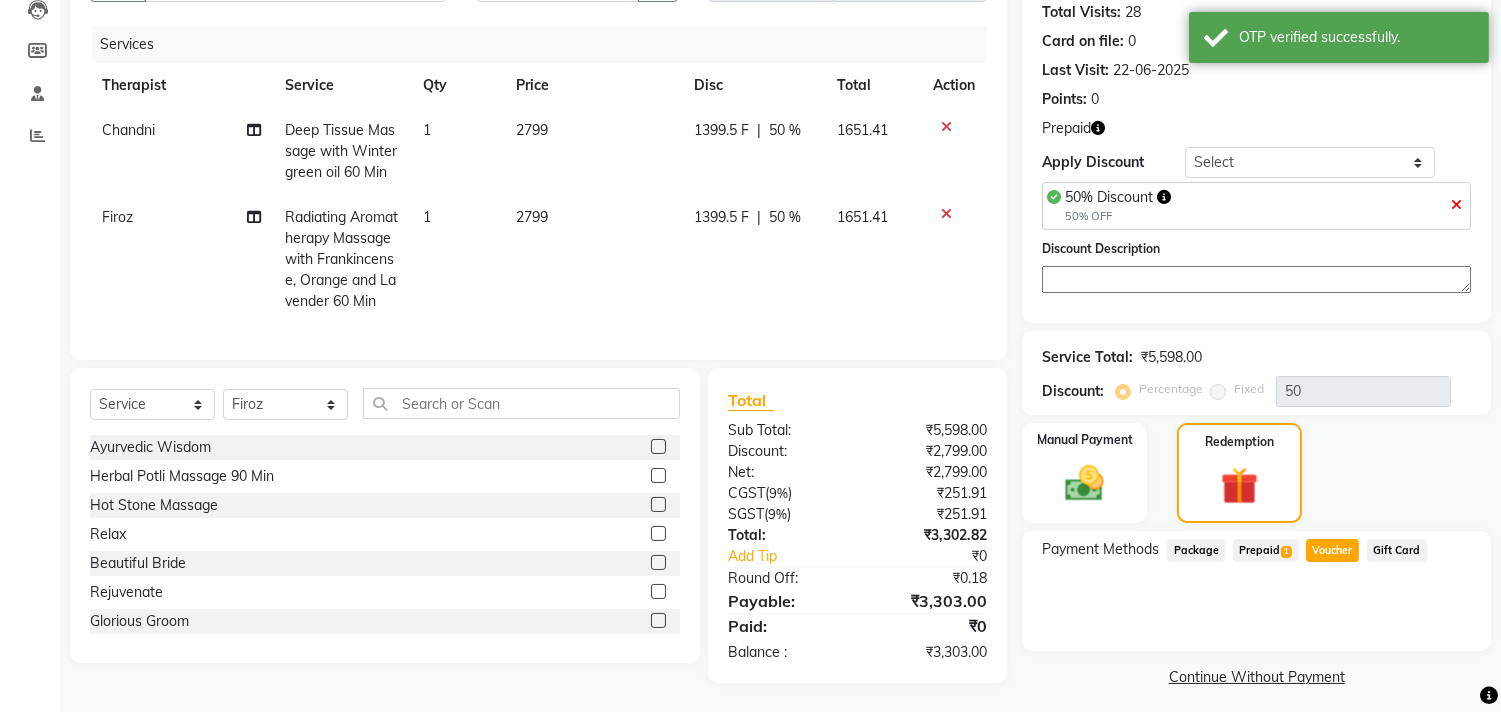 click on "Prepaid  1" 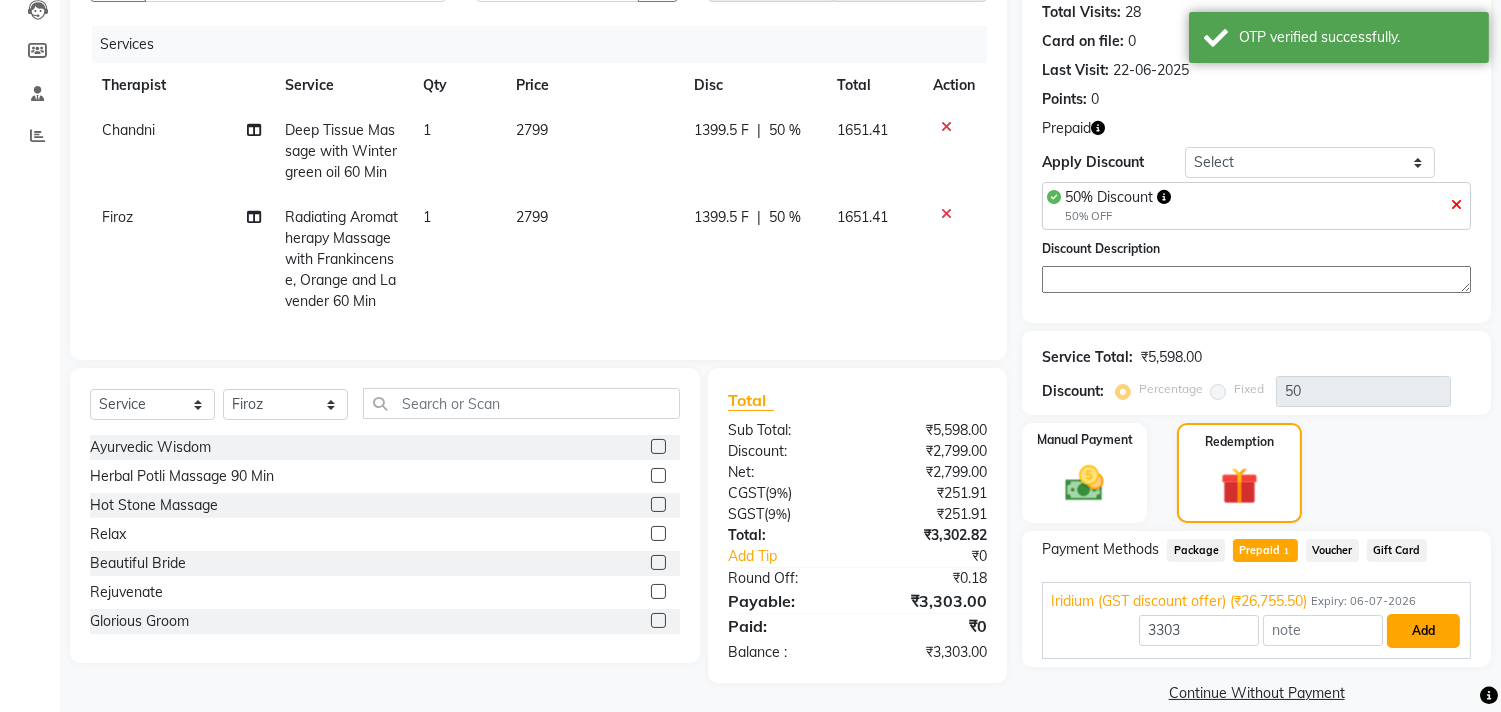 click on "Add" at bounding box center (1423, 631) 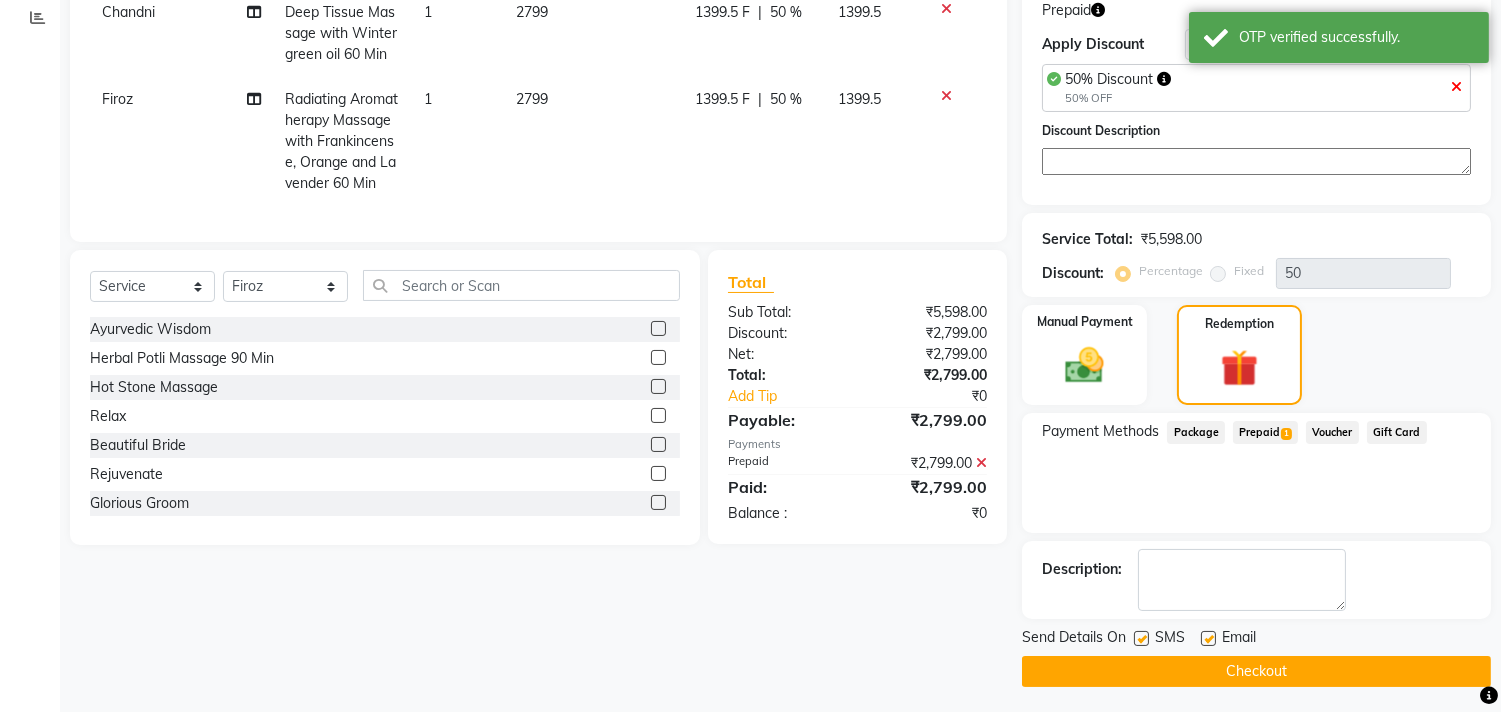 scroll, scrollTop: 344, scrollLeft: 0, axis: vertical 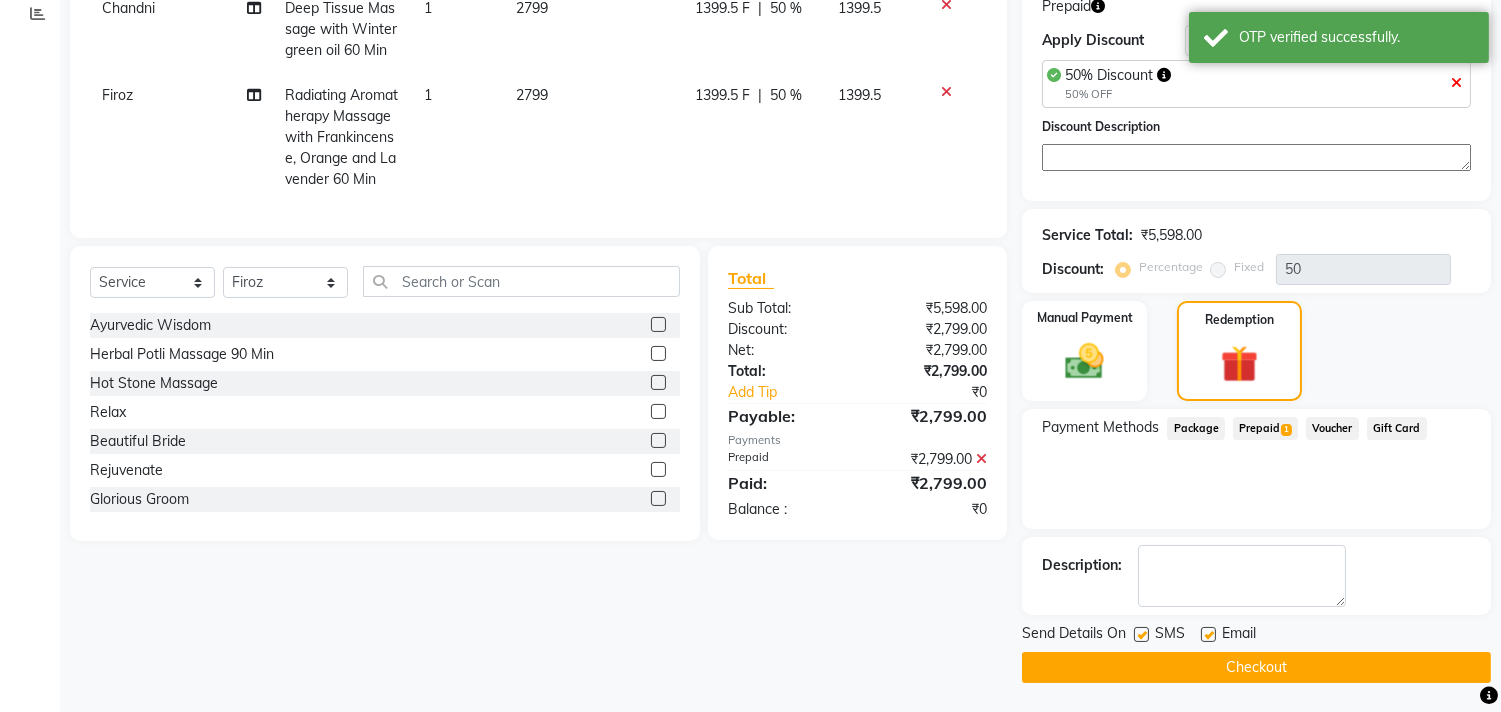 click on "Checkout" 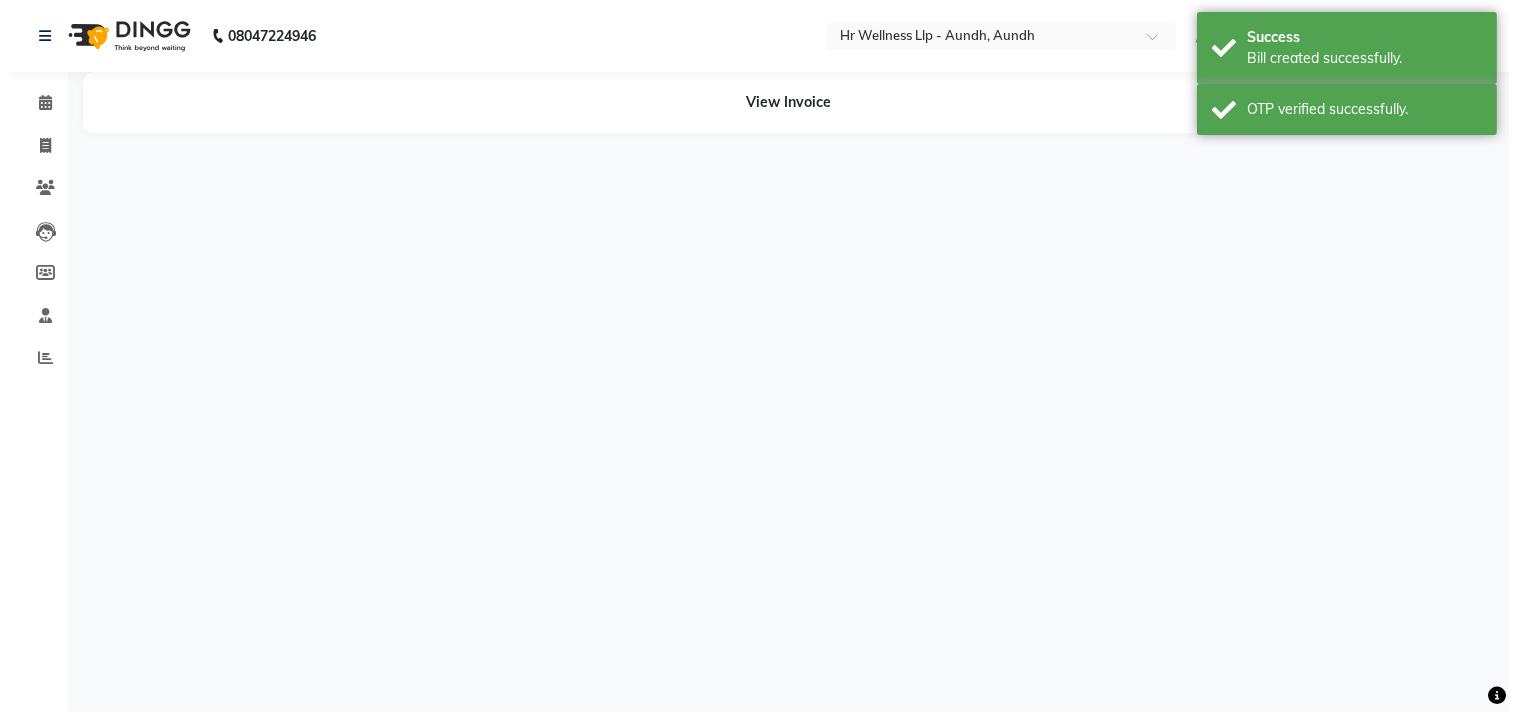 scroll, scrollTop: 0, scrollLeft: 0, axis: both 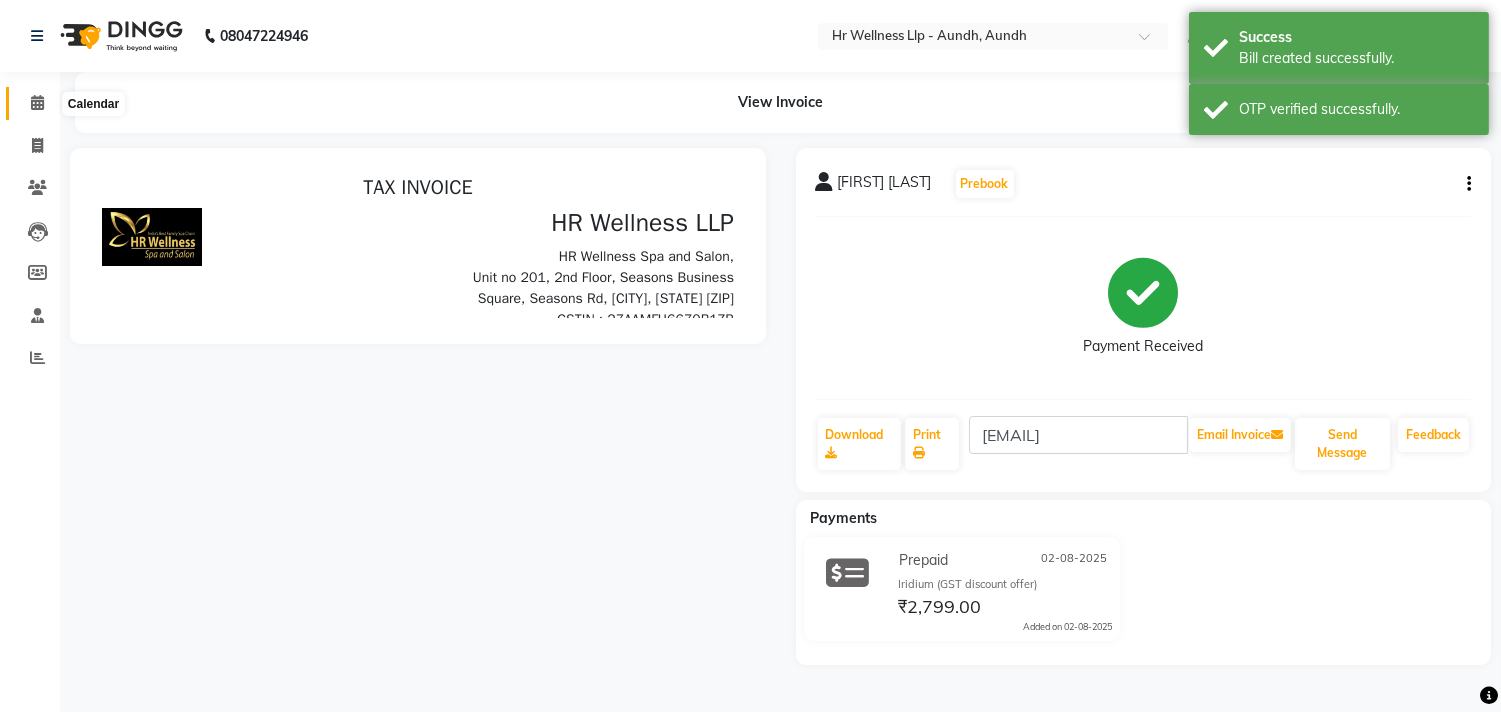 click 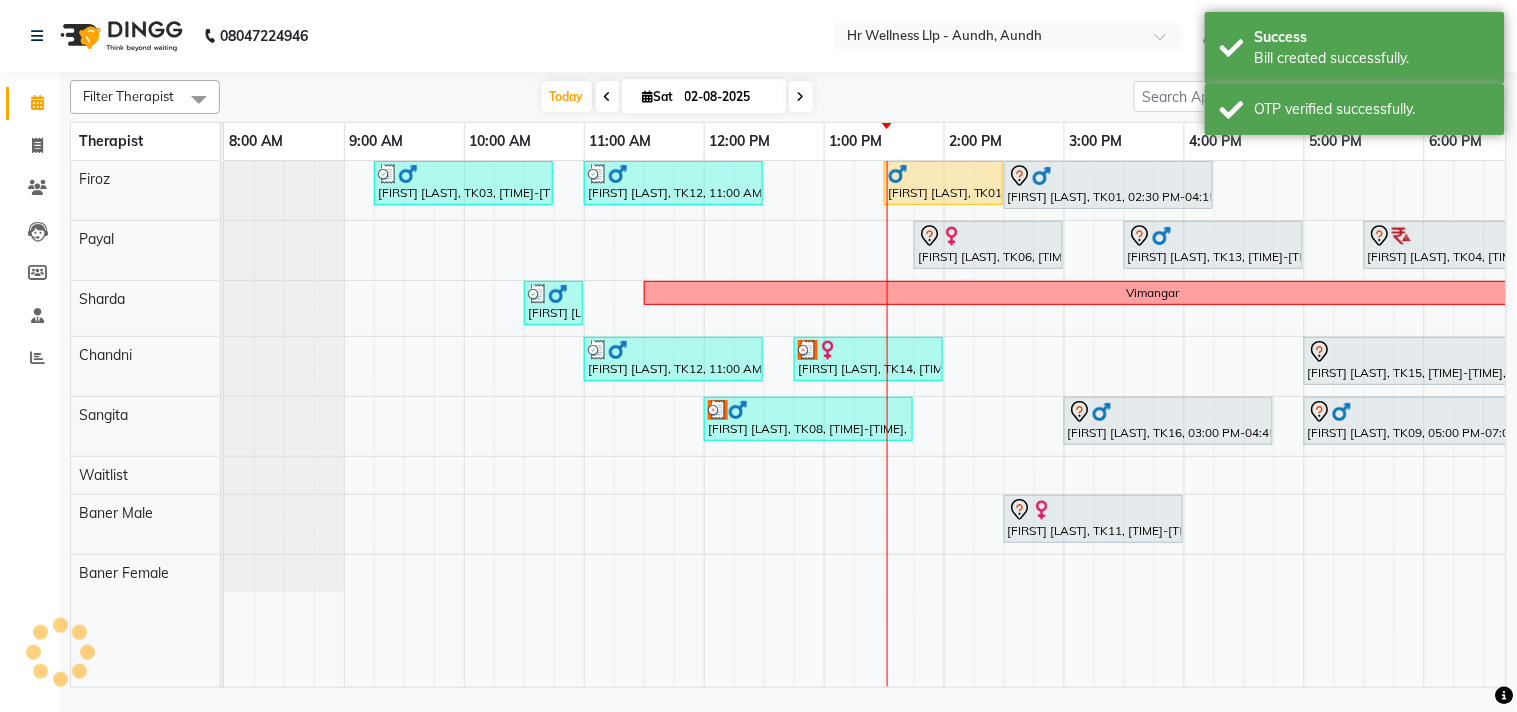 click at bounding box center (648, 96) 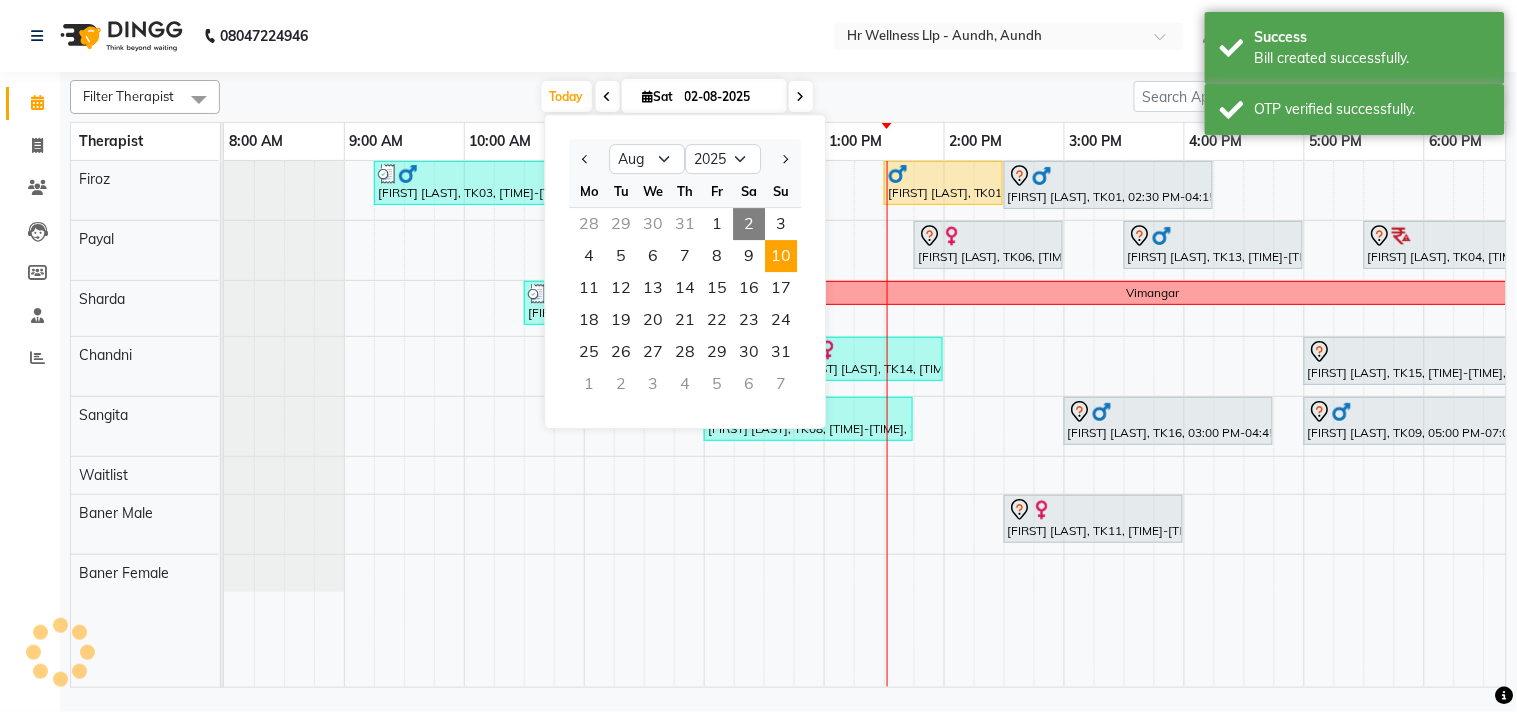 scroll, scrollTop: 0, scrollLeft: 277, axis: horizontal 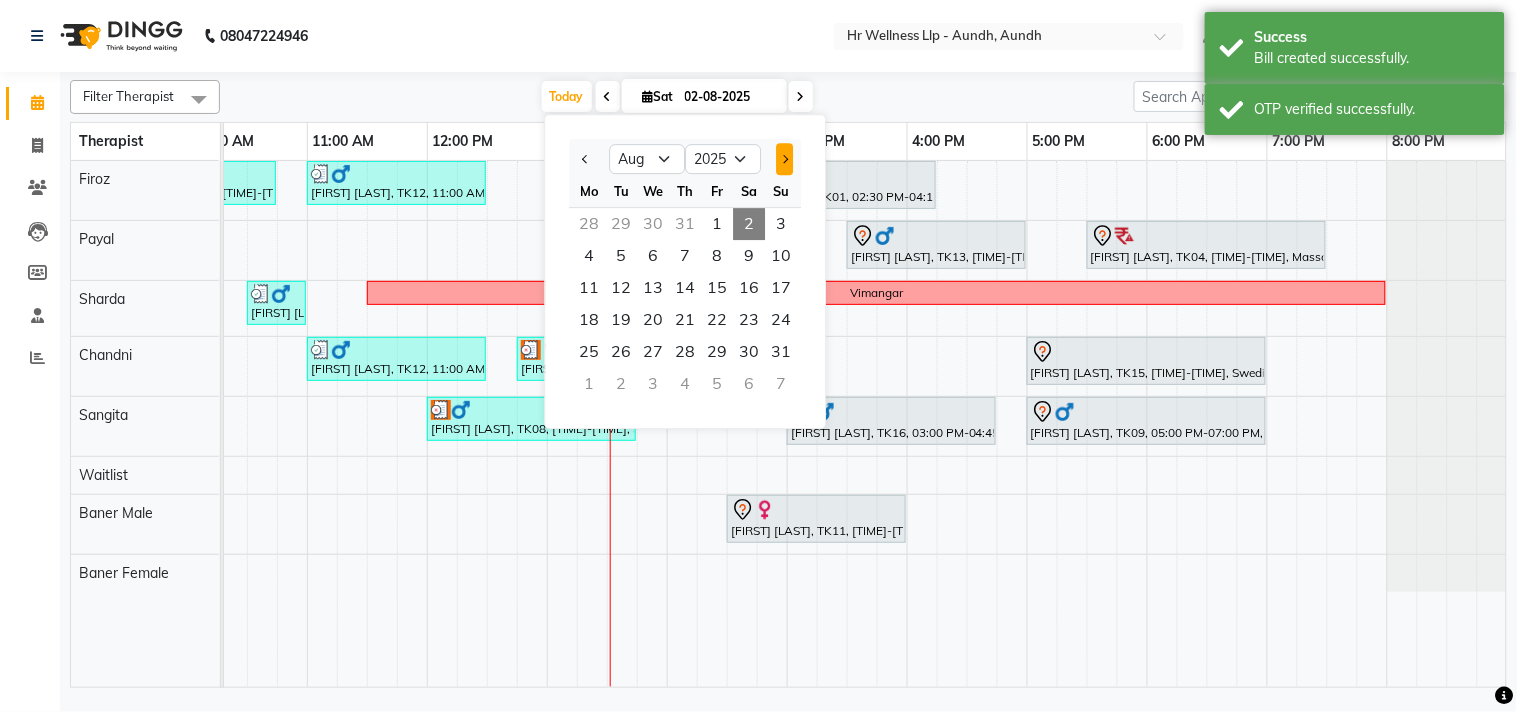 click at bounding box center (784, 159) 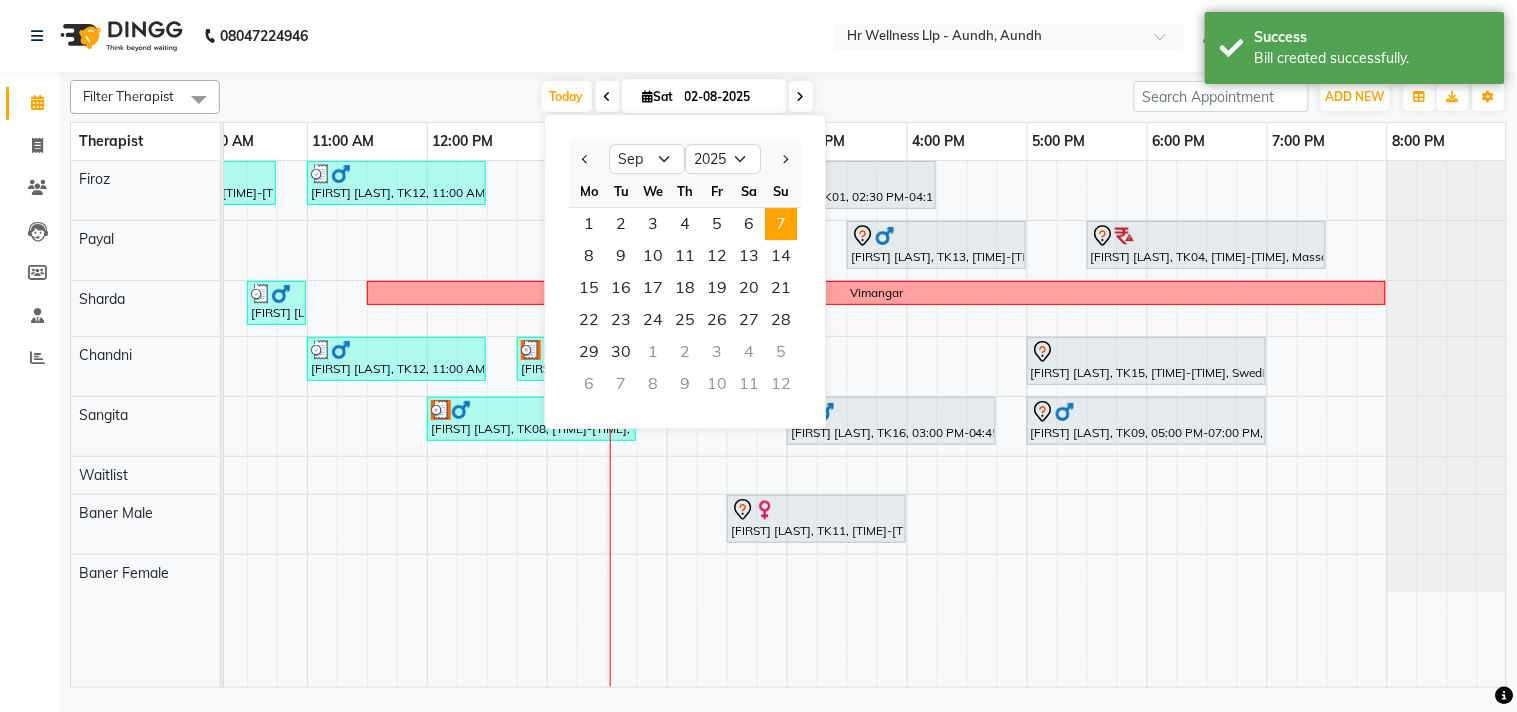 click on "7" at bounding box center (781, 224) 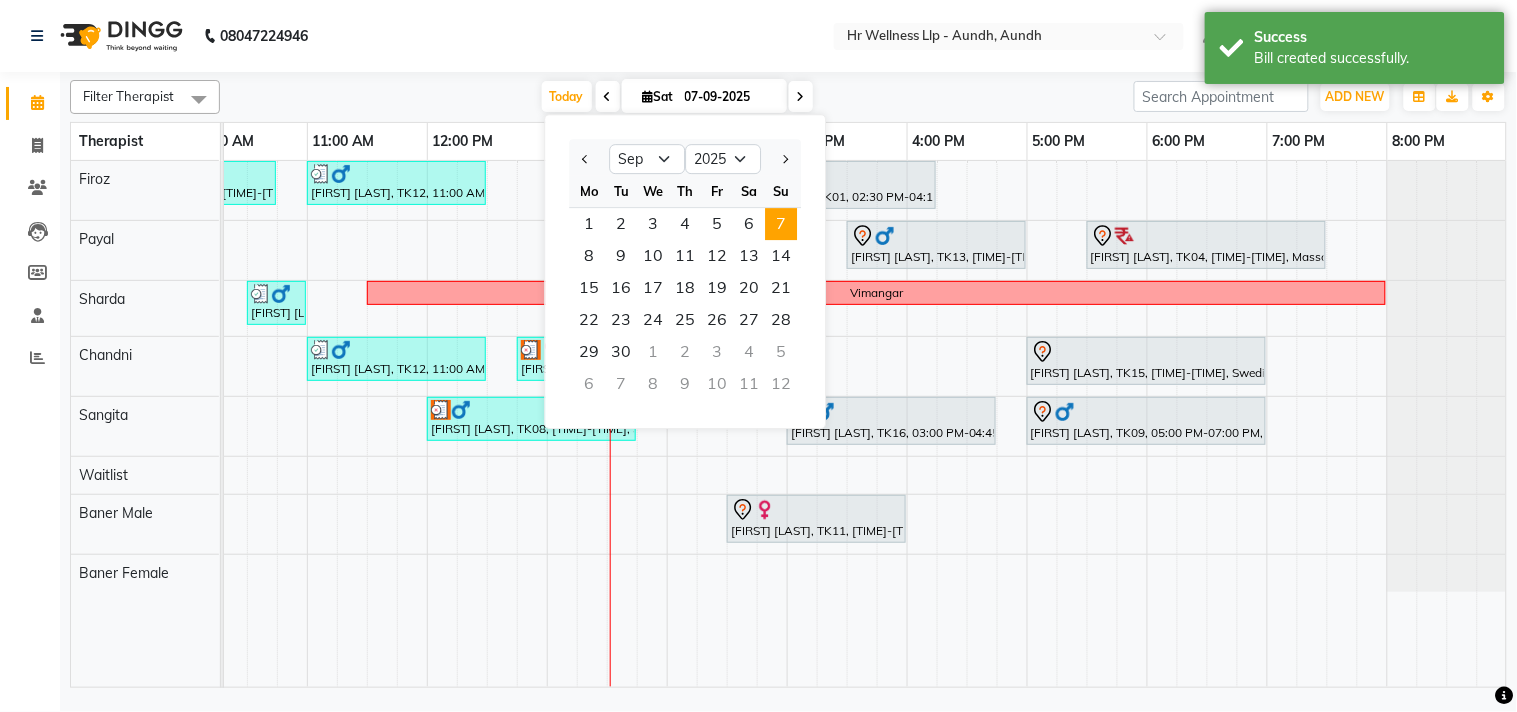 scroll, scrollTop: 0, scrollLeft: 0, axis: both 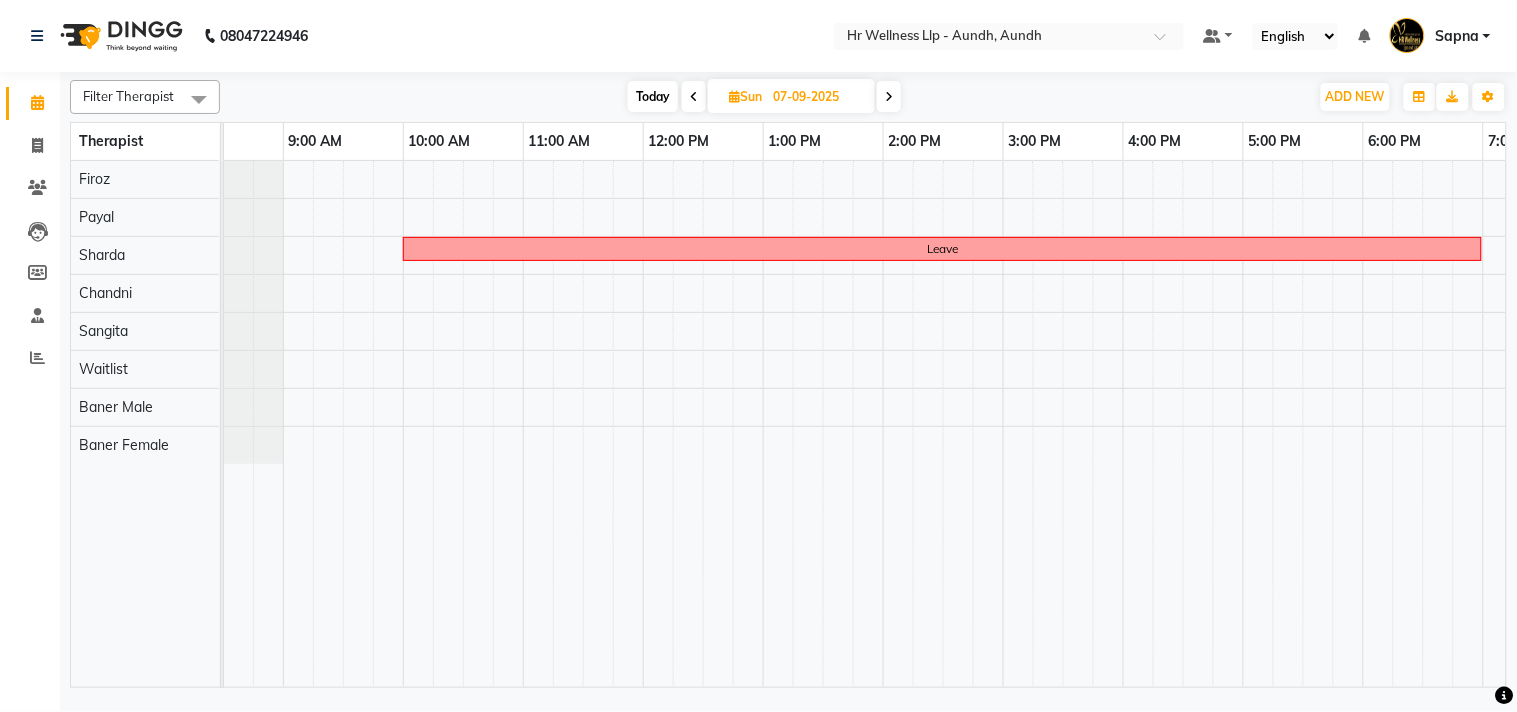 click at bounding box center (694, 97) 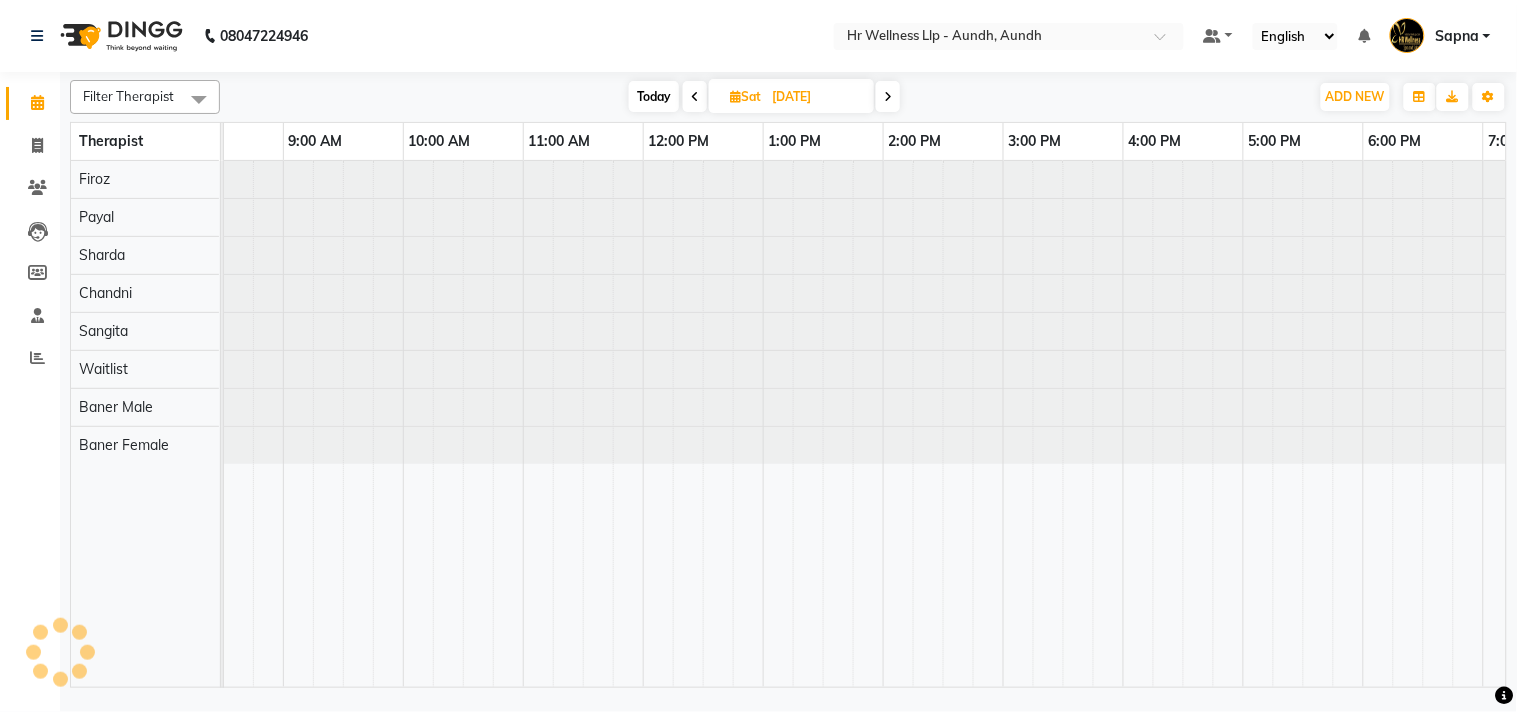scroll, scrollTop: 0, scrollLeft: 0, axis: both 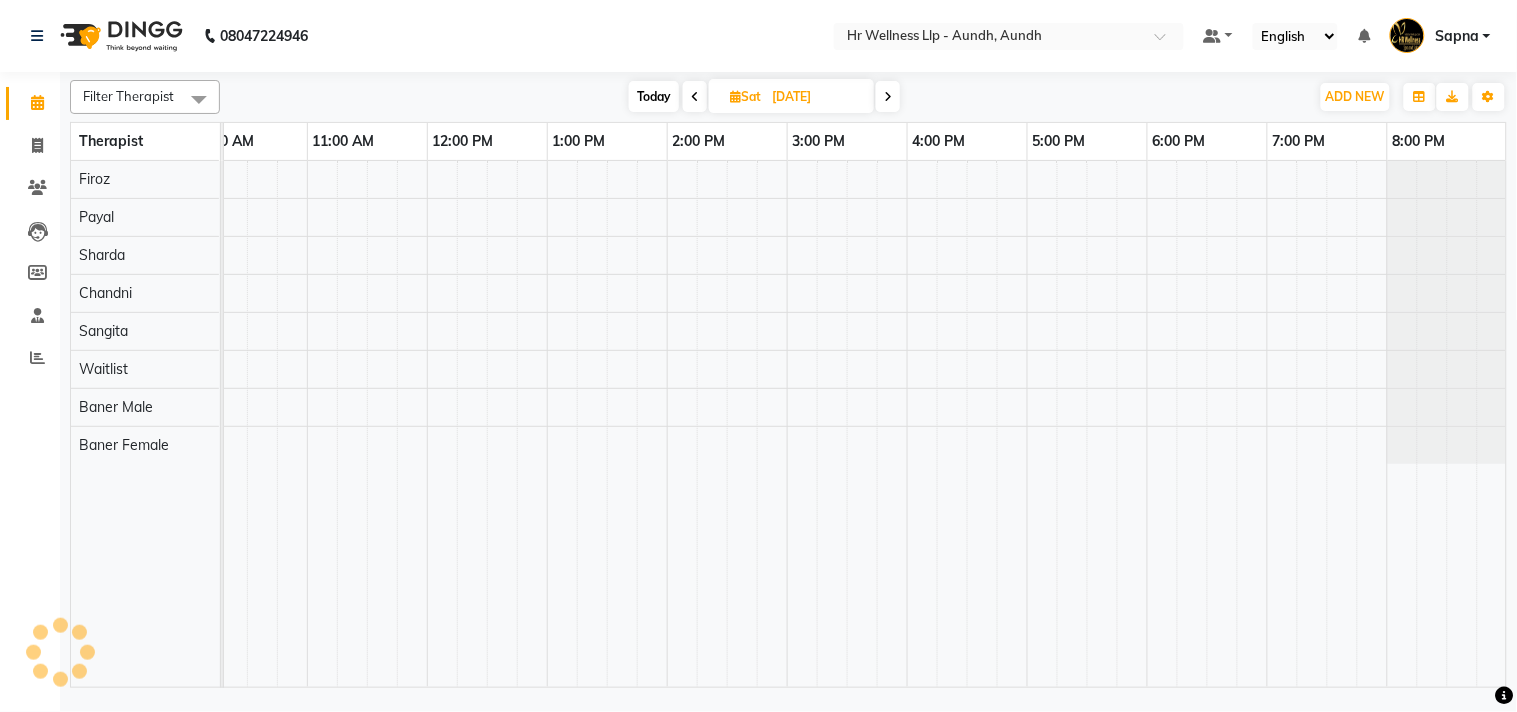 click at bounding box center (888, 97) 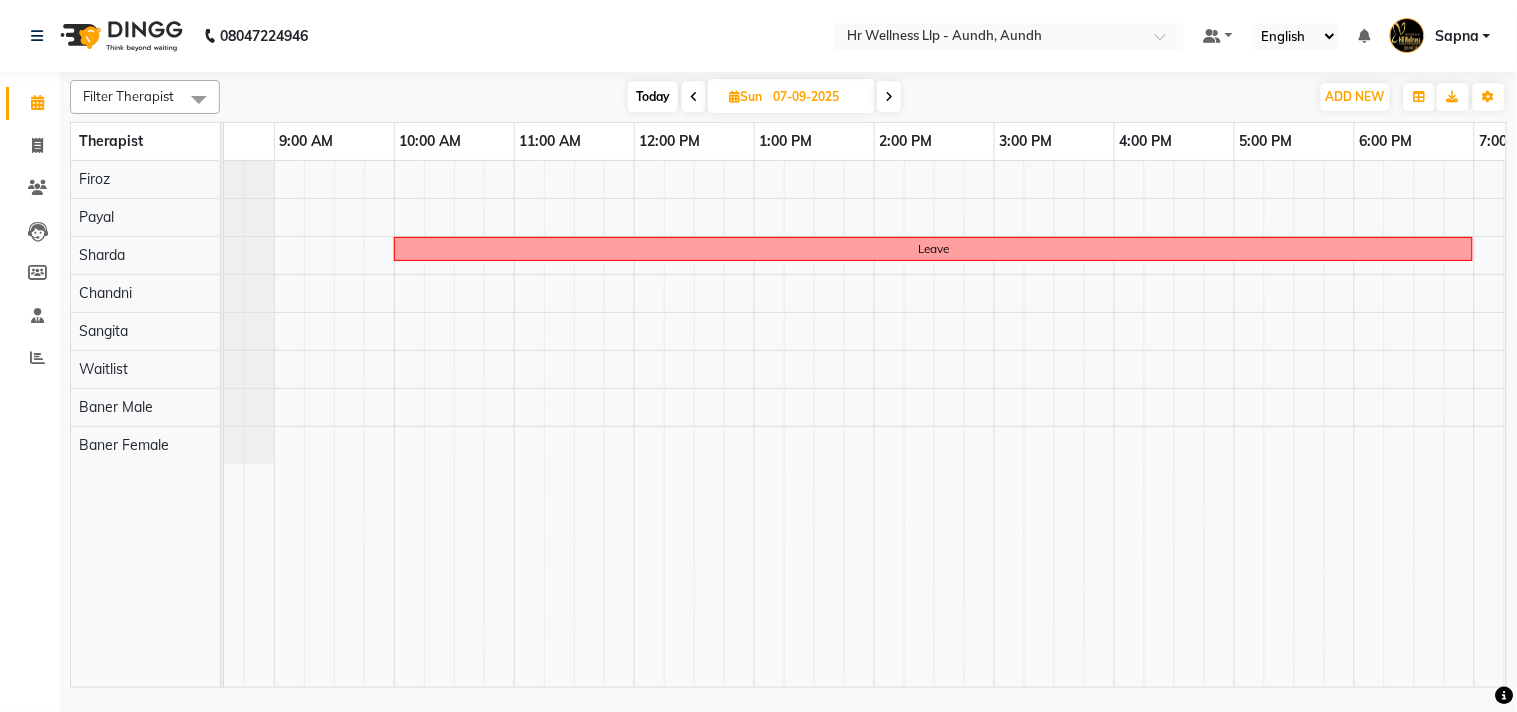 click on "Leave" at bounding box center [934, 424] 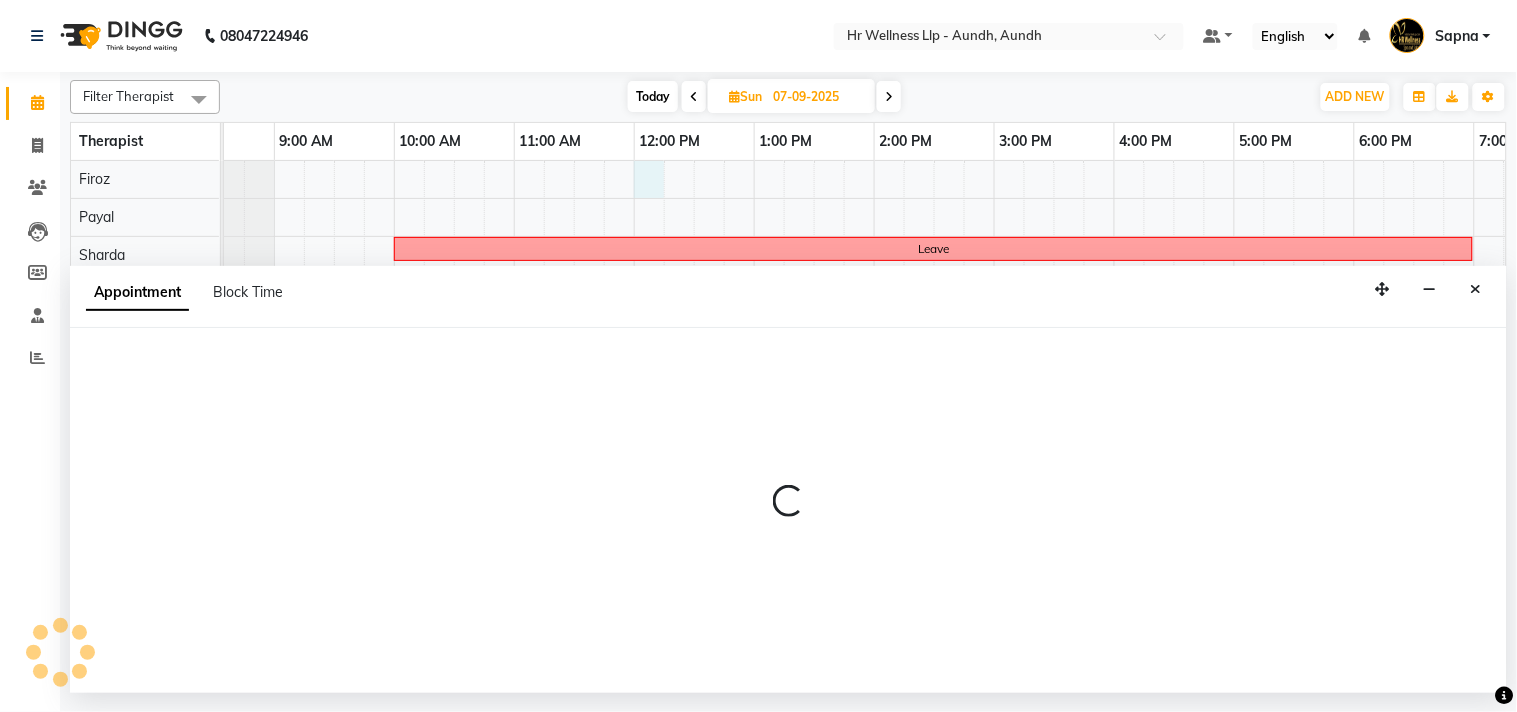 select on "77660" 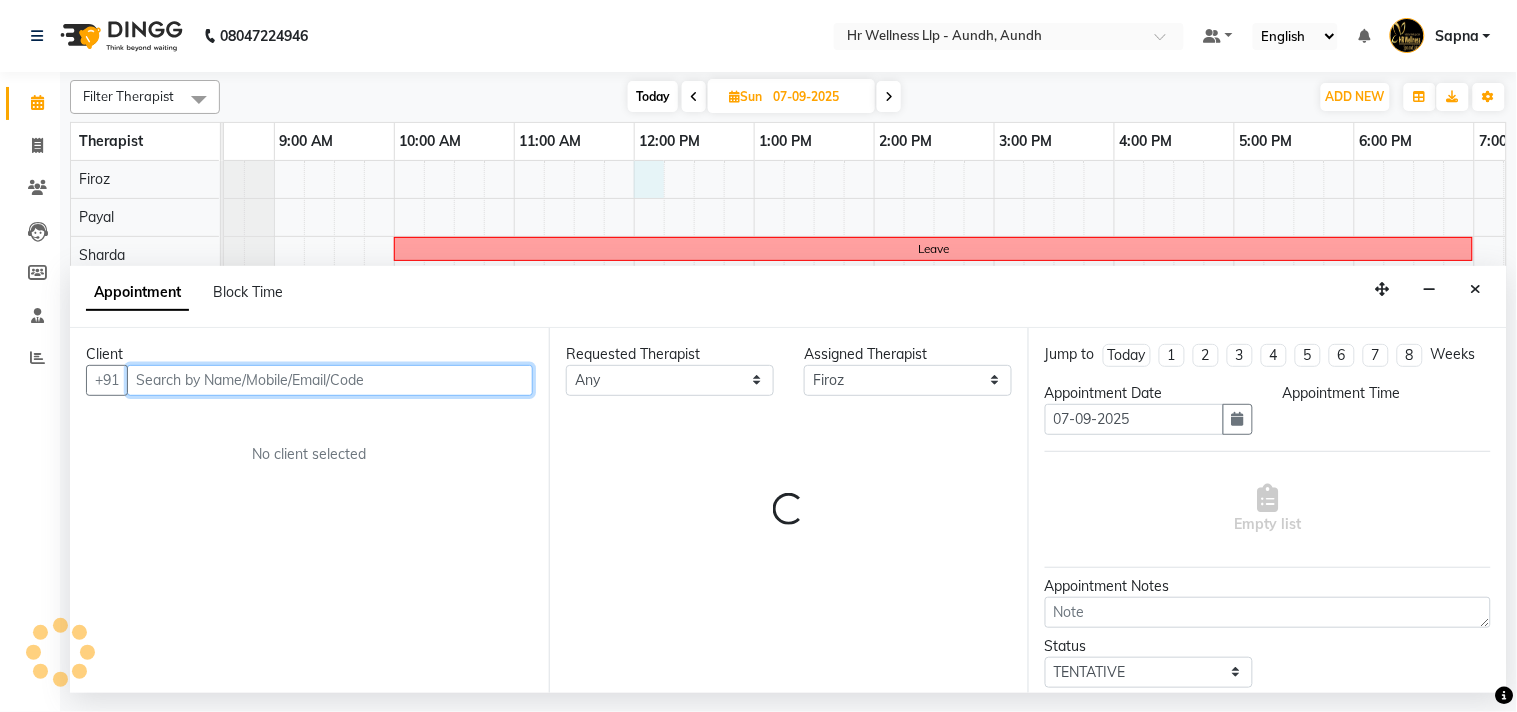select on "720" 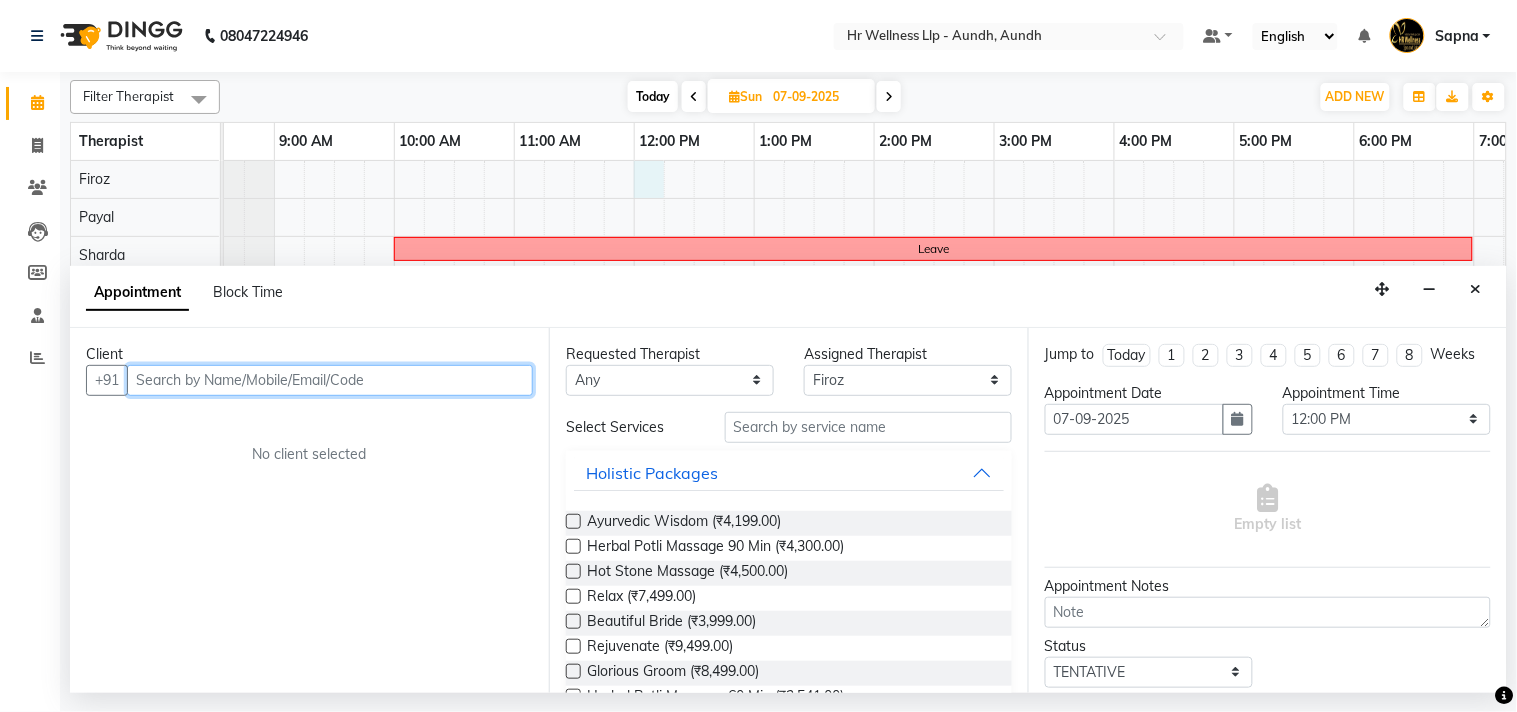 click at bounding box center [330, 380] 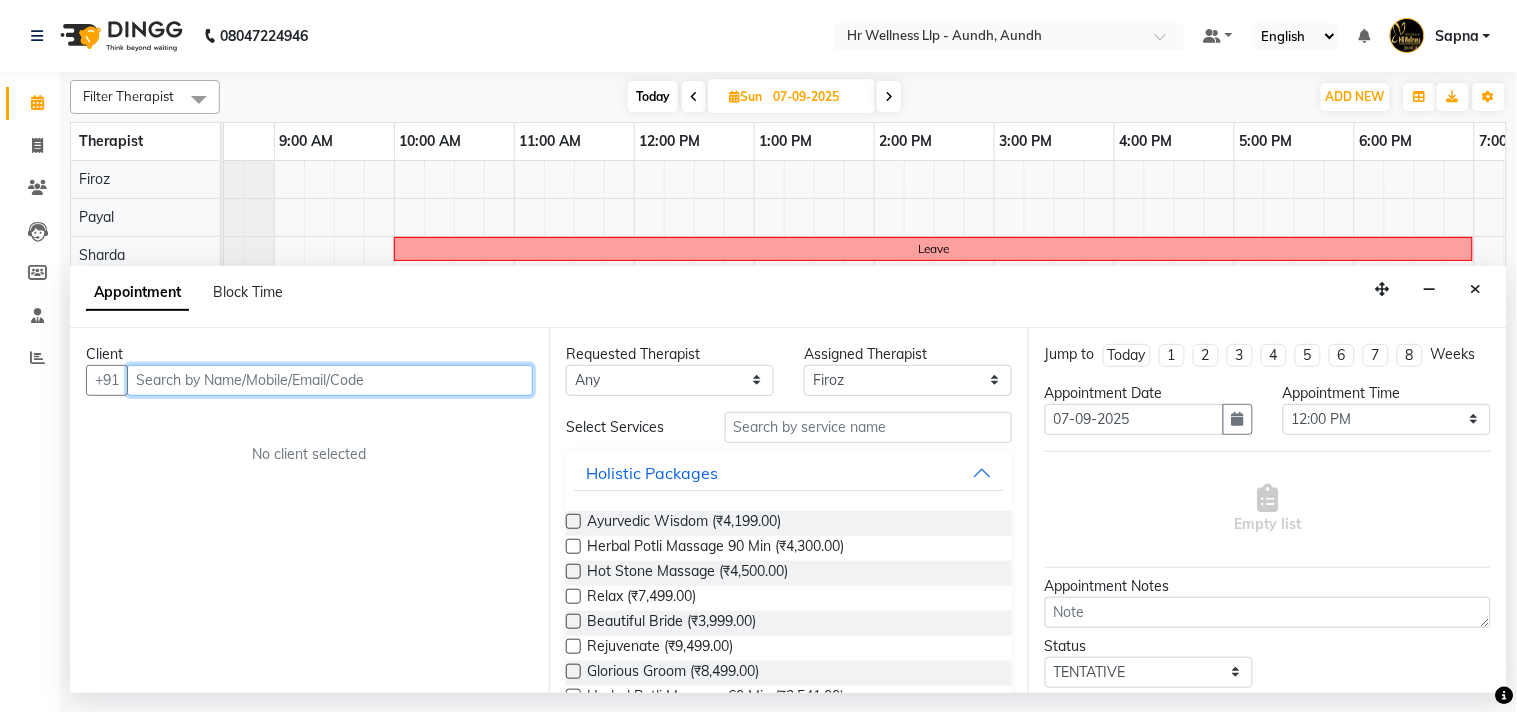 paste on "[PHONE]" 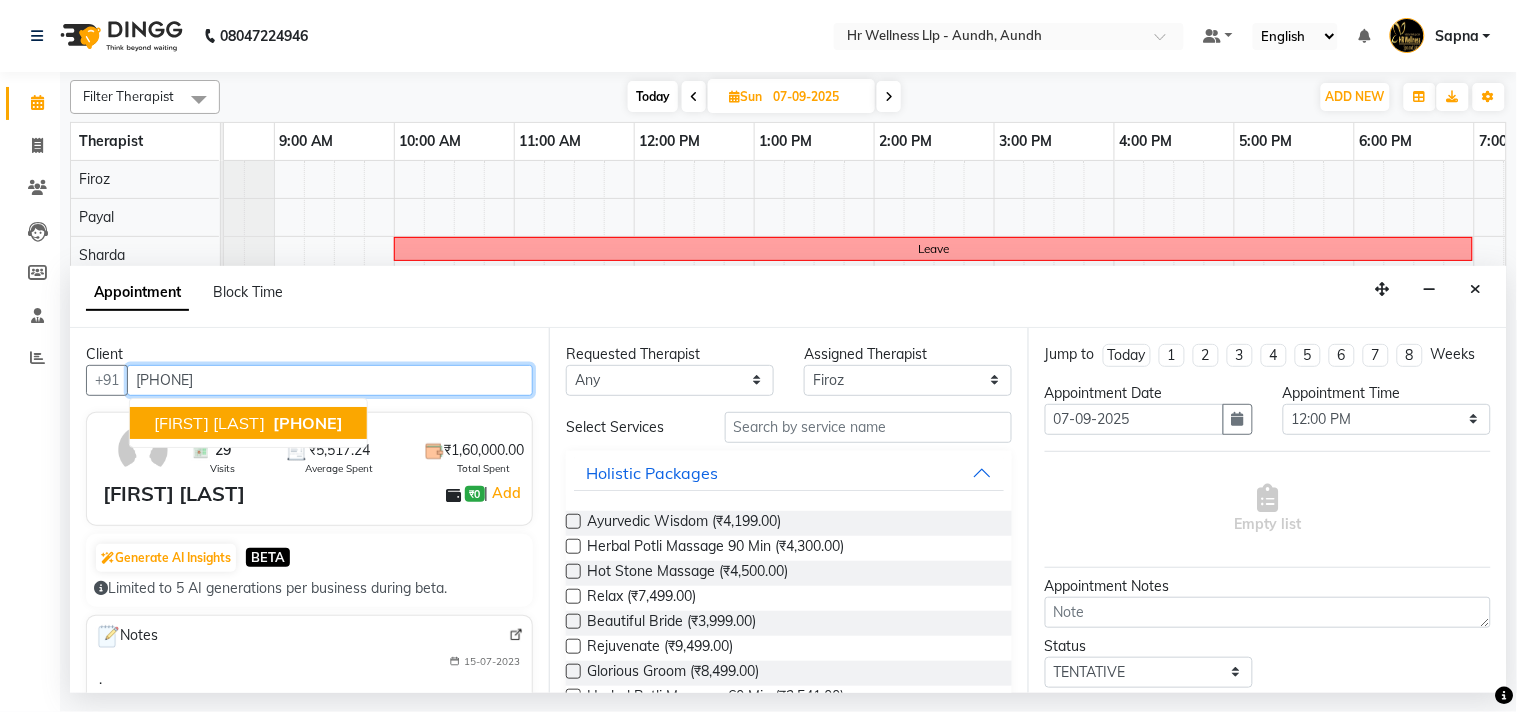 click on "[FIRST] [LAST]" at bounding box center [209, 423] 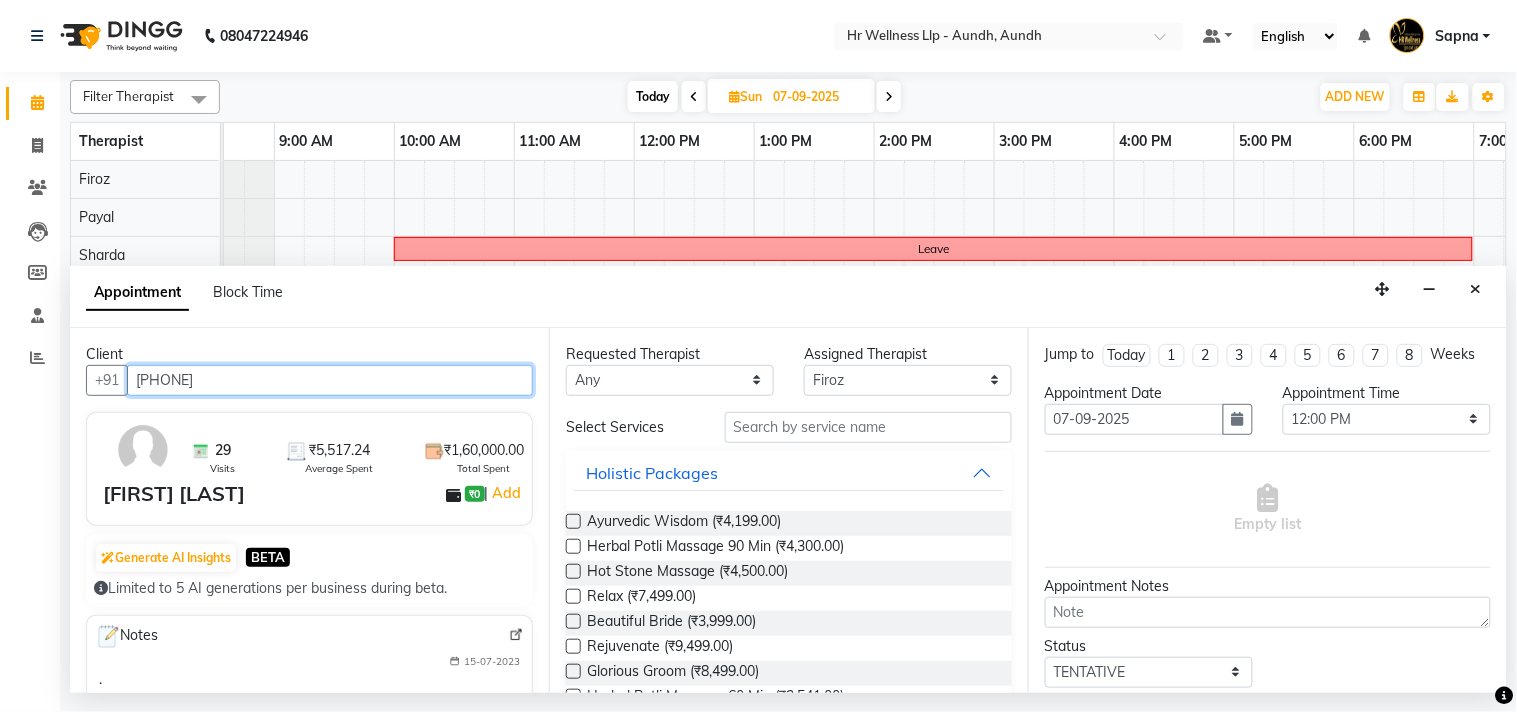 type on "[PHONE]" 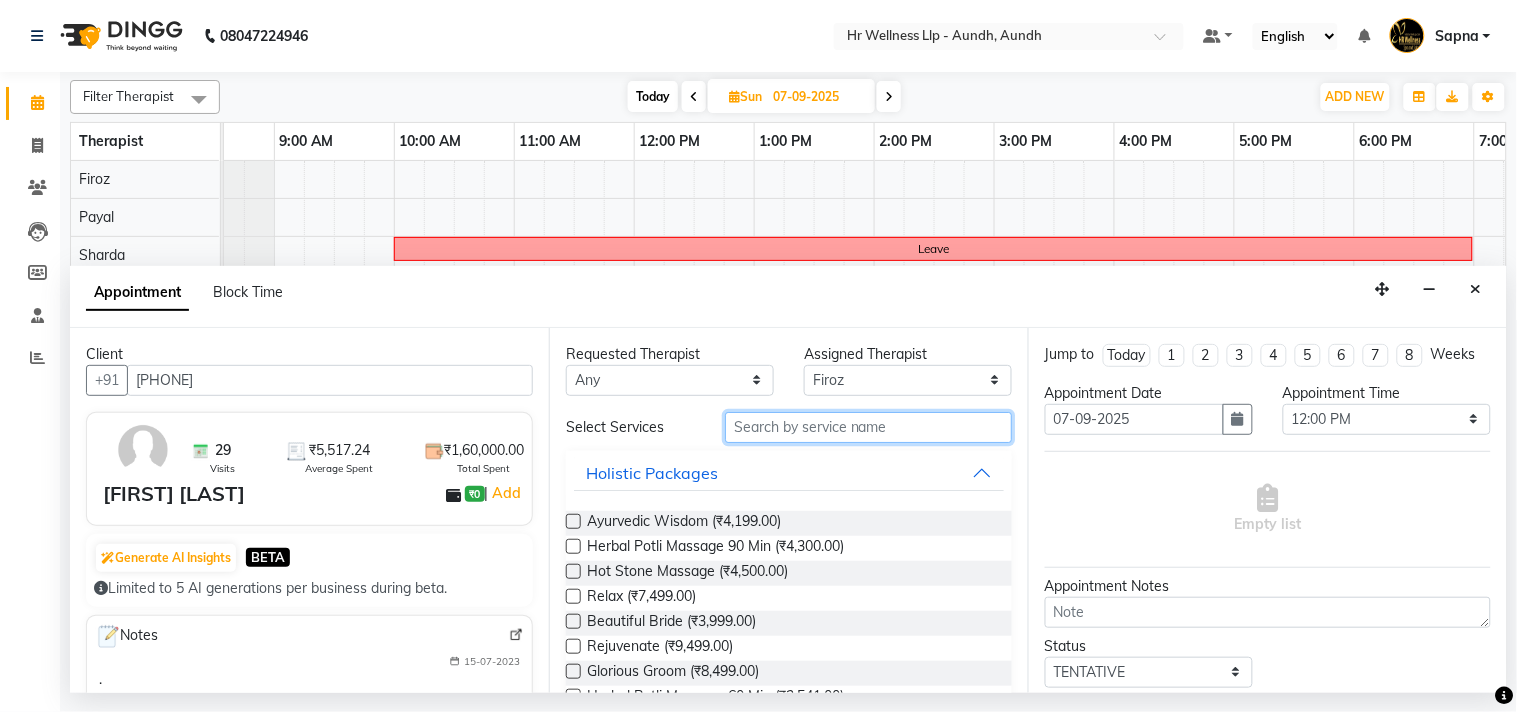 click at bounding box center (868, 427) 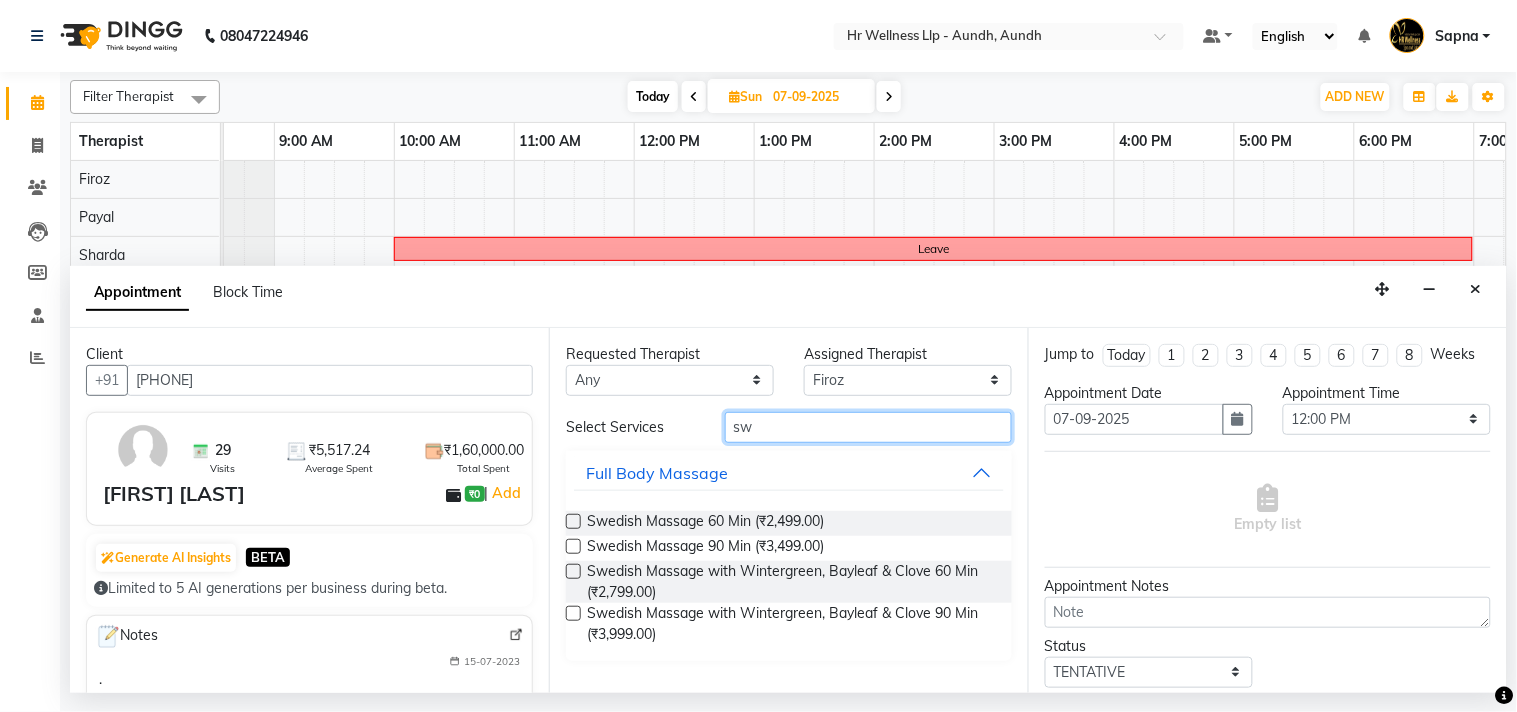 type on "sw" 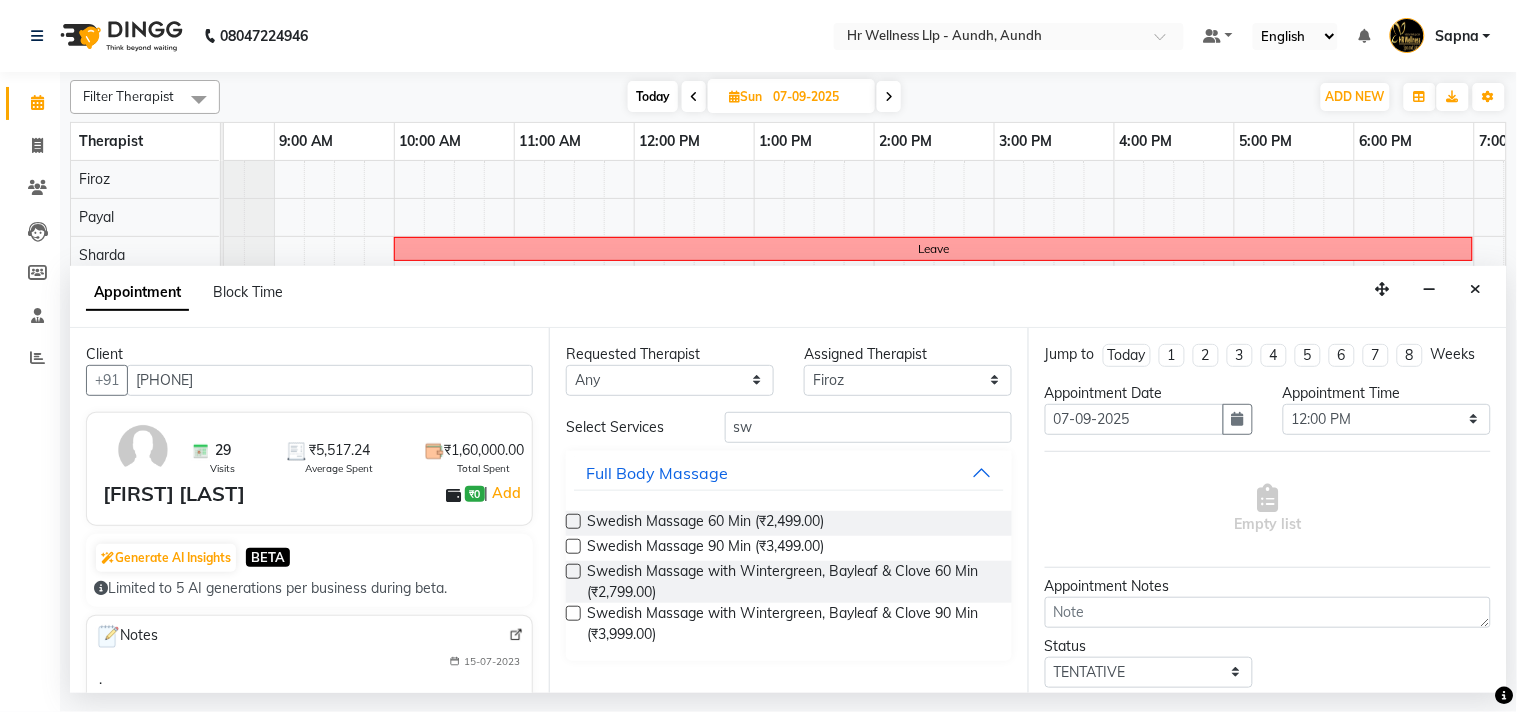 click at bounding box center [573, 571] 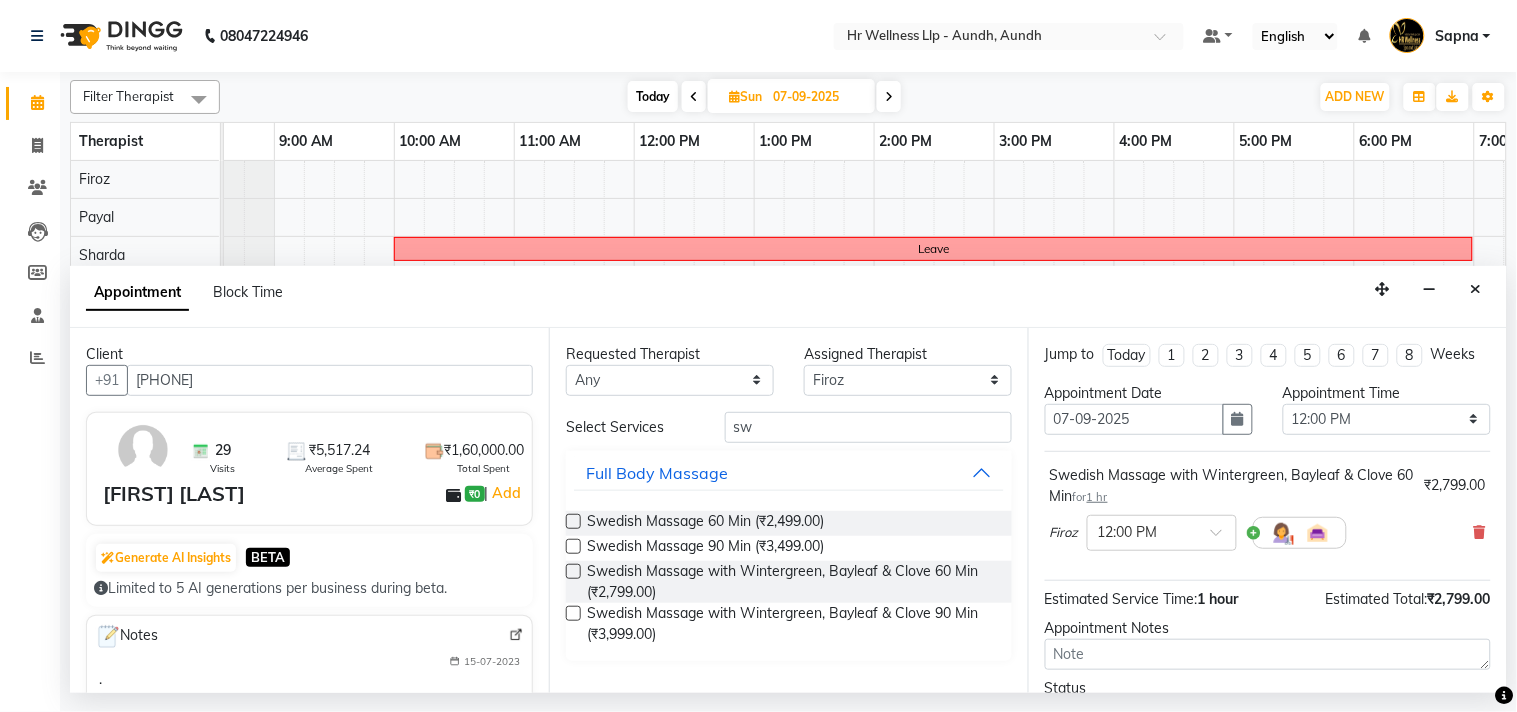 click at bounding box center [573, 571] 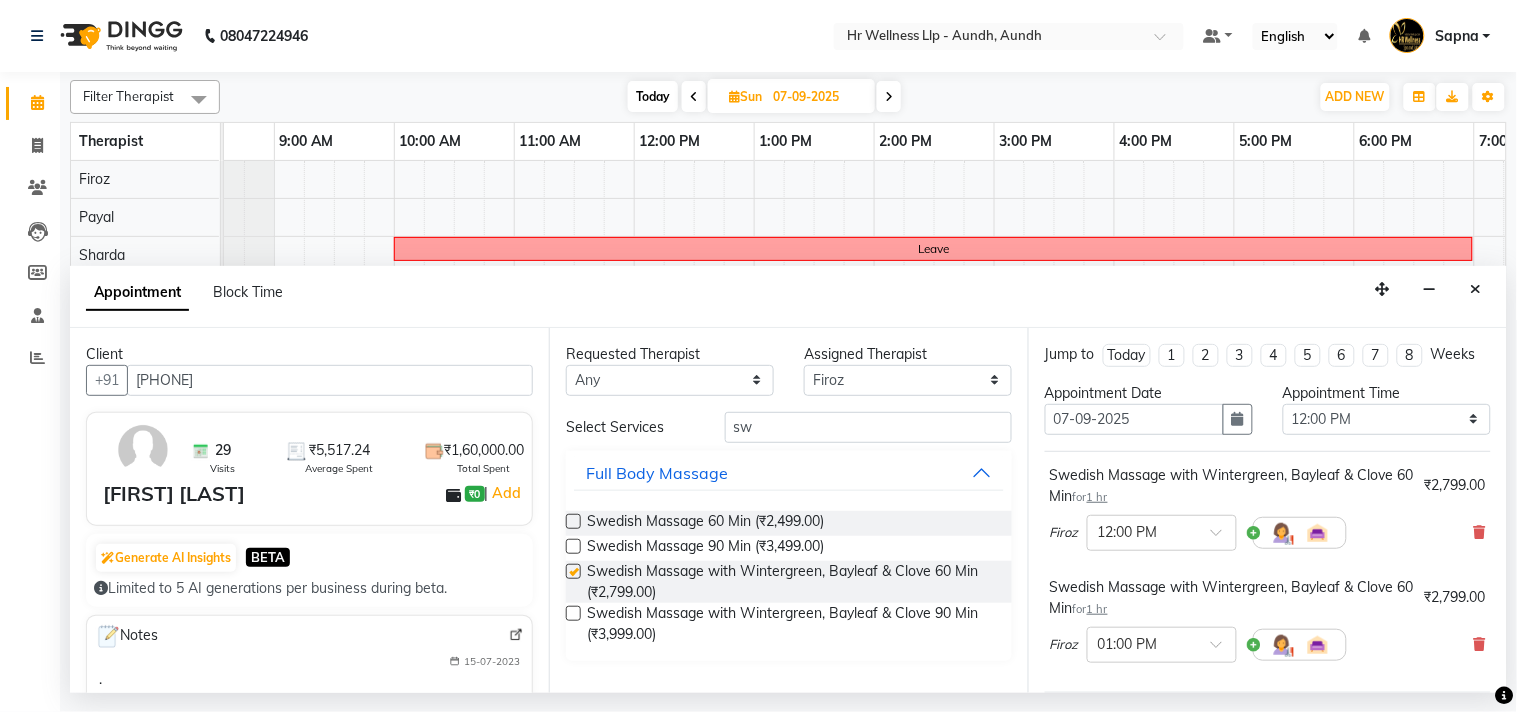 checkbox on "false" 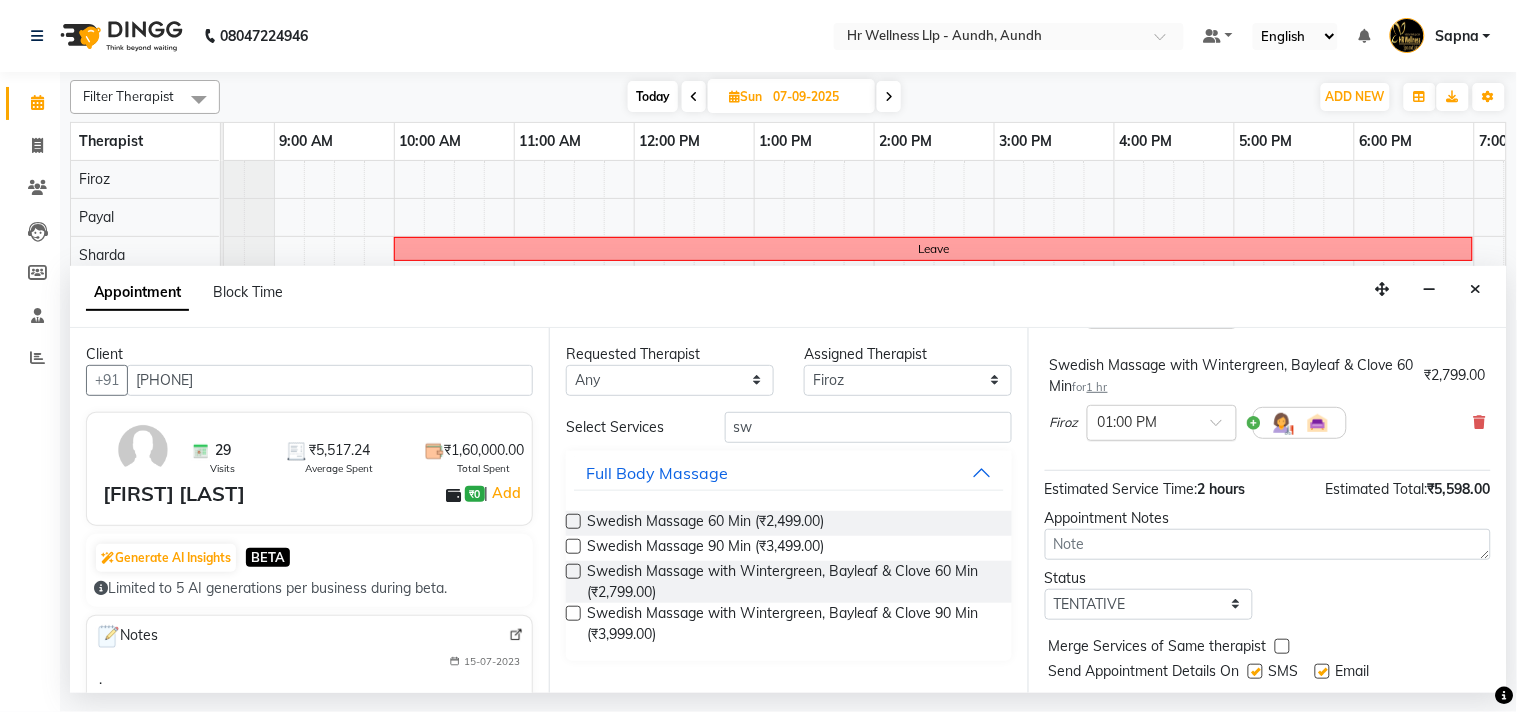 click at bounding box center (1223, 428) 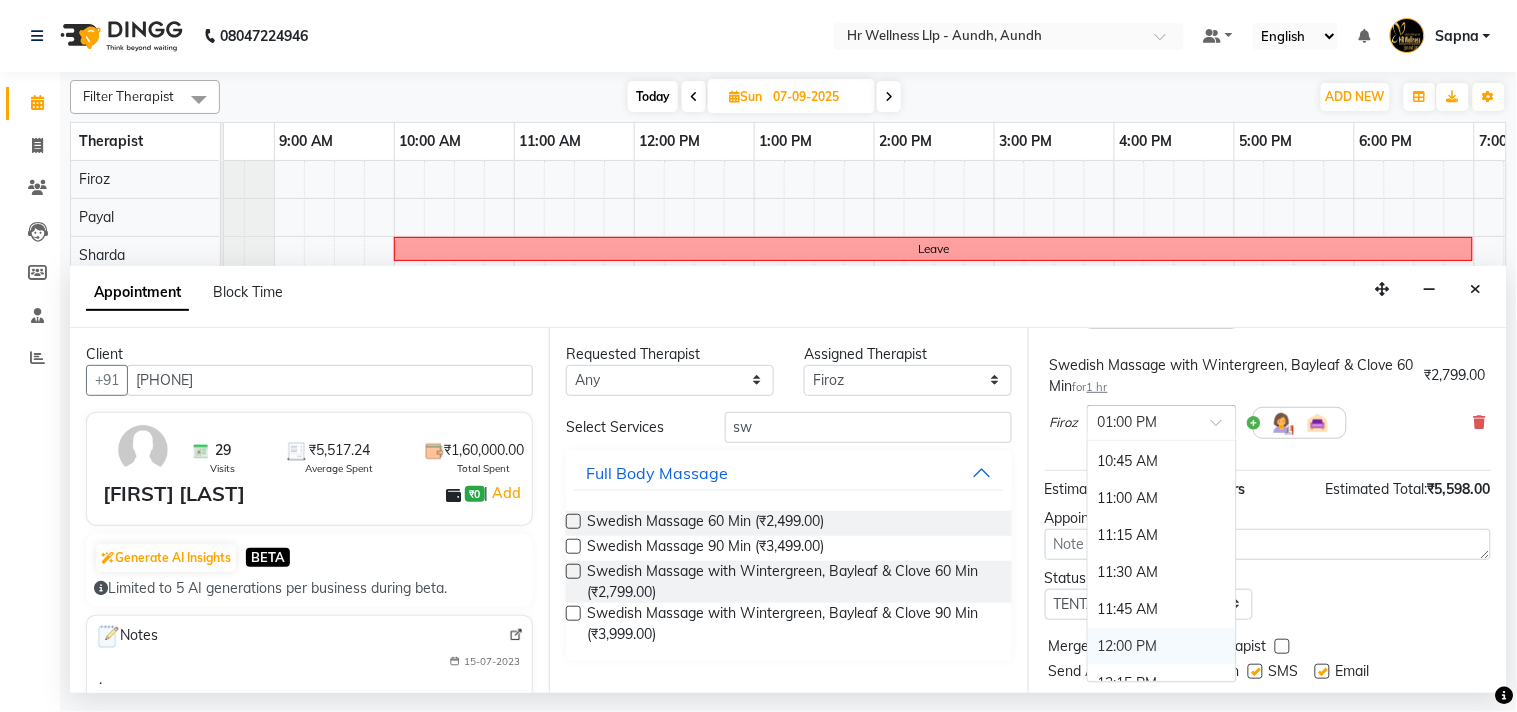 click on "12:00 PM" at bounding box center (1162, 646) 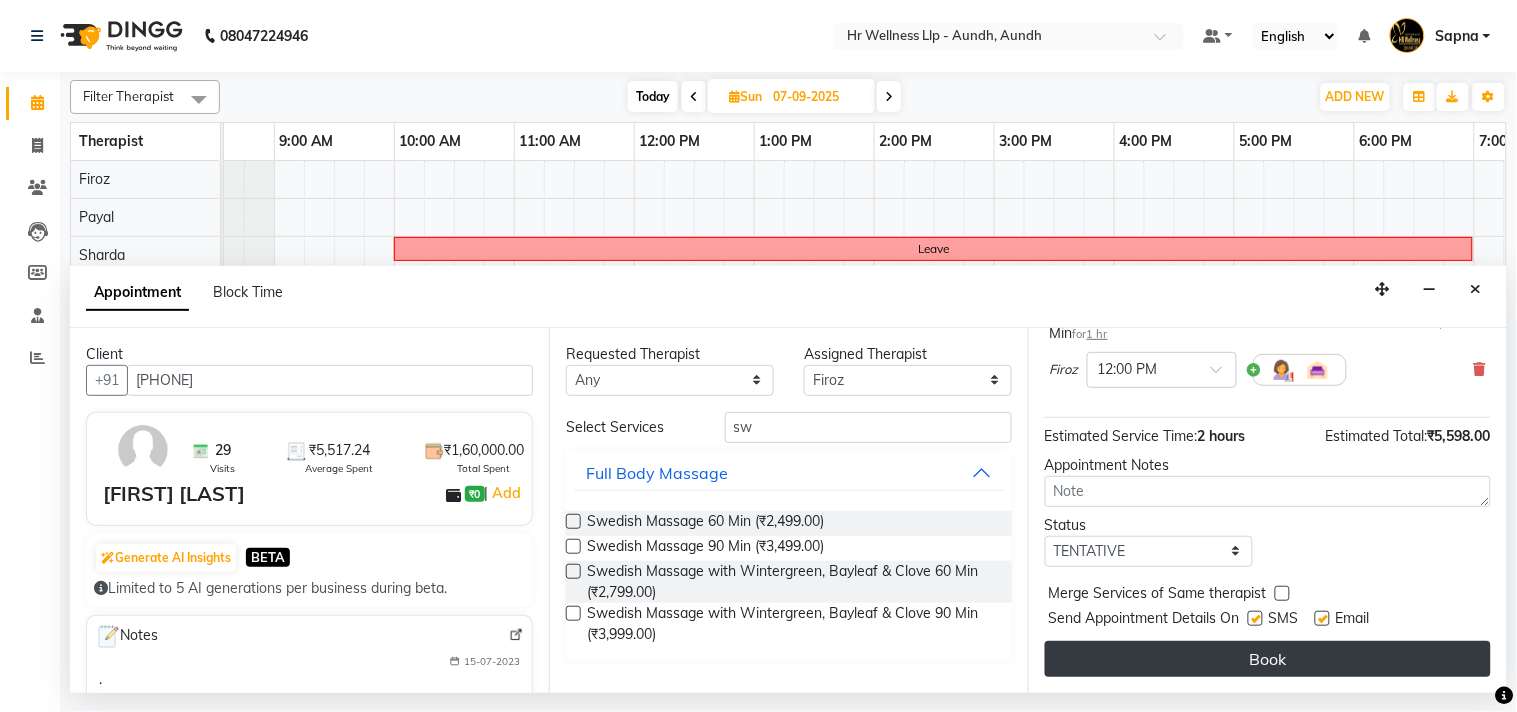 click on "Book" at bounding box center [1268, 659] 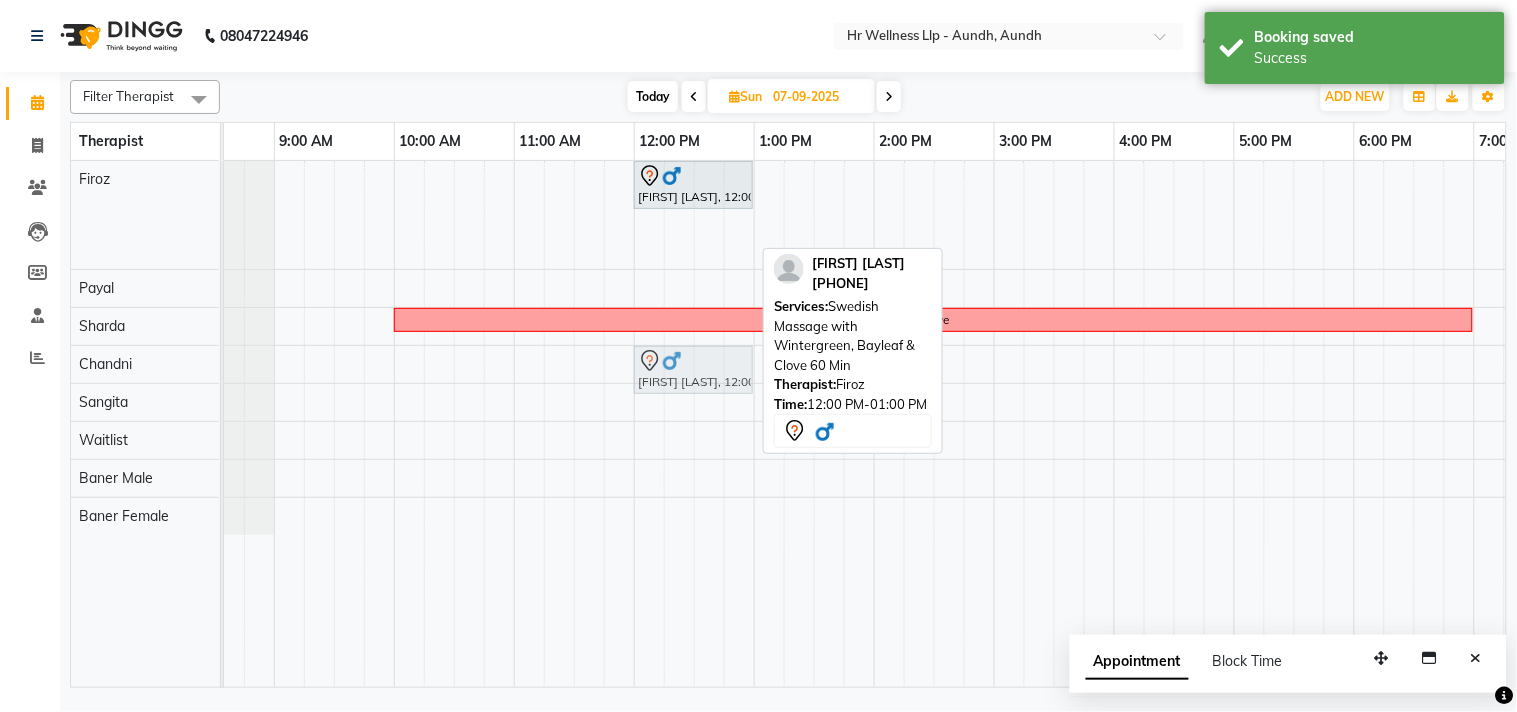 drag, startPoint x: 672, startPoint y: 231, endPoint x: 675, endPoint y: 353, distance: 122.03688 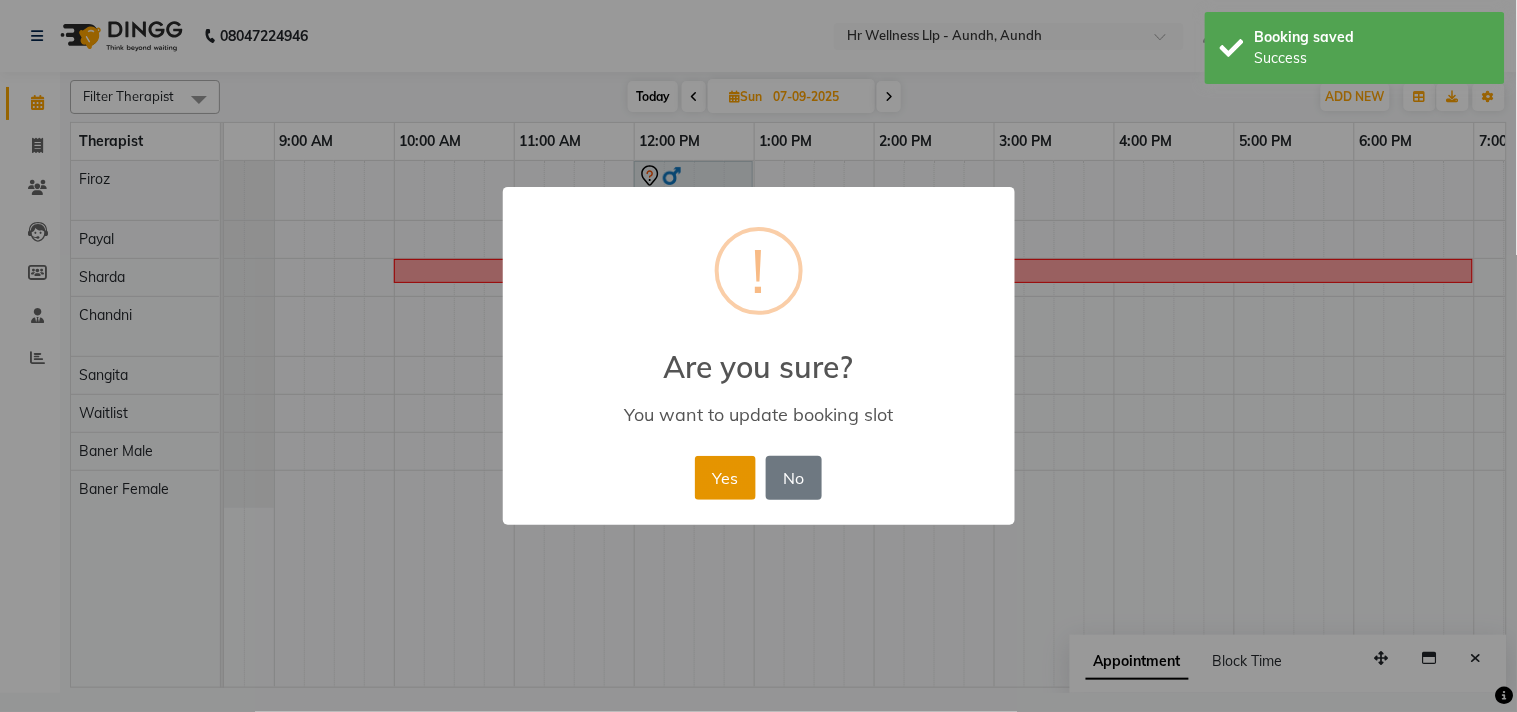 click on "Yes" at bounding box center [725, 478] 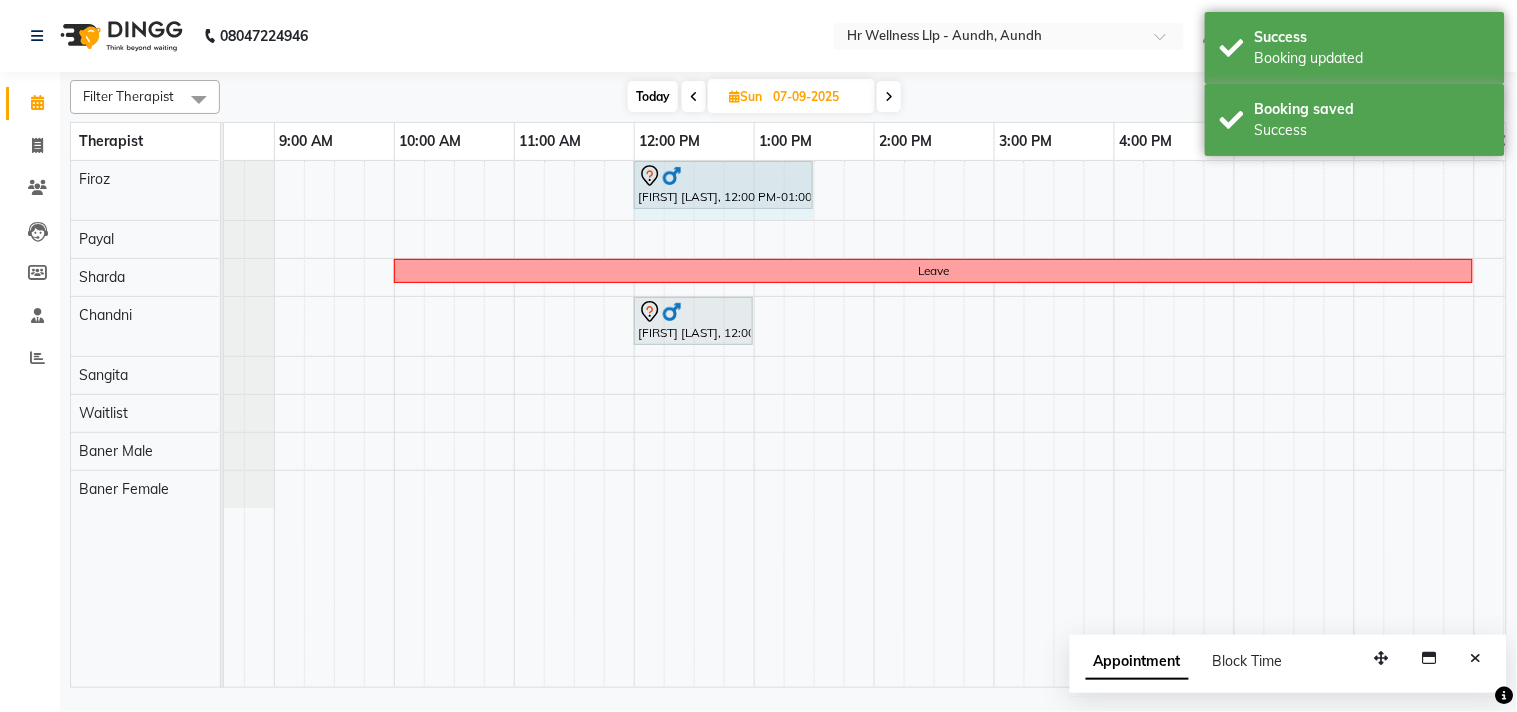 drag, startPoint x: 750, startPoint y: 176, endPoint x: 786, endPoint y: 188, distance: 37.94733 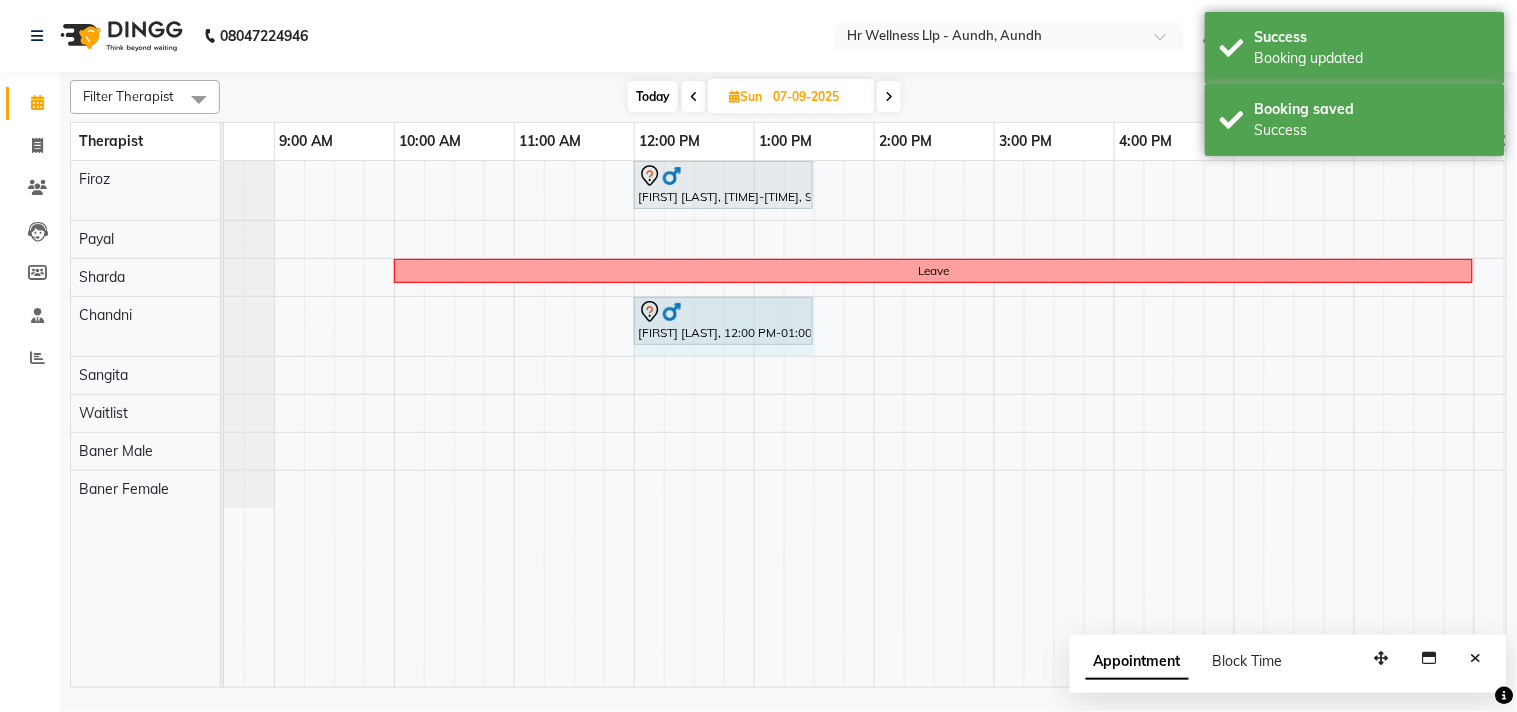 drag, startPoint x: 752, startPoint y: 305, endPoint x: 790, endPoint y: 320, distance: 40.853397 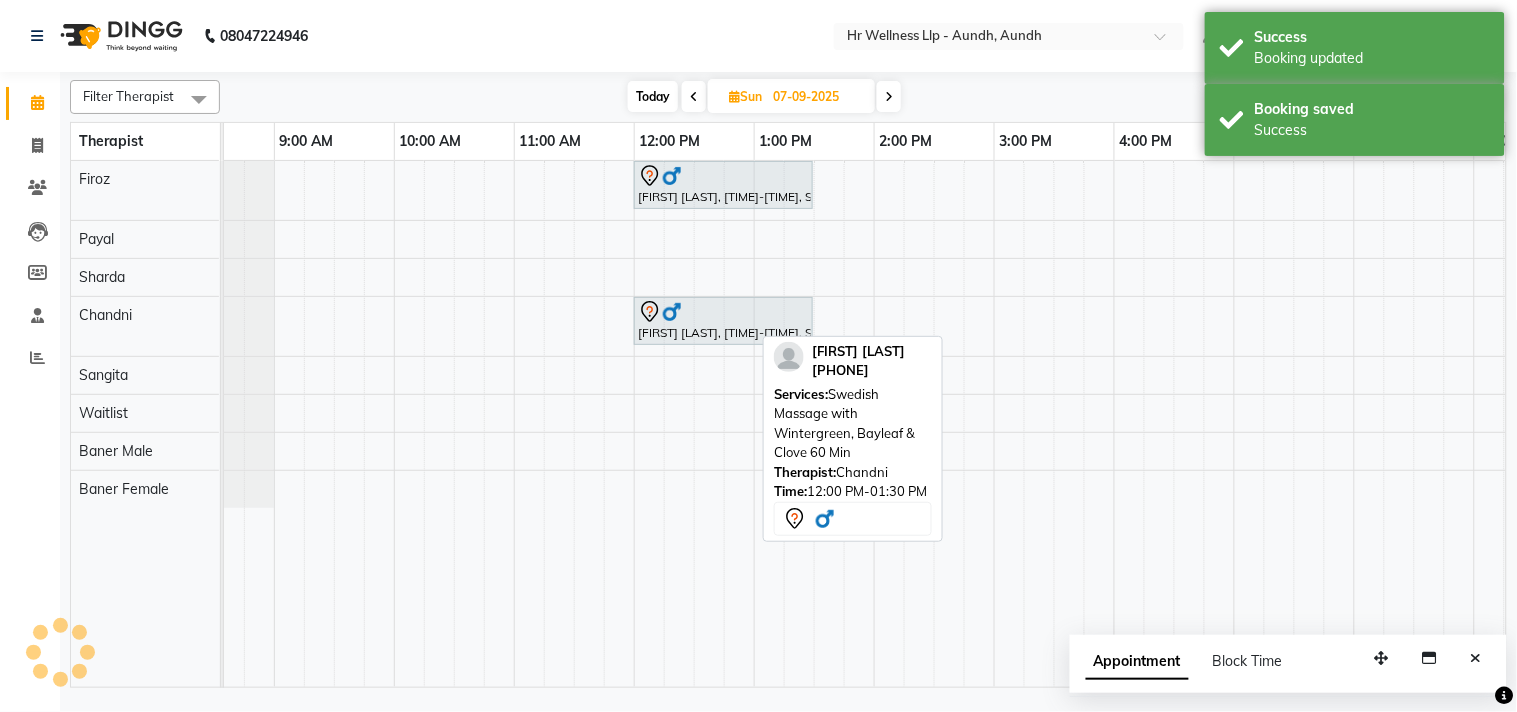 click at bounding box center (723, 312) 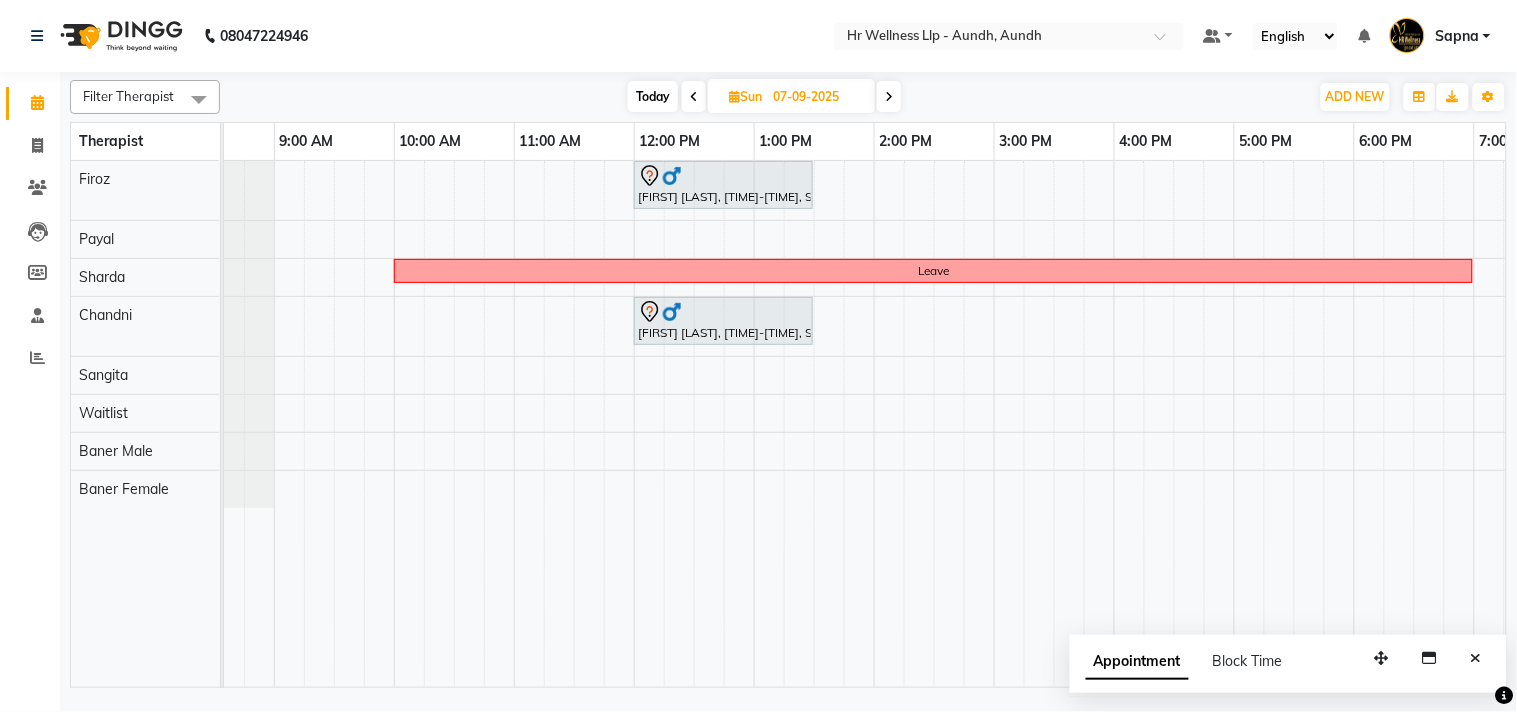 click on "Today" at bounding box center [653, 96] 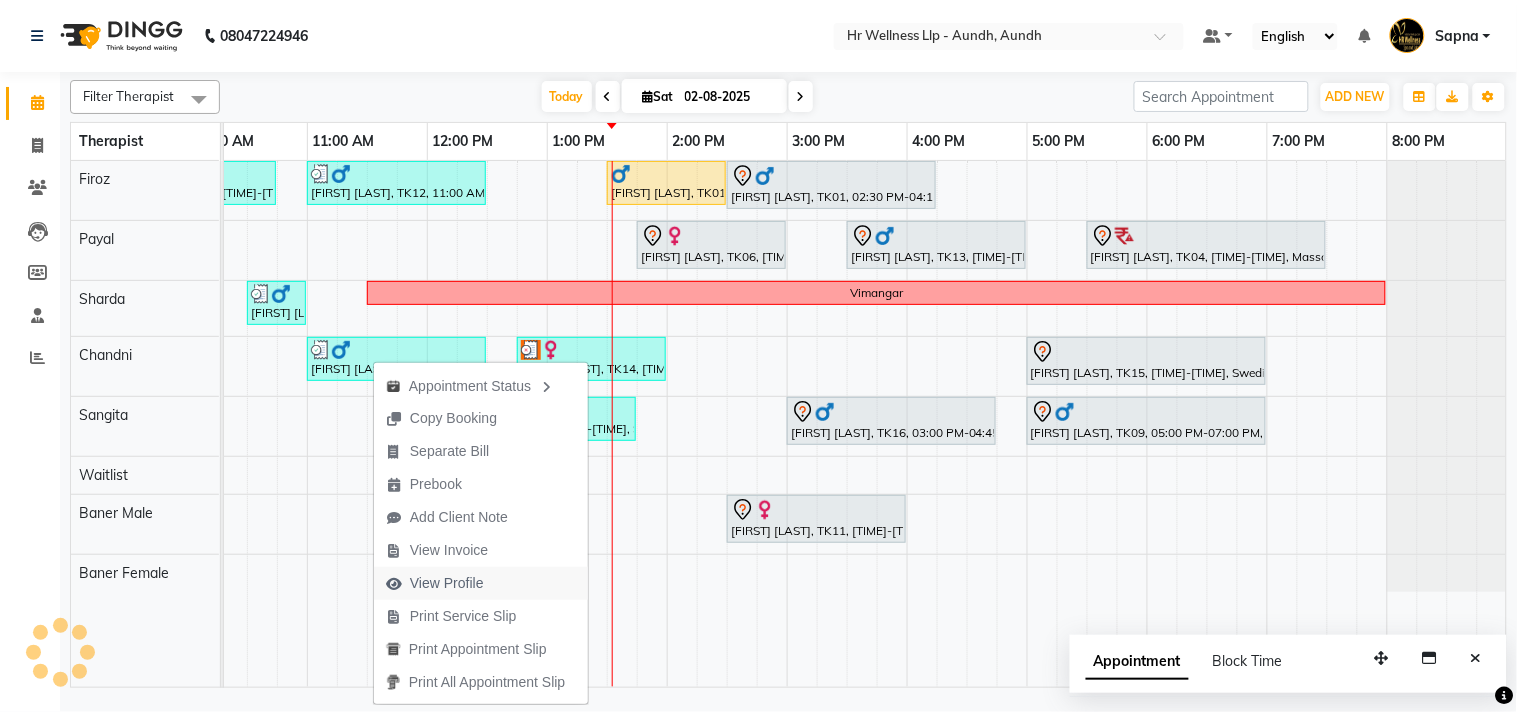 click on "View Profile" at bounding box center (447, 583) 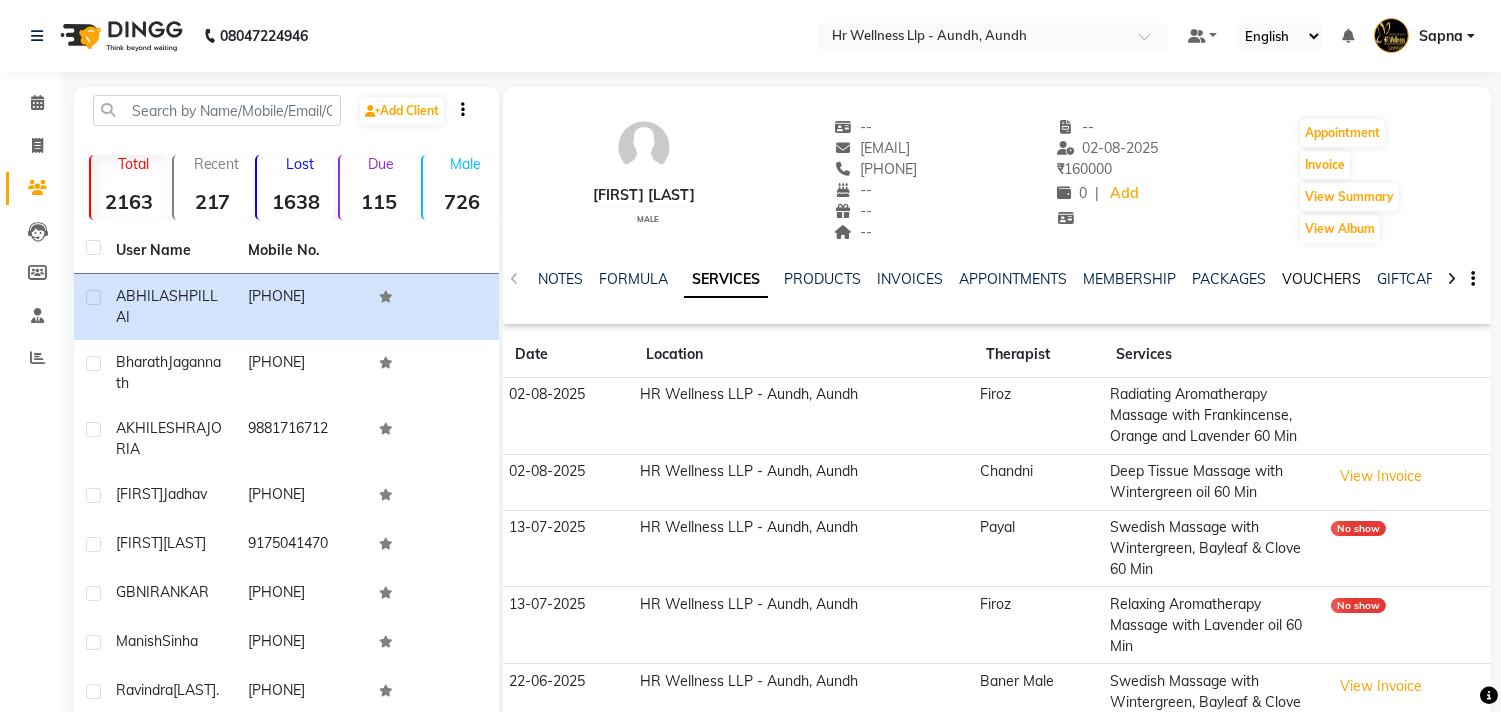 click on "VOUCHERS" 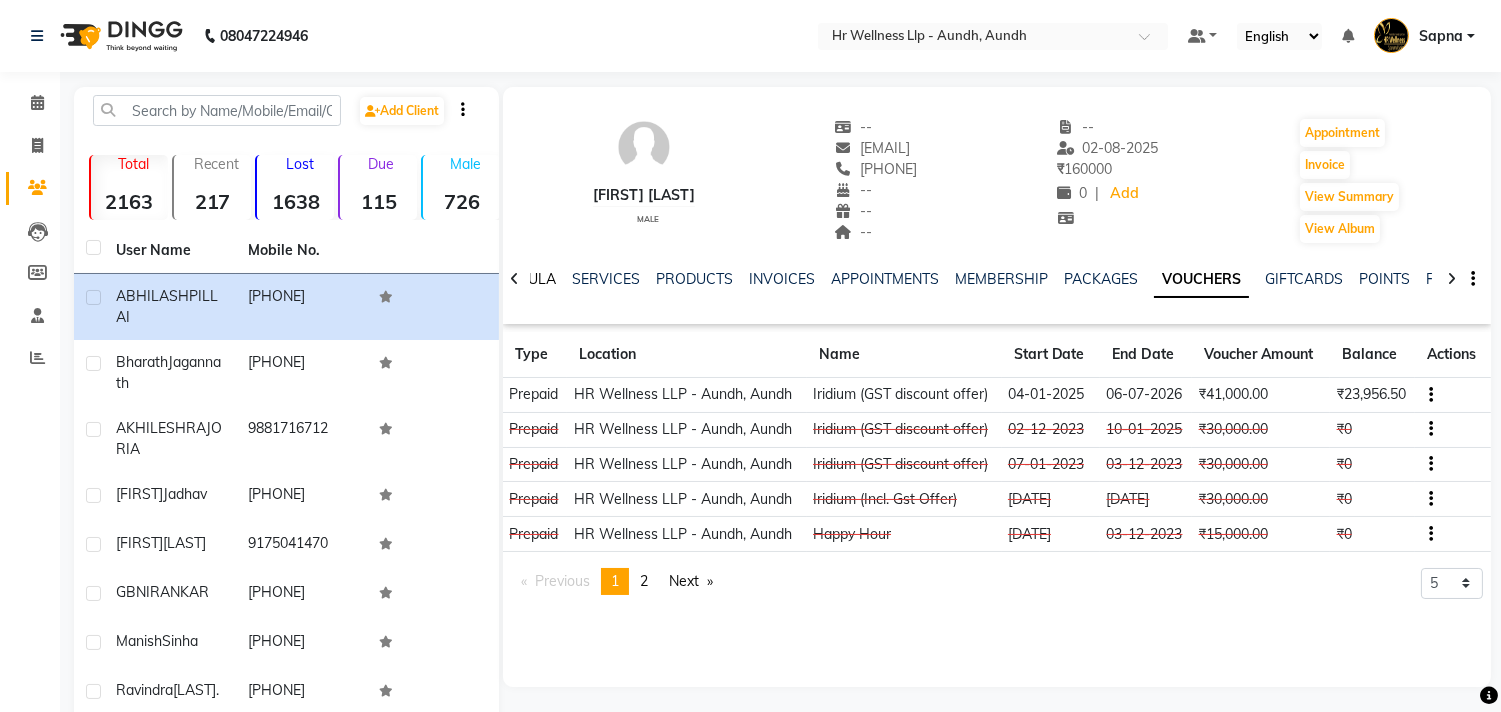 click on "FORMULA" 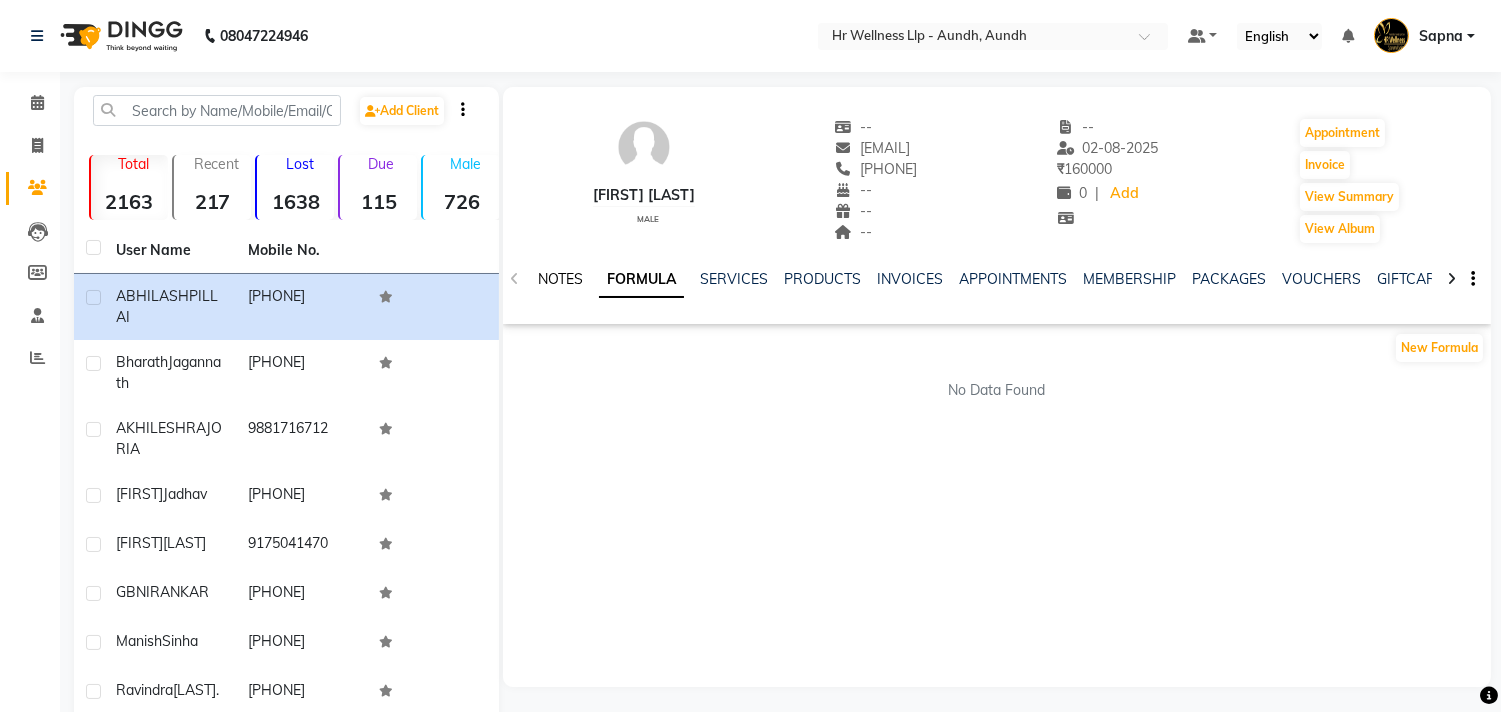 click on "NOTES" 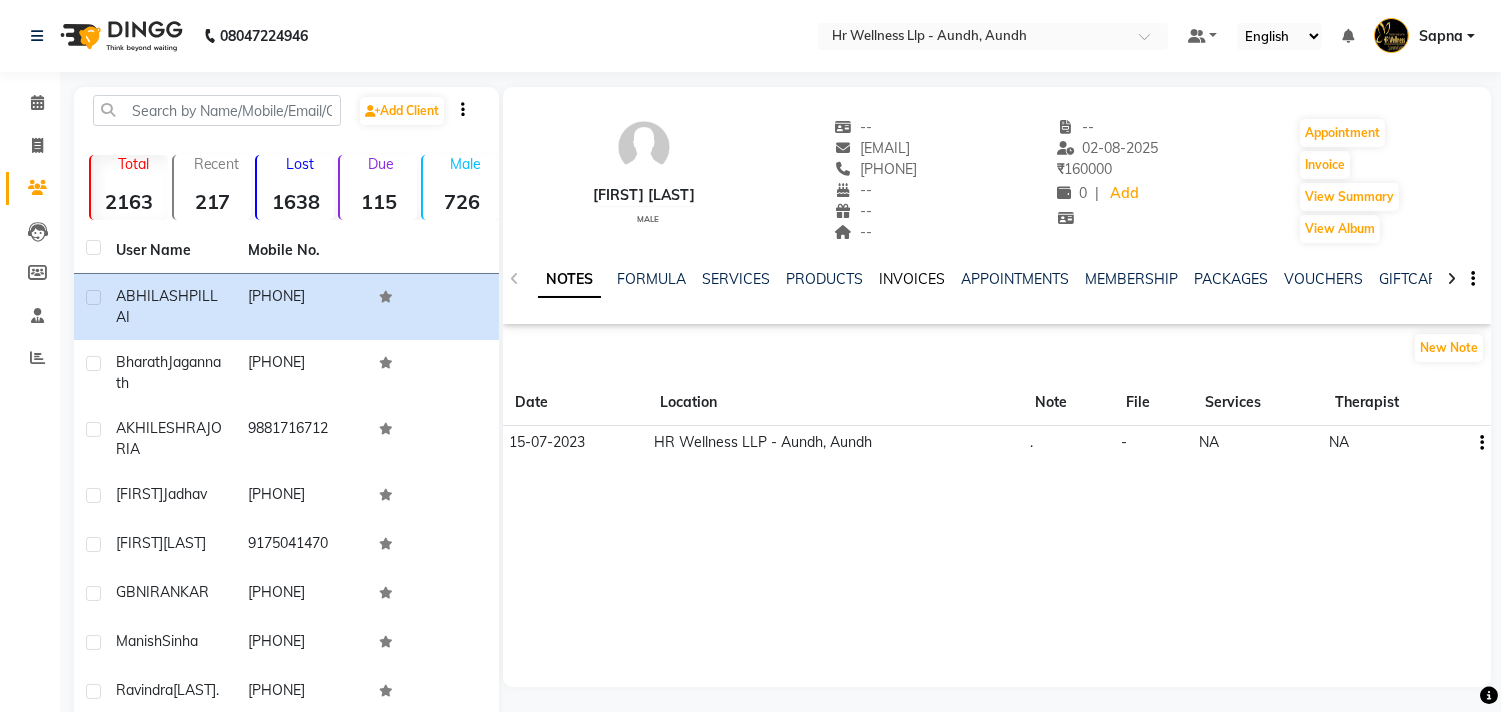 click on "INVOICES" 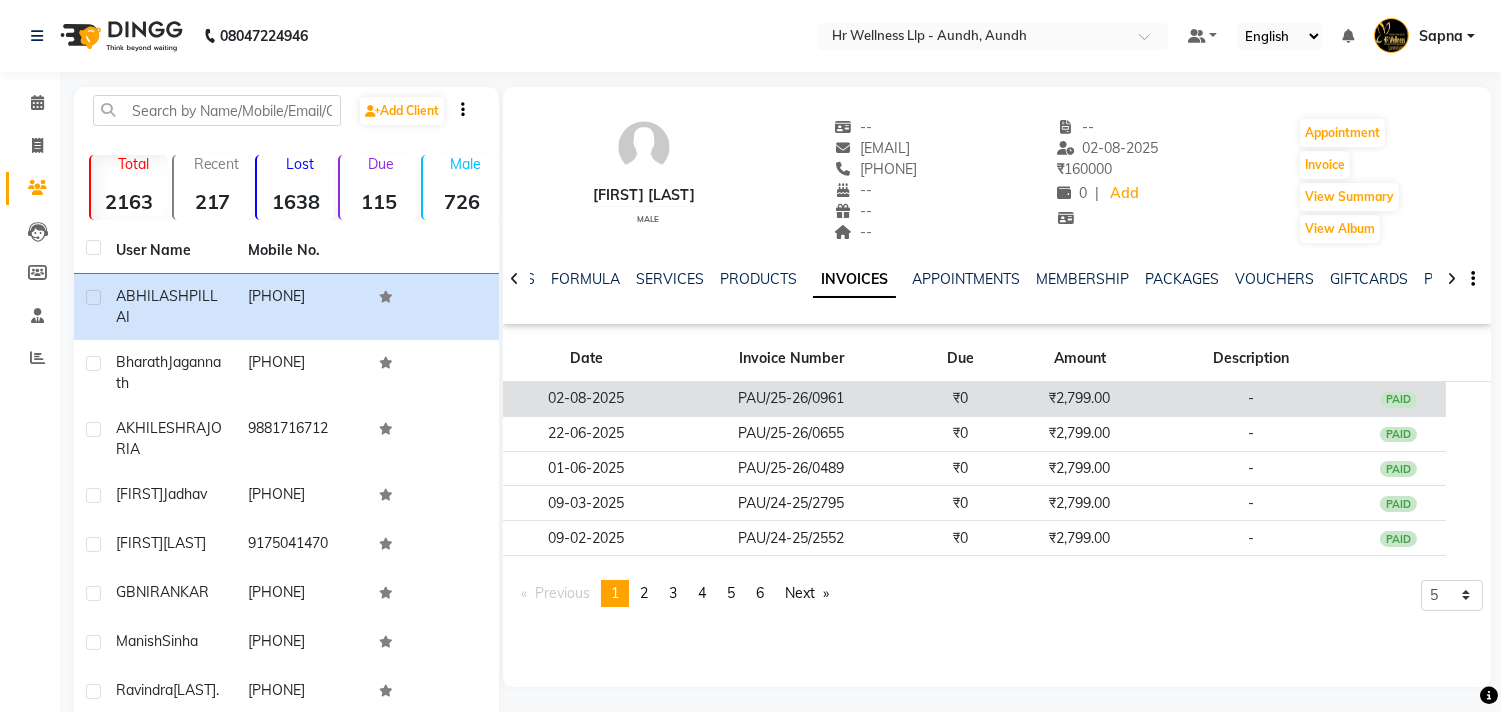 click on "₹2,799.00" 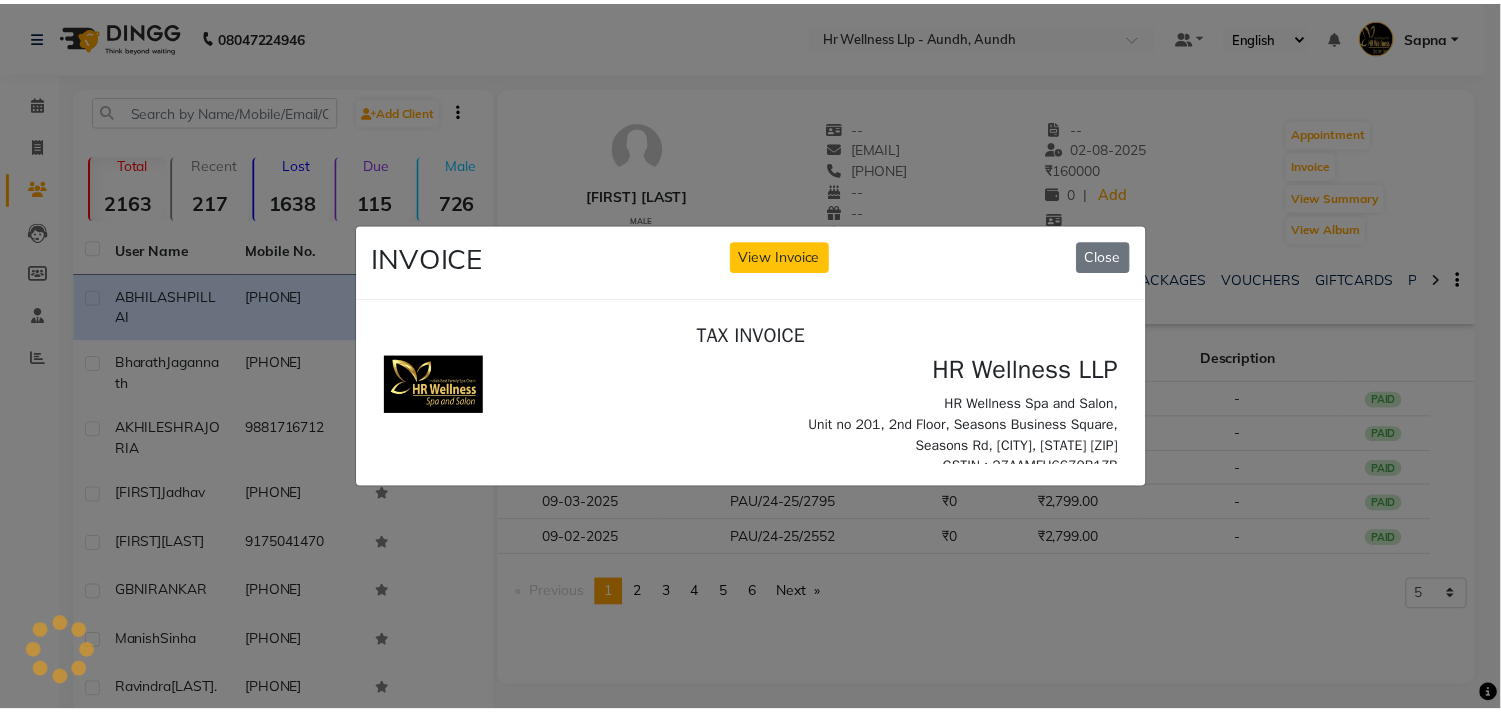 scroll, scrollTop: 0, scrollLeft: 0, axis: both 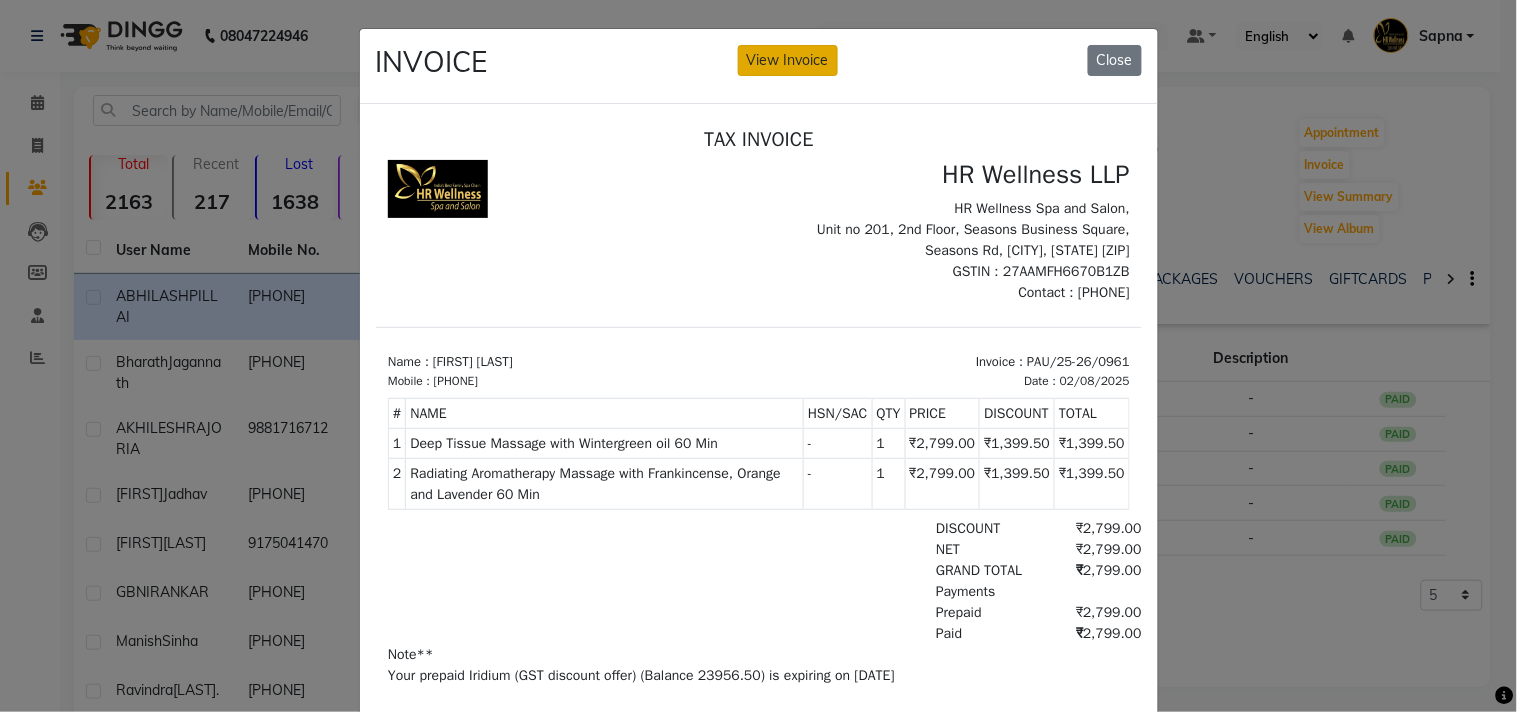 click on "View Invoice" 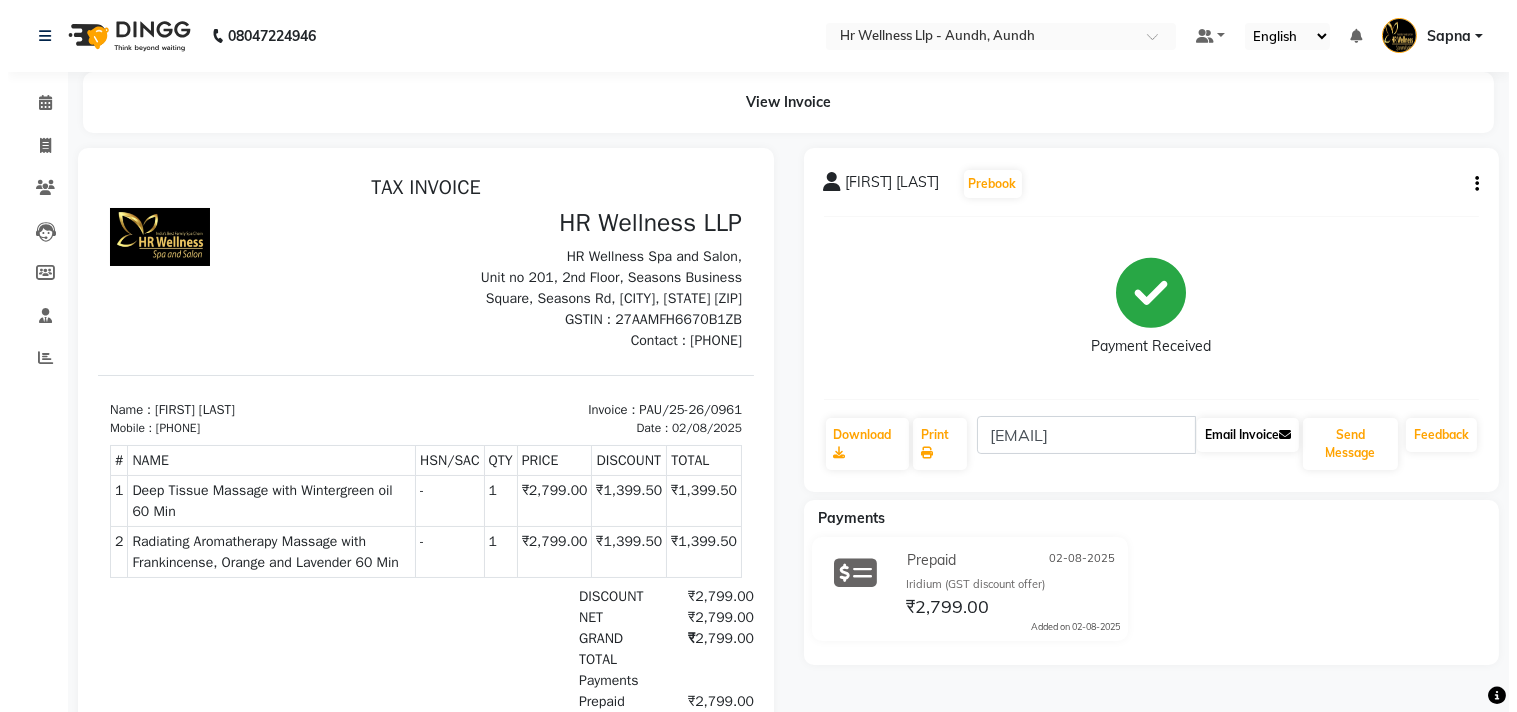 scroll, scrollTop: 0, scrollLeft: 0, axis: both 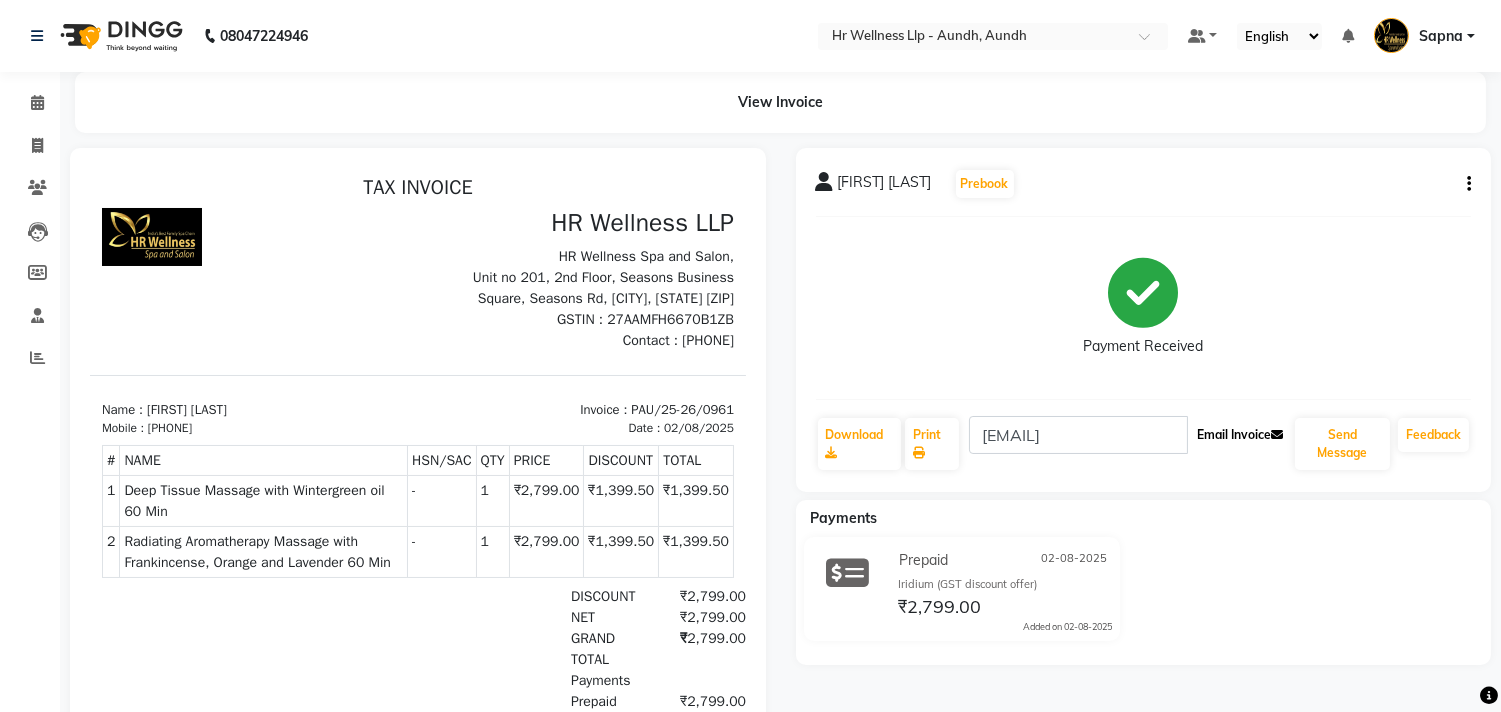 click on "Email Invoice" 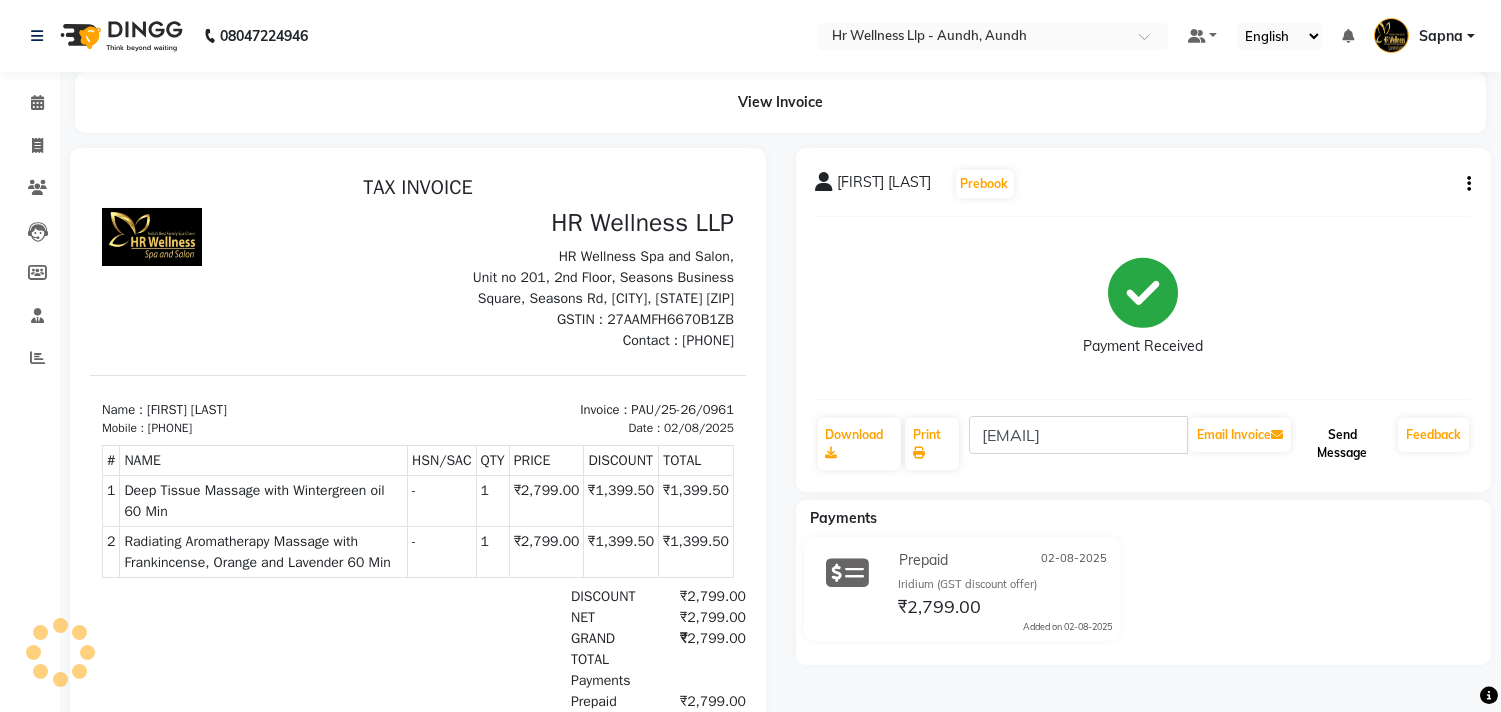 click on "Send Message" 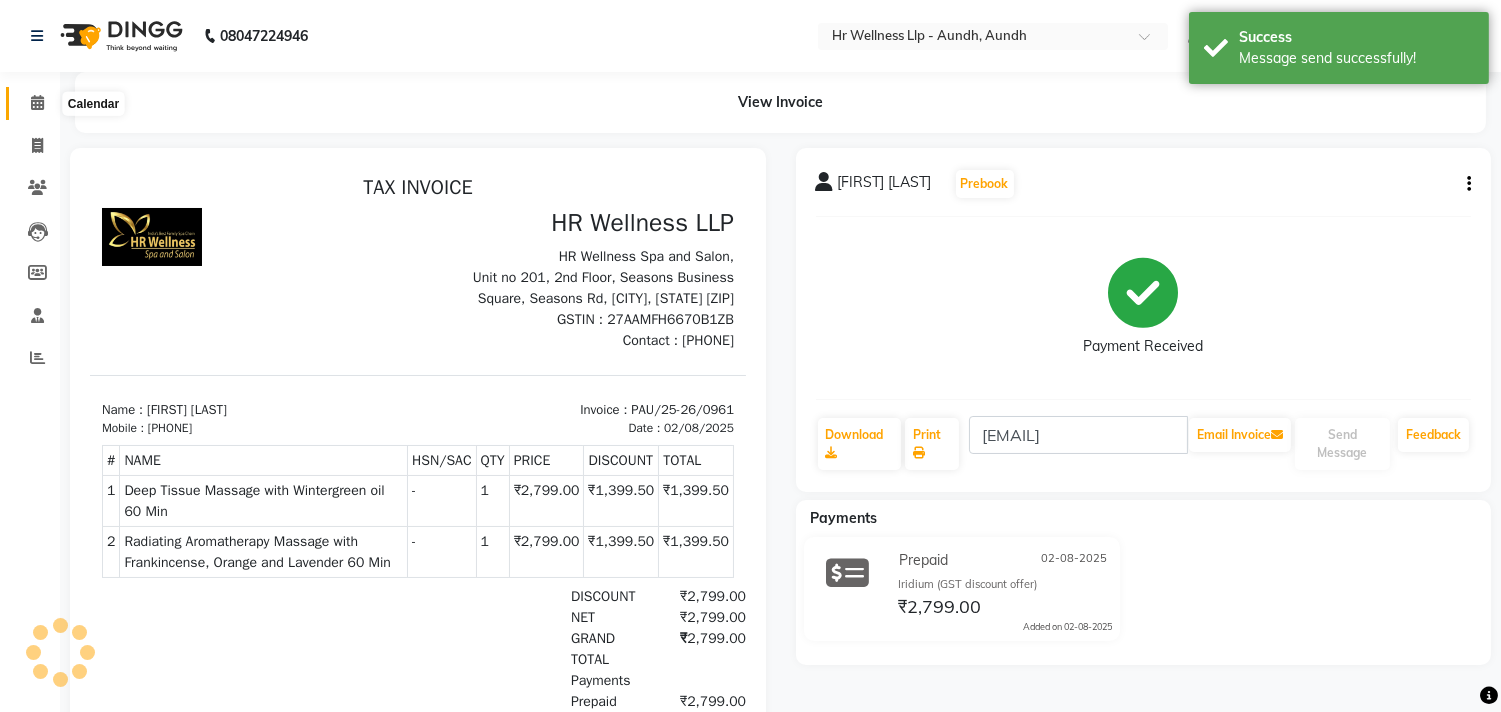 click 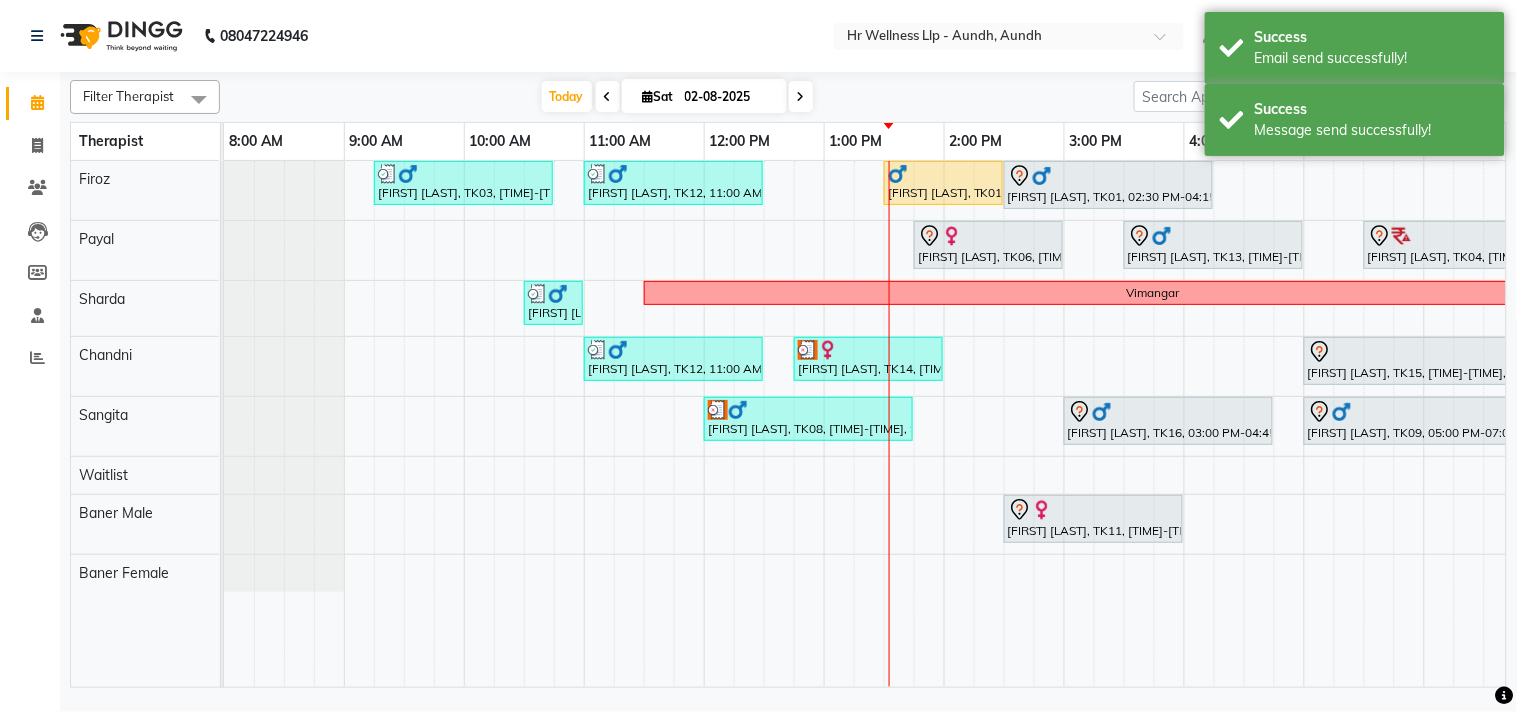 scroll, scrollTop: 0, scrollLeft: 255, axis: horizontal 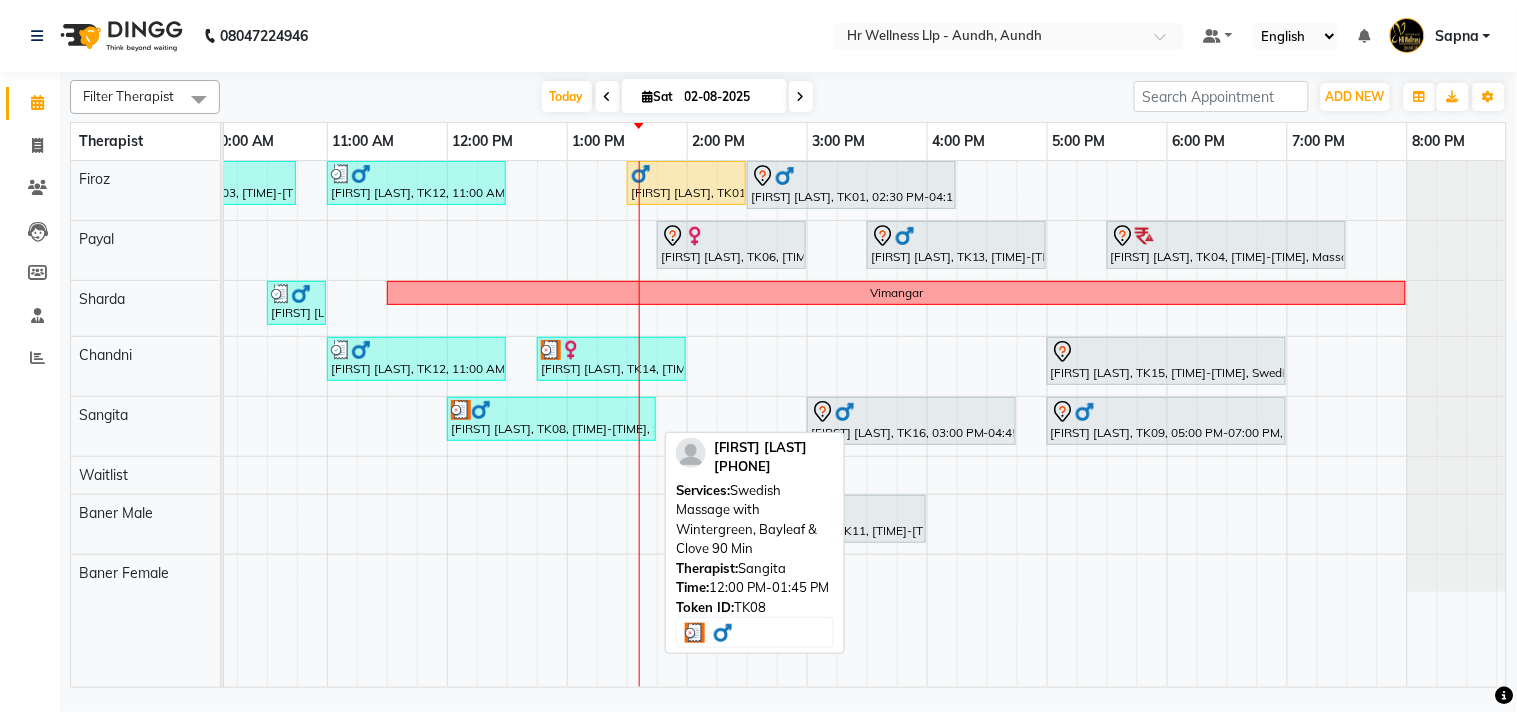 click on "[FIRST] [LAST], TK08, [TIME]-[TIME], Swedish Massage with Wintergreen, Bayleaf & Clove 90 Min" at bounding box center (551, 419) 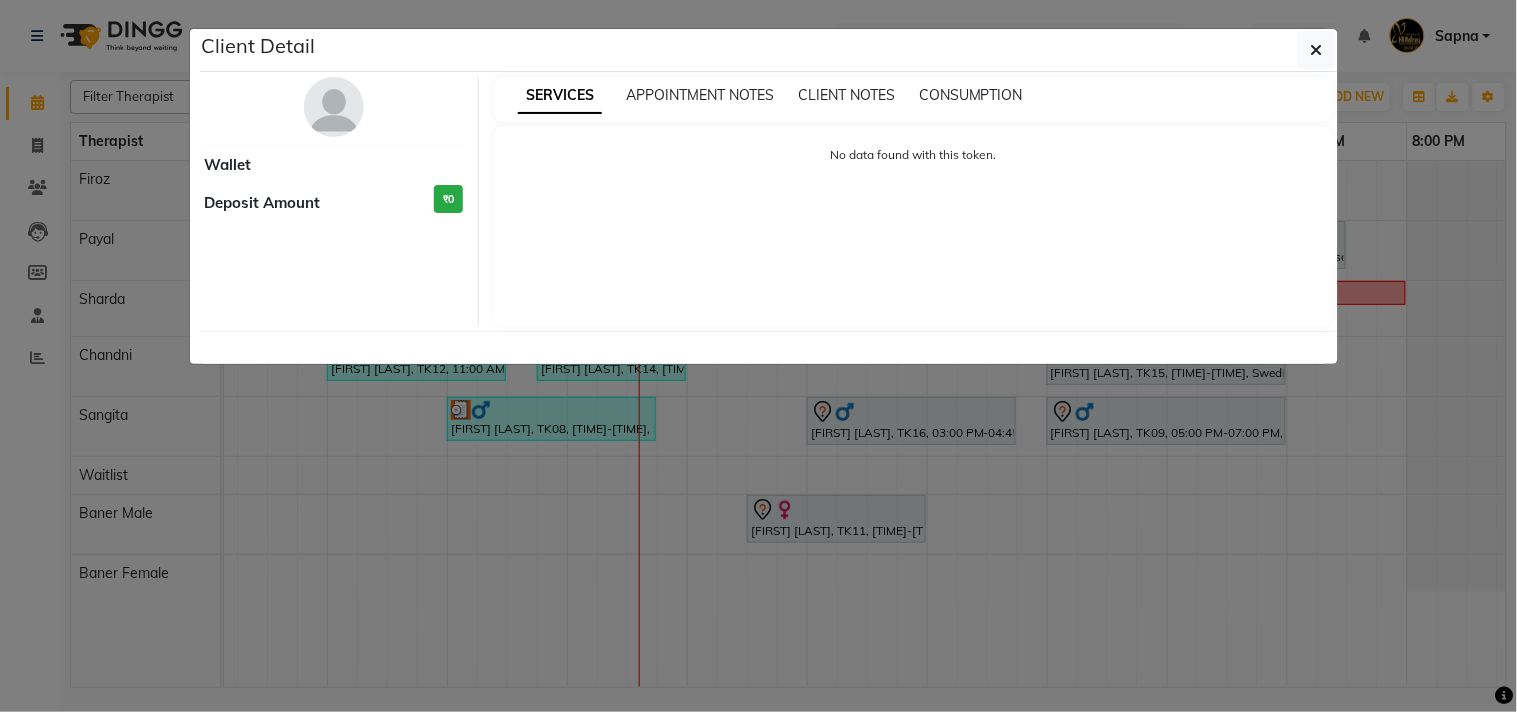 select on "3" 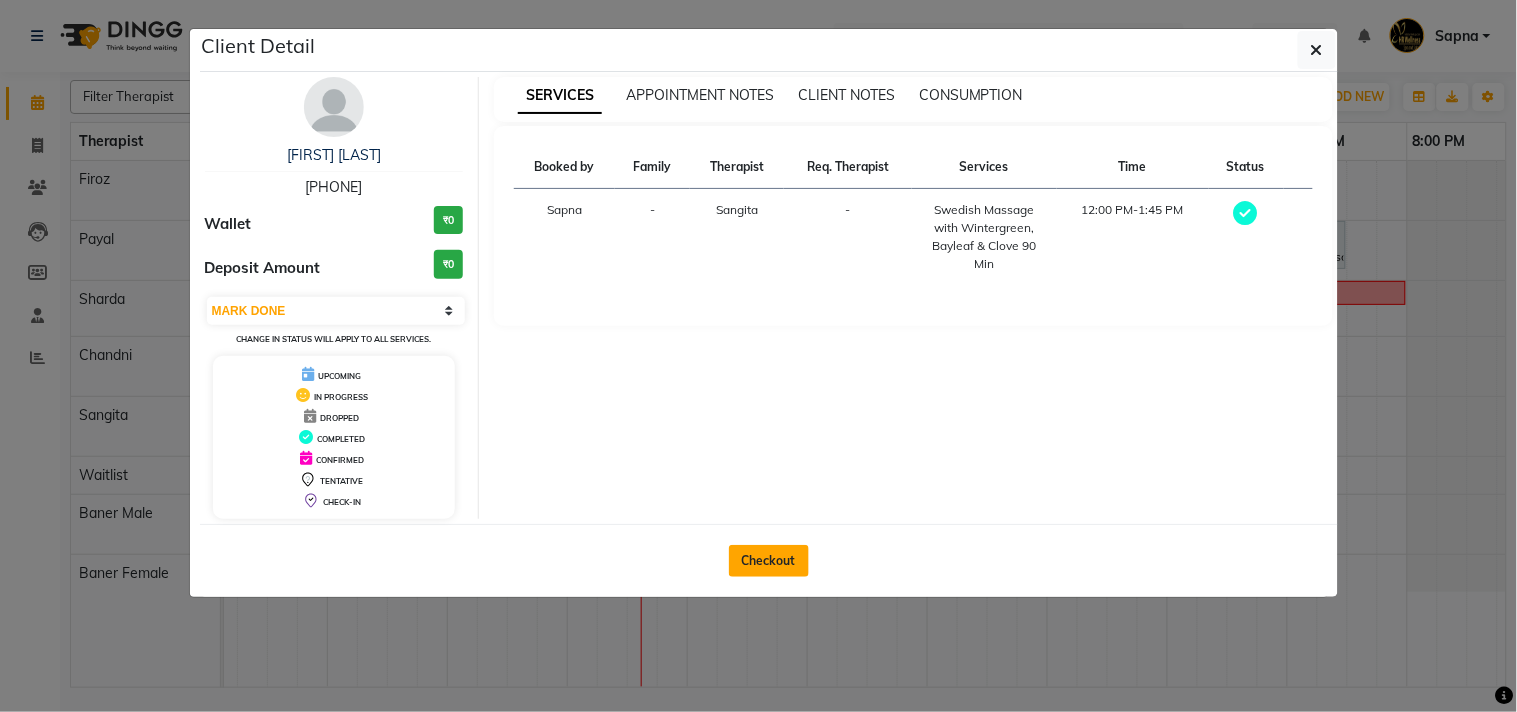 click on "Checkout" 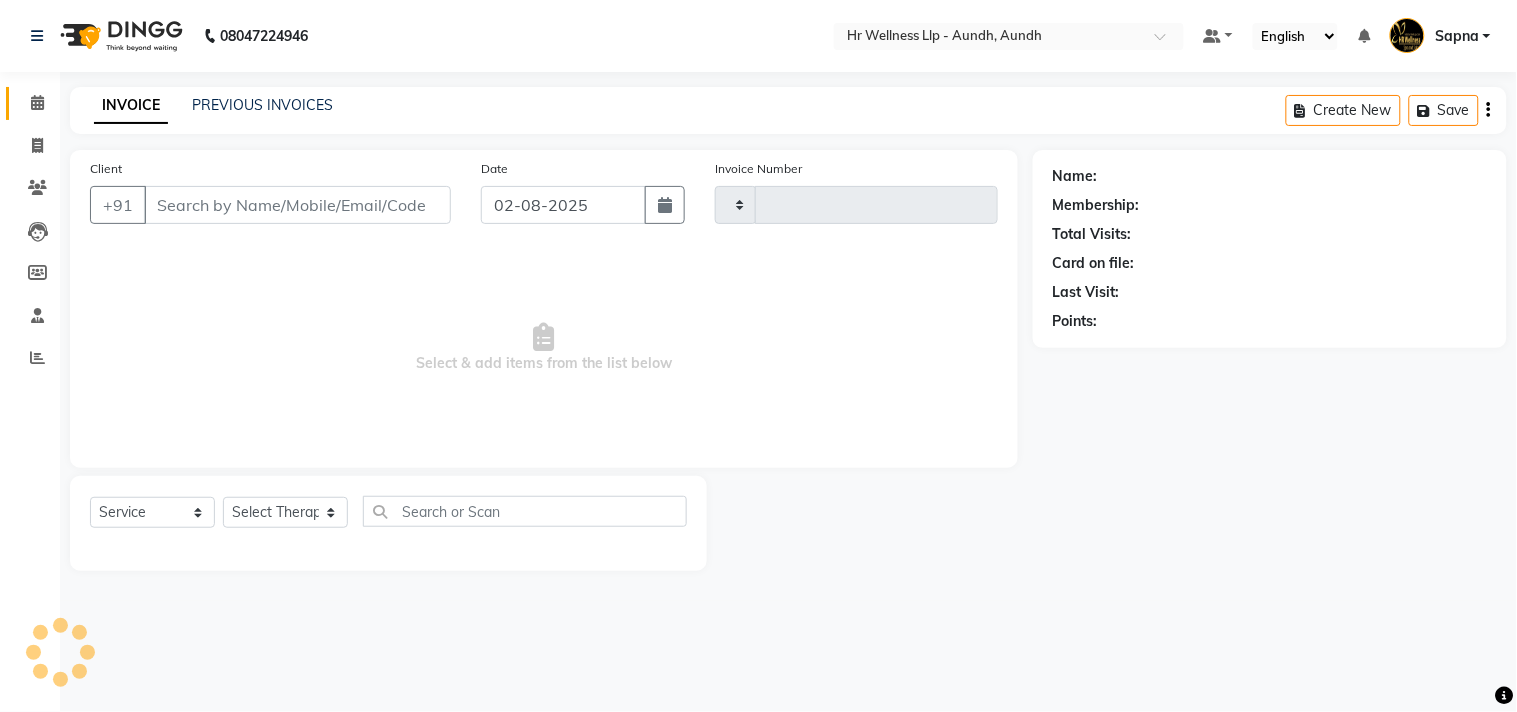 type on "0962" 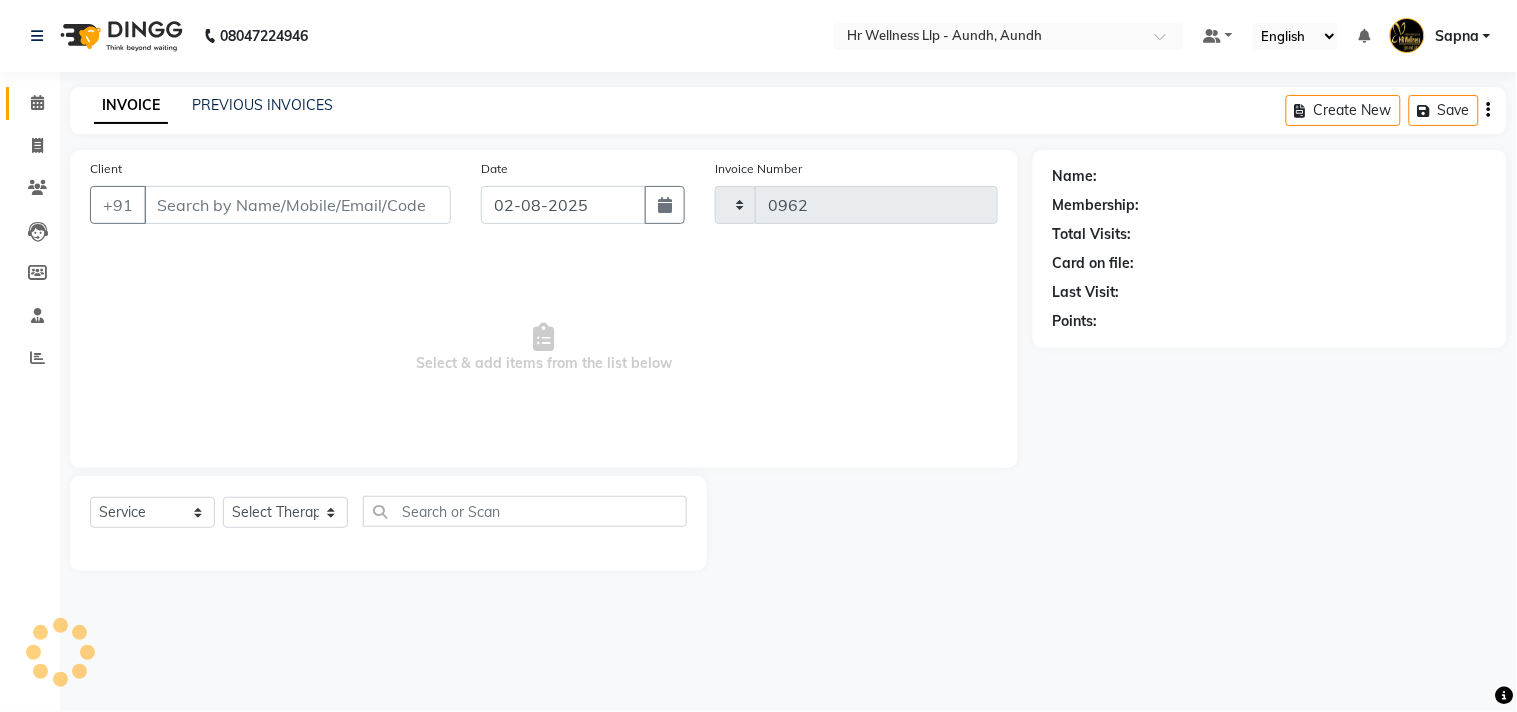 select on "4288" 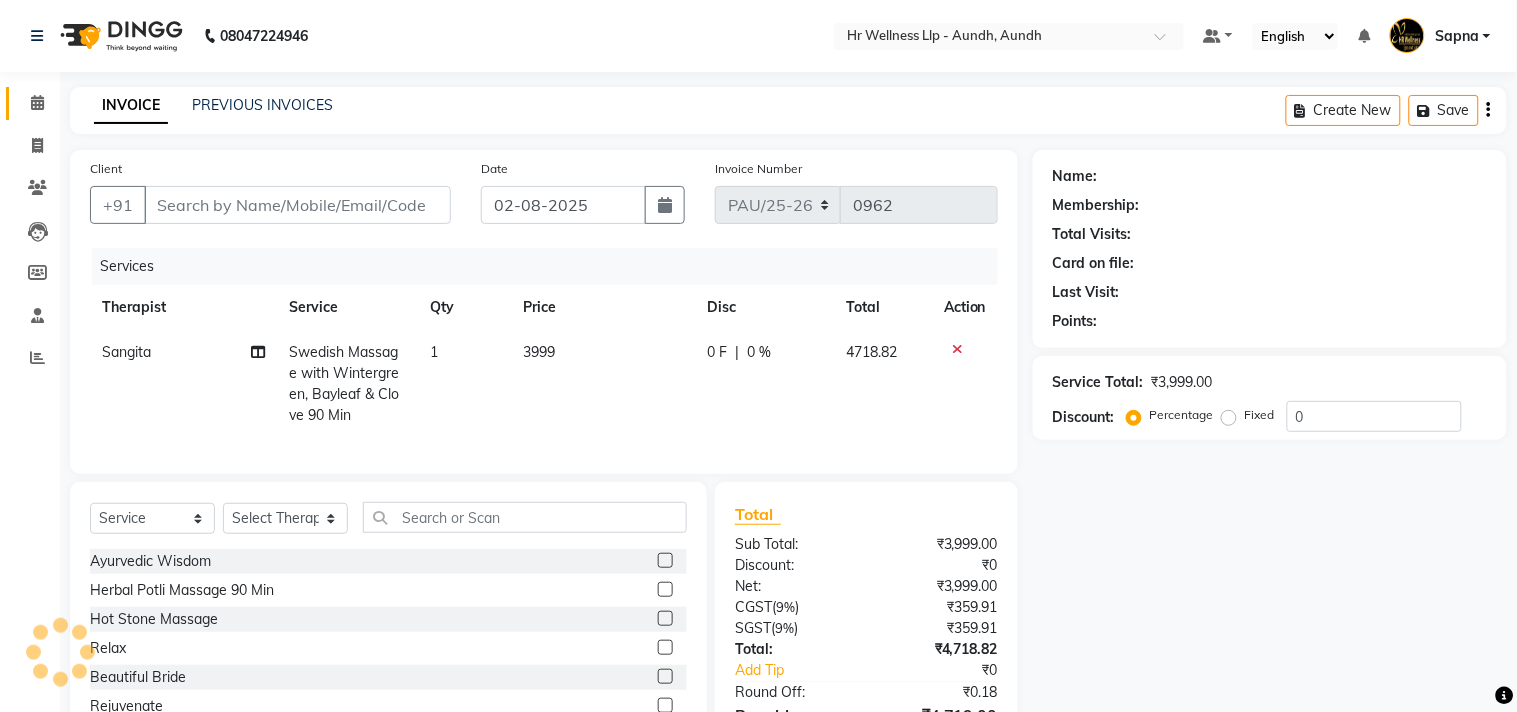 type on "[PHONE]" 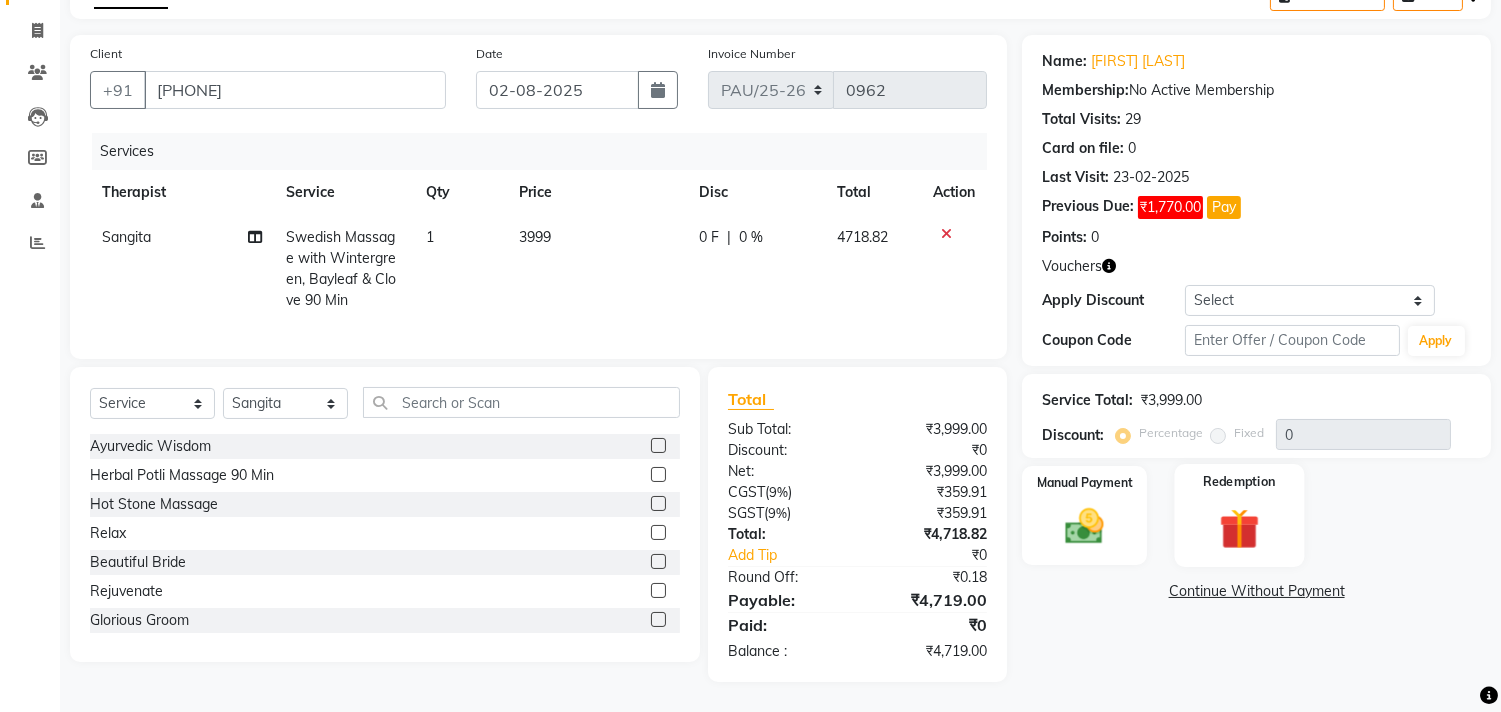 scroll, scrollTop: 132, scrollLeft: 0, axis: vertical 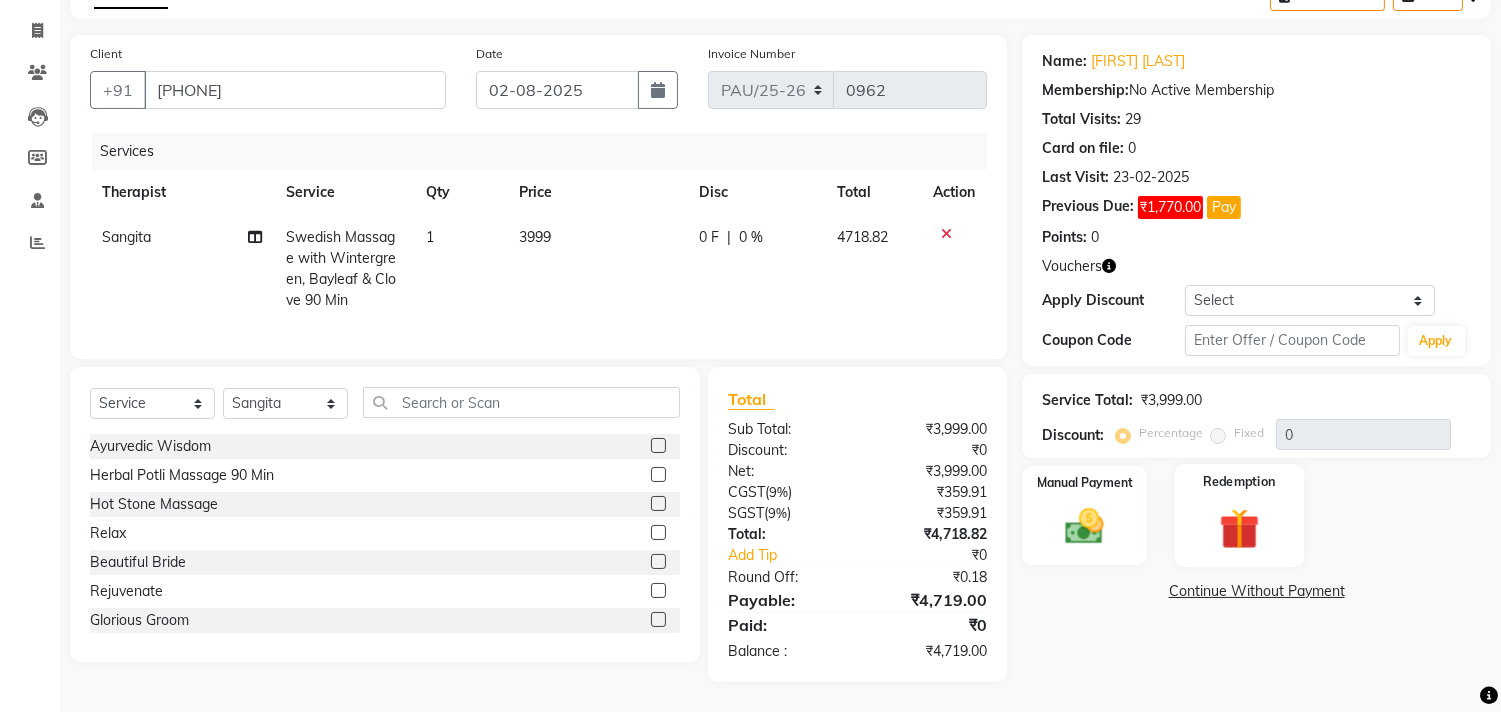 click 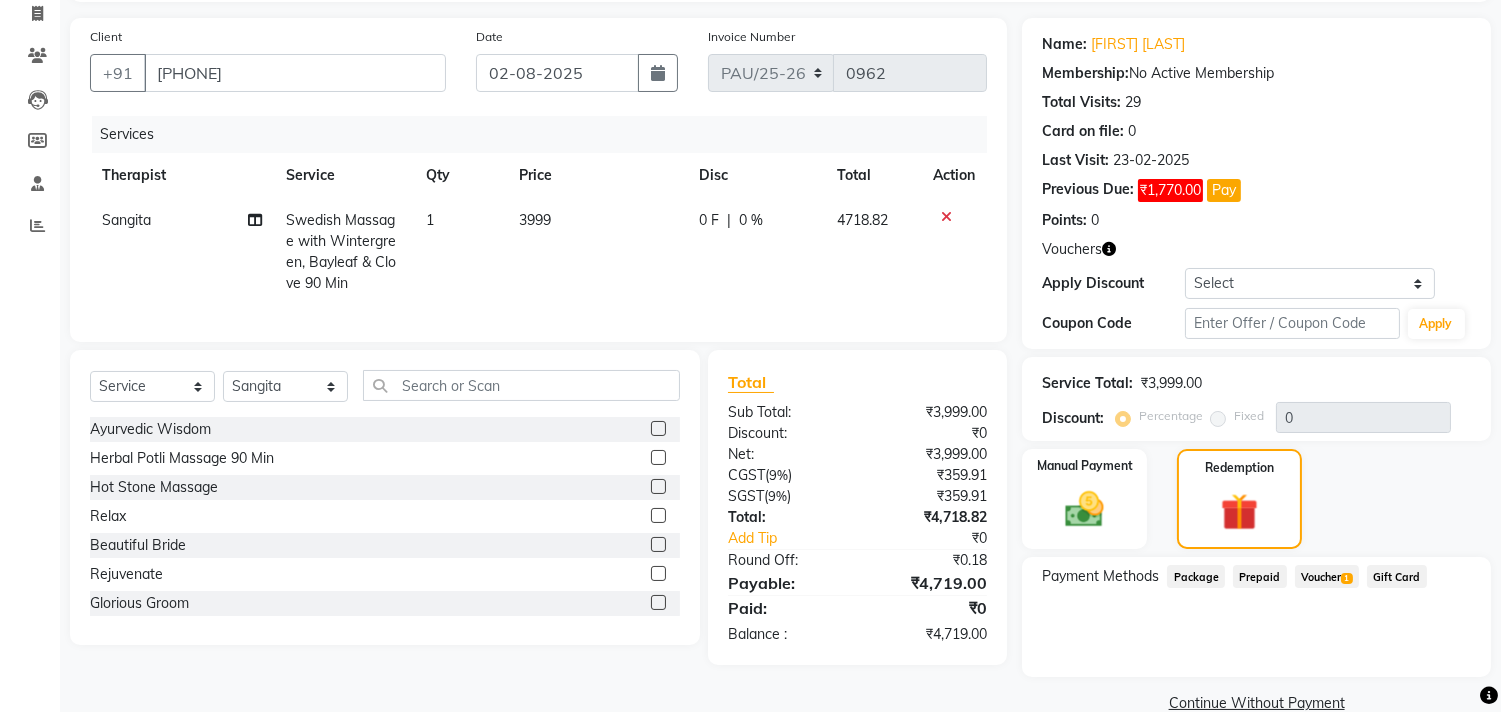 click on "Voucher  1" 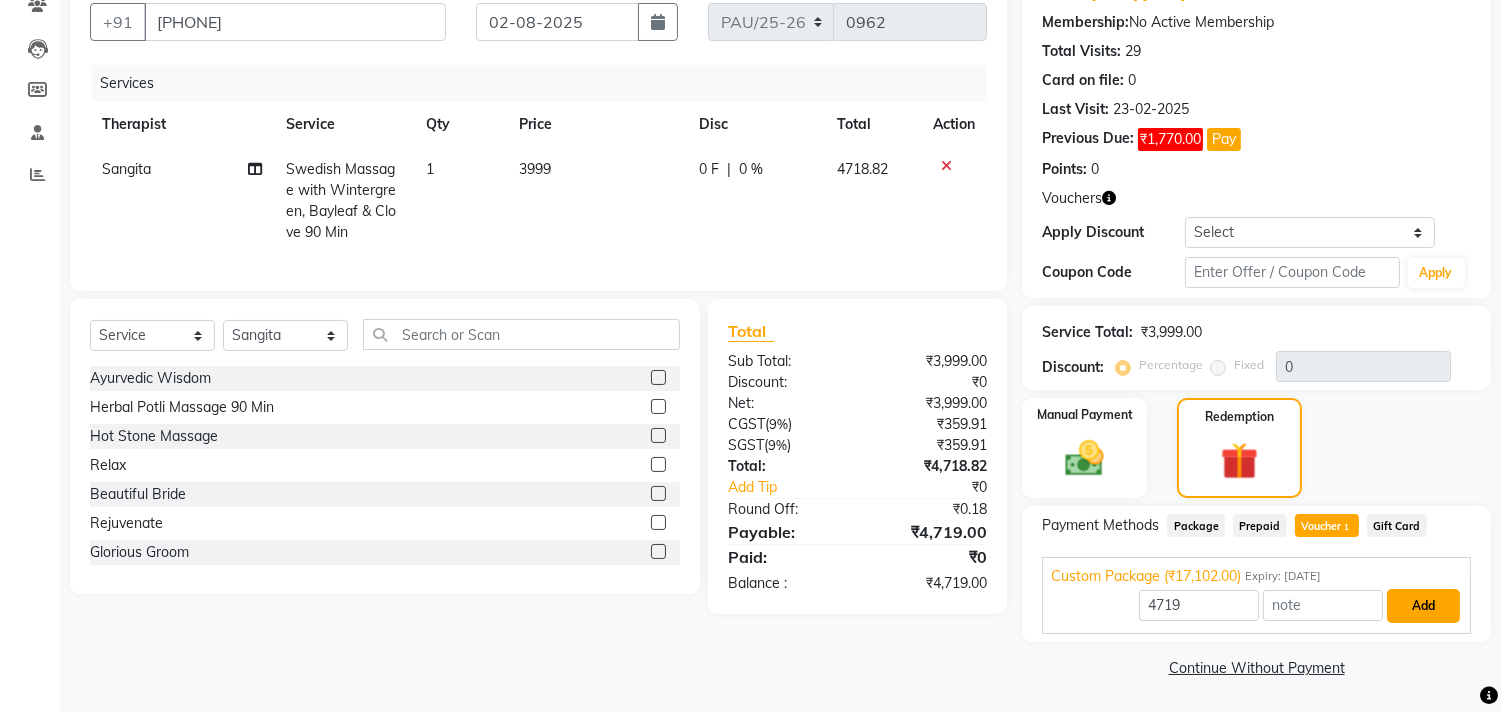 click on "Add" at bounding box center (1423, 606) 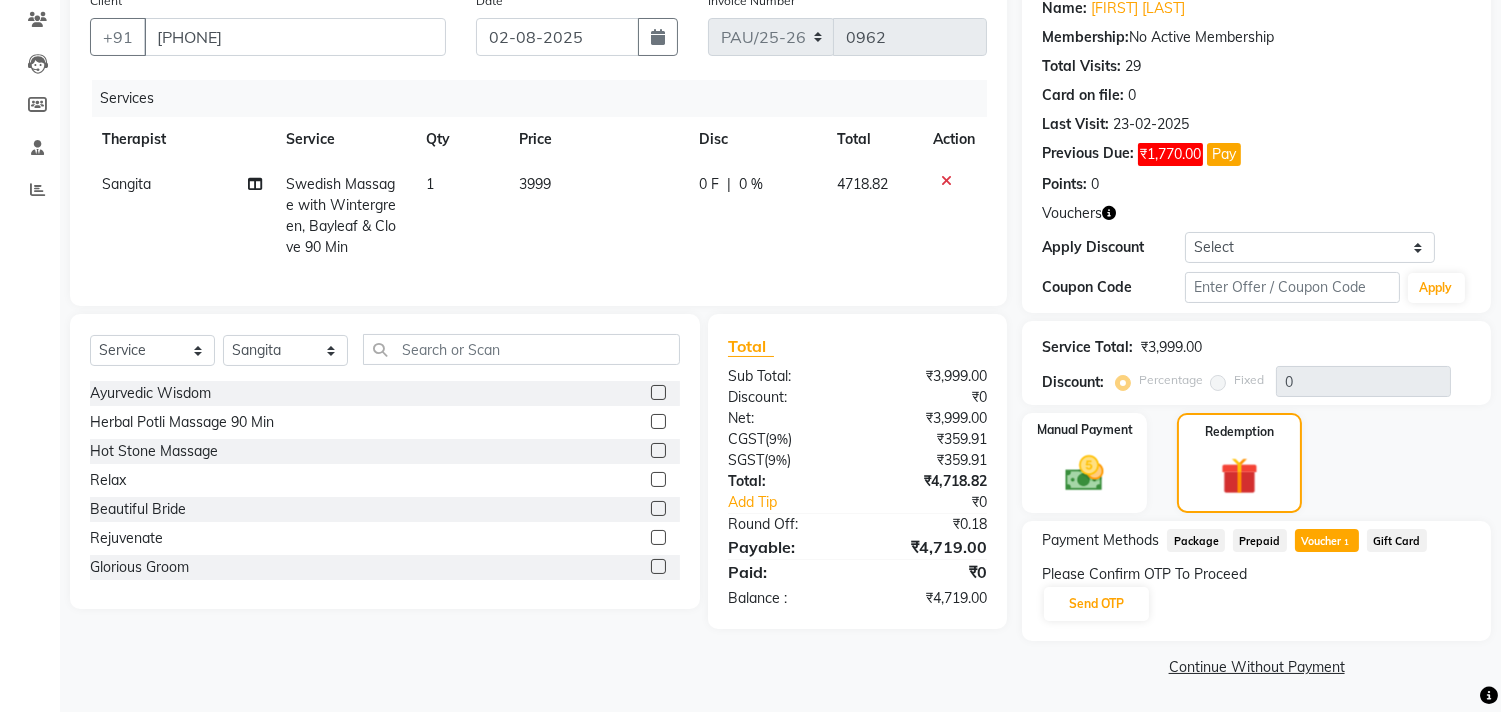 scroll, scrollTop: 166, scrollLeft: 0, axis: vertical 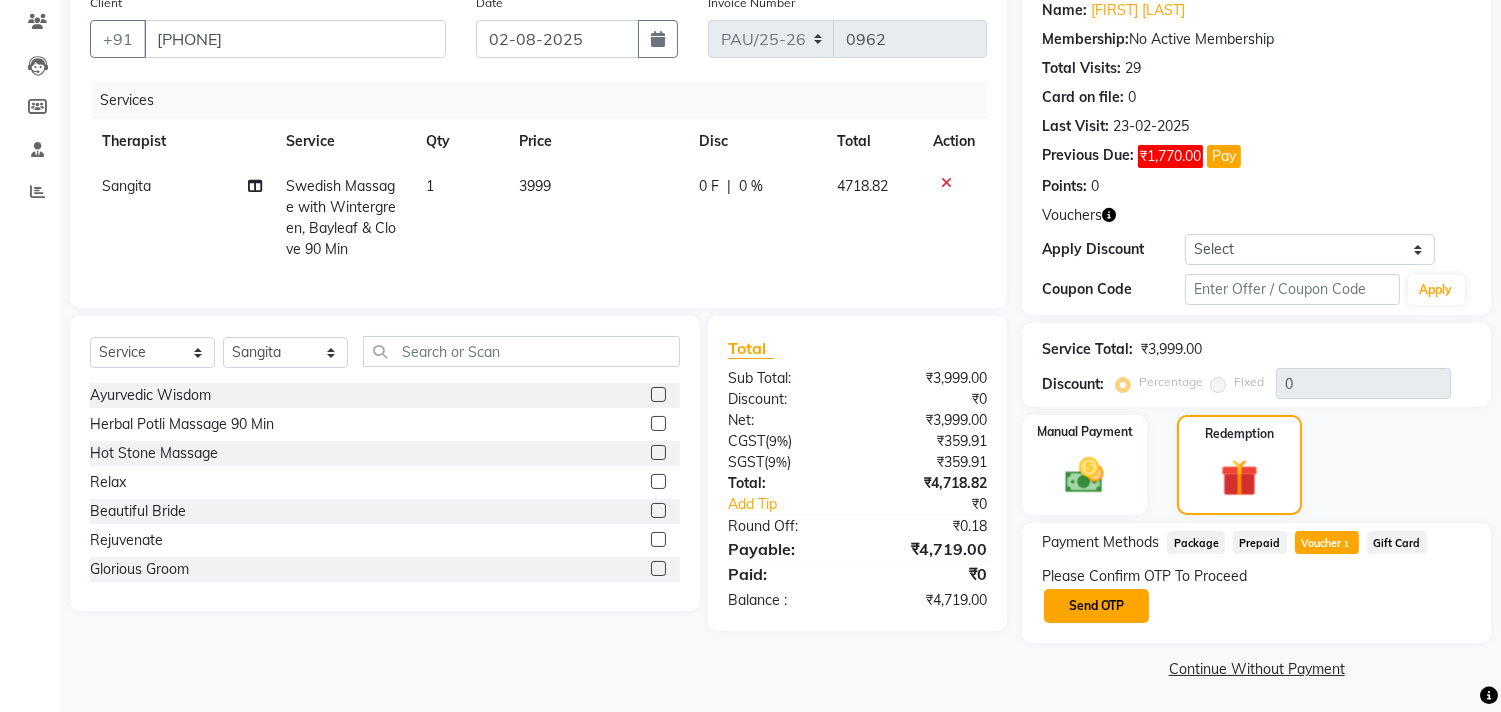 click on "Send OTP" 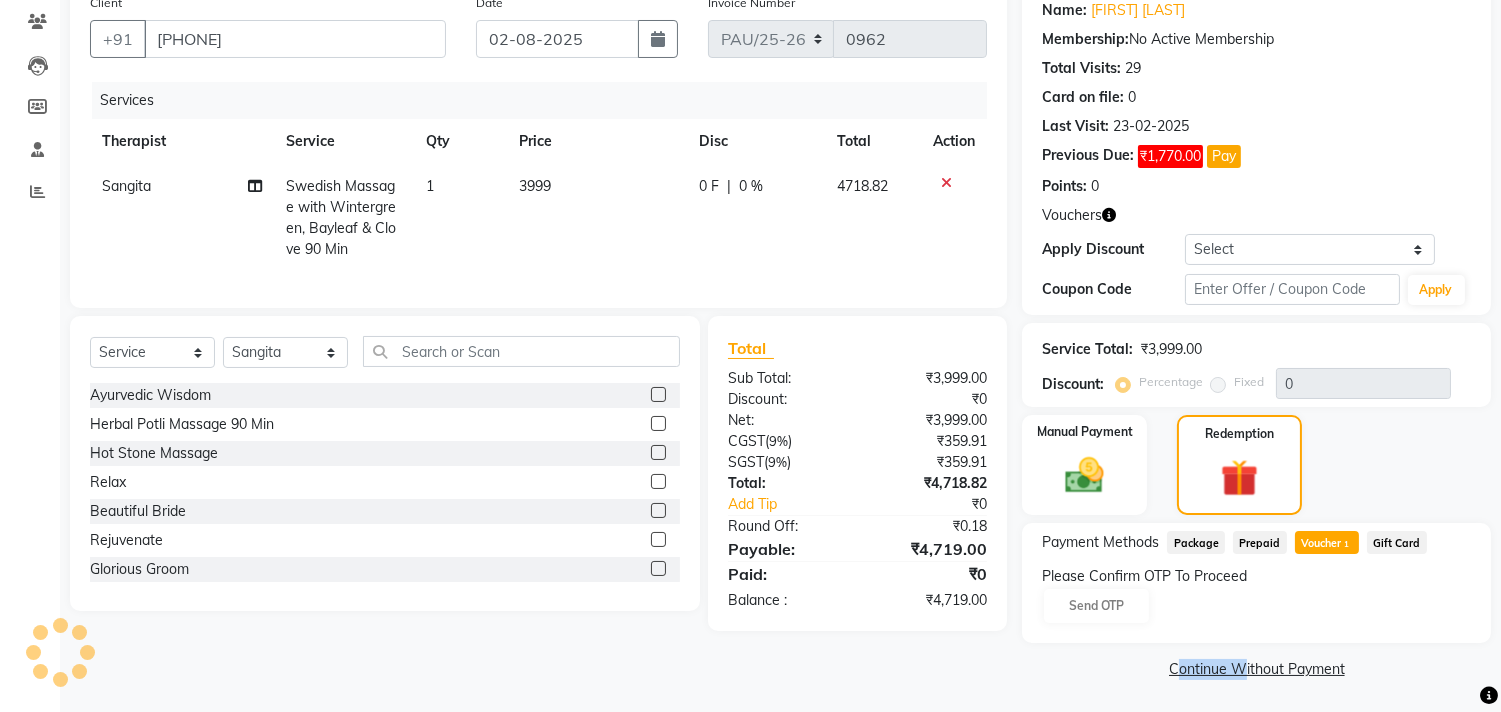 click on "Please Confirm OTP To Proceed Send OTP" 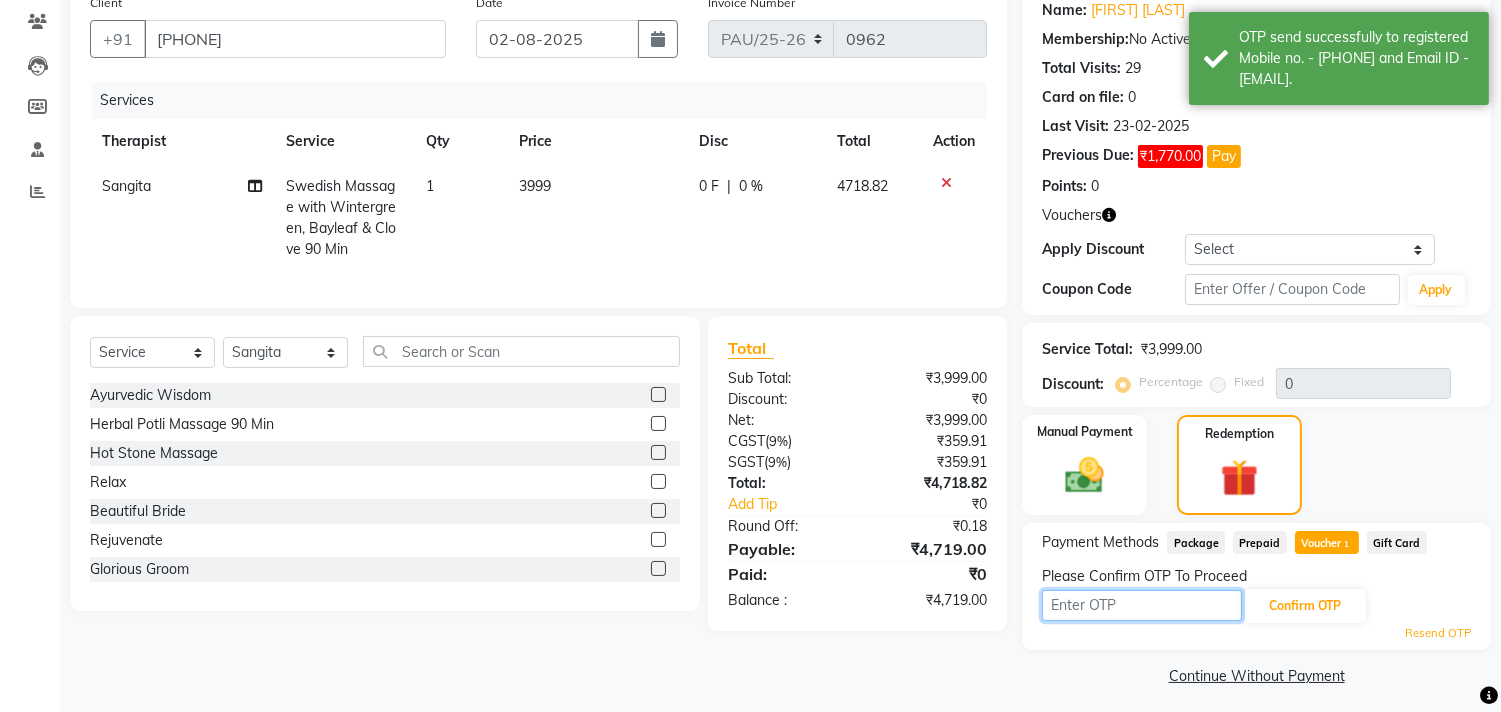click at bounding box center (1142, 605) 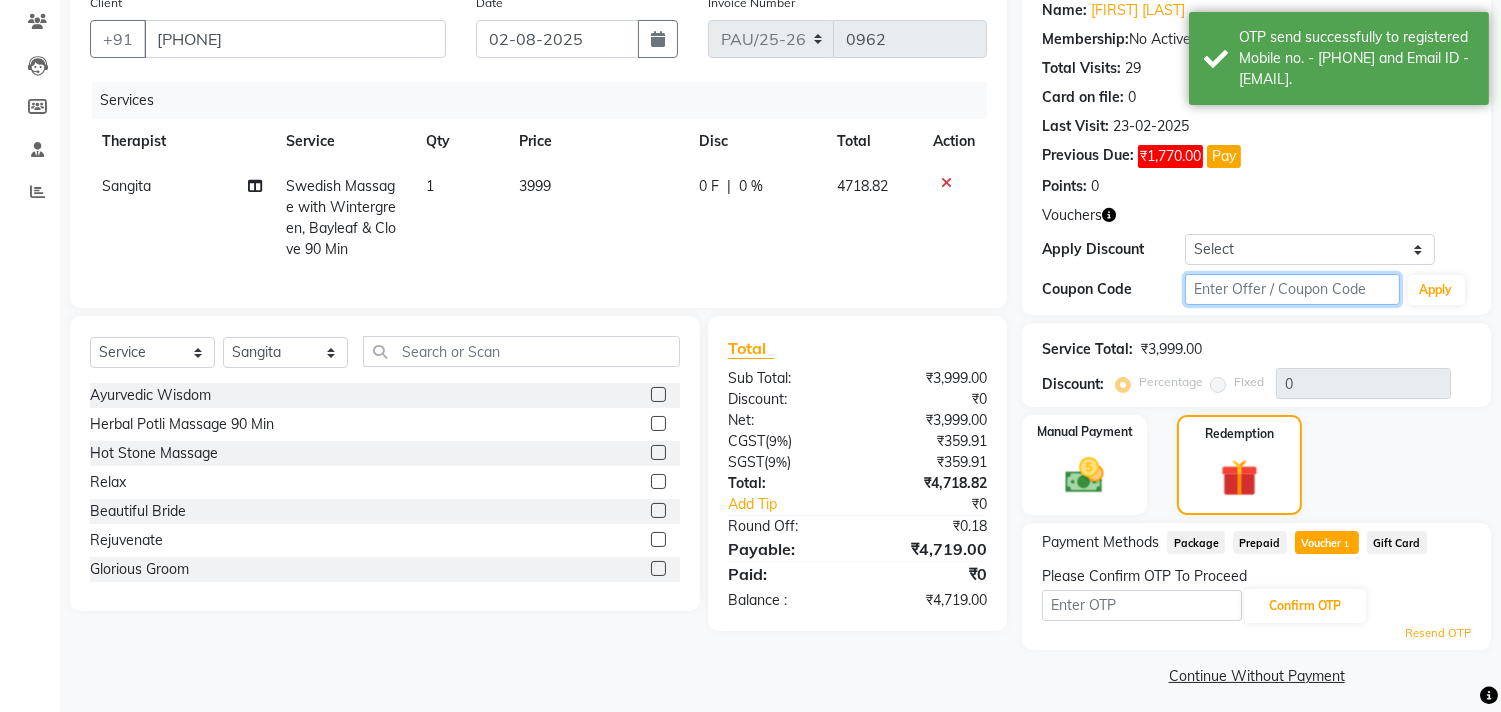 click 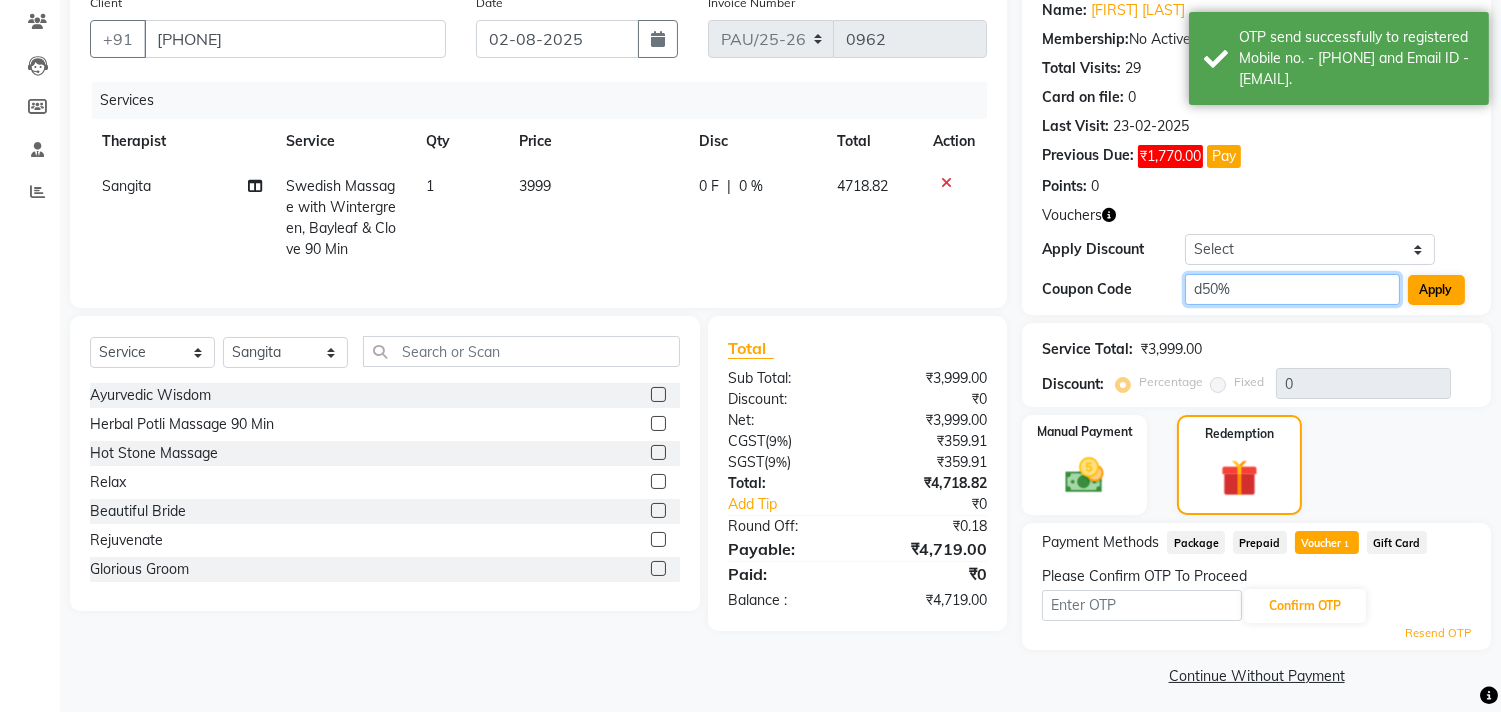 type on "d50%" 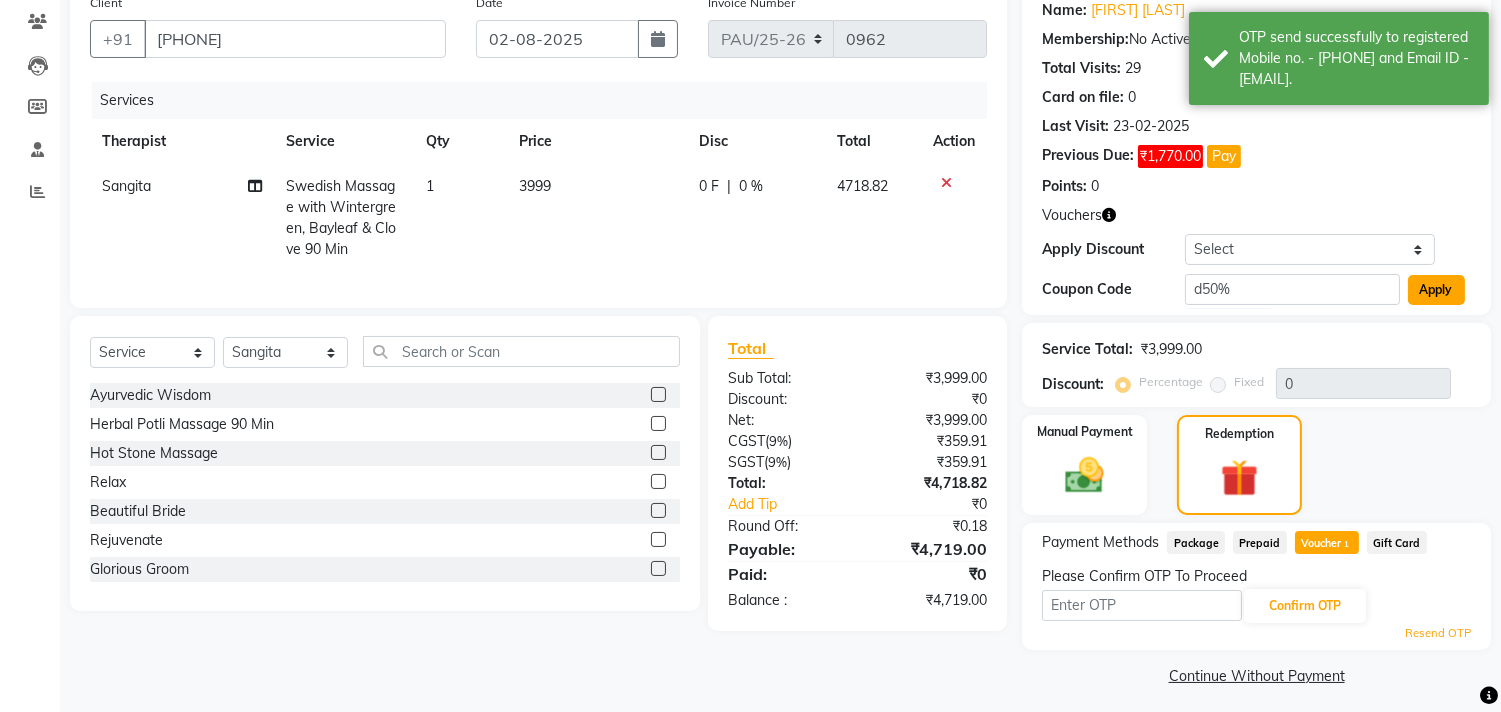 click on "Apply" 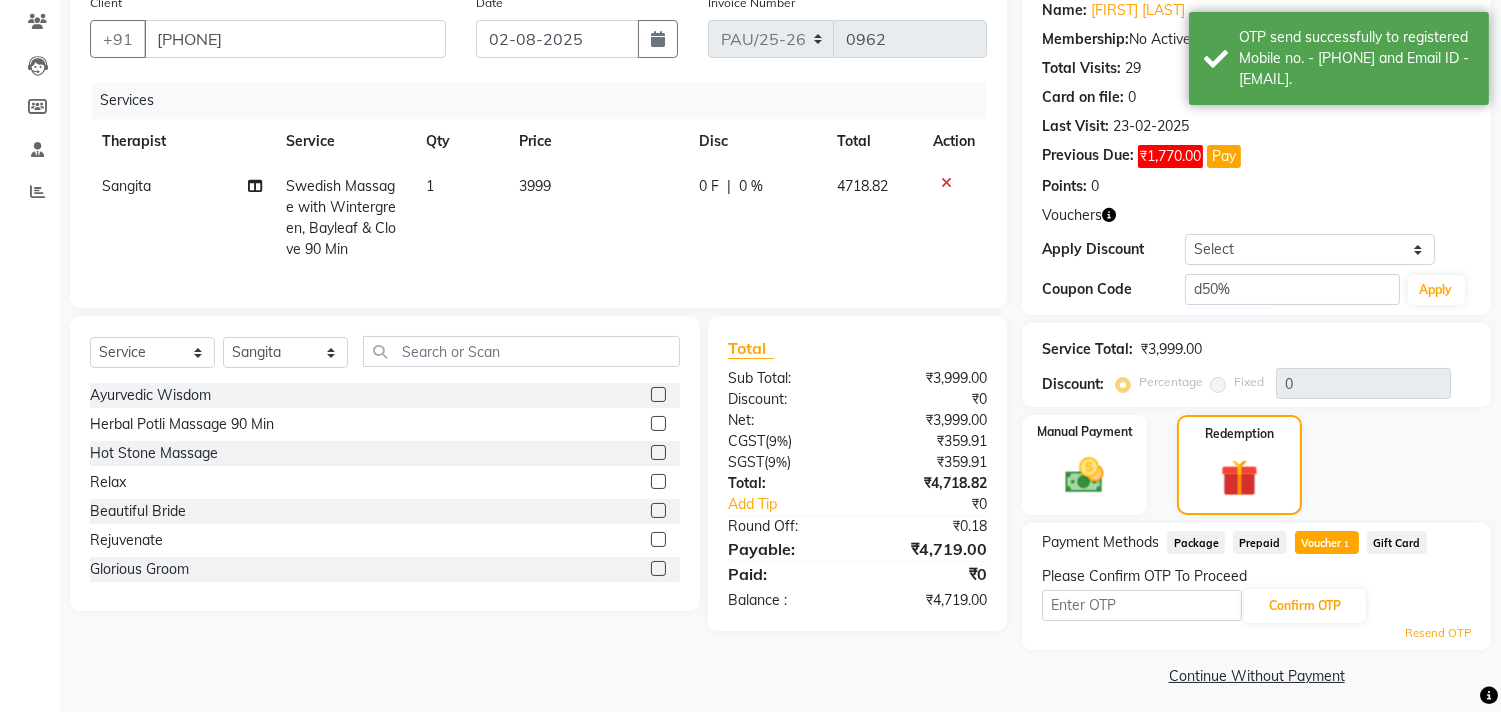 type on "50" 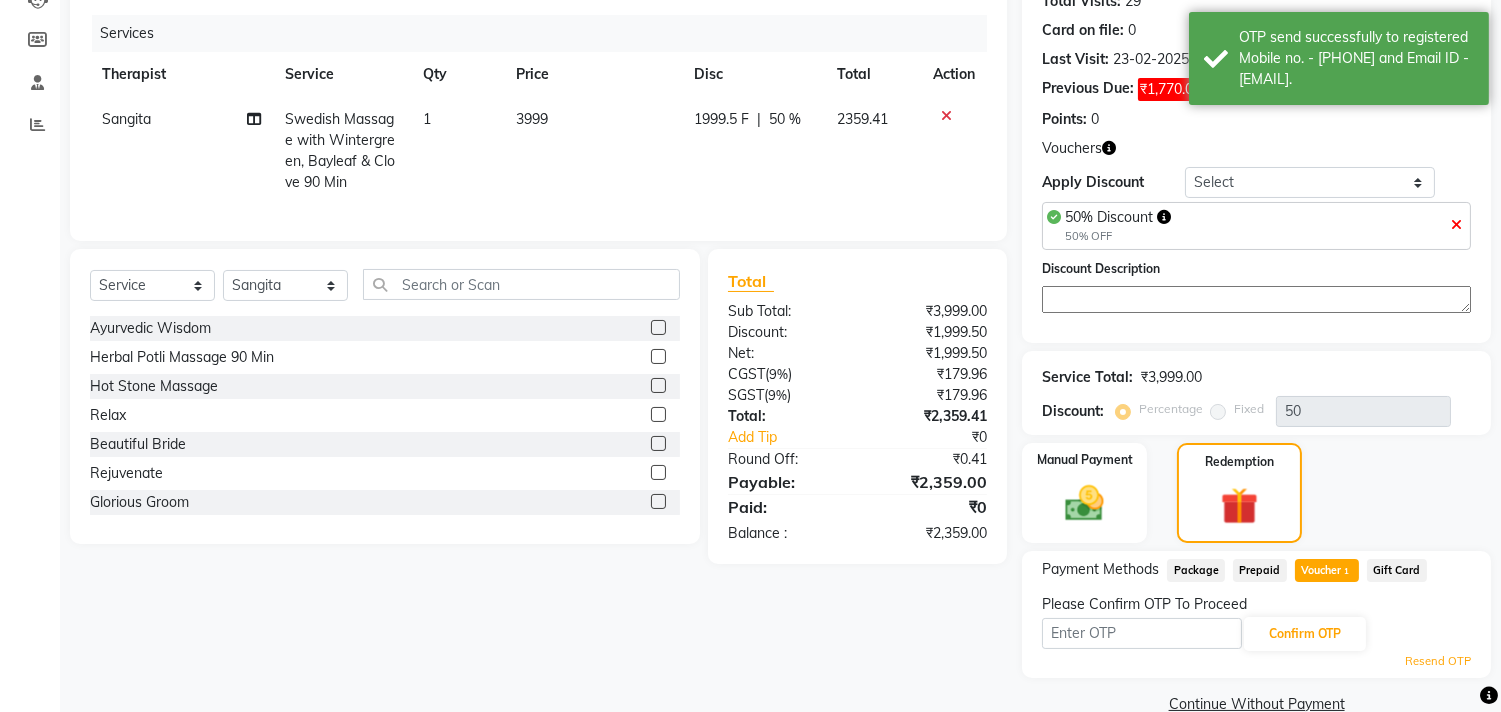scroll, scrollTop: 268, scrollLeft: 0, axis: vertical 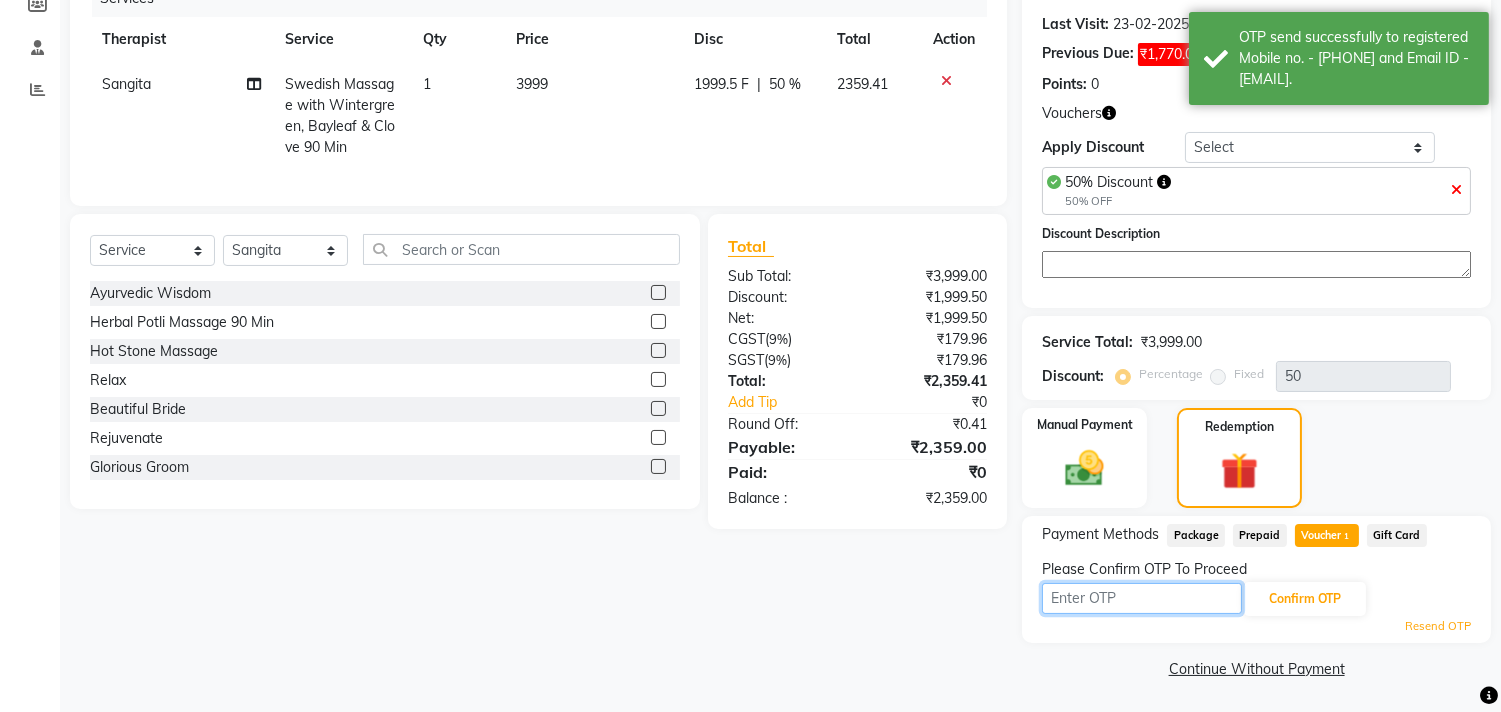 click at bounding box center (1142, 598) 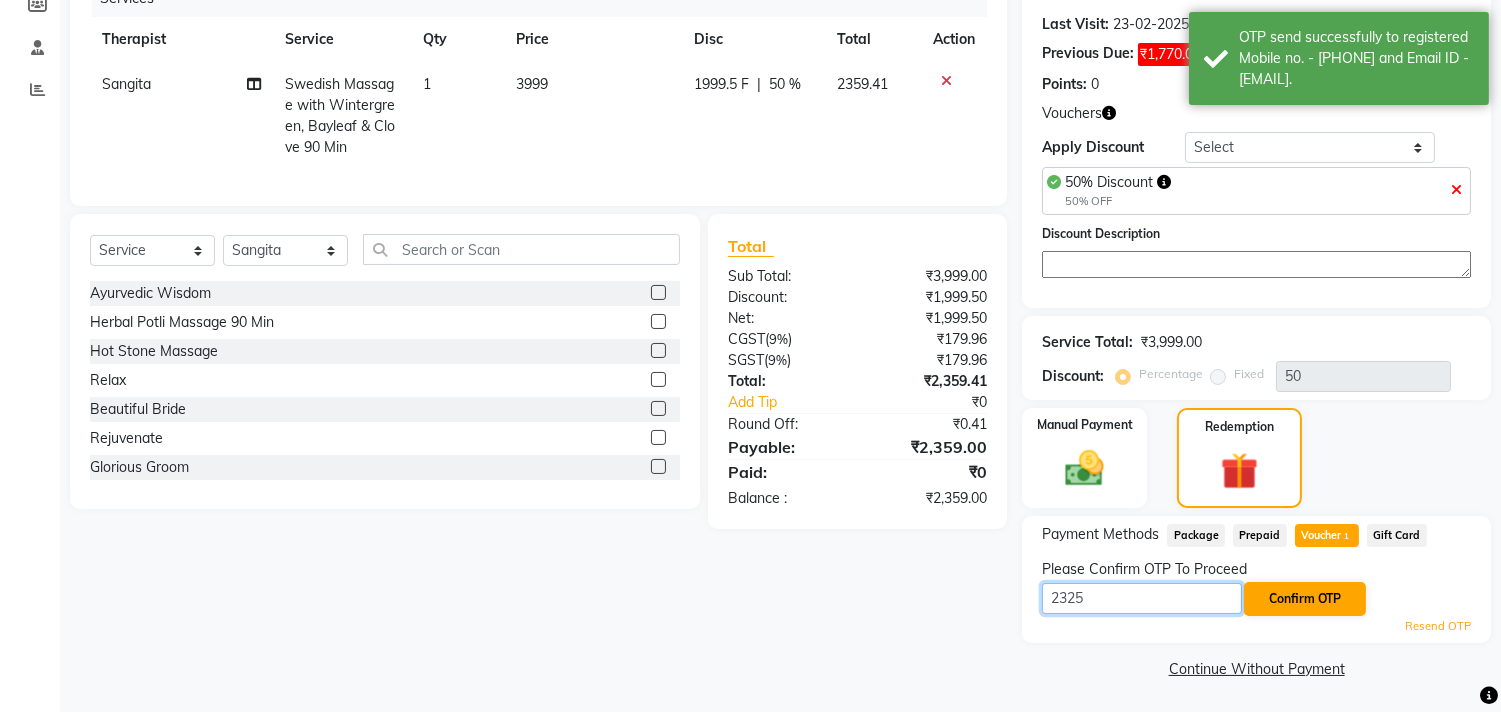 type on "2325" 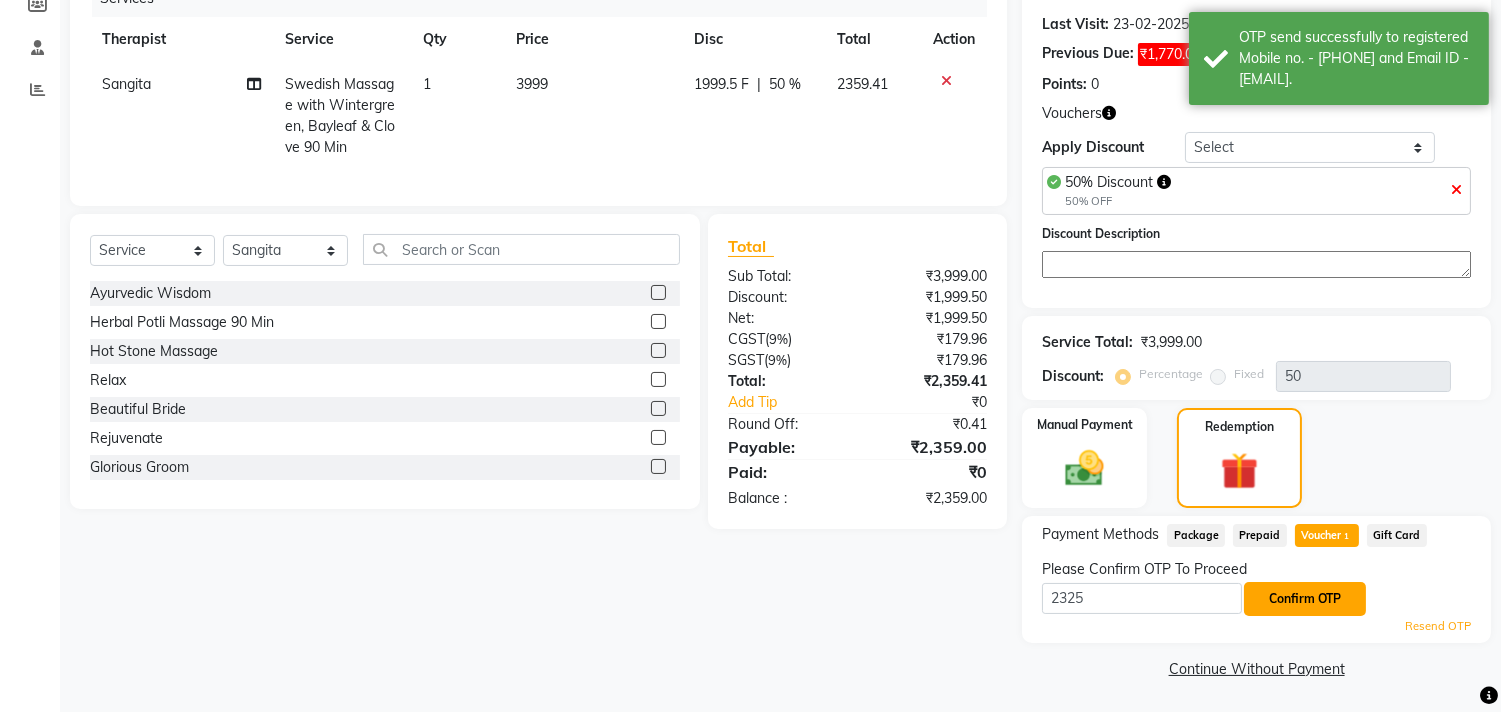 click on "Confirm OTP" 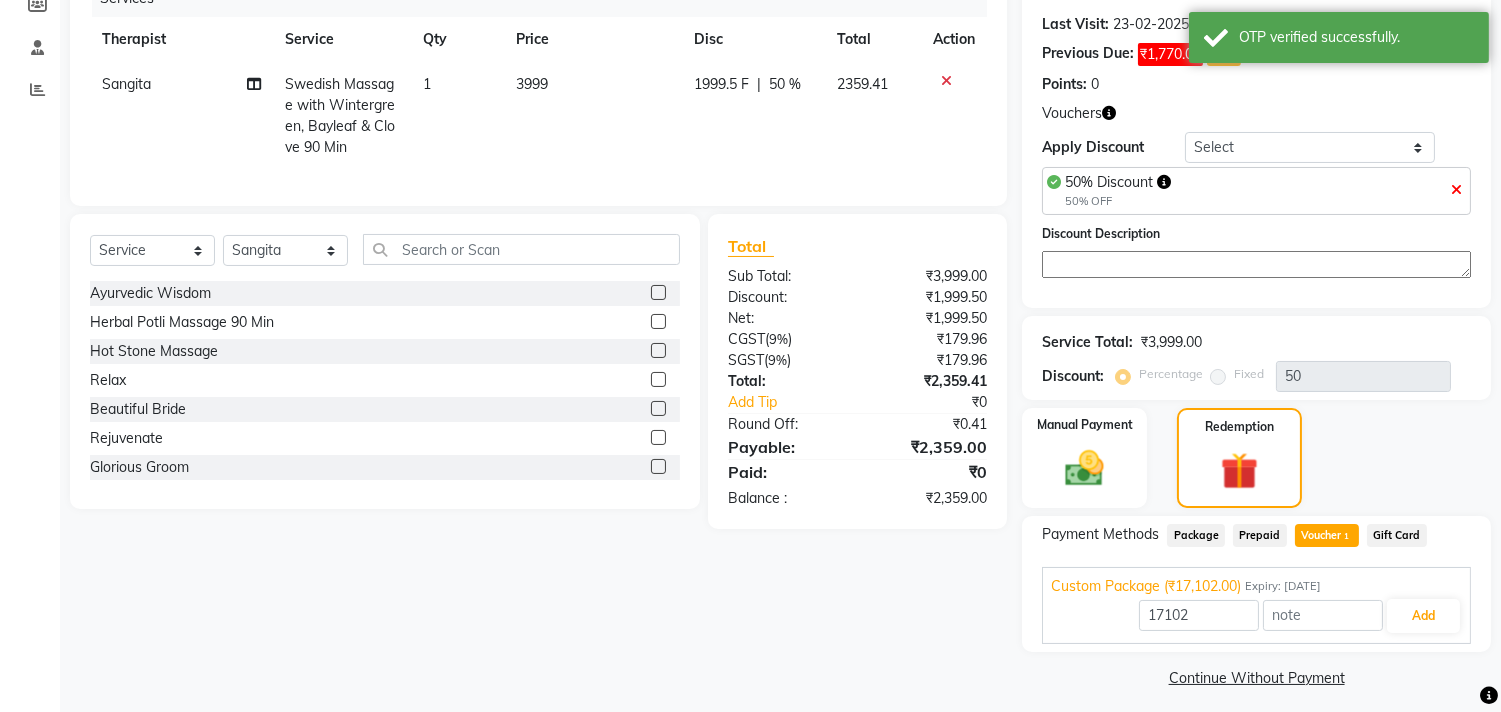 click on "Gift Card" 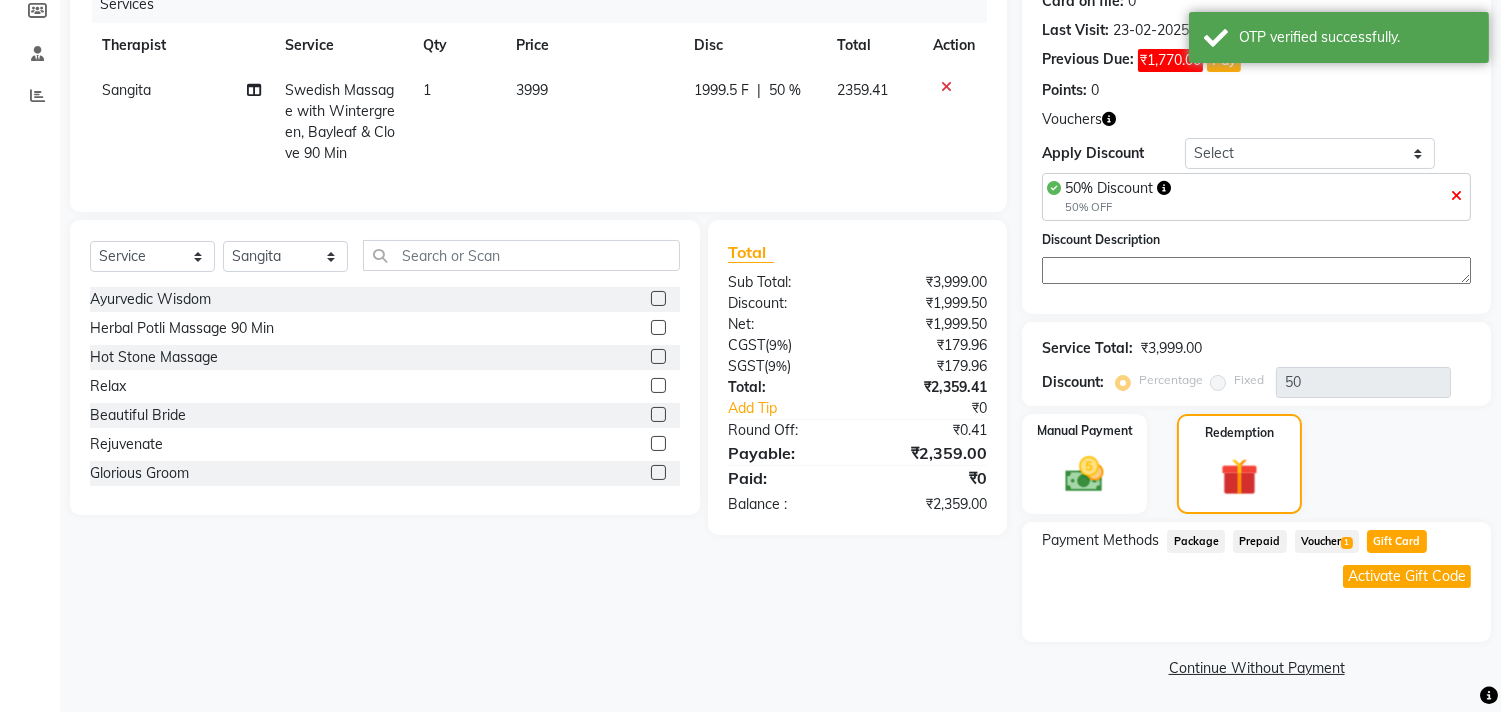 click on "Voucher  1" 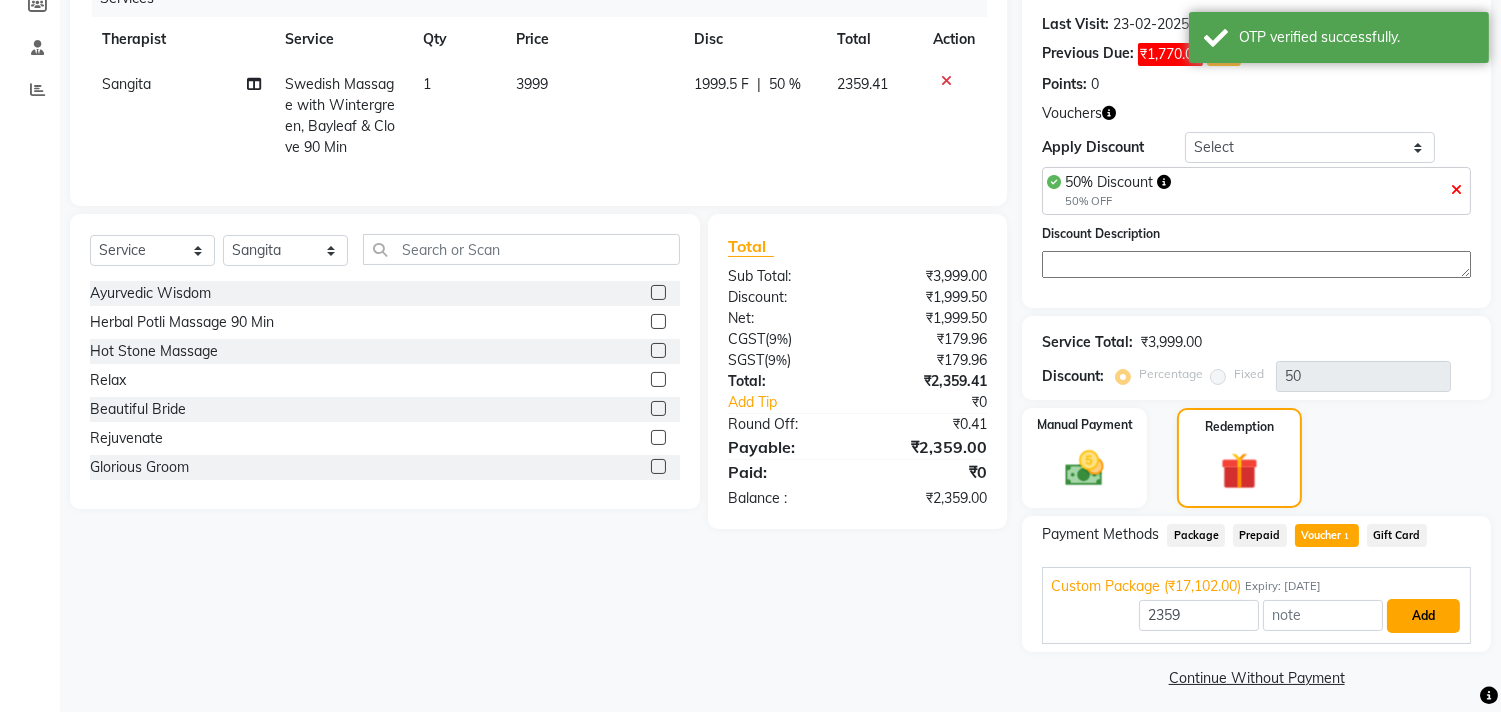 click on "Add" at bounding box center (1423, 616) 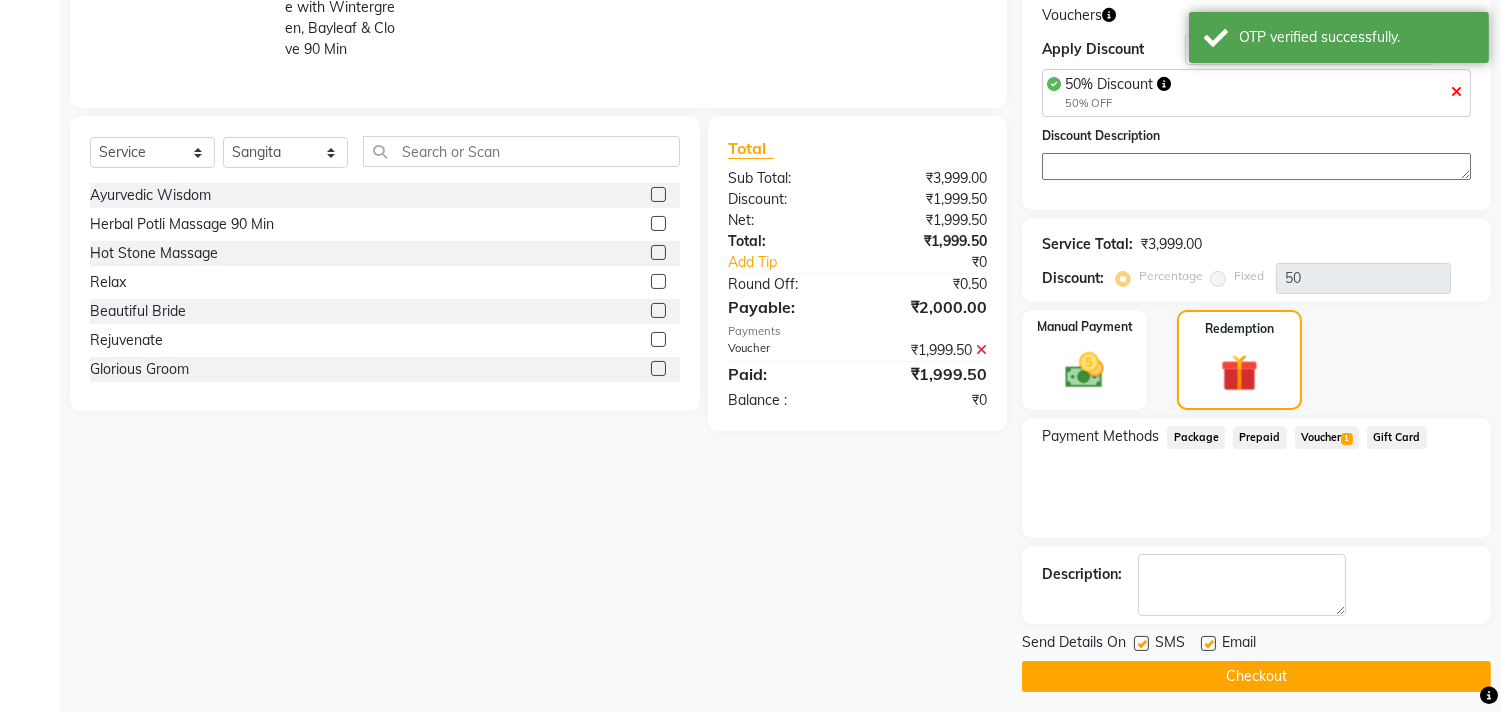 scroll, scrollTop: 375, scrollLeft: 0, axis: vertical 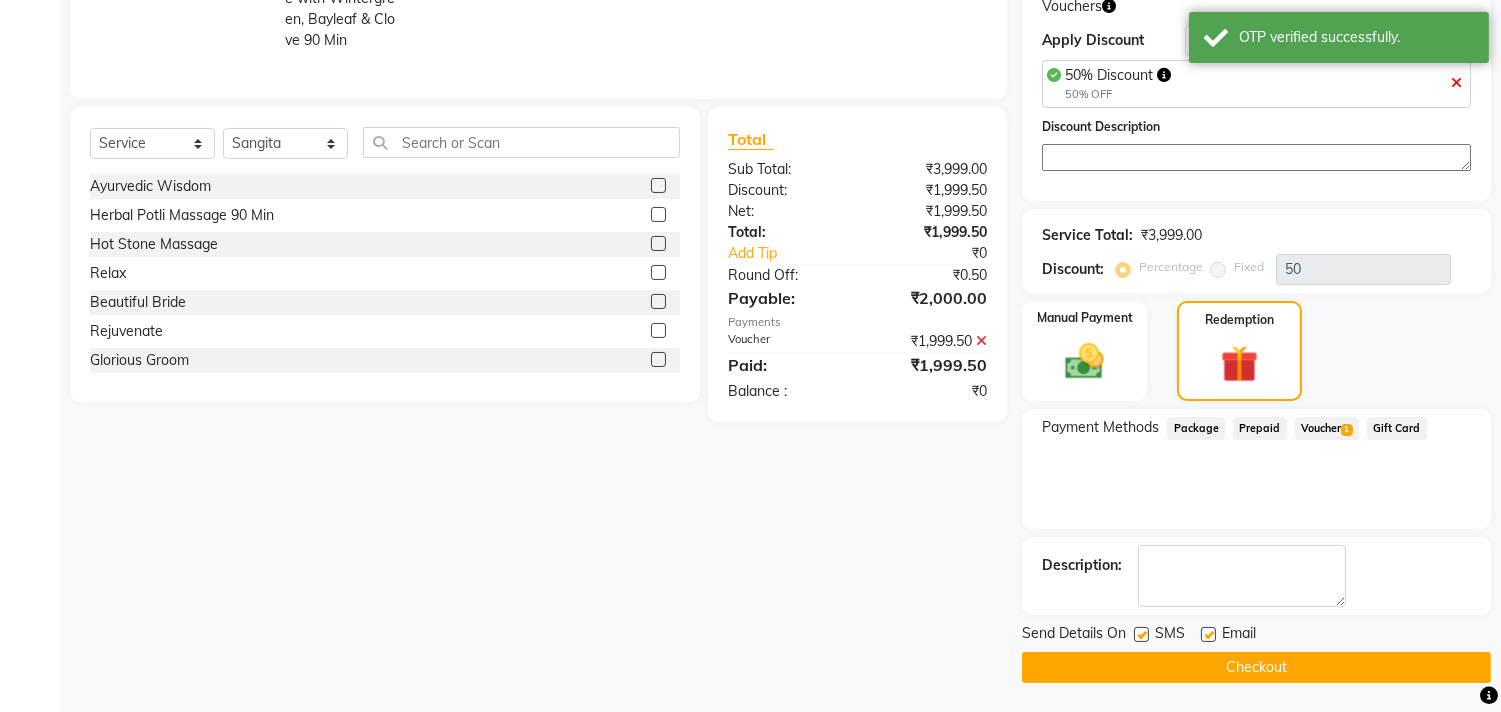 click on "Checkout" 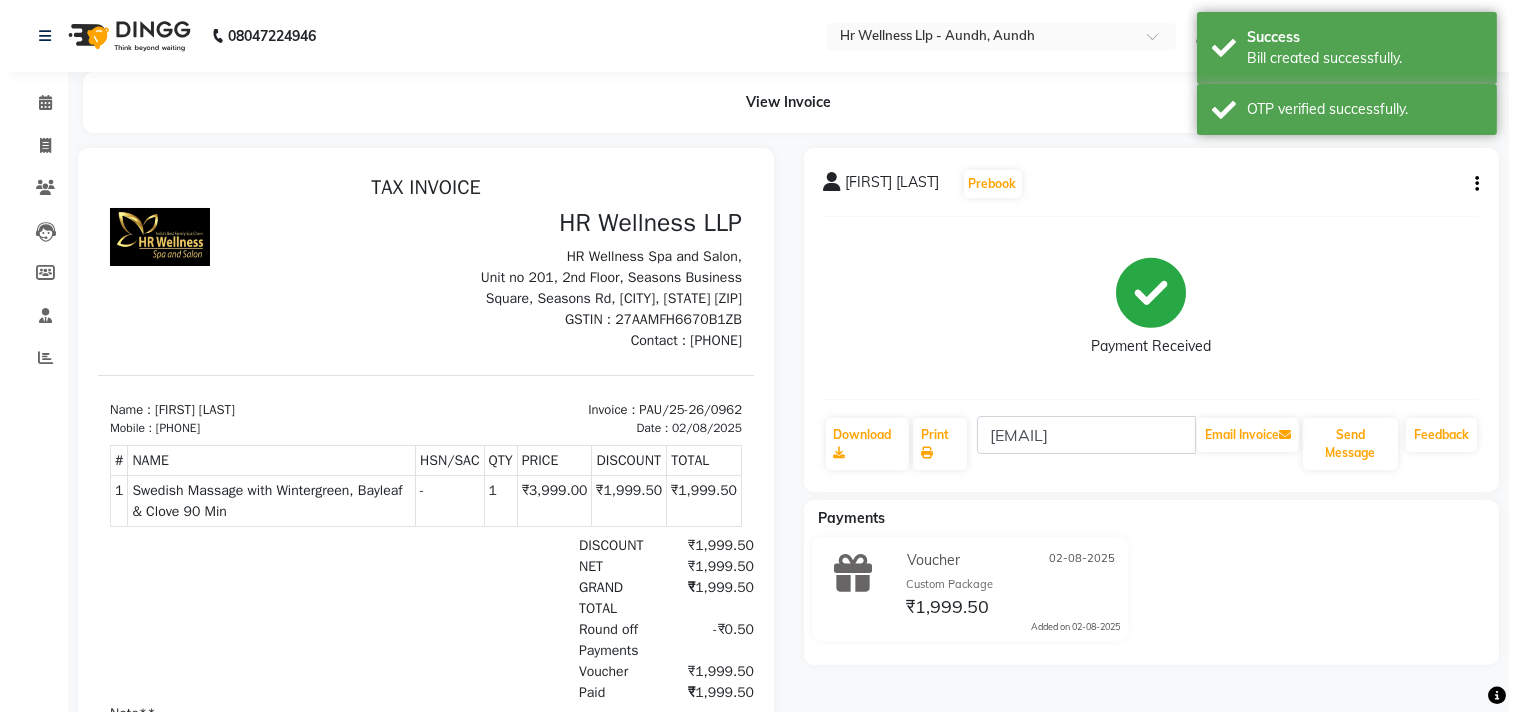 scroll, scrollTop: 15, scrollLeft: 0, axis: vertical 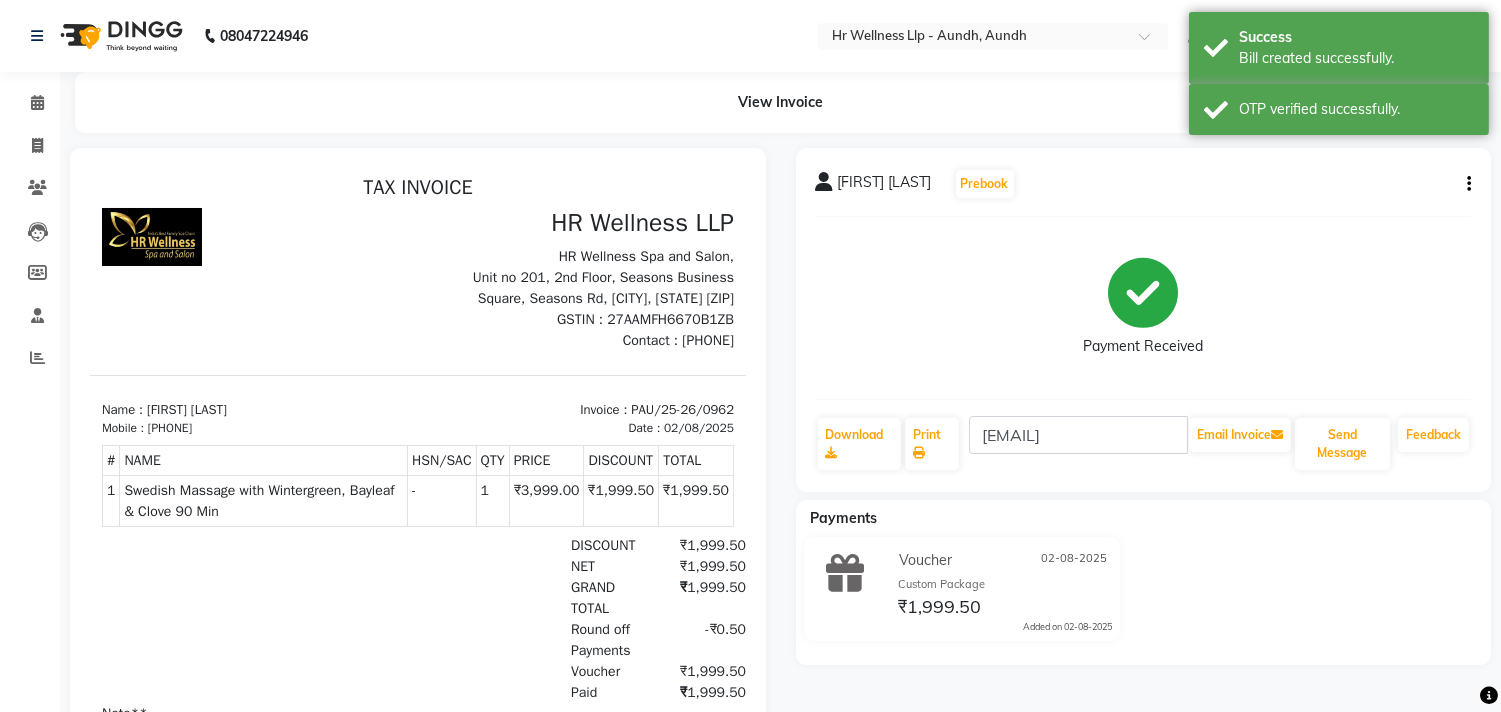 copy on "[PHONE]" 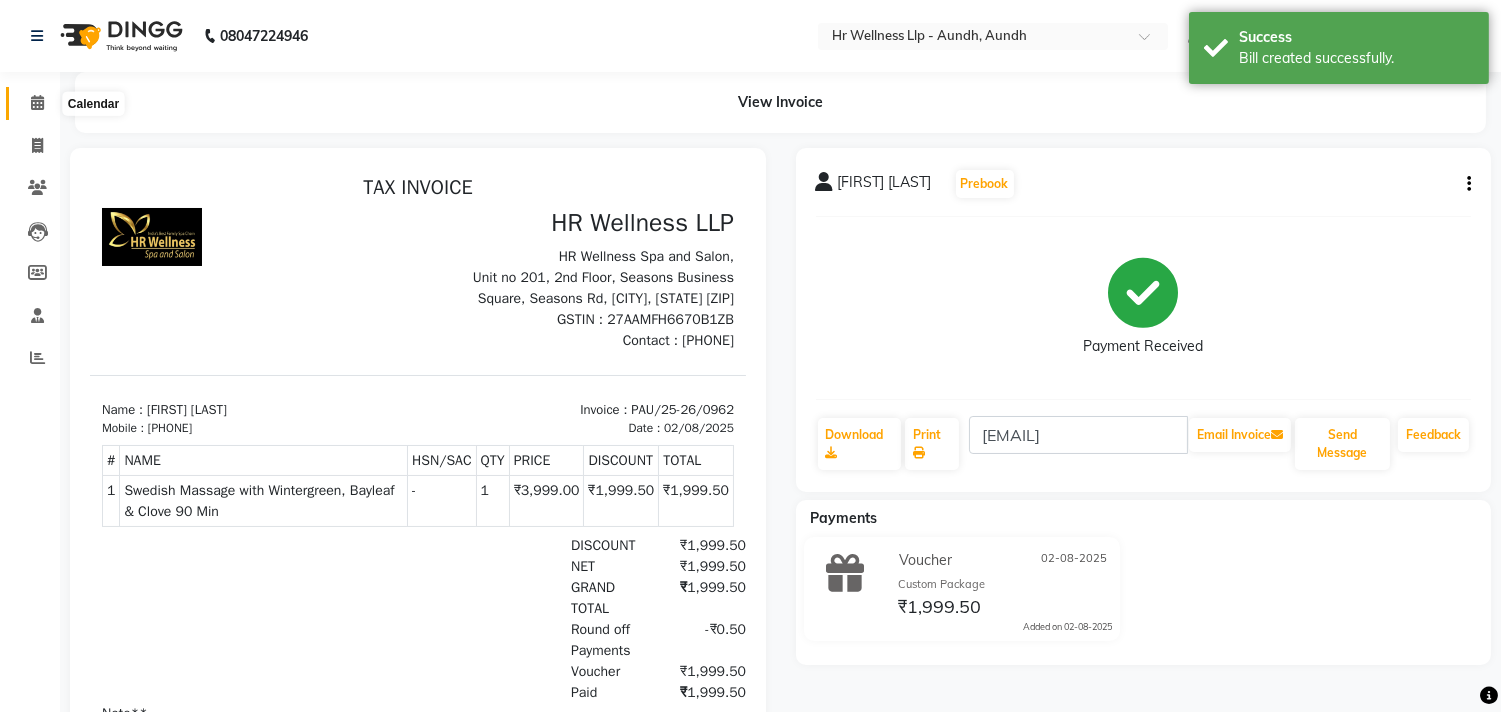 click 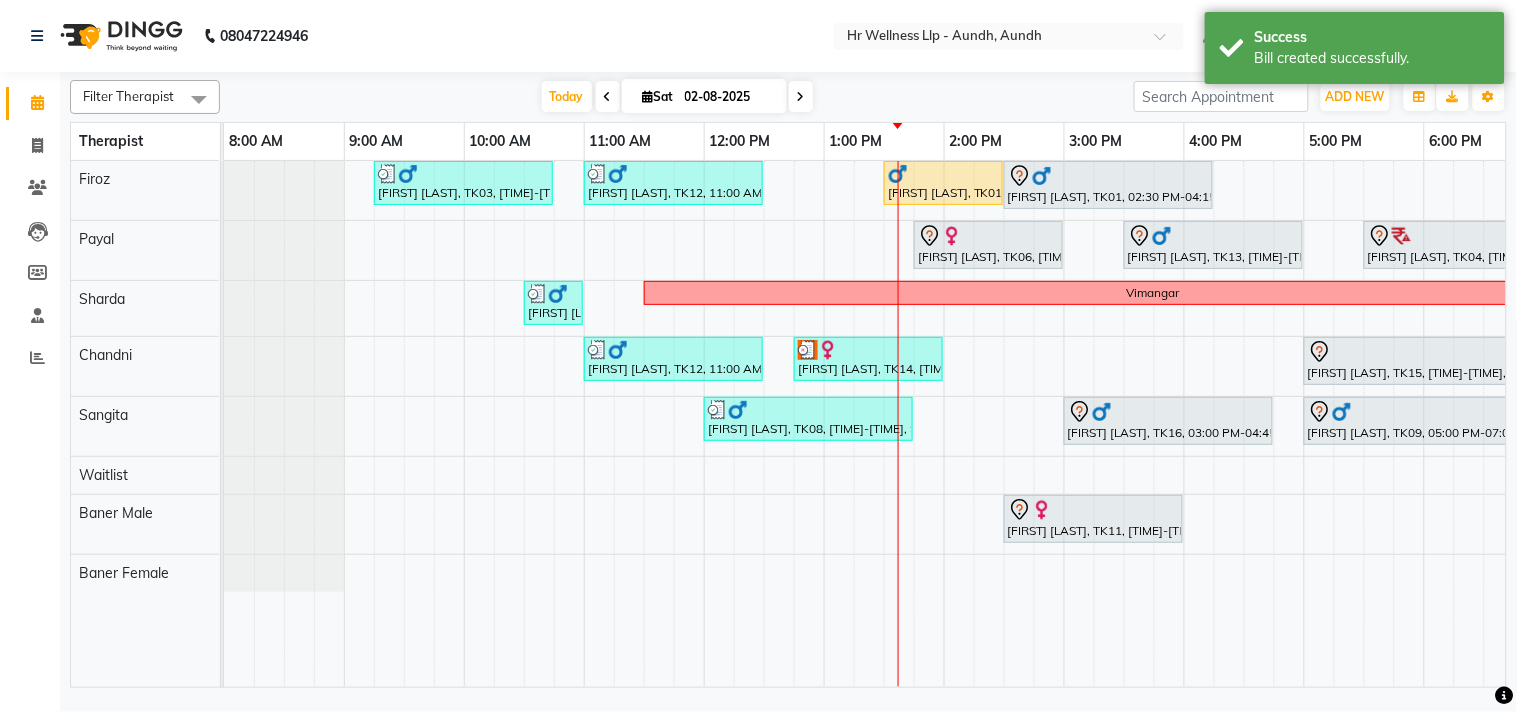 click at bounding box center [648, 96] 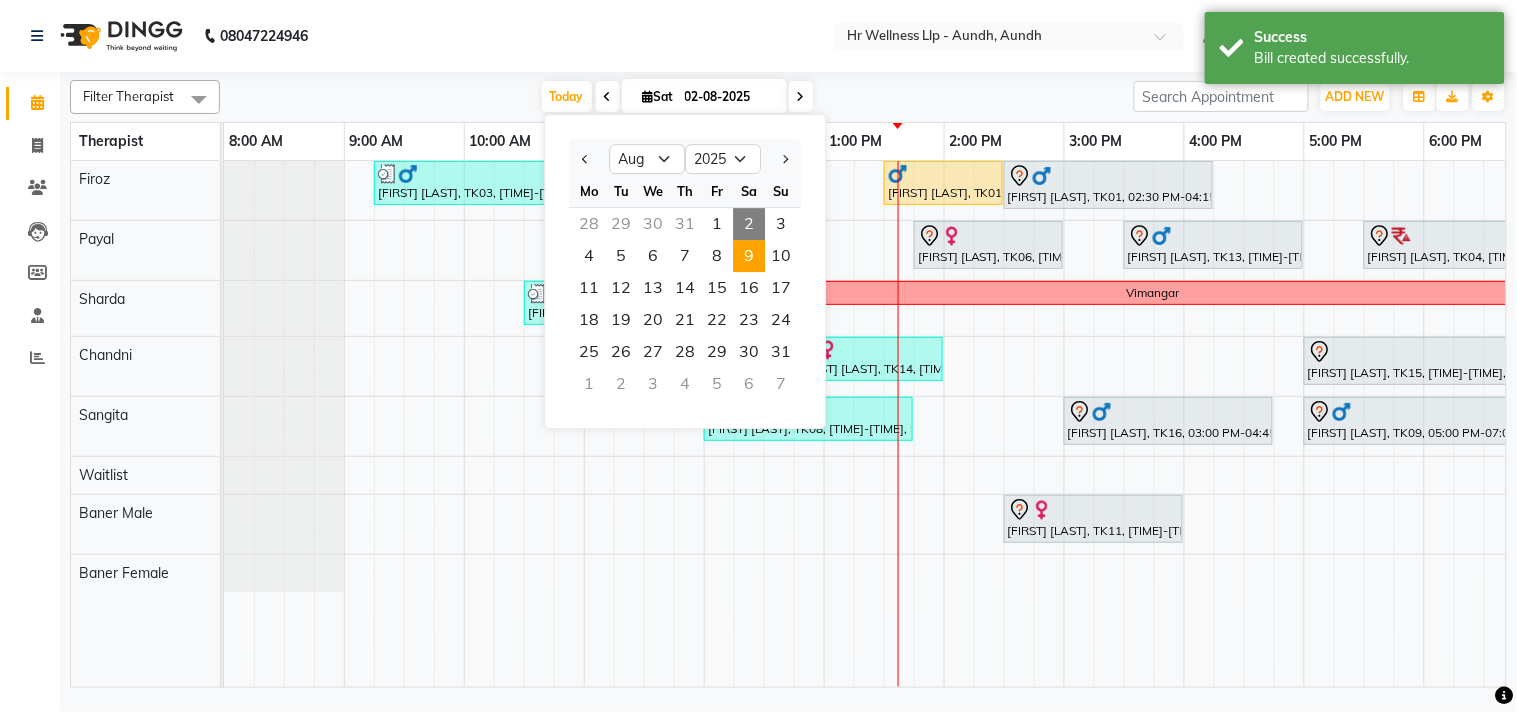 click on "9" at bounding box center [749, 256] 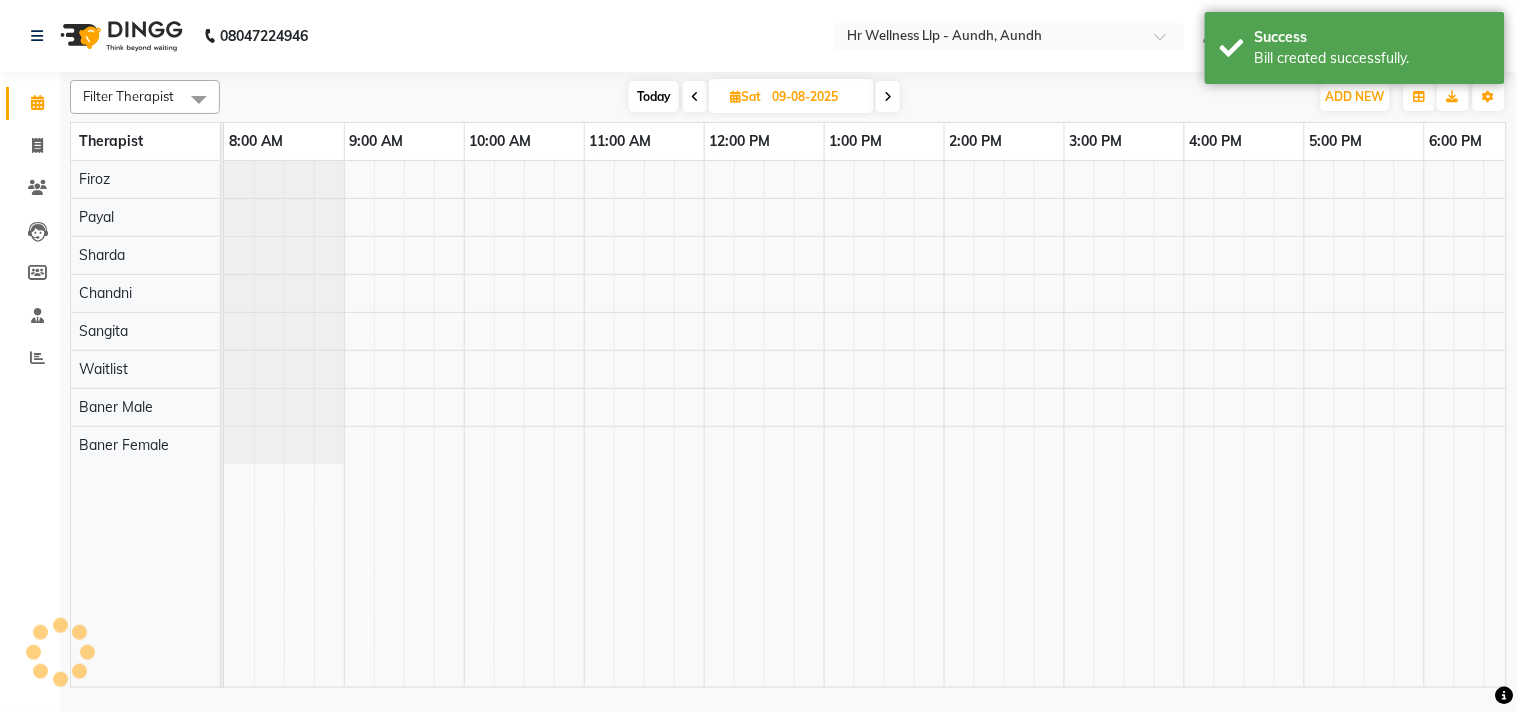 scroll, scrollTop: 0, scrollLeft: 277, axis: horizontal 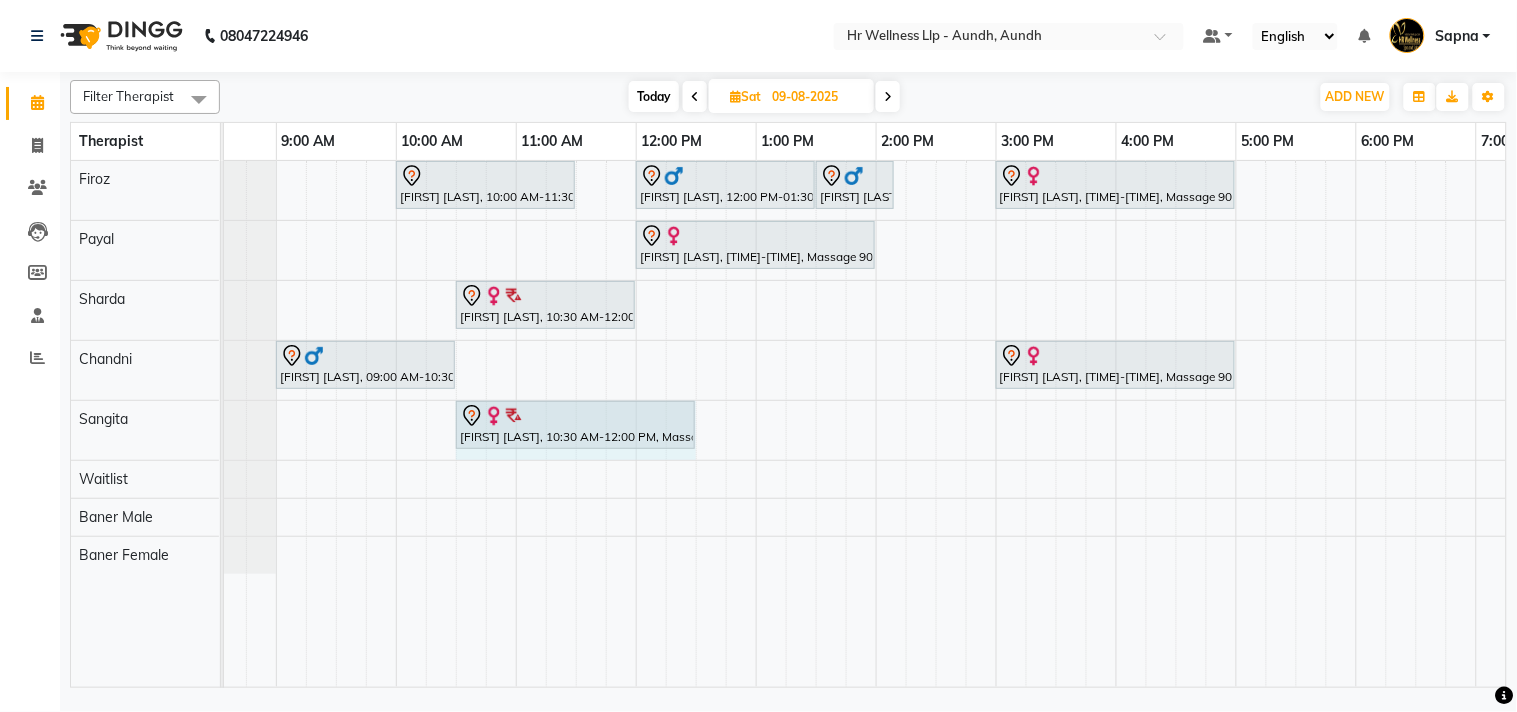 drag, startPoint x: 631, startPoint y: 417, endPoint x: 643, endPoint y: 418, distance: 12.0415945 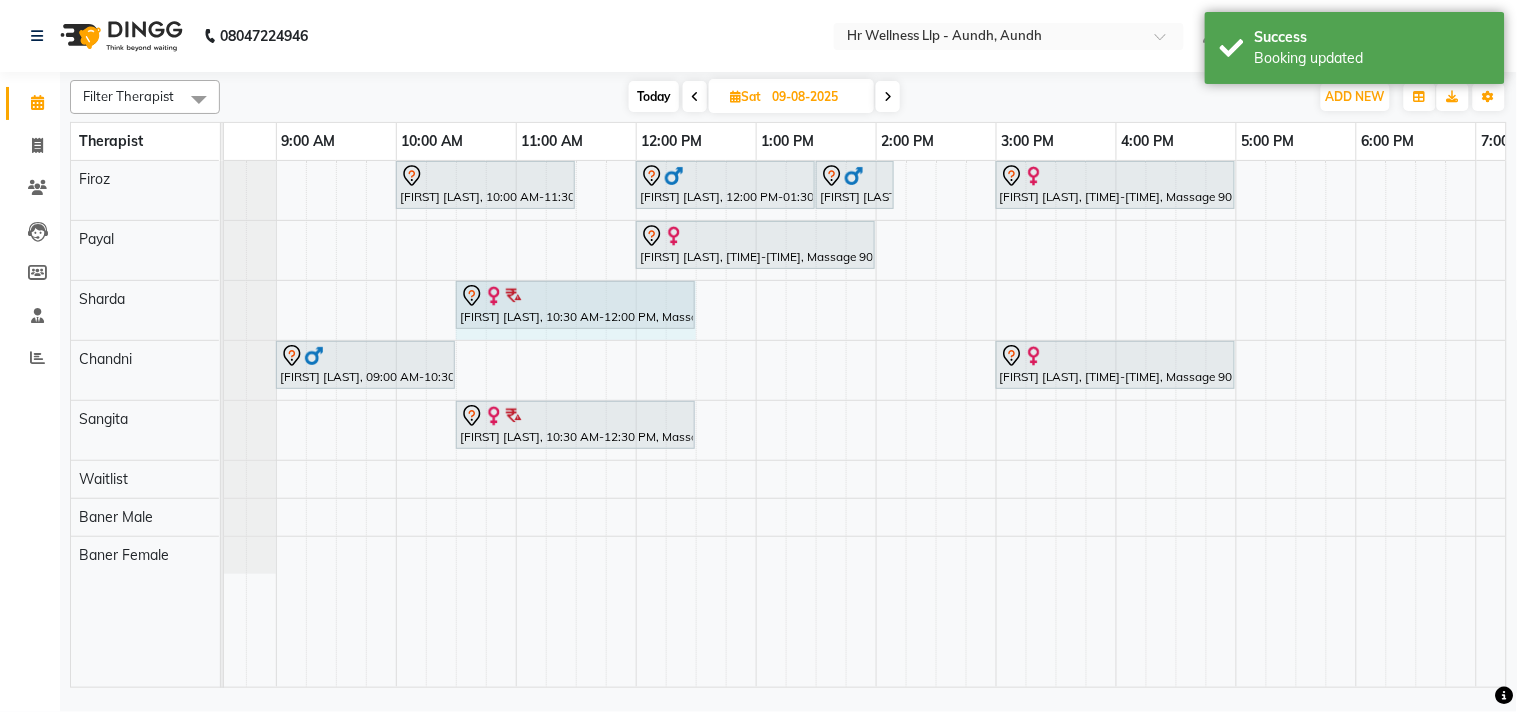 drag, startPoint x: 631, startPoint y: 292, endPoint x: 668, endPoint y: 302, distance: 38.327538 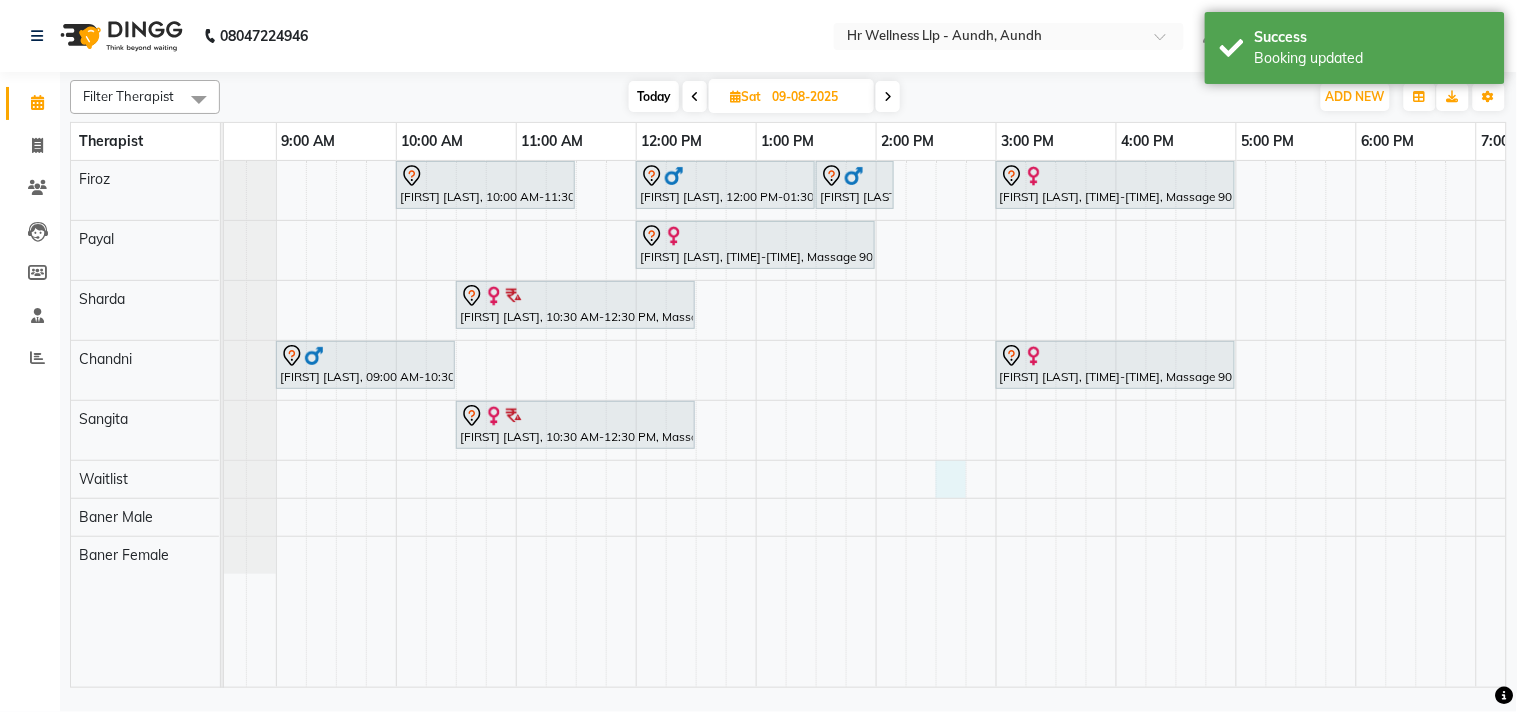 click on "[FIRST] [LAST], 10:00 AM-11:30 AM, Swedish Massage 60 Min             [FIRST] [LAST], 12:00 PM-01:30 PM, Massage 90 Min             [FIRST] [LAST], 01:30 PM-02:10 PM, 10 mins complimentary Service             [FIRST] [LAST], 03:00 PM-05:00 PM, Massage 90 Min             [FIRST] [LAST], 12:00 PM-02:00 PM, Massage 90 Min             [FIRST] [LAST], 10:30 AM-12:30 PM, Massage 90 Min             [FIRST] [LAST], 09:00 AM-10:30 AM, Massage 60 Min             [FIRST] [LAST], 03:00 PM-05:00 PM, Massage 90 Min             [FIRST] [LAST], 10:30 AM-12:30 PM, Massage 90 Min" at bounding box center (936, 424) 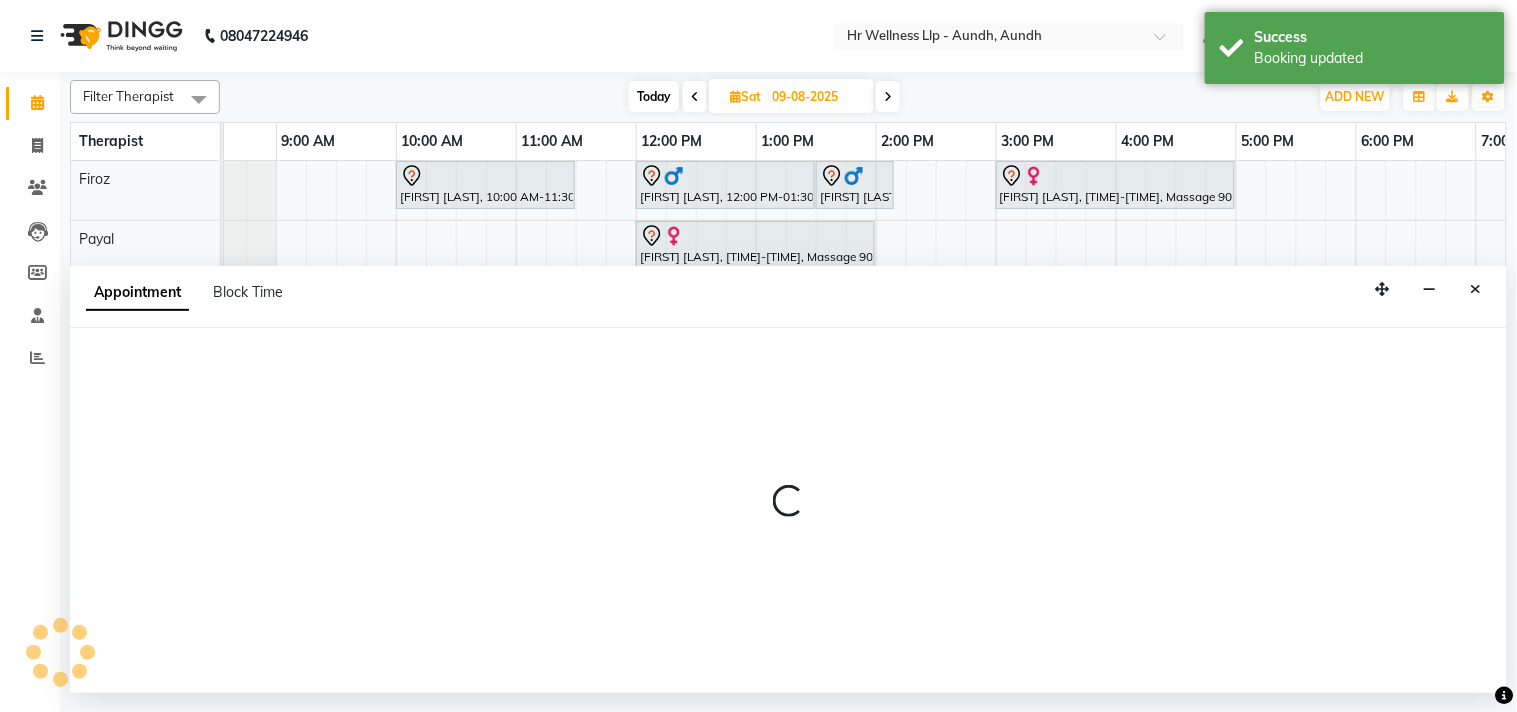 select on "45452" 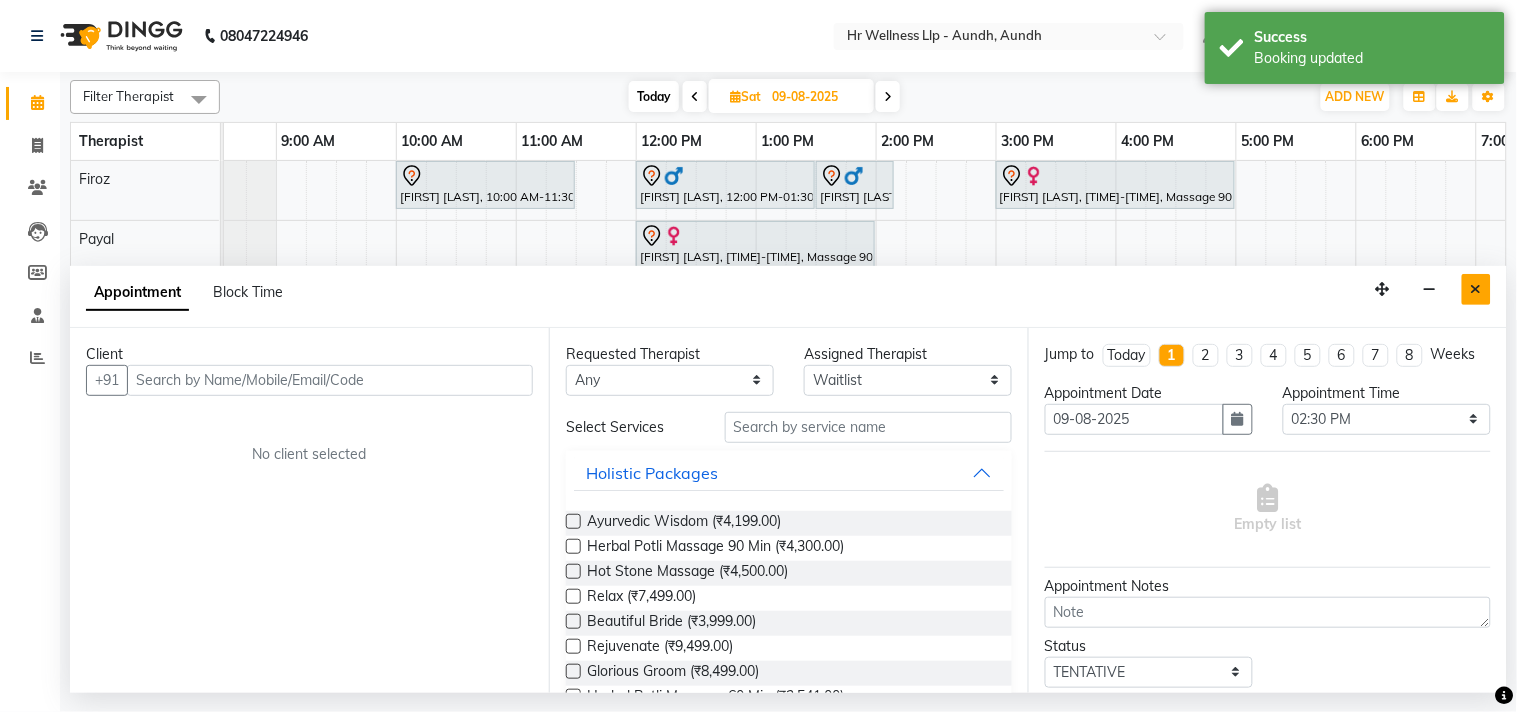 click at bounding box center (1476, 289) 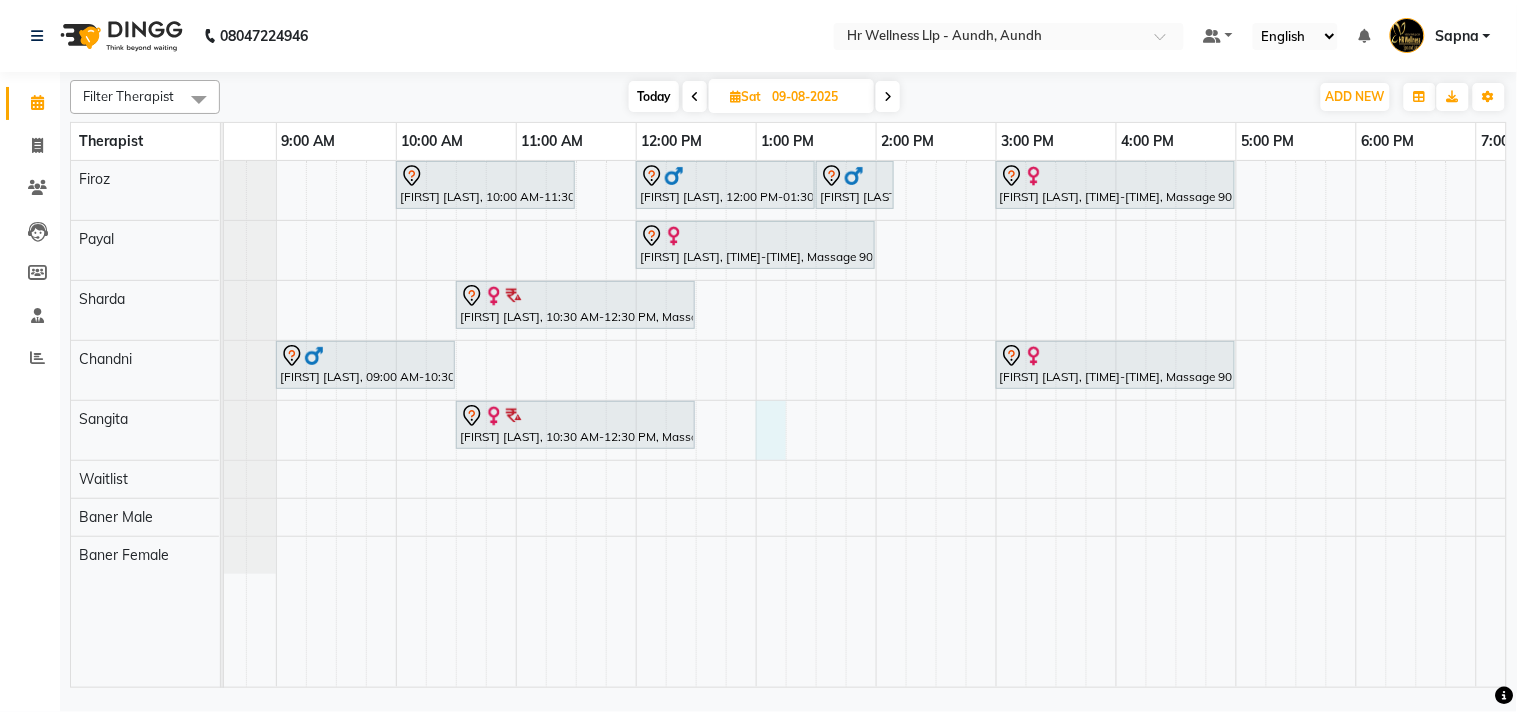 click on "[FIRST] [LAST], 10:00 AM-11:30 AM, Swedish Massage 60 Min             [FIRST] [LAST], 12:00 PM-01:30 PM, Massage 90 Min             [FIRST] [LAST], 01:30 PM-02:10 PM, 10 mins complimentary Service             [FIRST] [LAST], 03:00 PM-05:00 PM, Massage 90 Min             [FIRST] [LAST], 12:00 PM-02:00 PM, Massage 90 Min             [FIRST] [LAST], 10:30 AM-12:30 PM, Massage 90 Min             [FIRST] [LAST], 09:00 AM-10:30 AM, Massage 60 Min             [FIRST] [LAST], 03:00 PM-05:00 PM, Massage 90 Min             [FIRST] [LAST], 10:30 AM-12:30 PM, Massage 90 Min" at bounding box center [936, 424] 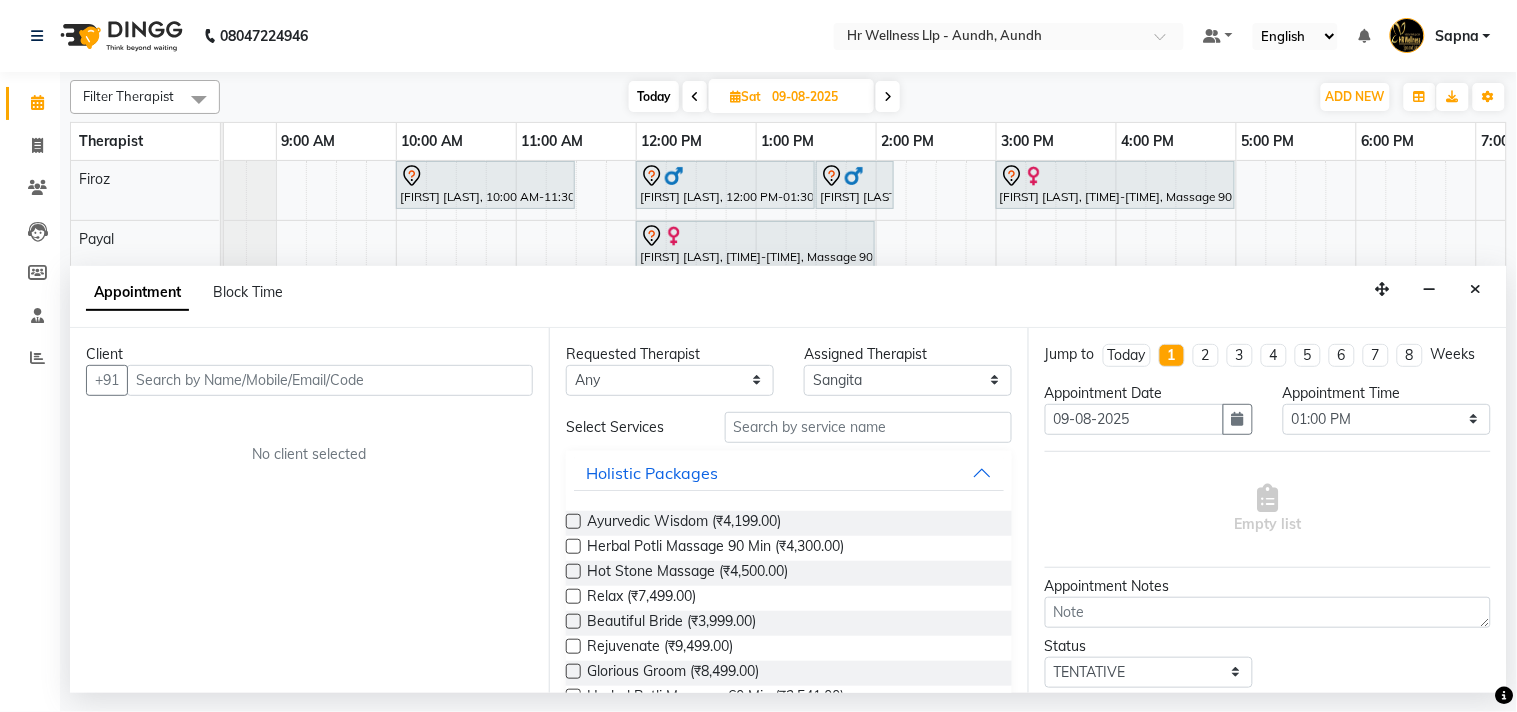 click at bounding box center (330, 380) 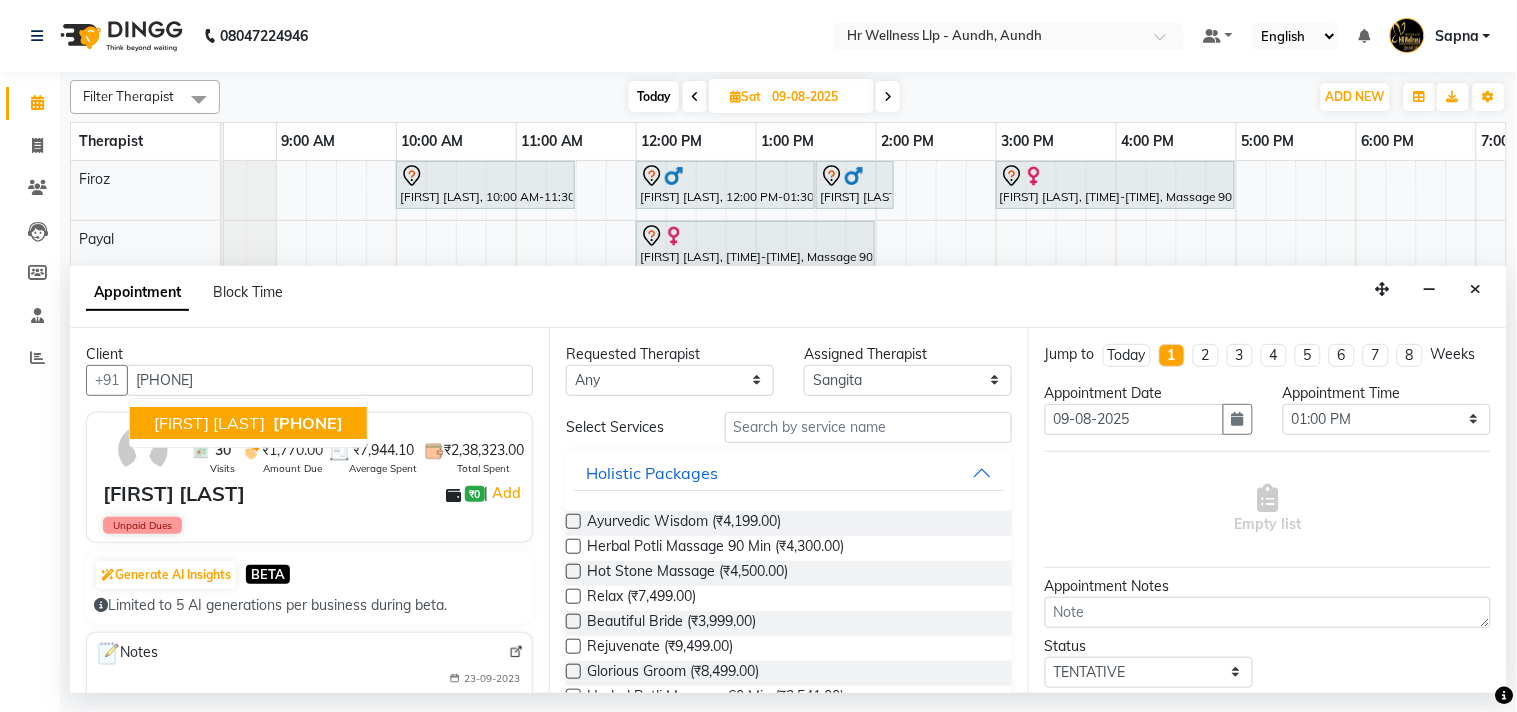 click on "[FIRST] [LAST]" at bounding box center [209, 423] 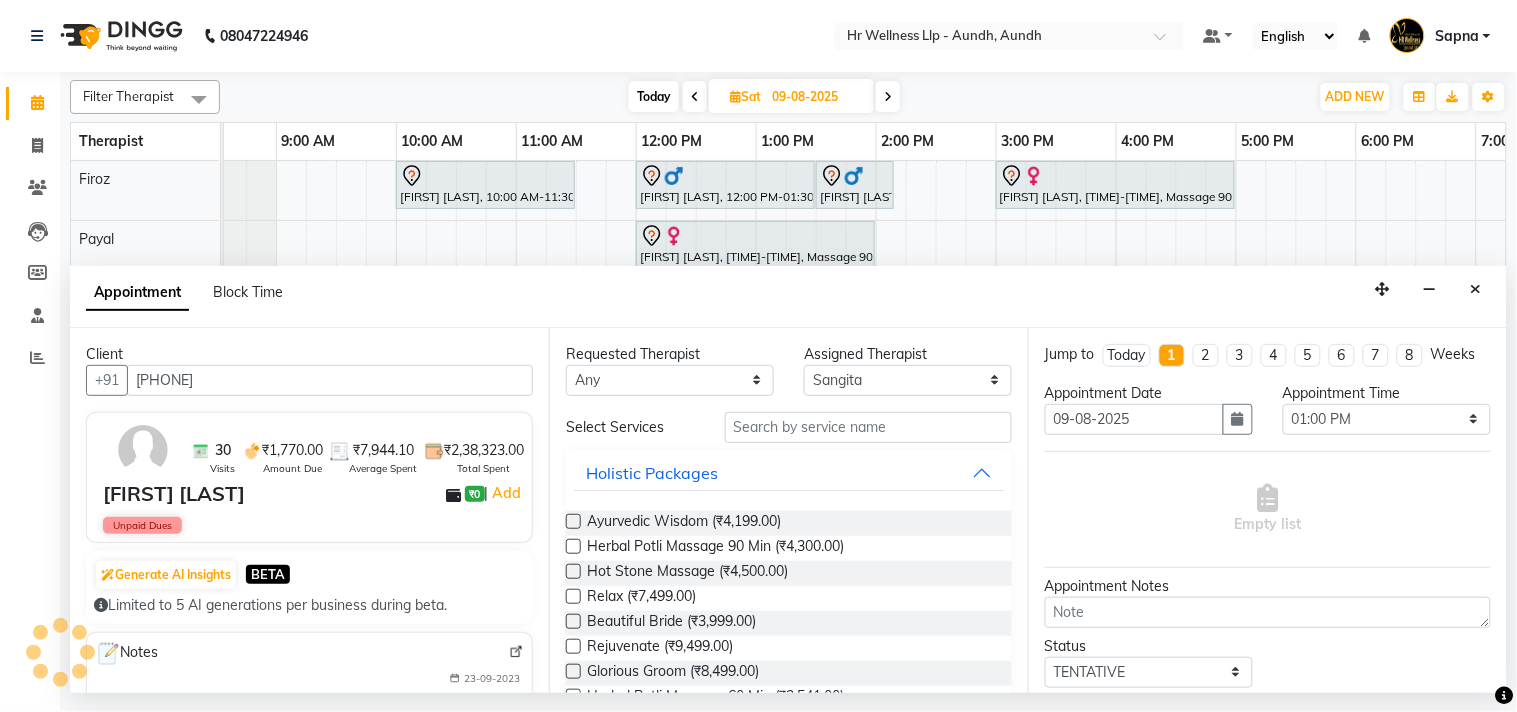 type on "[PHONE]" 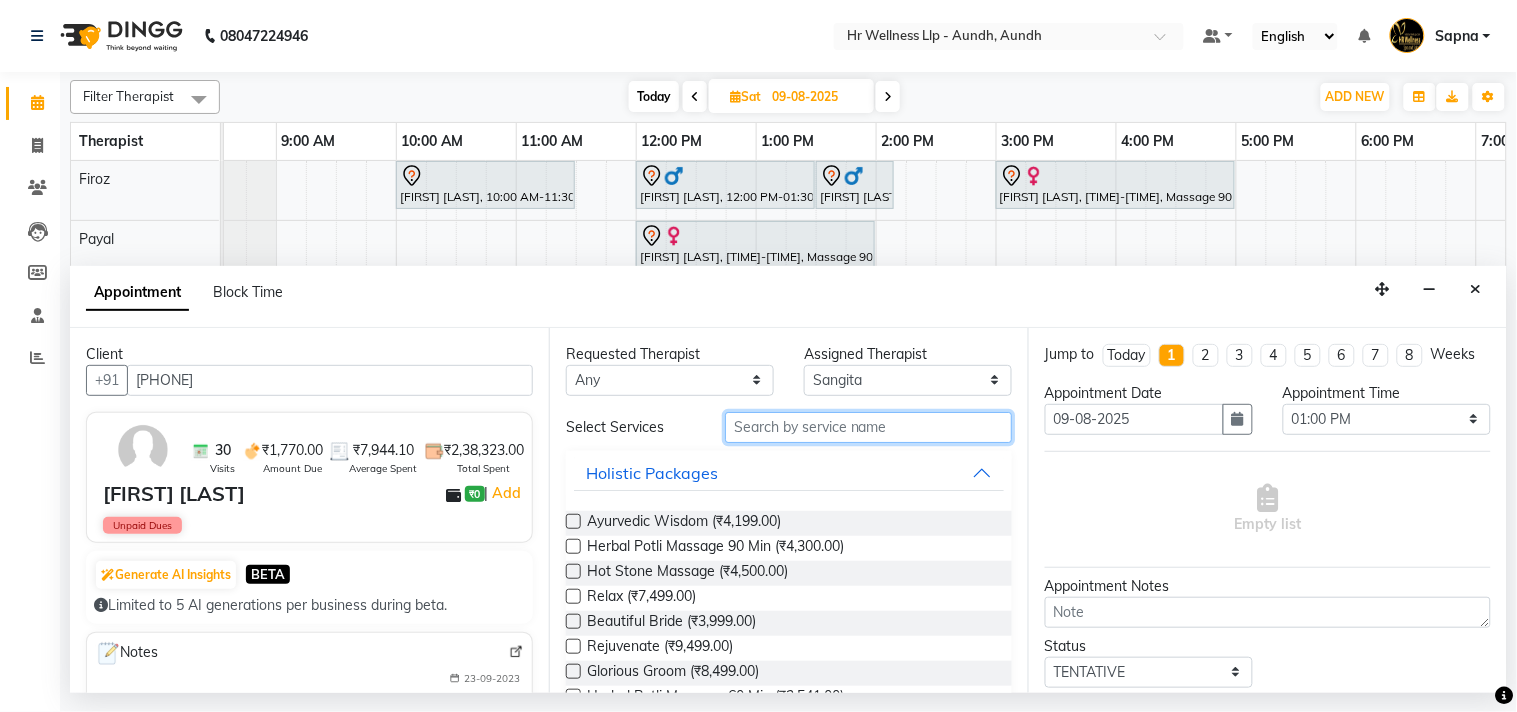 click at bounding box center (868, 427) 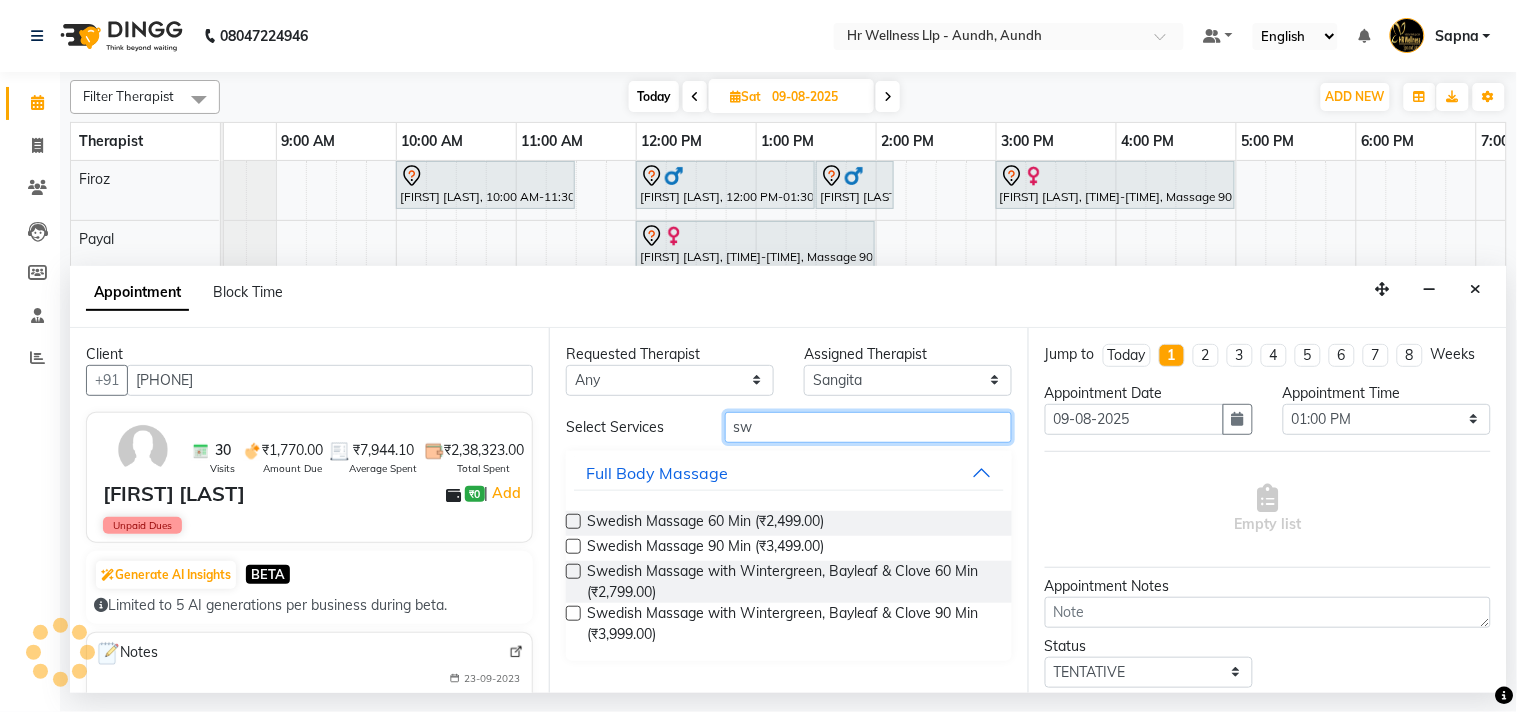 type on "sw" 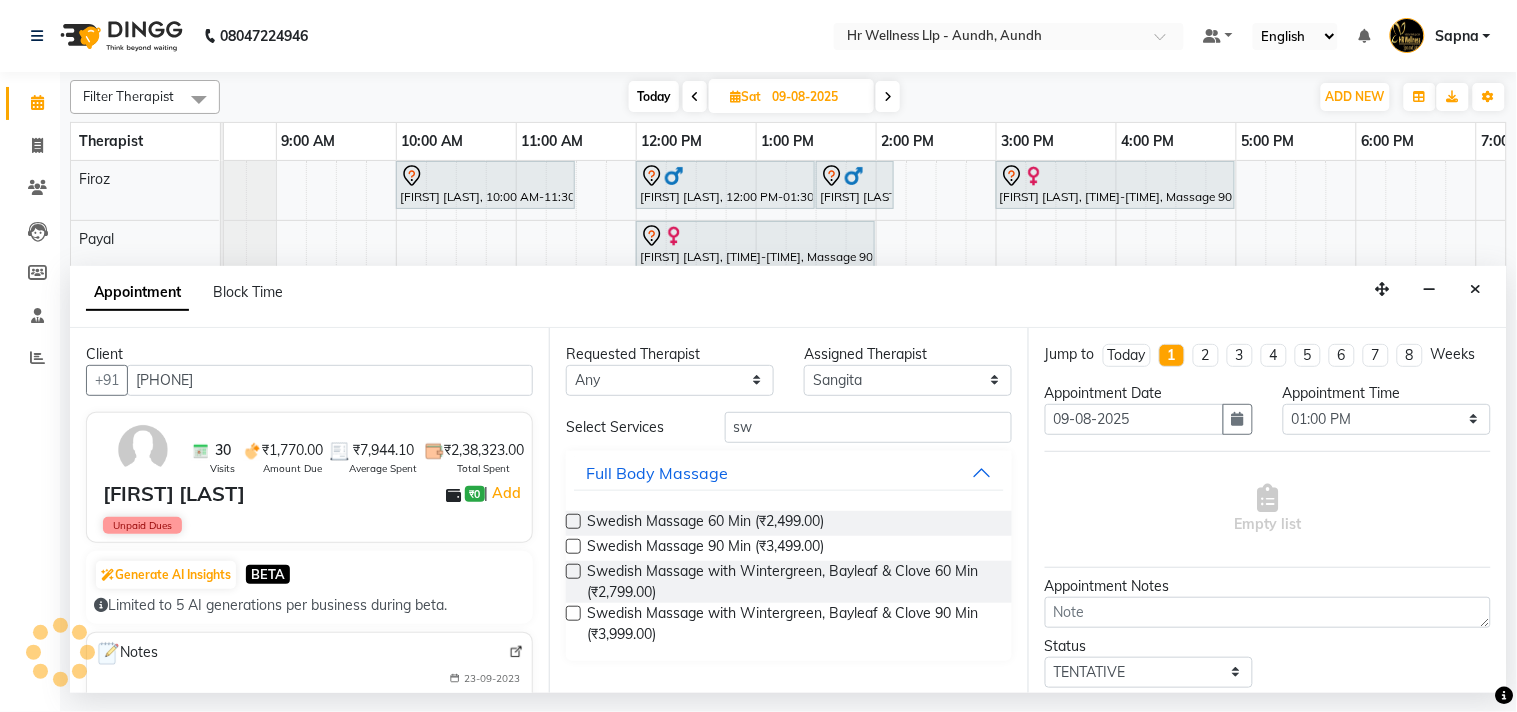 click at bounding box center [573, 613] 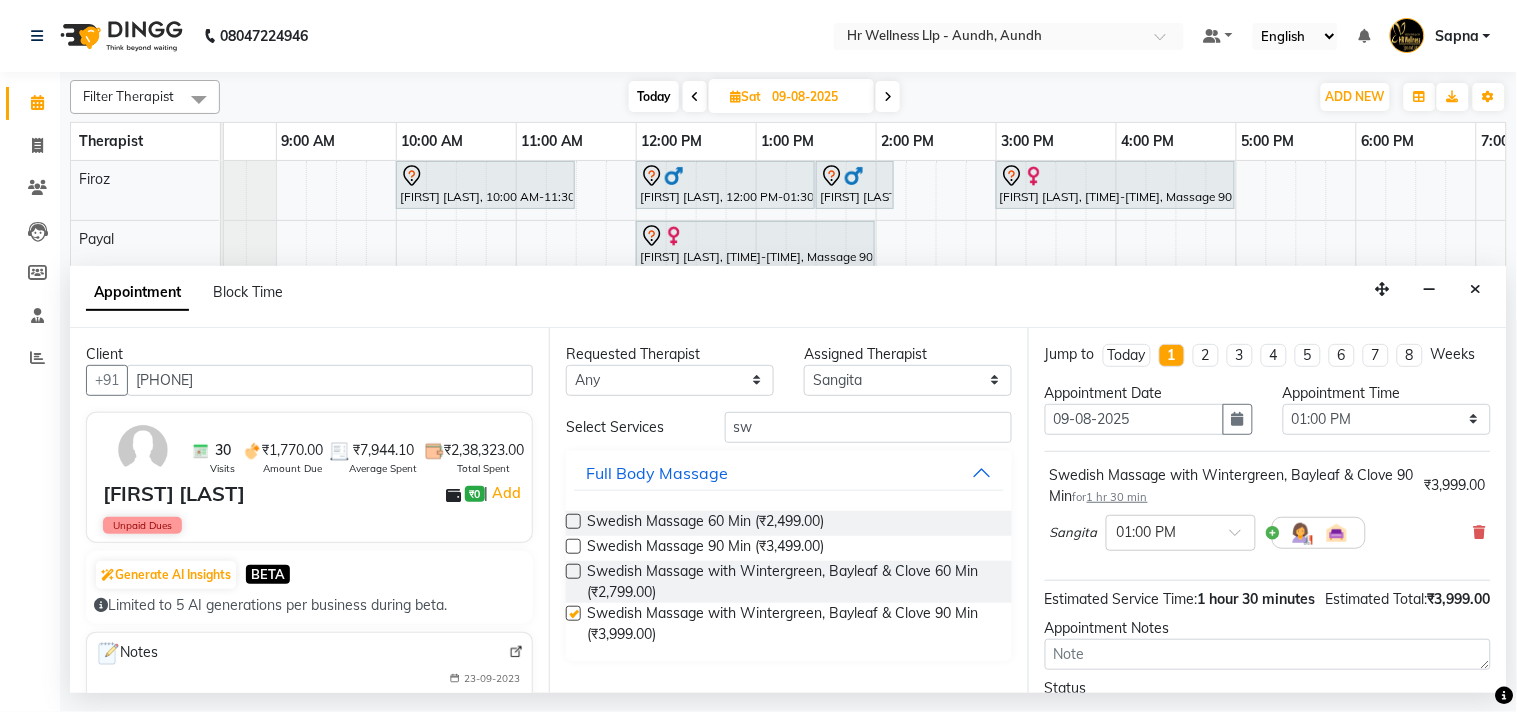 checkbox on "false" 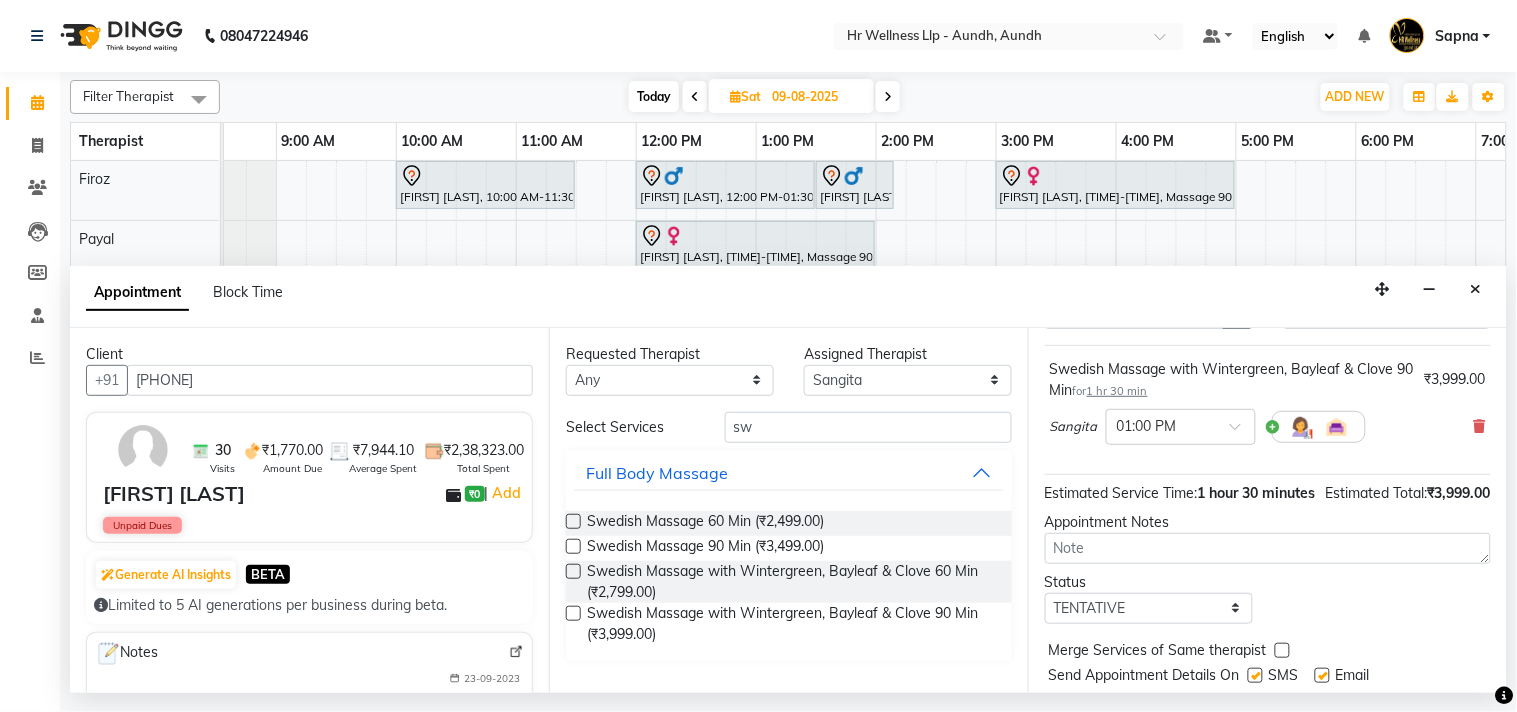 scroll, scrollTop: 202, scrollLeft: 0, axis: vertical 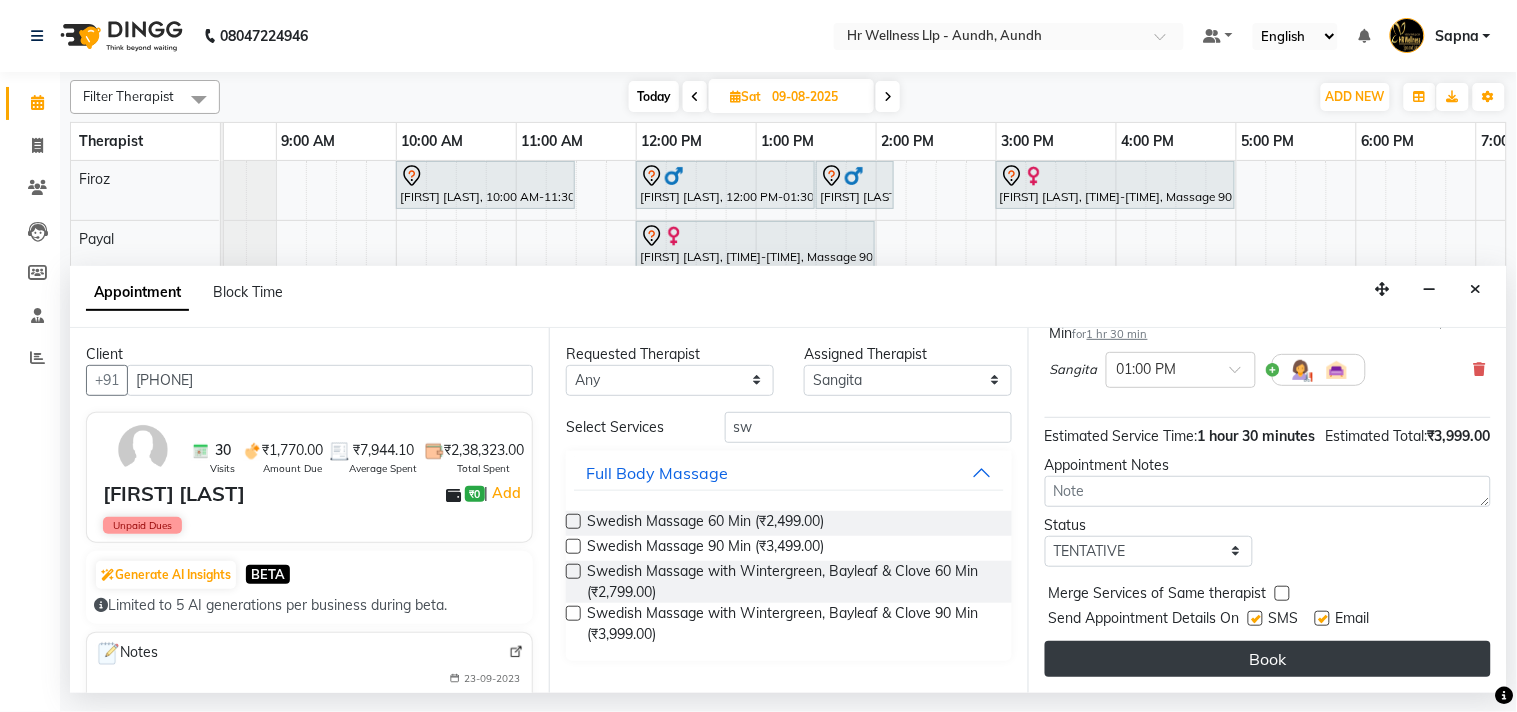 click on "Book" at bounding box center [1268, 659] 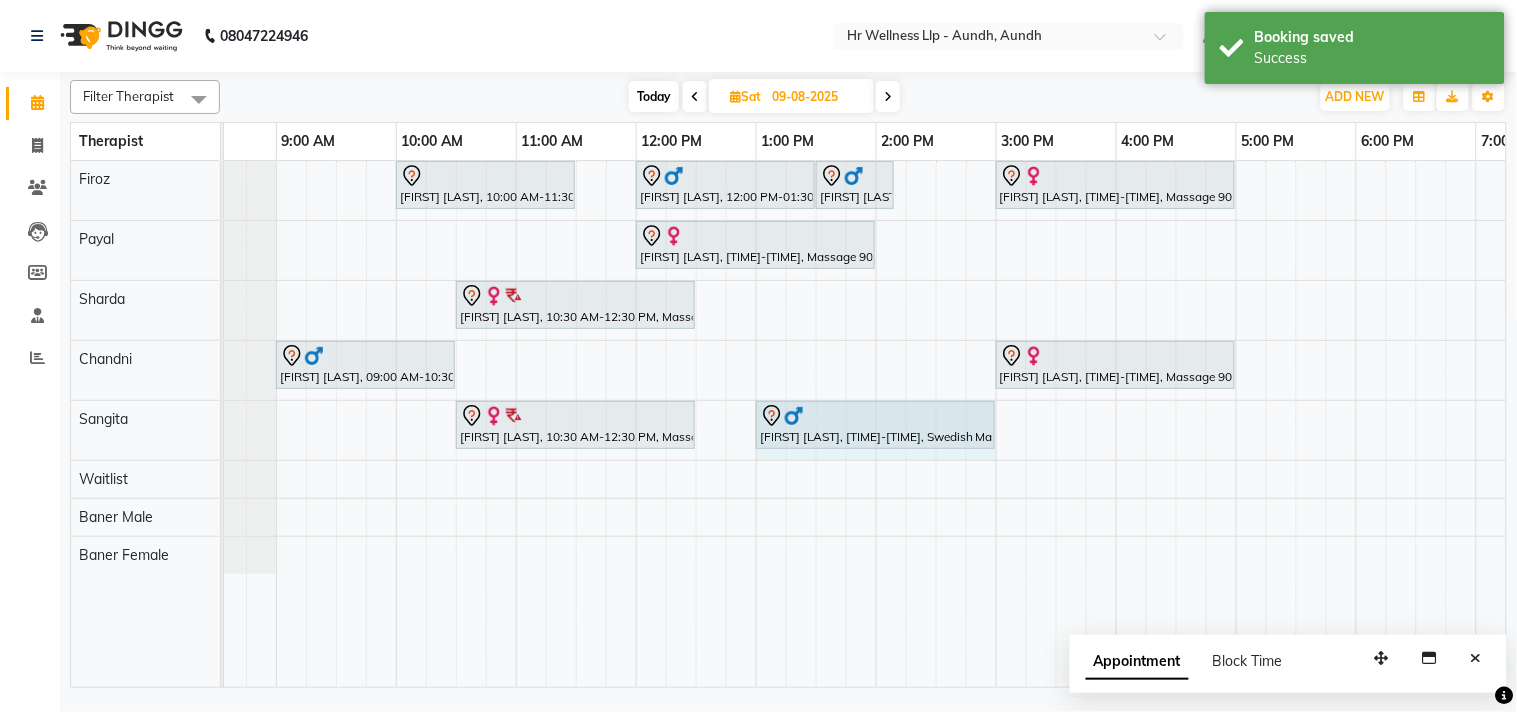 drag, startPoint x: 931, startPoint y: 422, endPoint x: 977, endPoint y: 437, distance: 48.38388 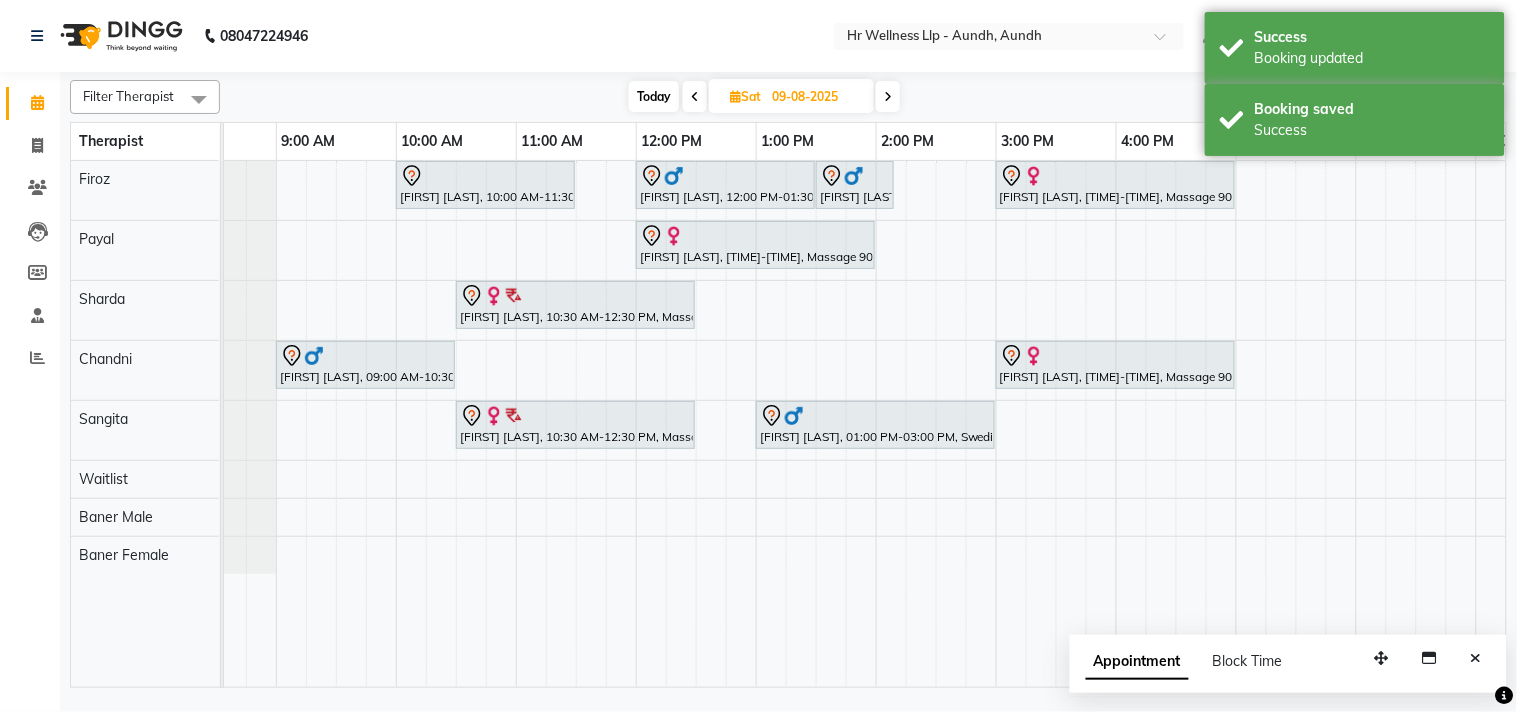 click on "Today" at bounding box center [654, 96] 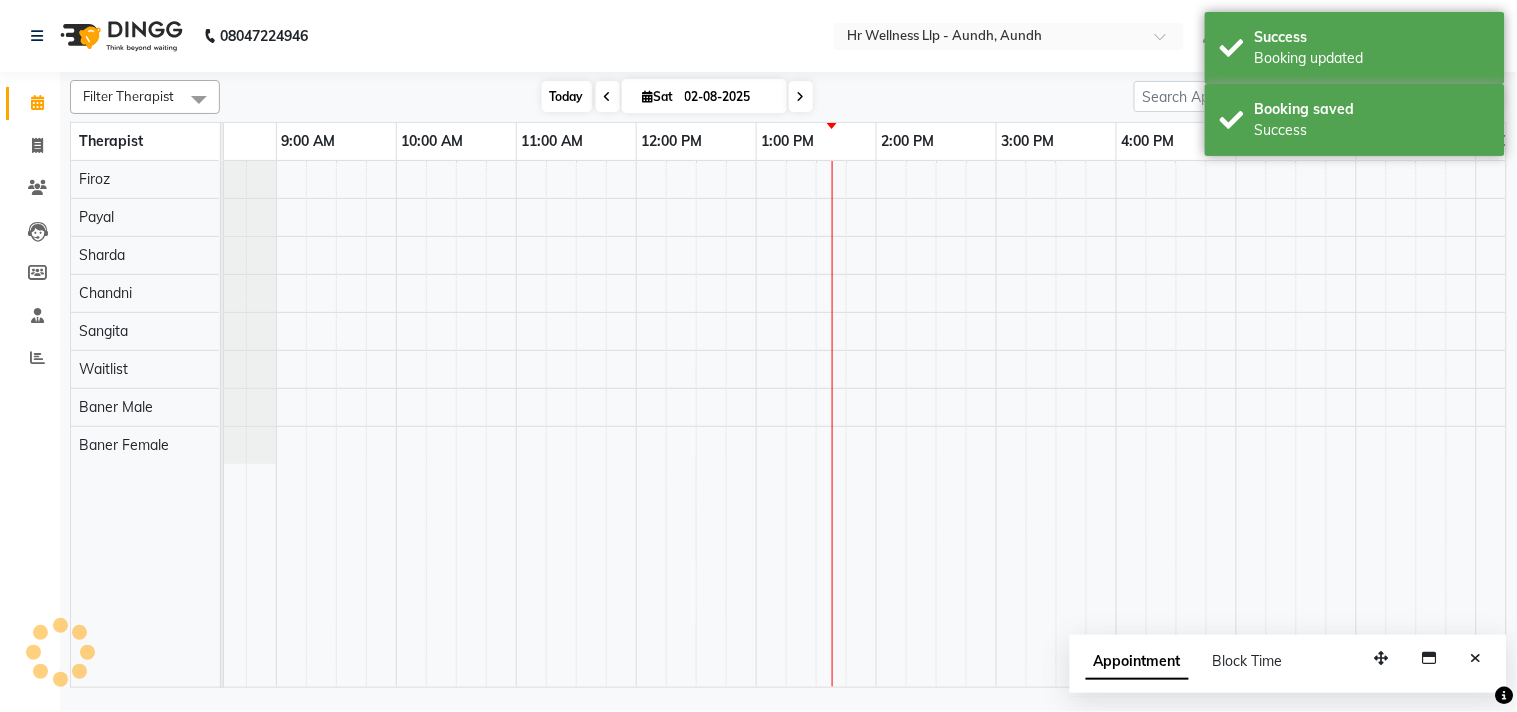 scroll, scrollTop: 0, scrollLeft: 277, axis: horizontal 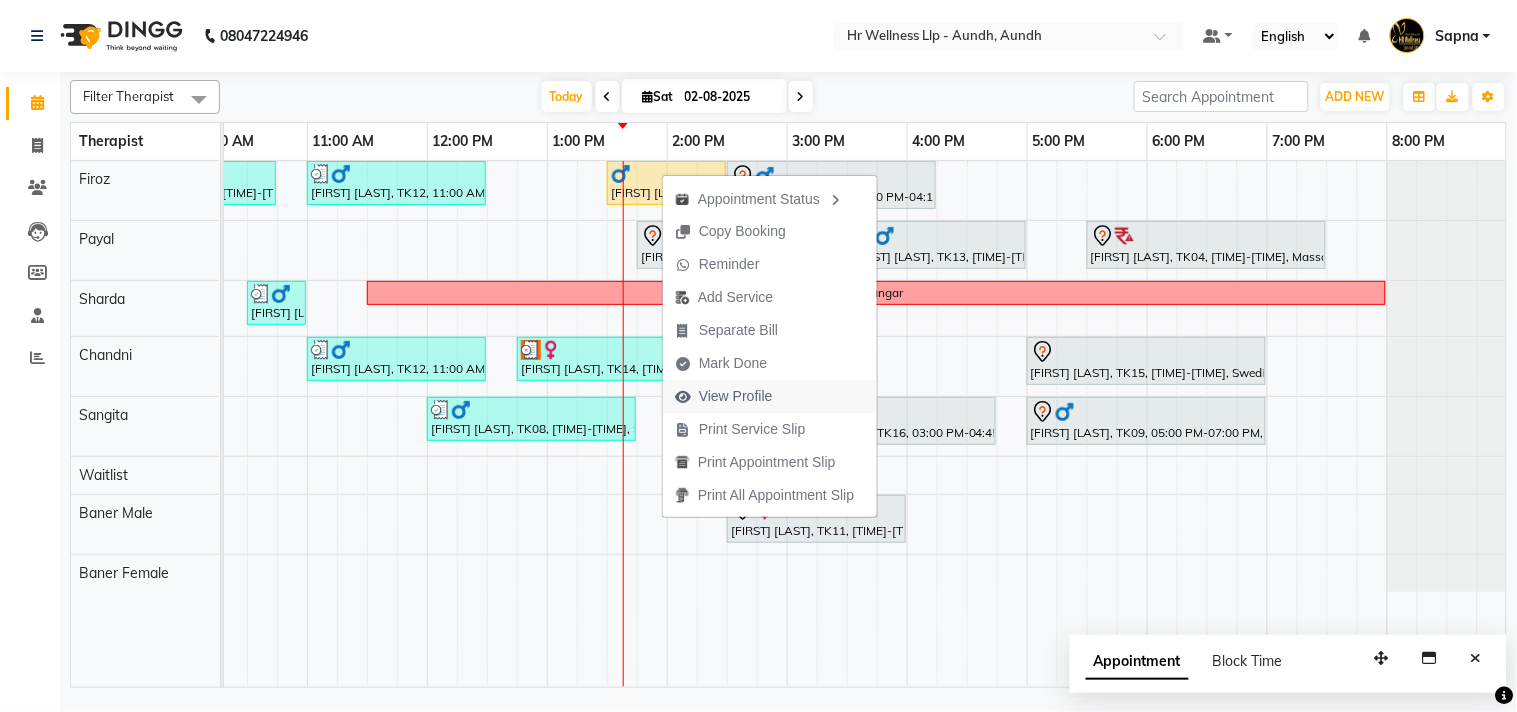click on "View Profile" at bounding box center (736, 396) 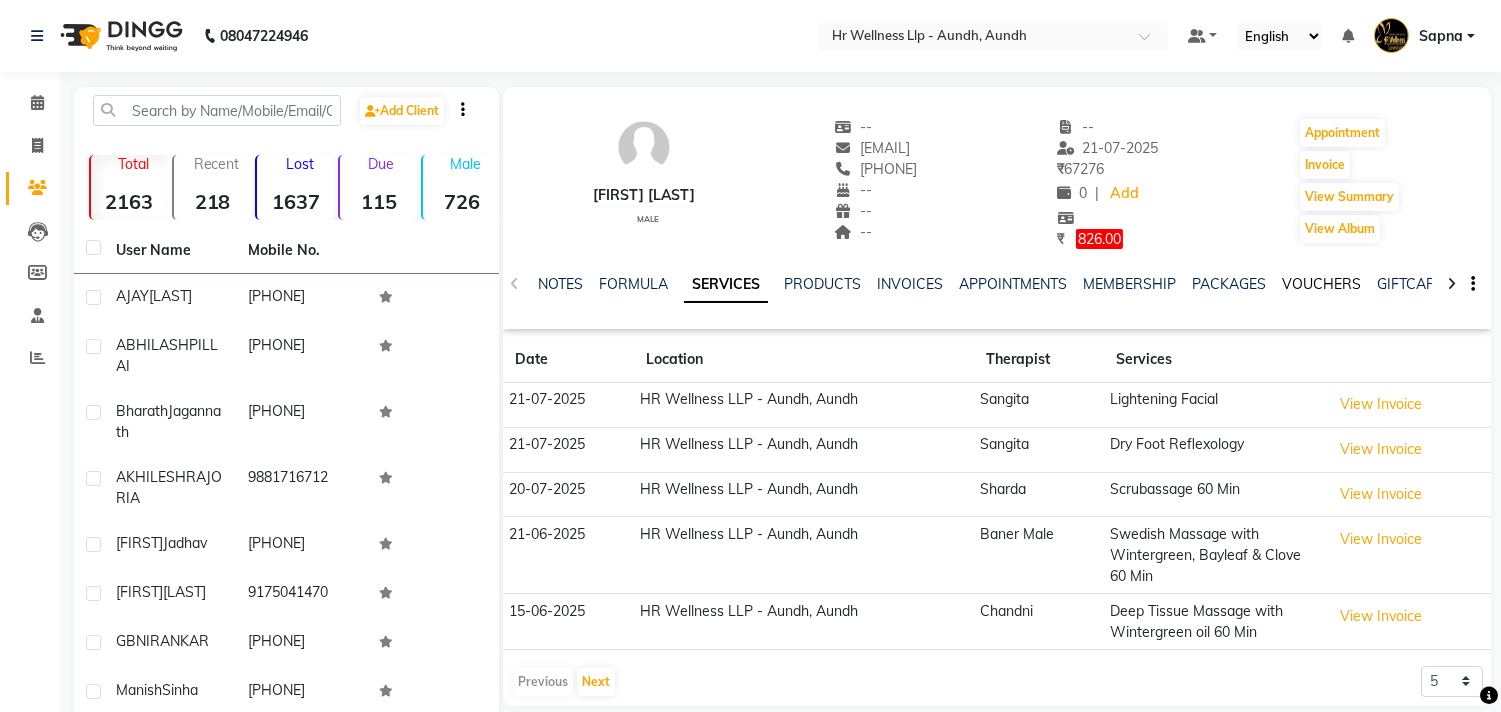 click on "VOUCHERS" 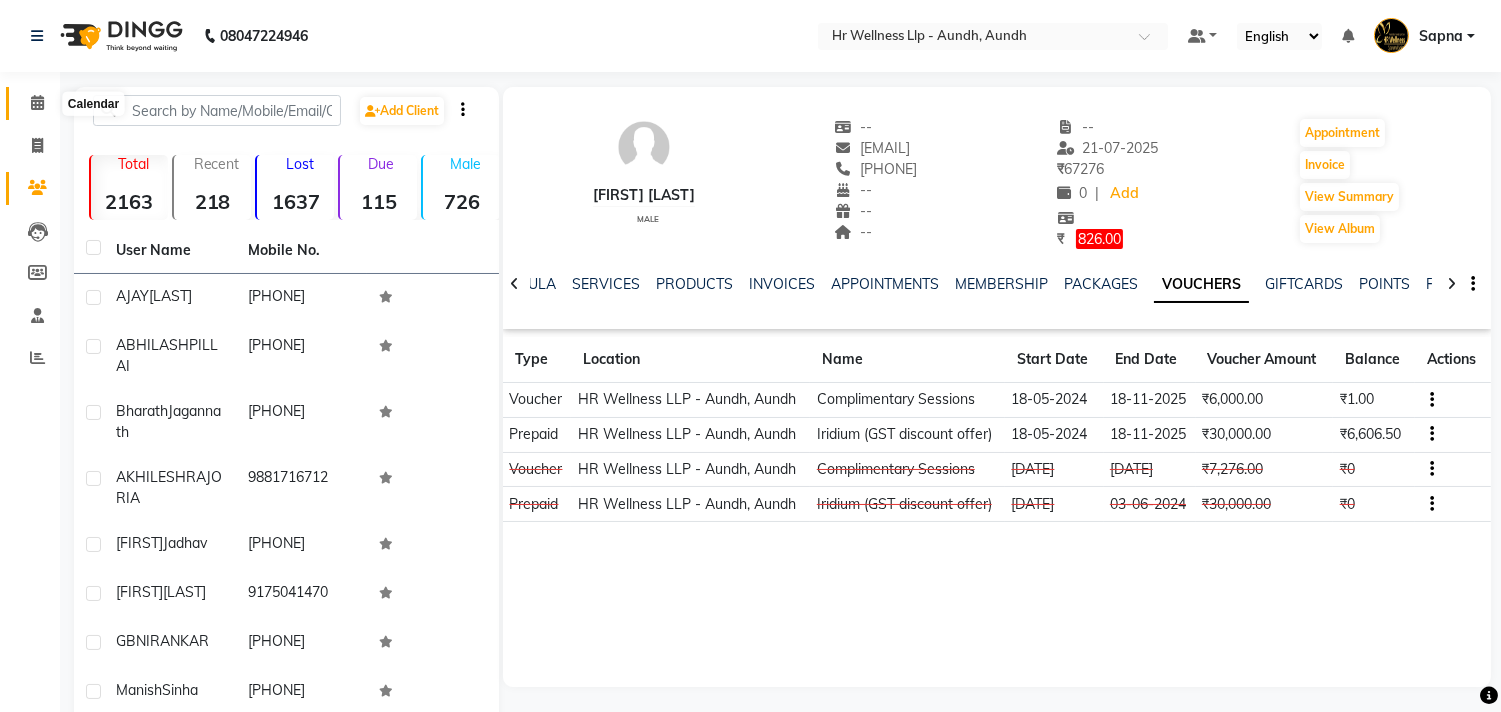 click 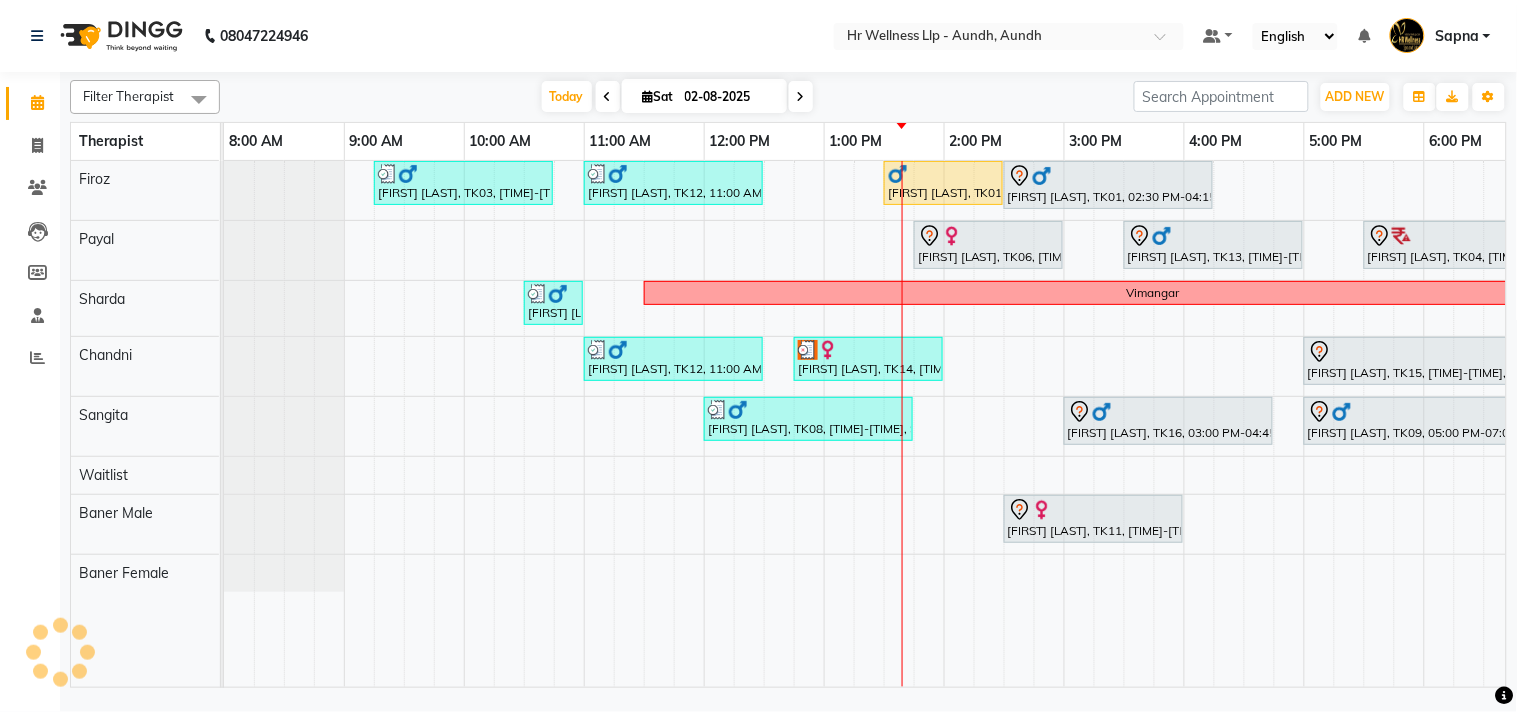 scroll, scrollTop: 0, scrollLeft: 0, axis: both 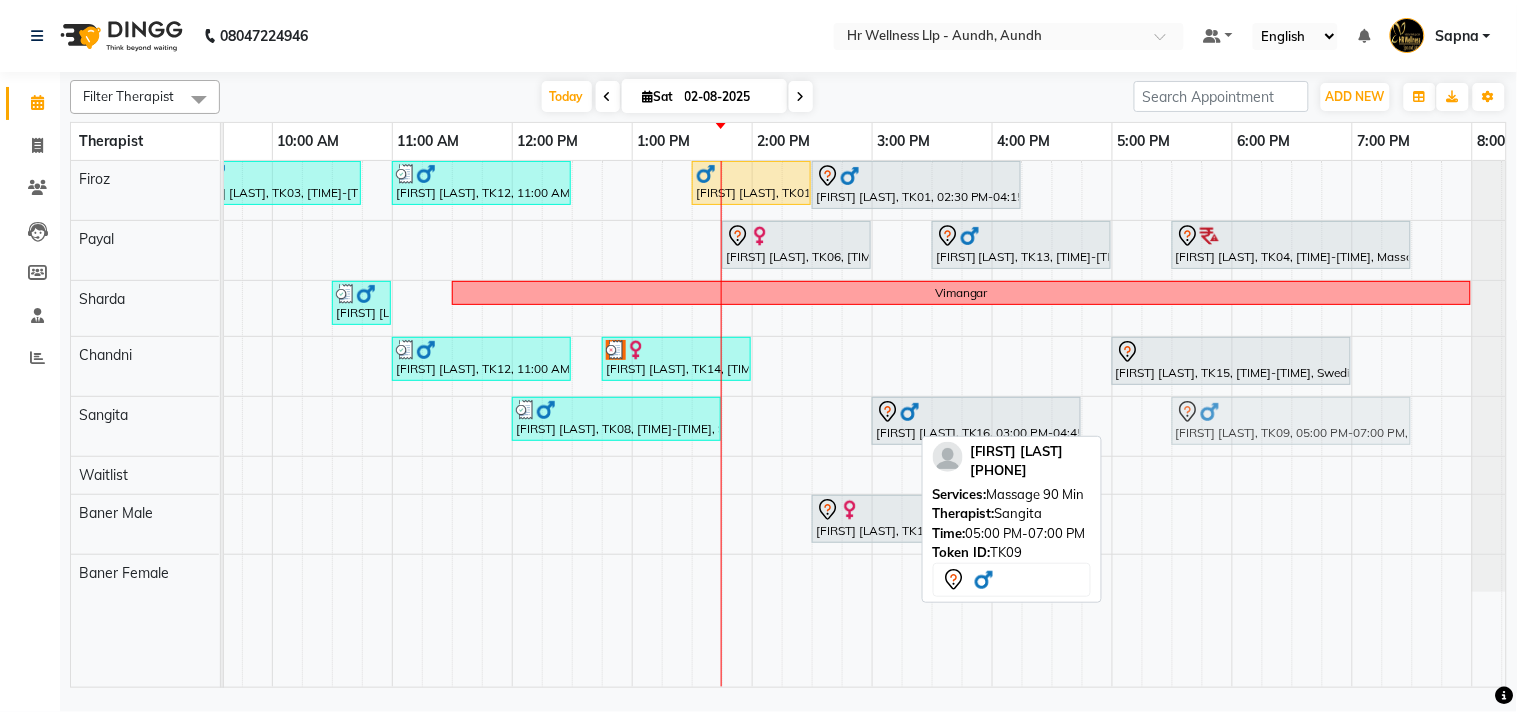drag, startPoint x: 1187, startPoint y: 426, endPoint x: 1235, endPoint y: 432, distance: 48.373547 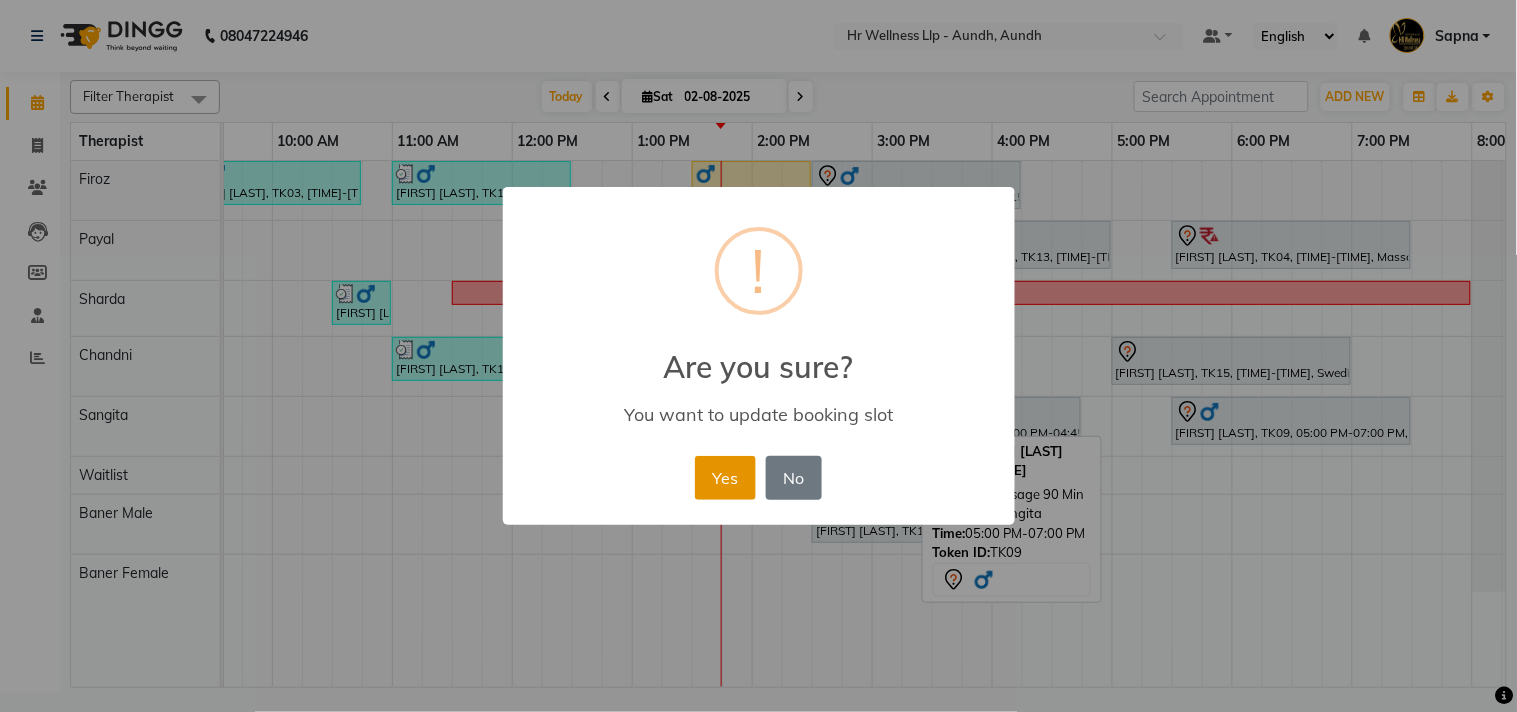 click on "Yes" at bounding box center (725, 478) 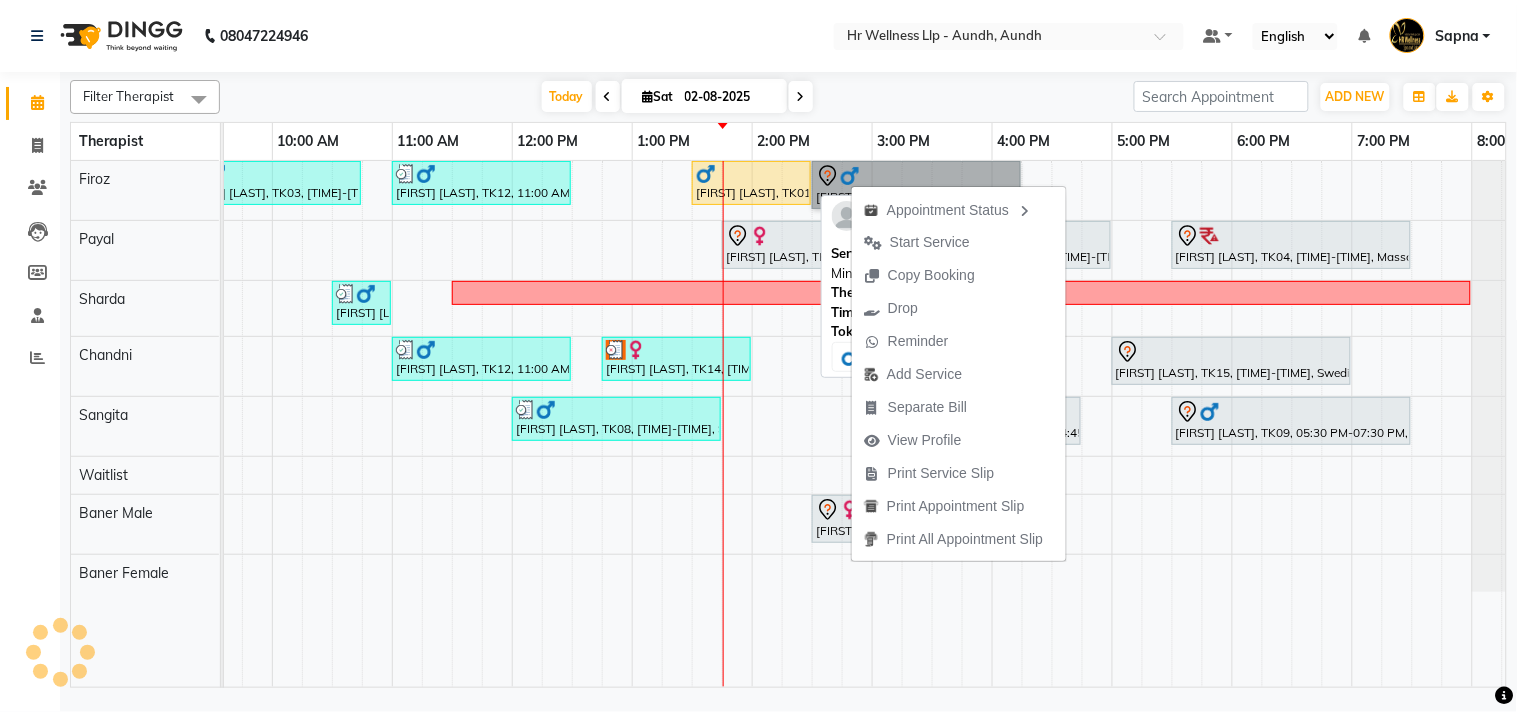 click on "[FIRST] [LAST], TK01, 01:30 PM-02:30 PM, Scrubassage 60 Min" at bounding box center [751, 183] 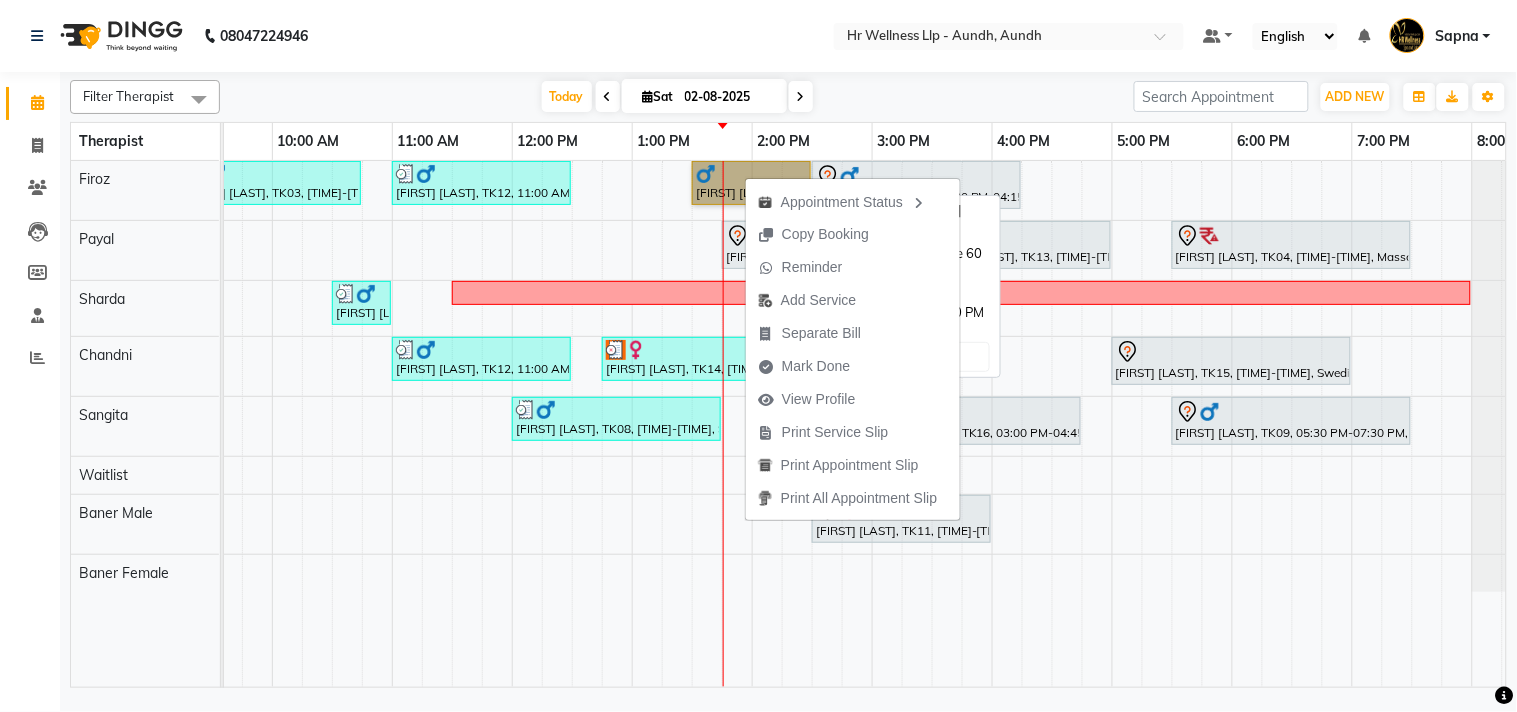 click on "[FIRST] [LAST], TK01, 01:30 PM-02:30 PM, Scrubassage 60 Min" at bounding box center (751, 183) 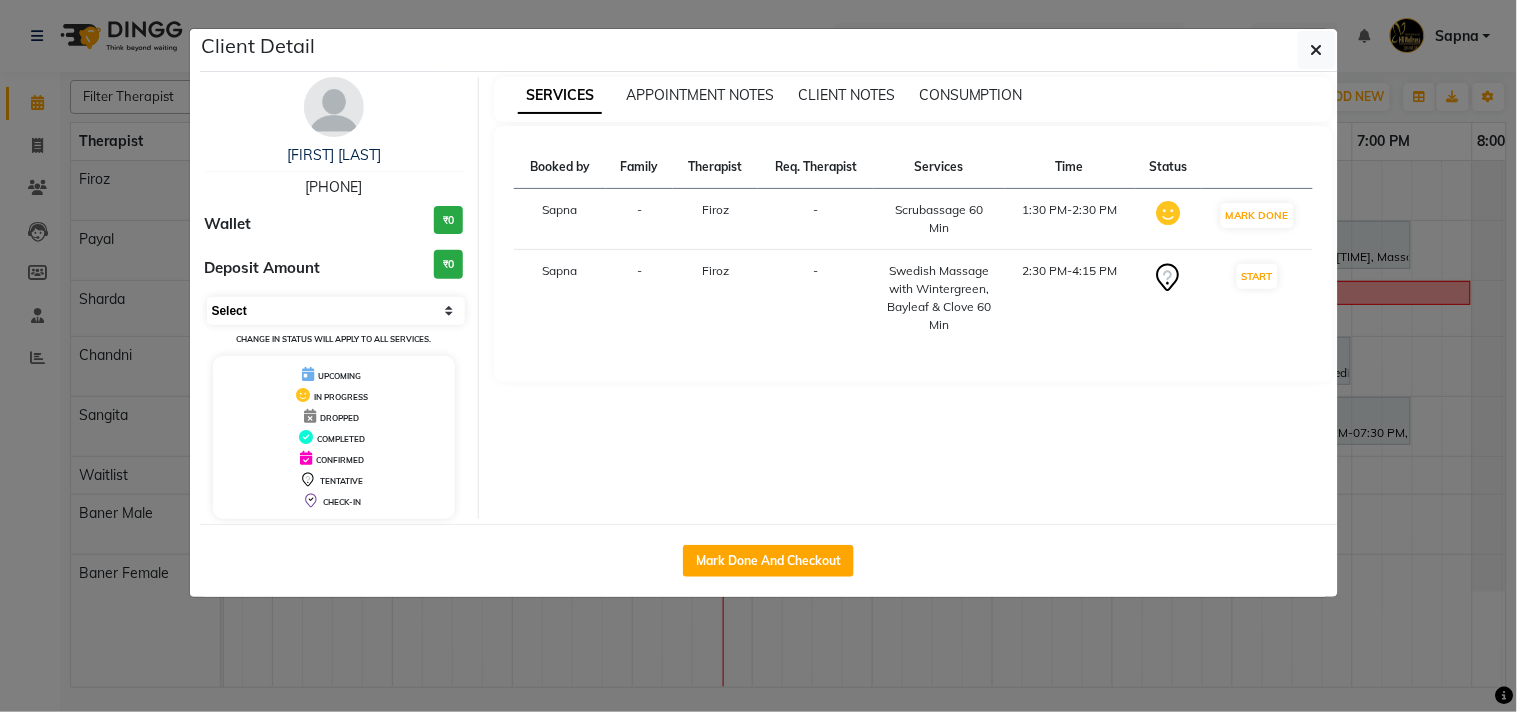 click on "Select IN SERVICE CONFIRMED TENTATIVE CHECK IN MARK DONE DROPPED UPCOMING" at bounding box center [336, 311] 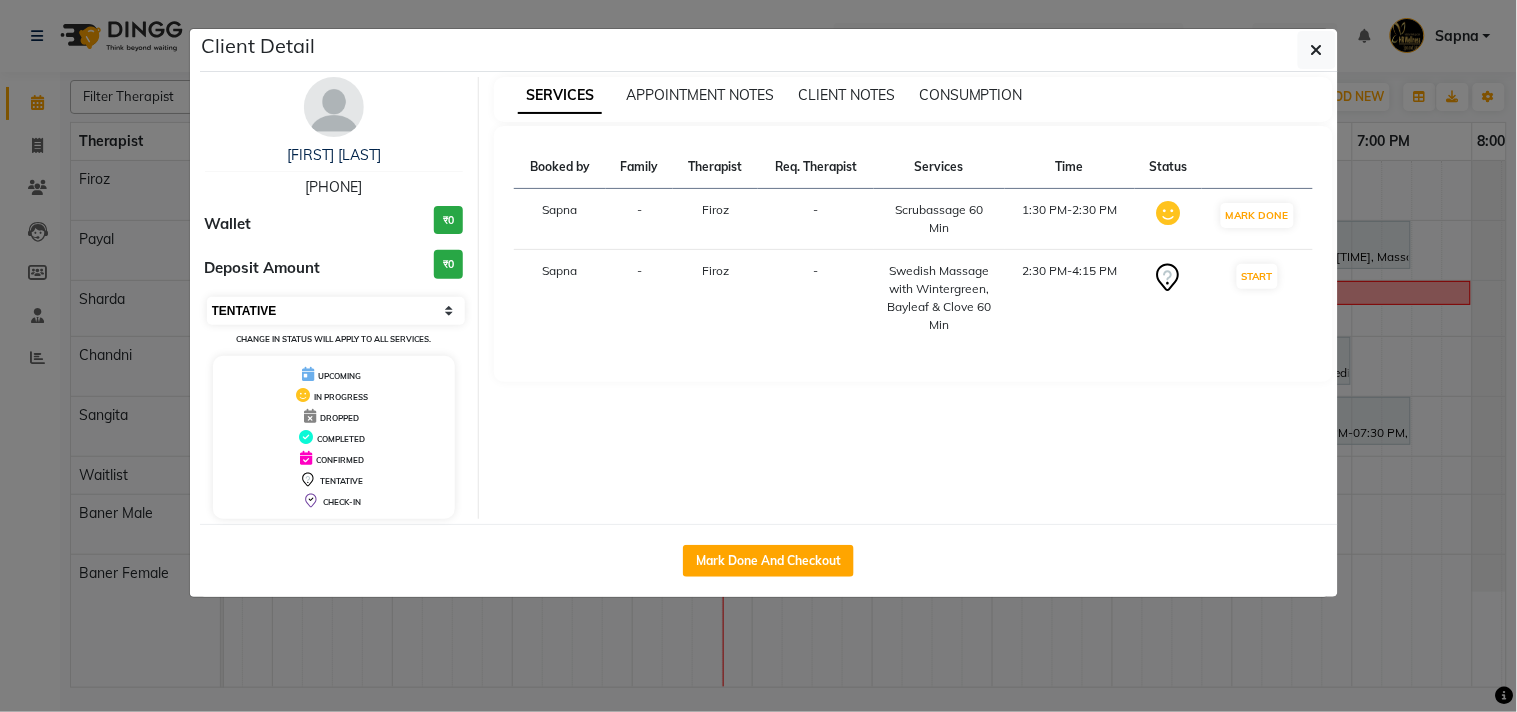 click on "Select IN SERVICE CONFIRMED TENTATIVE CHECK IN MARK DONE DROPPED UPCOMING" at bounding box center [336, 311] 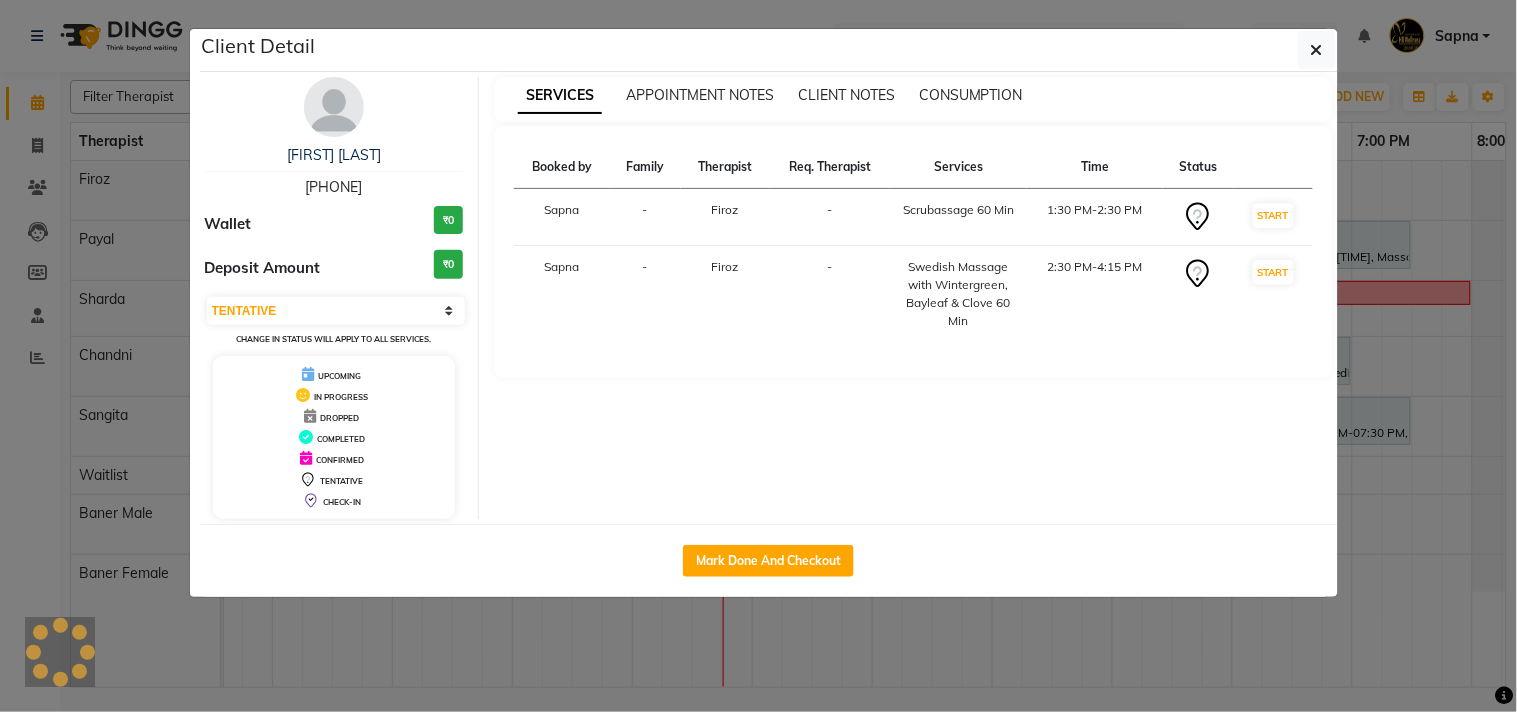 click on "Client Detail  [FIRST] [LAST]   [PHONE] Wallet ₹0 Deposit Amount  ₹0  Select IN SERVICE CONFIRMED TENTATIVE CHECK IN MARK DONE DROPPED UPCOMING Change in status will apply to all services. UPCOMING IN PROGRESS DROPPED COMPLETED CONFIRMED TENTATIVE CHECK-IN SERVICES APPOINTMENT NOTES CLIENT NOTES CONSUMPTION Booked by Family Therapist Req. Therapist Services Time Status  [FIRST]  - [FIRST]  -  Scrubassage 60 Min   1:30 PM-2:30 PM   START   [FIRST]  - [FIRST]  -  Swedish Massage with Wintergreen, Bayleaf & Clove 60 Min   2:30 PM-4:15 PM   START   Mark Done And Checkout" 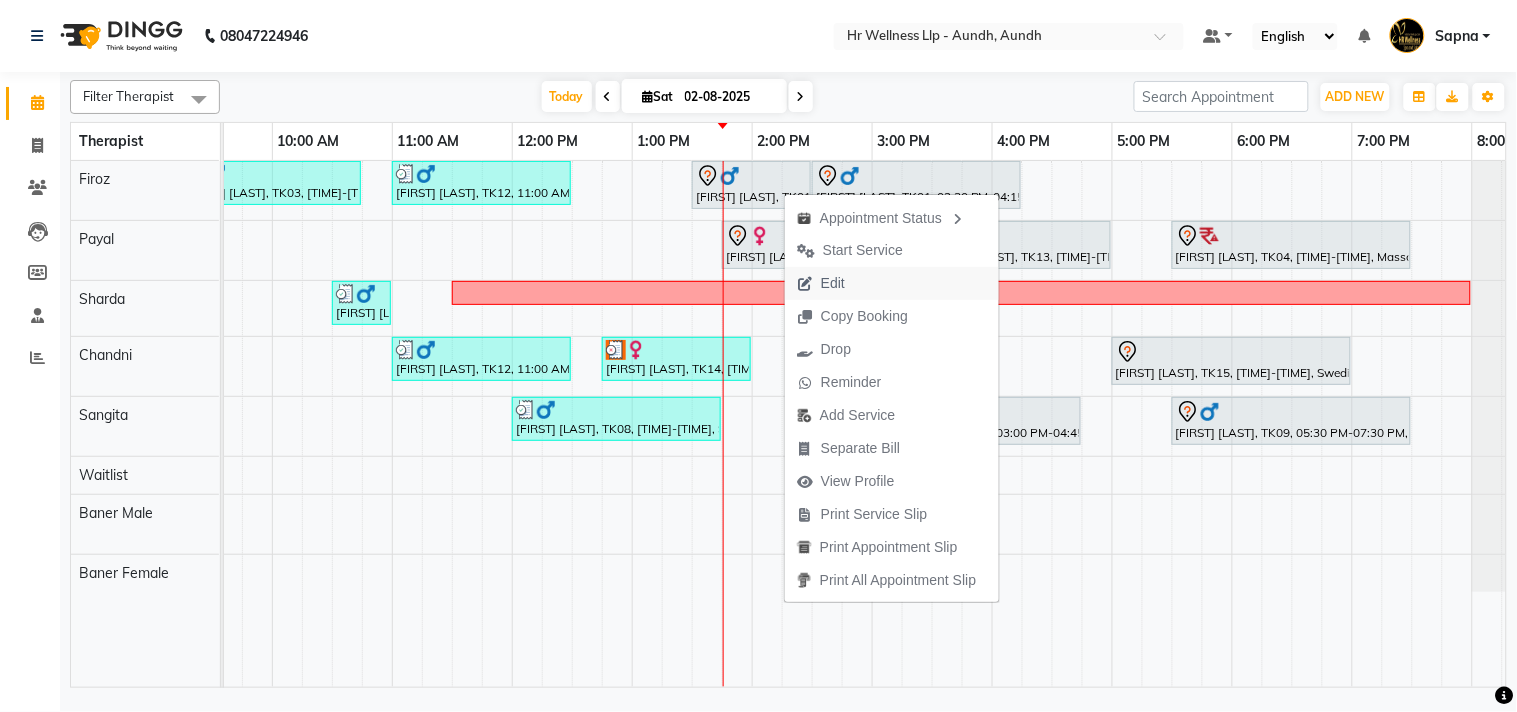 click on "Edit" at bounding box center (833, 283) 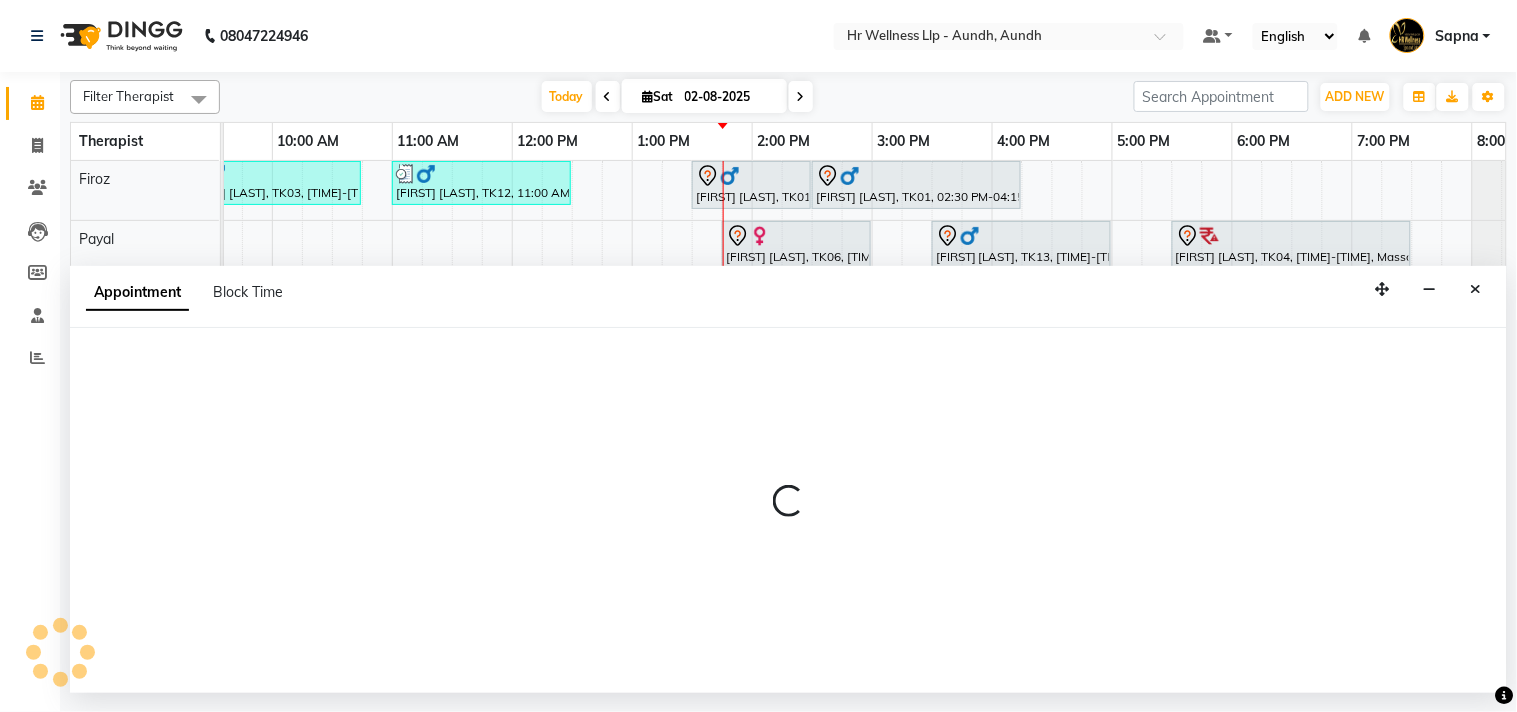select on "tentative" 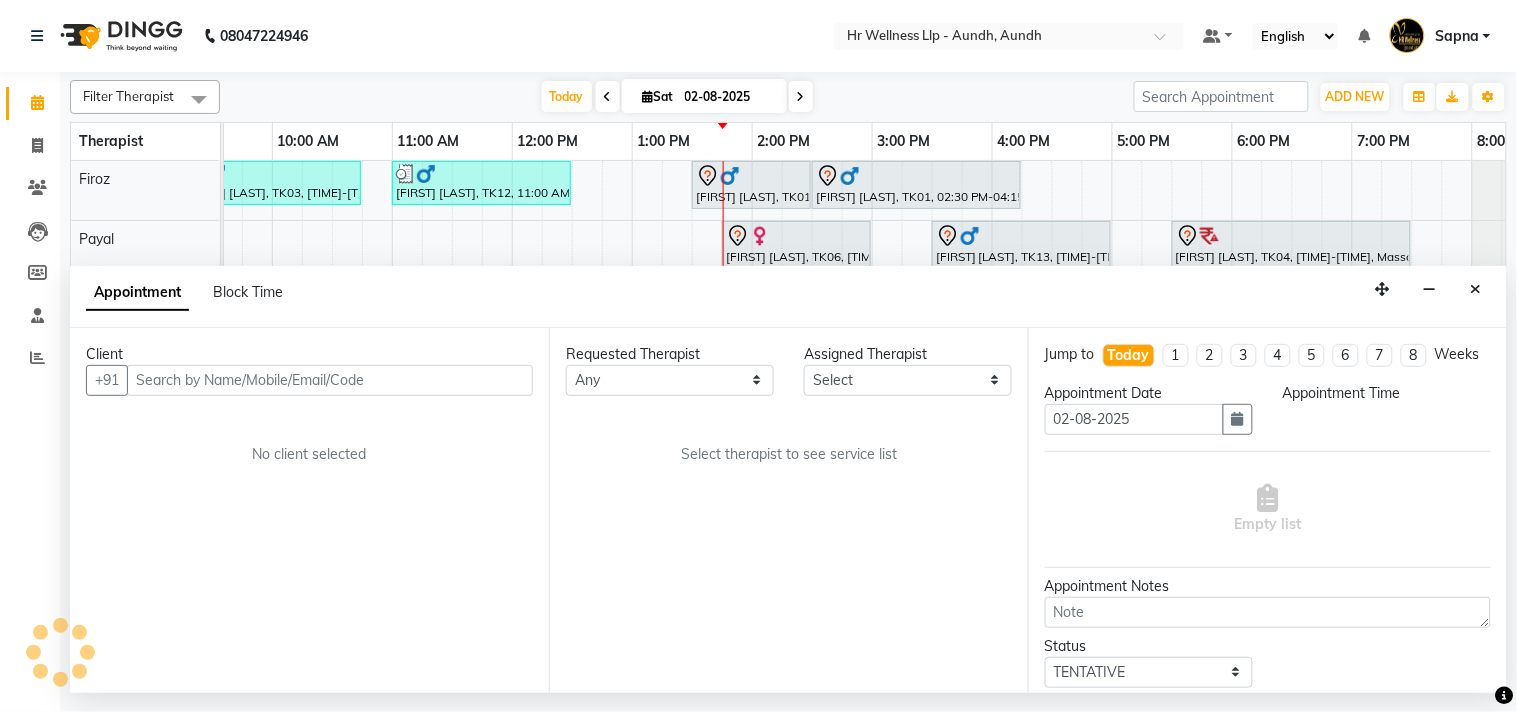 scroll, scrollTop: 0, scrollLeft: 0, axis: both 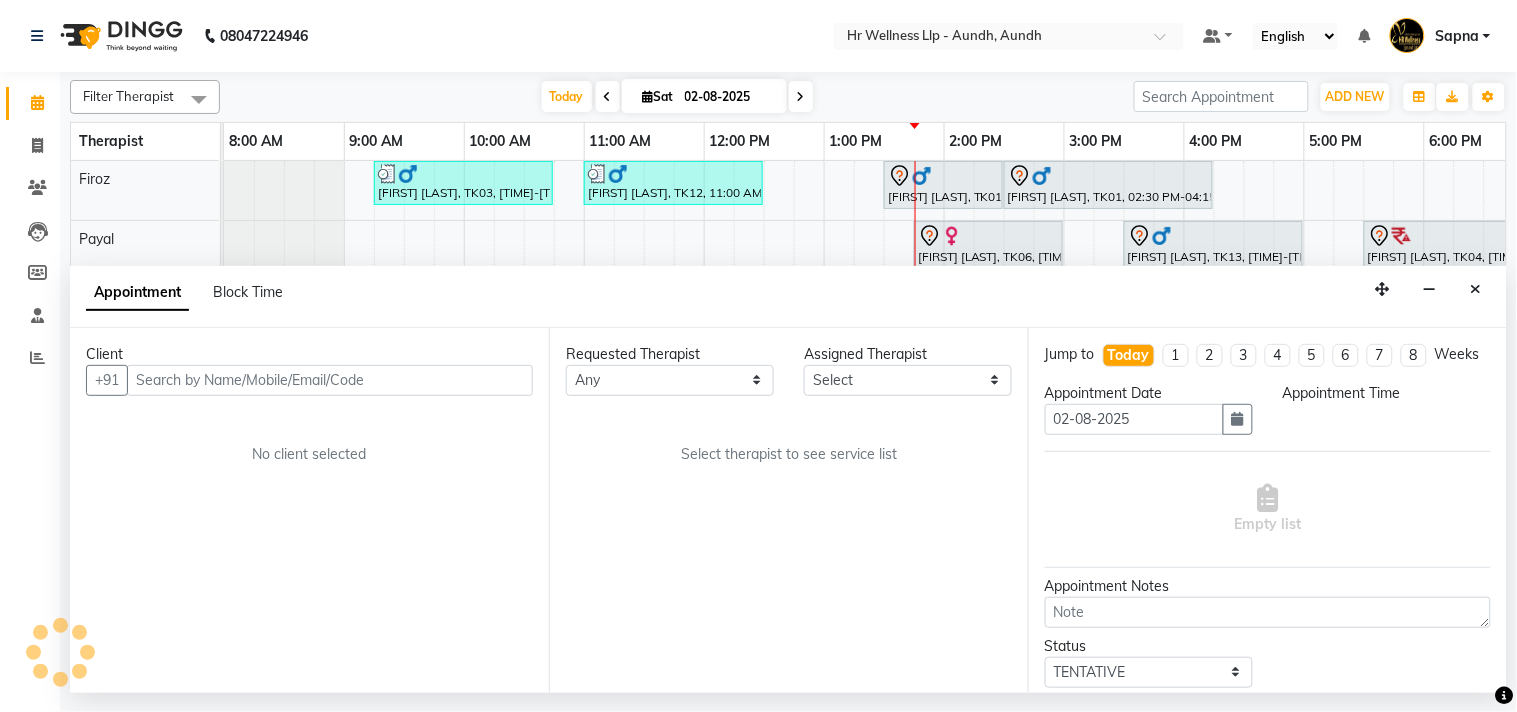 select on "810" 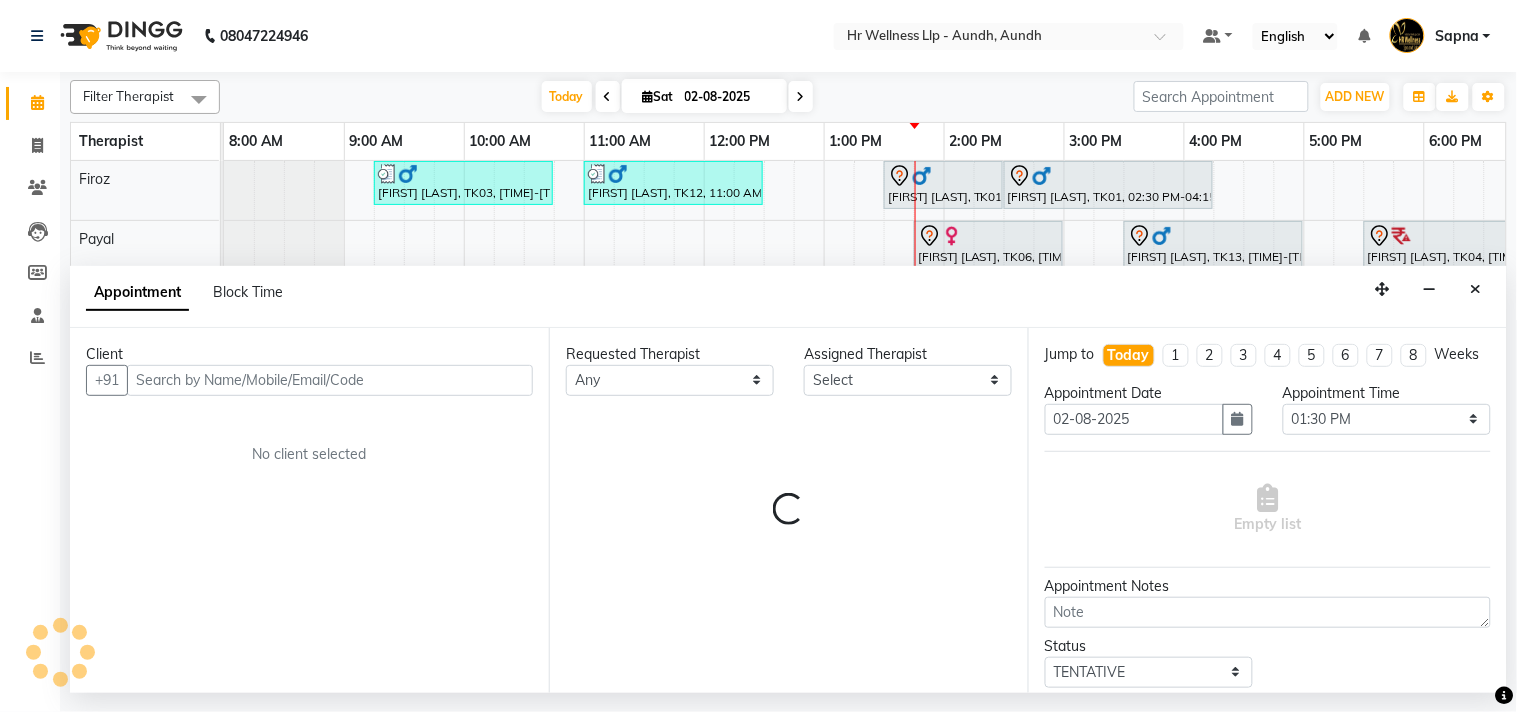 select on "77660" 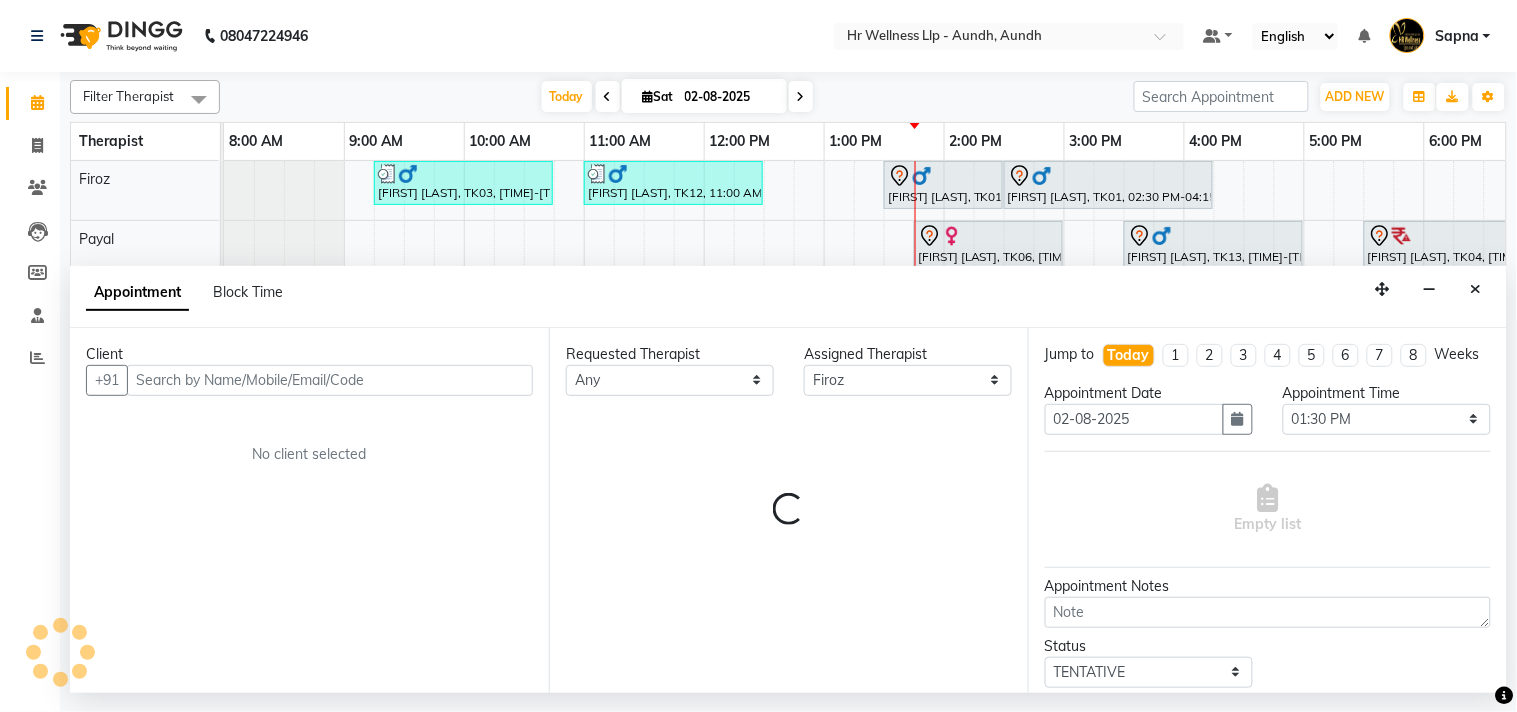 select 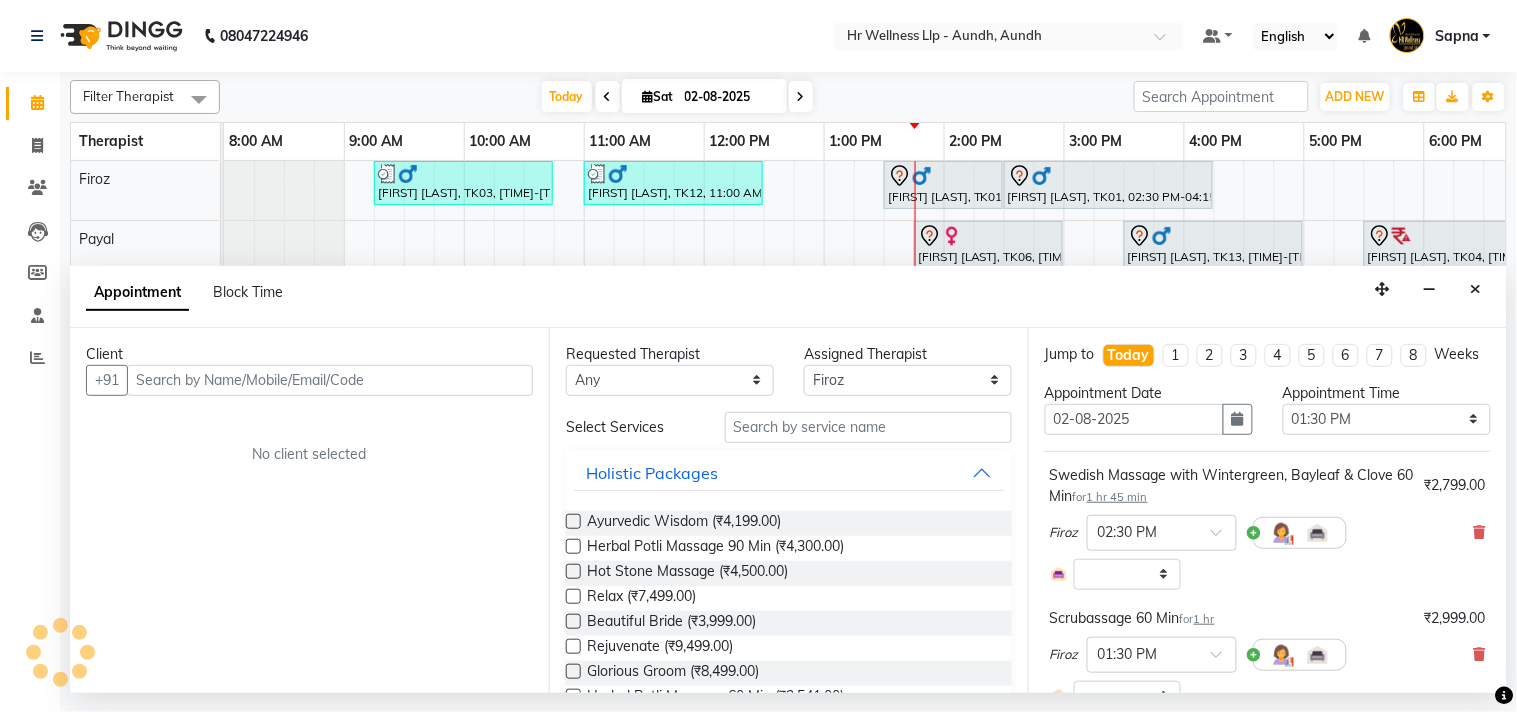 scroll, scrollTop: 0, scrollLeft: 277, axis: horizontal 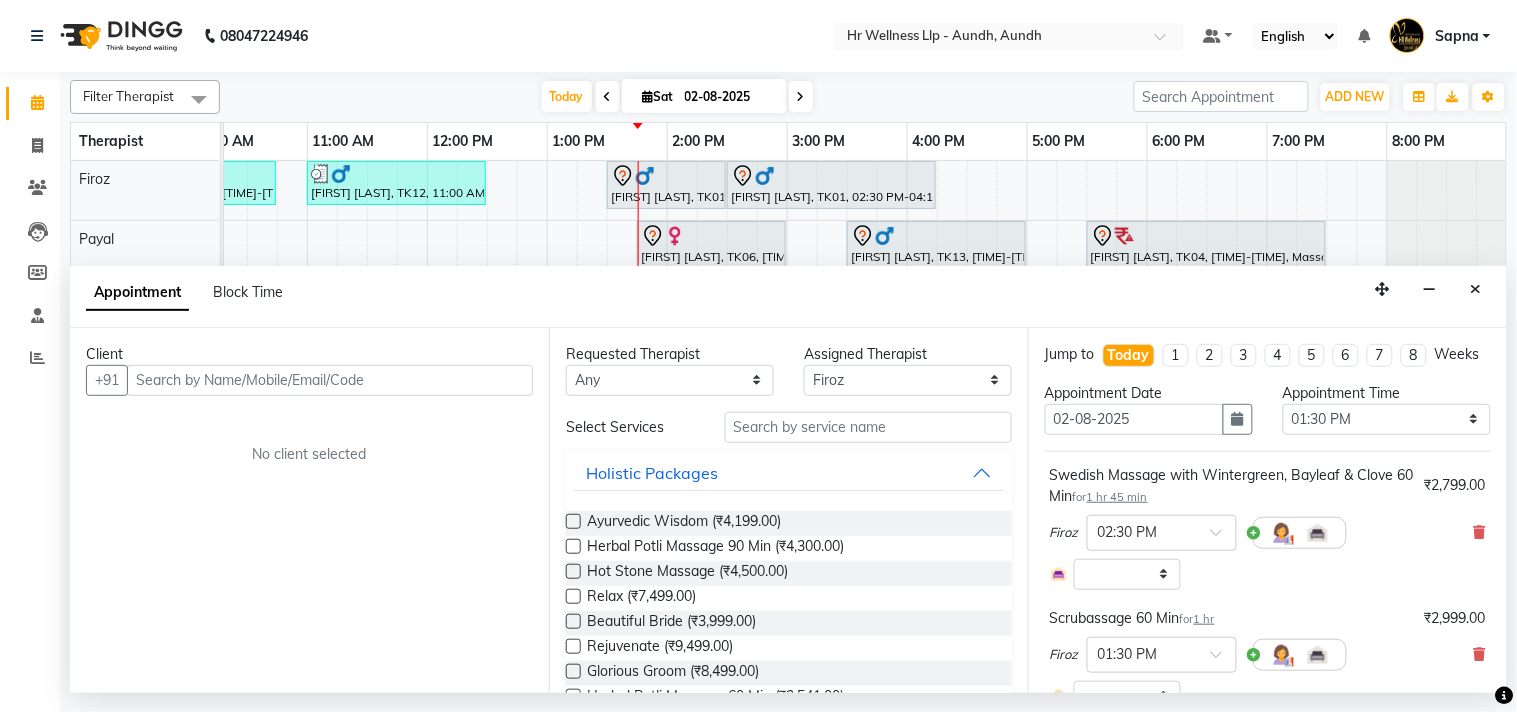 select on "1893" 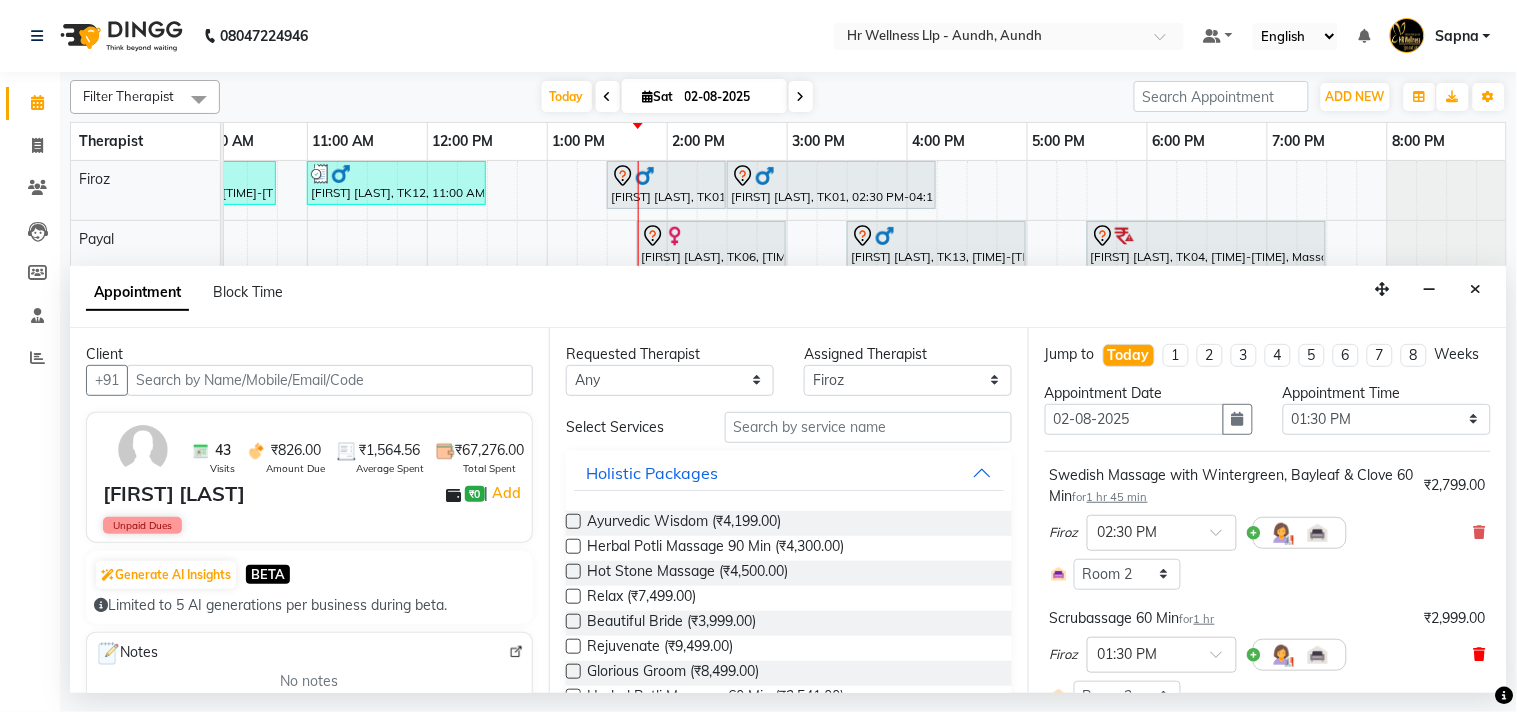 click at bounding box center [1480, 654] 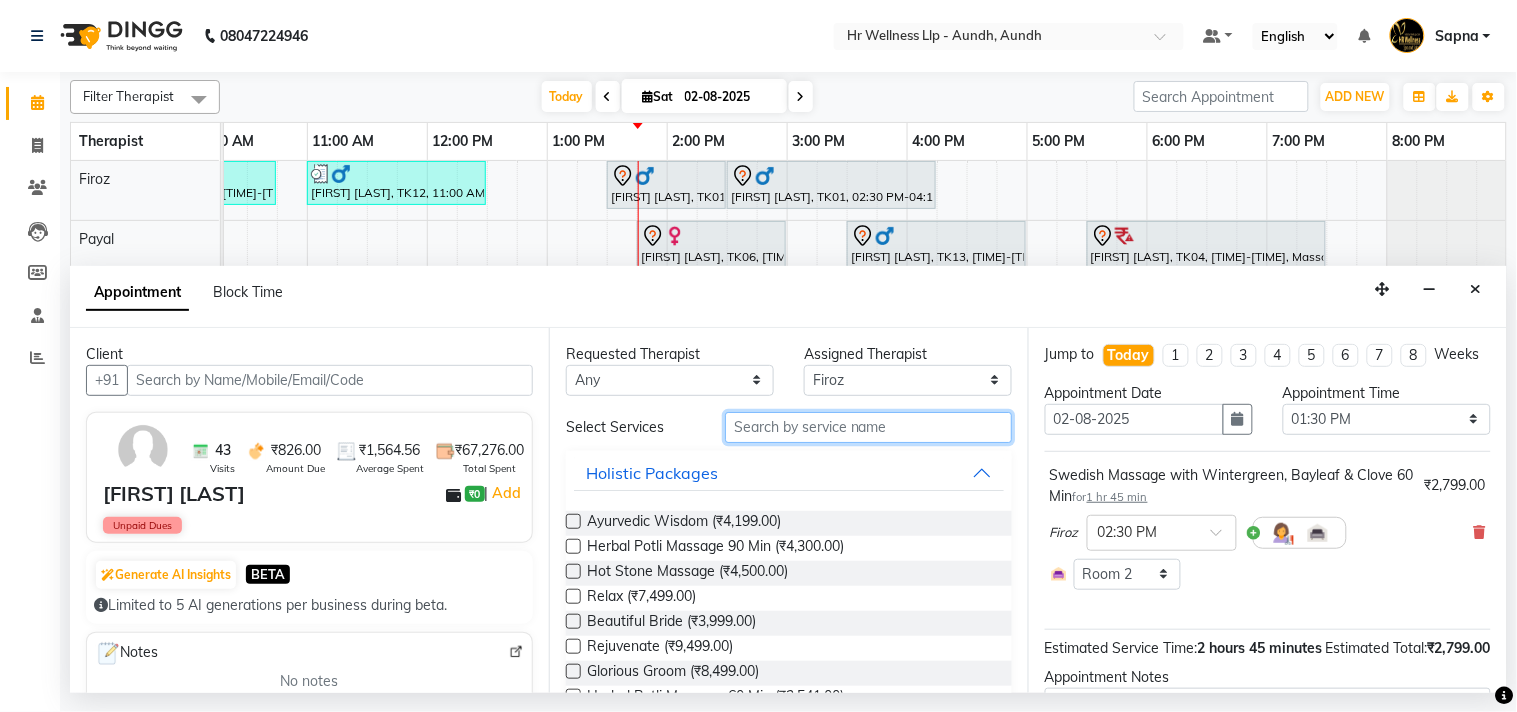 click at bounding box center [868, 427] 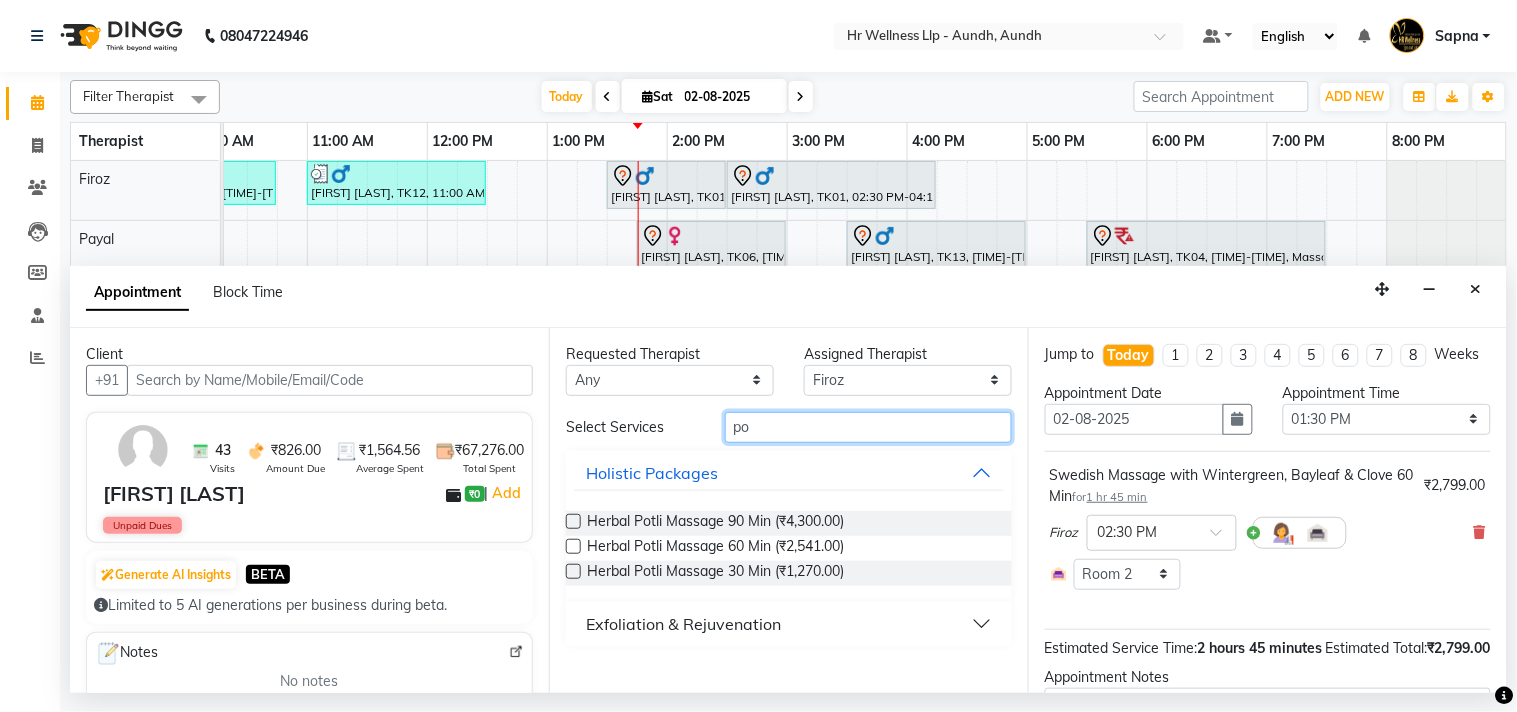 type on "p" 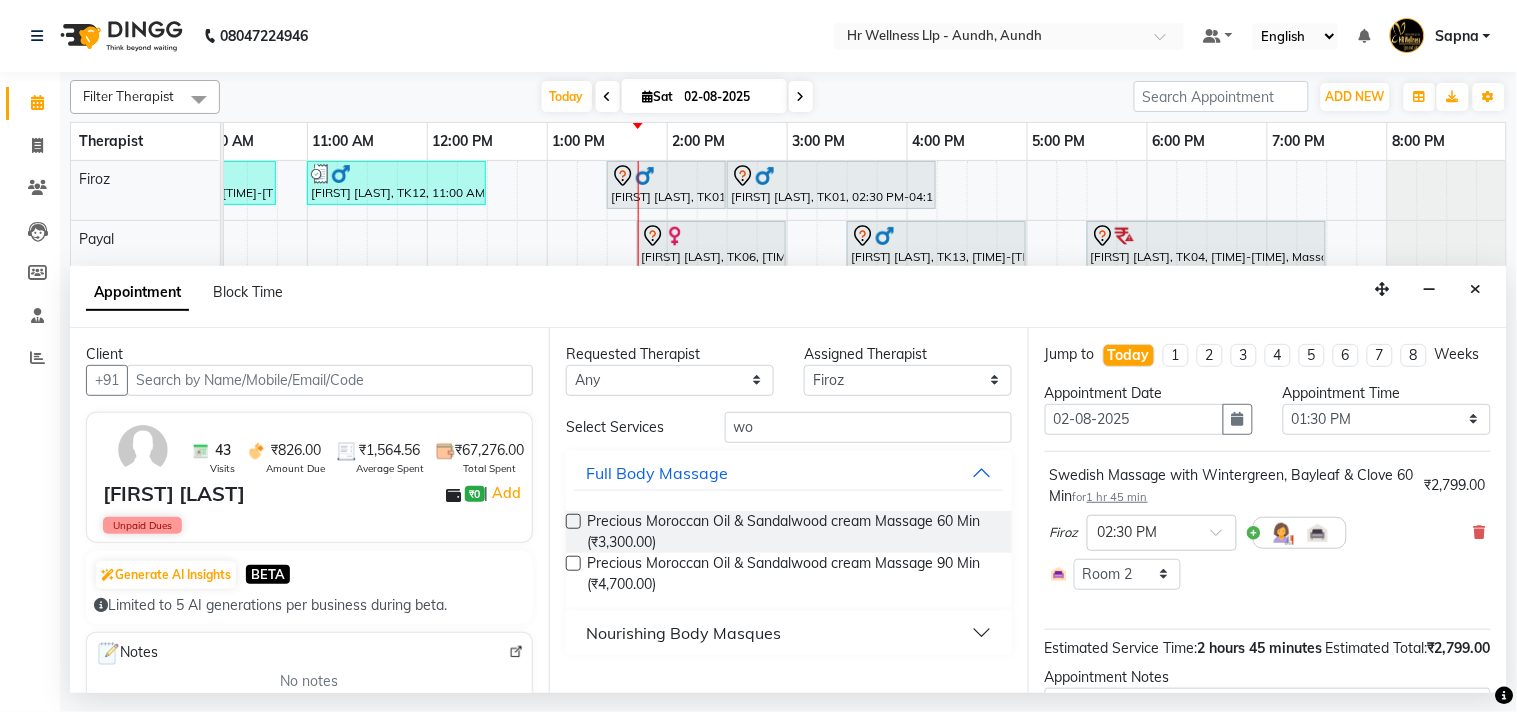 click on "Nourishing Body Masques" at bounding box center [683, 633] 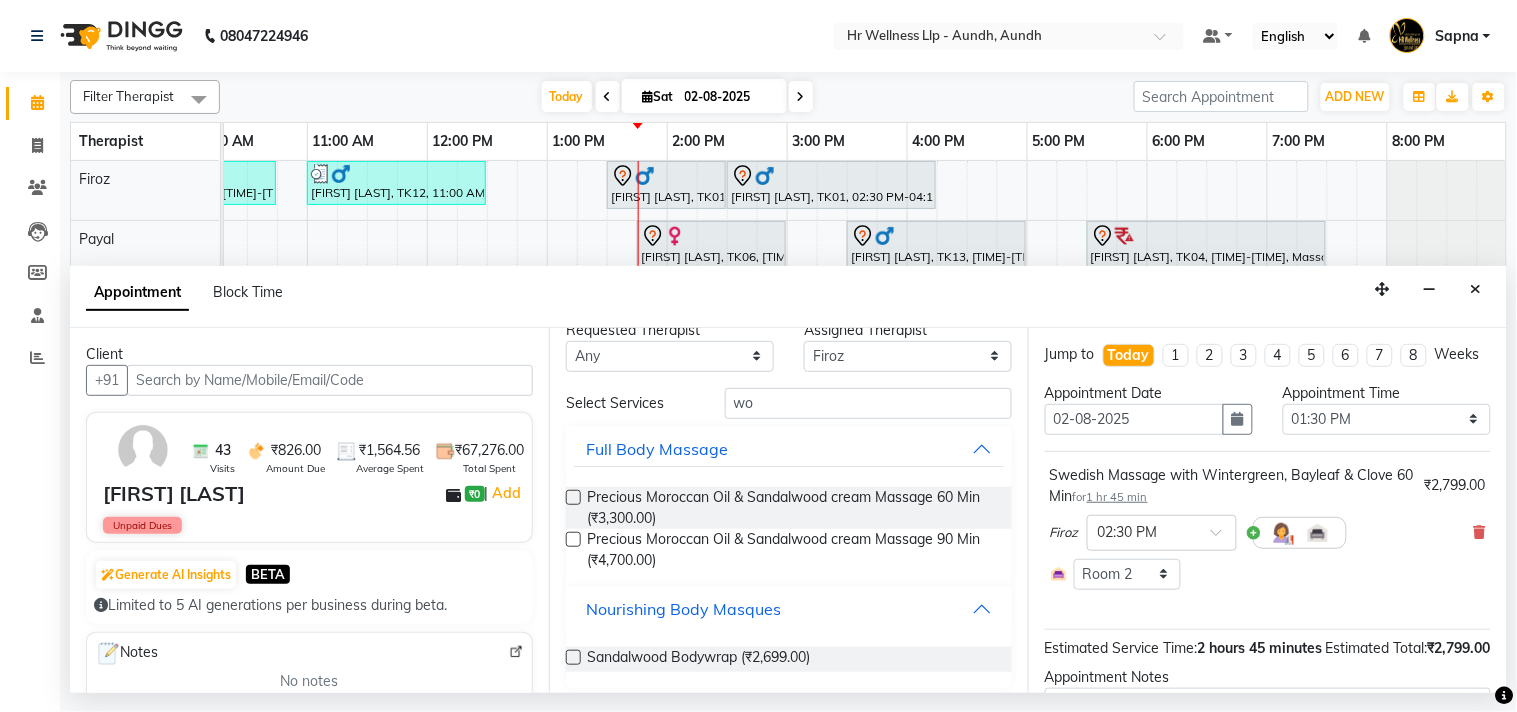 scroll, scrollTop: 34, scrollLeft: 0, axis: vertical 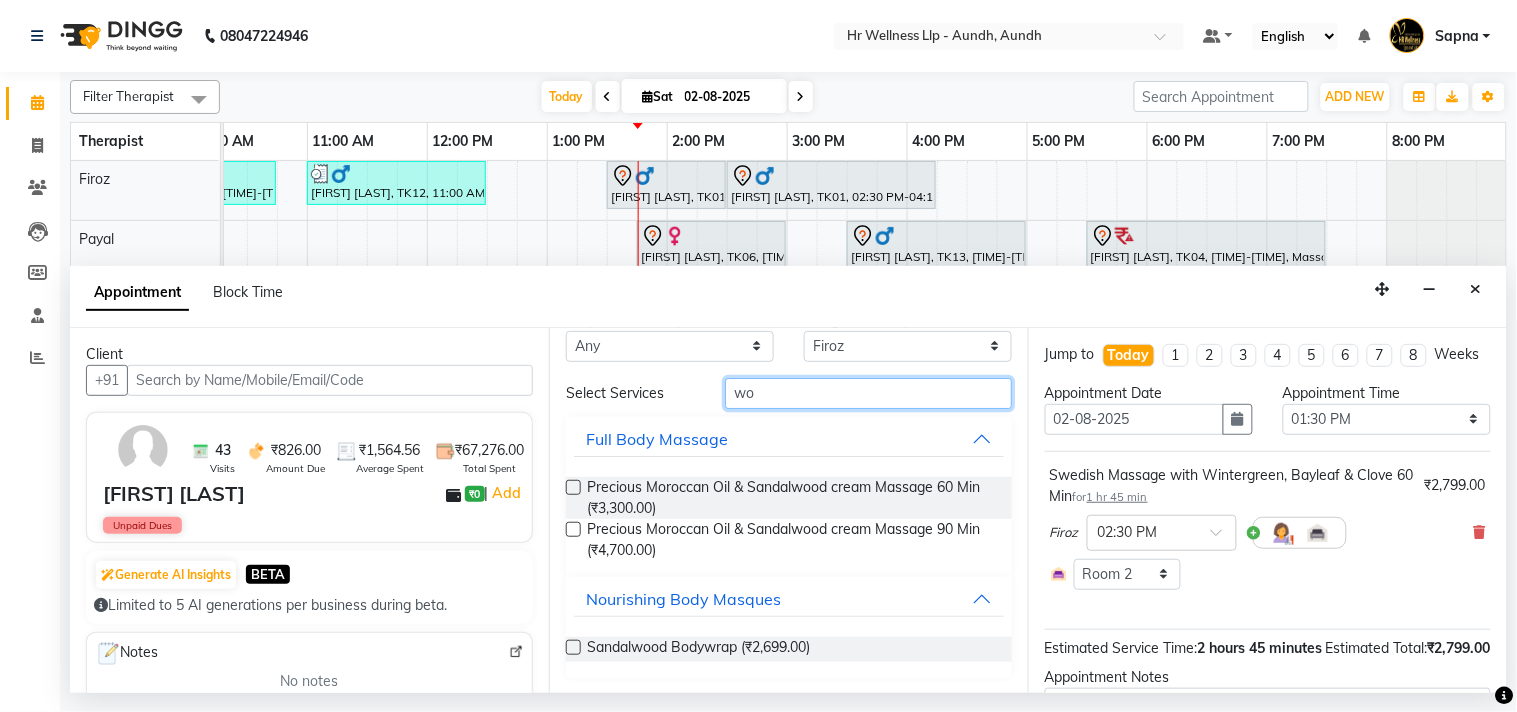 click on "wo" at bounding box center [868, 393] 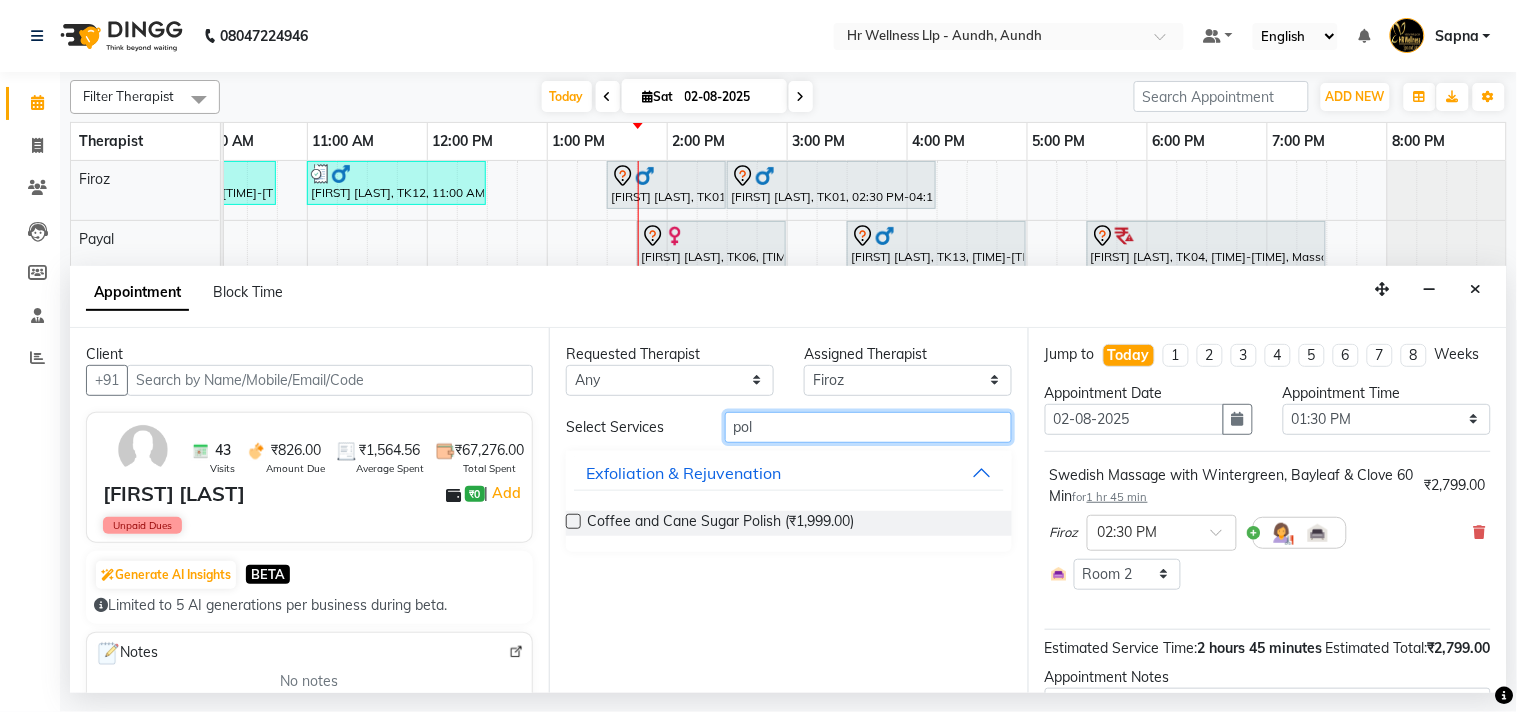scroll, scrollTop: 0, scrollLeft: 0, axis: both 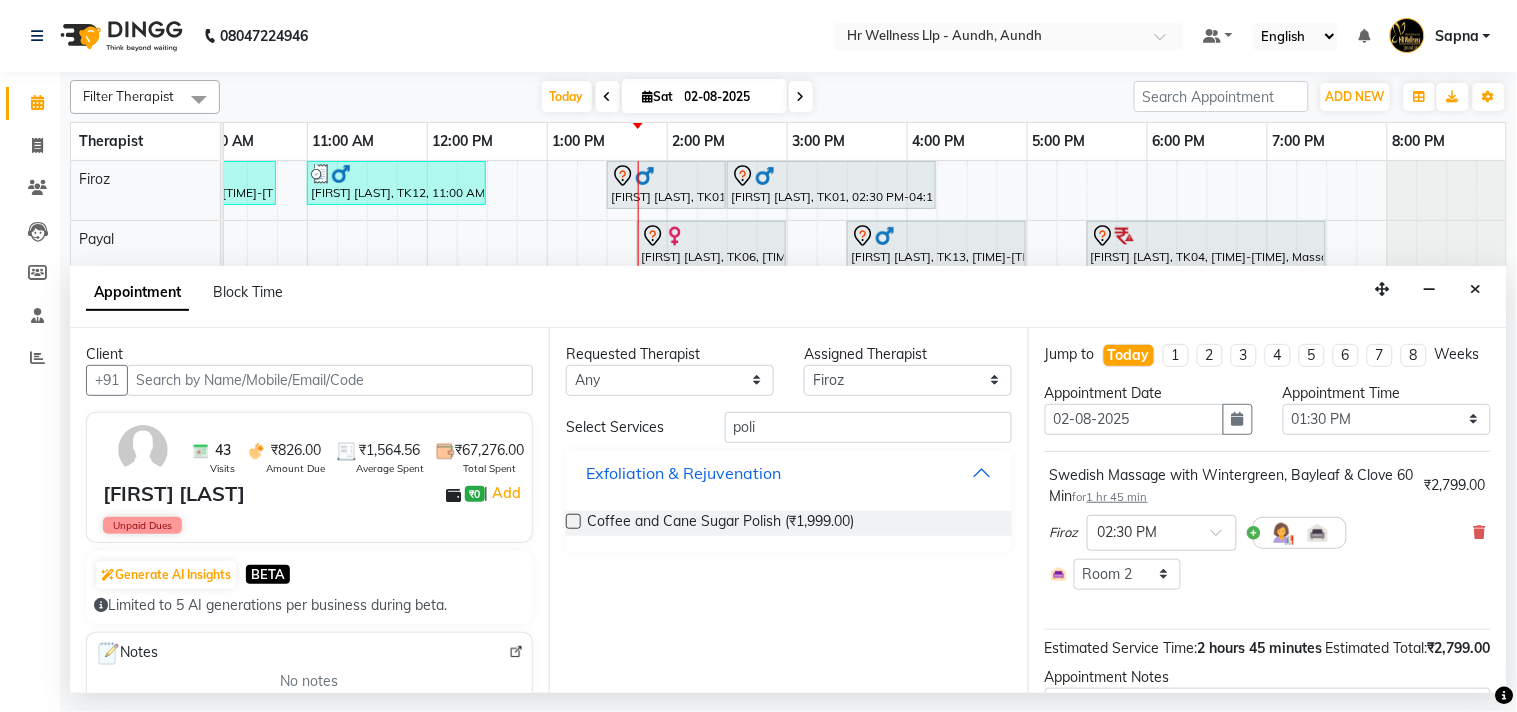click on "Exfoliation & Rejuvenation" at bounding box center [683, 473] 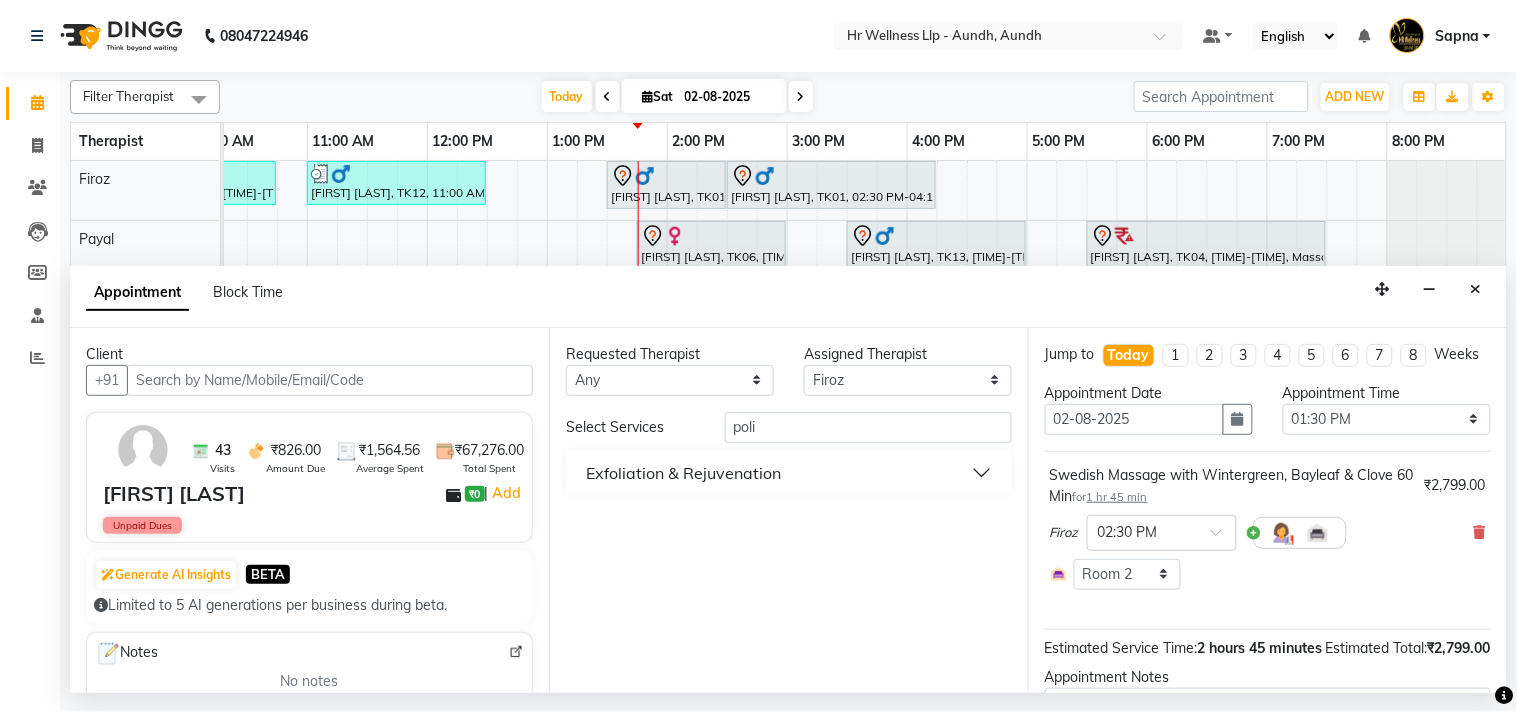 click on "Exfoliation & Rejuvenation" at bounding box center (683, 473) 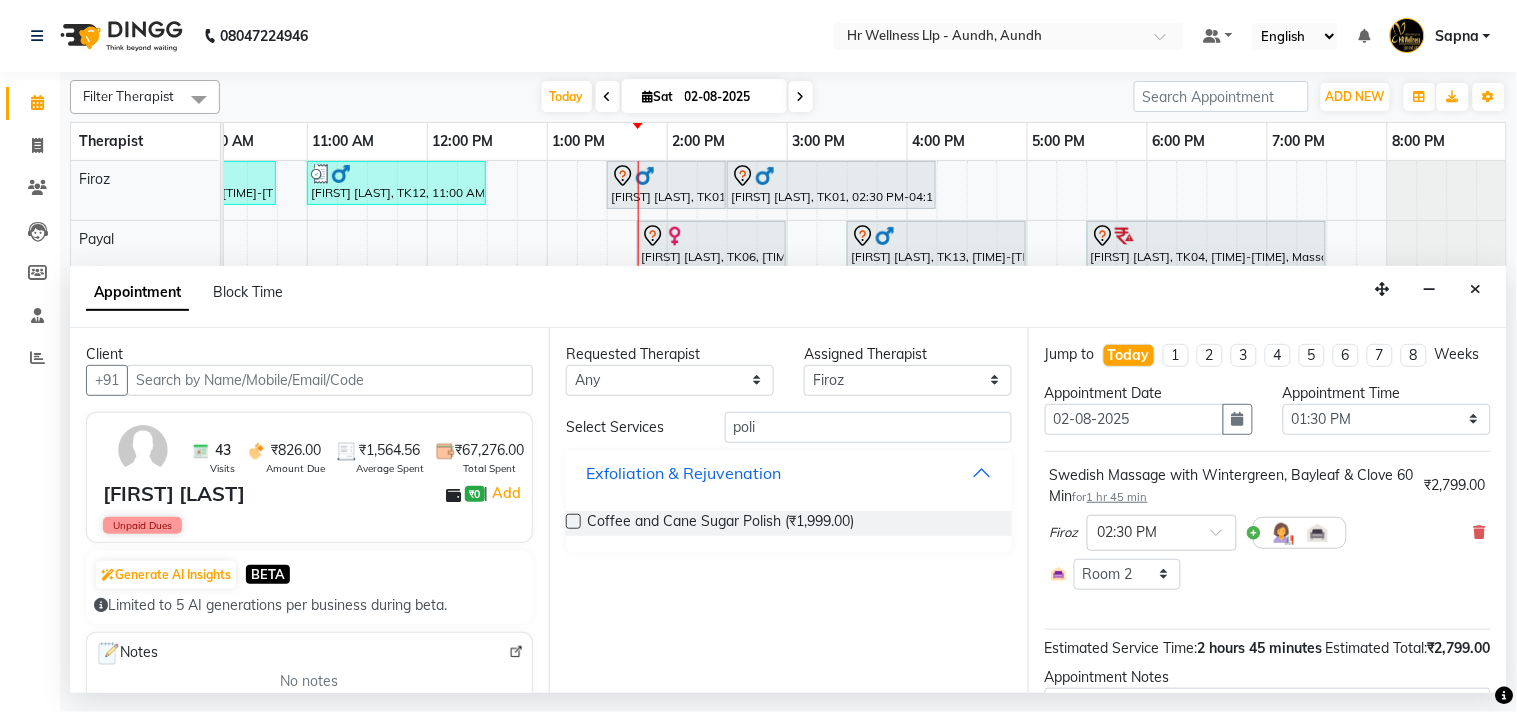 click on "Exfoliation & Rejuvenation" at bounding box center (789, 473) 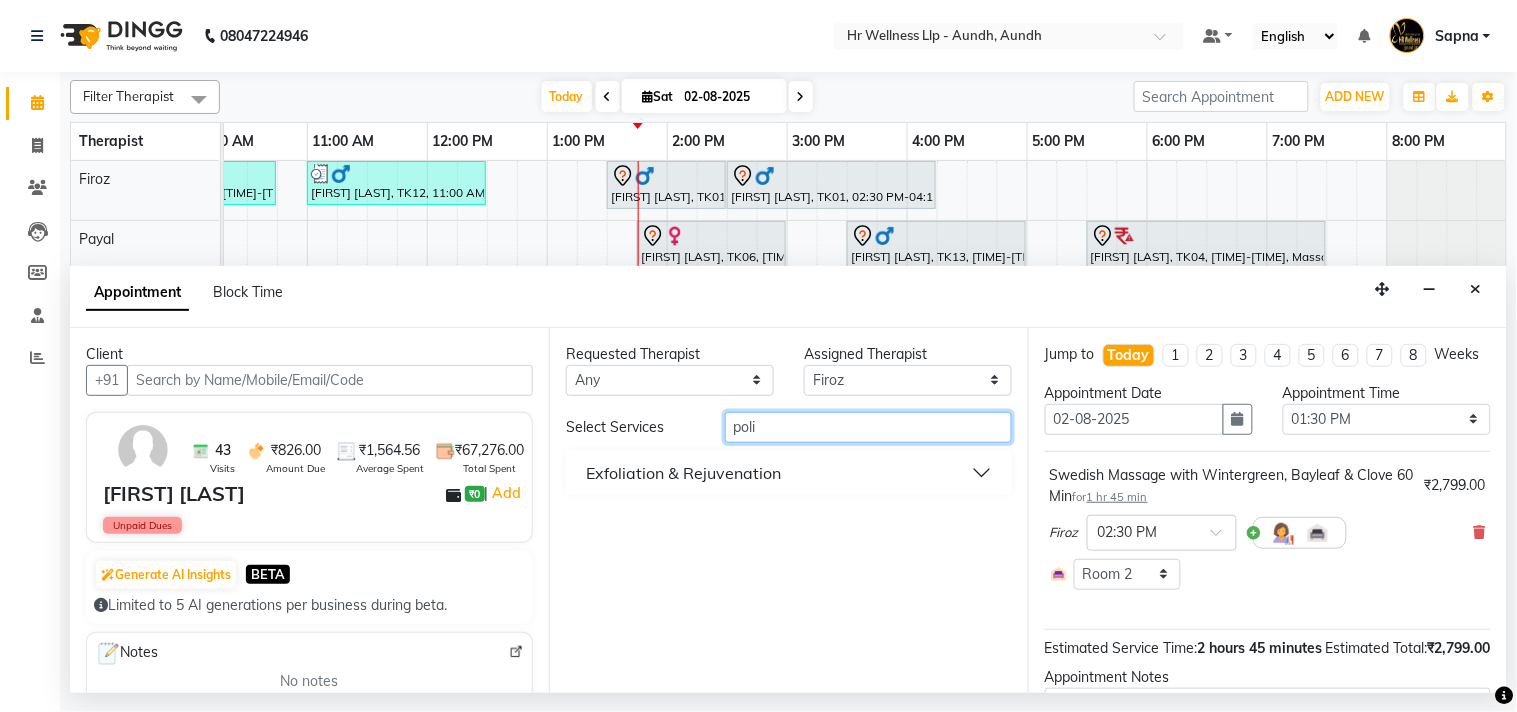 click on "poli" at bounding box center [868, 427] 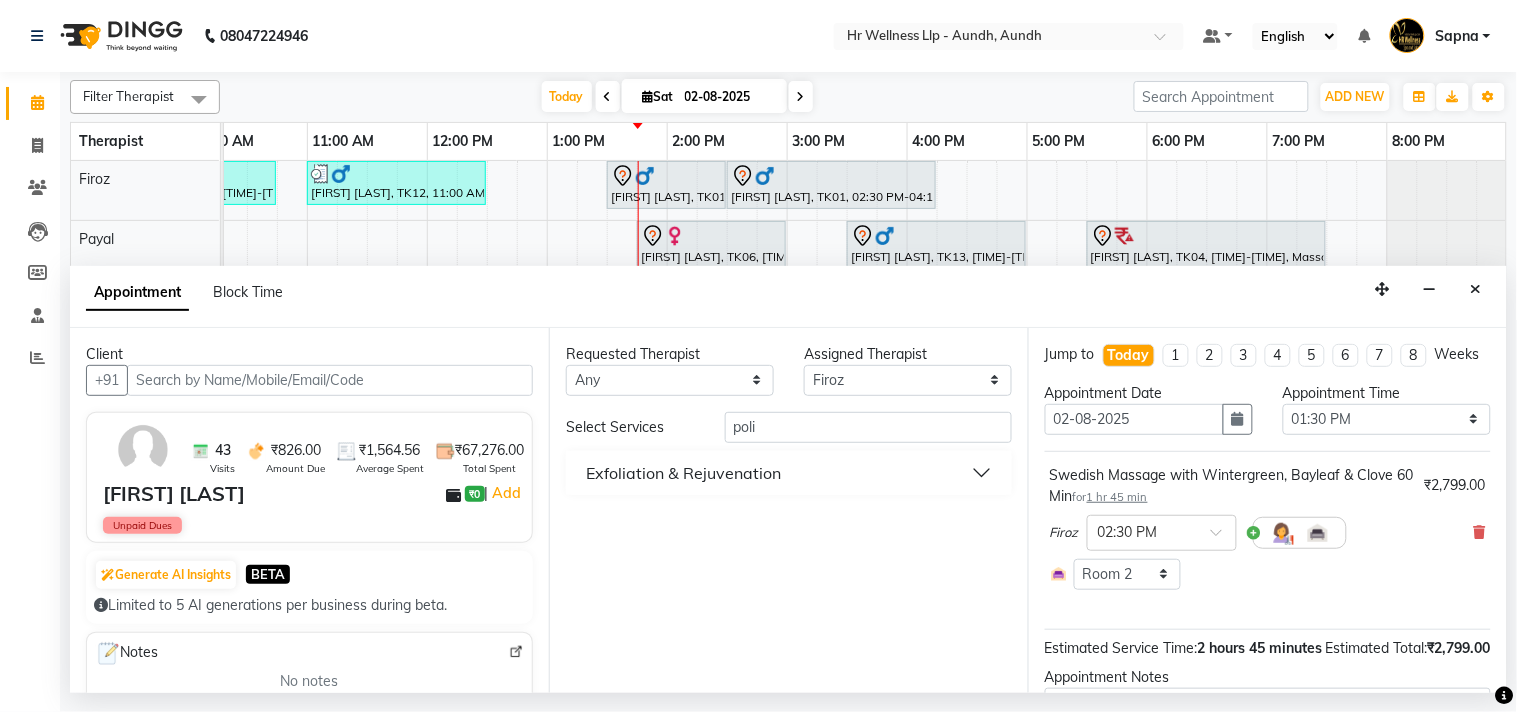 click on "Select Services" at bounding box center [630, 427] 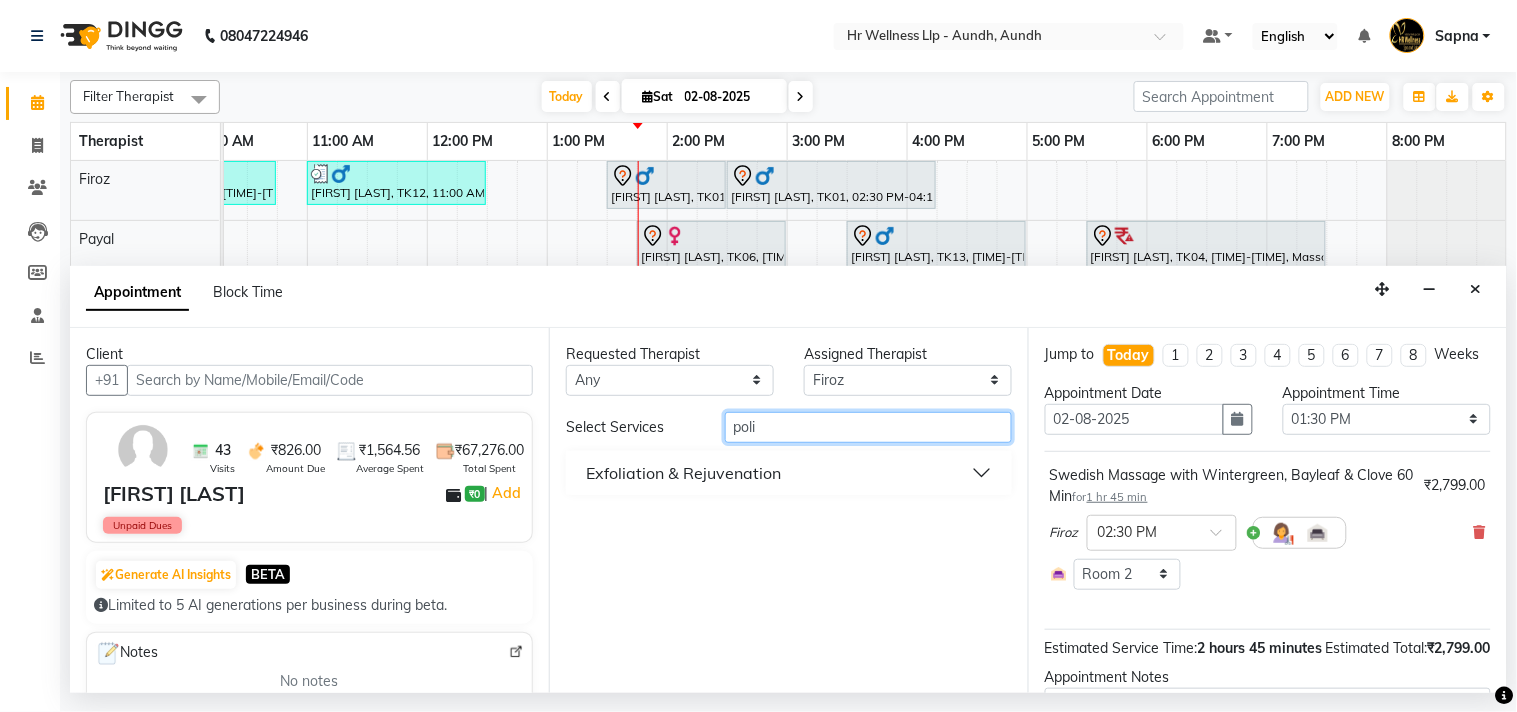 click on "poli" at bounding box center [868, 427] 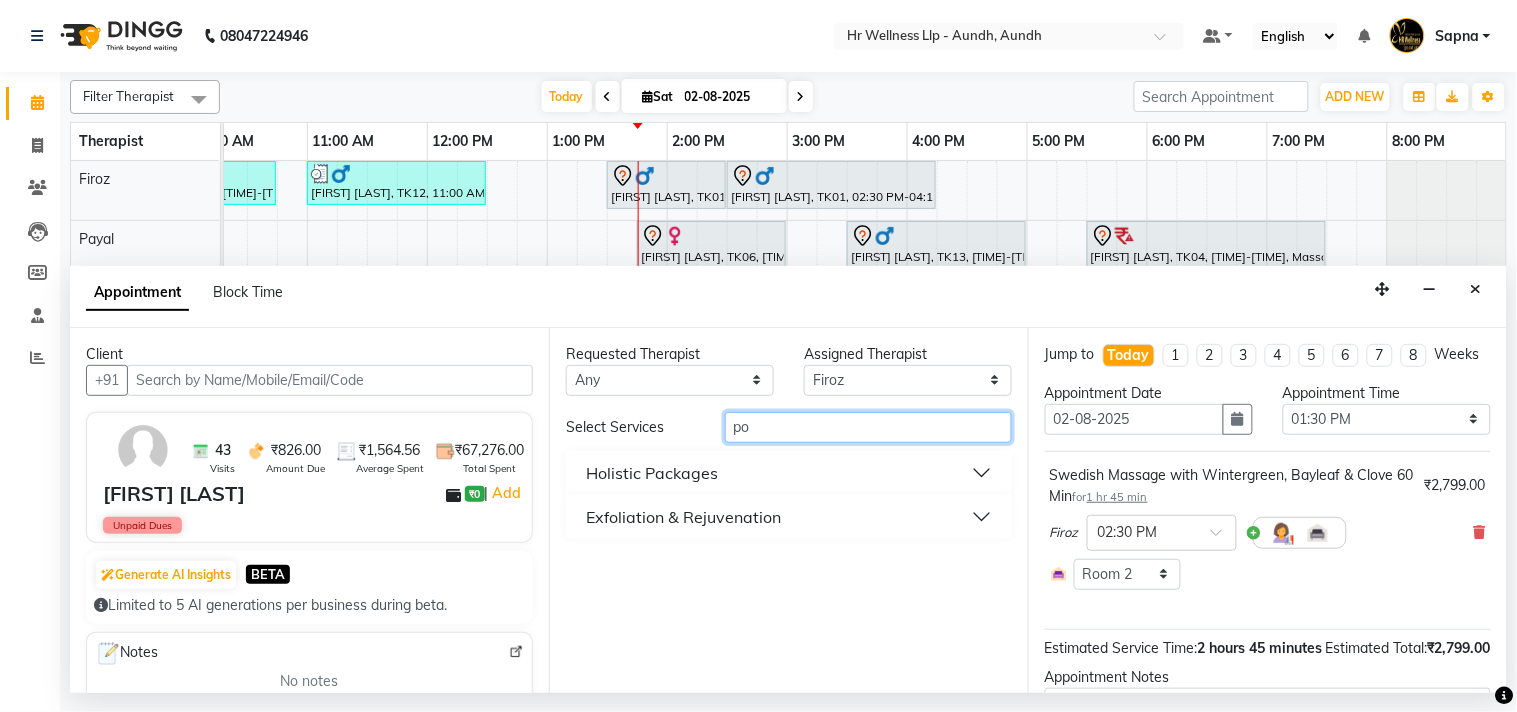 type on "p" 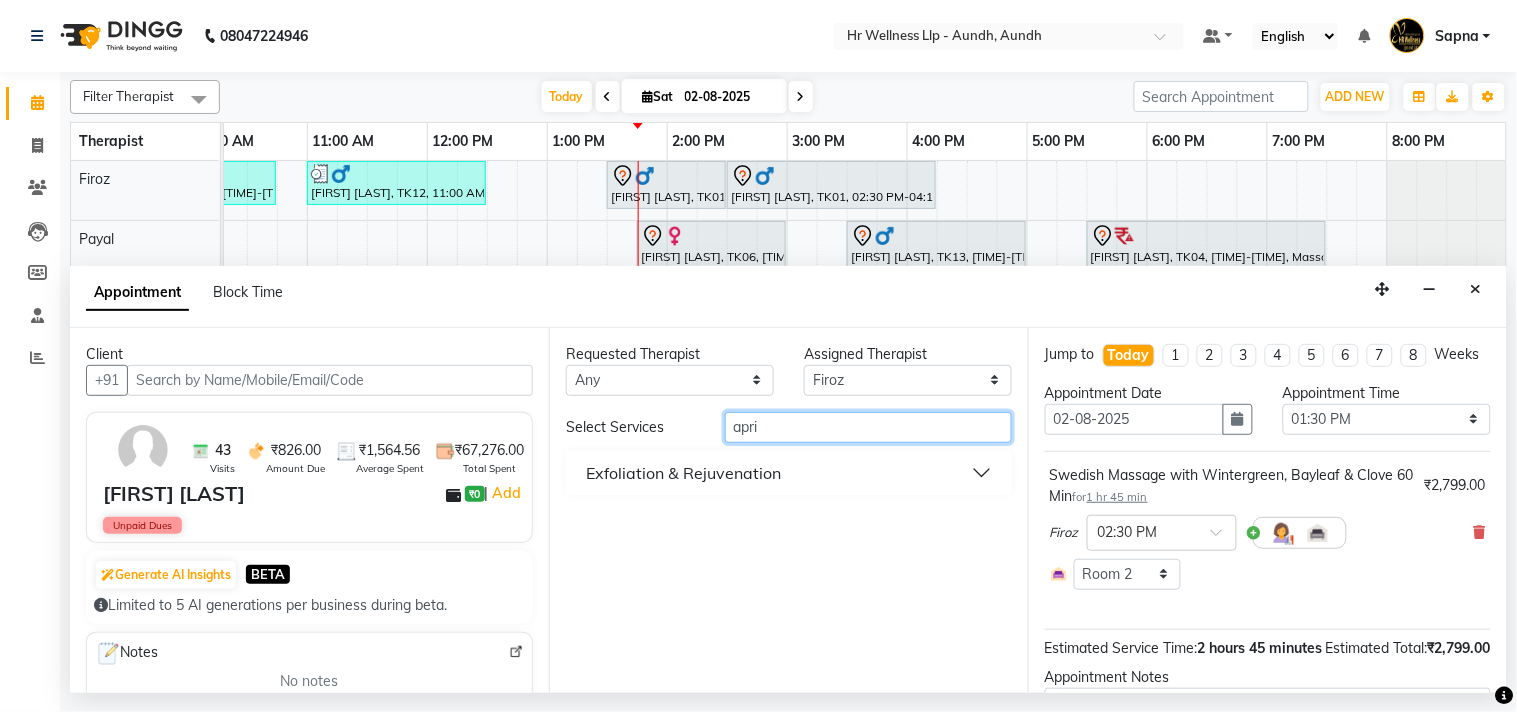 type on "apri" 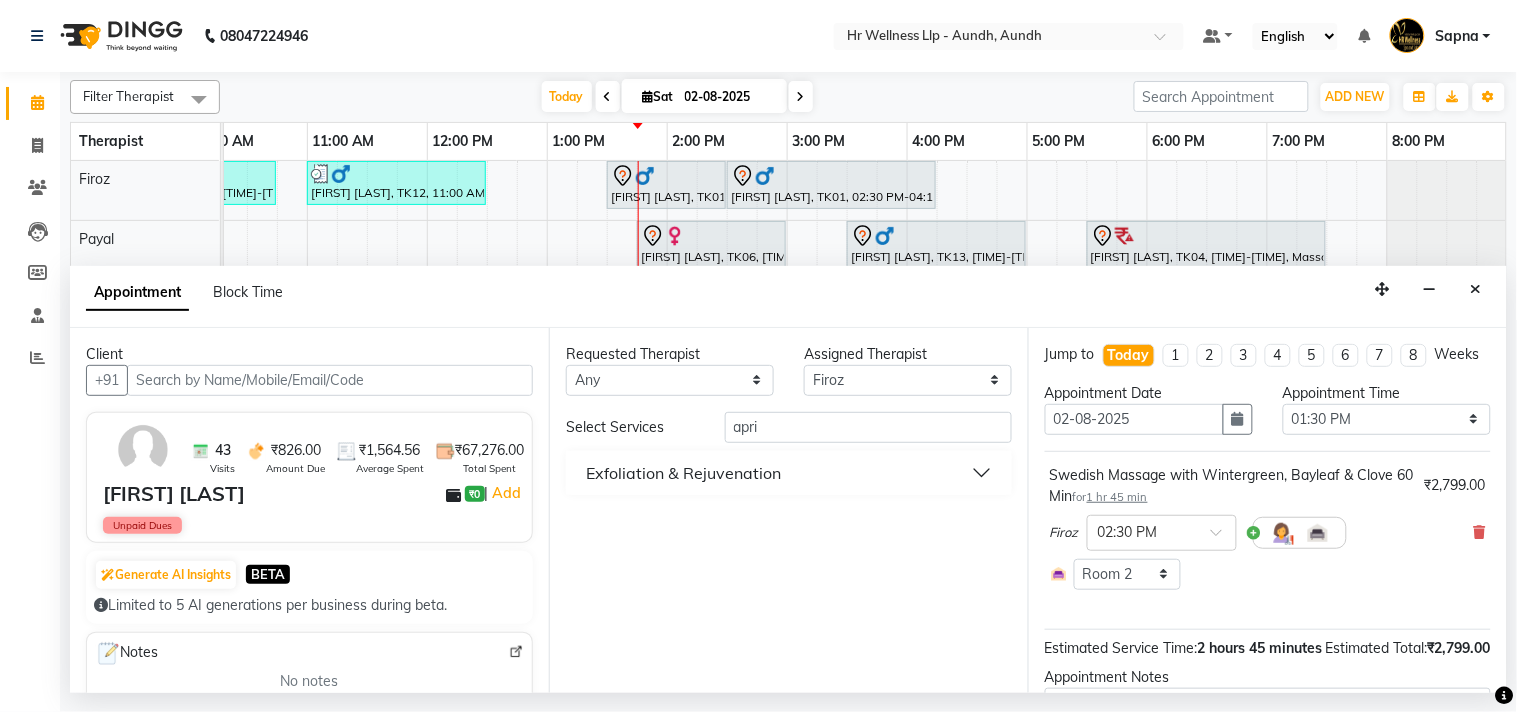 click on "Exfoliation & Rejuvenation" at bounding box center [683, 473] 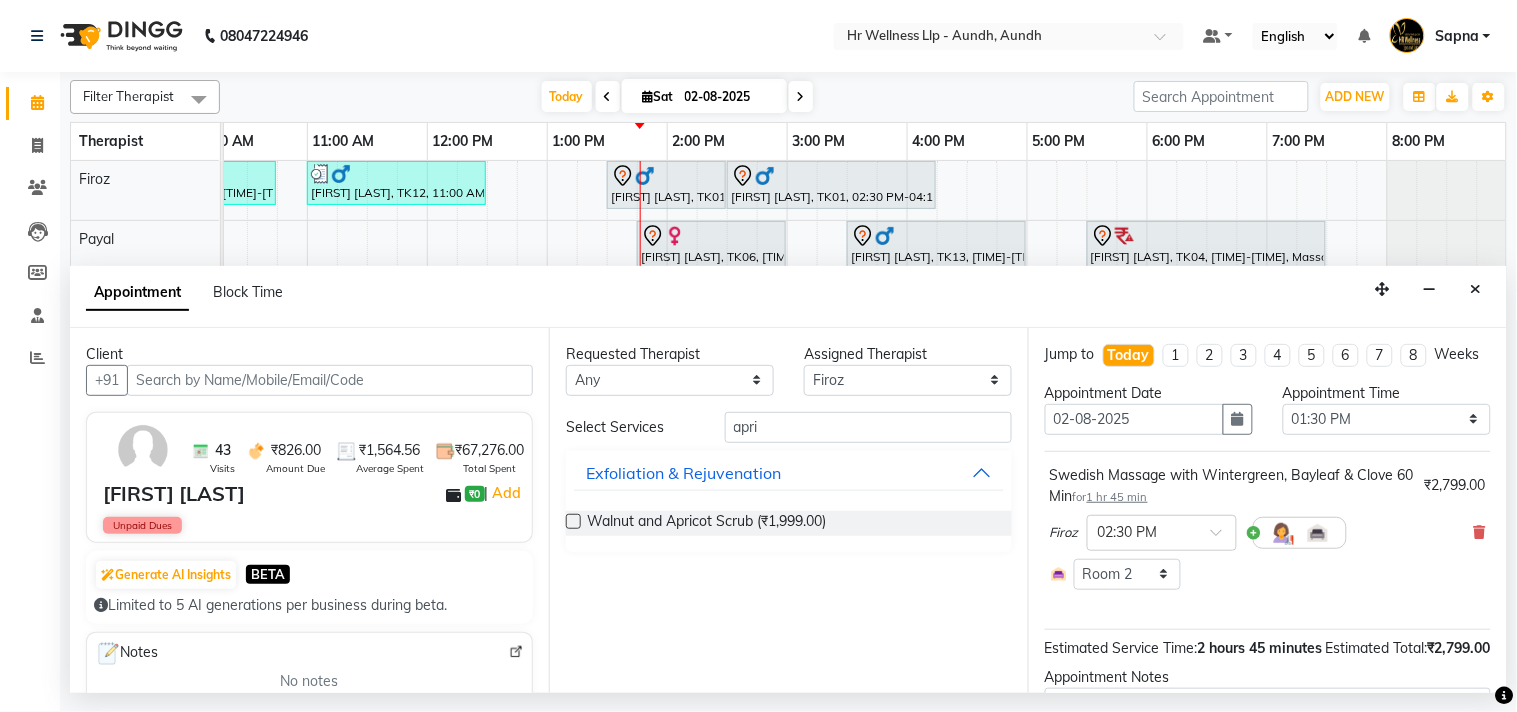 click at bounding box center (573, 521) 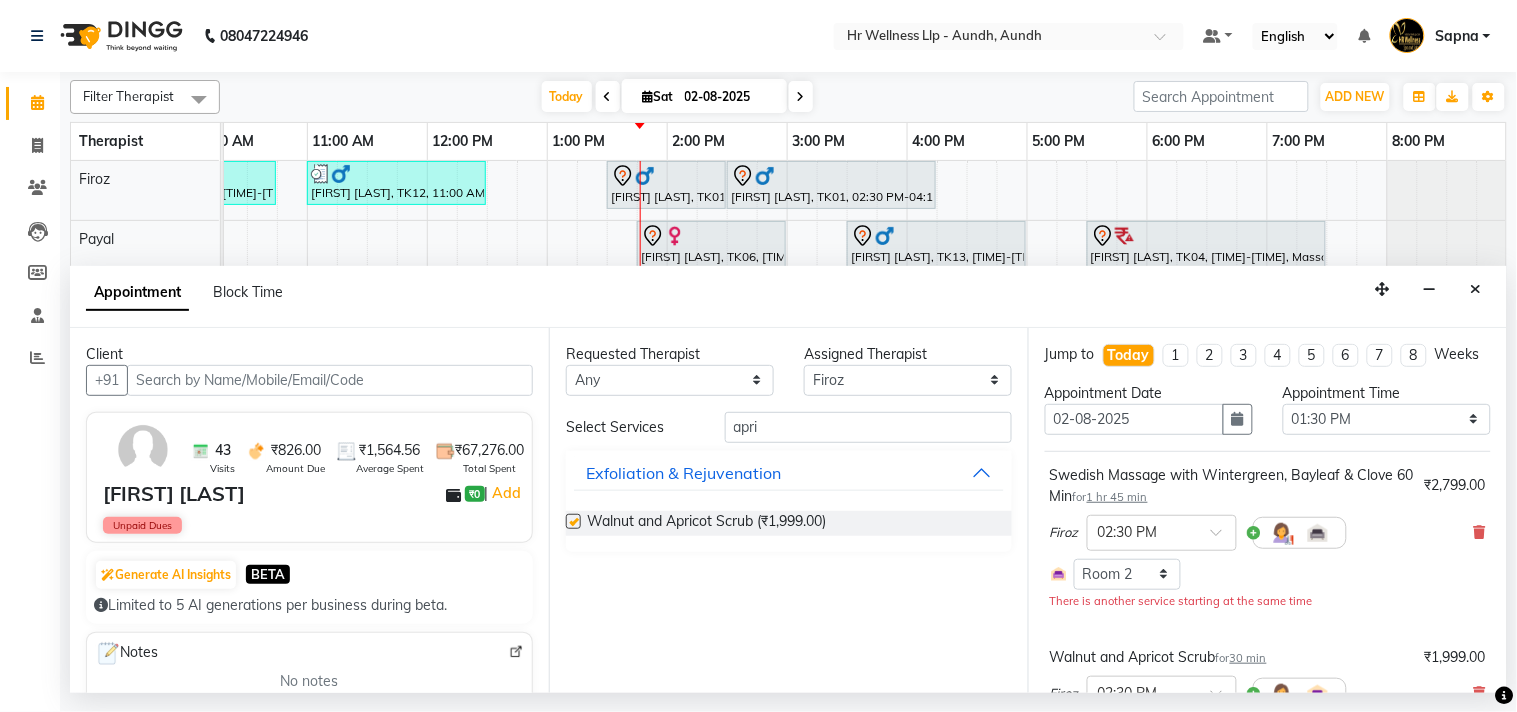 checkbox on "false" 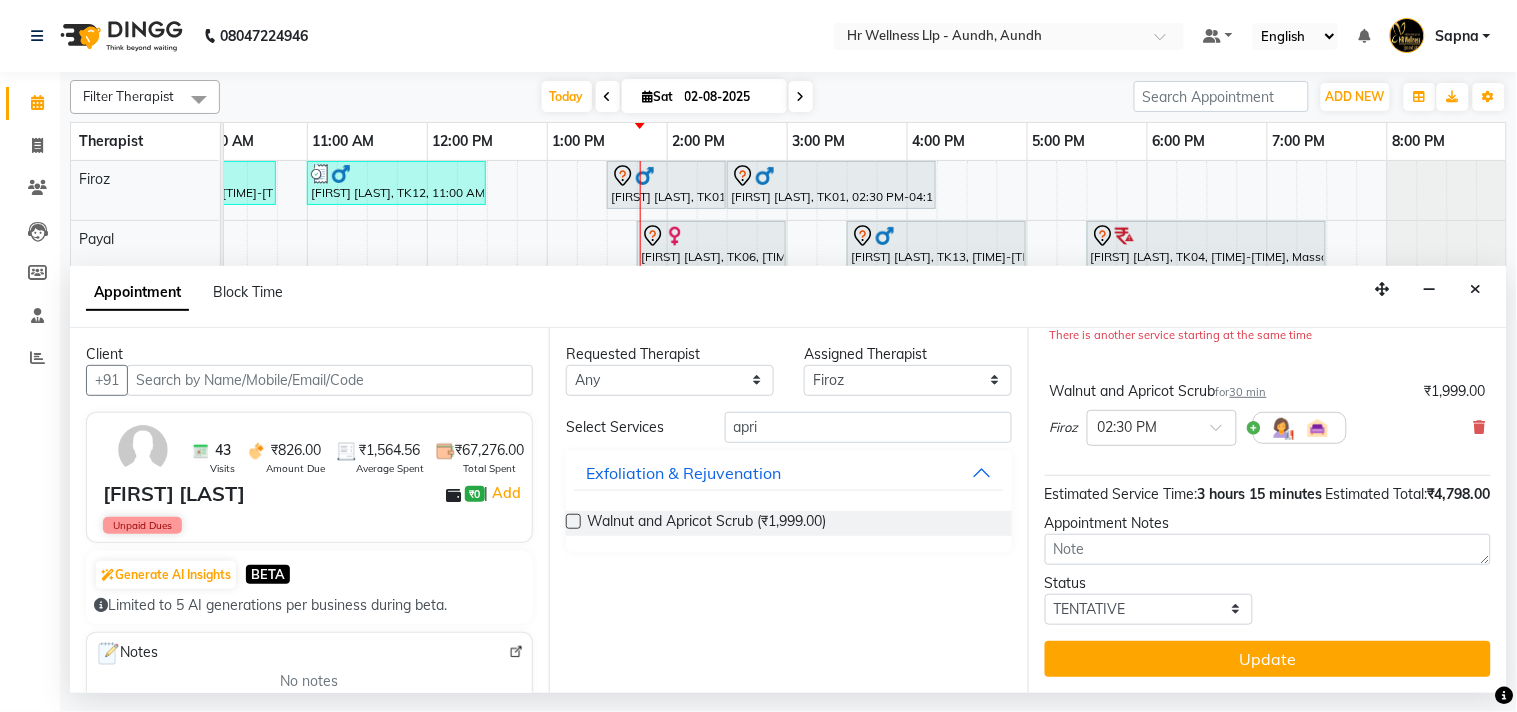 scroll, scrollTop: 305, scrollLeft: 0, axis: vertical 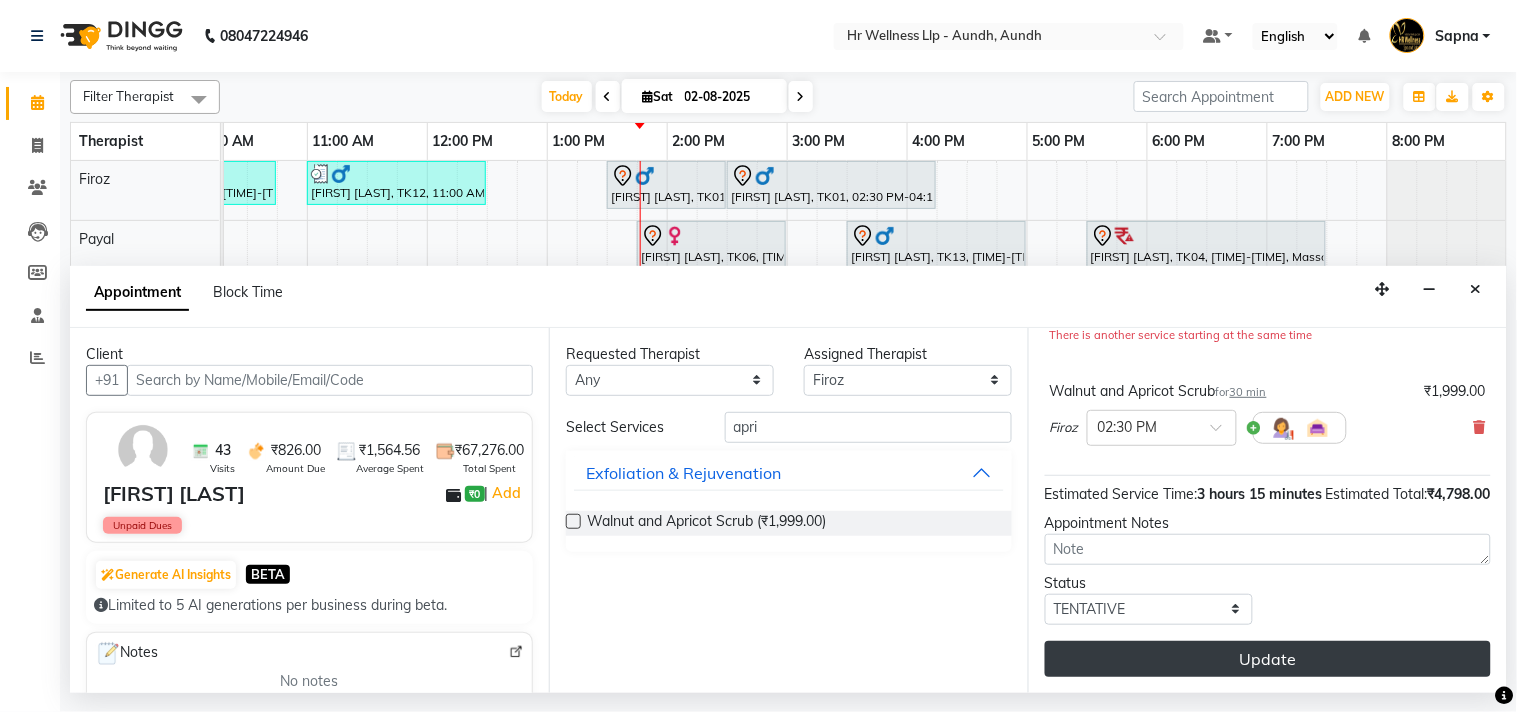 click on "Update" at bounding box center [1268, 659] 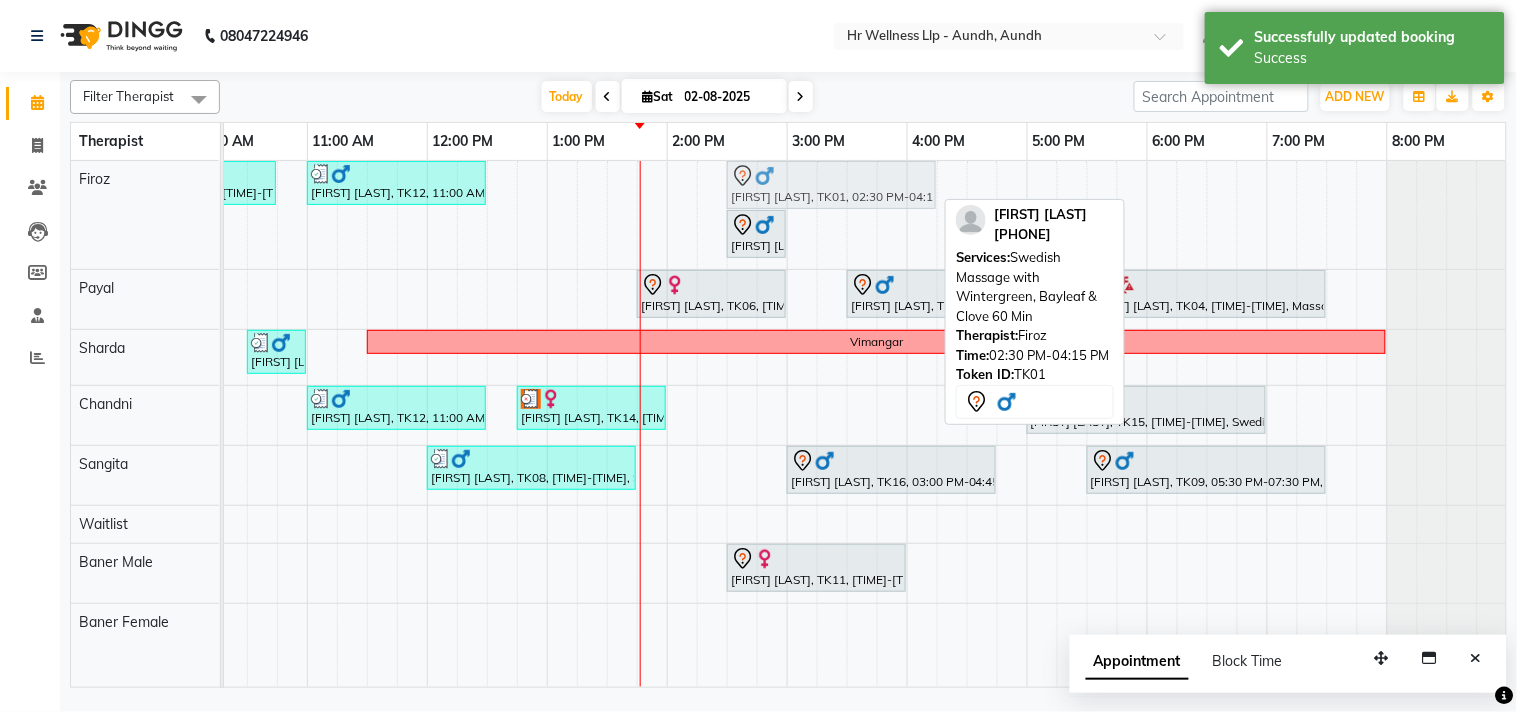 drag, startPoint x: 744, startPoint y: 182, endPoint x: 741, endPoint y: 208, distance: 26.172504 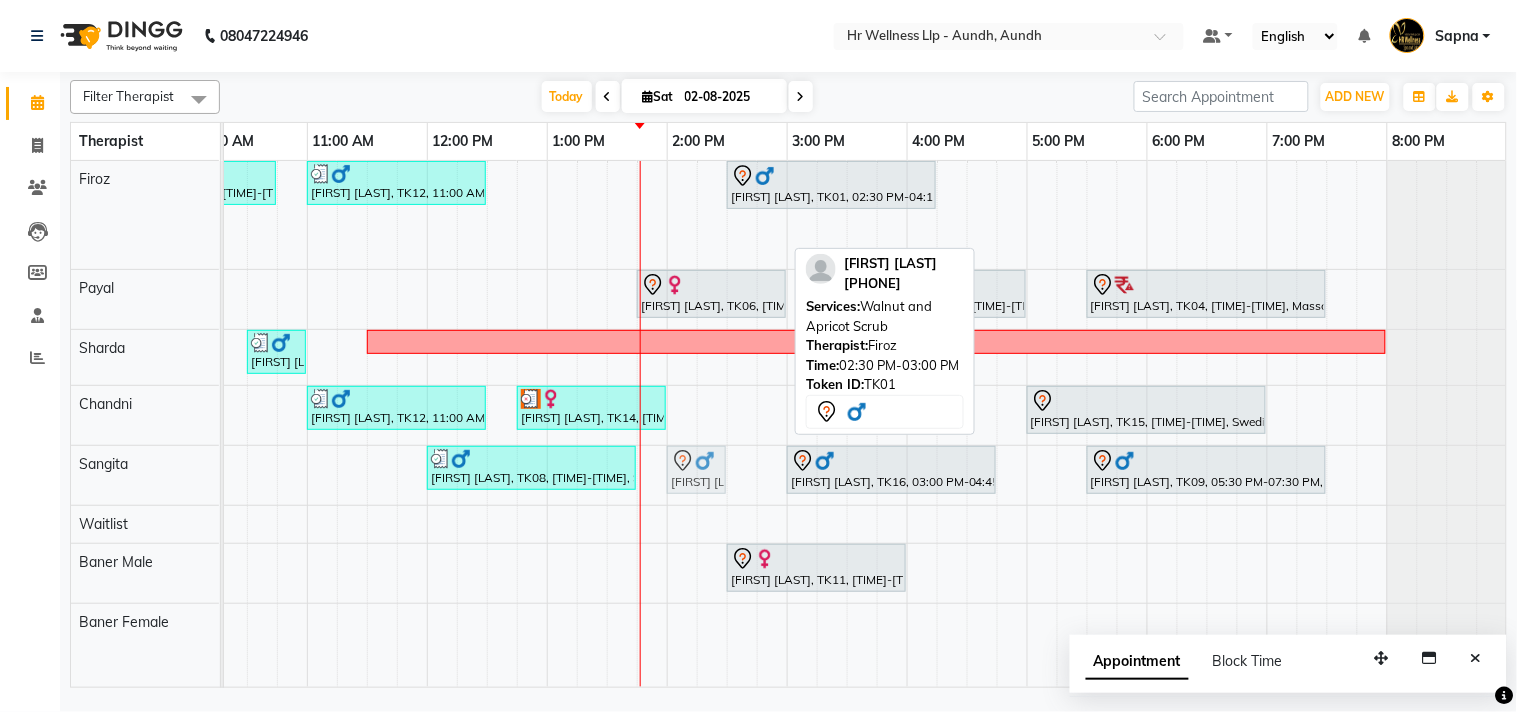 drag, startPoint x: 737, startPoint y: 234, endPoint x: 681, endPoint y: 471, distance: 243.52618 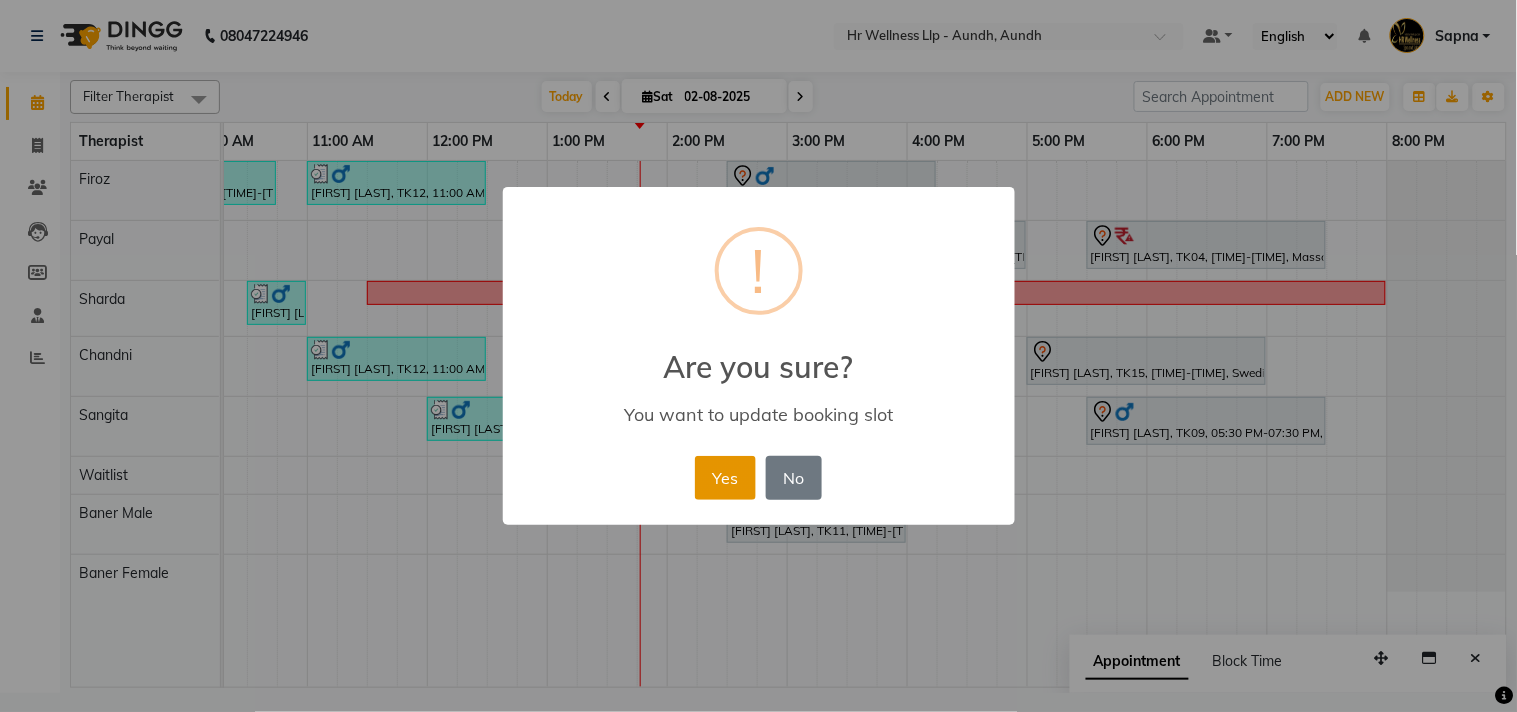 click on "Yes" at bounding box center [725, 478] 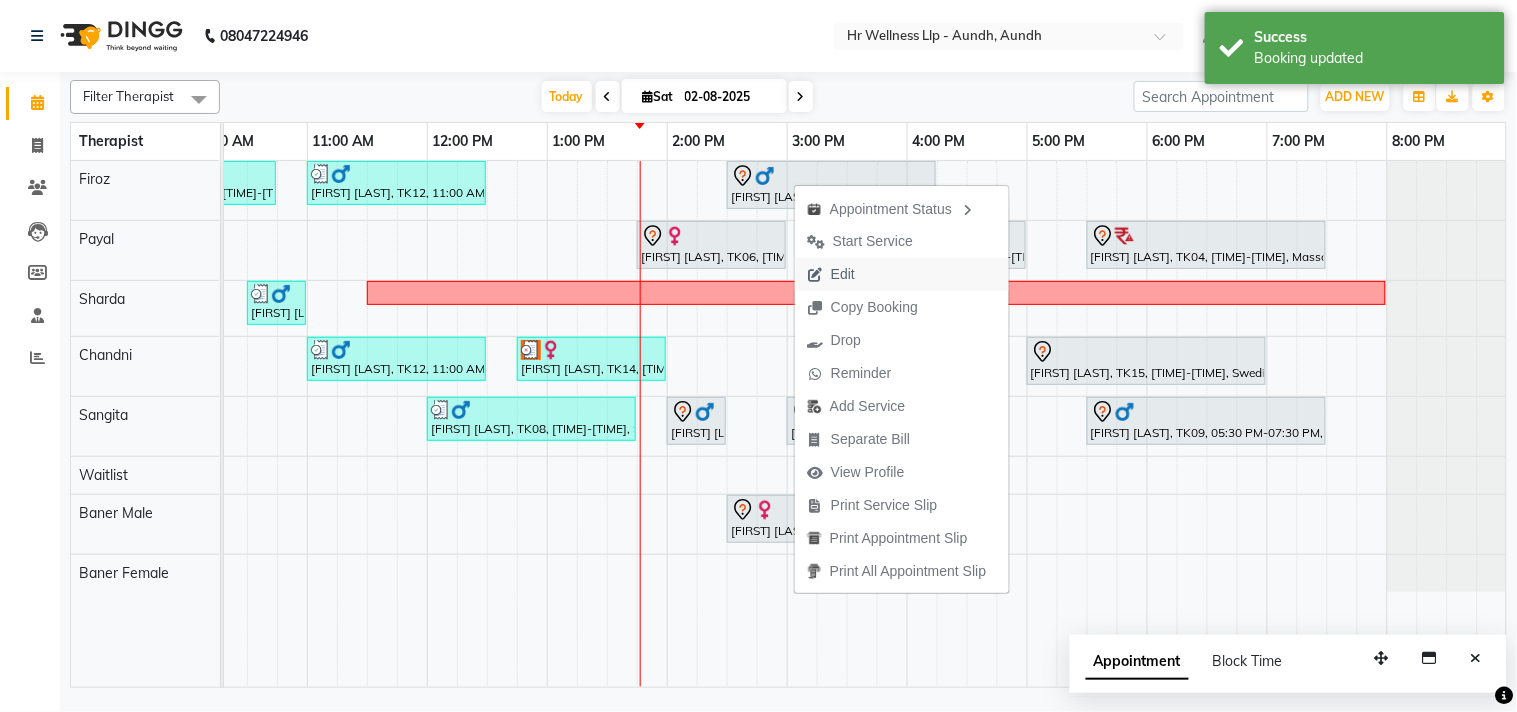 click on "Edit" at bounding box center (843, 274) 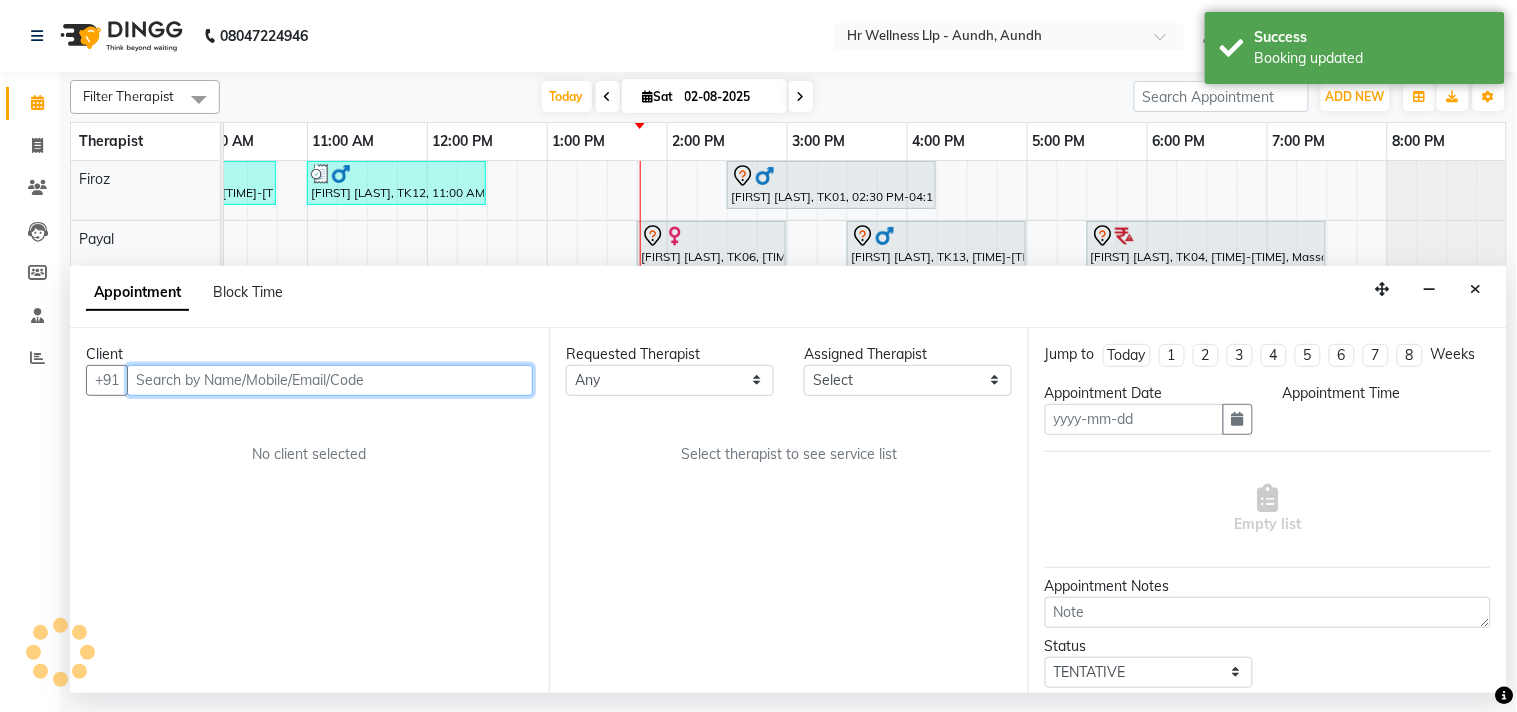 type on "02-08-2025" 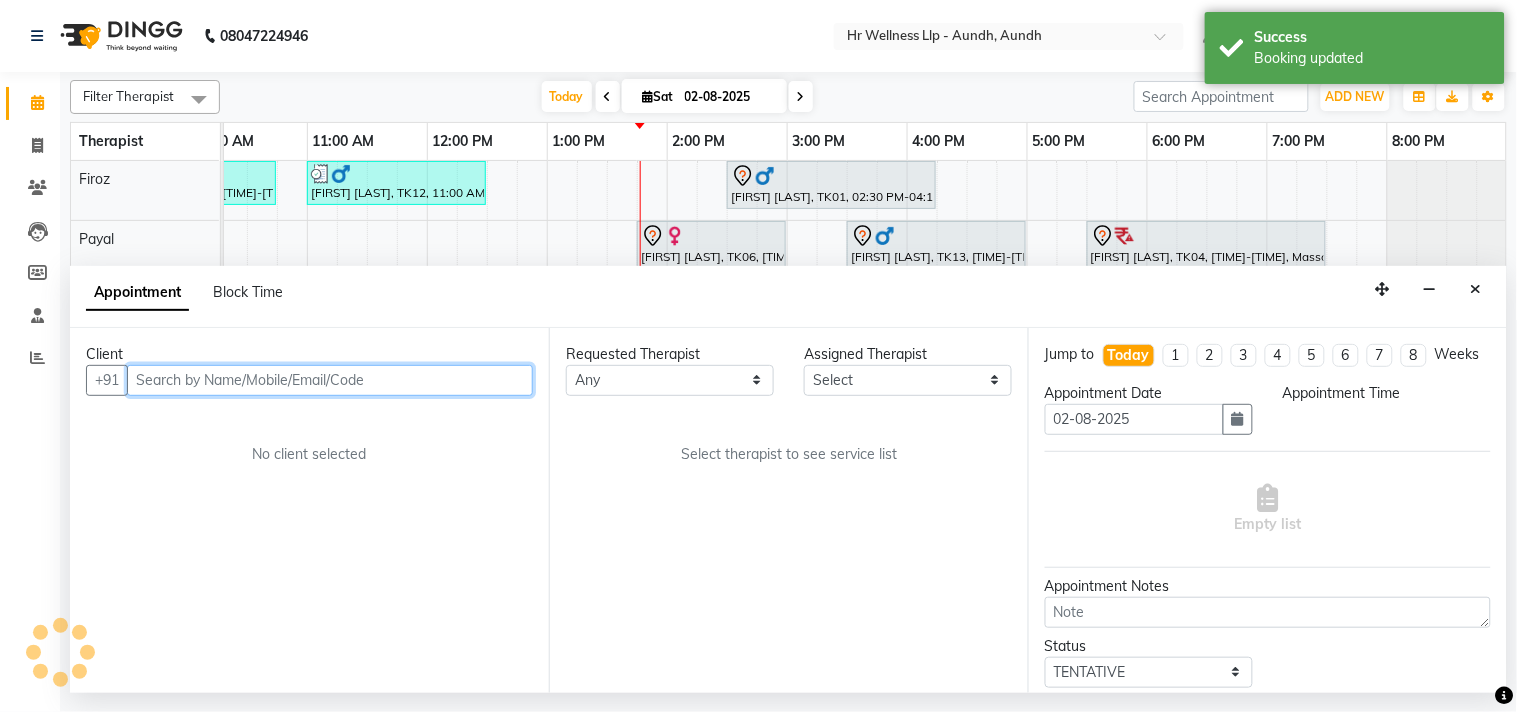 scroll, scrollTop: 0, scrollLeft: 277, axis: horizontal 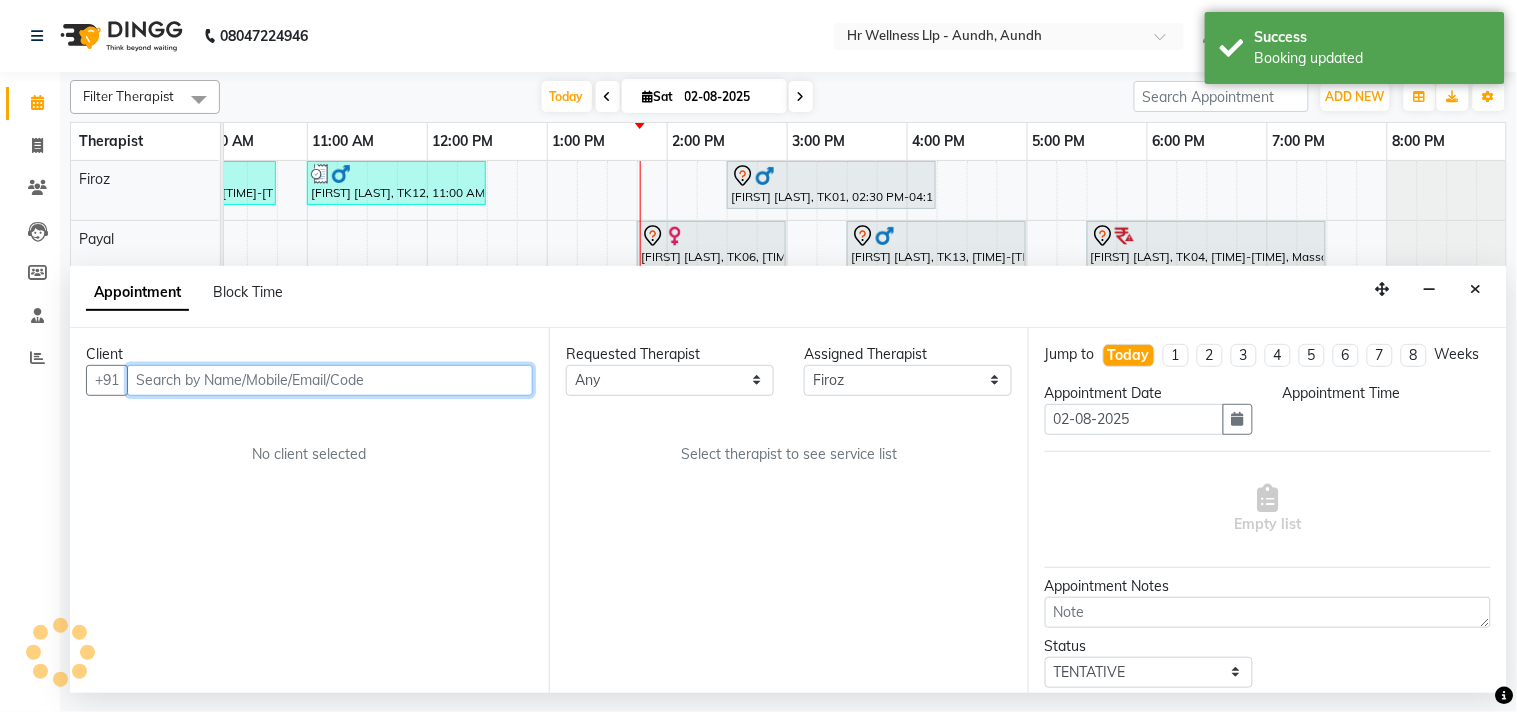 select on "840" 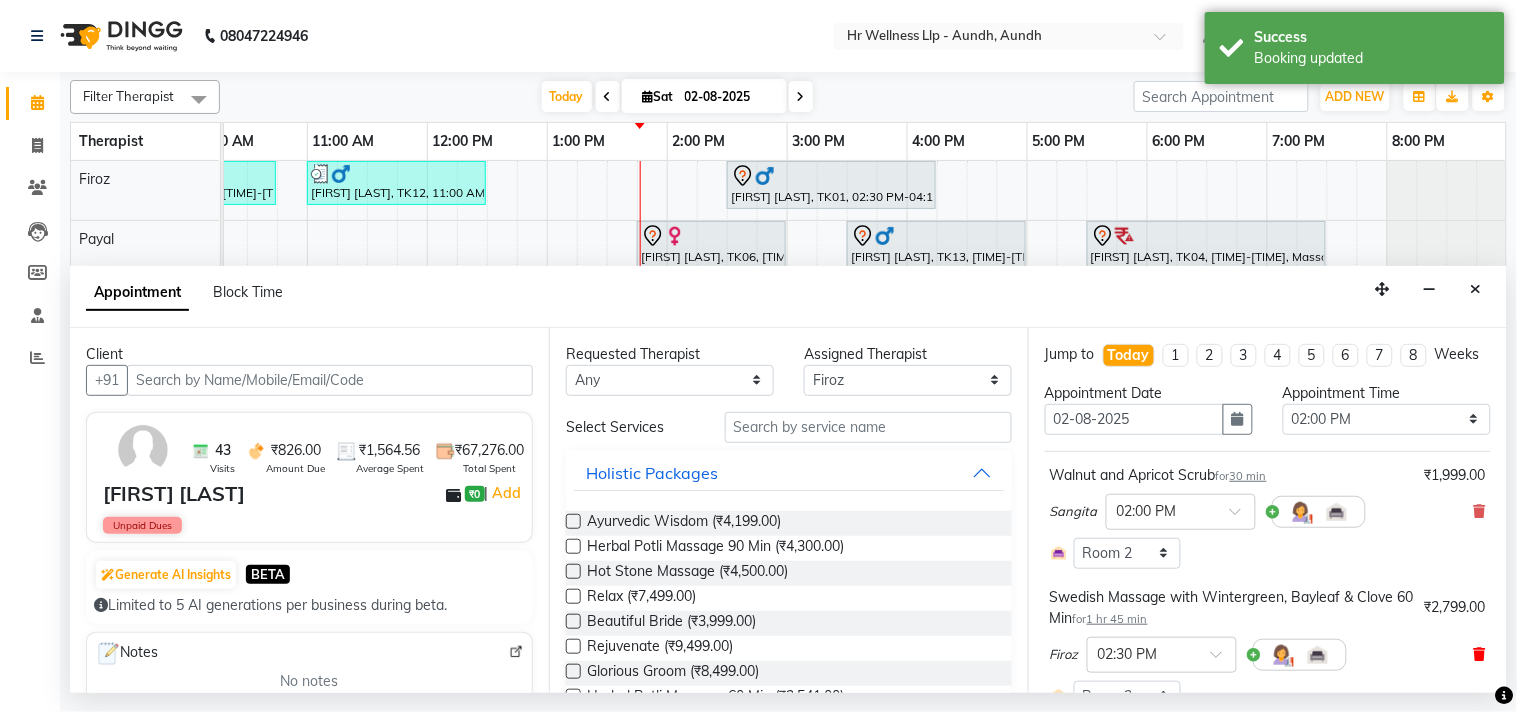 click at bounding box center (1480, 654) 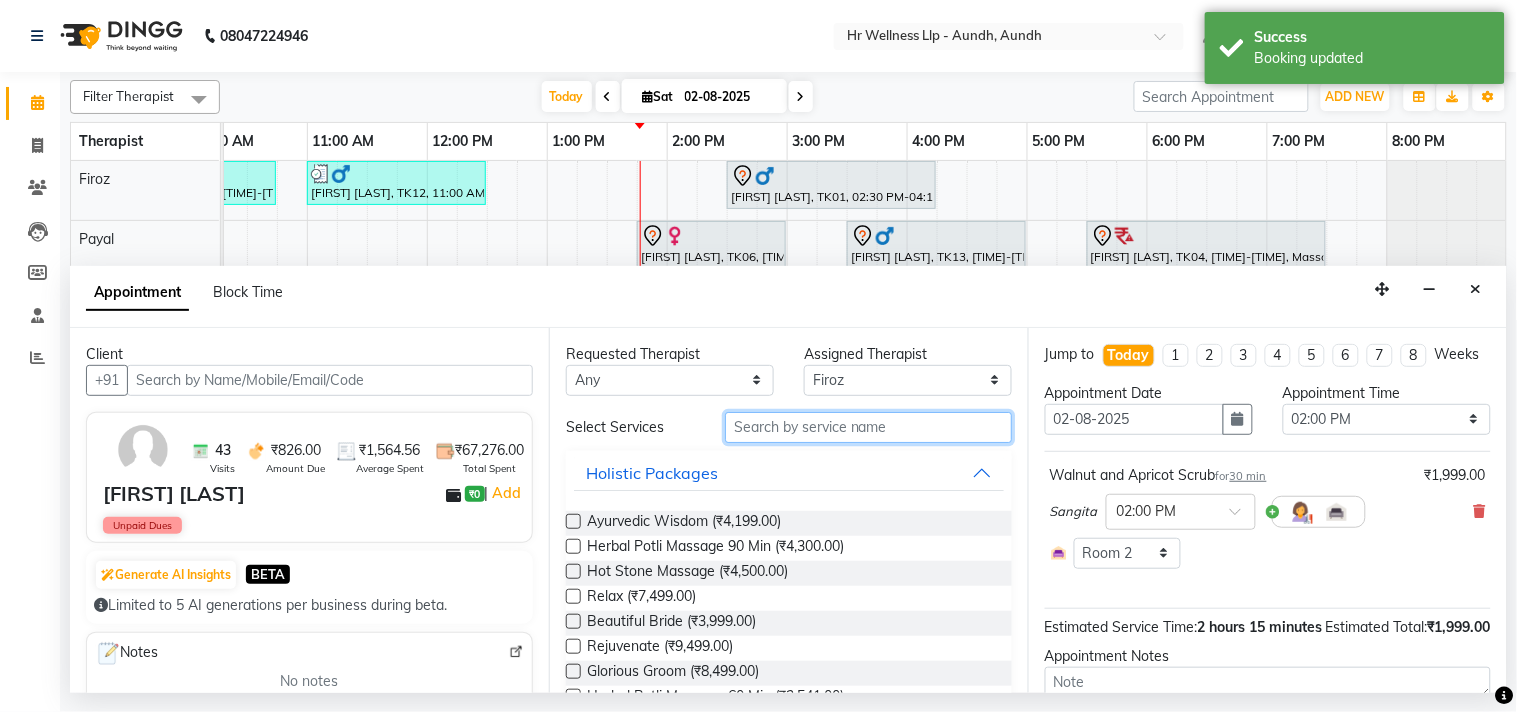 click at bounding box center (868, 427) 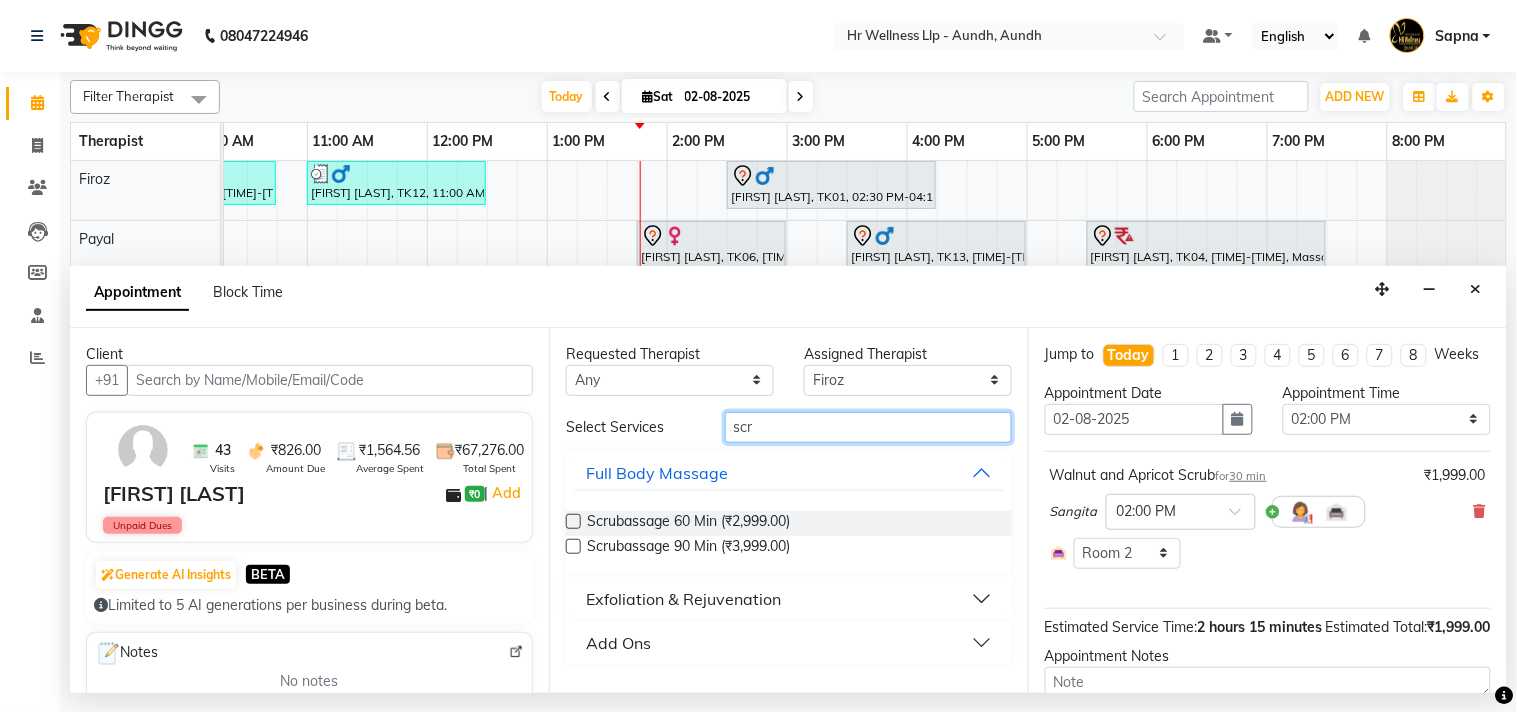 type on "scr" 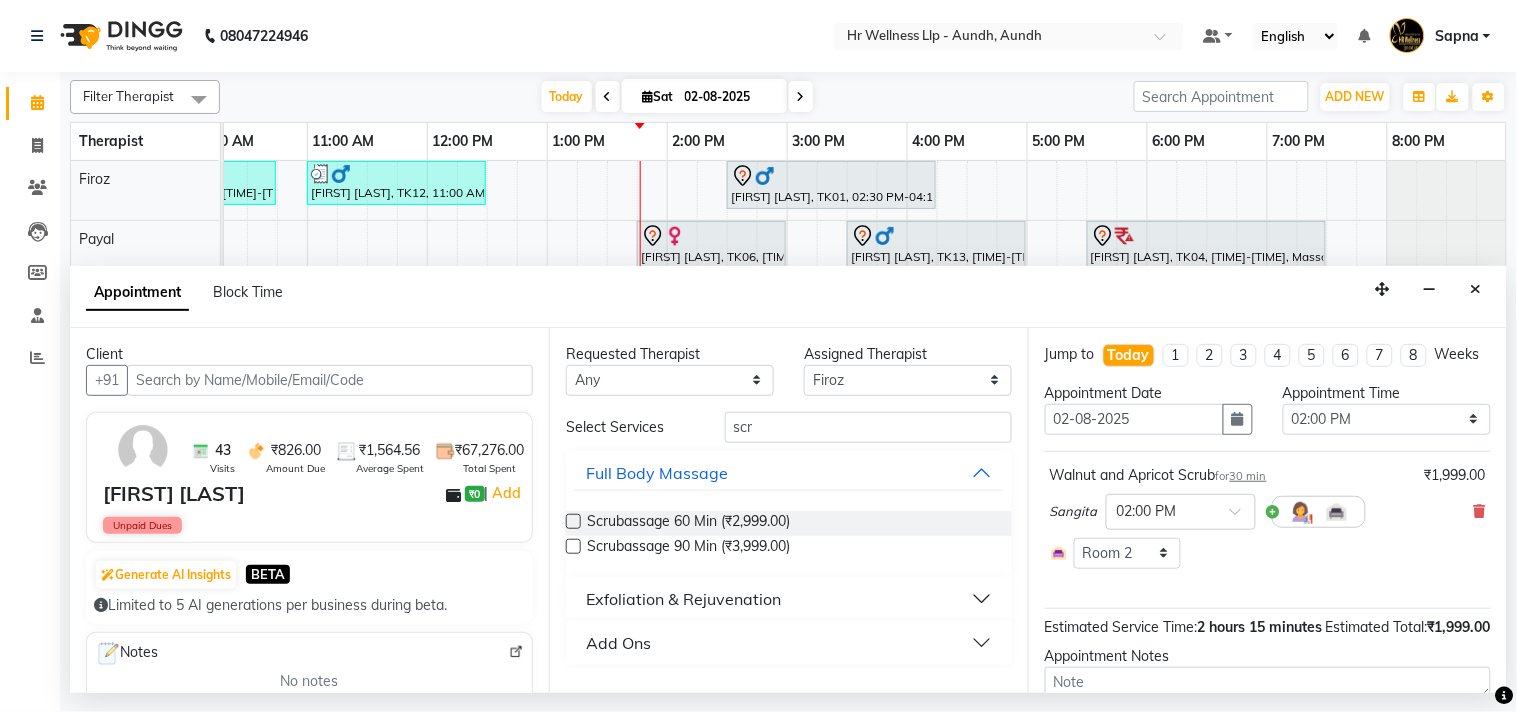 click at bounding box center (573, 521) 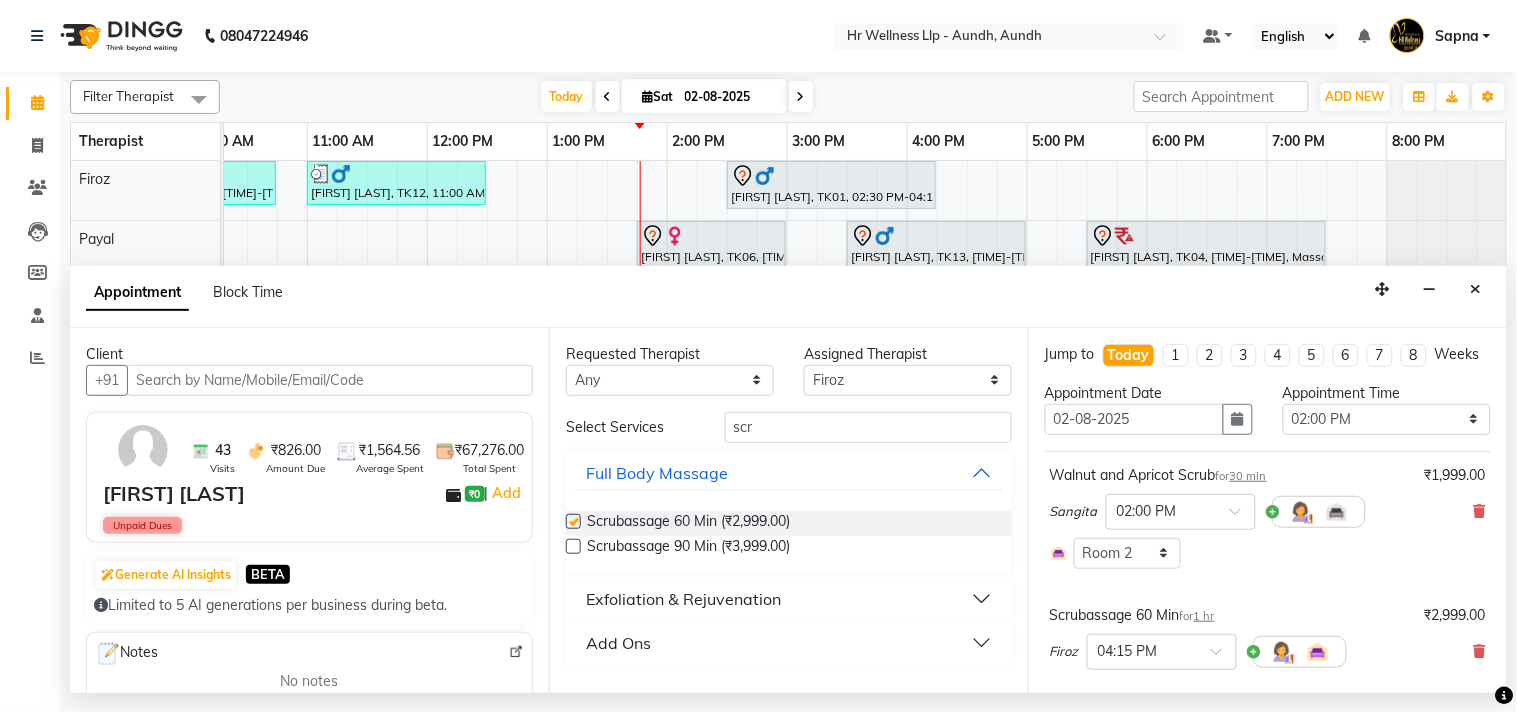 checkbox on "false" 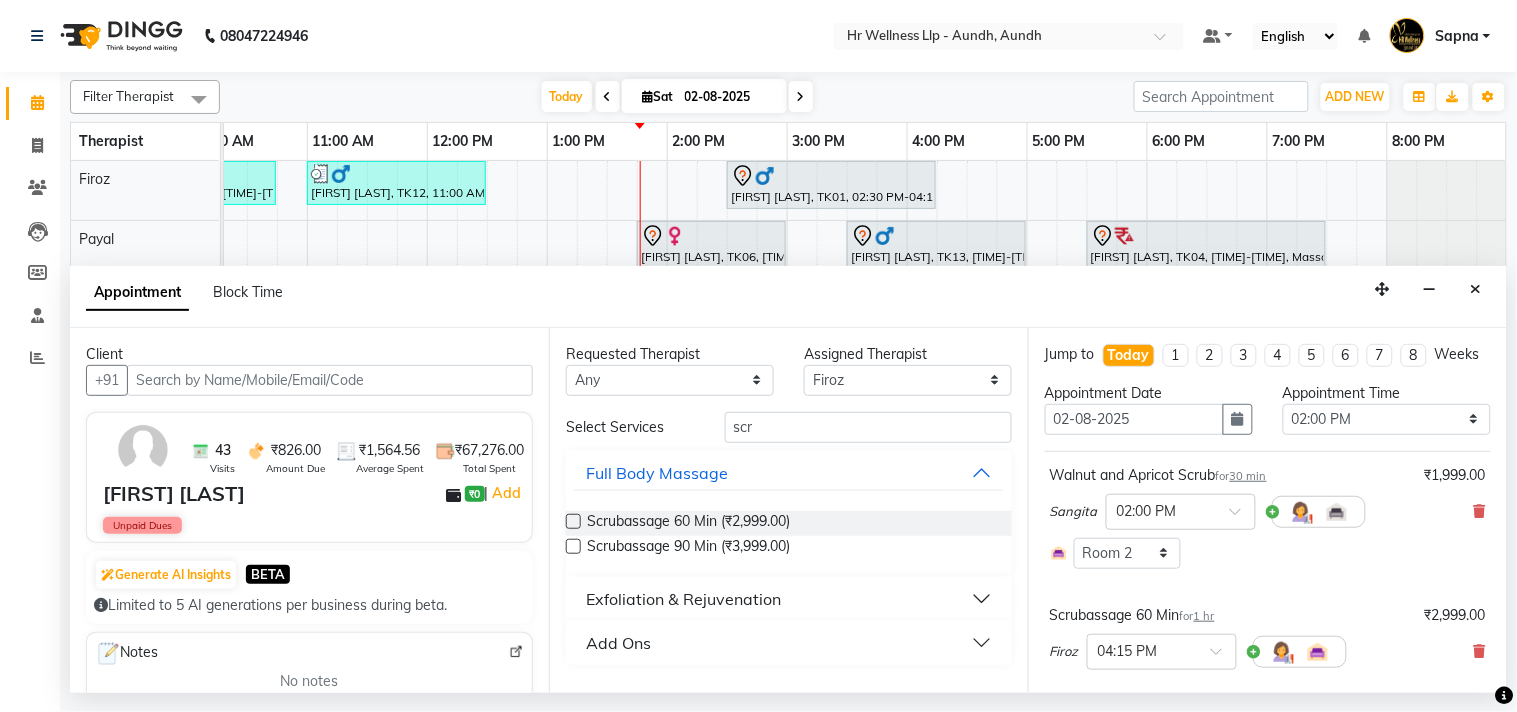scroll, scrollTop: 263, scrollLeft: 0, axis: vertical 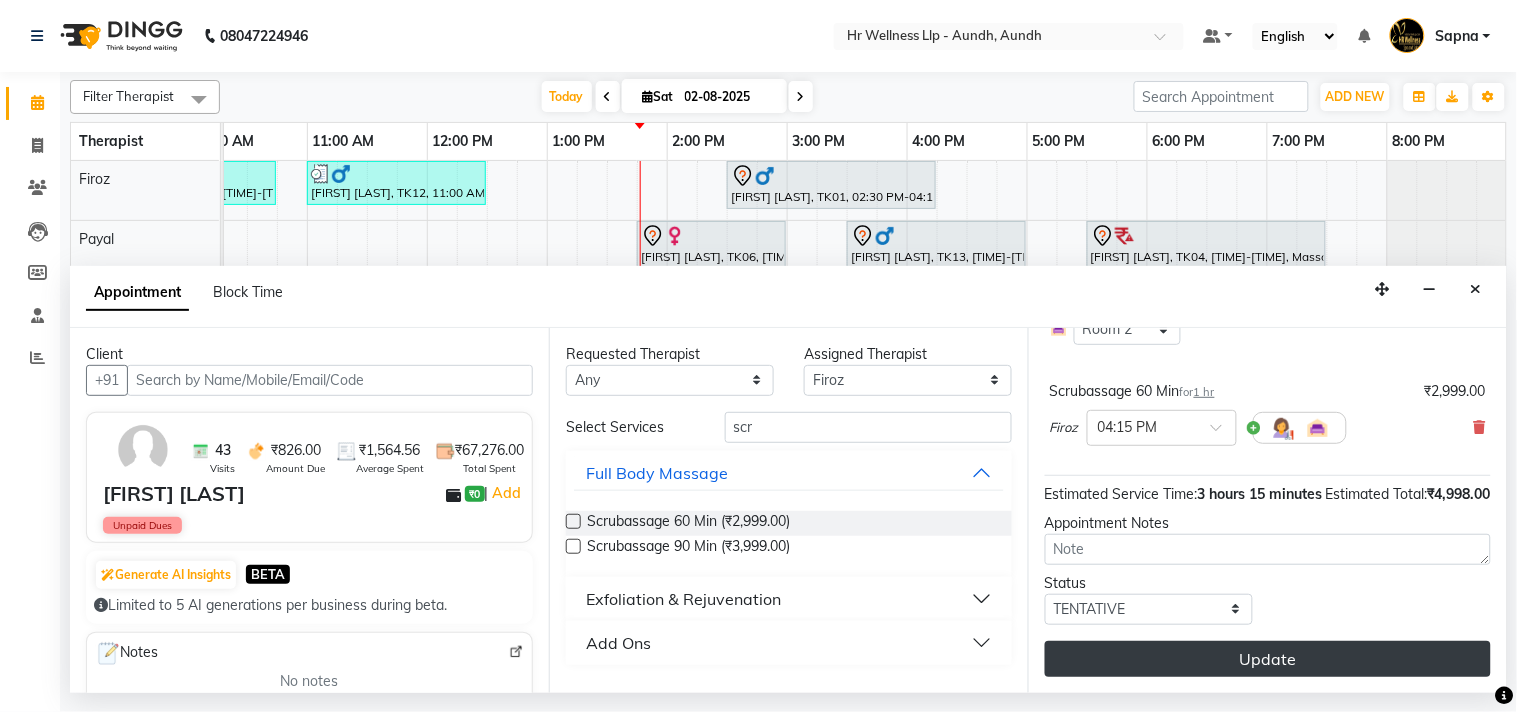 click on "Update" at bounding box center (1268, 659) 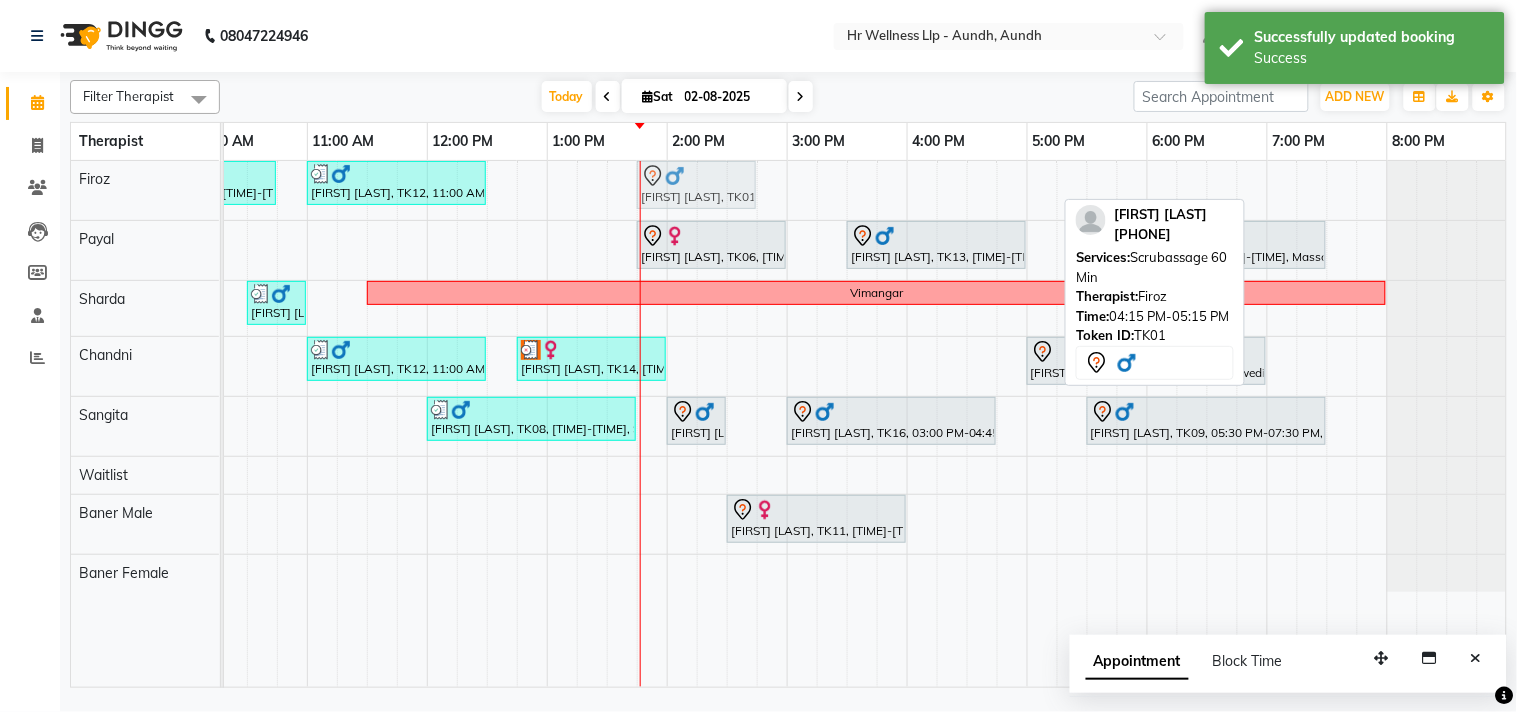 drag, startPoint x: 964, startPoint y: 176, endPoint x: 652, endPoint y: 183, distance: 312.07852 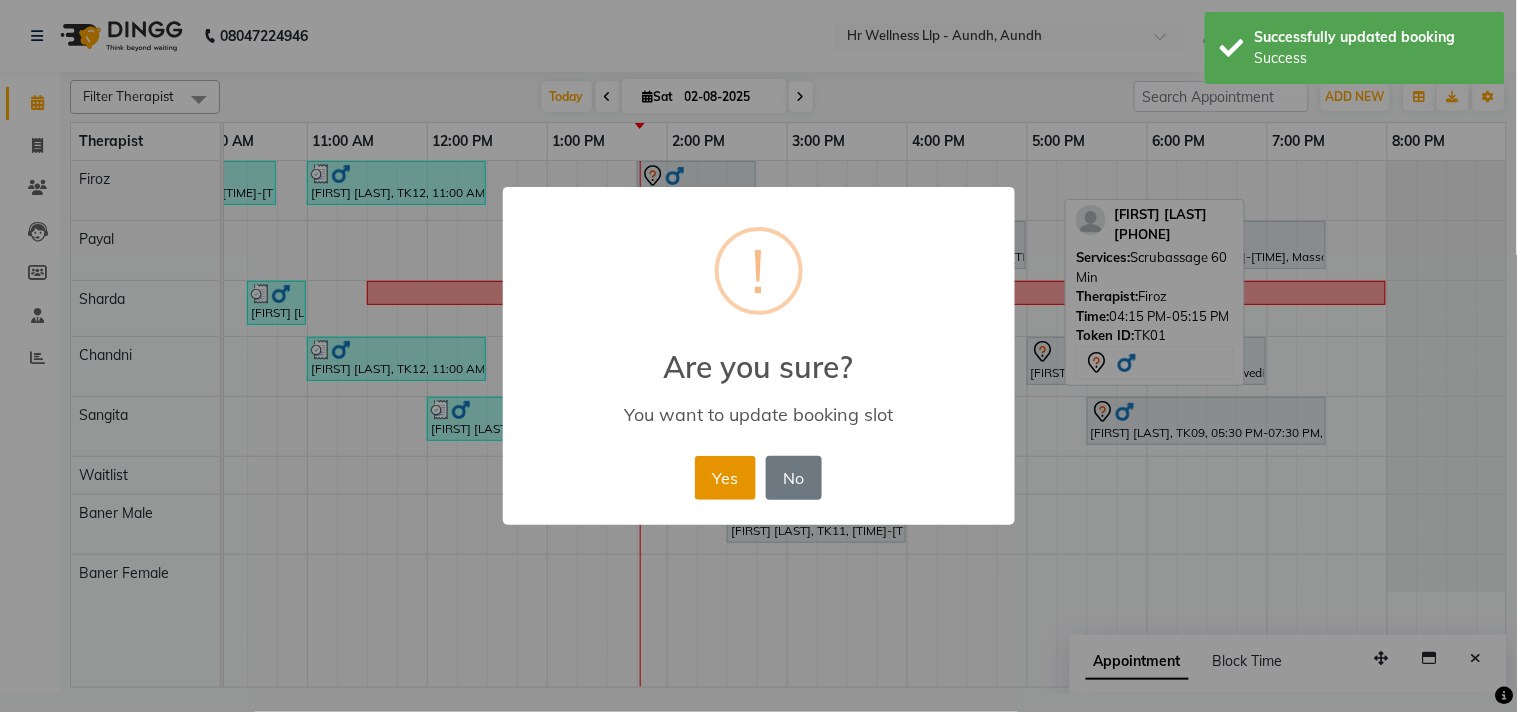 click on "Yes" at bounding box center [725, 478] 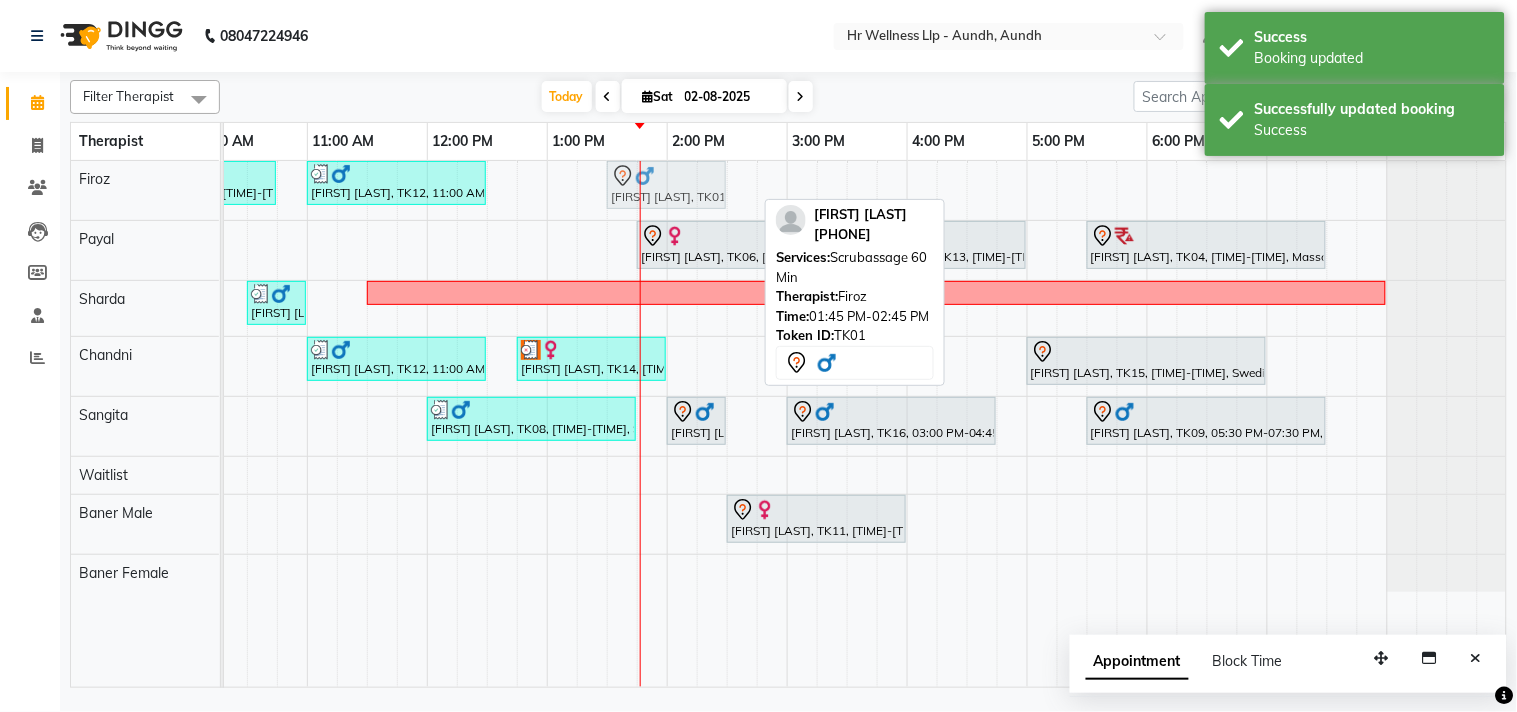 drag, startPoint x: 666, startPoint y: 188, endPoint x: 638, endPoint y: 187, distance: 28.01785 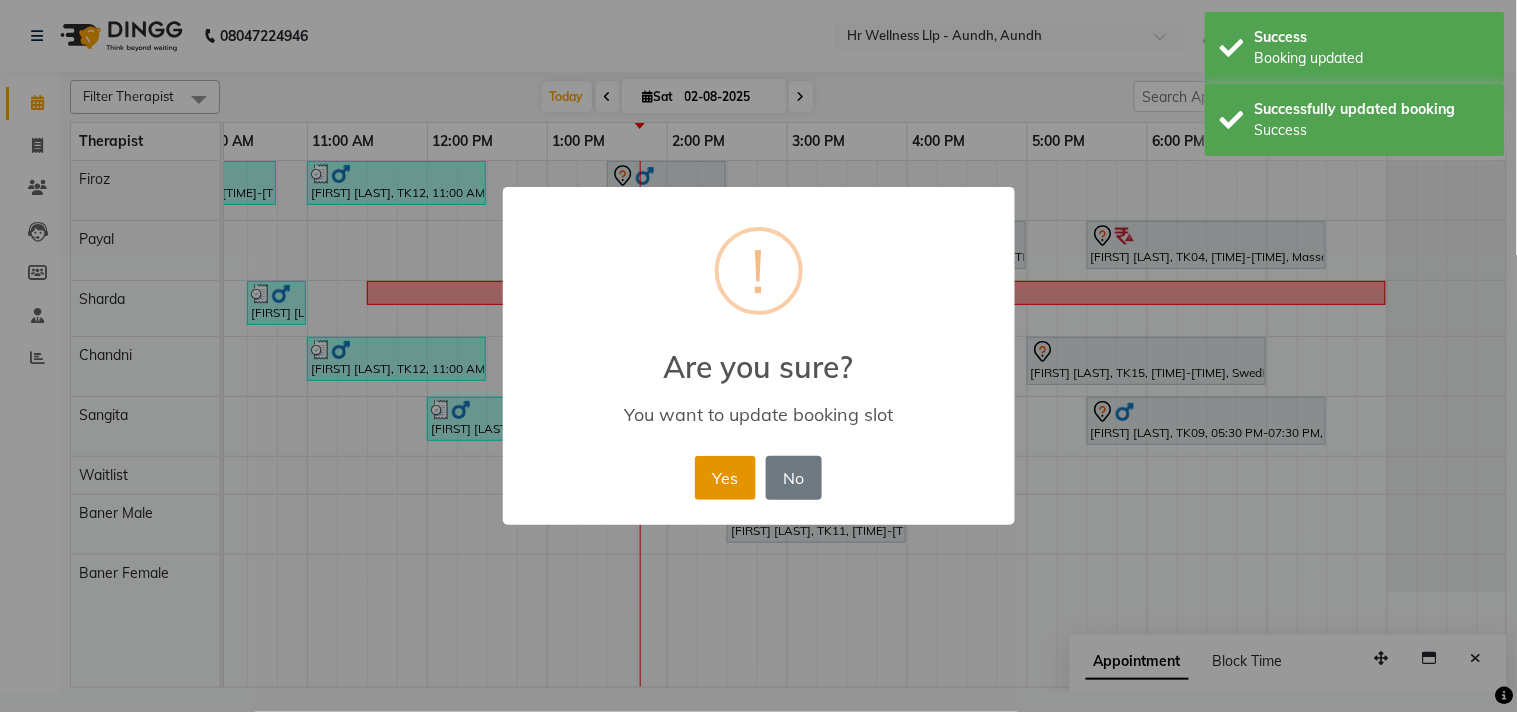 click on "Yes" at bounding box center [725, 478] 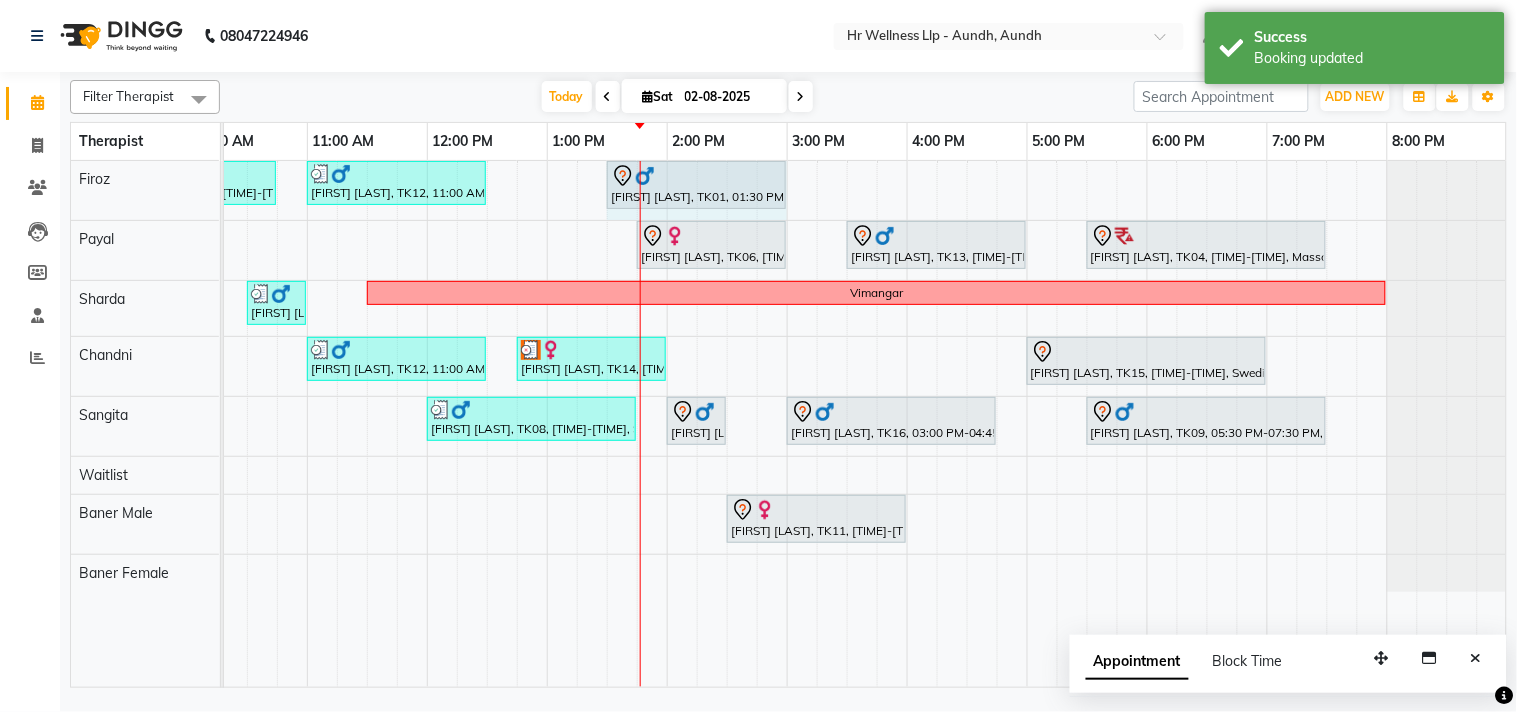 drag, startPoint x: 720, startPoint y: 168, endPoint x: 762, endPoint y: 186, distance: 45.694637 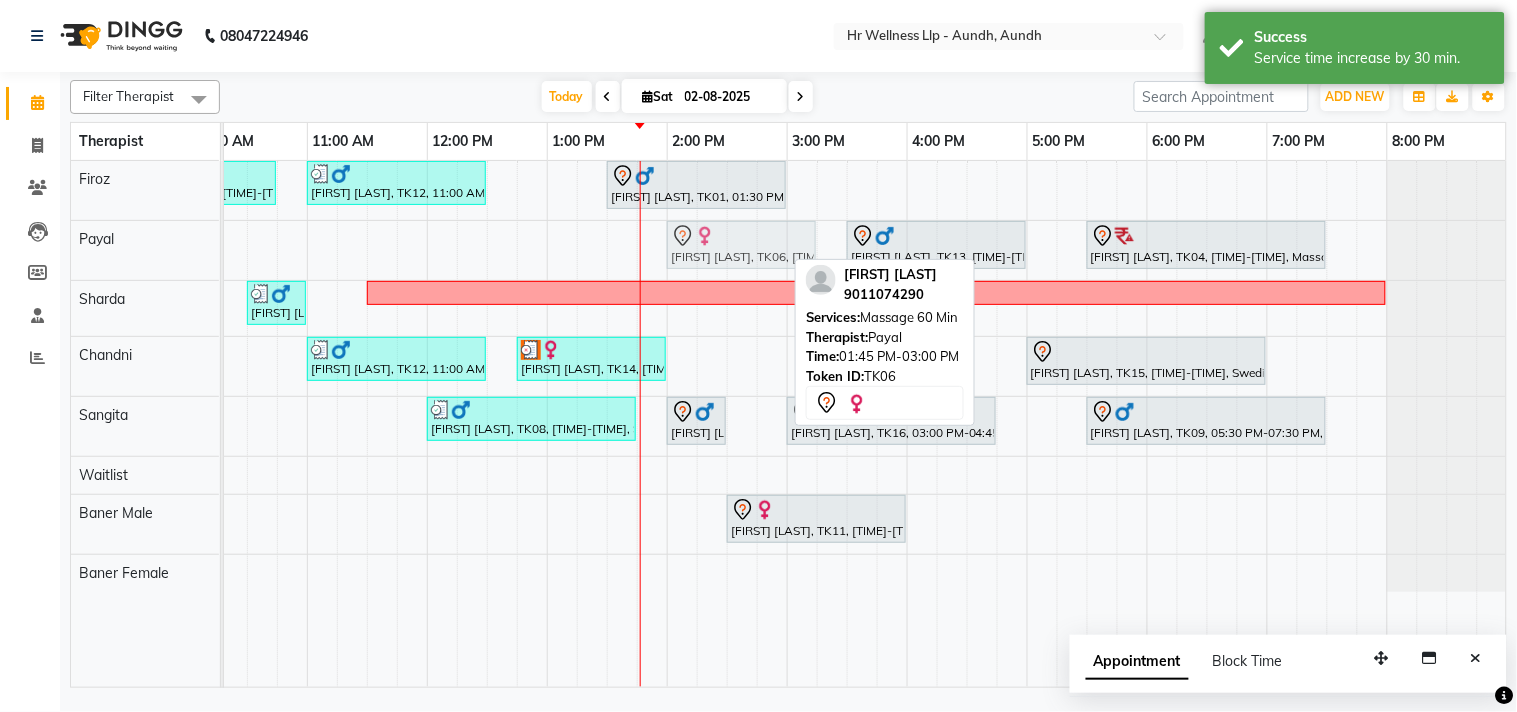 drag, startPoint x: 717, startPoint y: 236, endPoint x: 728, endPoint y: 241, distance: 12.083046 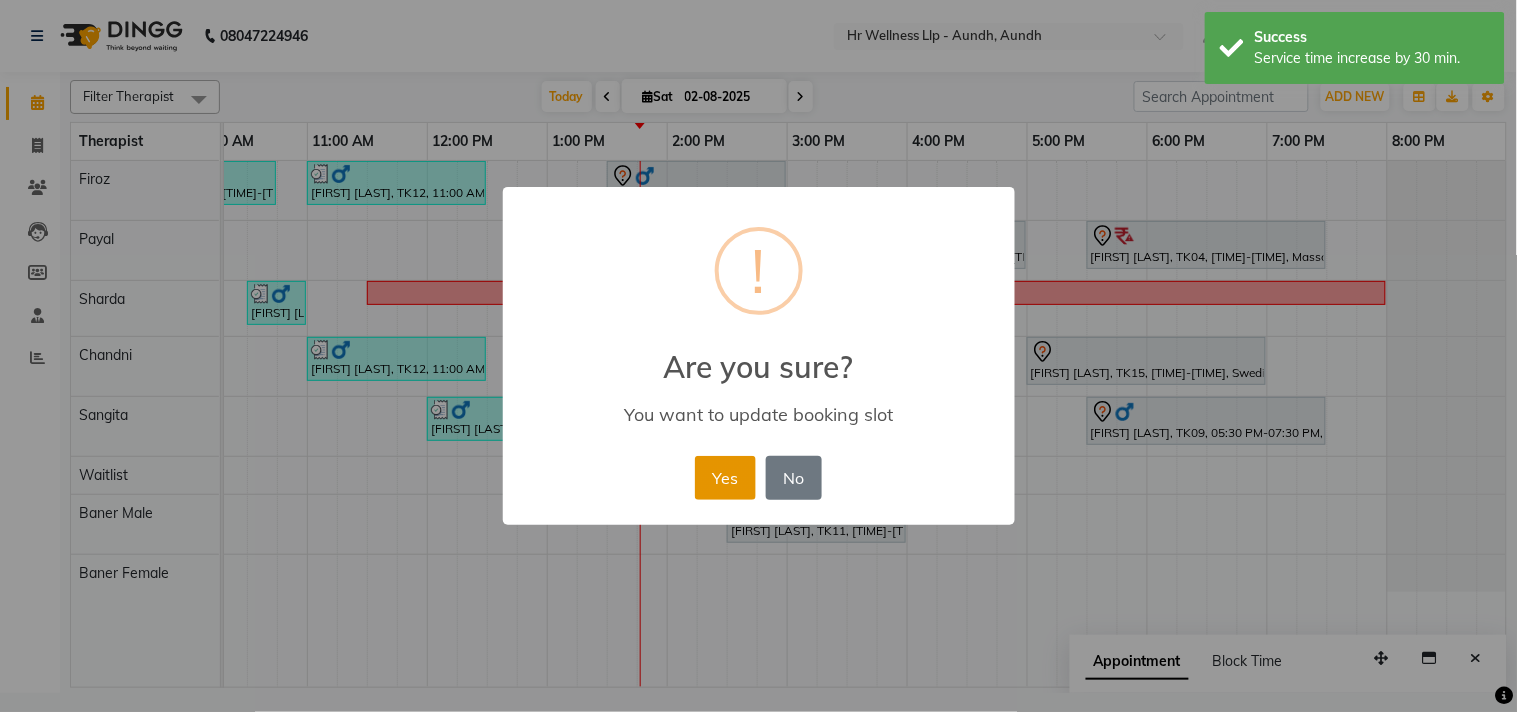 click on "Yes" at bounding box center [725, 478] 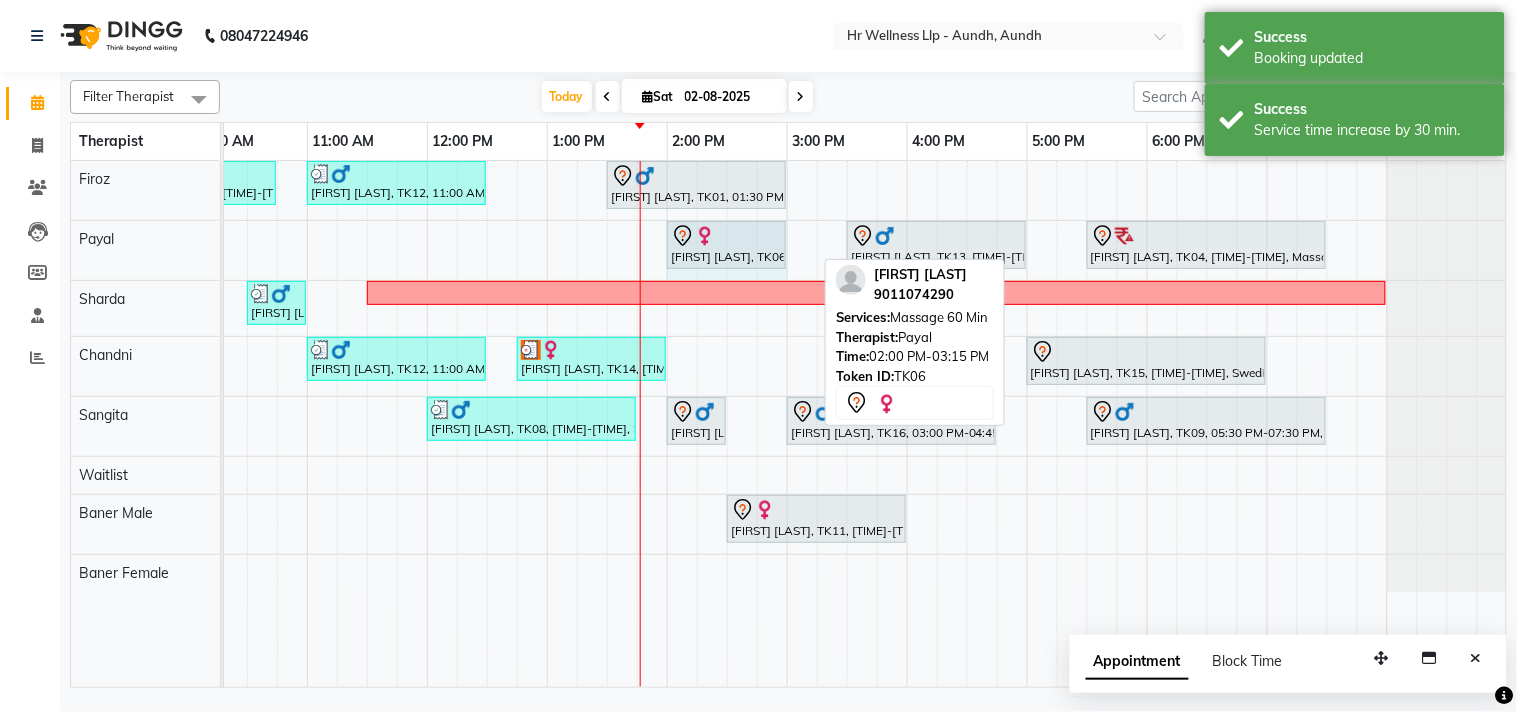 click on "[FIRST] [LAST], TK06, 02:00 PM-03:15 PM, Massage 60 Min             [FIRST] [LAST], TK13, 03:30 PM-05:00 PM, Massage 60 Min             [FIRST] [LAST], TK04, 05:30 PM-07:30 PM, Massage 90 Min             [FIRST] [LAST], TK06, 02:00 PM-03:15 PM, Massage 60 Min" at bounding box center [-53, 250] 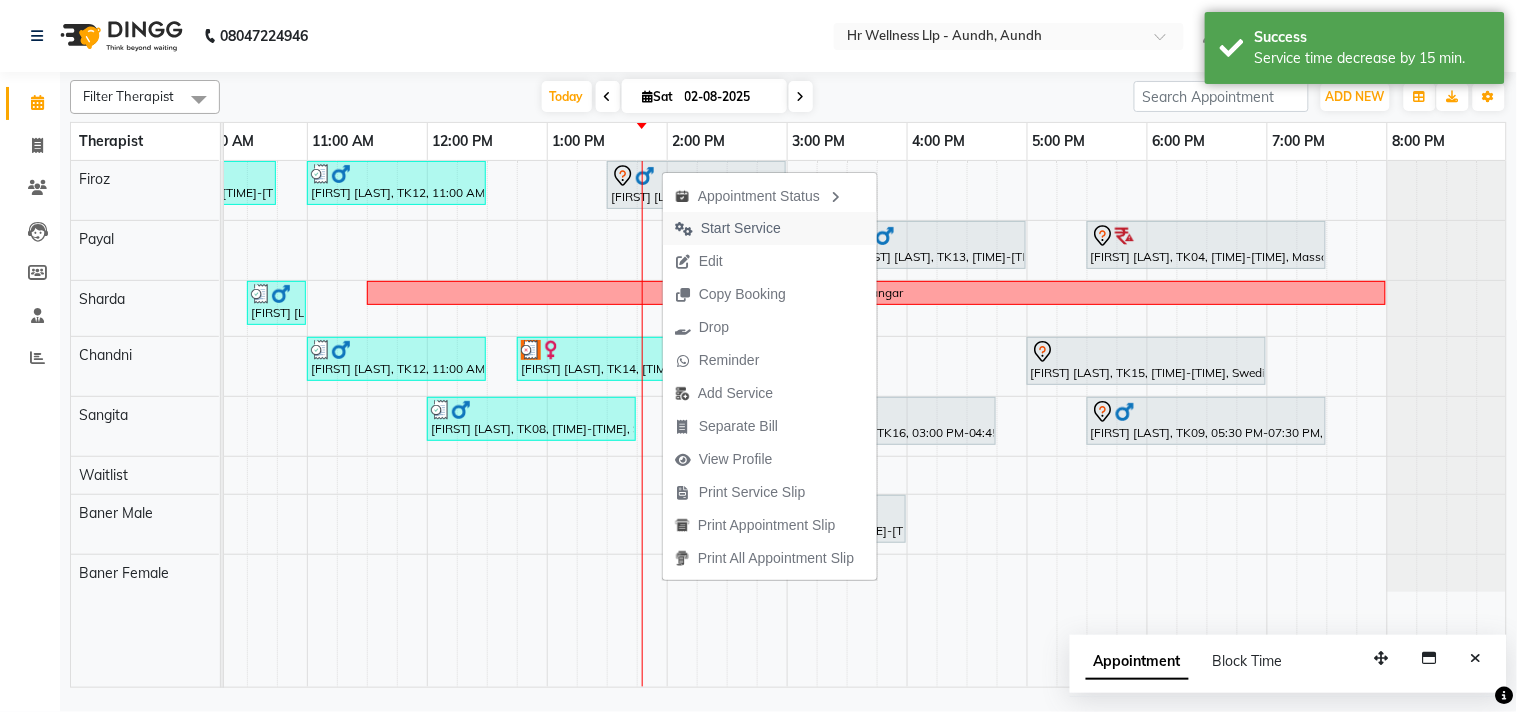 click on "Start Service" at bounding box center [741, 228] 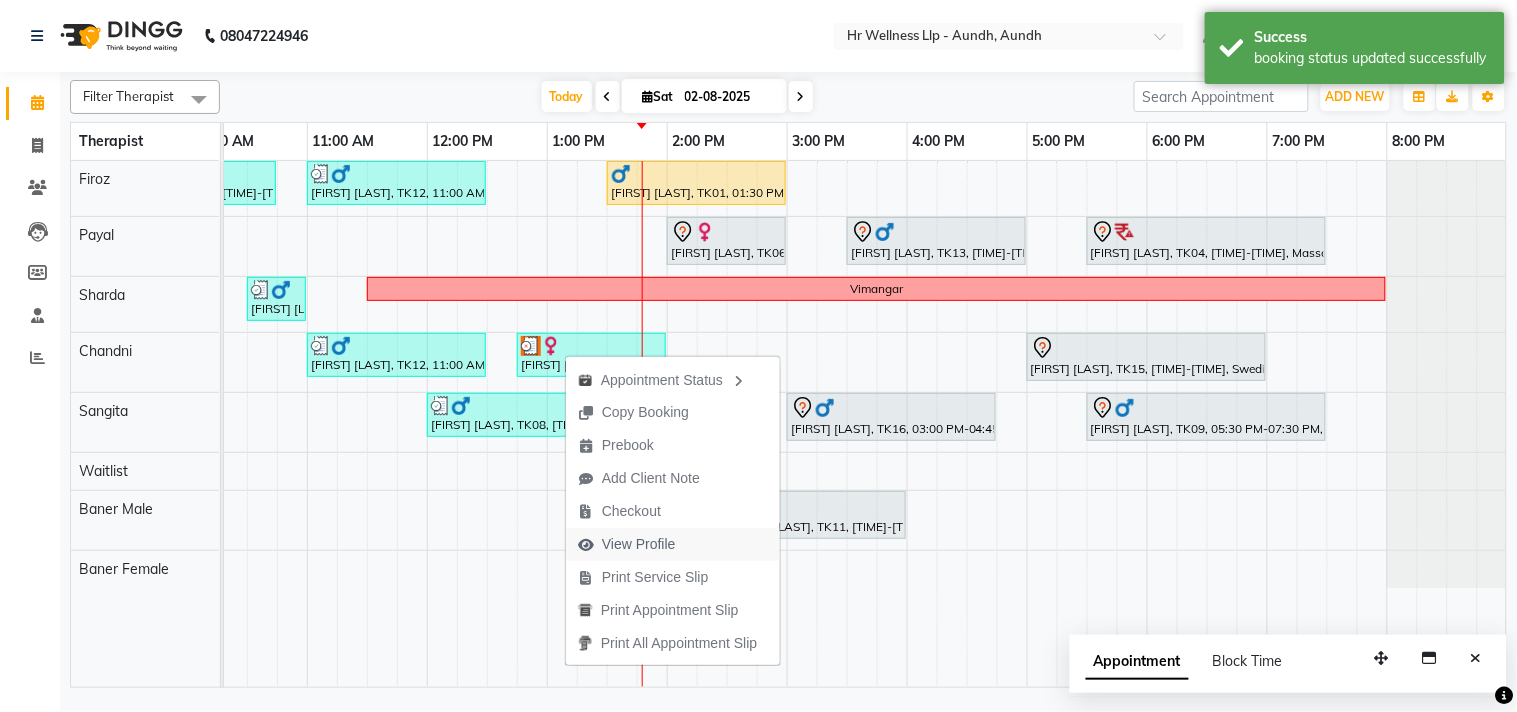 click on "View Profile" at bounding box center [639, 544] 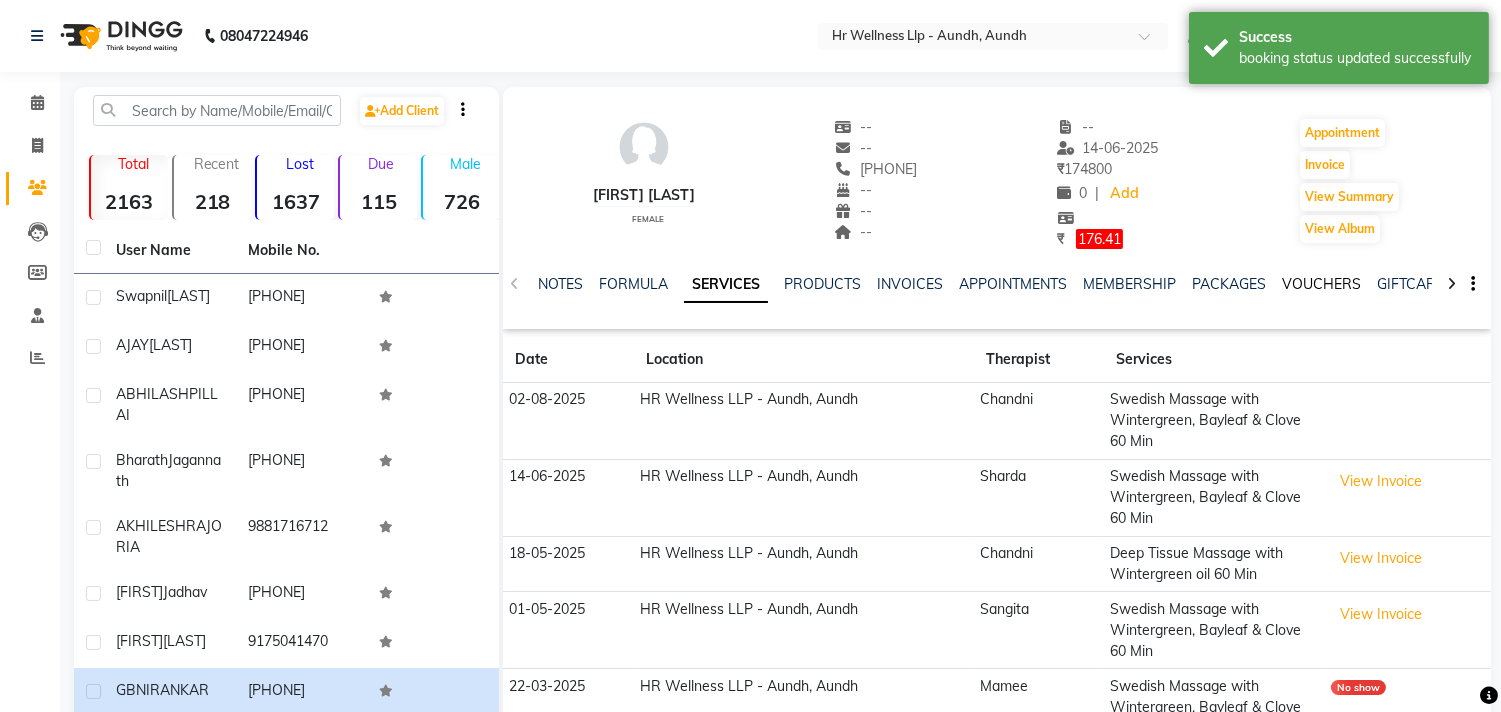 click on "VOUCHERS" 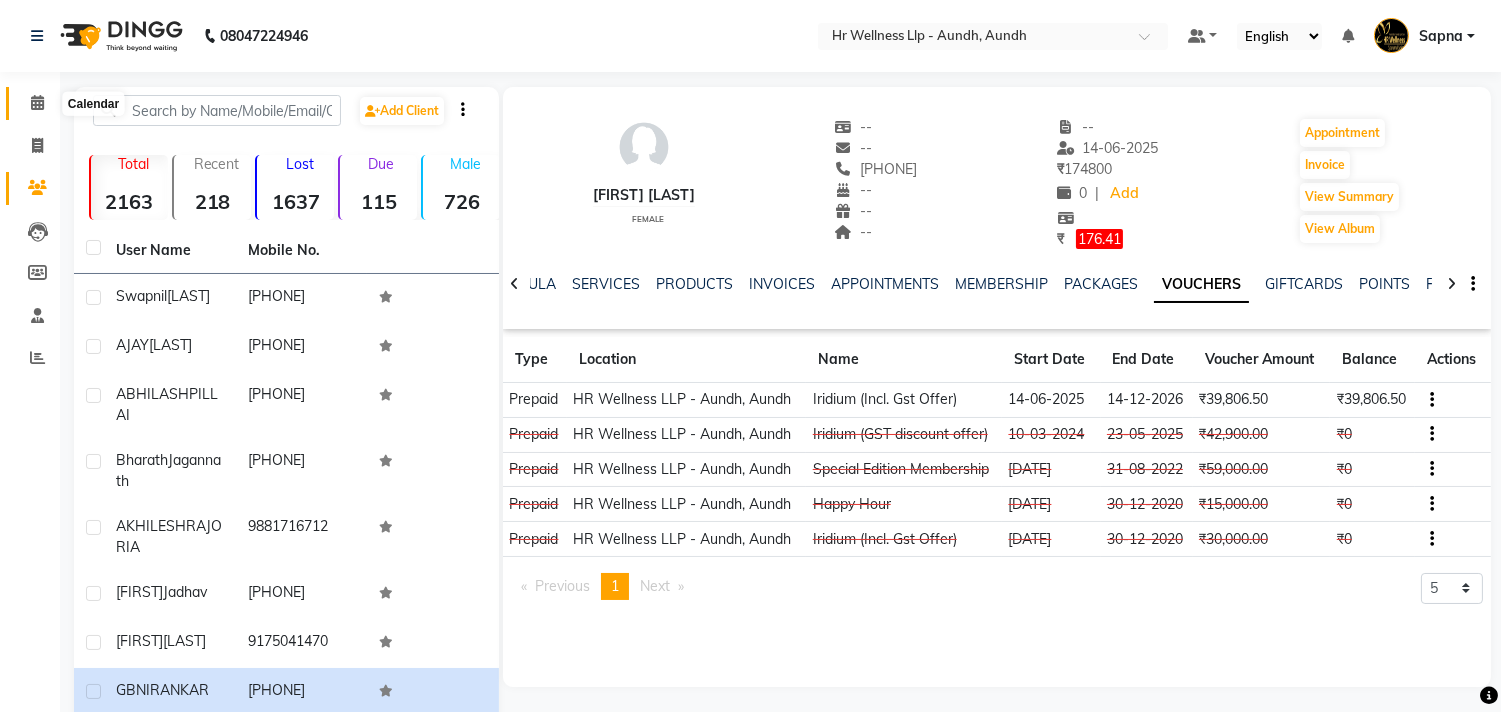 click 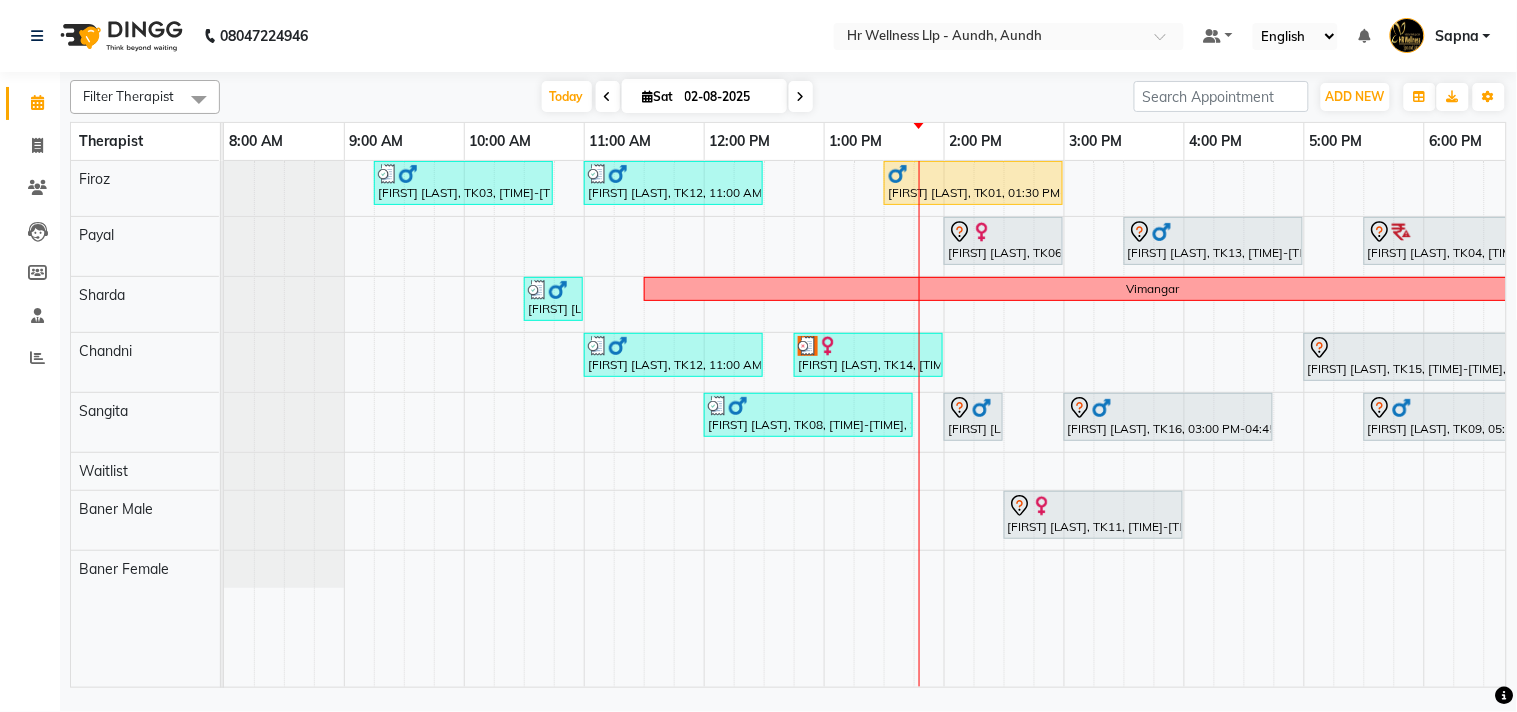 scroll, scrollTop: 0, scrollLeft: 294, axis: horizontal 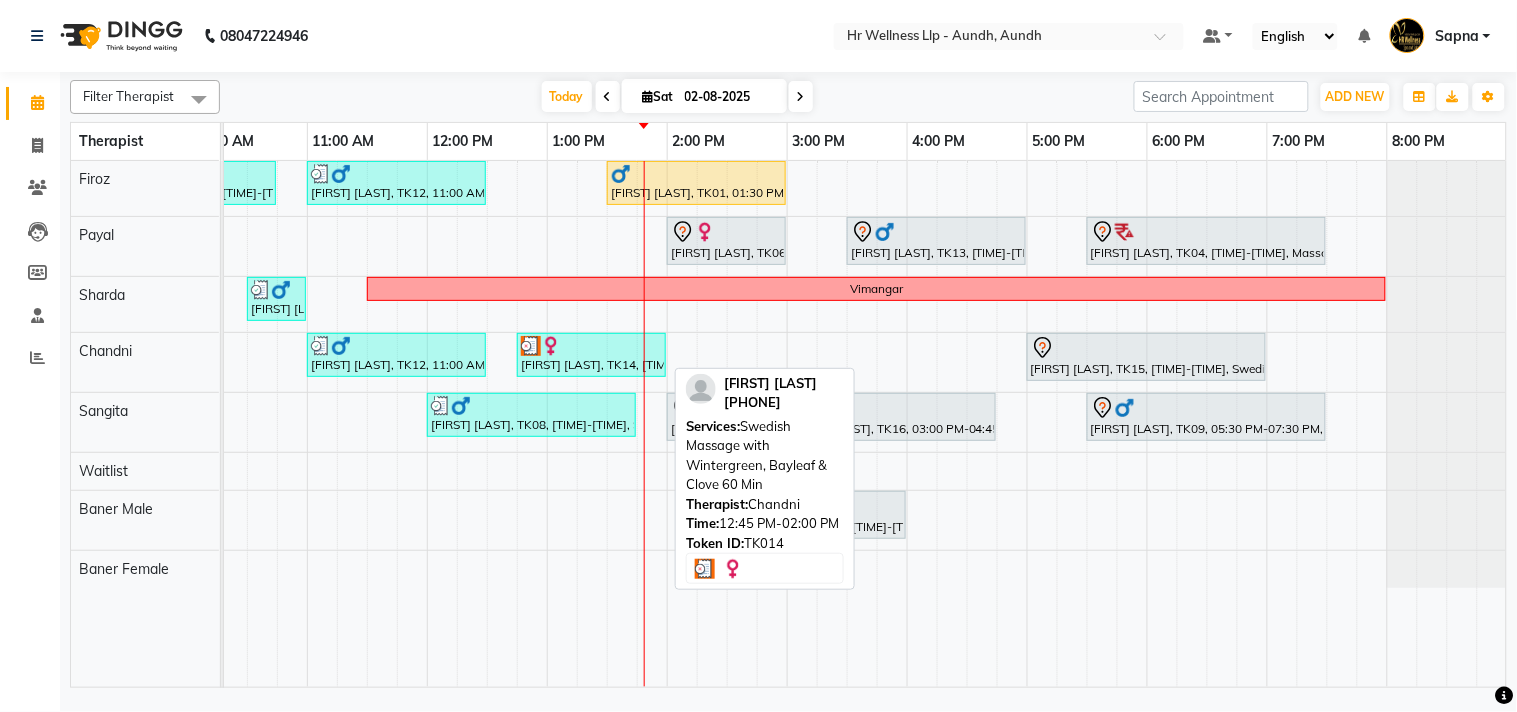 click on "[FIRST] [LAST], TK14, [TIME]-[TIME], Swedish Massage with Wintergreen, Bayleaf & Clove 60 Min" at bounding box center [591, 355] 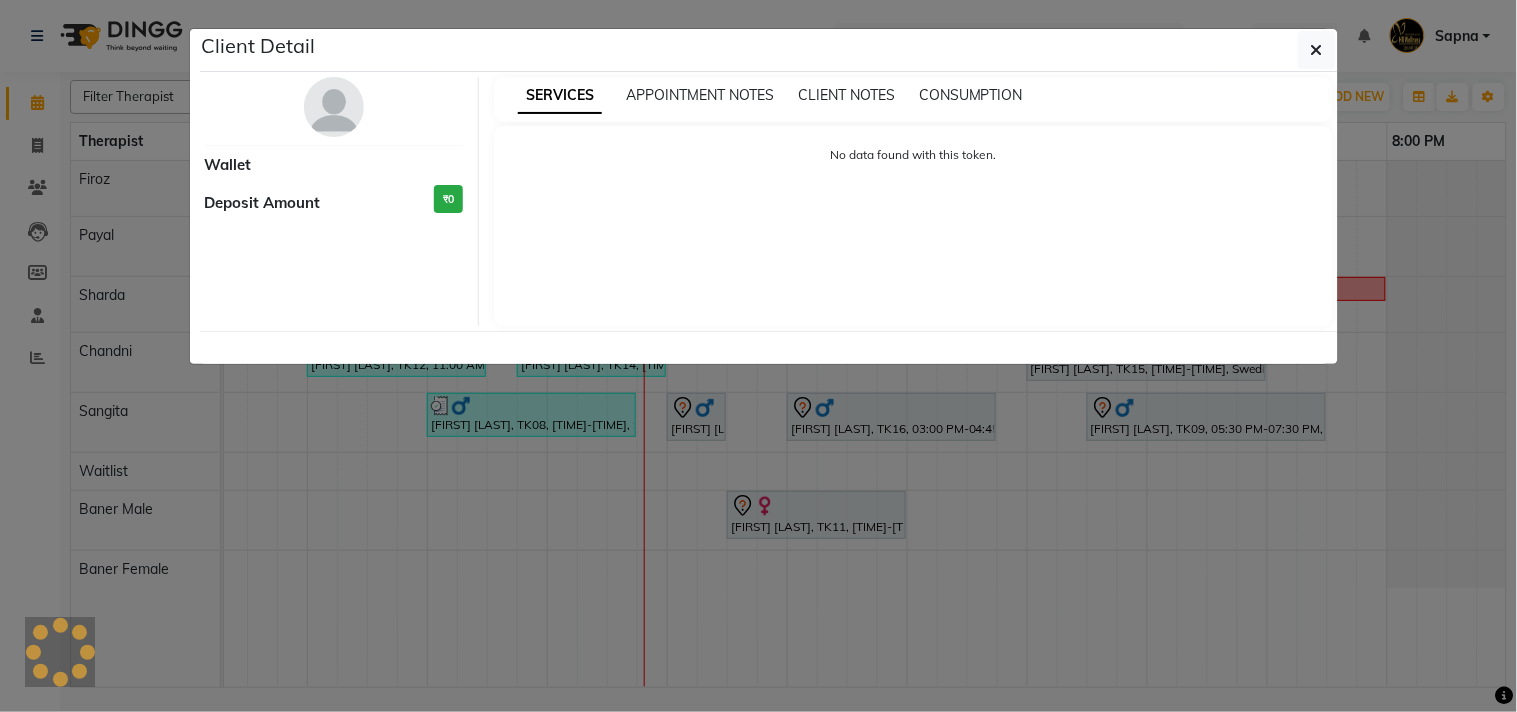 select on "3" 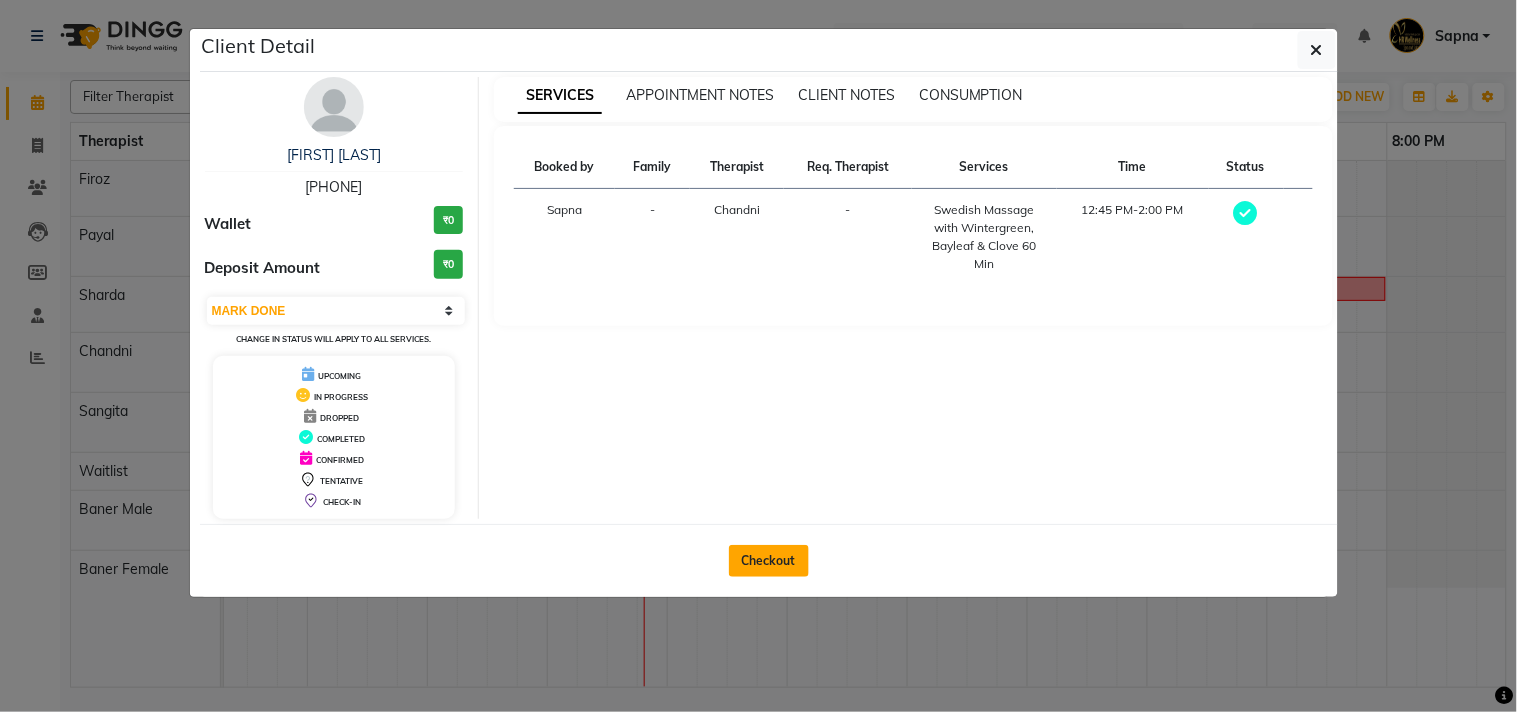 click on "Checkout" 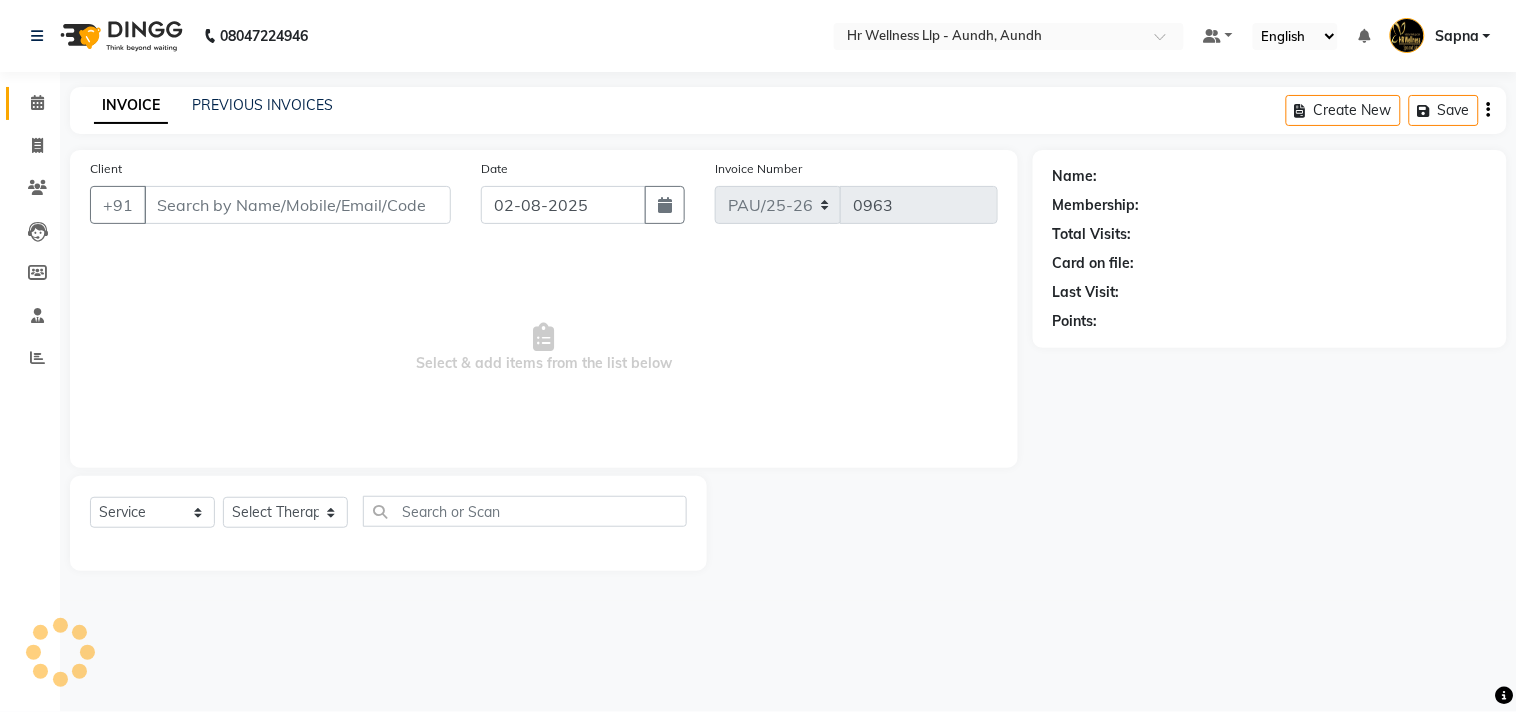 type on "[PHONE]" 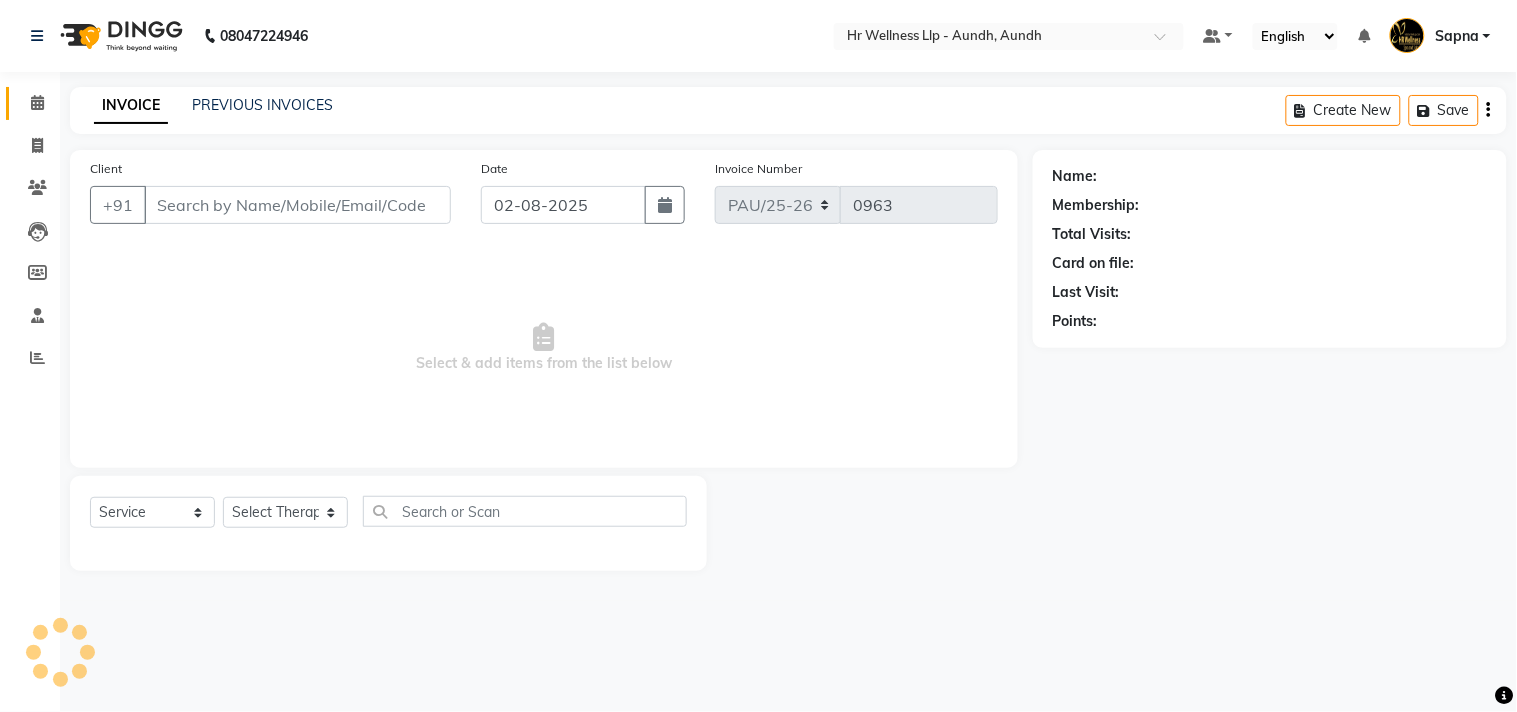 select on "77662" 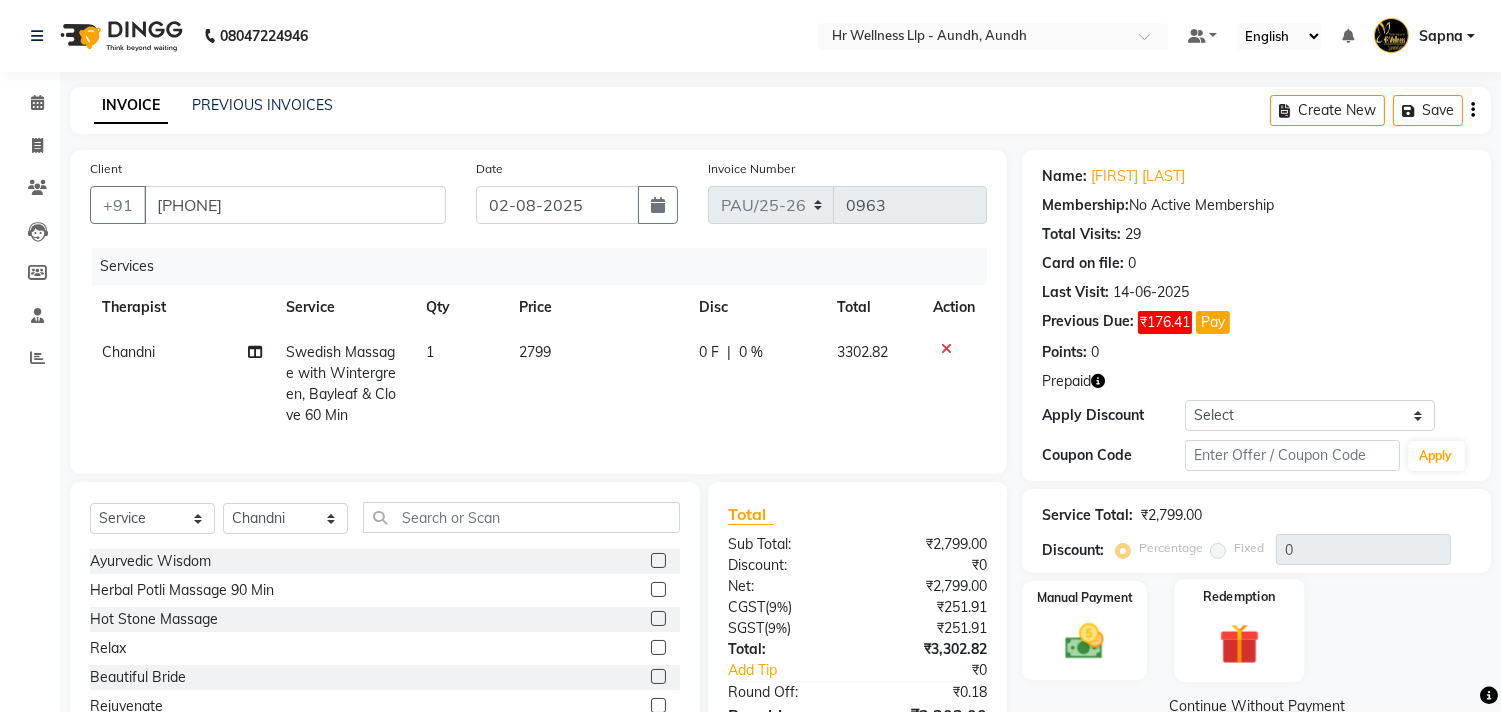 click 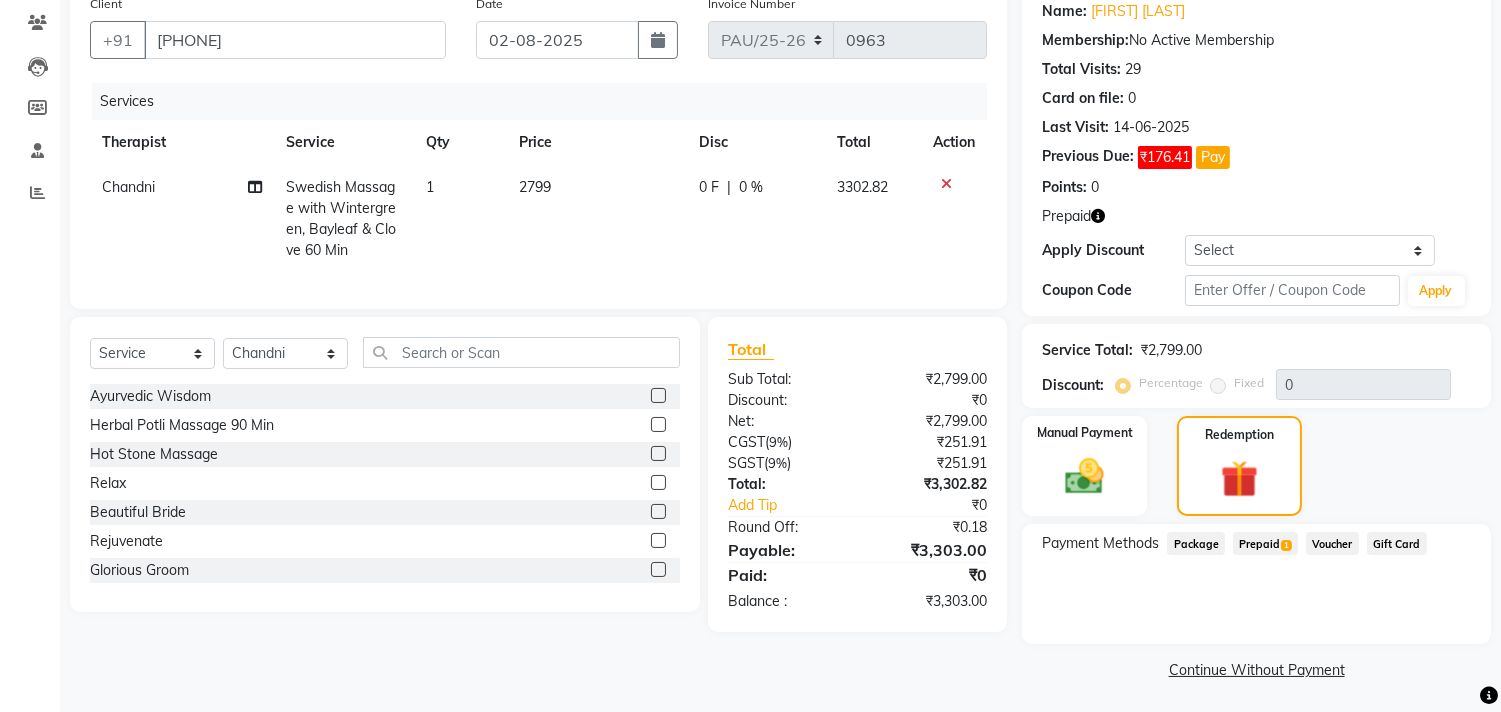 scroll, scrollTop: 166, scrollLeft: 0, axis: vertical 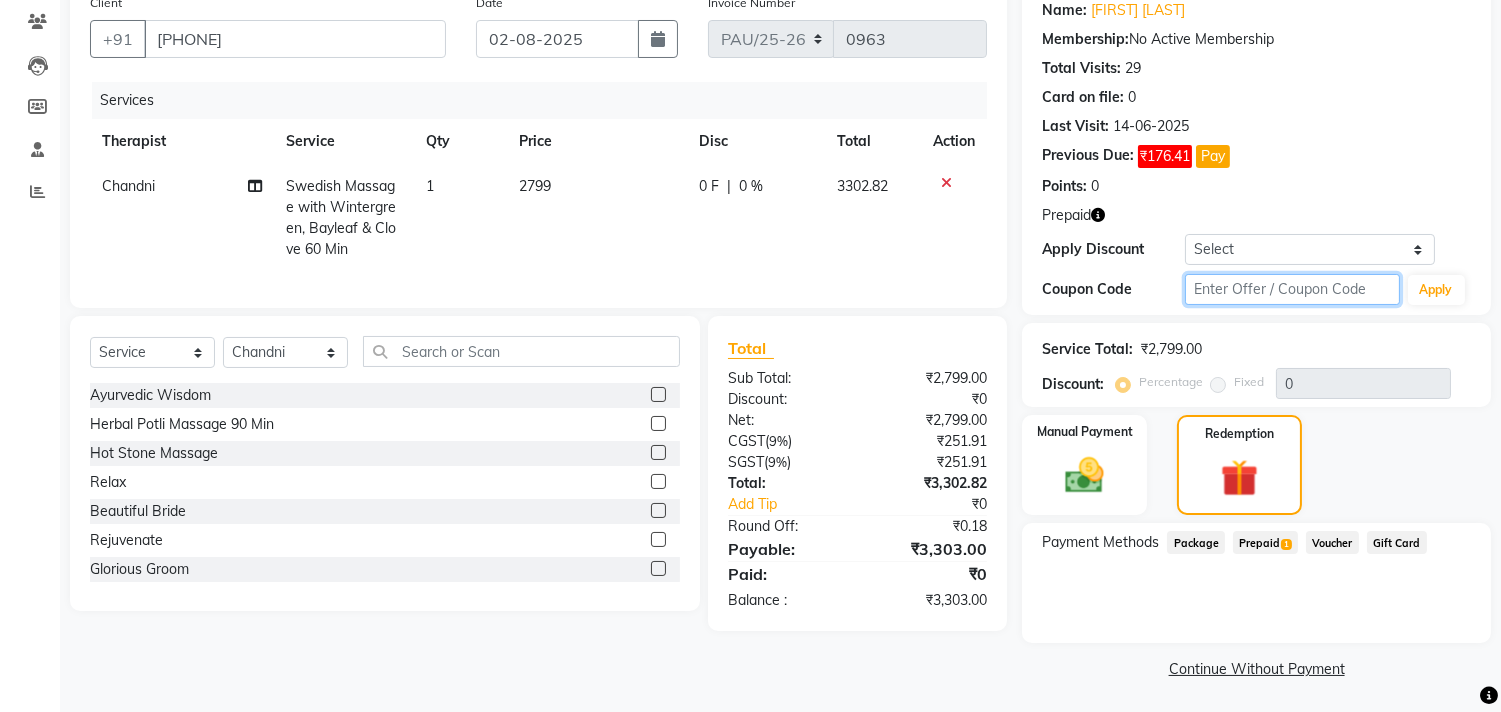 click 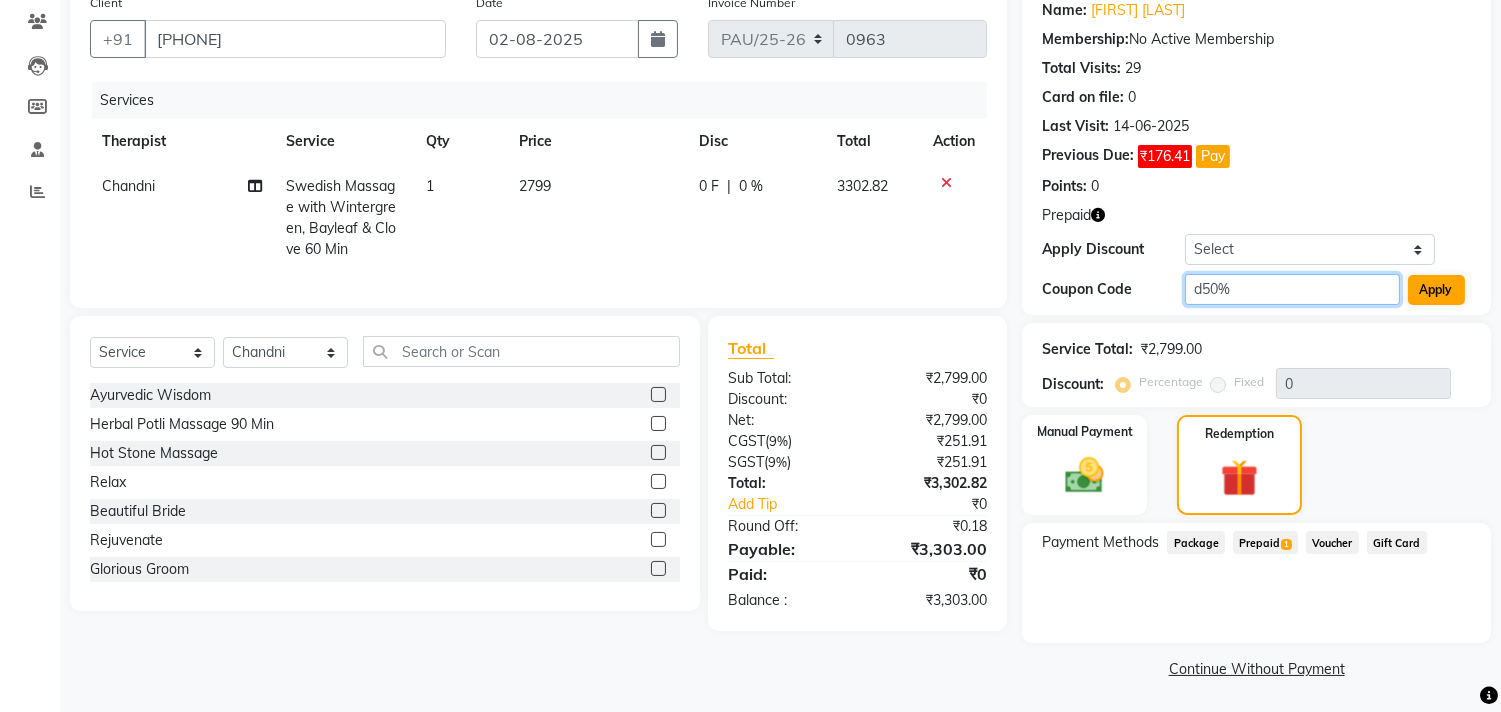 type on "d50%" 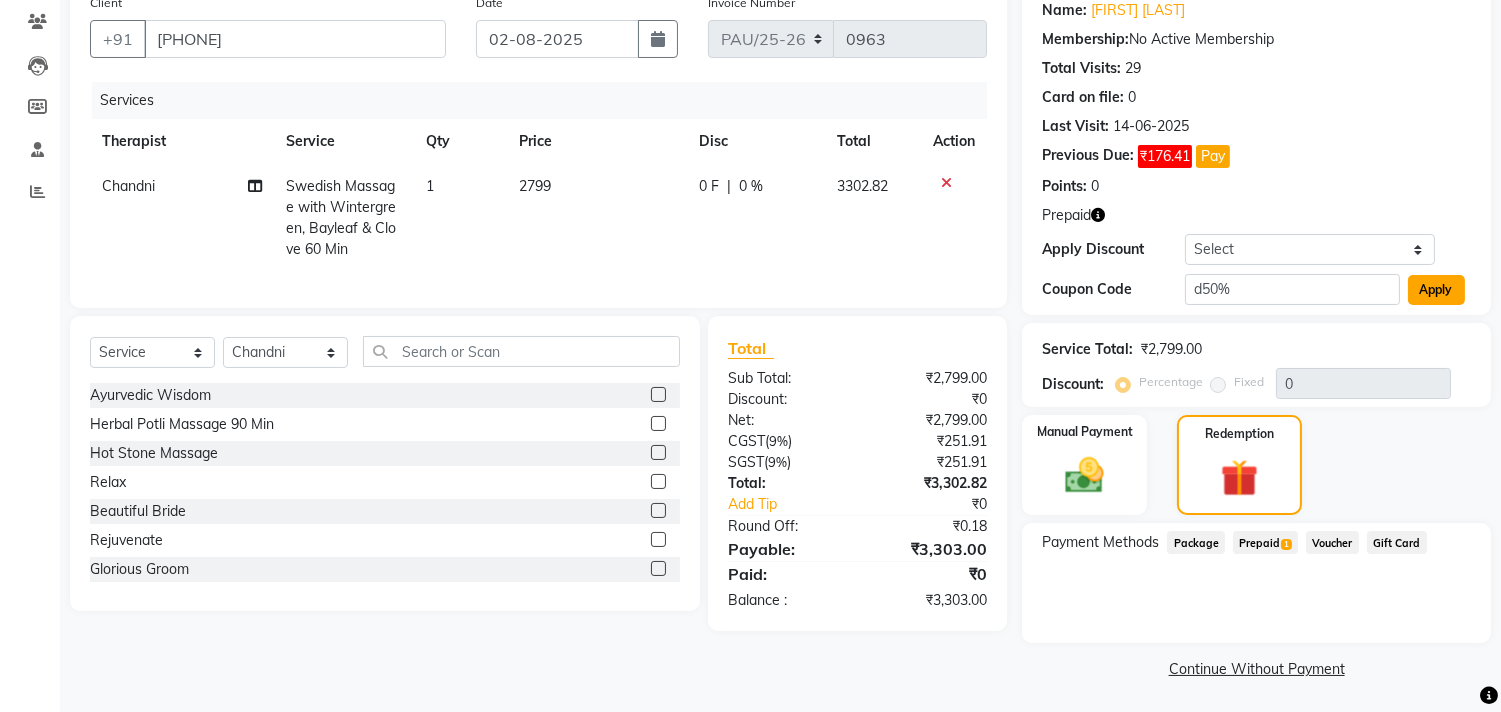 click on "Apply" 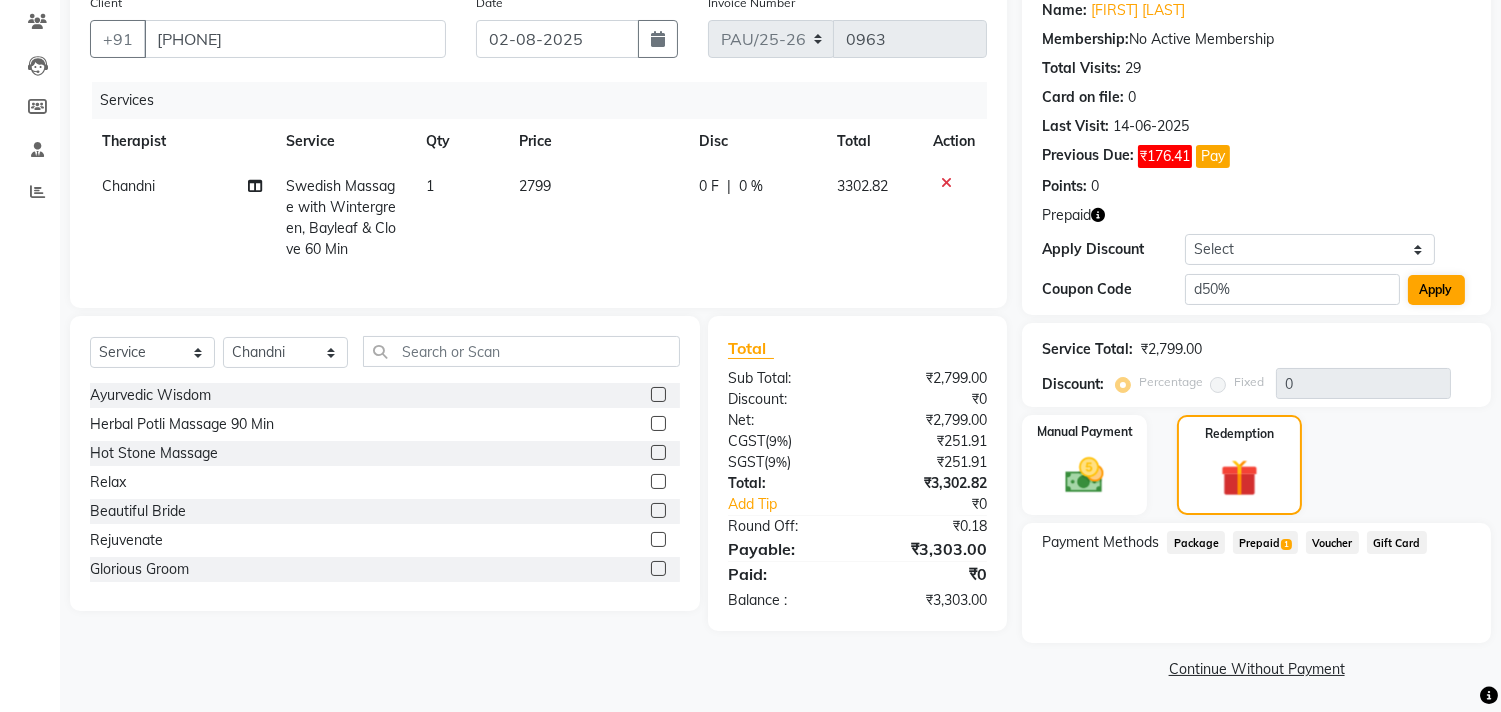 type on "50" 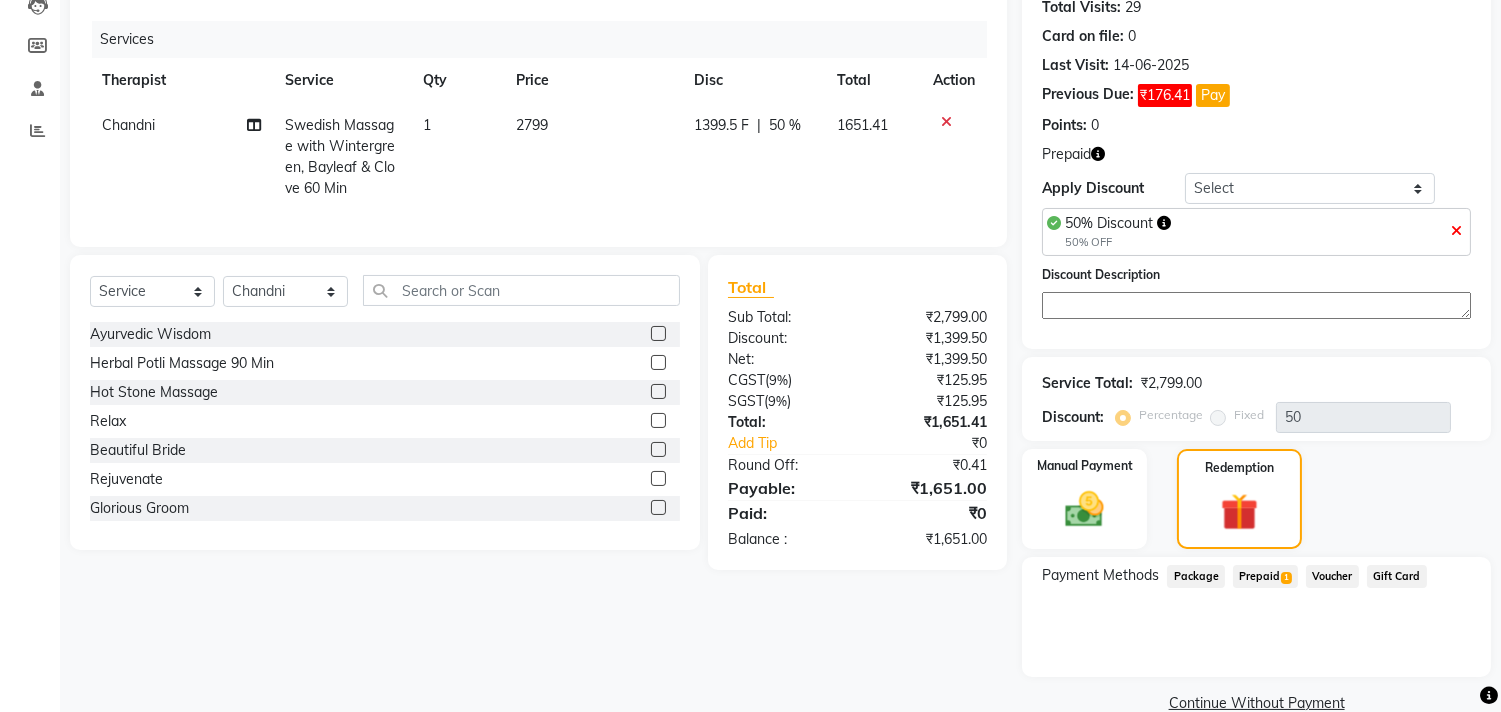 scroll, scrollTop: 262, scrollLeft: 0, axis: vertical 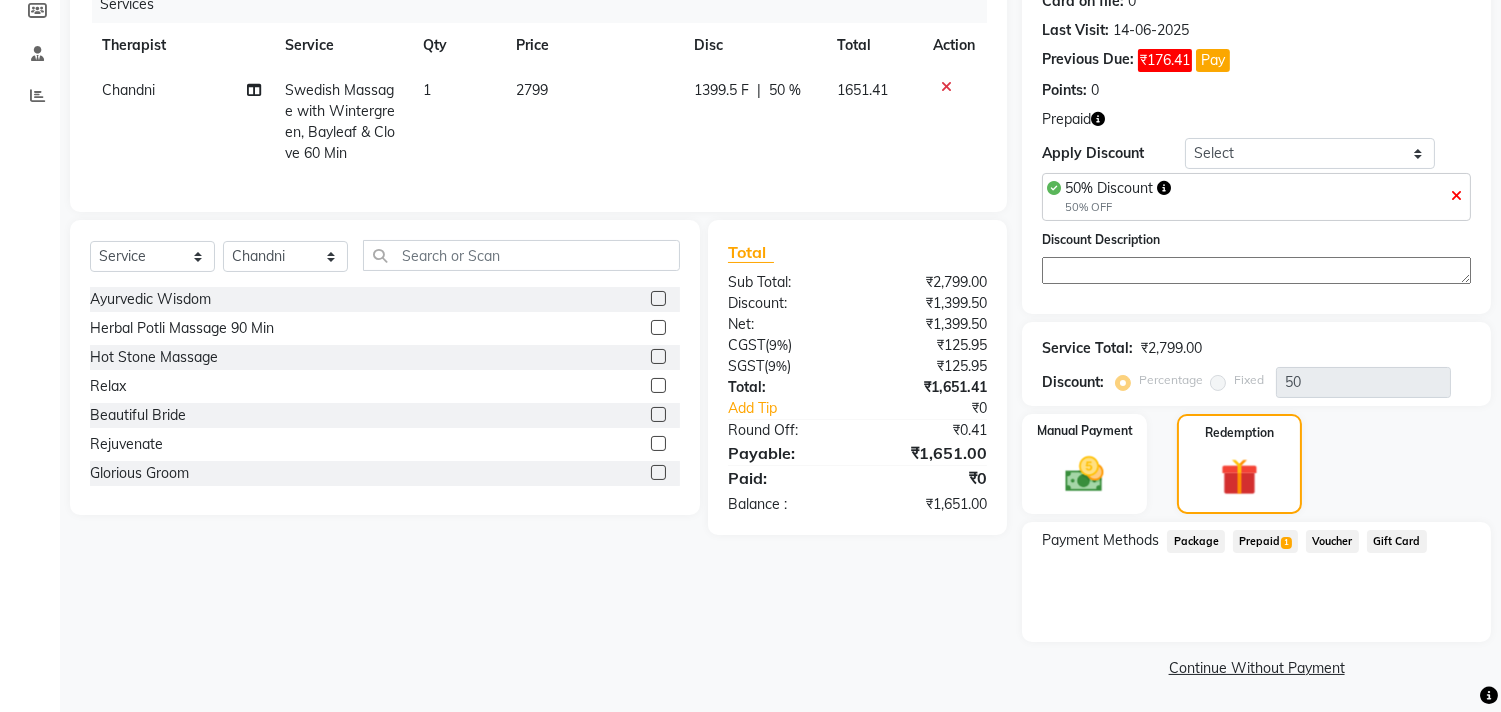 click on "Prepaid  1" 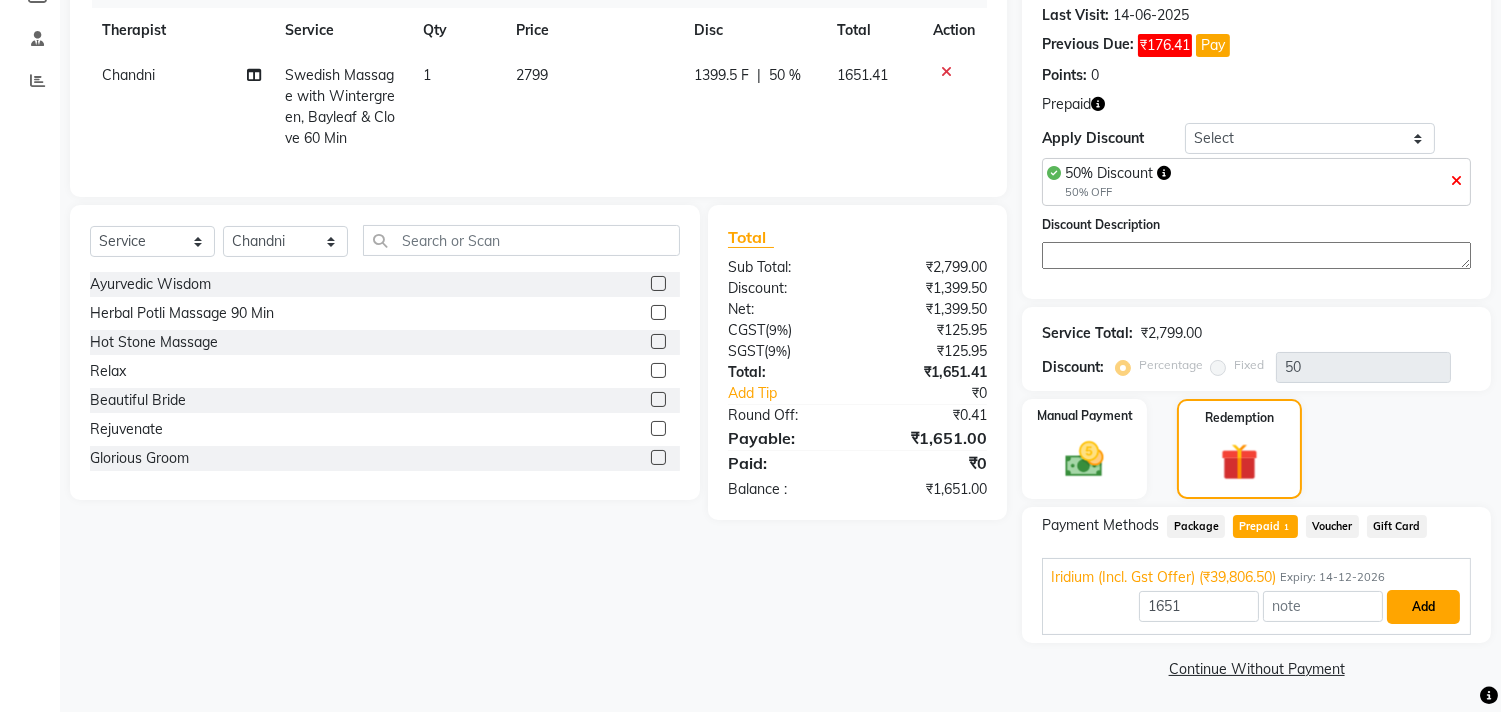 click on "Add" at bounding box center (1423, 607) 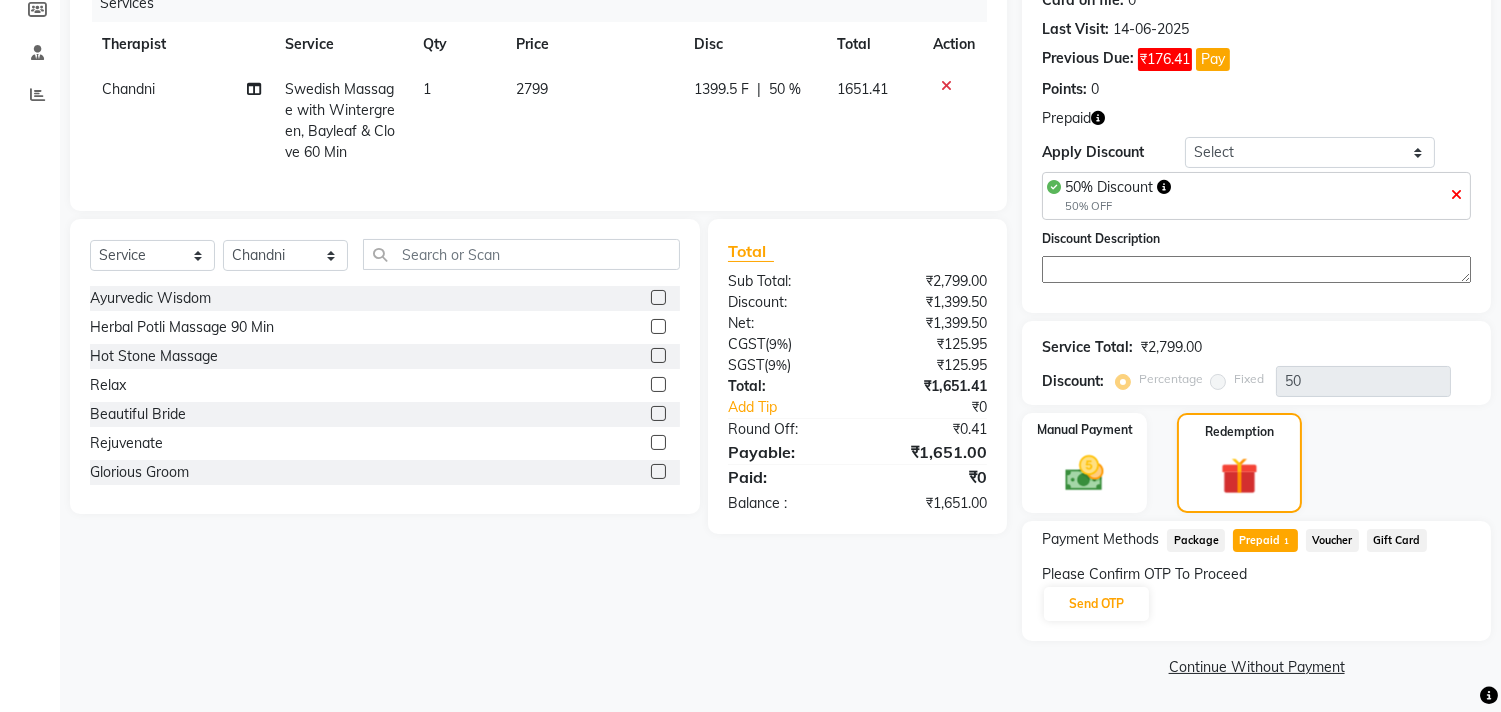 scroll, scrollTop: 262, scrollLeft: 0, axis: vertical 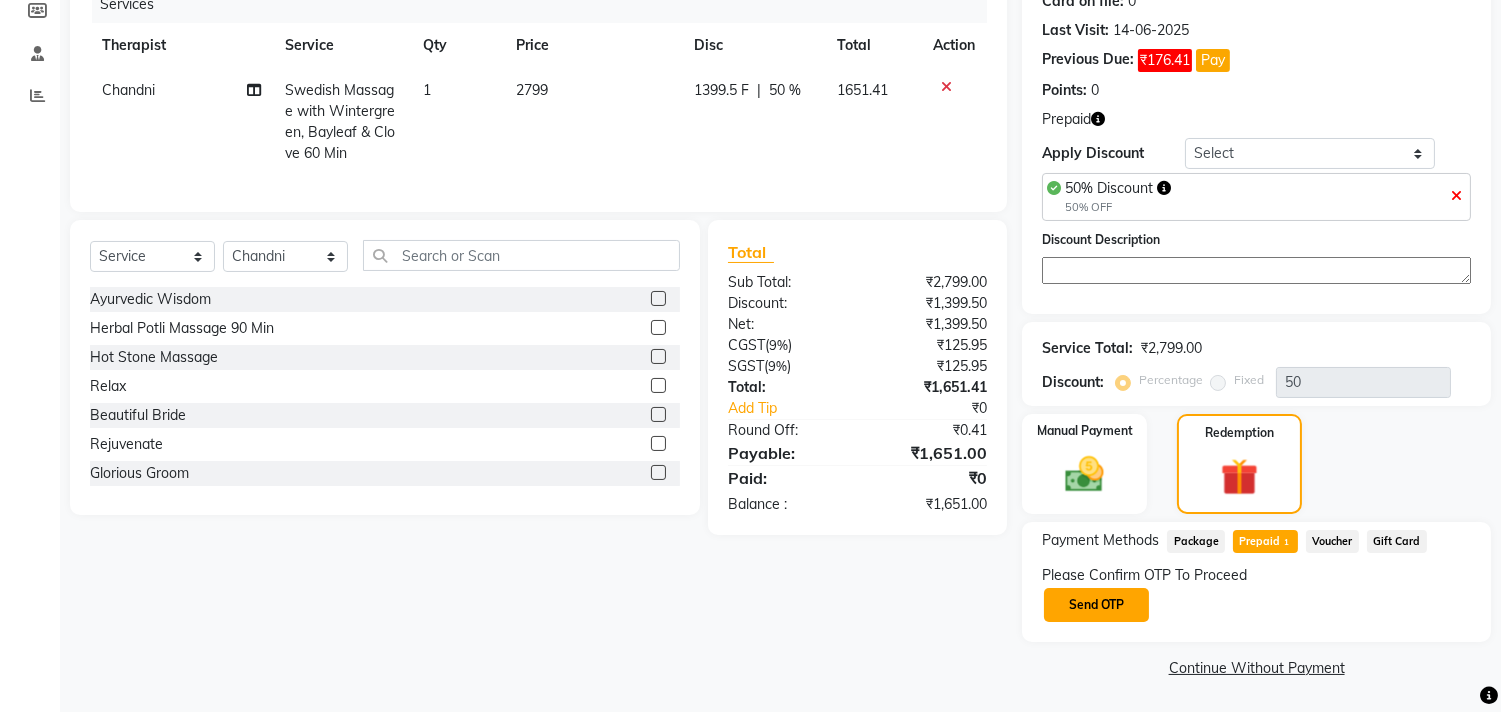 click on "Send OTP" 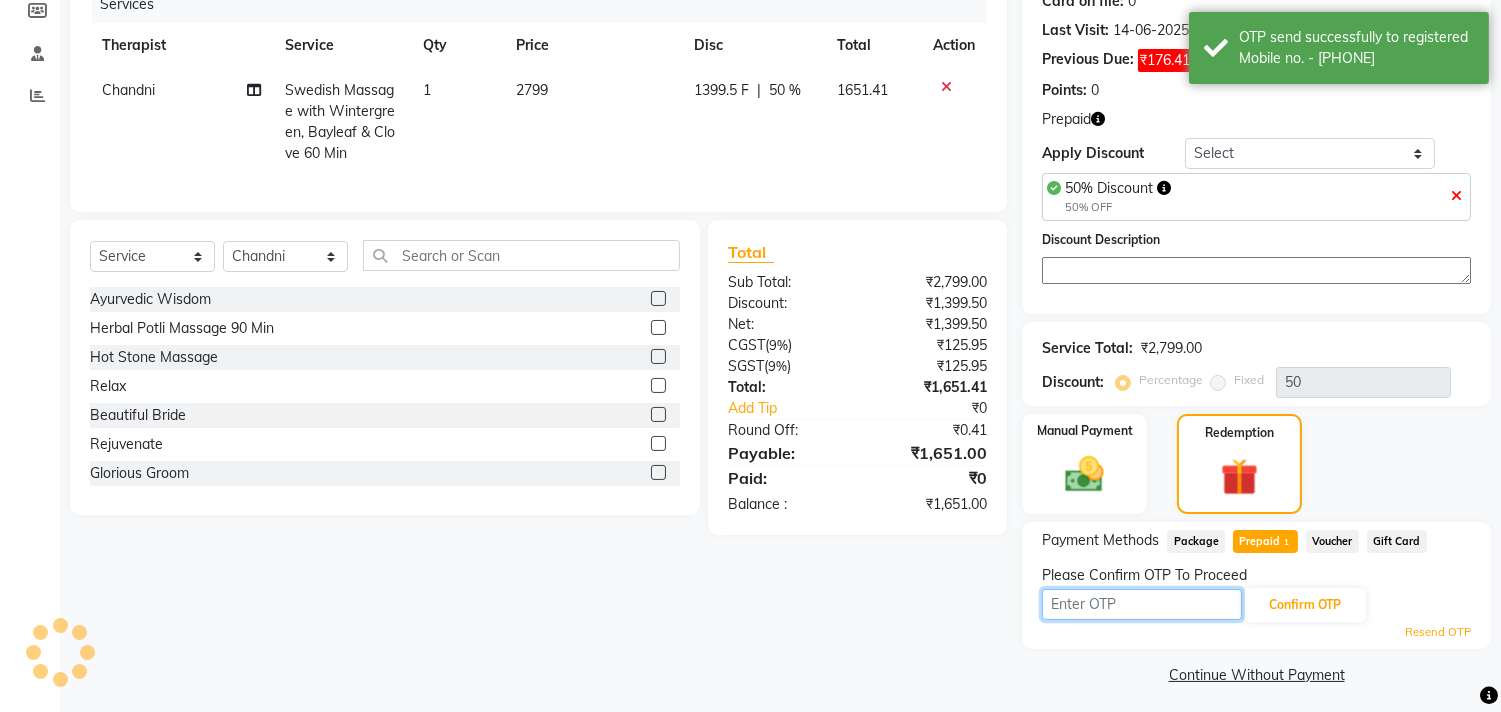 click at bounding box center [1142, 604] 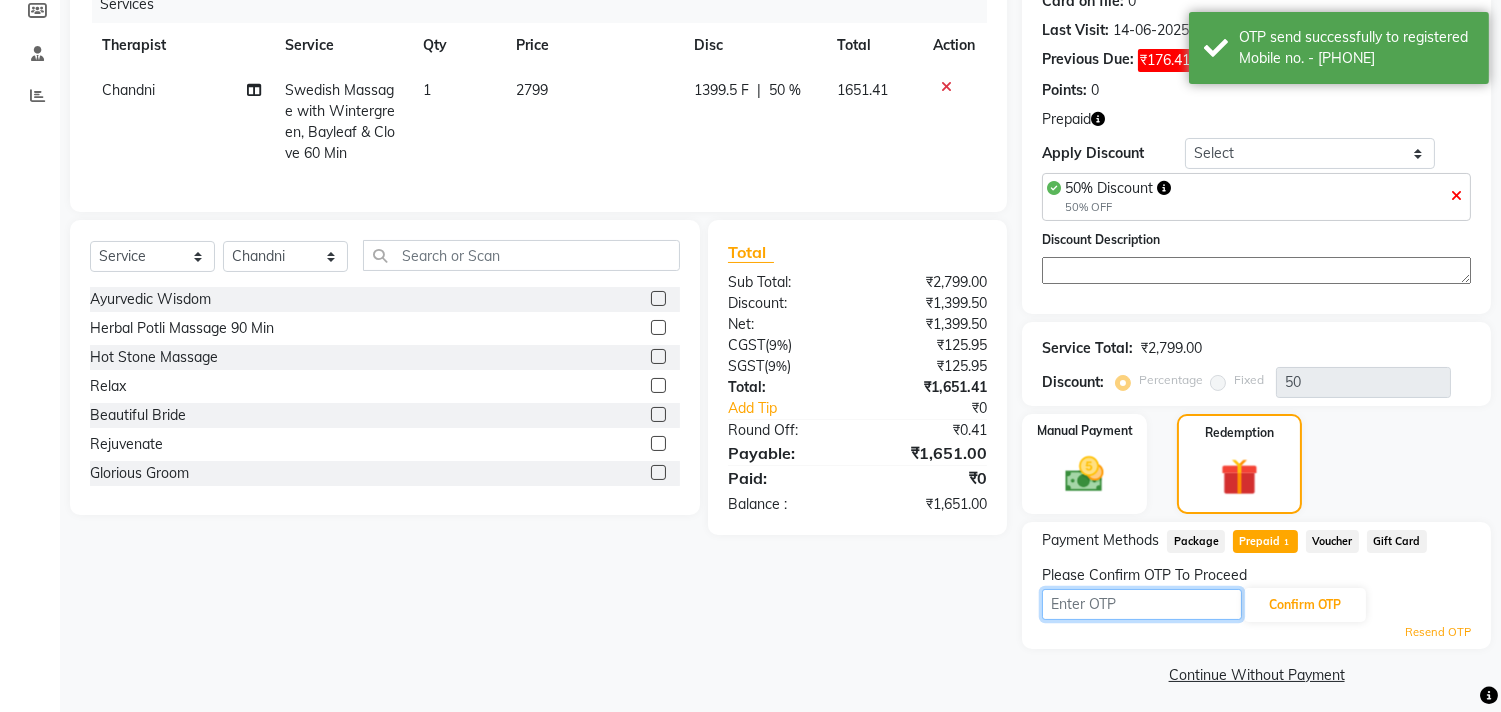 click at bounding box center (1142, 604) 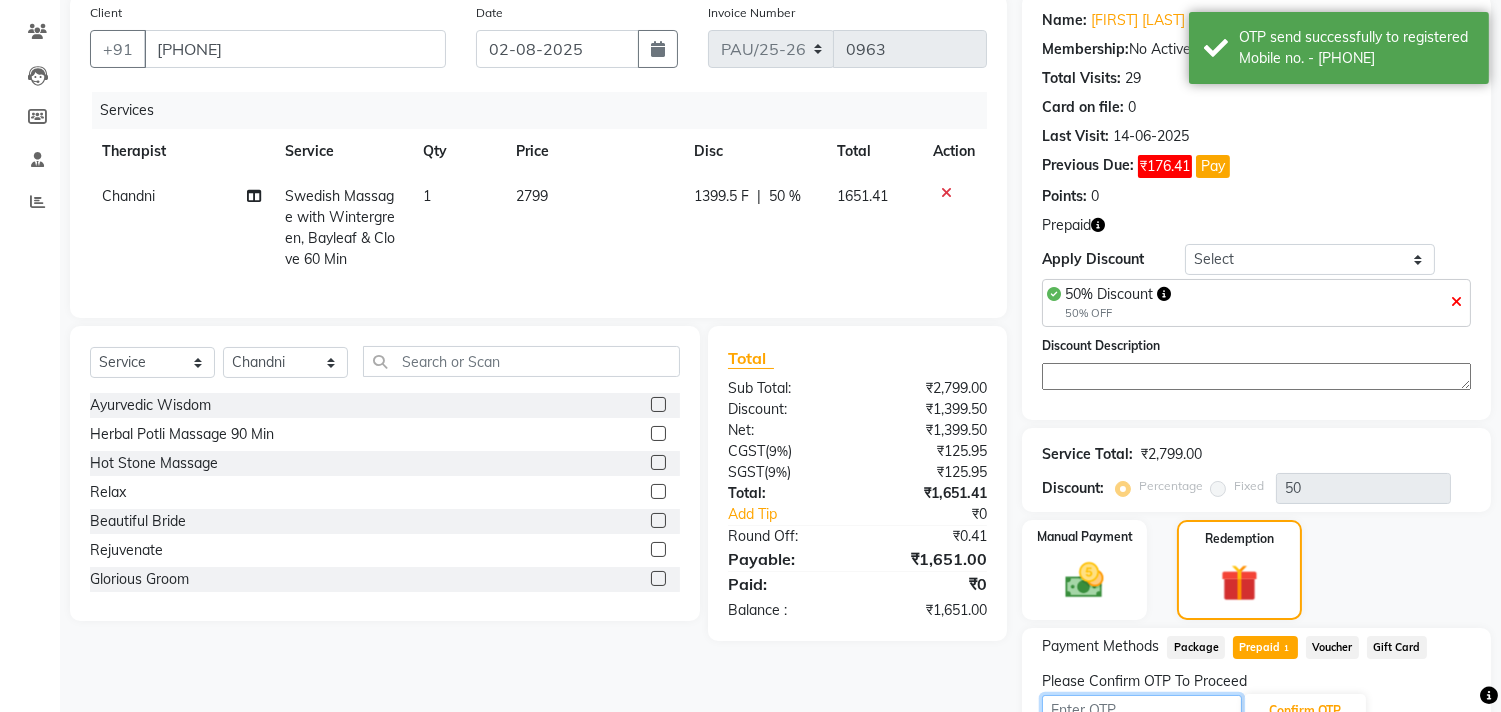 scroll, scrollTop: 0, scrollLeft: 0, axis: both 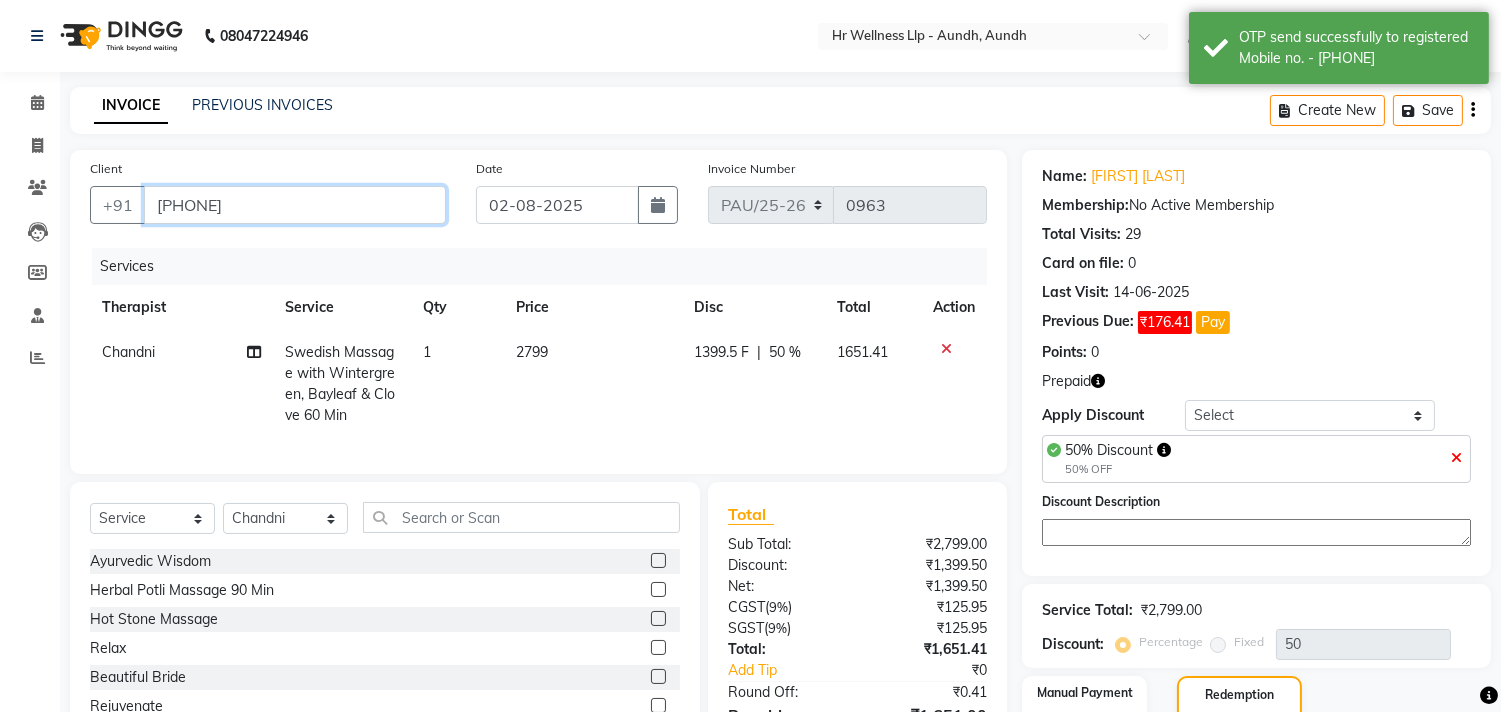 drag, startPoint x: 154, startPoint y: 204, endPoint x: 267, endPoint y: 200, distance: 113.07078 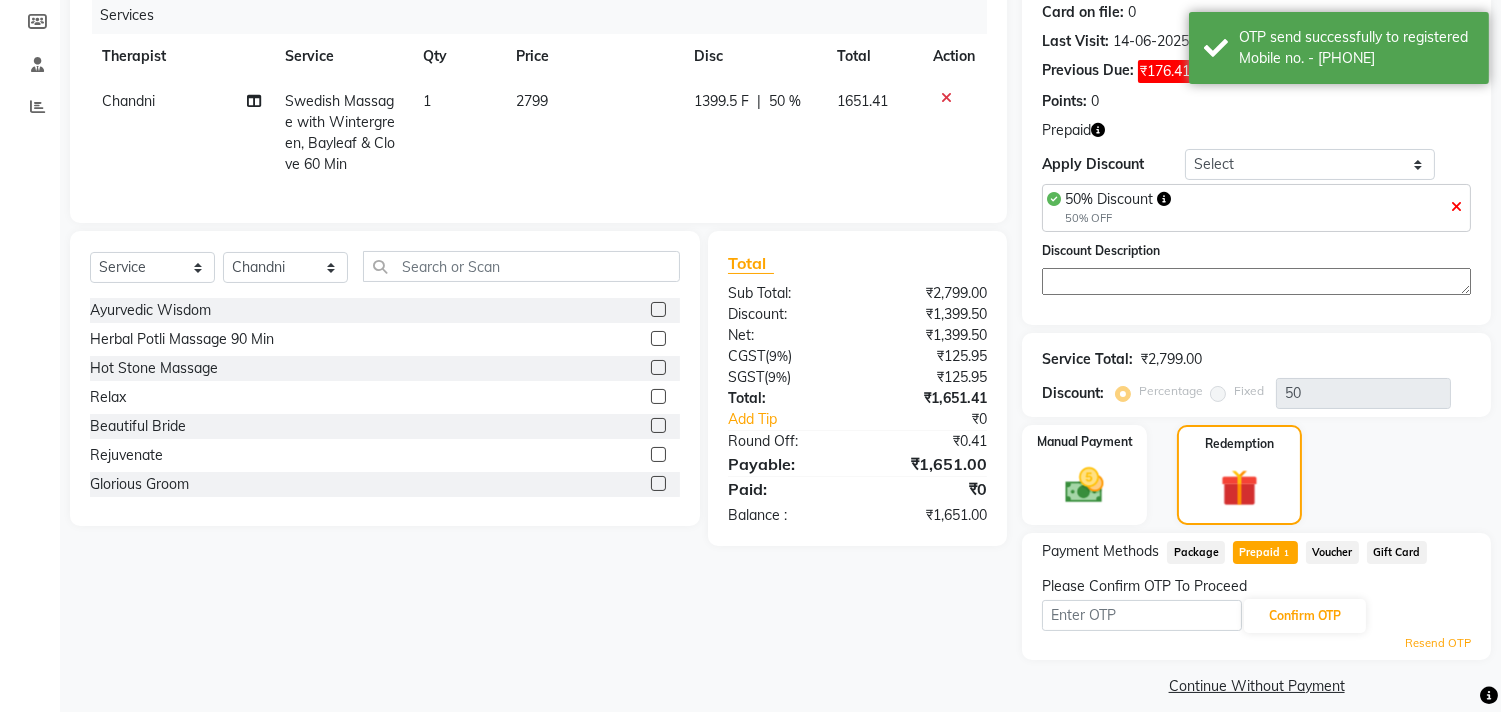 scroll, scrollTop: 268, scrollLeft: 0, axis: vertical 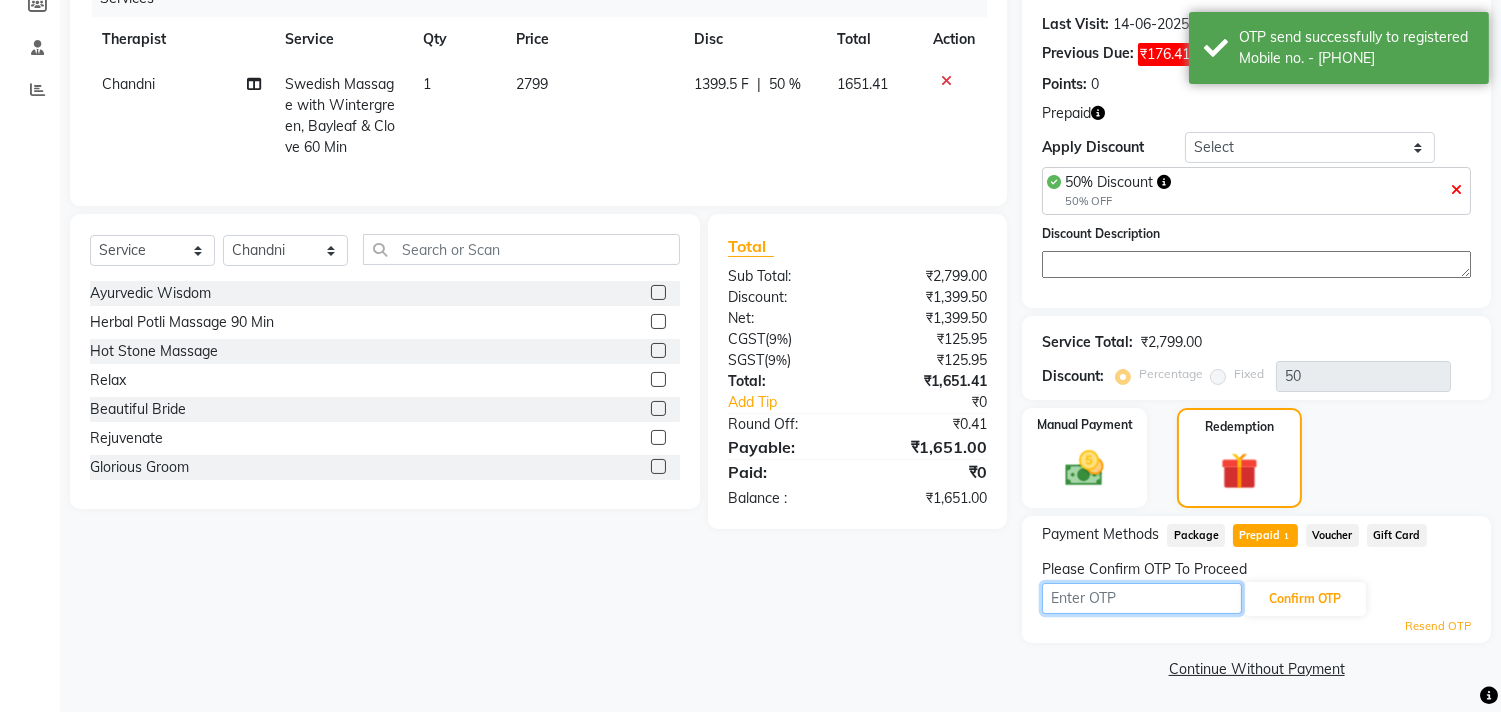 click at bounding box center (1142, 598) 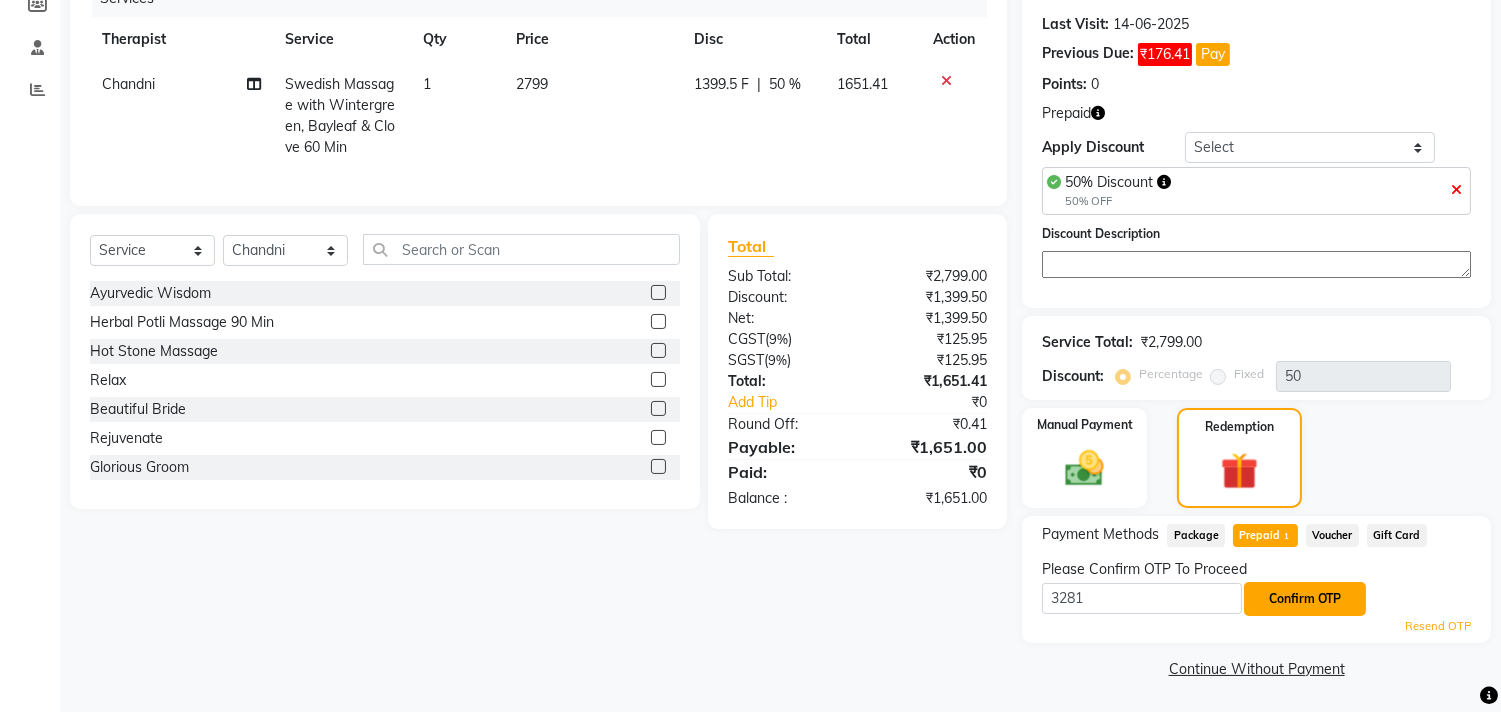 click on "Confirm OTP" 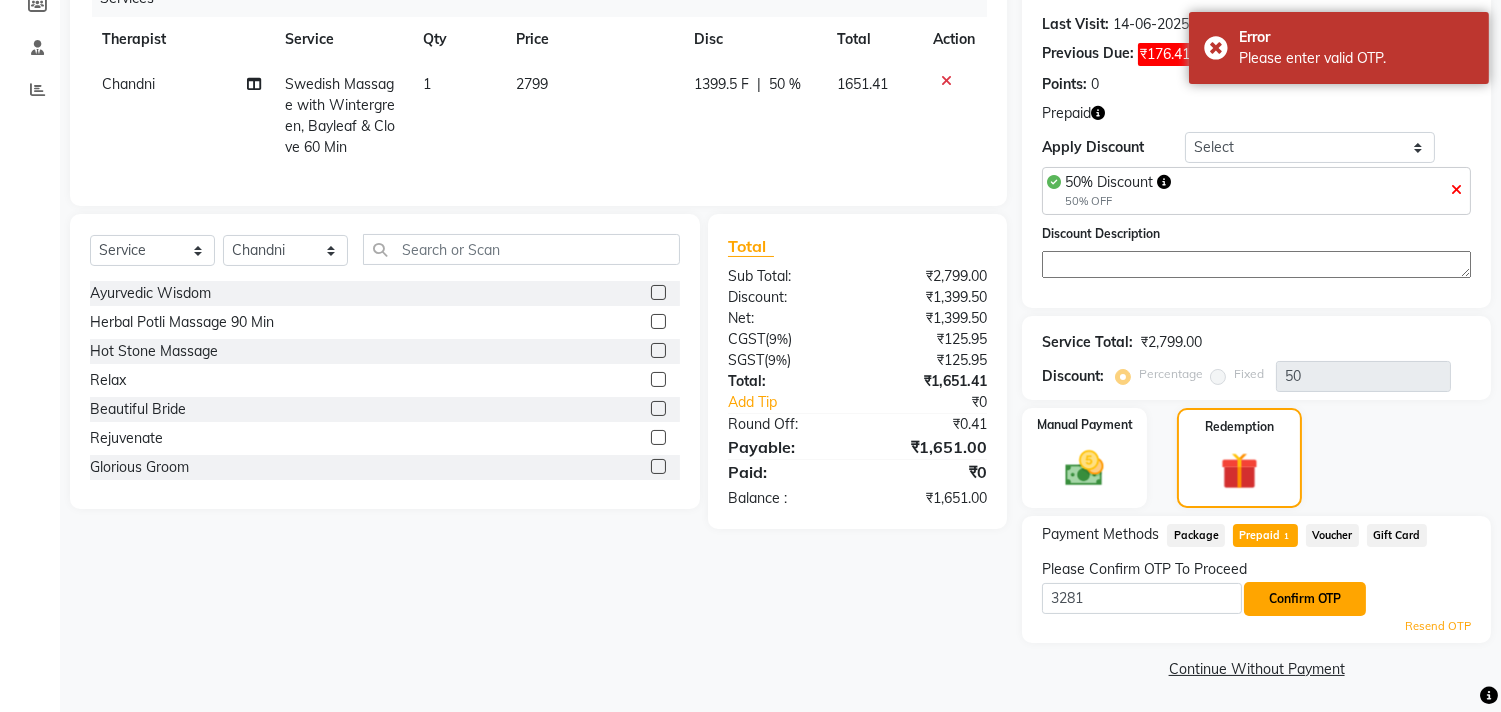 click on "Confirm OTP" 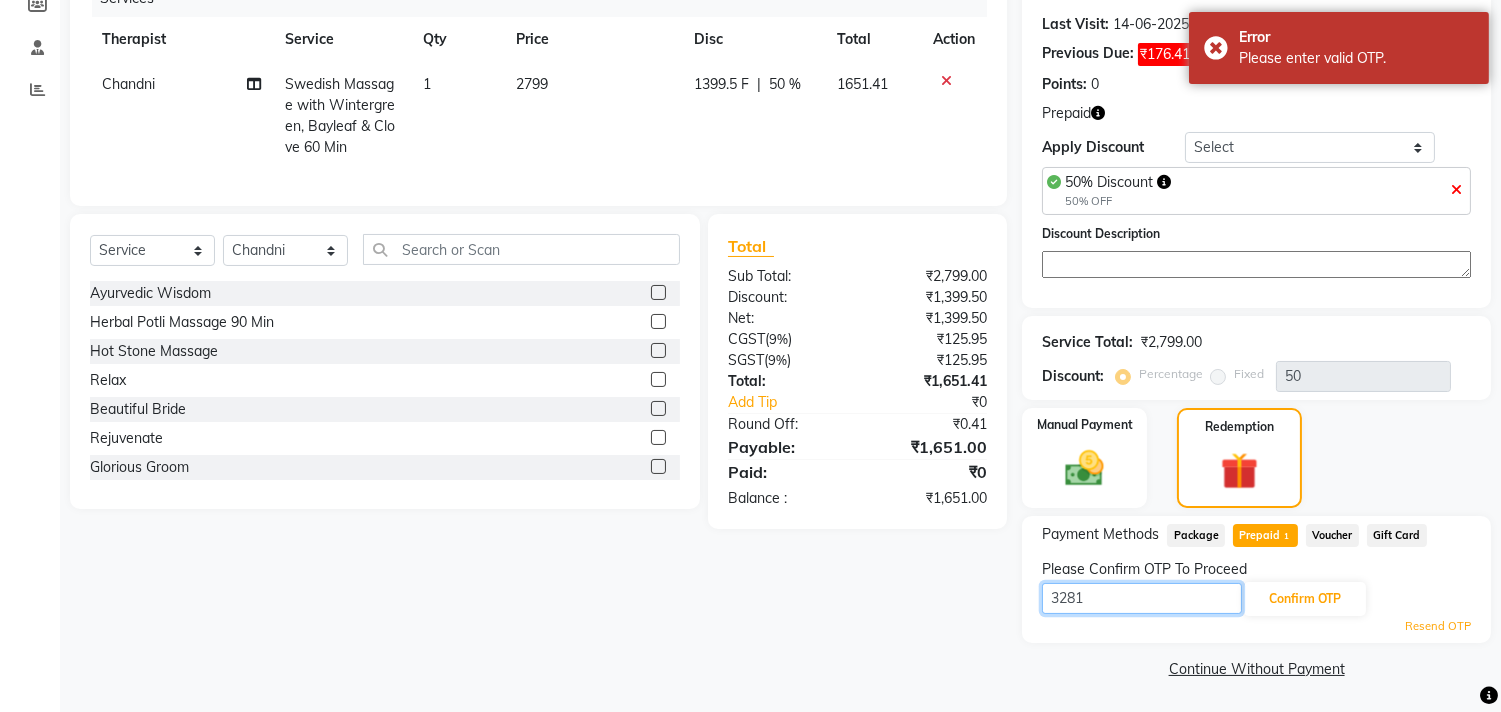 click on "3281" at bounding box center [1142, 598] 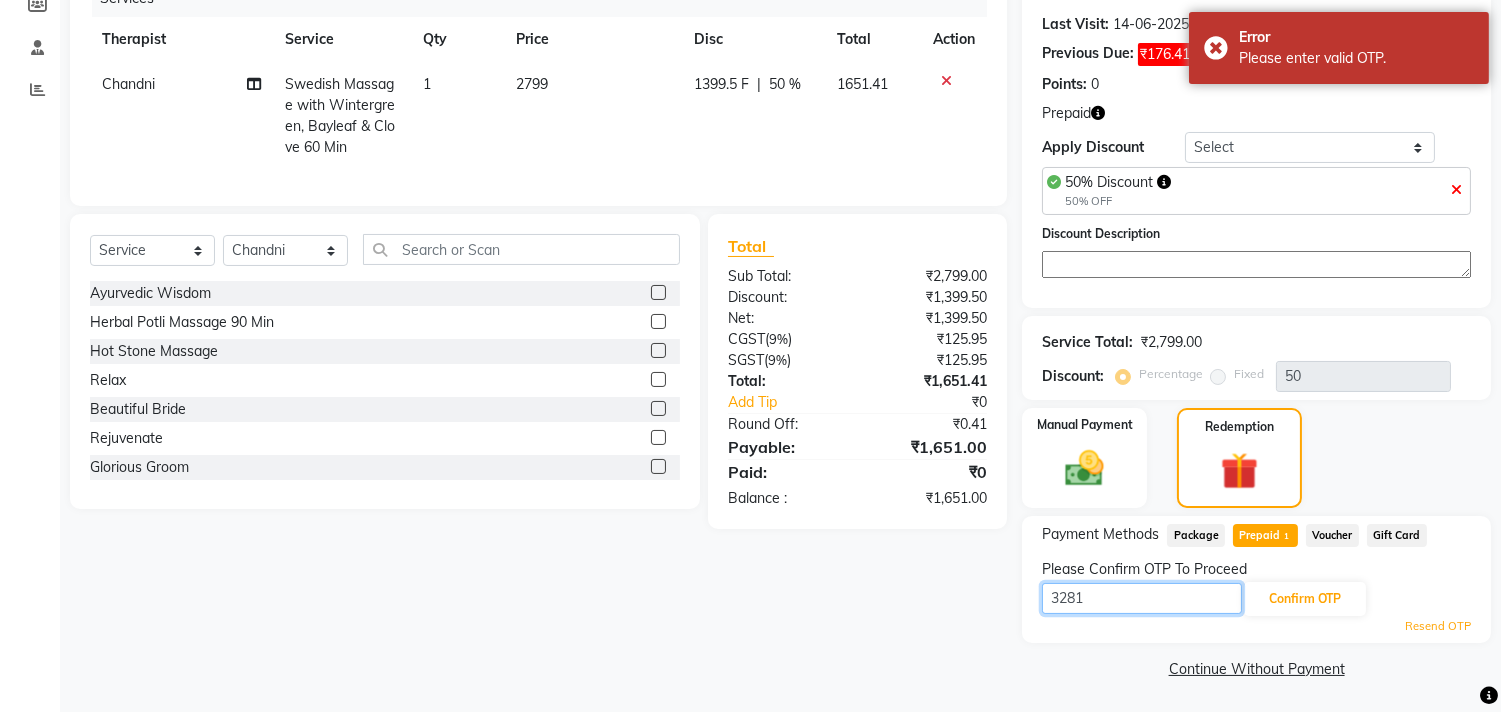 click on "3281" at bounding box center [1142, 598] 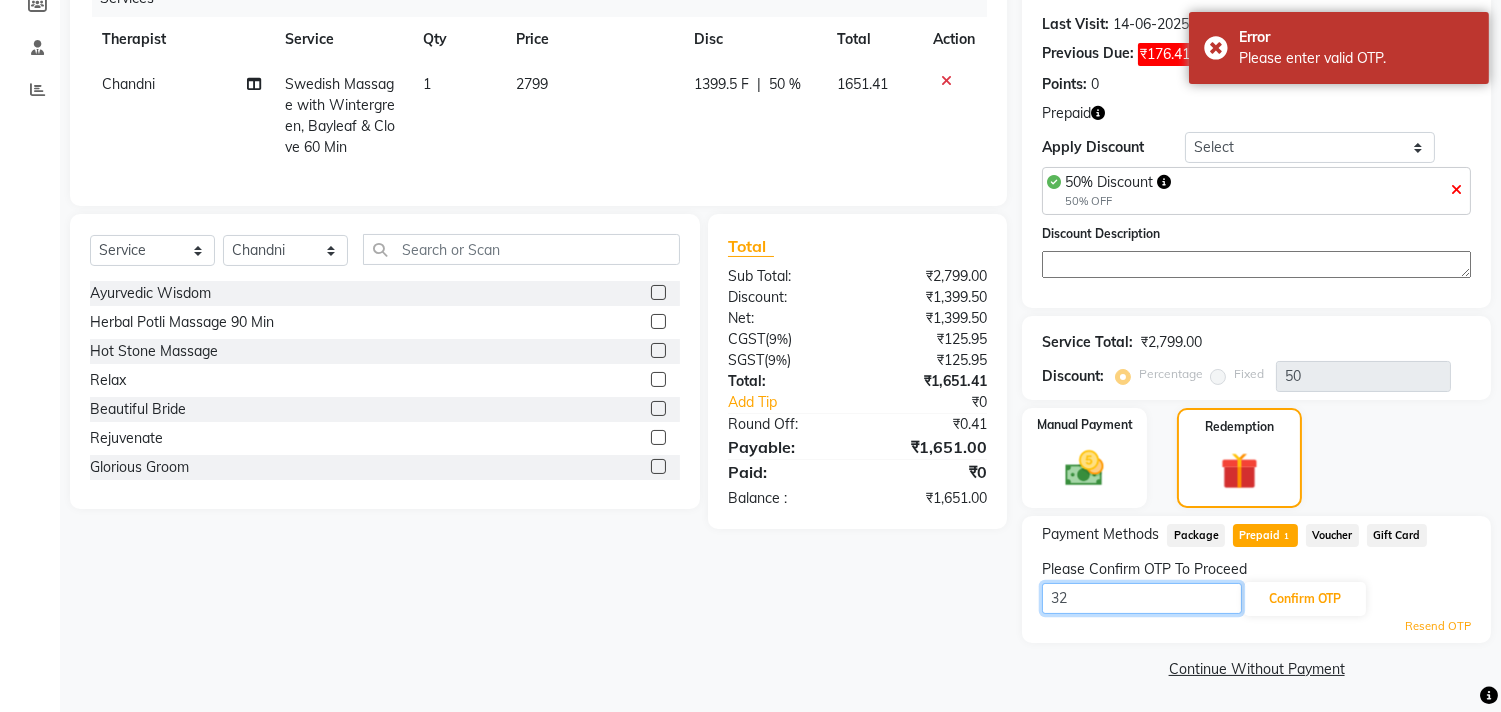 type on "3" 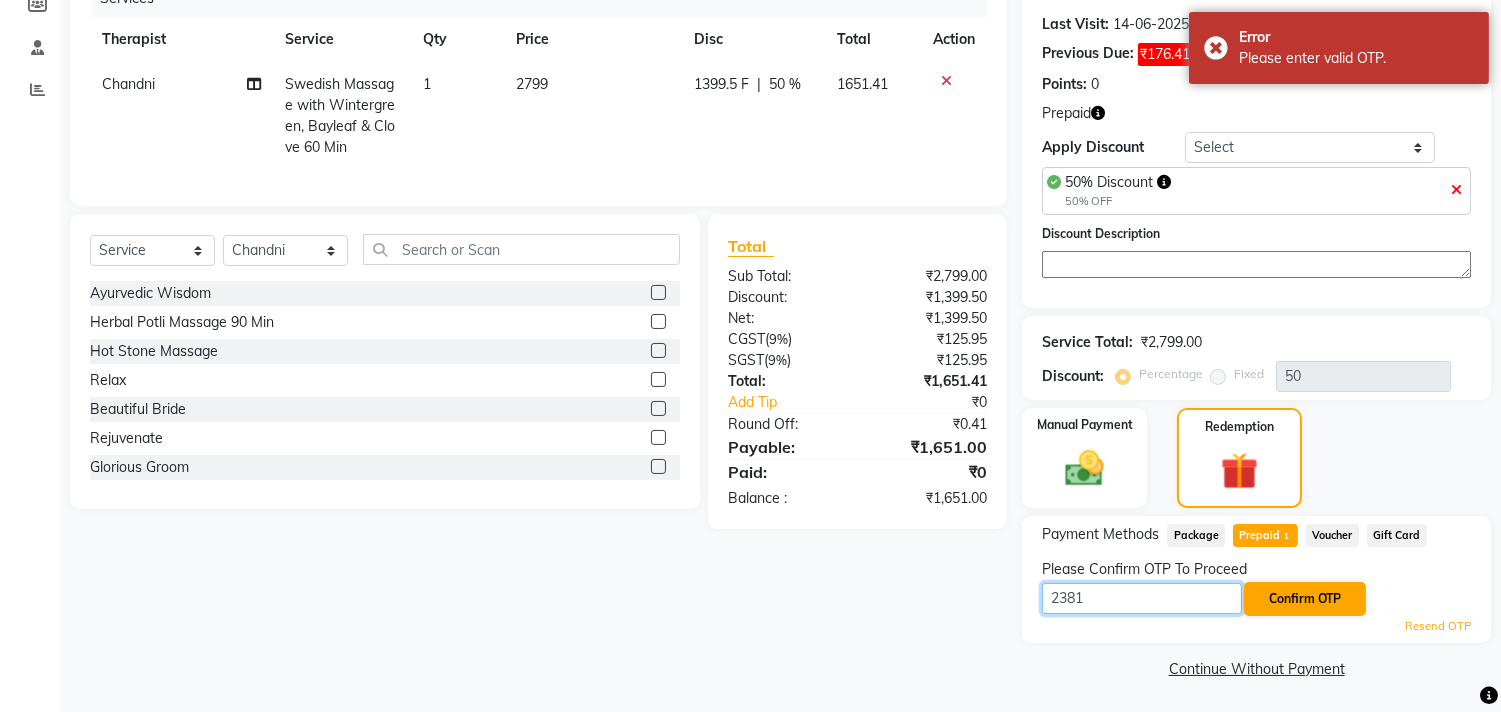 type on "2381" 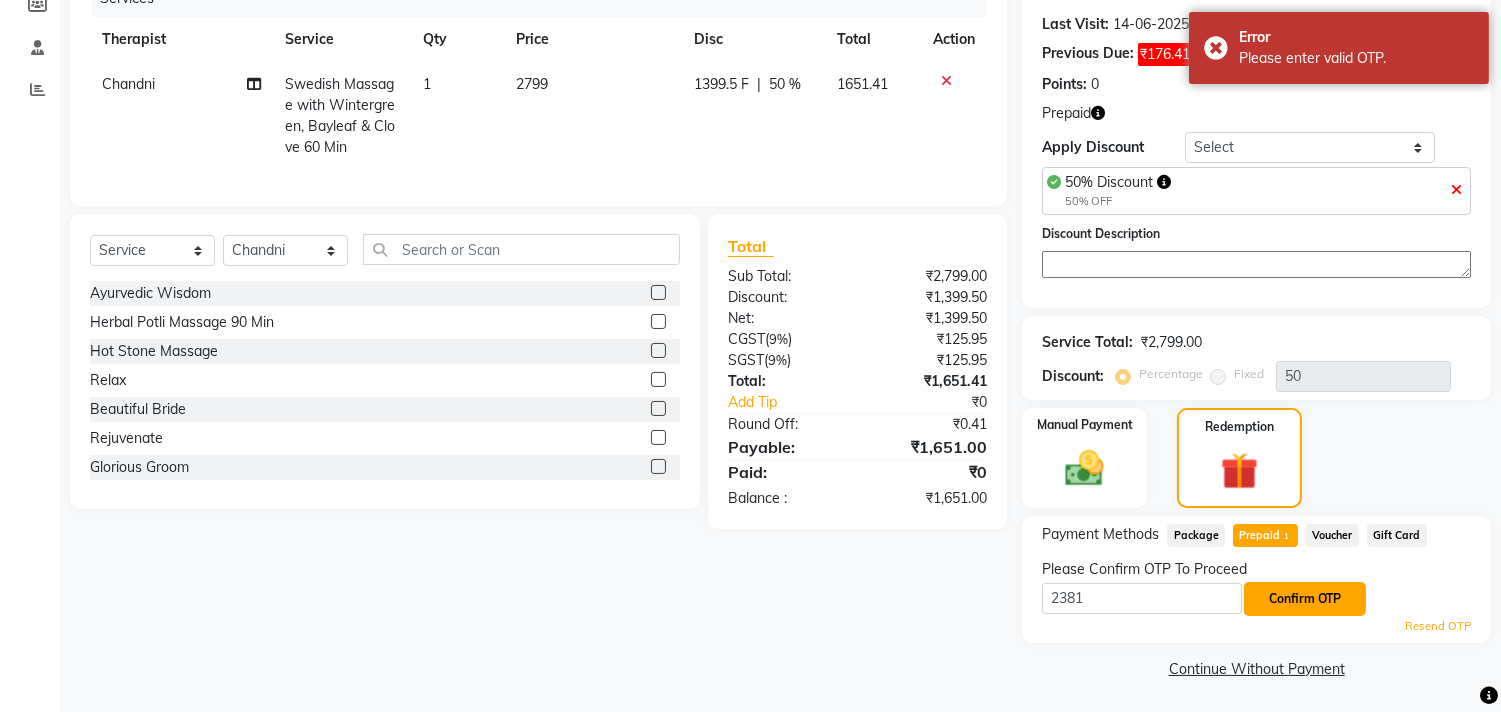 click on "Confirm OTP" 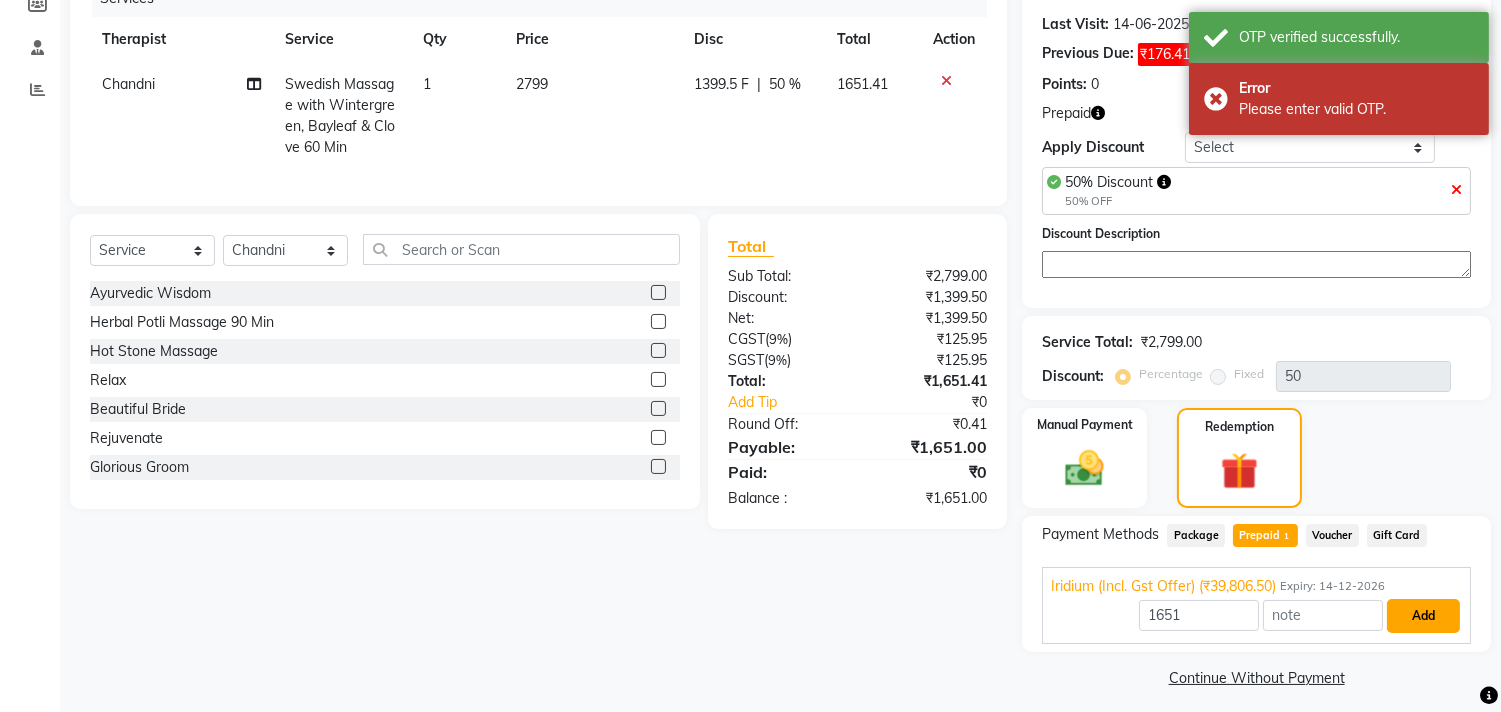 click on "Add" at bounding box center [1423, 616] 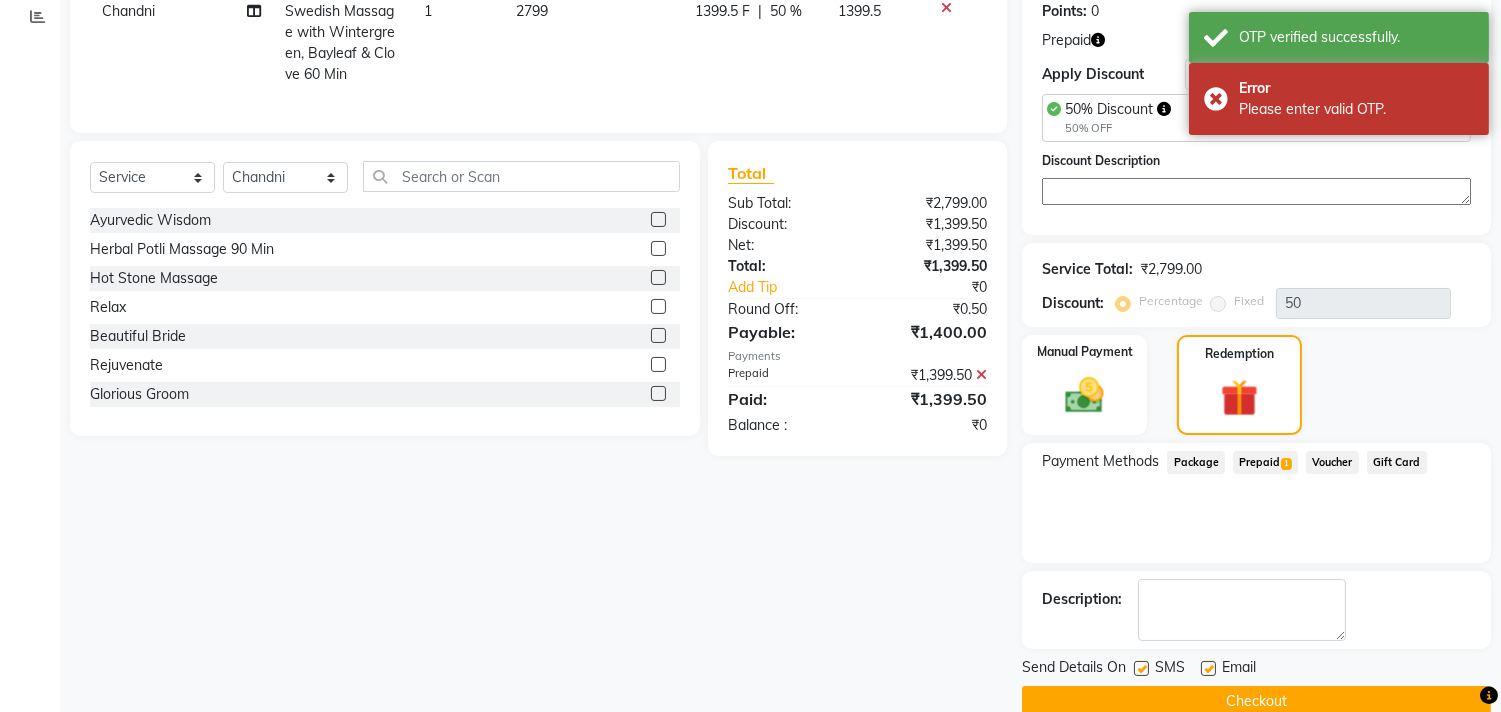 scroll, scrollTop: 375, scrollLeft: 0, axis: vertical 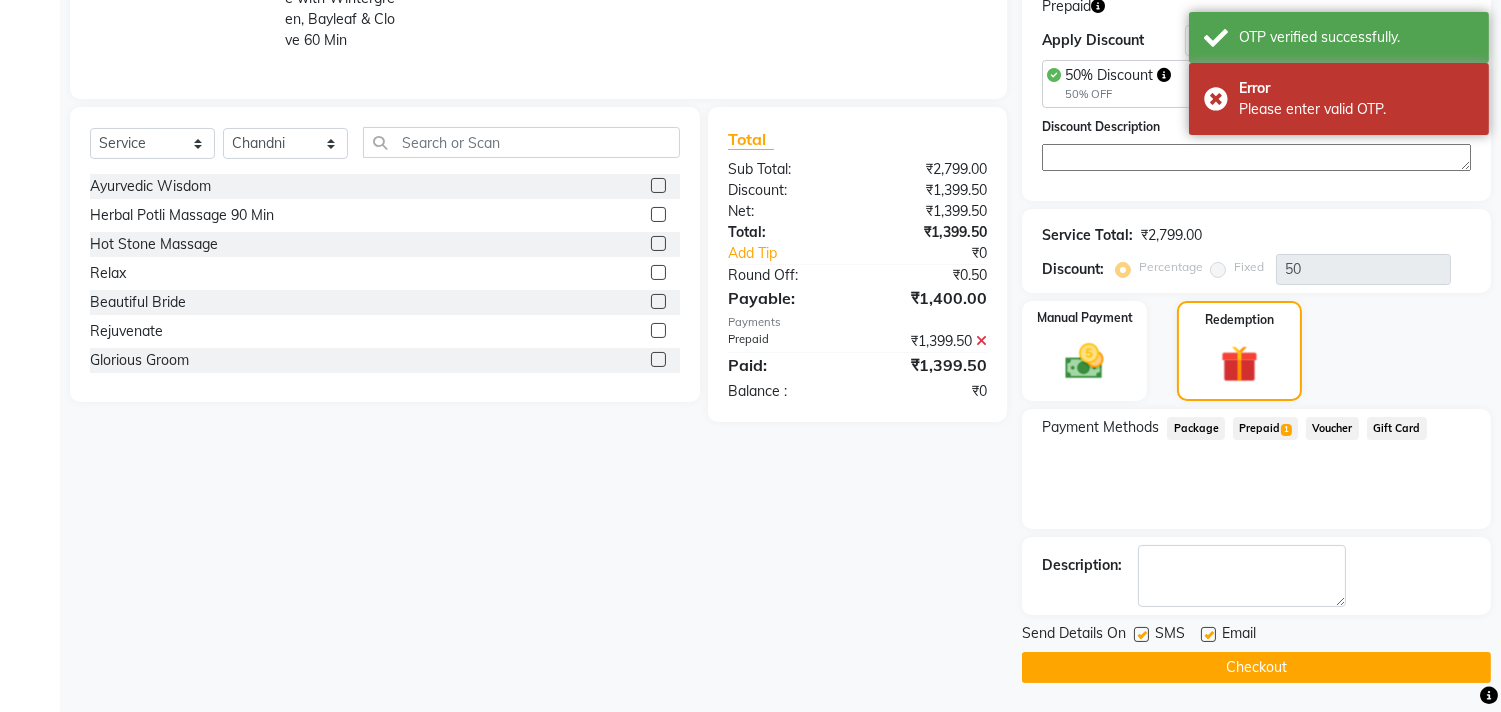 click on "Checkout" 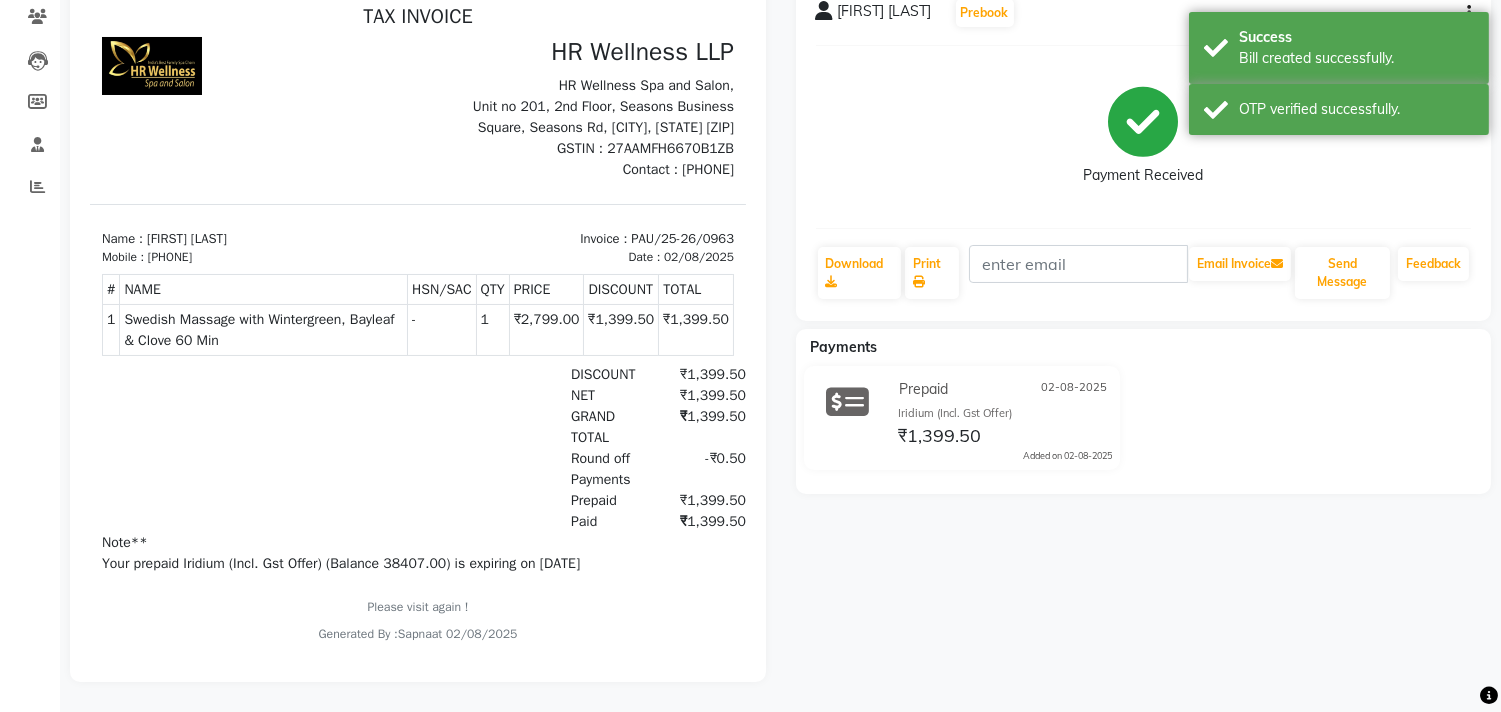 scroll, scrollTop: 186, scrollLeft: 0, axis: vertical 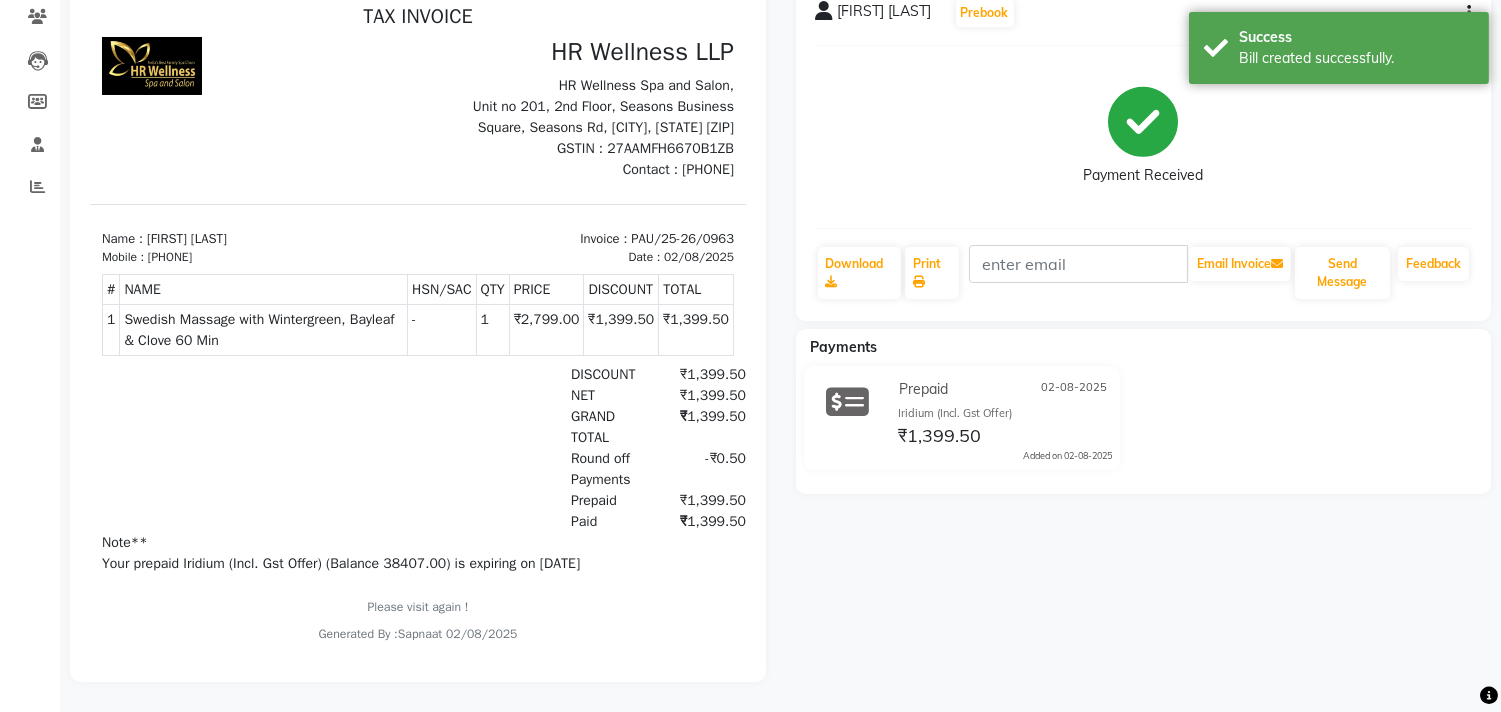 copy on "[PHONE]" 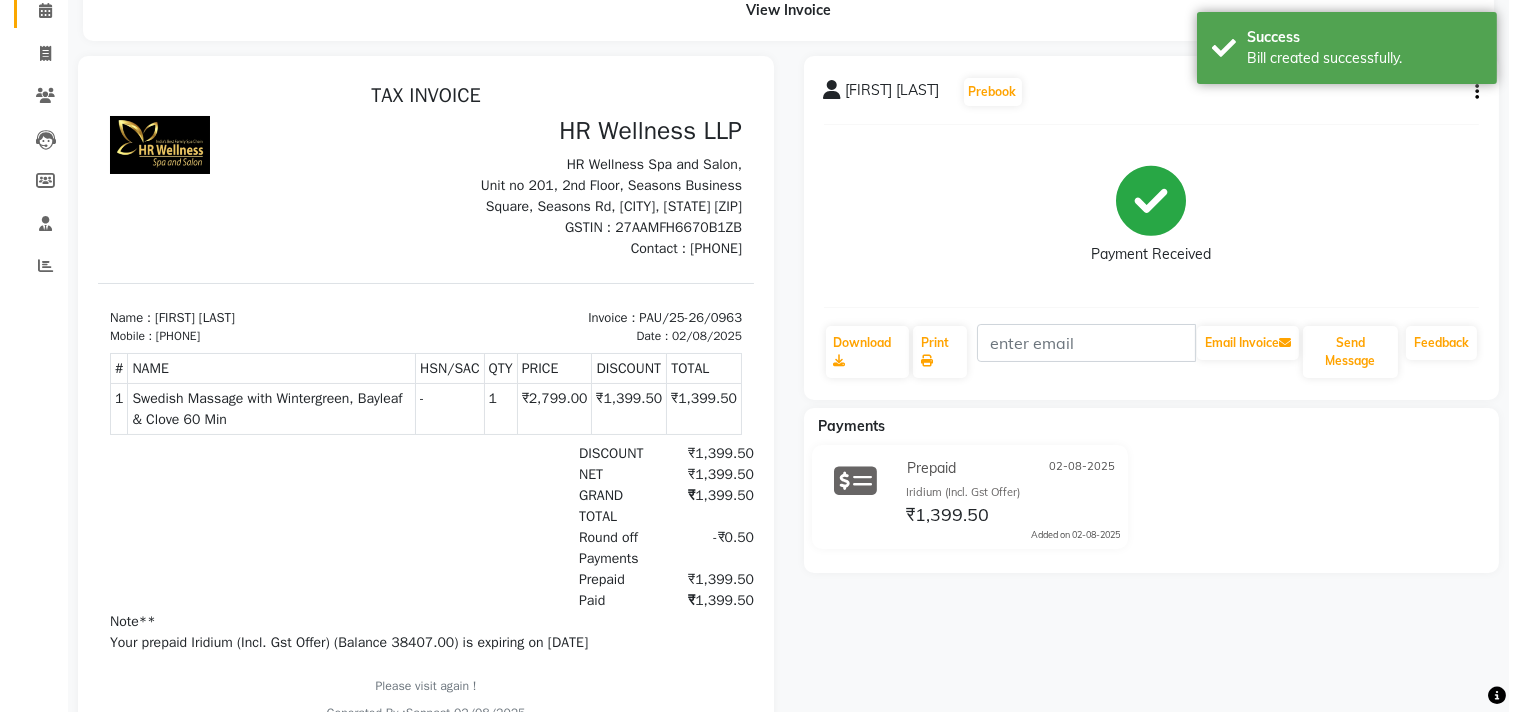 scroll, scrollTop: 0, scrollLeft: 0, axis: both 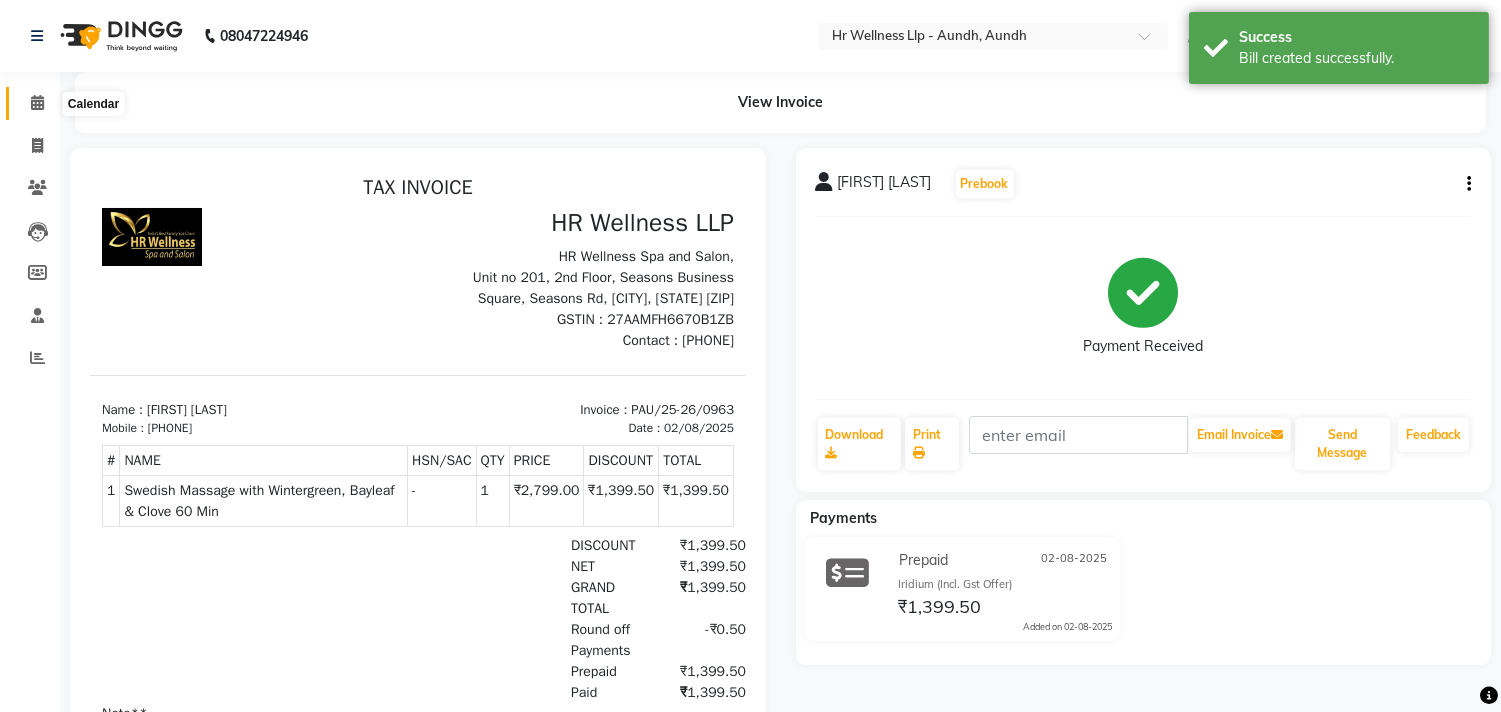 click 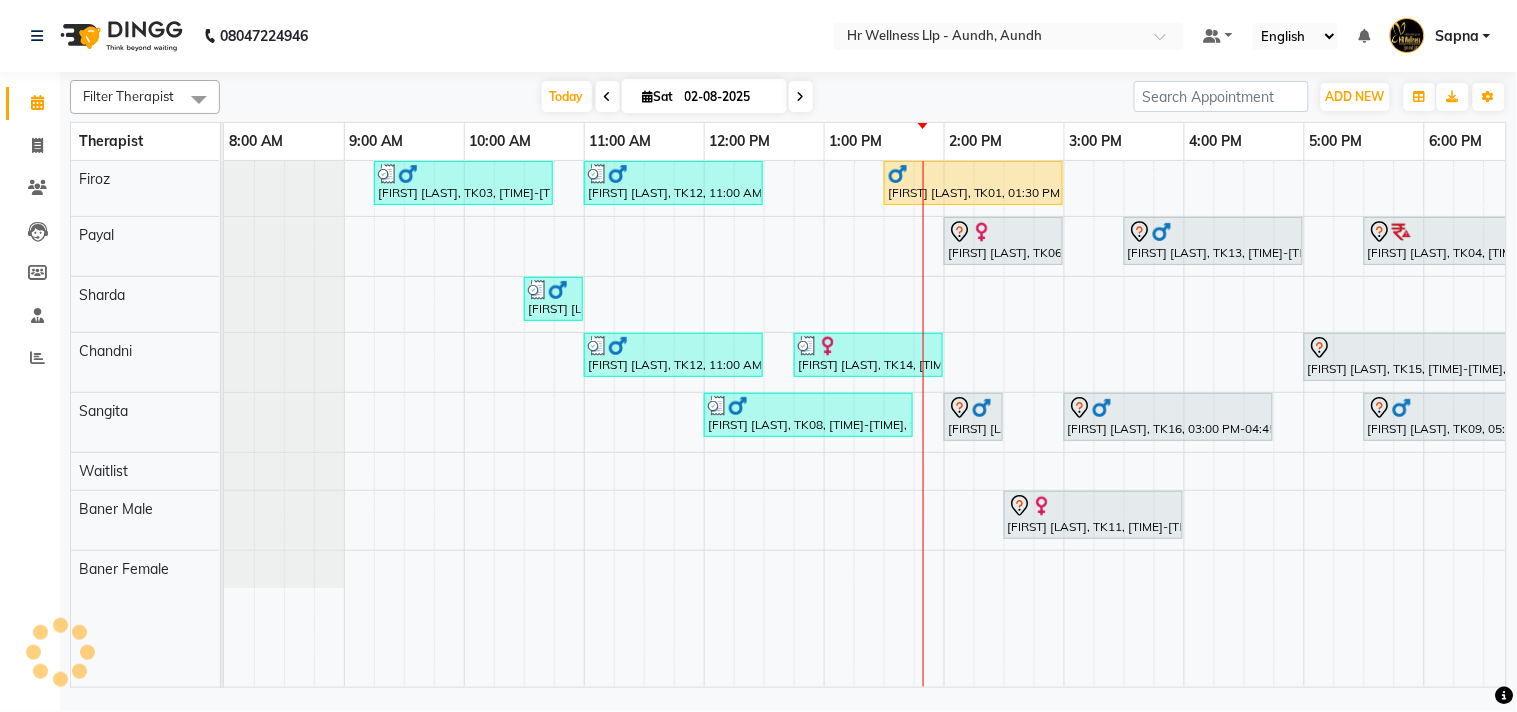 scroll, scrollTop: 0, scrollLeft: 277, axis: horizontal 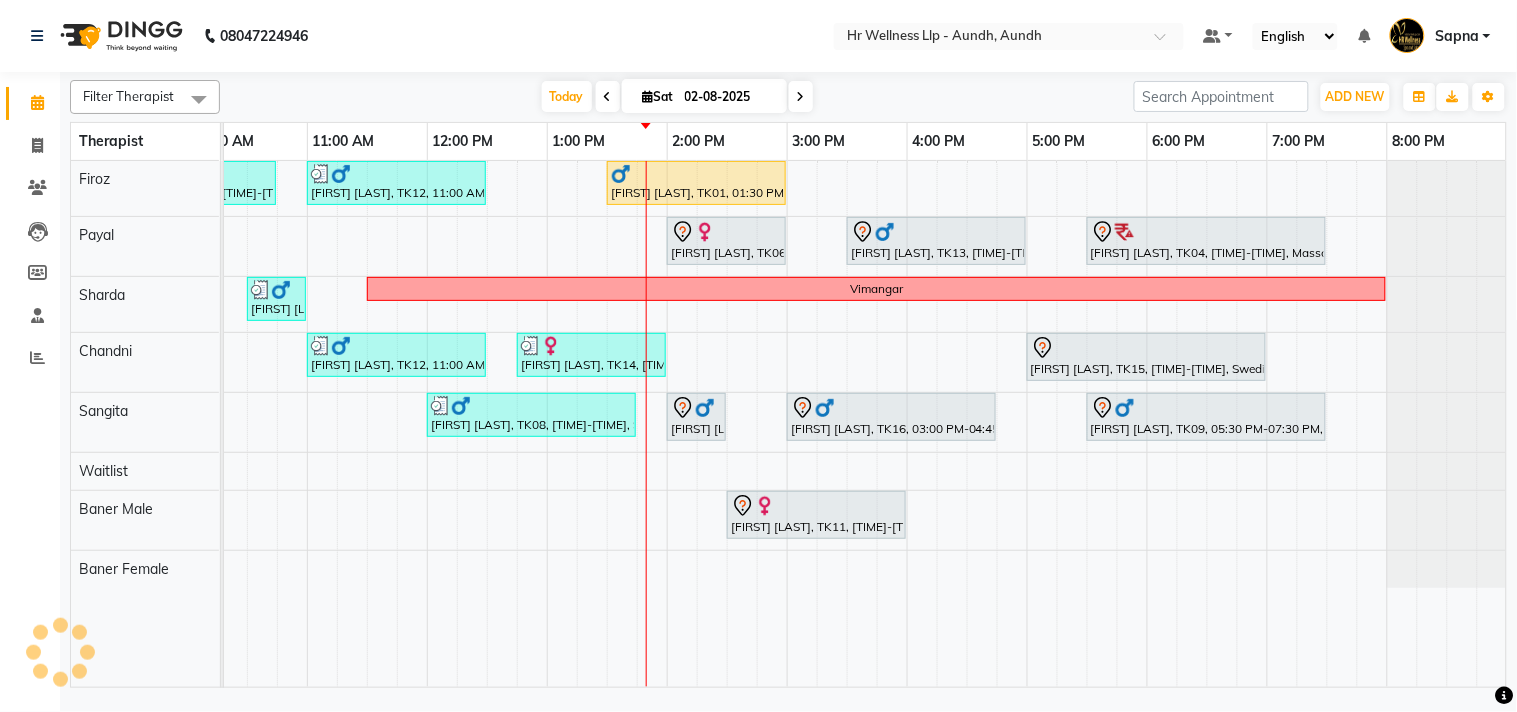 click on "Sat" at bounding box center (658, 96) 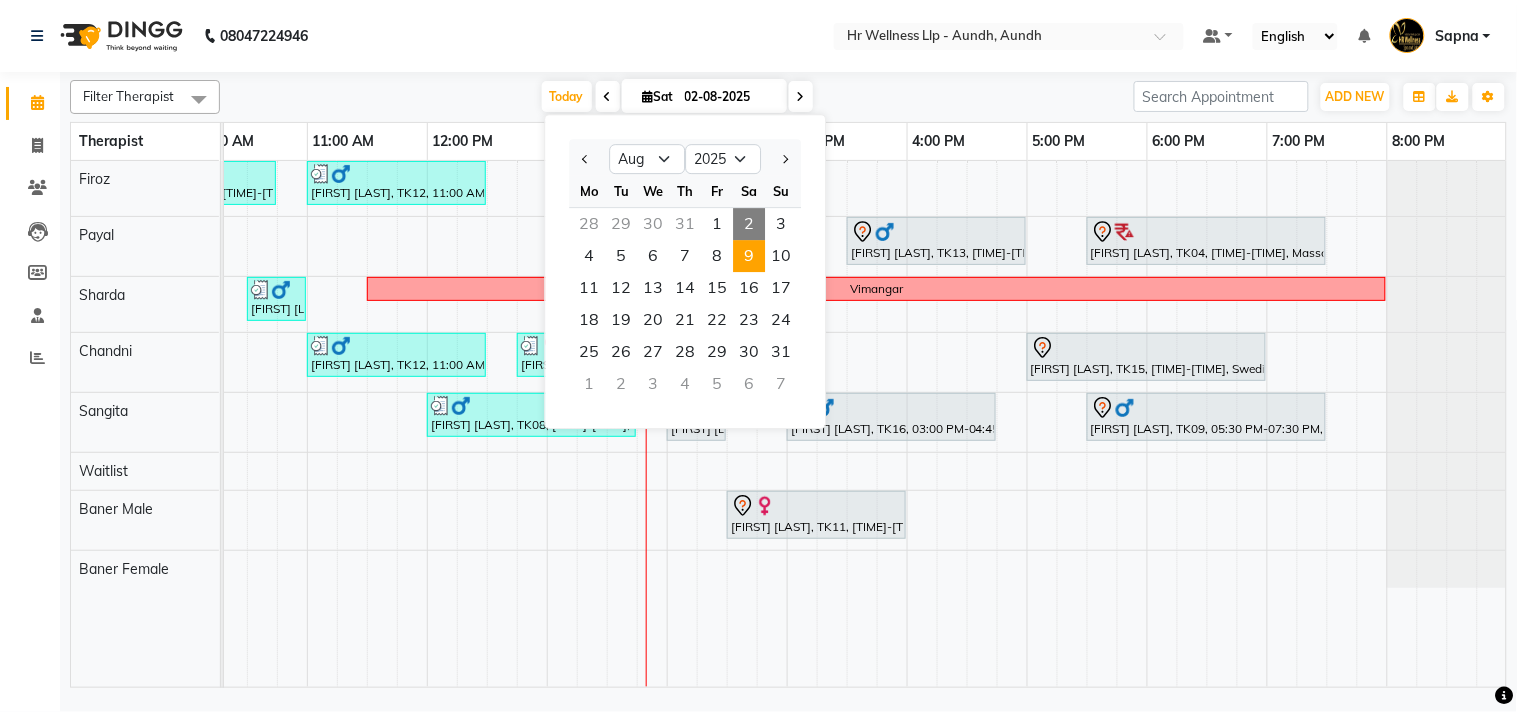click on "9" at bounding box center (749, 256) 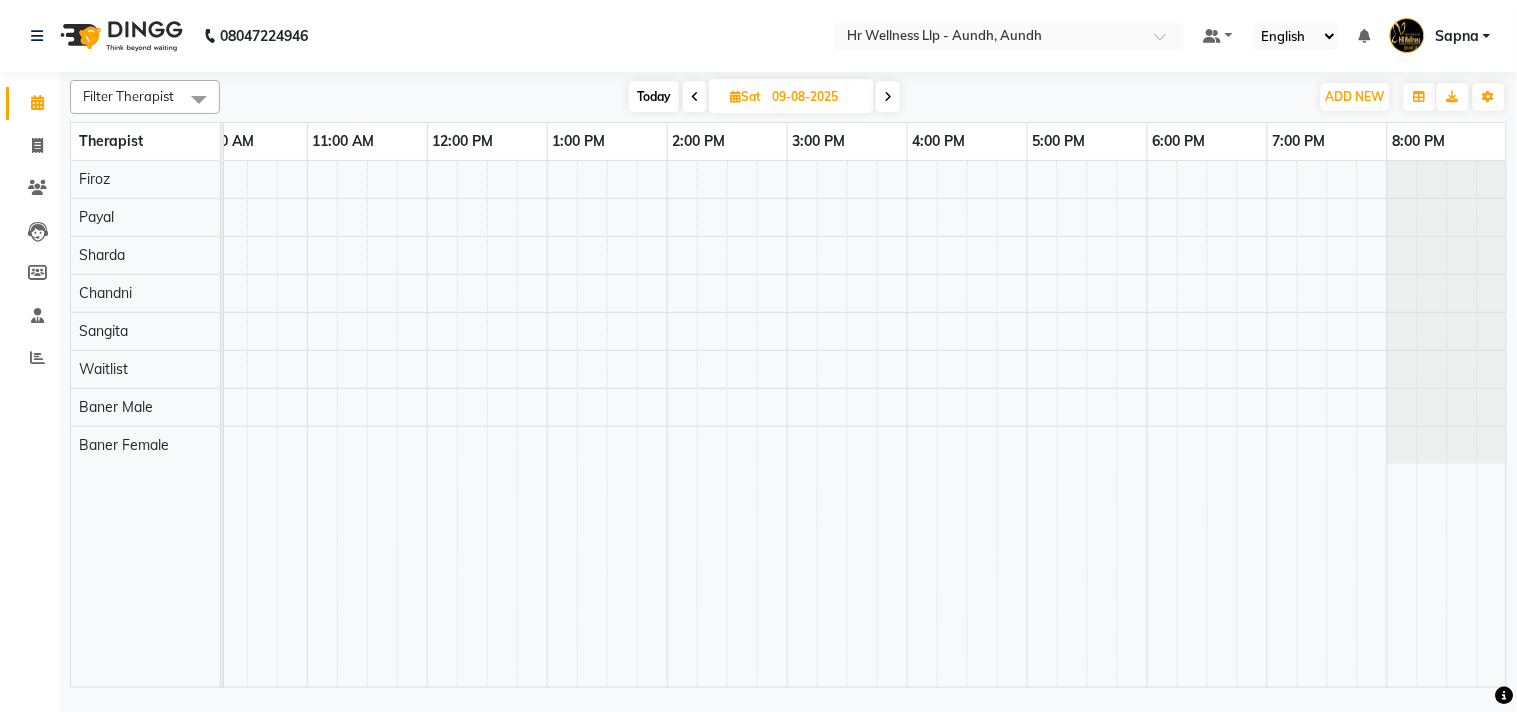 scroll, scrollTop: 0, scrollLeft: 277, axis: horizontal 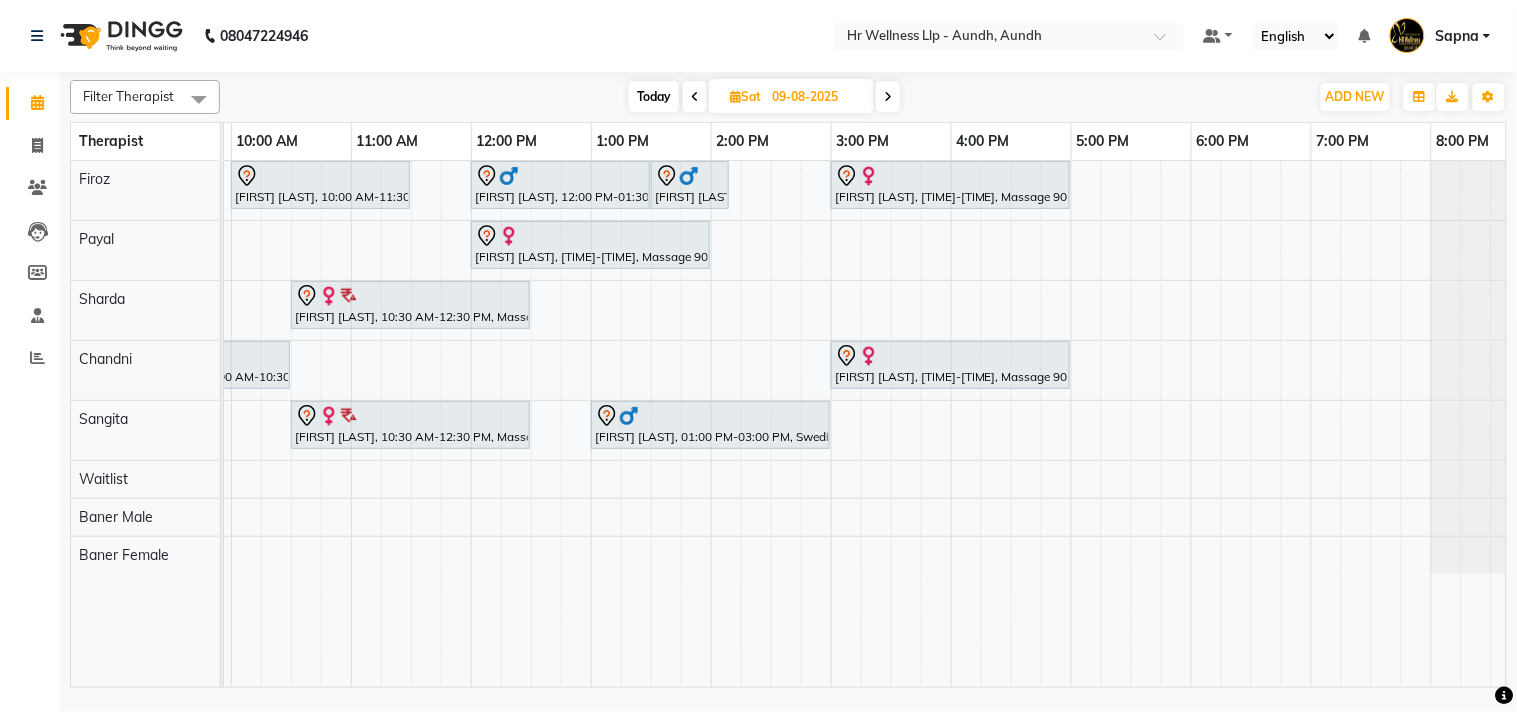 click on "[FIRST] [LAST], [TIME]-[TIME], Swedish Massage 60 Min             [FIRST] [LAST], [TIME]-[TIME], Massage 90 Min             [FIRST] [LAST], [TIME]-[TIME], 10 mins complimentary Service             [FIRST] [LAST], [TIME]-[TIME], Massage 90 Min             [FIRST] [LAST], [TIME]-[TIME], Massage 90 Min             [FIRST] [LAST], [TIME]-[TIME], Massage 90 Min             [FIRST] [LAST], [TIME]-[TIME], Massage 60 Min             [FIRST] [LAST], [TIME]-[TIME], Massage 90 Min             [FIRST] [LAST], [TIME]-[TIME], Massage 90 Min             [FIRST] [LAST], [TIME]-[TIME], Swedish Massage with Wintergreen, Bayleaf & Clove 90 Min" at bounding box center (771, 424) 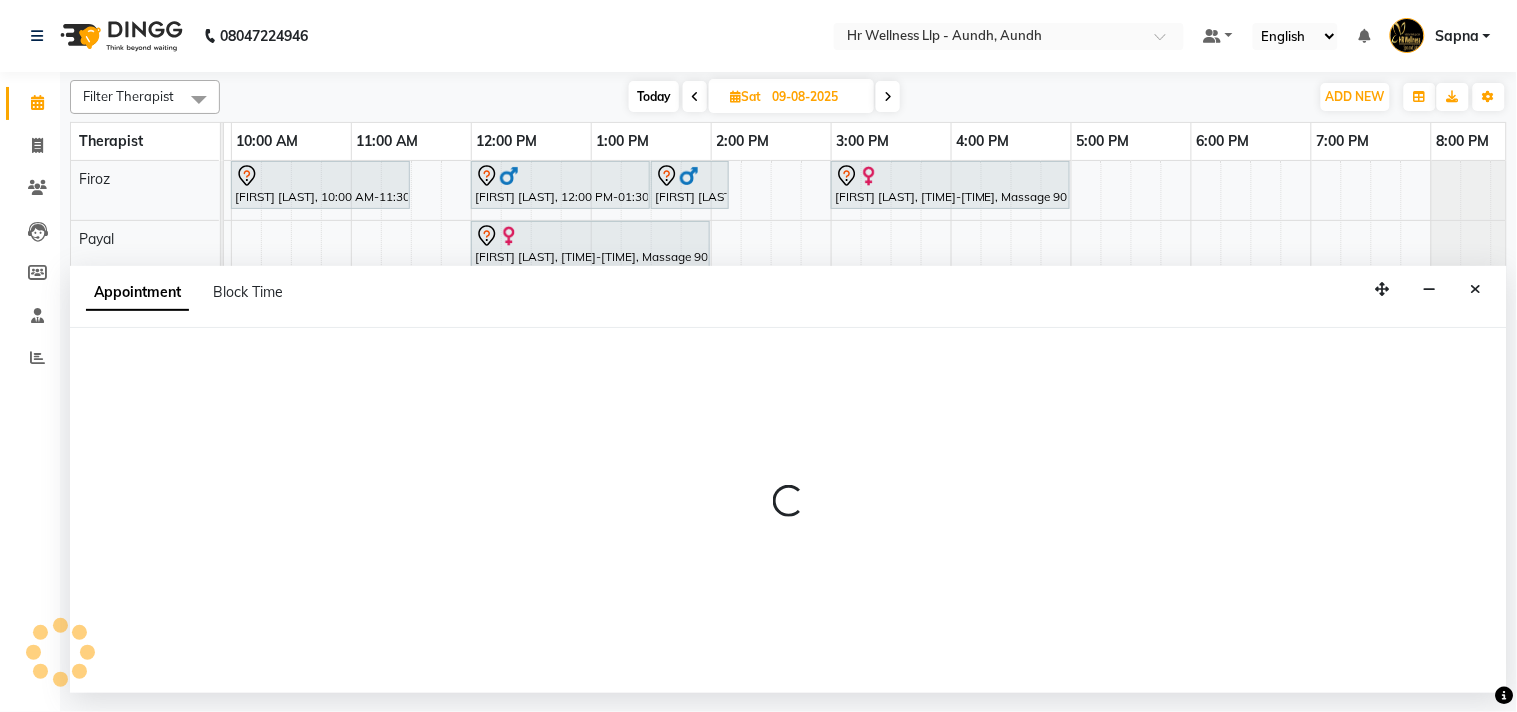 select on "77661" 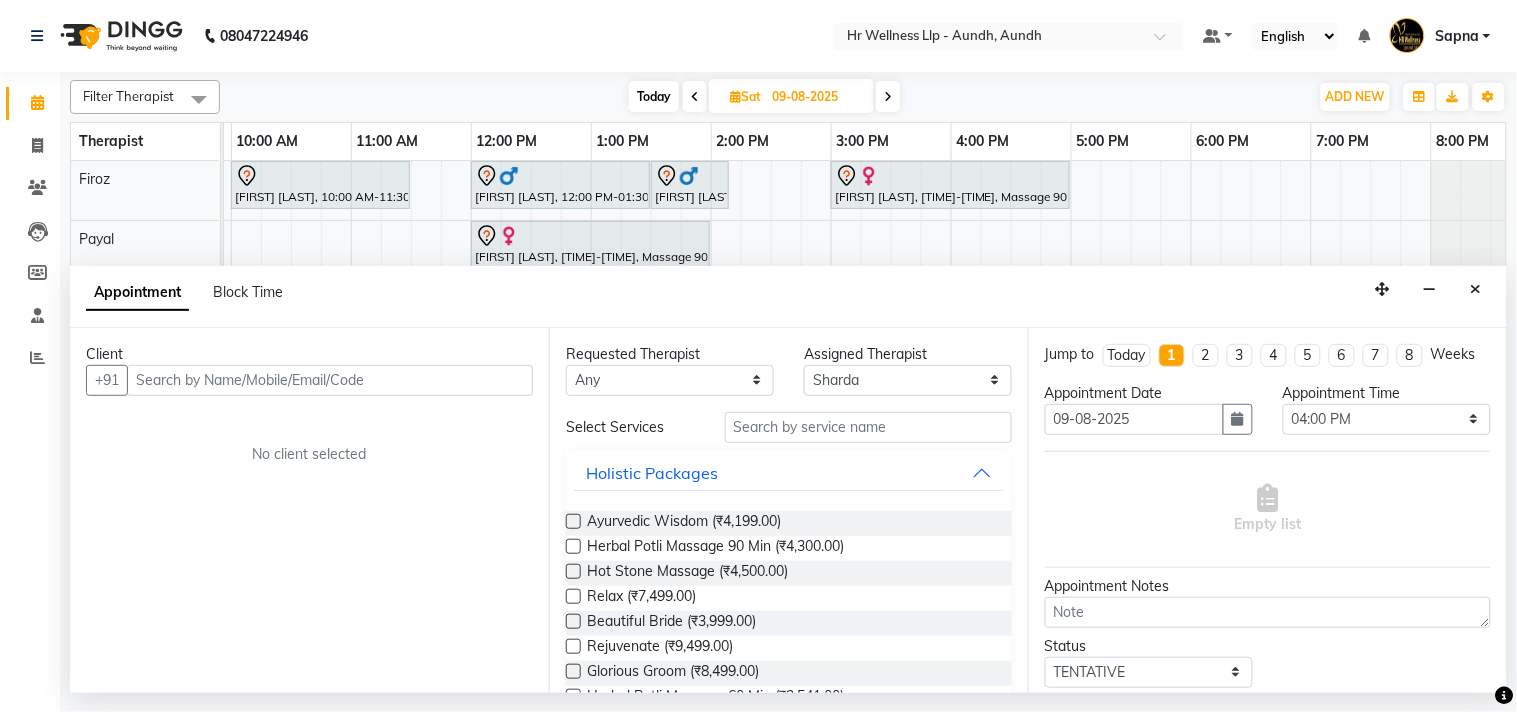 click at bounding box center [330, 380] 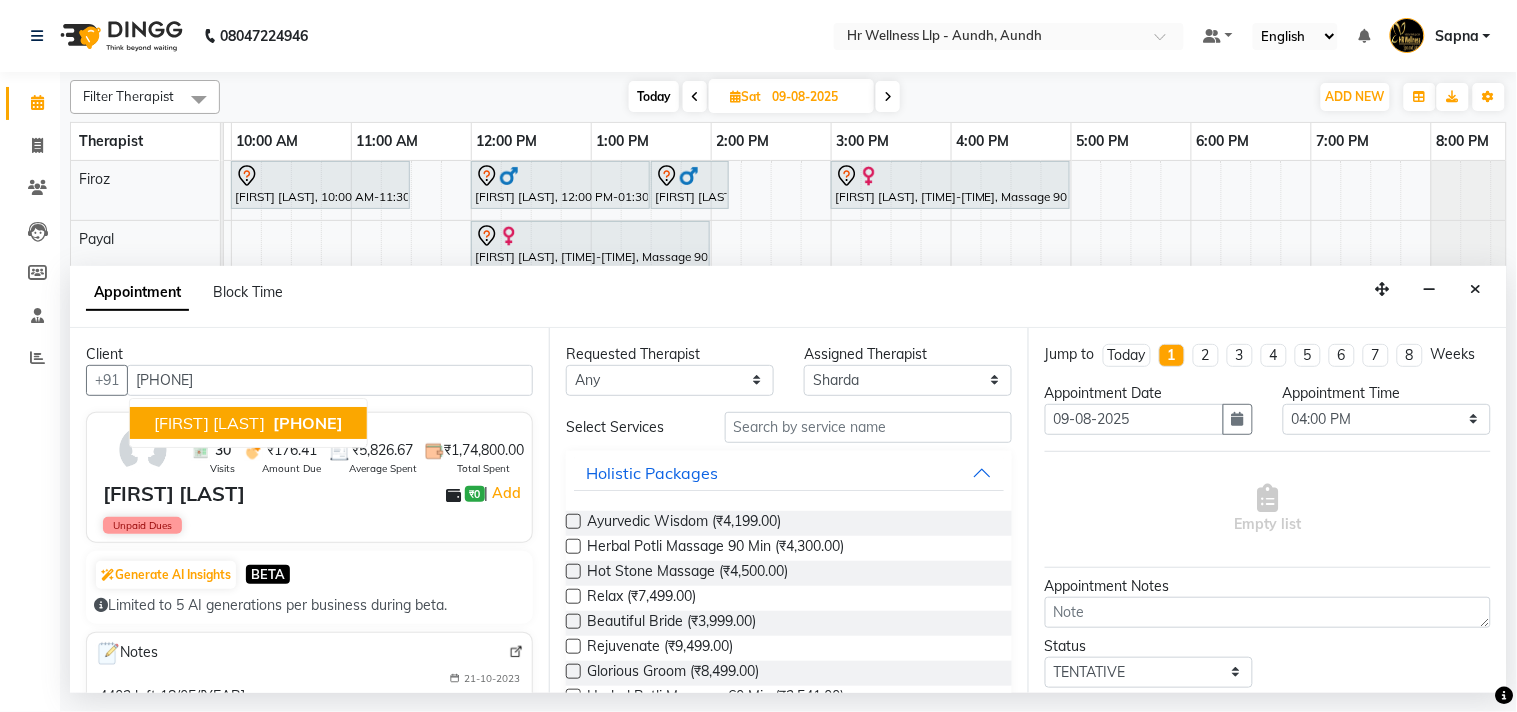 click on "[FIRST] [LAST]" at bounding box center [209, 423] 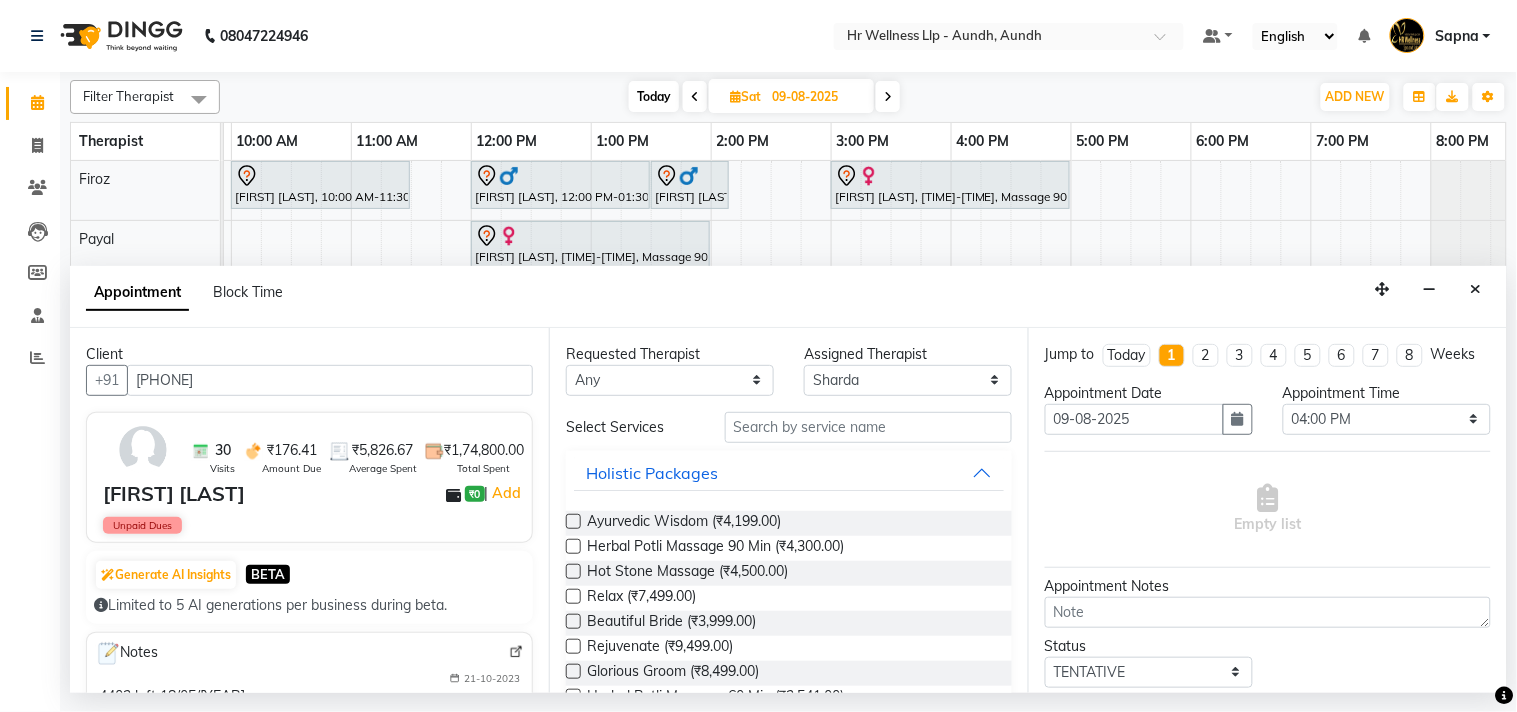 type on "[PHONE]" 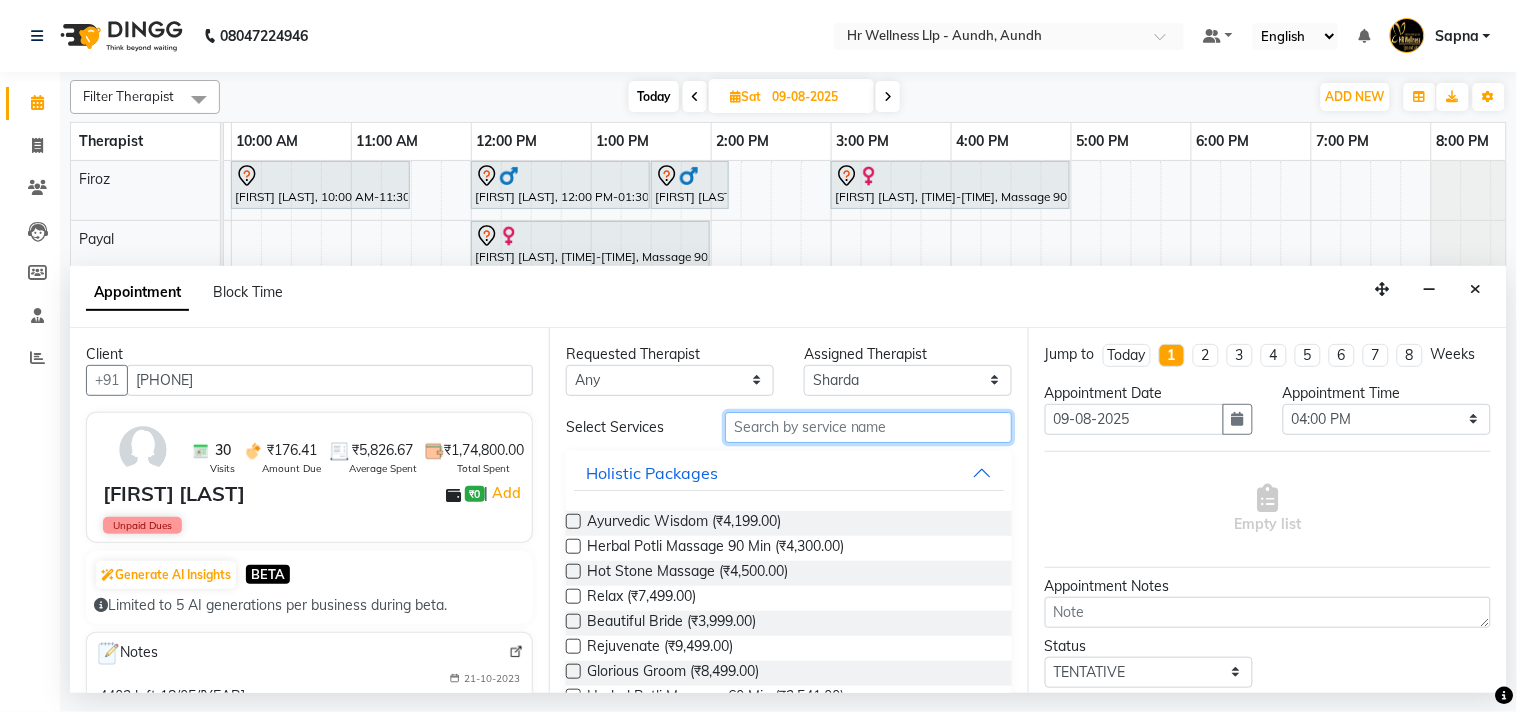 click at bounding box center (868, 427) 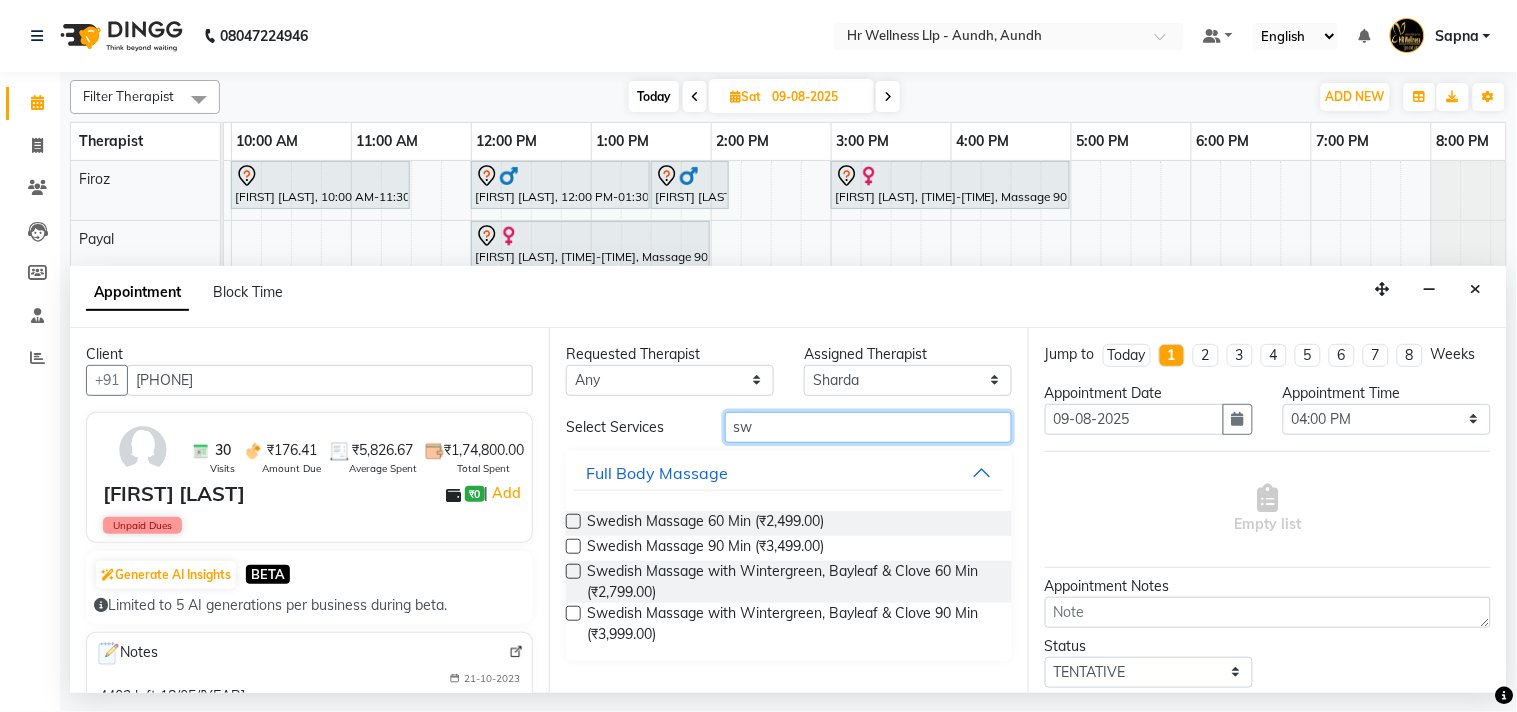 type on "sw" 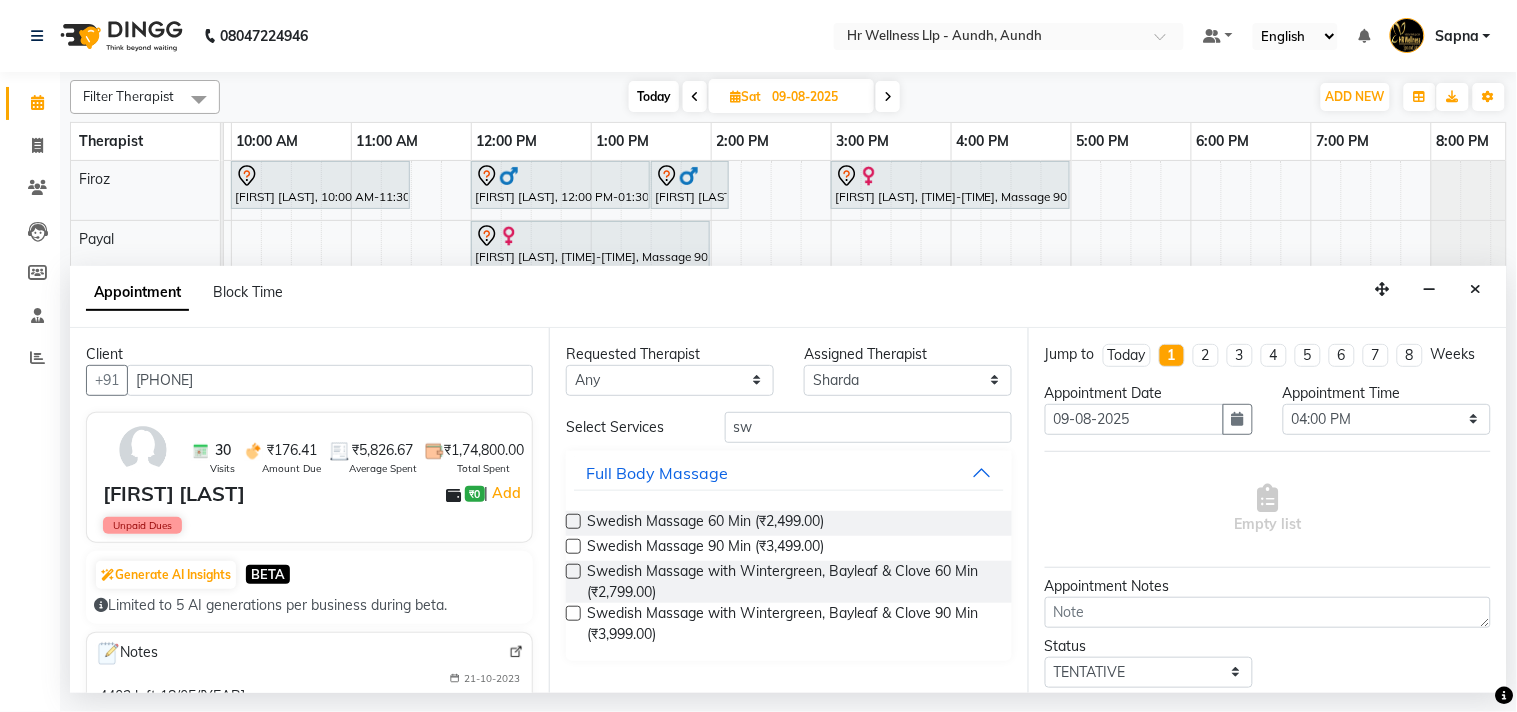 click at bounding box center (573, 571) 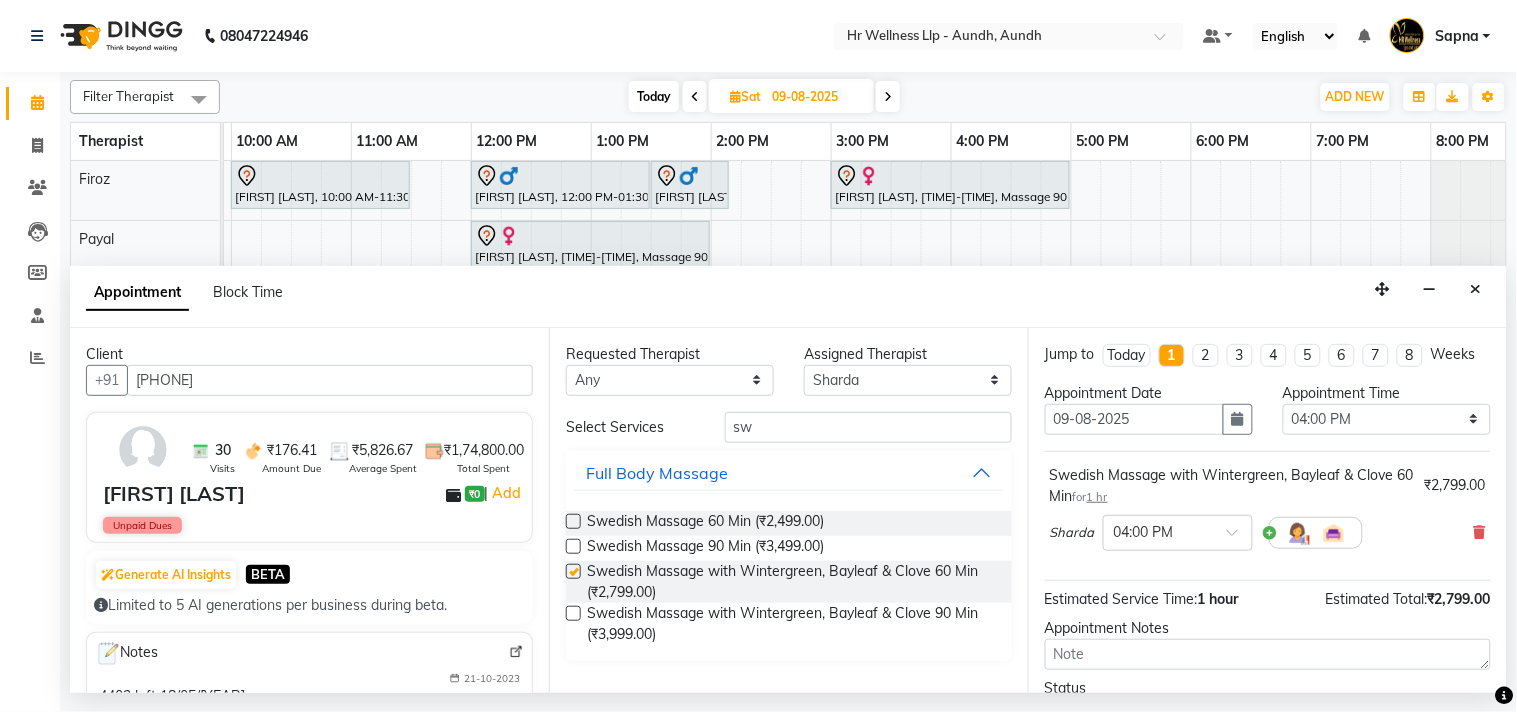 checkbox on "false" 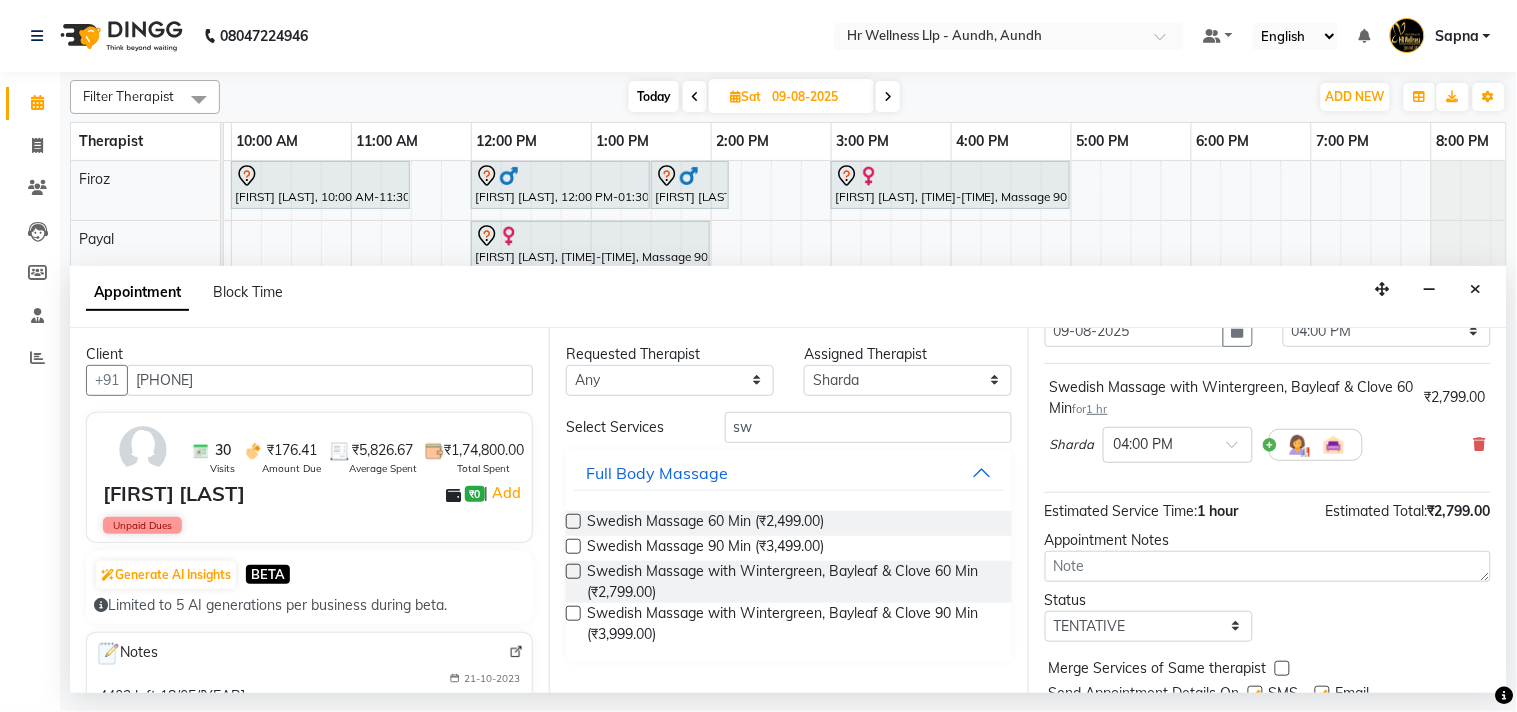 scroll, scrollTop: 181, scrollLeft: 0, axis: vertical 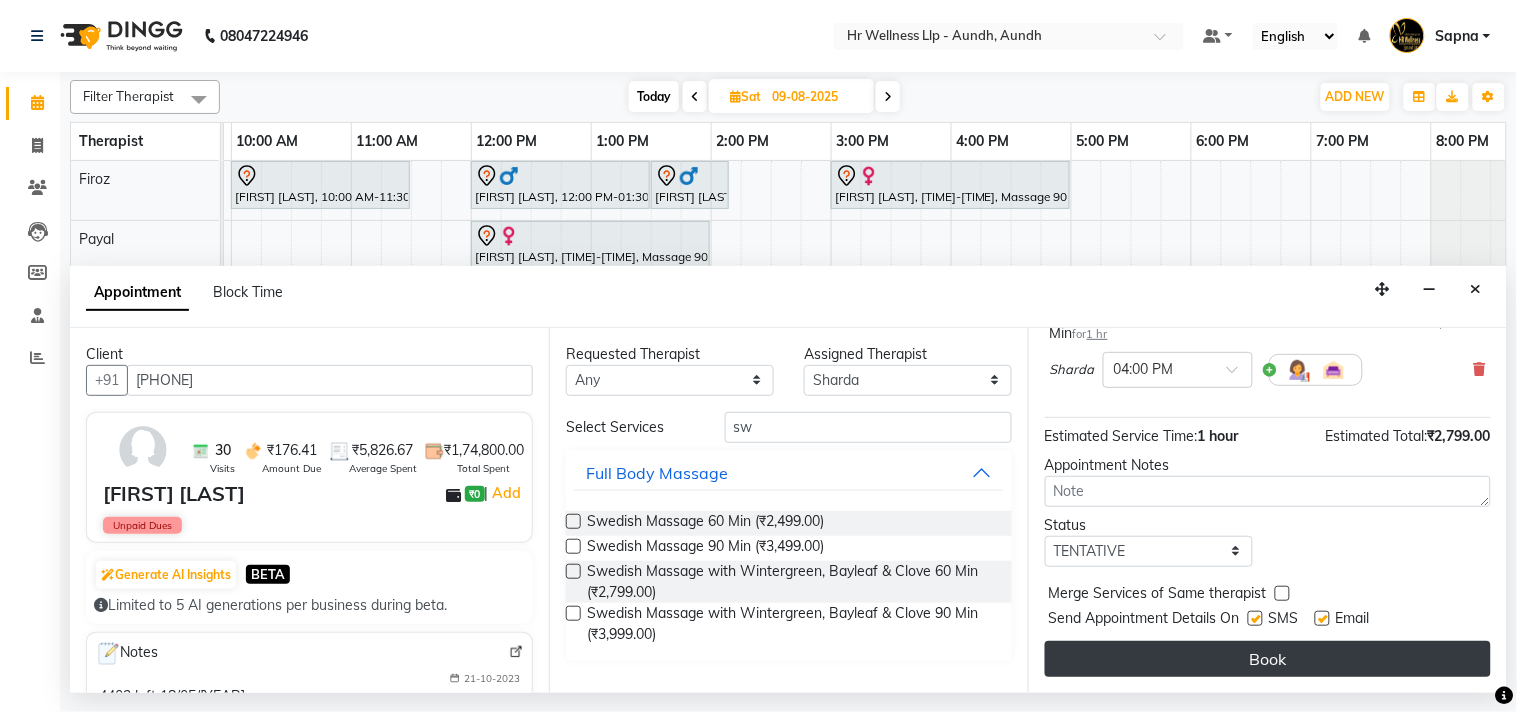 click on "Book" at bounding box center [1268, 659] 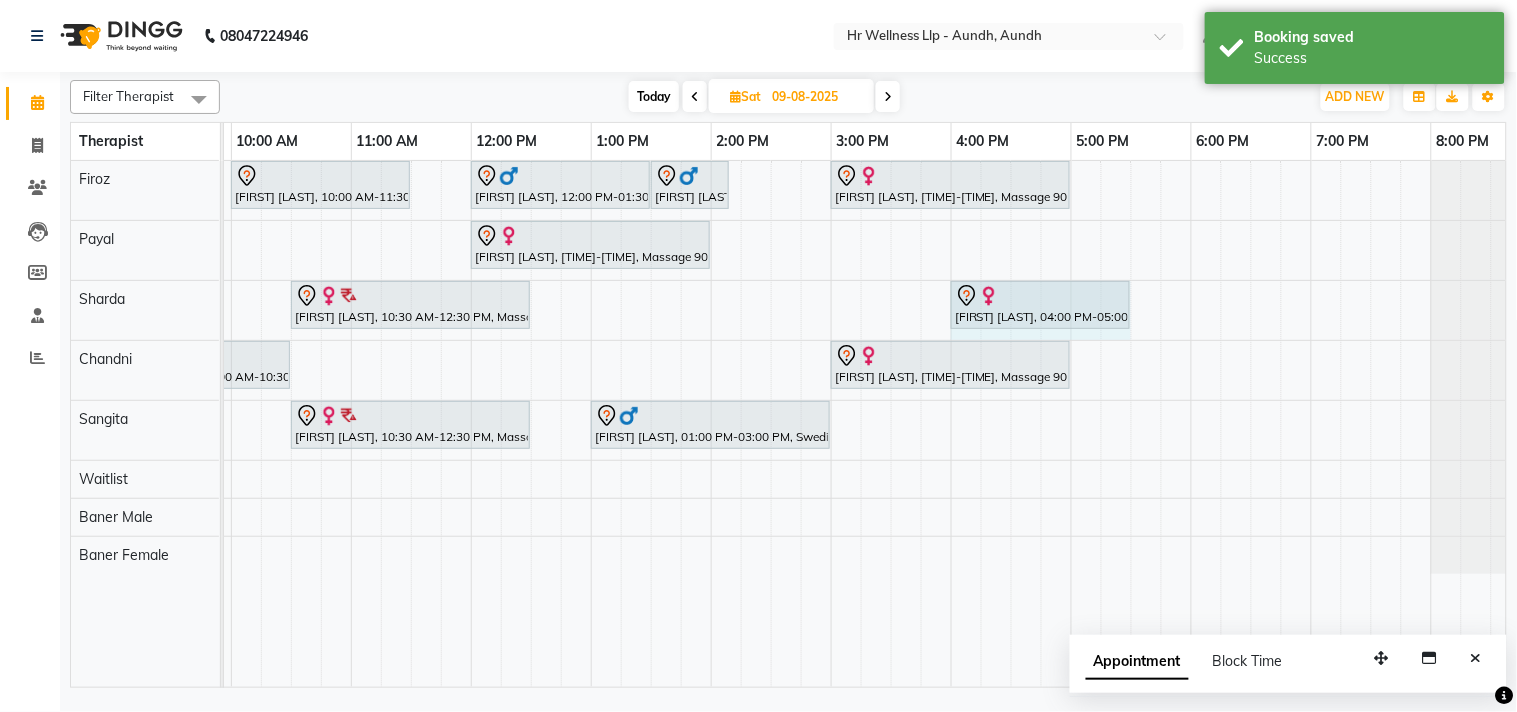 drag, startPoint x: 1067, startPoint y: 296, endPoint x: 1108, endPoint y: 306, distance: 42.201897 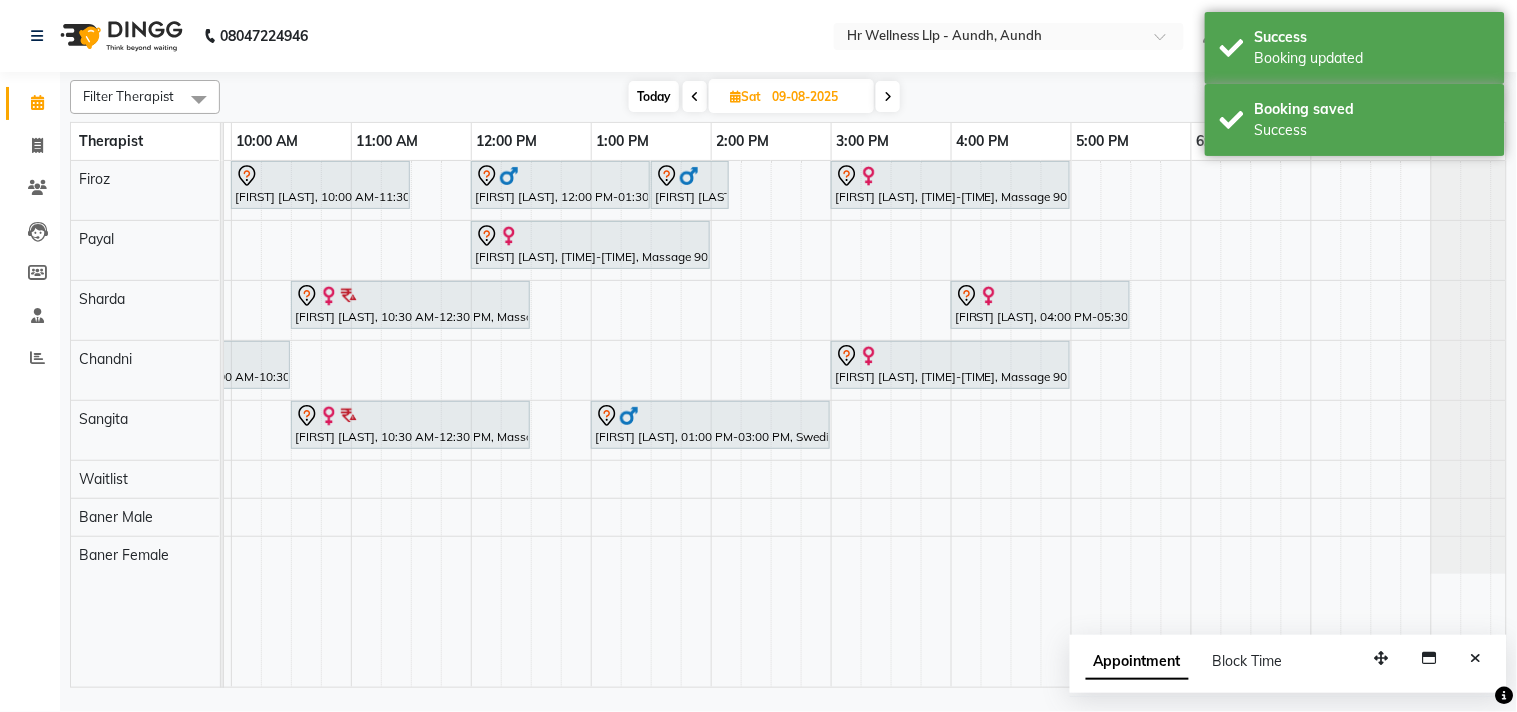 click at bounding box center (735, 96) 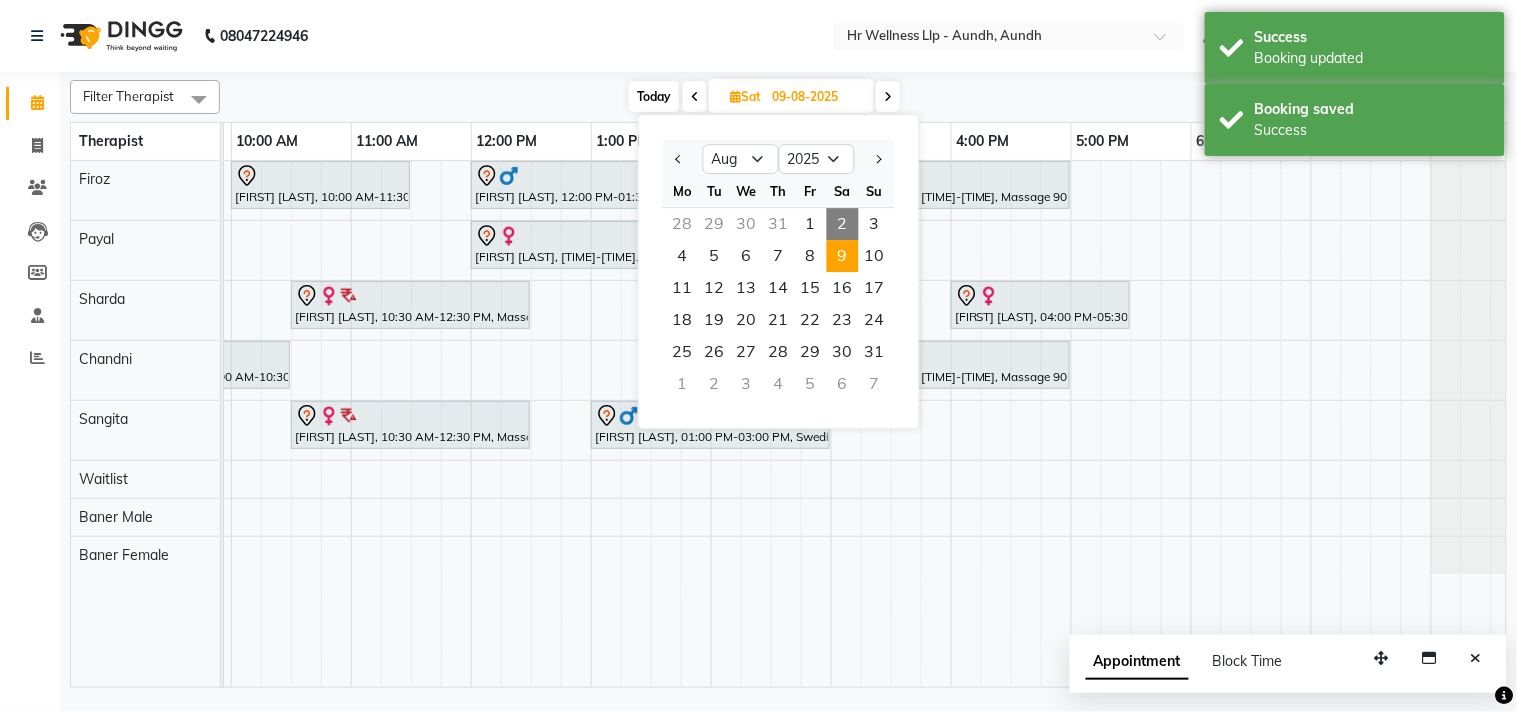 click on "[FIRST] [LAST], 10:00 AM-11:30 AM, Swedish Massage 60 Min             [FIRST] [LAST], 12:00 PM-01:30 PM, Massage 90 Min             [FIRST] [LAST], 01:30 PM-02:10 PM, 10 mins complimentary Service             [FIRST] [LAST], 03:00 PM-05:00 PM, Massage 90 Min             [FIRST] [LAST], 12:00 PM-02:00 PM, Massage 90 Min             [FIRST] [LAST], 10:30 AM-12:30 PM, Massage 90 Min             [FIRST] [LAST], 04:00 PM-05:30 PM, Swedish Massage with Wintergreen, Bayleaf & Clove 60 Min             [FIRST] [LAST], 09:00 AM-10:30 AM, Massage 60 Min             [FIRST] [LAST], 03:00 PM-05:00 PM, Massage 90 Min             [FIRST] [LAST], 10:30 AM-12:30 PM, Massage 90 Min             [FIRST] [LAST], 01:00 PM-03:00 PM, Swedish Massage with Wintergreen, Bayleaf & Clove 90 Min" at bounding box center [771, 424] 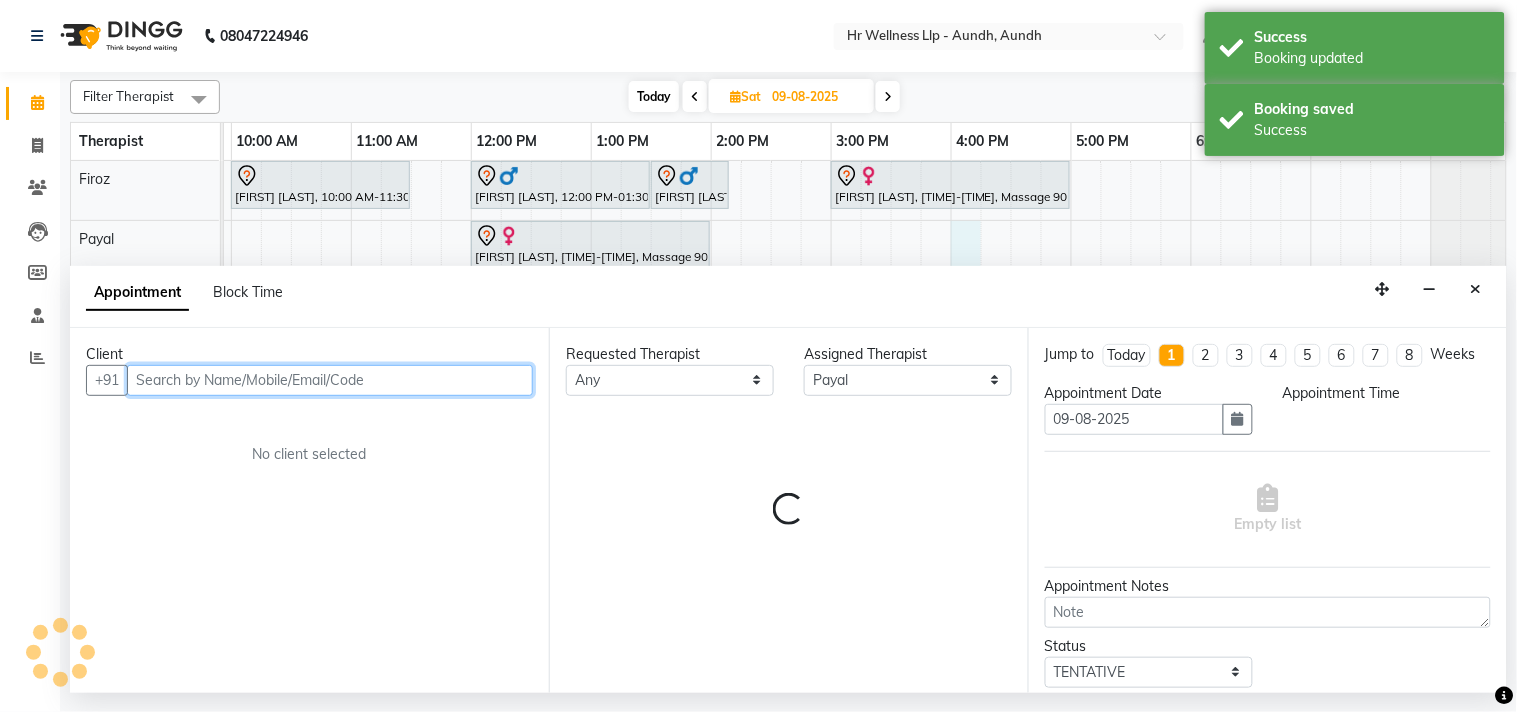 select on "960" 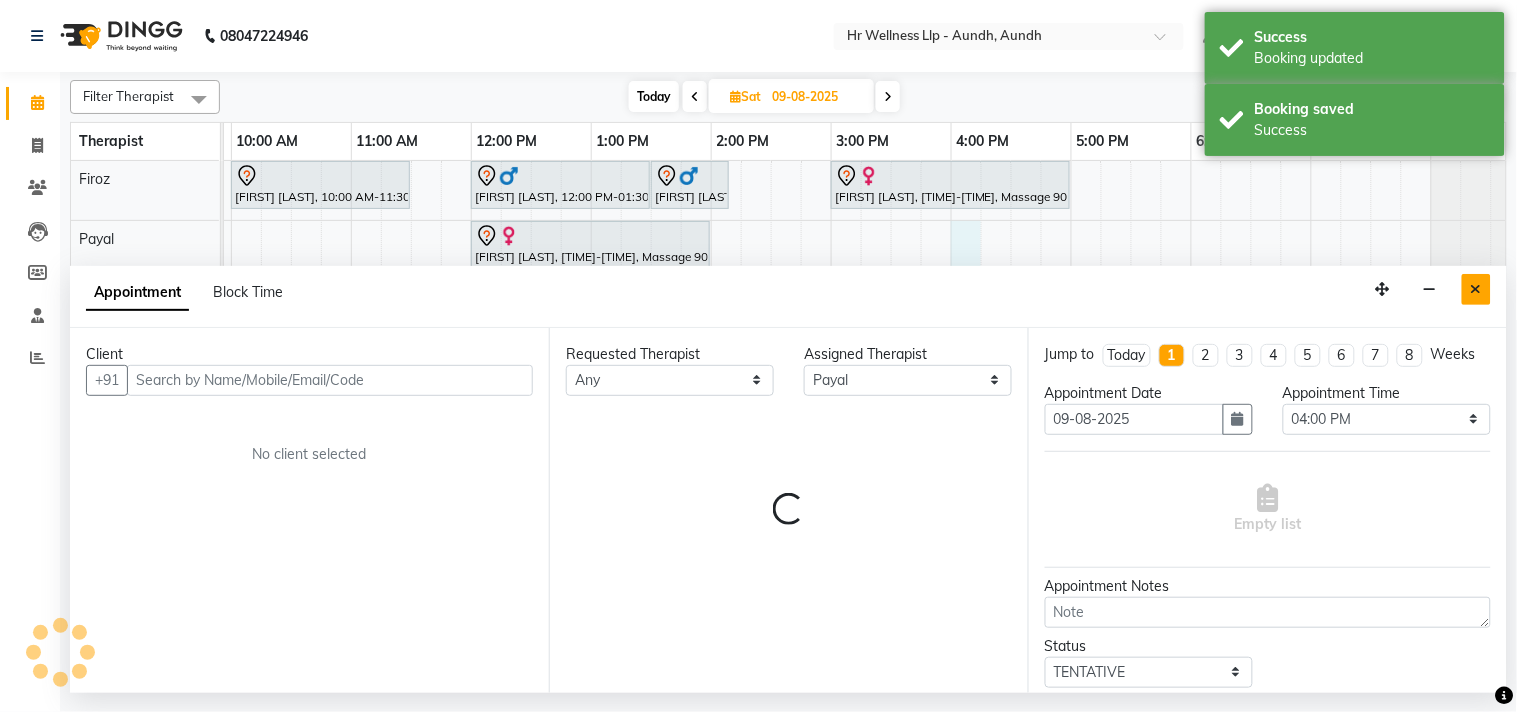 click at bounding box center (1476, 289) 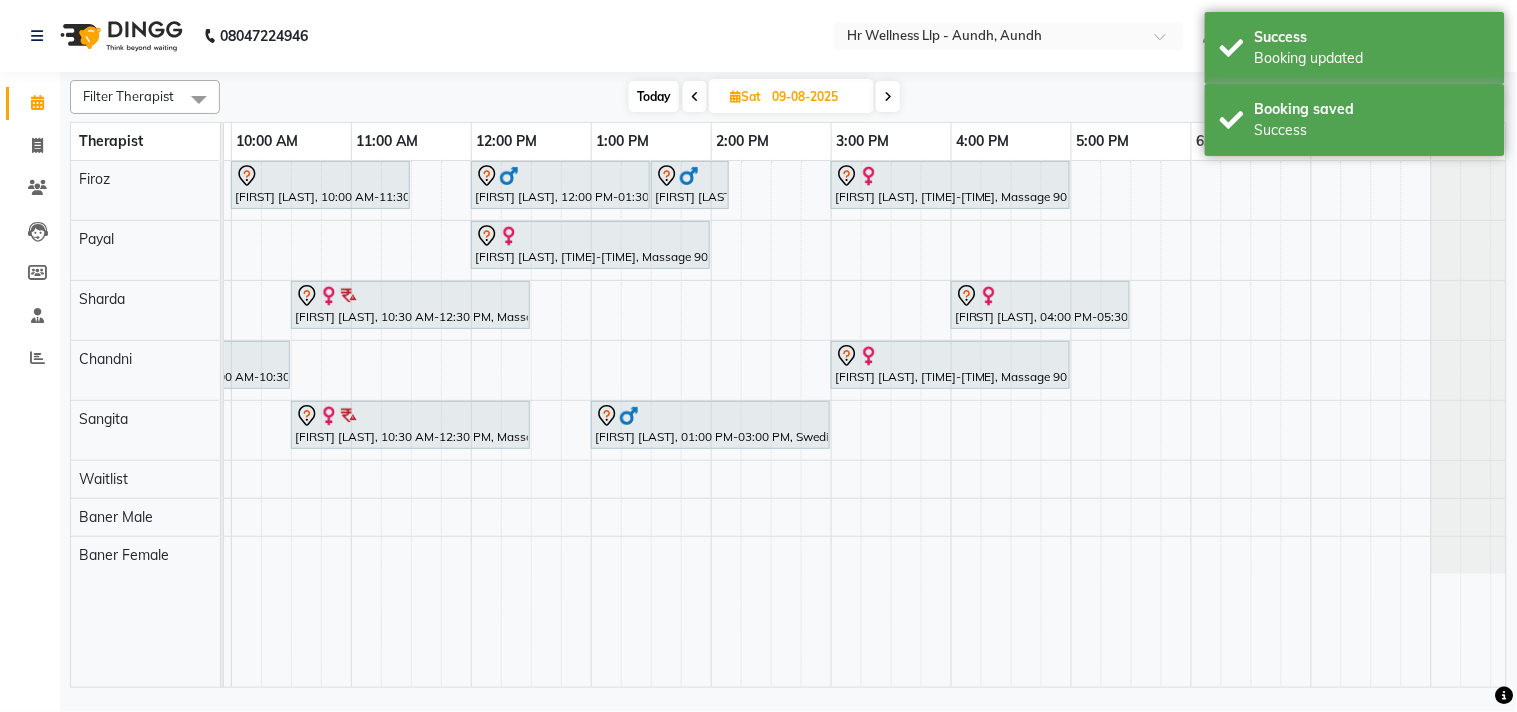 scroll, scrollTop: 0, scrollLeft: 126, axis: horizontal 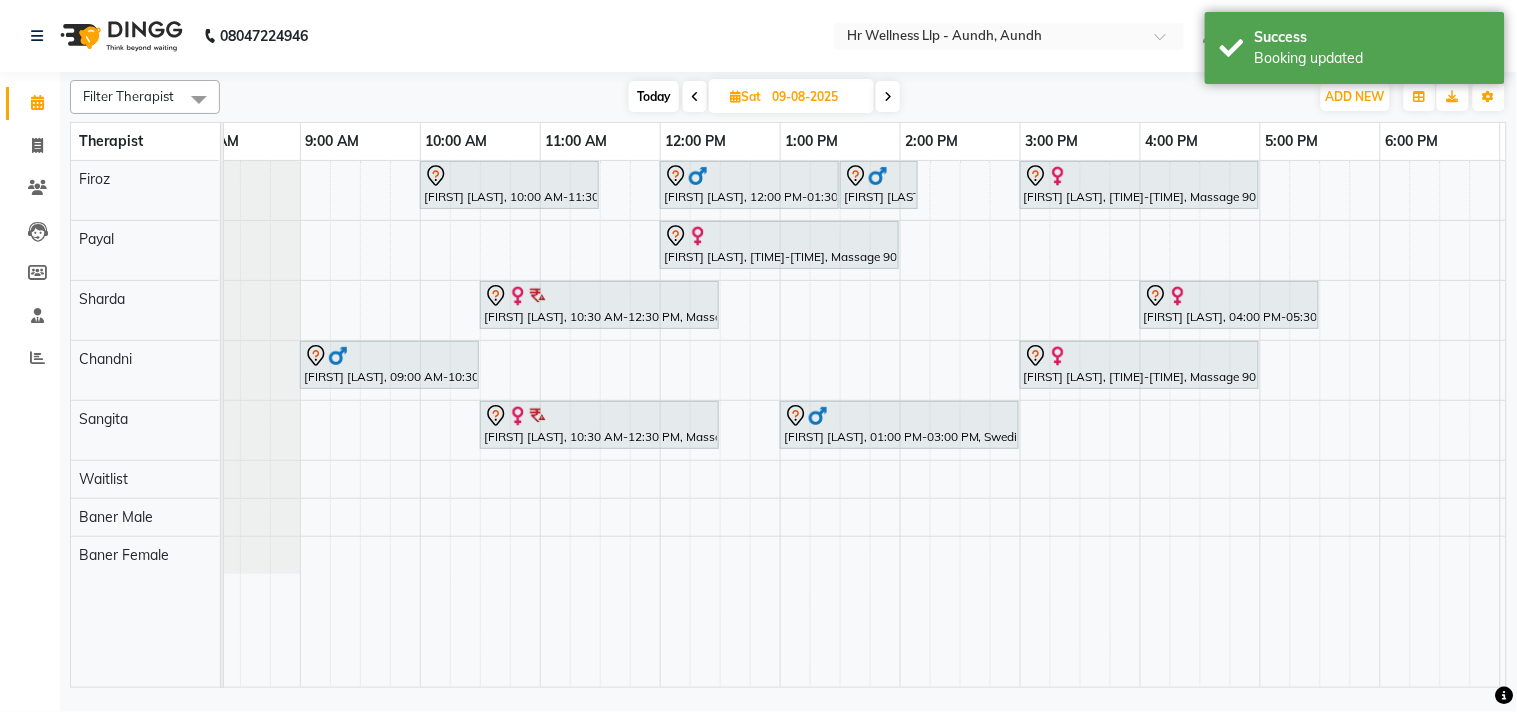 click on "Today" at bounding box center [654, 96] 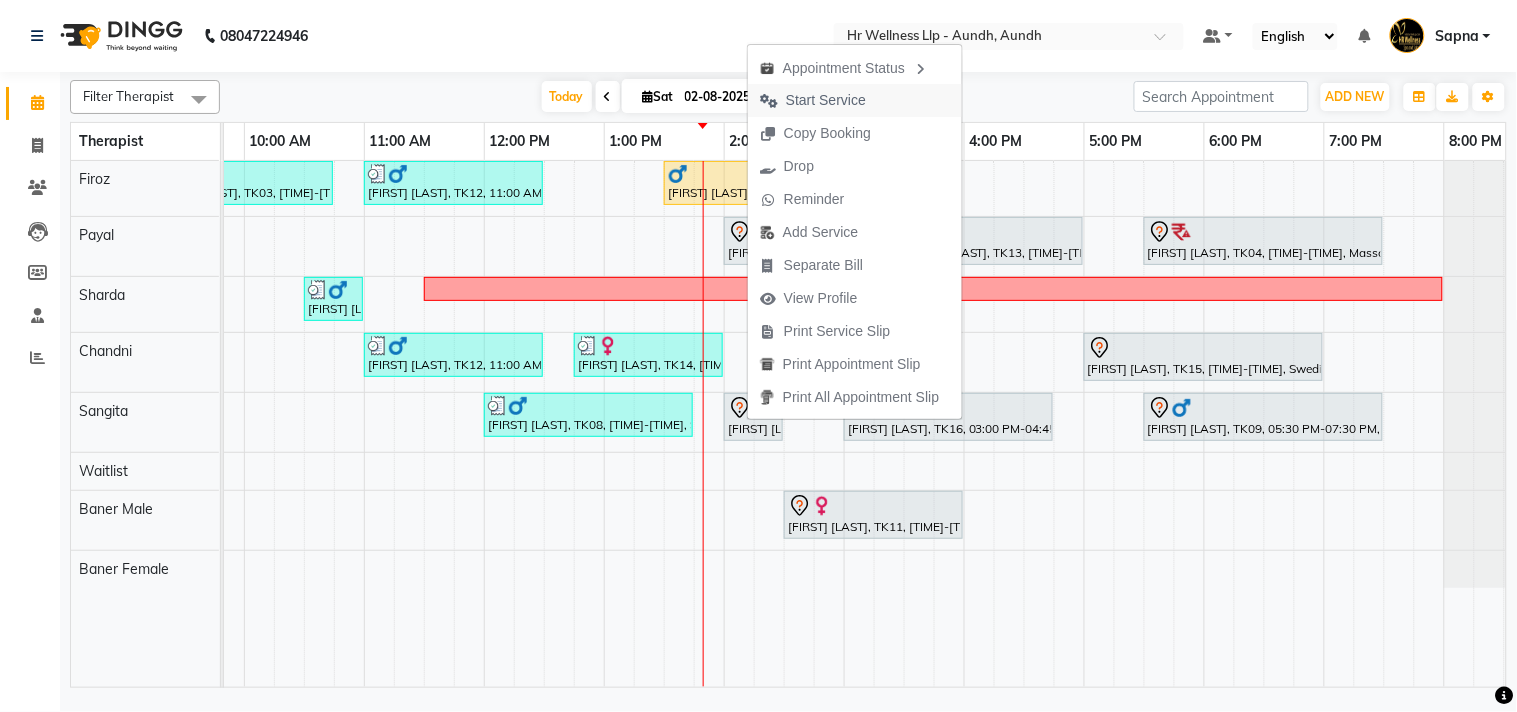 click on "Start Service" at bounding box center [826, 100] 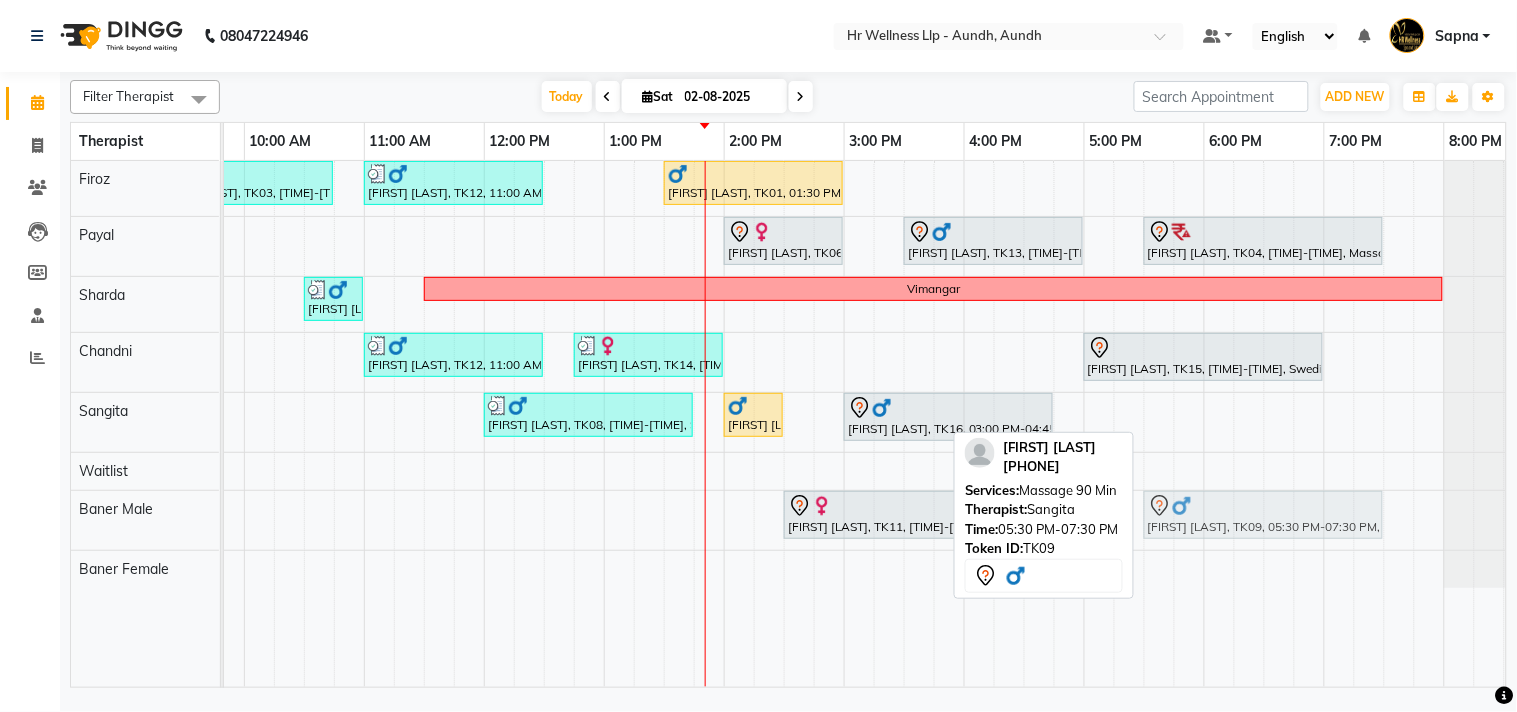 drag, startPoint x: 1185, startPoint y: 420, endPoint x: 1191, endPoint y: 470, distance: 50.358715 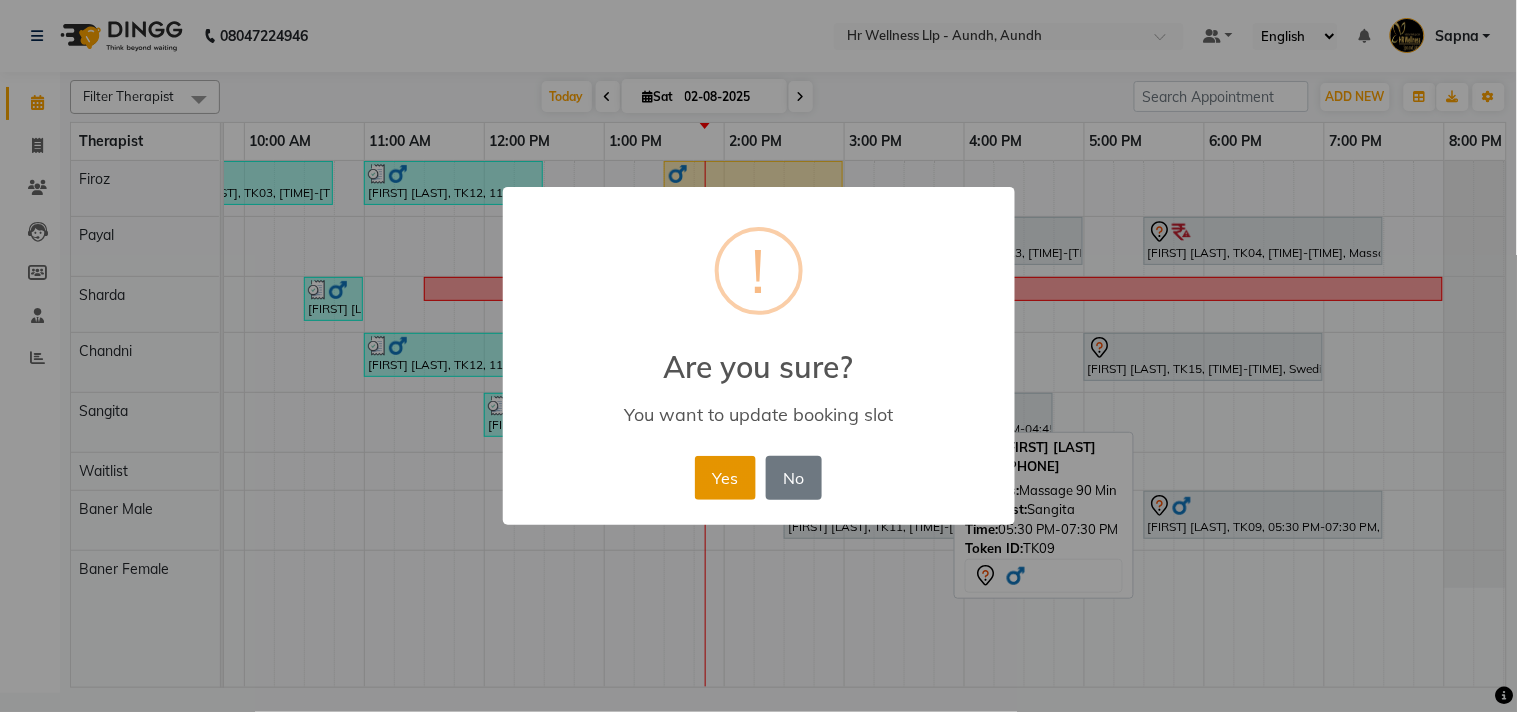 click on "Yes" at bounding box center [725, 478] 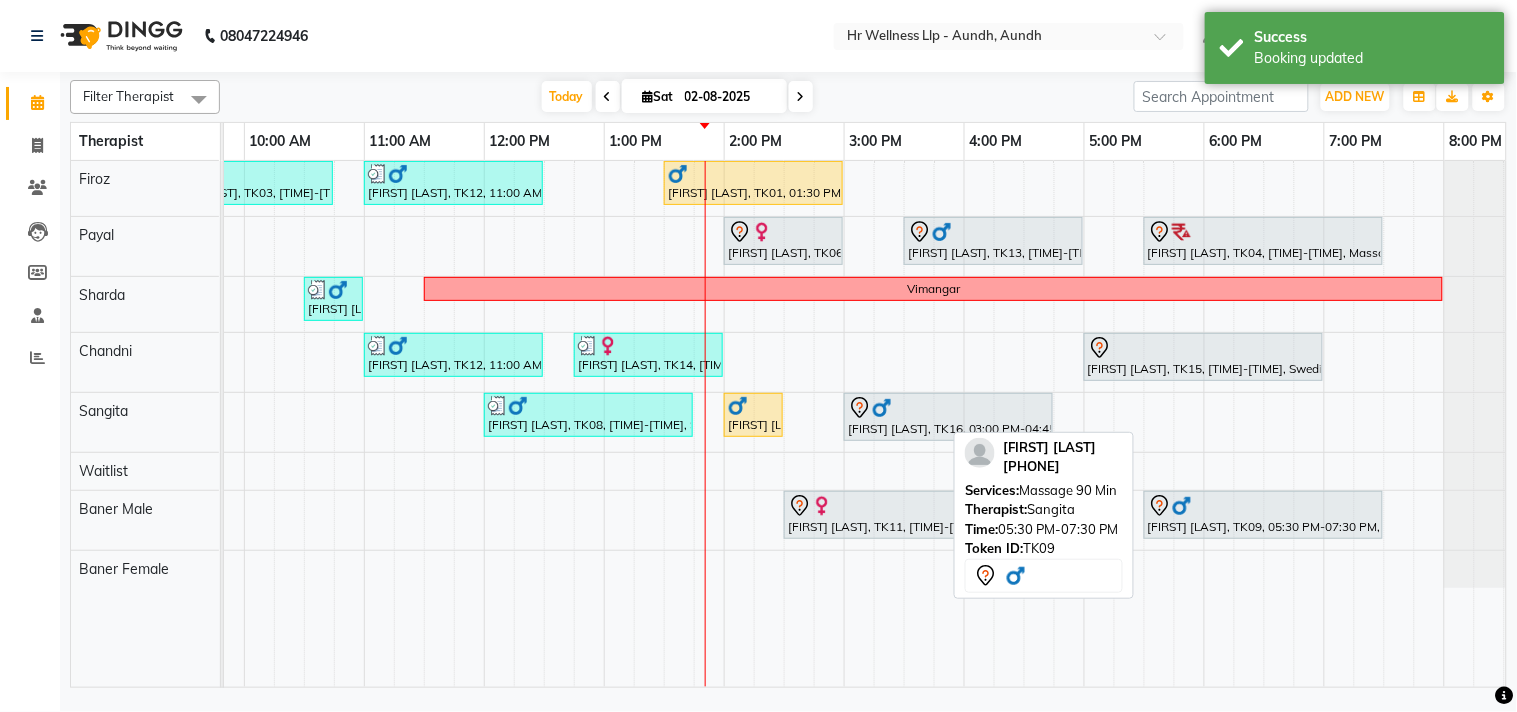 click at bounding box center [648, 96] 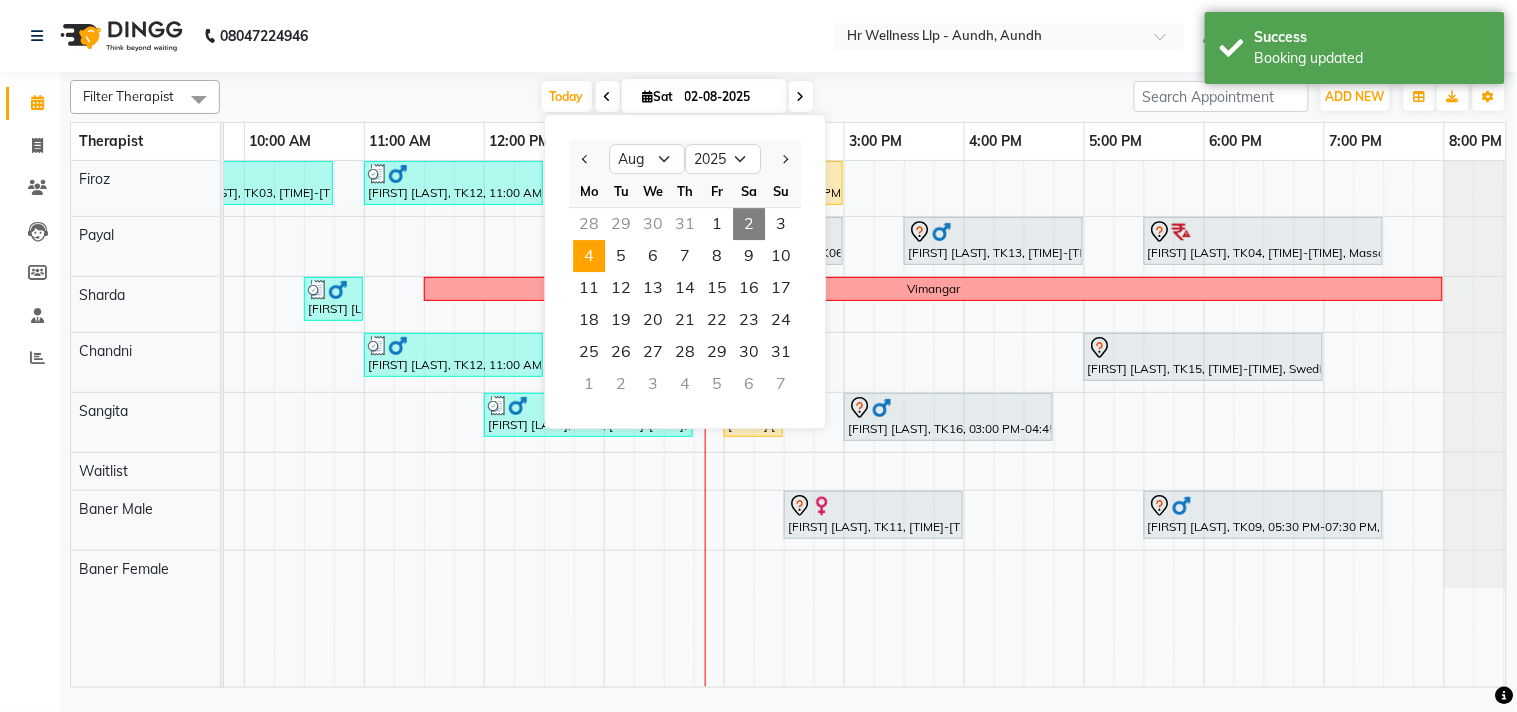 click on "4" at bounding box center (589, 256) 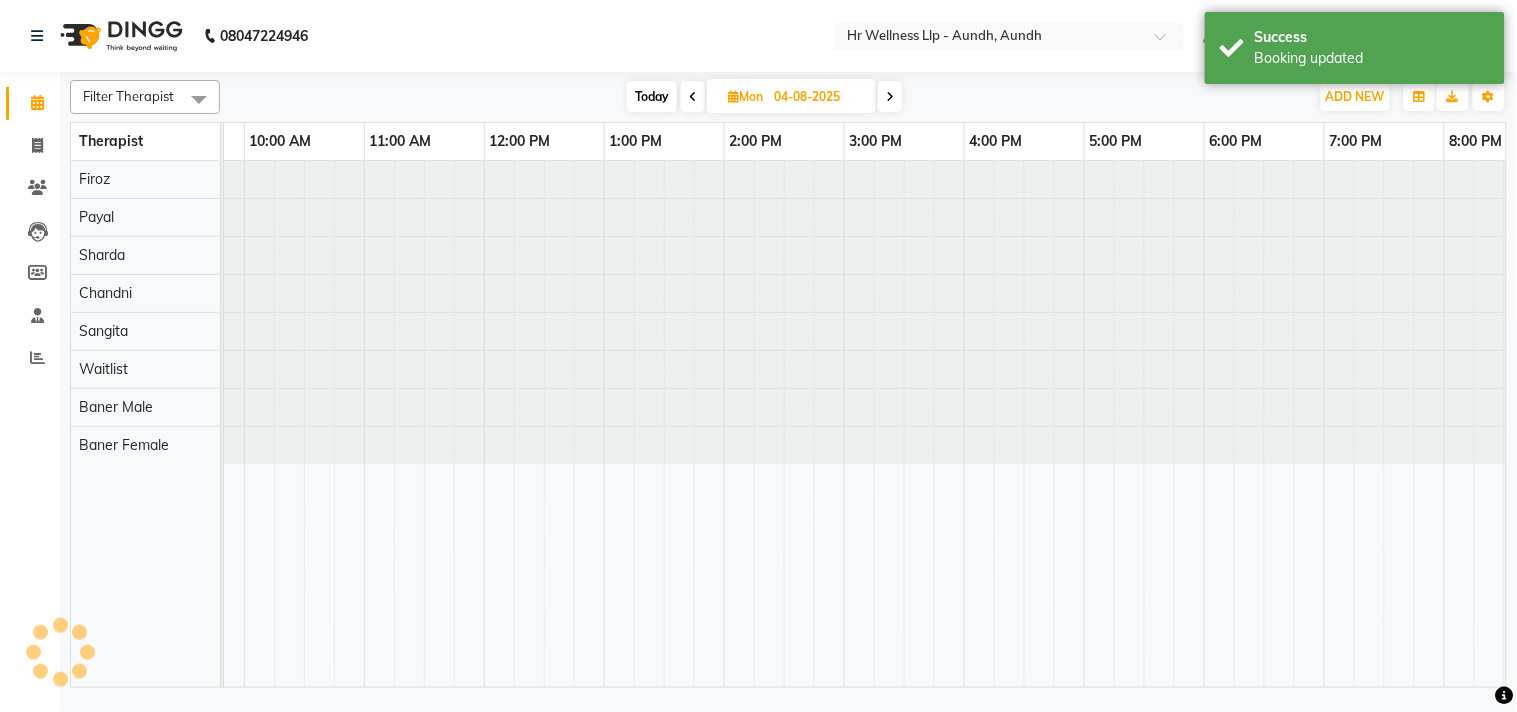 scroll, scrollTop: 0, scrollLeft: 0, axis: both 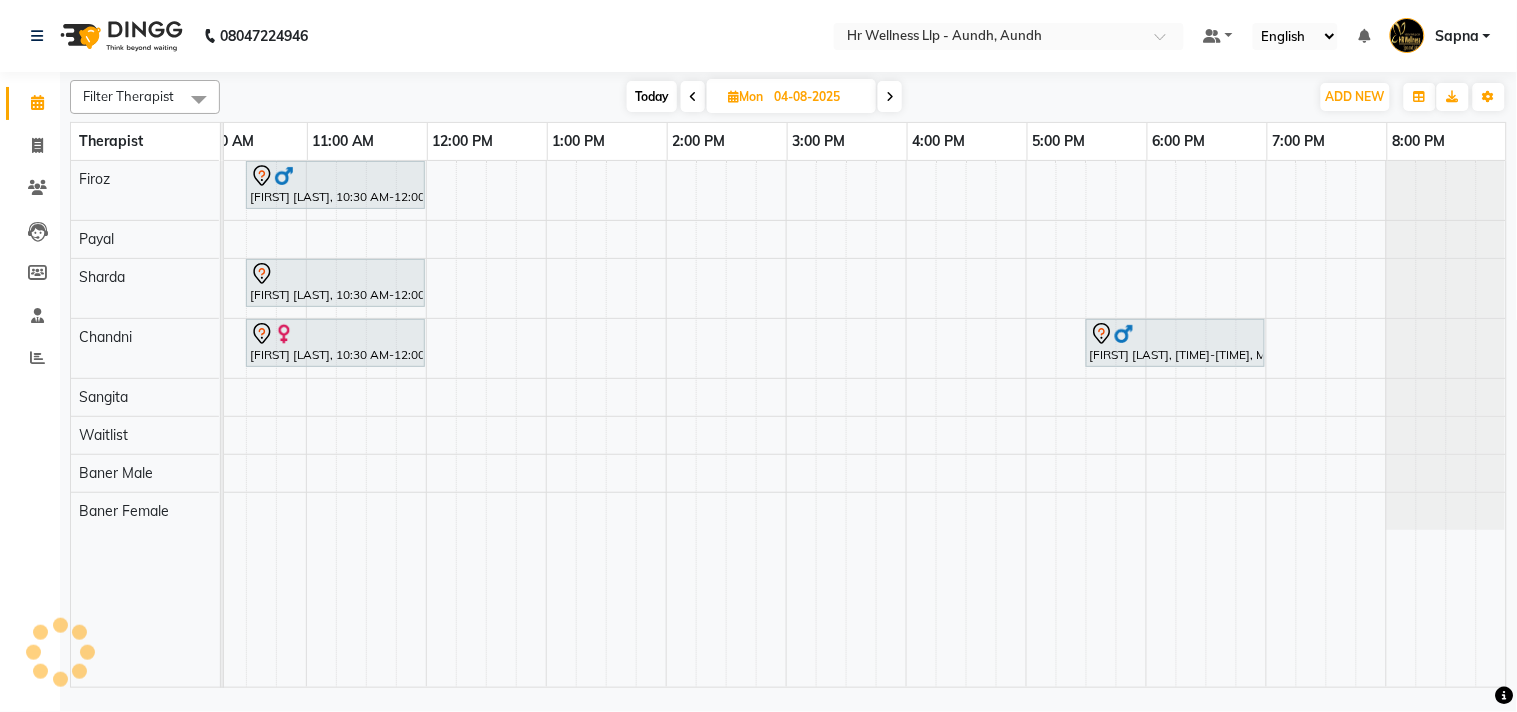 click on "Today" at bounding box center (652, 96) 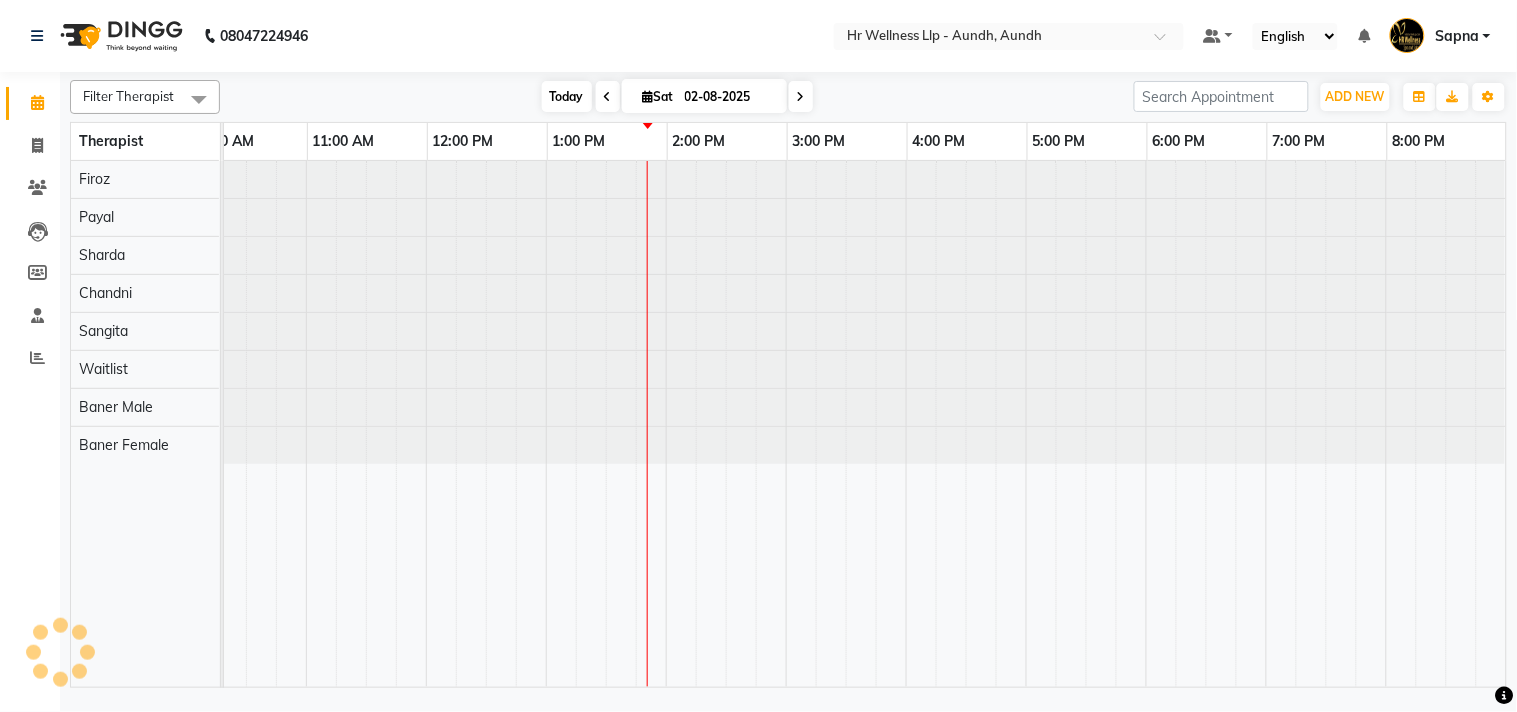 scroll, scrollTop: 0, scrollLeft: 0, axis: both 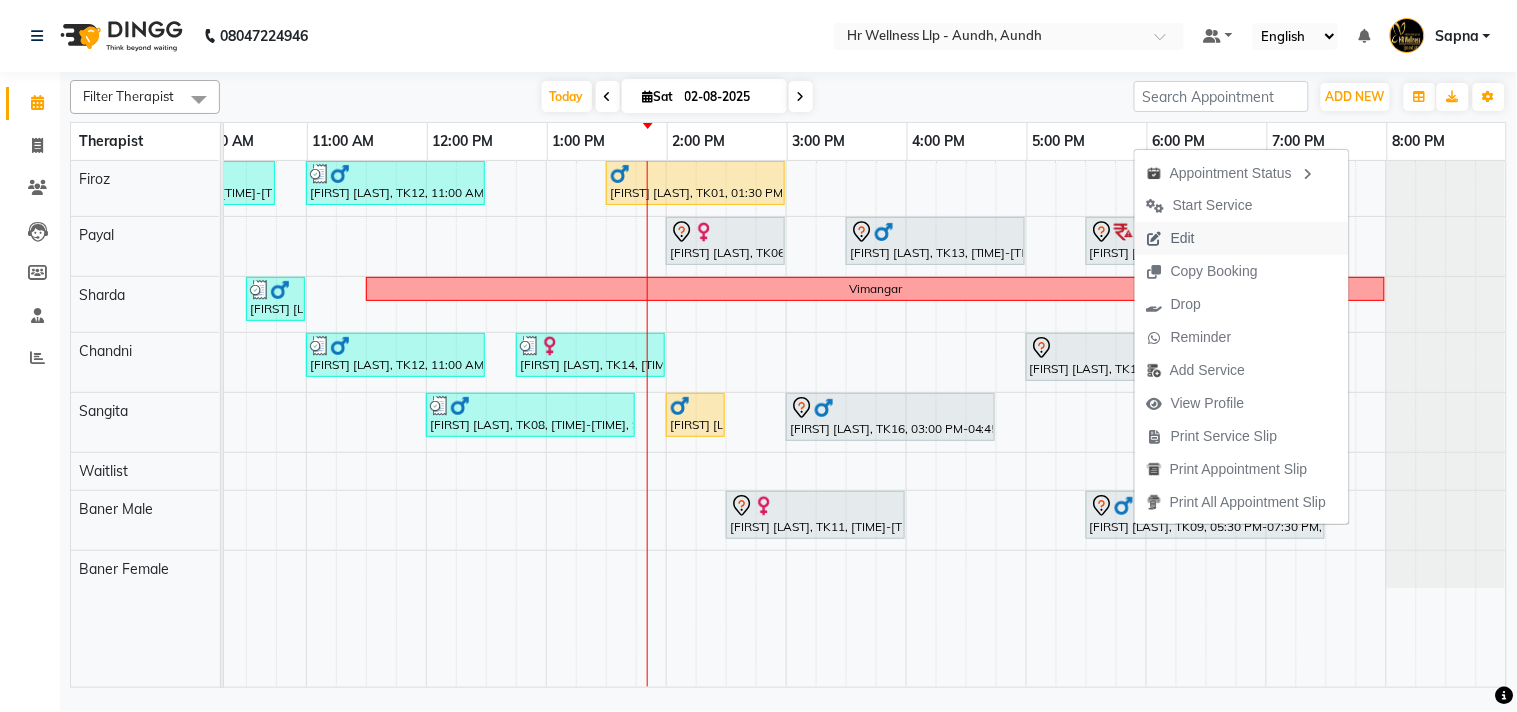 click on "Edit" at bounding box center [1183, 238] 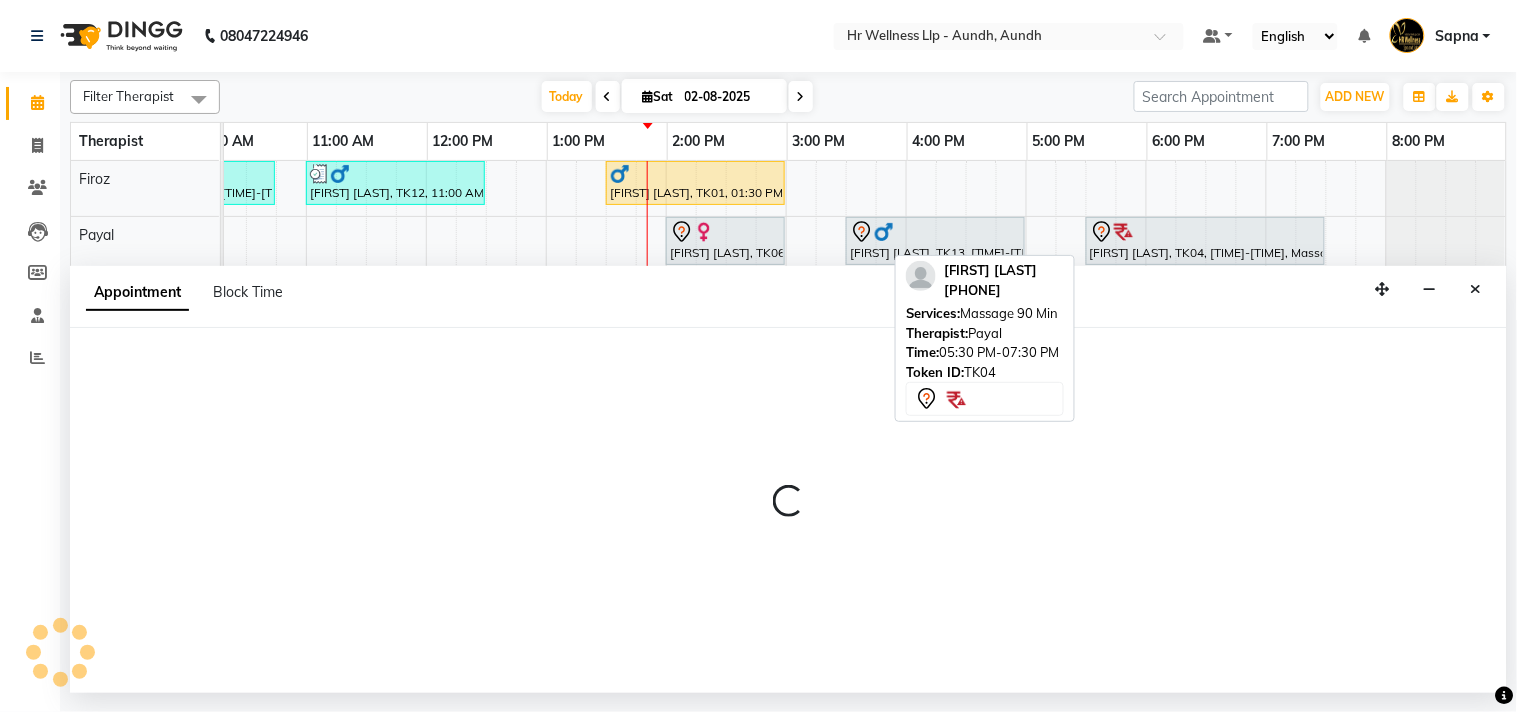 select on "tentative" 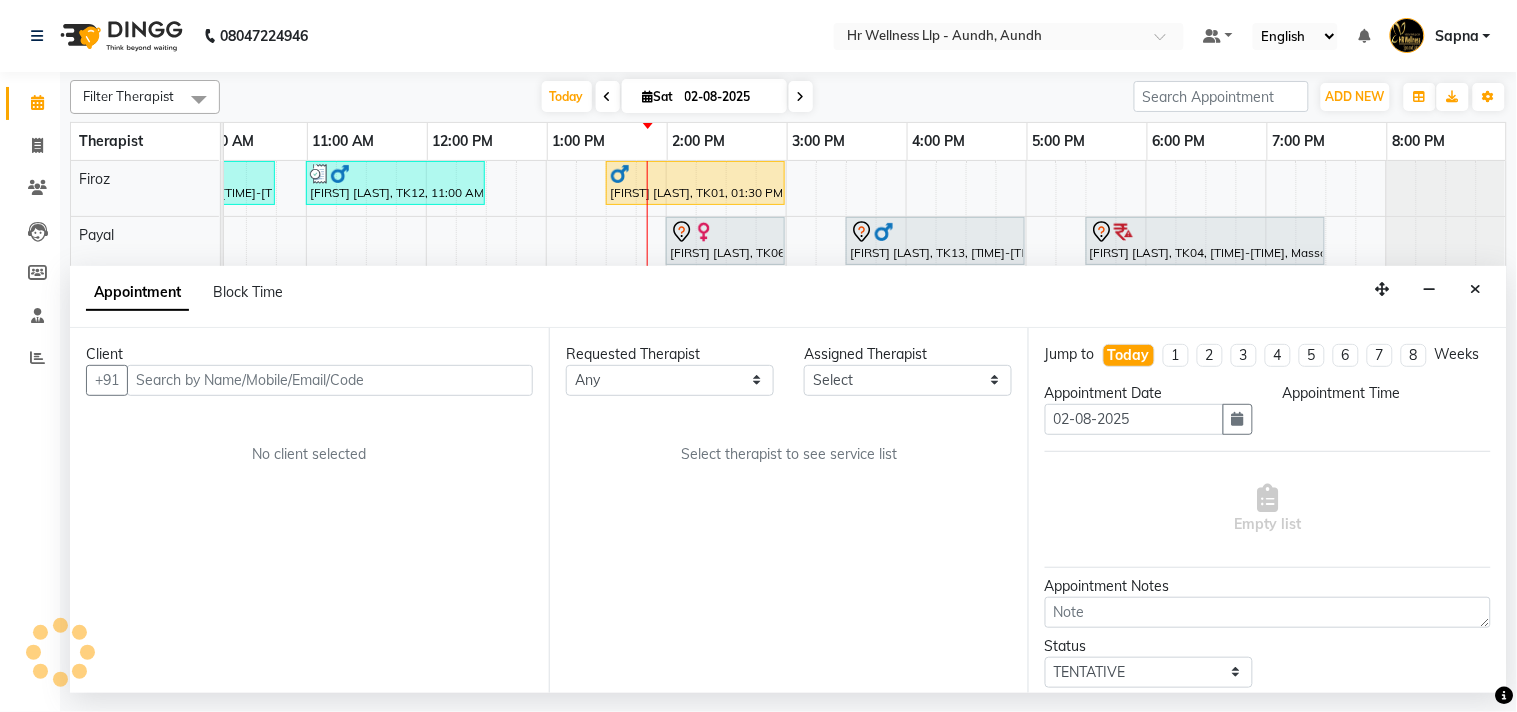 scroll, scrollTop: 0, scrollLeft: 277, axis: horizontal 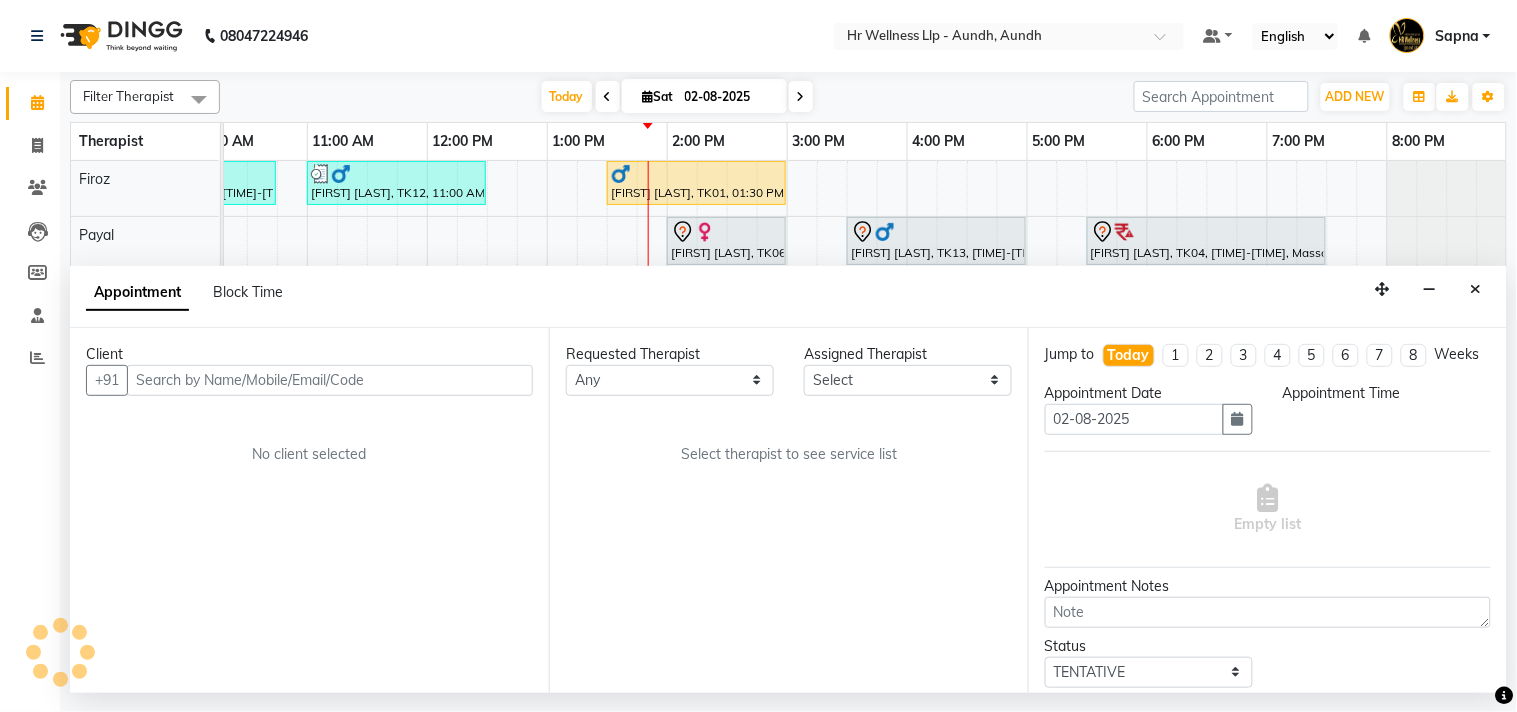 select on "54765" 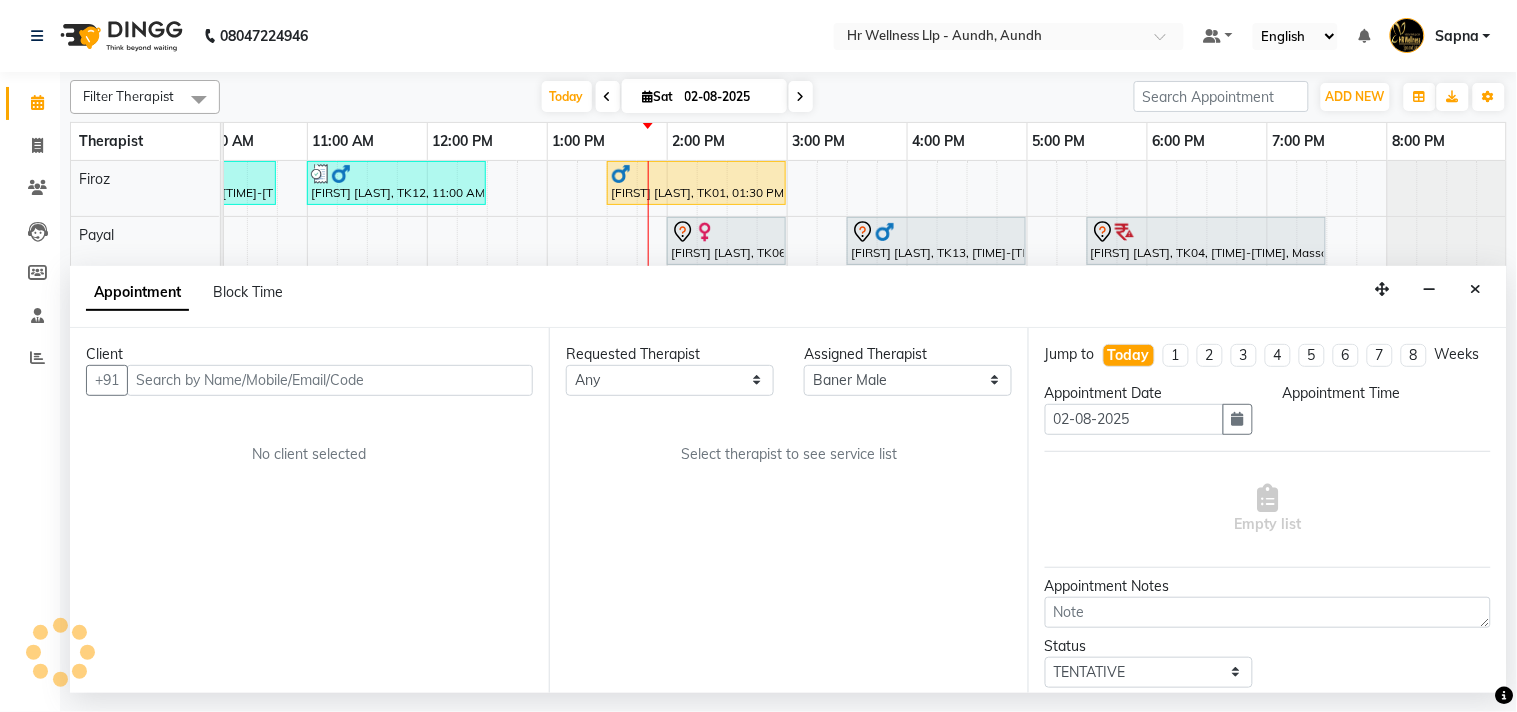 select on "1050" 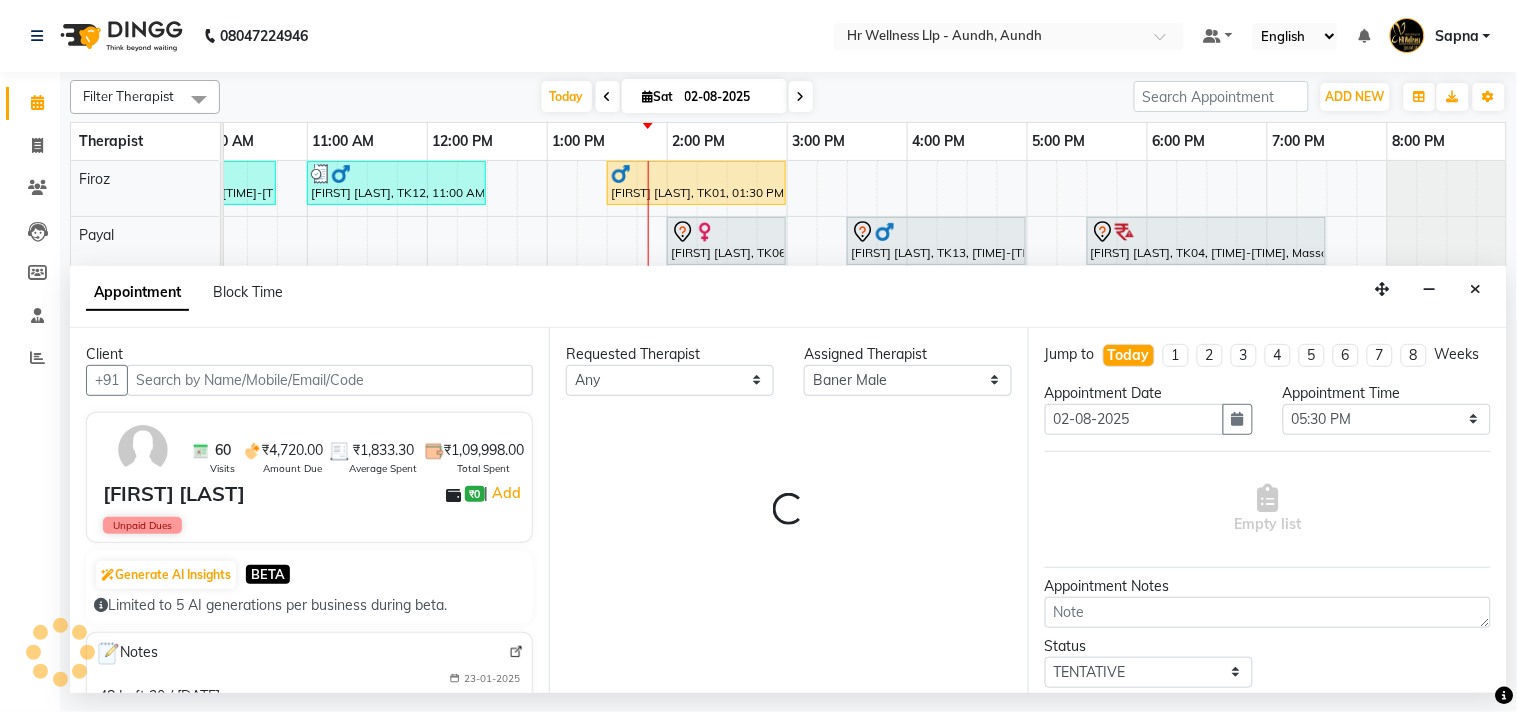 select on "1340" 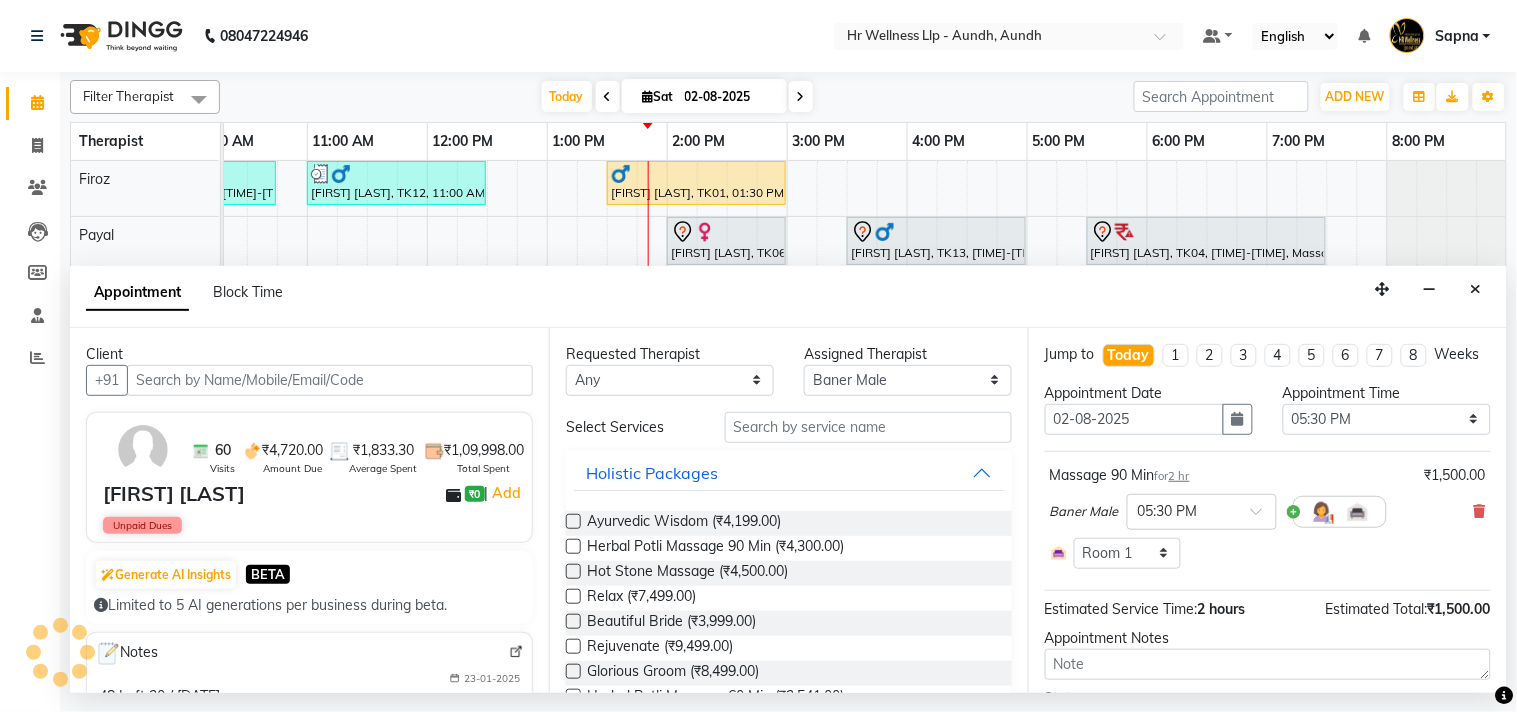 scroll, scrollTop: 0, scrollLeft: 278, axis: horizontal 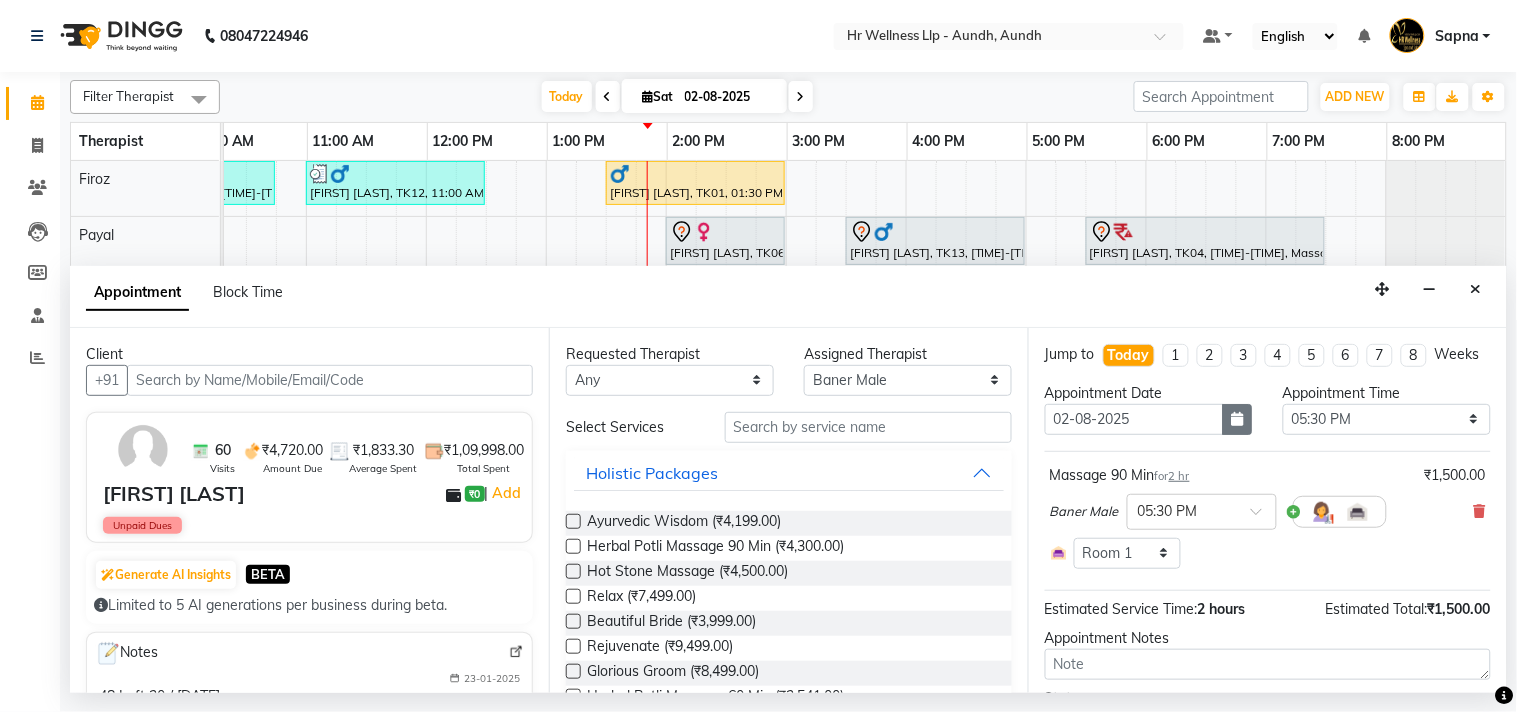 click at bounding box center (1238, 419) 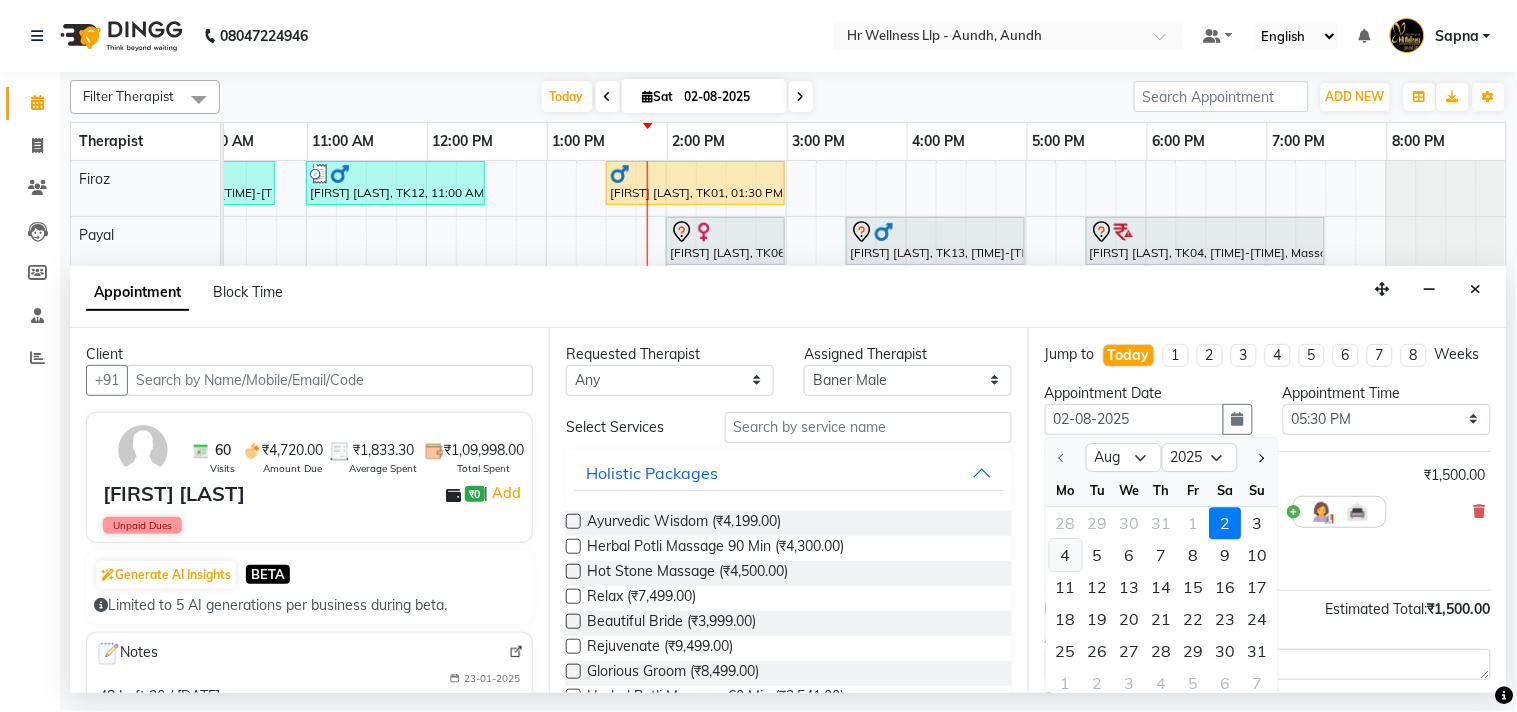 click on "4" at bounding box center [1066, 555] 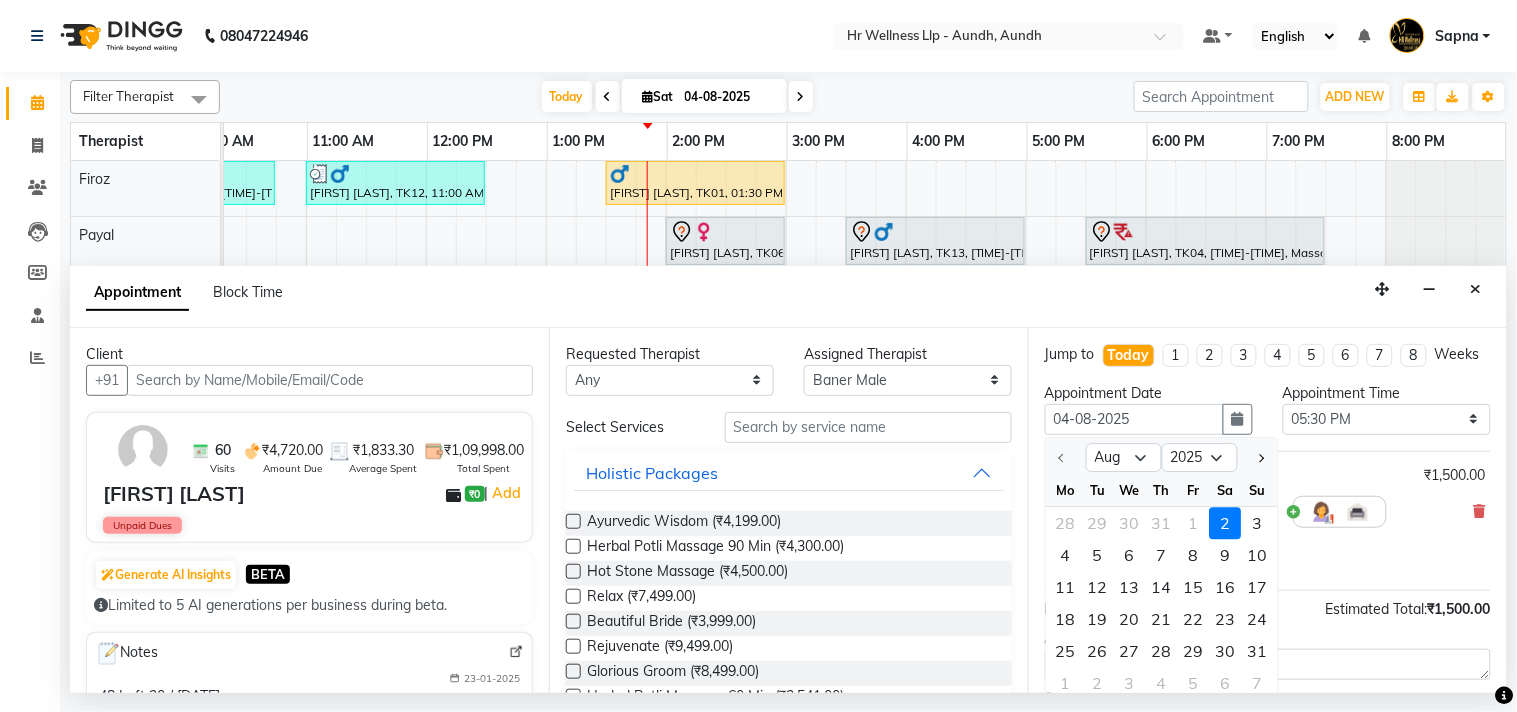 select on "1050" 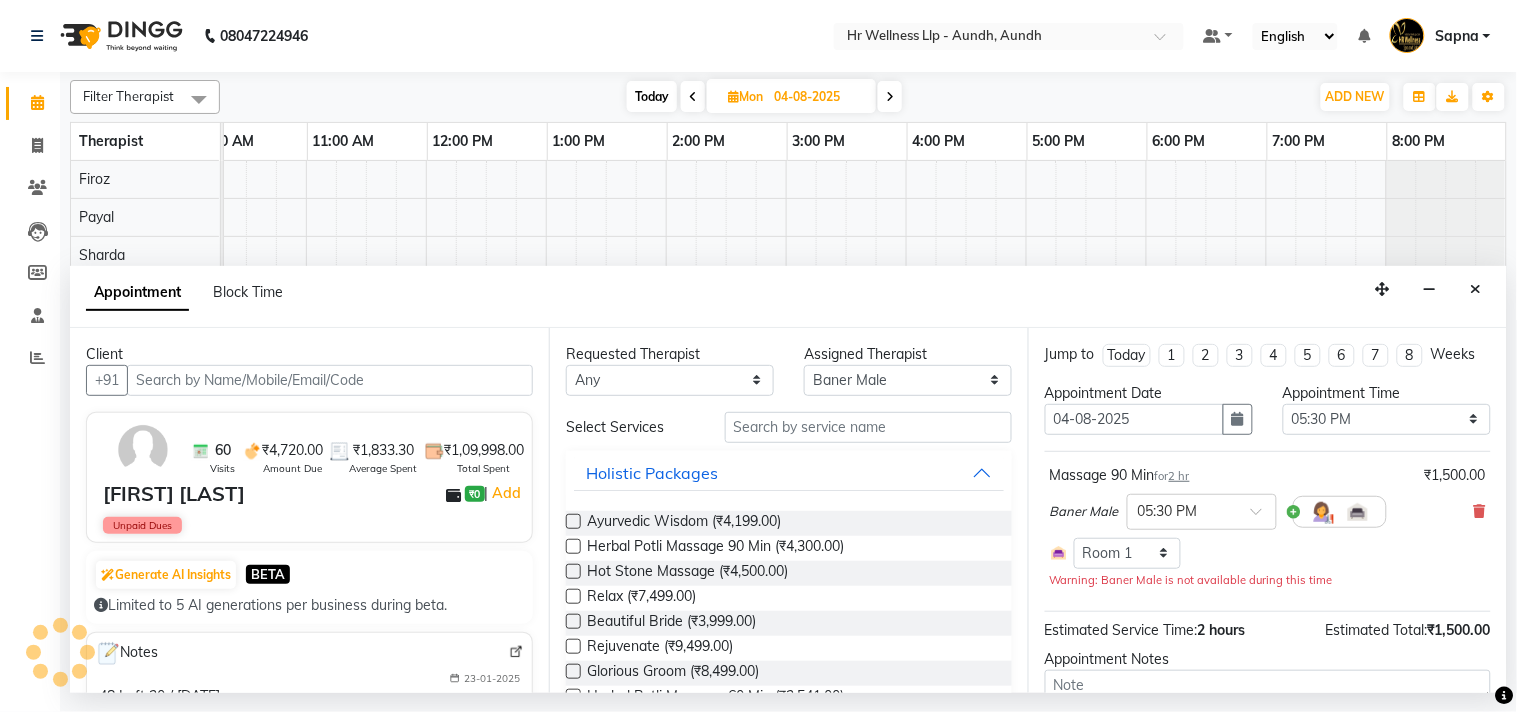 scroll, scrollTop: 0, scrollLeft: 277, axis: horizontal 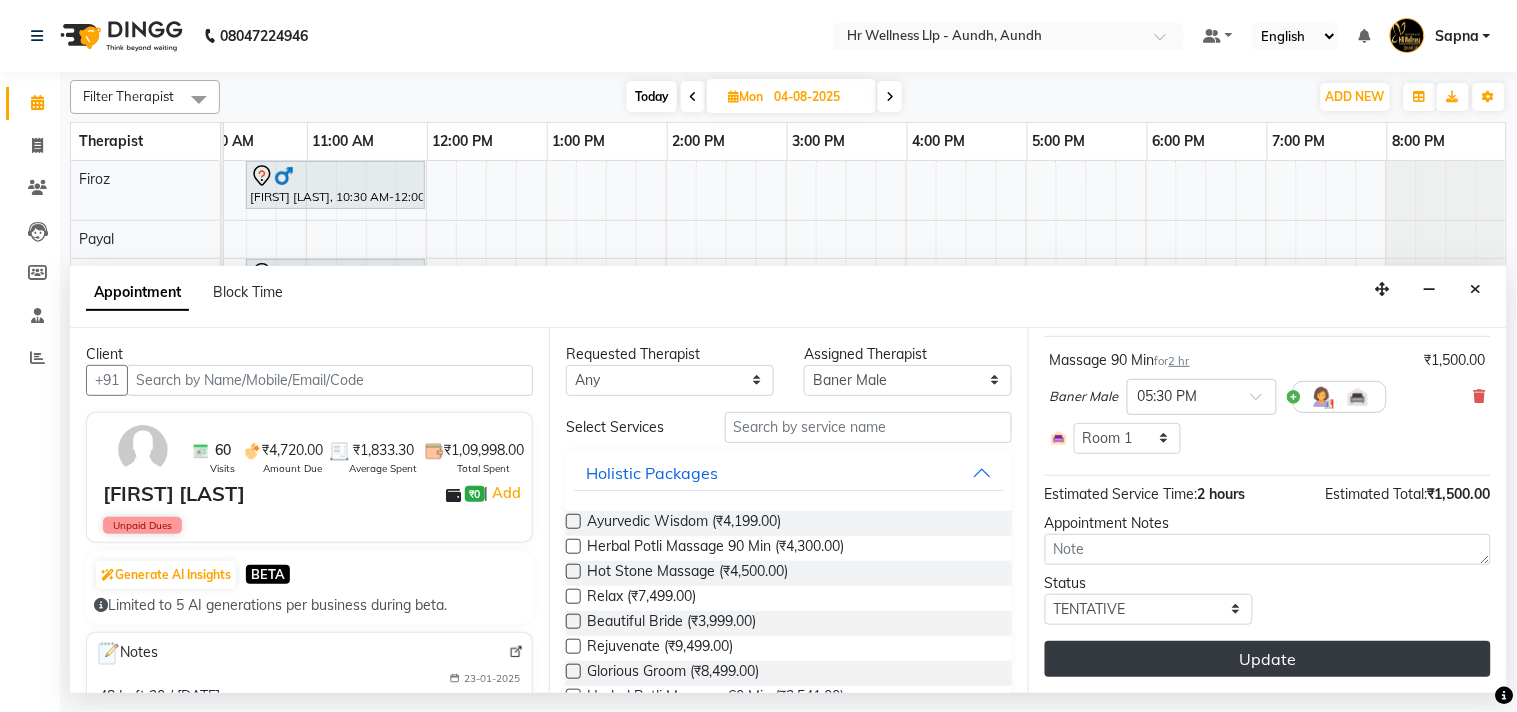 click on "Update" at bounding box center [1268, 659] 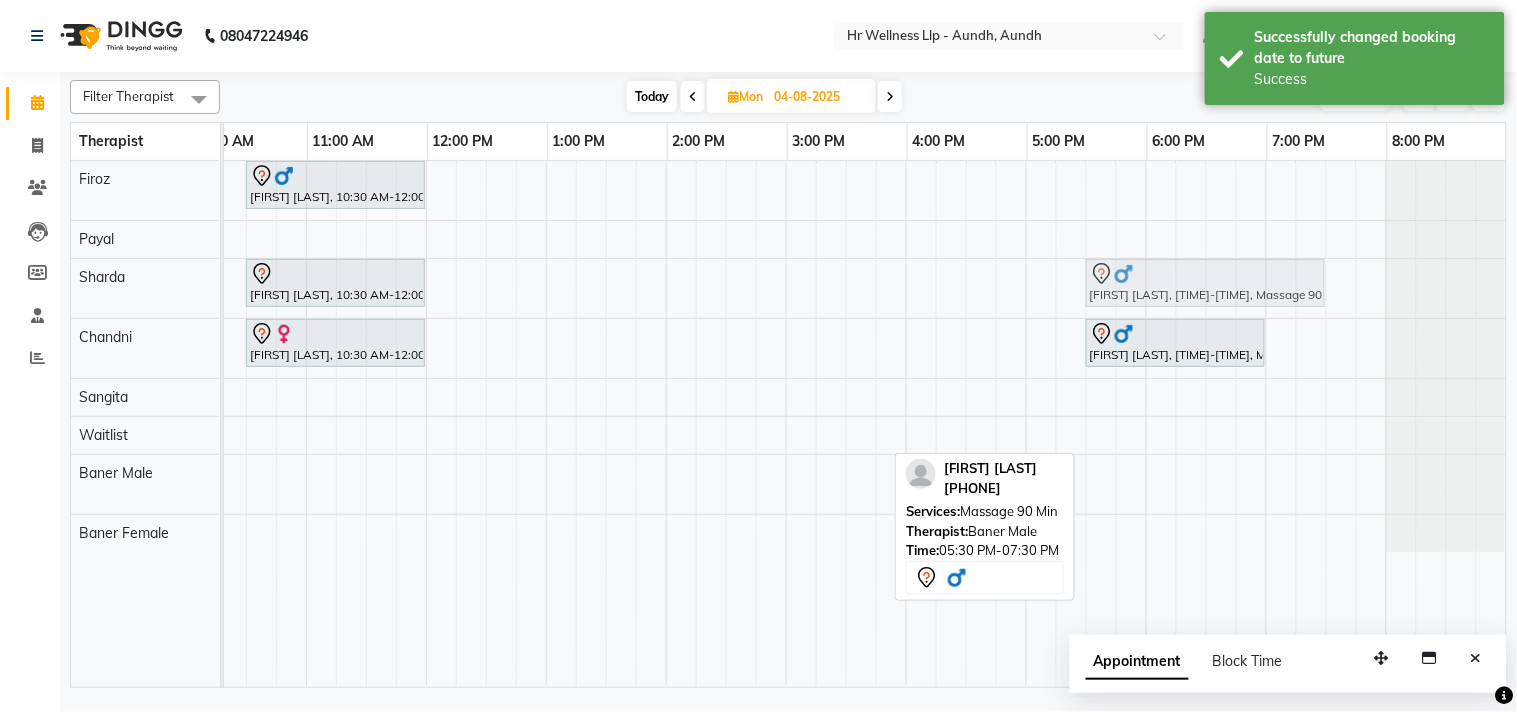 drag, startPoint x: 1124, startPoint y: 486, endPoint x: 1127, endPoint y: 308, distance: 178.02528 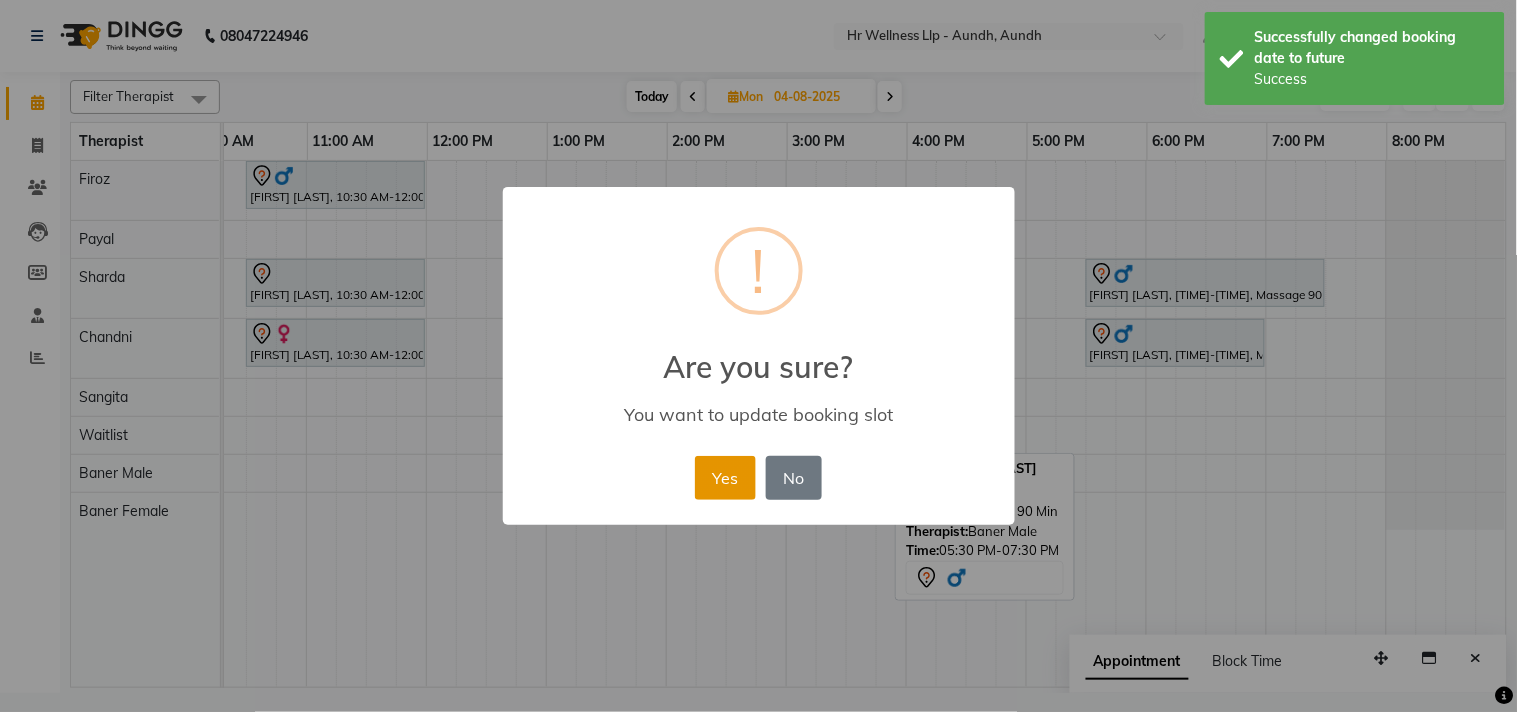 click on "Yes" at bounding box center [725, 478] 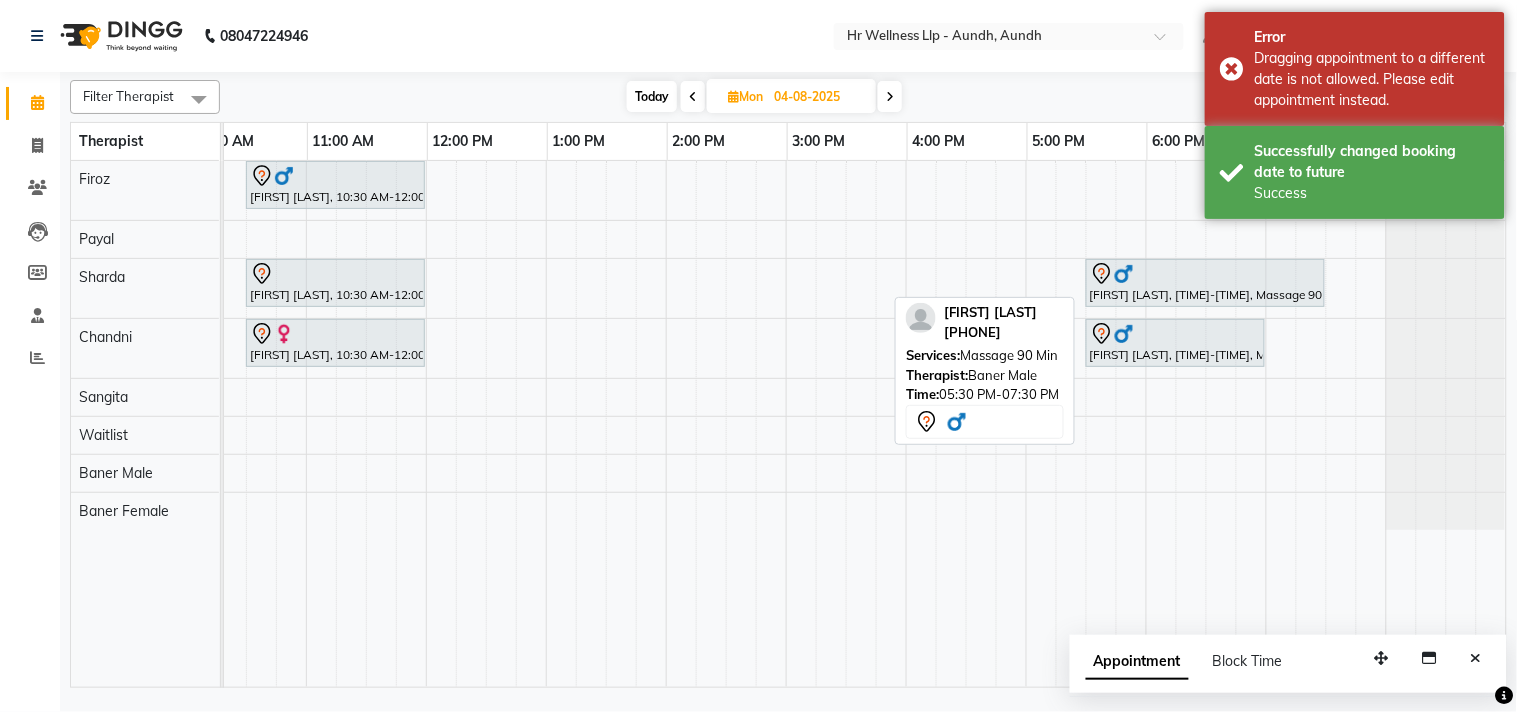 click on "[FIRST] [LAST], [TIME]-[TIME], Massage 90 Min" at bounding box center [1205, 283] 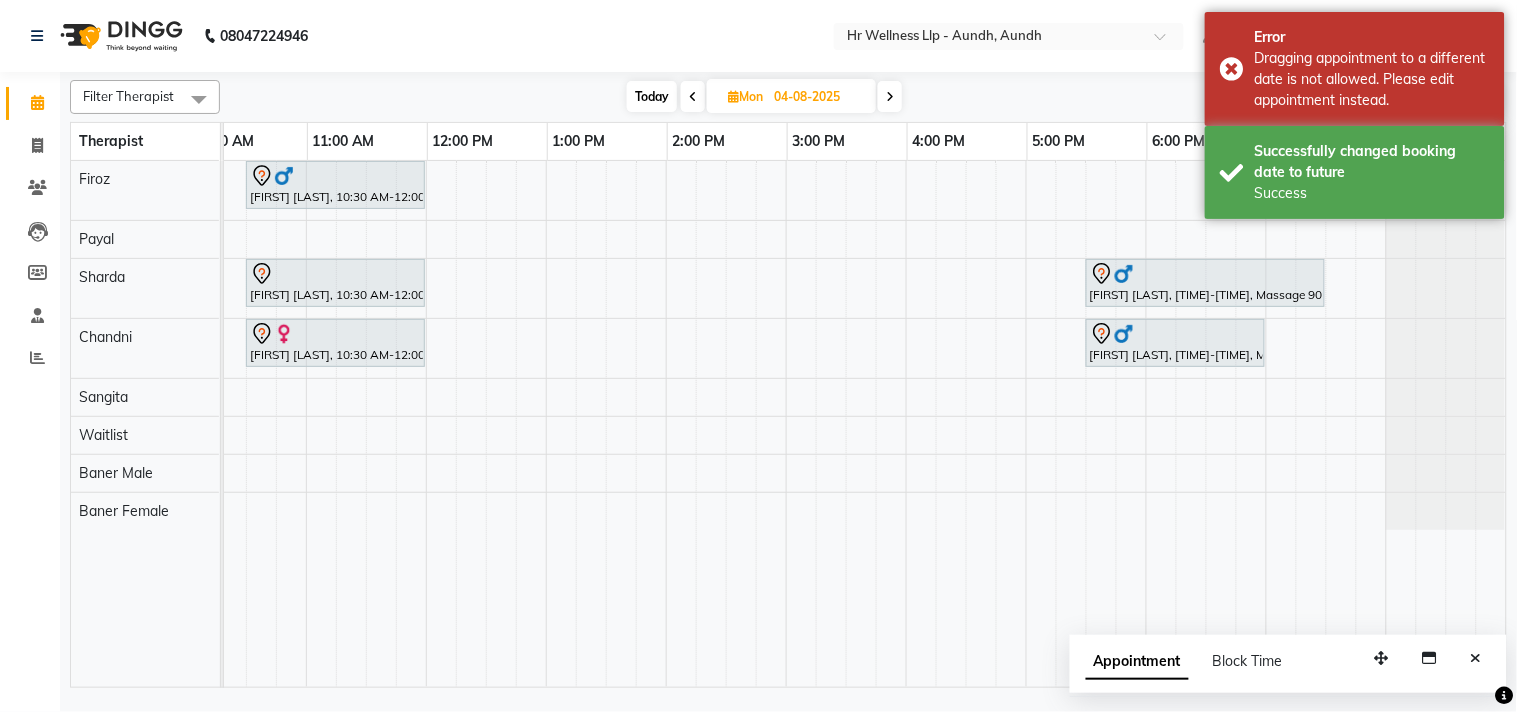 click on "Today" at bounding box center [652, 96] 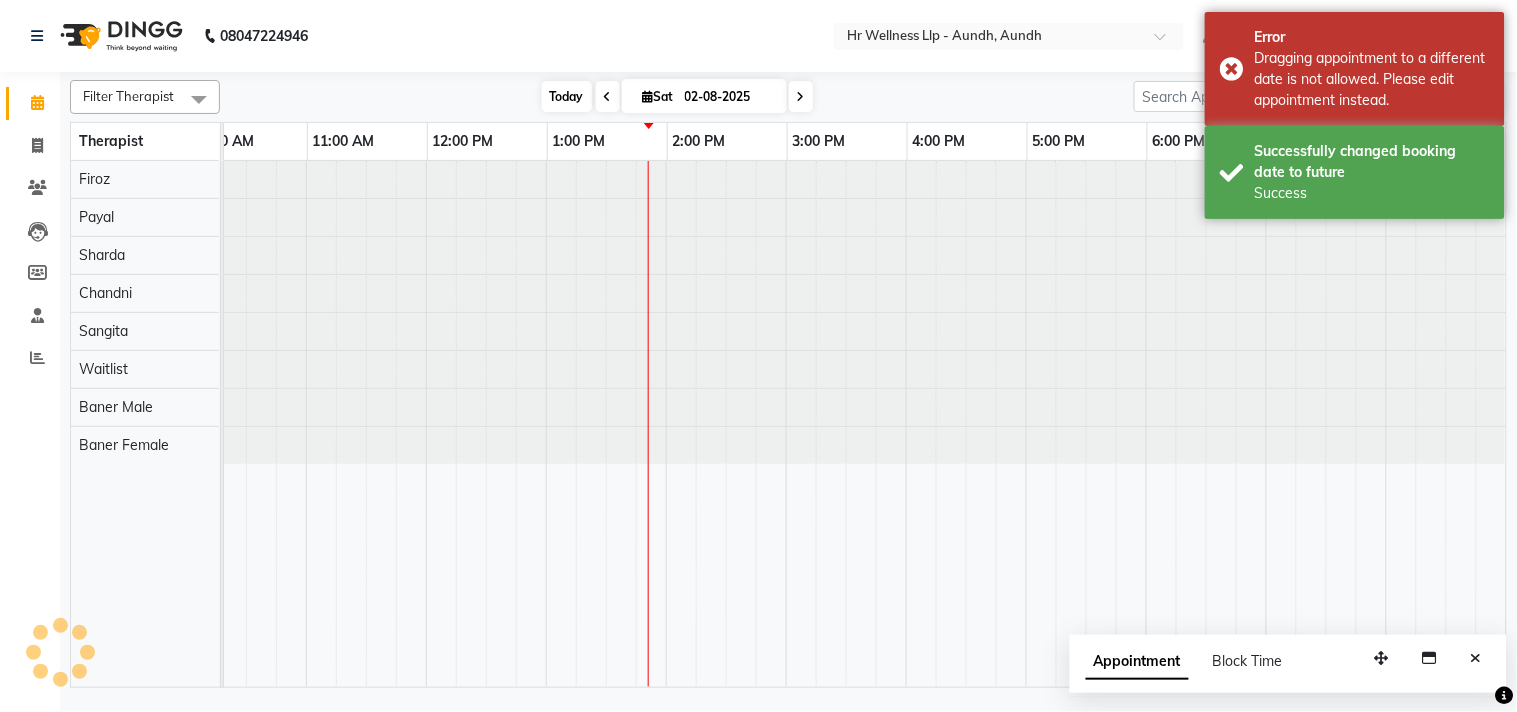 scroll, scrollTop: 0, scrollLeft: 277, axis: horizontal 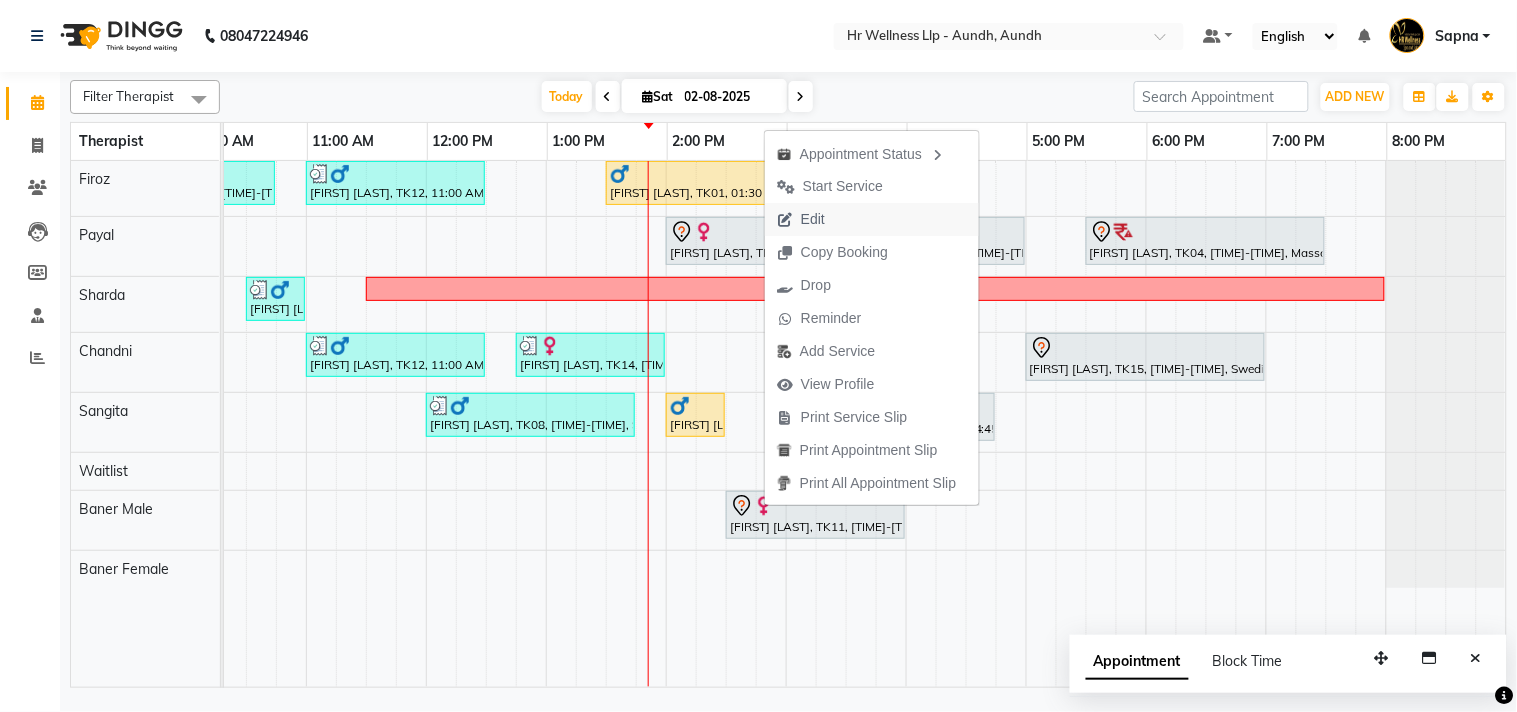 click on "Edit" at bounding box center [813, 219] 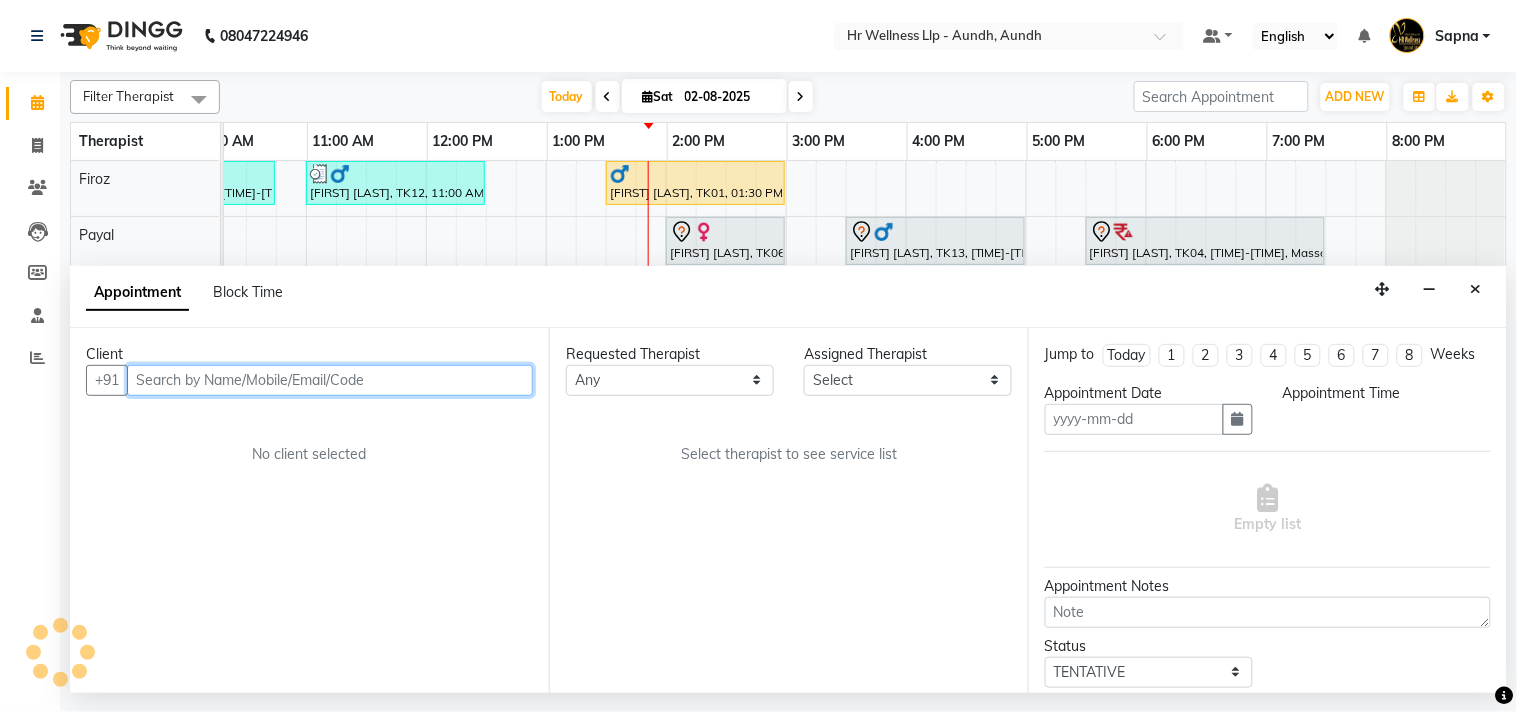 type on "02-08-2025" 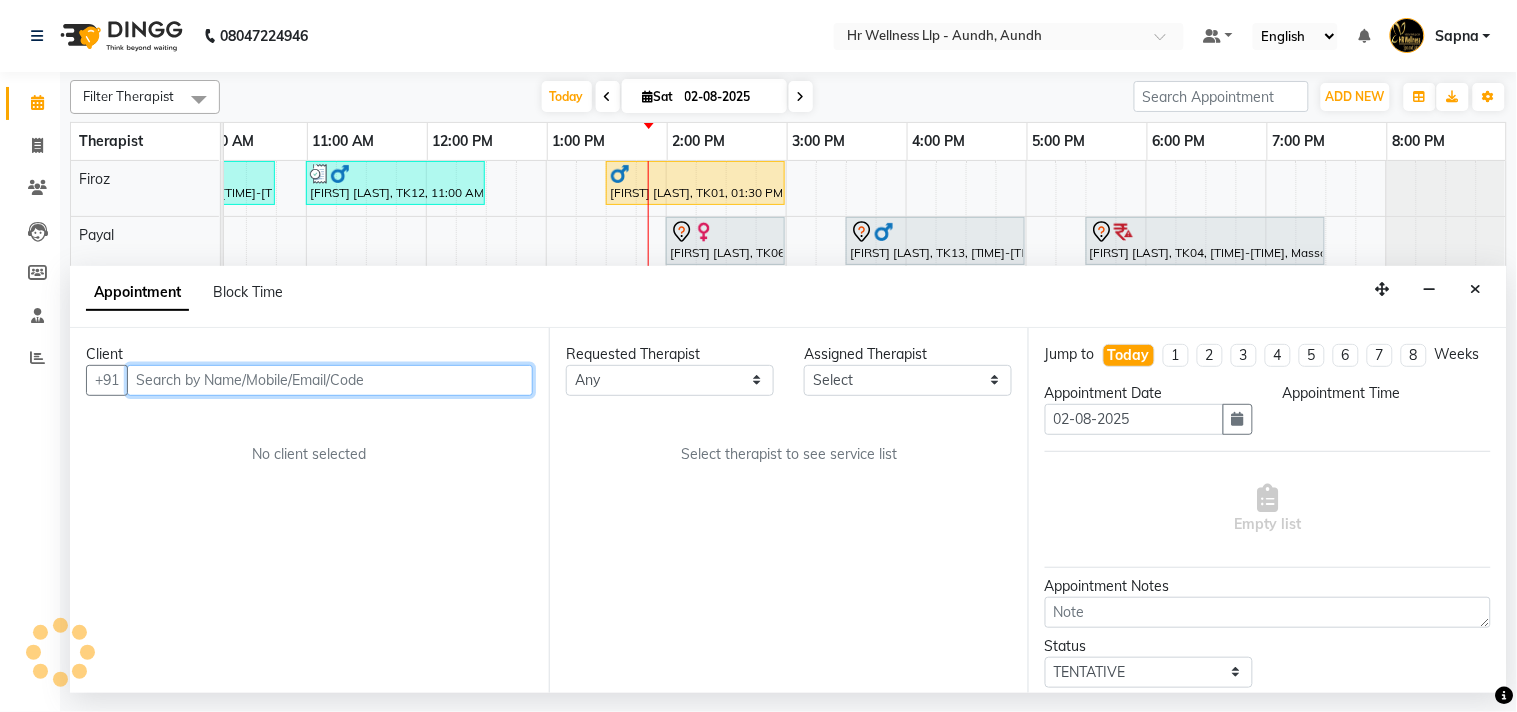 scroll, scrollTop: 0, scrollLeft: 0, axis: both 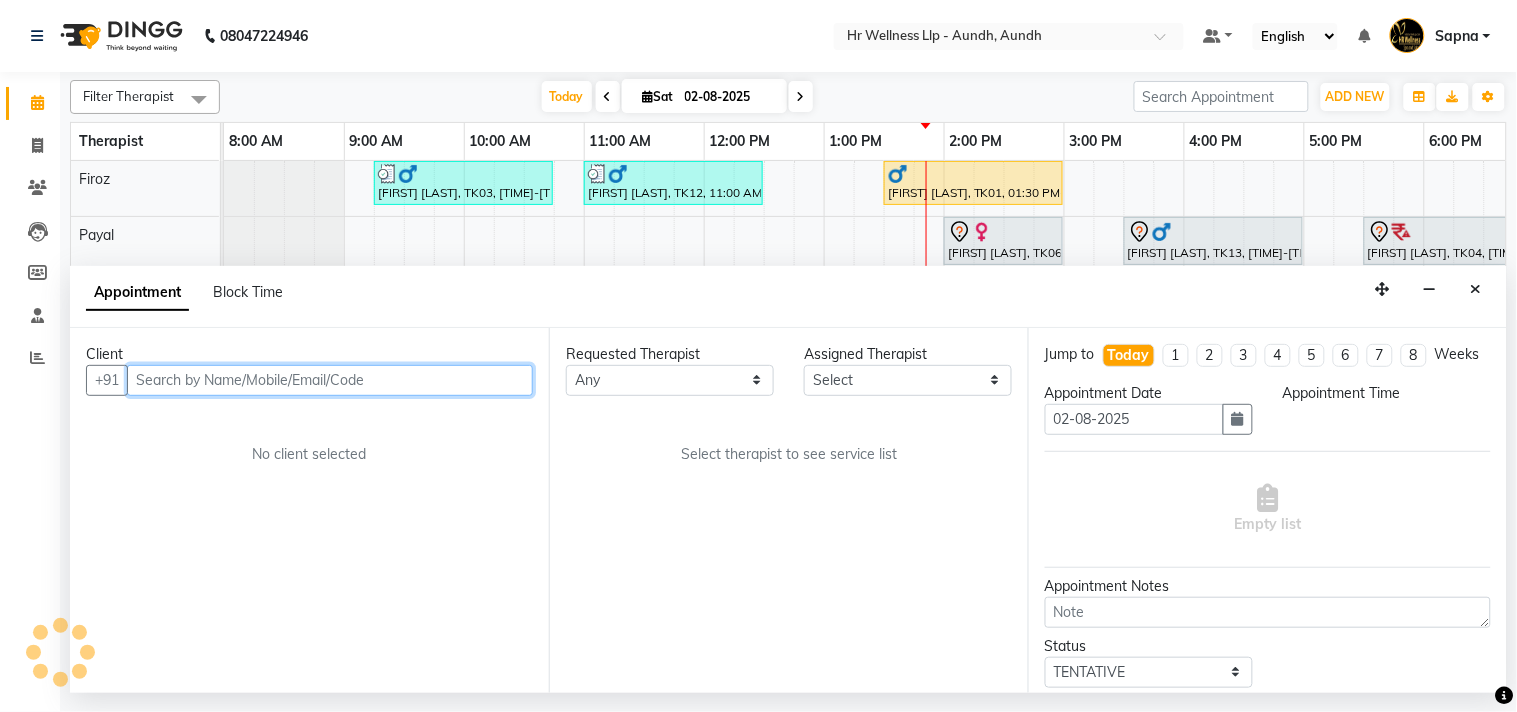 select on "54765" 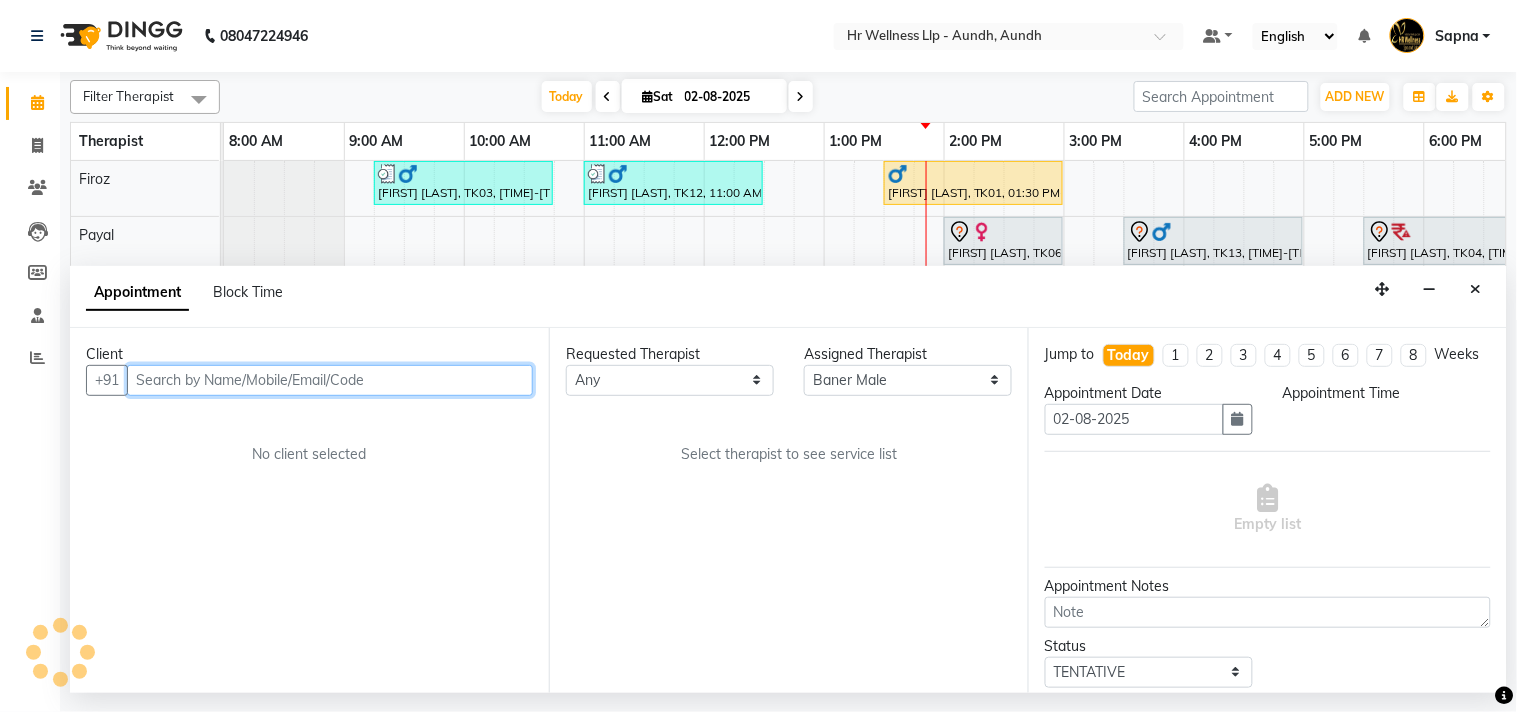 select on "870" 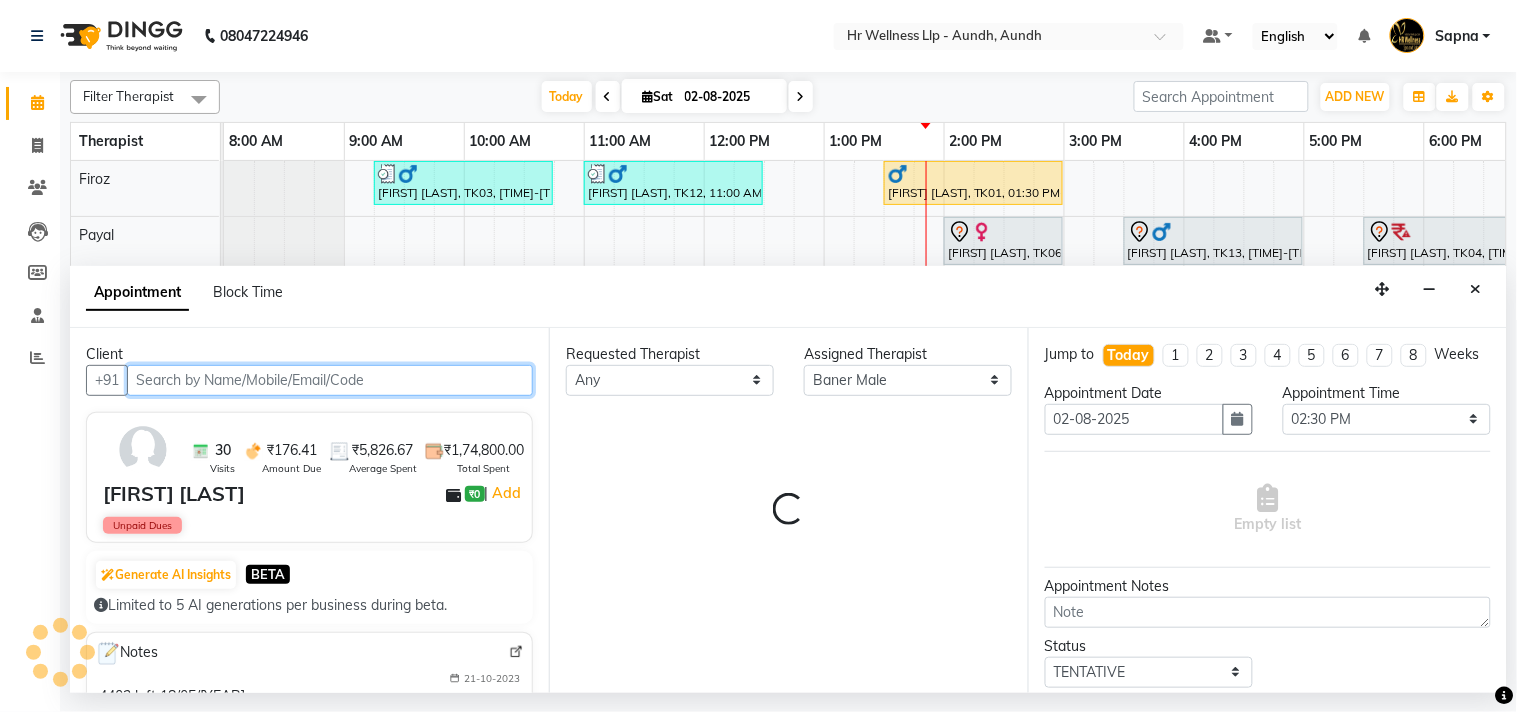 scroll, scrollTop: 0, scrollLeft: 277, axis: horizontal 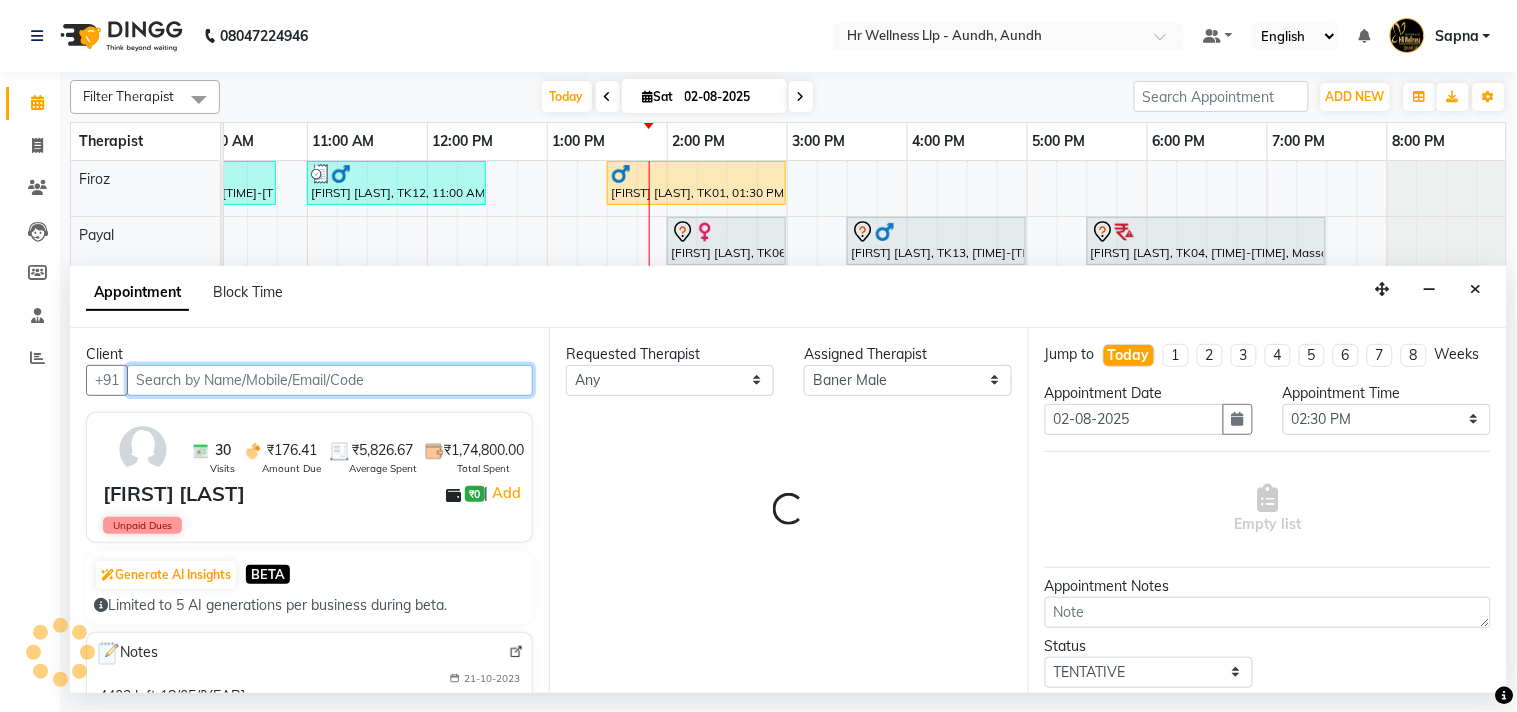 select on "1340" 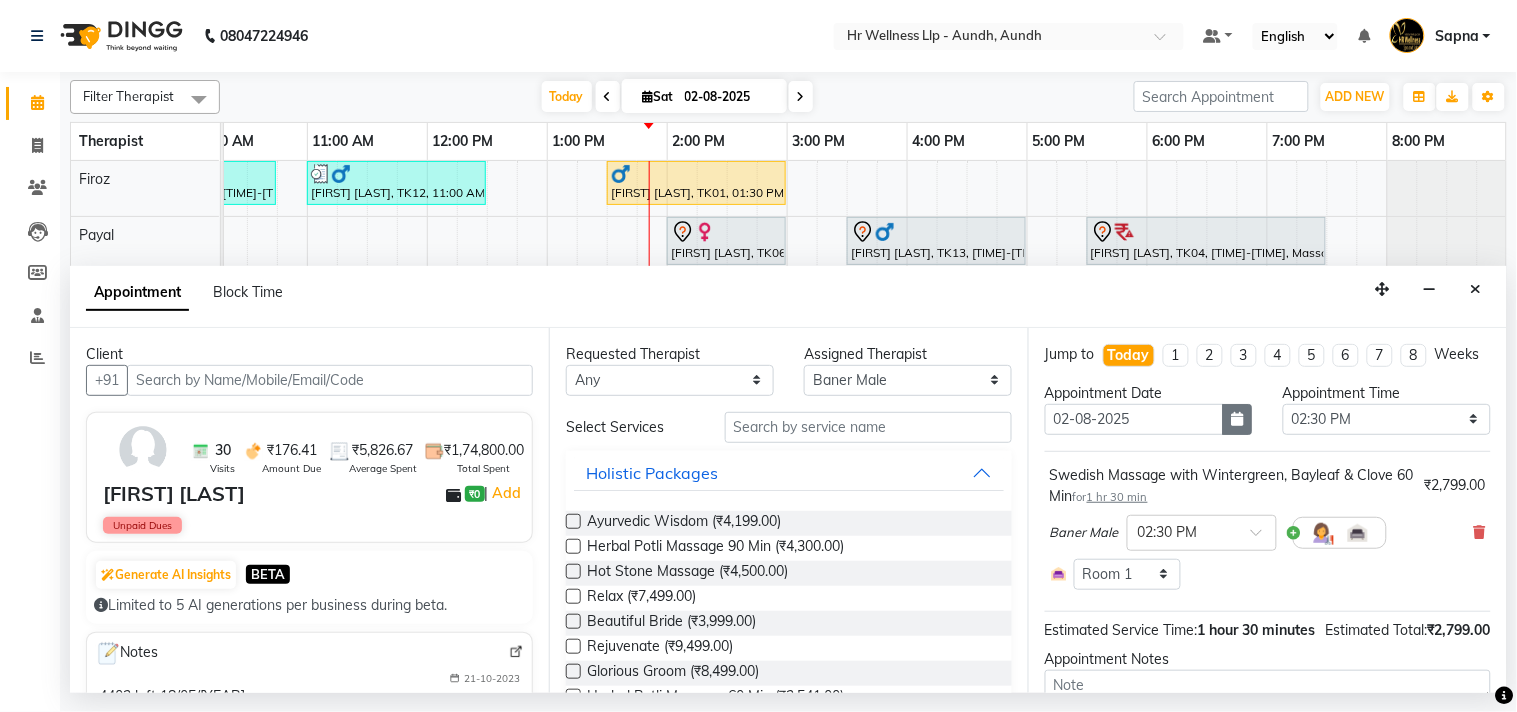 click at bounding box center [1238, 419] 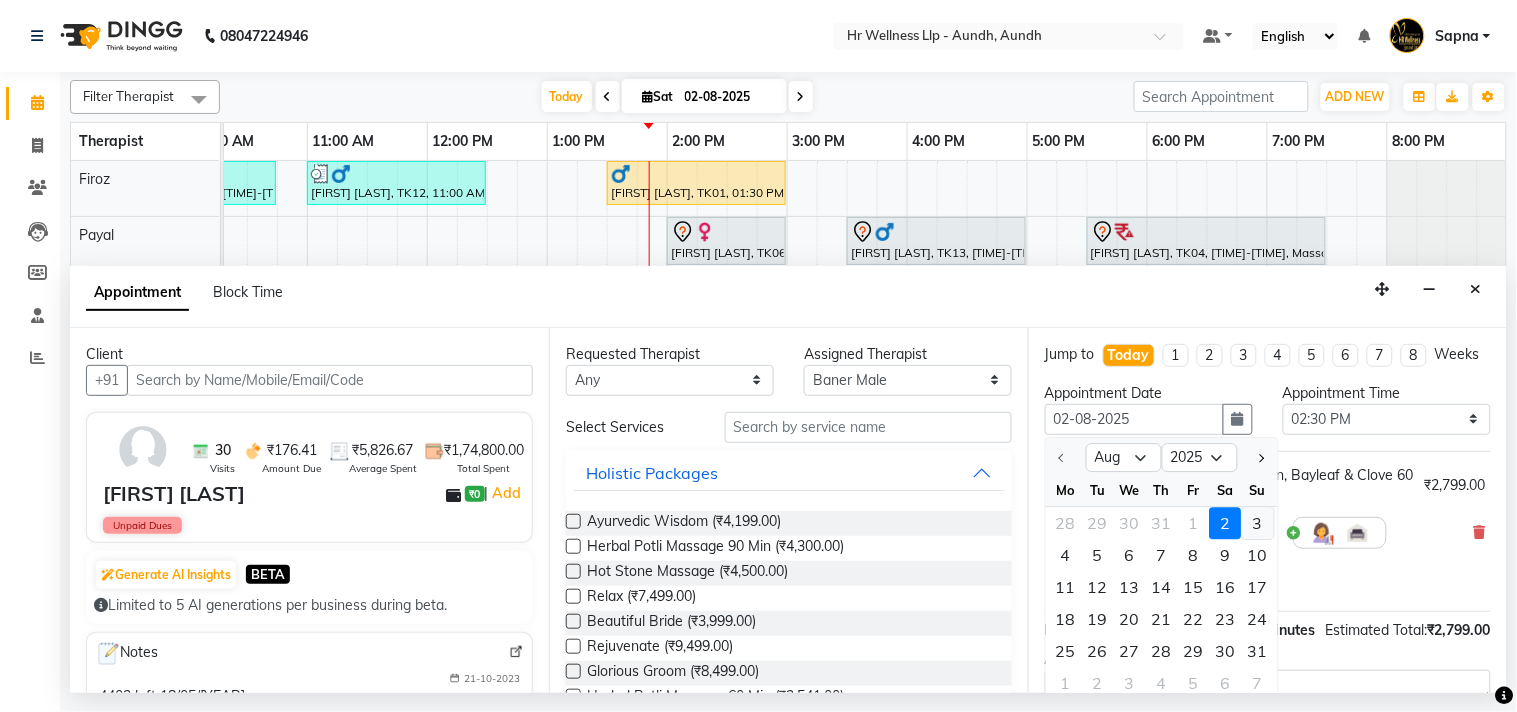 click on "3" at bounding box center [1258, 523] 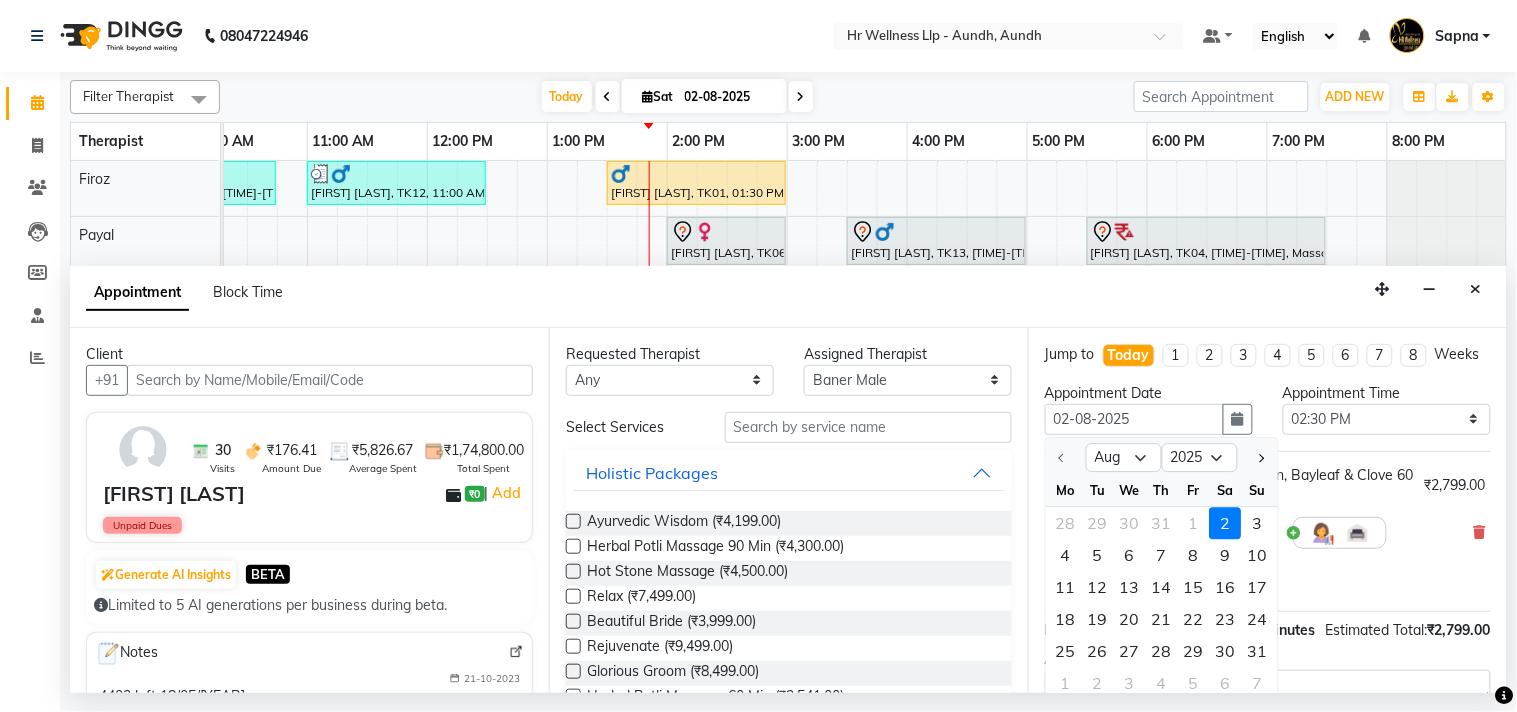 type on "03-08-2025" 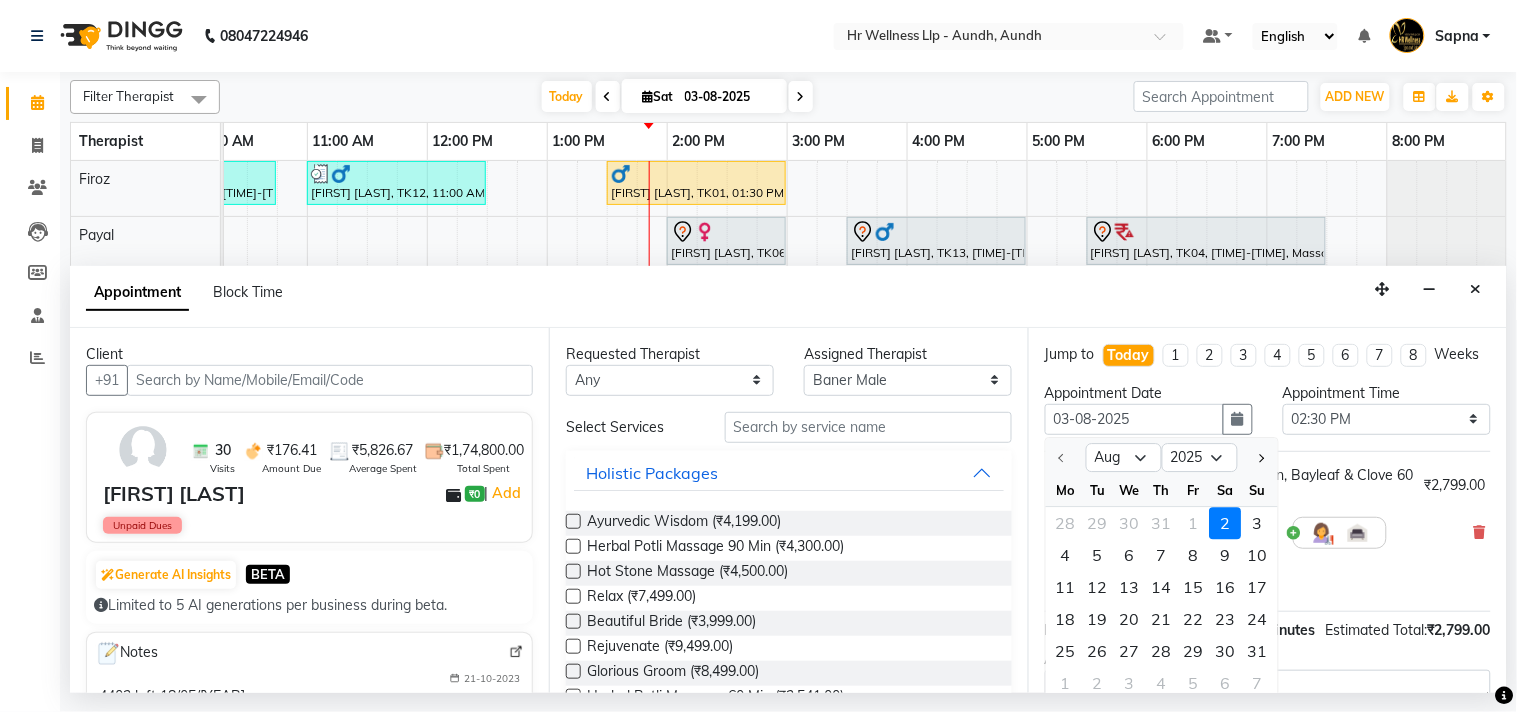 select on "870" 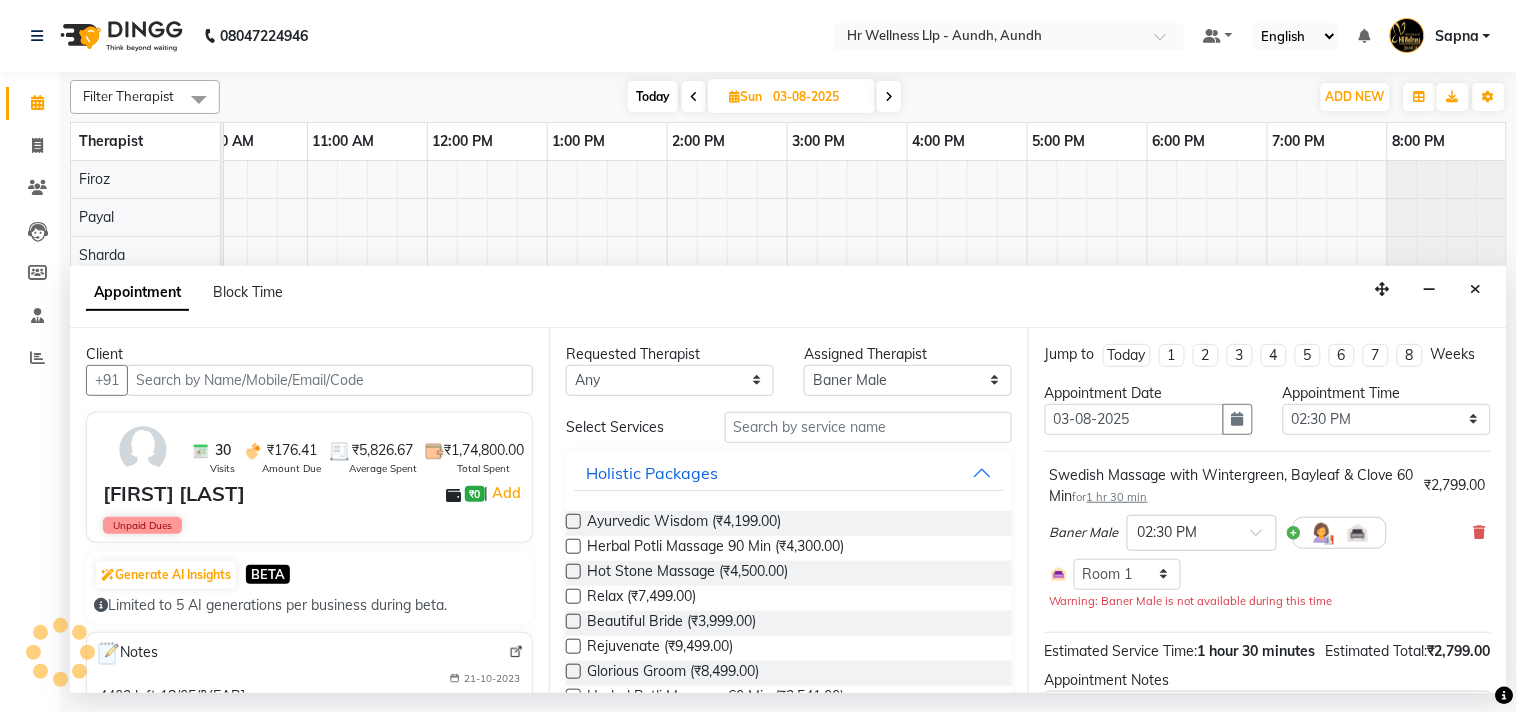 scroll, scrollTop: 0, scrollLeft: 277, axis: horizontal 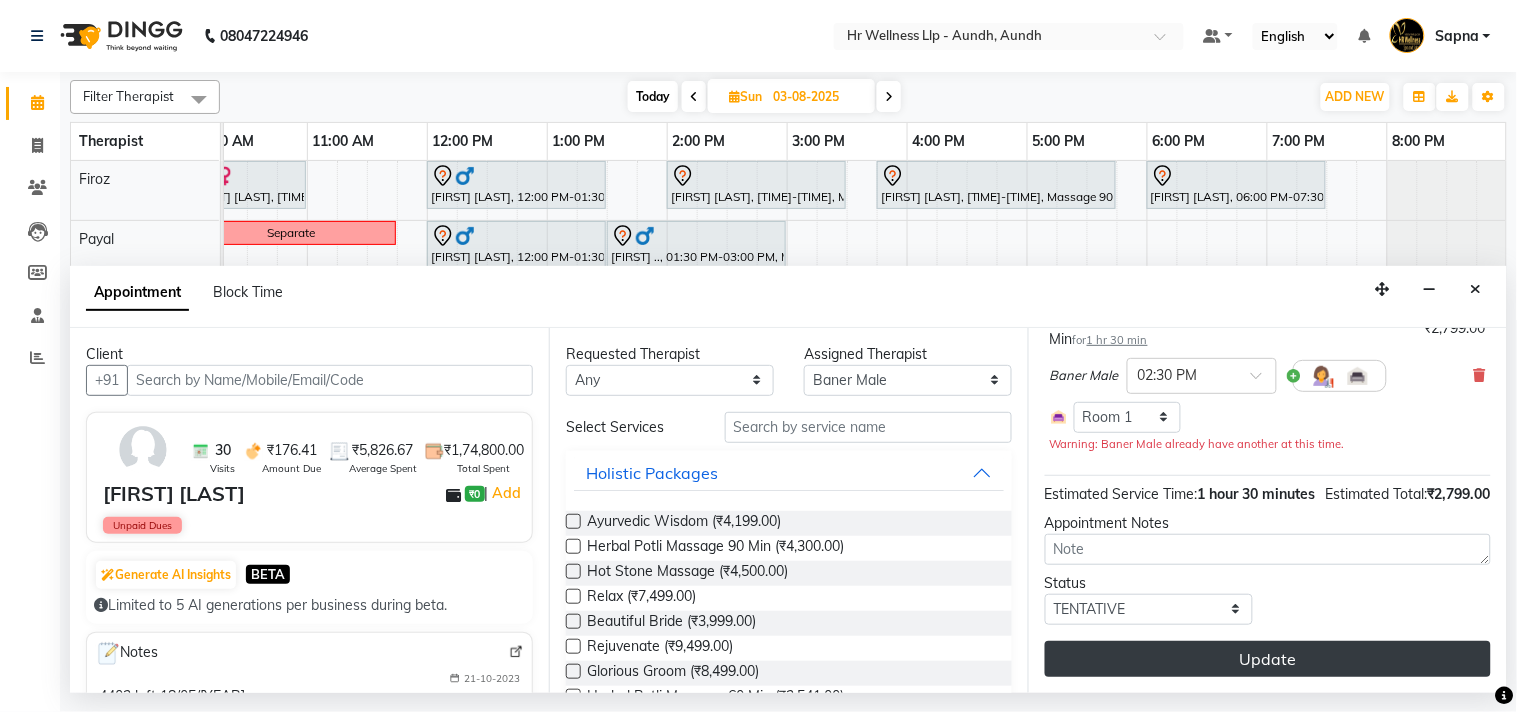 click on "Update" at bounding box center (1268, 659) 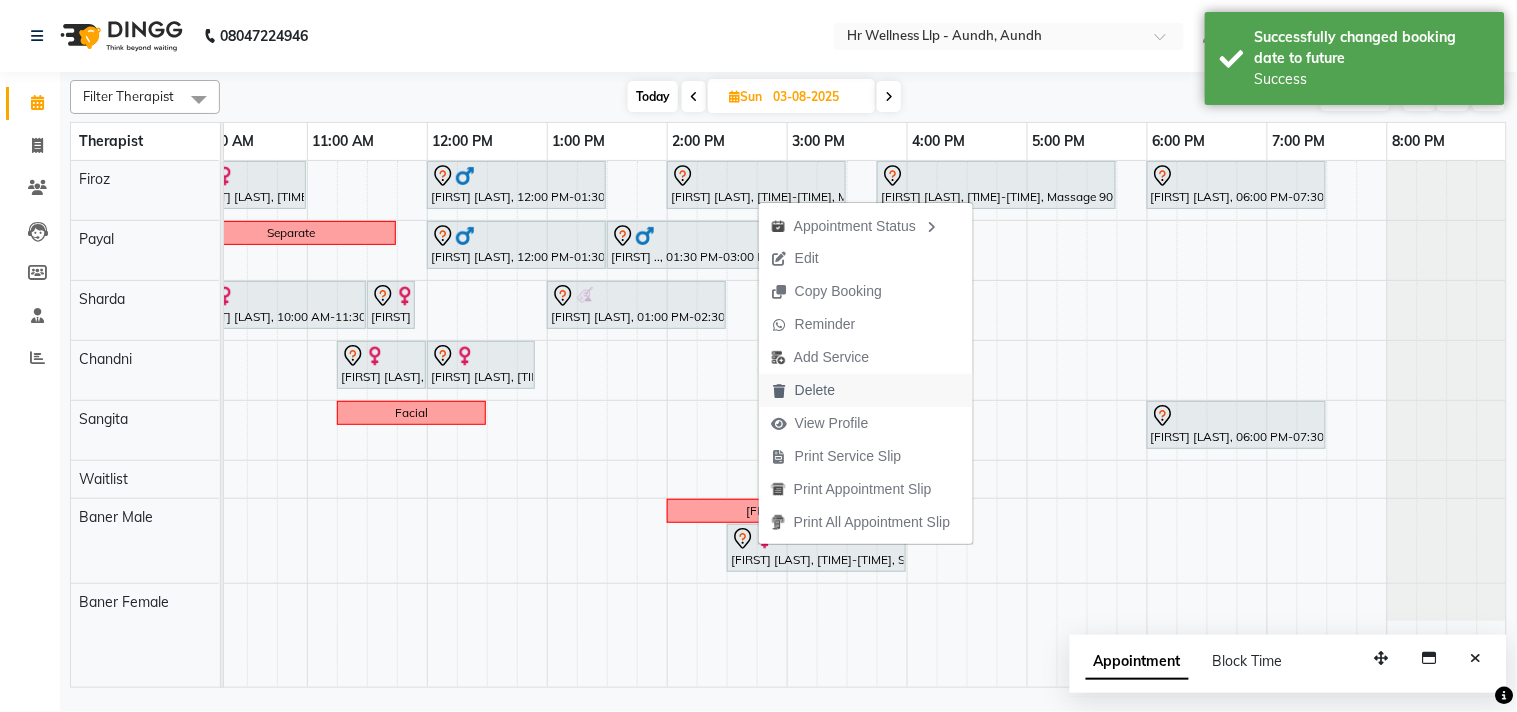 click on "Delete" at bounding box center (815, 390) 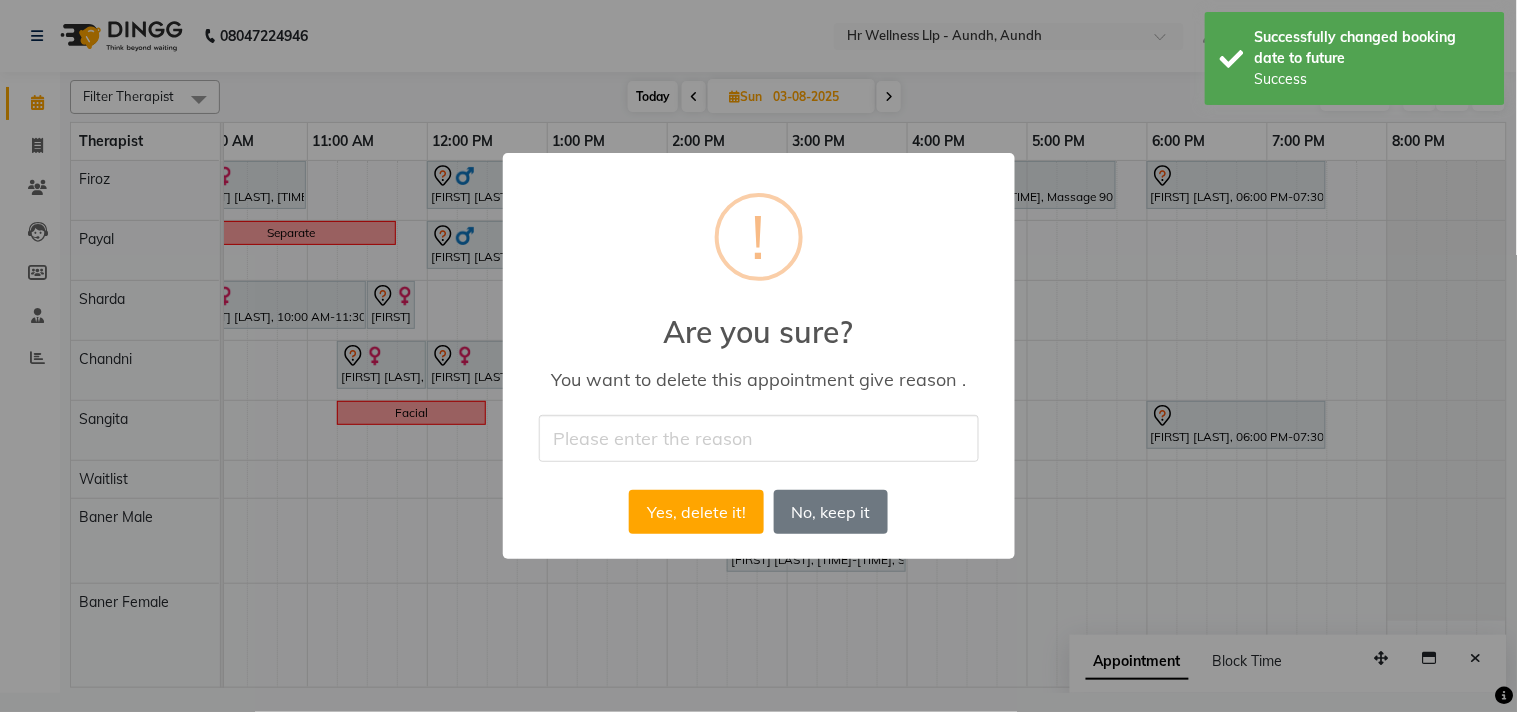 click at bounding box center [759, 438] 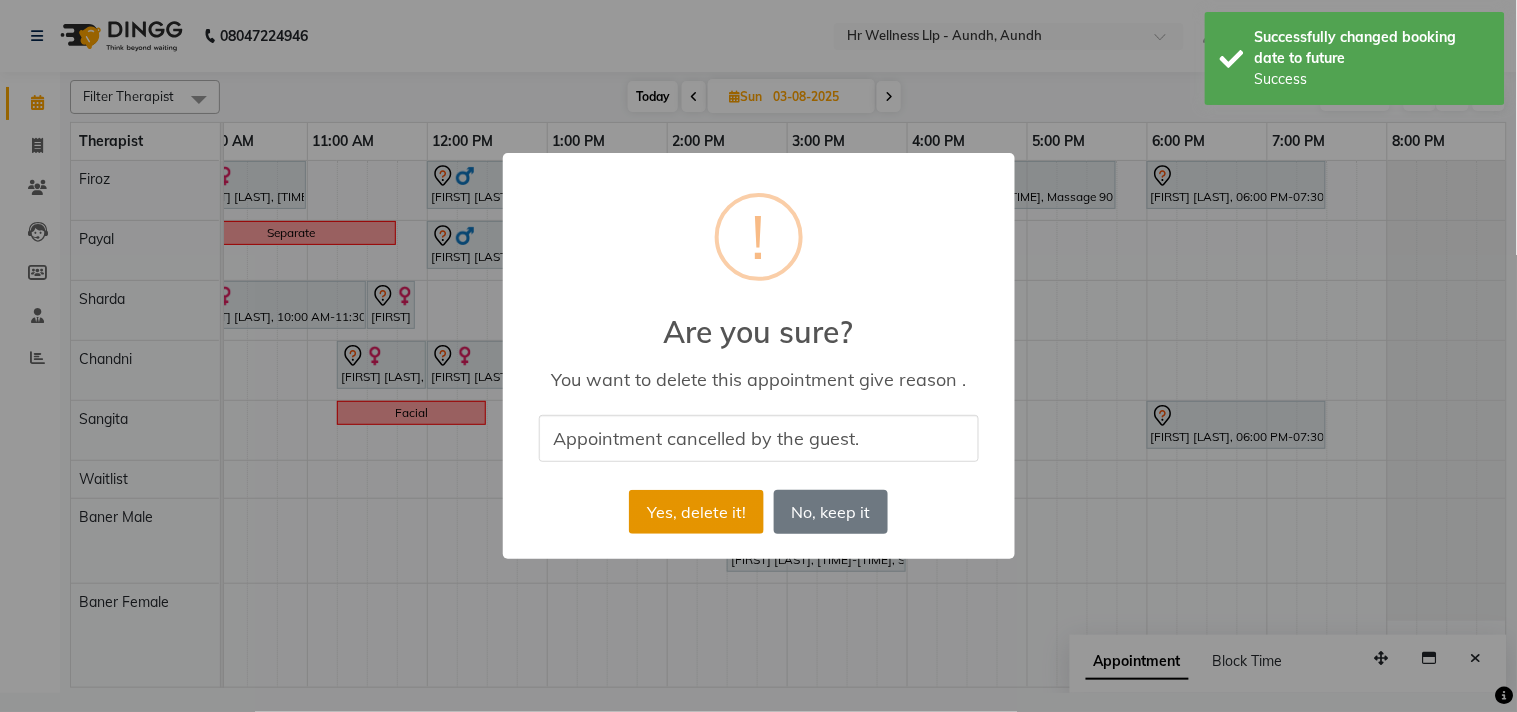 click on "Yes, delete it!" at bounding box center [696, 512] 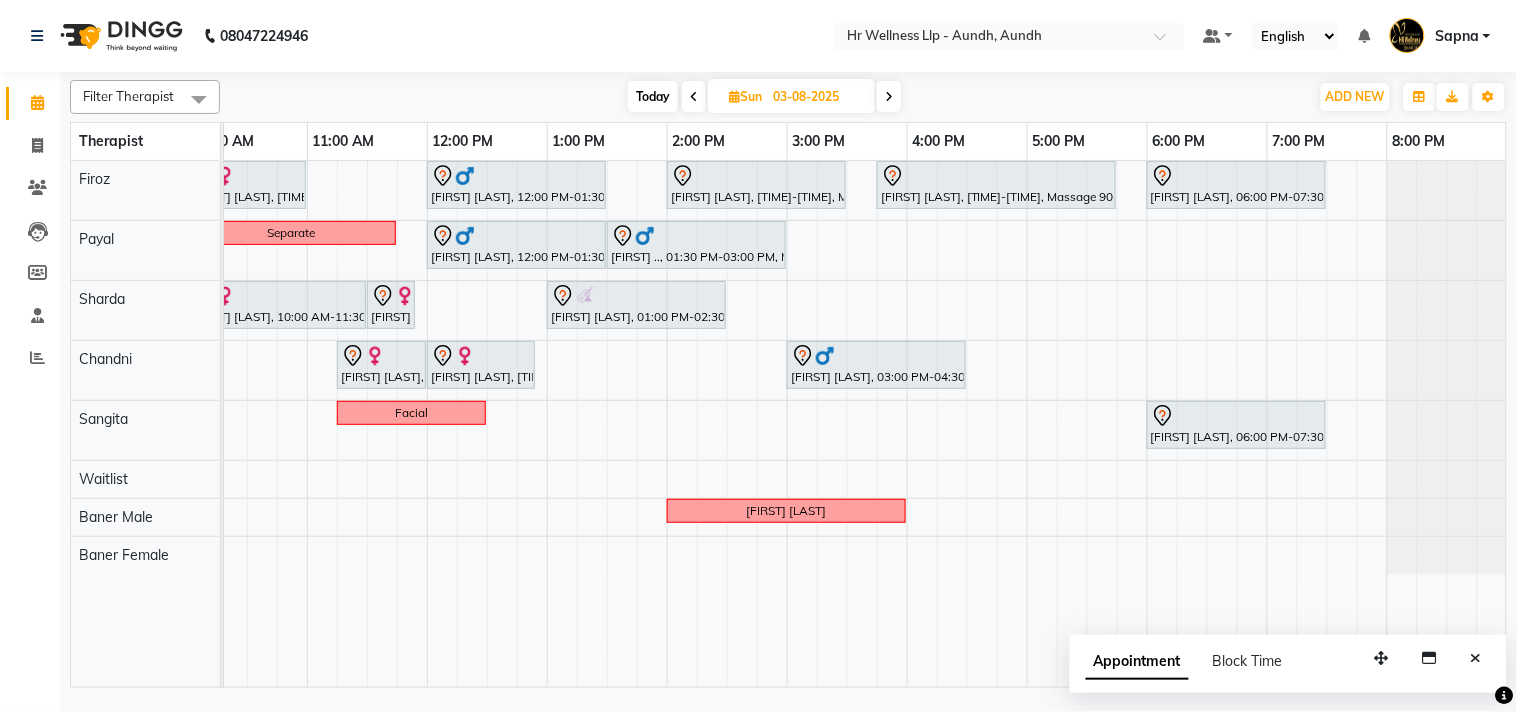click at bounding box center [694, 96] 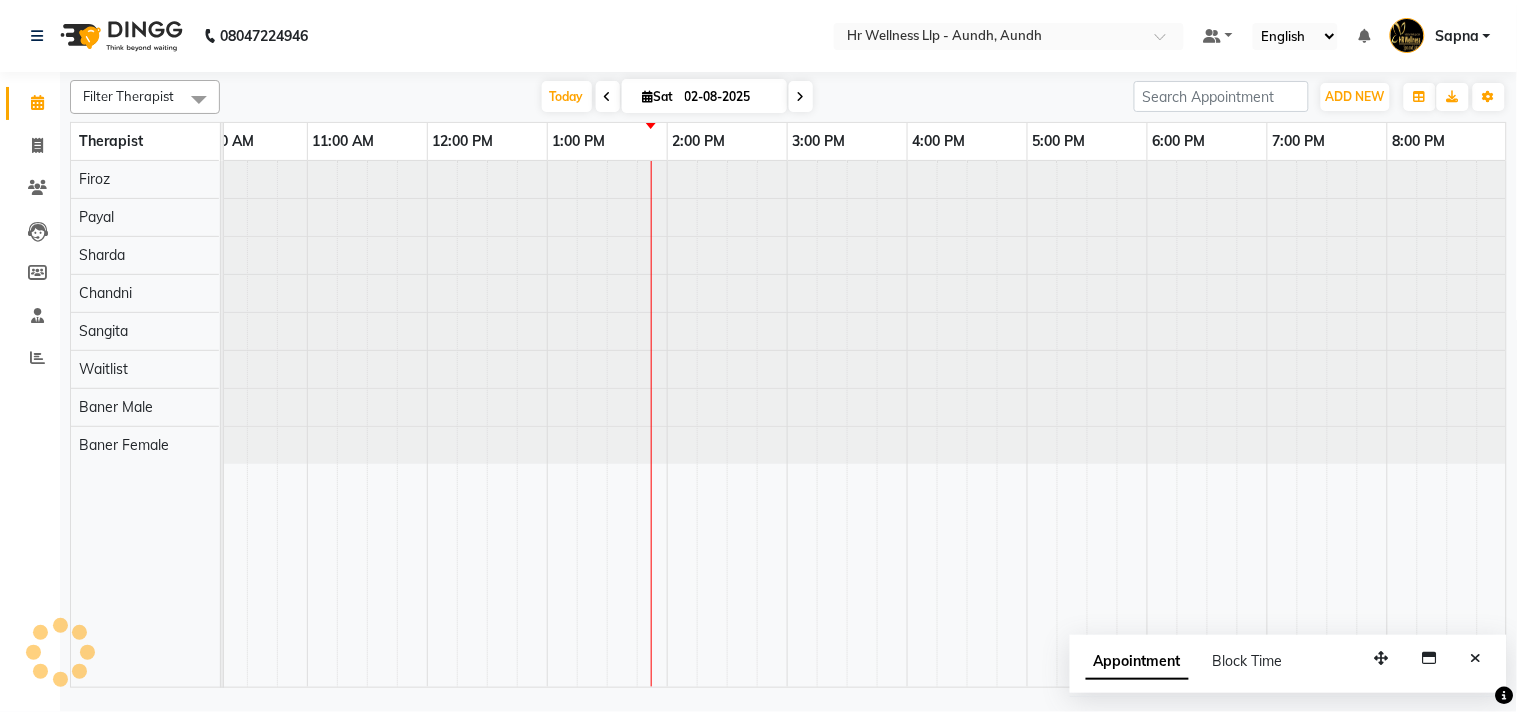 scroll, scrollTop: 0, scrollLeft: 277, axis: horizontal 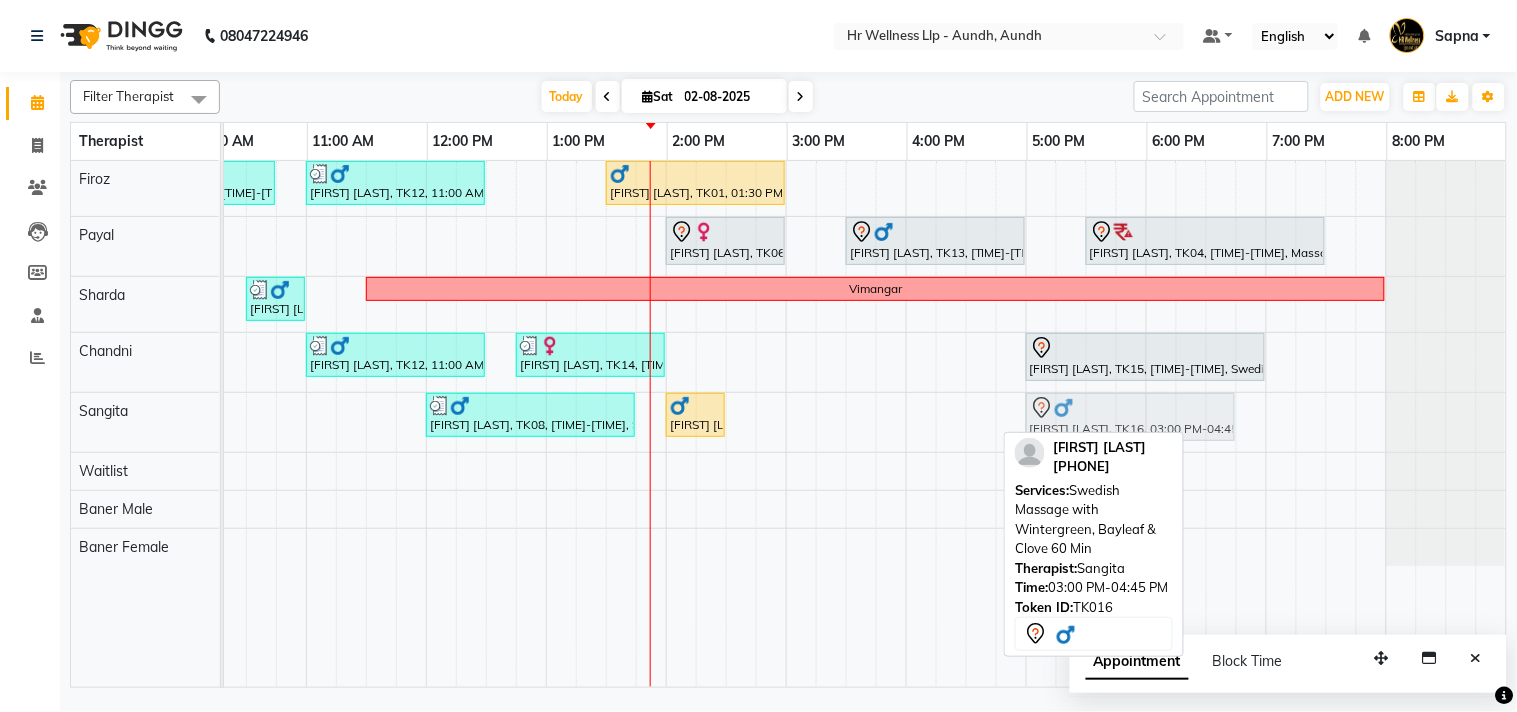 drag, startPoint x: 852, startPoint y: 410, endPoint x: 1103, endPoint y: 413, distance: 251.01793 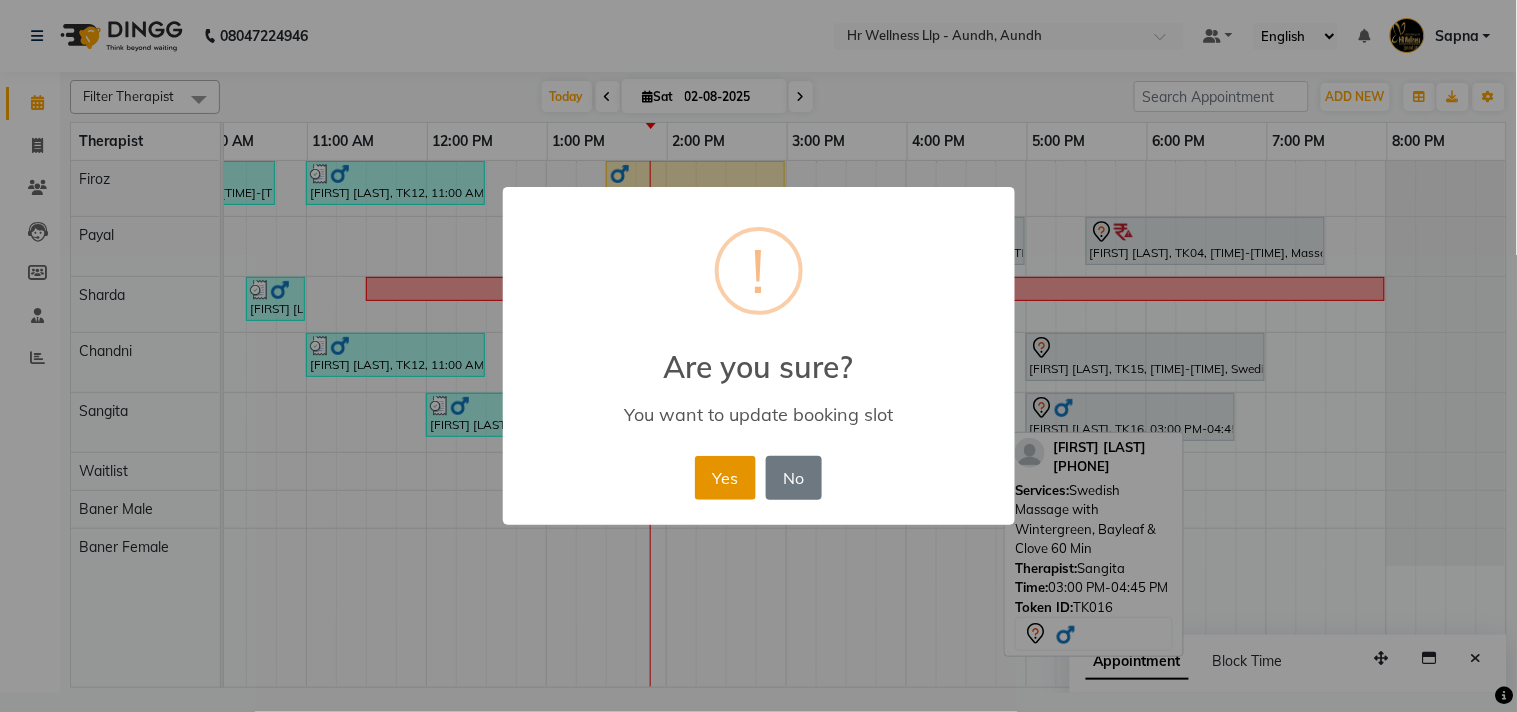 click on "Yes" at bounding box center [725, 478] 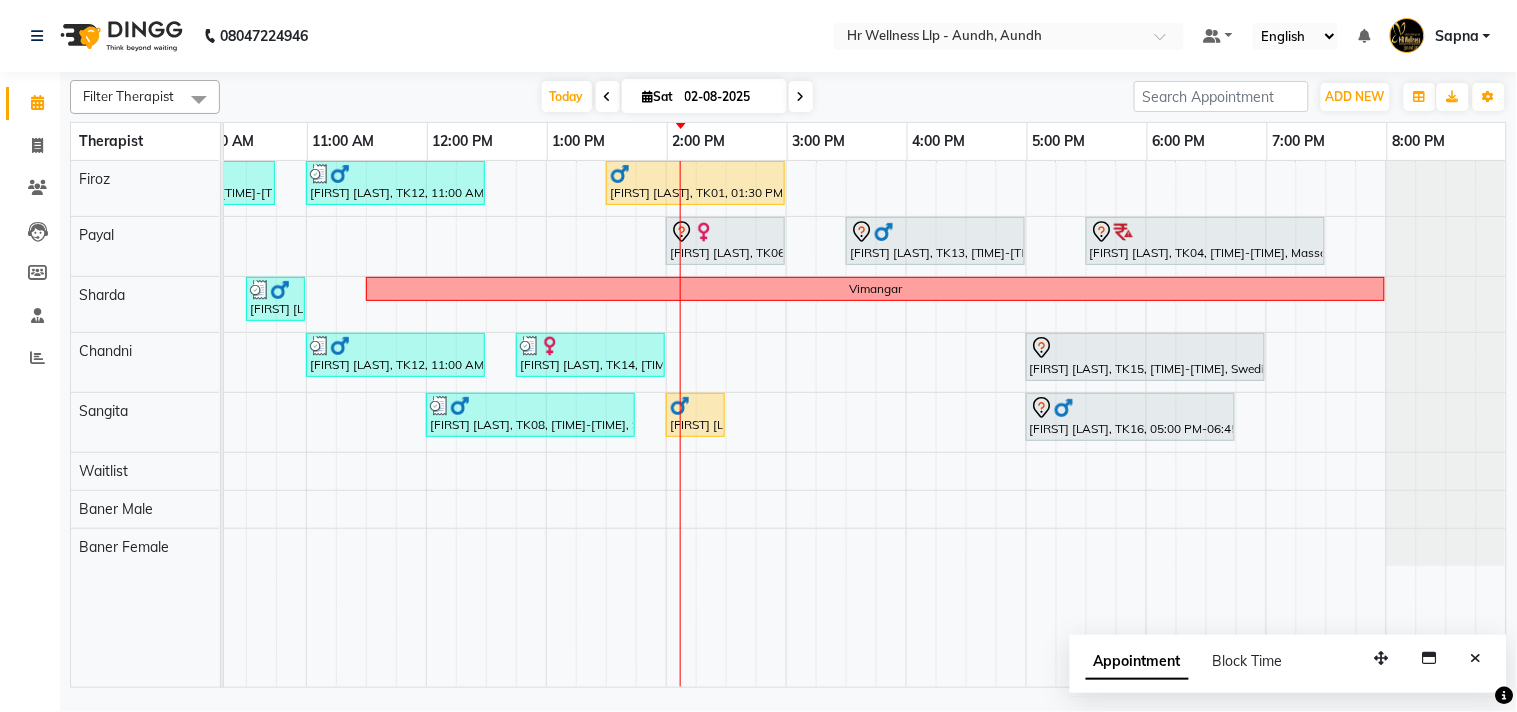 click at bounding box center (681, 424) 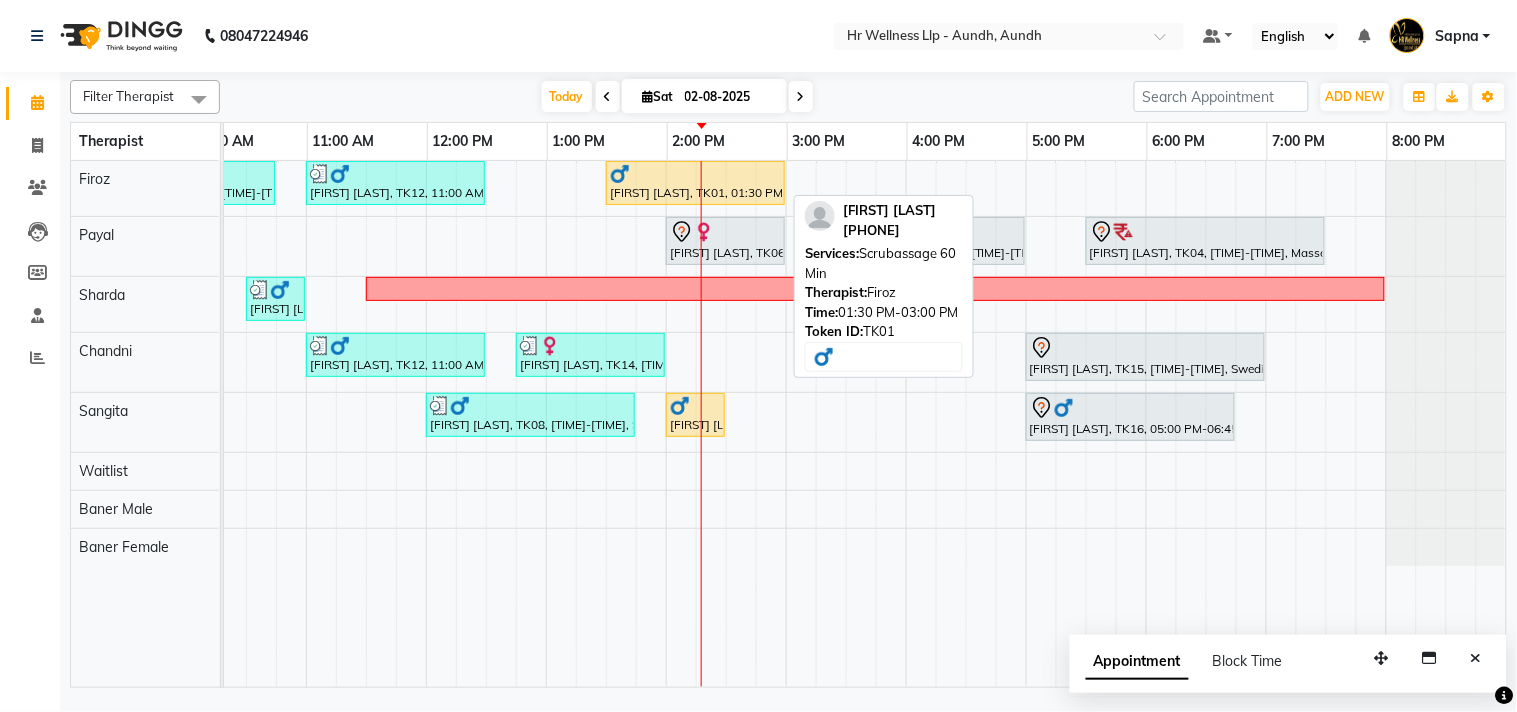 click on "[FIRST] [LAST], TK01, 01:30 PM-03:00 PM, Scrubassage 60 Min" at bounding box center (695, 183) 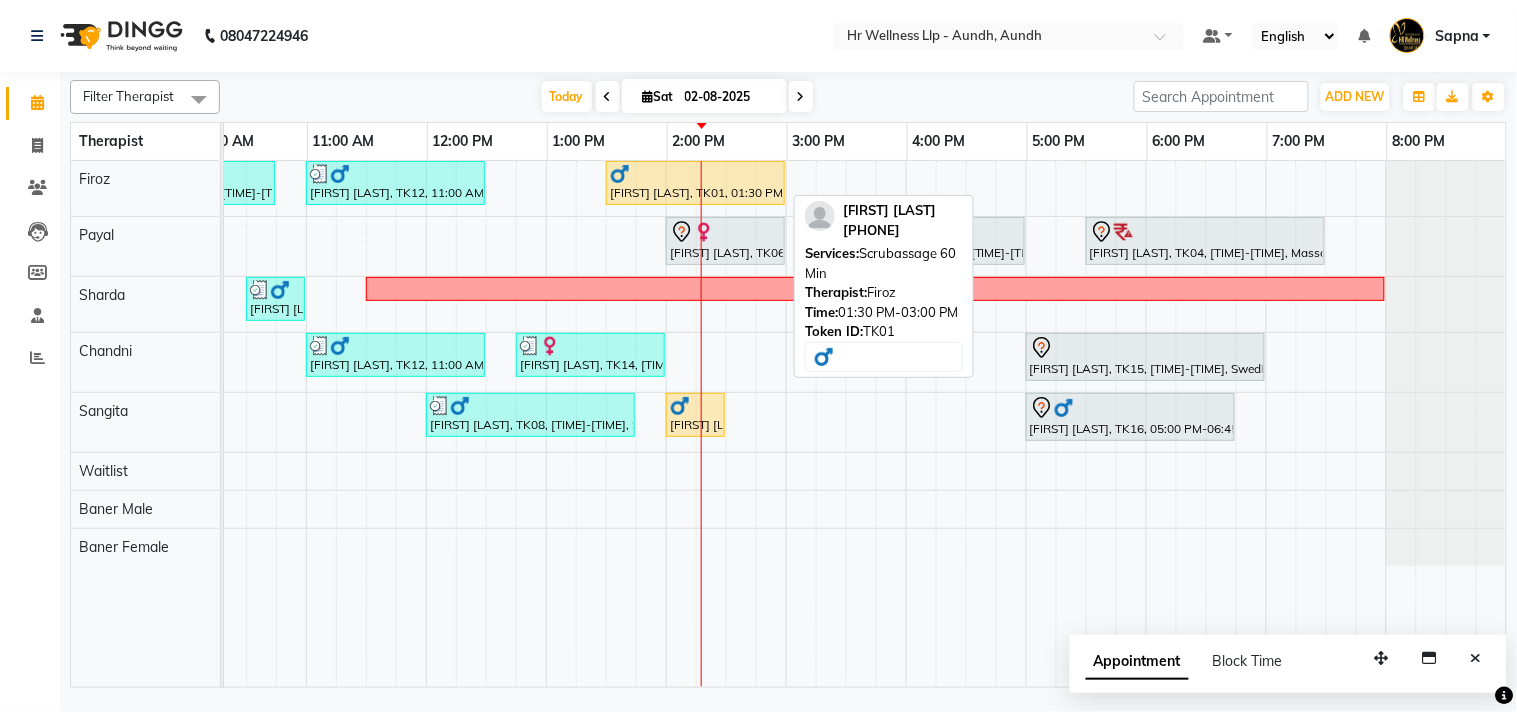 click on "[FIRST] [LAST], TK01, 01:30 PM-03:00 PM, Scrubassage 60 Min" at bounding box center [695, 183] 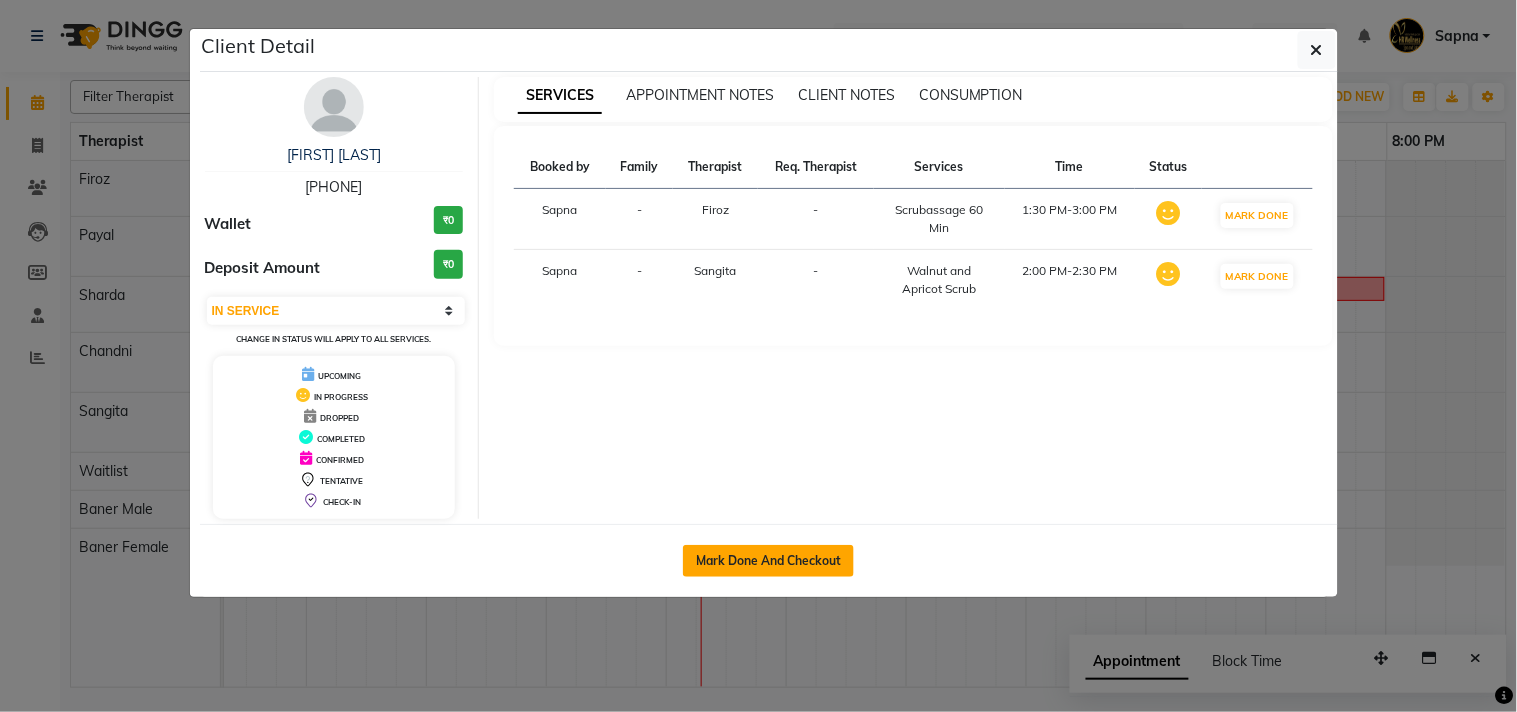 click on "Mark Done And Checkout" 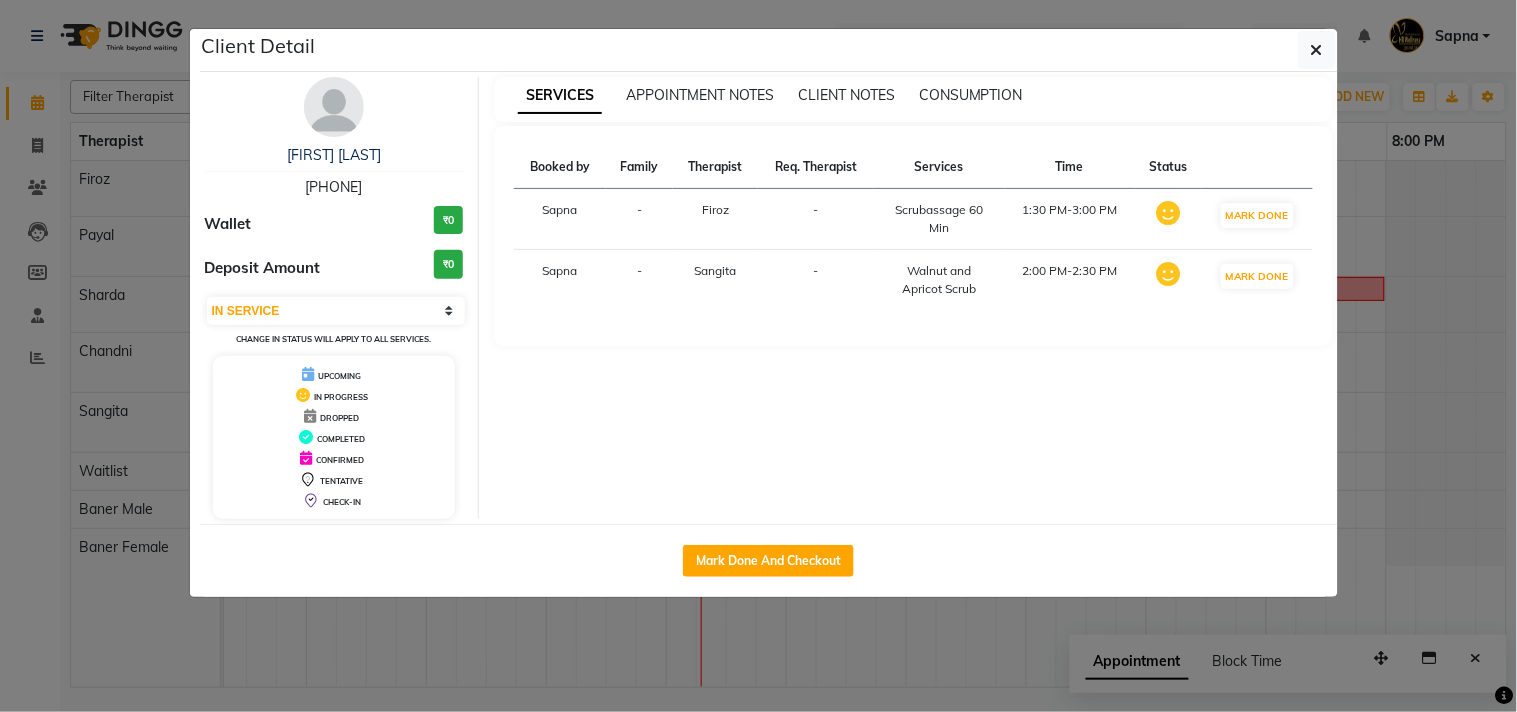 select on "service" 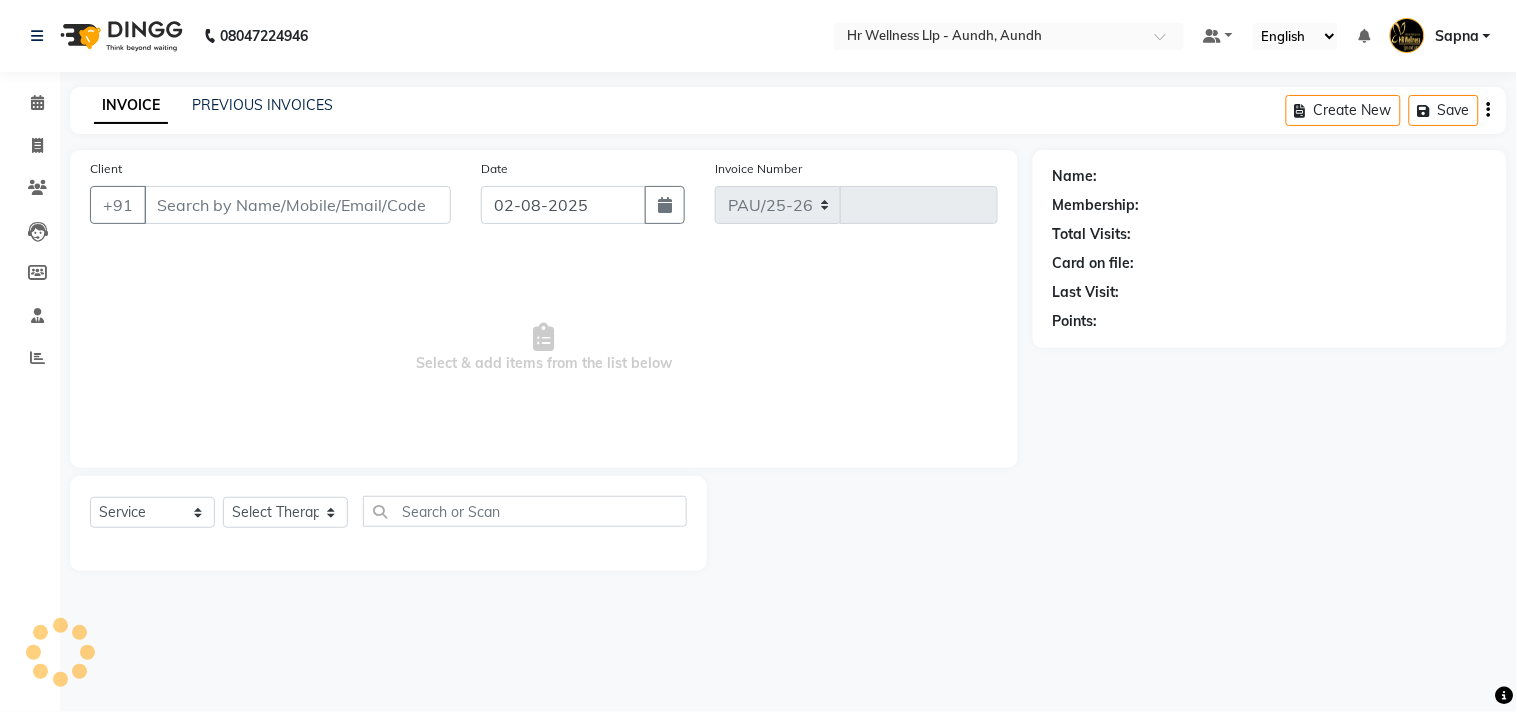 select on "4288" 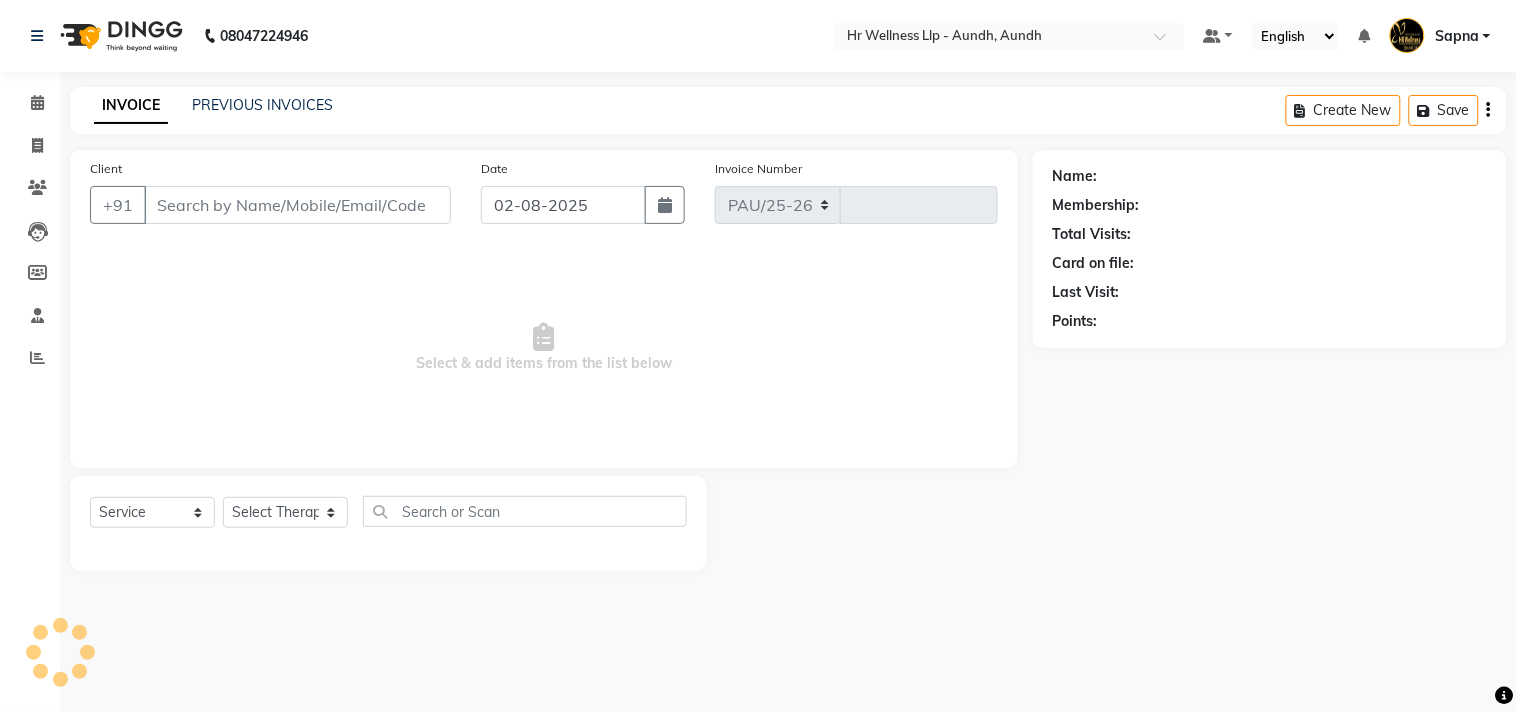 type on "0964" 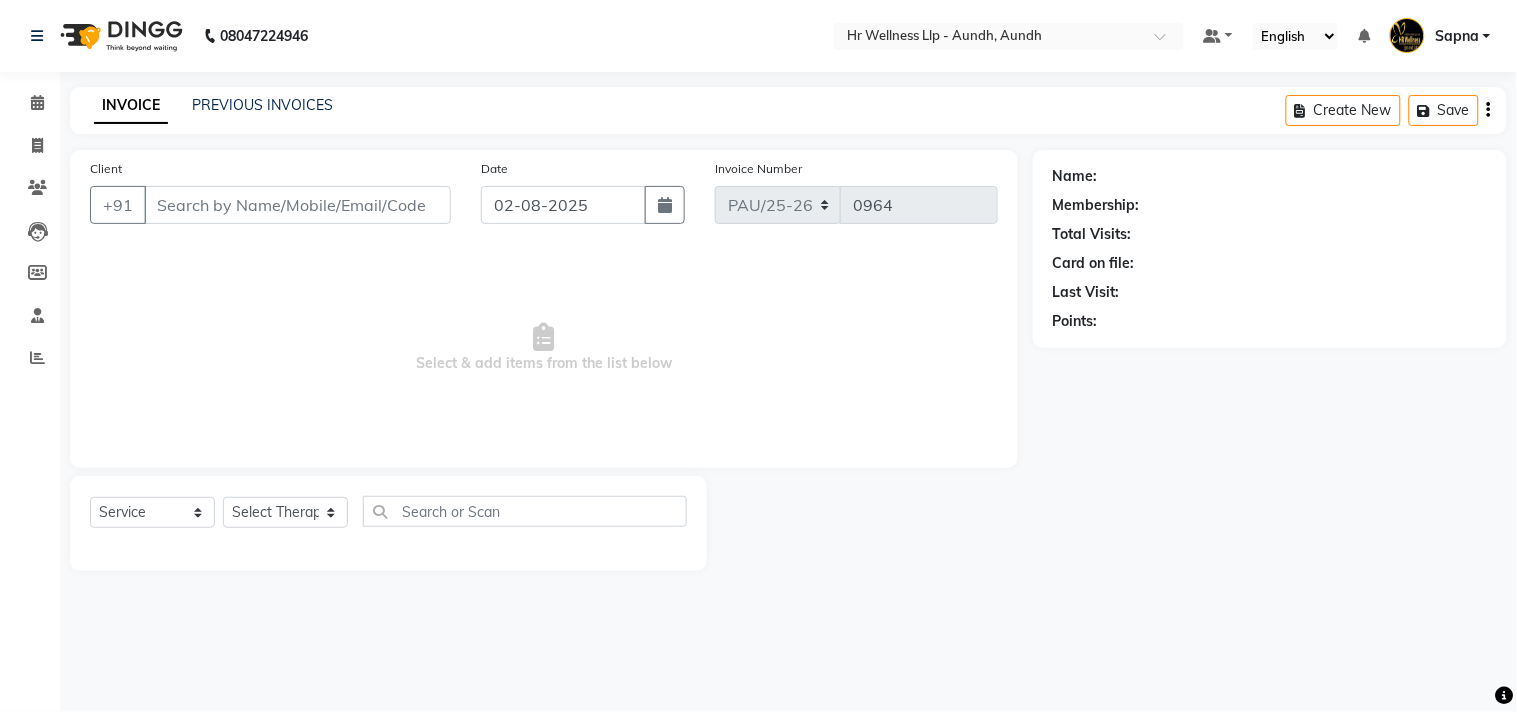 type on "[PHONE]" 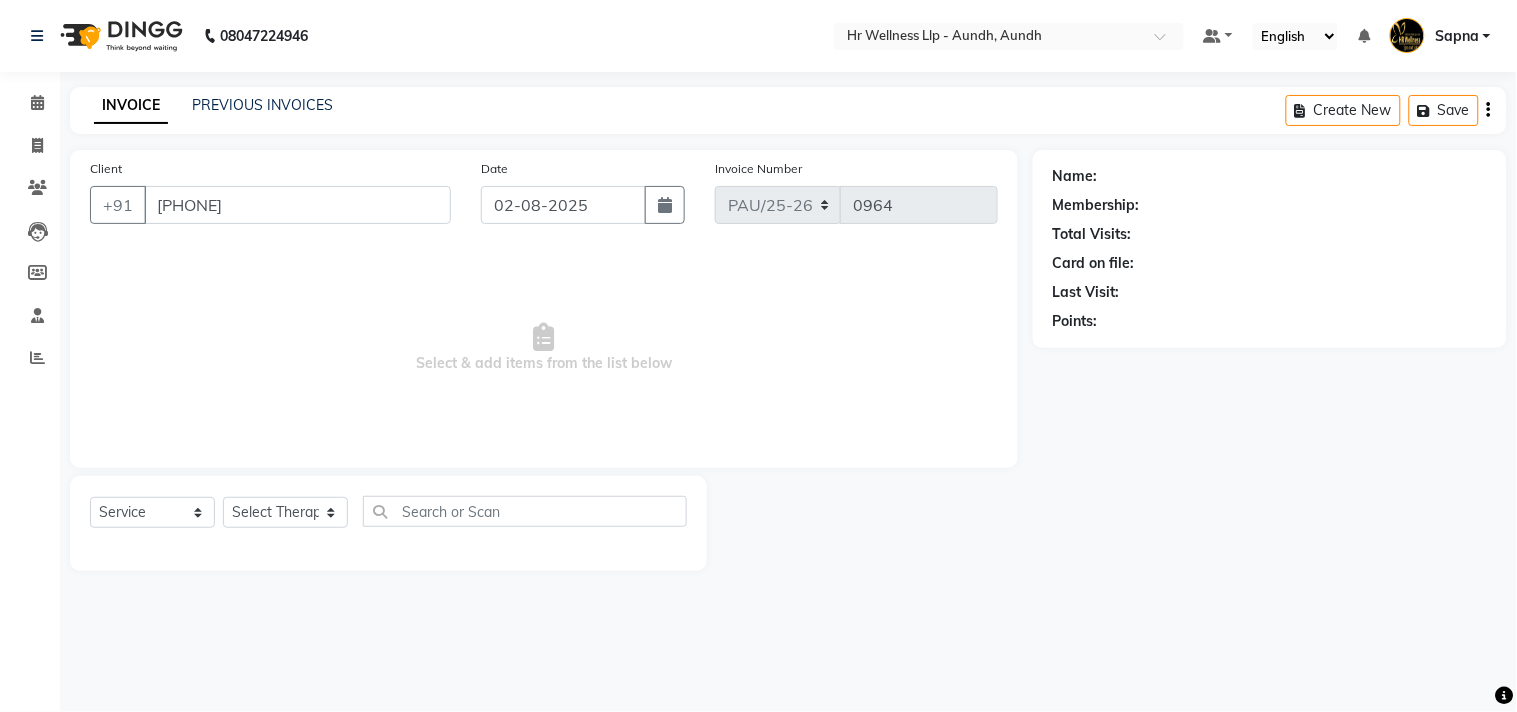 select on "77660" 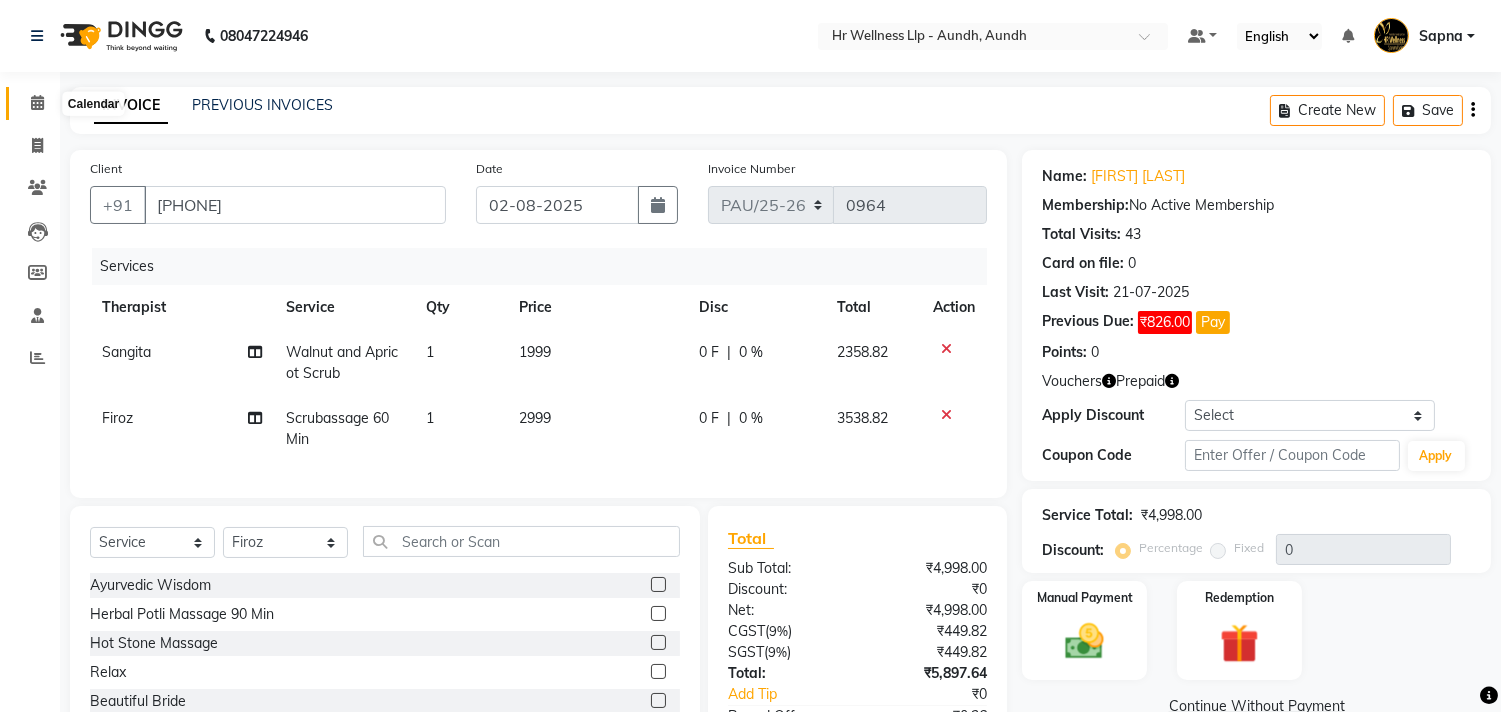 click 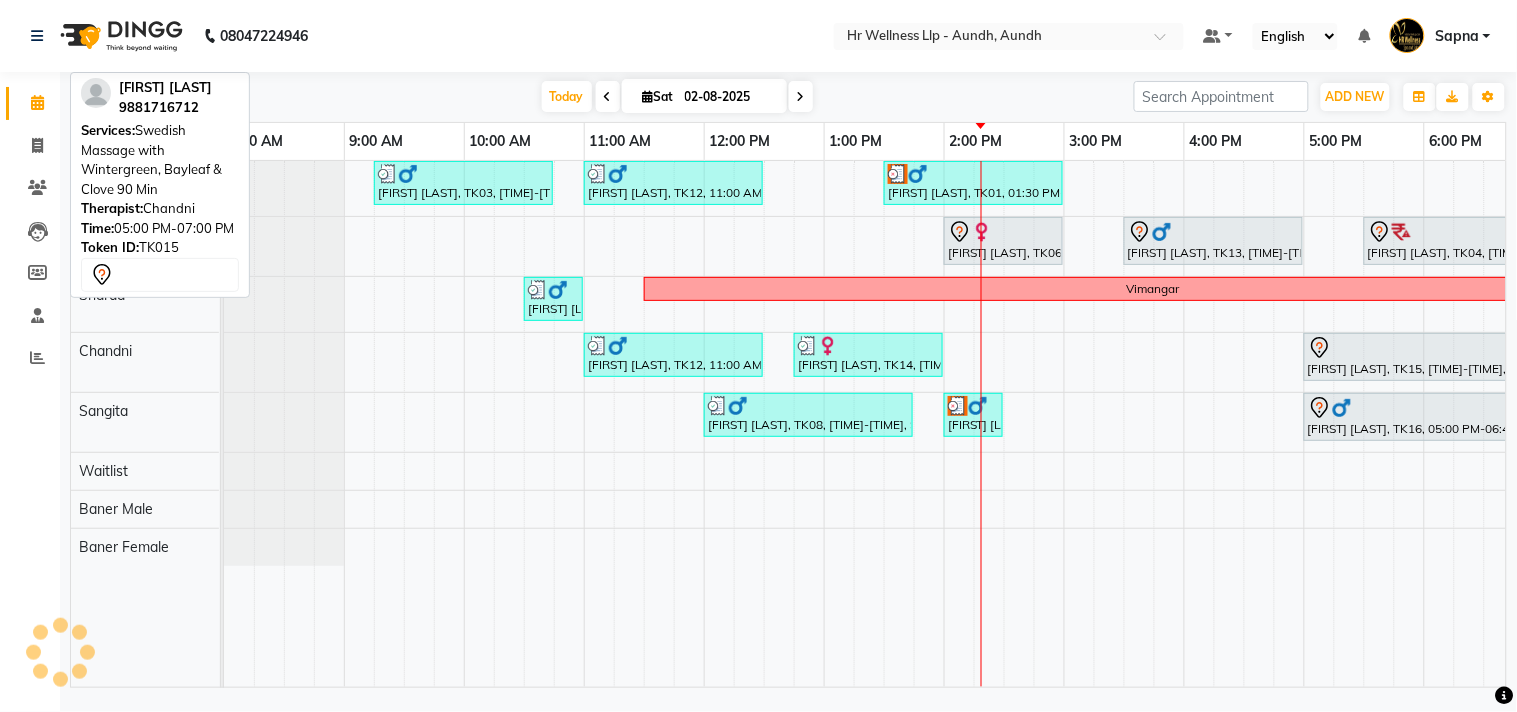 scroll, scrollTop: 0, scrollLeft: 288, axis: horizontal 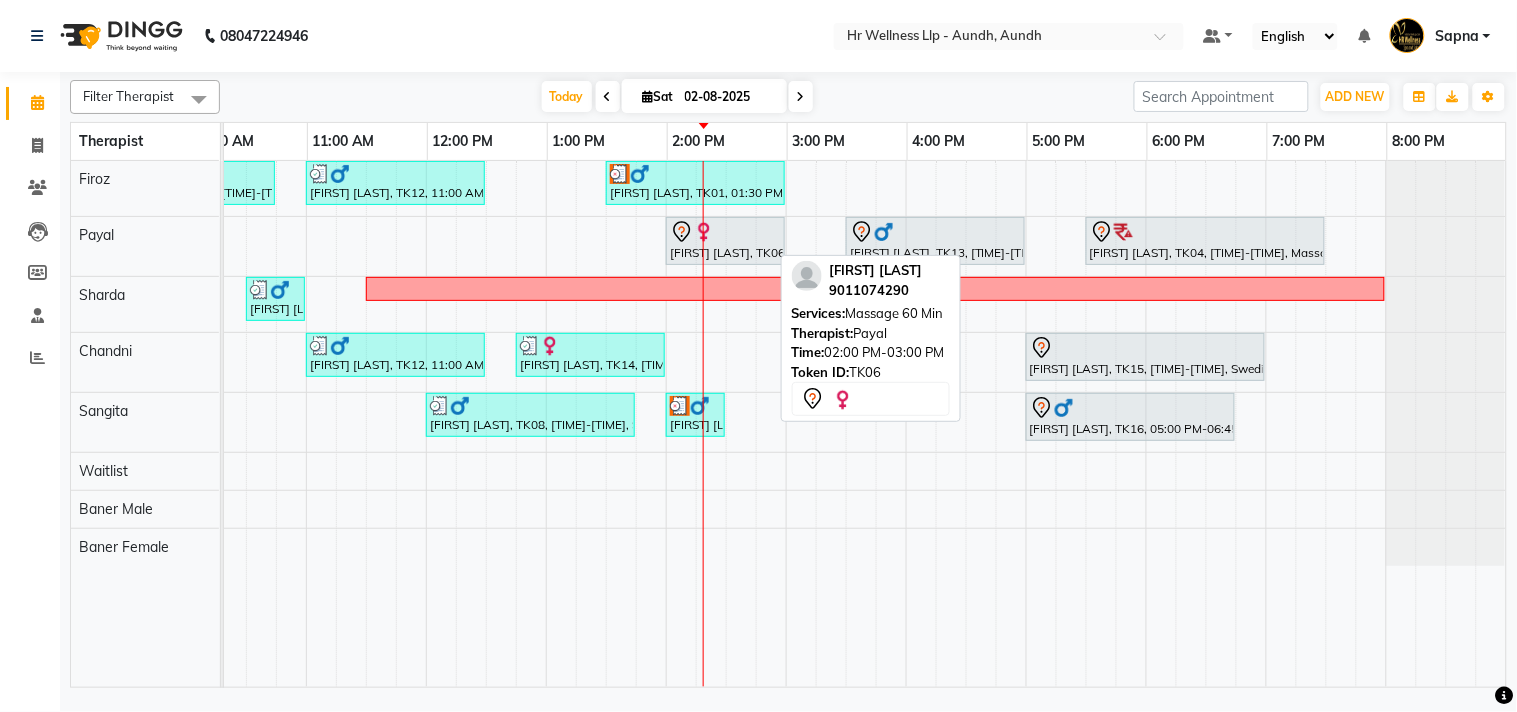click on "[FIRST] [LAST], TK06, [TIME]-[TIME], Massage 60 Min" at bounding box center [725, 241] 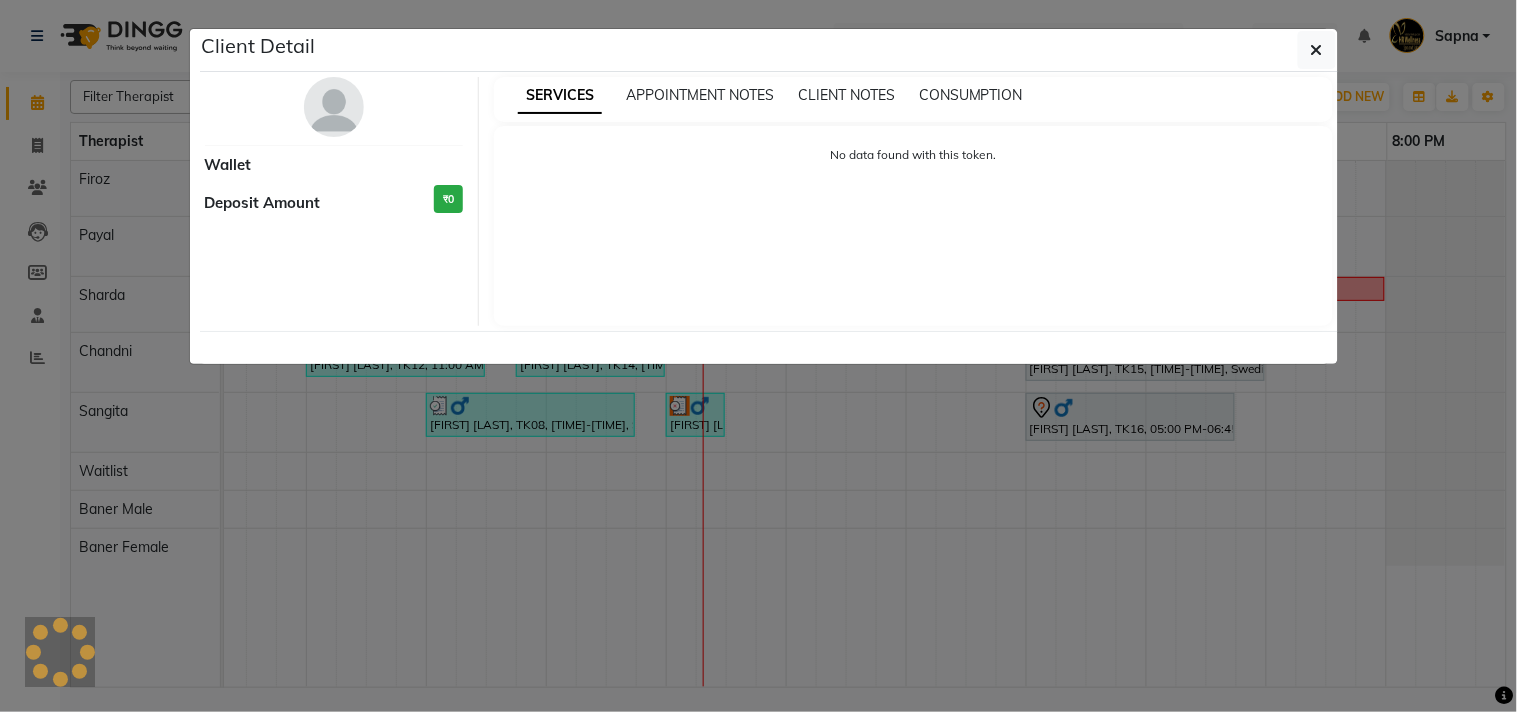 select on "7" 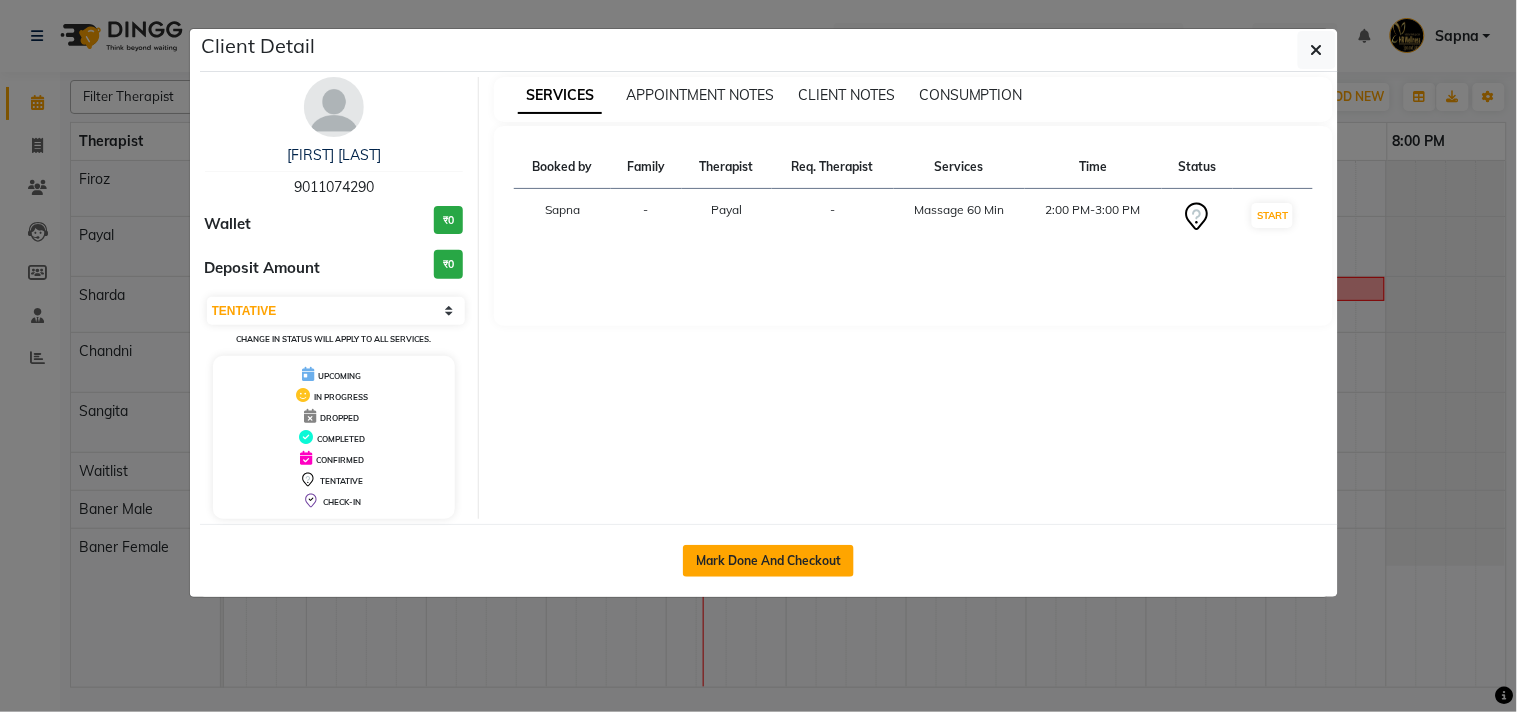 click on "Mark Done And Checkout" 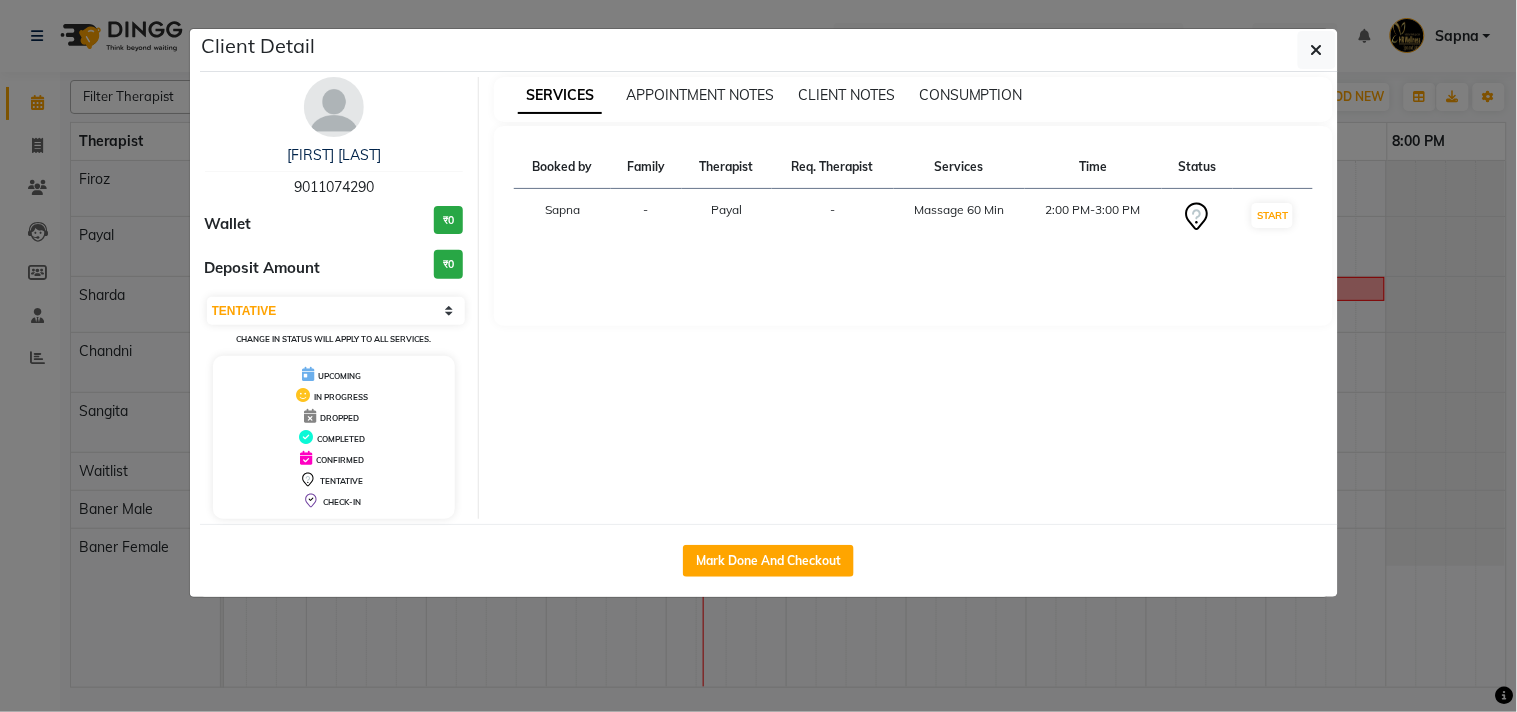 select on "service" 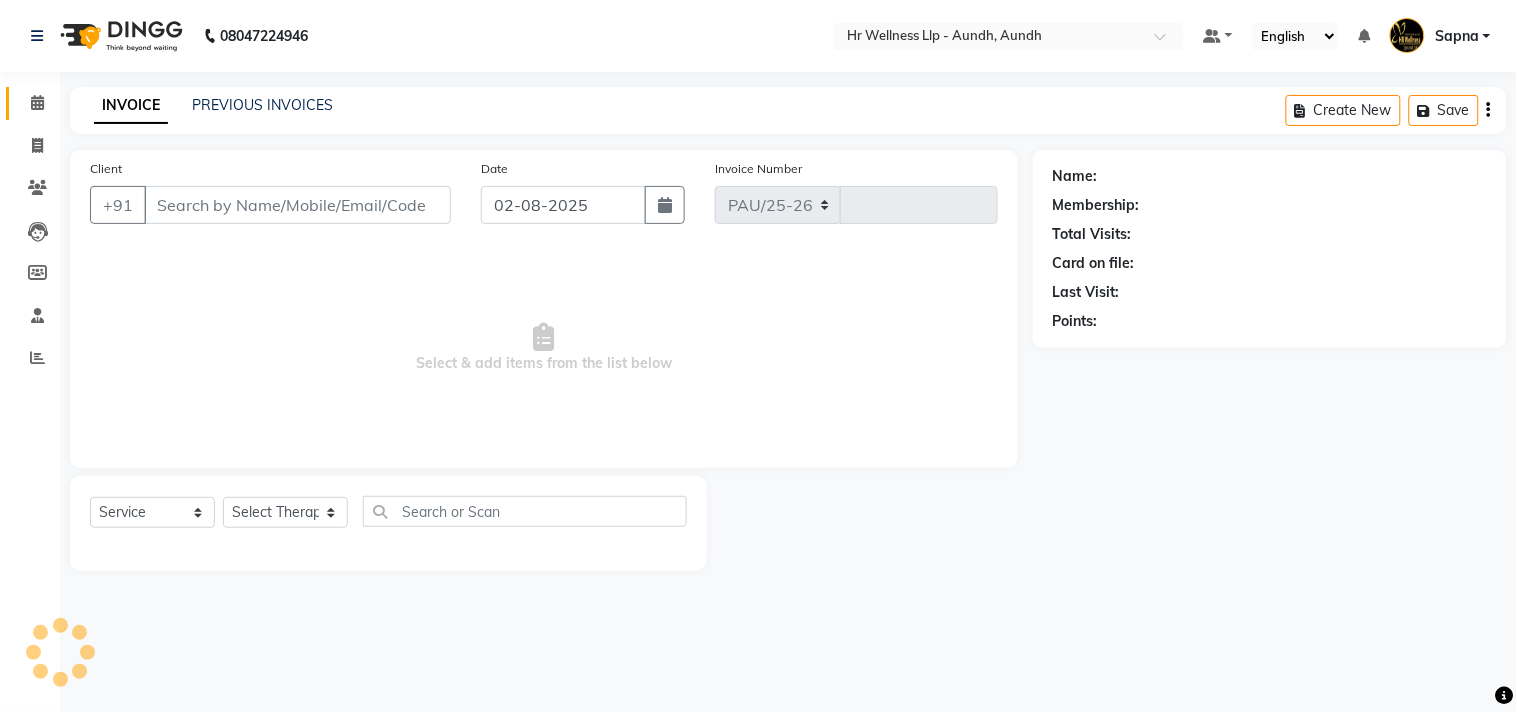 select on "4288" 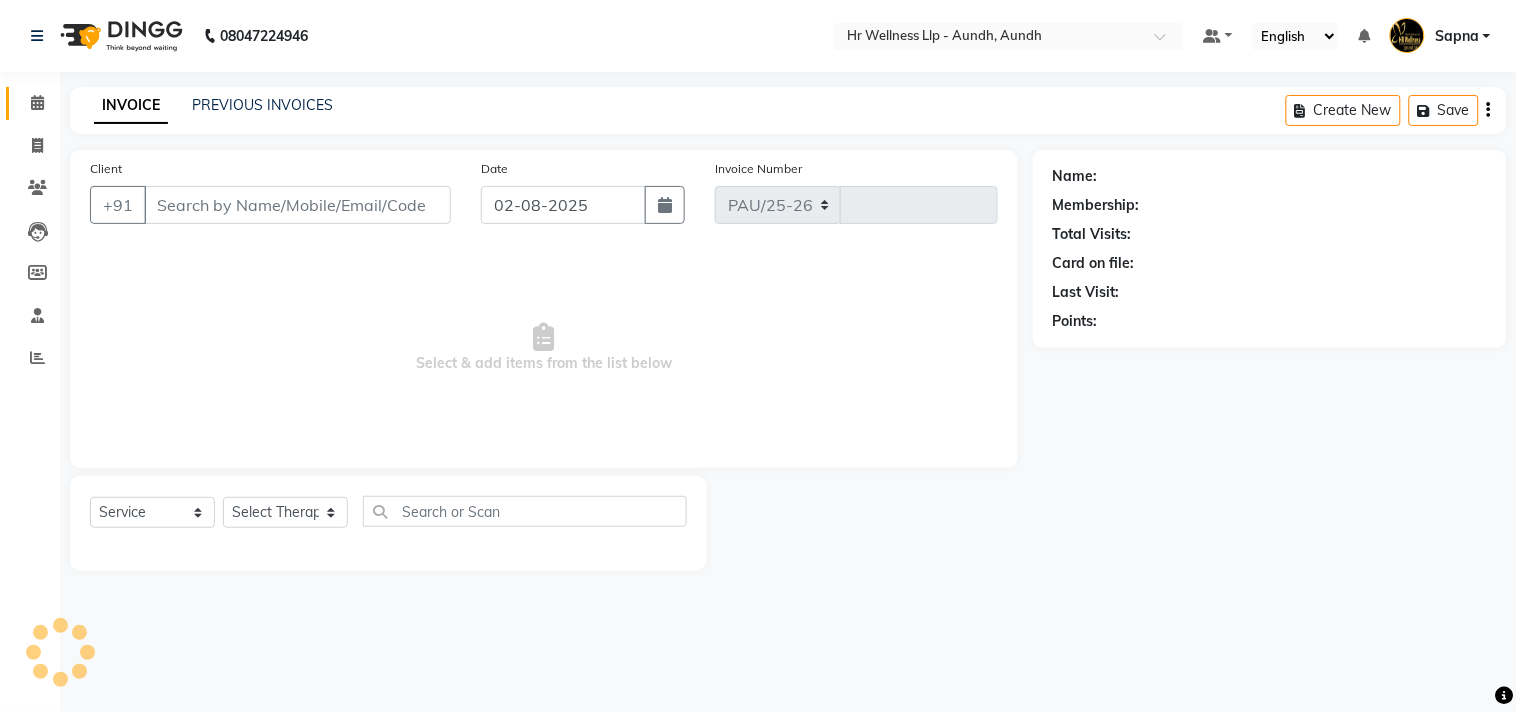 type on "0964" 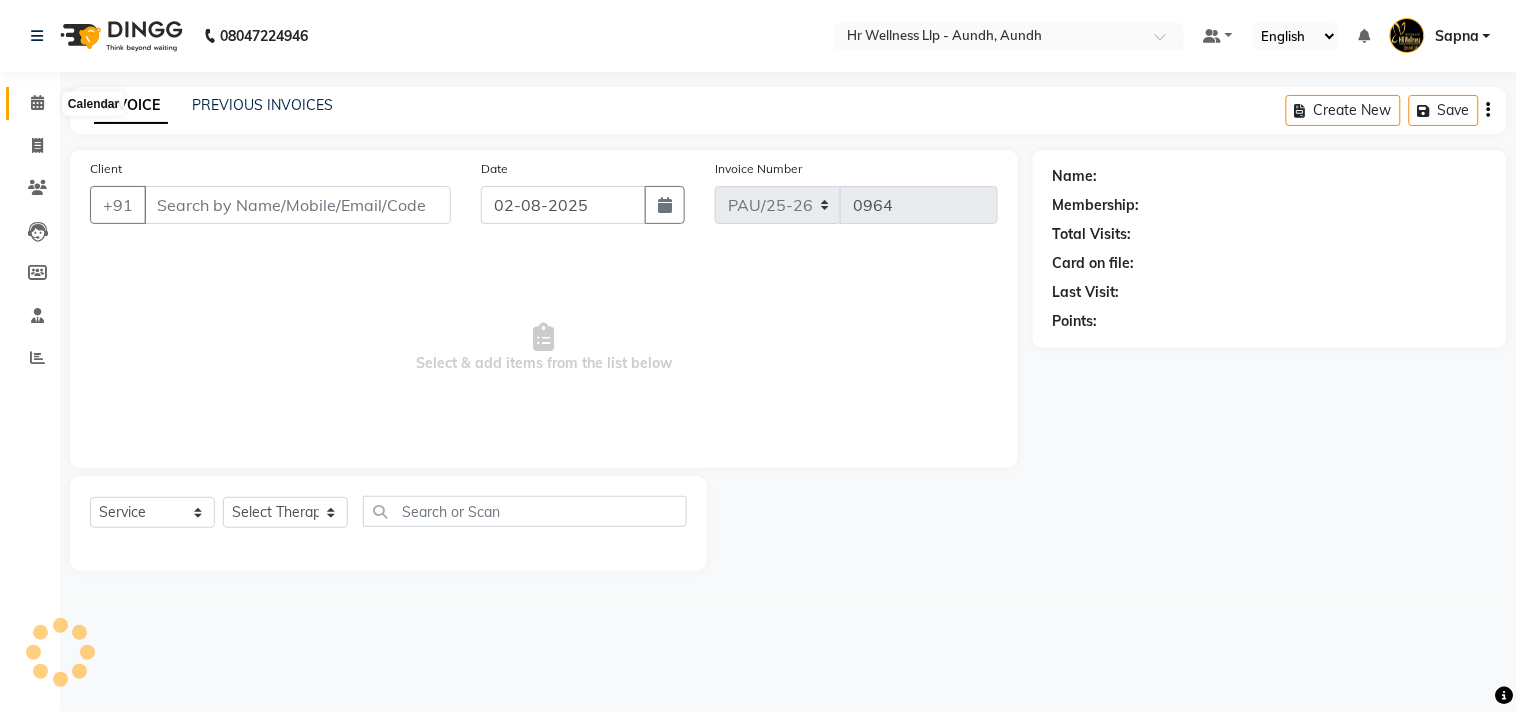 click 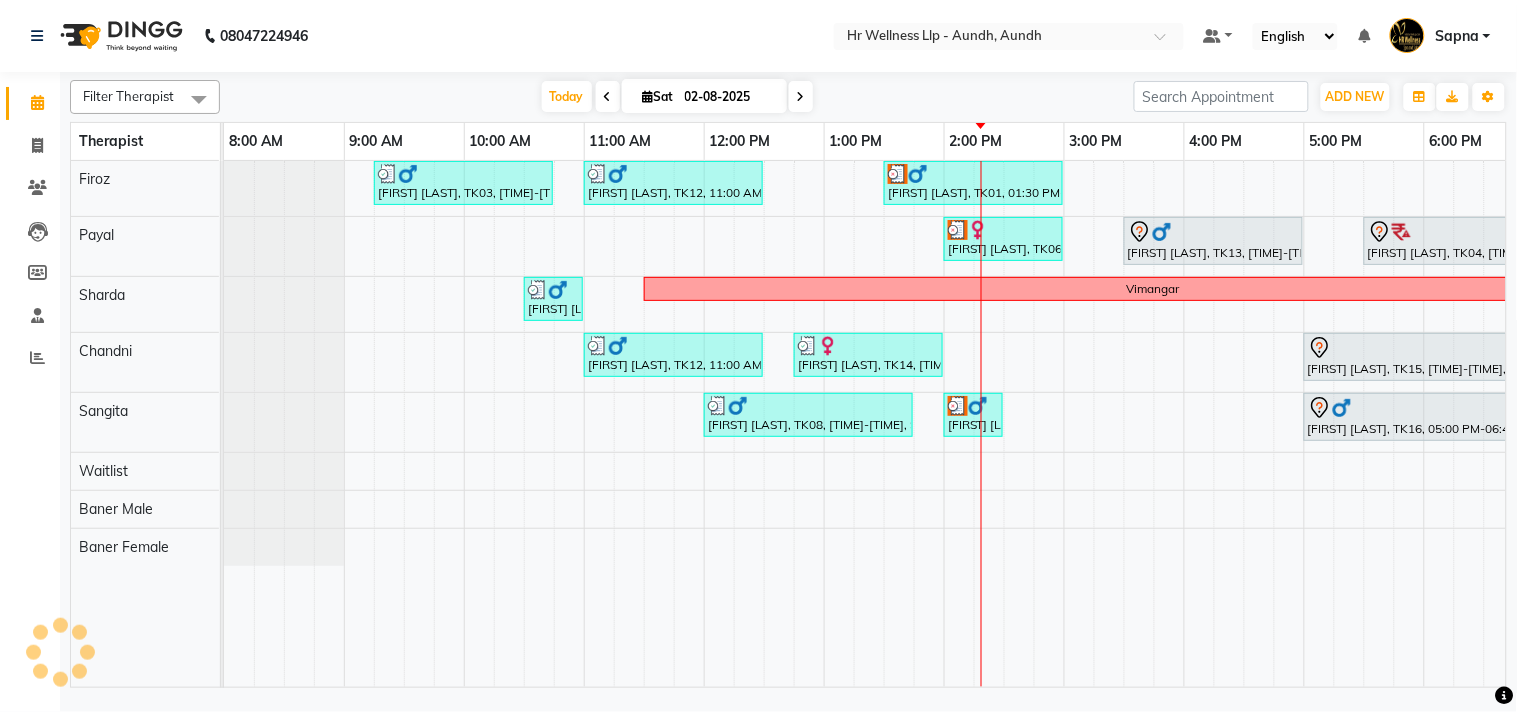 scroll, scrollTop: 0, scrollLeft: 0, axis: both 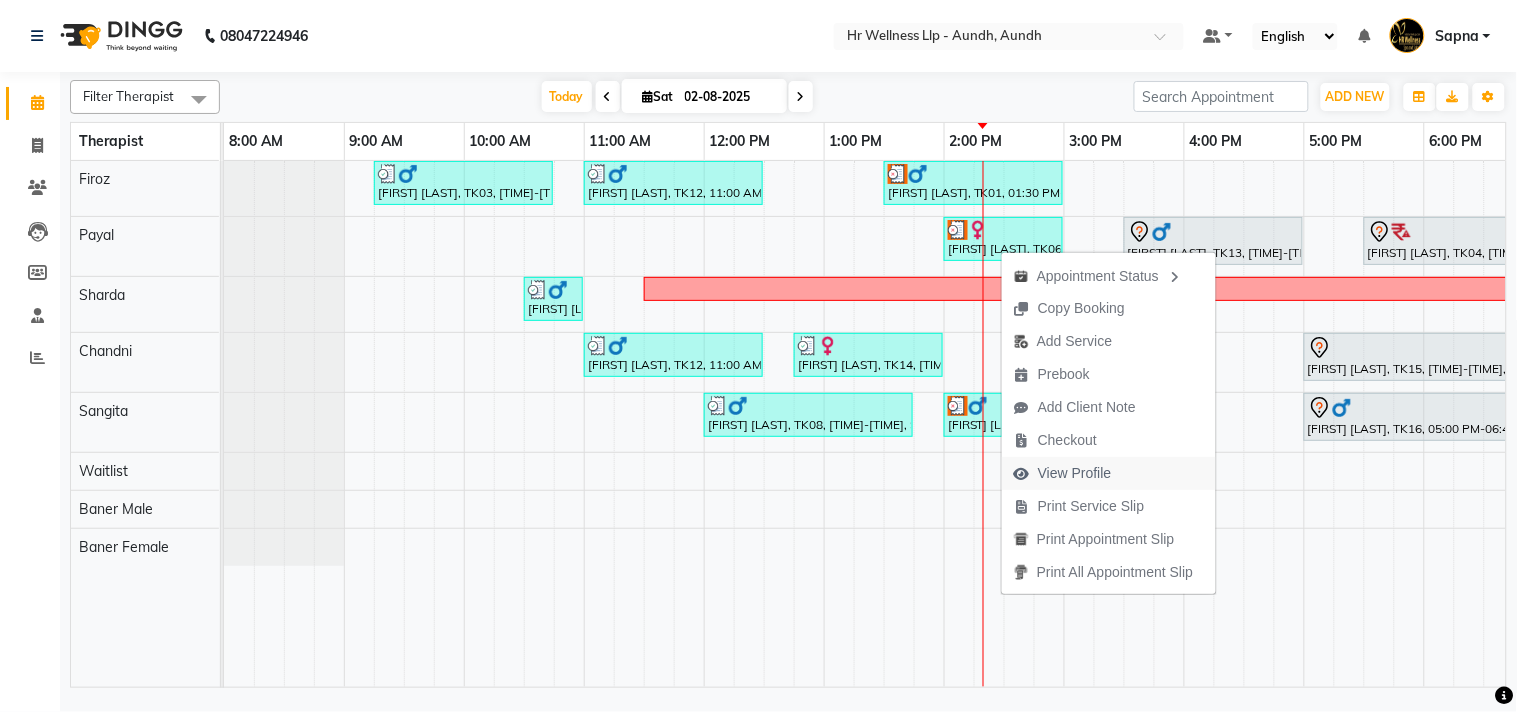 click on "View Profile" at bounding box center [1075, 473] 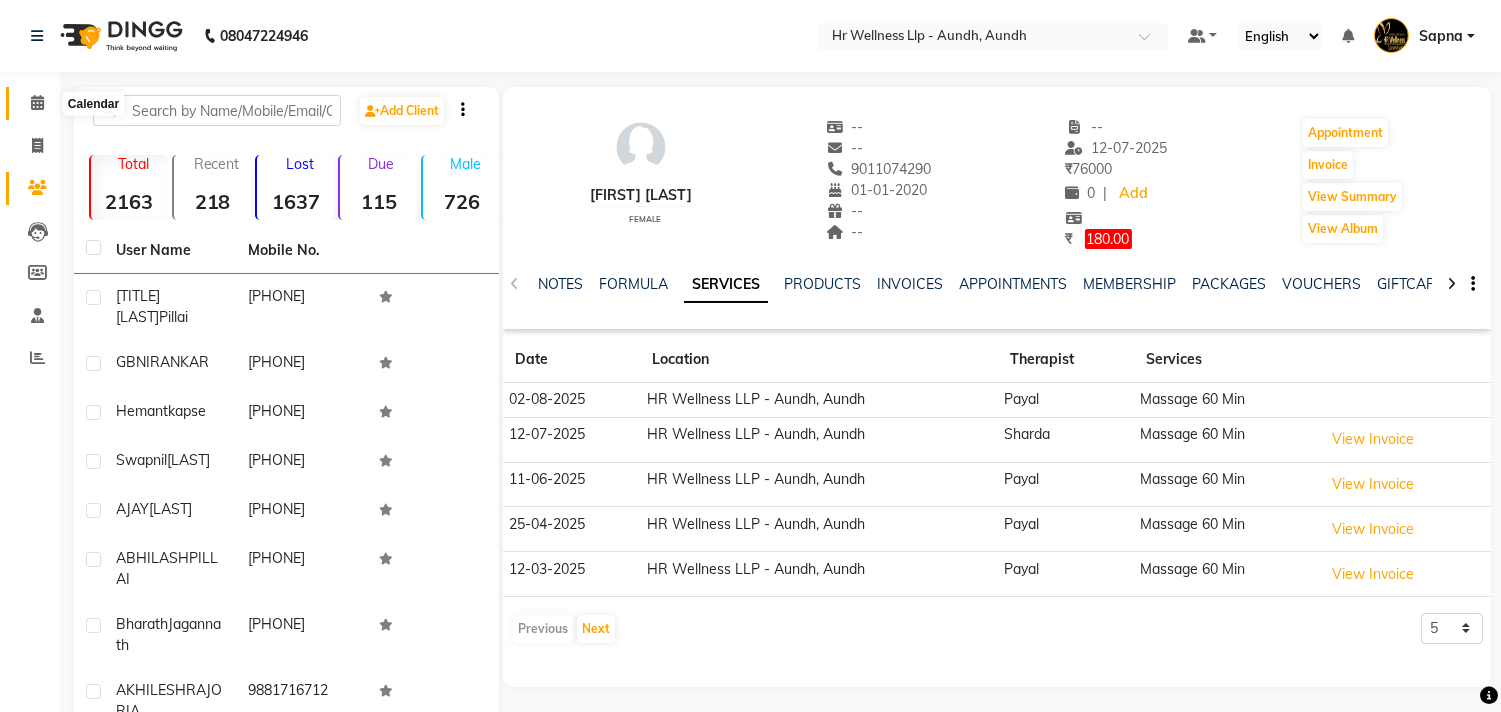 click 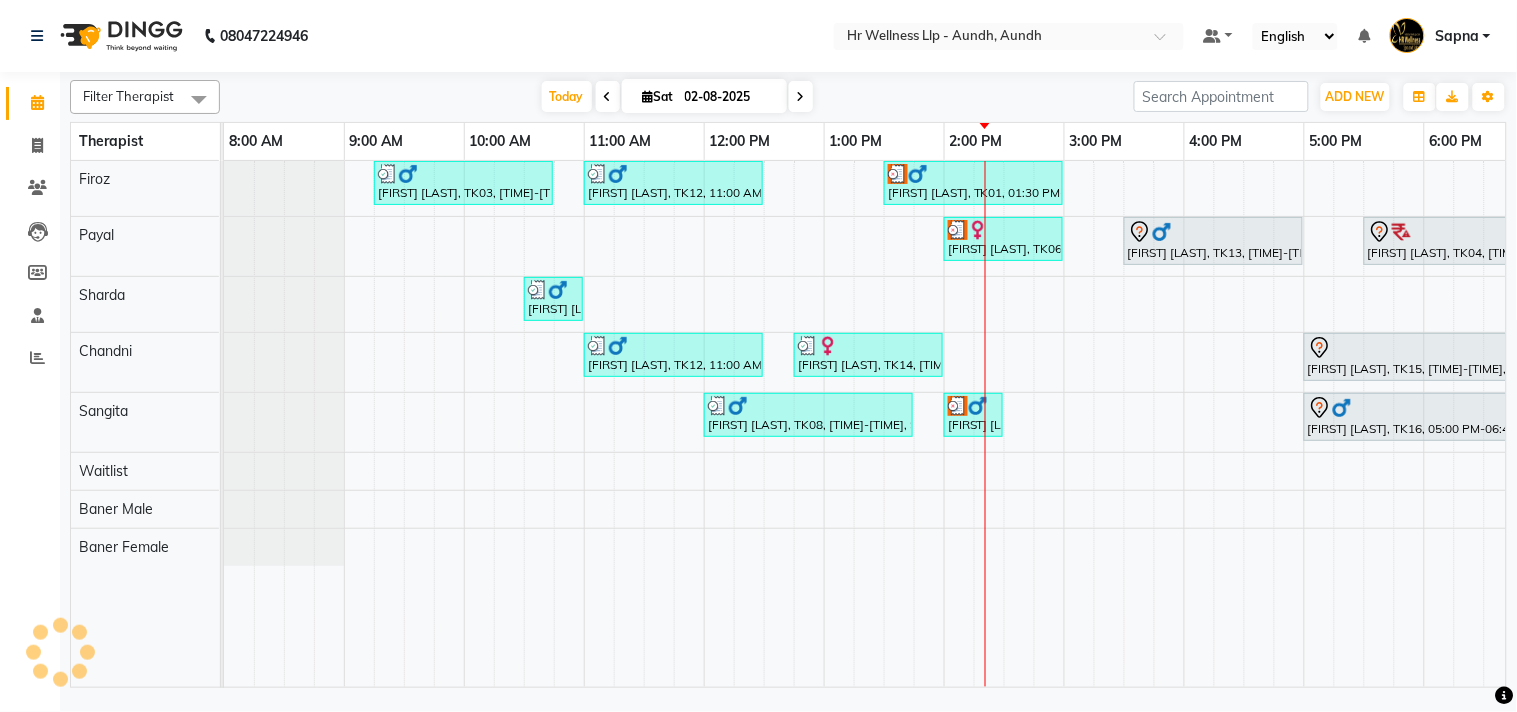 scroll, scrollTop: 0, scrollLeft: 277, axis: horizontal 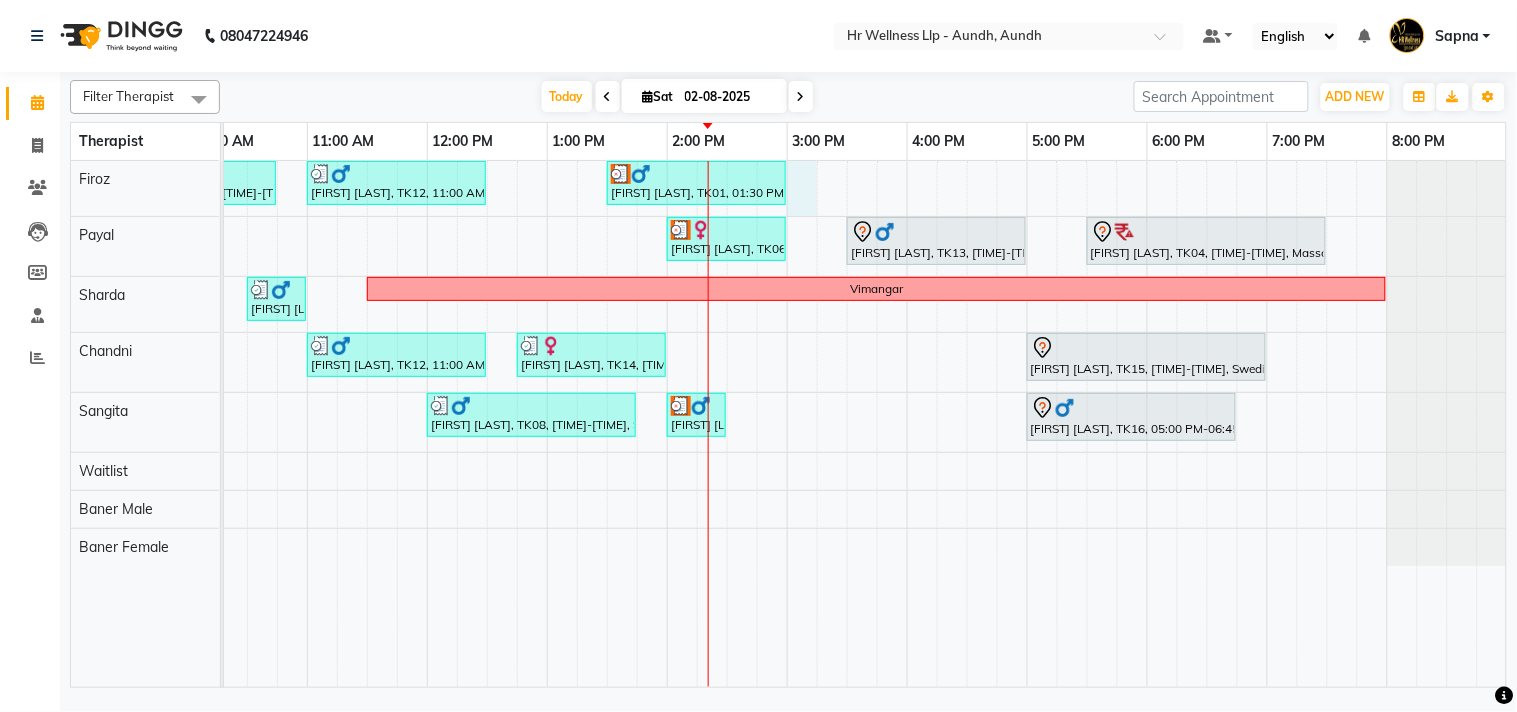 click on "[FIRST] [LAST], TK03, 09:15 AM-10:45 AM, Massage 60 Min     [FIRST] [LAST], TK12, 11:00 AM-12:30 PM, Radiating Aromatherapy Massage with Frankincense, Orange and Lavender 60 Min     [FIRST] [LAST], TK01, 01:30 PM-03:00 PM, Scrubassage 60 Min             [FIRST] [LAST], TK06, 02:00 PM-03:00 PM, Massage 60 Min             [FIRST] [LAST], TK13, 03:30 PM-05:00 PM, Massage 60 Min             [FIRST] [LAST], TK04, 05:30 PM-07:30 PM, Massage 90 Min     [FIRST] [LAST], TK10, 10:30 AM-11:00 AM, Refreshing Foot Reflexology  Vimangar      [FIRST] [LAST], TK12, 11:00 AM-12:30 PM, Deep Tissue Massage with Wintergreen oil 60 Min     [FIRST] [LAST], TK14, 12:45 PM-02:00 PM, Swedish Massage with Wintergreen, Bayleaf & Clove 60 Min             [FIRST] [LAST], TK15, 05:00 PM-07:00 PM, Swedish Massage with Wintergreen, Bayleaf & Clove 90 Min     [FIRST] [LAST], TK08, 12:00 PM-01:45 PM, Swedish Massage with Wintergreen, Bayleaf & Clove 90 Min     [FIRST] [LAST], TK01, 02:00 PM-02:30 PM, Walnut and Apricot Scrub" at bounding box center [727, 424] 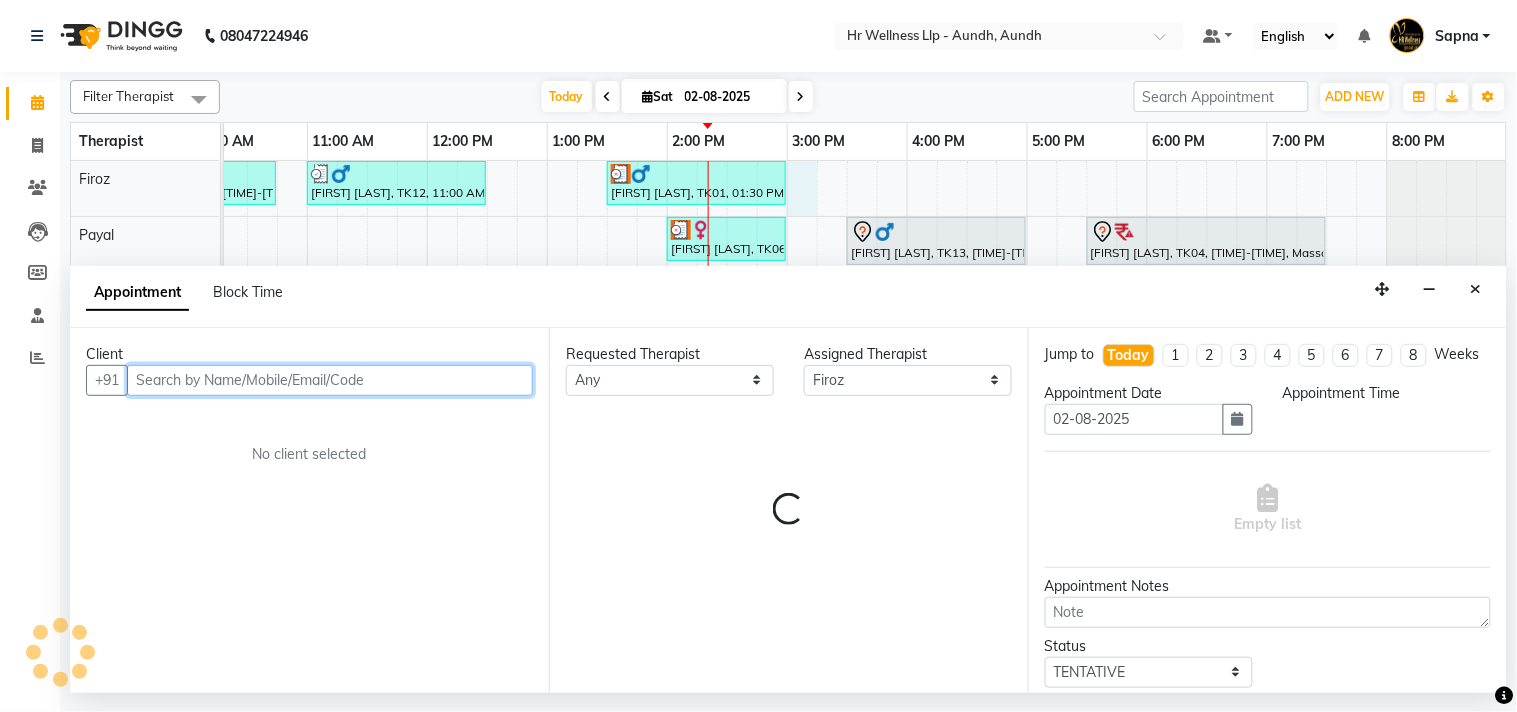 select on "900" 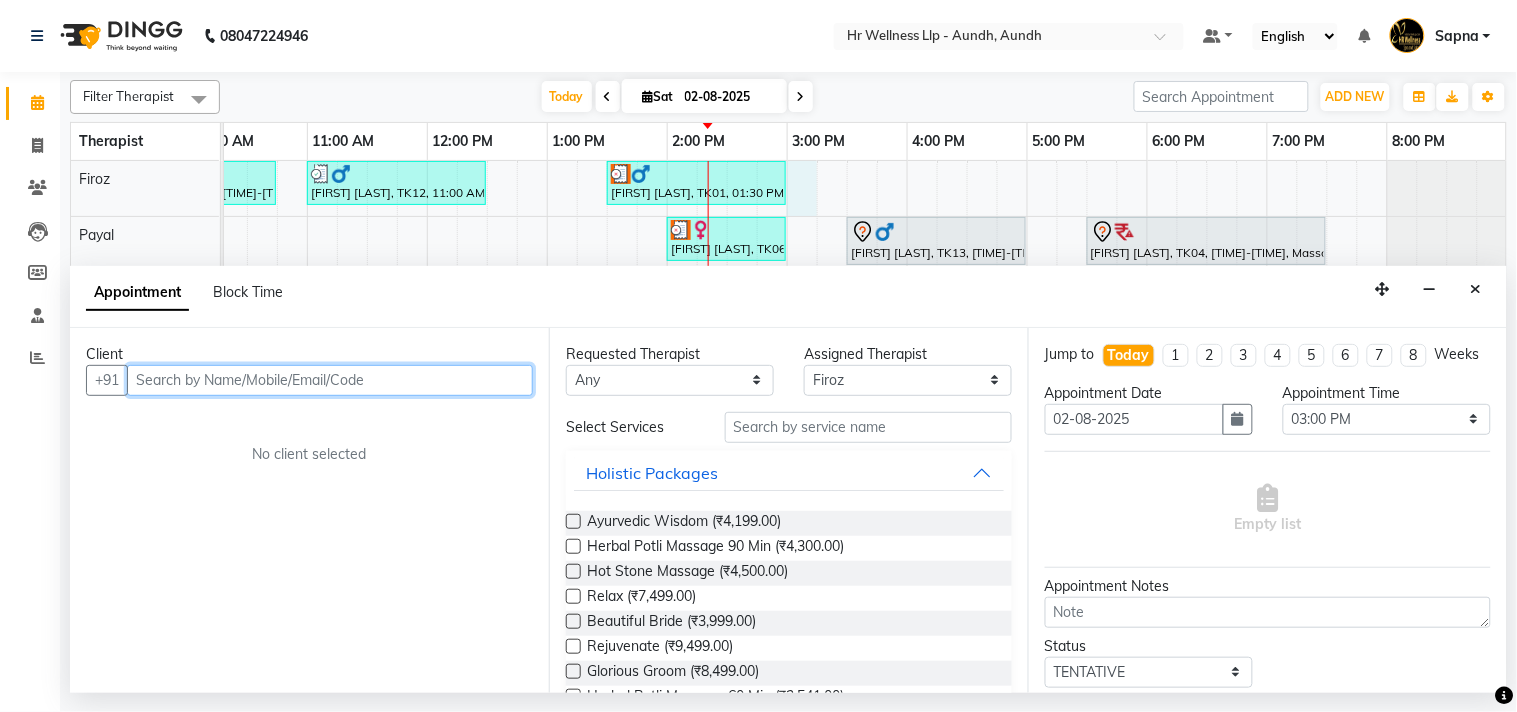 click at bounding box center [330, 380] 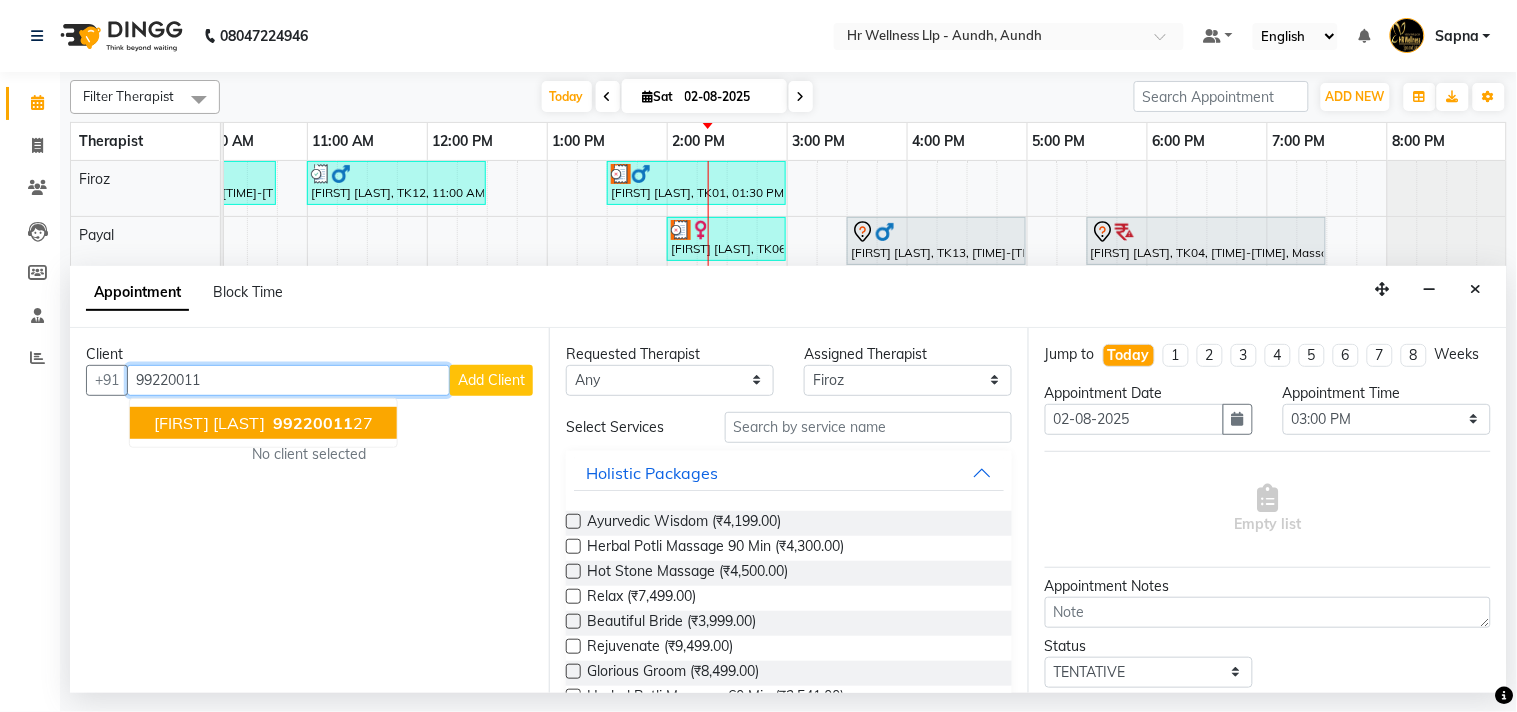 click on "[FIRST] [LAST]   [PHONE]" at bounding box center [263, 423] 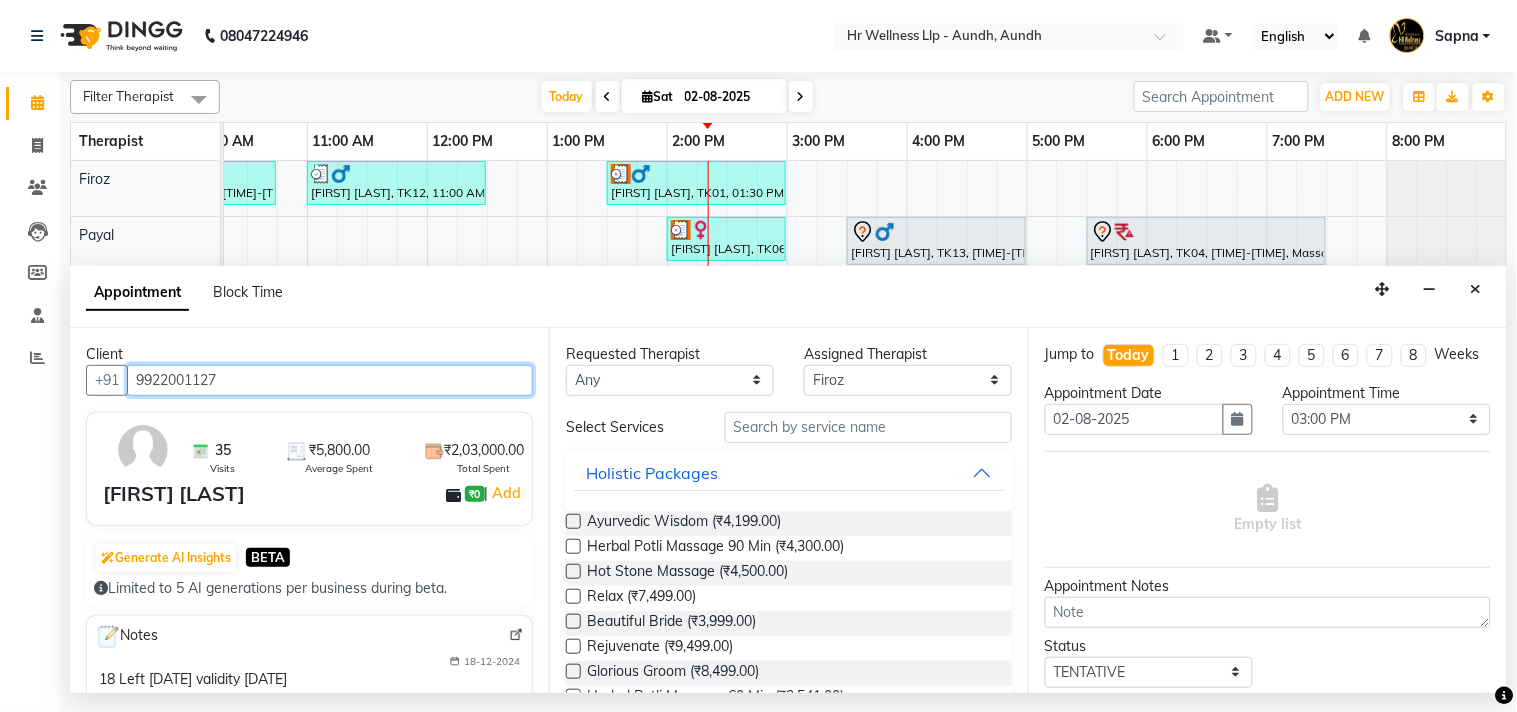 type on "9922001127" 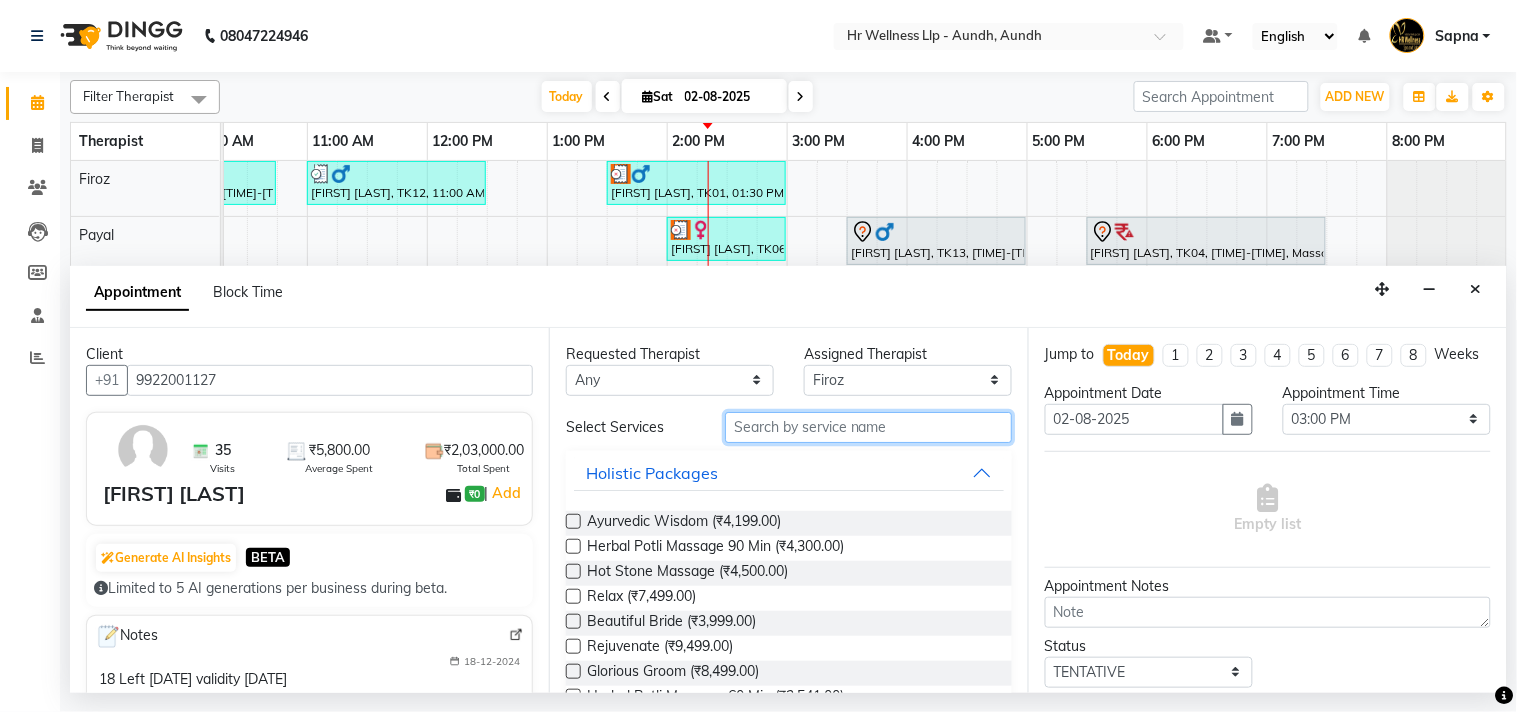 click at bounding box center (868, 427) 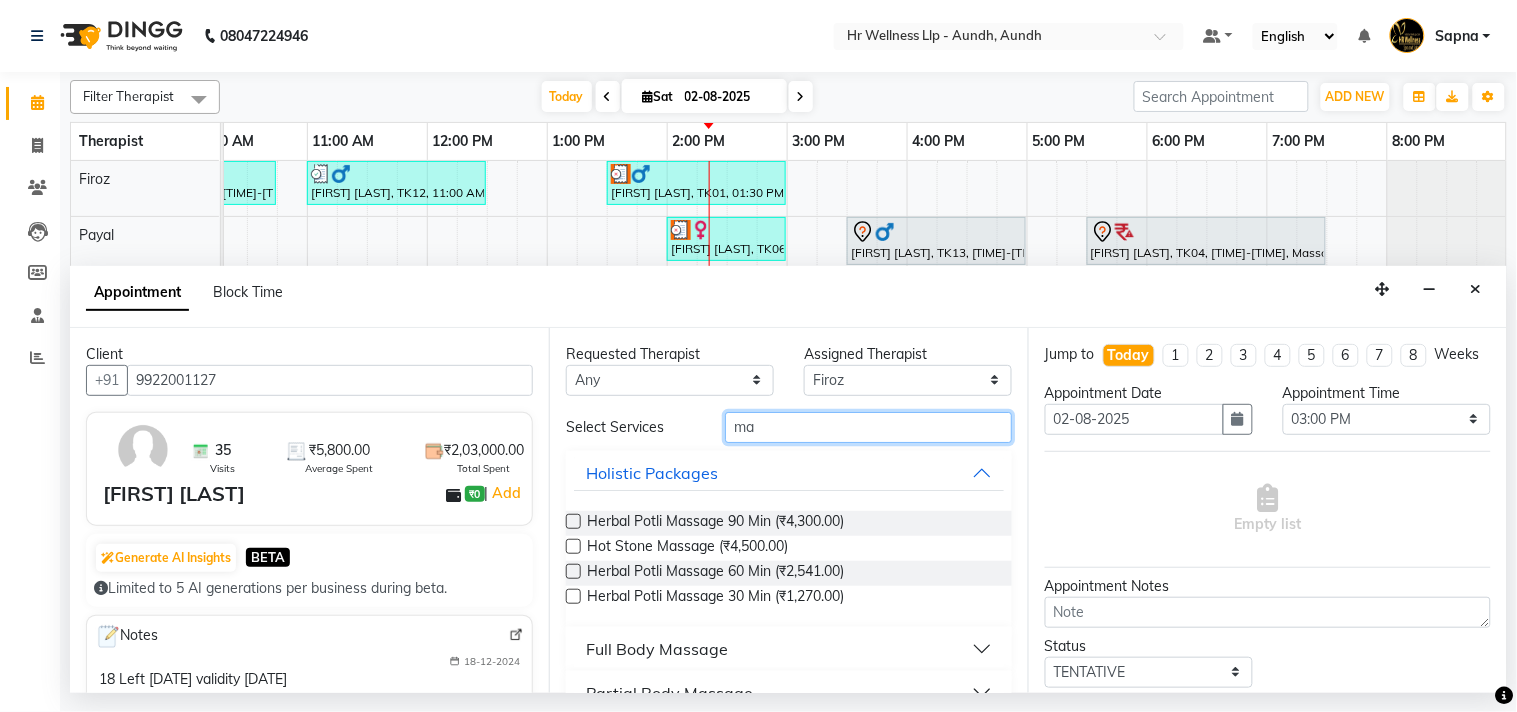 type on "ma" 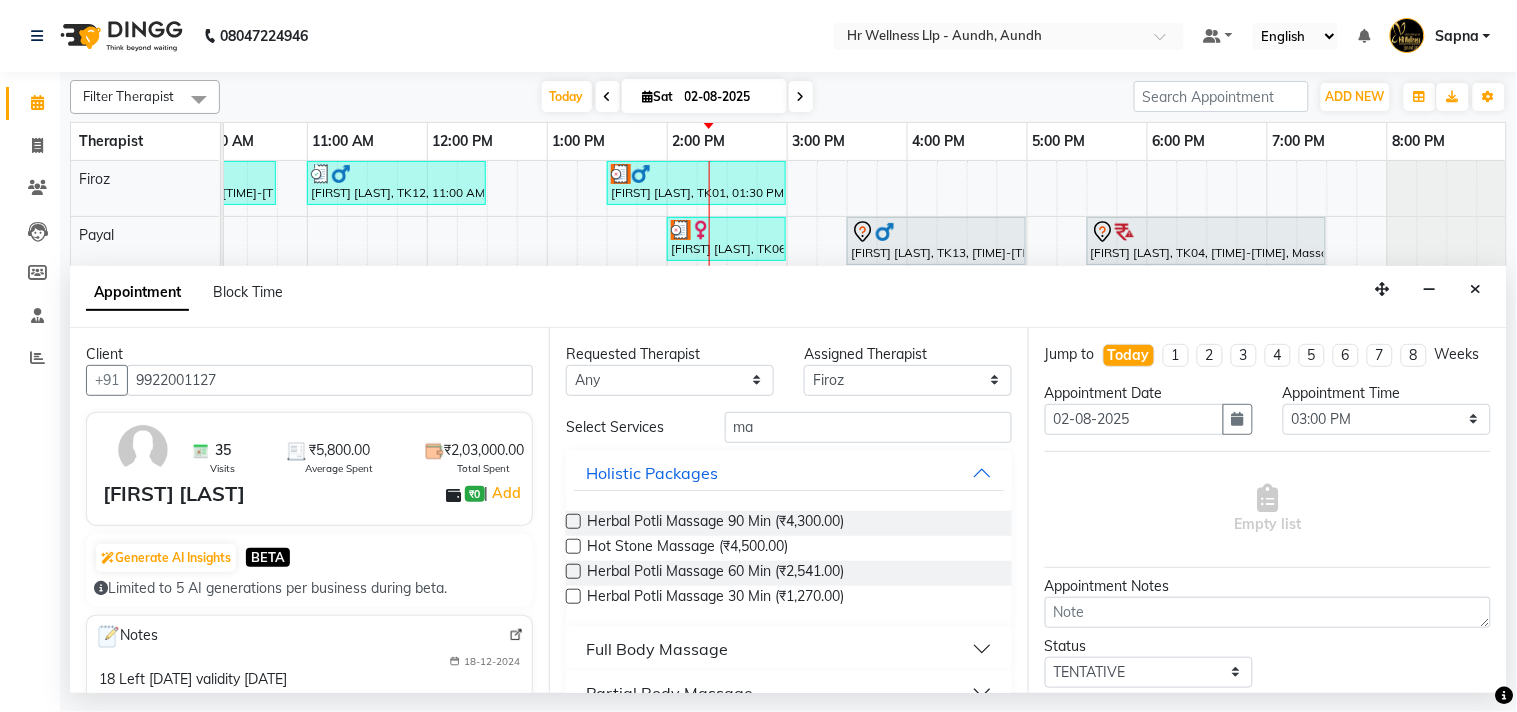 click on "Full Body Massage" at bounding box center [657, 649] 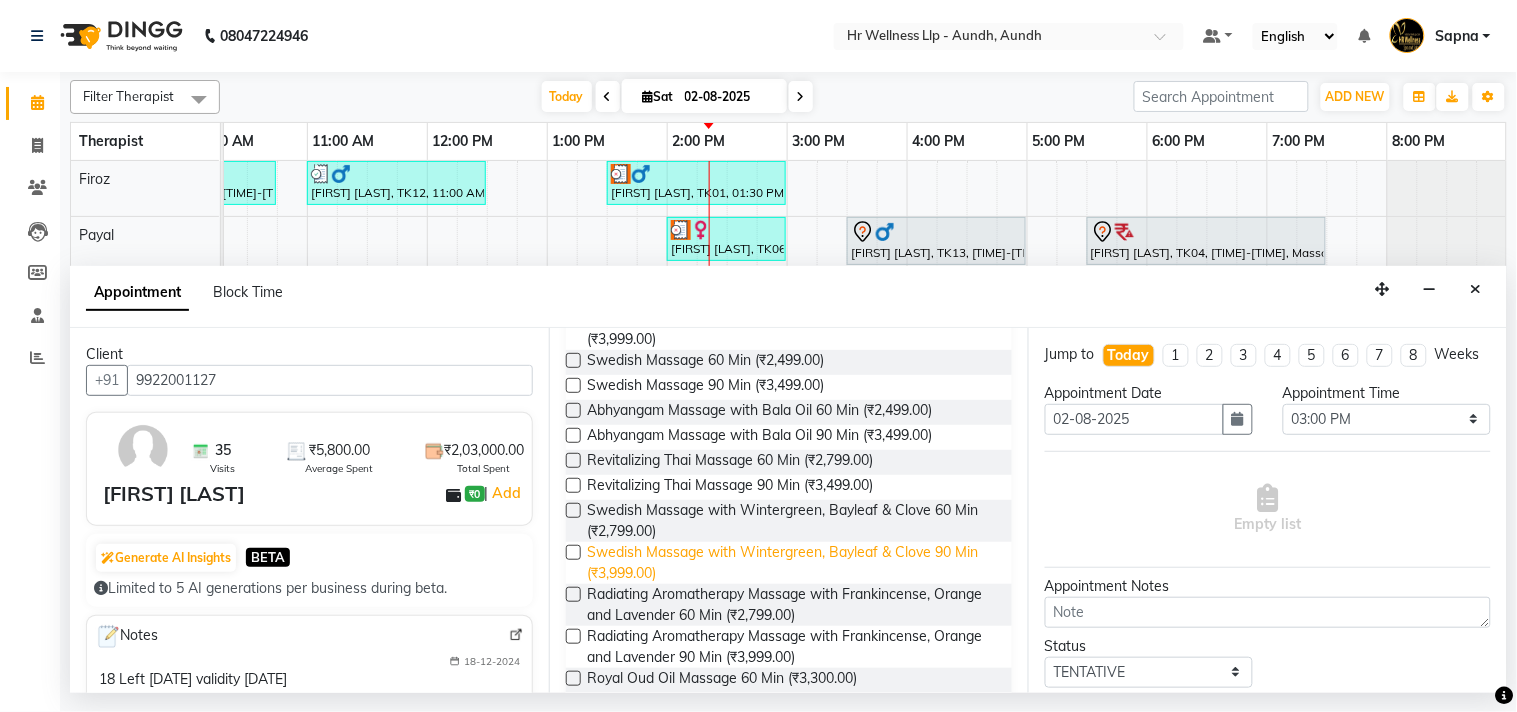 scroll, scrollTop: 1000, scrollLeft: 0, axis: vertical 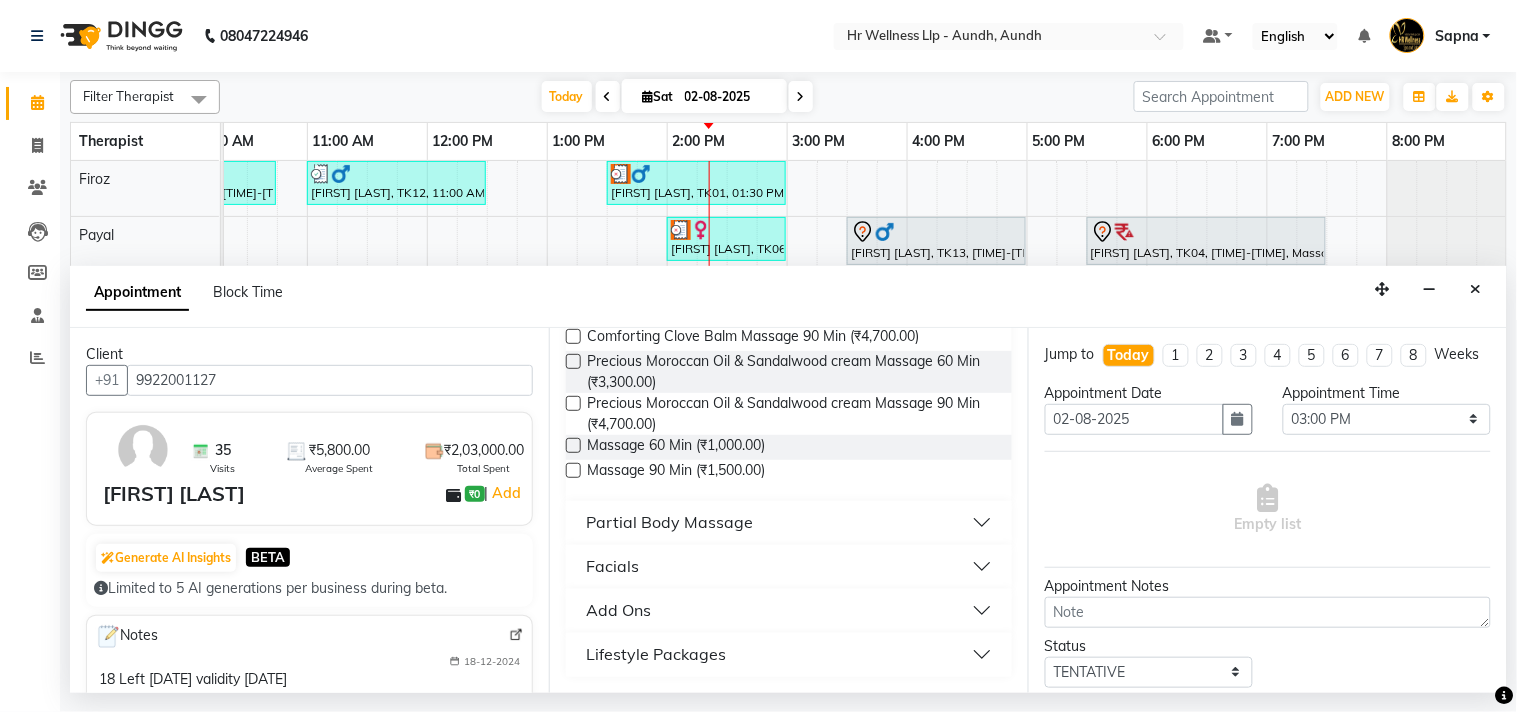 click at bounding box center (573, 445) 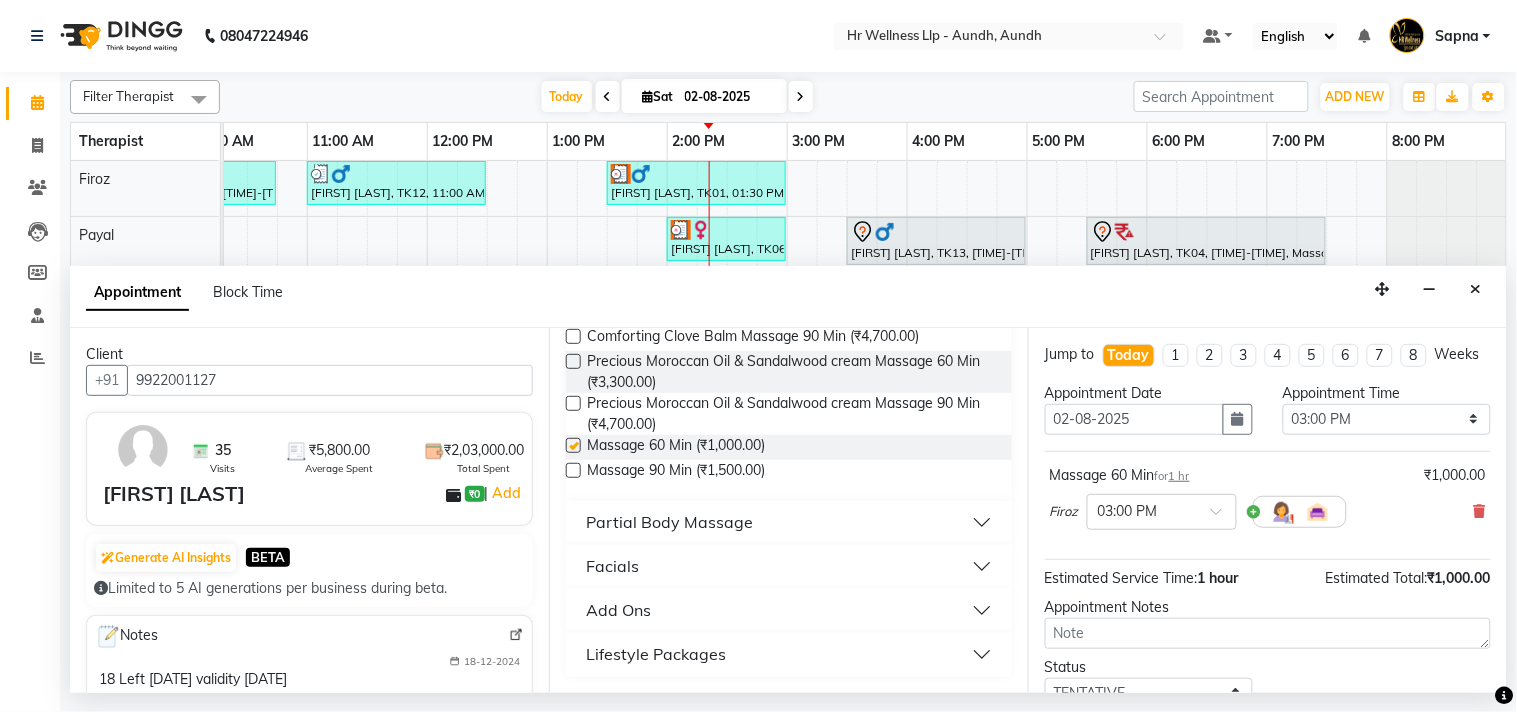 checkbox on "false" 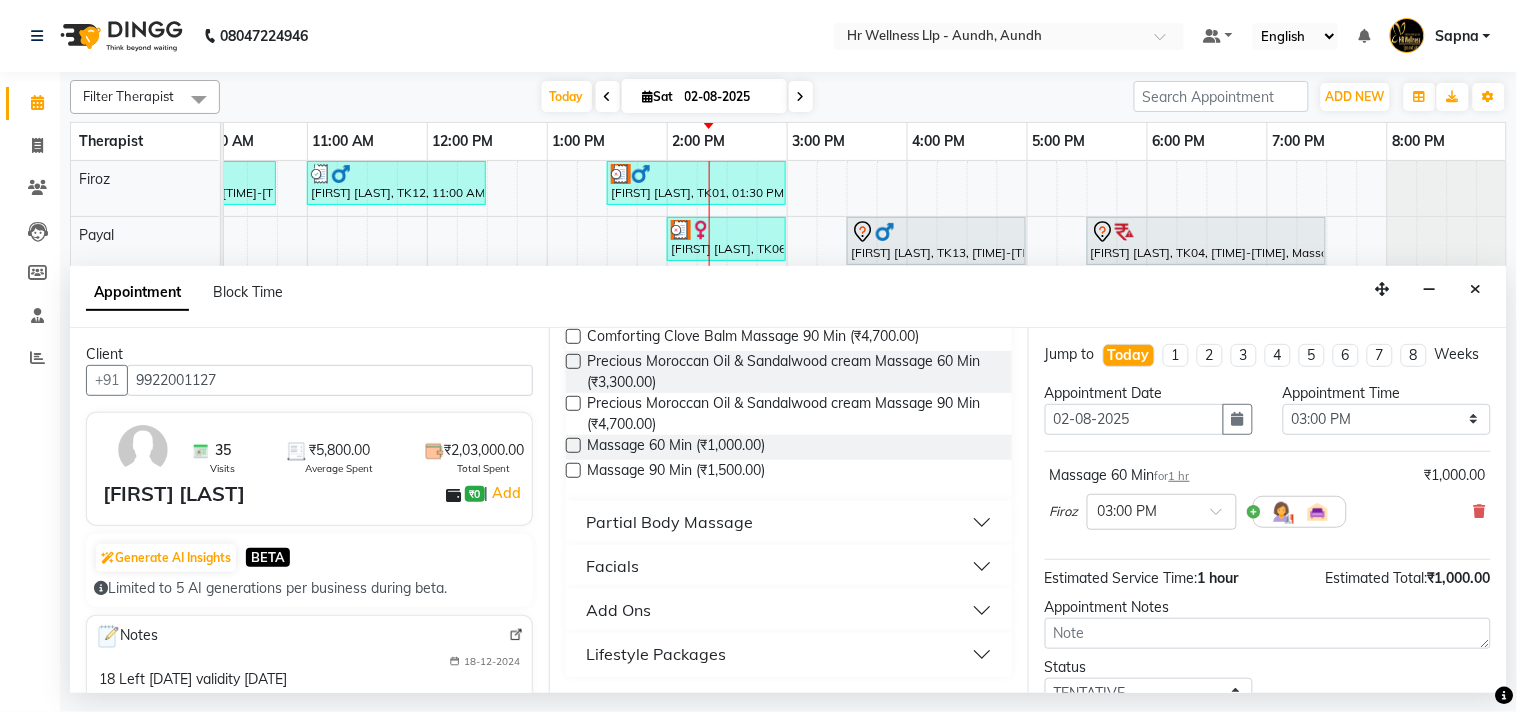 scroll, scrollTop: 161, scrollLeft: 0, axis: vertical 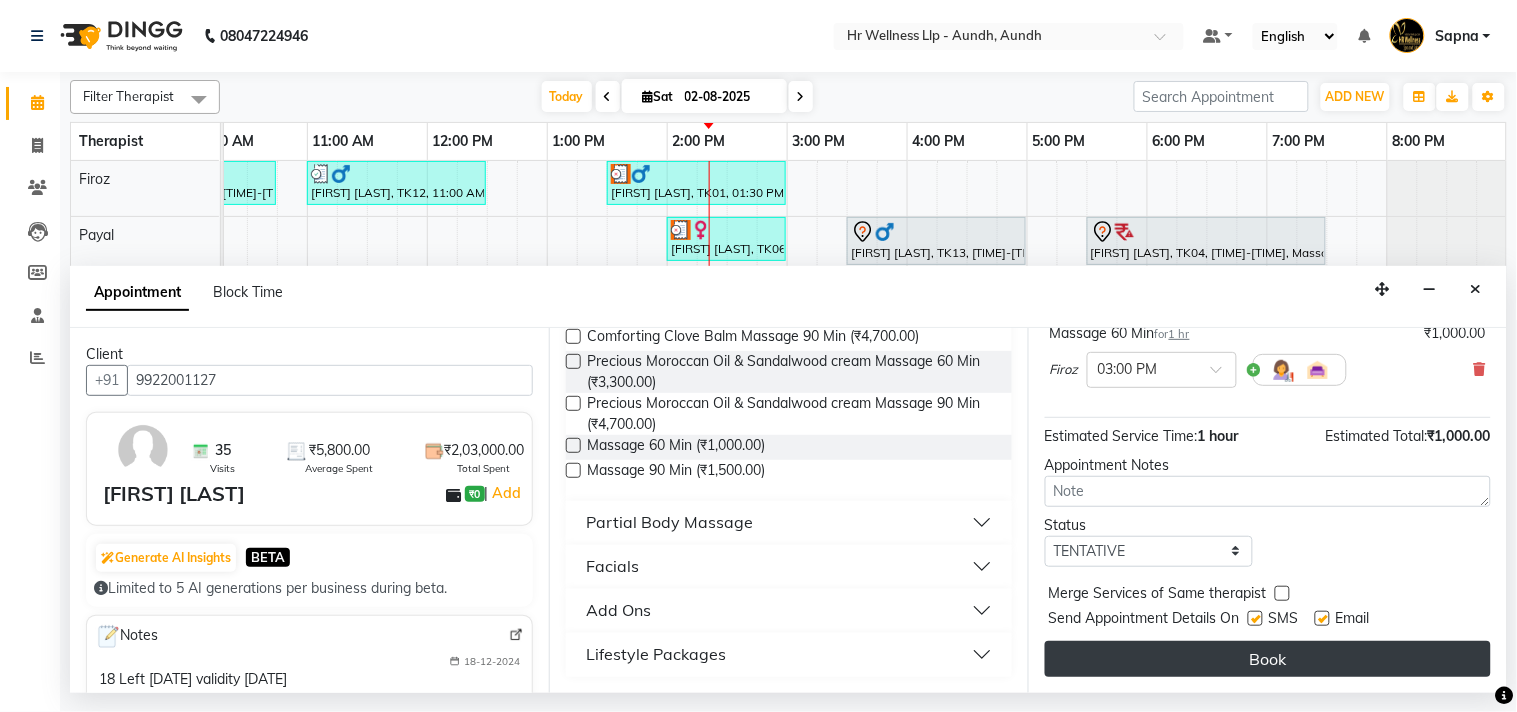click on "Book" at bounding box center (1268, 659) 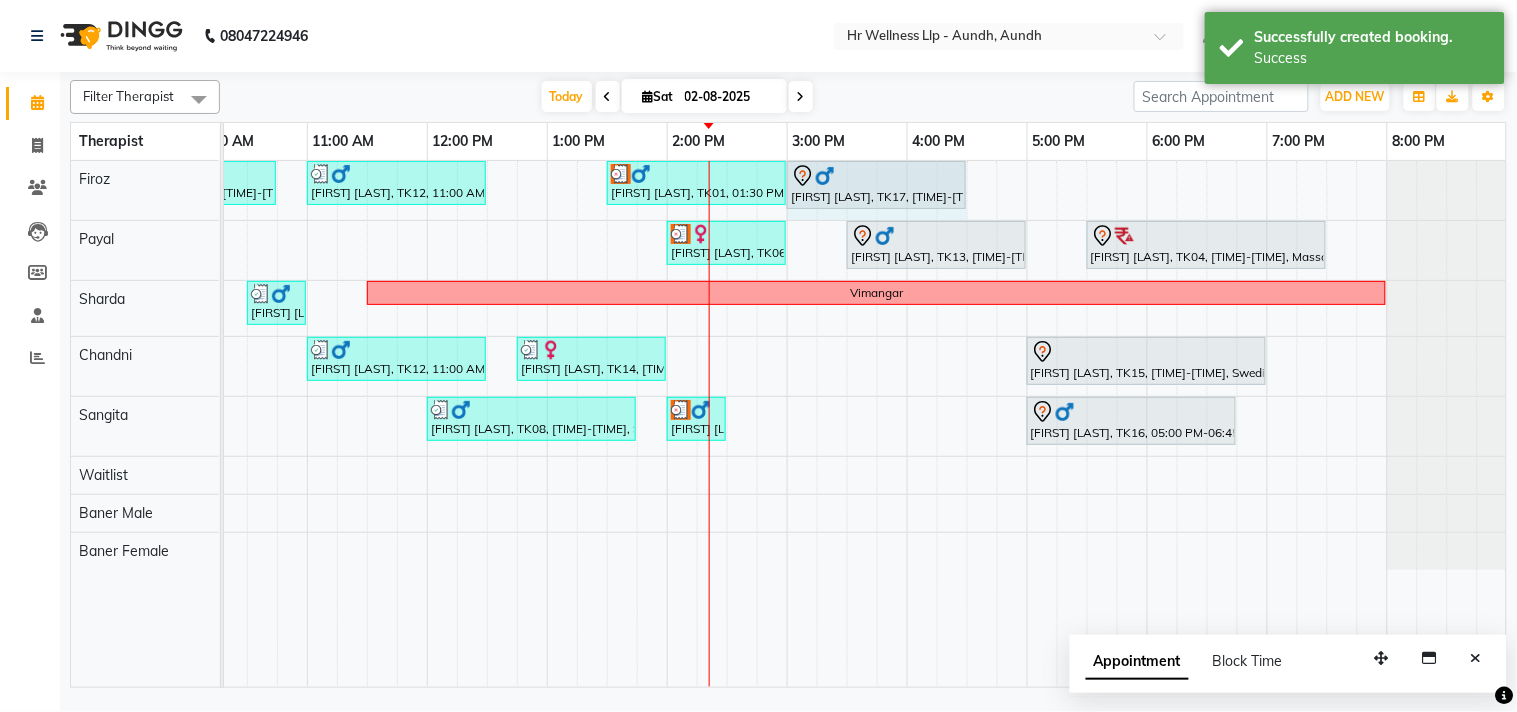 click on "[FIRST] [LAST], TK03, 09:15 AM-10:45 AM, Massage 60 Min     [FIRST] [LAST], TK12, 11:00 AM-12:30 PM, Radiating Aromatherapy Massage with Frankincense, Orange and Lavender 60 Min     [FIRST] [LAST], TK01, 01:30 PM-03:00 PM, Scrubassage 60 Min             [FIRST] [LAST], TK17, 03:00 PM-04:00 PM, Massage 60 Min             [FIRST] [LAST], TK17, 03:00 PM-04:00 PM, Massage 60 Min" at bounding box center (-53, 190) 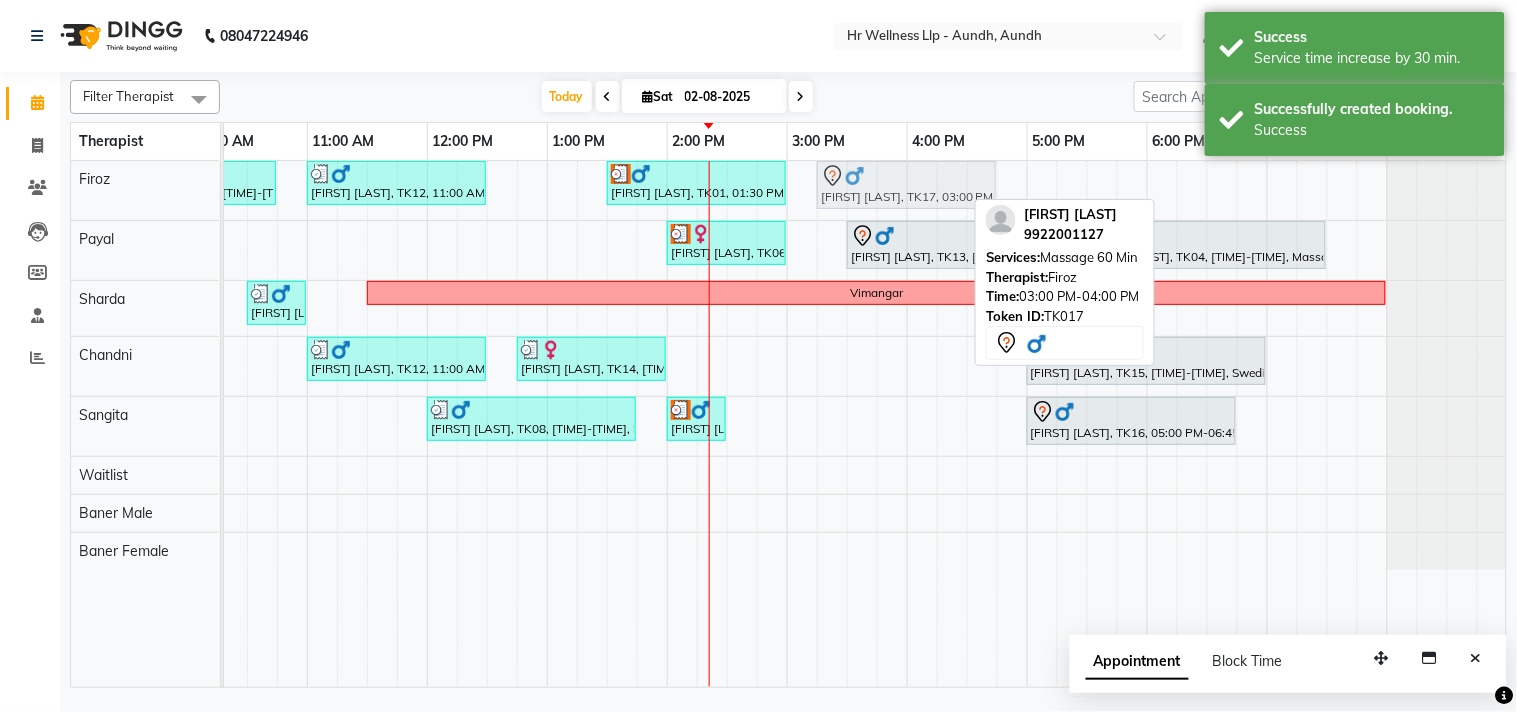 click on "[FIRST] [LAST], TK03, 09:15 AM-10:45 AM, Massage 60 Min     [FIRST] [LAST], TK12, 11:00 AM-12:30 PM, Radiating Aromatherapy Massage with Frankincense, Orange and Lavender 60 Min             [FIRST] [LAST], TK01, 01:30 PM-03:00 PM, Scrubassage 60 Min             [FIRST] [LAST], TK17, 03:00 PM-04:30 PM, Massage 60 Min             [FIRST] [LAST], TK17, 03:00 PM-04:30 PM, Massage 60 Min" at bounding box center [-53, 190] 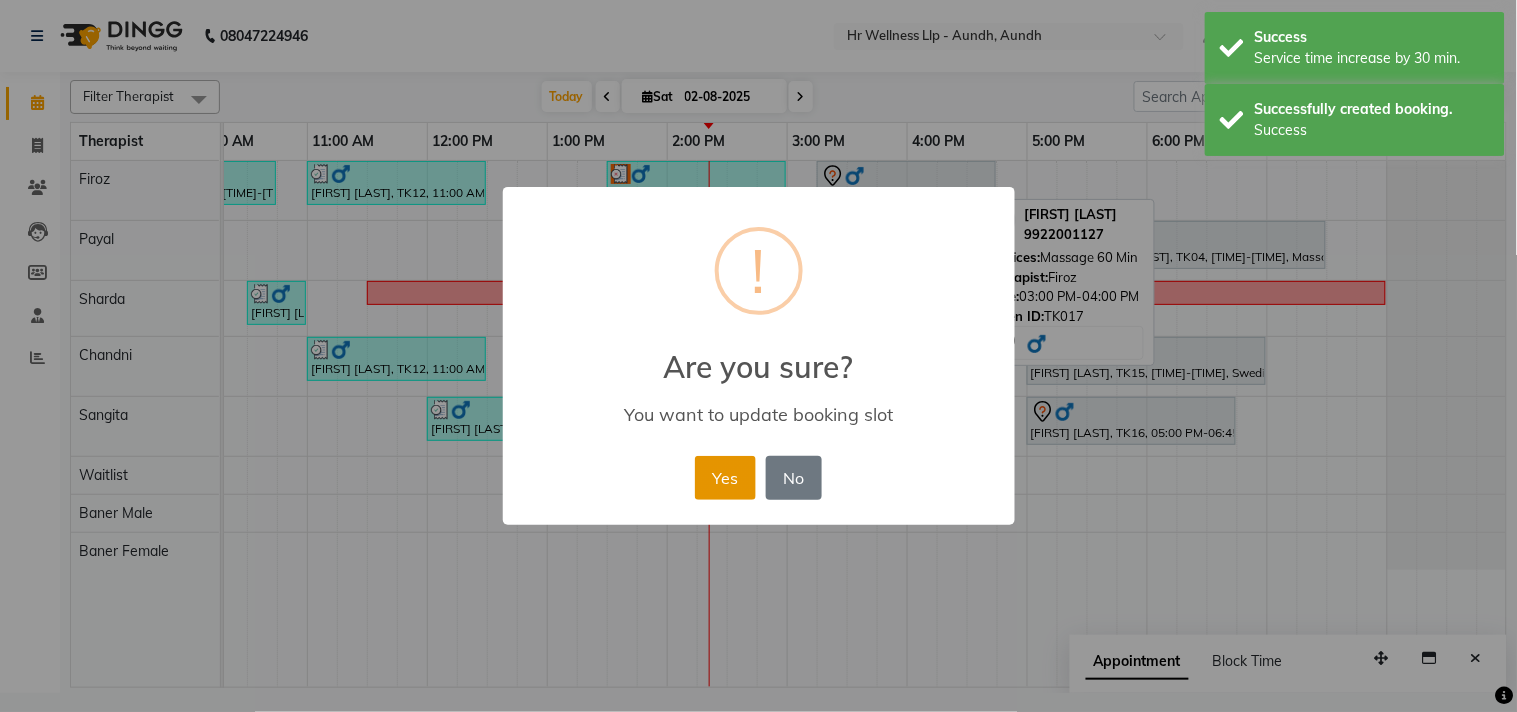 click on "Yes" at bounding box center [725, 478] 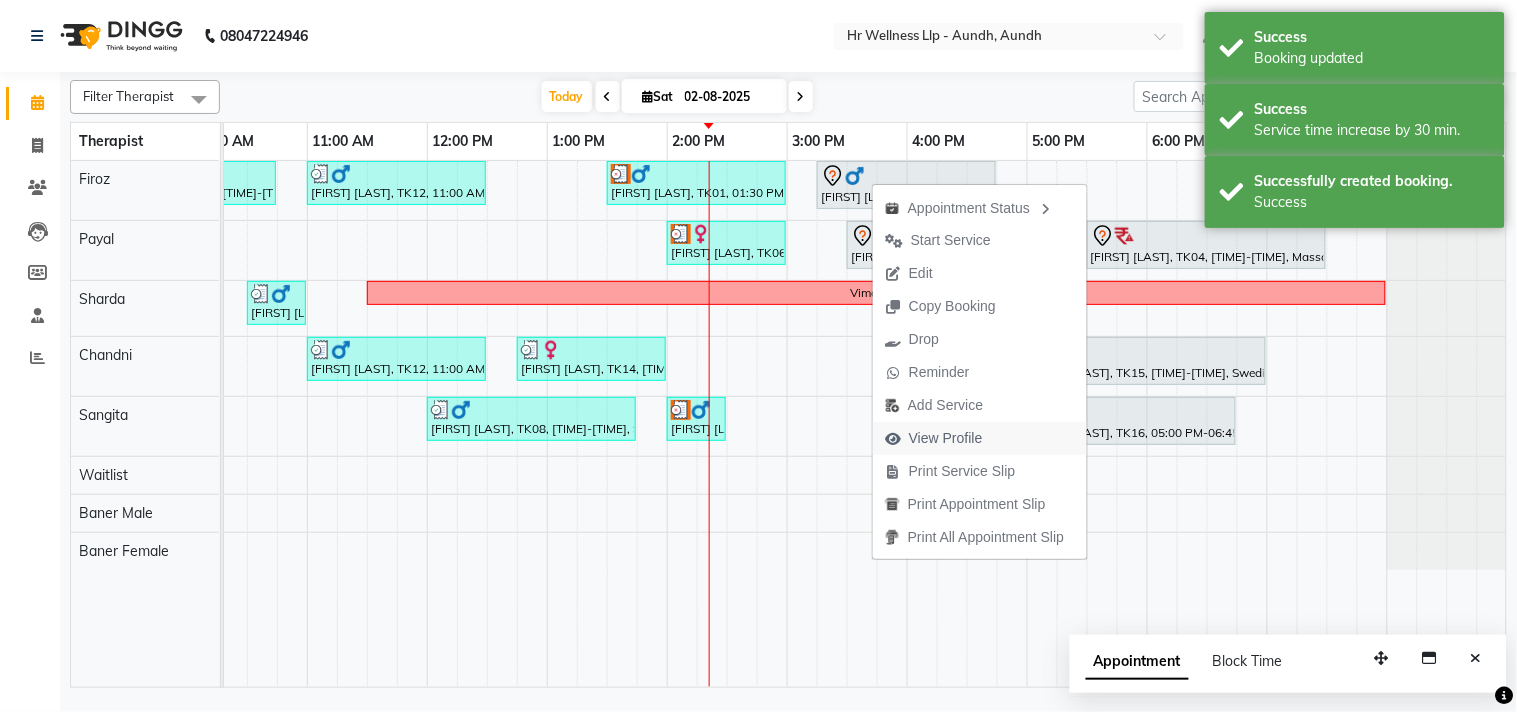 click on "View Profile" at bounding box center [946, 438] 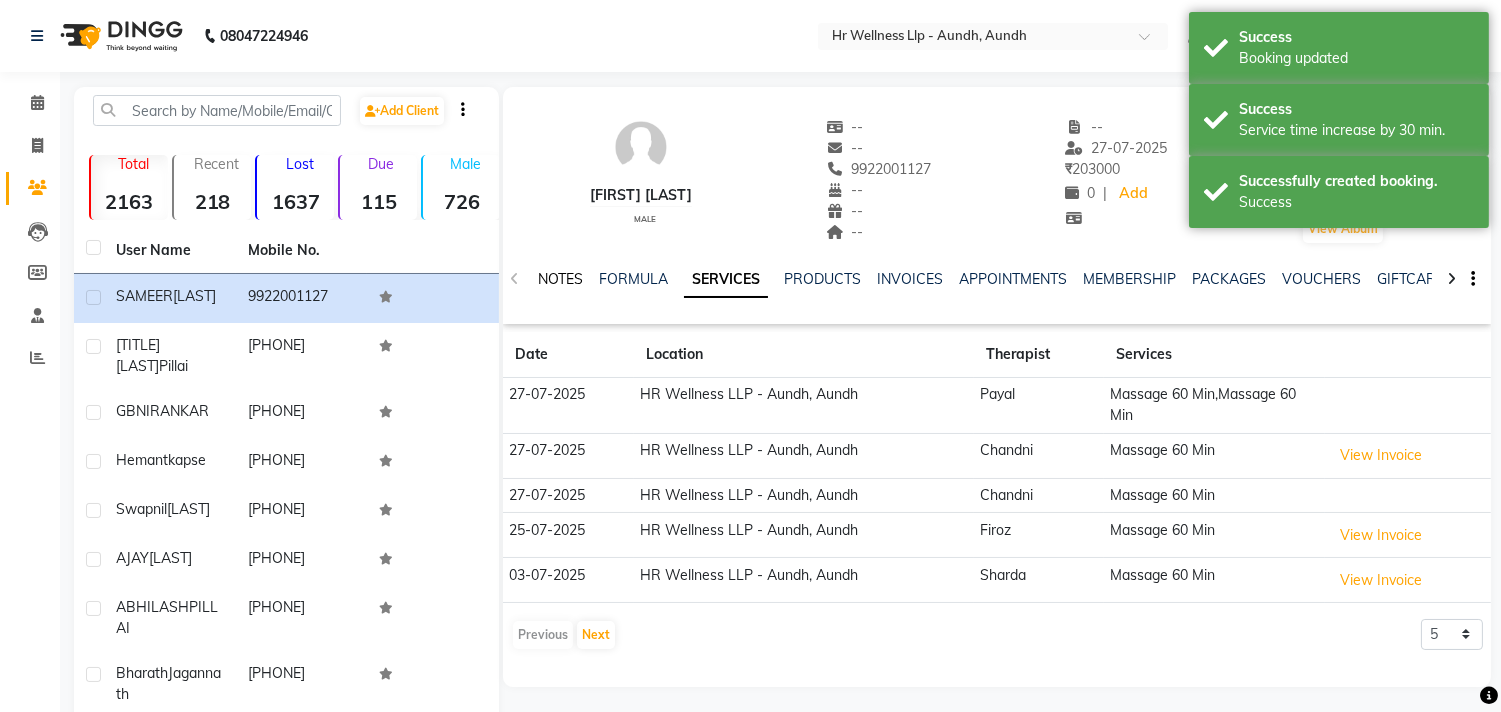 click on "NOTES" 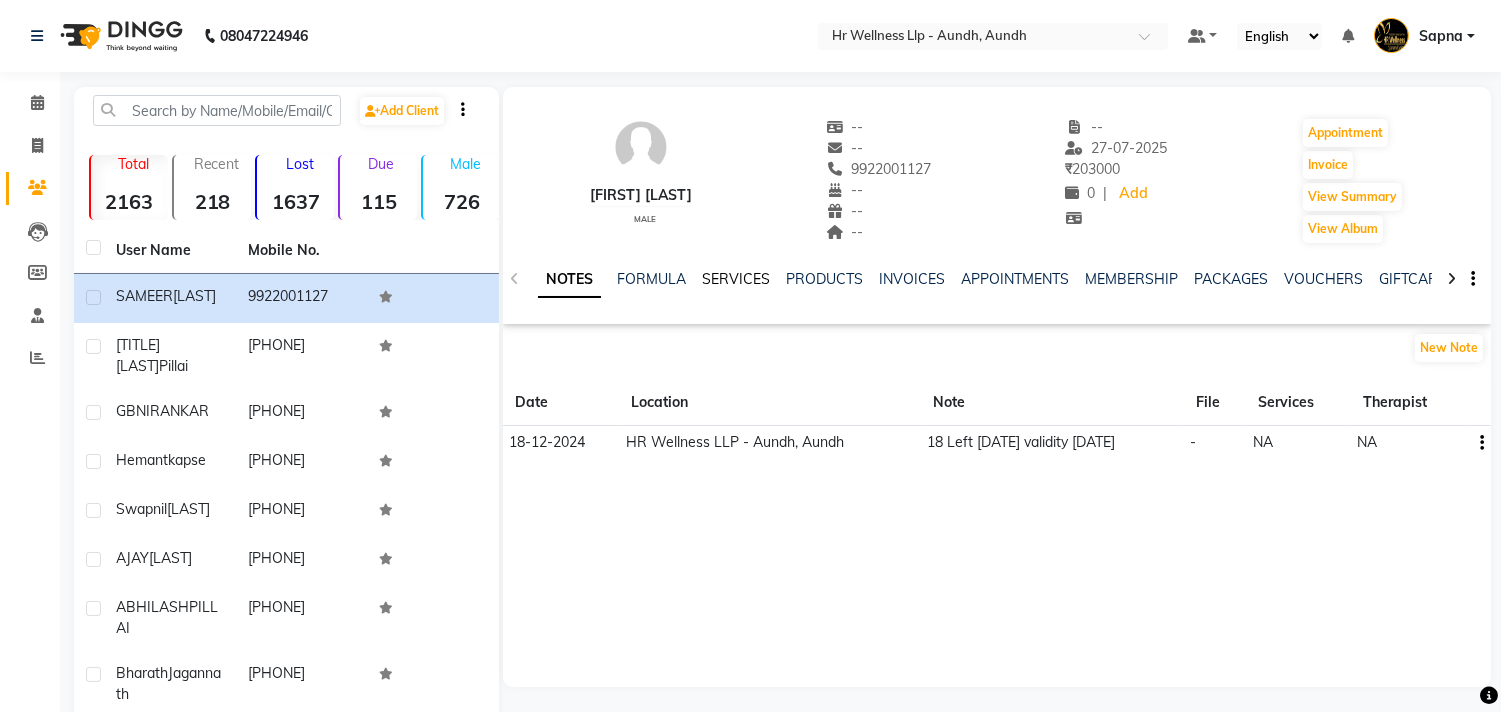 click on "SERVICES" 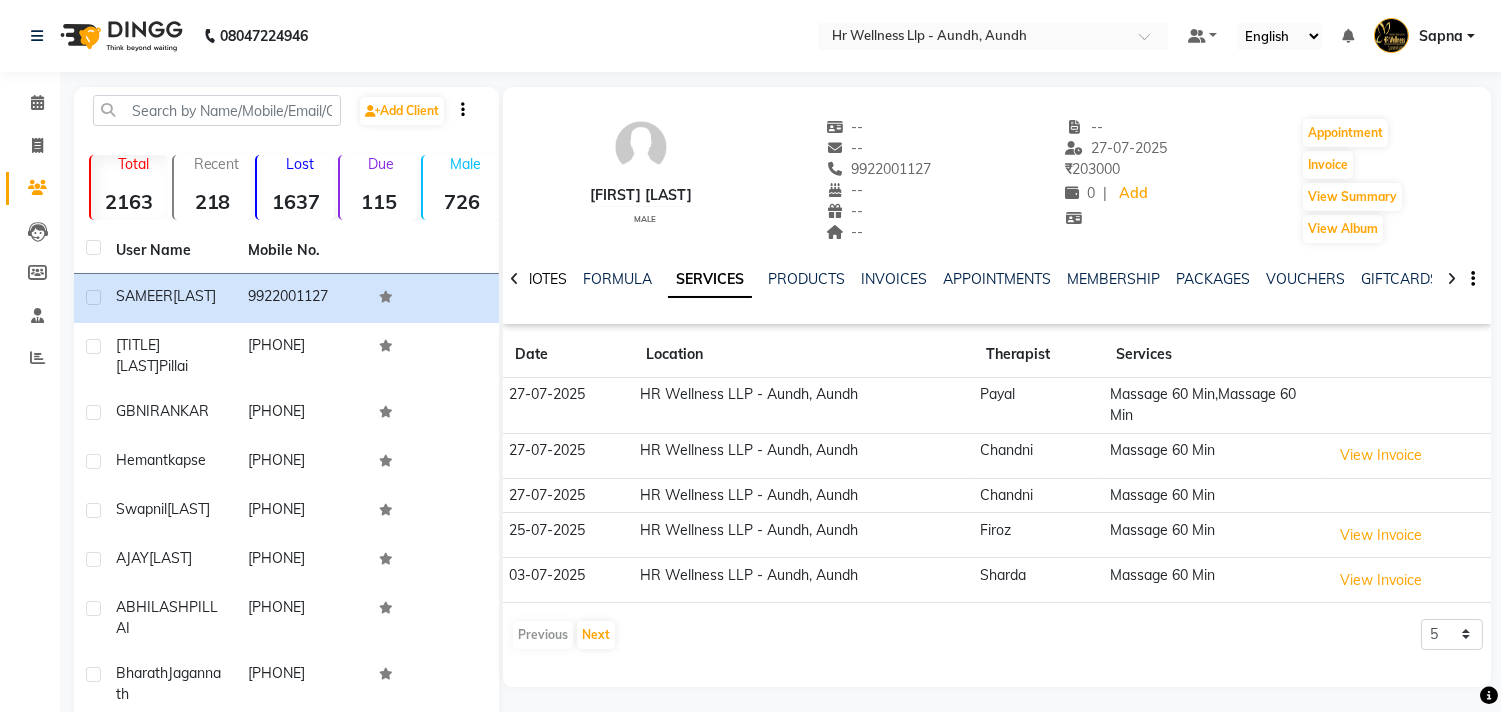 click on "NOTES" 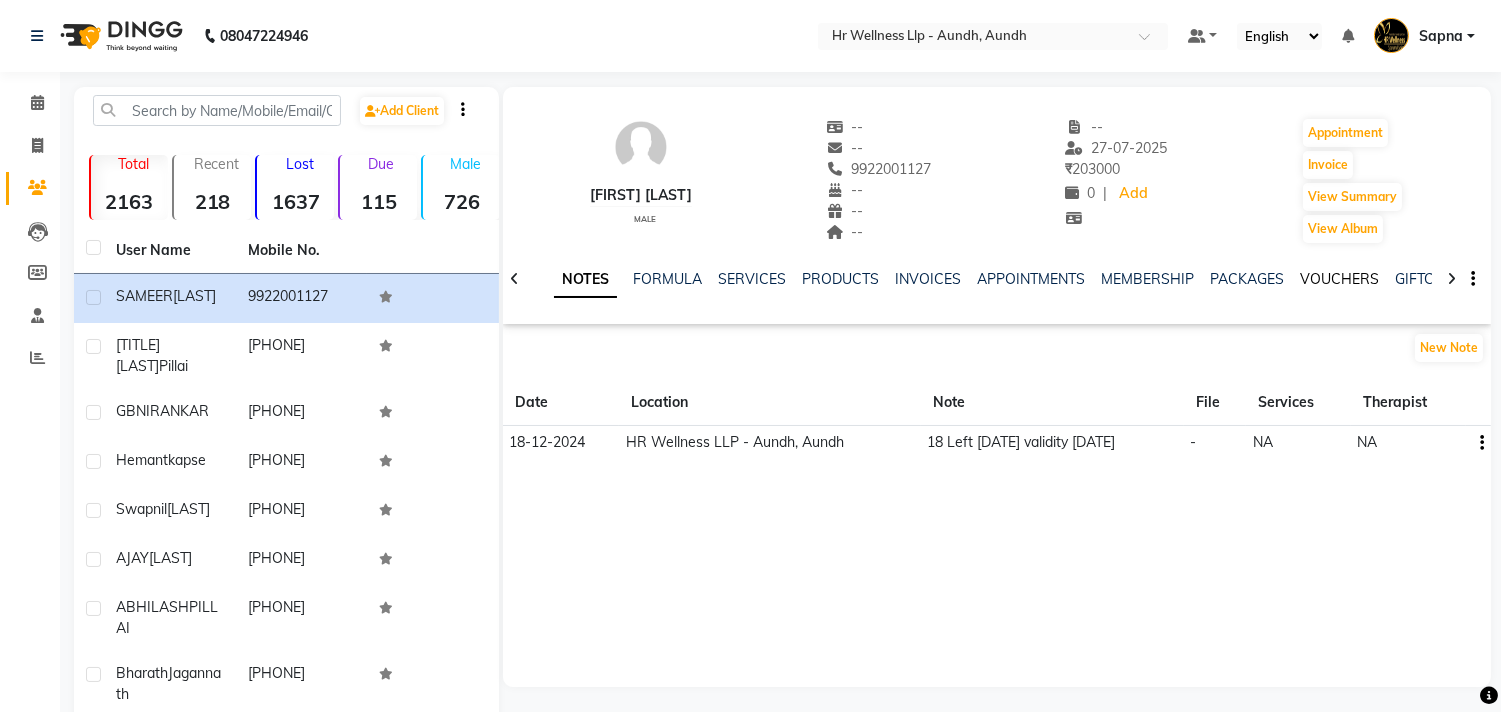 click on "VOUCHERS" 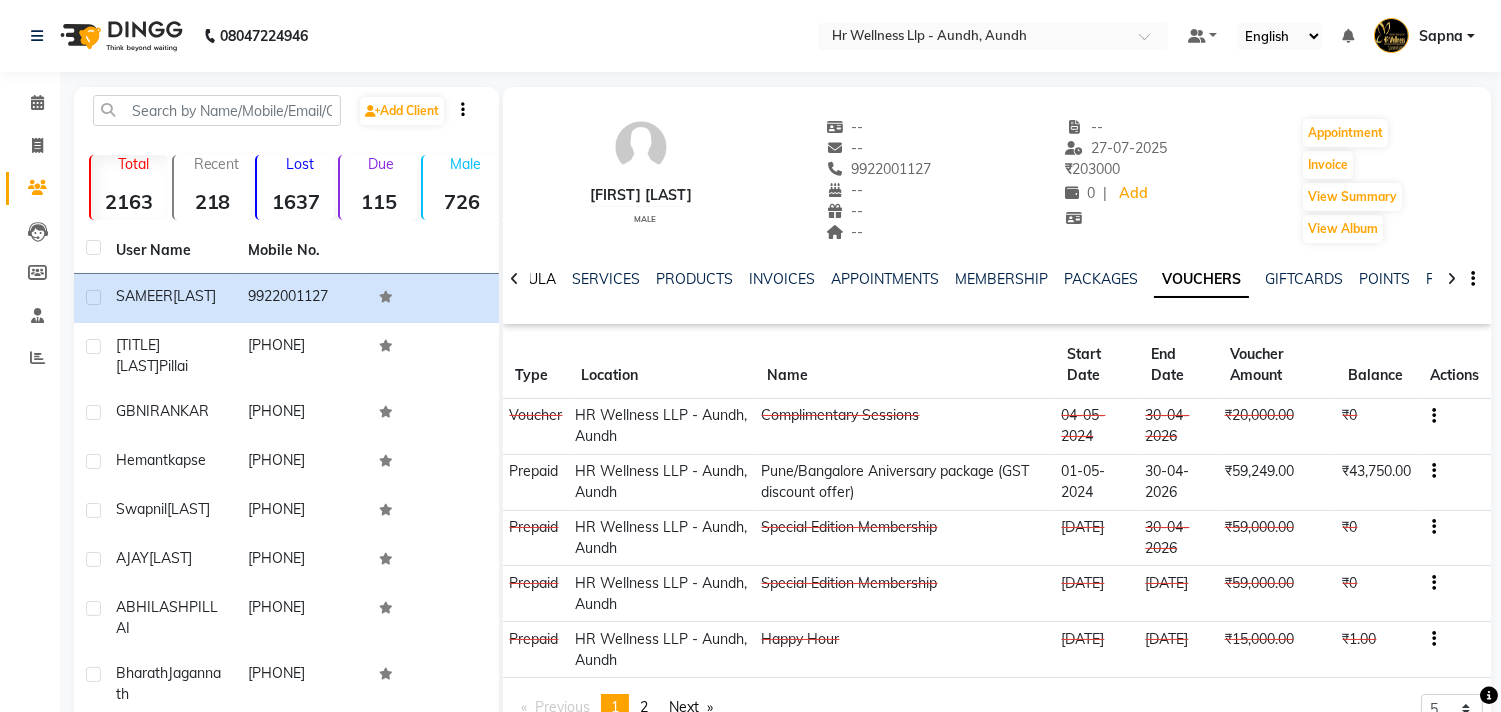 click on "FORMULA" 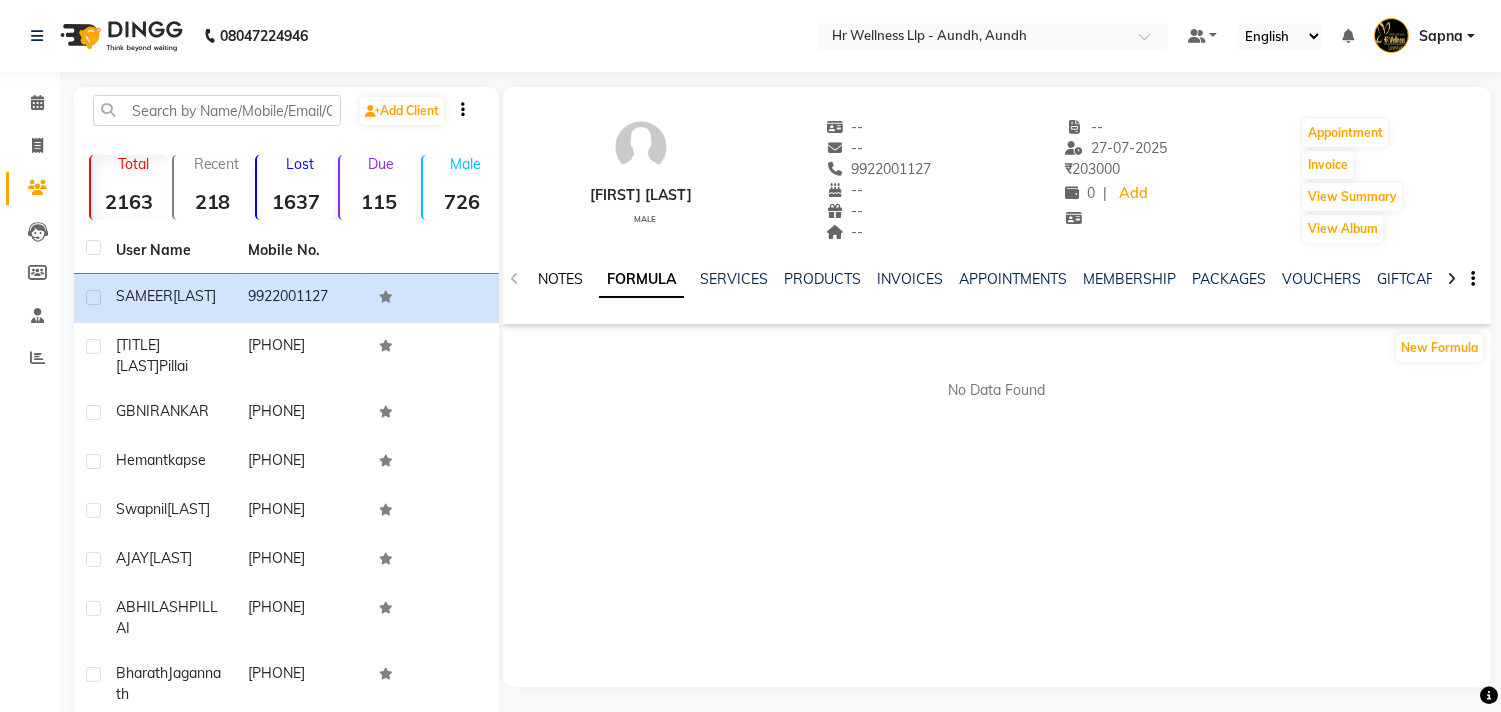 click on "NOTES" 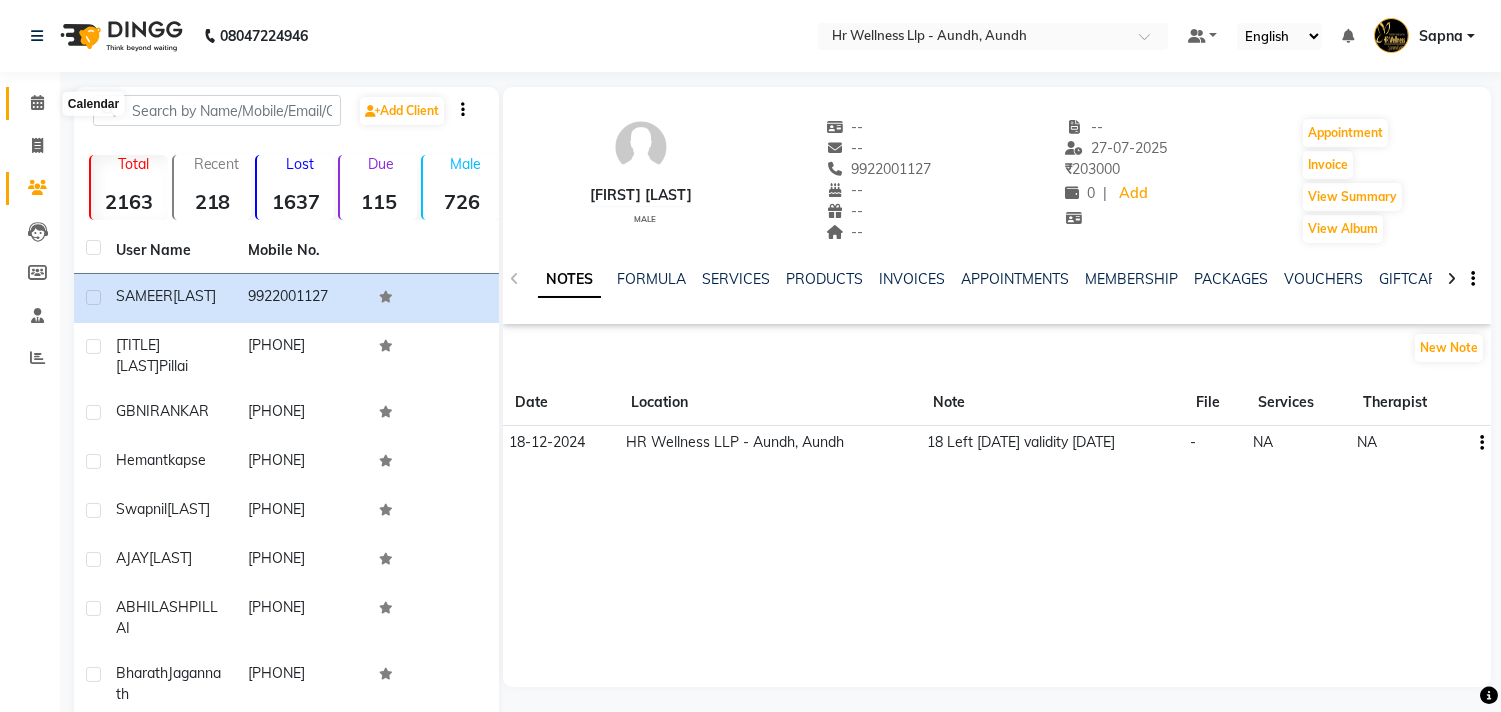 click 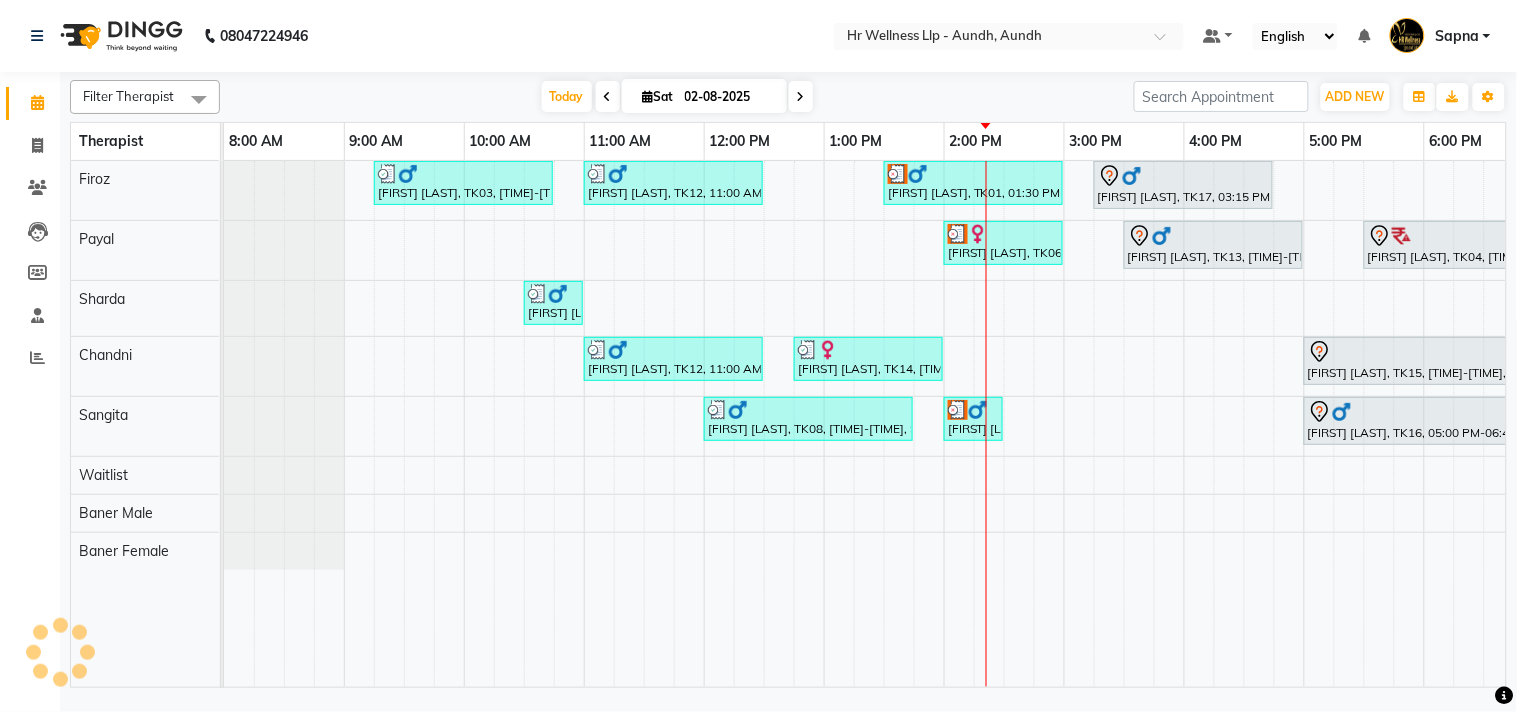 scroll, scrollTop: 0, scrollLeft: 0, axis: both 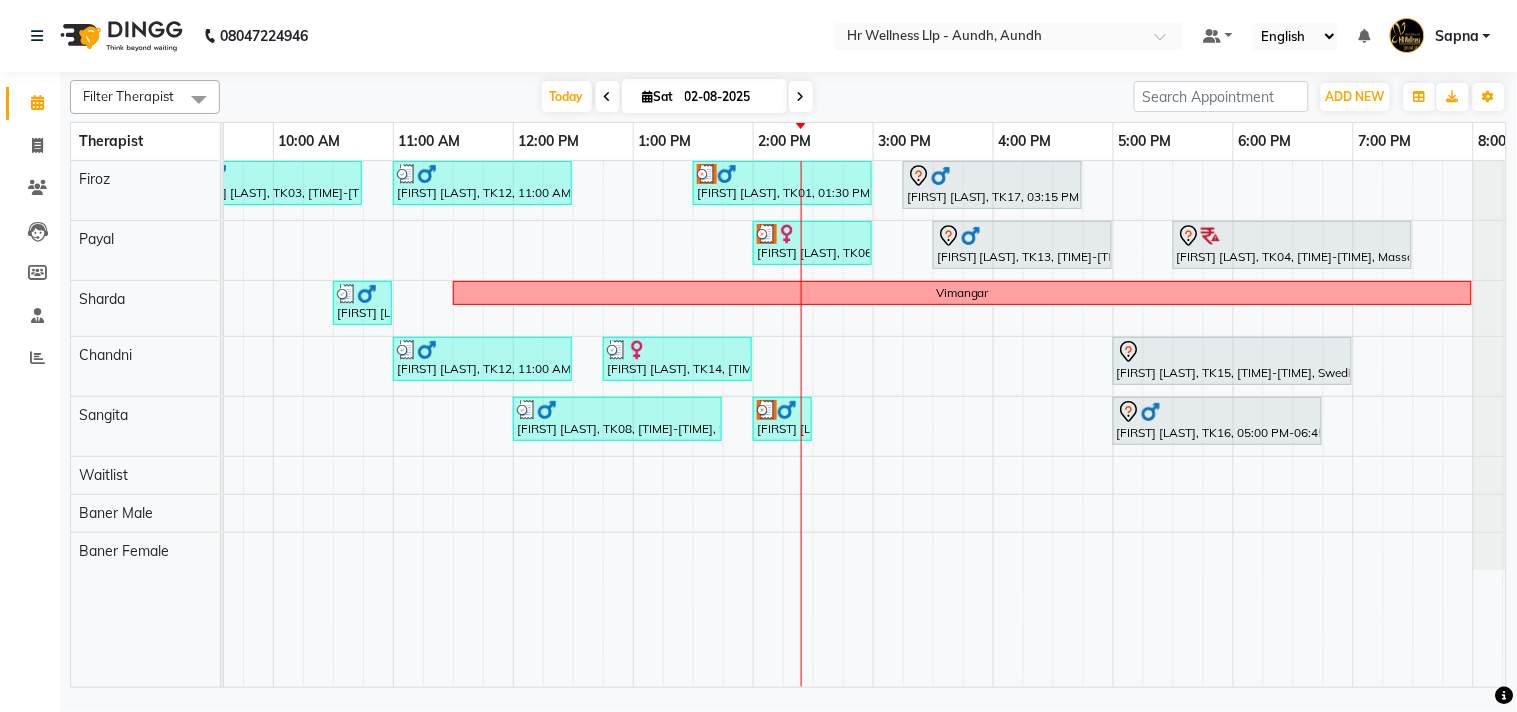 click at bounding box center [801, 96] 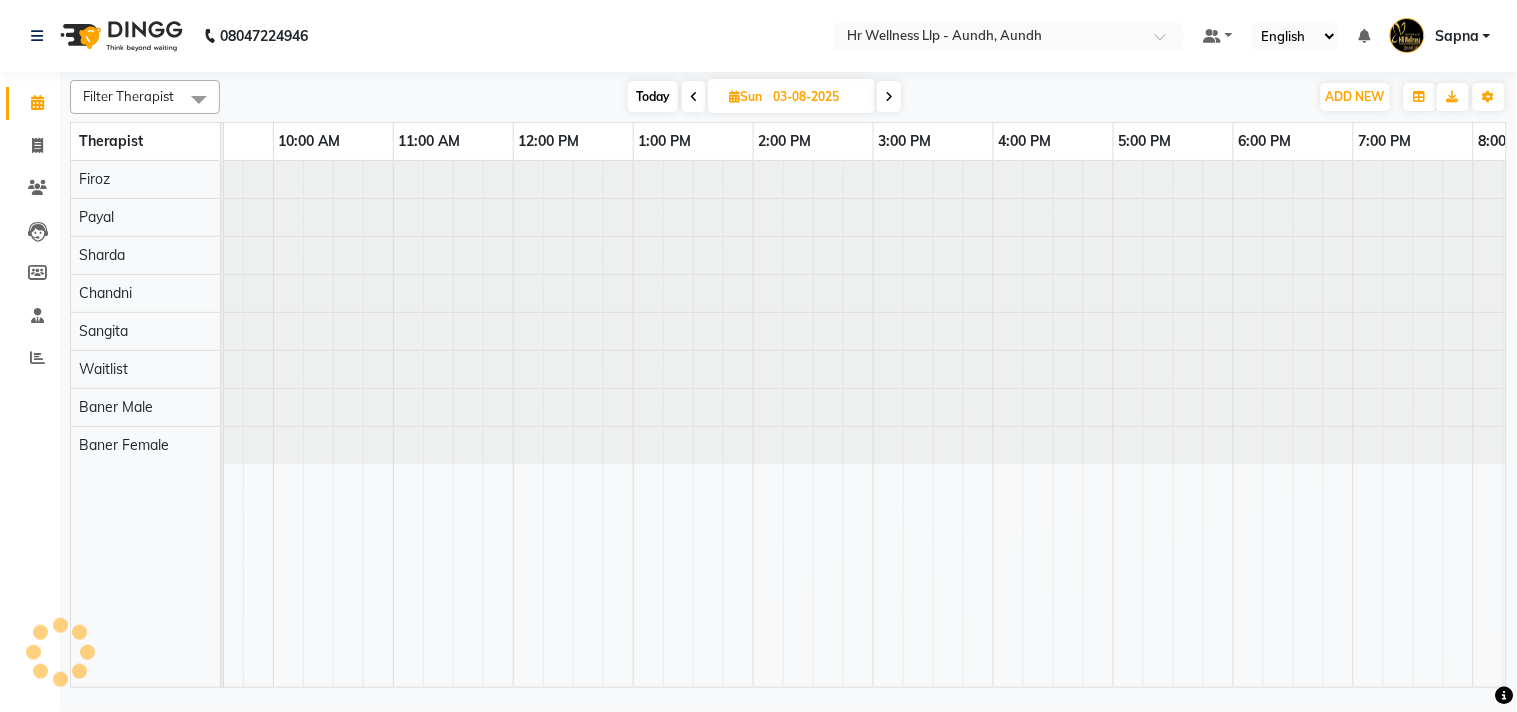 scroll, scrollTop: 0, scrollLeft: 0, axis: both 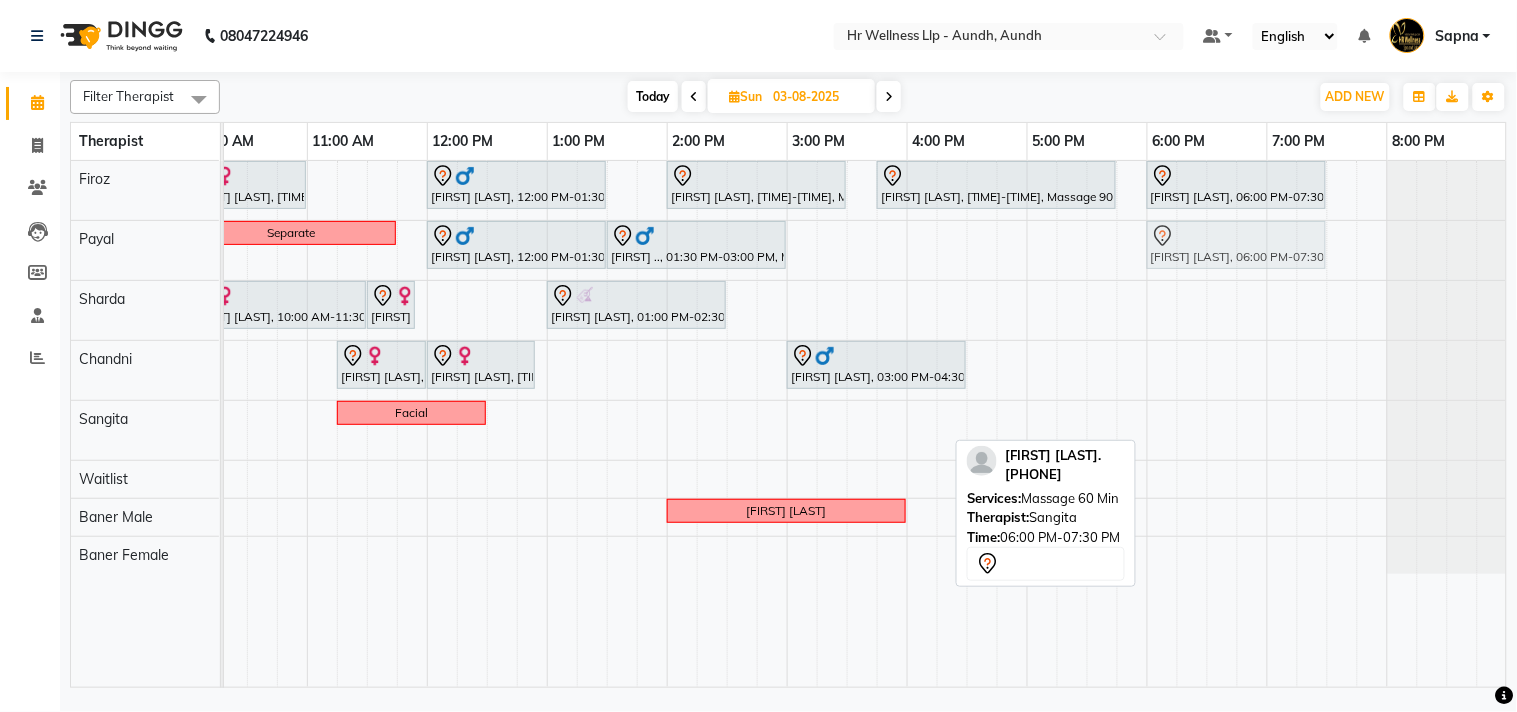 drag, startPoint x: 1208, startPoint y: 427, endPoint x: 1201, endPoint y: 274, distance: 153.16005 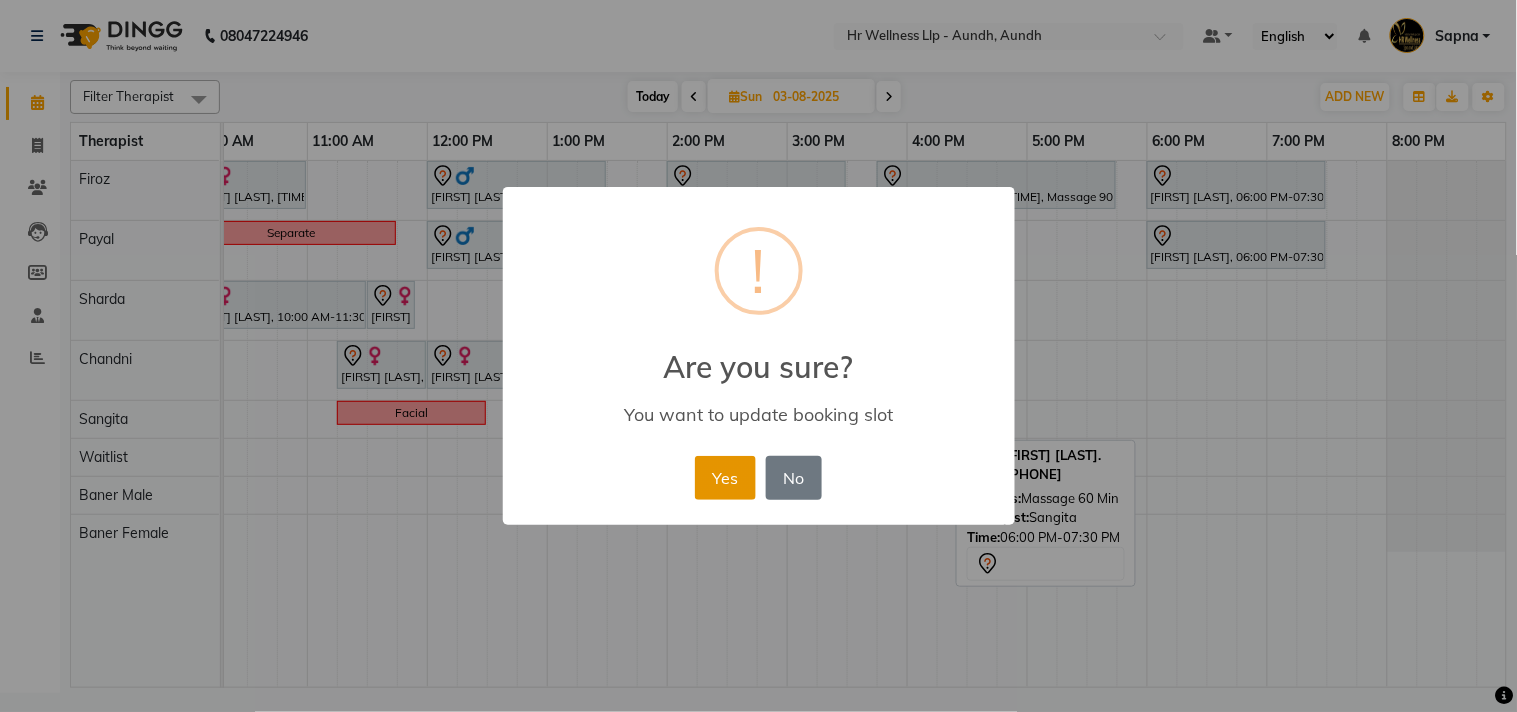 click on "Yes" at bounding box center [725, 478] 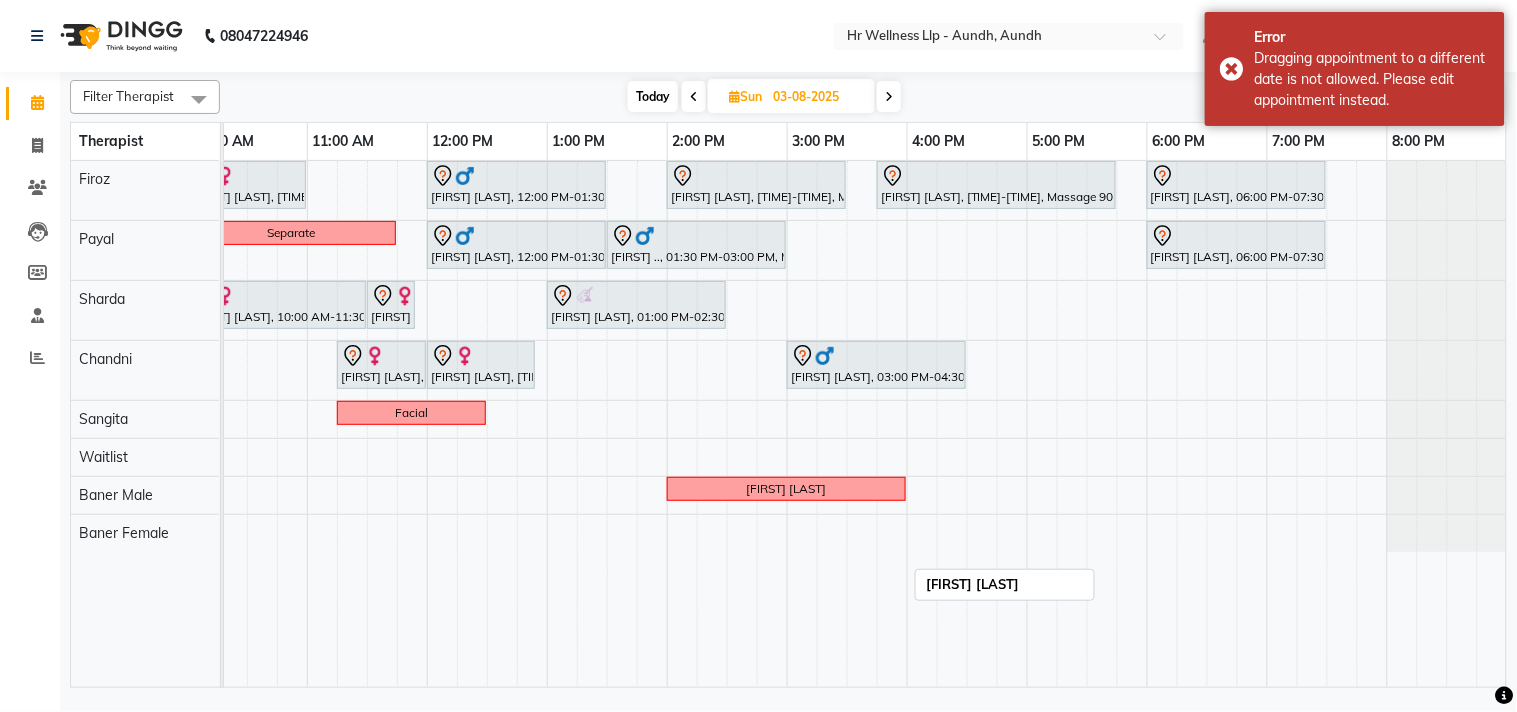 scroll, scrollTop: 0, scrollLeft: 188, axis: horizontal 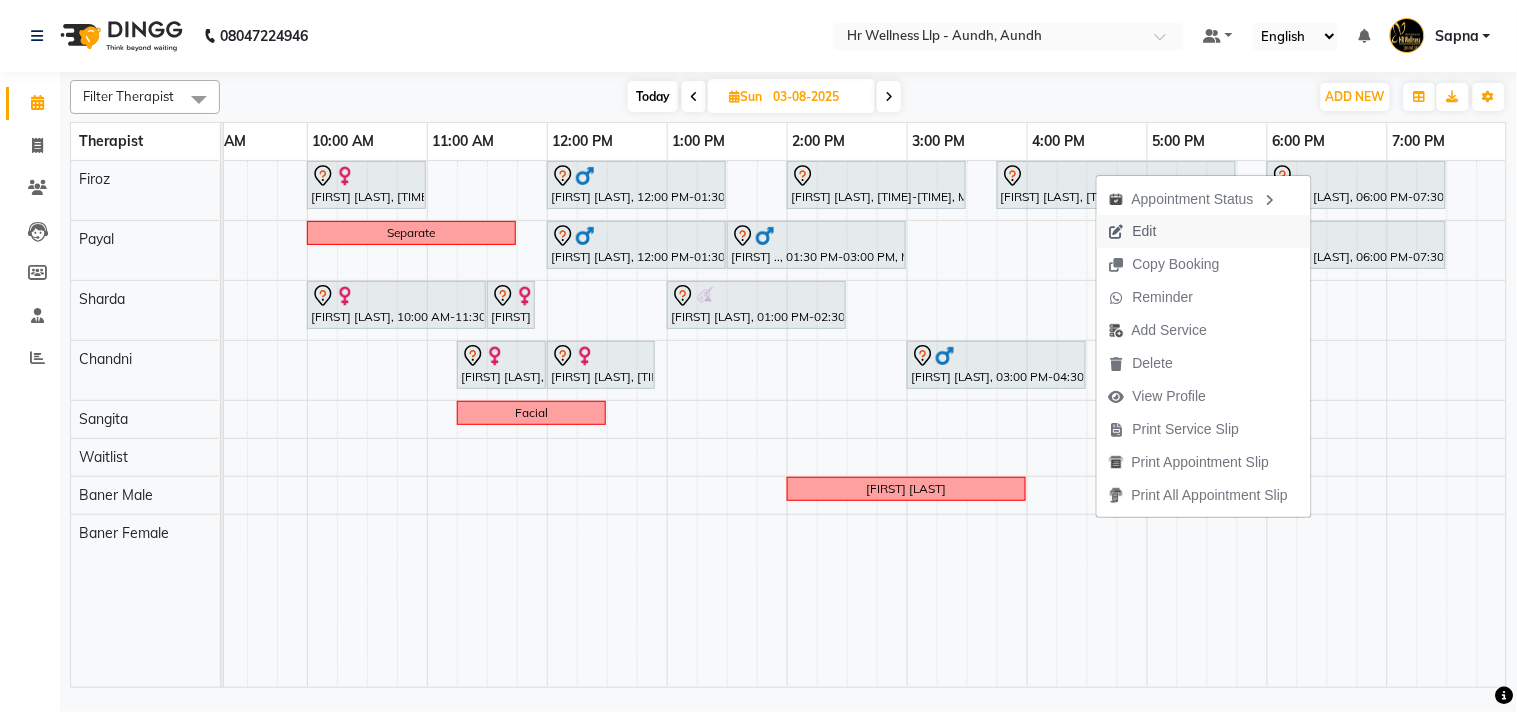 click on "Edit" at bounding box center (1133, 231) 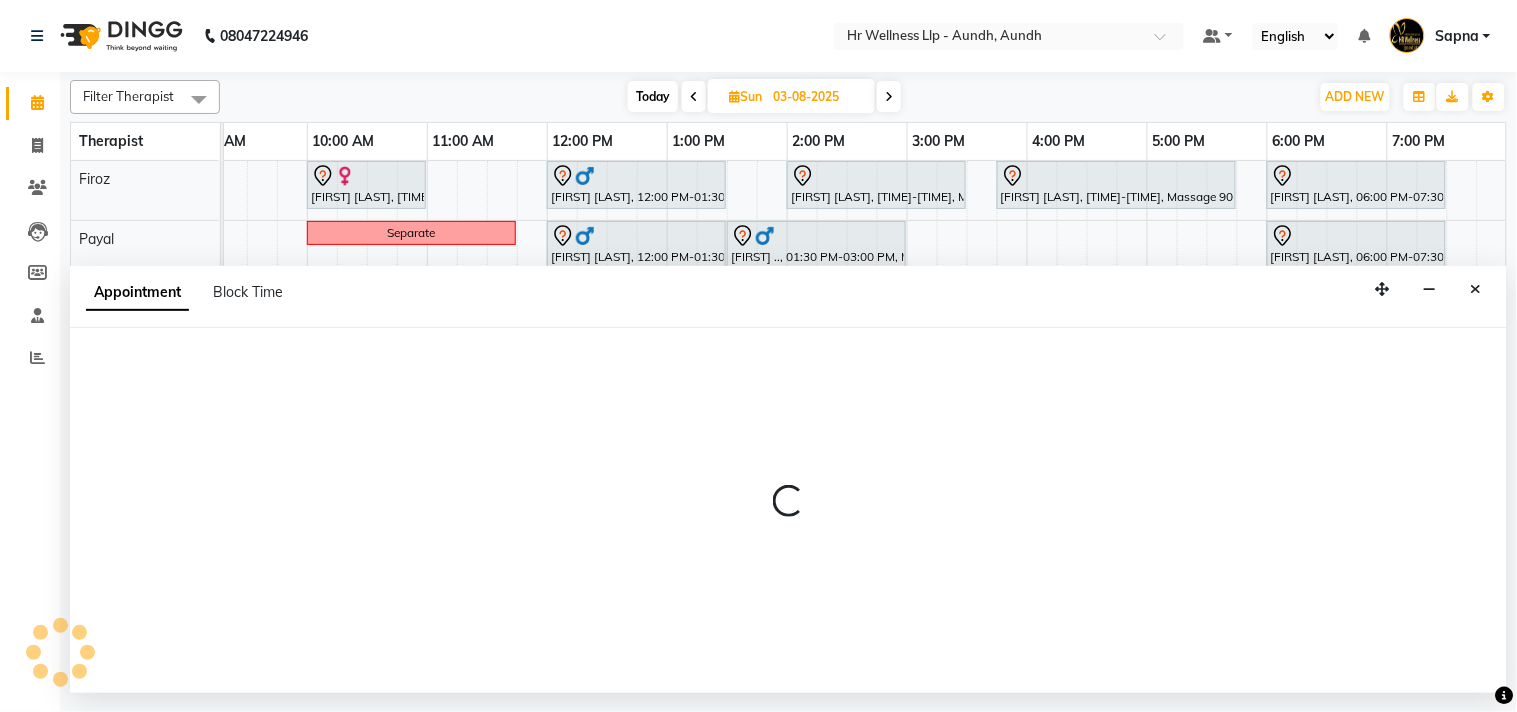 select on "tentative" 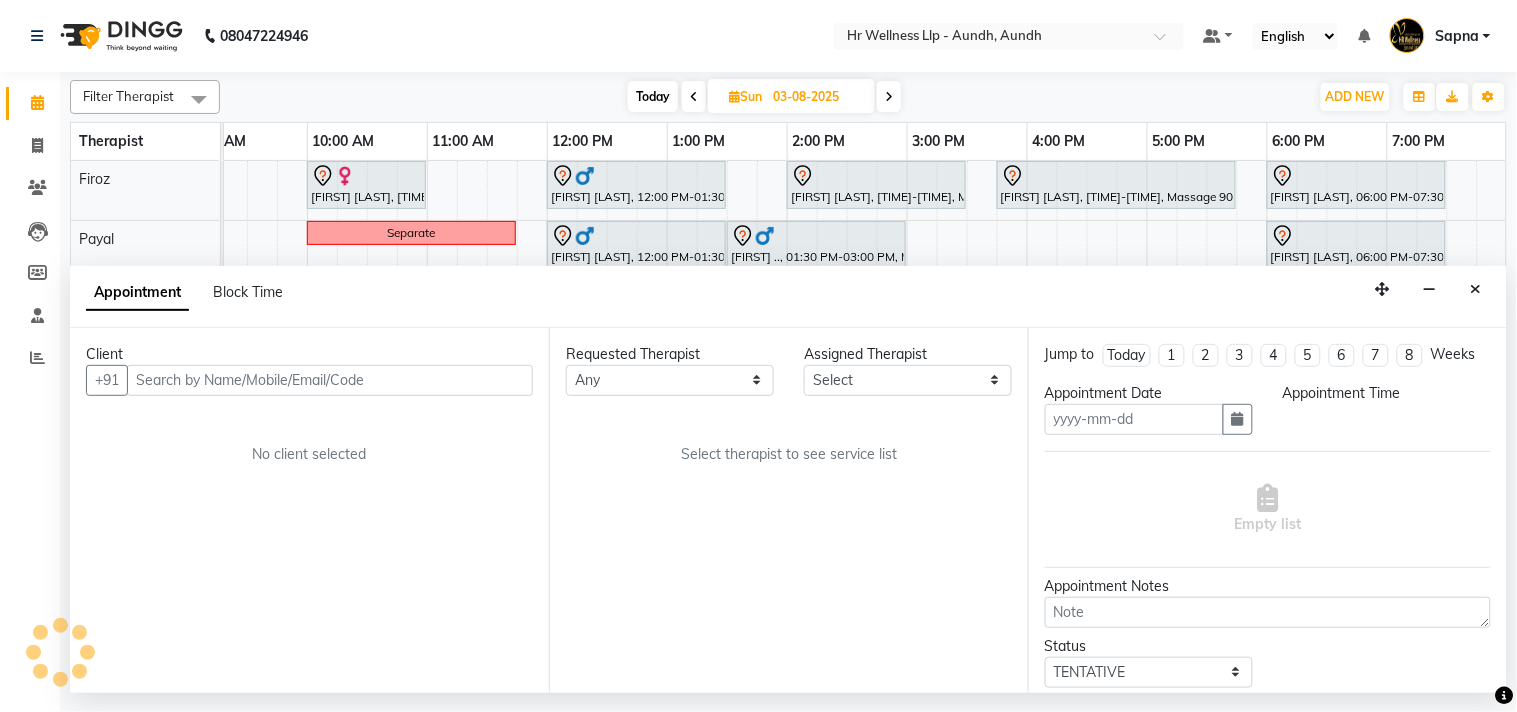 type on "03-08-2025" 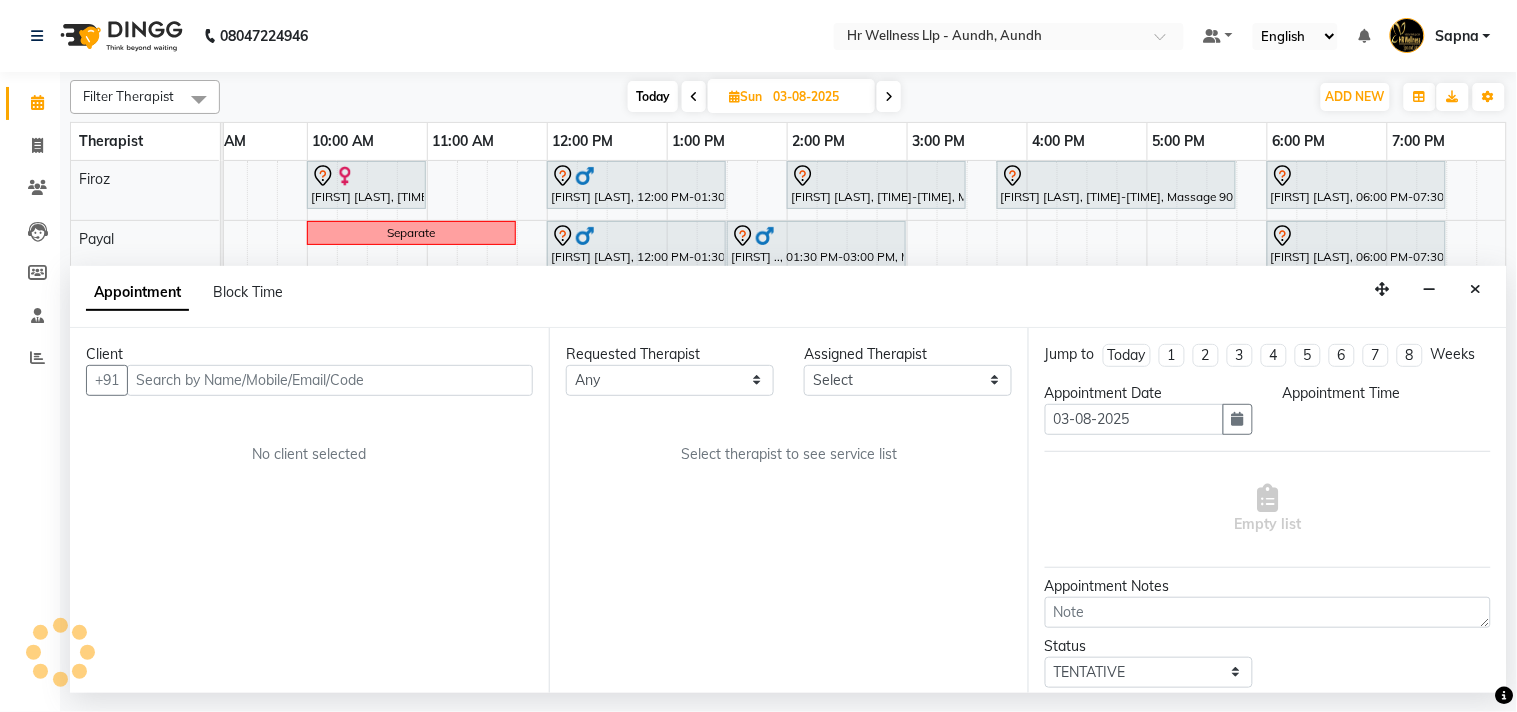 select on "1080" 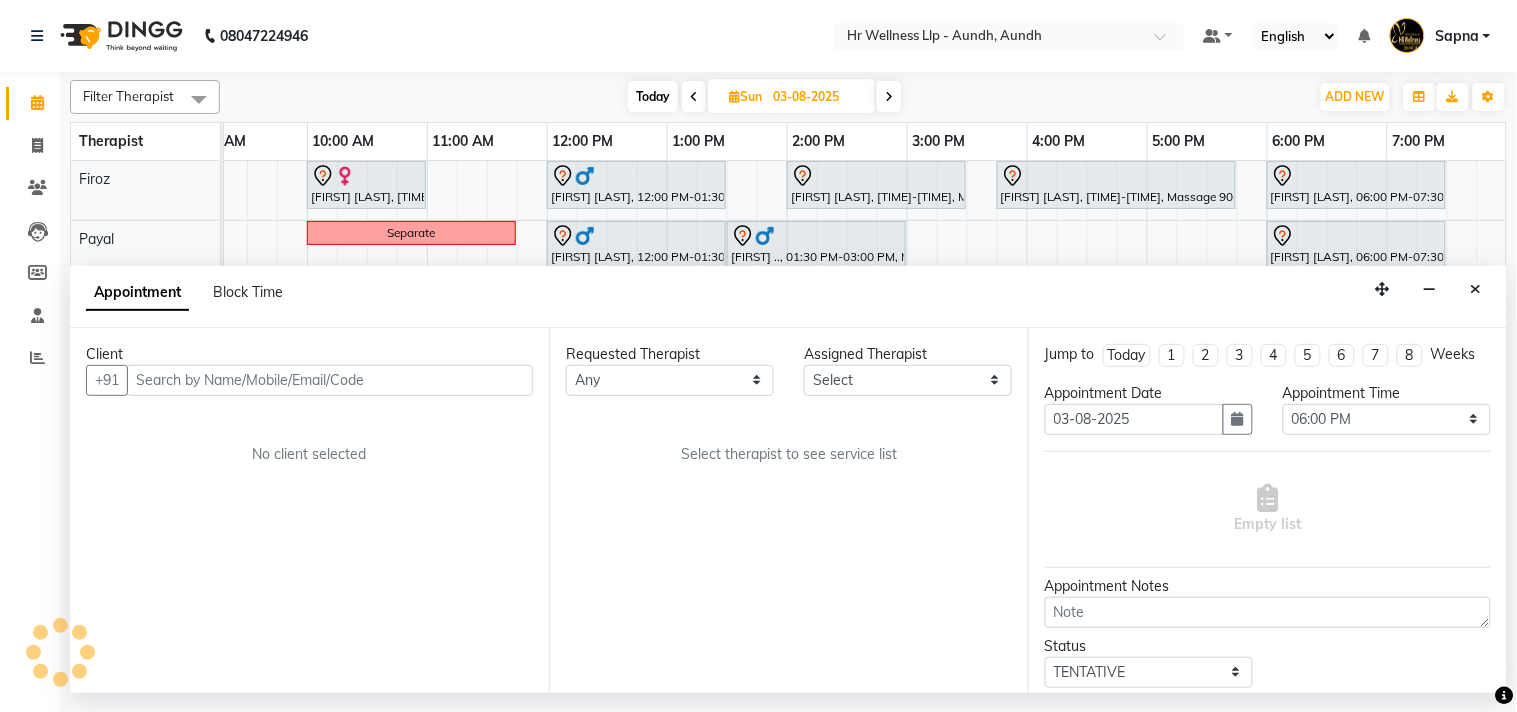 select on "77663" 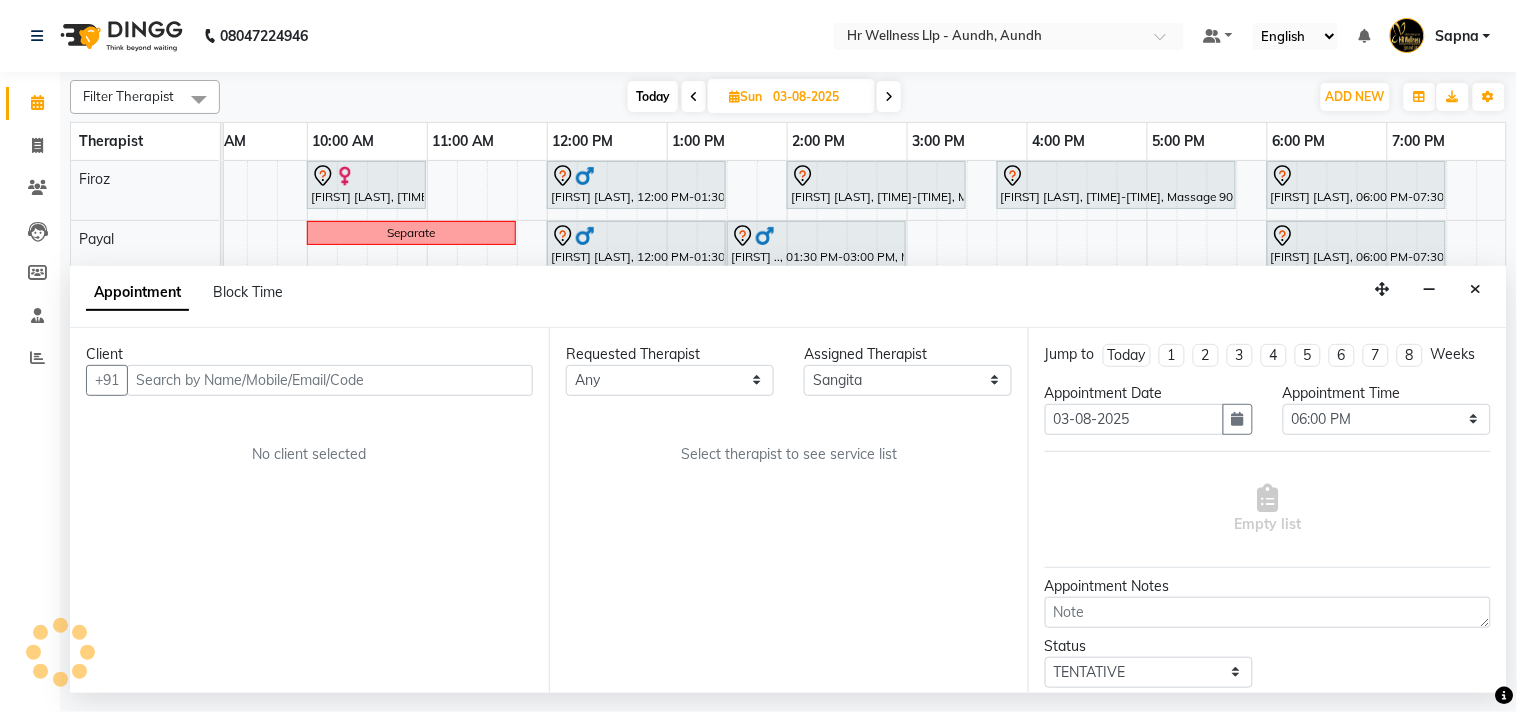 scroll, scrollTop: 0, scrollLeft: 277, axis: horizontal 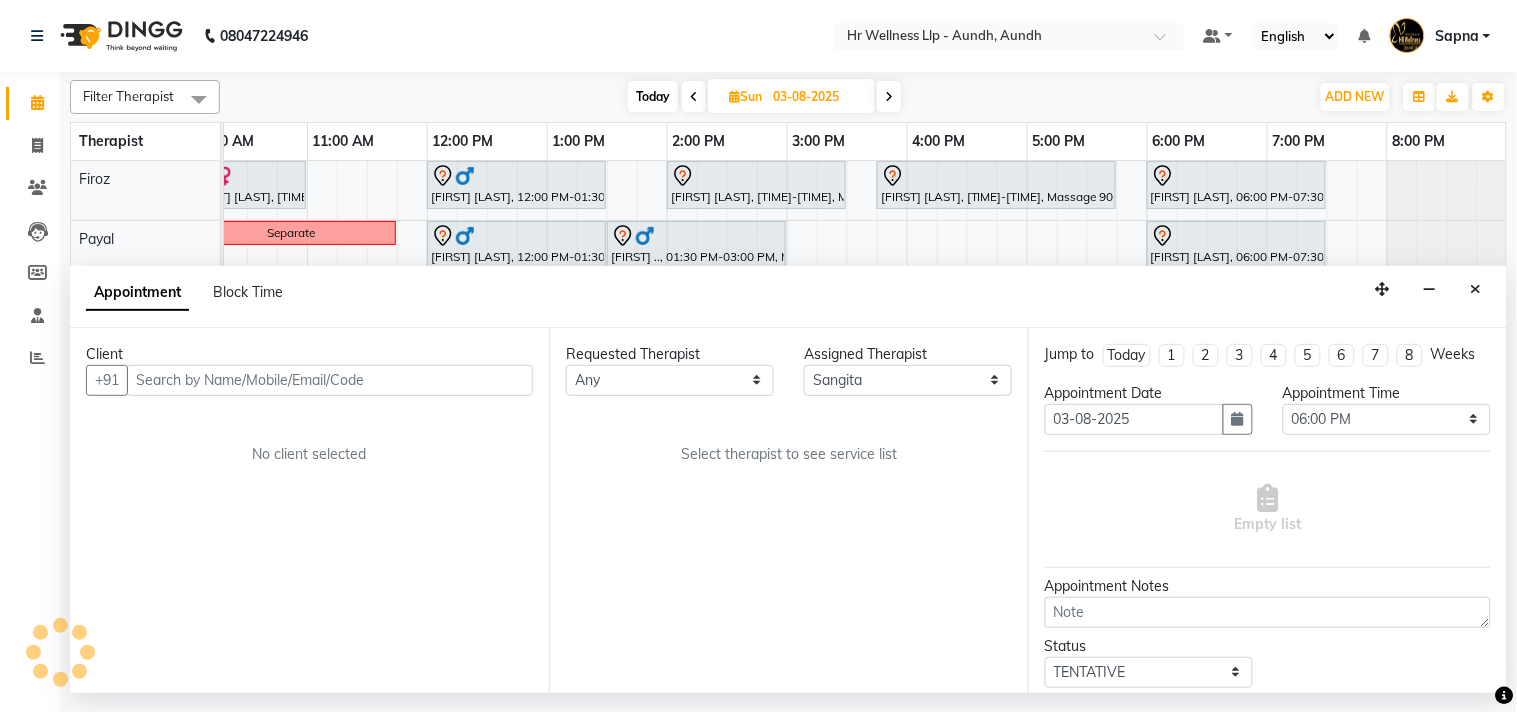 select on "1340" 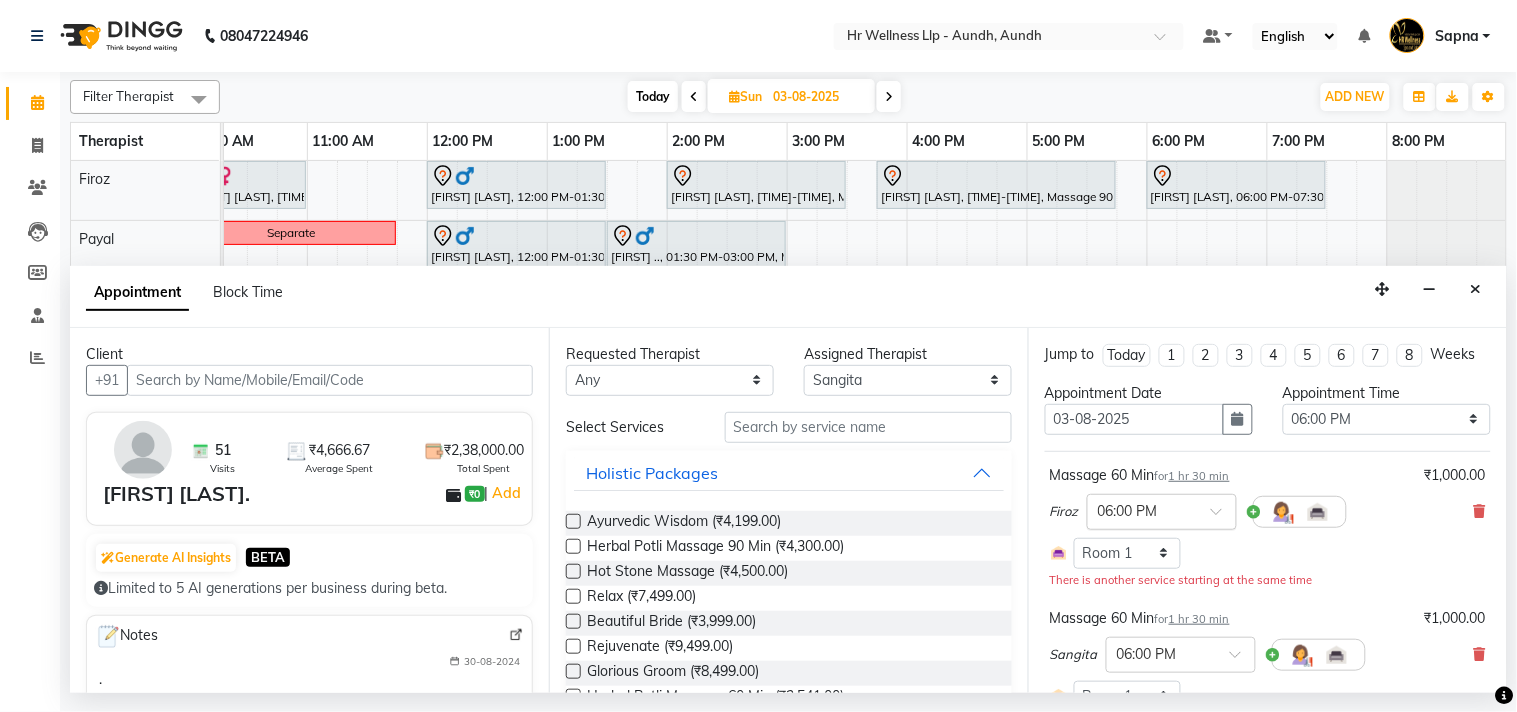 scroll, scrollTop: 111, scrollLeft: 0, axis: vertical 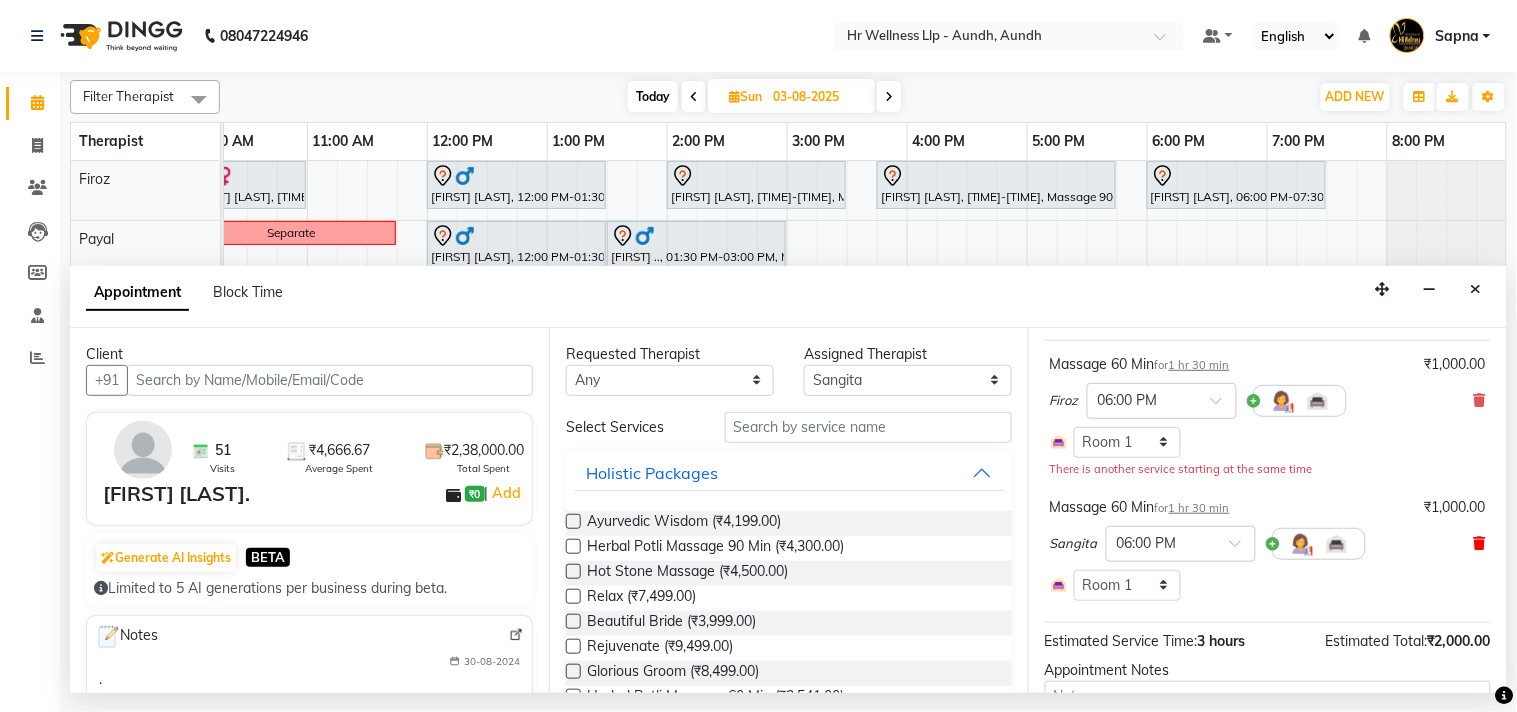 click at bounding box center [1480, 543] 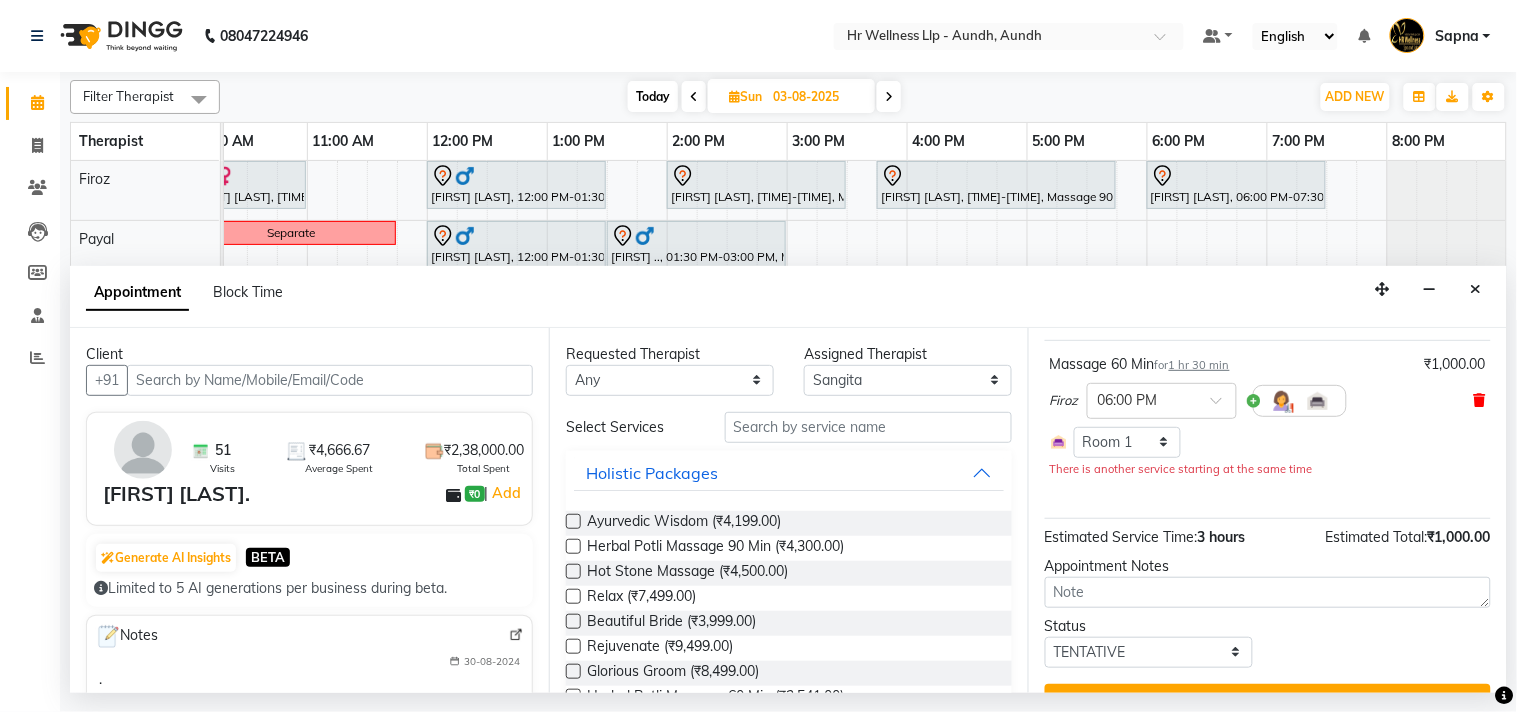 click at bounding box center (1480, 400) 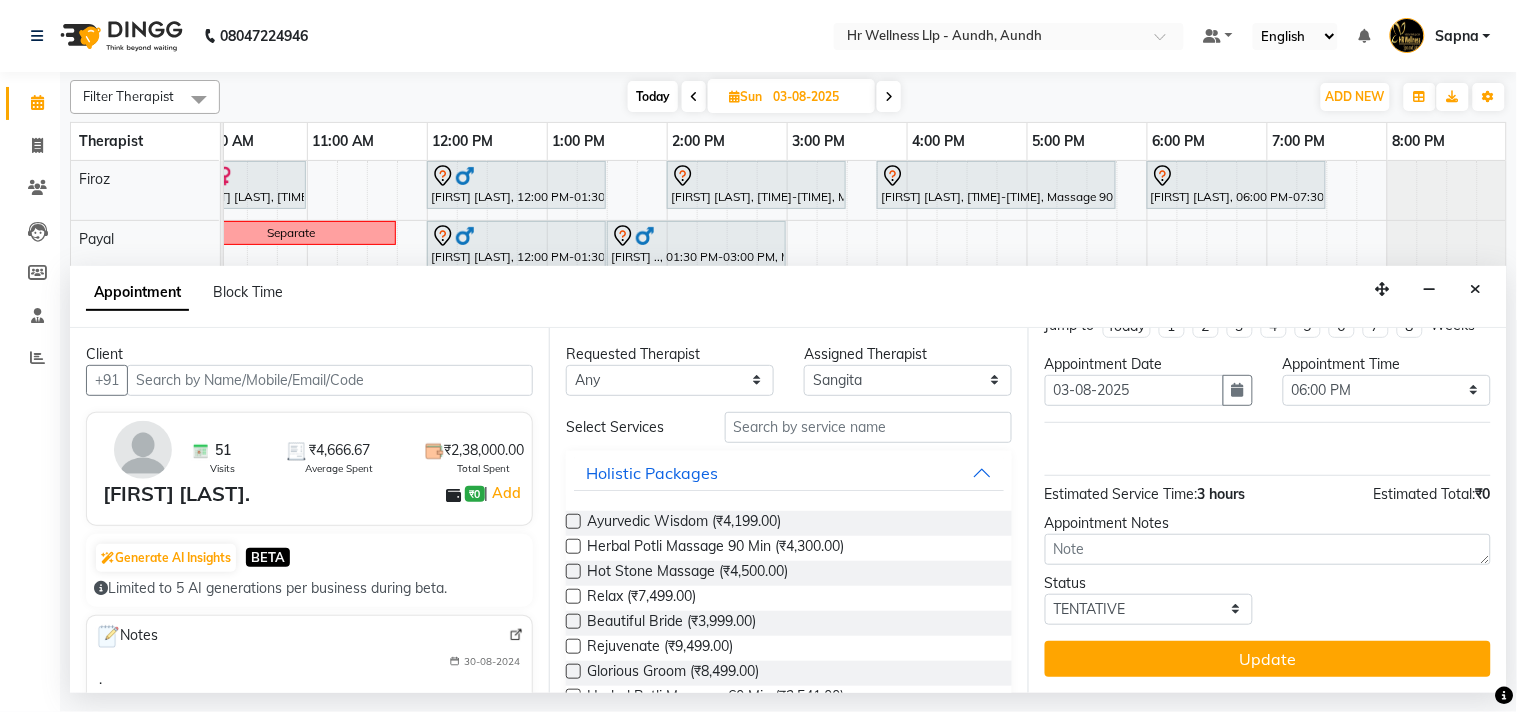 scroll, scrollTop: 47, scrollLeft: 0, axis: vertical 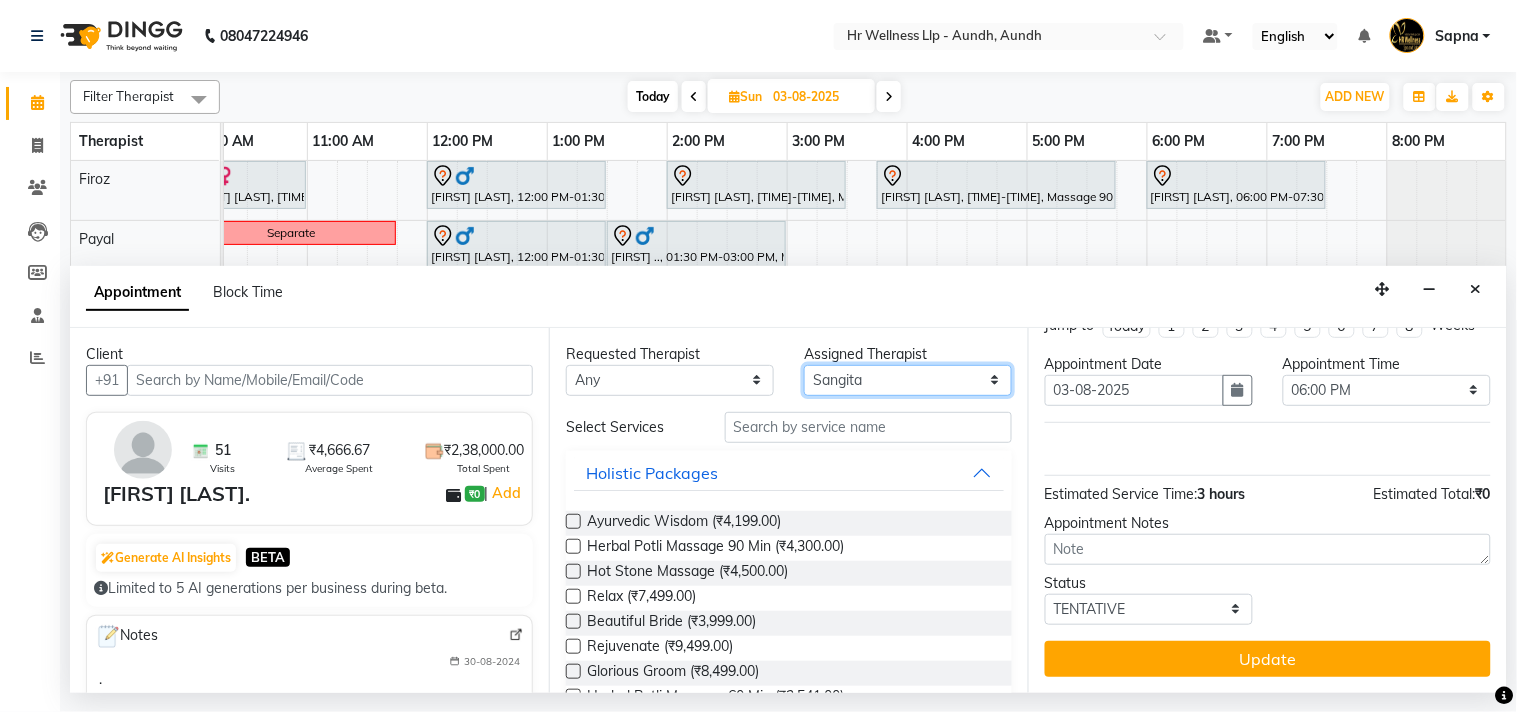 click on "Select Baner Female Baner Male [FIRST] [FIRST] [FIRST] [FIRST] Waitlist" at bounding box center (908, 380) 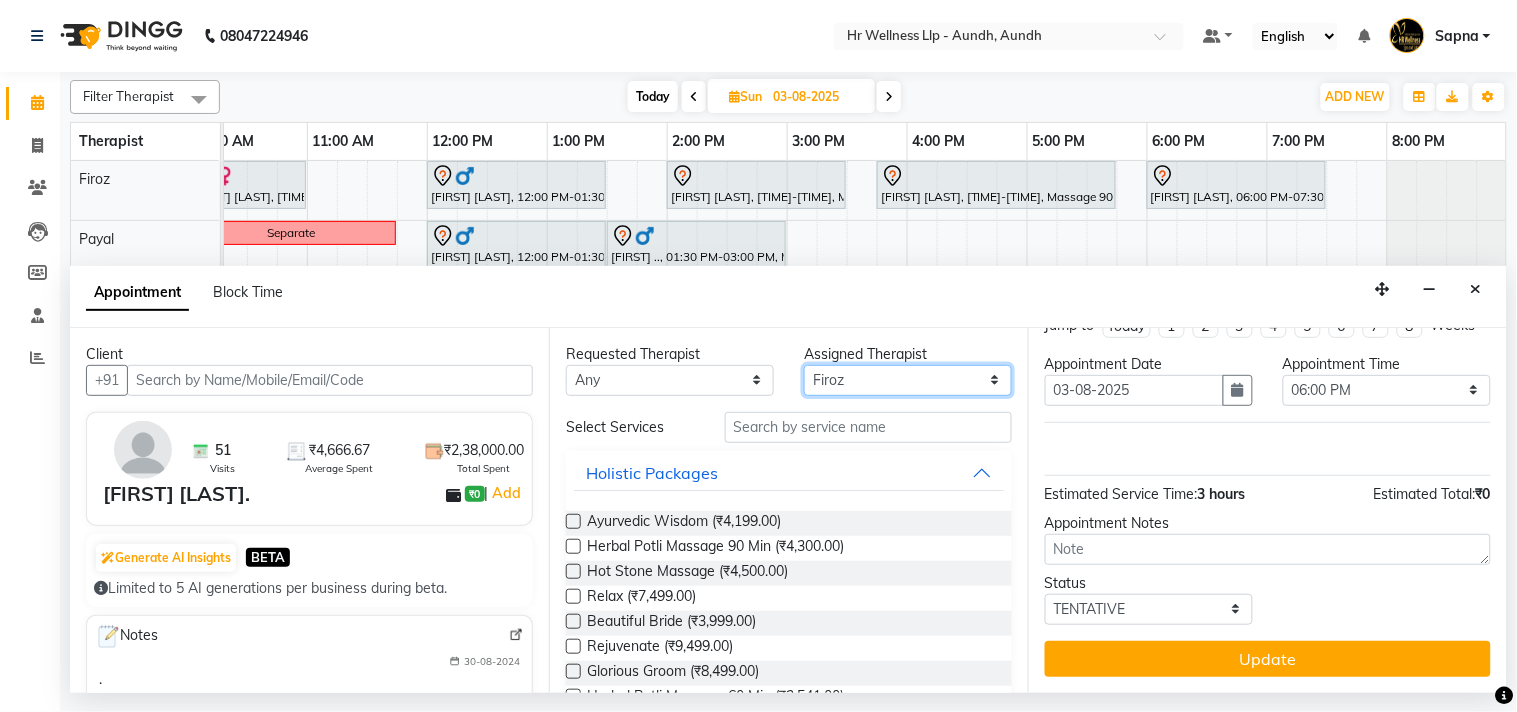 click on "Select Baner Female Baner Male [FIRST] [FIRST] [FIRST] [FIRST] Waitlist" at bounding box center (908, 380) 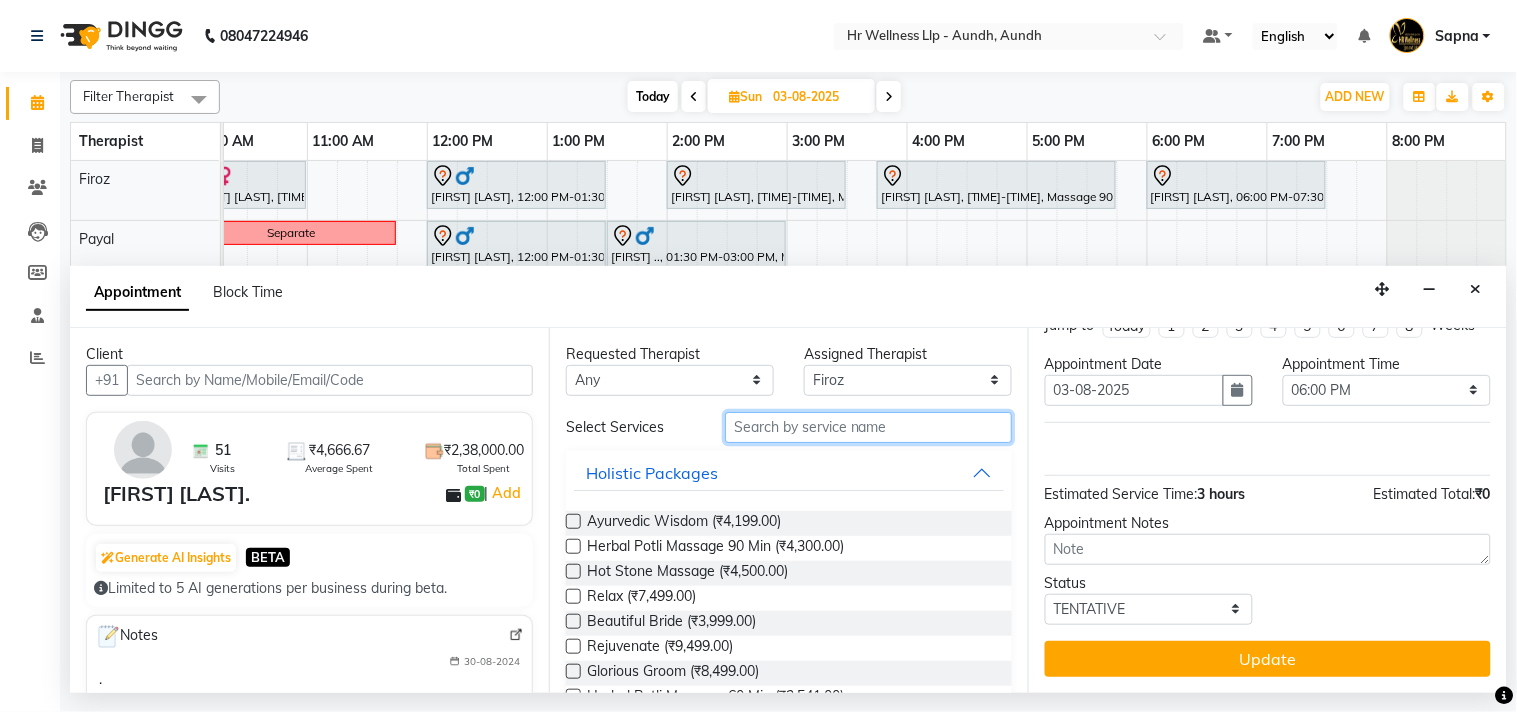 click at bounding box center (868, 427) 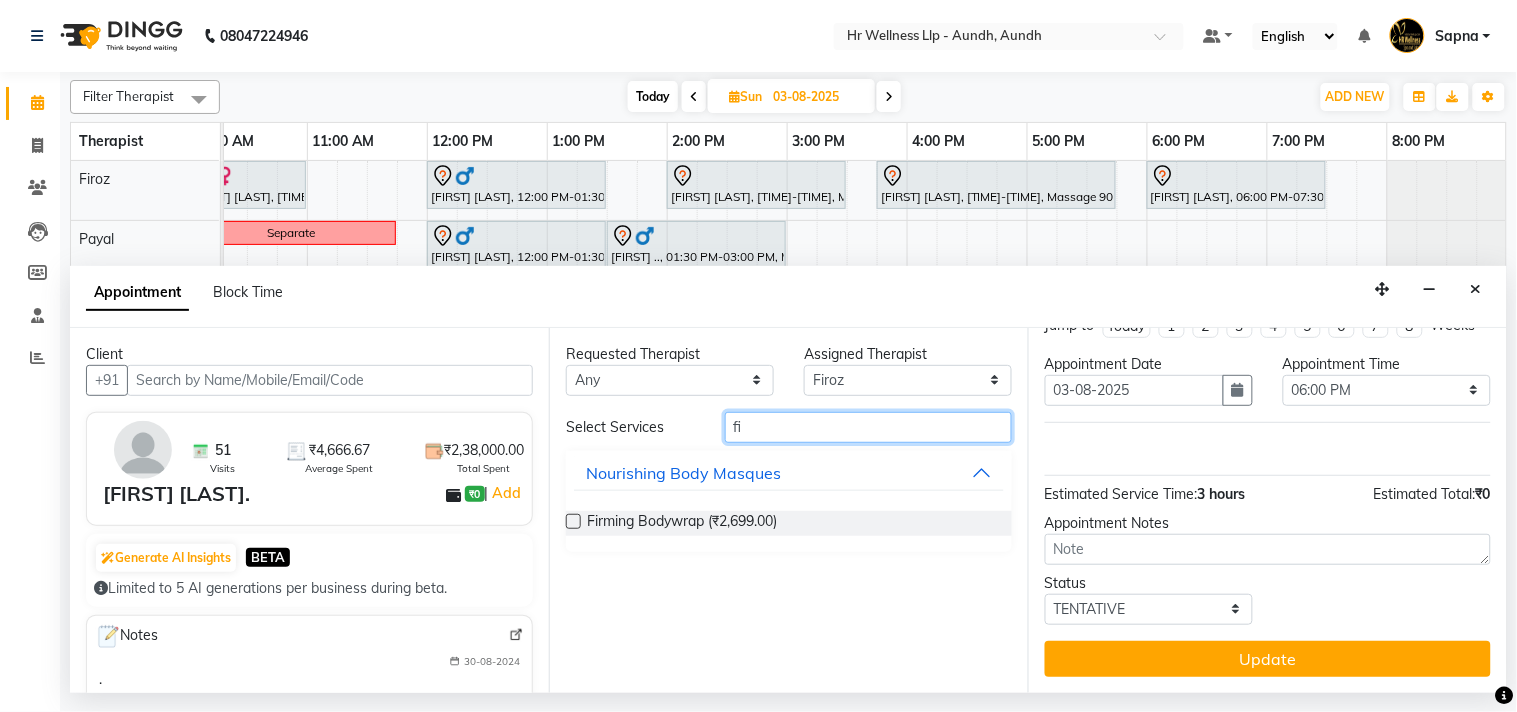 type on "f" 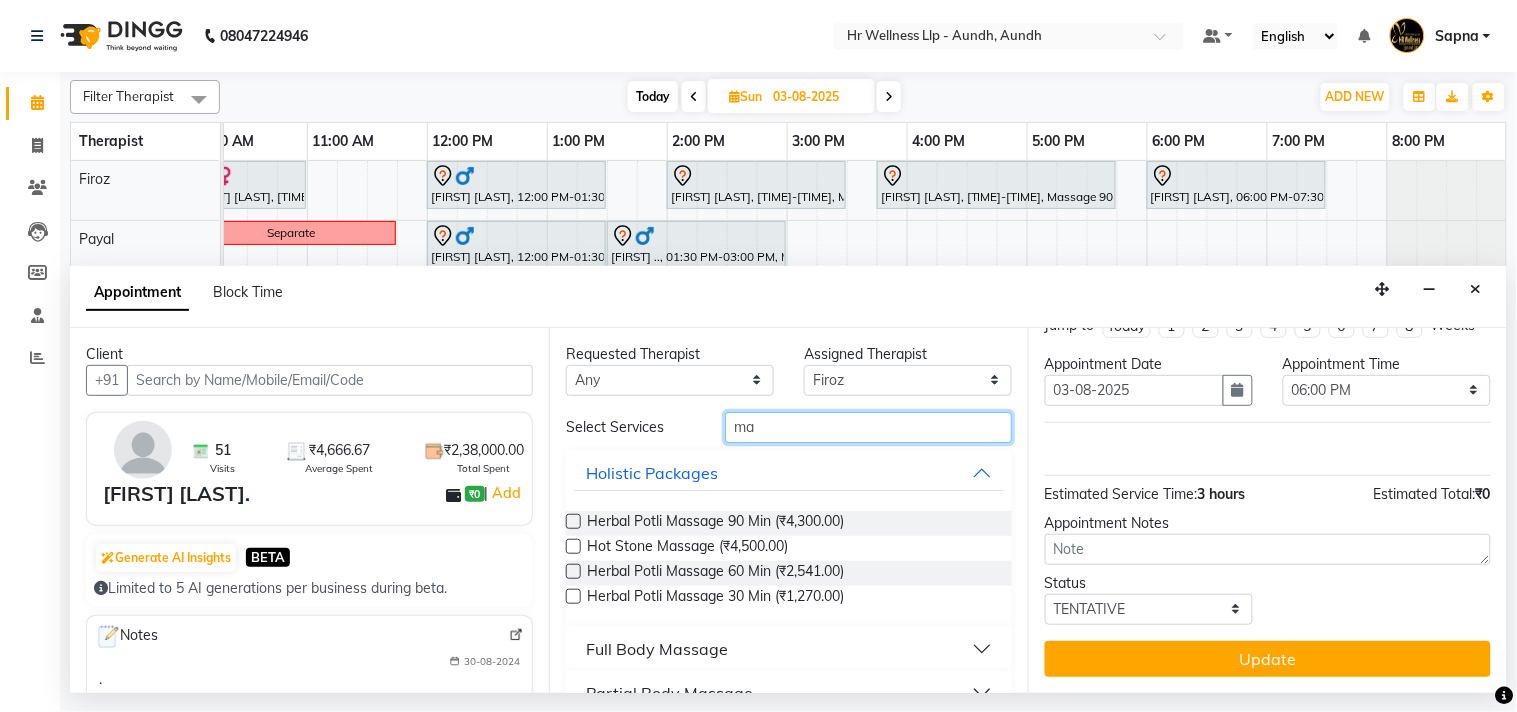 type on "ma" 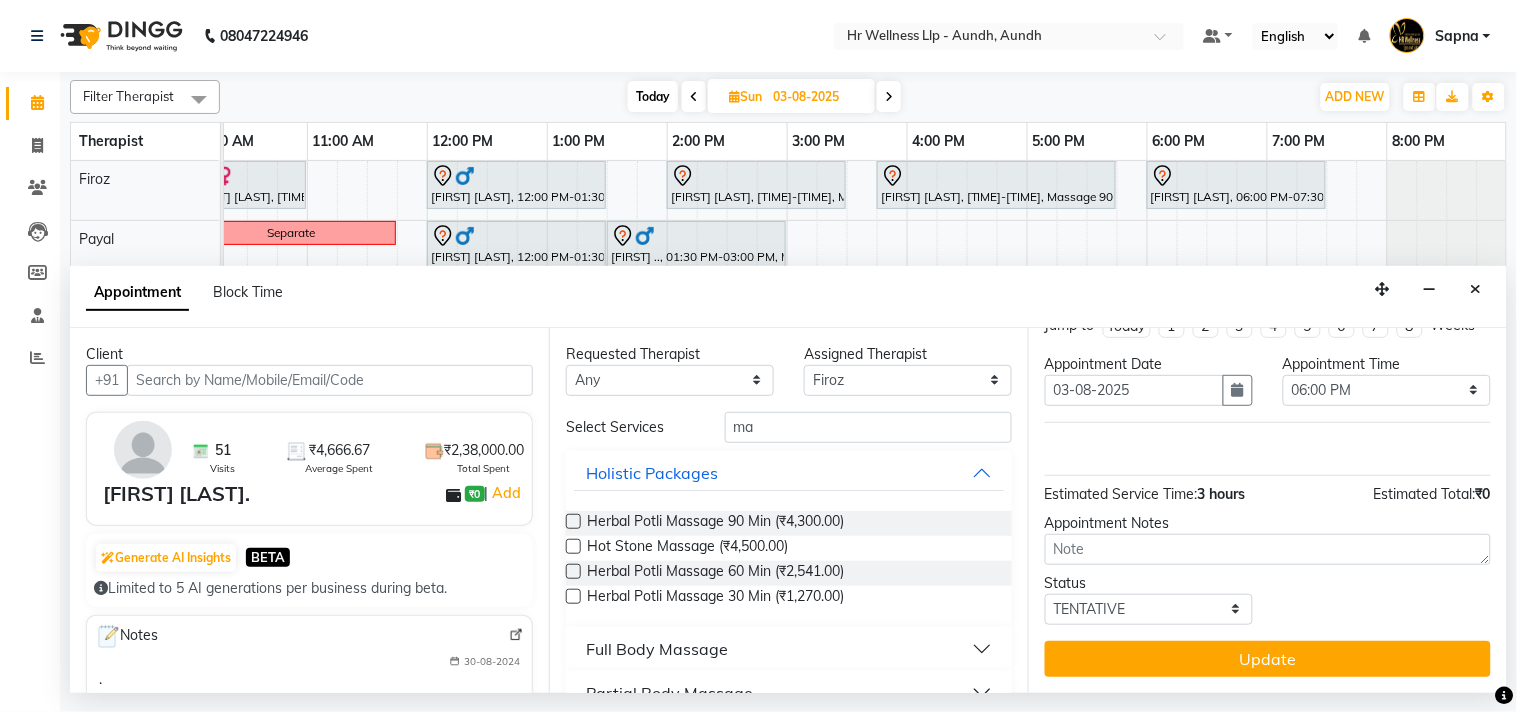 click on "Full Body Massage" at bounding box center (657, 649) 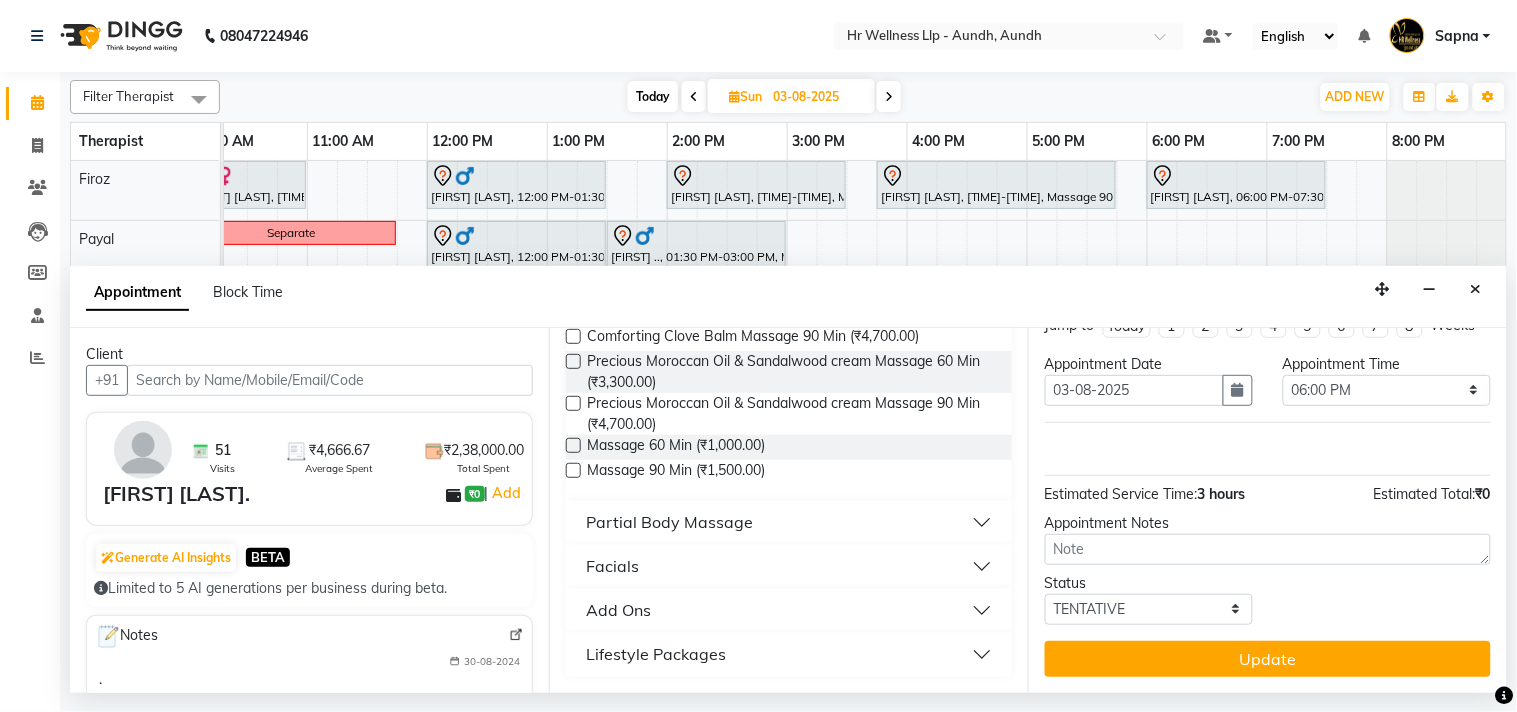 scroll, scrollTop: 1000, scrollLeft: 0, axis: vertical 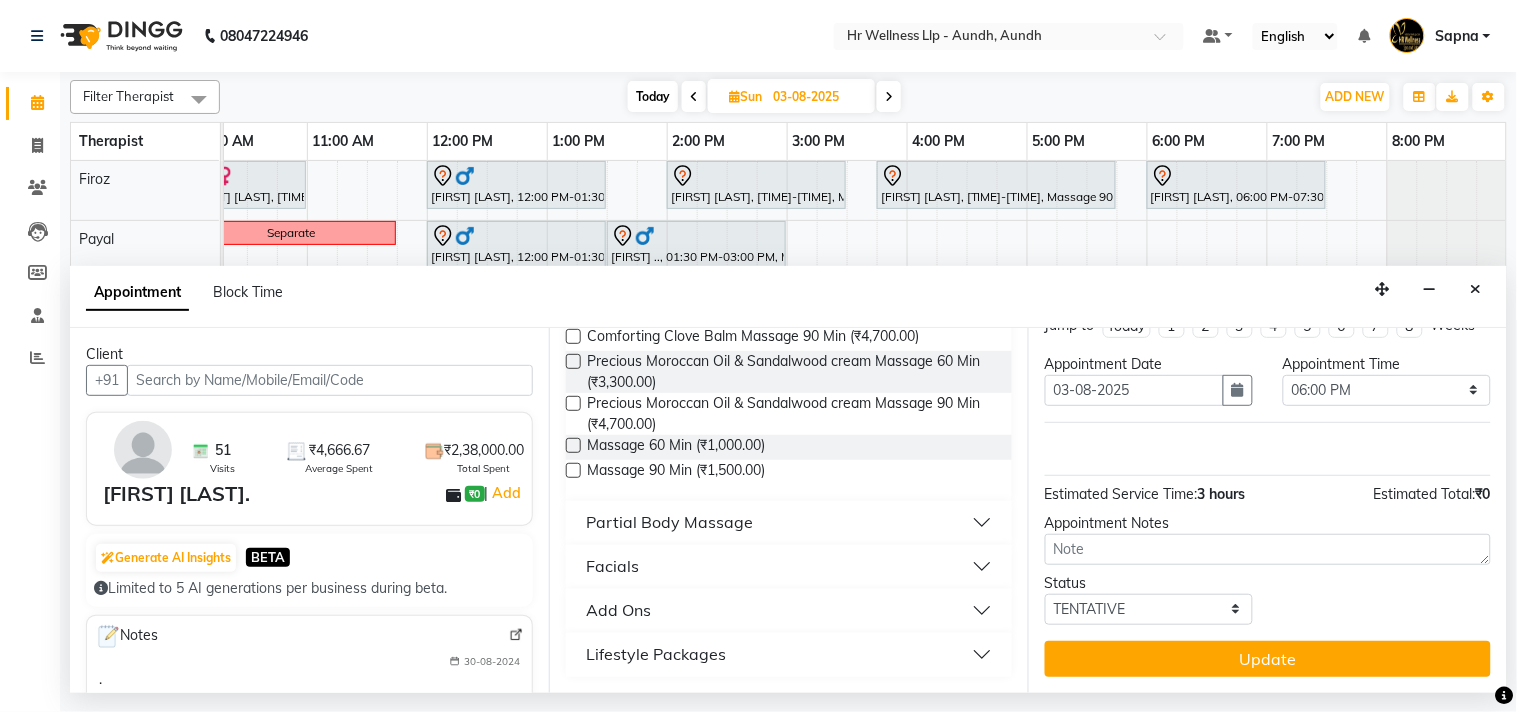 click at bounding box center (573, 445) 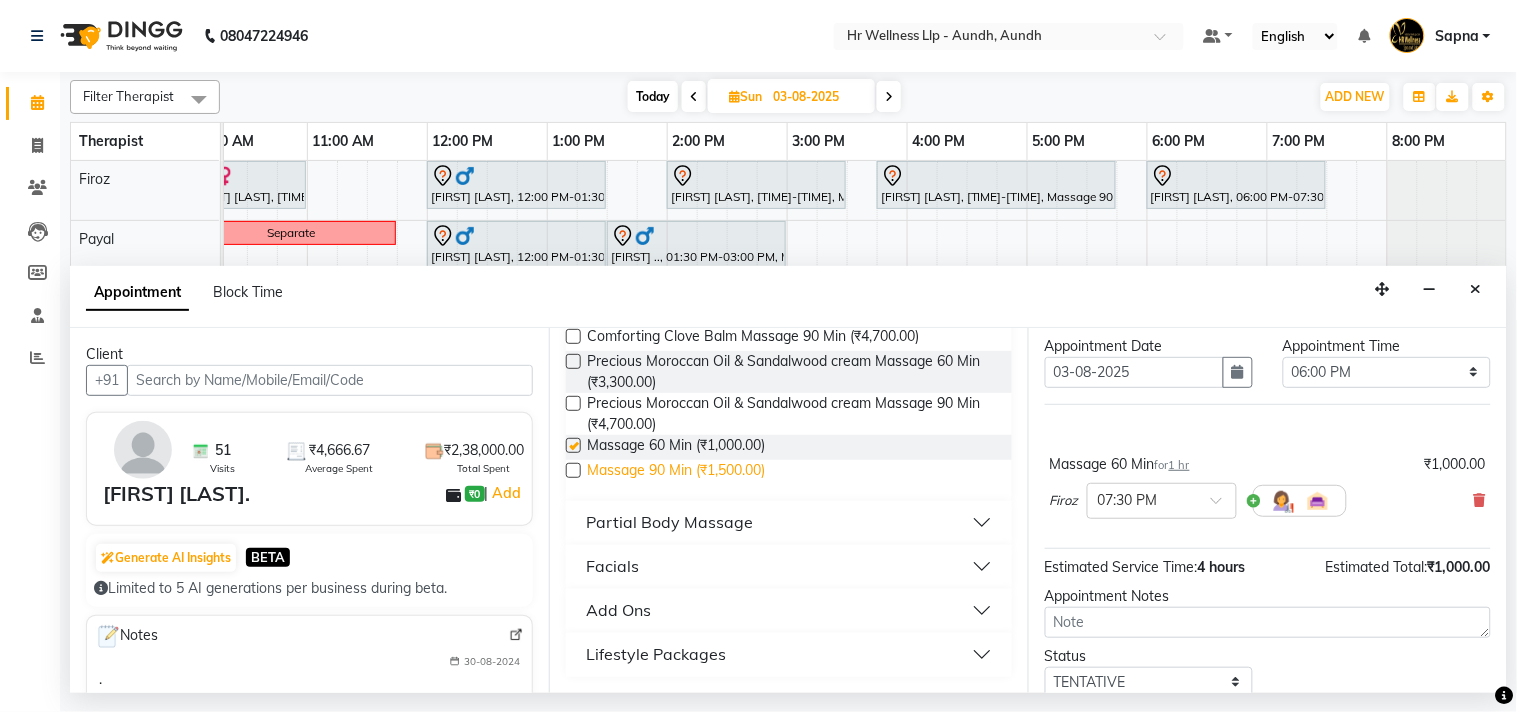 scroll, scrollTop: 111, scrollLeft: 0, axis: vertical 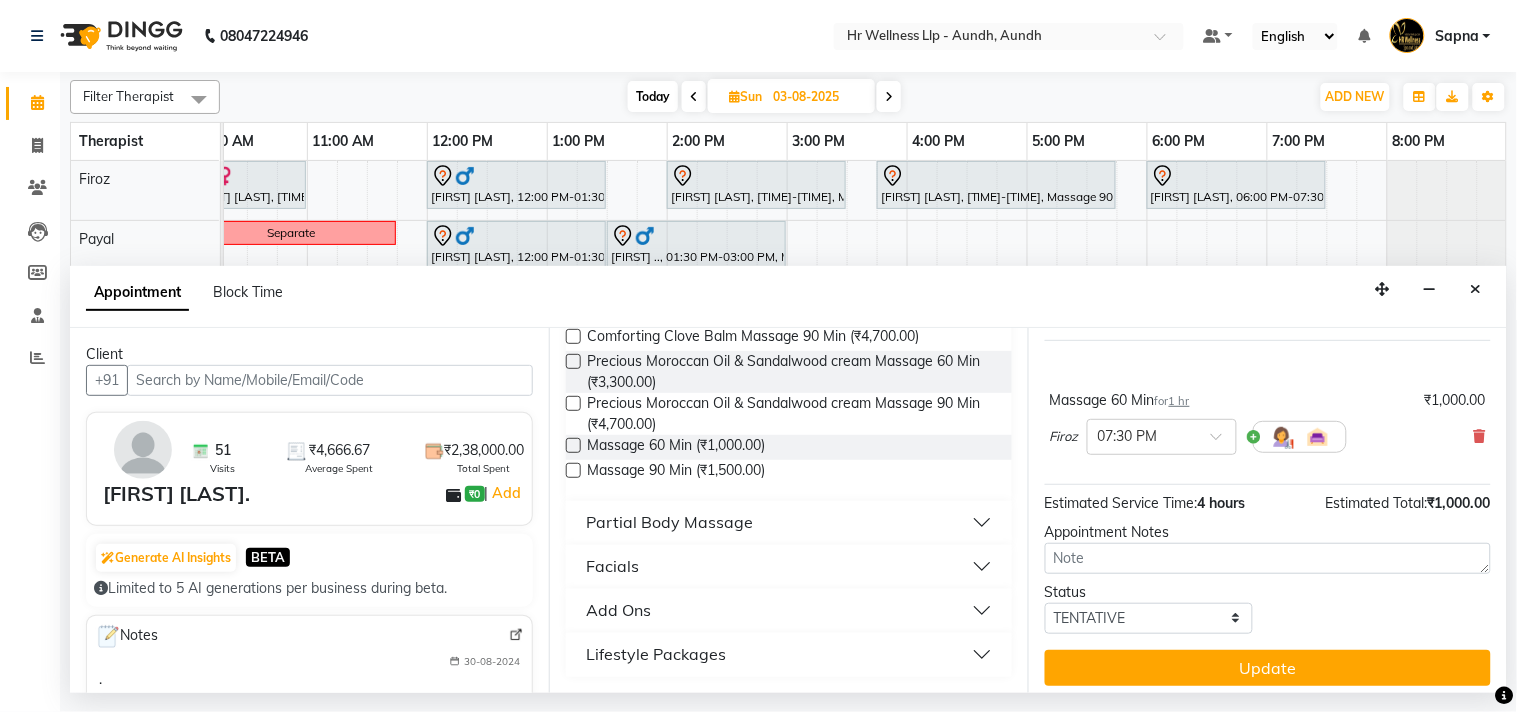 checkbox on "false" 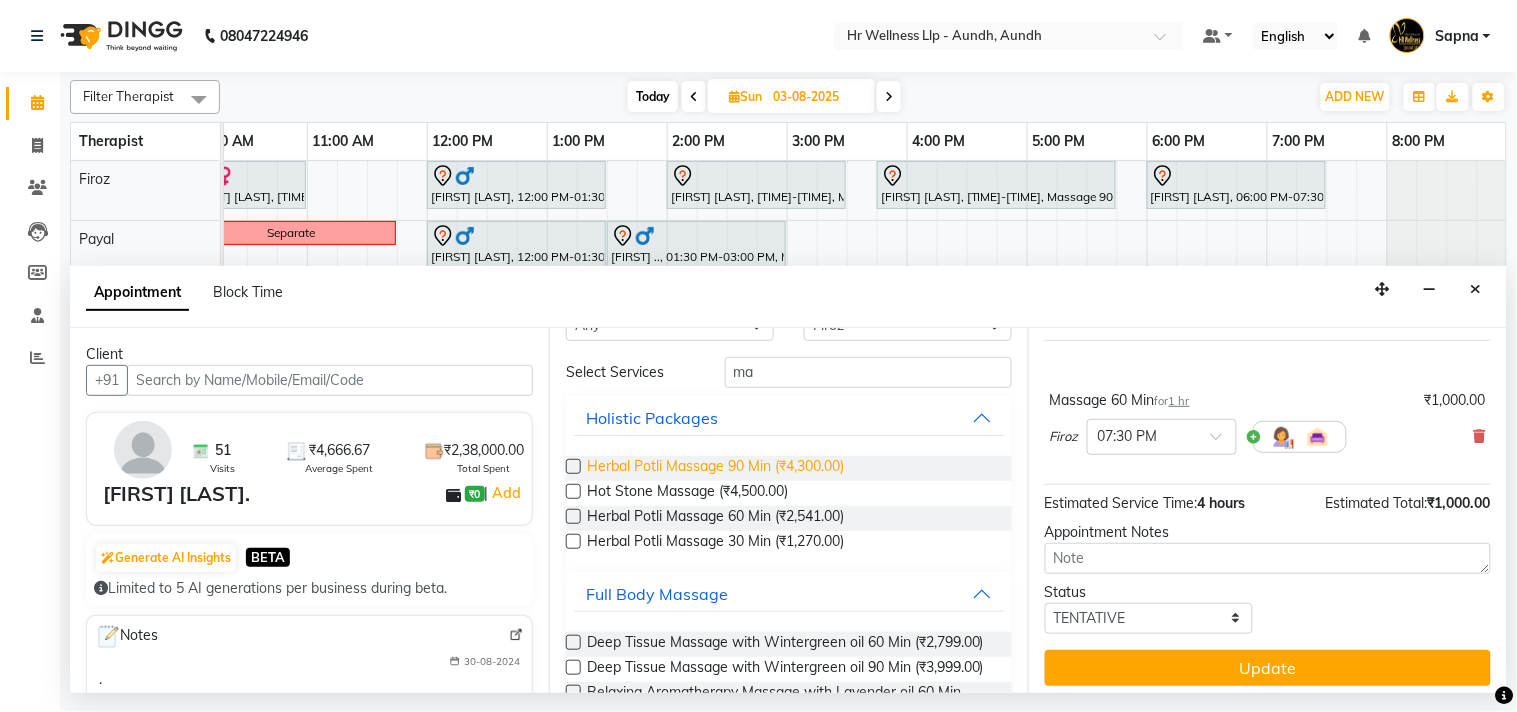 scroll, scrollTop: 0, scrollLeft: 0, axis: both 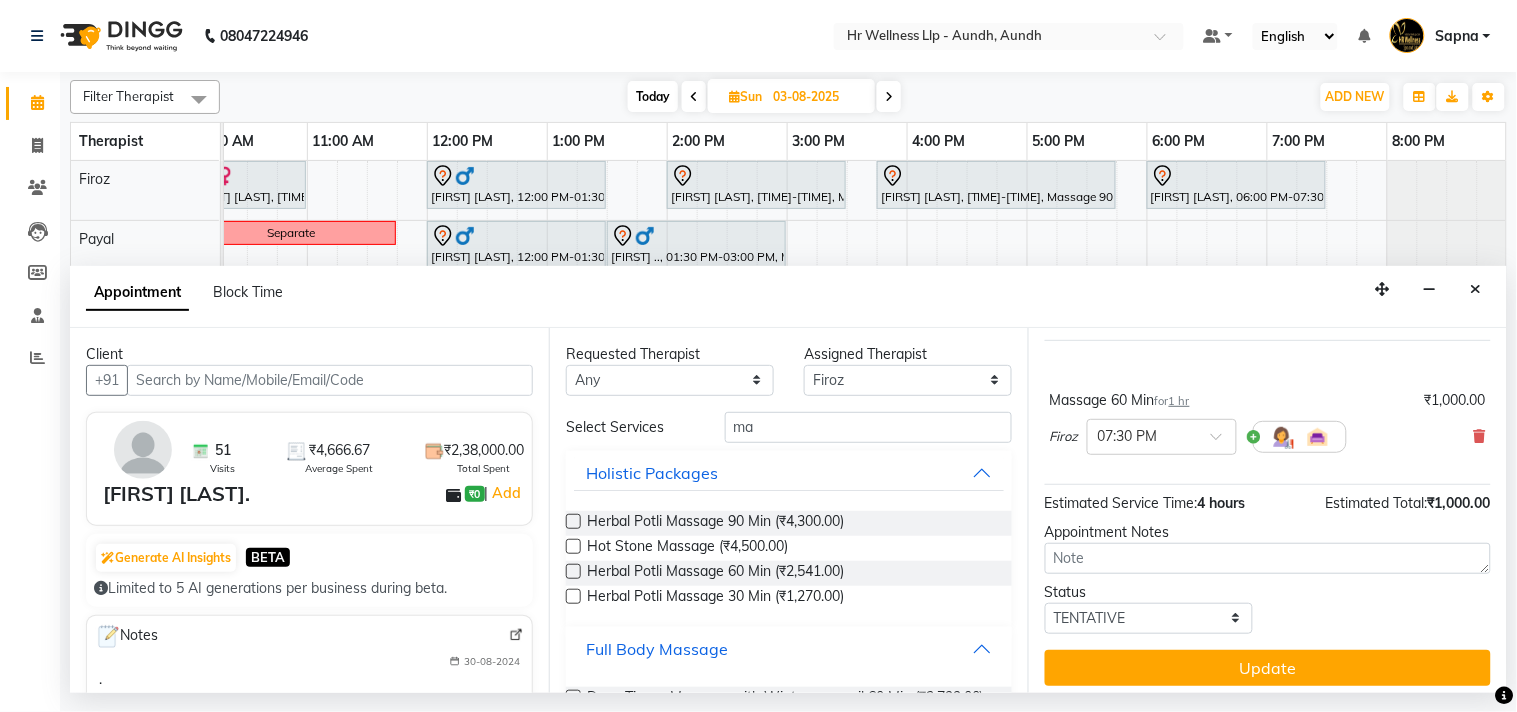 click on "Full Body Massage" at bounding box center [657, 649] 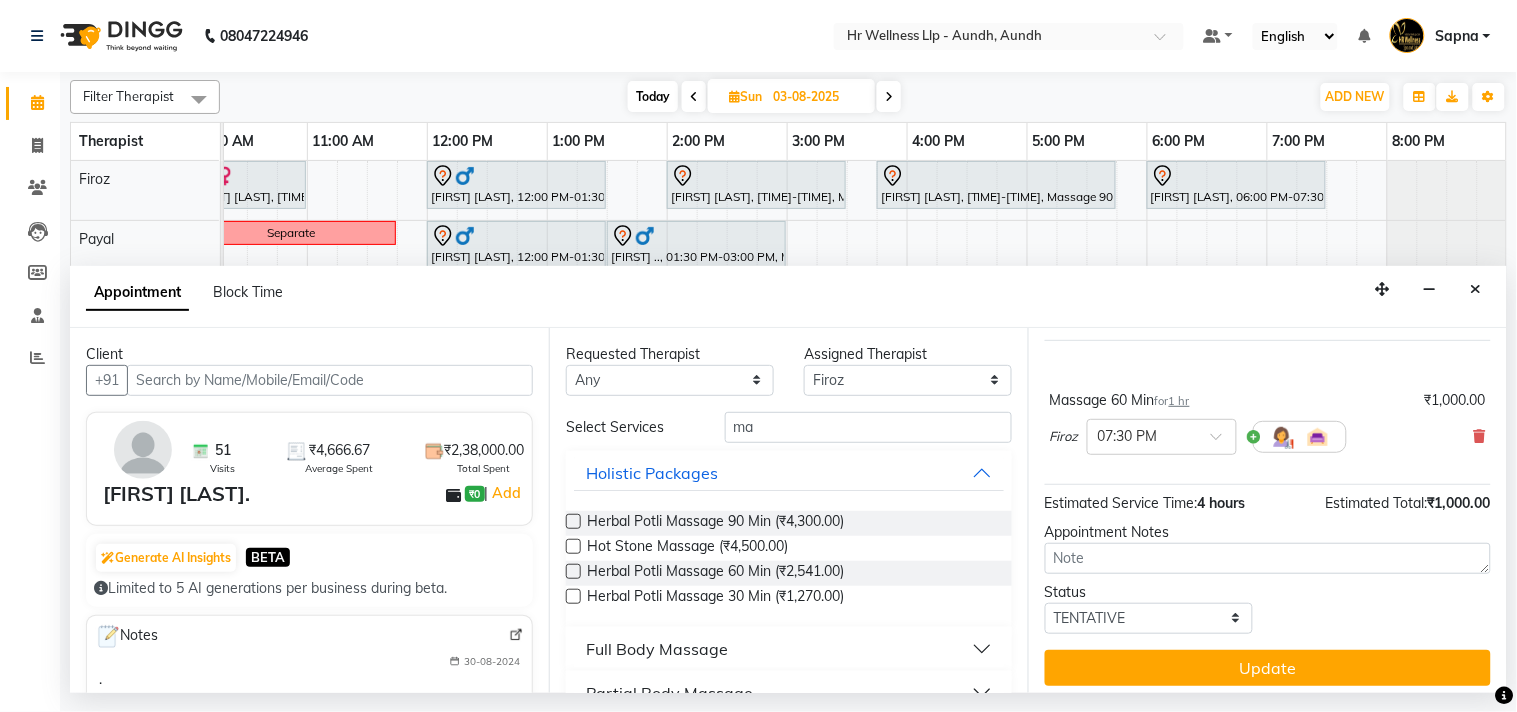 scroll, scrollTop: 168, scrollLeft: 0, axis: vertical 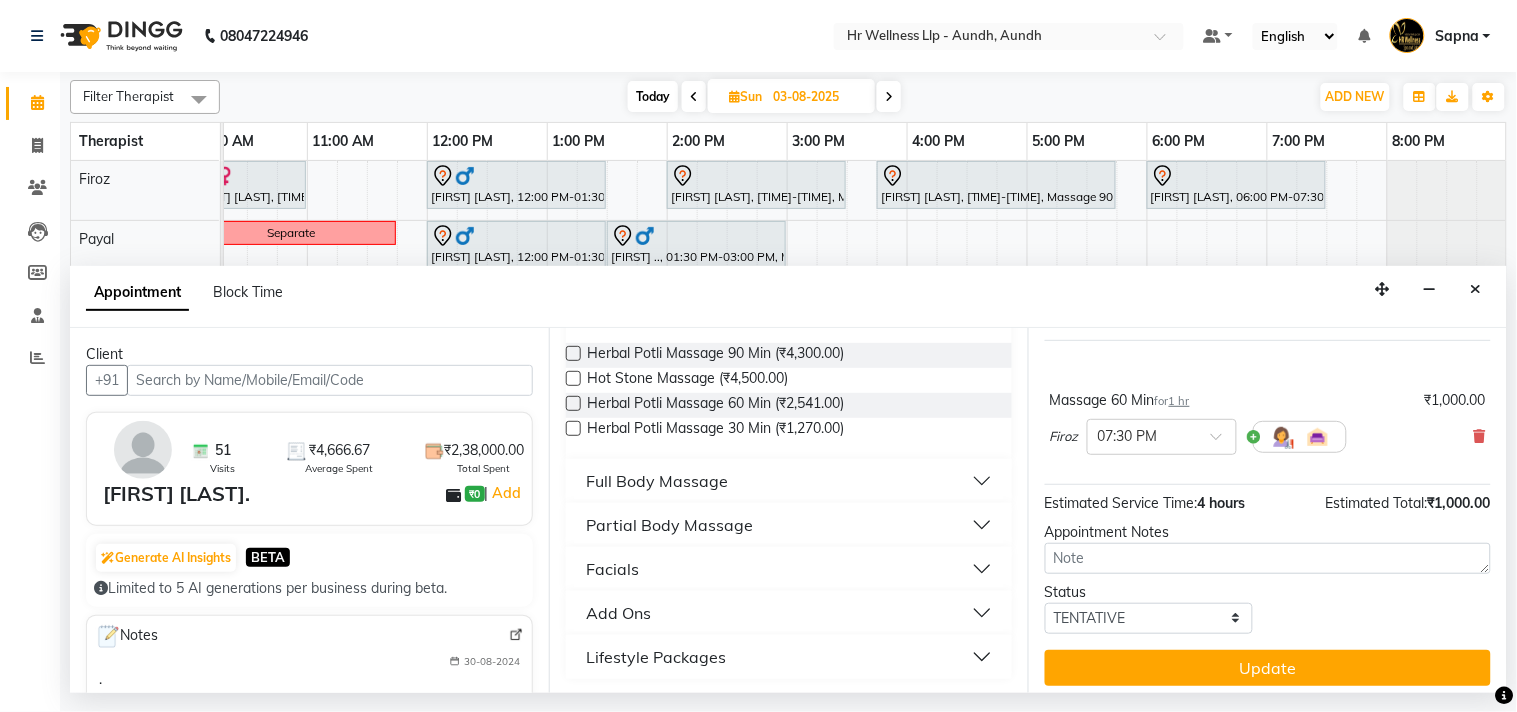 click on "Full Body Massage" at bounding box center (657, 481) 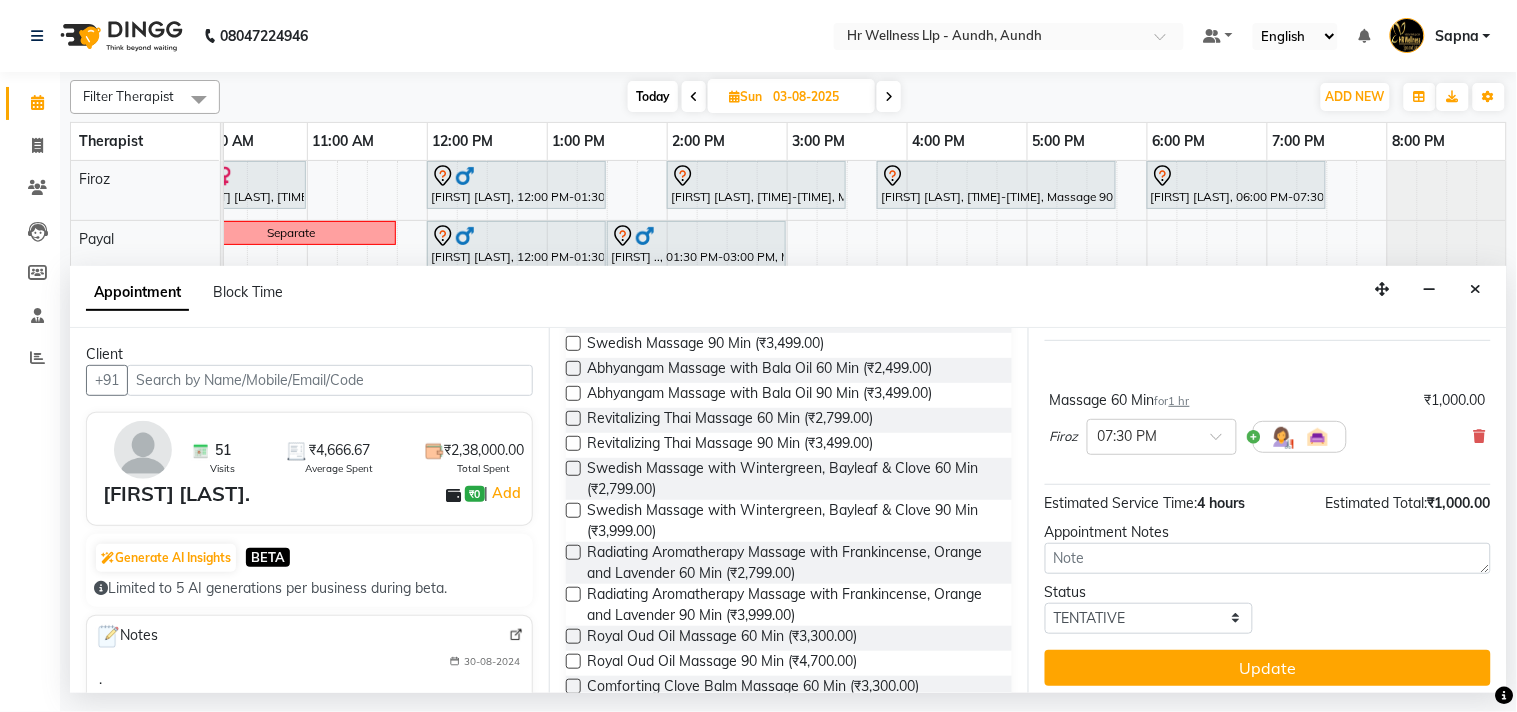 scroll, scrollTop: 835, scrollLeft: 0, axis: vertical 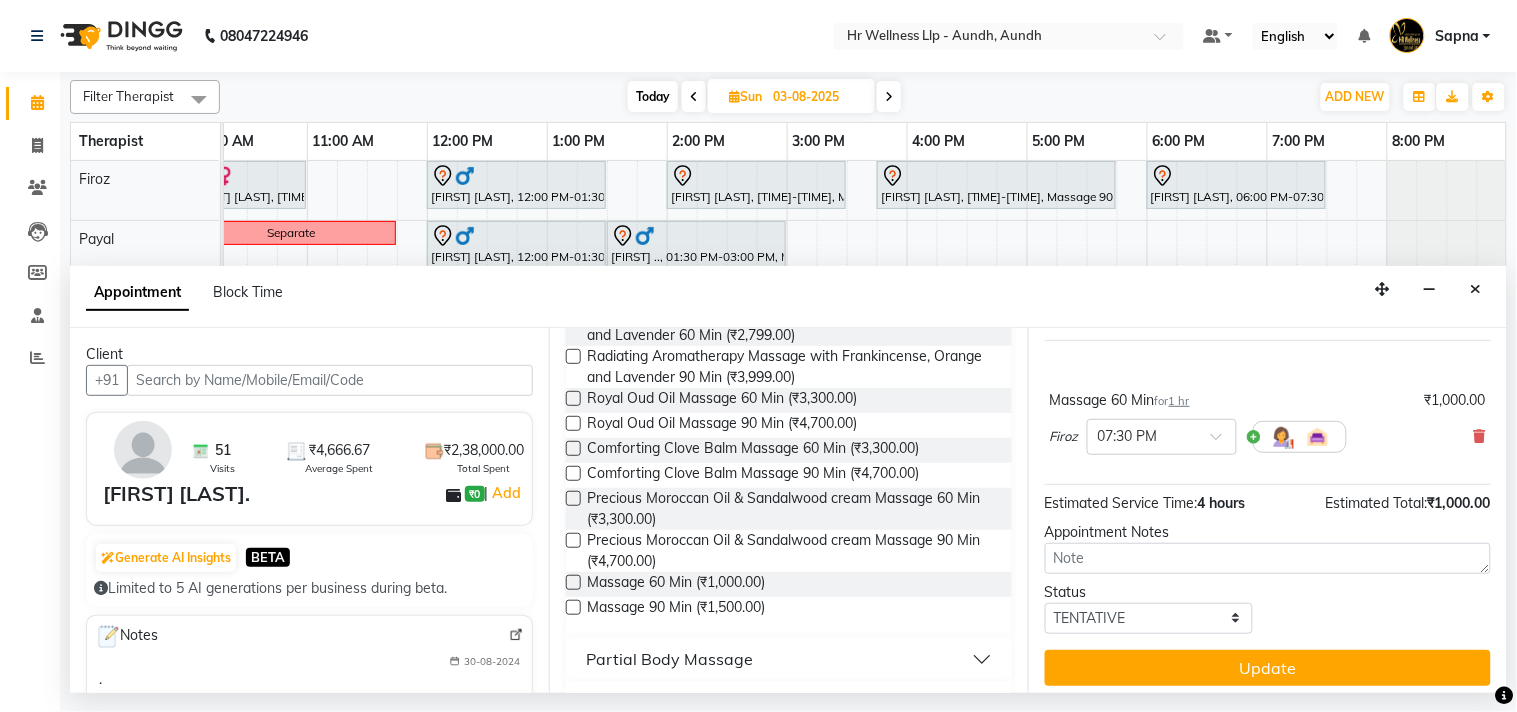 click at bounding box center (573, 582) 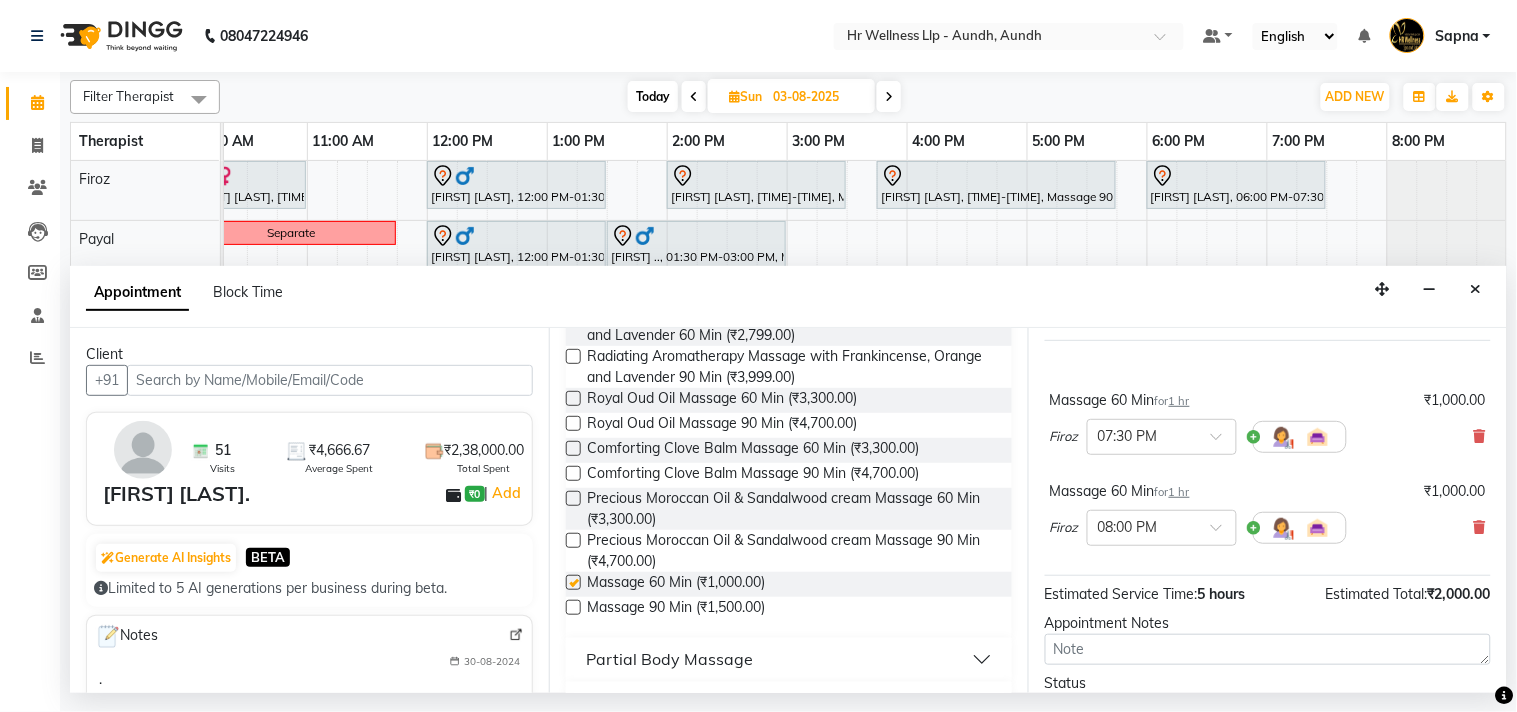 checkbox on "false" 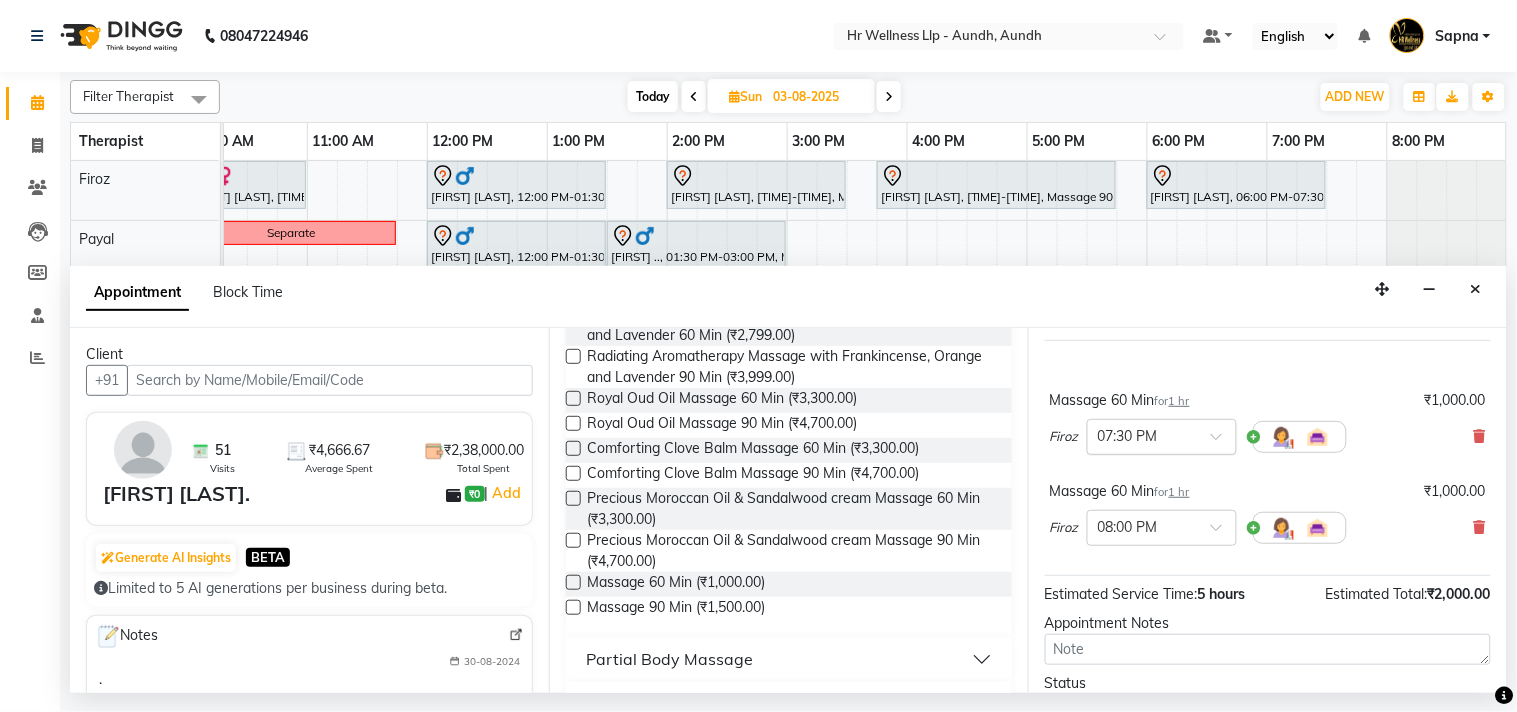 click at bounding box center [1223, 442] 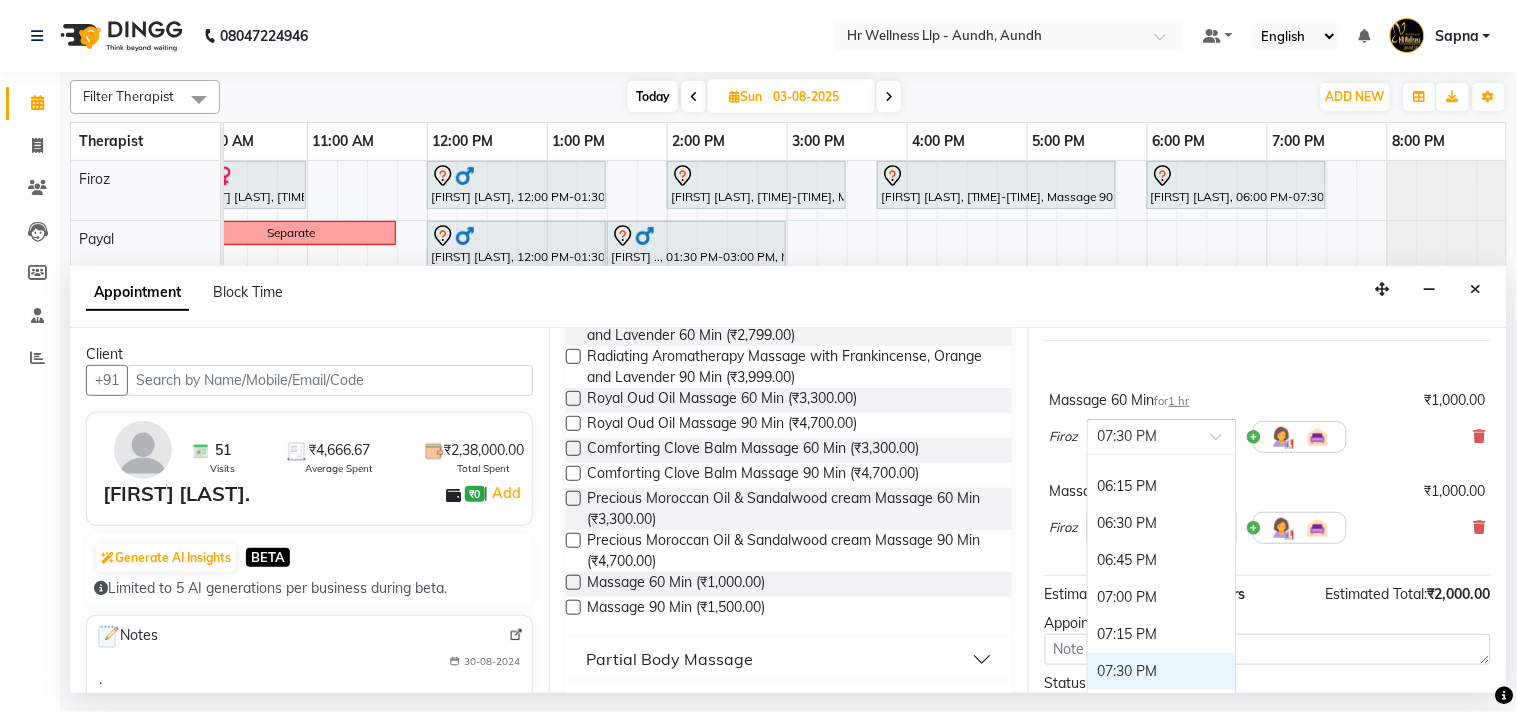 scroll, scrollTop: 1367, scrollLeft: 0, axis: vertical 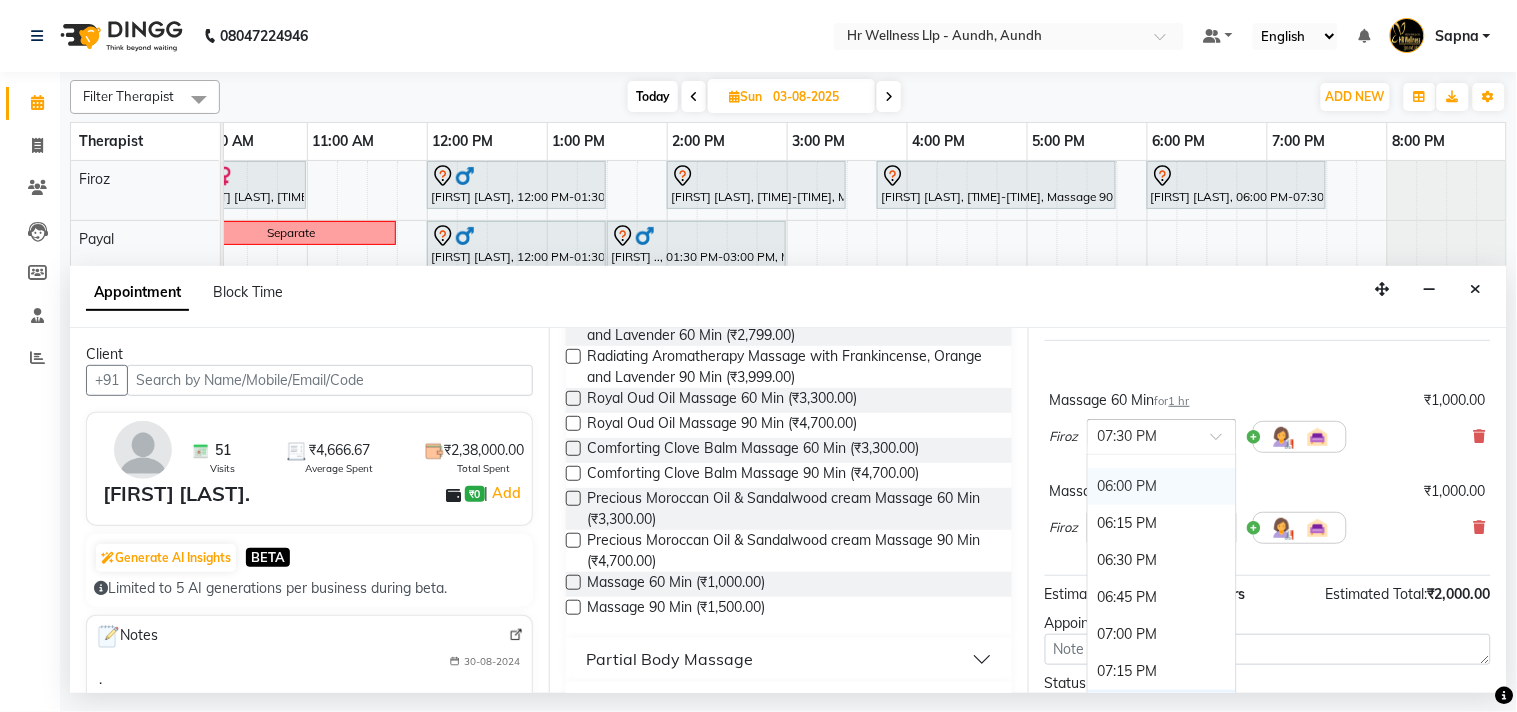click on "06:00 PM" at bounding box center (1162, 486) 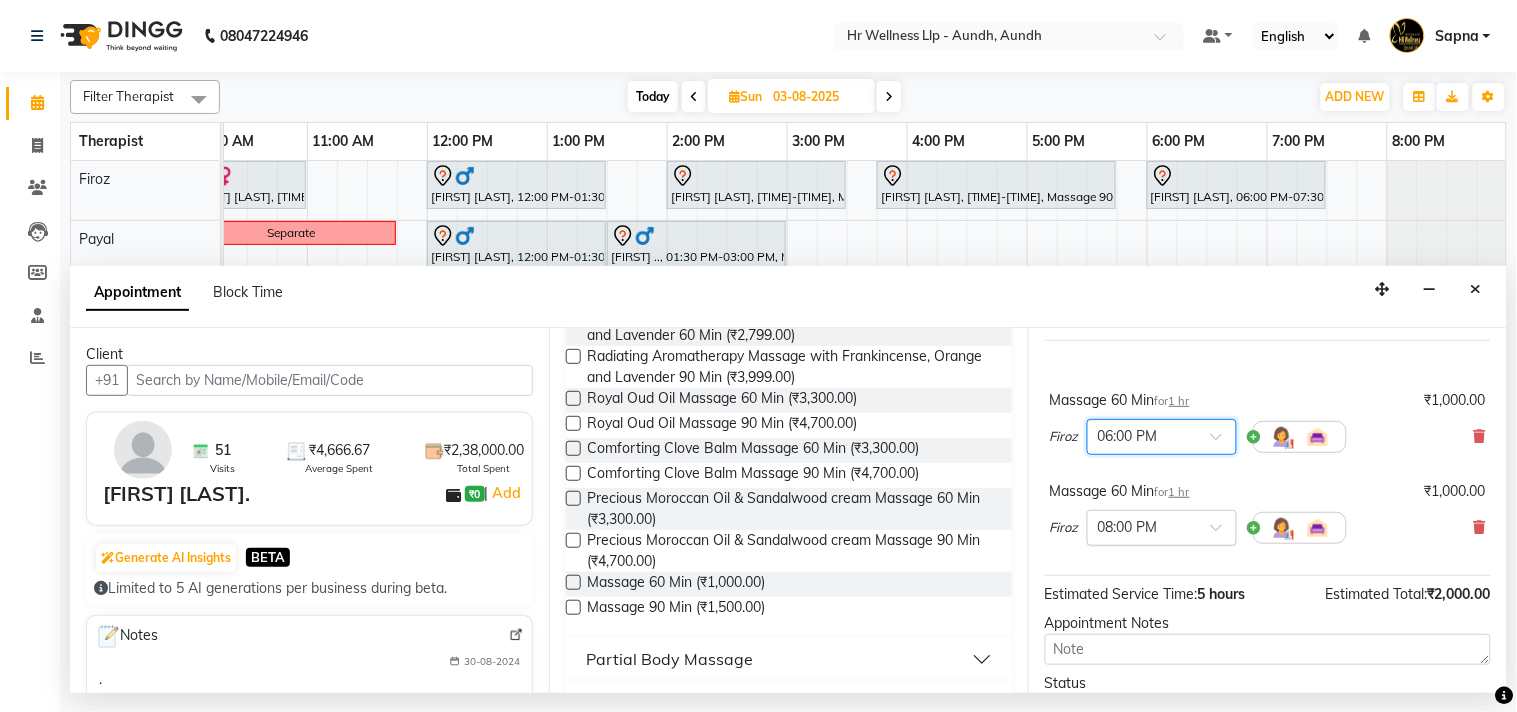 click at bounding box center [1162, 526] 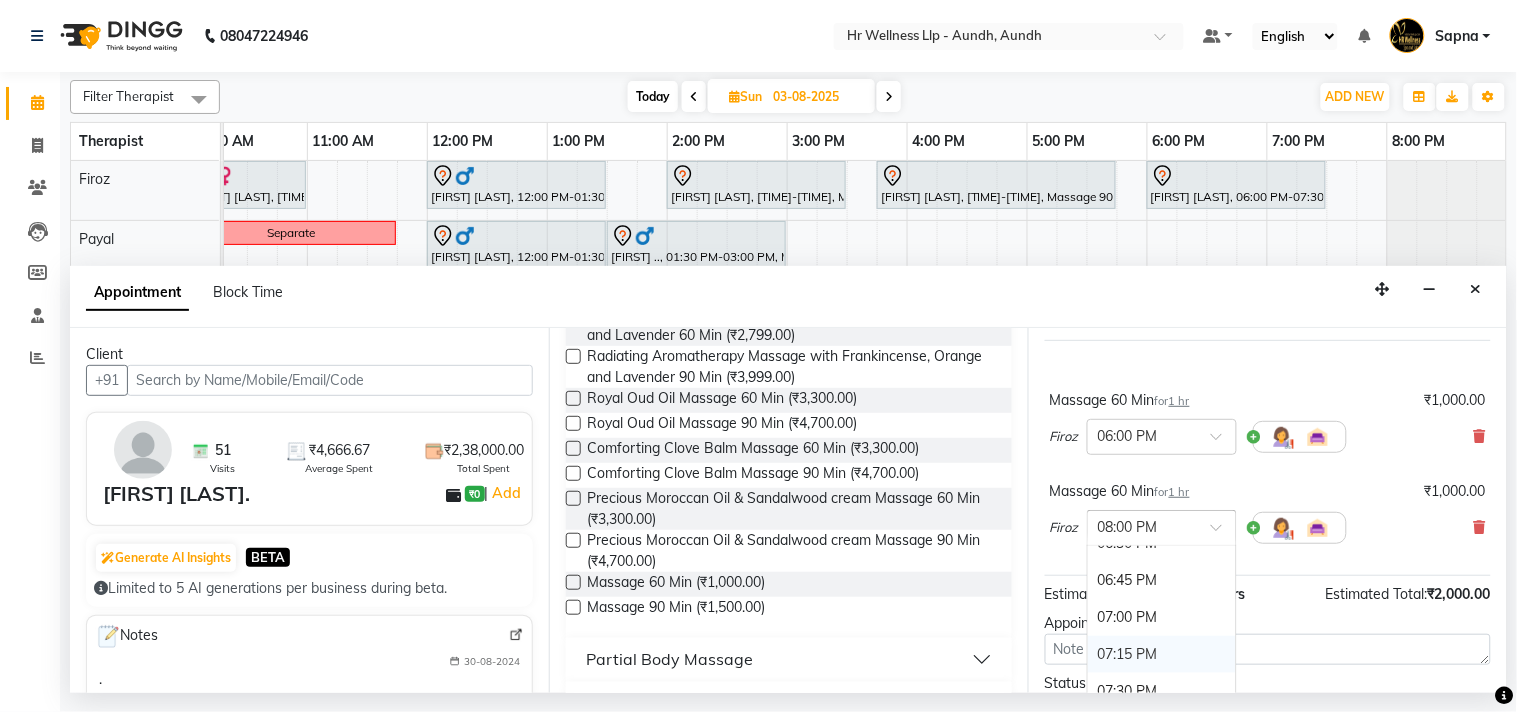 scroll, scrollTop: 1367, scrollLeft: 0, axis: vertical 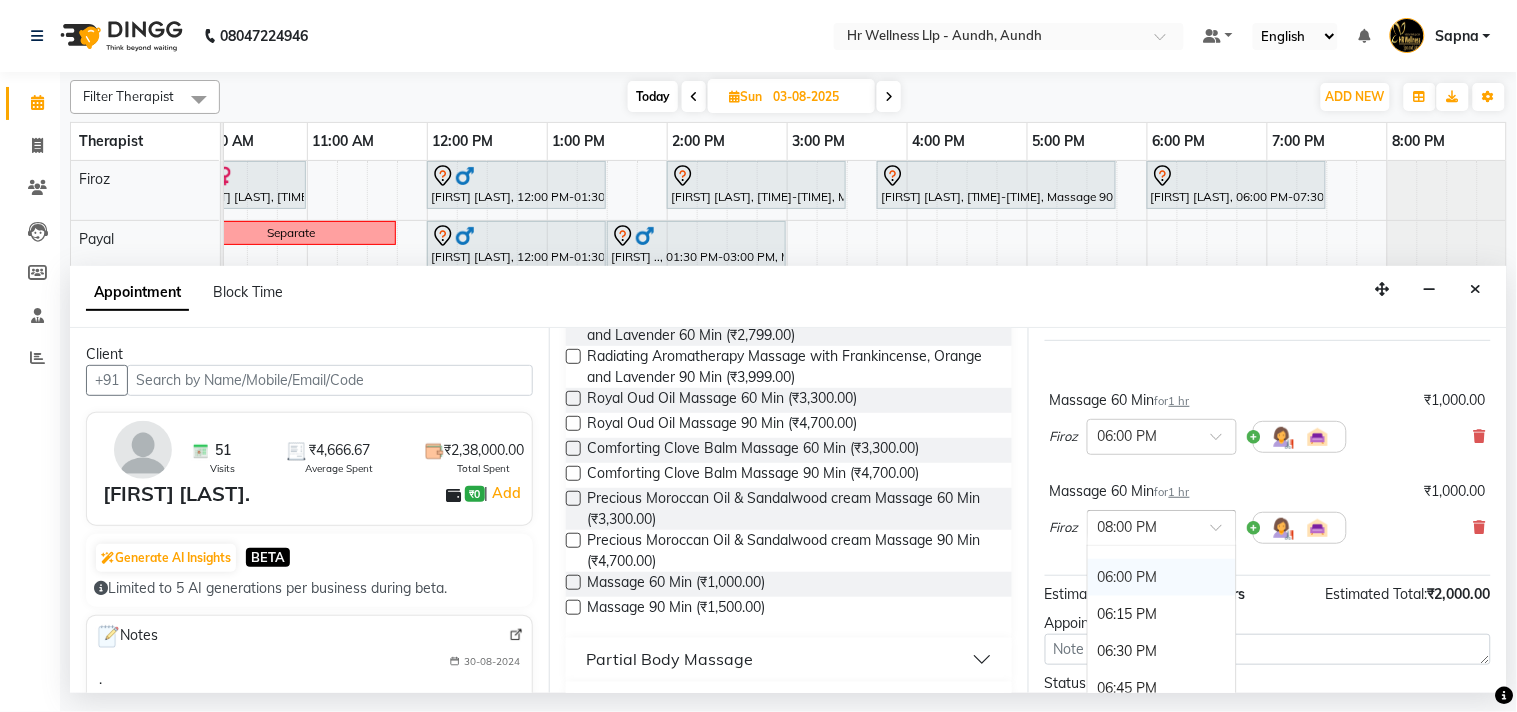 click on "06:00 PM" at bounding box center [1162, 577] 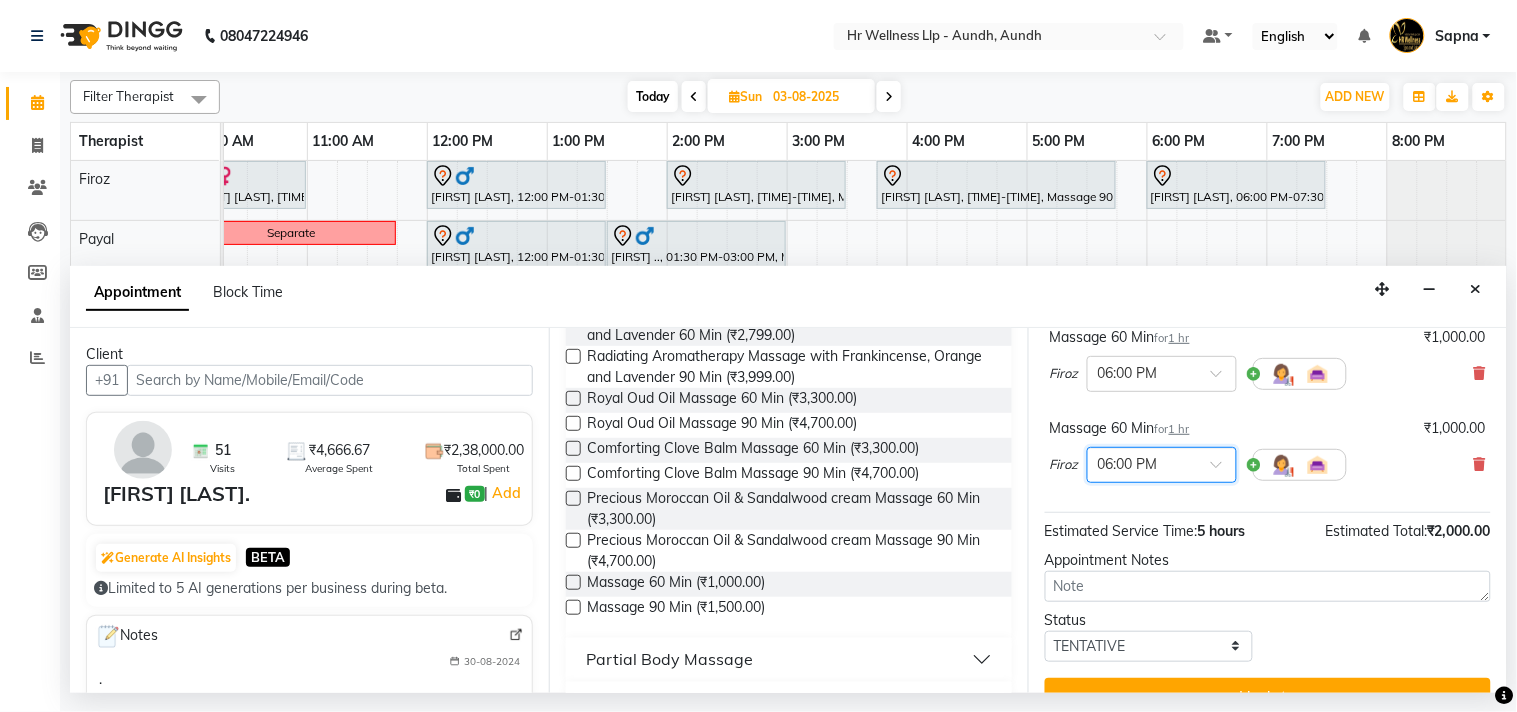 scroll, scrollTop: 230, scrollLeft: 0, axis: vertical 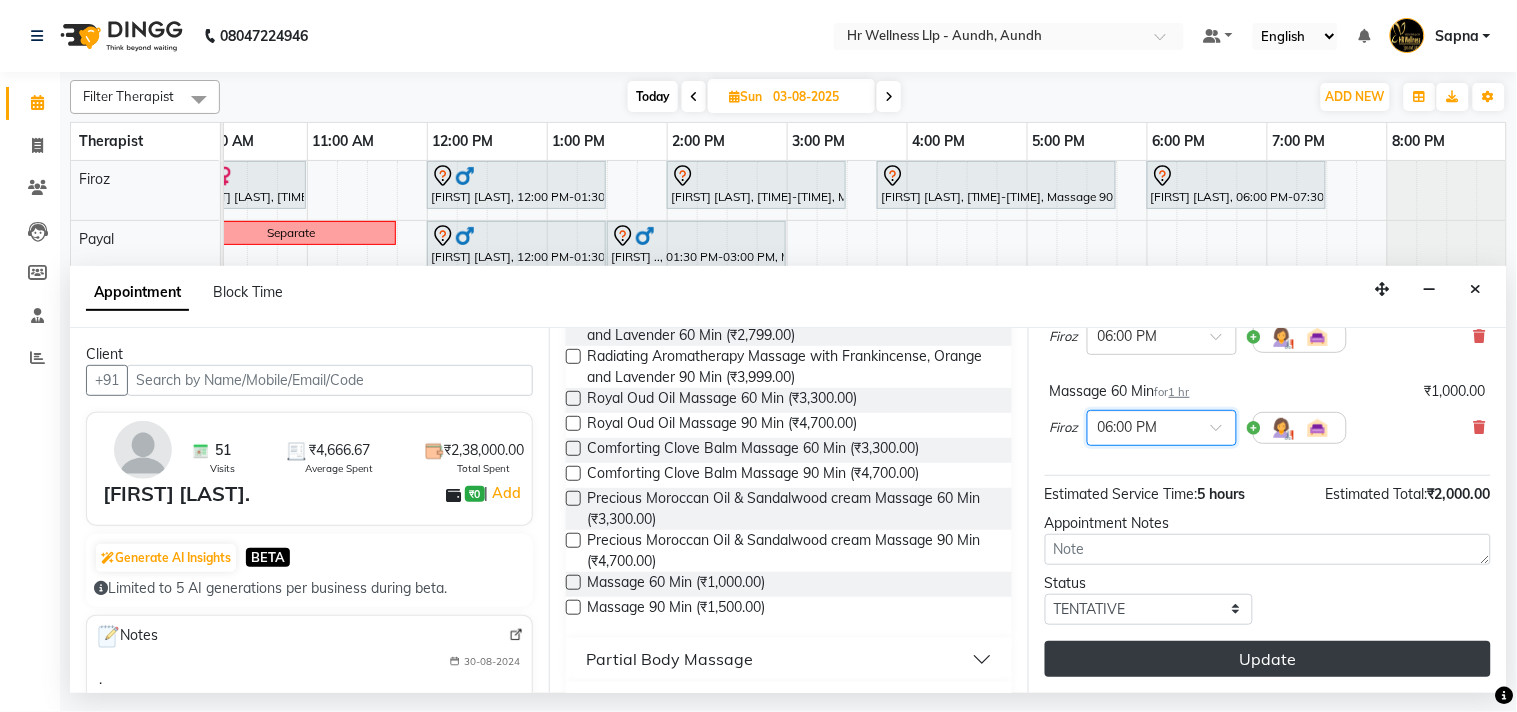 click on "Update" at bounding box center (1268, 659) 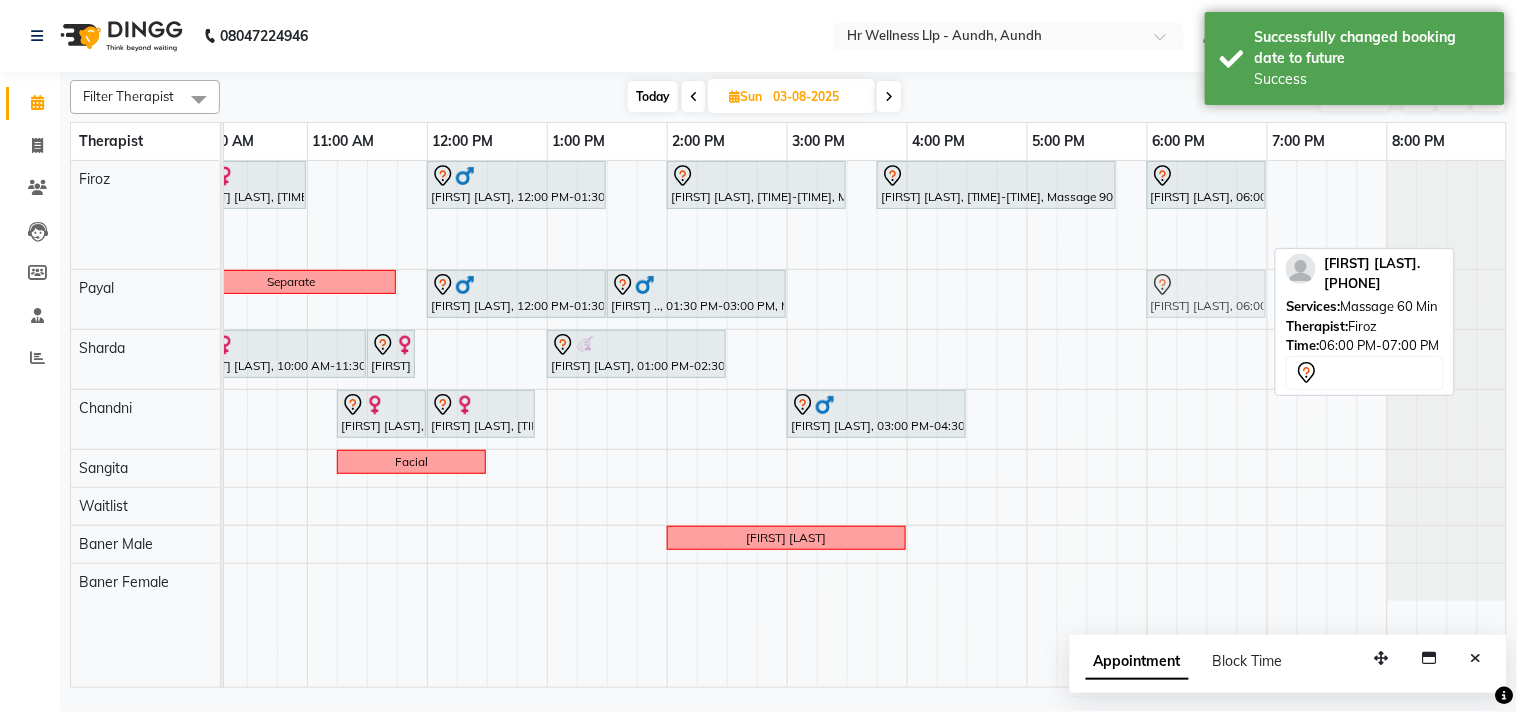 drag, startPoint x: 1174, startPoint y: 234, endPoint x: 1175, endPoint y: 270, distance: 36.013885 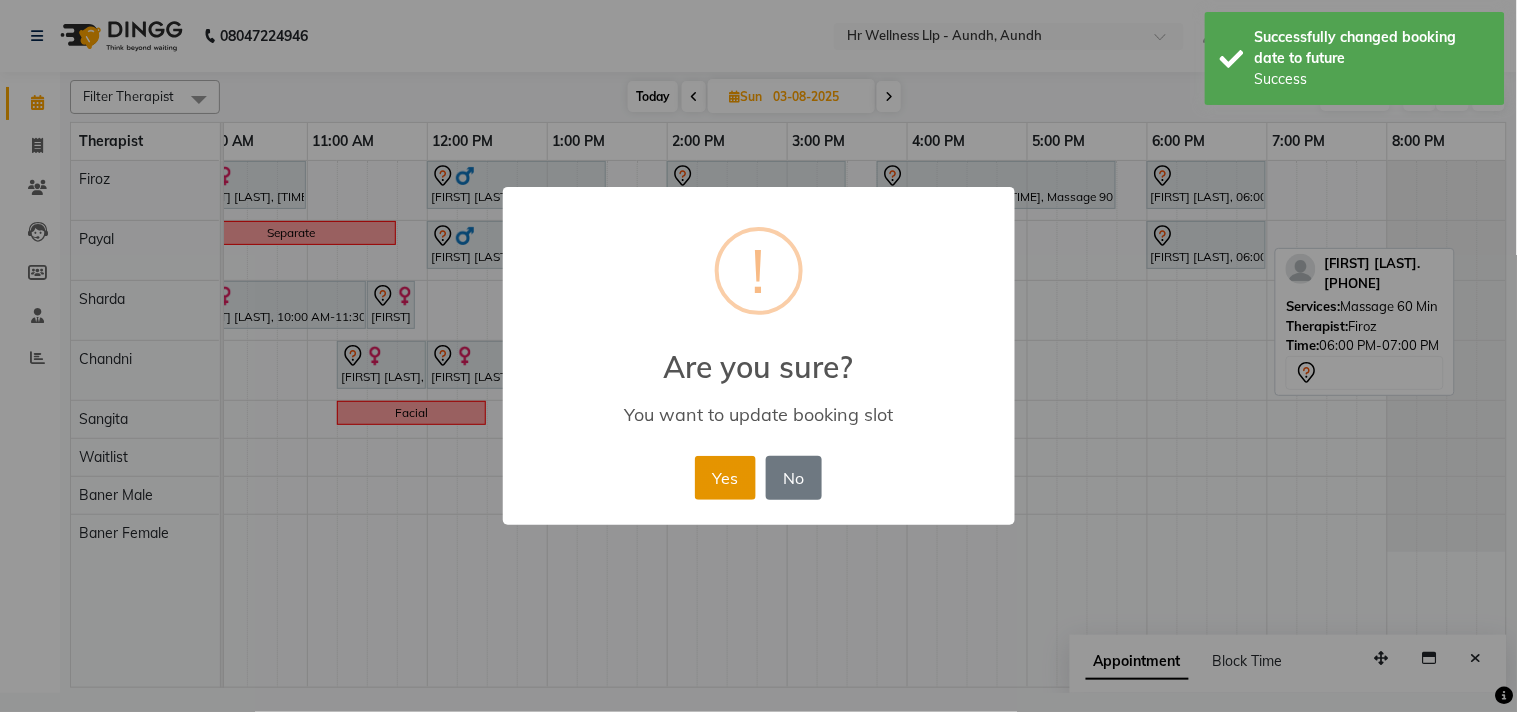 click on "Yes" at bounding box center (725, 478) 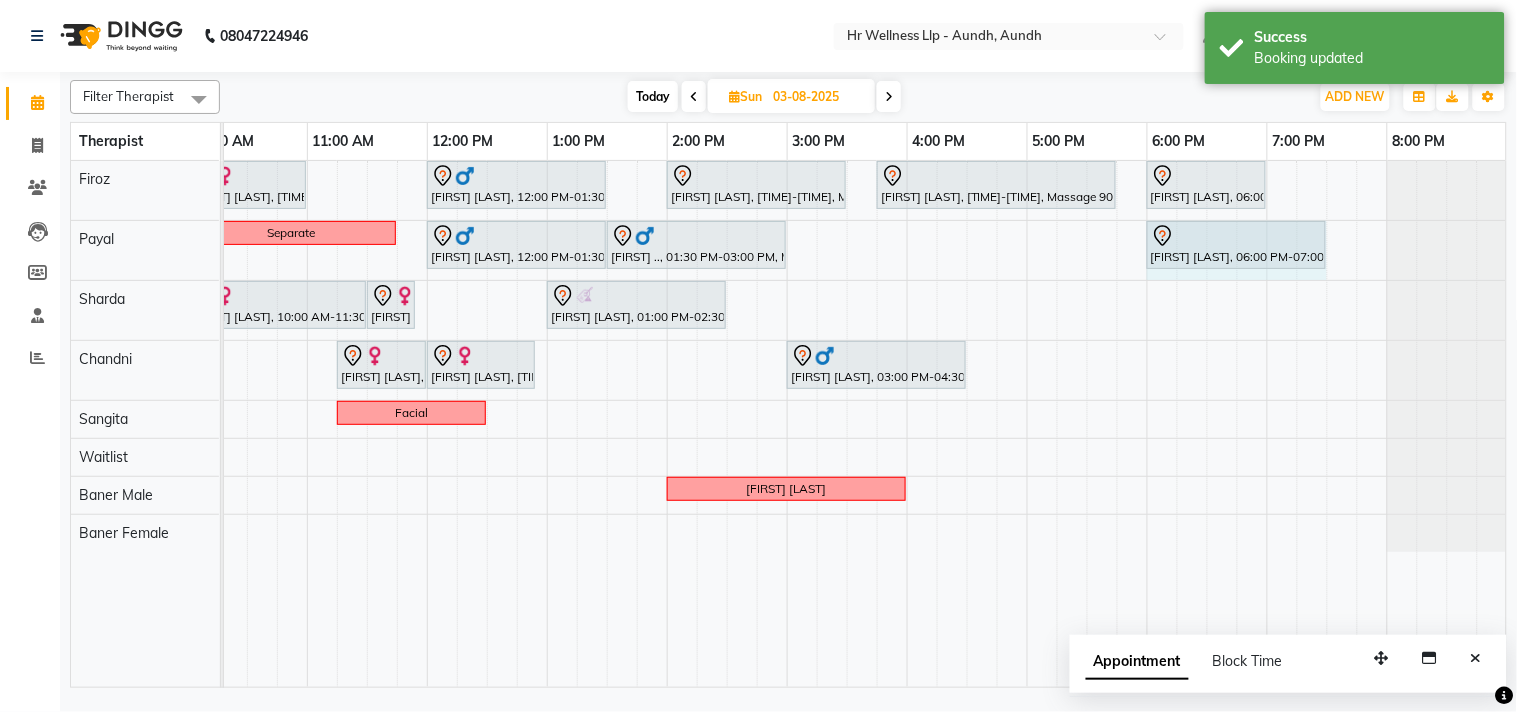 drag, startPoint x: 1264, startPoint y: 241, endPoint x: 1302, endPoint y: 237, distance: 38.209946 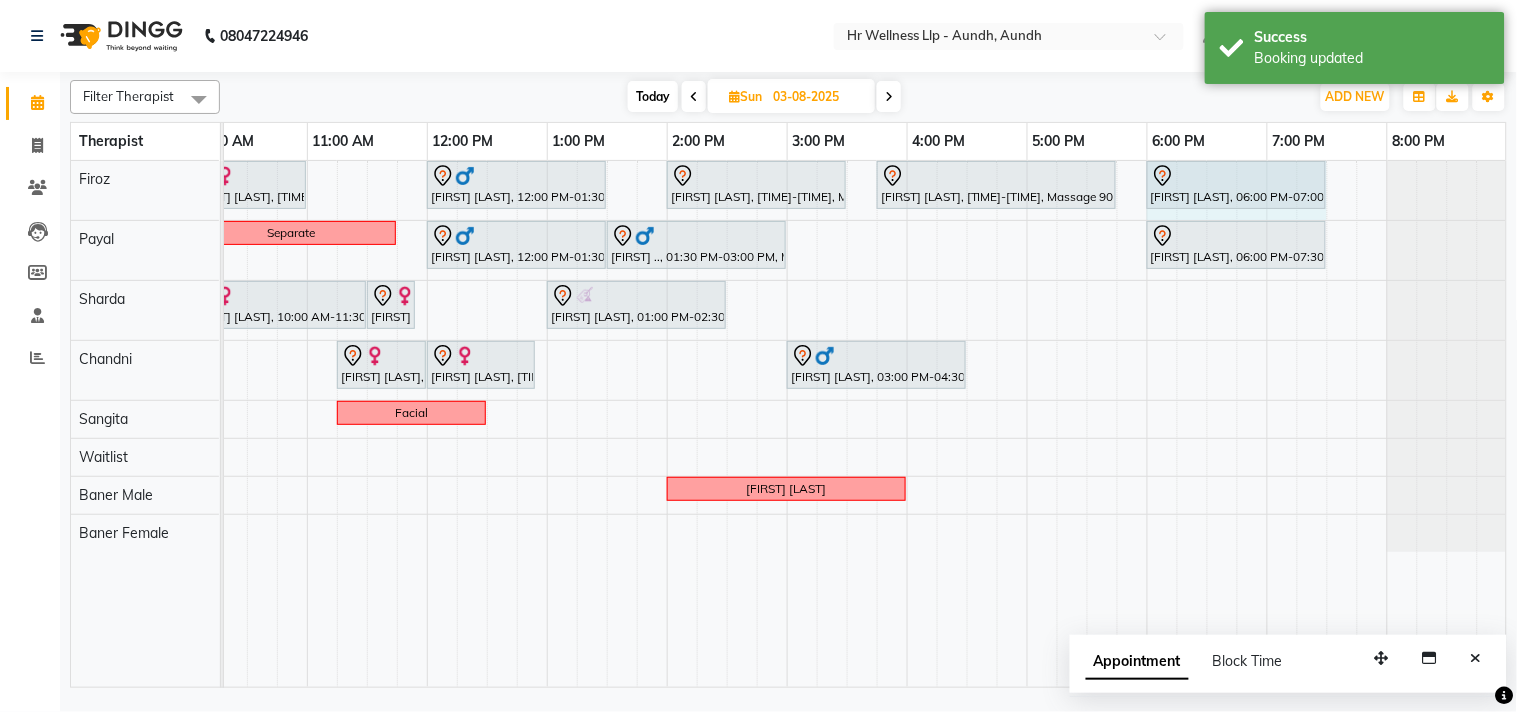 drag, startPoint x: 1264, startPoint y: 176, endPoint x: 1310, endPoint y: 191, distance: 48.38388 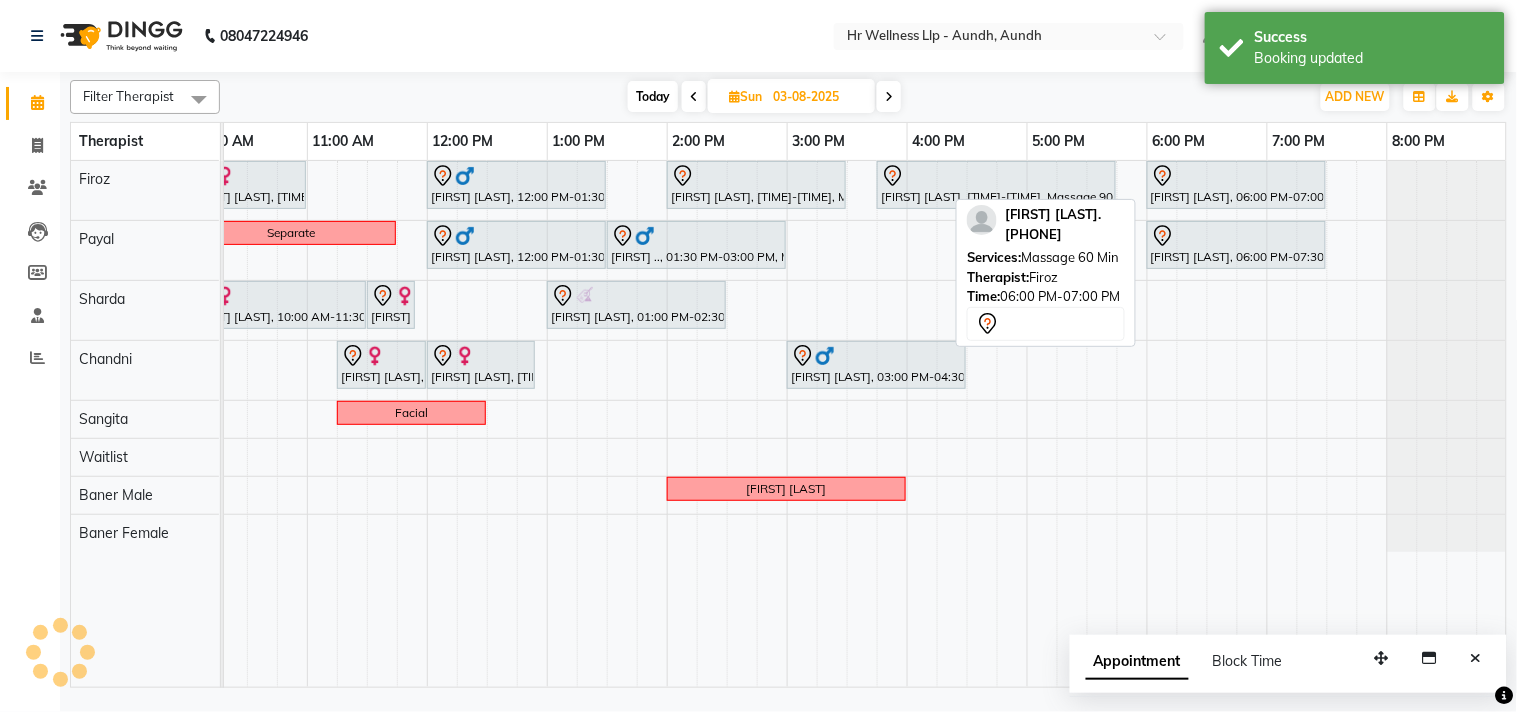 click on "[FIRST] [LAST], 06:00 PM-07:00 PM, Massage 60 Min" at bounding box center (1236, 185) 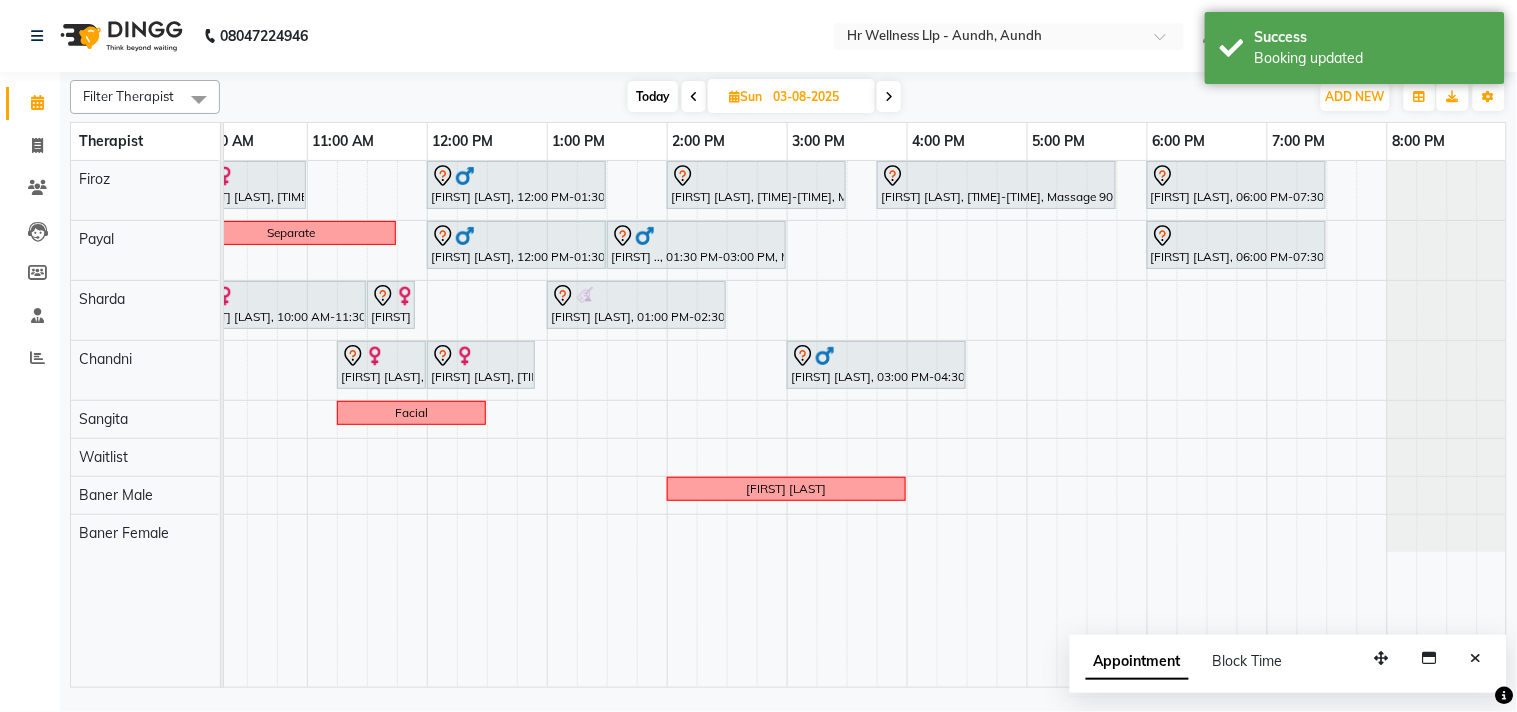 click on "Today" at bounding box center [653, 96] 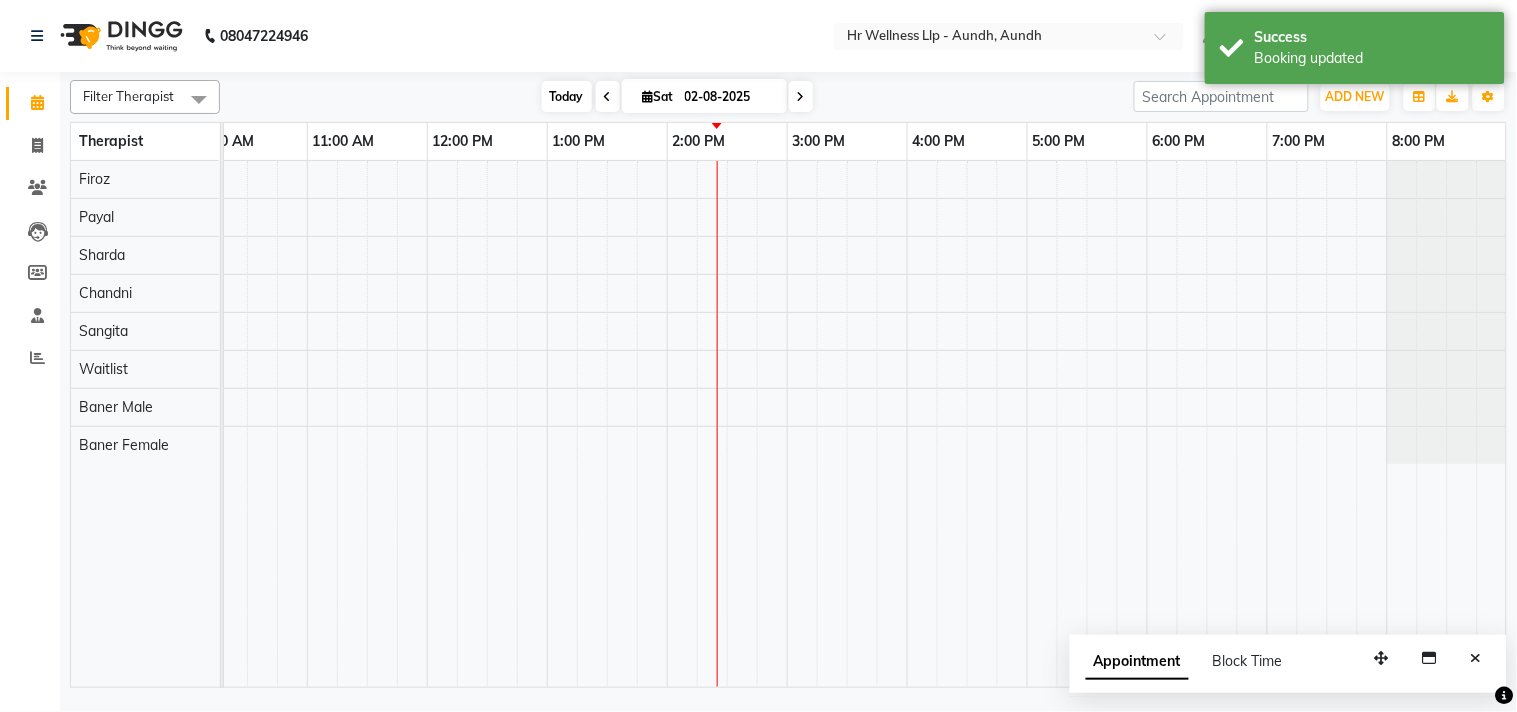 scroll, scrollTop: 0, scrollLeft: 277, axis: horizontal 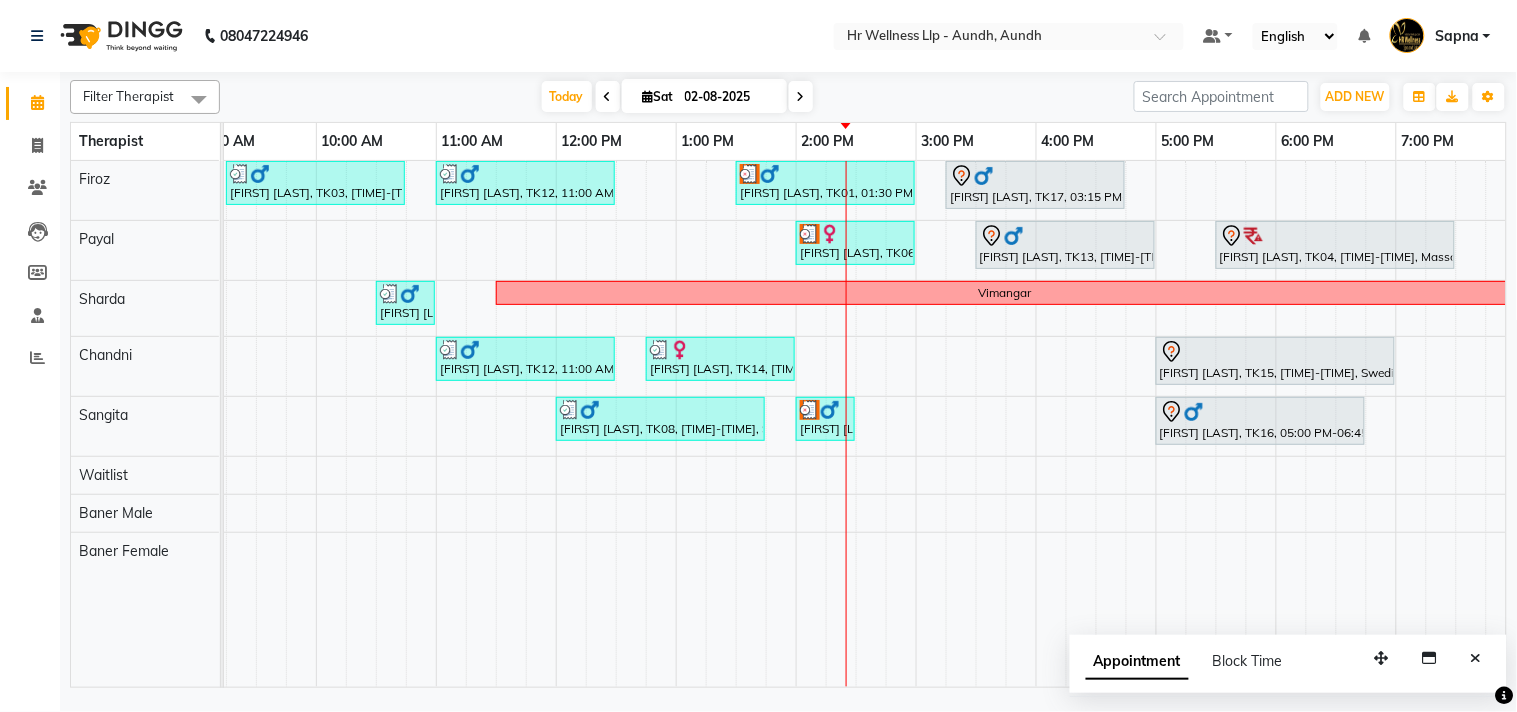 click at bounding box center [648, 96] 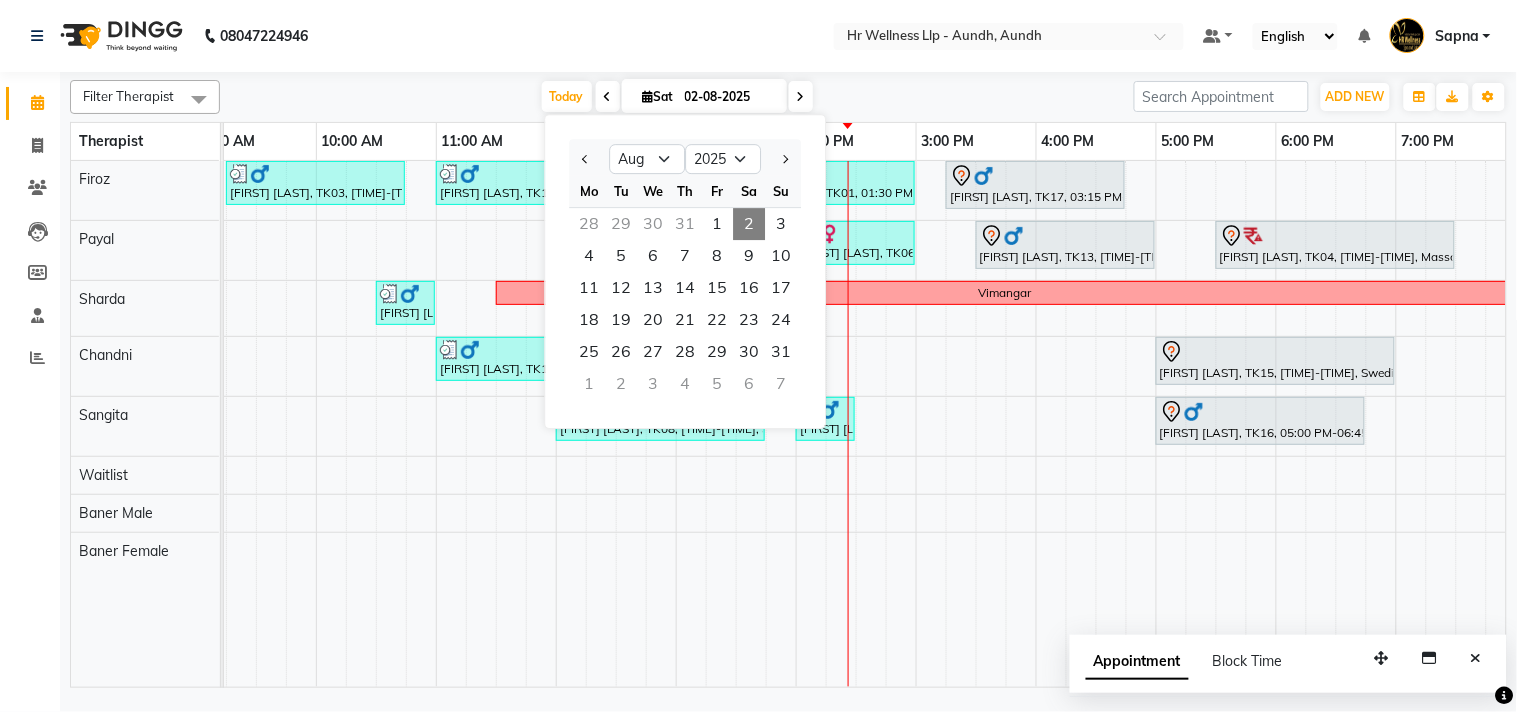 click at bounding box center (801, 96) 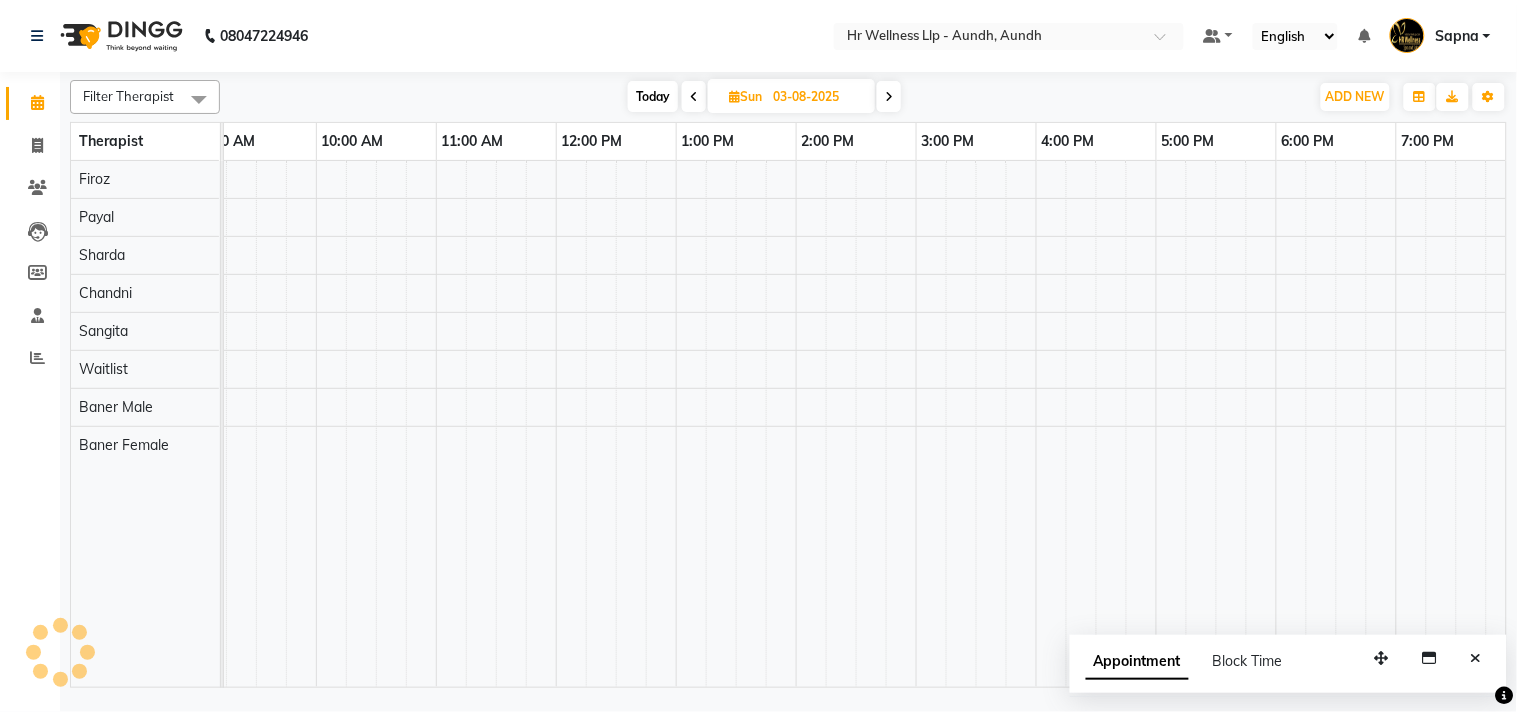 scroll, scrollTop: 0, scrollLeft: 277, axis: horizontal 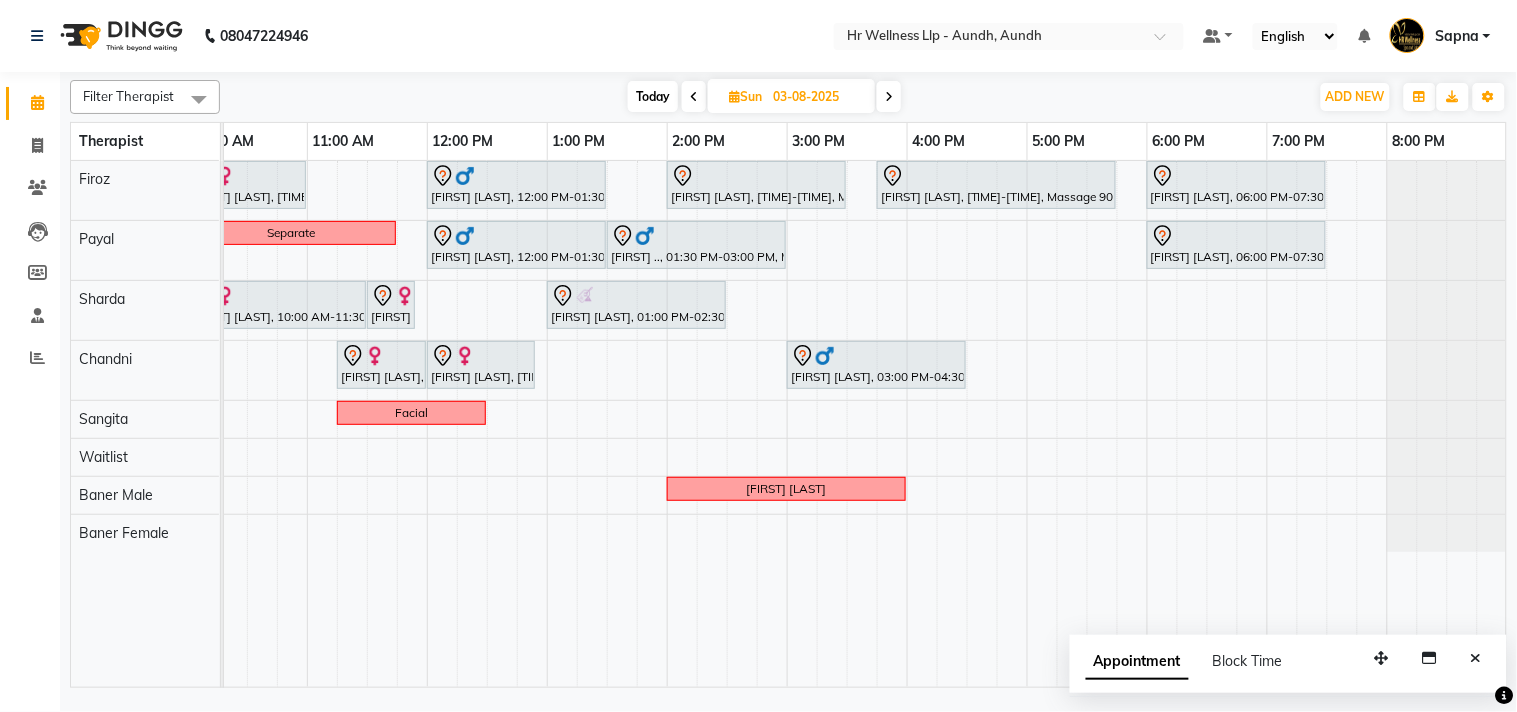 click on "Today" at bounding box center (653, 96) 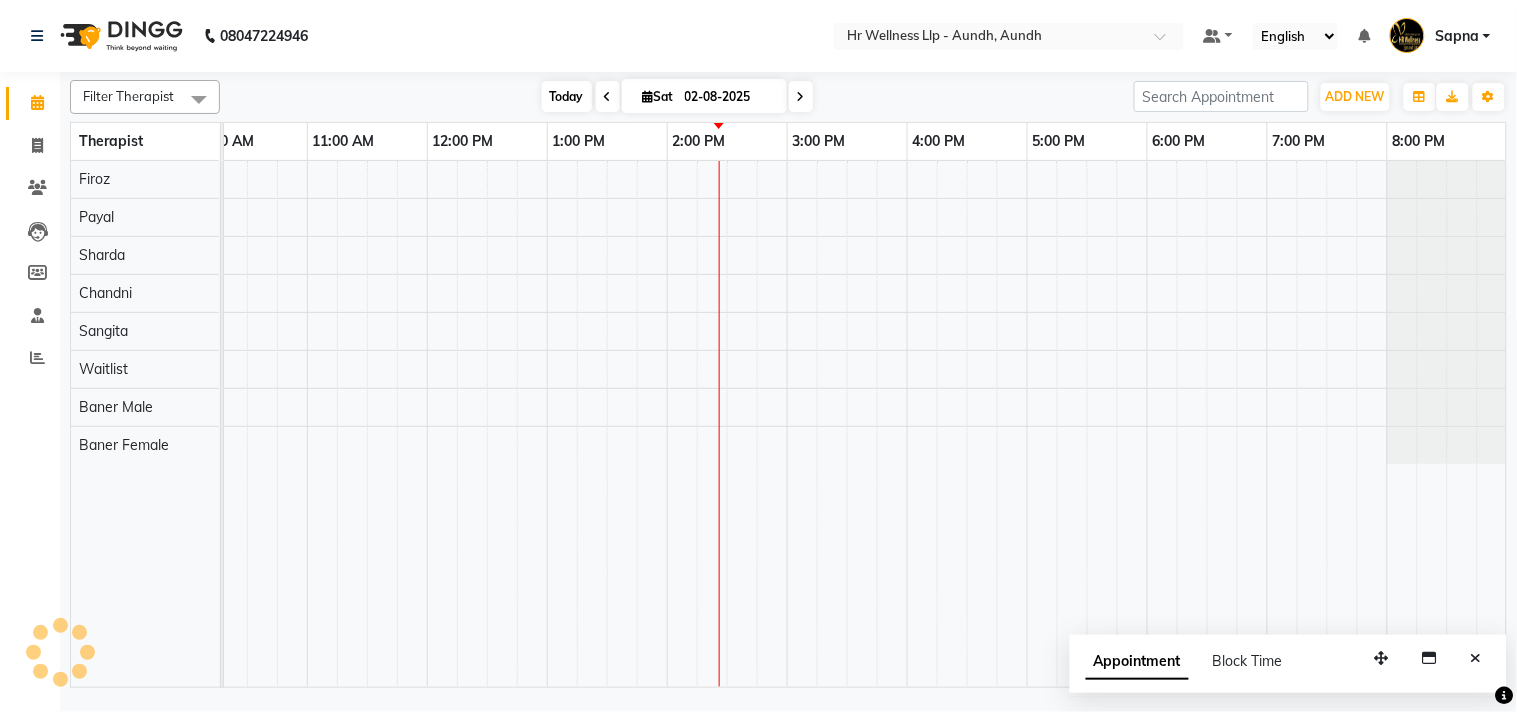 scroll, scrollTop: 0, scrollLeft: 277, axis: horizontal 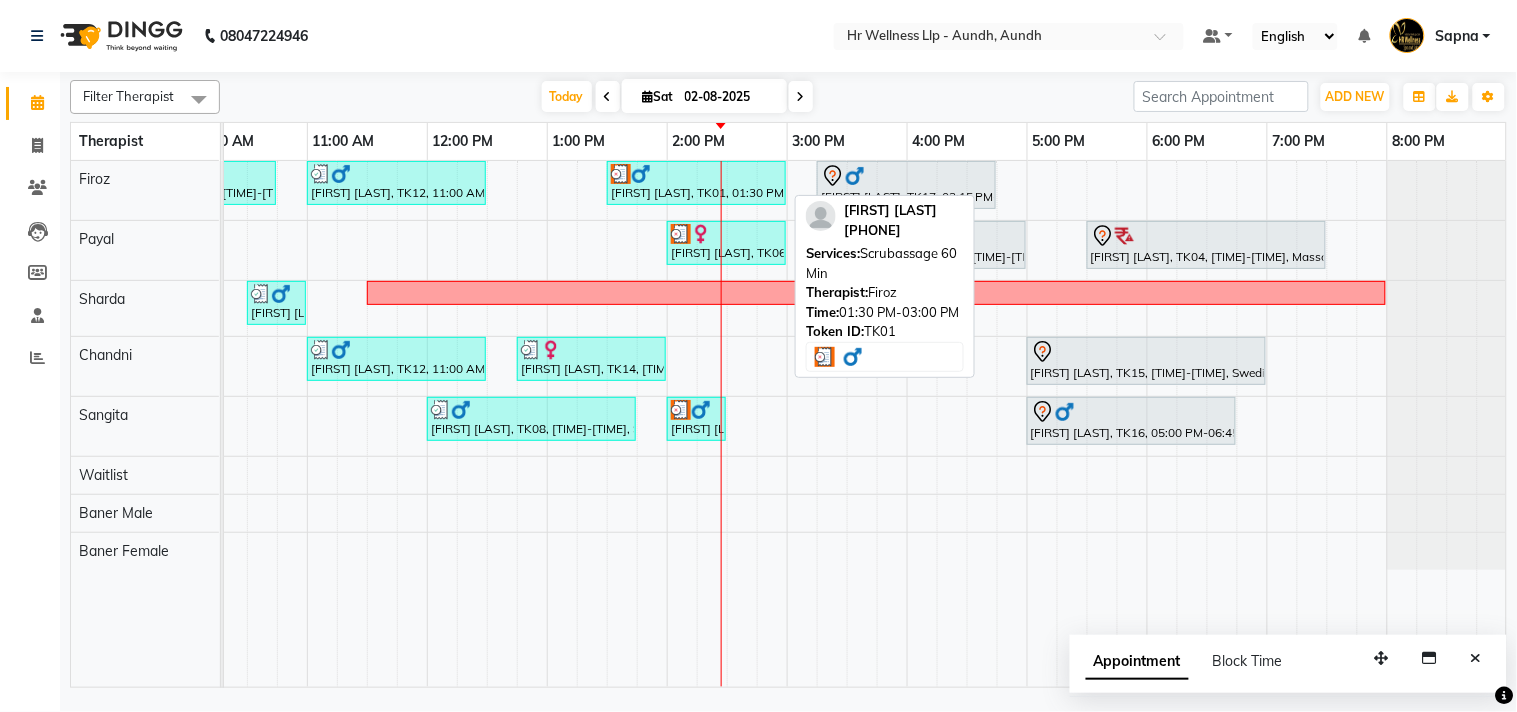 click at bounding box center [696, 174] 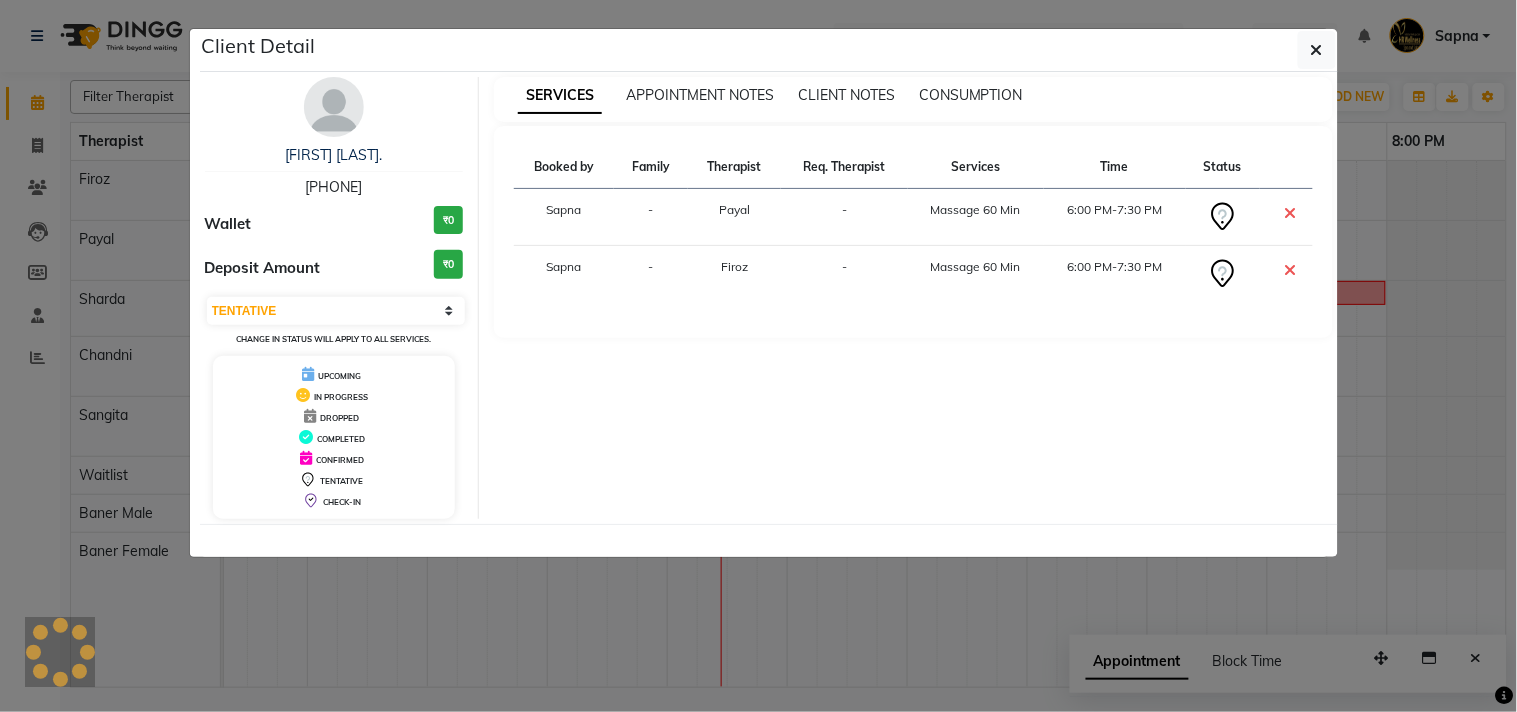 select on "3" 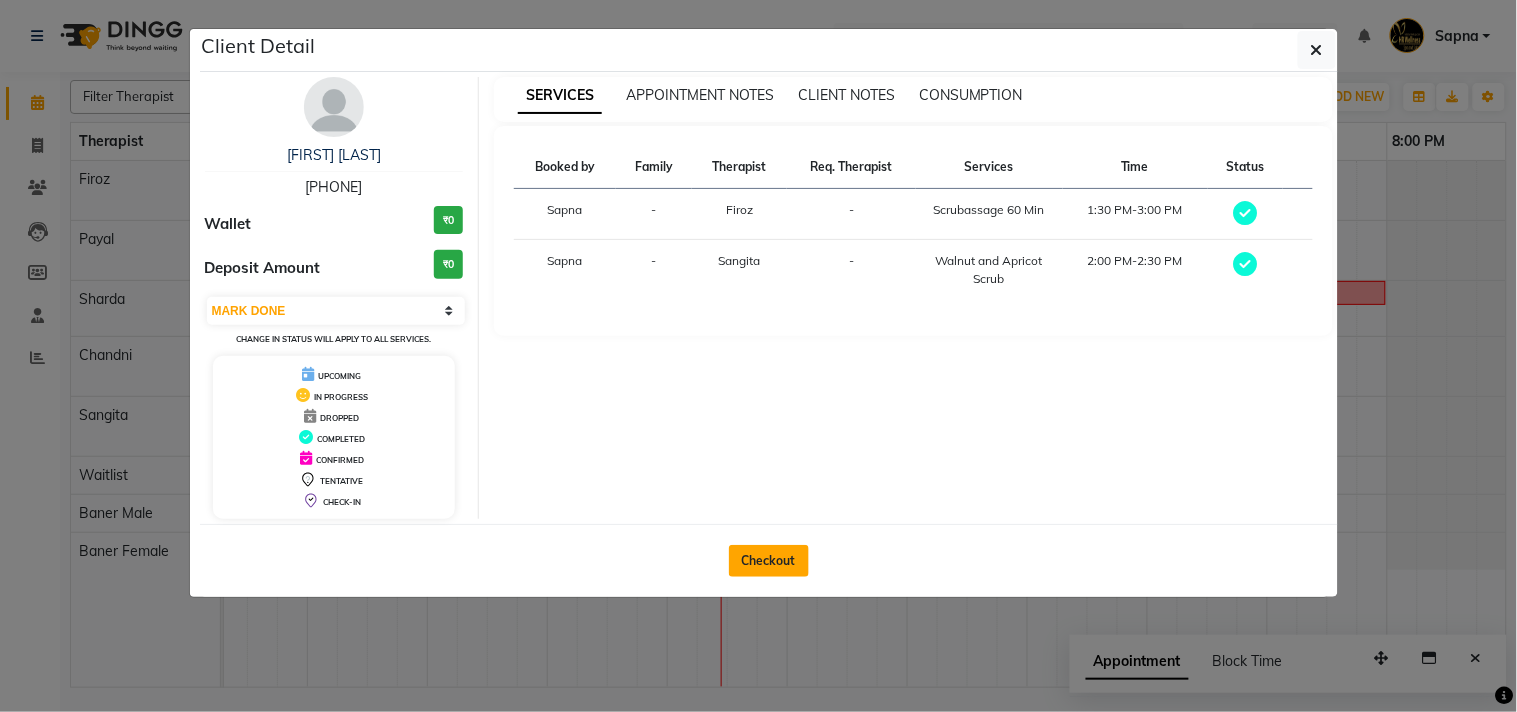 click on "Checkout" 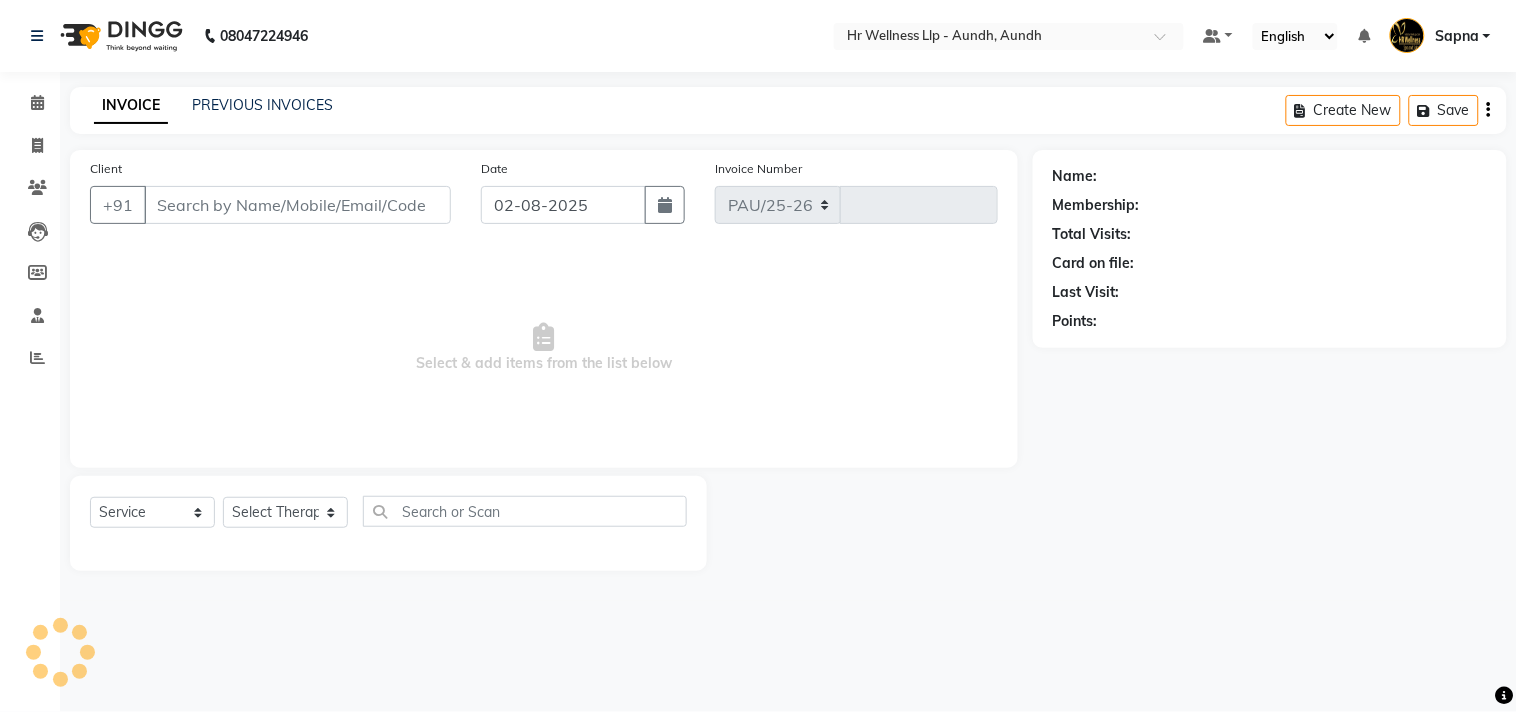 select on "4288" 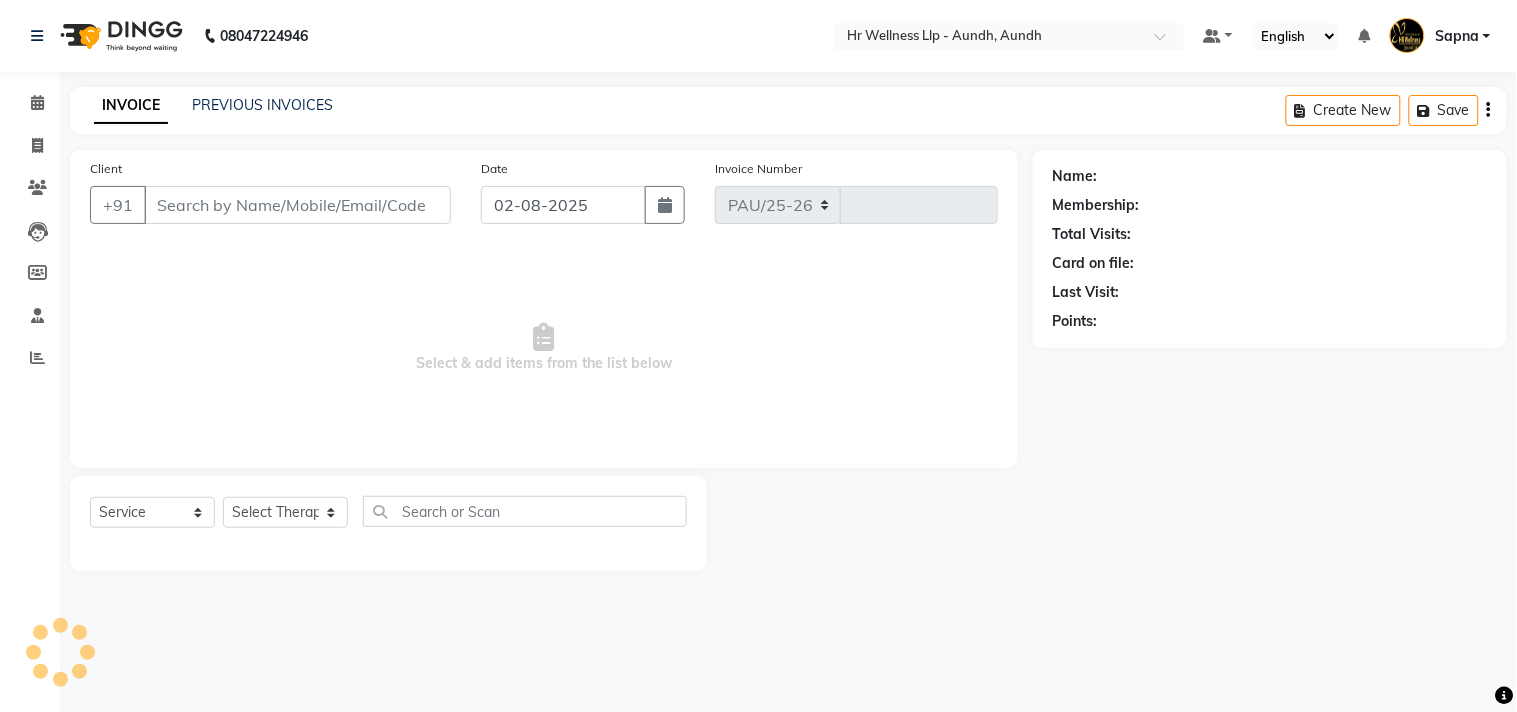type on "0964" 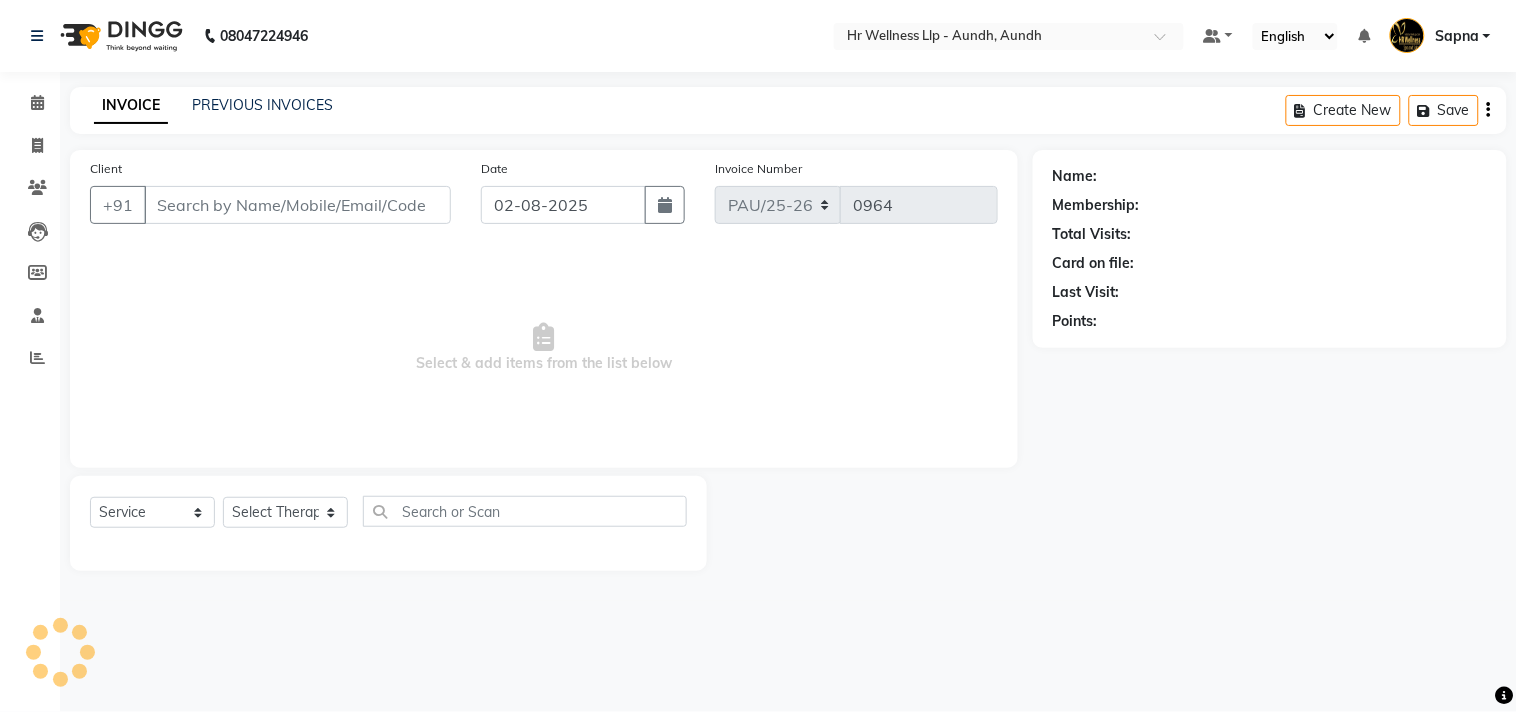type on "[PHONE]" 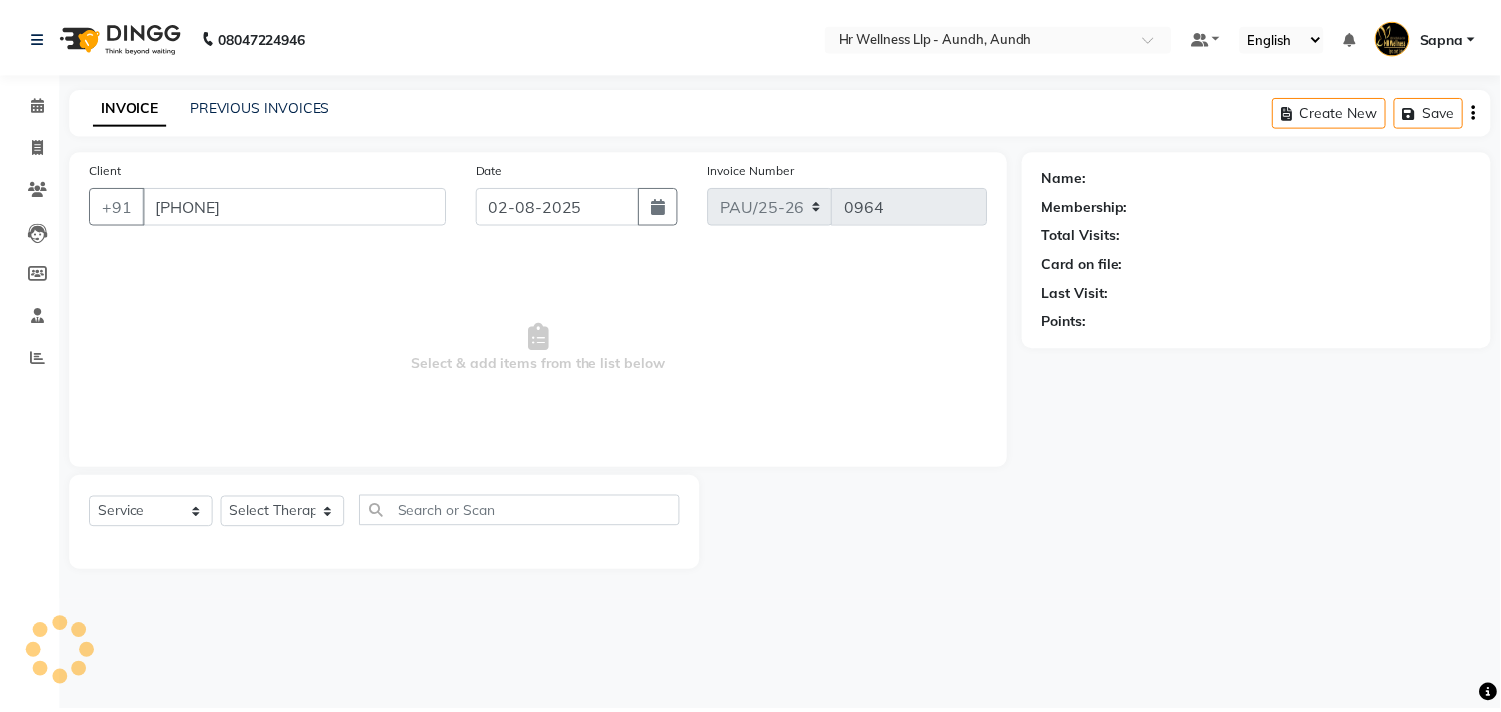 type 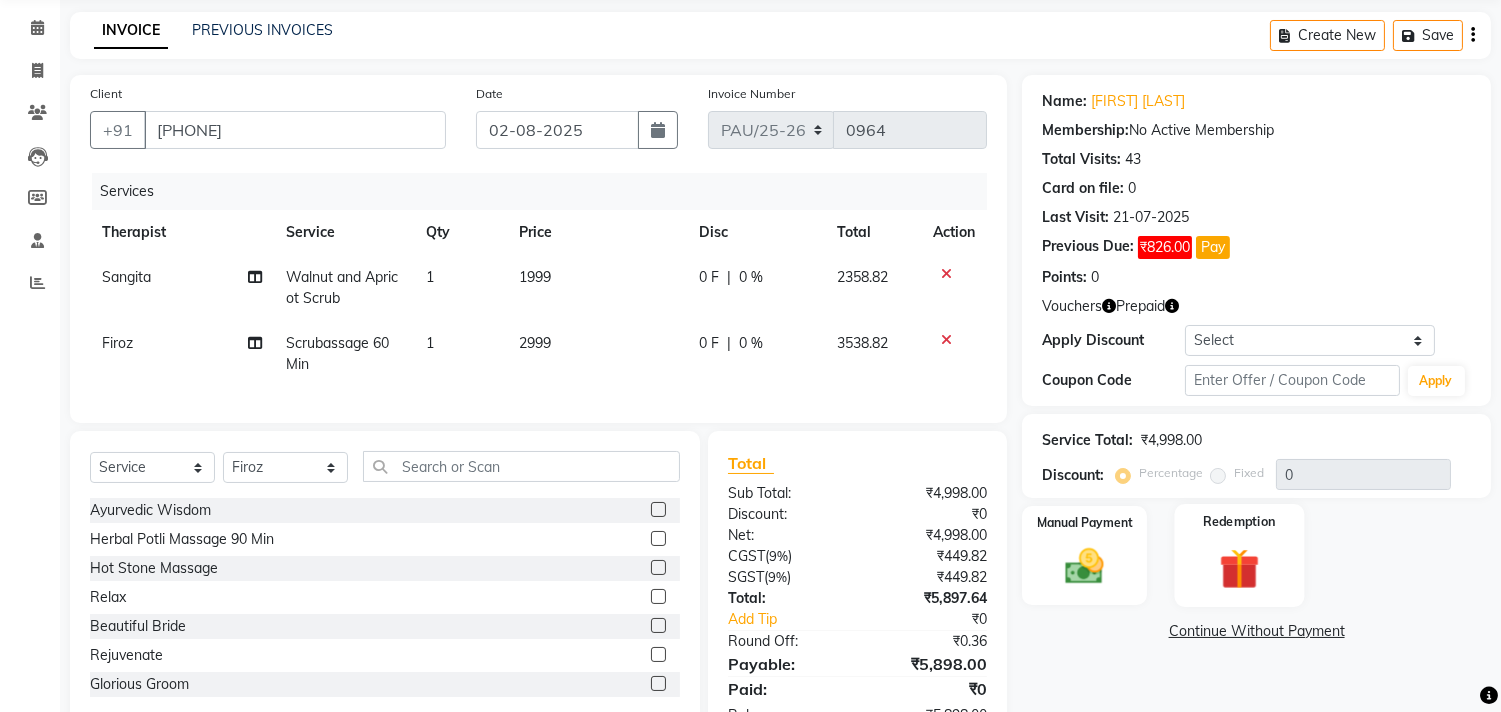 scroll, scrollTop: 155, scrollLeft: 0, axis: vertical 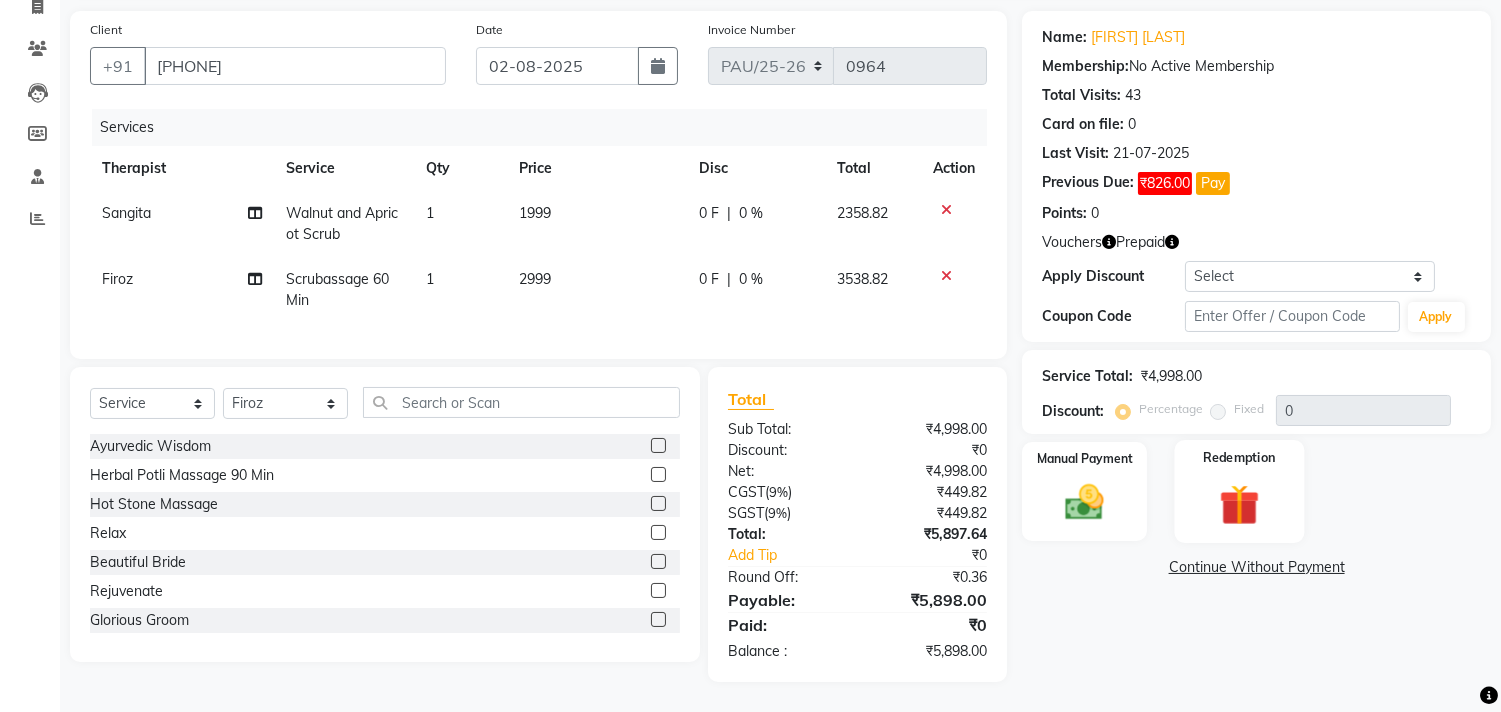 click 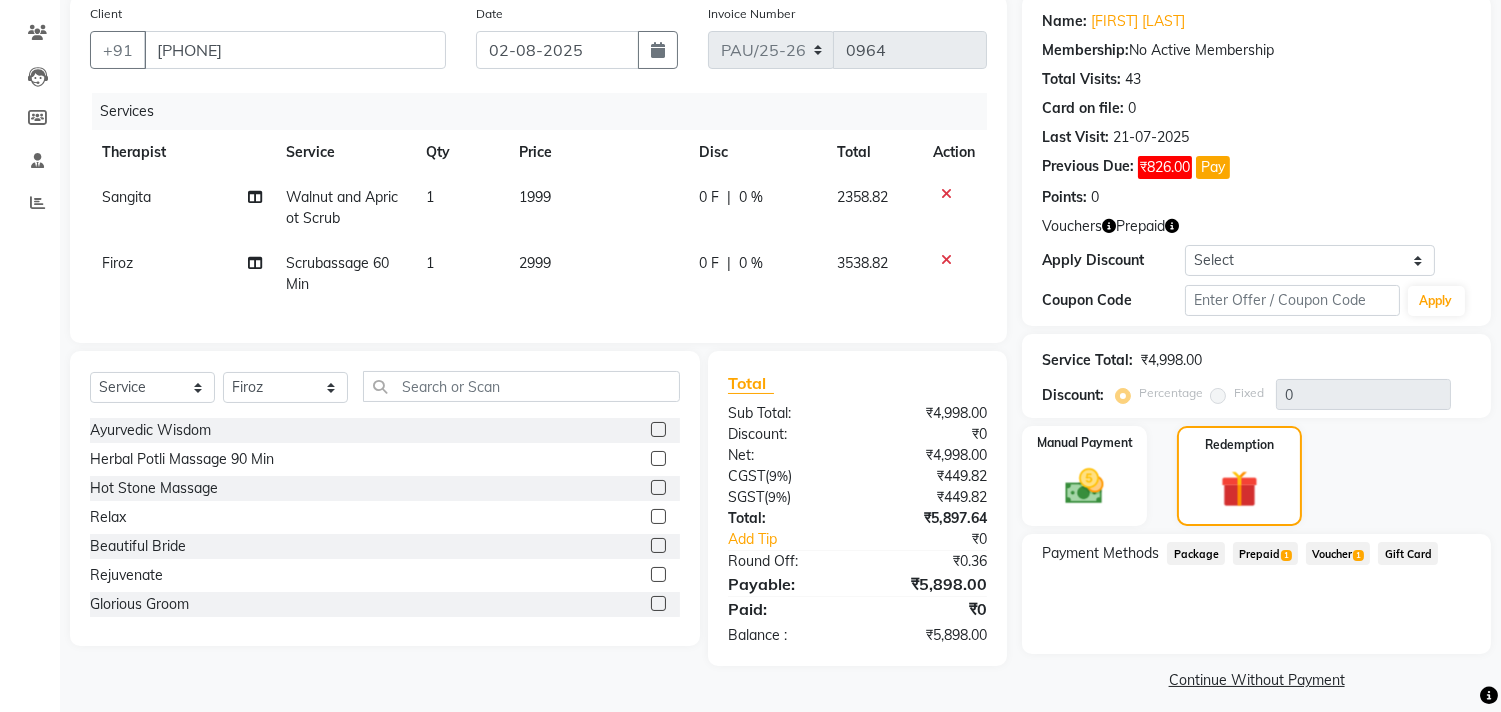 click on "Voucher  1" 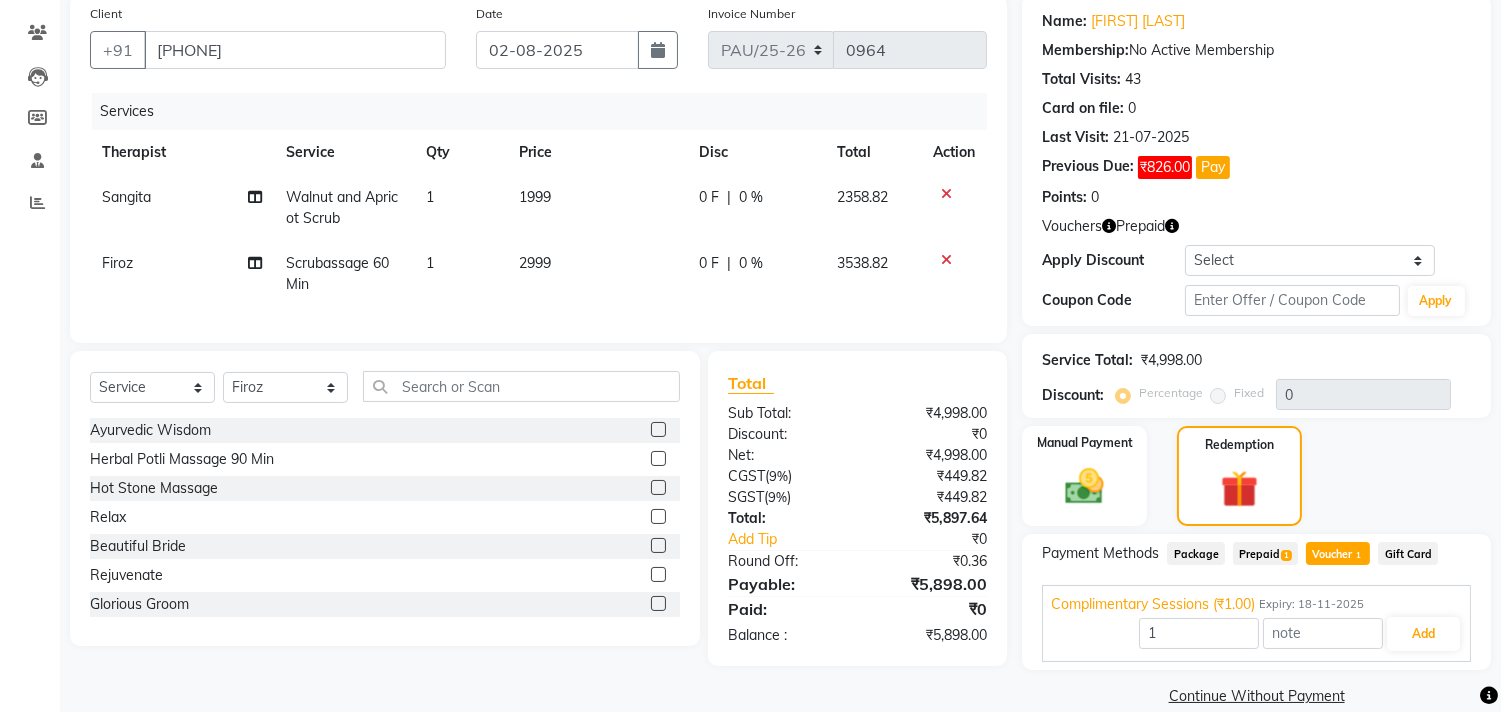 click on "Prepaid  1" 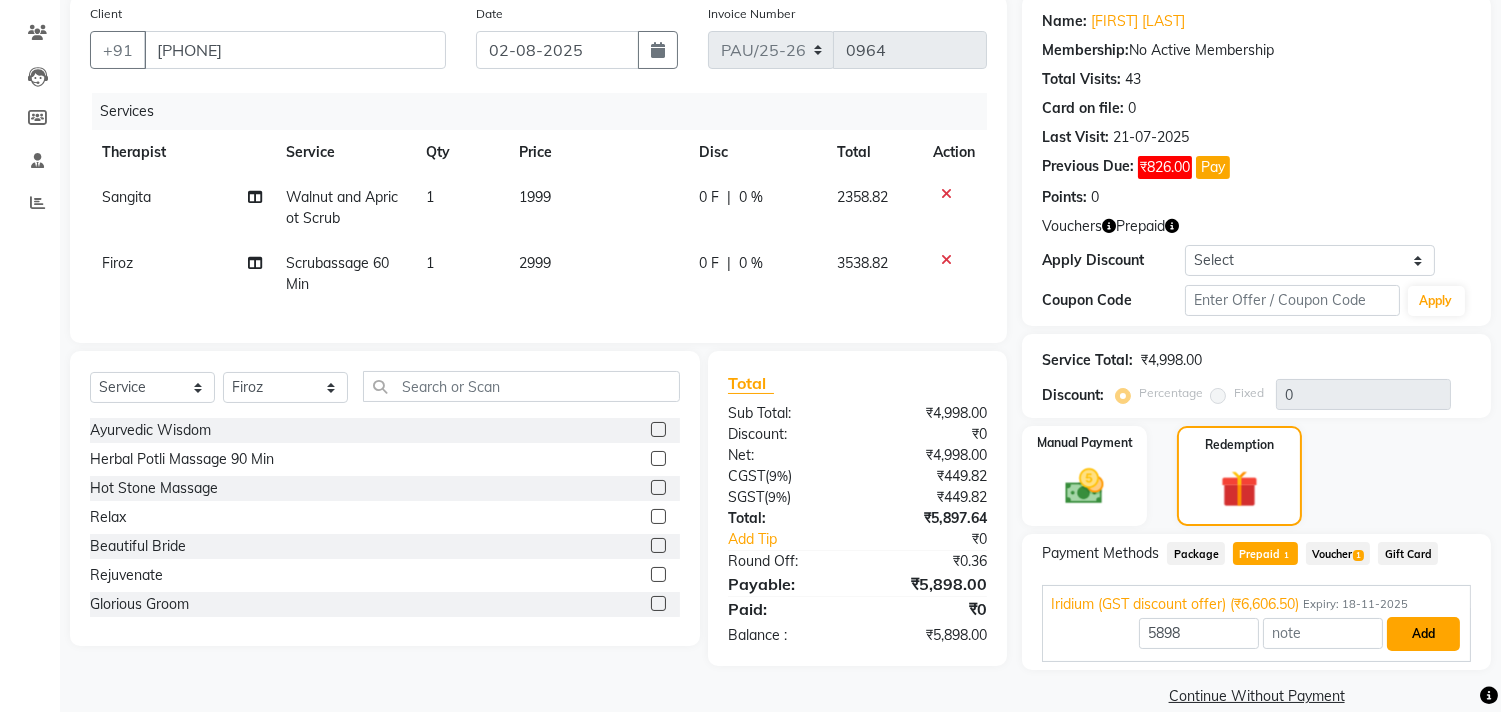 click on "Add" at bounding box center [1423, 634] 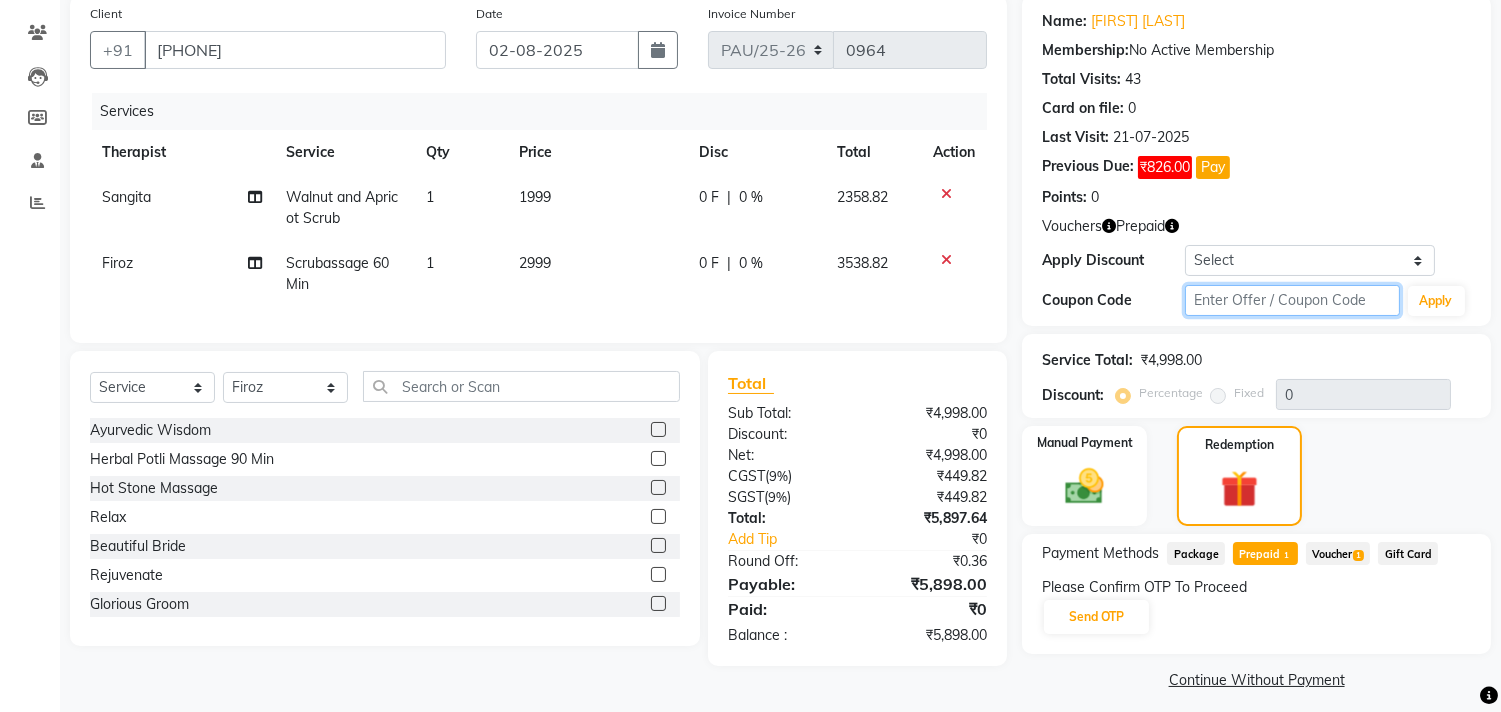 click 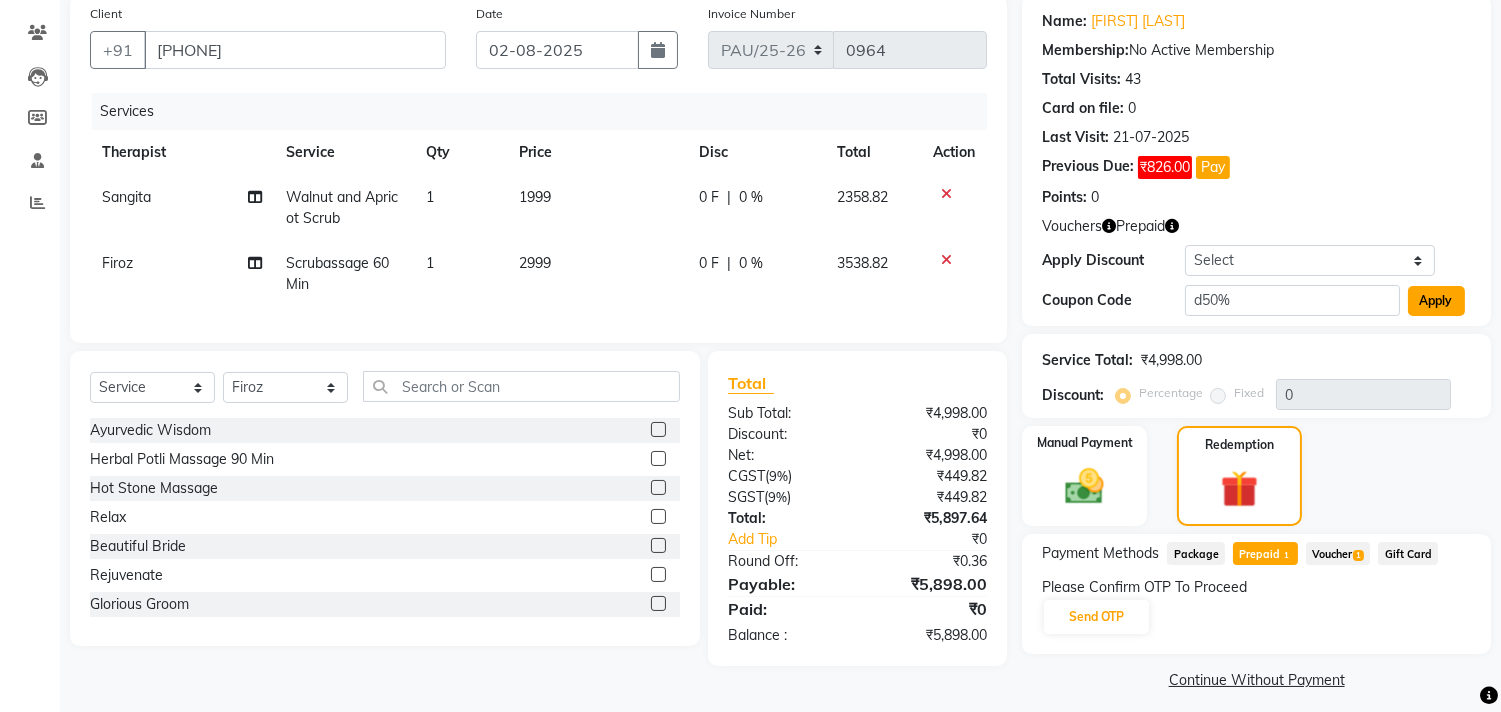 click on "Apply" 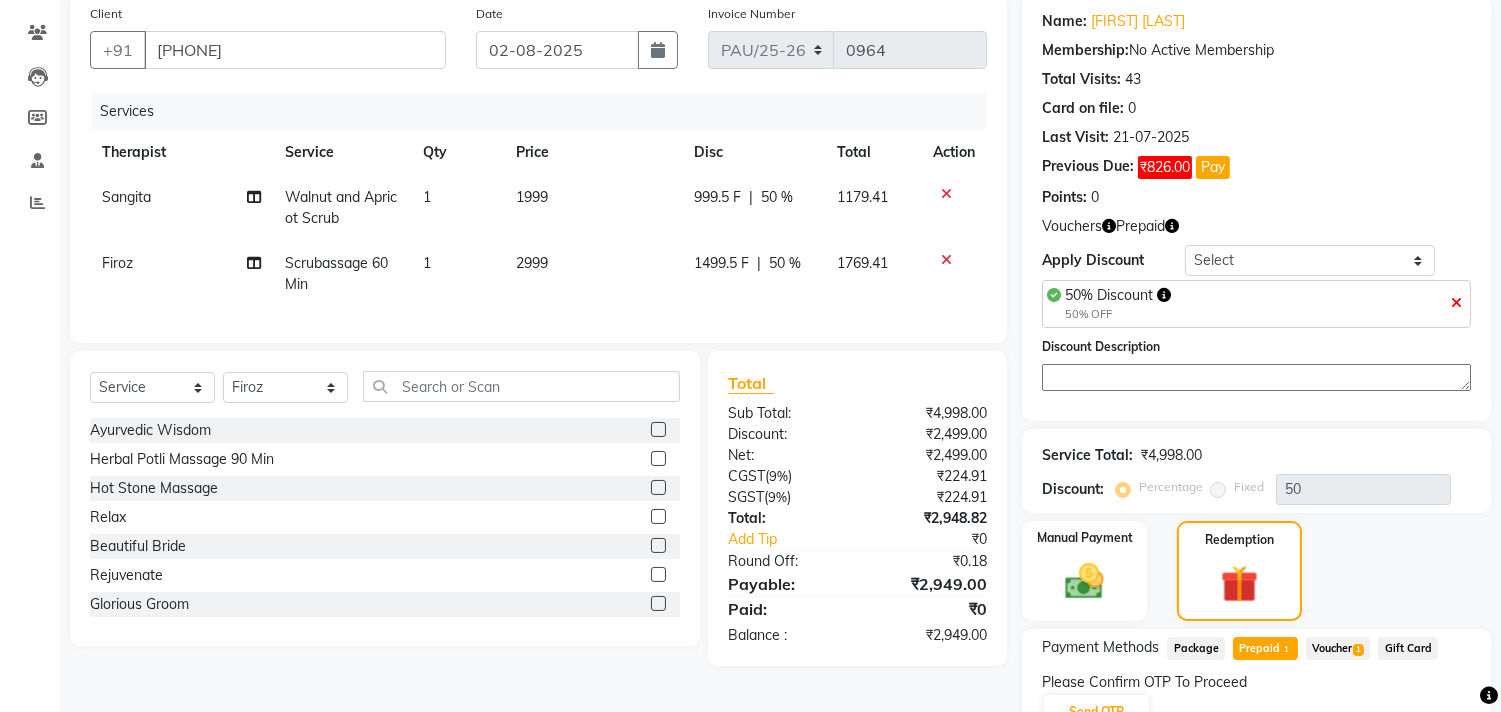 scroll, scrollTop: 262, scrollLeft: 0, axis: vertical 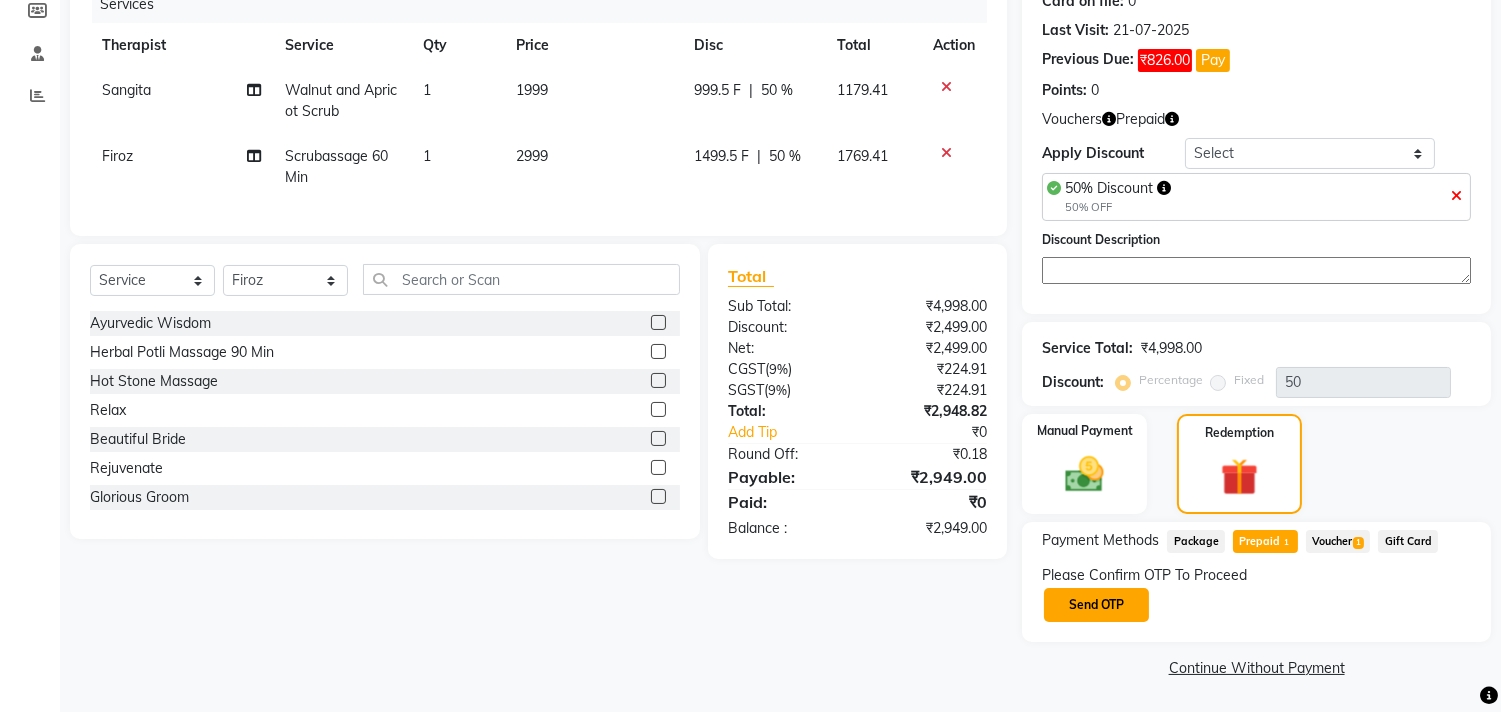 click on "Send OTP" 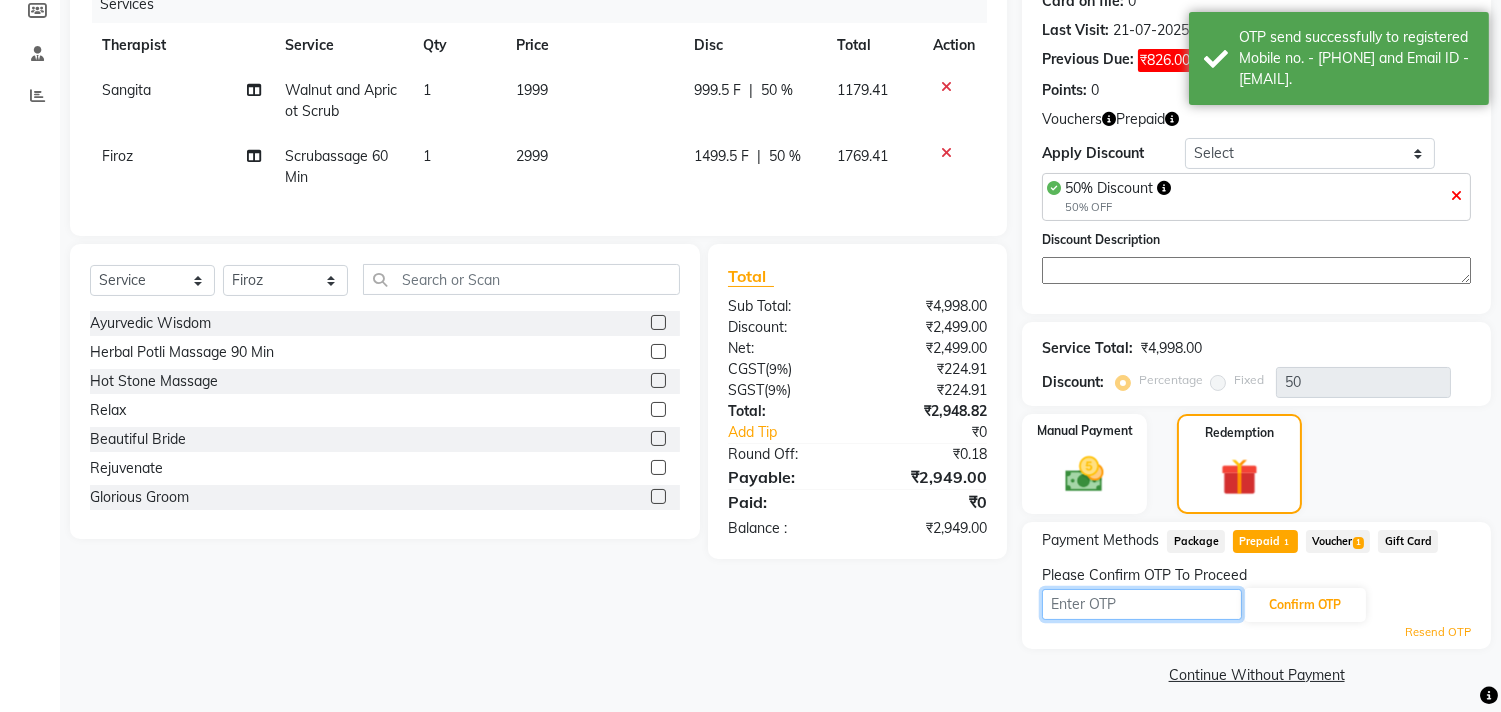 click at bounding box center (1142, 604) 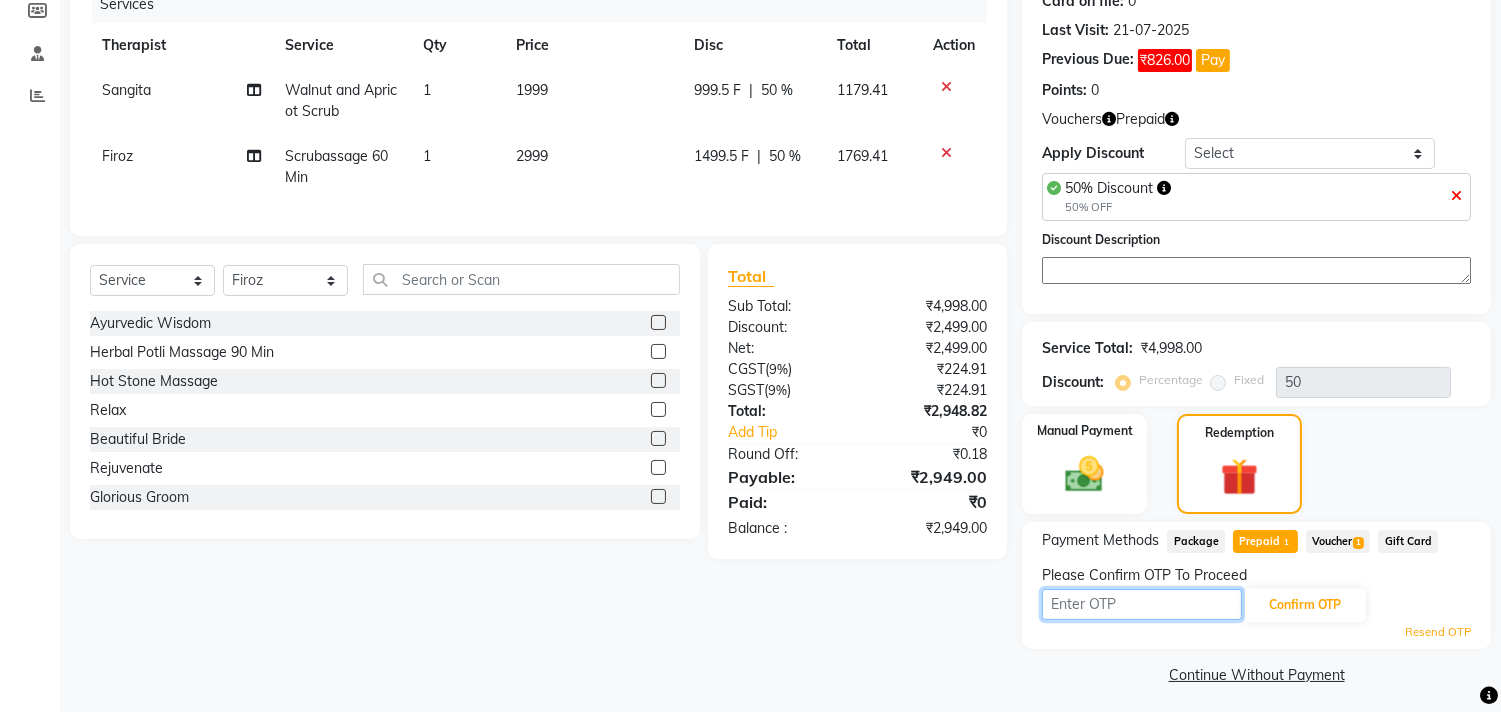 click at bounding box center [1142, 604] 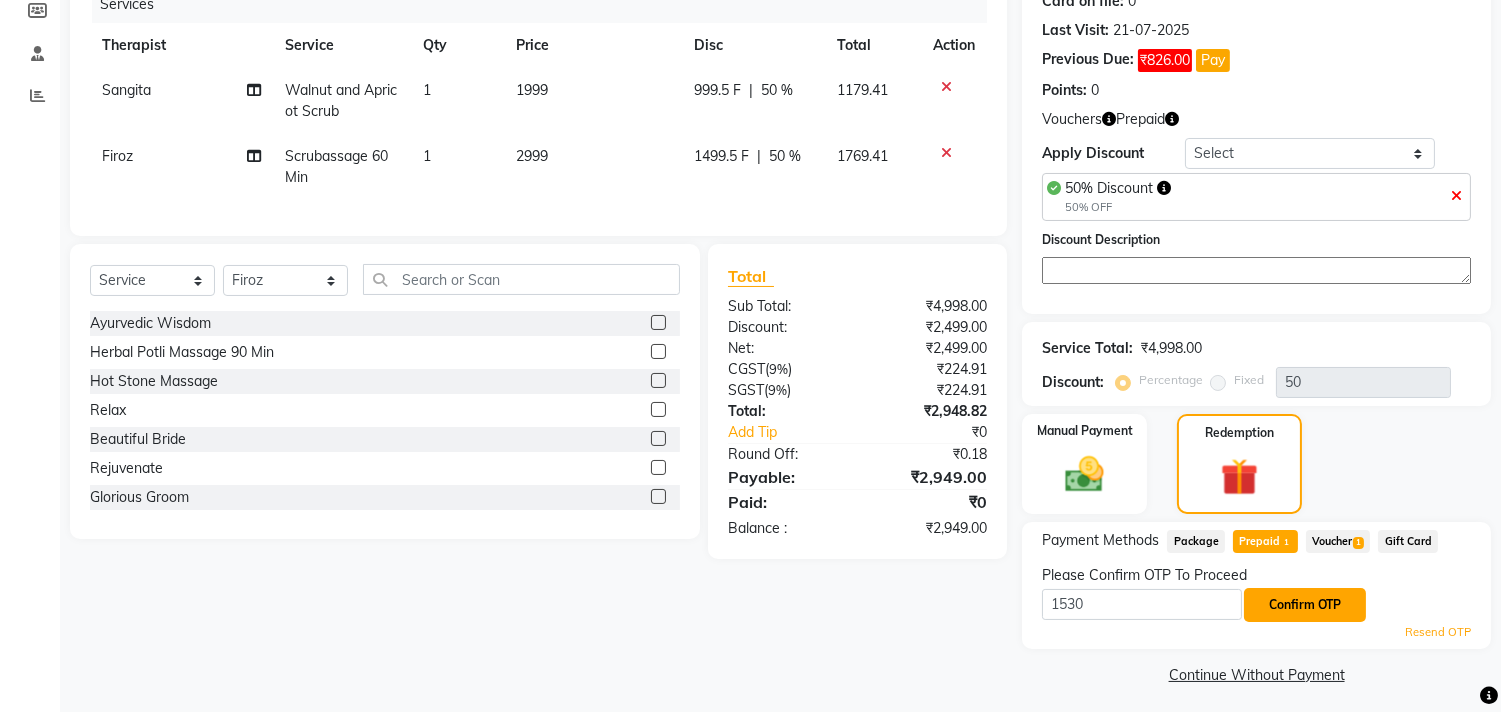 click on "Confirm OTP" 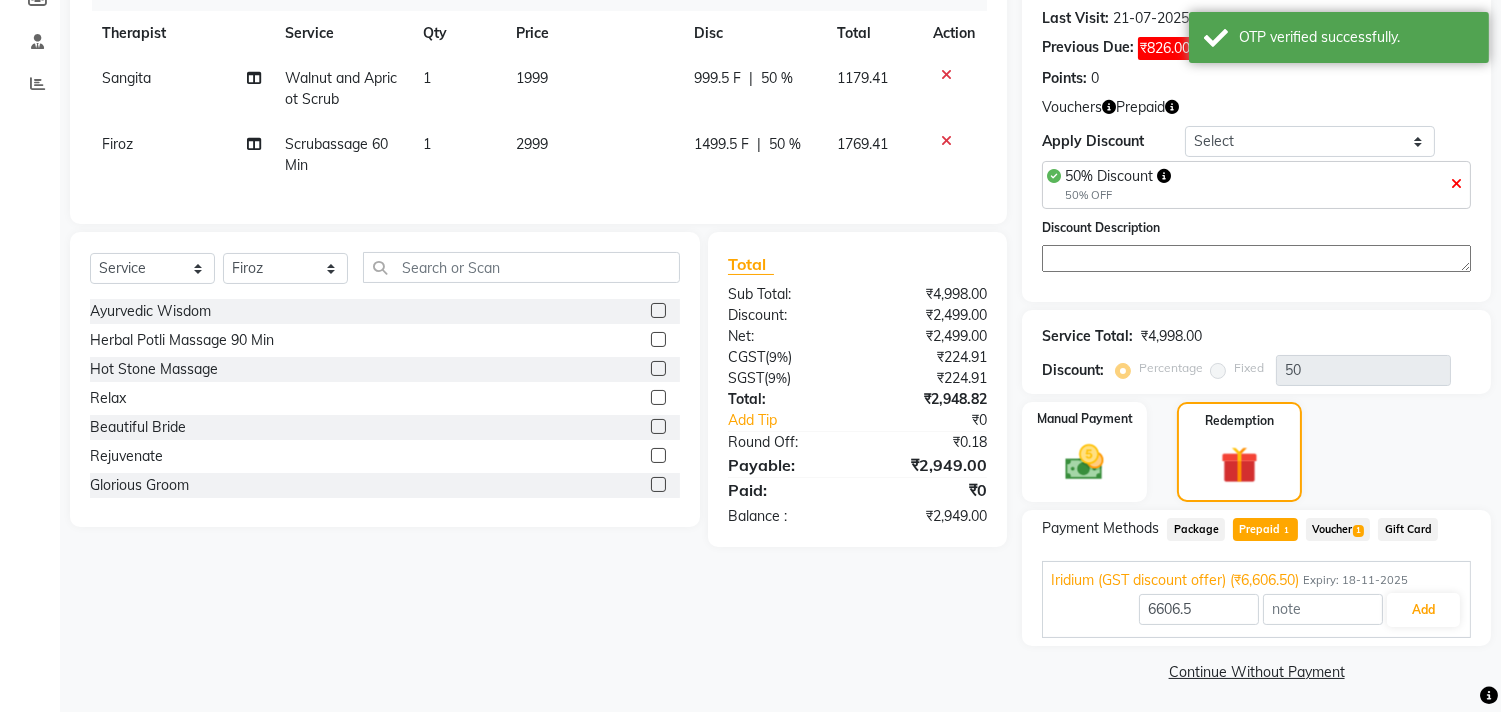scroll, scrollTop: 277, scrollLeft: 0, axis: vertical 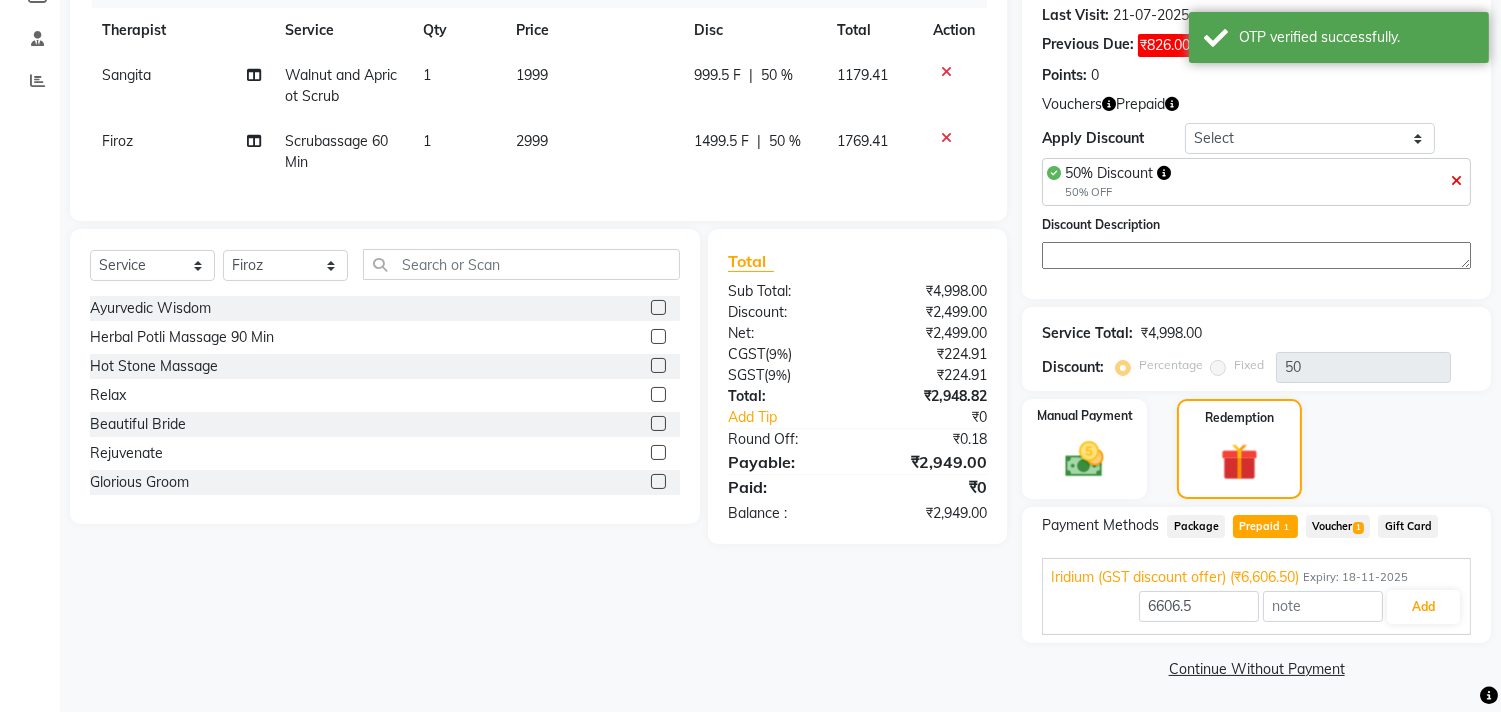 click on "Voucher  1" 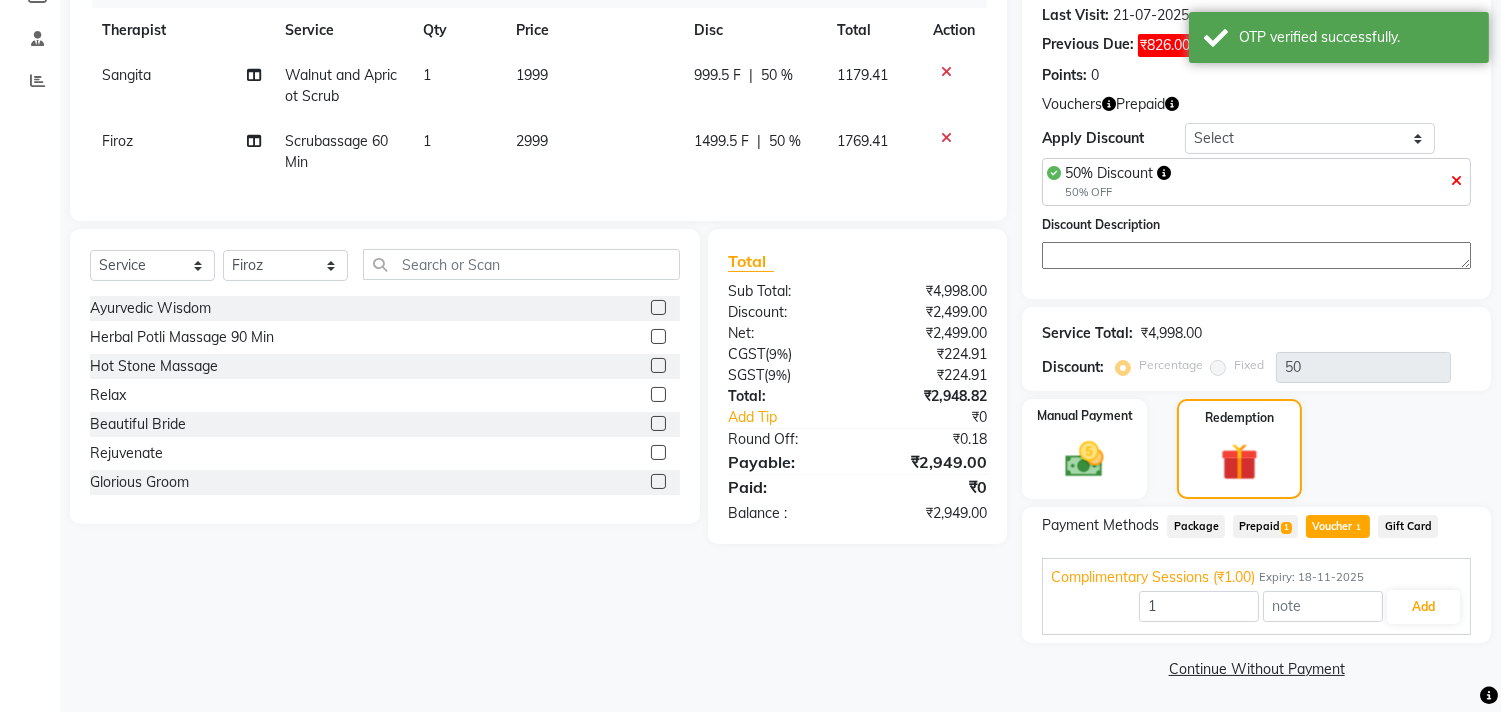 click on "Prepaid  1" 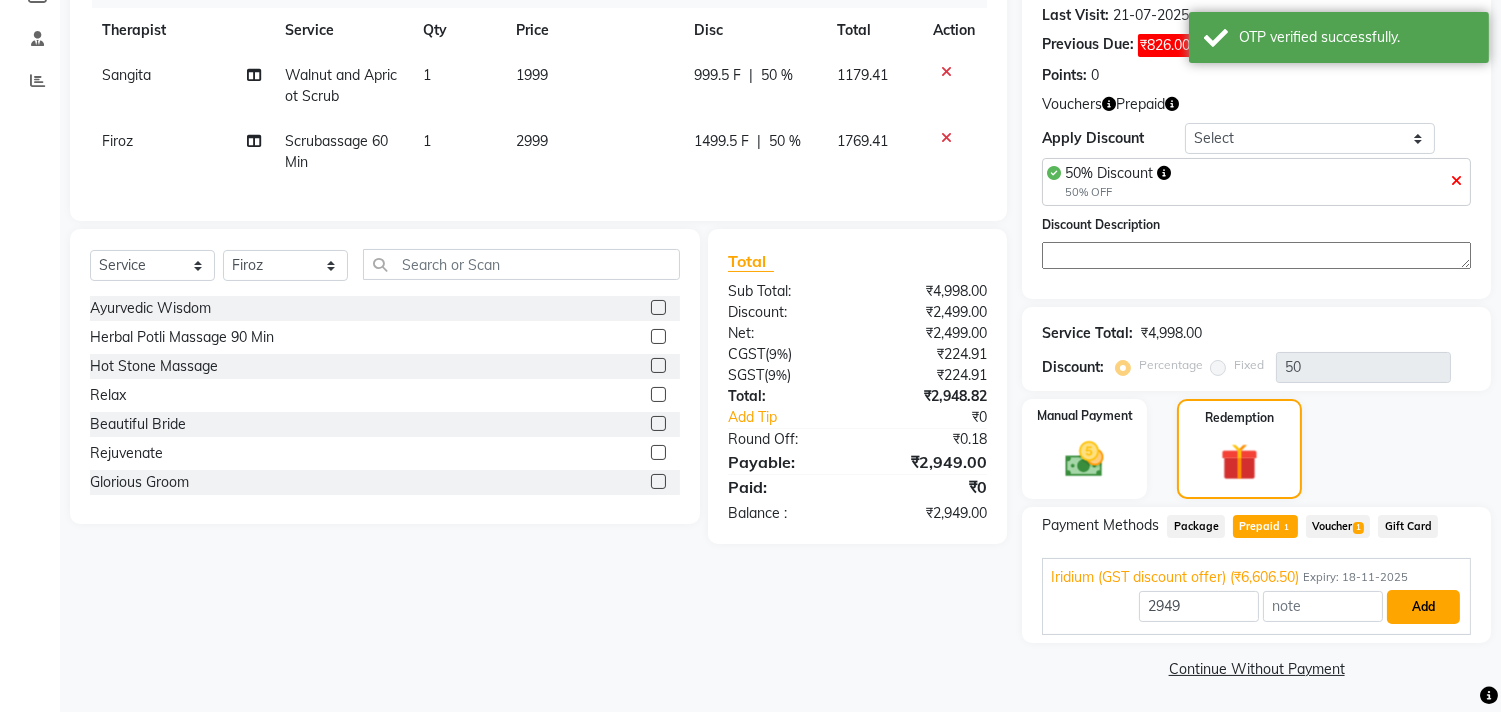 click on "Add" at bounding box center (1423, 607) 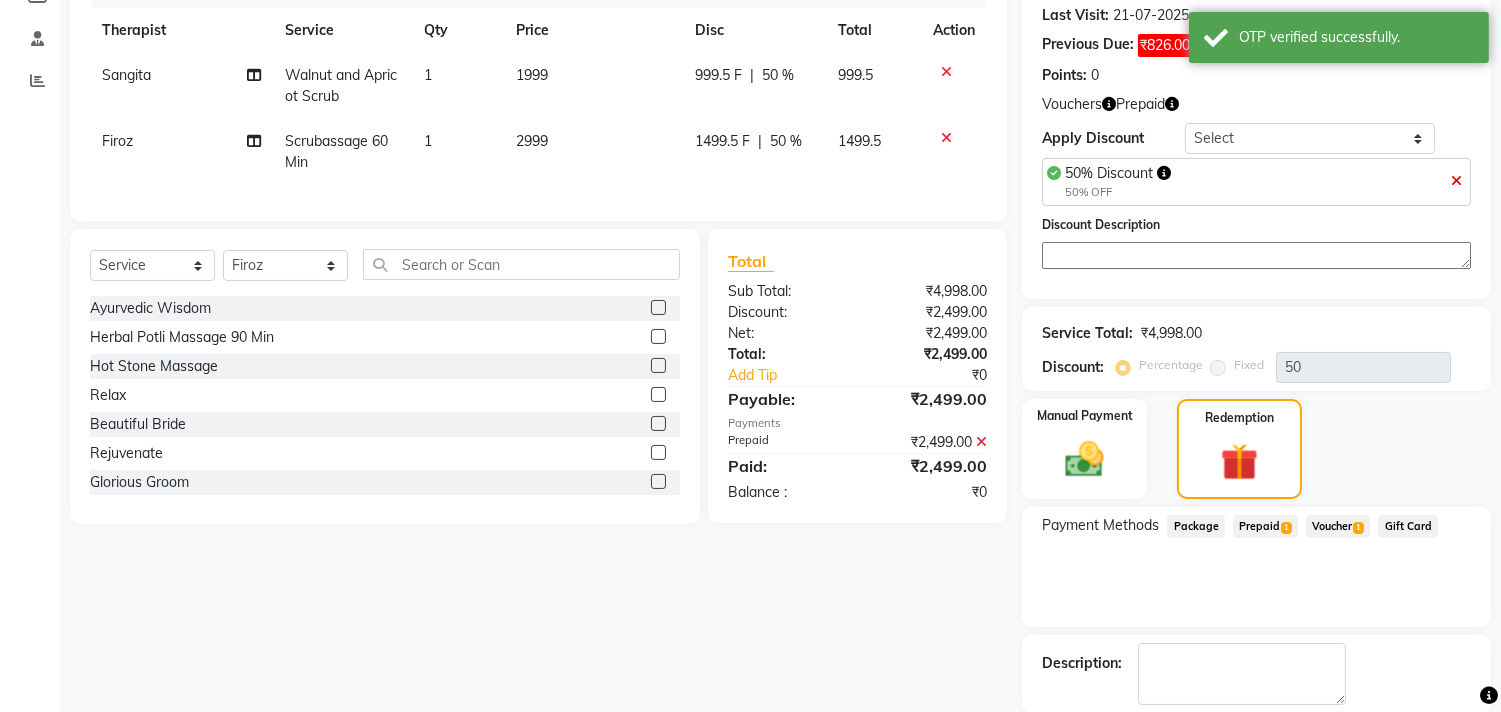 scroll, scrollTop: 375, scrollLeft: 0, axis: vertical 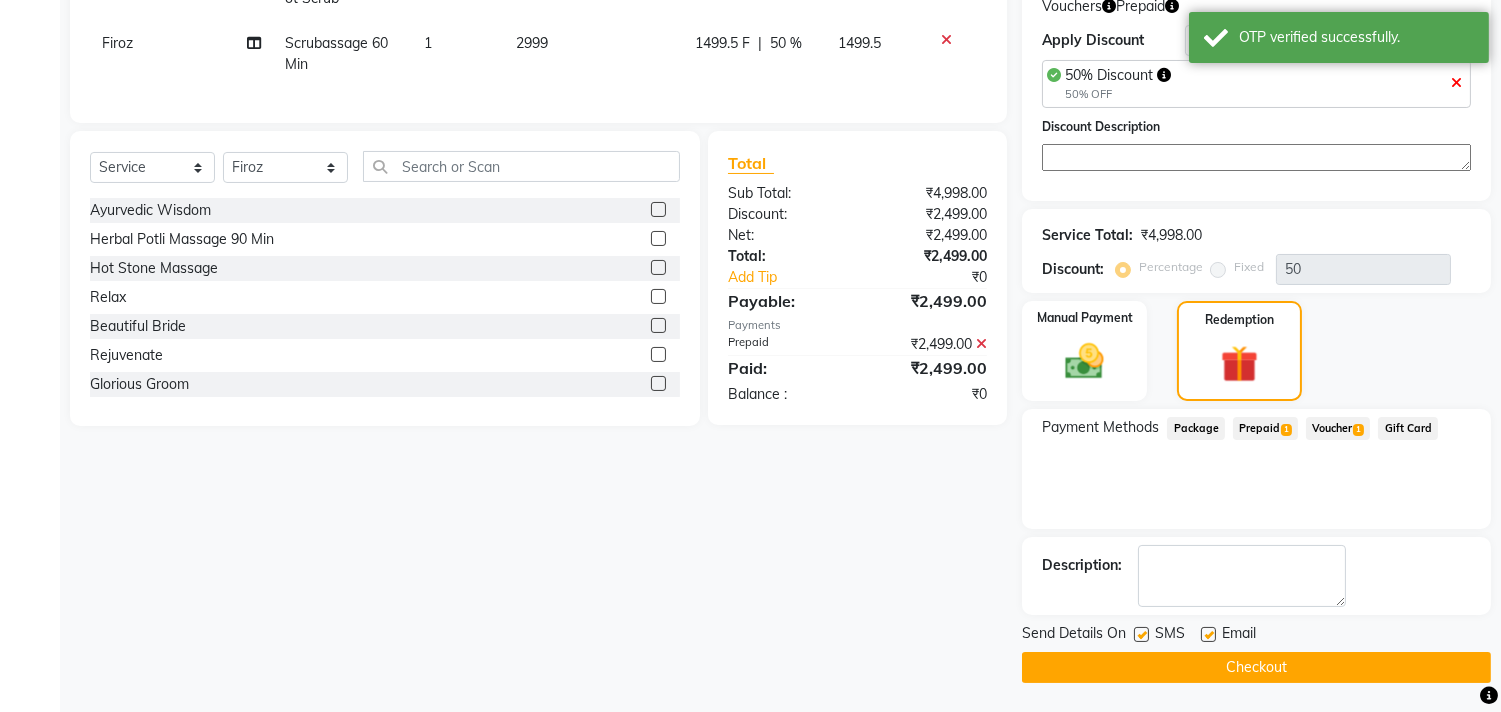 click on "Checkout" 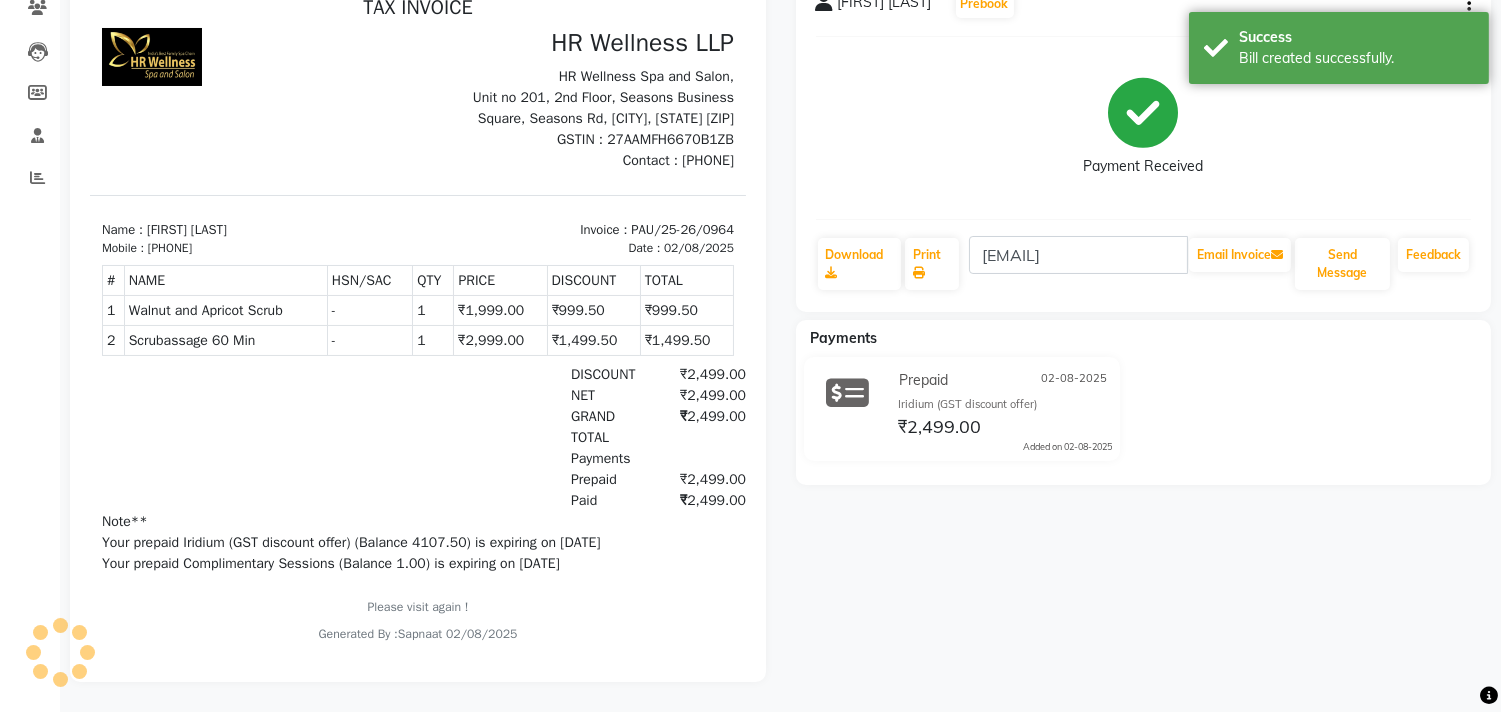 scroll, scrollTop: 195, scrollLeft: 0, axis: vertical 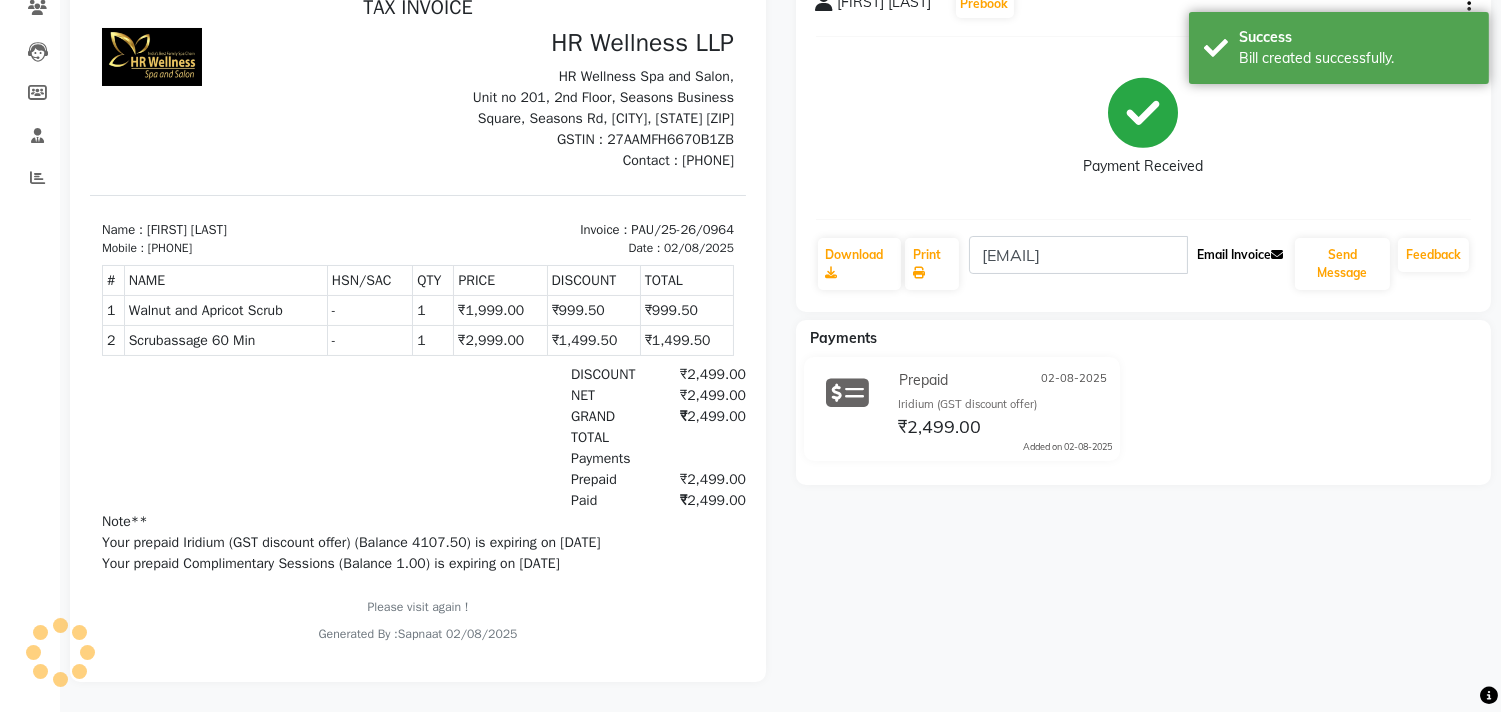 click on "Email Invoice" 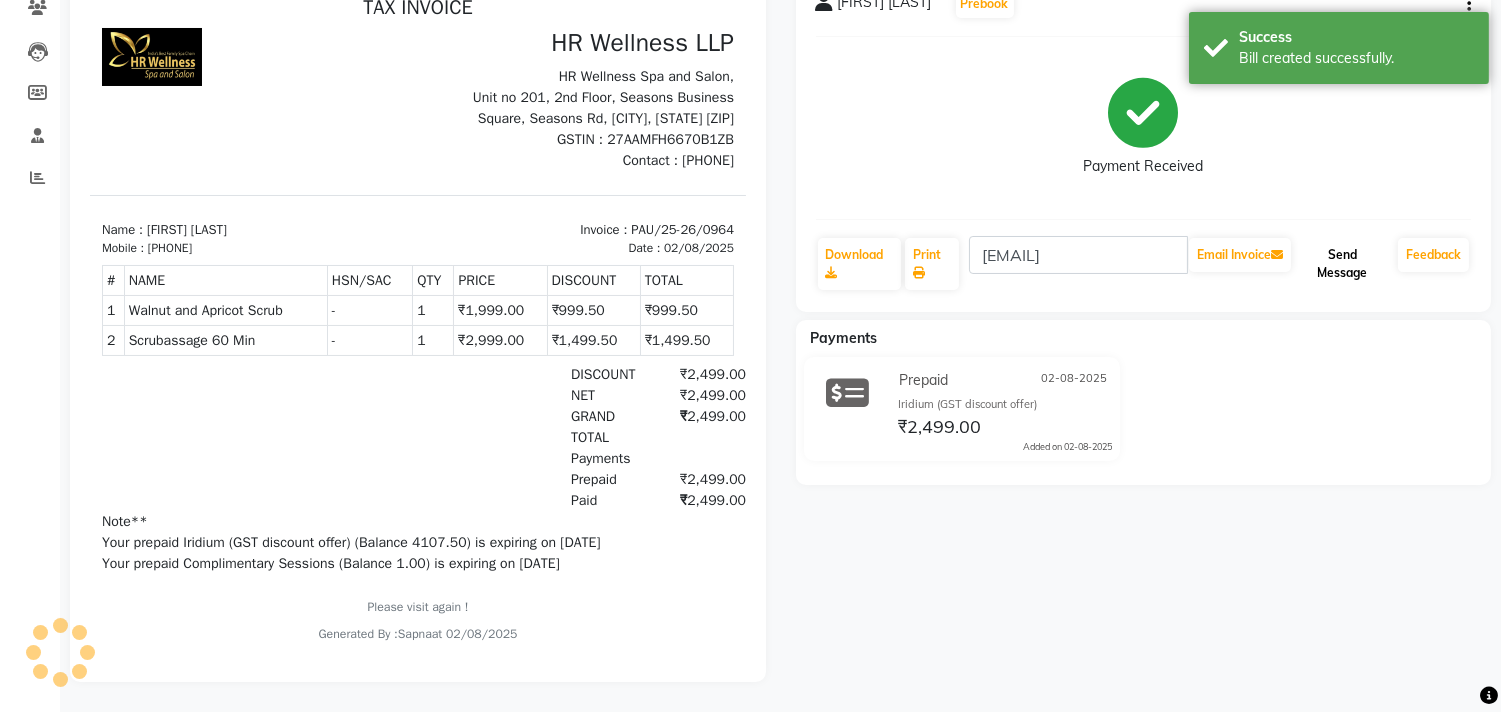 click on "Send Message" 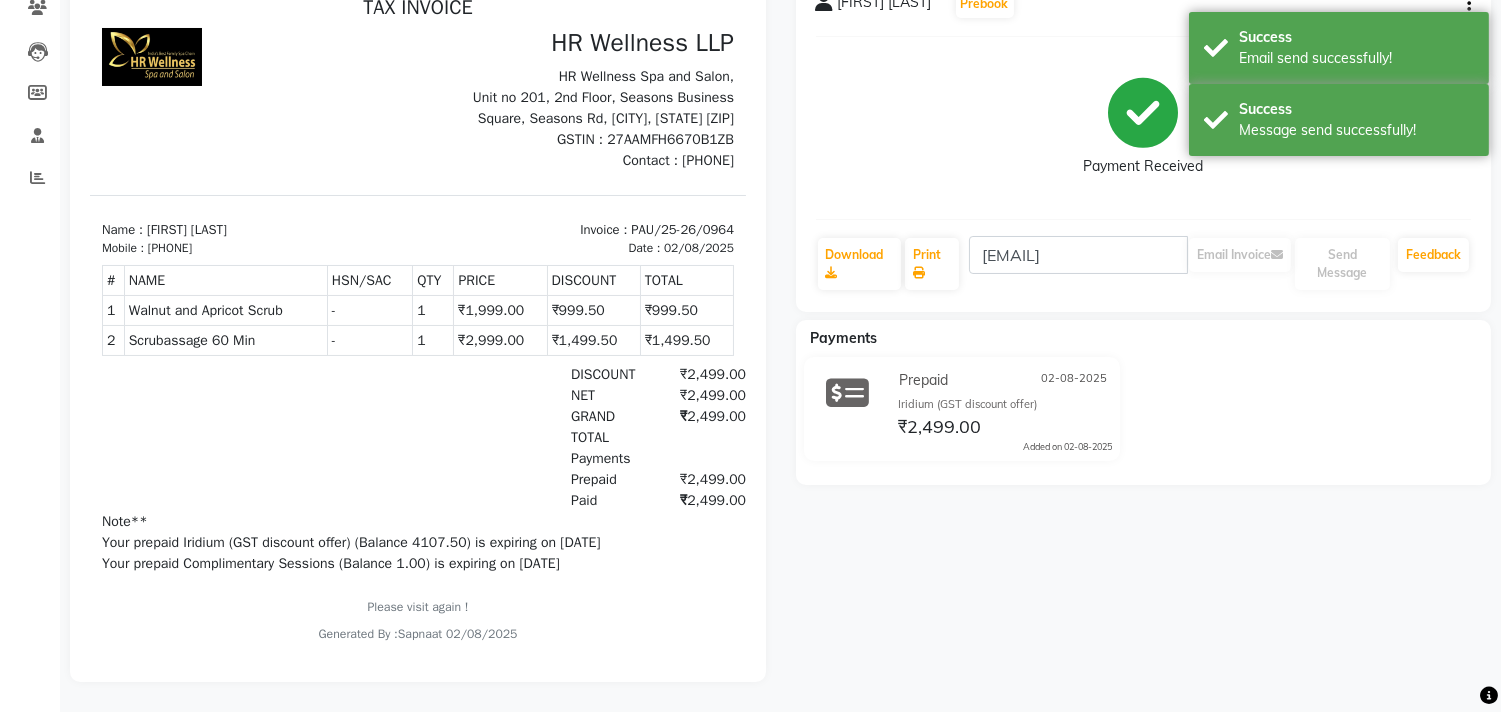 copy on "[PHONE]" 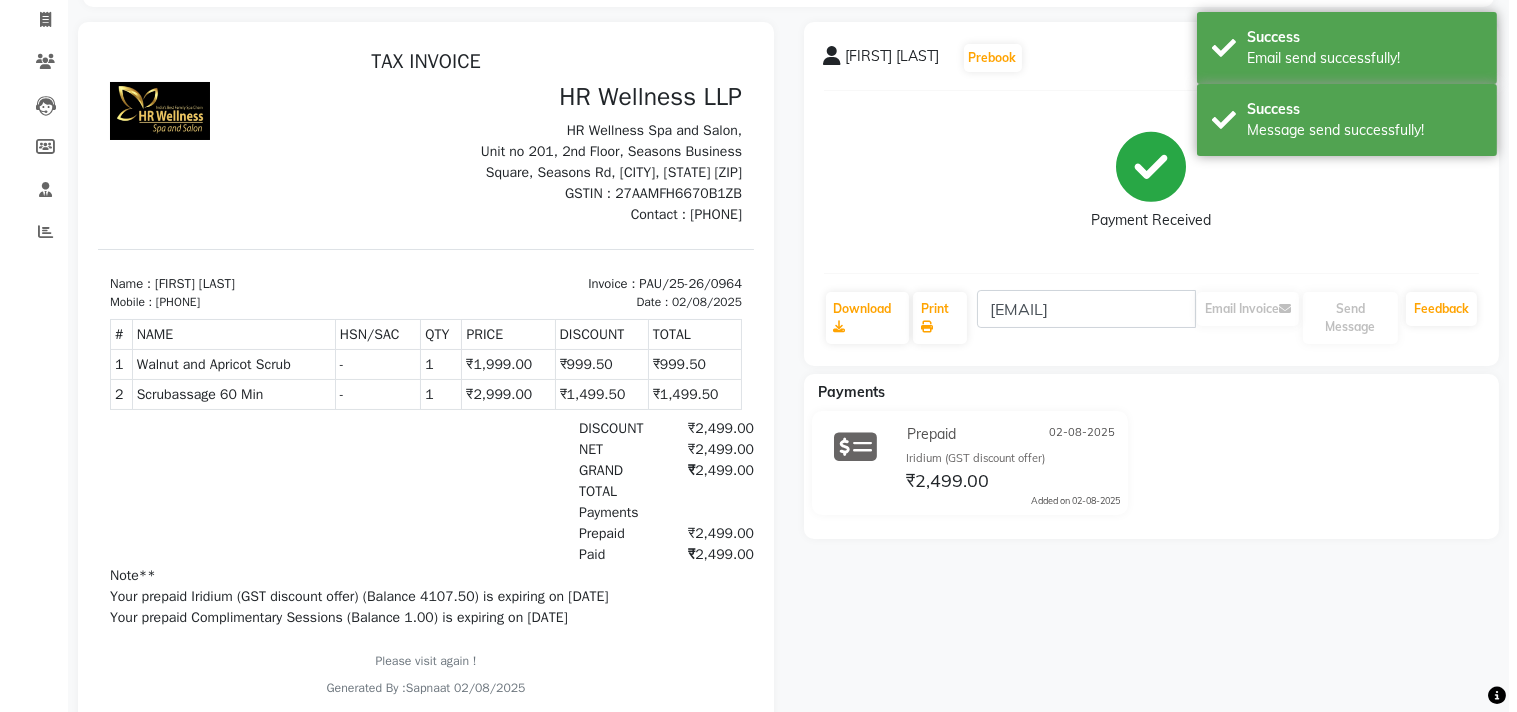scroll, scrollTop: 0, scrollLeft: 0, axis: both 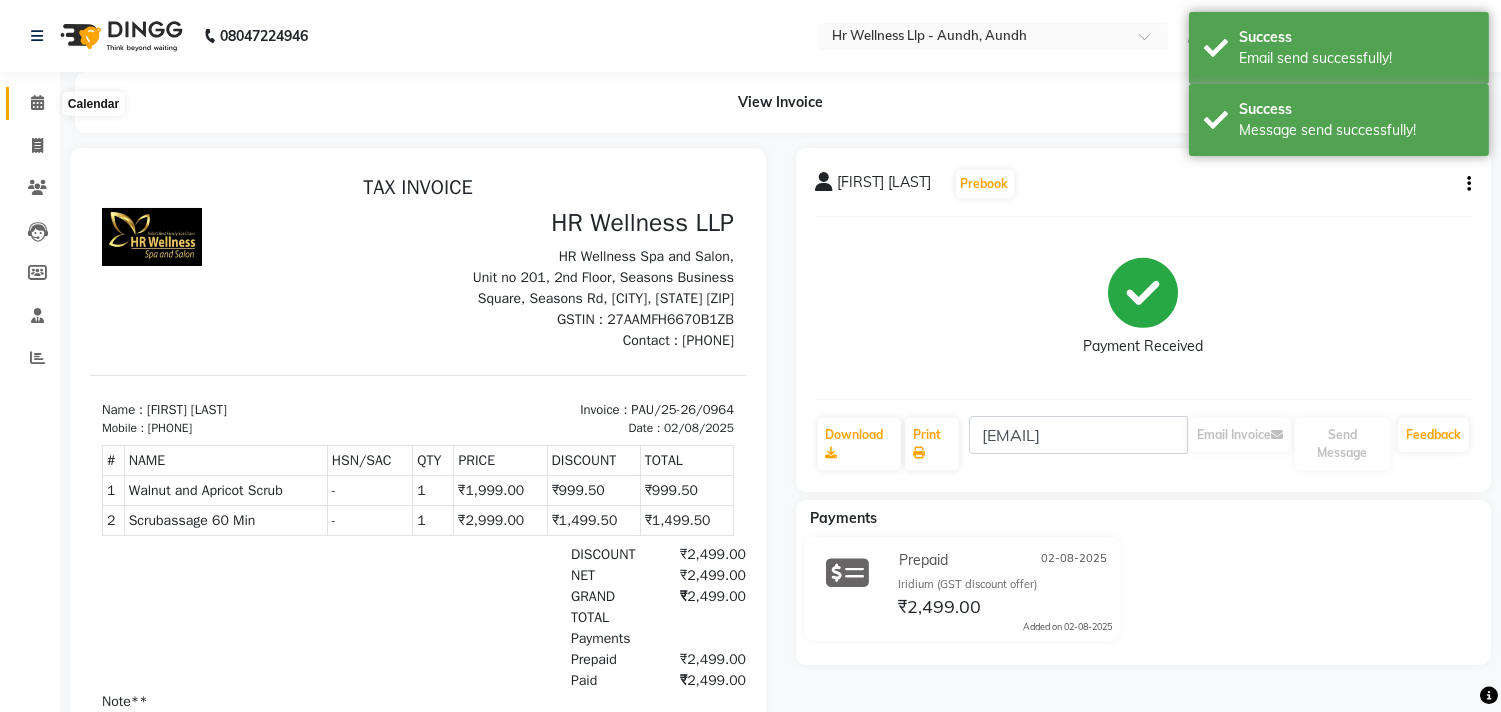 click 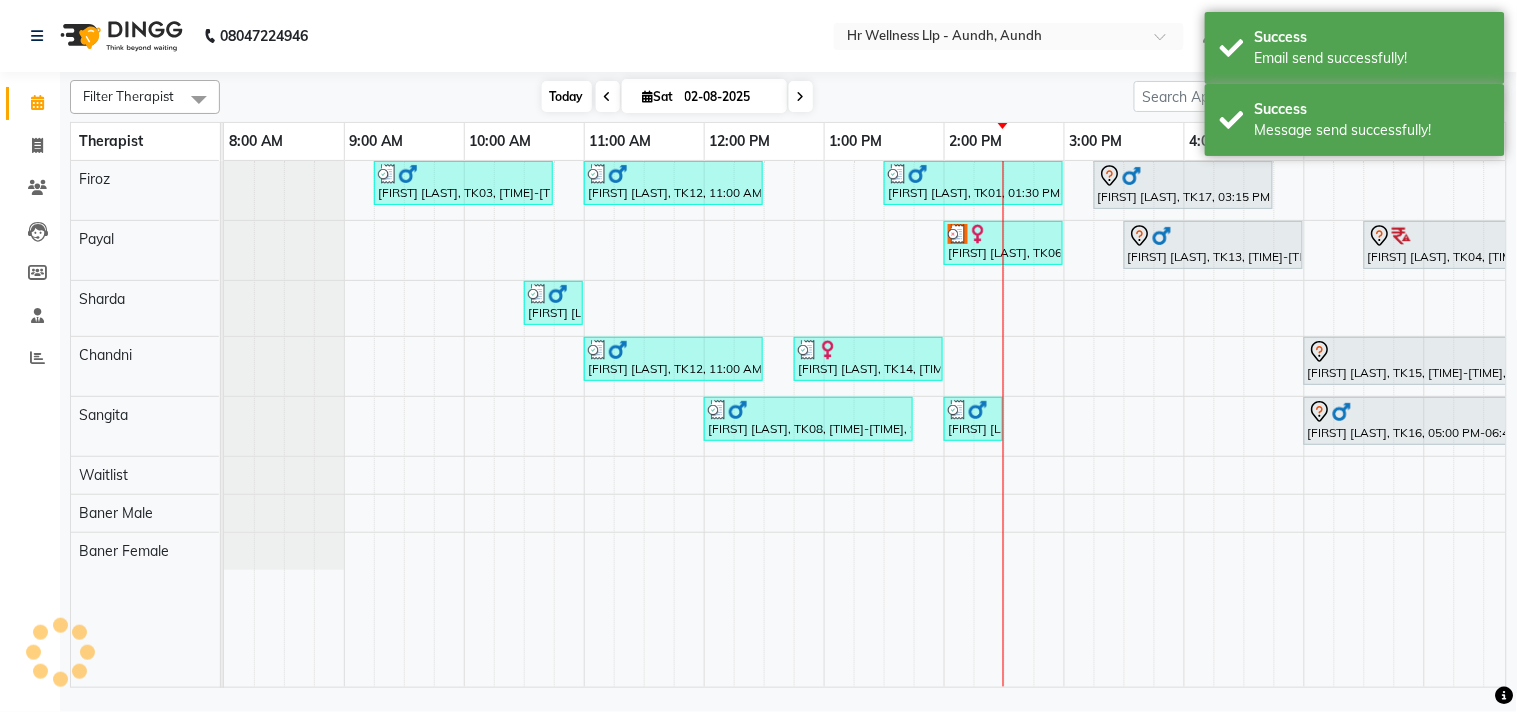 scroll, scrollTop: 0, scrollLeft: 0, axis: both 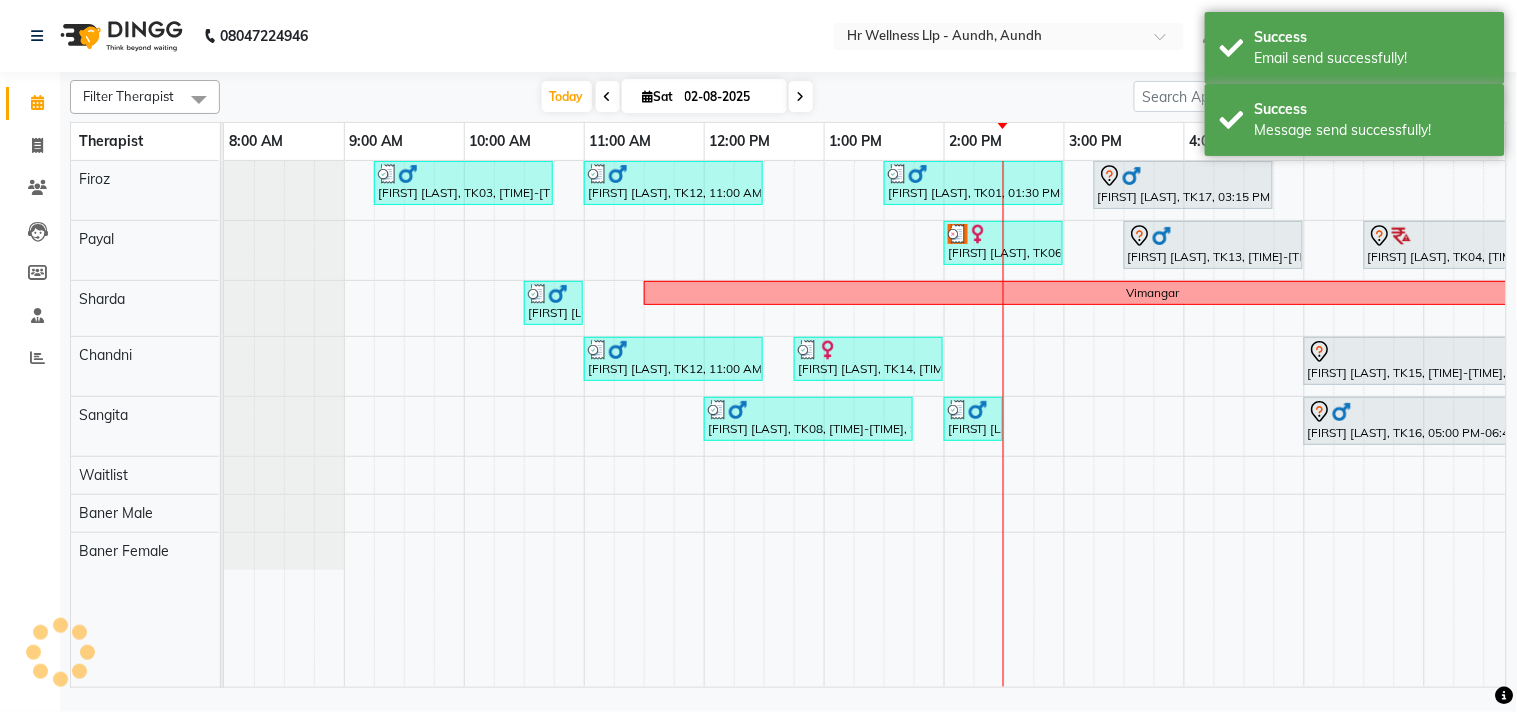 click at bounding box center (648, 96) 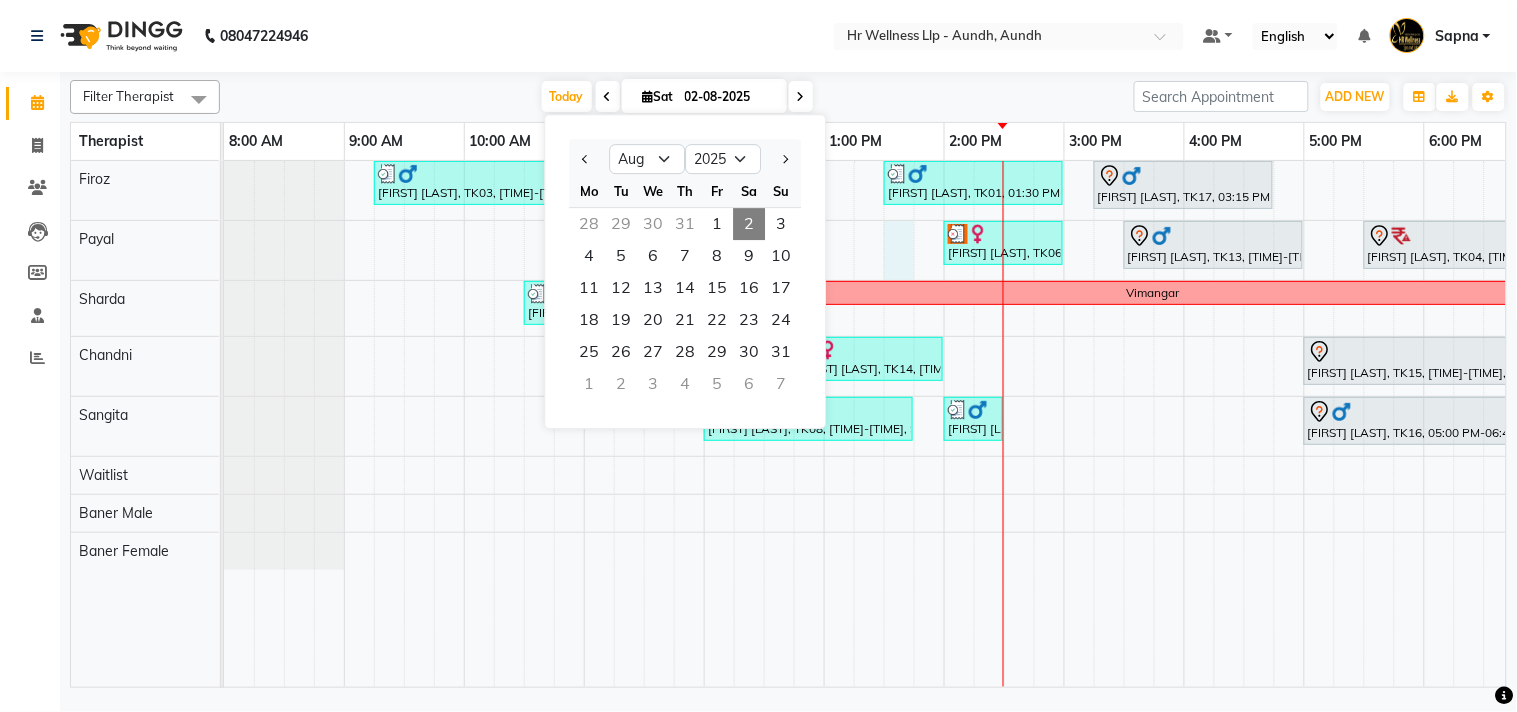 click on "[FIRST] [LAST], TK03, 09:15 AM-10:45 AM, Massage 60 Min     [FIRST] [LAST], TK12, 11:00 AM-12:30 PM, Radiating Aromatherapy Massage with Frankincense, Orange and Lavender 60 Min     [FIRST] [LAST], TK01, 01:30 PM-03:00 PM, Scrubassage 60 Min             [FIRST] [LAST], TK17, 03:15 PM-04:45 PM, Massage 60 Min     [FIRST] [LAST], TK06, 02:00 PM-03:00 PM, Massage 60 Min             [FIRST] [LAST], TK13, 03:30 PM-05:00 PM, Massage 60 Min             [FIRST] [LAST], TK04, 05:30 PM-07:30 PM, Massage 90 Min     [FIRST] [LAST], TK10, 10:30 AM-11:00 AM, Refreshing Foot Reflexology  Vimangar      [FIRST] [LAST], TK12, 11:00 AM-12:30 PM, Deep Tissue Massage with Wintergreen oil 60 Min     [FIRST] [LAST], TK14, 12:45 PM-02:00 PM, Swedish Massage with Wintergreen, Bayleaf & Clove 60 Min             [FIRST] [LAST], TK15, 05:00 PM-07:00 PM, Swedish Massage with Wintergreen, Bayleaf & Clove 90 Min     [FIRST] [LAST], TK08, 12:00 PM-01:45 PM, Swedish Massage with Wintergreen, Bayleaf & Clove 90 Min     [FIRST] [LAST], TK01, 02:00 PM-02:30 PM, Walnut and Apricot Scrub" at bounding box center [1004, 424] 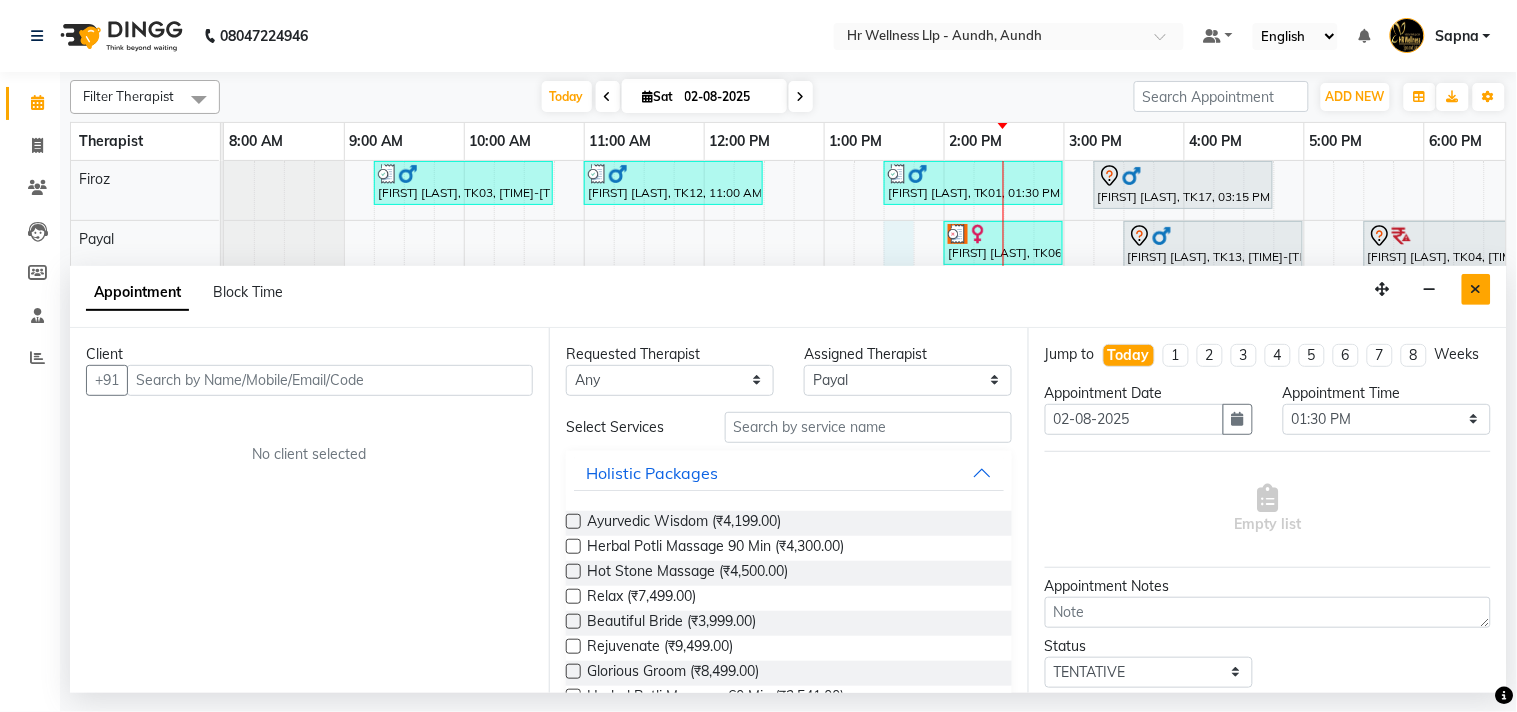 click at bounding box center (1476, 289) 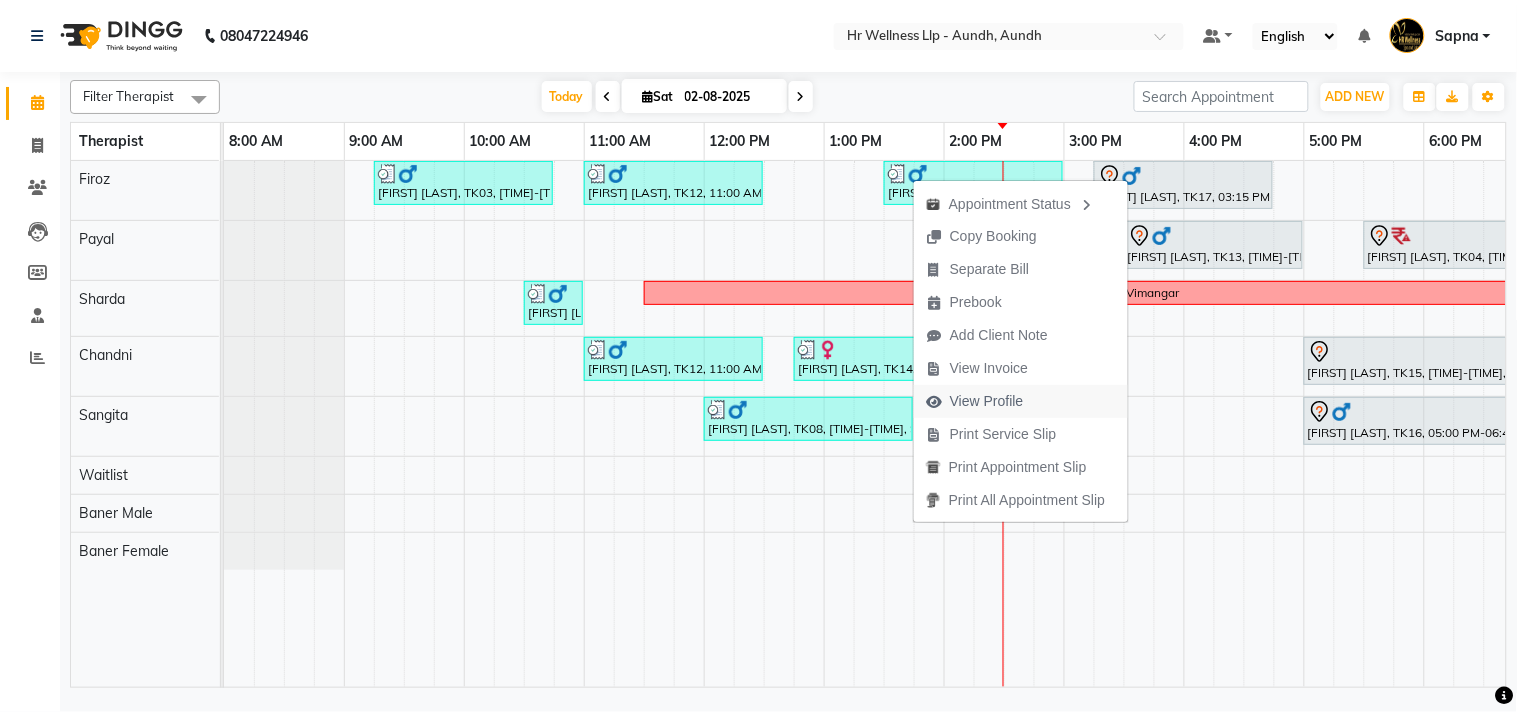 click on "View Profile" at bounding box center (987, 401) 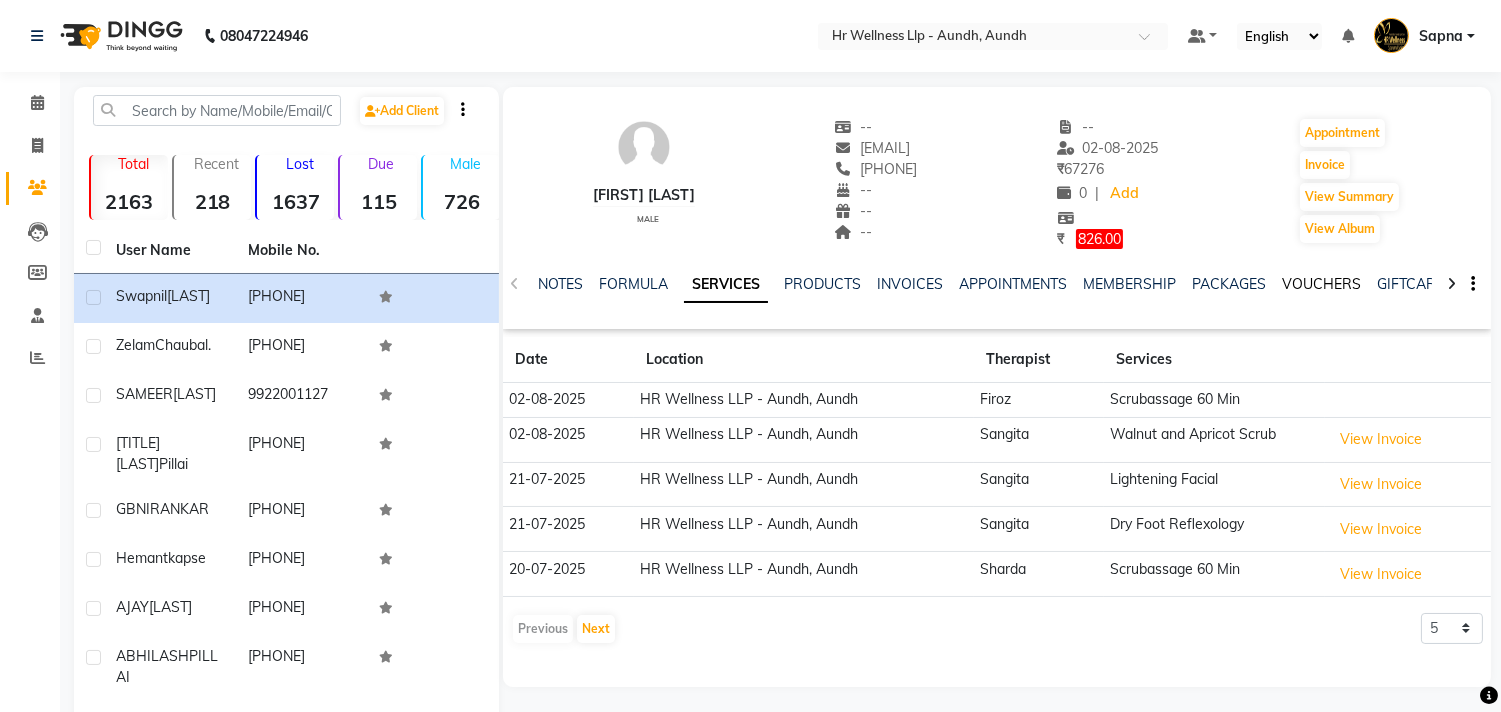 click on "VOUCHERS" 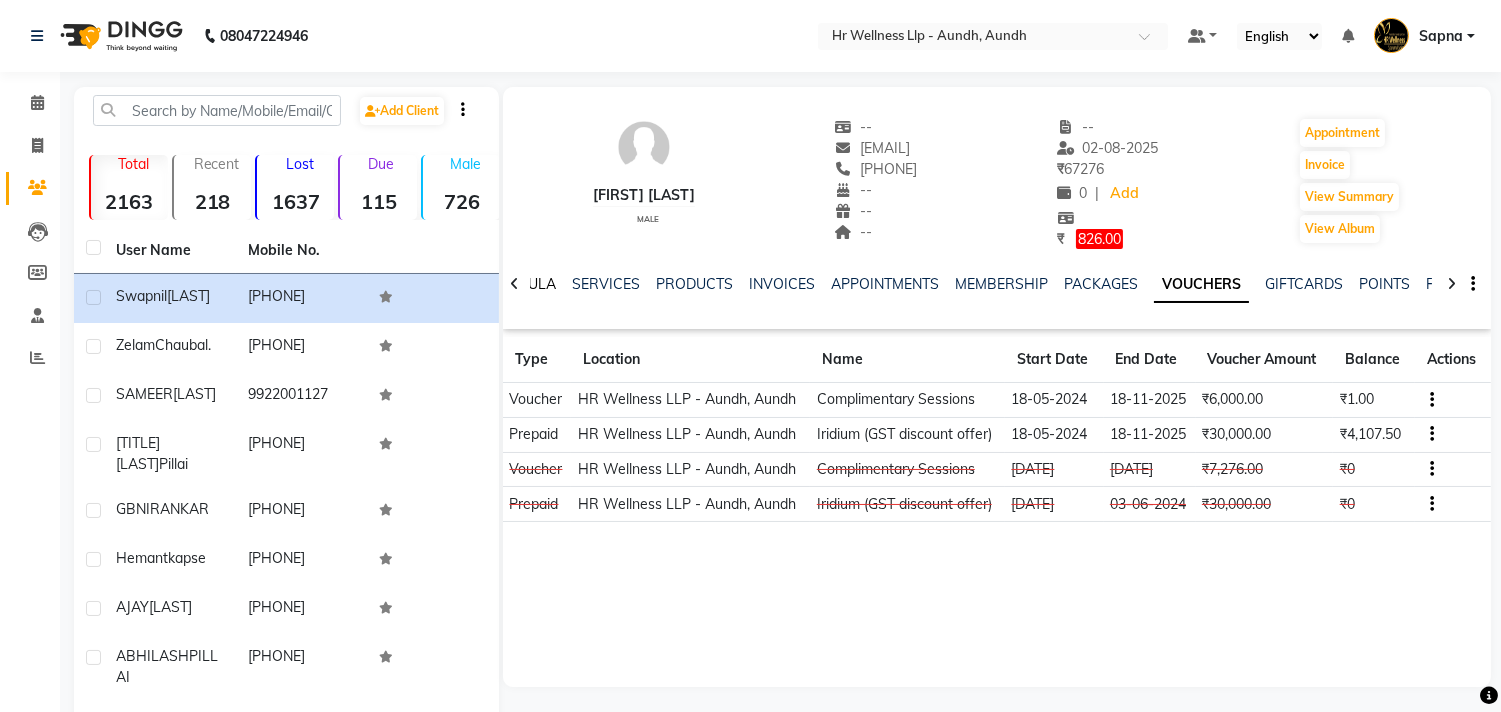 click on "FORMULA" 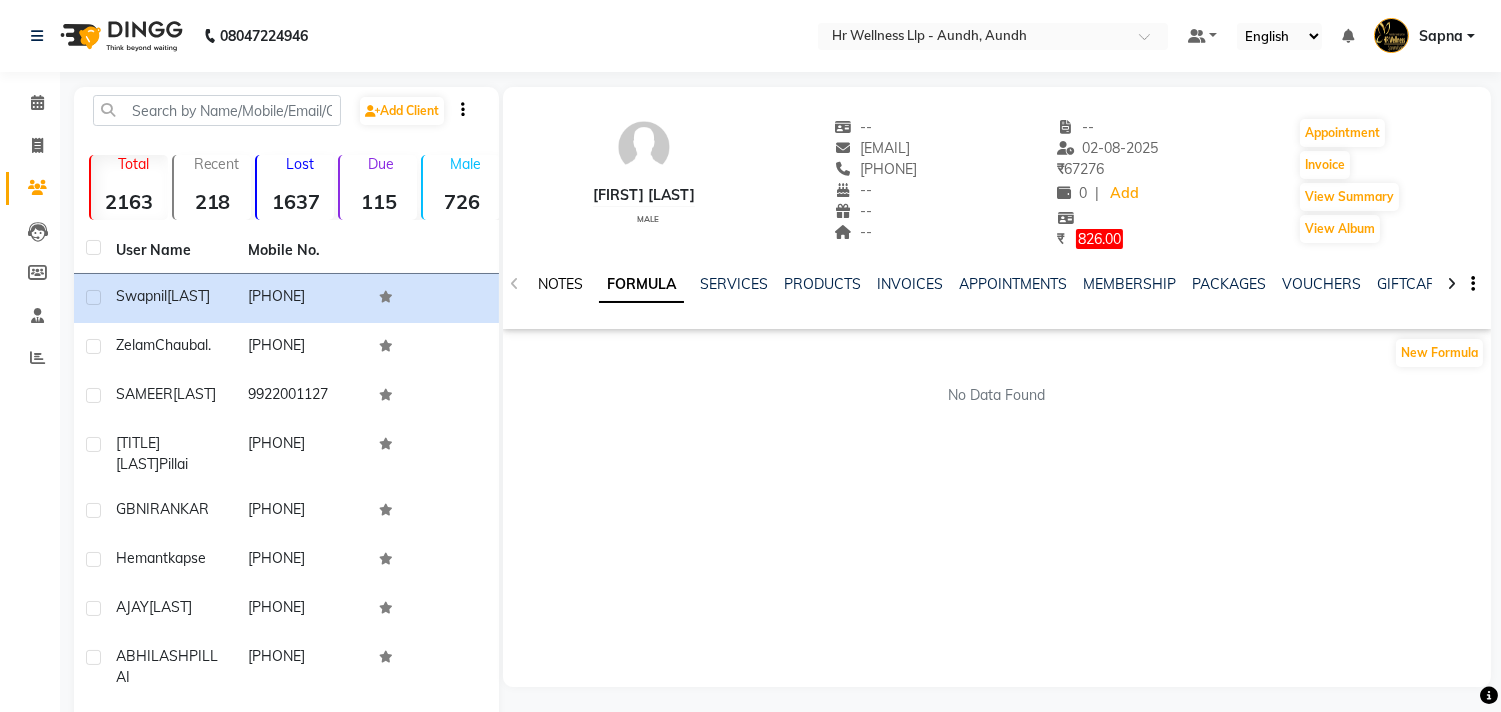 click on "NOTES" 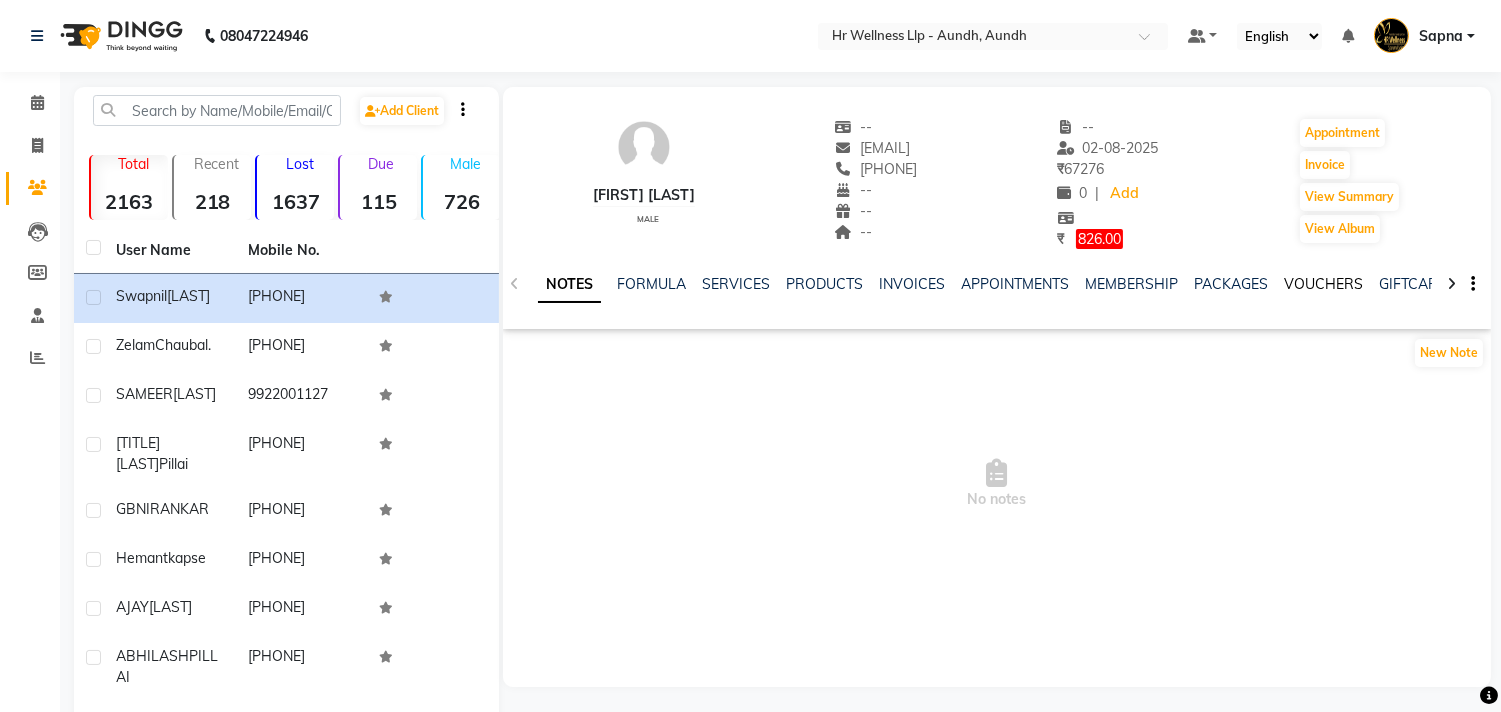 click on "VOUCHERS" 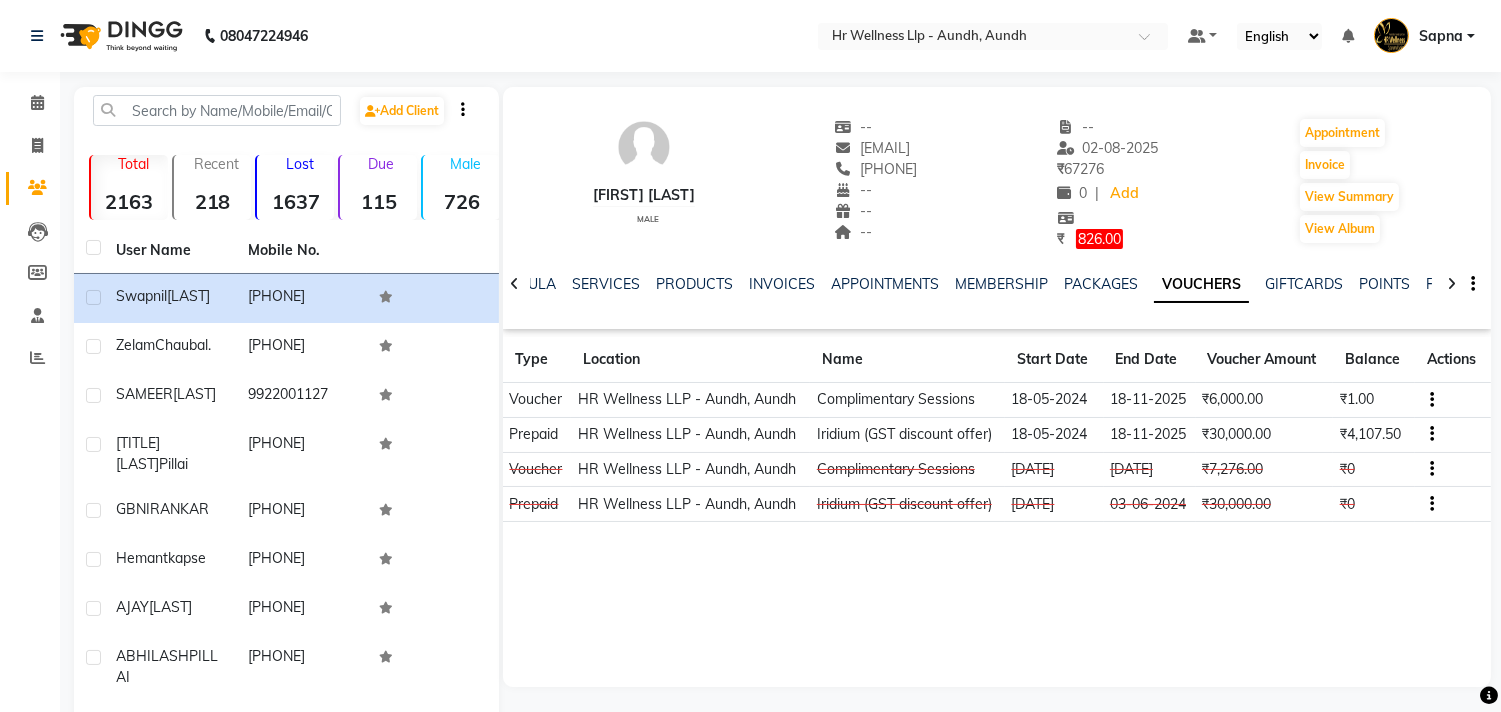 drag, startPoint x: 831, startPoint y: 165, endPoint x: 898, endPoint y: 172, distance: 67.36468 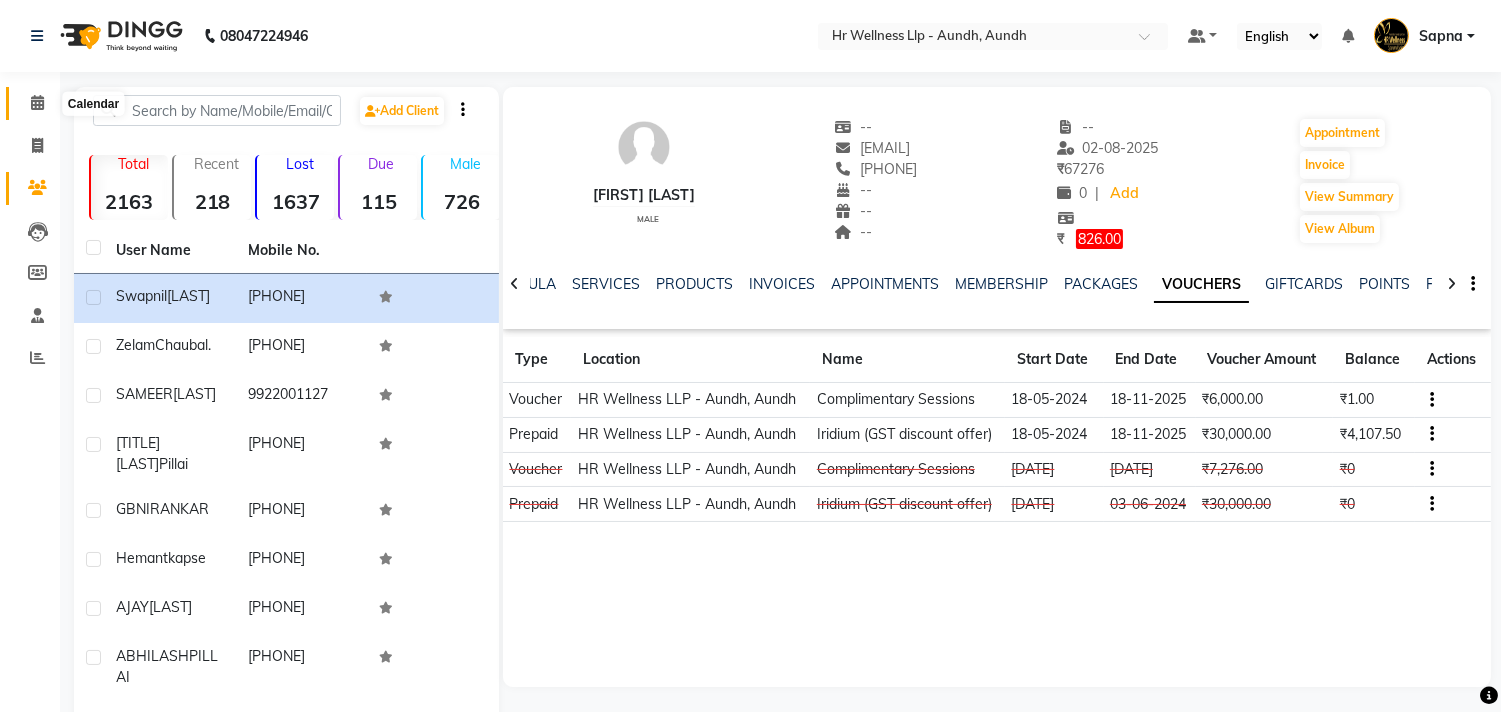click 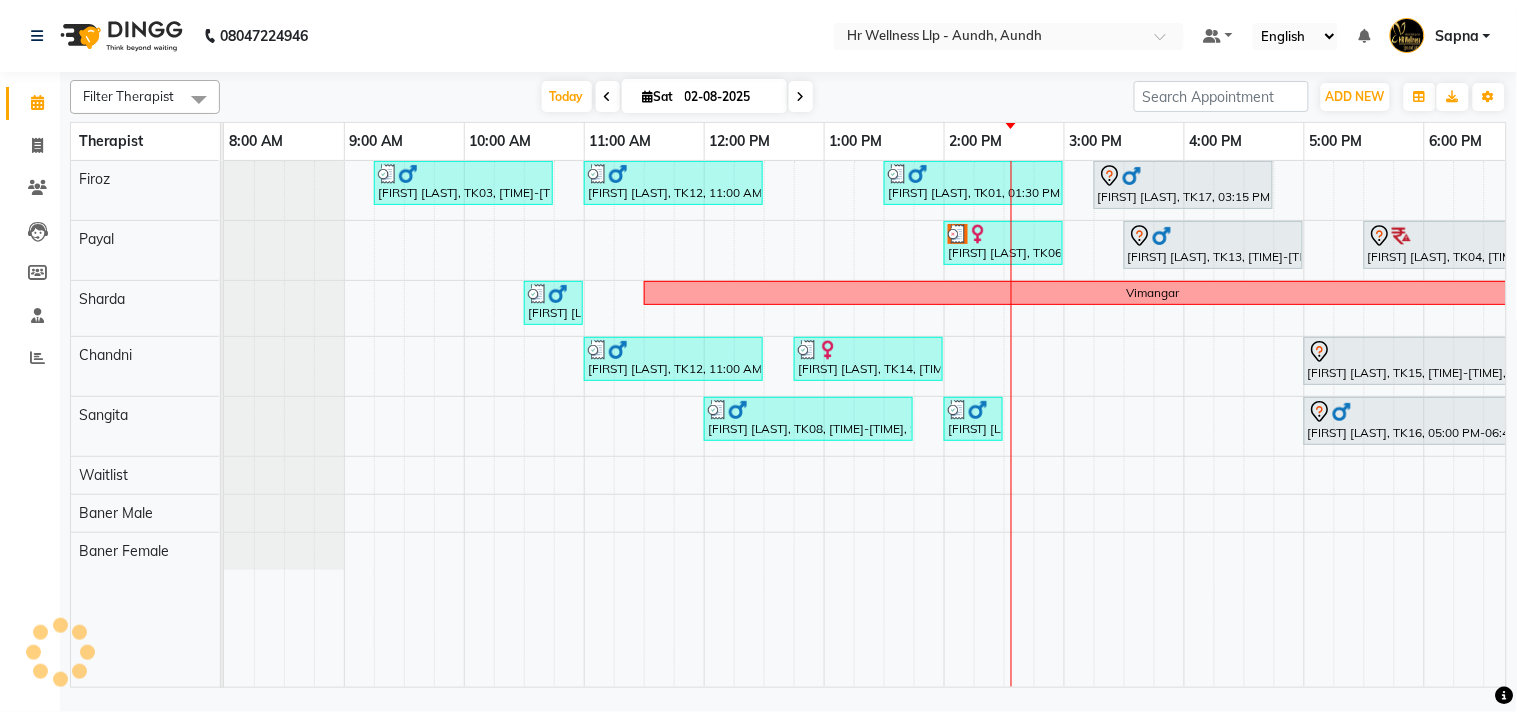 scroll, scrollTop: 0, scrollLeft: 230, axis: horizontal 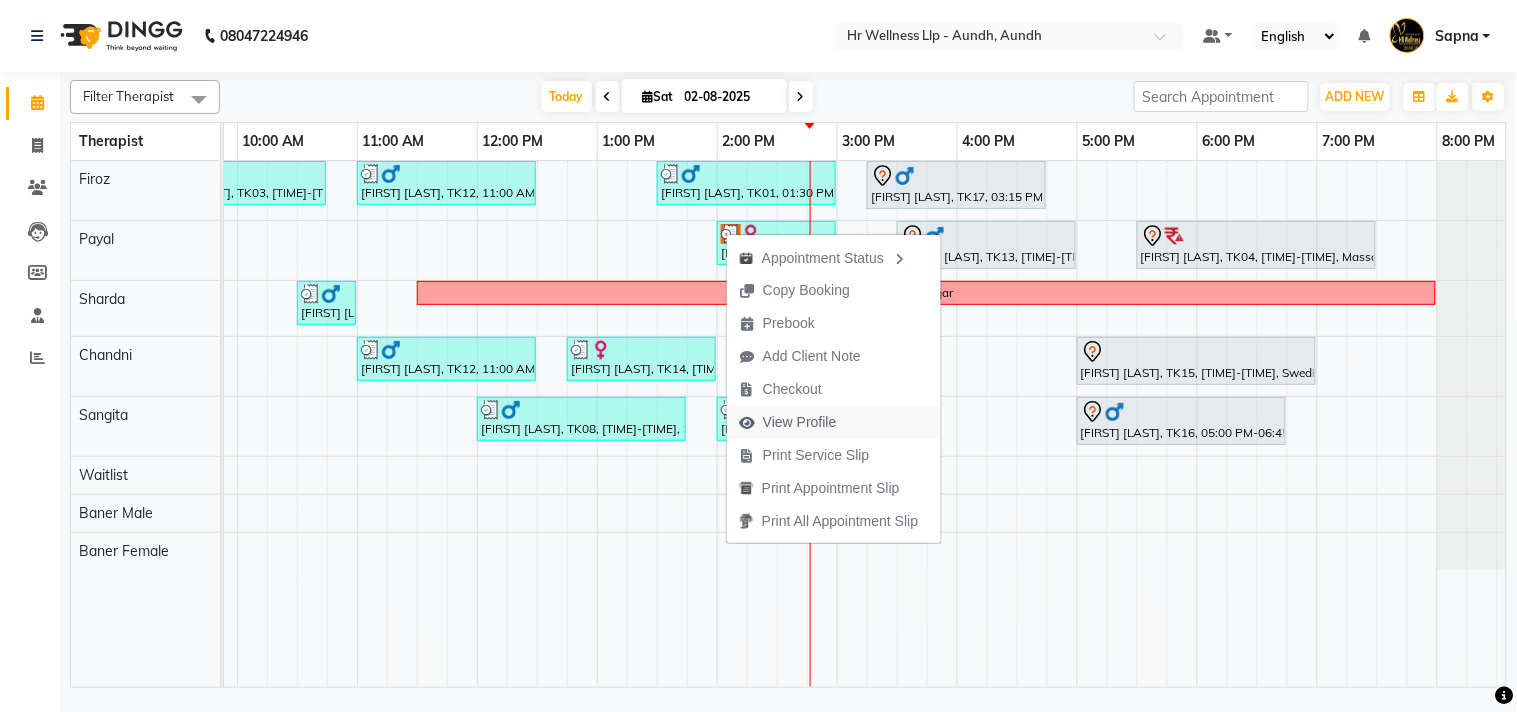 click on "View Profile" at bounding box center (800, 422) 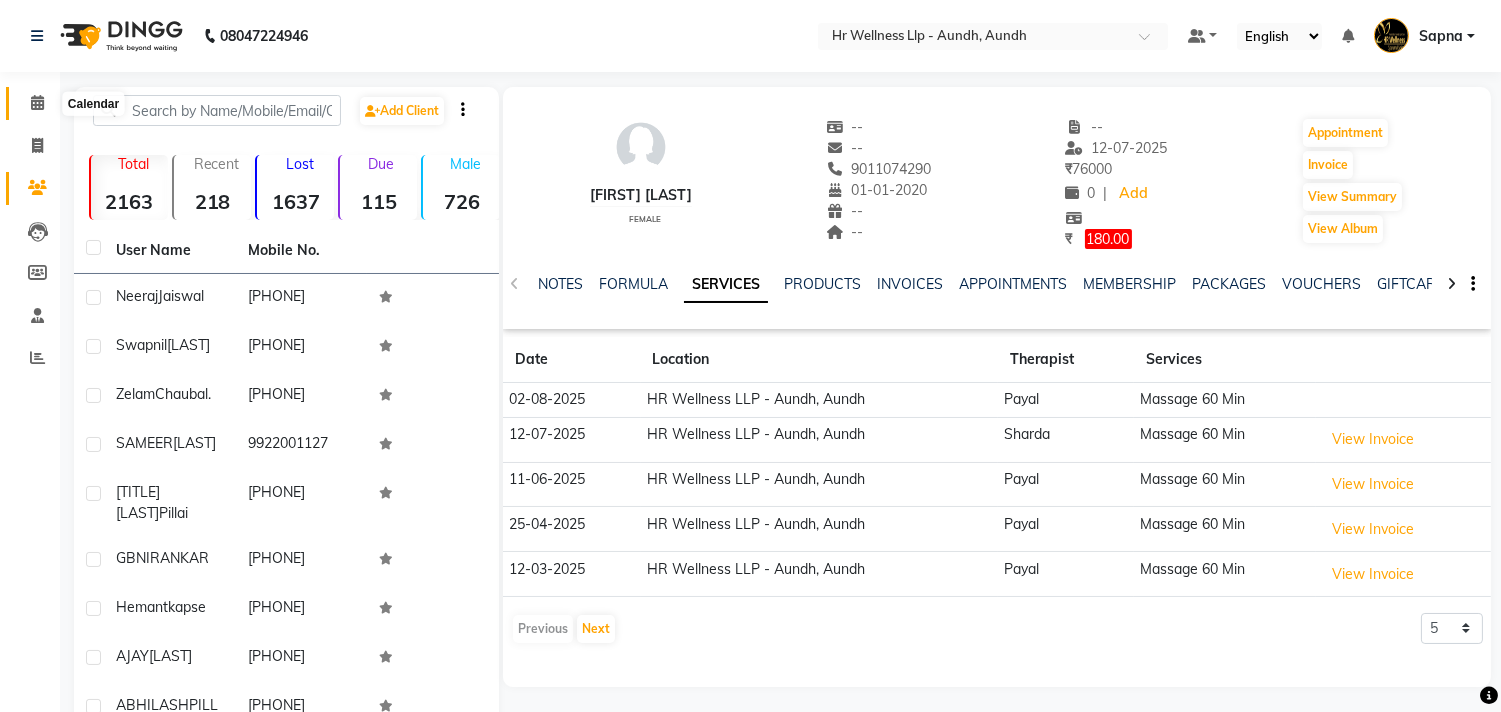 click 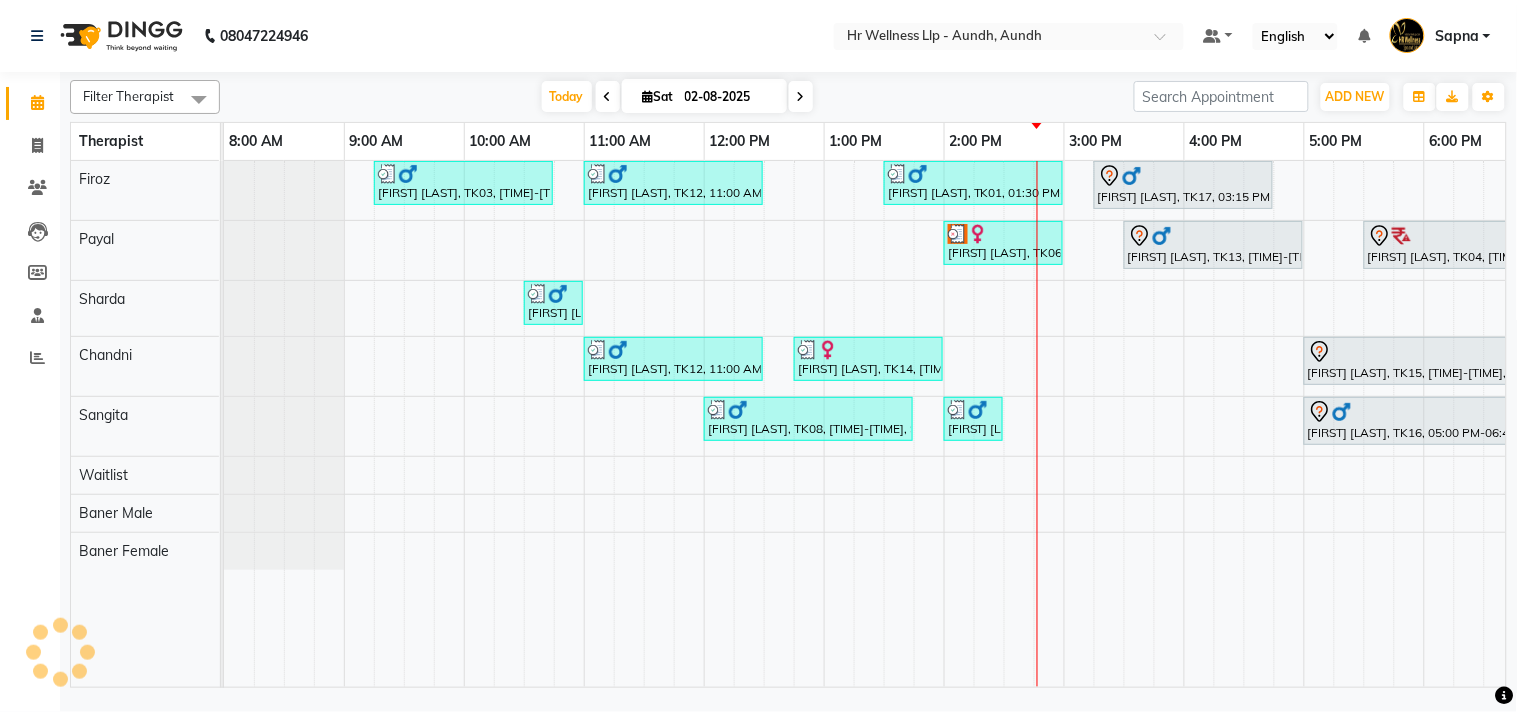 scroll, scrollTop: 0, scrollLeft: 0, axis: both 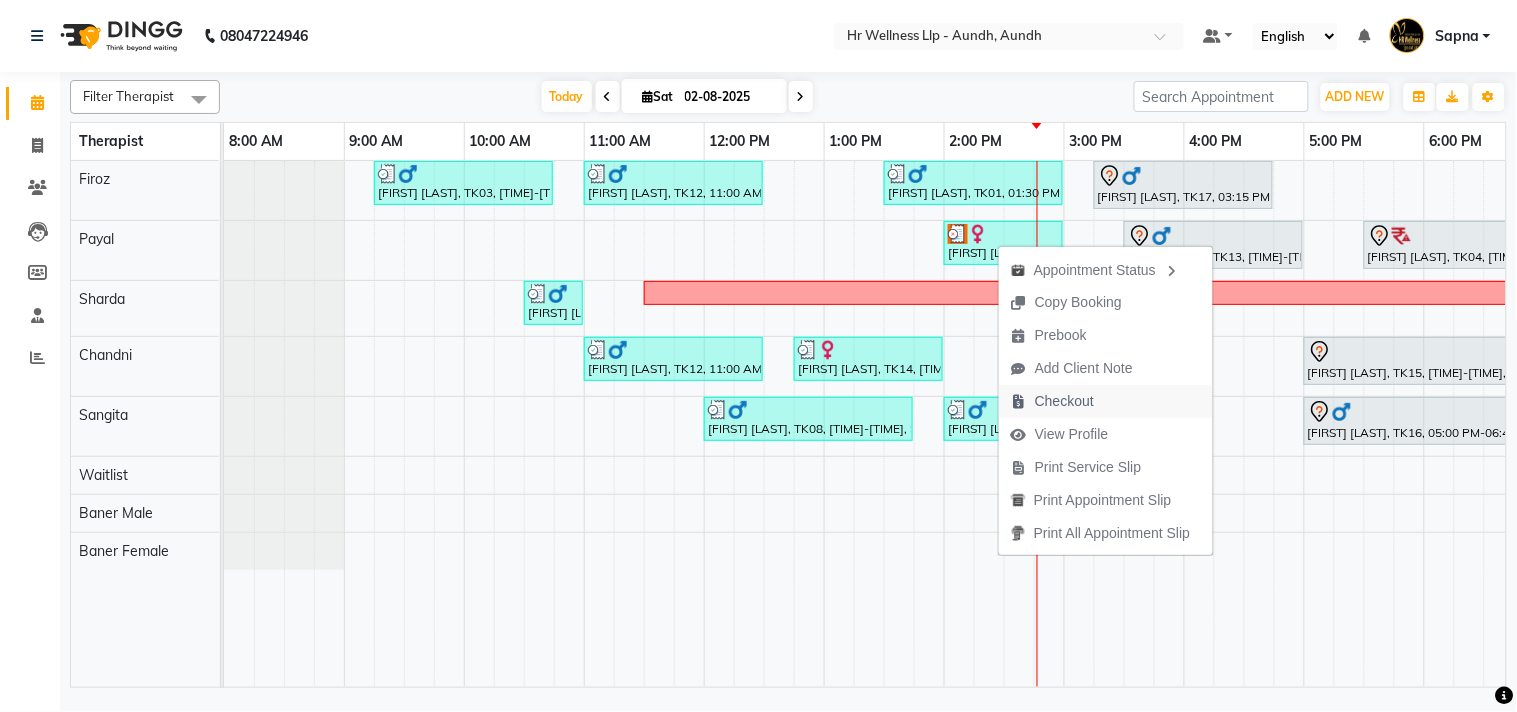 click on "Checkout" at bounding box center (1064, 401) 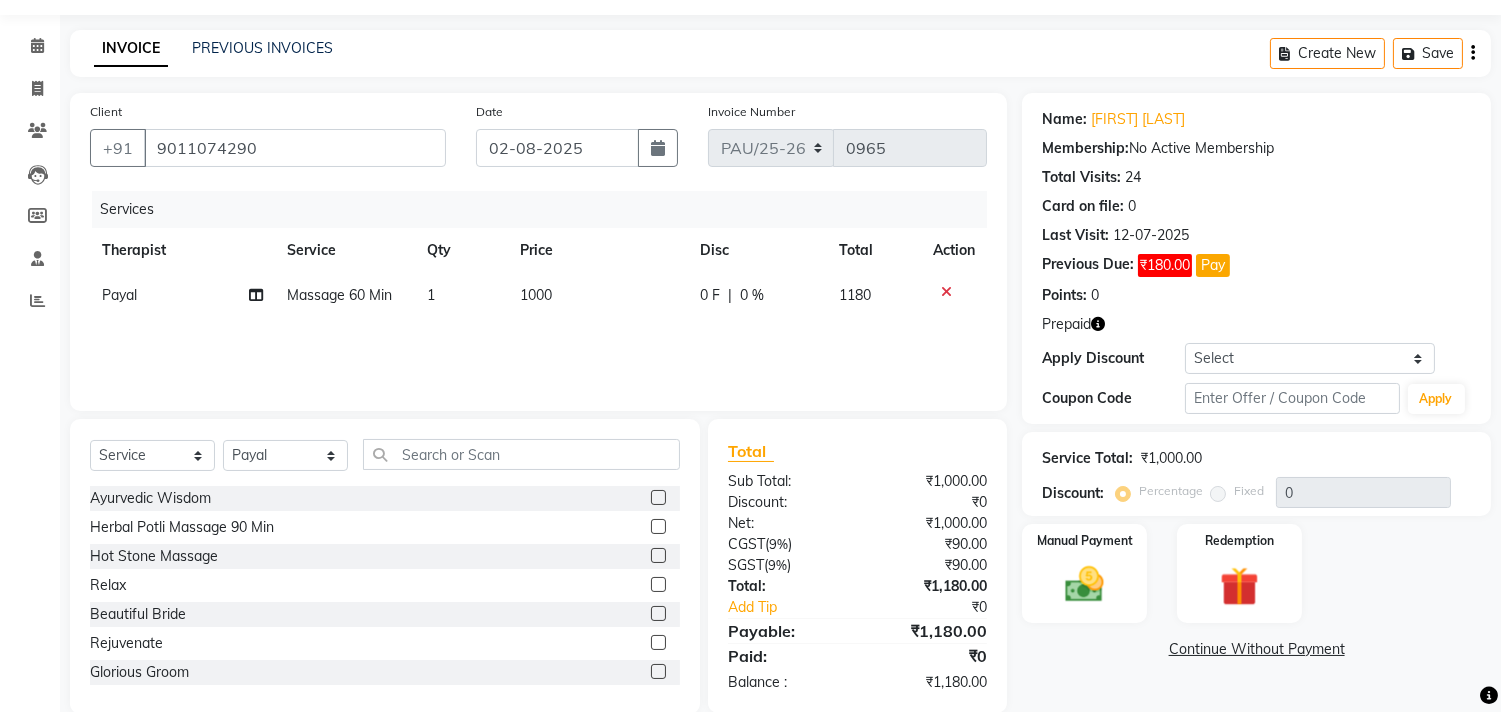 scroll, scrollTop: 88, scrollLeft: 0, axis: vertical 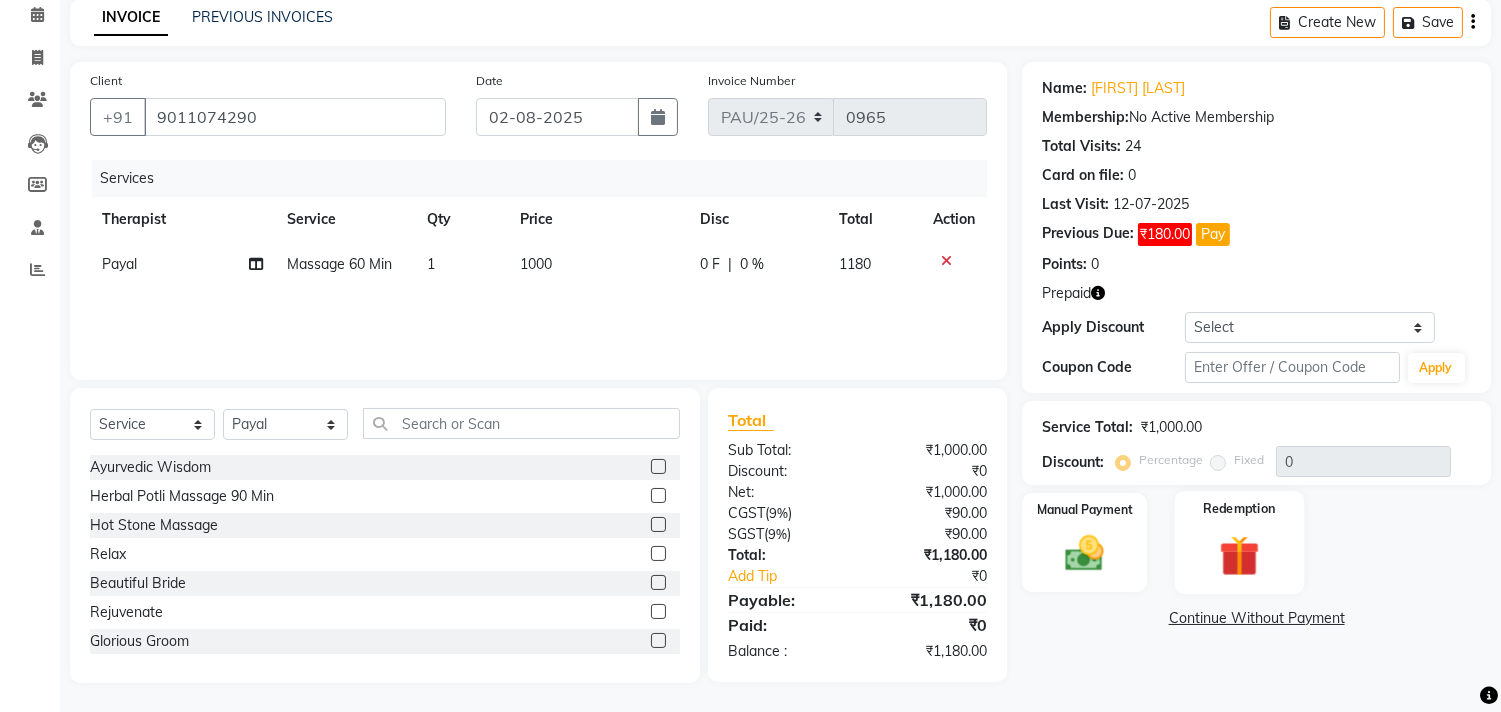 click 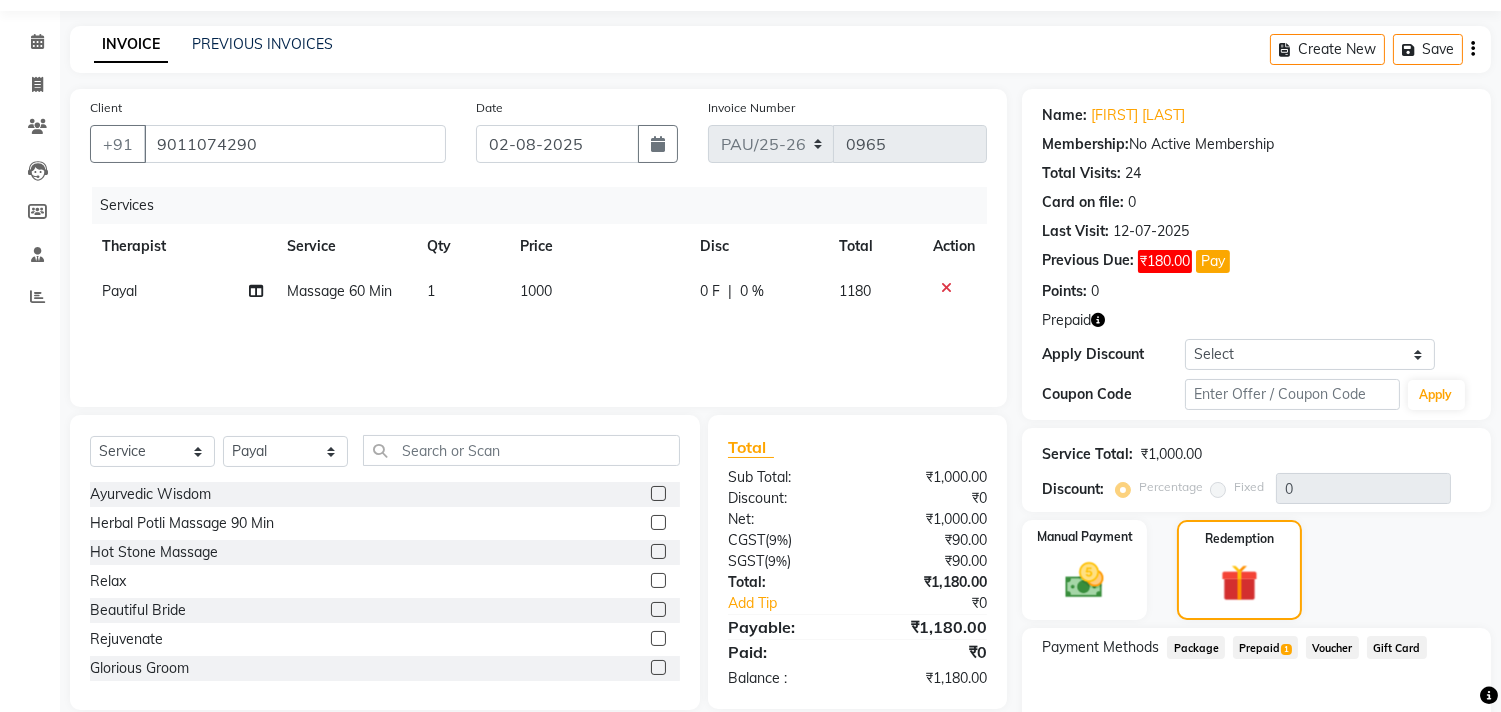 scroll, scrollTop: 166, scrollLeft: 0, axis: vertical 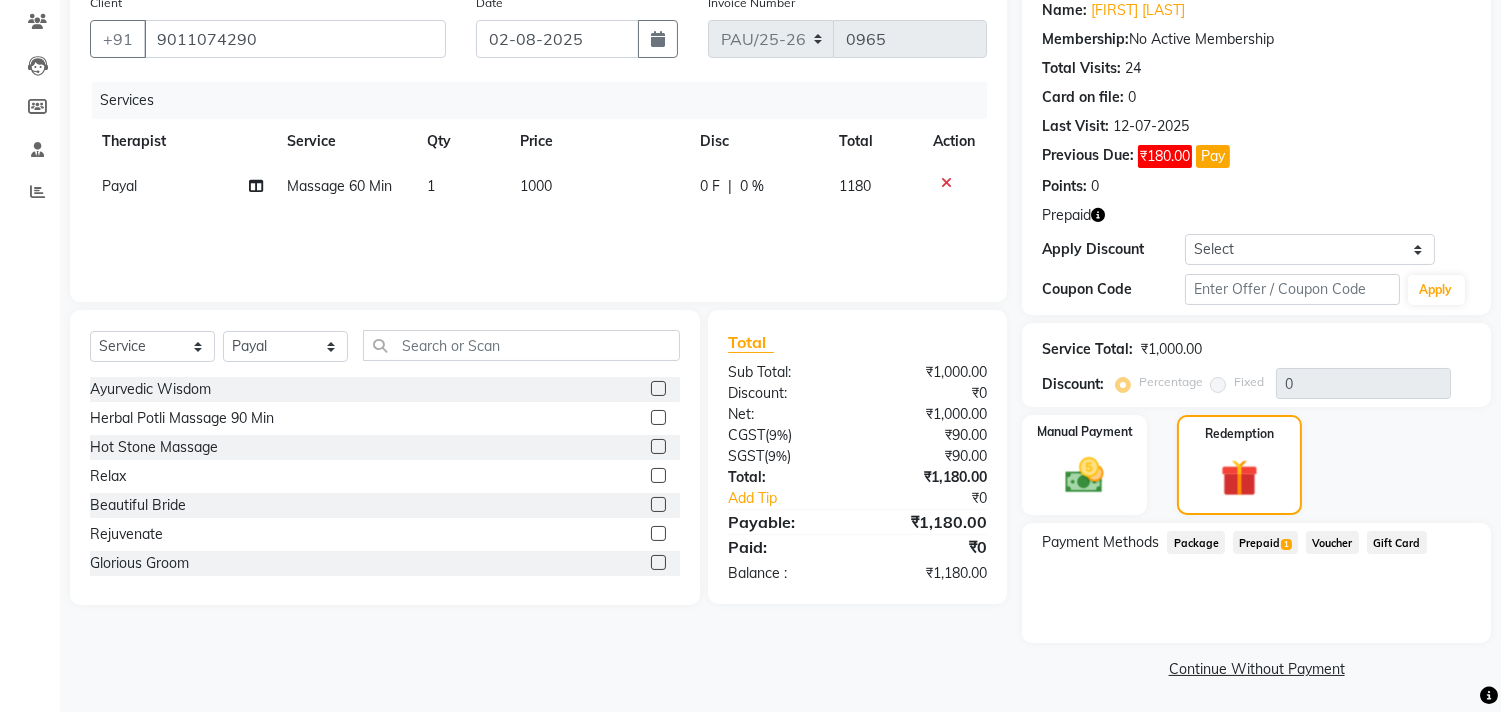 click on "Prepaid  1" 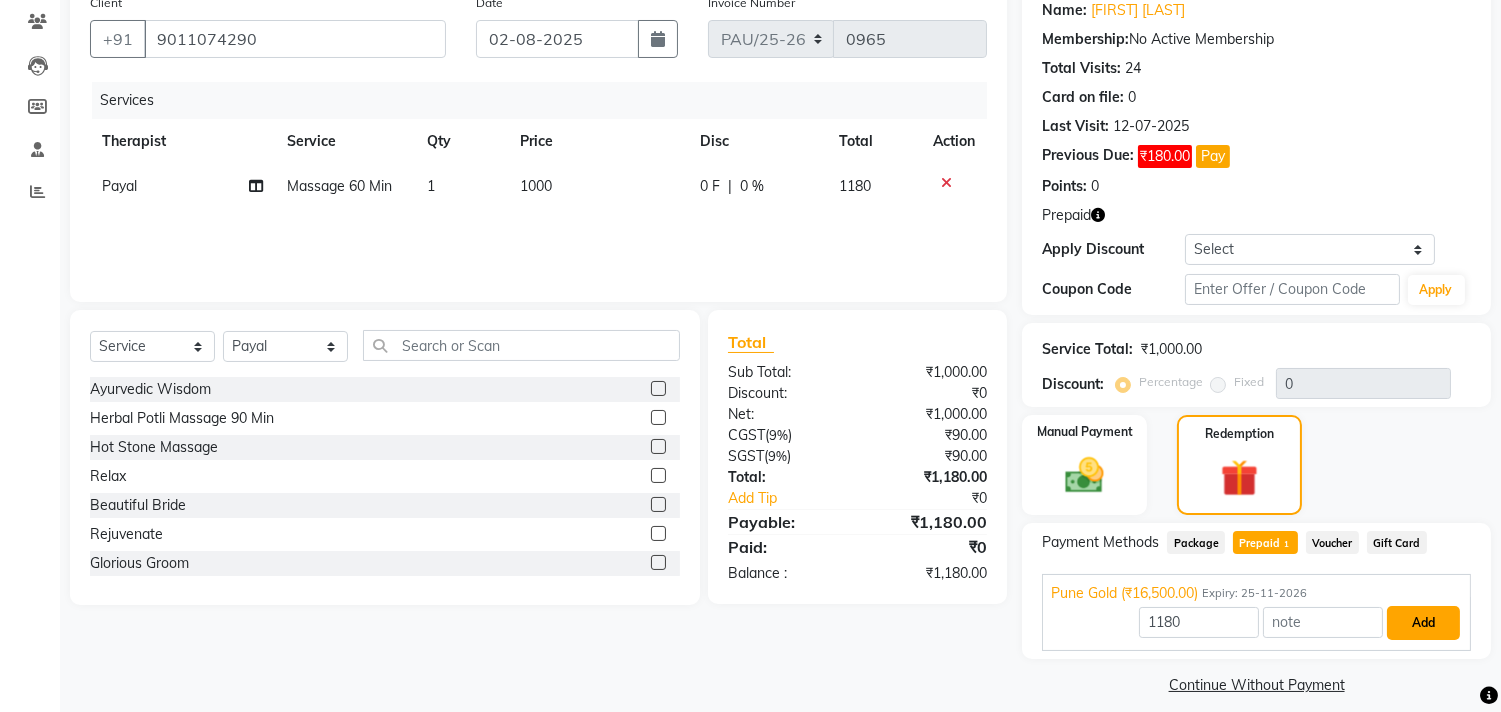 click on "Add" at bounding box center (1423, 623) 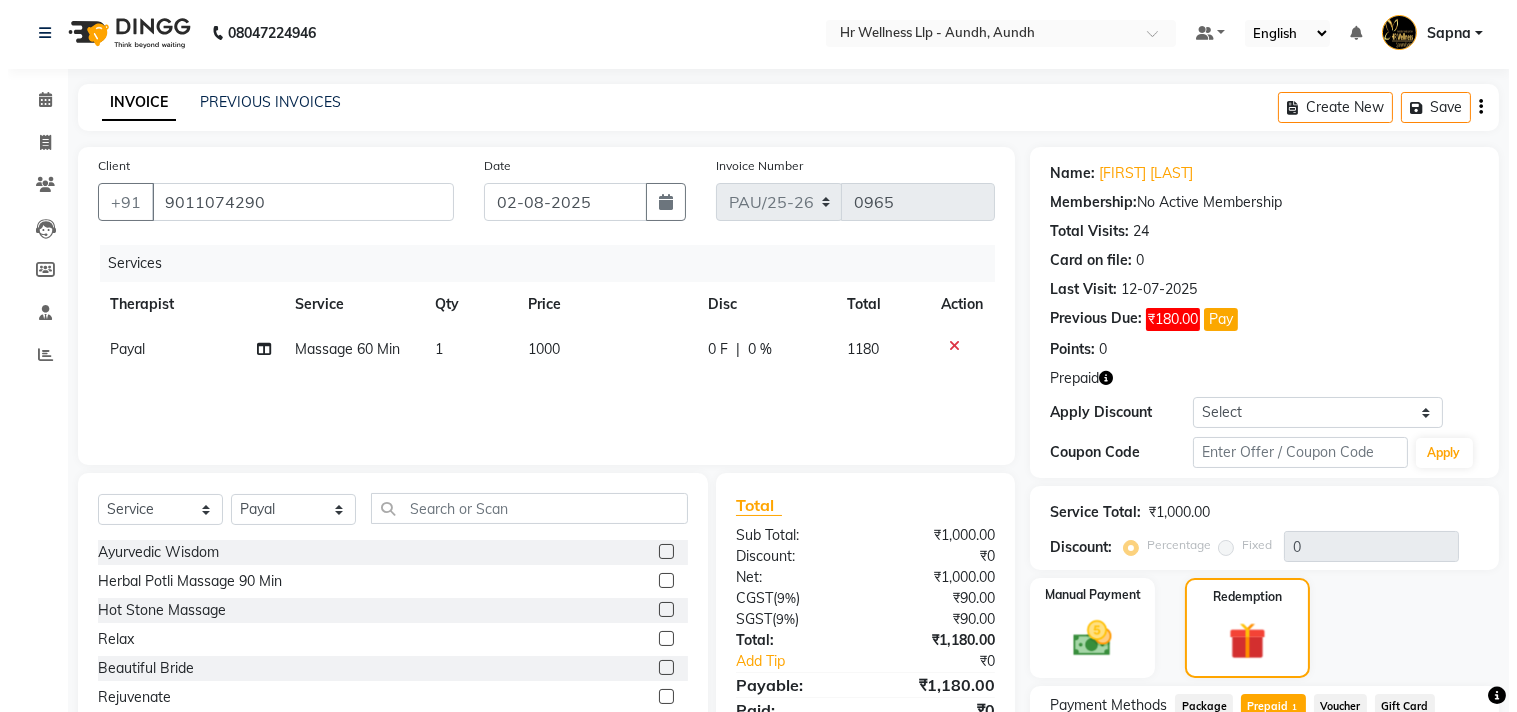 scroll, scrollTop: 0, scrollLeft: 0, axis: both 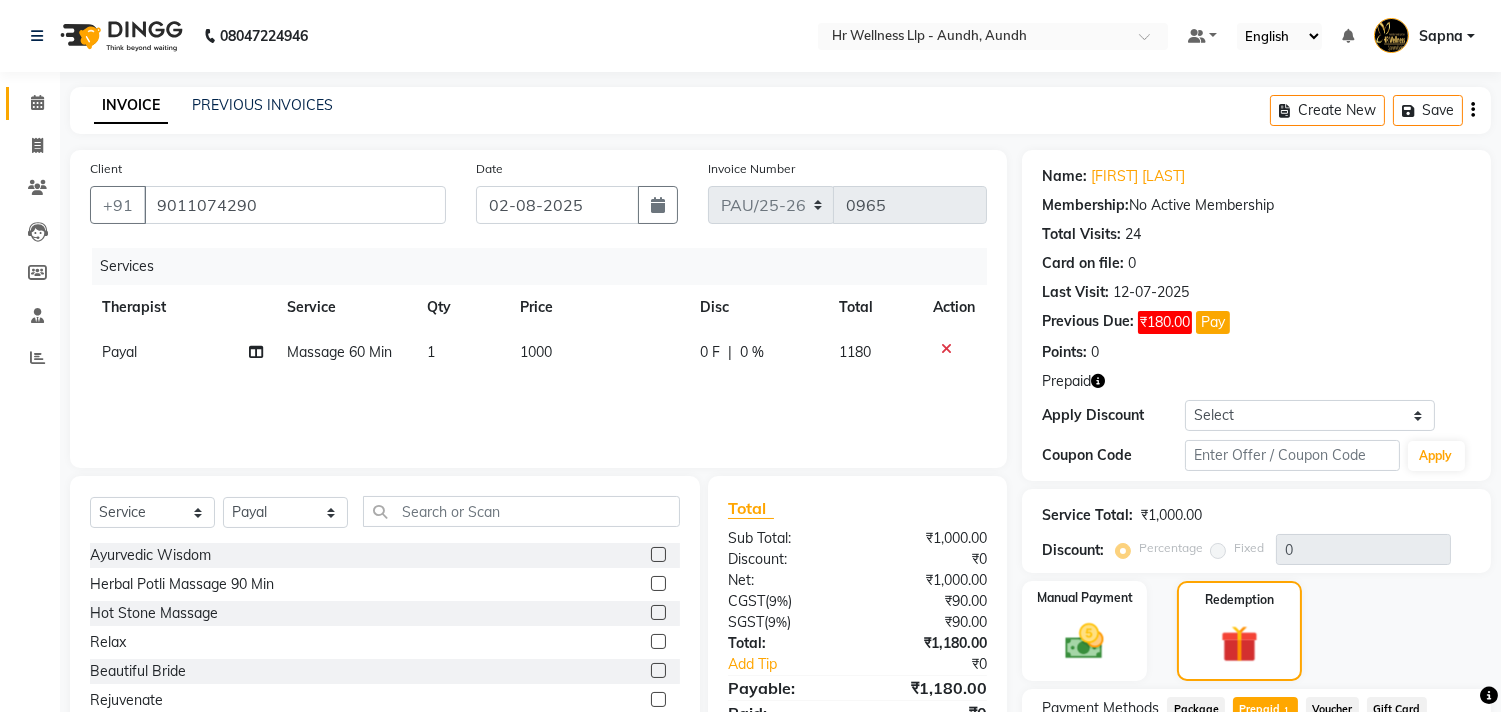 click on "Calendar" 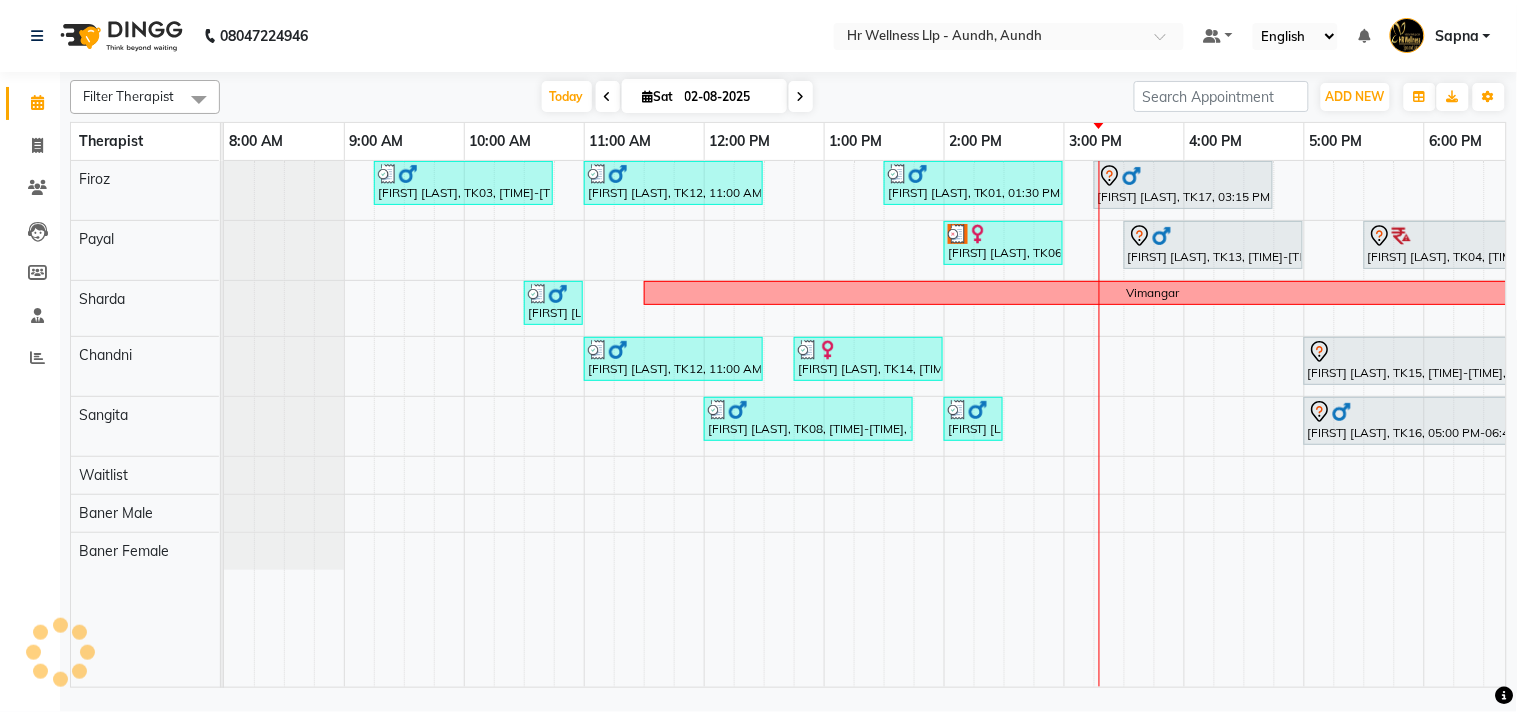 scroll, scrollTop: 0, scrollLeft: 0, axis: both 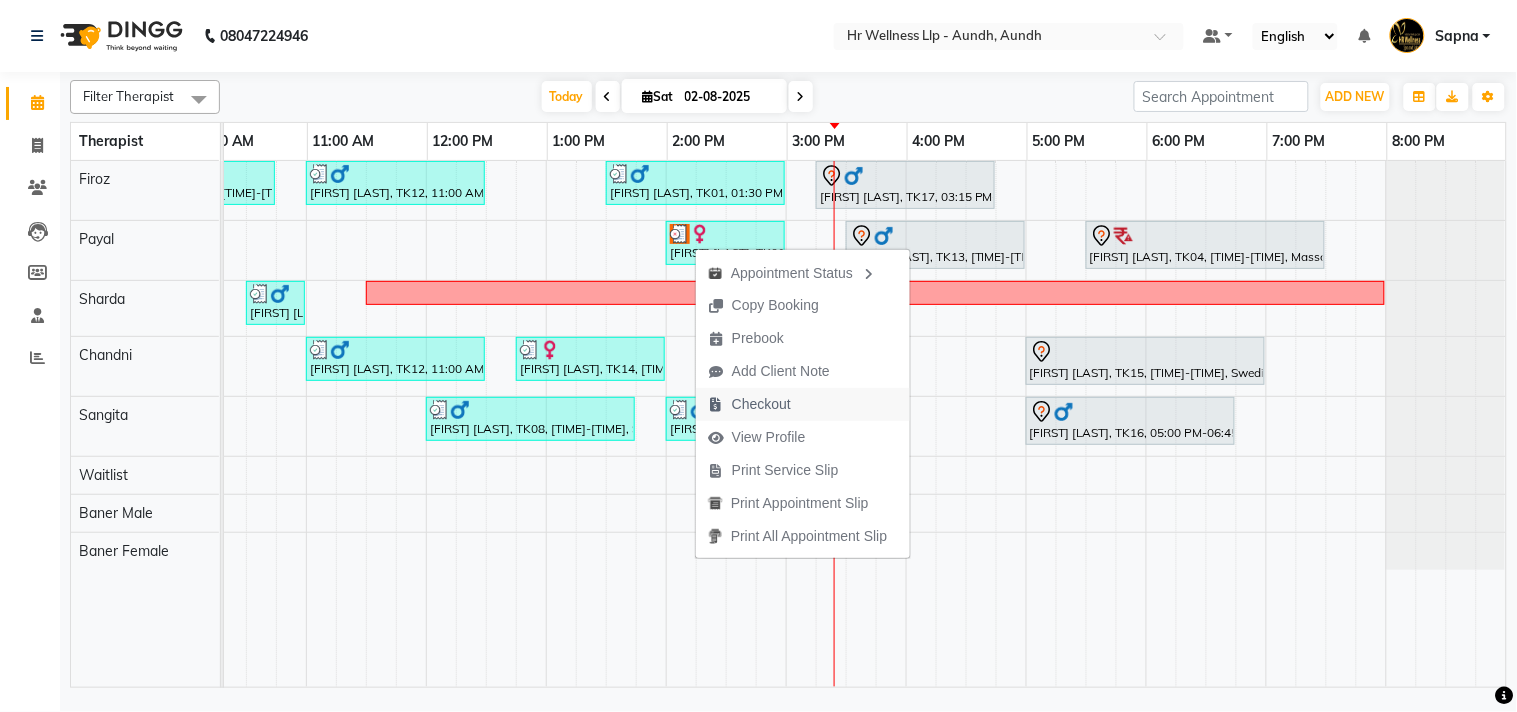 click on "Checkout" at bounding box center (749, 404) 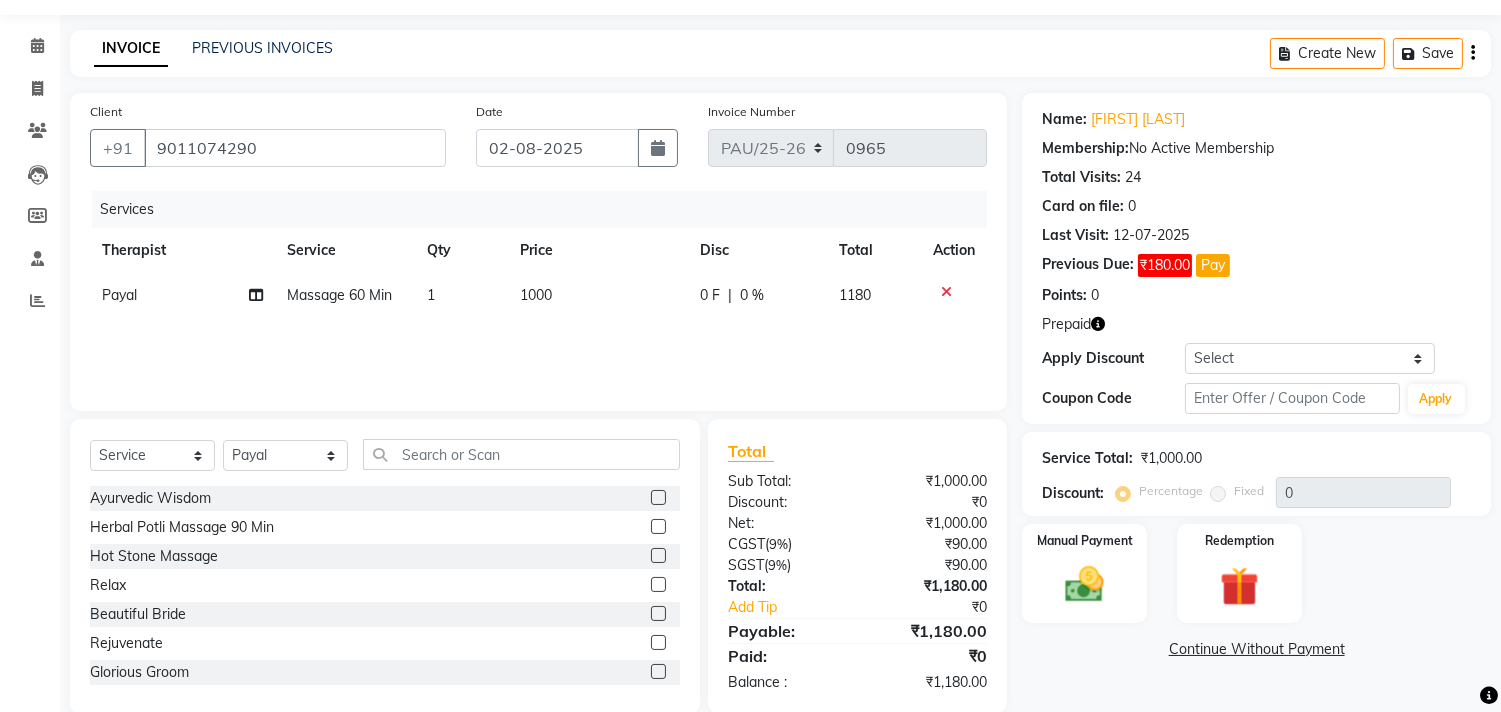 scroll, scrollTop: 88, scrollLeft: 0, axis: vertical 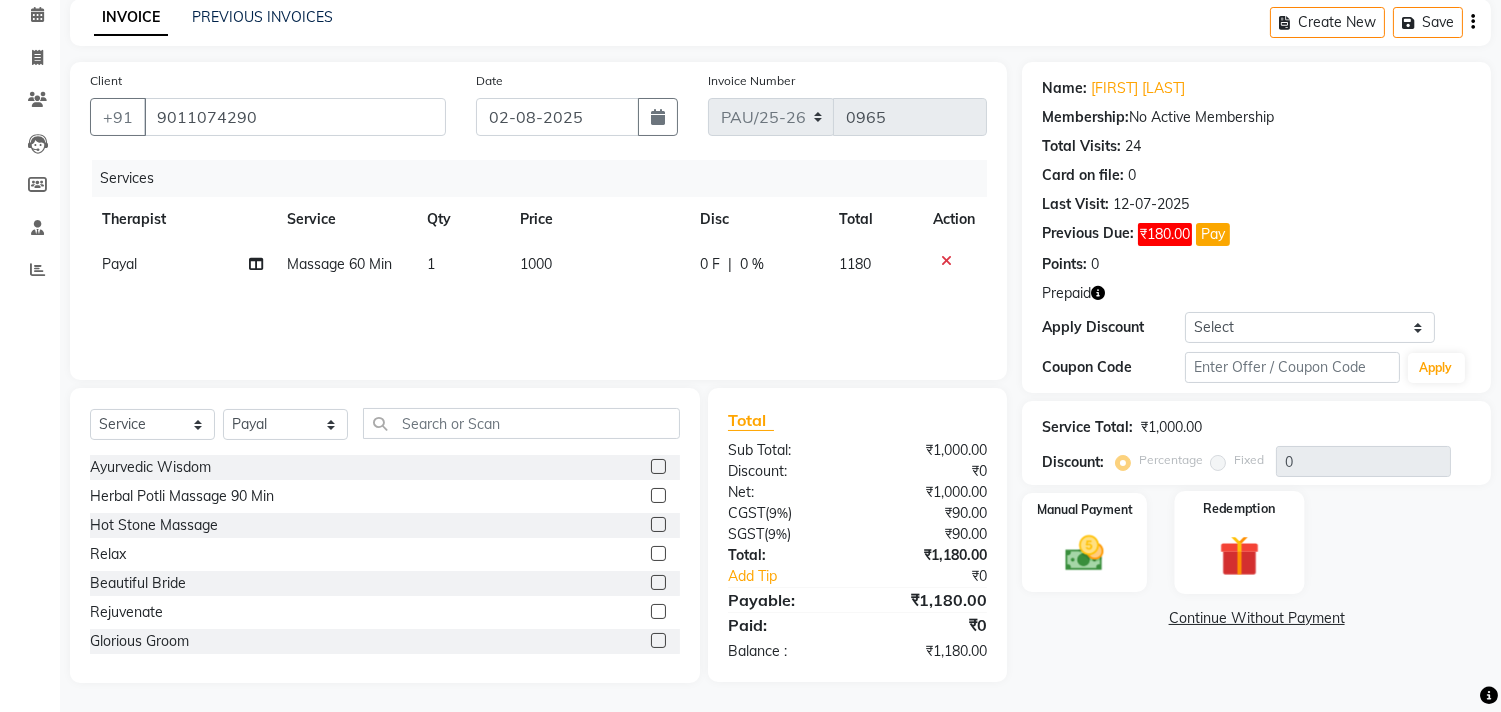 click 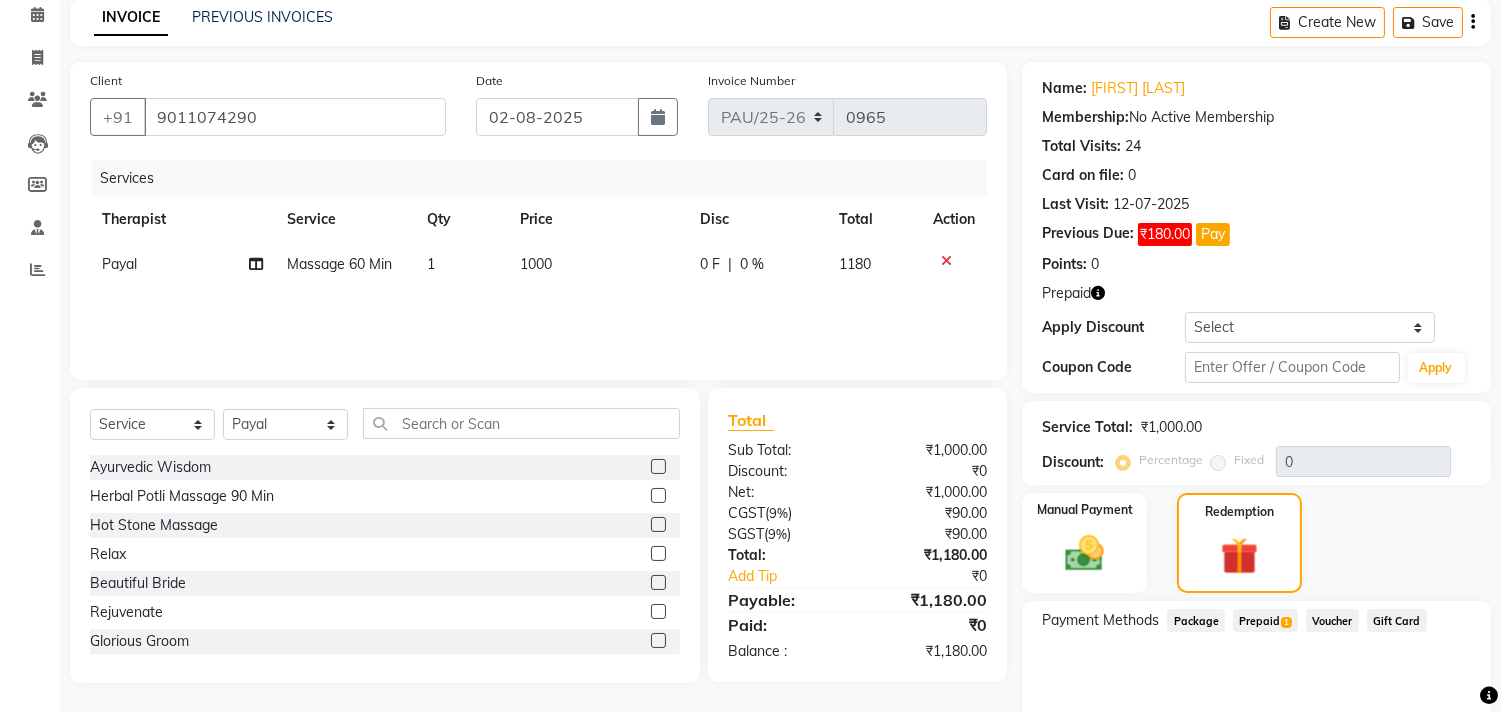 click on "1" 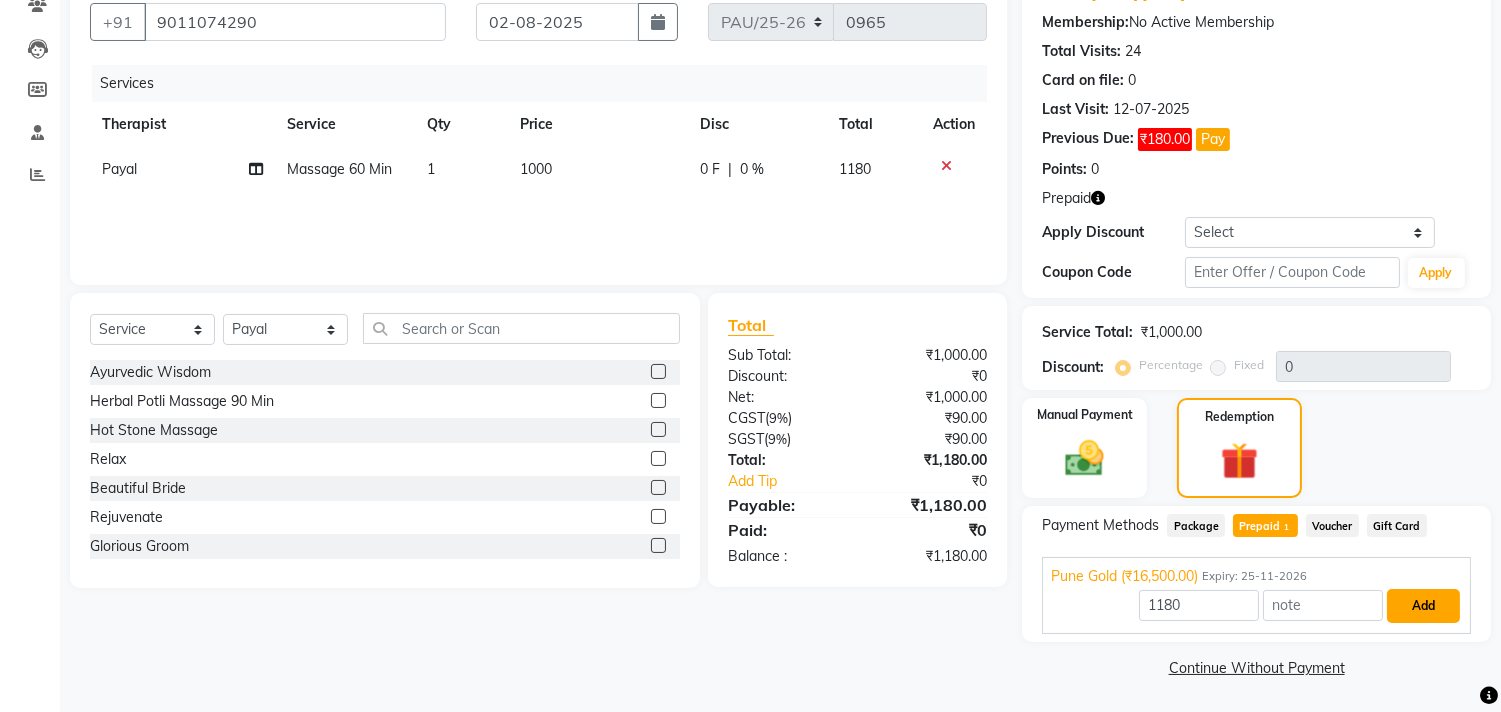 click on "Add" at bounding box center [1423, 606] 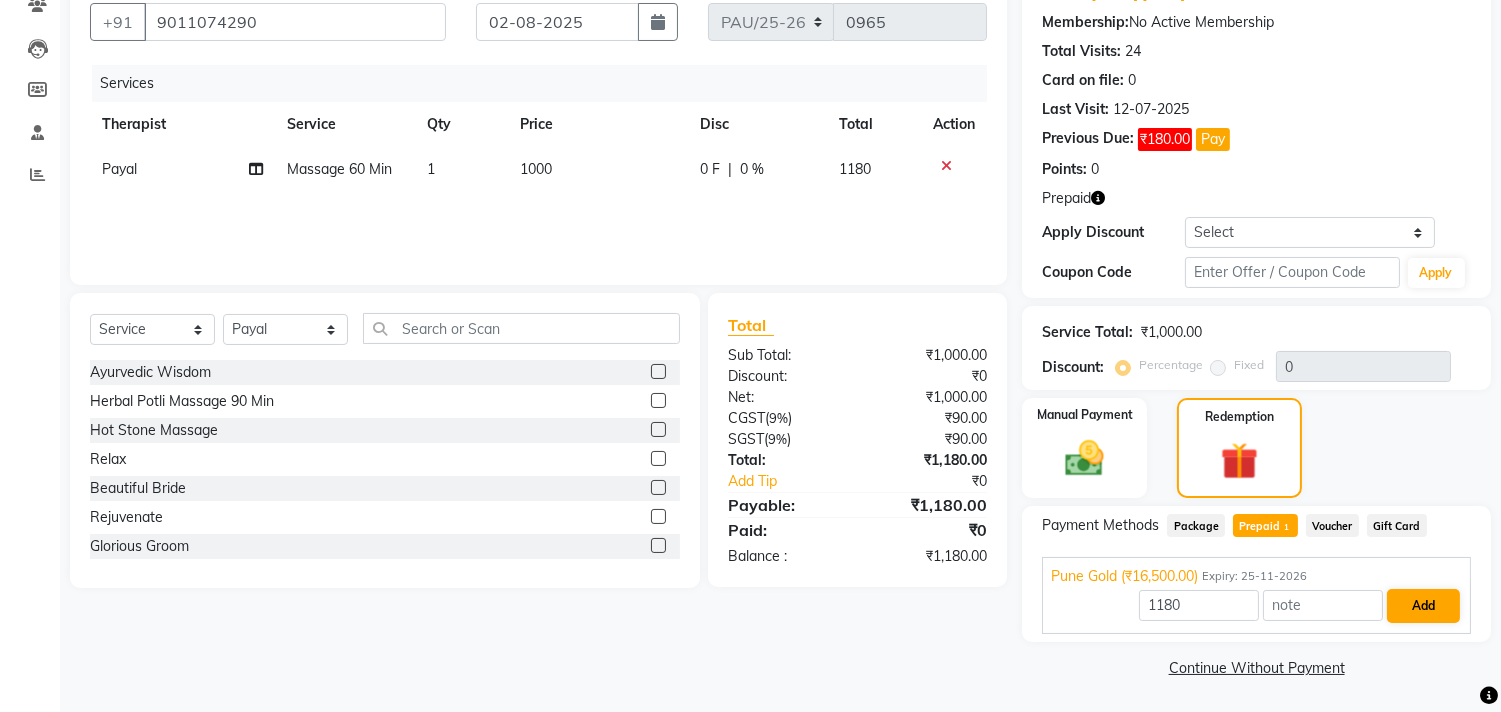 scroll, scrollTop: 166, scrollLeft: 0, axis: vertical 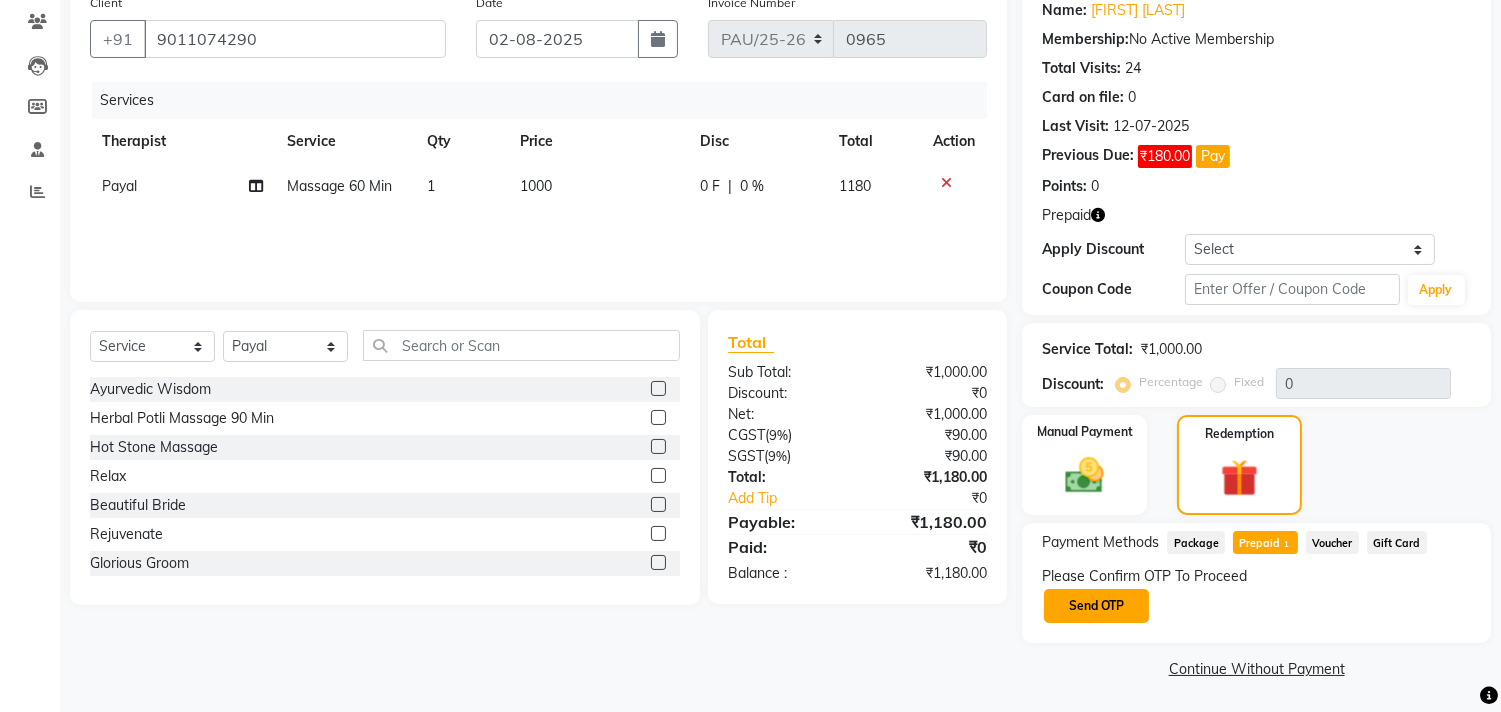 click on "Send OTP" 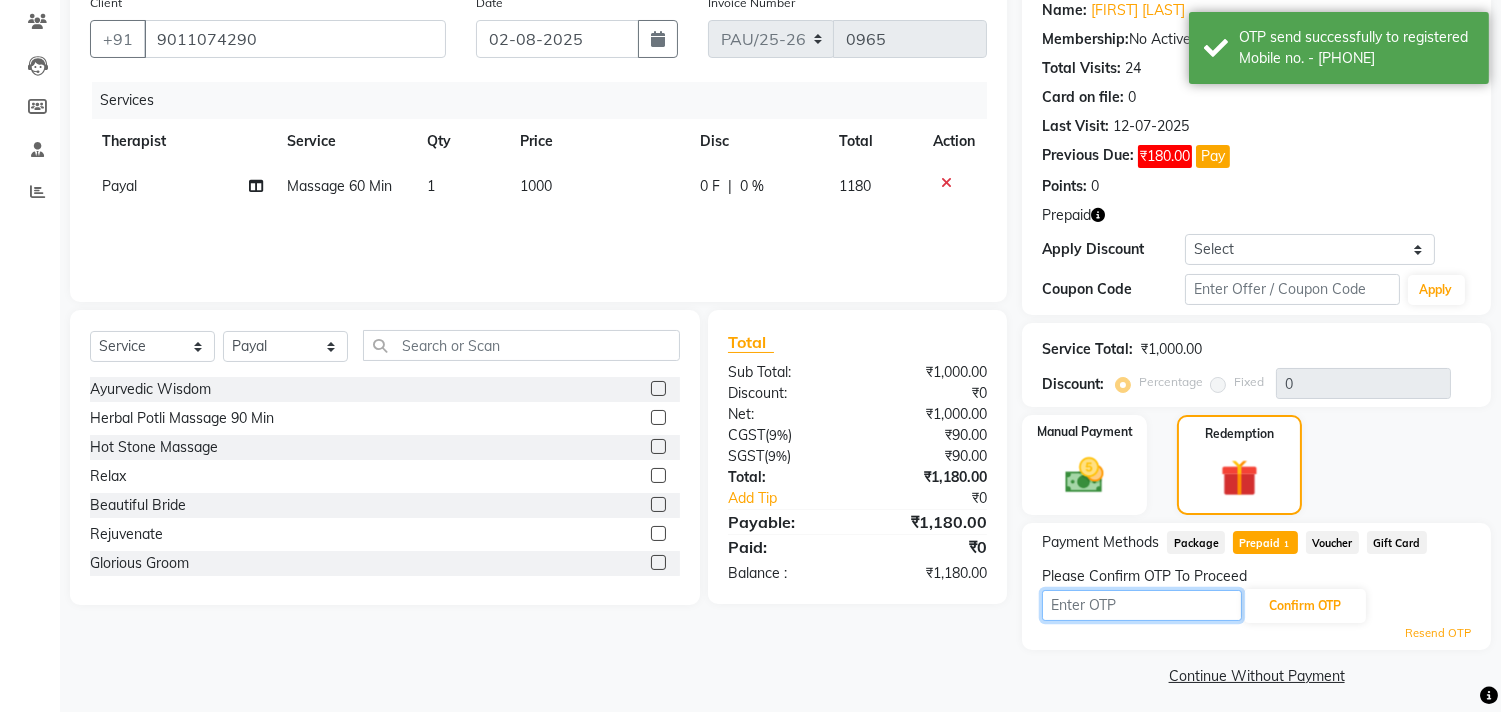 click at bounding box center [1142, 605] 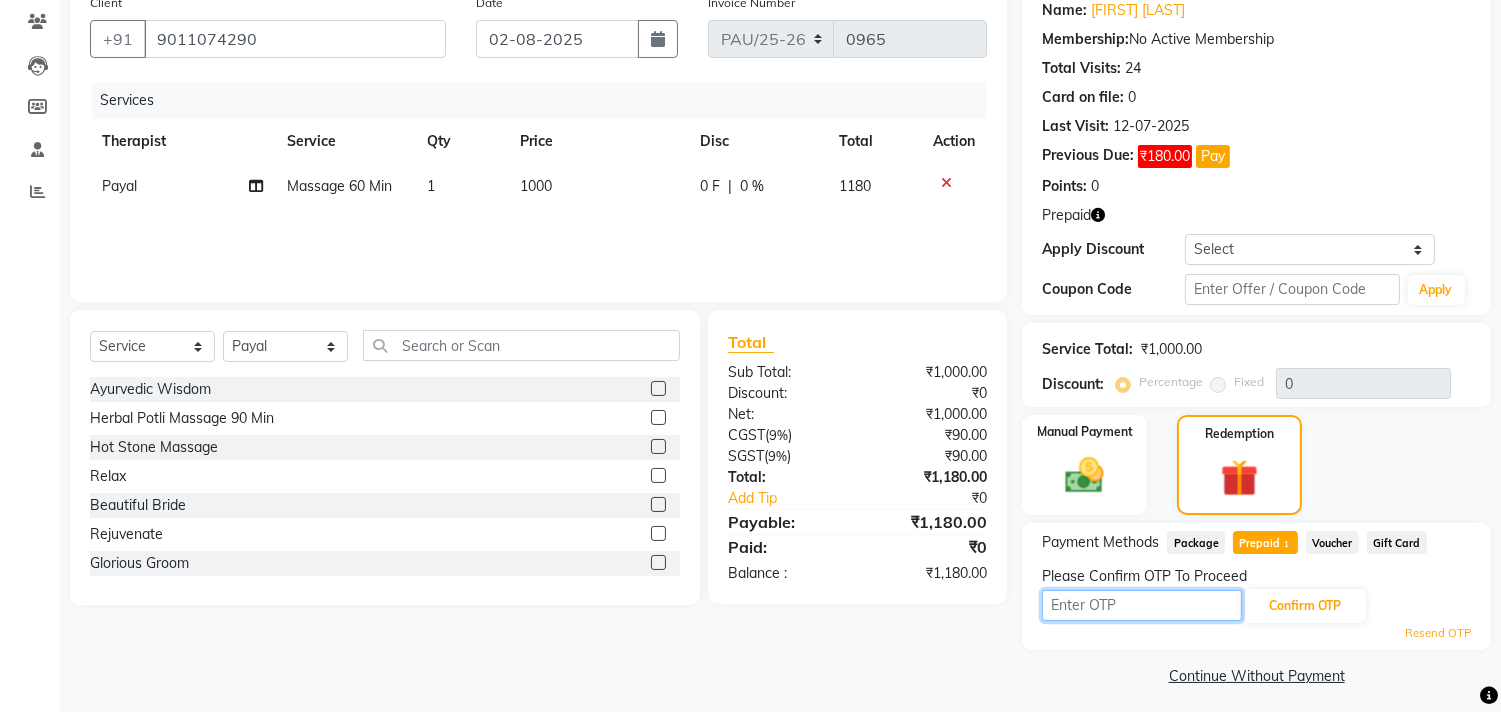 click at bounding box center [1142, 605] 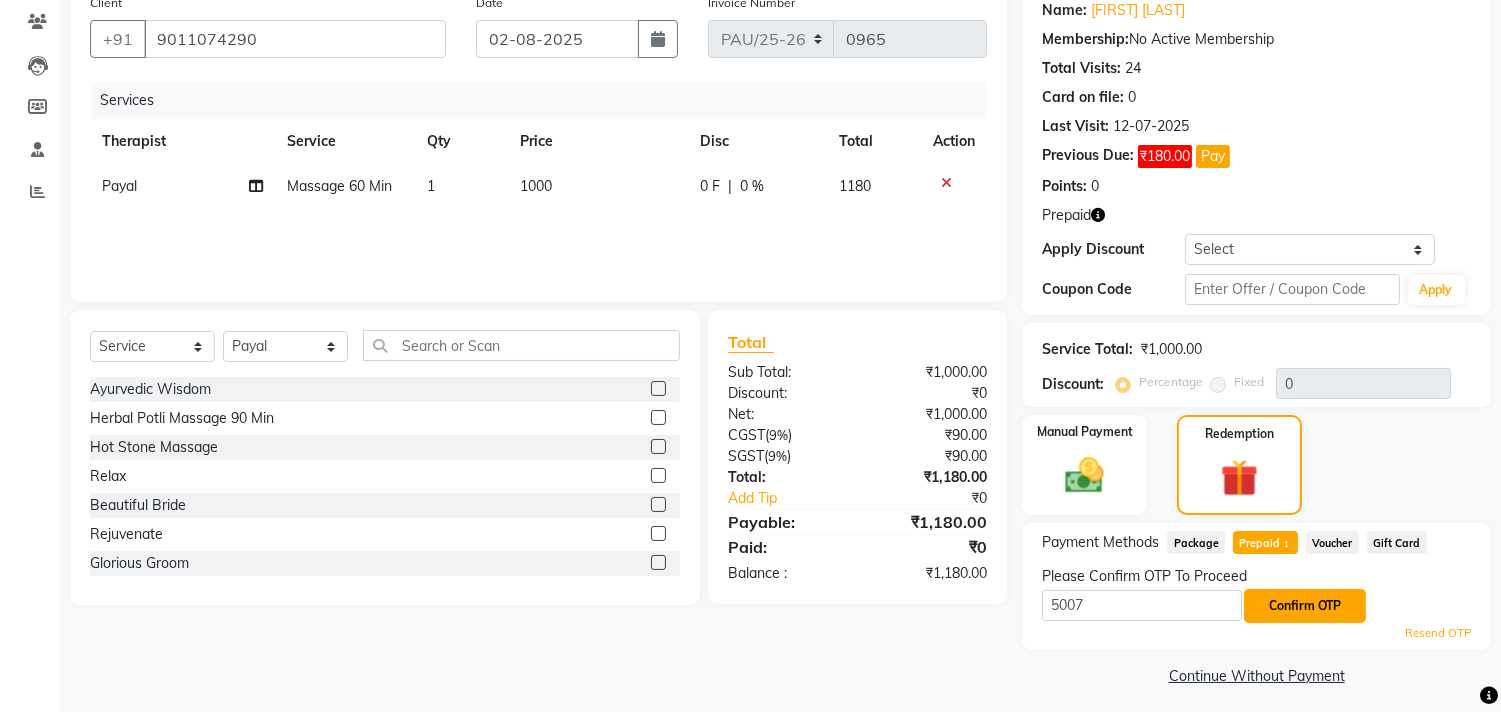 click on "Confirm OTP" 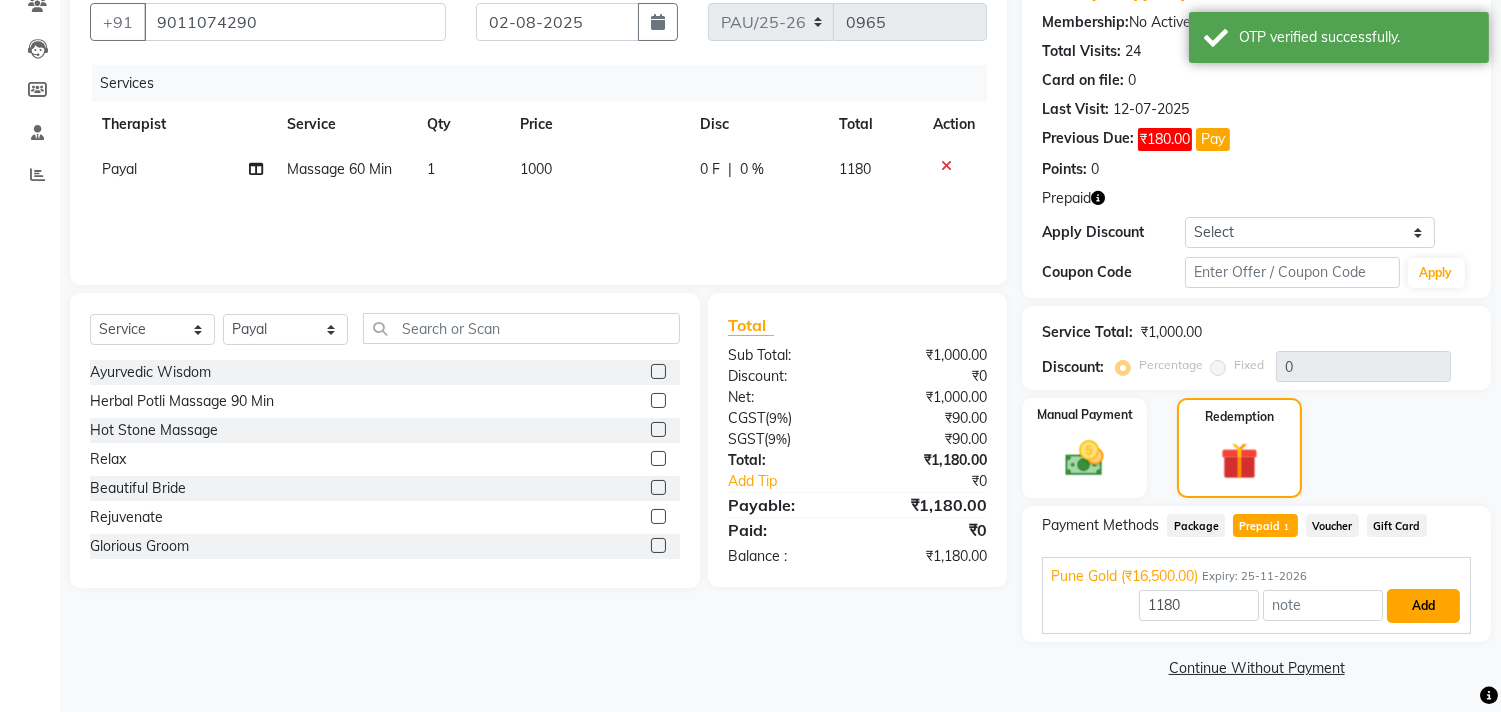 click on "Add" at bounding box center [1423, 606] 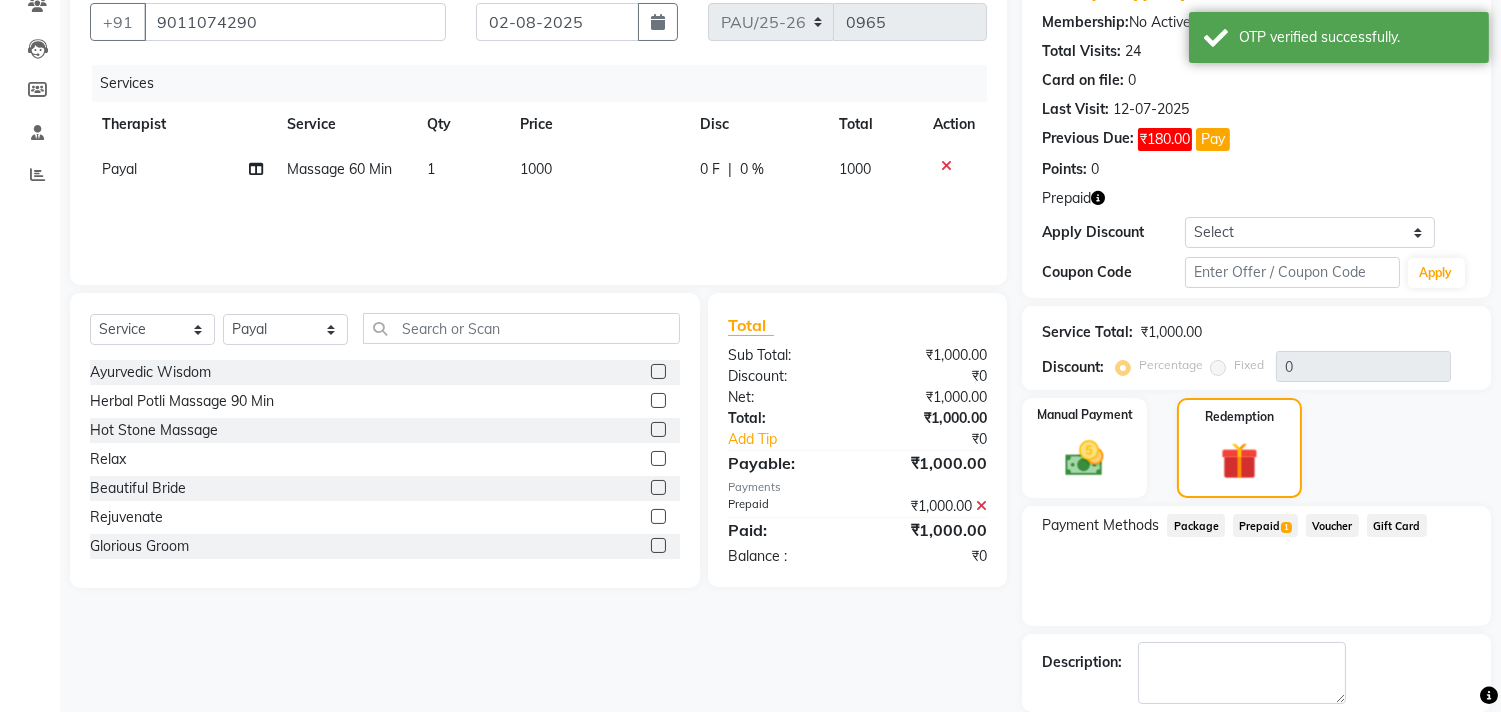 scroll, scrollTop: 280, scrollLeft: 0, axis: vertical 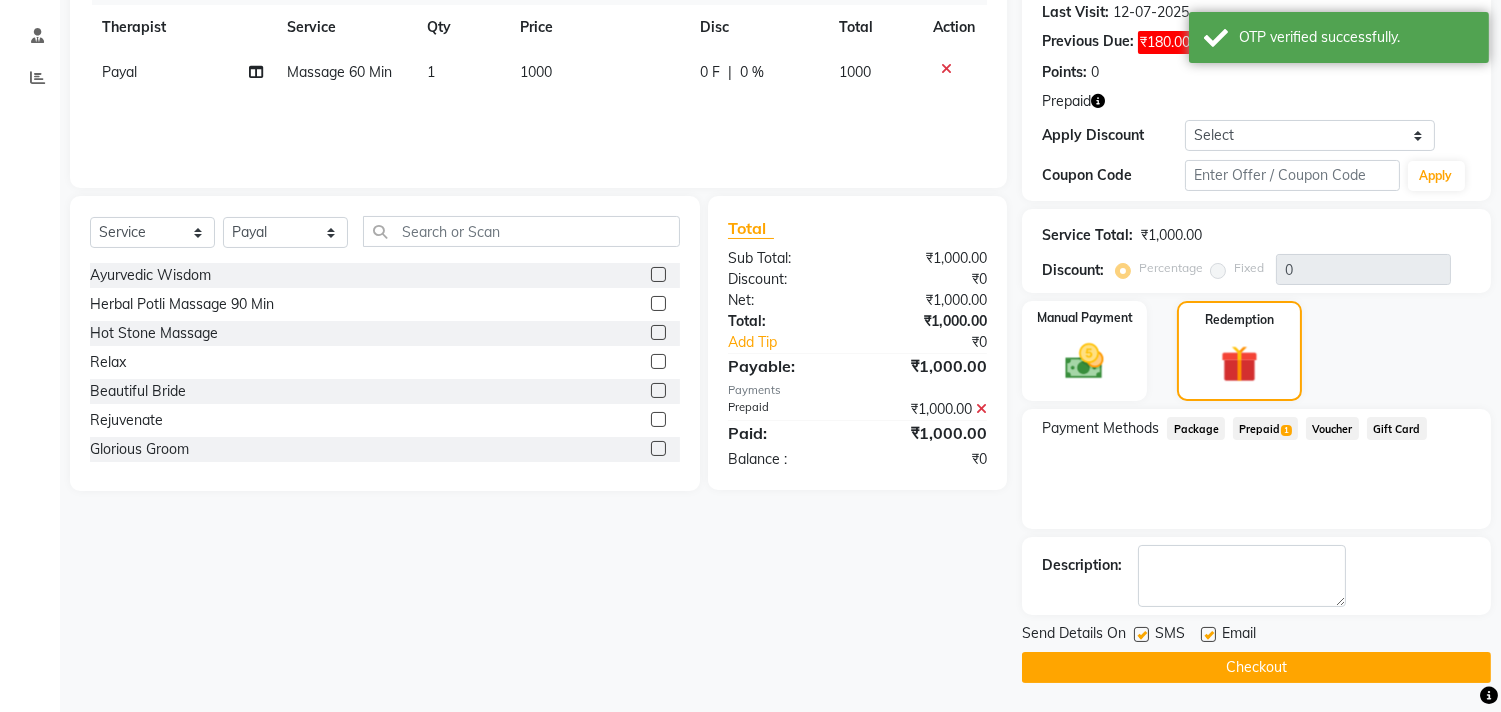 click 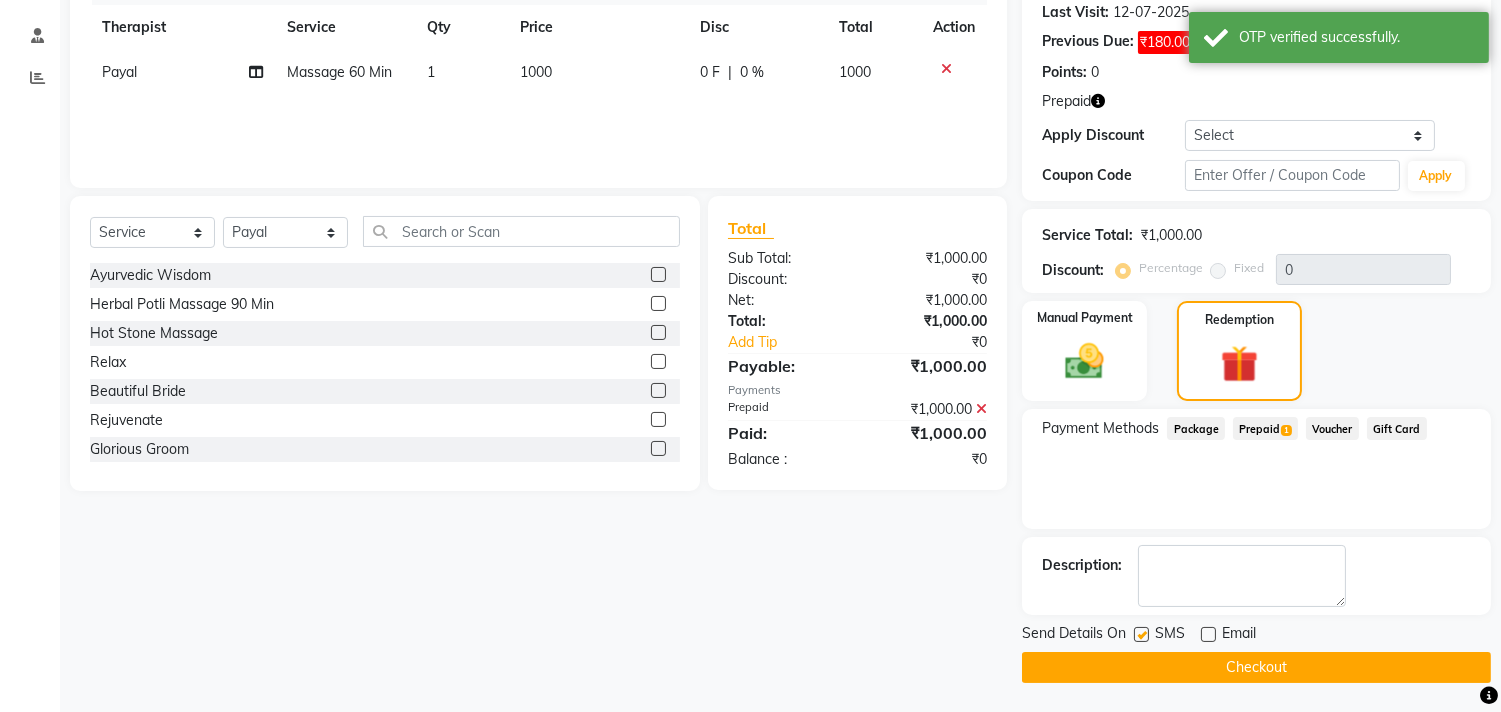 click 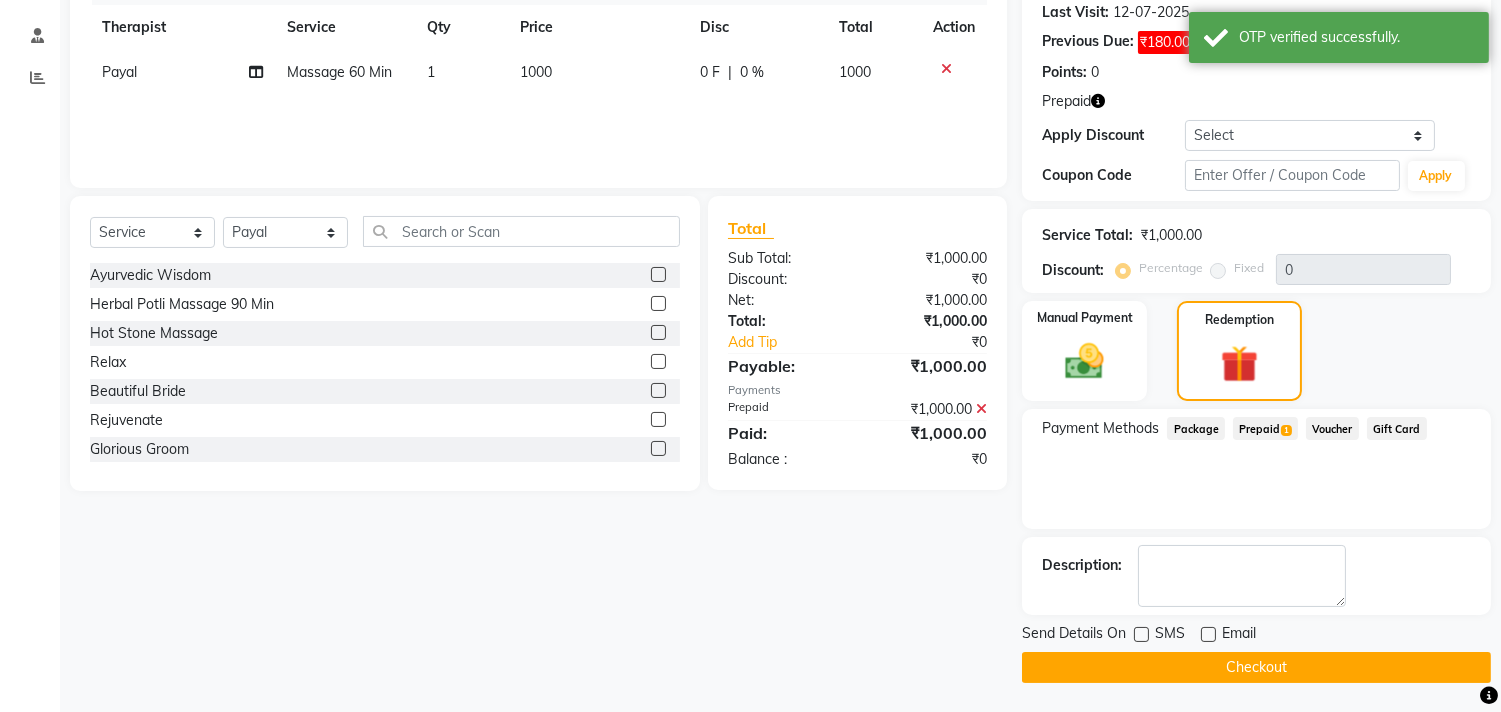 click on "Checkout" 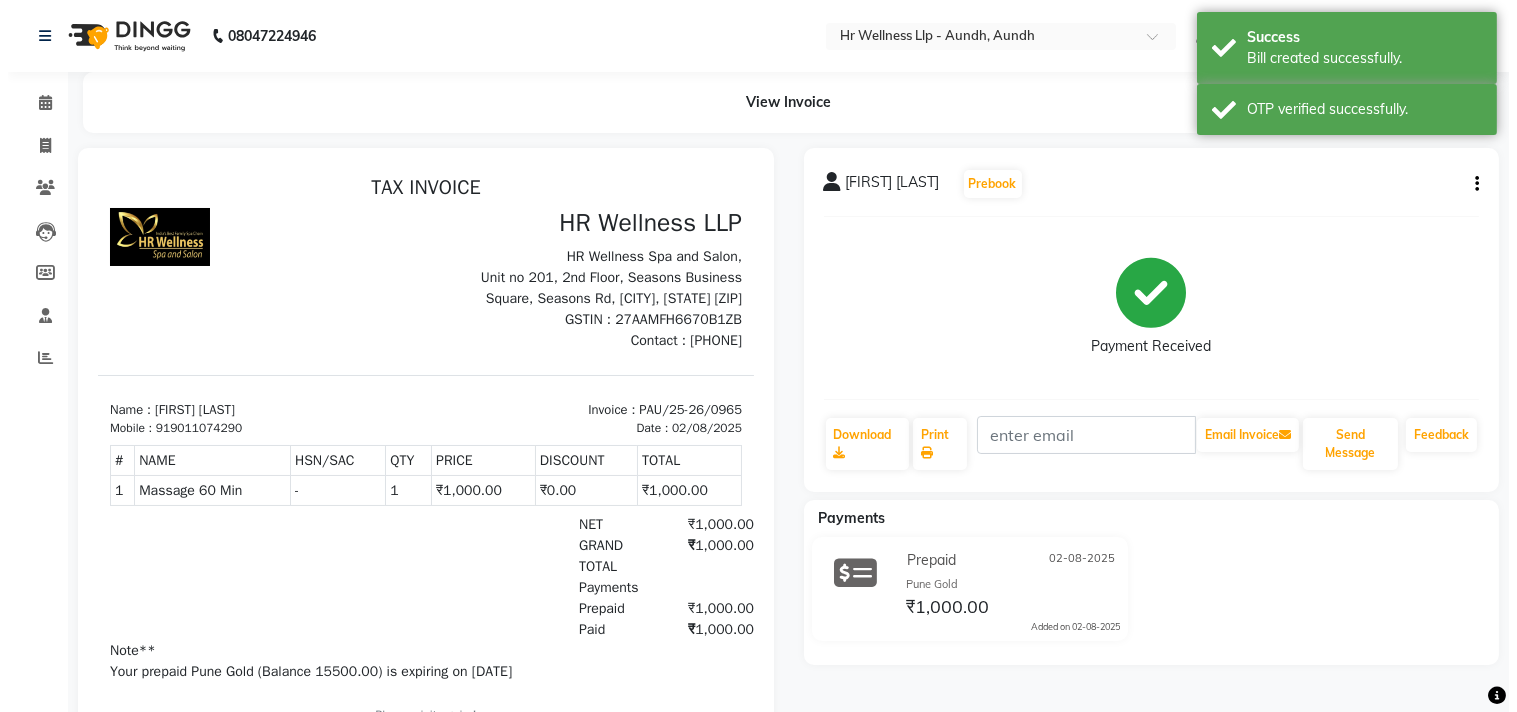 scroll, scrollTop: 0, scrollLeft: 0, axis: both 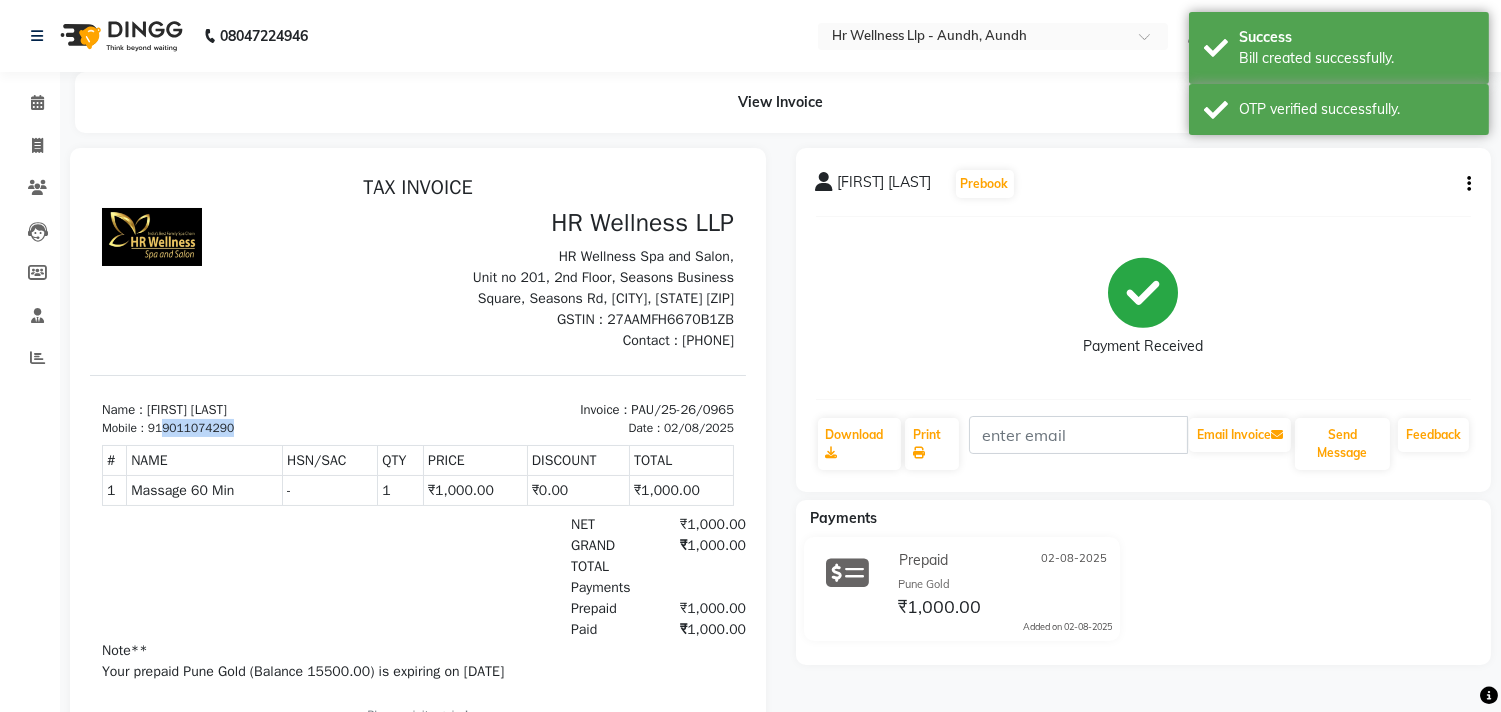 drag, startPoint x: 166, startPoint y: 447, endPoint x: 242, endPoint y: 447, distance: 76 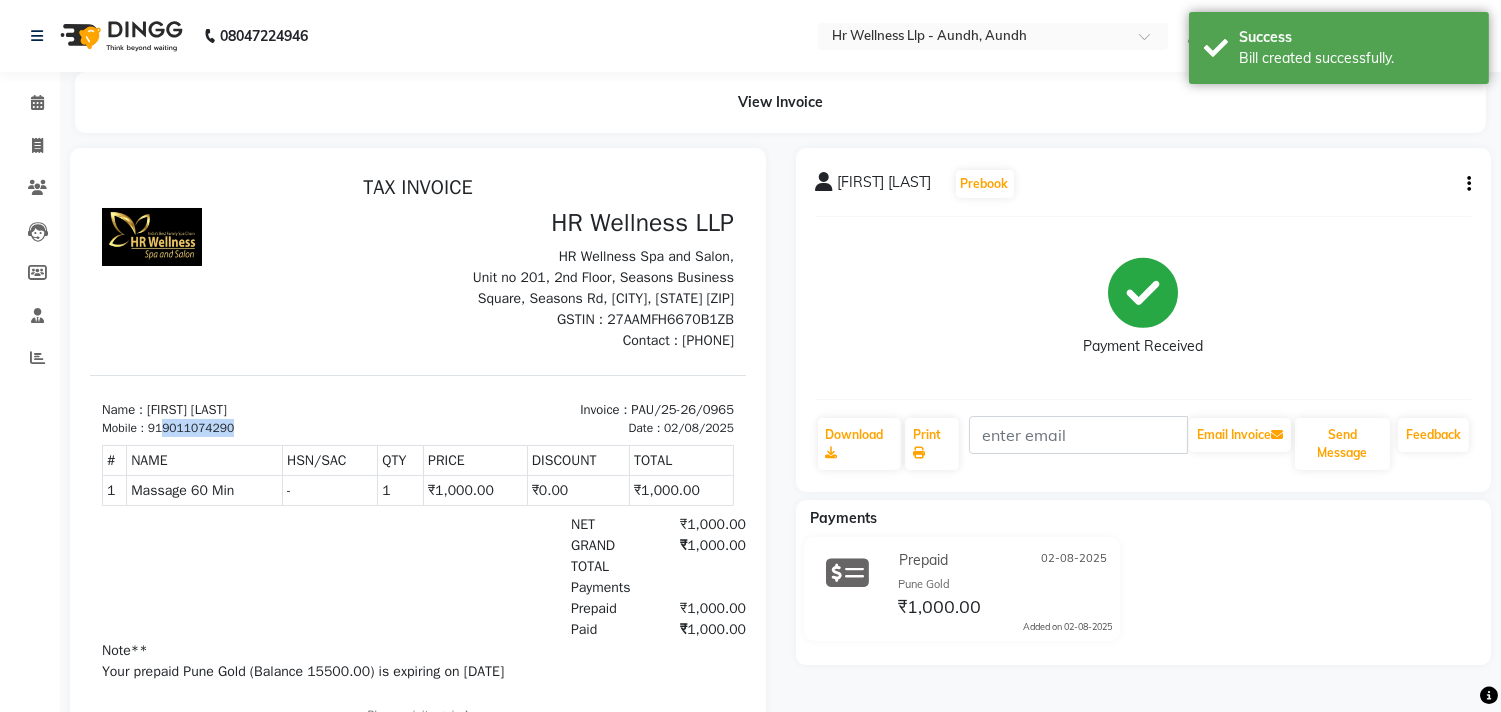 copy on "9011074290" 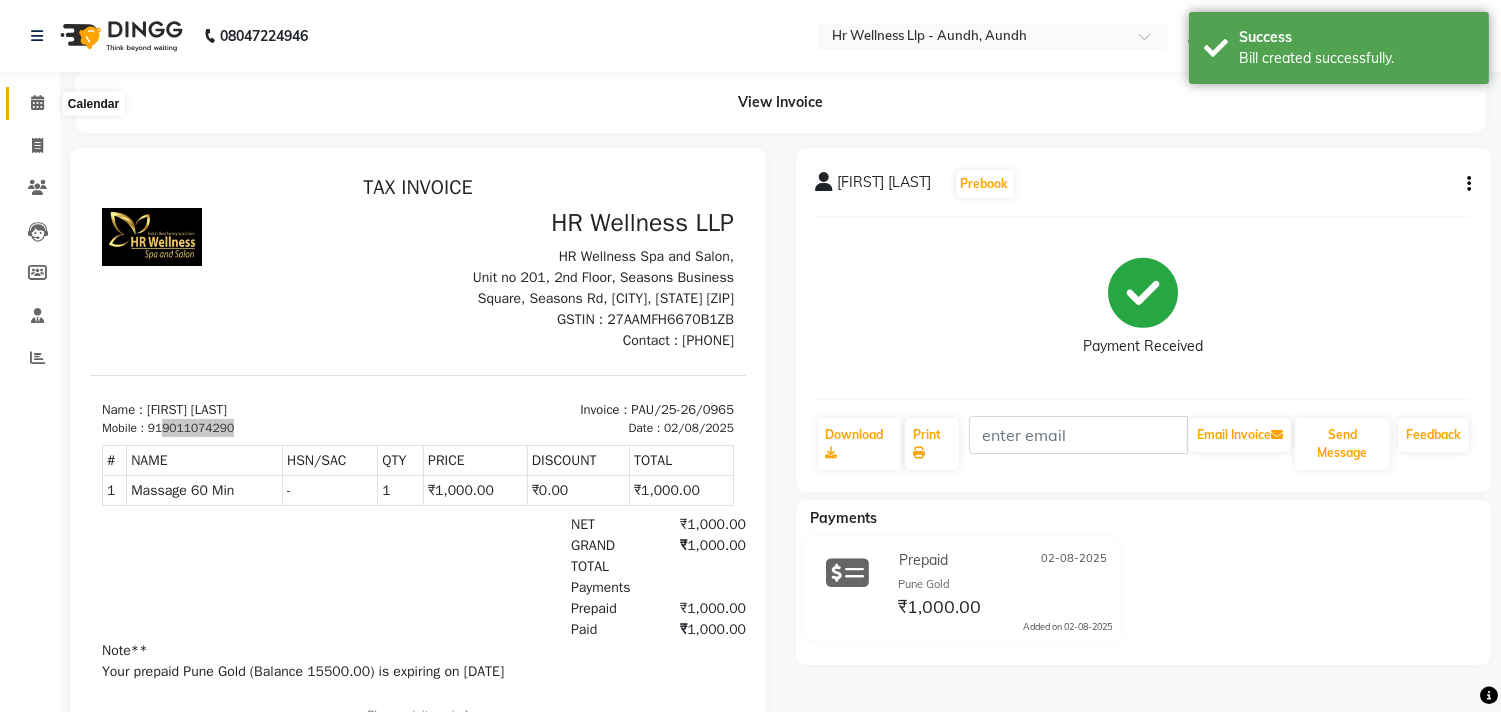 click 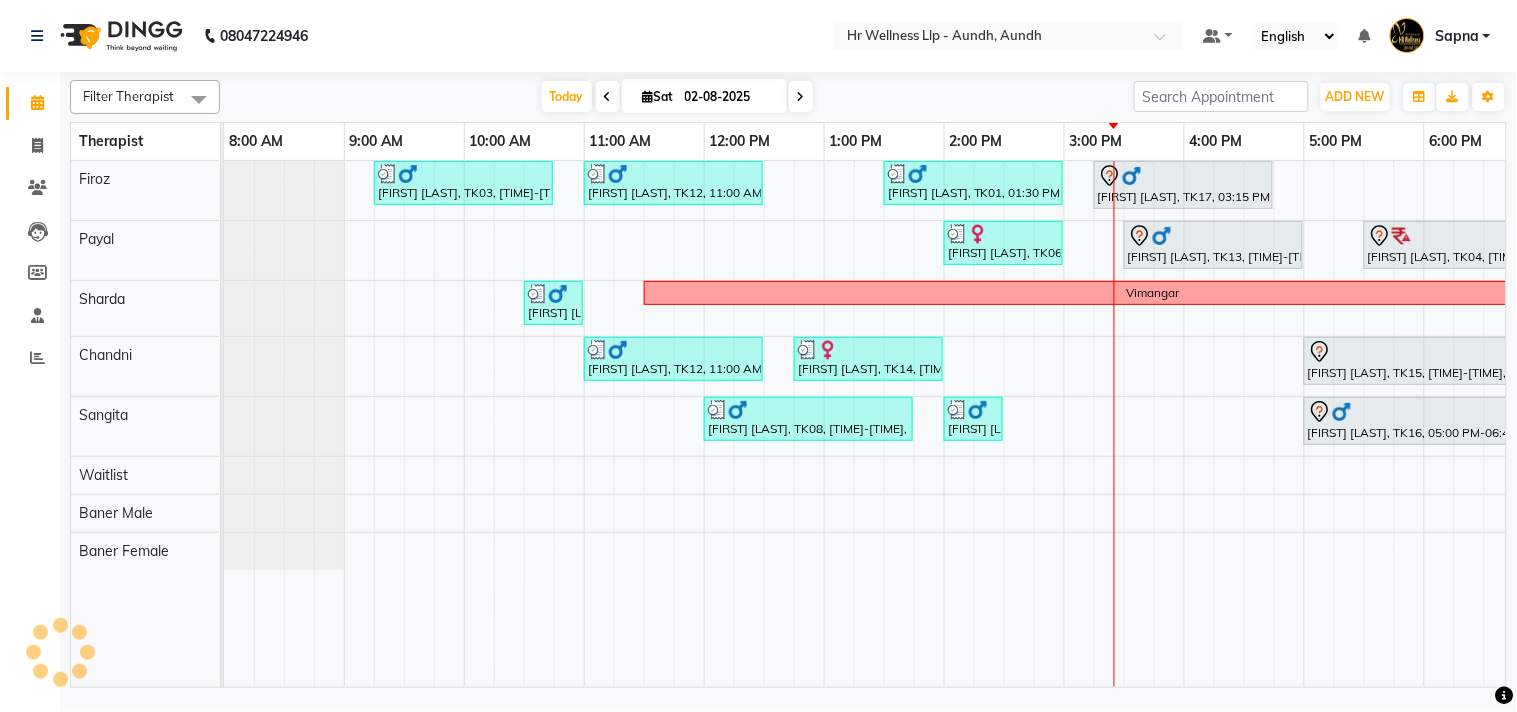 scroll, scrollTop: 0, scrollLeft: 0, axis: both 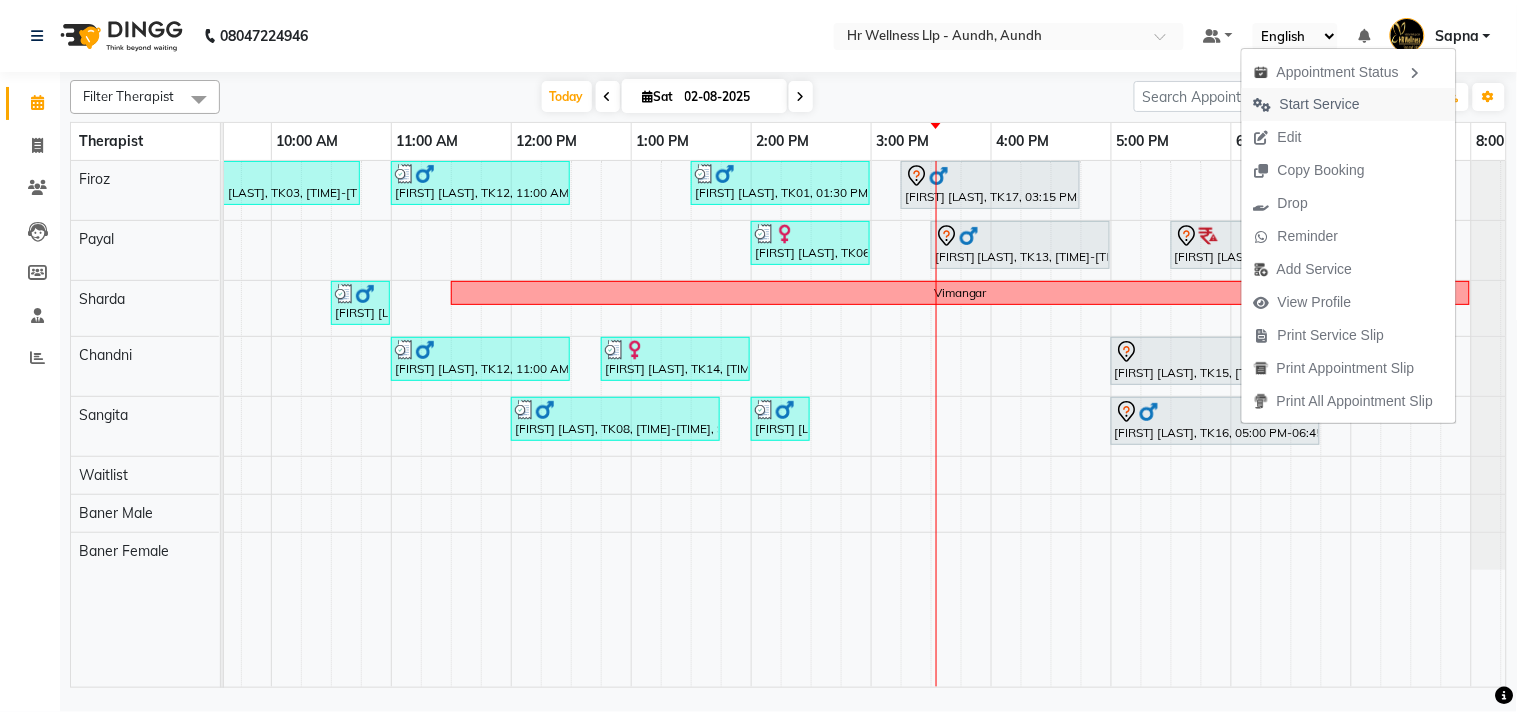 click on "Start Service" at bounding box center (1307, 104) 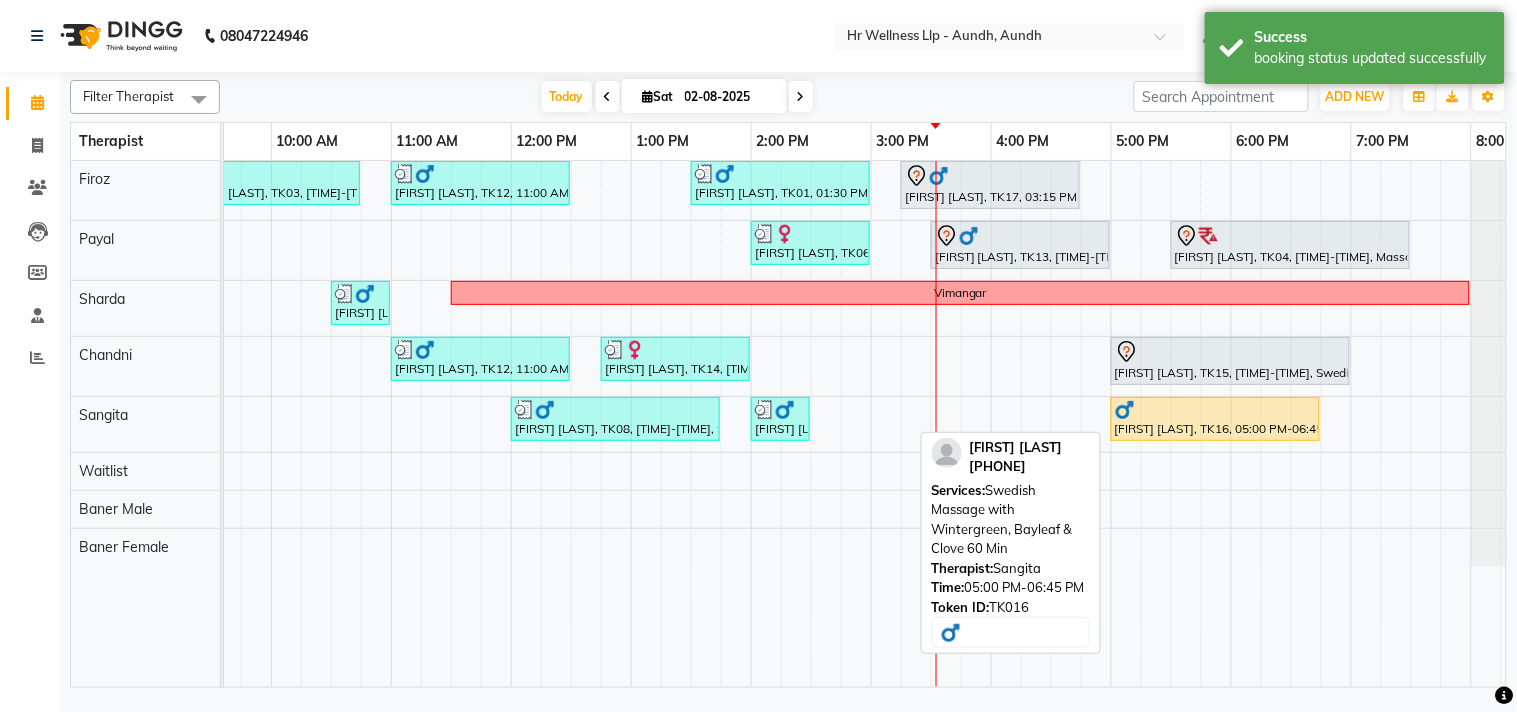 click on "[FIRST] [LAST], TK16, 05:00 PM-06:45 PM, Swedish Massage with Wintergreen, Bayleaf & Clove 60 Min" at bounding box center [1215, 419] 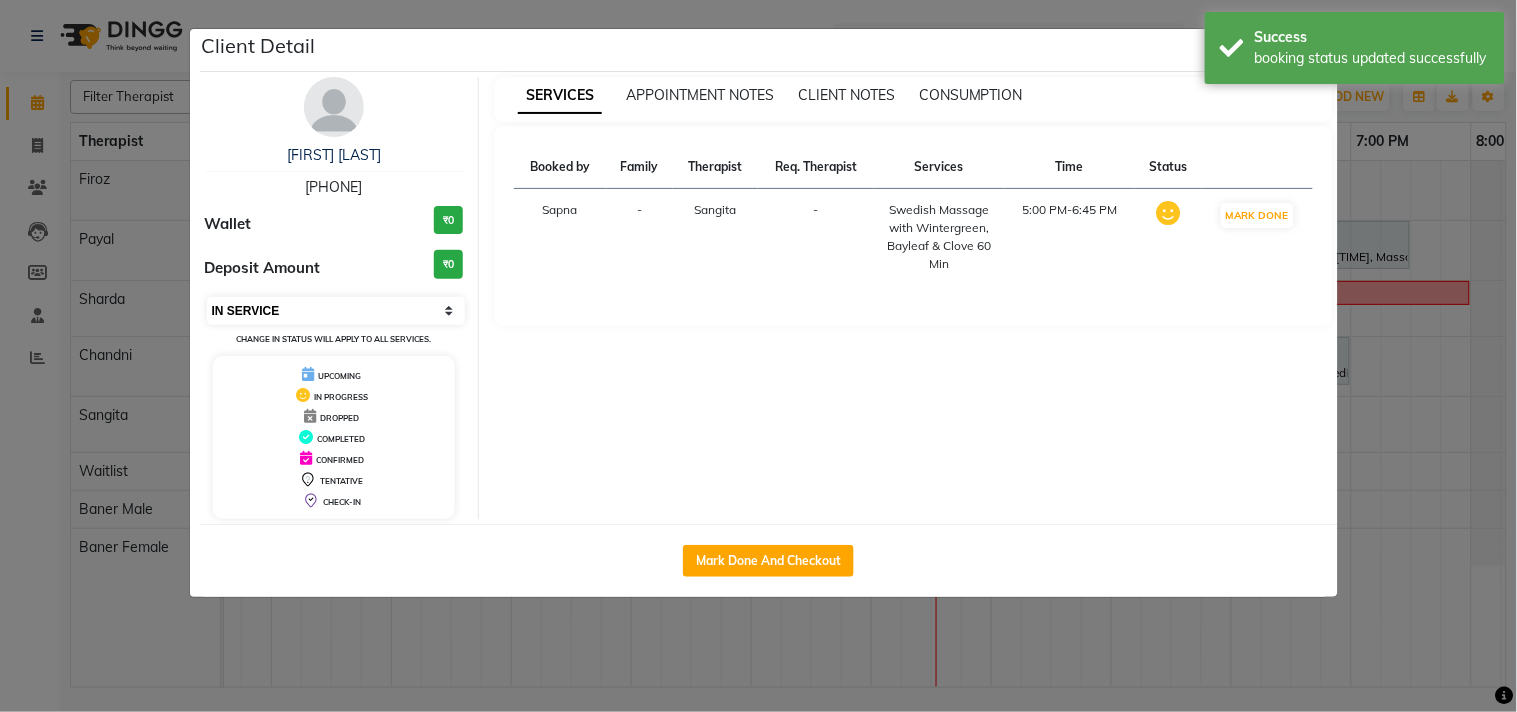 click on "Select IN SERVICE CONFIRMED TENTATIVE CHECK IN MARK DONE DROPPED UPCOMING" at bounding box center [336, 311] 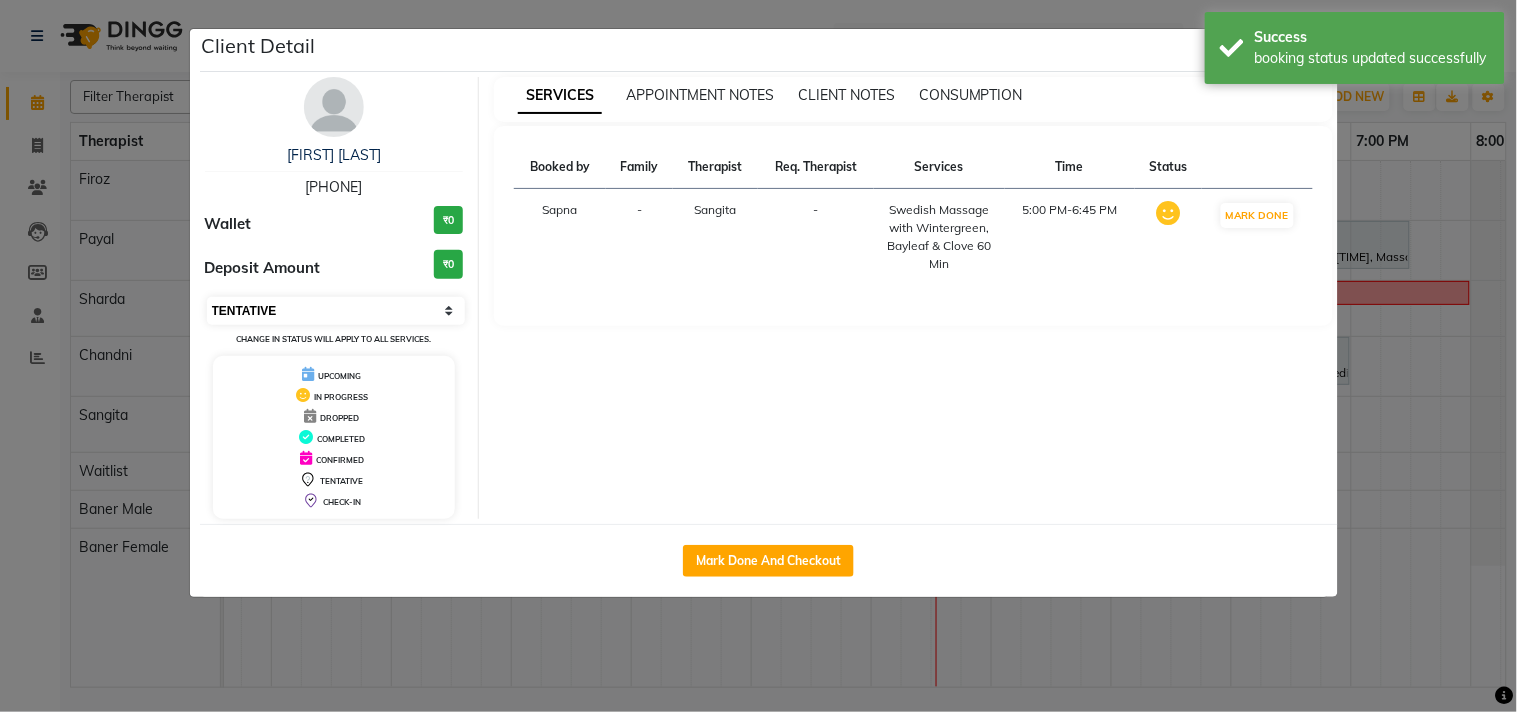 click on "Select IN SERVICE CONFIRMED TENTATIVE CHECK IN MARK DONE DROPPED UPCOMING" at bounding box center [336, 311] 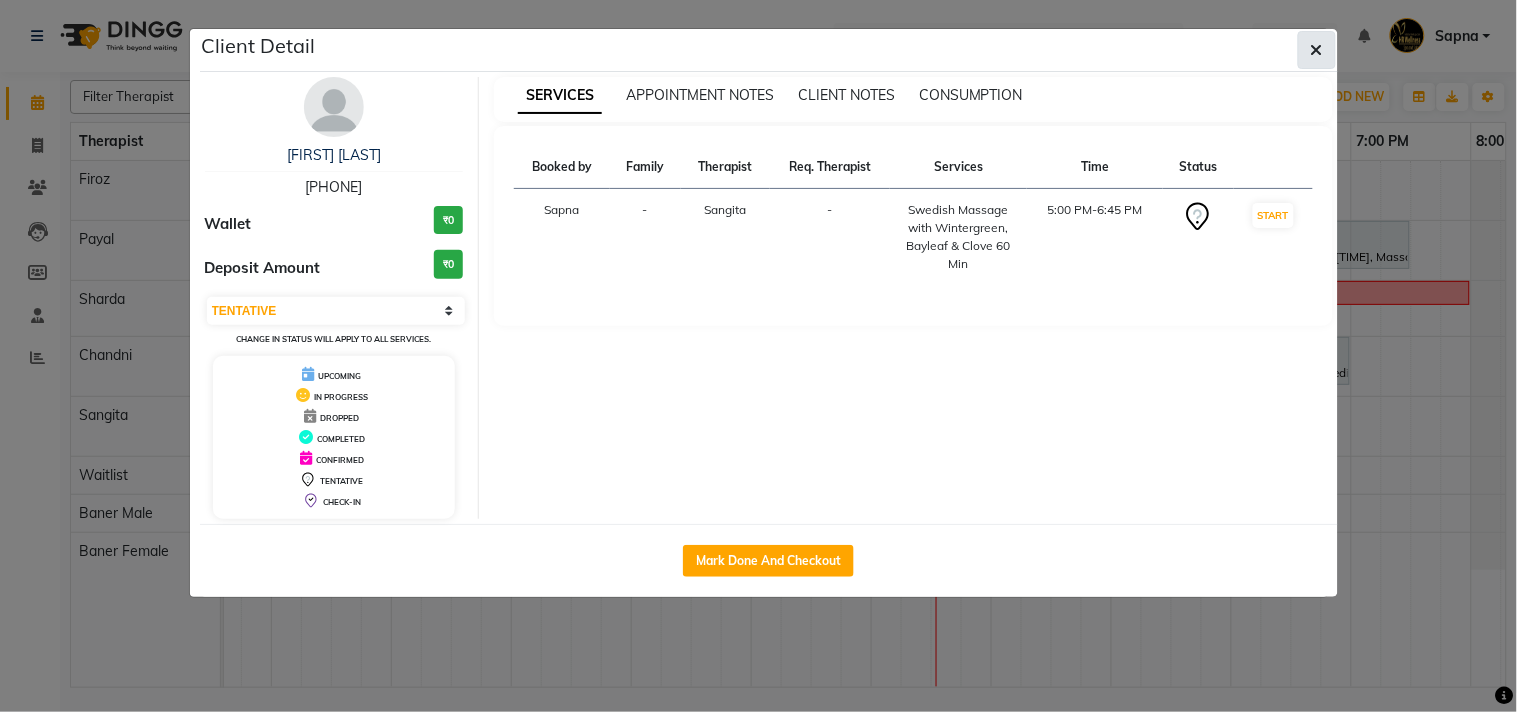 click 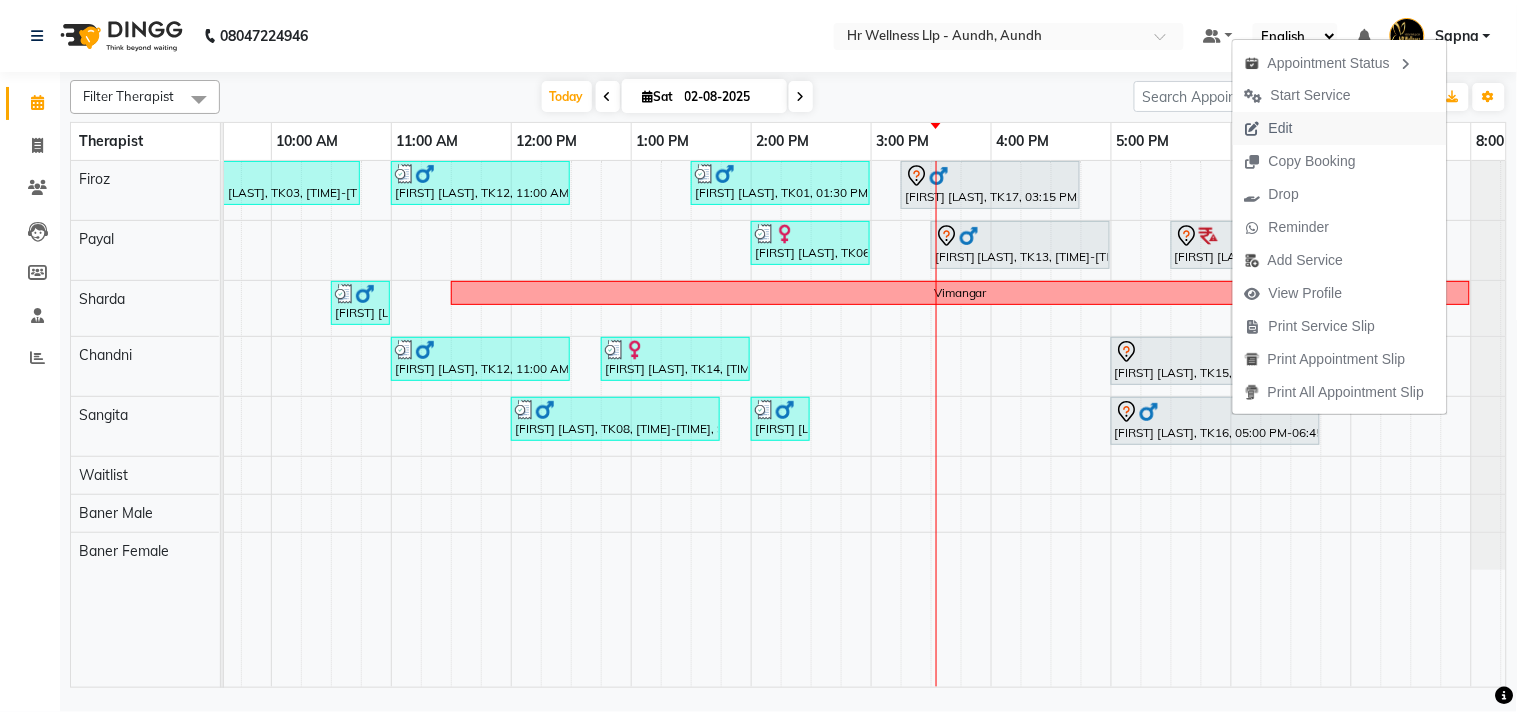 click on "Edit" at bounding box center (1340, 128) 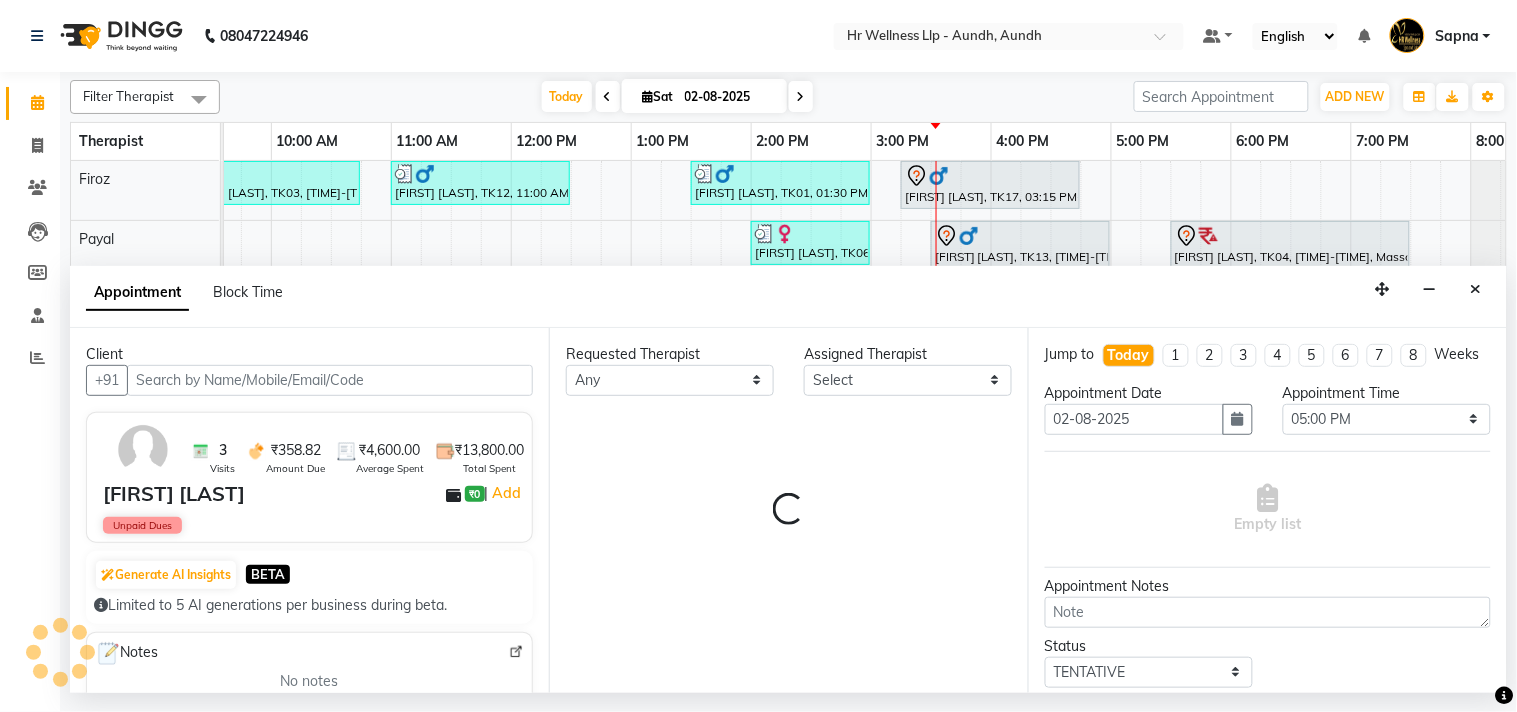 scroll, scrollTop: 0, scrollLeft: 277, axis: horizontal 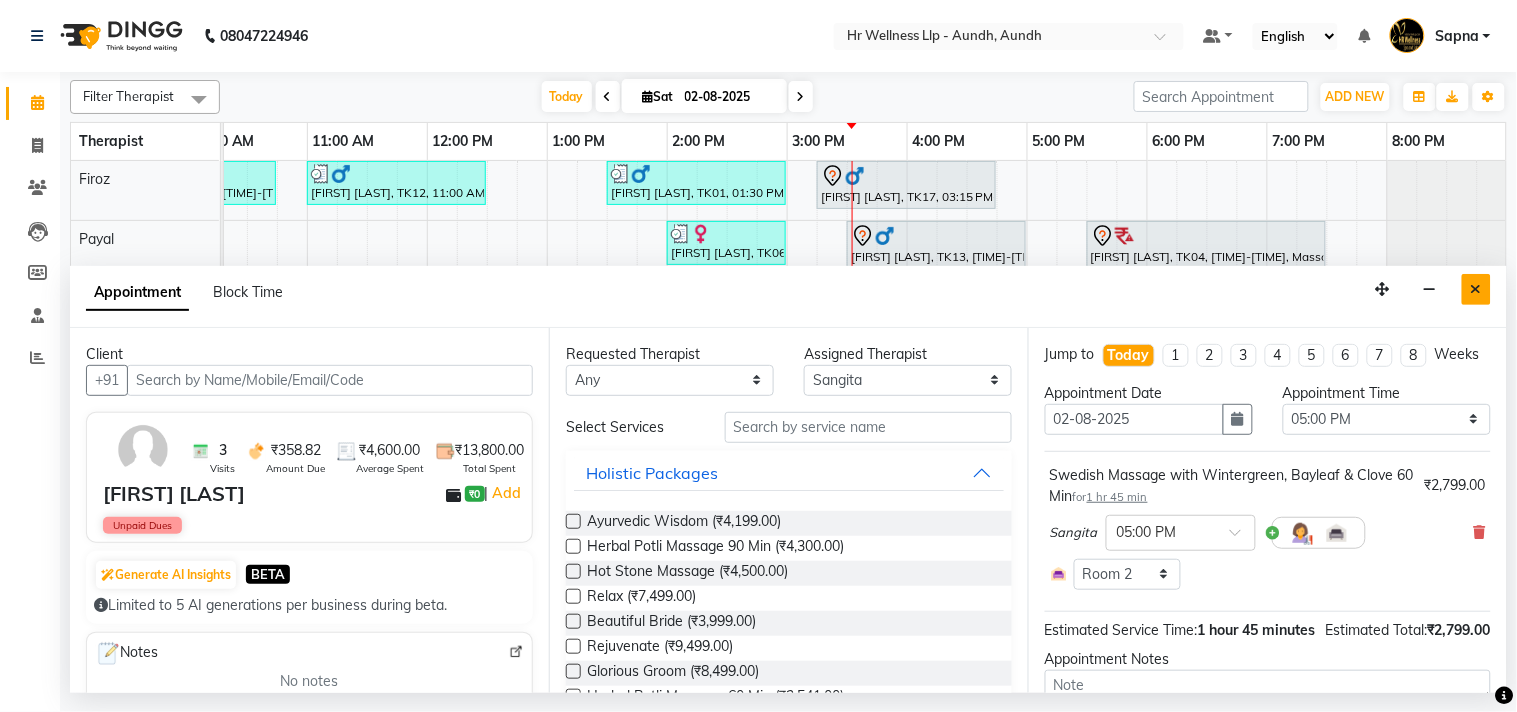 click at bounding box center (1476, 289) 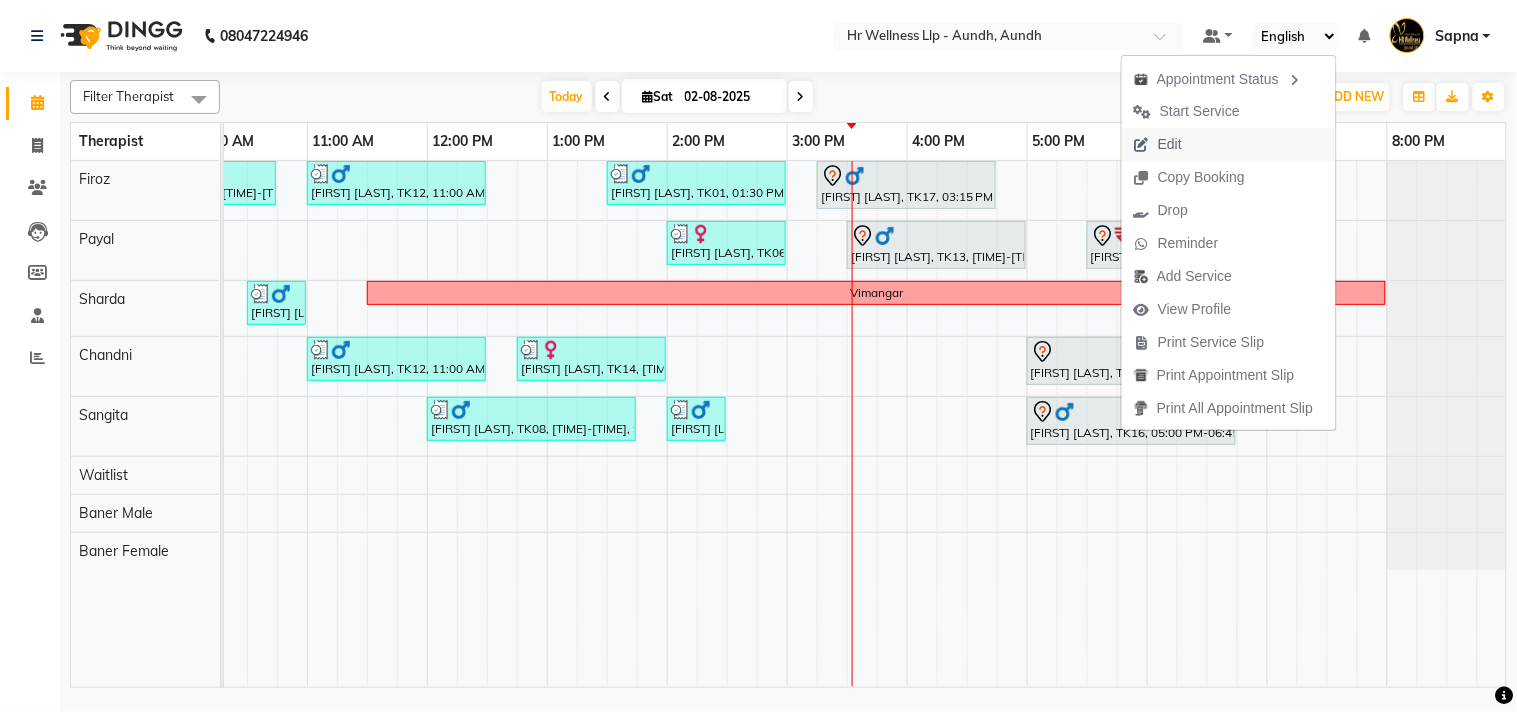 click on "Edit" at bounding box center [1229, 144] 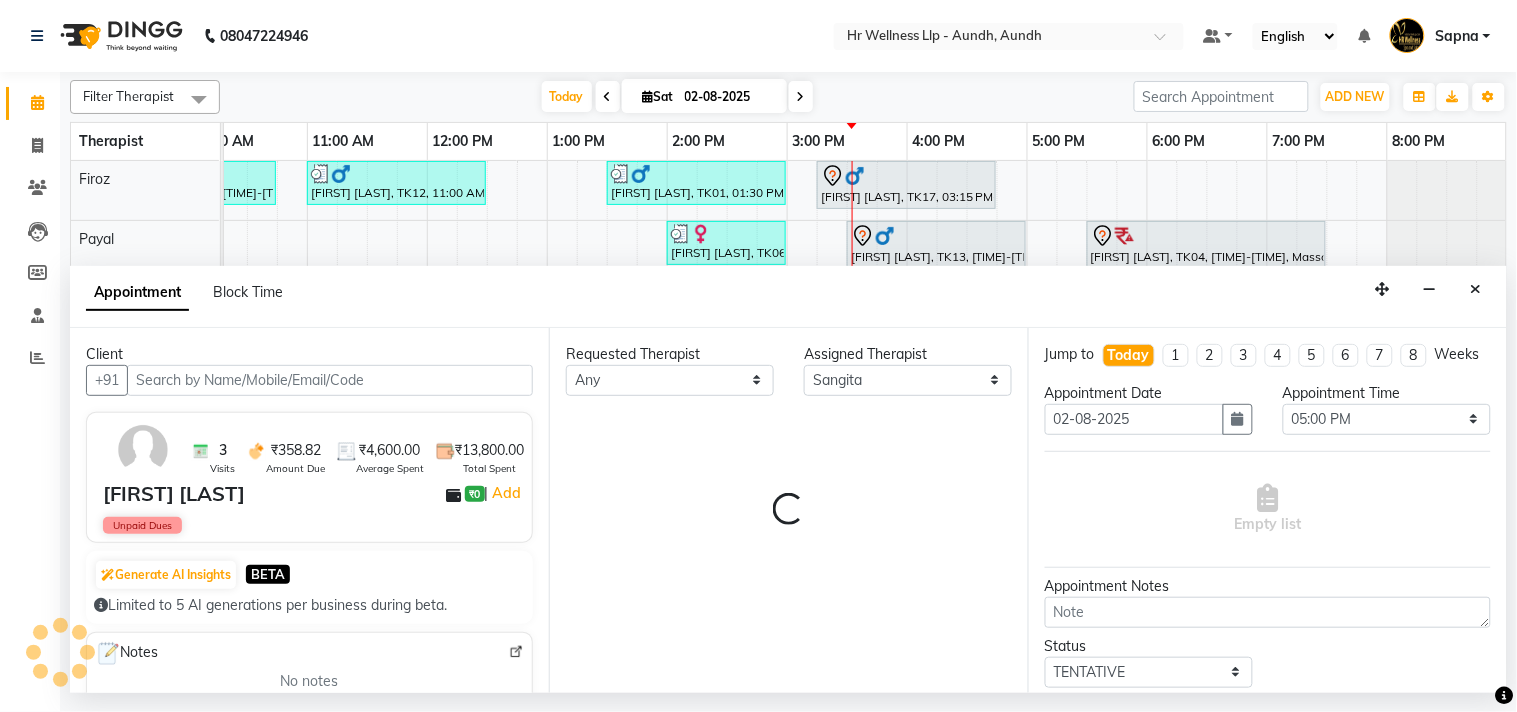 scroll, scrollTop: 0, scrollLeft: 277, axis: horizontal 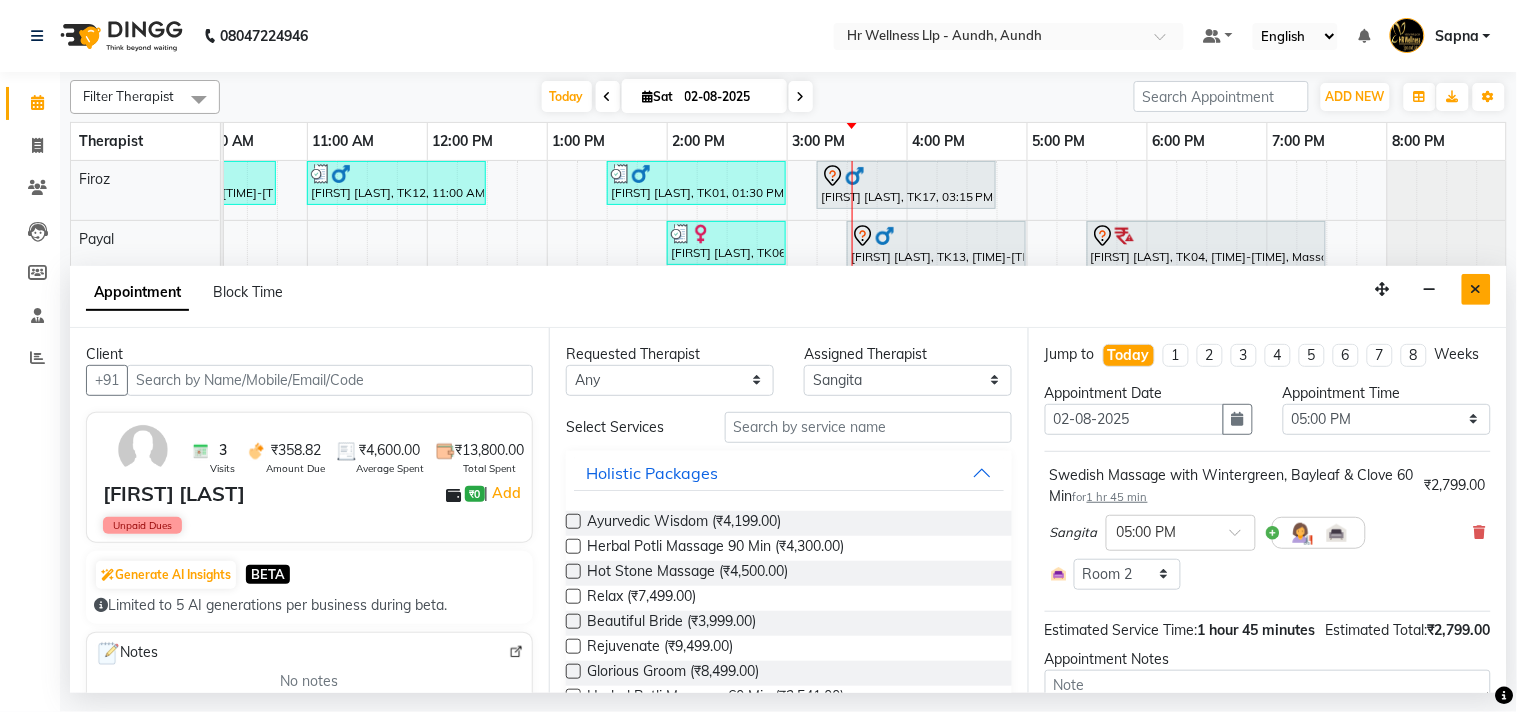 click at bounding box center (1476, 289) 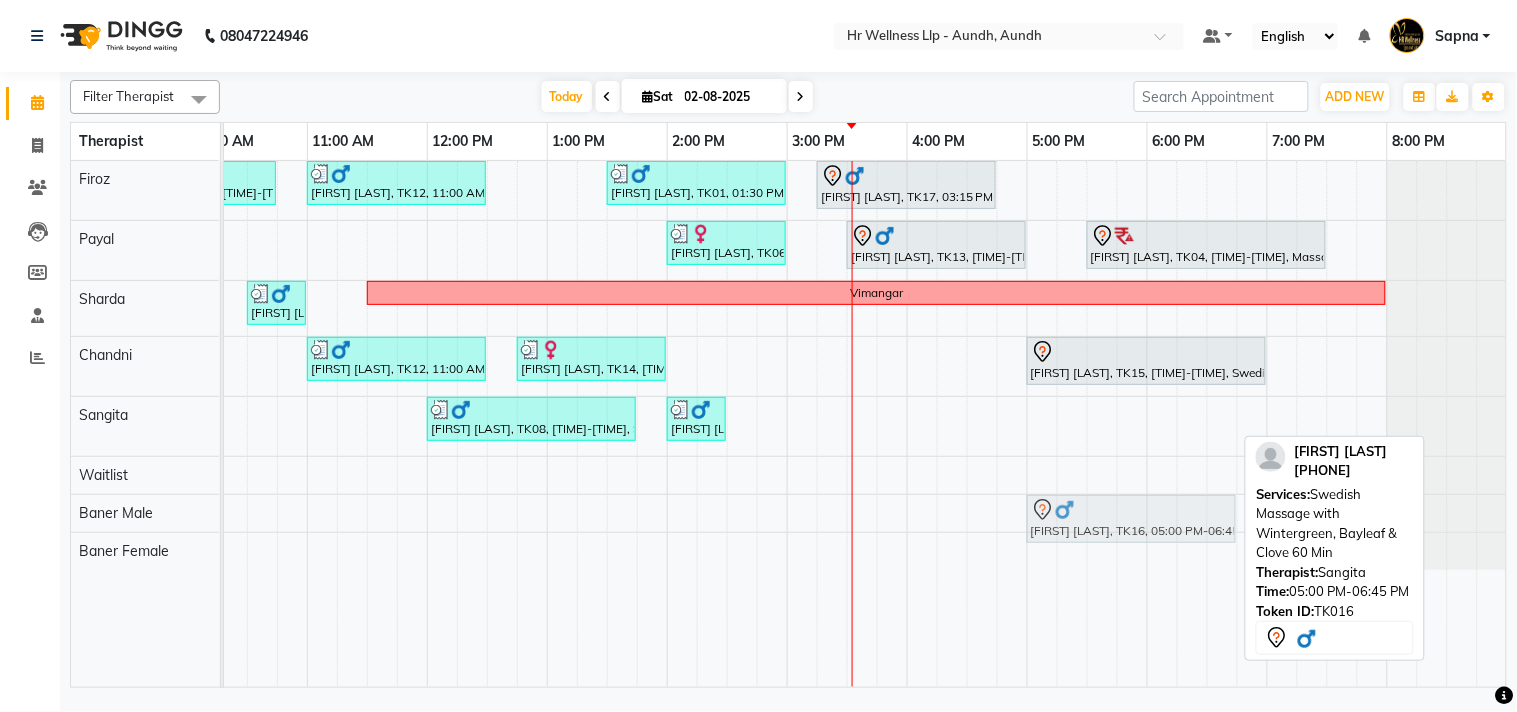 drag, startPoint x: 1167, startPoint y: 423, endPoint x: 1173, endPoint y: 505, distance: 82.219215 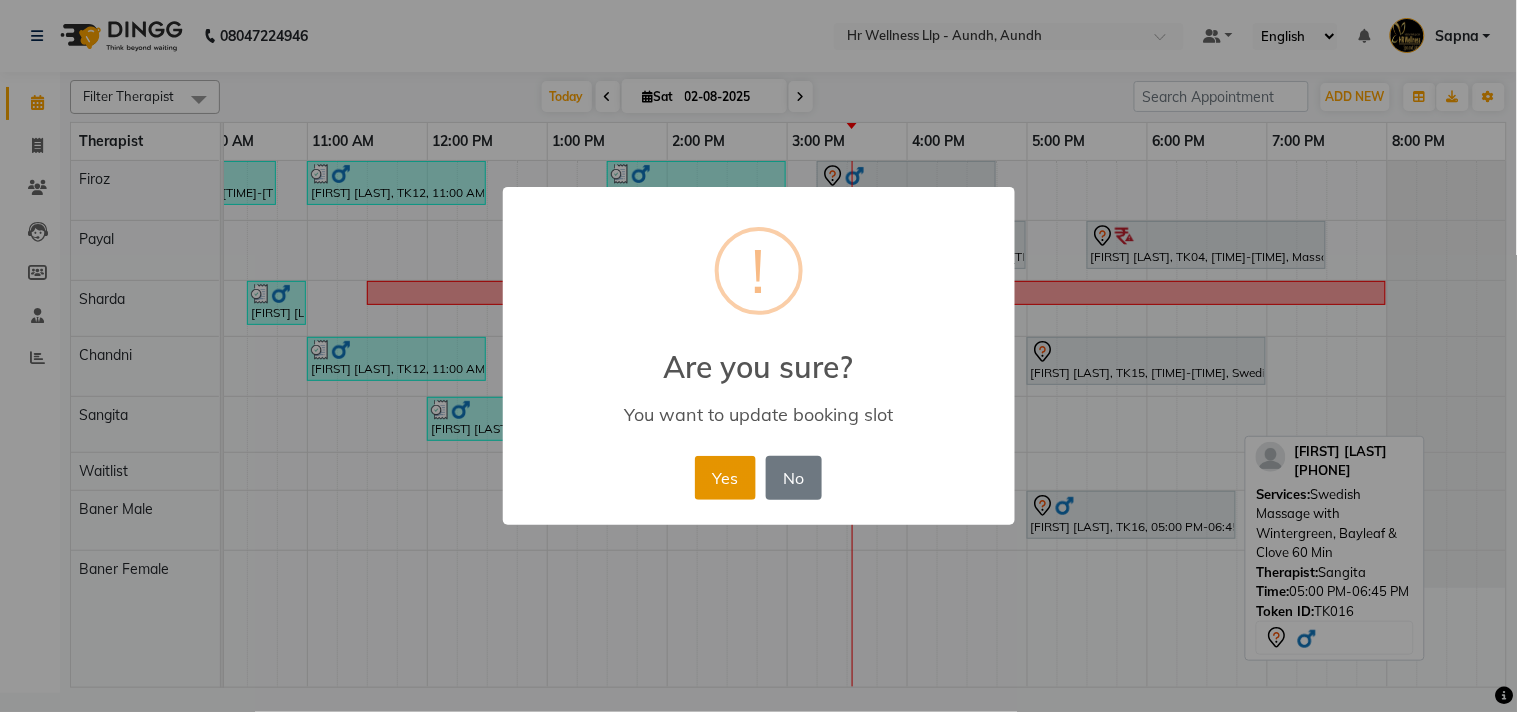 click on "Yes" at bounding box center (725, 478) 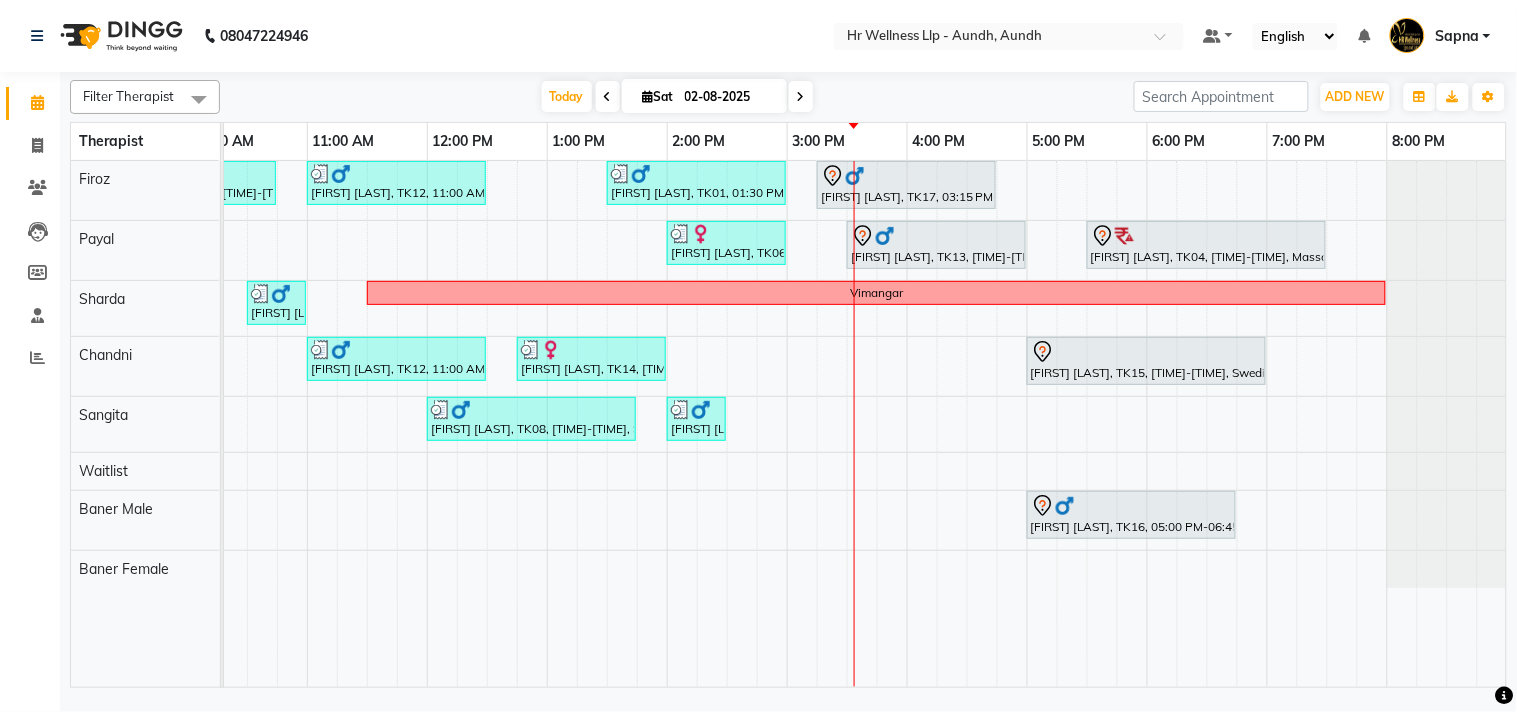 scroll, scrollTop: 0, scrollLeft: 0, axis: both 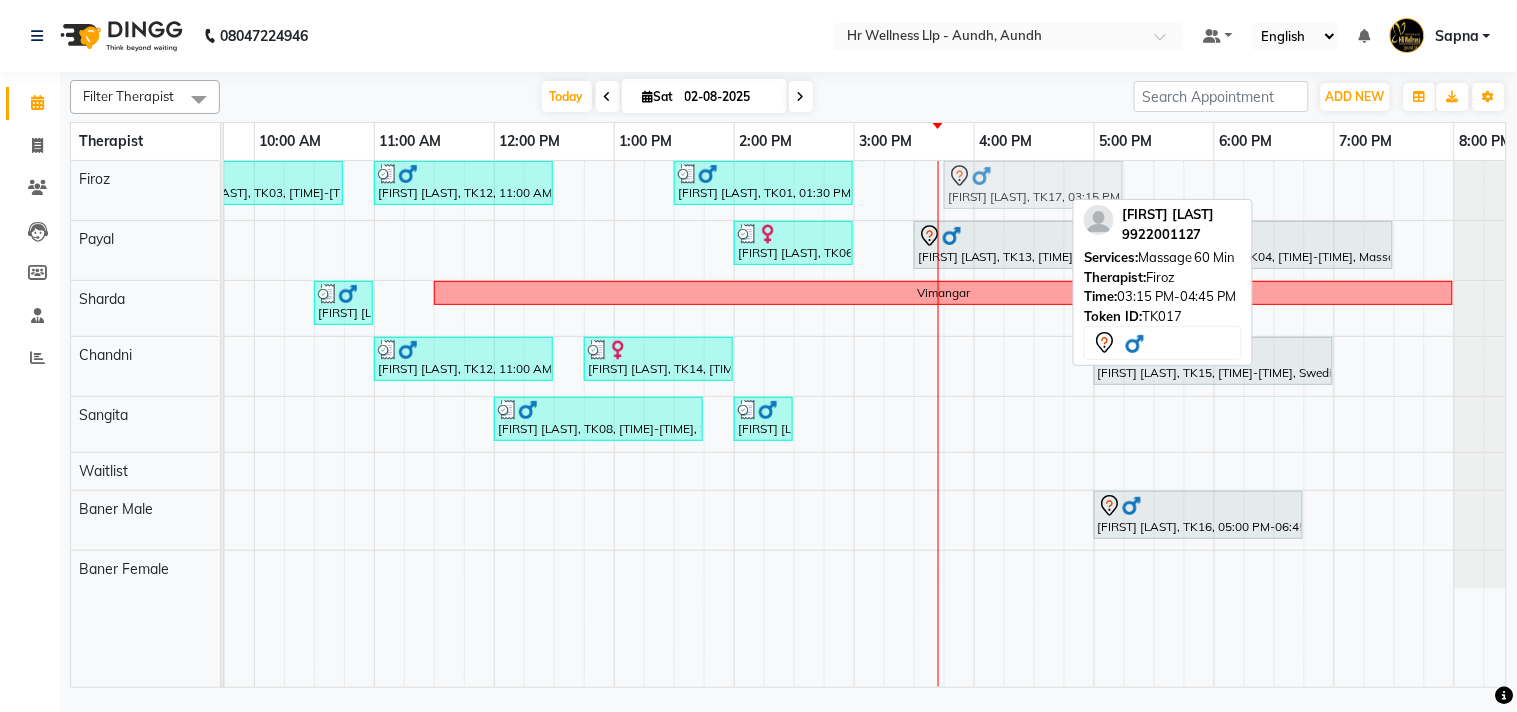 drag, startPoint x: 954, startPoint y: 180, endPoint x: 1003, endPoint y: 181, distance: 49.010204 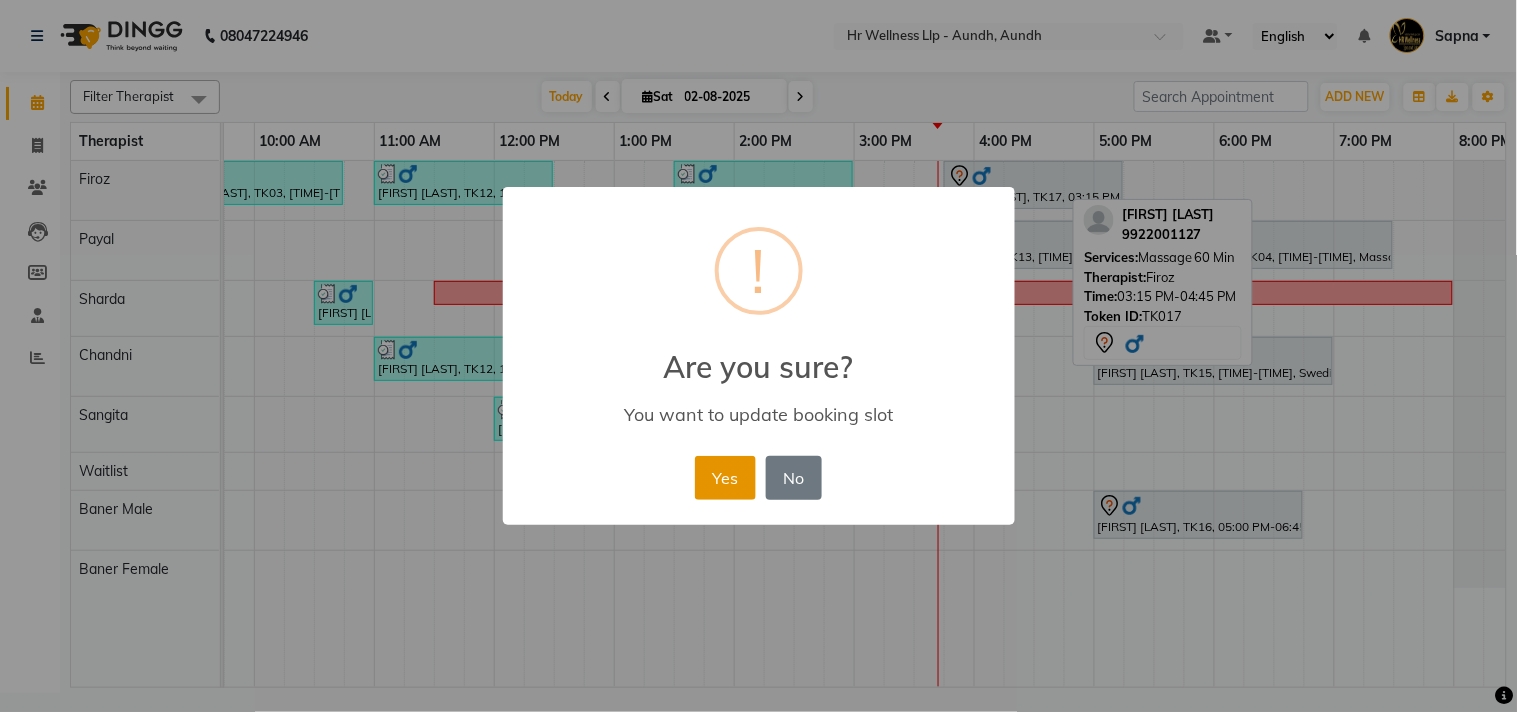 click on "Yes" at bounding box center (725, 478) 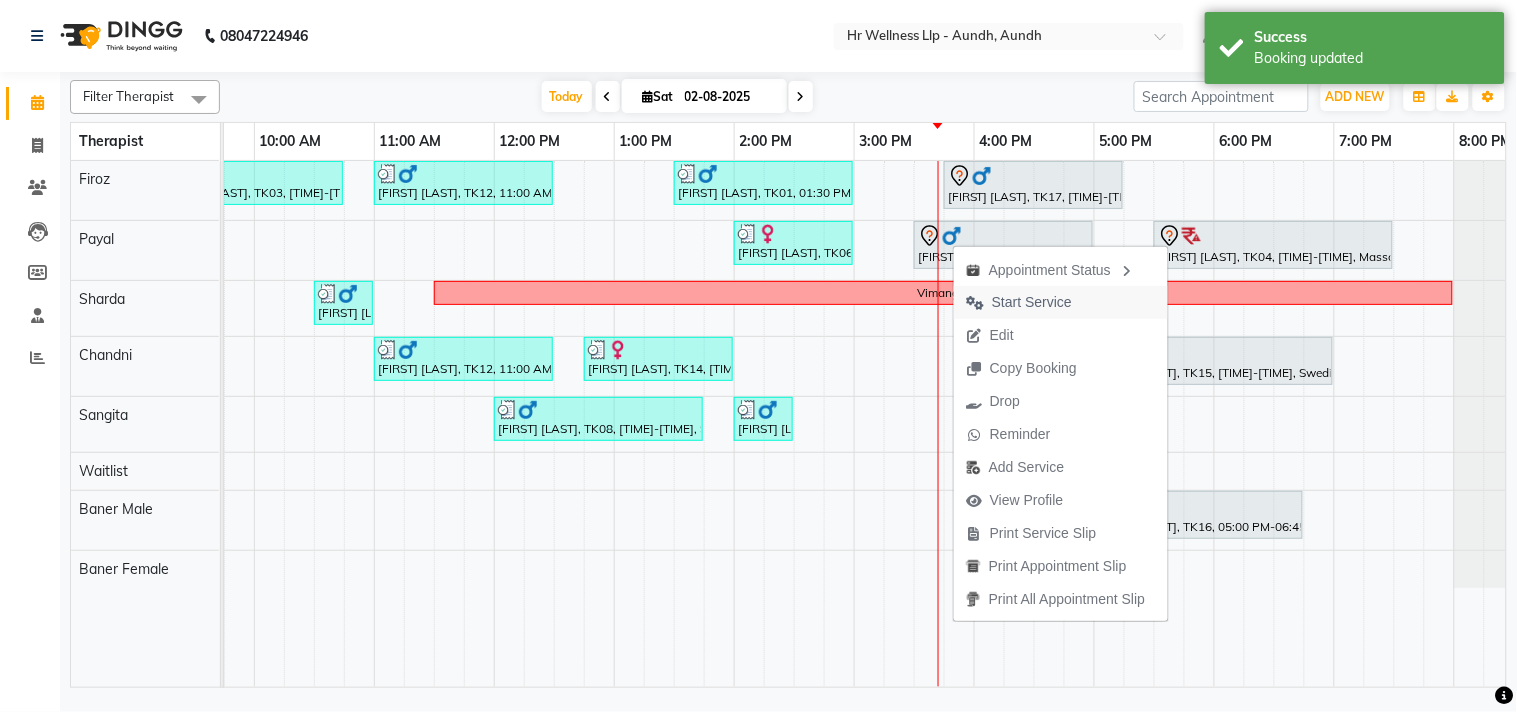 click on "Start Service" at bounding box center (1032, 302) 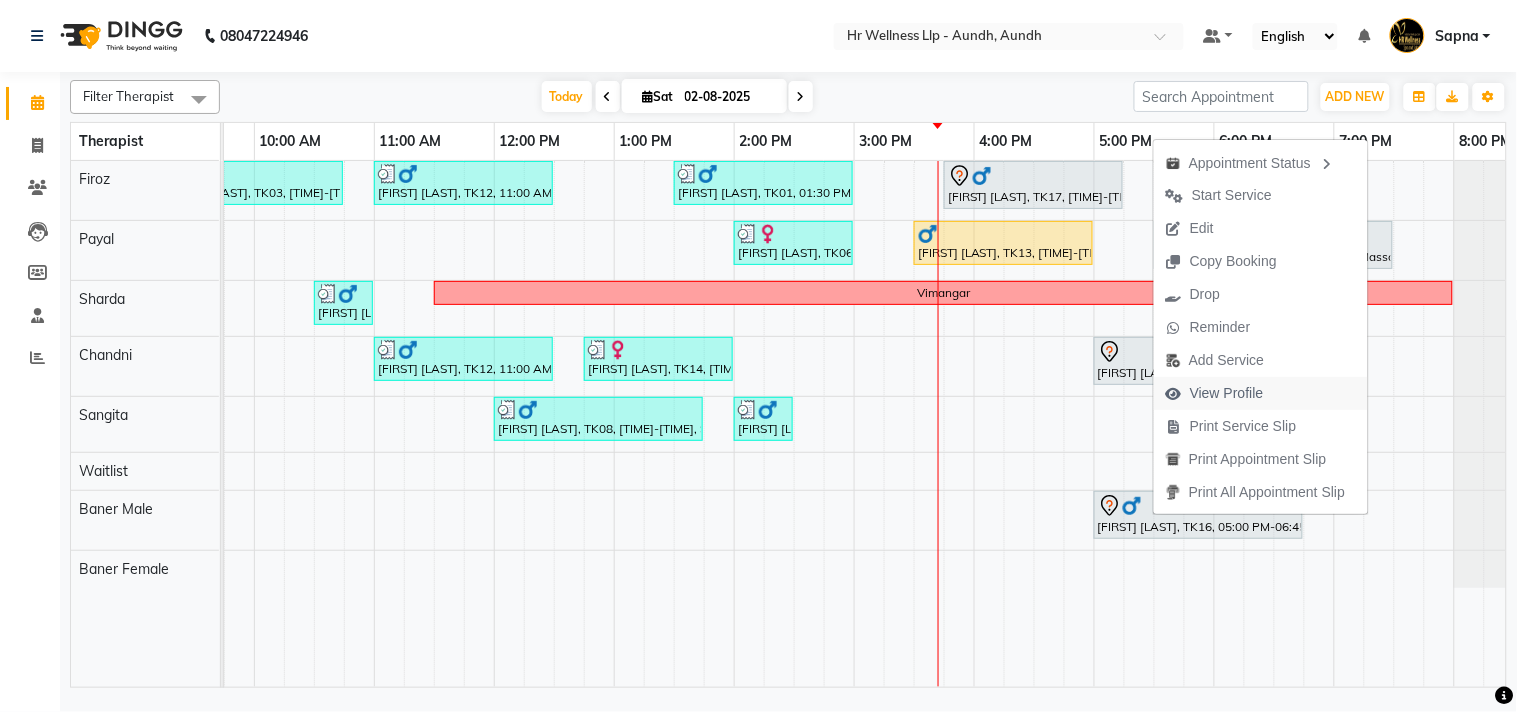 click on "View Profile" at bounding box center (1227, 393) 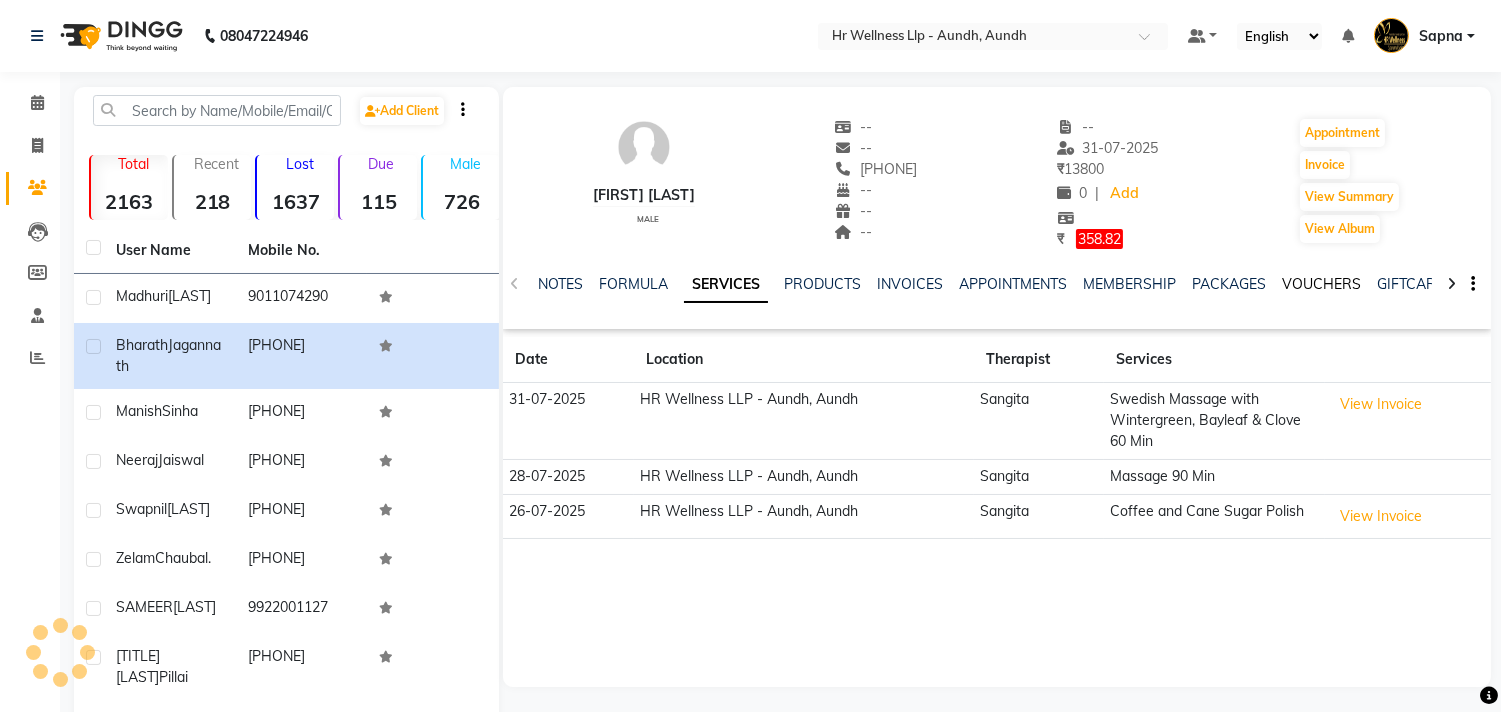 click on "VOUCHERS" 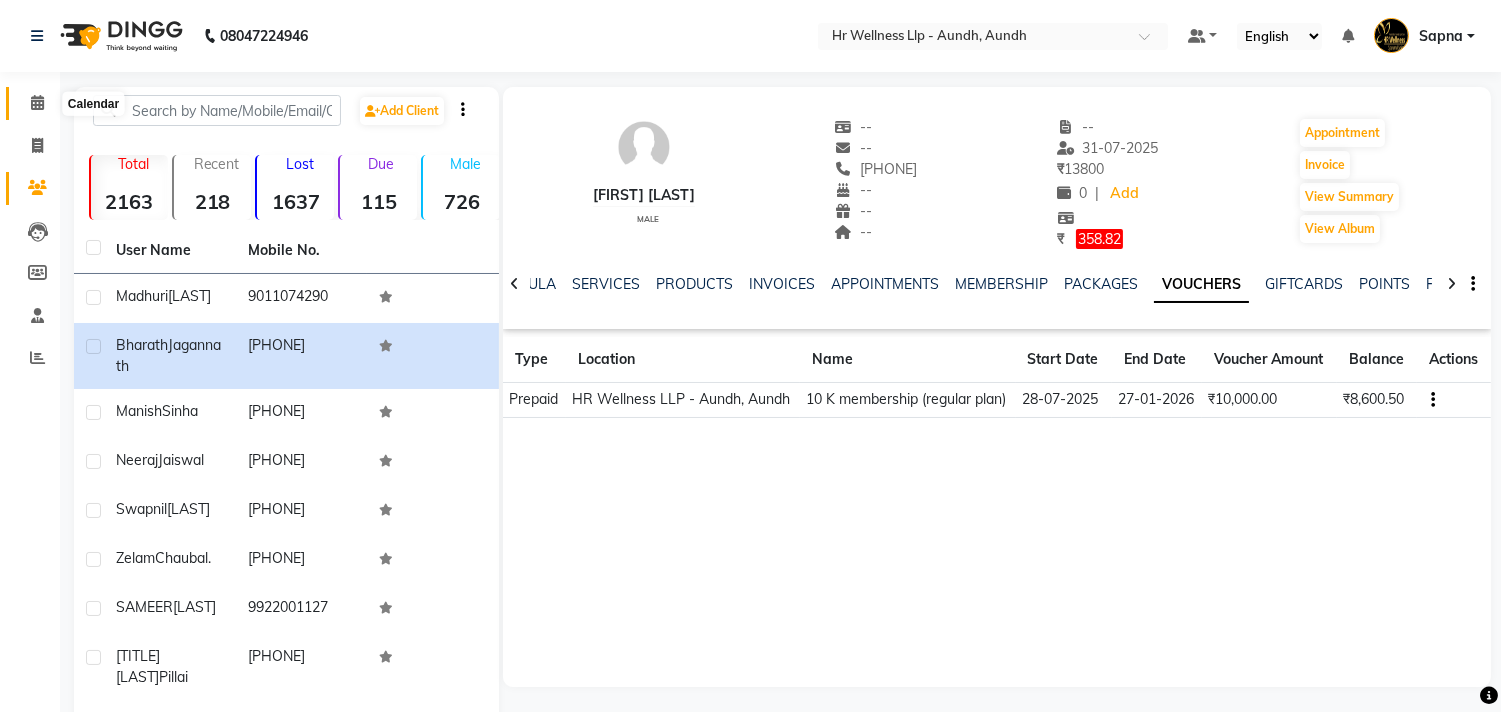 click 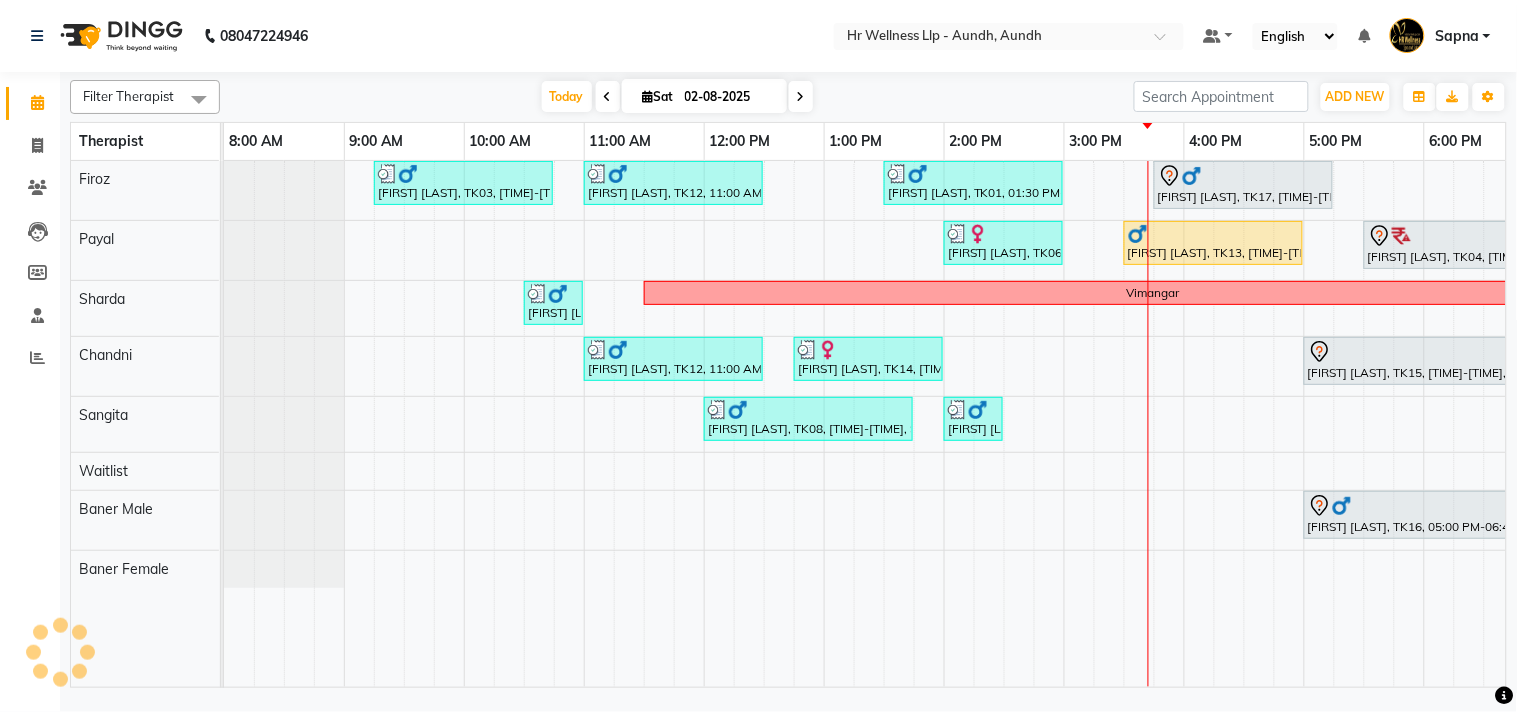 scroll, scrollTop: 0, scrollLeft: 277, axis: horizontal 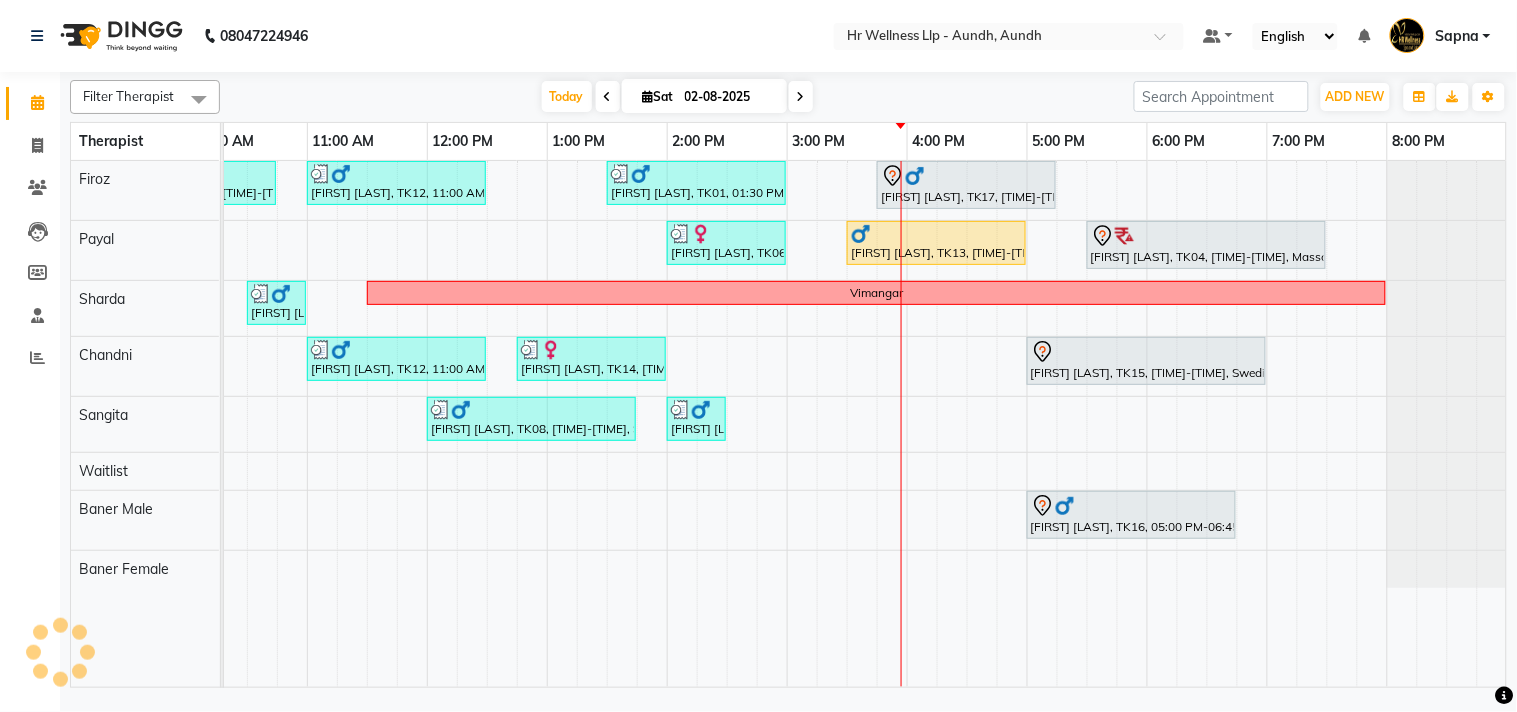 click at bounding box center [922, 424] 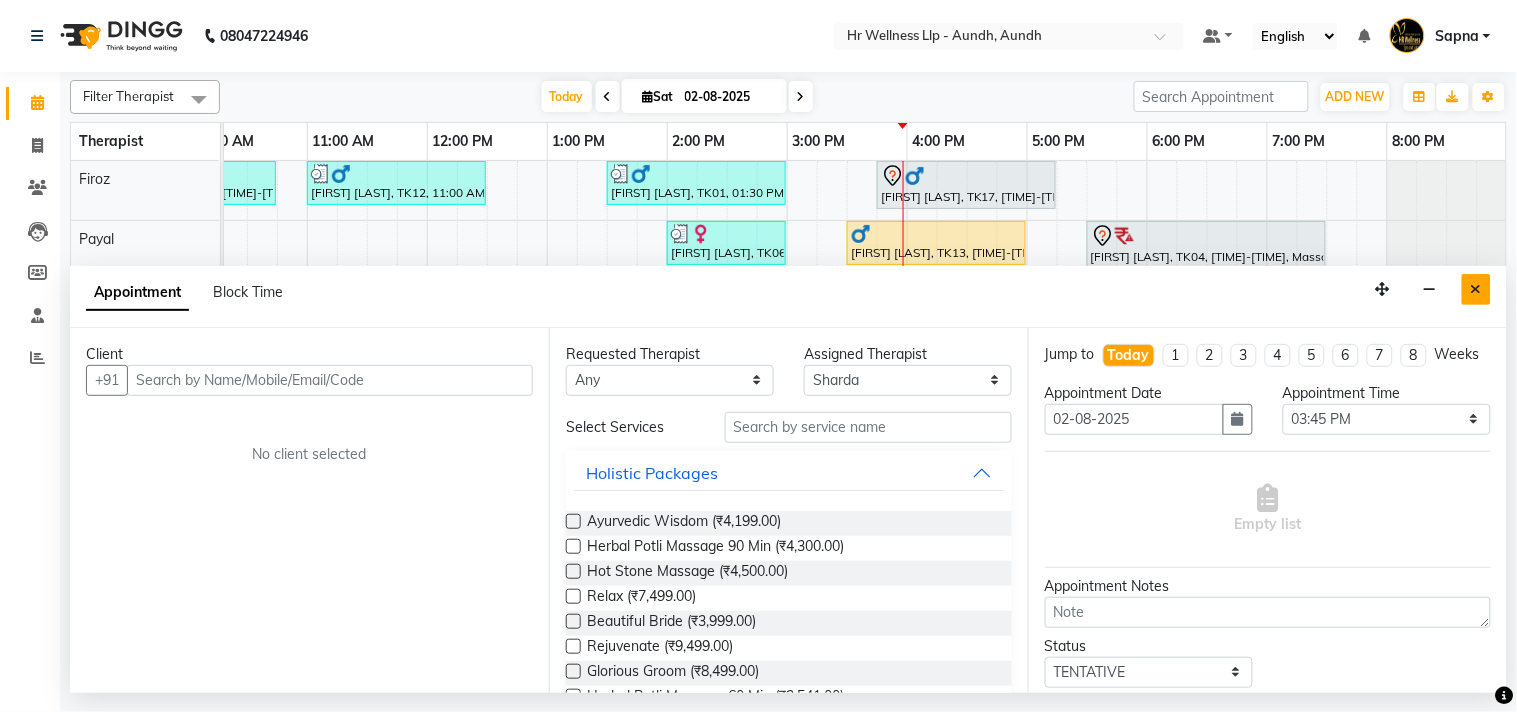 click at bounding box center (1476, 289) 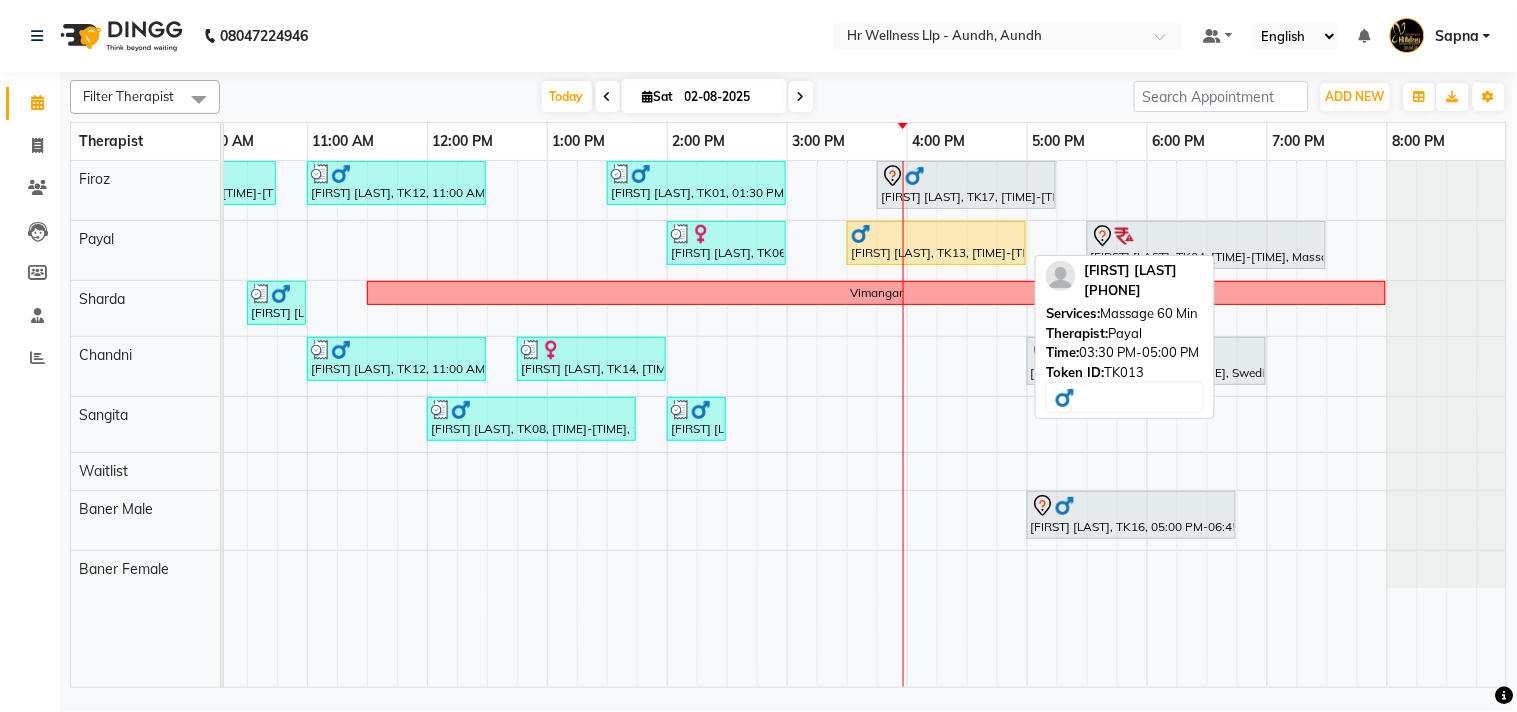 click on "[FIRST] [LAST], TK13, [TIME]-[TIME], Massage 60 Min" at bounding box center [936, 243] 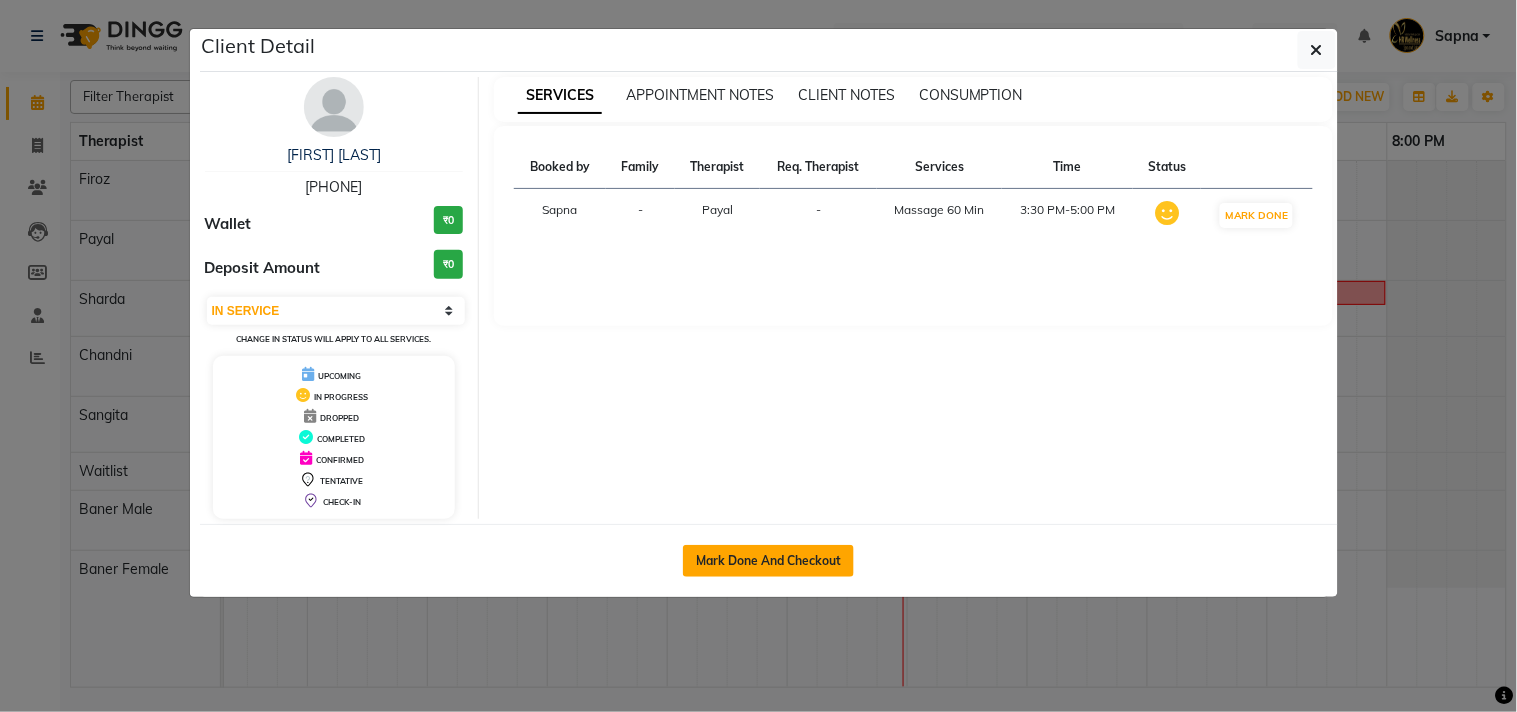 click on "Mark Done And Checkout" 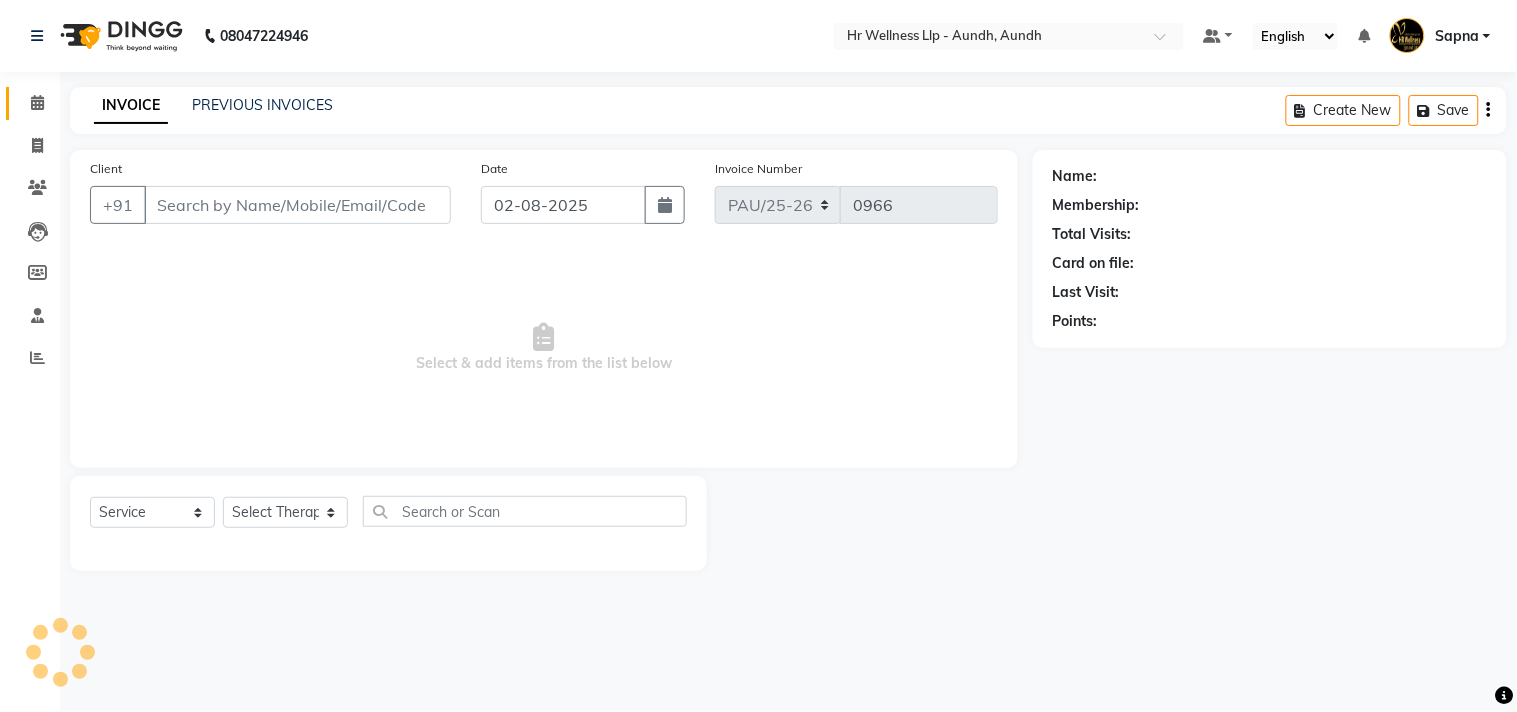click 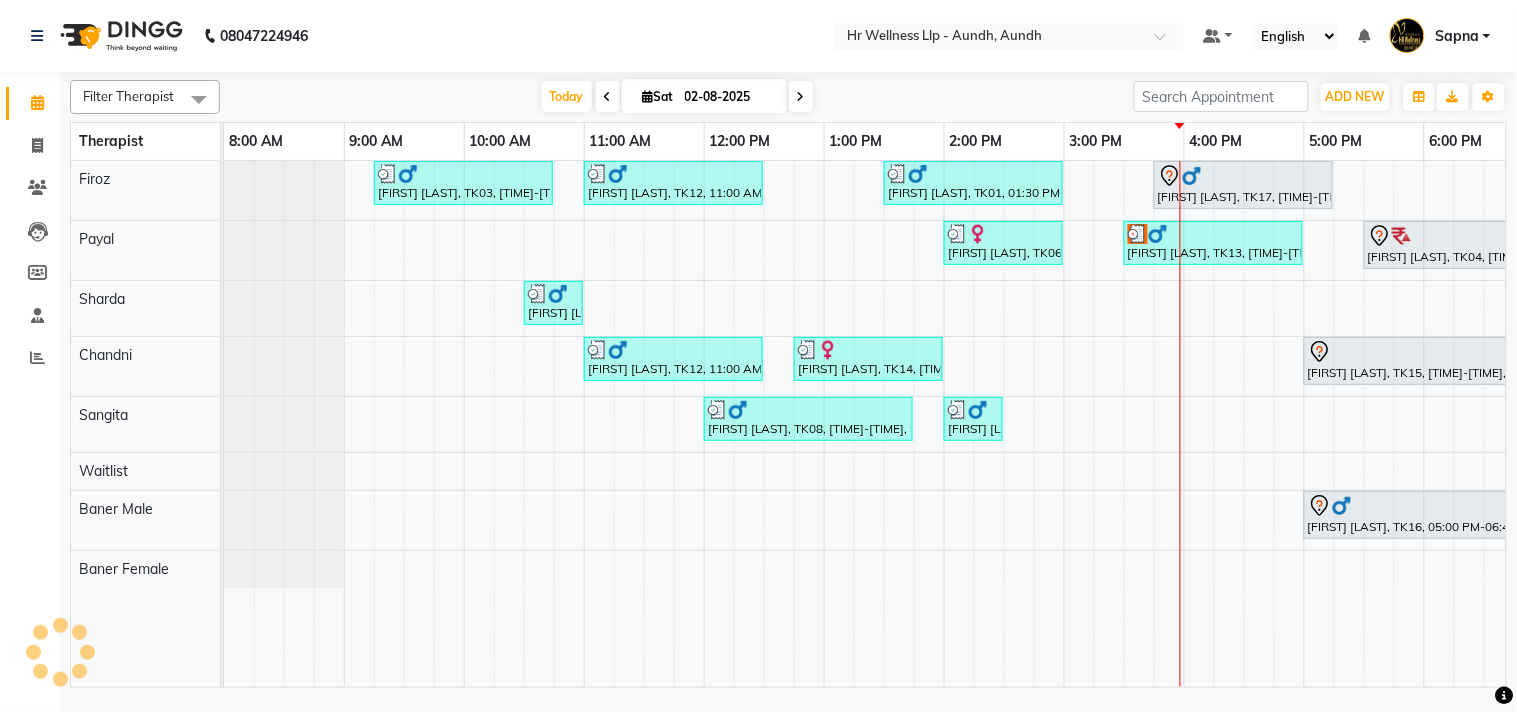scroll, scrollTop: 0, scrollLeft: 0, axis: both 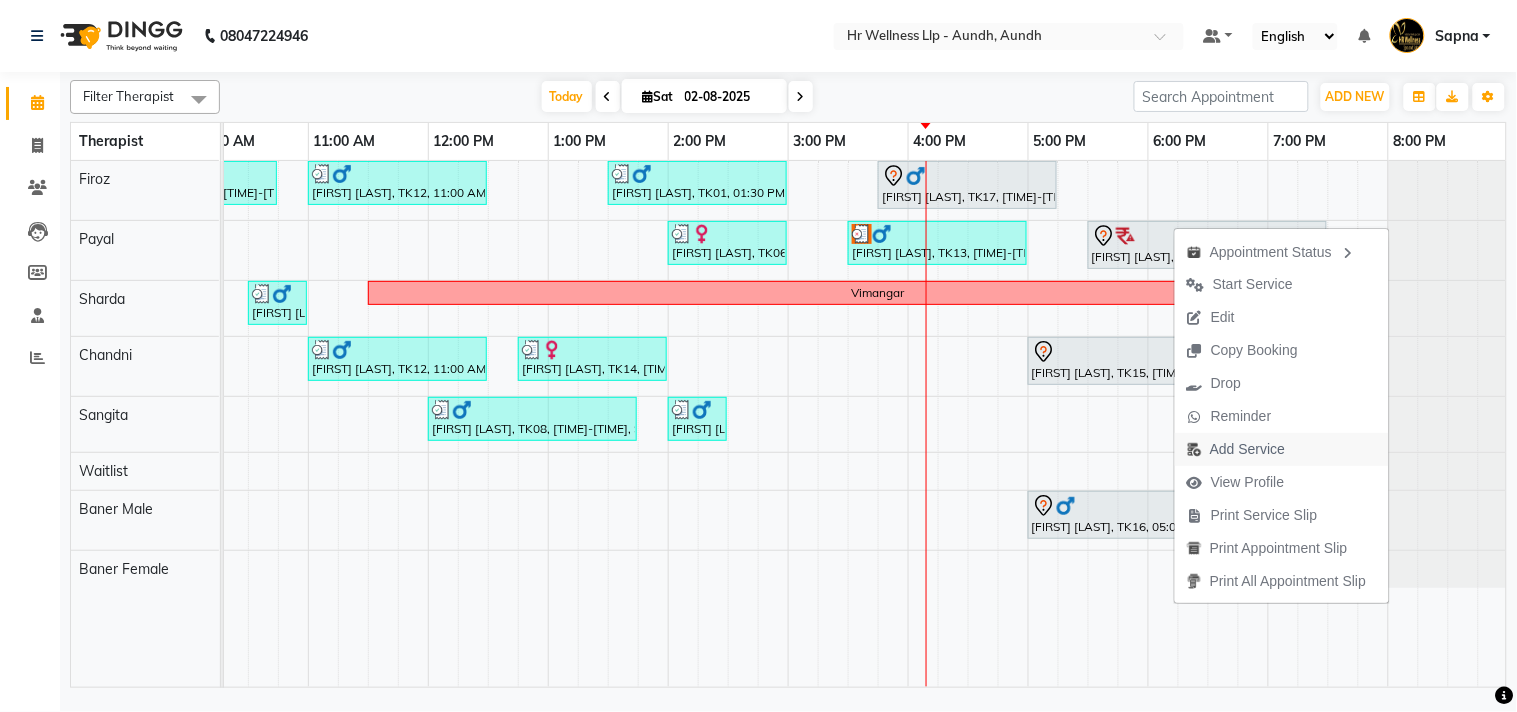 click on "Add Service" at bounding box center (1247, 449) 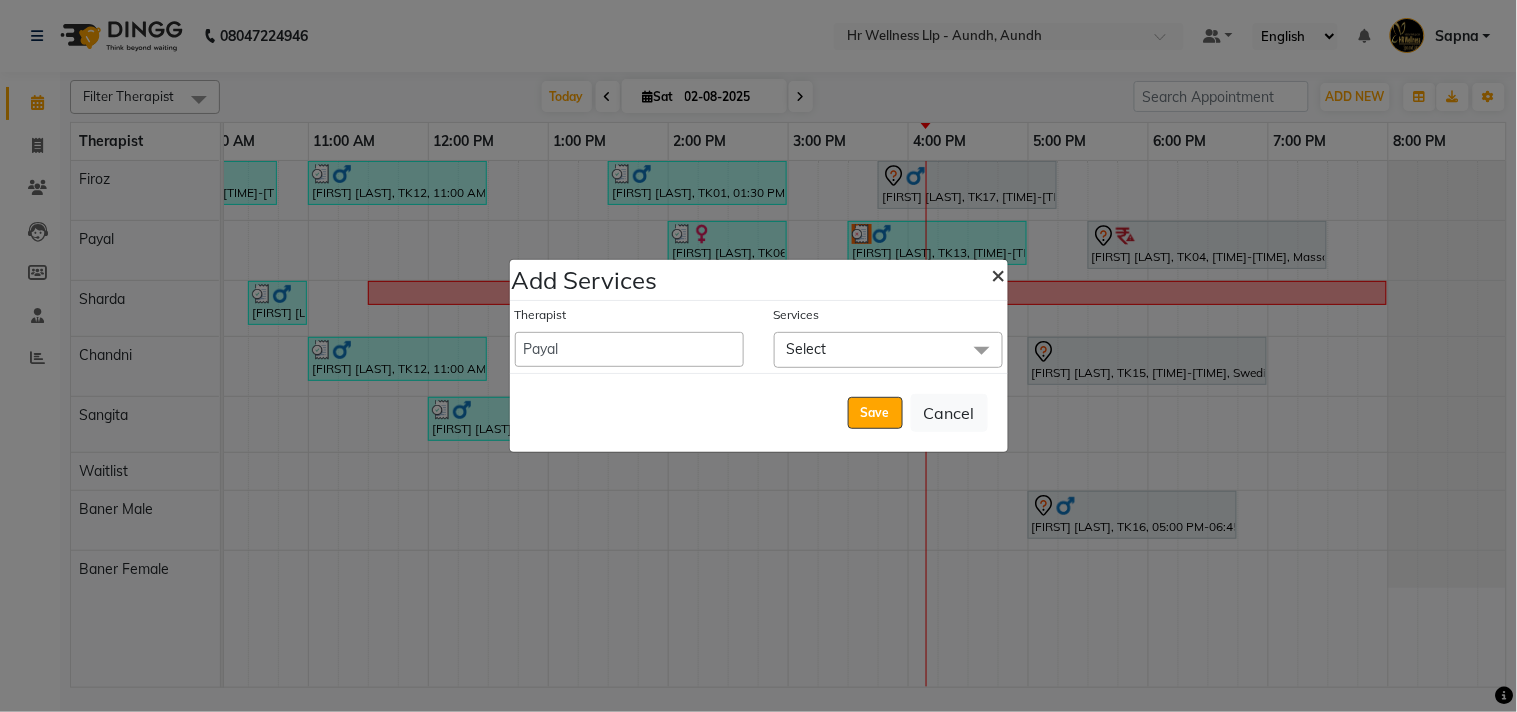 click on "×" 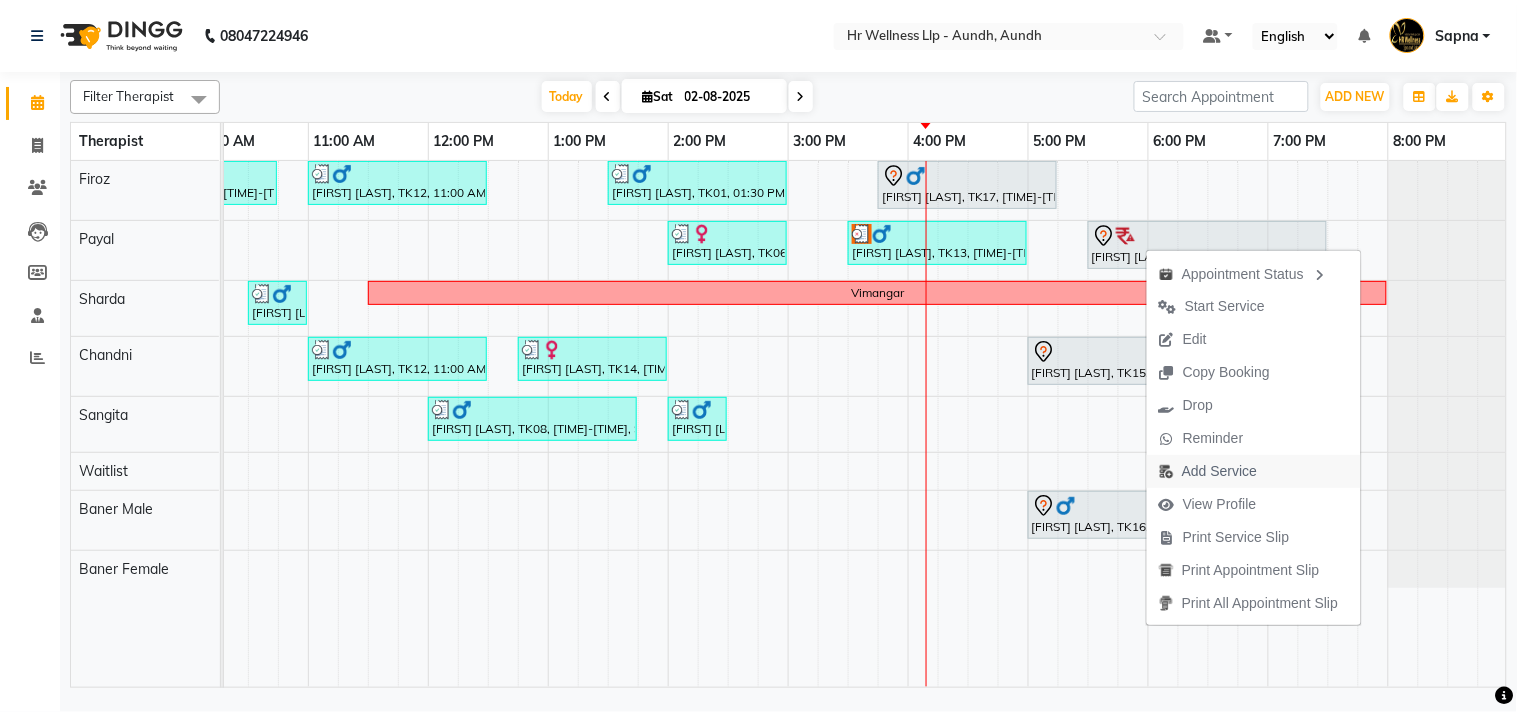 click on "Add Service" at bounding box center (1219, 471) 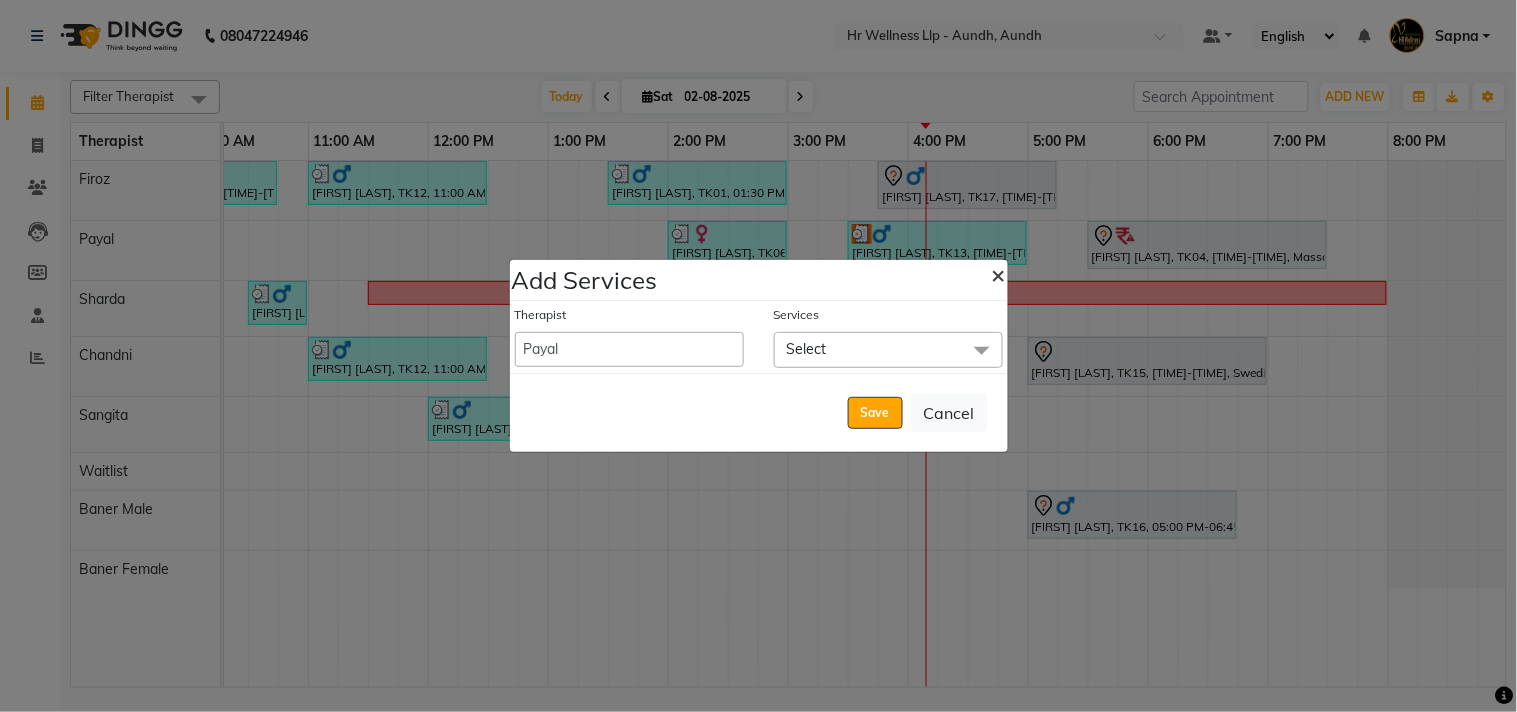 click on "×" 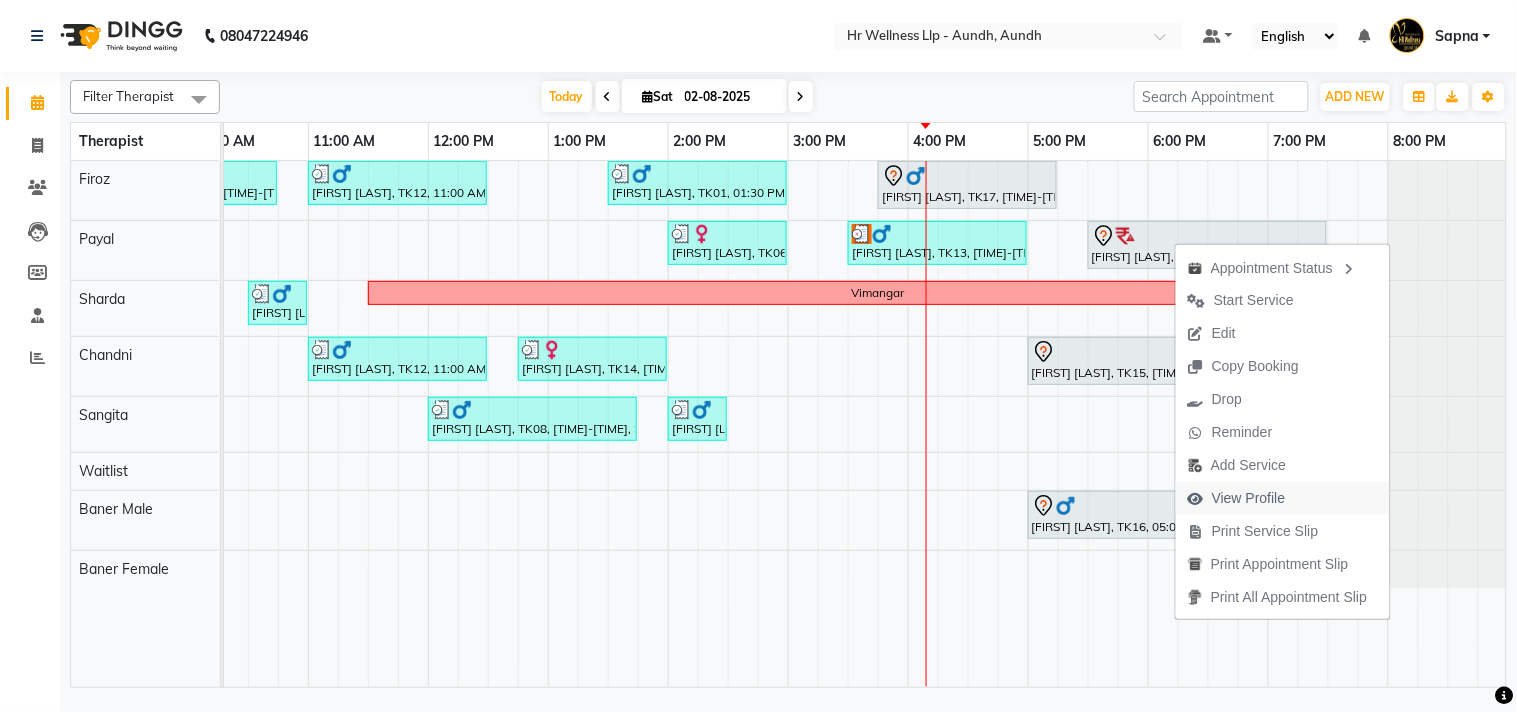 click on "View Profile" at bounding box center (1249, 498) 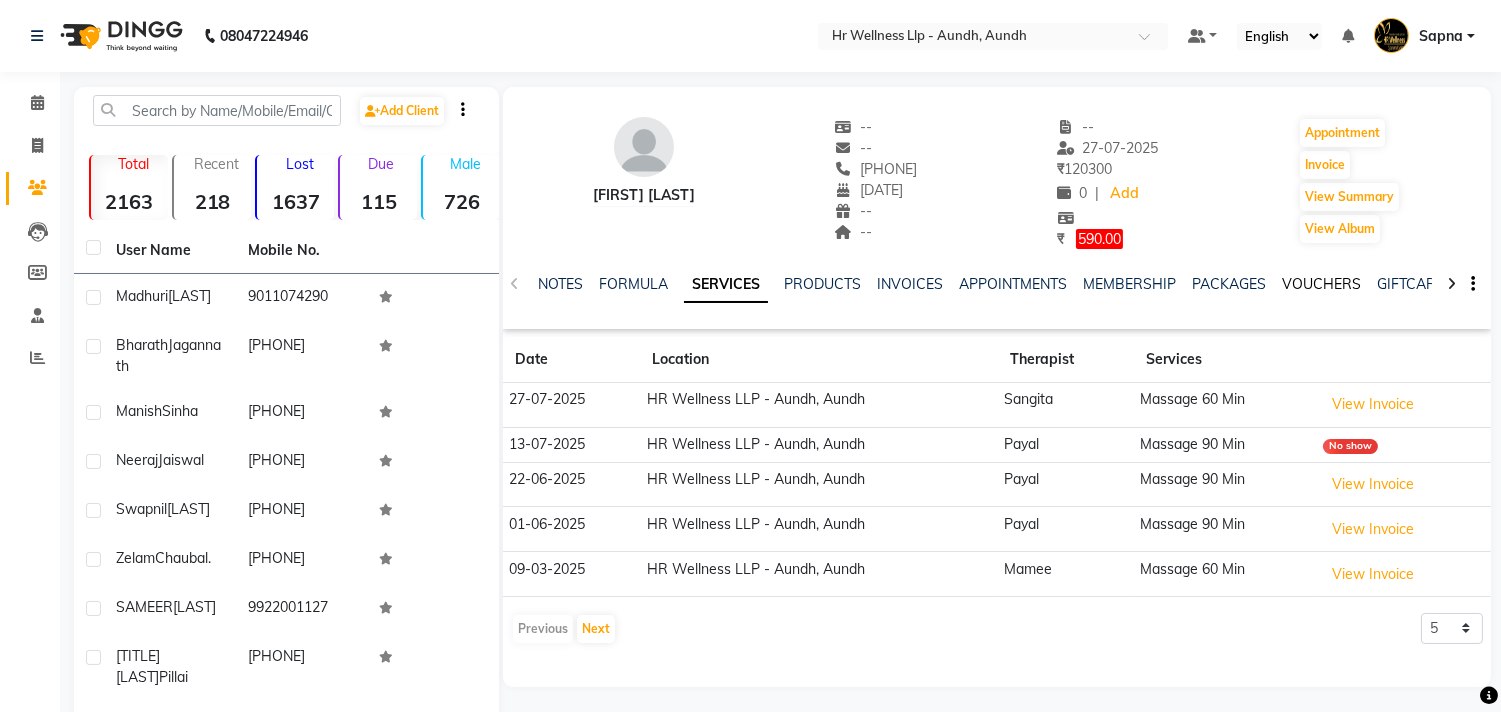 click on "VOUCHERS" 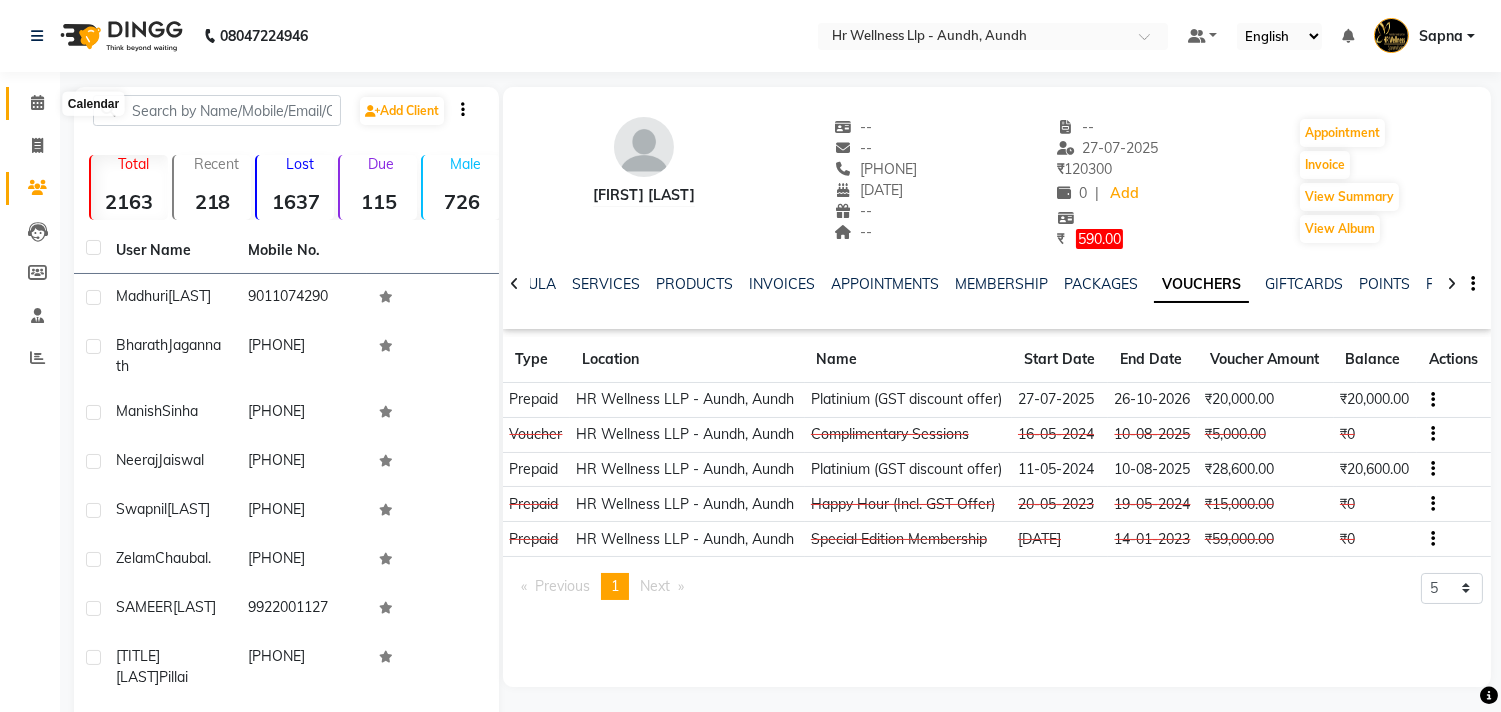 click 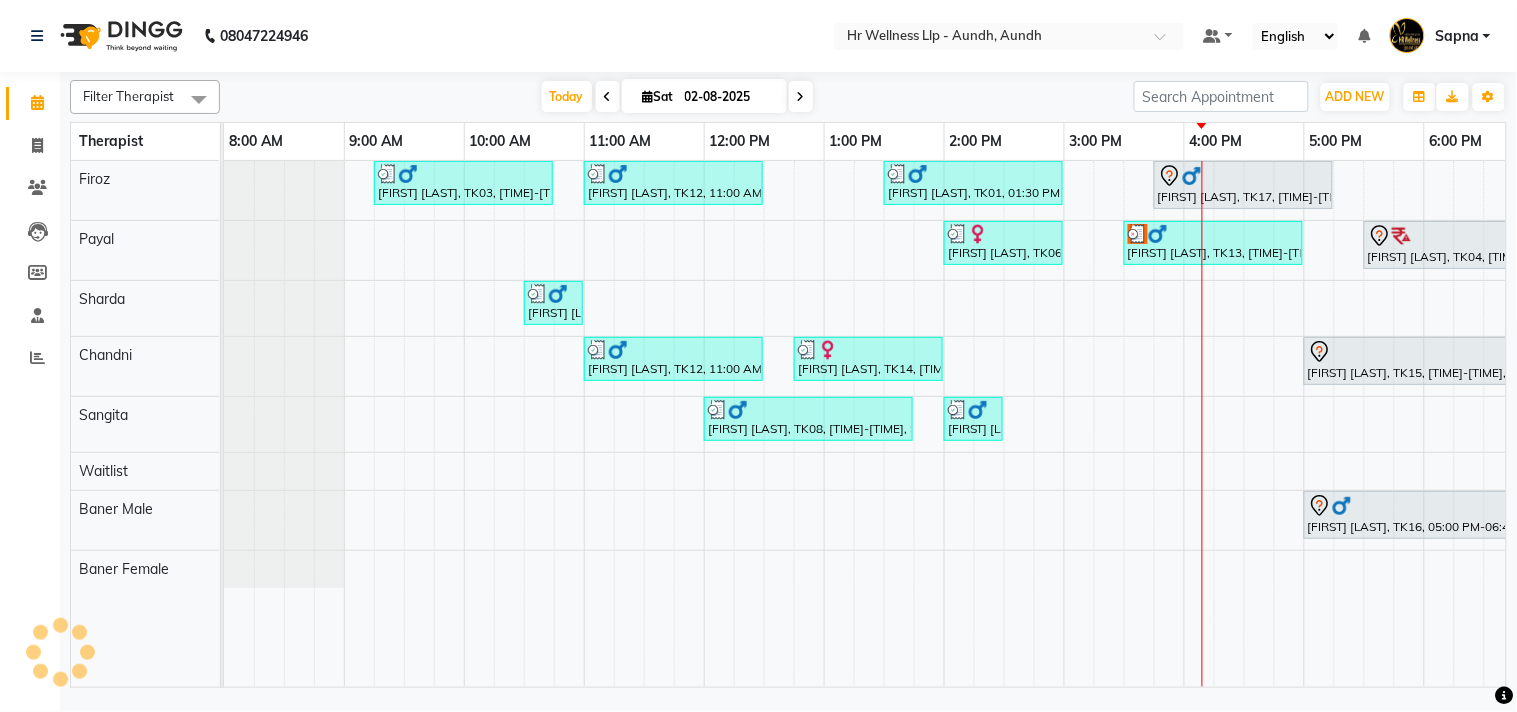 scroll, scrollTop: 0, scrollLeft: 0, axis: both 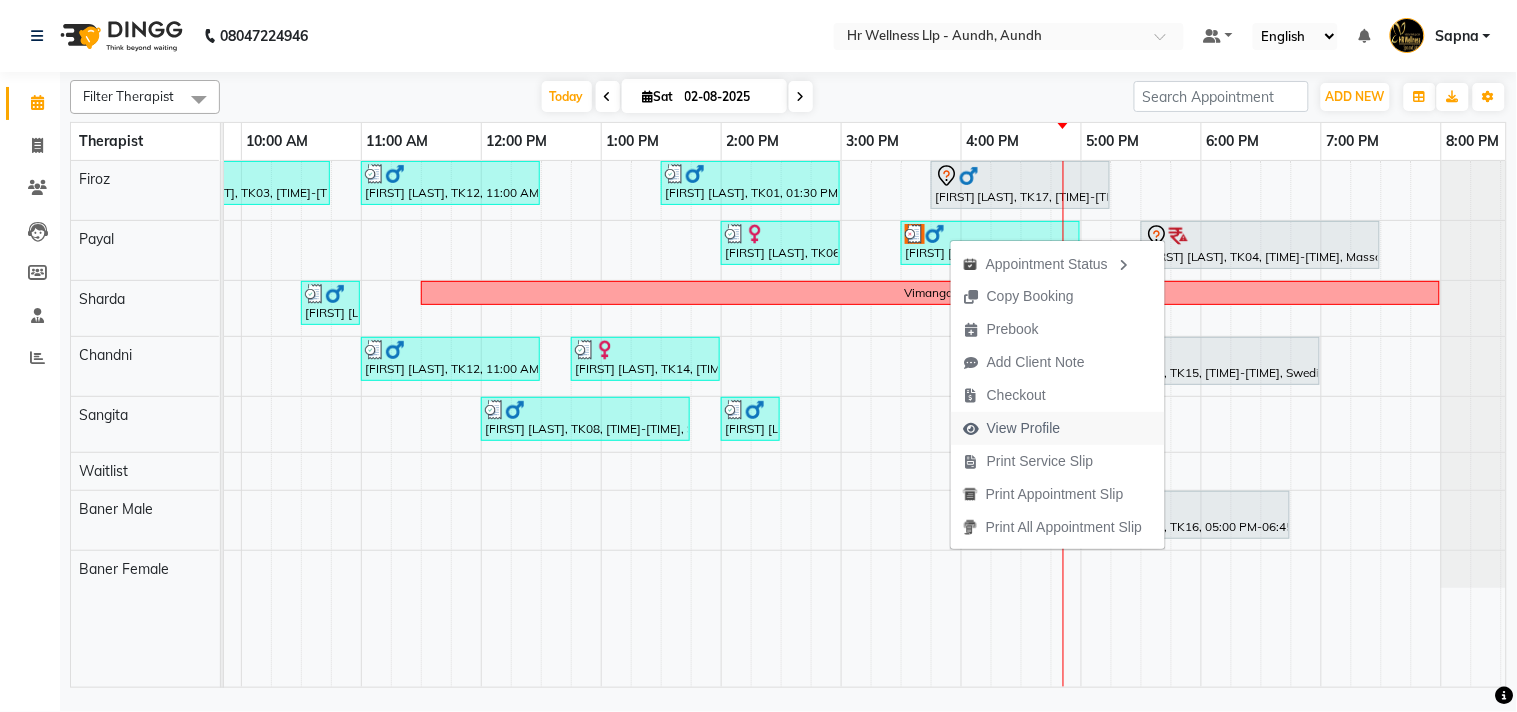 click on "View Profile" at bounding box center (1024, 428) 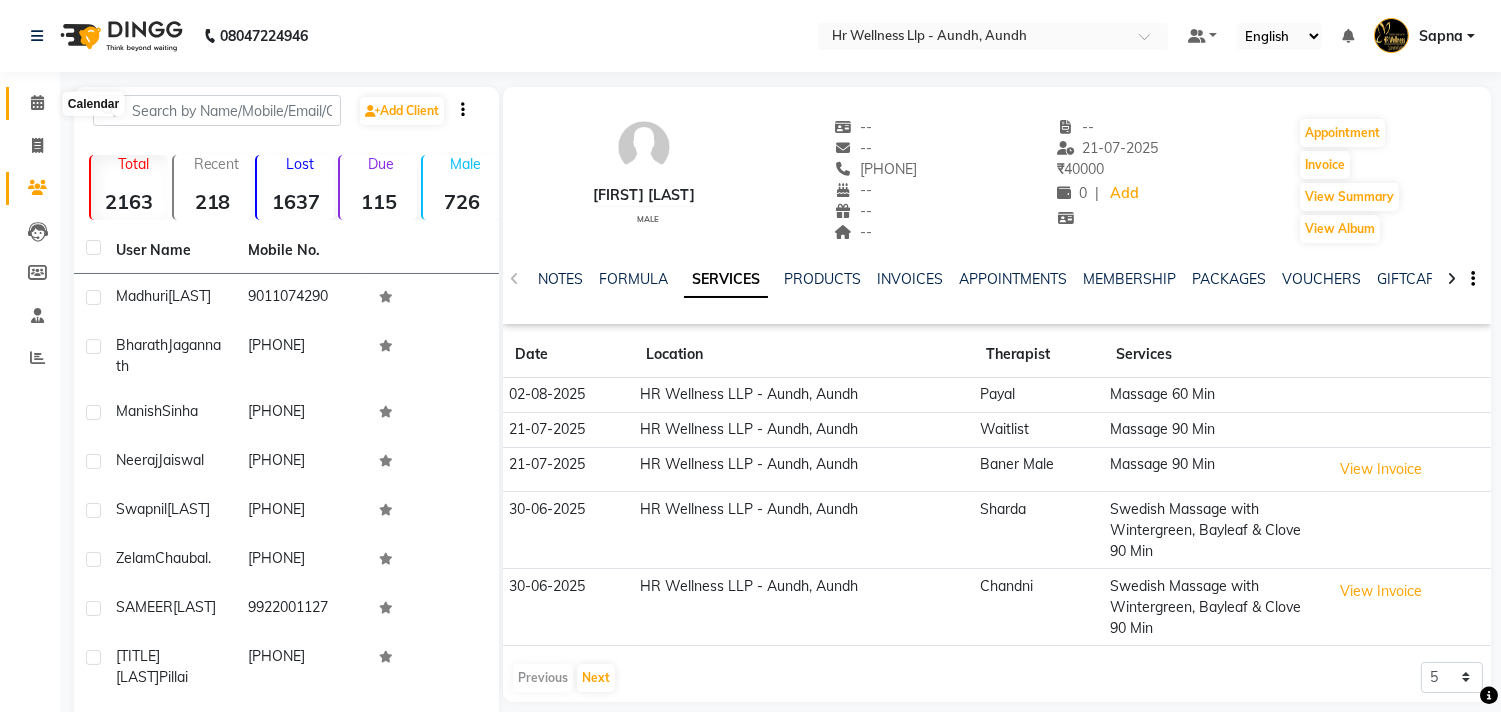 click 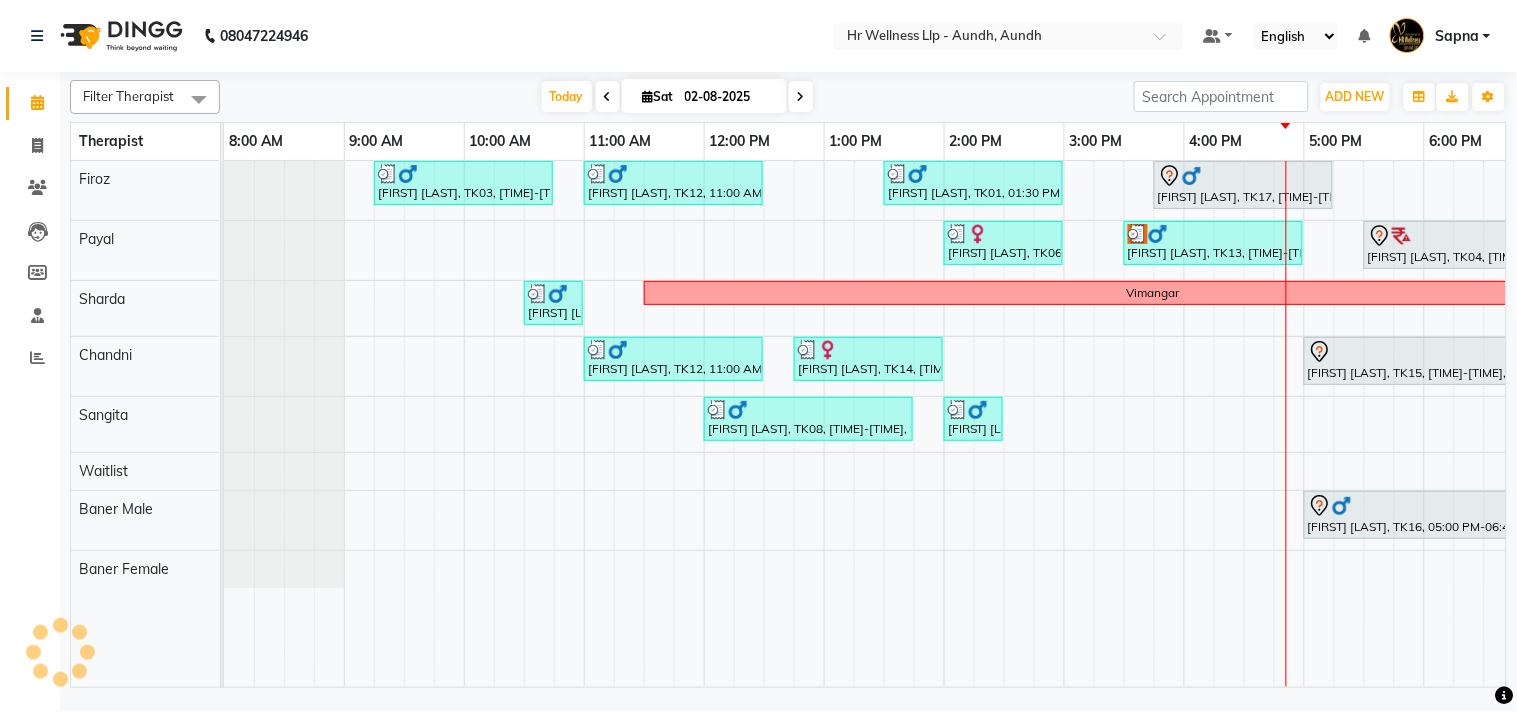 scroll, scrollTop: 0, scrollLeft: 0, axis: both 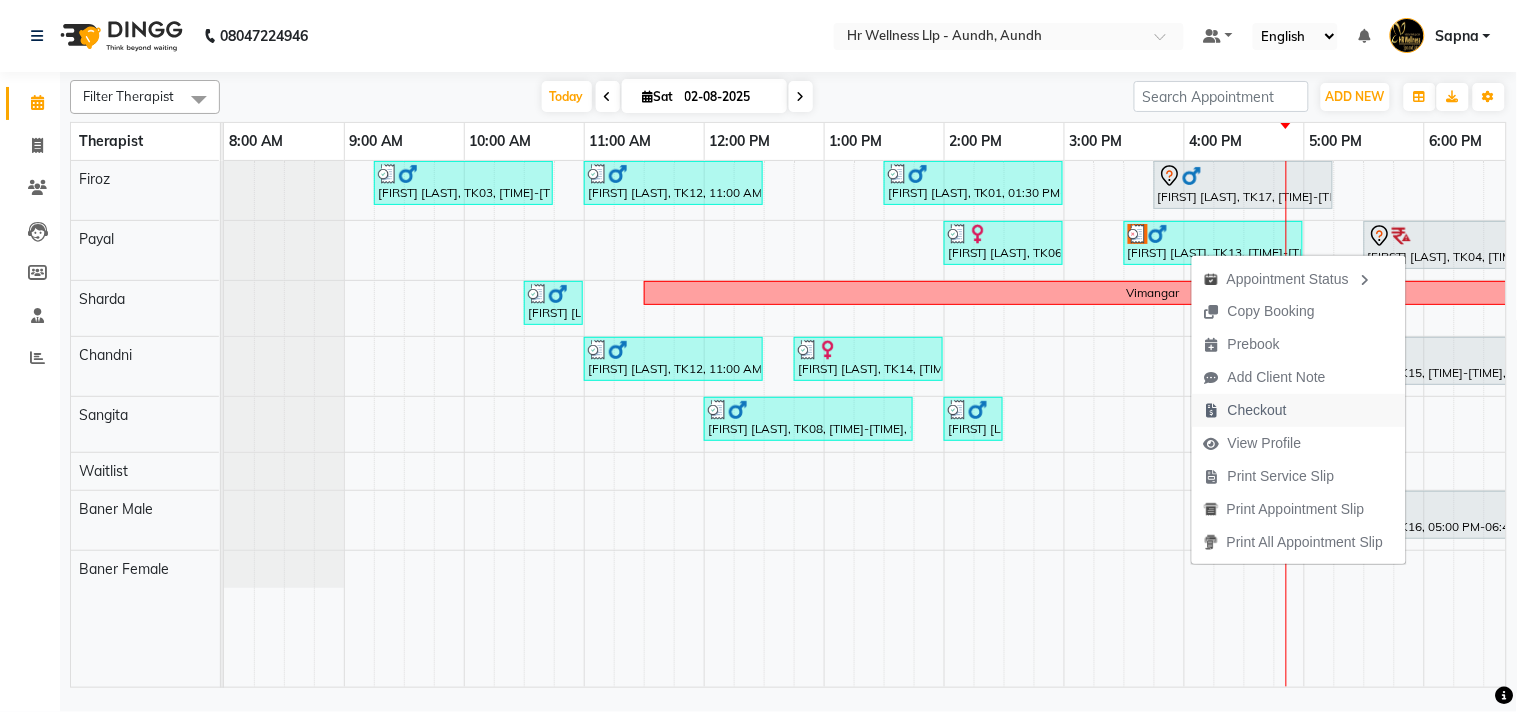 click on "Checkout" at bounding box center [1245, 410] 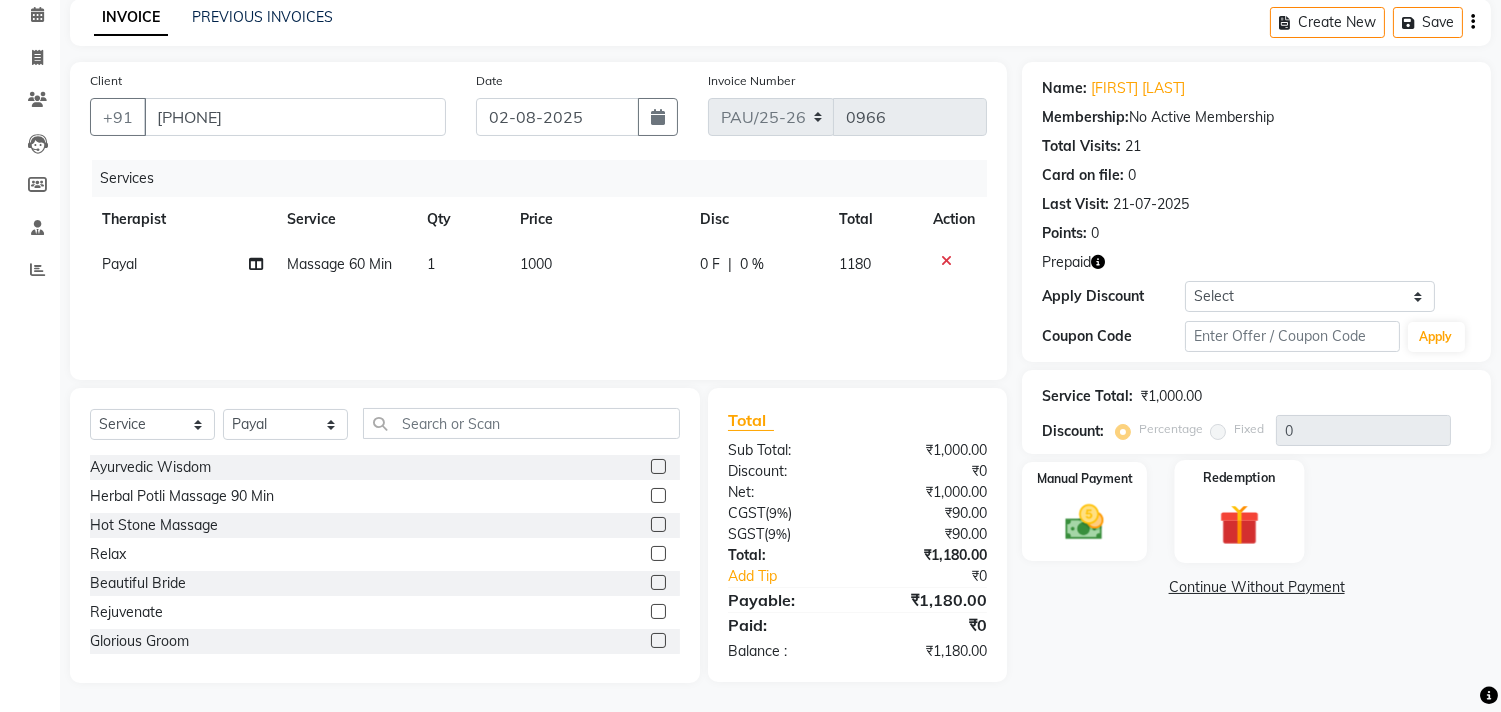 click 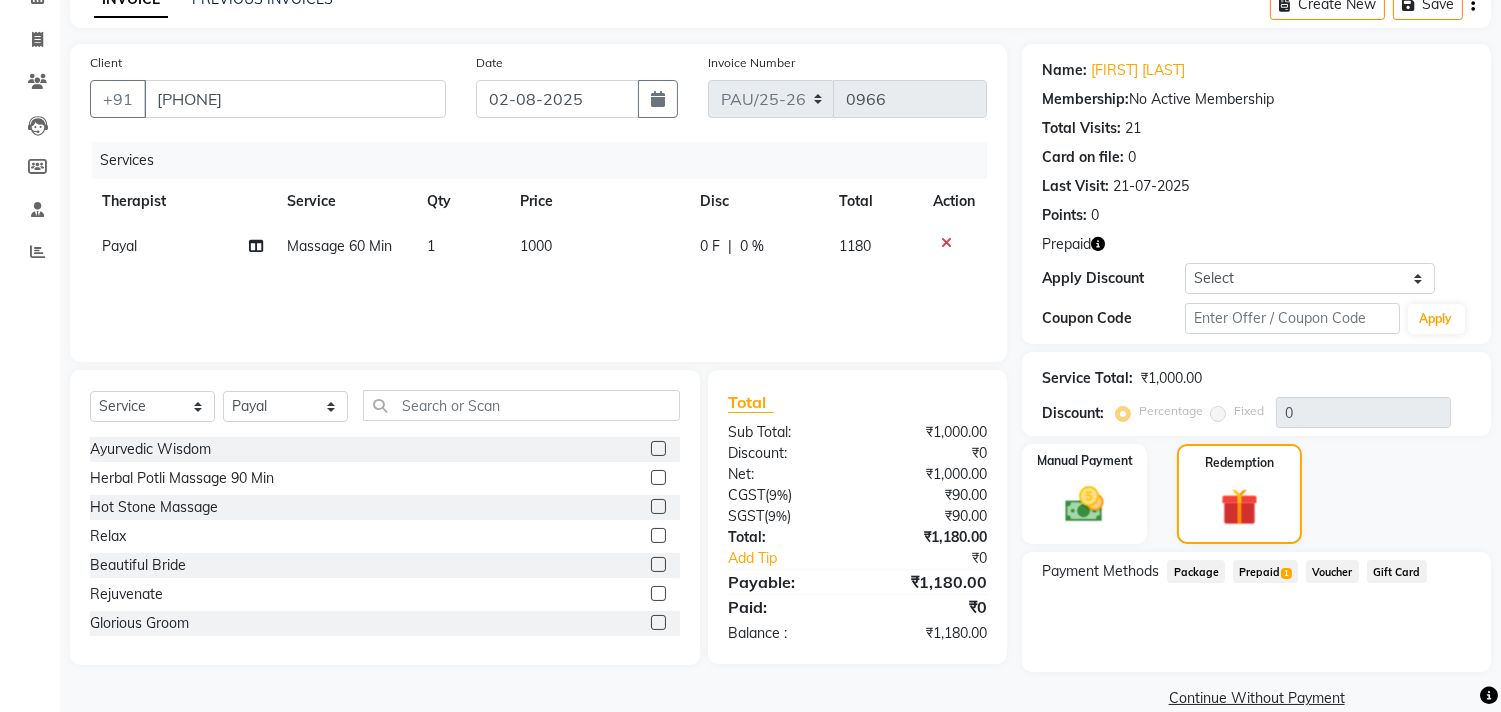 scroll, scrollTop: 135, scrollLeft: 0, axis: vertical 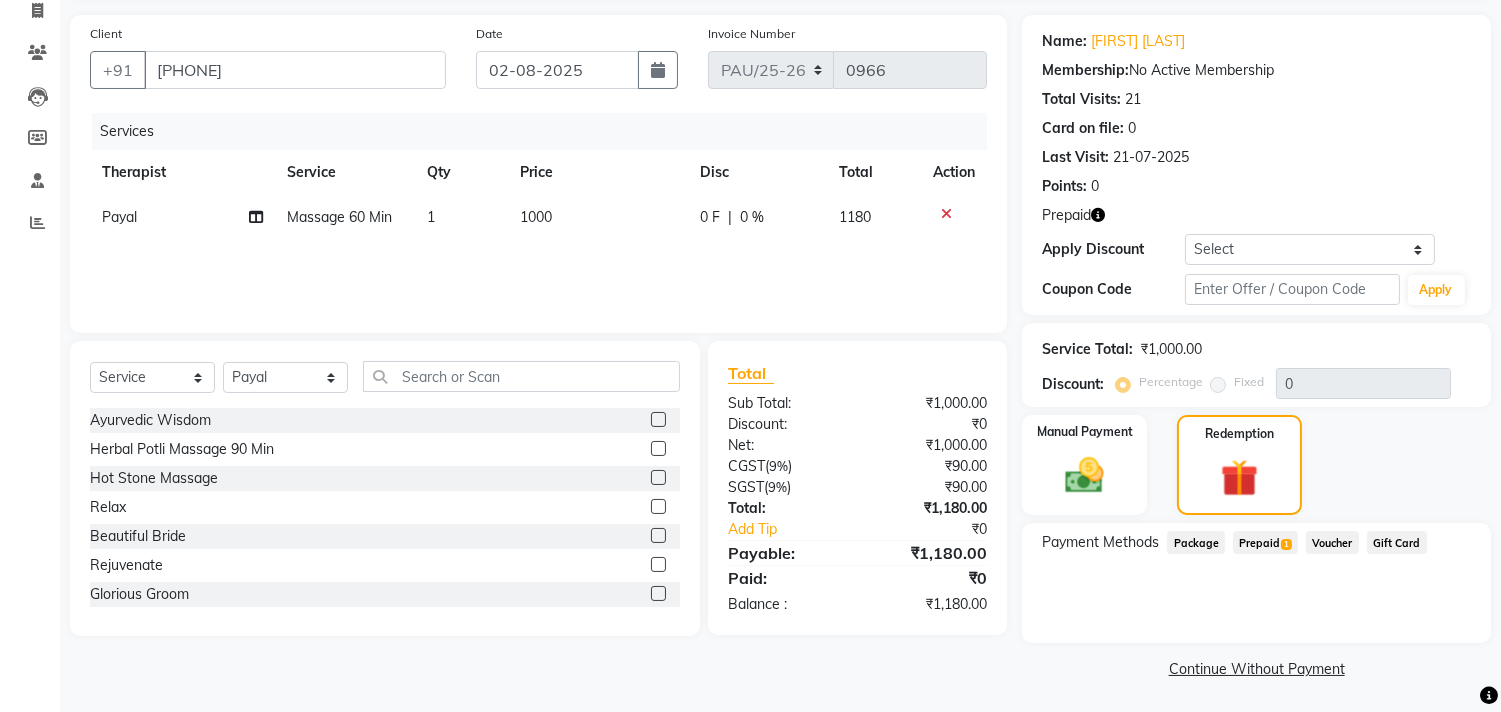 click on "Prepaid  1" 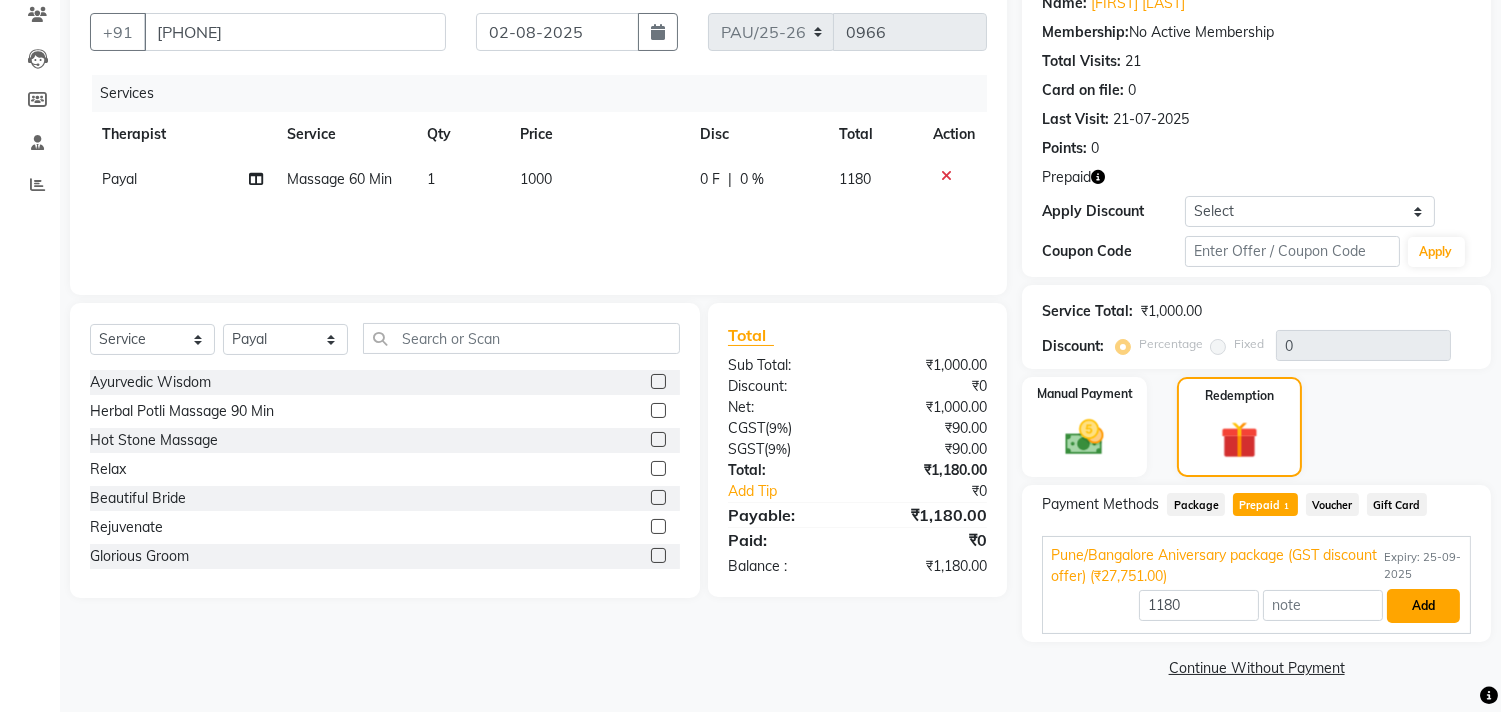 click on "Add" at bounding box center (1423, 606) 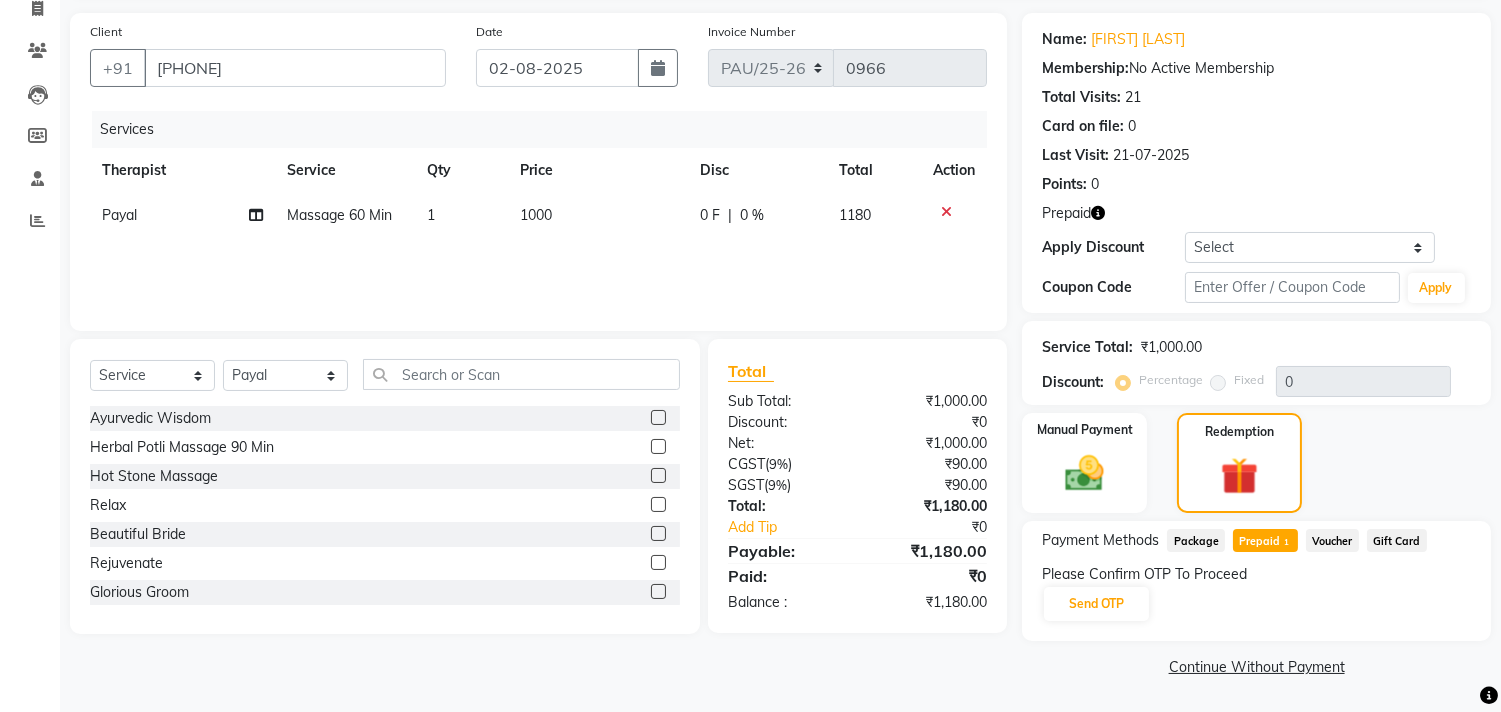 scroll, scrollTop: 135, scrollLeft: 0, axis: vertical 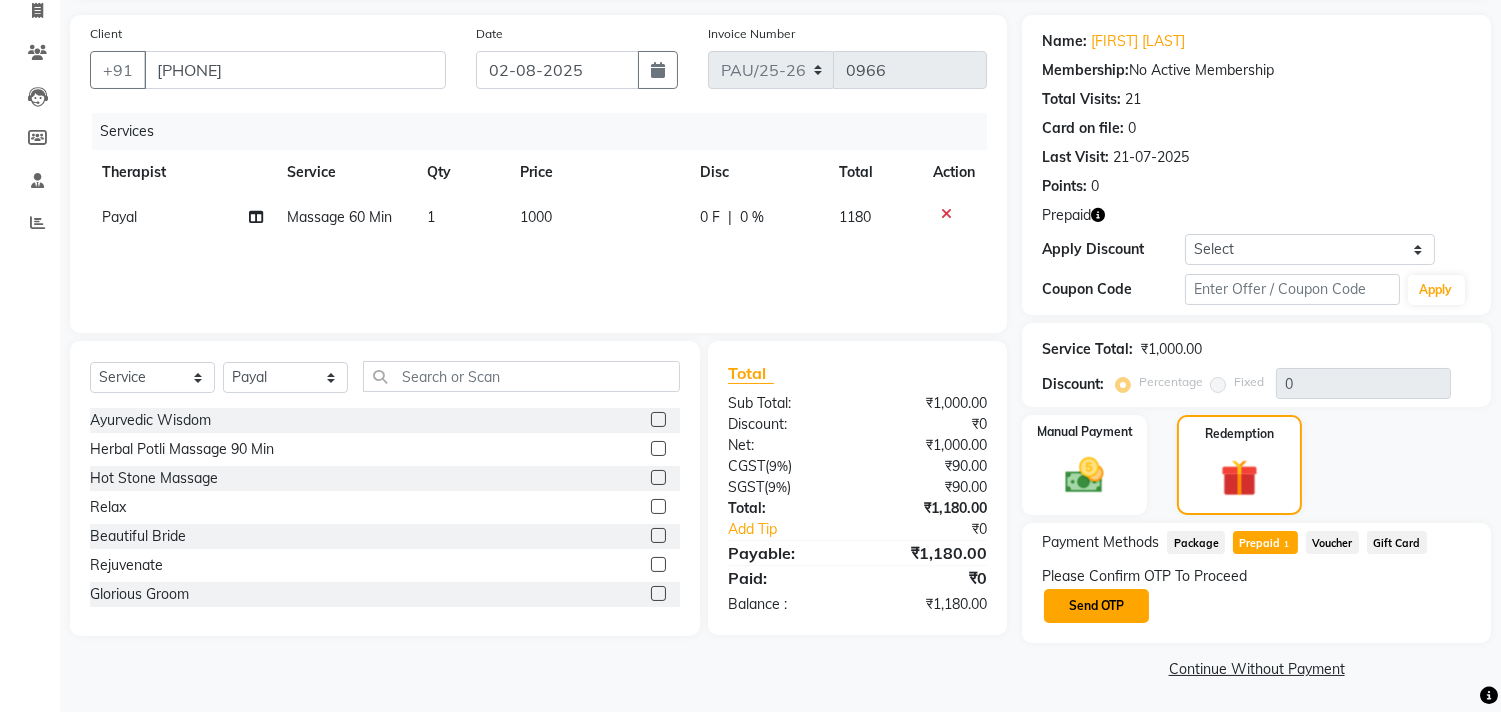 click on "Send OTP" 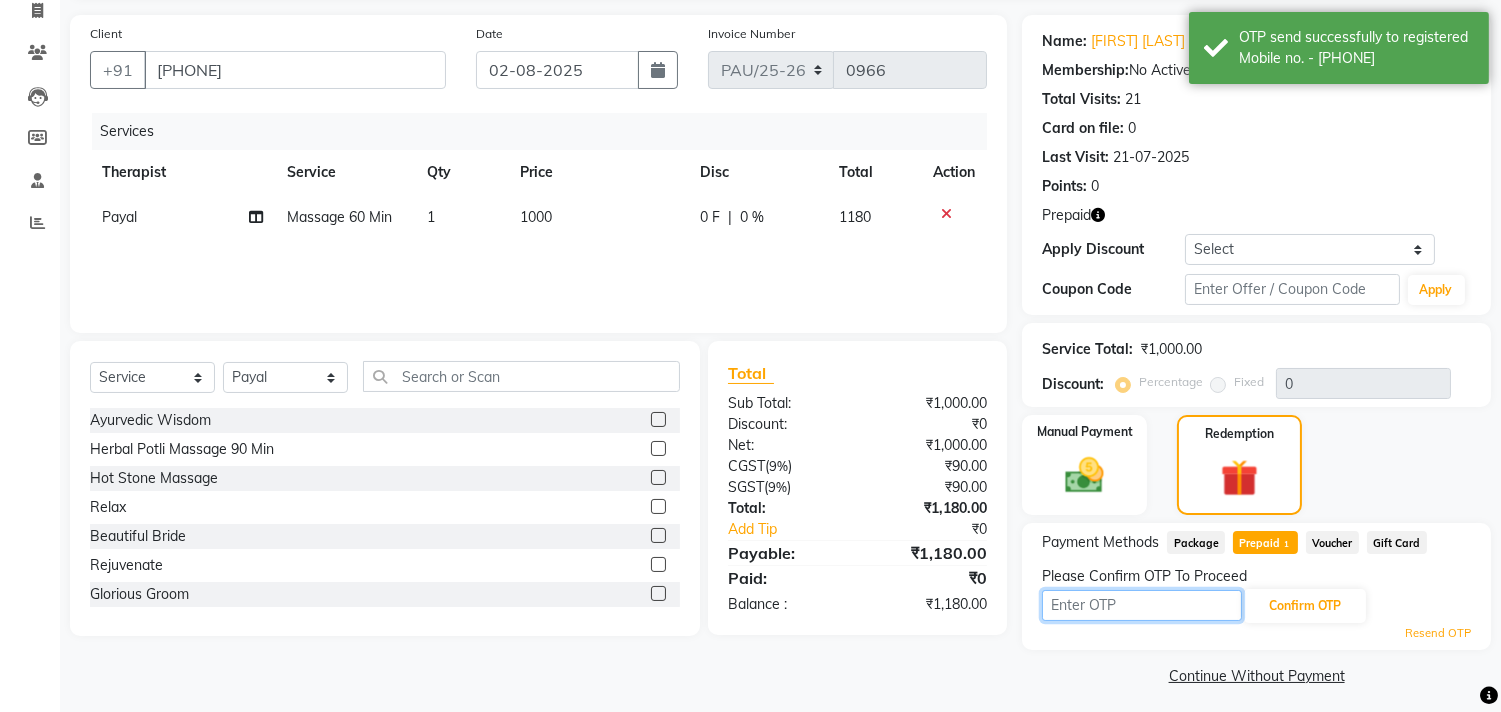 click at bounding box center [1142, 605] 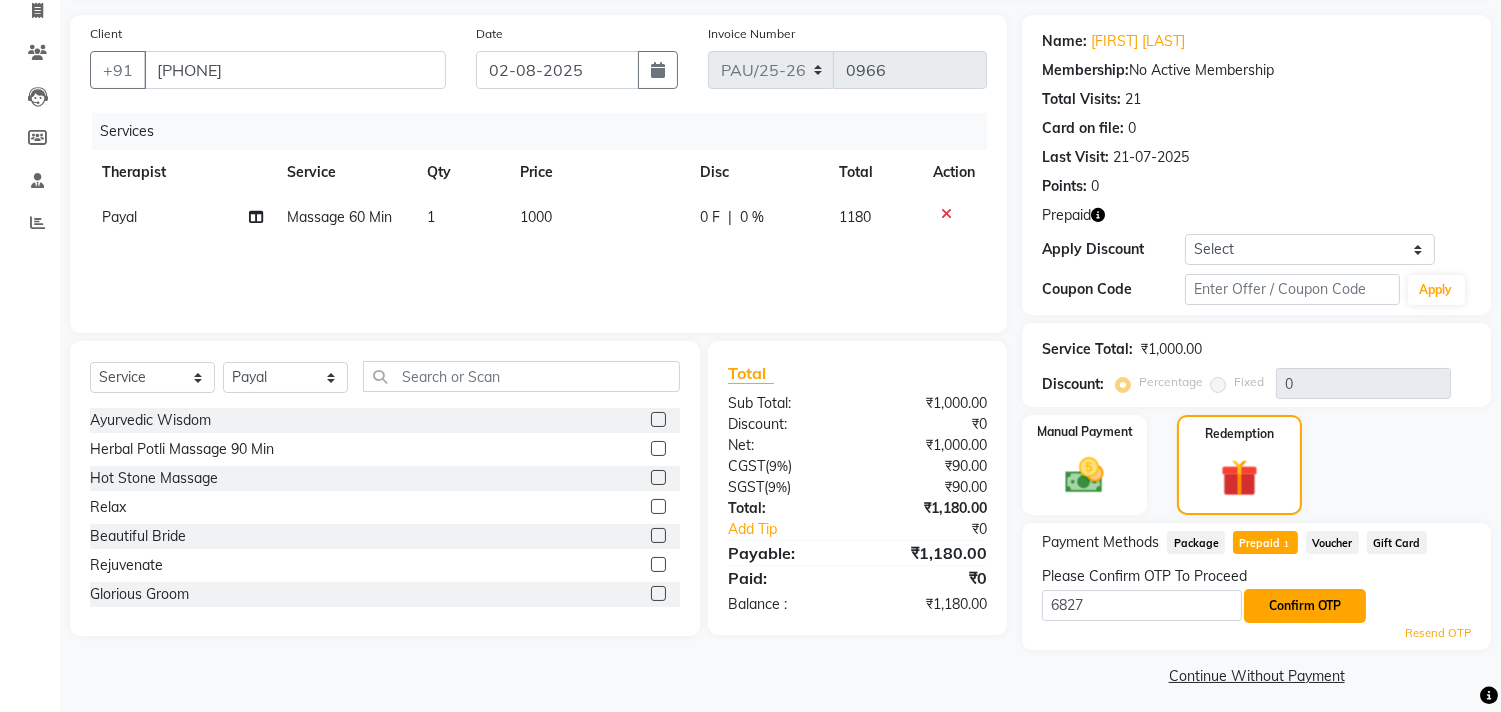 click on "Confirm OTP" 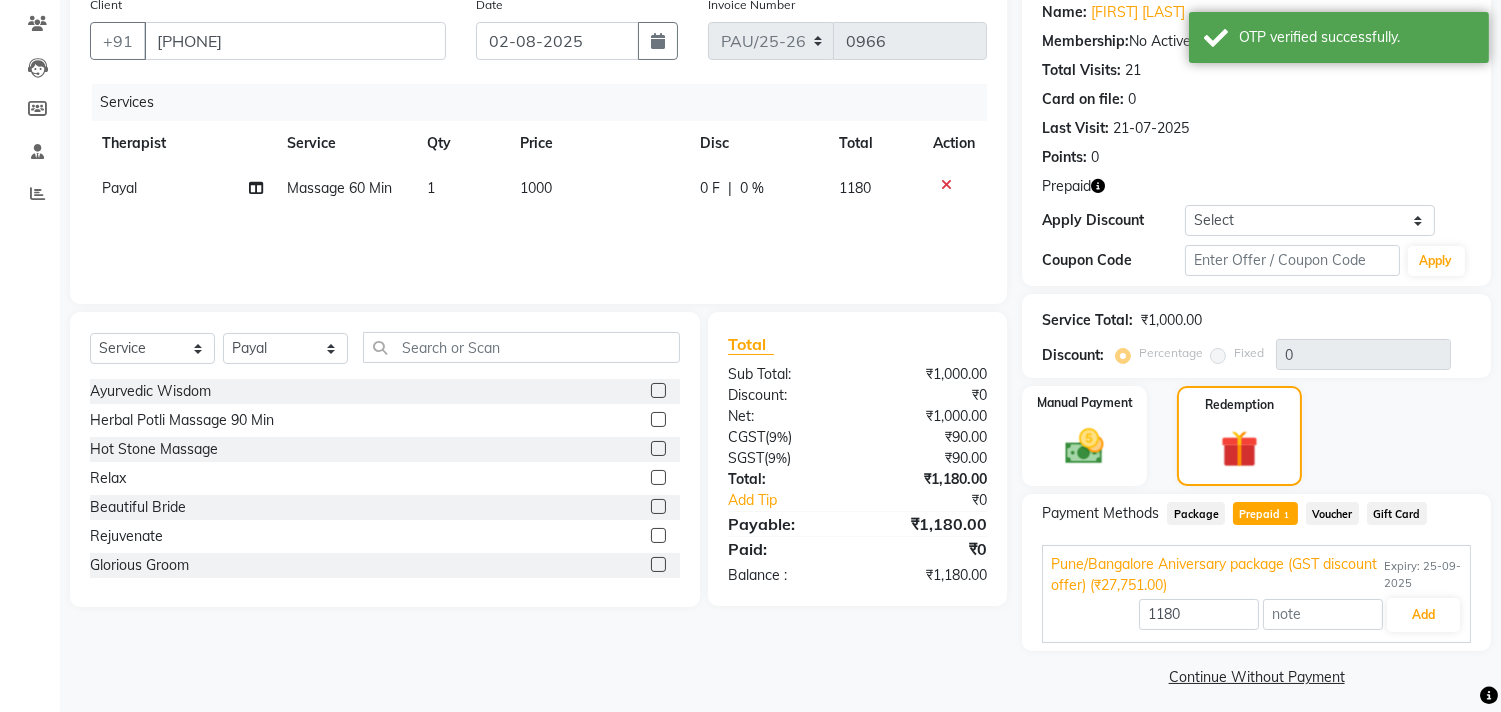 scroll, scrollTop: 173, scrollLeft: 0, axis: vertical 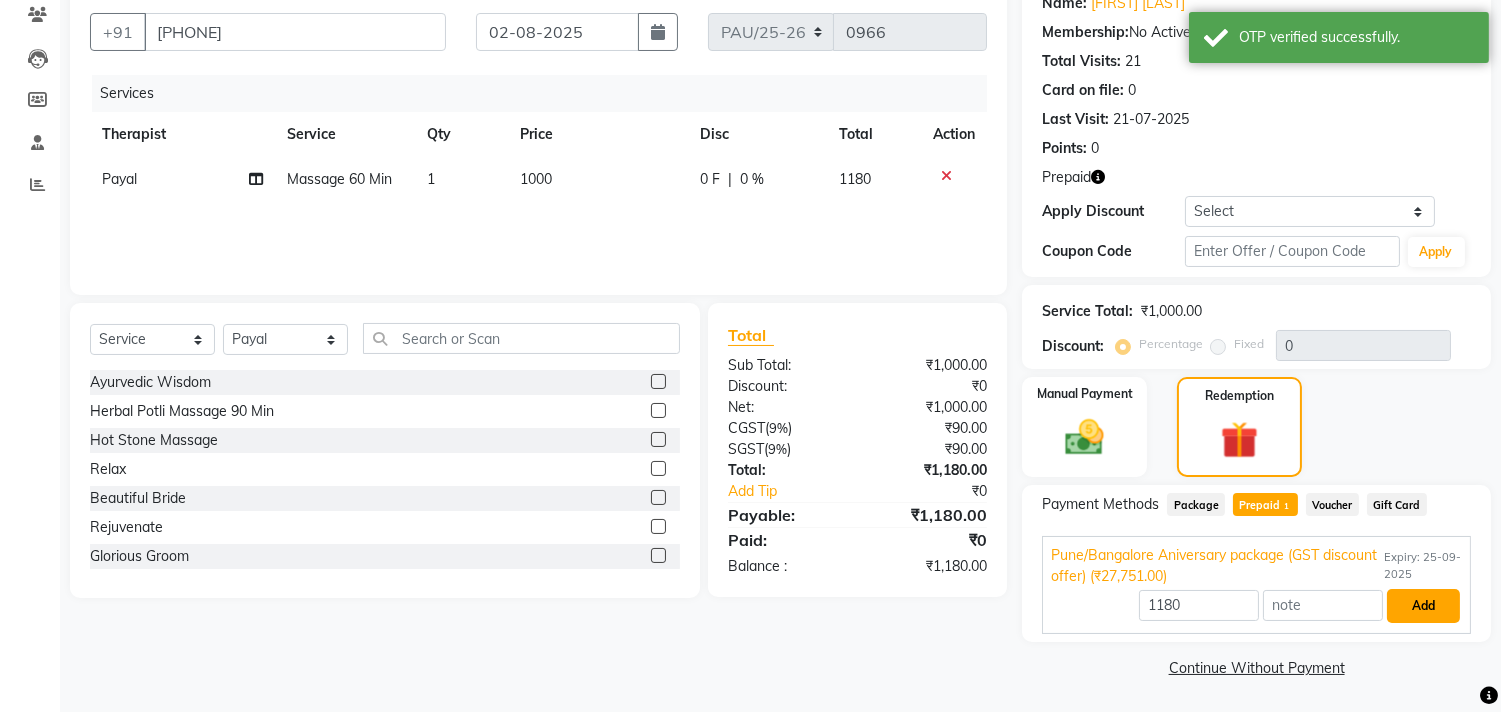 click on "Add" at bounding box center [1423, 606] 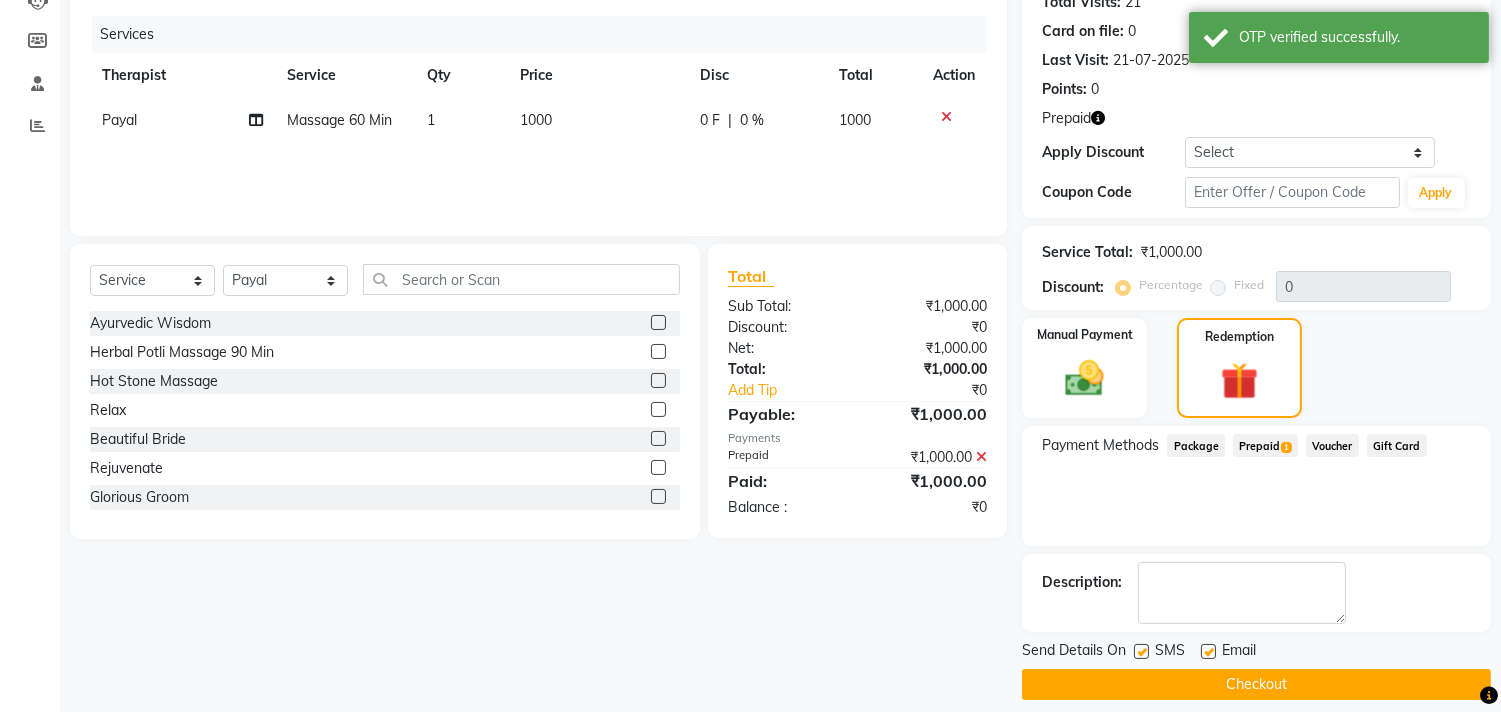 scroll, scrollTop: 248, scrollLeft: 0, axis: vertical 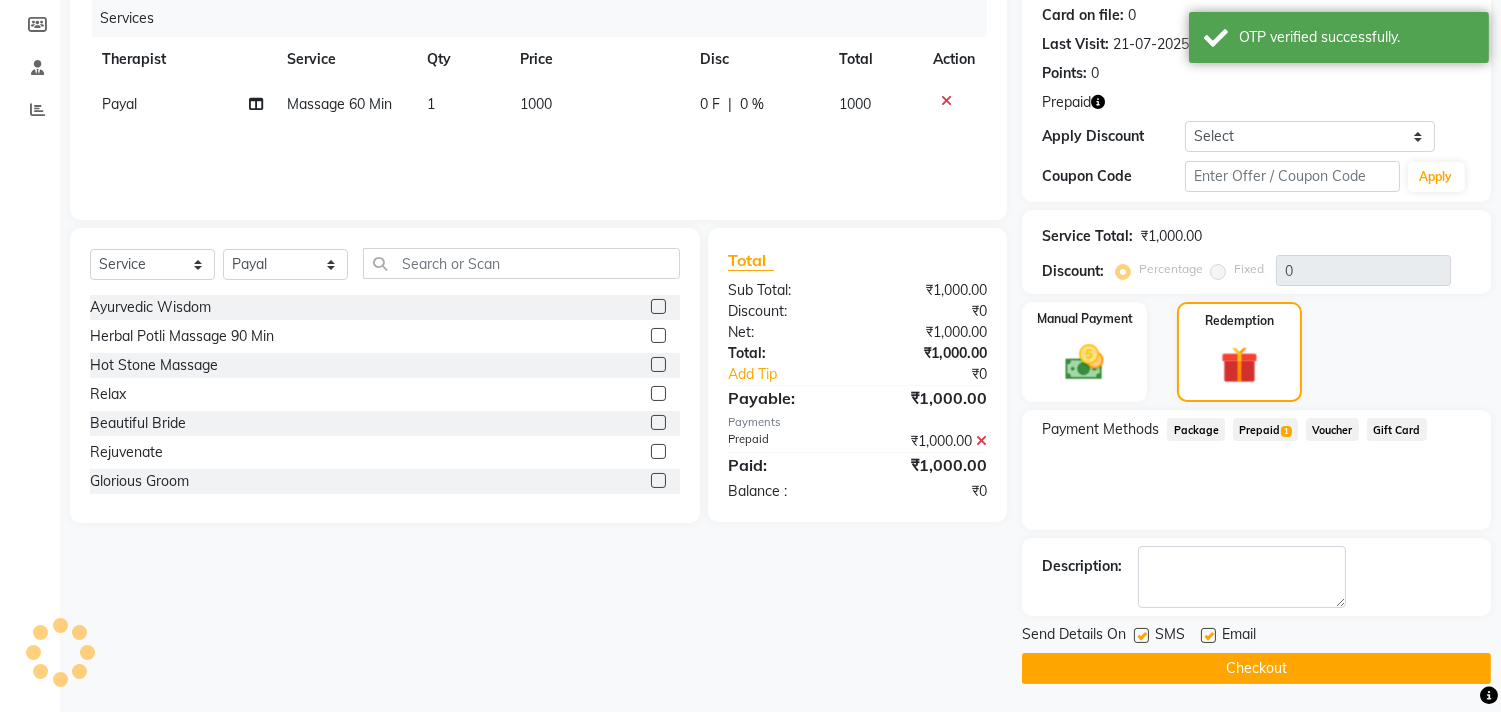 click 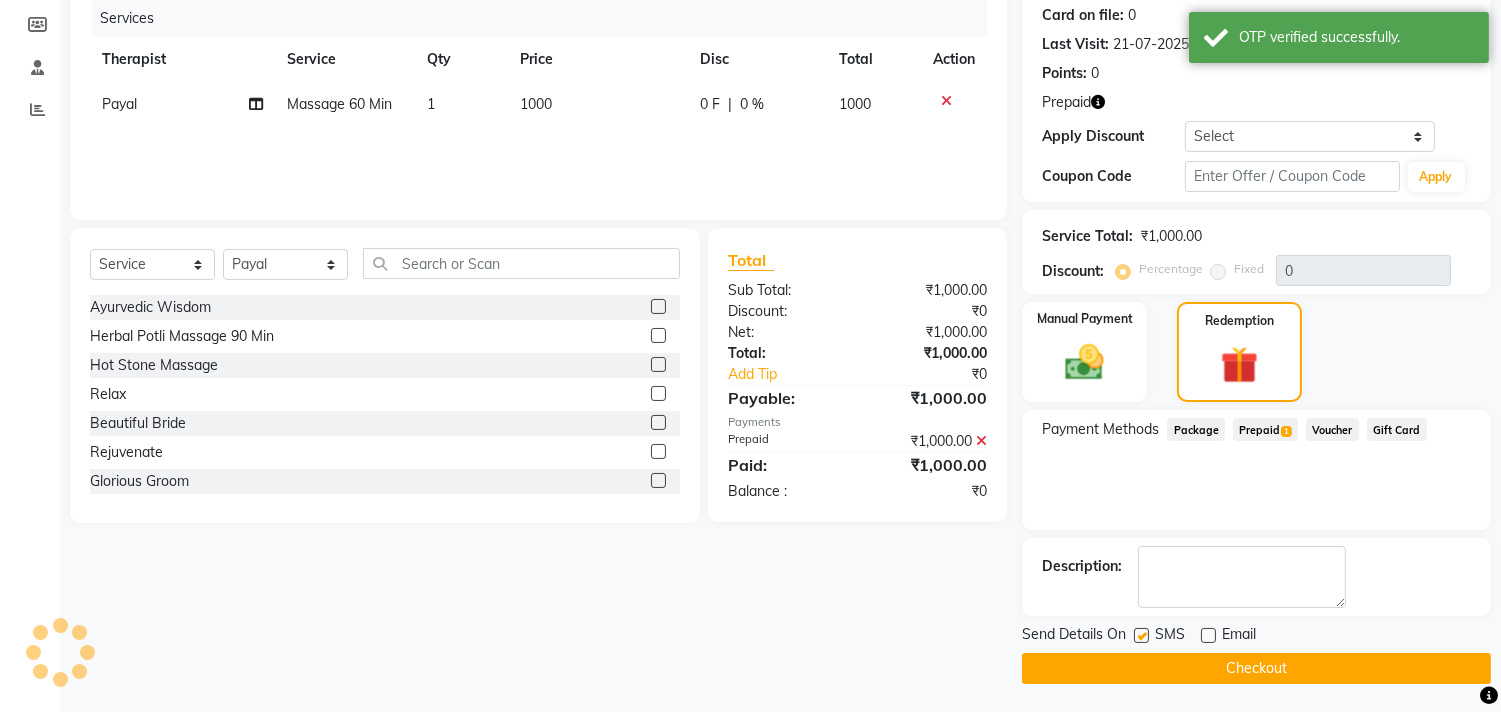 click 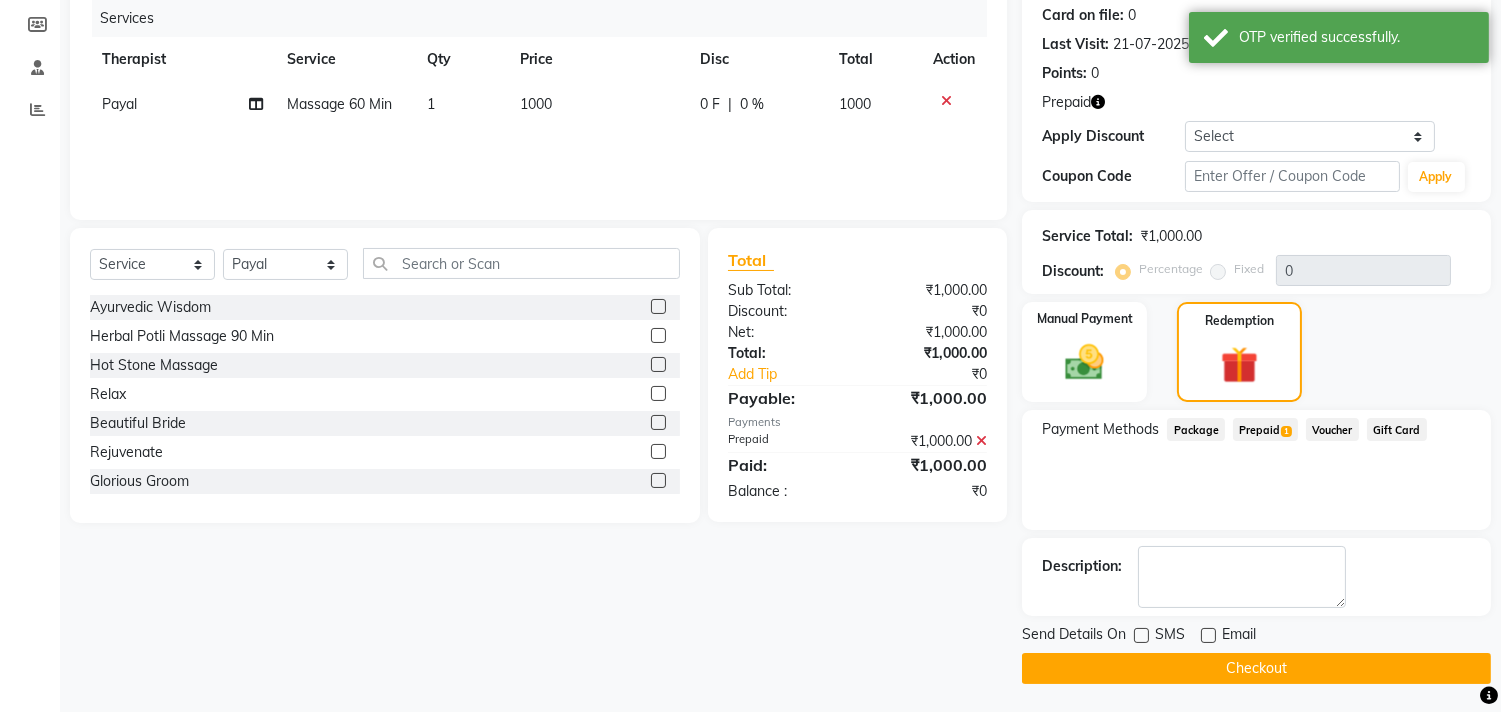 click on "Checkout" 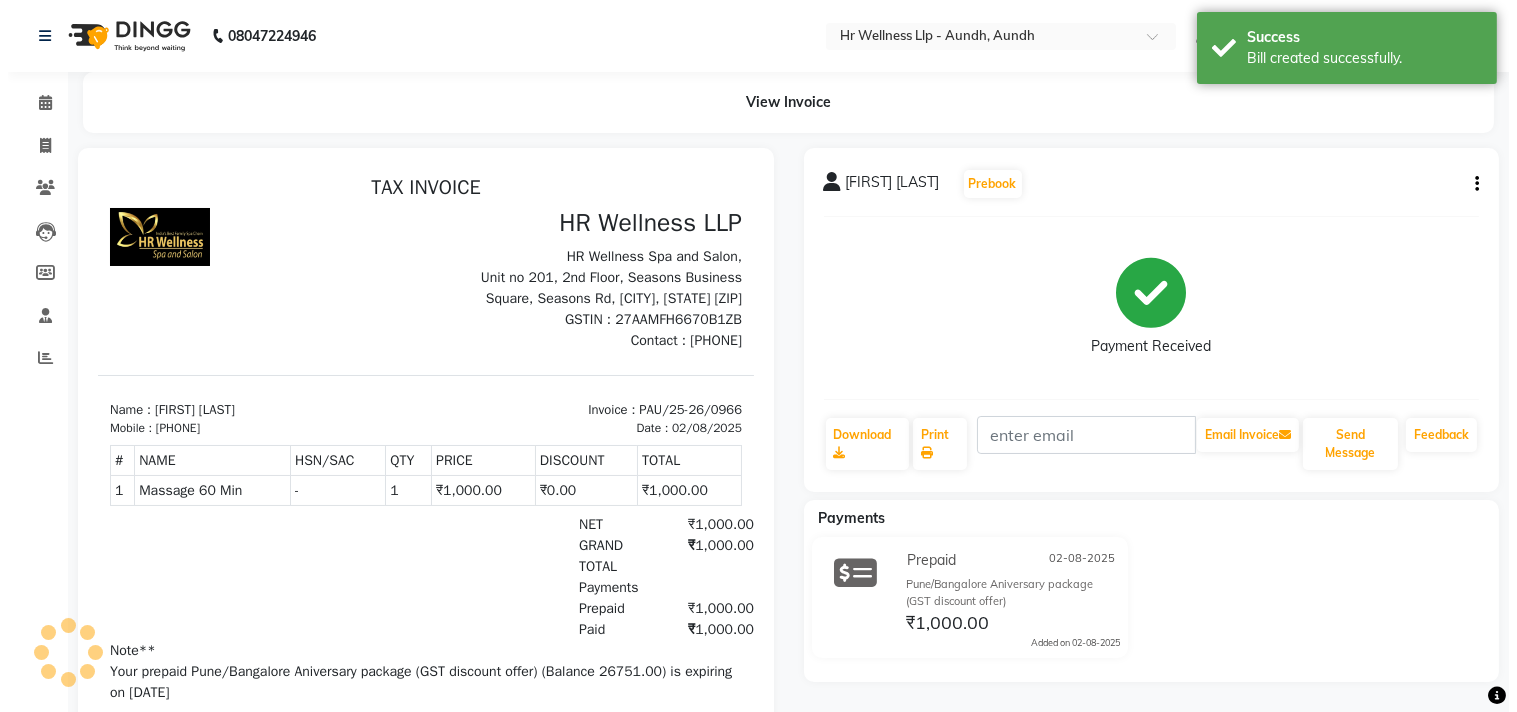 scroll, scrollTop: 0, scrollLeft: 0, axis: both 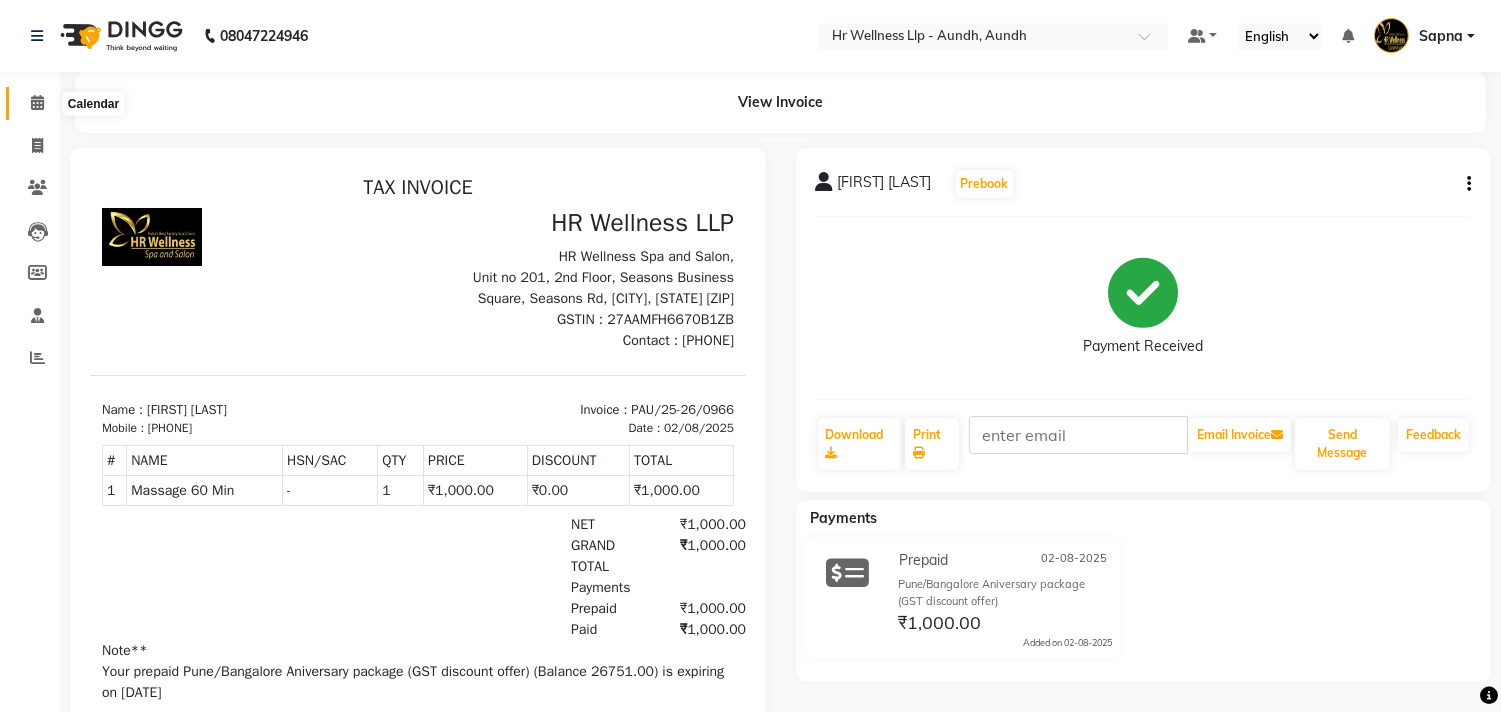drag, startPoint x: 33, startPoint y: 96, endPoint x: 16, endPoint y: 104, distance: 18.788294 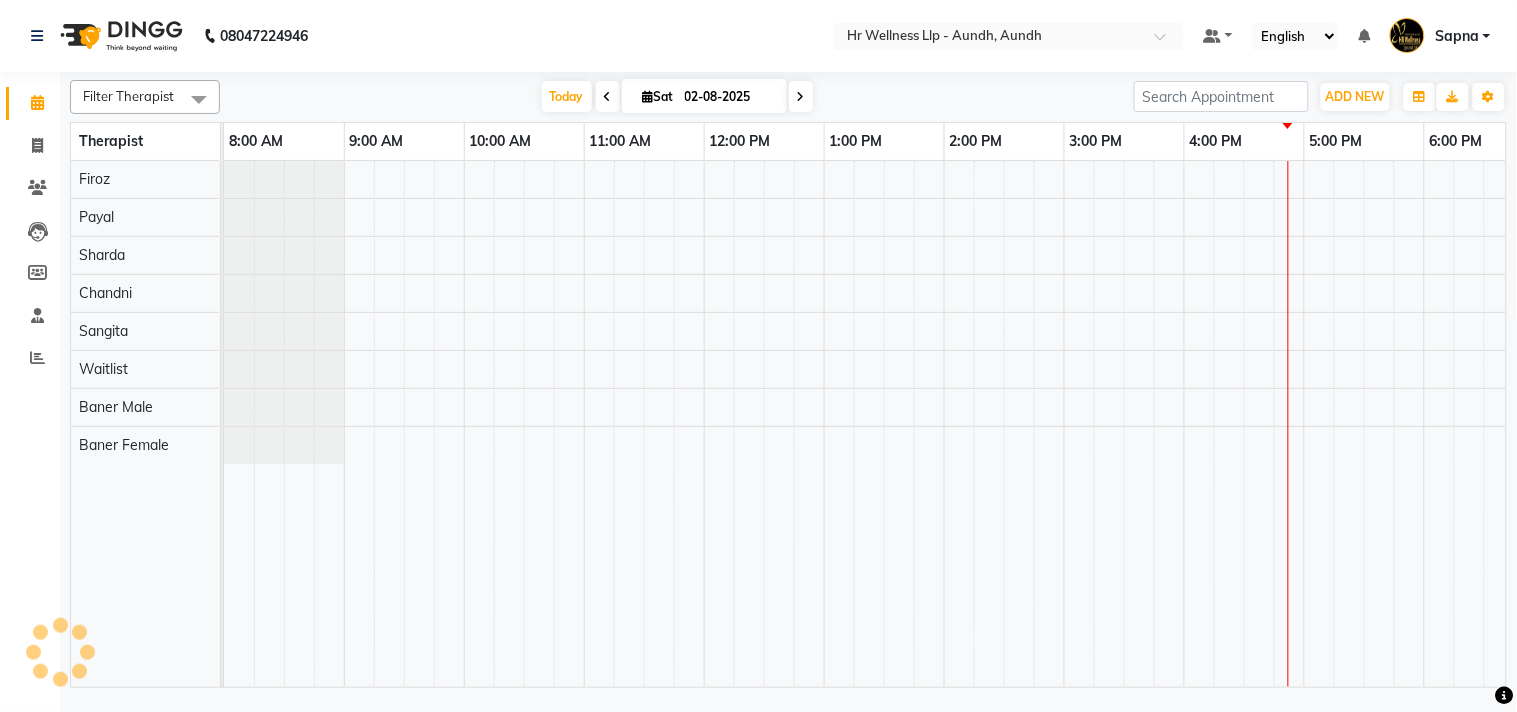 scroll, scrollTop: 0, scrollLeft: 0, axis: both 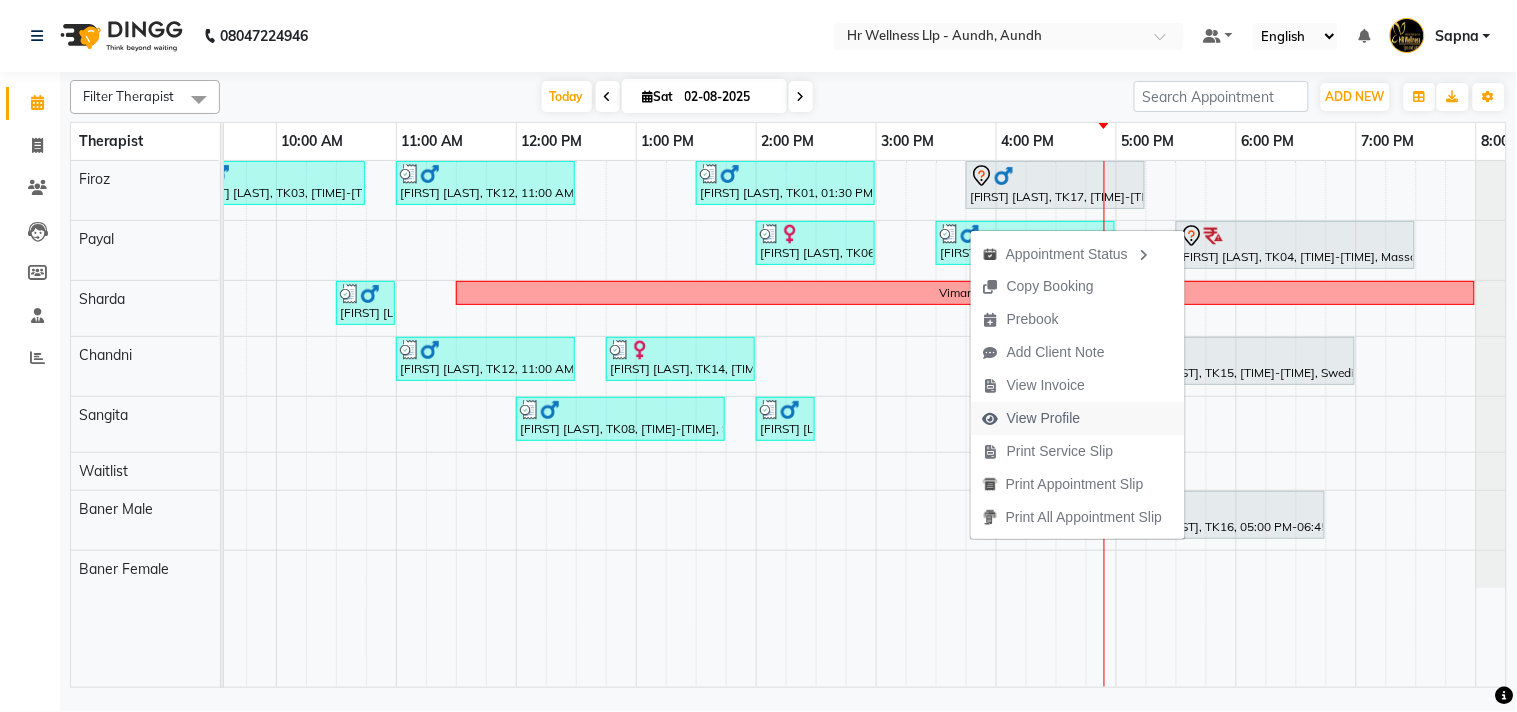 click on "View Profile" at bounding box center [1032, 418] 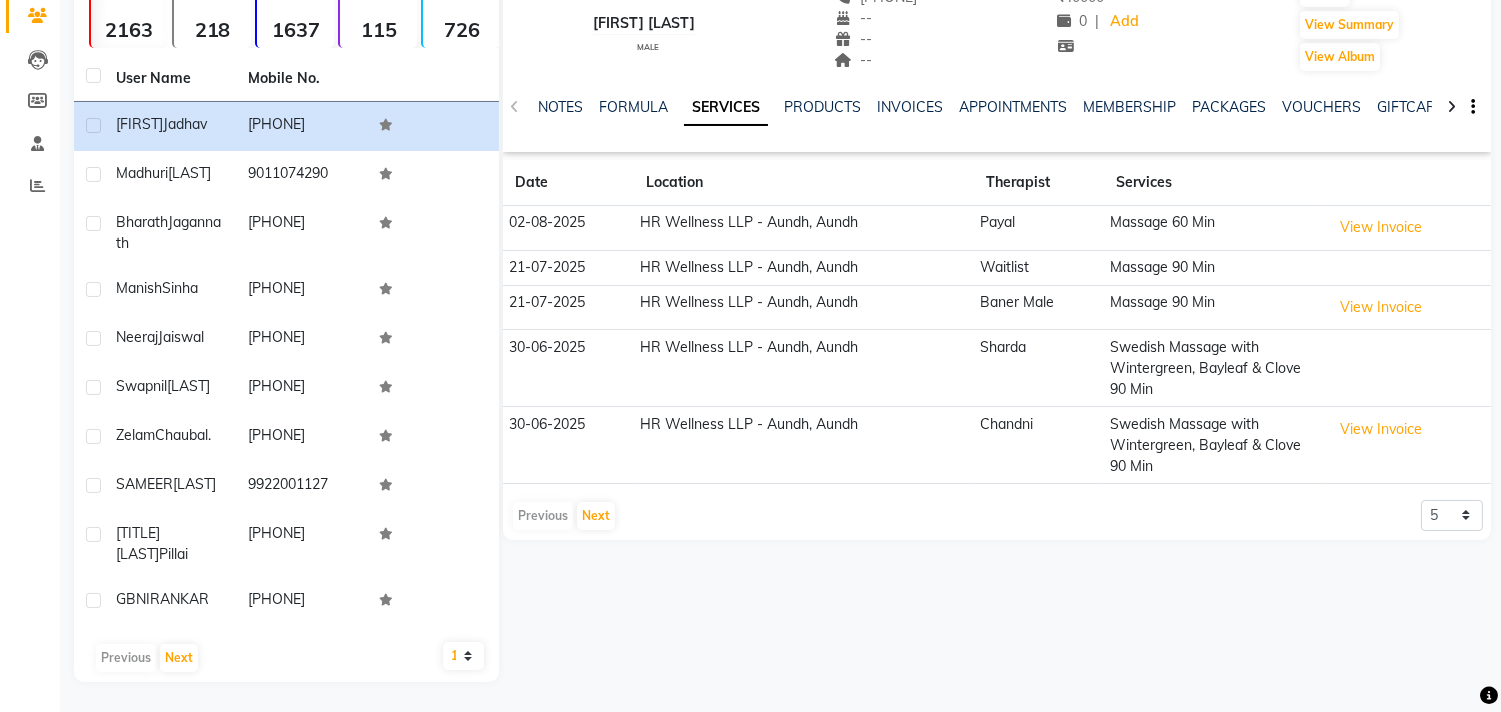scroll, scrollTop: 188, scrollLeft: 0, axis: vertical 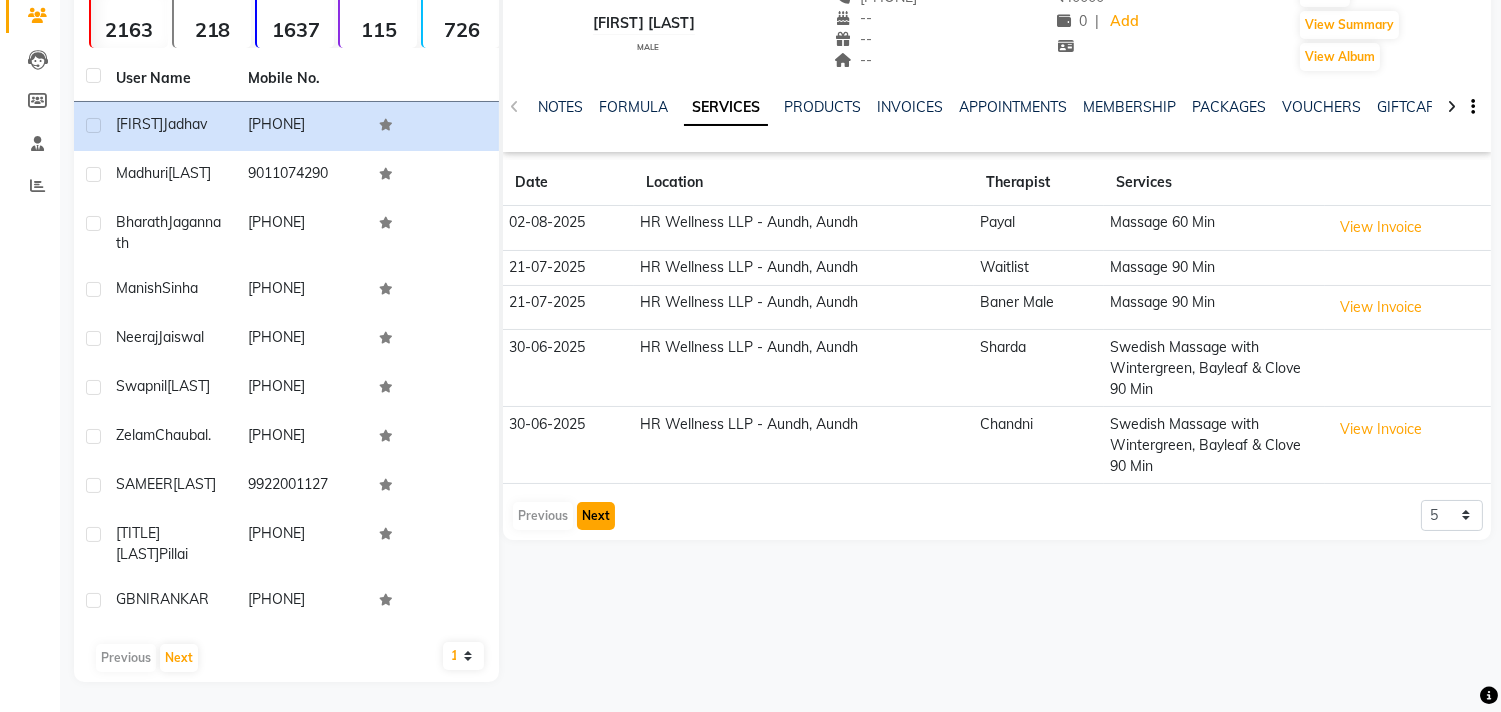 click on "Next" 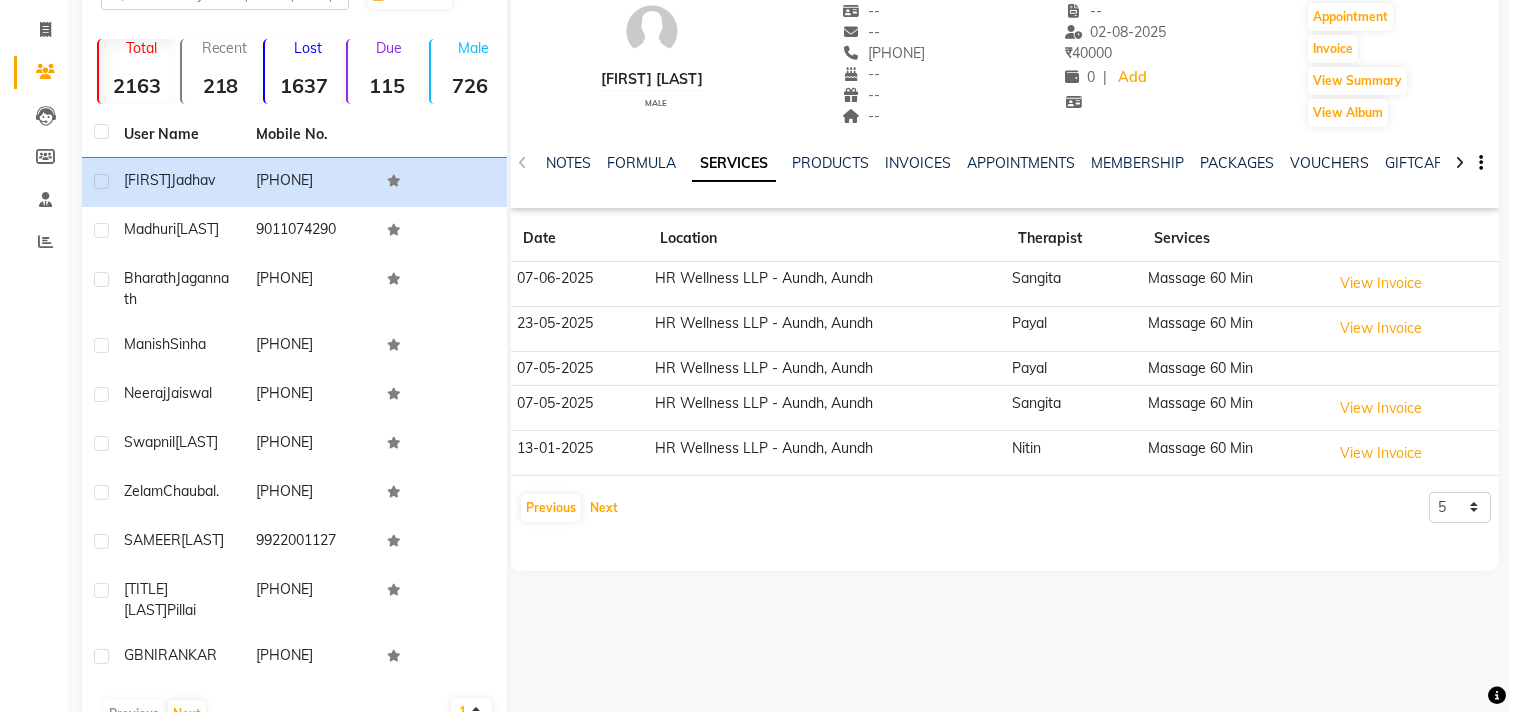 scroll, scrollTop: 0, scrollLeft: 0, axis: both 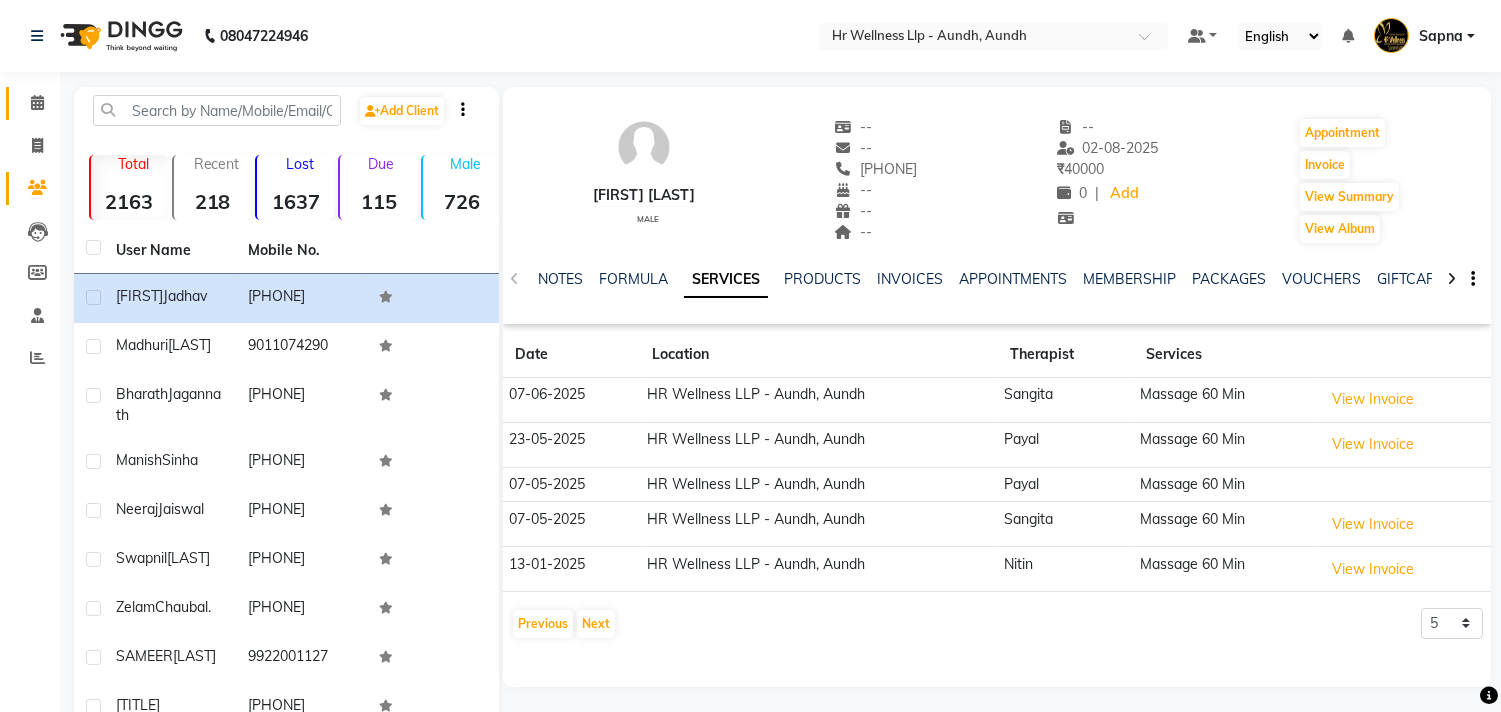 click on "Calendar" 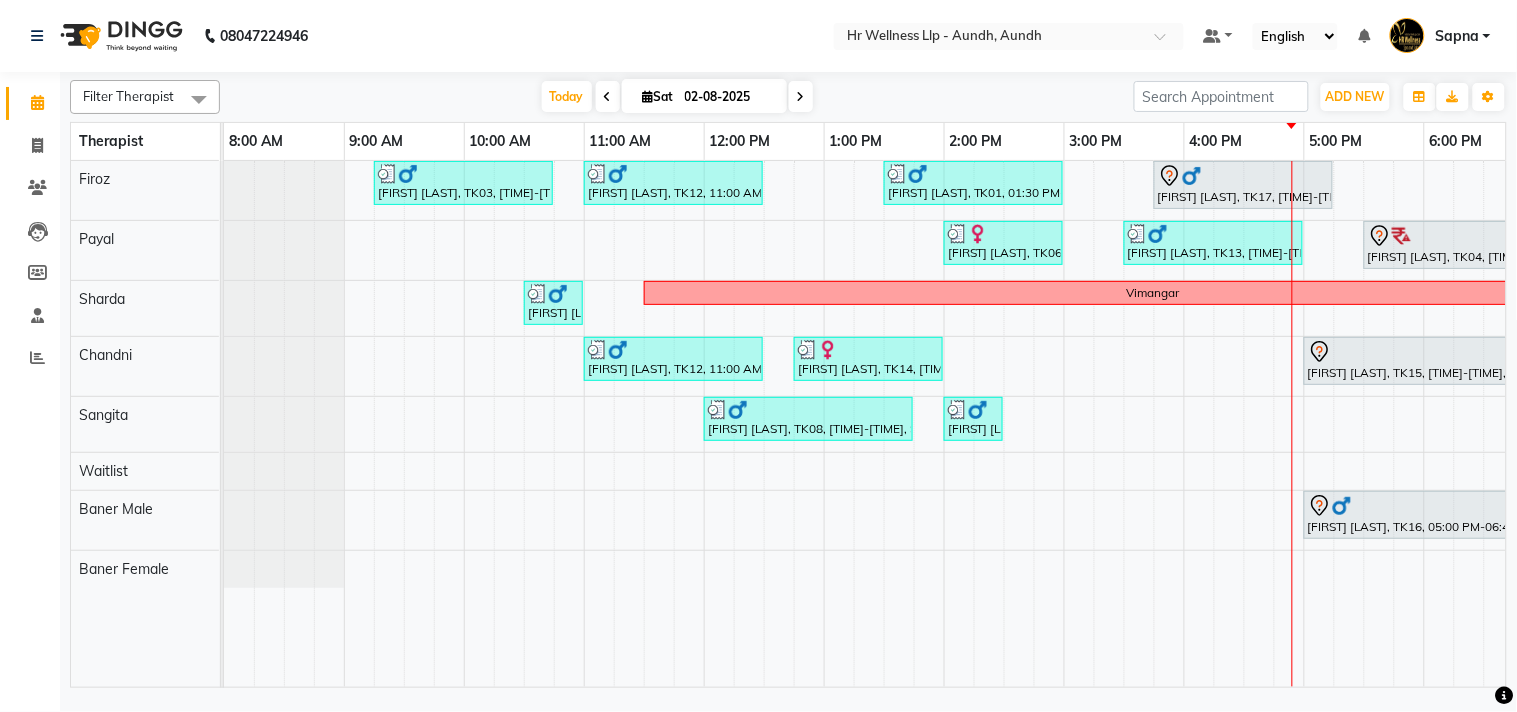 scroll, scrollTop: 0, scrollLeft: 30, axis: horizontal 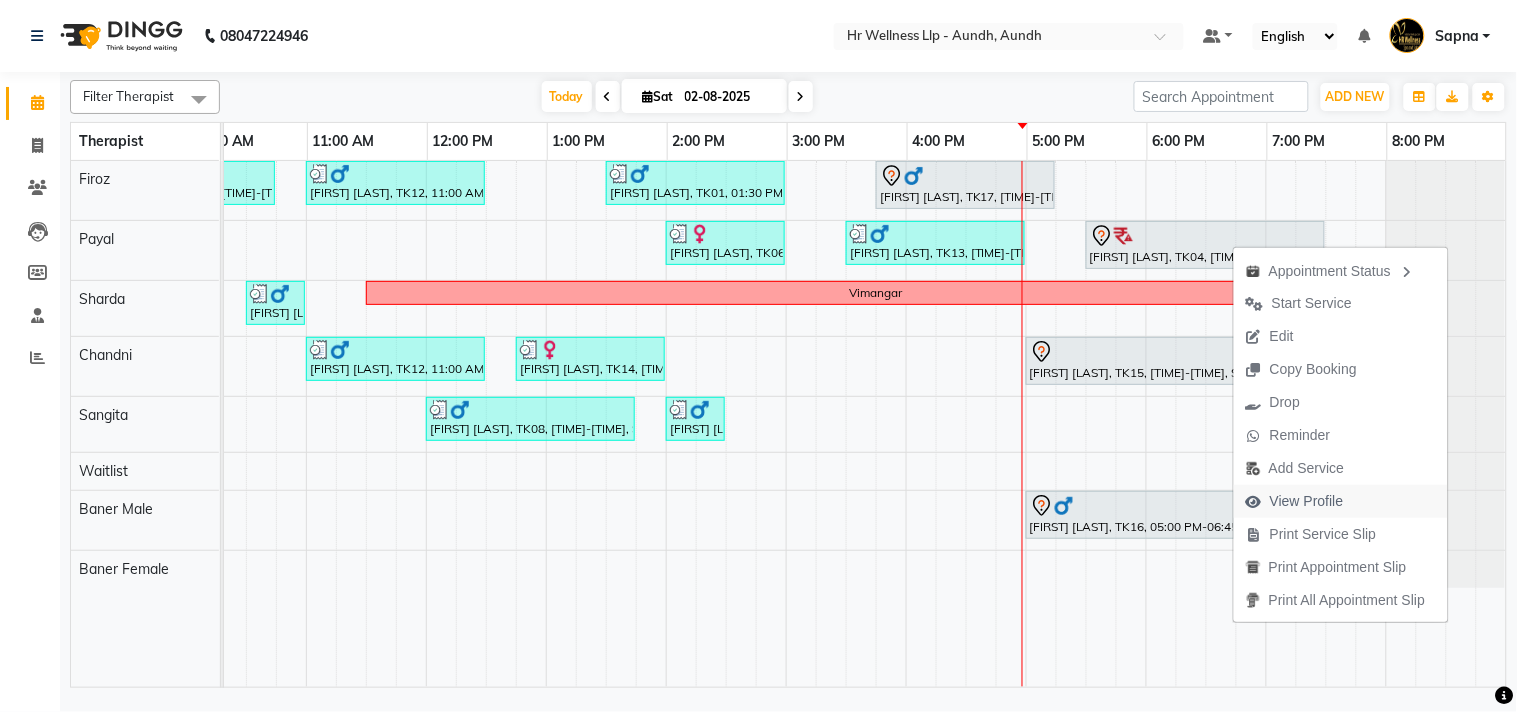 click on "View Profile" at bounding box center (1295, 501) 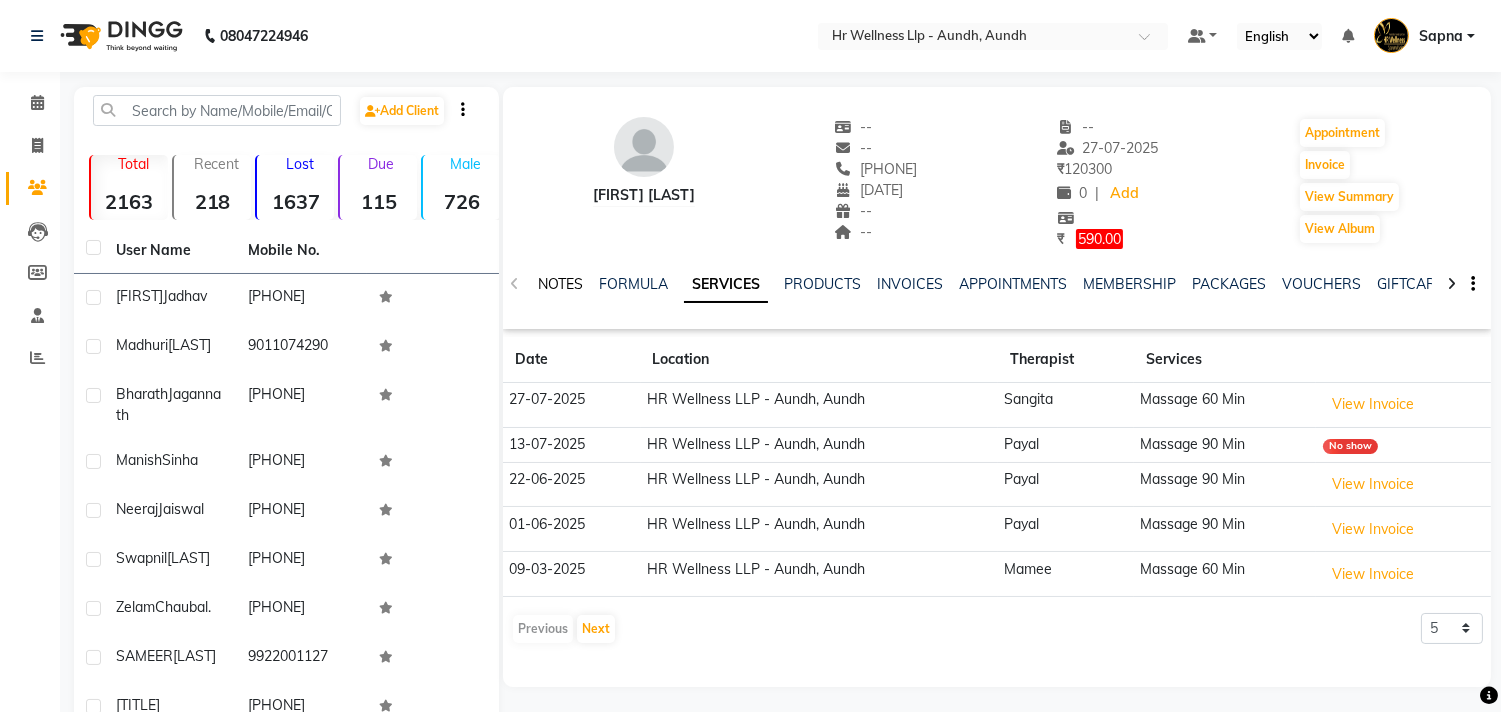 click on "NOTES" 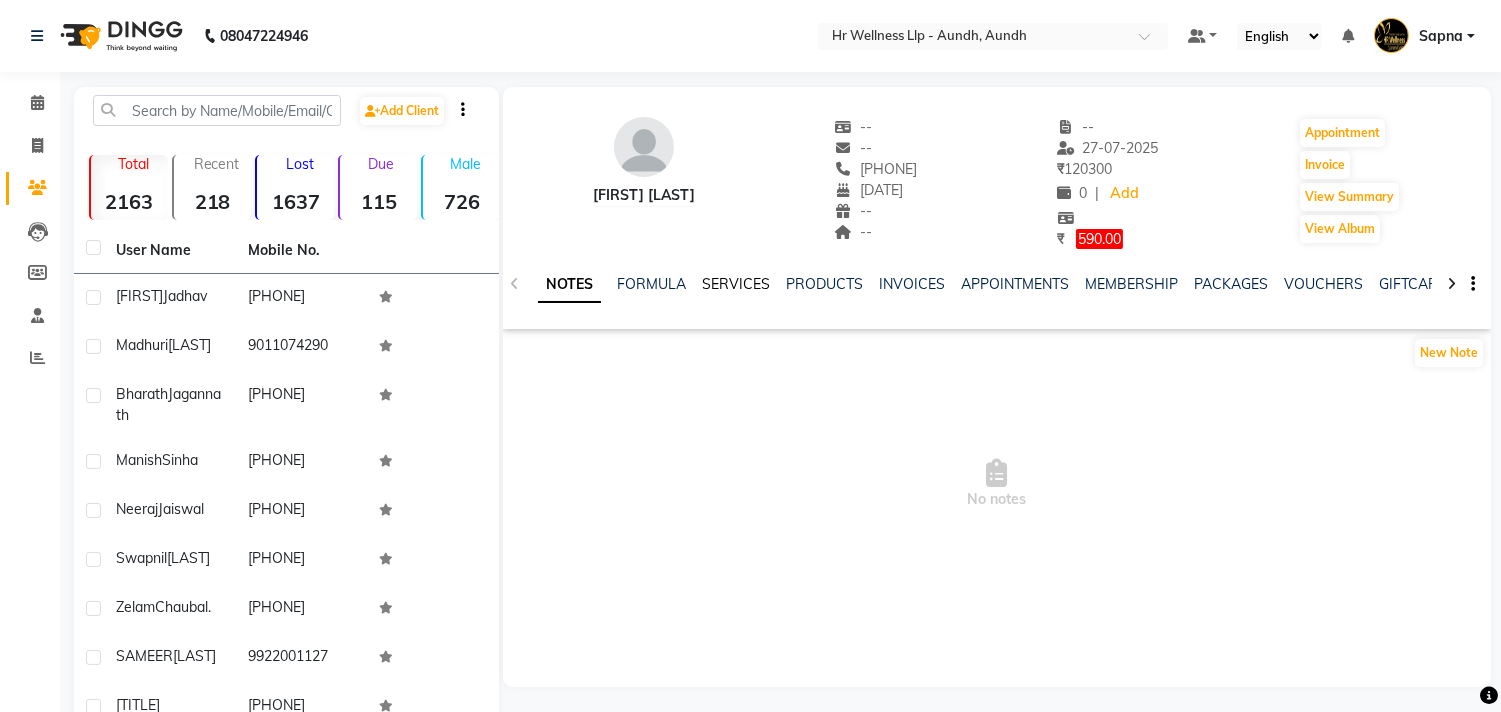 click on "SERVICES" 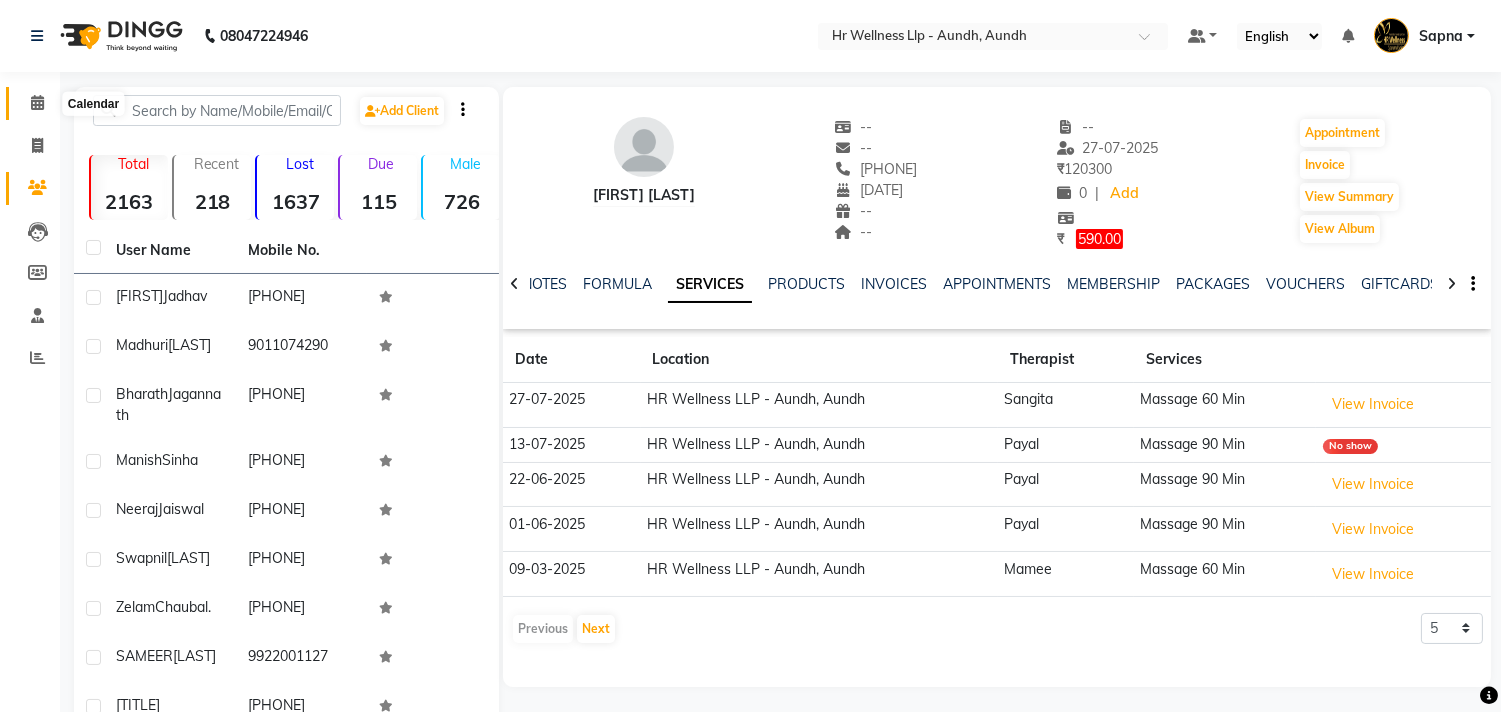 click 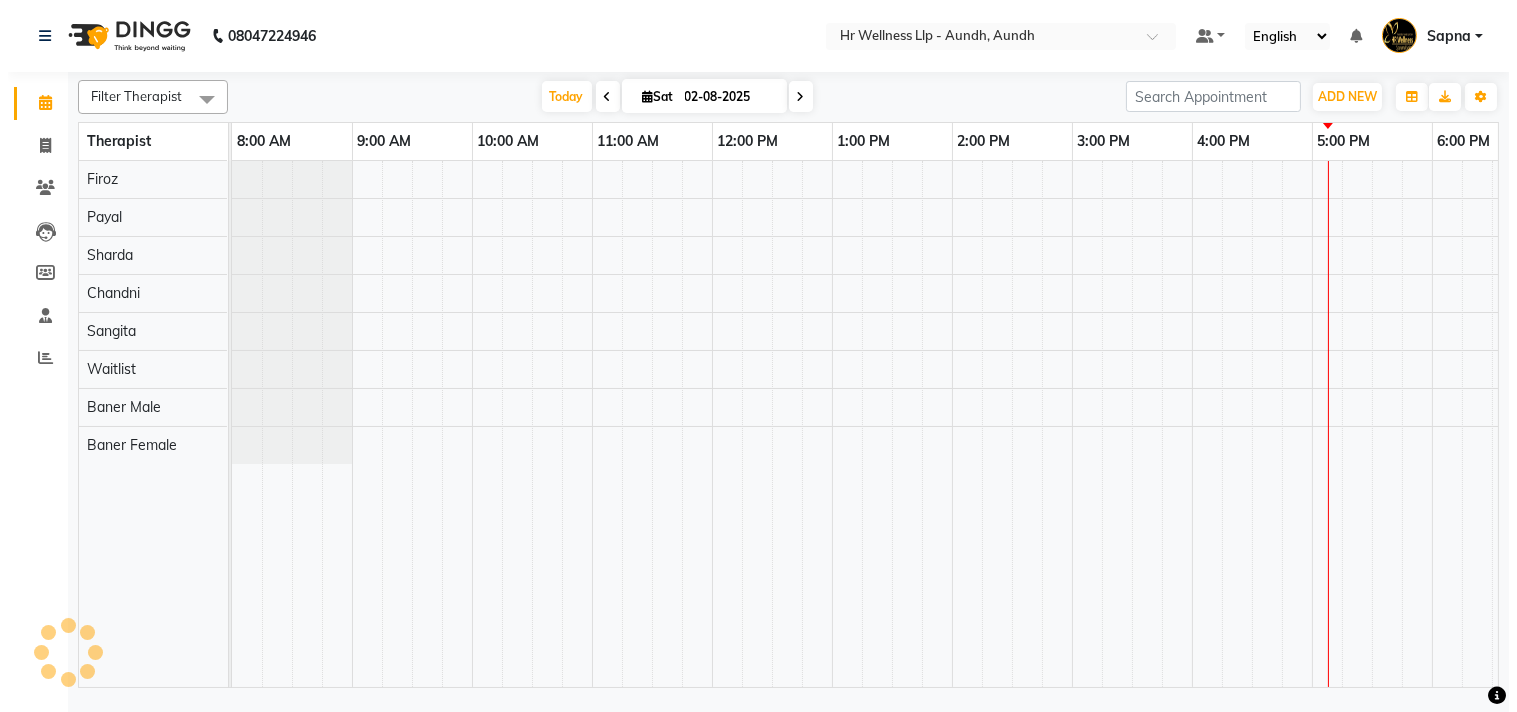 scroll, scrollTop: 0, scrollLeft: 0, axis: both 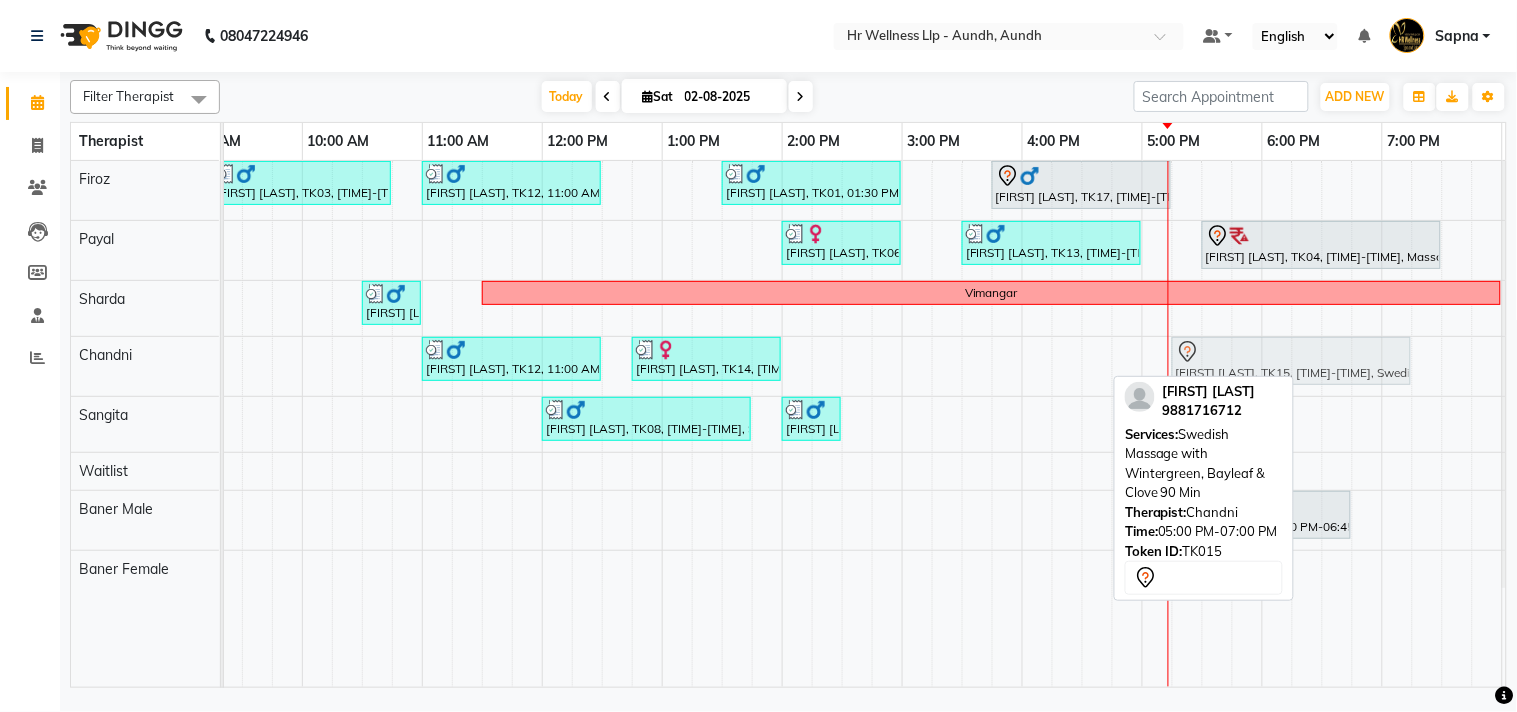 drag, startPoint x: 1288, startPoint y: 357, endPoint x: 1308, endPoint y: 357, distance: 20 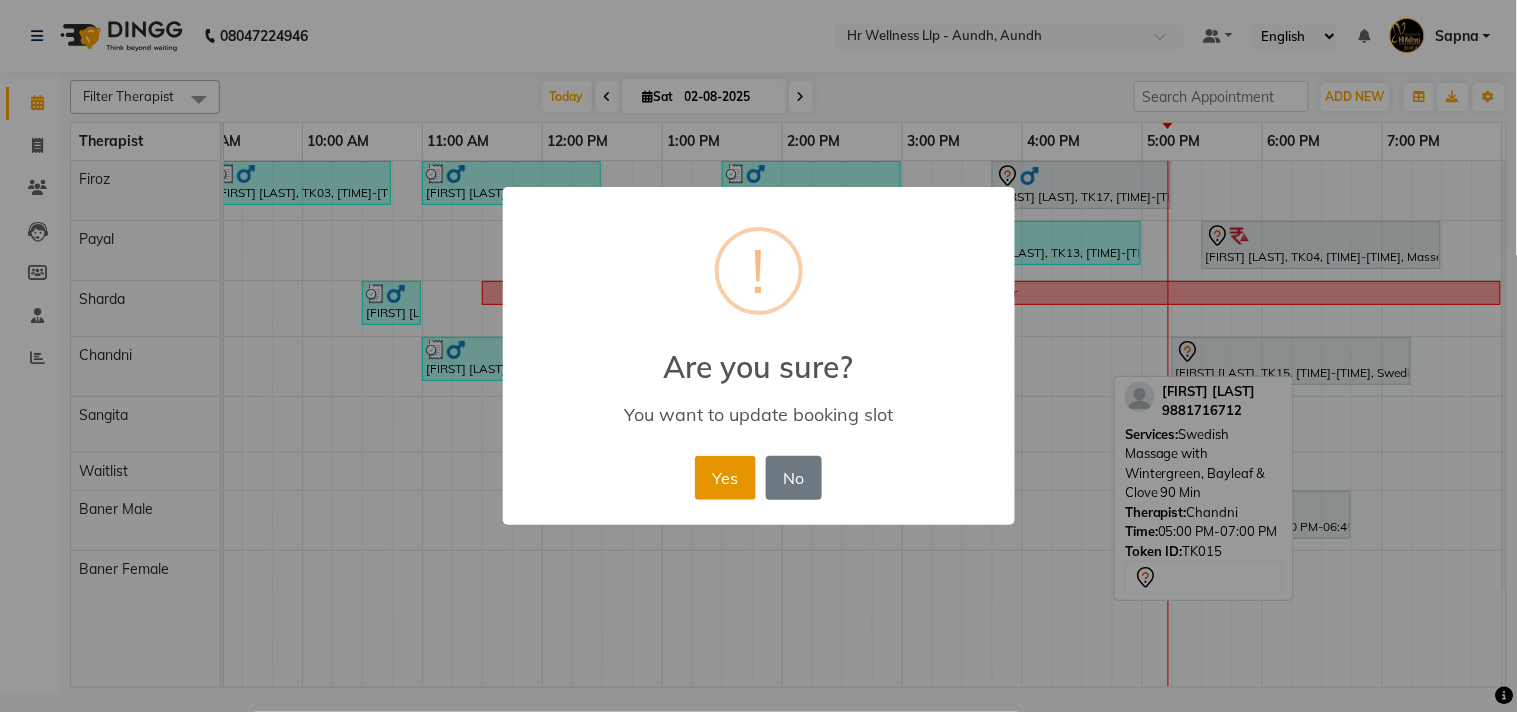 click on "Yes" at bounding box center [725, 478] 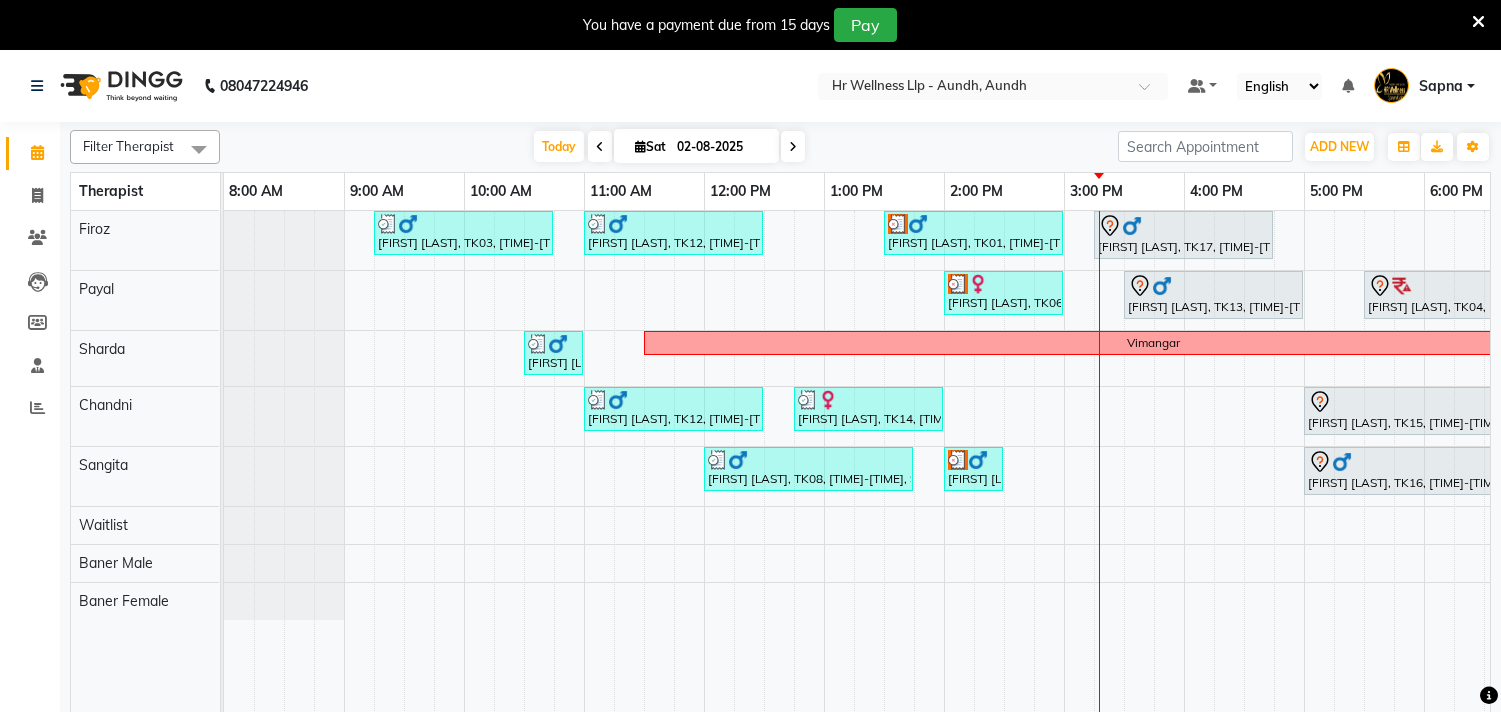 scroll, scrollTop: 0, scrollLeft: 0, axis: both 